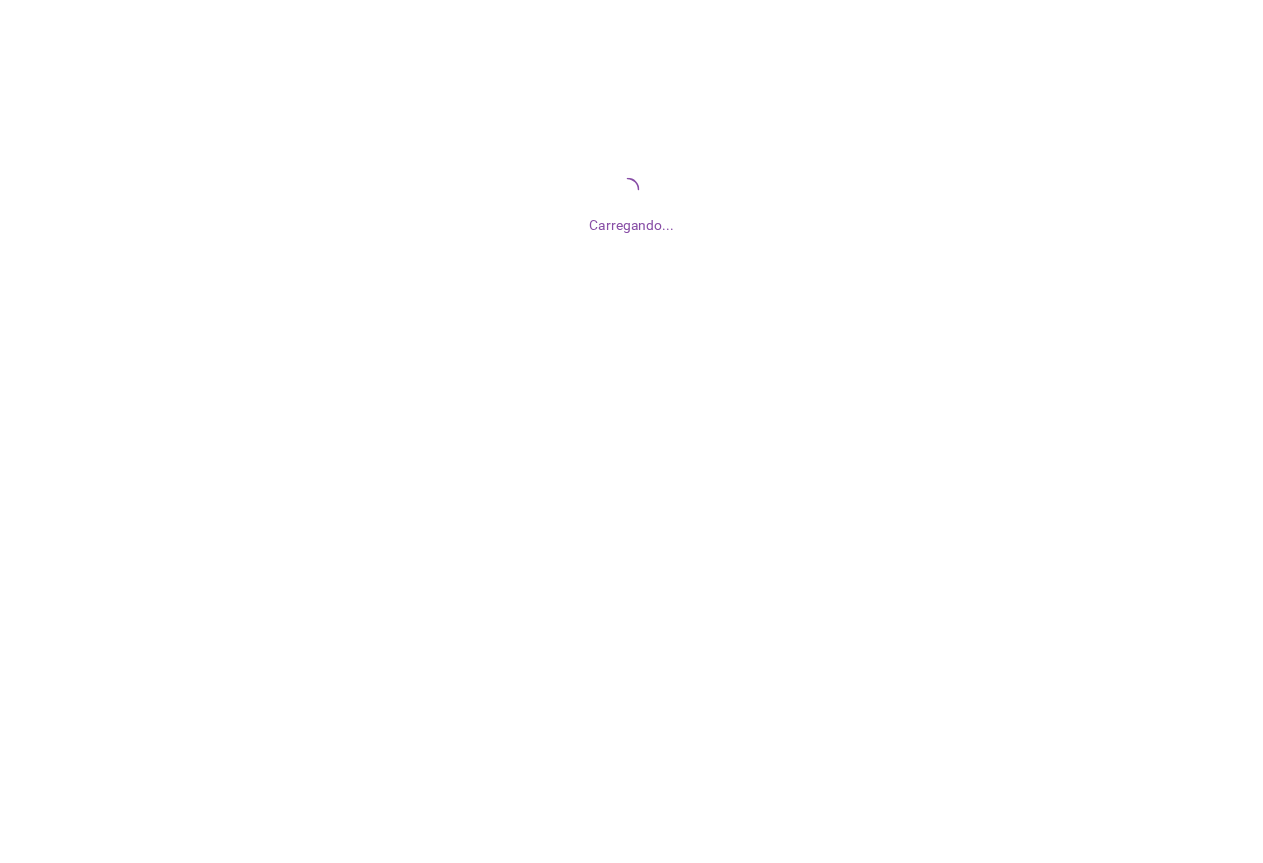 scroll, scrollTop: 0, scrollLeft: 0, axis: both 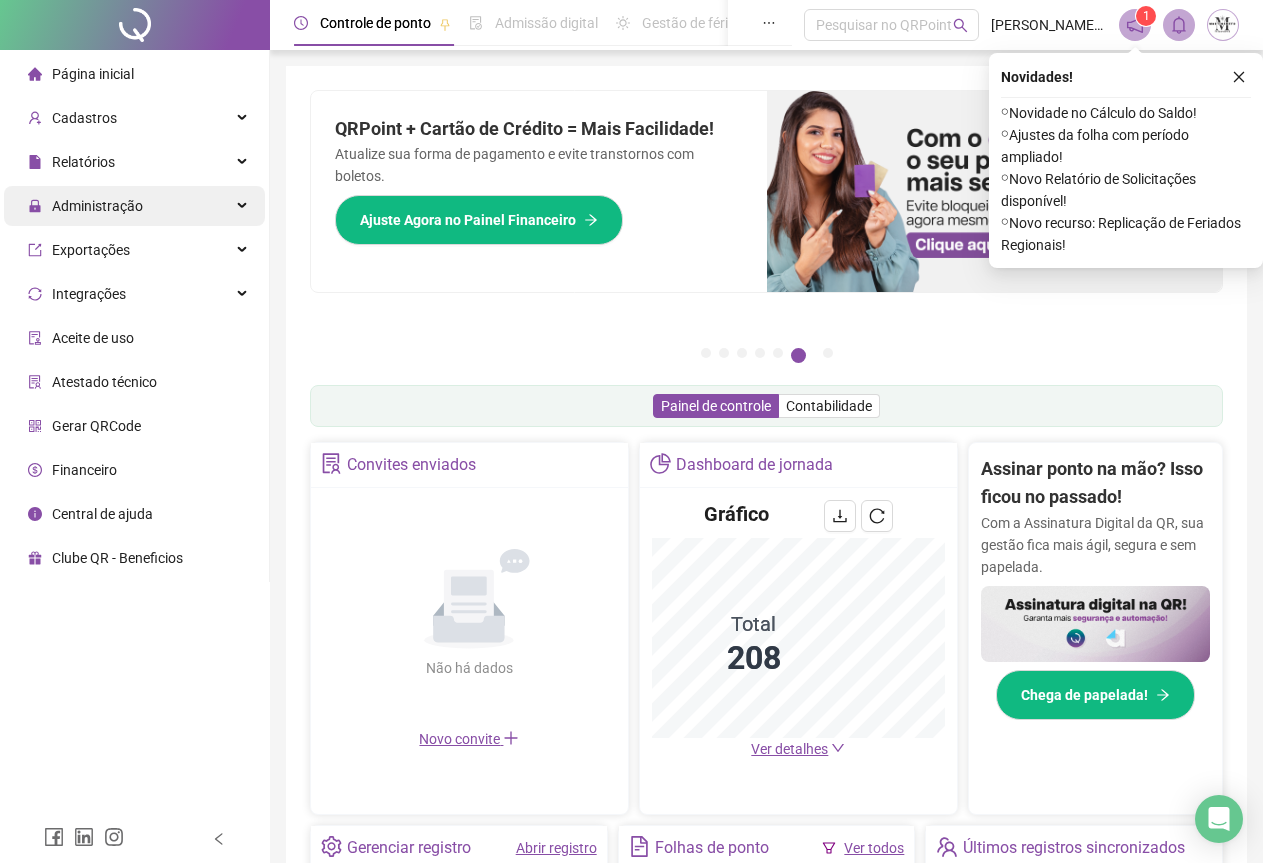 click on "Administração" at bounding box center [97, 206] 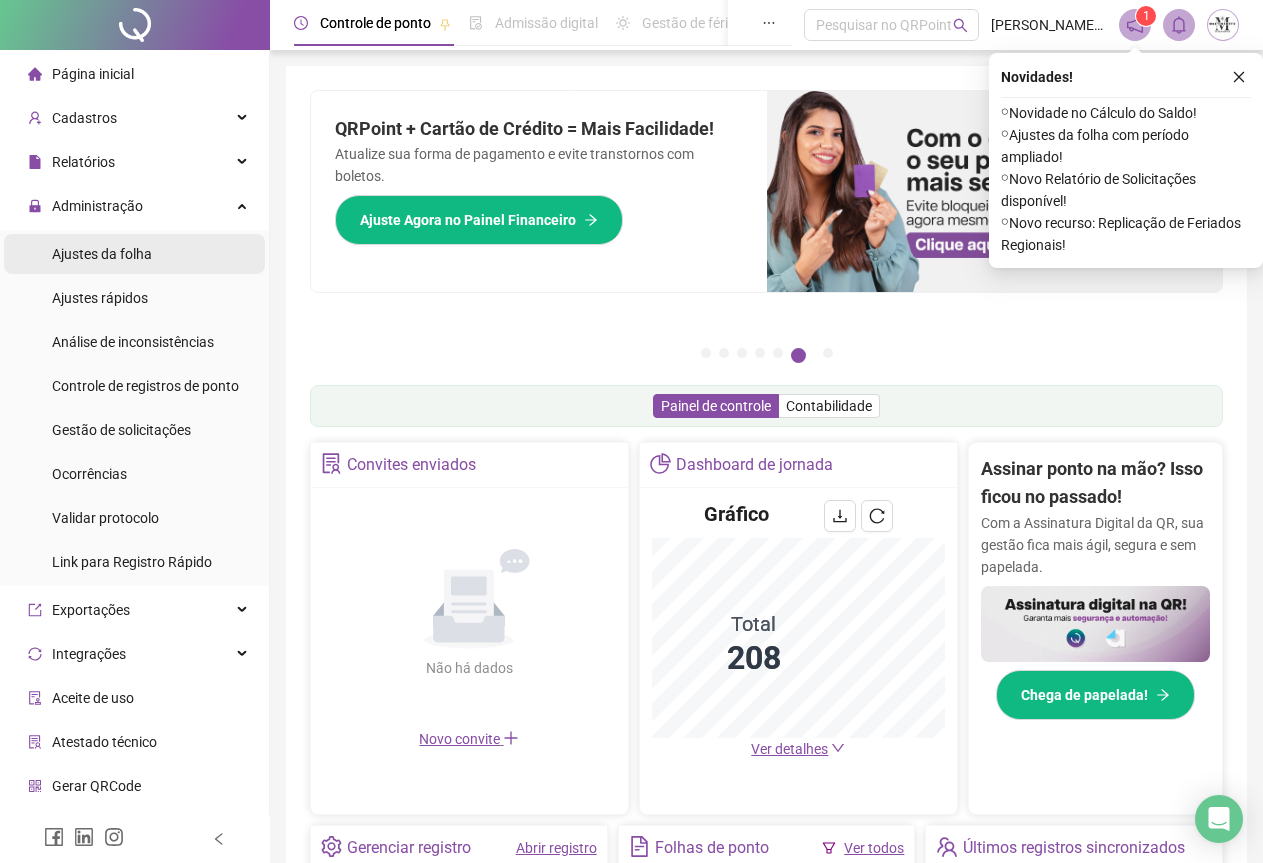 click on "Ajustes da folha" at bounding box center [102, 254] 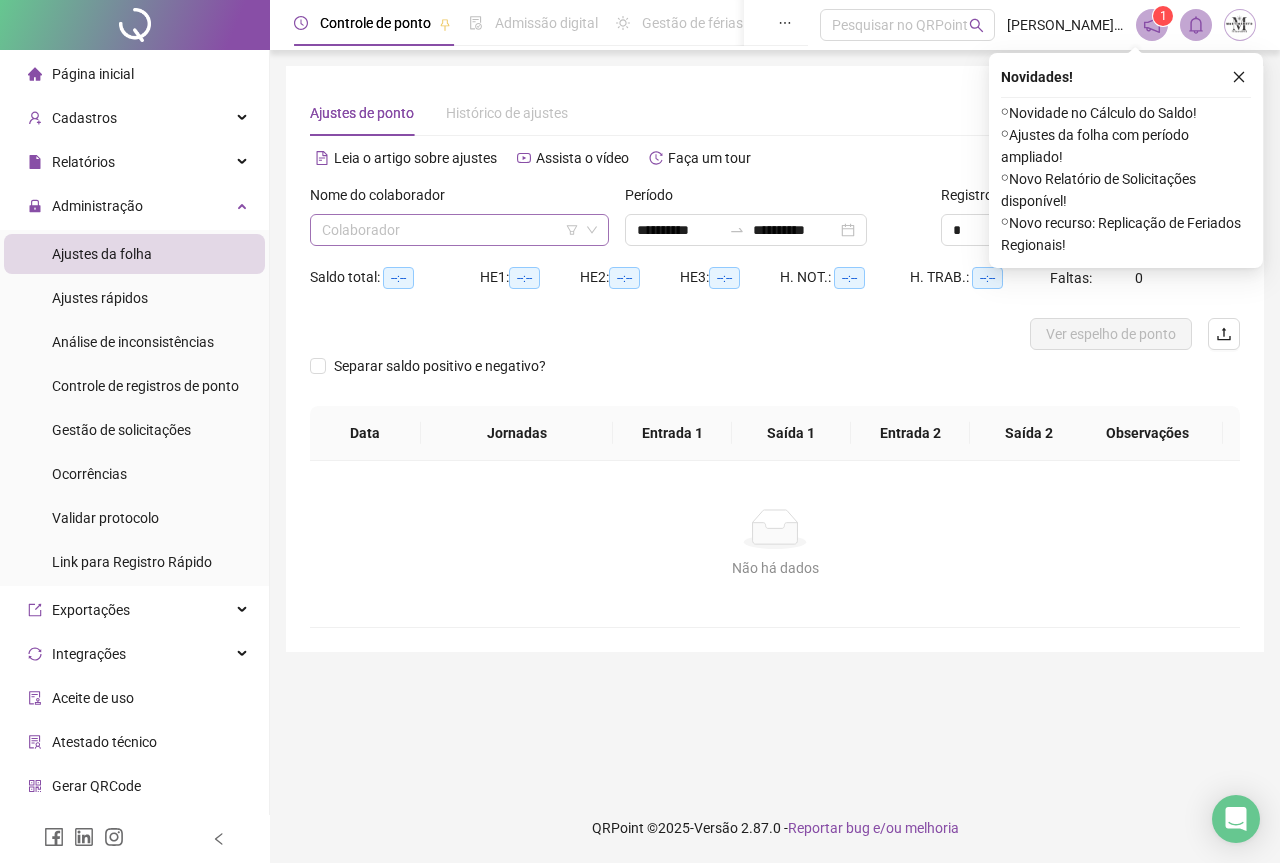 type on "**********" 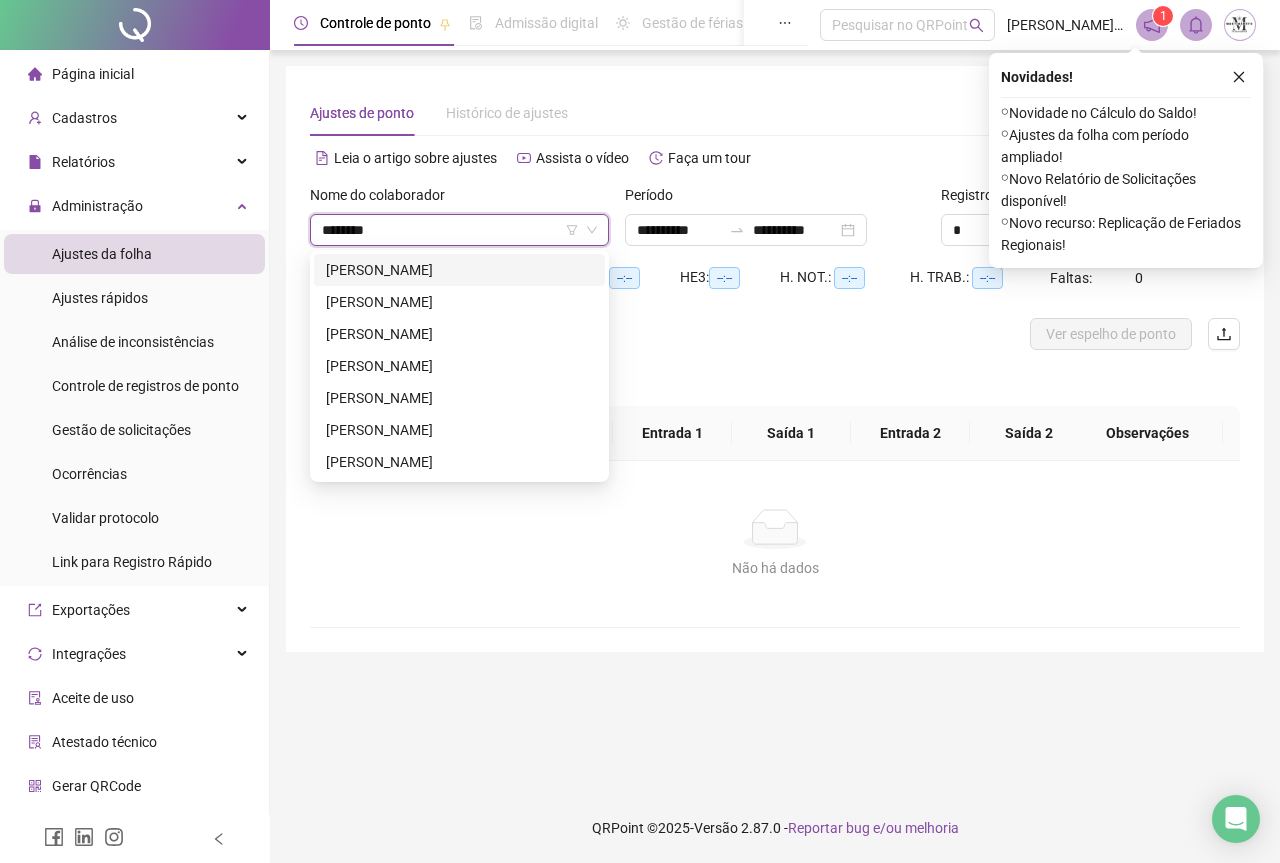 type on "*********" 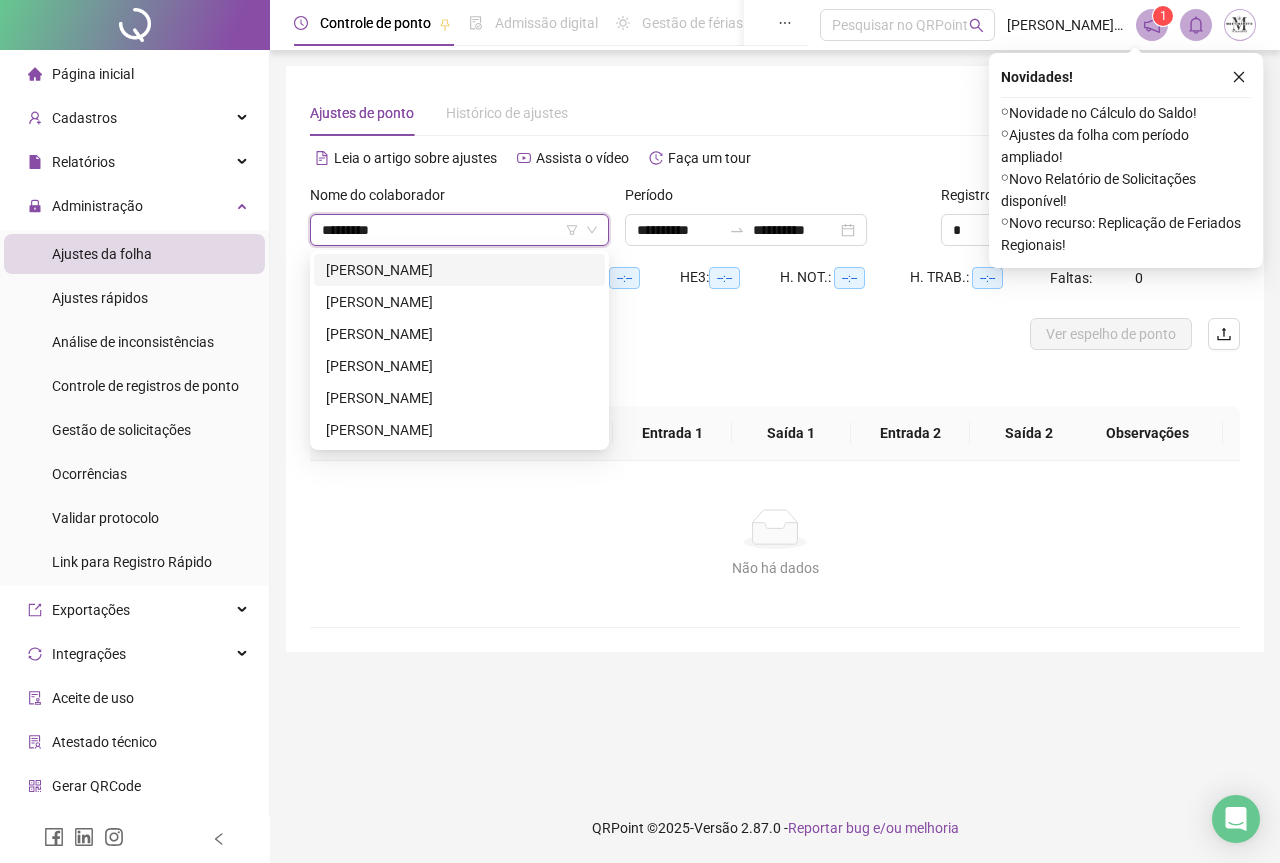 click on "[PERSON_NAME]" at bounding box center [459, 270] 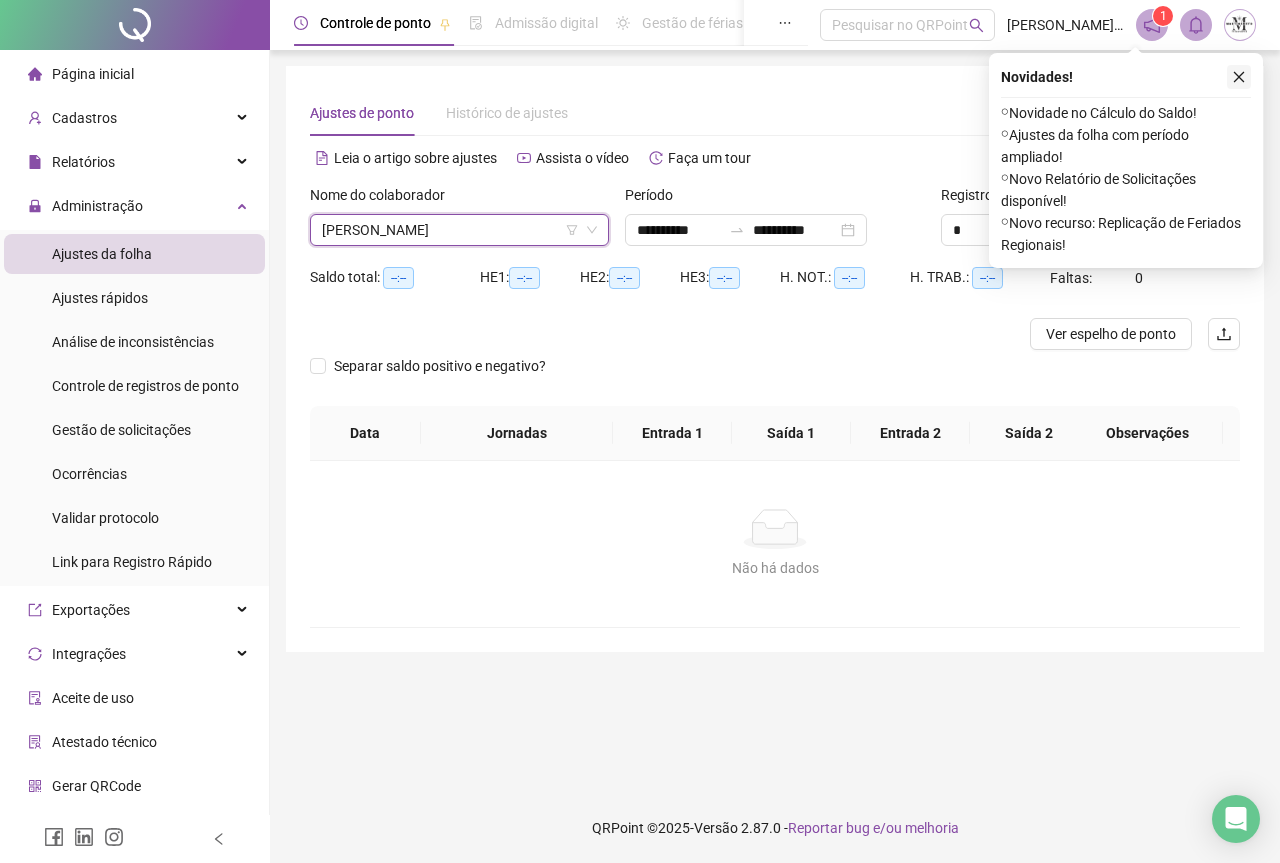 click at bounding box center [1239, 77] 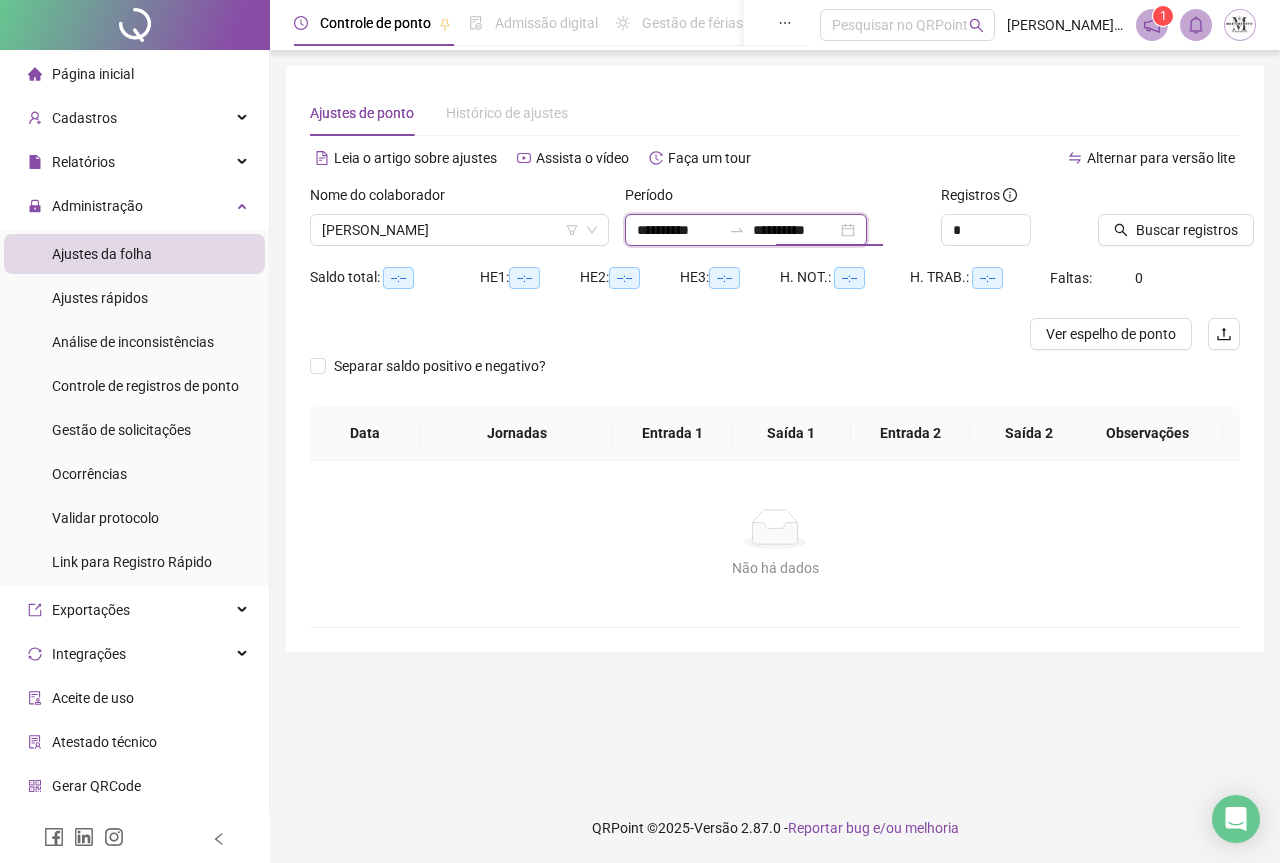 click on "**********" at bounding box center [795, 230] 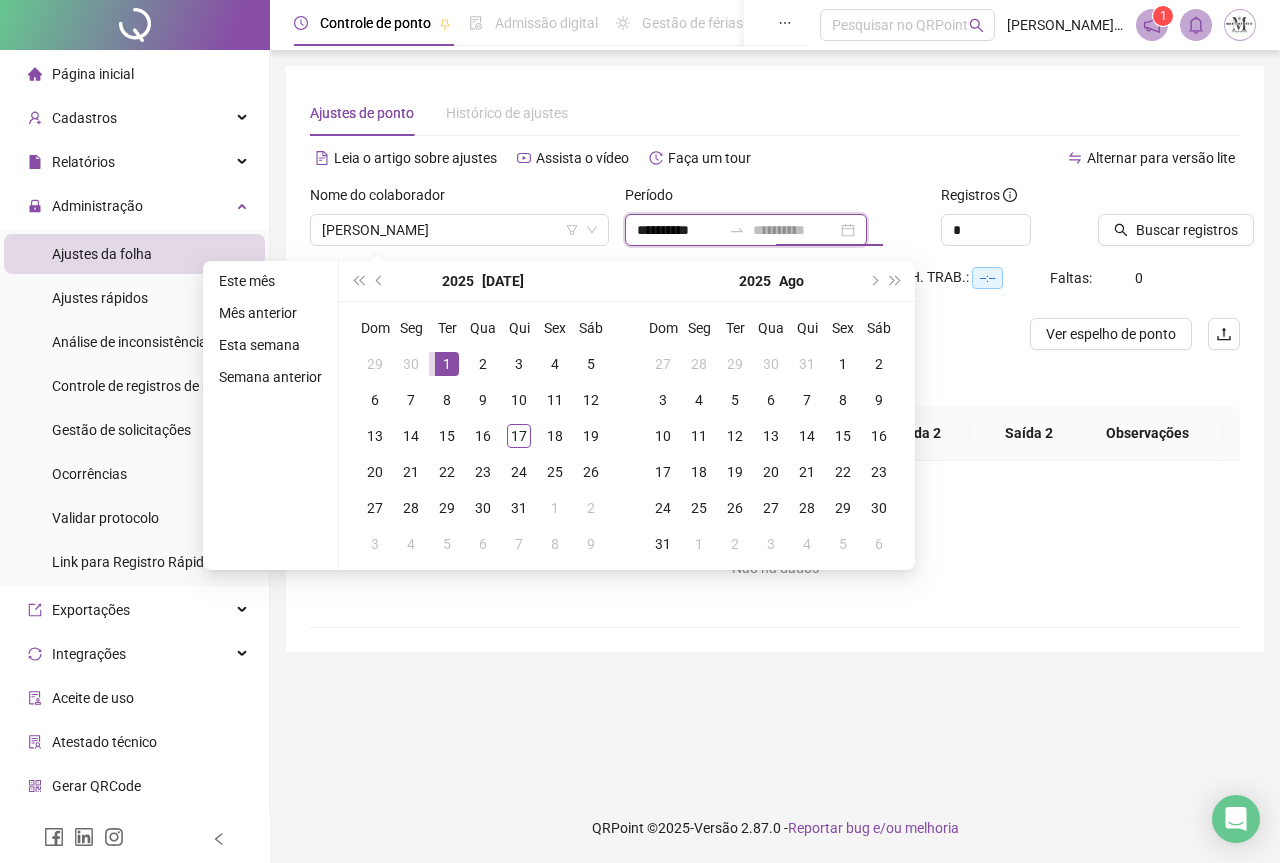 type on "**********" 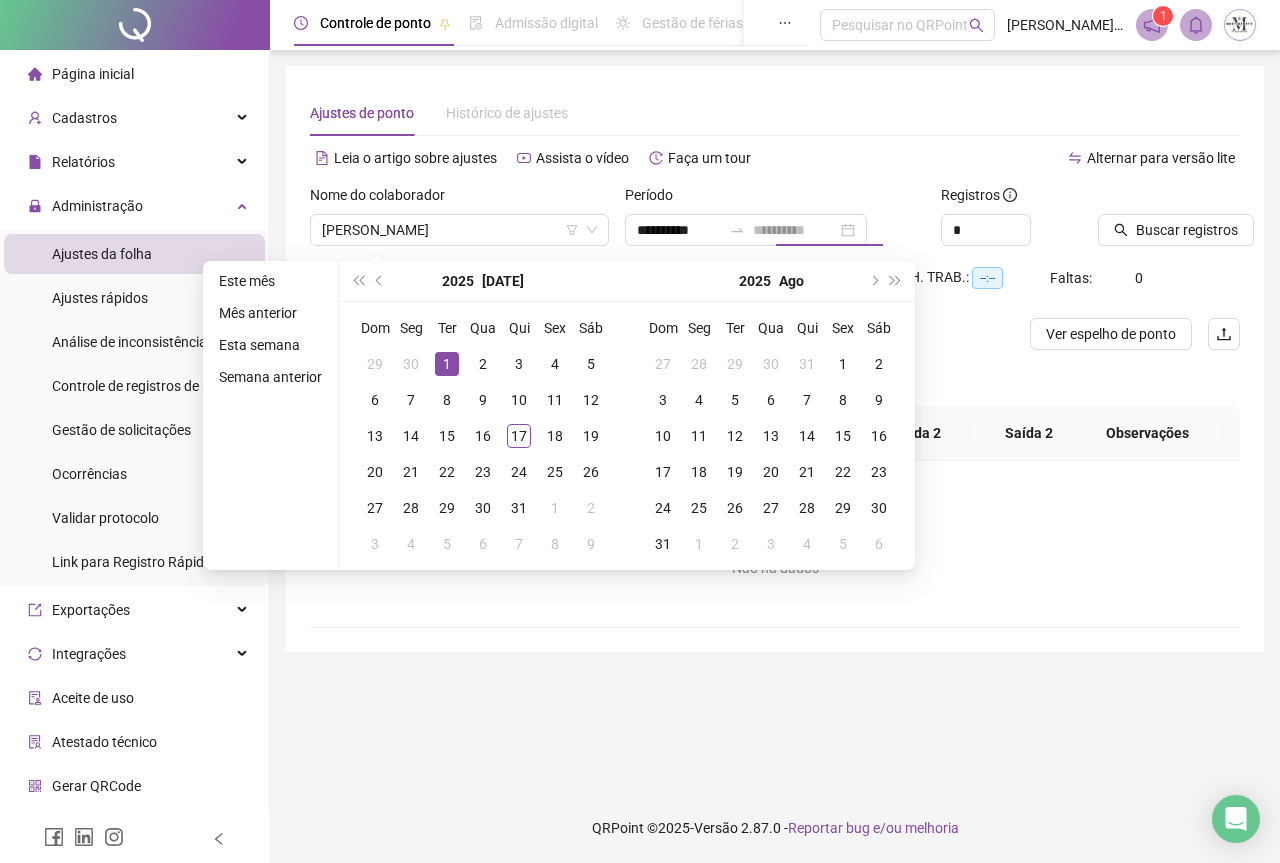 click on "1" at bounding box center (447, 364) 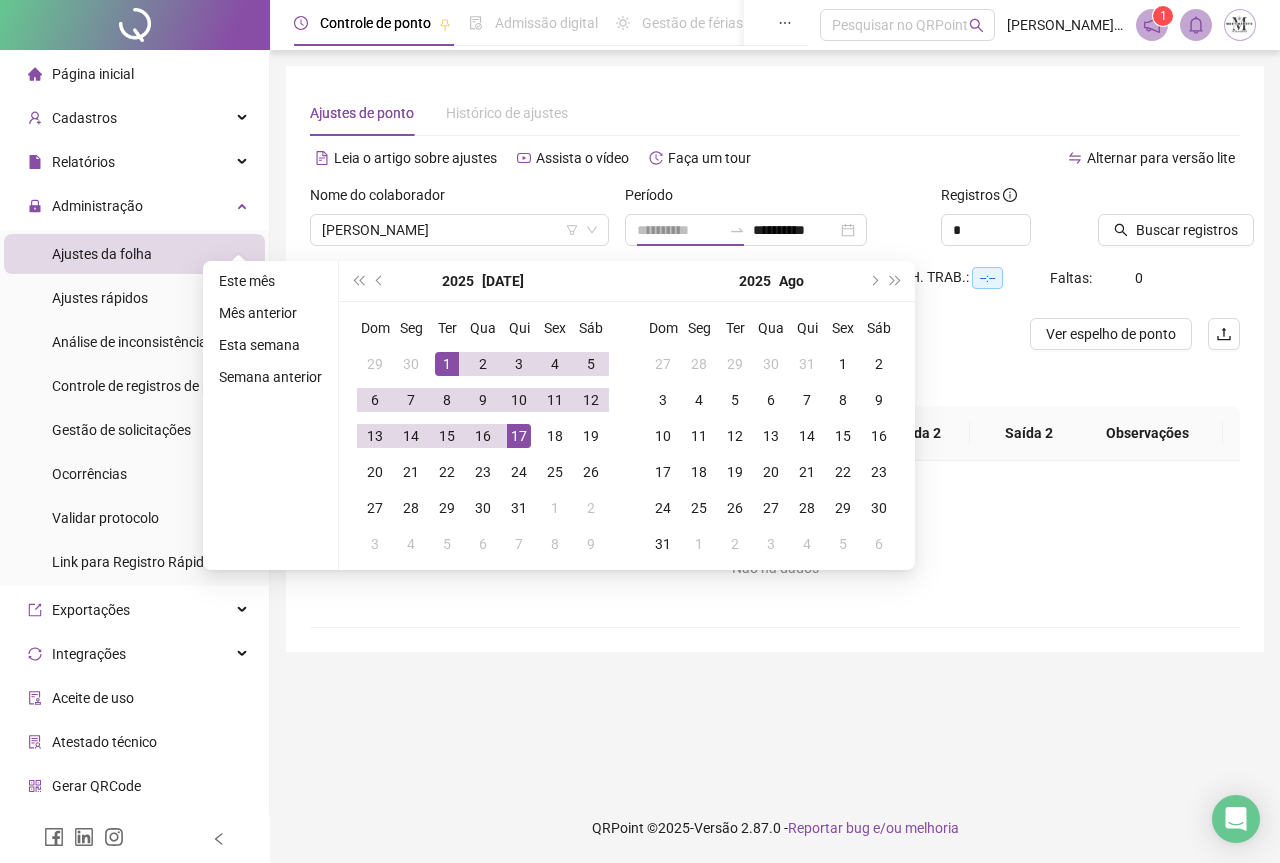 click on "17" at bounding box center (519, 436) 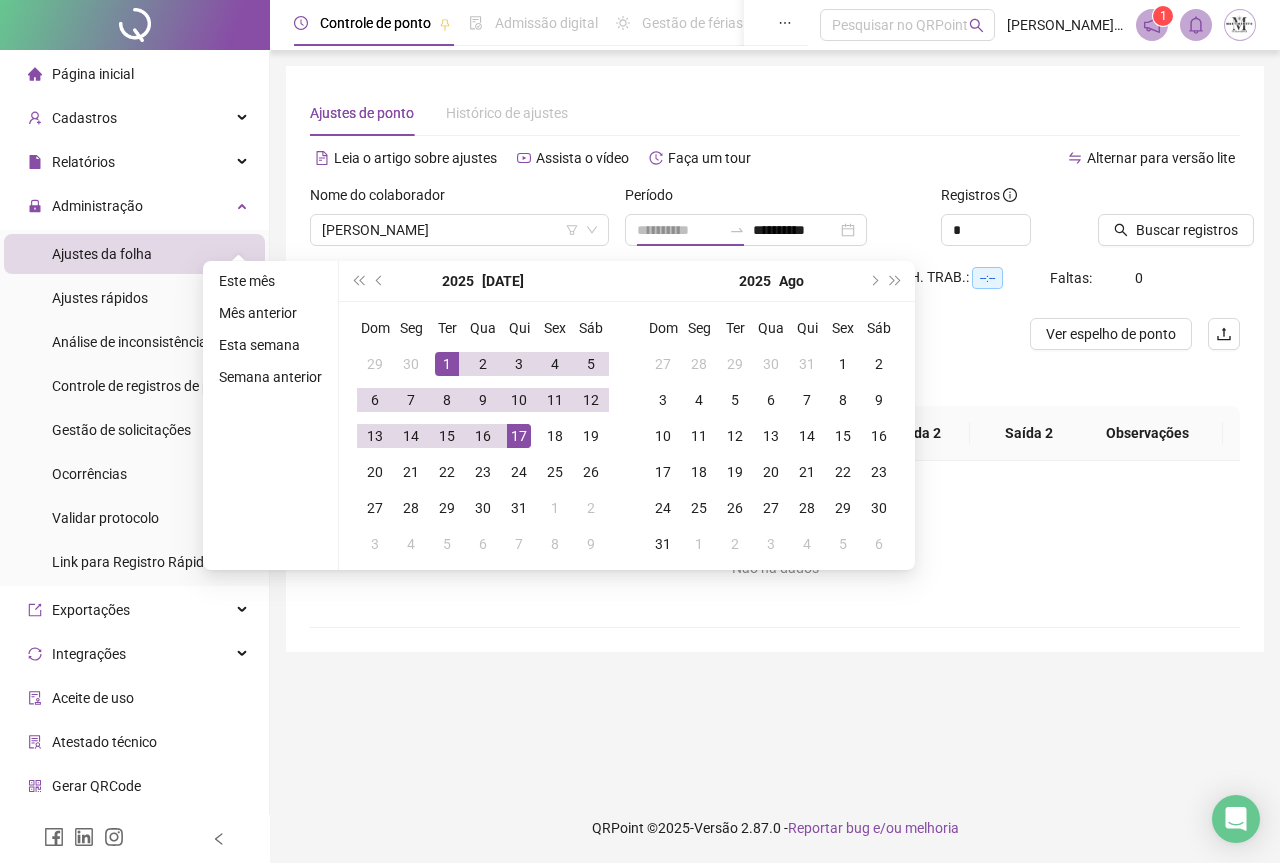 type on "**********" 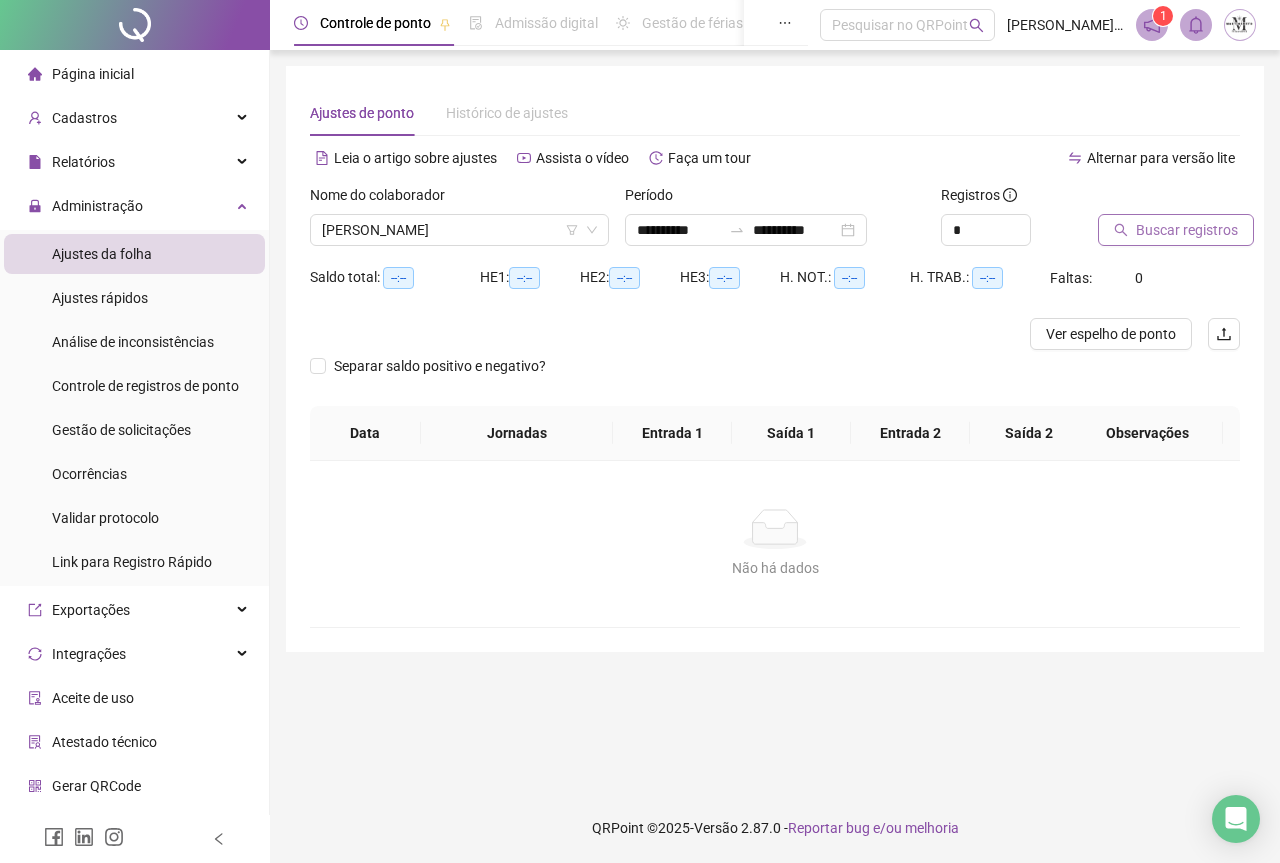 click on "Buscar registros" at bounding box center [1187, 230] 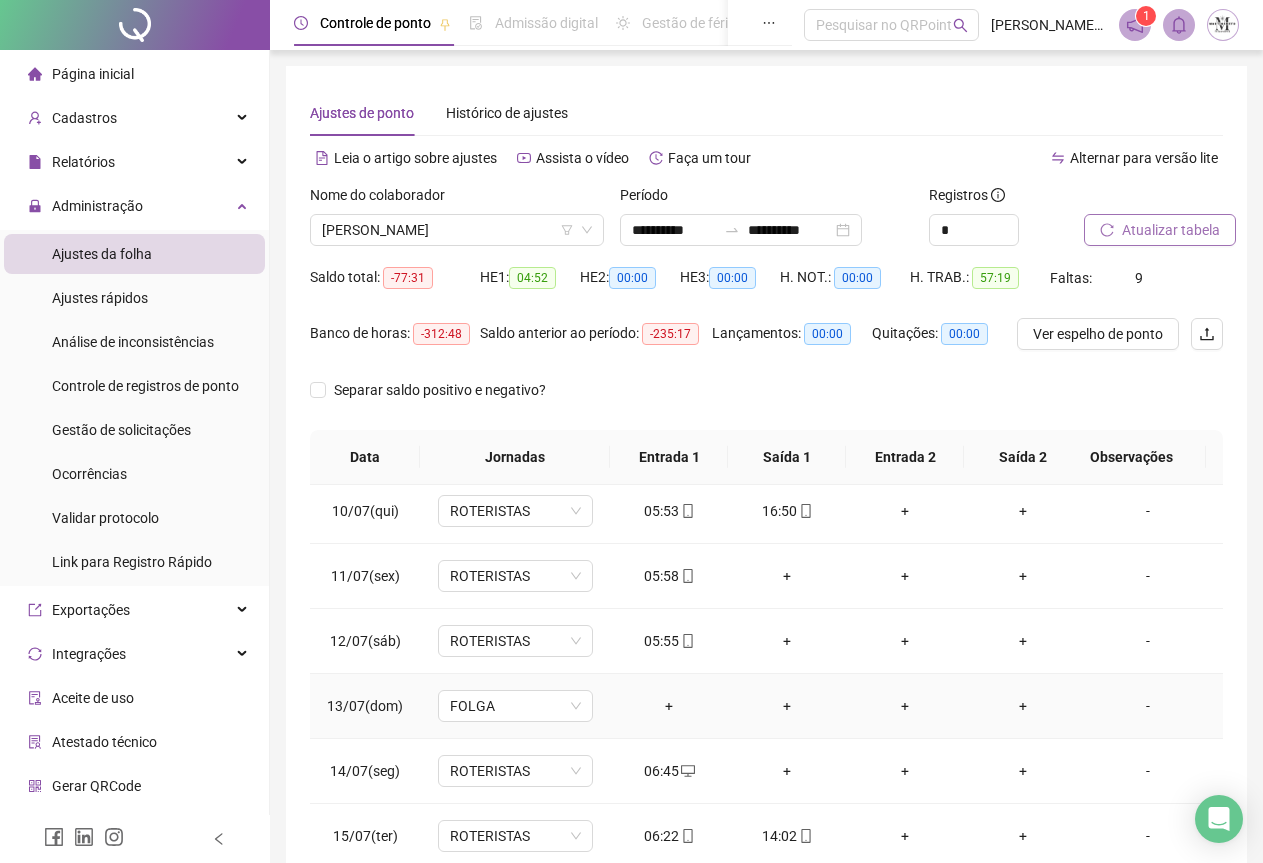 scroll, scrollTop: 695, scrollLeft: 0, axis: vertical 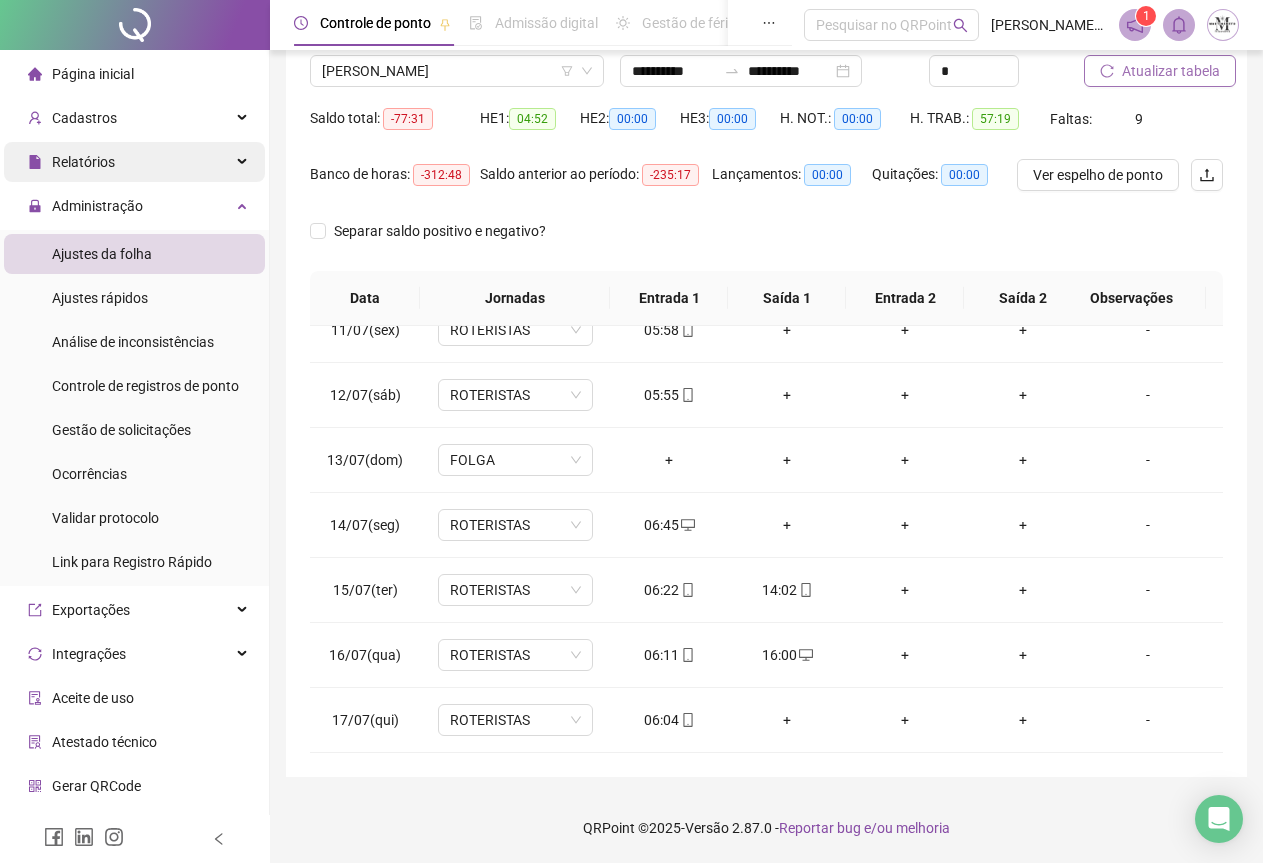 click on "Relatórios" at bounding box center [83, 162] 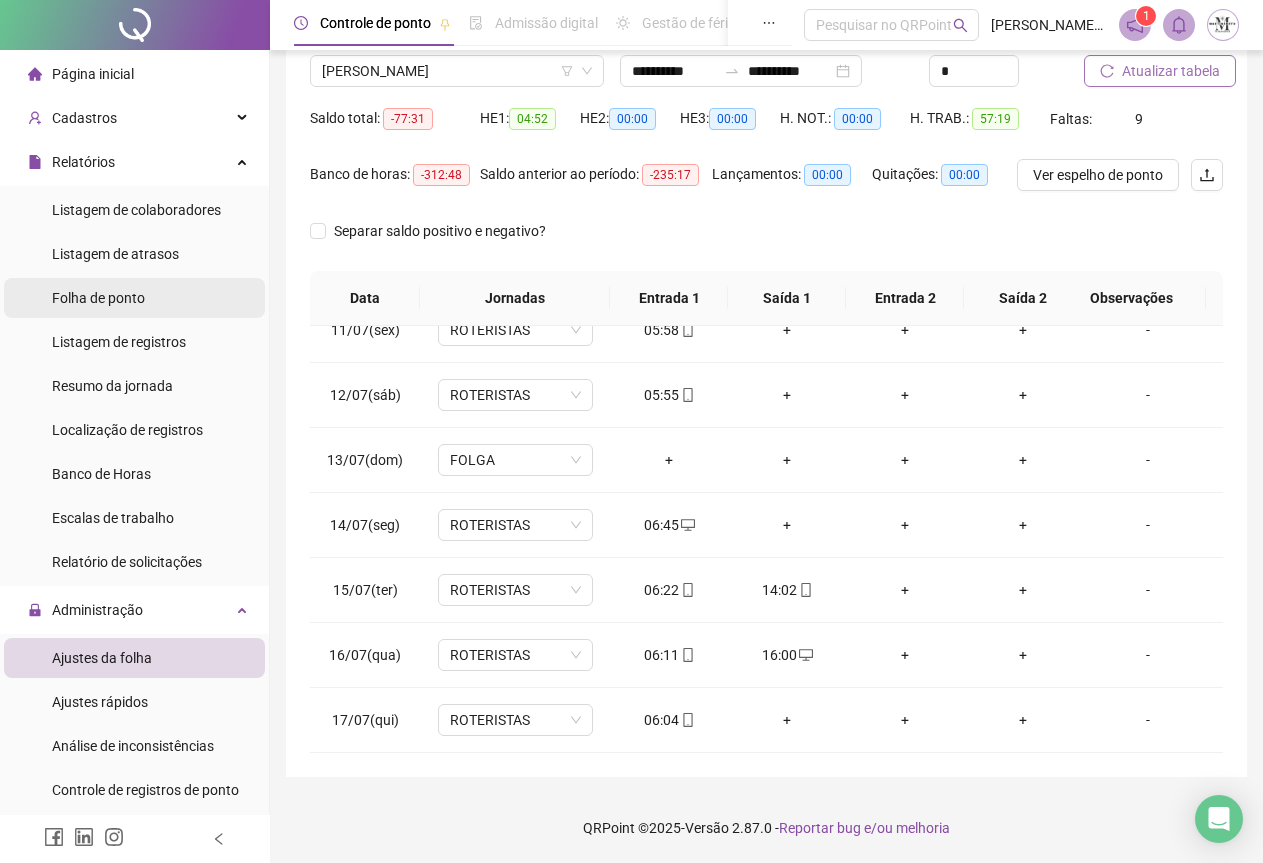 click on "Folha de ponto" at bounding box center [98, 298] 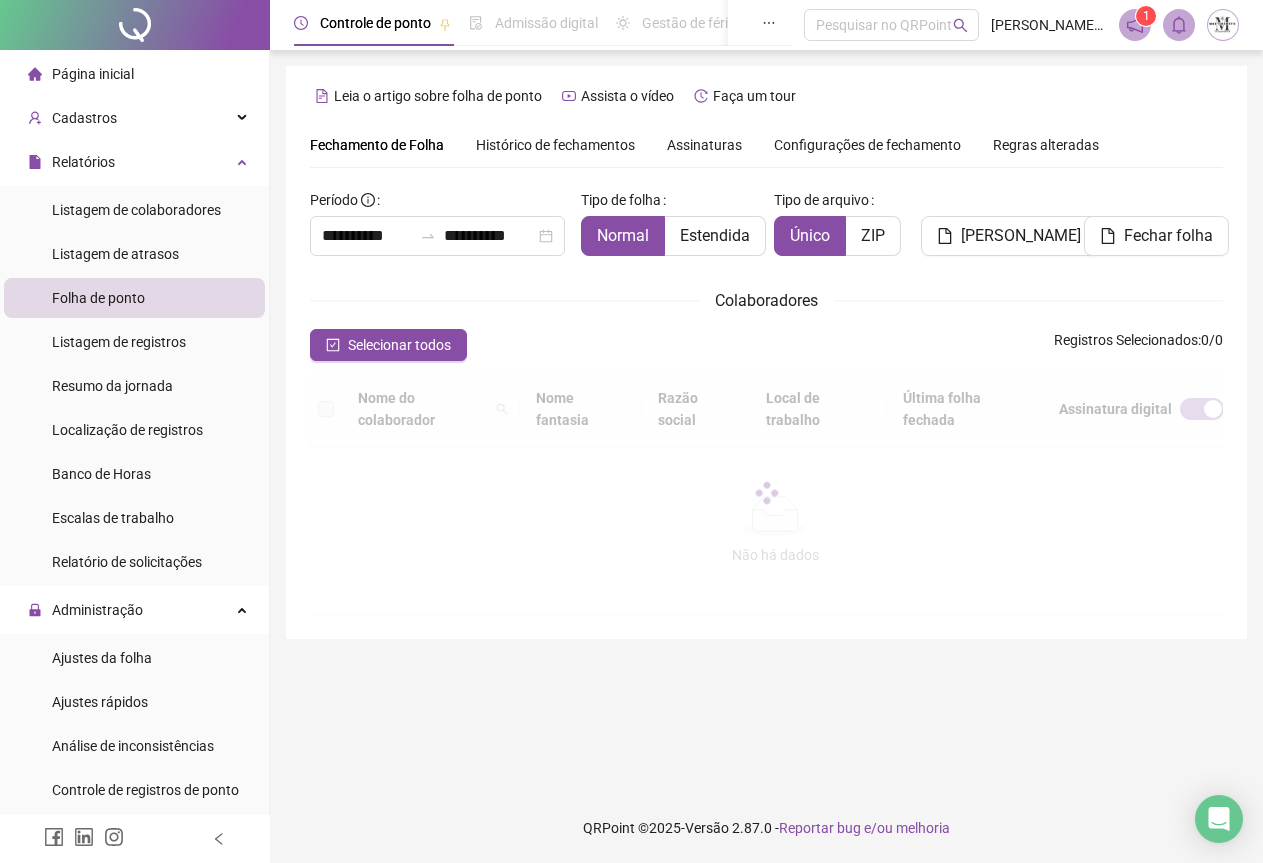 scroll, scrollTop: 0, scrollLeft: 0, axis: both 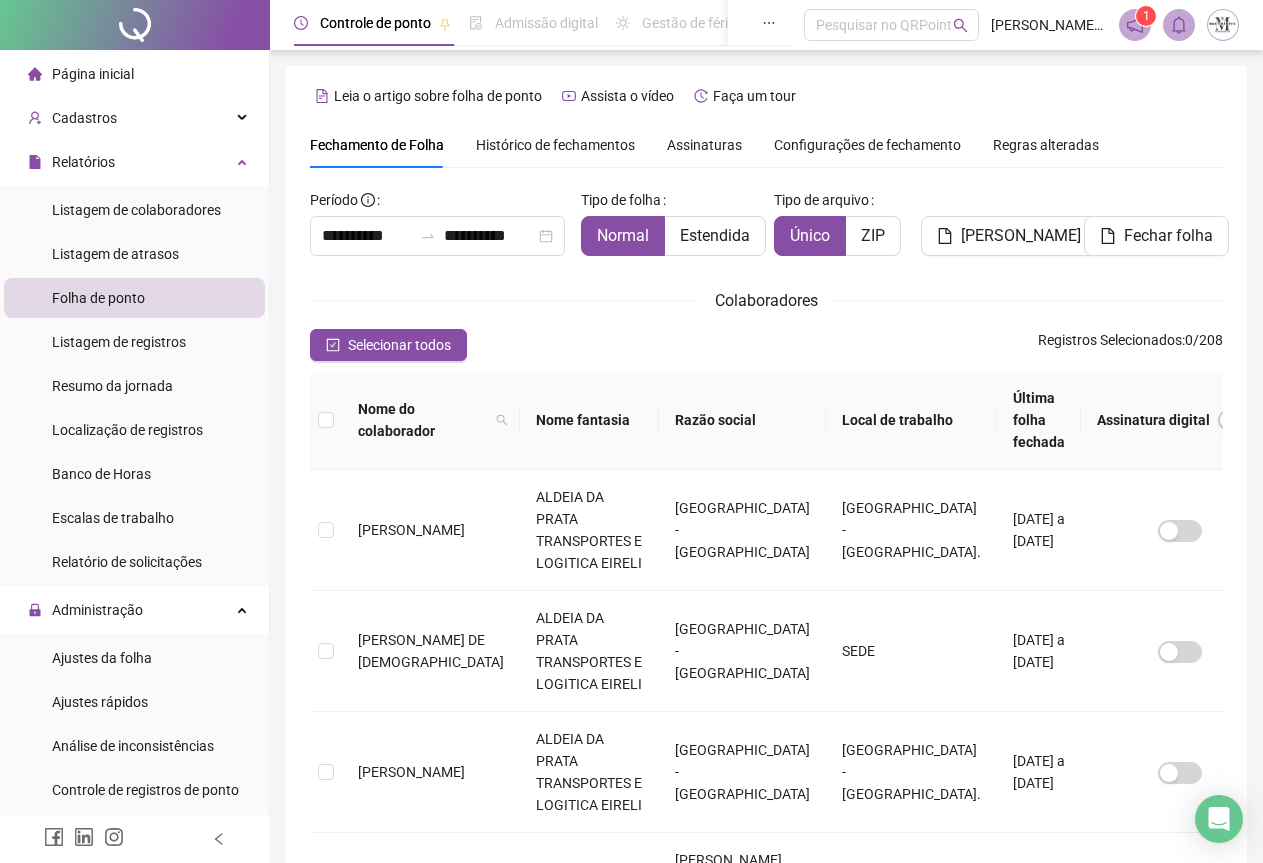 click on "Histórico de fechamentos" at bounding box center (555, 145) 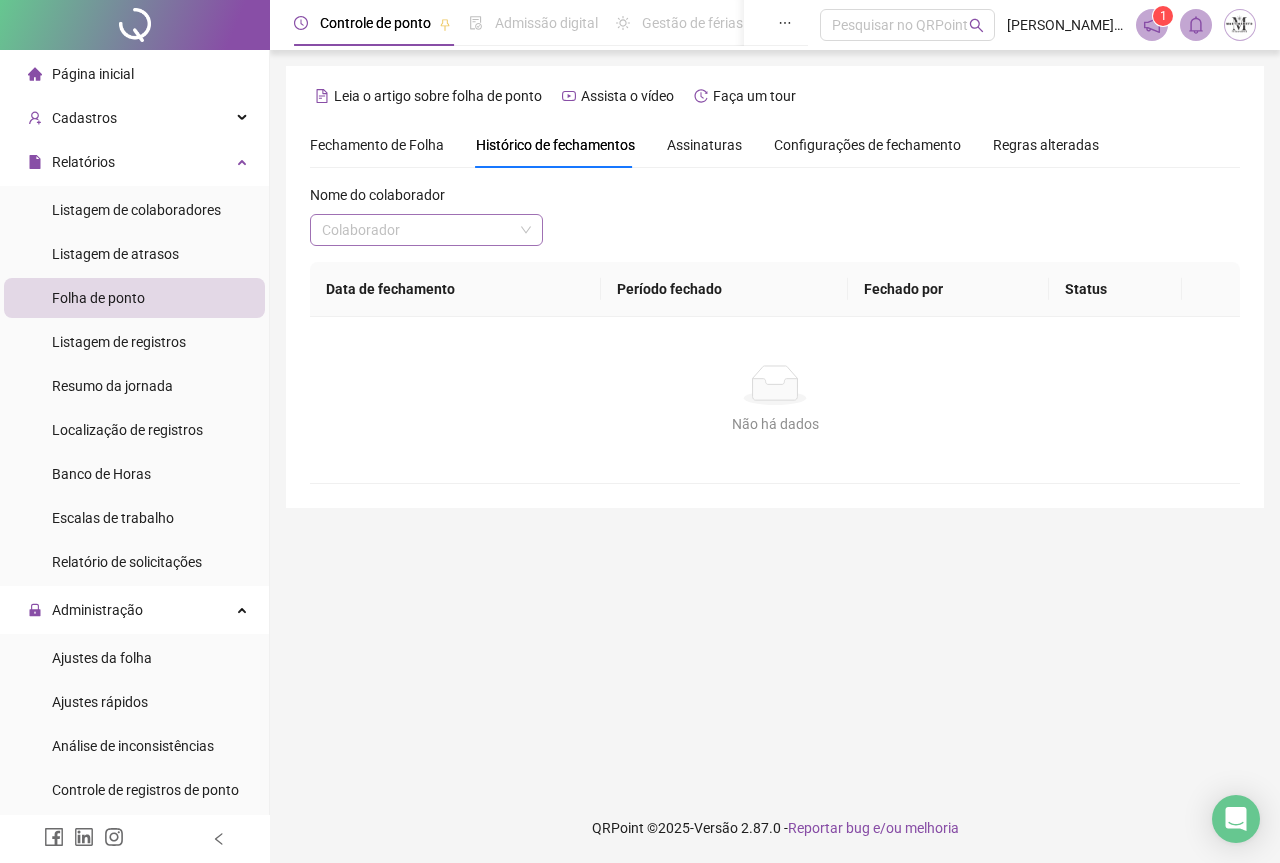 click at bounding box center [420, 230] 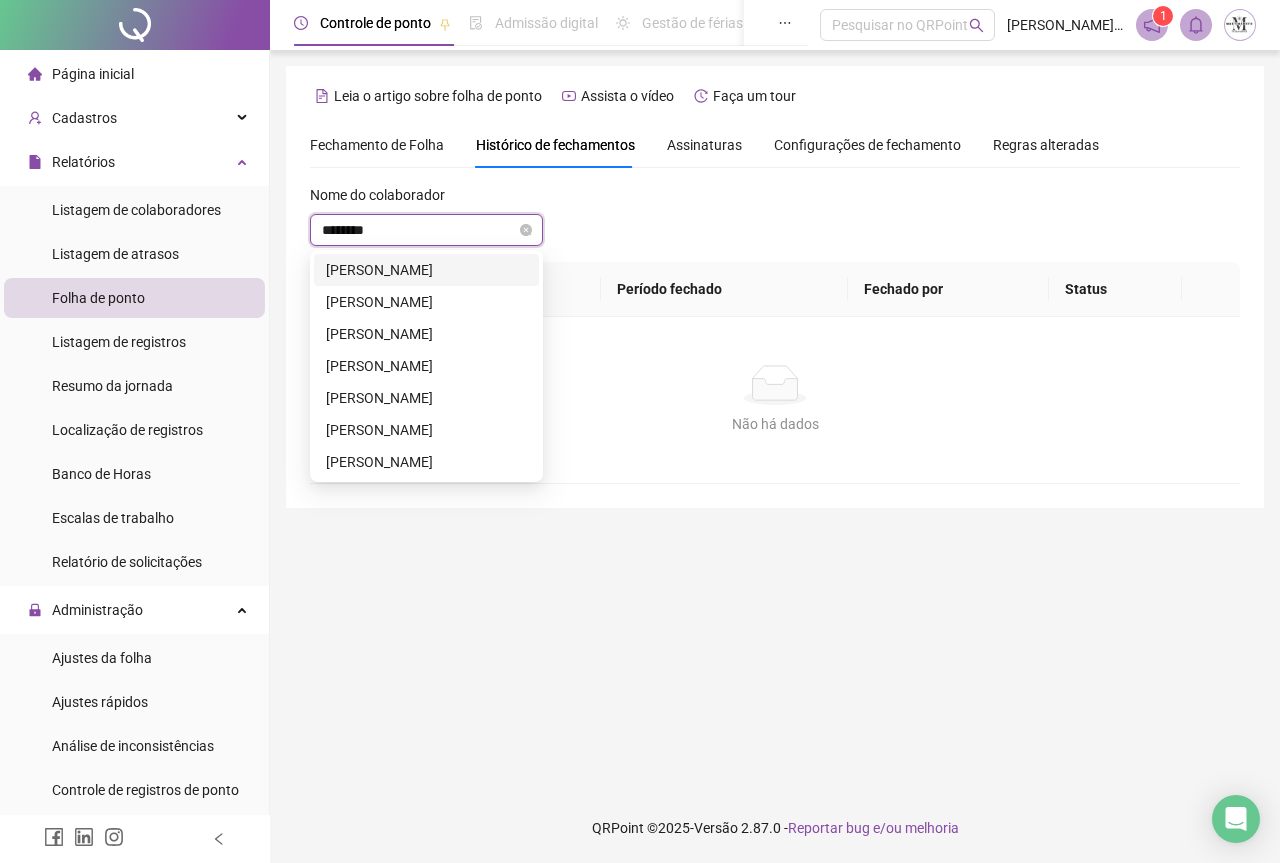 type on "*********" 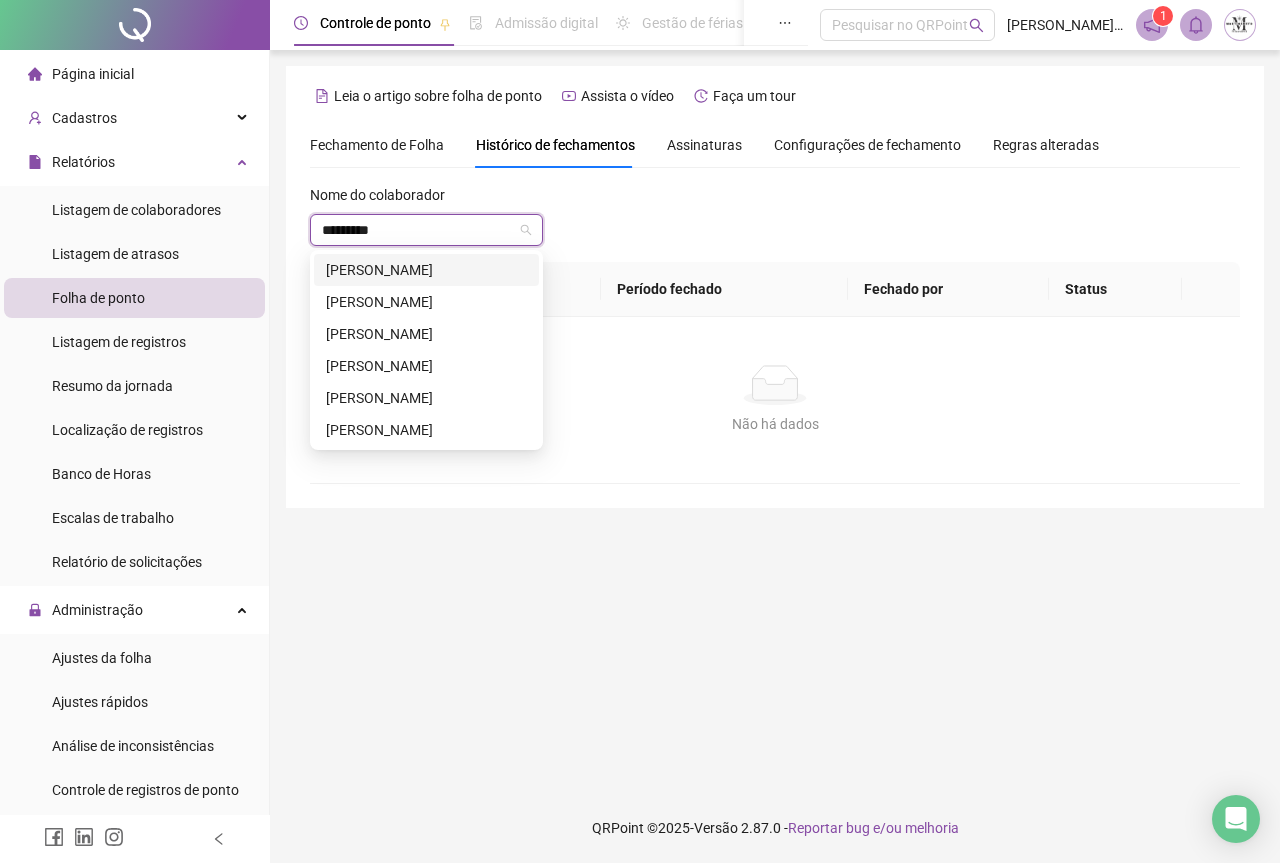 click on "[PERSON_NAME]" at bounding box center [426, 270] 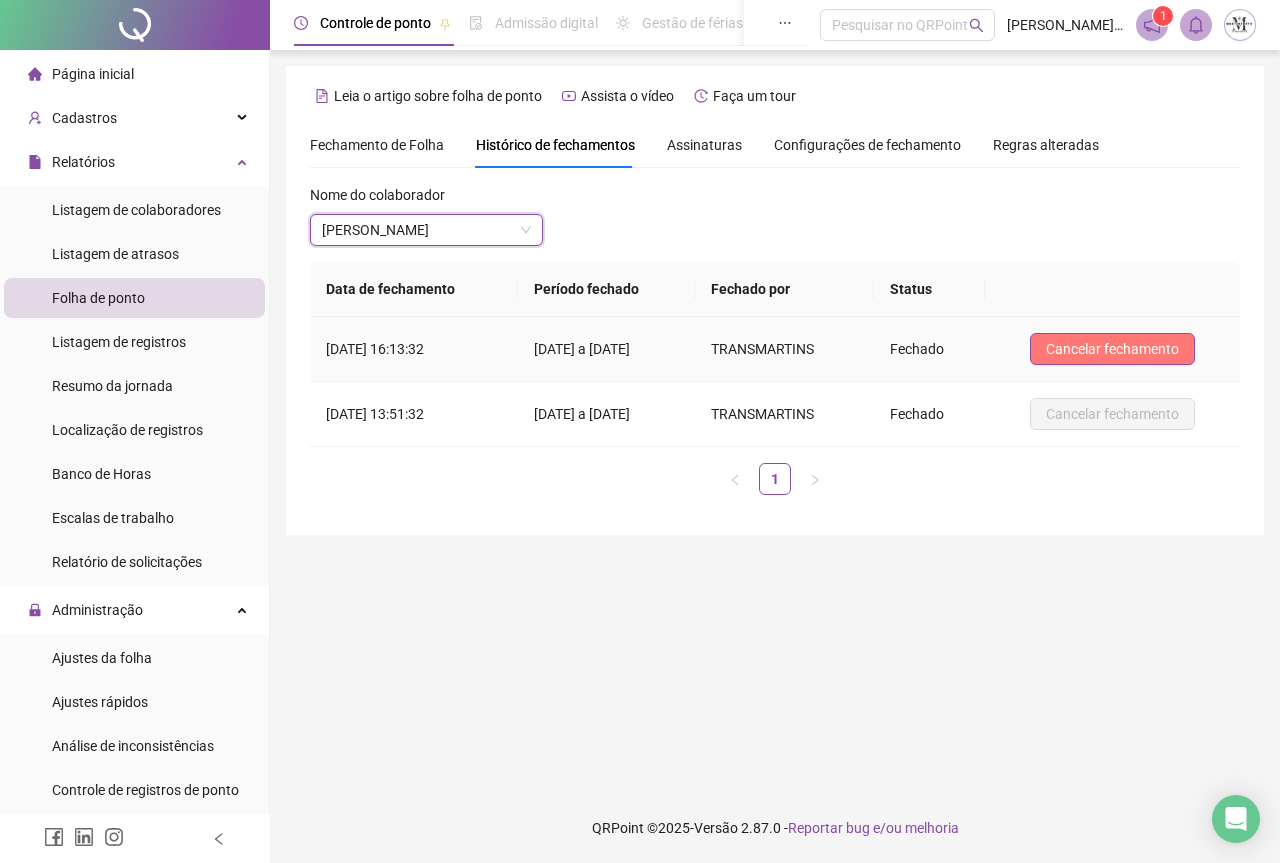 click on "Cancelar fechamento" at bounding box center (1112, 349) 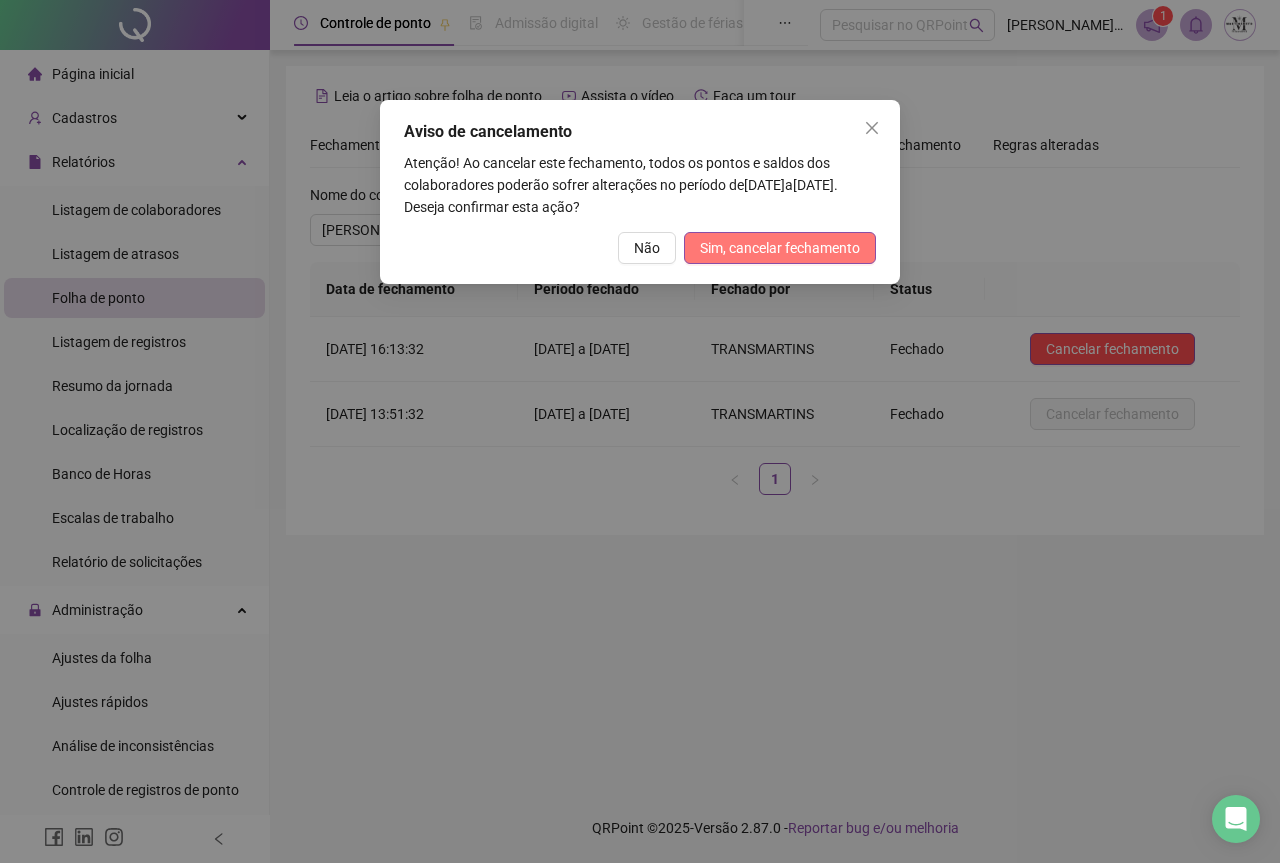 click on "Sim, cancelar fechamento" at bounding box center [780, 248] 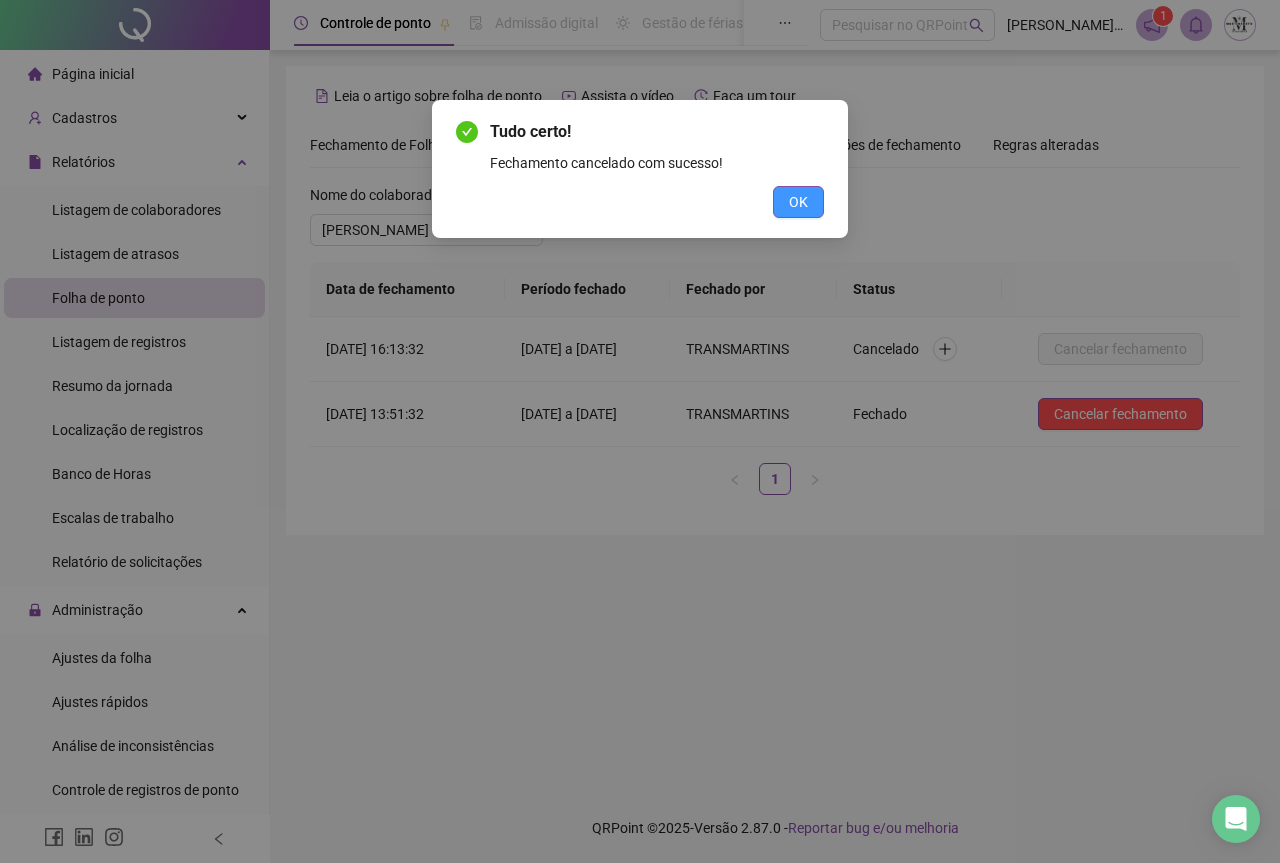 click on "OK" at bounding box center (798, 202) 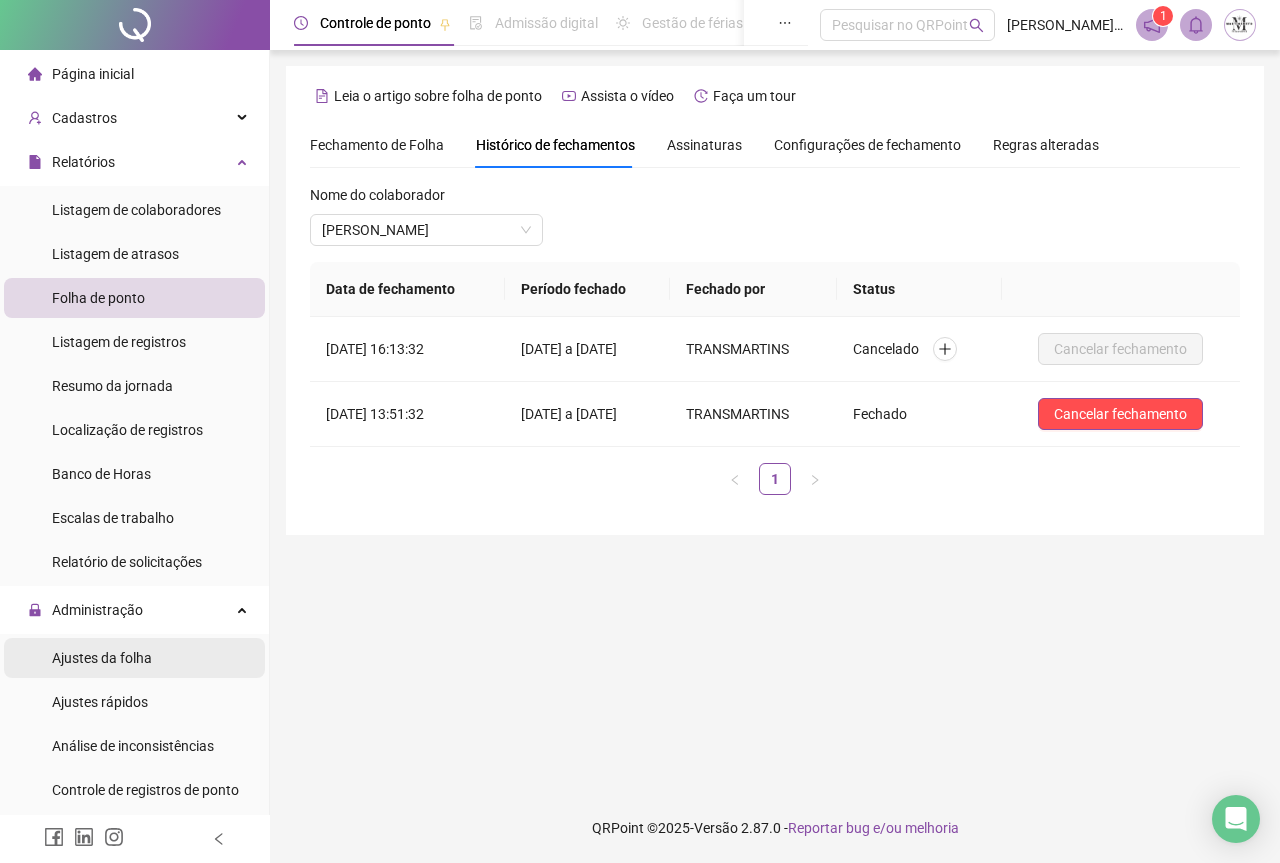 click on "Ajustes da folha" at bounding box center [102, 658] 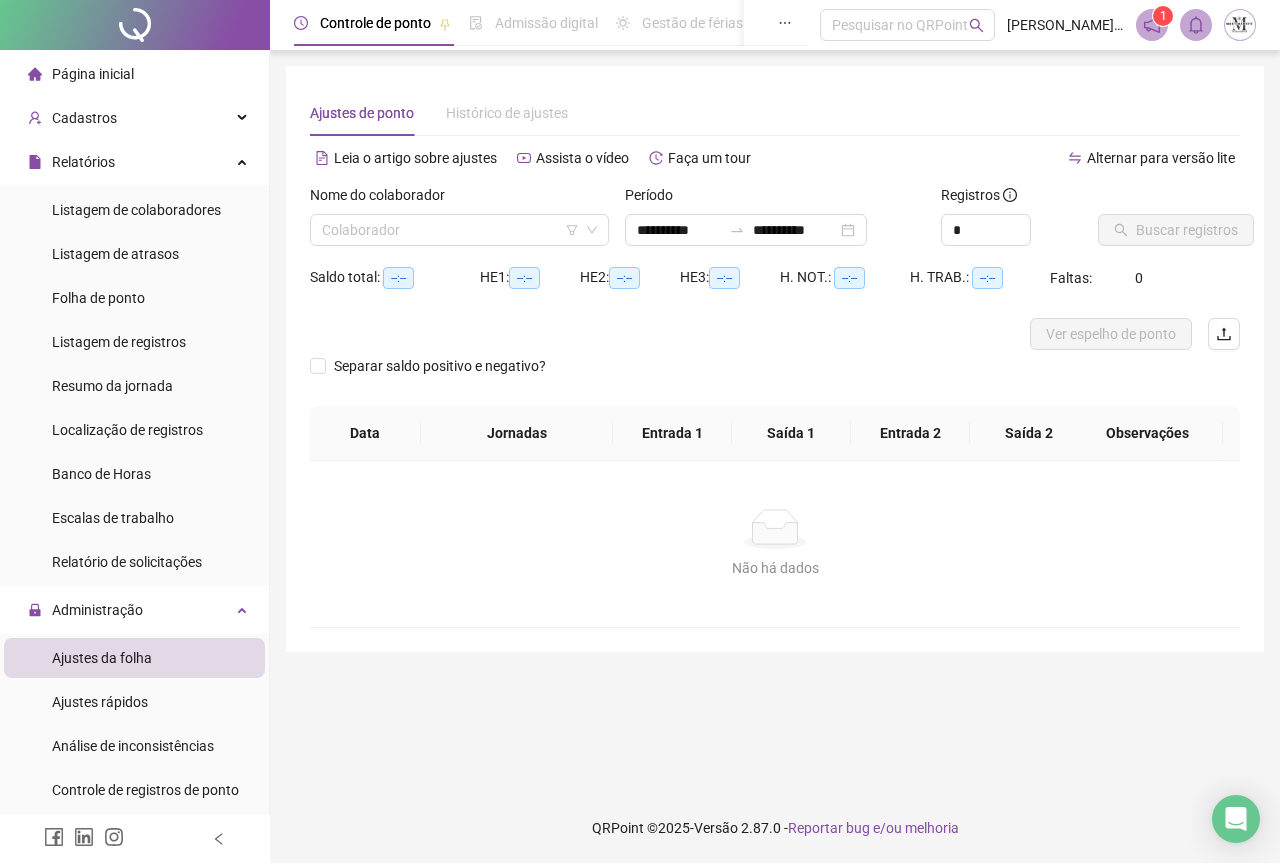 type on "**********" 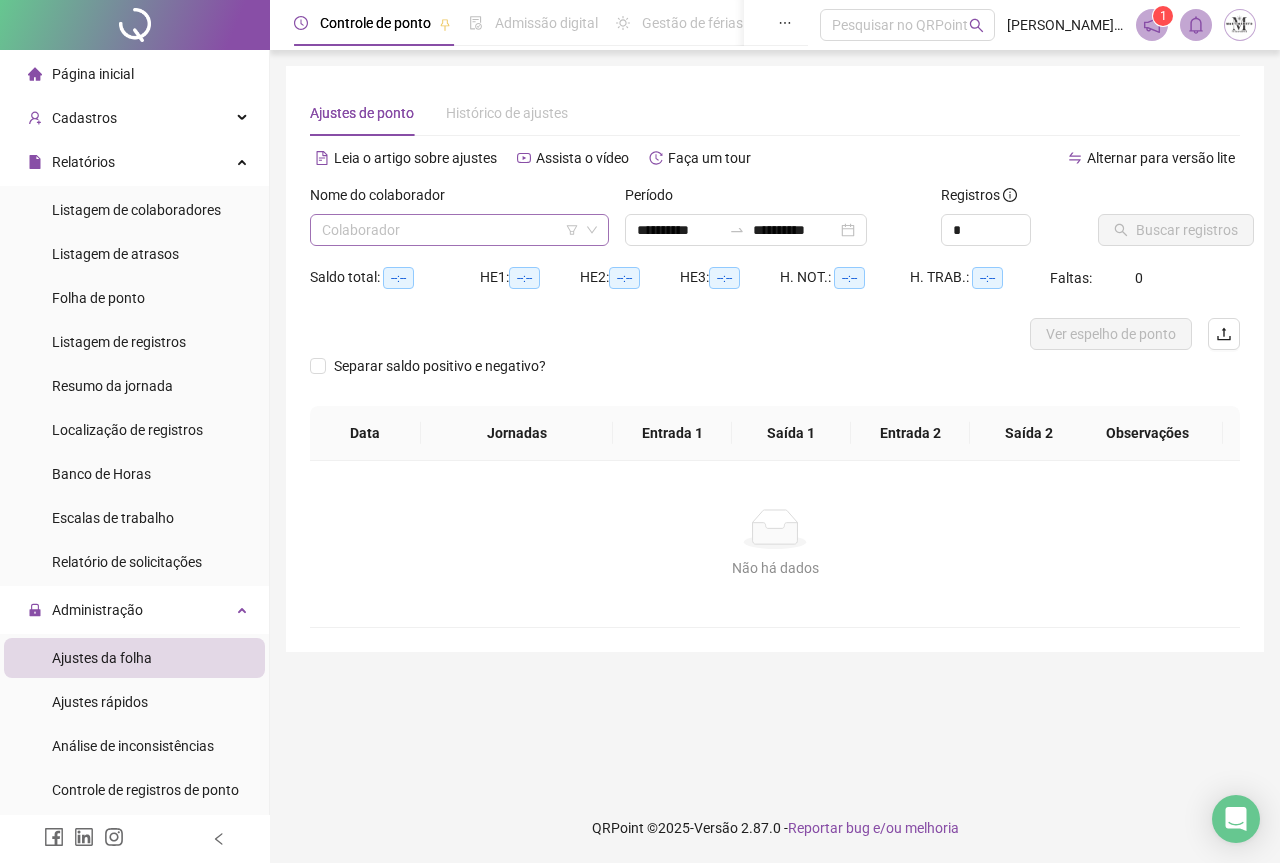 click at bounding box center [453, 230] 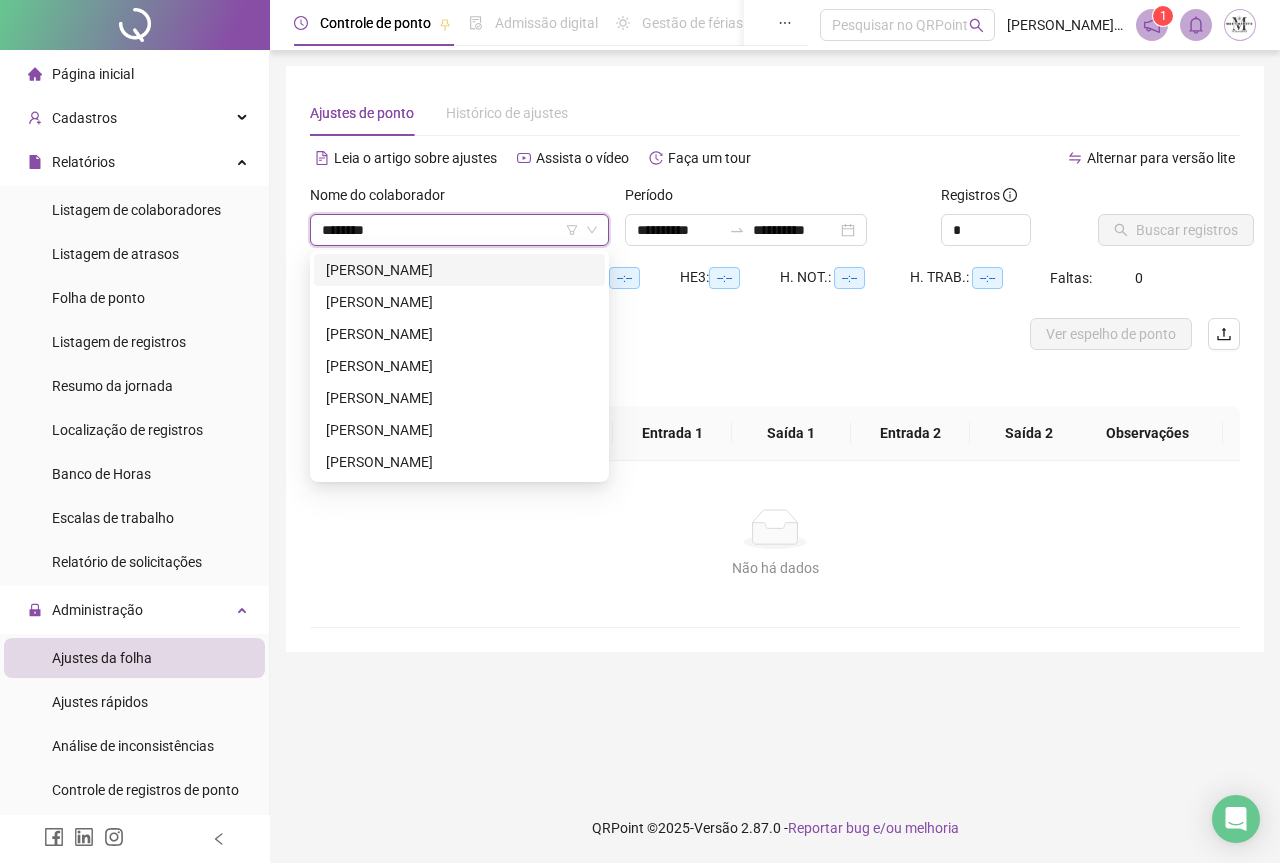 type on "*********" 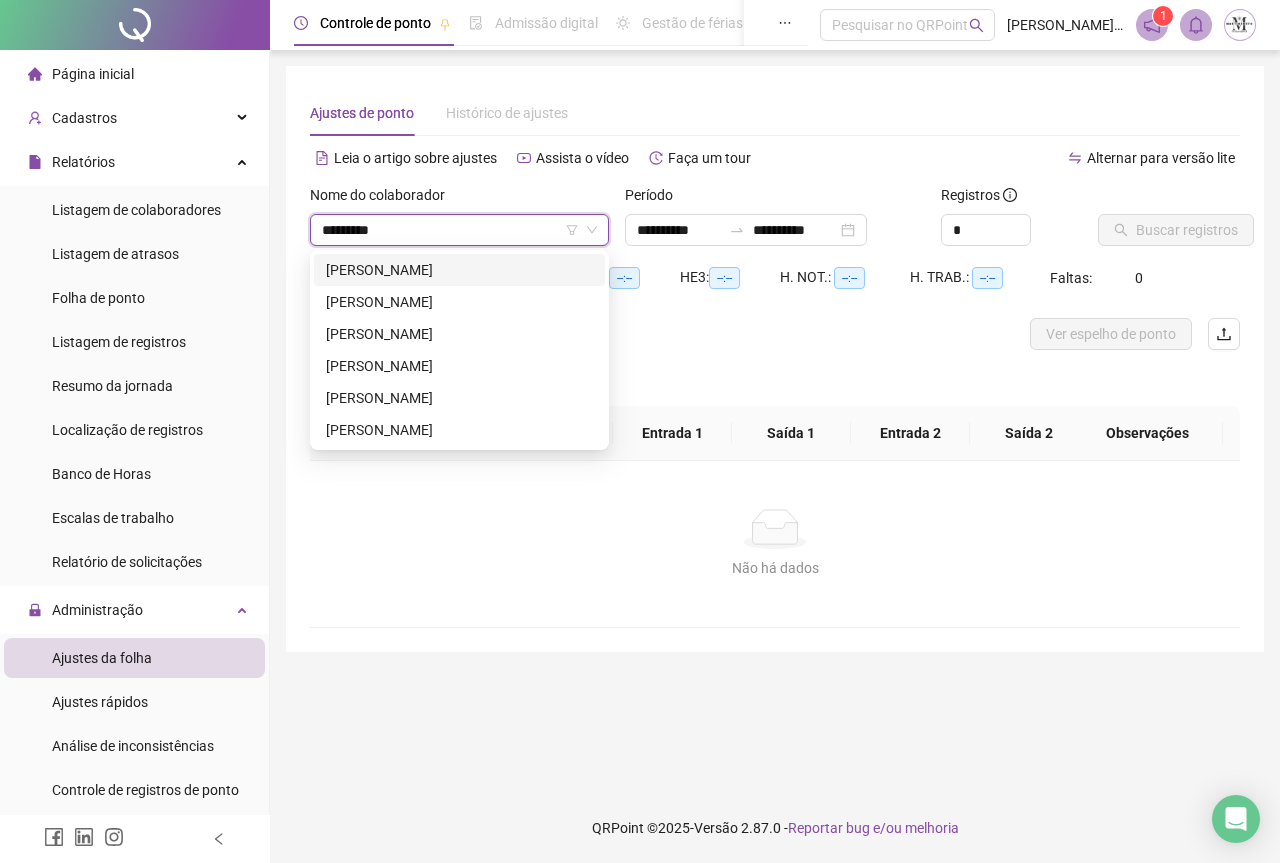 click on "[PERSON_NAME]" at bounding box center [459, 270] 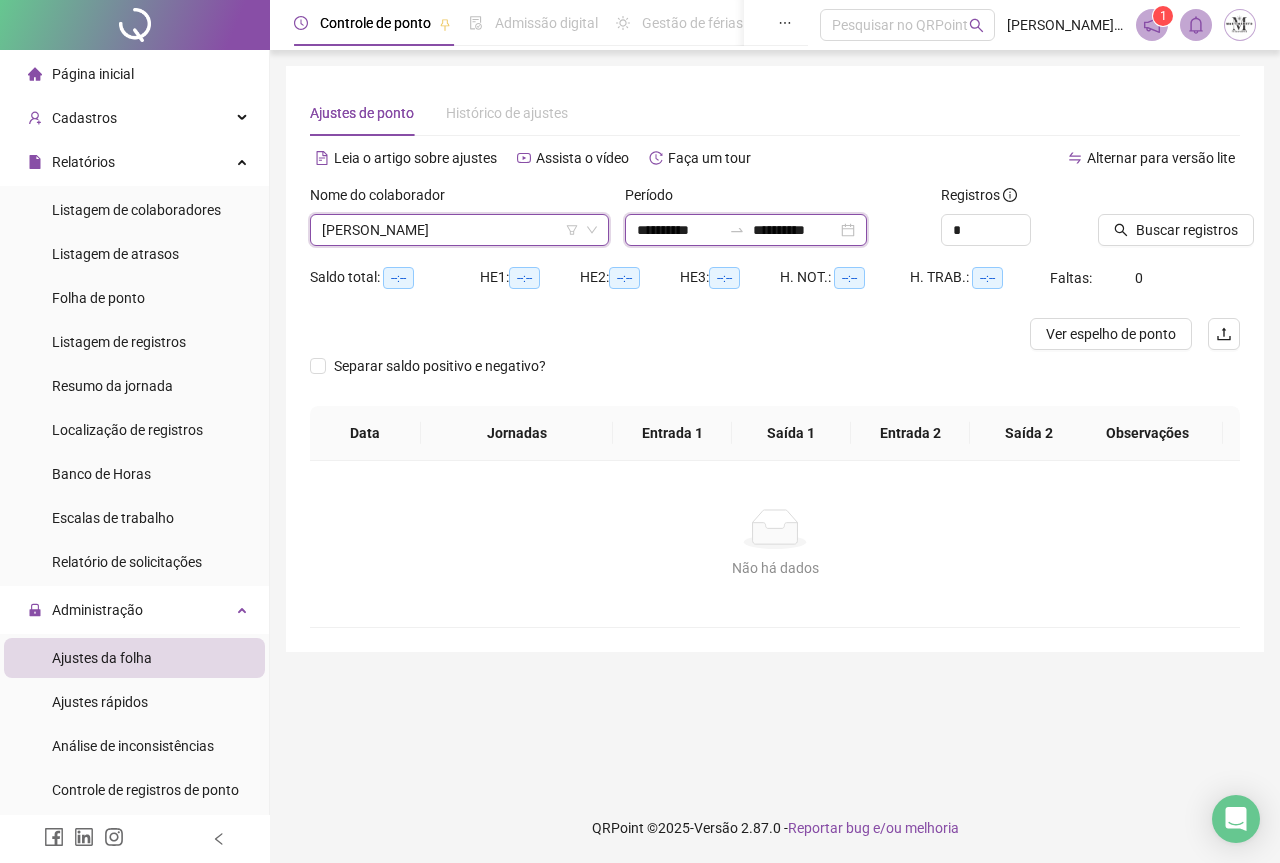 click on "**********" at bounding box center [795, 230] 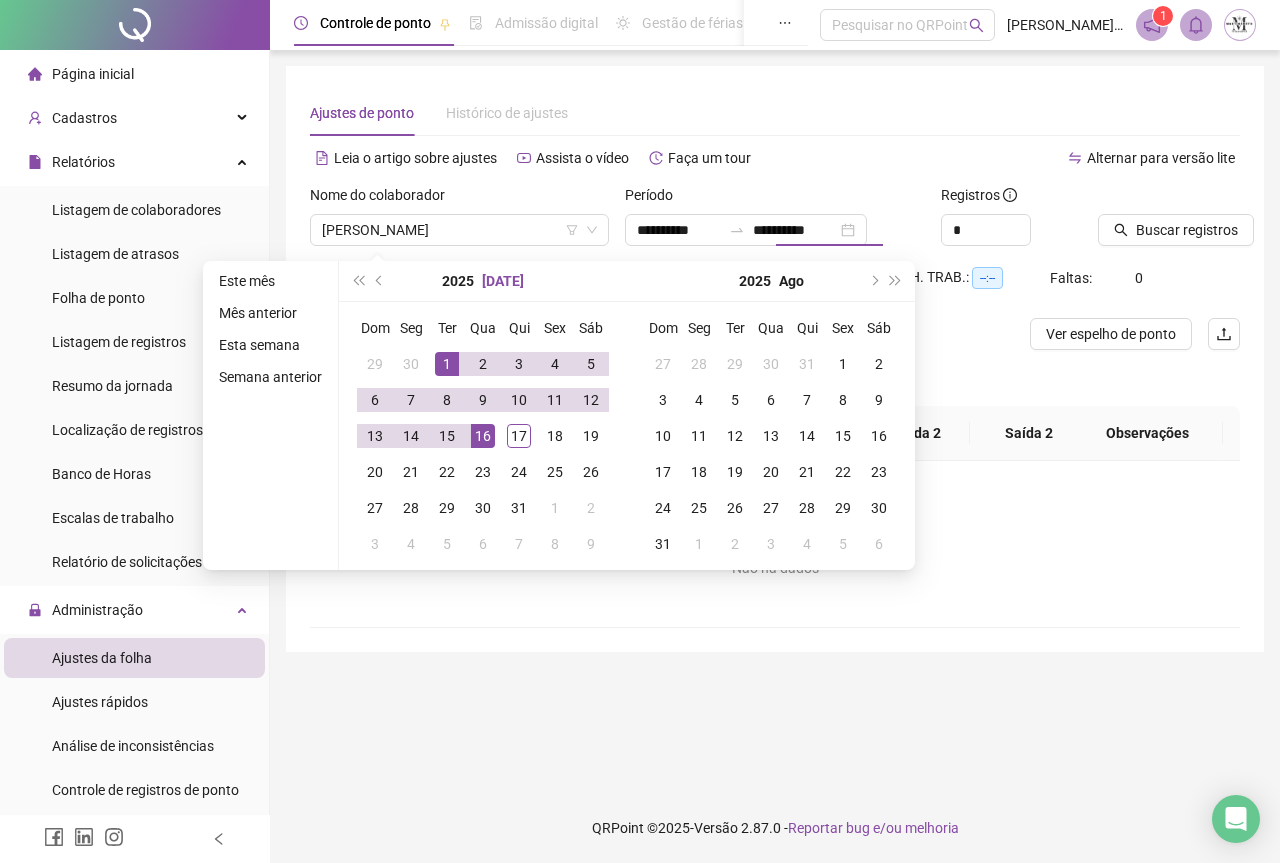 click on "[DATE]" at bounding box center (503, 281) 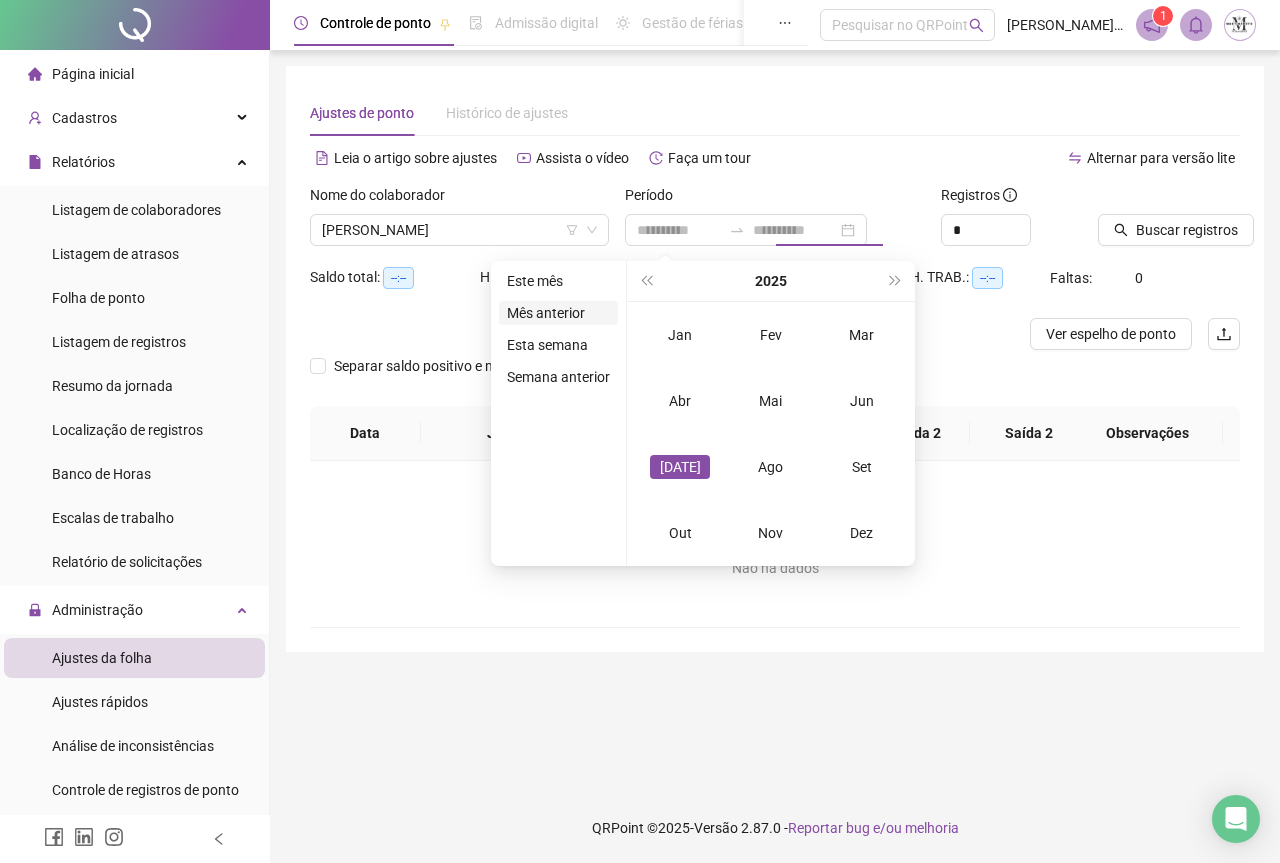 type on "**********" 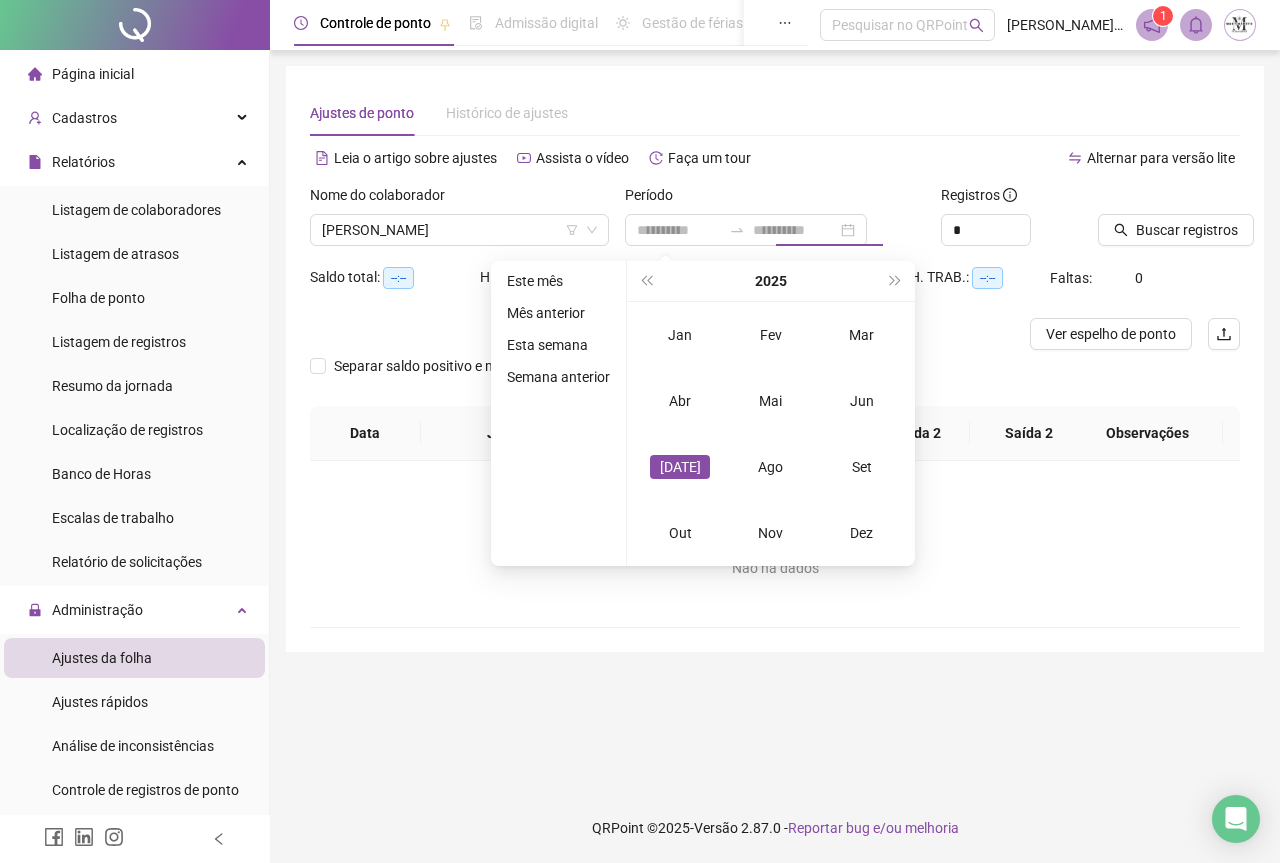 type on "**********" 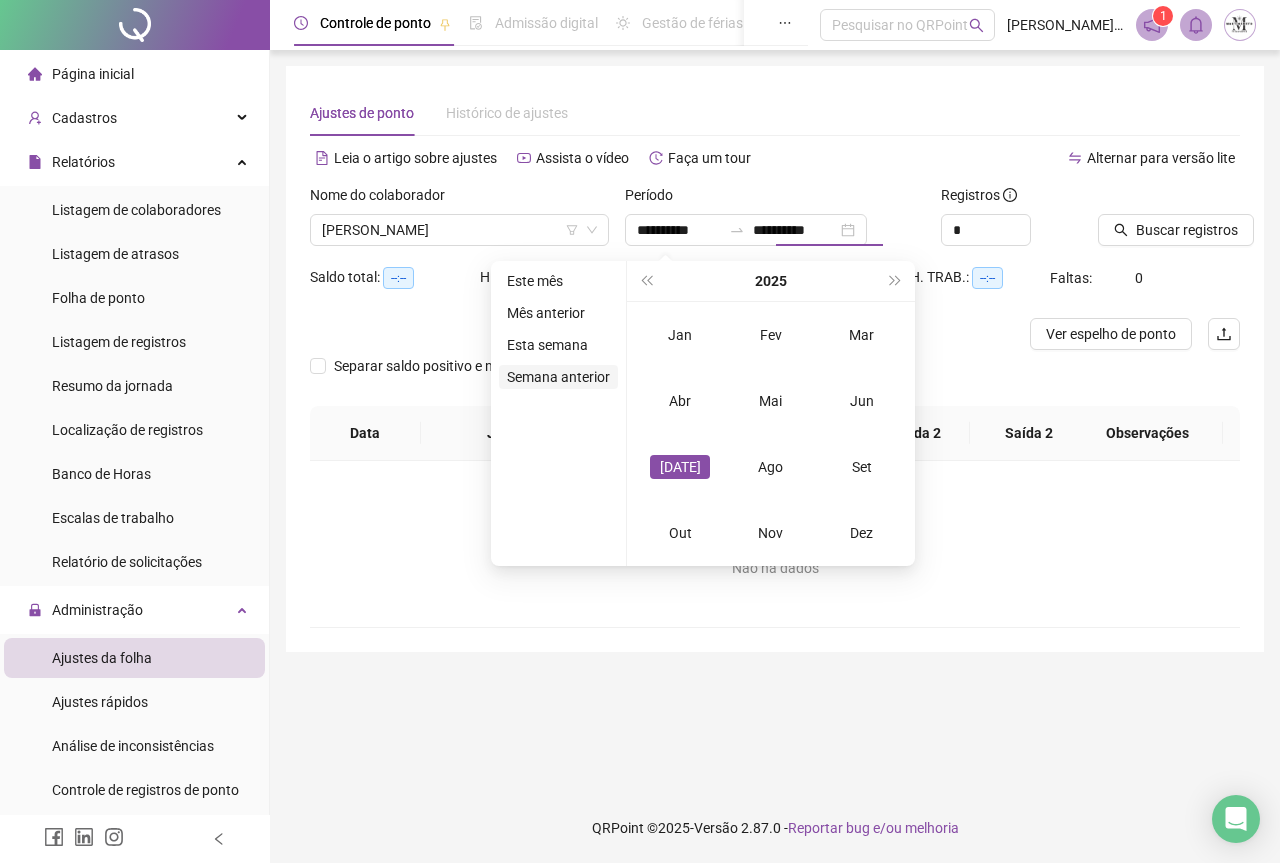 type on "**********" 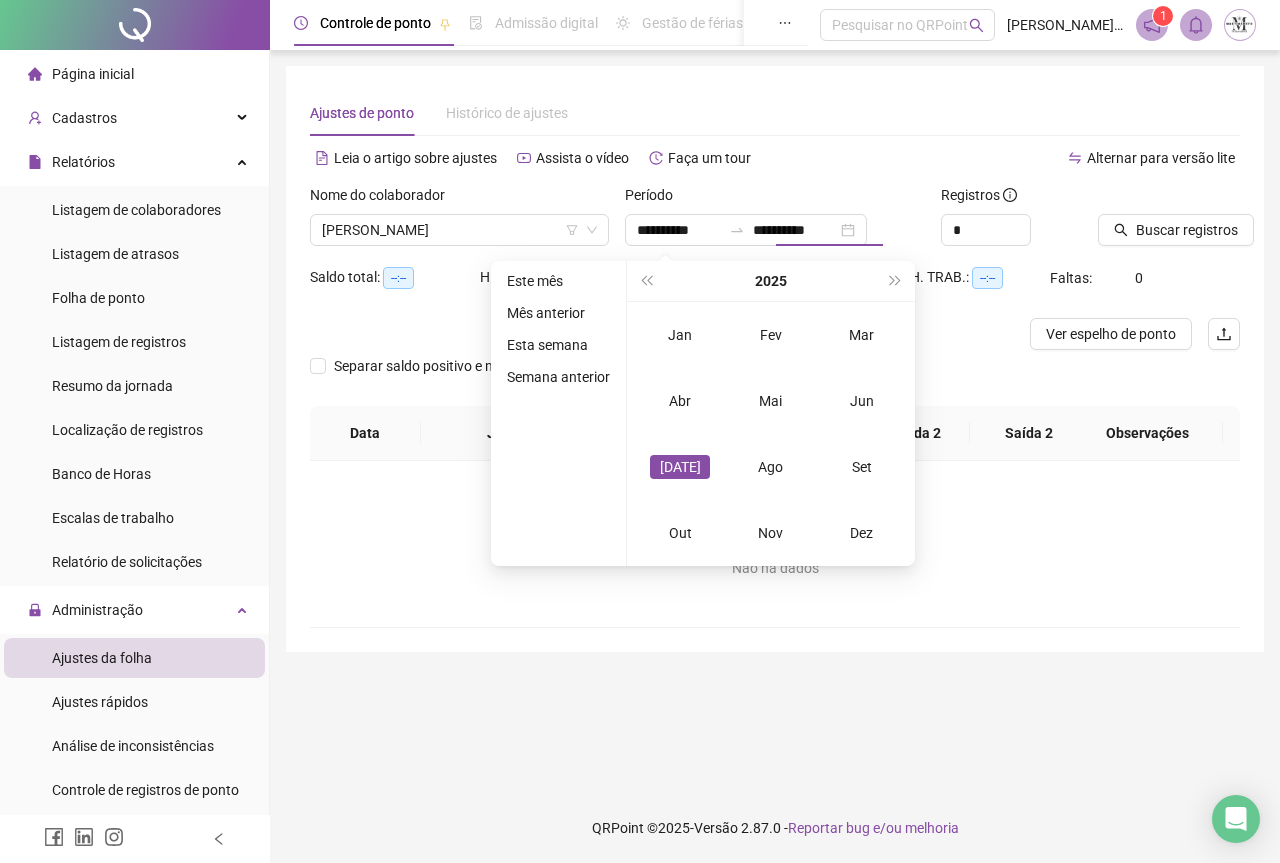 type on "**********" 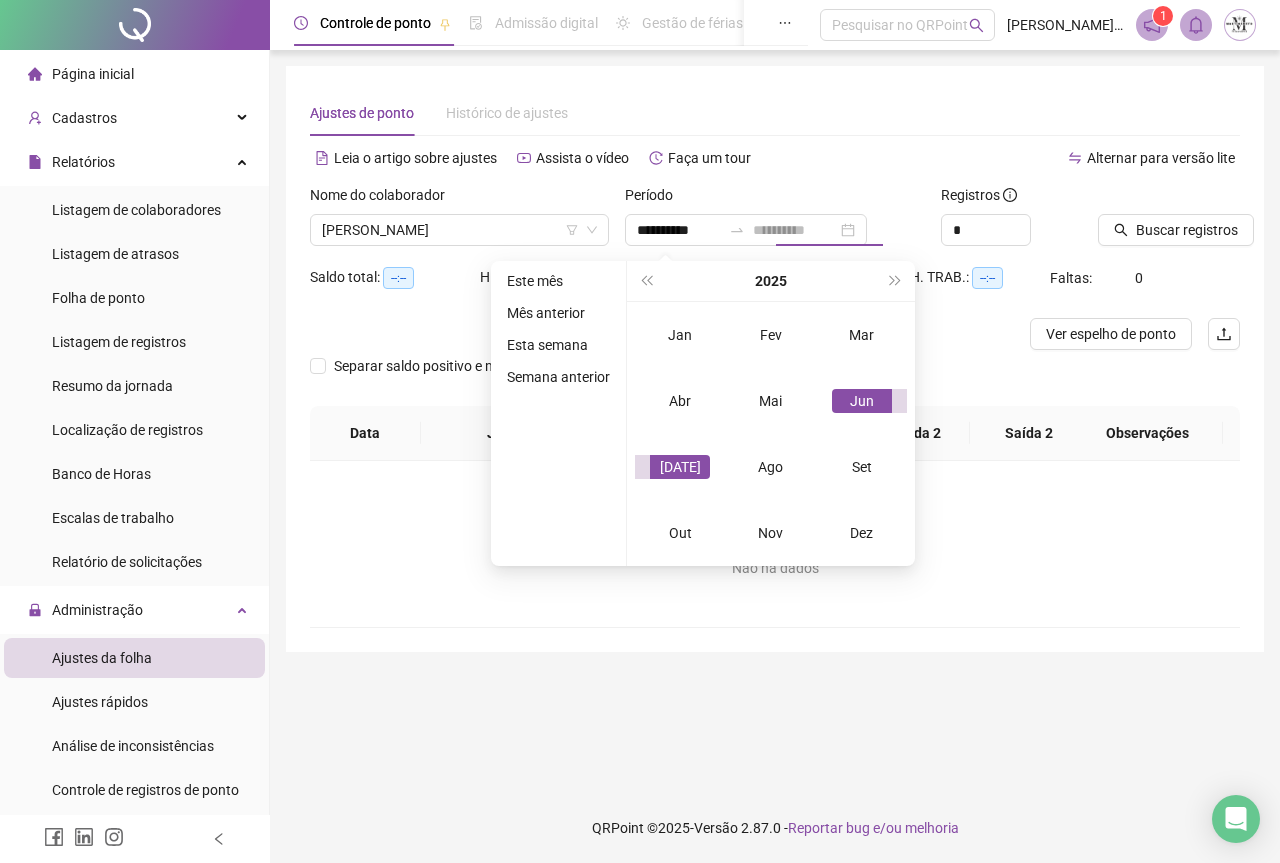click on "Jun" at bounding box center [862, 401] 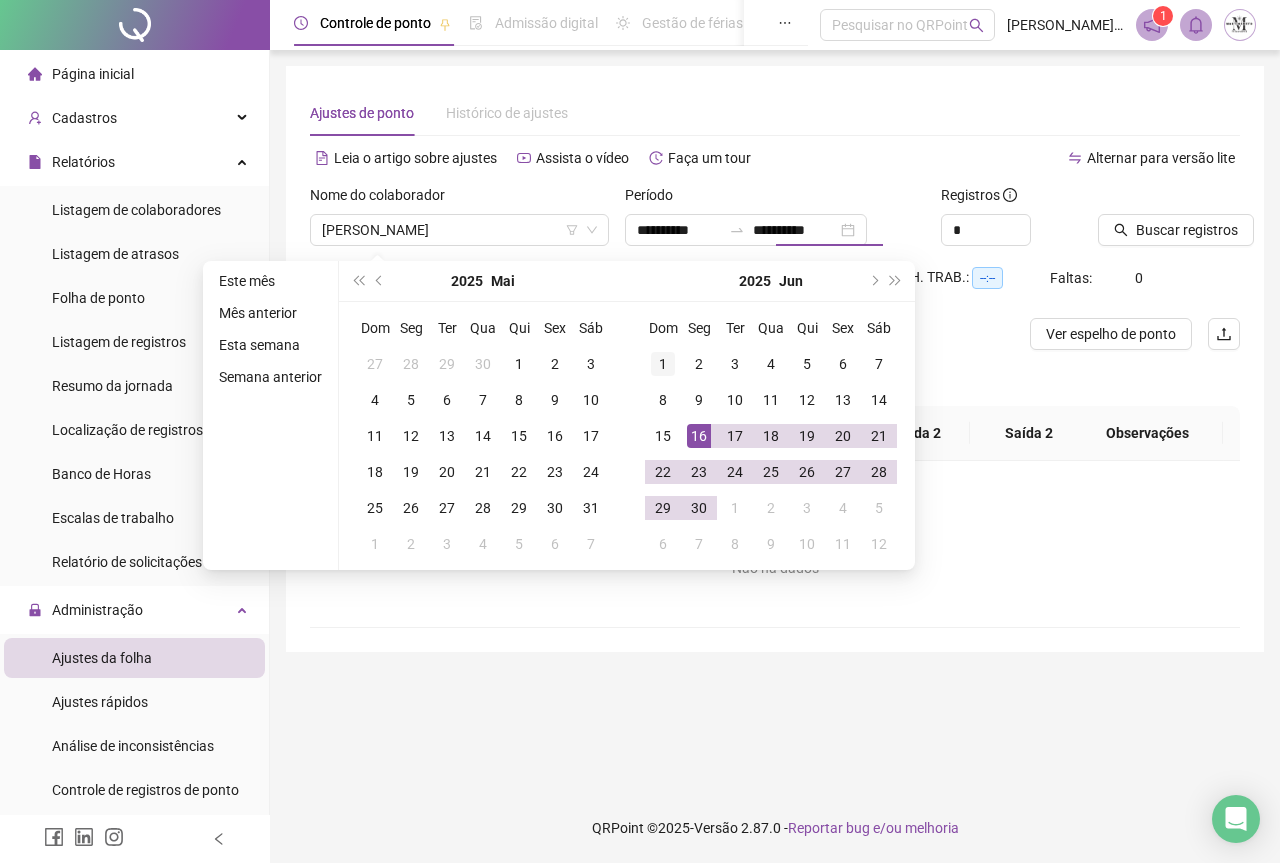 type on "**********" 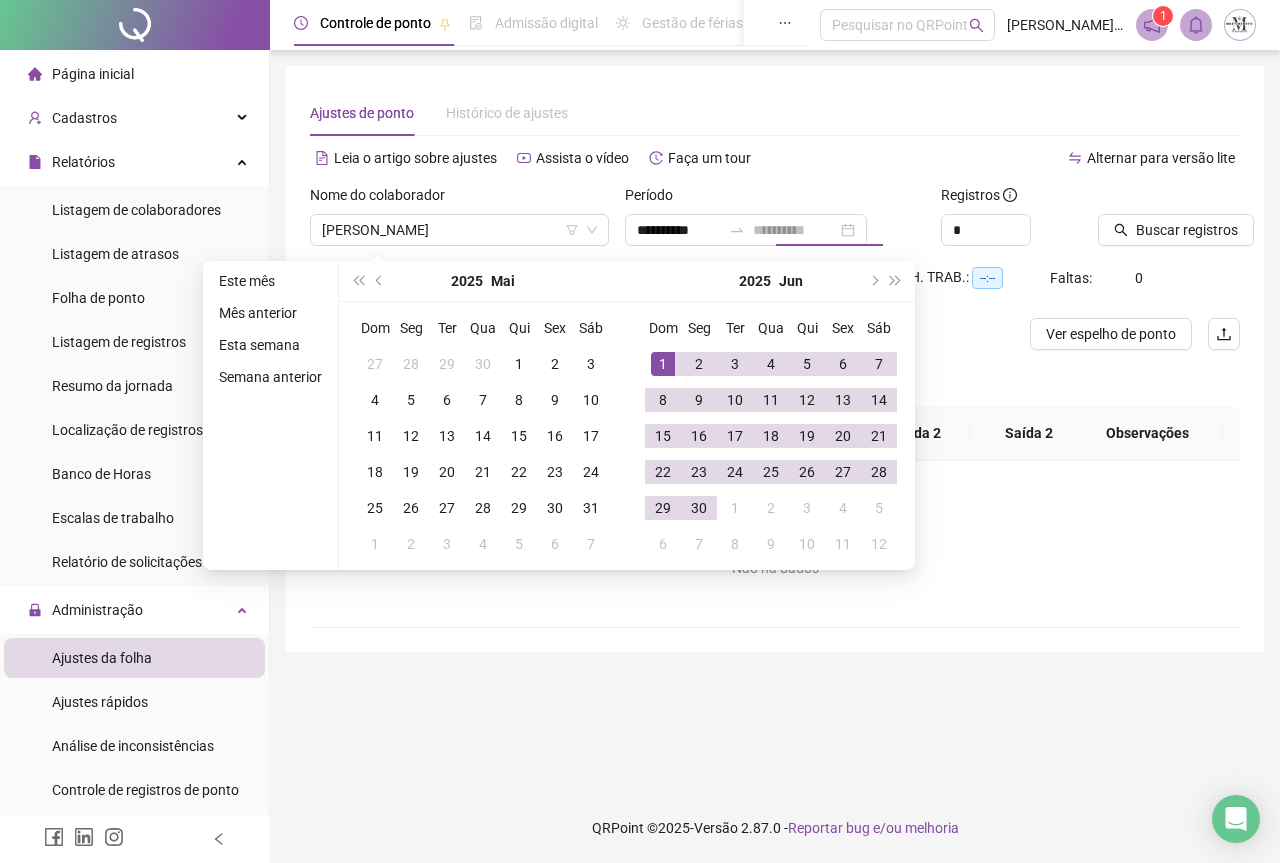 click on "1" at bounding box center [663, 364] 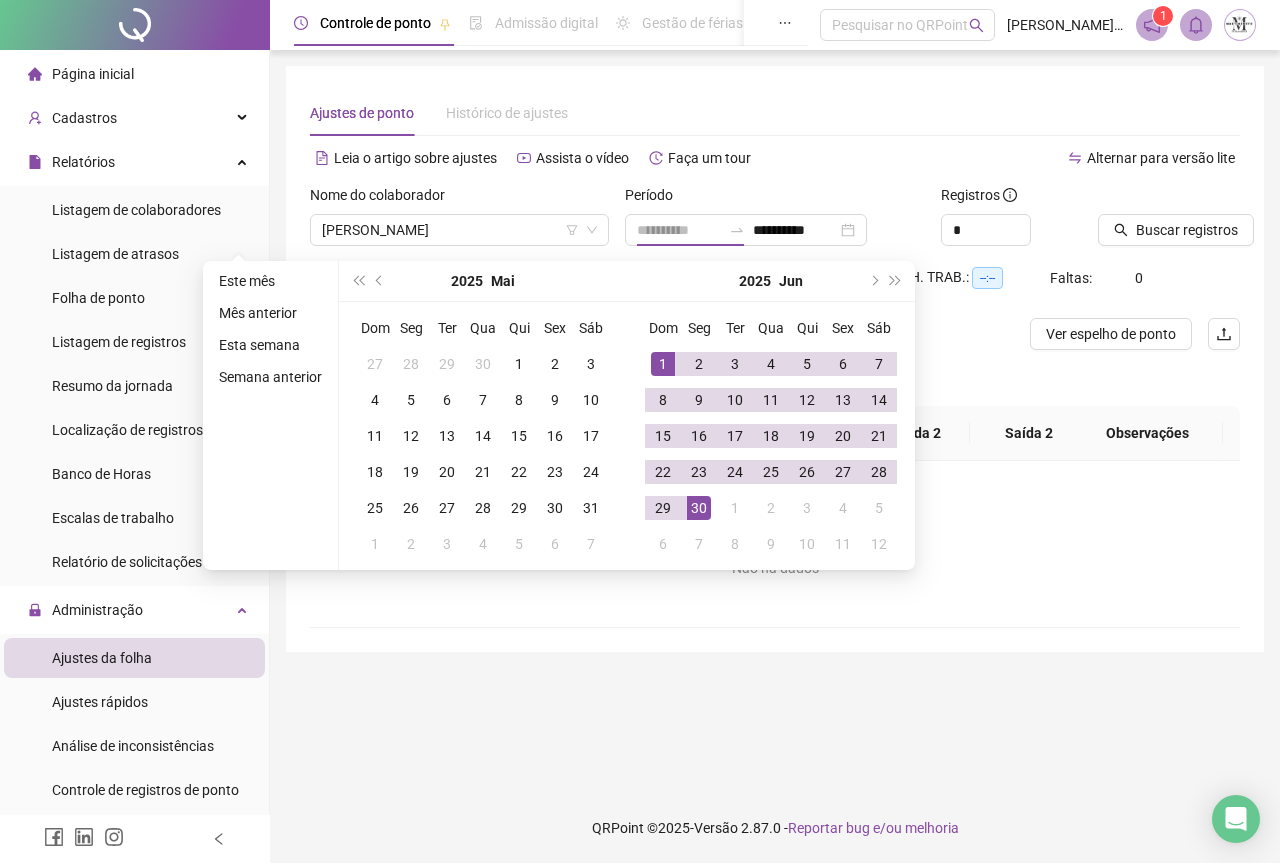 click on "30" at bounding box center [699, 508] 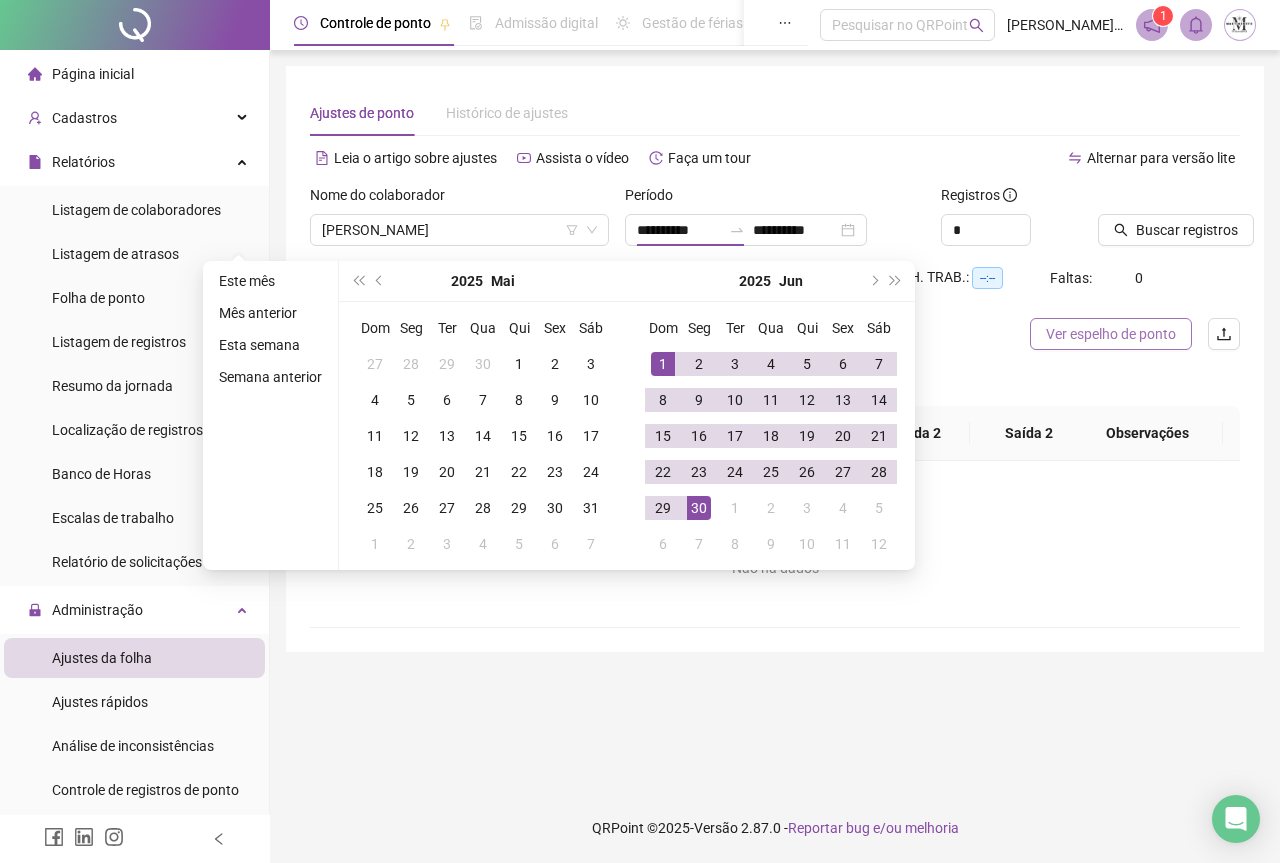 type on "**********" 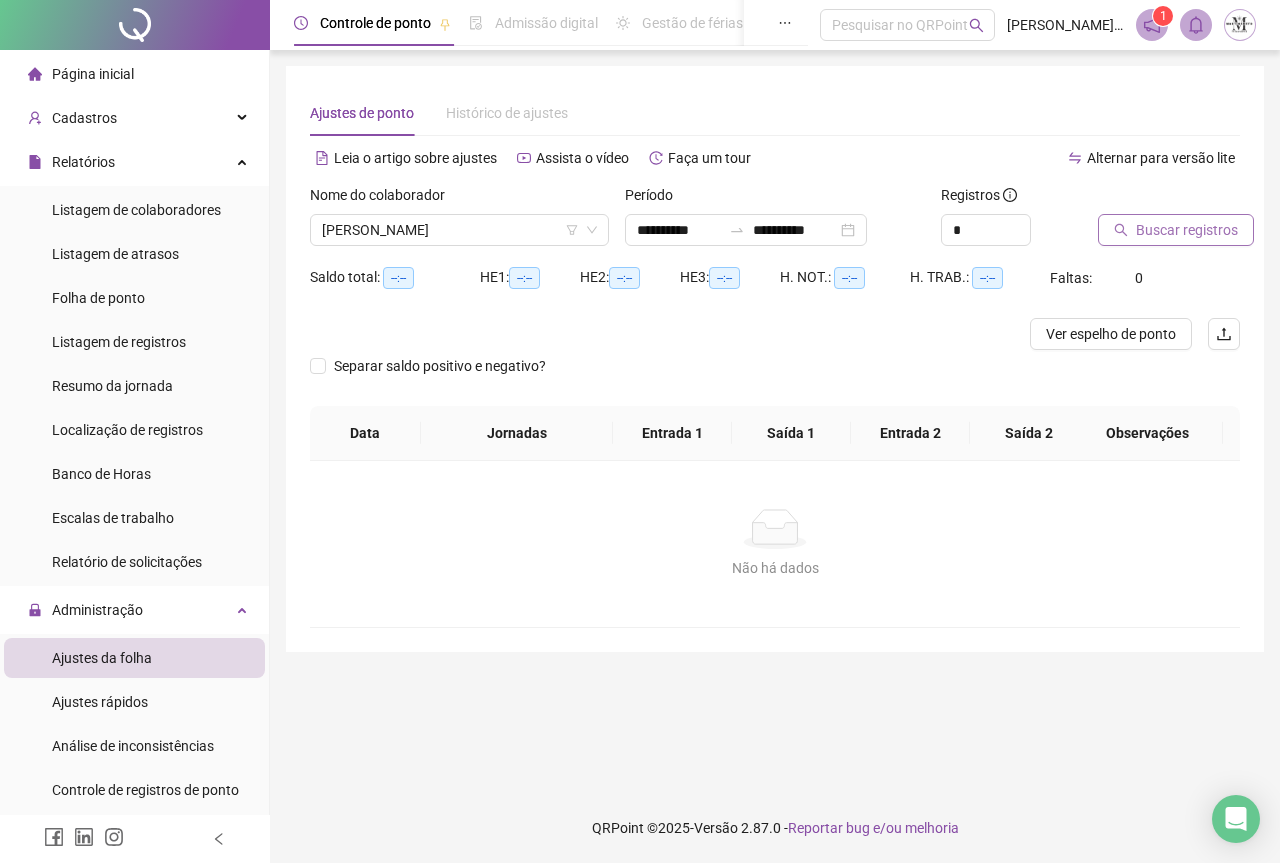 click on "Buscar registros" at bounding box center [1187, 230] 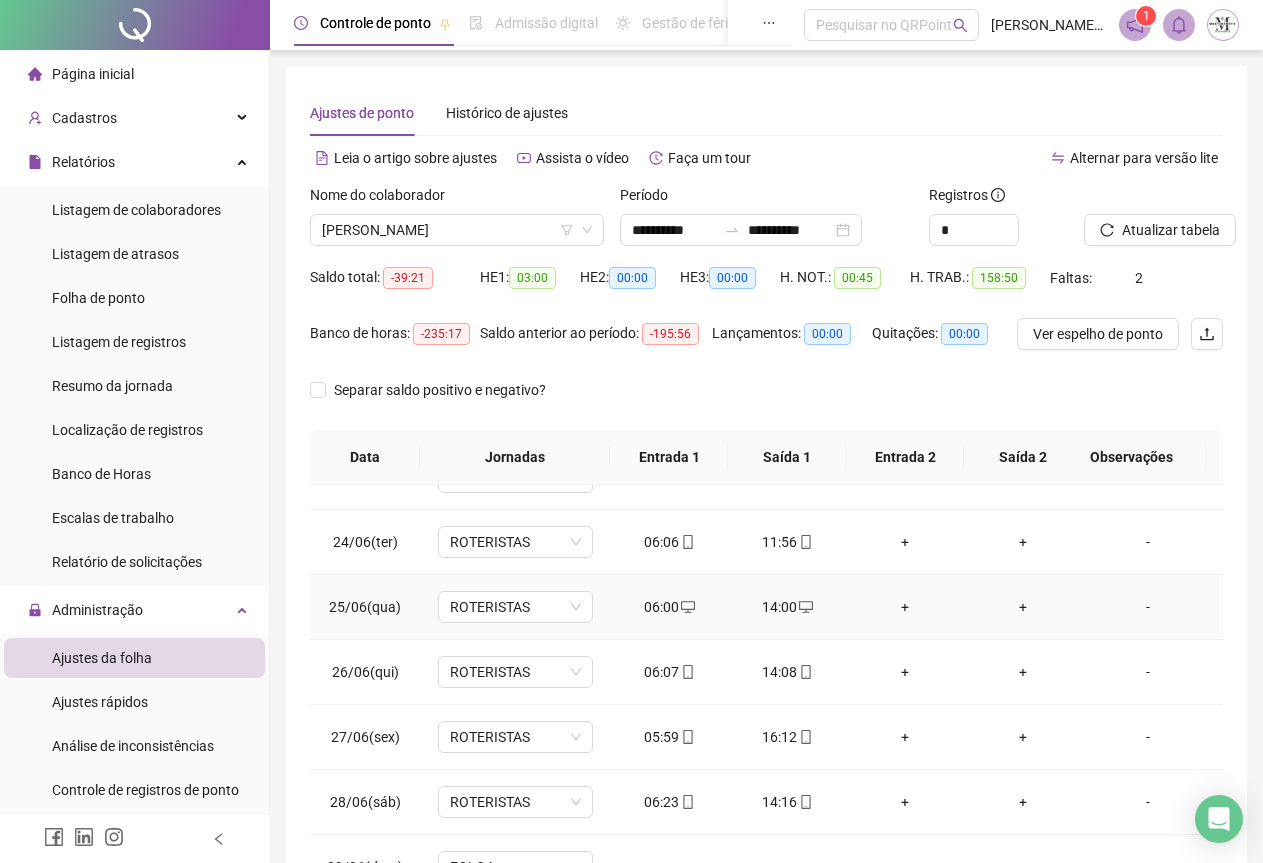 scroll, scrollTop: 1540, scrollLeft: 0, axis: vertical 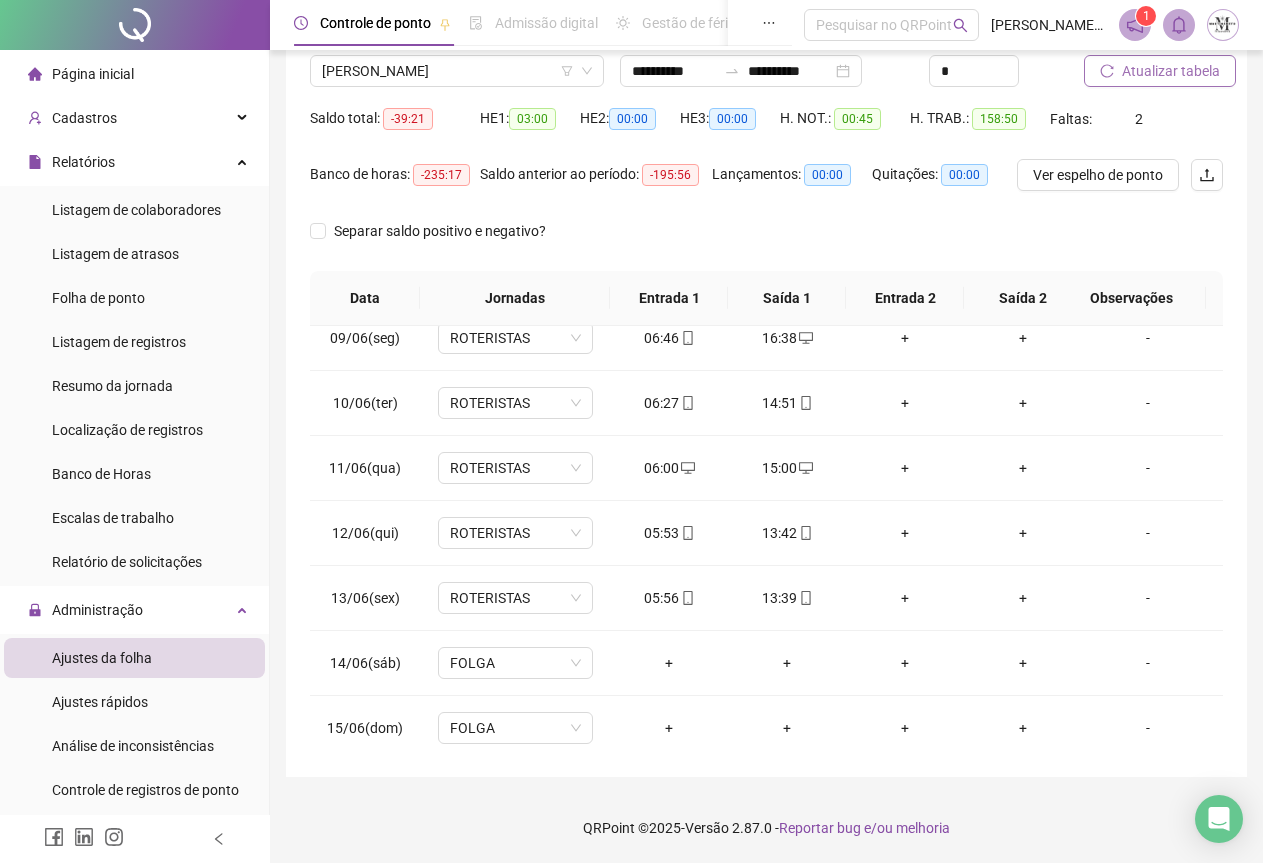click on "Atualizar tabela" at bounding box center [1171, 71] 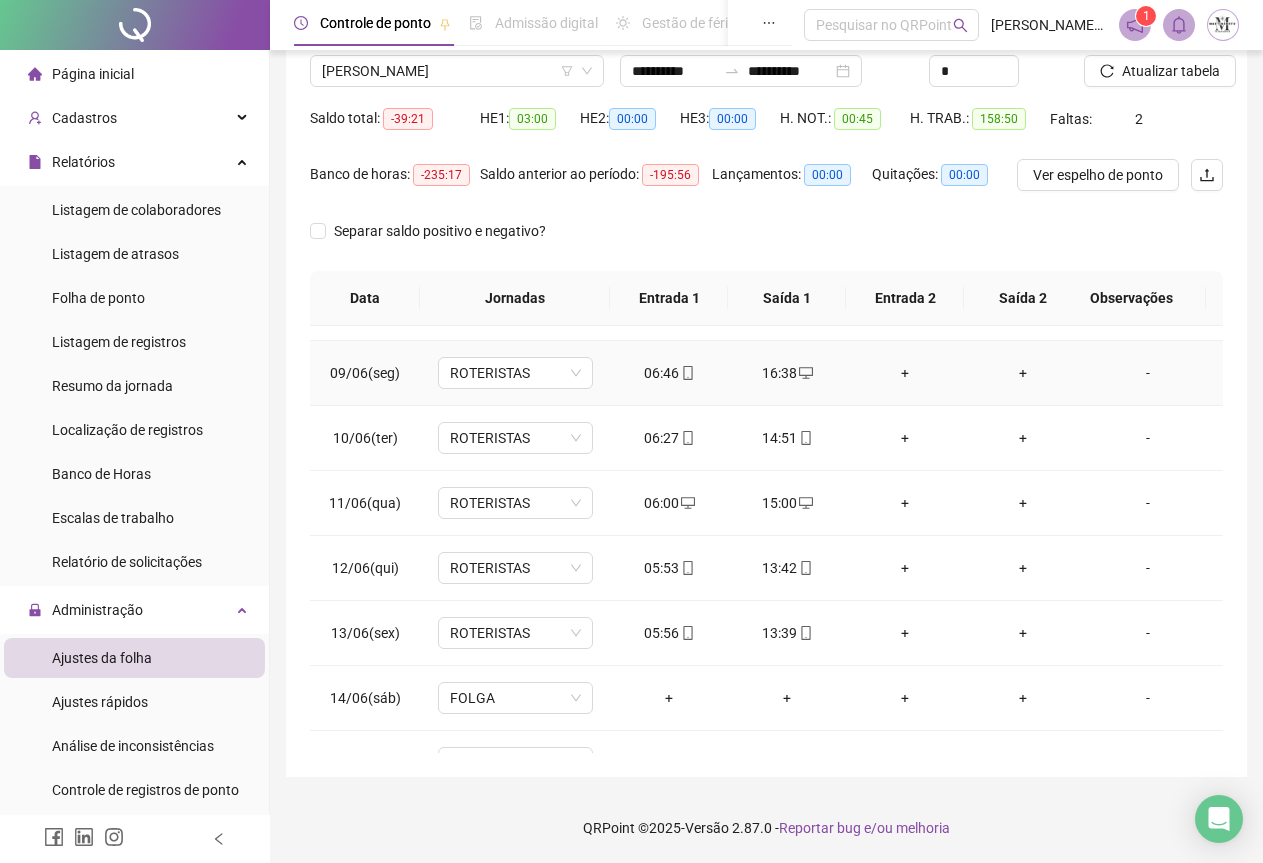 scroll, scrollTop: 540, scrollLeft: 0, axis: vertical 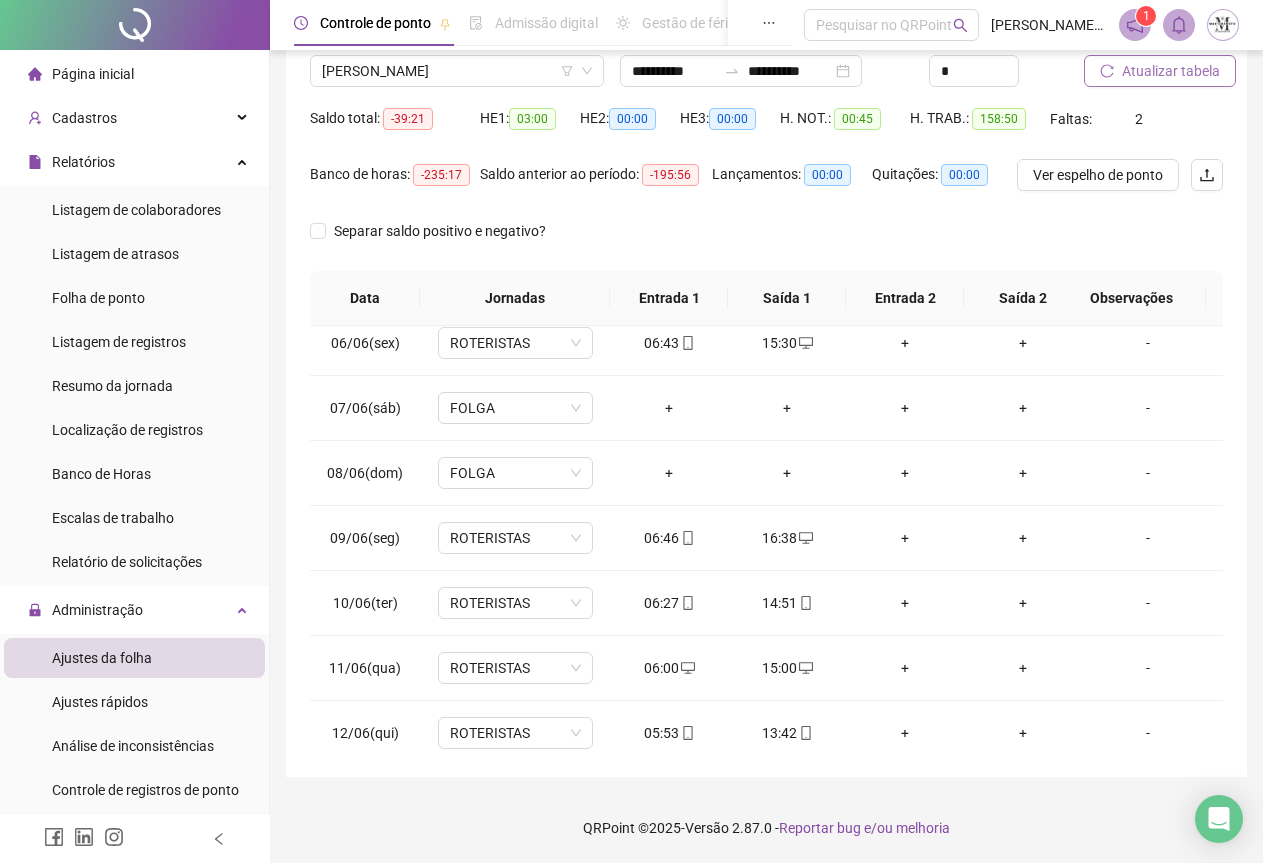 click on "Atualizar tabela" at bounding box center (1171, 71) 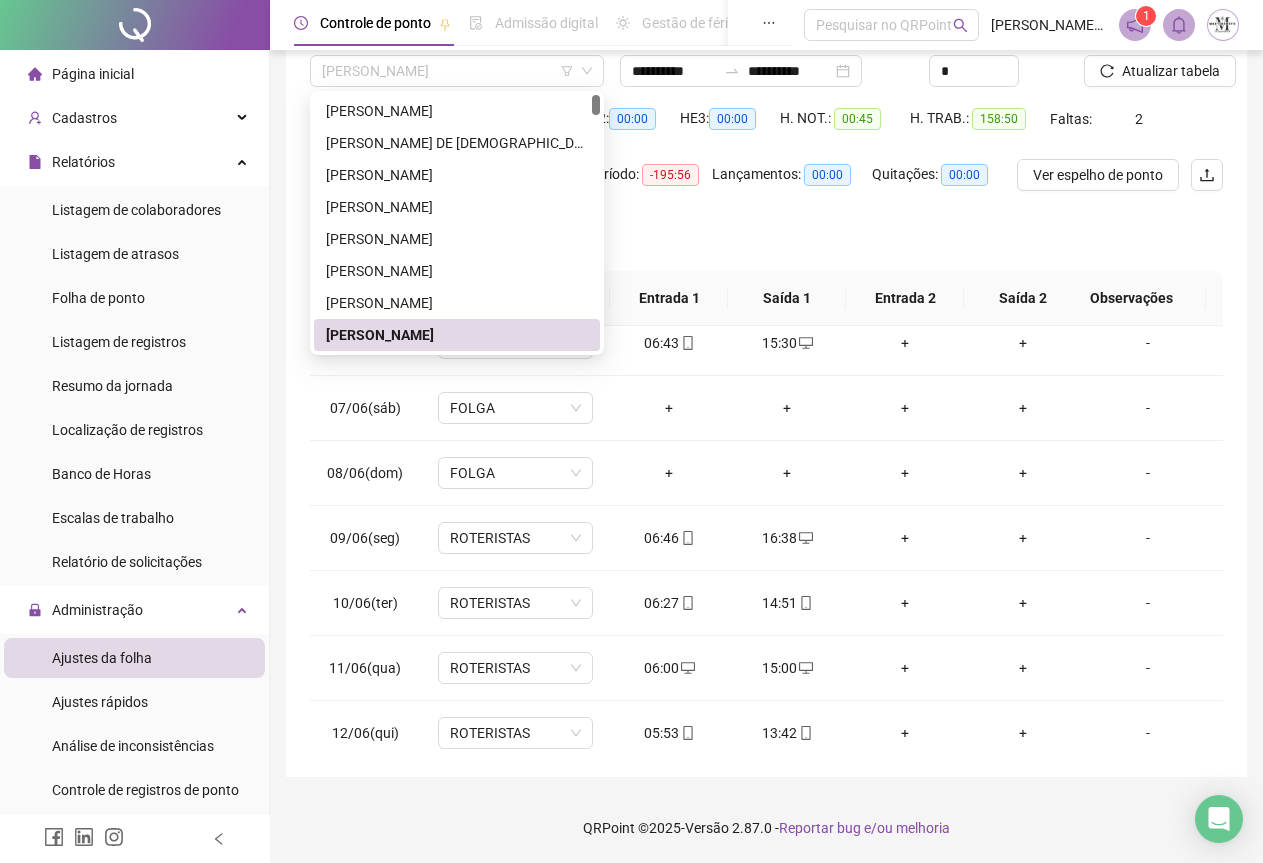 click on "[PERSON_NAME]" at bounding box center (457, 71) 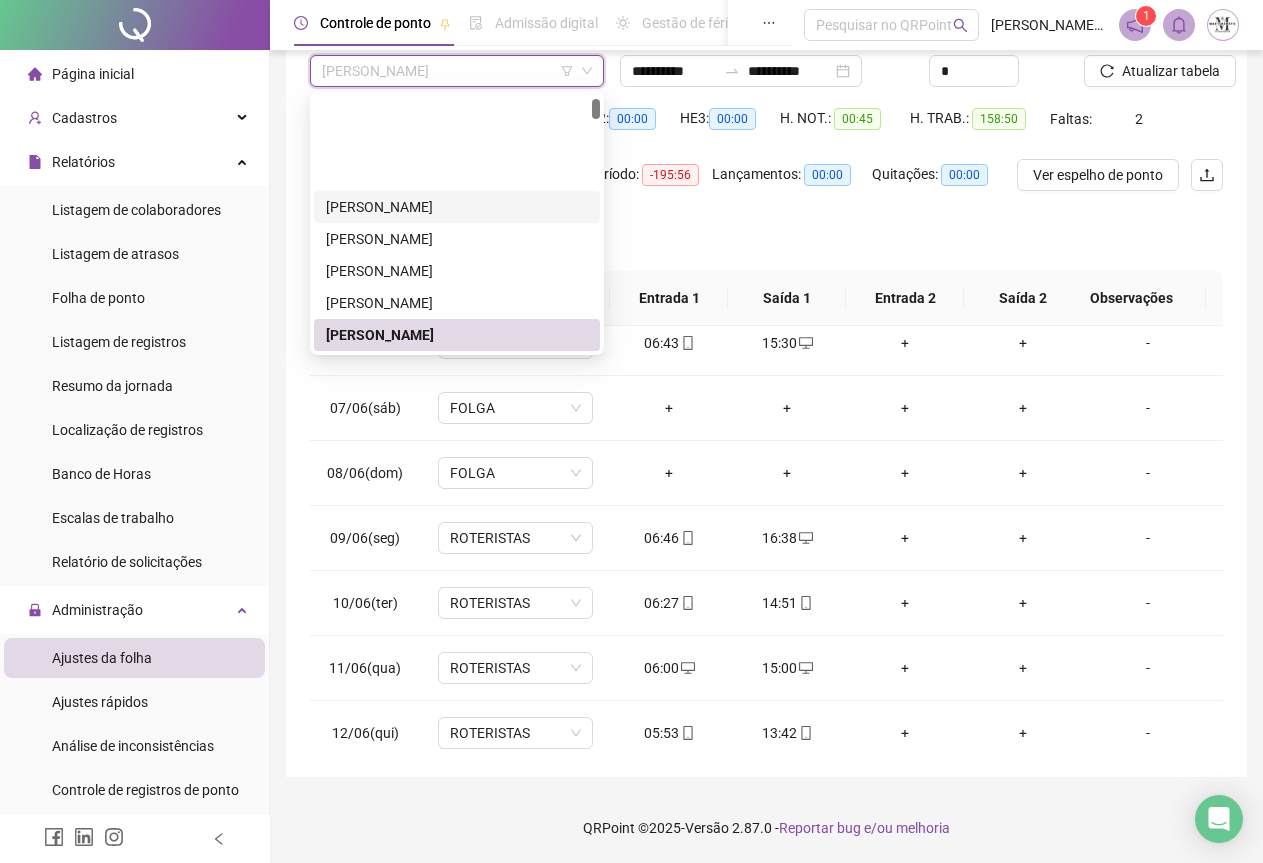 scroll, scrollTop: 100, scrollLeft: 0, axis: vertical 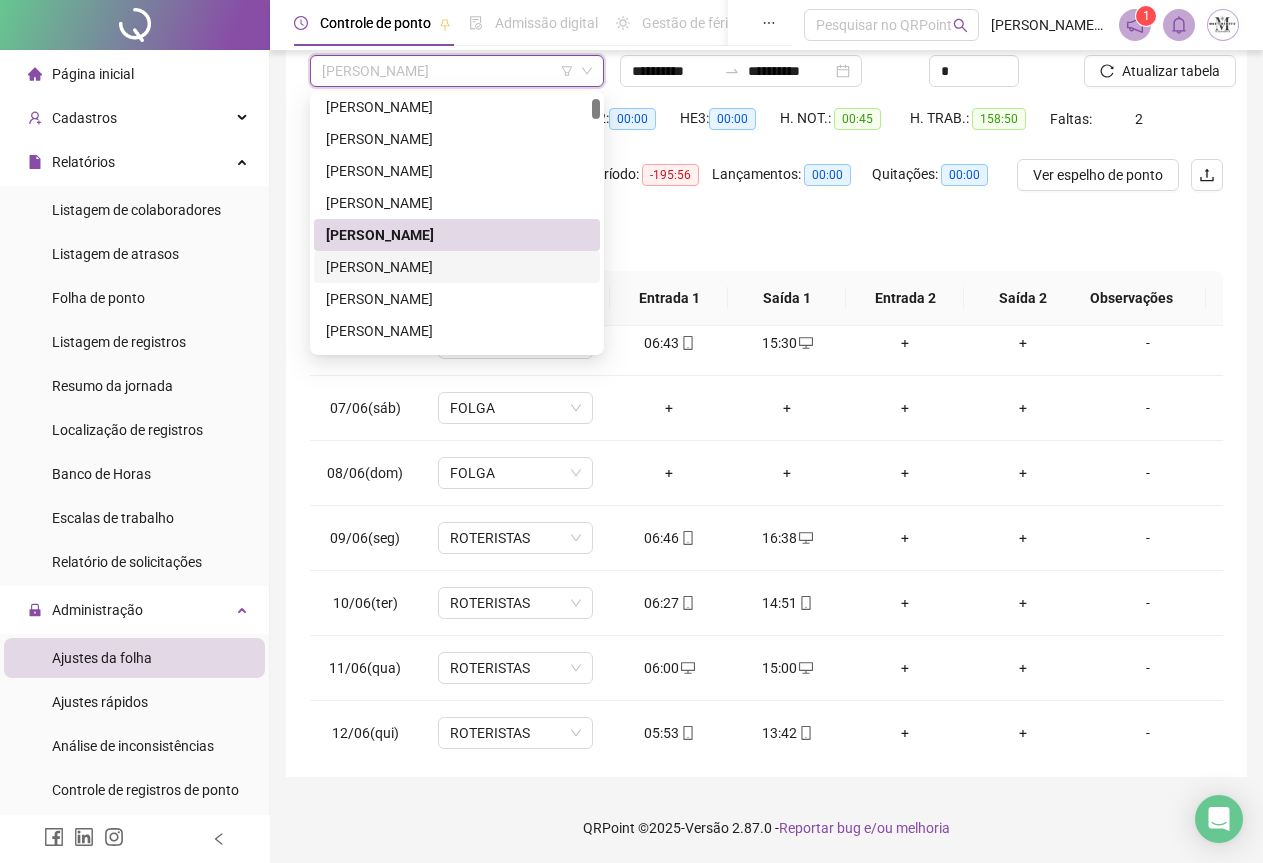click on "[PERSON_NAME]" at bounding box center [457, 267] 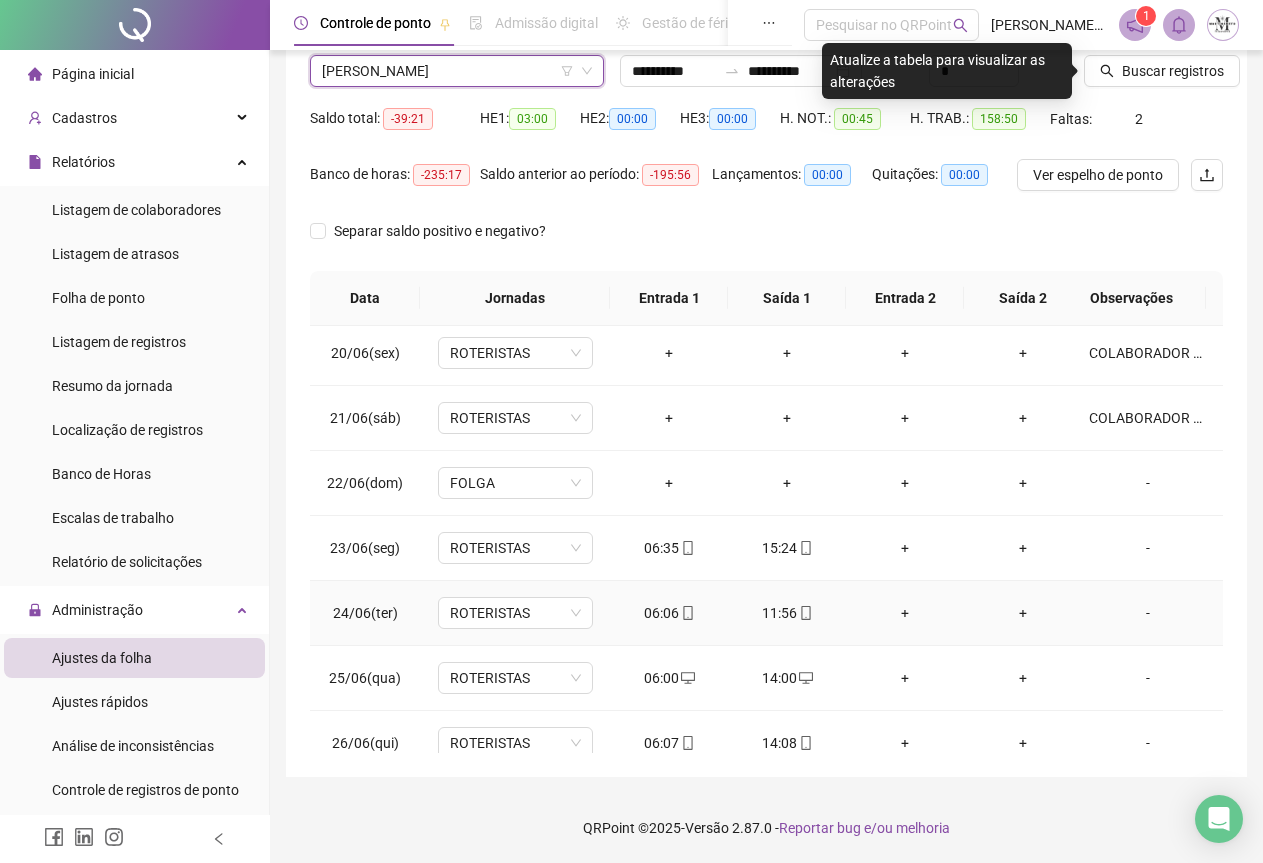 scroll, scrollTop: 1540, scrollLeft: 0, axis: vertical 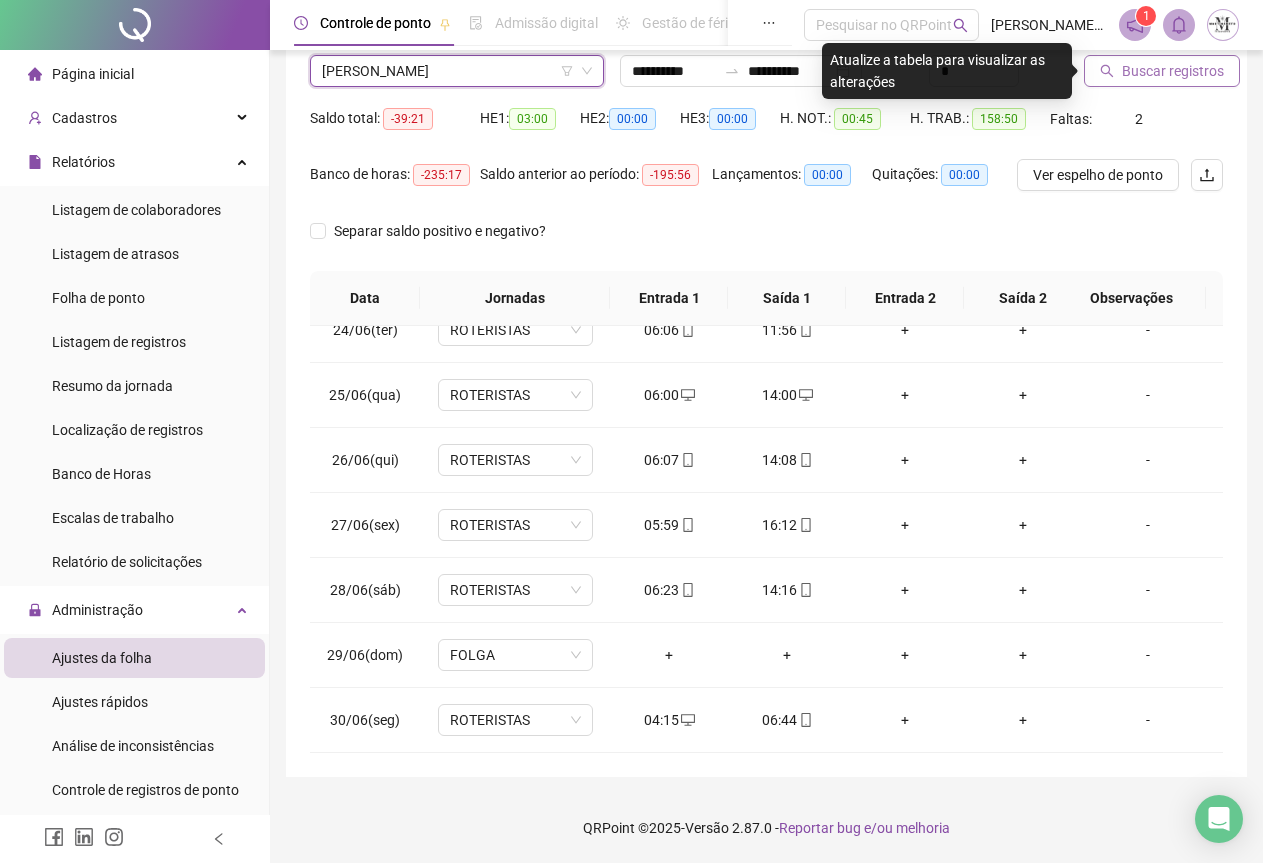 click on "Buscar registros" at bounding box center [1173, 71] 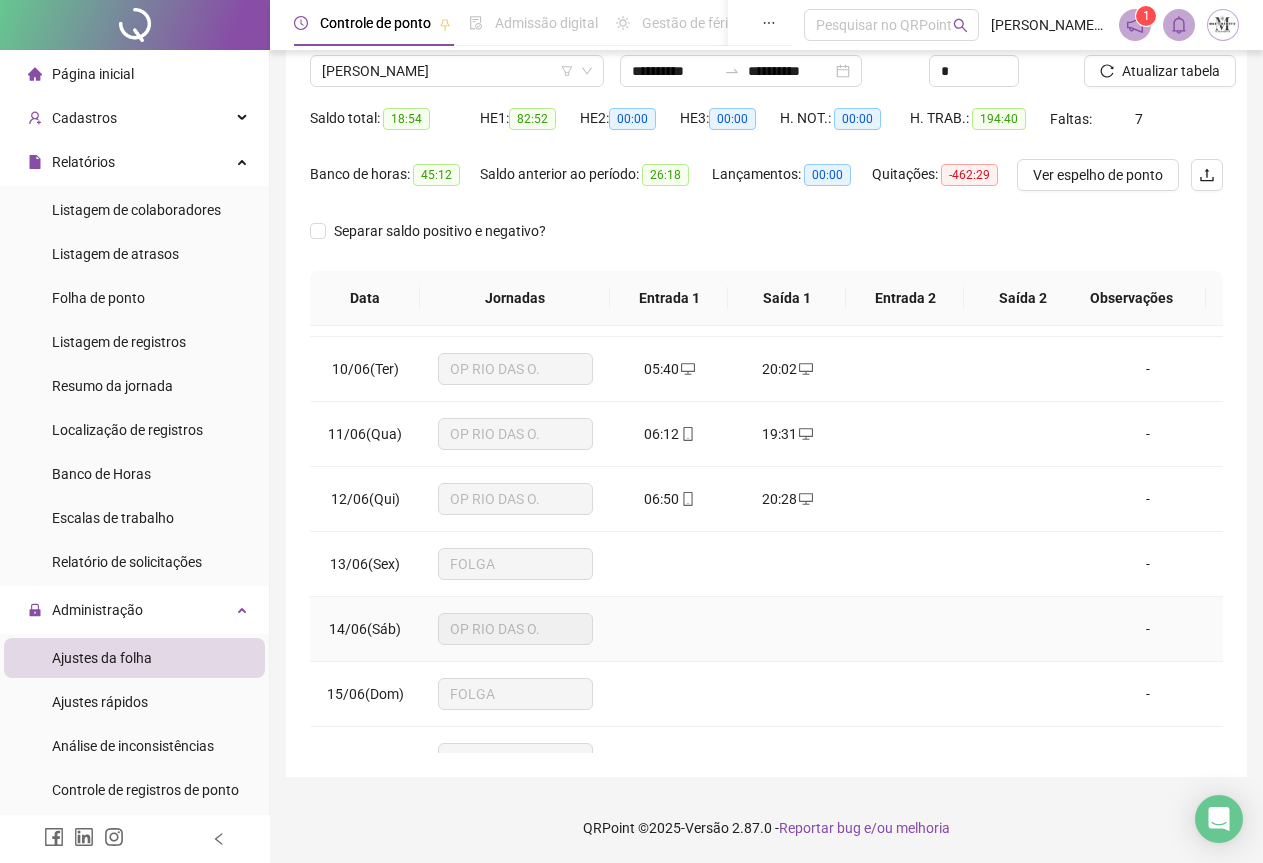 scroll, scrollTop: 540, scrollLeft: 0, axis: vertical 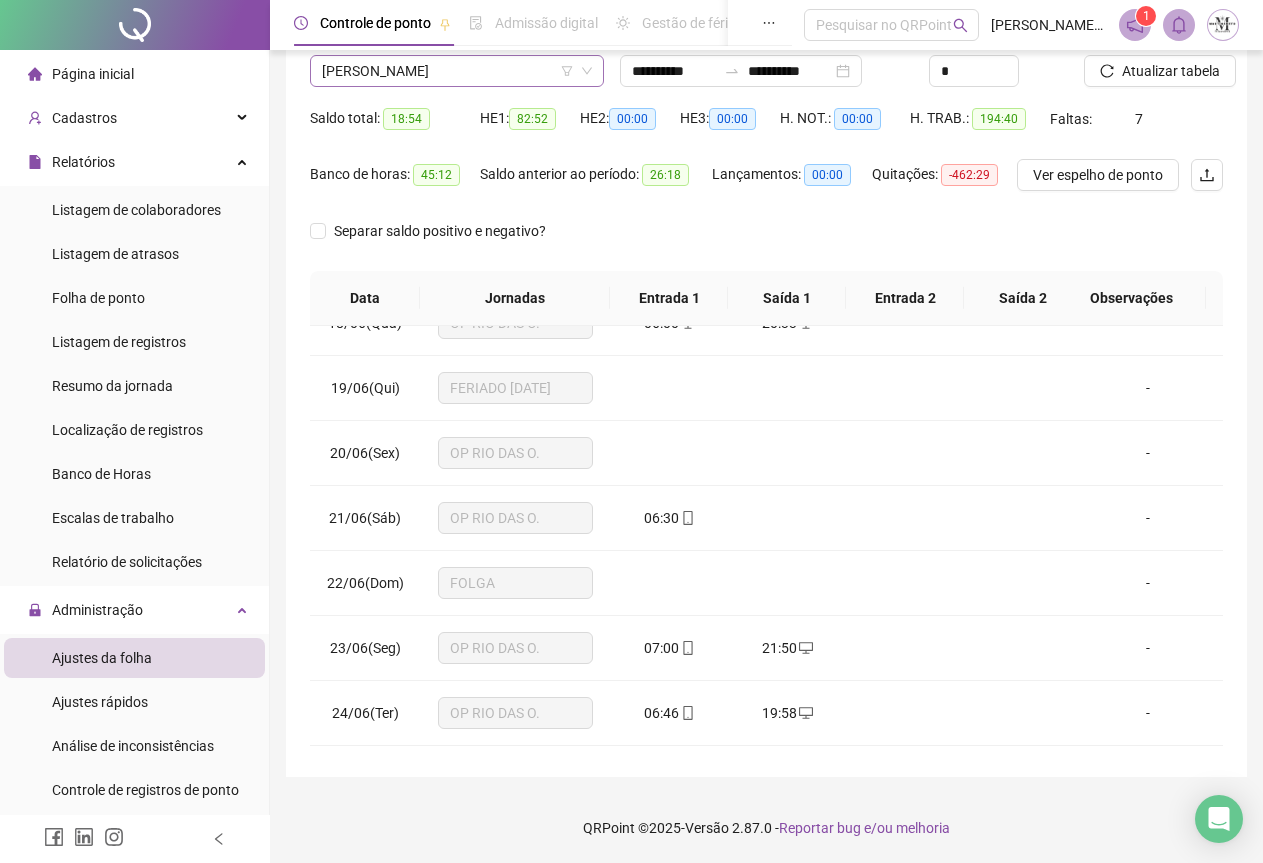click on "[PERSON_NAME]" at bounding box center (457, 71) 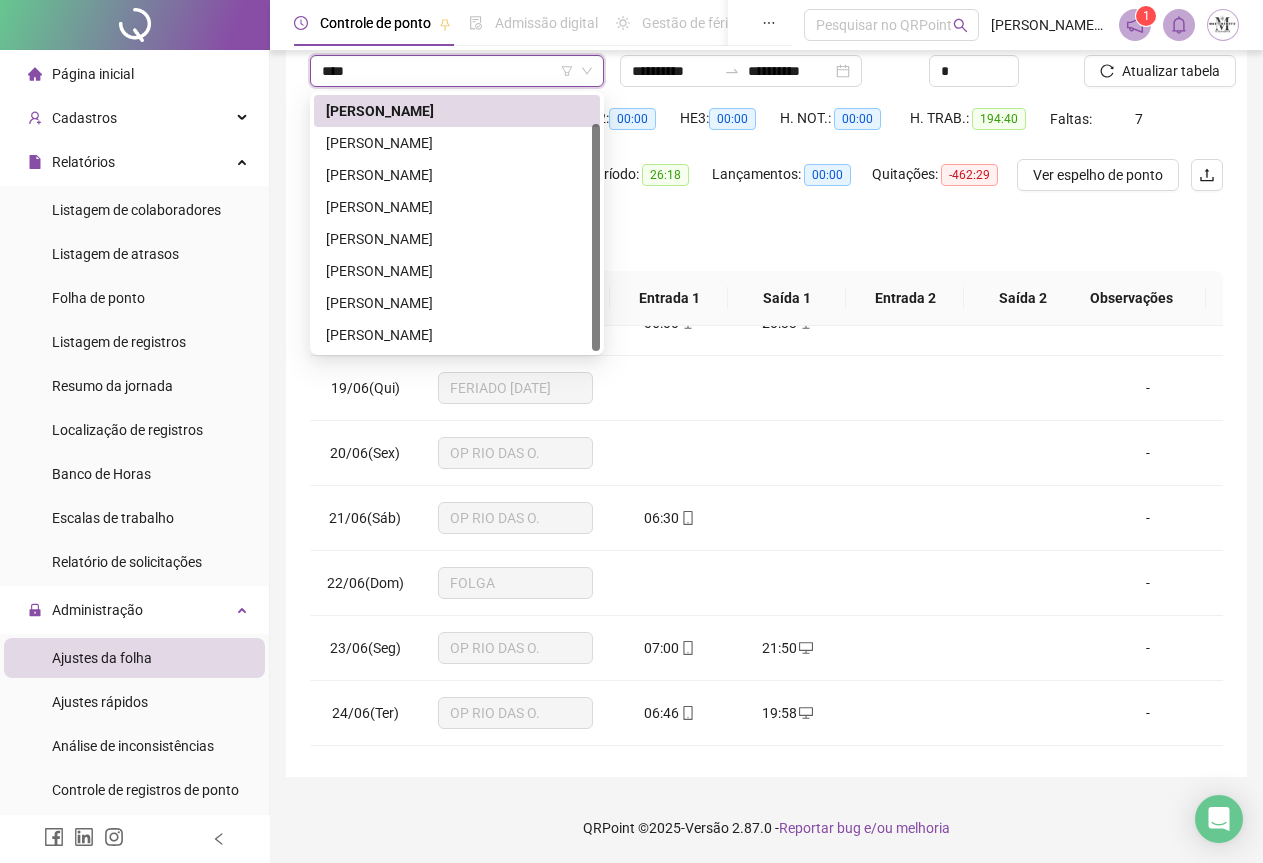 scroll, scrollTop: 0, scrollLeft: 0, axis: both 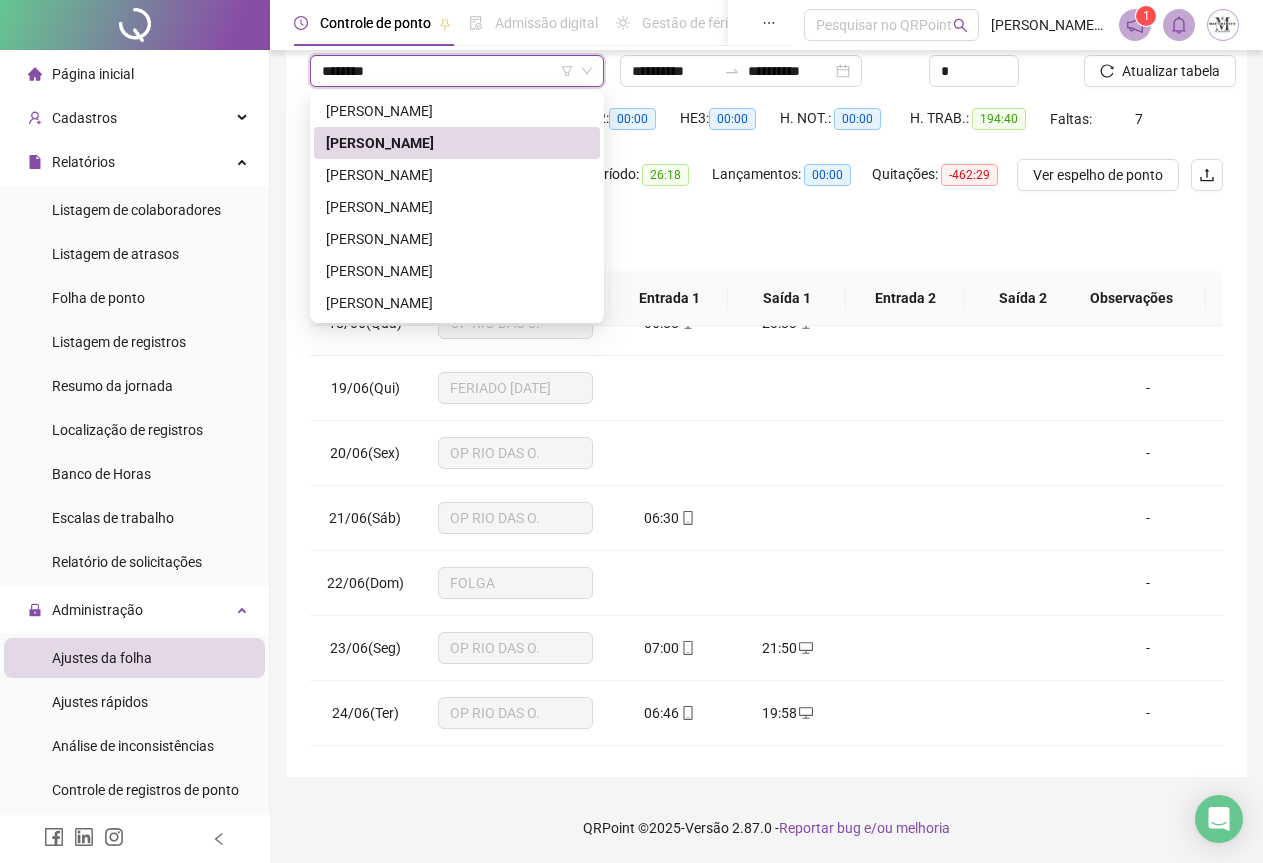 type on "*********" 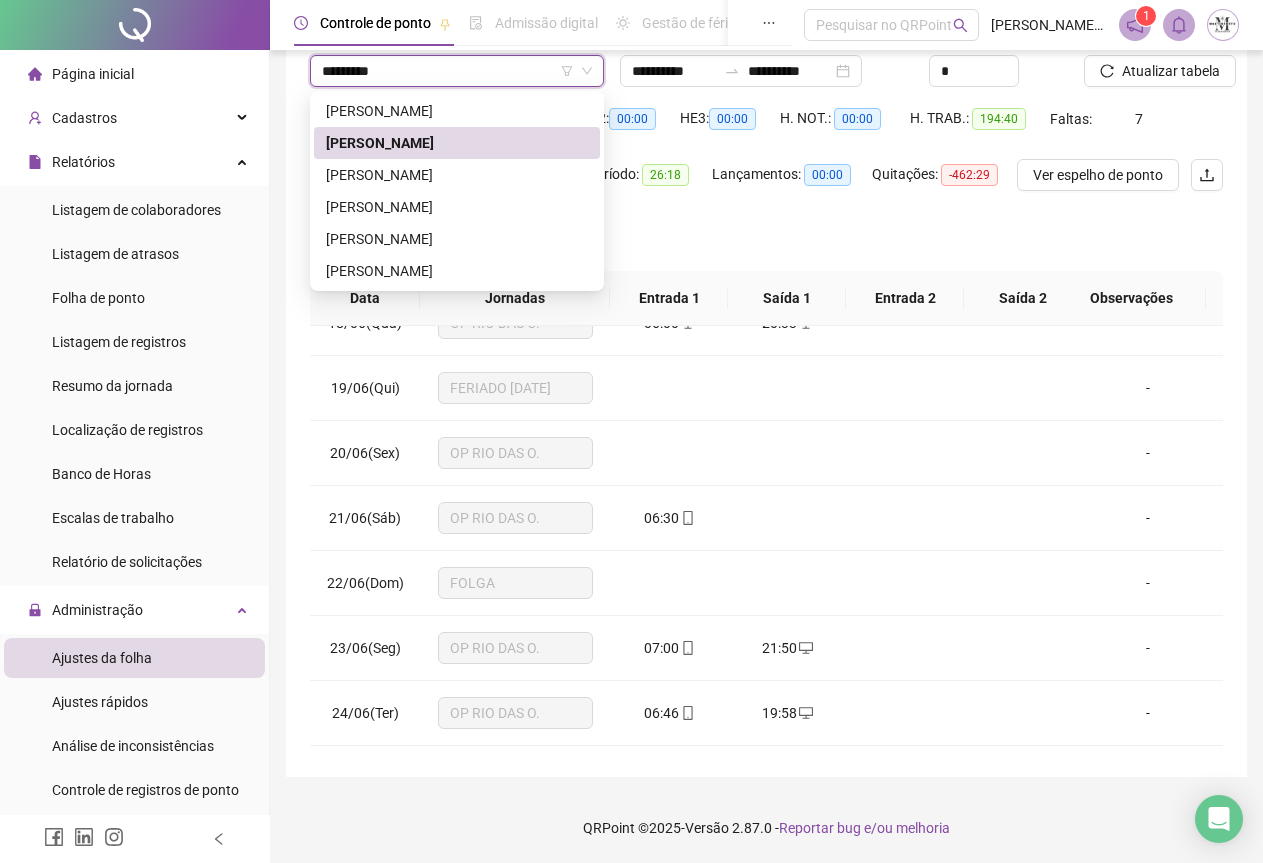 click on "[PERSON_NAME]" at bounding box center (457, 143) 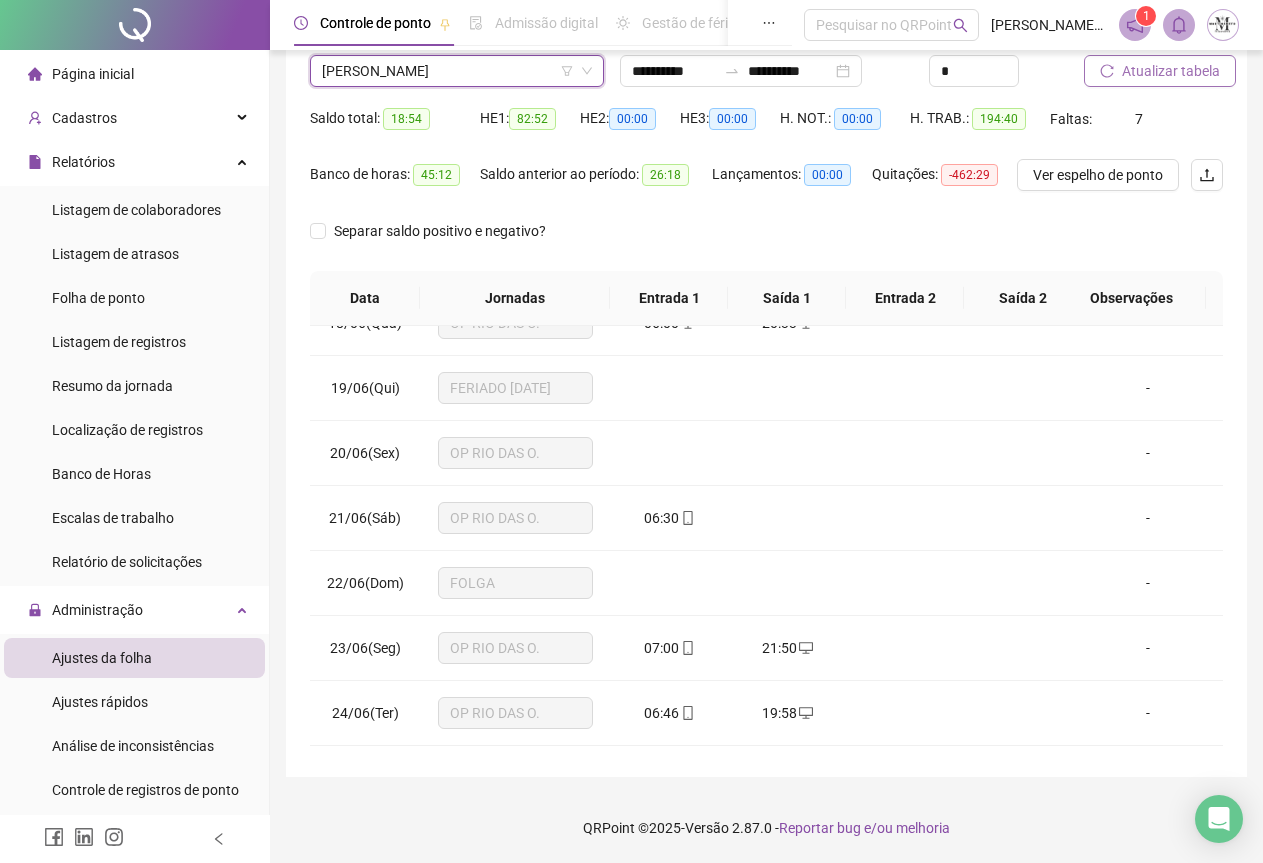 click on "Atualizar tabela" at bounding box center [1171, 71] 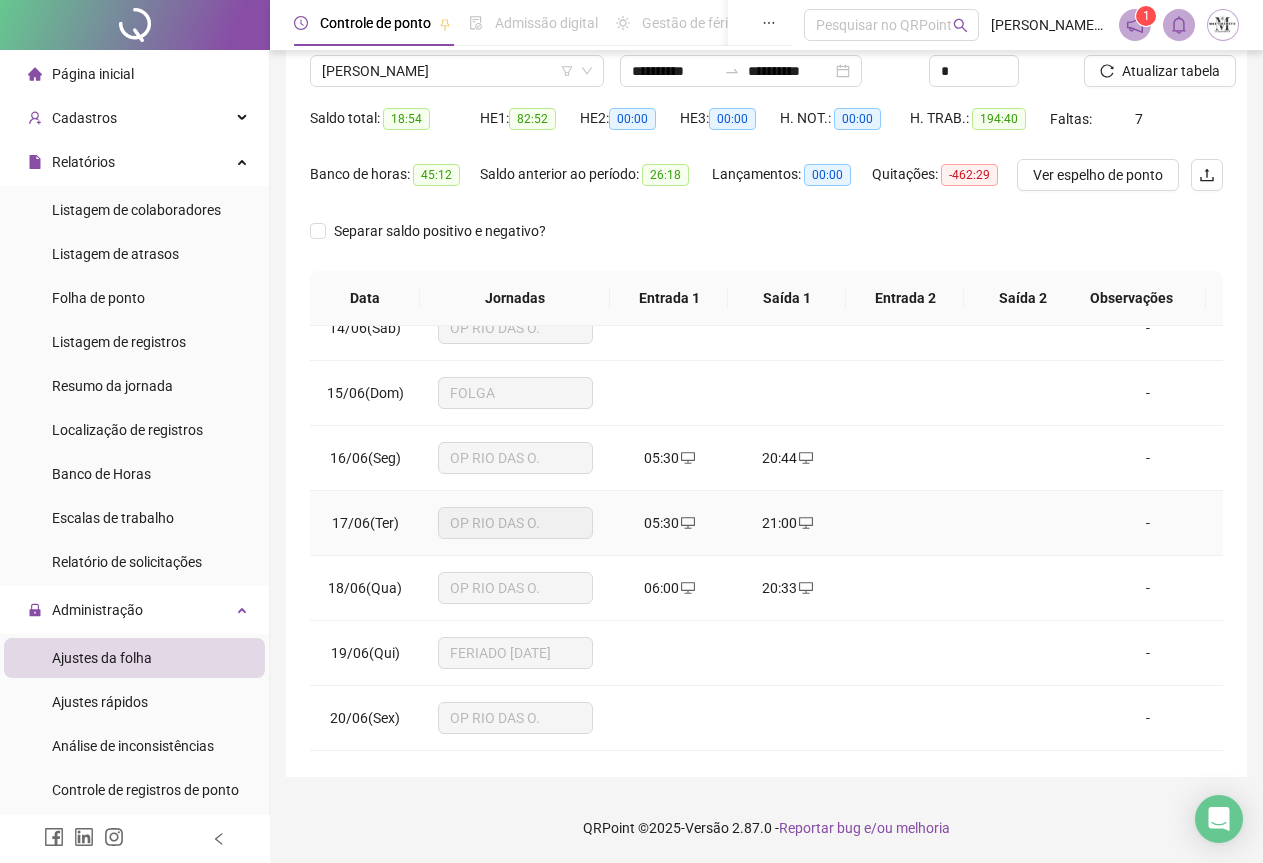 scroll, scrollTop: 840, scrollLeft: 0, axis: vertical 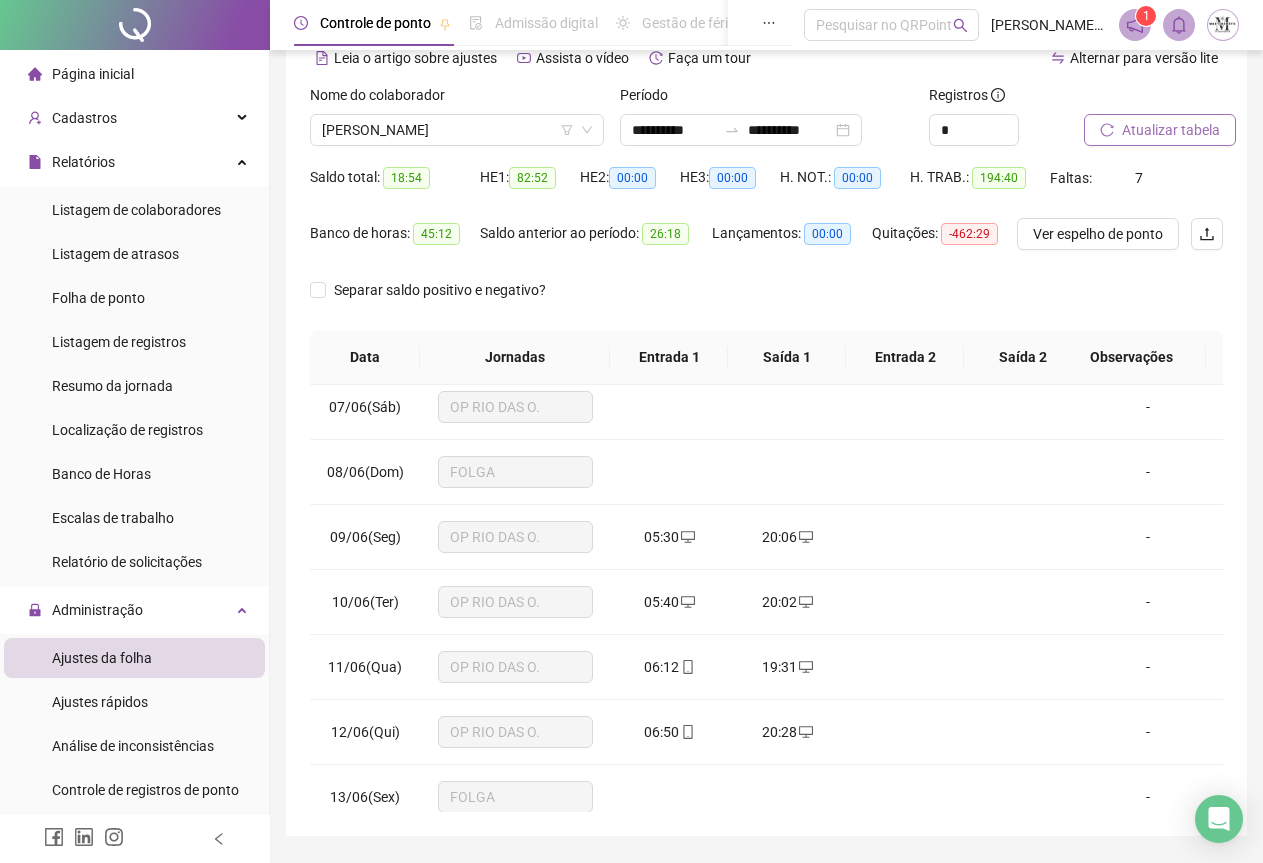 click on "Atualizar tabela" at bounding box center (1171, 130) 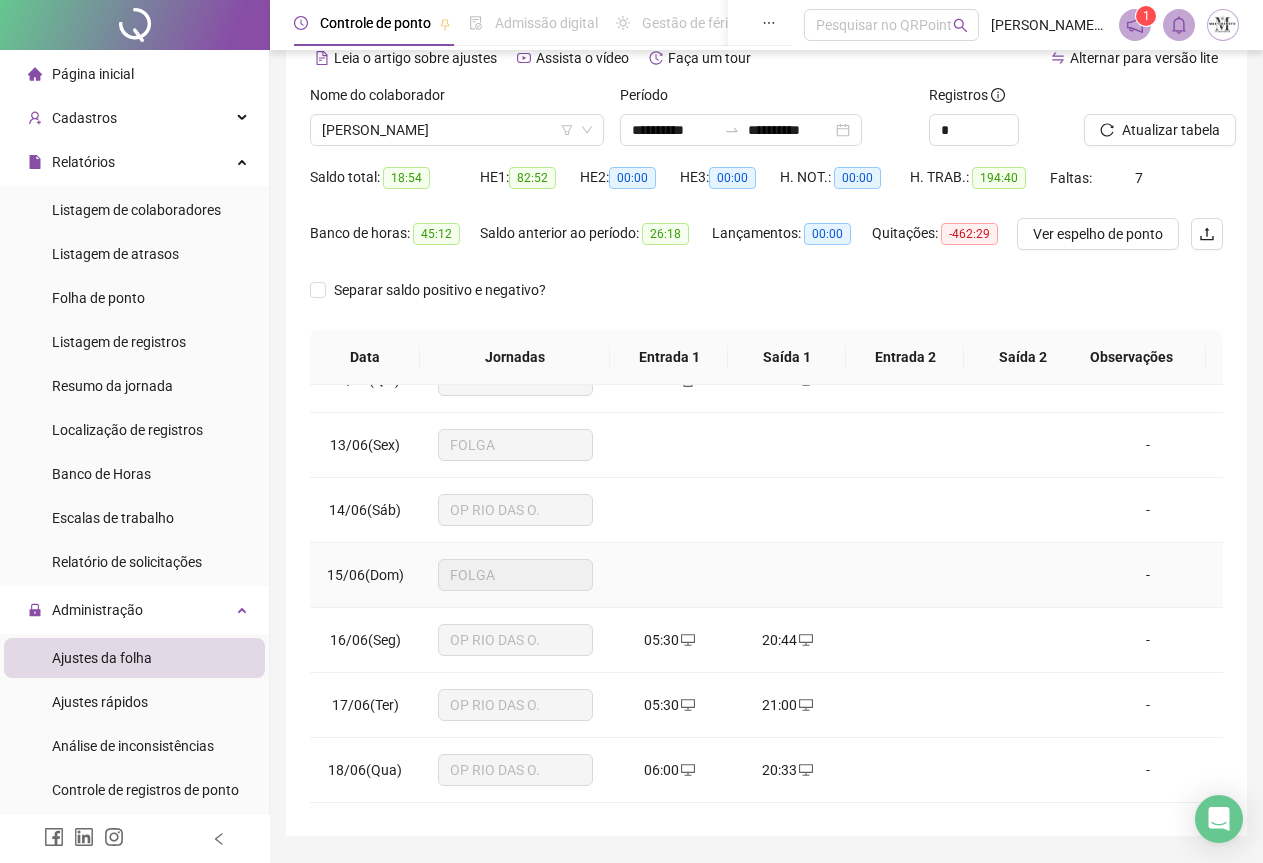 scroll, scrollTop: 800, scrollLeft: 0, axis: vertical 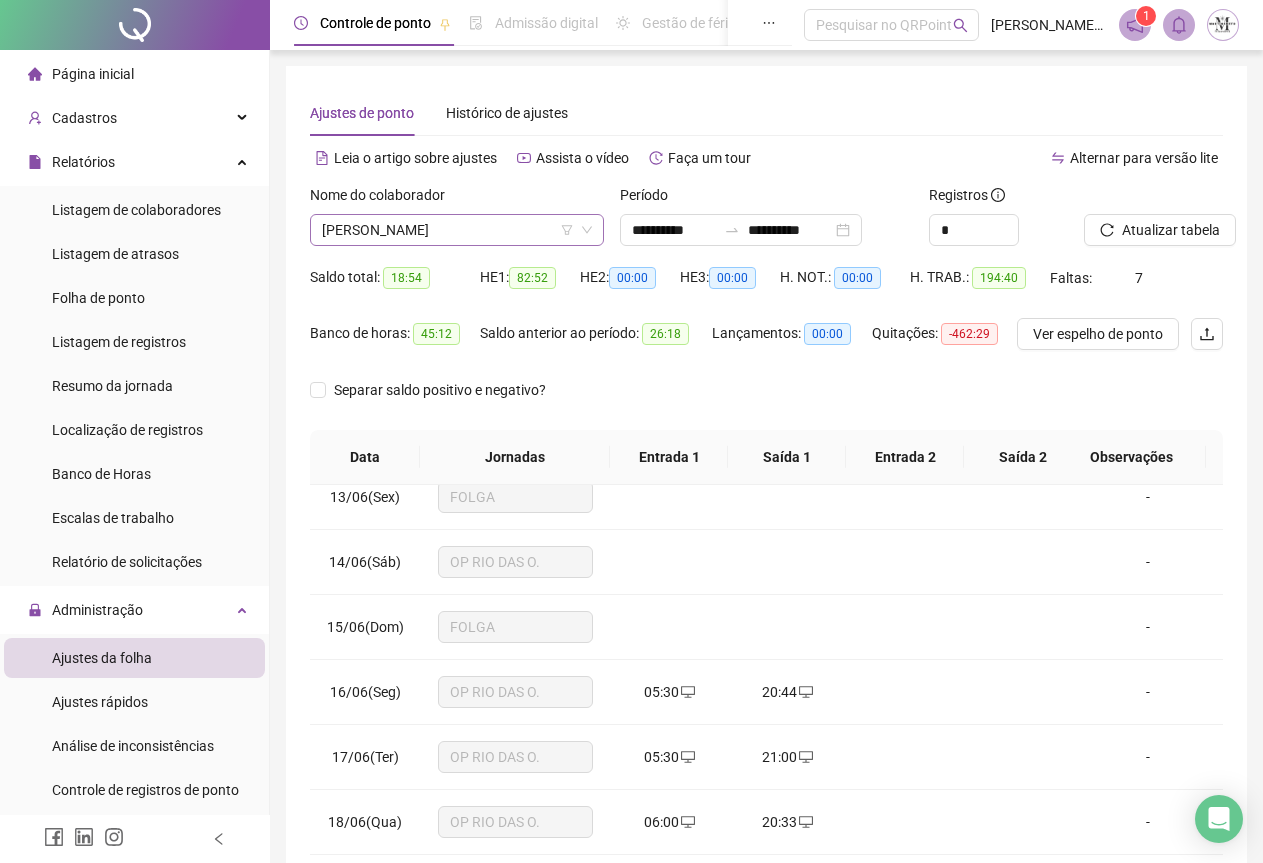 click on "[PERSON_NAME]" at bounding box center (457, 230) 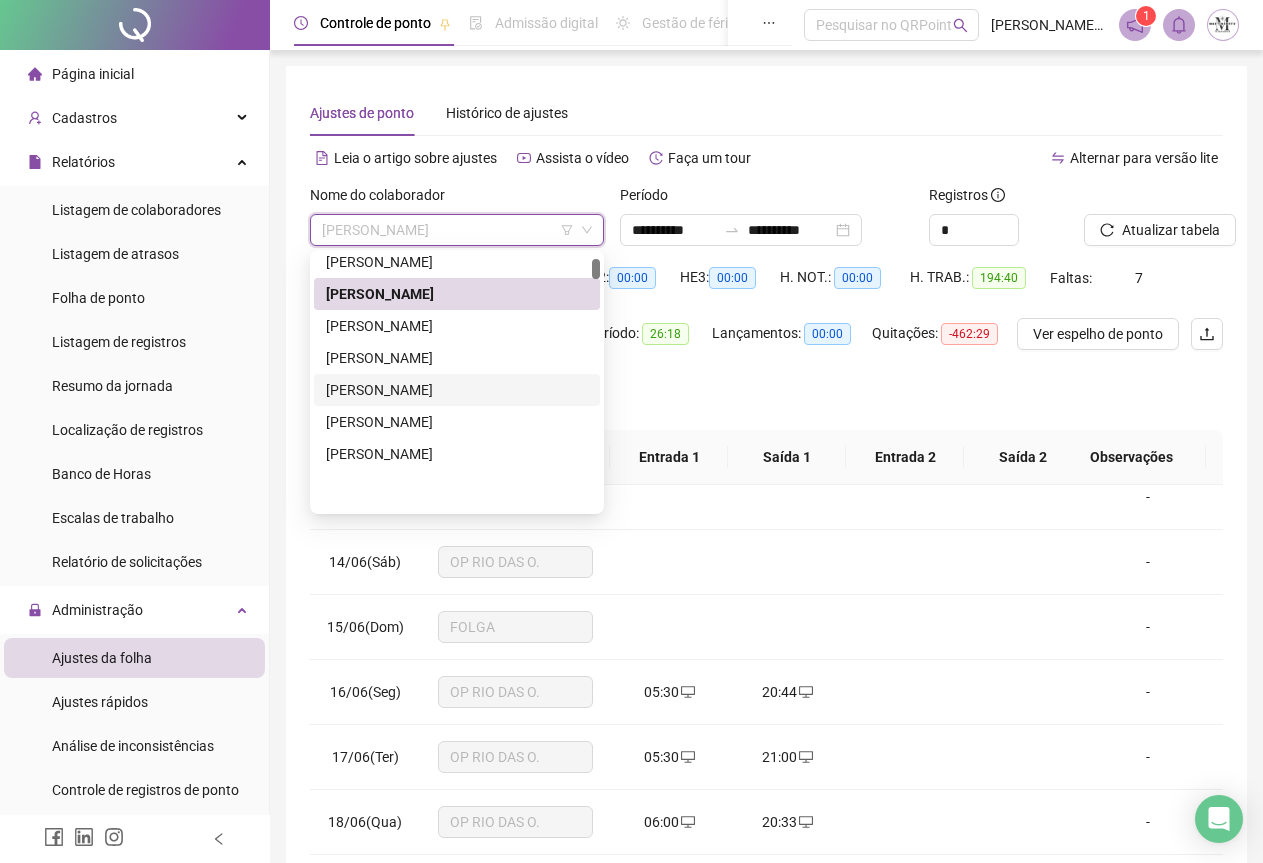 scroll, scrollTop: 132, scrollLeft: 0, axis: vertical 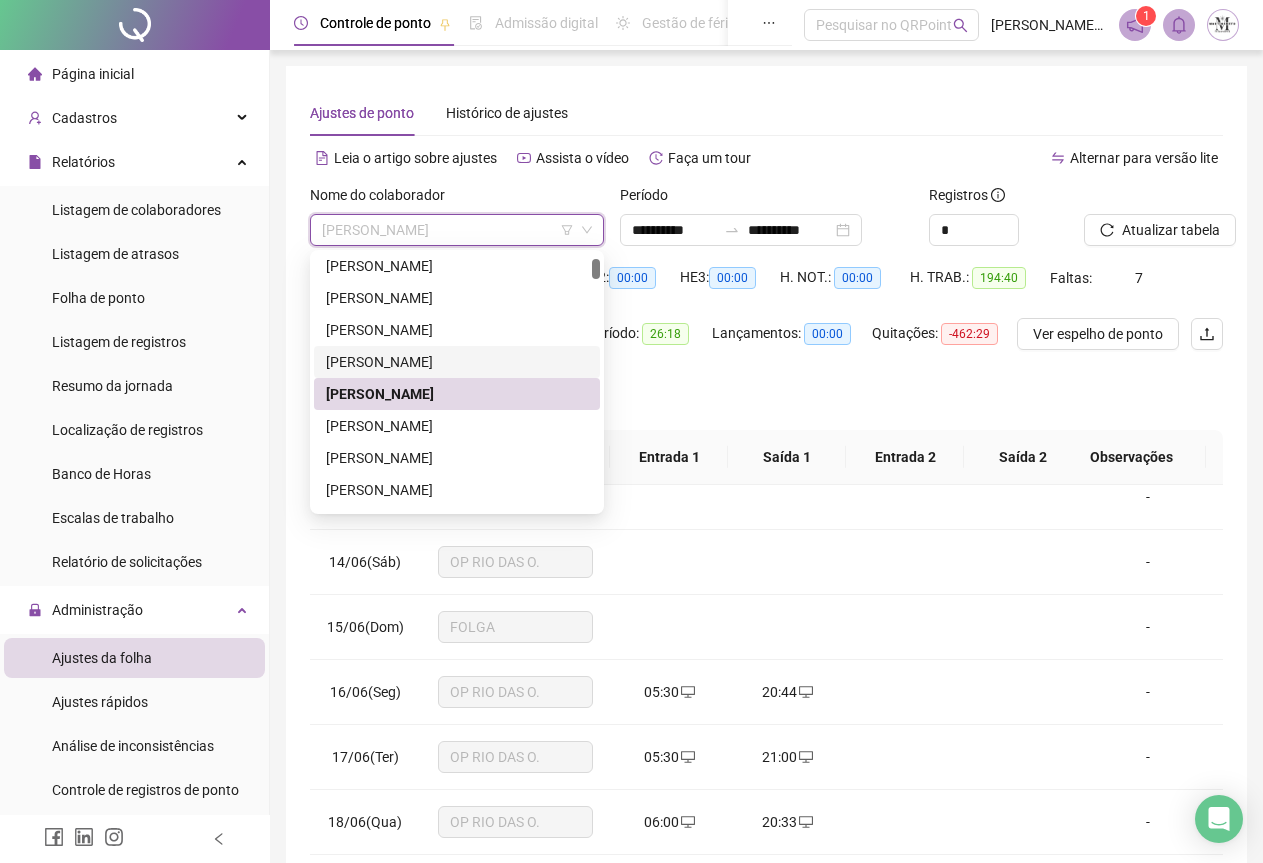 click on "[PERSON_NAME]" at bounding box center (457, 362) 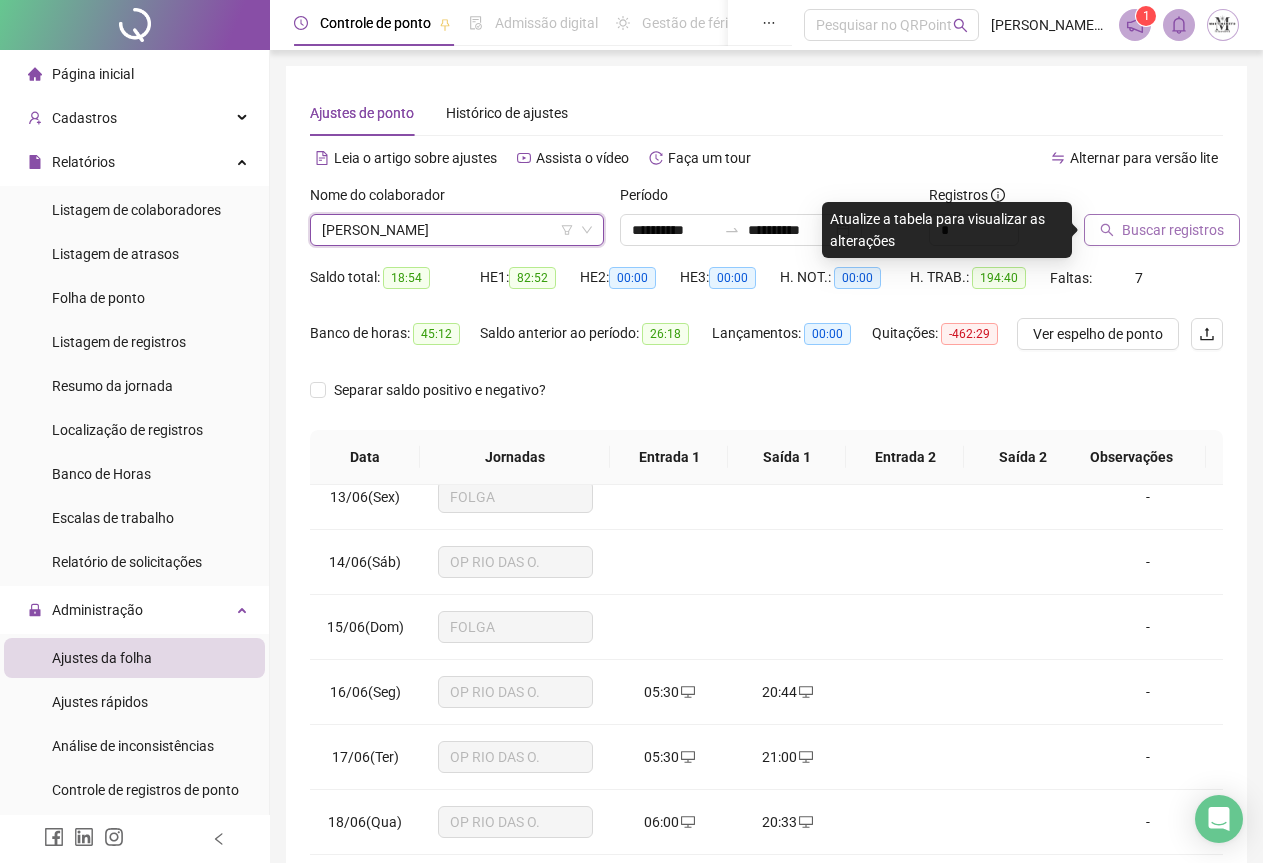 click on "Buscar registros" at bounding box center (1173, 230) 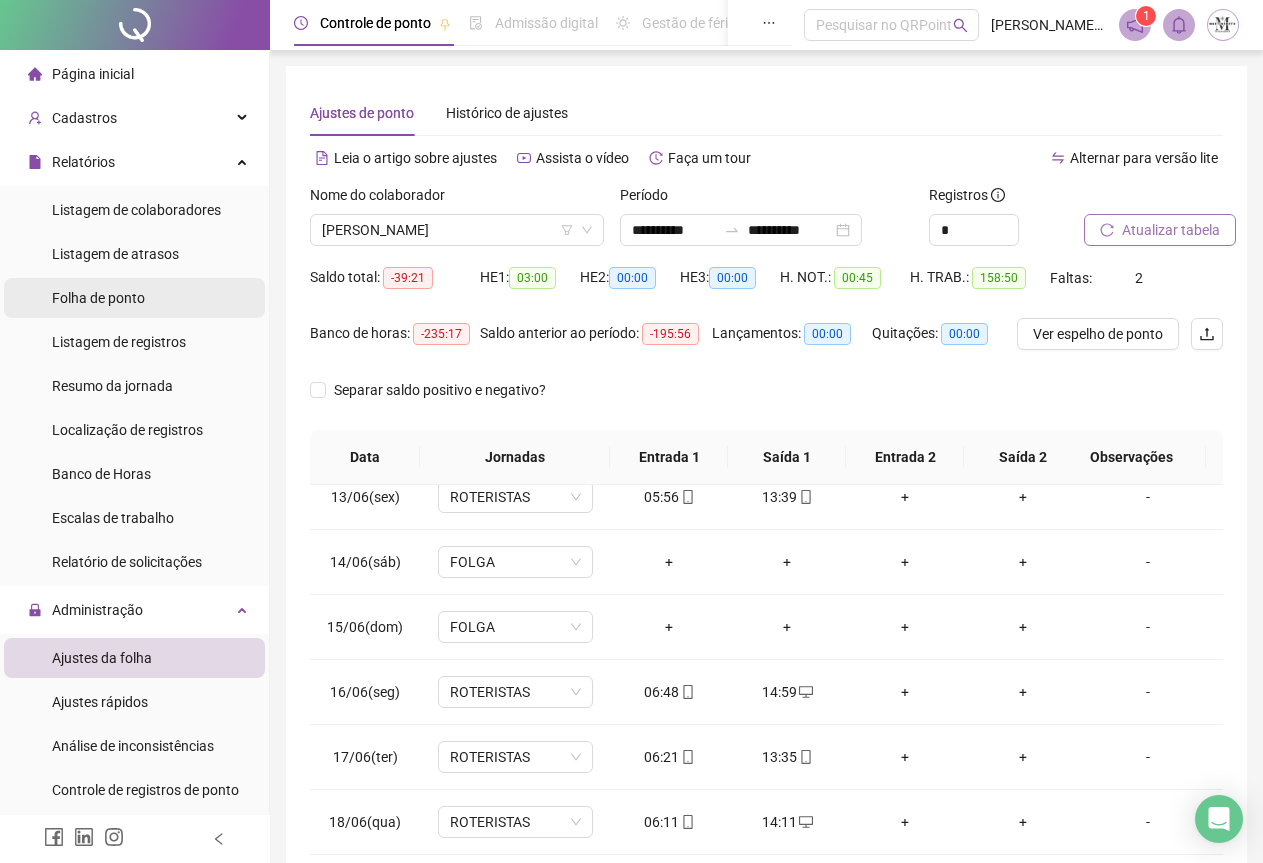 click on "Folha de ponto" at bounding box center (98, 298) 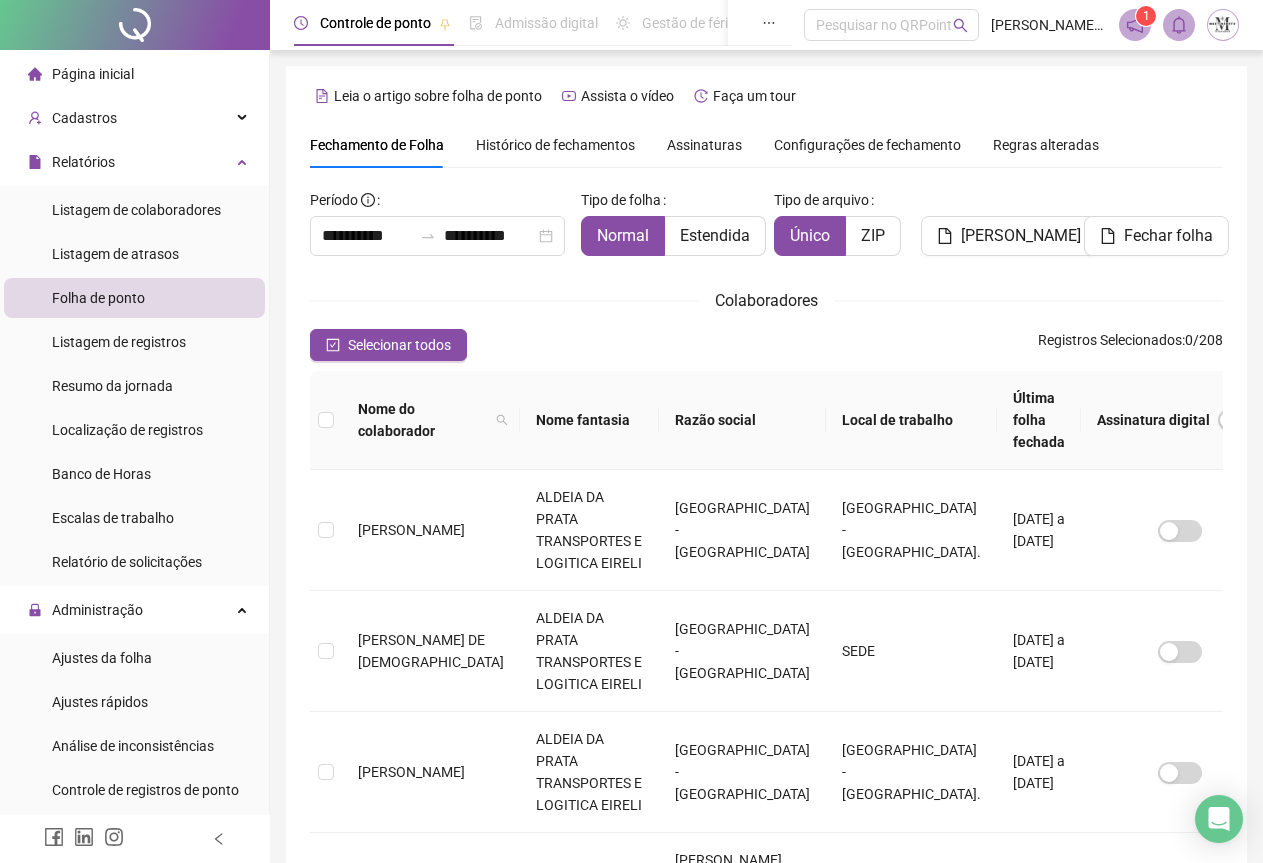 click on "Histórico de fechamentos" at bounding box center [555, 145] 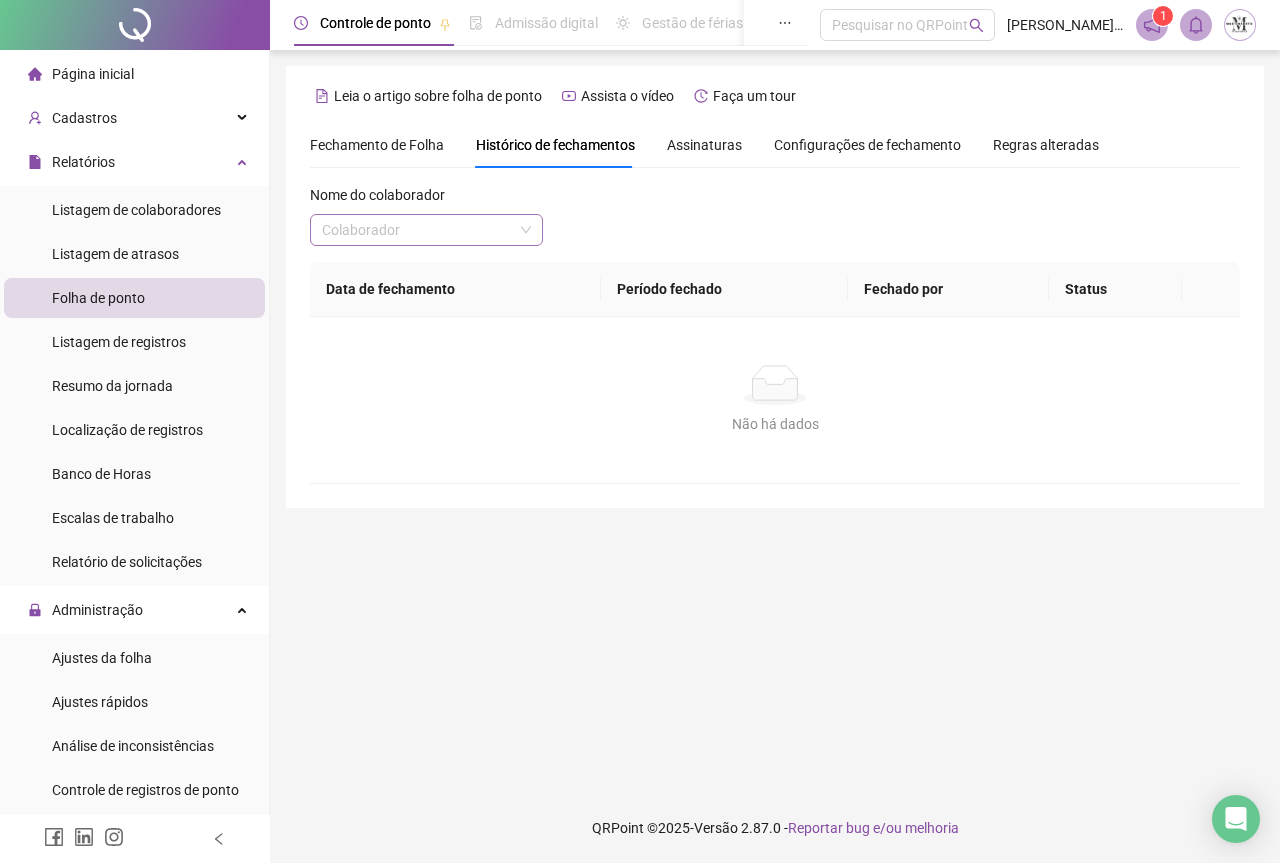 click at bounding box center [420, 230] 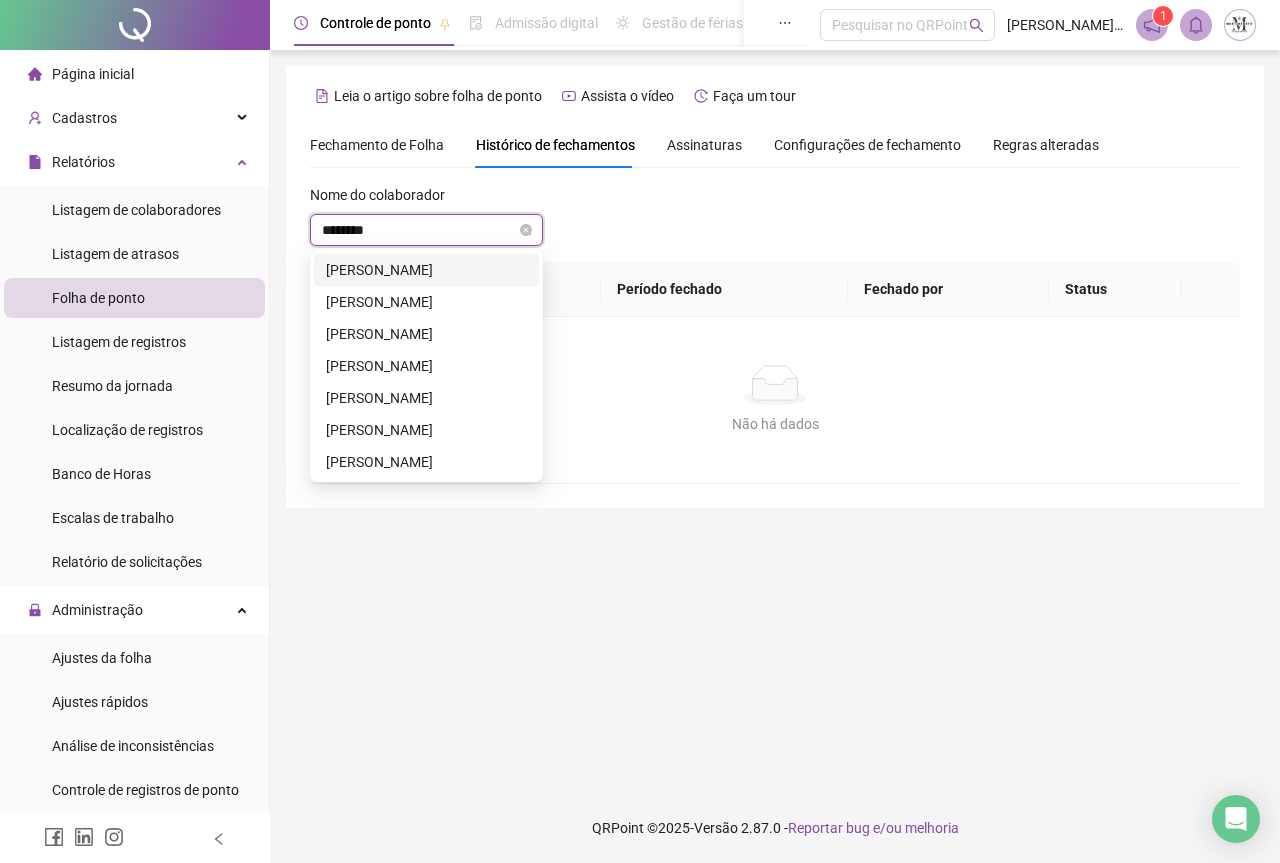 type on "*********" 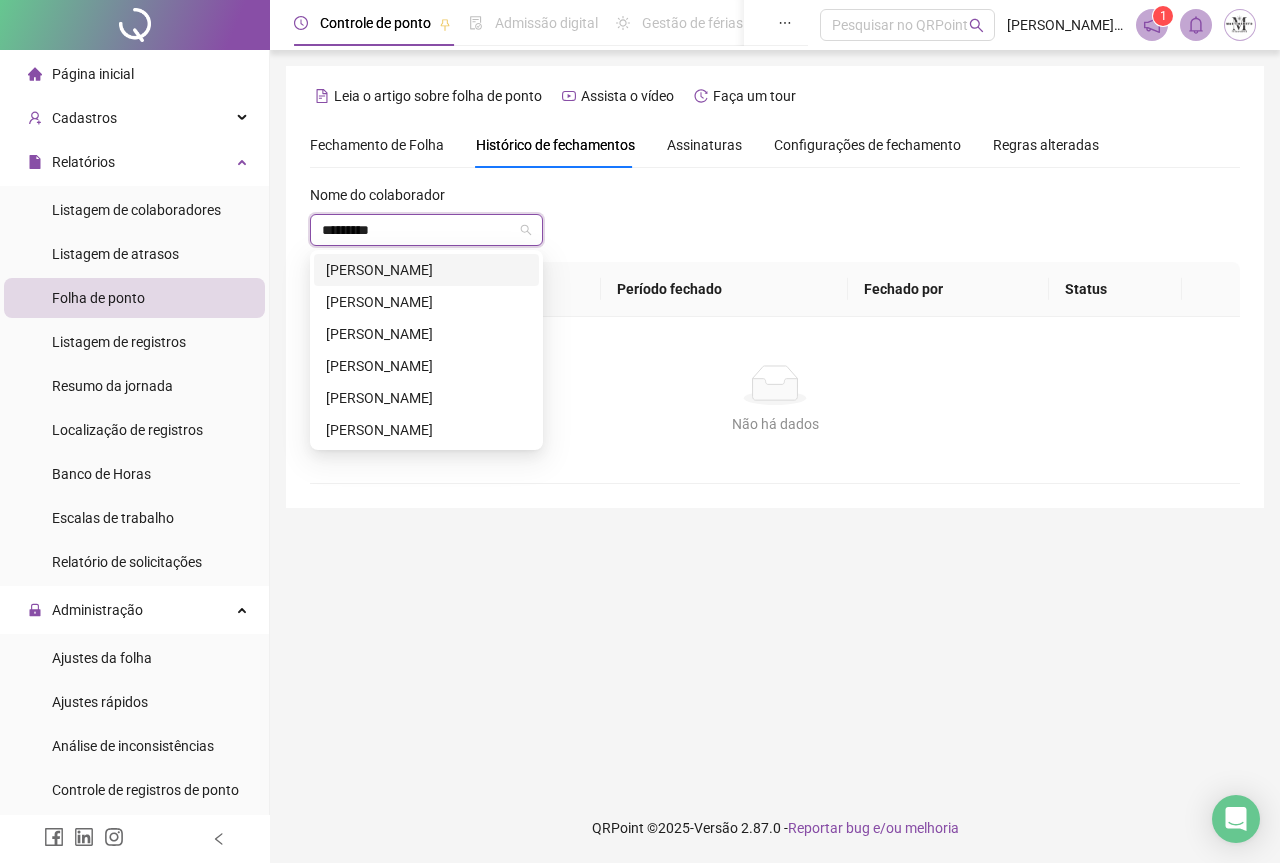 click on "[PERSON_NAME]" at bounding box center [426, 270] 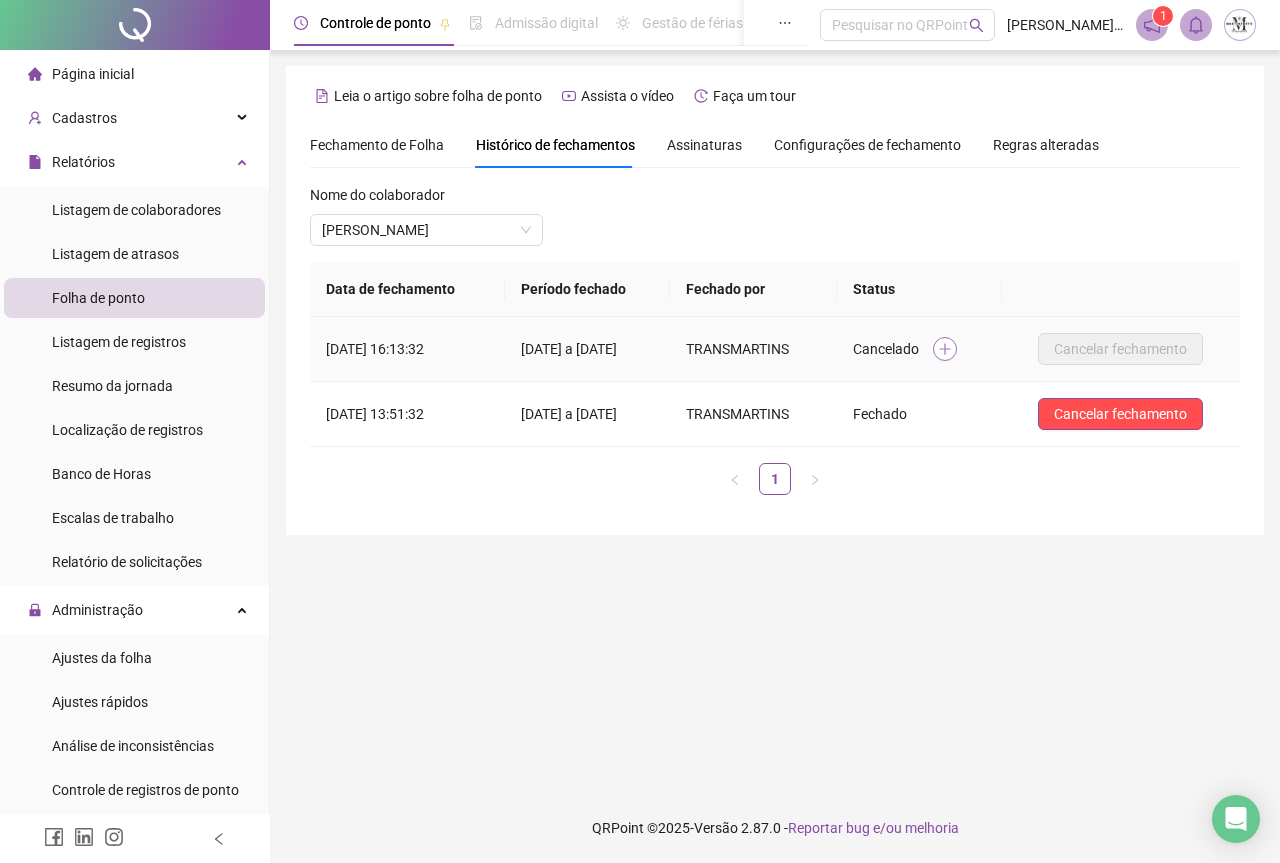 click 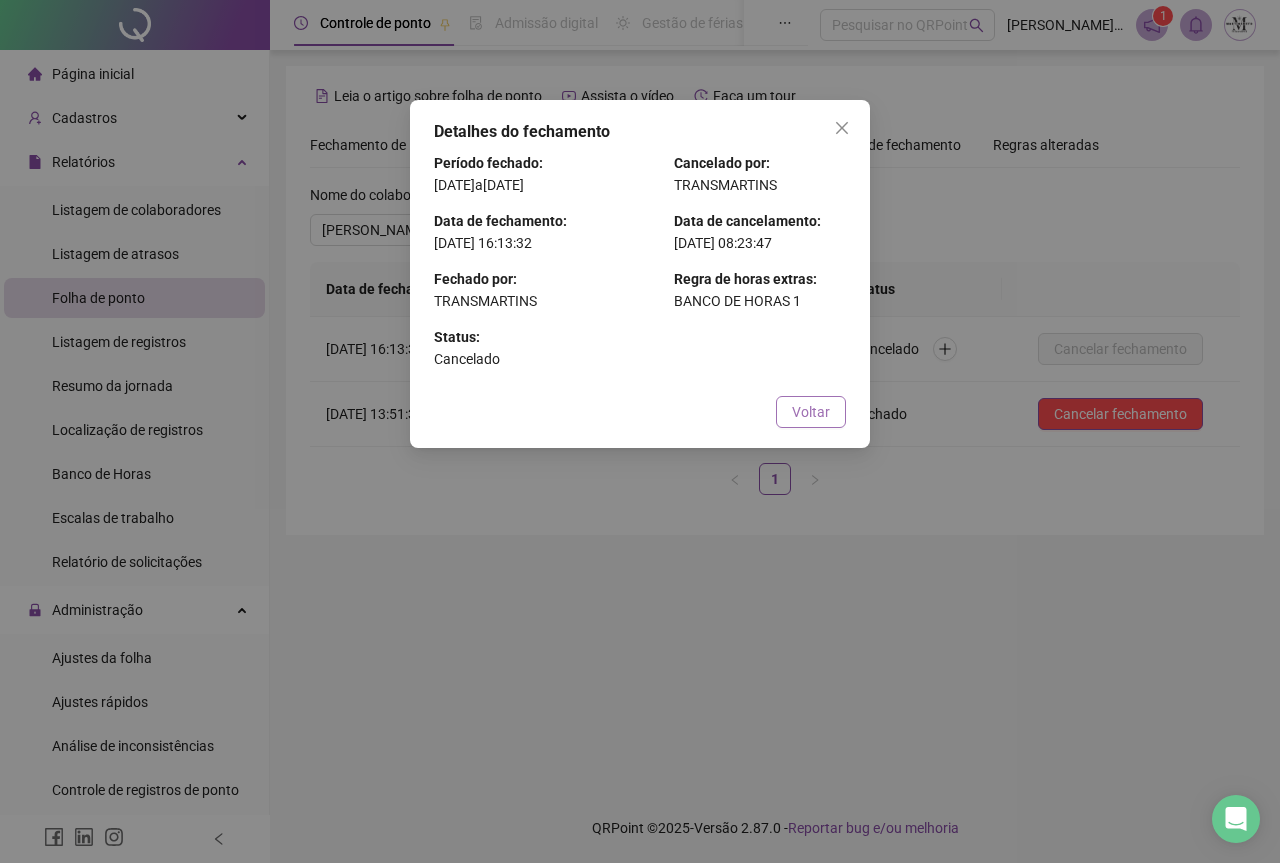 click on "Voltar" at bounding box center [811, 412] 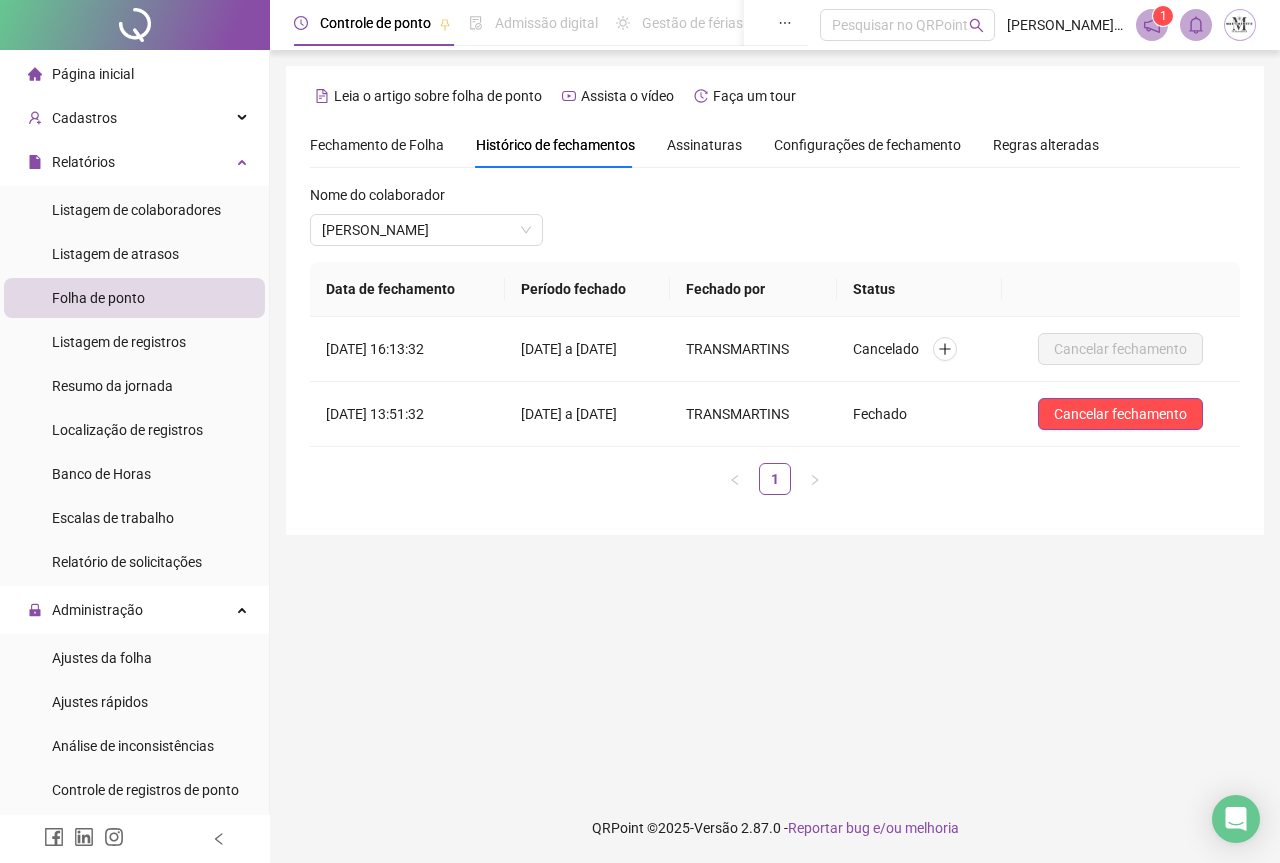 click on "Fechamento de Folha" at bounding box center (377, 145) 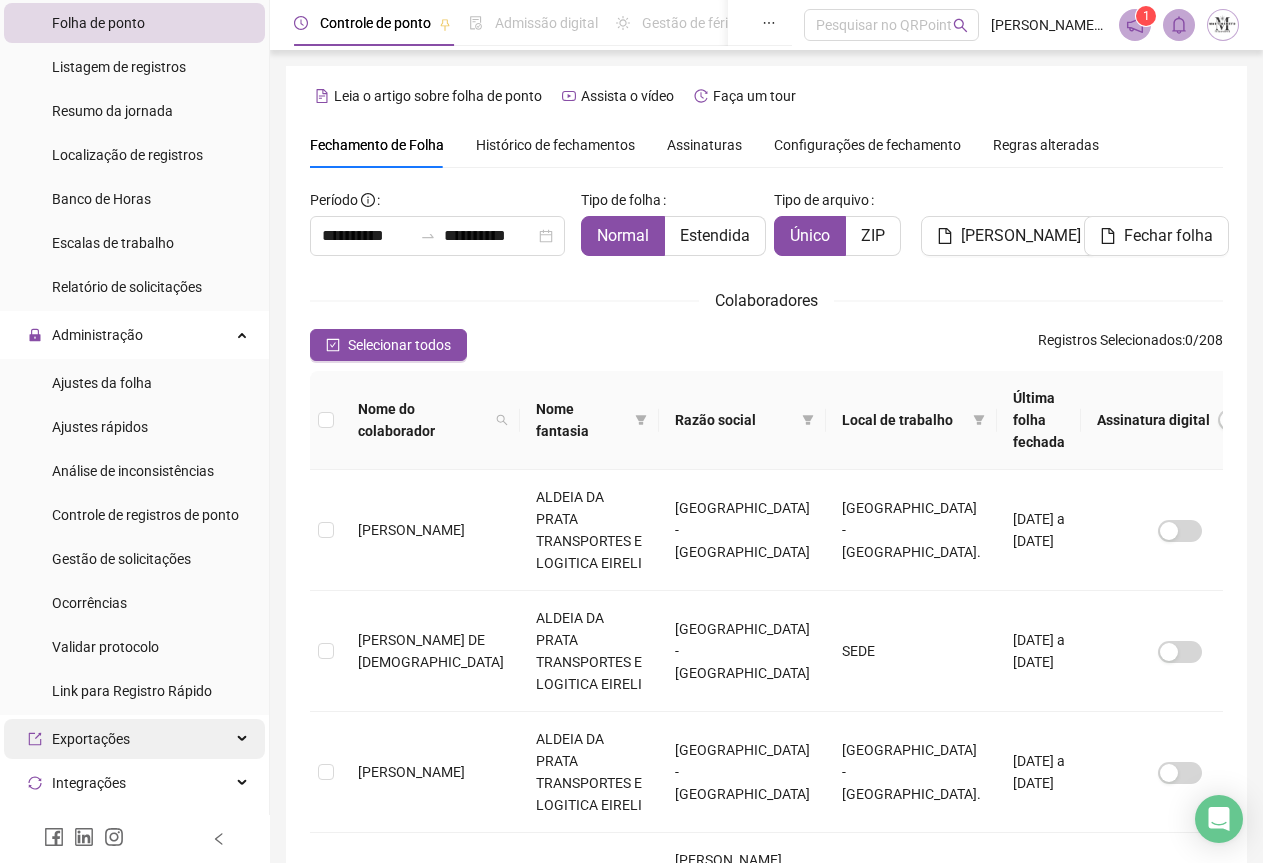 scroll, scrollTop: 300, scrollLeft: 0, axis: vertical 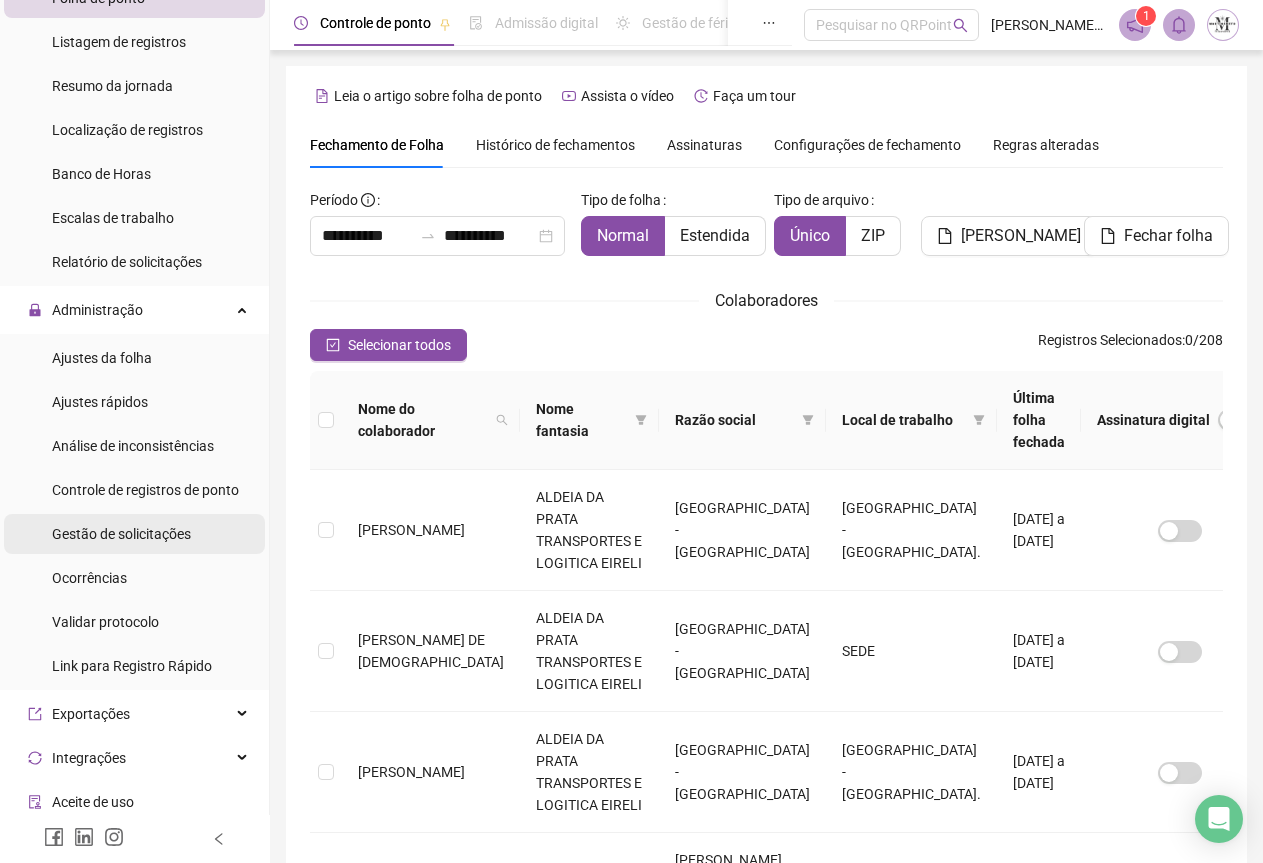 click on "Gestão de solicitações" at bounding box center [121, 534] 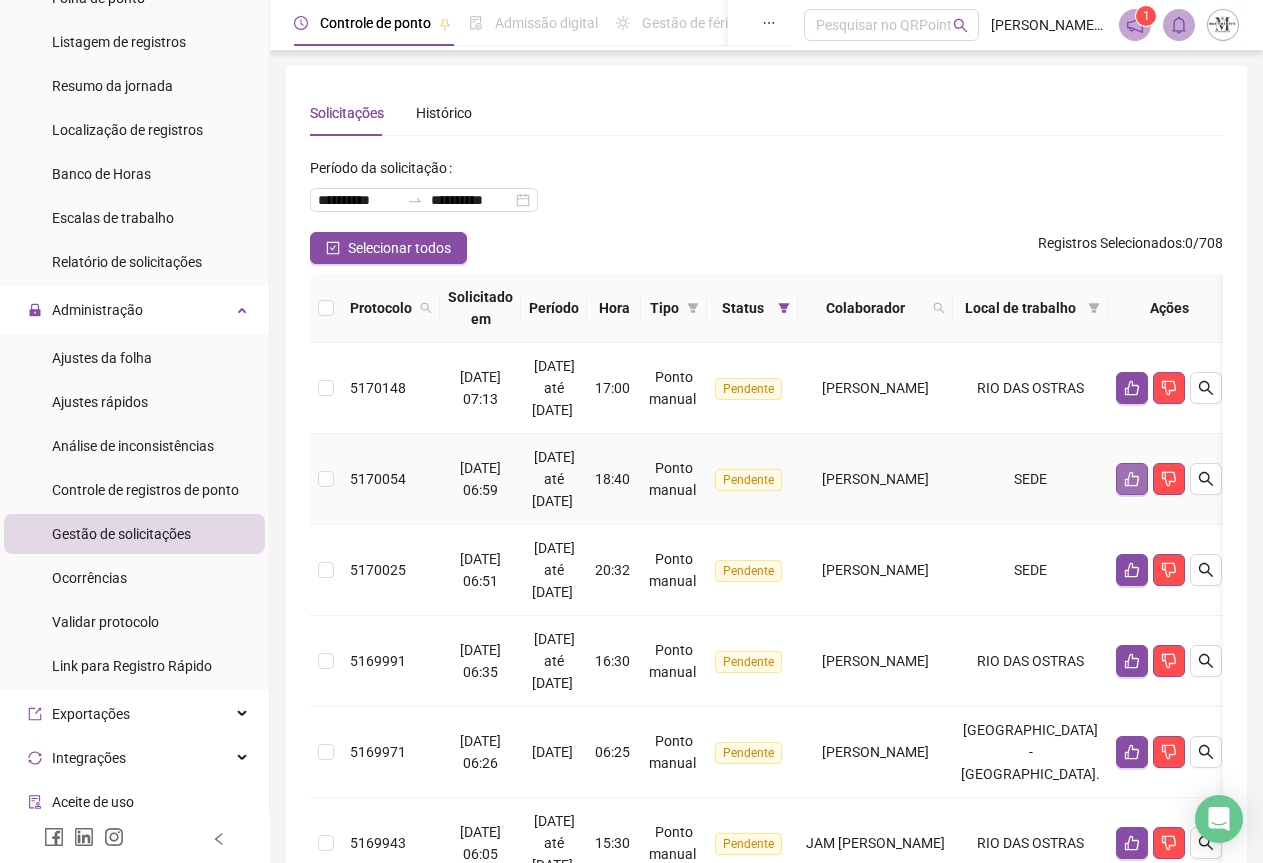 click 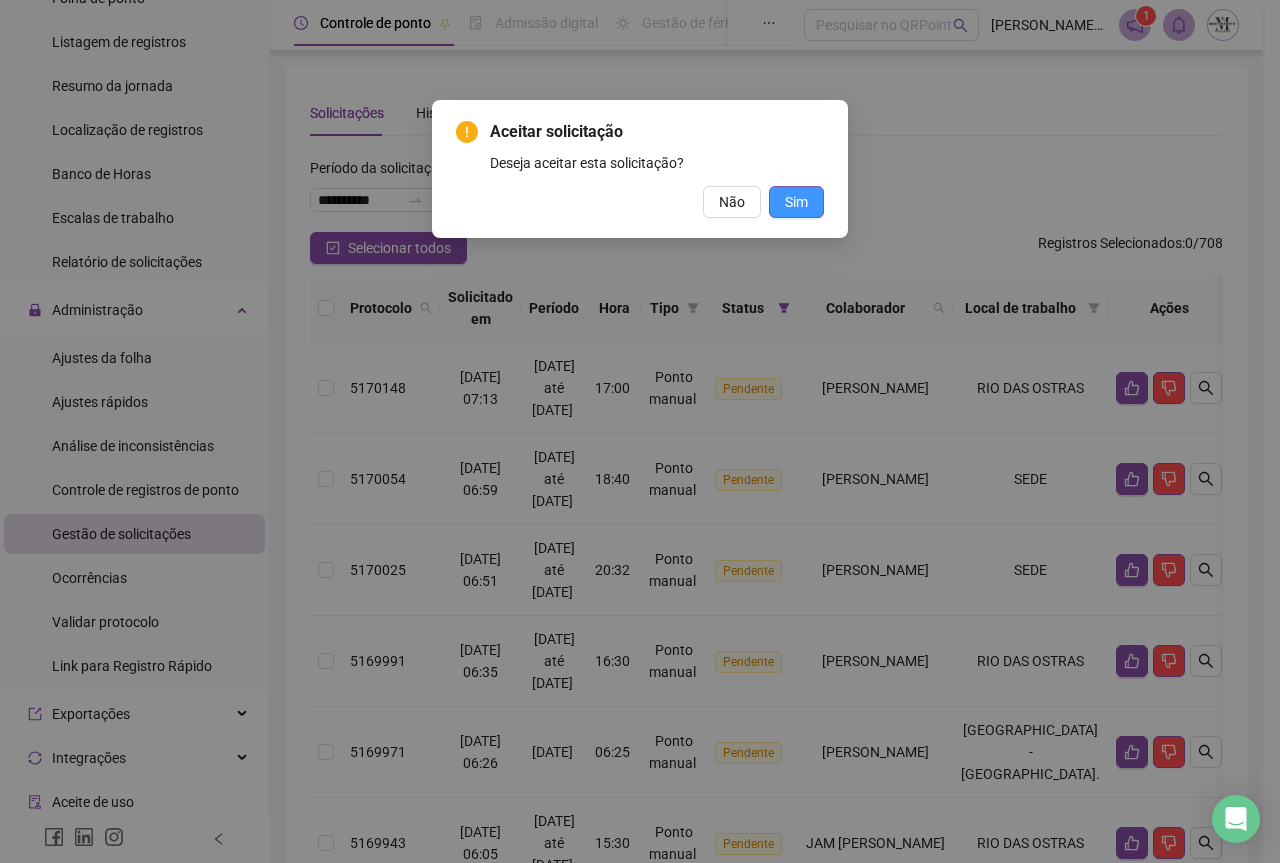 click on "Sim" at bounding box center (796, 202) 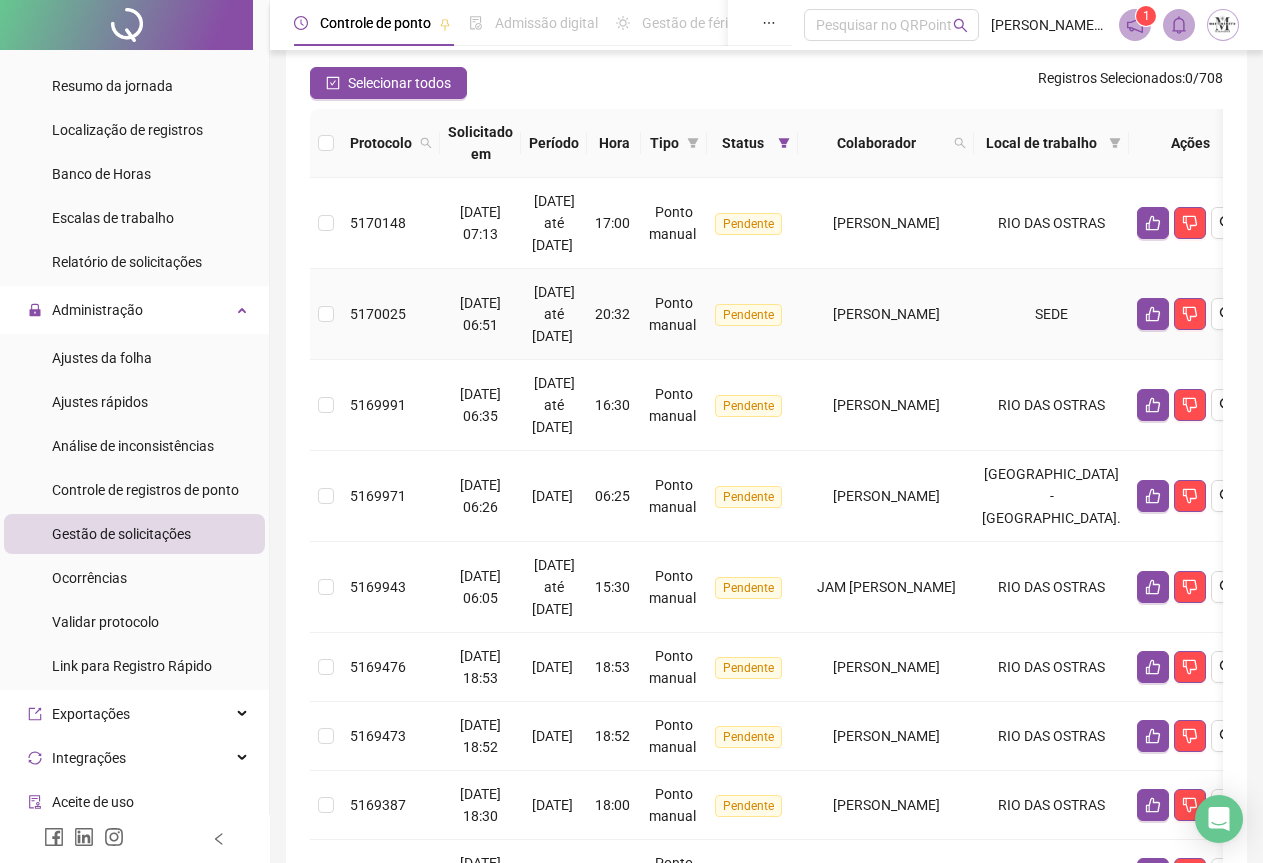 scroll, scrollTop: 200, scrollLeft: 0, axis: vertical 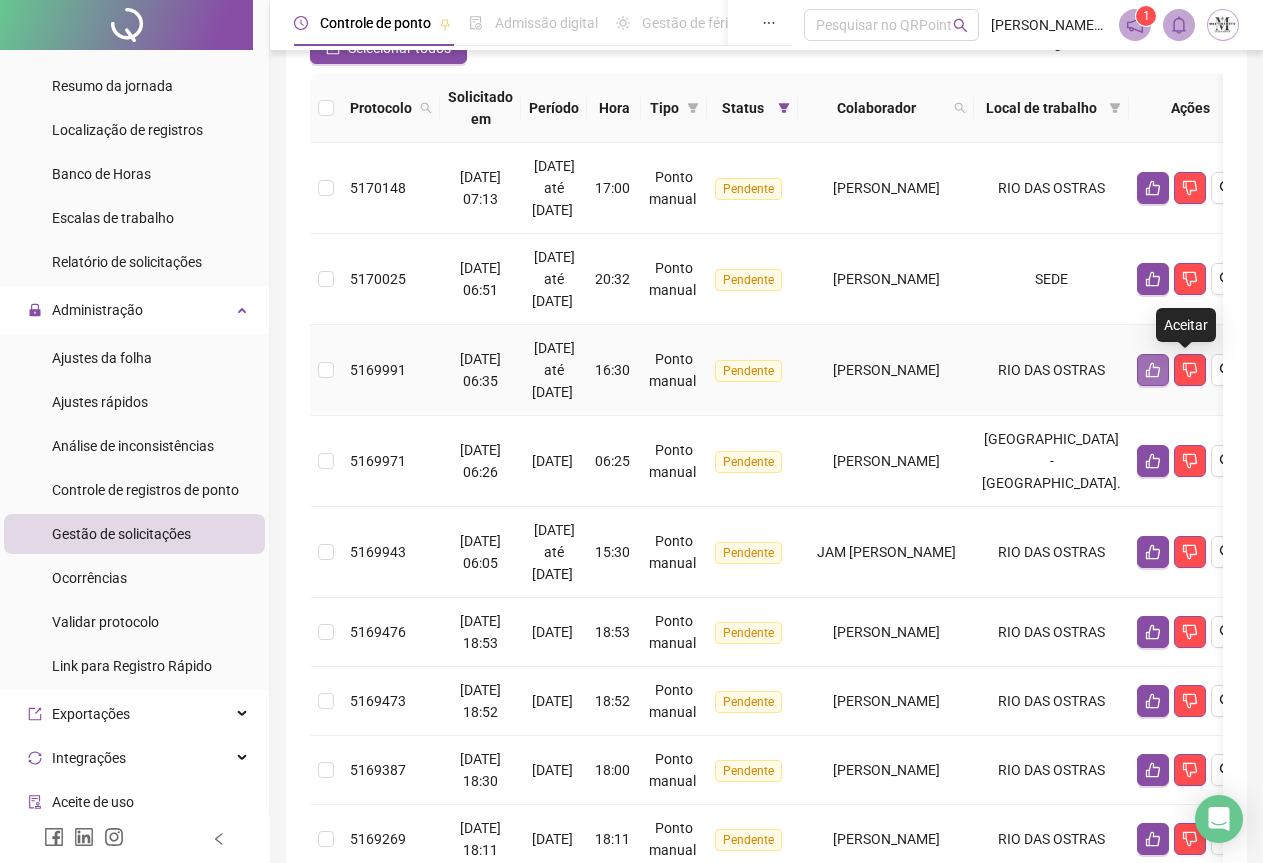 click 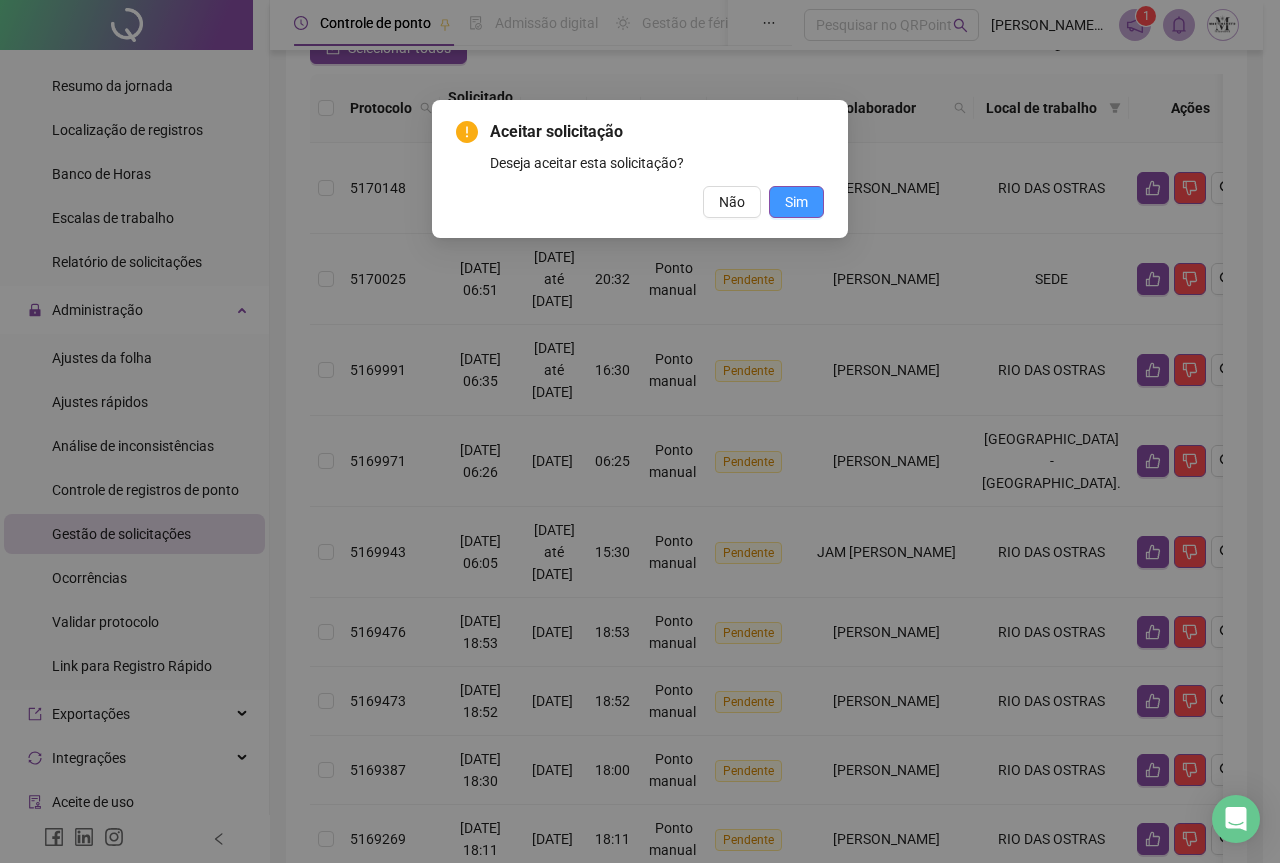 click on "Sim" at bounding box center [796, 202] 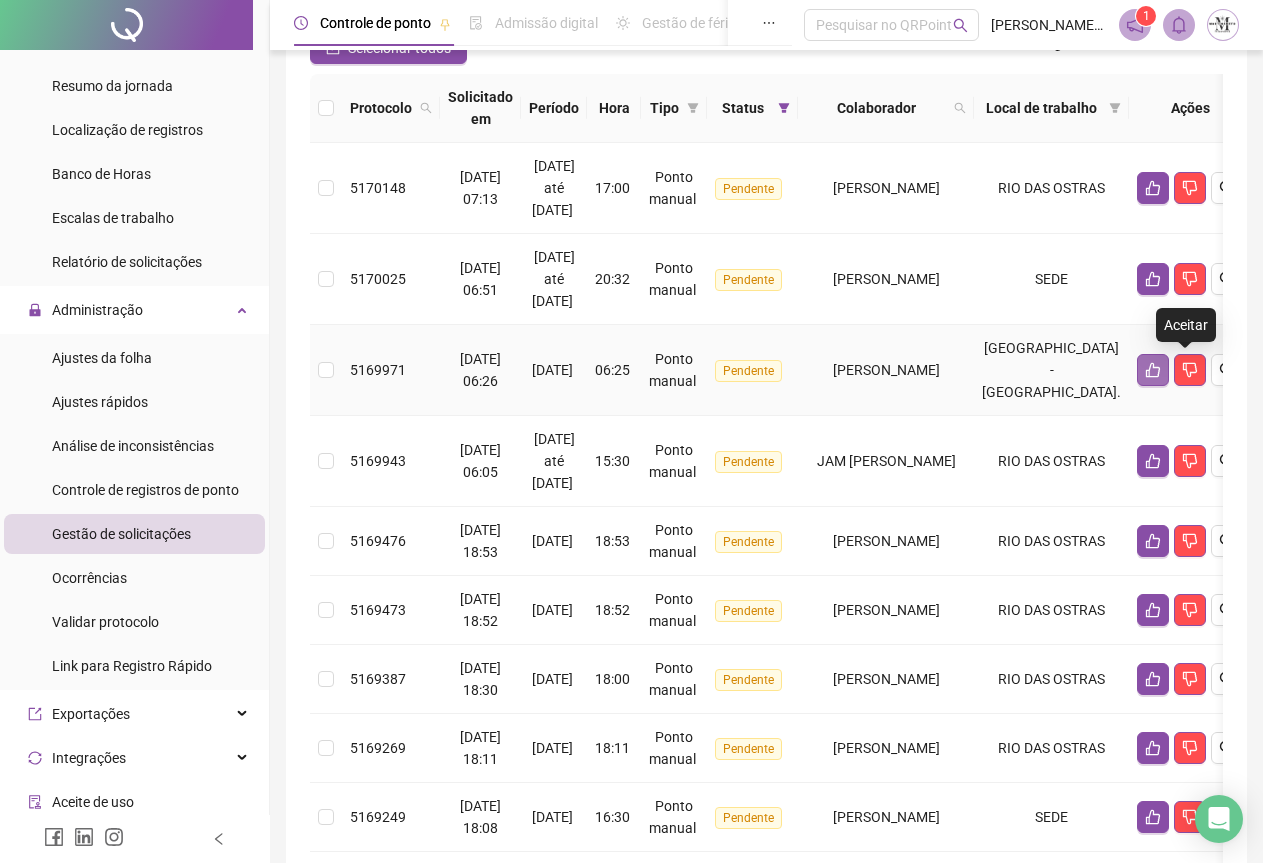 click at bounding box center (1153, 370) 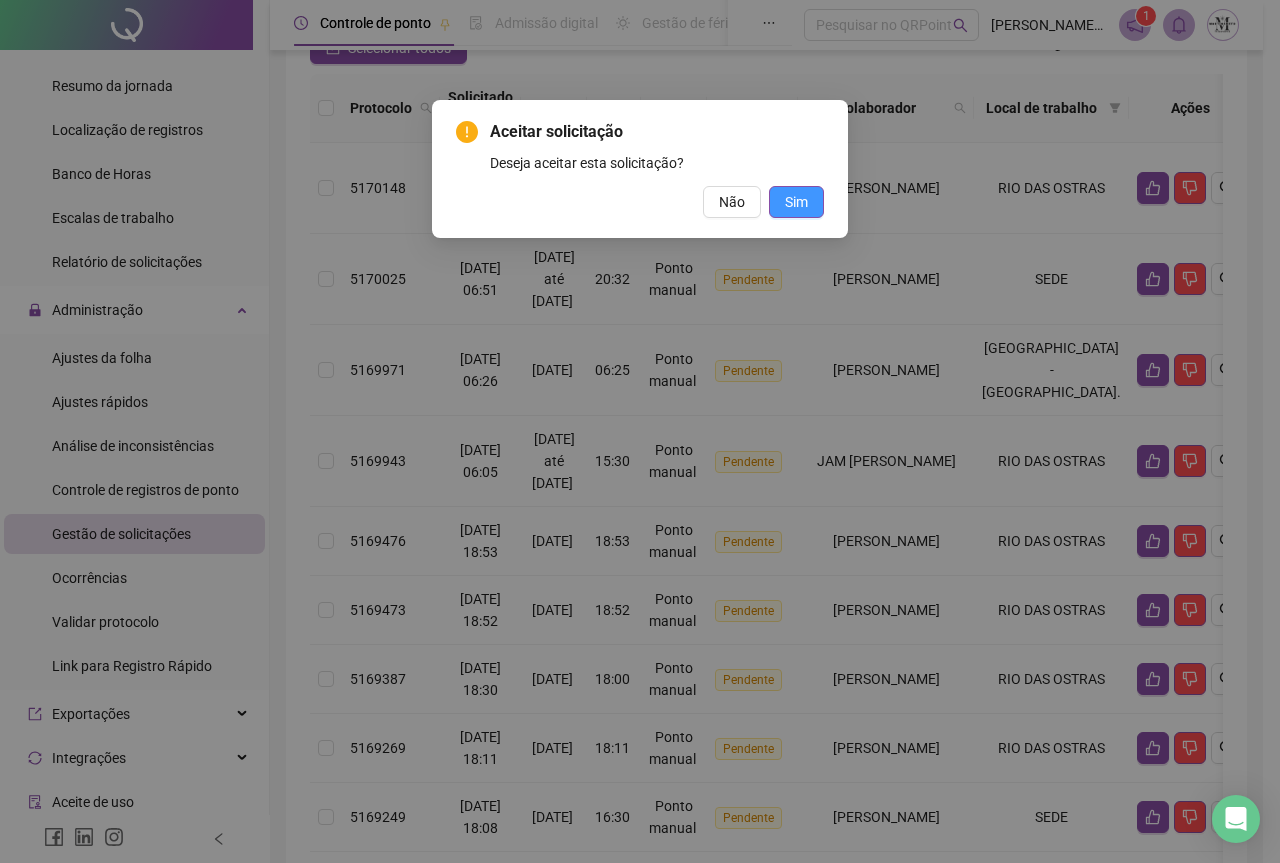 click on "Sim" at bounding box center [796, 202] 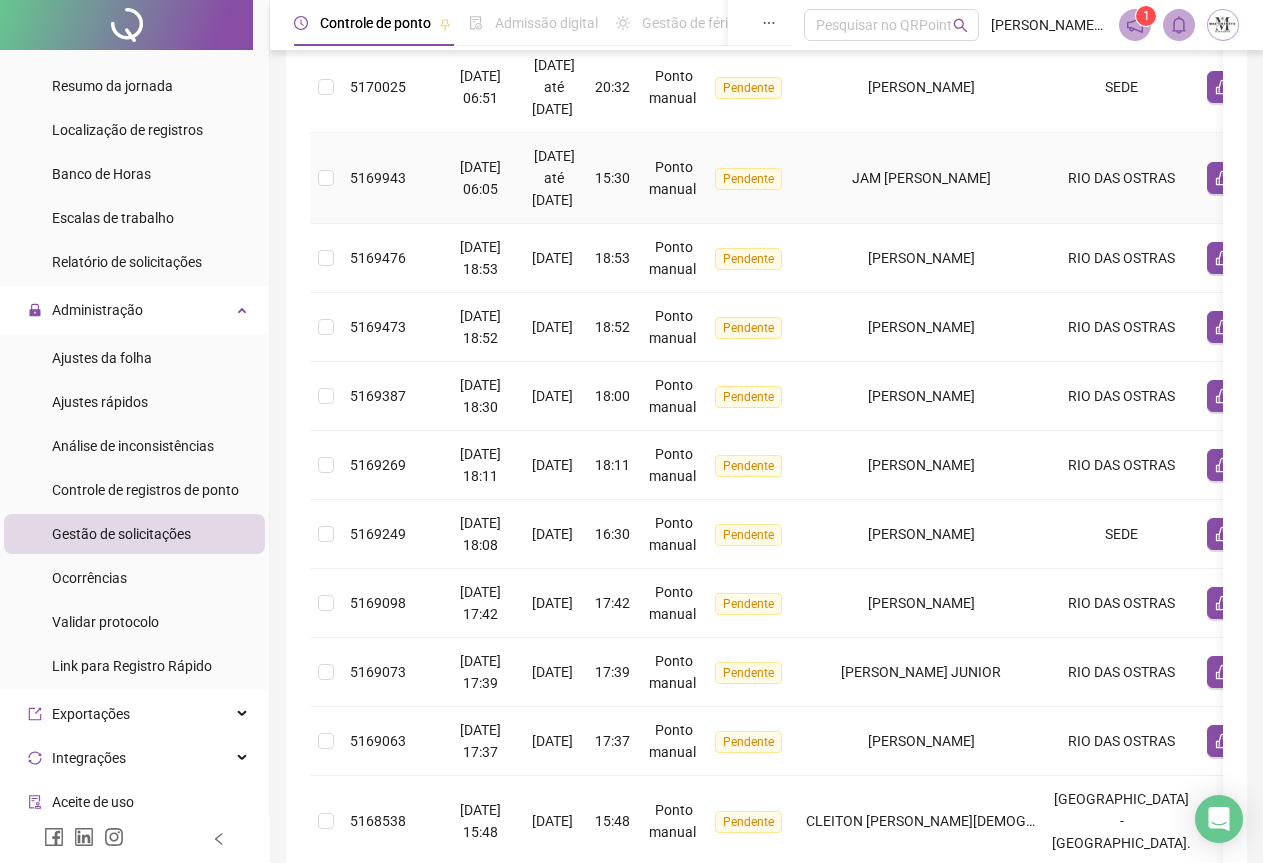 scroll, scrollTop: 400, scrollLeft: 0, axis: vertical 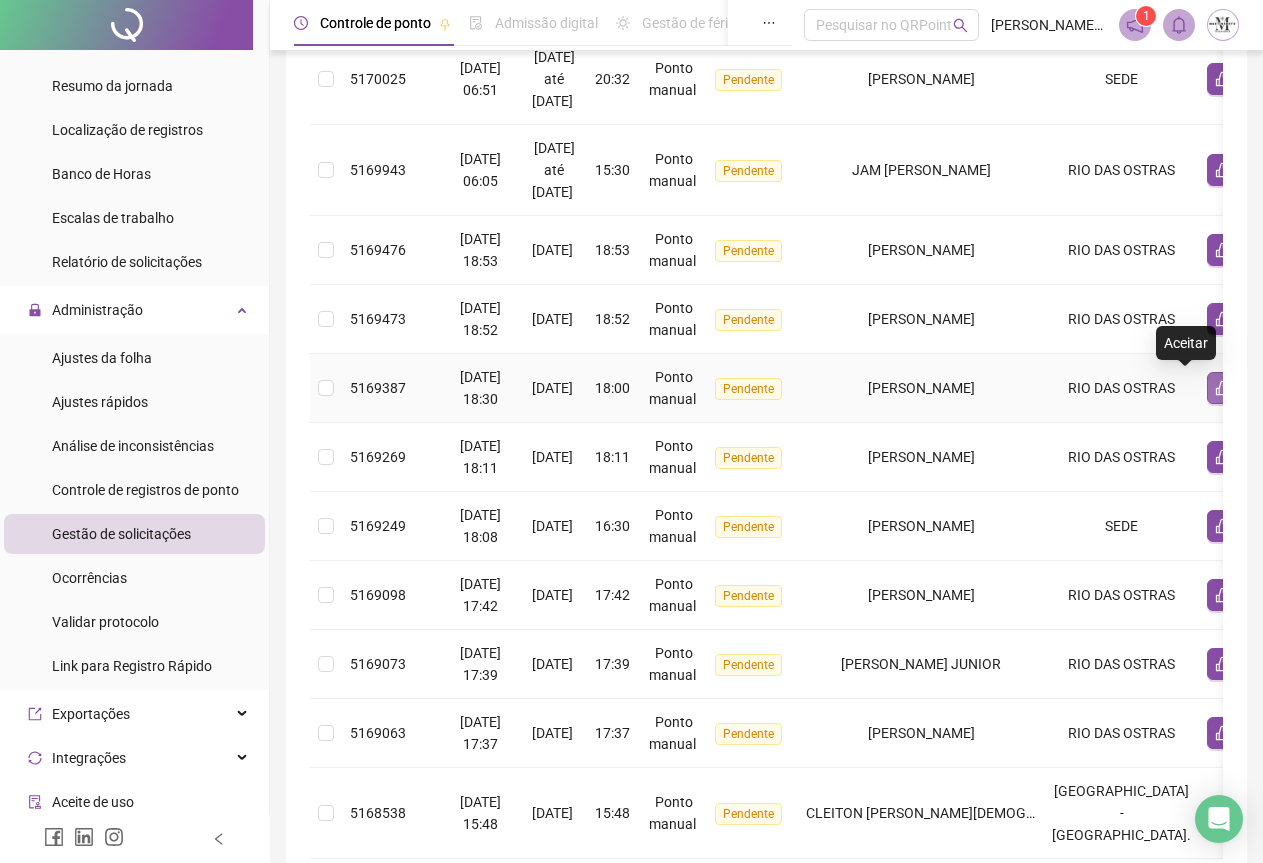 click at bounding box center [1223, 388] 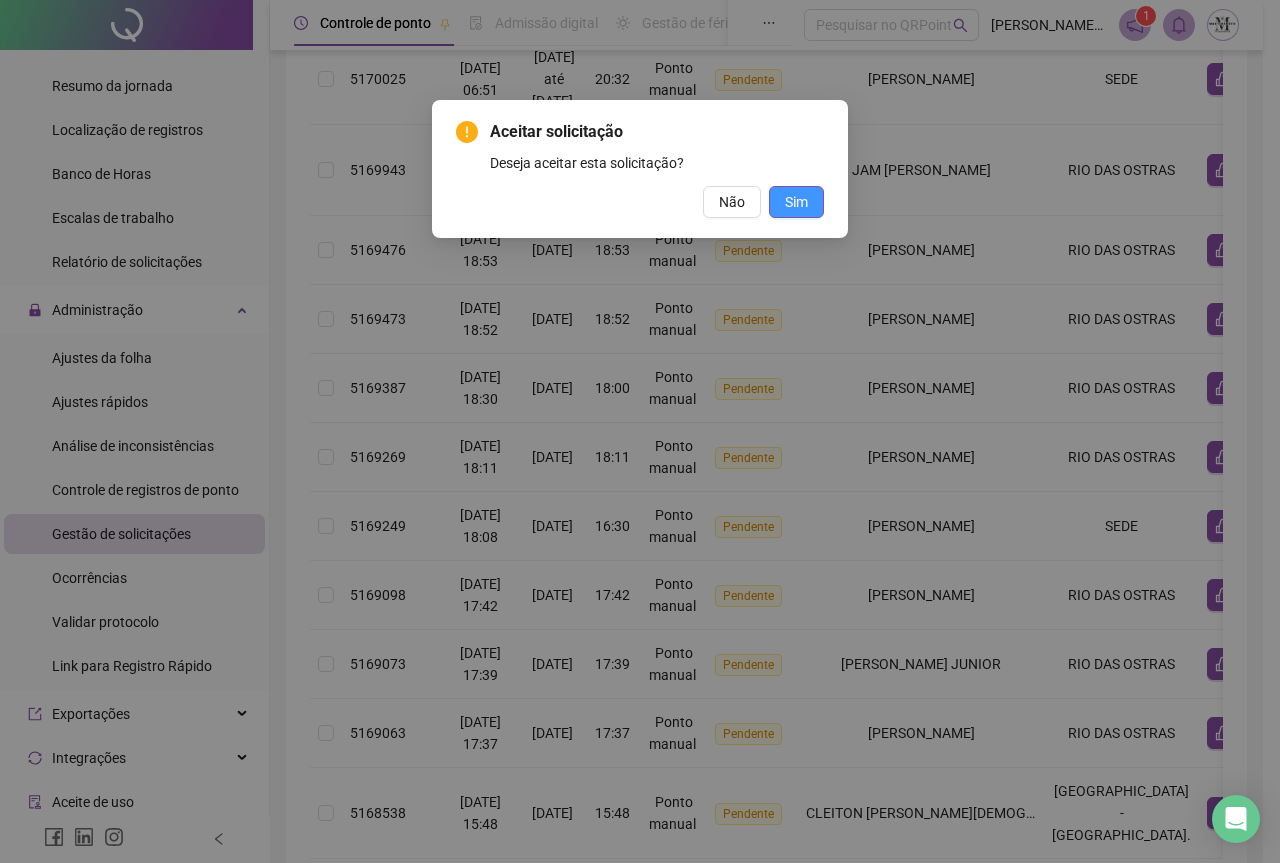 click on "Sim" at bounding box center [796, 202] 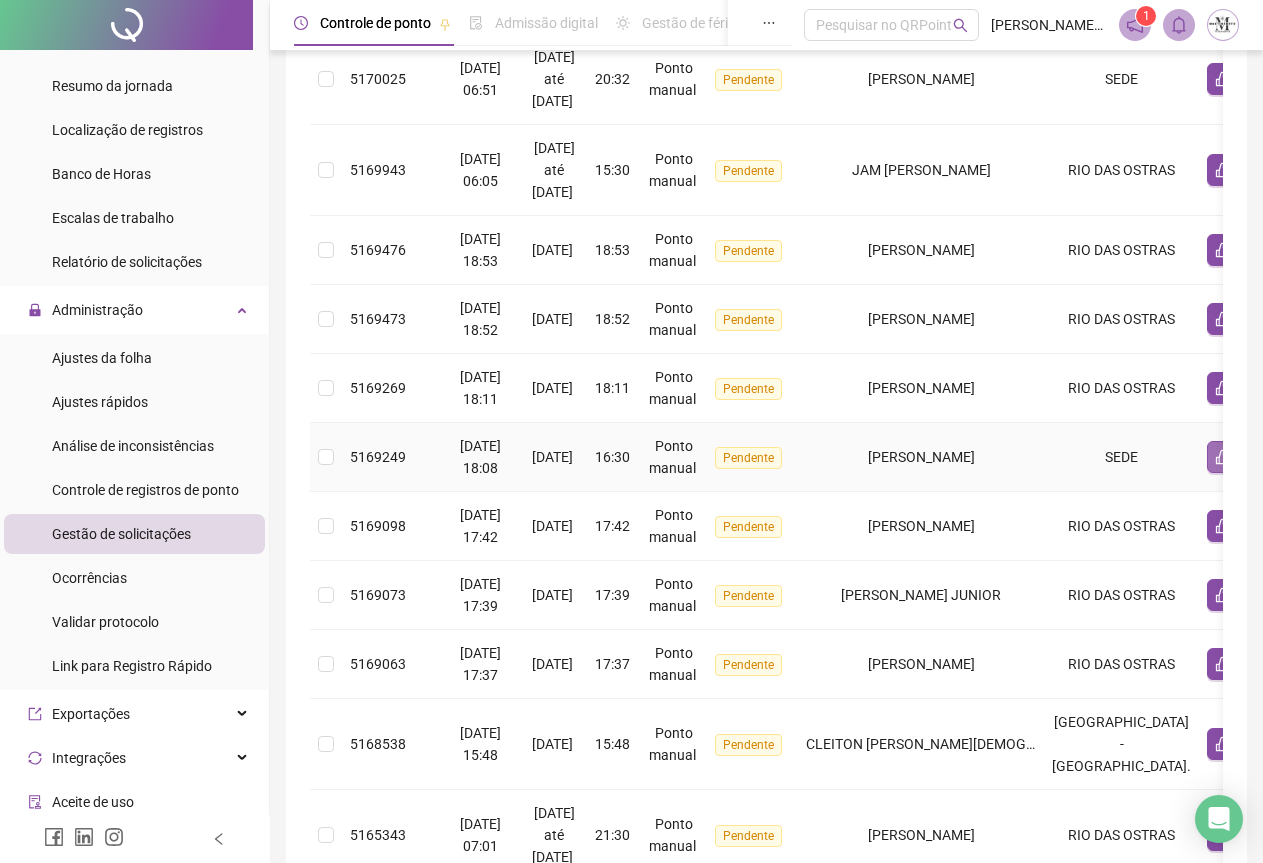click 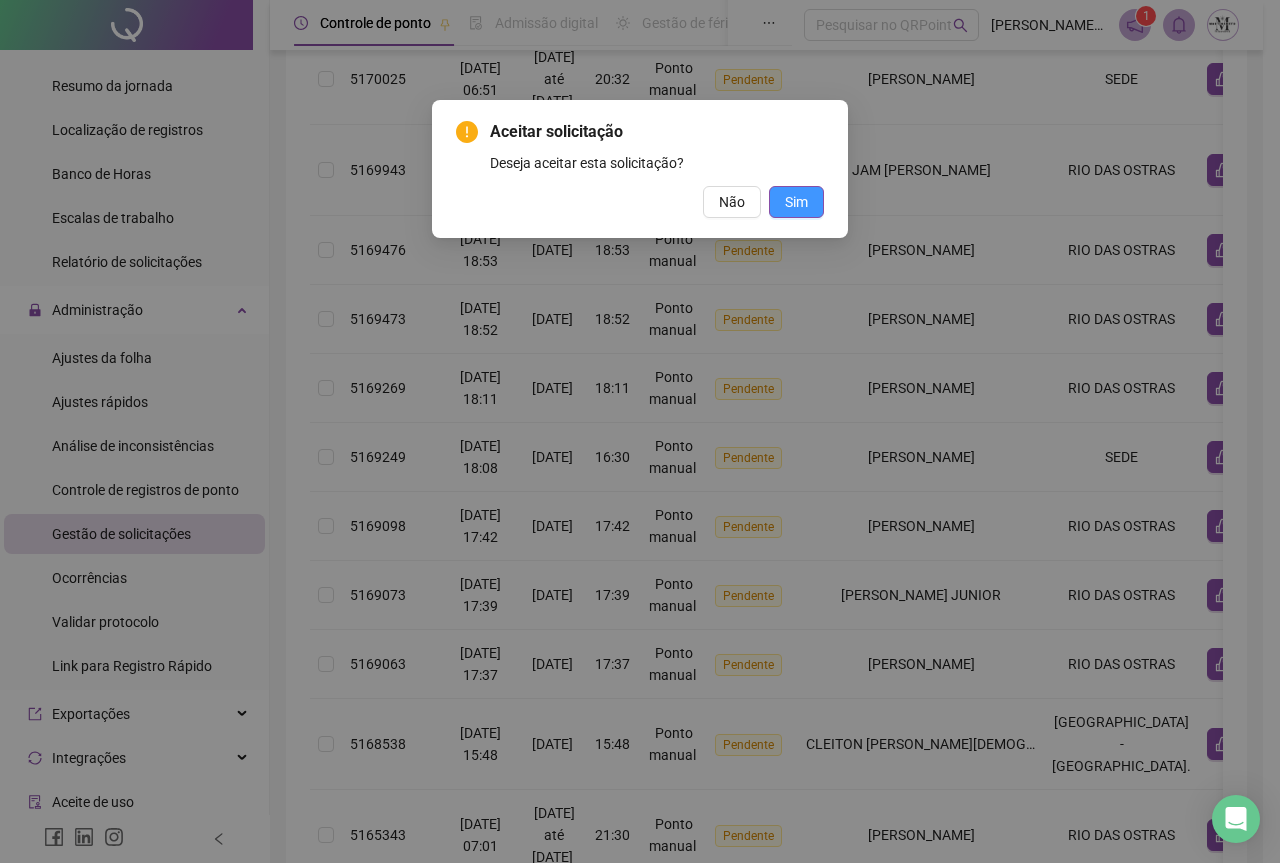 click on "Sim" at bounding box center [796, 202] 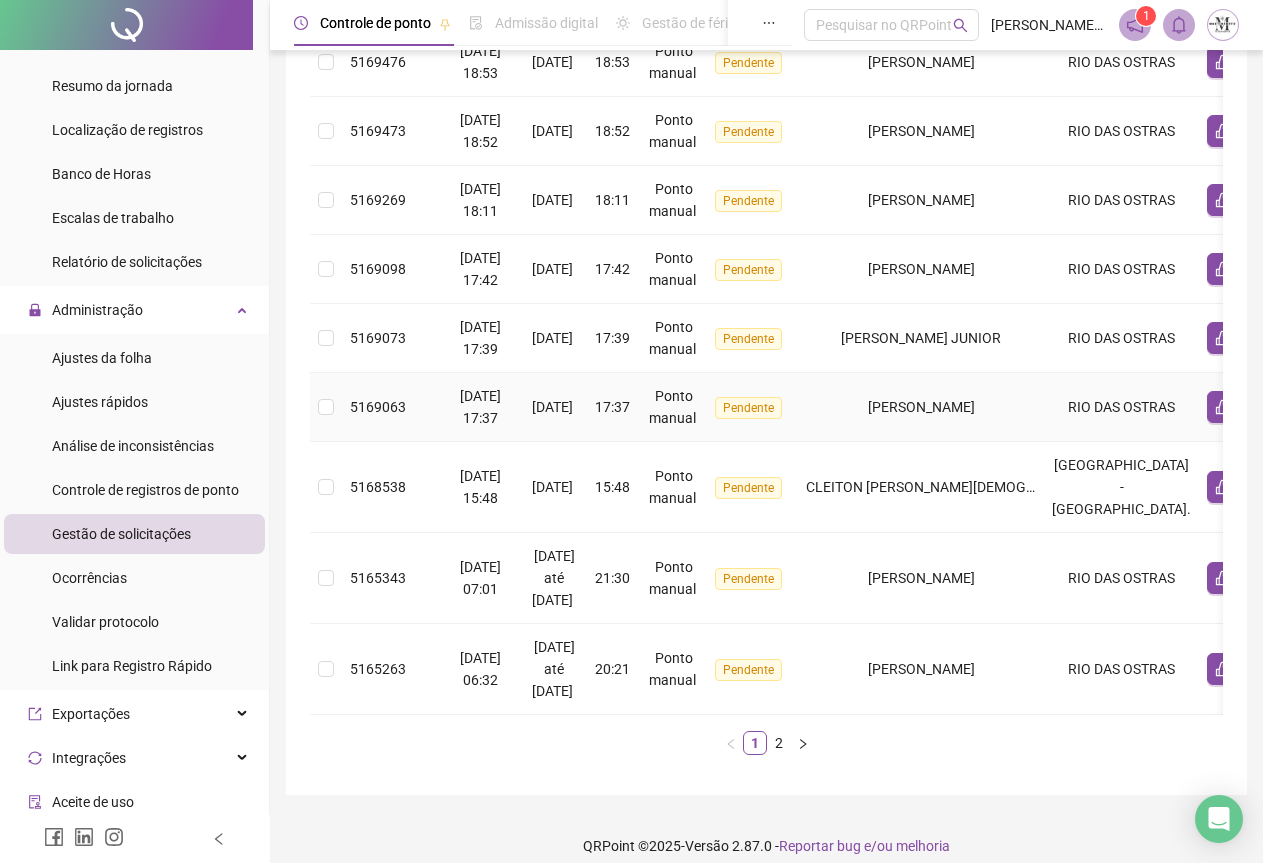 scroll, scrollTop: 623, scrollLeft: 0, axis: vertical 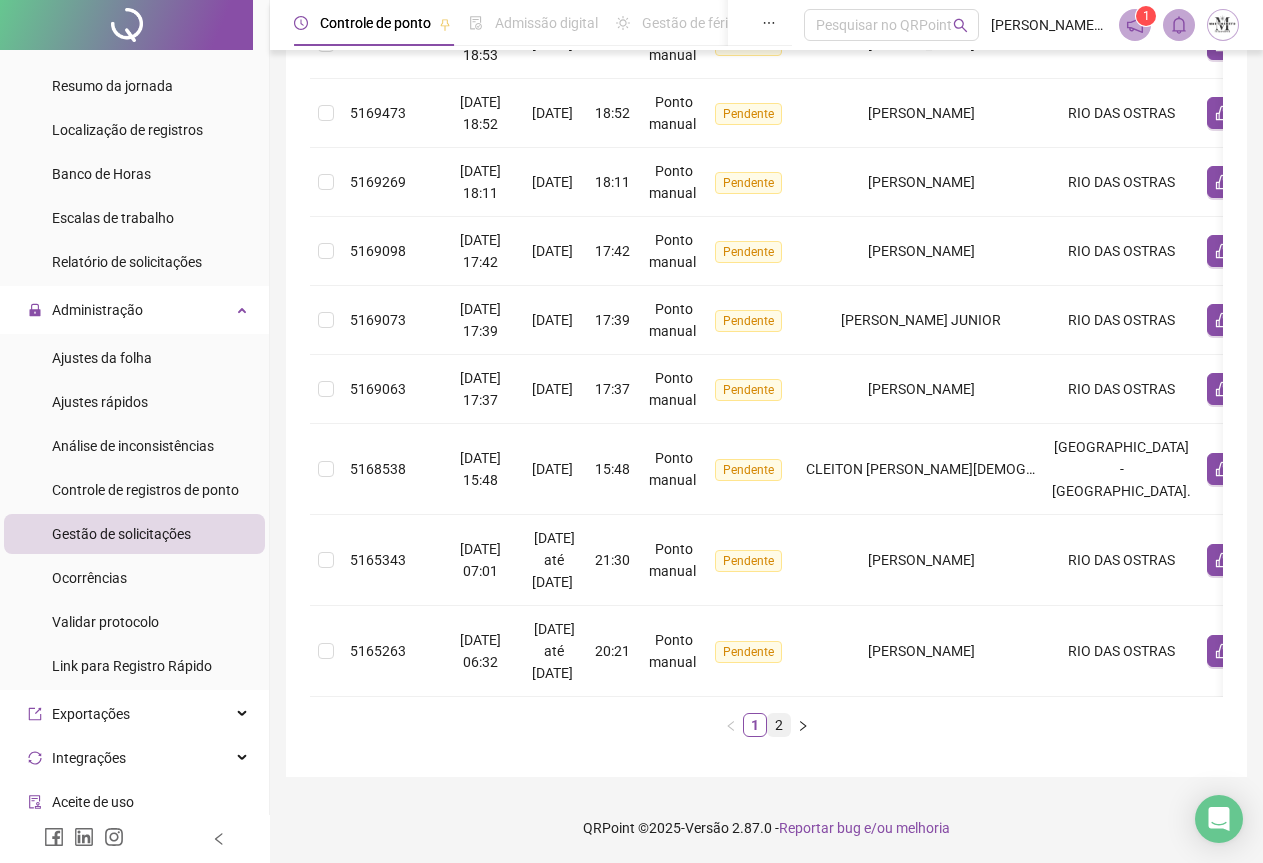 click on "2" at bounding box center [779, 725] 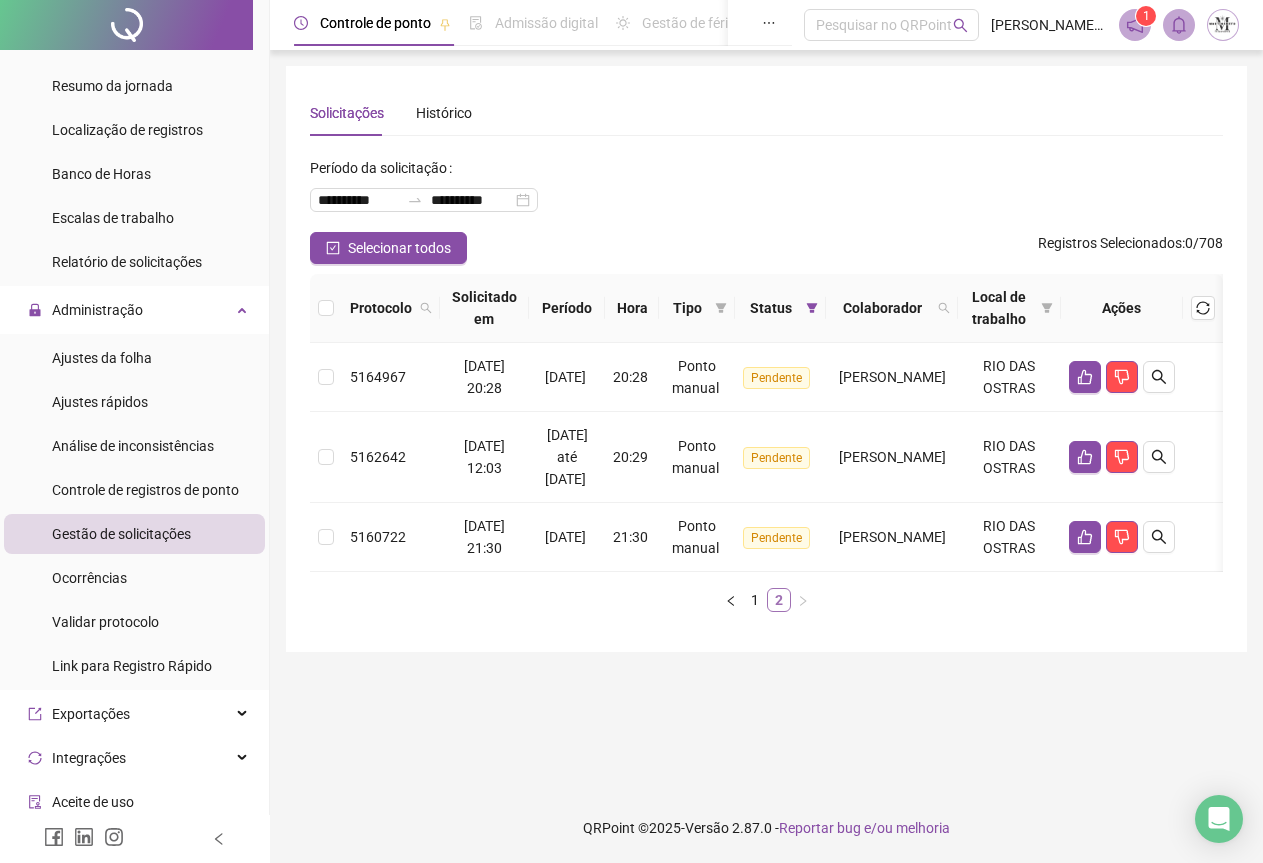 scroll, scrollTop: 0, scrollLeft: 0, axis: both 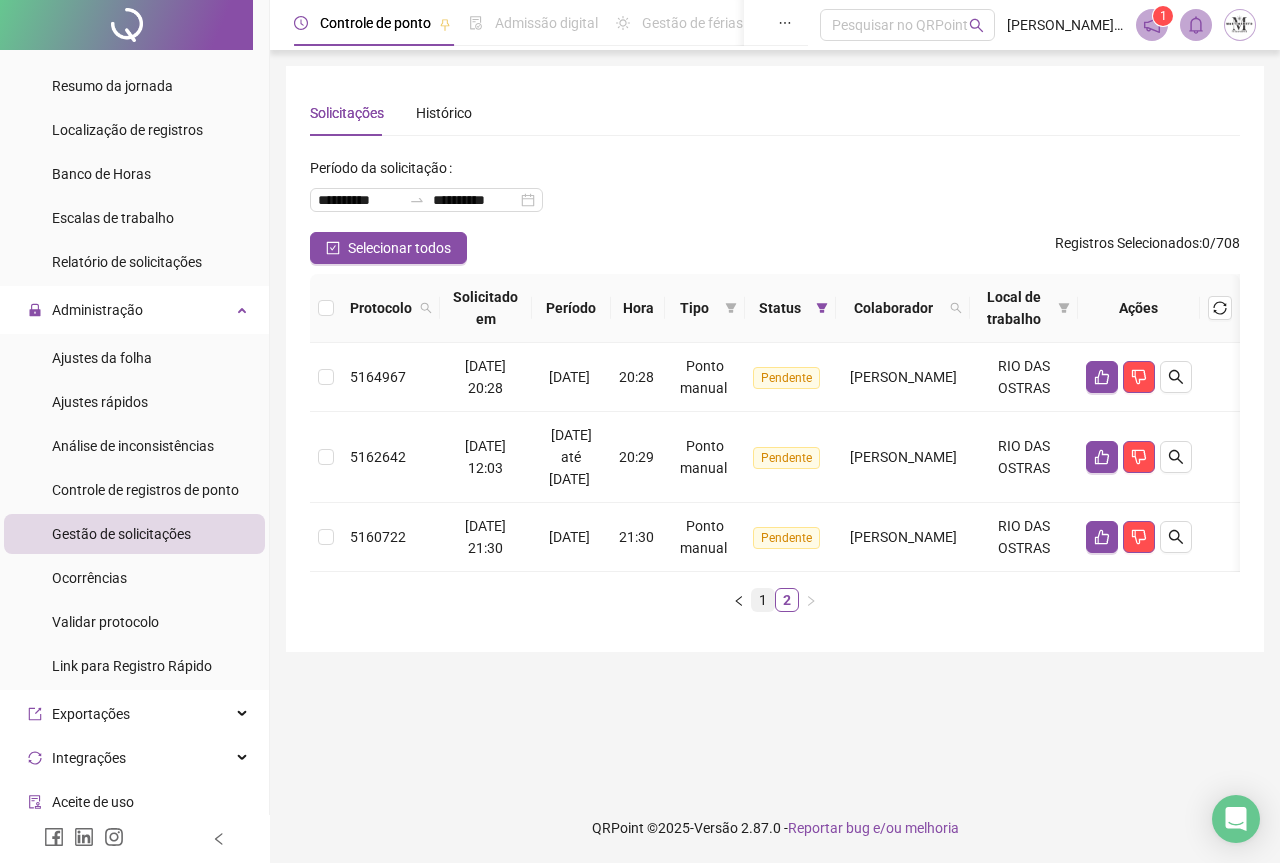 click on "1" at bounding box center [763, 600] 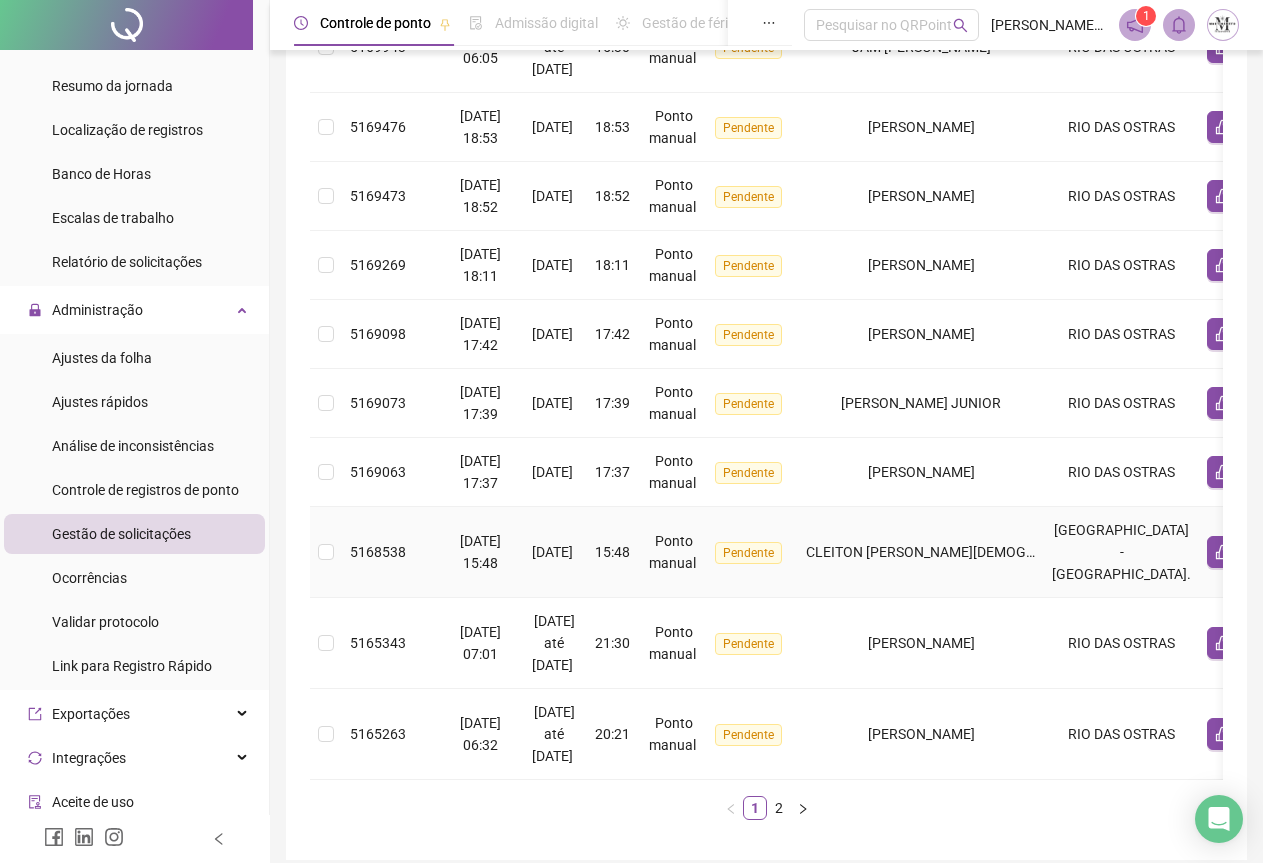 scroll, scrollTop: 423, scrollLeft: 0, axis: vertical 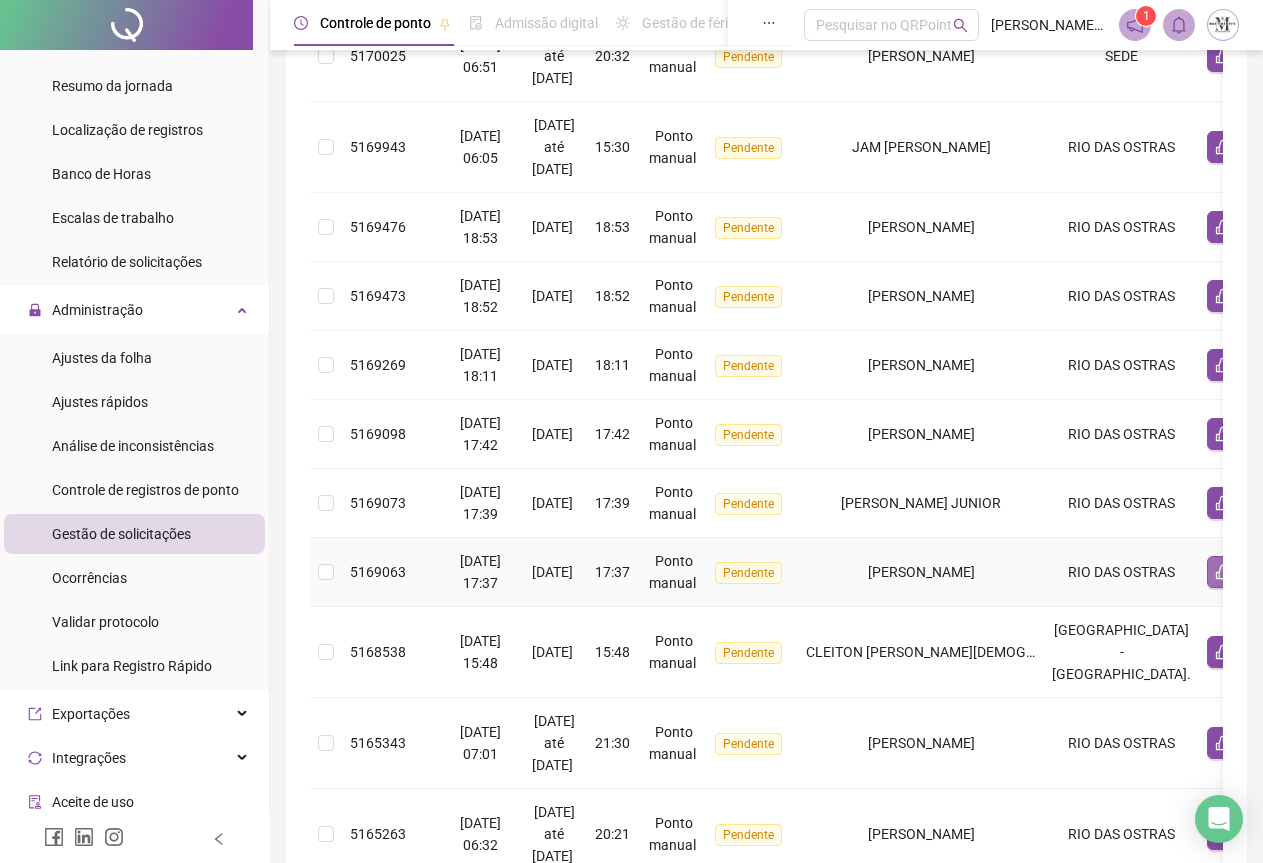 click 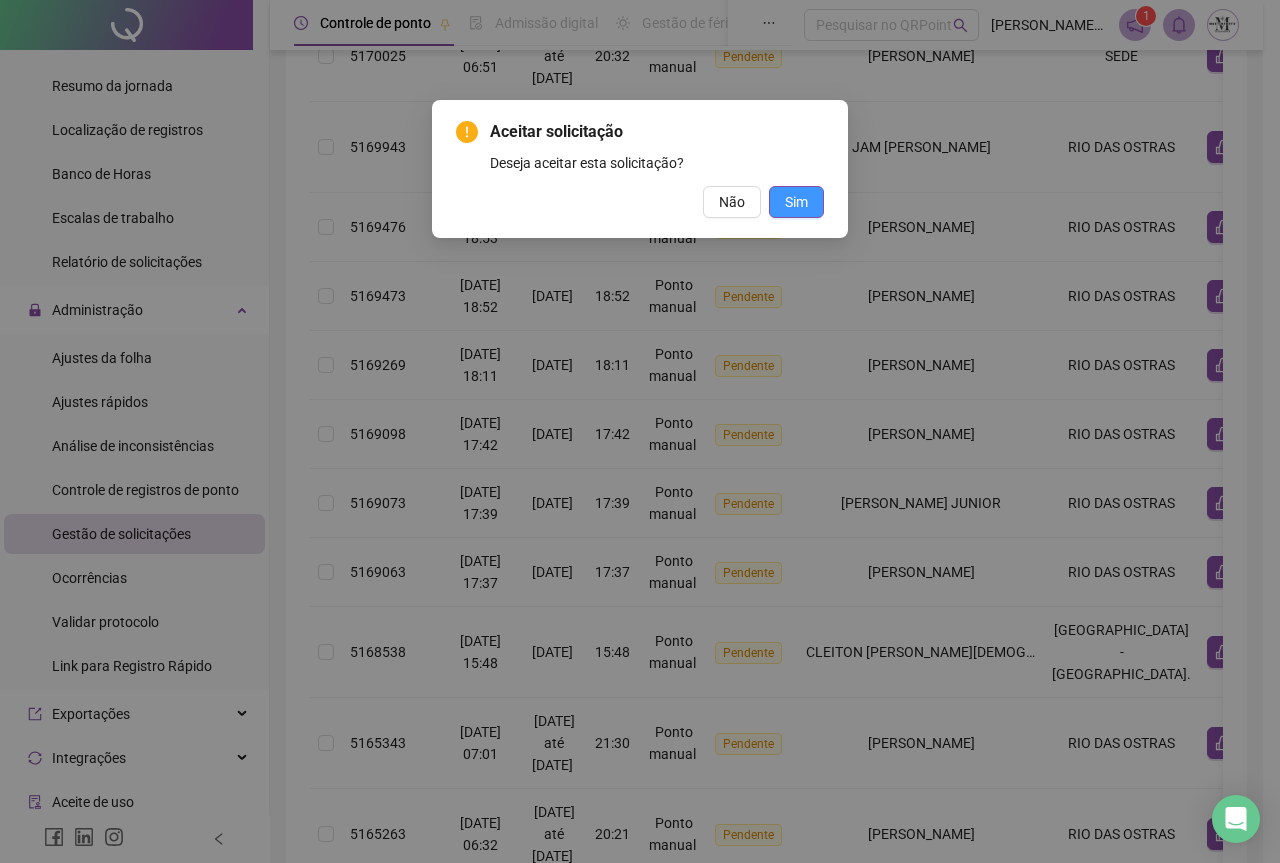 click on "Sim" at bounding box center [796, 202] 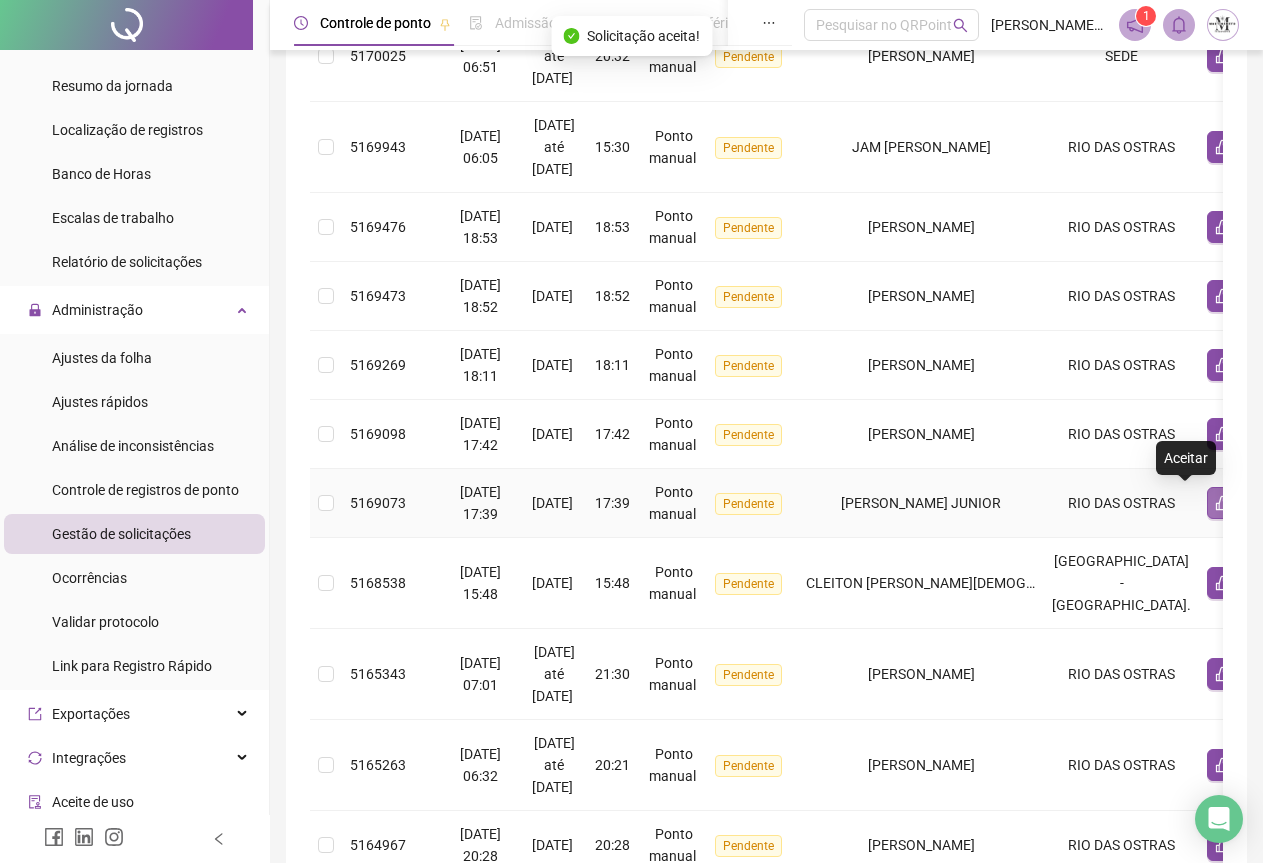 click 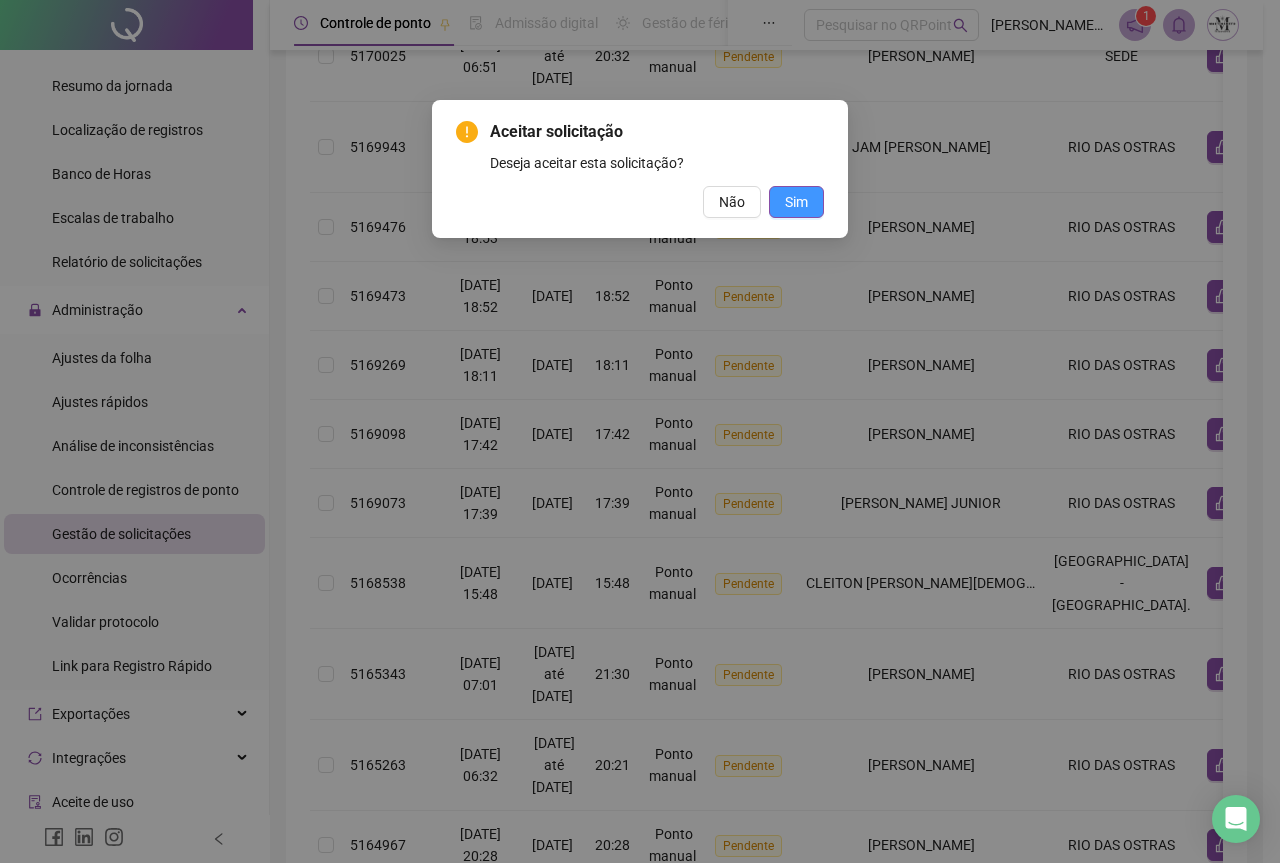 click on "Sim" at bounding box center (796, 202) 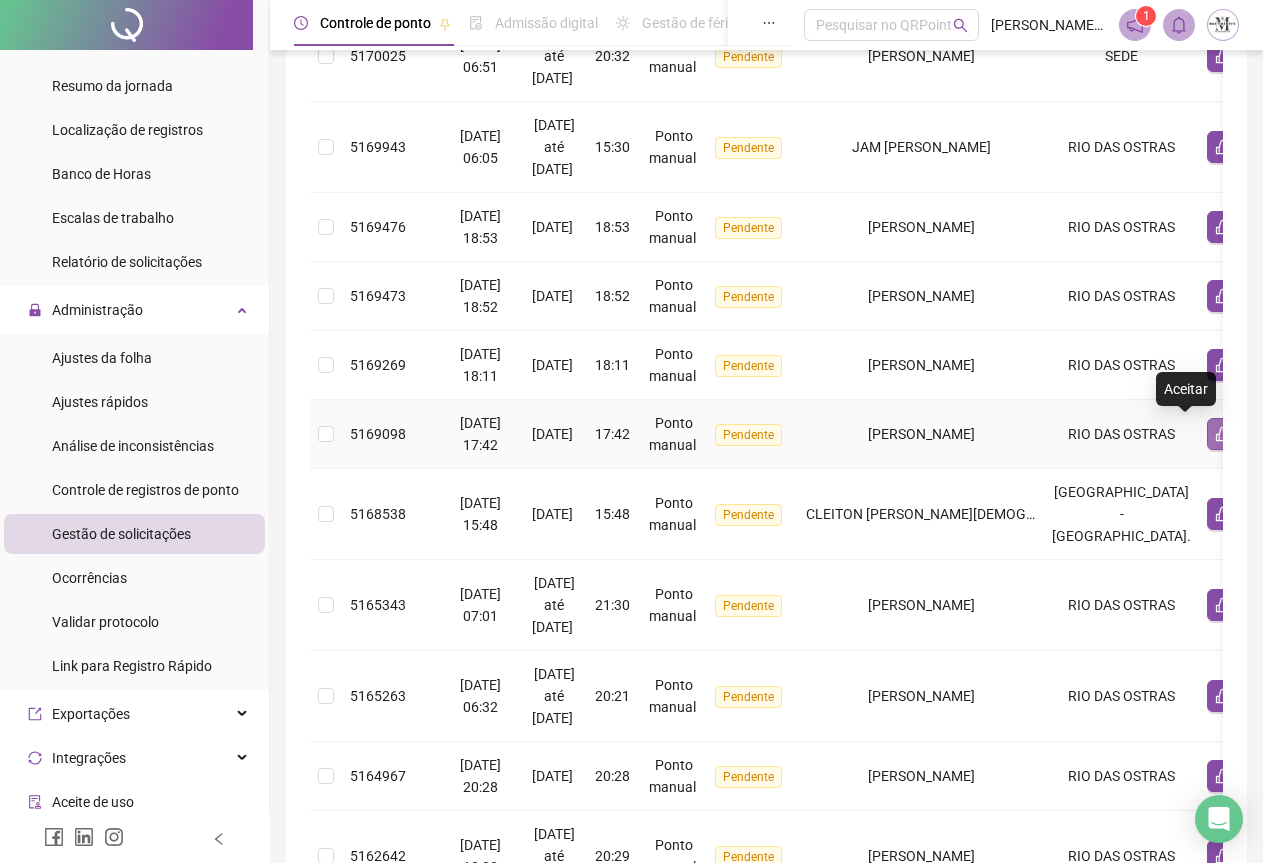 click at bounding box center [1223, 434] 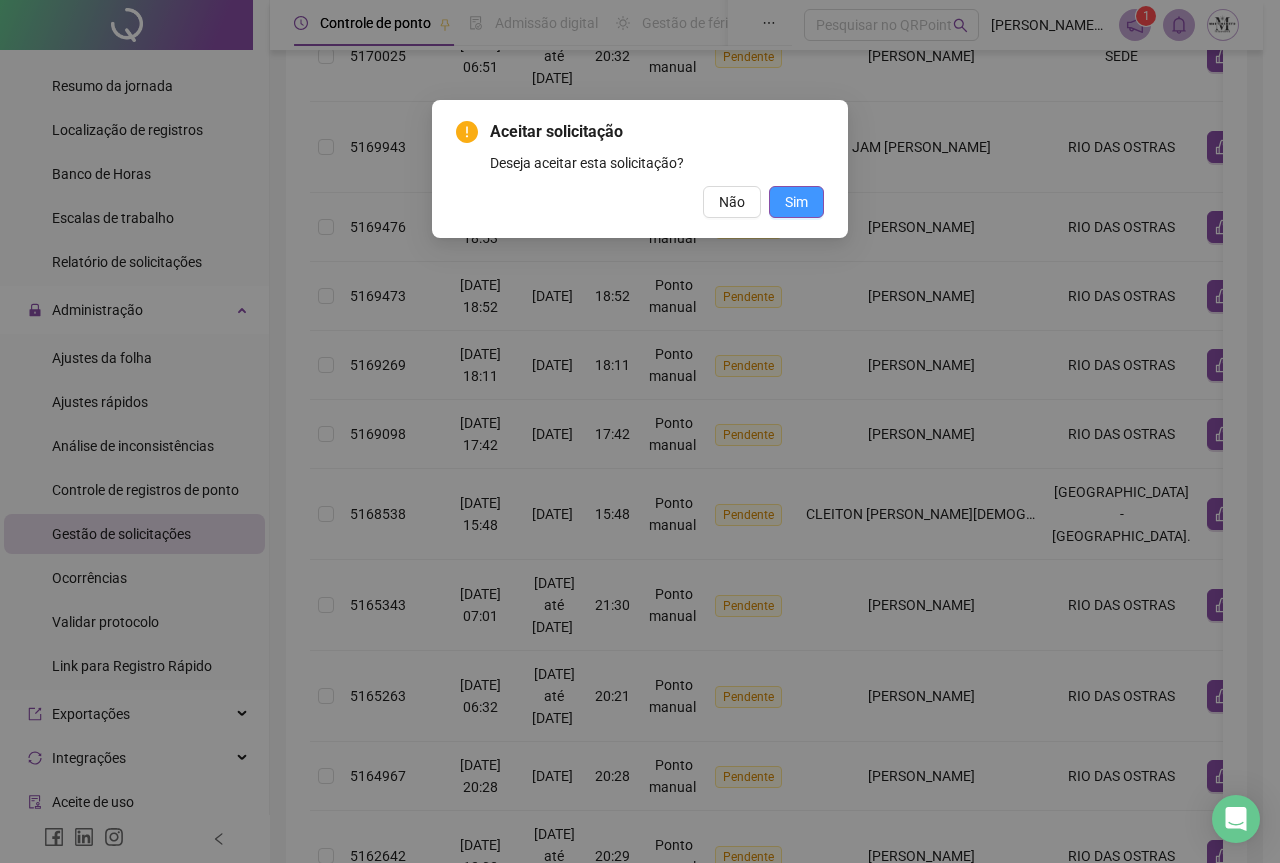 click on "Sim" at bounding box center [796, 202] 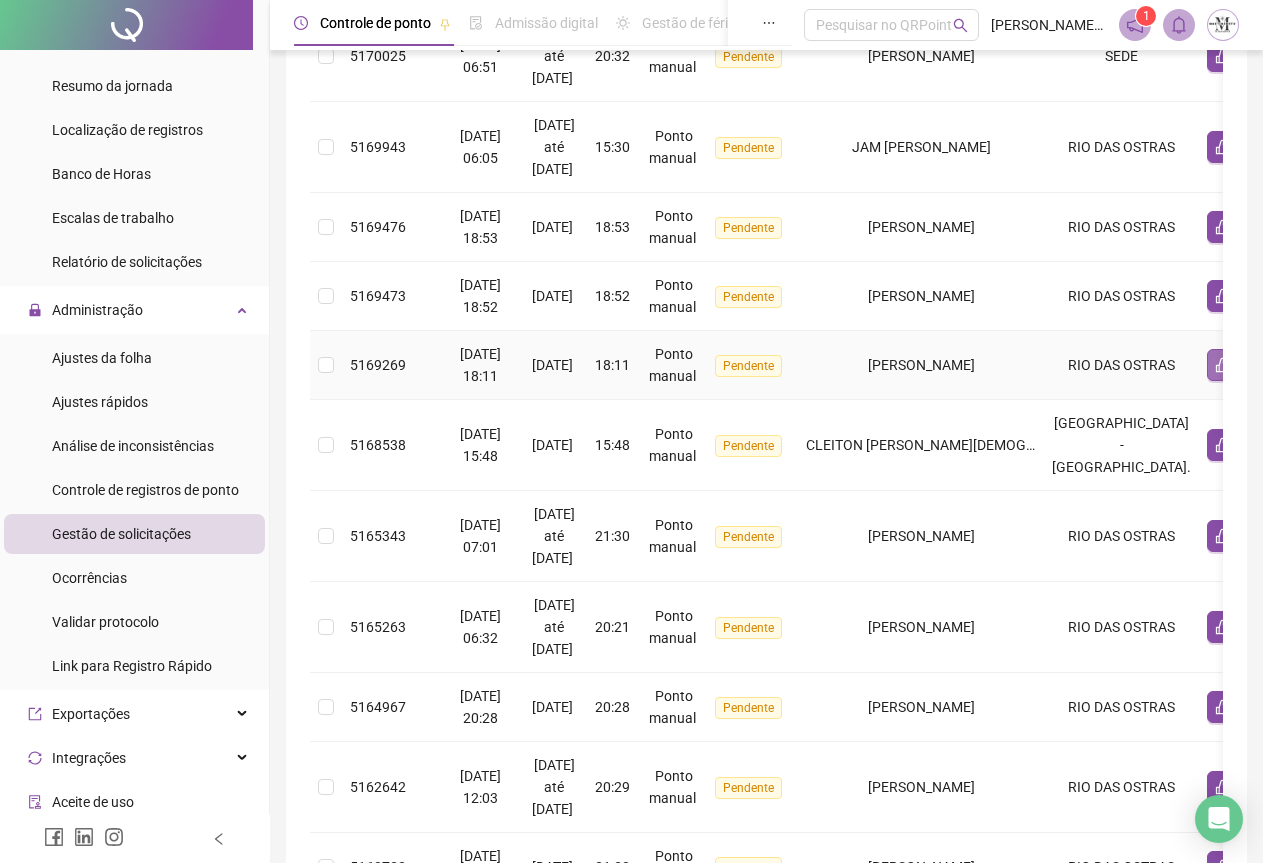 click at bounding box center [1223, 365] 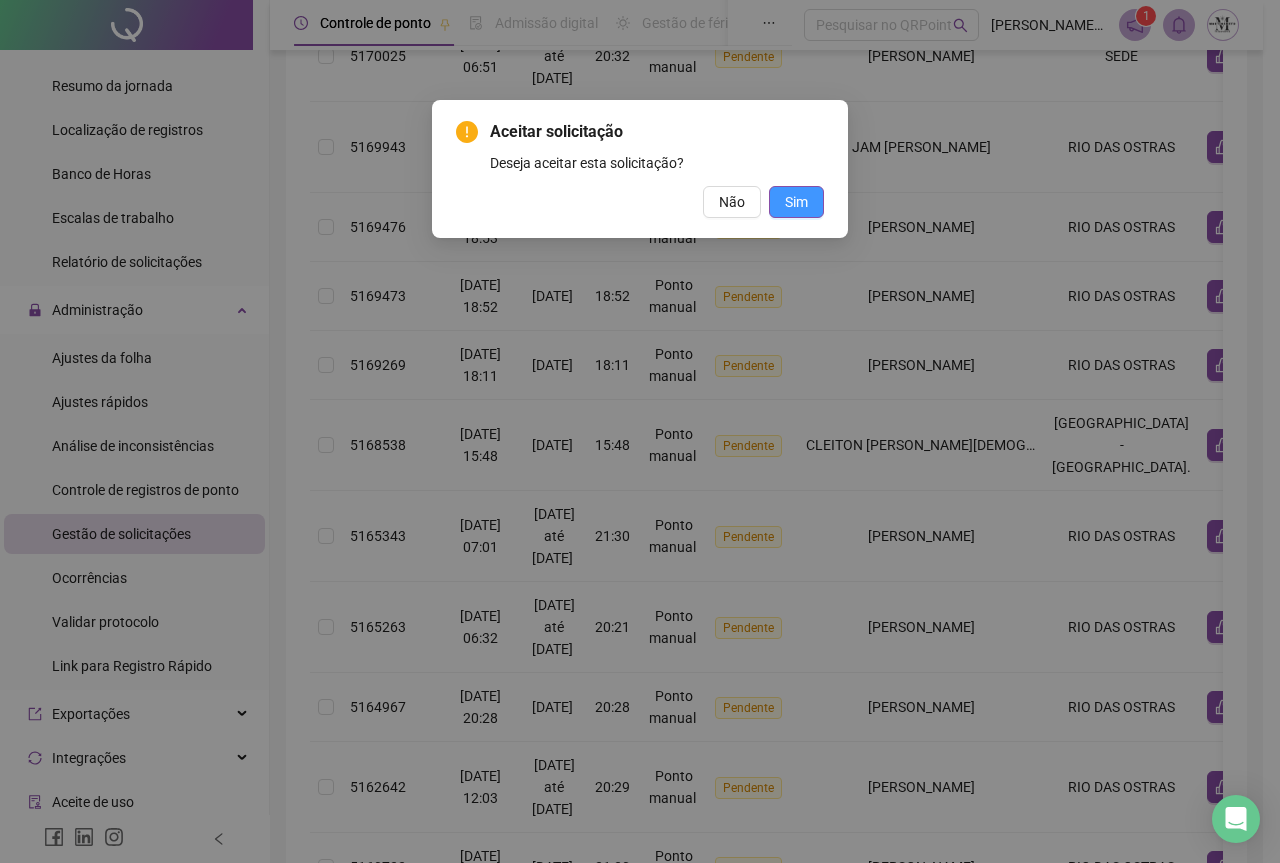 click on "Sim" at bounding box center [796, 202] 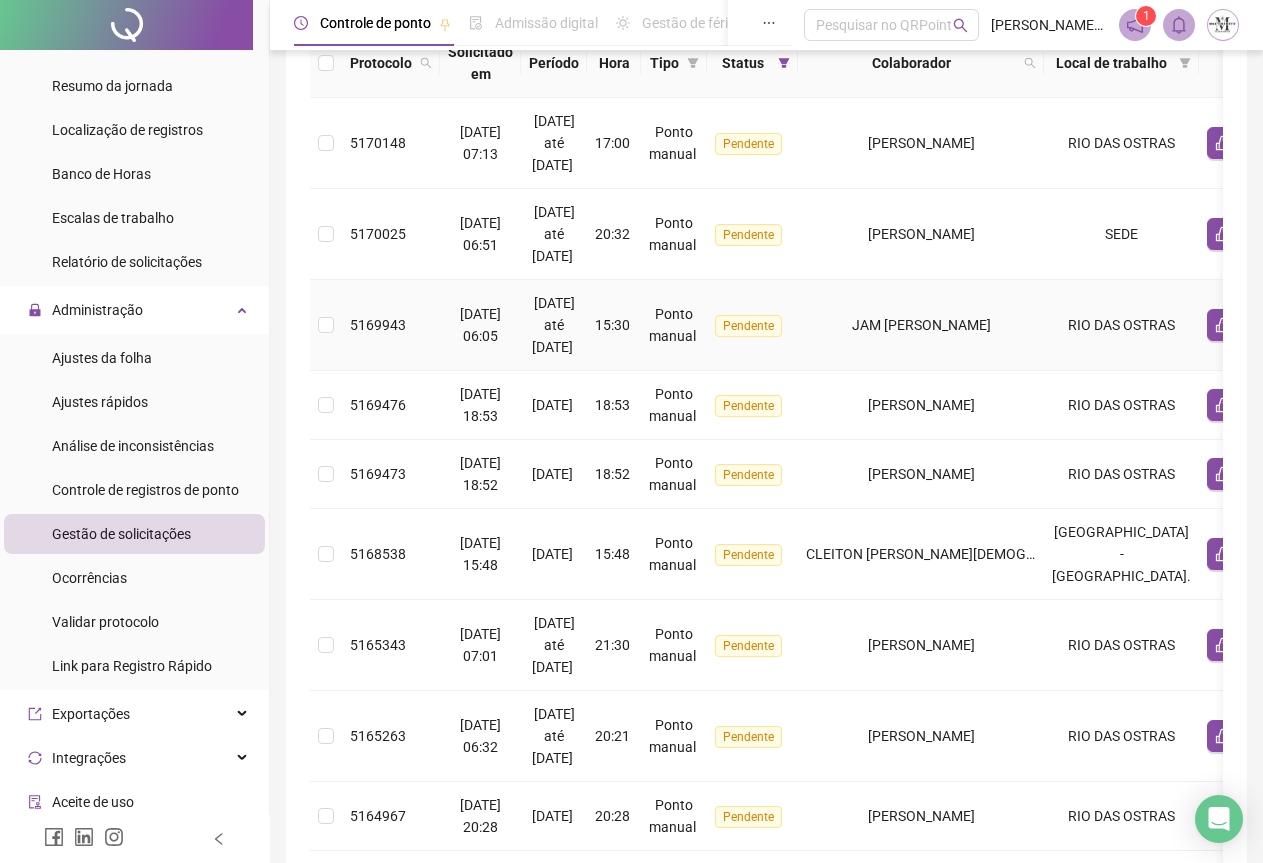scroll, scrollTop: 223, scrollLeft: 0, axis: vertical 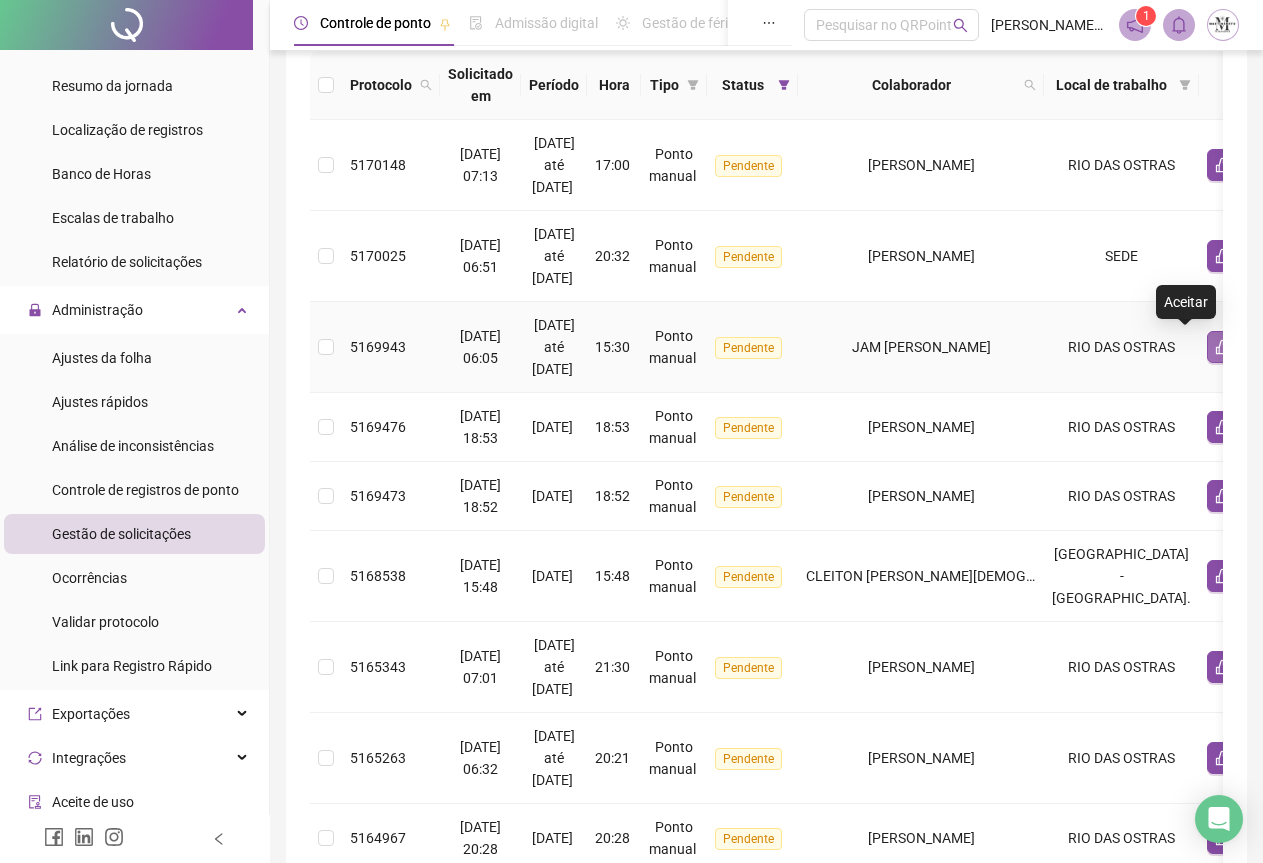 click 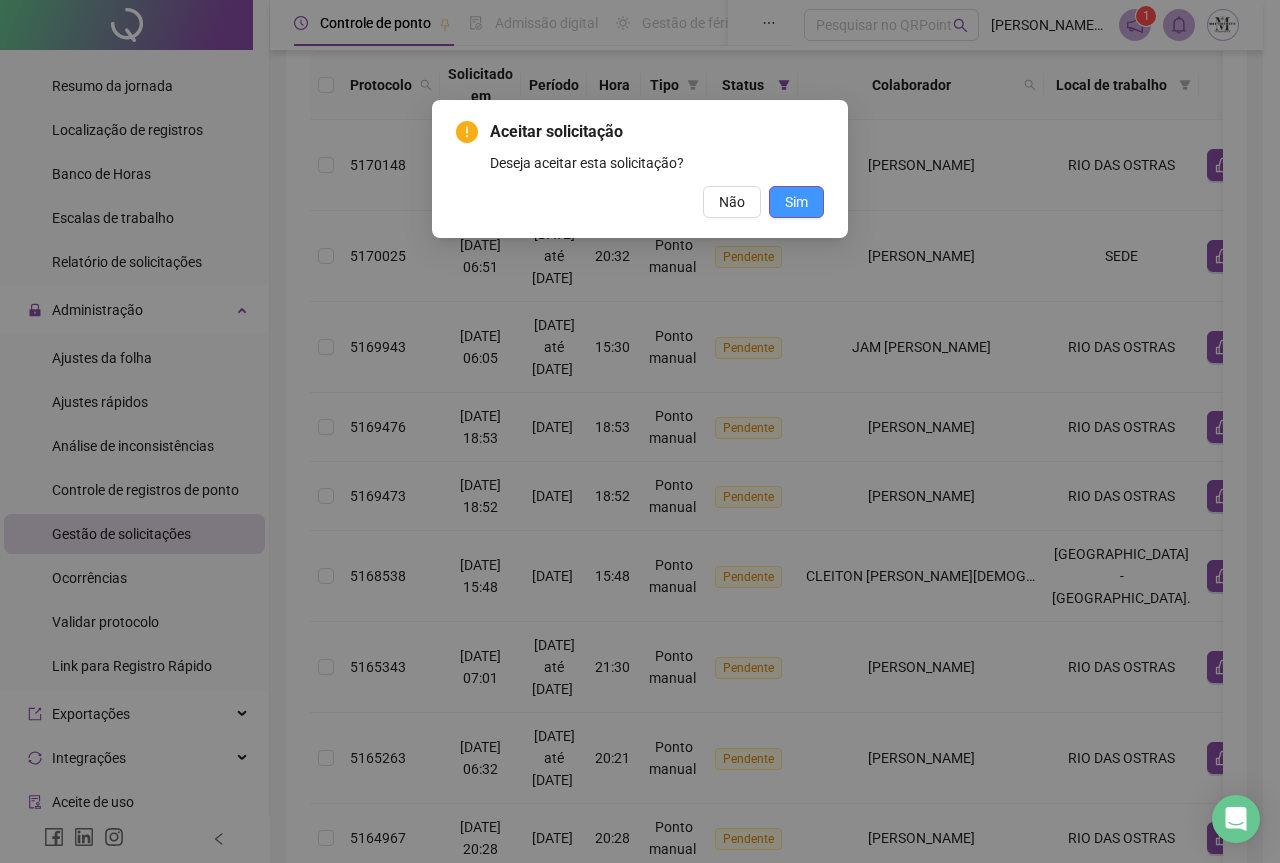 click on "Sim" at bounding box center (796, 202) 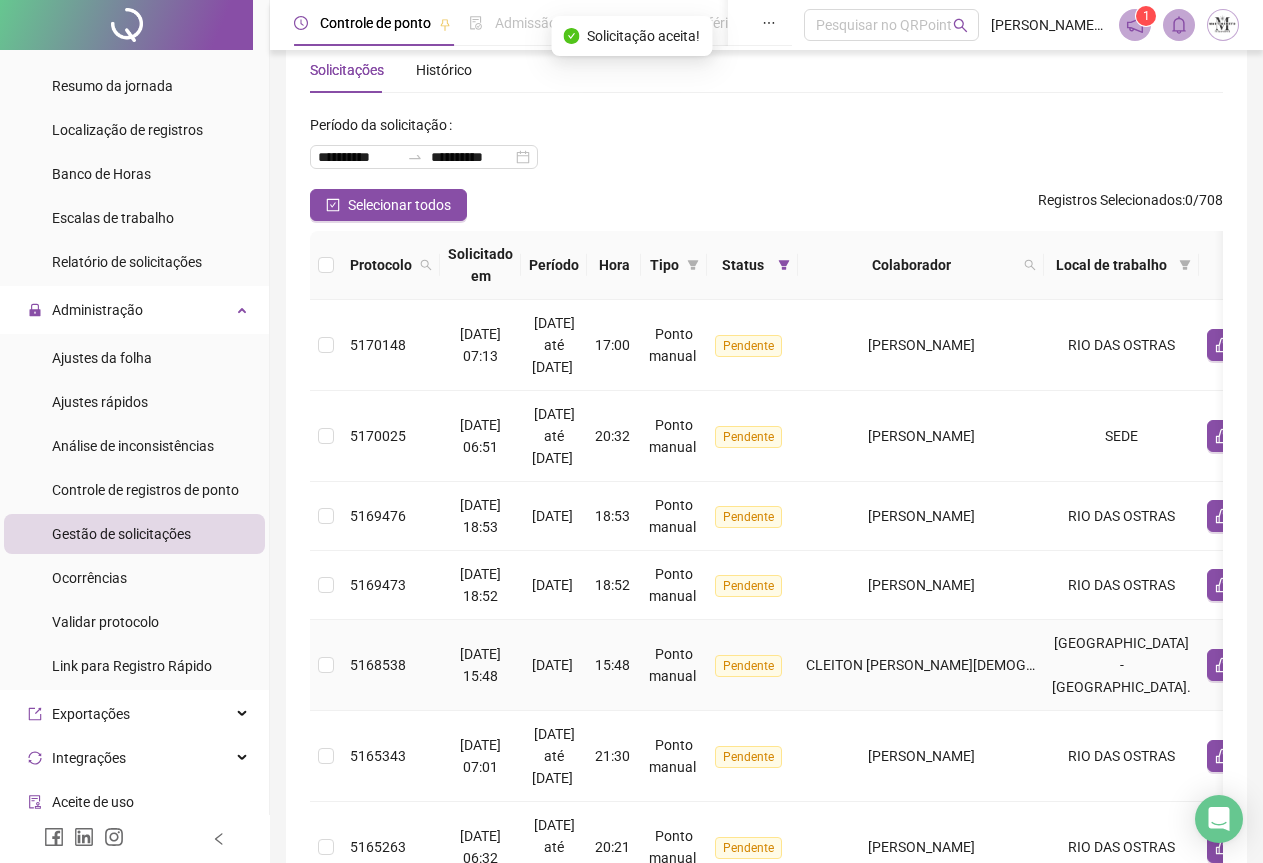 scroll, scrollTop: 23, scrollLeft: 0, axis: vertical 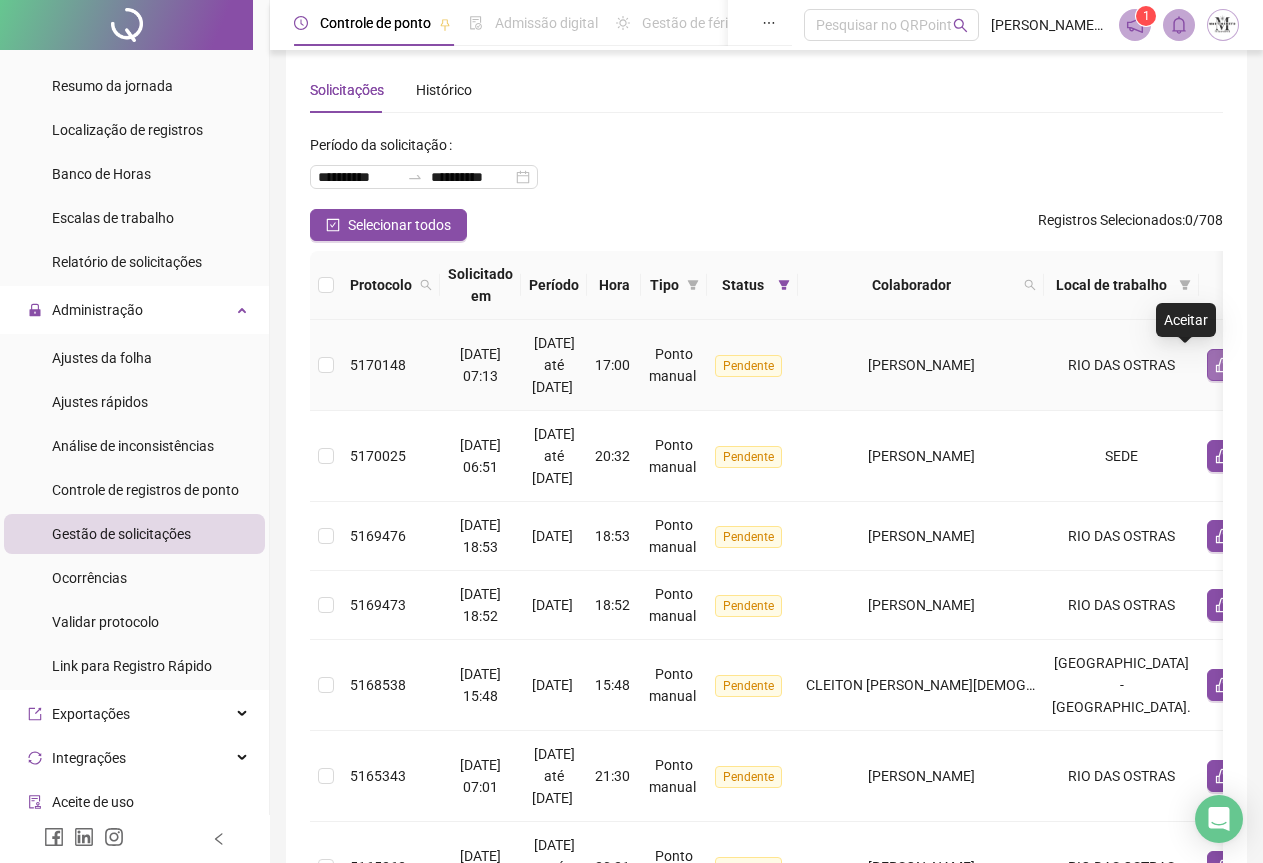 click 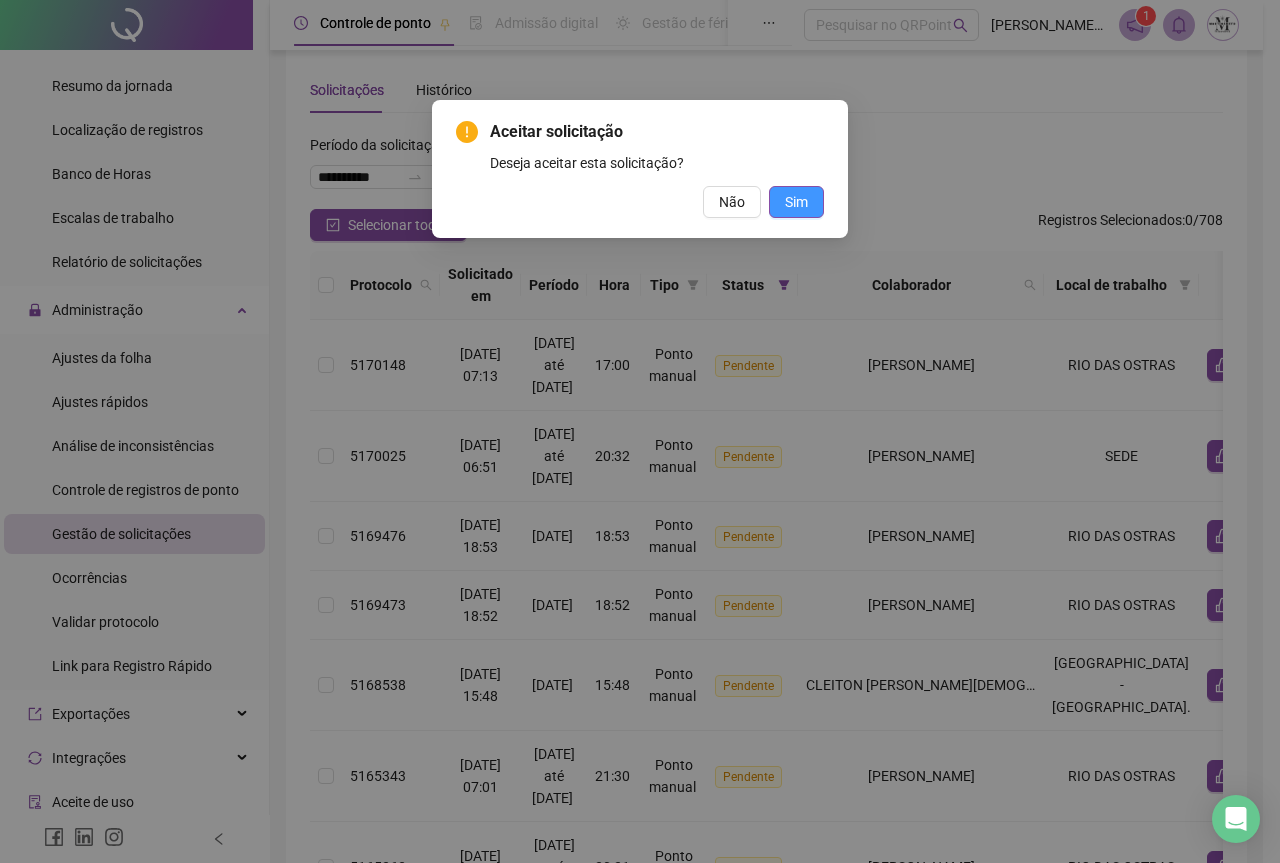 click on "Sim" at bounding box center [796, 202] 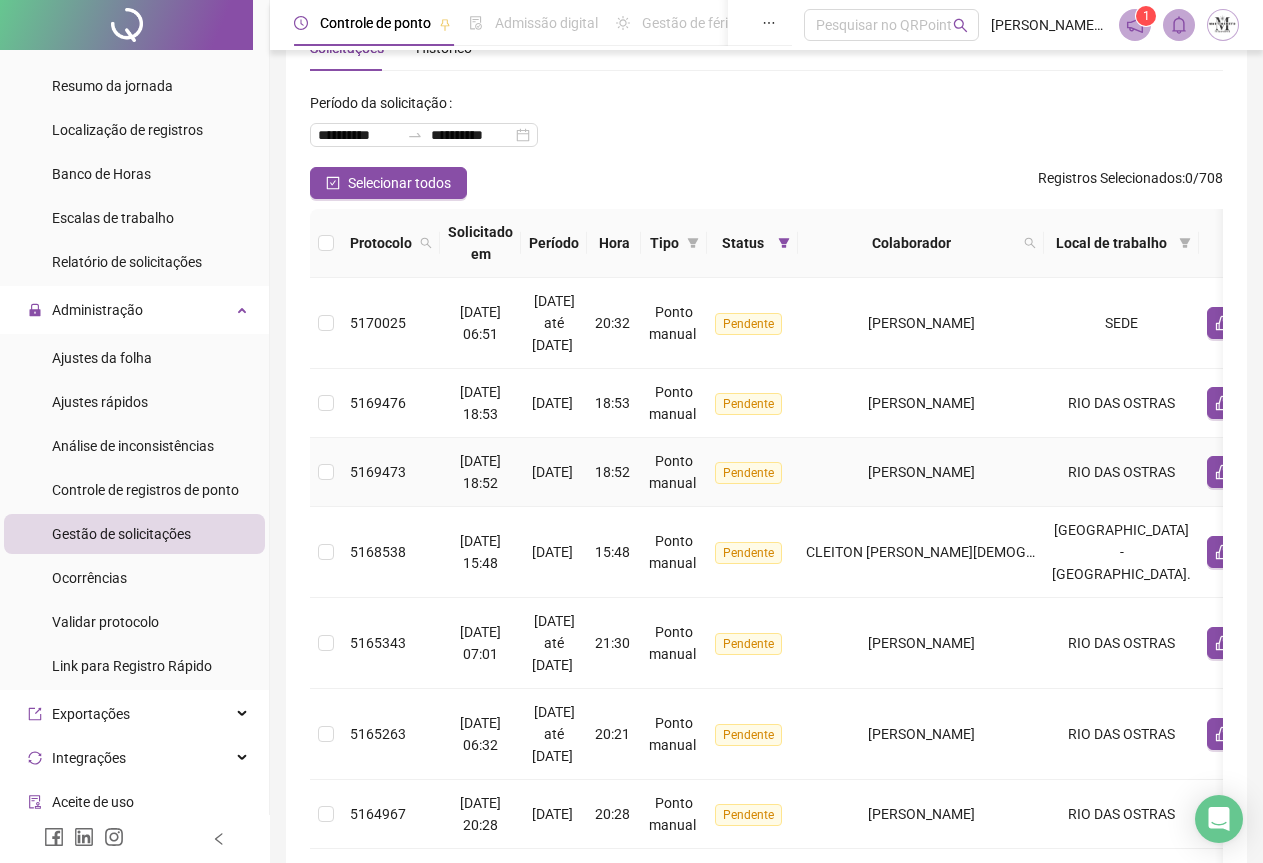 scroll, scrollTop: 100, scrollLeft: 0, axis: vertical 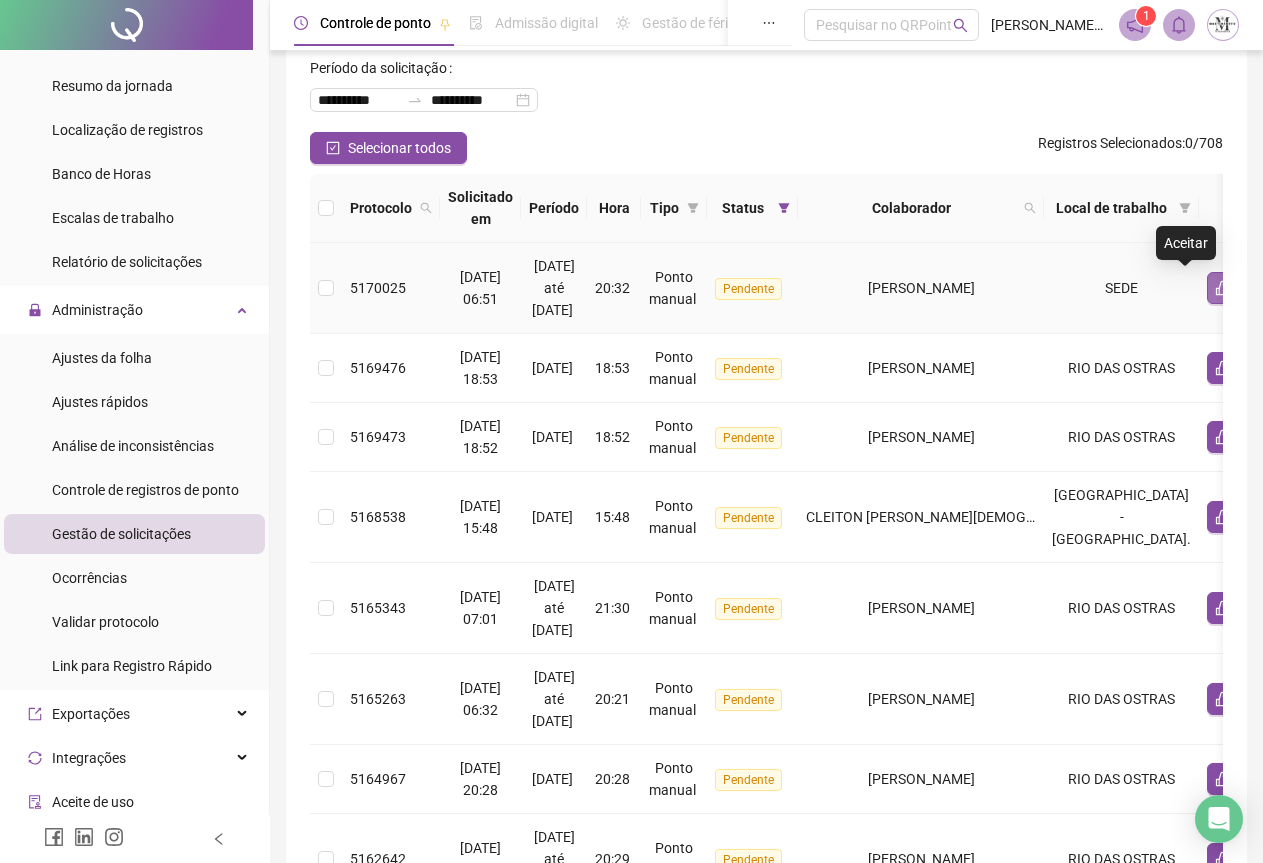click 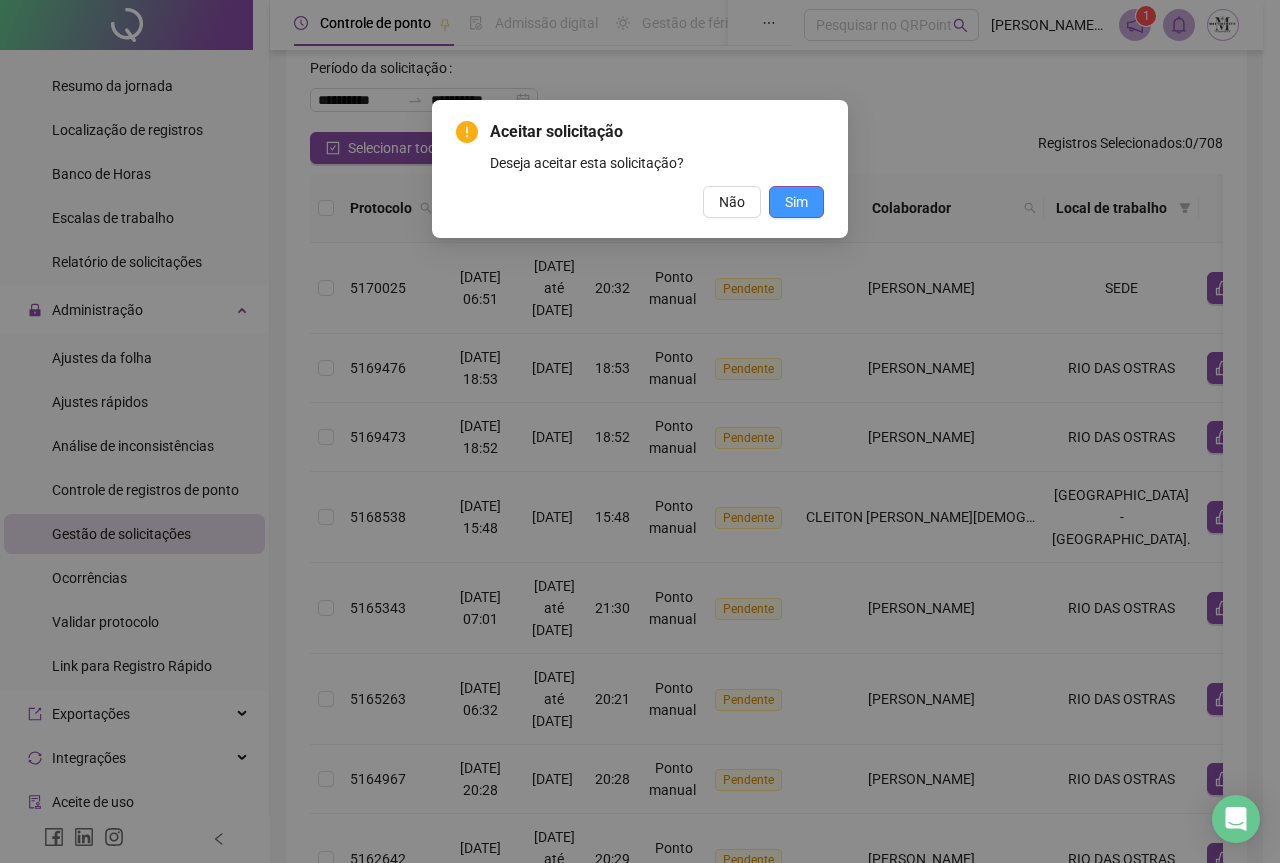 click on "Sim" at bounding box center [796, 202] 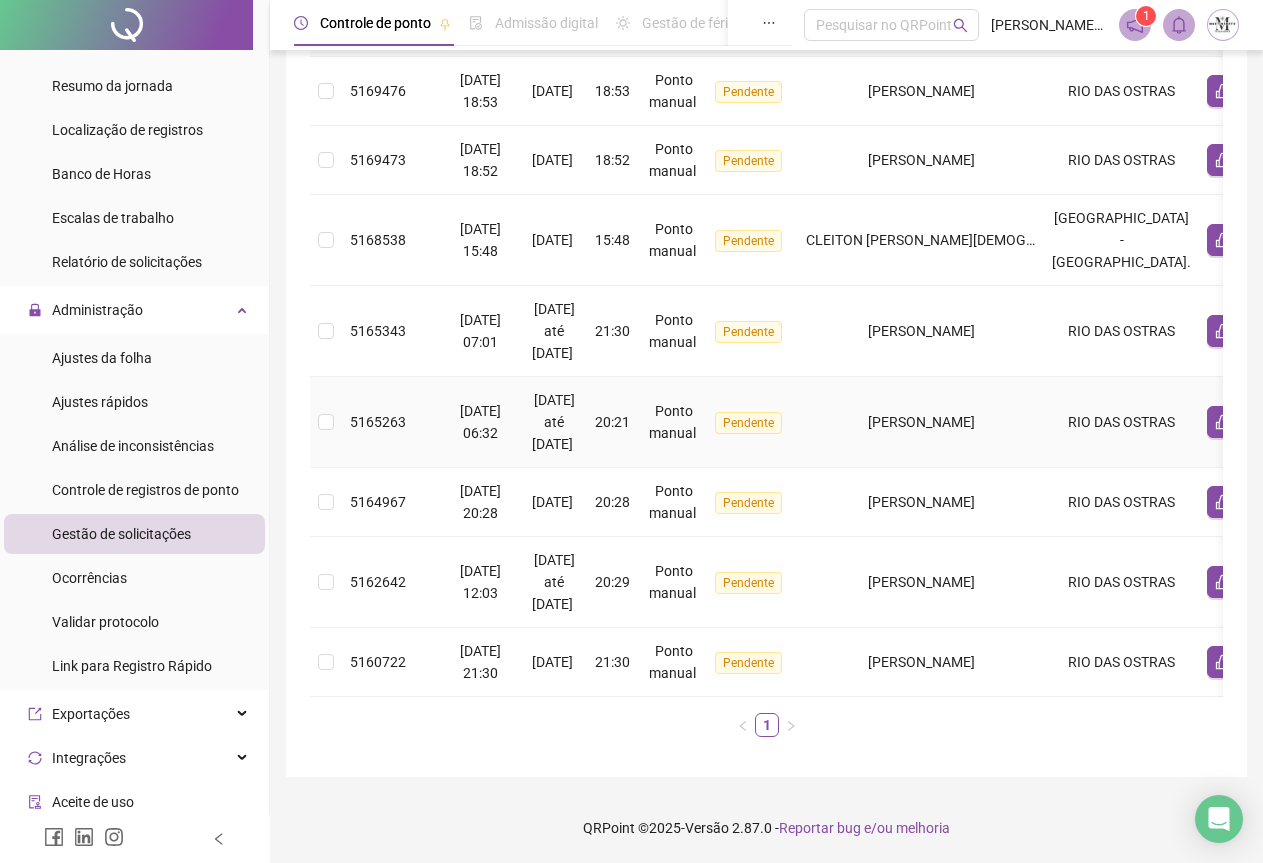 scroll, scrollTop: 200, scrollLeft: 0, axis: vertical 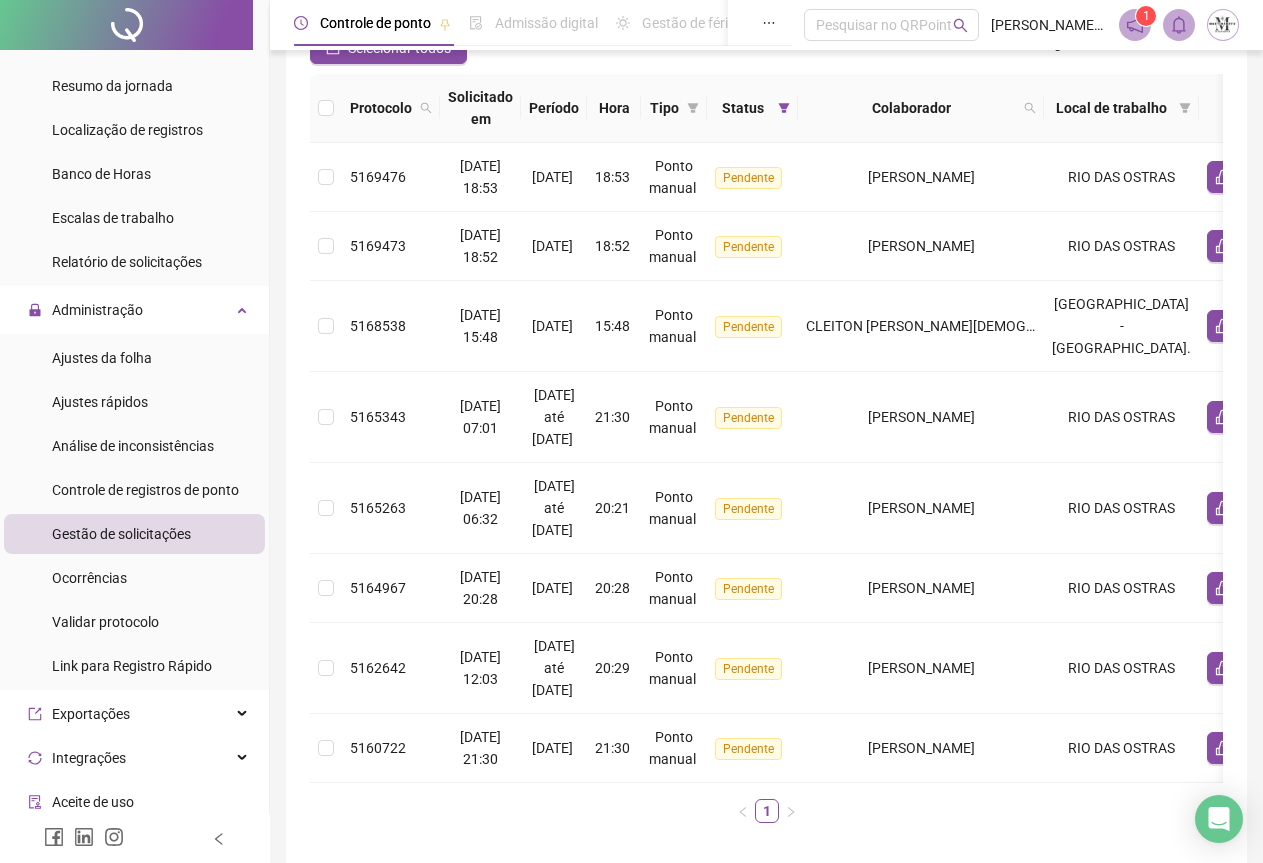 drag, startPoint x: 114, startPoint y: 360, endPoint x: 436, endPoint y: 86, distance: 422.8002 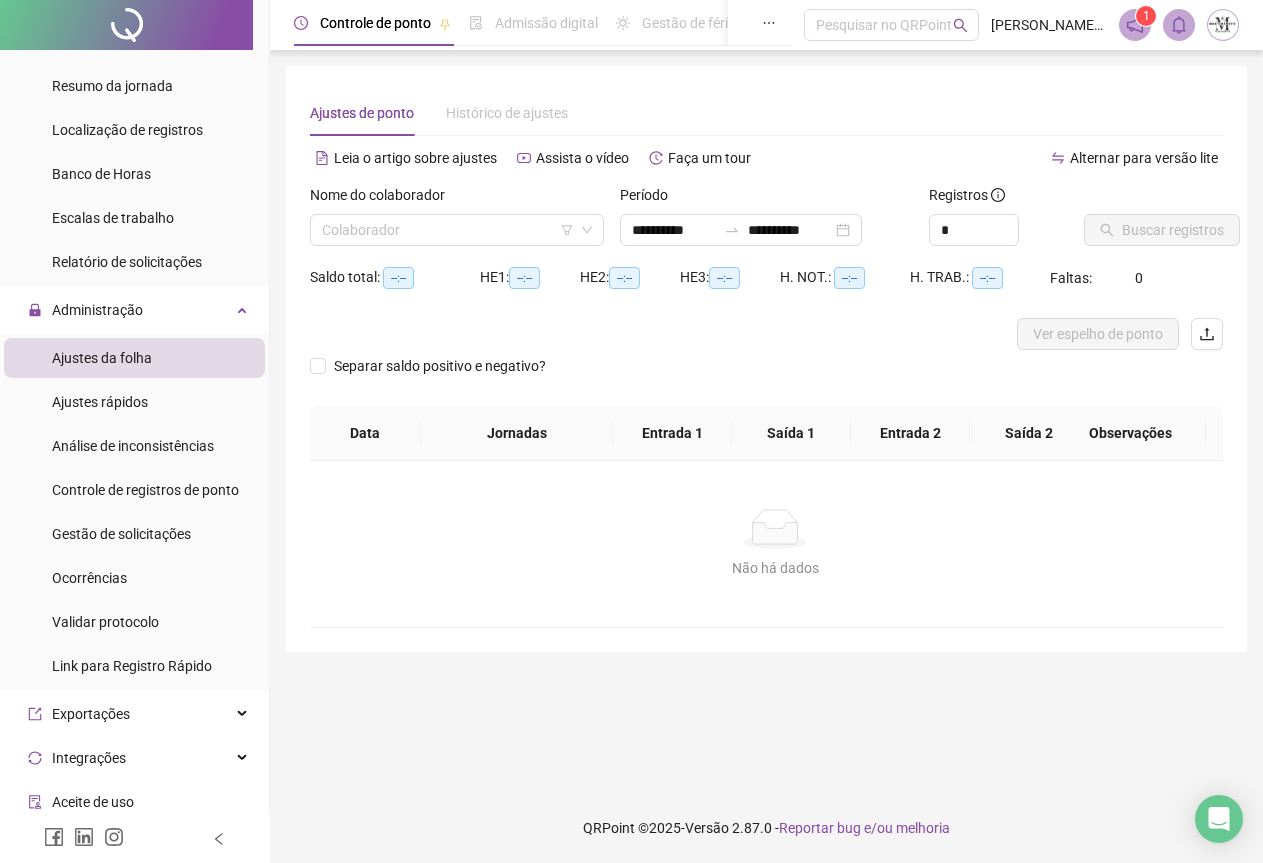 scroll, scrollTop: 0, scrollLeft: 0, axis: both 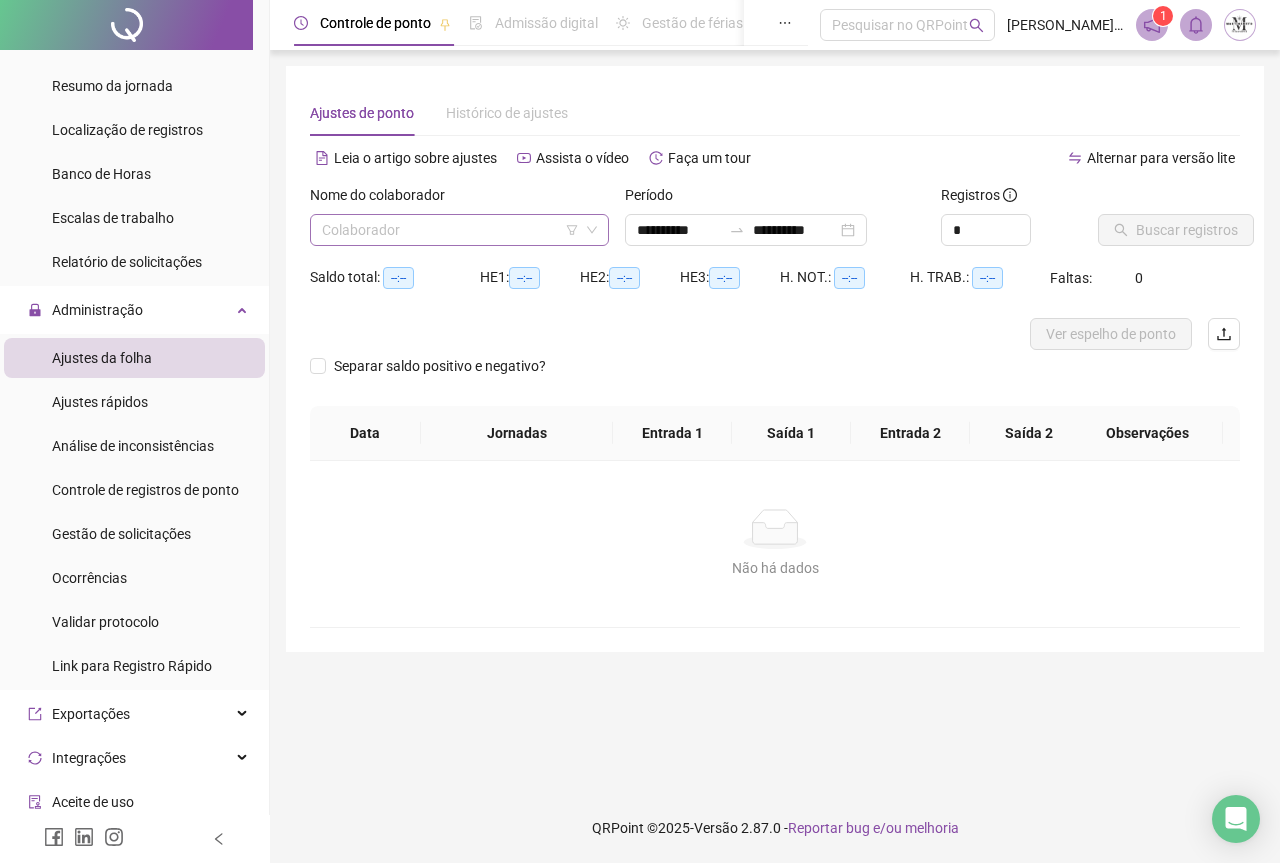 type on "**********" 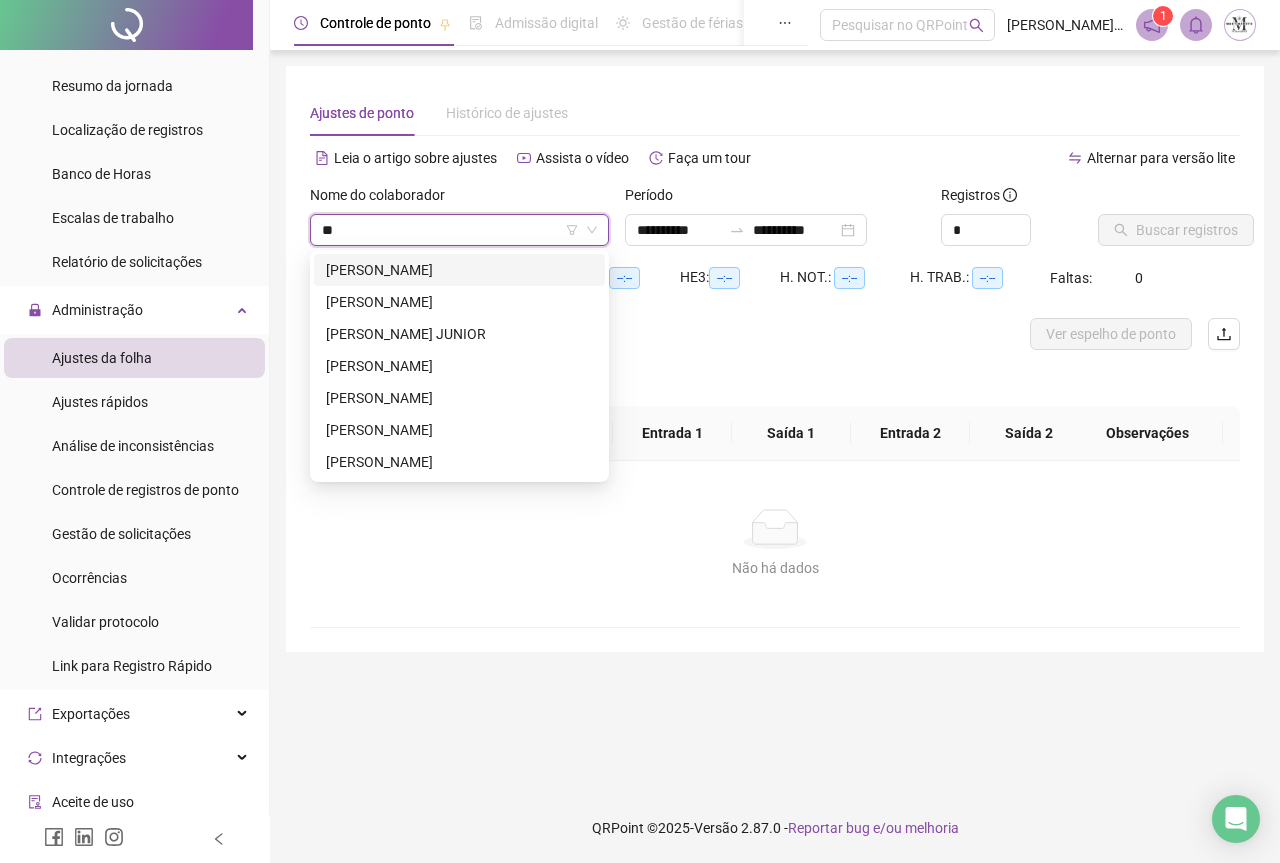 type on "*" 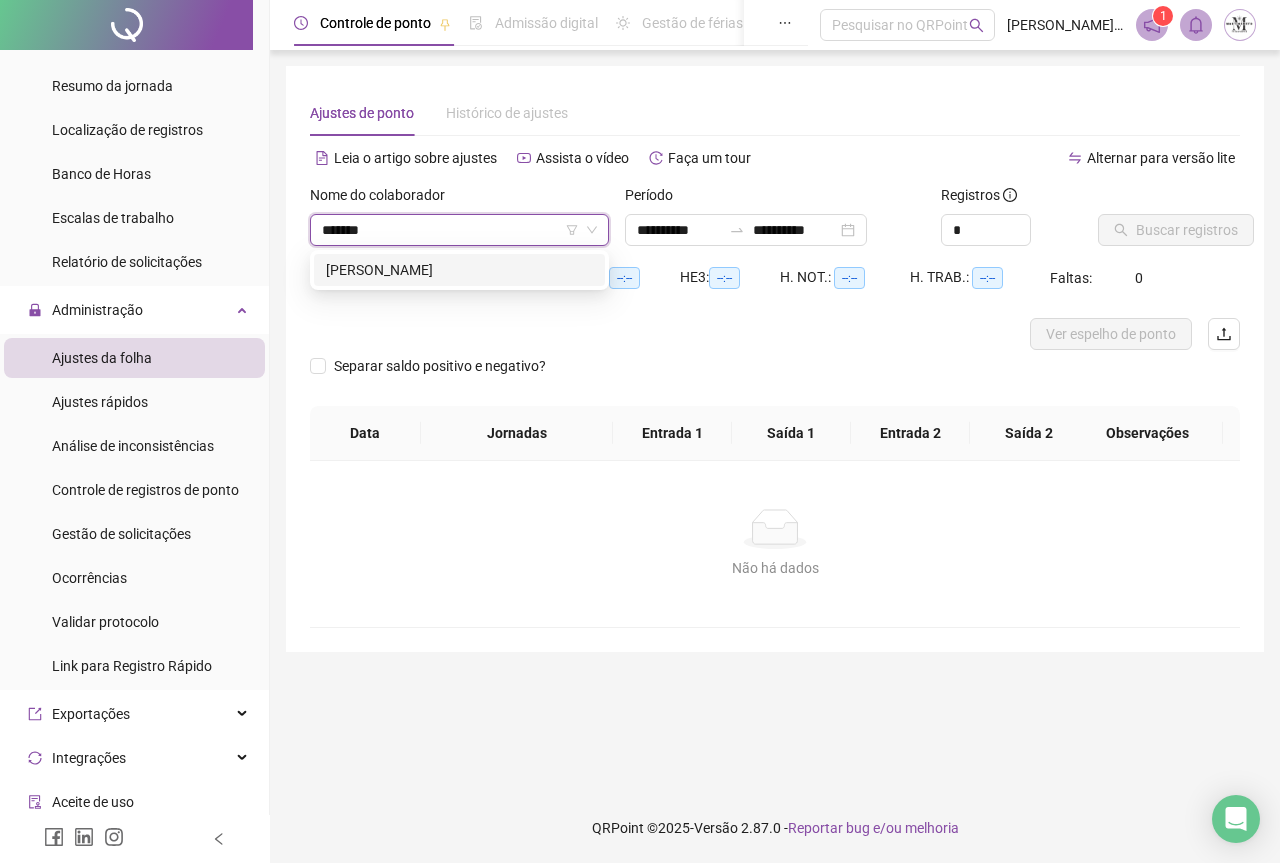 type on "*******" 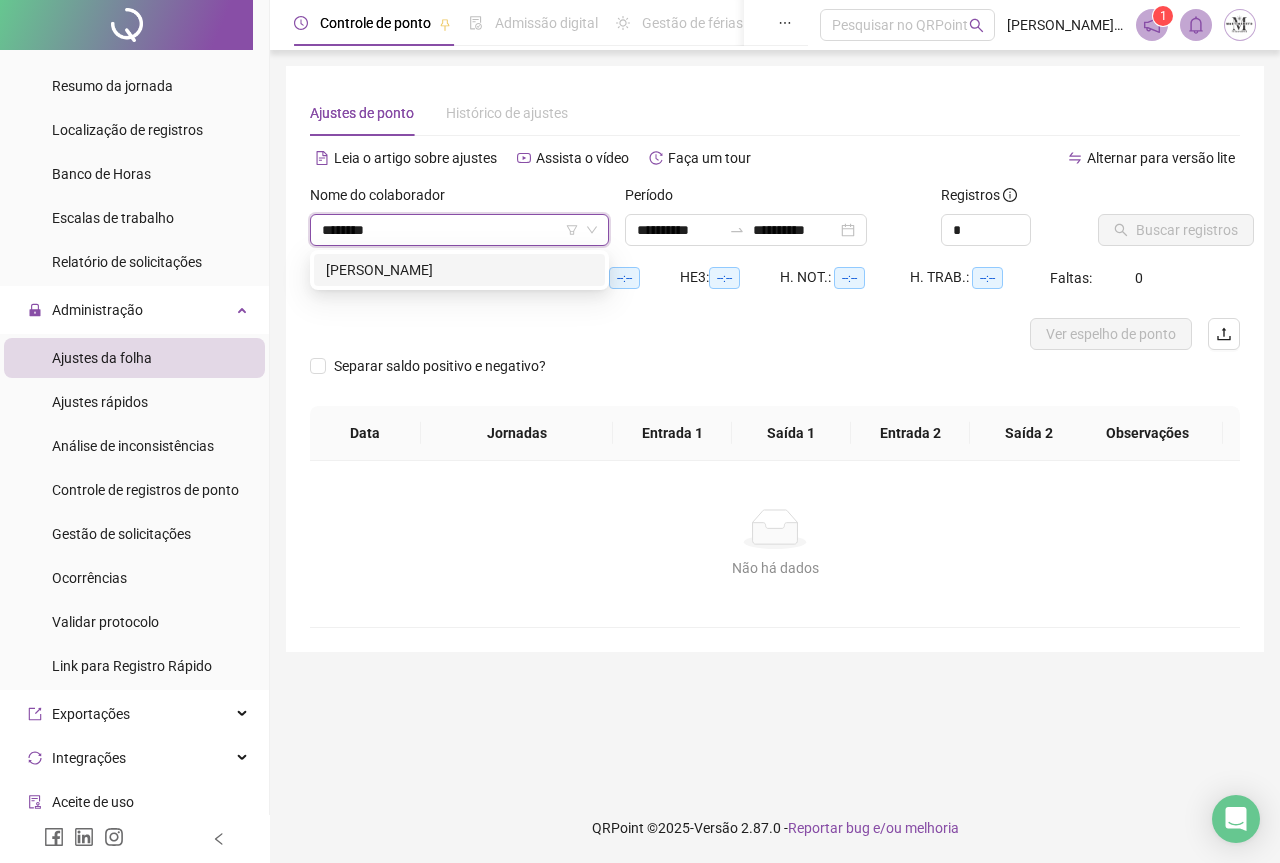 click on "[PERSON_NAME]" at bounding box center (459, 270) 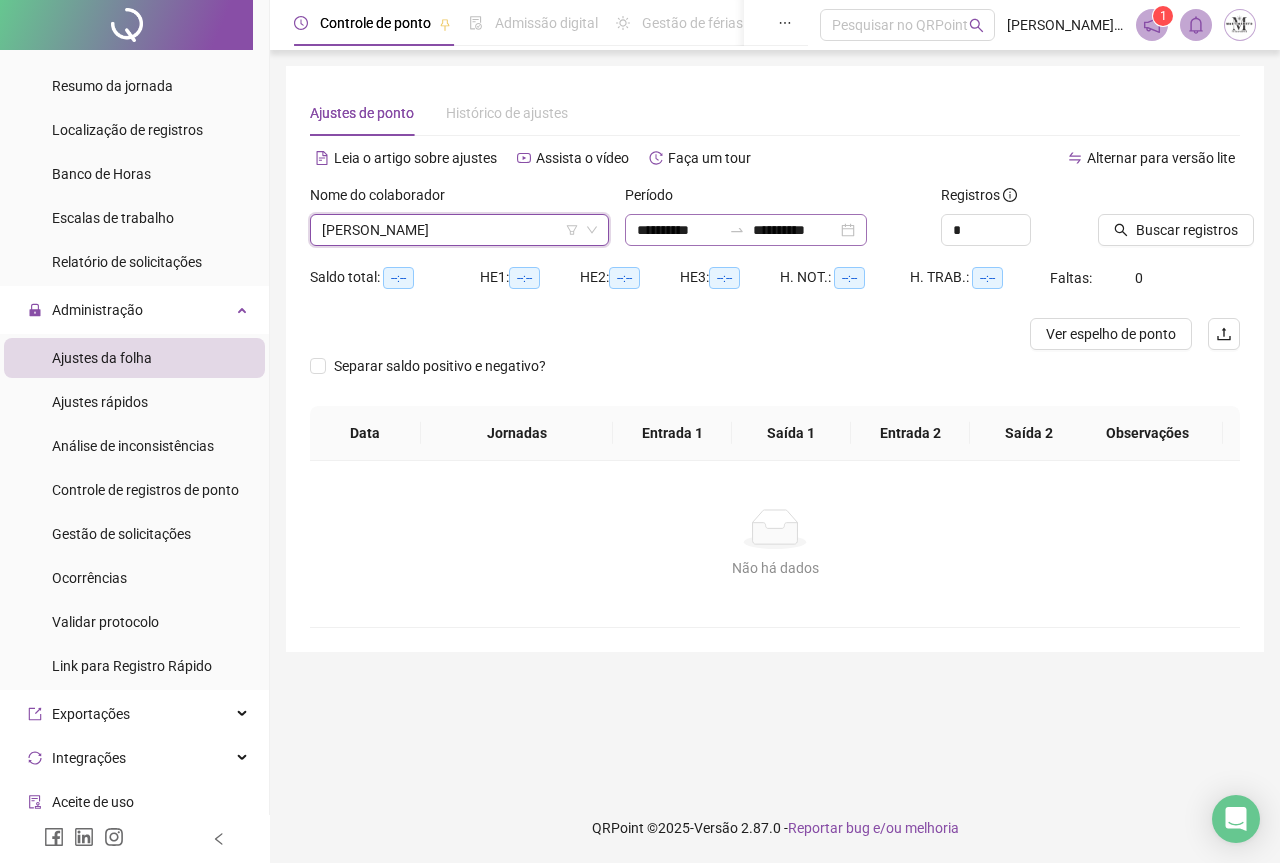 click at bounding box center (737, 230) 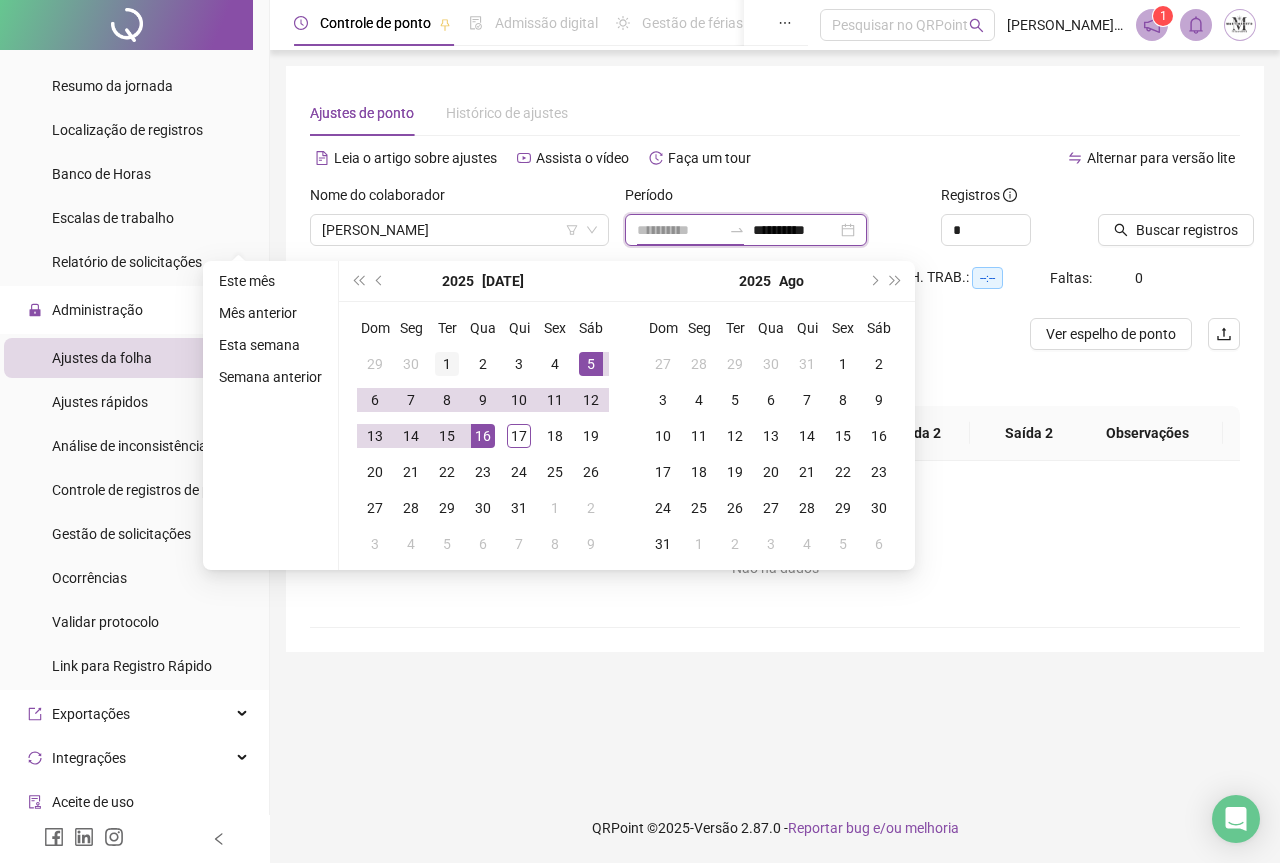 type on "**********" 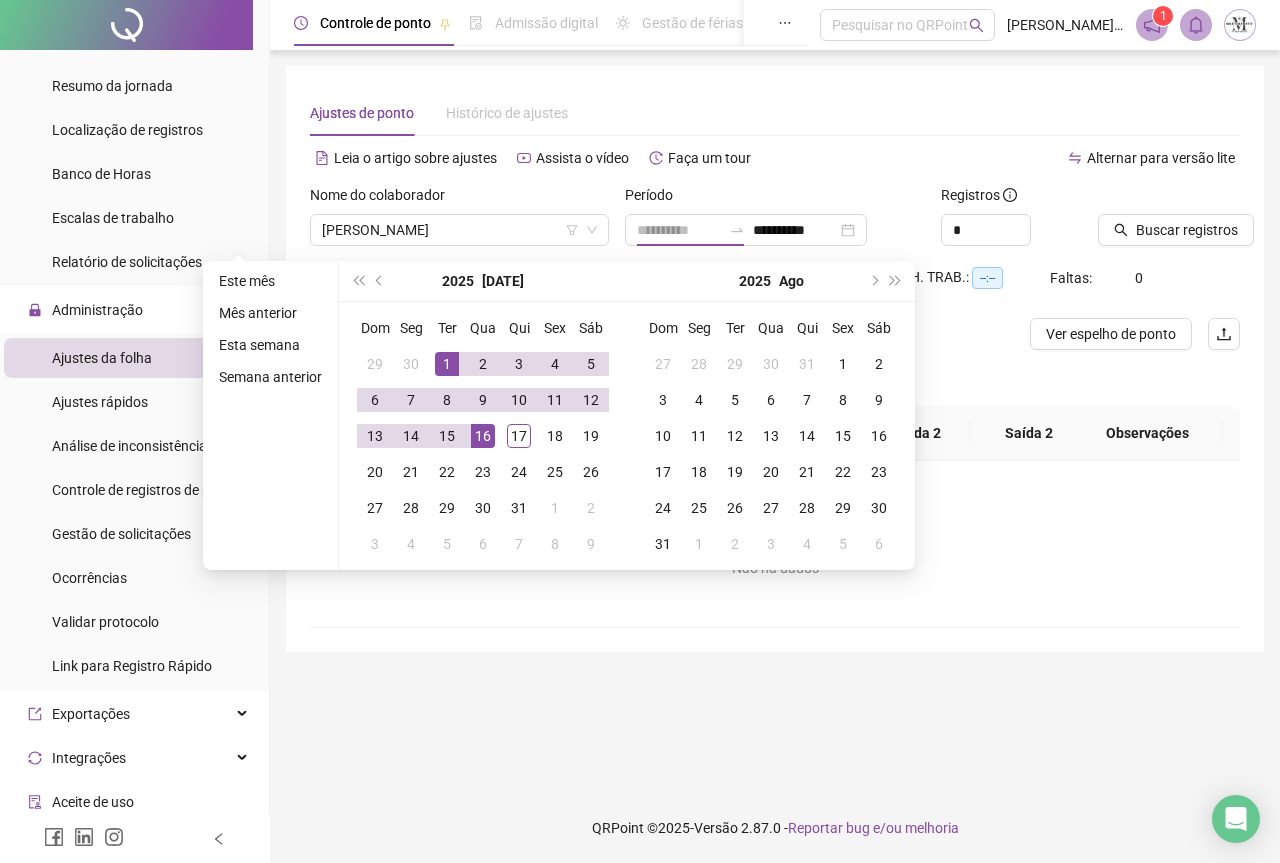 click on "1" at bounding box center (447, 364) 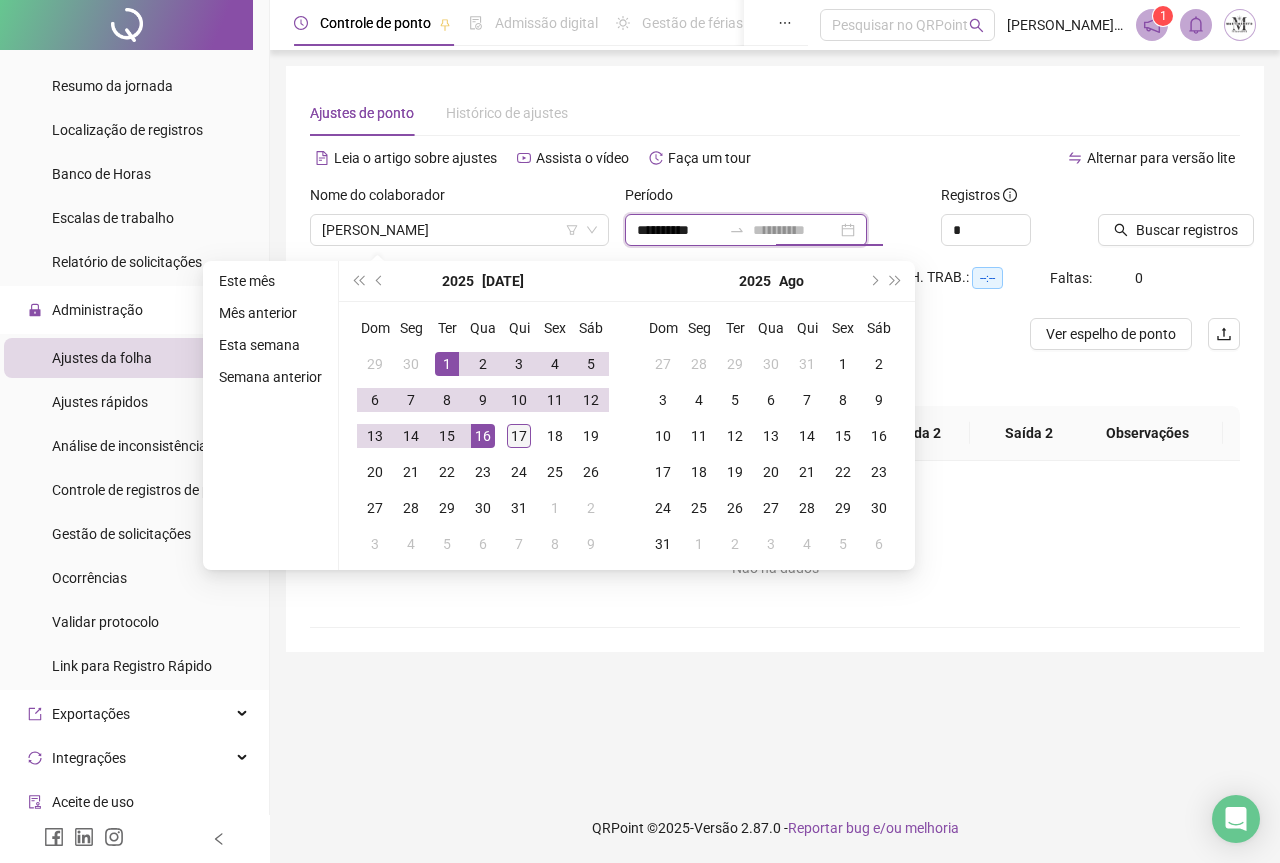 type on "**********" 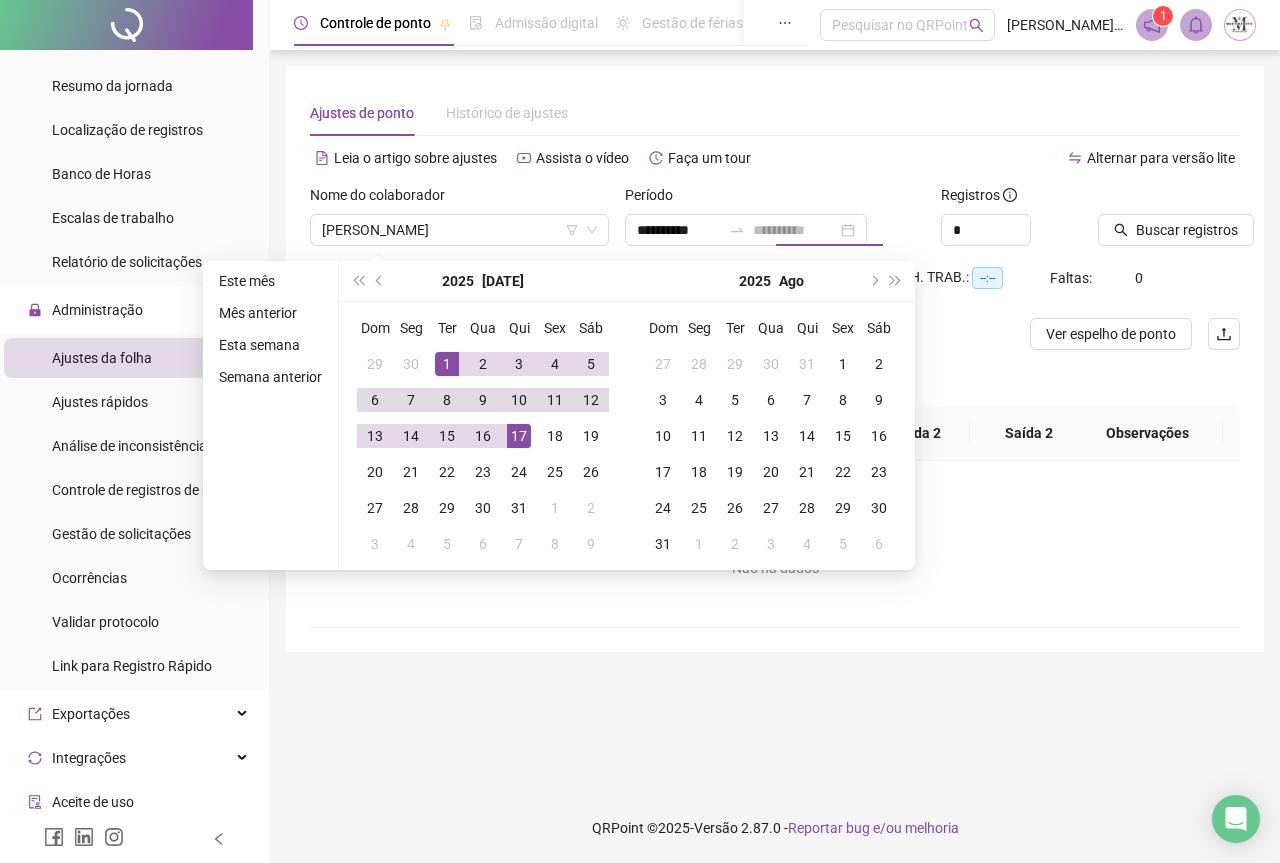 click on "17" at bounding box center [519, 436] 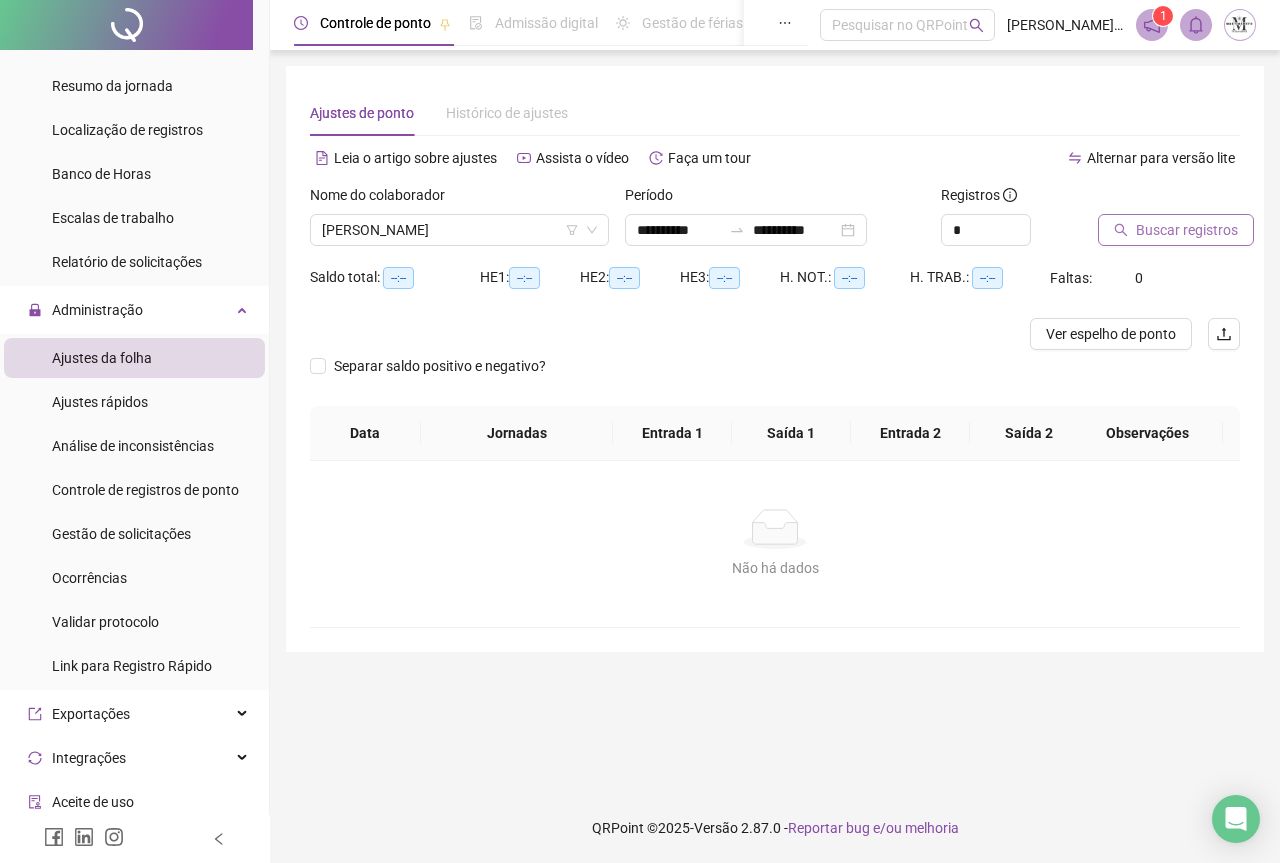 click on "Buscar registros" at bounding box center (1187, 230) 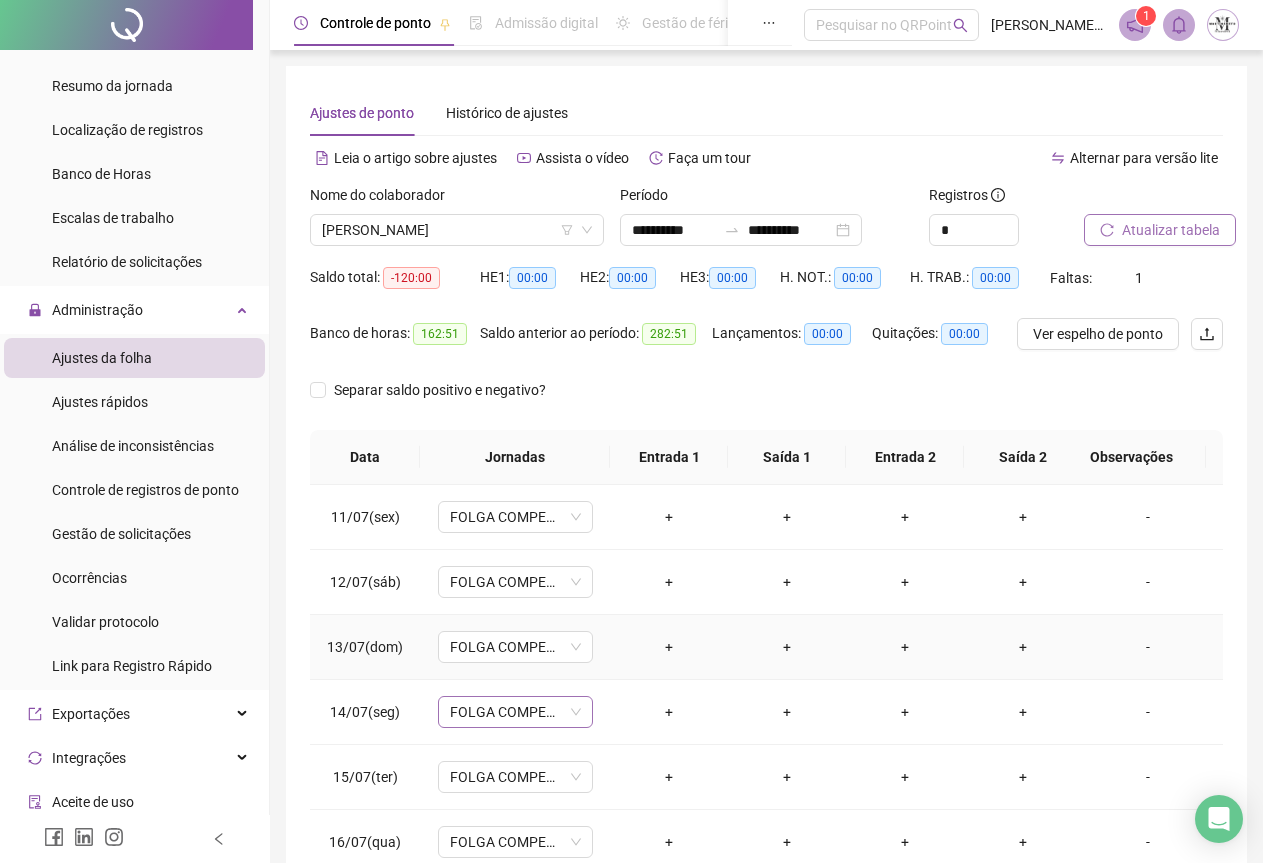 scroll, scrollTop: 695, scrollLeft: 0, axis: vertical 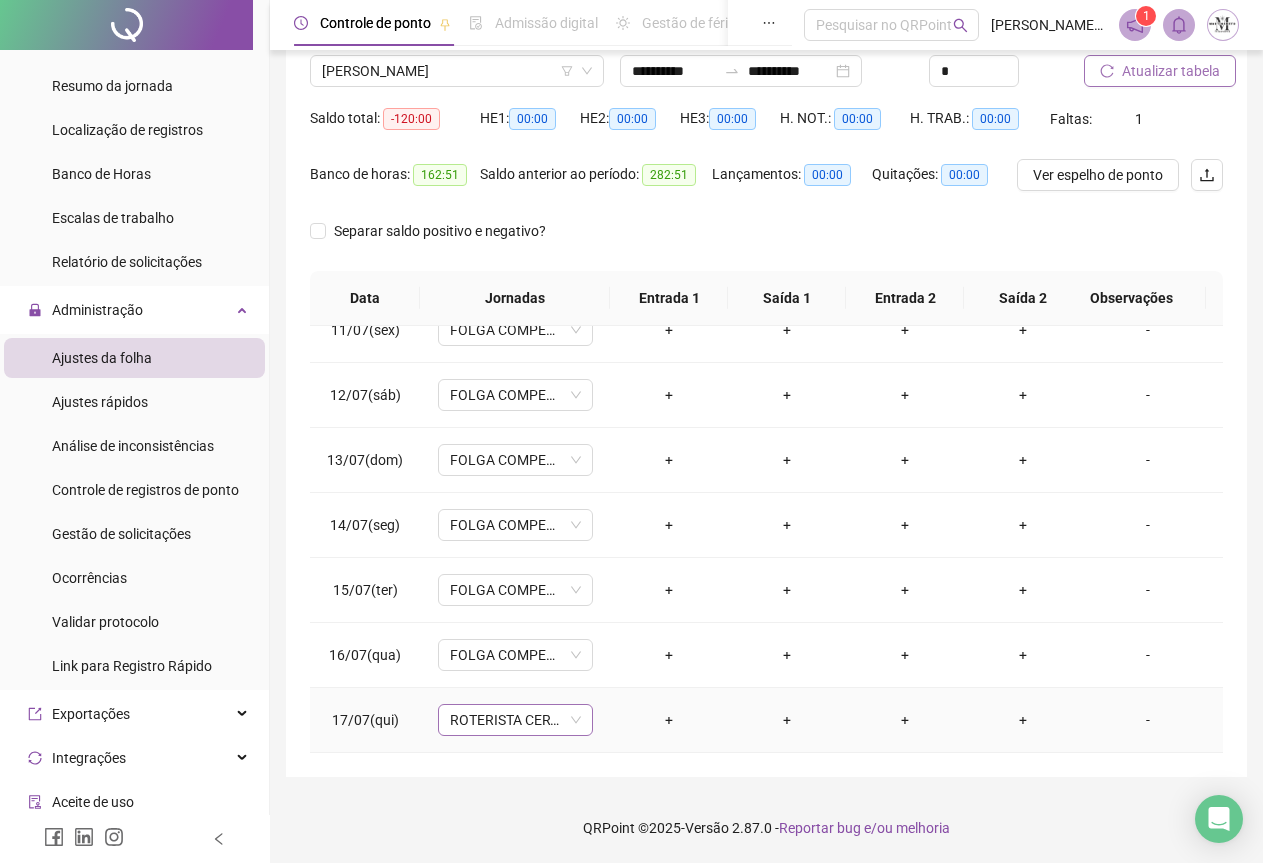 click on "ROTERISTA CERTO SG" at bounding box center [515, 720] 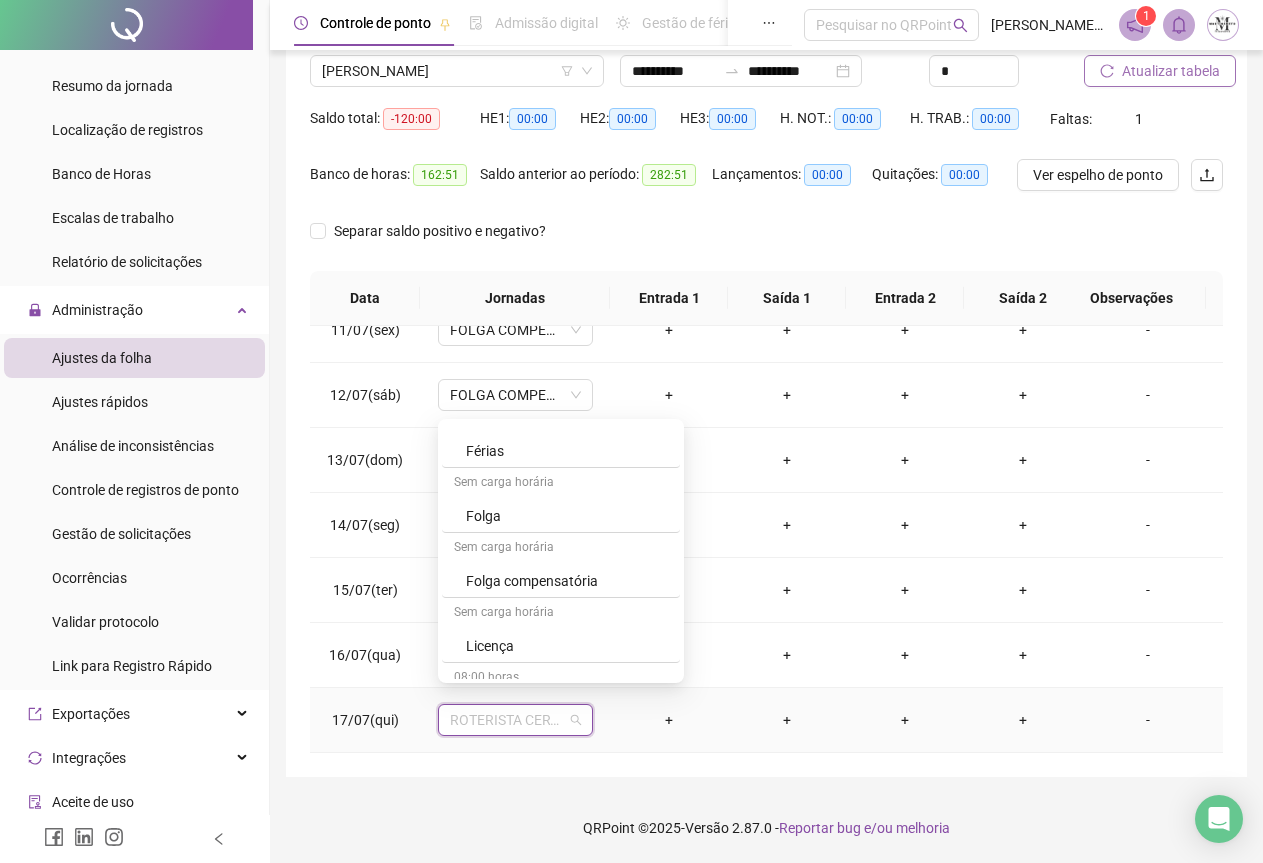 scroll, scrollTop: 900, scrollLeft: 0, axis: vertical 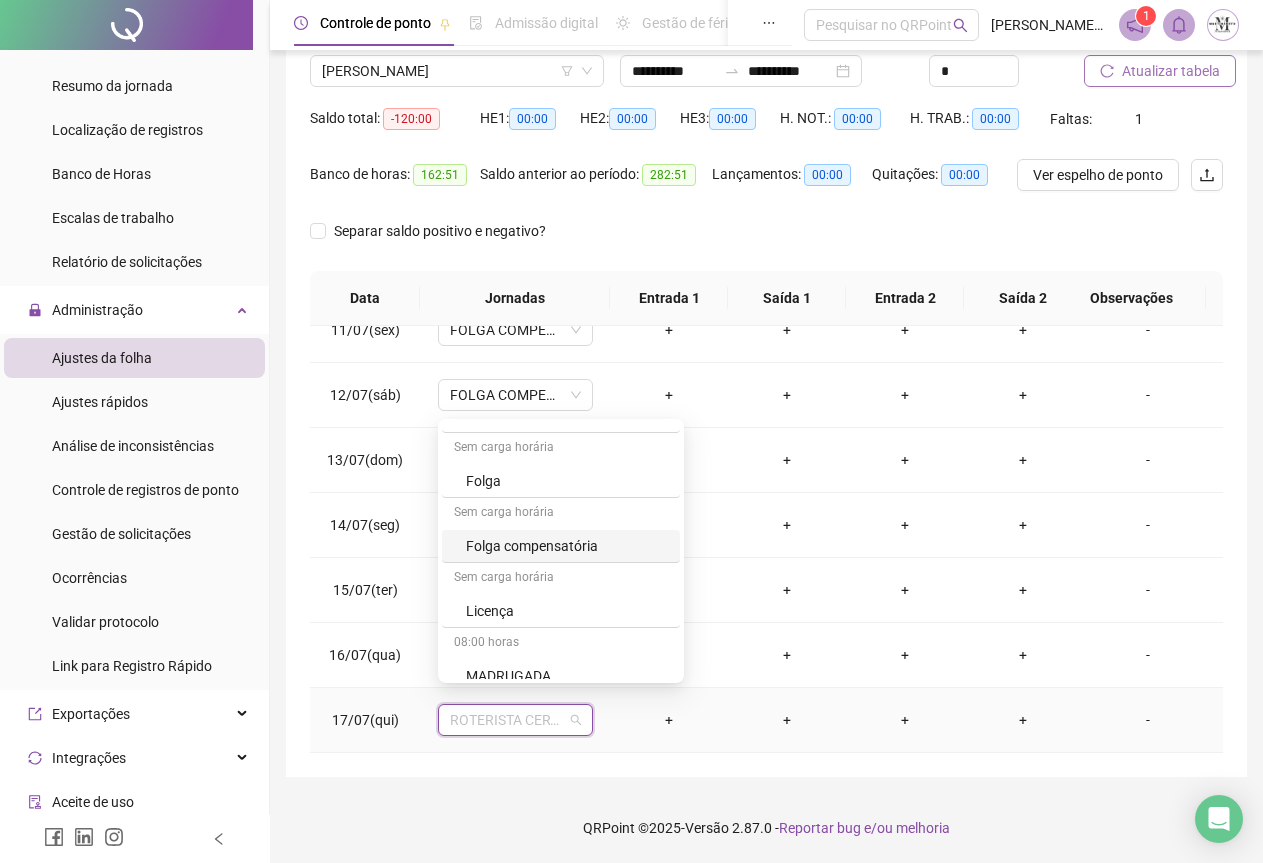 click on "Folga compensatória" at bounding box center (567, 546) 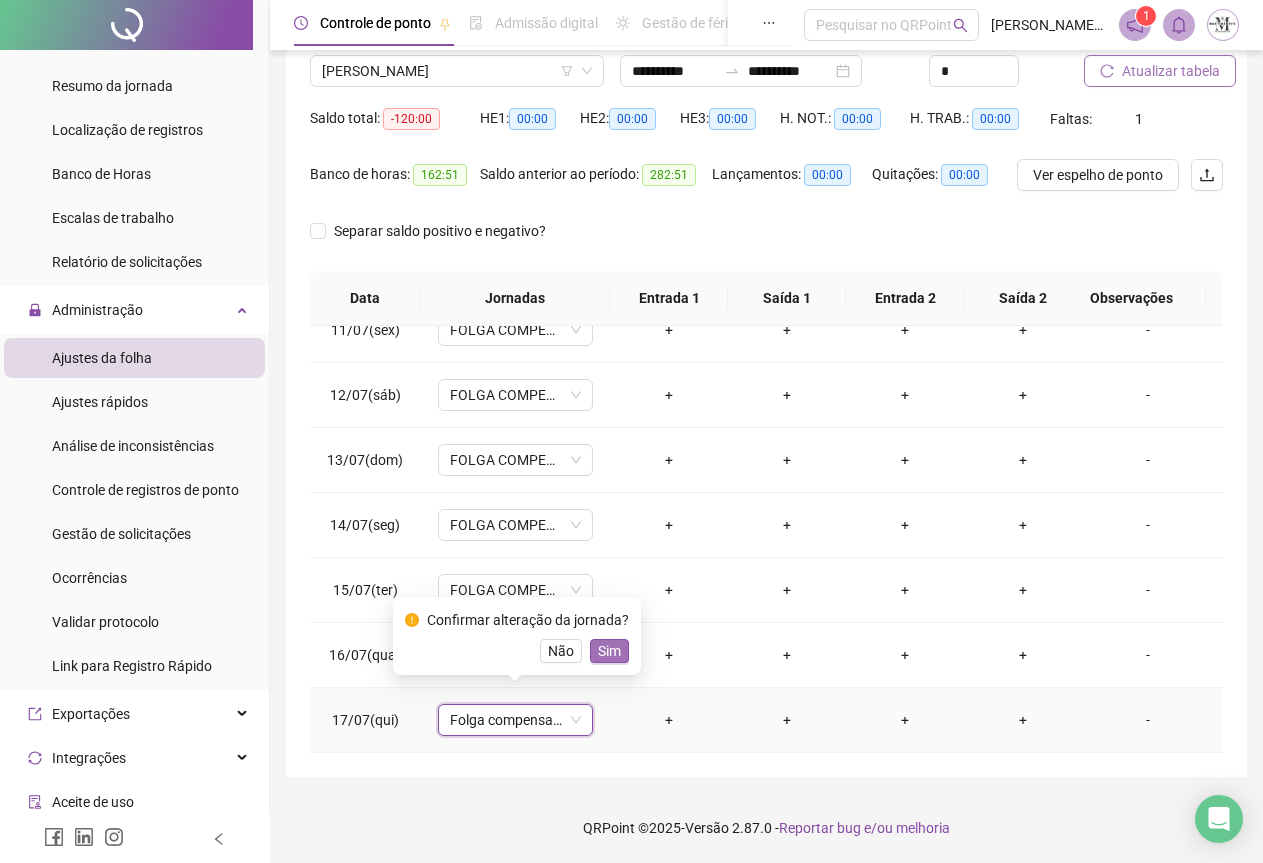 click on "Sim" at bounding box center (609, 651) 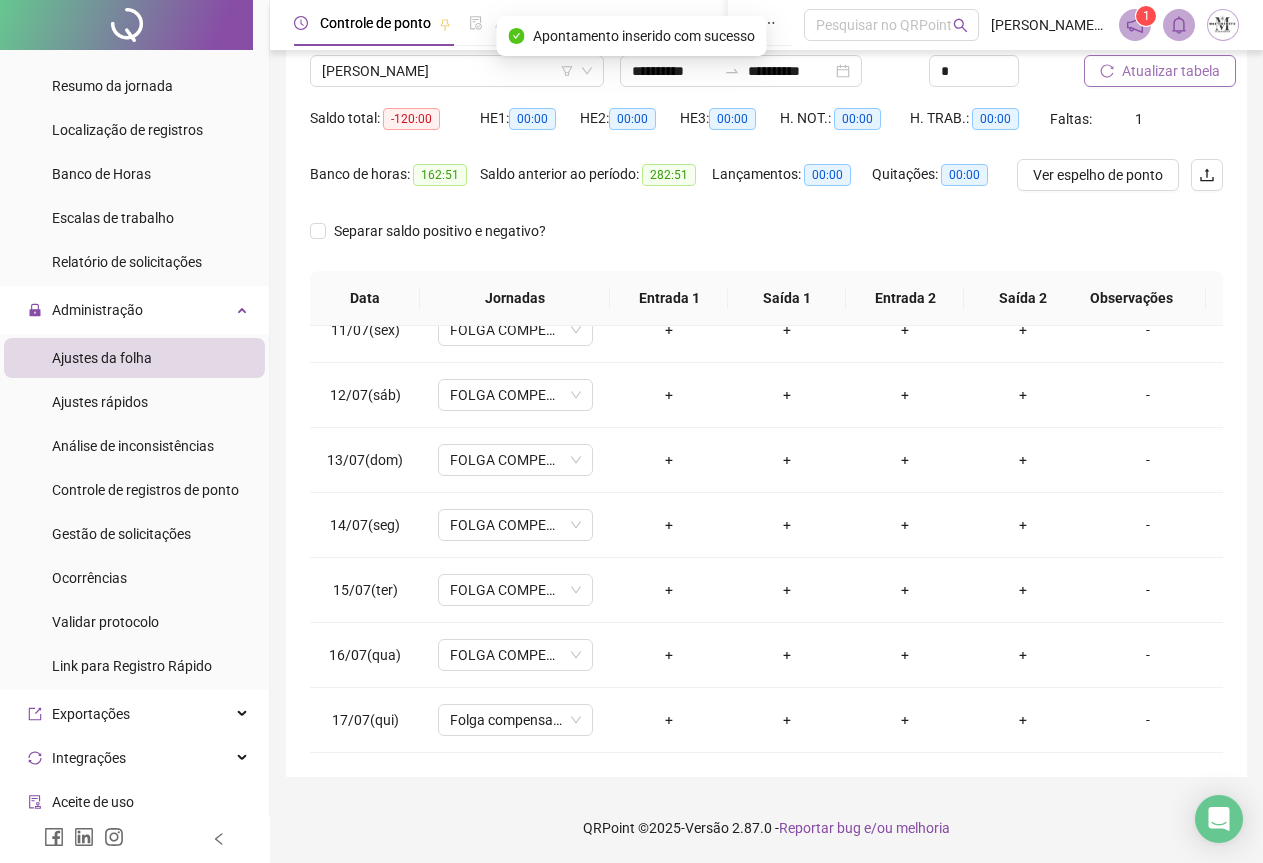 click on "Atualizar tabela" at bounding box center (1171, 71) 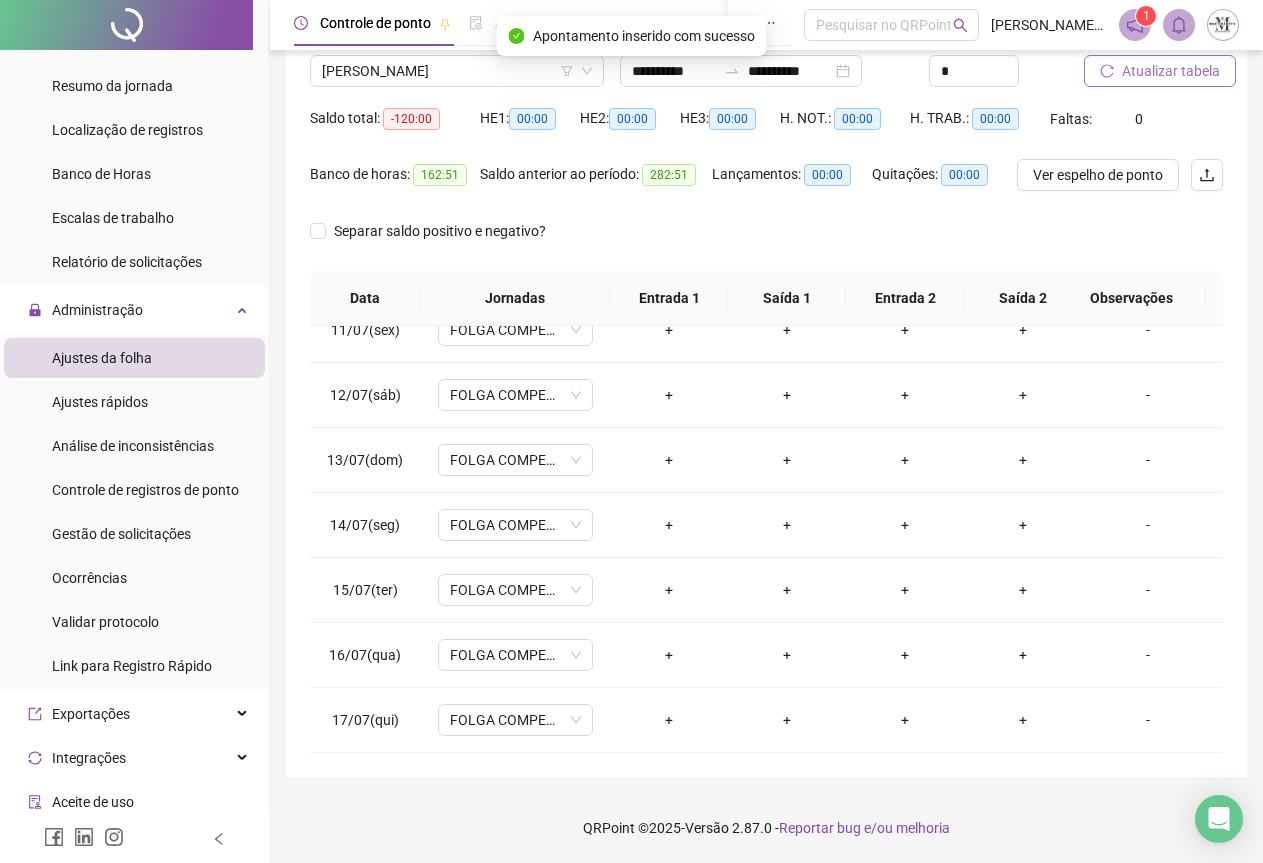 click on "Atualizar tabela" at bounding box center (1171, 71) 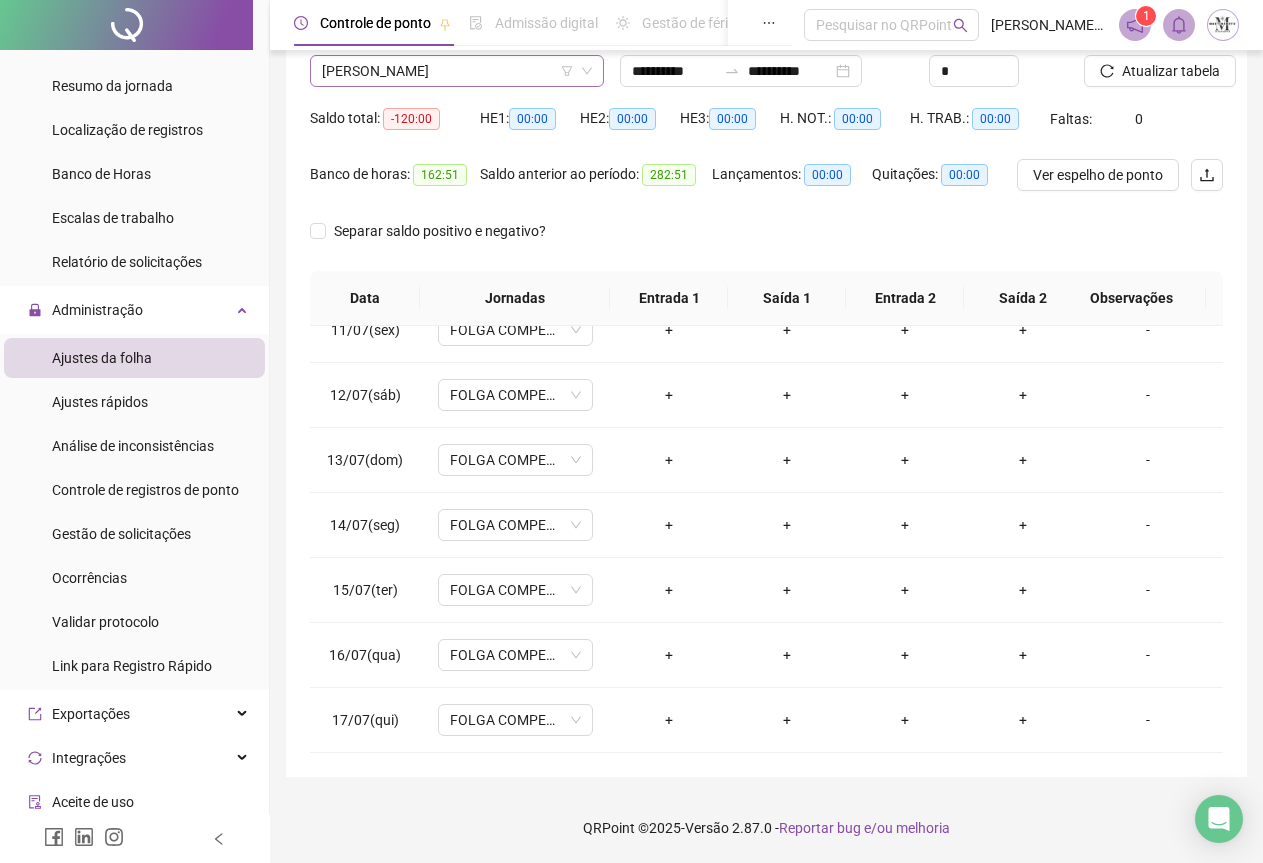 click on "[PERSON_NAME]" at bounding box center (457, 71) 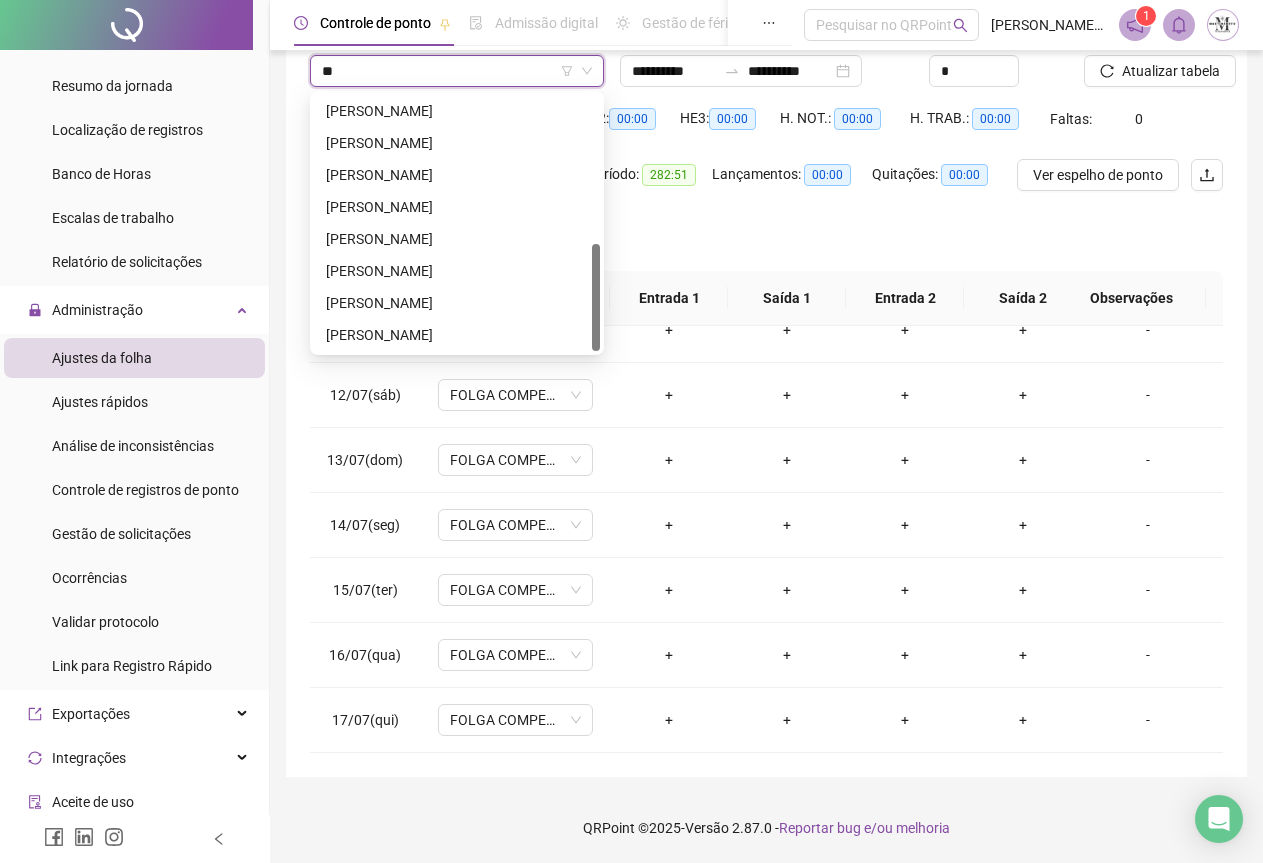 scroll, scrollTop: 352, scrollLeft: 0, axis: vertical 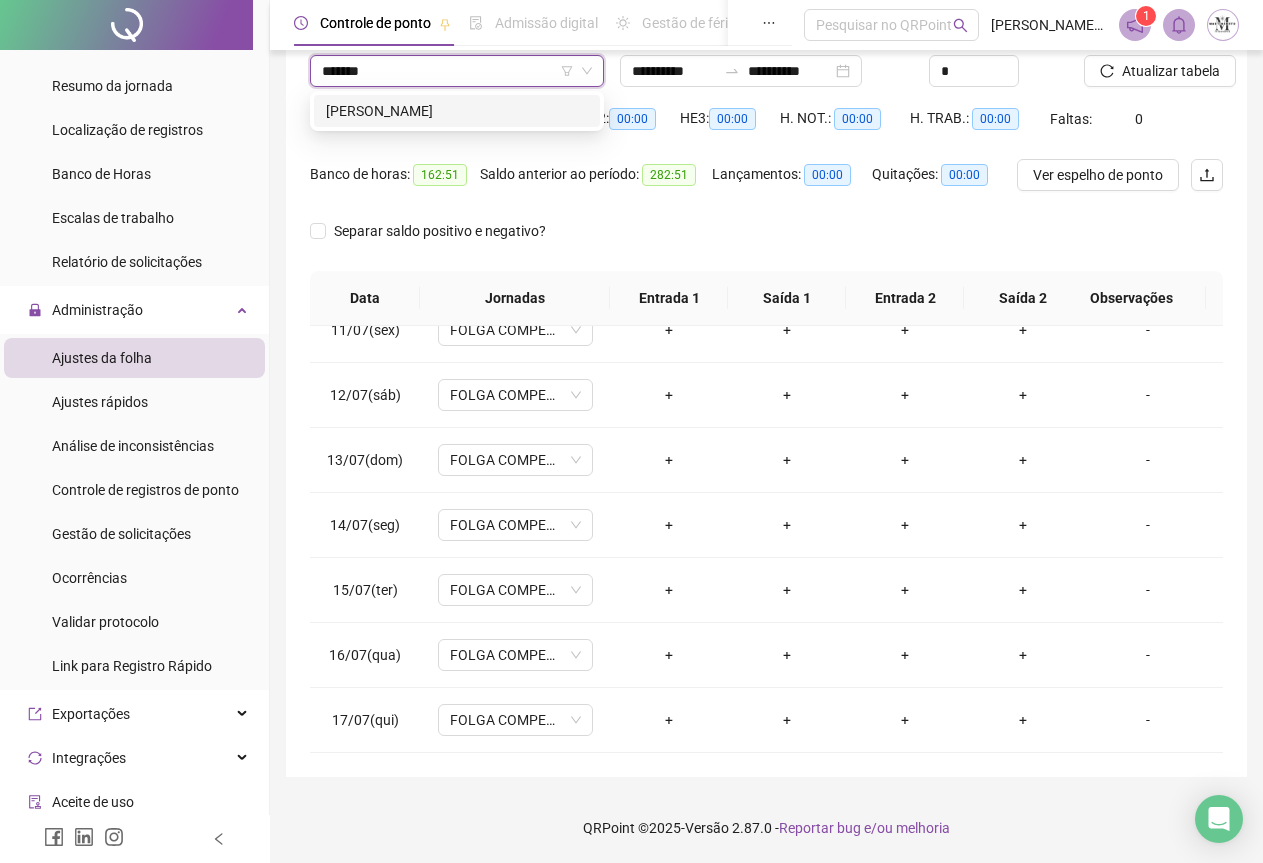 type on "********" 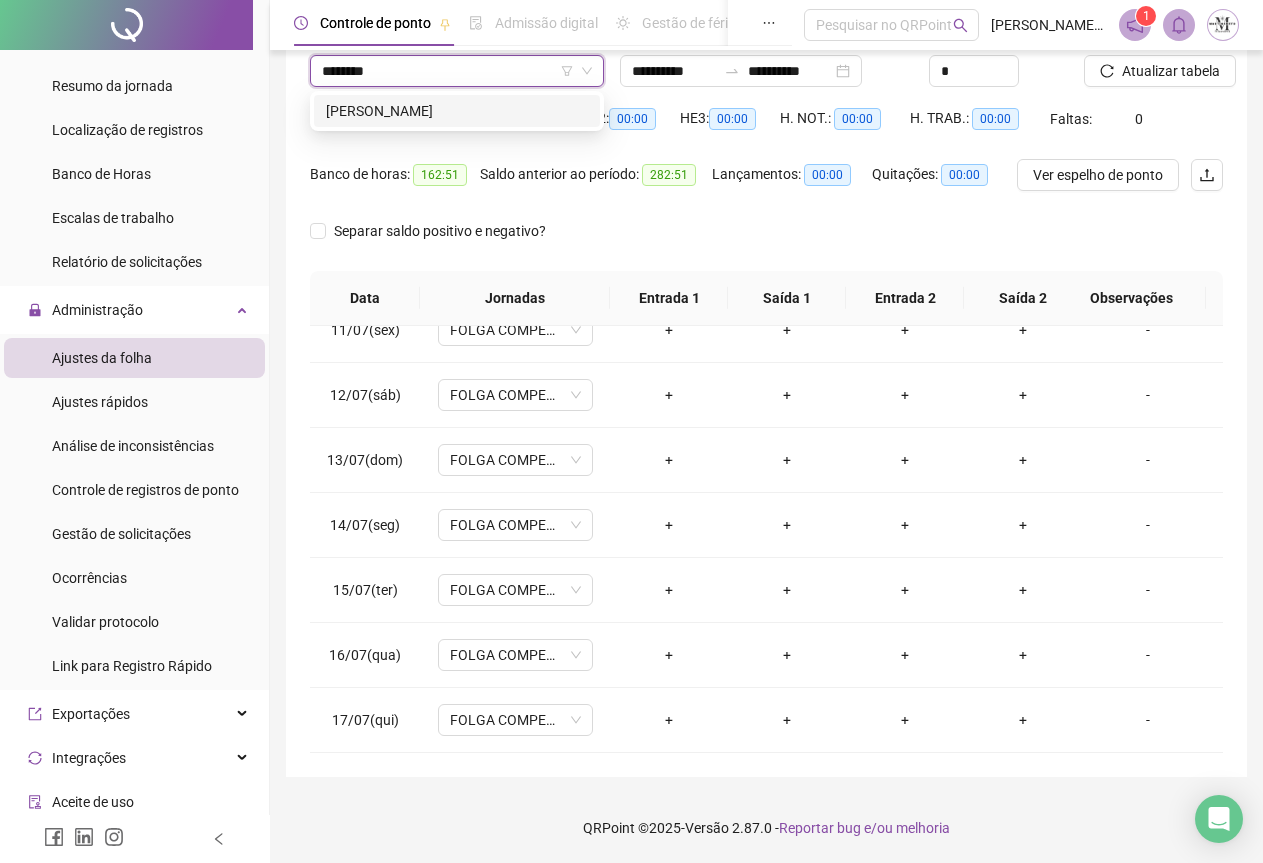 click on "[PERSON_NAME]" at bounding box center [457, 111] 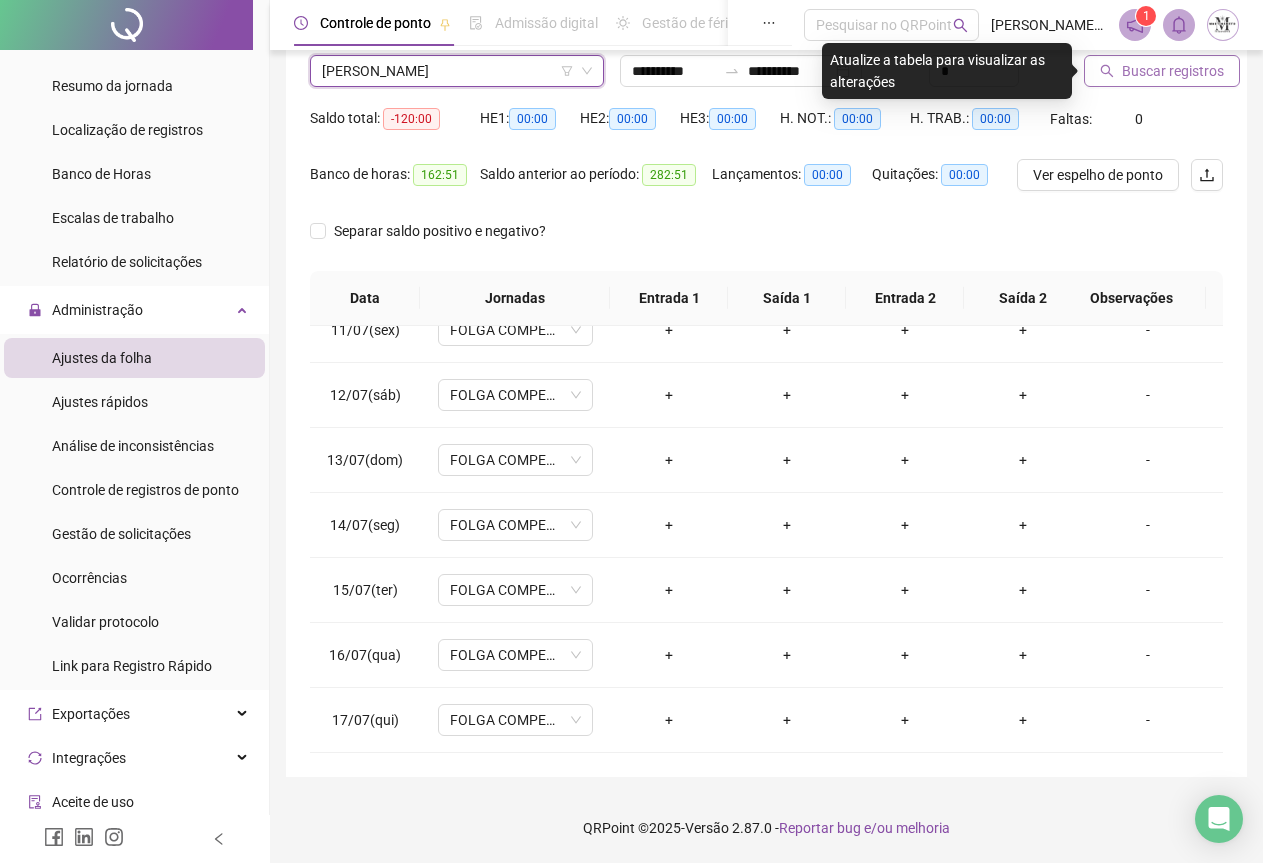 click on "Buscar registros" at bounding box center (1173, 71) 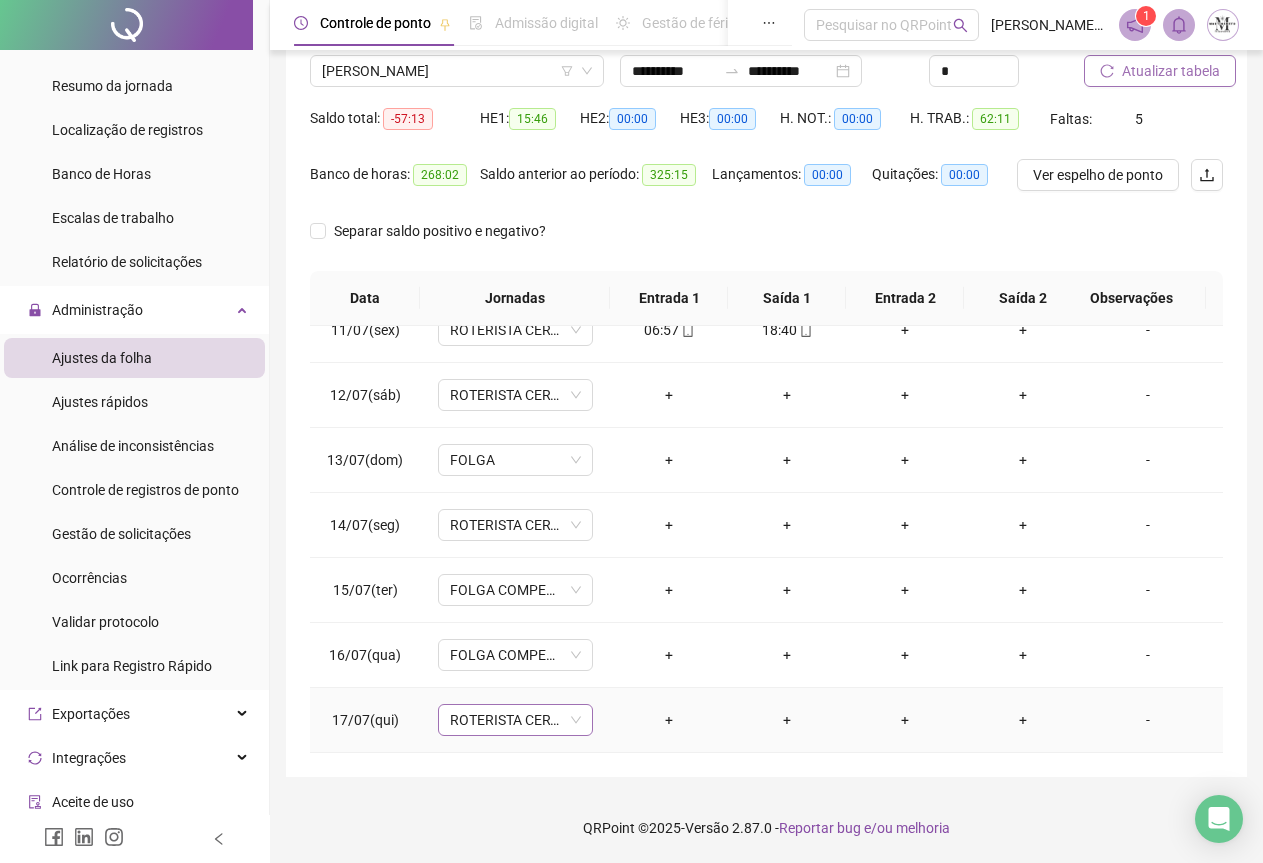 click on "ROTERISTA CERTO SG" at bounding box center (515, 720) 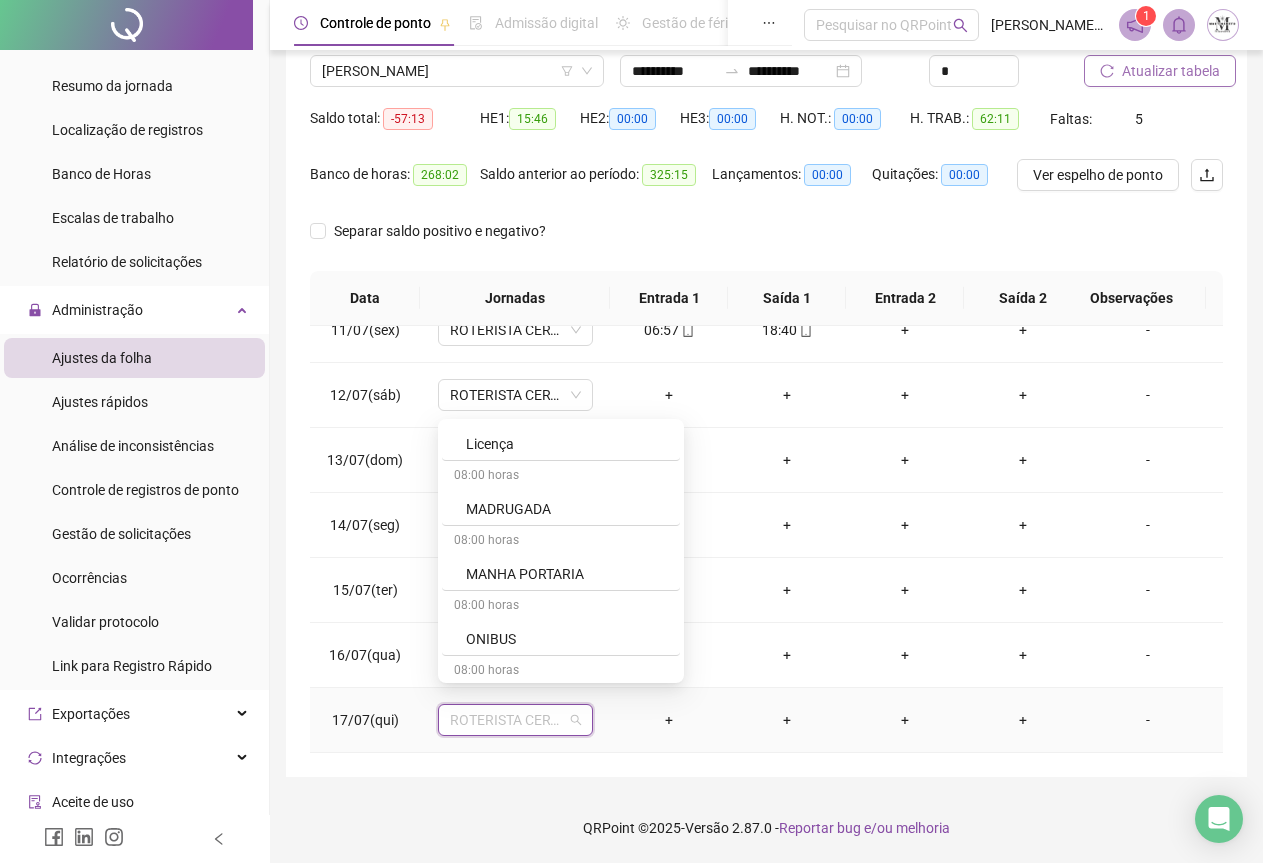 scroll, scrollTop: 899, scrollLeft: 0, axis: vertical 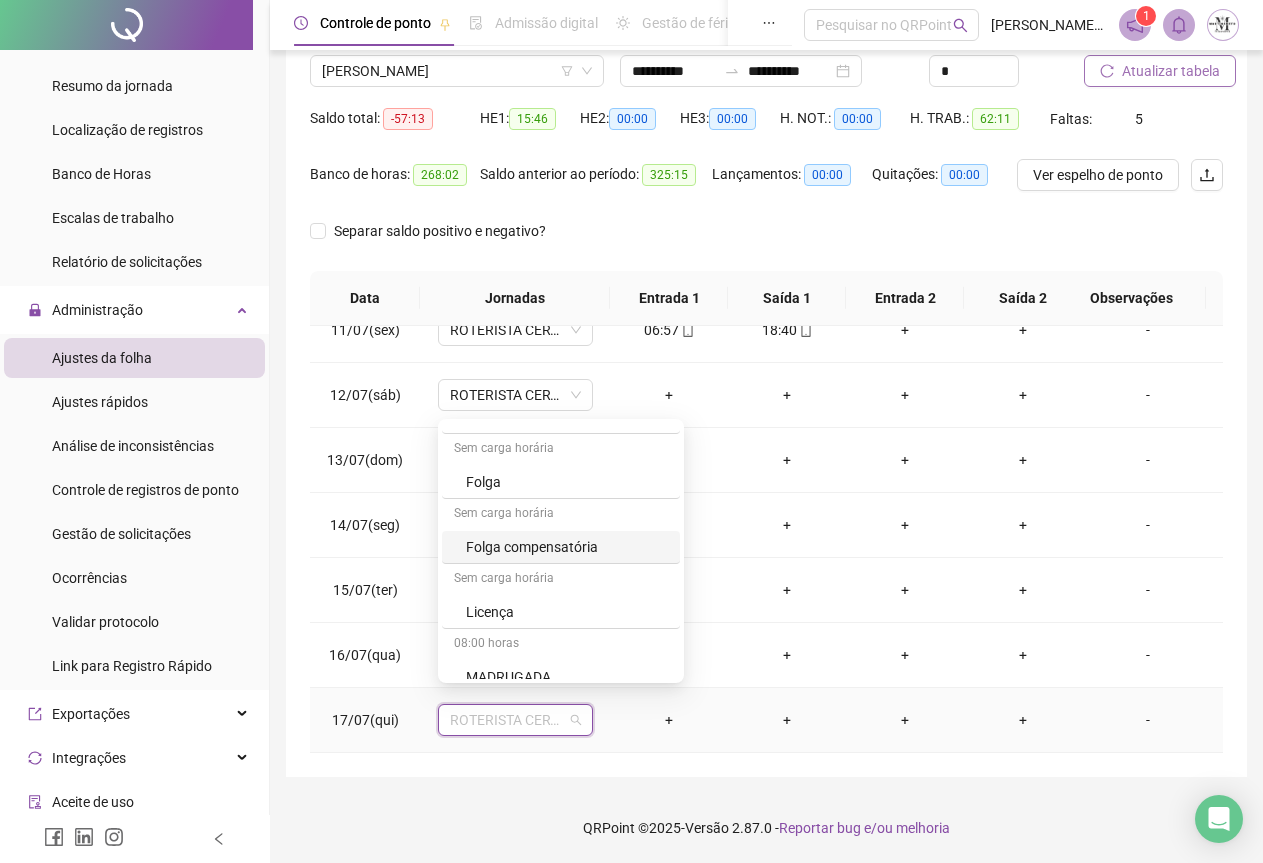 click on "Folga compensatória" at bounding box center (567, 547) 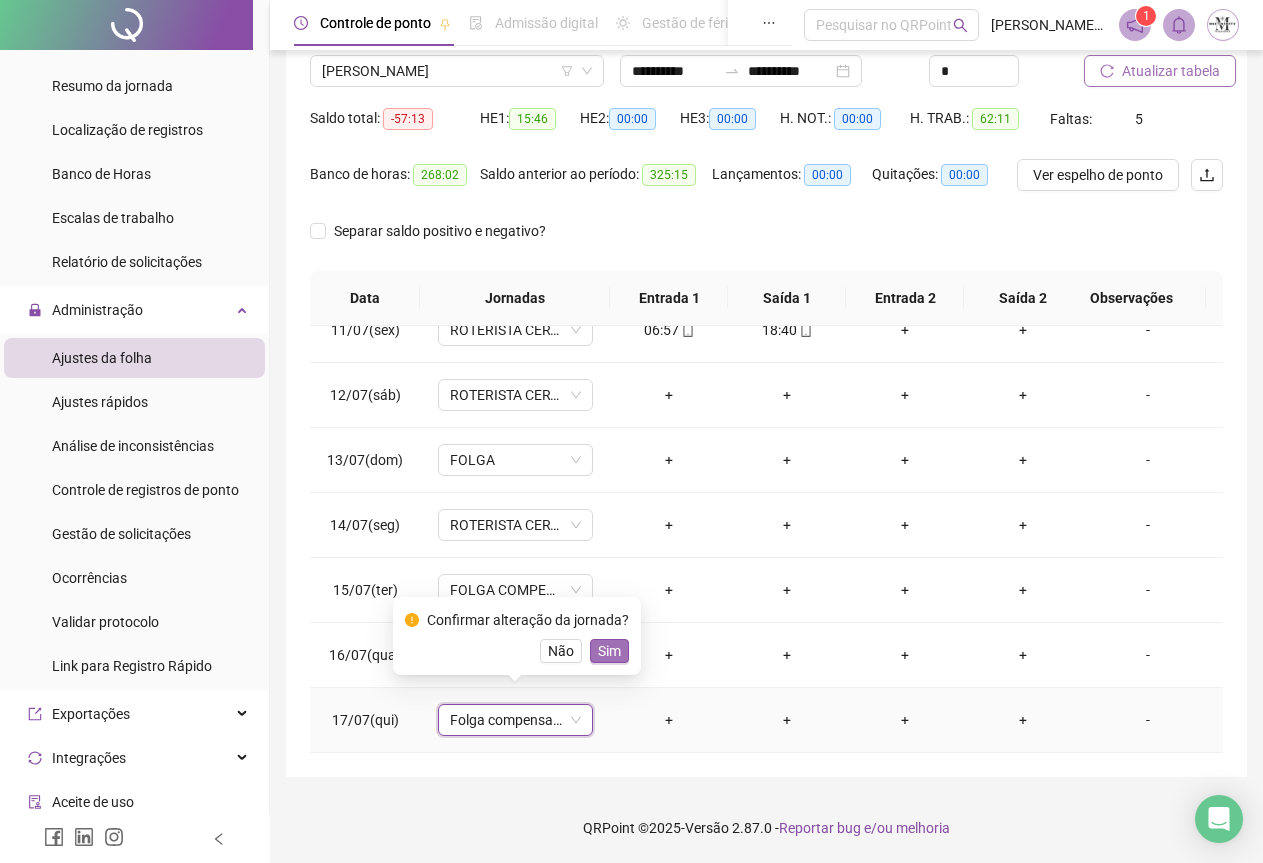 click on "Sim" at bounding box center [609, 651] 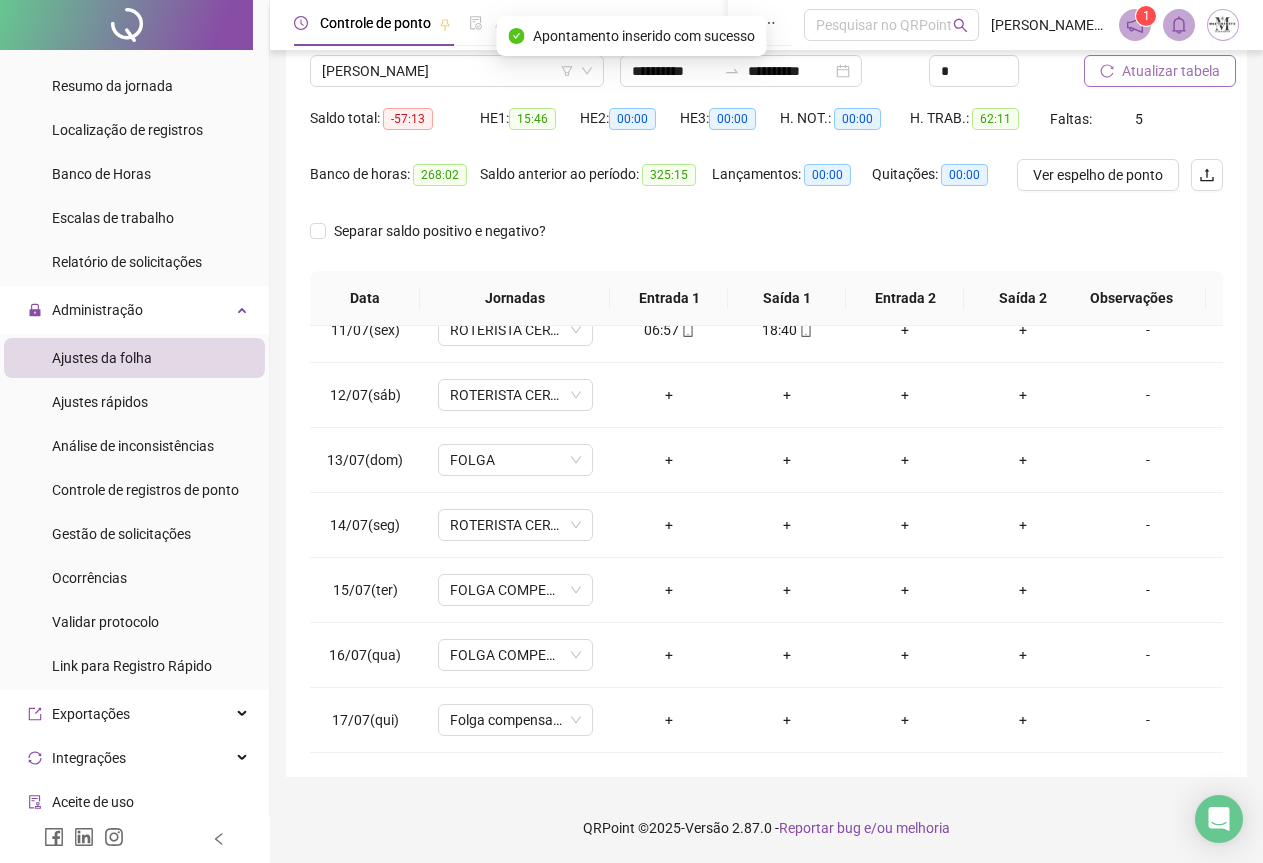 click on "Atualizar tabela" at bounding box center [1171, 71] 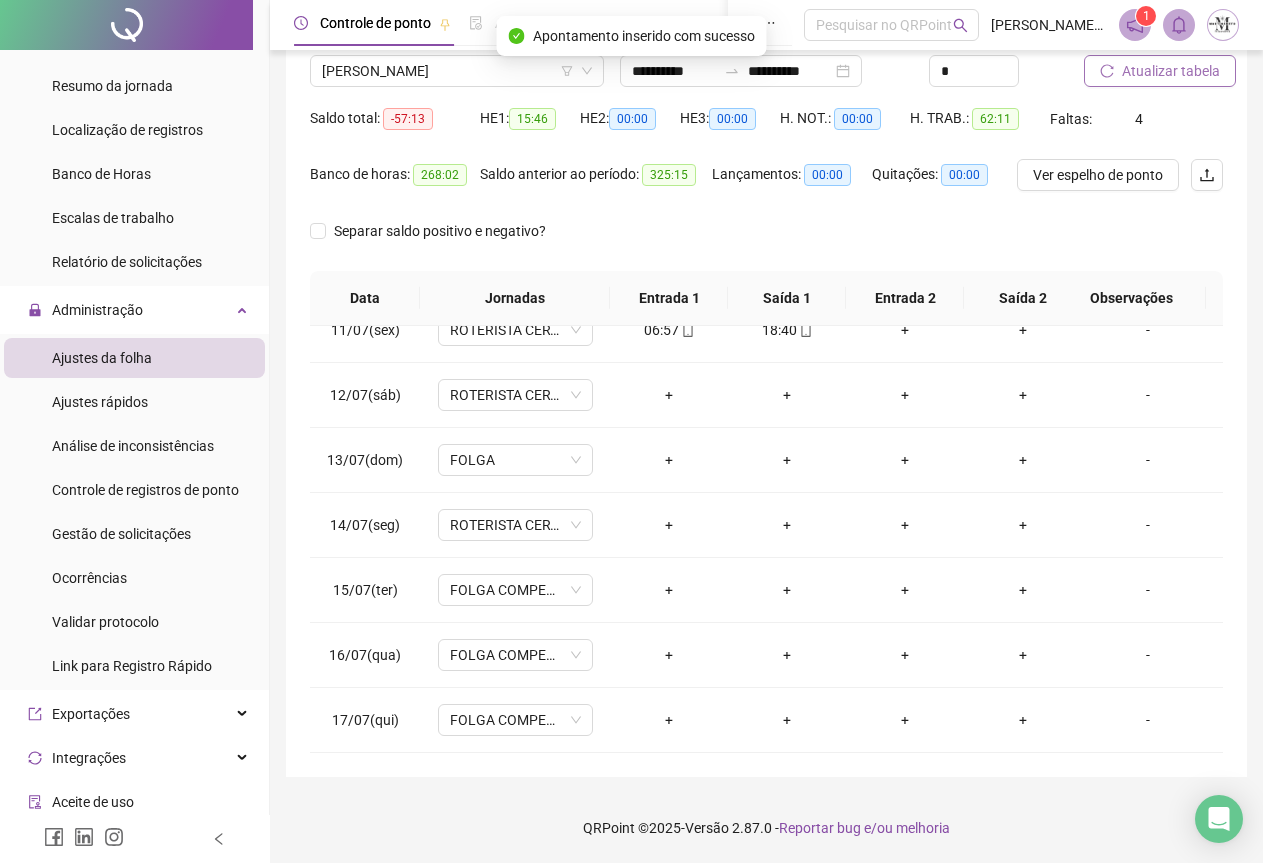 click on "Atualizar tabela" at bounding box center [1171, 71] 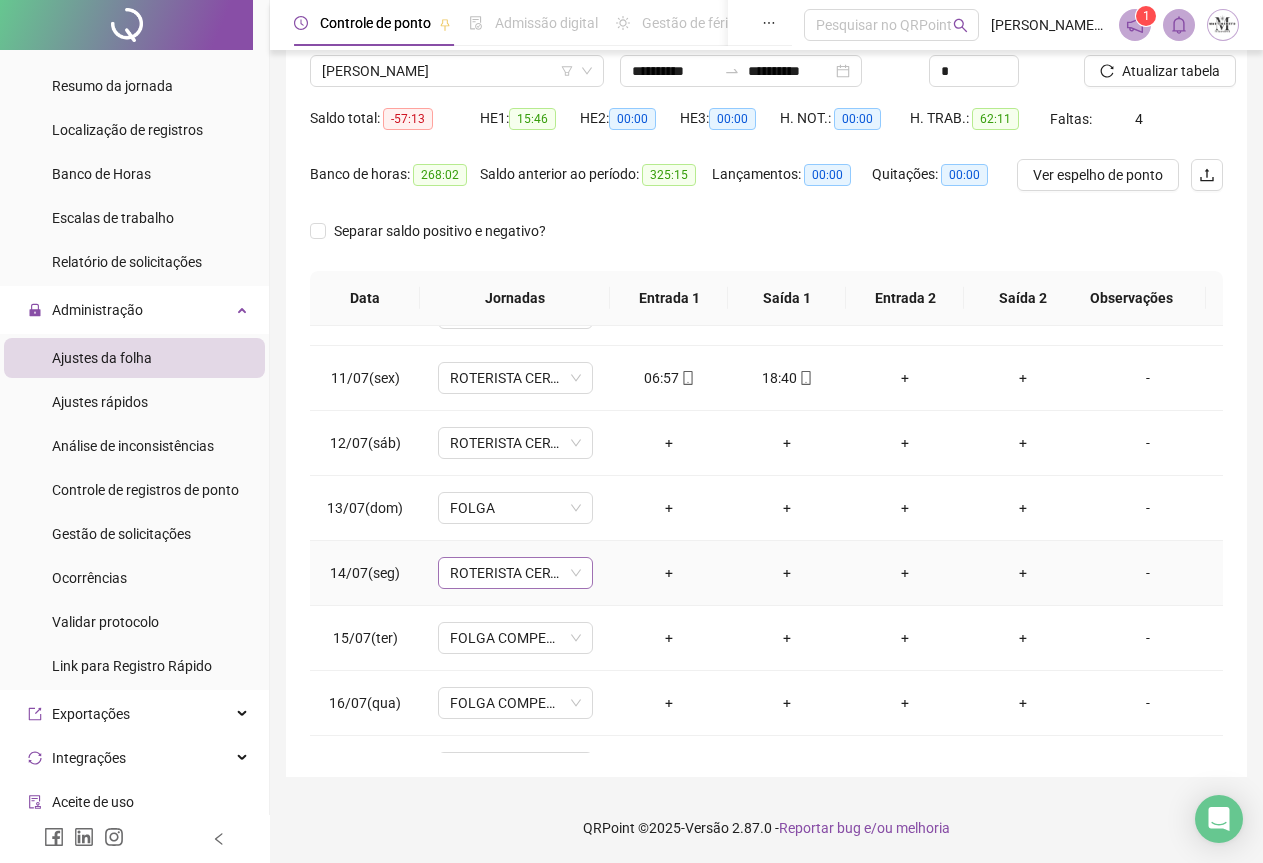 scroll, scrollTop: 595, scrollLeft: 0, axis: vertical 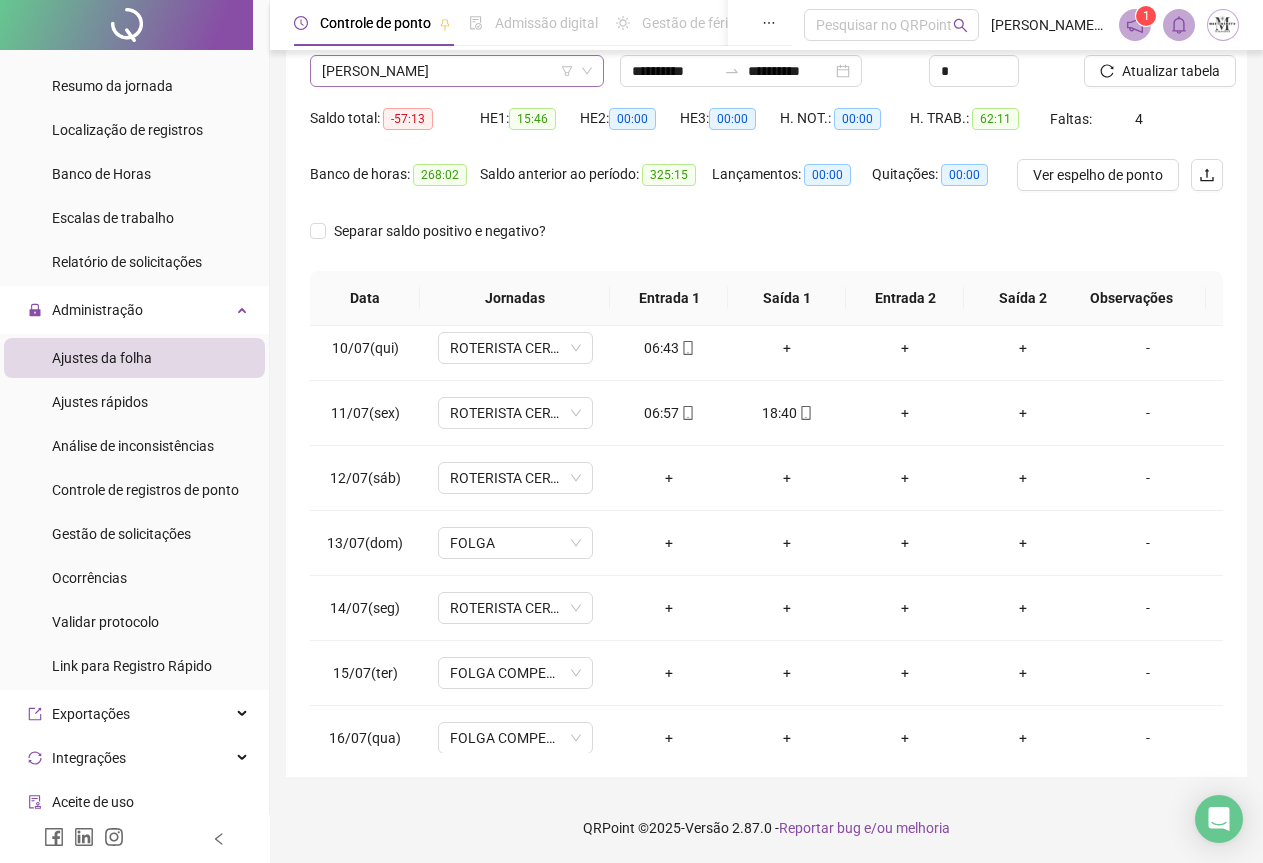 click on "[PERSON_NAME]" at bounding box center [457, 71] 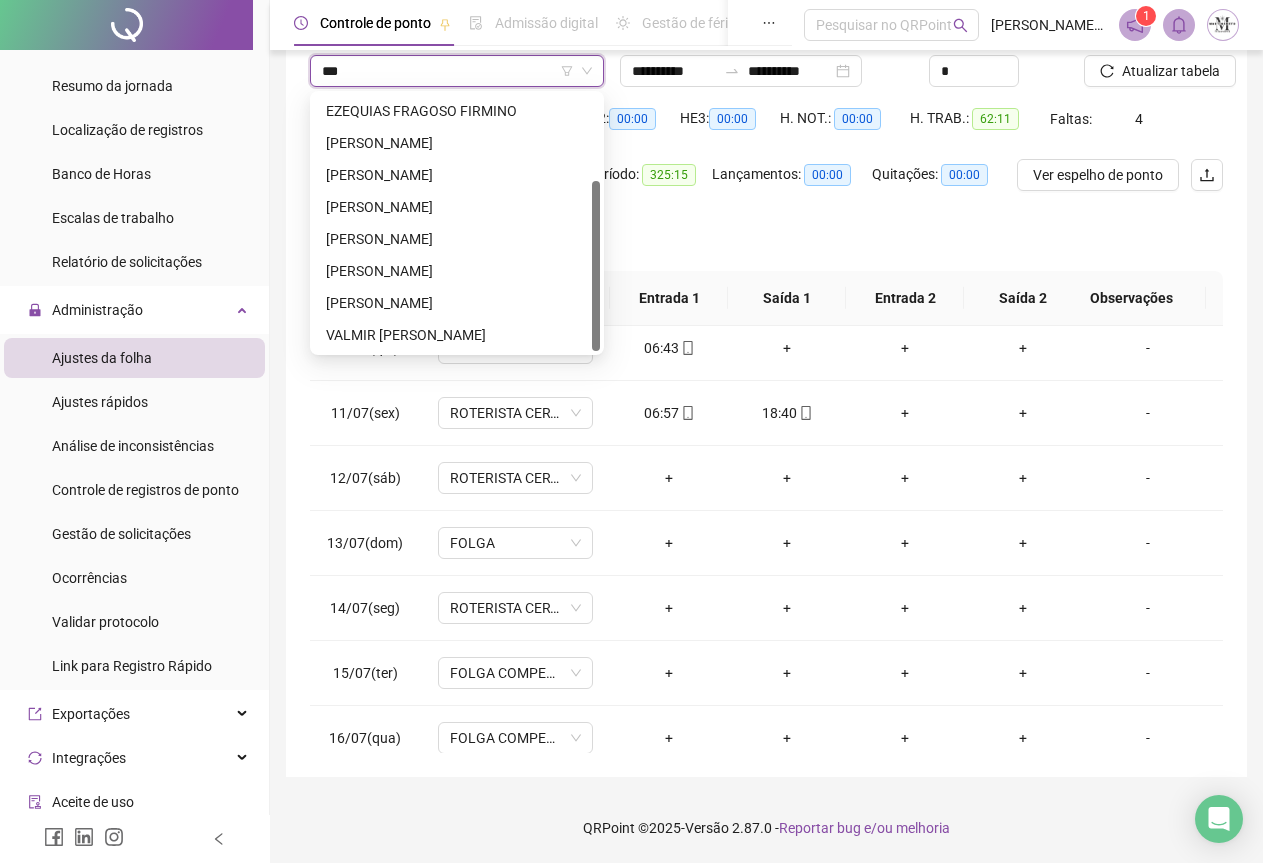 scroll, scrollTop: 0, scrollLeft: 0, axis: both 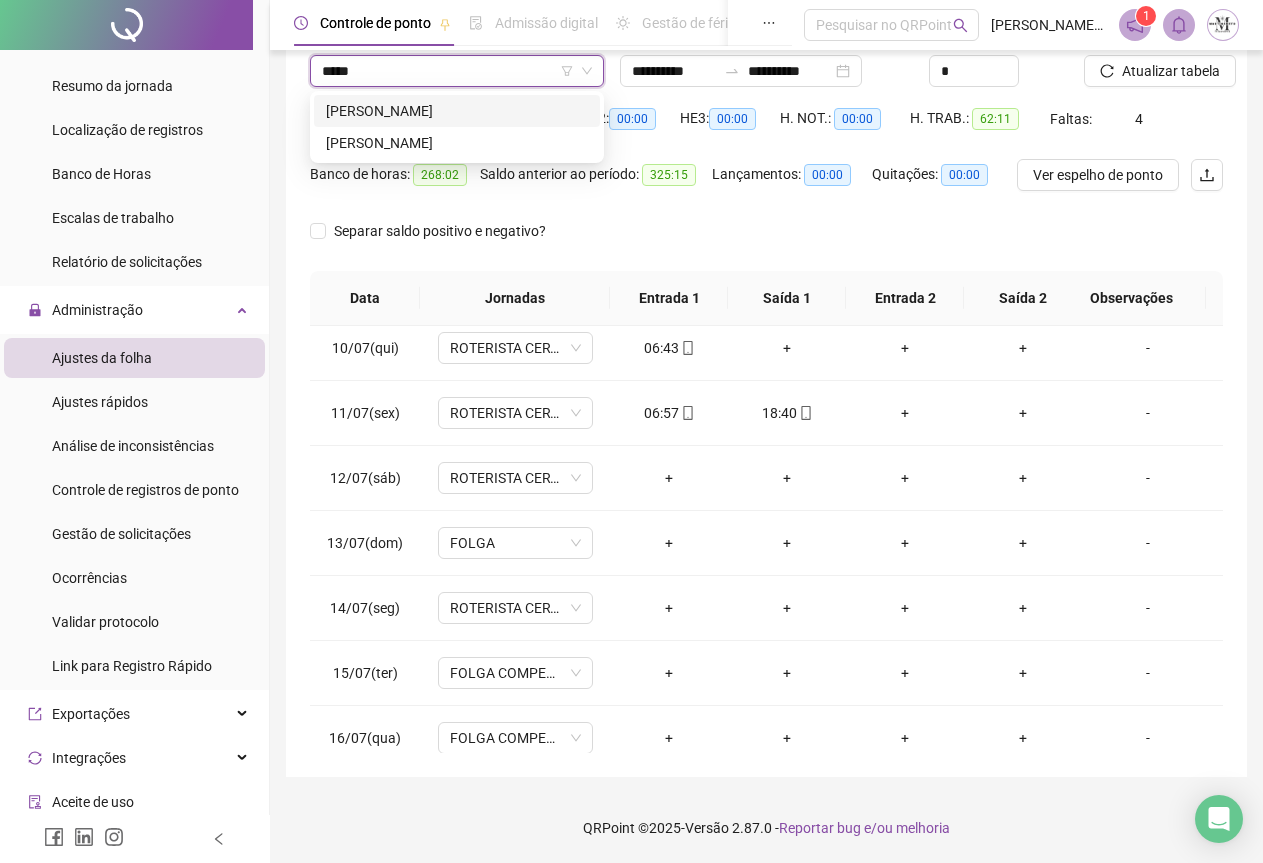 type on "******" 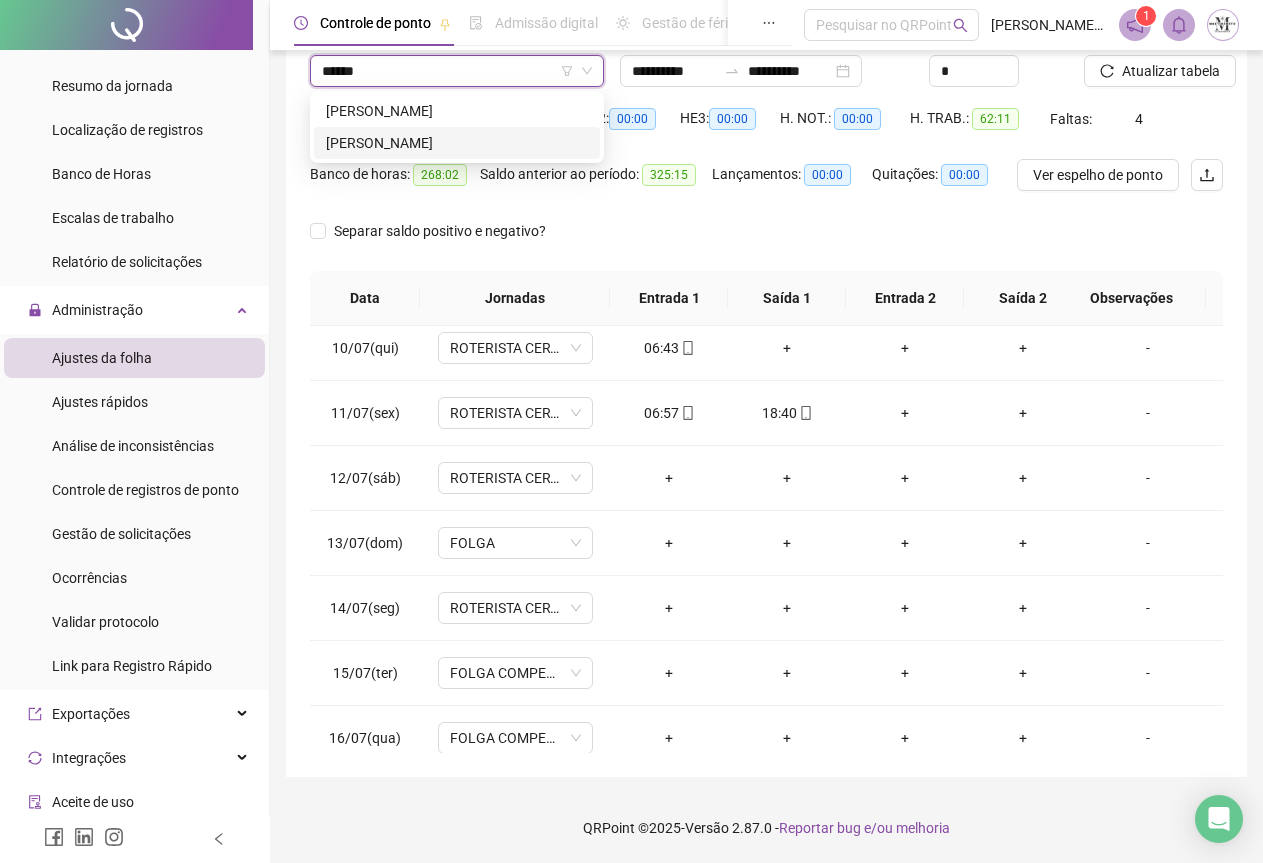 click on "[PERSON_NAME]" at bounding box center (457, 143) 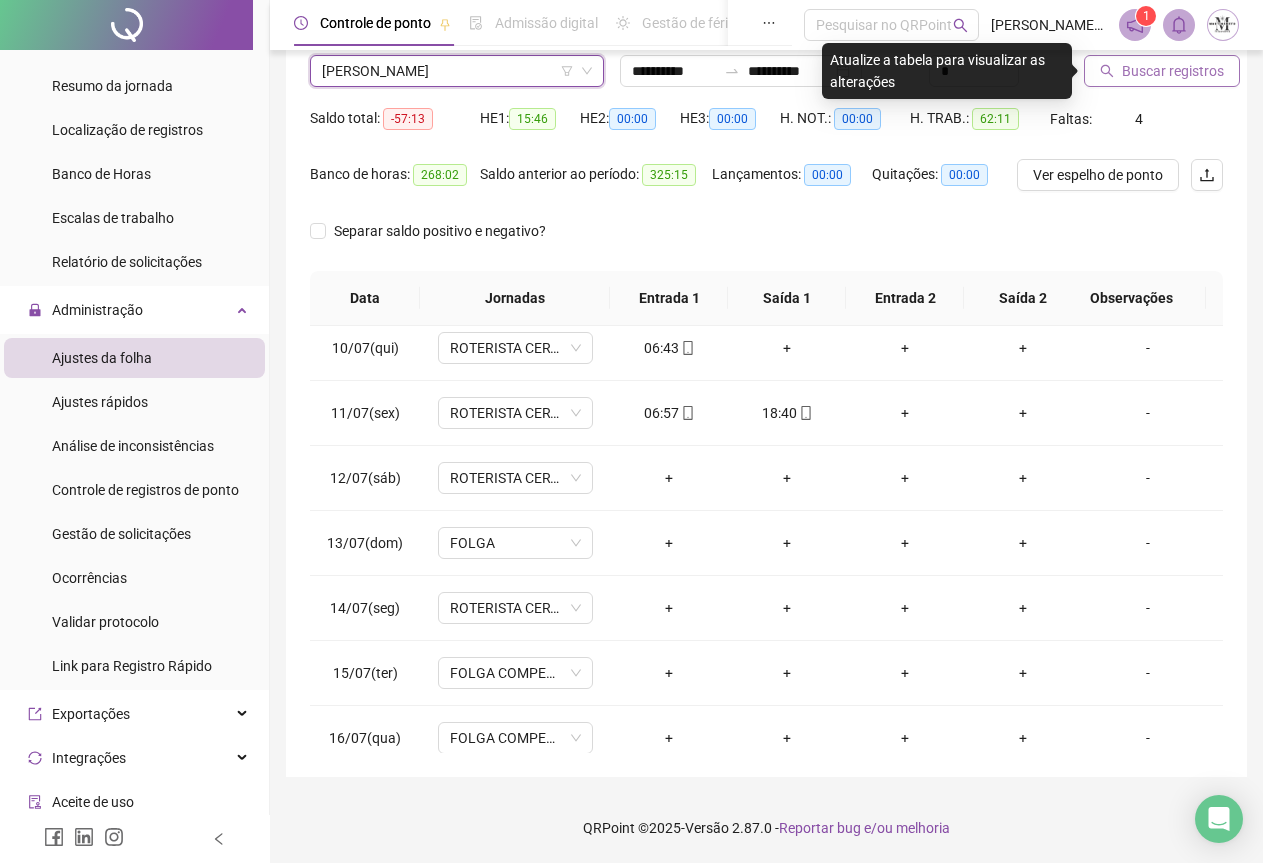 click on "Buscar registros" at bounding box center [1173, 71] 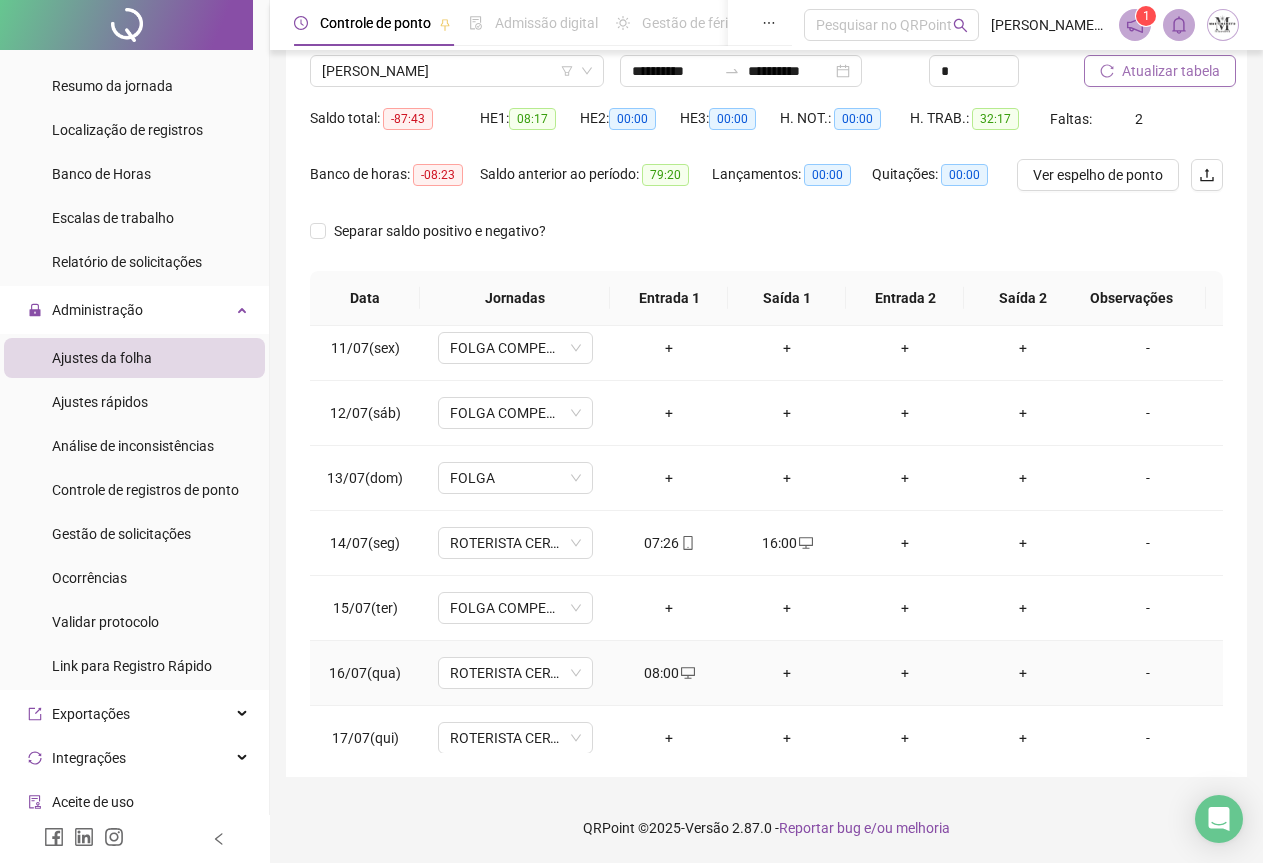 scroll, scrollTop: 695, scrollLeft: 0, axis: vertical 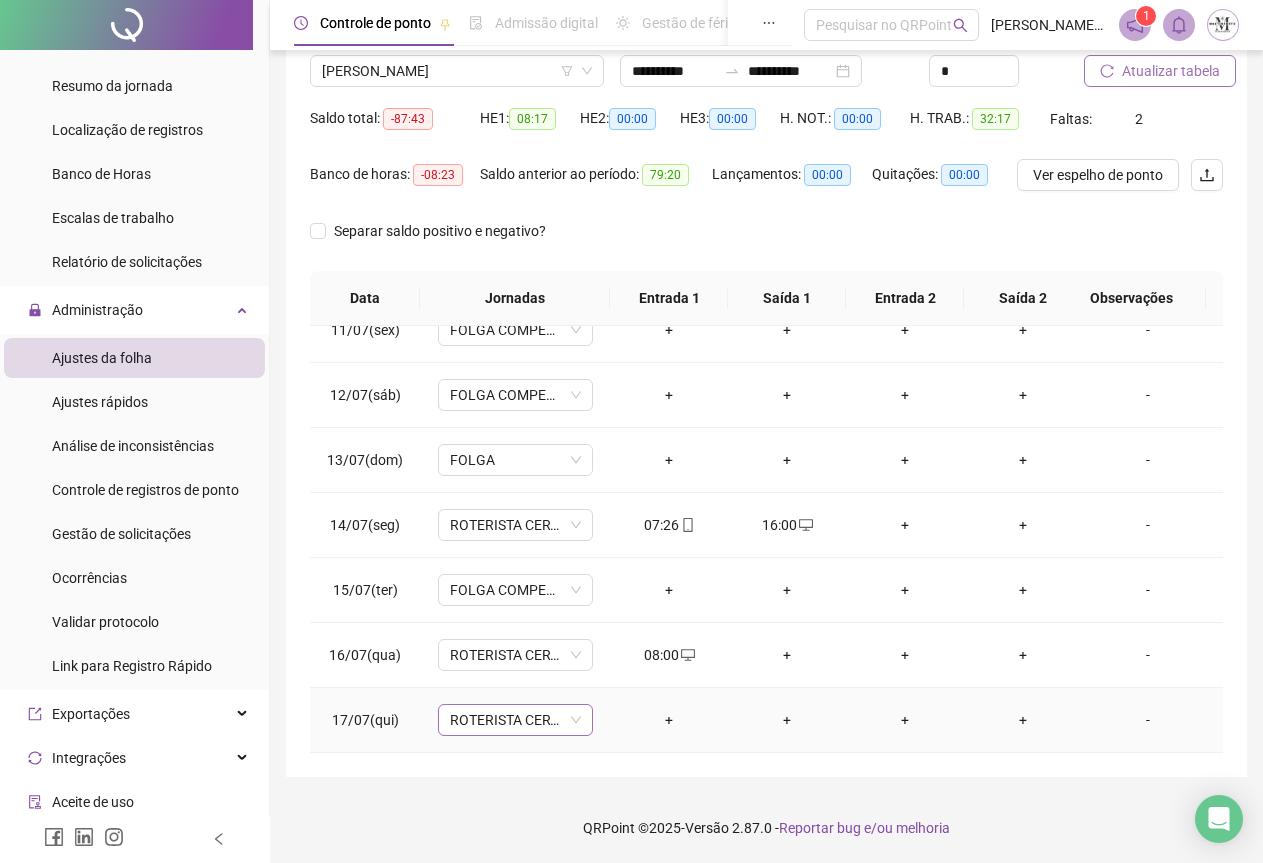 click on "ROTERISTA CERTO SG" at bounding box center (515, 720) 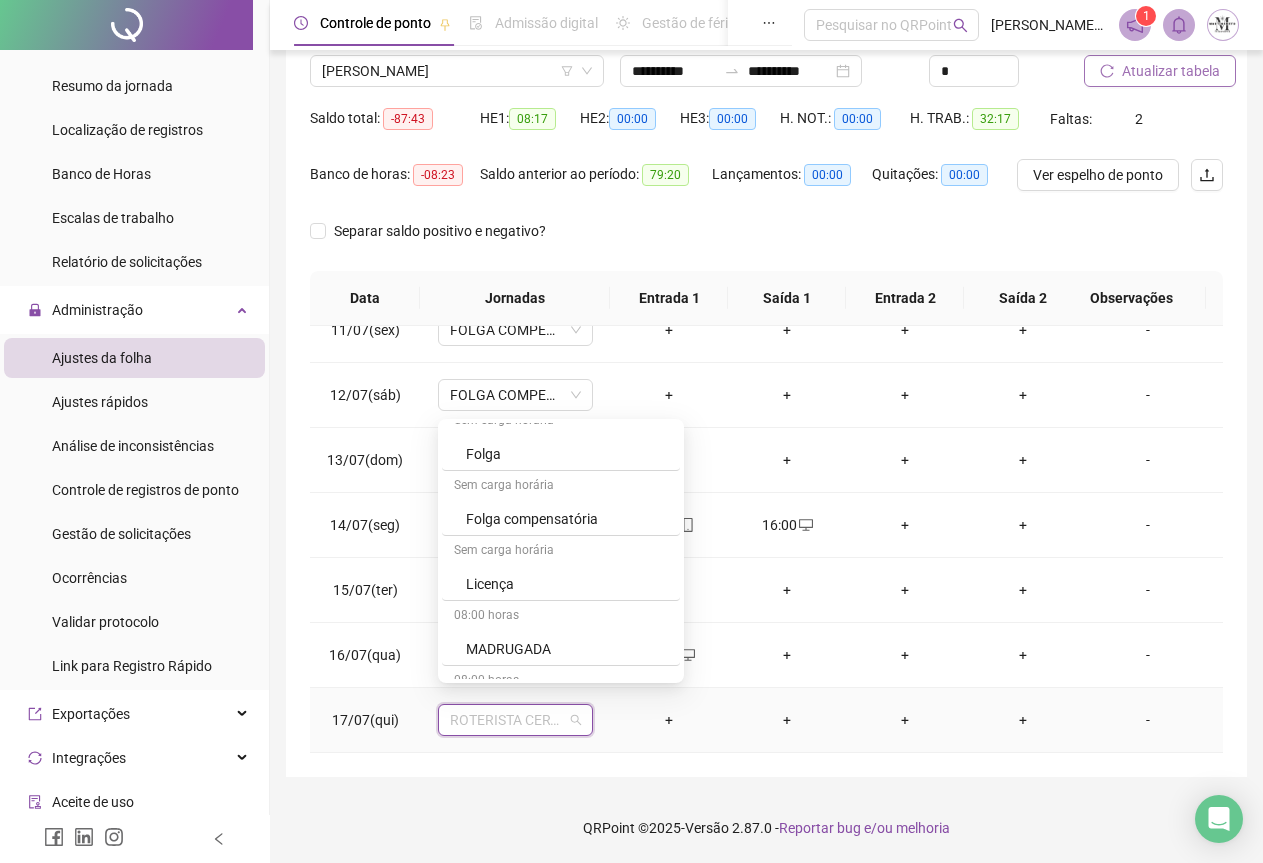 scroll, scrollTop: 900, scrollLeft: 0, axis: vertical 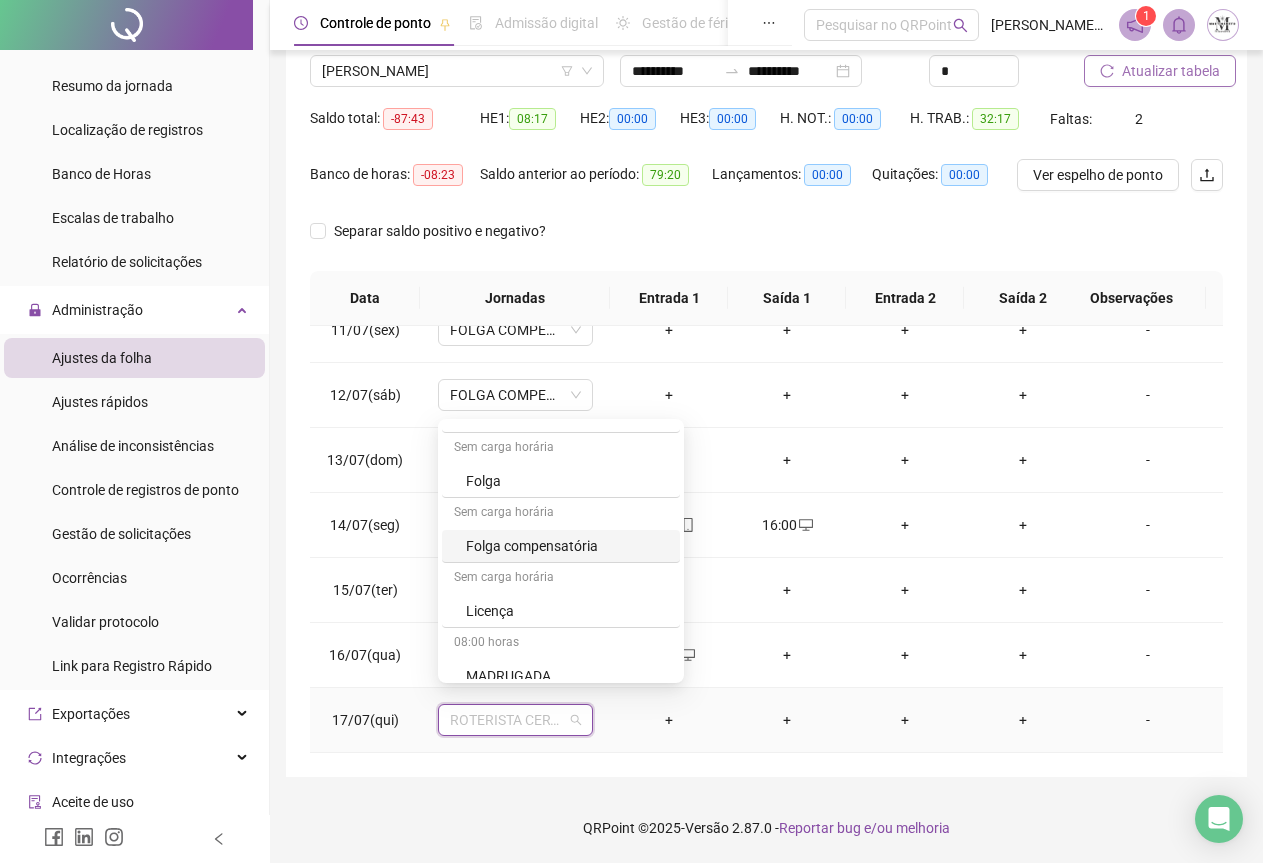 click on "Folga compensatória" at bounding box center [567, 546] 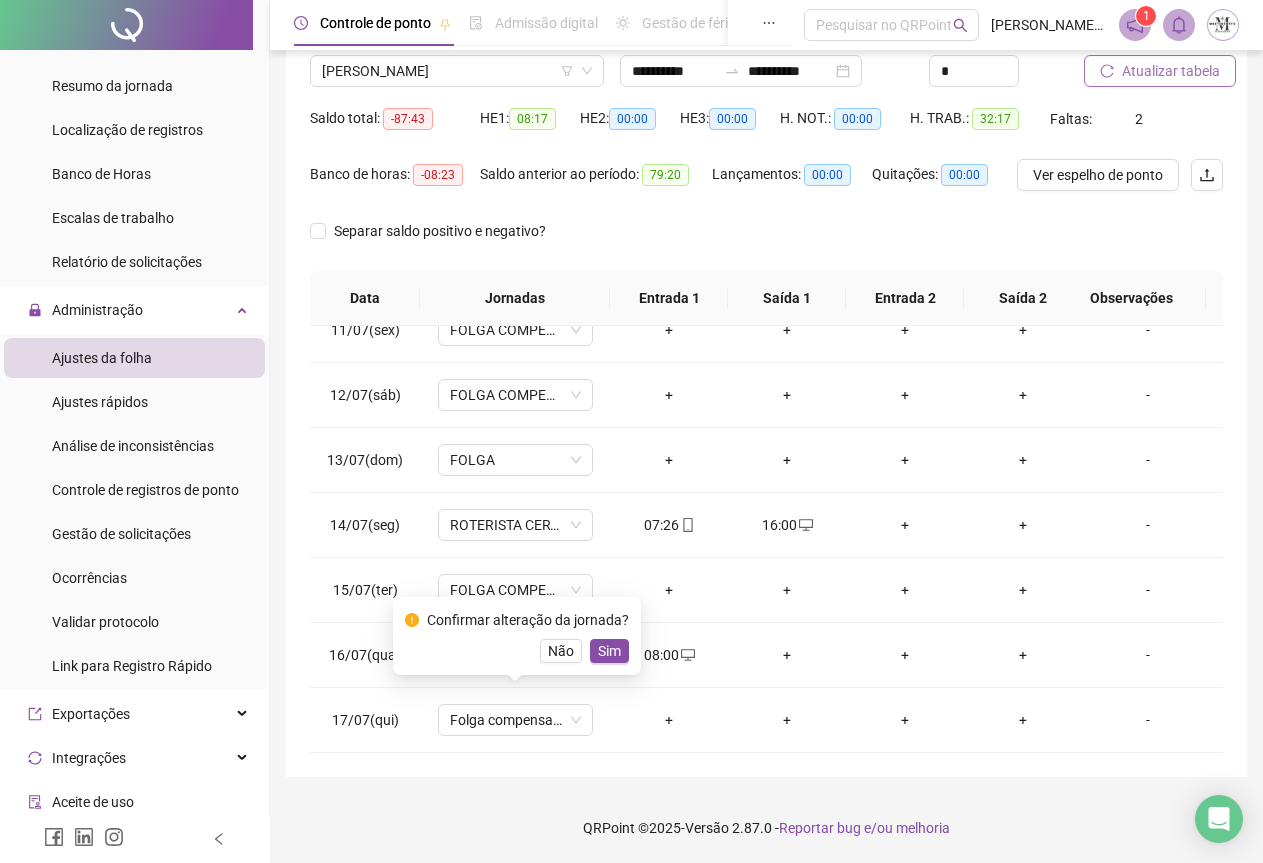 click on "Atualizar tabela" at bounding box center [1171, 71] 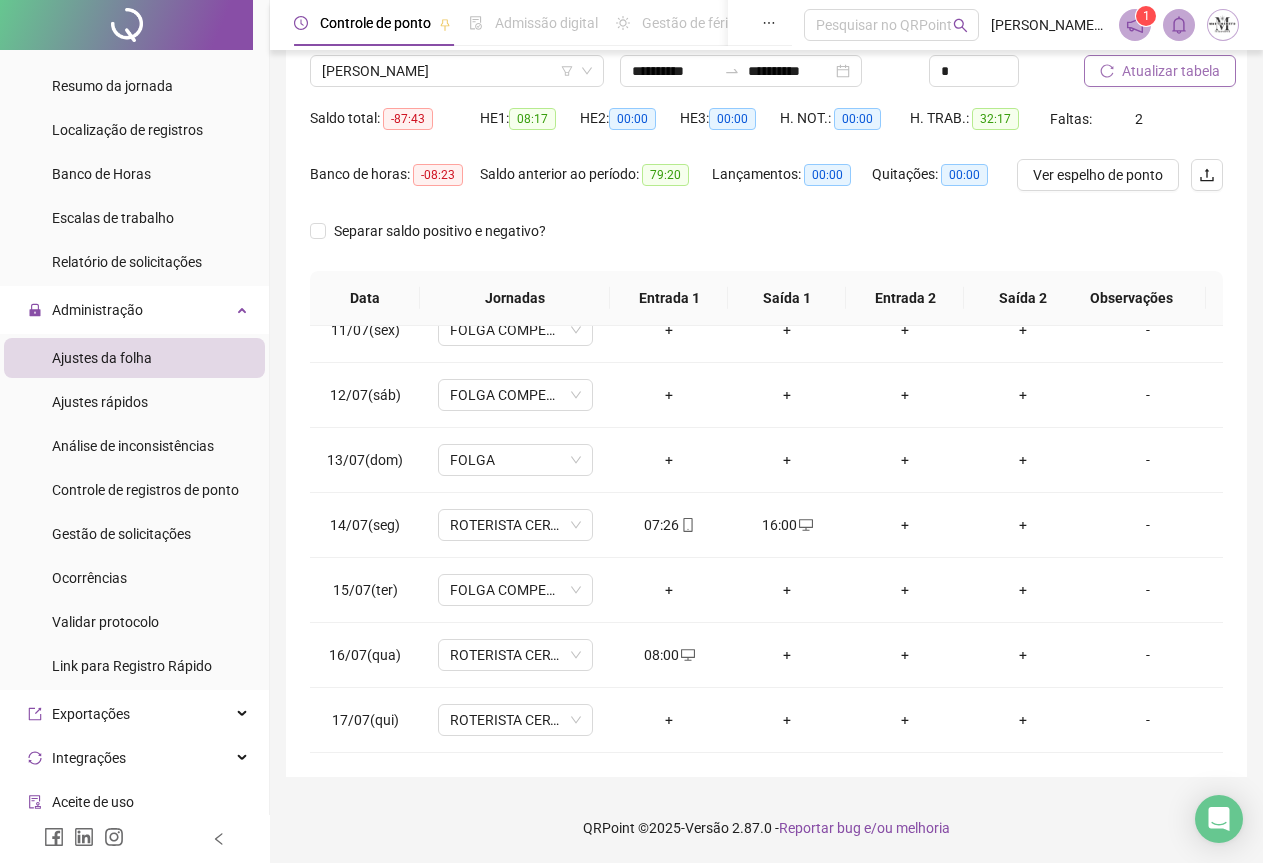 click on "Atualizar tabela" at bounding box center [1171, 71] 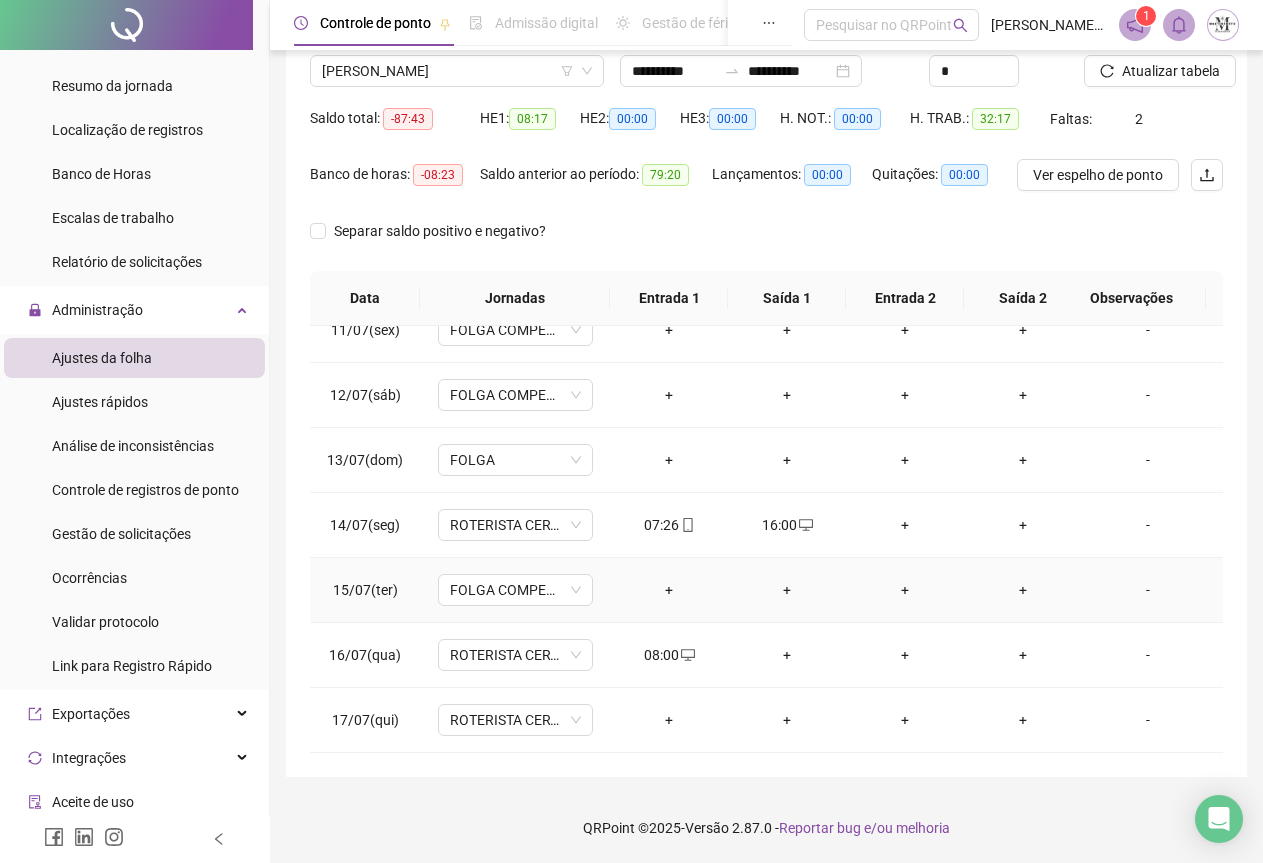 scroll, scrollTop: 595, scrollLeft: 0, axis: vertical 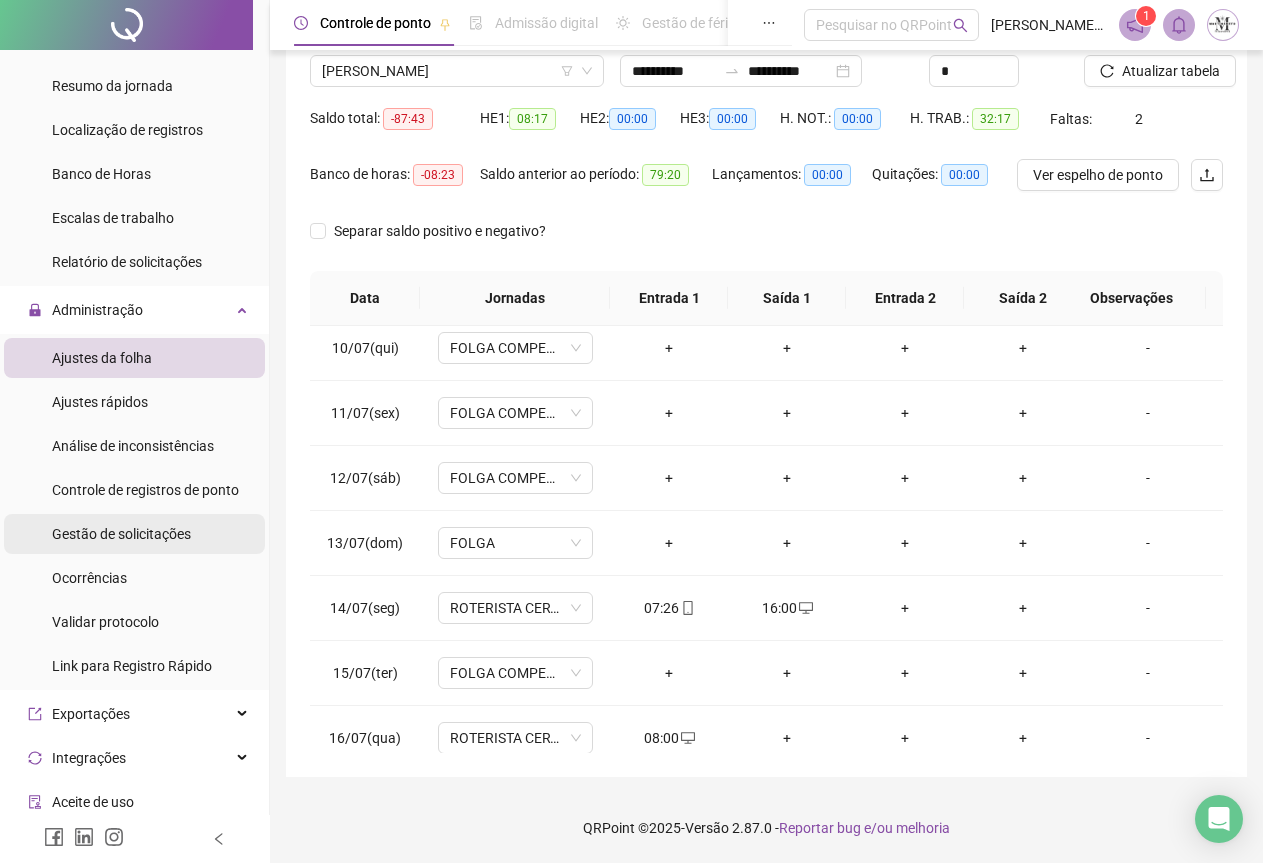 click on "Gestão de solicitações" at bounding box center [121, 534] 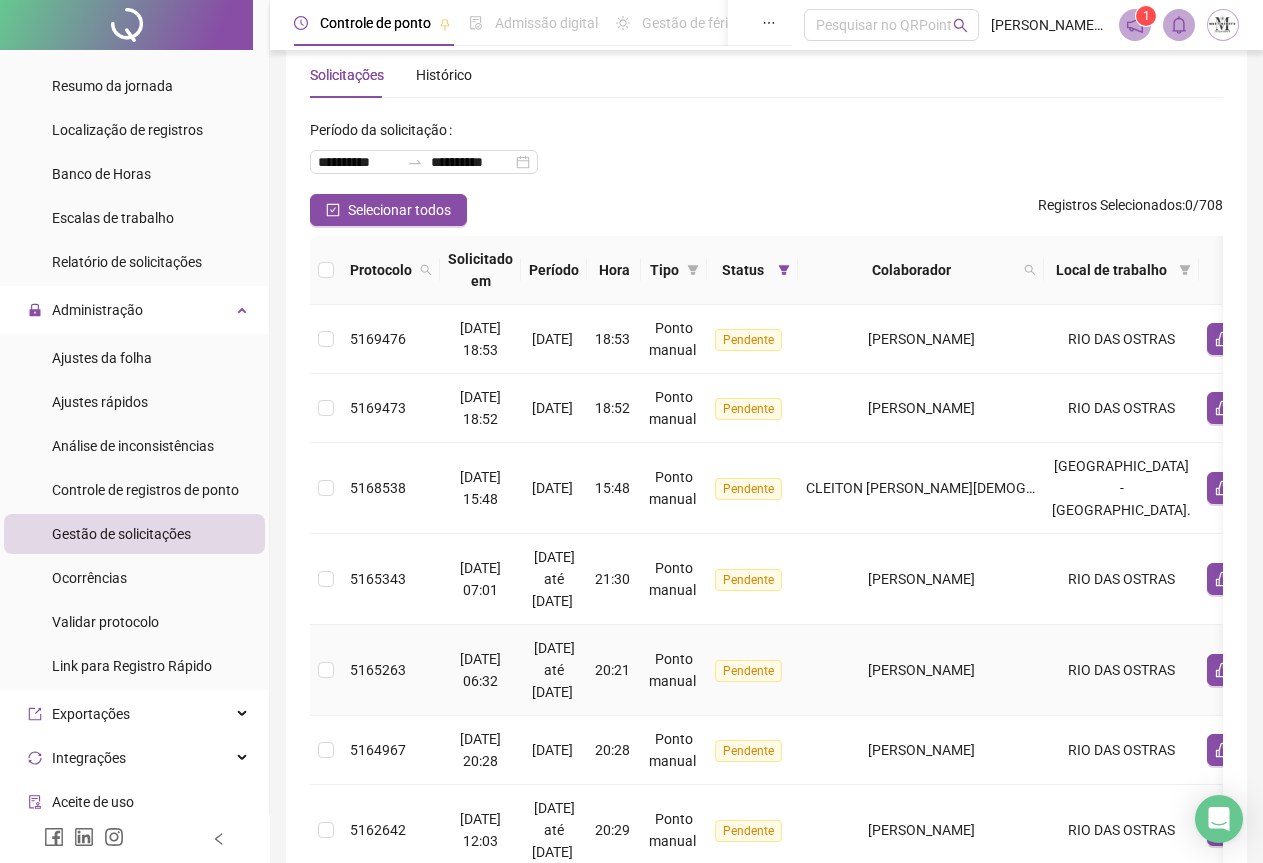 scroll, scrollTop: 3, scrollLeft: 0, axis: vertical 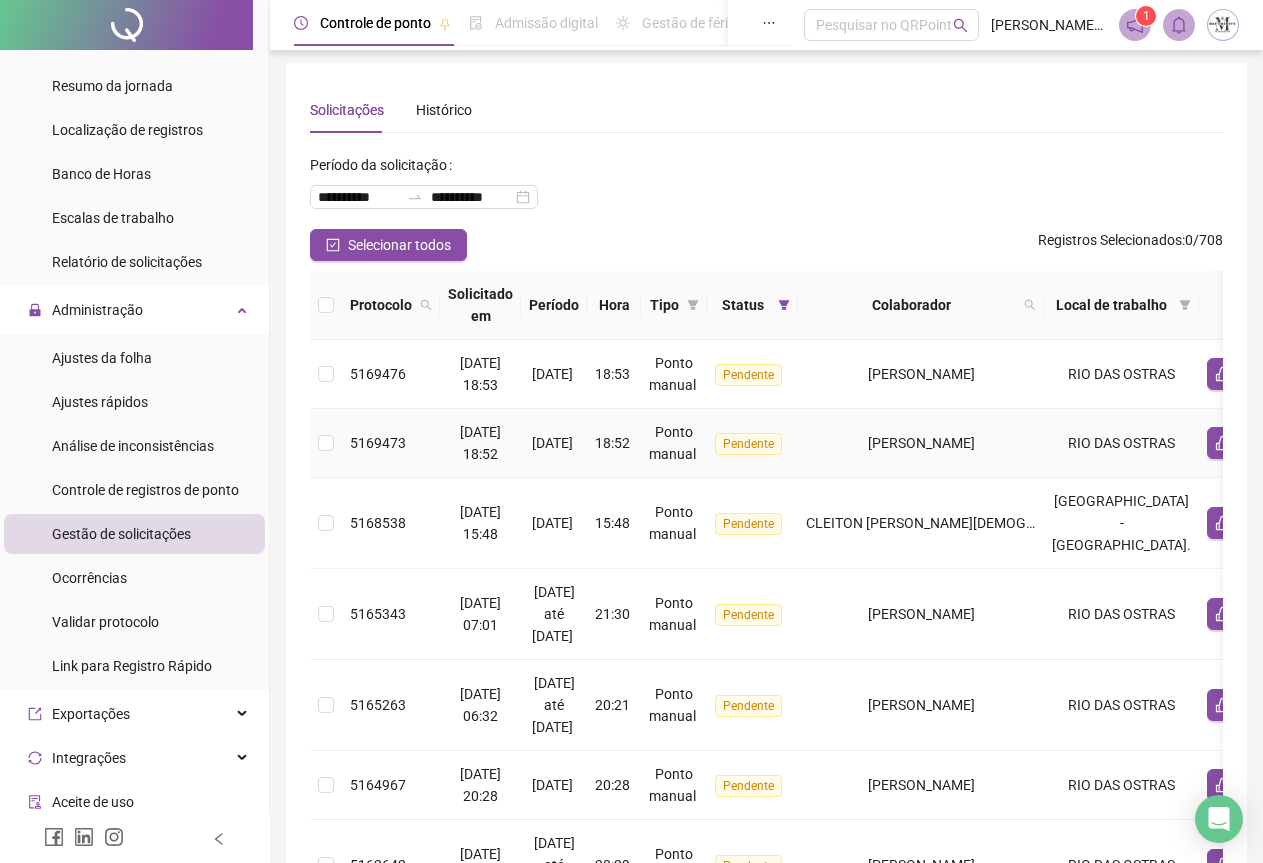 type 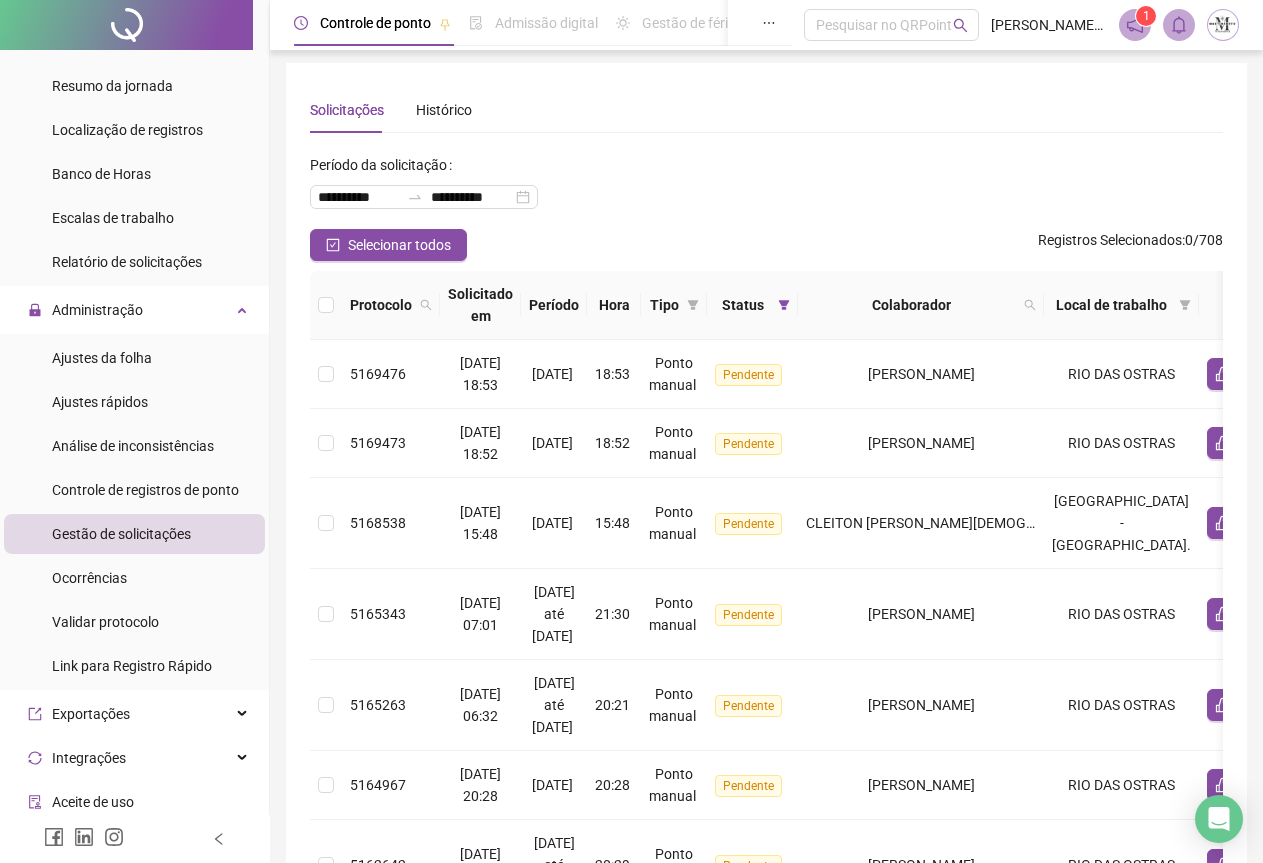 click on "**********" at bounding box center [766, 189] 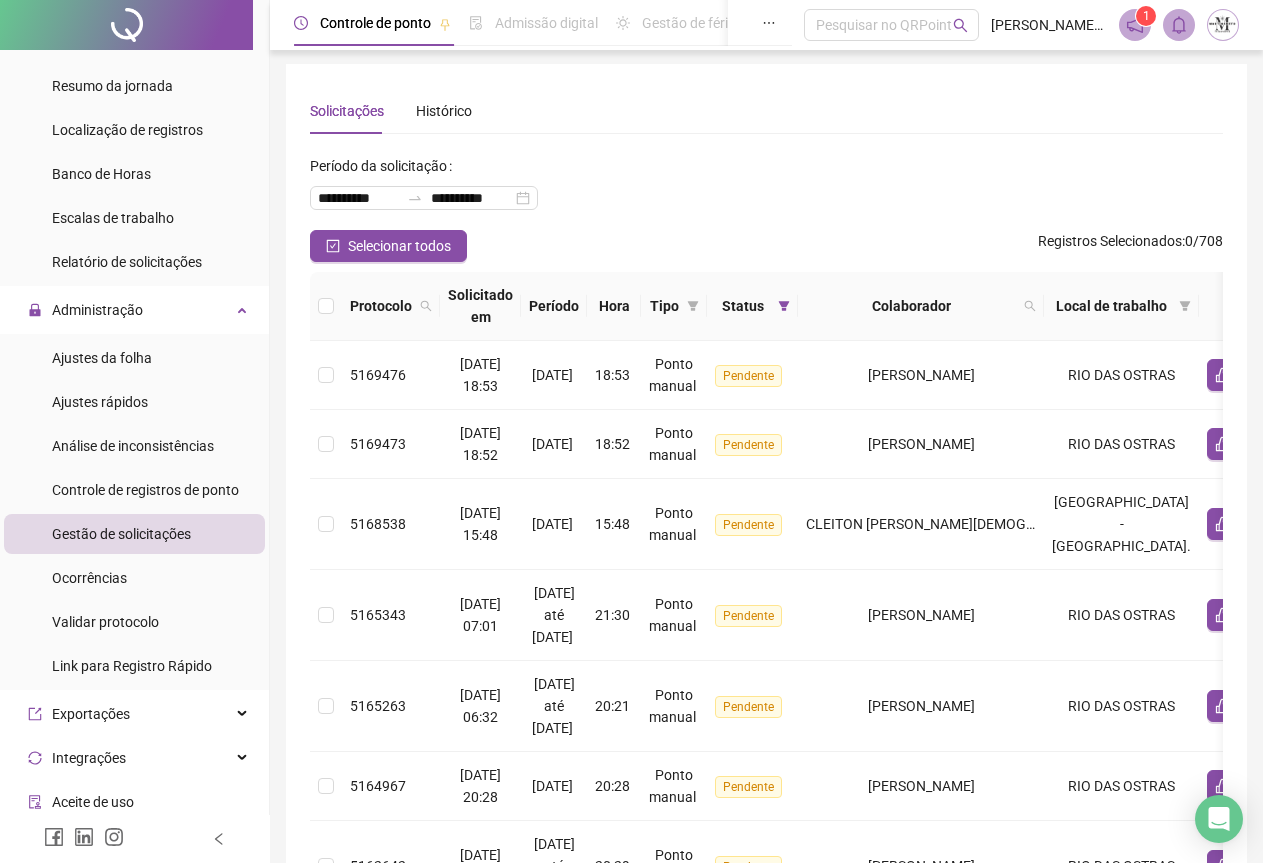 scroll, scrollTop: 0, scrollLeft: 0, axis: both 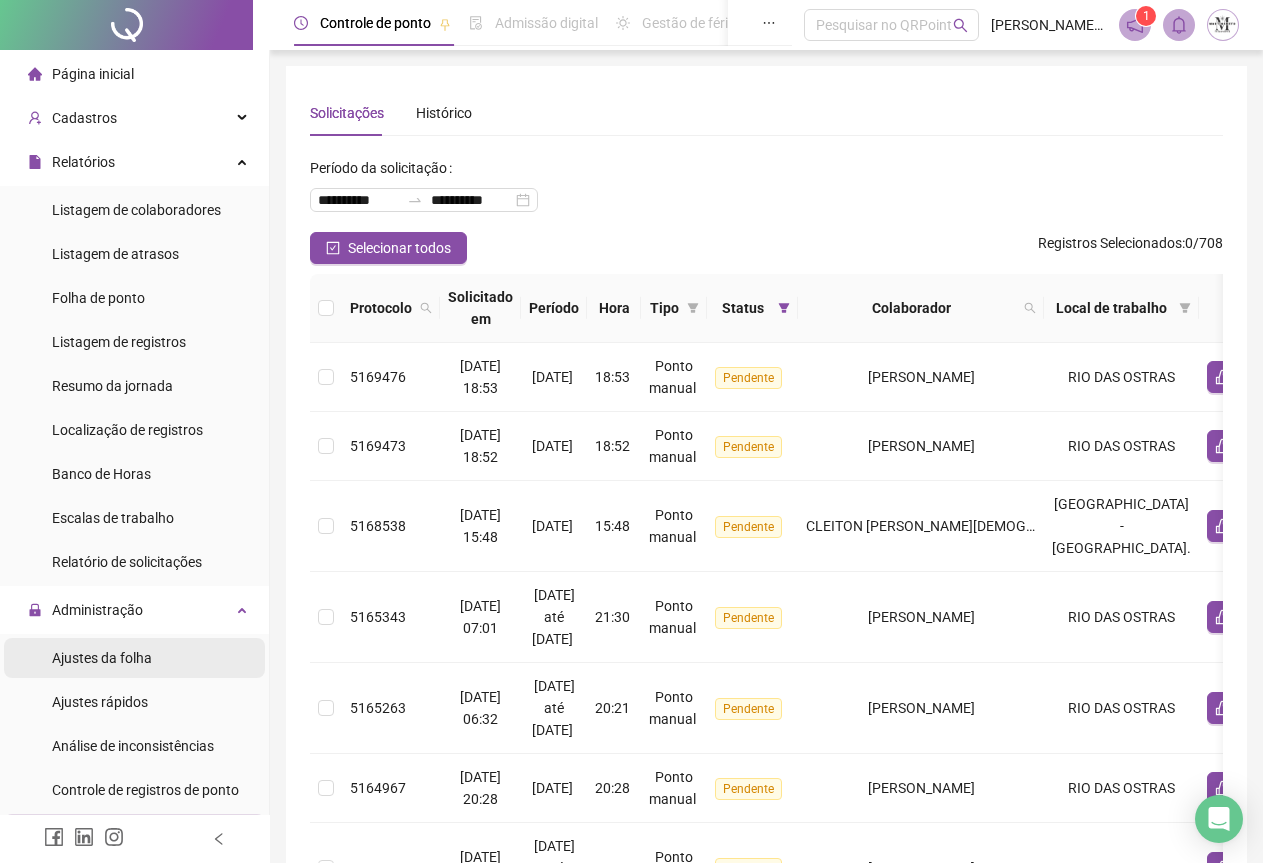 click on "Ajustes da folha" at bounding box center (102, 658) 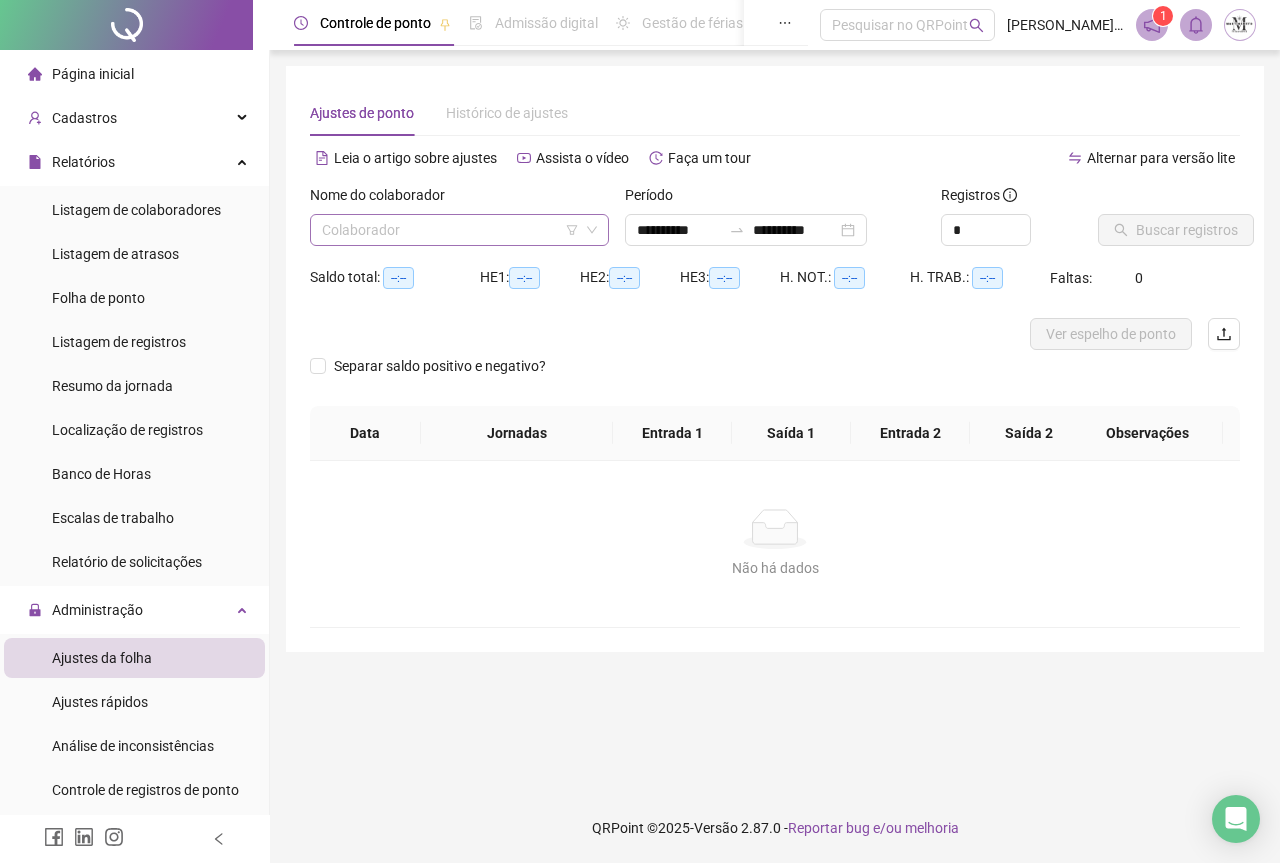 type on "**********" 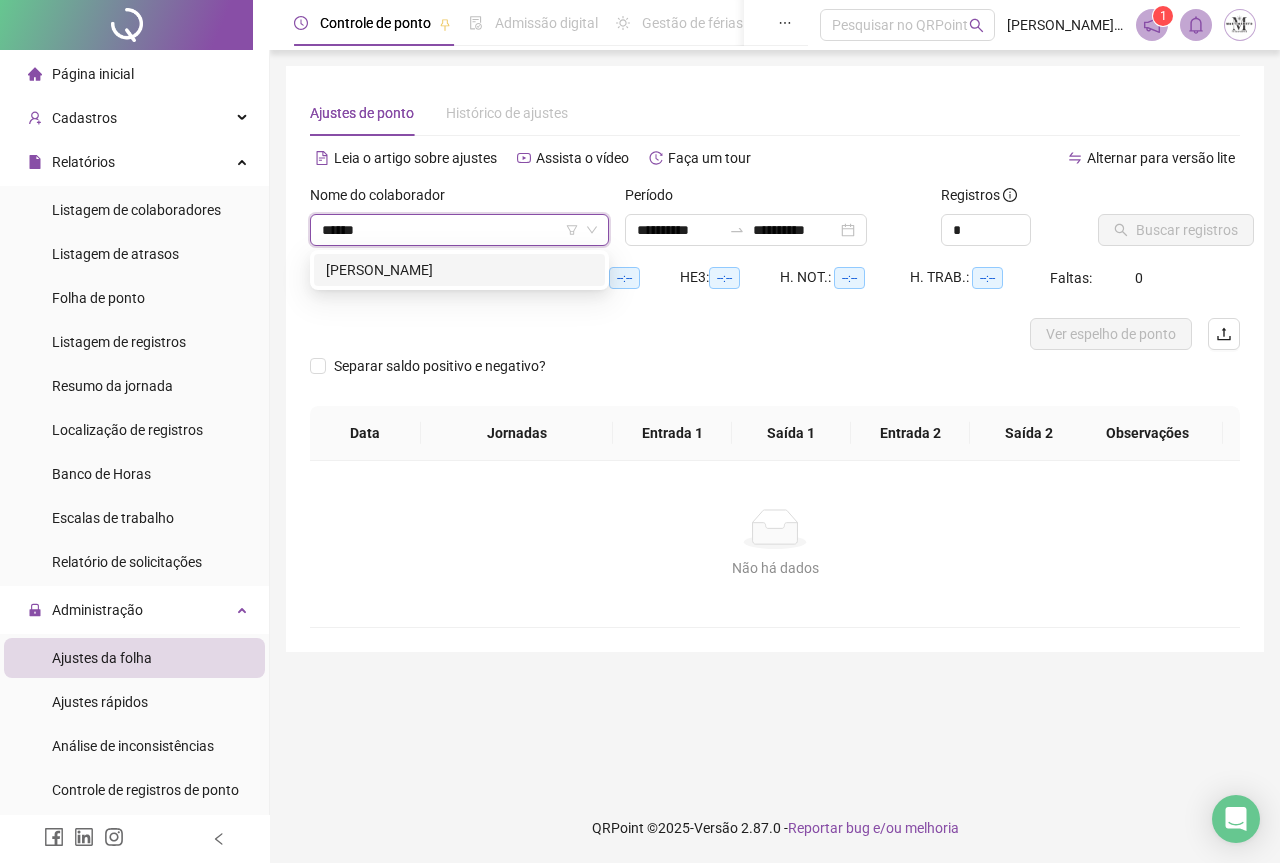 type on "*******" 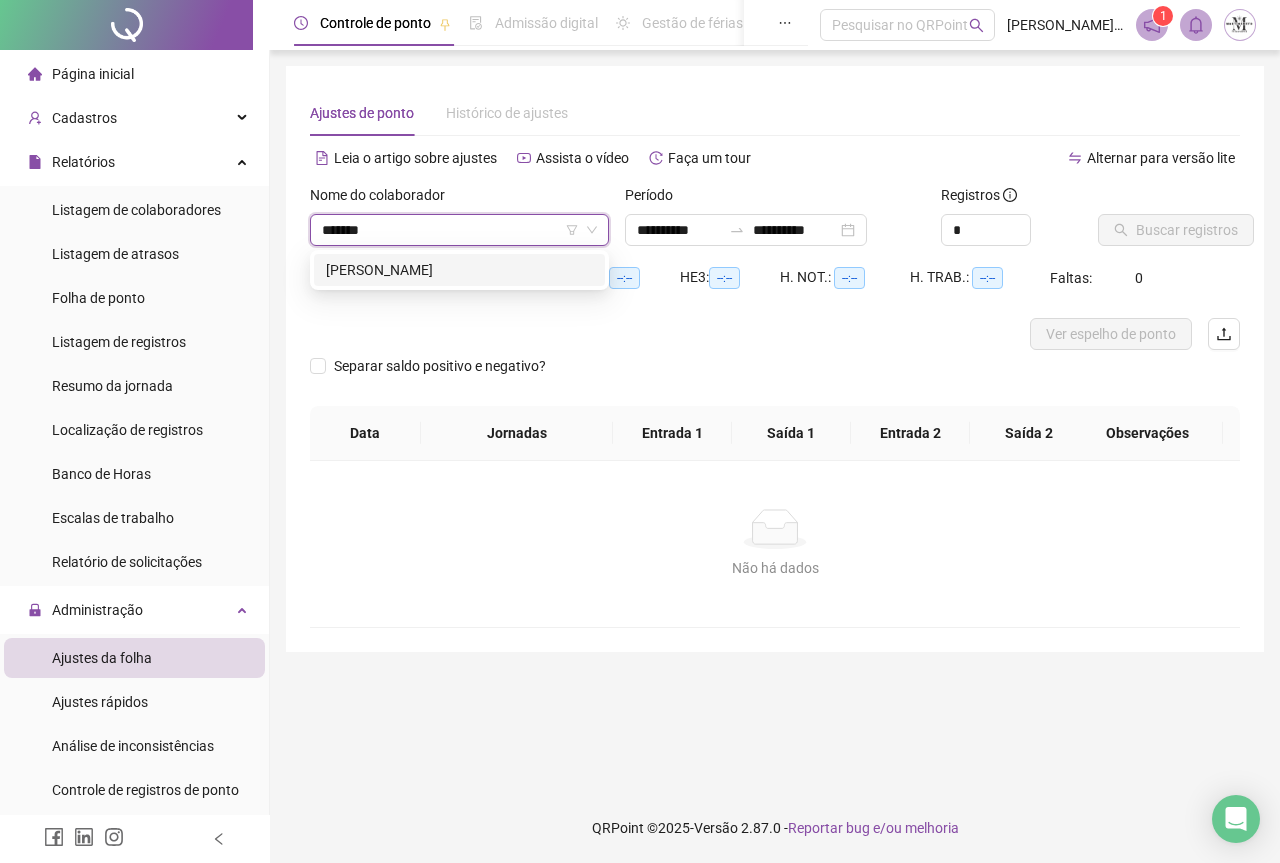 click on "[PERSON_NAME]" at bounding box center [459, 270] 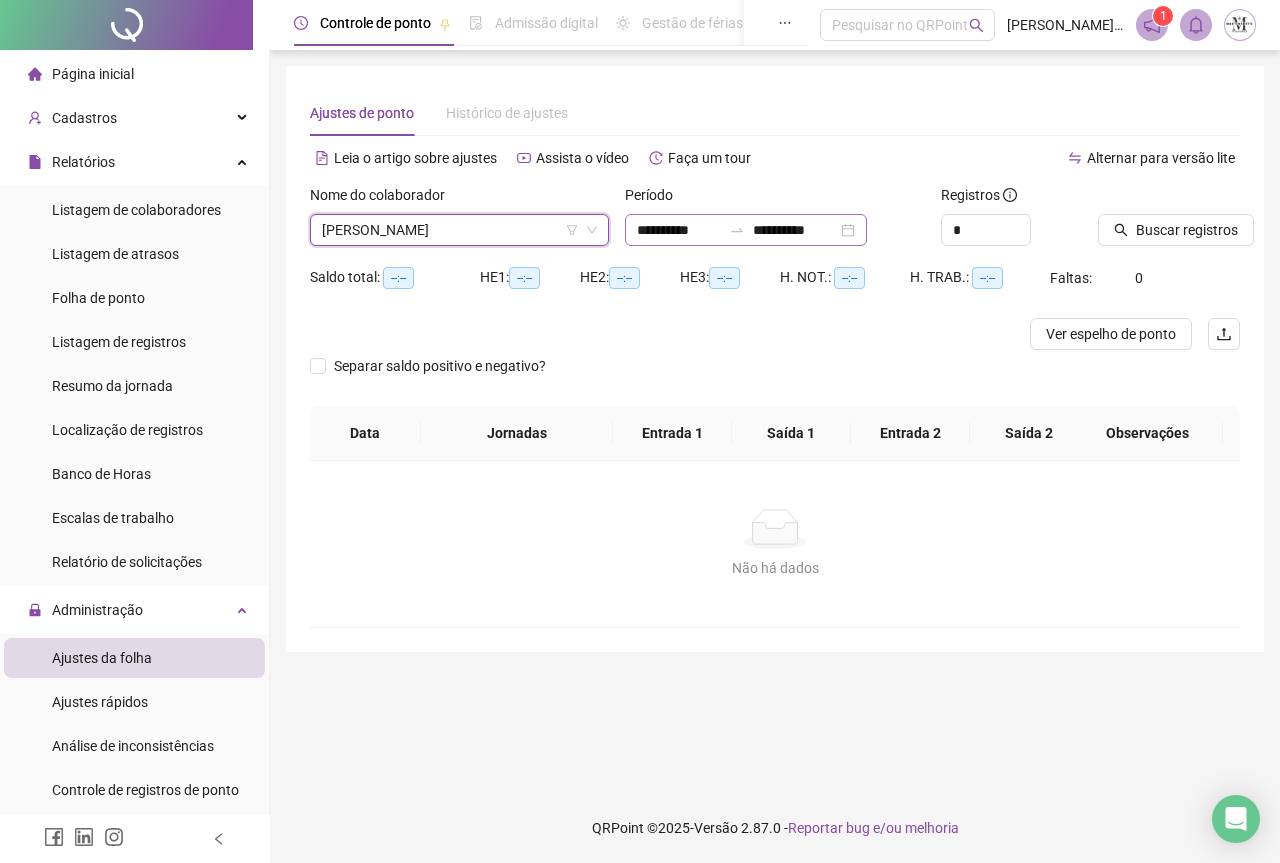 click on "**********" at bounding box center (746, 230) 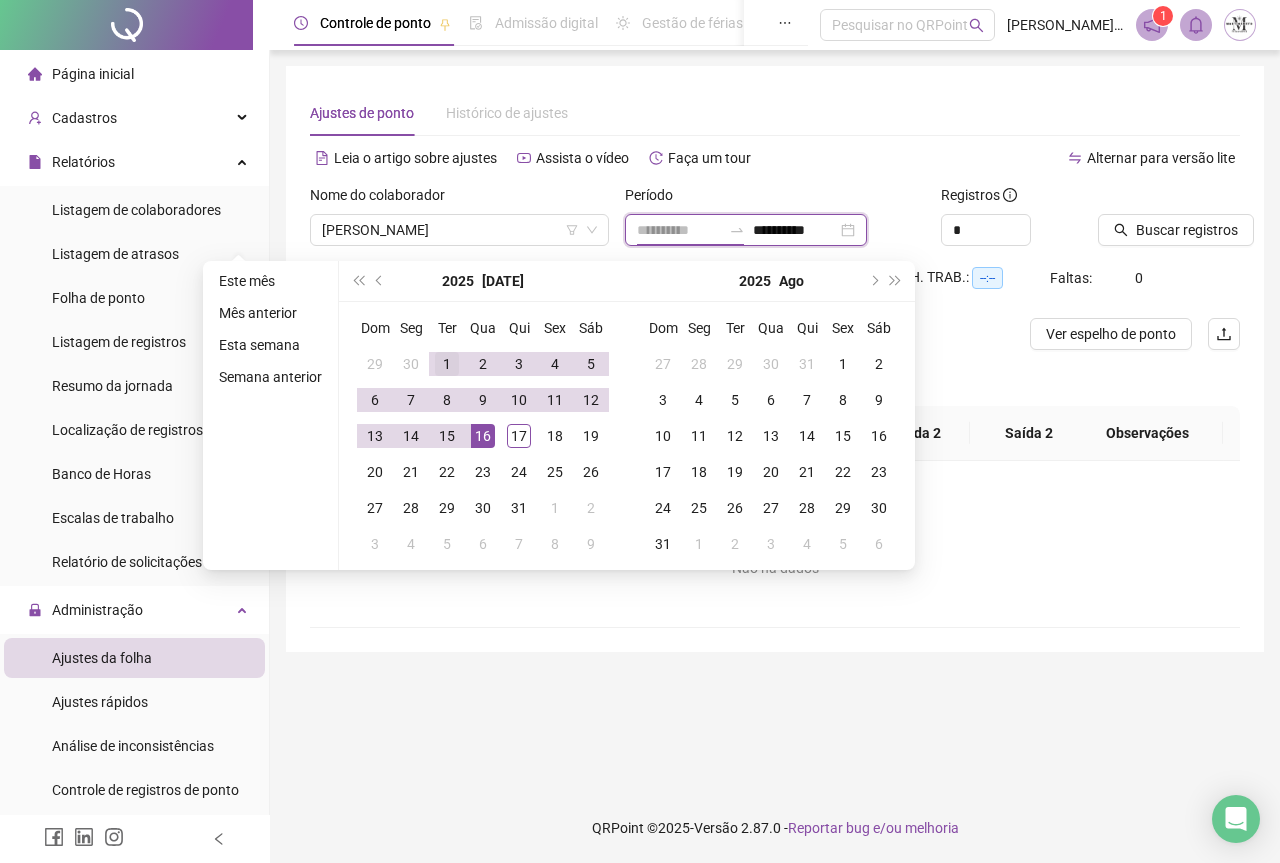 type on "**********" 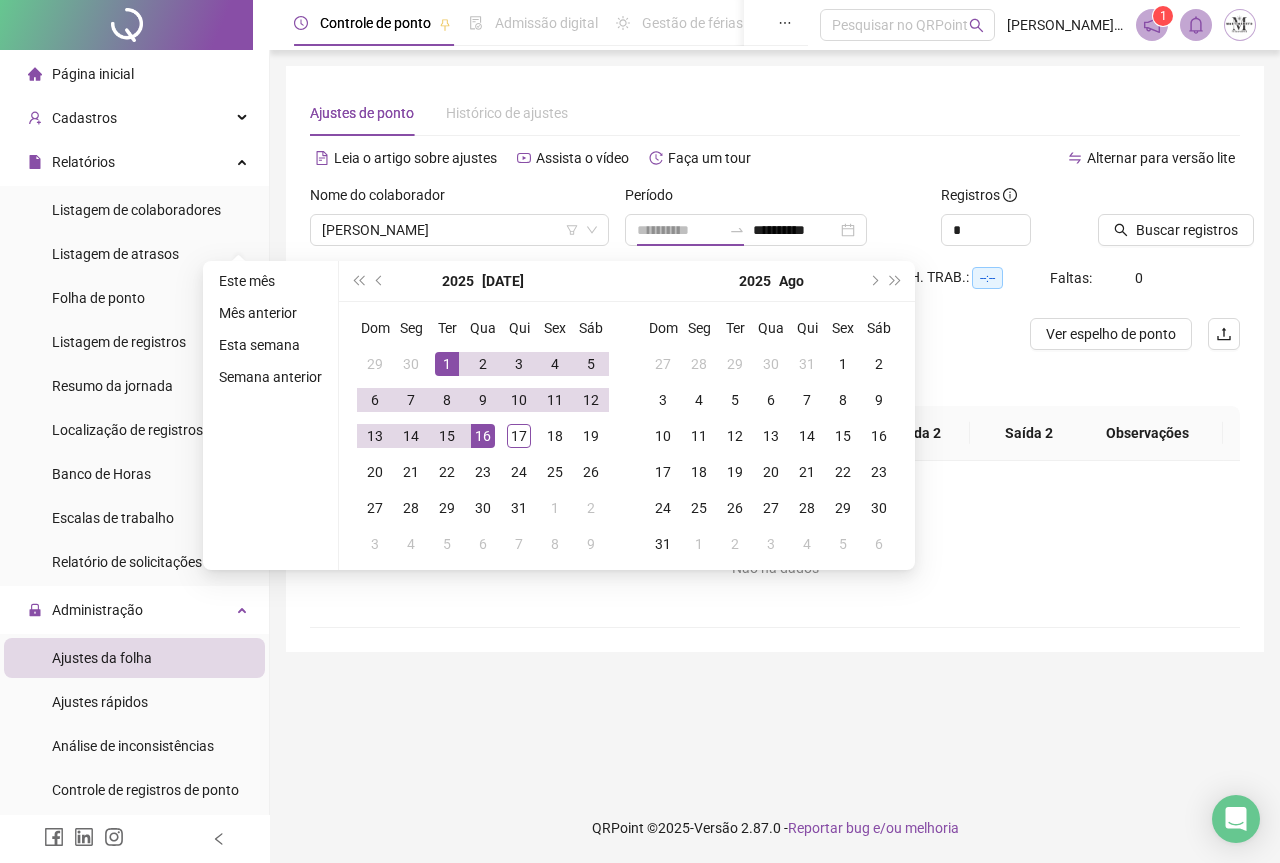 click on "1" at bounding box center [447, 364] 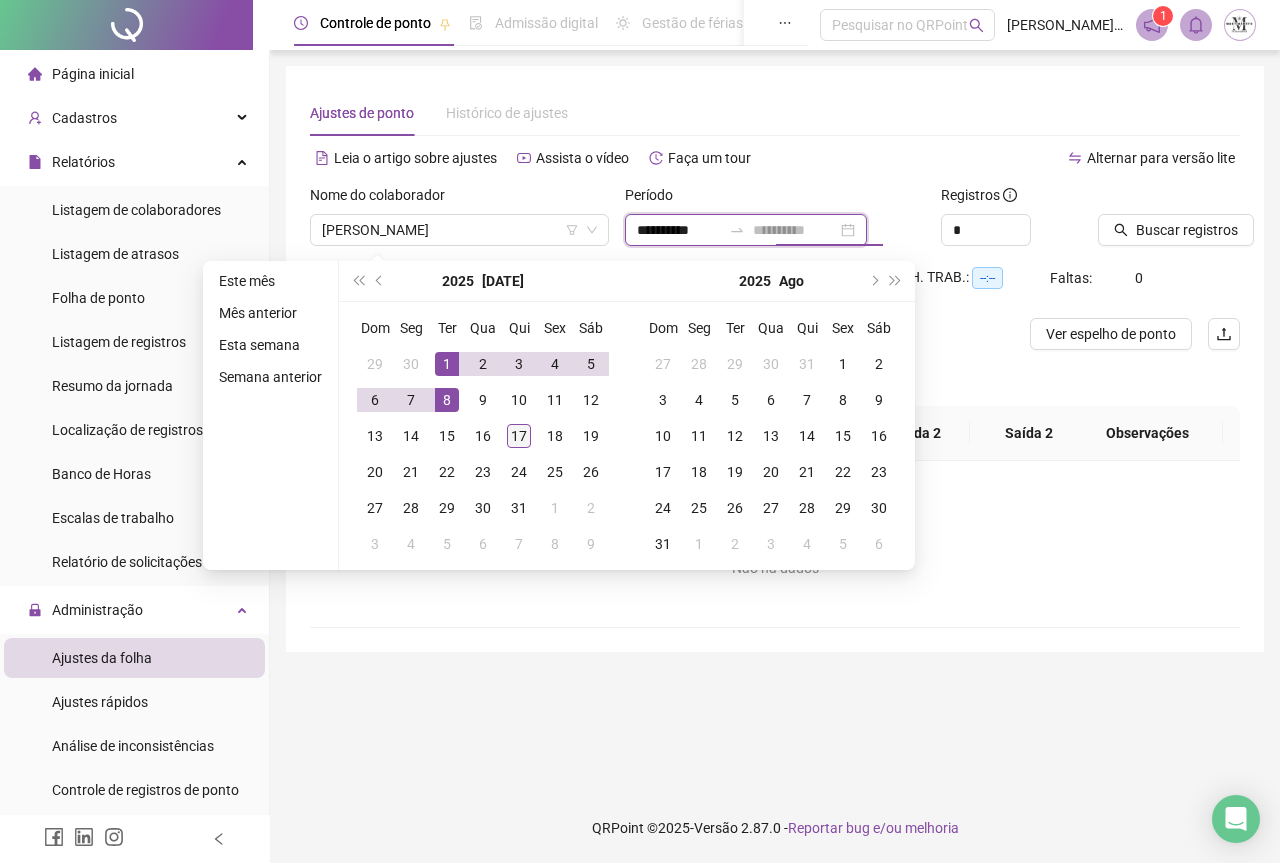type on "**********" 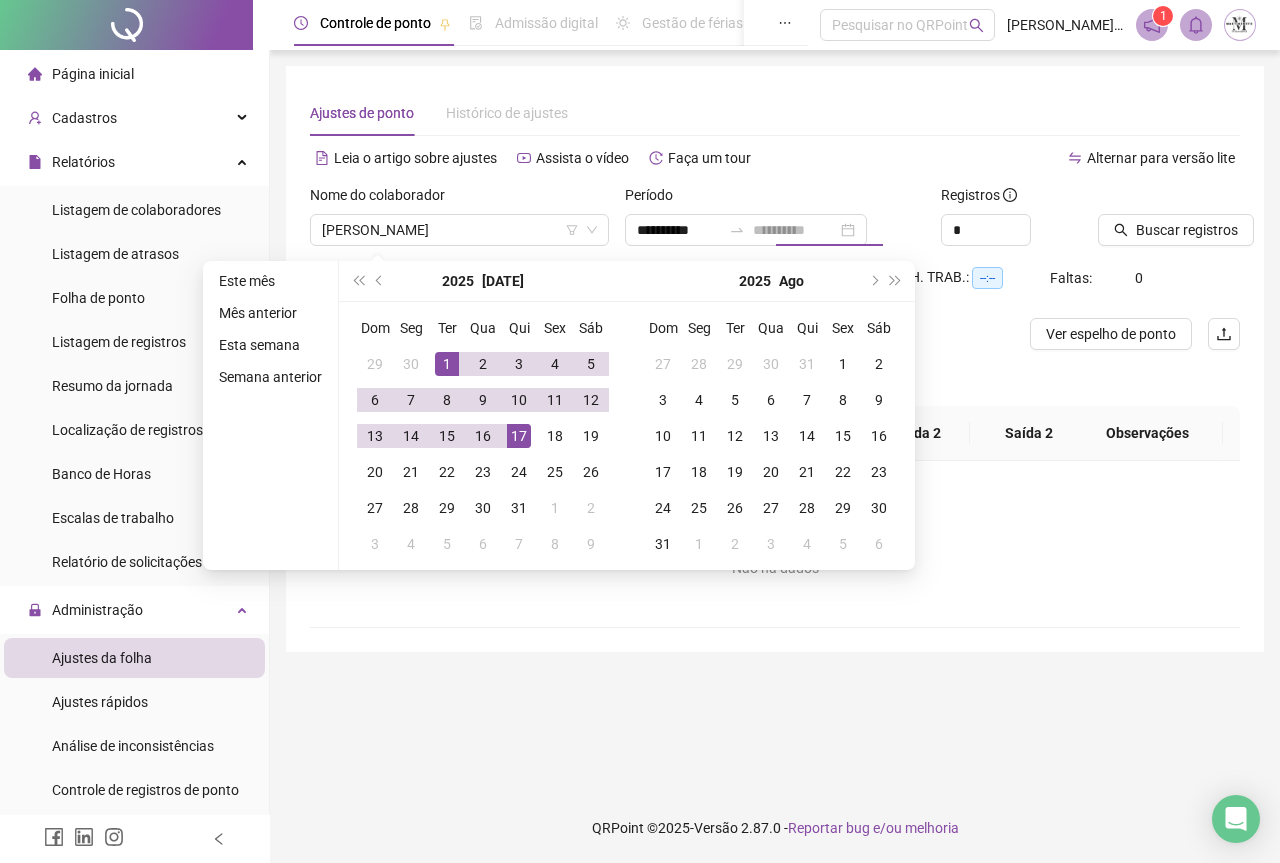 drag, startPoint x: 519, startPoint y: 435, endPoint x: 849, endPoint y: 374, distance: 335.5905 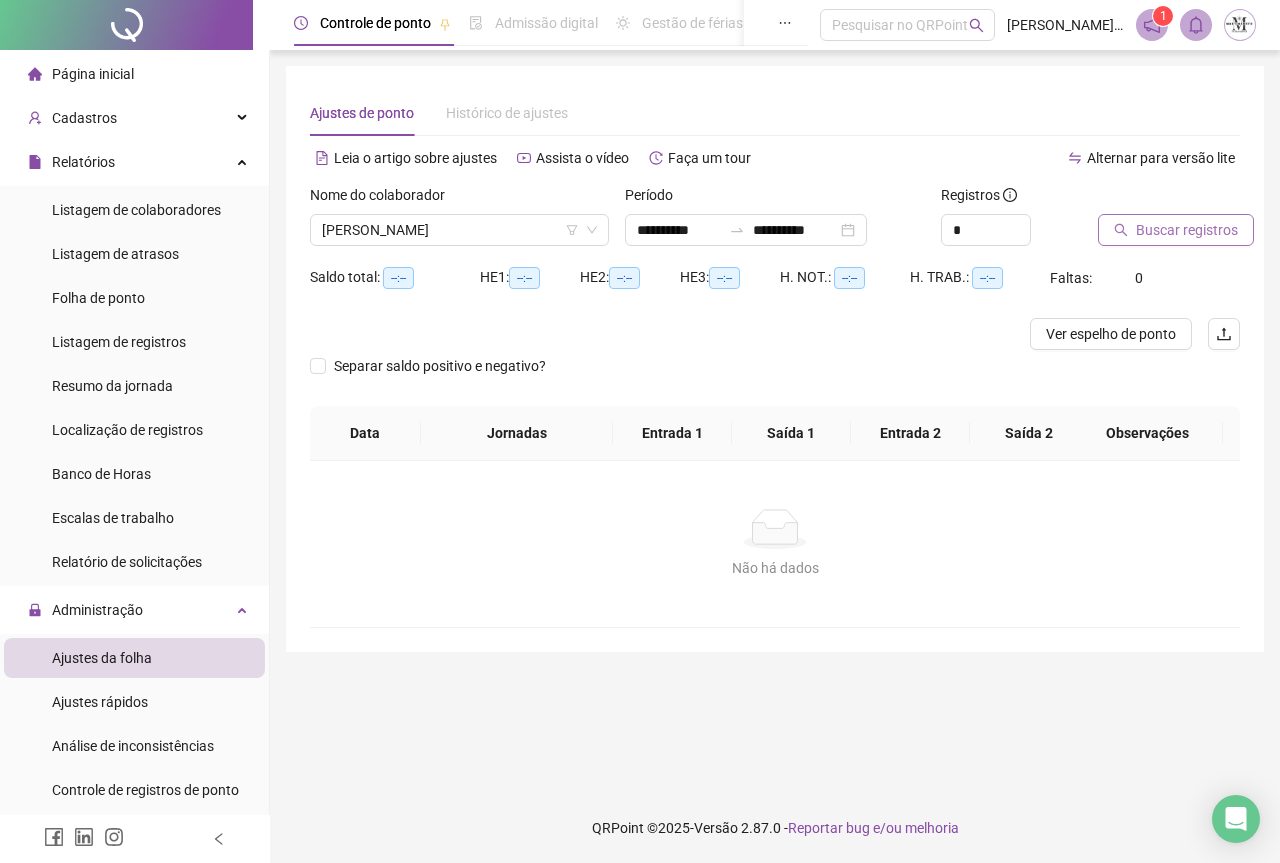 click on "Buscar registros" at bounding box center (1187, 230) 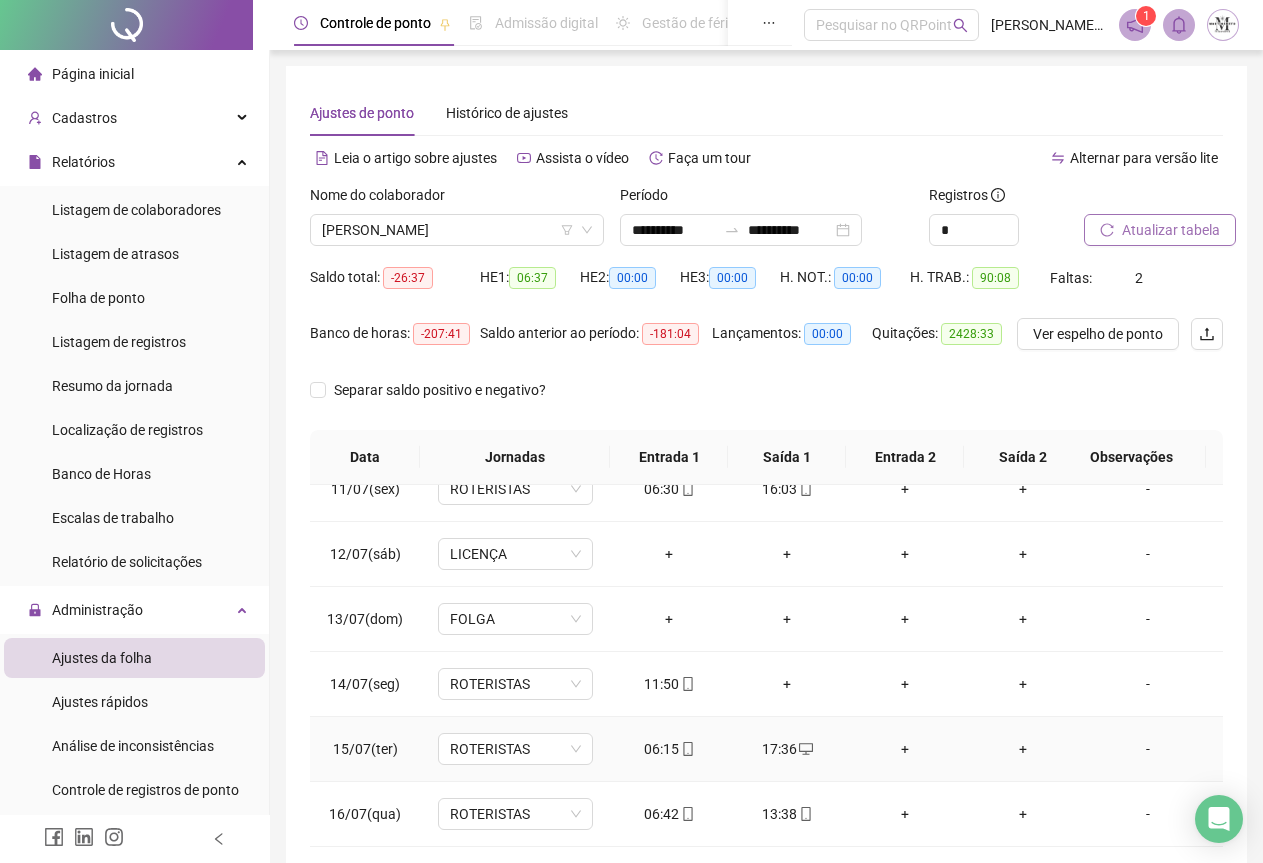 scroll, scrollTop: 695, scrollLeft: 0, axis: vertical 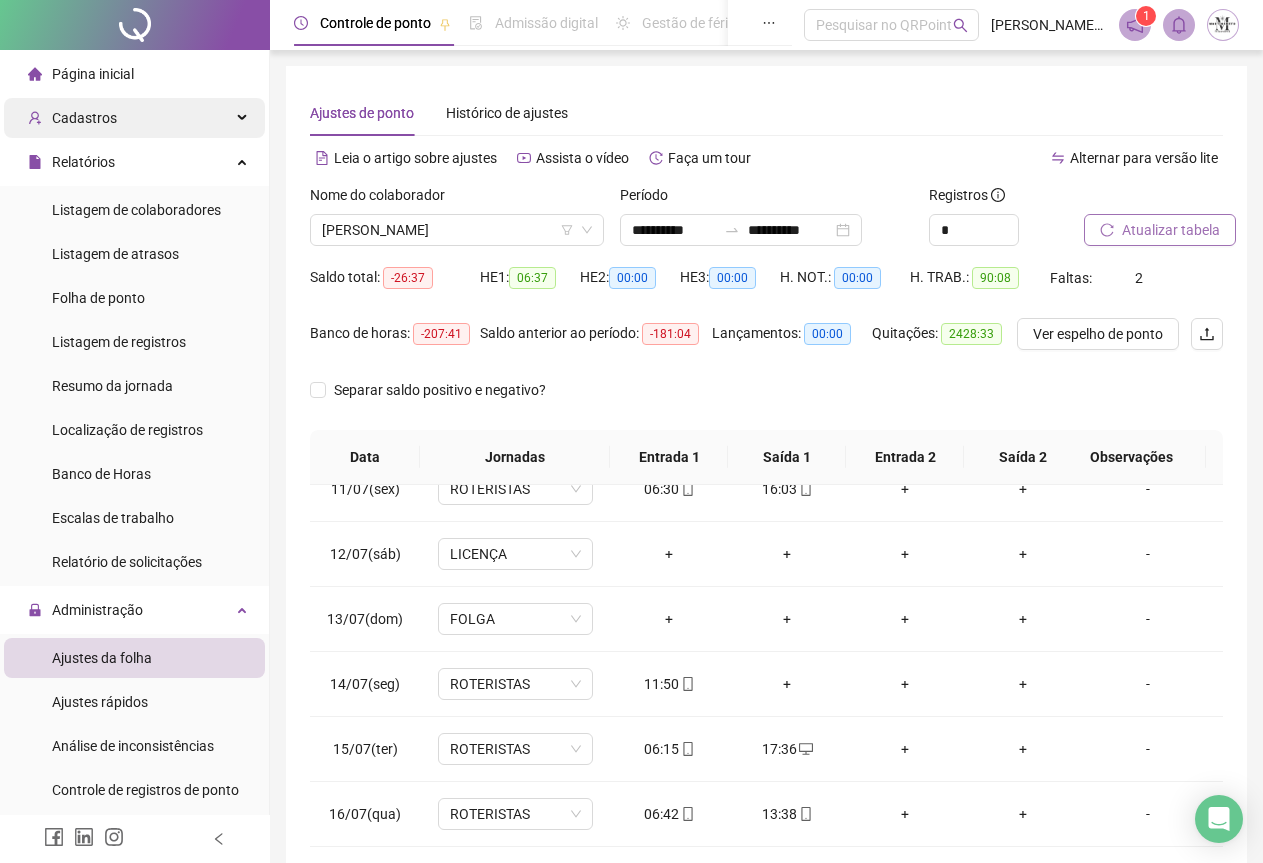 click on "Cadastros" at bounding box center (134, 118) 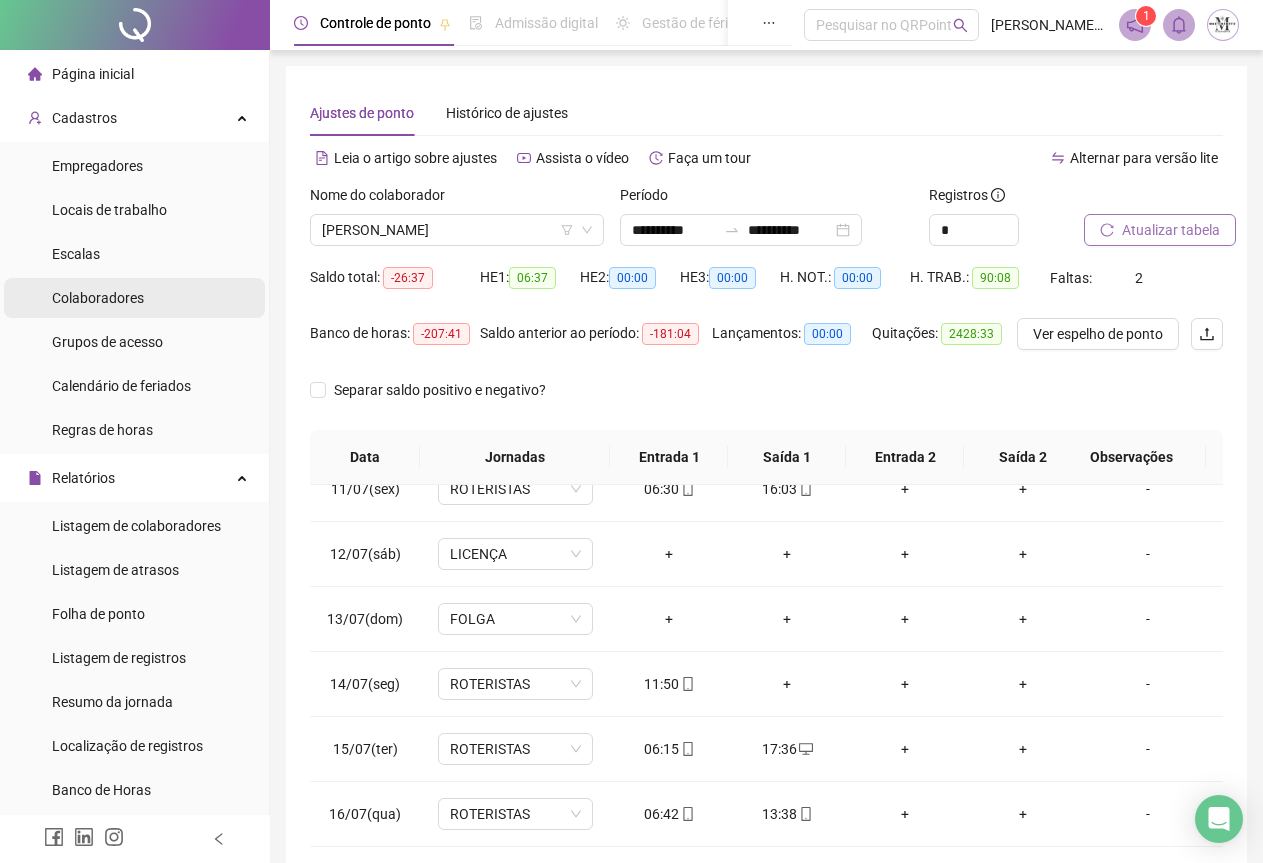 click on "Colaboradores" at bounding box center (98, 298) 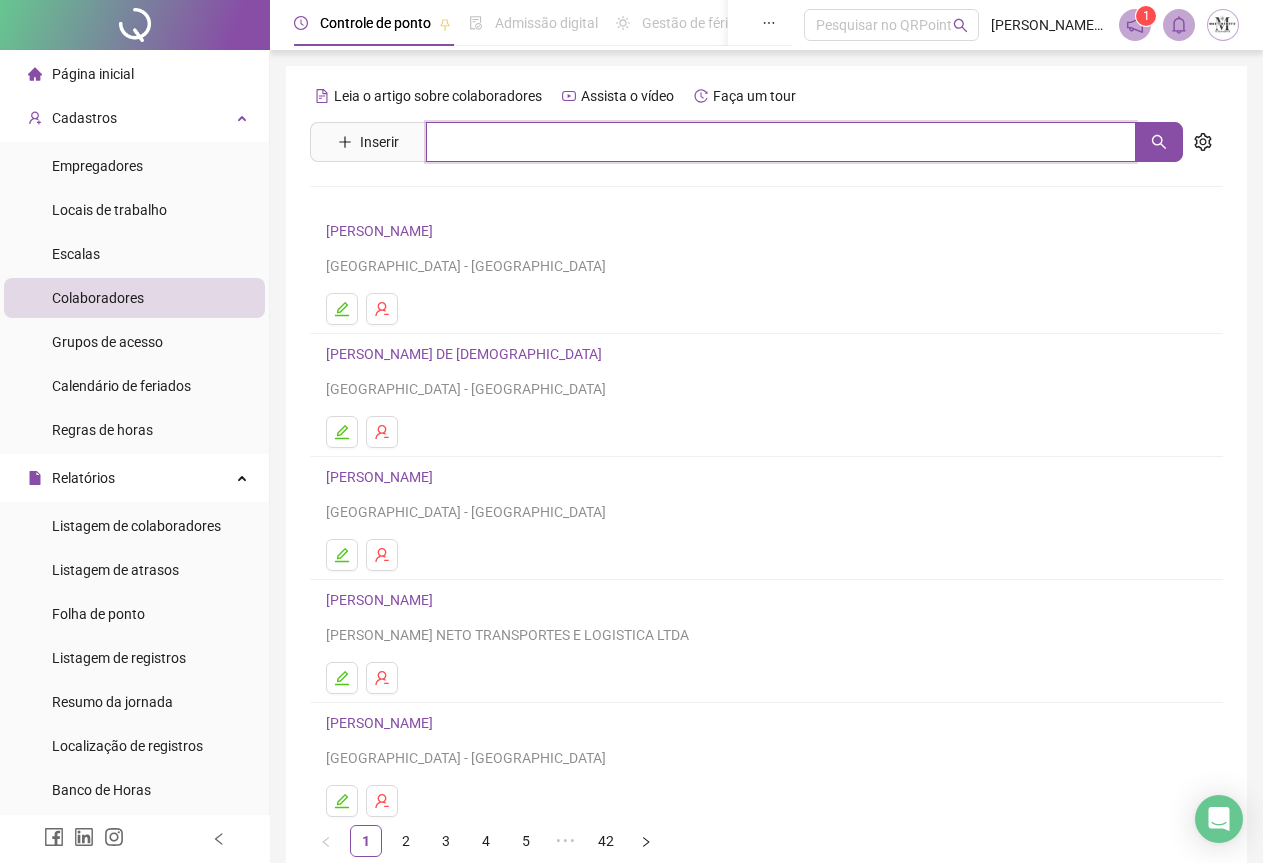 click at bounding box center (781, 142) 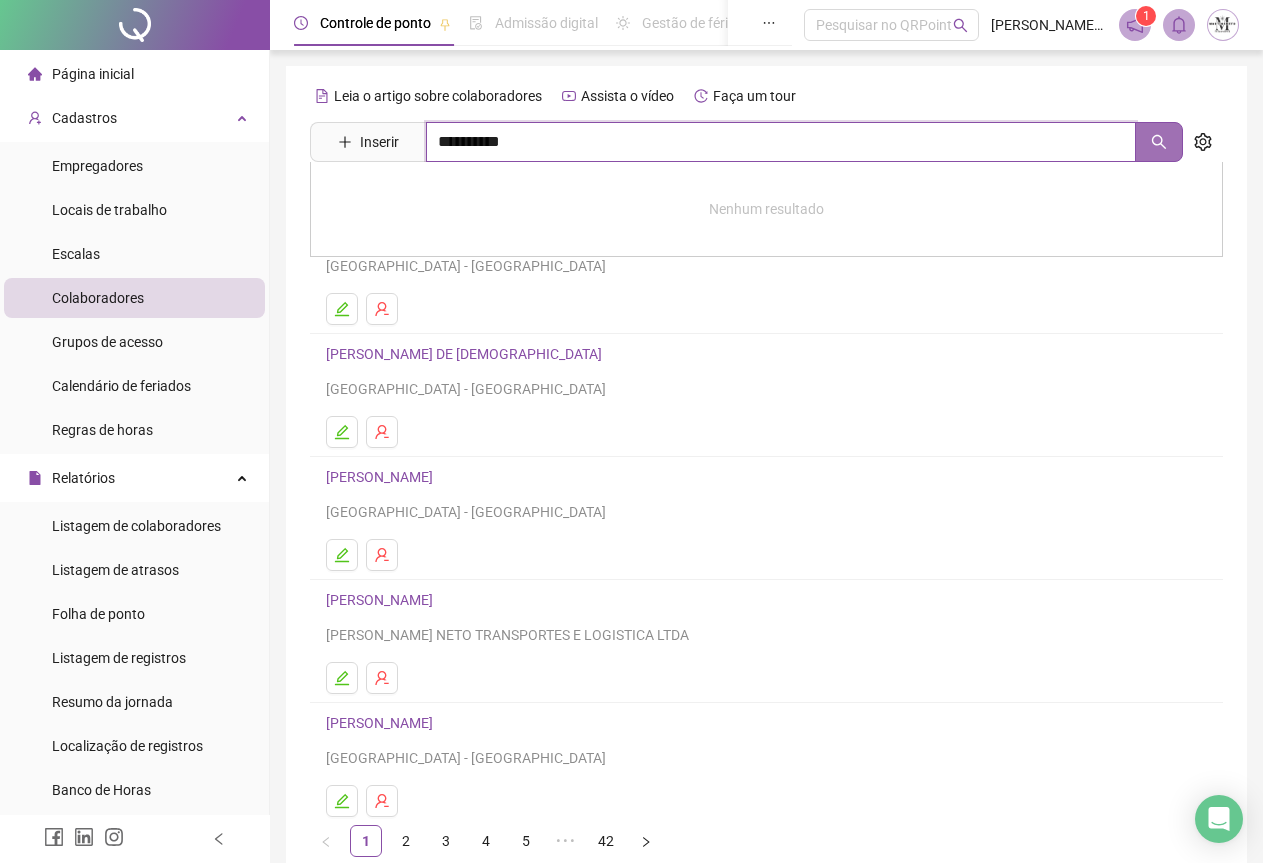 click at bounding box center (1159, 142) 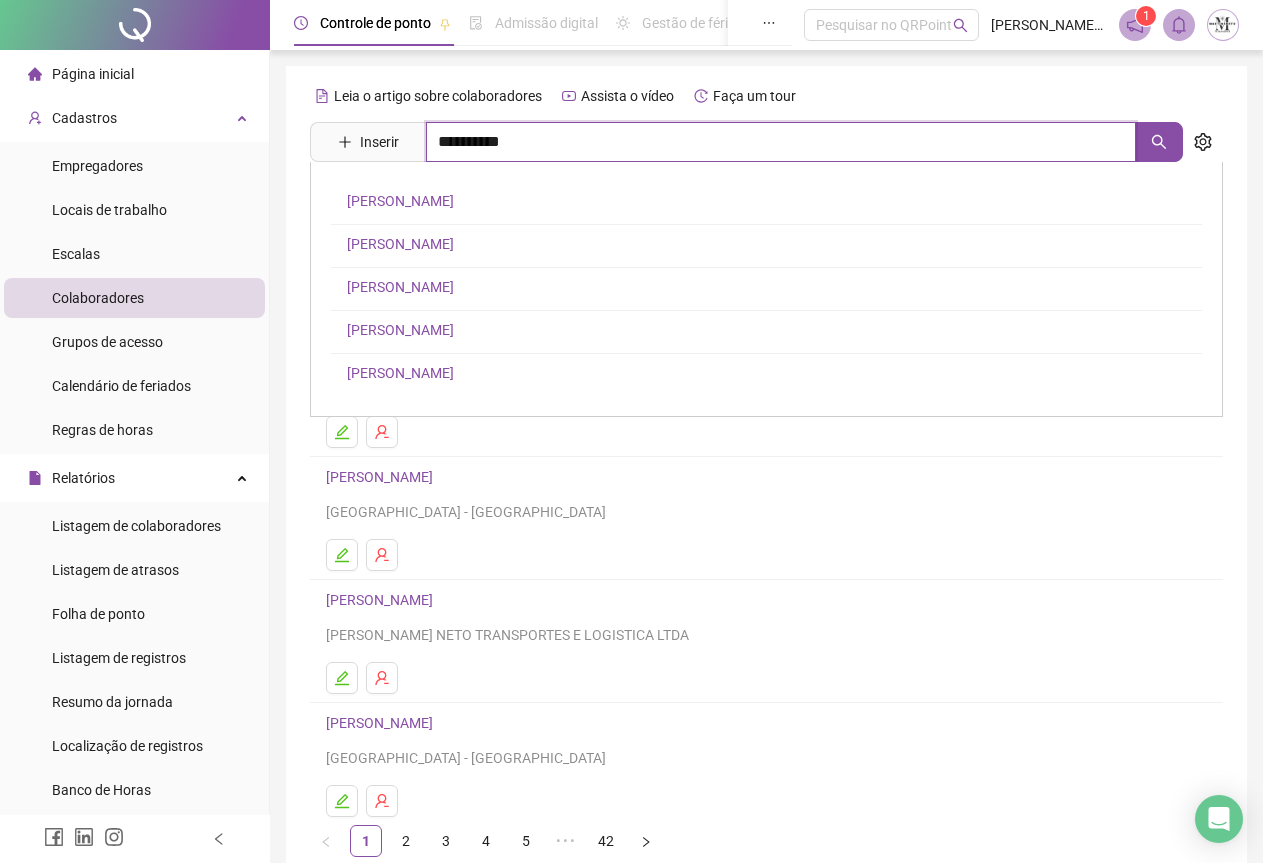 type on "*********" 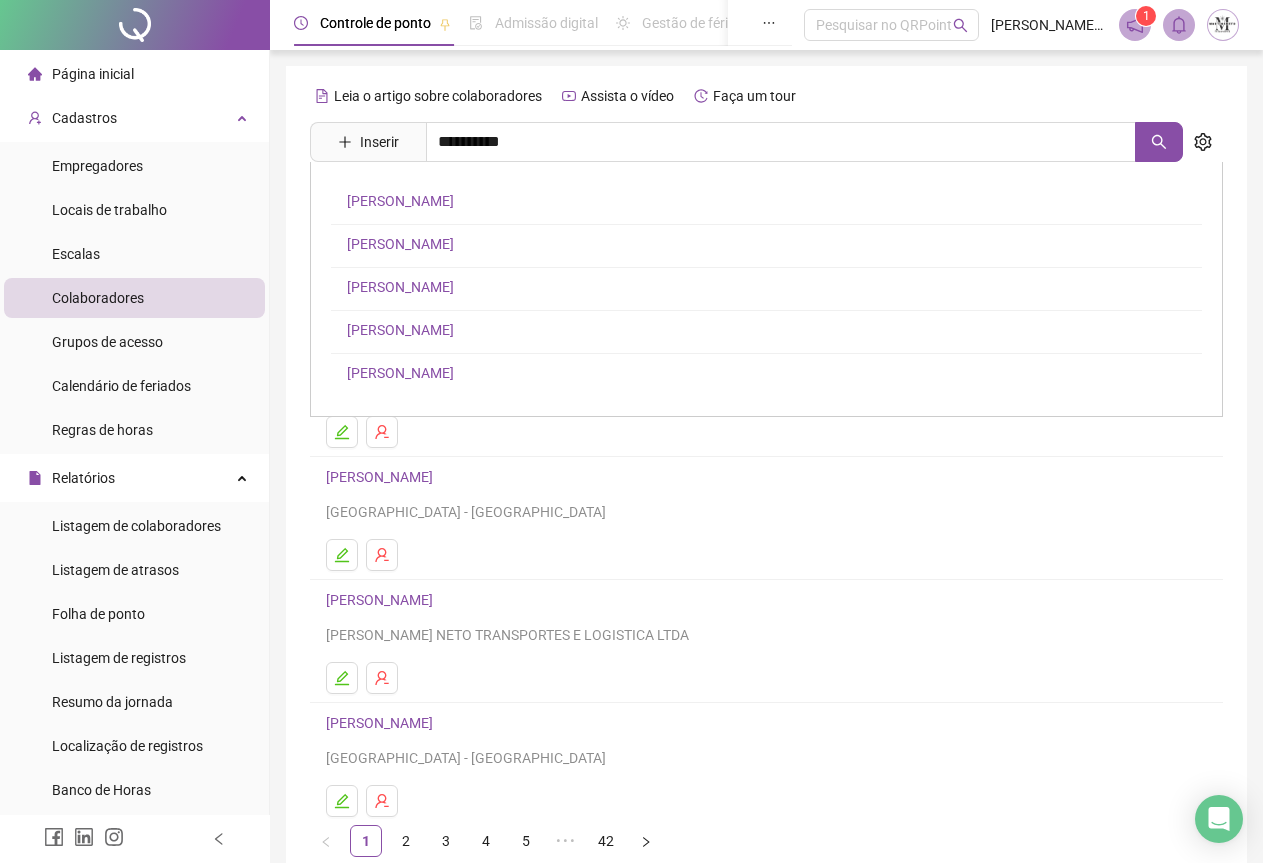 click on "[PERSON_NAME]" at bounding box center [400, 244] 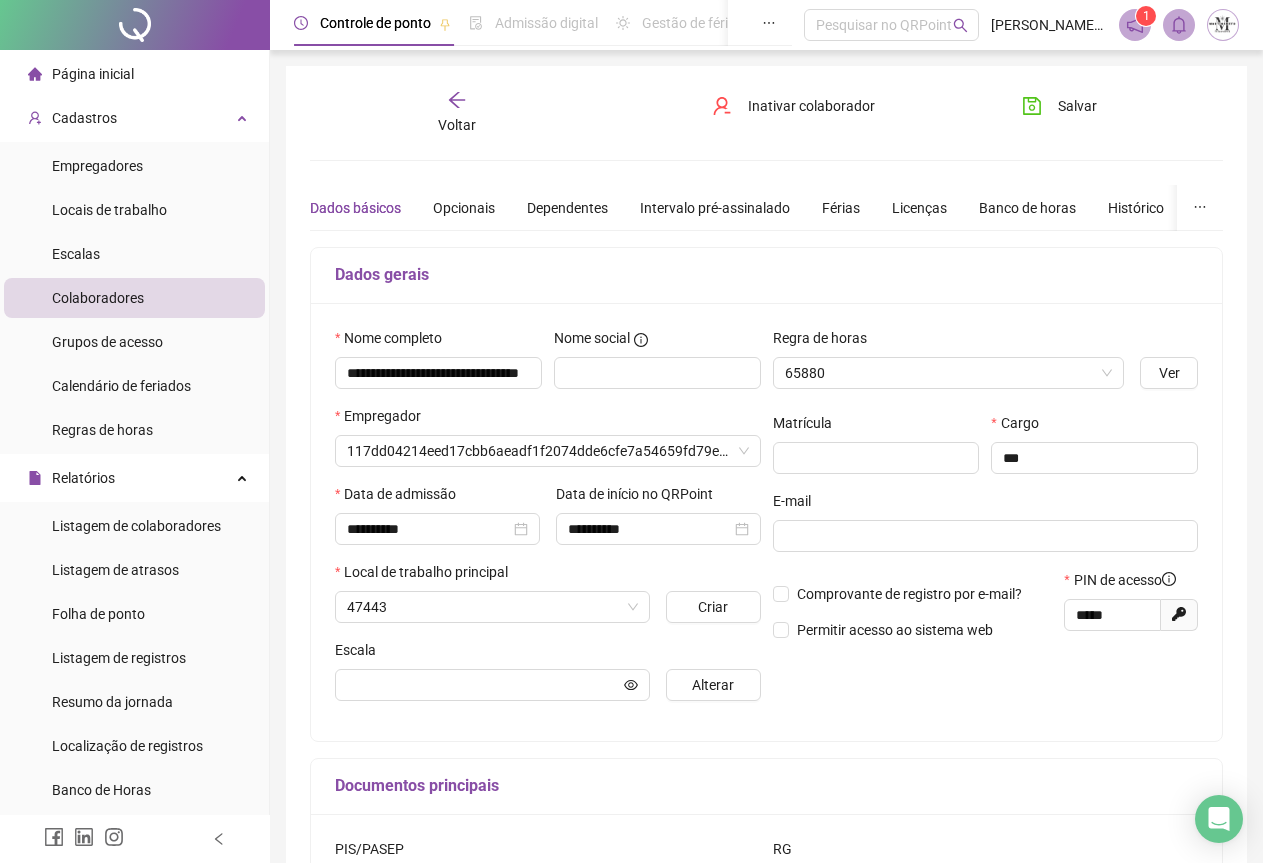 type on "**********" 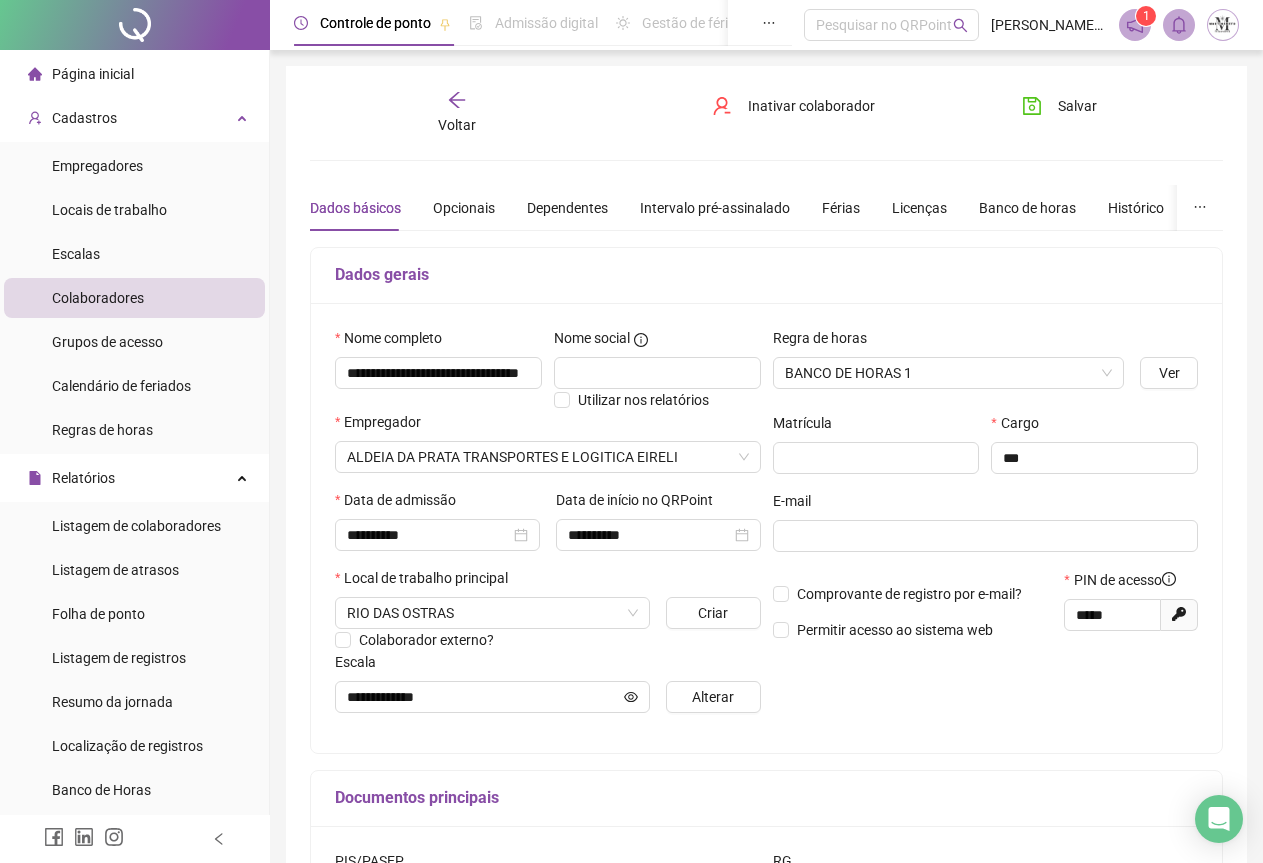 click on "Dados básicos Opcionais Dependentes Intervalo pré-assinalado Férias Licenças Banco de horas Histórico Apontamentos Integrações Preferências" at bounding box center [907, 208] 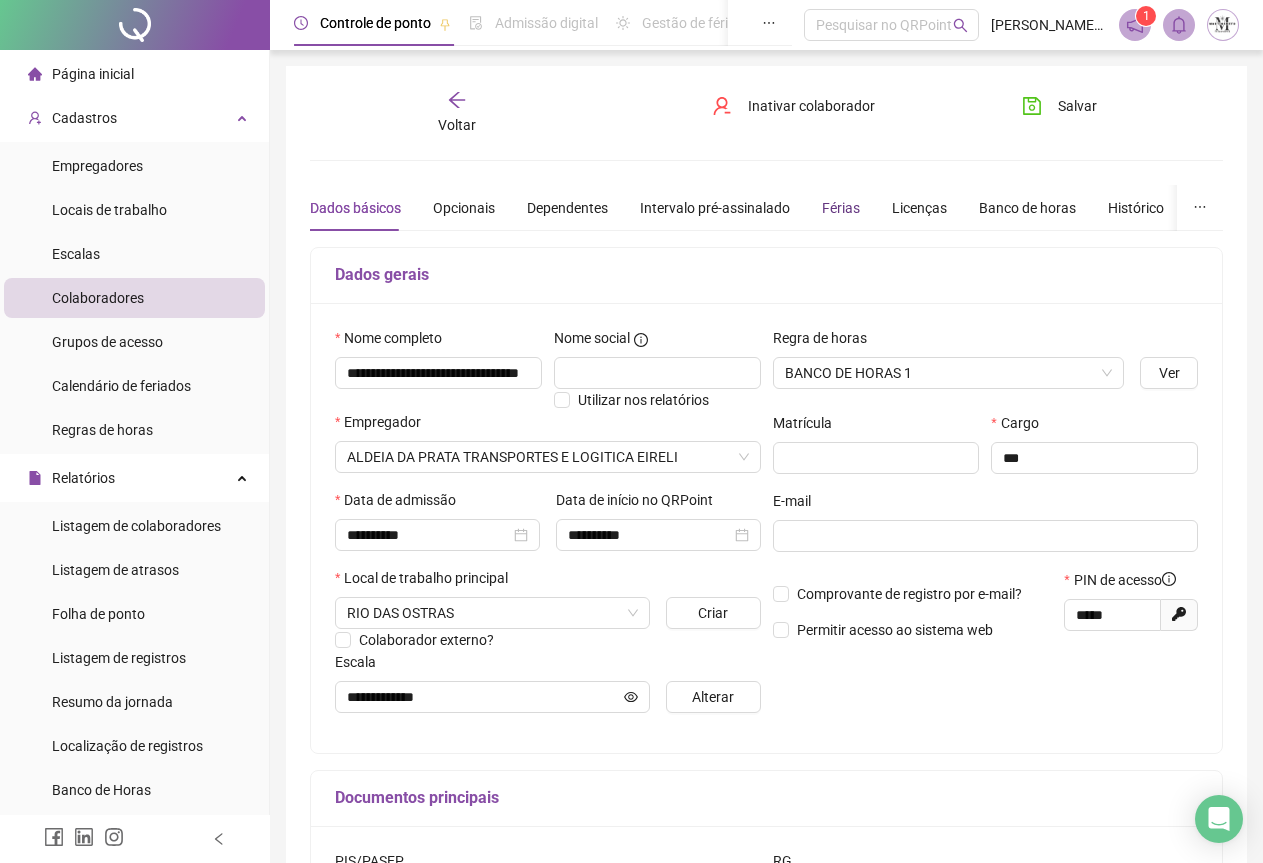 click on "Férias" at bounding box center (841, 208) 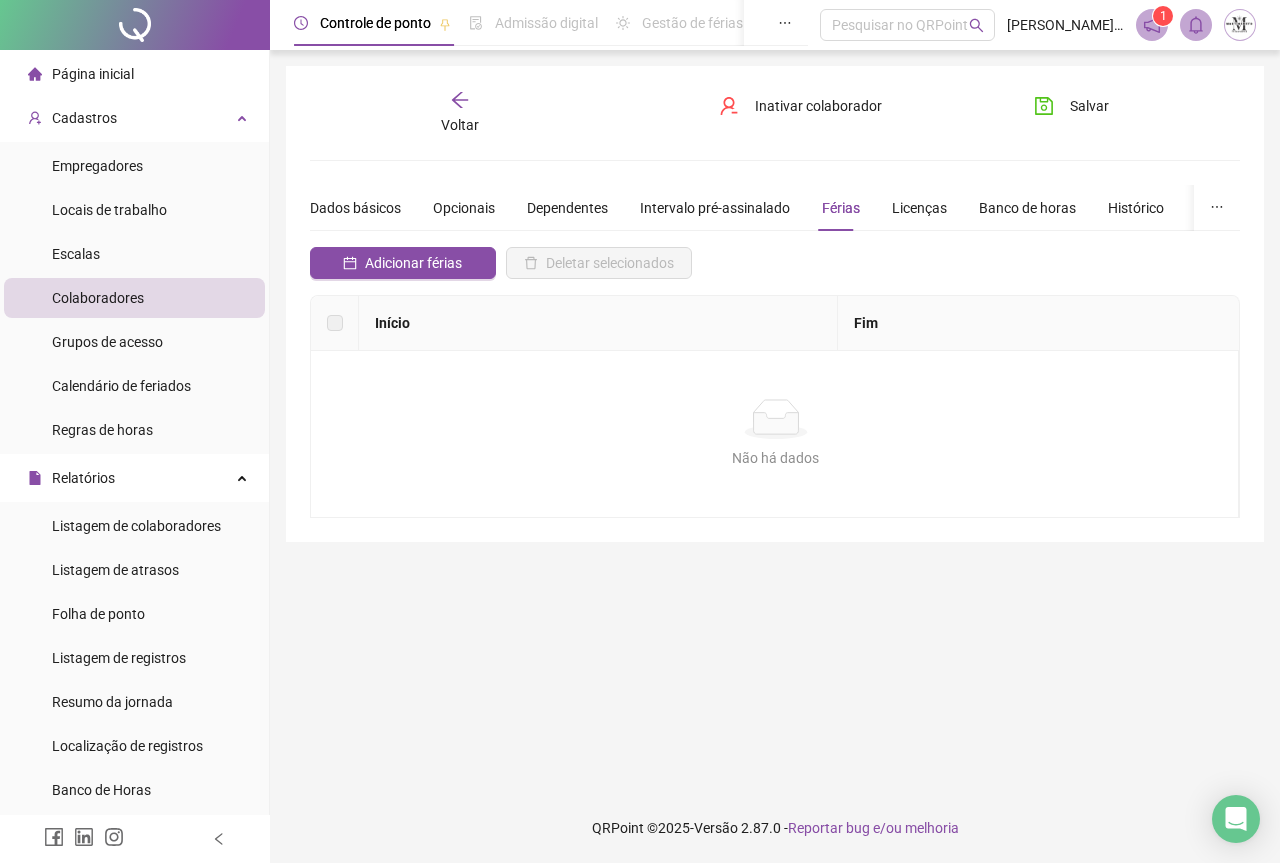 click 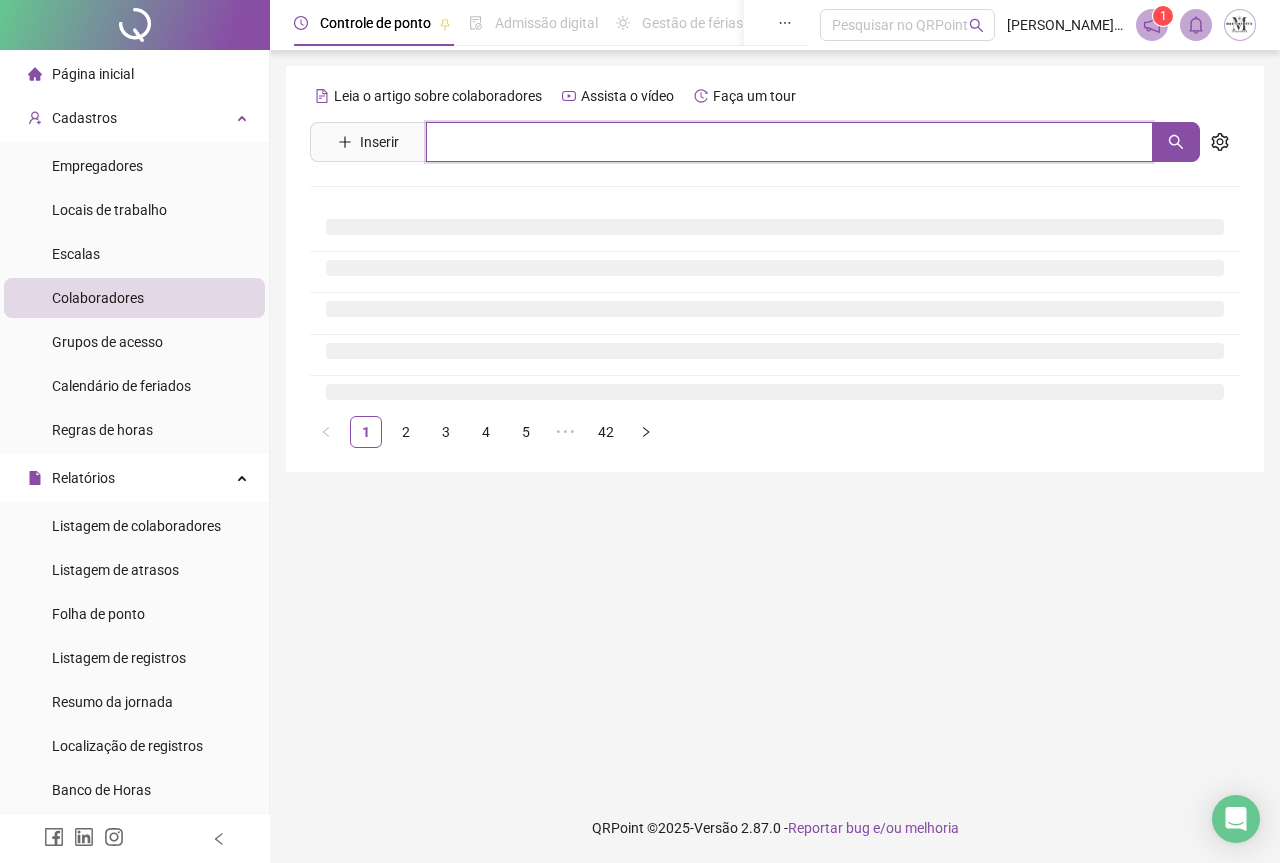 click at bounding box center [789, 142] 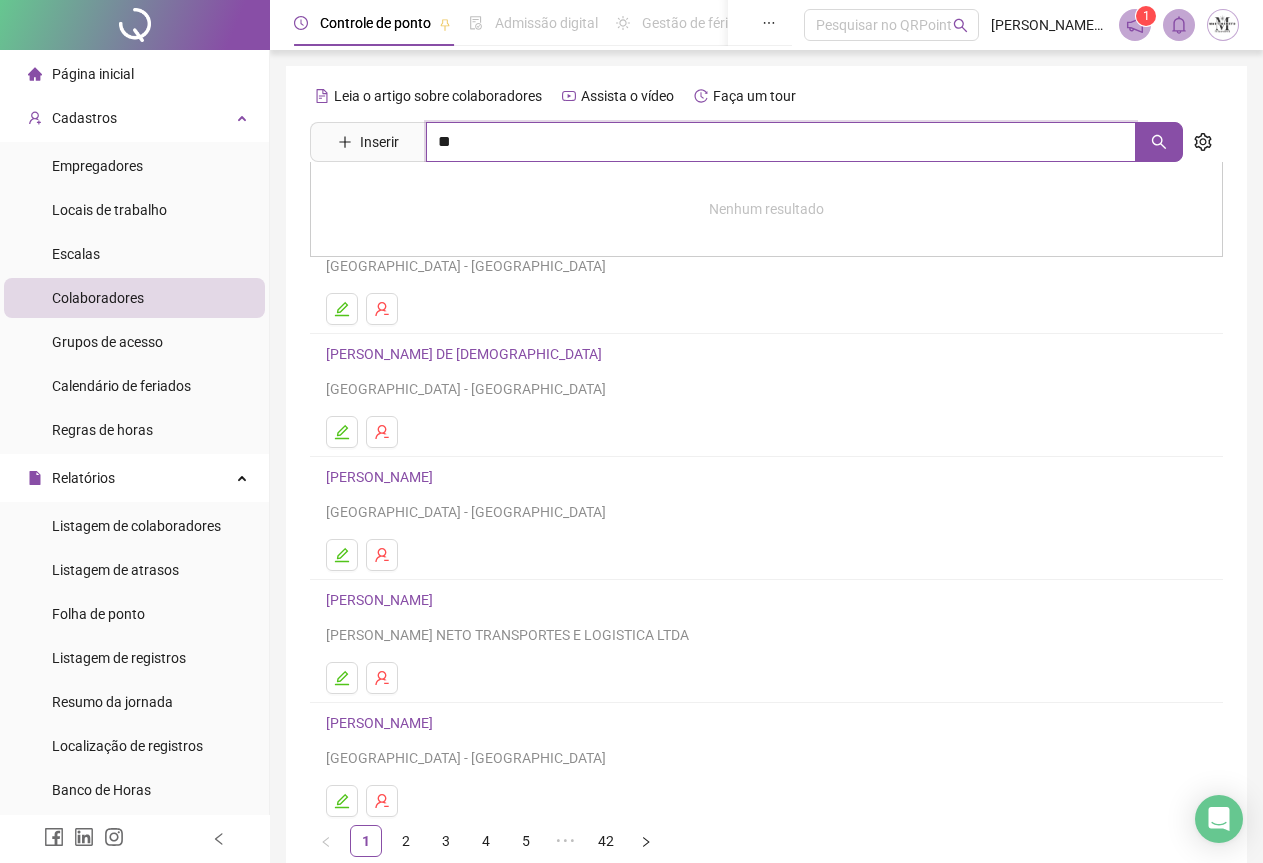 type on "*" 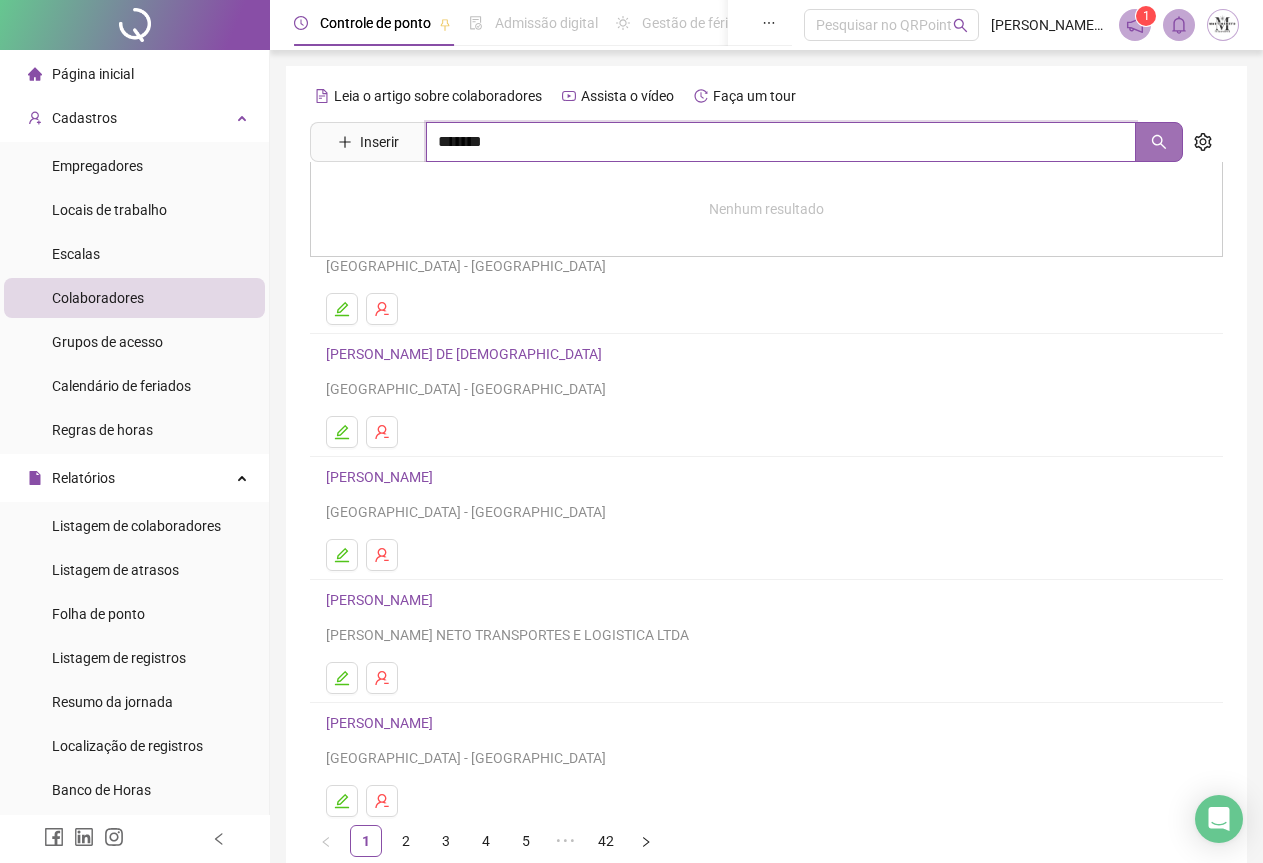 click at bounding box center [1159, 142] 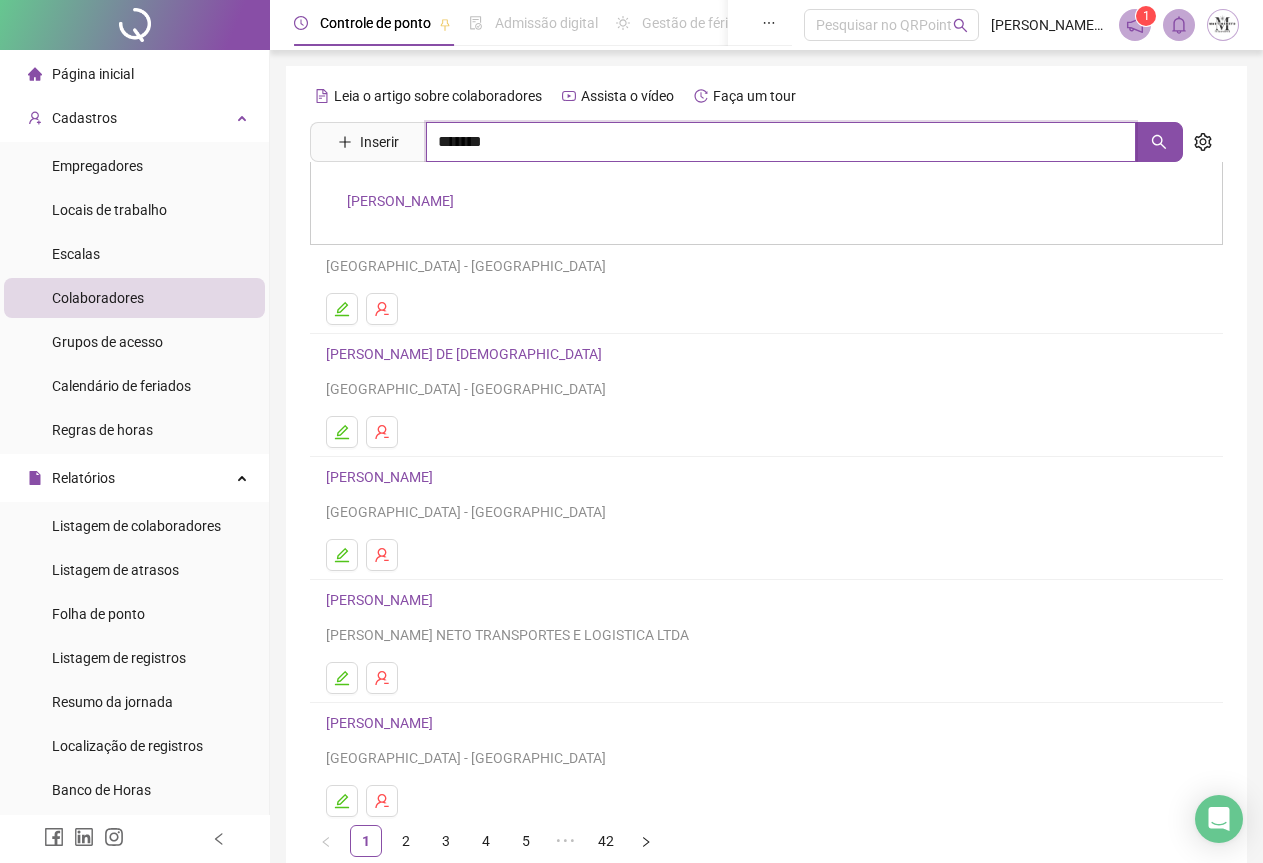 type on "*******" 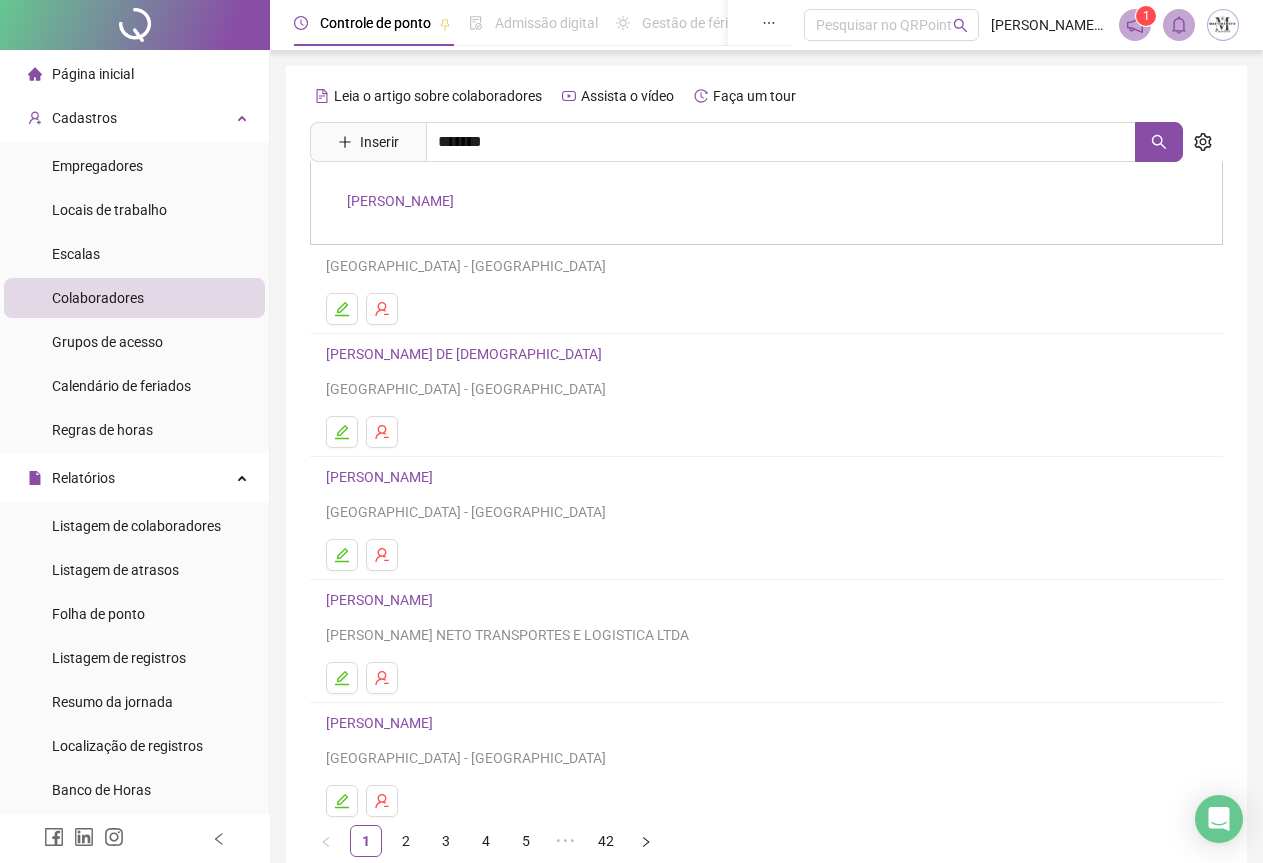 click on "[PERSON_NAME]" at bounding box center [400, 201] 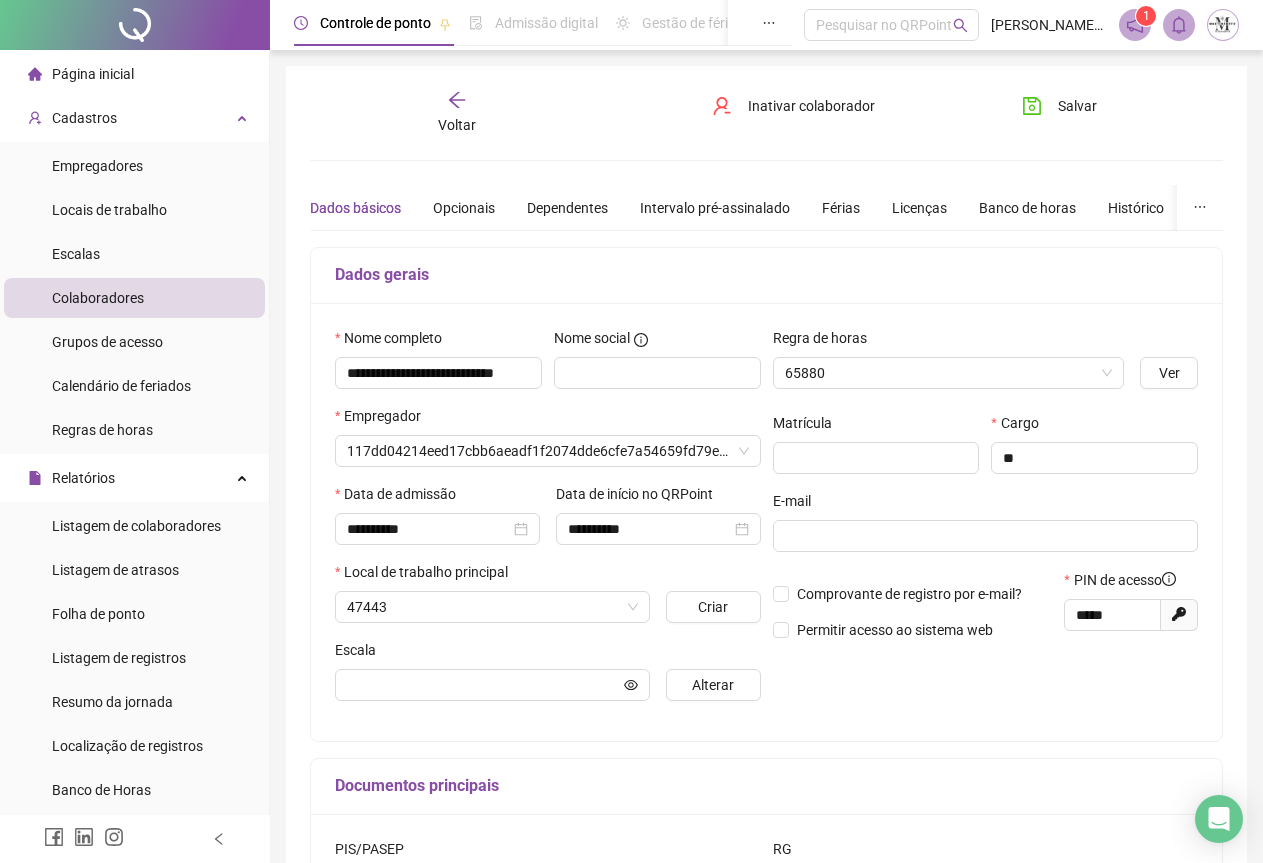 type on "**********" 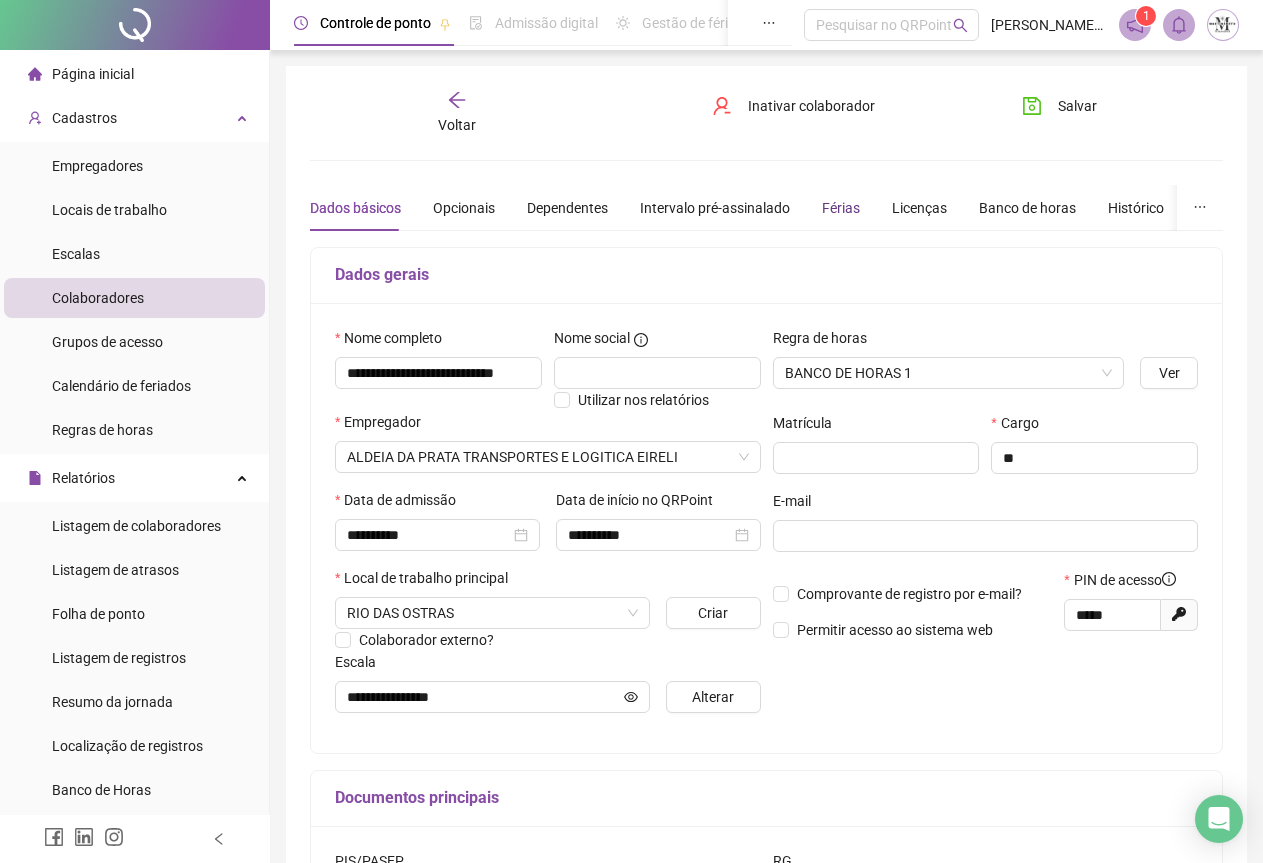 click on "Férias" at bounding box center (841, 208) 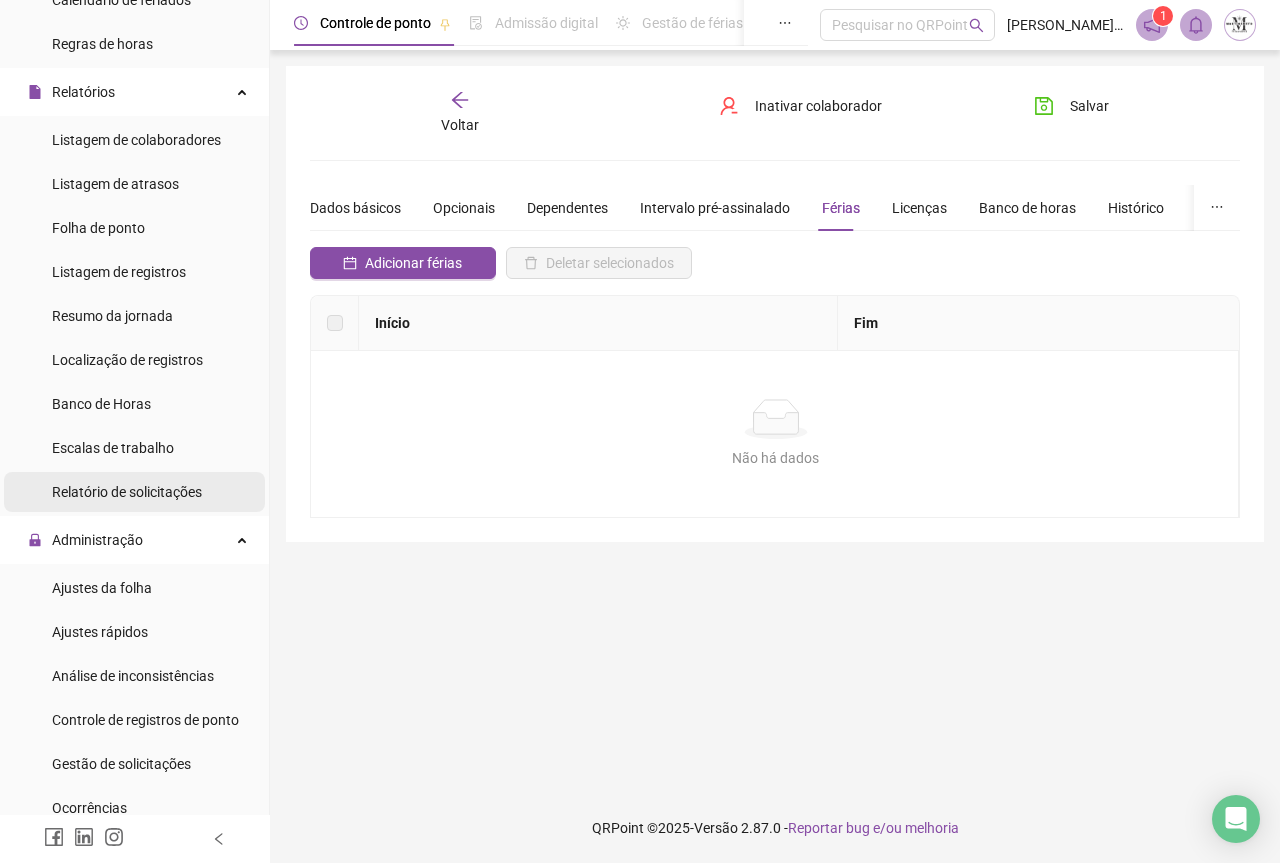scroll, scrollTop: 0, scrollLeft: 0, axis: both 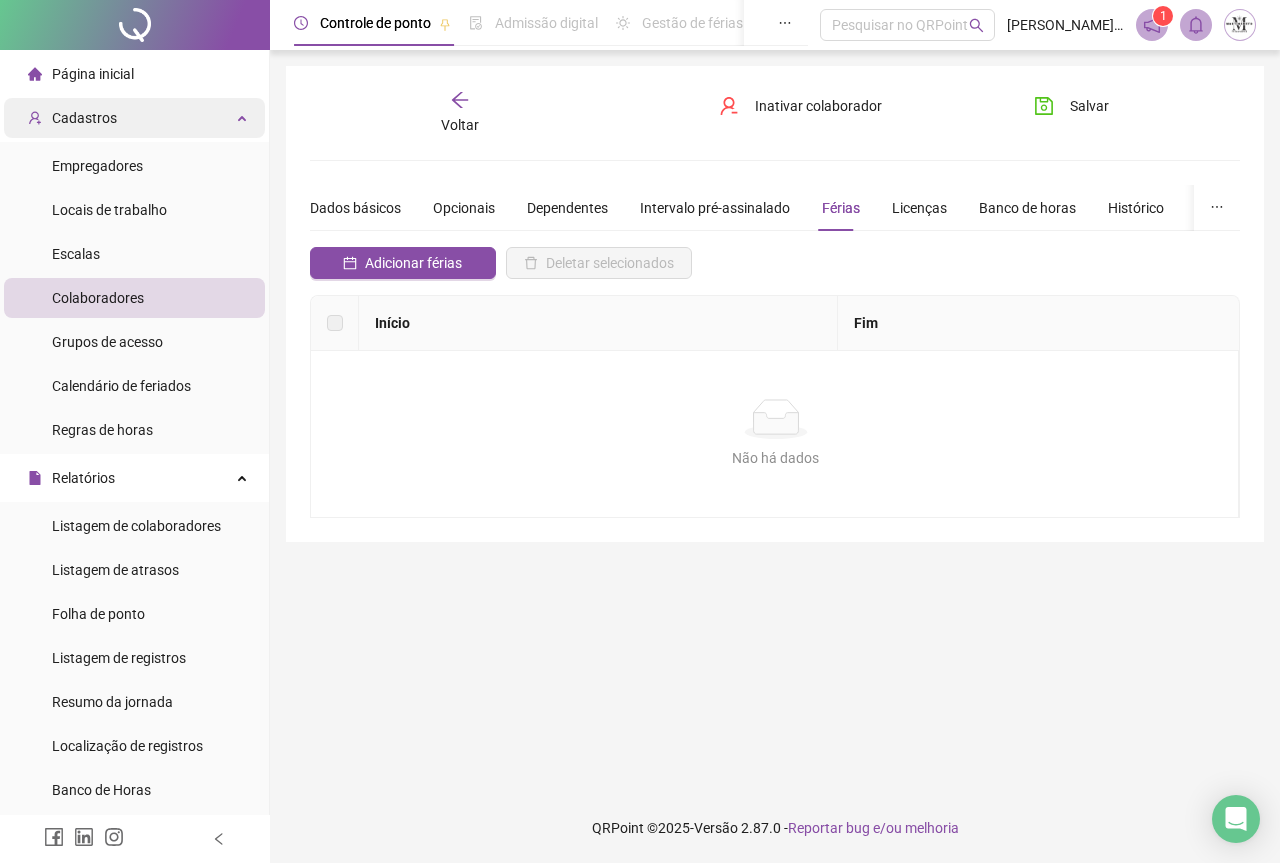 click on "Cadastros" at bounding box center [134, 118] 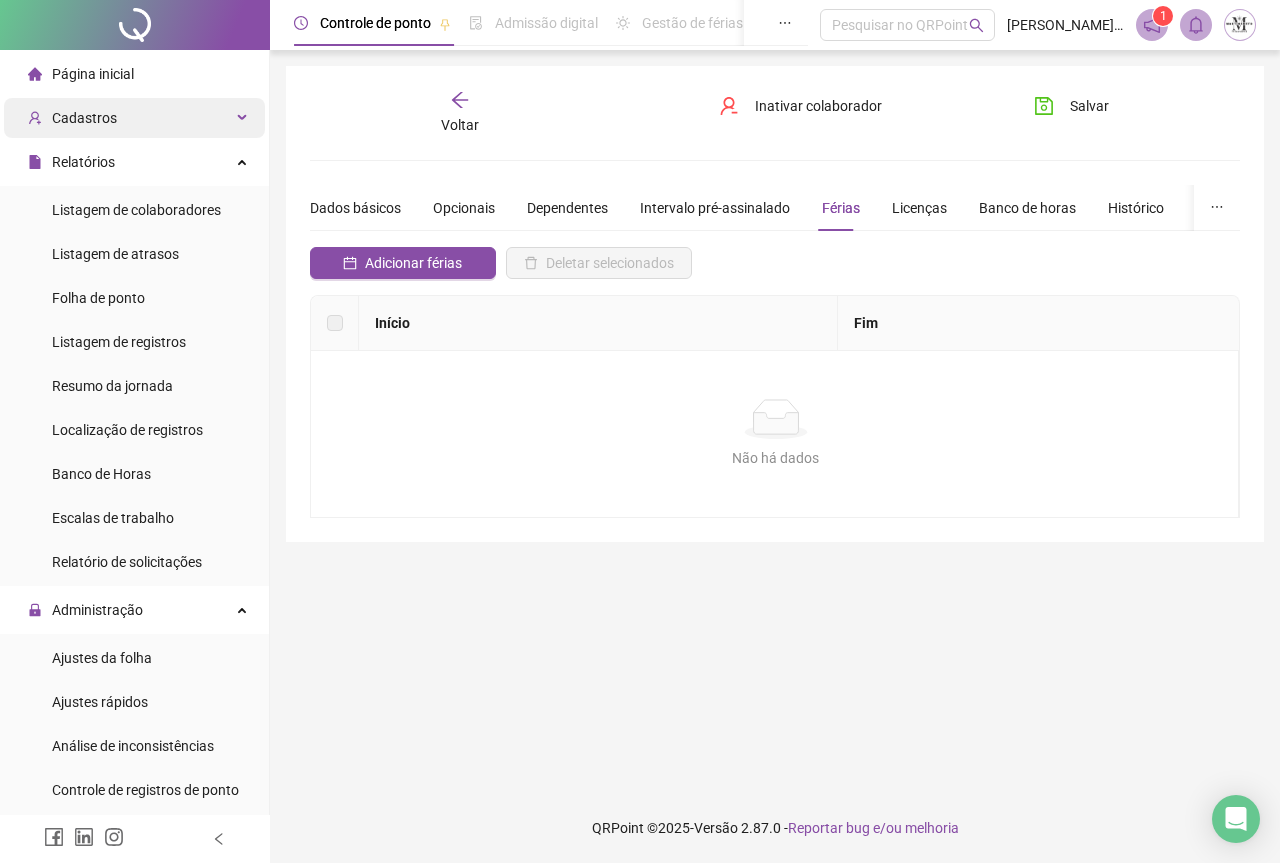 click on "Cadastros" at bounding box center [134, 118] 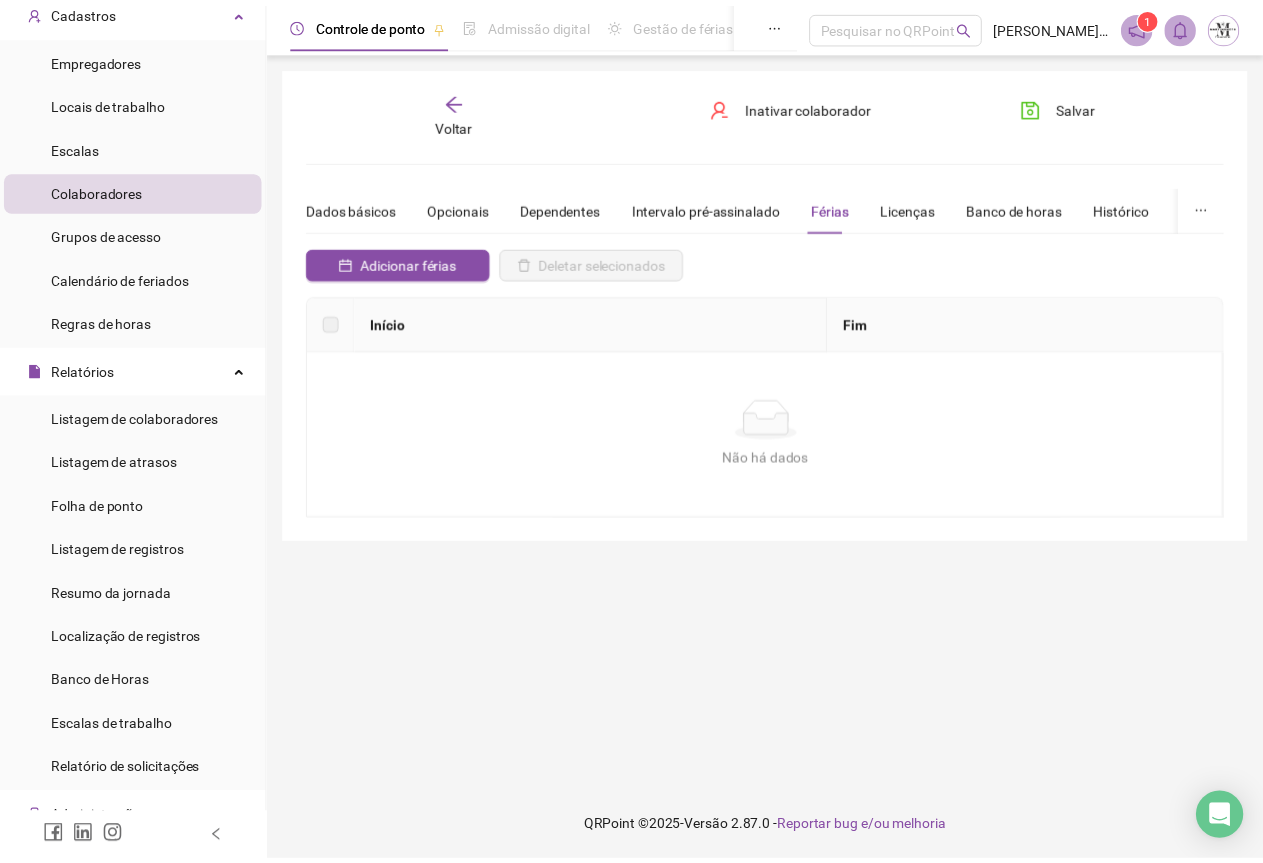 scroll, scrollTop: 0, scrollLeft: 0, axis: both 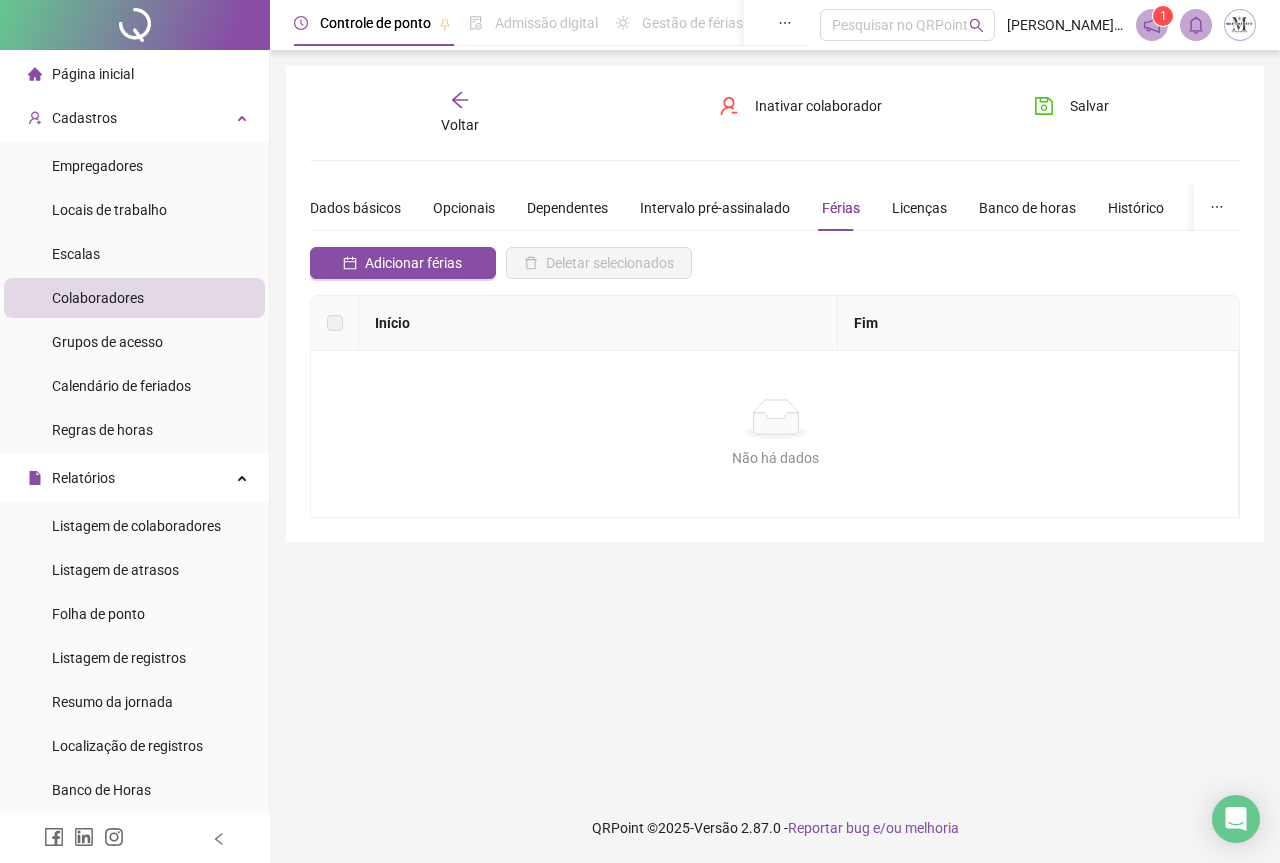click at bounding box center (135, 25) 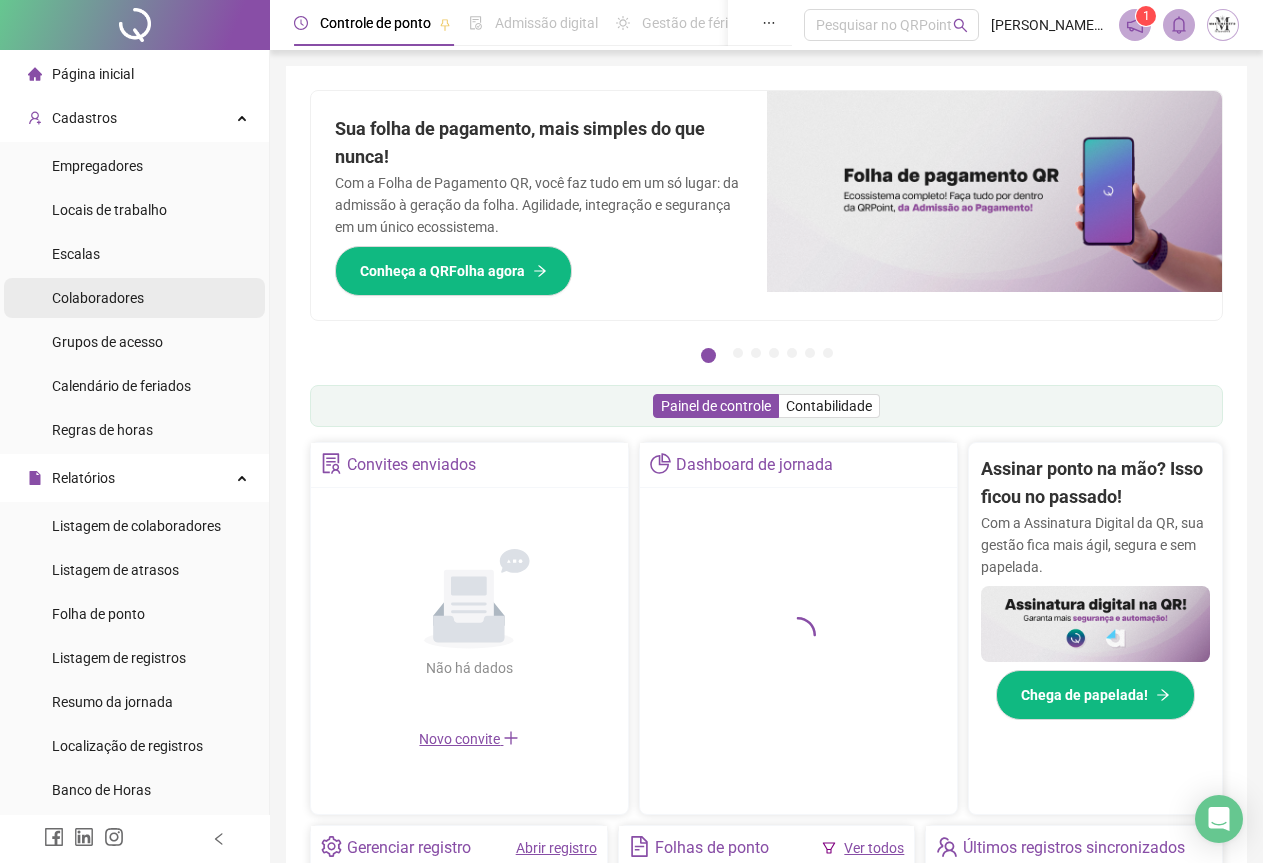 click on "Colaboradores" at bounding box center (98, 298) 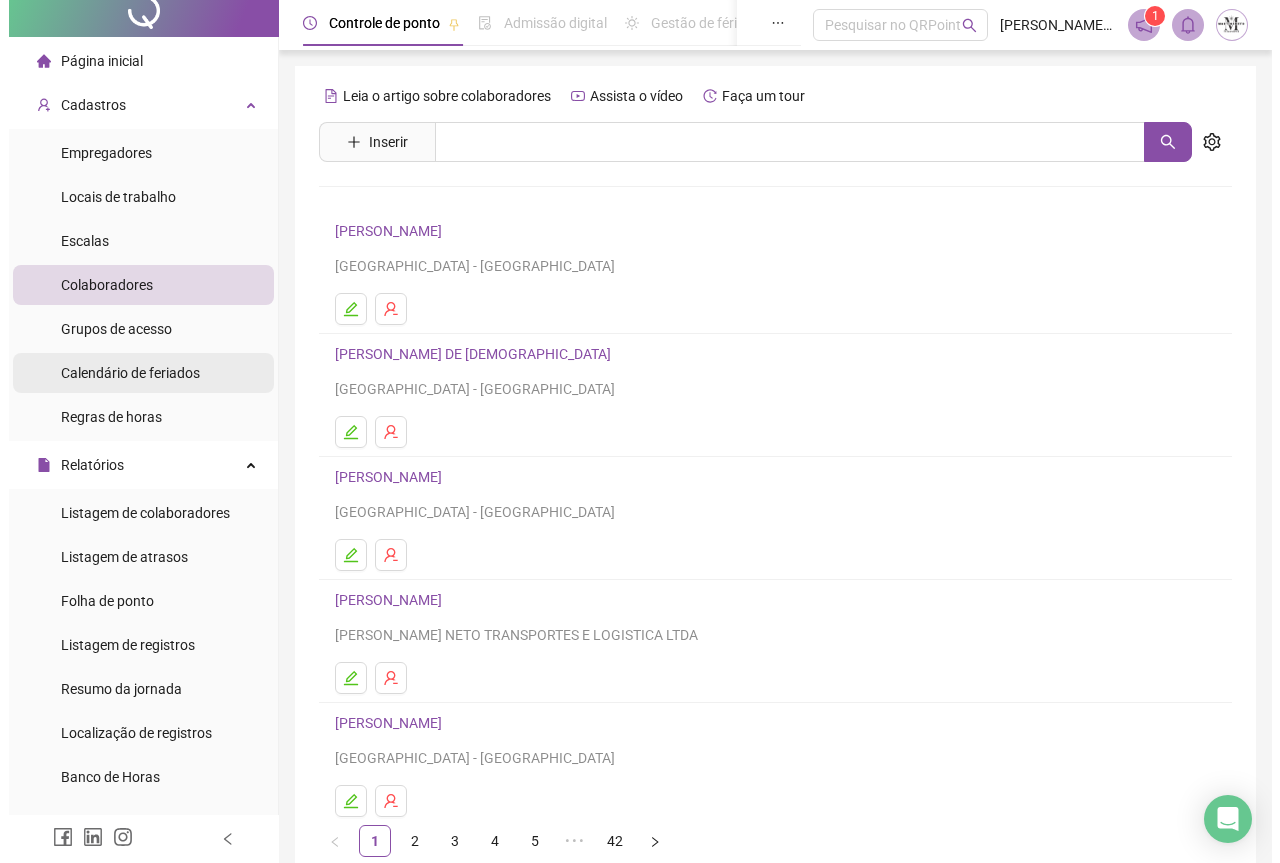 scroll, scrollTop: 0, scrollLeft: 0, axis: both 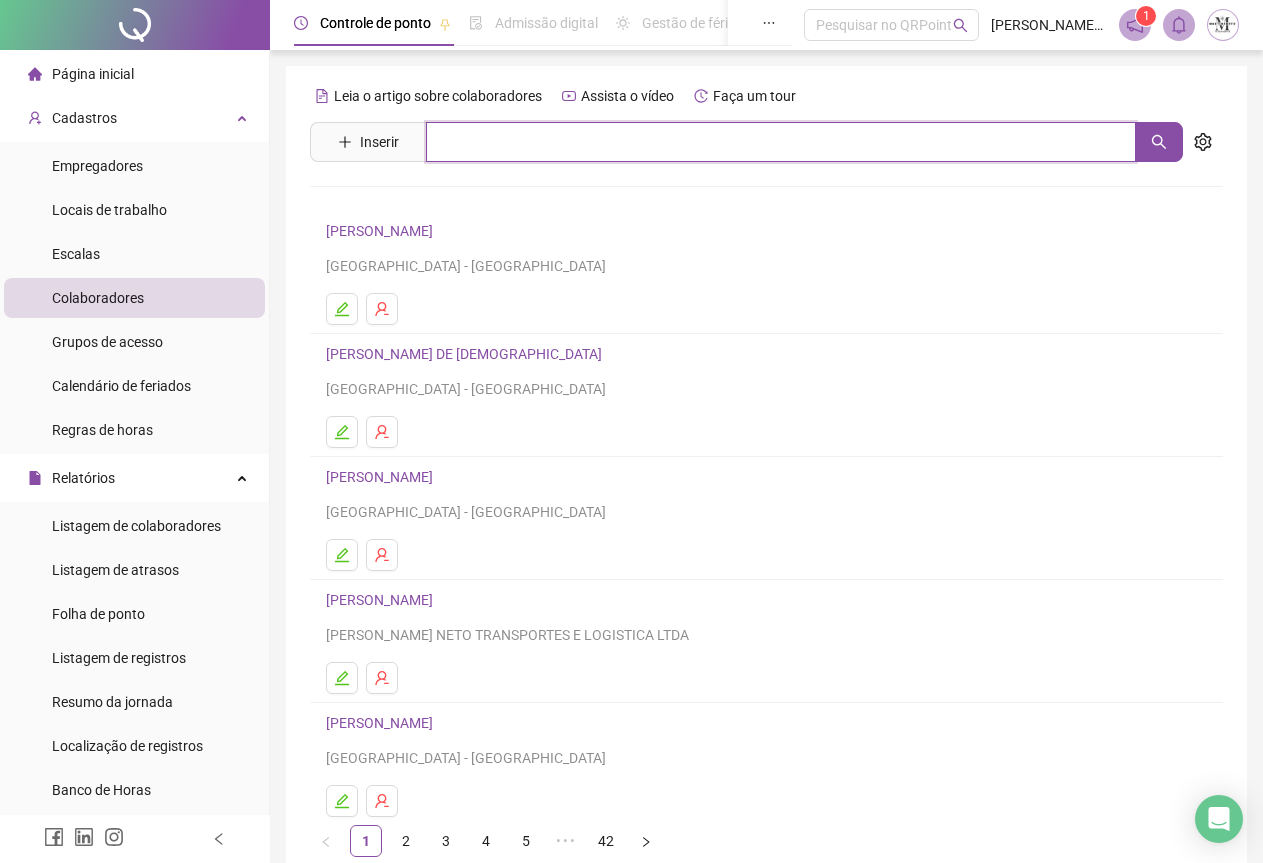 click at bounding box center (781, 142) 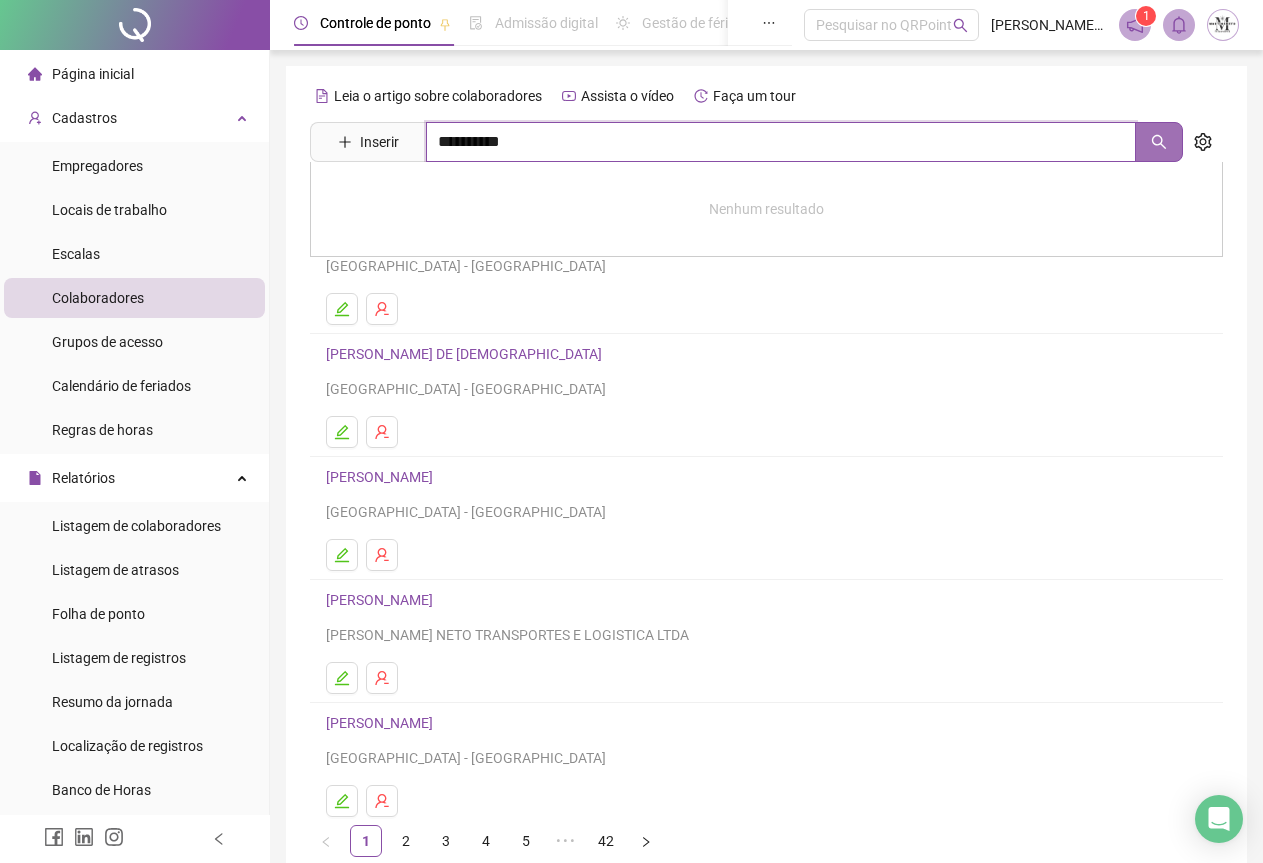 click 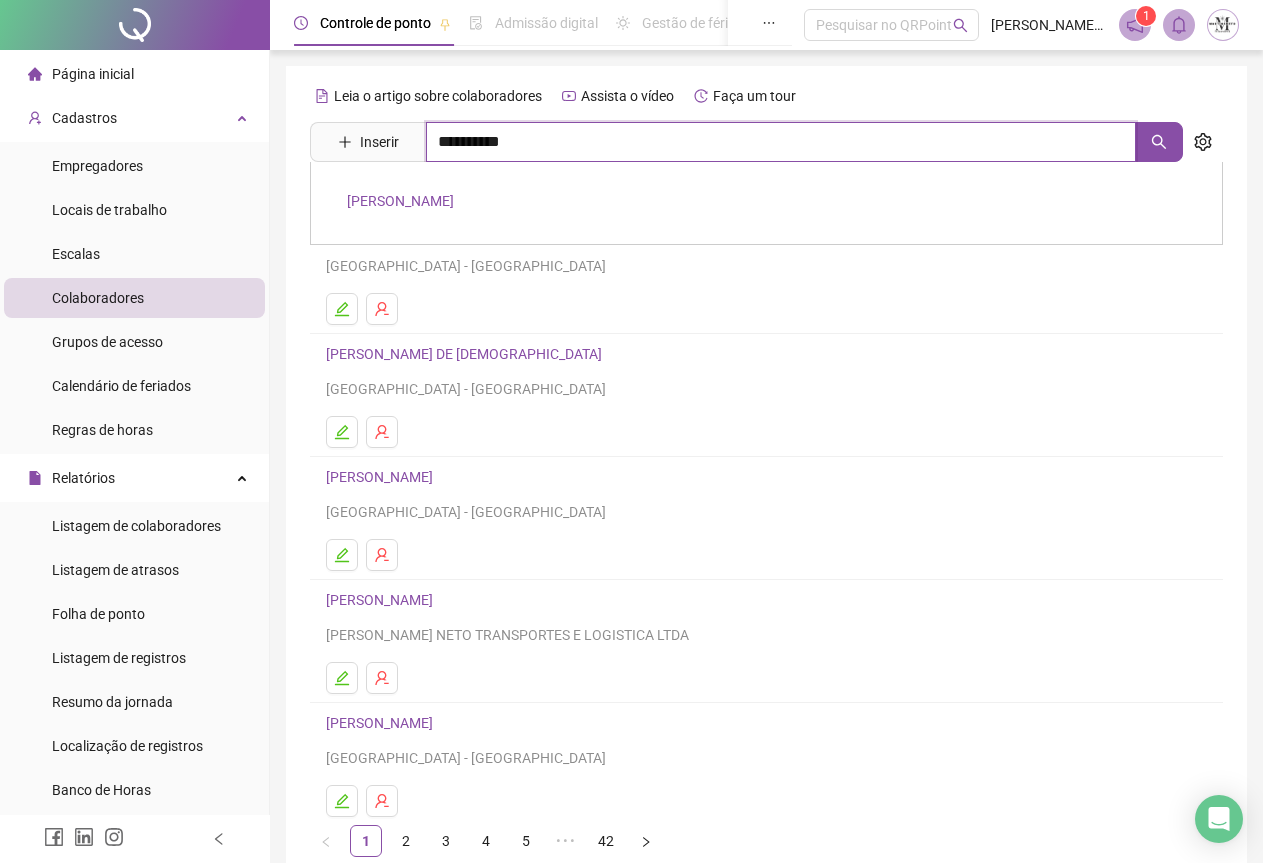 type on "**********" 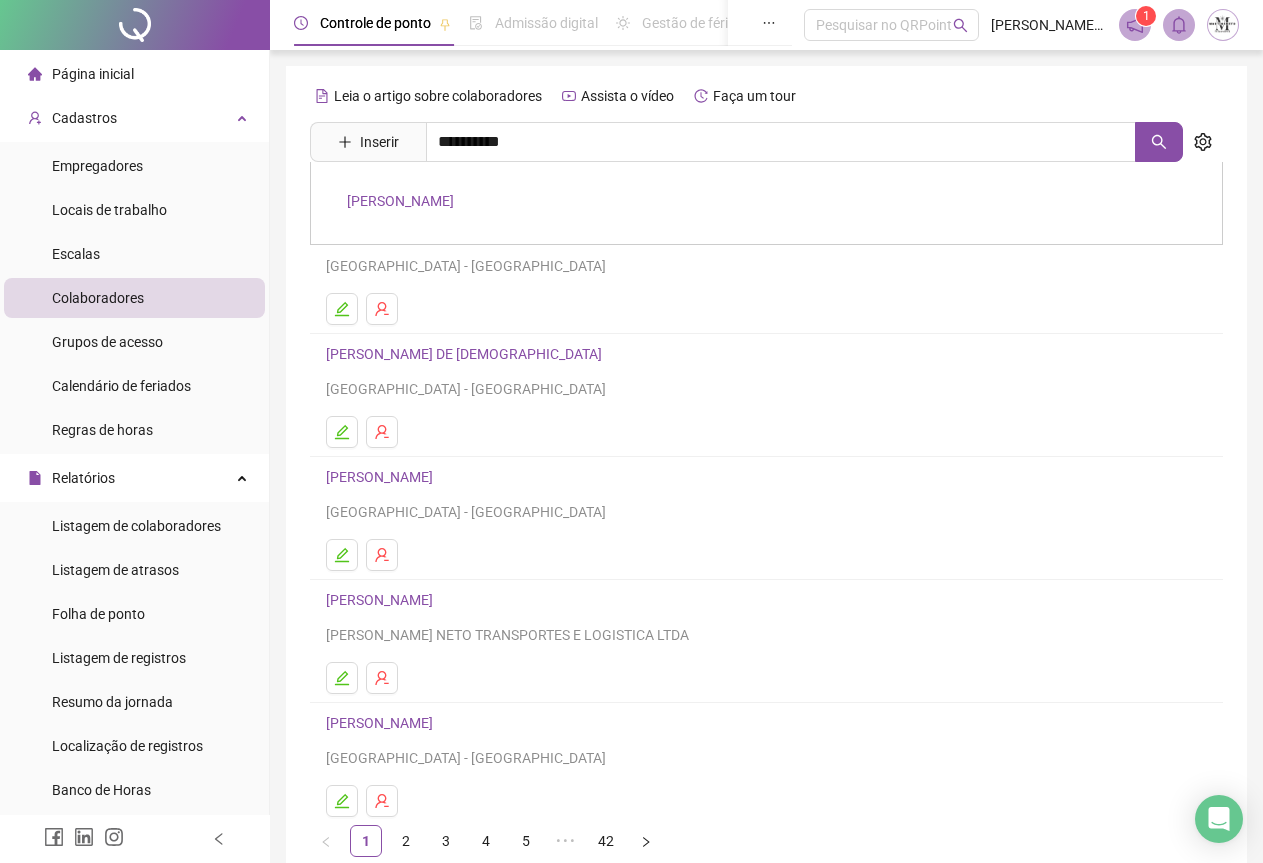 click on "[PERSON_NAME]" at bounding box center (400, 201) 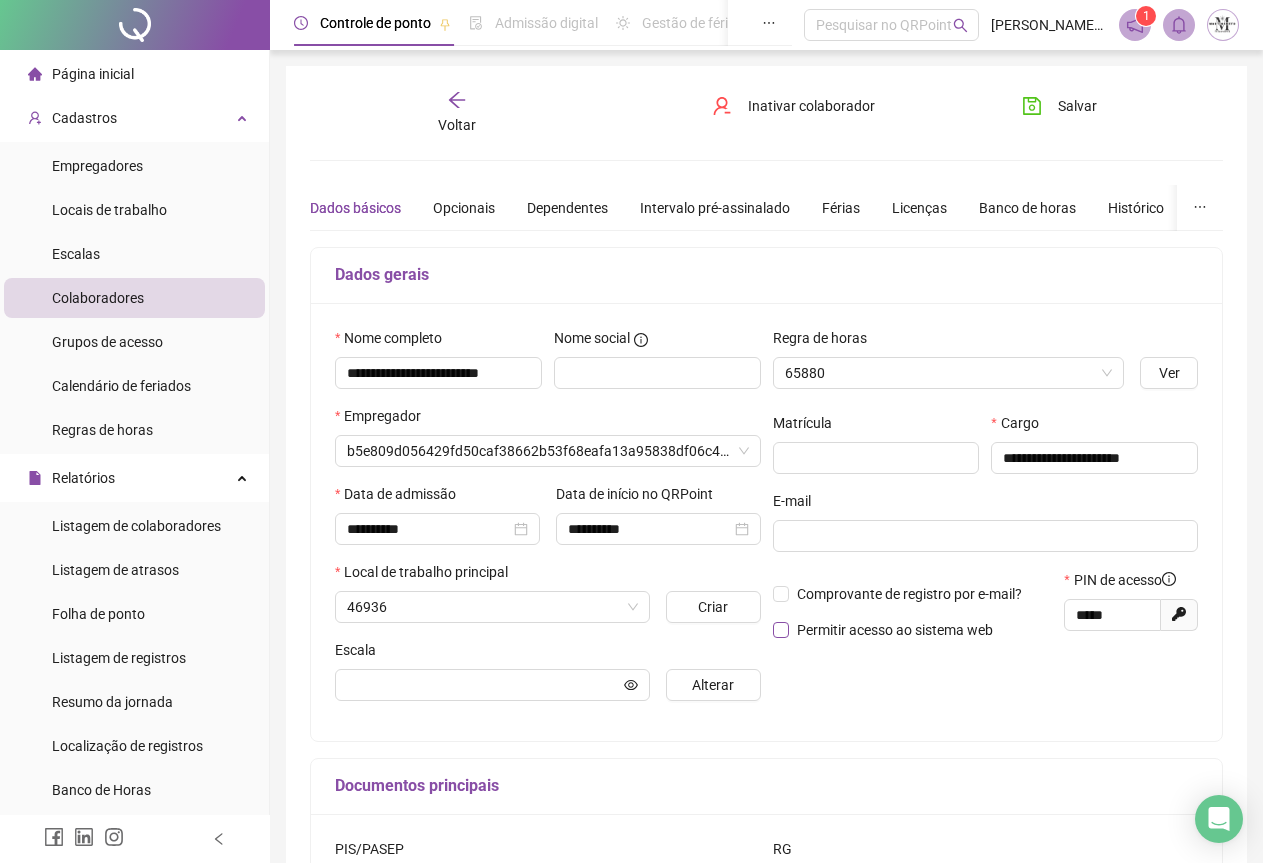 type on "****" 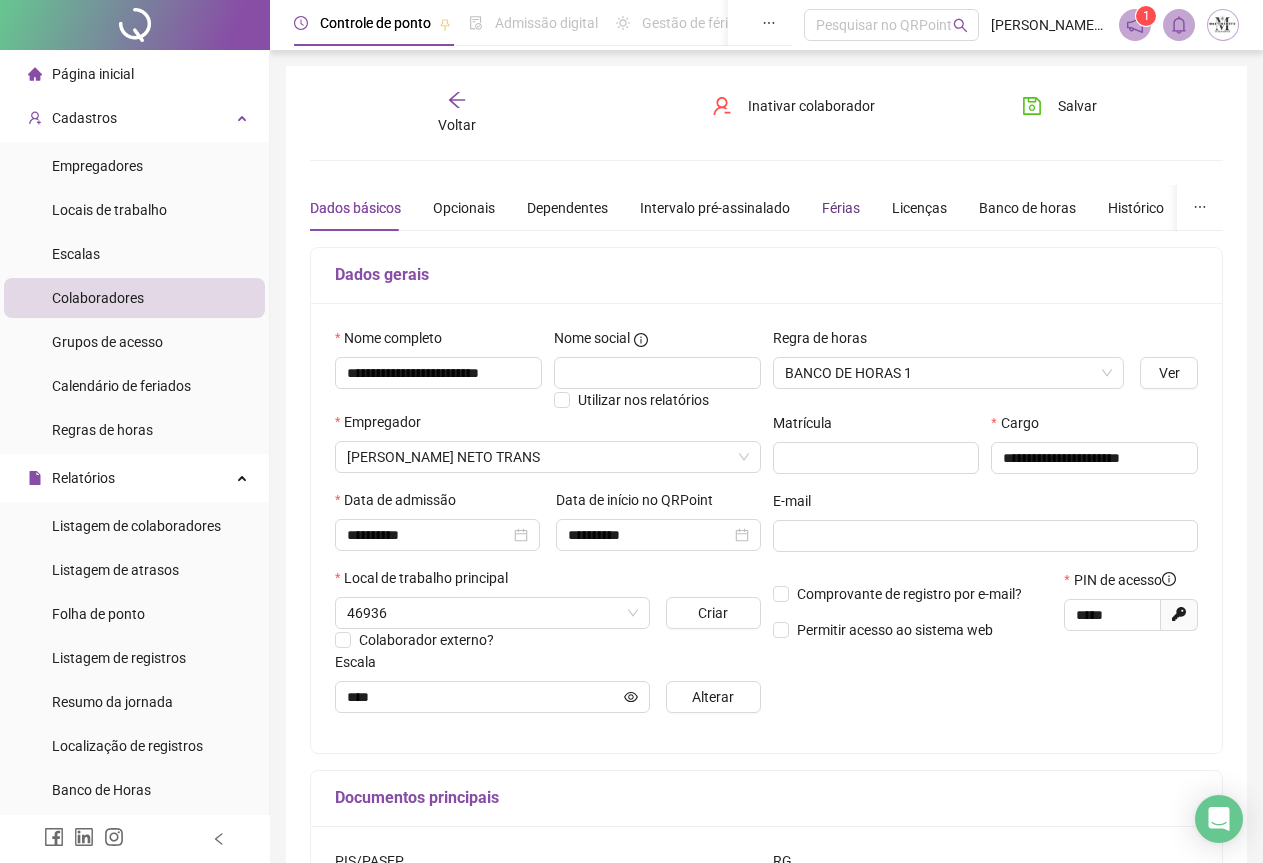 click on "Férias" at bounding box center [841, 208] 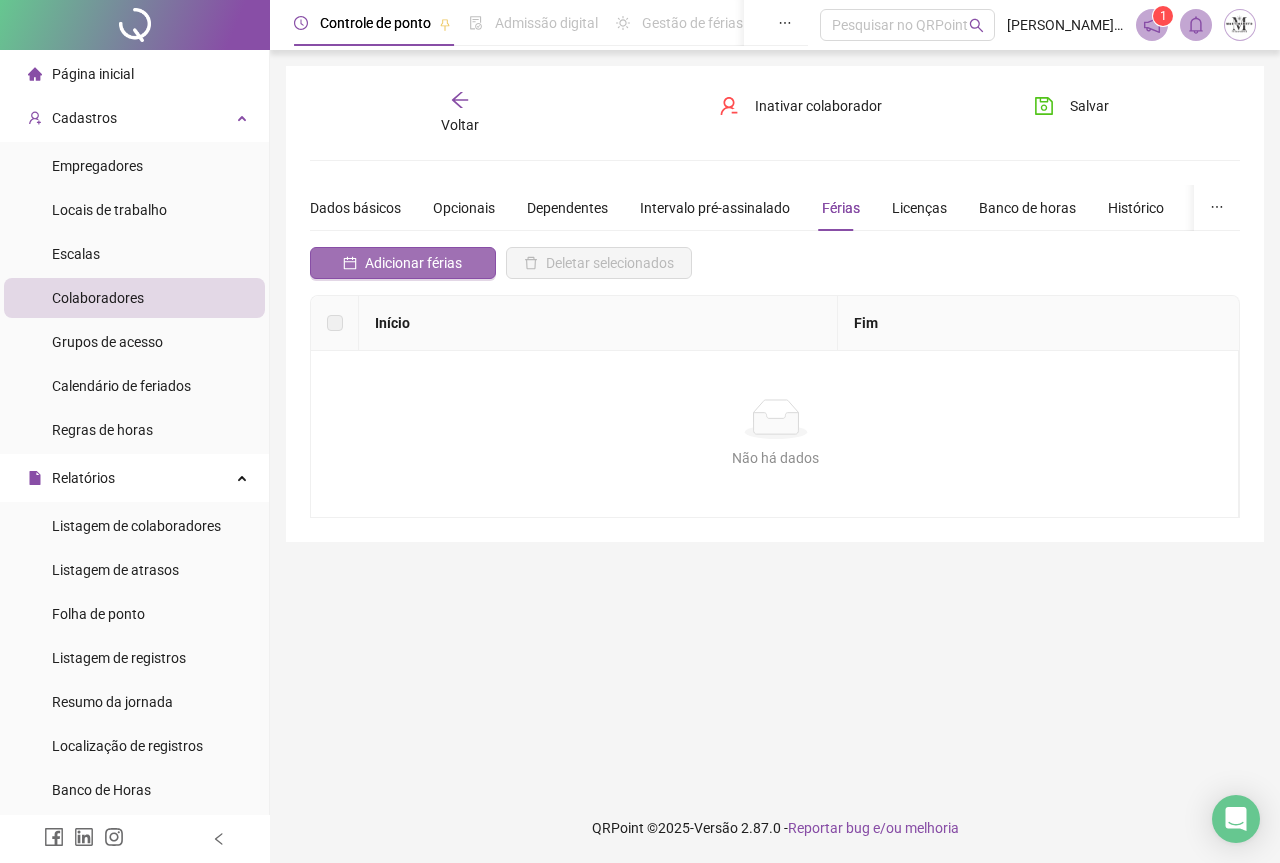 click on "Adicionar férias" at bounding box center [413, 263] 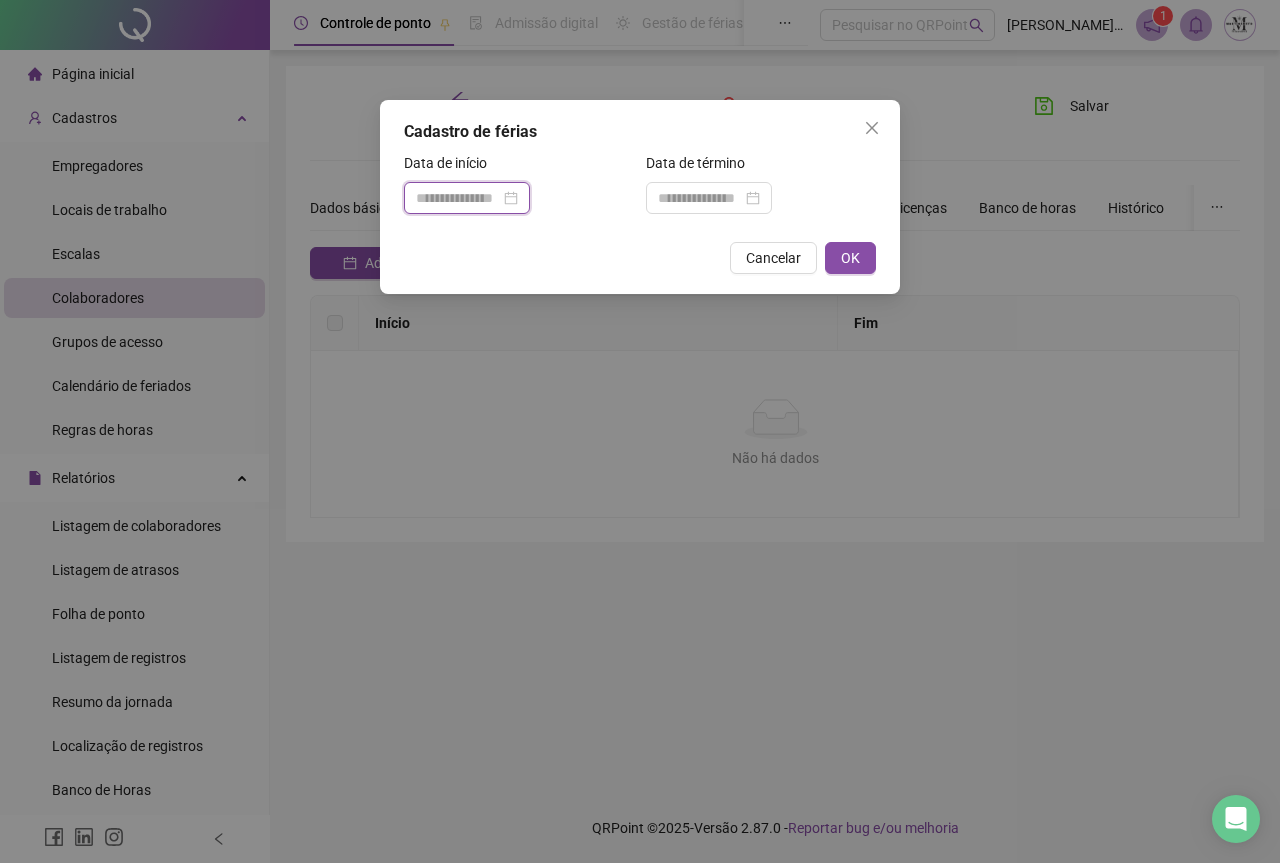 click at bounding box center (458, 198) 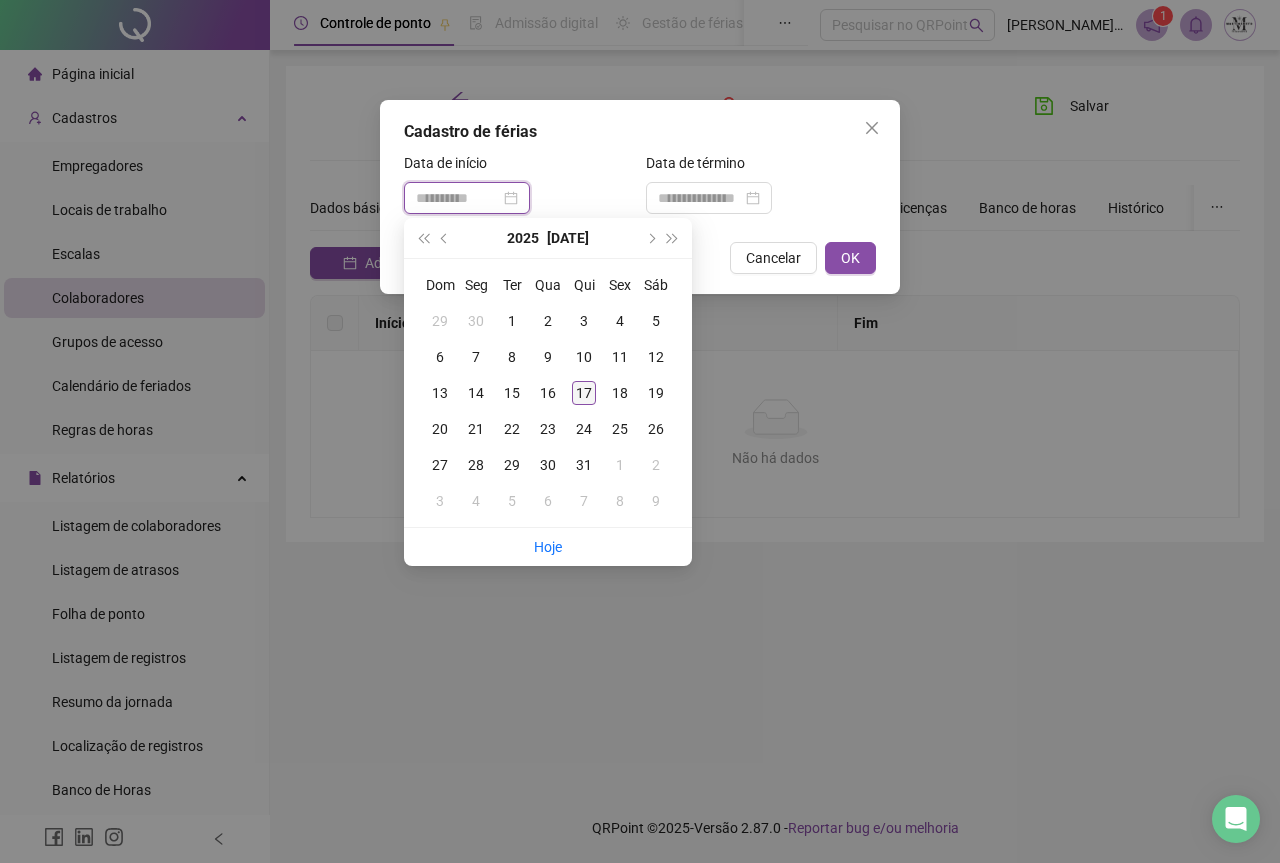 type on "**********" 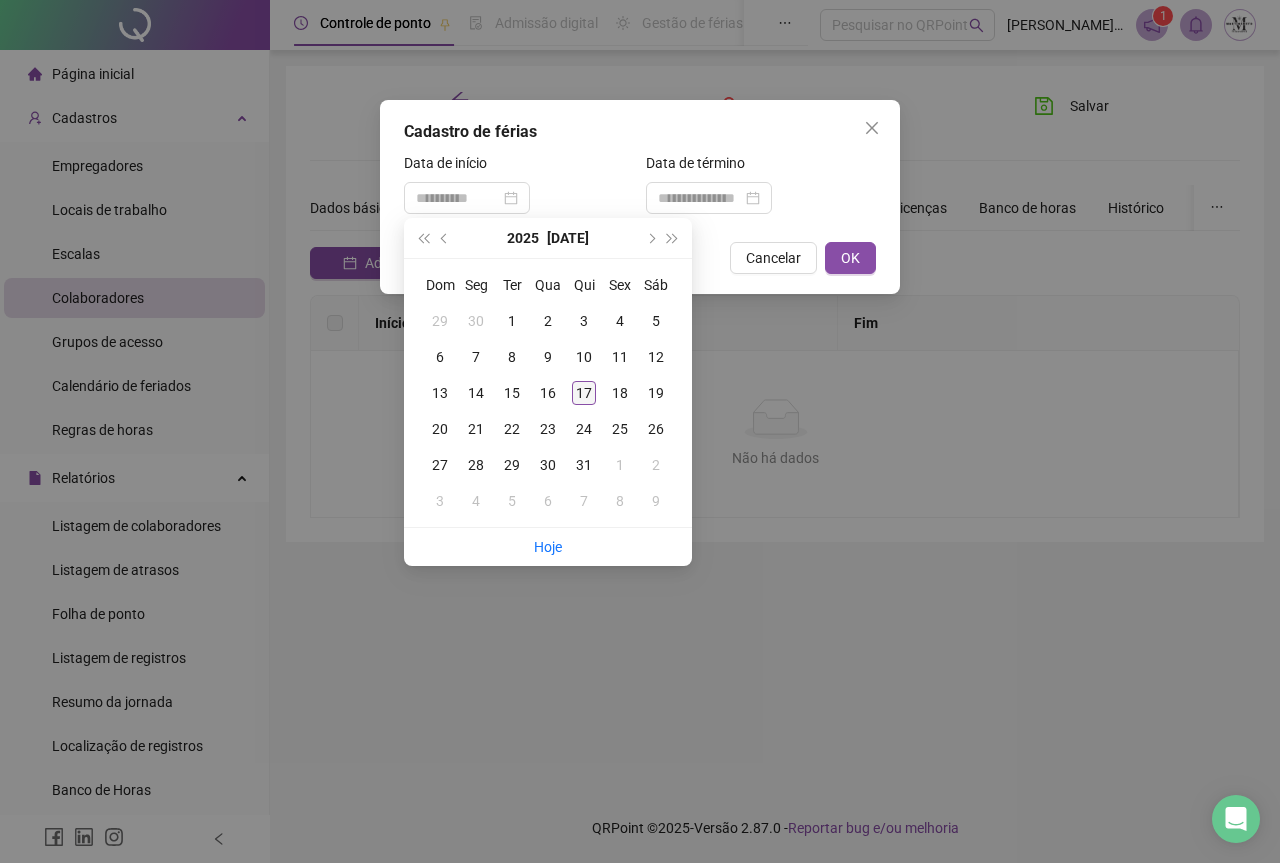 click on "17" at bounding box center [584, 393] 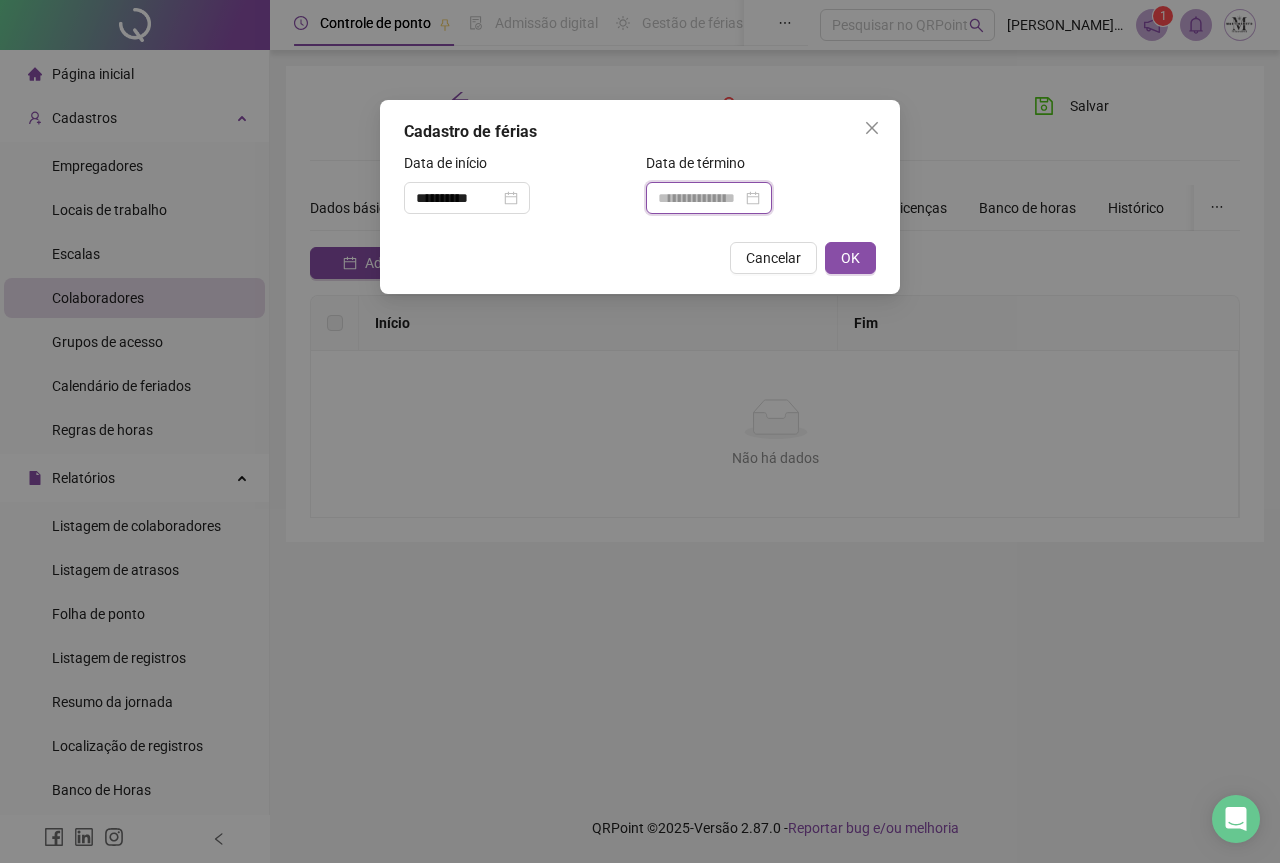 click at bounding box center (700, 198) 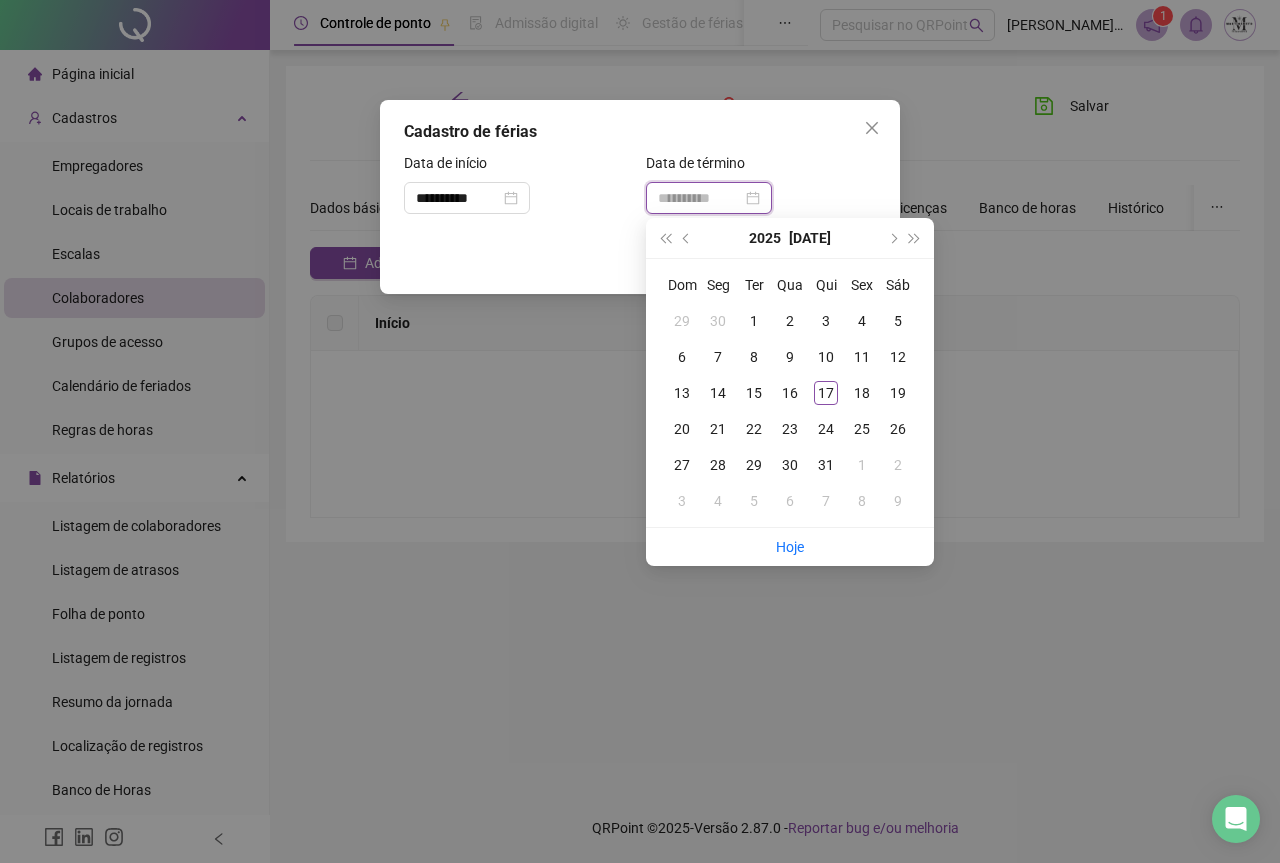 type on "**********" 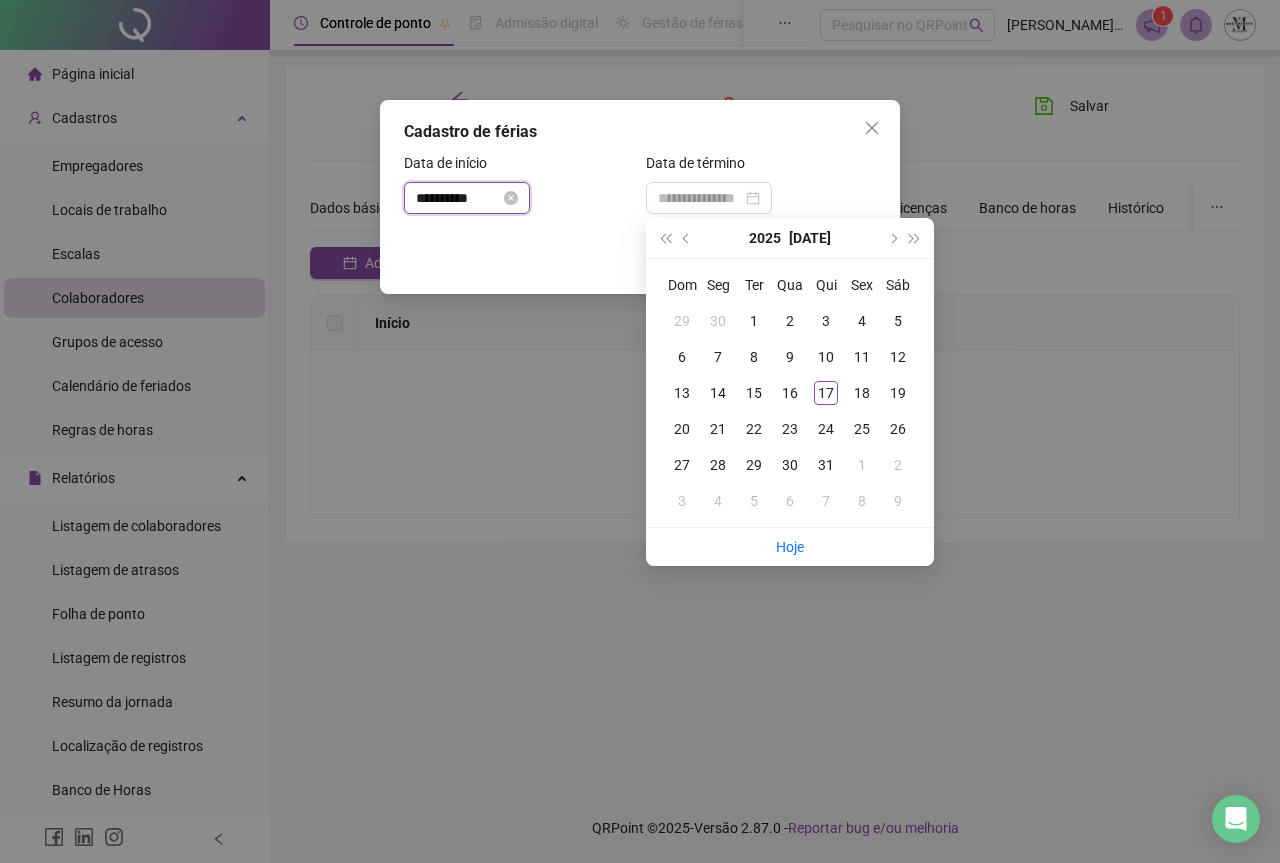 click on "**********" at bounding box center (458, 198) 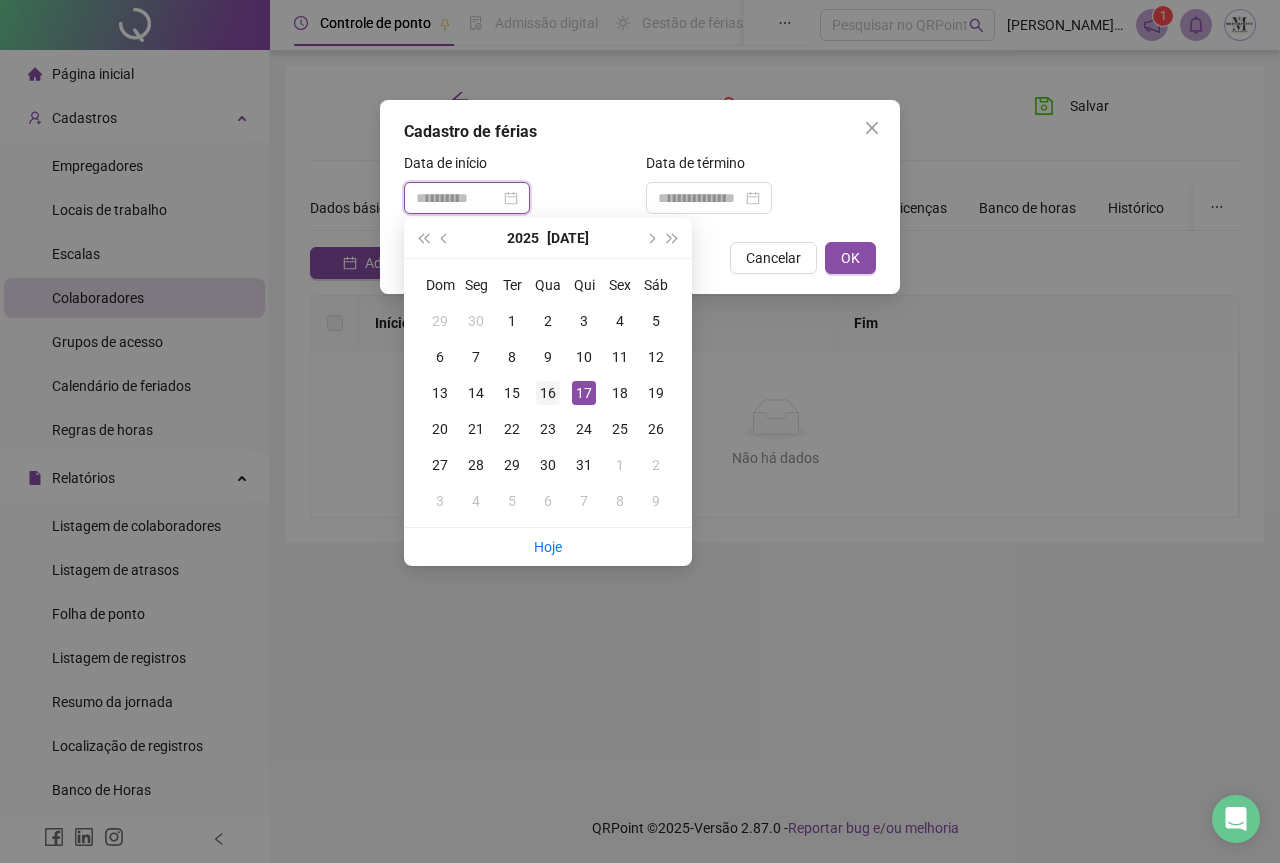type on "**********" 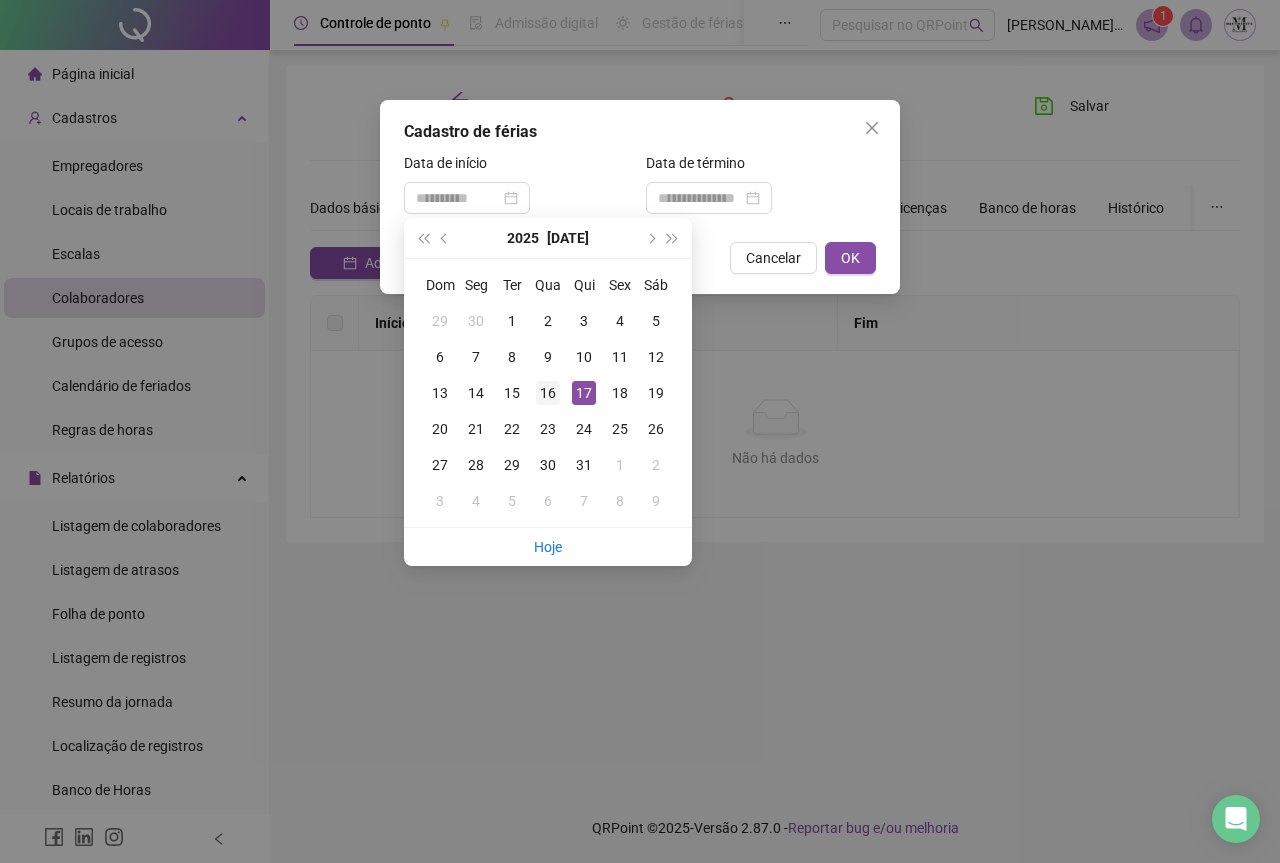 click on "16" at bounding box center (548, 393) 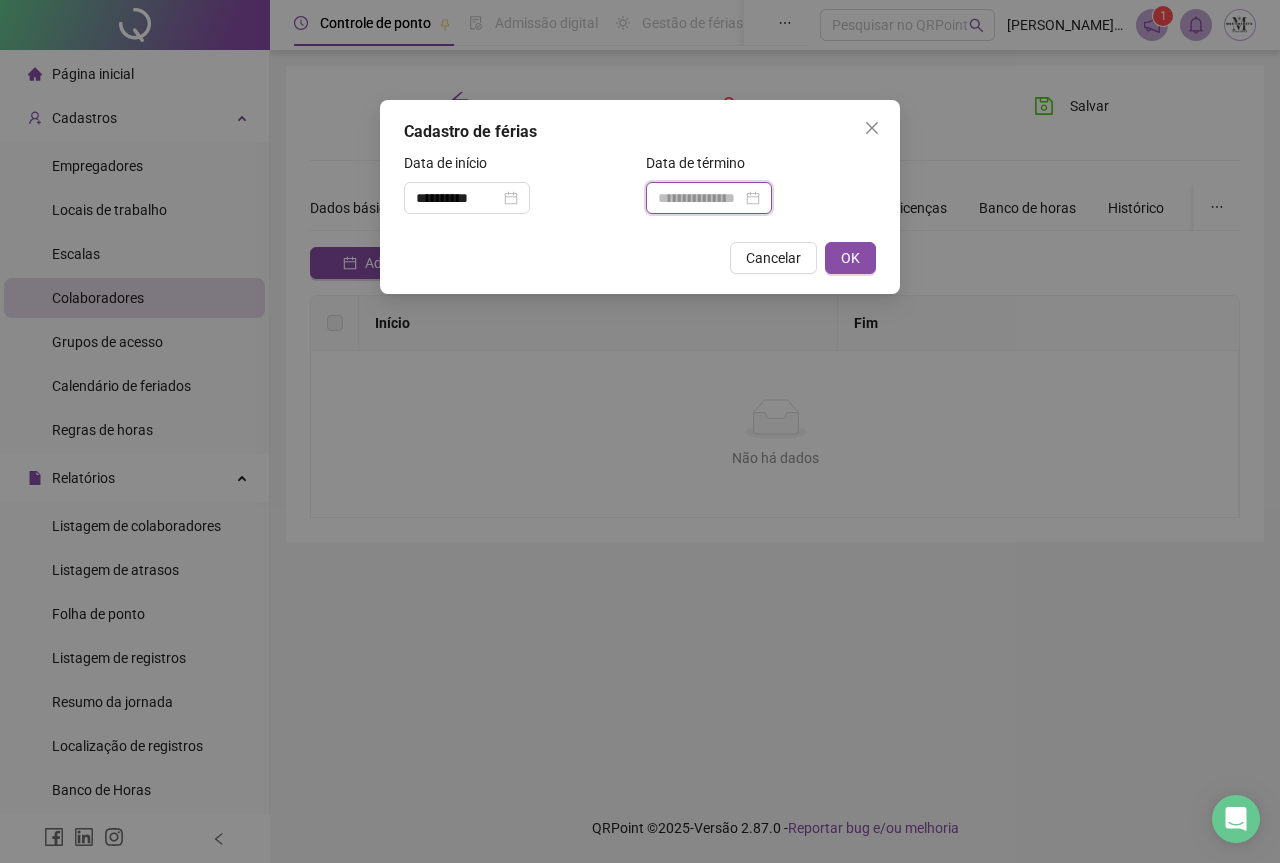 click at bounding box center (700, 198) 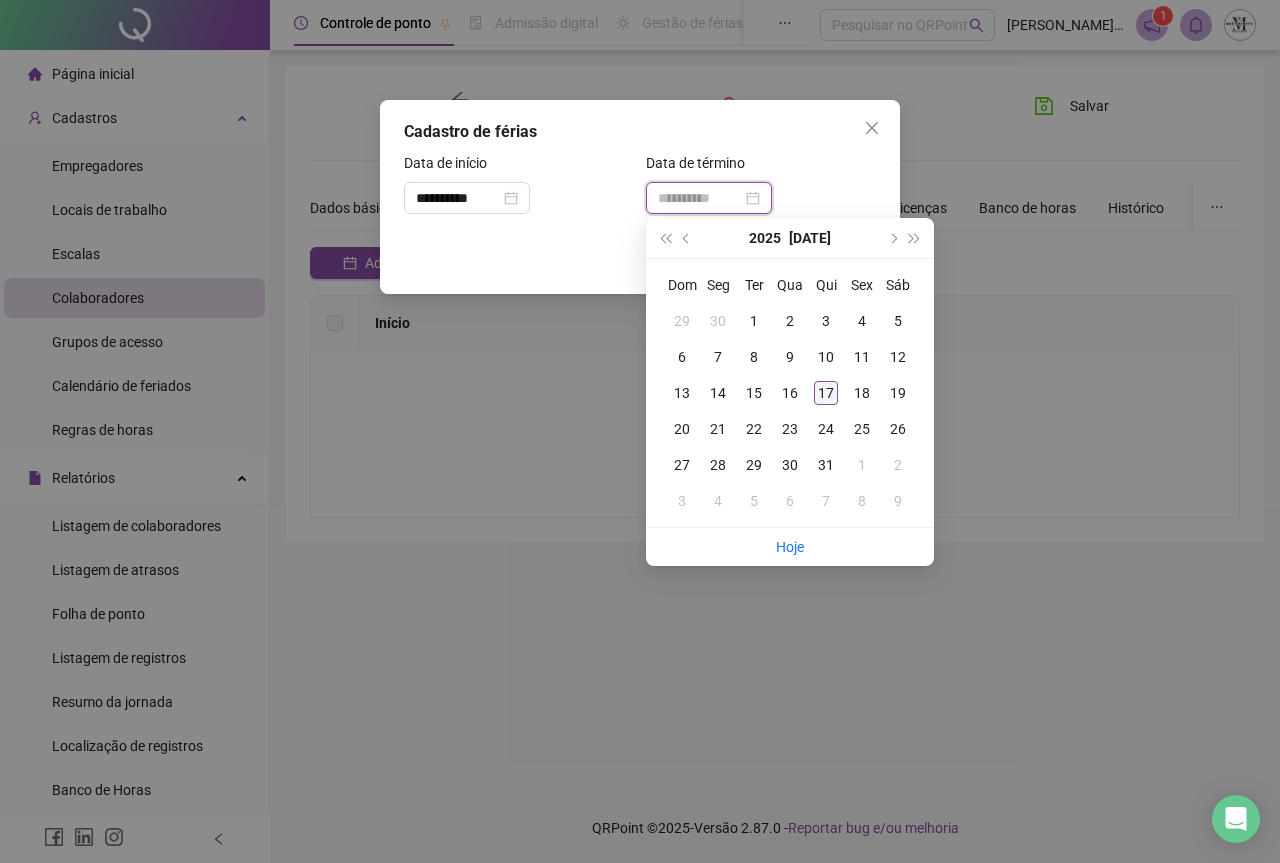 type on "**********" 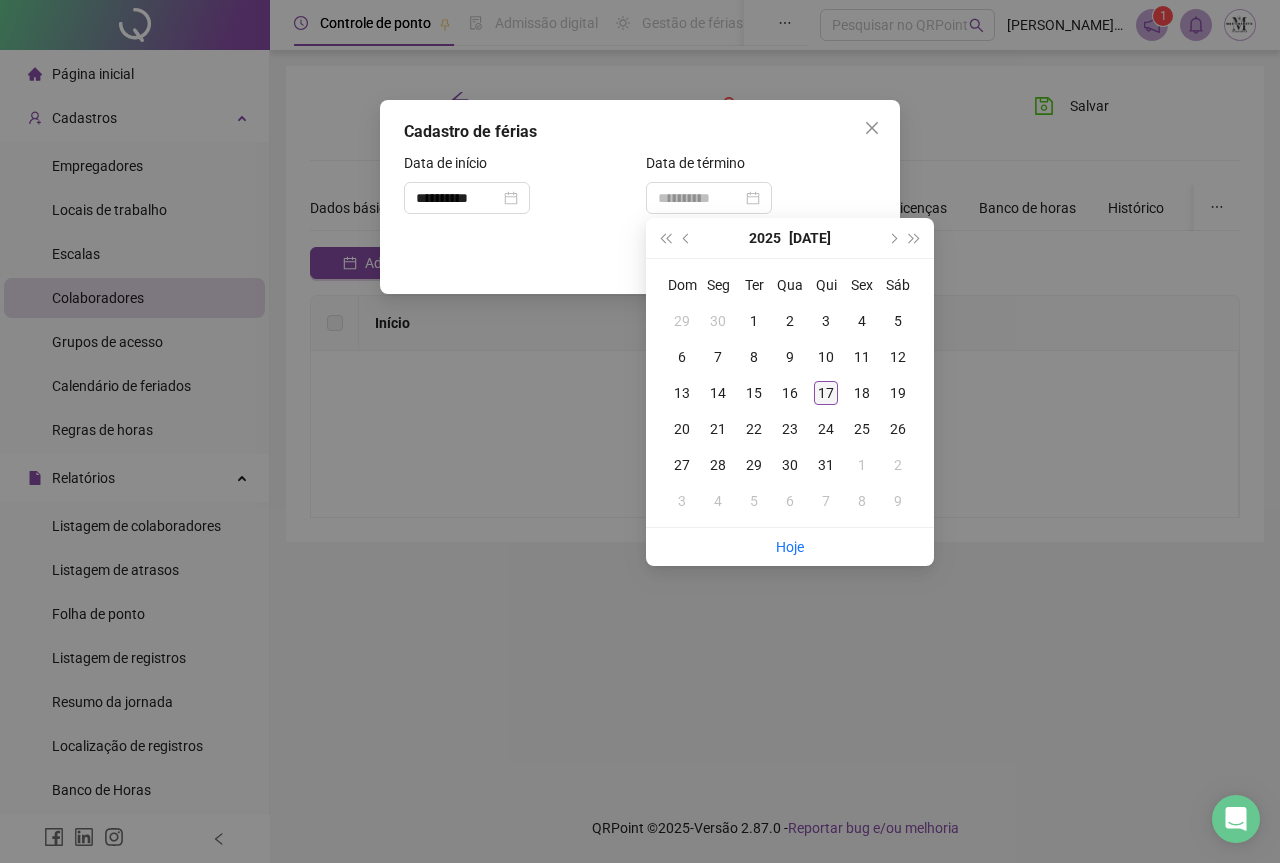 click on "17" at bounding box center (826, 393) 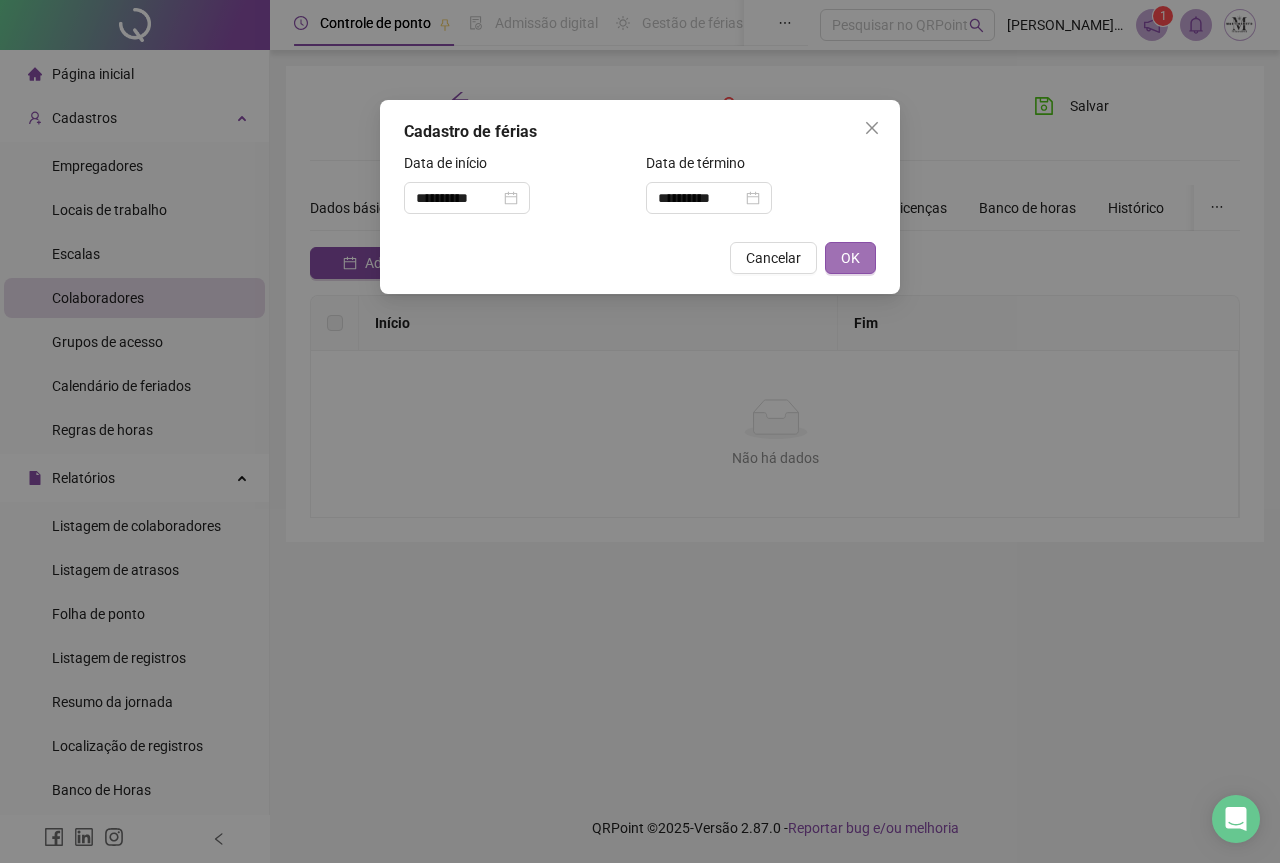 click on "OK" at bounding box center [850, 258] 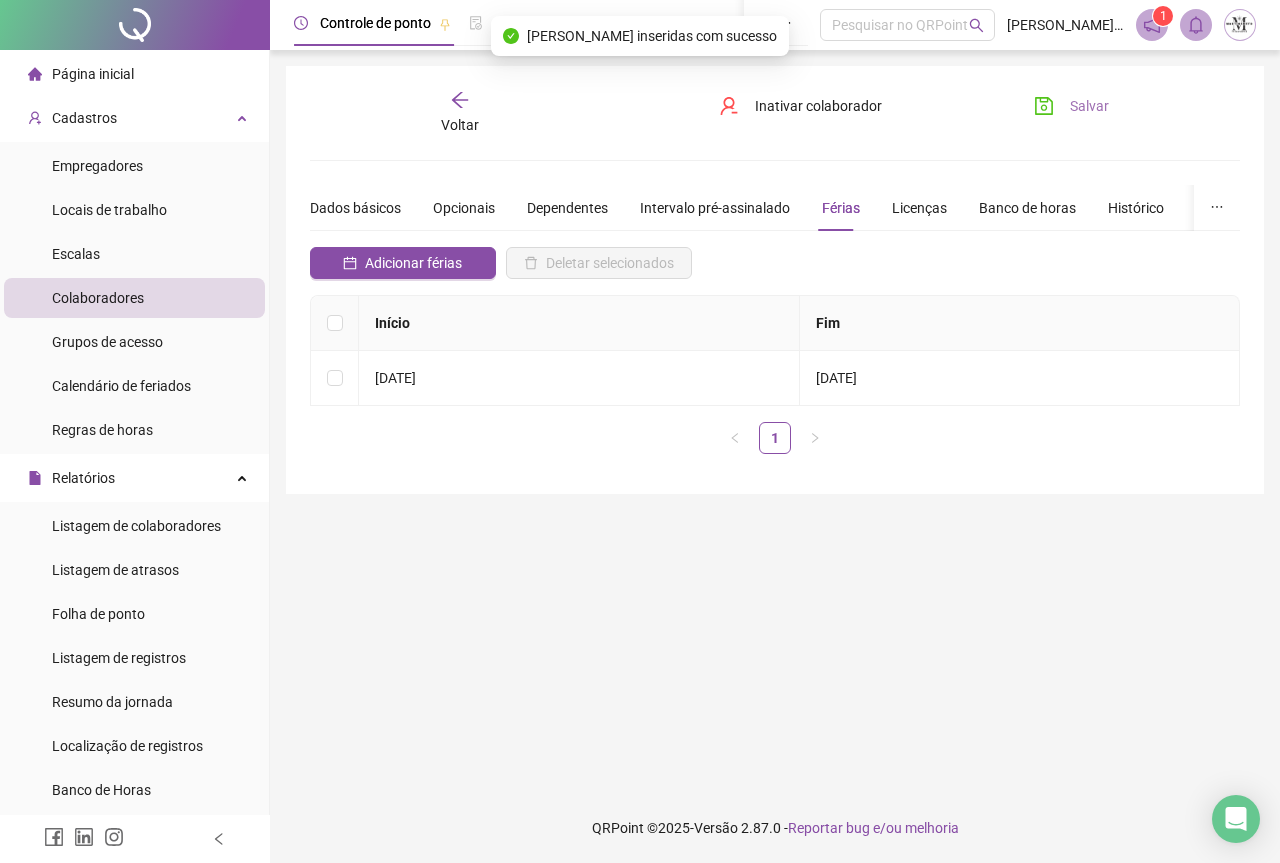 click 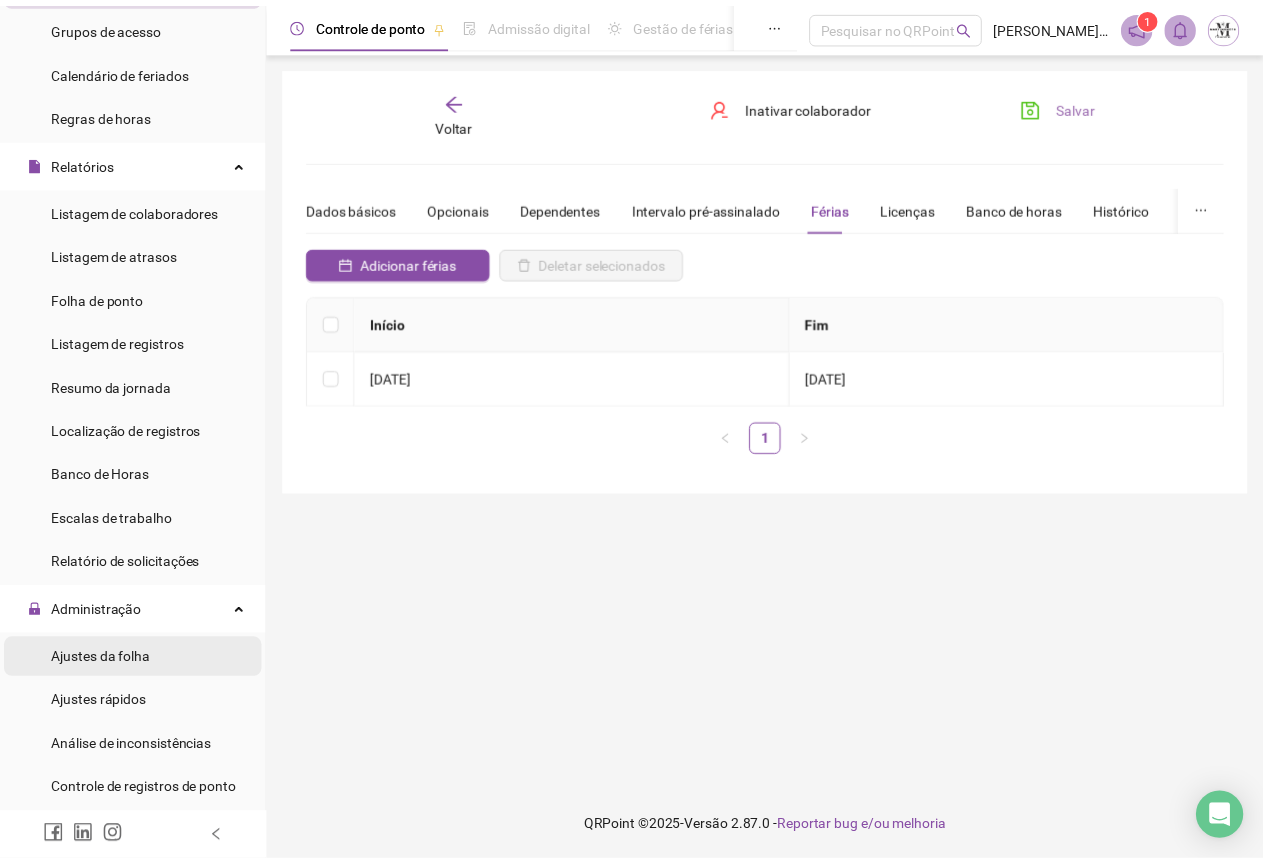 scroll, scrollTop: 400, scrollLeft: 0, axis: vertical 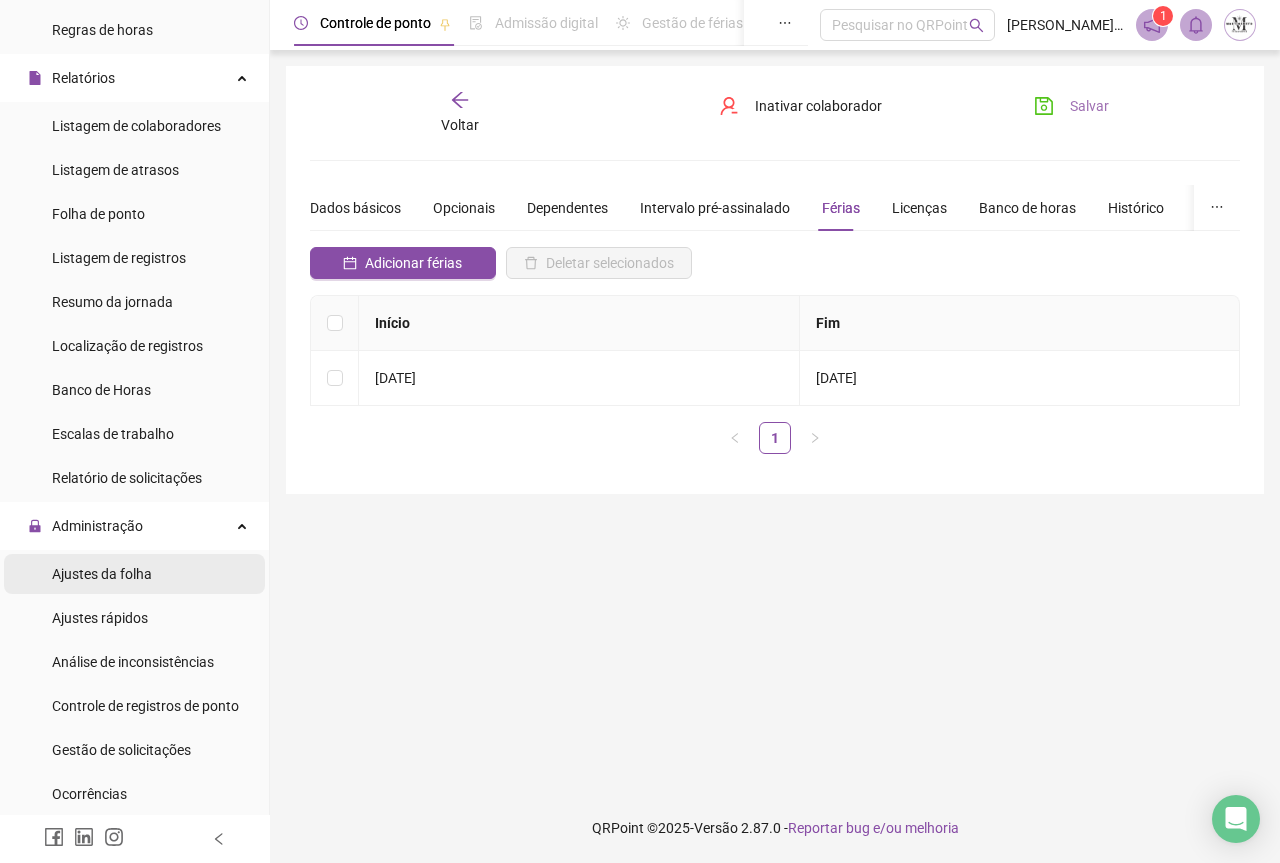 click on "Ajustes da folha" at bounding box center [102, 574] 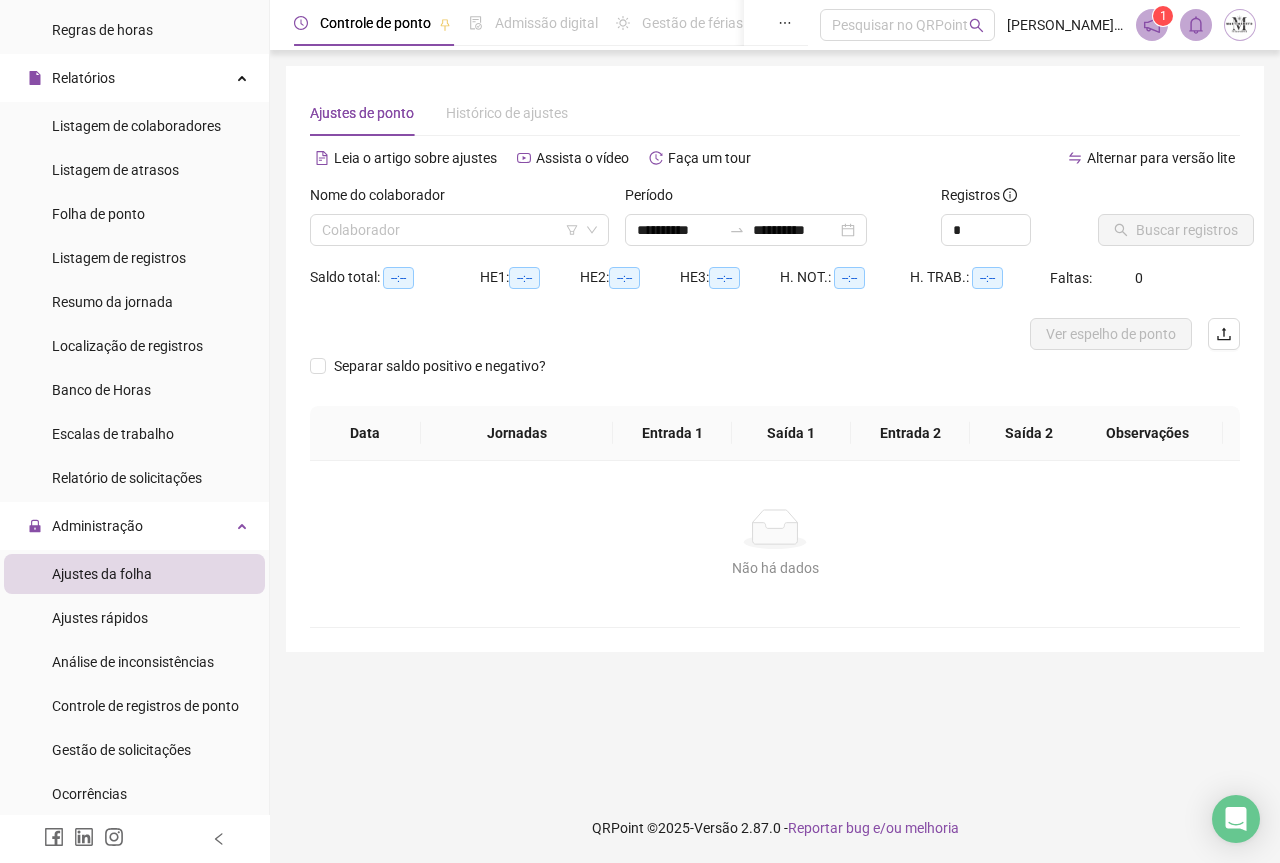 type on "**********" 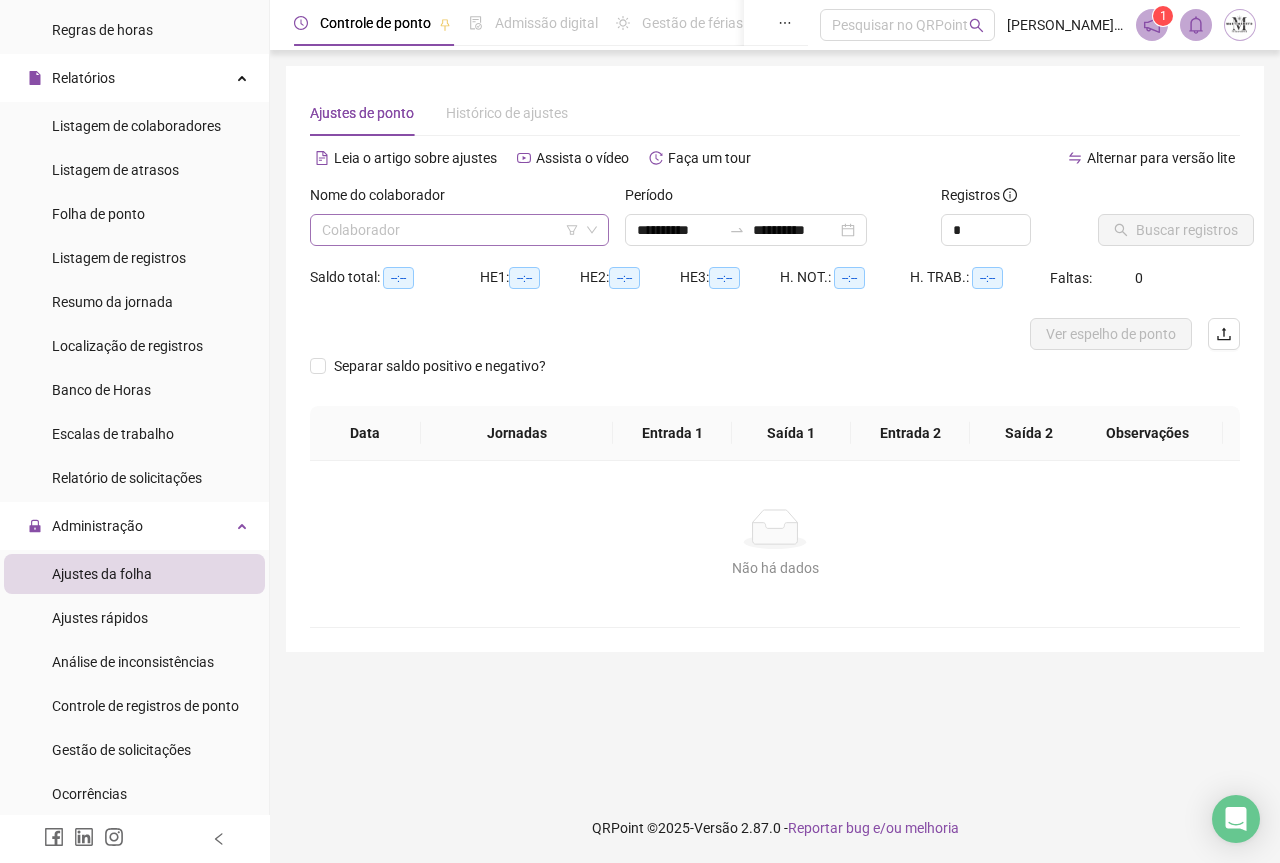 click at bounding box center [453, 230] 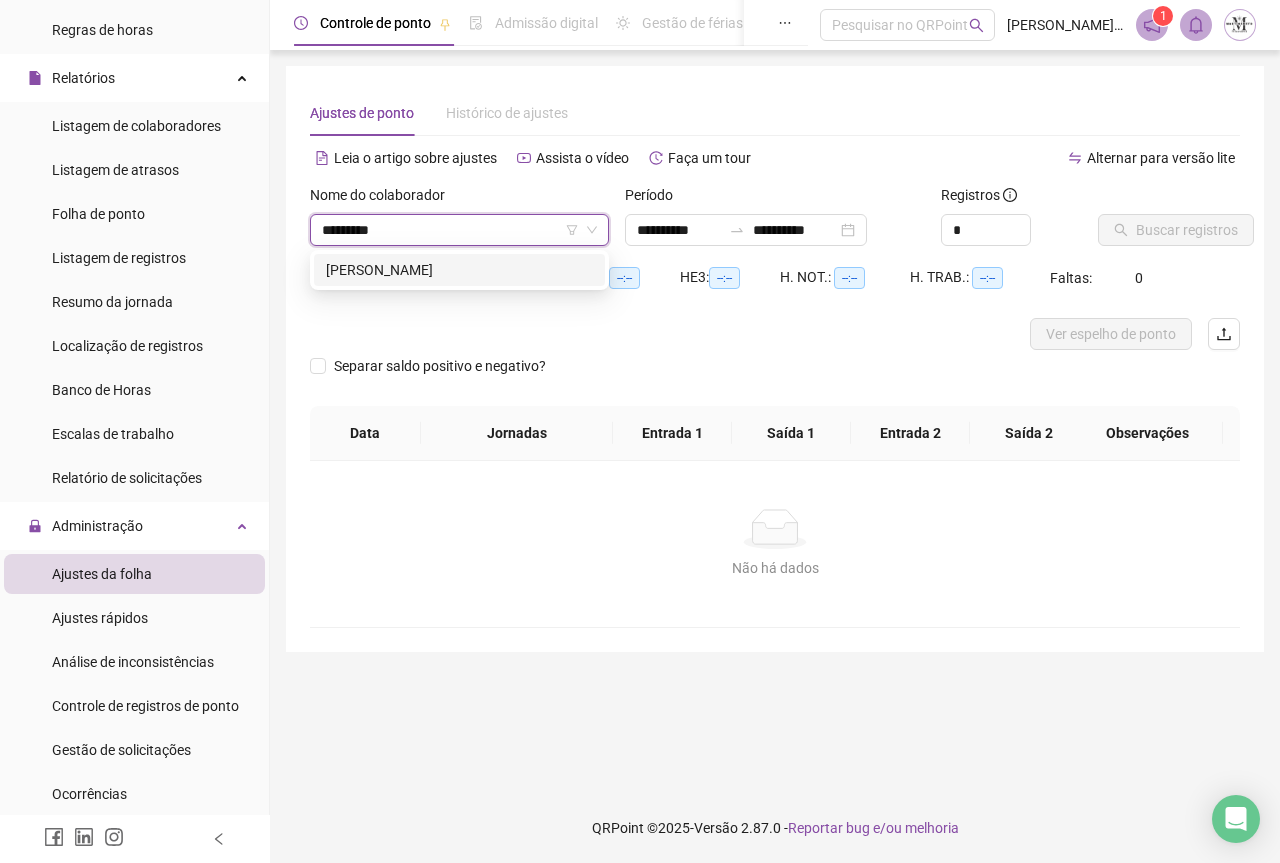 type on "**********" 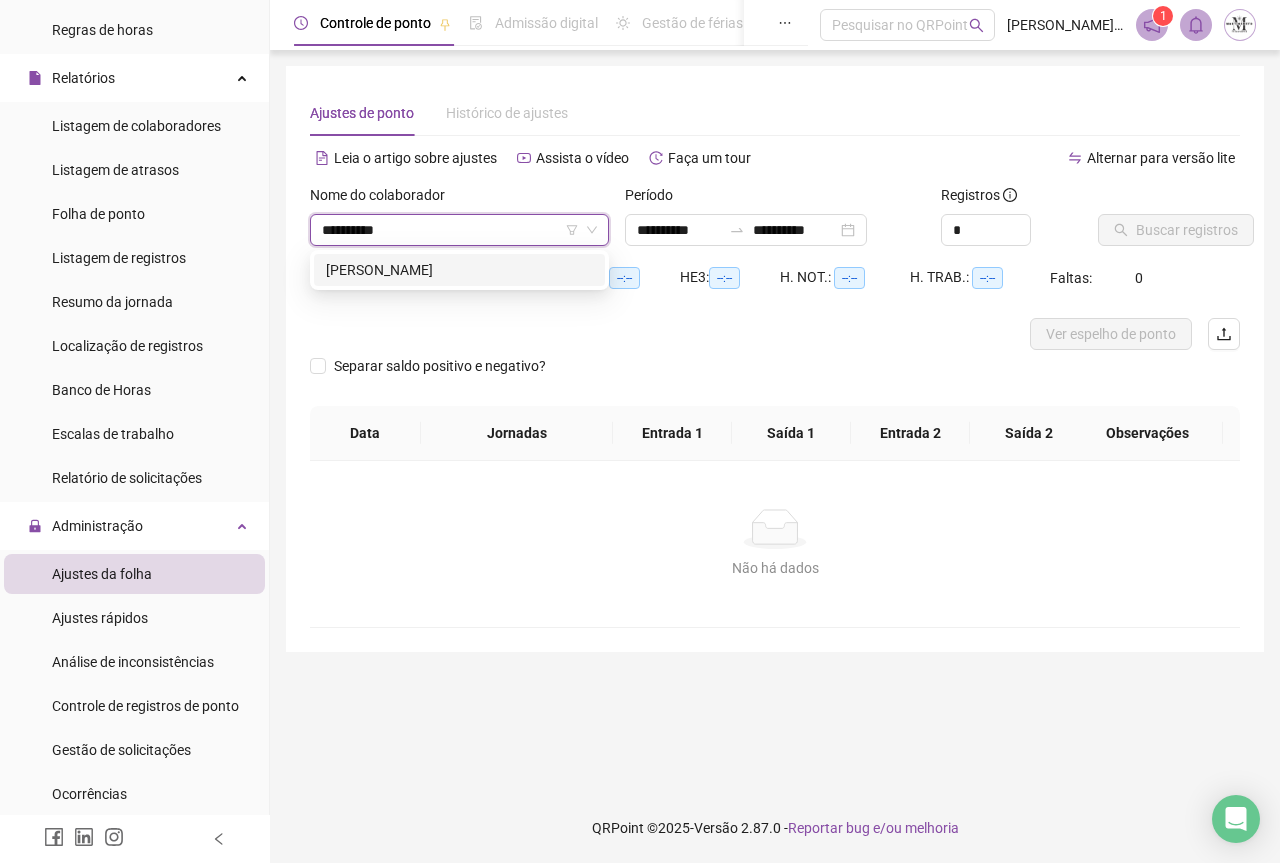 click on "[PERSON_NAME]" at bounding box center (459, 270) 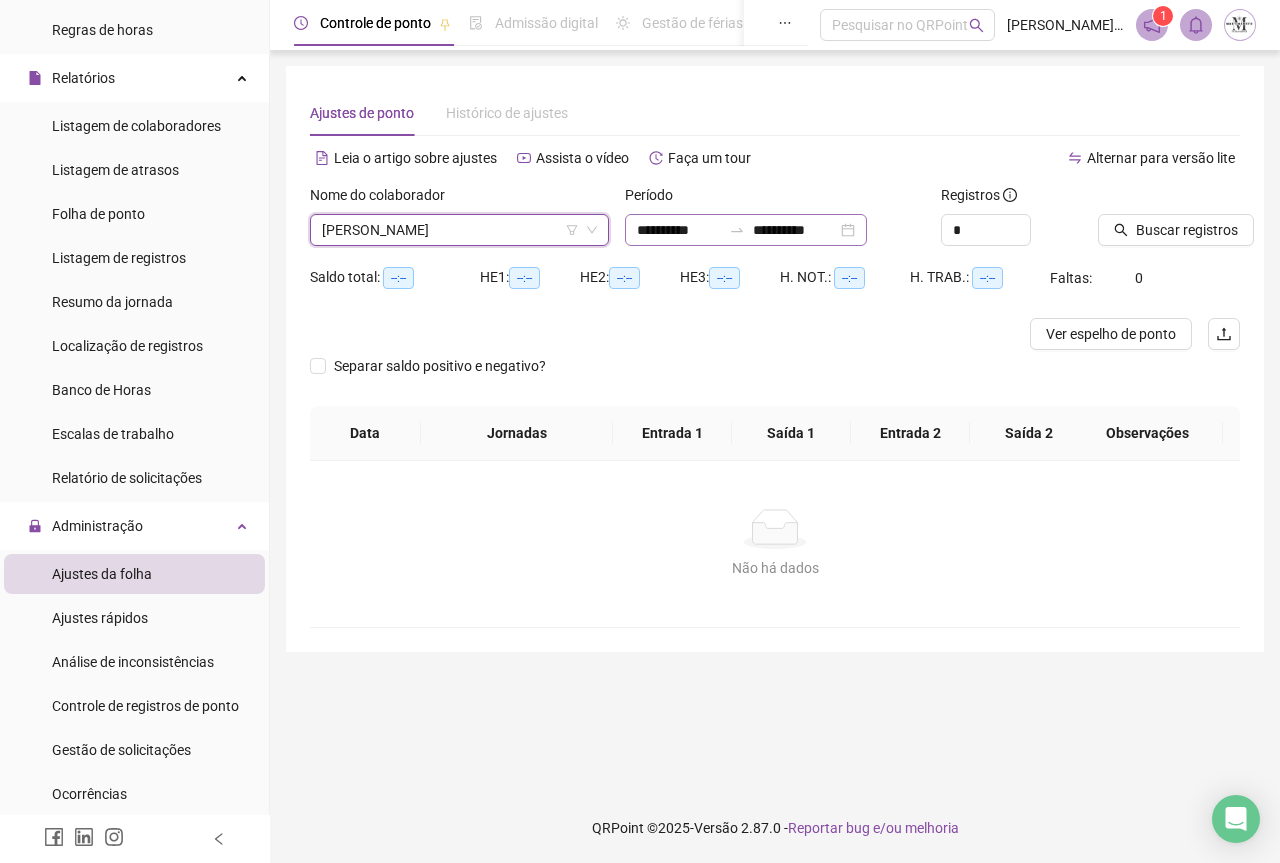 click 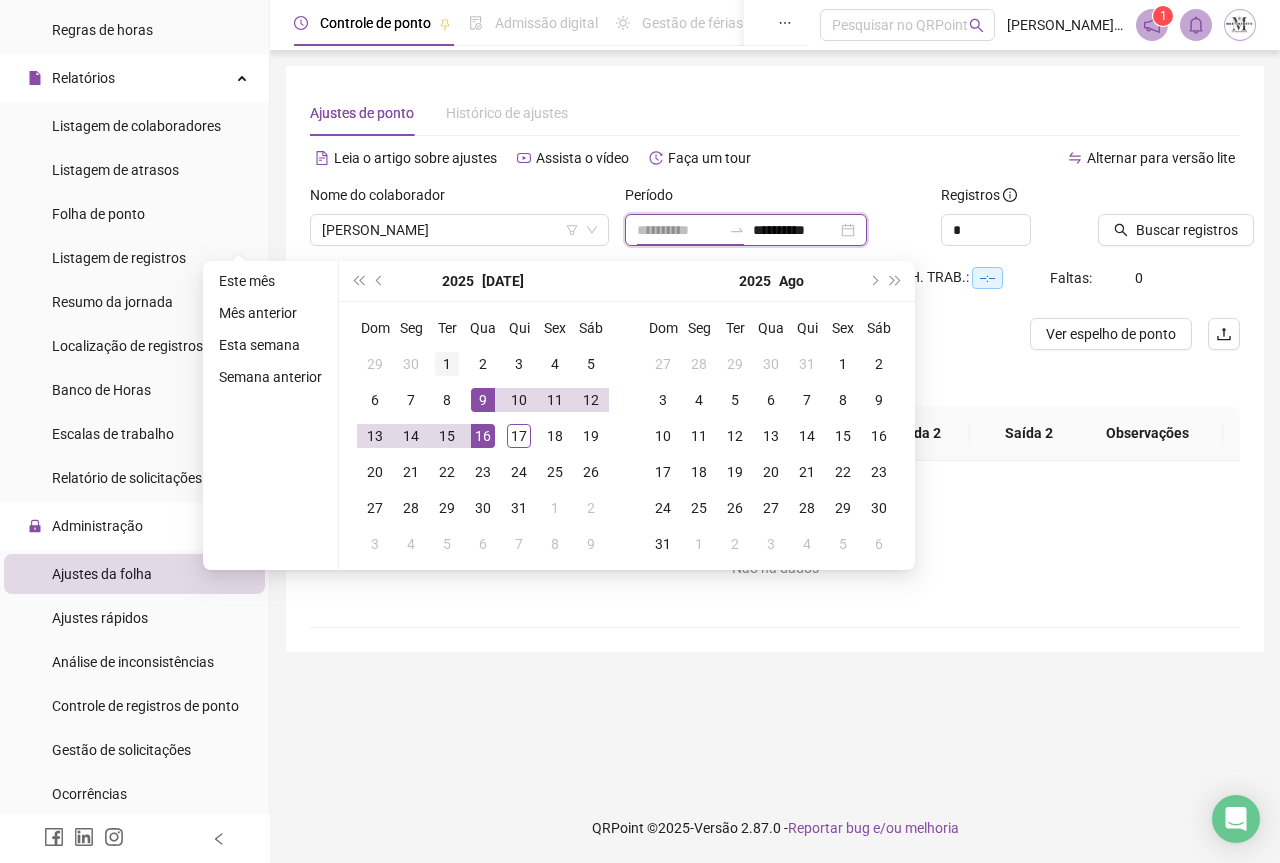 type on "**********" 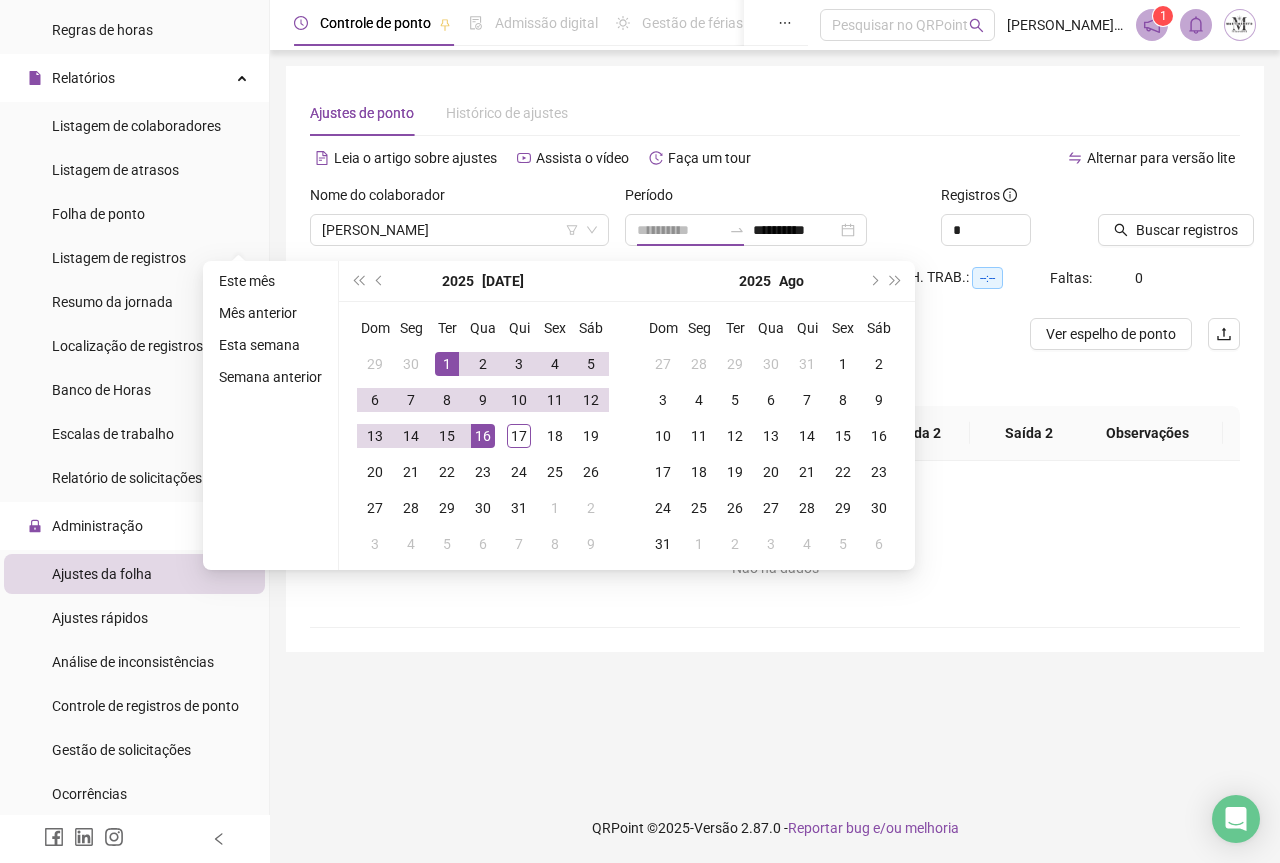 click on "1" at bounding box center (447, 364) 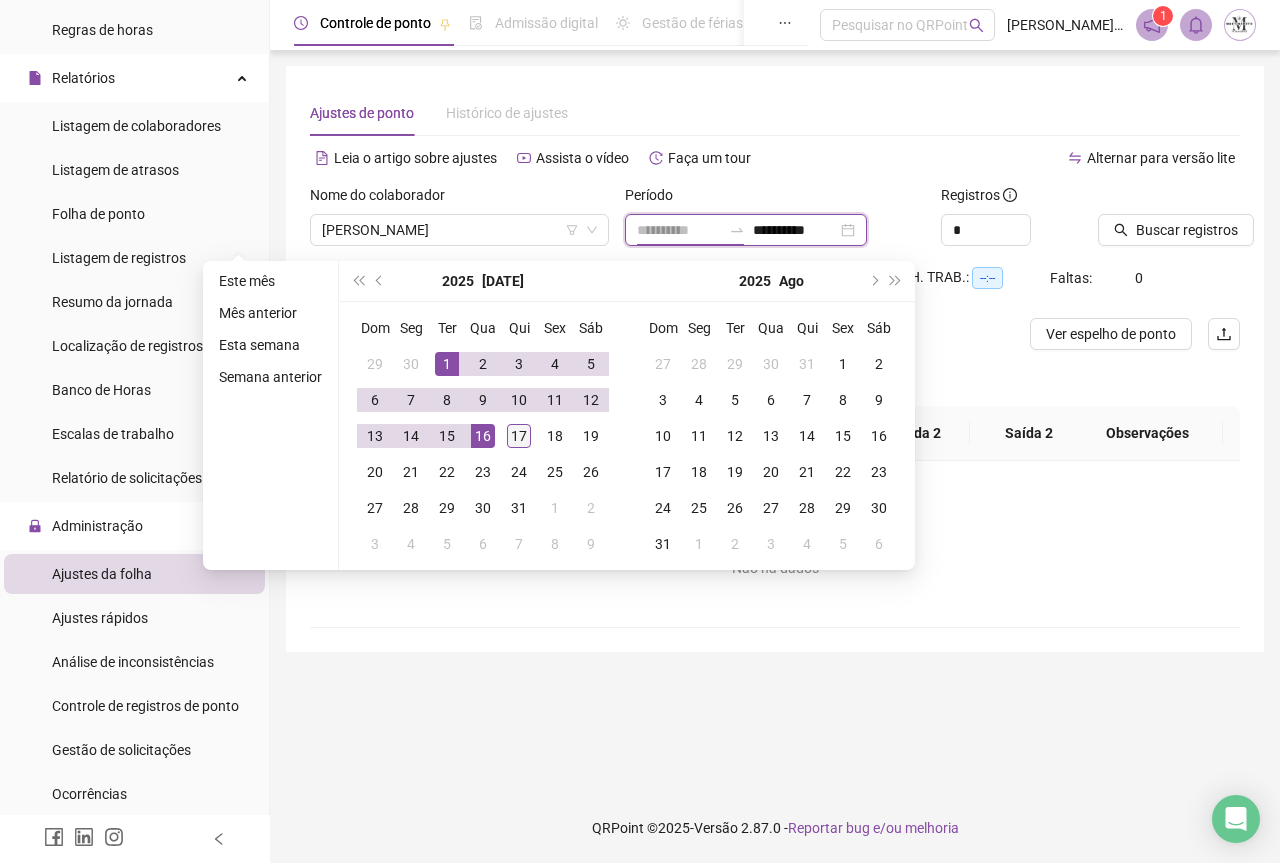 type on "**********" 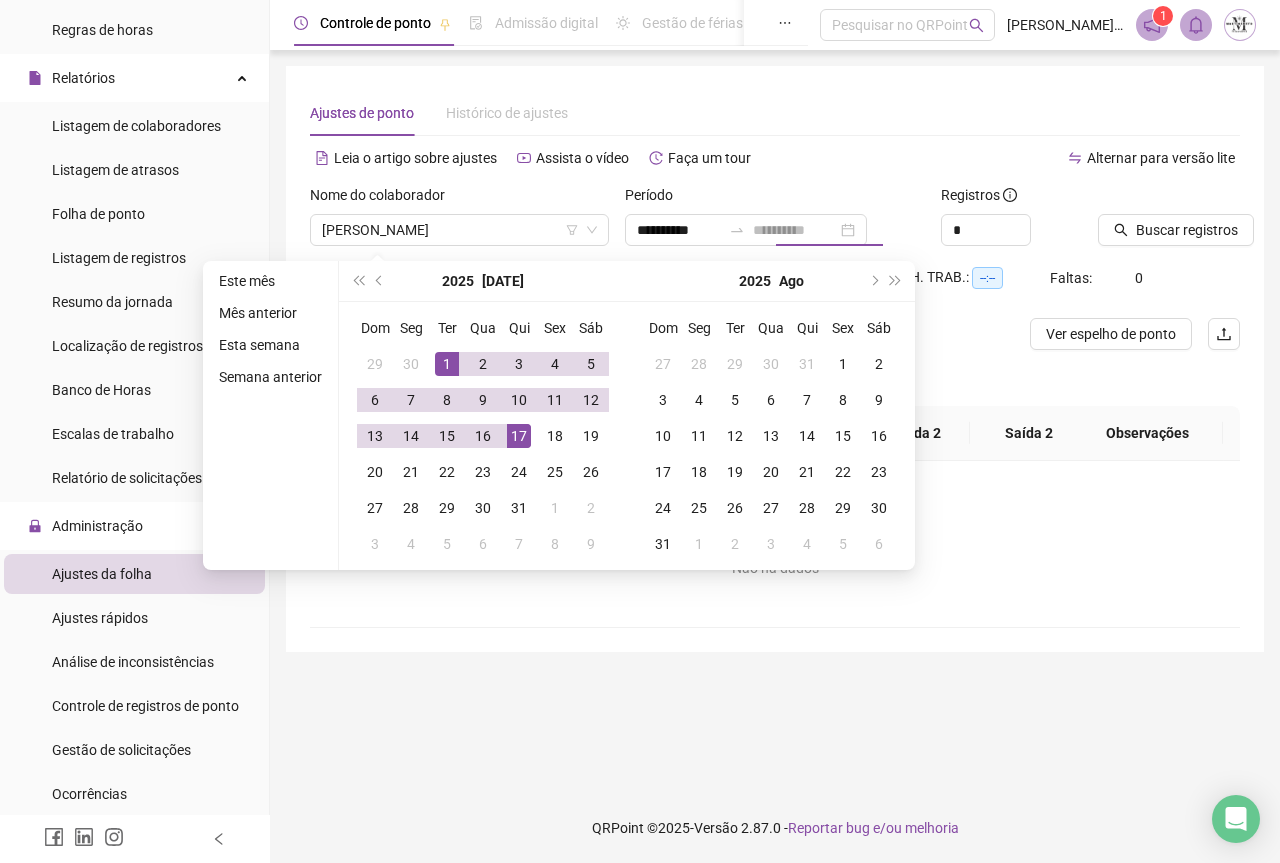 click on "17" at bounding box center [519, 436] 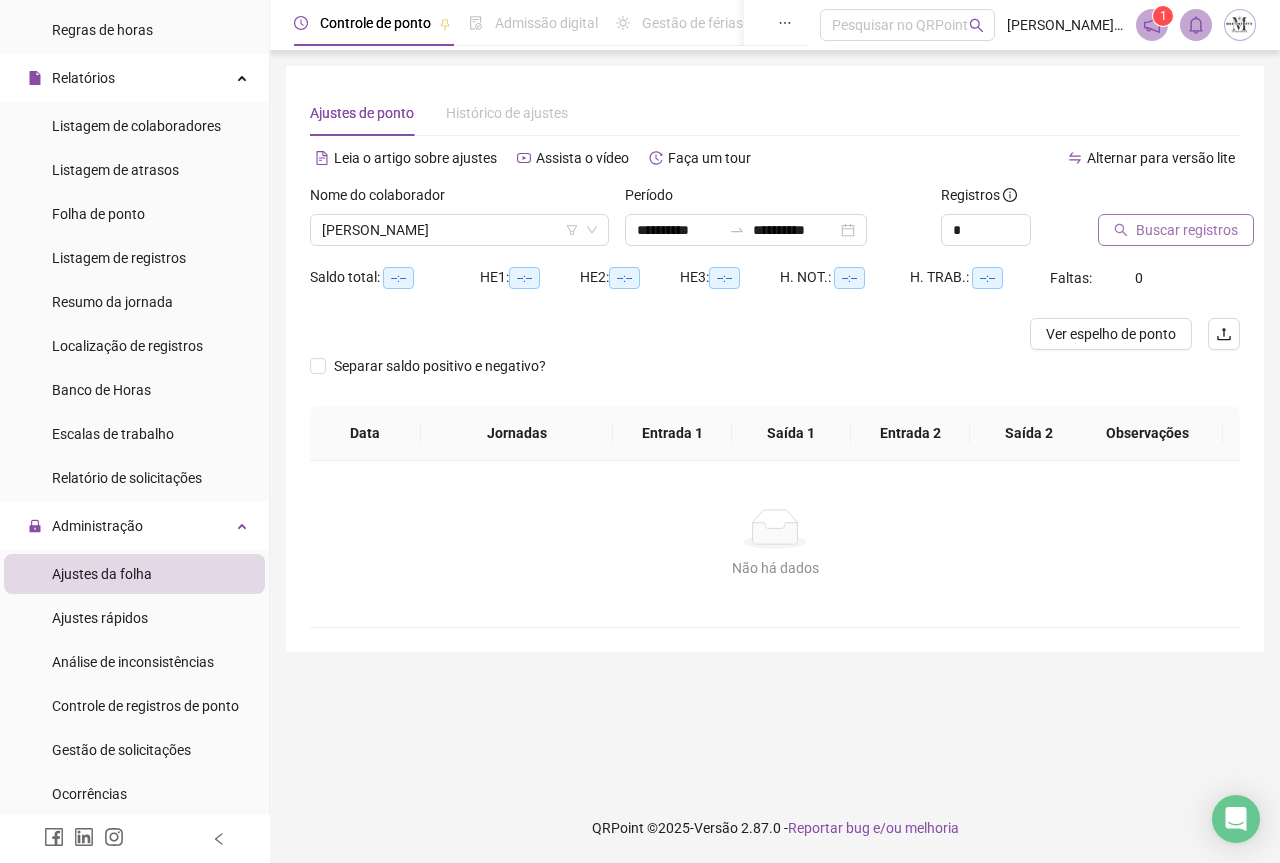 click on "Buscar registros" at bounding box center (1187, 230) 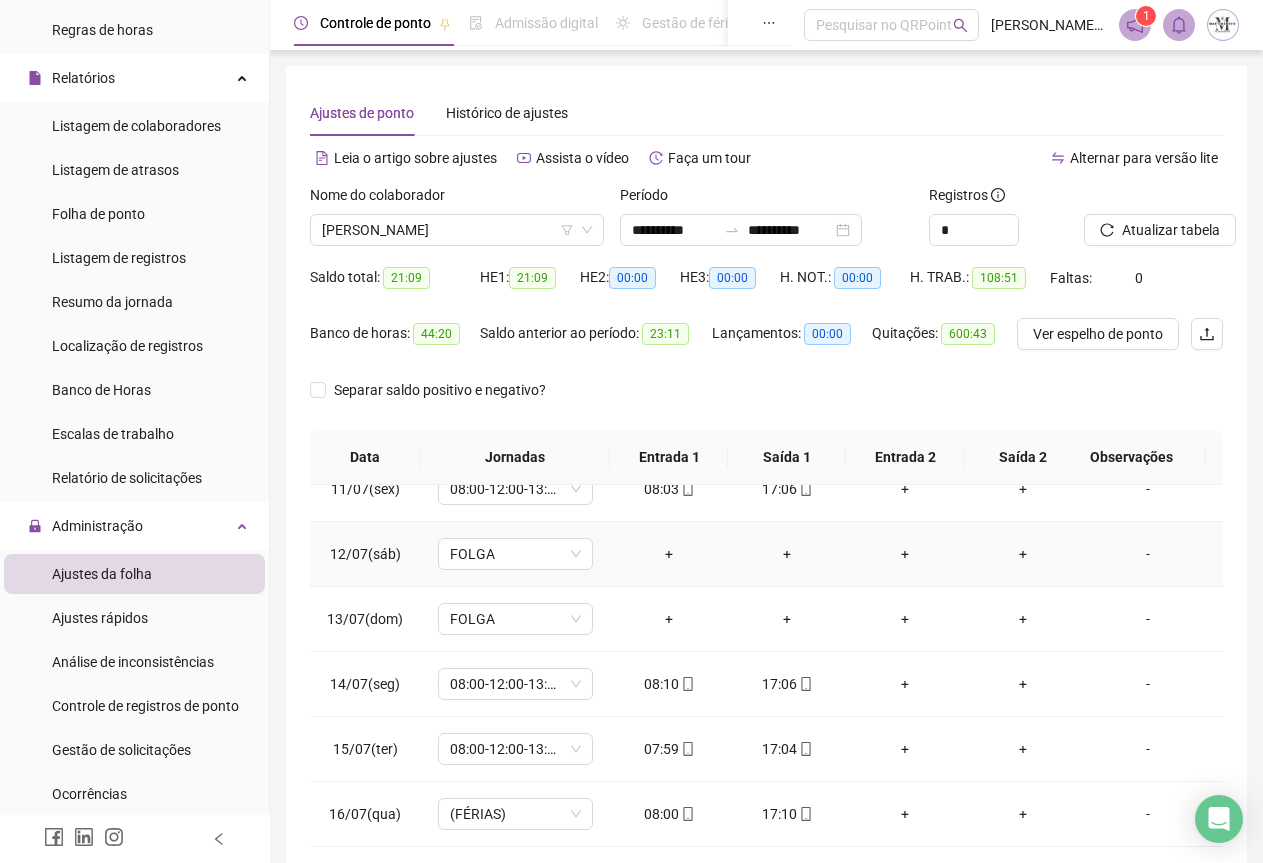 scroll, scrollTop: 695, scrollLeft: 0, axis: vertical 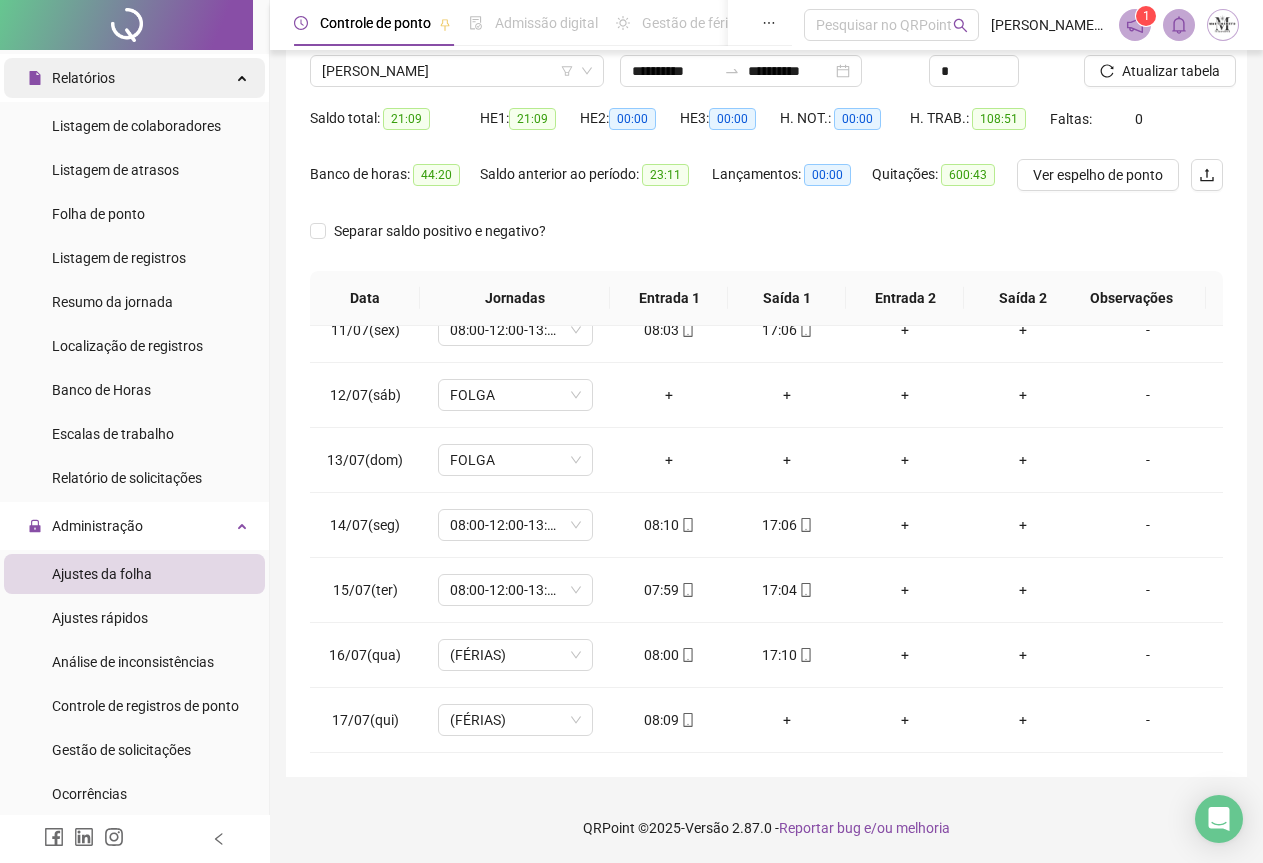 click on "Relatórios" at bounding box center (71, 78) 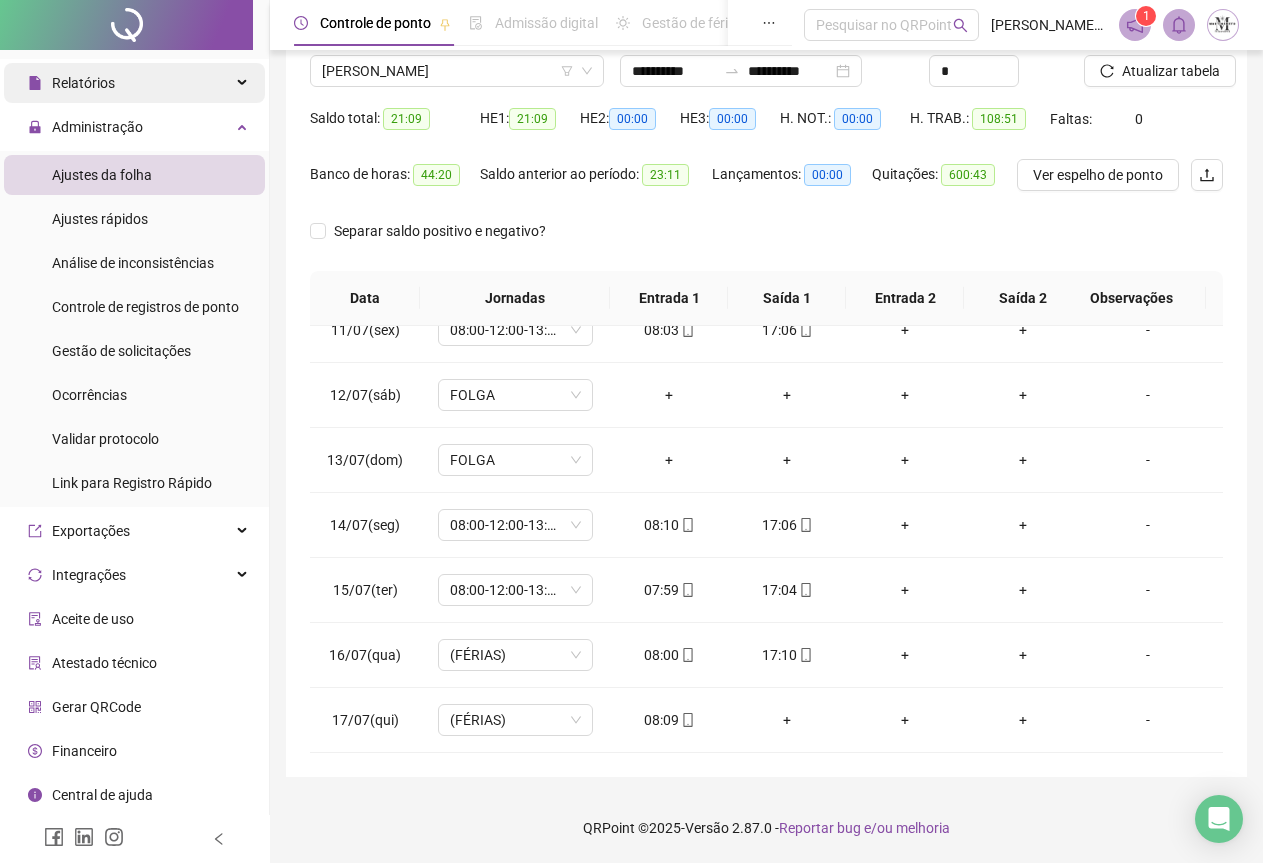 click on "Relatórios" at bounding box center [83, 83] 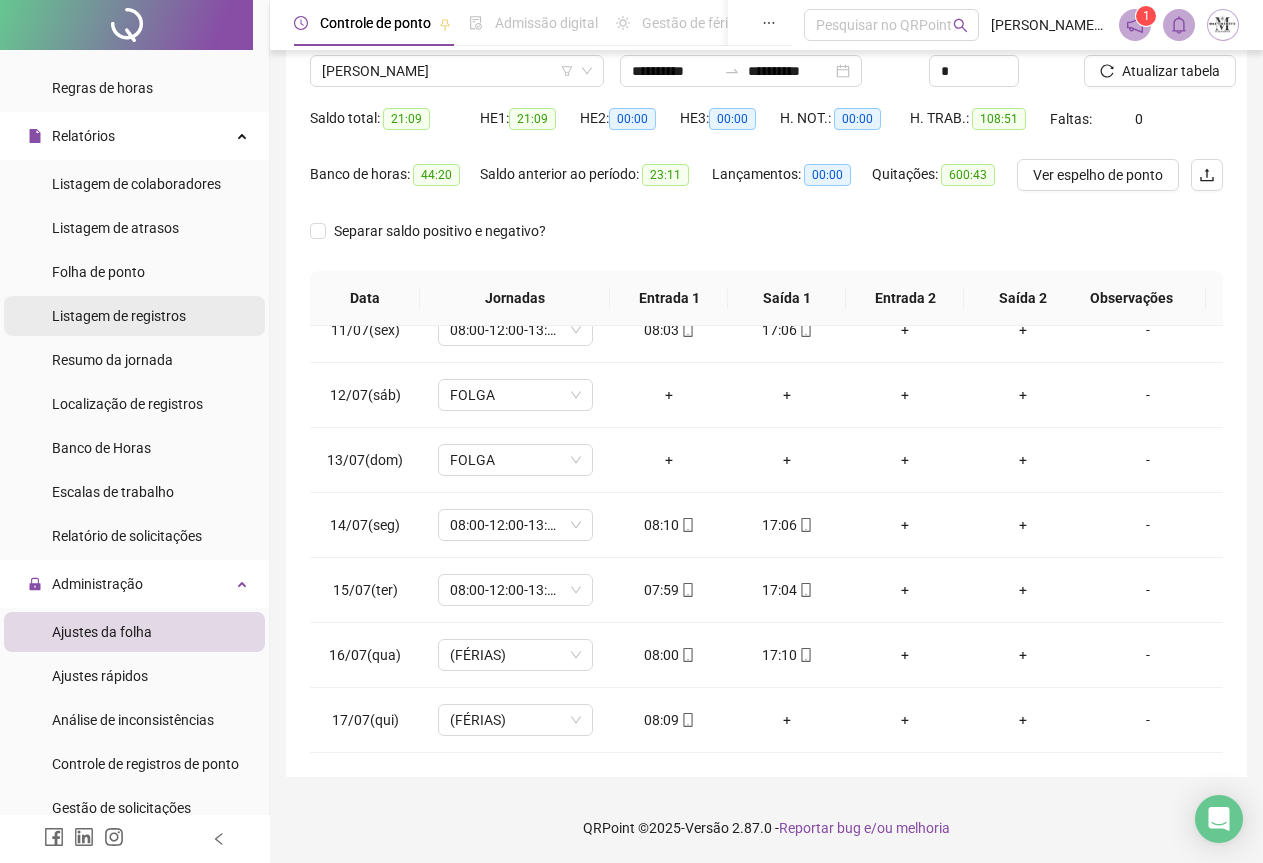 scroll, scrollTop: 300, scrollLeft: 0, axis: vertical 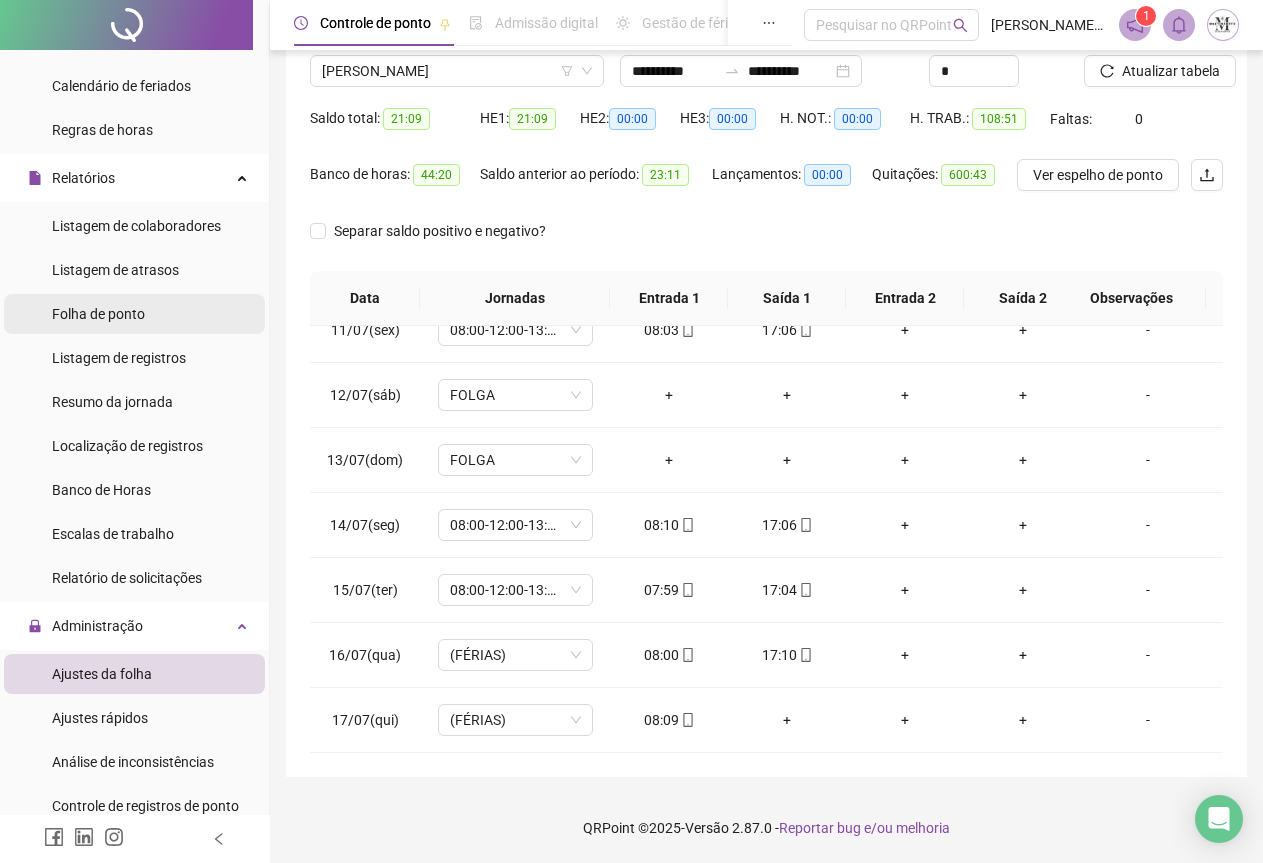 click on "Folha de ponto" at bounding box center (98, 314) 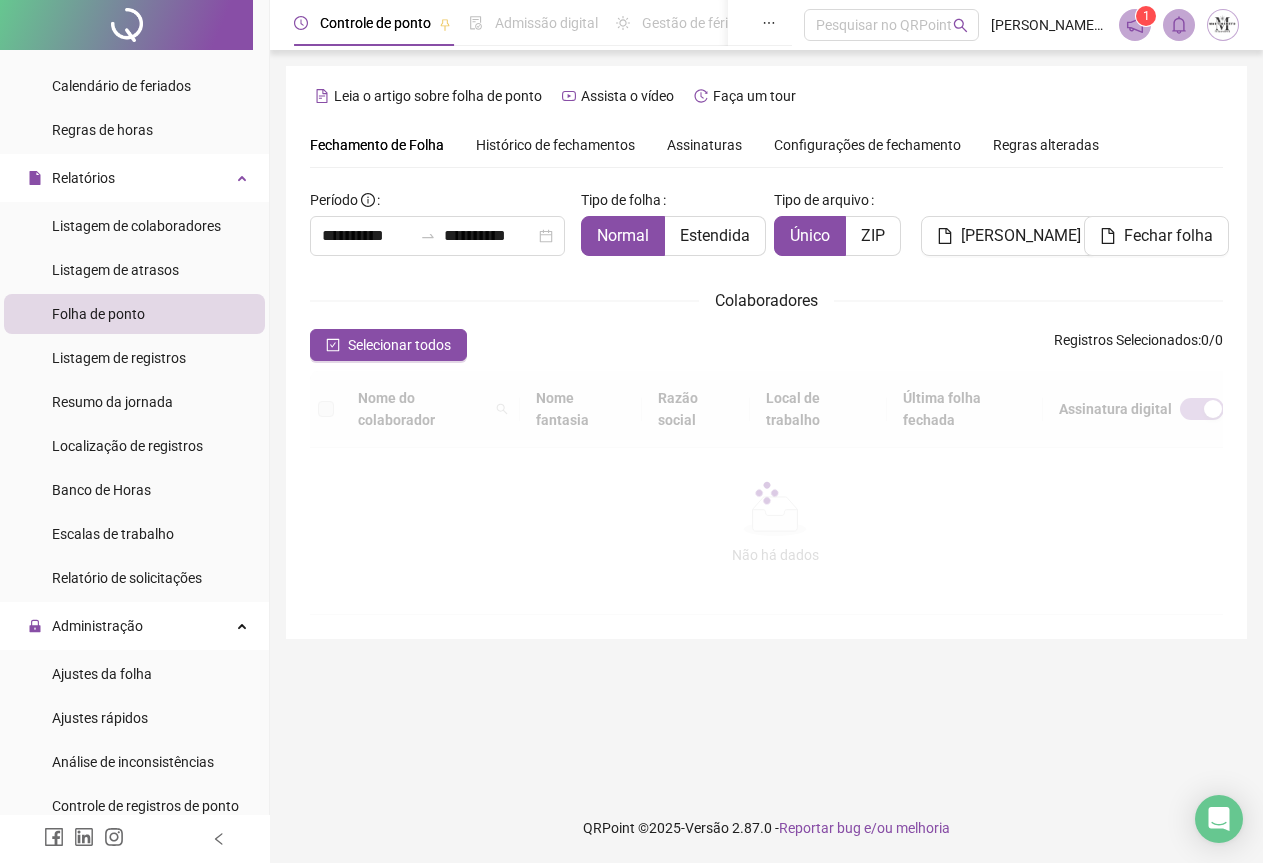 scroll, scrollTop: 0, scrollLeft: 0, axis: both 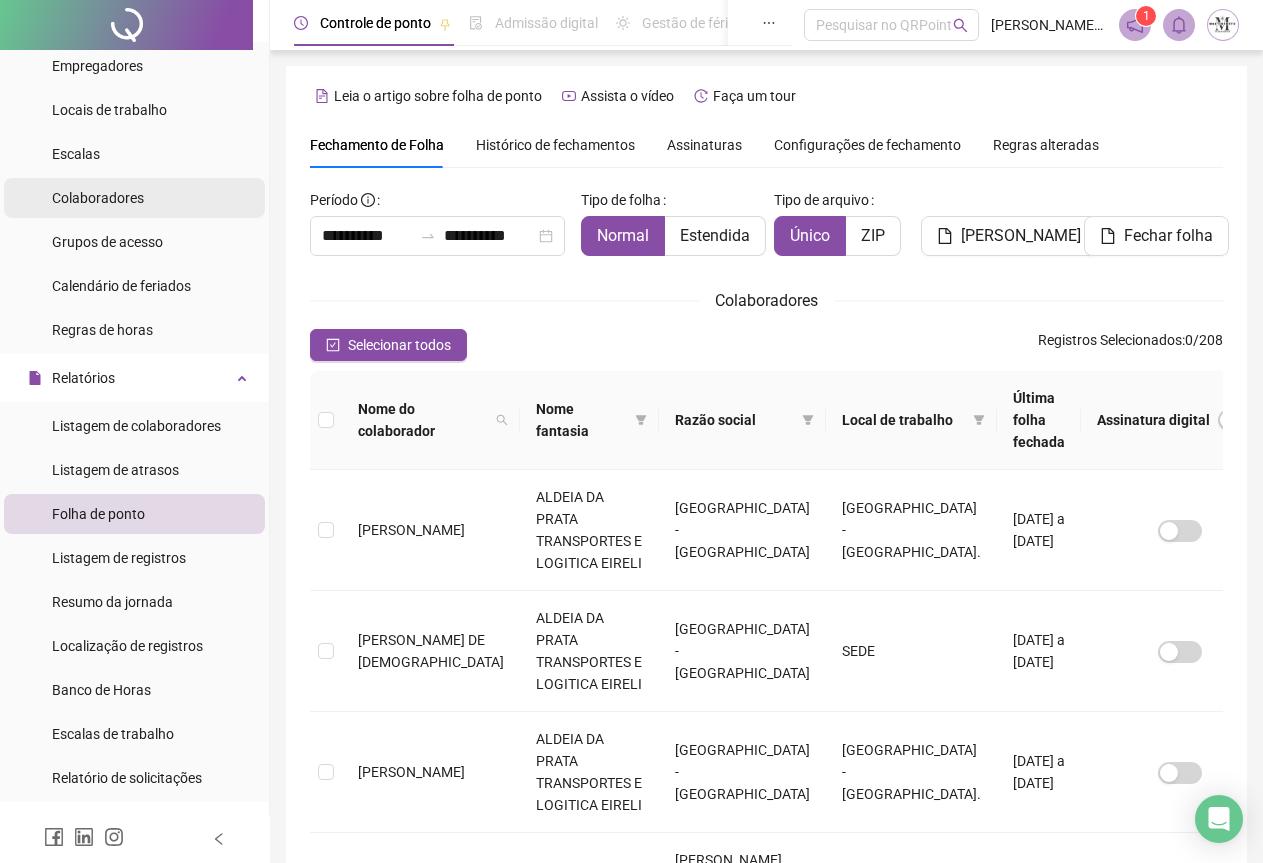 click on "Colaboradores" at bounding box center (98, 198) 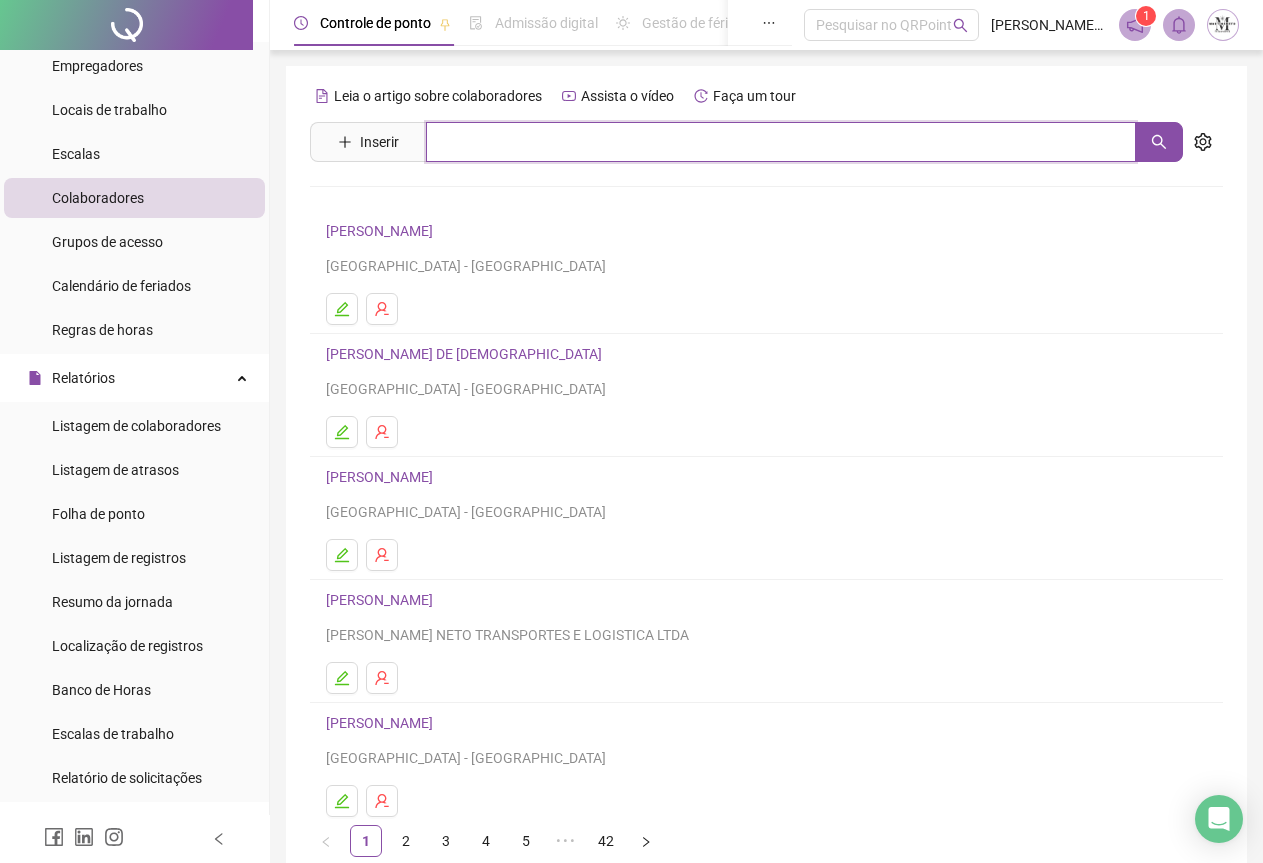 click at bounding box center [781, 142] 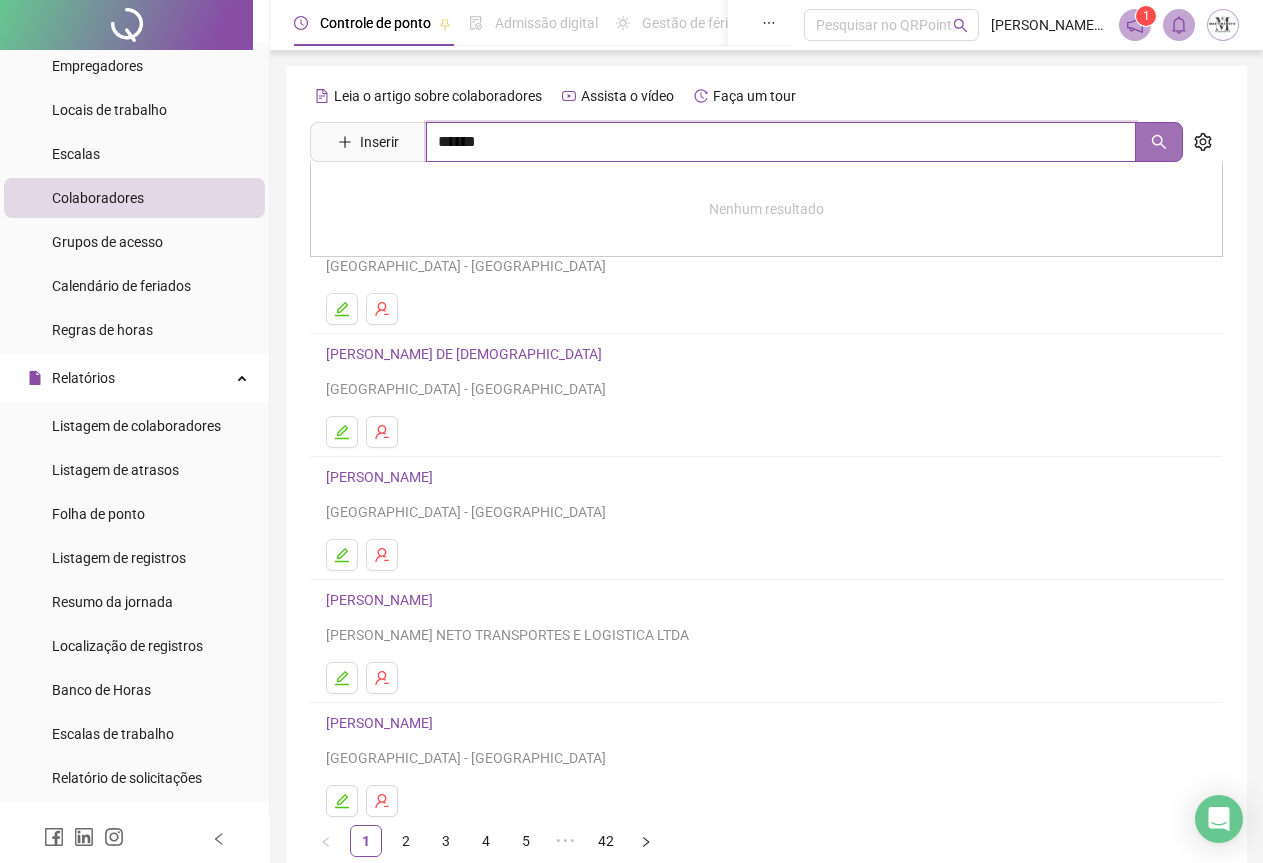 click at bounding box center (1159, 142) 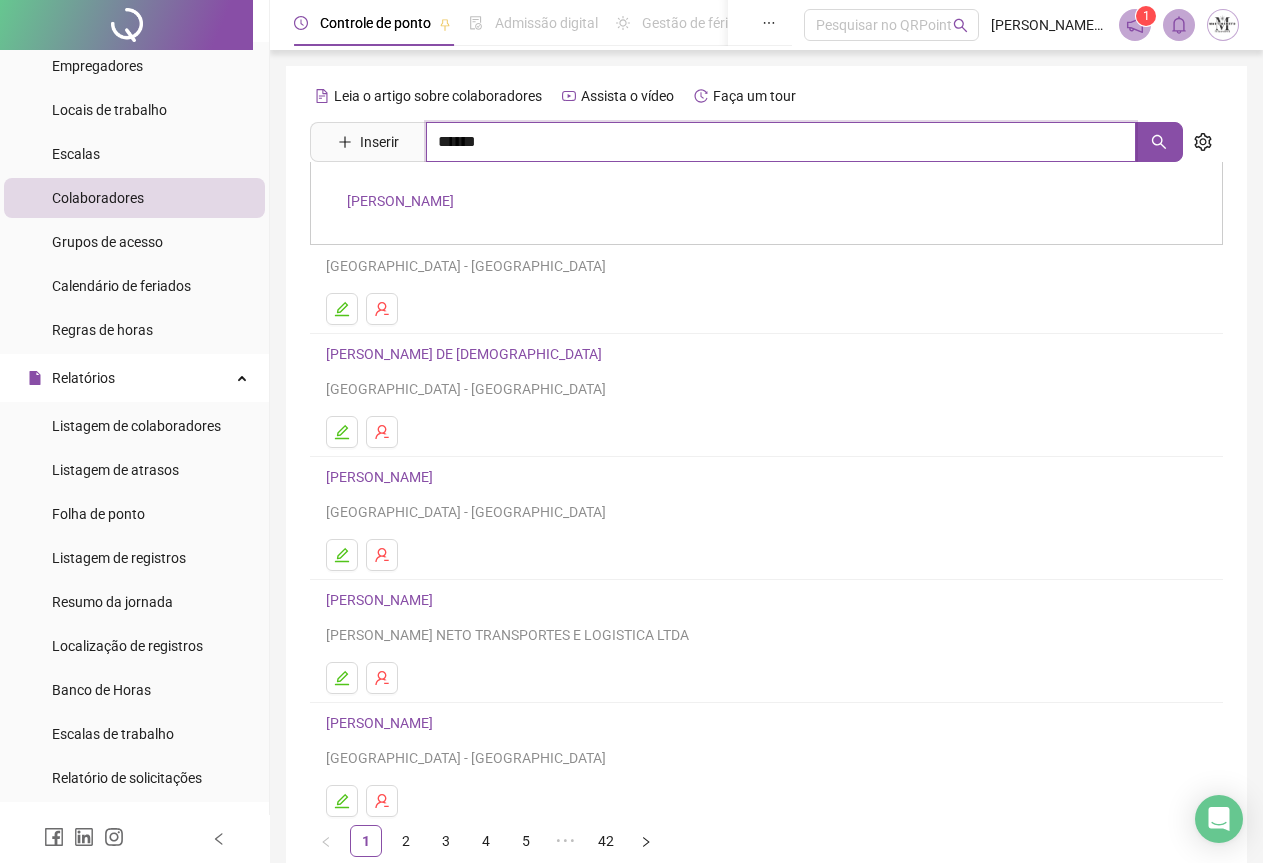 type on "******" 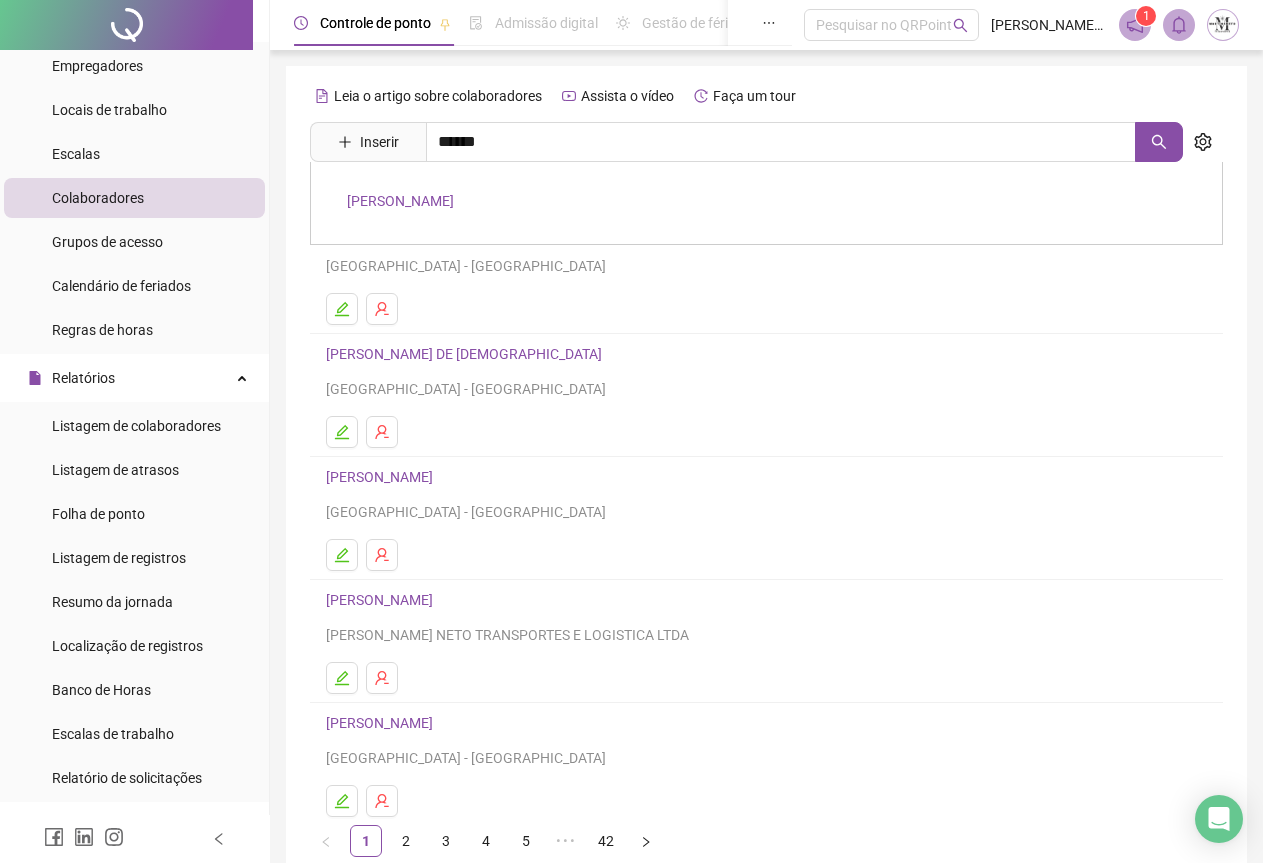 click on "[PERSON_NAME]" at bounding box center (400, 201) 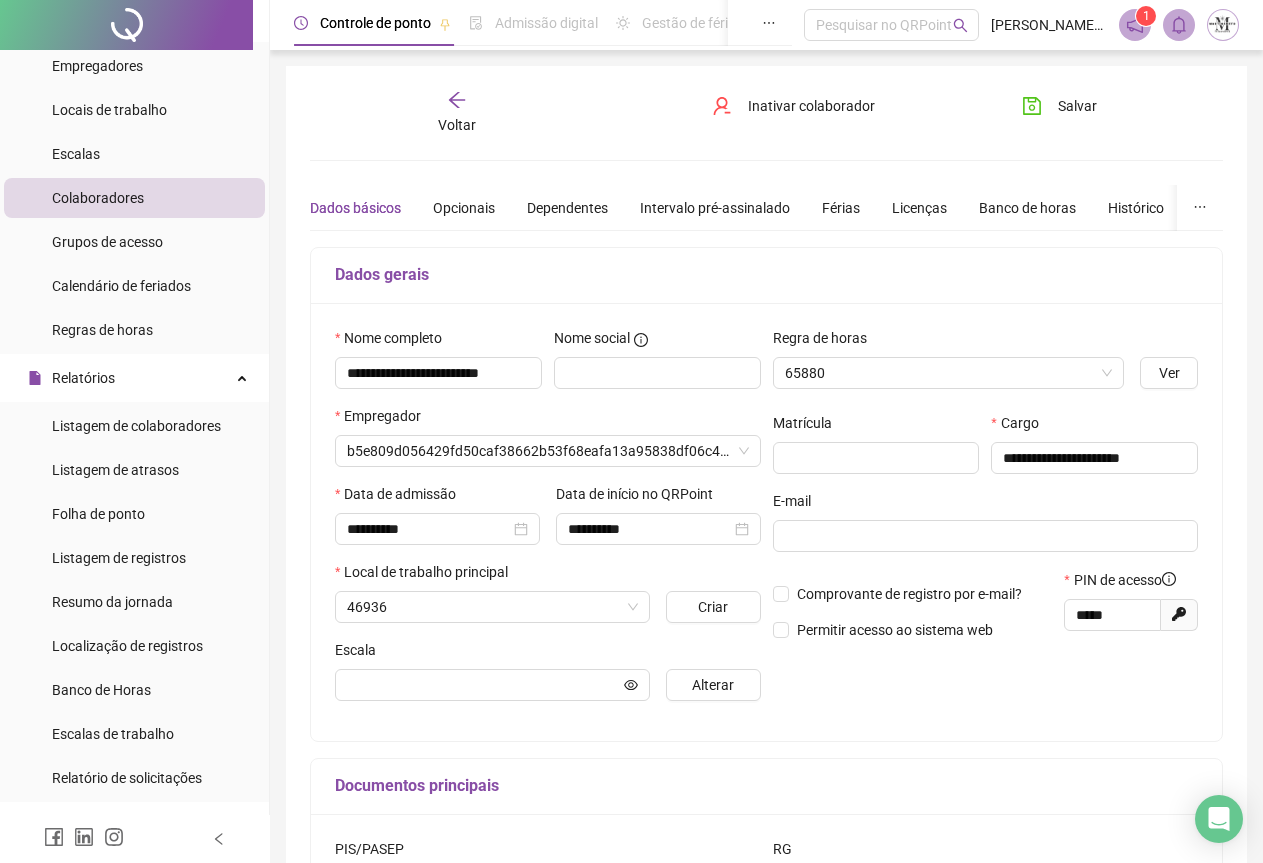 type on "****" 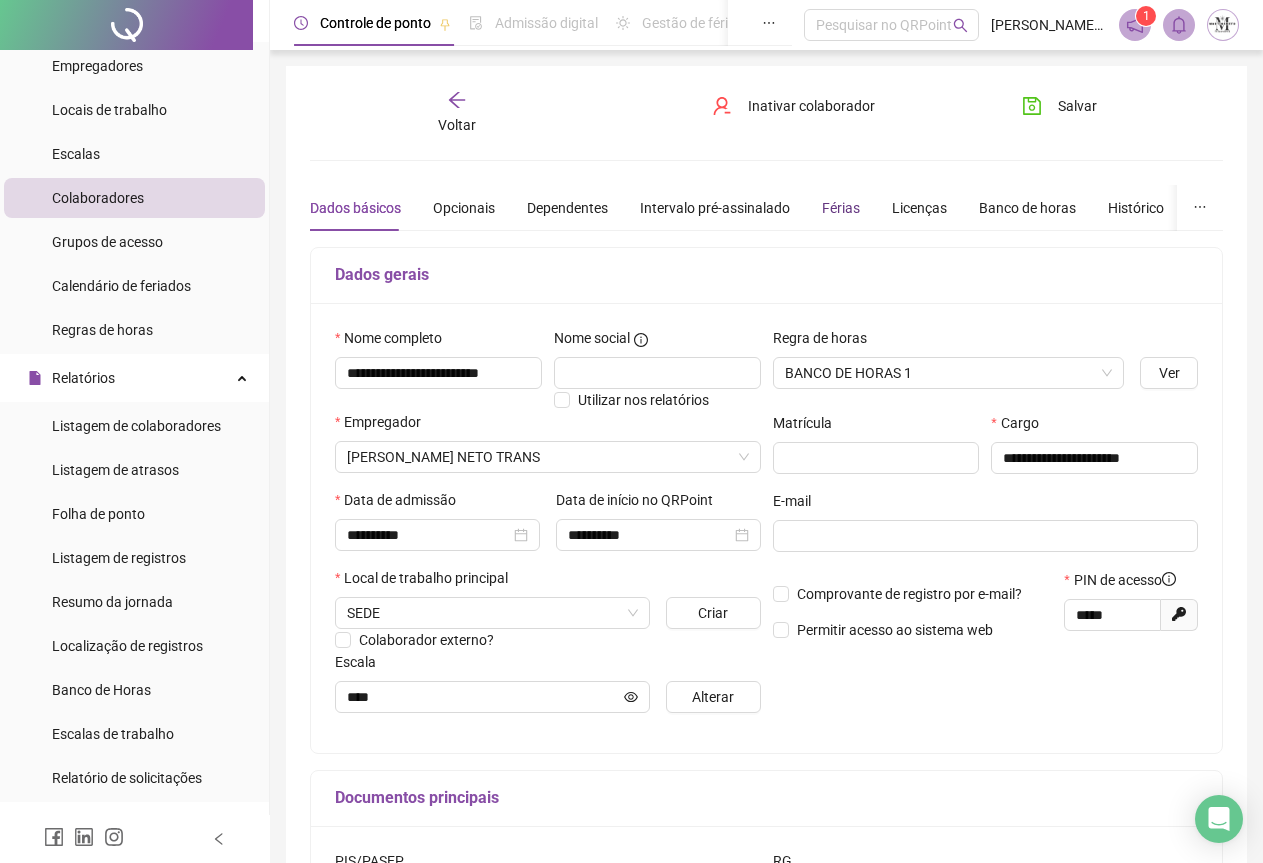 click on "Férias" at bounding box center [841, 208] 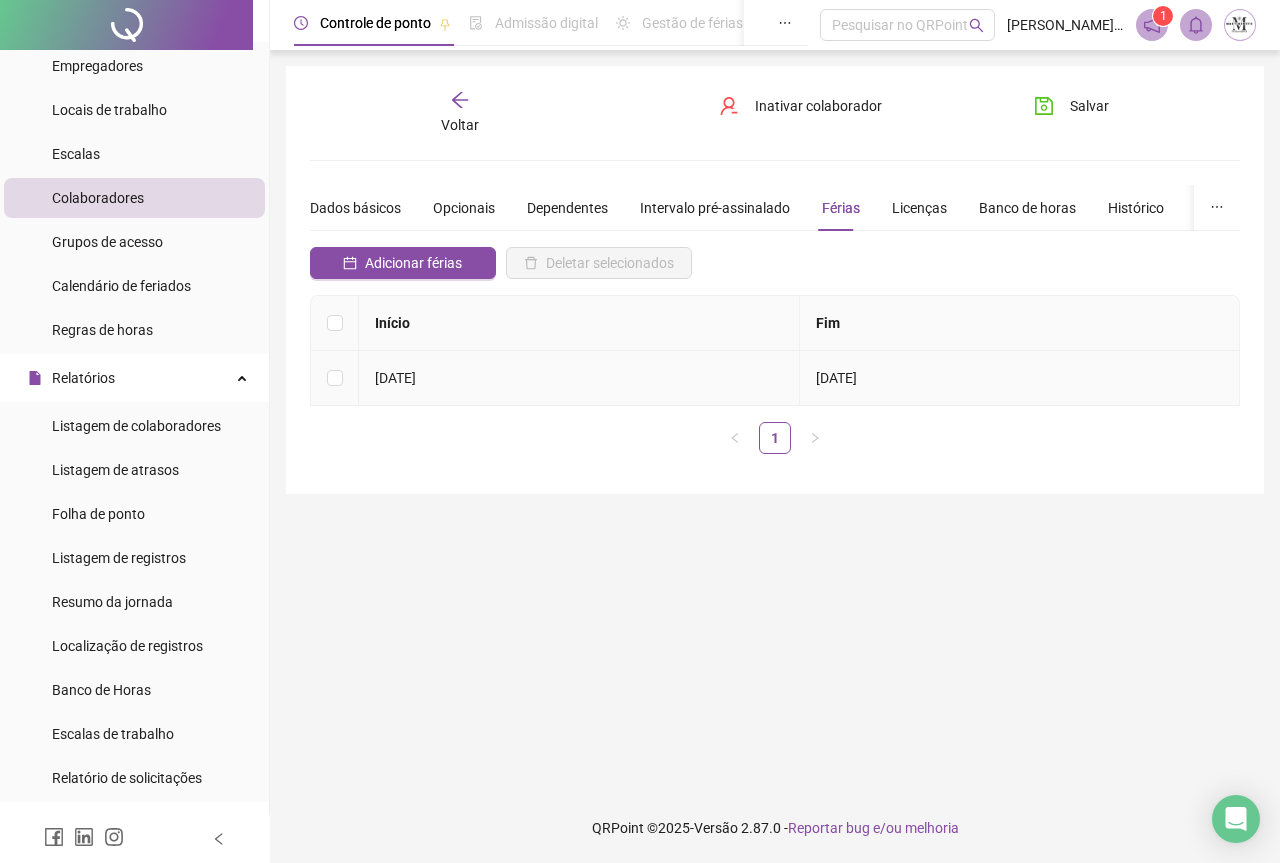 click at bounding box center (335, 378) 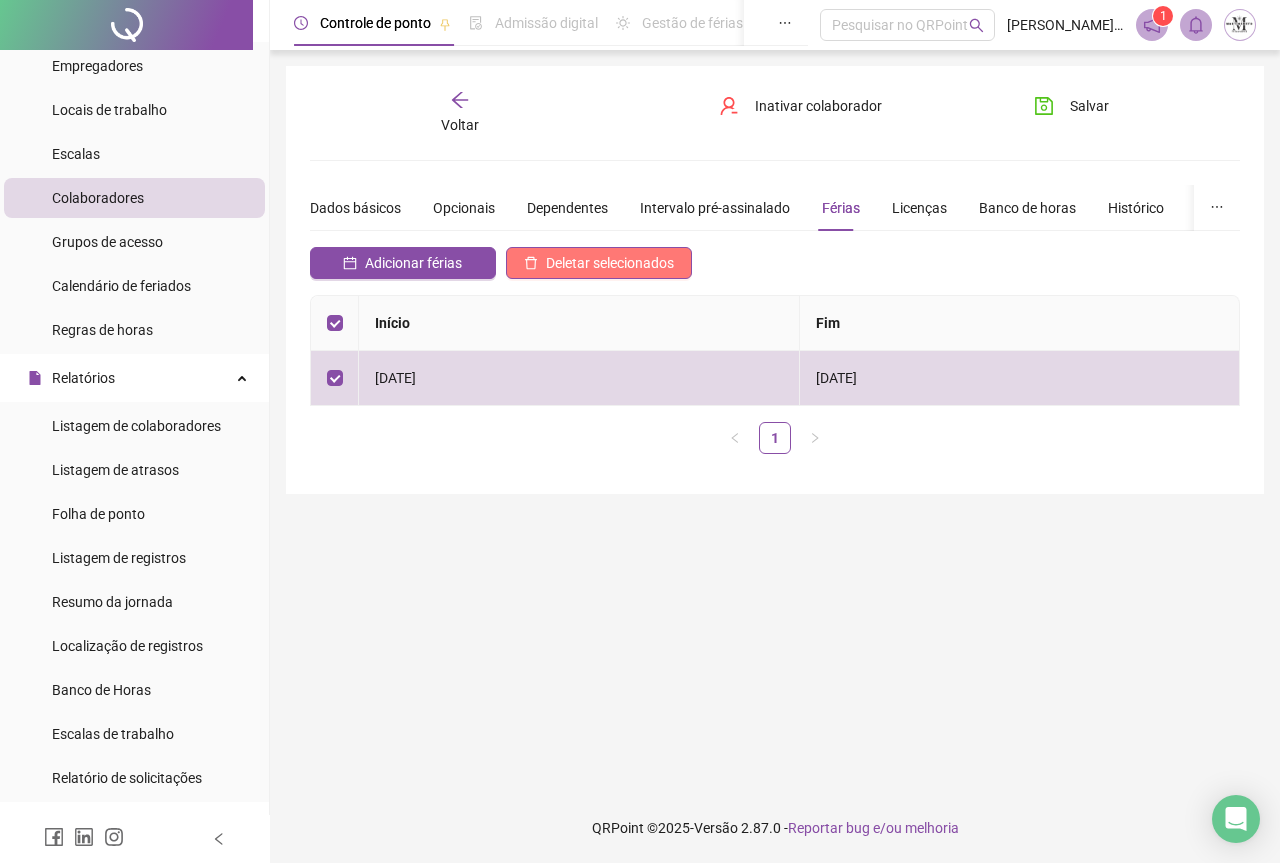 click on "Deletar selecionados" at bounding box center (610, 263) 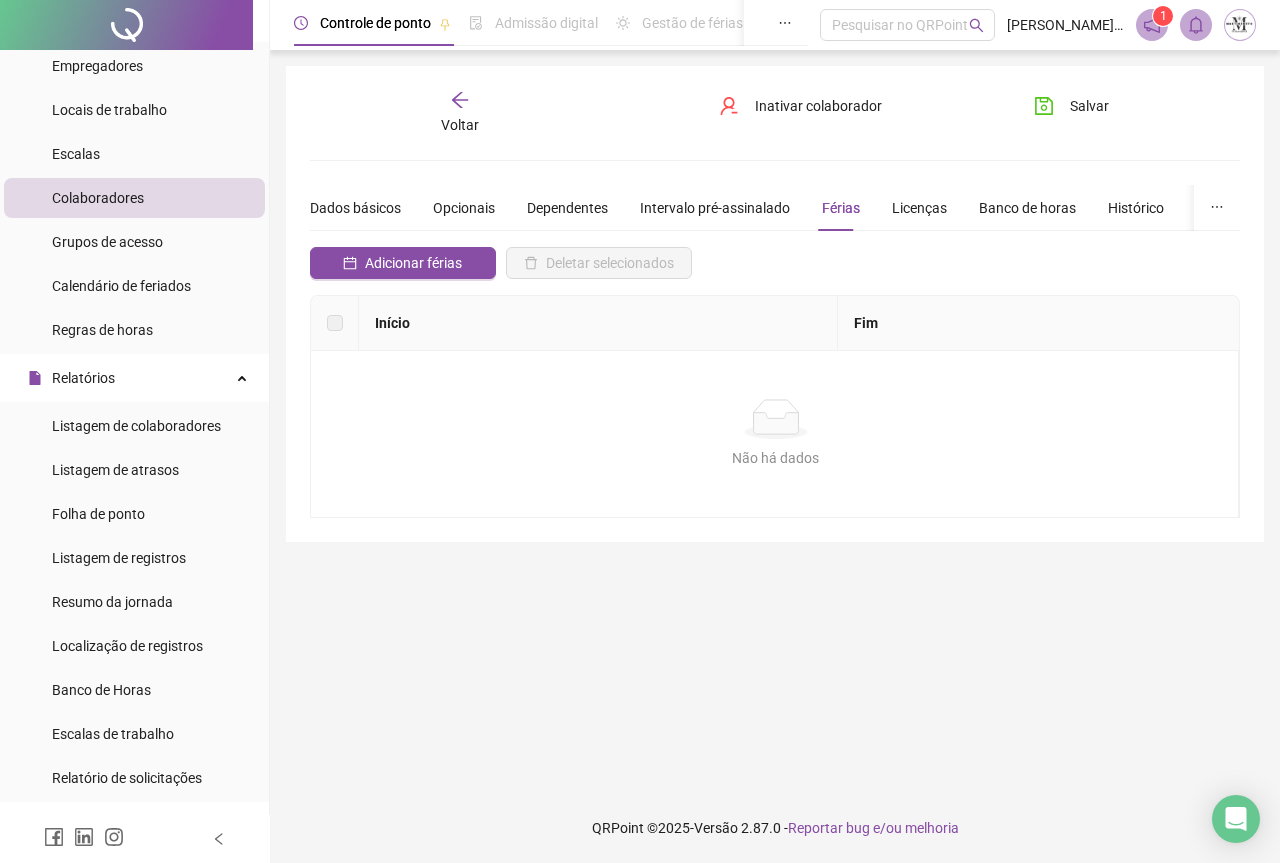 click 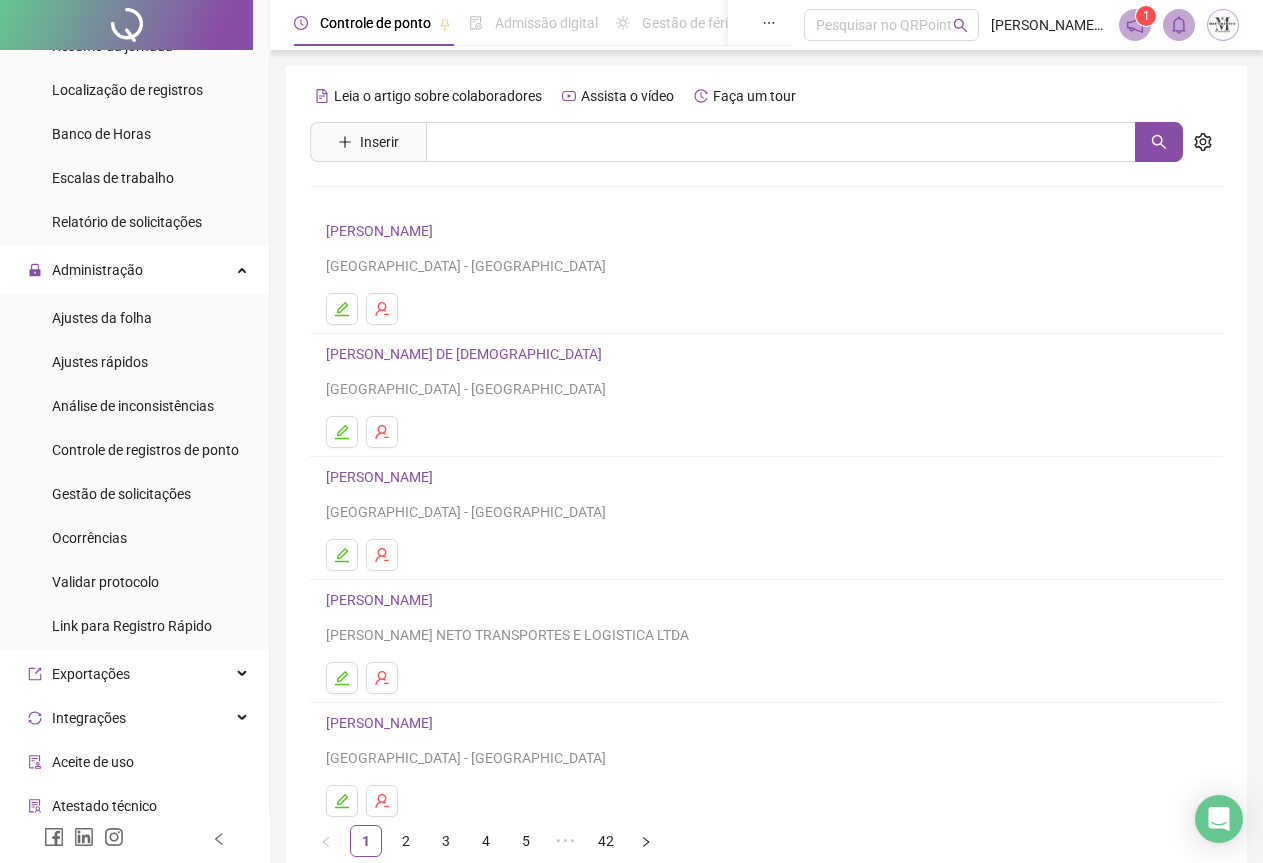 scroll, scrollTop: 799, scrollLeft: 0, axis: vertical 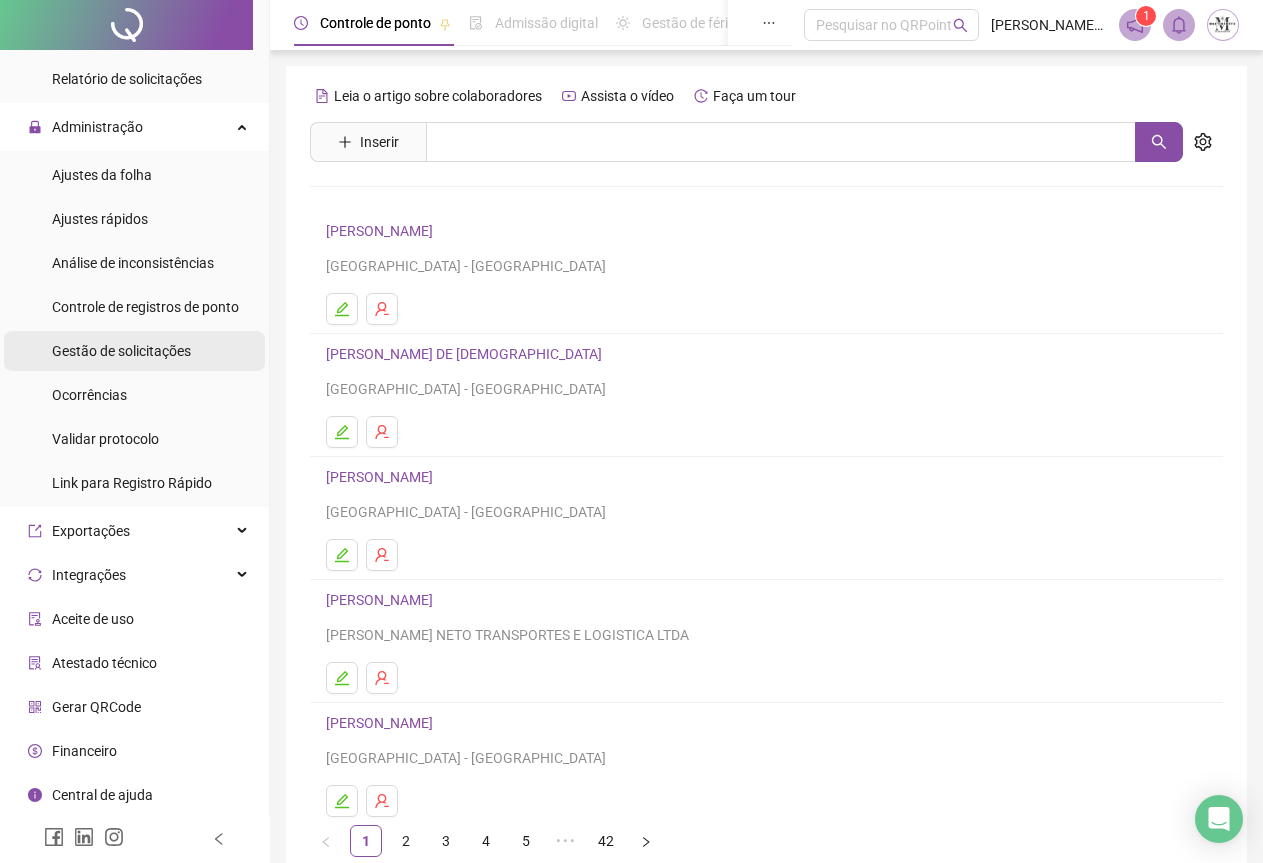 click on "Gestão de solicitações" at bounding box center [121, 351] 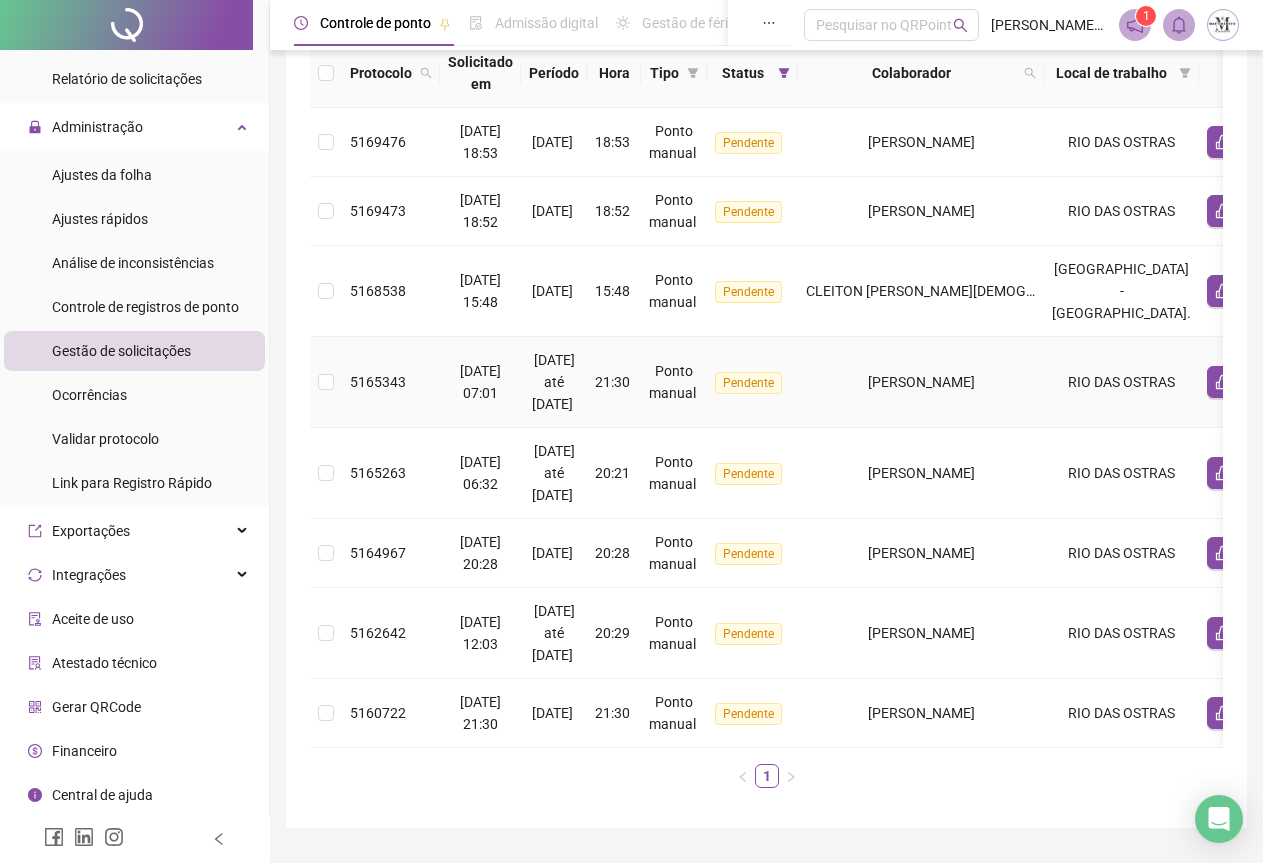 scroll, scrollTop: 200, scrollLeft: 0, axis: vertical 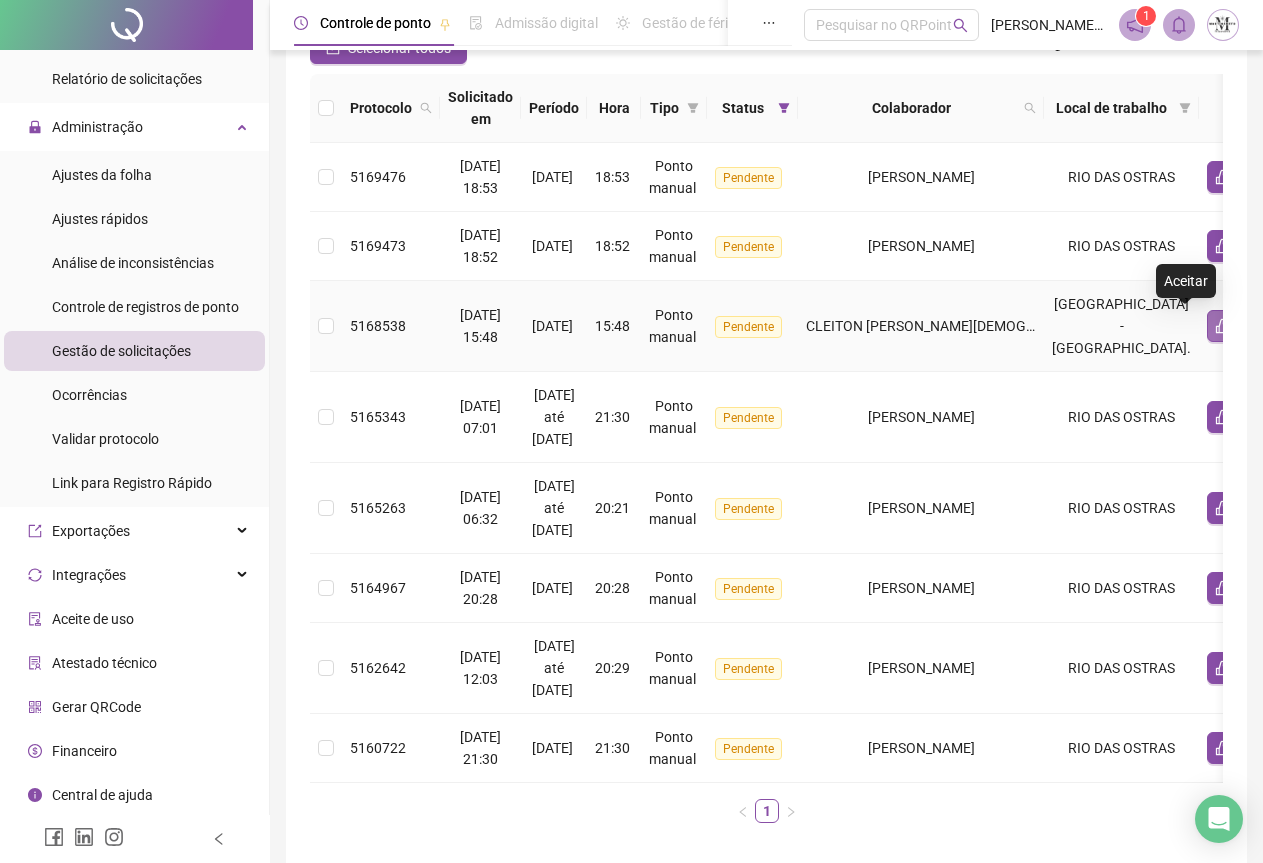 click at bounding box center [1223, 326] 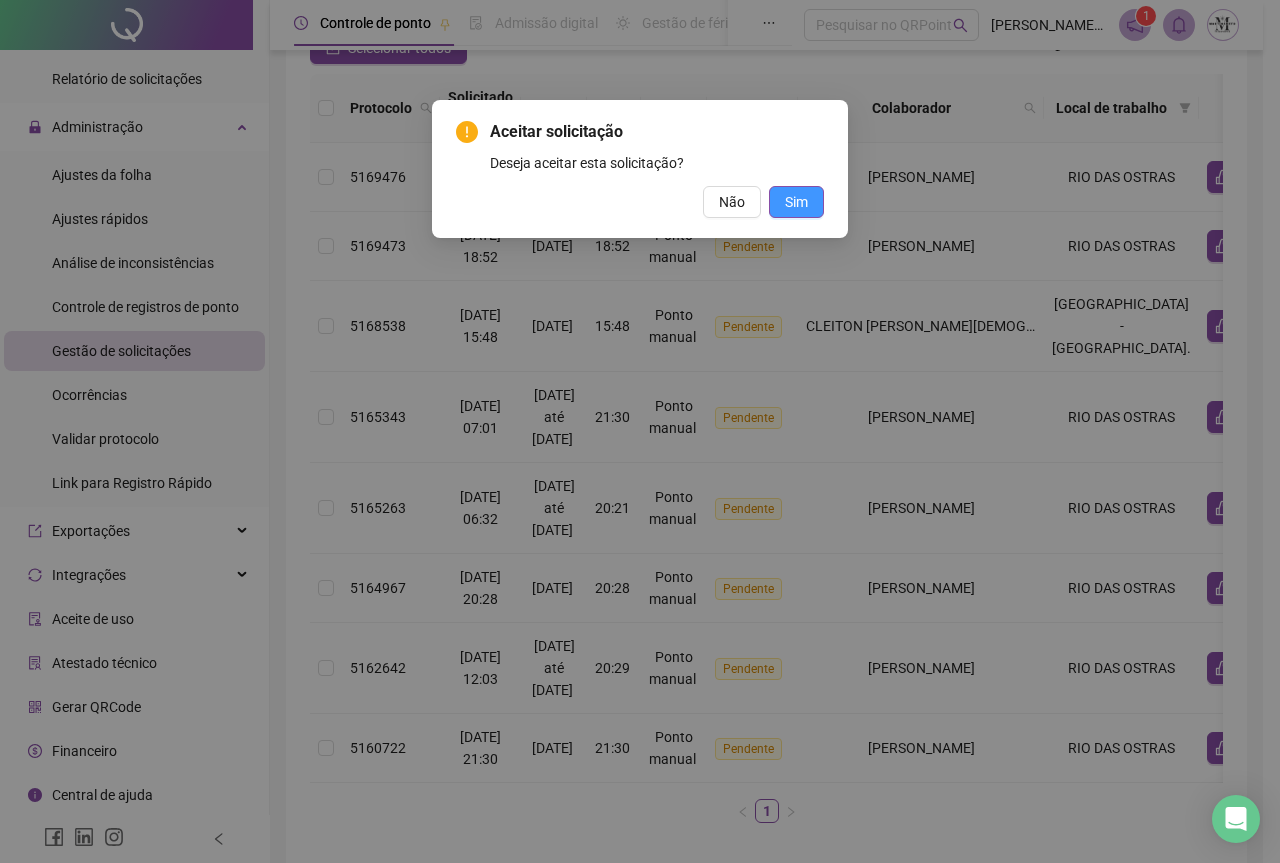 click on "Sim" at bounding box center (796, 202) 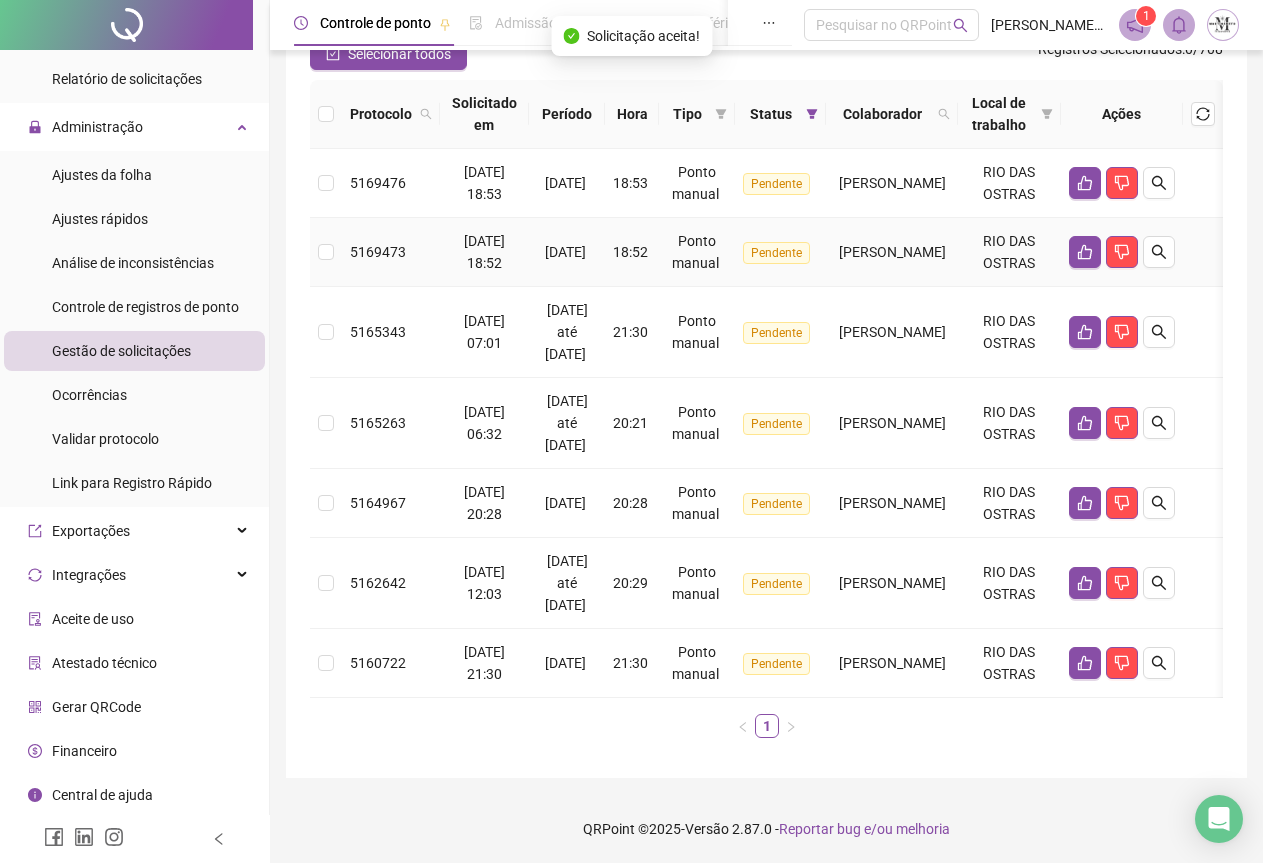 scroll, scrollTop: 212, scrollLeft: 0, axis: vertical 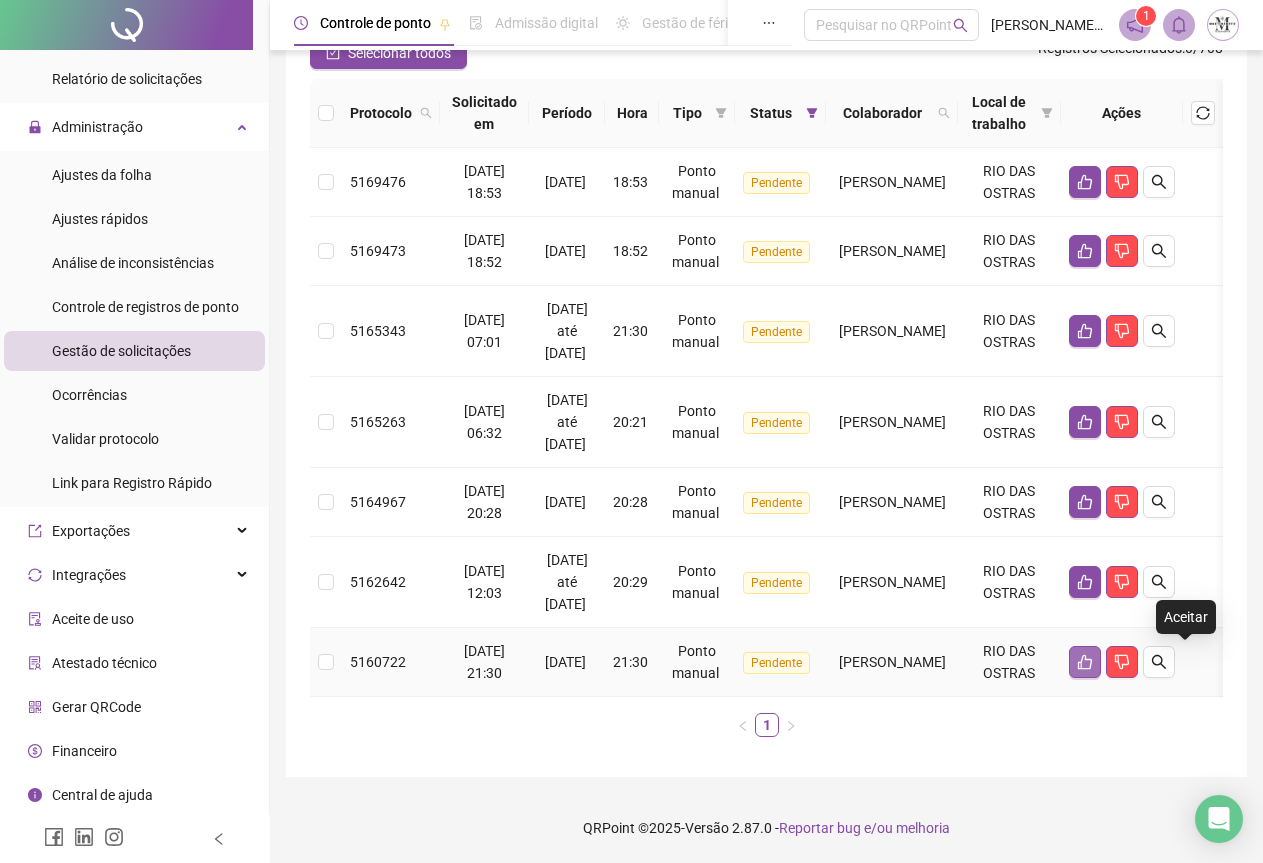 click 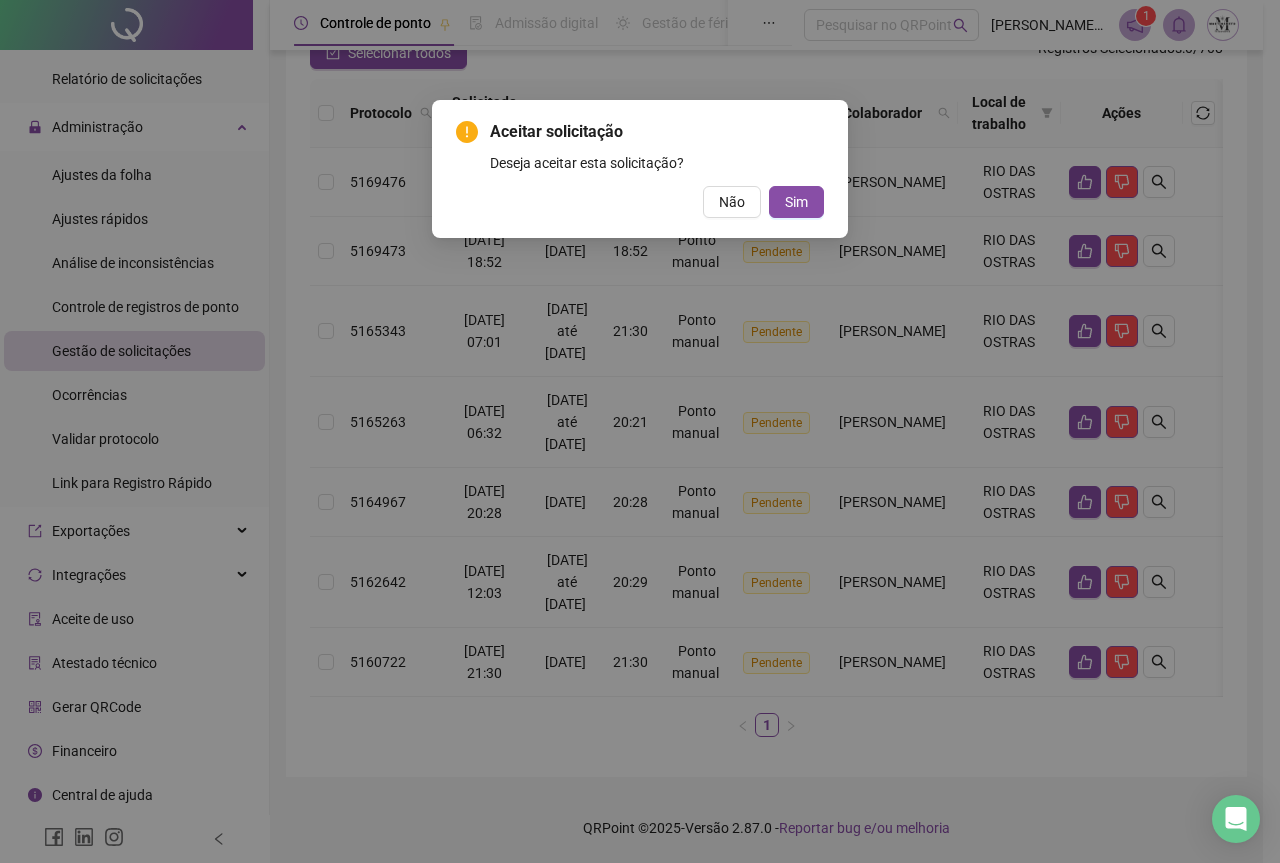 click on "Aceitar solicitação Deseja aceitar esta solicitação? Não Sim" at bounding box center [640, 431] 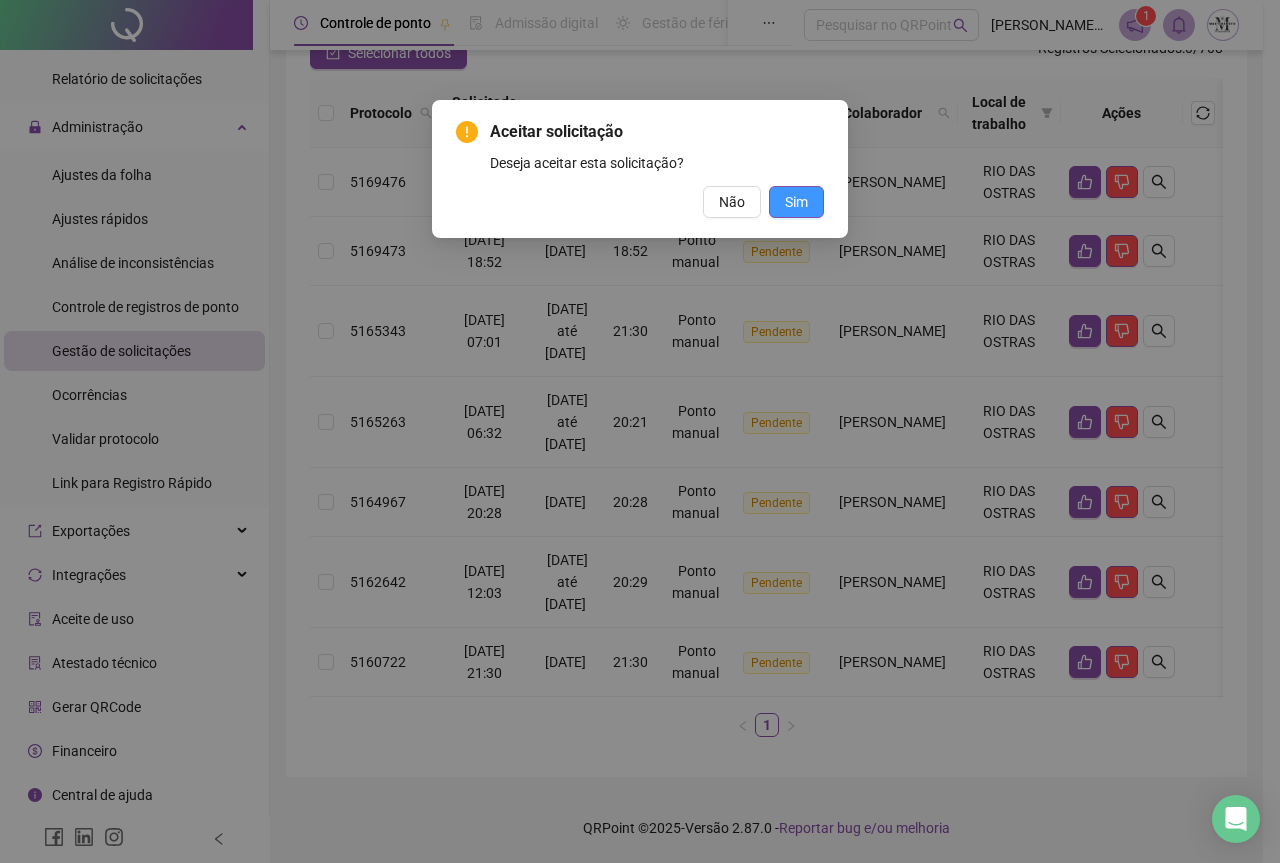 click on "Sim" at bounding box center (796, 202) 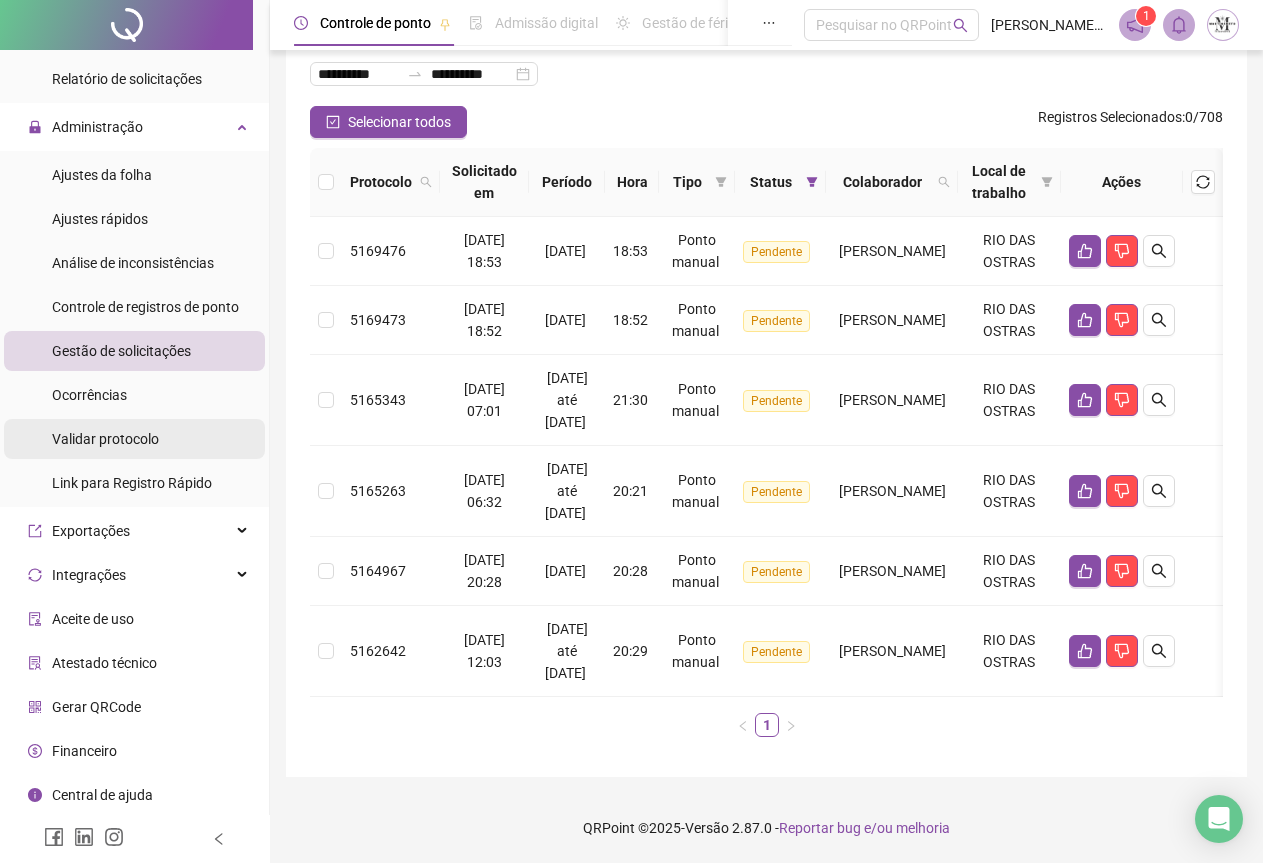 scroll, scrollTop: 143, scrollLeft: 0, axis: vertical 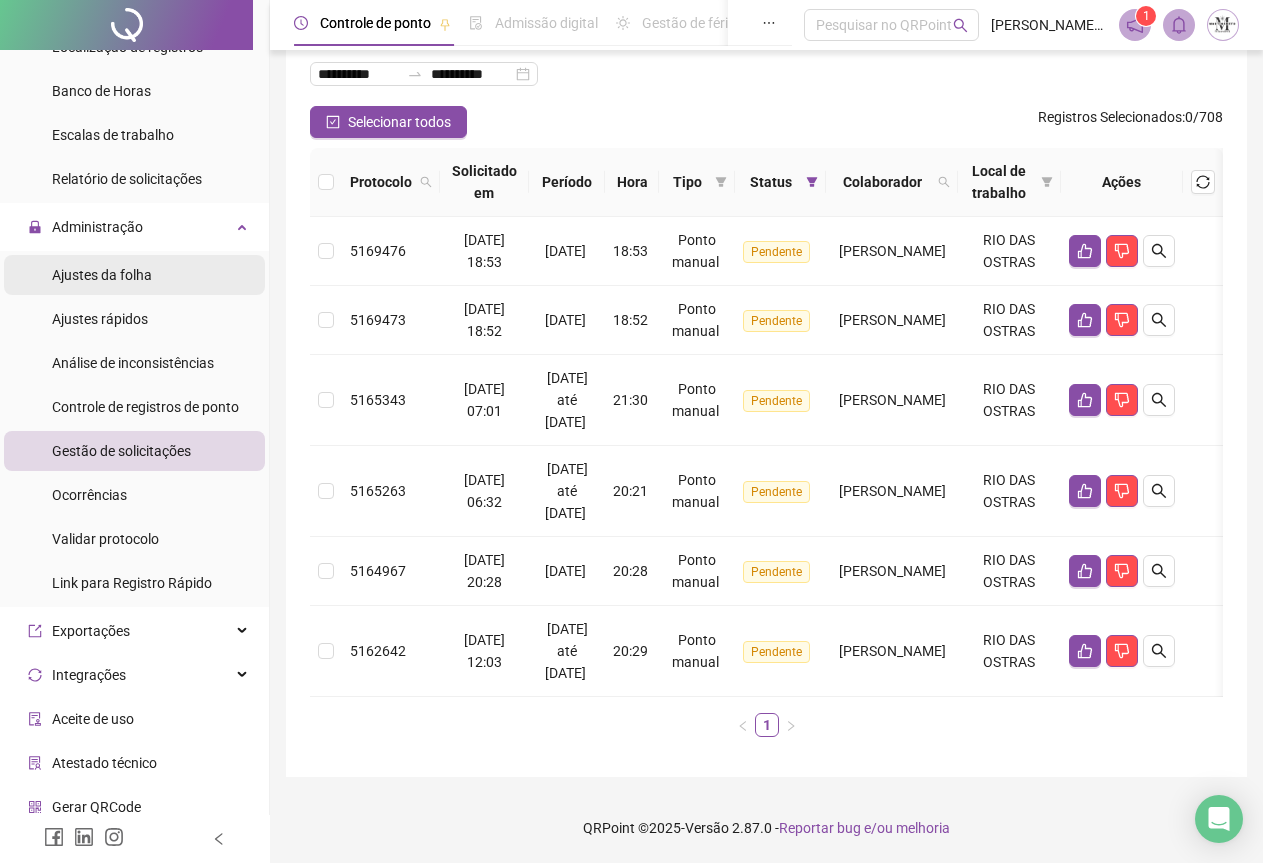 click on "Ajustes da folha" at bounding box center (102, 275) 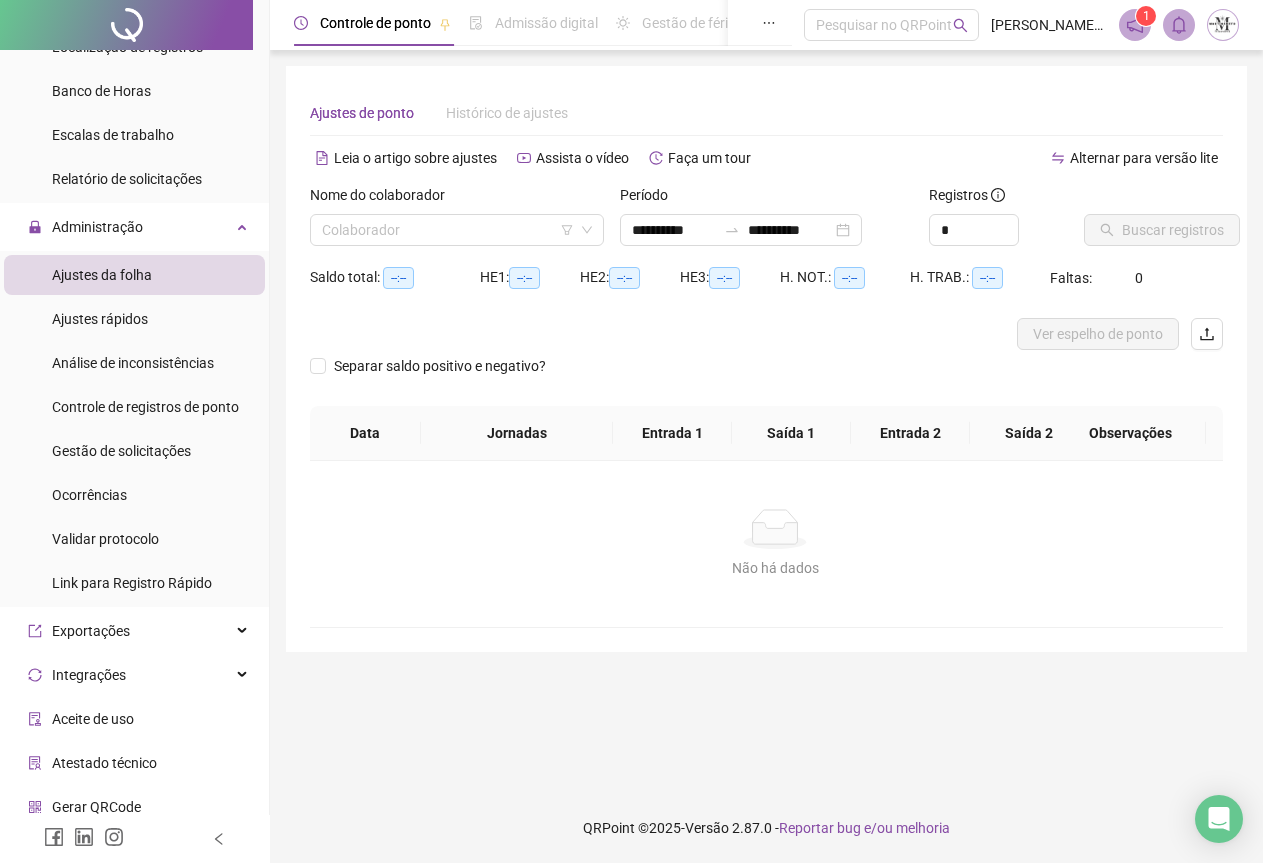 scroll, scrollTop: 0, scrollLeft: 0, axis: both 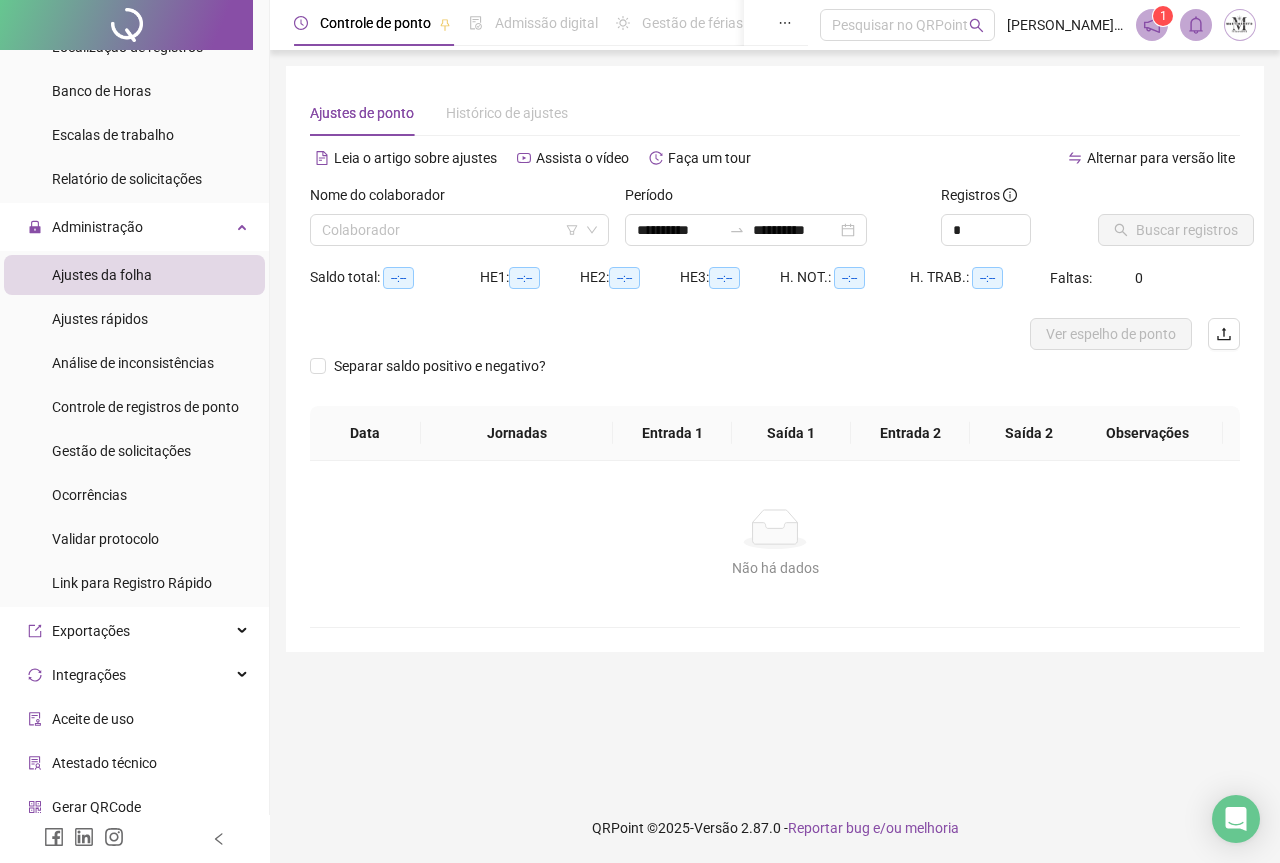 type on "**********" 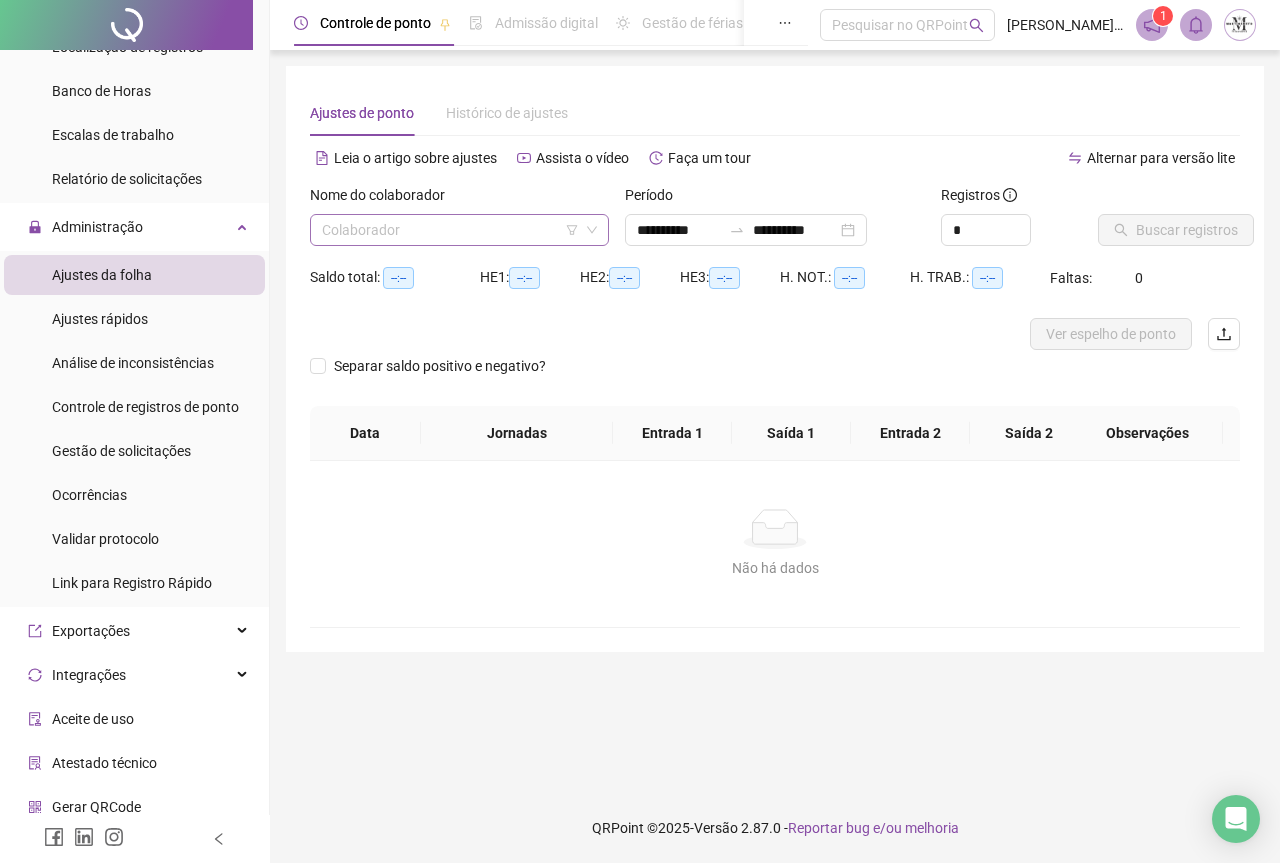 click at bounding box center (453, 230) 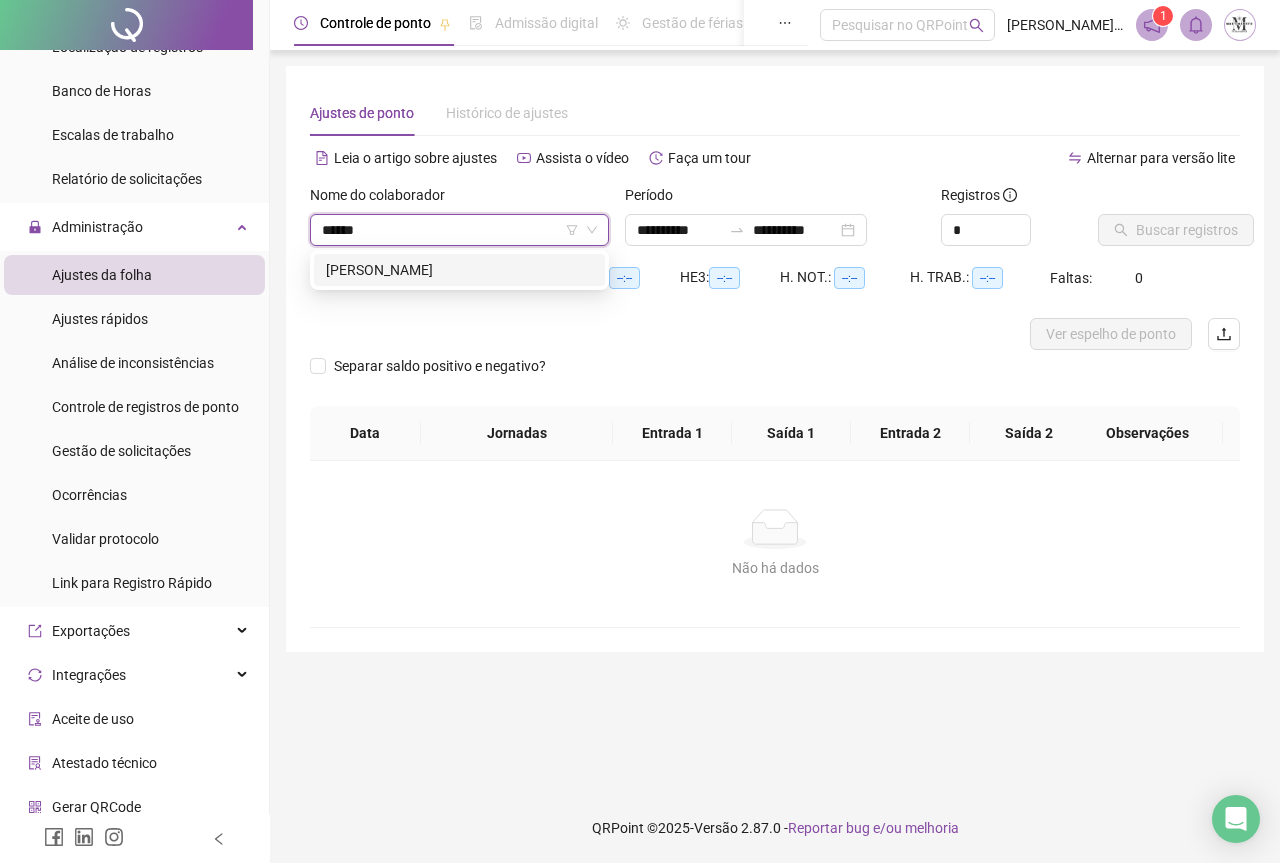 type on "*******" 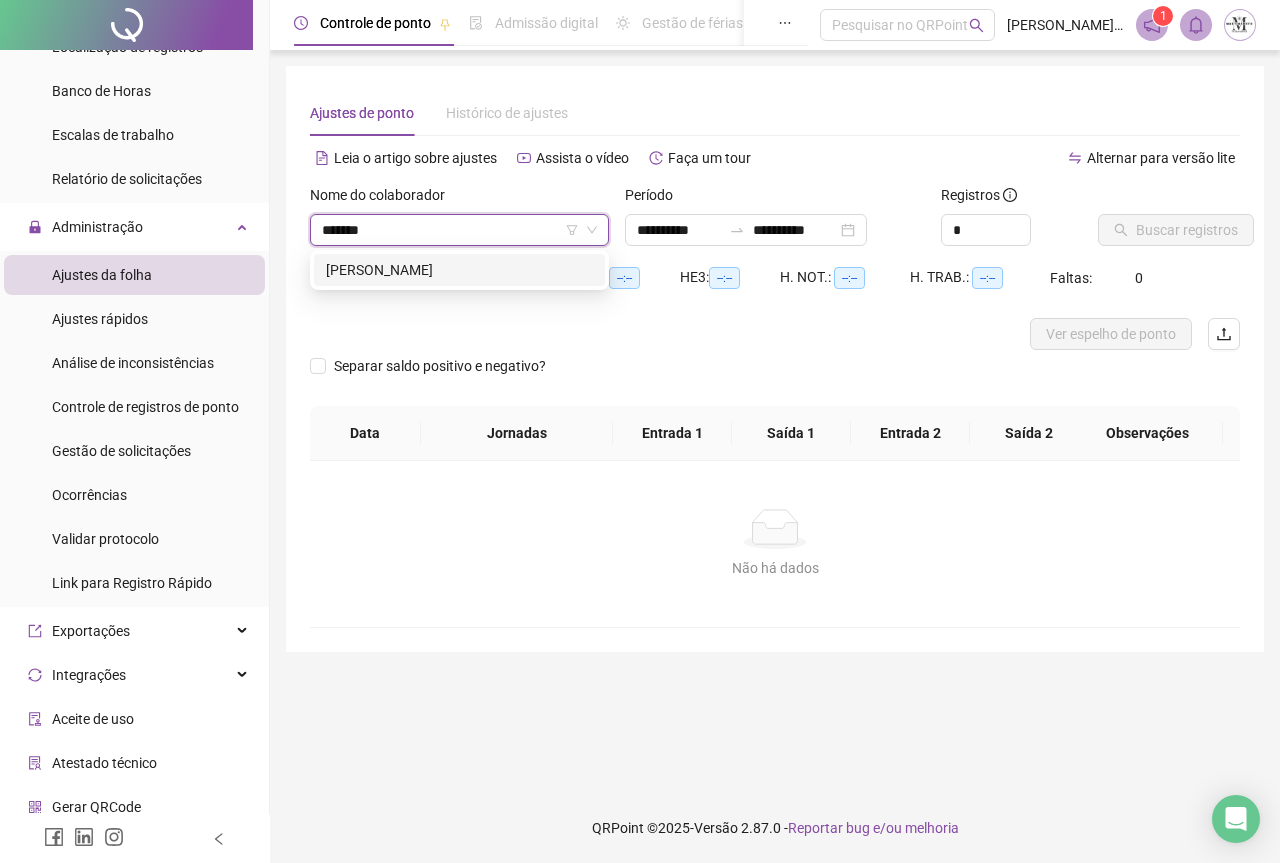 click on "[PERSON_NAME]" at bounding box center (459, 270) 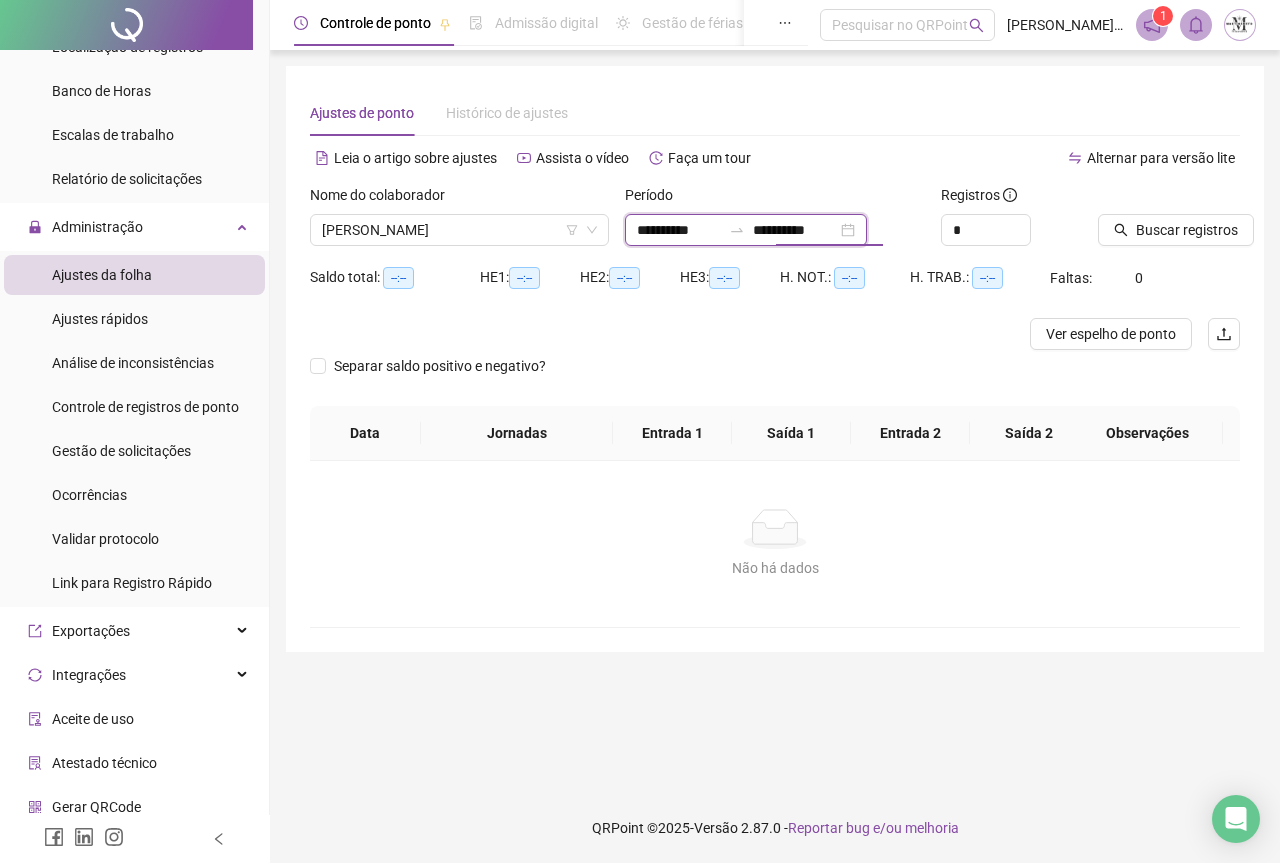 click on "**********" at bounding box center [795, 230] 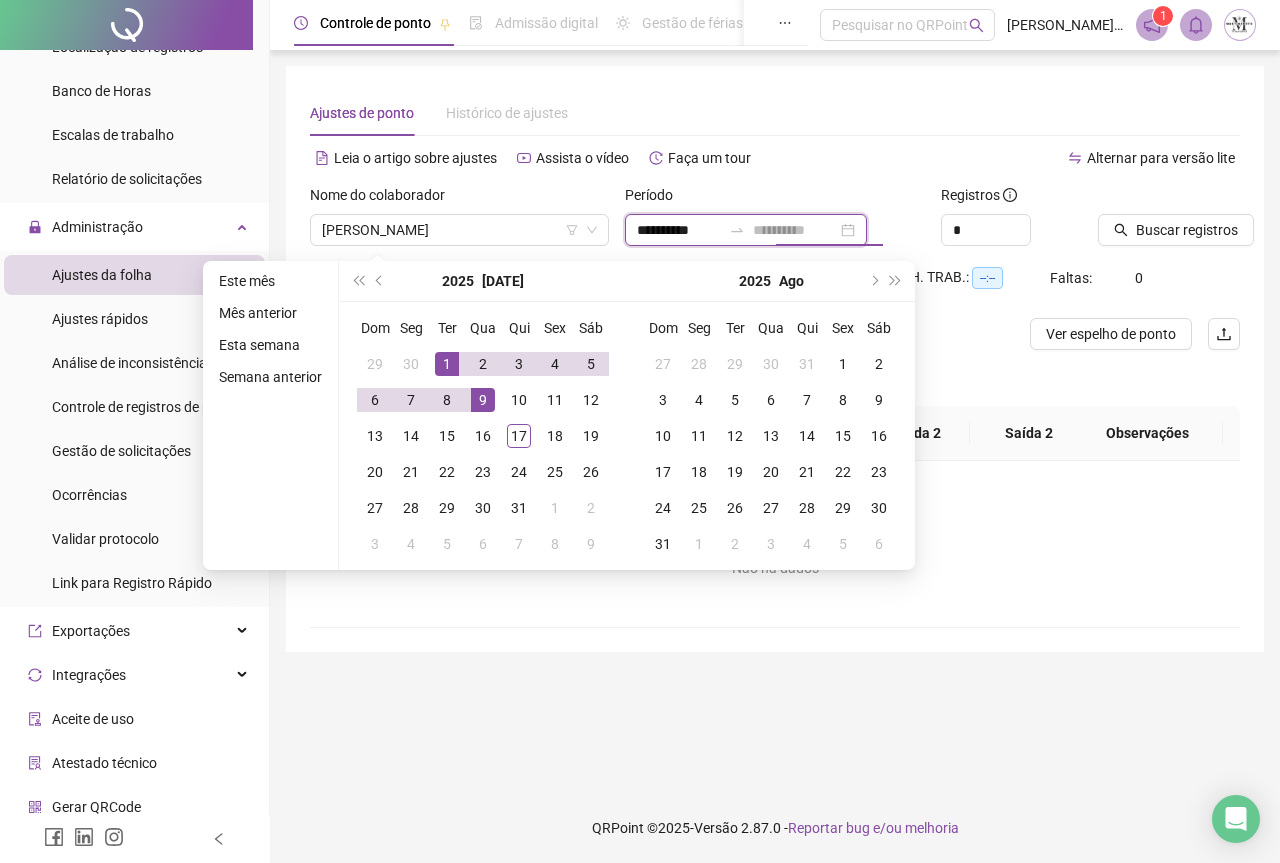 type on "**********" 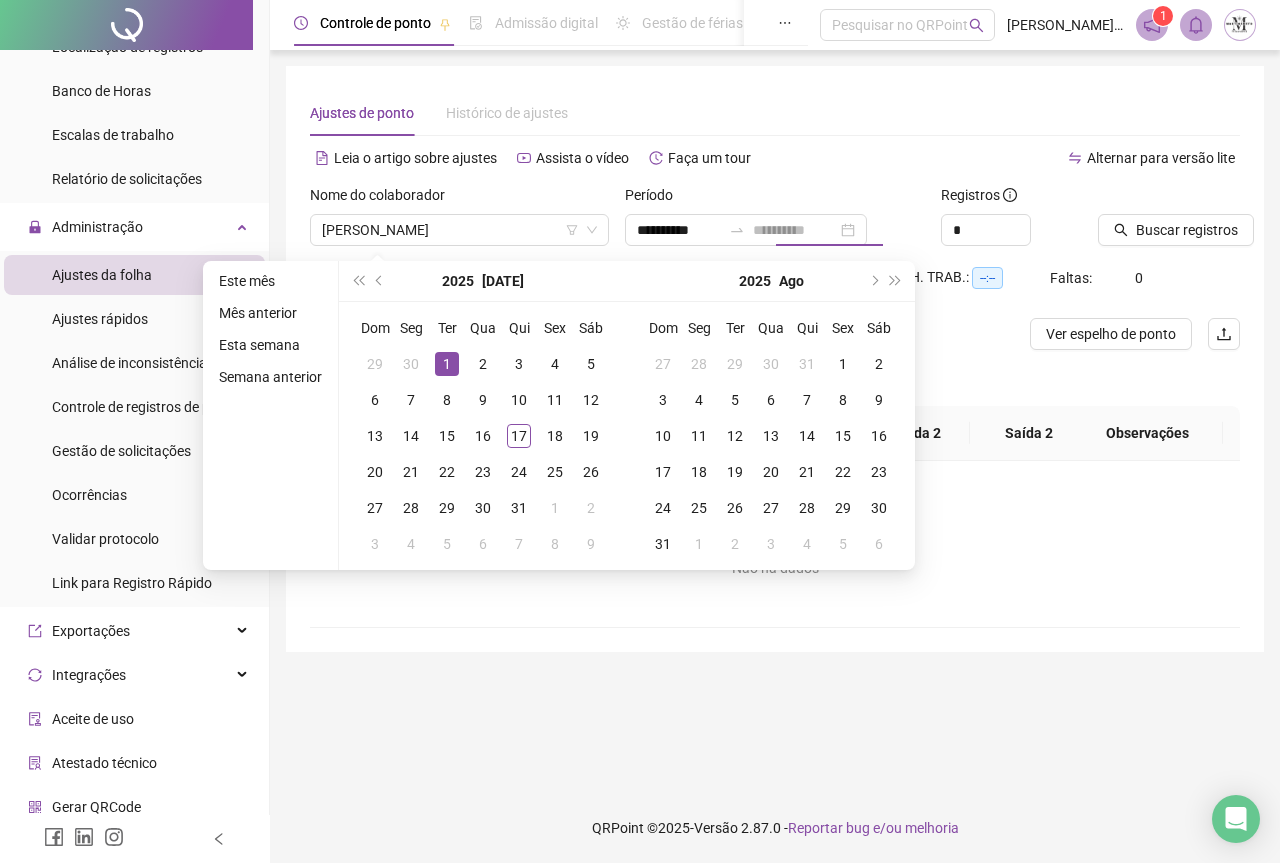 click on "1" at bounding box center [447, 364] 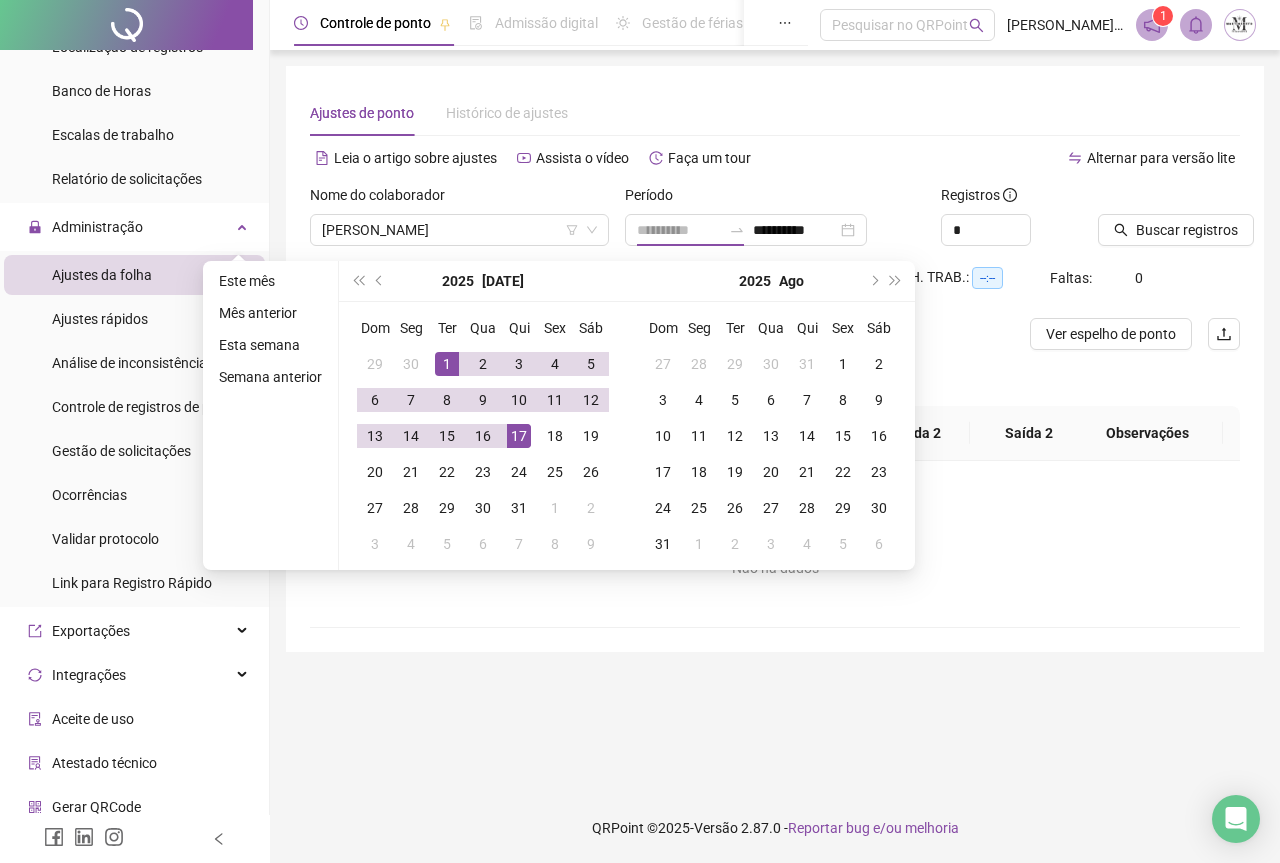 click on "17" at bounding box center (519, 436) 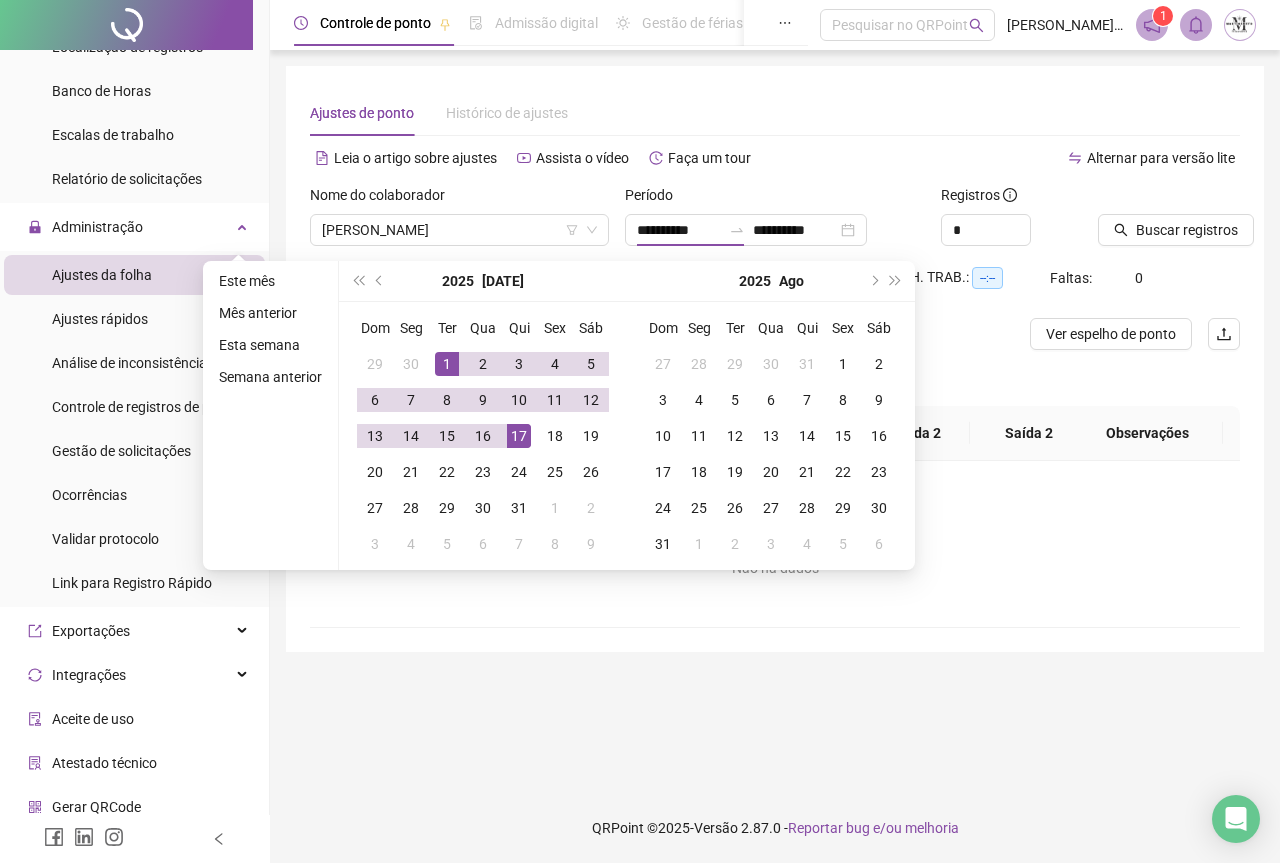 type on "**********" 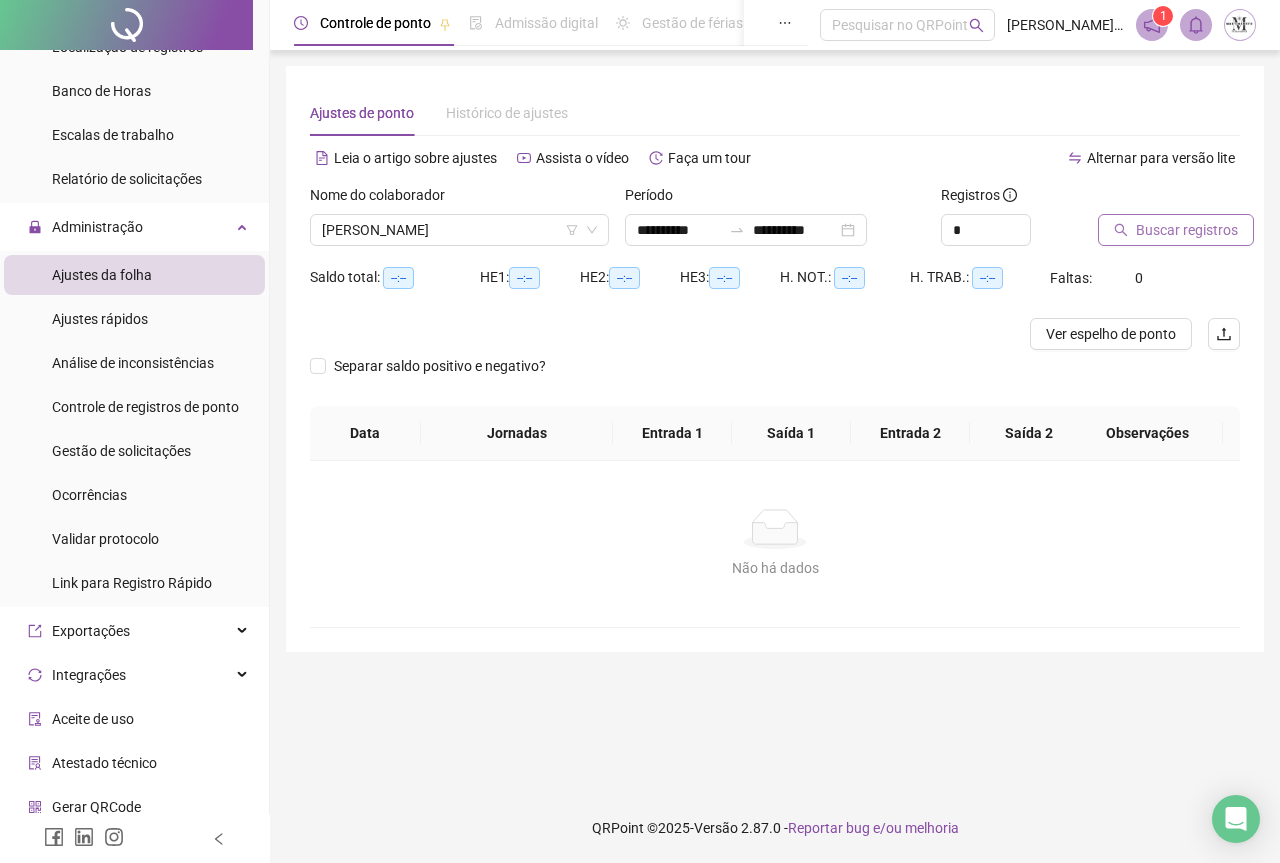 click on "Buscar registros" at bounding box center [1187, 230] 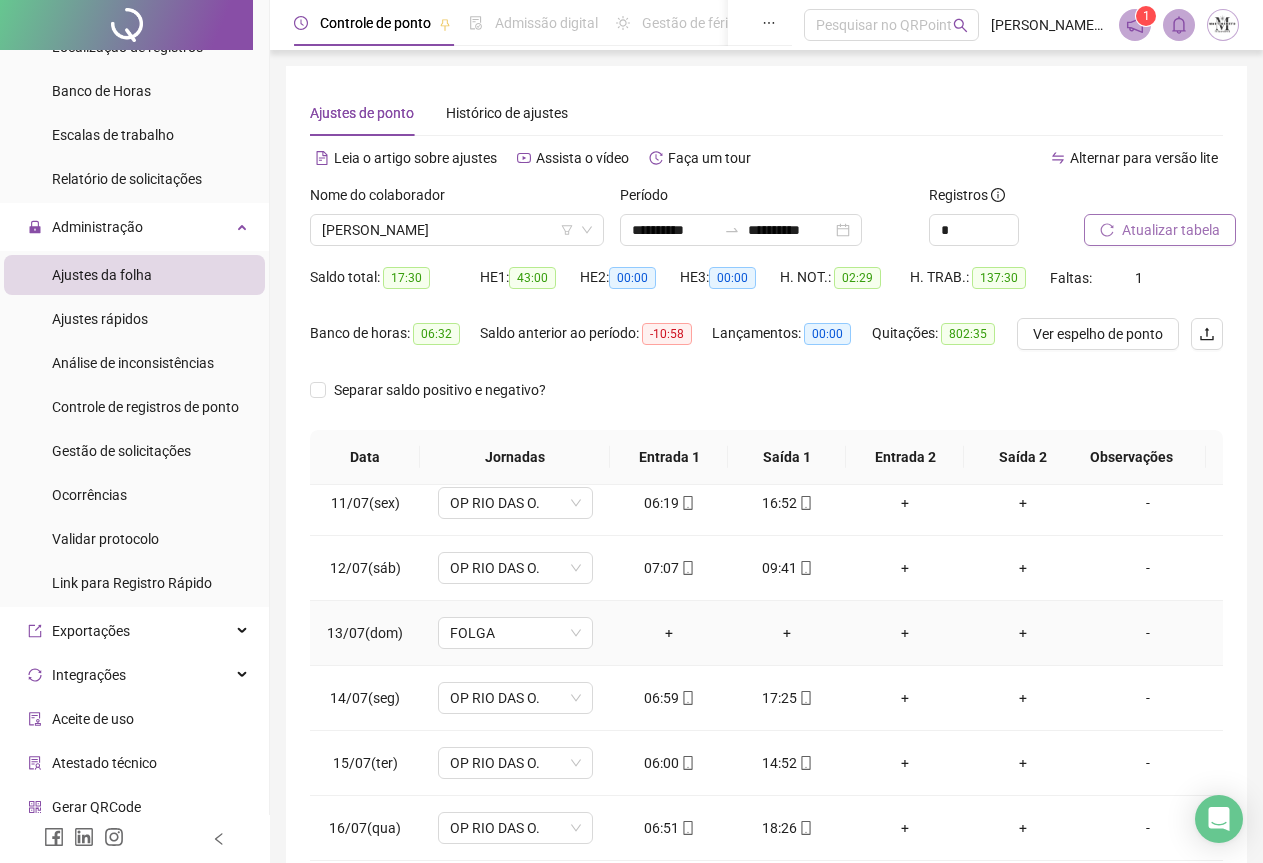 scroll, scrollTop: 695, scrollLeft: 0, axis: vertical 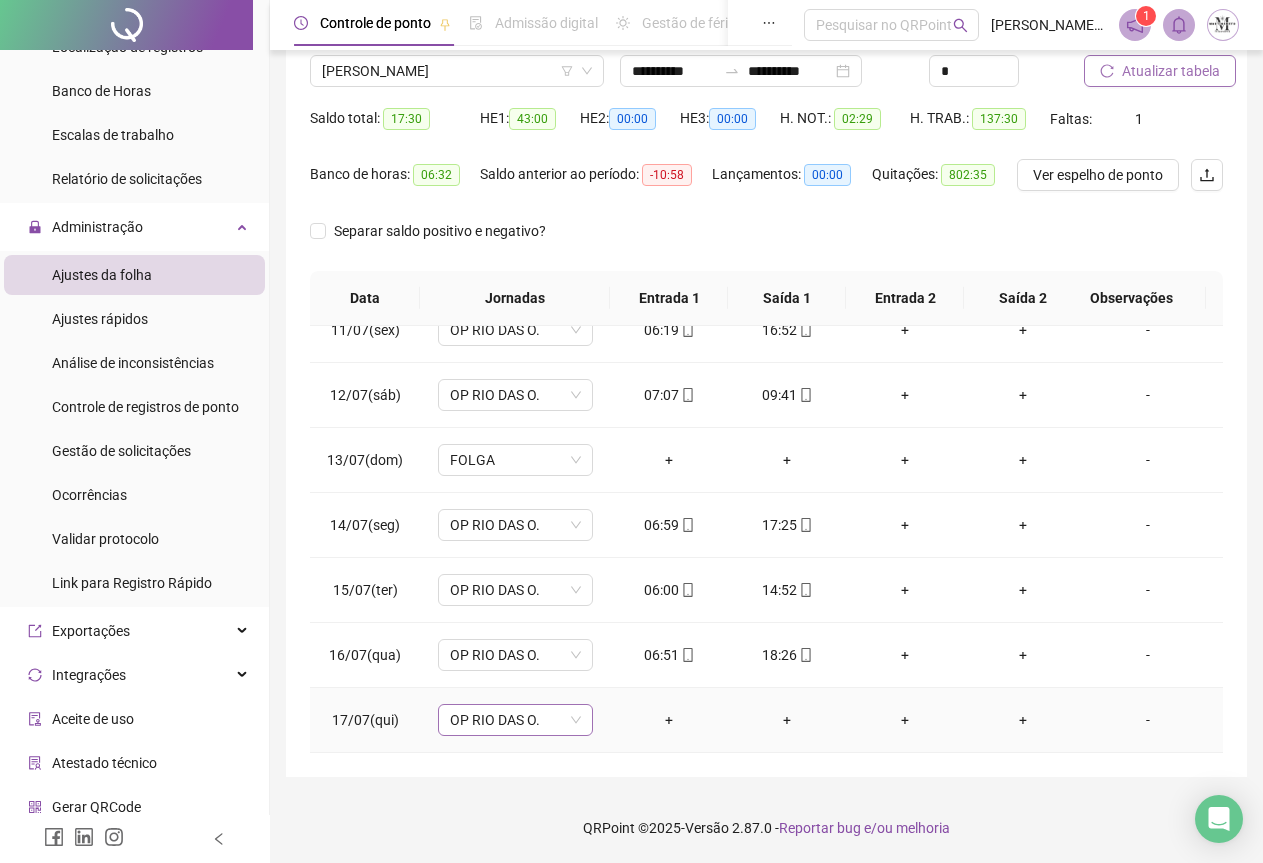 click on "OP RIO DAS O." at bounding box center [515, 720] 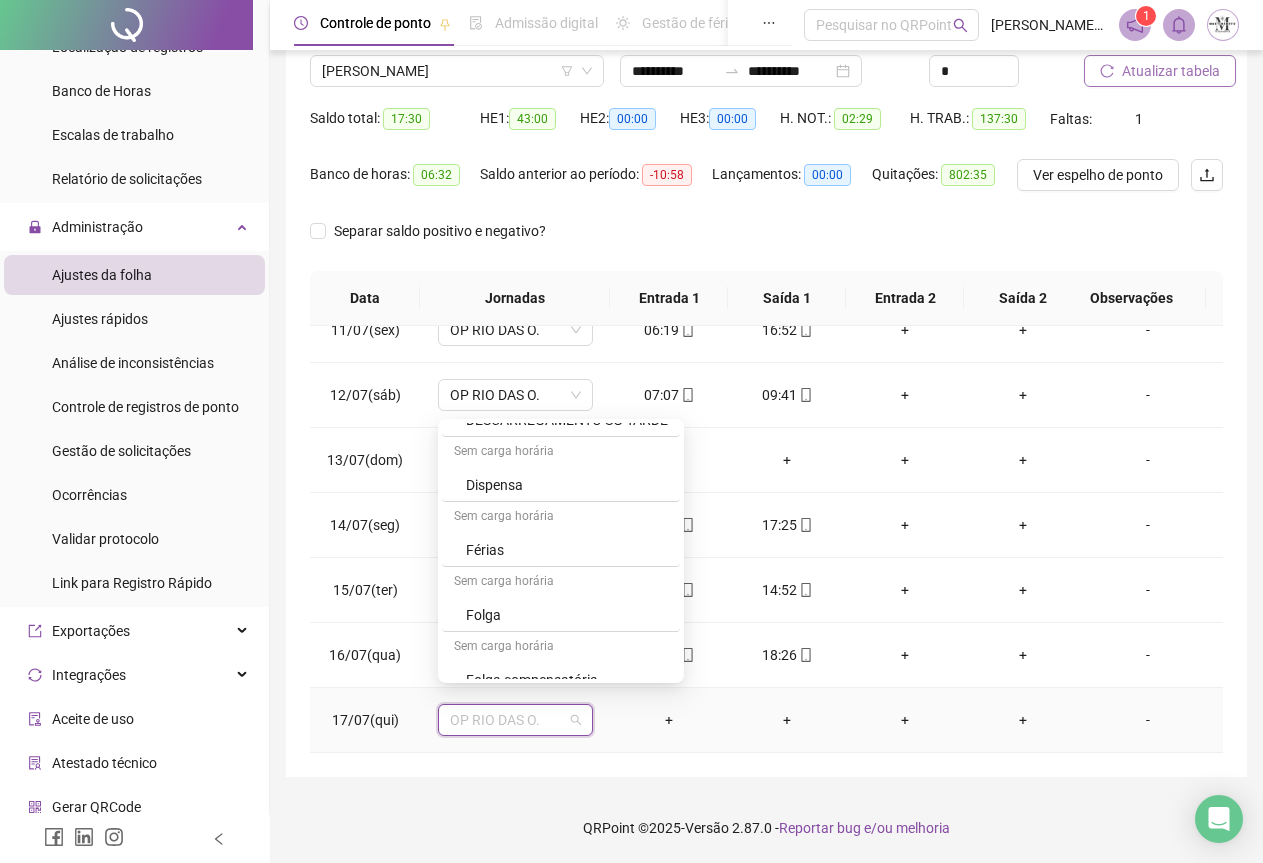 scroll, scrollTop: 900, scrollLeft: 0, axis: vertical 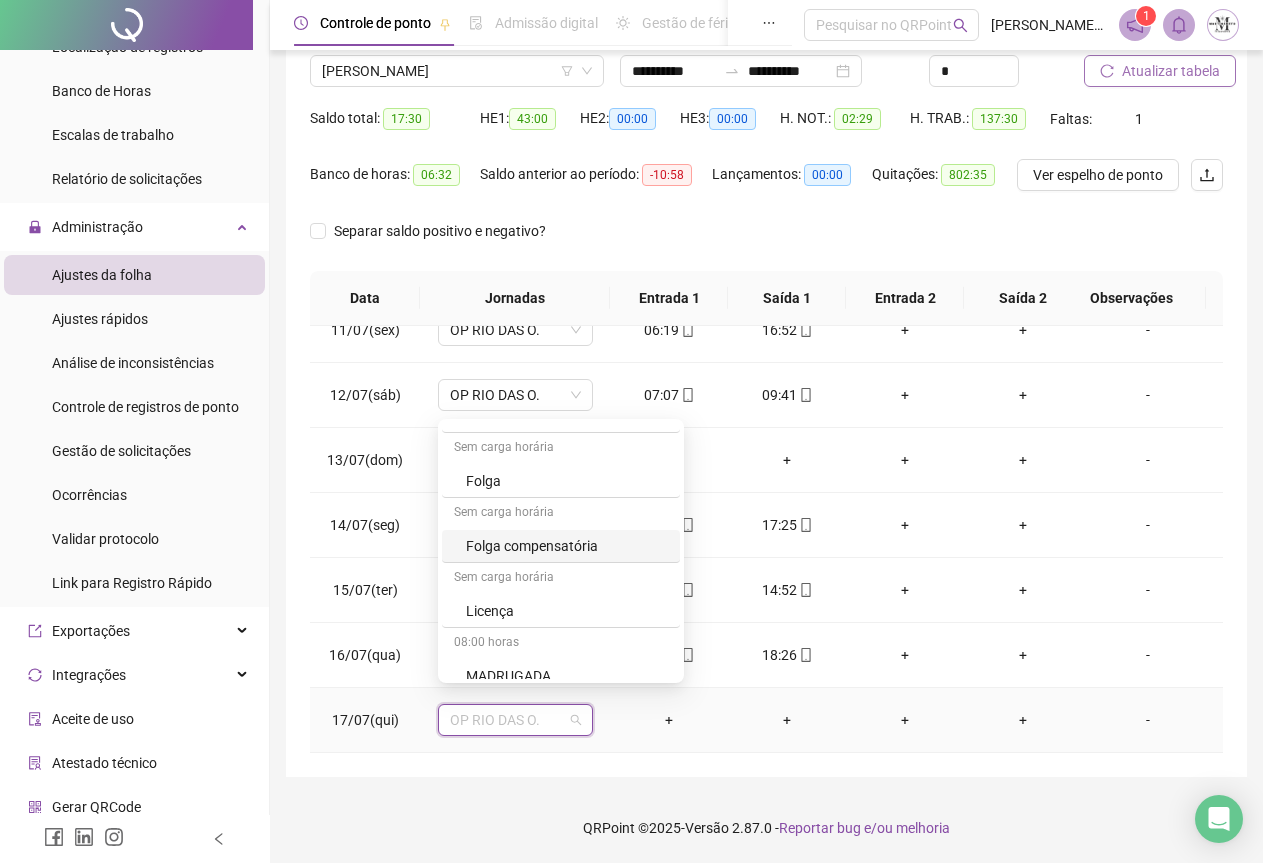 click on "Folga compensatória" at bounding box center (567, 546) 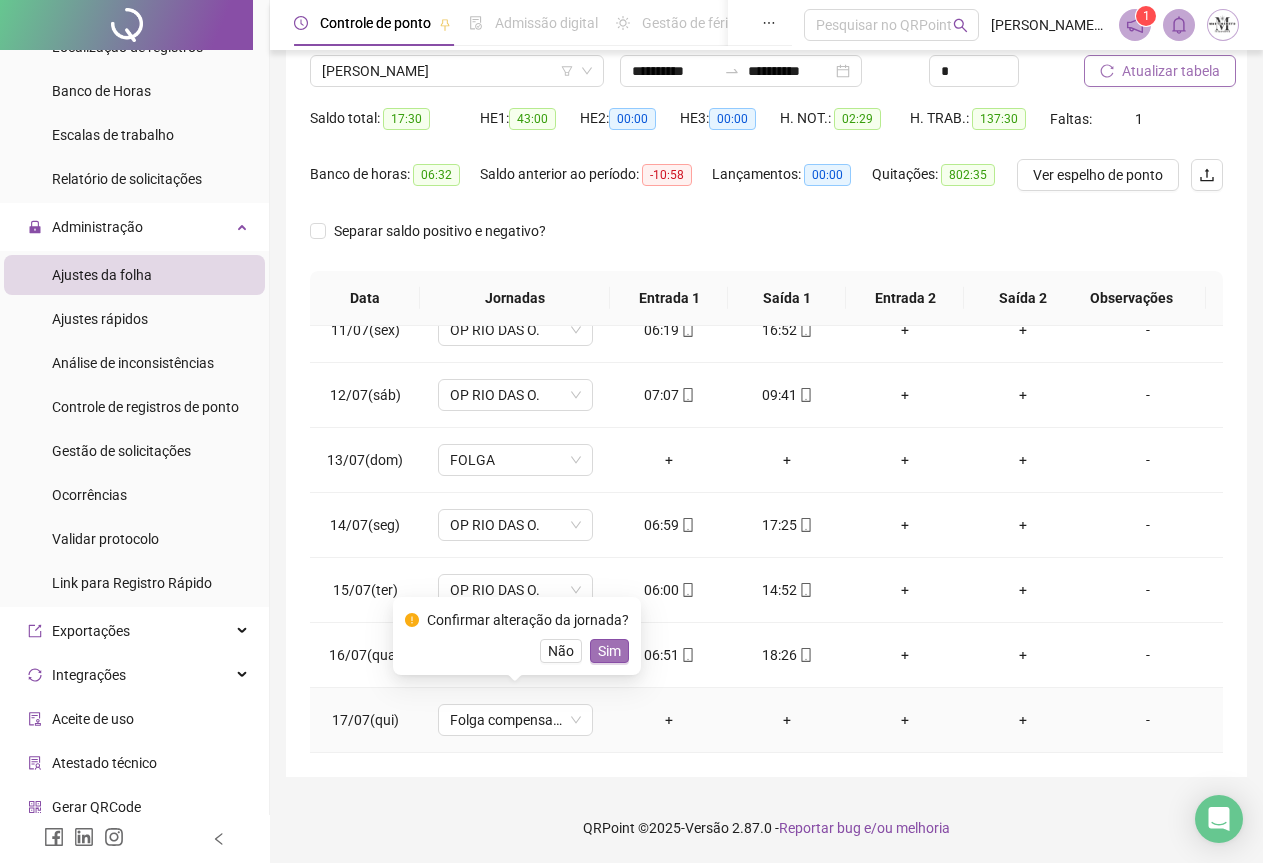 click on "Sim" at bounding box center [609, 651] 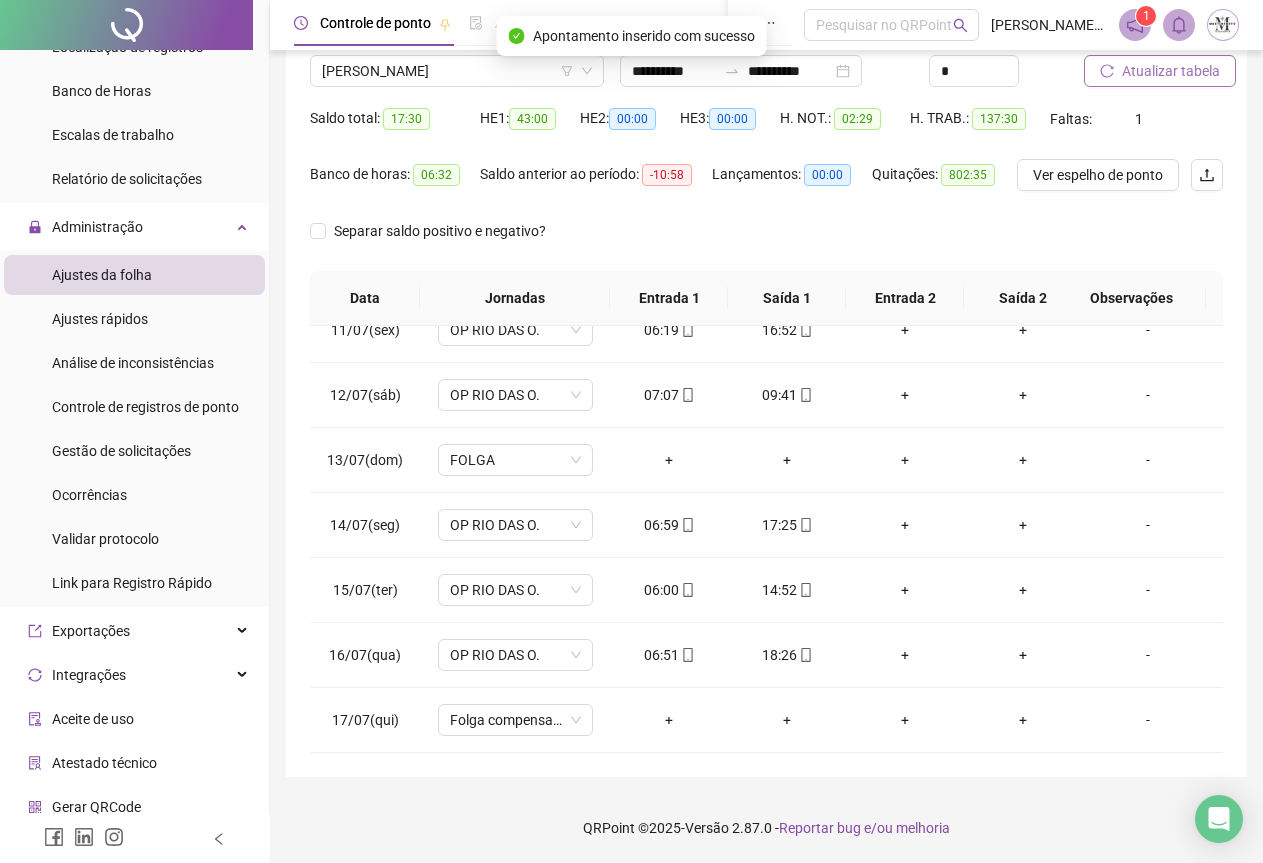 click on "Atualizar tabela" at bounding box center [1171, 71] 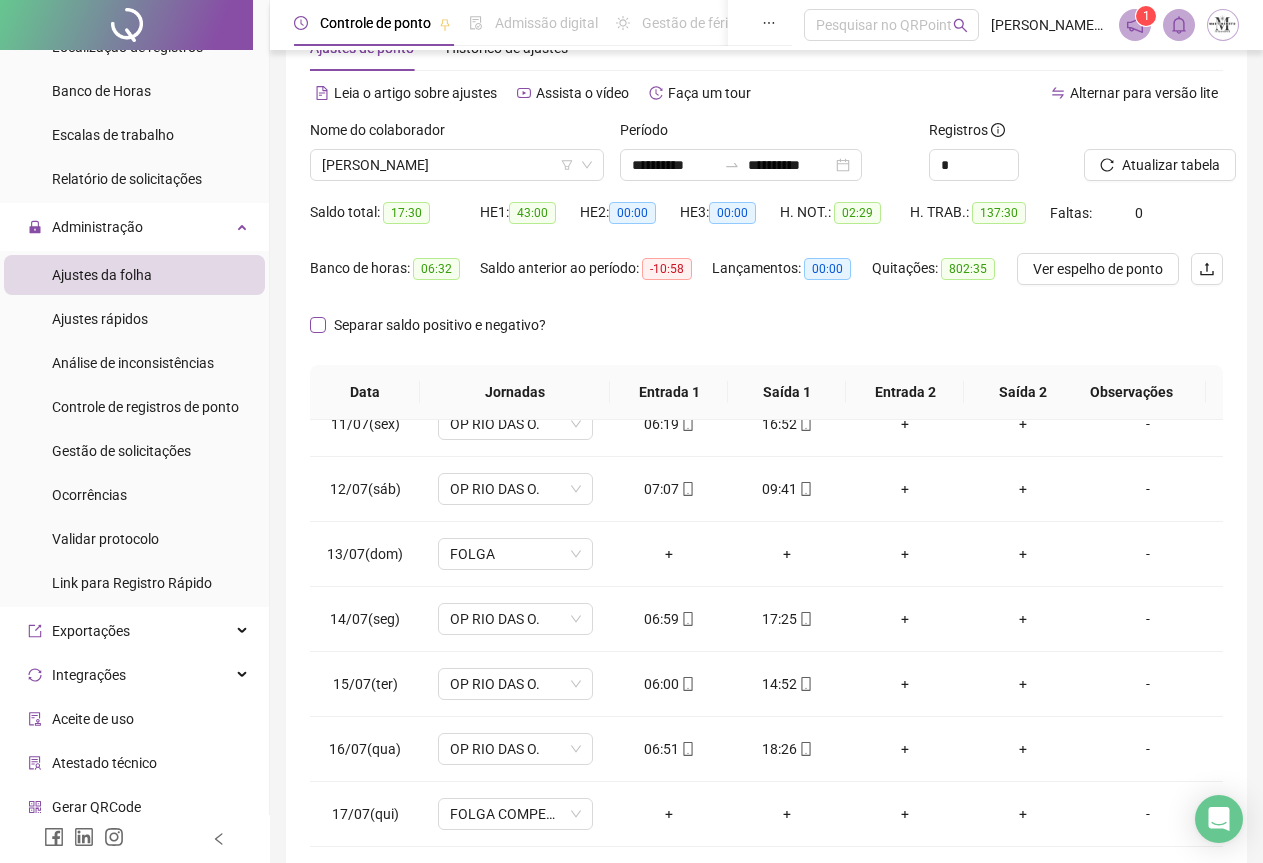 scroll, scrollTop: 100, scrollLeft: 0, axis: vertical 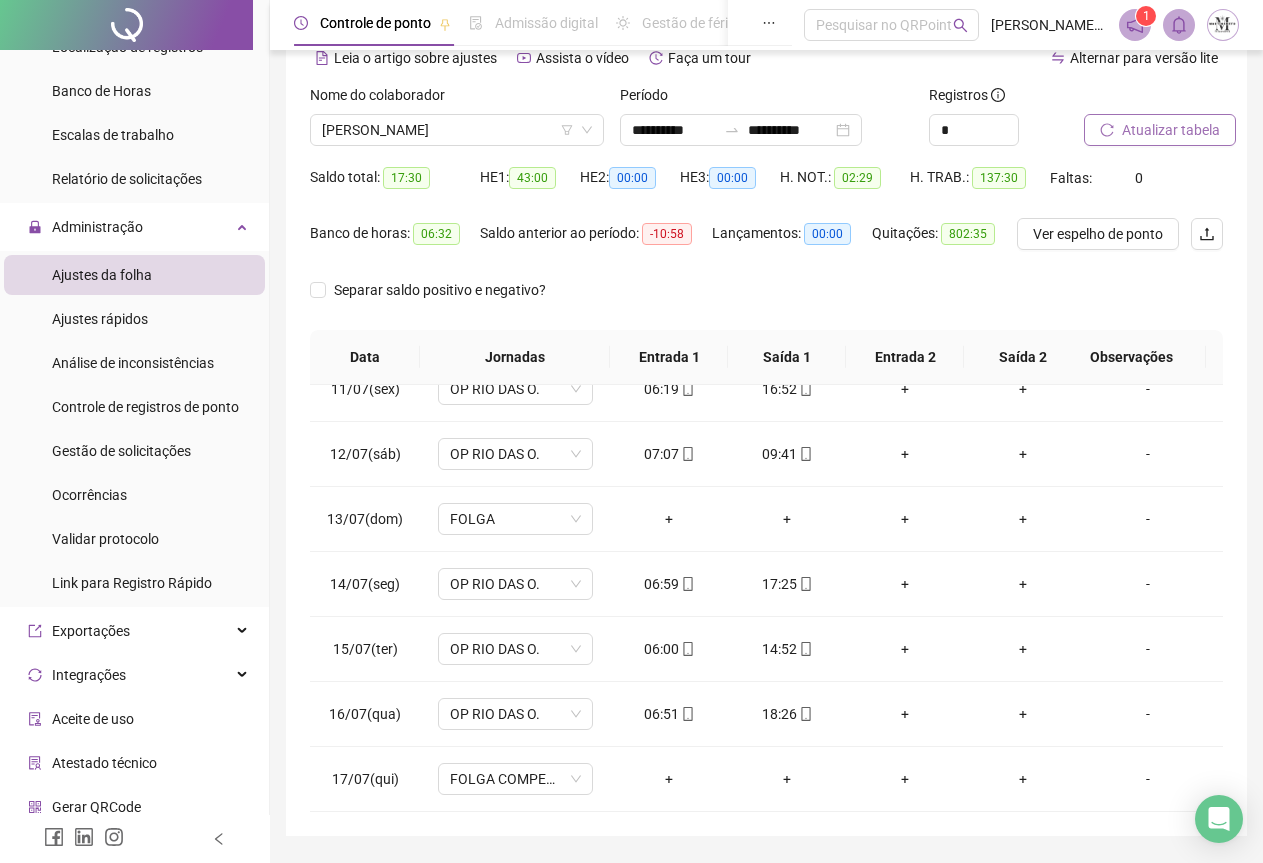 click on "Atualizar tabela" at bounding box center [1171, 130] 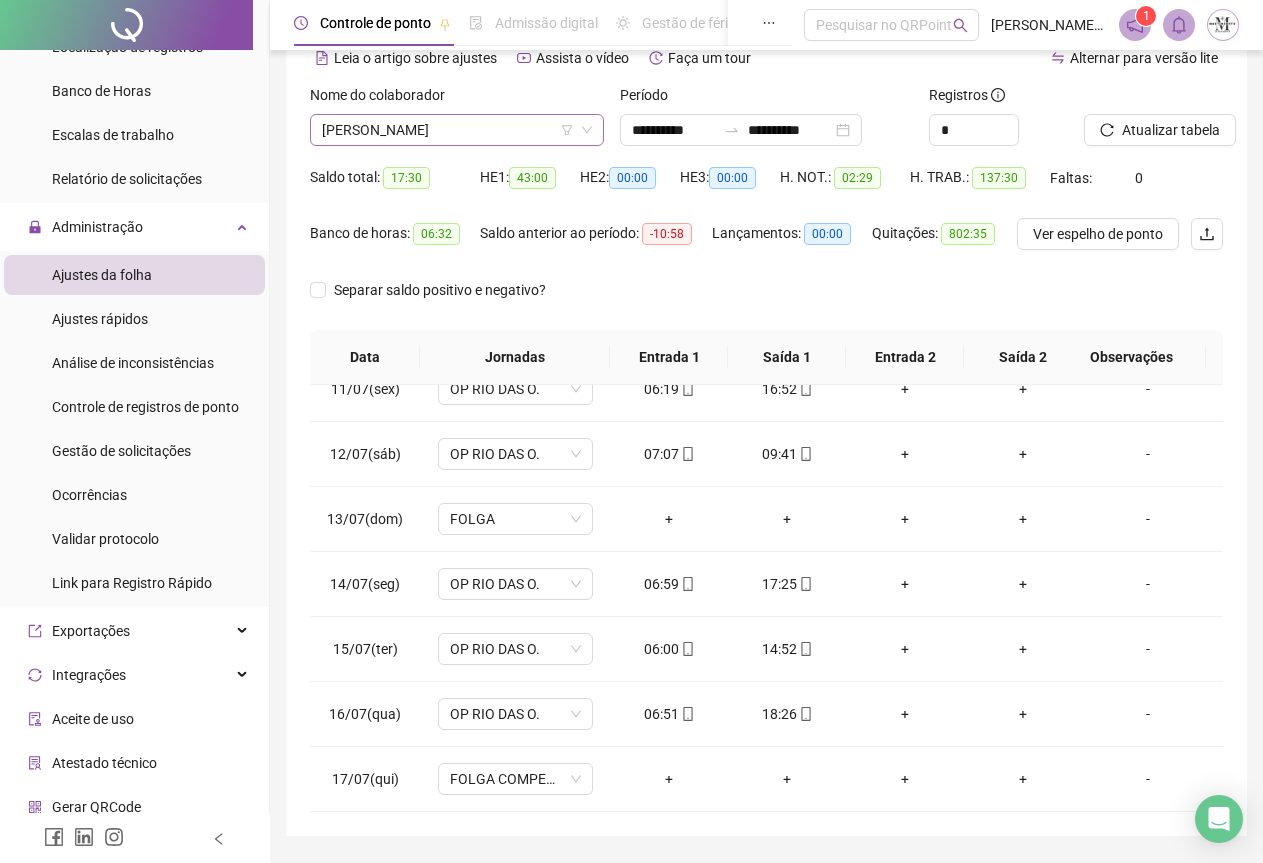 click on "[PERSON_NAME]" at bounding box center (457, 130) 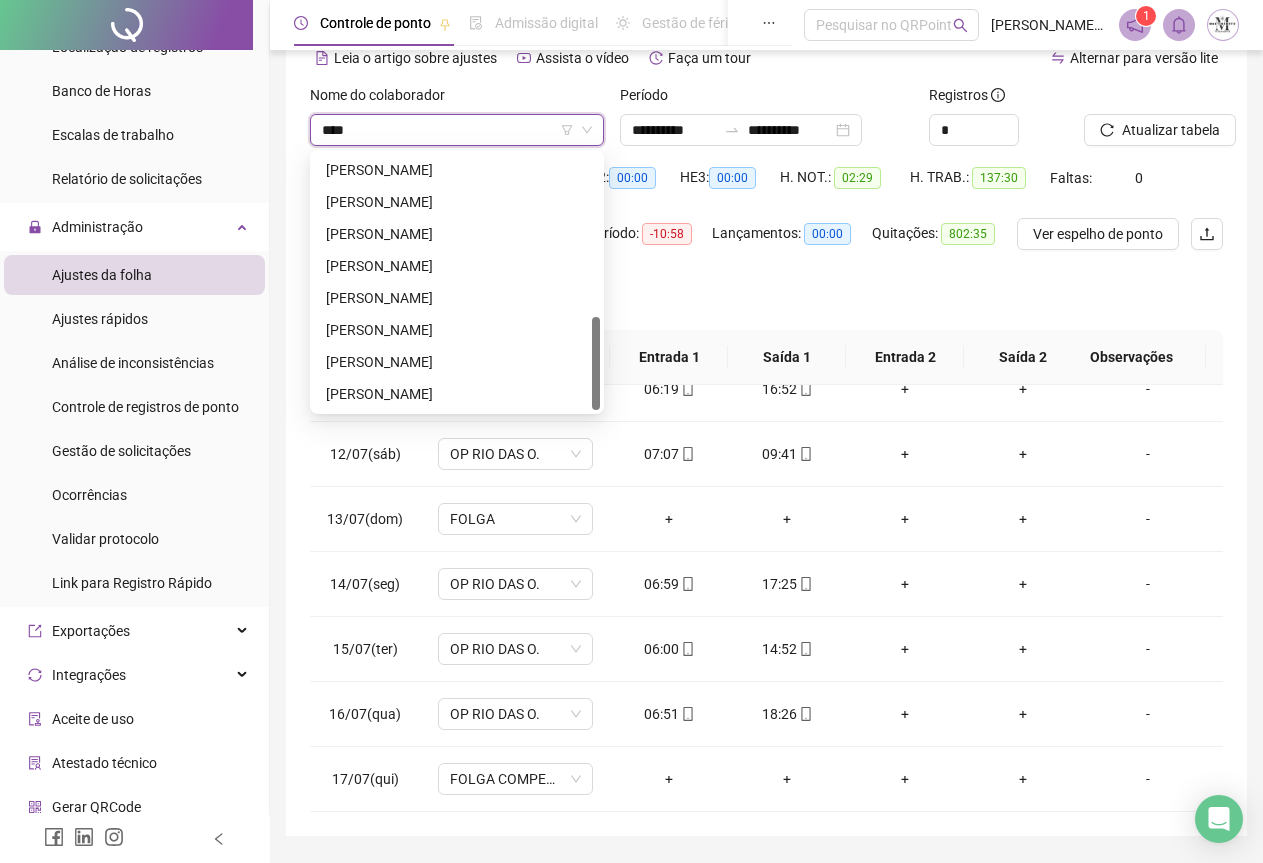 scroll, scrollTop: 160, scrollLeft: 0, axis: vertical 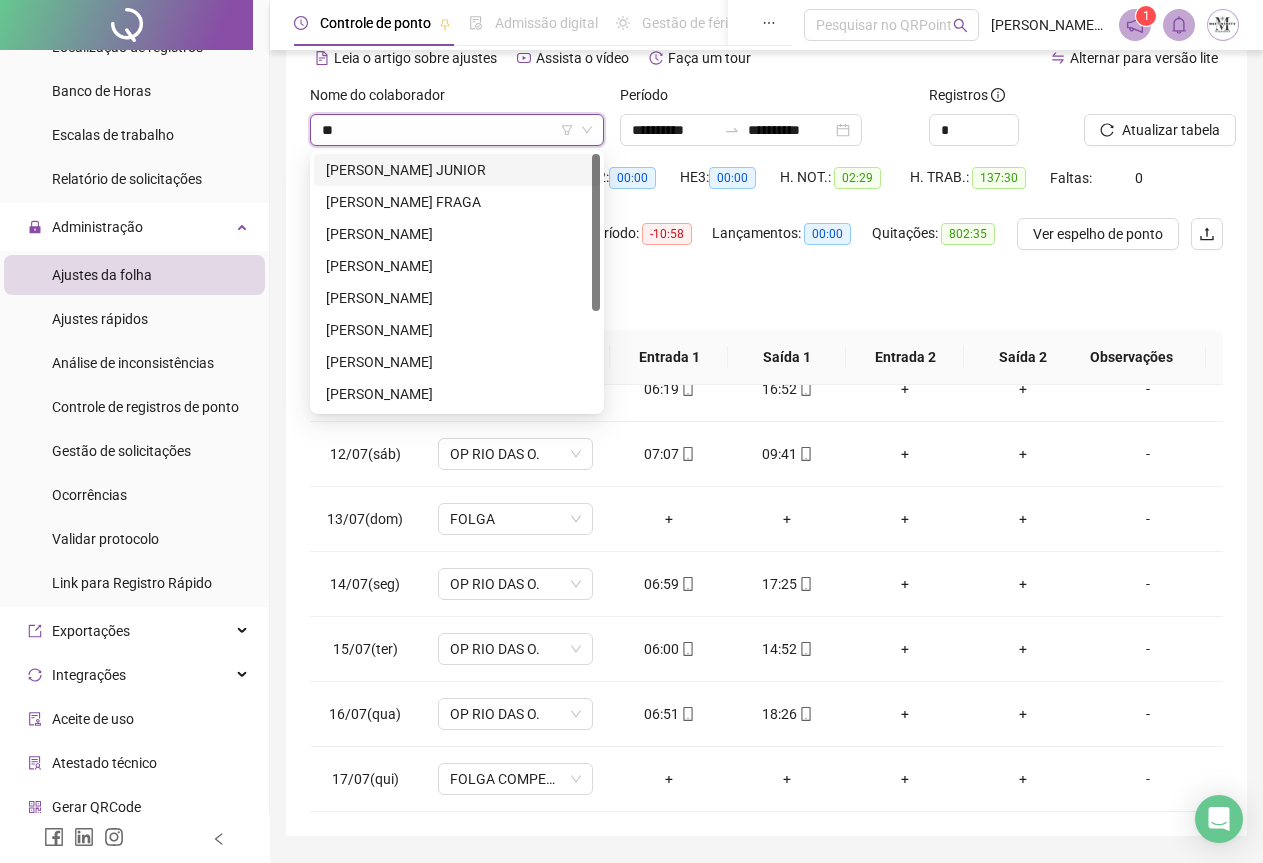 type on "*" 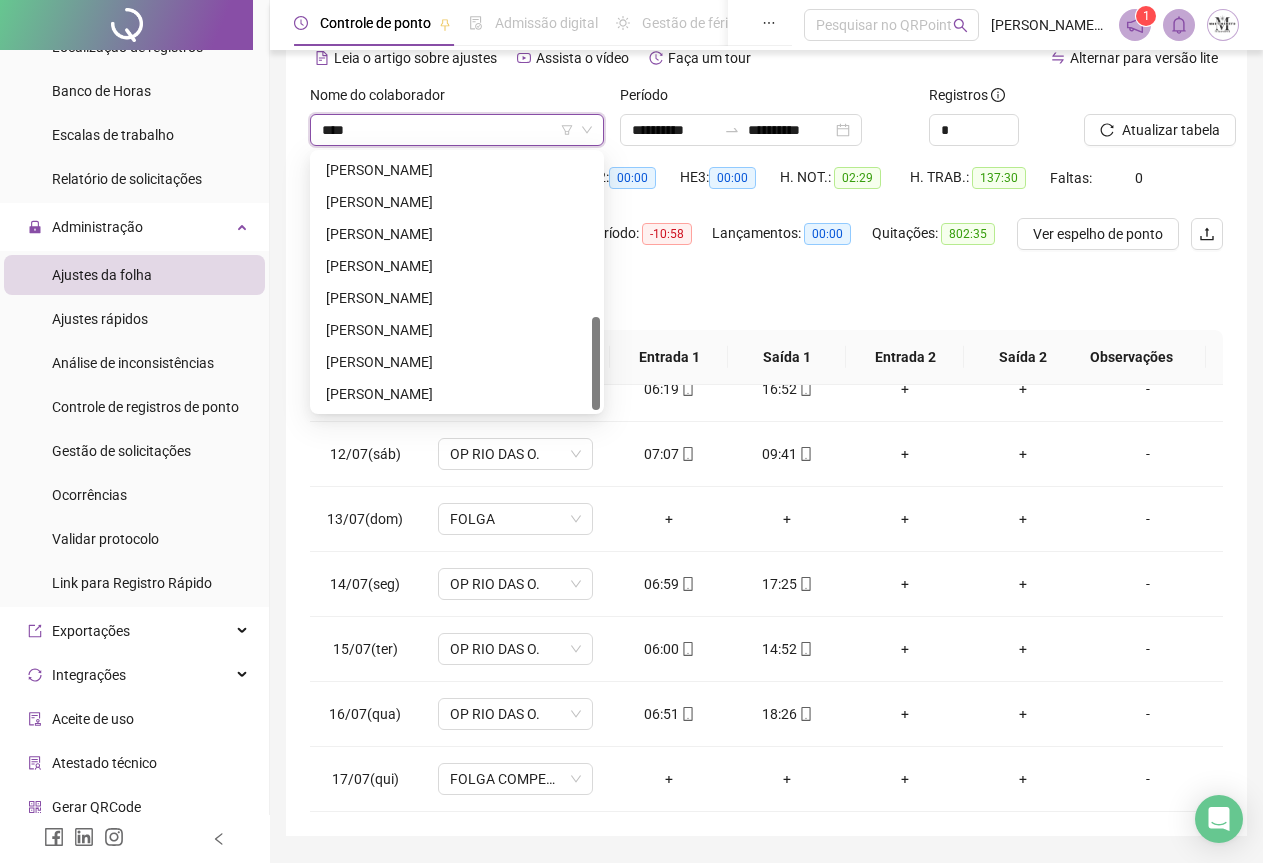 scroll, scrollTop: 160, scrollLeft: 0, axis: vertical 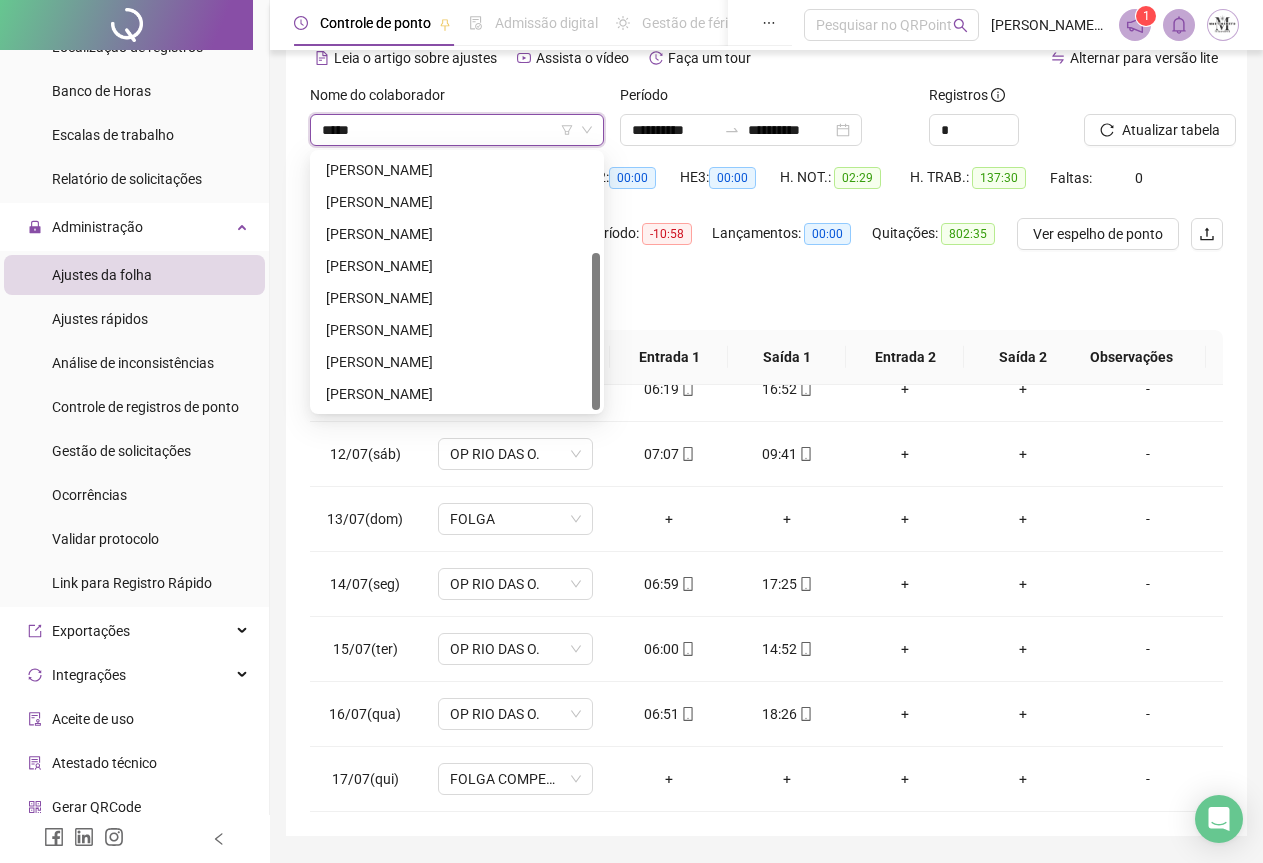 type on "******" 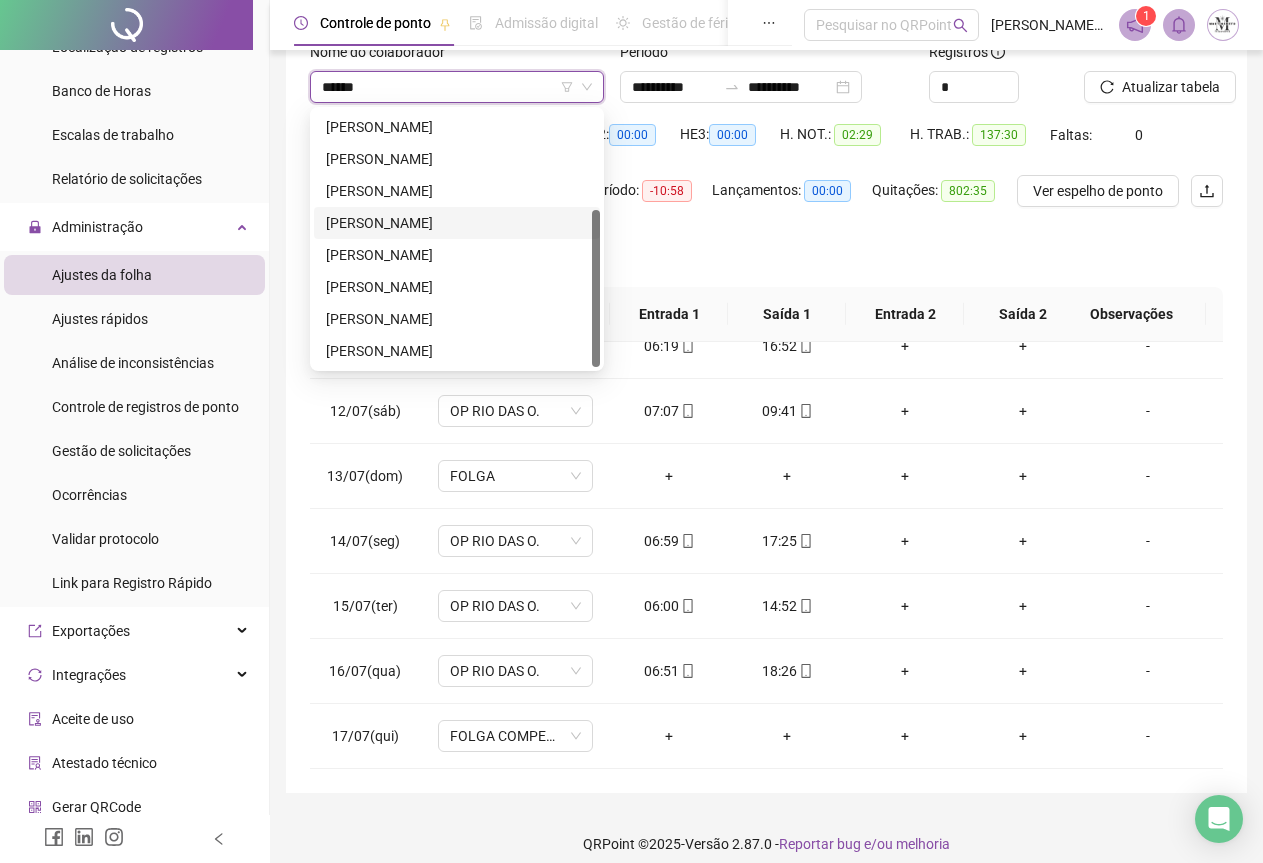 scroll, scrollTop: 159, scrollLeft: 0, axis: vertical 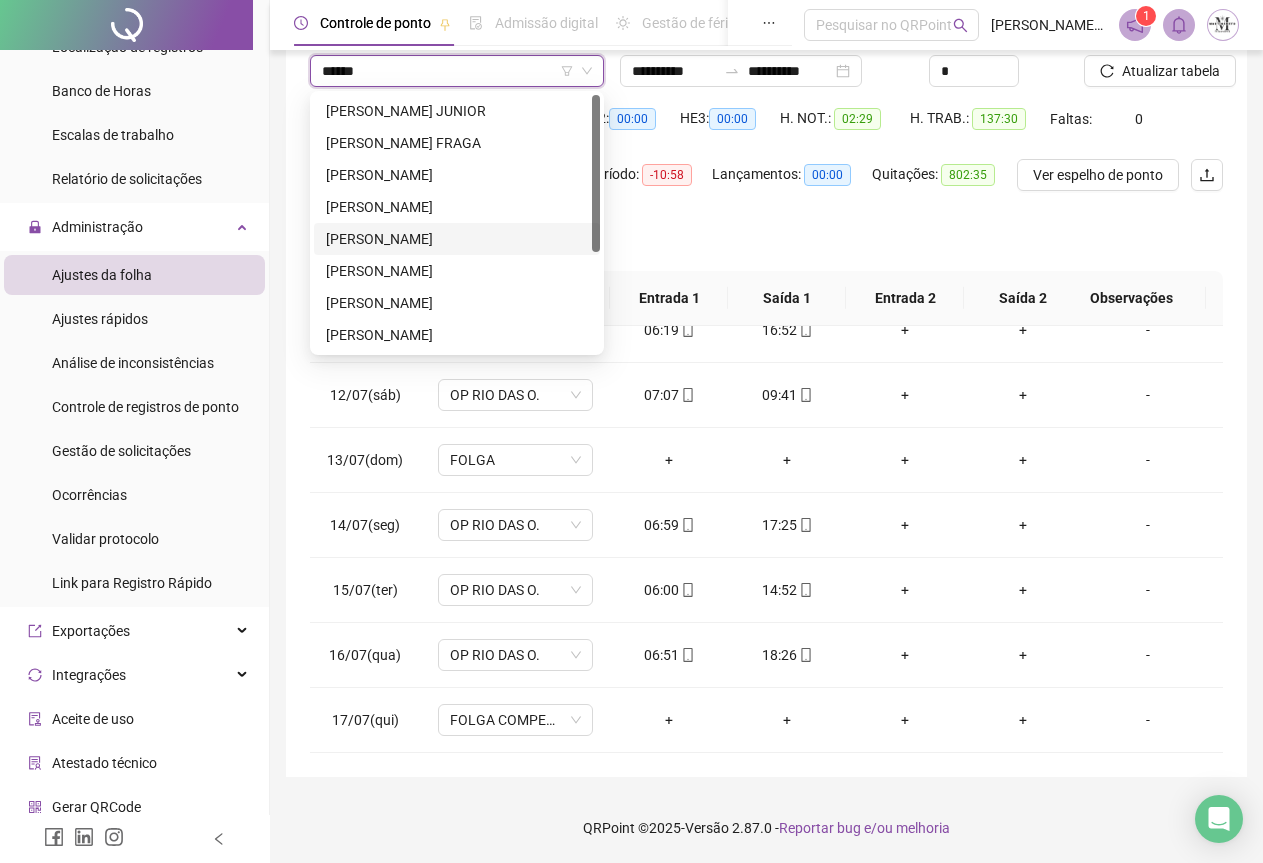 click on "[PERSON_NAME]" at bounding box center [457, 239] 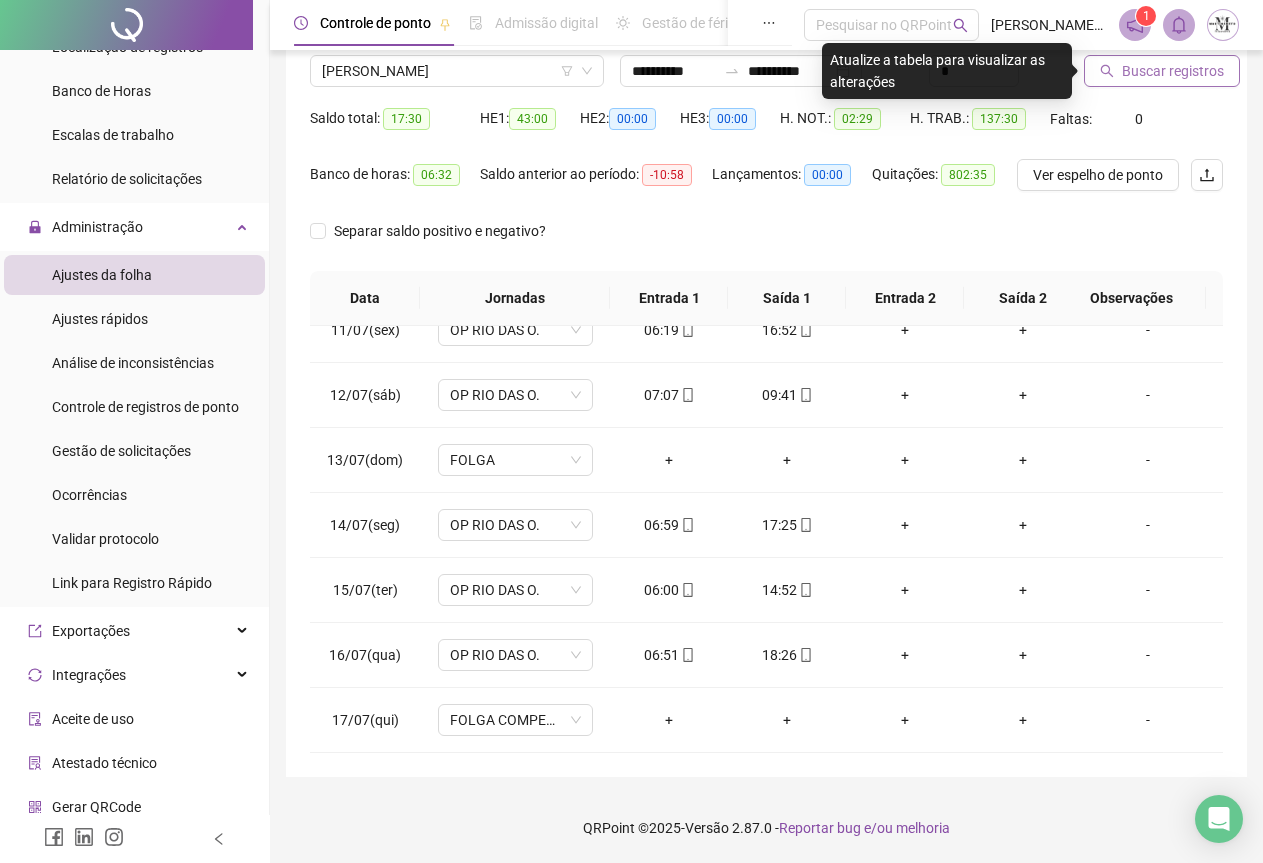 click on "Buscar registros" at bounding box center [1173, 71] 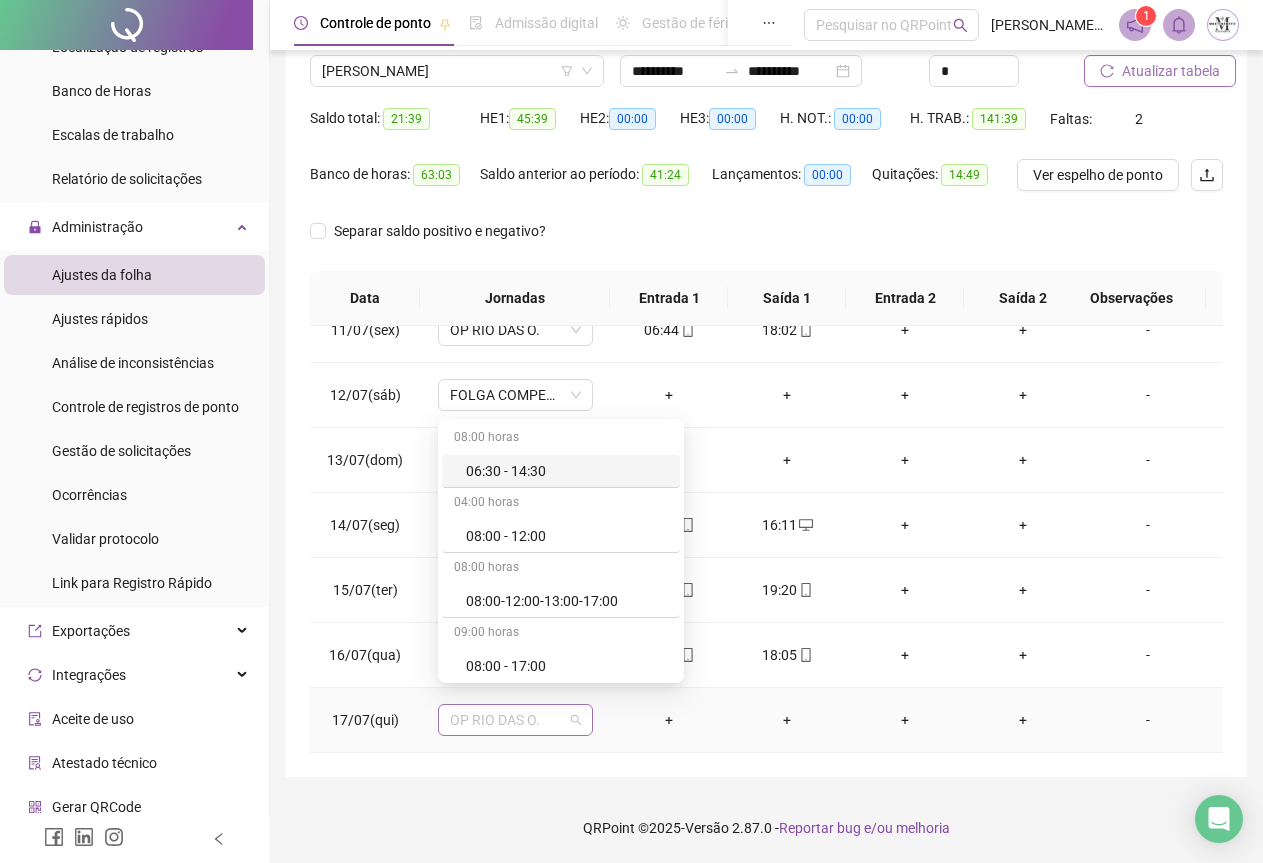 click on "OP RIO DAS O." at bounding box center (515, 720) 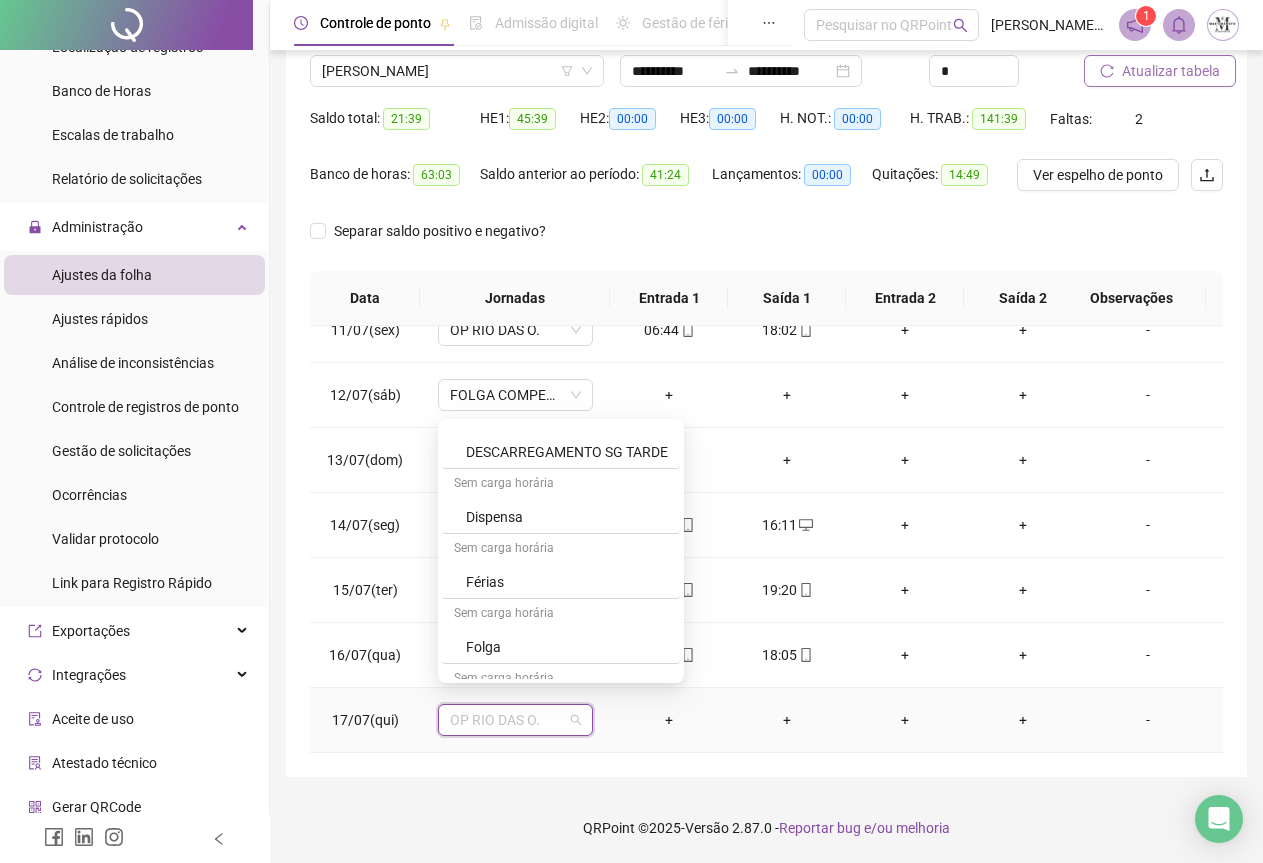 scroll, scrollTop: 900, scrollLeft: 0, axis: vertical 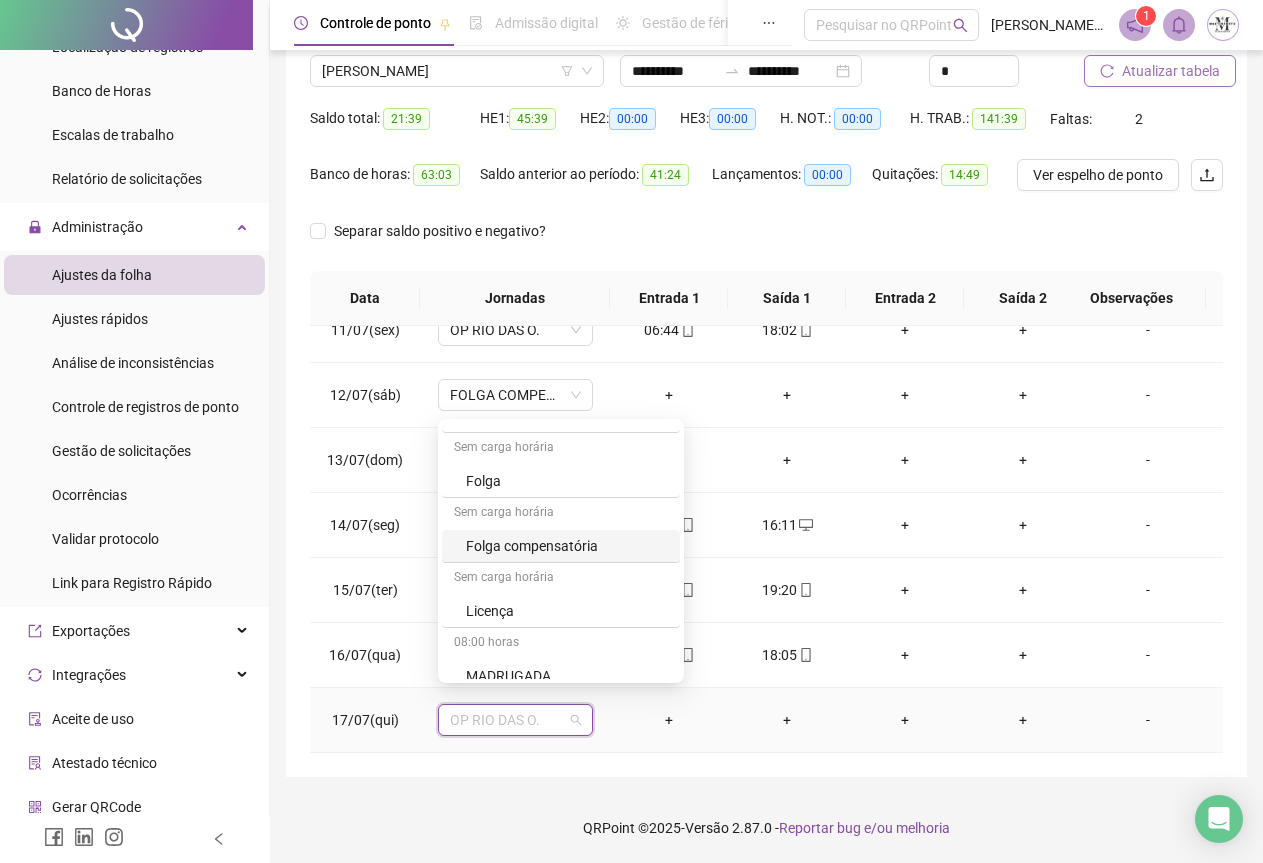 click on "Folga compensatória" at bounding box center [567, 546] 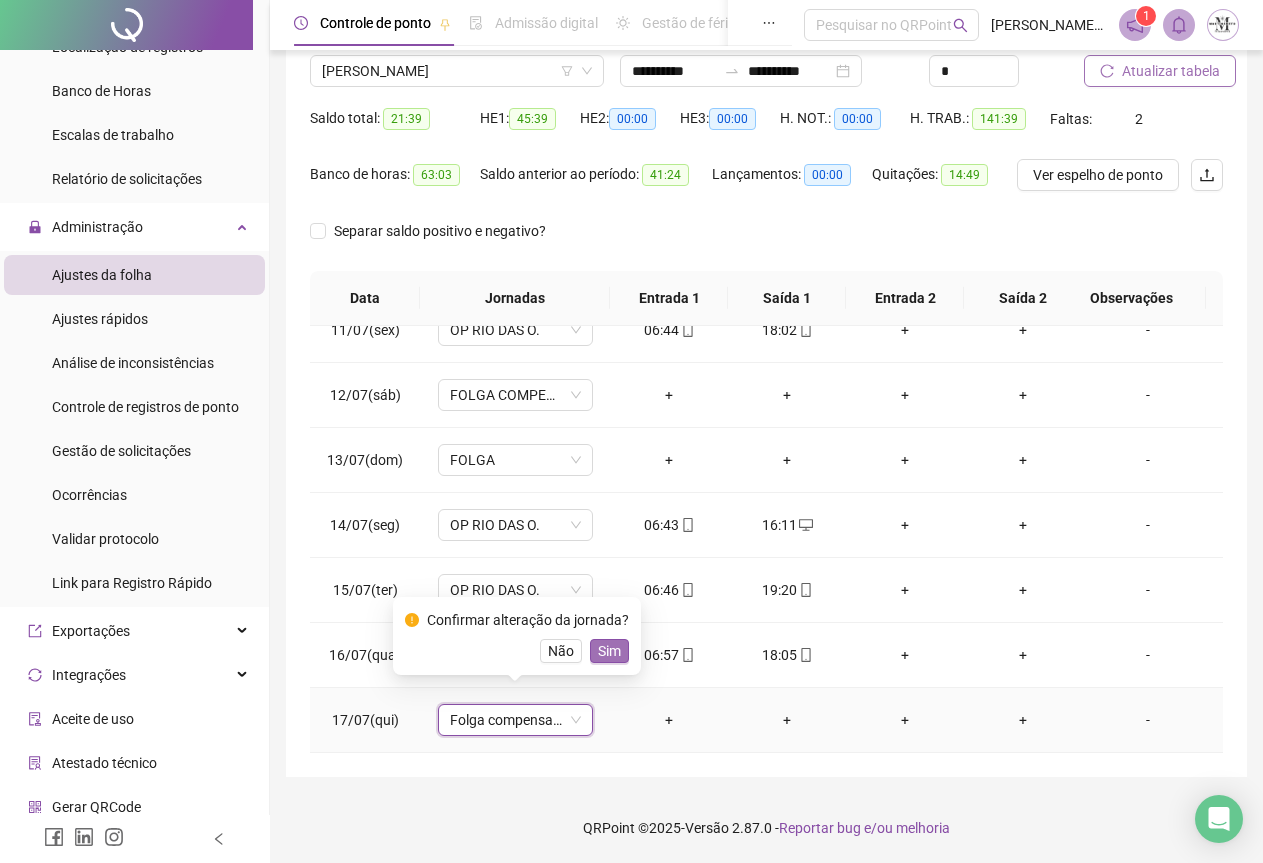 click on "Sim" at bounding box center (609, 651) 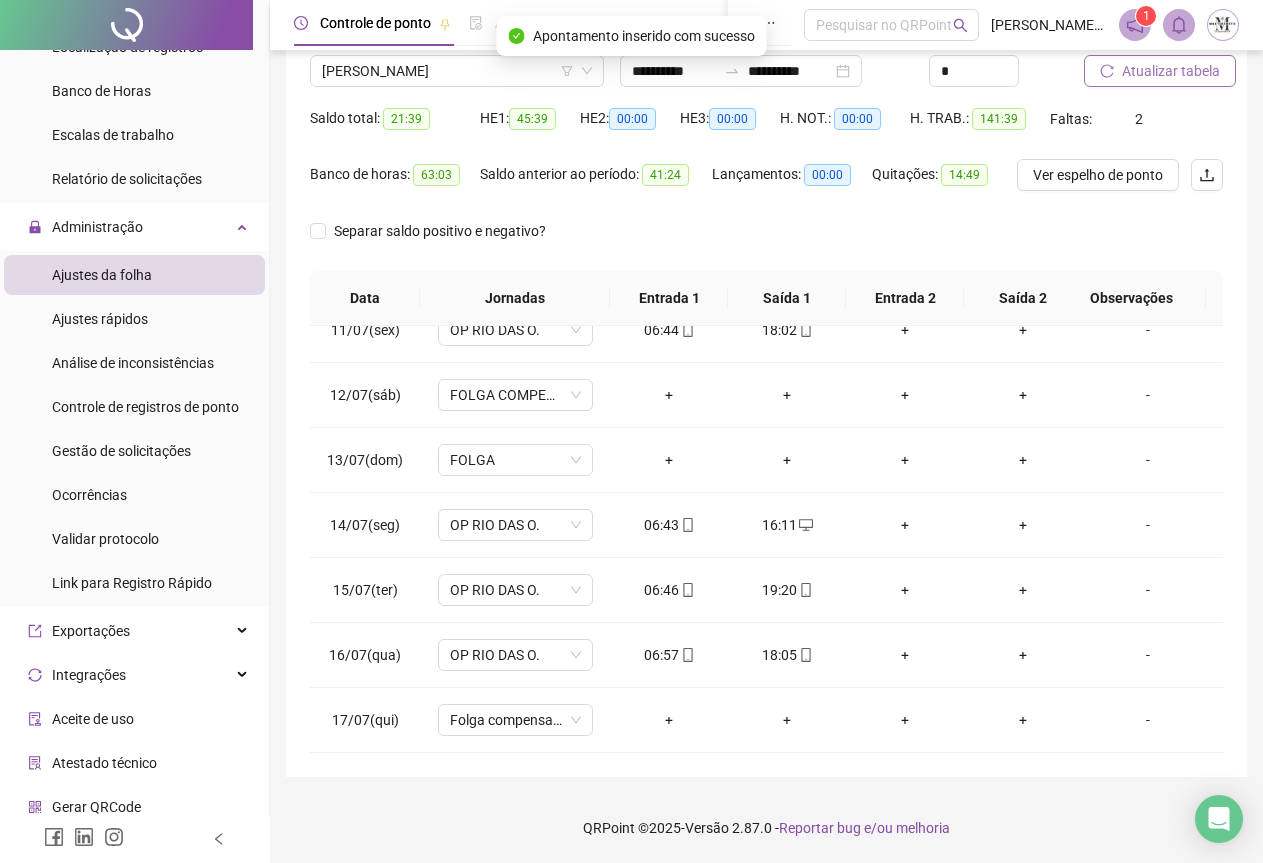 click on "Atualizar tabela" at bounding box center (1171, 71) 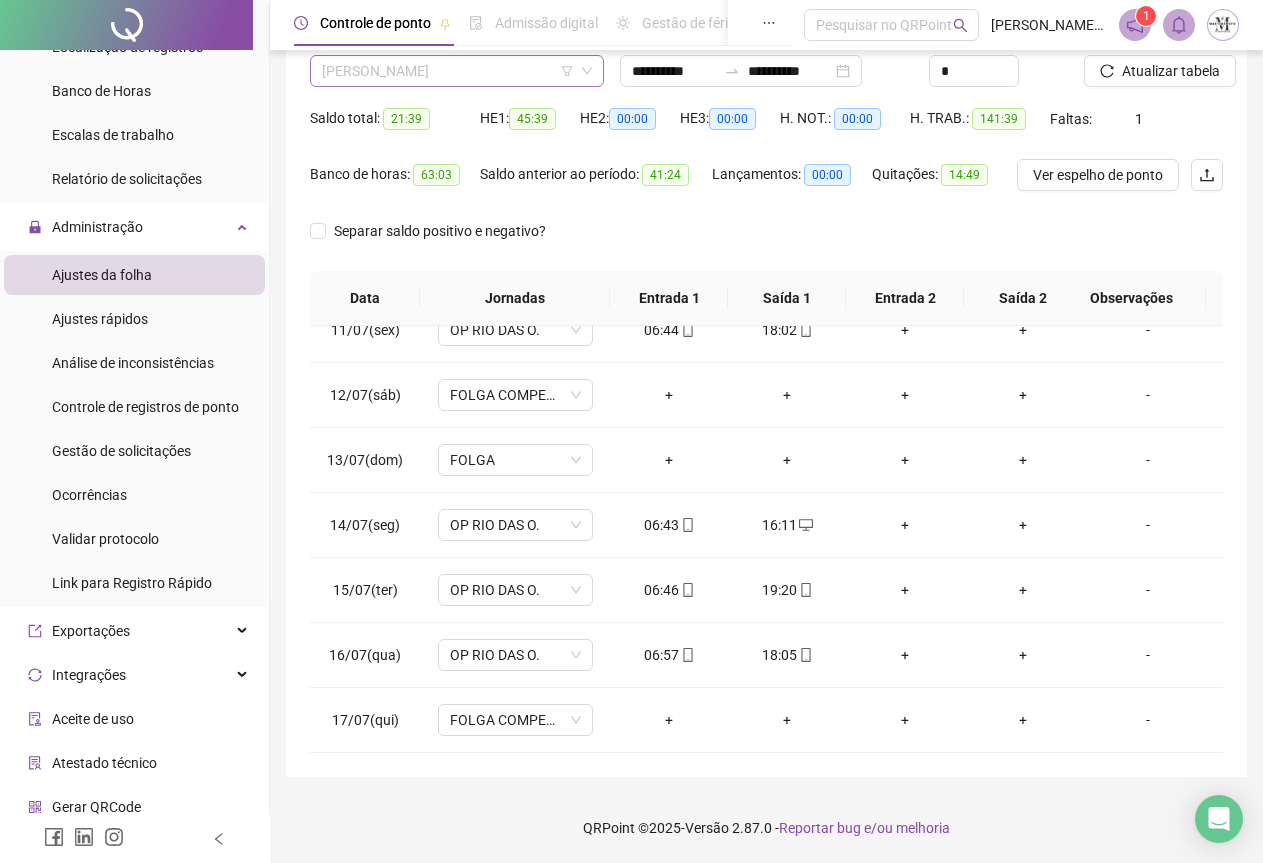 click on "[PERSON_NAME]" at bounding box center (457, 71) 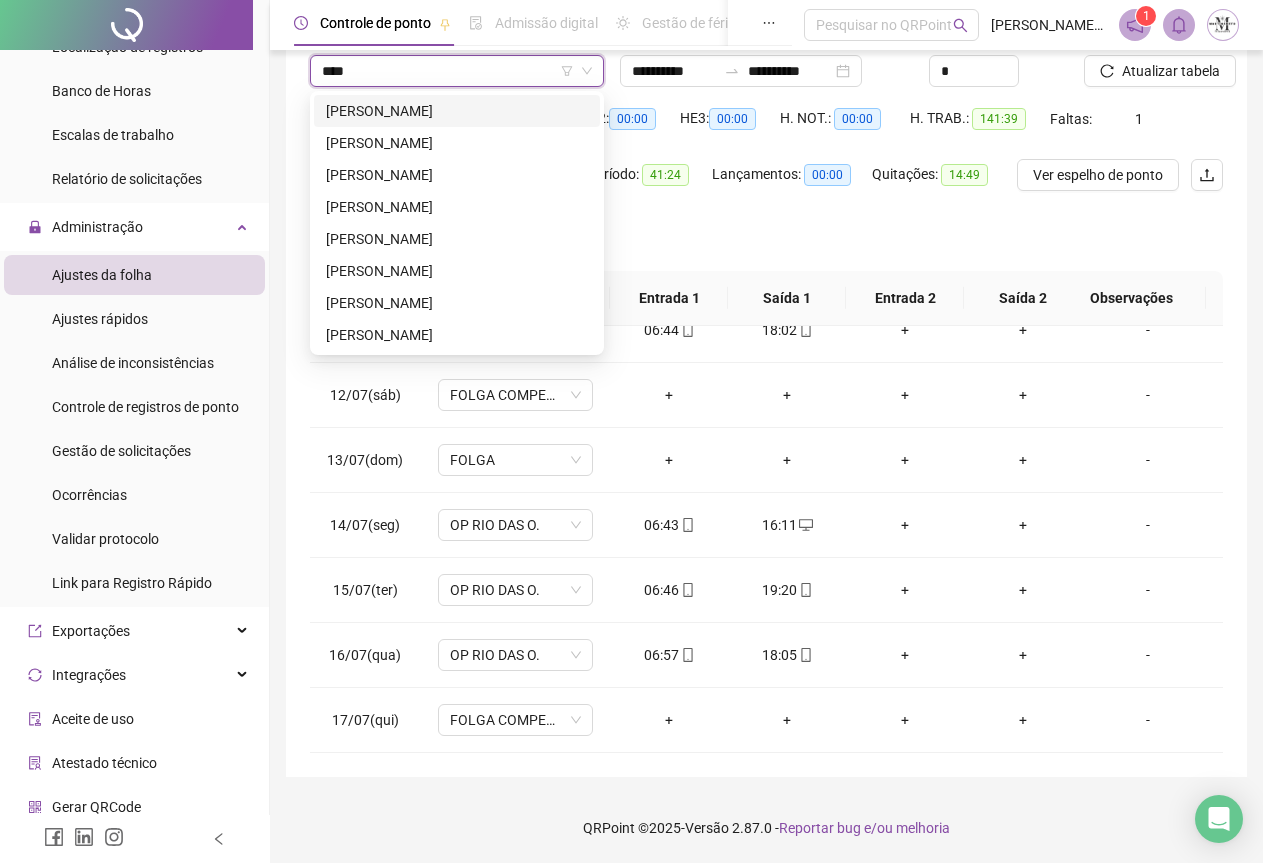 scroll, scrollTop: 0, scrollLeft: 0, axis: both 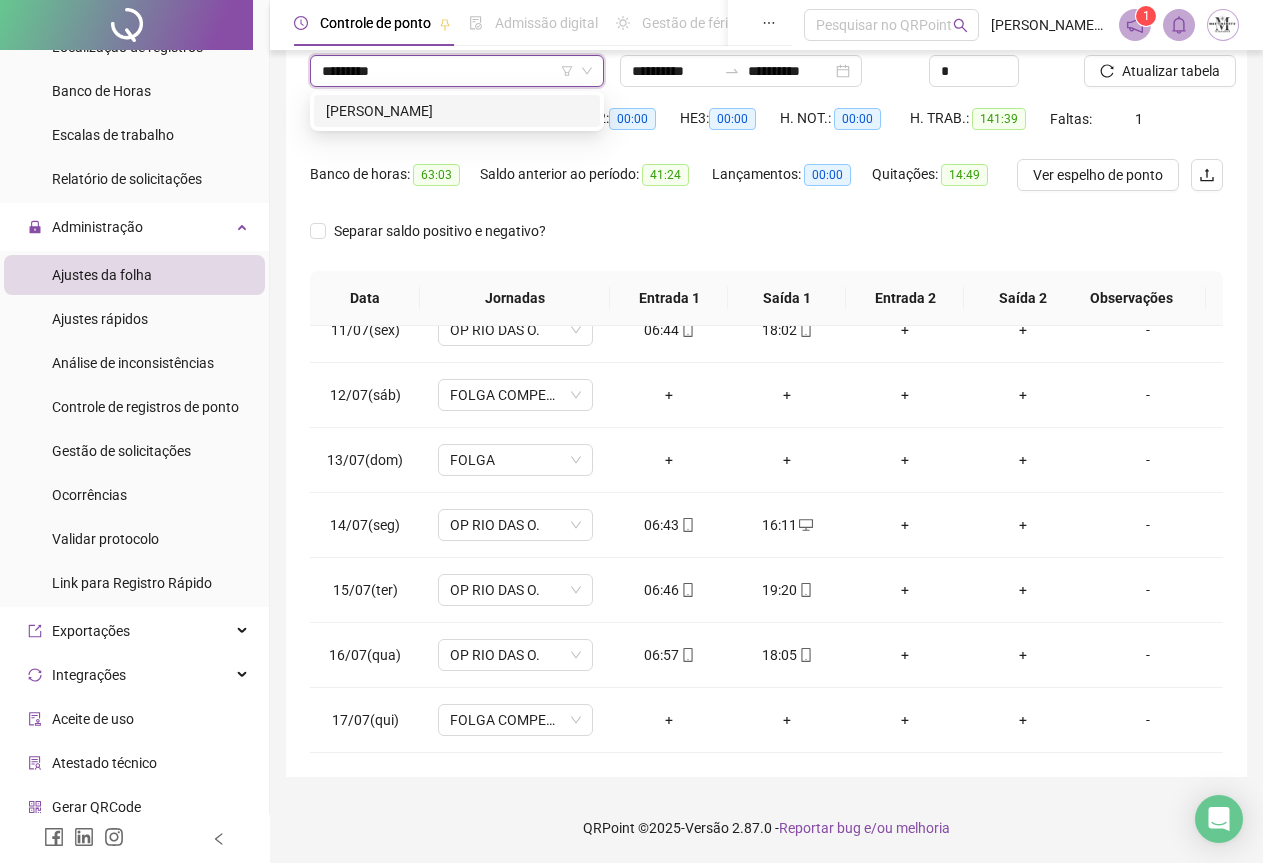 type on "**********" 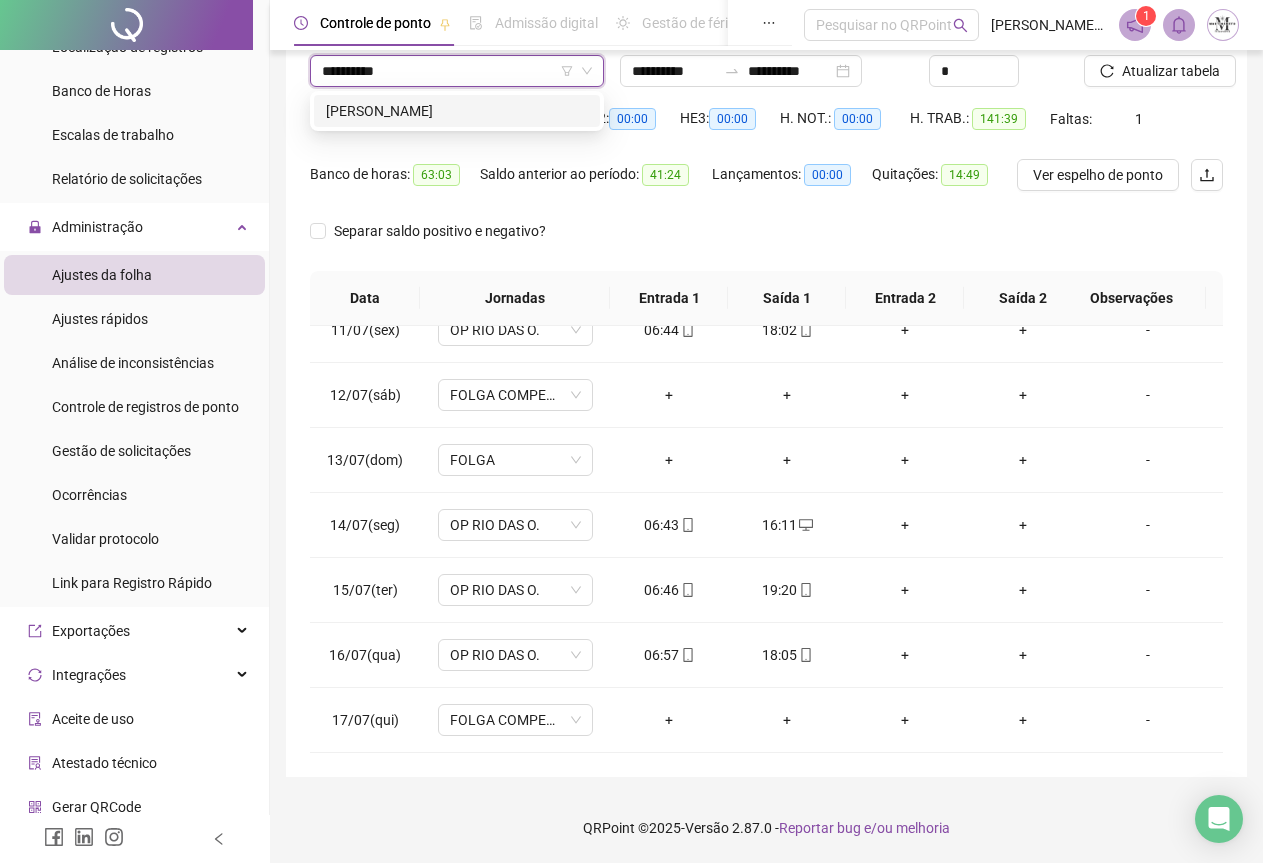 click on "[PERSON_NAME]" at bounding box center (457, 111) 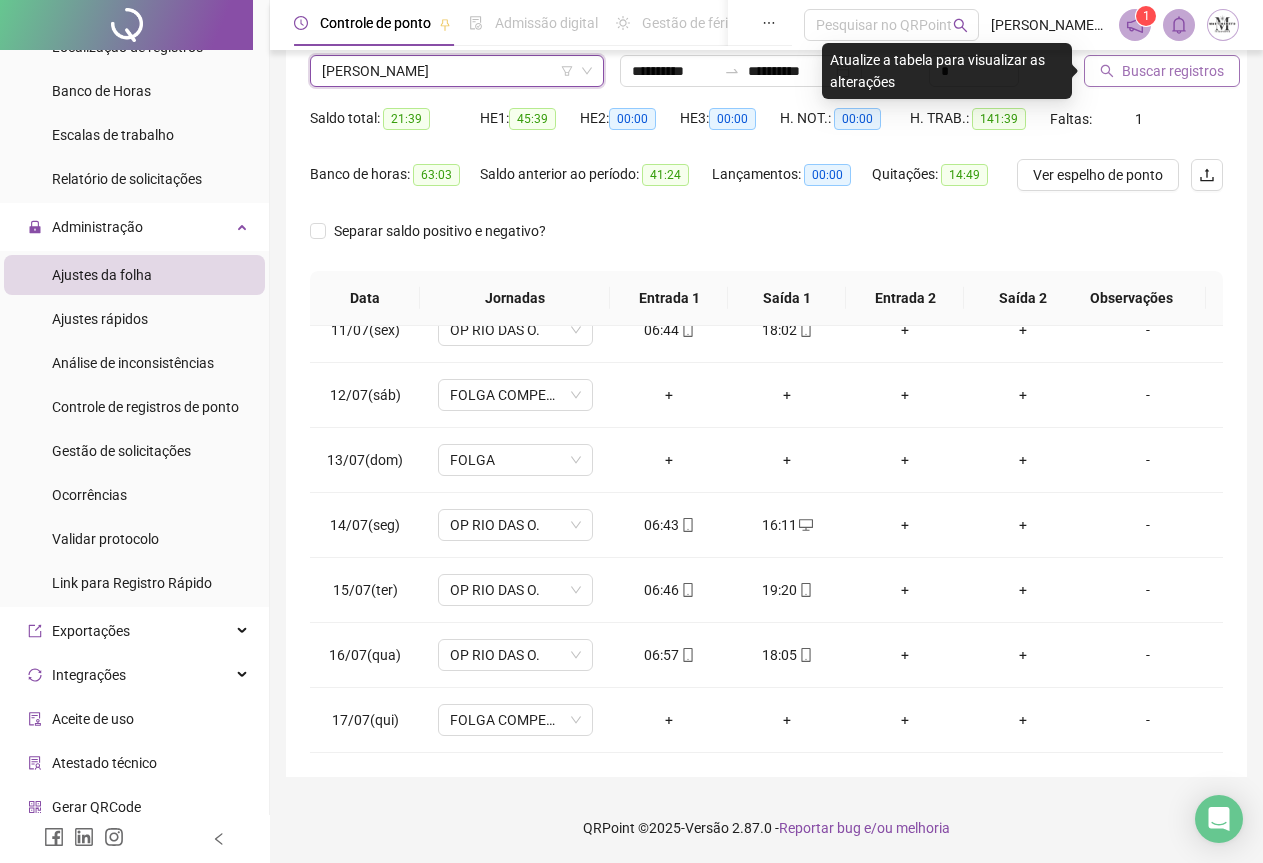 click on "Buscar registros" at bounding box center (1173, 71) 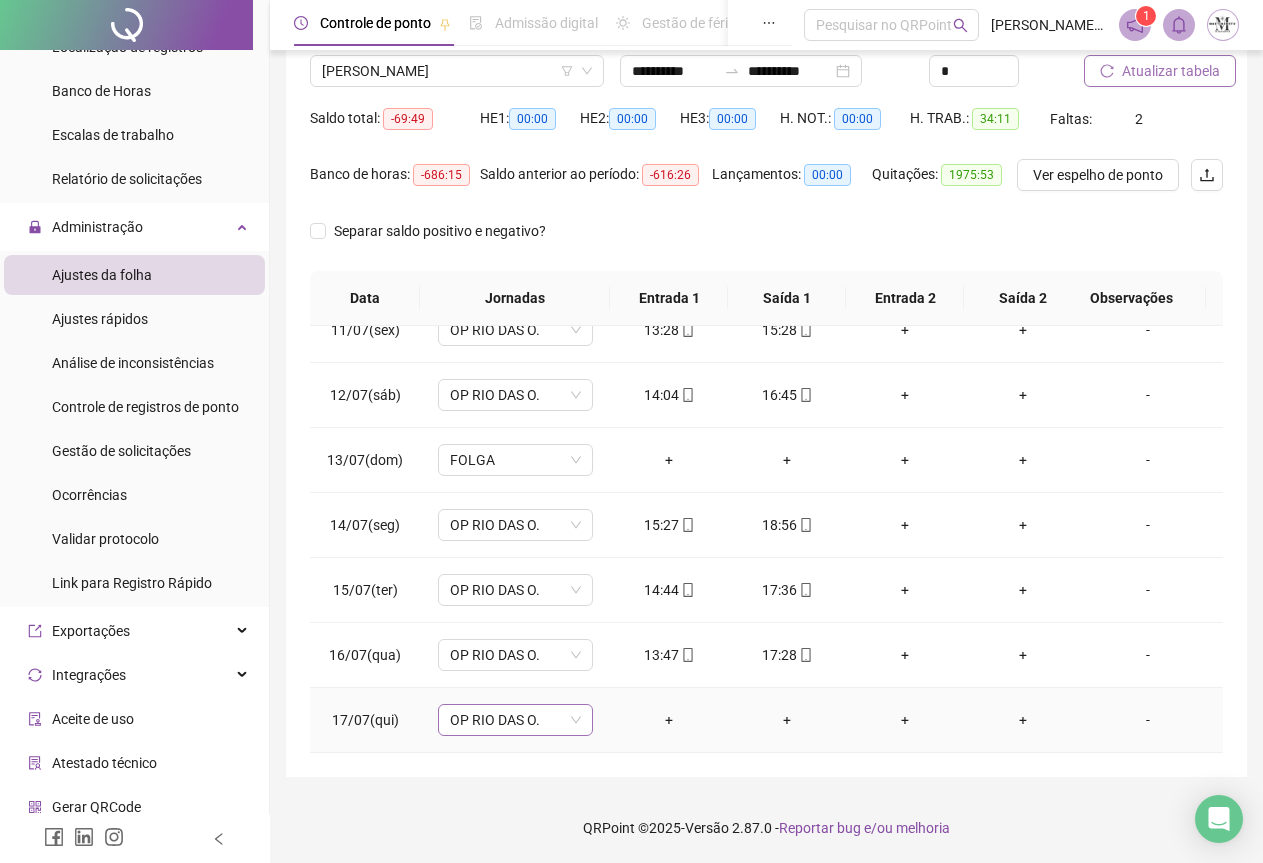 click on "OP RIO DAS O." at bounding box center [515, 720] 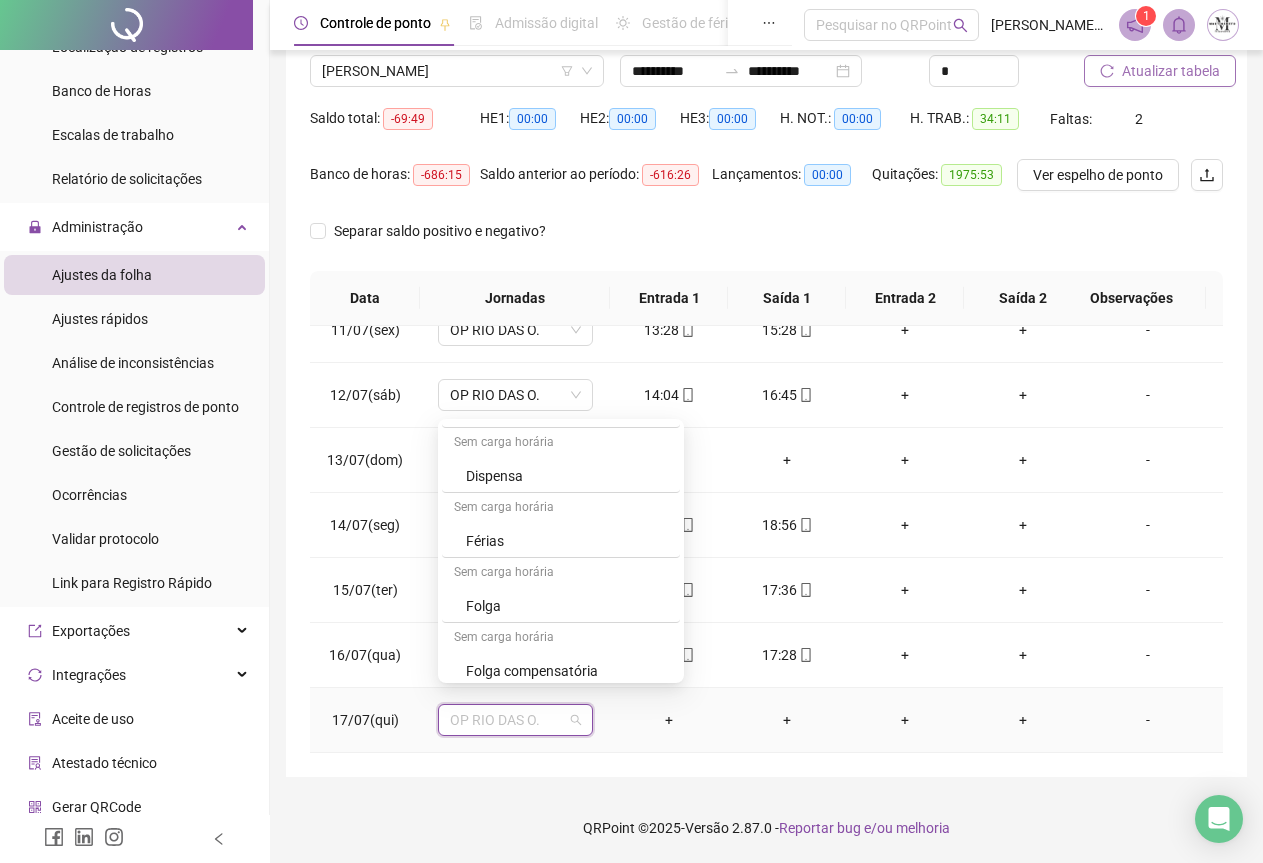 scroll, scrollTop: 800, scrollLeft: 0, axis: vertical 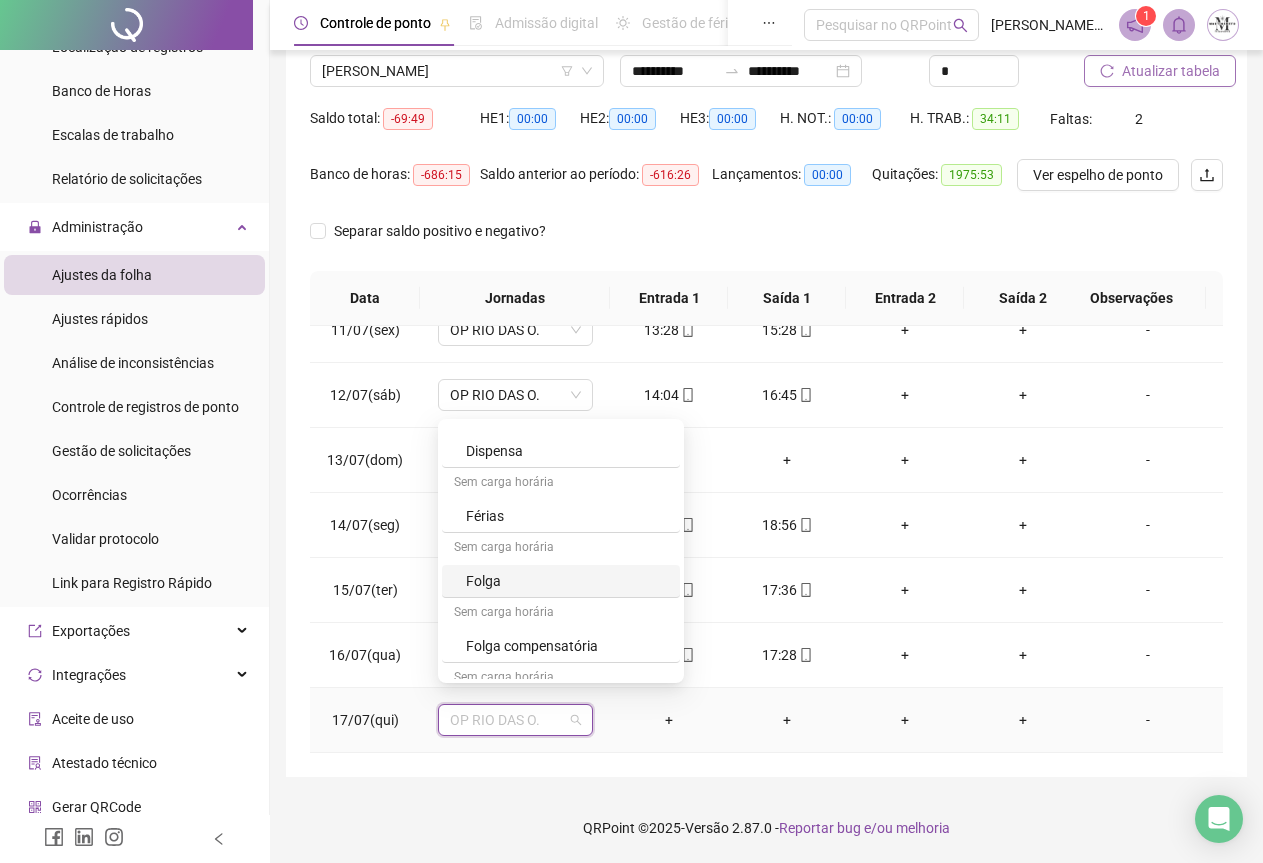 click on "Folga" at bounding box center (567, 581) 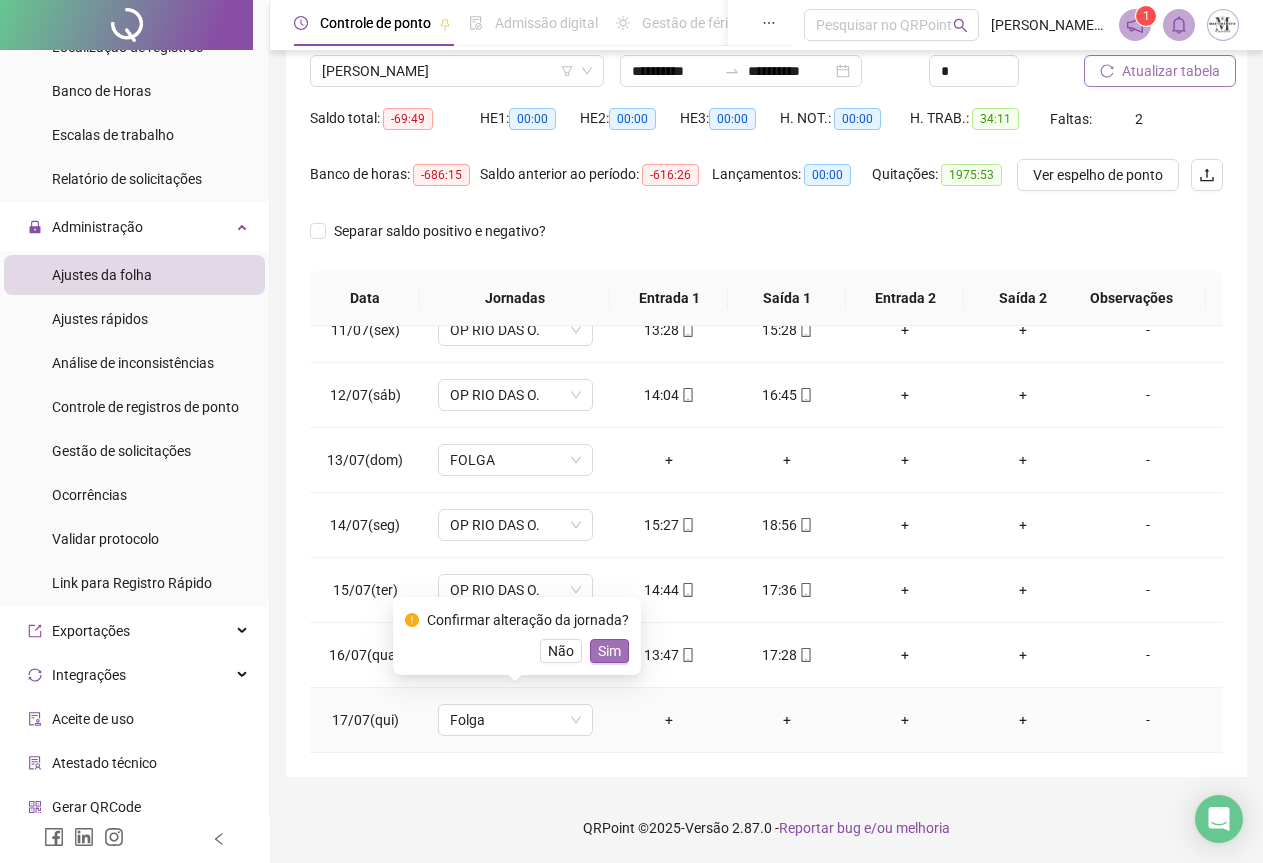 click on "Sim" at bounding box center (609, 651) 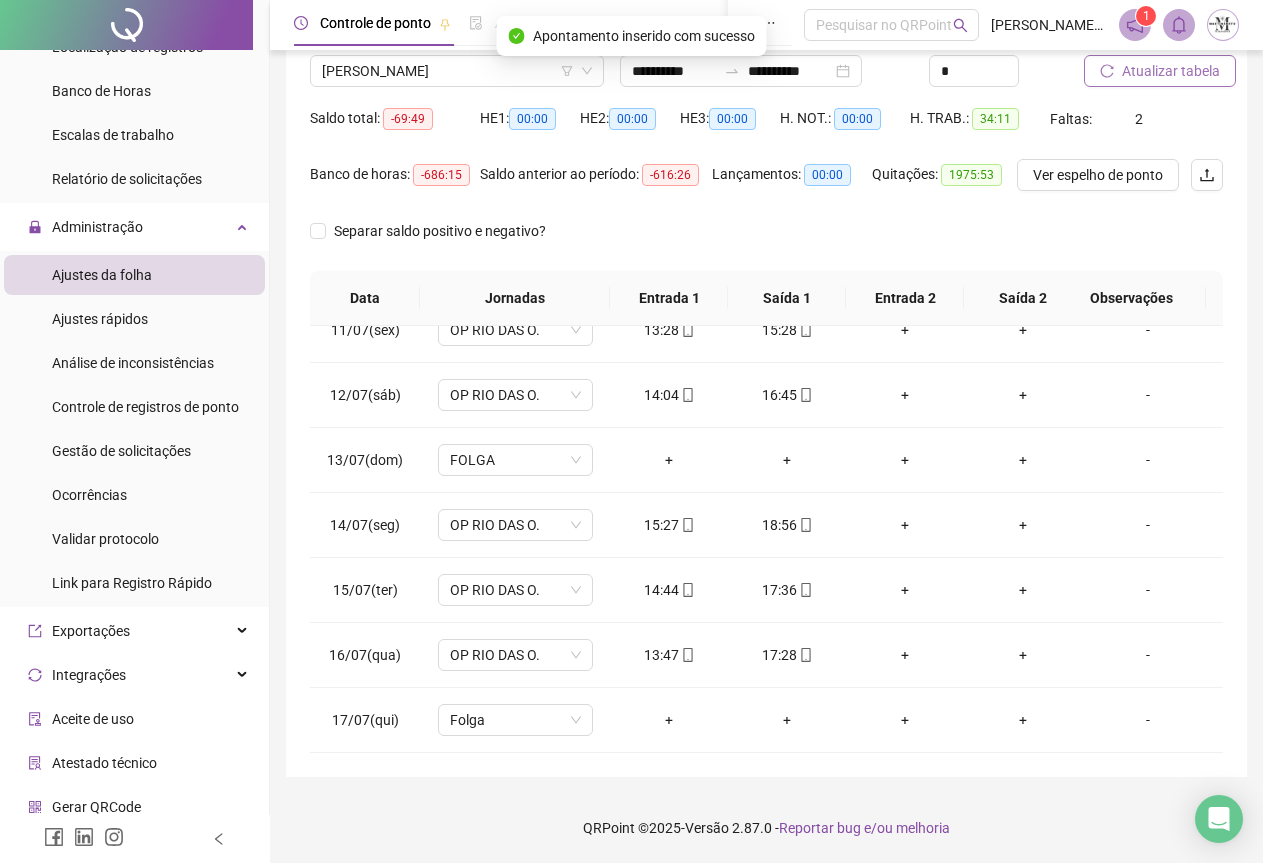 click on "Atualizar tabela" at bounding box center (1171, 71) 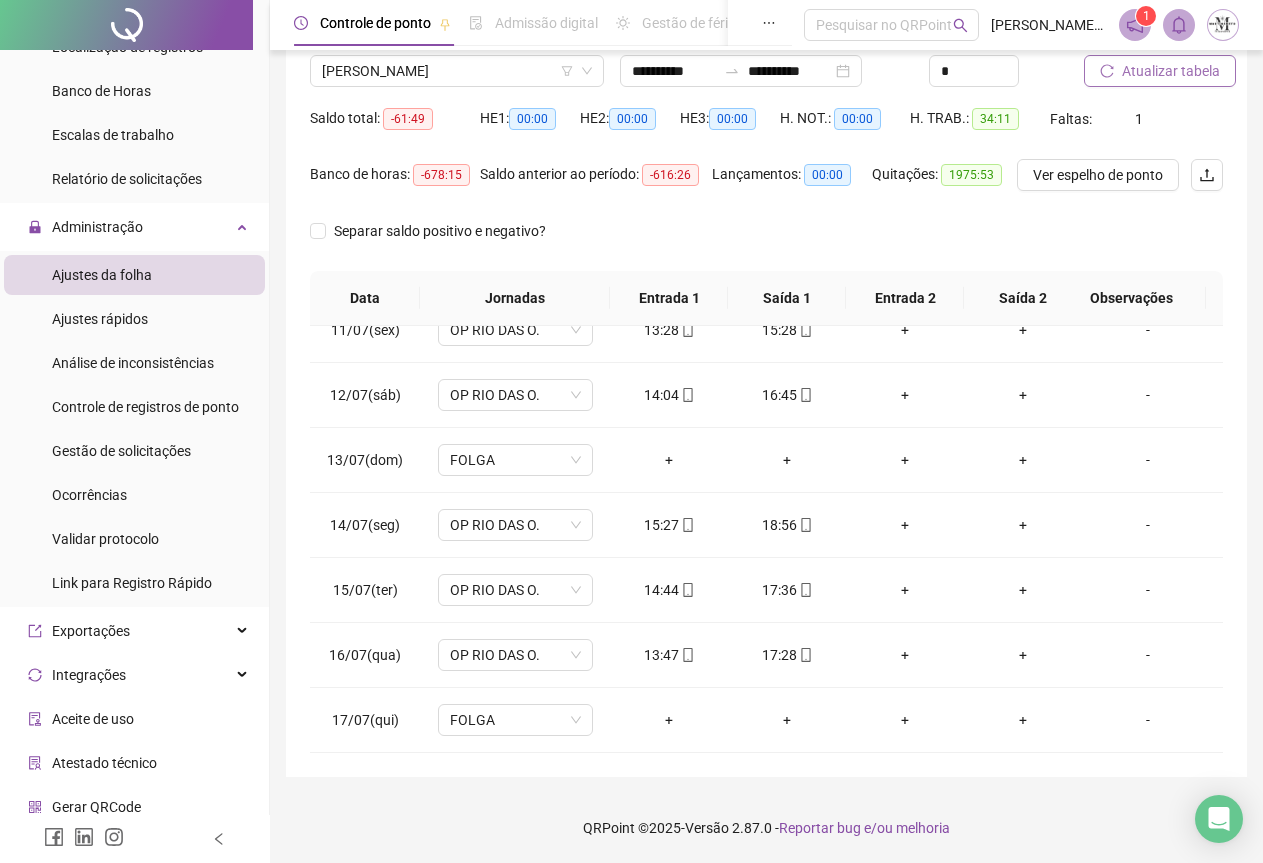 click on "Atualizar tabela" at bounding box center (1160, 71) 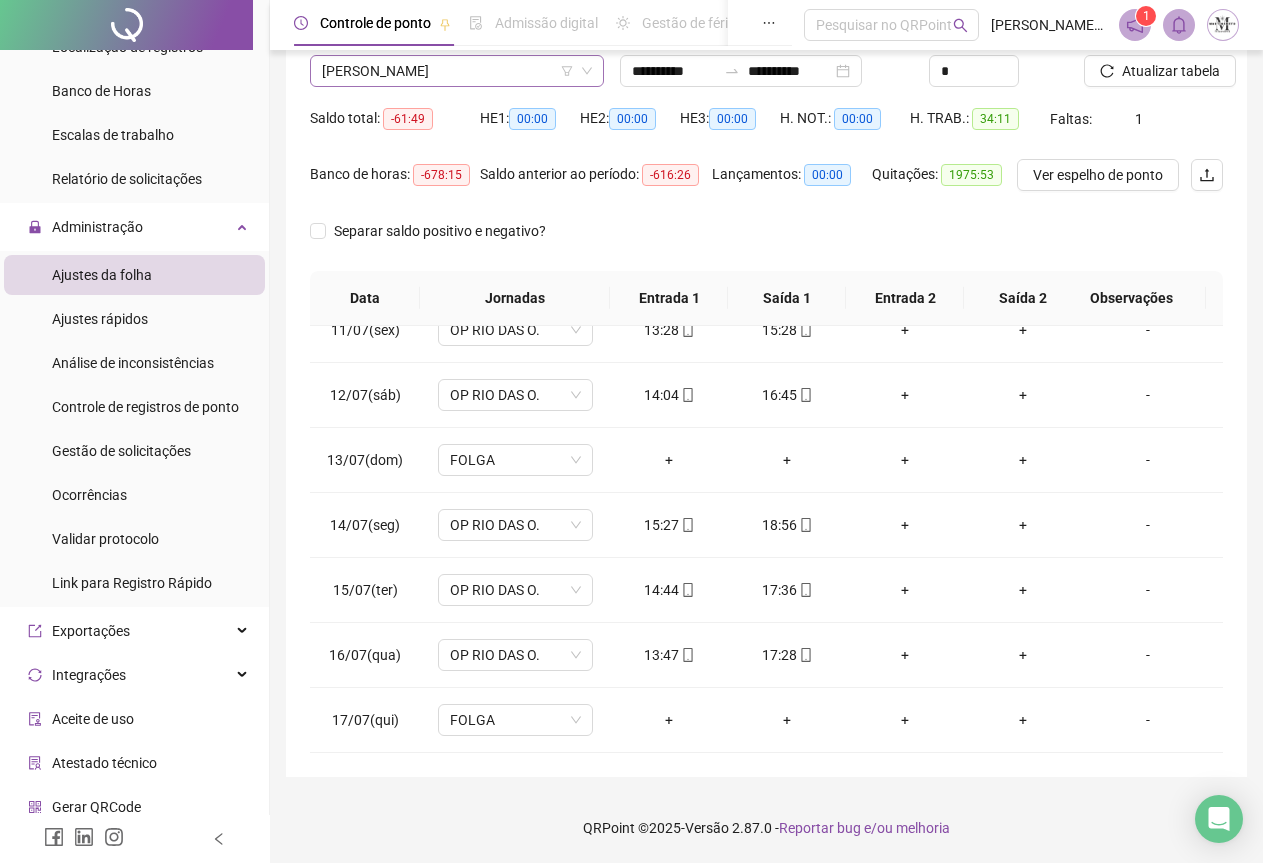 click on "[PERSON_NAME]" at bounding box center [457, 71] 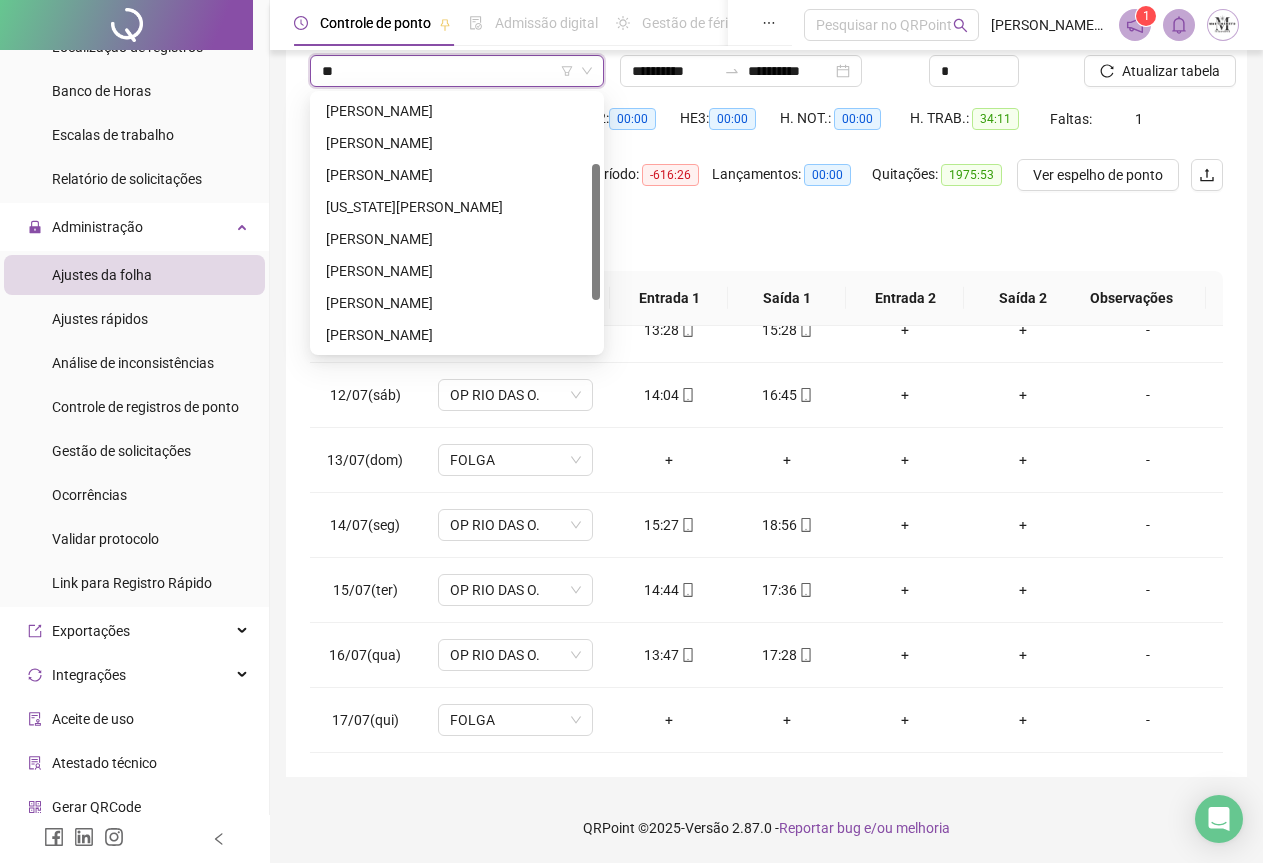 scroll, scrollTop: 0, scrollLeft: 0, axis: both 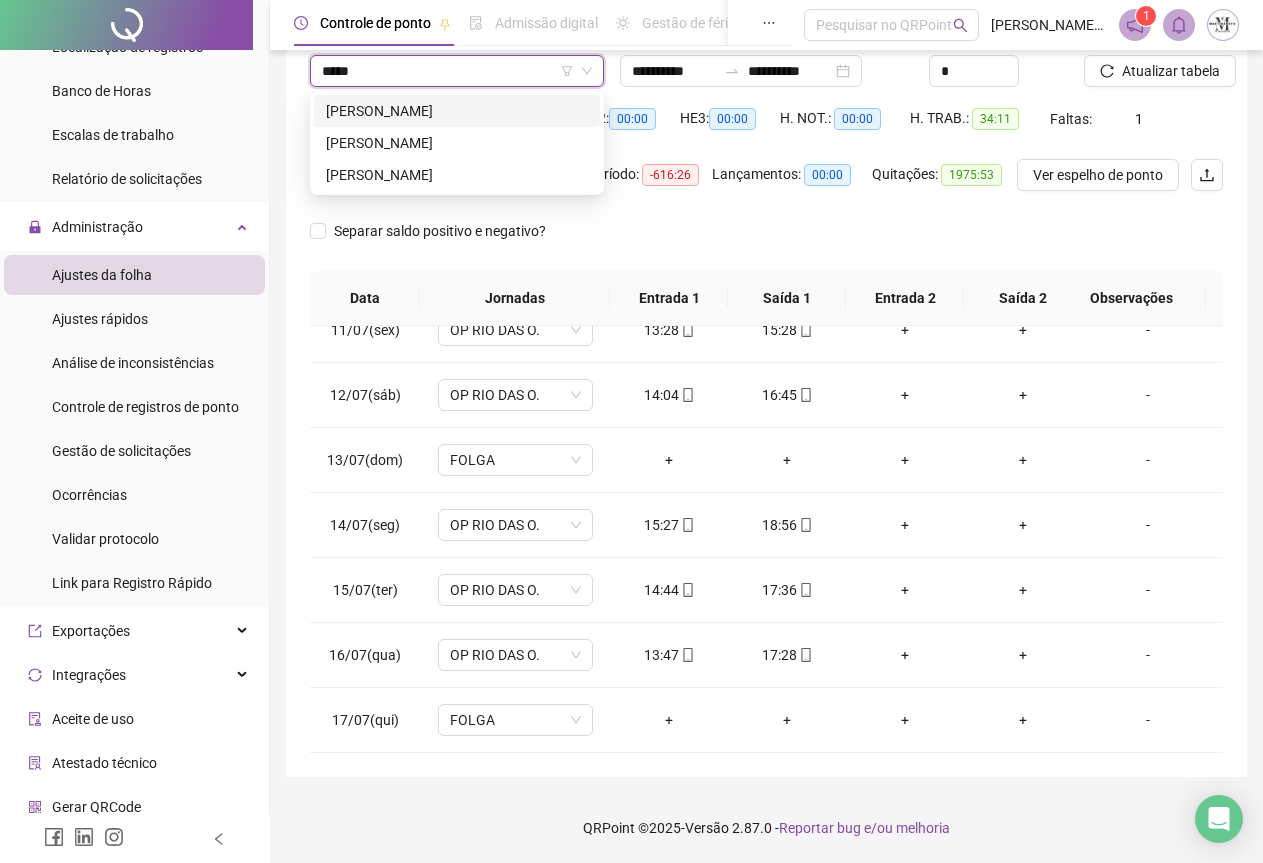 type on "******" 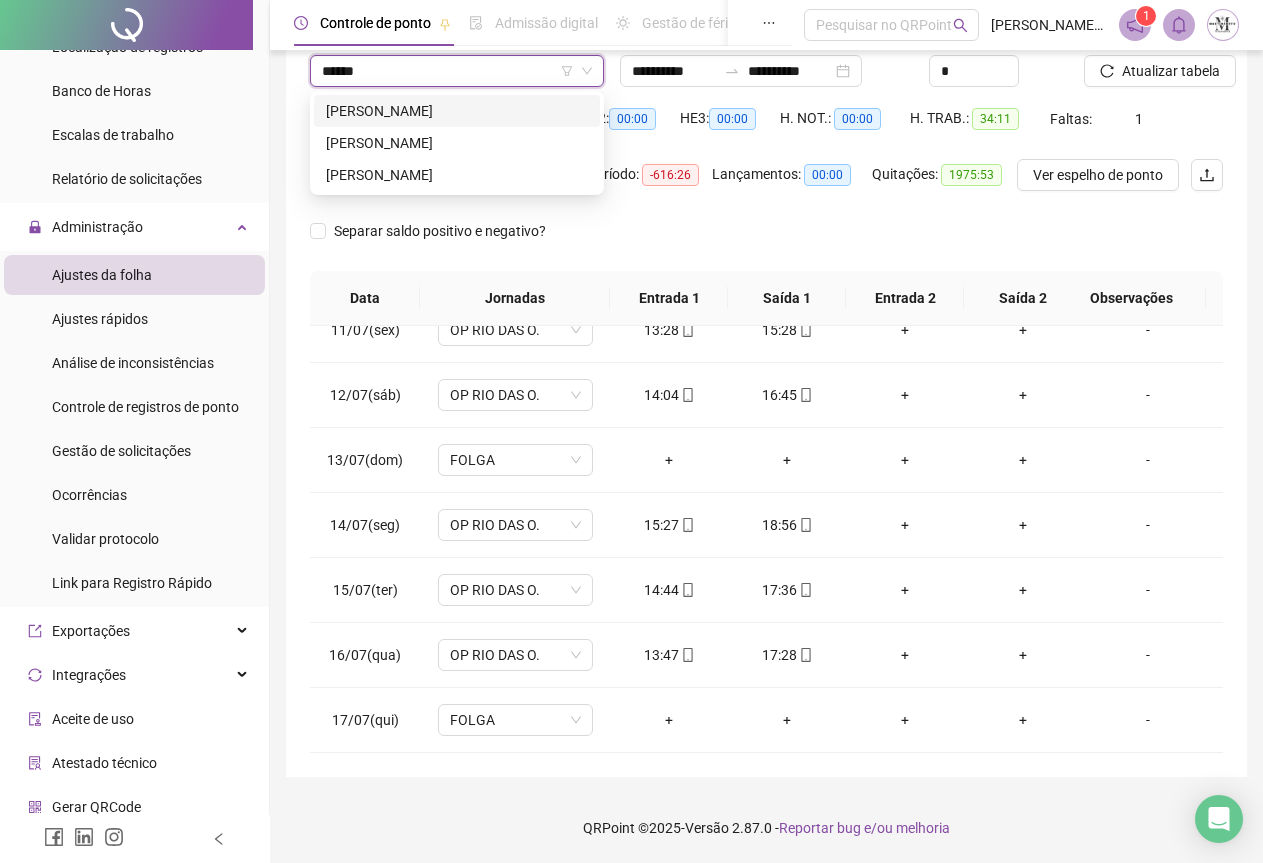 click on "[PERSON_NAME]" at bounding box center [457, 111] 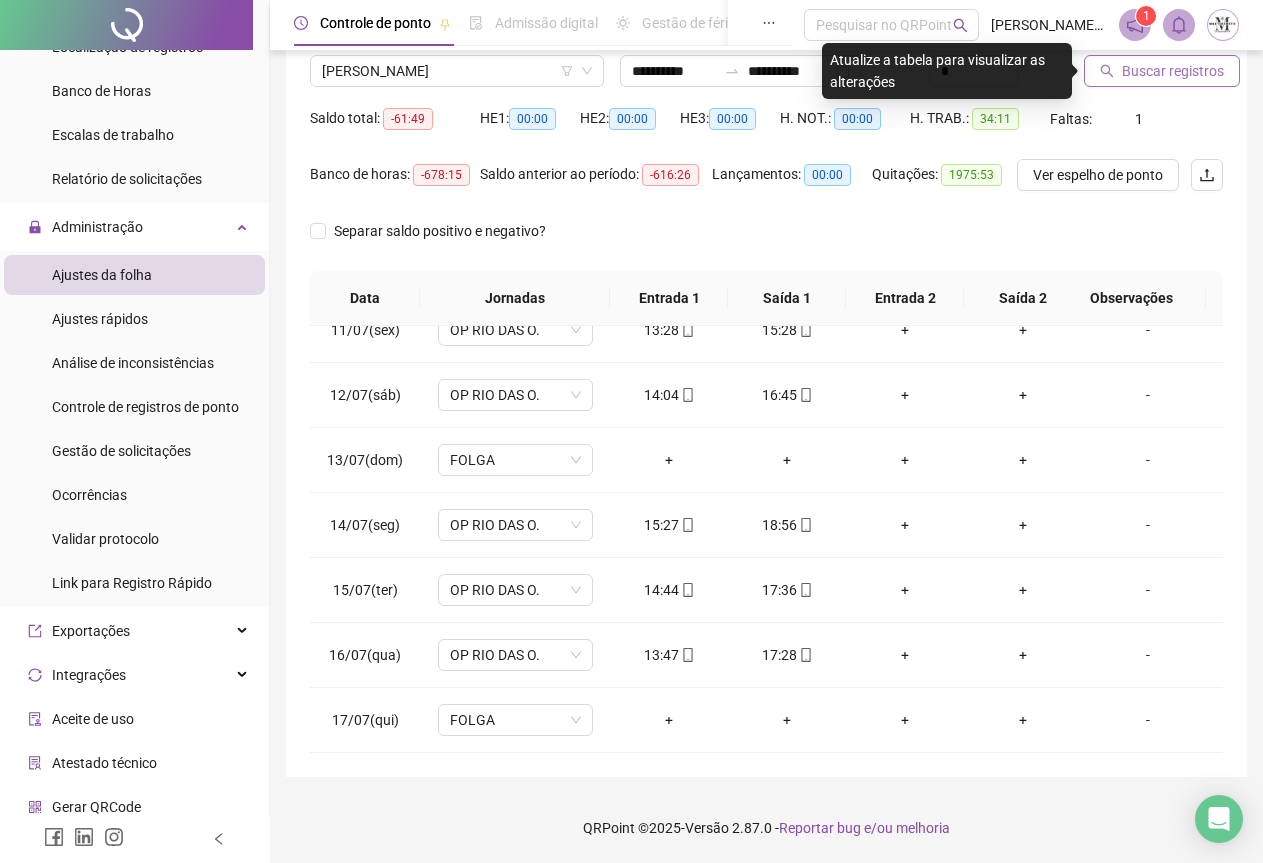 click on "Buscar registros" at bounding box center [1173, 71] 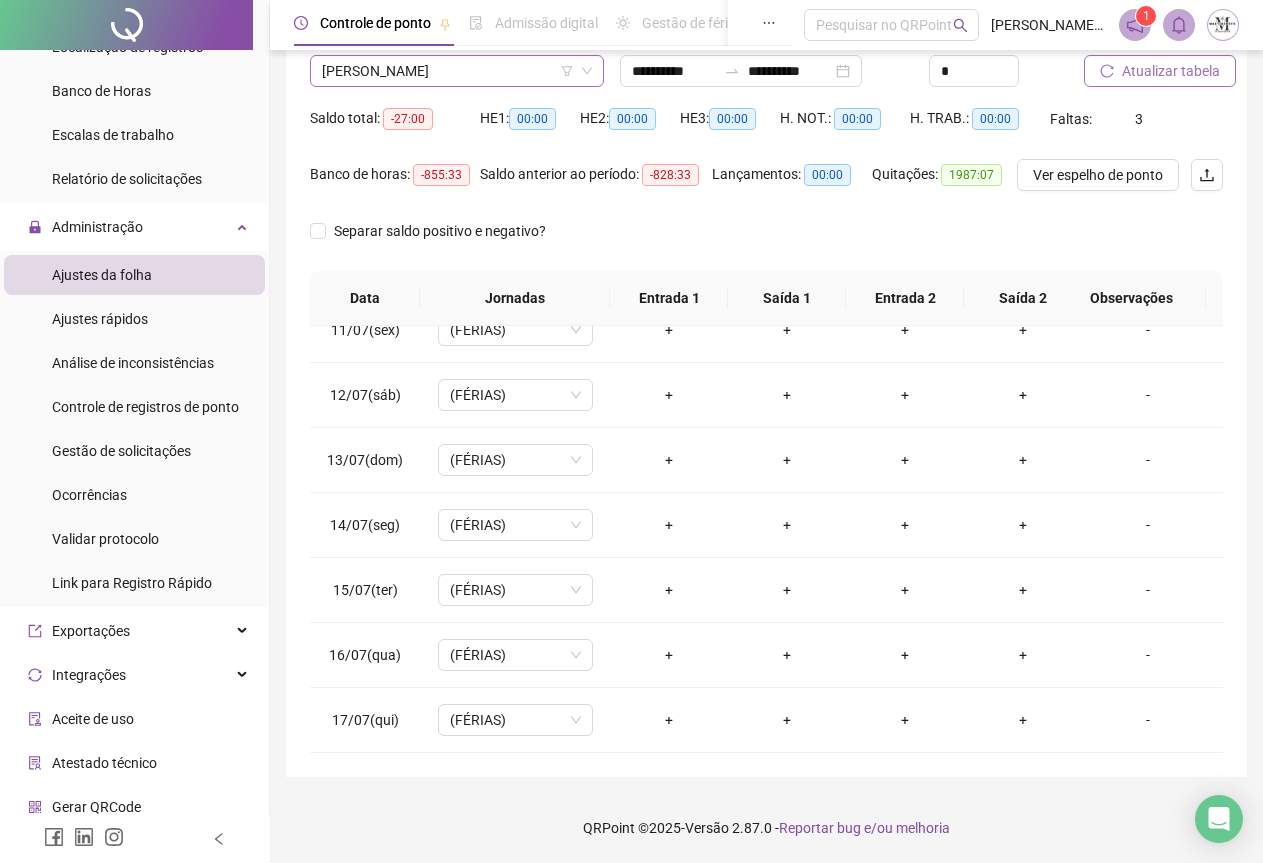 click on "[PERSON_NAME]" at bounding box center [457, 71] 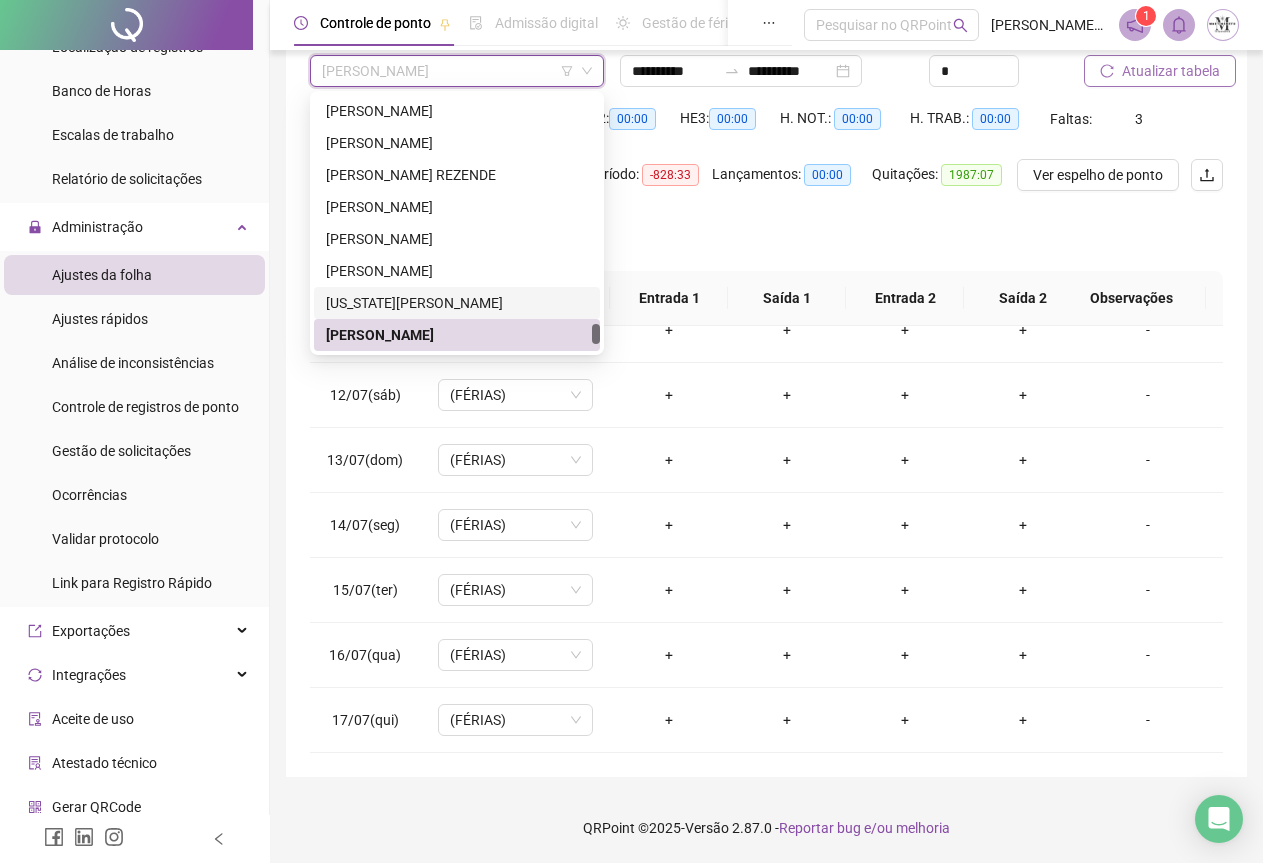 scroll, scrollTop: 6308, scrollLeft: 0, axis: vertical 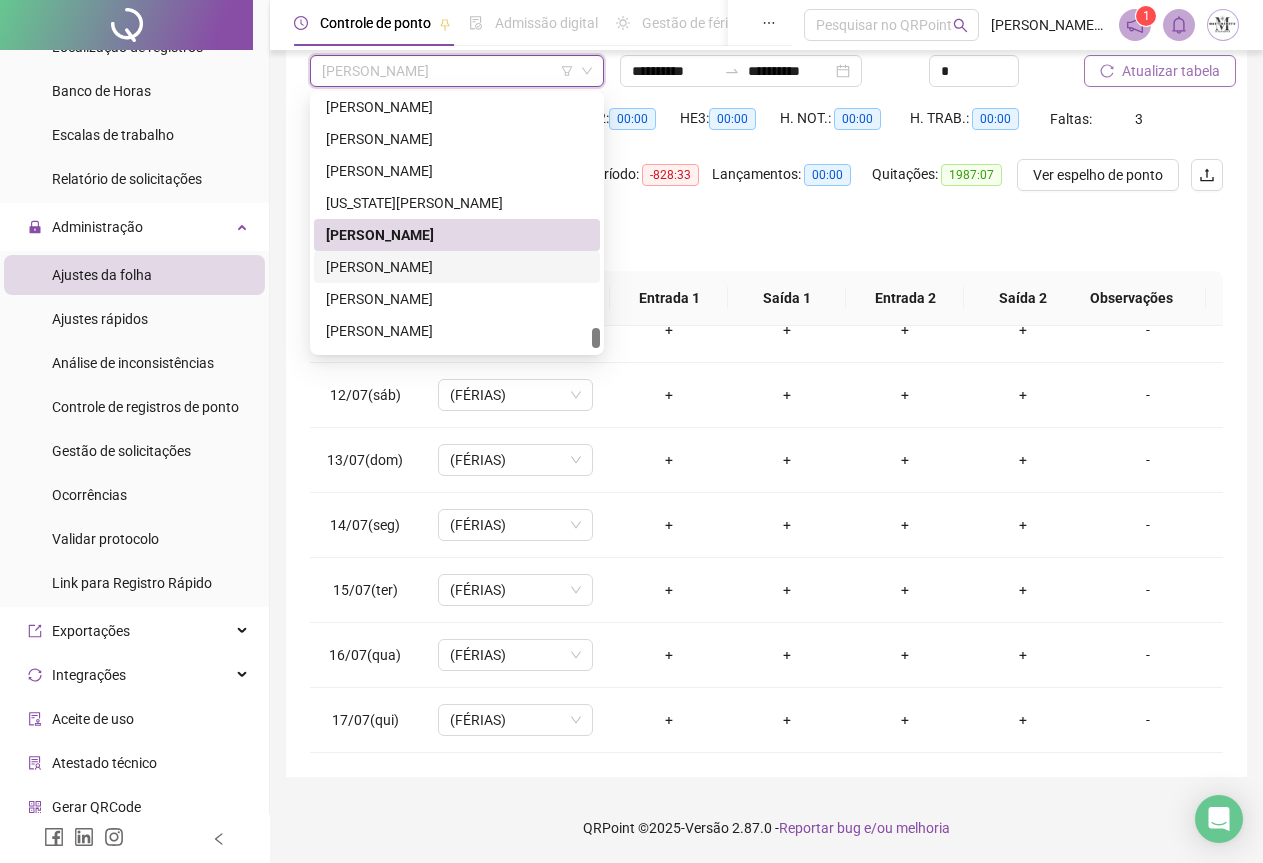 click on "[PERSON_NAME]" at bounding box center [457, 267] 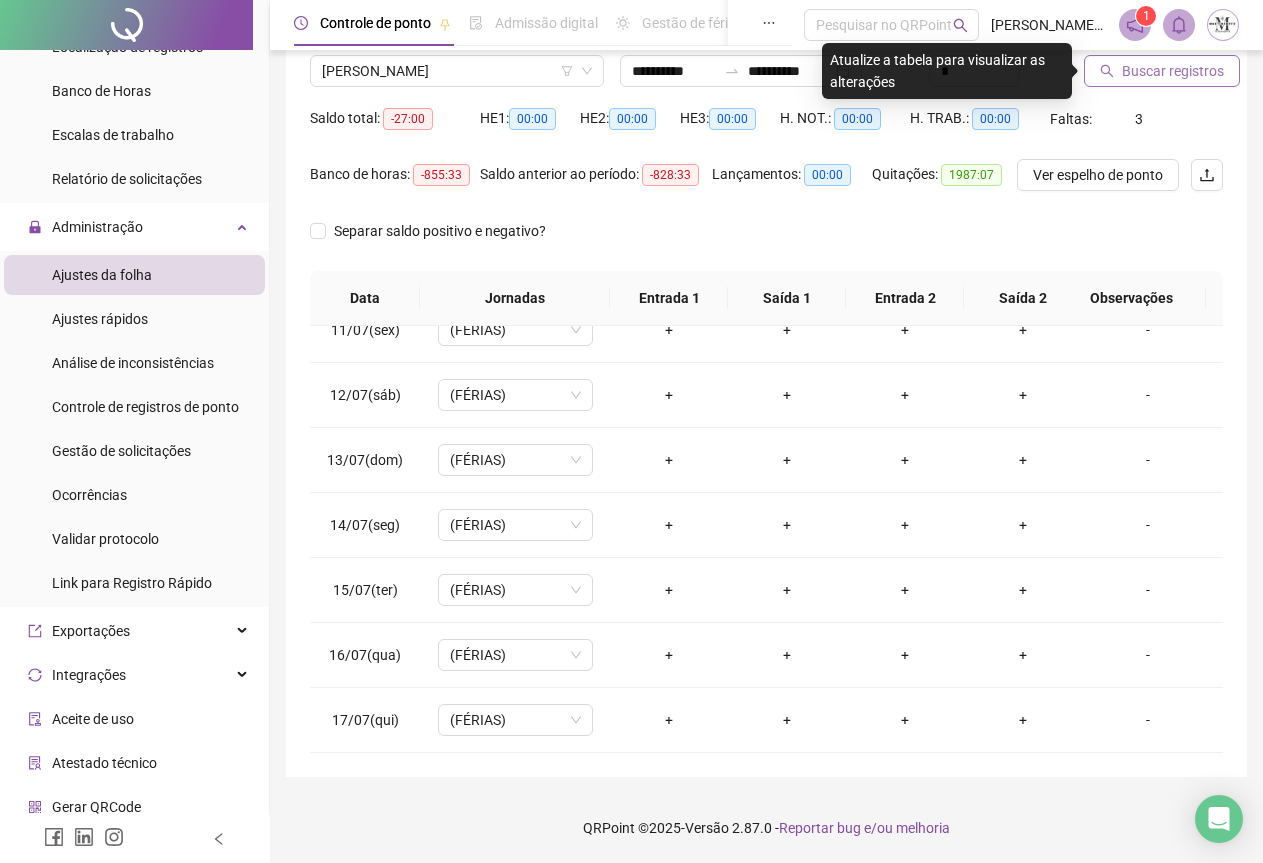 click on "Buscar registros" at bounding box center (1173, 71) 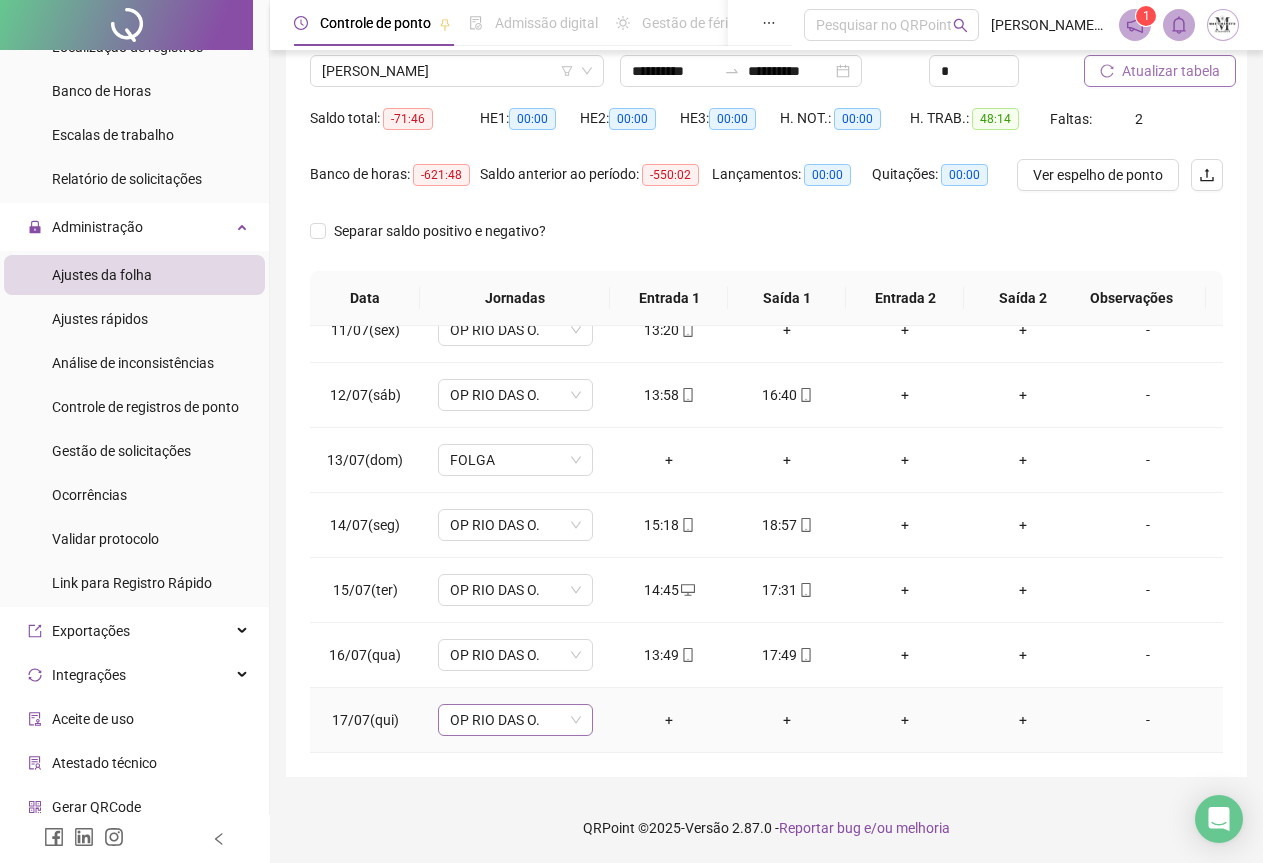 click on "OP RIO DAS O." at bounding box center [515, 720] 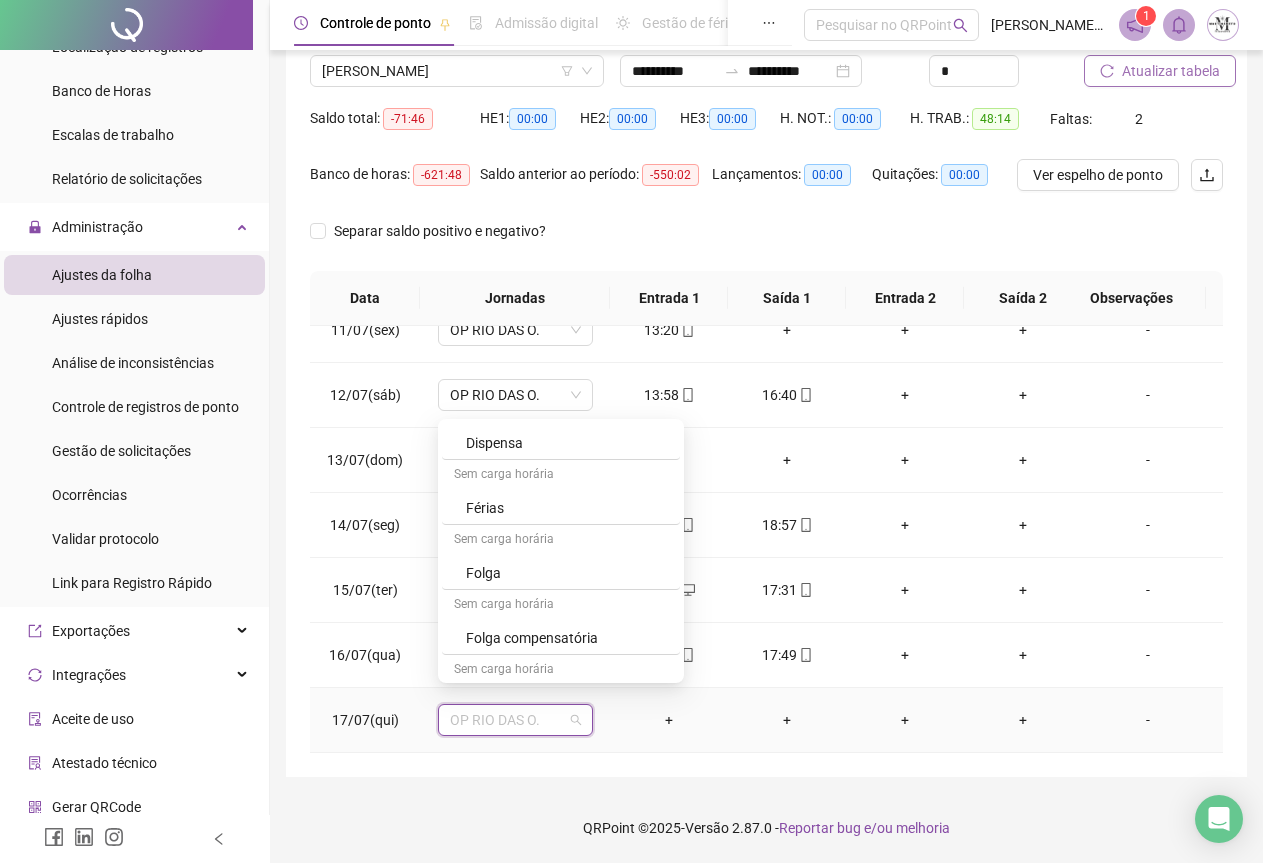 scroll, scrollTop: 800, scrollLeft: 0, axis: vertical 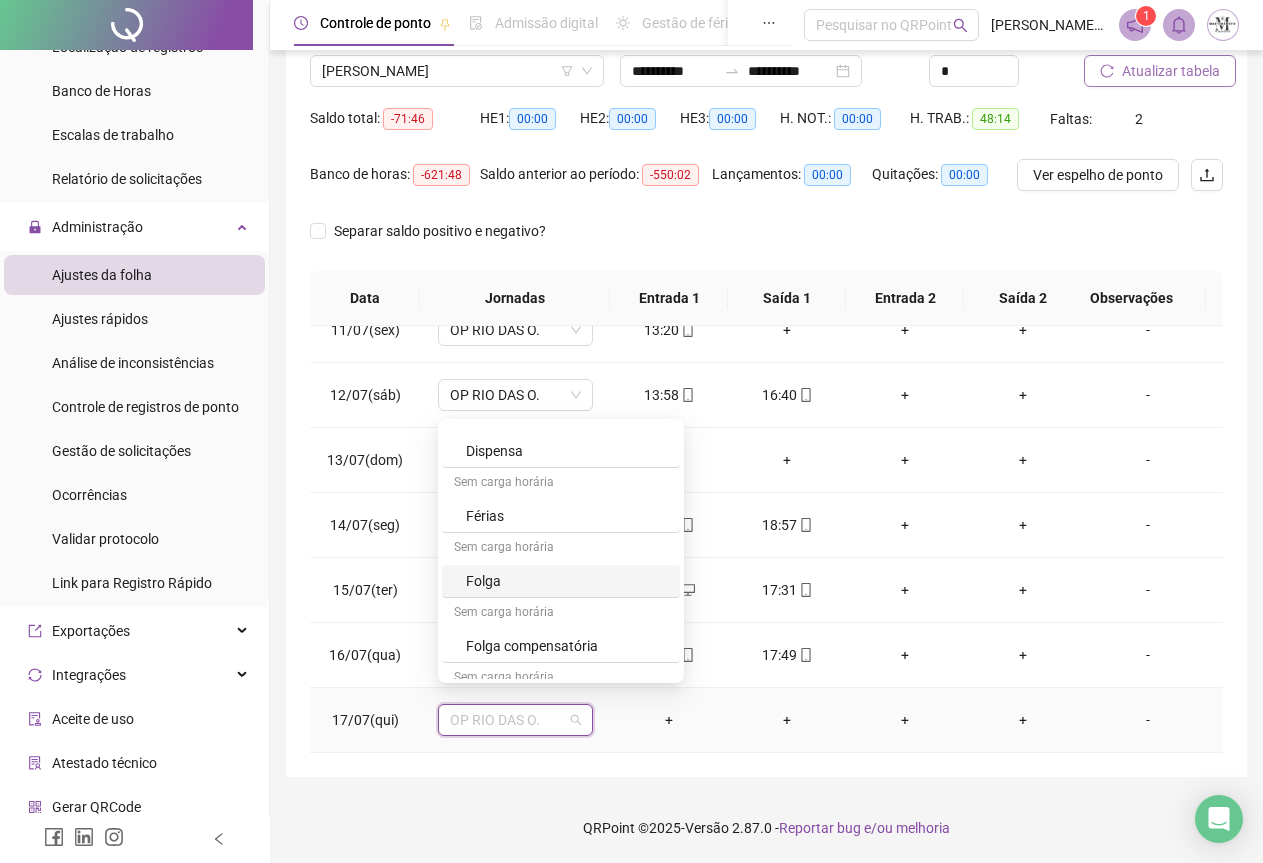 click on "Folga" at bounding box center (567, 581) 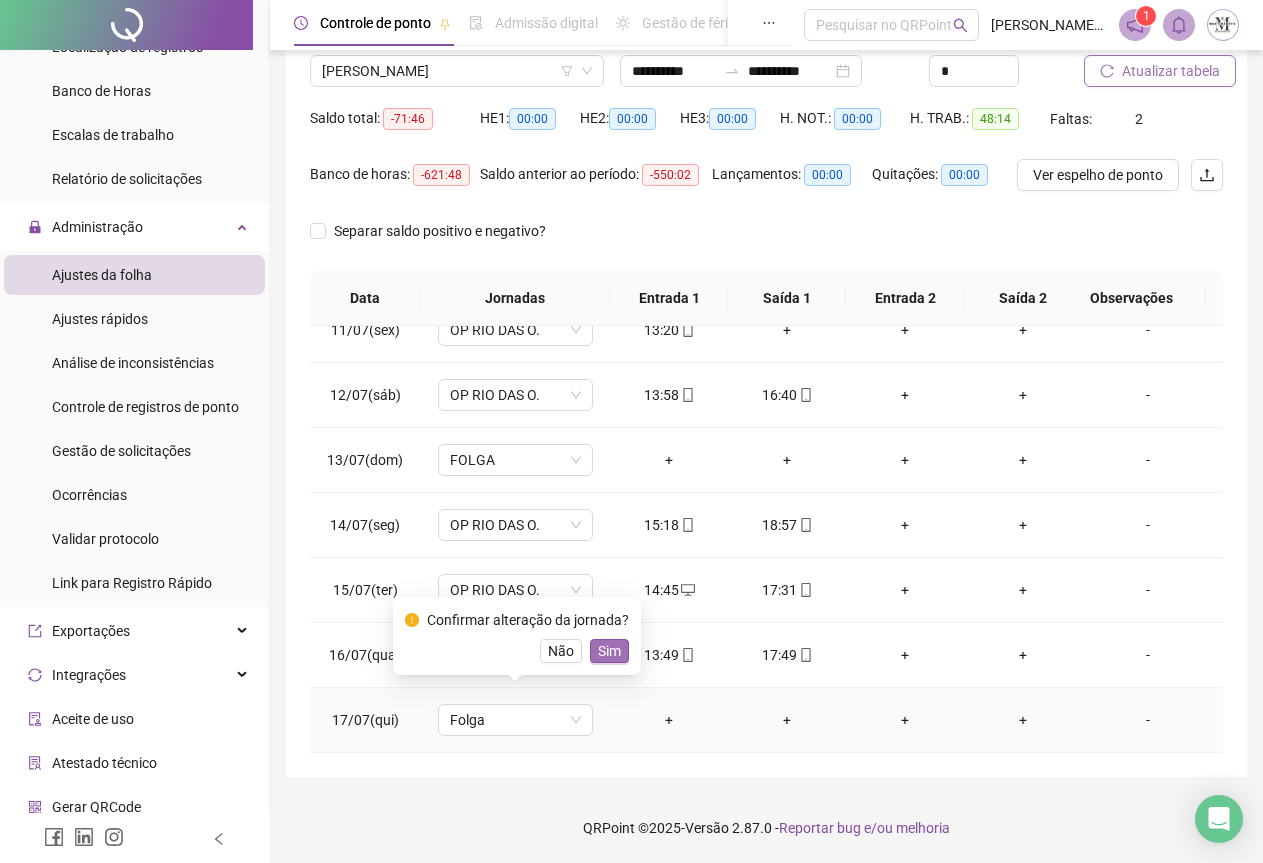 click on "Sim" at bounding box center (609, 651) 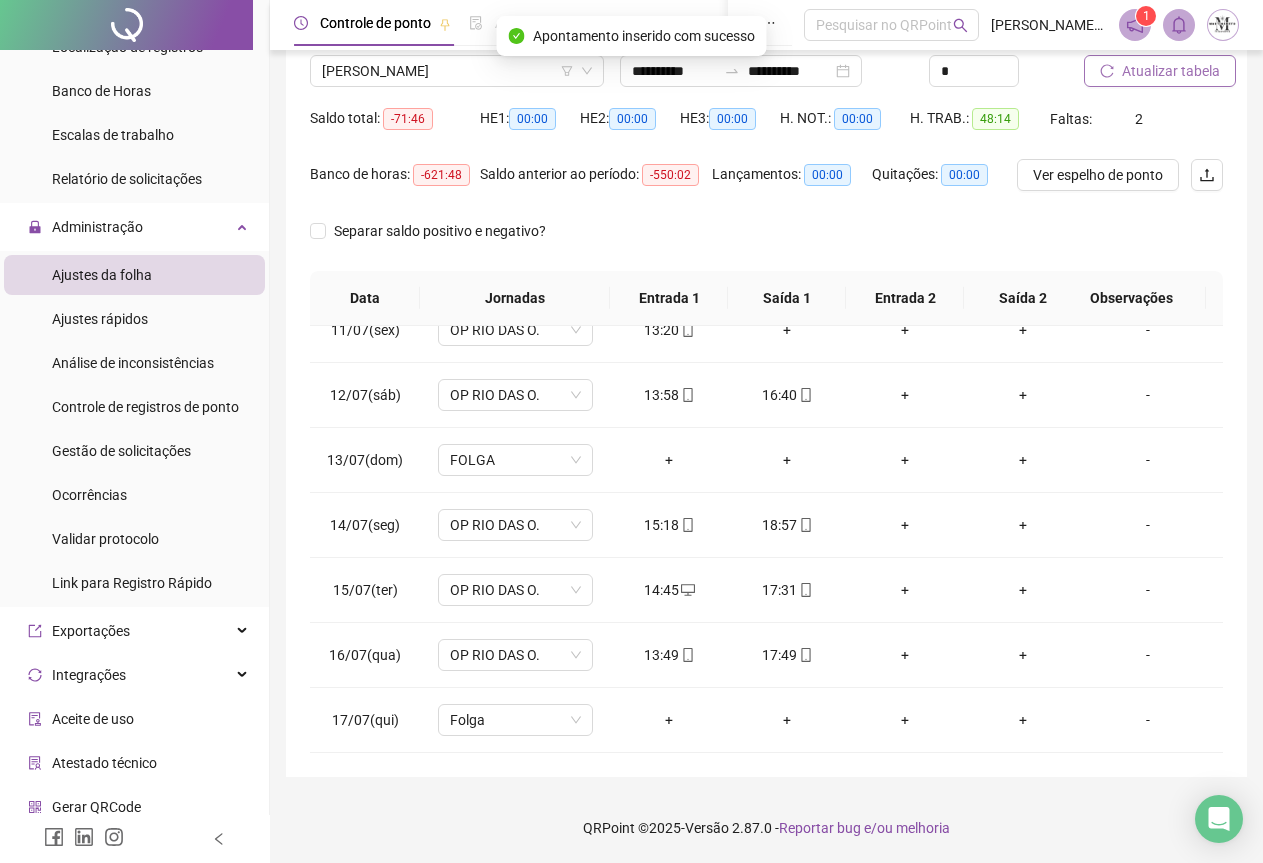 click on "Atualizar tabela" at bounding box center (1171, 71) 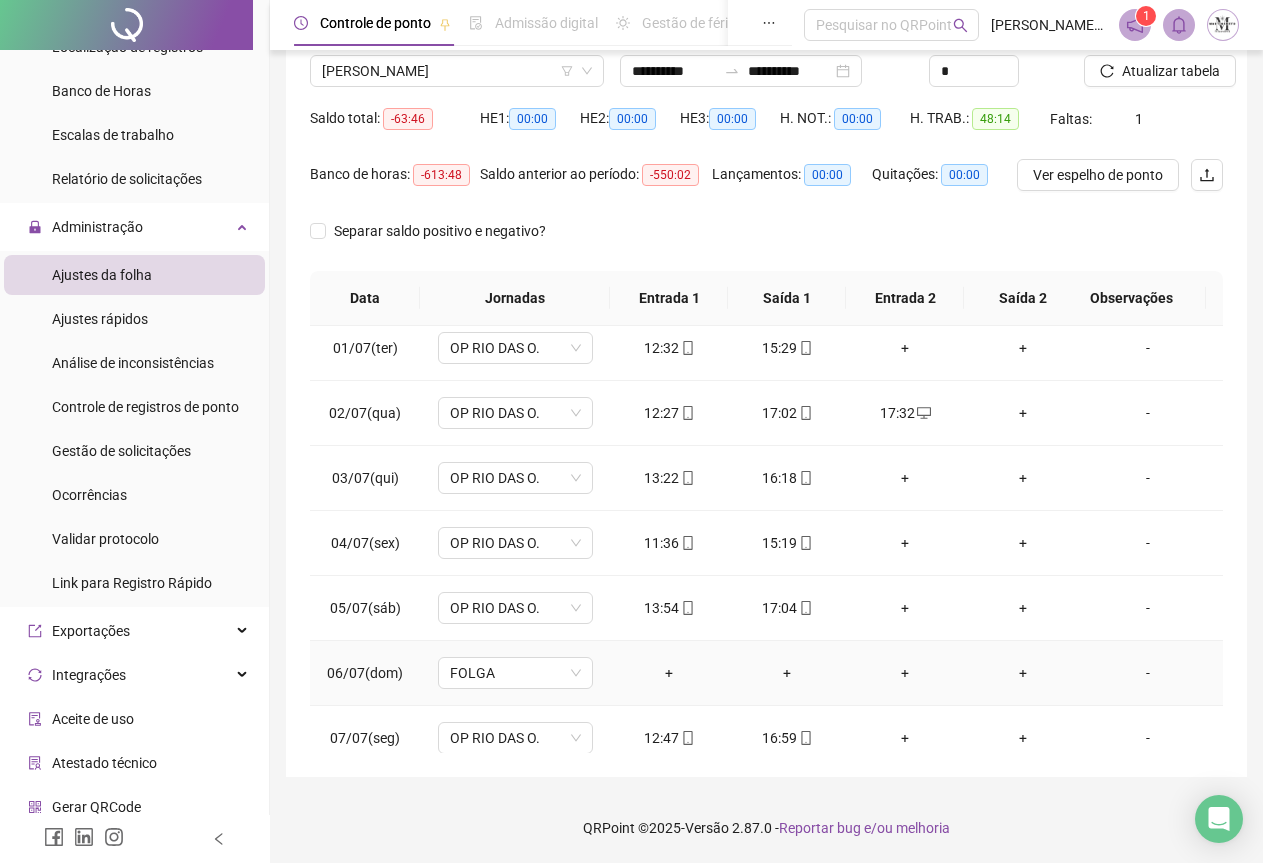 scroll, scrollTop: 0, scrollLeft: 0, axis: both 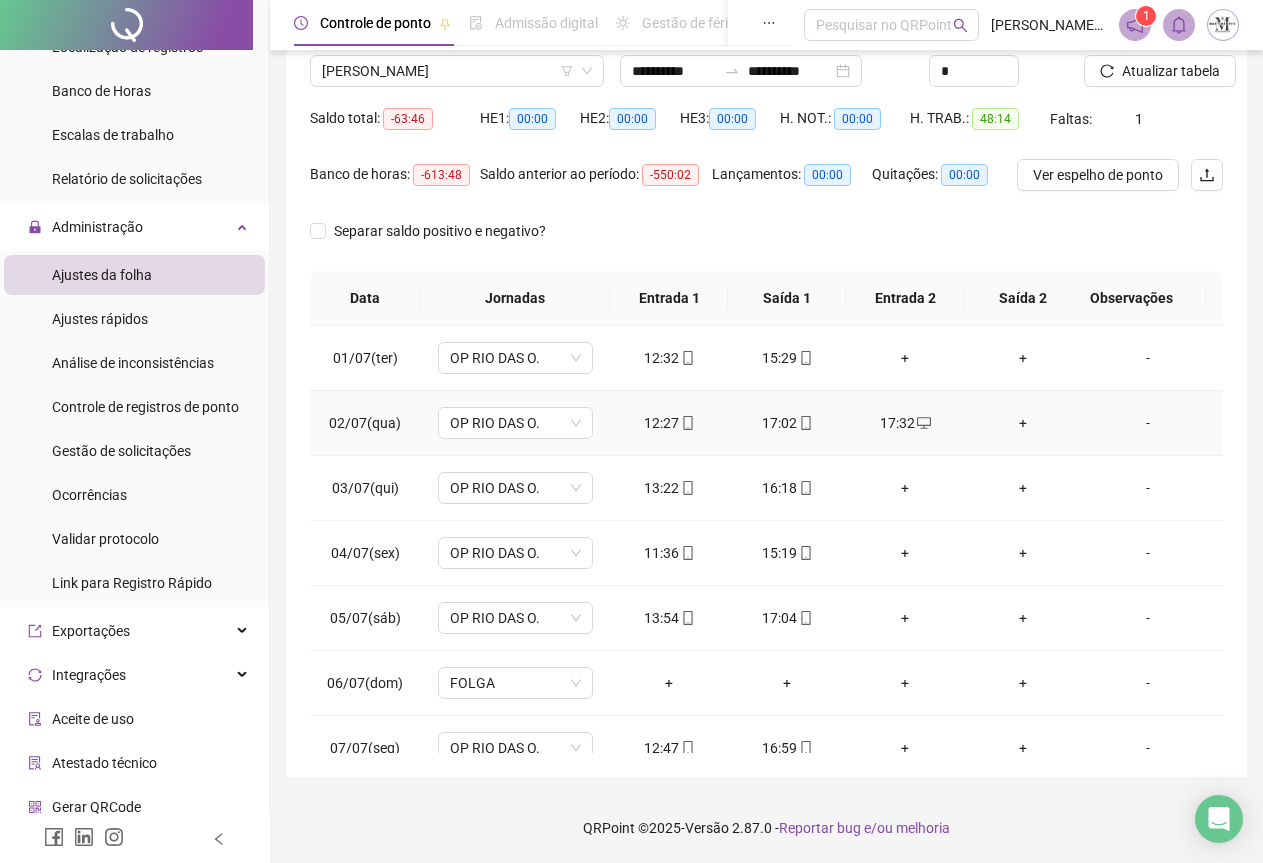 click on "17:32" at bounding box center (905, 423) 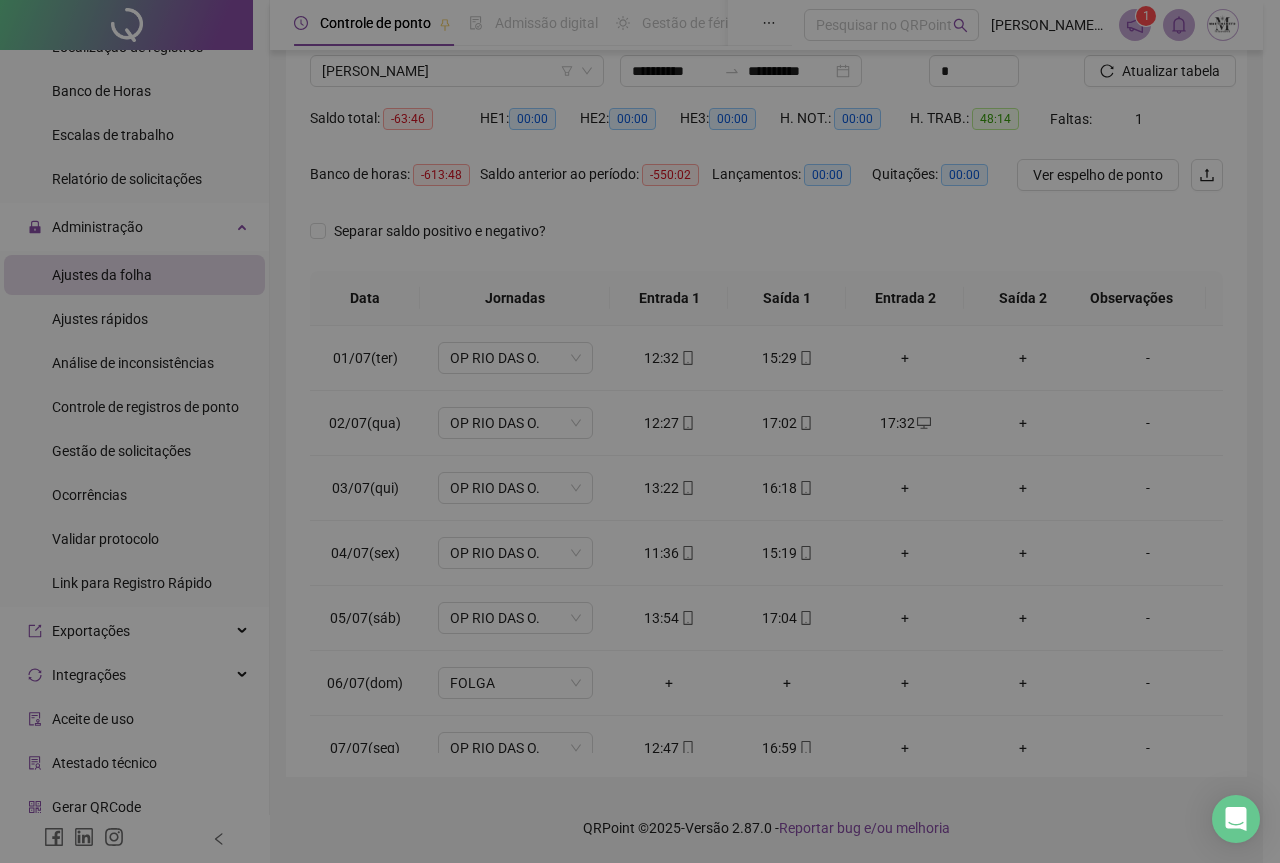 type on "**********" 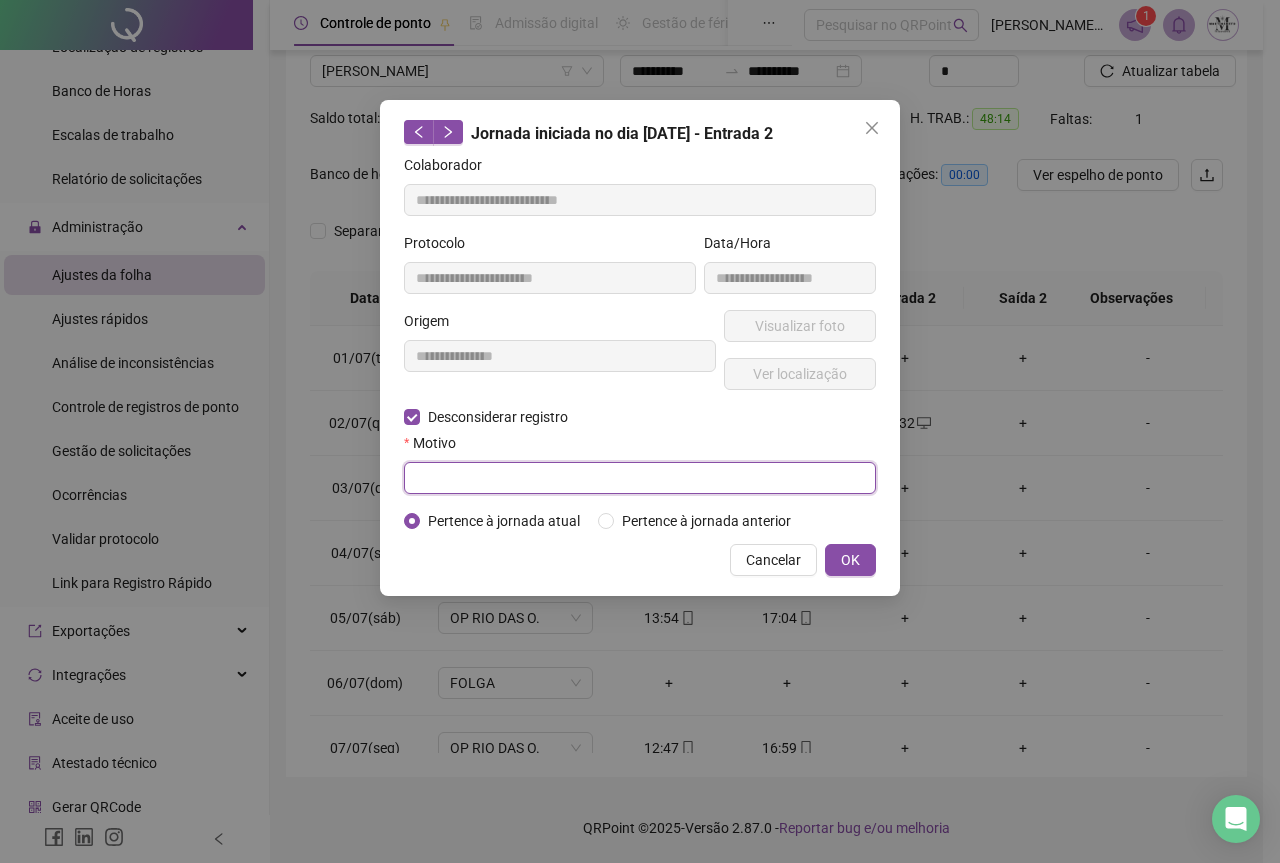 click at bounding box center [640, 478] 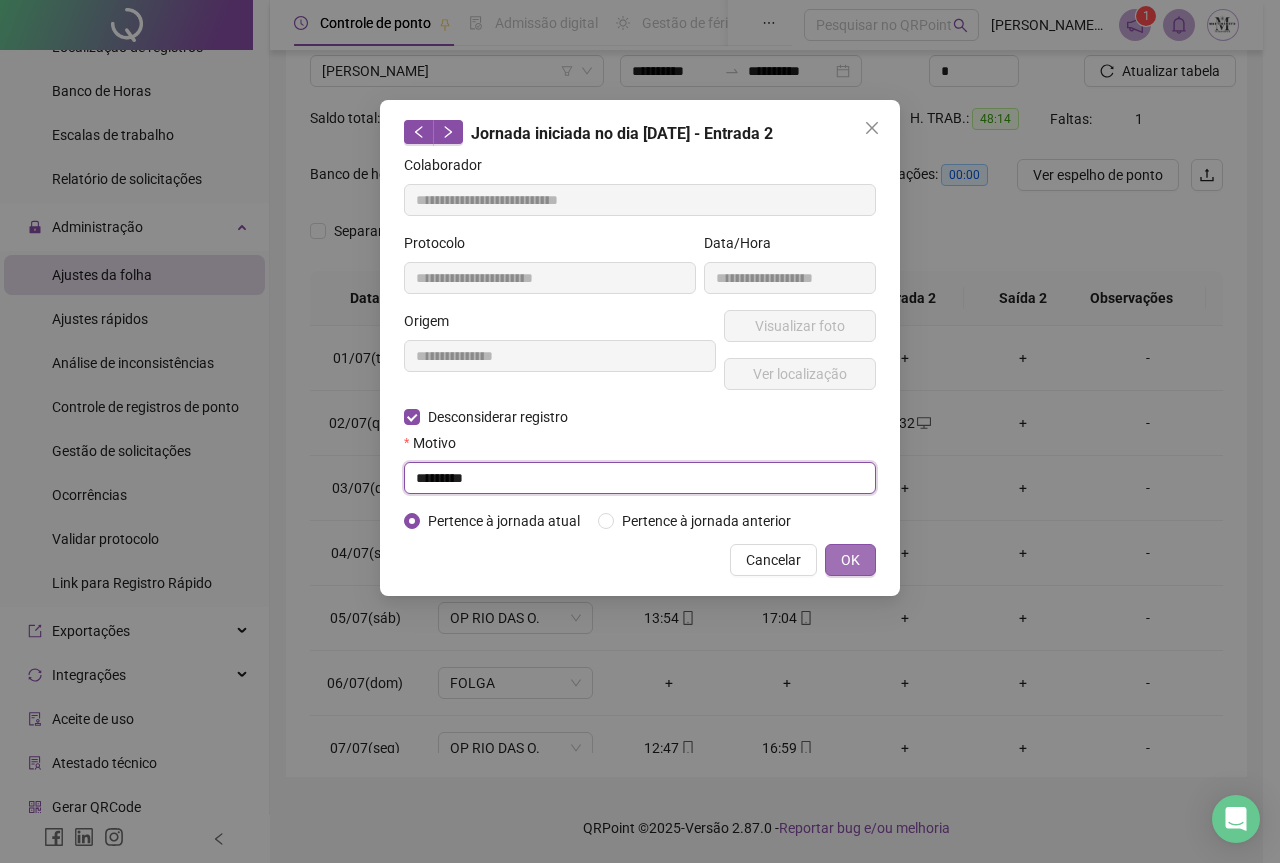 type on "*********" 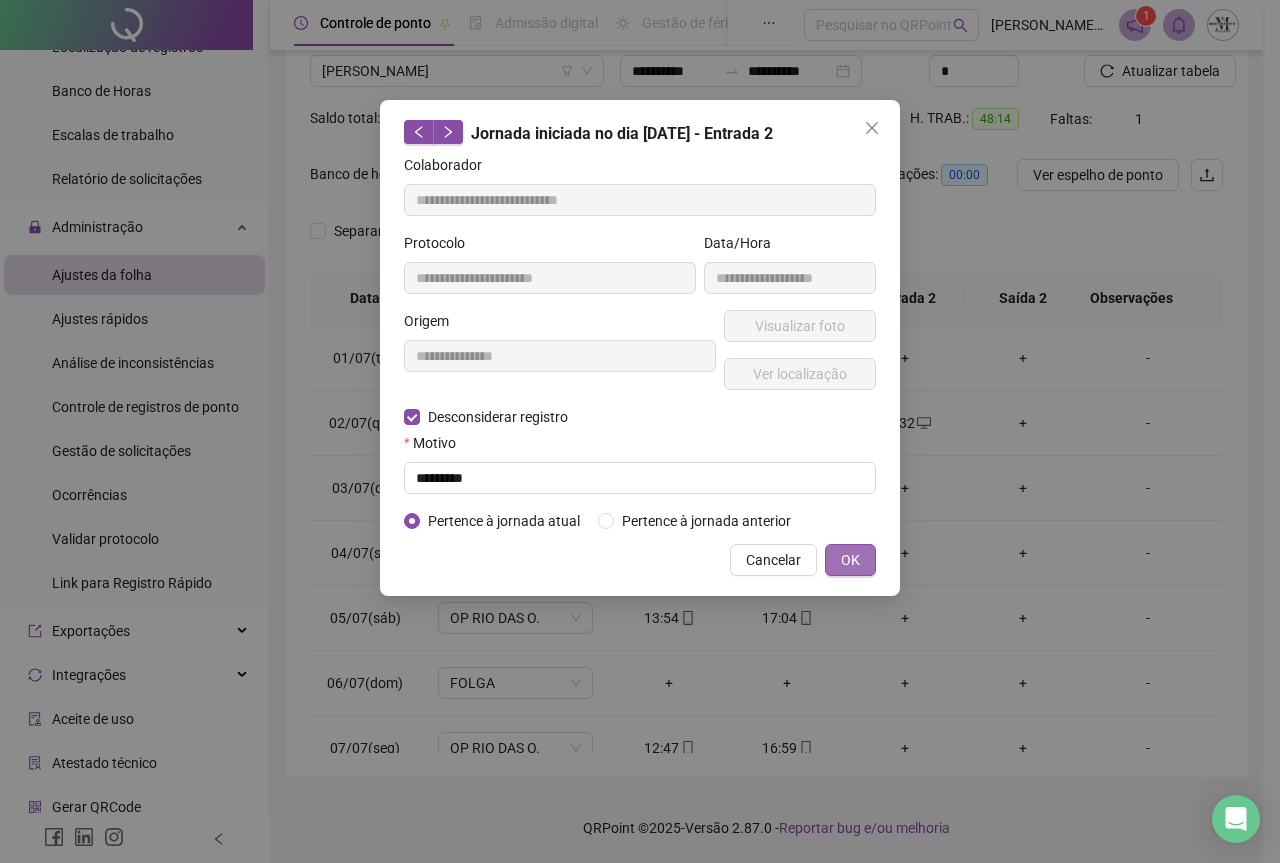 click on "OK" at bounding box center [850, 560] 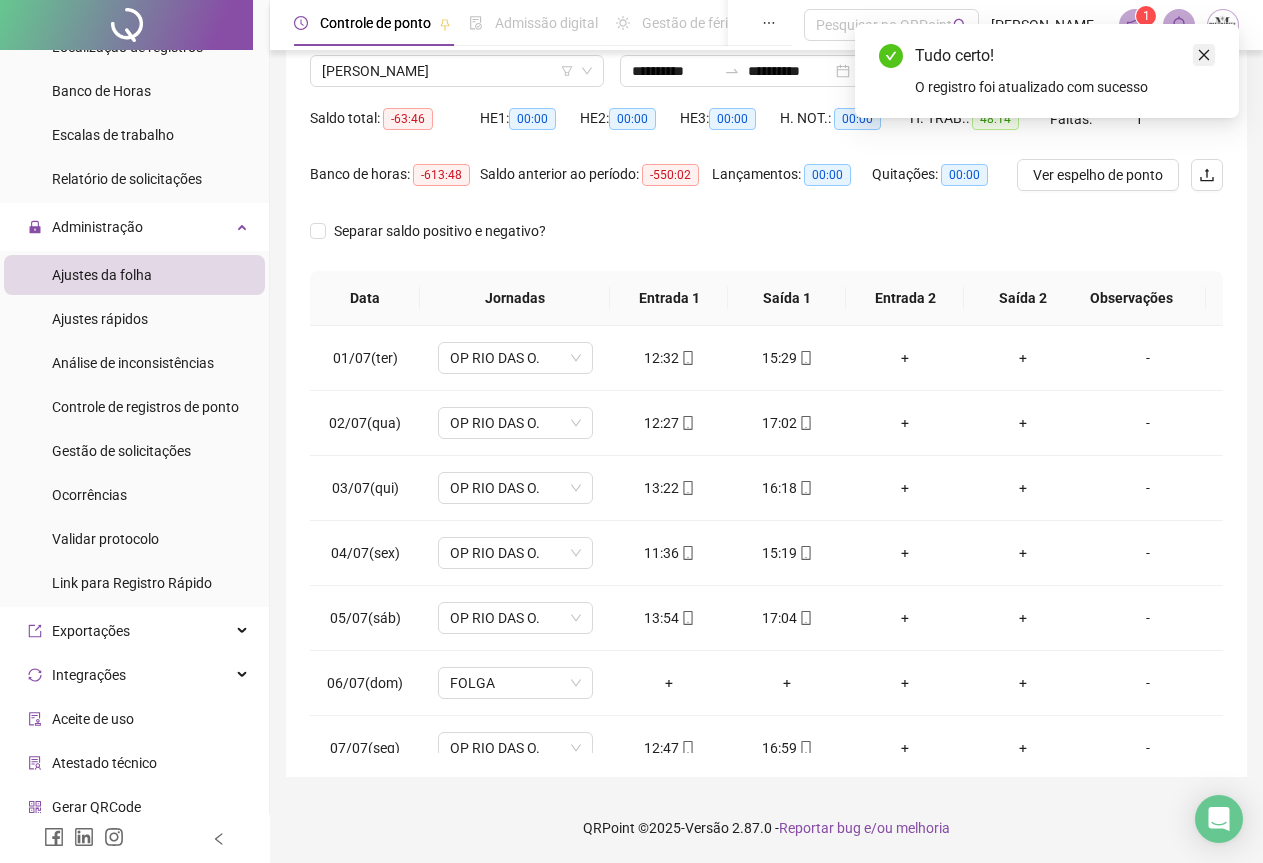 click 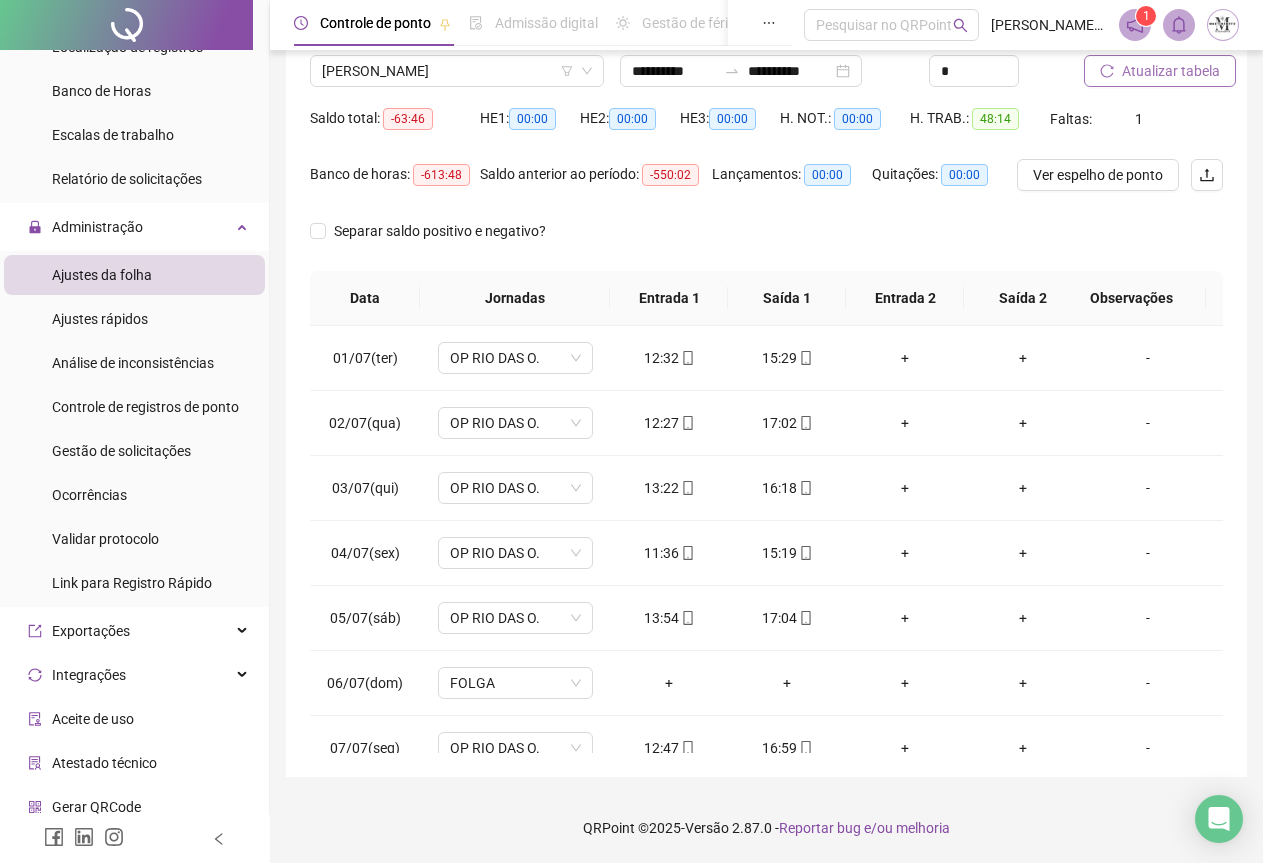 click on "Atualizar tabela" at bounding box center [1160, 71] 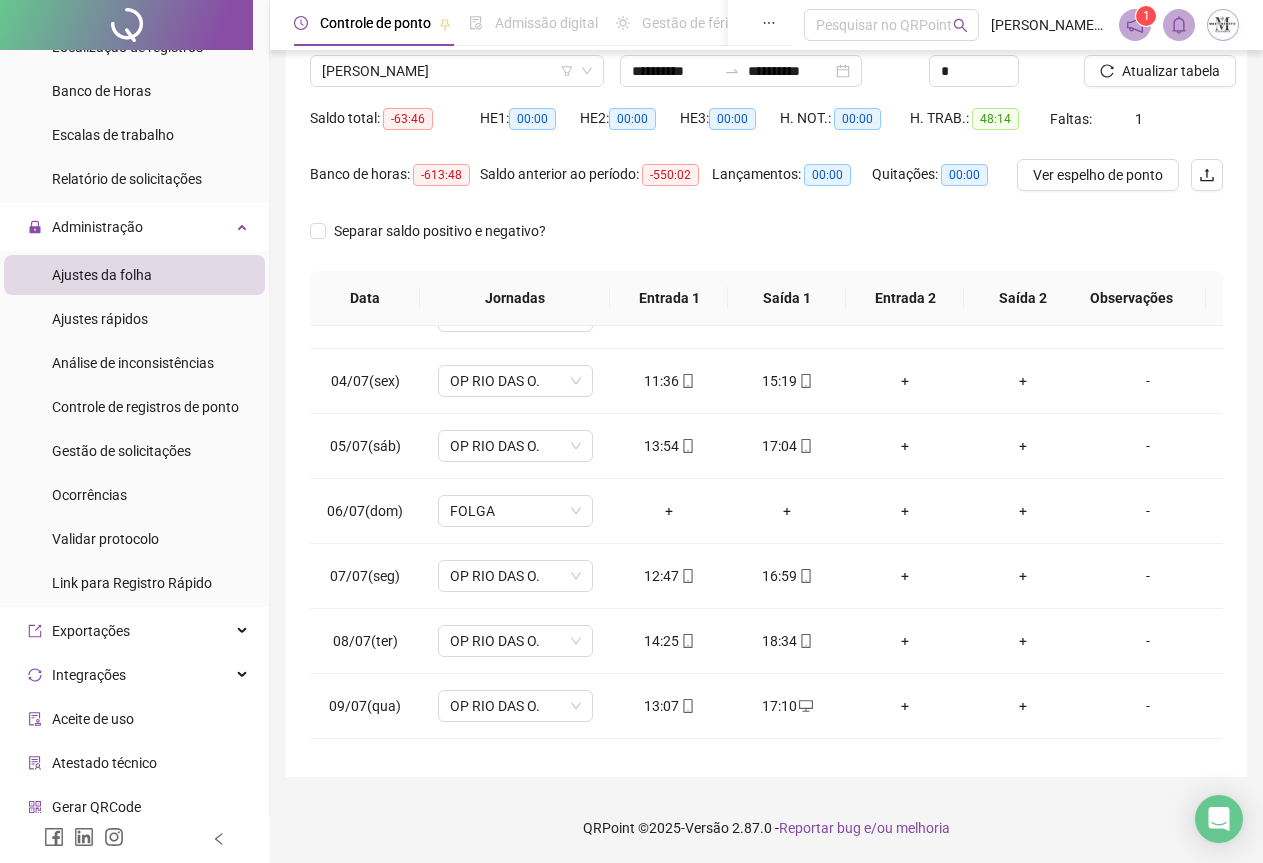 scroll, scrollTop: 0, scrollLeft: 0, axis: both 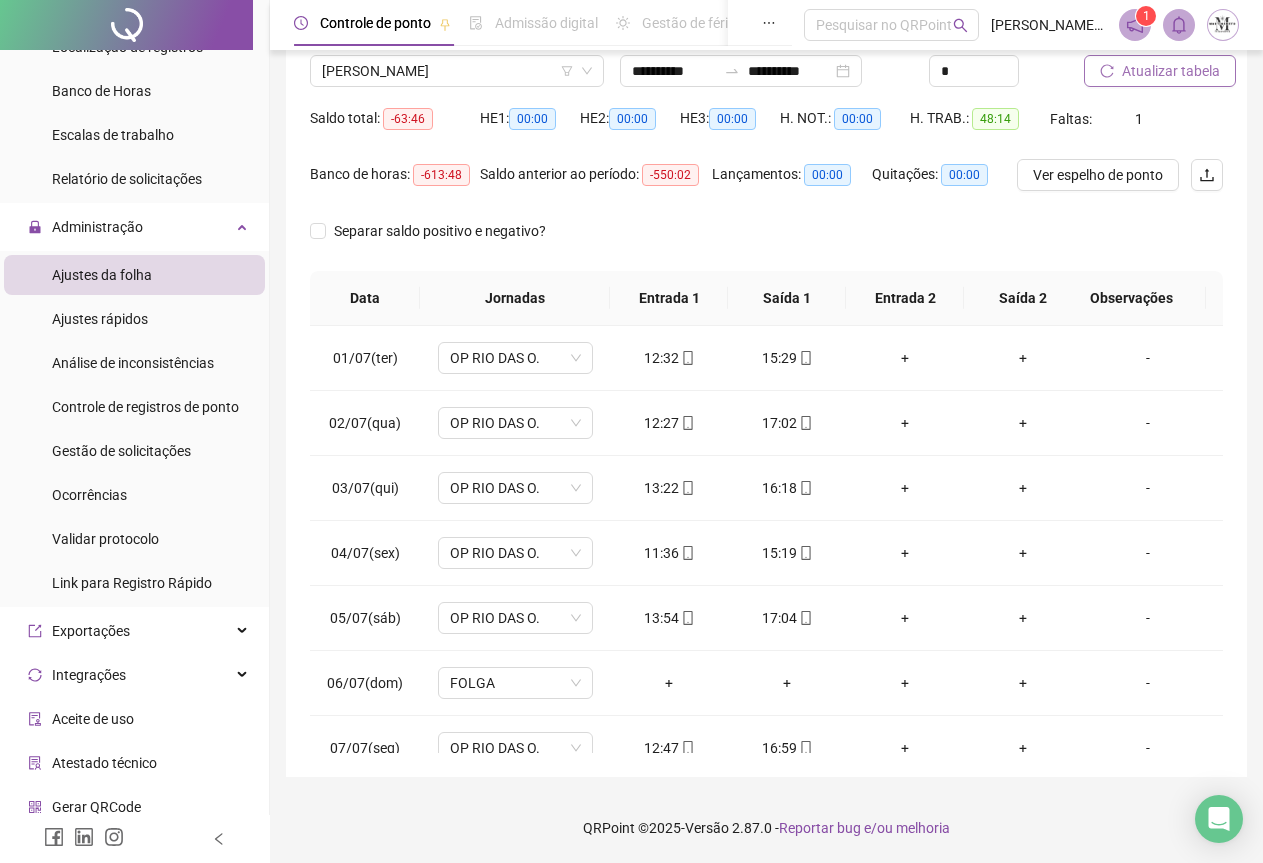 click on "Atualizar tabela" at bounding box center (1171, 71) 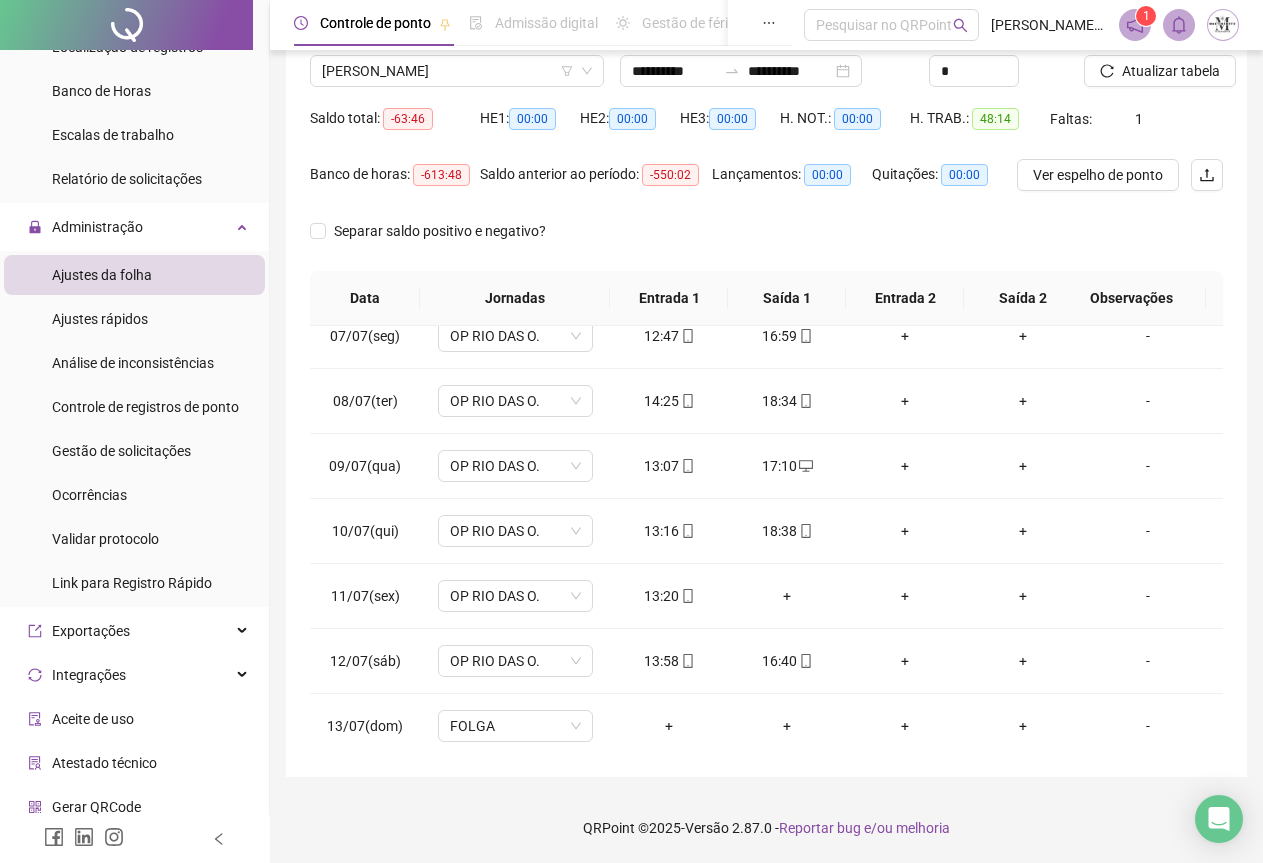 scroll, scrollTop: 500, scrollLeft: 0, axis: vertical 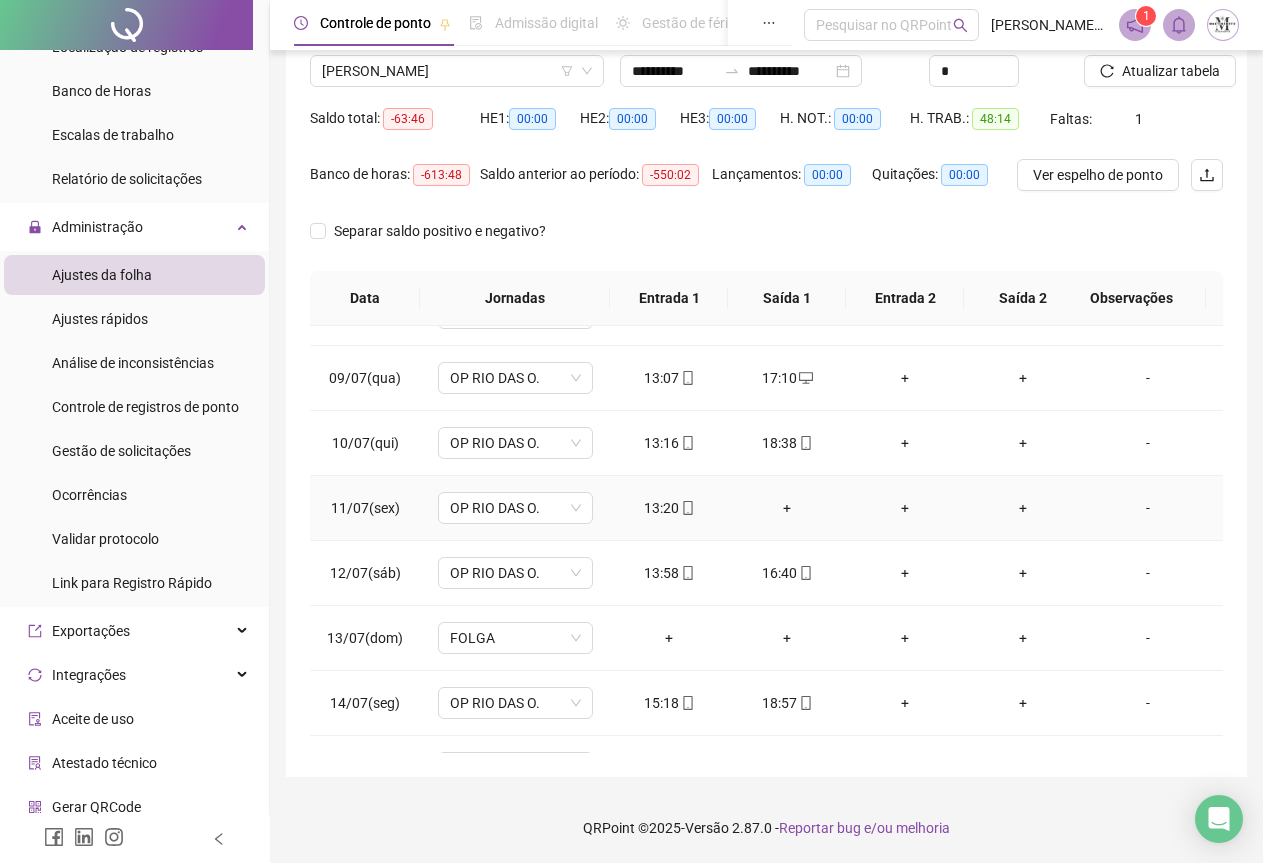 click on "+" at bounding box center (787, 508) 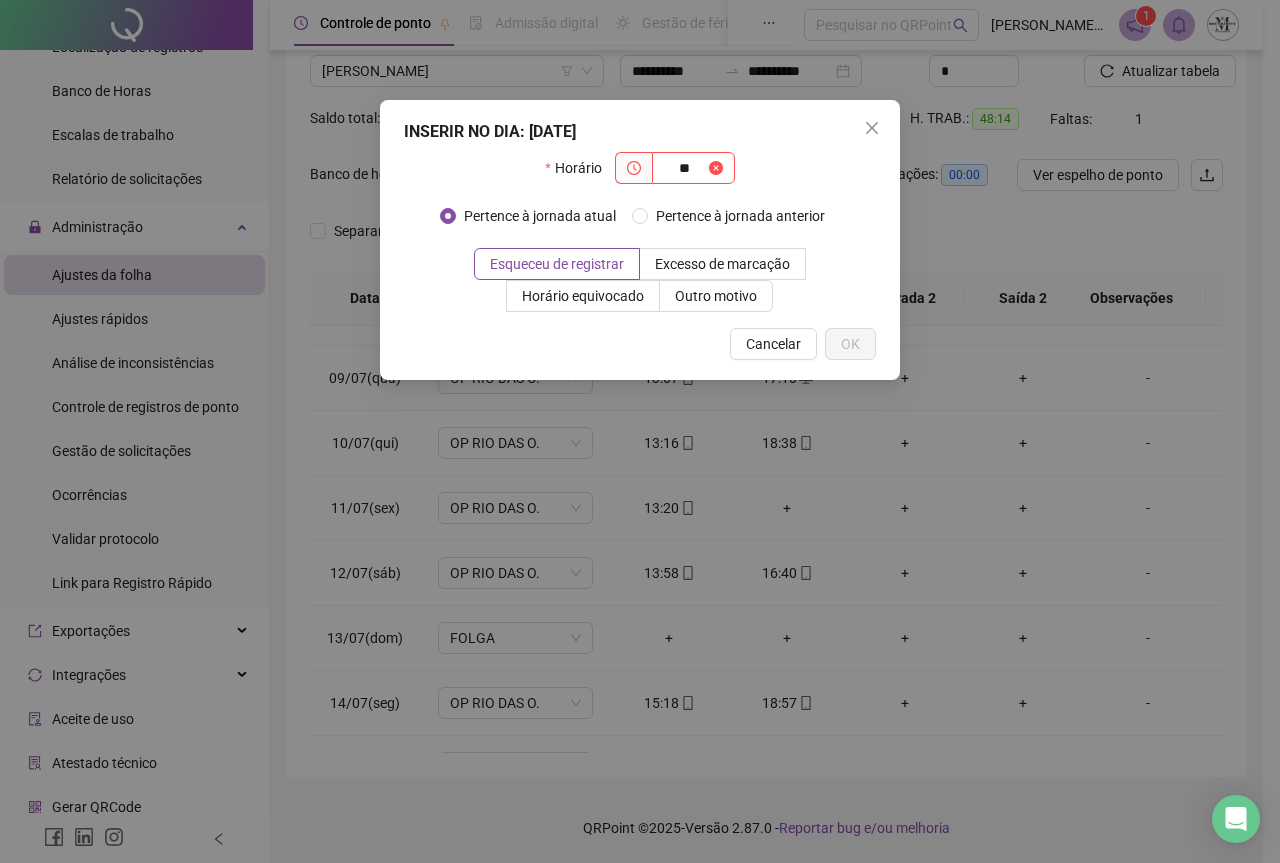 type on "*" 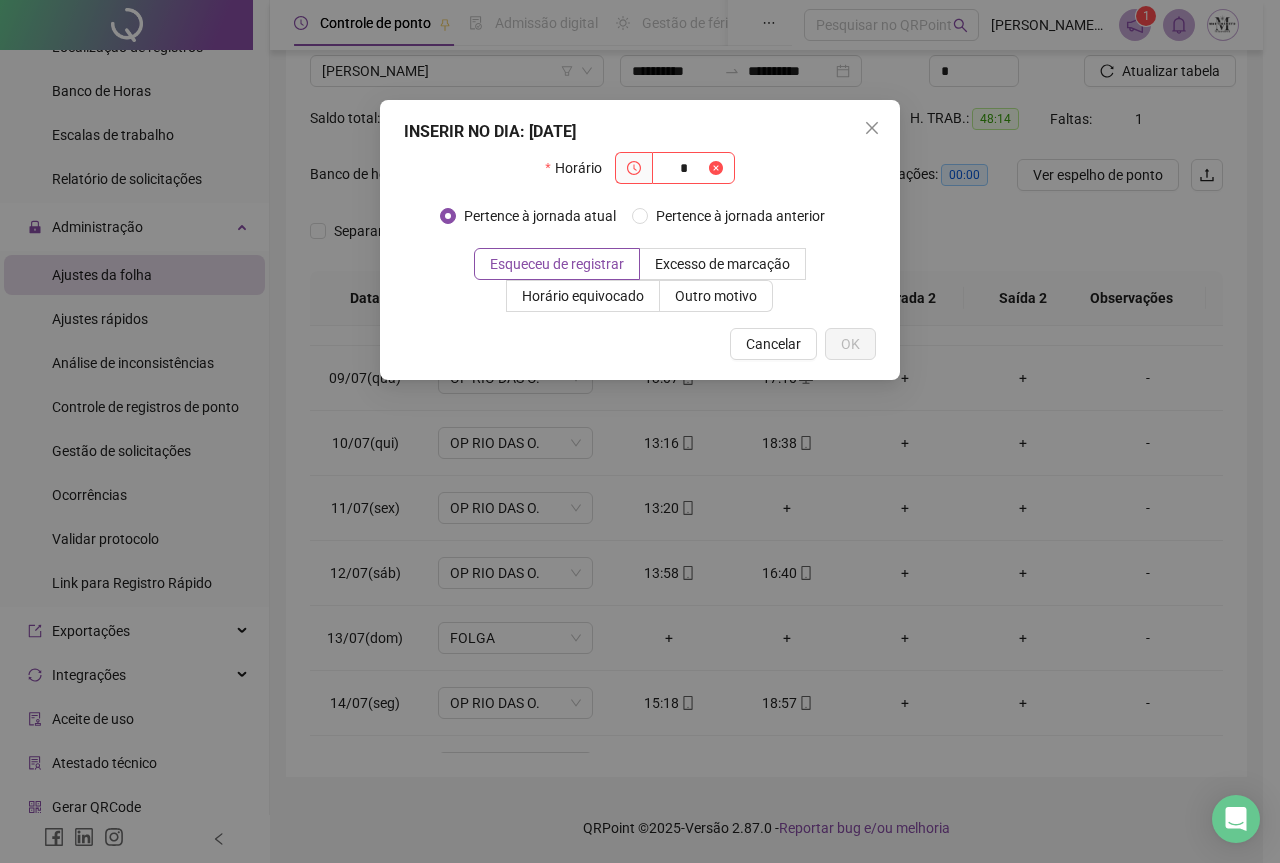 type 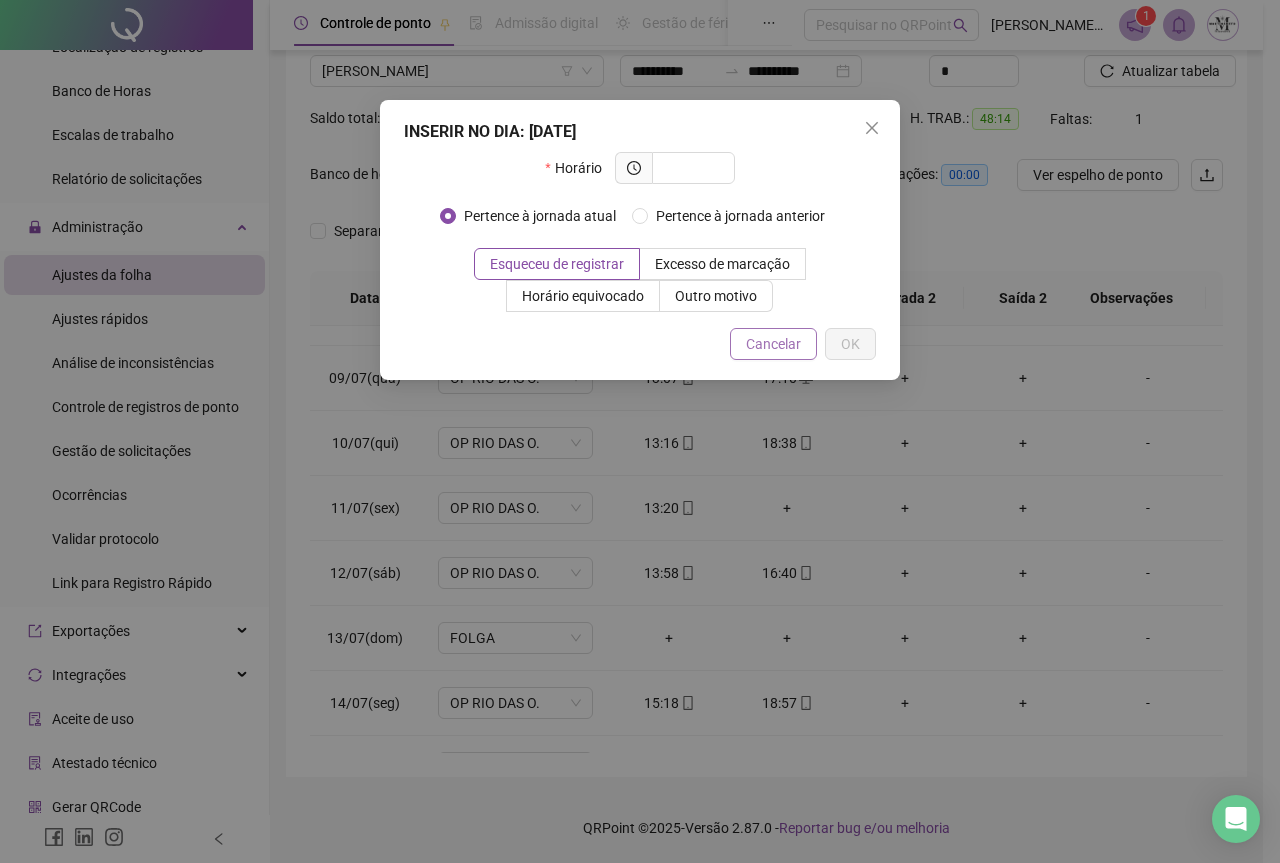 click on "Cancelar" at bounding box center (773, 344) 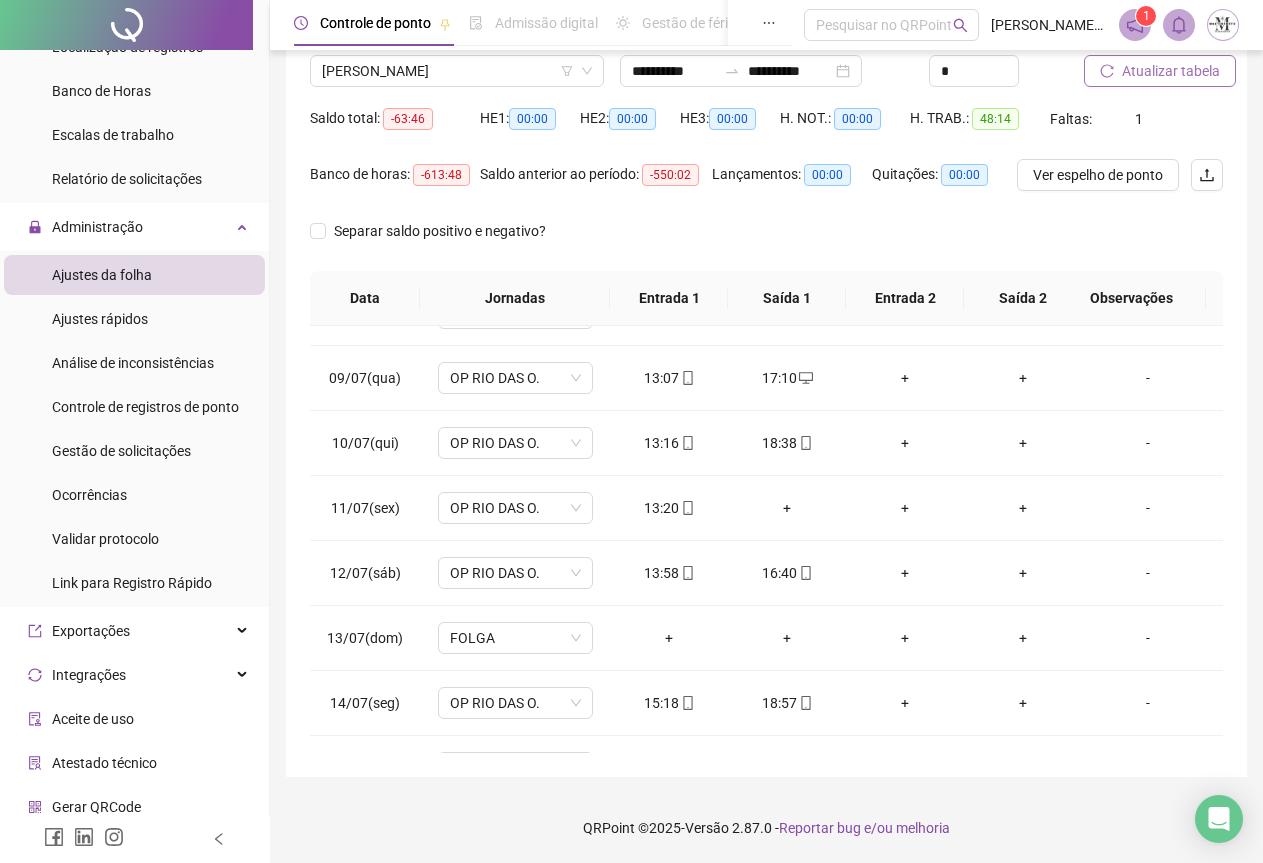 click on "Atualizar tabela" at bounding box center (1171, 71) 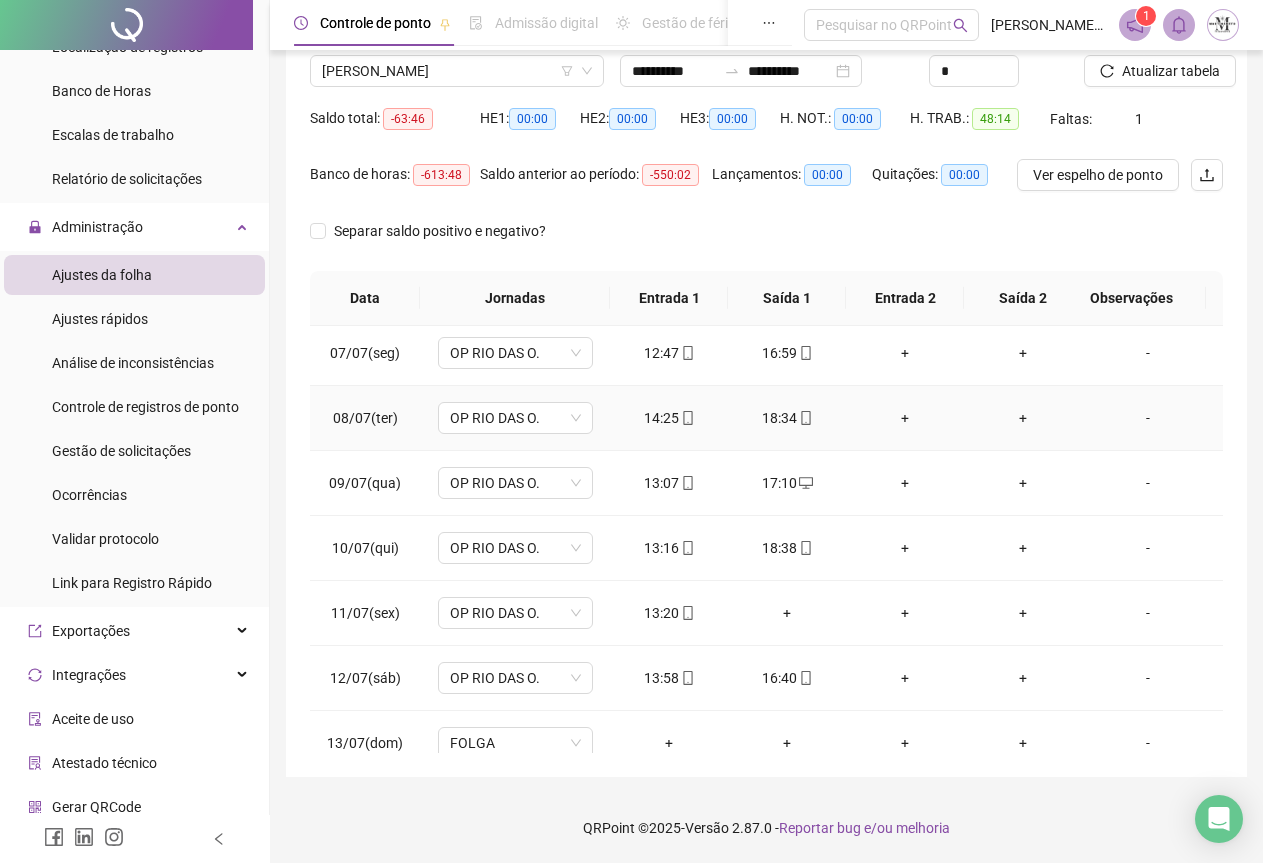 scroll, scrollTop: 300, scrollLeft: 0, axis: vertical 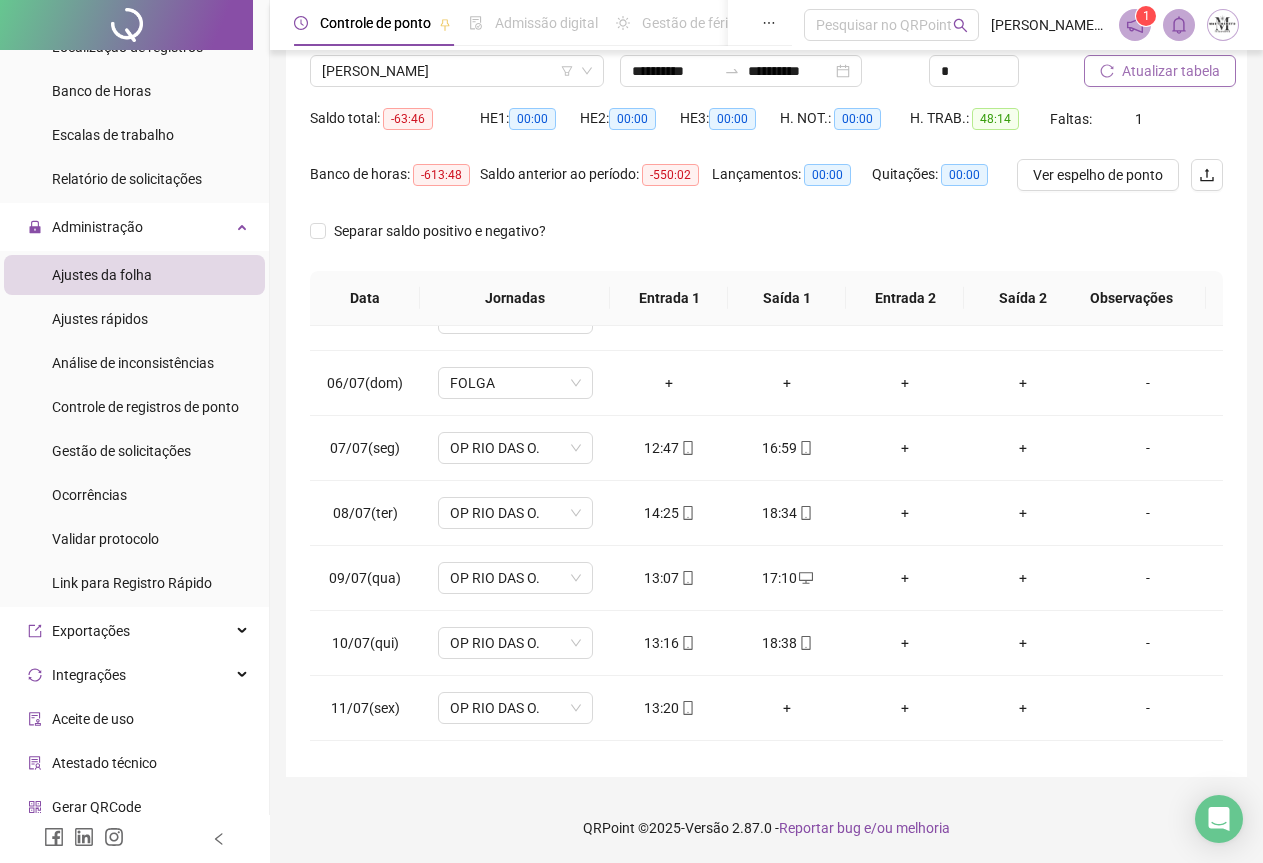 click on "Atualizar tabela" at bounding box center (1171, 71) 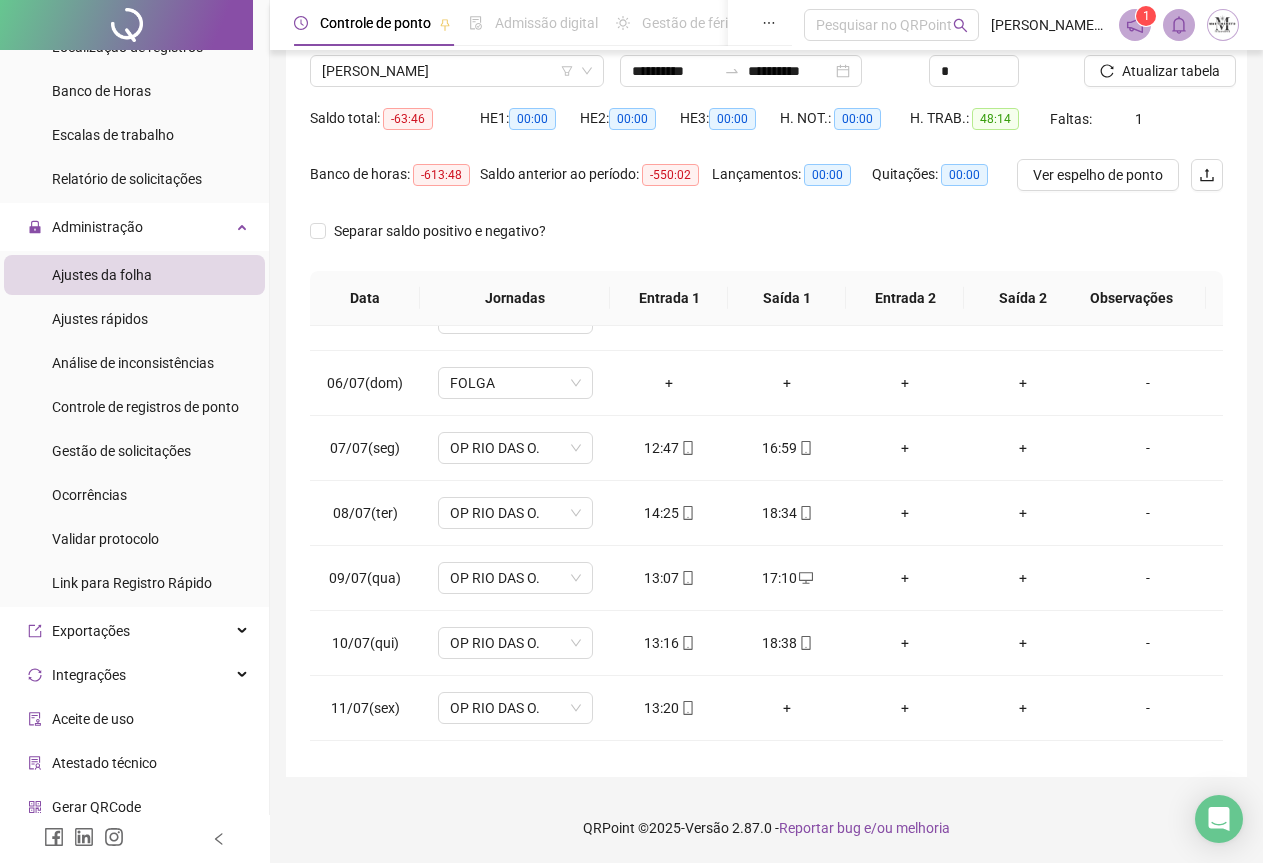 scroll, scrollTop: 695, scrollLeft: 0, axis: vertical 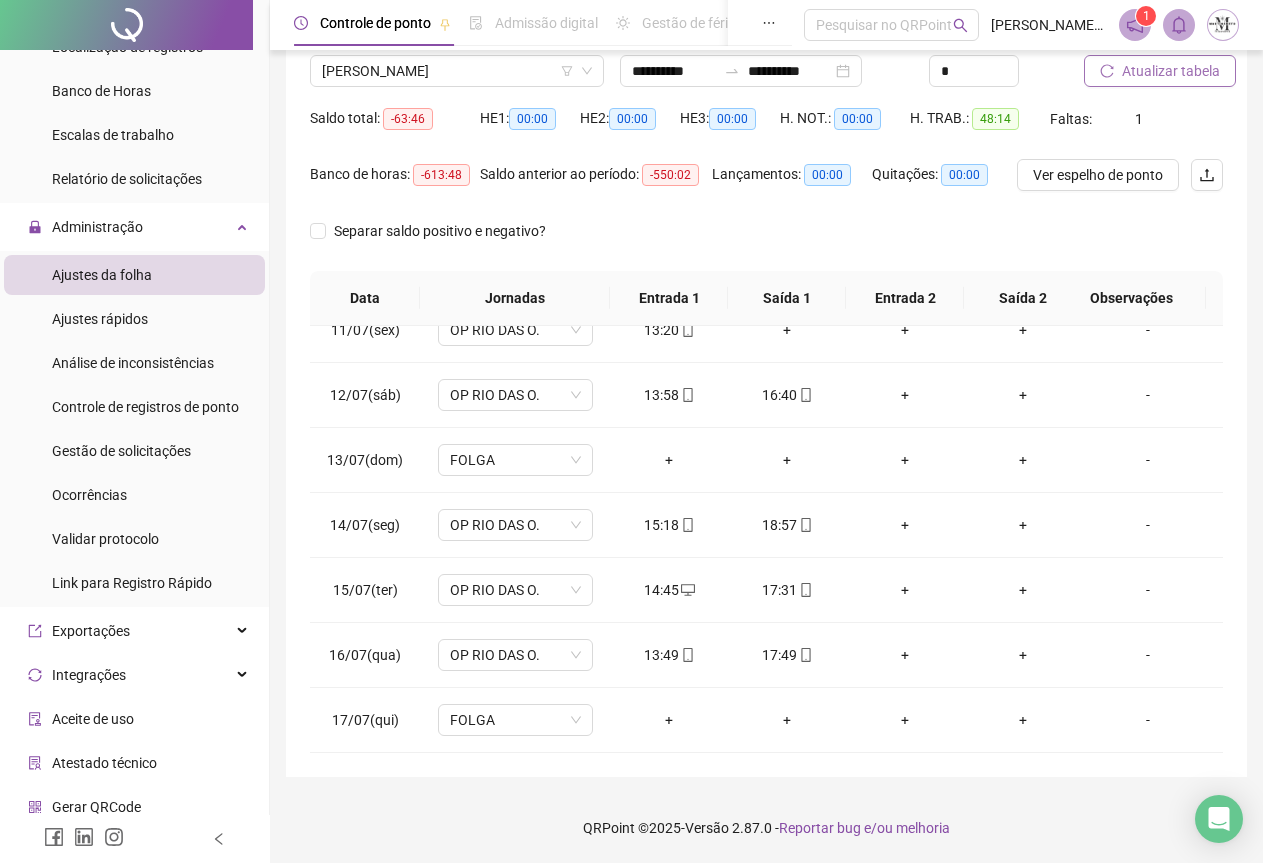 click on "Atualizar tabela" at bounding box center (1171, 71) 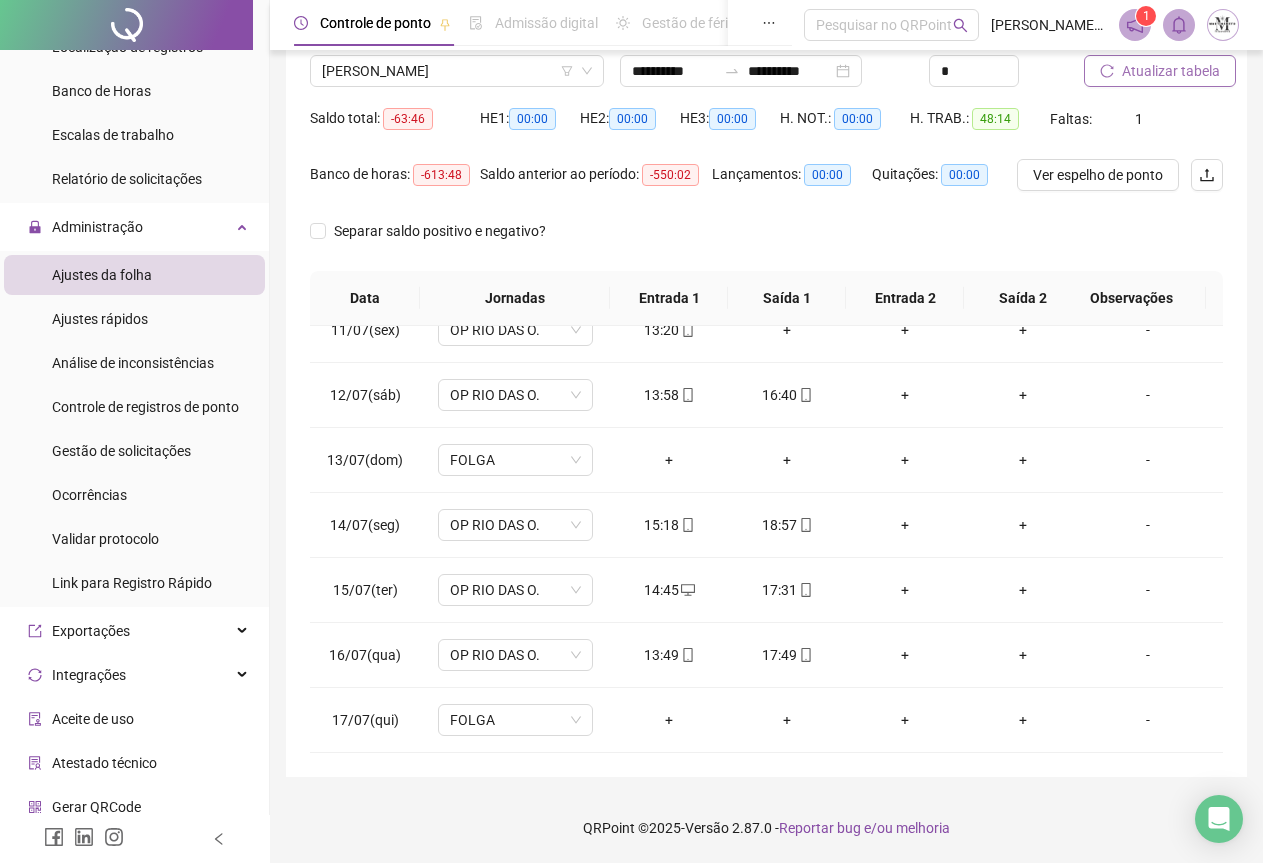 click on "Atualizar tabela" at bounding box center (1171, 71) 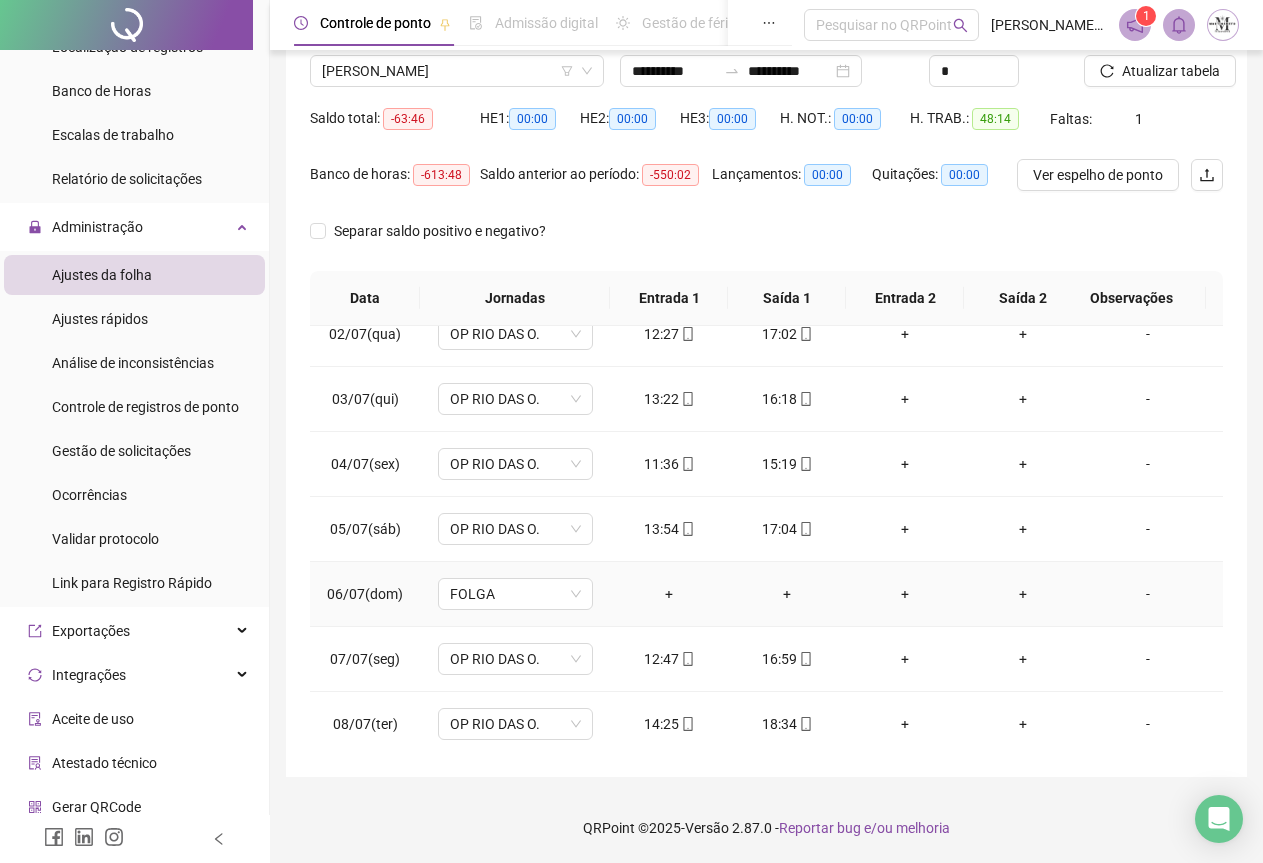 scroll, scrollTop: 0, scrollLeft: 0, axis: both 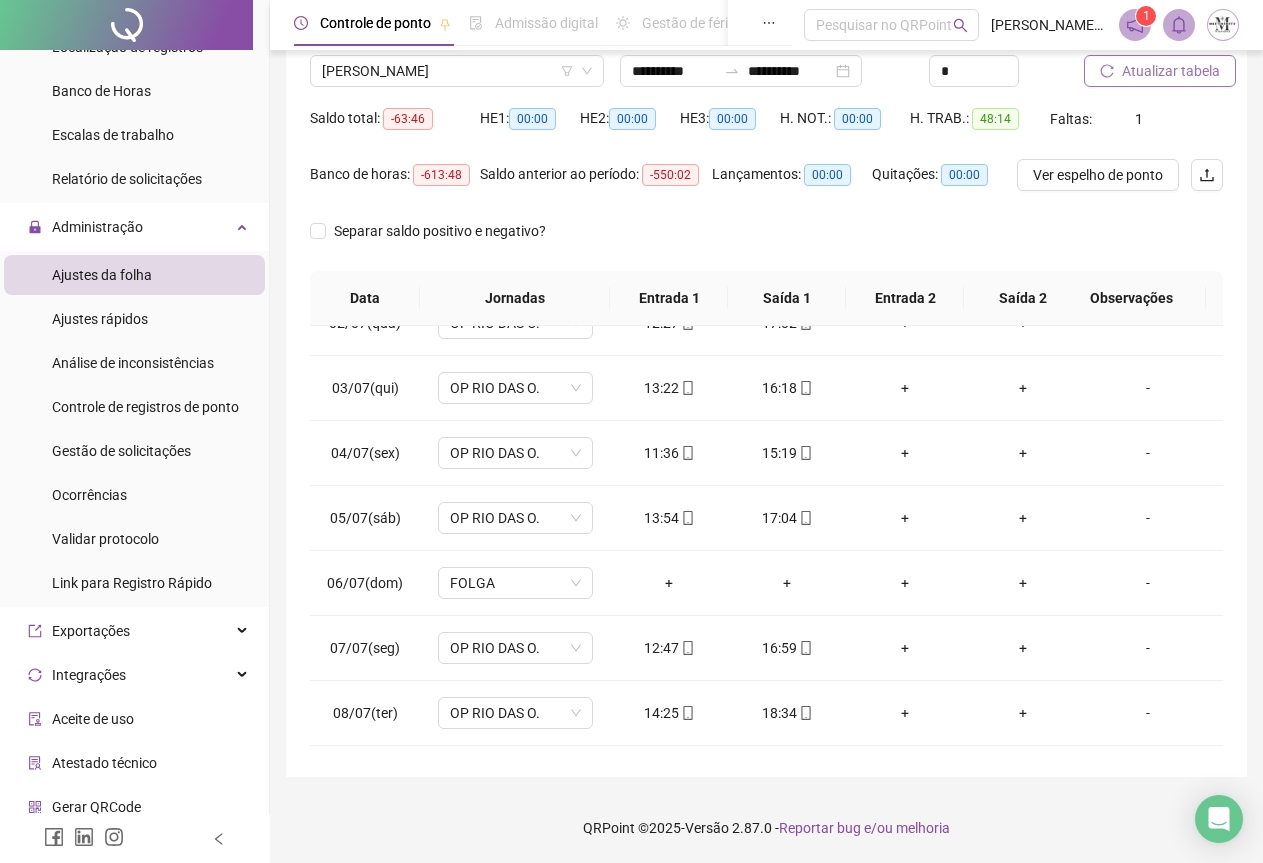 click on "Atualizar tabela" at bounding box center [1171, 71] 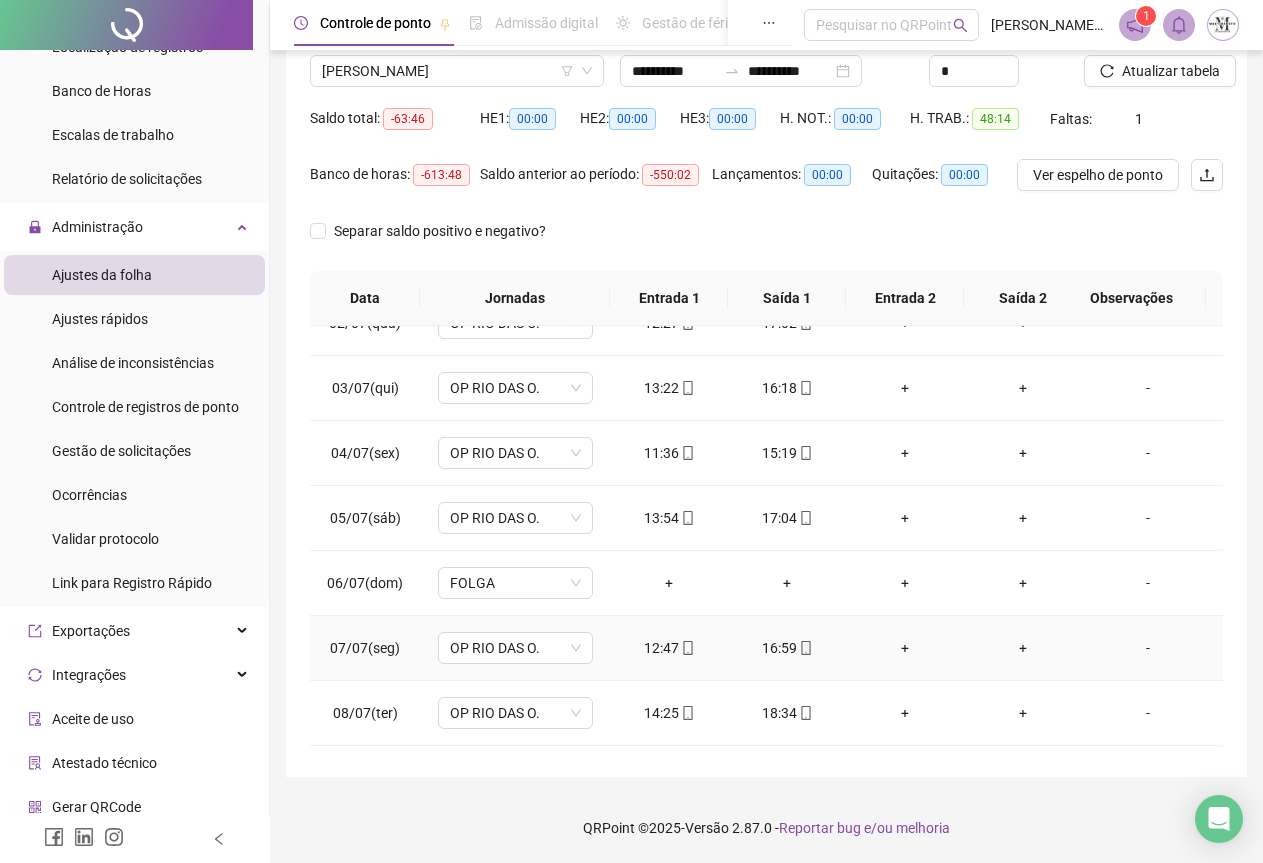 scroll, scrollTop: 600, scrollLeft: 0, axis: vertical 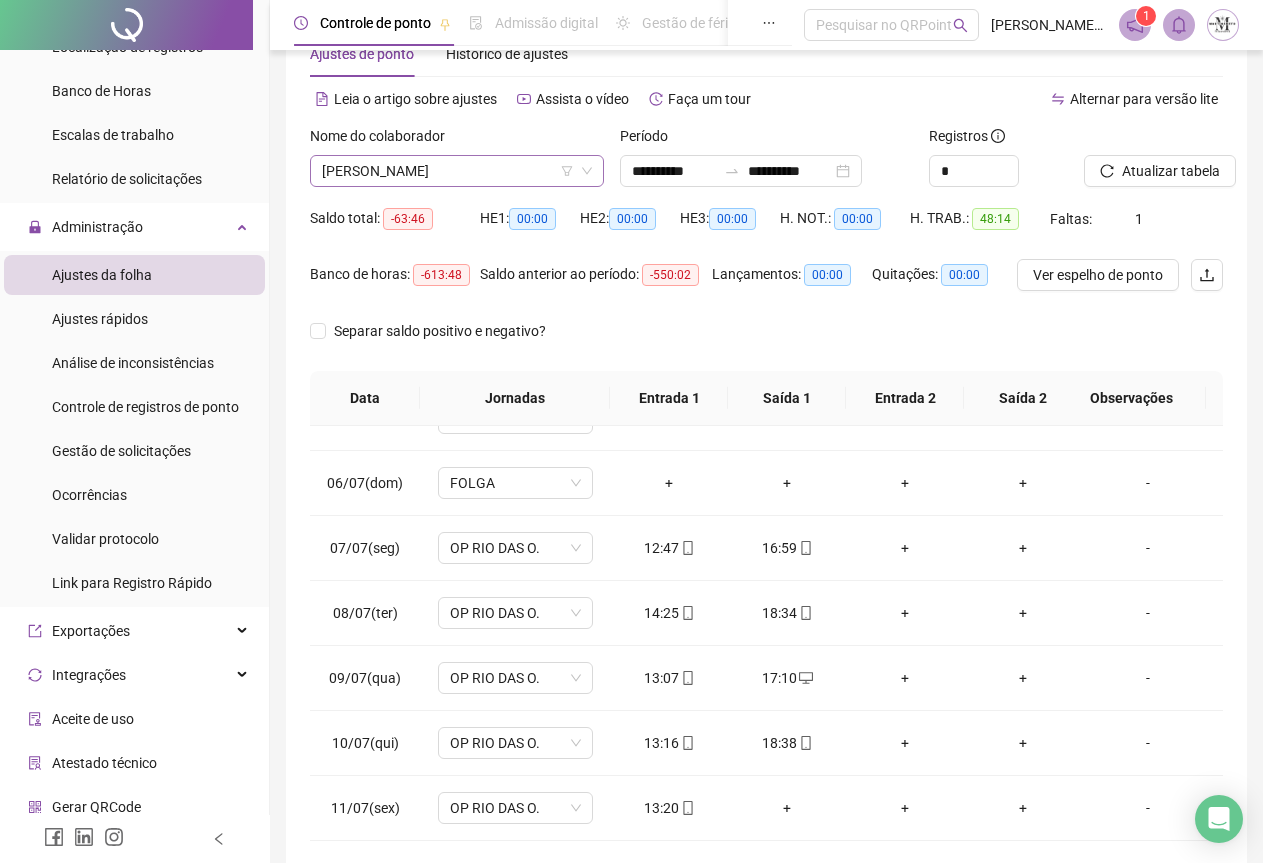 click on "[PERSON_NAME]" at bounding box center (457, 171) 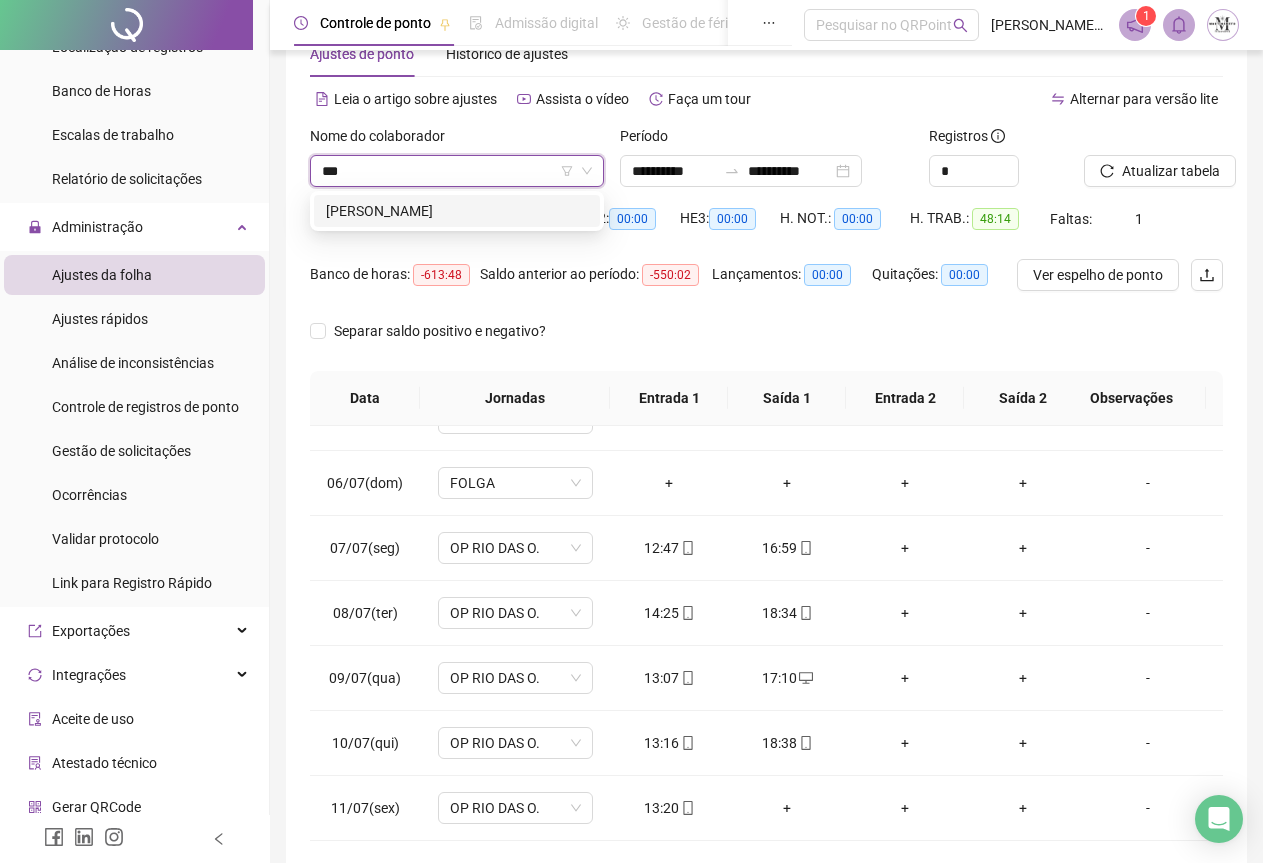 scroll, scrollTop: 0, scrollLeft: 0, axis: both 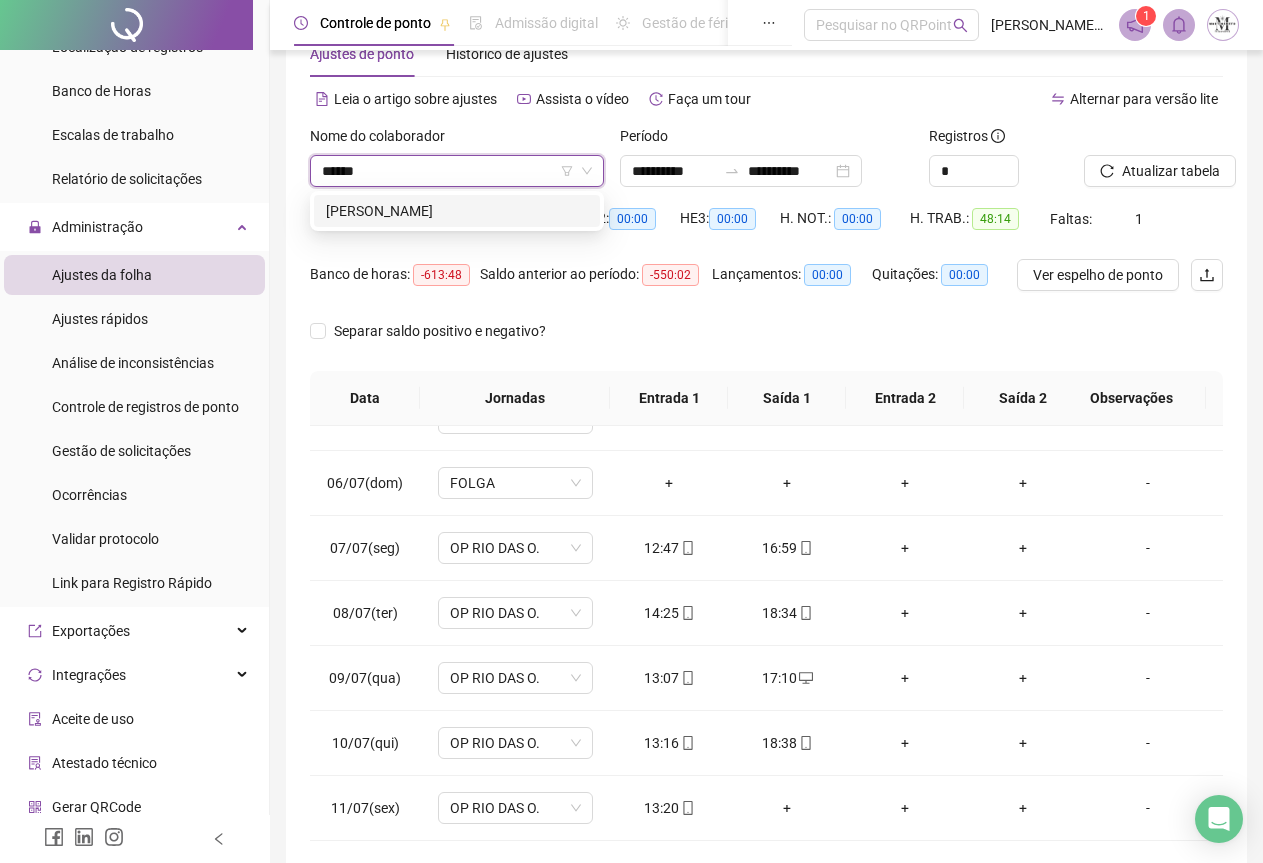 type on "*******" 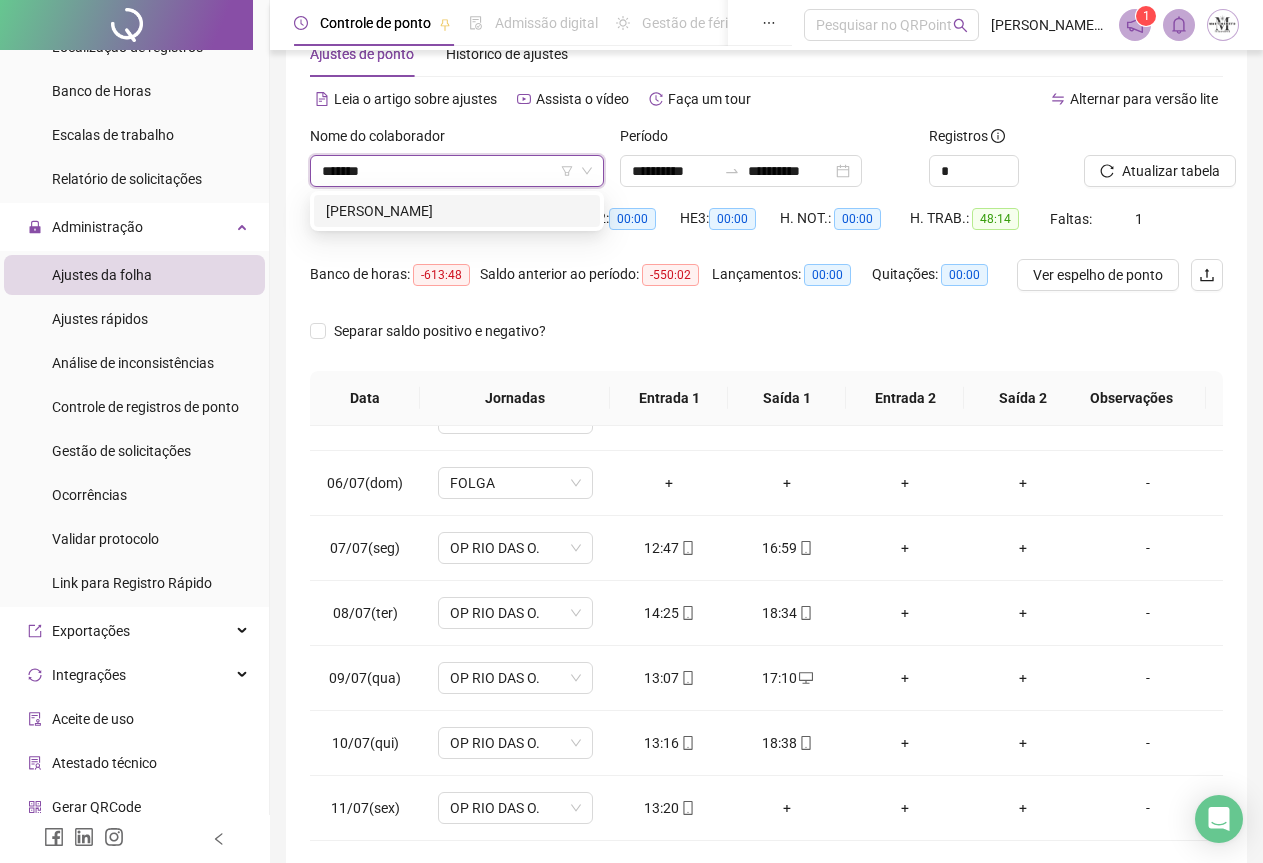 click on "[PERSON_NAME]" at bounding box center (457, 211) 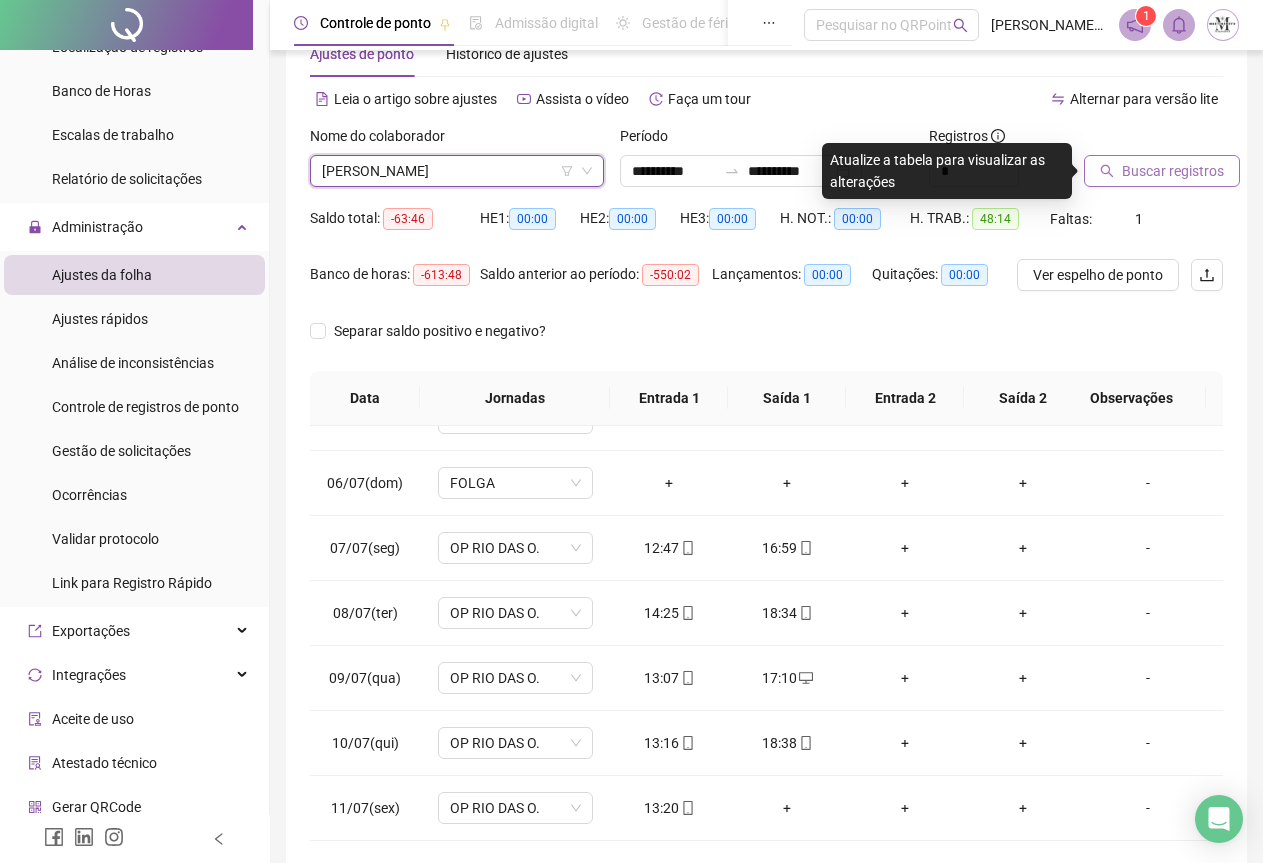 click on "Buscar registros" at bounding box center [1162, 171] 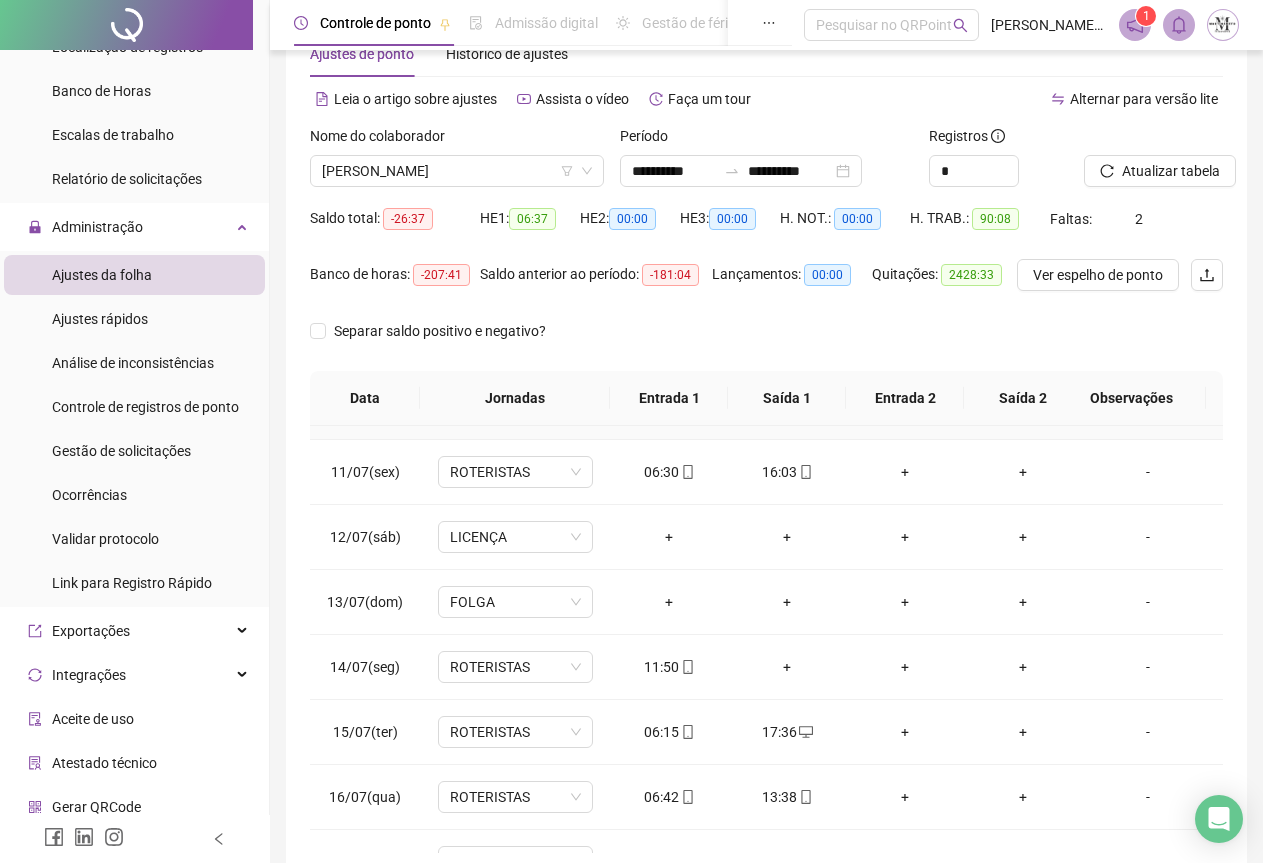 scroll, scrollTop: 695, scrollLeft: 0, axis: vertical 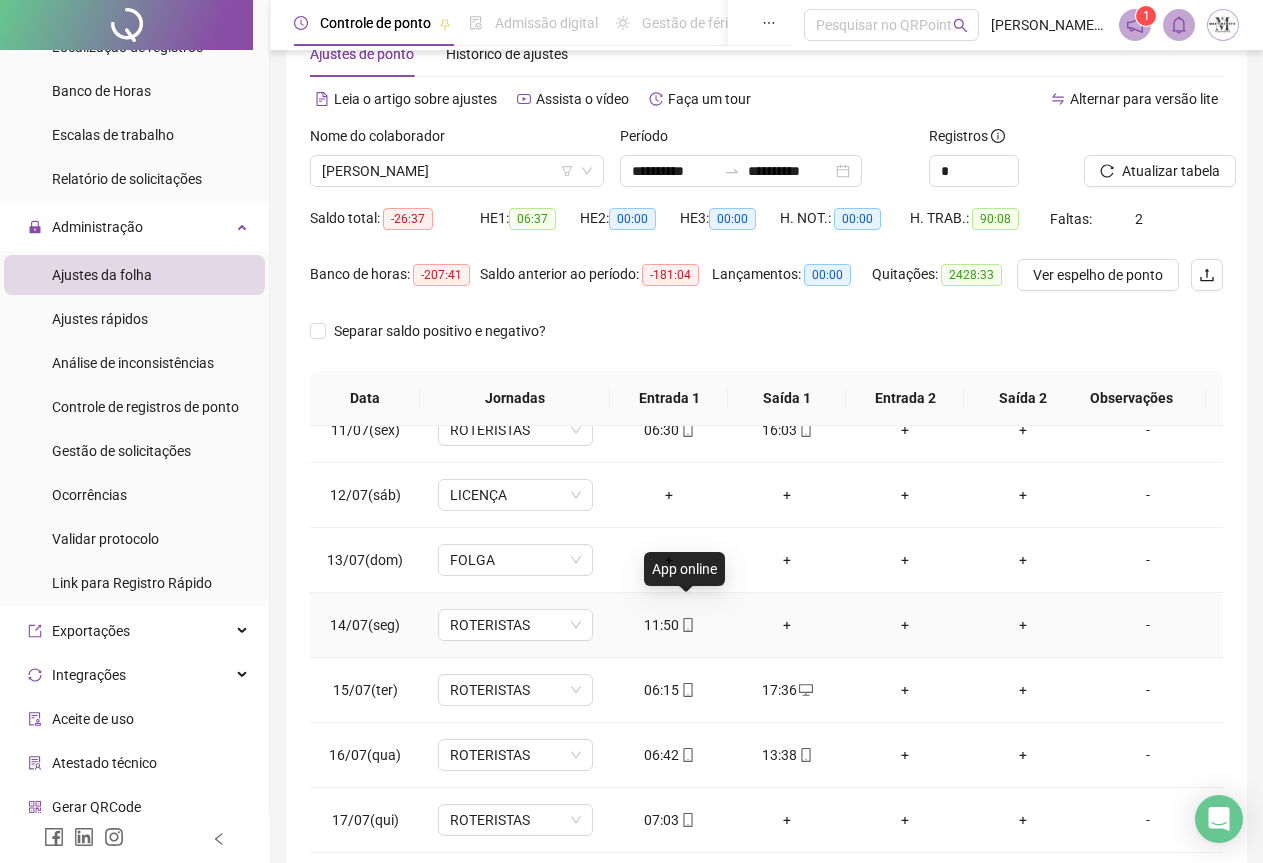 click 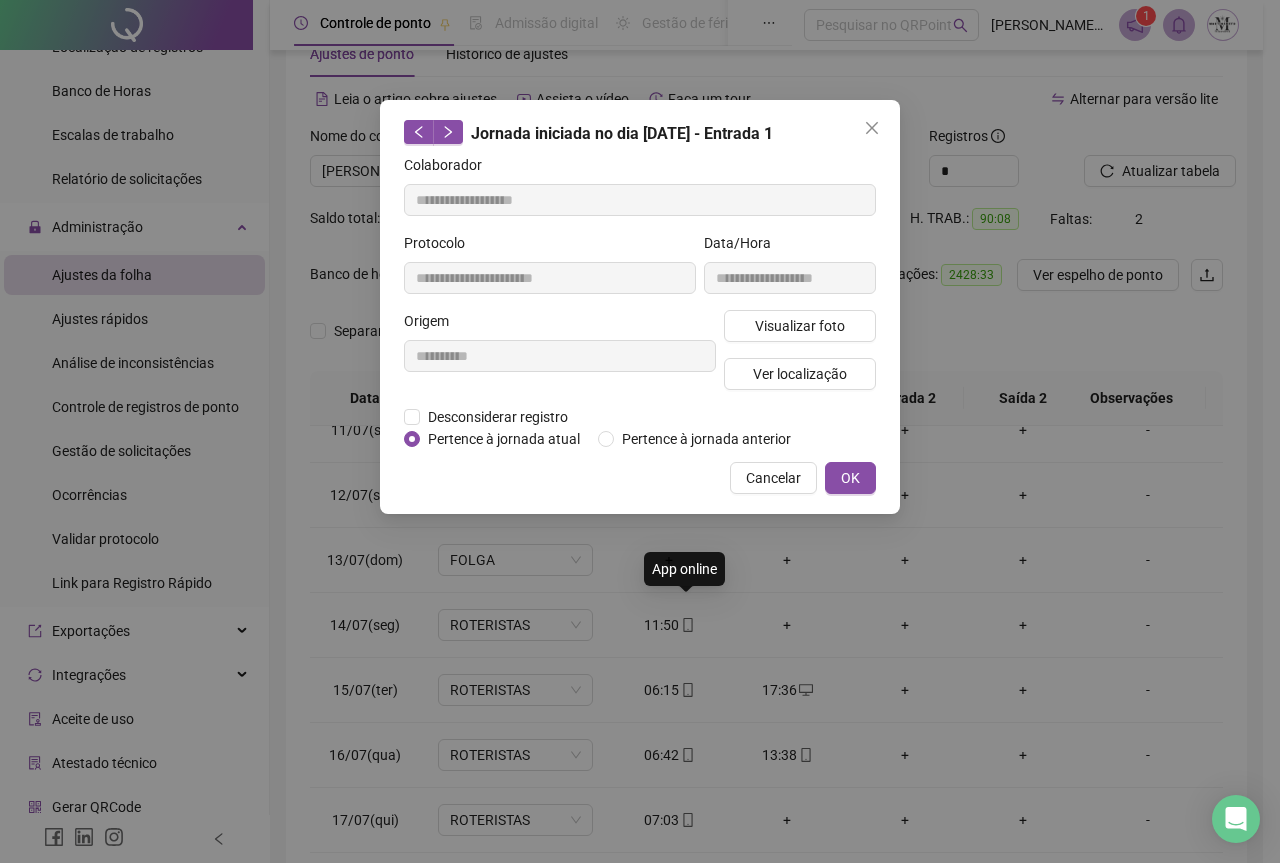 type on "**********" 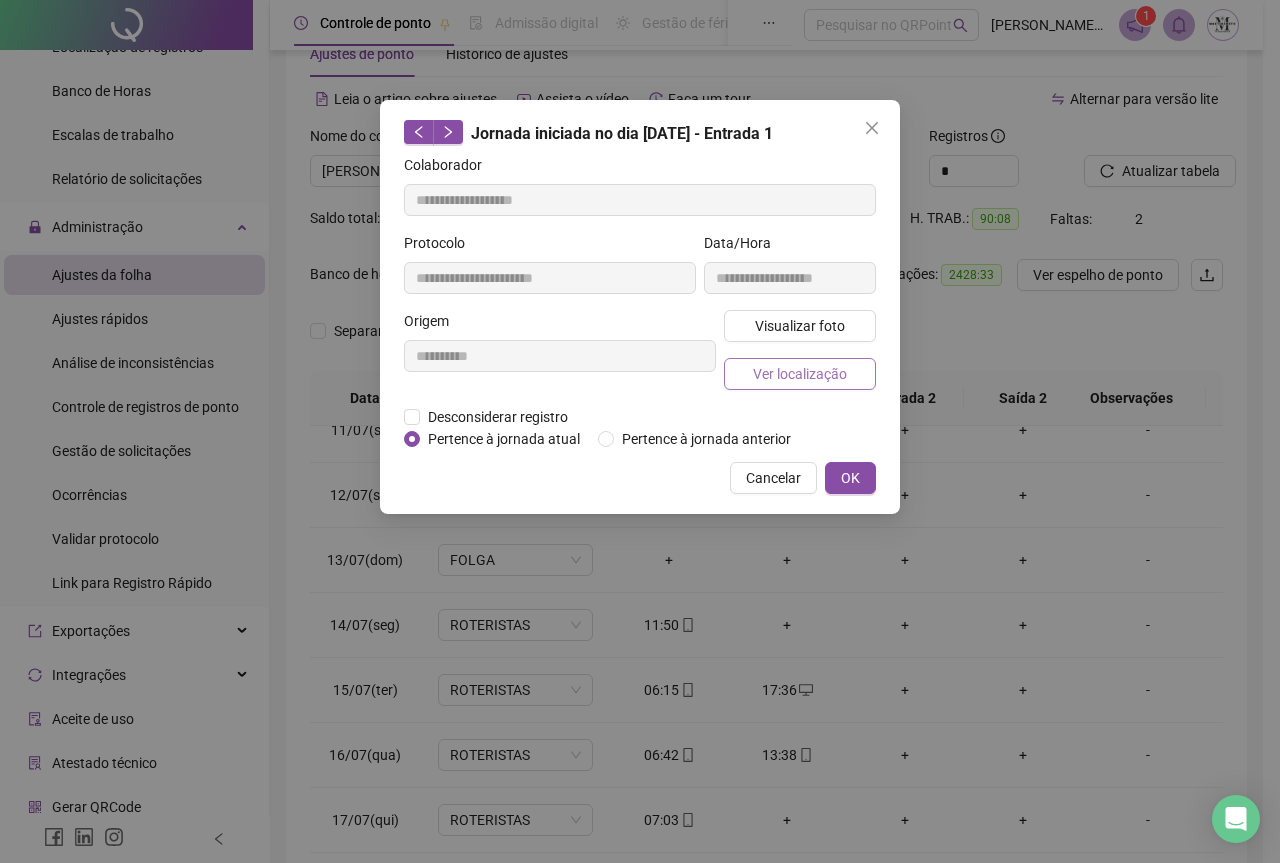 click on "Ver localização" at bounding box center (800, 374) 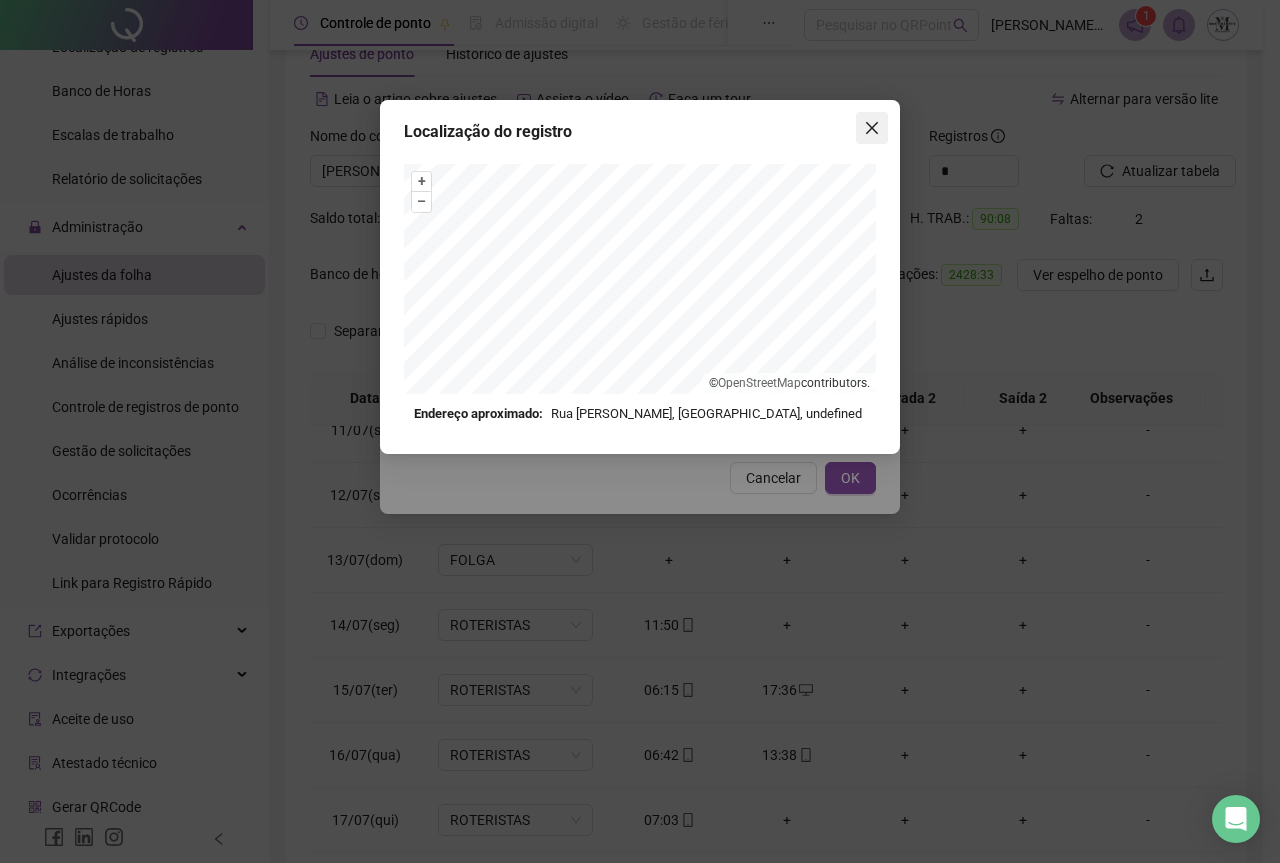 click 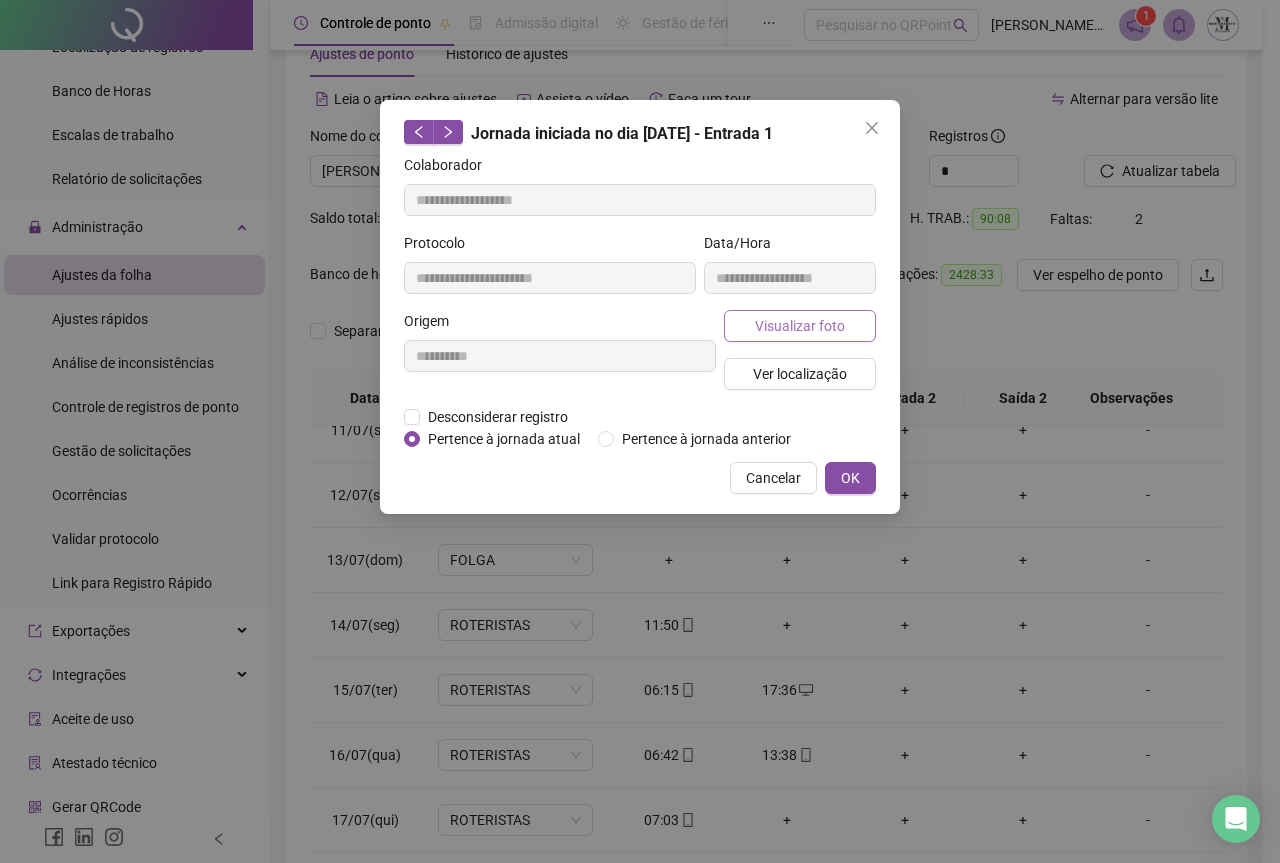click on "Visualizar foto" at bounding box center (800, 326) 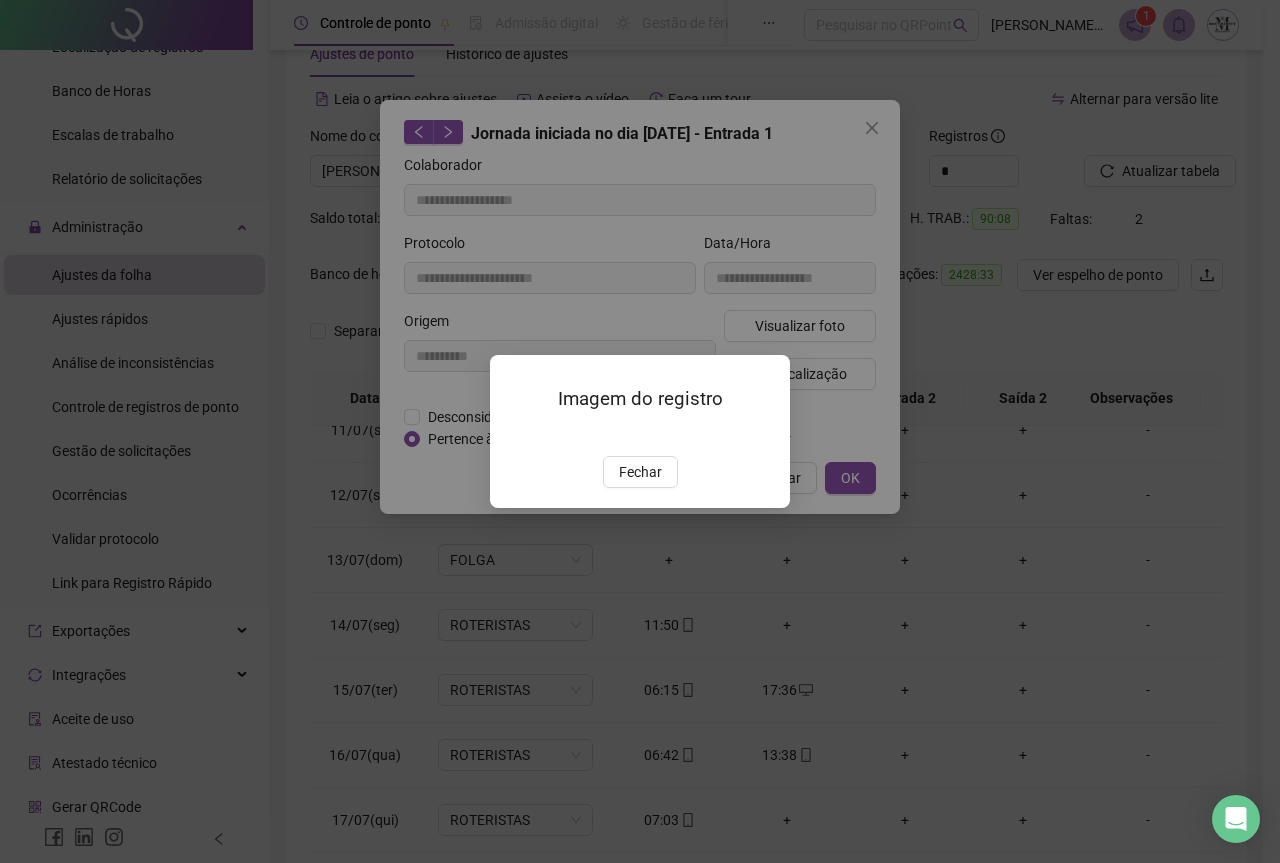 drag, startPoint x: 626, startPoint y: 419, endPoint x: 632, endPoint y: 404, distance: 16.155495 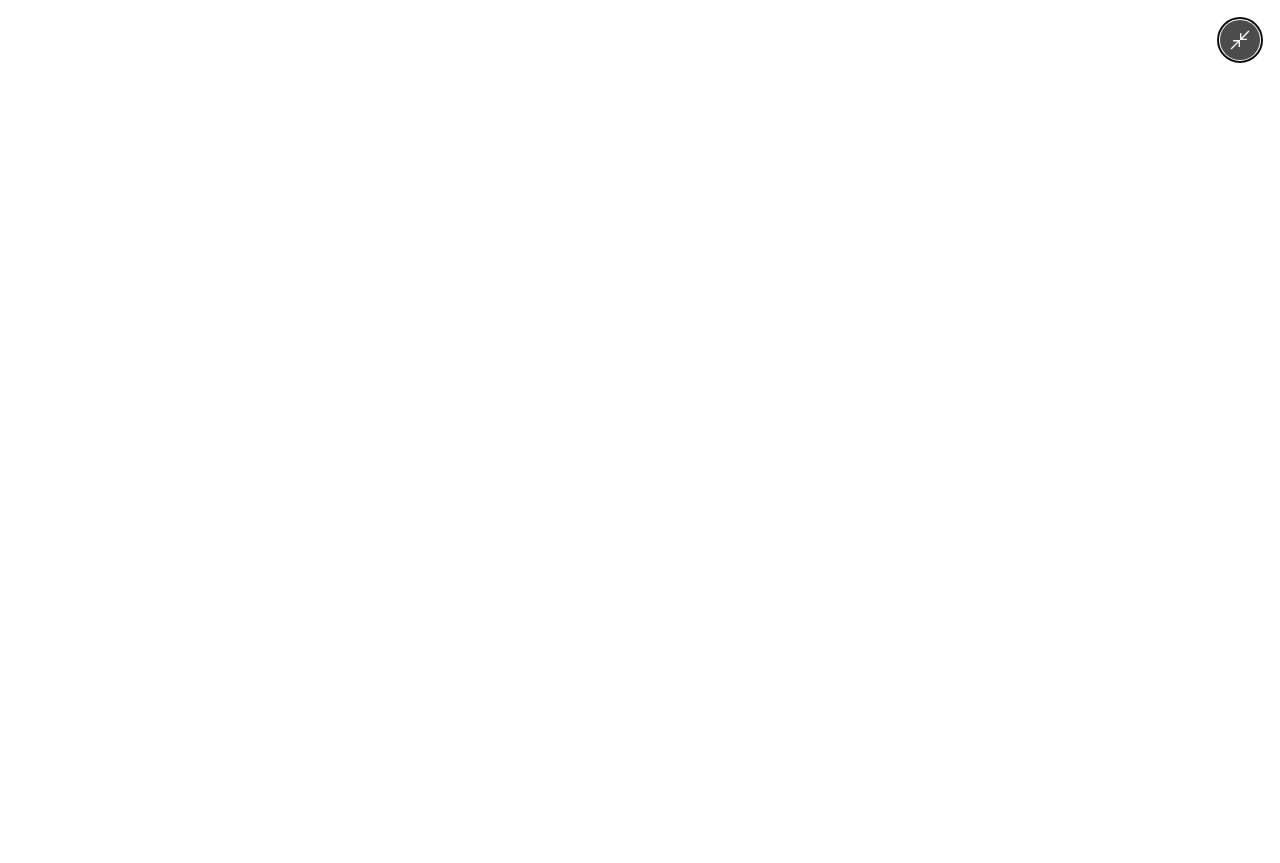 click at bounding box center [639, 431] 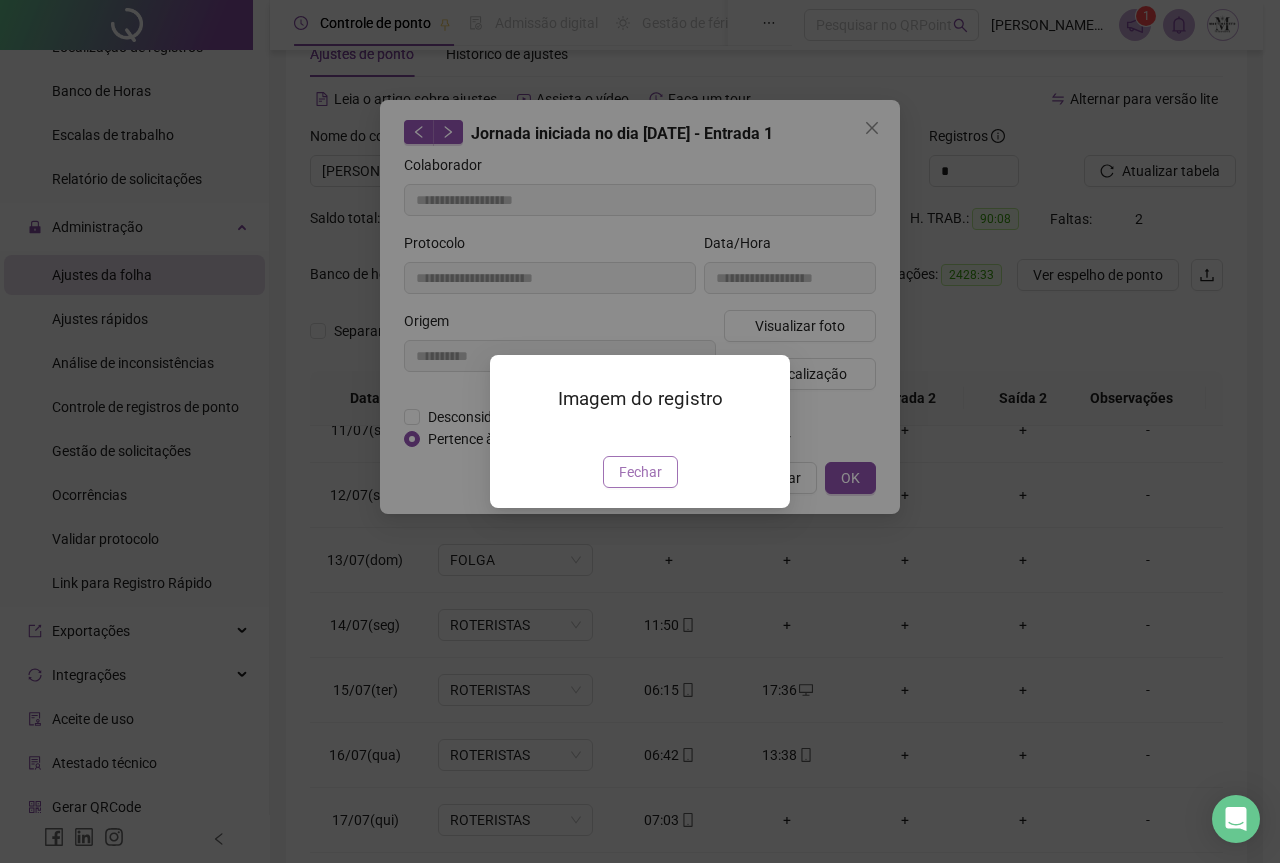 click on "Fechar" at bounding box center [640, 472] 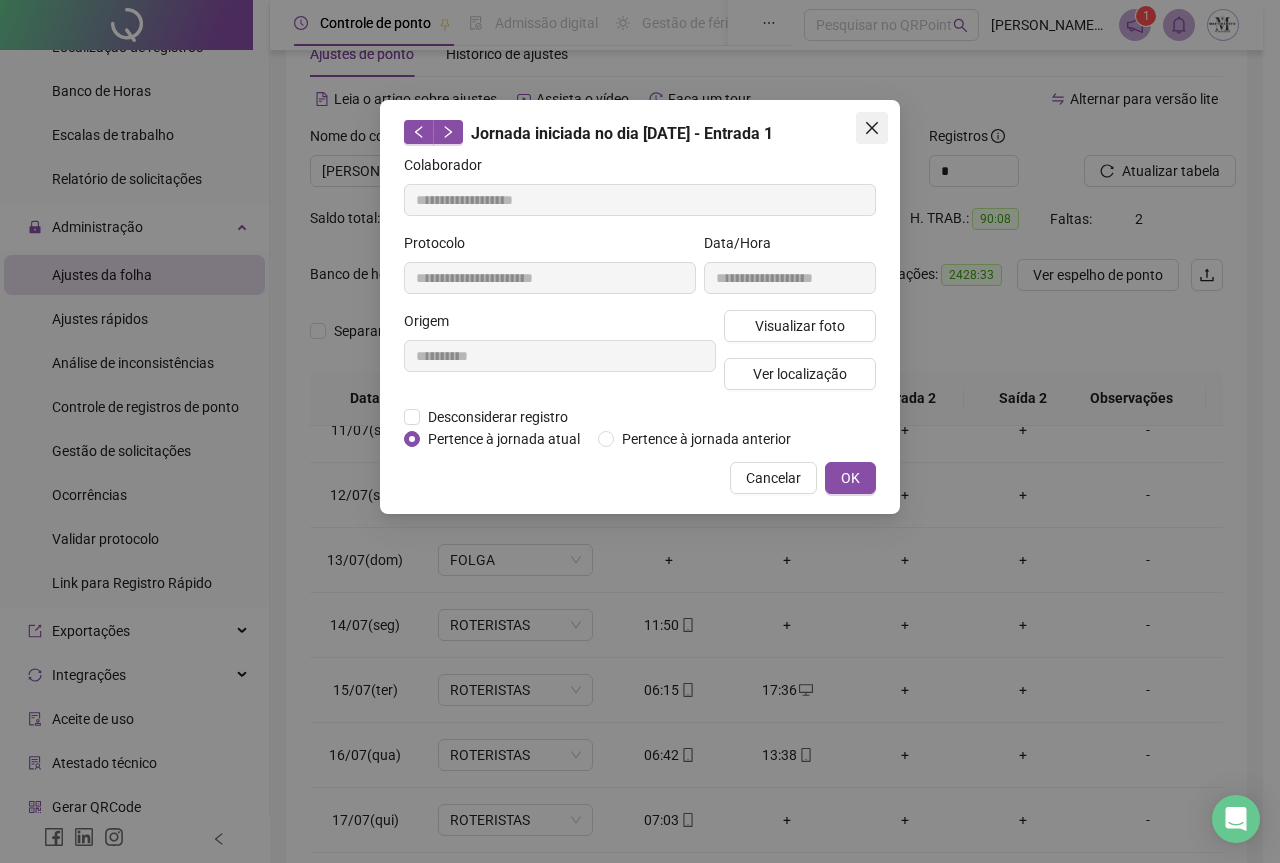 click 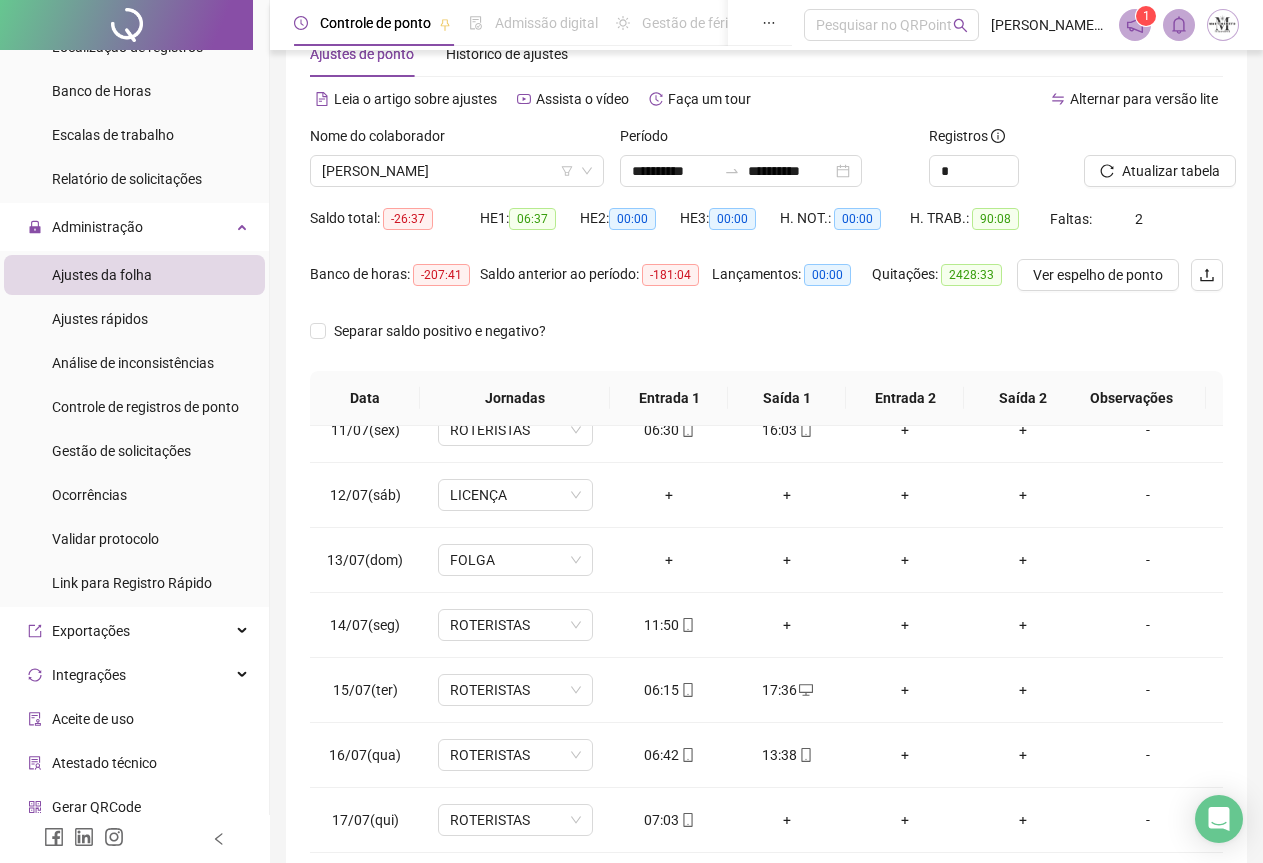 scroll, scrollTop: 695, scrollLeft: 0, axis: vertical 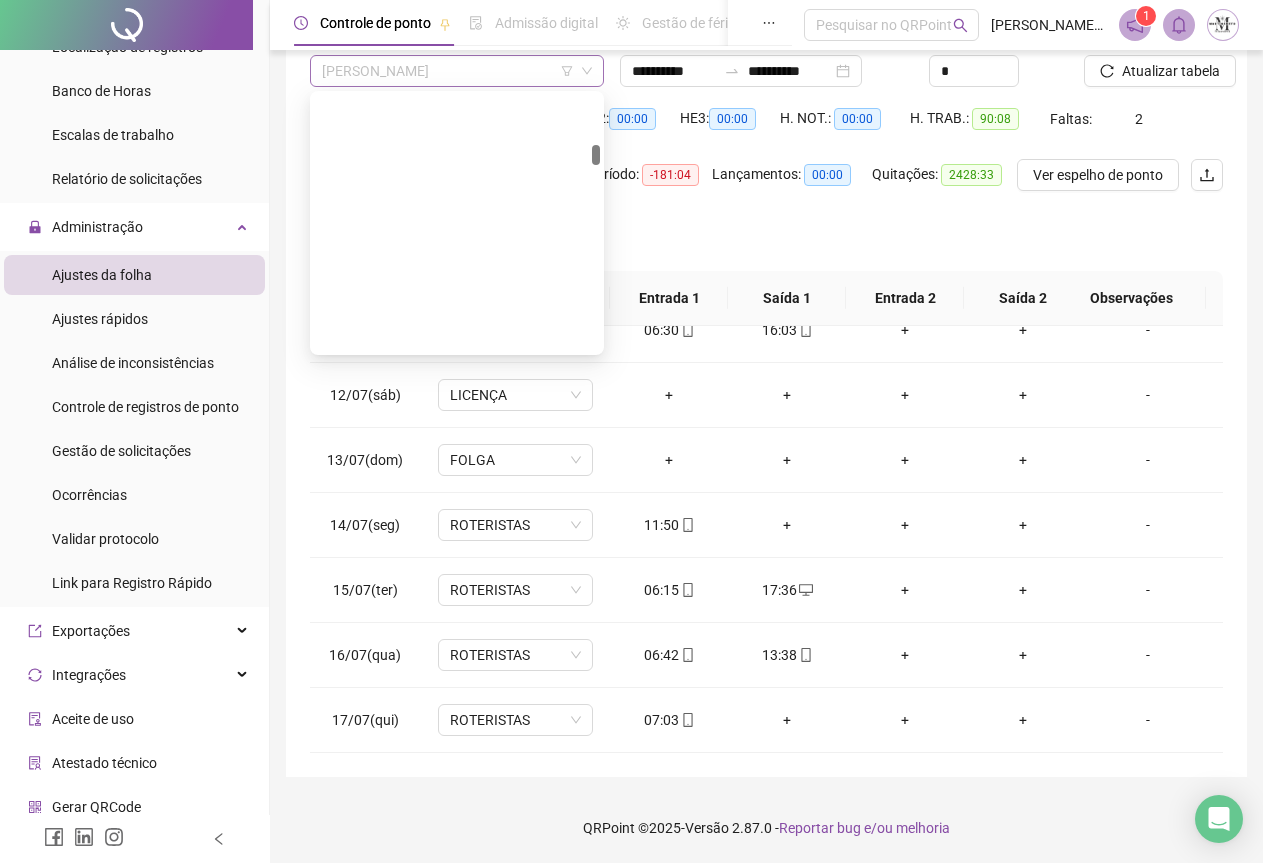 click on "[PERSON_NAME]" at bounding box center [457, 71] 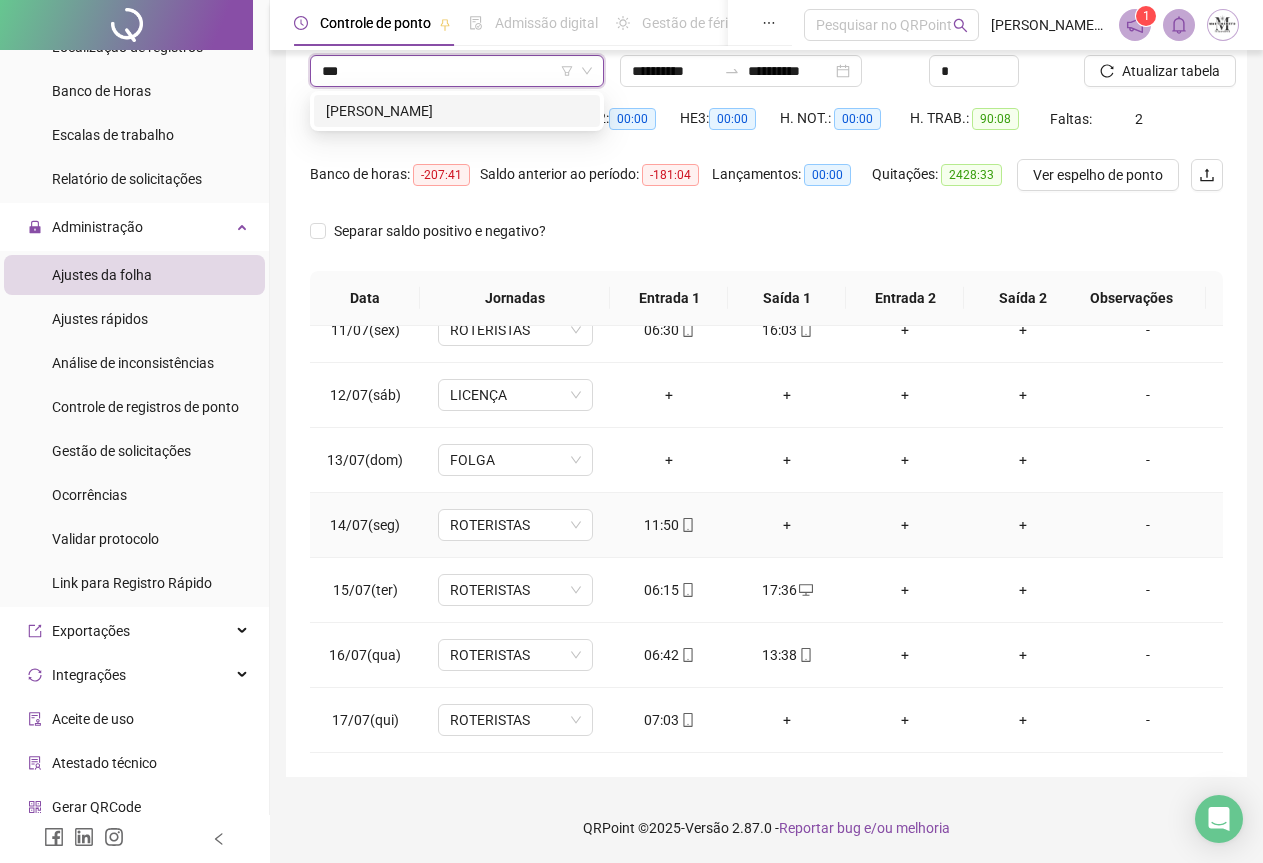 scroll, scrollTop: 0, scrollLeft: 0, axis: both 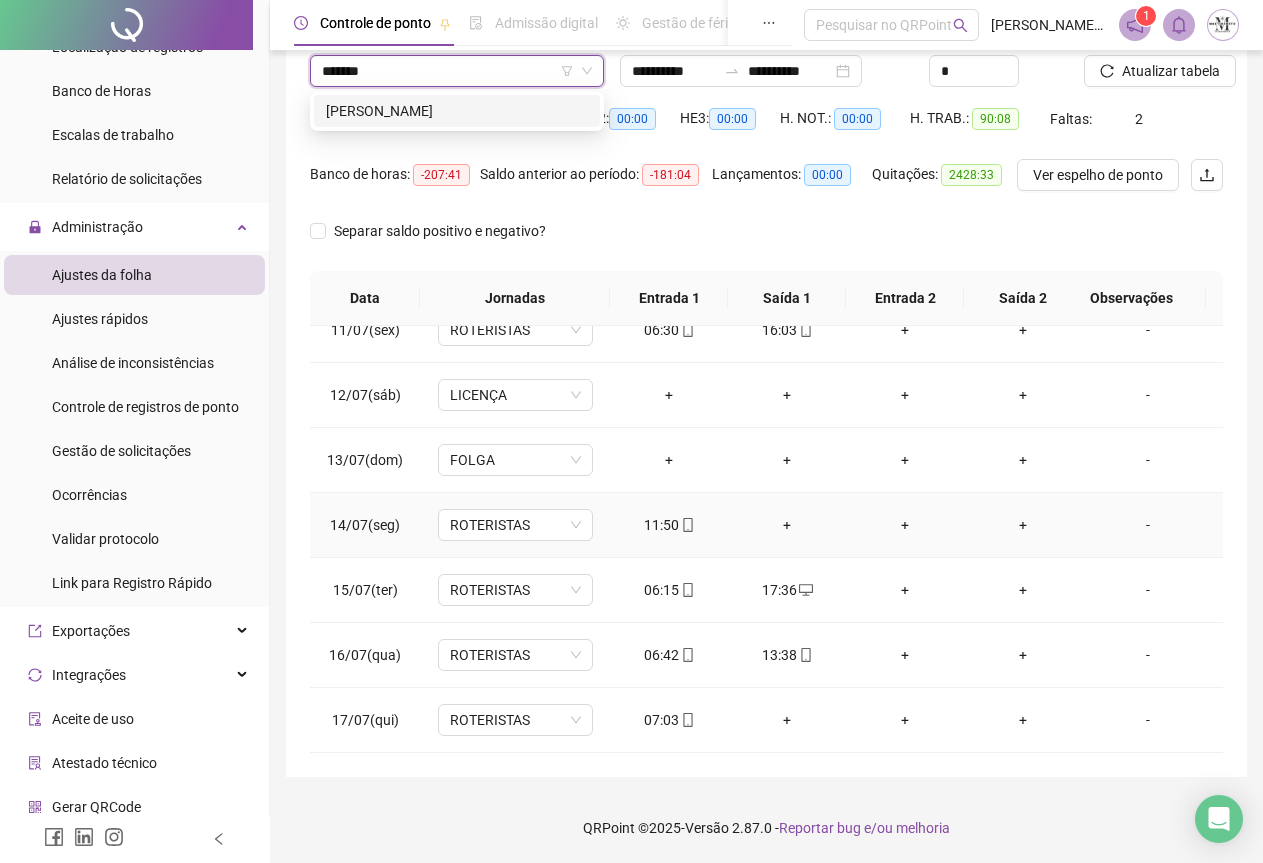 type on "********" 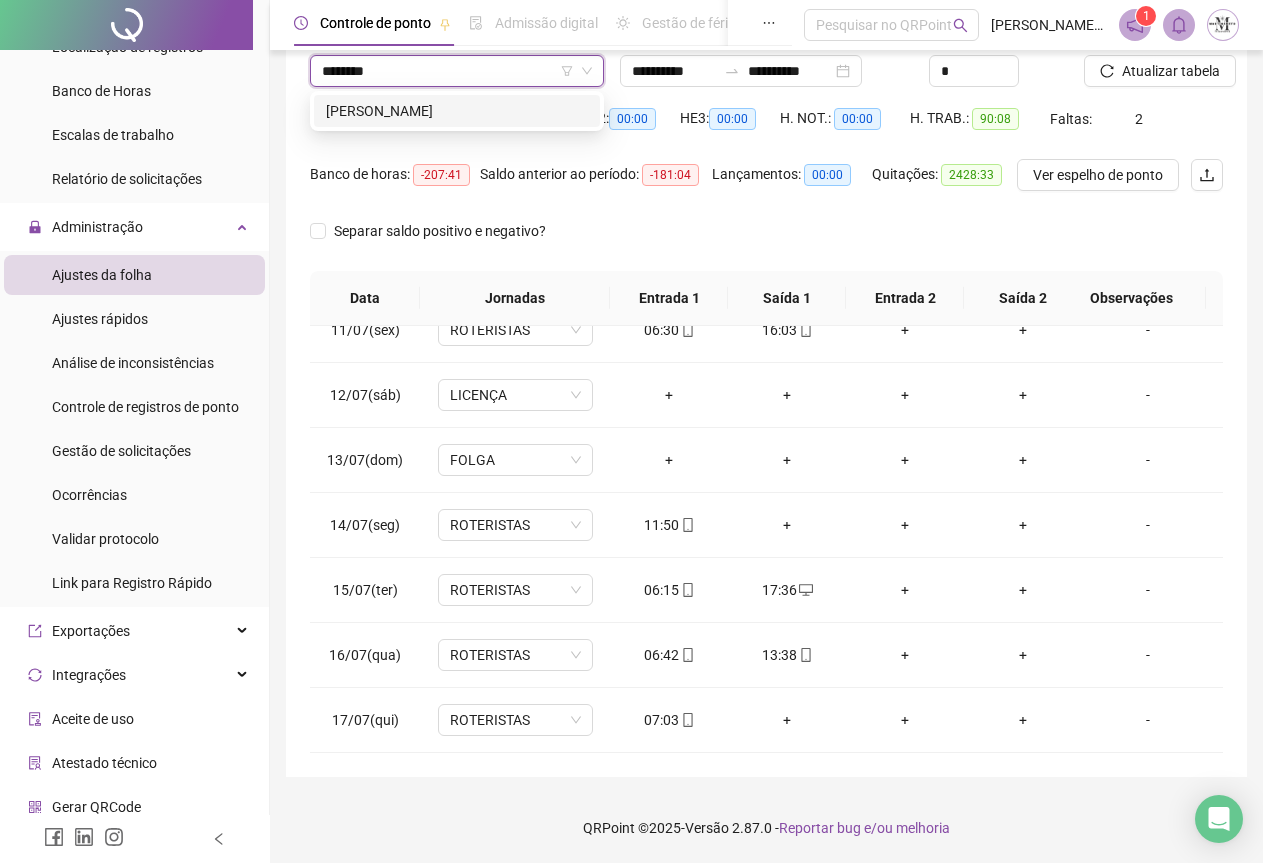 click on "[PERSON_NAME]" at bounding box center [457, 111] 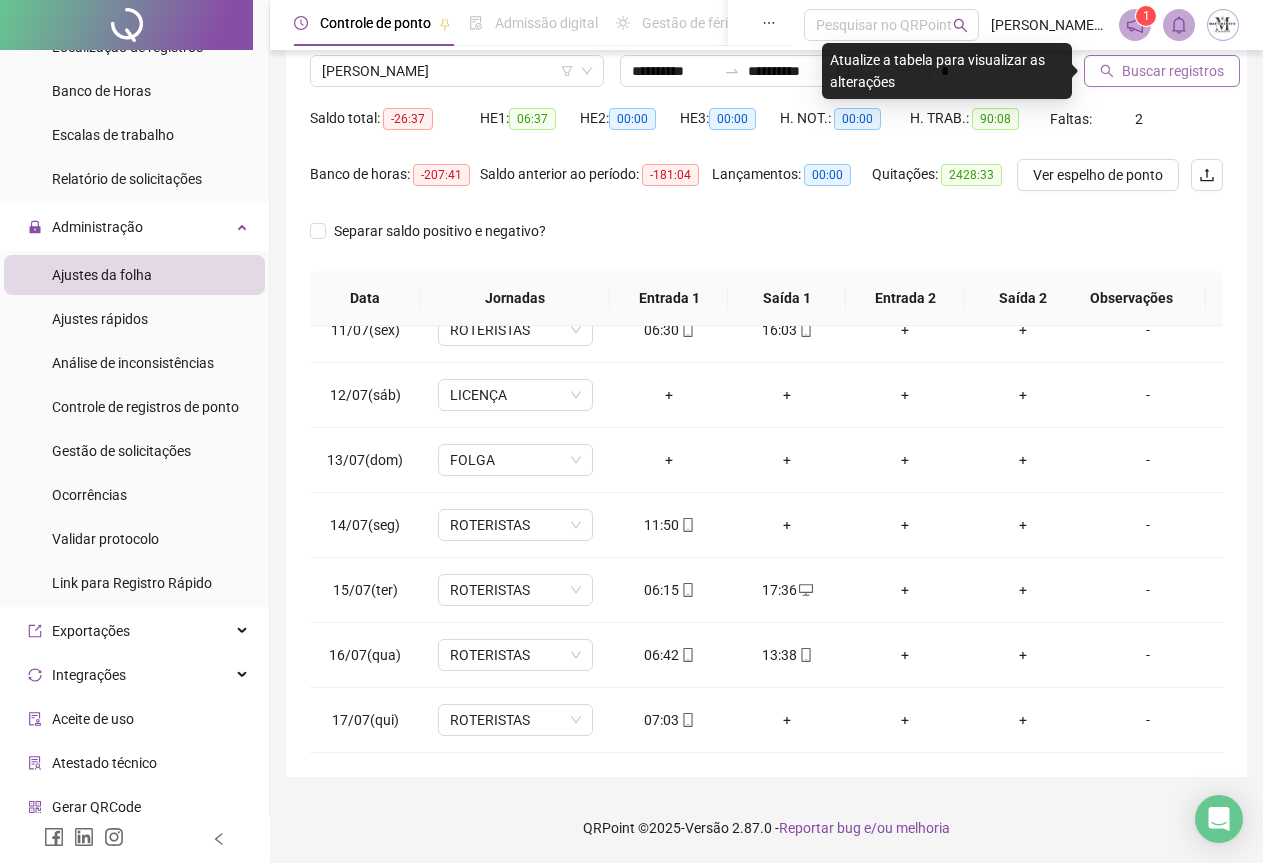 click on "Buscar registros" at bounding box center (1162, 71) 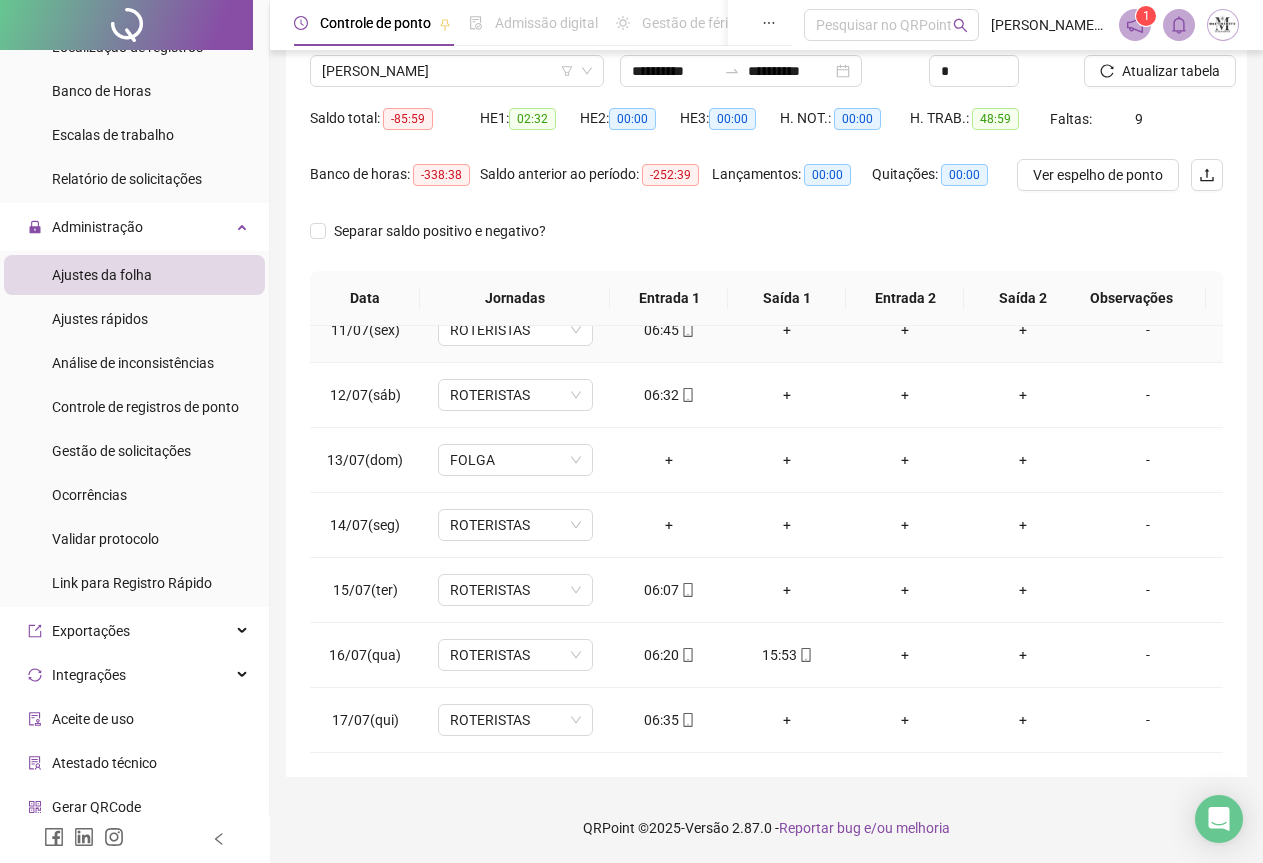 scroll, scrollTop: 695, scrollLeft: 0, axis: vertical 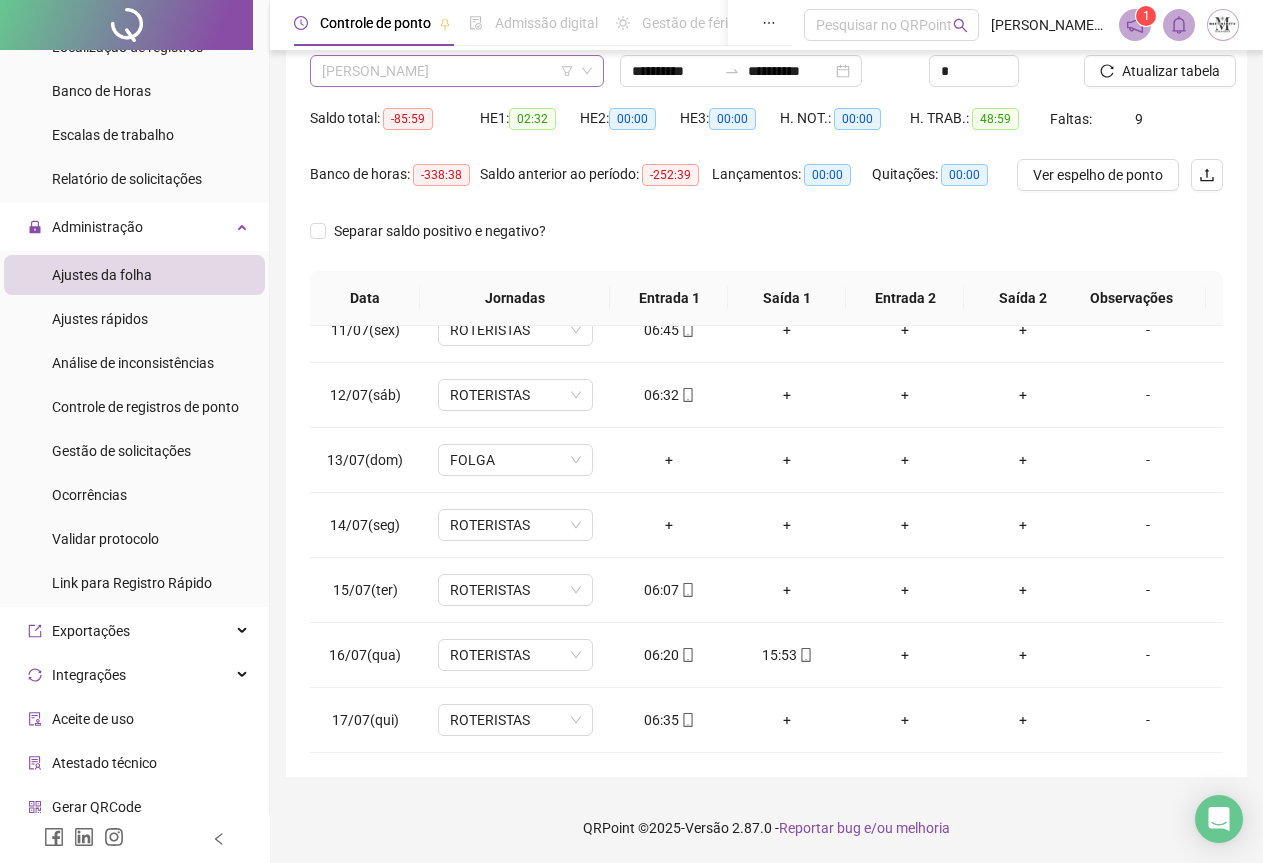 click on "[PERSON_NAME]" at bounding box center (457, 71) 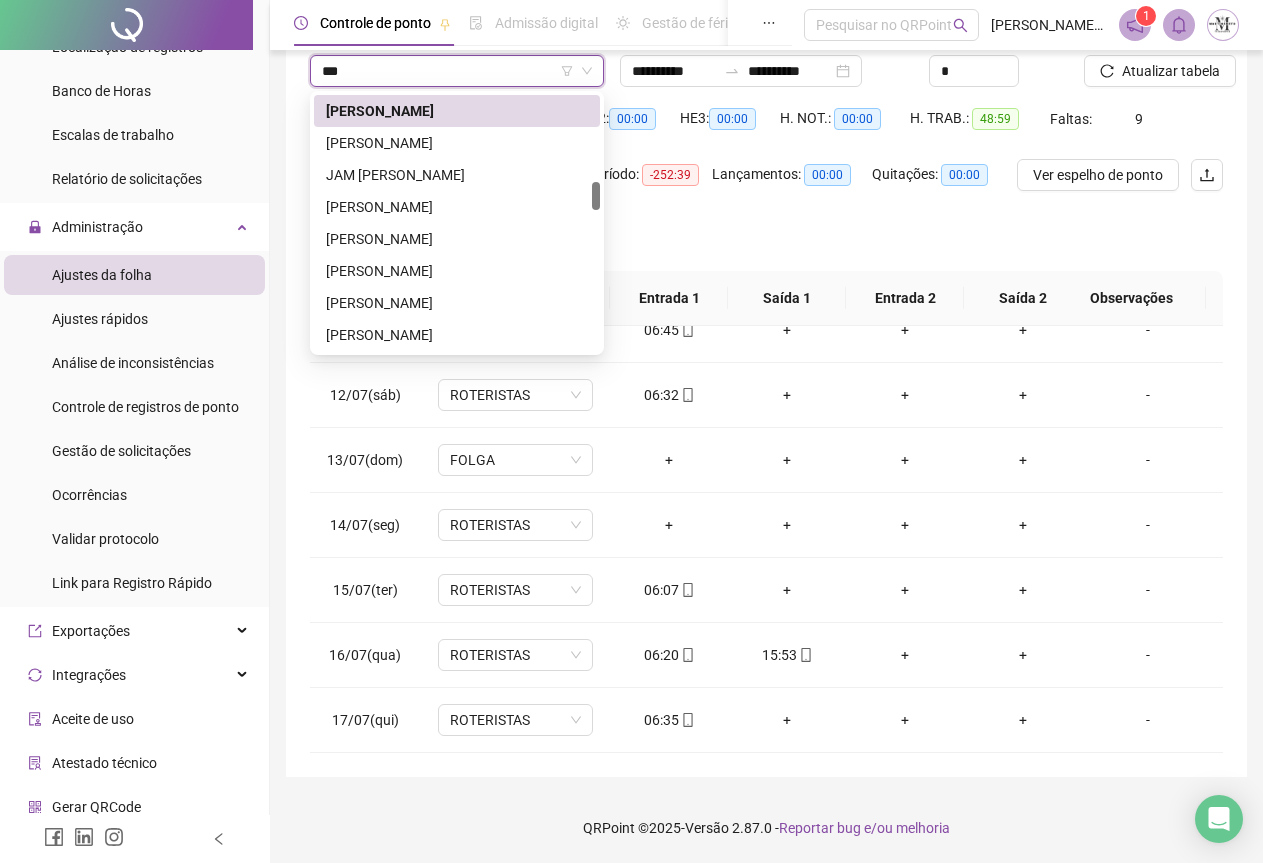 scroll, scrollTop: 0, scrollLeft: 0, axis: both 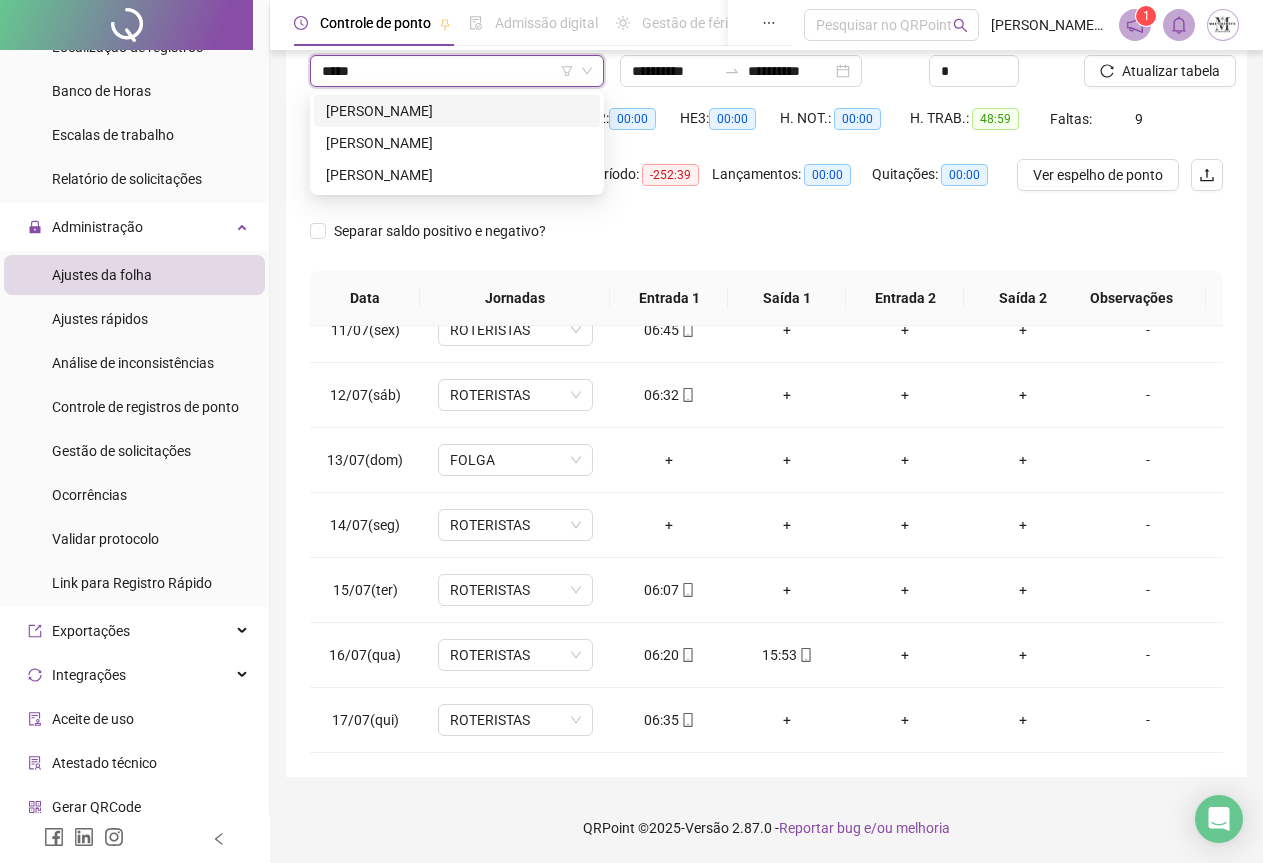 type on "******" 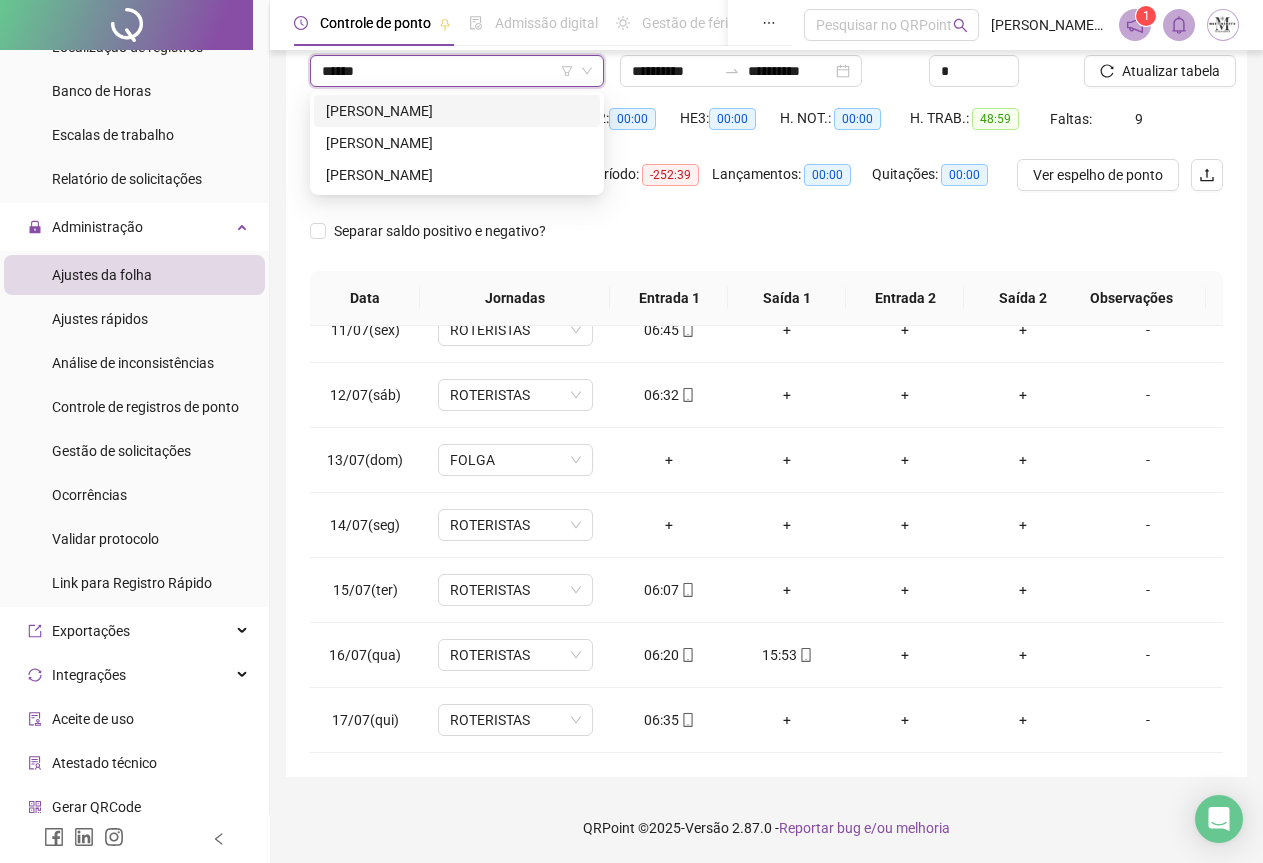 click on "[PERSON_NAME]" at bounding box center (457, 111) 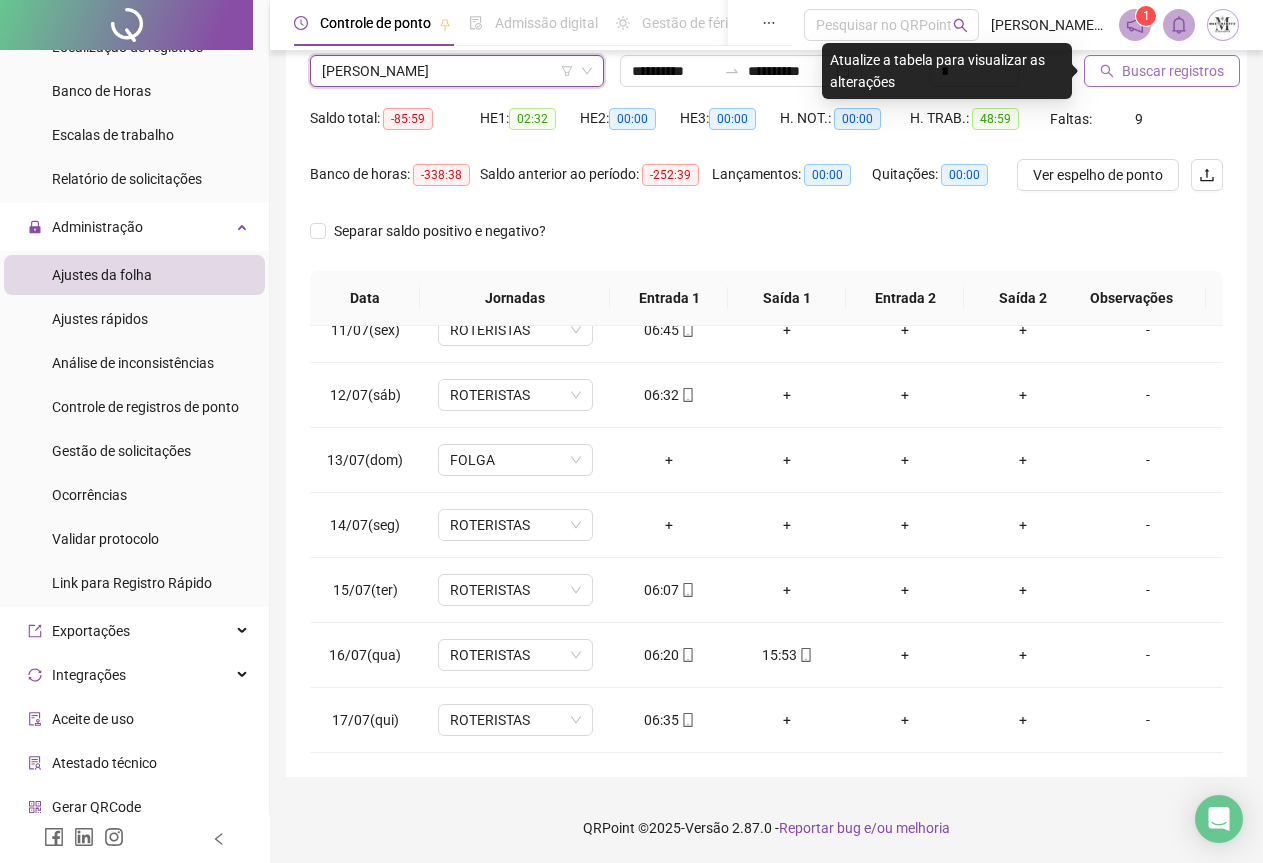 click on "Buscar registros" at bounding box center (1173, 71) 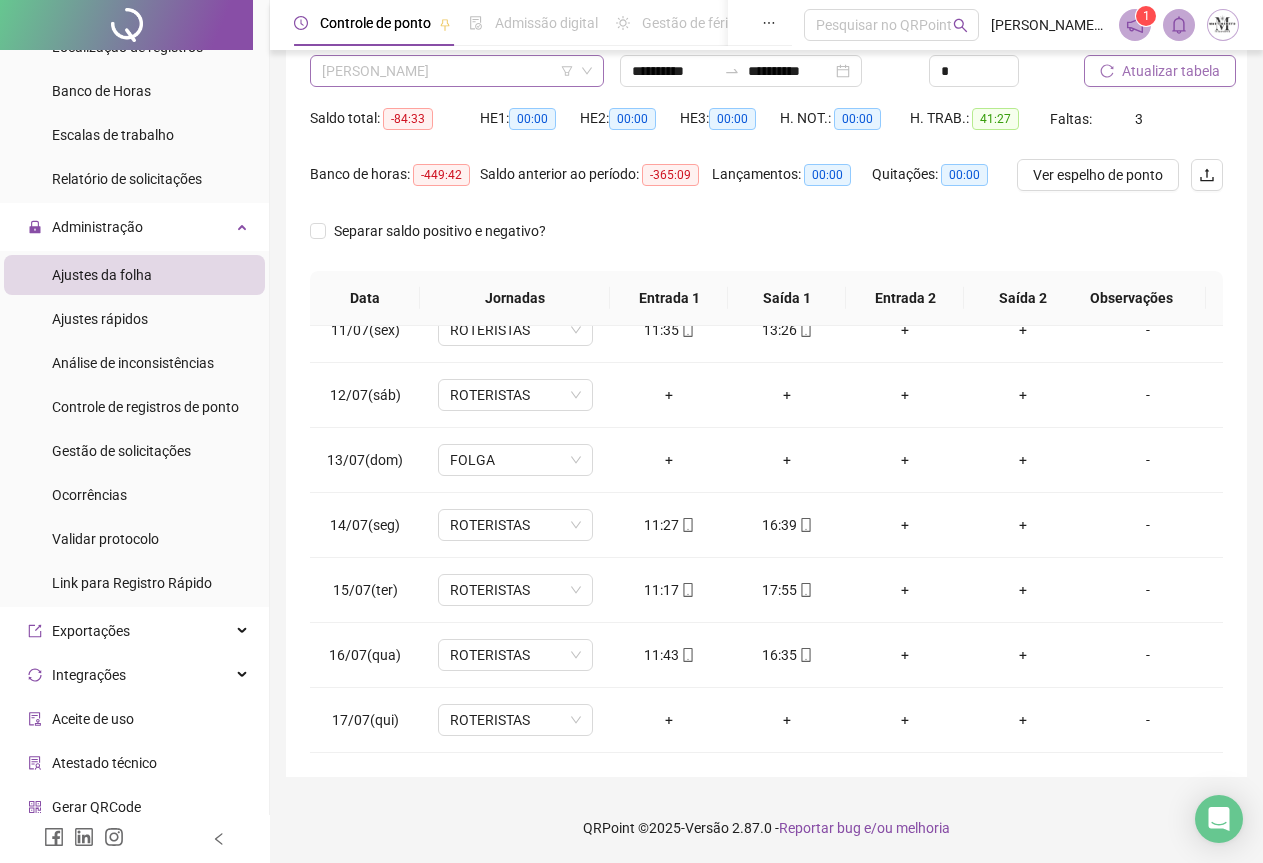 click on "[PERSON_NAME]" at bounding box center (457, 71) 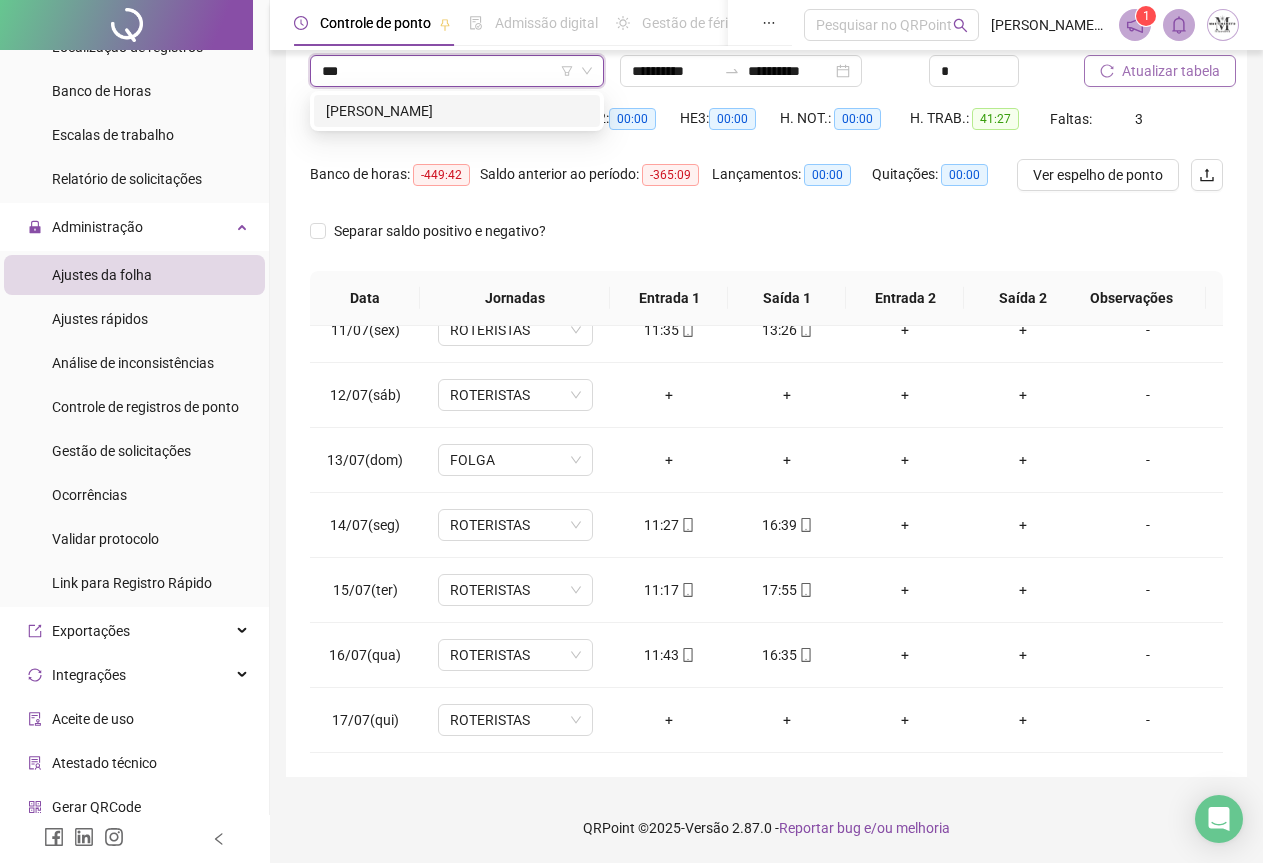 scroll, scrollTop: 0, scrollLeft: 0, axis: both 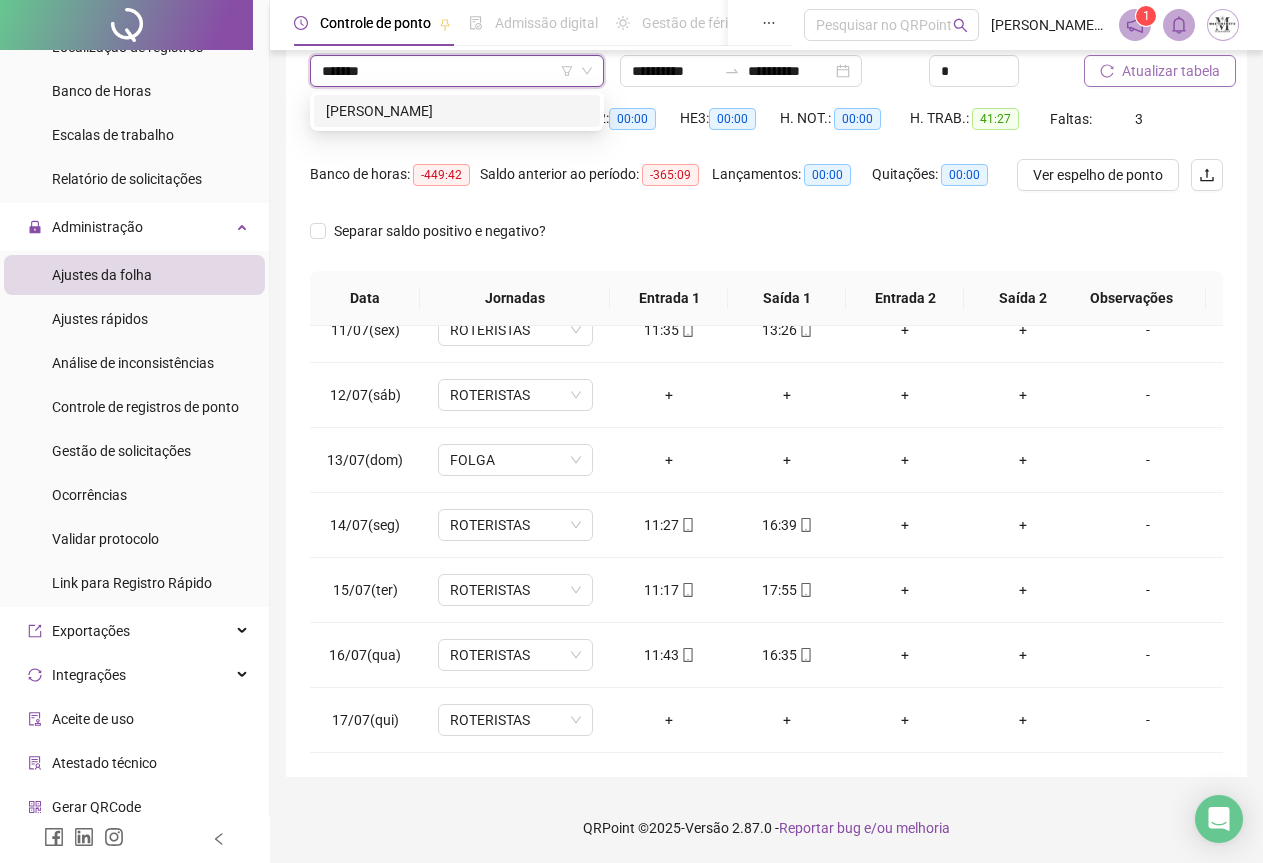 type on "********" 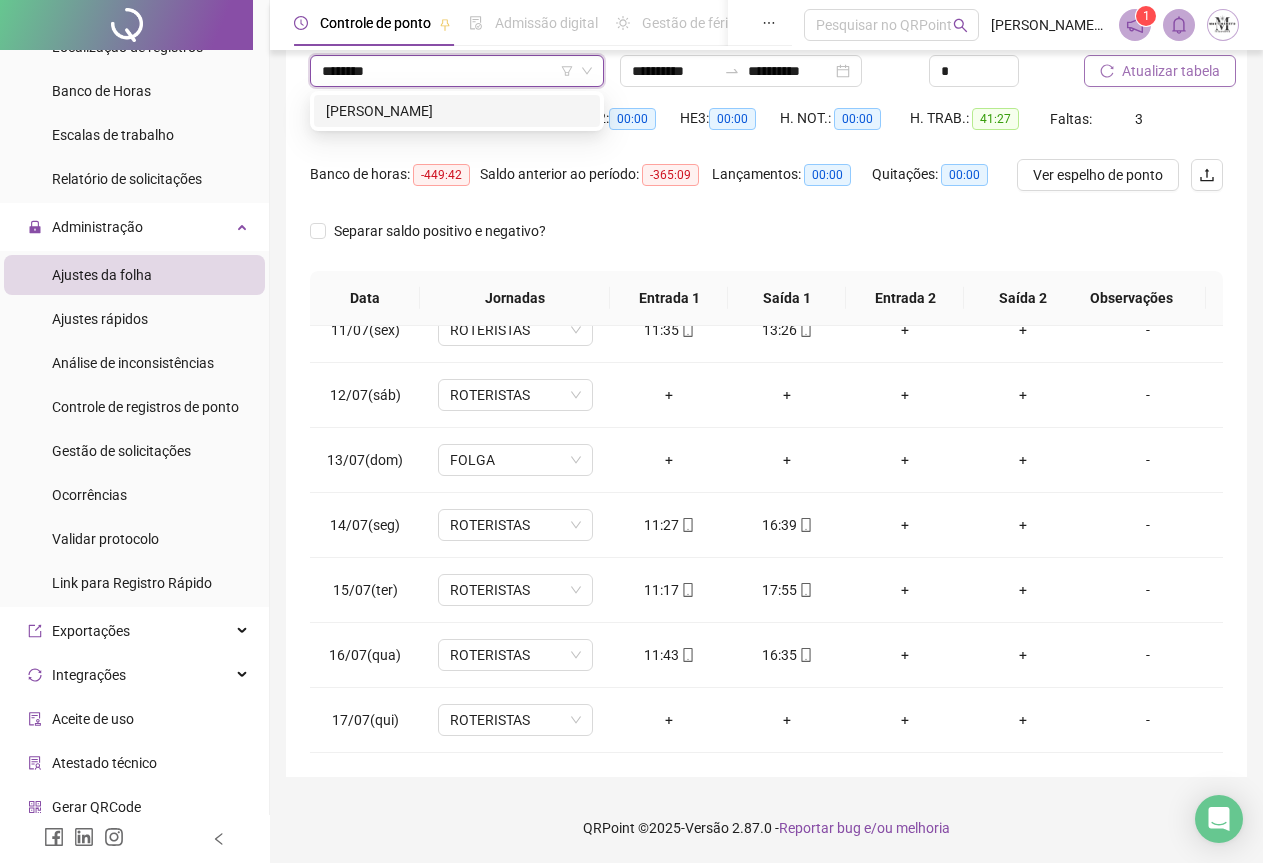 click on "[PERSON_NAME]" at bounding box center [457, 111] 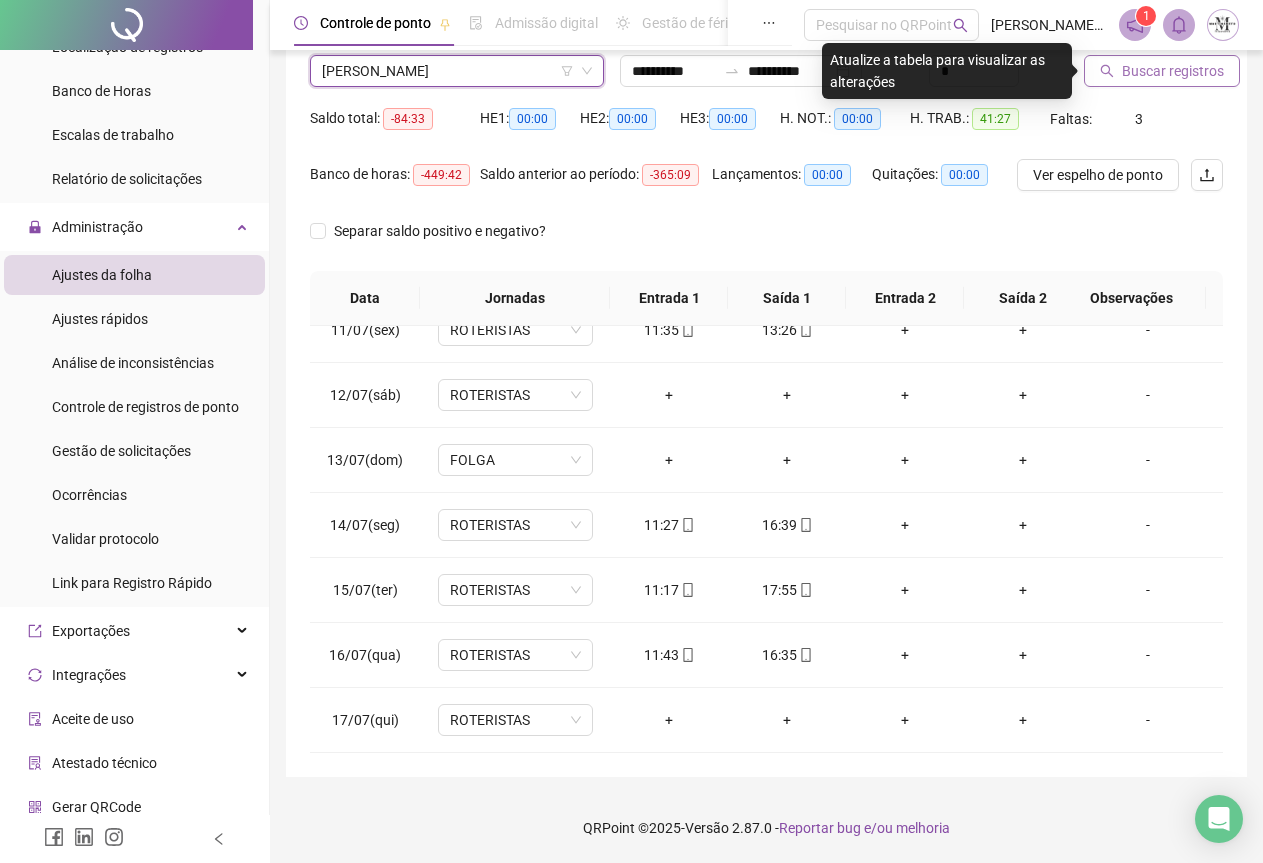 click on "Buscar registros" at bounding box center [1173, 71] 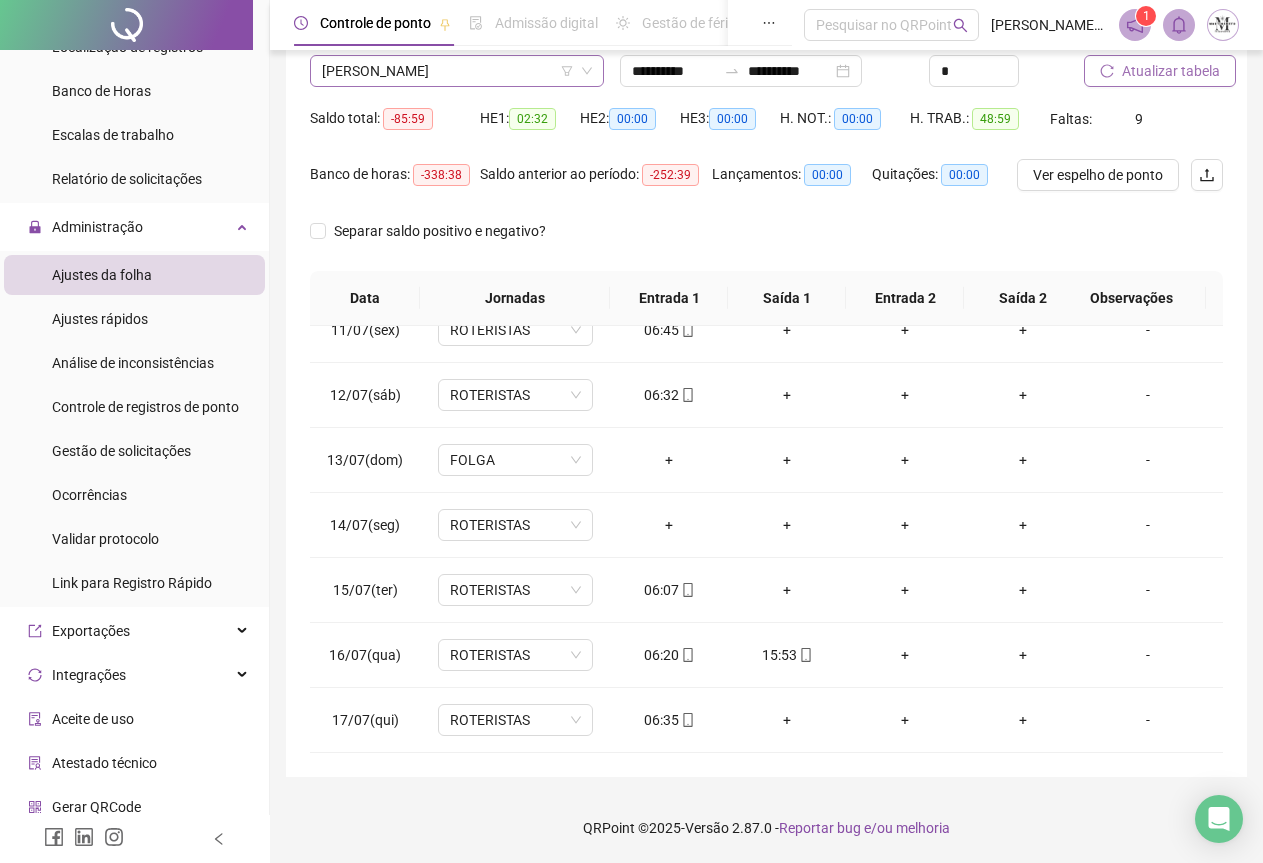 click on "[PERSON_NAME]" at bounding box center [457, 71] 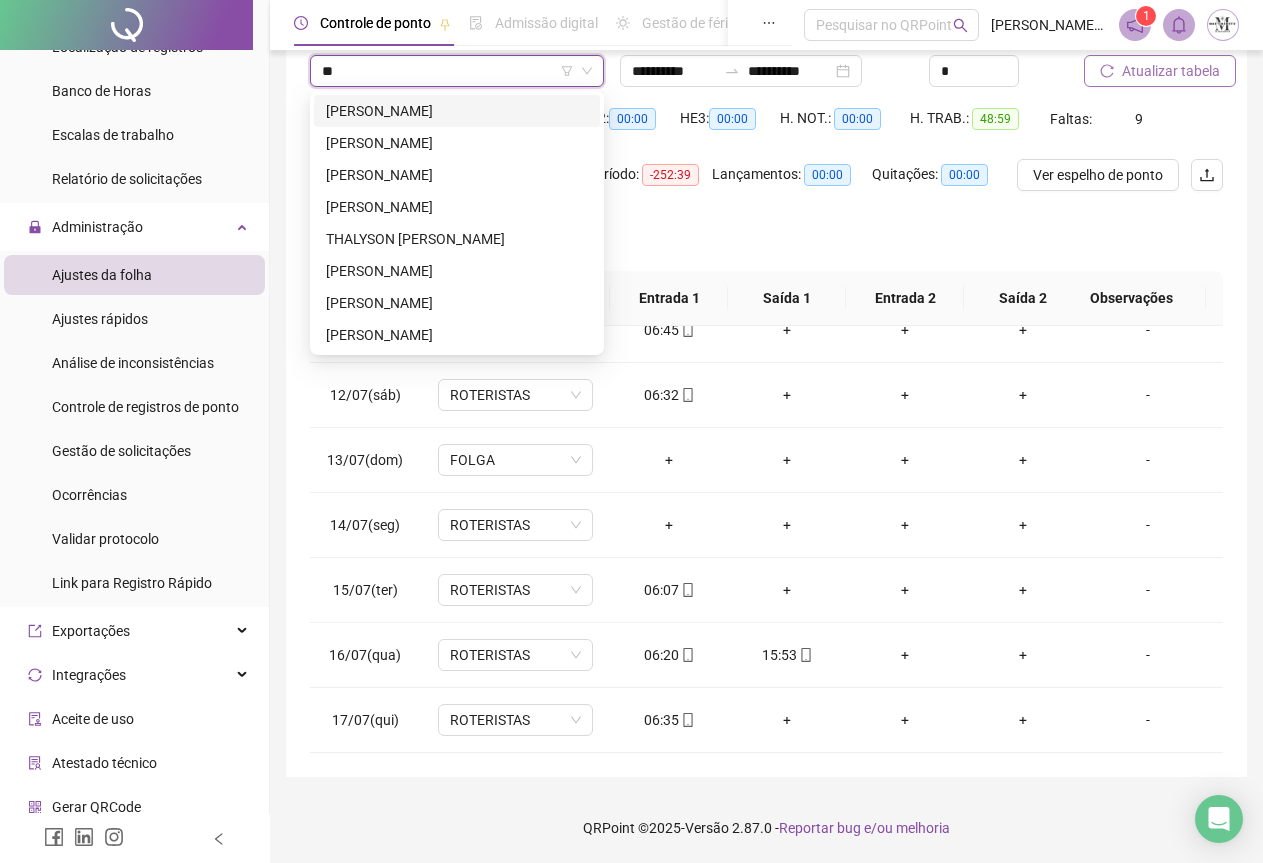 scroll, scrollTop: 0, scrollLeft: 0, axis: both 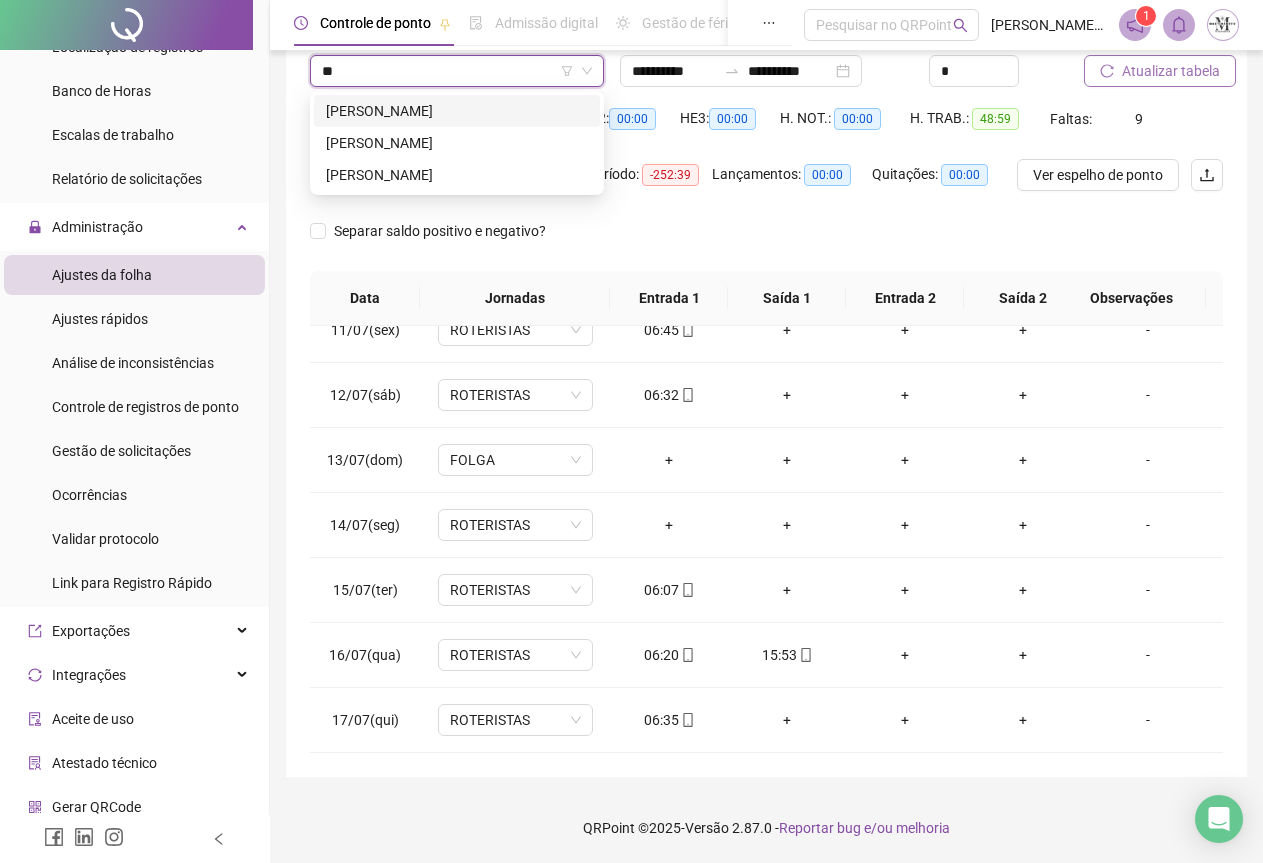 type on "*" 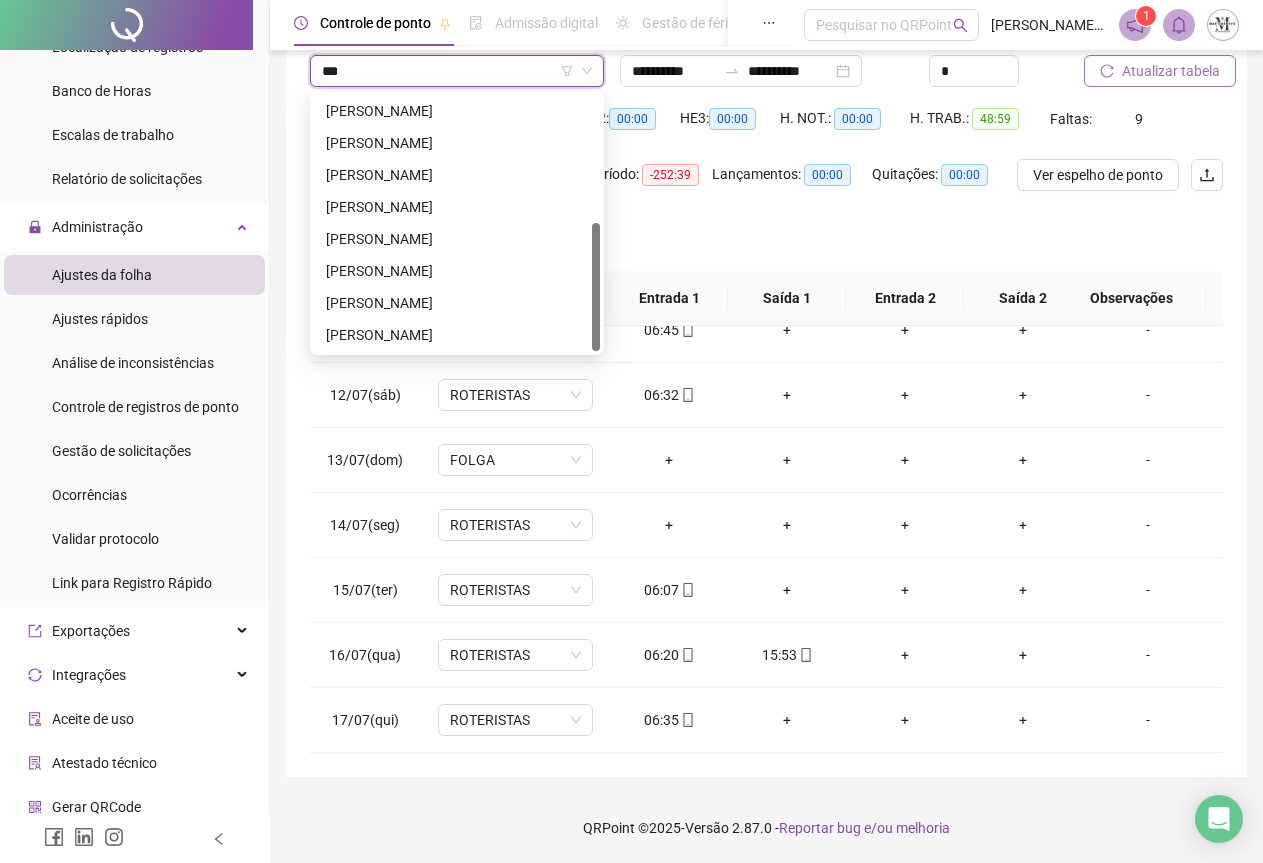 scroll, scrollTop: 0, scrollLeft: 0, axis: both 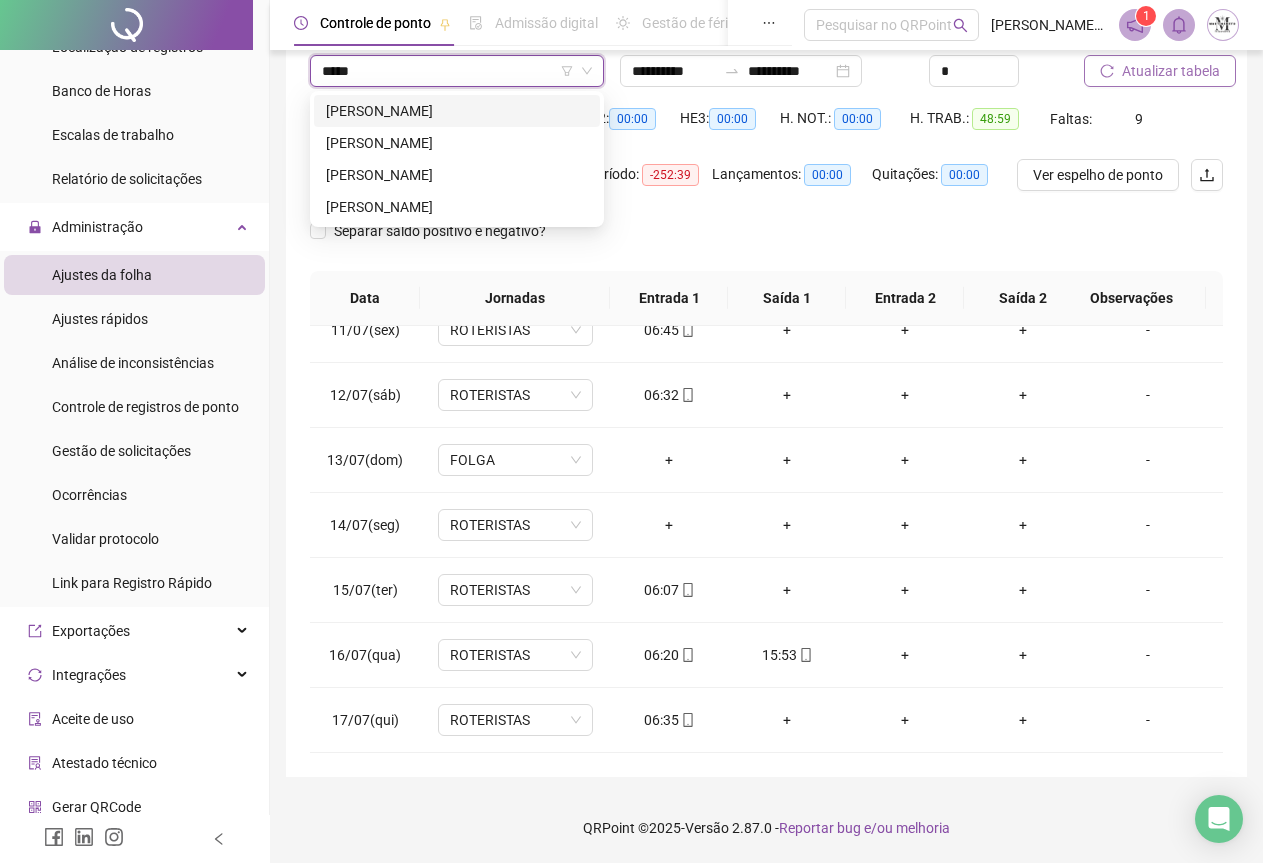 type on "*****" 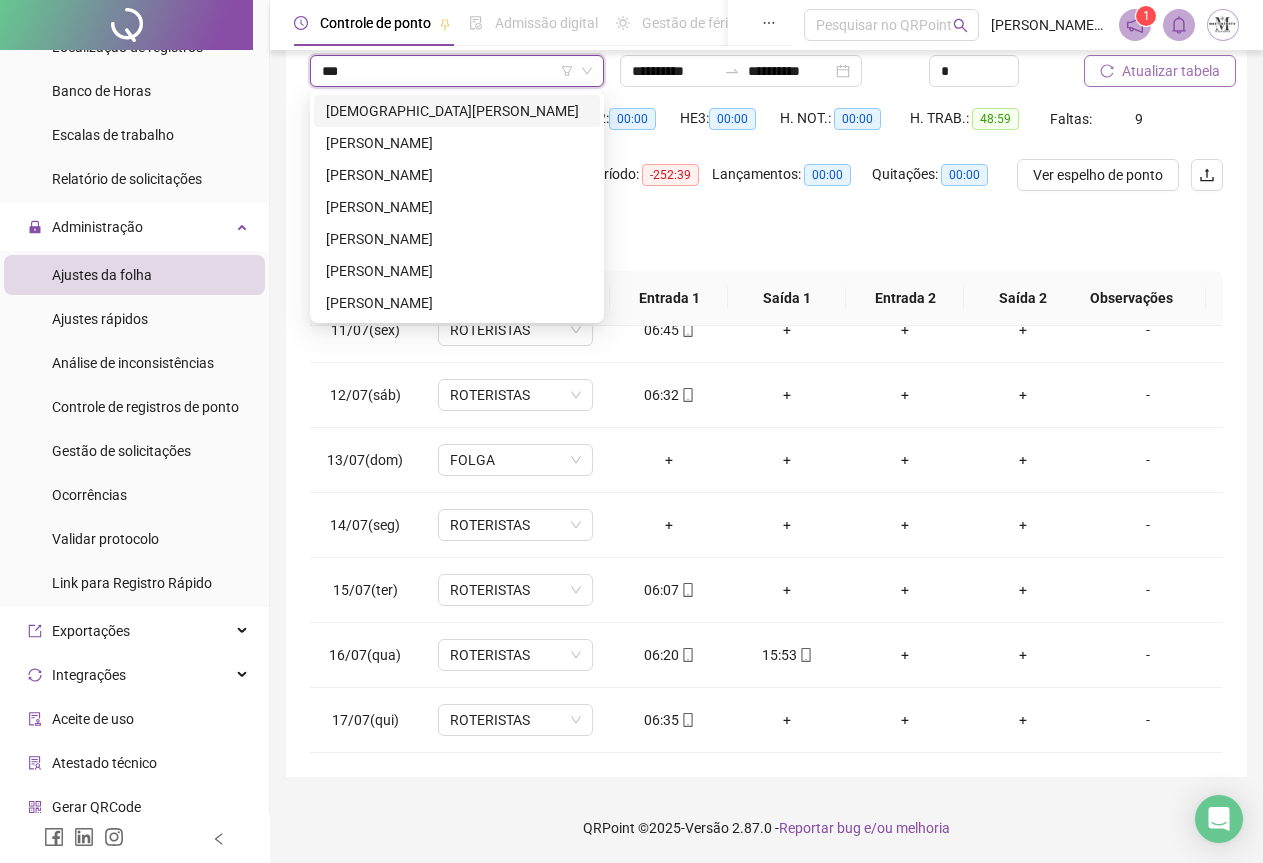 scroll, scrollTop: 0, scrollLeft: 0, axis: both 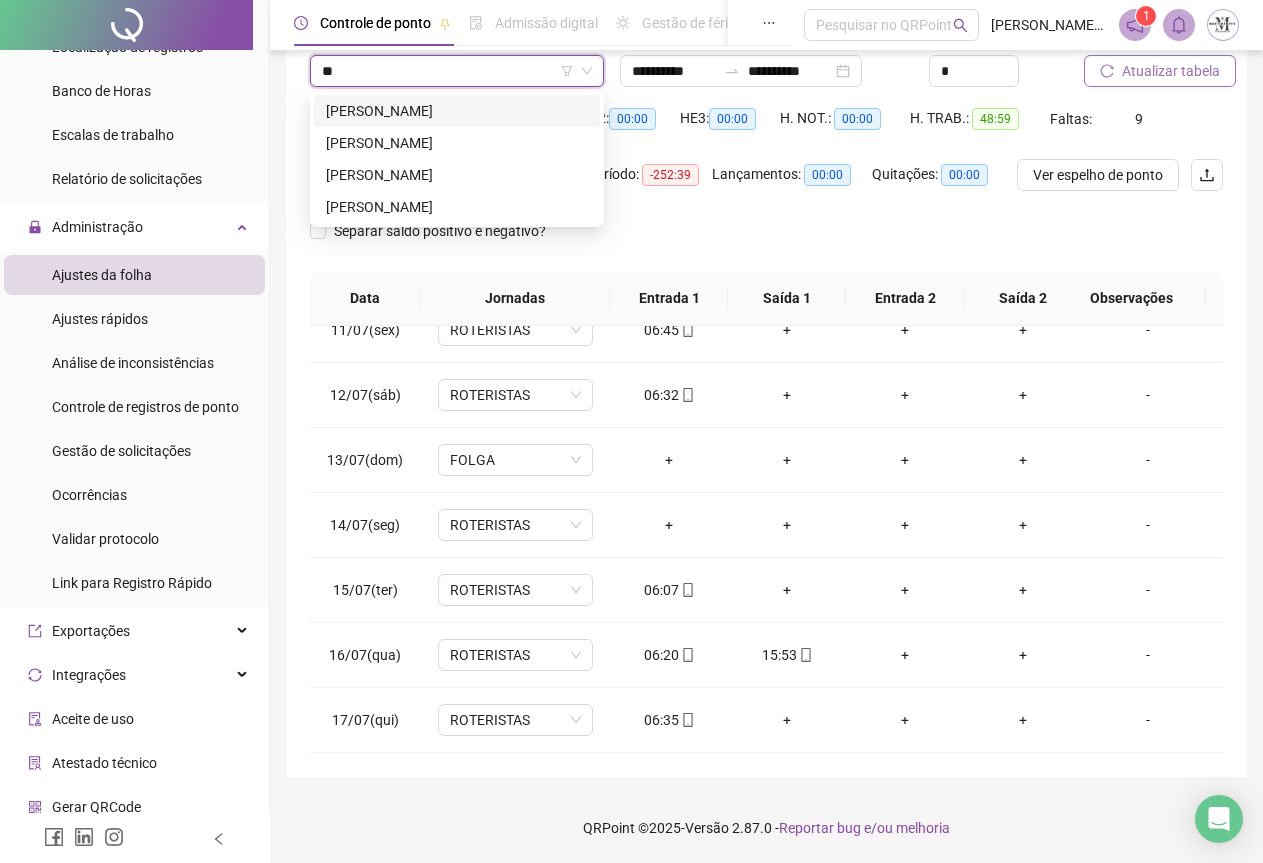 type on "*" 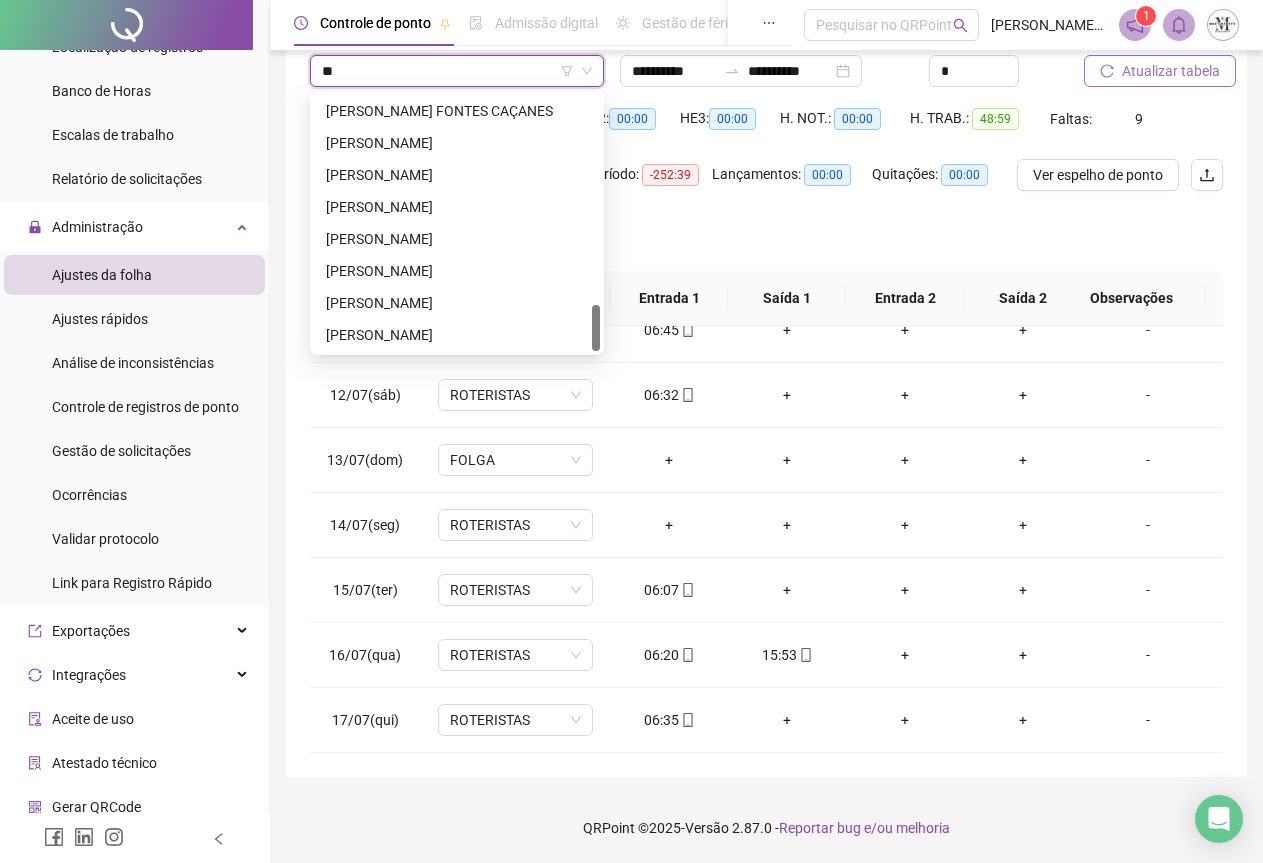 scroll, scrollTop: 416, scrollLeft: 0, axis: vertical 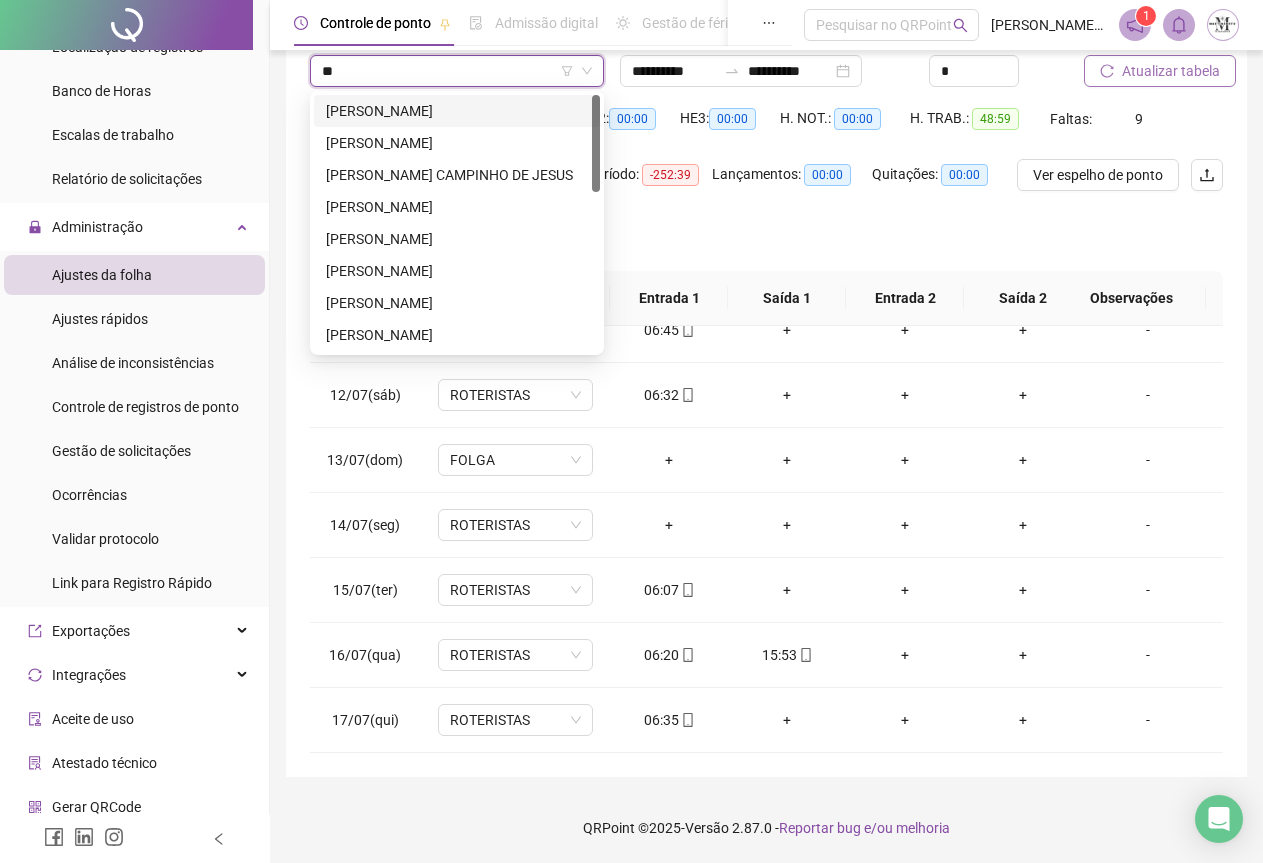 type on "*" 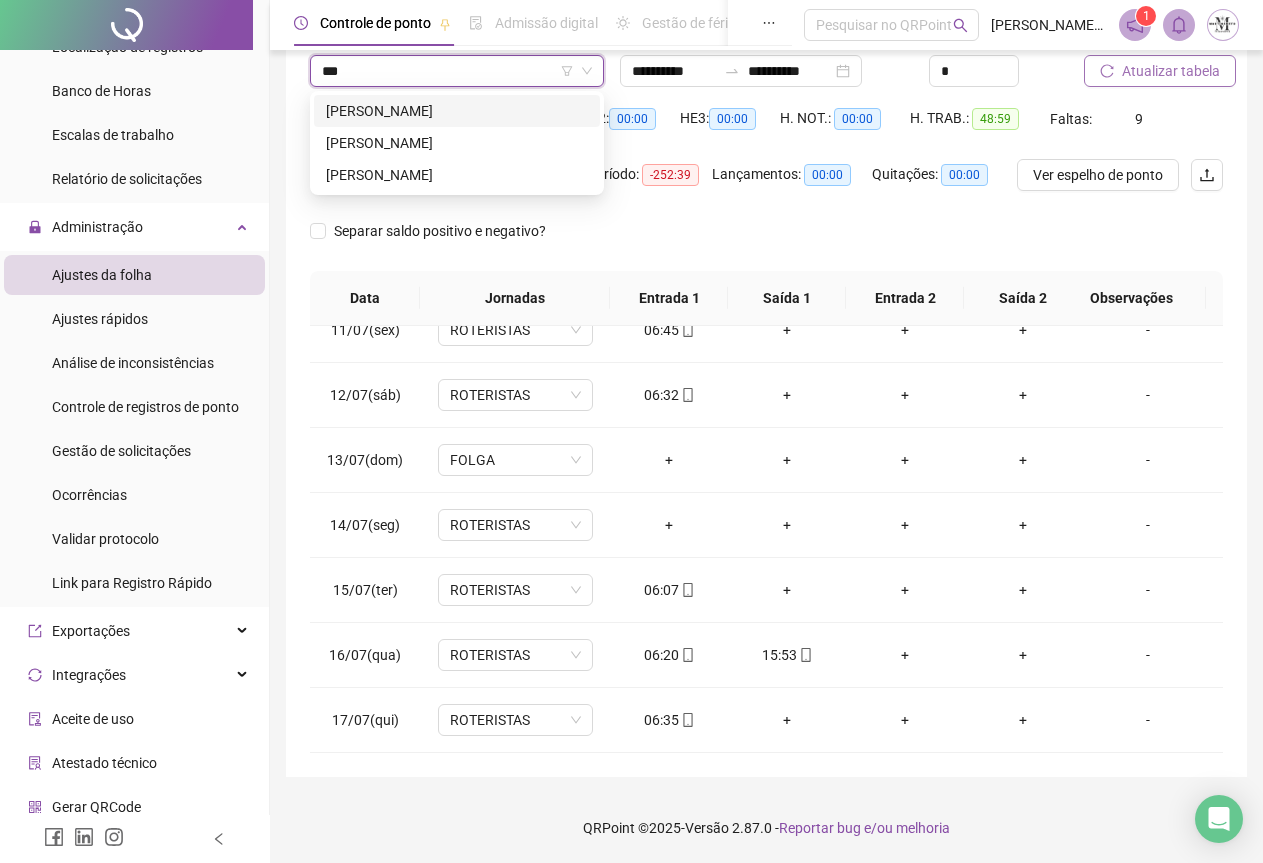 scroll, scrollTop: 0, scrollLeft: 0, axis: both 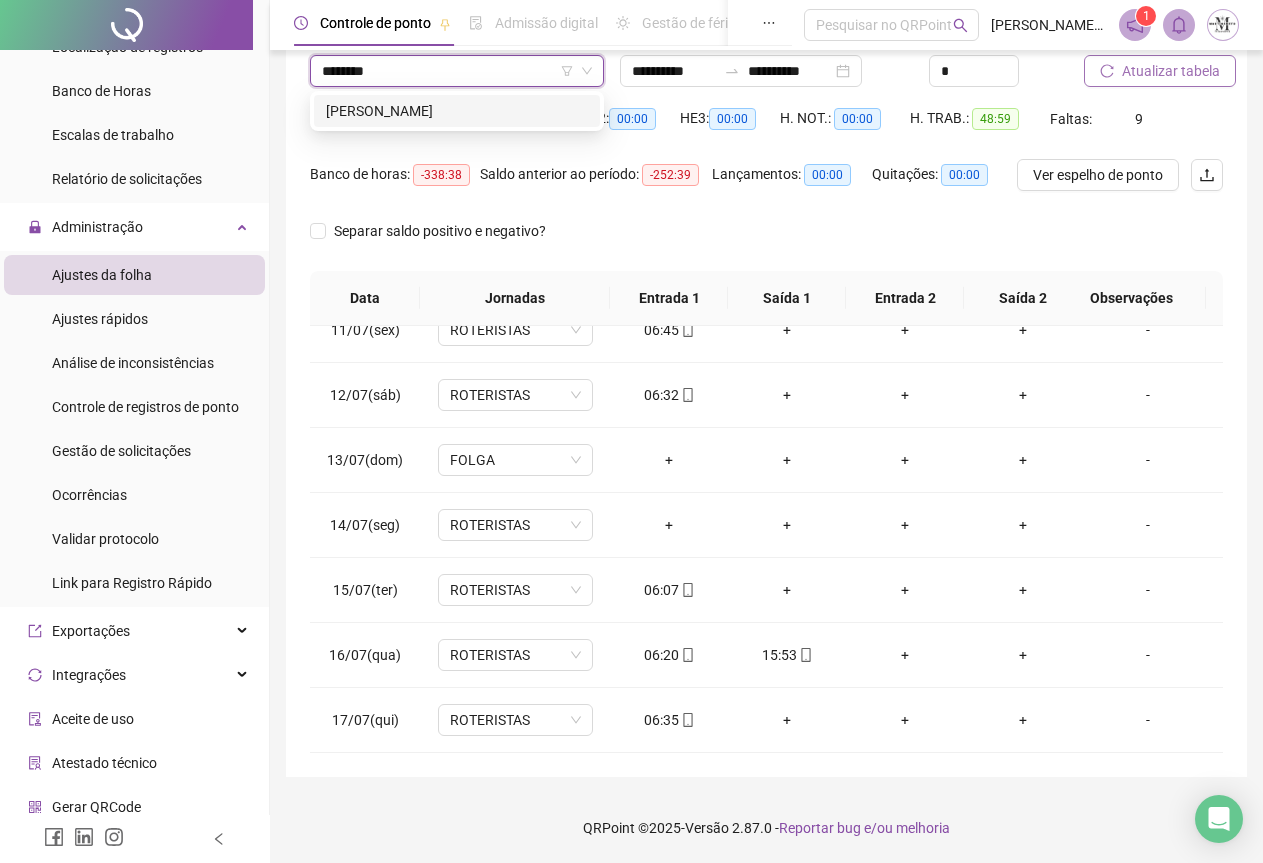 type on "*********" 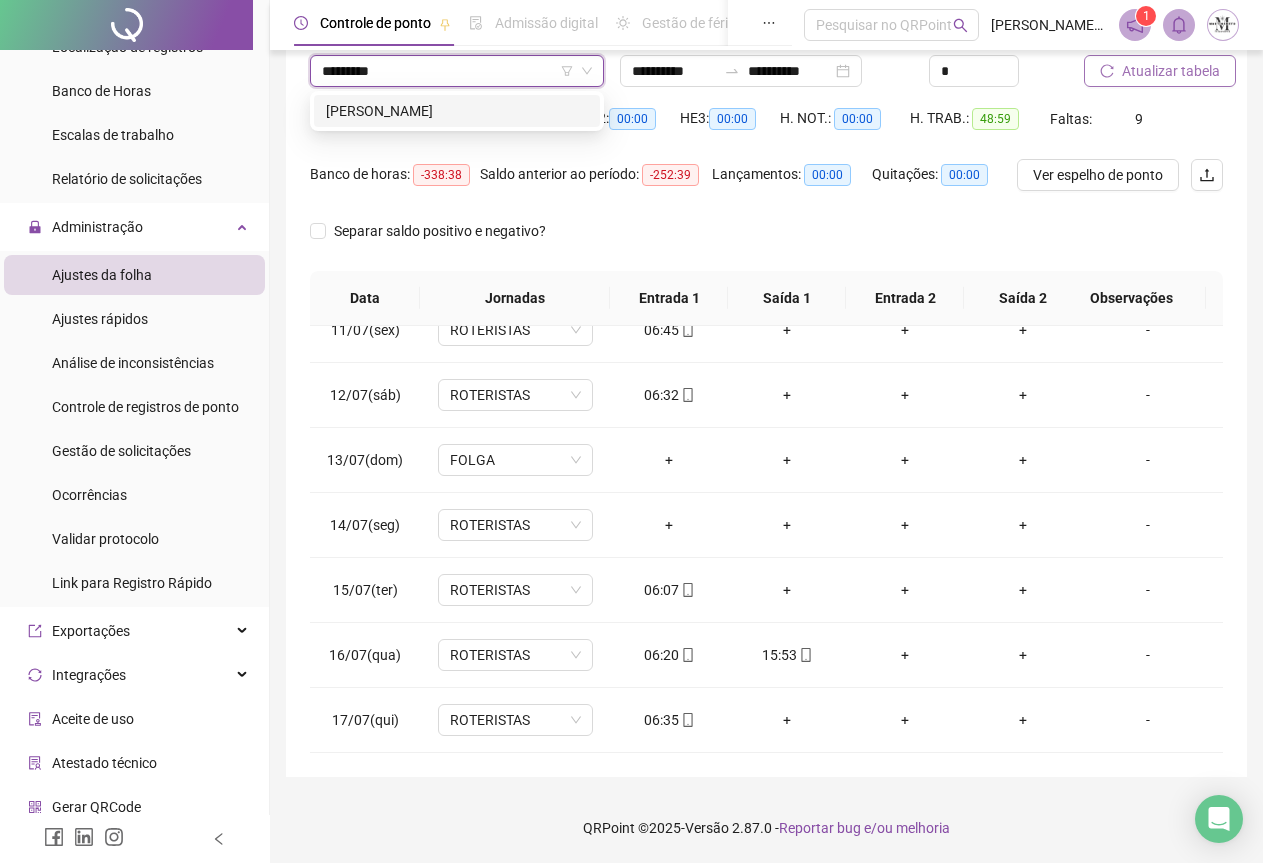 click on "[PERSON_NAME]" at bounding box center (457, 111) 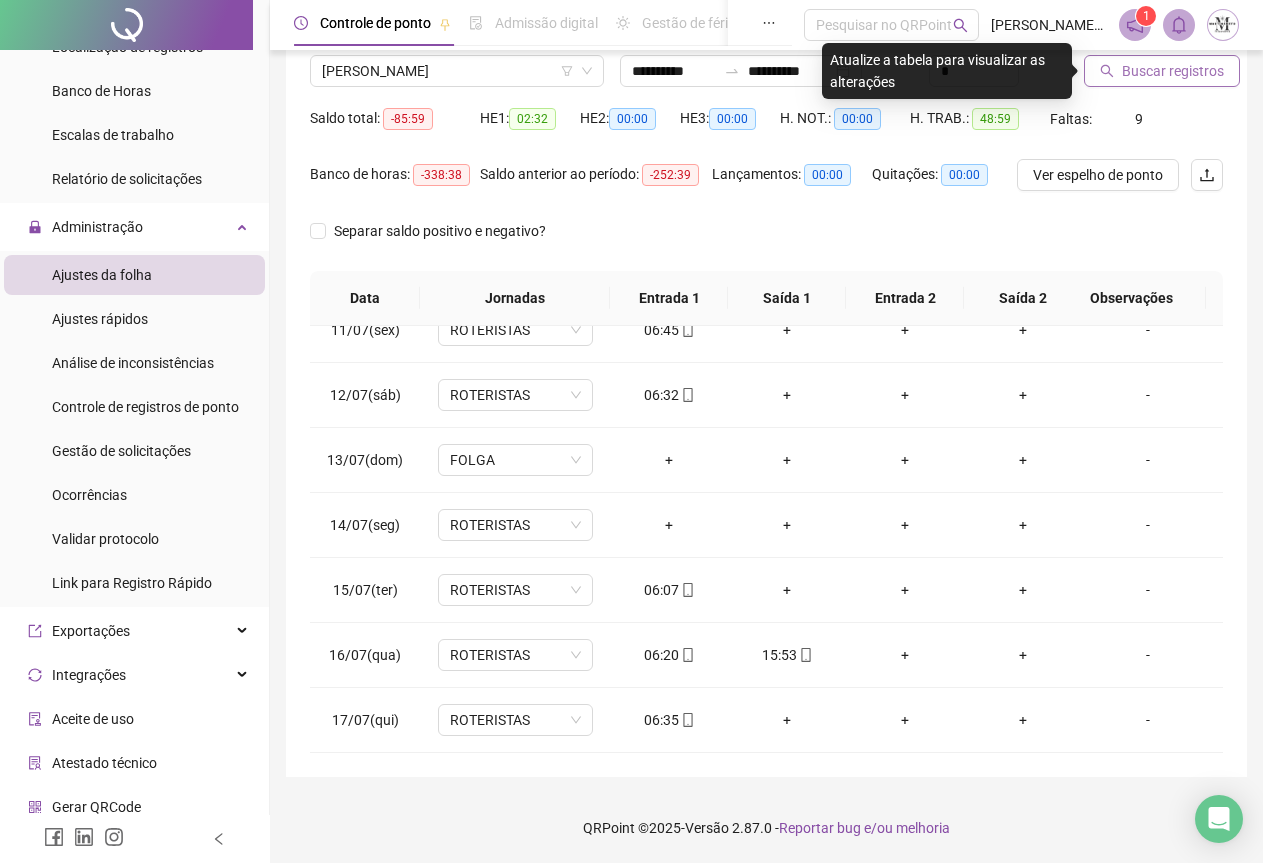 click on "Buscar registros" at bounding box center [1173, 71] 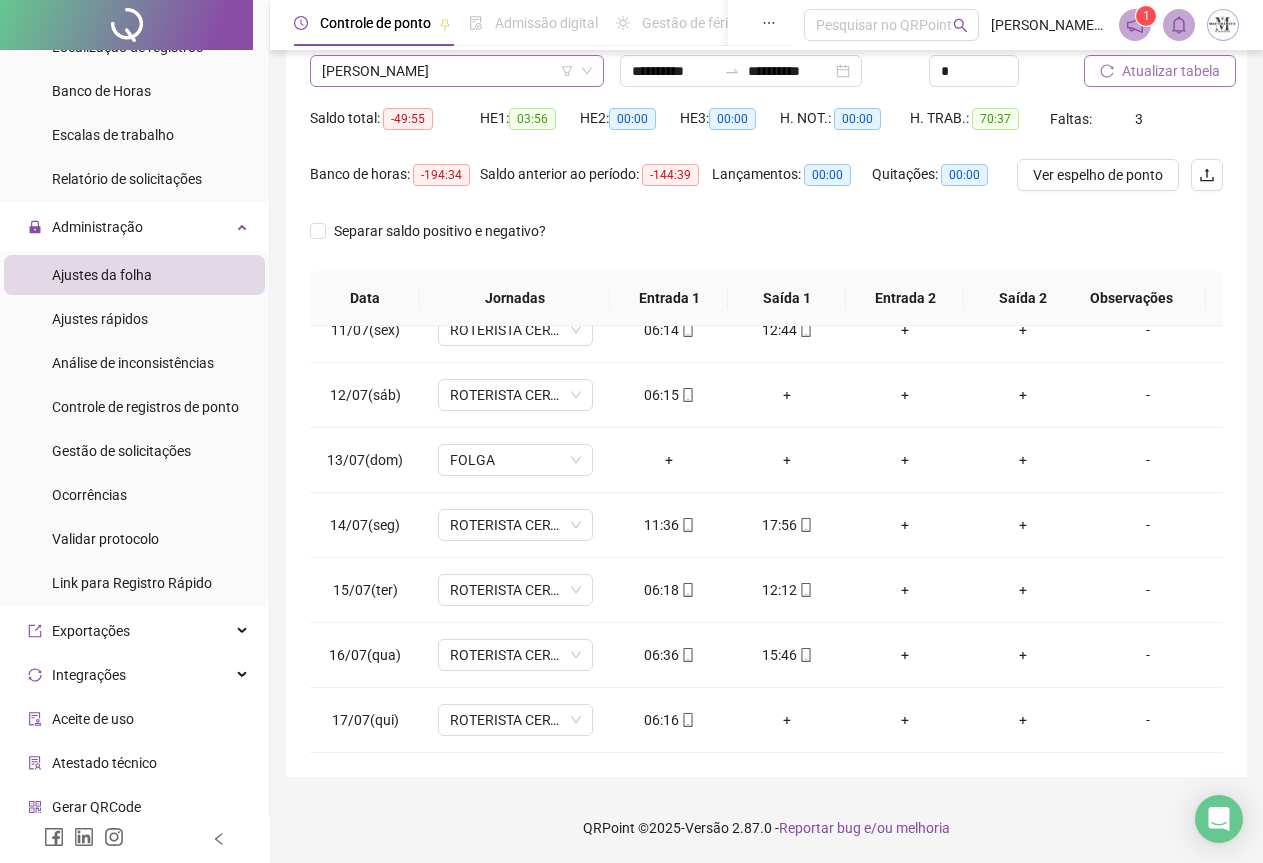 click on "[PERSON_NAME]" at bounding box center [457, 71] 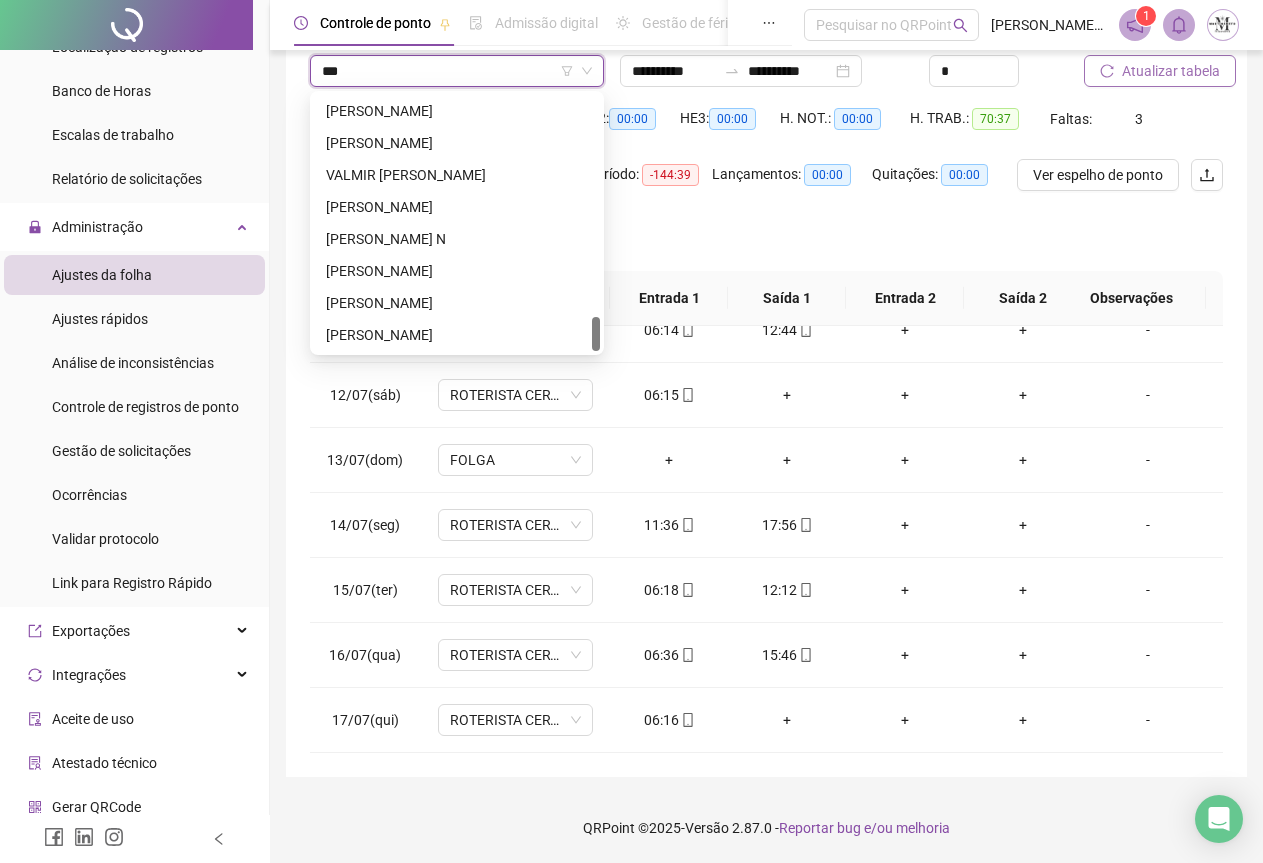 scroll, scrollTop: 0, scrollLeft: 0, axis: both 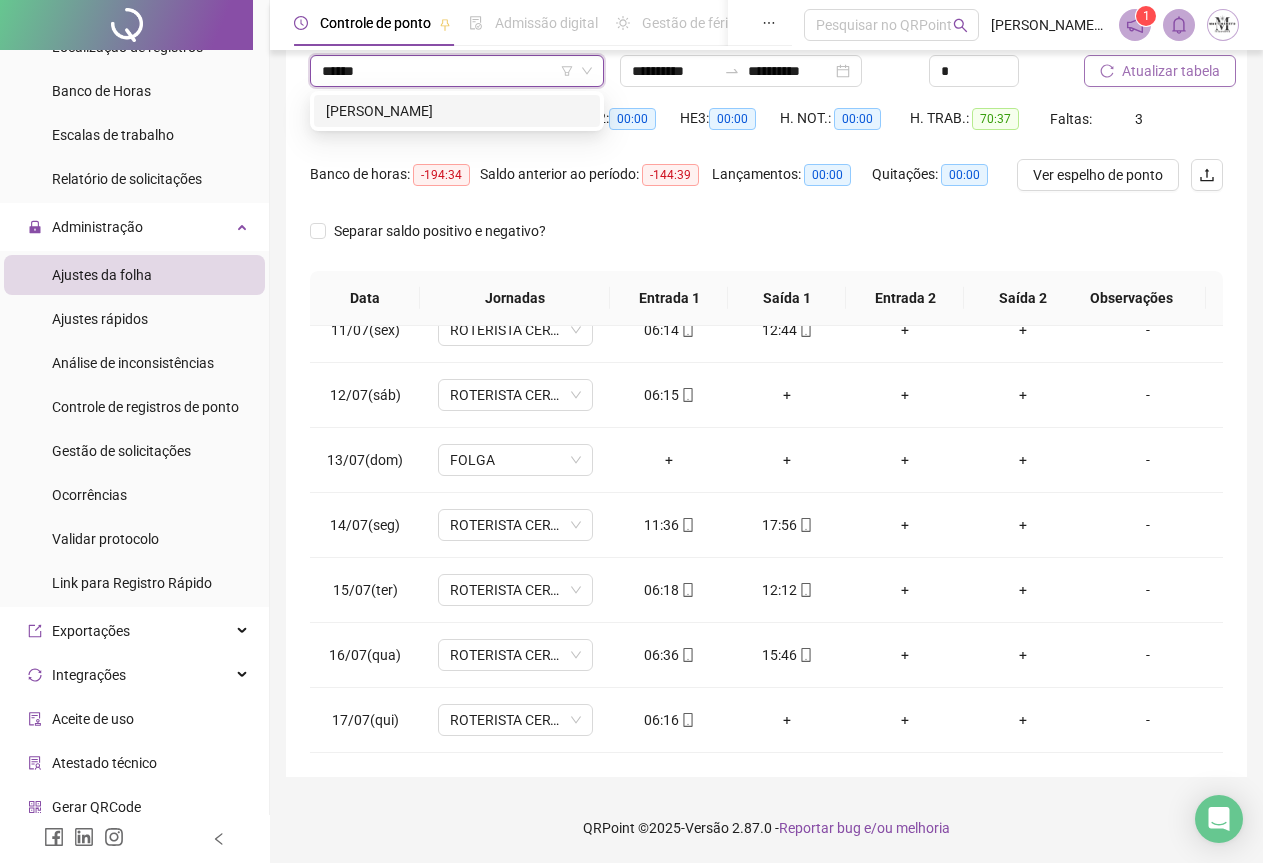 type on "*******" 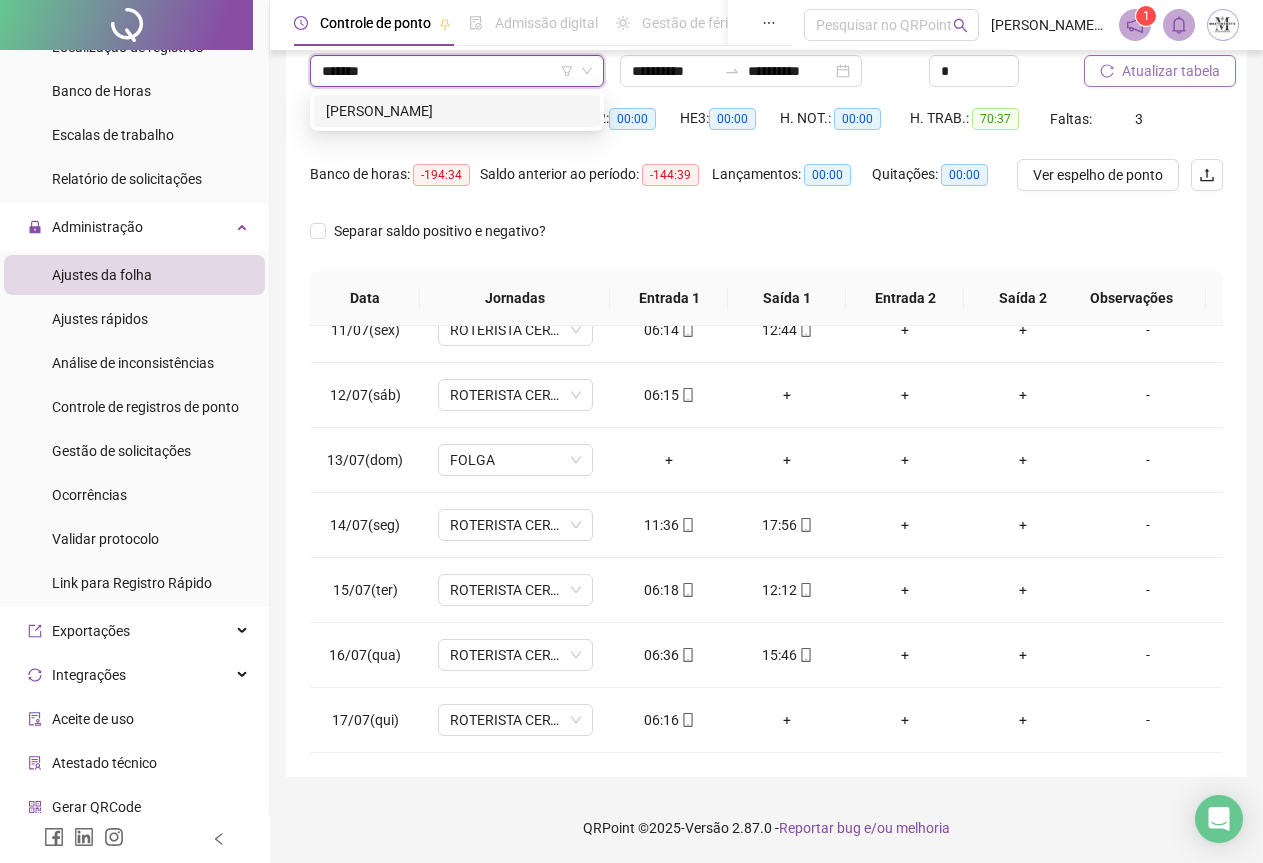 click on "[PERSON_NAME]" at bounding box center (457, 111) 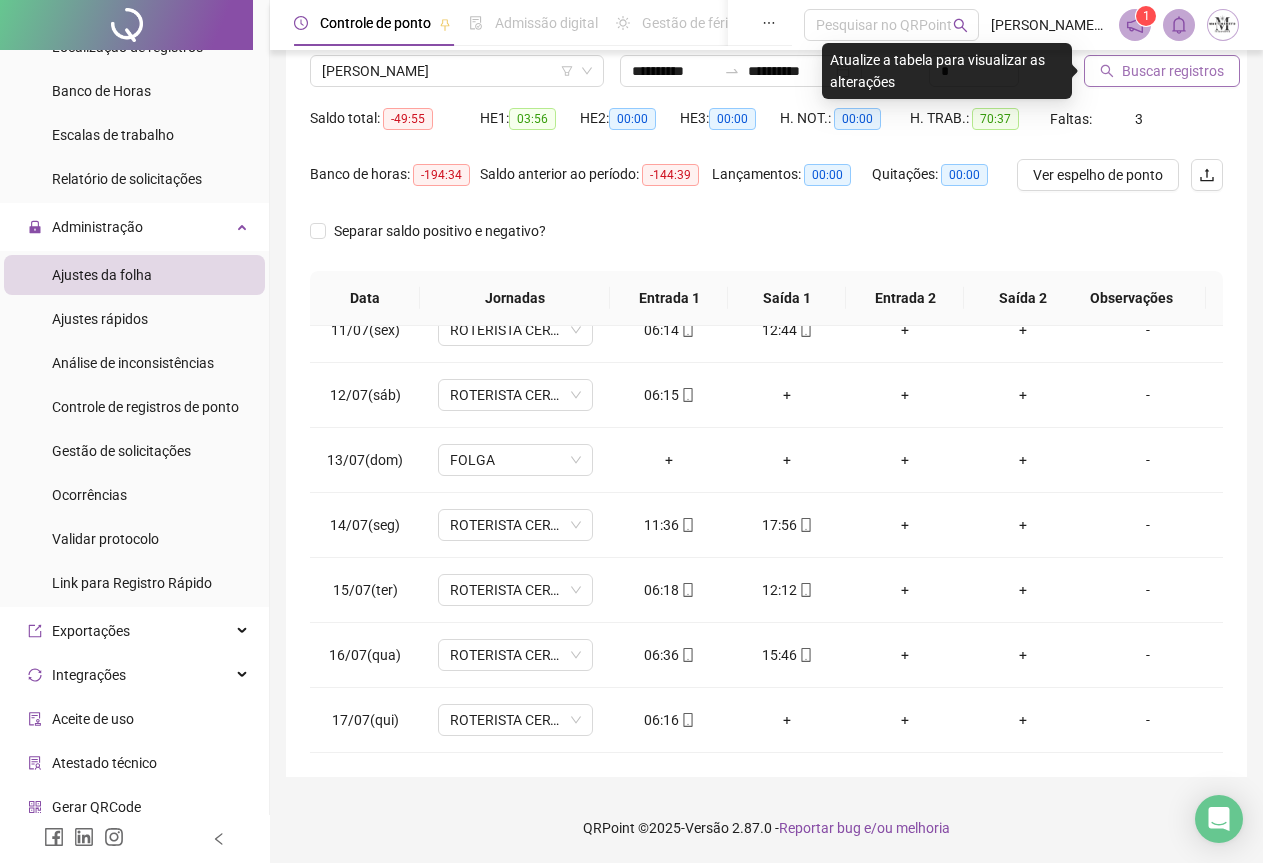 click on "Buscar registros" at bounding box center (1173, 71) 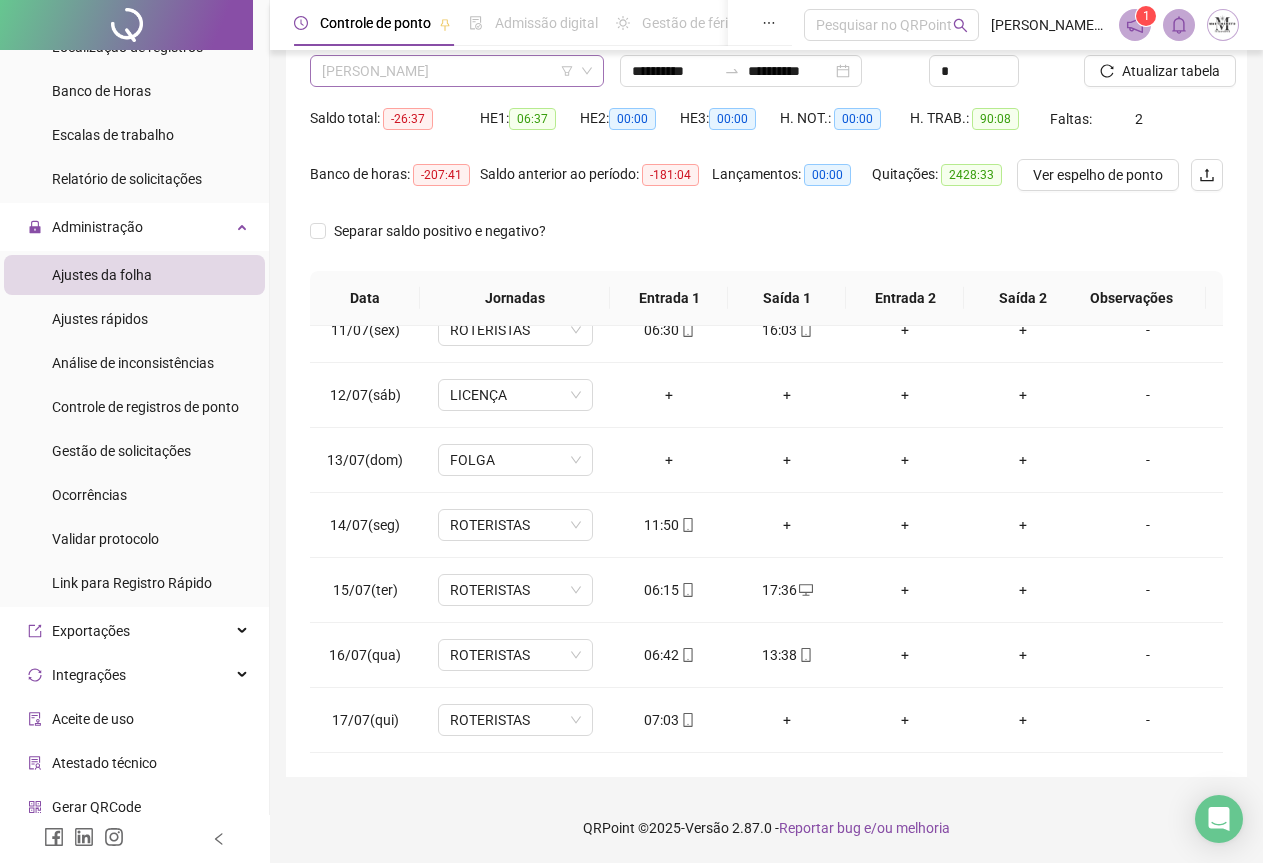 click on "[PERSON_NAME]" at bounding box center [457, 71] 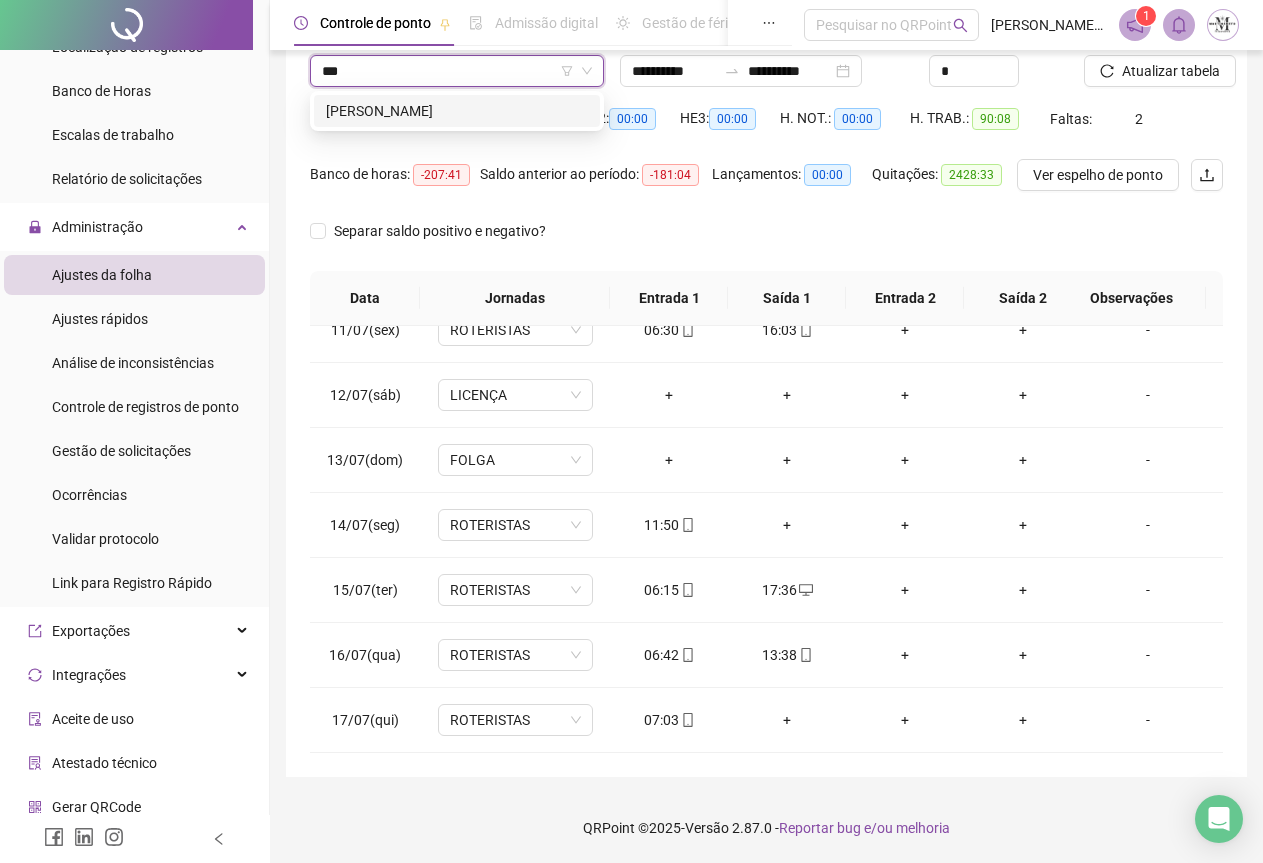 scroll, scrollTop: 0, scrollLeft: 0, axis: both 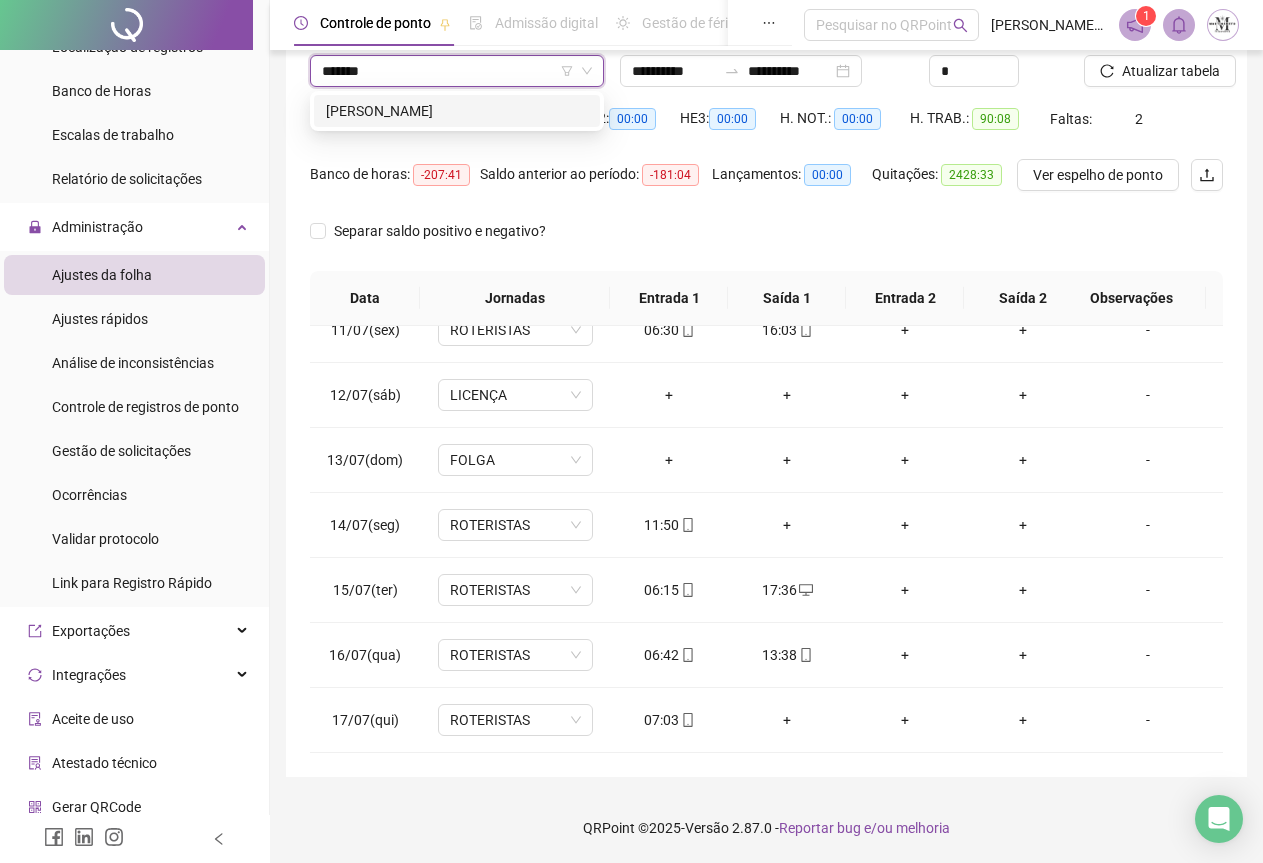 type on "********" 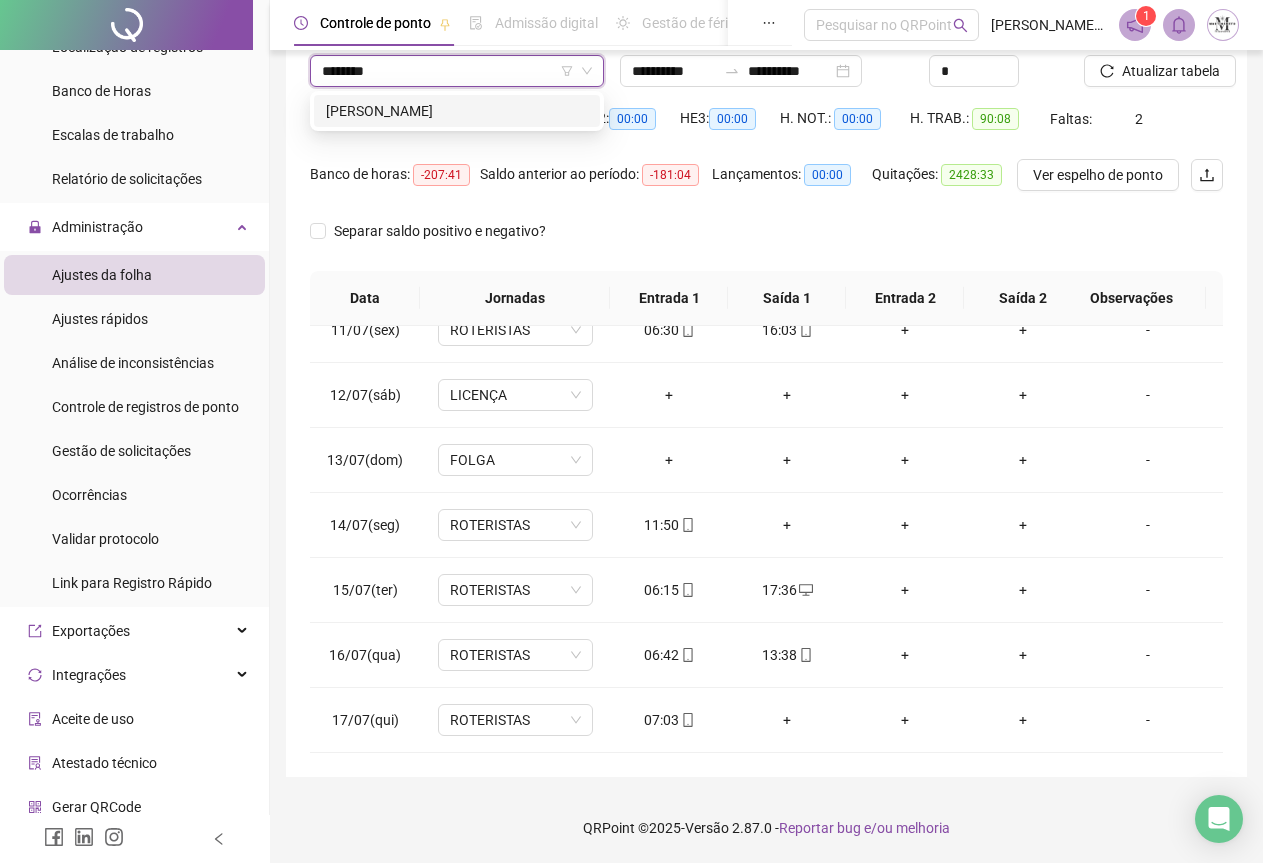 click on "[PERSON_NAME]" at bounding box center (457, 111) 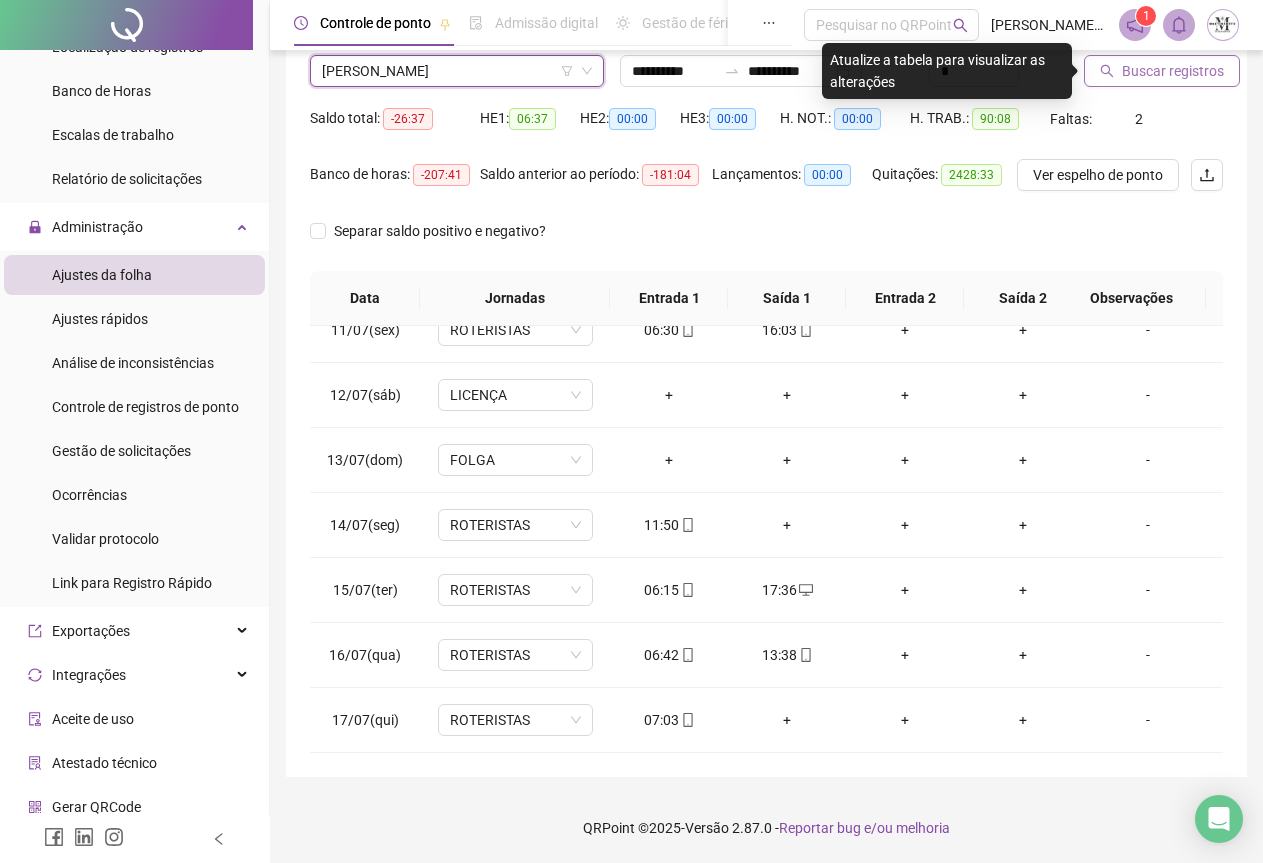 click on "Buscar registros" at bounding box center [1173, 71] 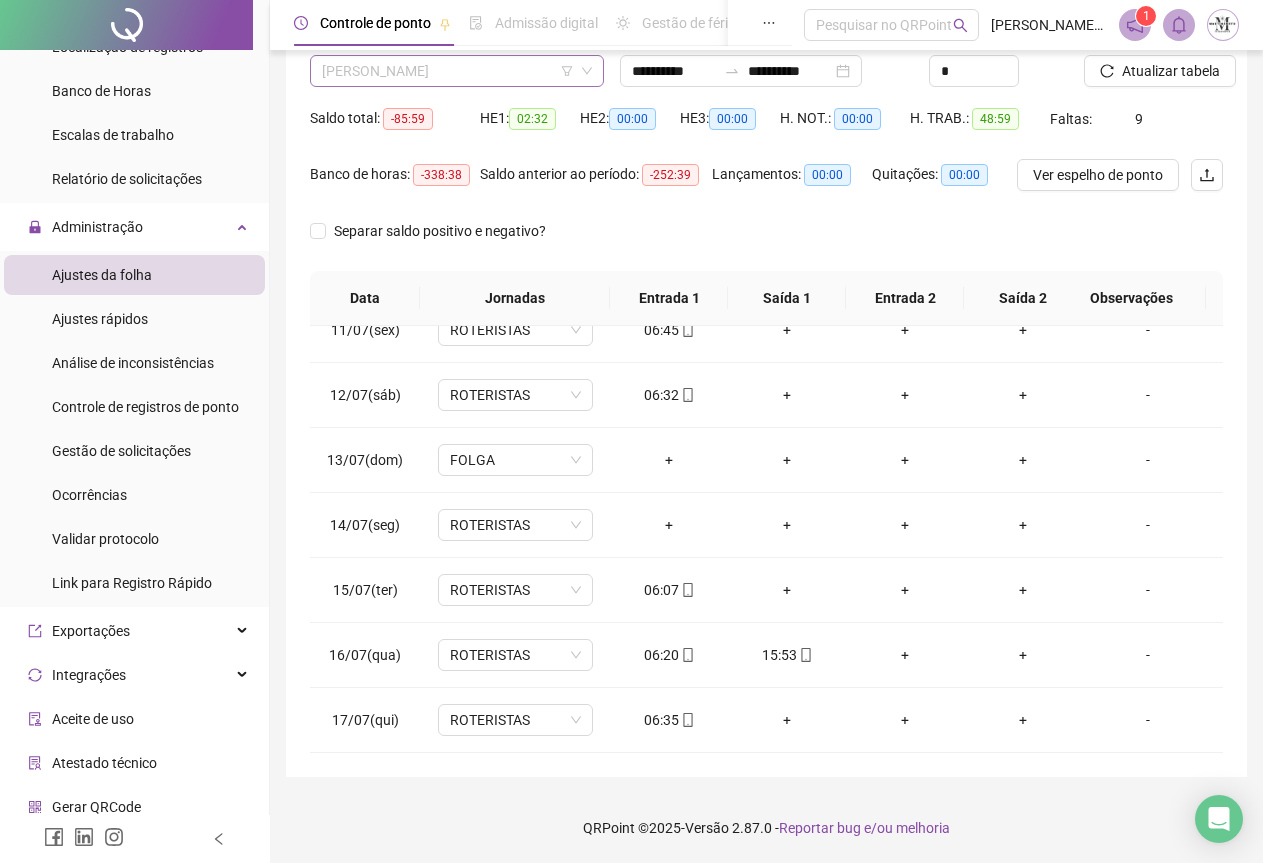 click on "[PERSON_NAME]" at bounding box center [457, 71] 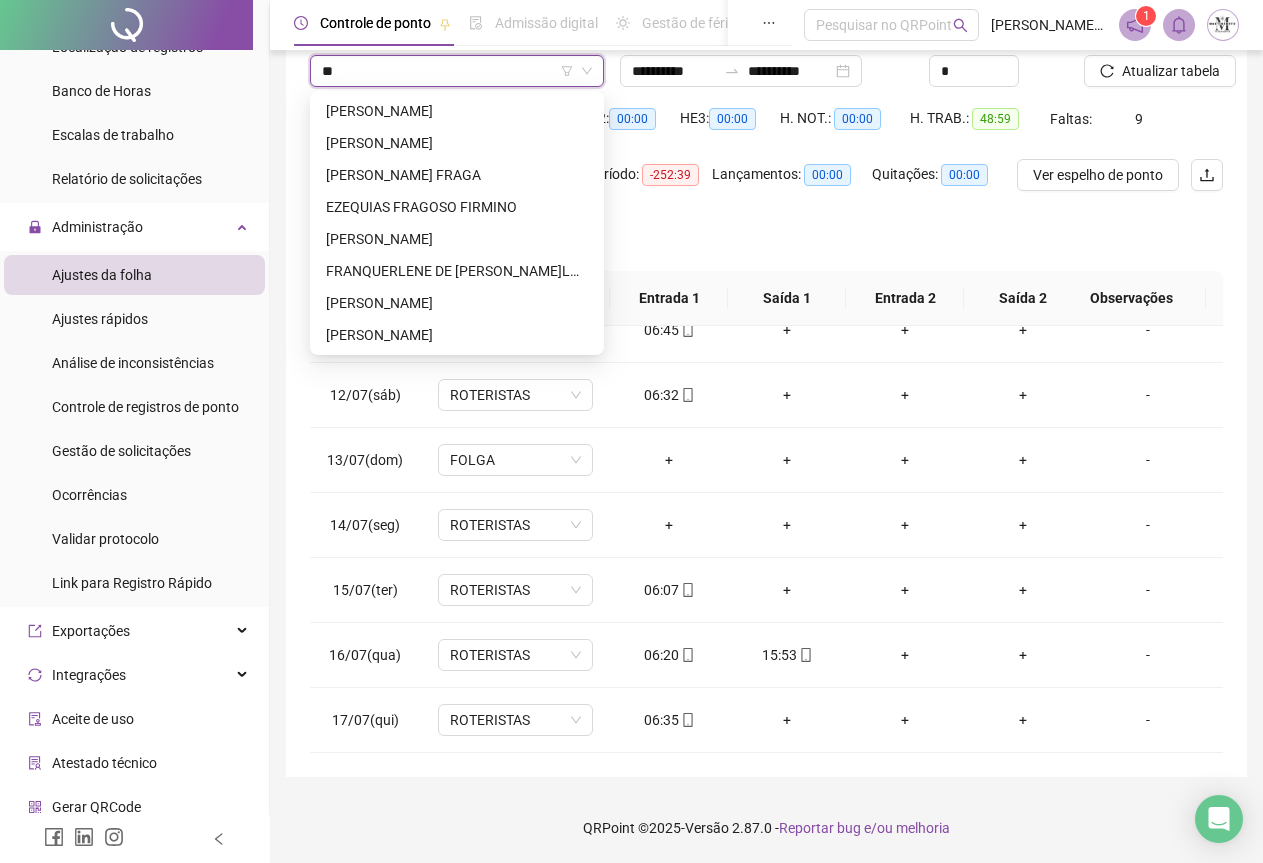 scroll, scrollTop: 32, scrollLeft: 0, axis: vertical 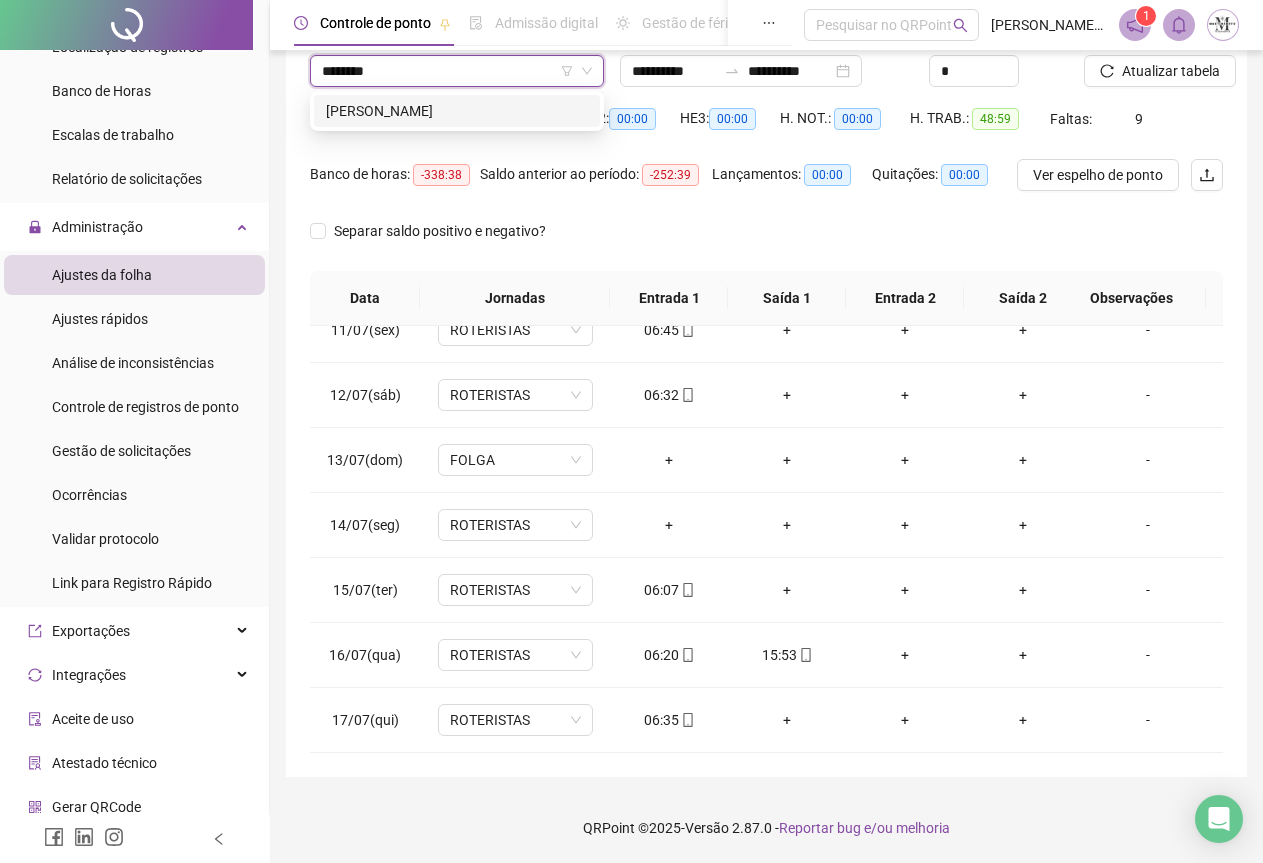 type on "*********" 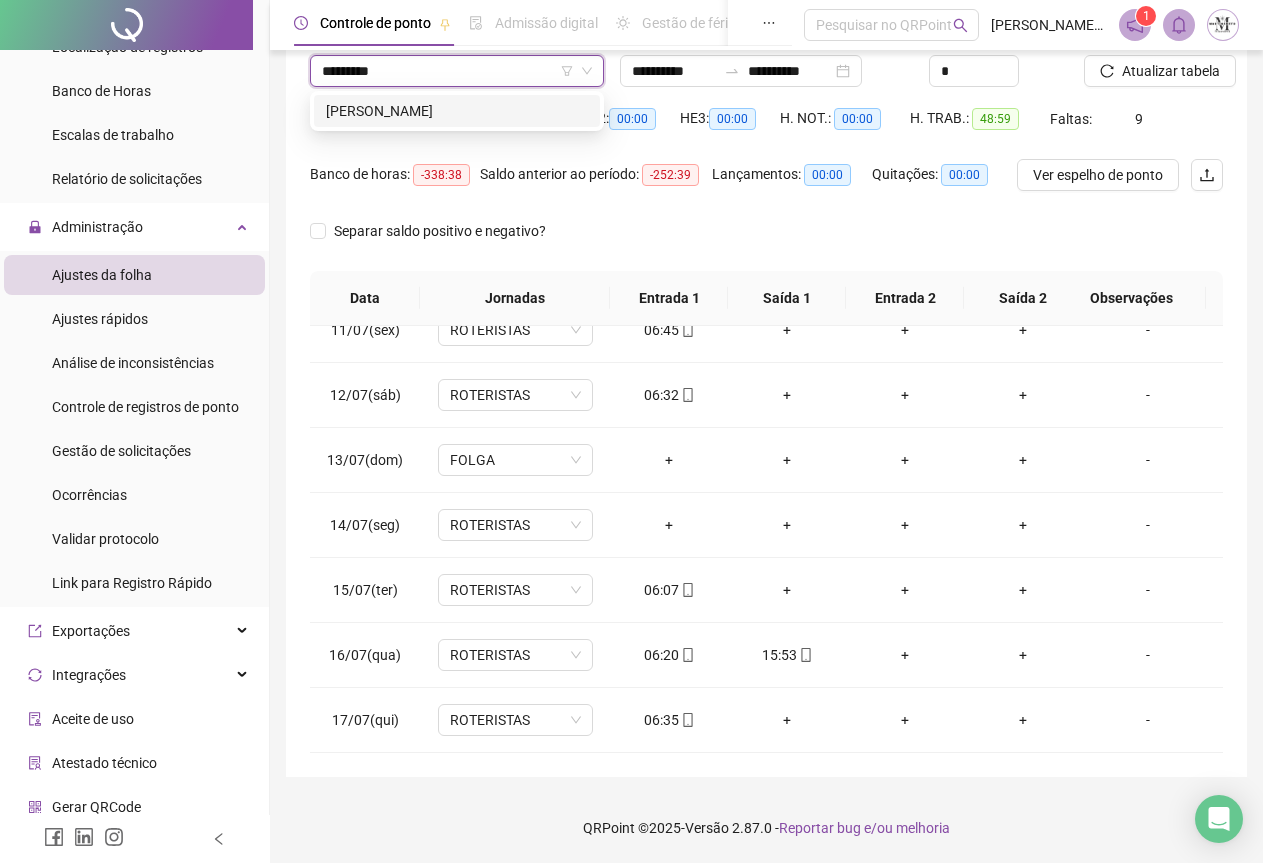 click on "[PERSON_NAME]" at bounding box center [457, 111] 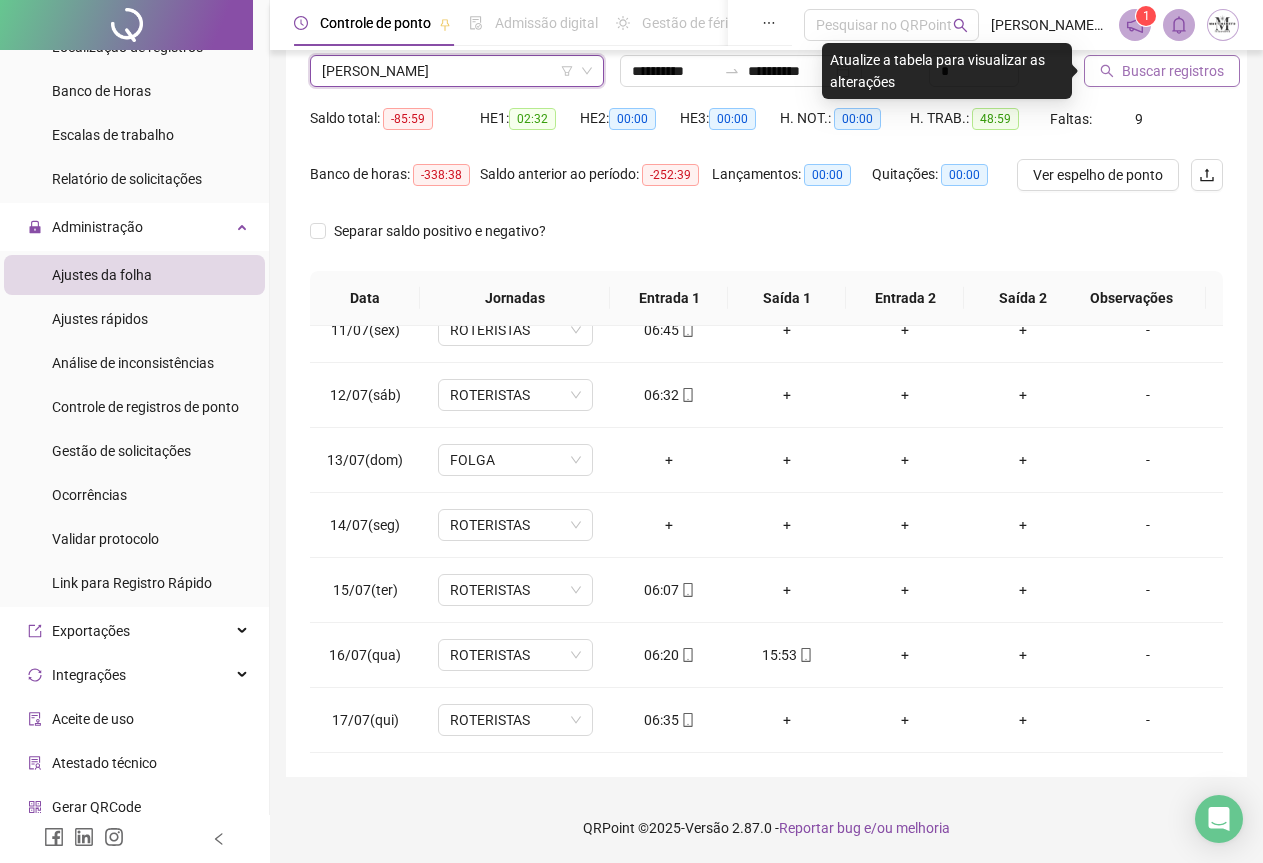 click on "Buscar registros" at bounding box center (1162, 71) 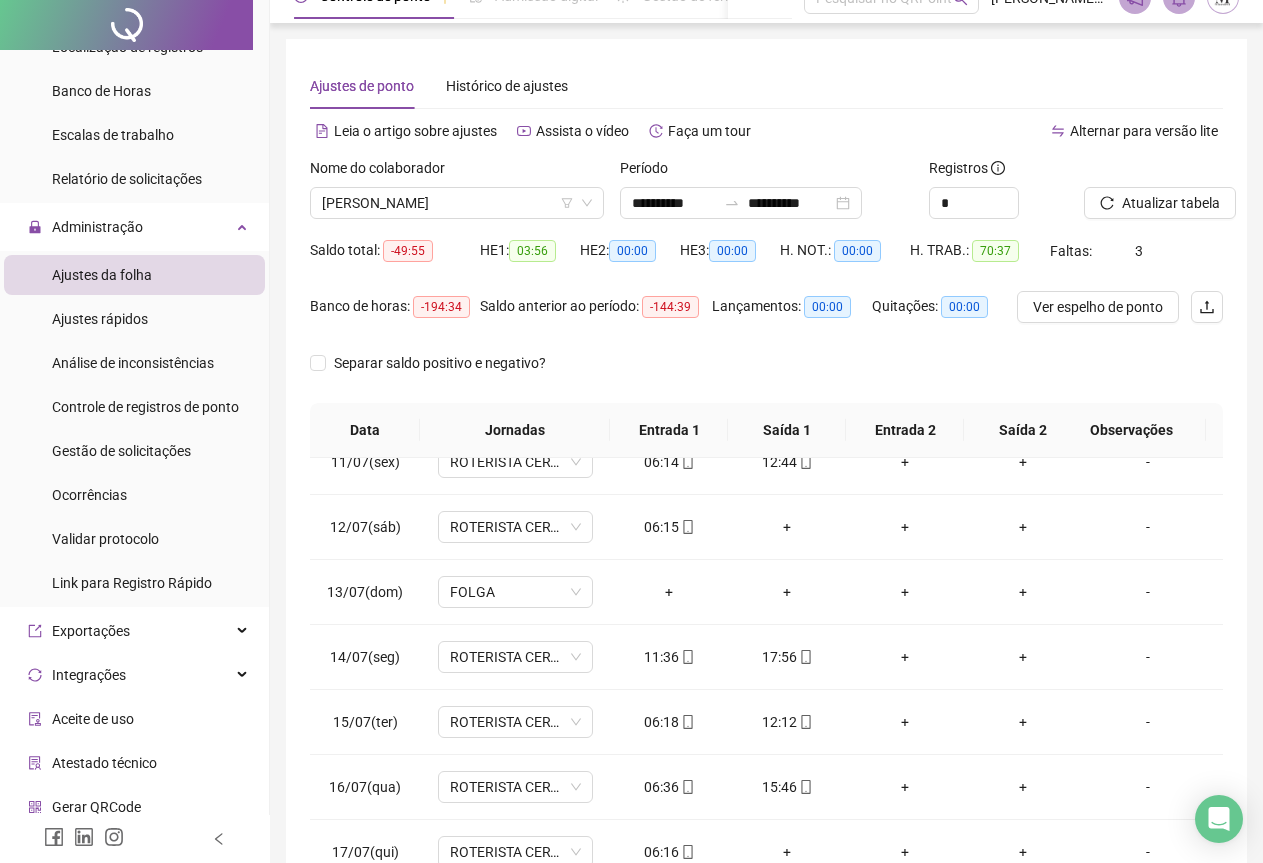 scroll, scrollTop: 0, scrollLeft: 0, axis: both 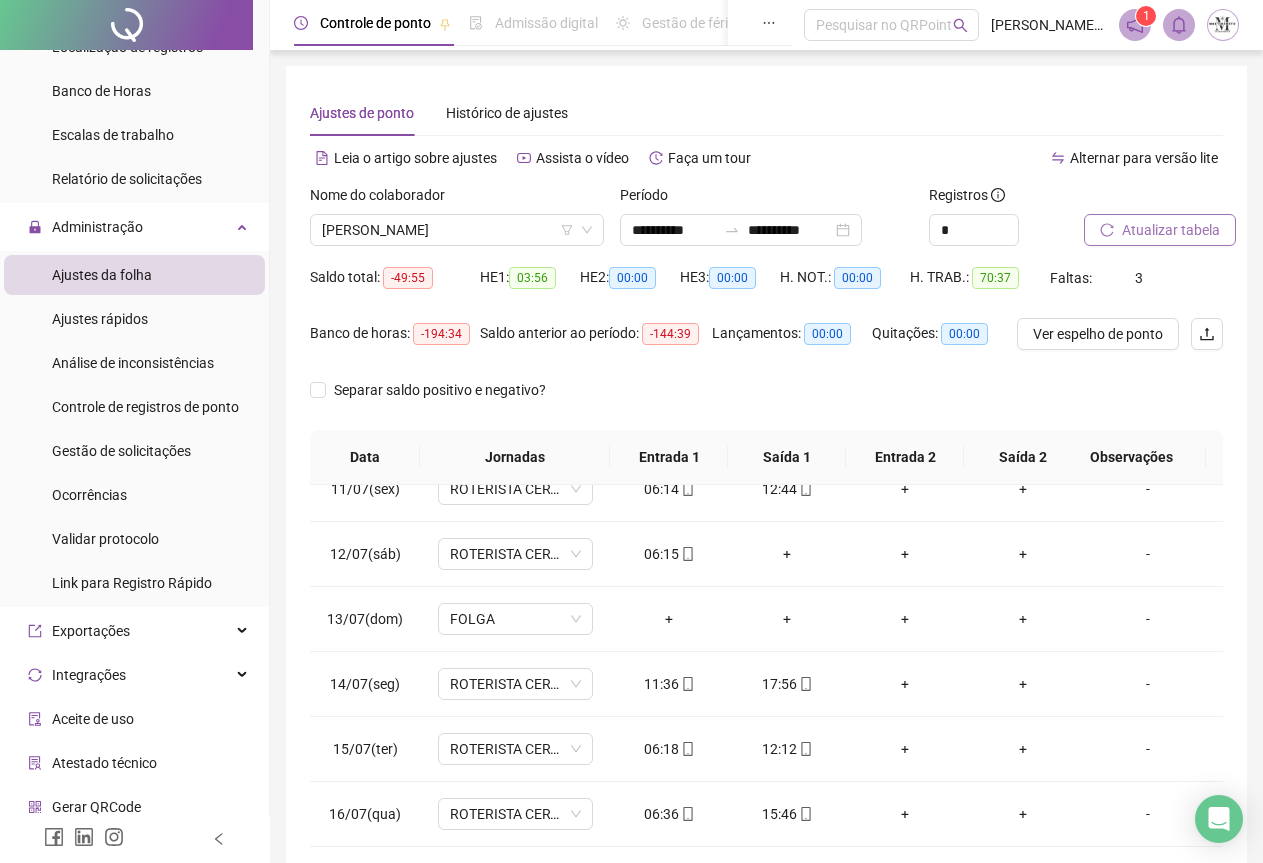 click on "Atualizar tabela" at bounding box center [1171, 230] 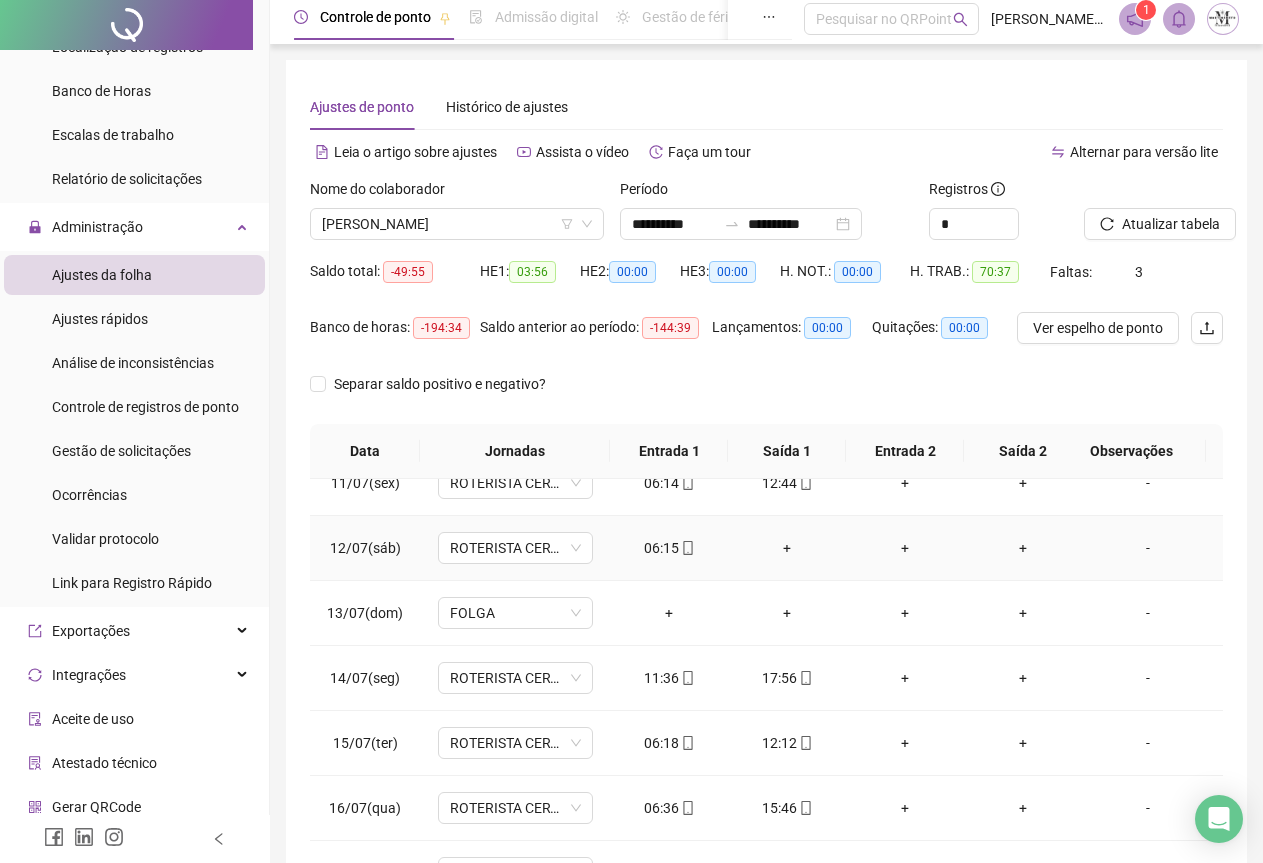 scroll, scrollTop: 159, scrollLeft: 0, axis: vertical 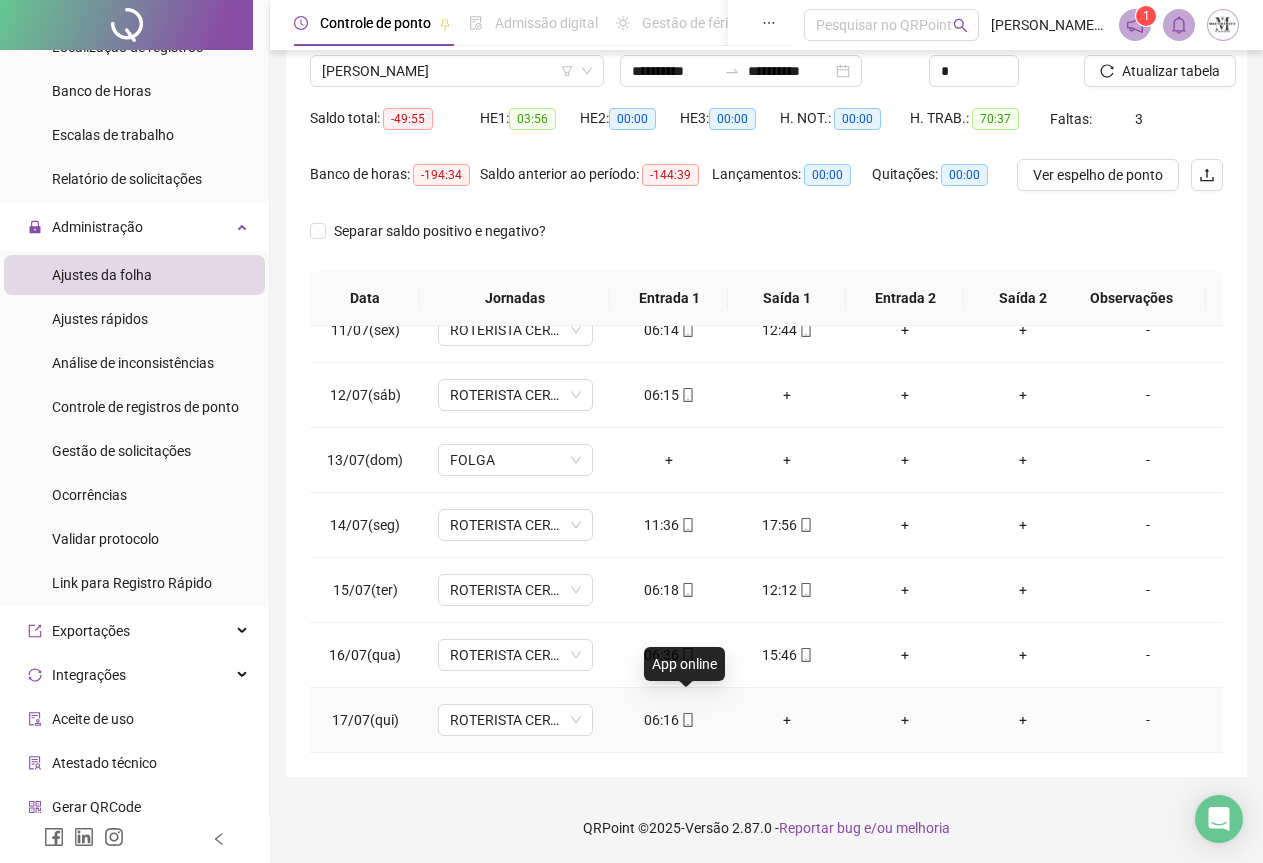 click 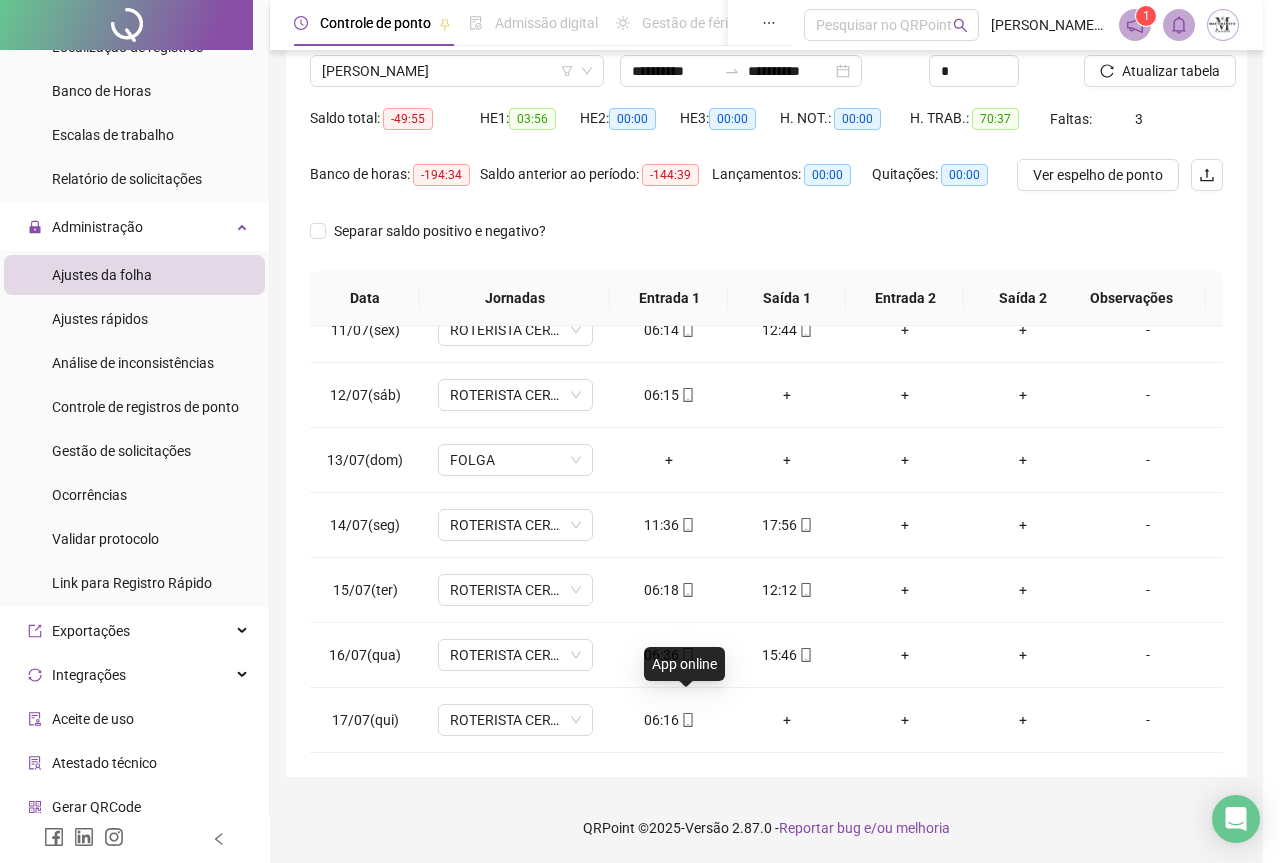 type on "**********" 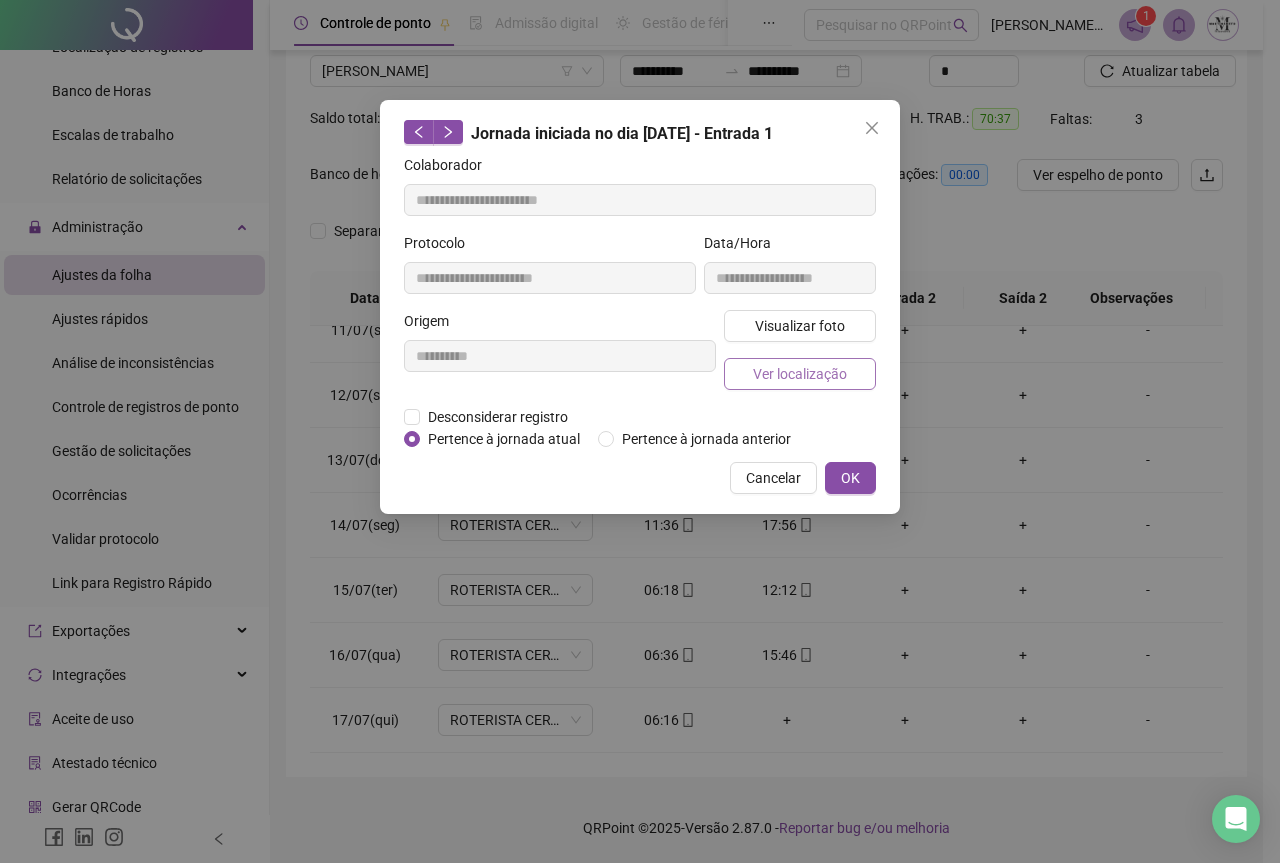 click on "Ver localização" at bounding box center [800, 374] 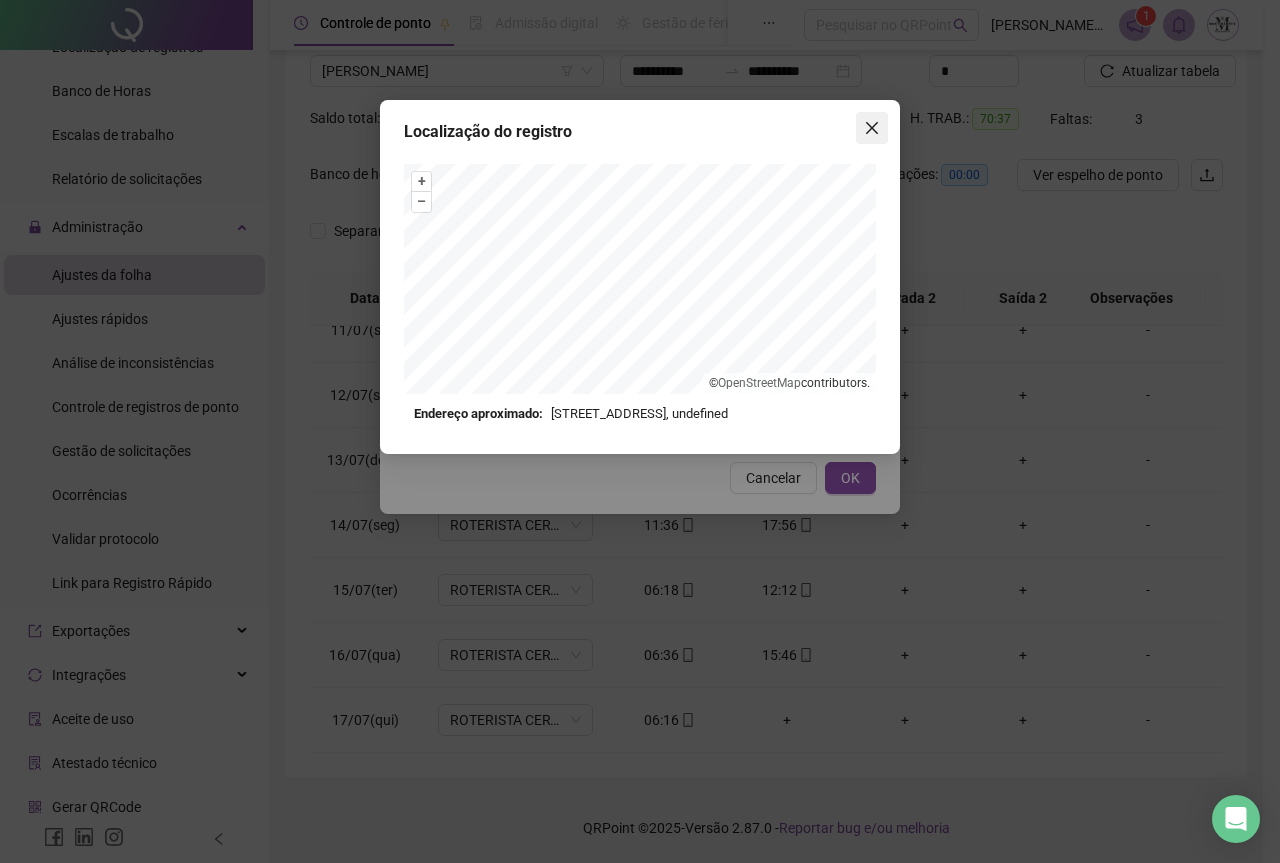 click 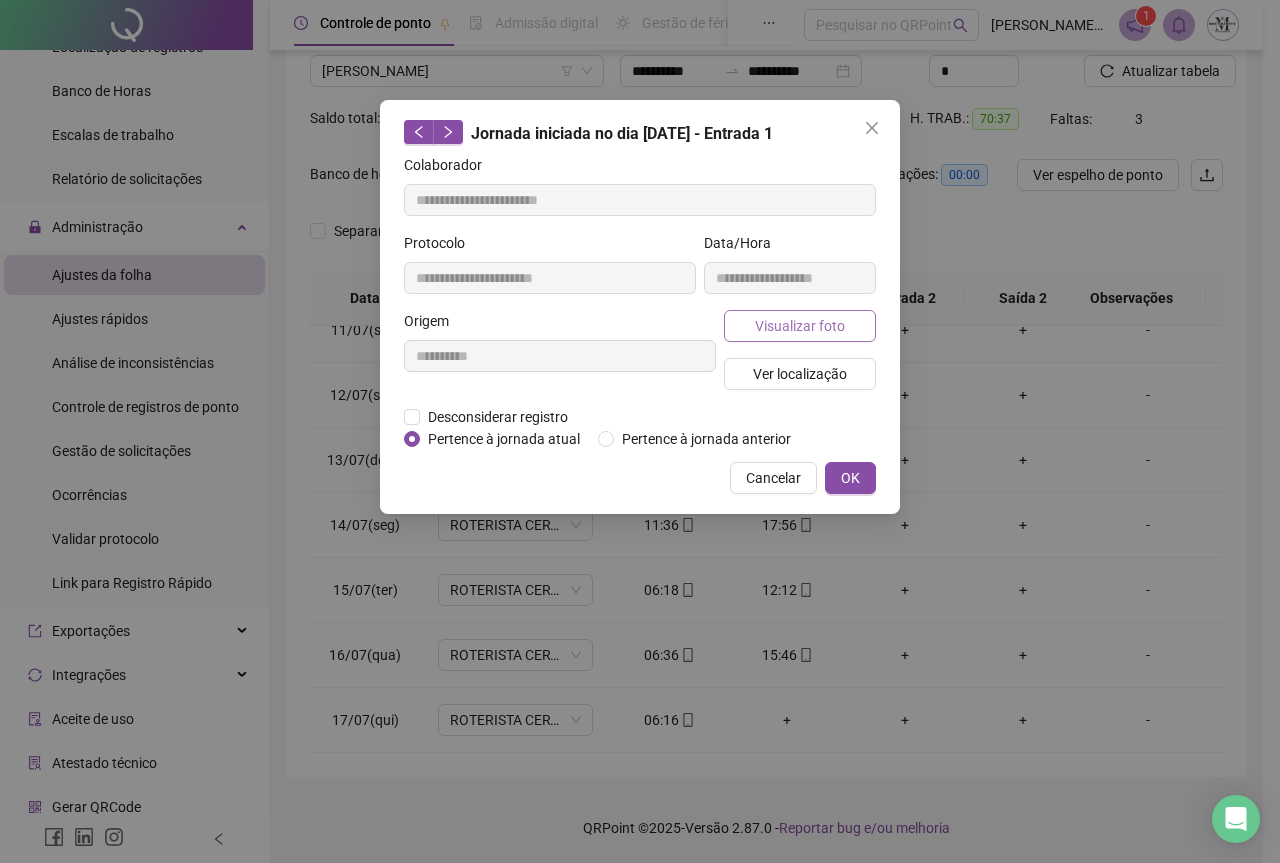 click on "Visualizar foto" at bounding box center (800, 326) 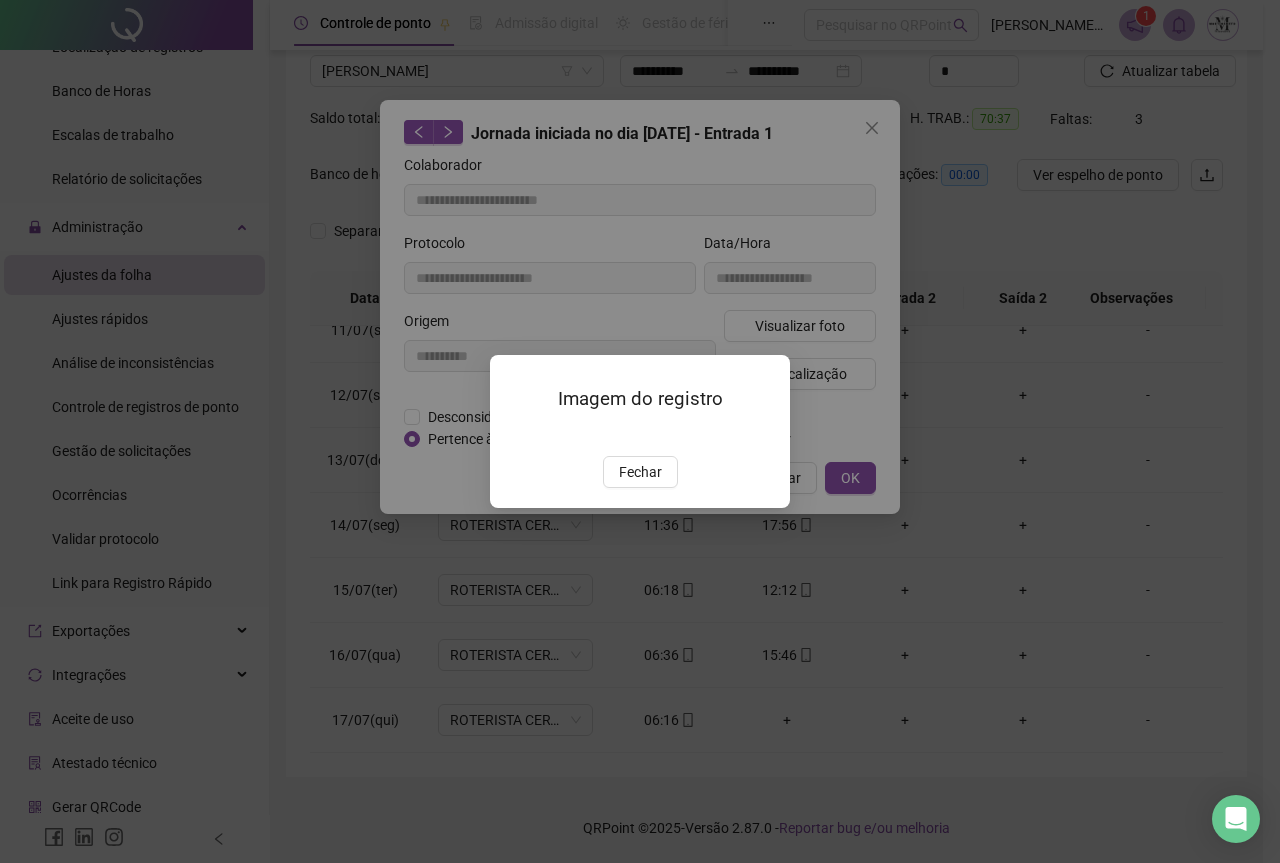 click at bounding box center [514, 435] 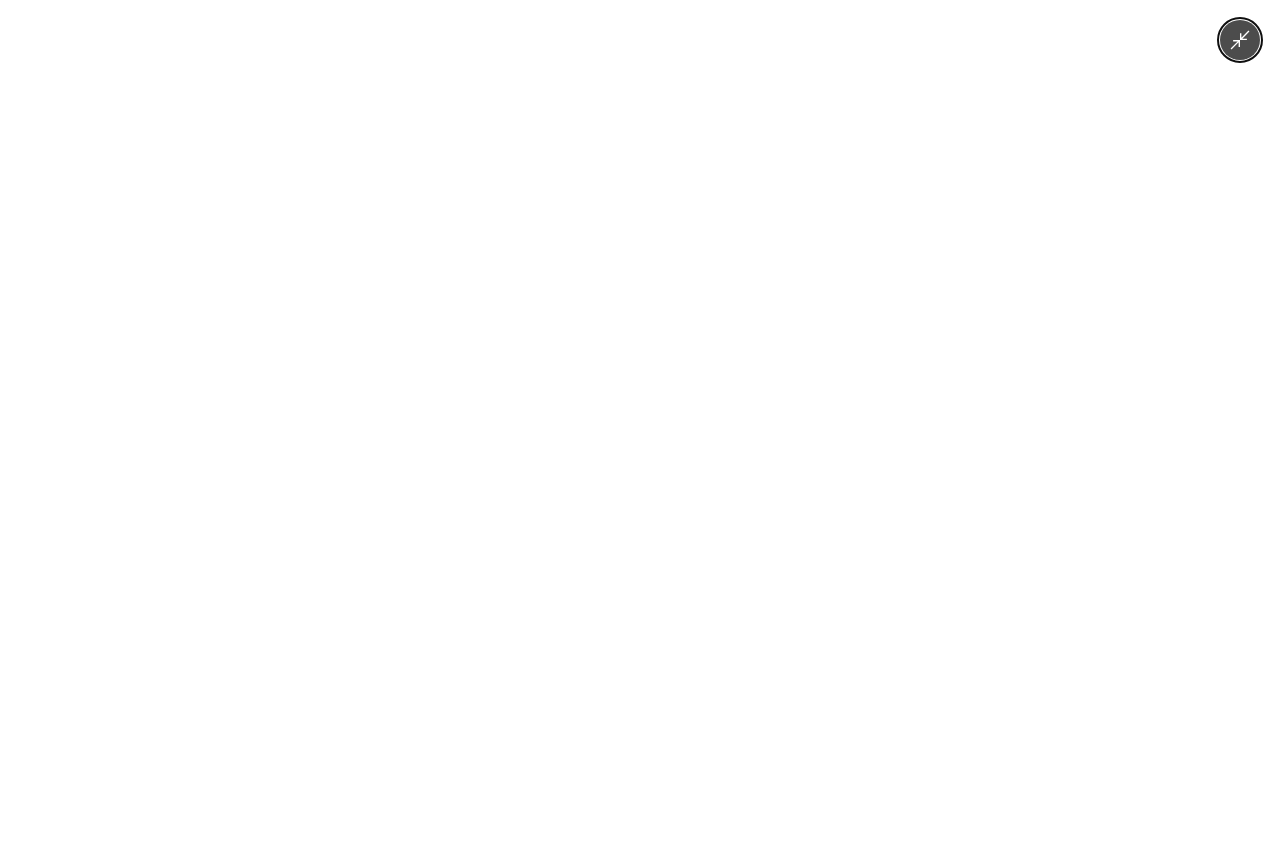 click at bounding box center (639, 431) 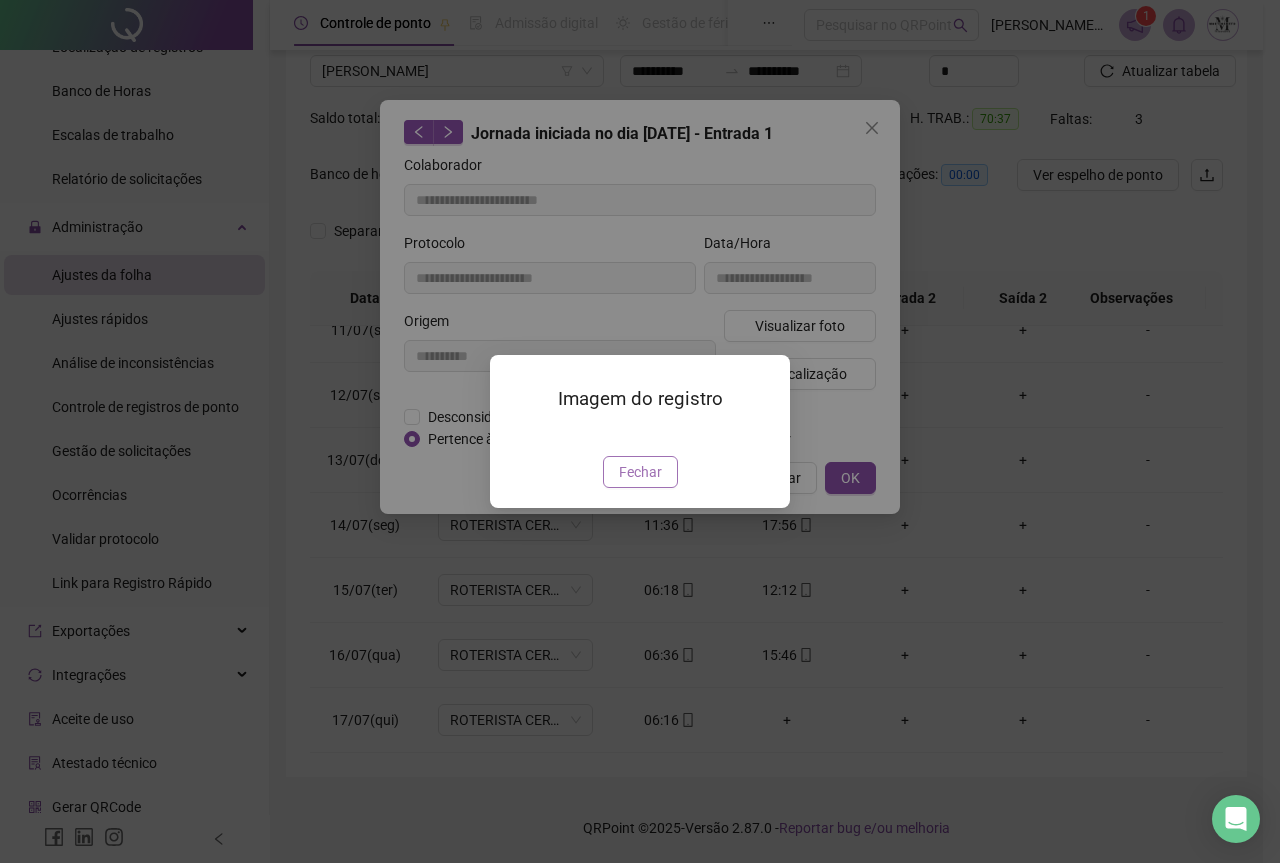 click on "Fechar" at bounding box center [640, 472] 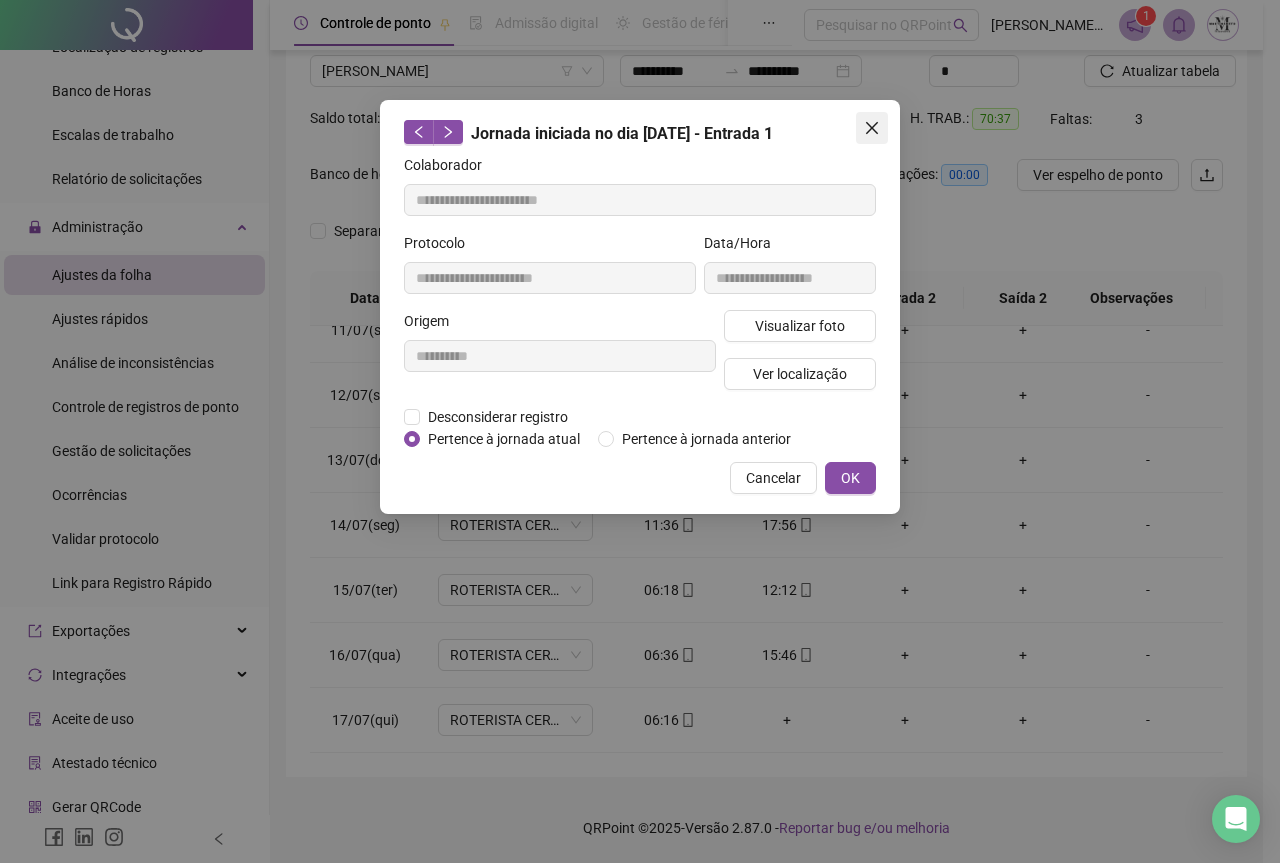 click at bounding box center (872, 128) 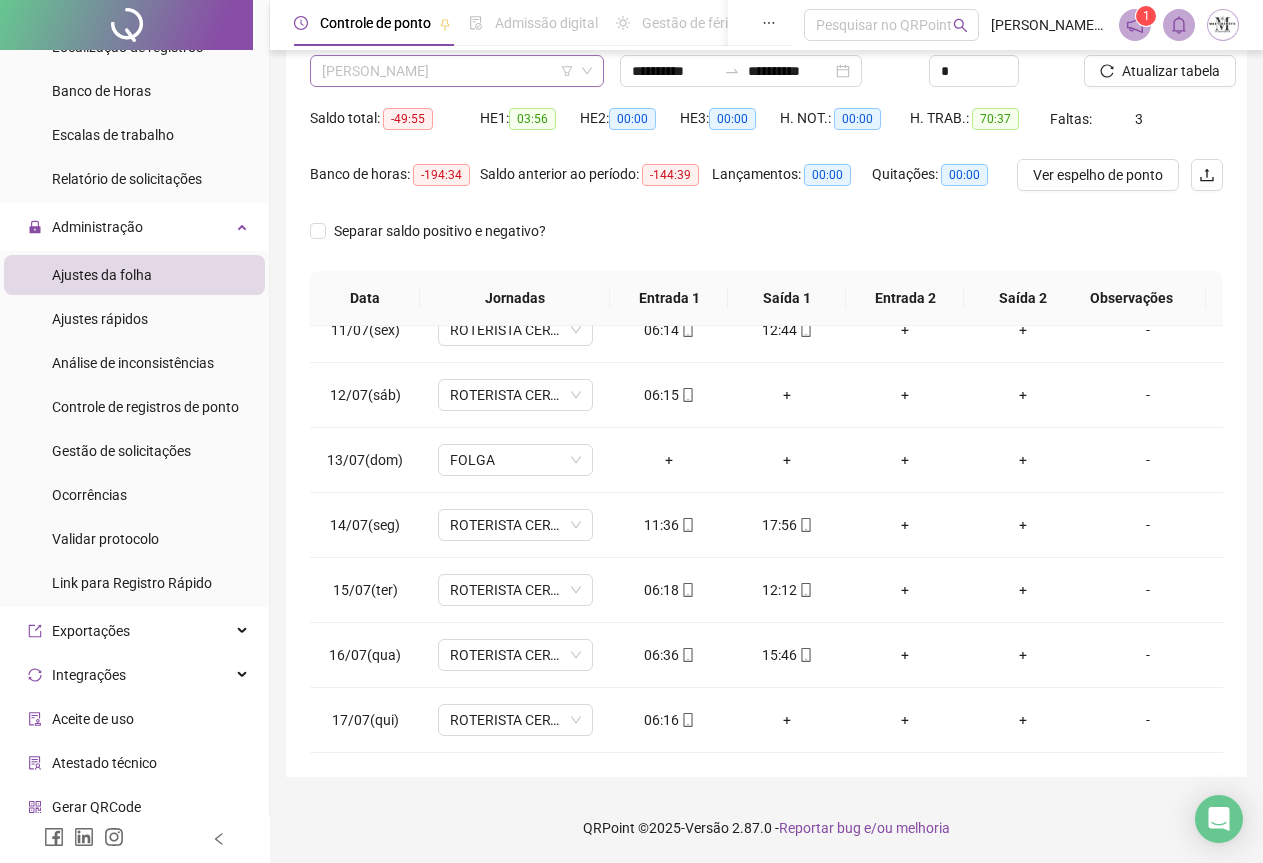 click on "[PERSON_NAME]" at bounding box center [457, 71] 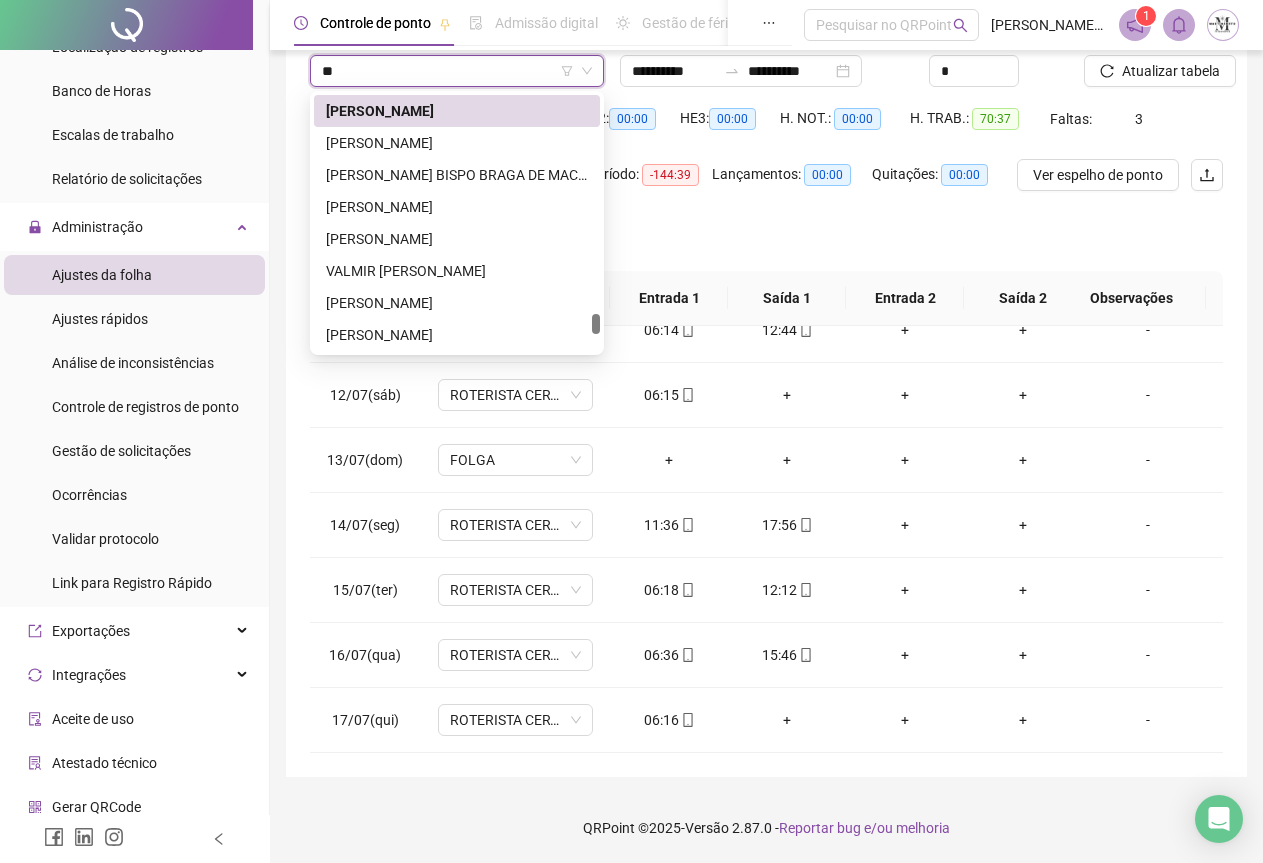 scroll, scrollTop: 1632, scrollLeft: 0, axis: vertical 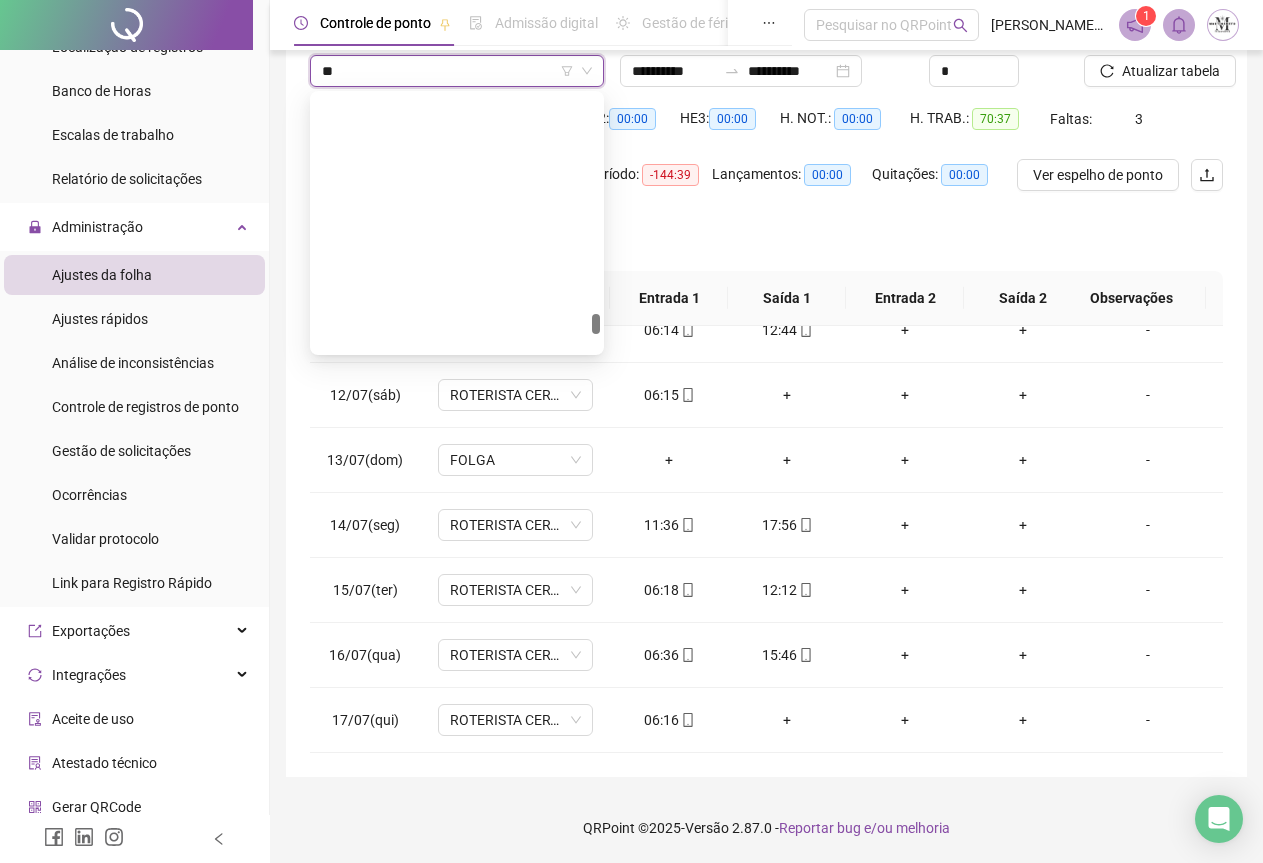 type on "***" 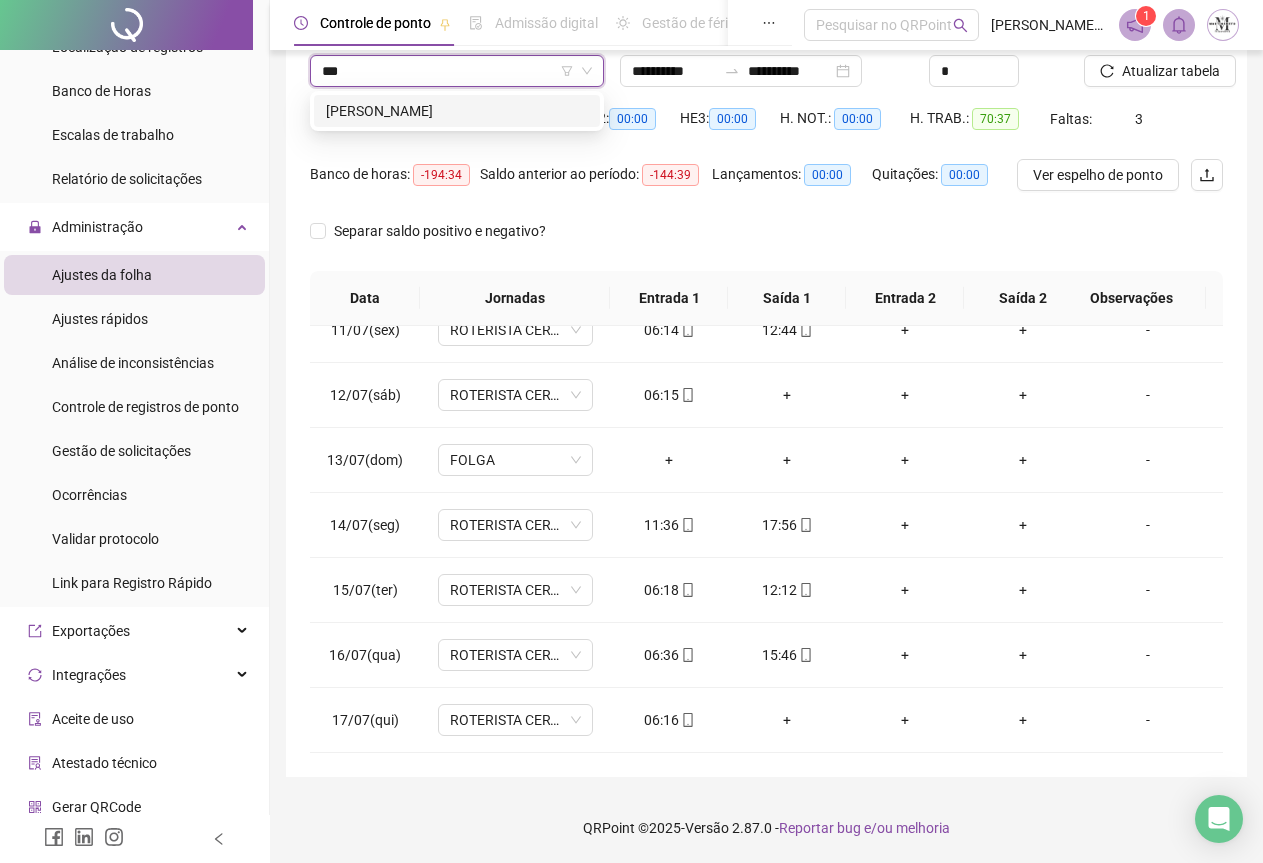 scroll, scrollTop: 0, scrollLeft: 0, axis: both 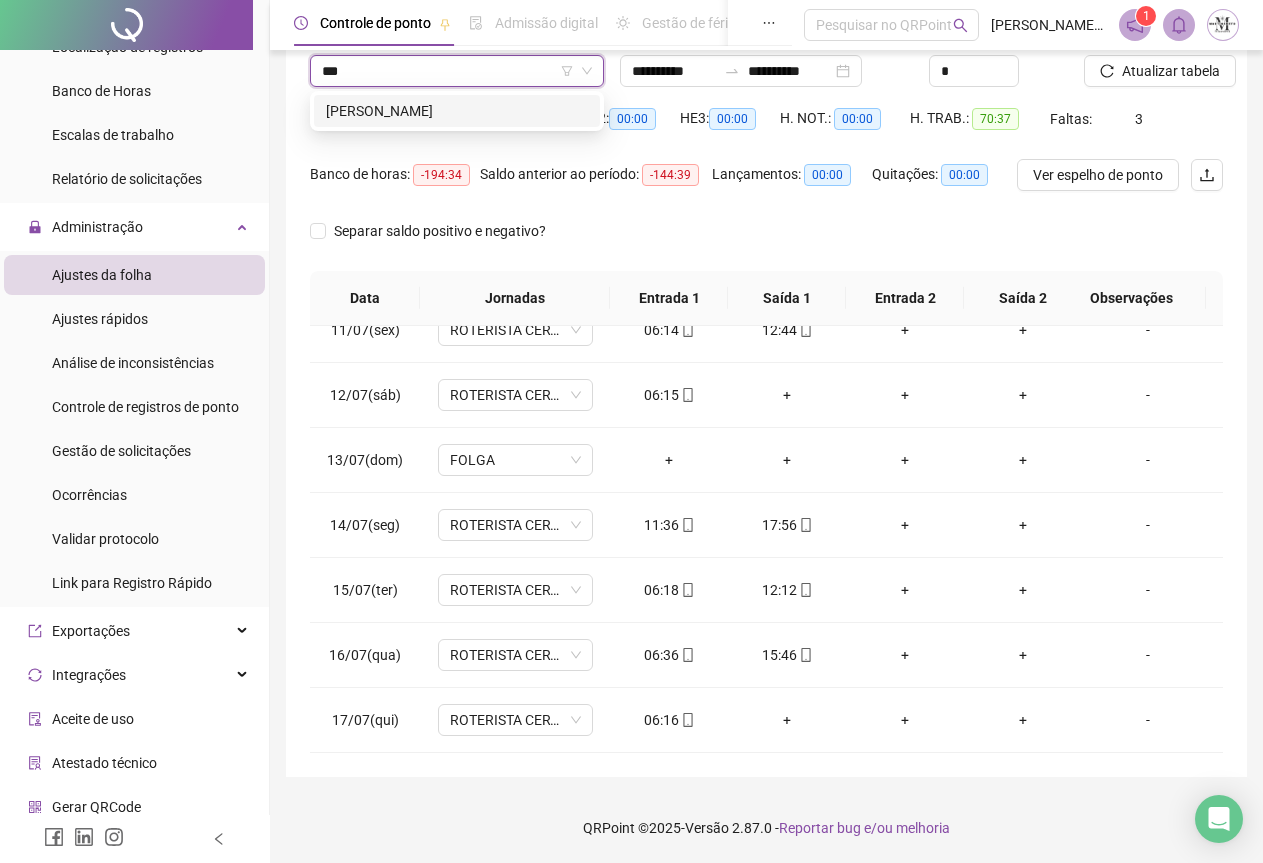 click on "[PERSON_NAME]" at bounding box center [457, 111] 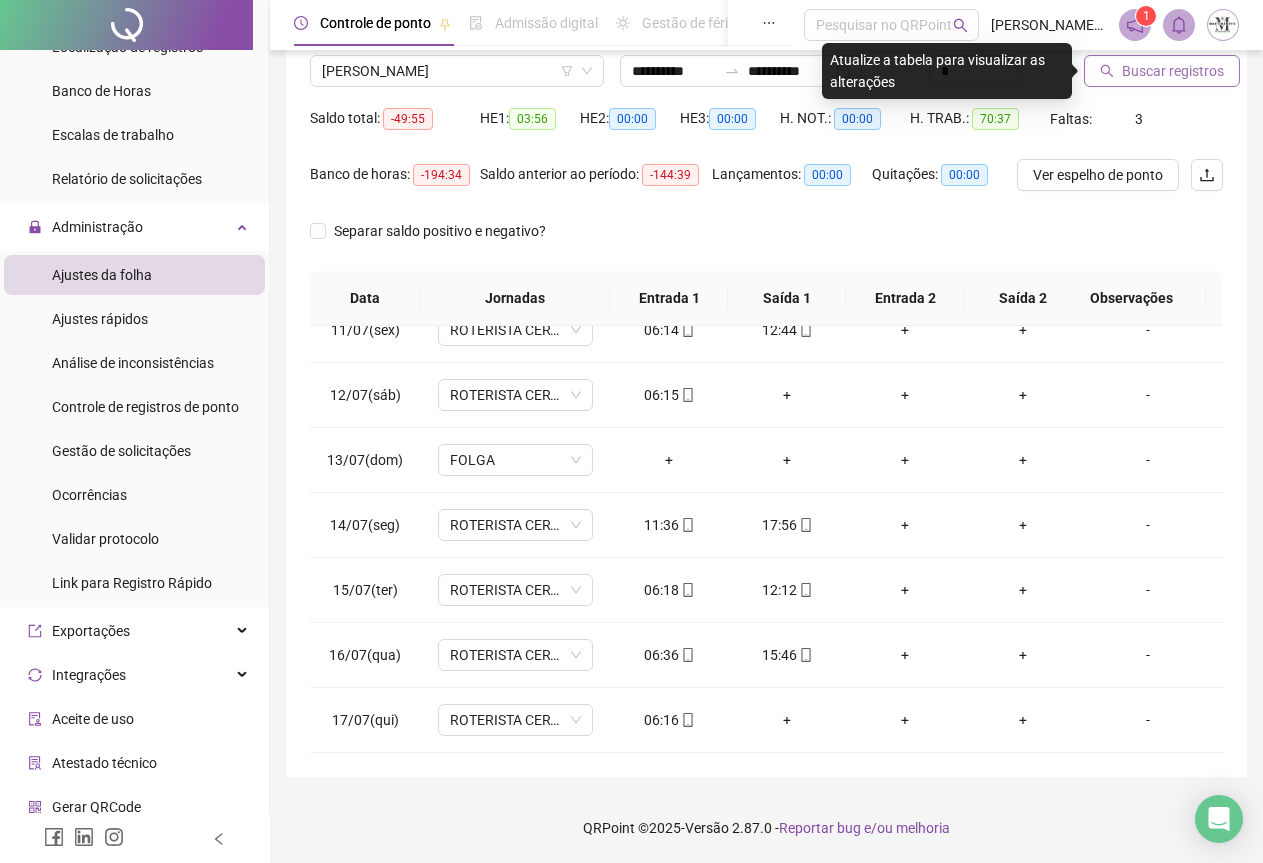 click on "Buscar registros" at bounding box center (1173, 71) 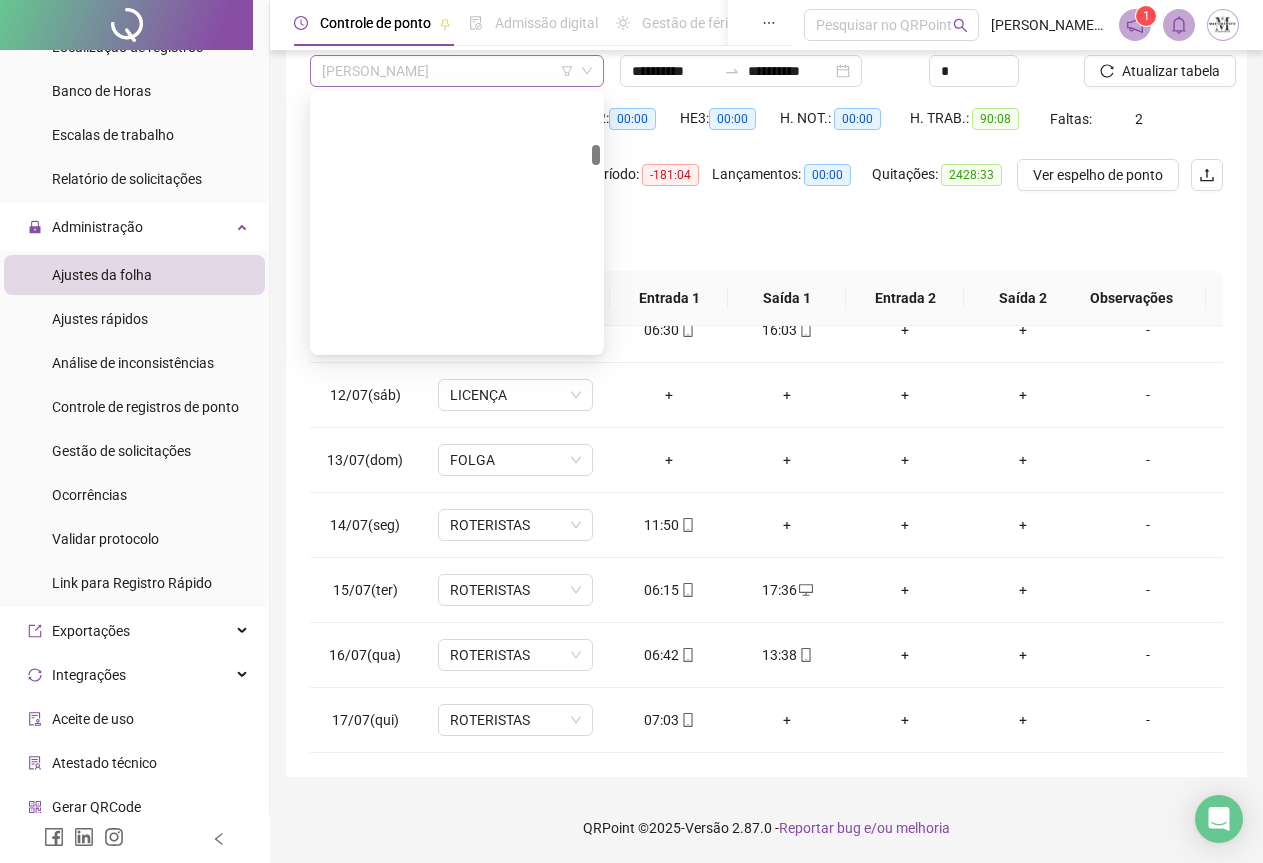 click on "[PERSON_NAME]" at bounding box center [457, 71] 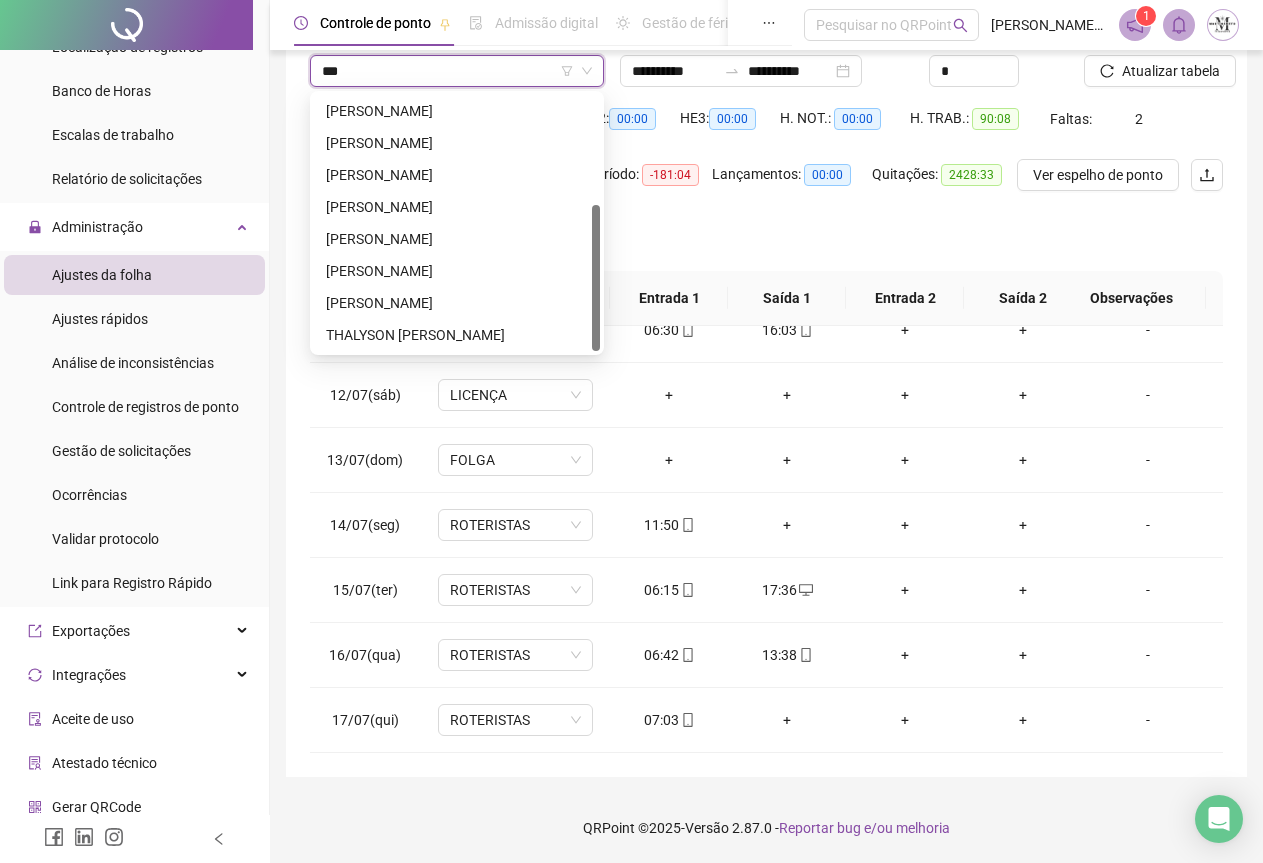 scroll, scrollTop: 0, scrollLeft: 0, axis: both 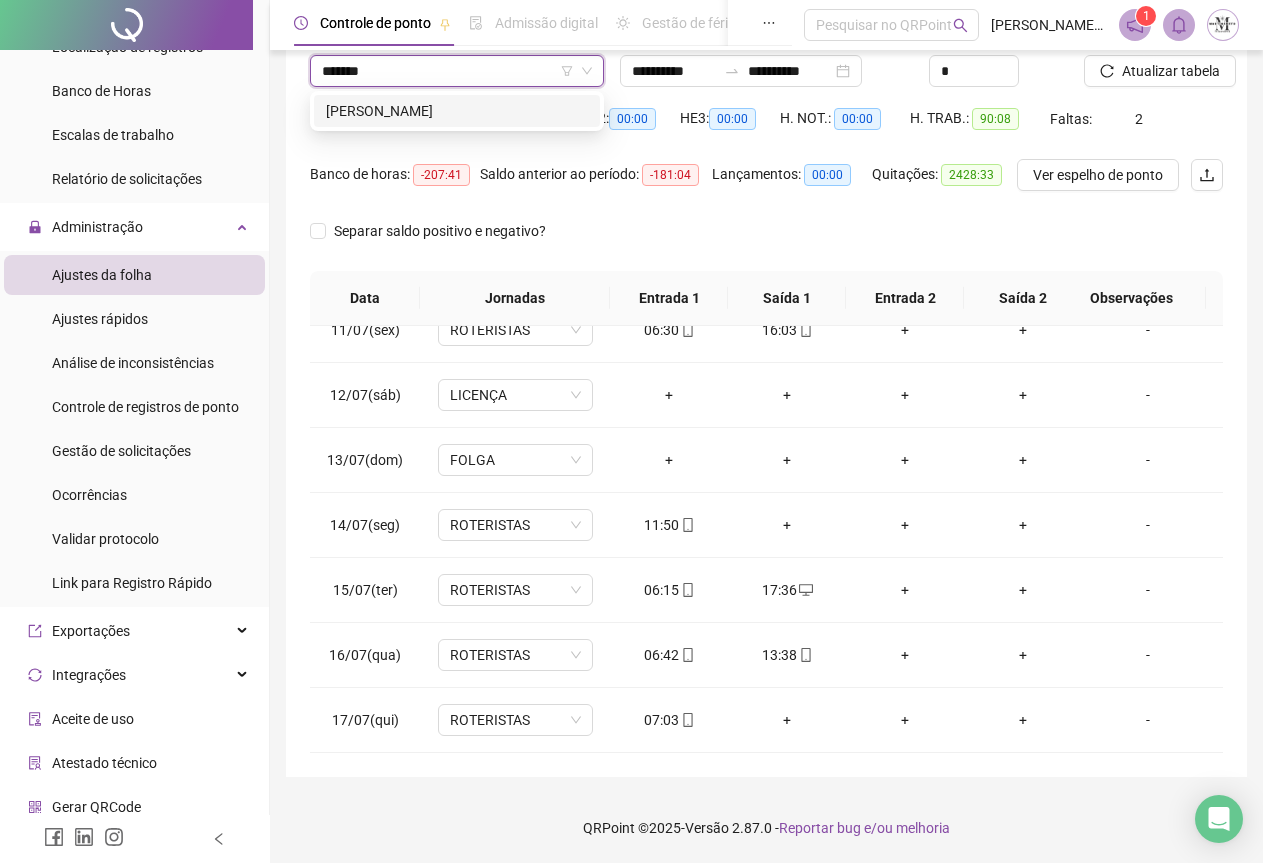 type on "********" 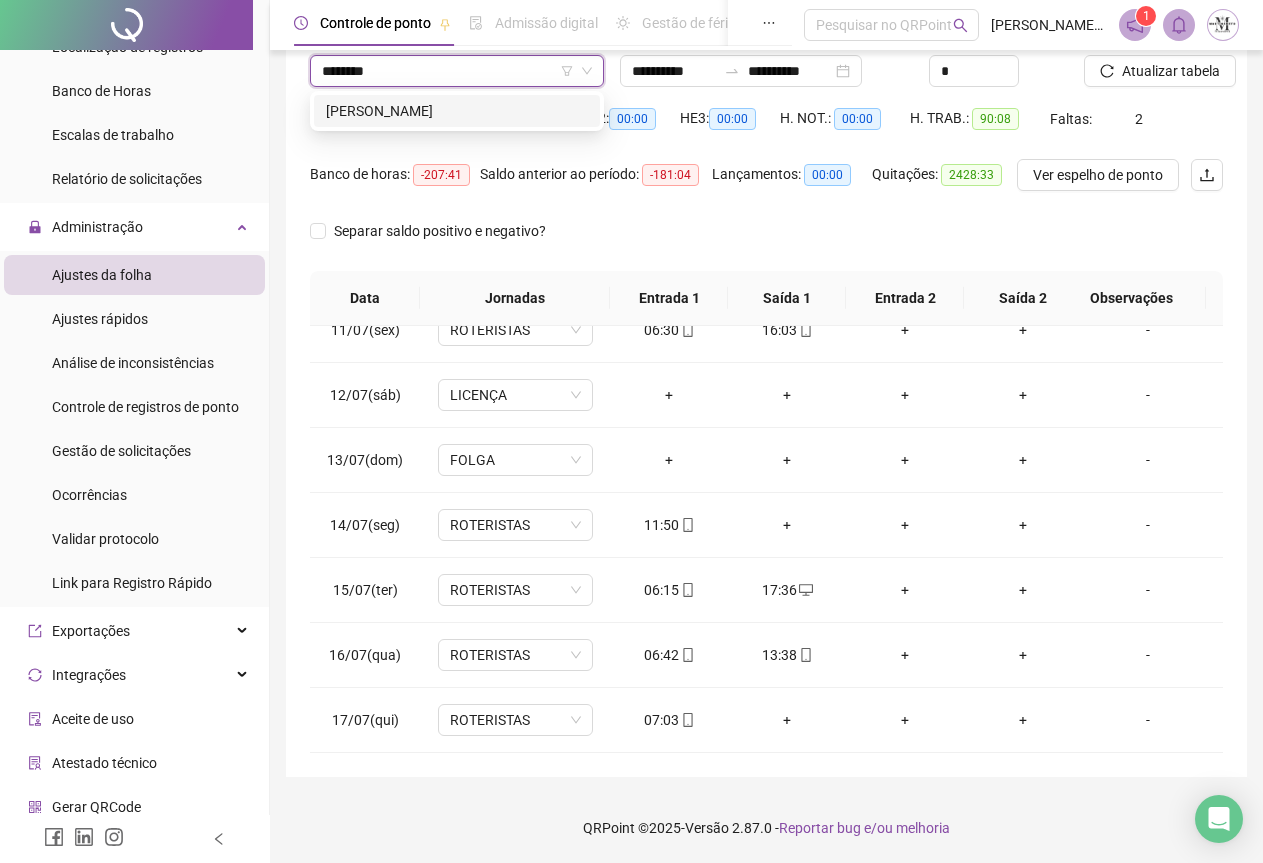 click on "[PERSON_NAME]" at bounding box center [457, 111] 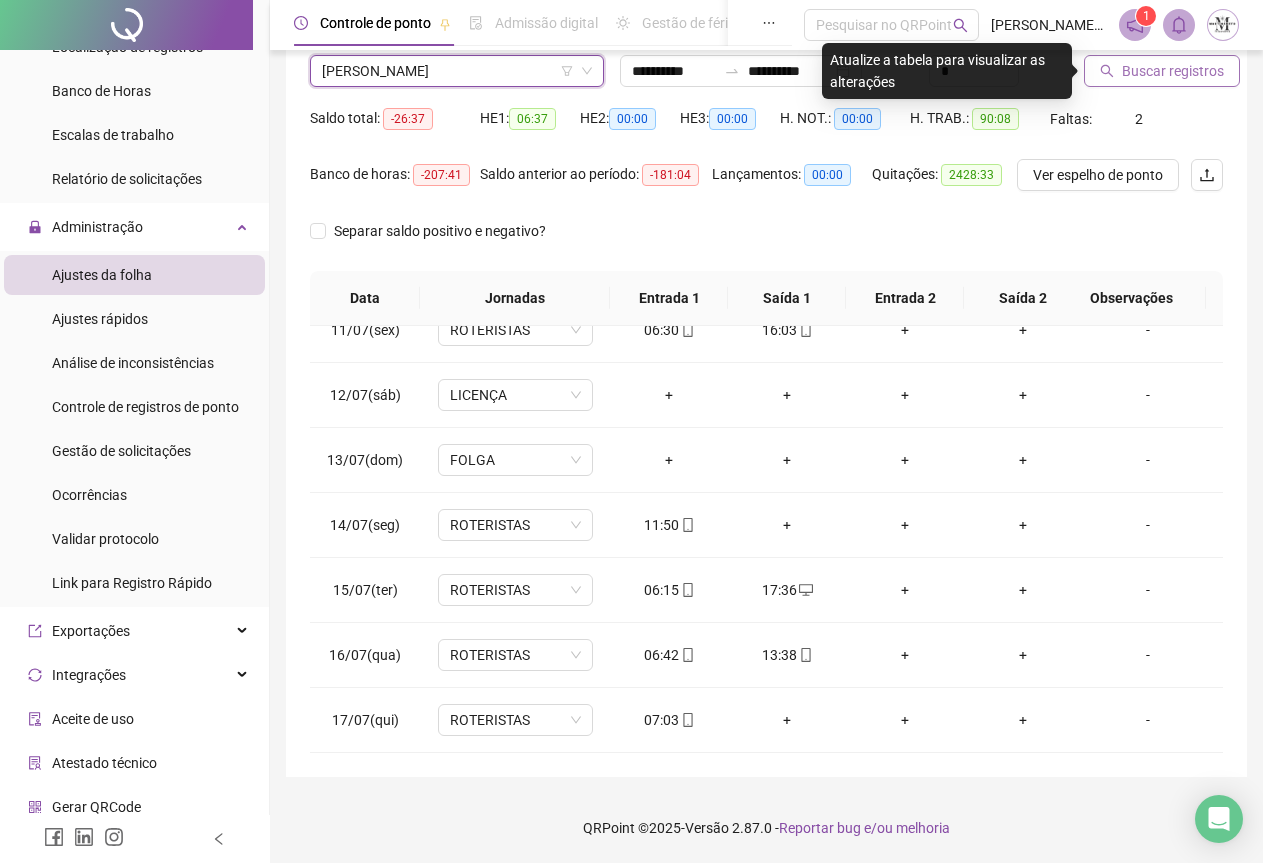 click on "Buscar registros" at bounding box center [1162, 71] 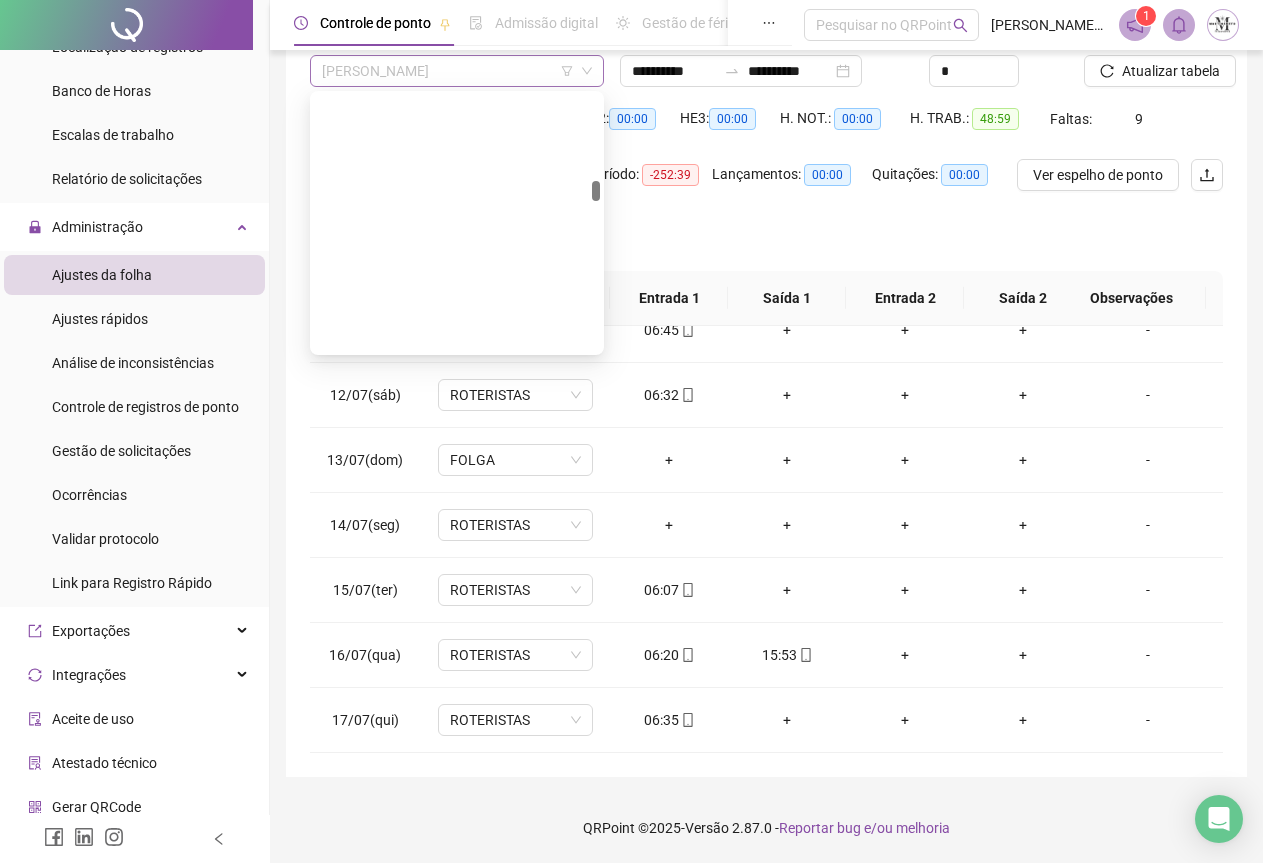 click on "[PERSON_NAME]" at bounding box center [457, 71] 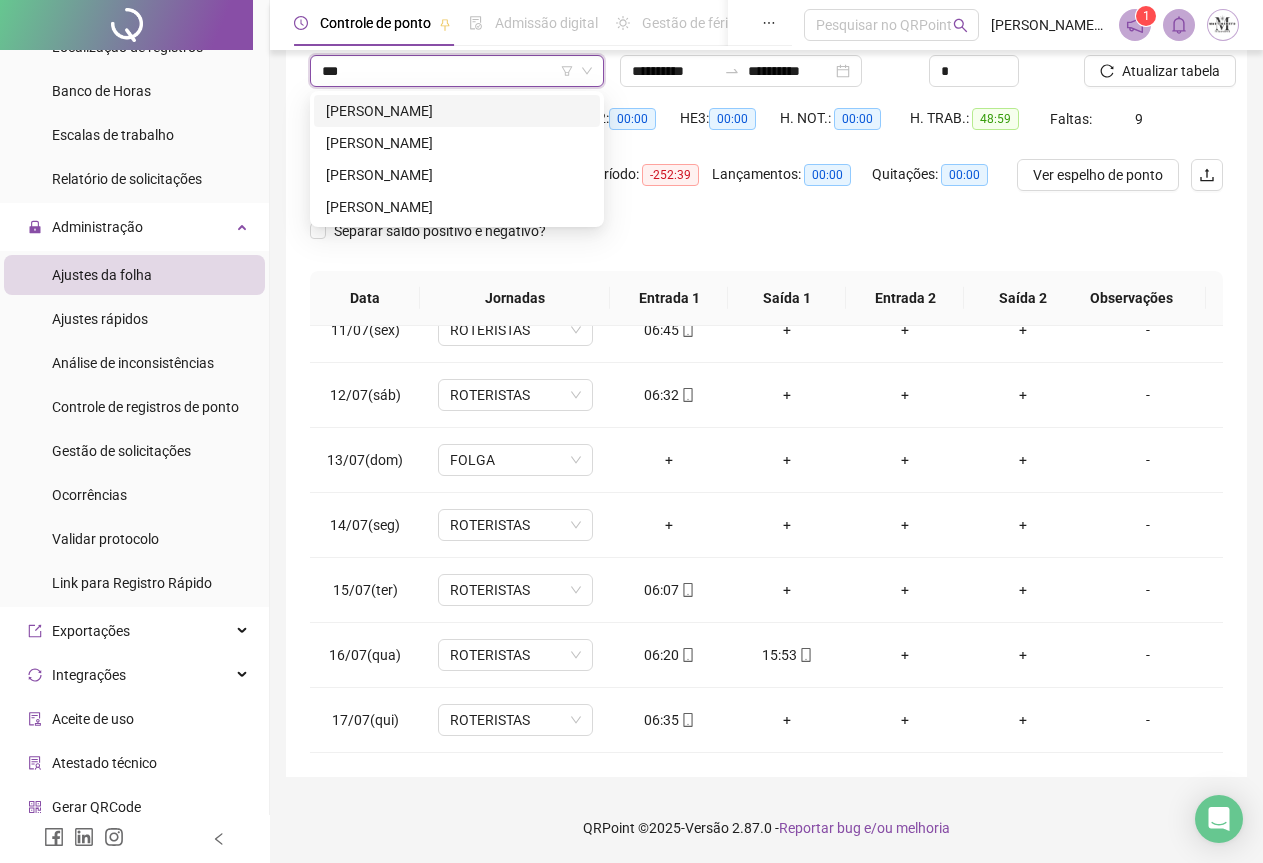scroll, scrollTop: 0, scrollLeft: 0, axis: both 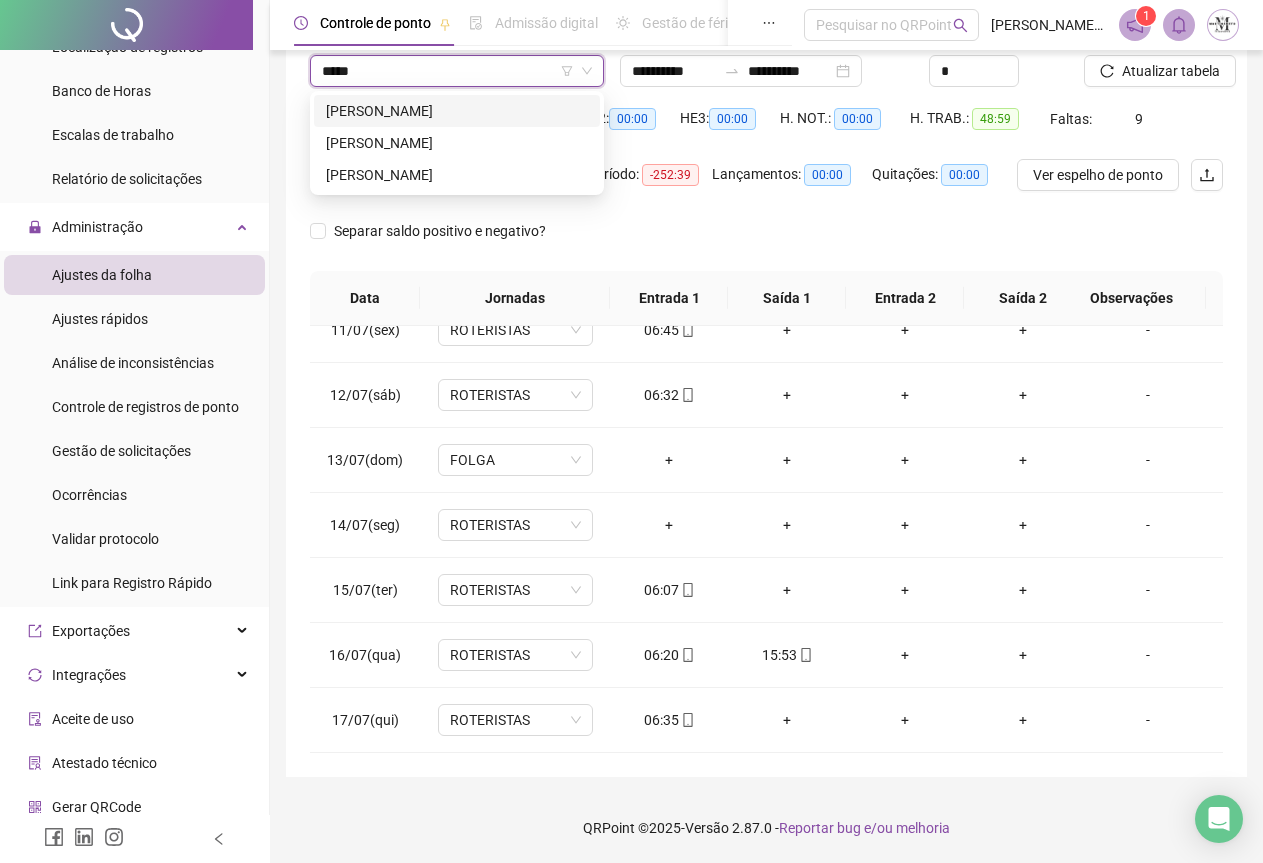 type on "******" 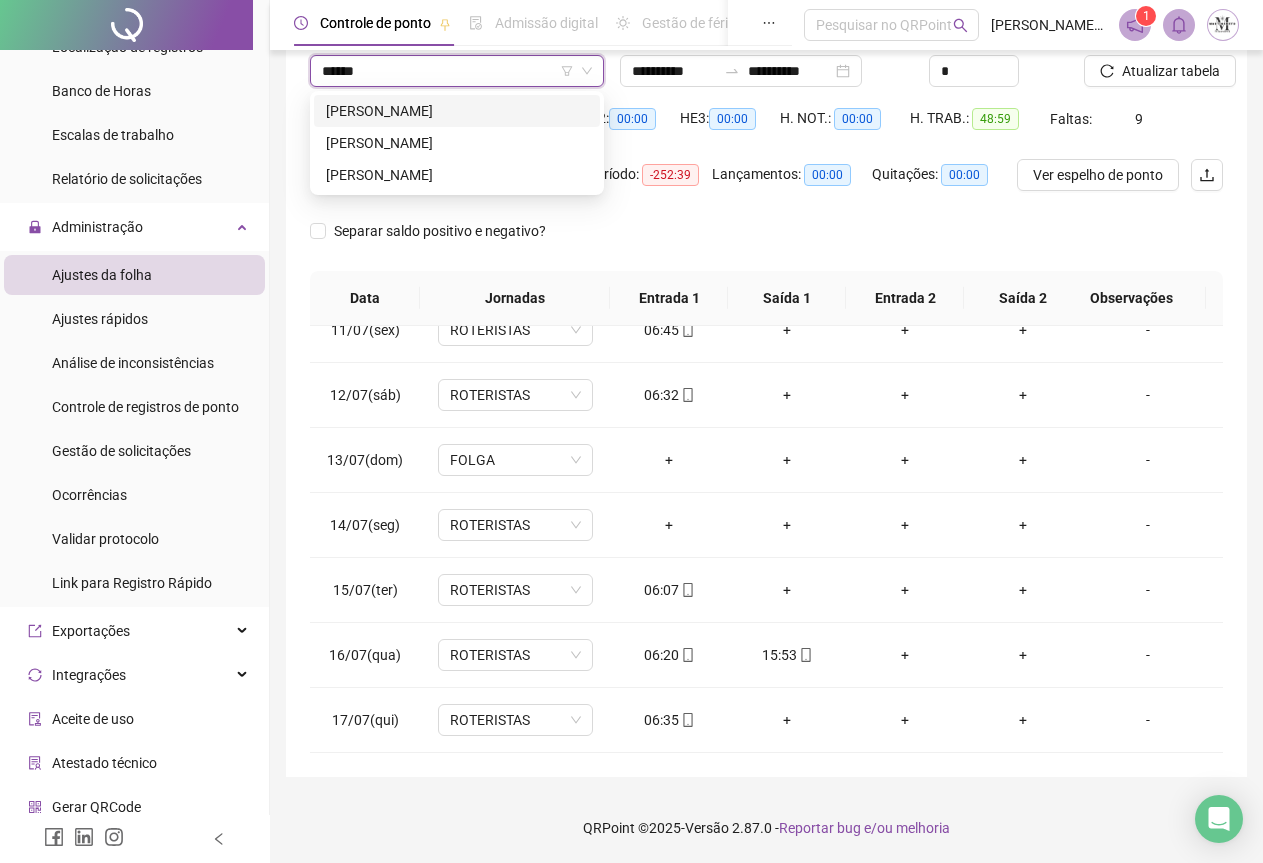 click on "[PERSON_NAME]" at bounding box center [457, 111] 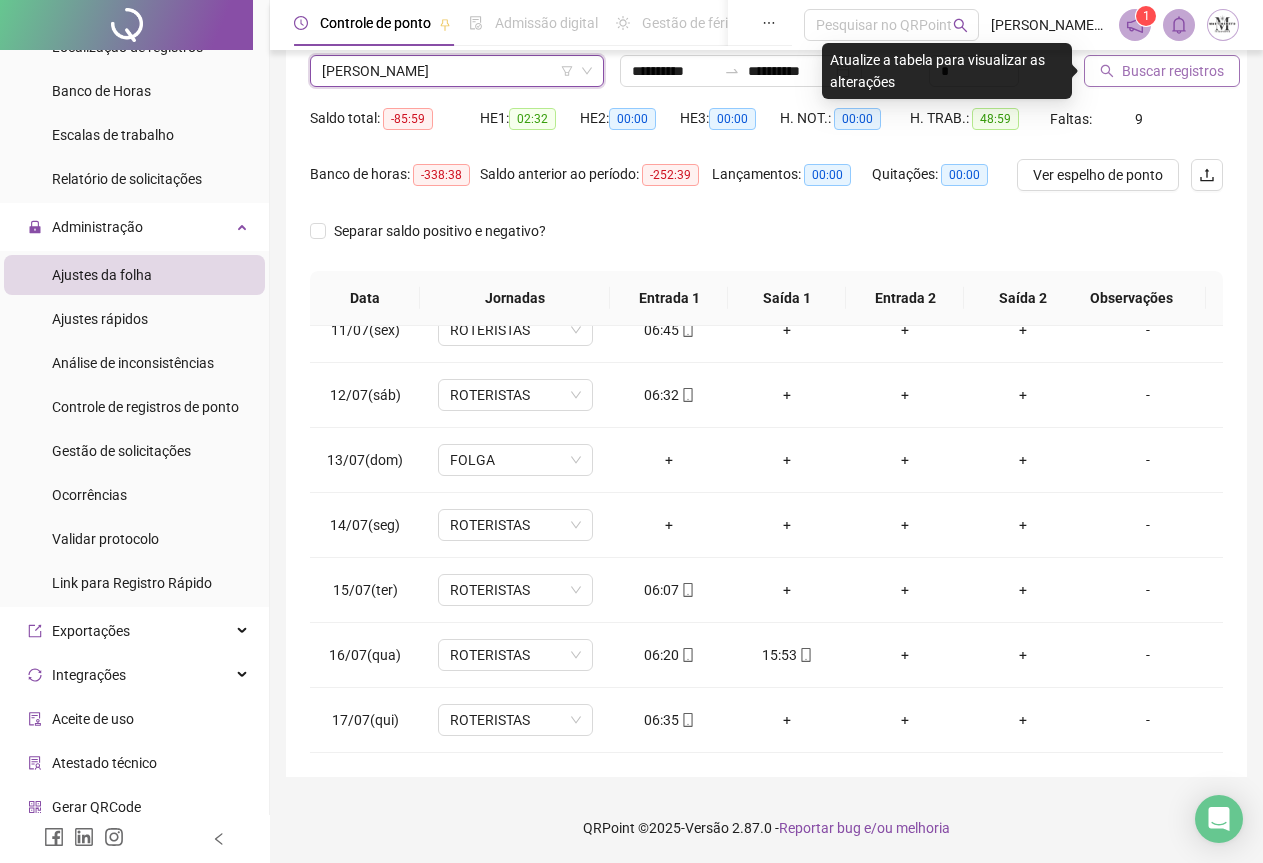 click on "Buscar registros" at bounding box center [1173, 71] 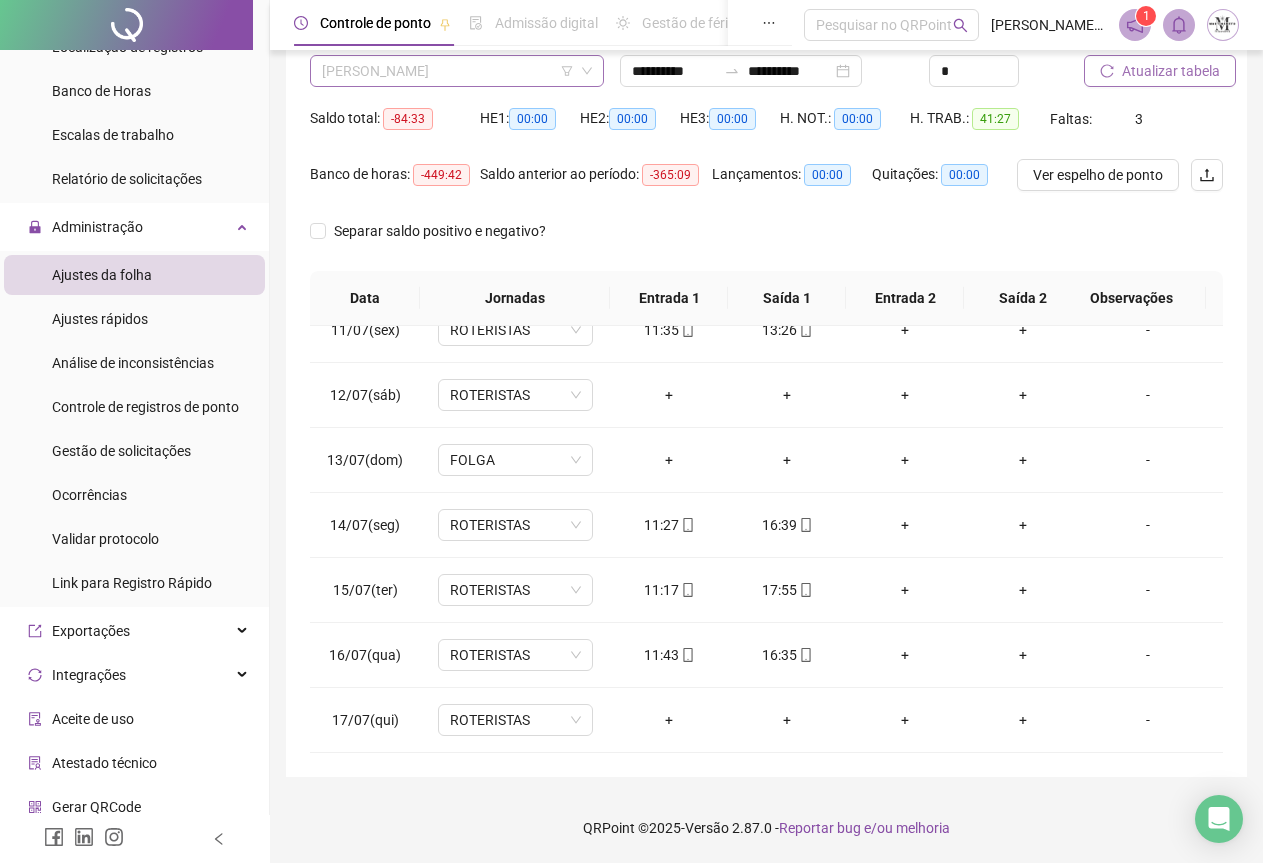 click on "[PERSON_NAME]" at bounding box center (457, 71) 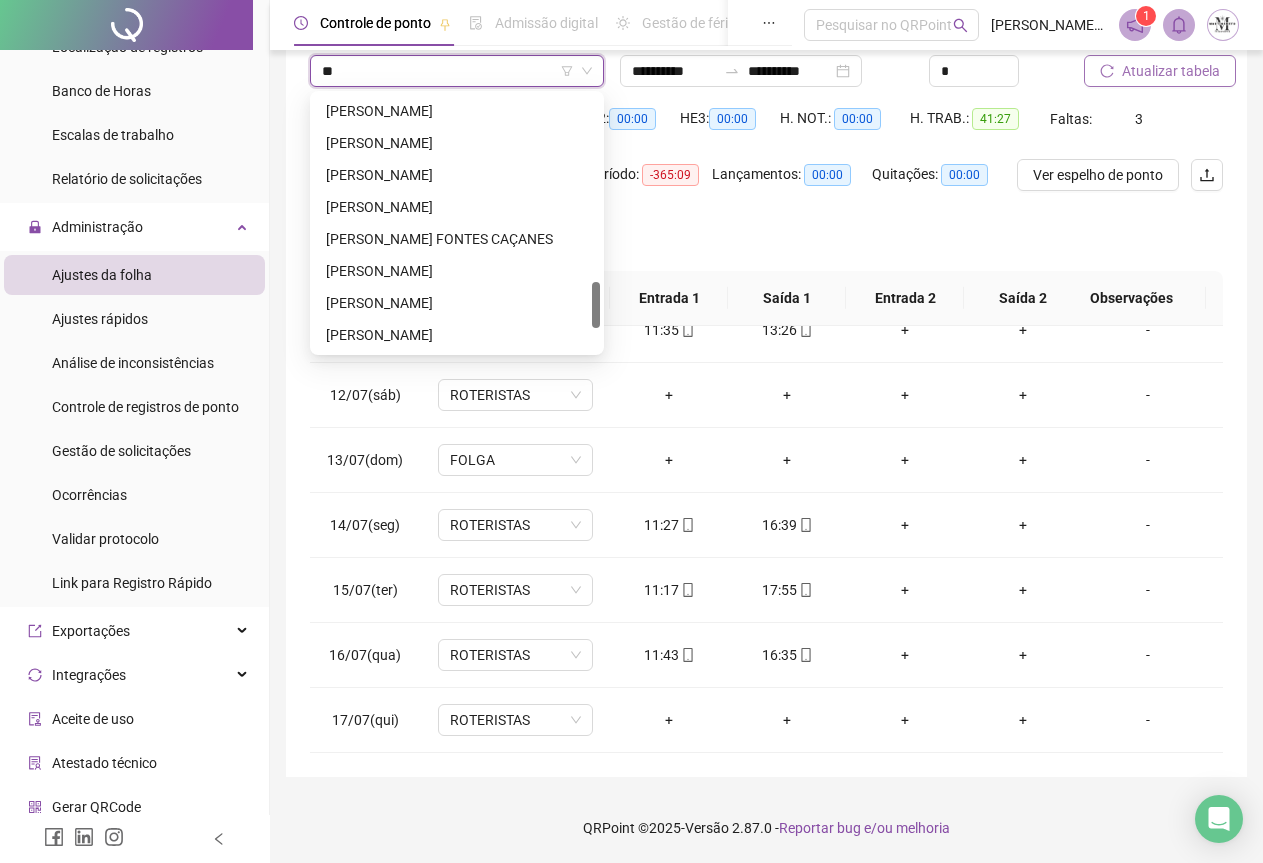scroll, scrollTop: 0, scrollLeft: 0, axis: both 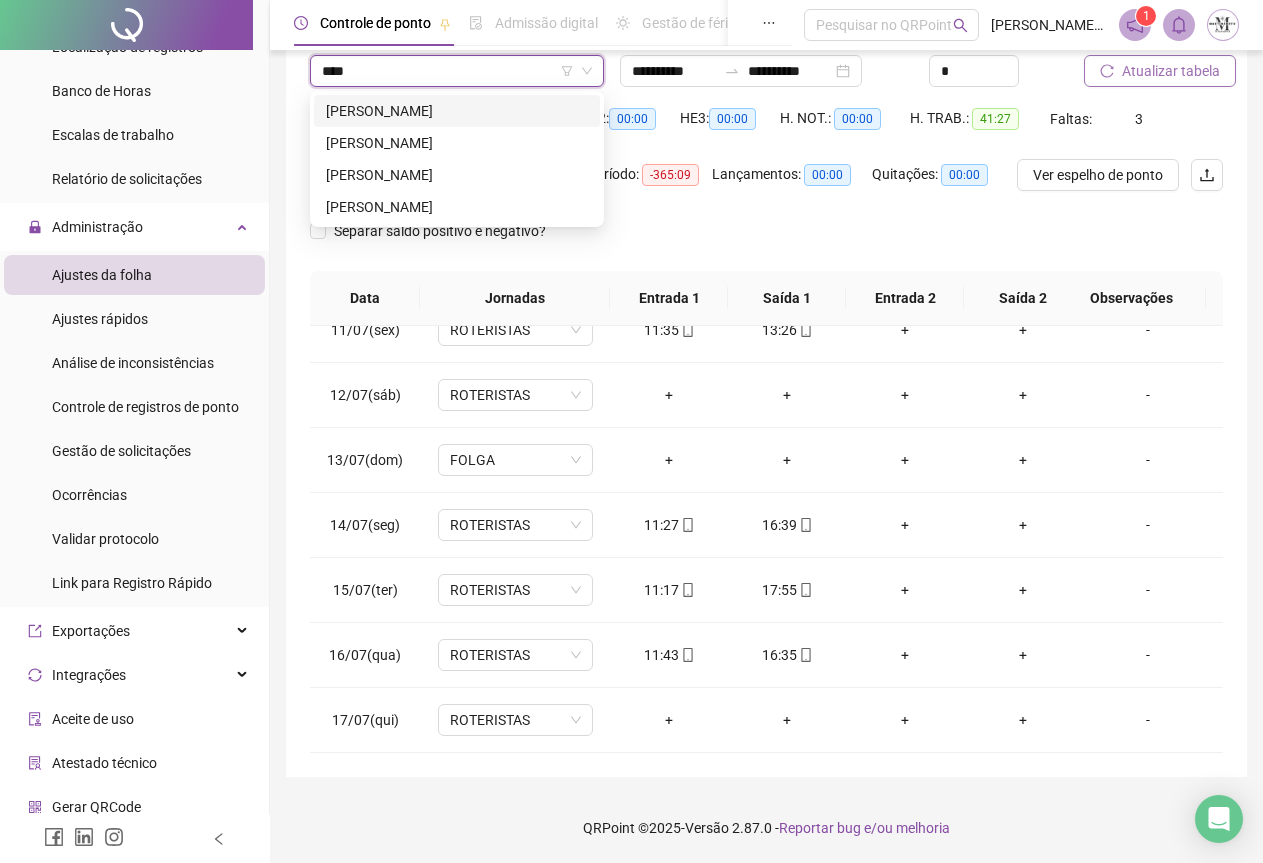 type on "*****" 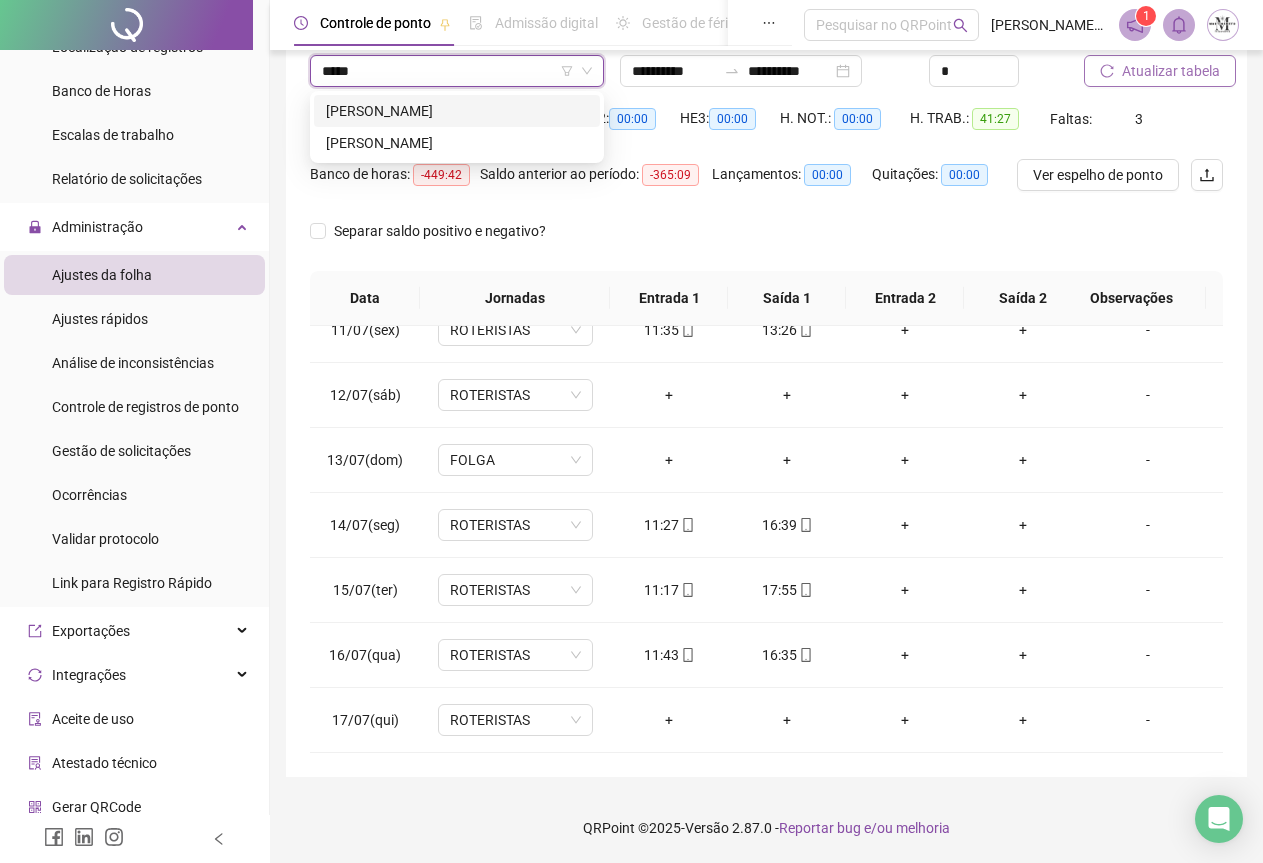 click on "[PERSON_NAME]" at bounding box center [457, 111] 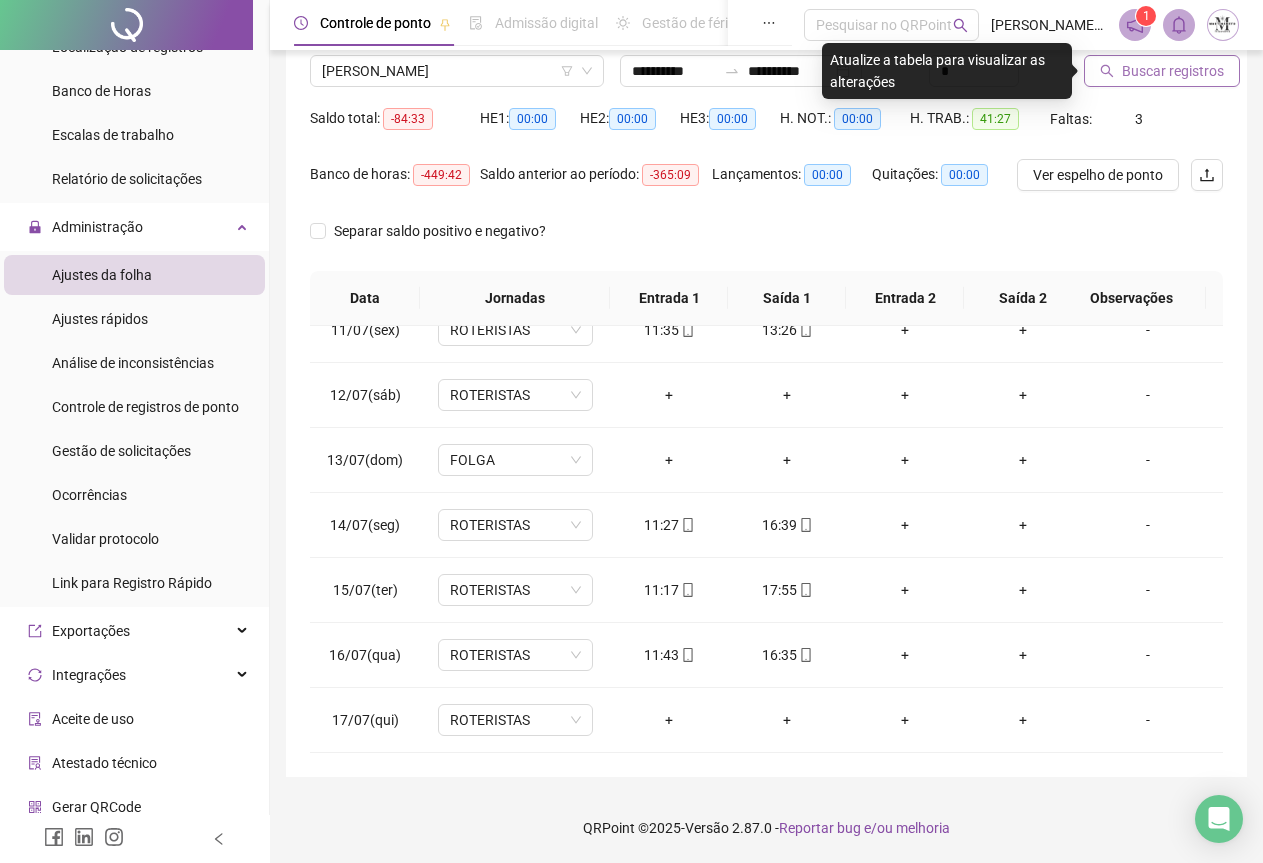 click on "Buscar registros" at bounding box center (1173, 71) 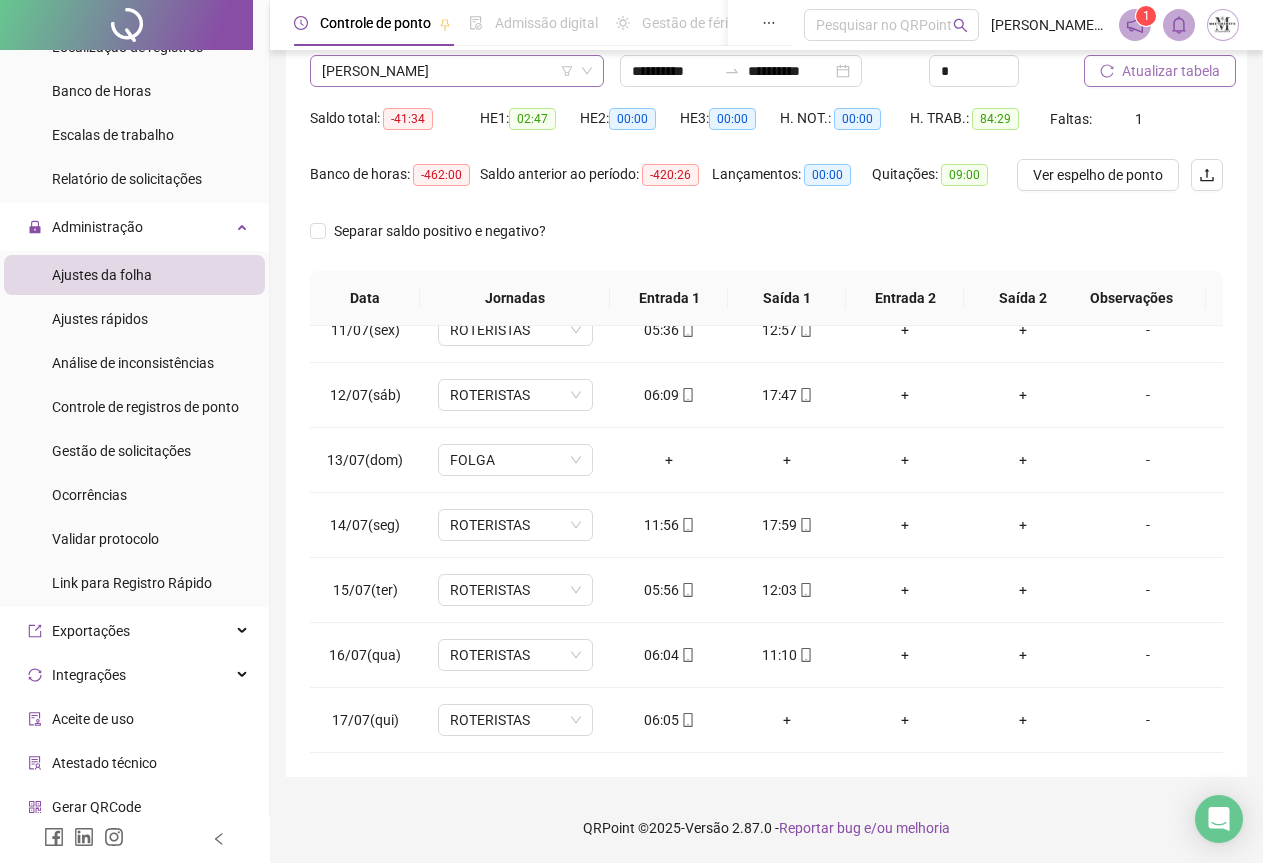click on "[PERSON_NAME]" at bounding box center (457, 71) 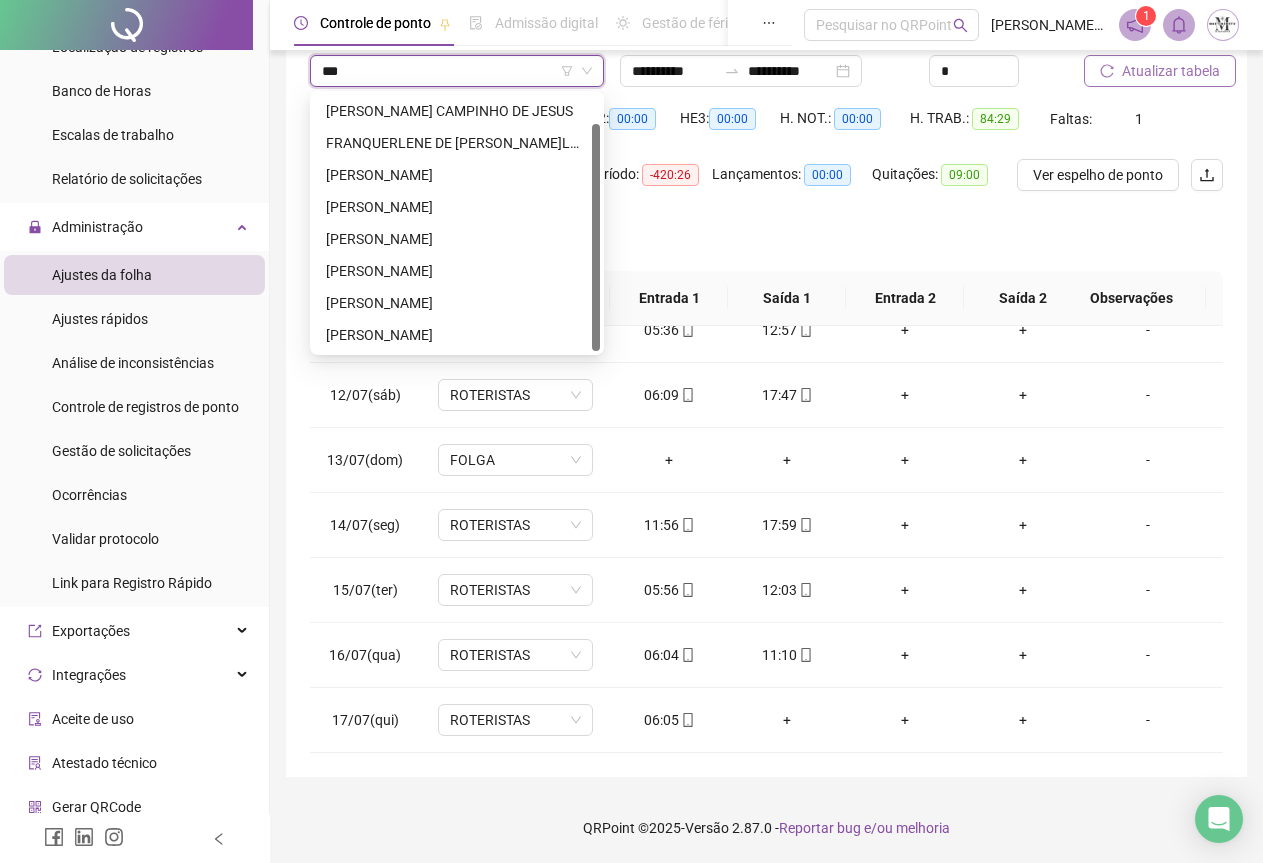 scroll, scrollTop: 0, scrollLeft: 0, axis: both 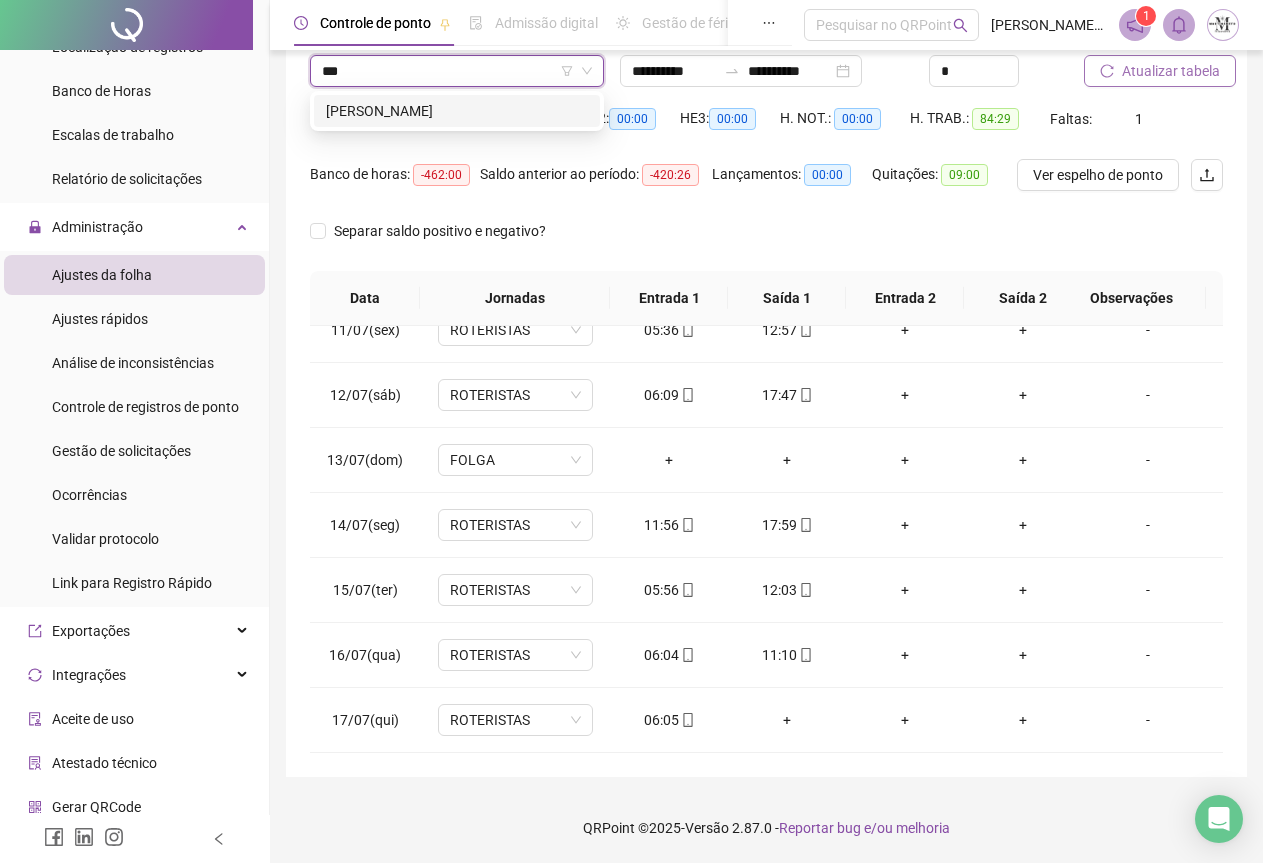 type on "****" 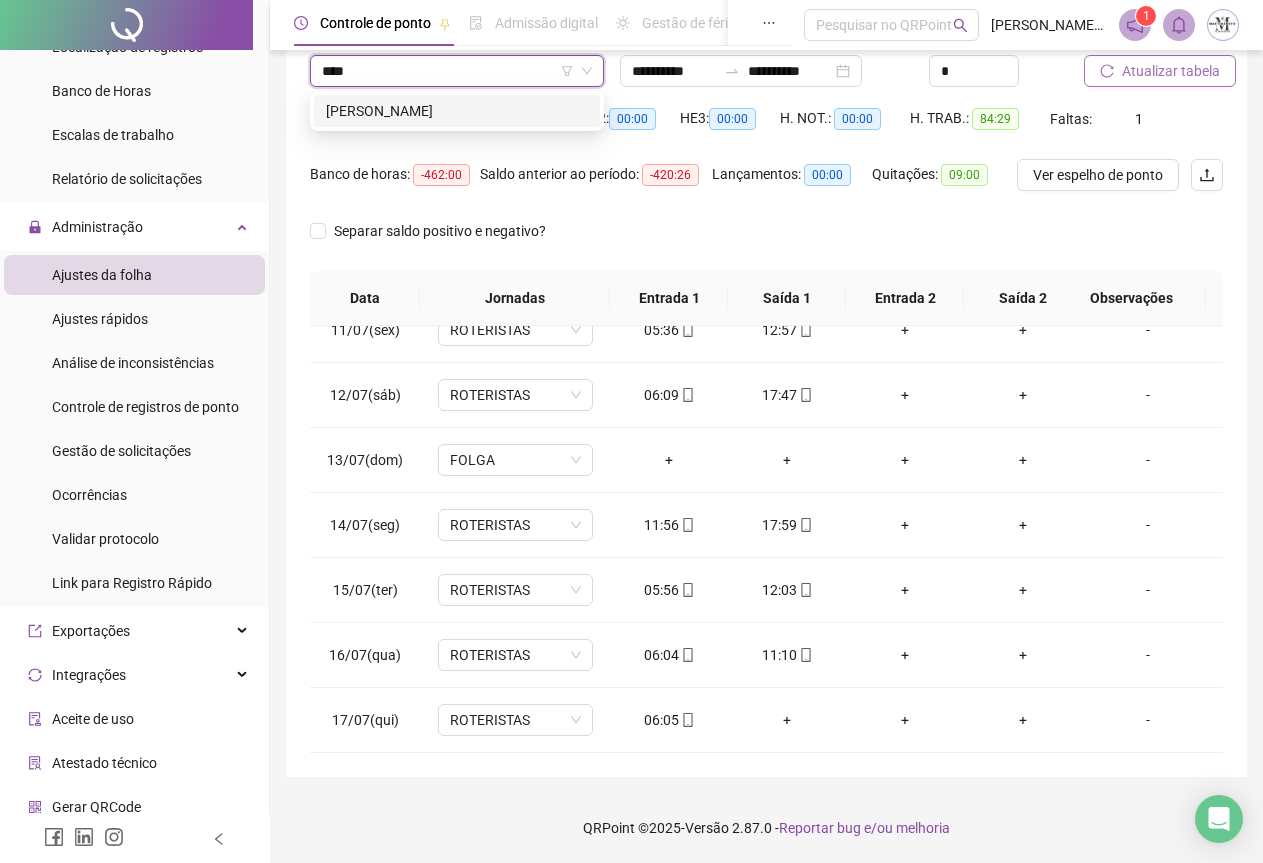 click on "[PERSON_NAME]" at bounding box center [457, 111] 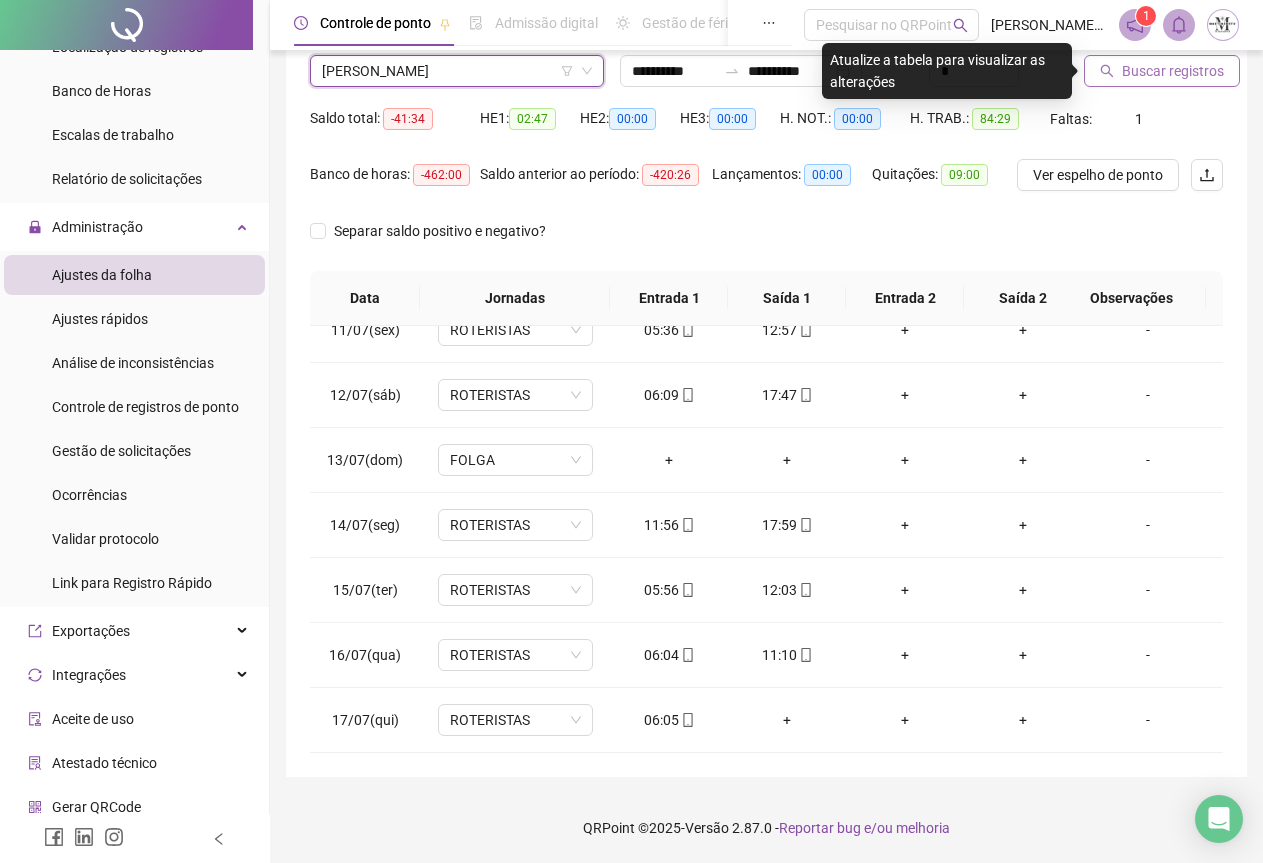 click on "Buscar registros" at bounding box center [1173, 71] 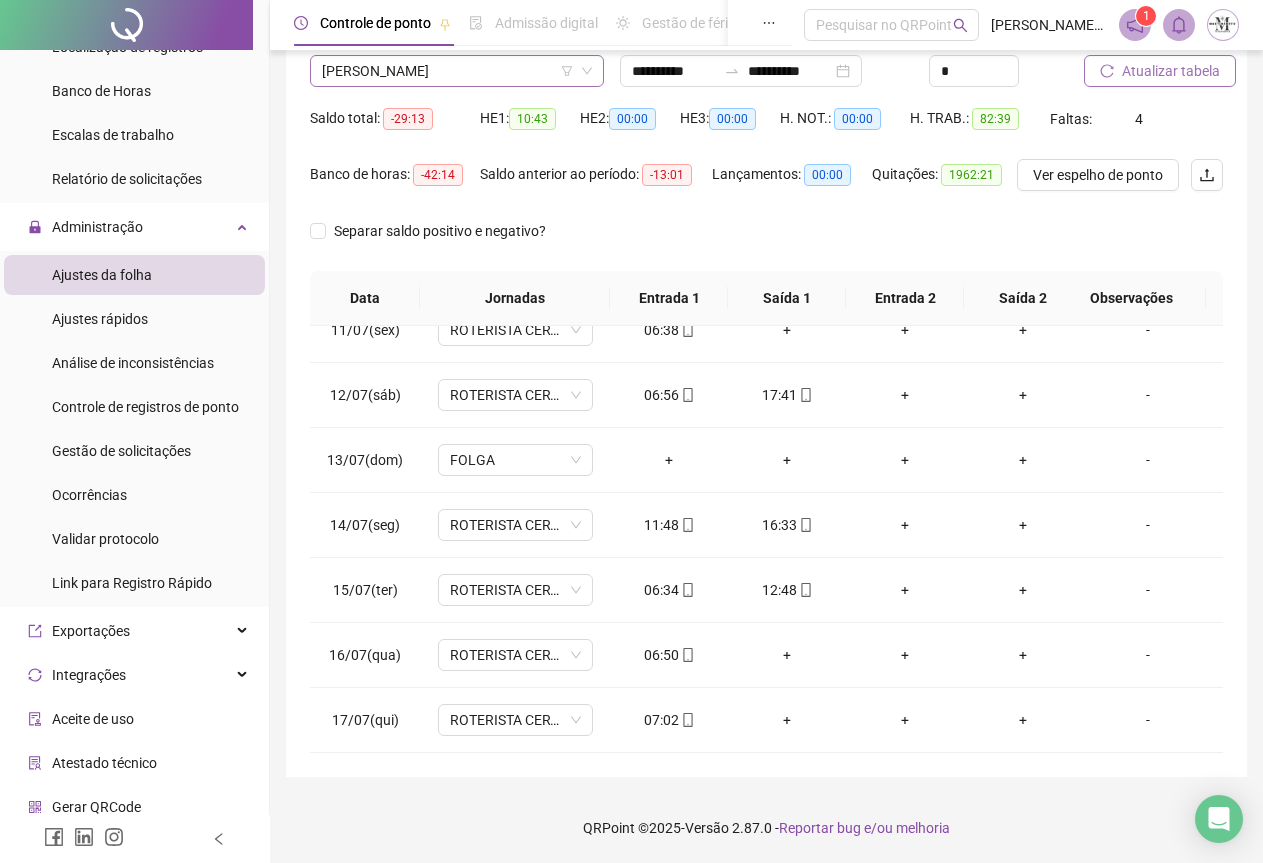 click on "[PERSON_NAME]" at bounding box center (457, 71) 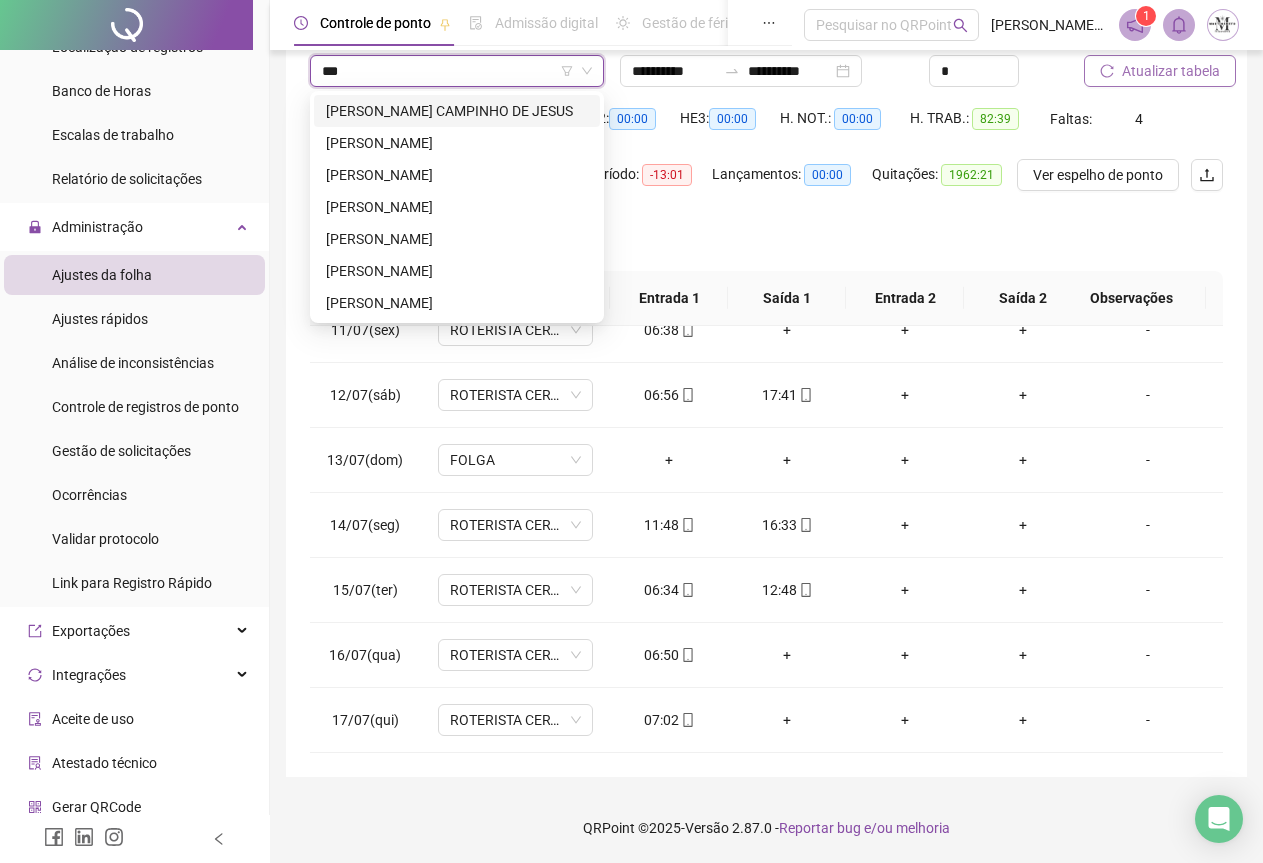 scroll, scrollTop: 0, scrollLeft: 0, axis: both 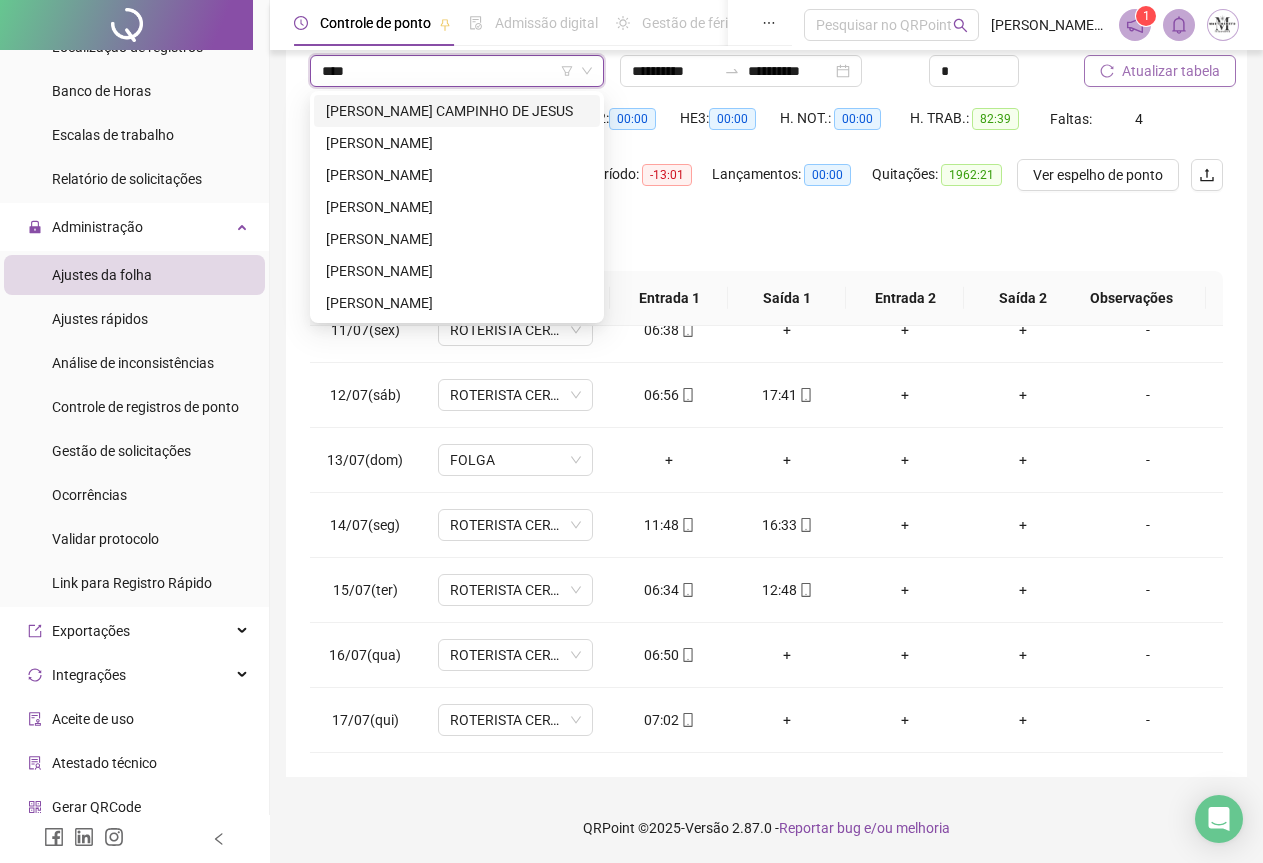 type on "***" 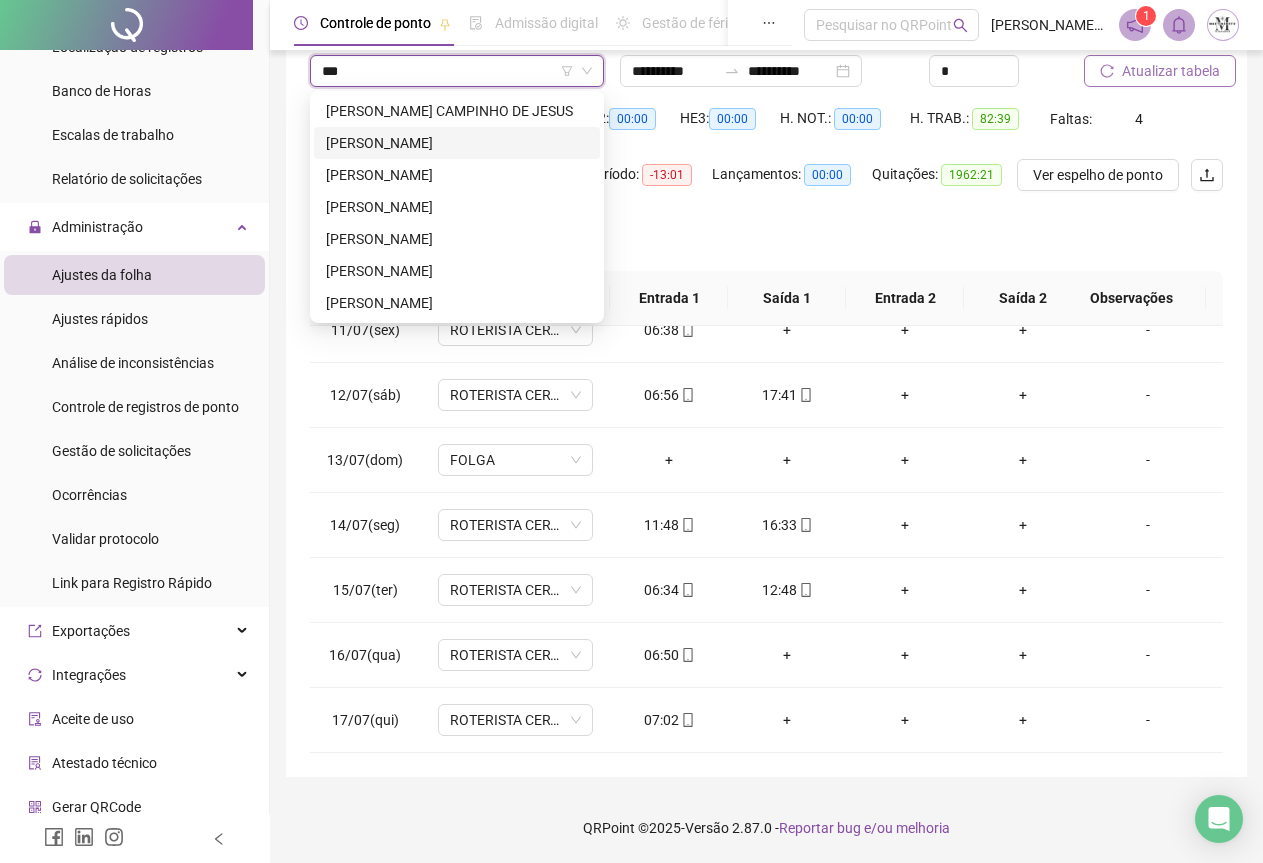 click on "[PERSON_NAME]" at bounding box center (457, 143) 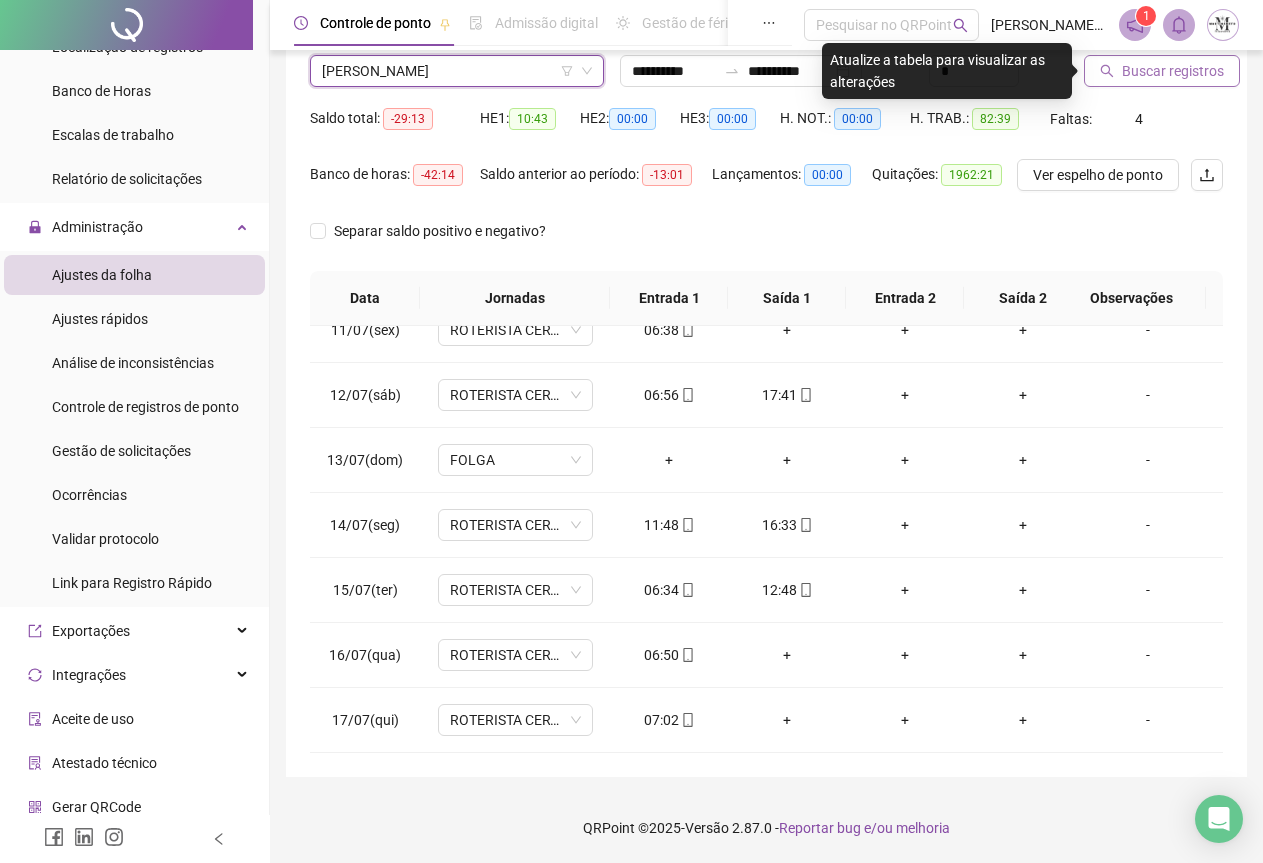 click on "Buscar registros" at bounding box center [1162, 71] 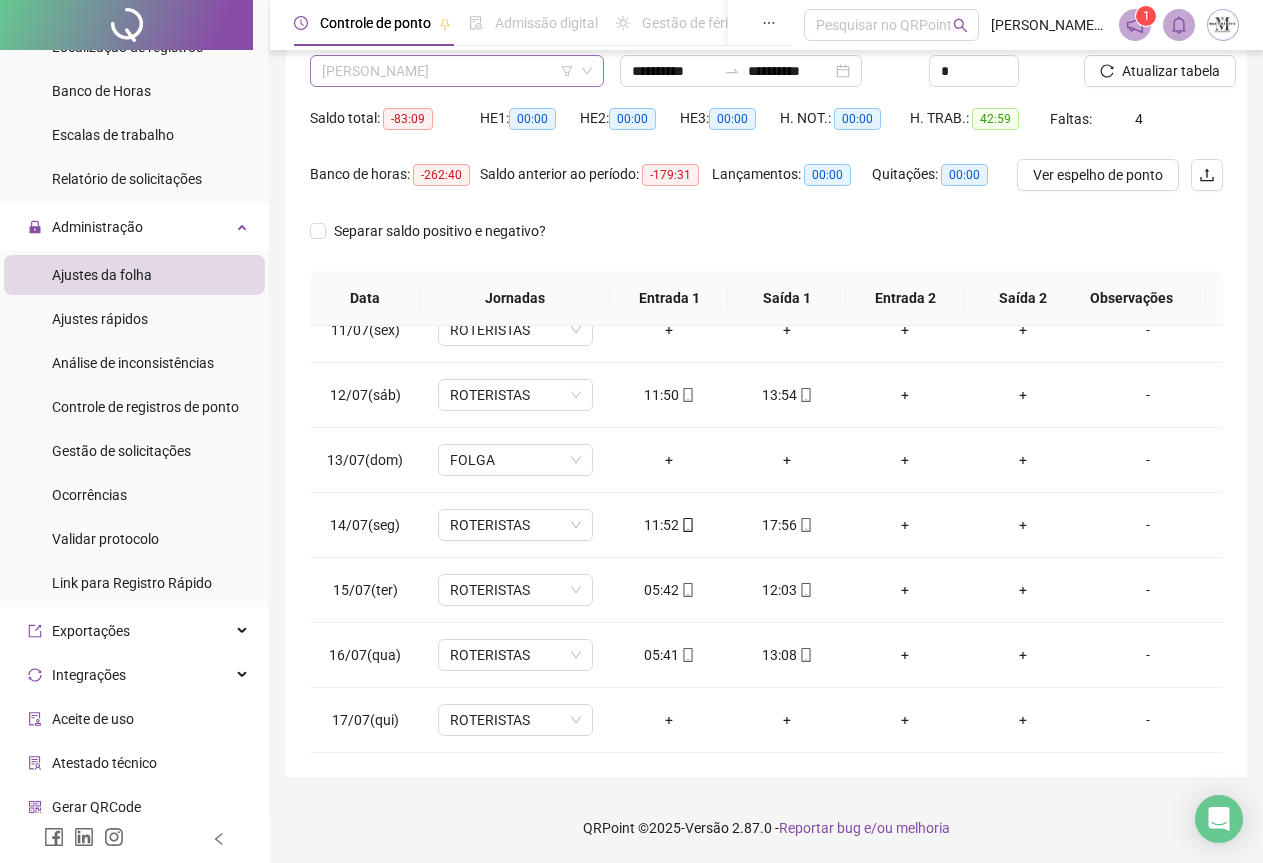 click on "[PERSON_NAME]" at bounding box center (457, 71) 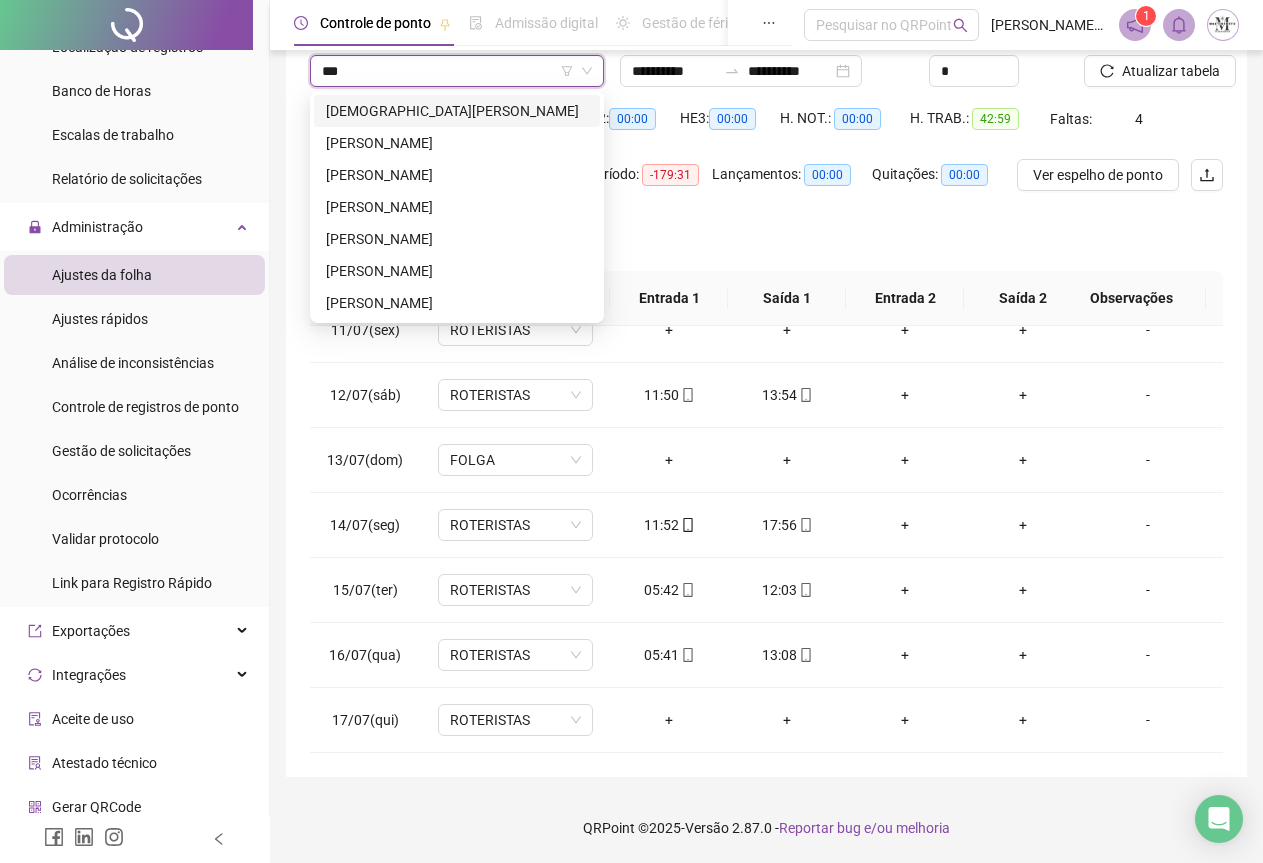 scroll, scrollTop: 0, scrollLeft: 0, axis: both 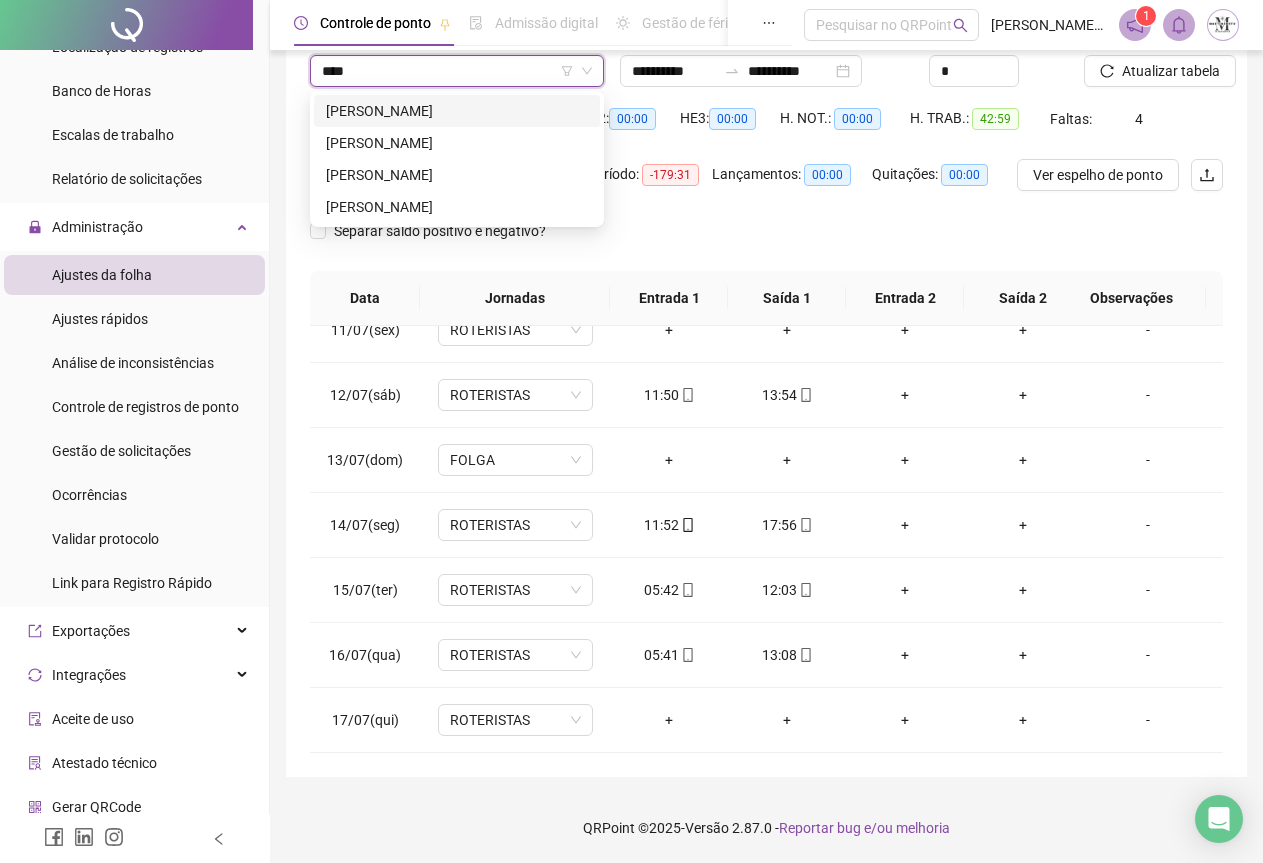 type on "*****" 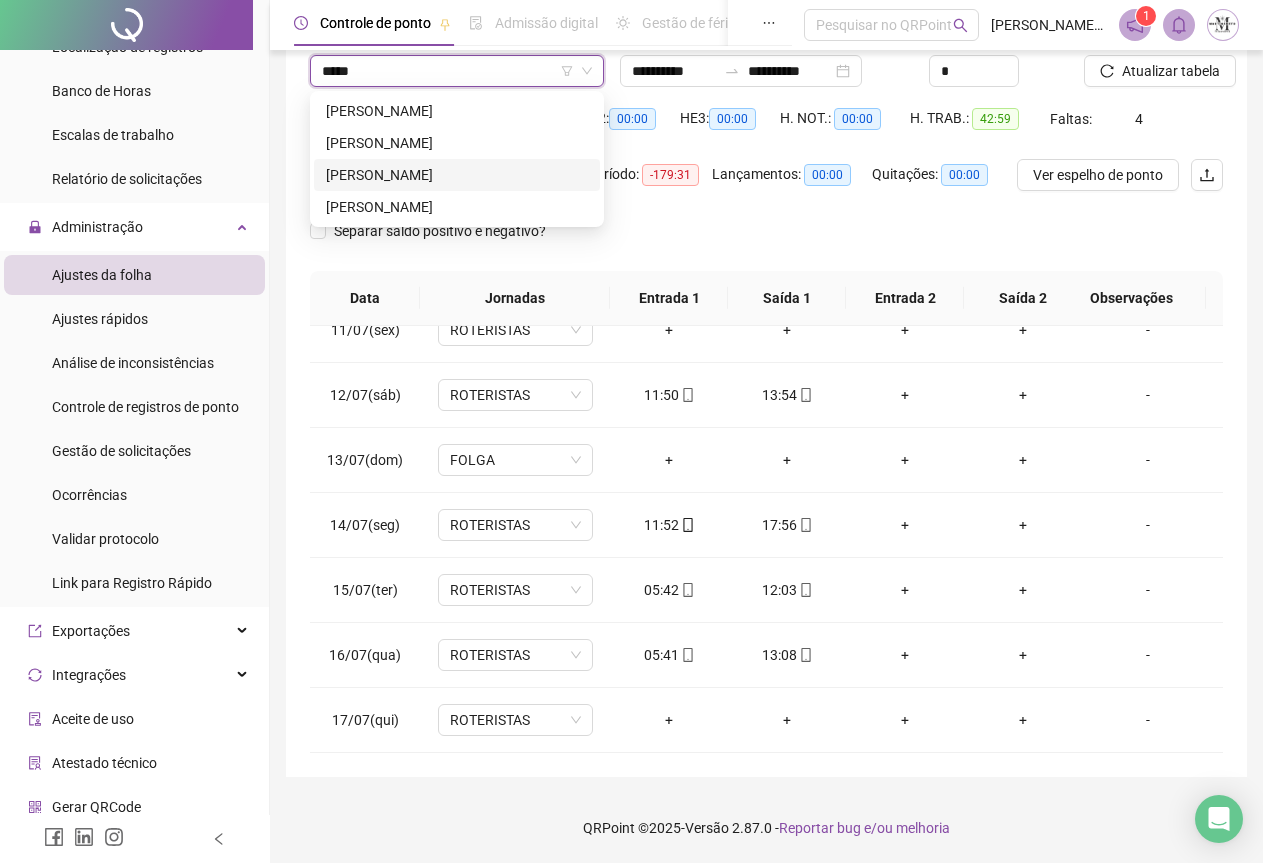 click on "[PERSON_NAME]" at bounding box center (457, 175) 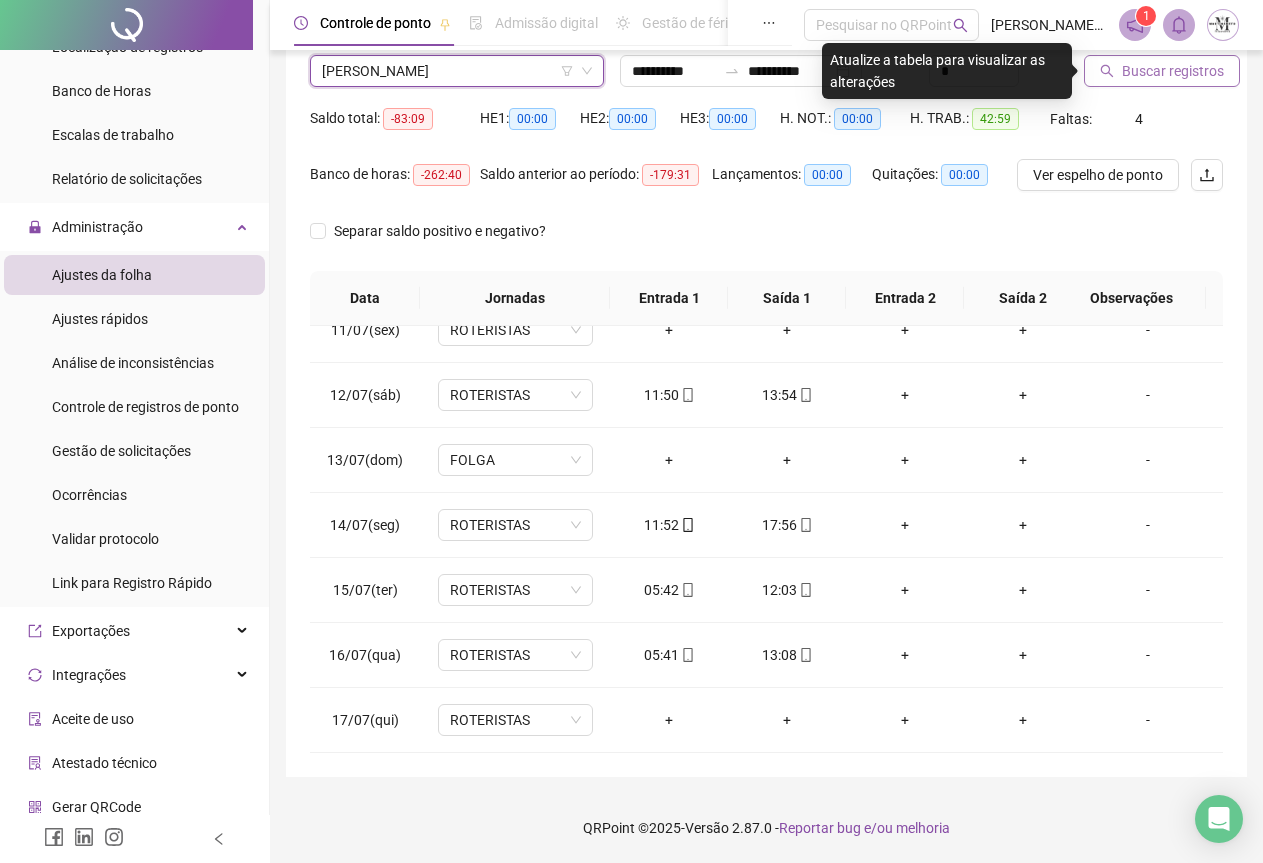 click on "Buscar registros" at bounding box center [1173, 71] 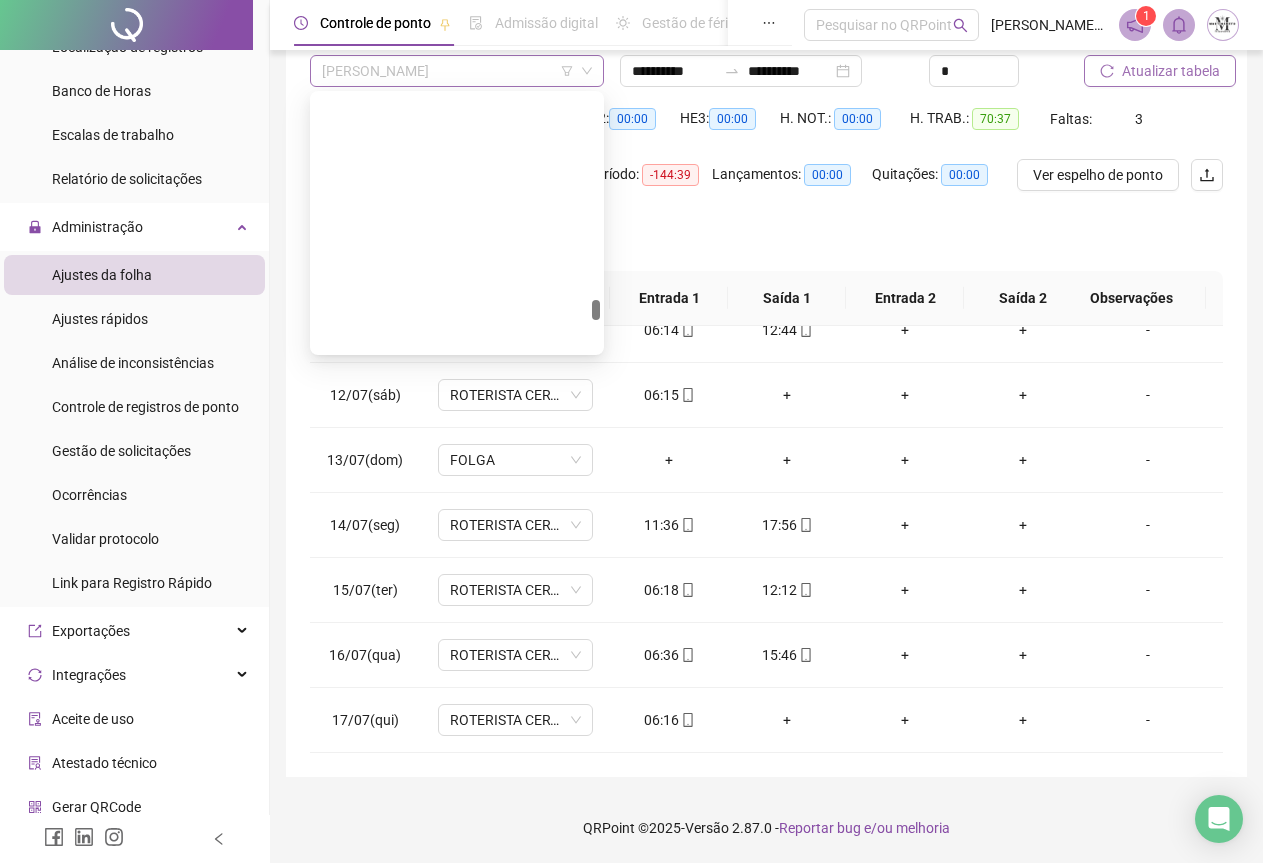 click on "[PERSON_NAME]" at bounding box center [457, 71] 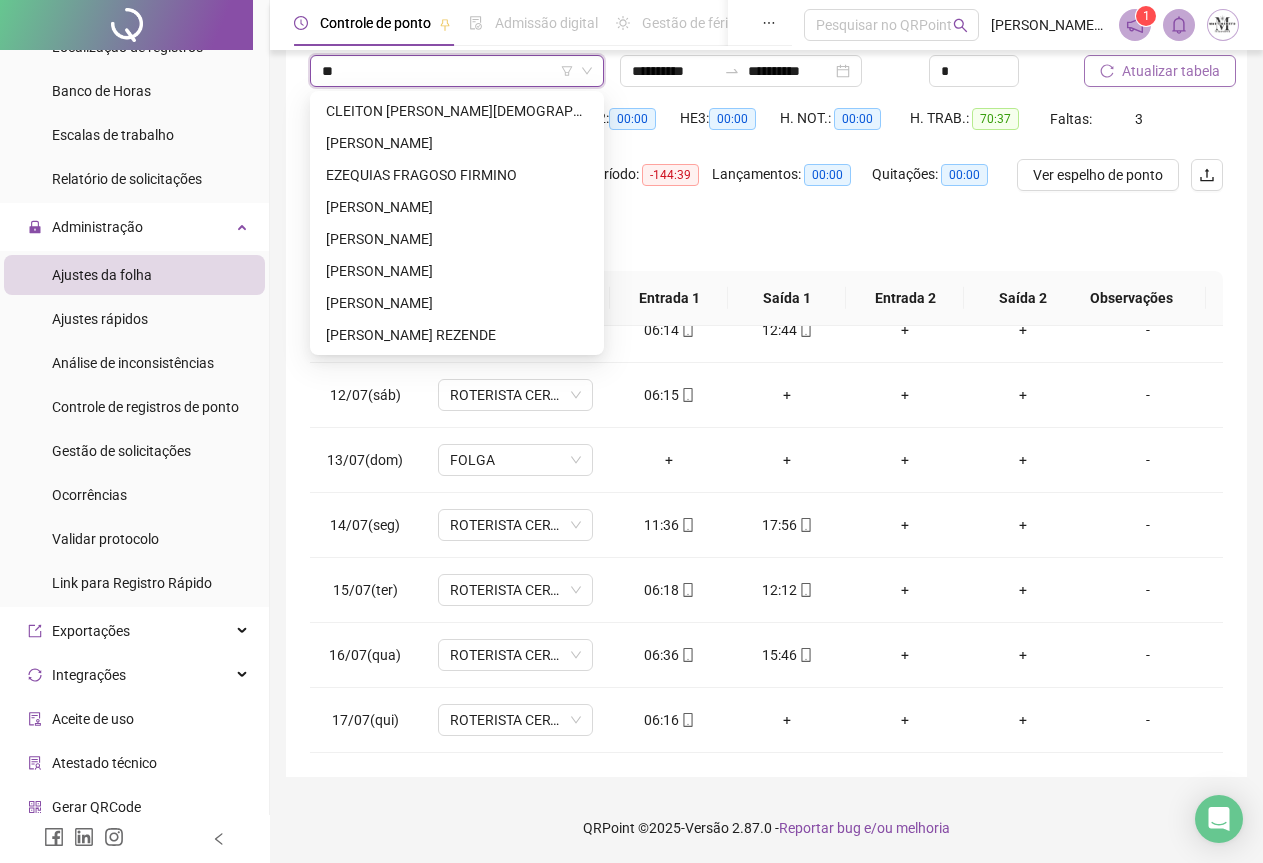 scroll, scrollTop: 0, scrollLeft: 0, axis: both 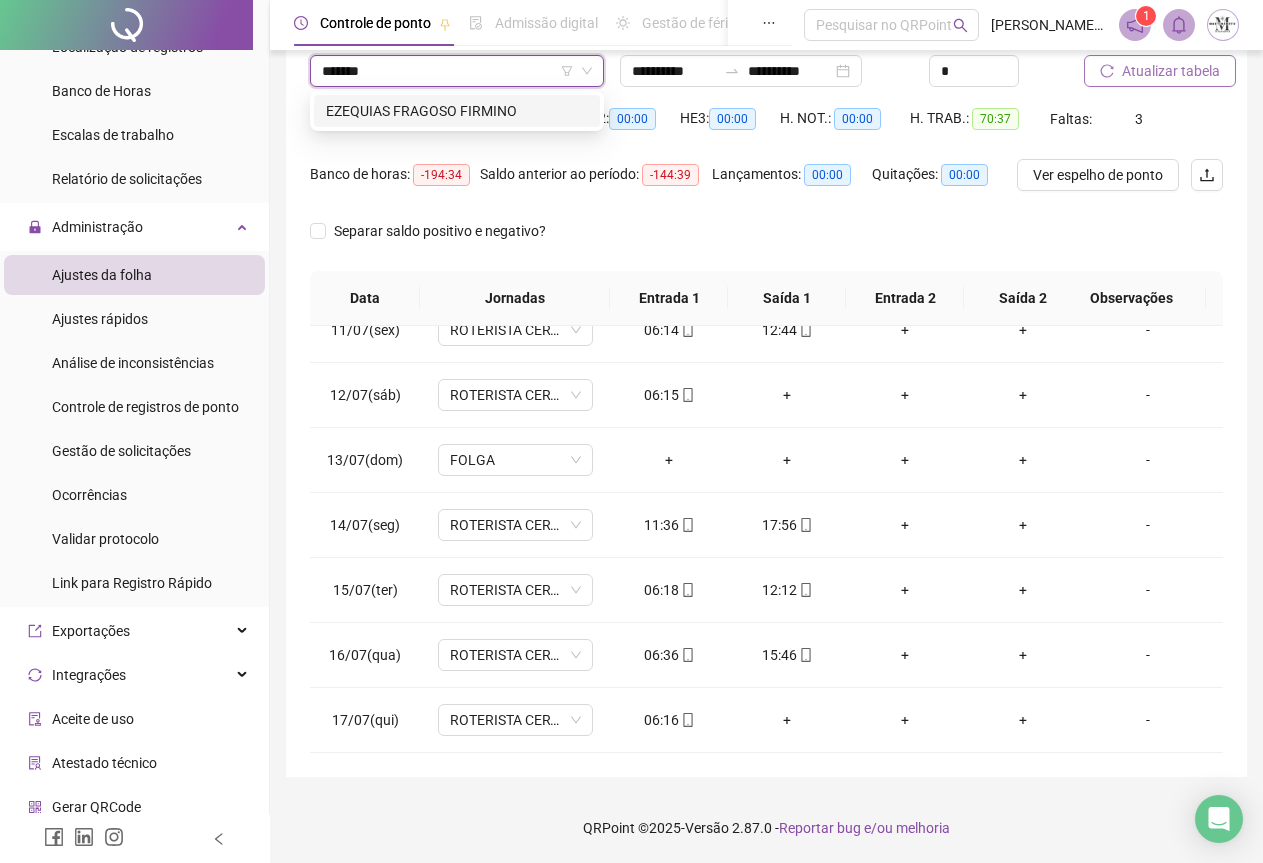 type on "********" 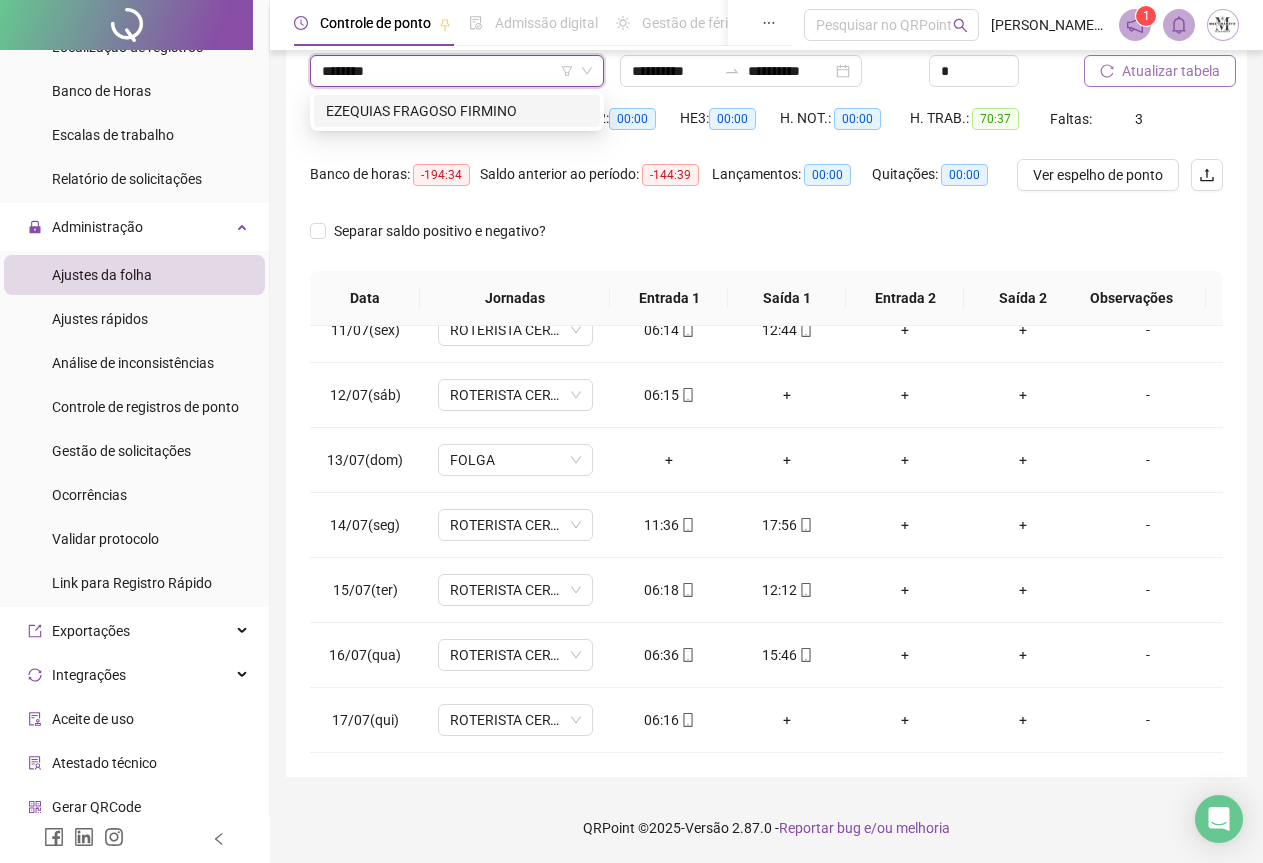 click on "EZEQUIAS FRAGOSO FIRMINO" at bounding box center [457, 111] 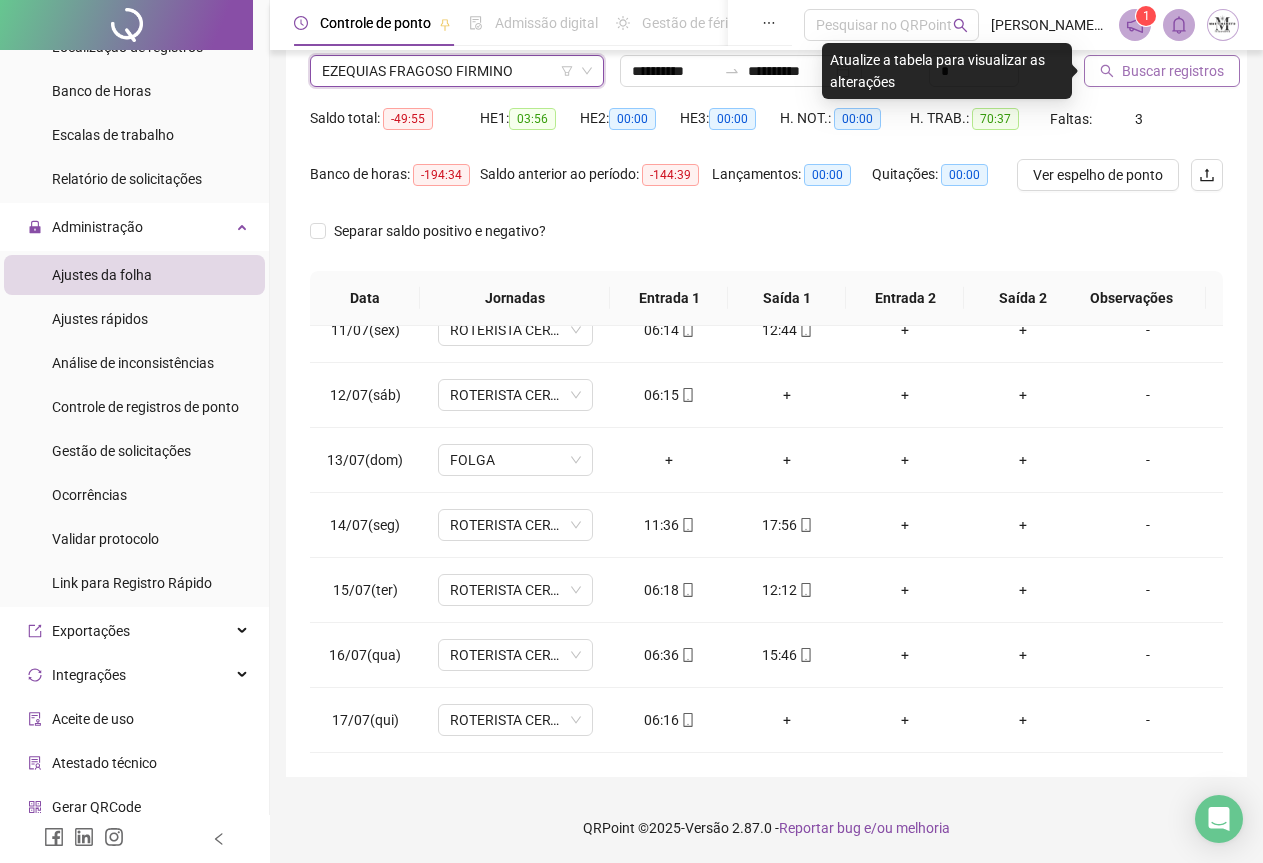 click on "Buscar registros" at bounding box center (1173, 71) 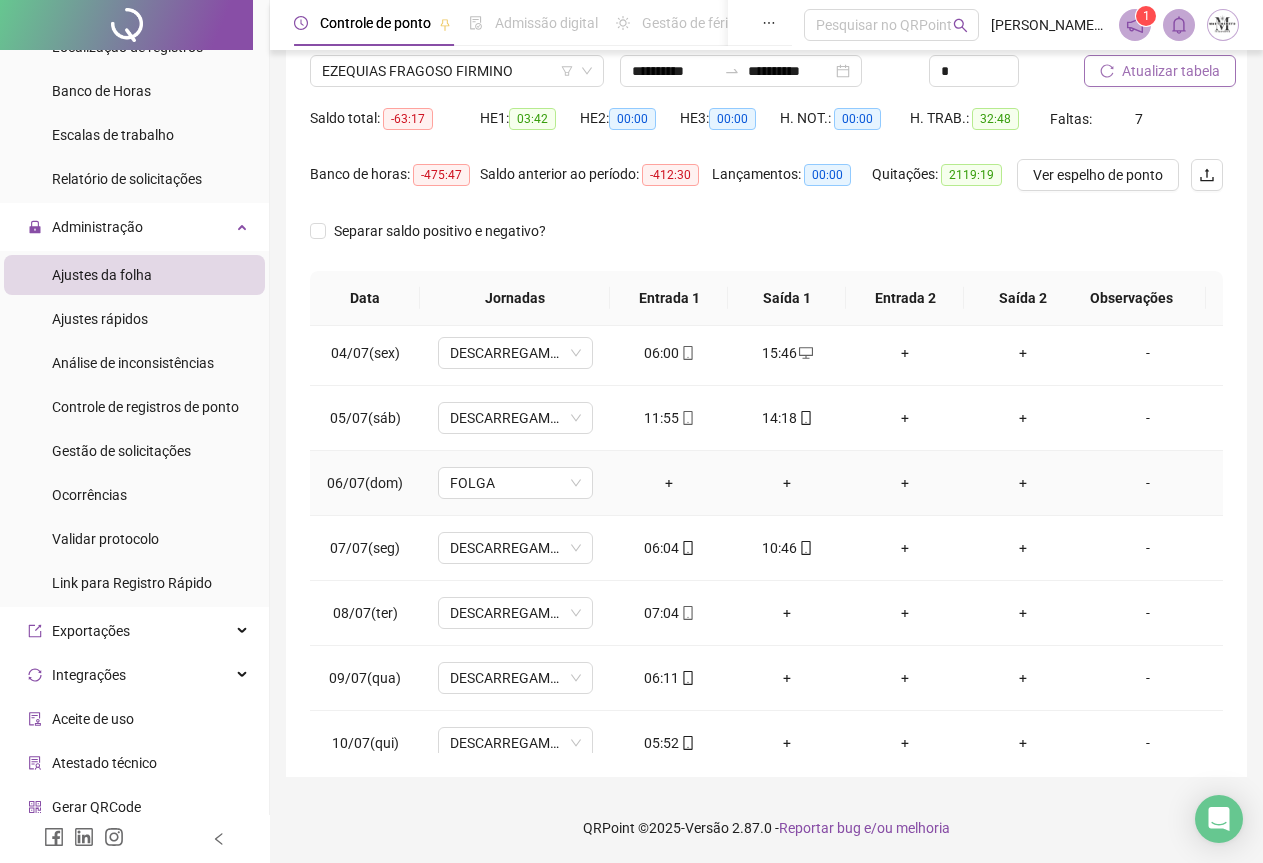 scroll, scrollTop: 400, scrollLeft: 0, axis: vertical 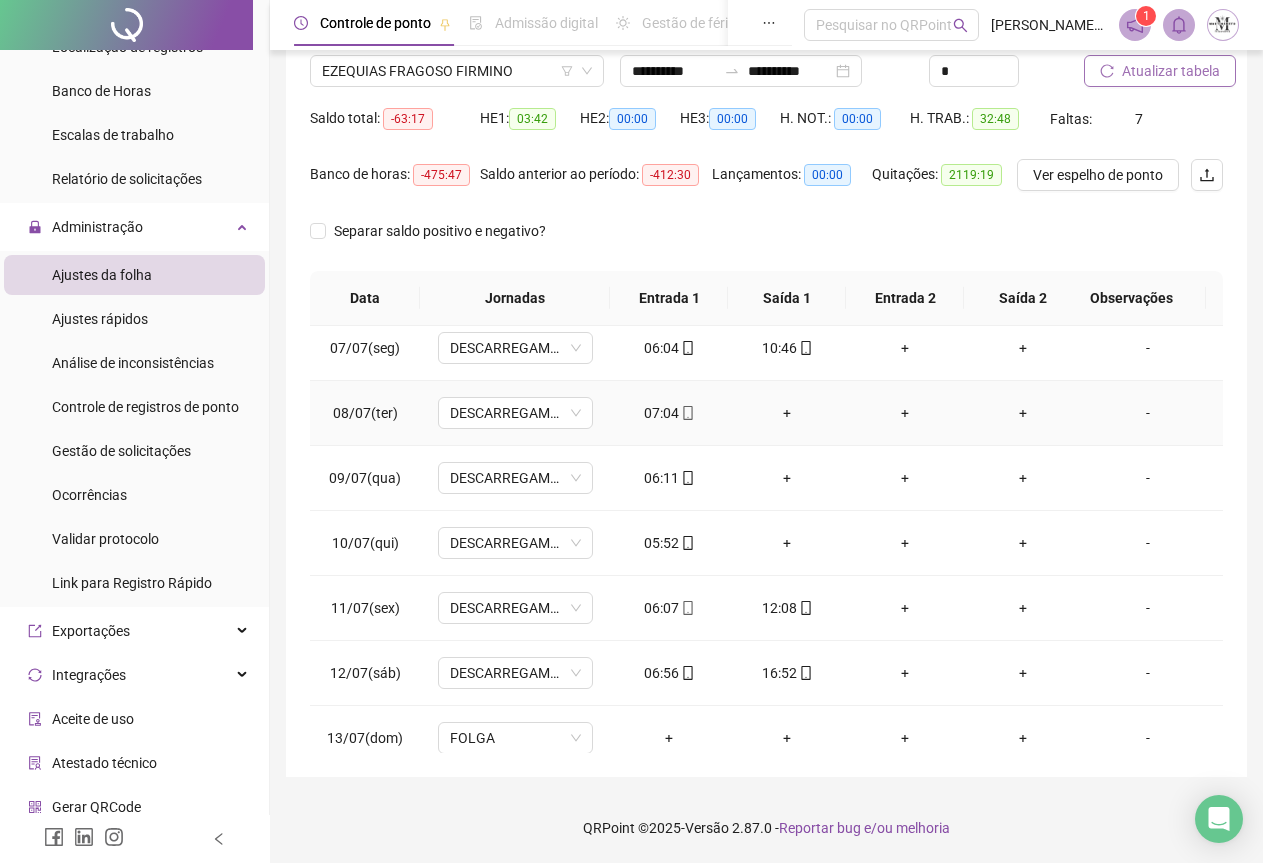 click on "-" at bounding box center [1148, 413] 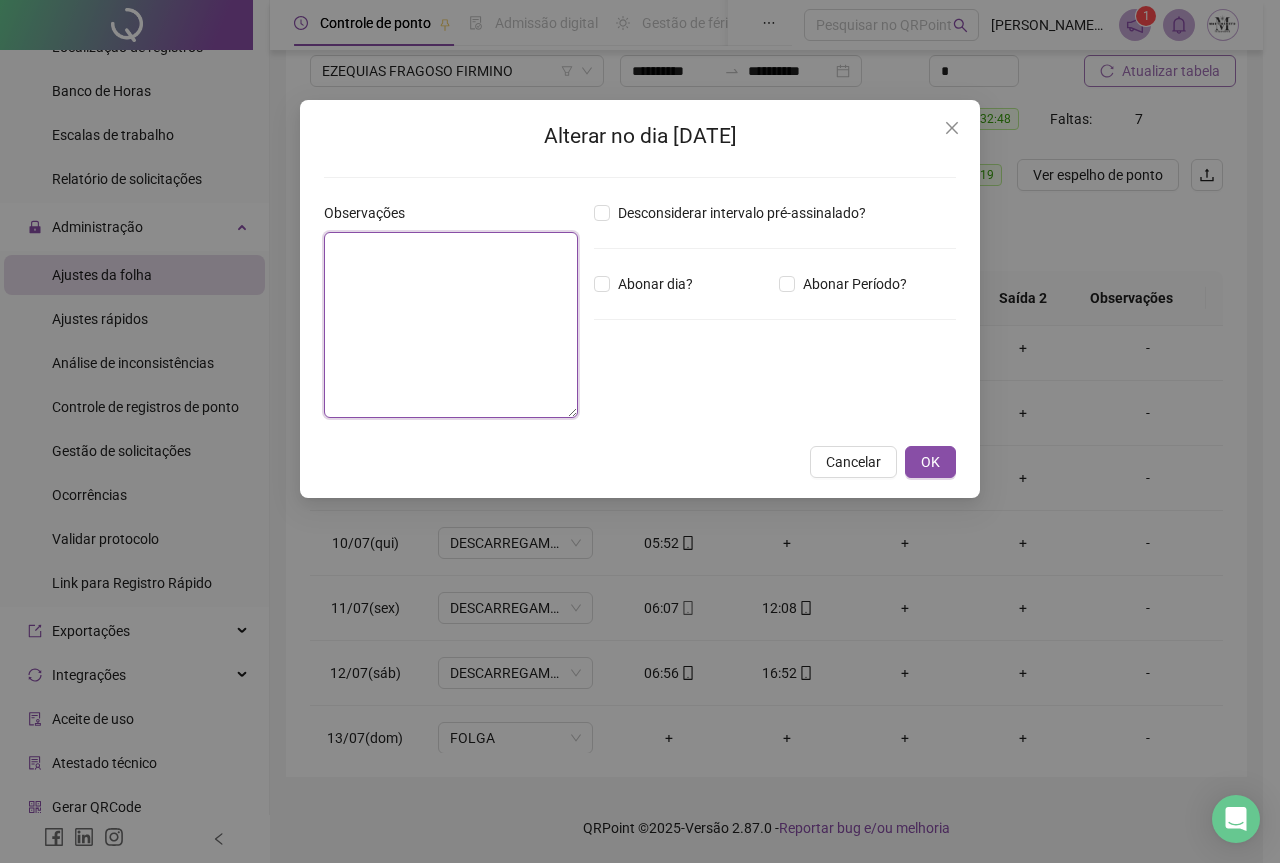 click at bounding box center (451, 325) 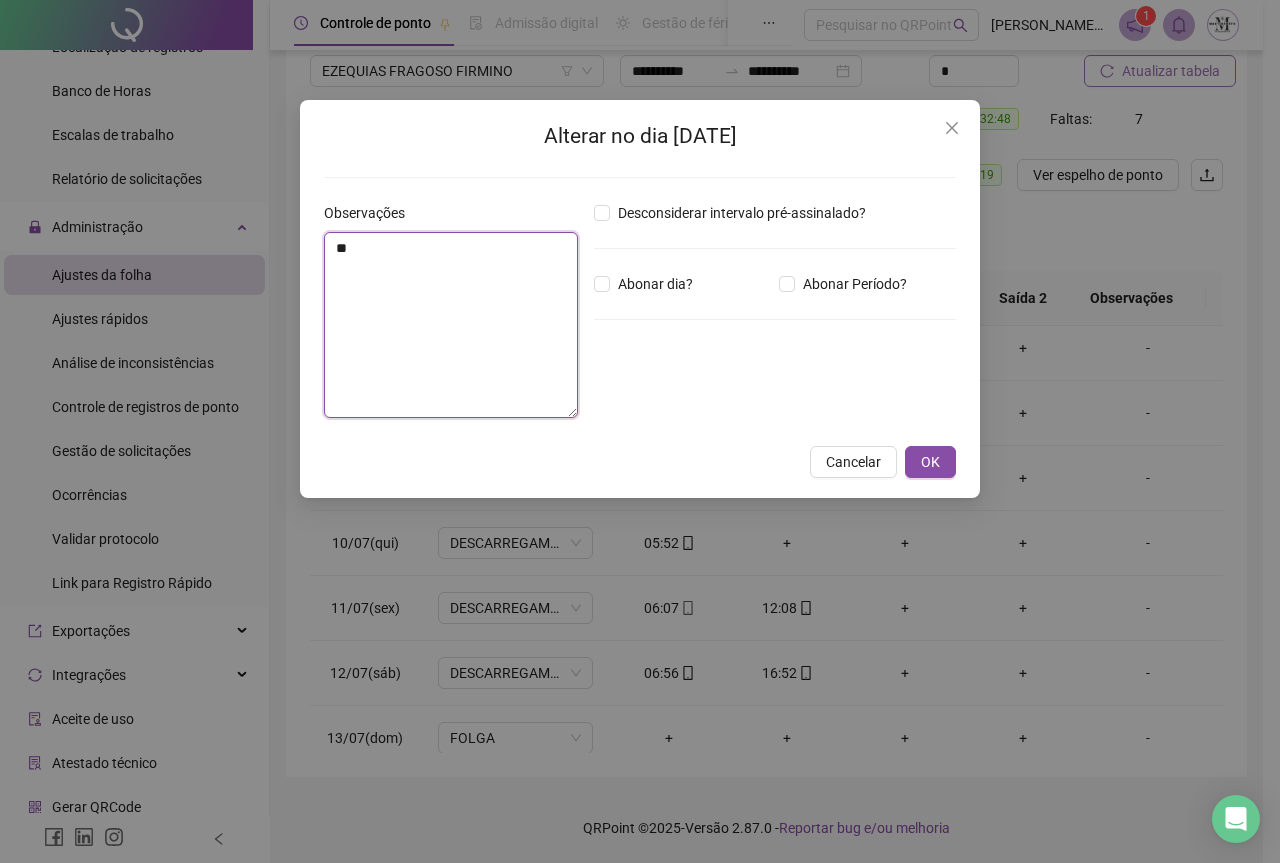 type on "*" 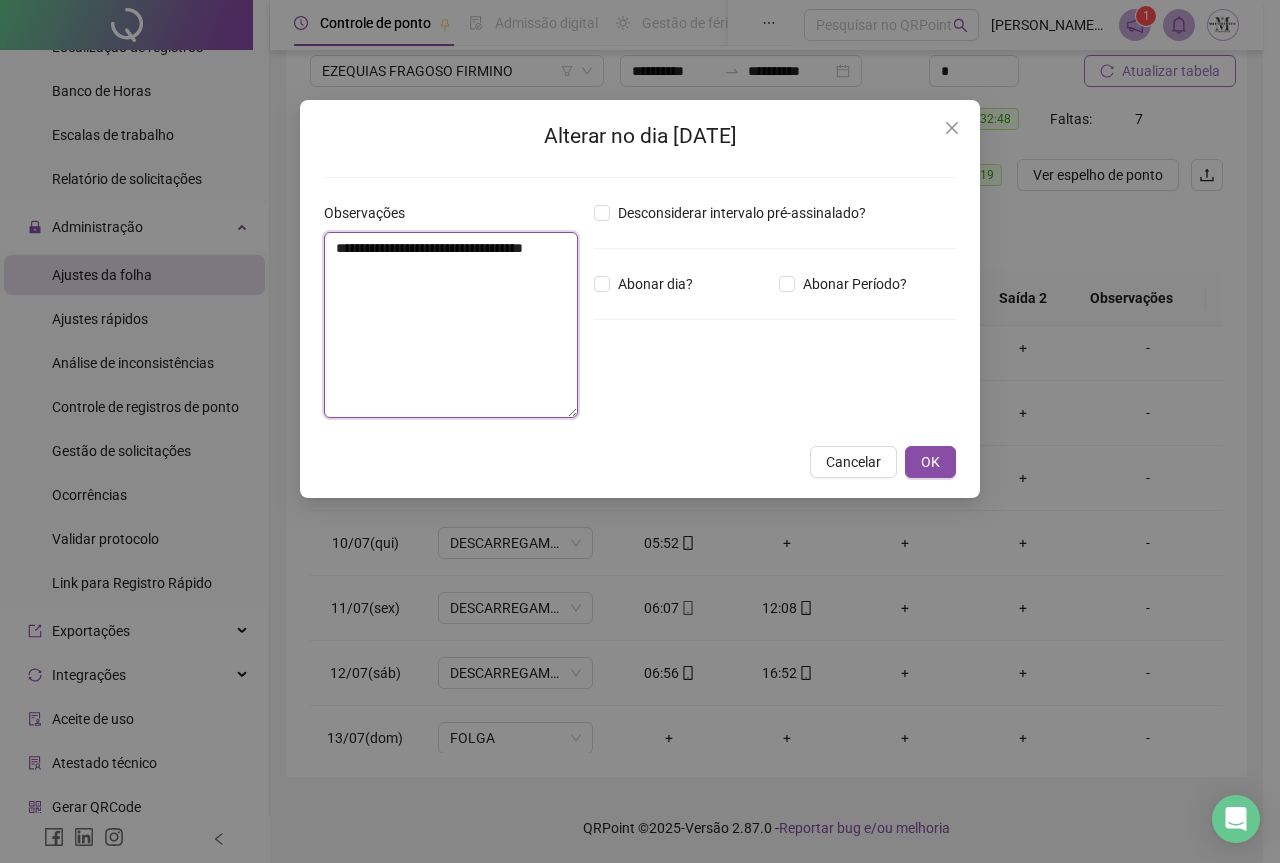 drag, startPoint x: 334, startPoint y: 244, endPoint x: 471, endPoint y: 293, distance: 145.49915 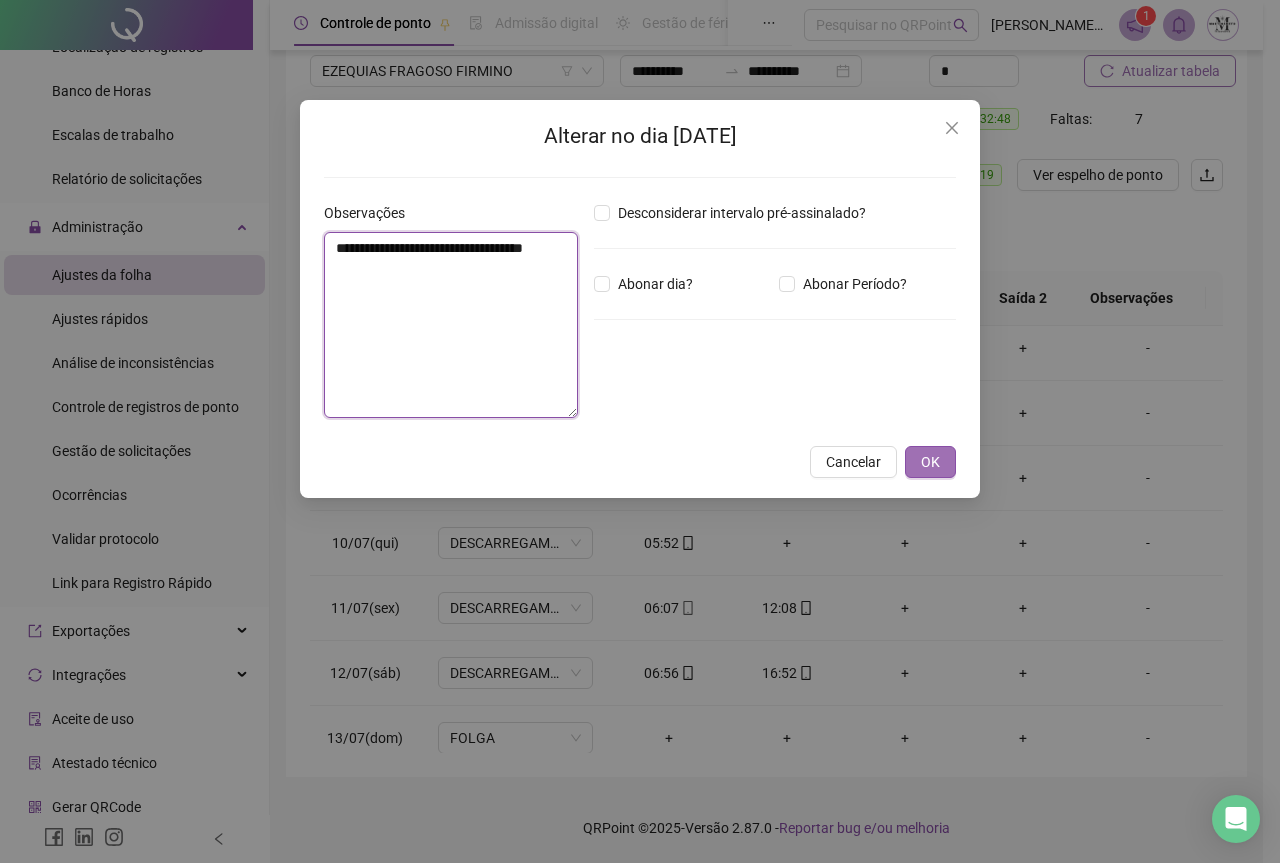 type on "**********" 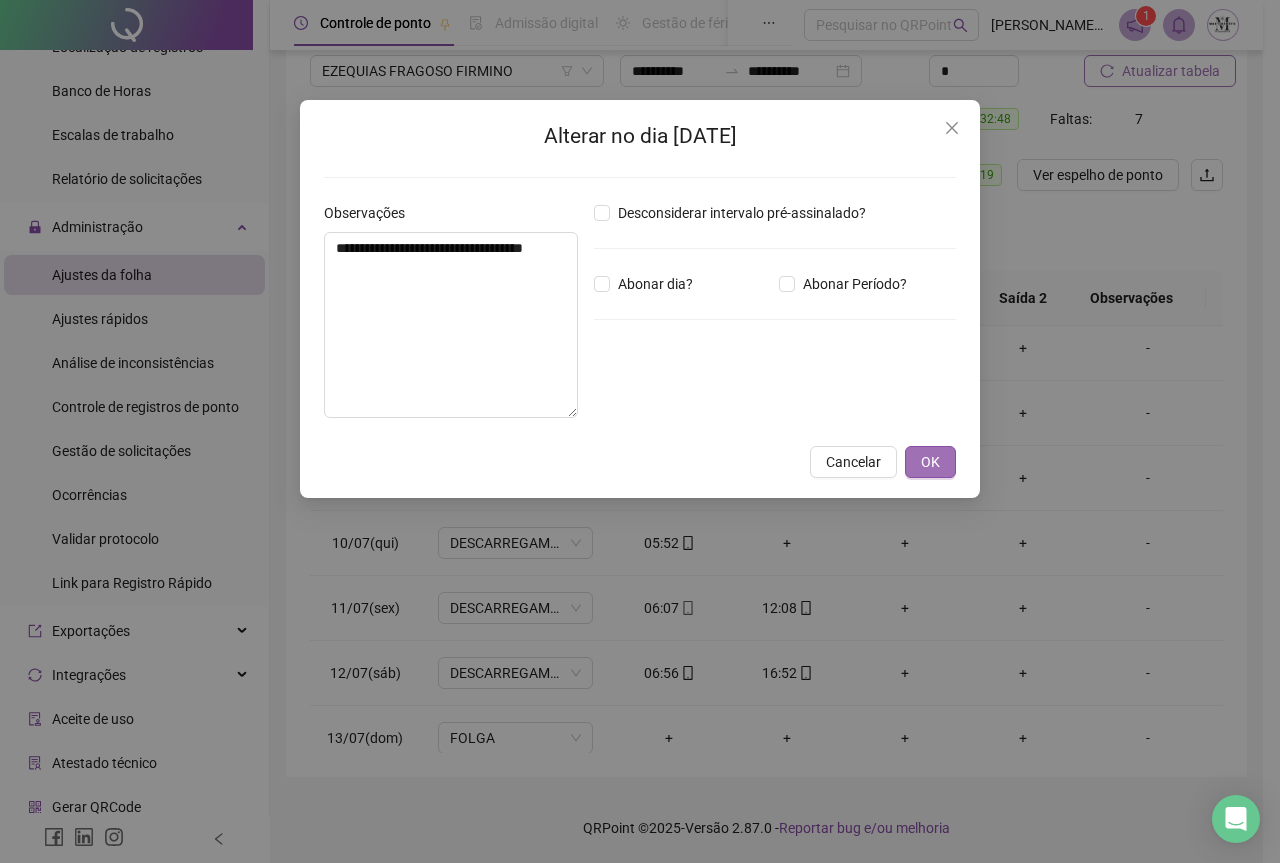 click on "OK" at bounding box center [930, 462] 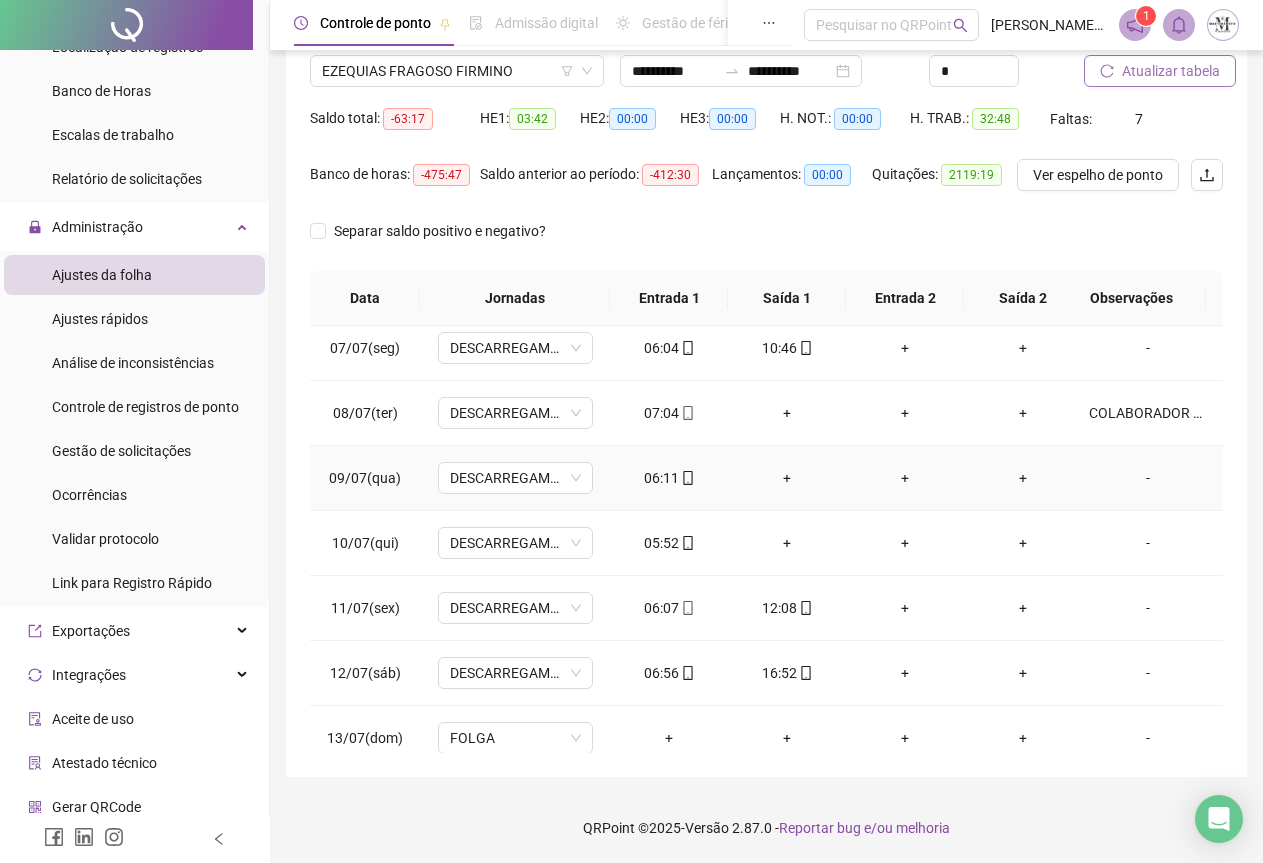 click on "-" at bounding box center (1148, 478) 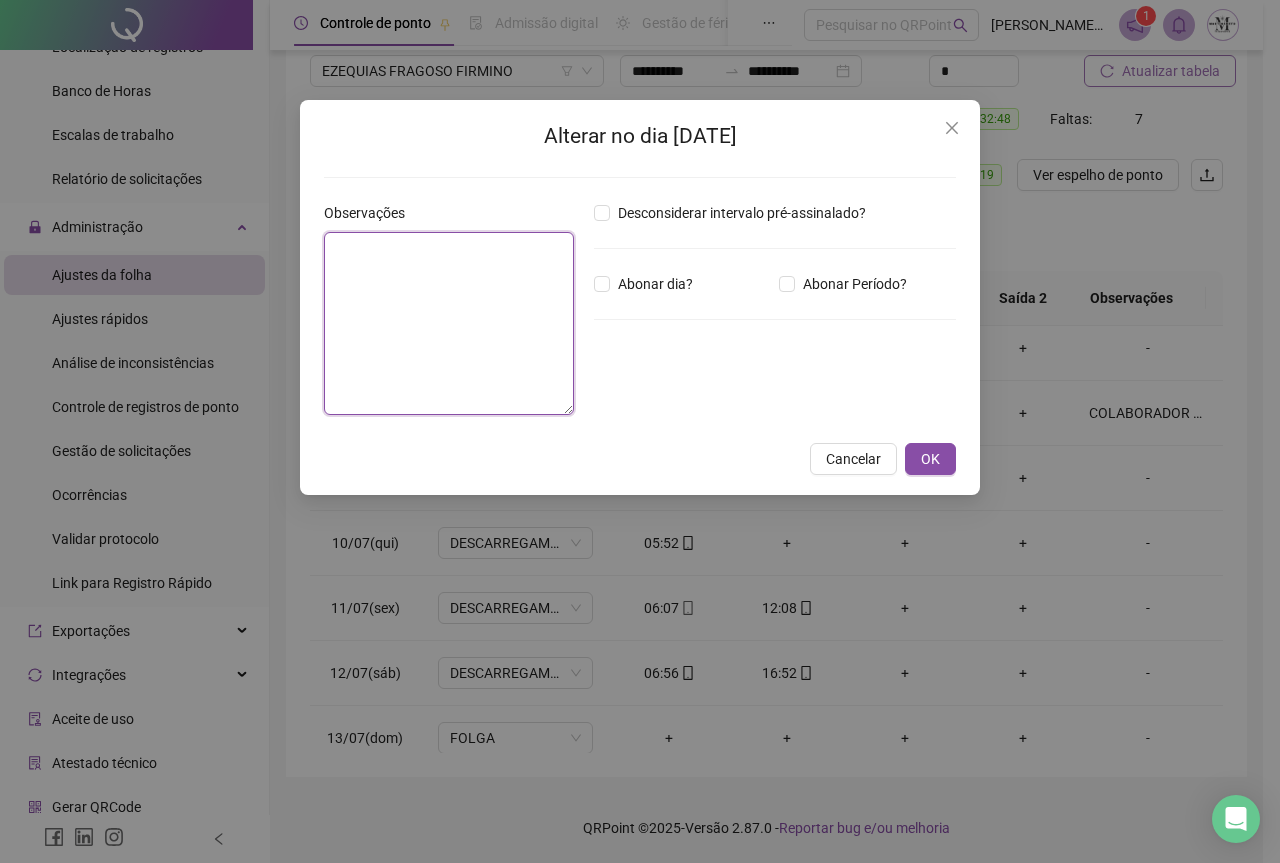 click at bounding box center (449, 323) 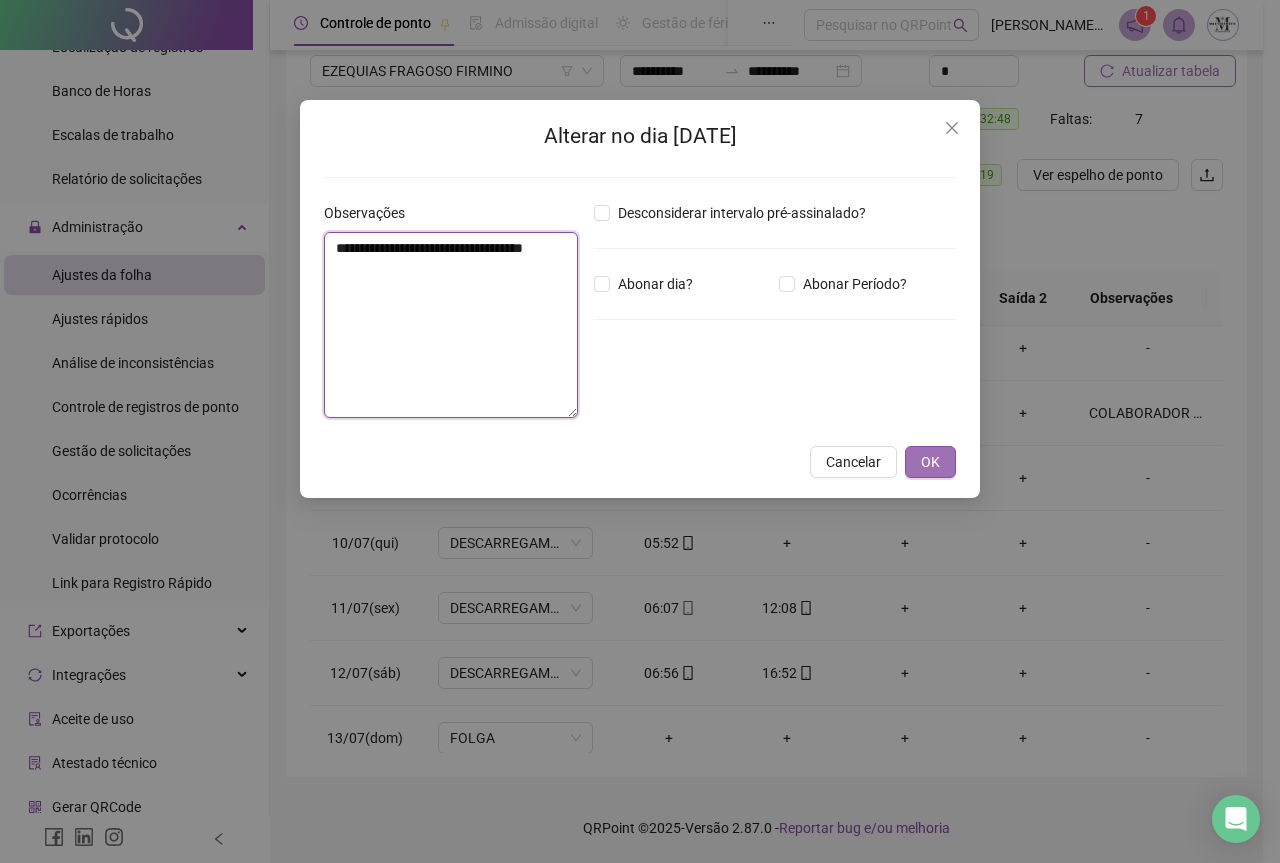 type on "**********" 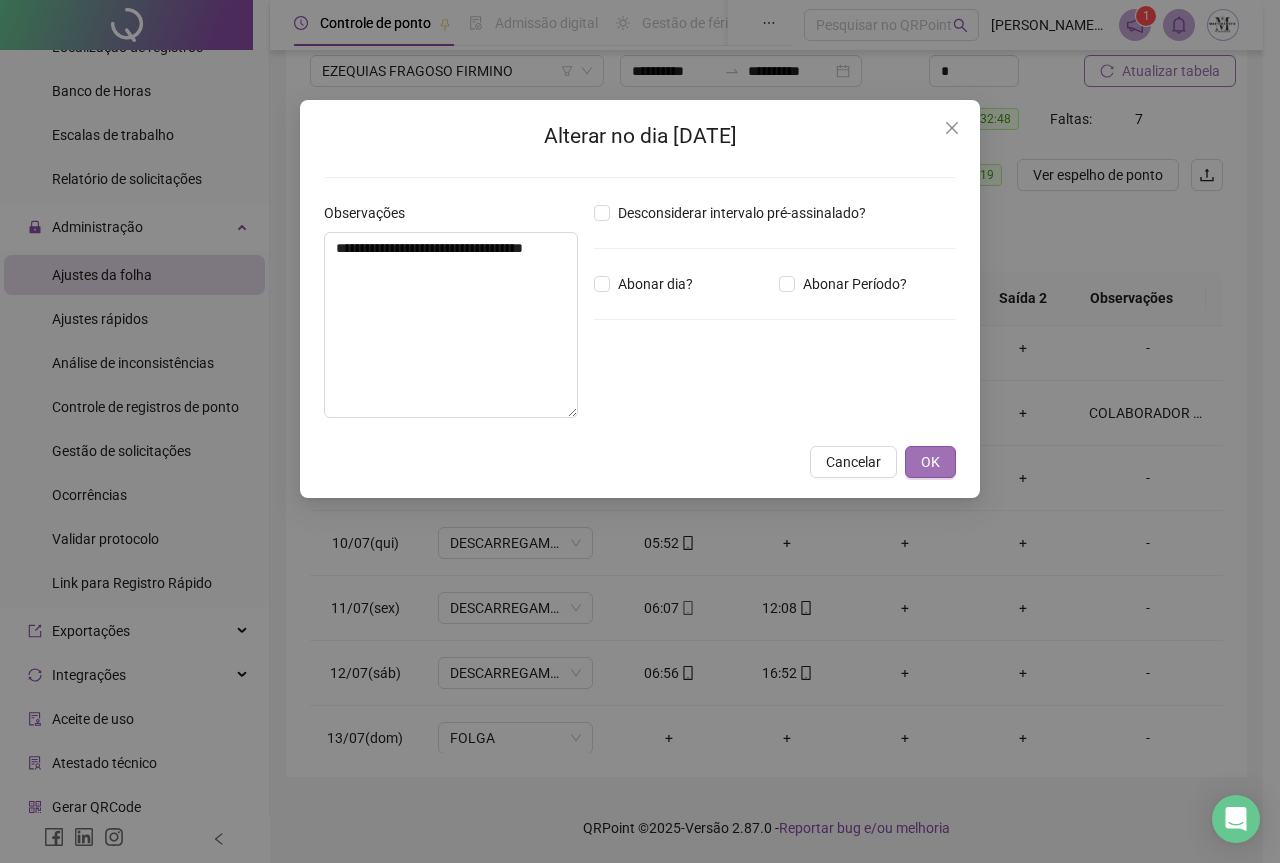 click on "OK" at bounding box center (930, 462) 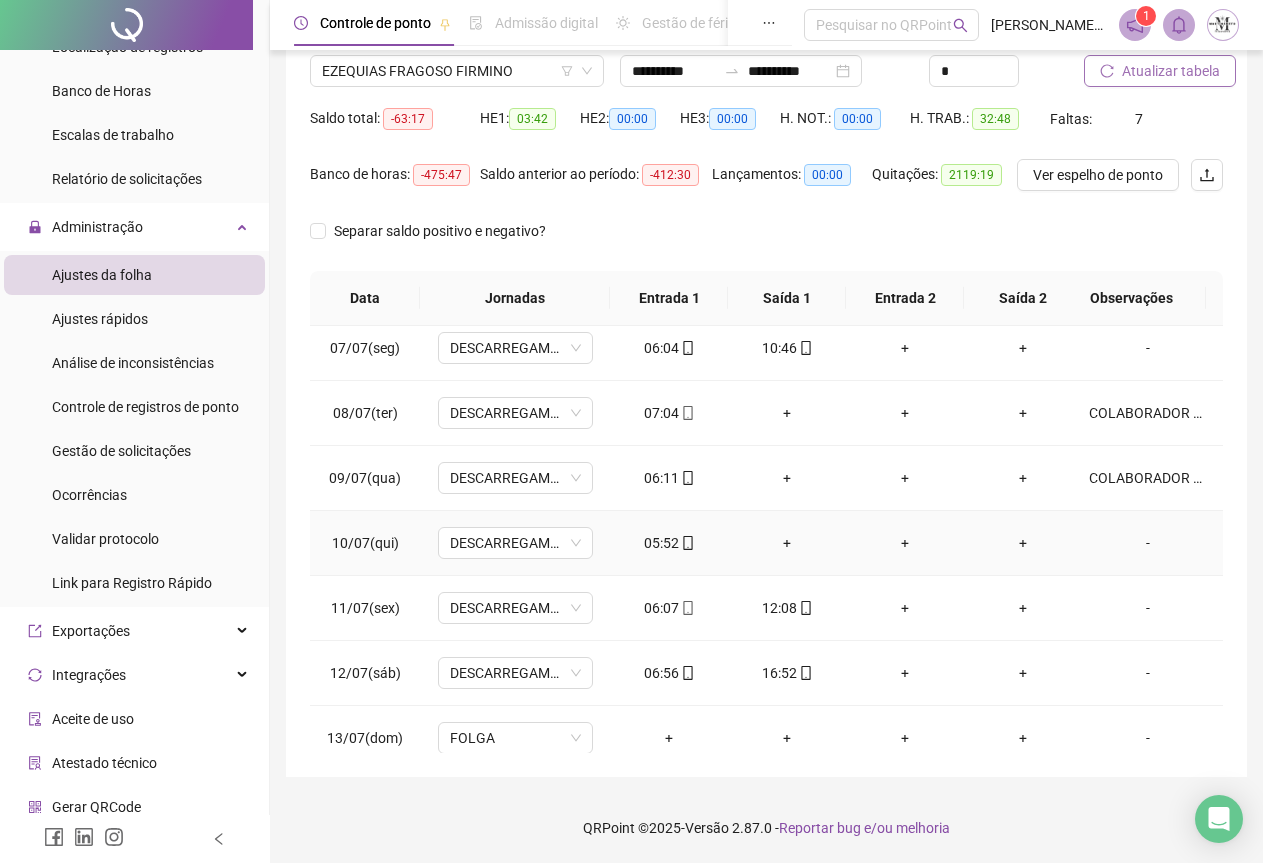 click on "-" at bounding box center (1148, 543) 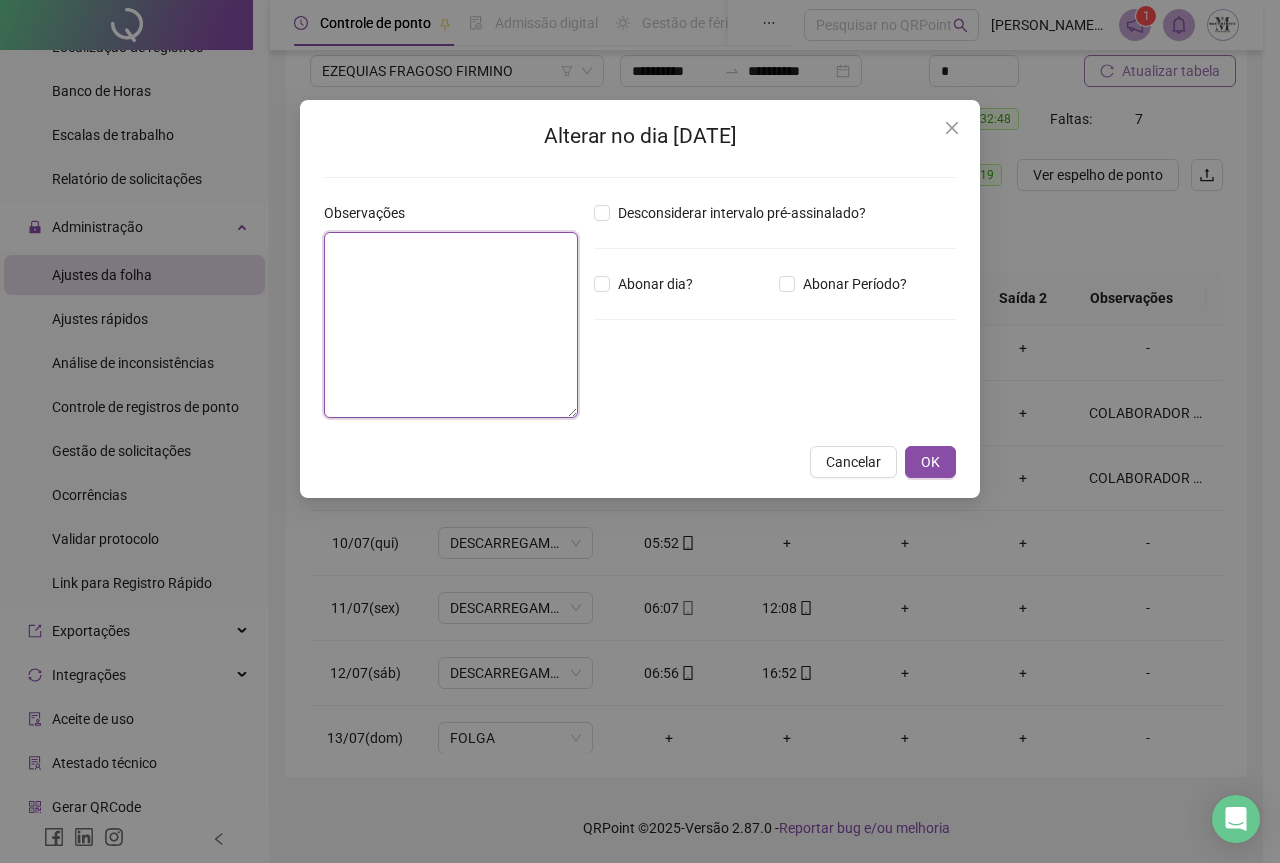 click at bounding box center (451, 325) 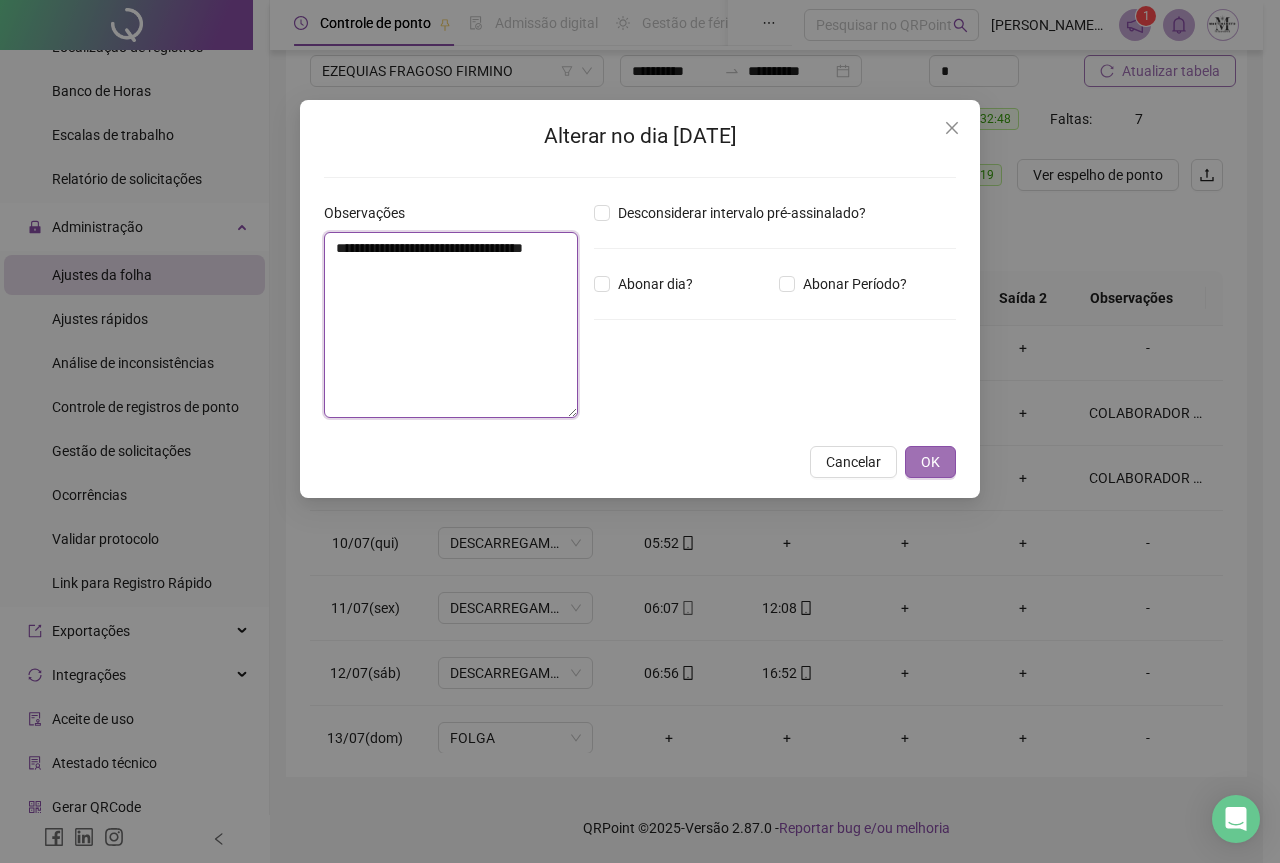 type on "**********" 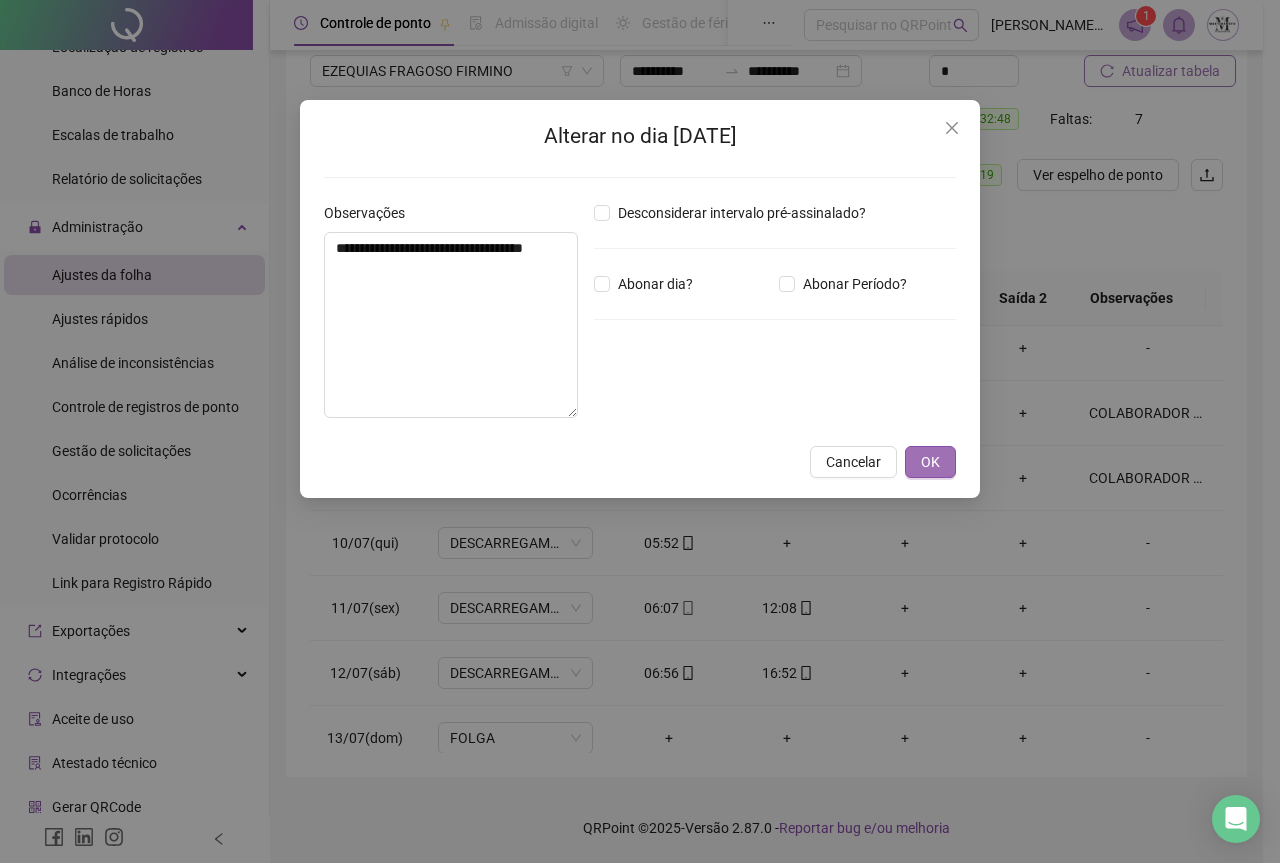 click on "OK" at bounding box center [930, 462] 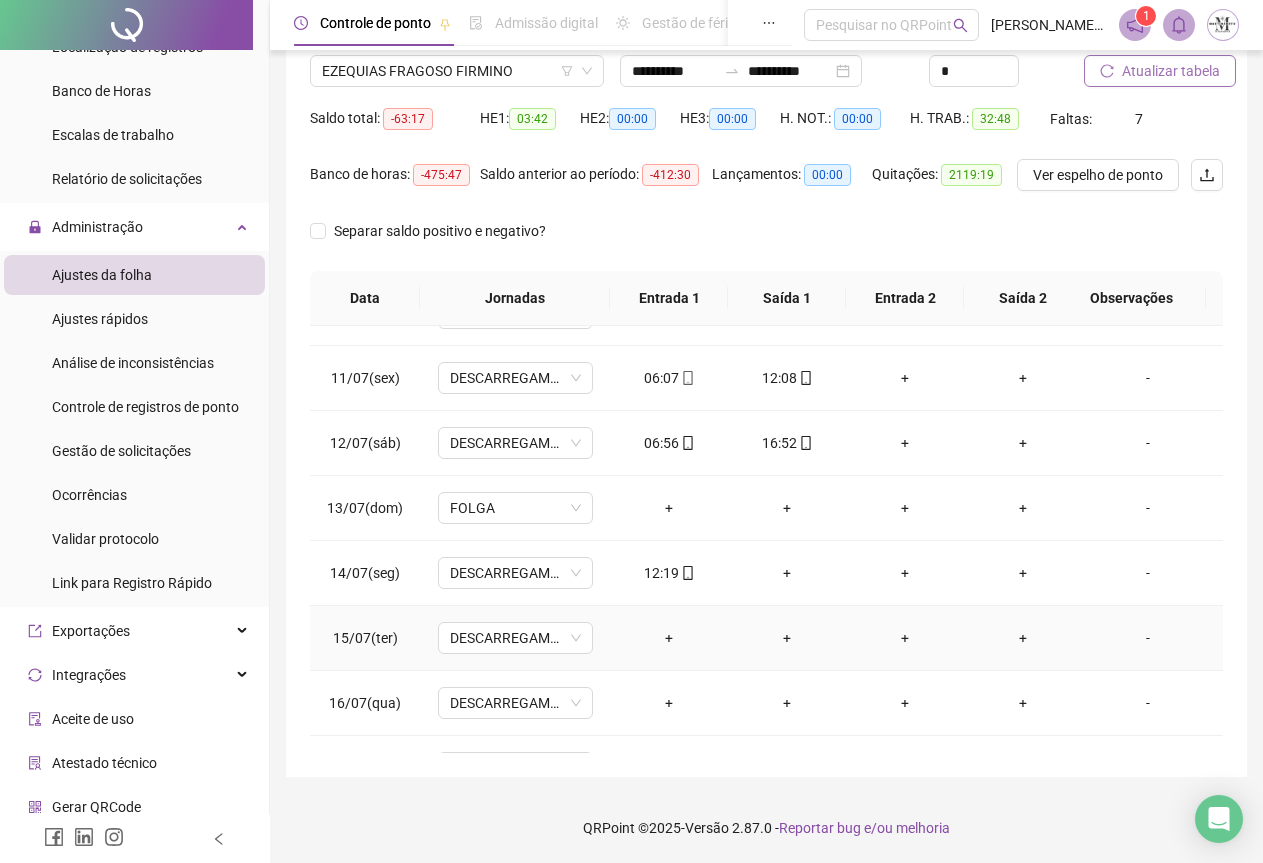 scroll, scrollTop: 595, scrollLeft: 0, axis: vertical 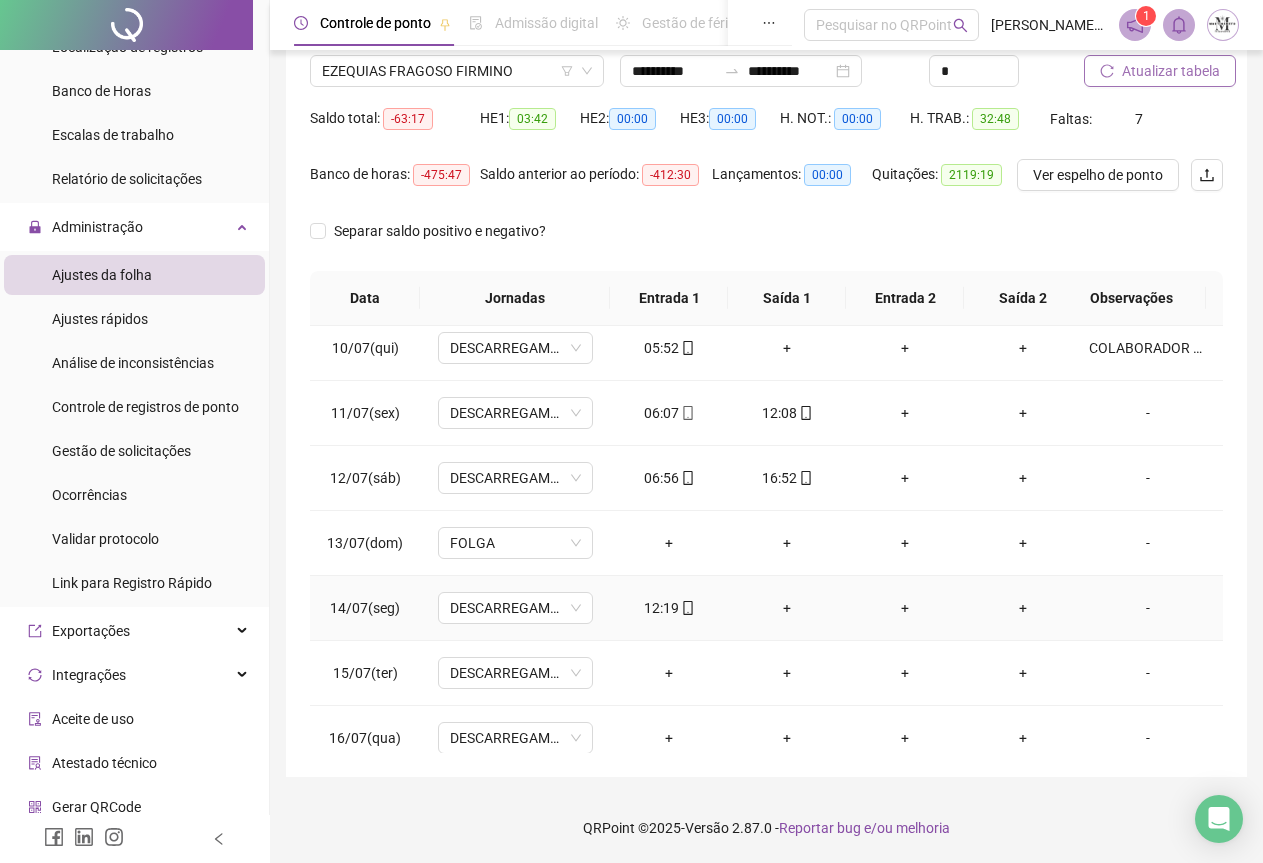 click on "-" at bounding box center (1148, 608) 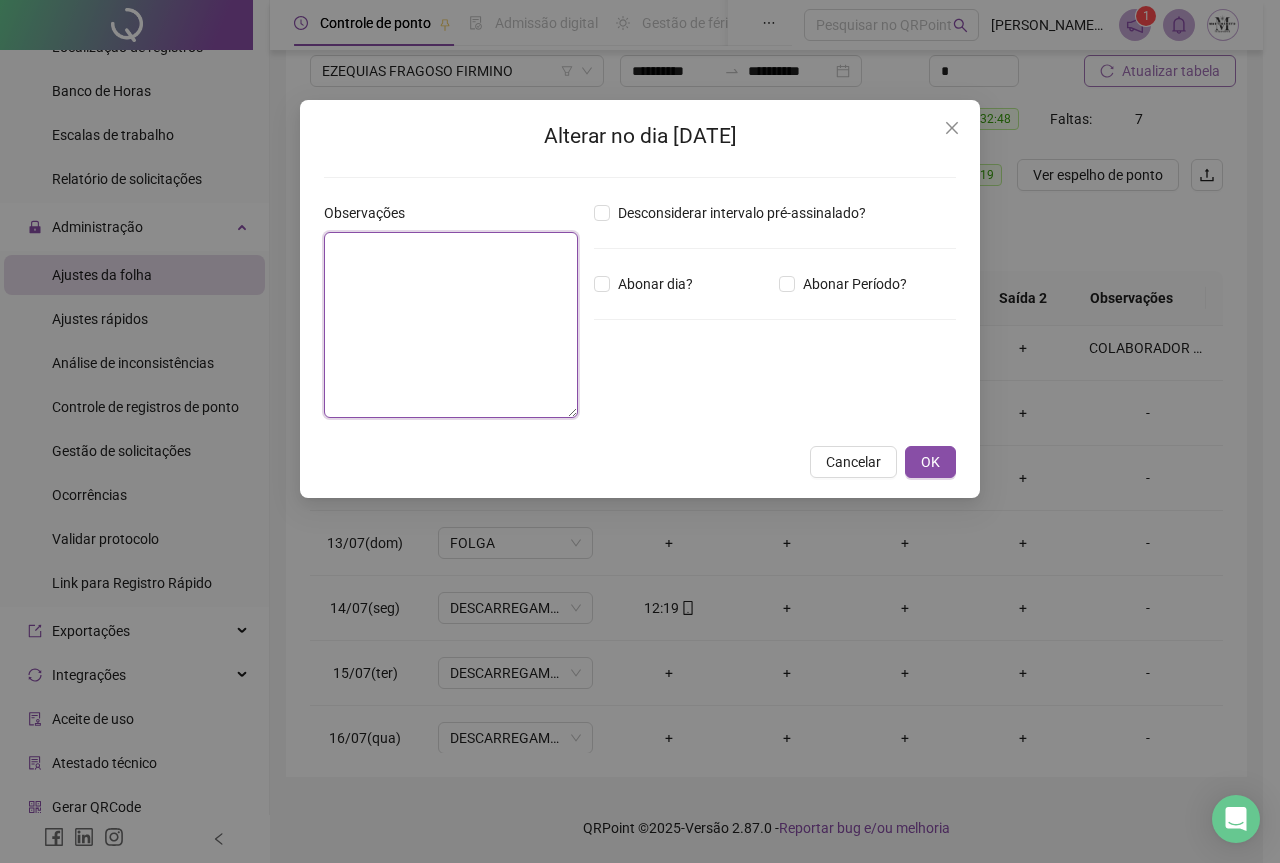 click at bounding box center [451, 325] 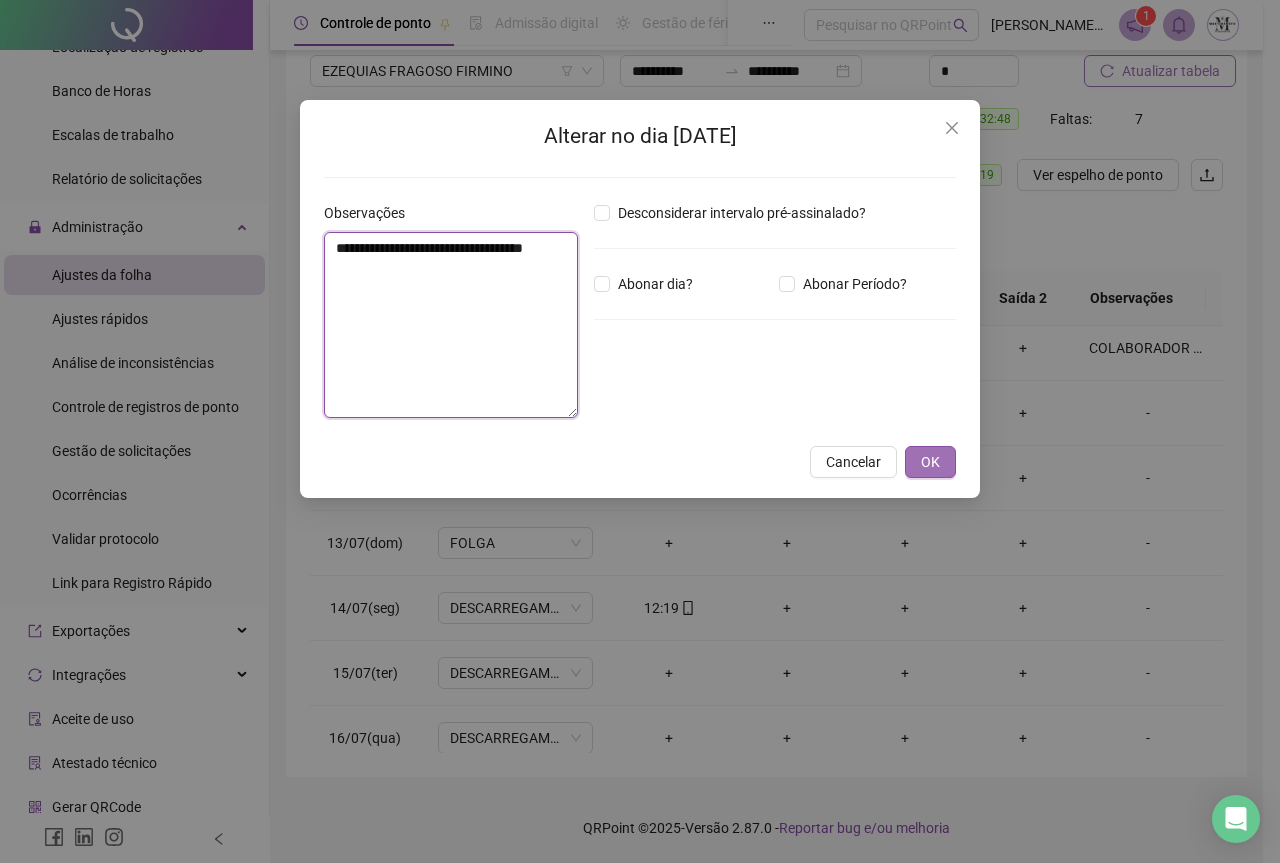 type on "**********" 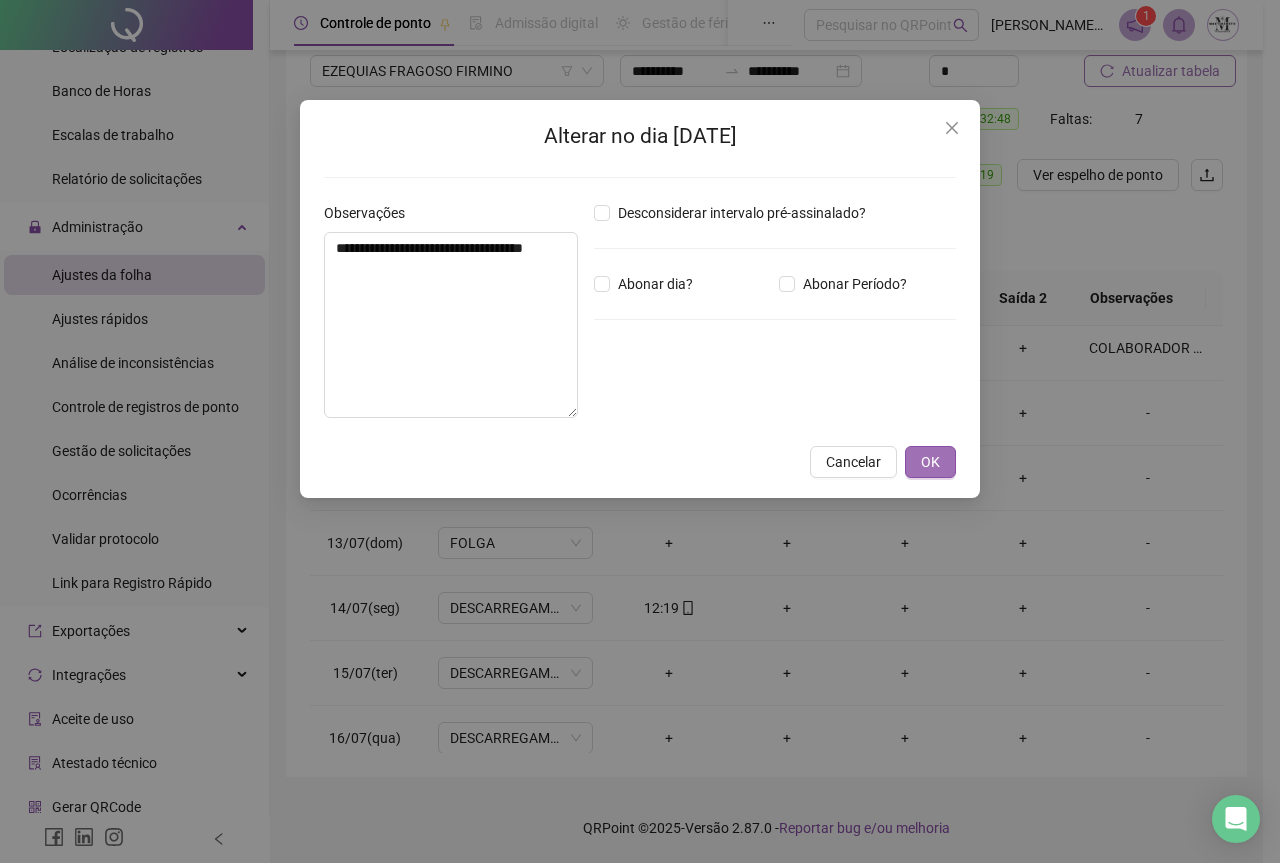 click on "OK" at bounding box center [930, 462] 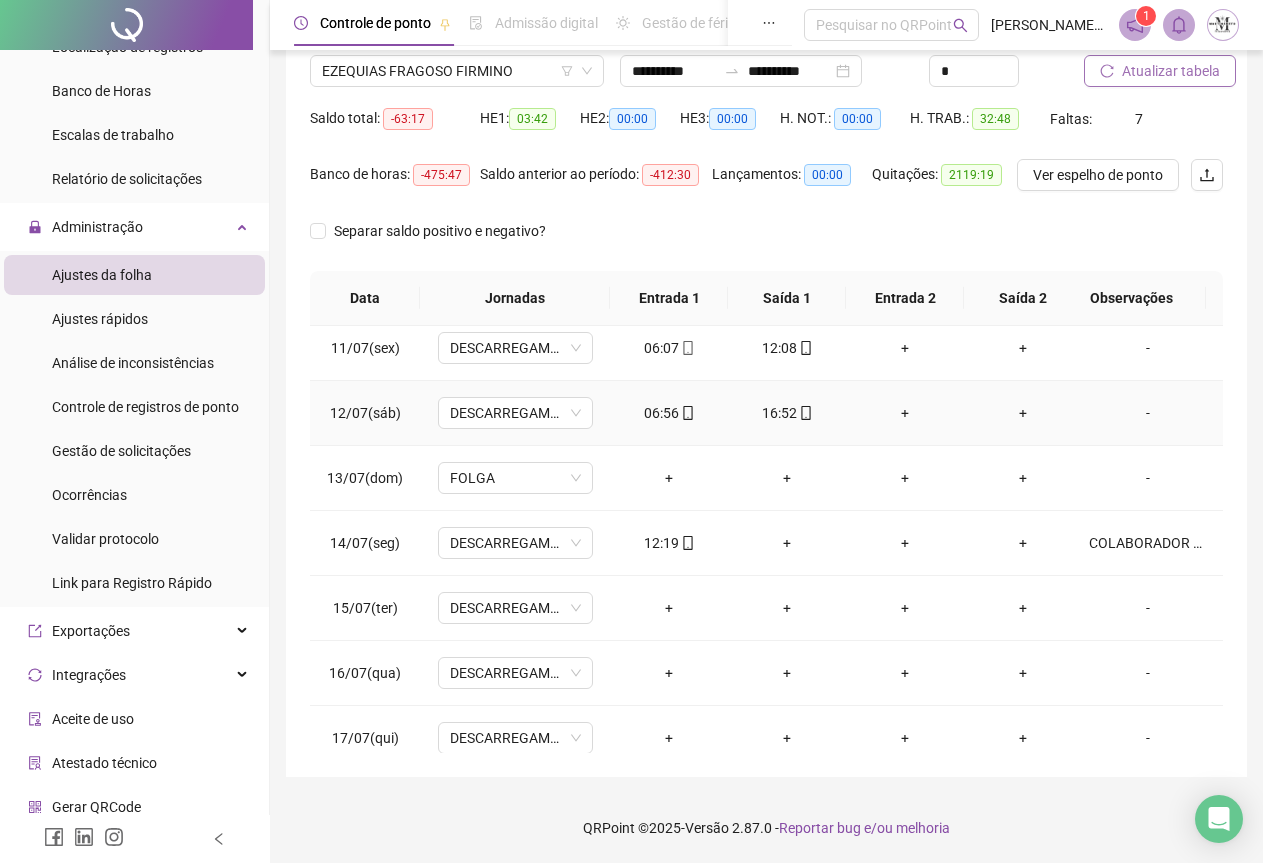 scroll, scrollTop: 695, scrollLeft: 0, axis: vertical 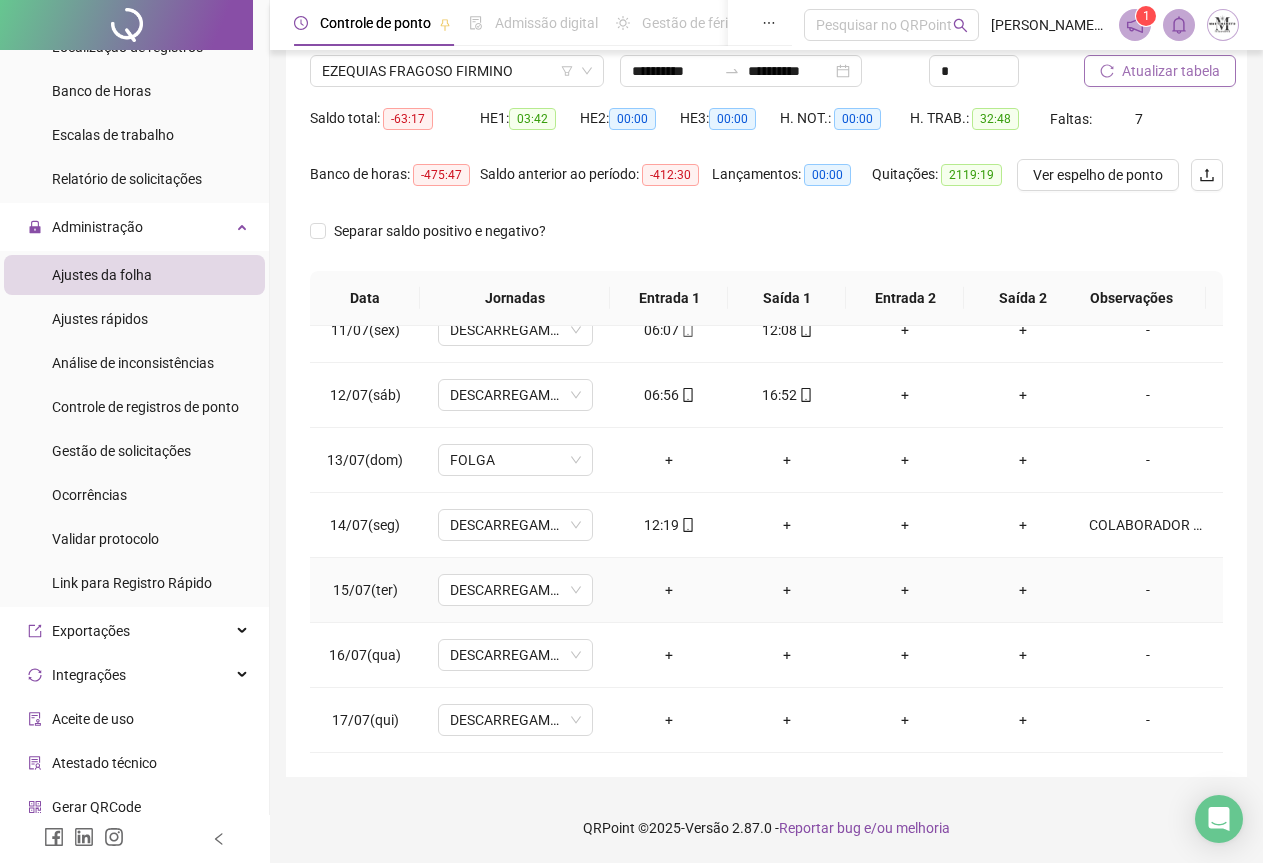 click on "-" at bounding box center [1148, 590] 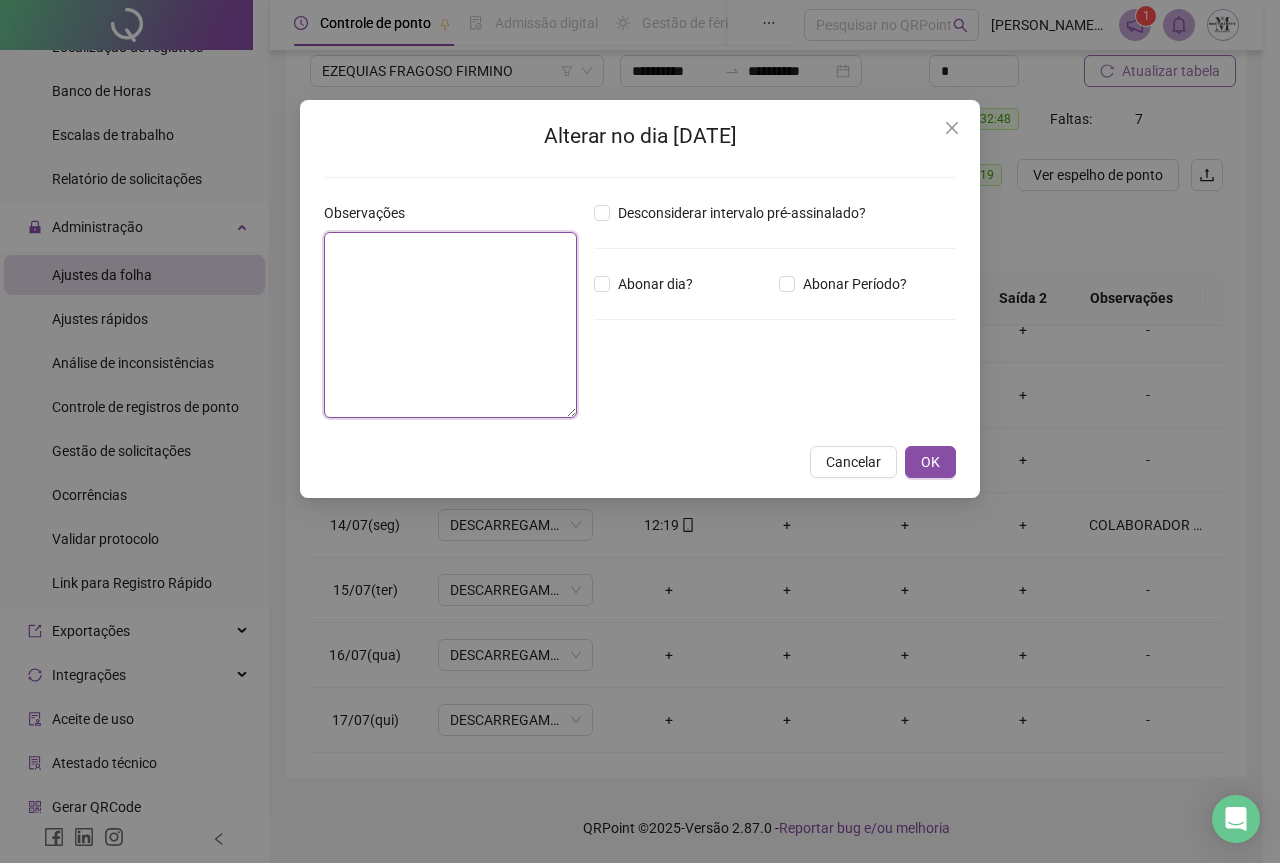 click at bounding box center [450, 325] 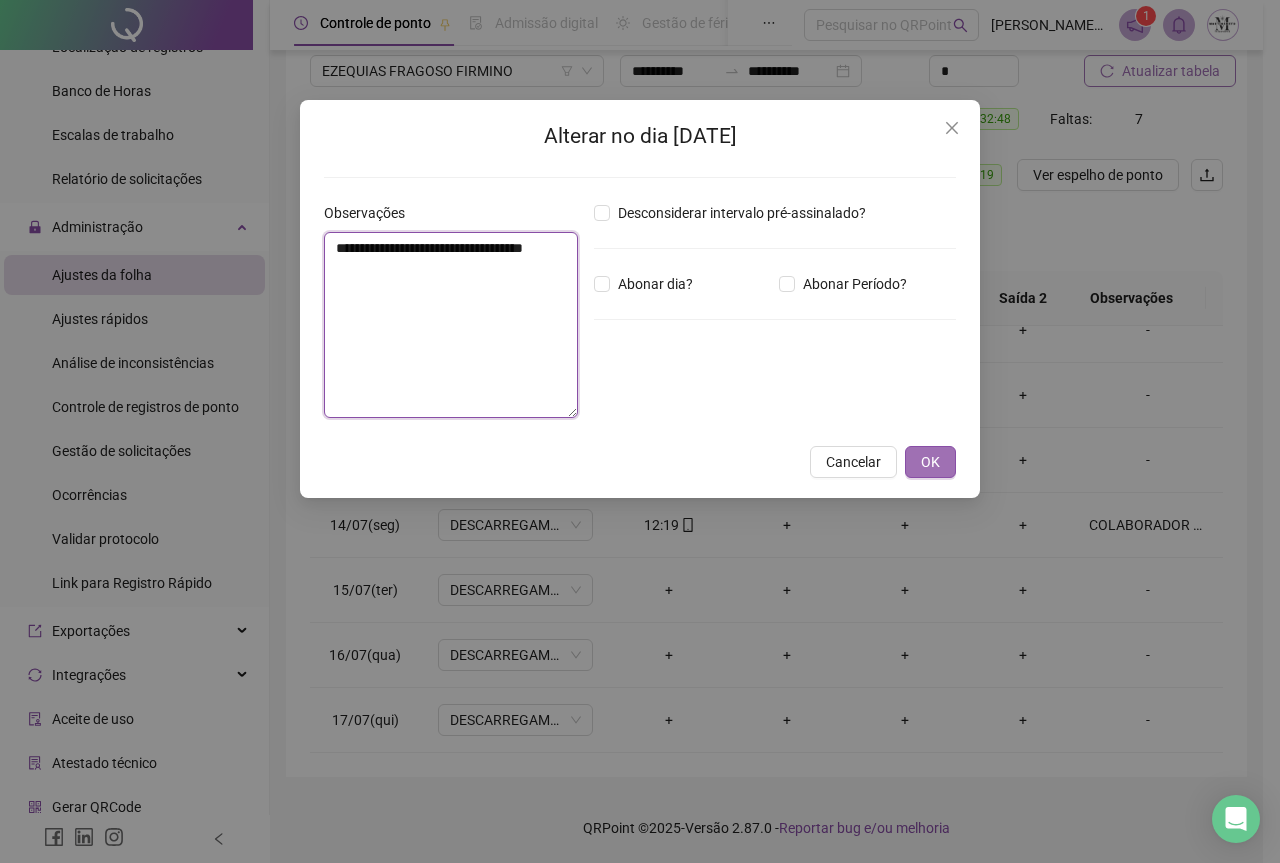 type on "**********" 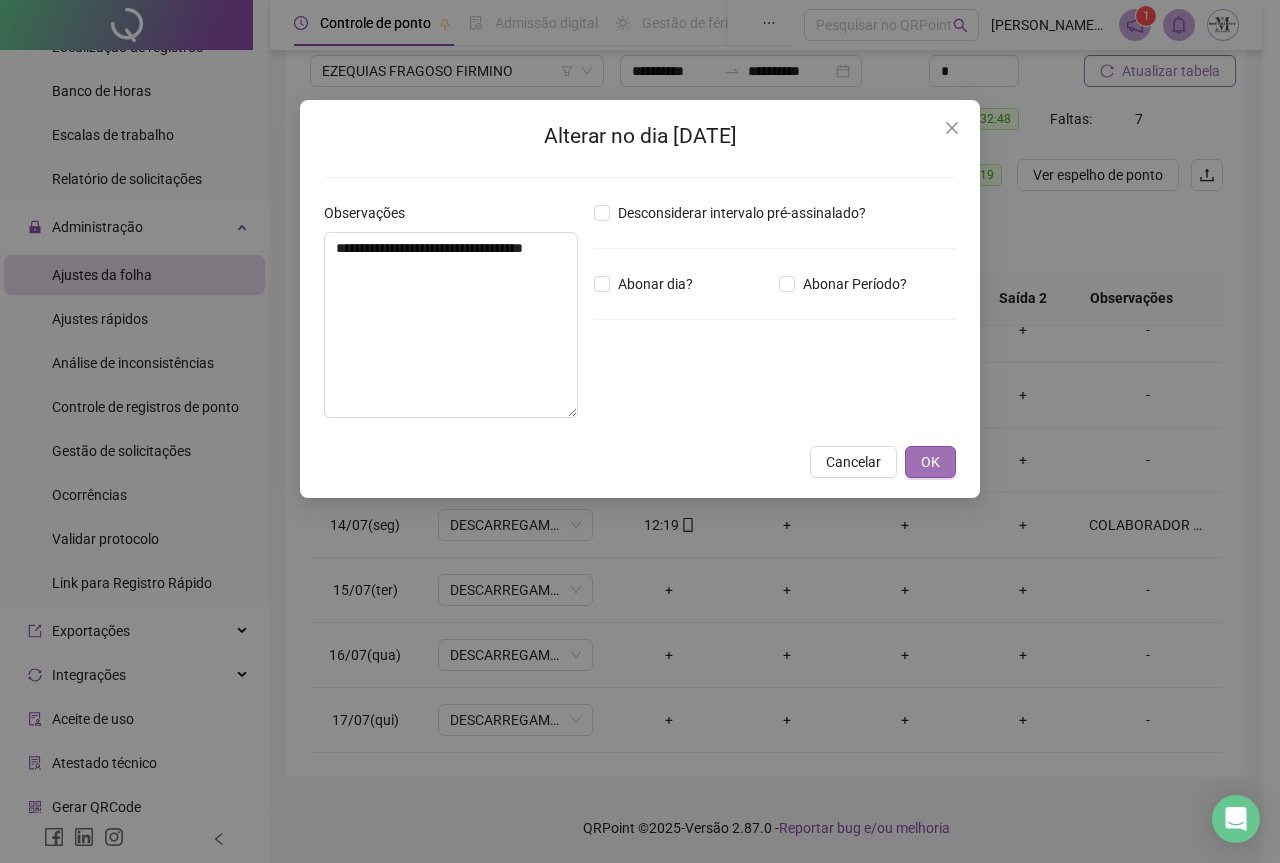click on "OK" at bounding box center (930, 462) 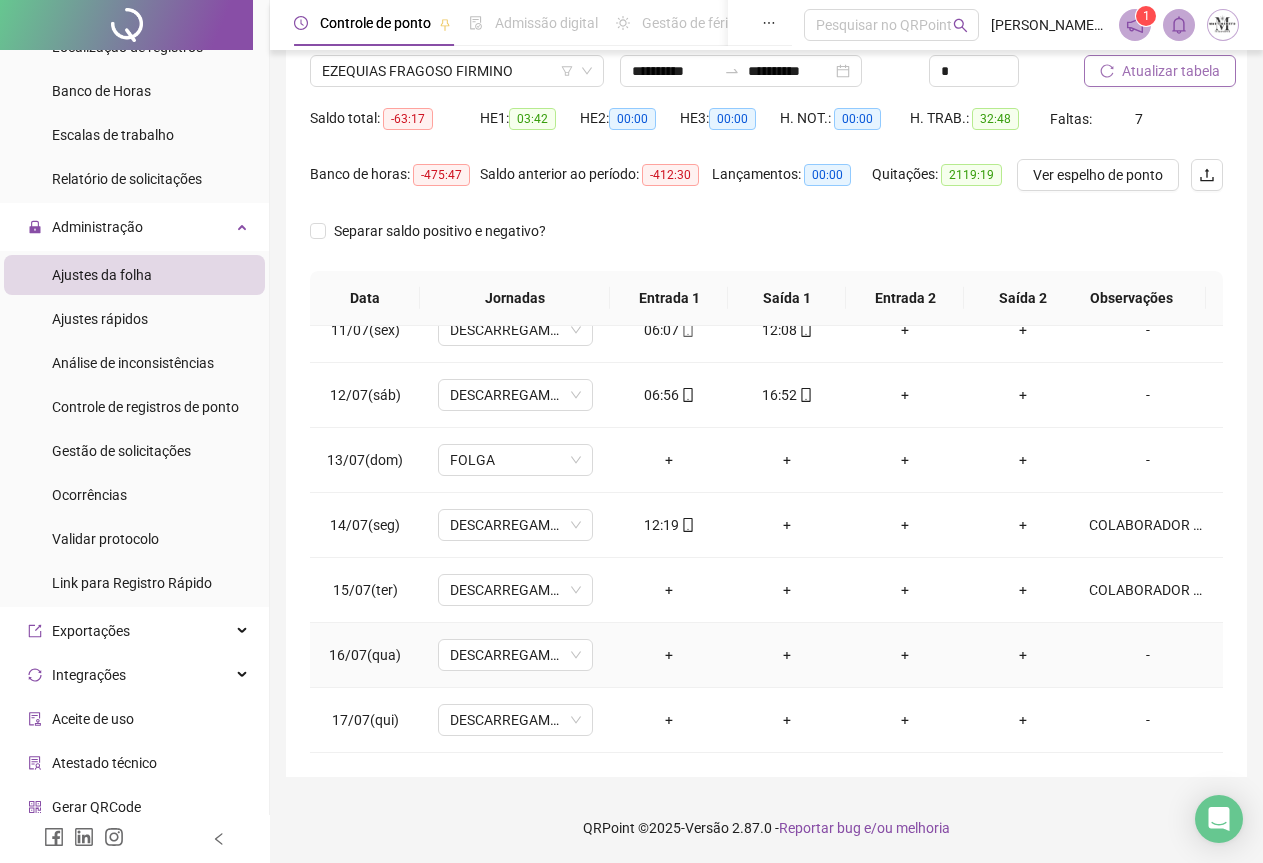 click on "-" at bounding box center (1148, 655) 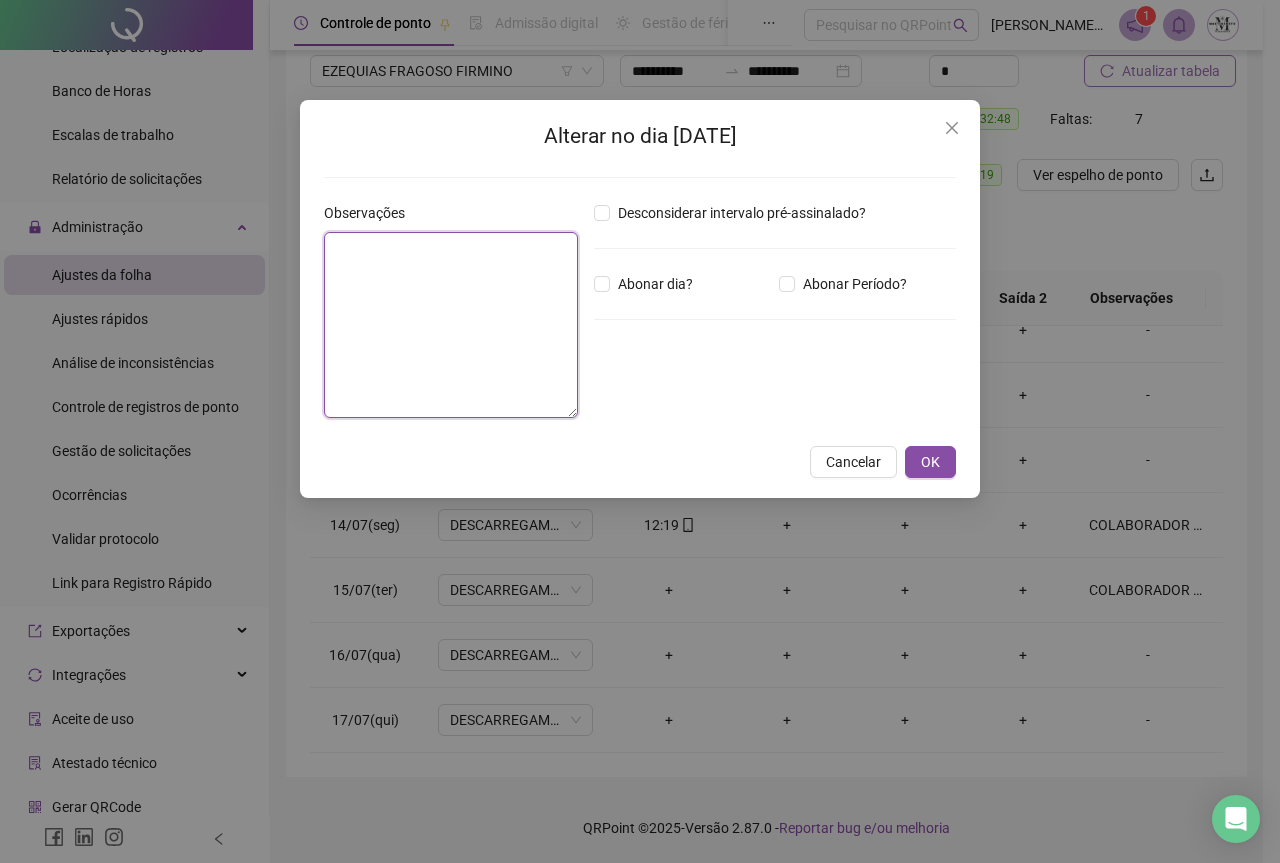 click at bounding box center [451, 325] 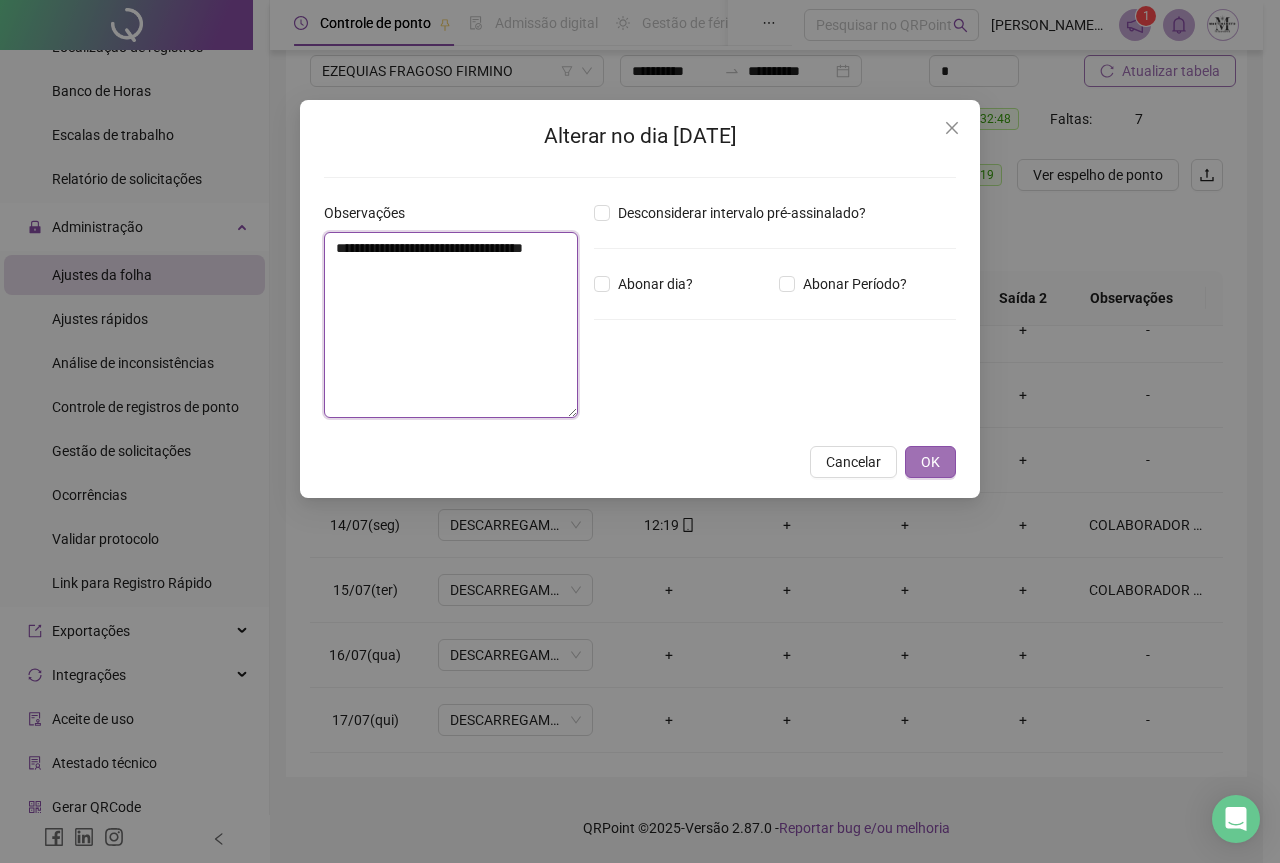 type on "**********" 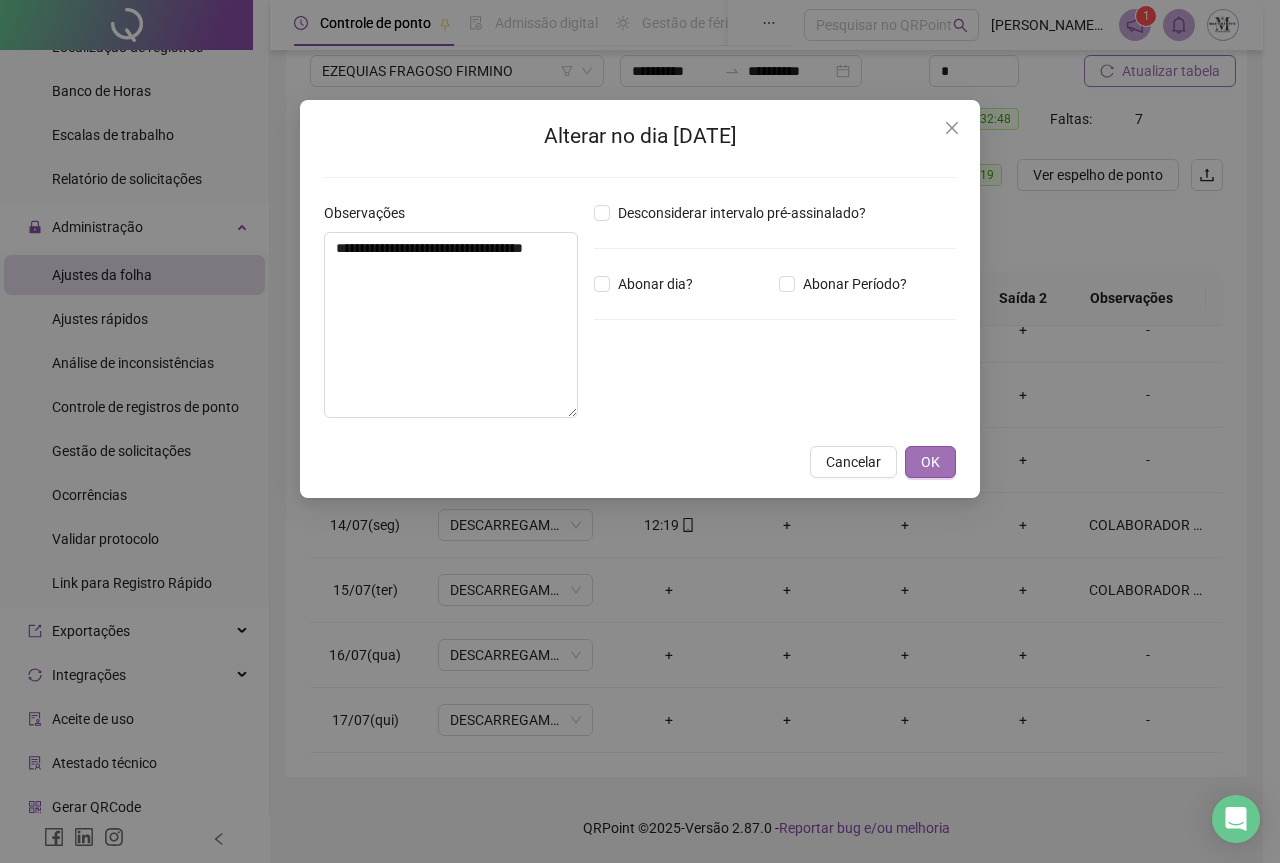 click on "OK" at bounding box center [930, 462] 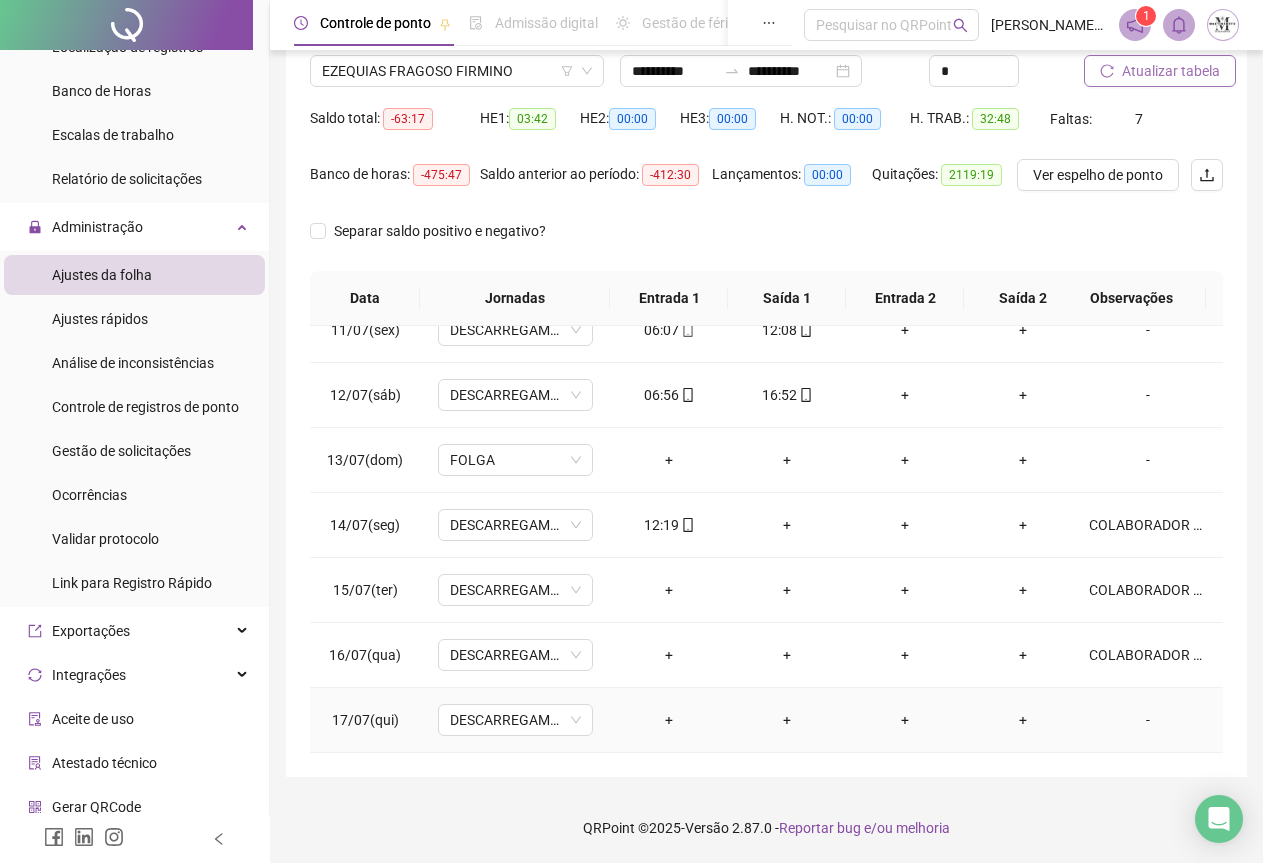 click on "-" at bounding box center (1148, 720) 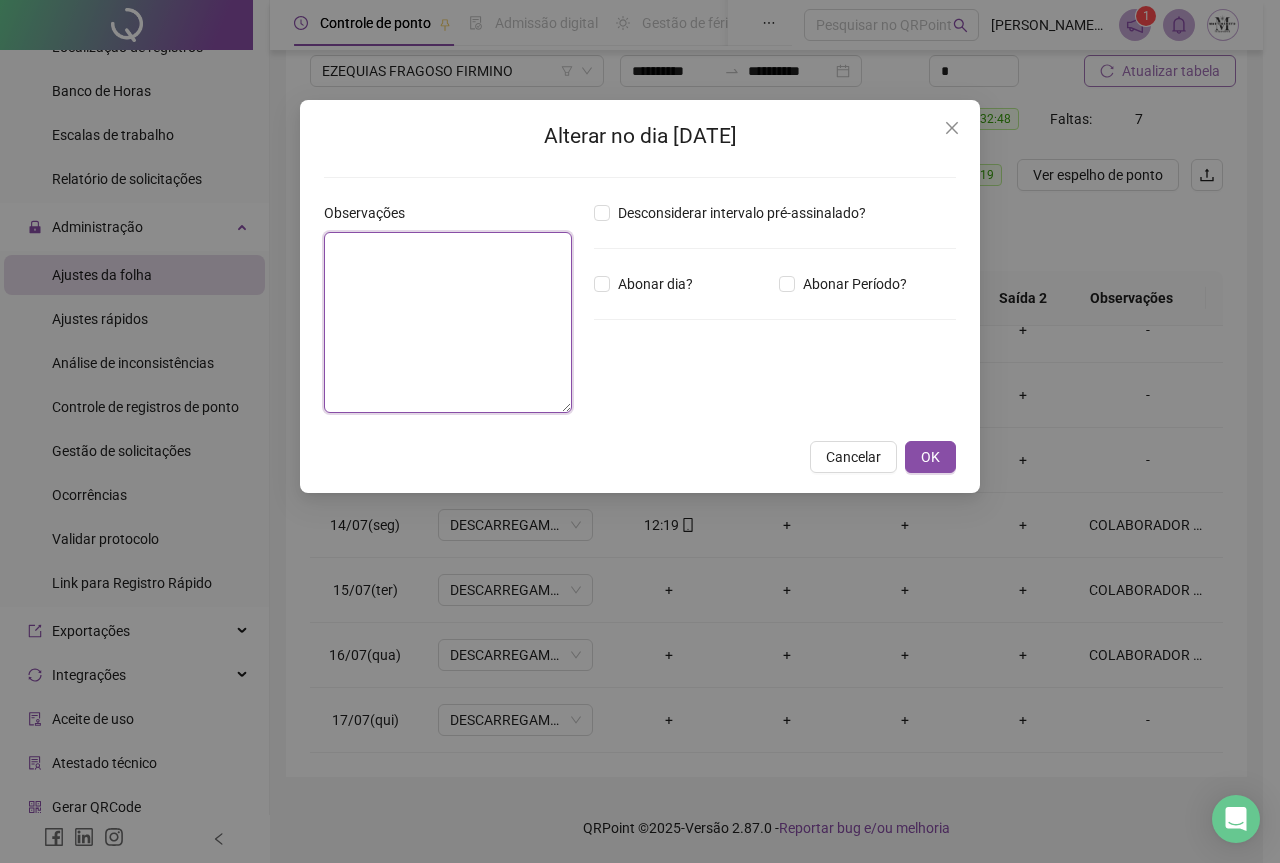 click at bounding box center (448, 322) 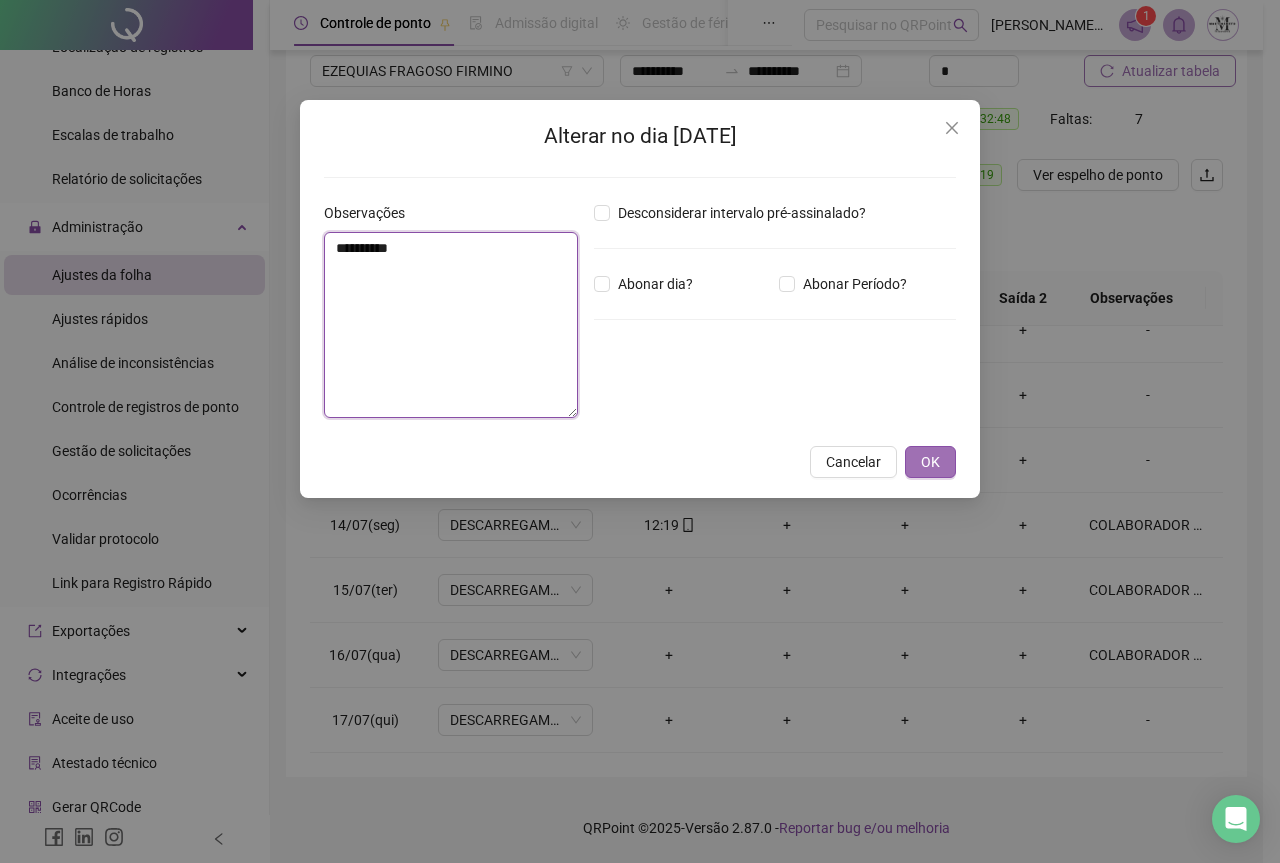 type on "*********" 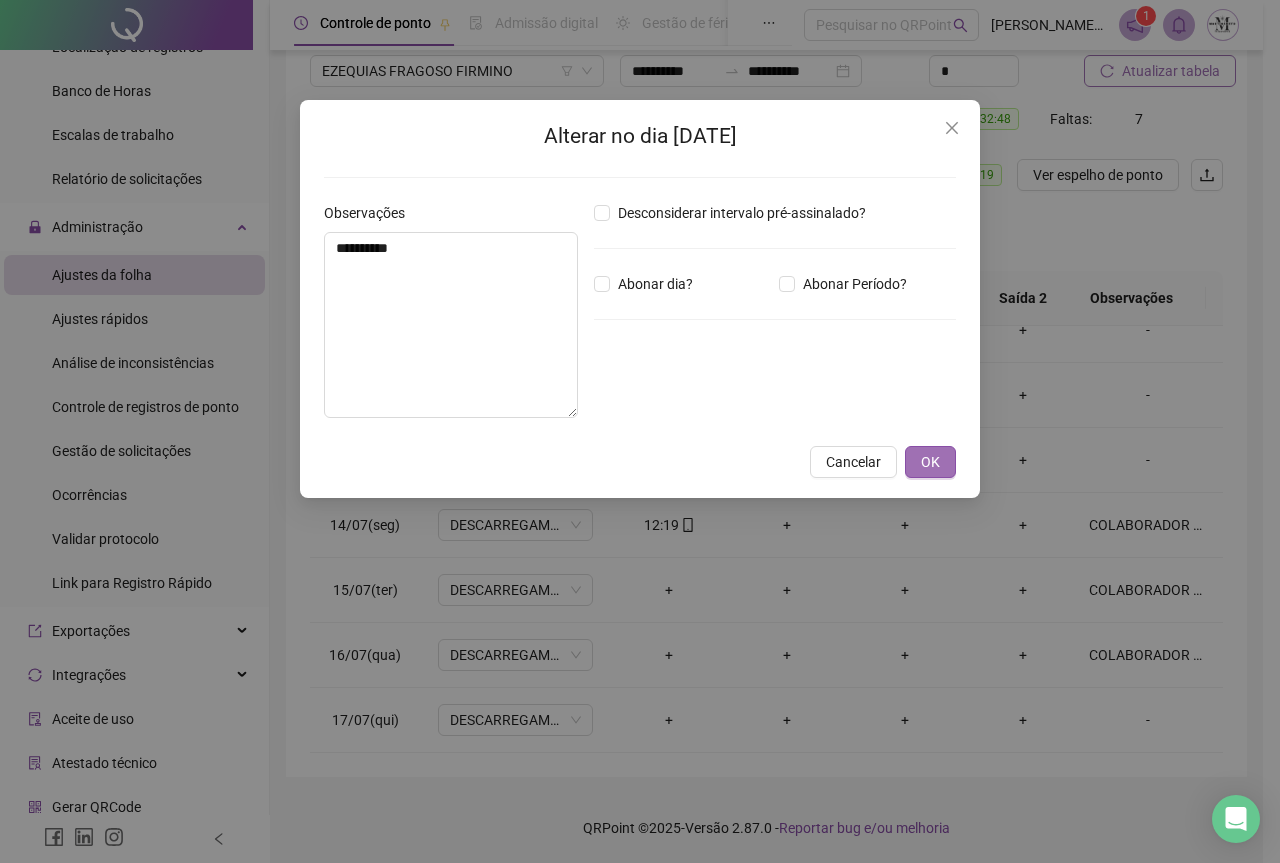 click on "OK" at bounding box center (930, 462) 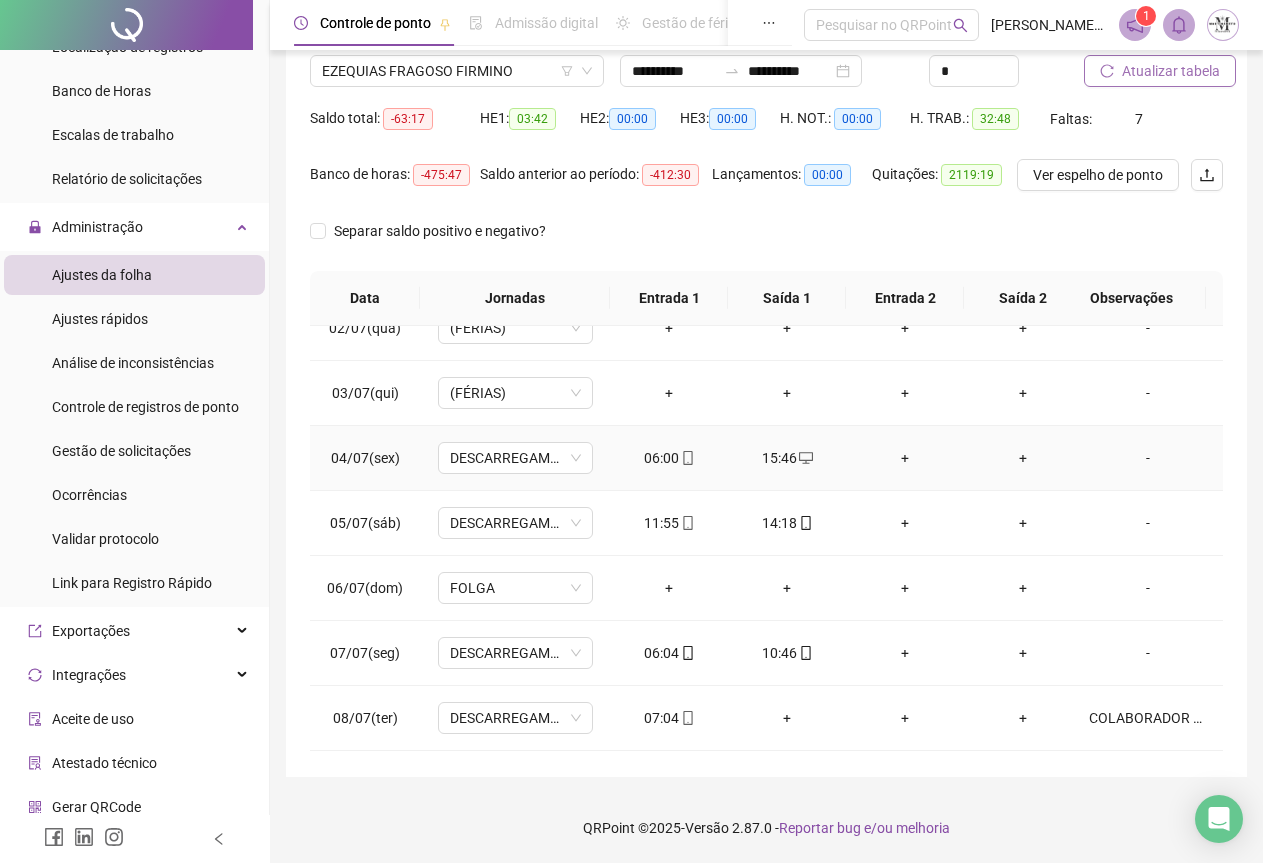 scroll, scrollTop: 0, scrollLeft: 0, axis: both 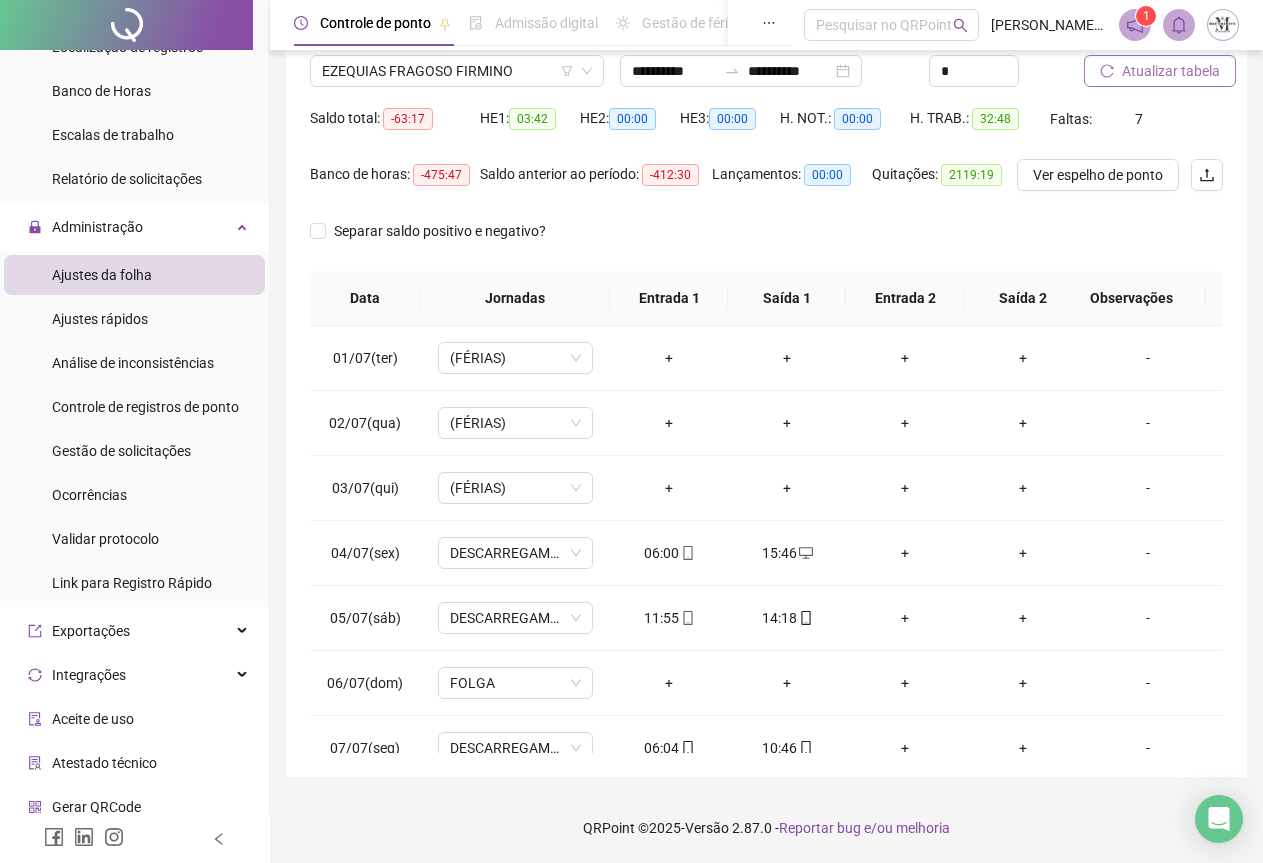 click on "Atualizar tabela" at bounding box center [1171, 71] 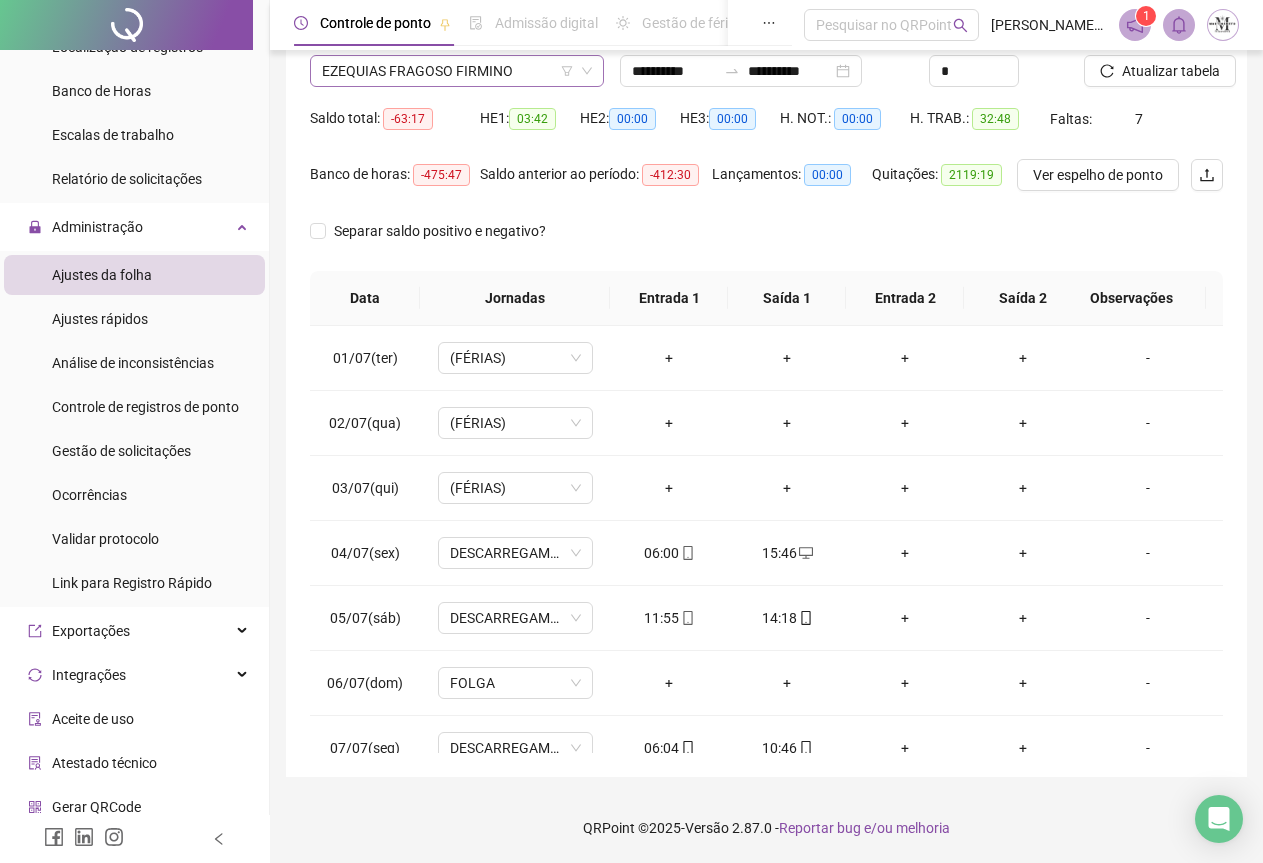 click on "EZEQUIAS FRAGOSO FIRMINO" at bounding box center [457, 71] 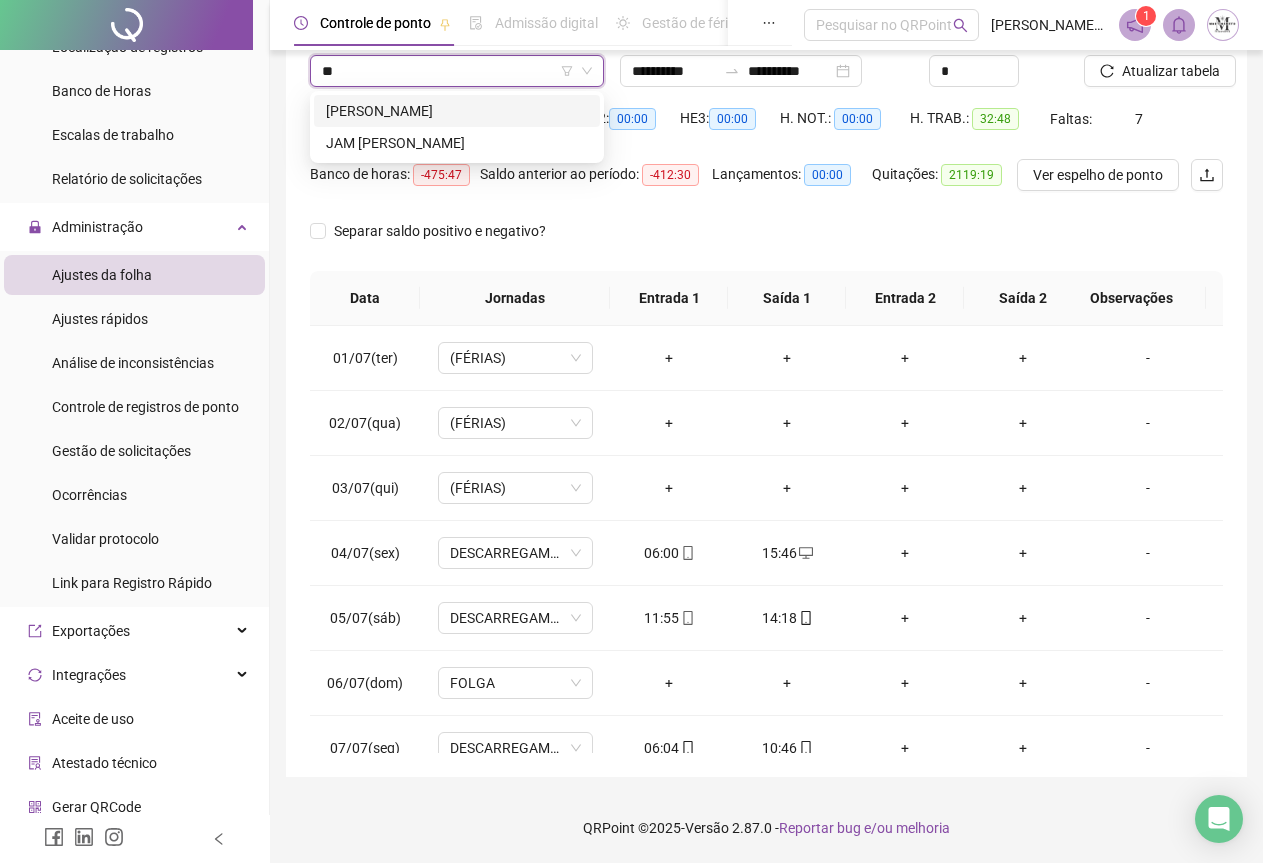 scroll, scrollTop: 0, scrollLeft: 0, axis: both 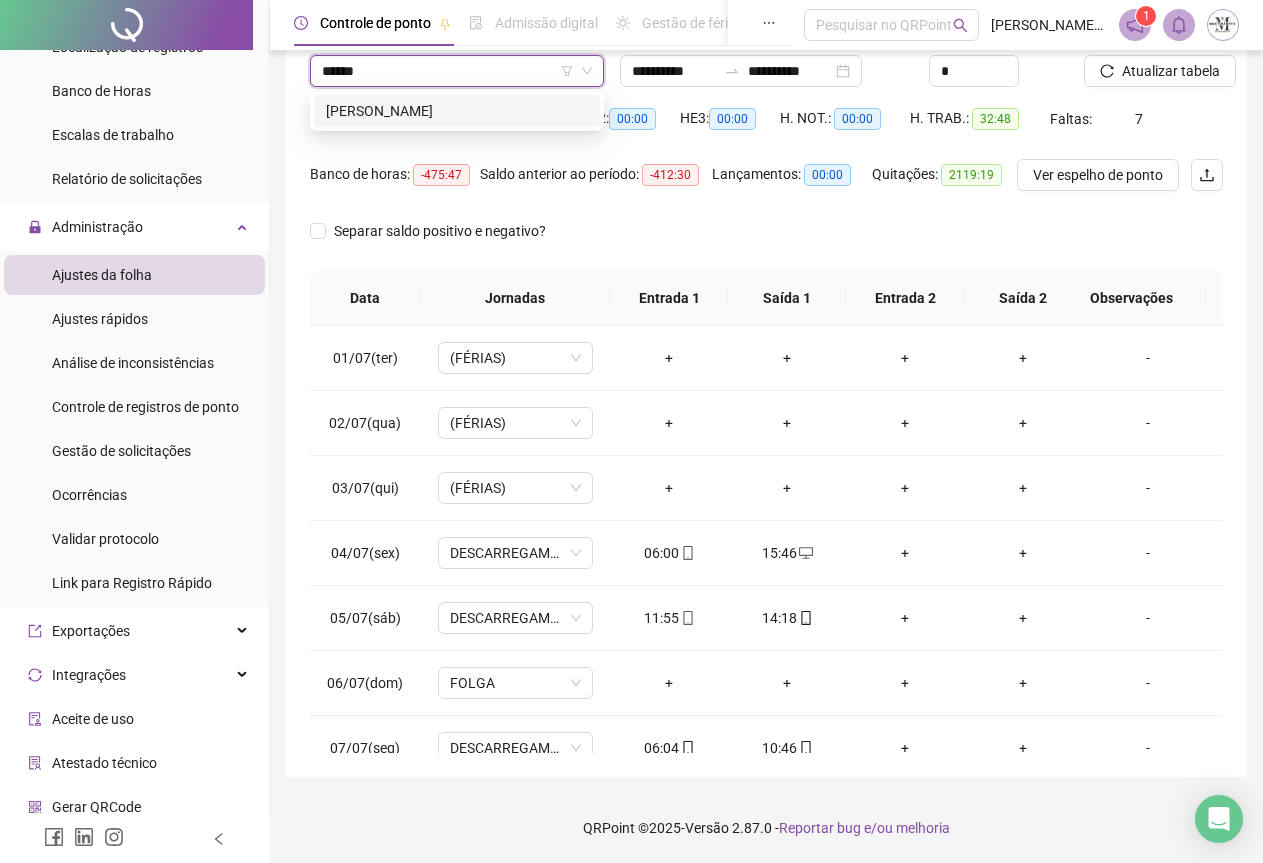type on "*******" 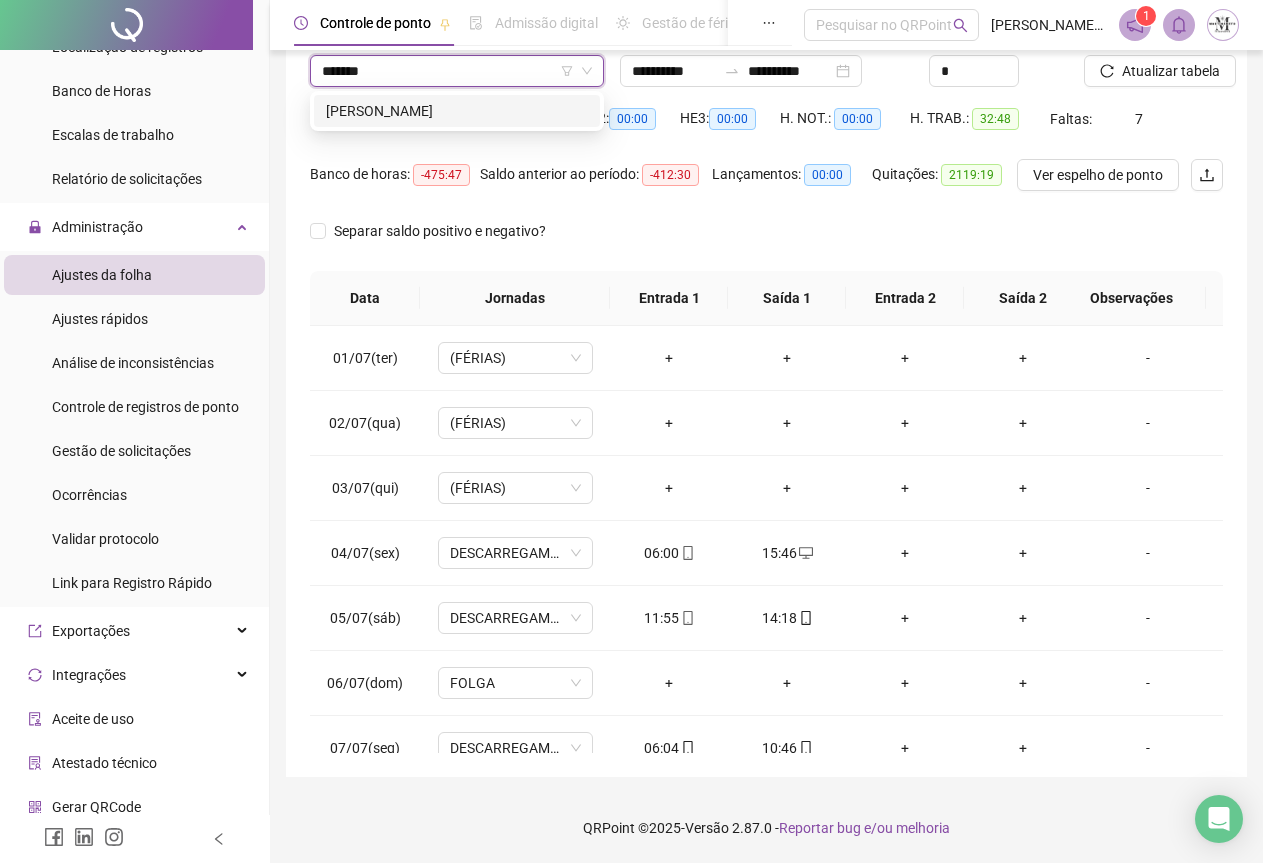click on "[PERSON_NAME]" at bounding box center (457, 111) 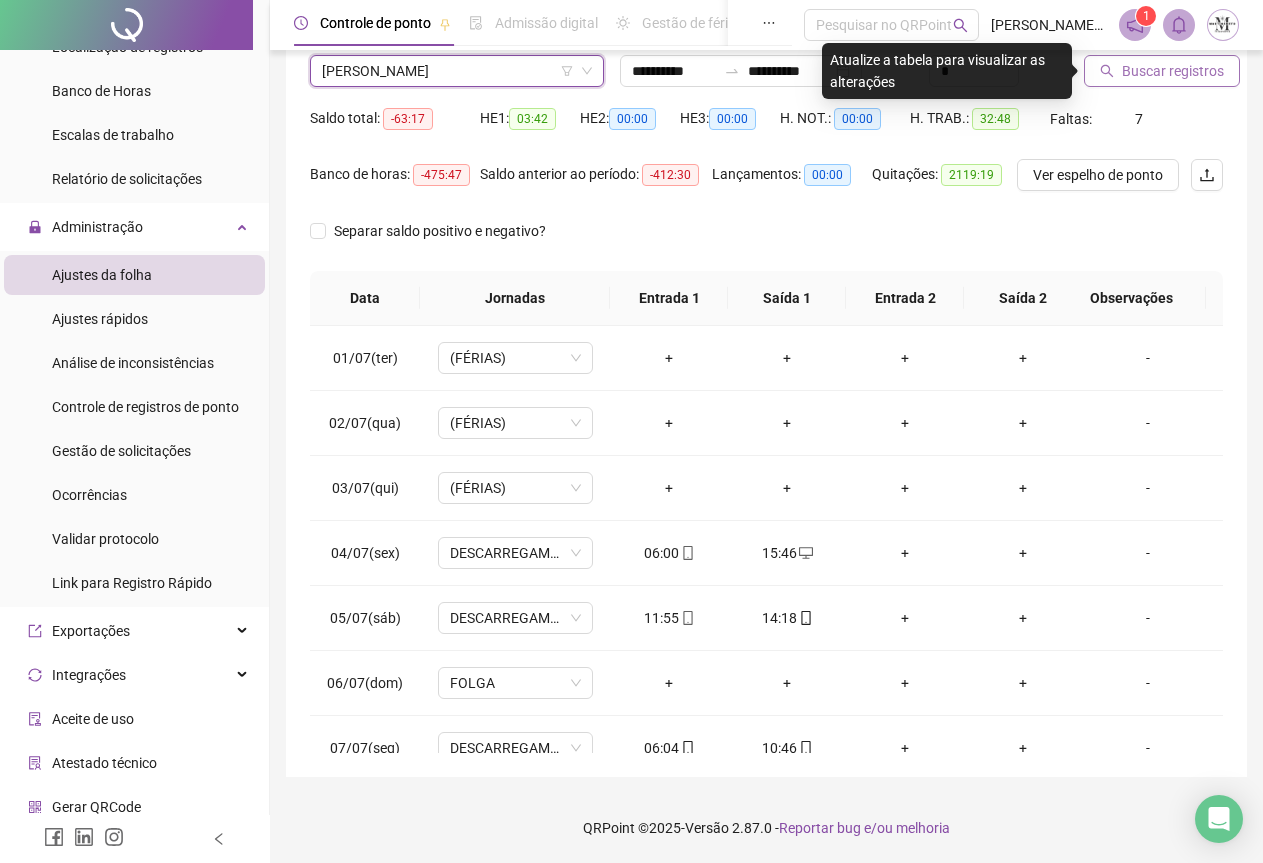click on "Buscar registros" at bounding box center (1173, 71) 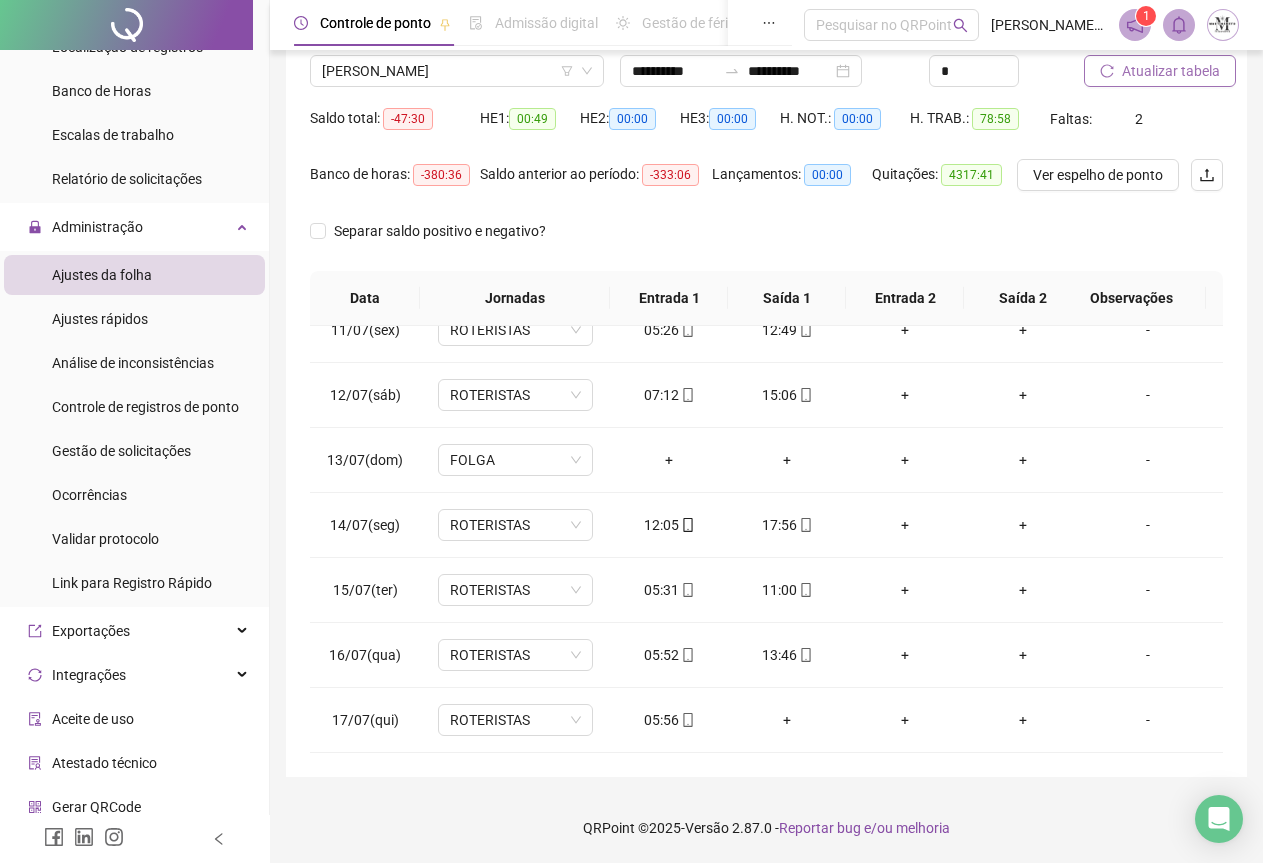 scroll, scrollTop: 695, scrollLeft: 0, axis: vertical 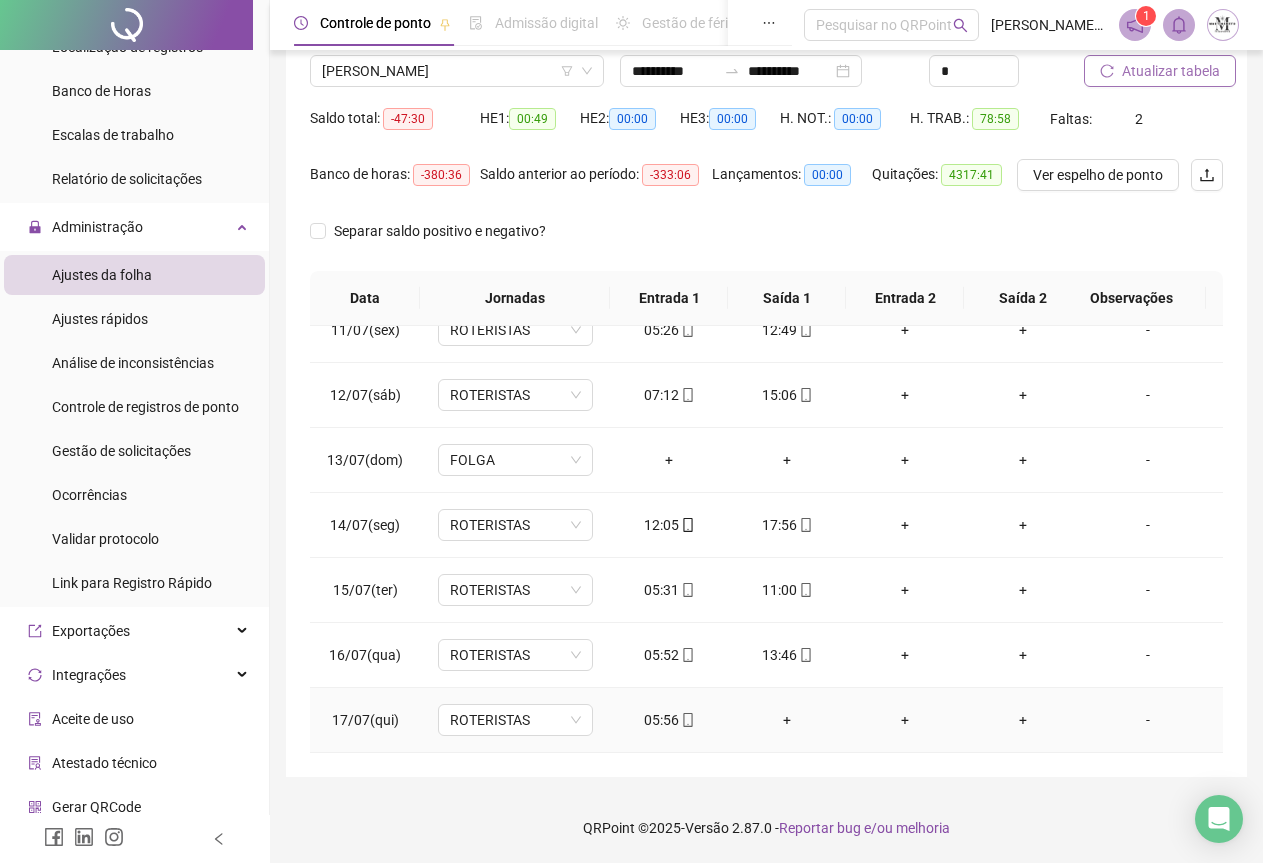 click on "-" at bounding box center [1148, 720] 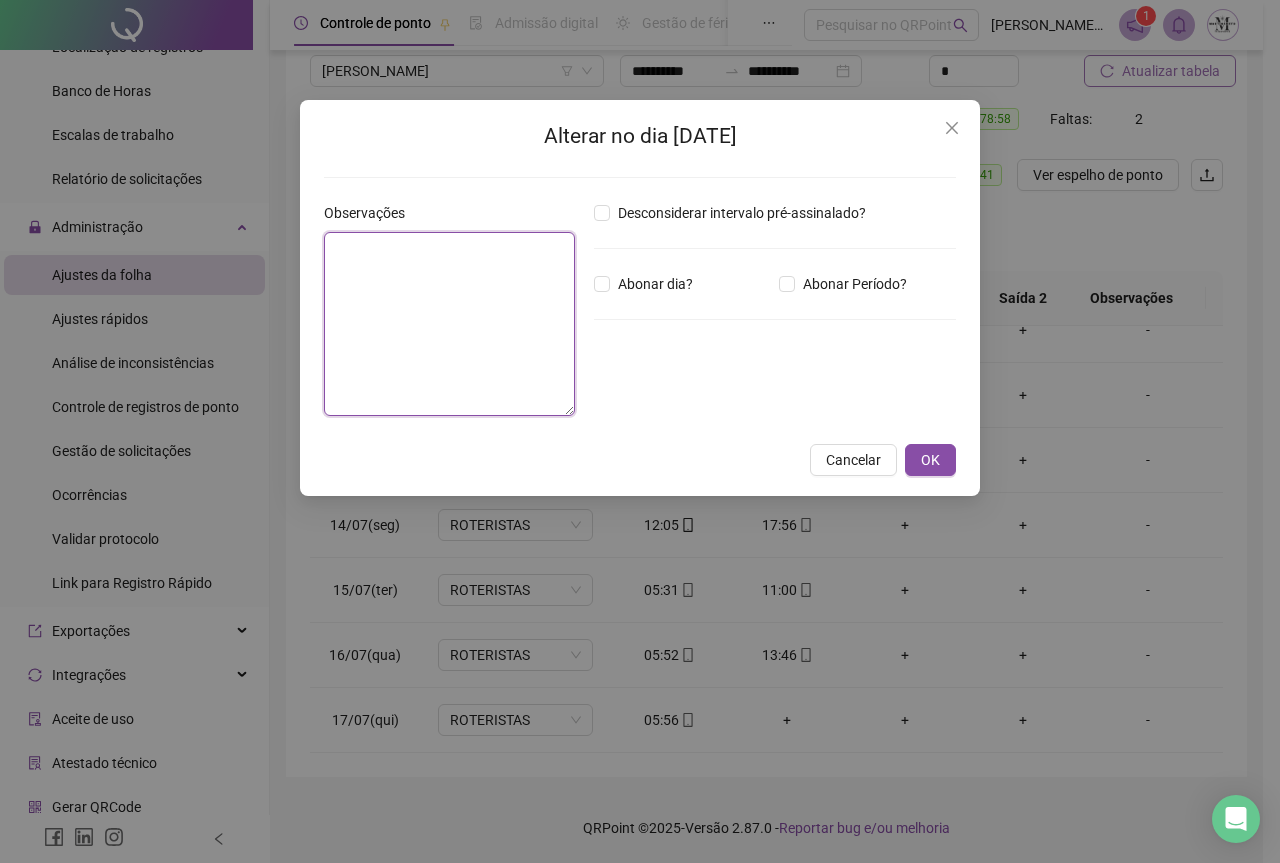 click at bounding box center [449, 324] 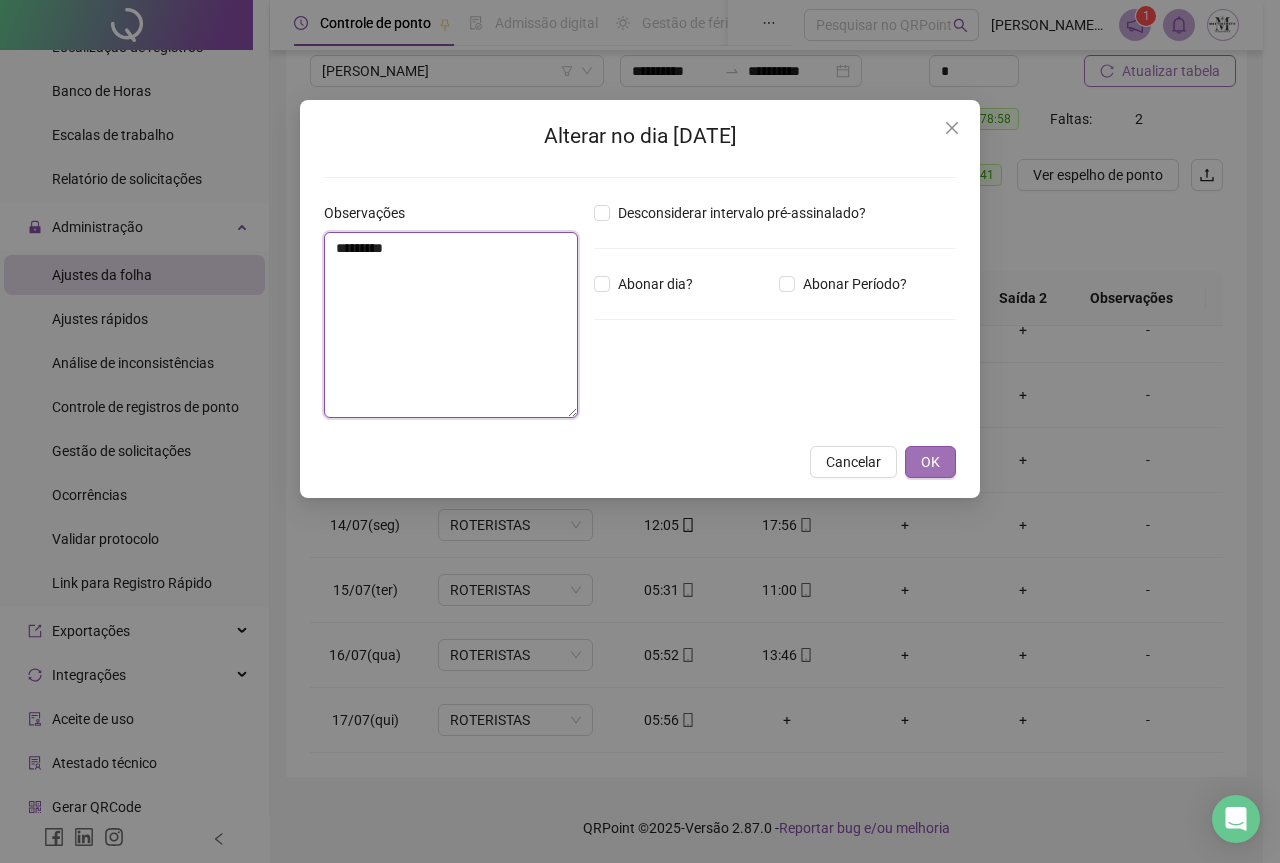 type on "*********" 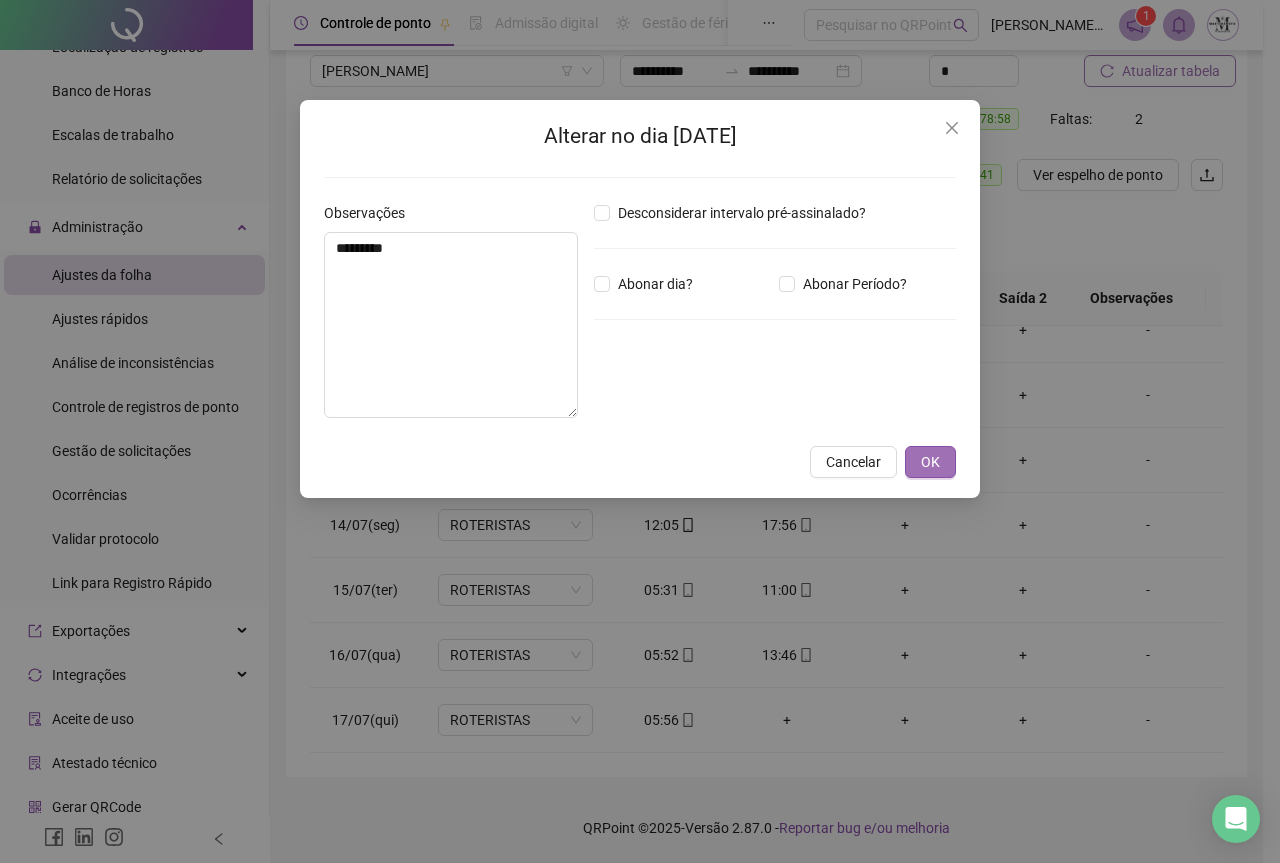 click on "OK" at bounding box center (930, 462) 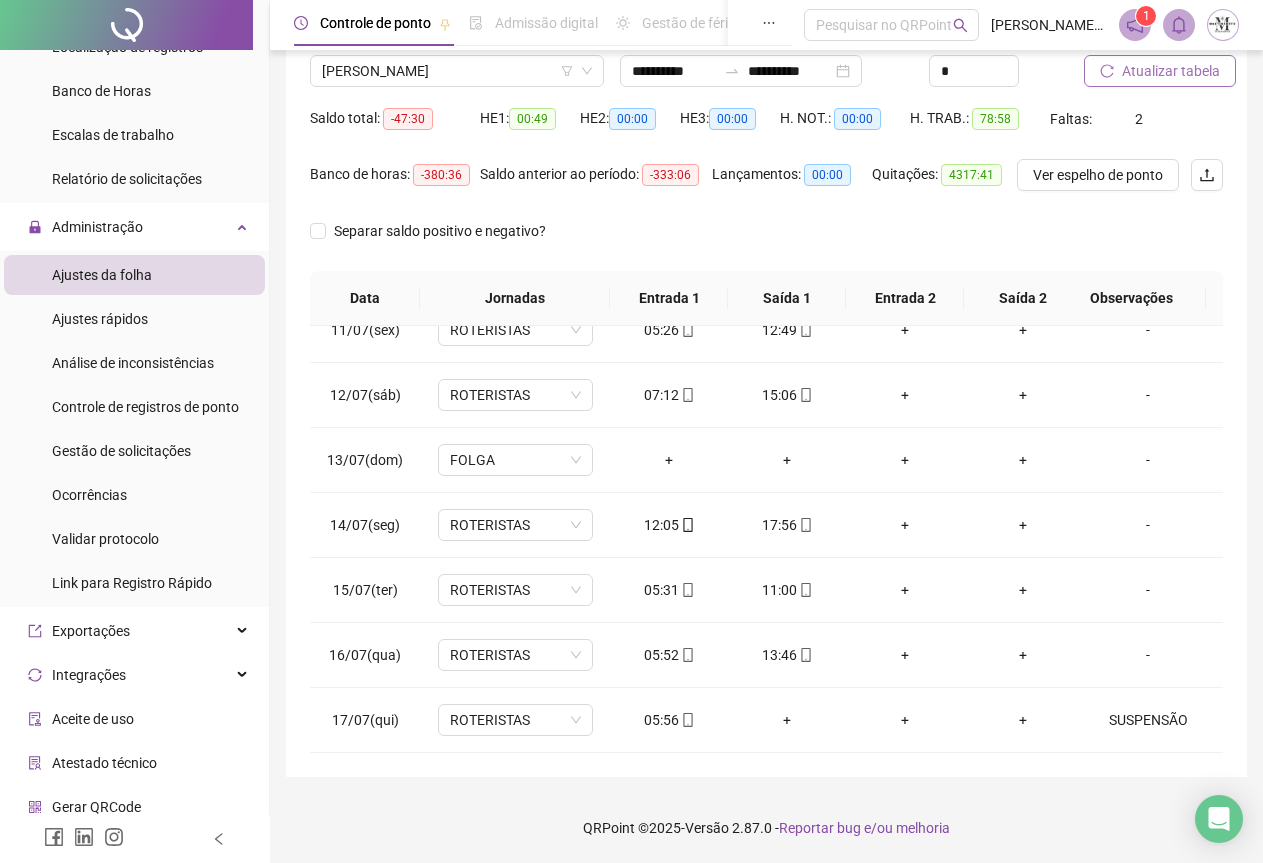 click on "Atualizar tabela" at bounding box center (1160, 71) 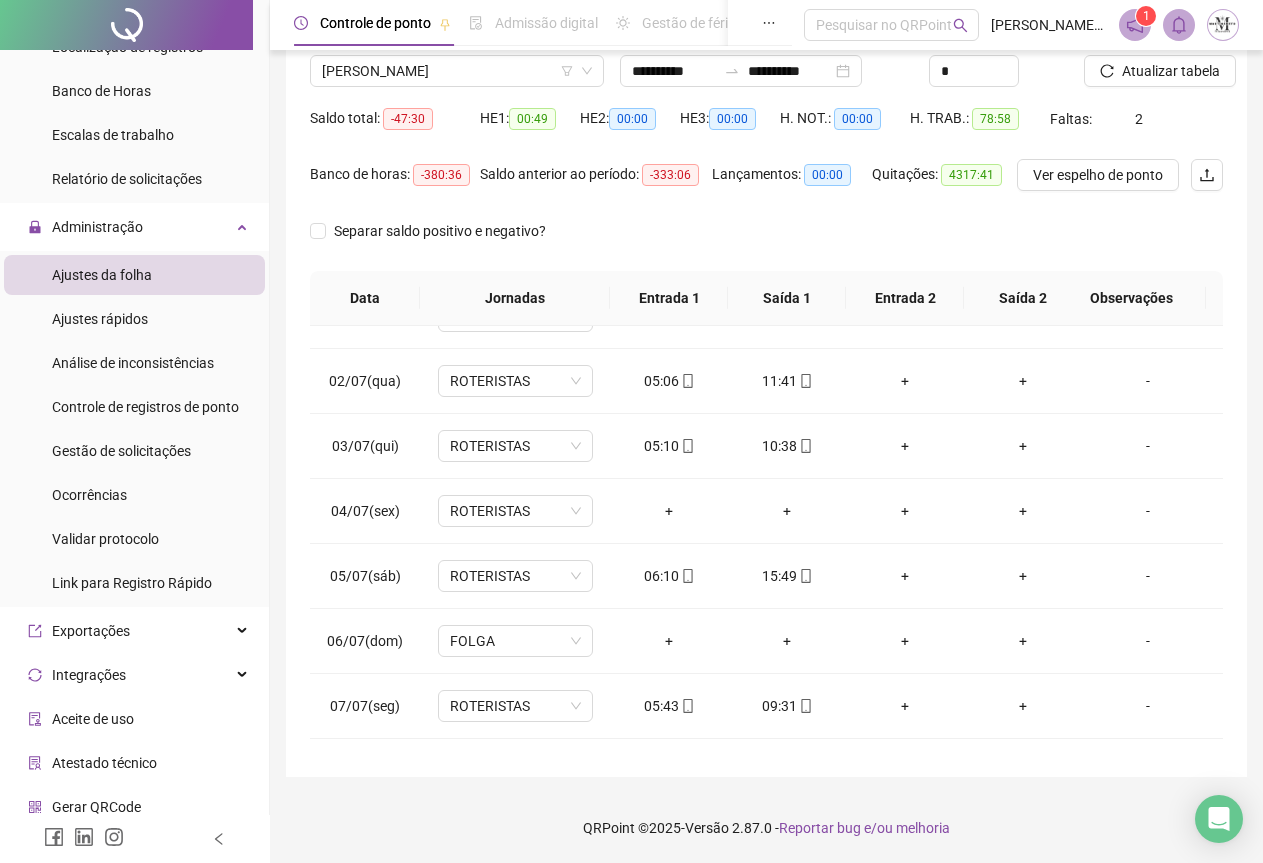 scroll, scrollTop: 0, scrollLeft: 0, axis: both 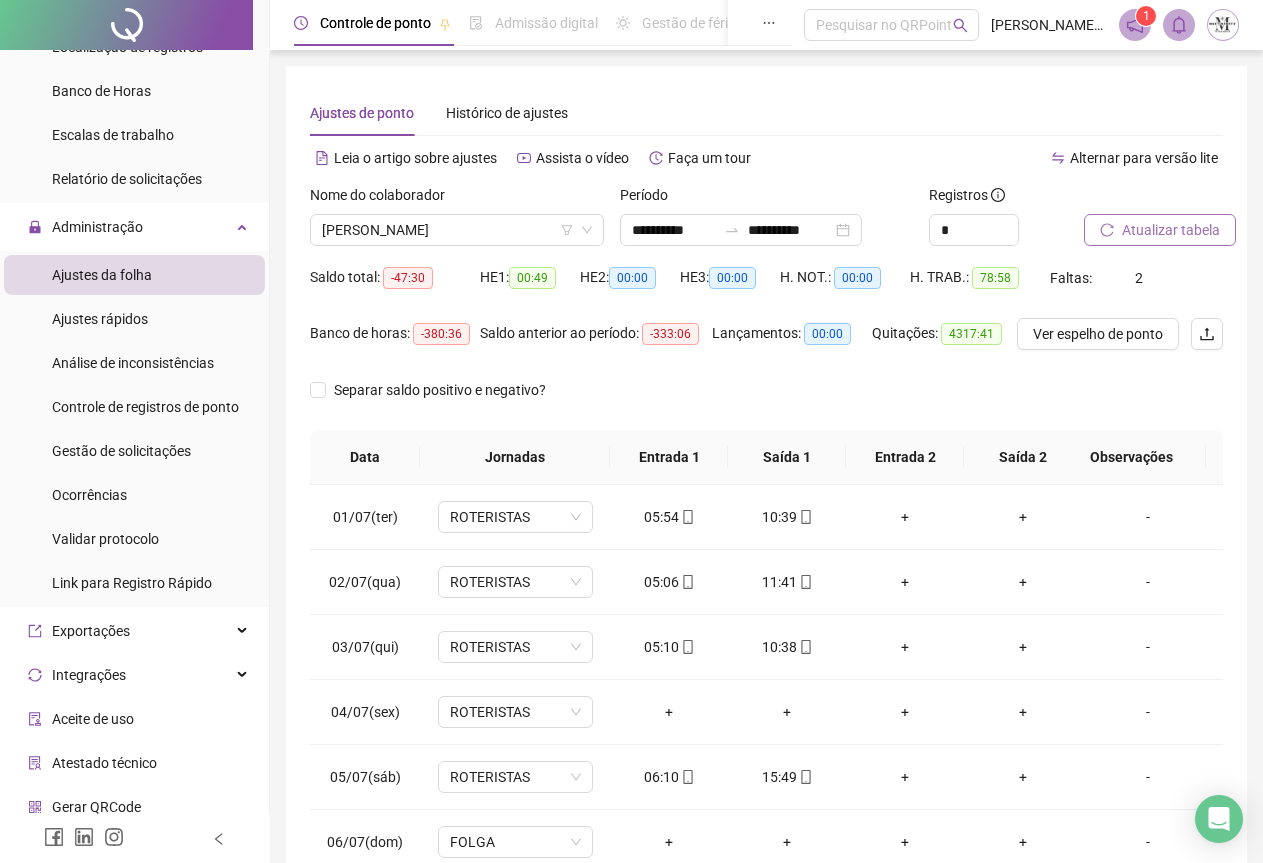 click on "Atualizar tabela" at bounding box center (1171, 230) 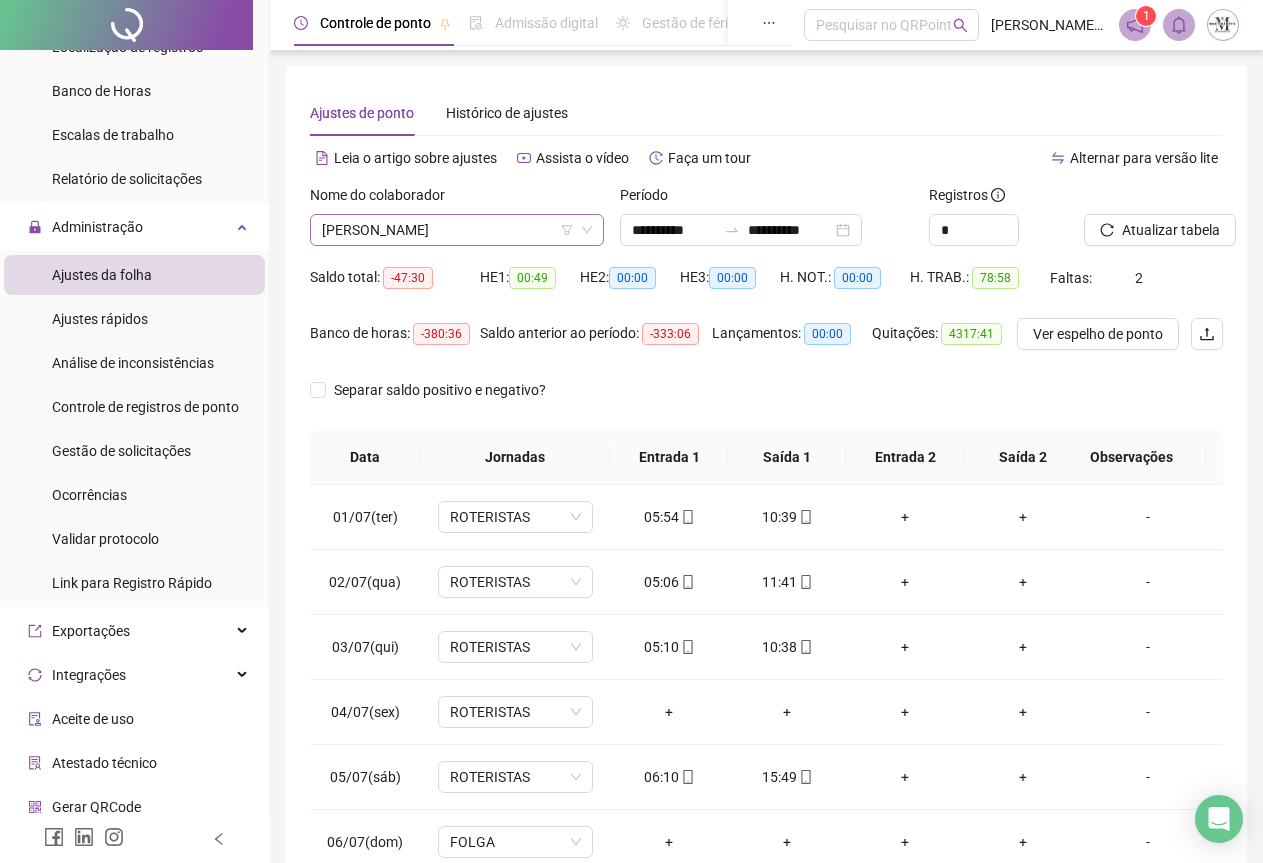 click on "[PERSON_NAME]" at bounding box center (457, 230) 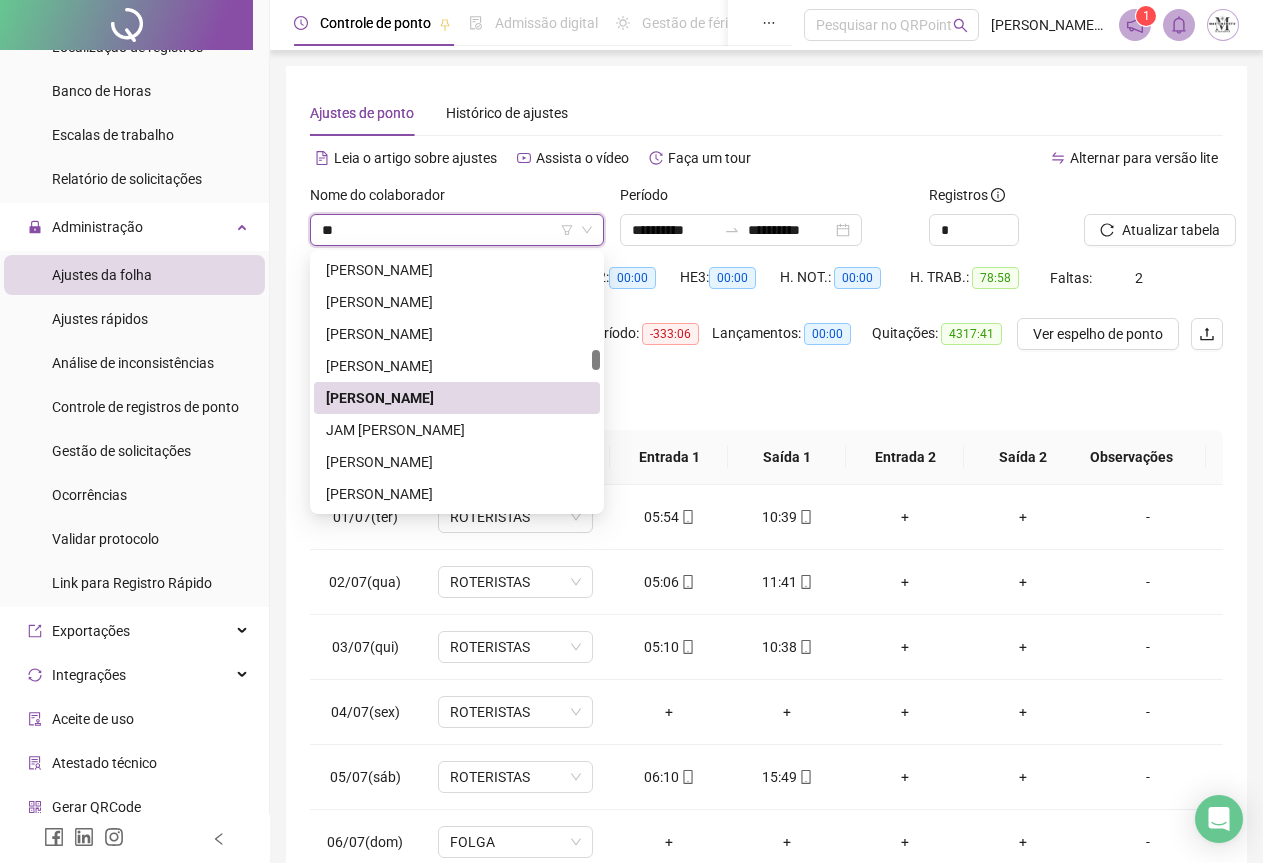 scroll, scrollTop: 0, scrollLeft: 0, axis: both 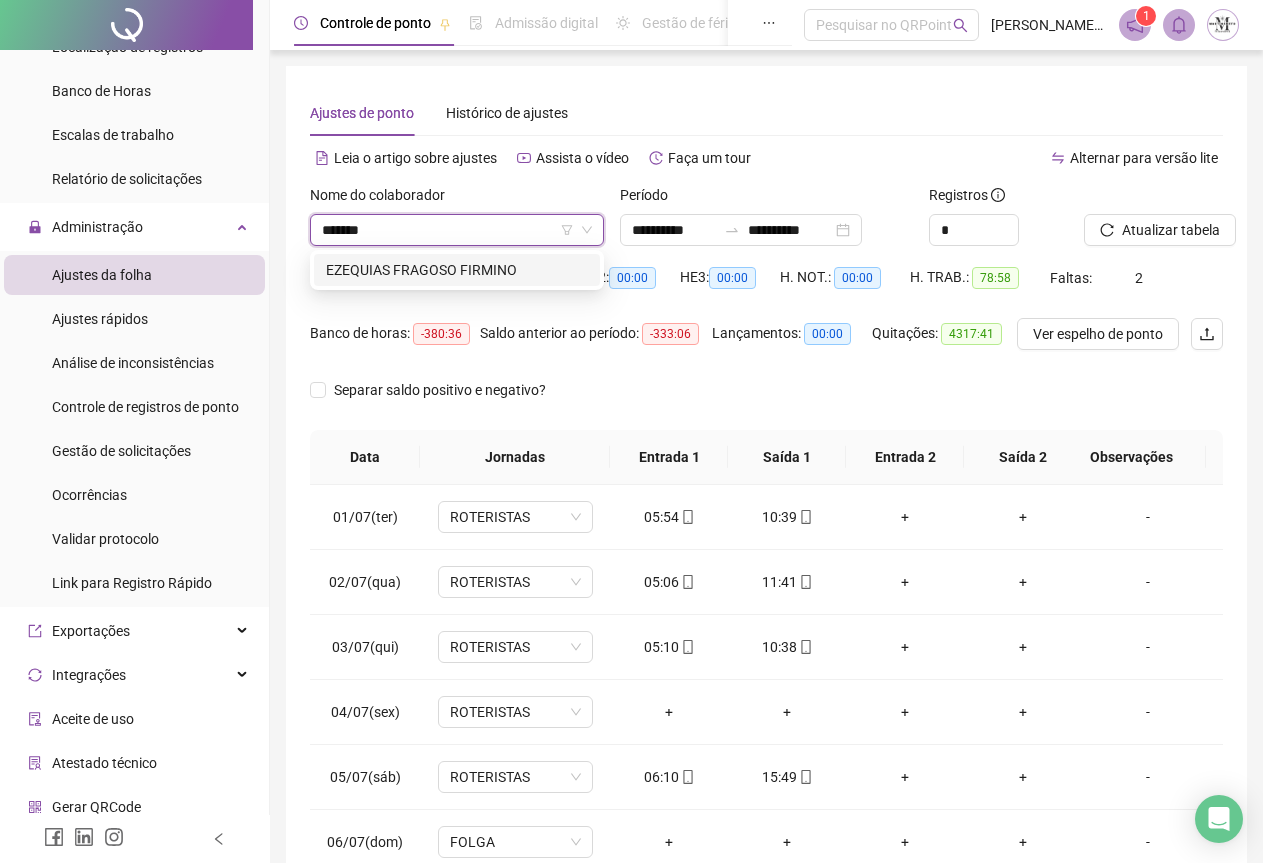 type on "********" 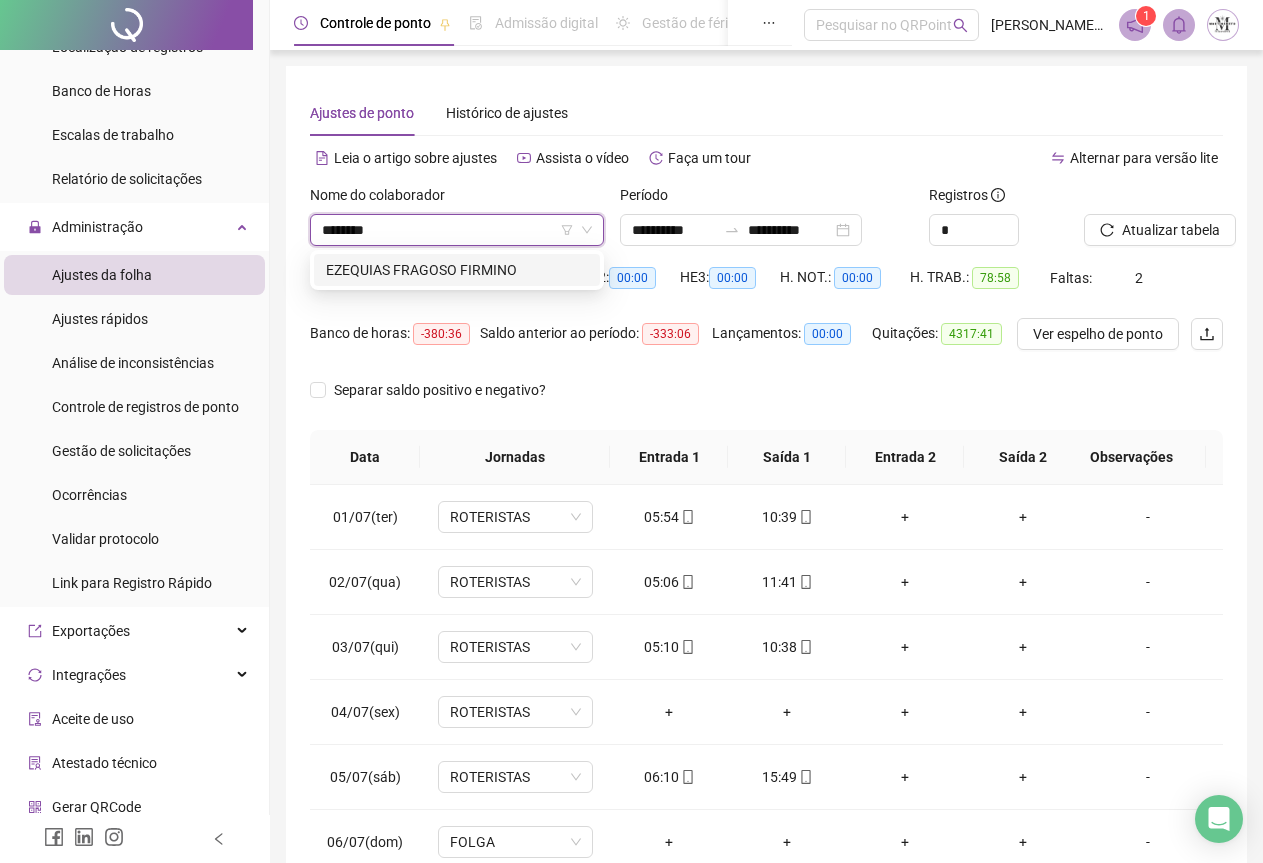 click on "EZEQUIAS FRAGOSO FIRMINO" at bounding box center (457, 270) 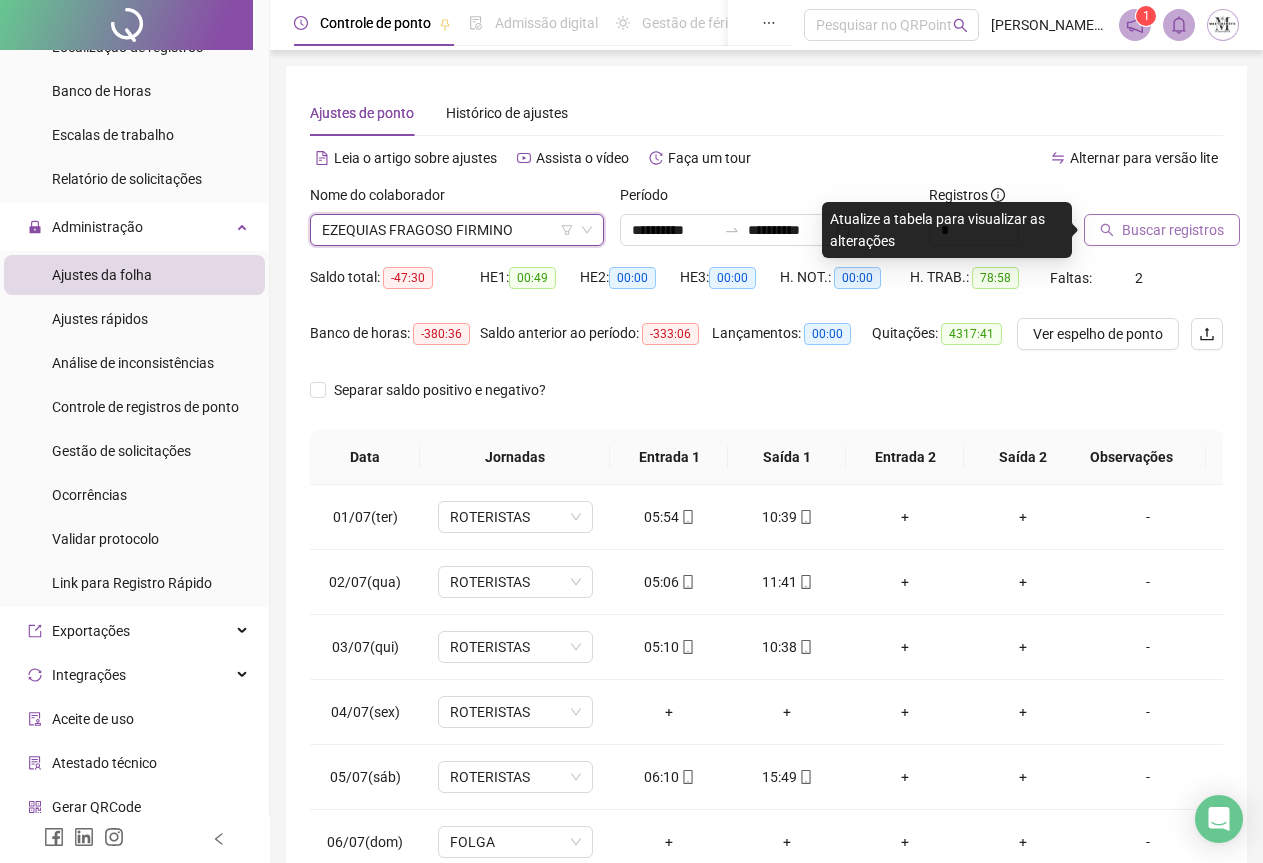 click on "Buscar registros" at bounding box center (1173, 230) 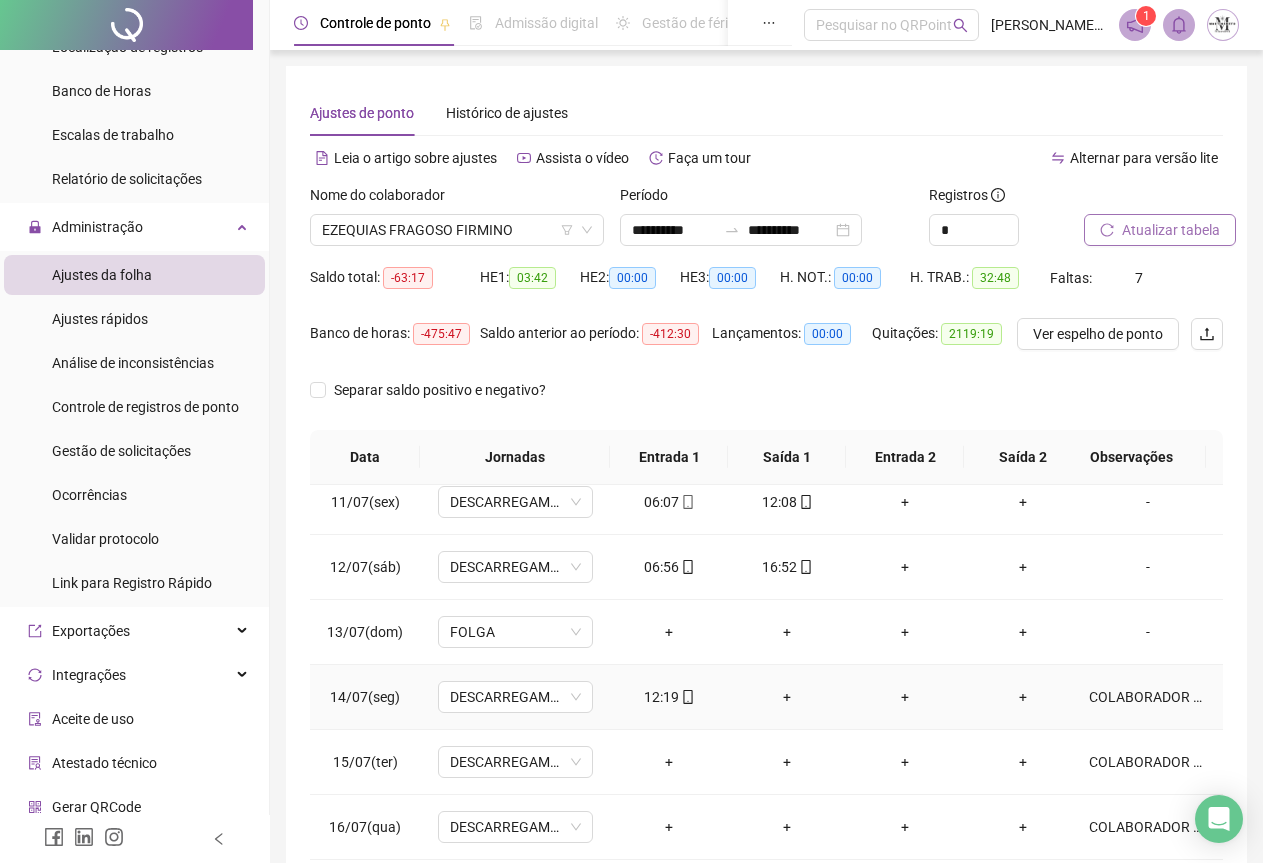 scroll, scrollTop: 695, scrollLeft: 0, axis: vertical 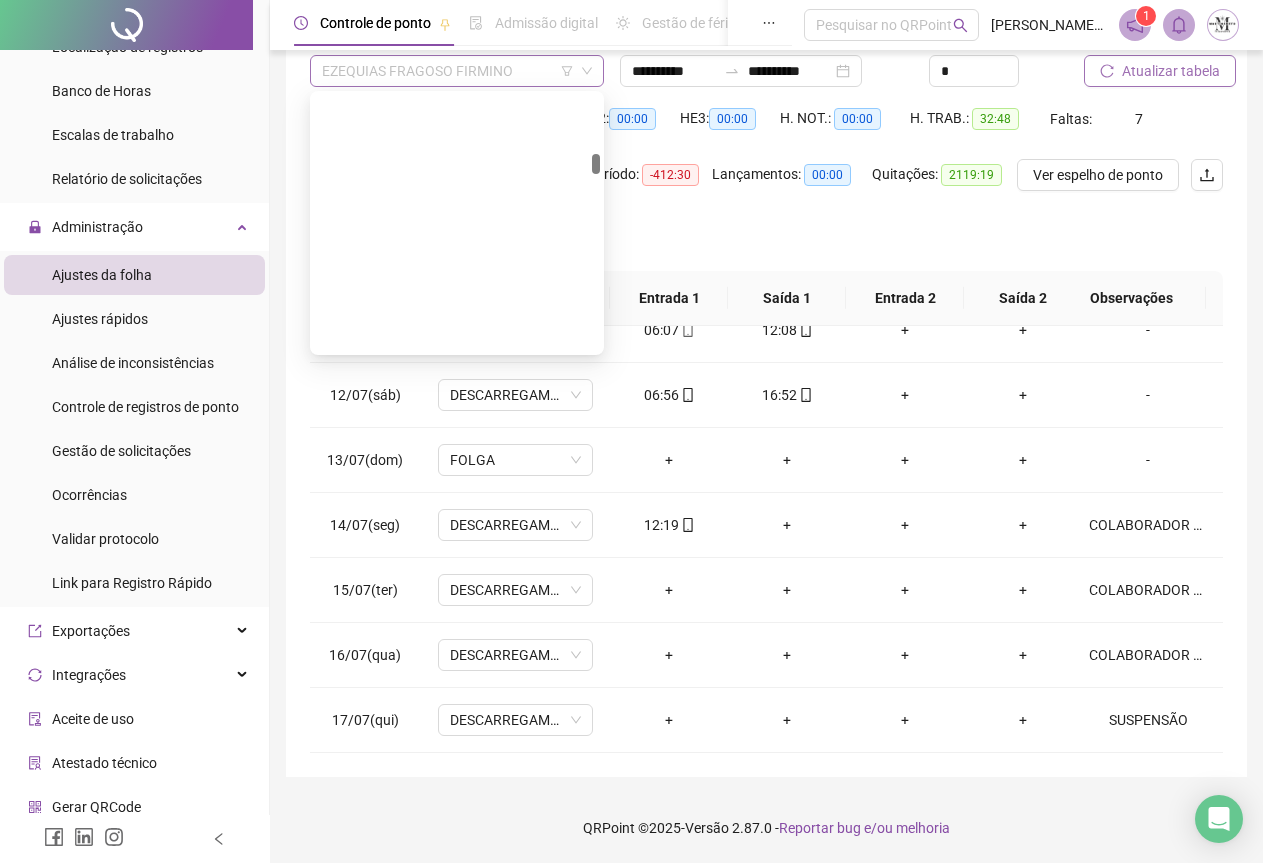 click on "EZEQUIAS FRAGOSO FIRMINO" at bounding box center [457, 71] 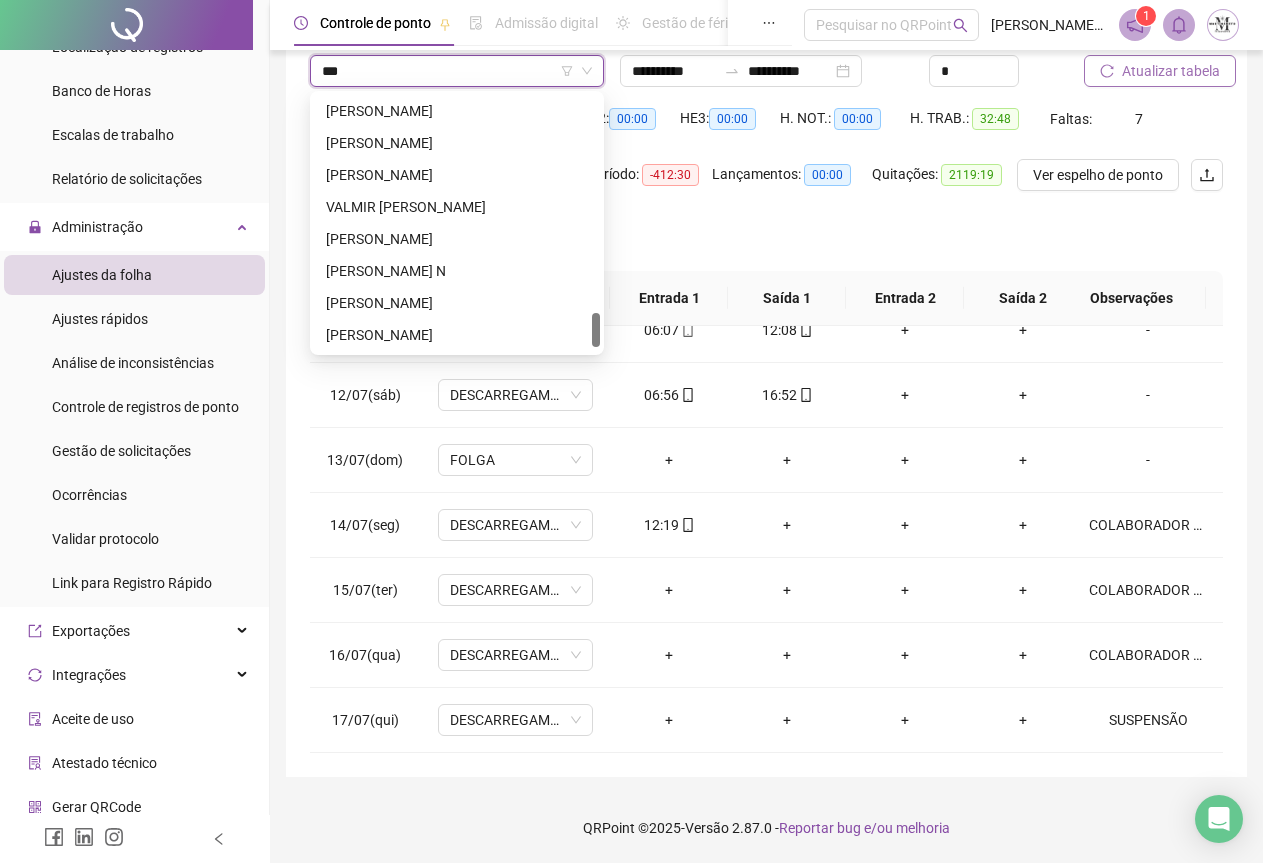 scroll, scrollTop: 0, scrollLeft: 0, axis: both 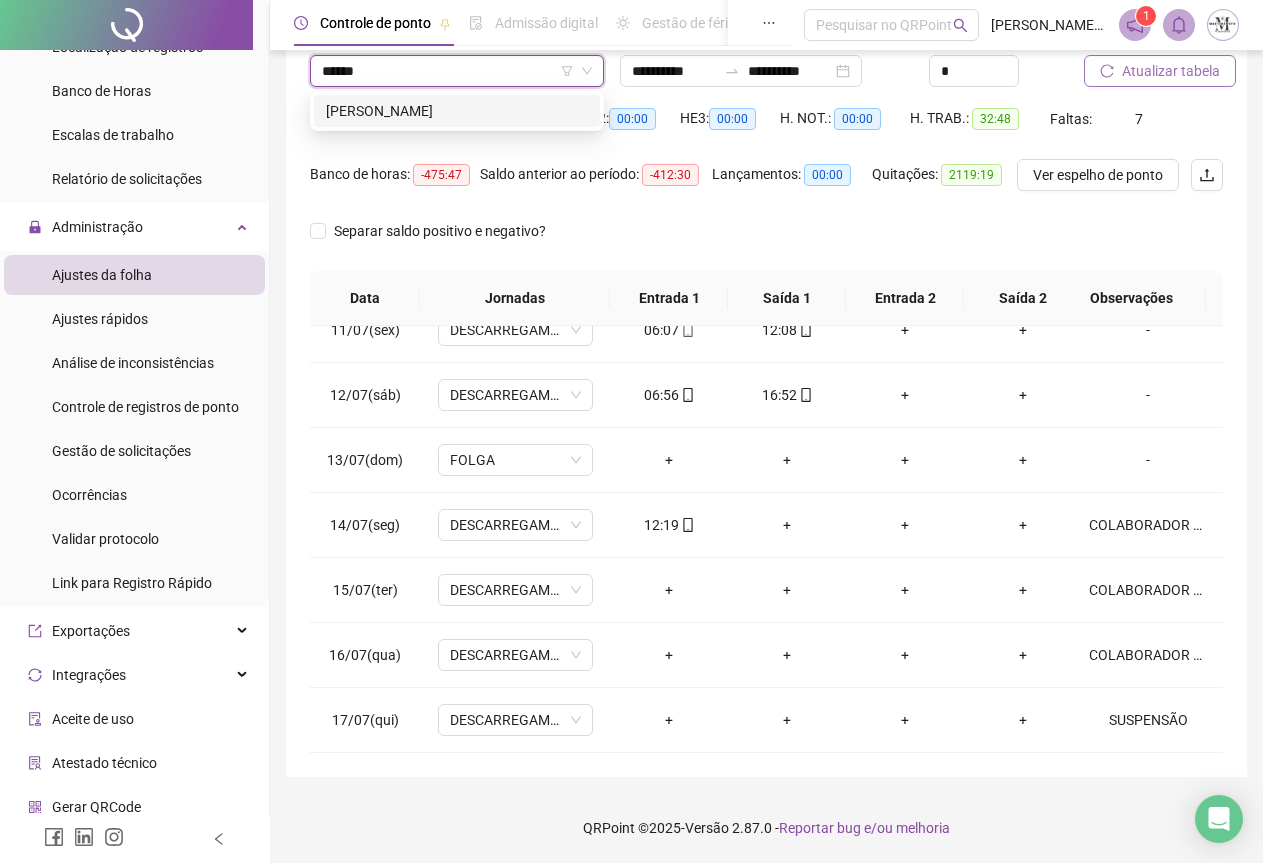 type on "*******" 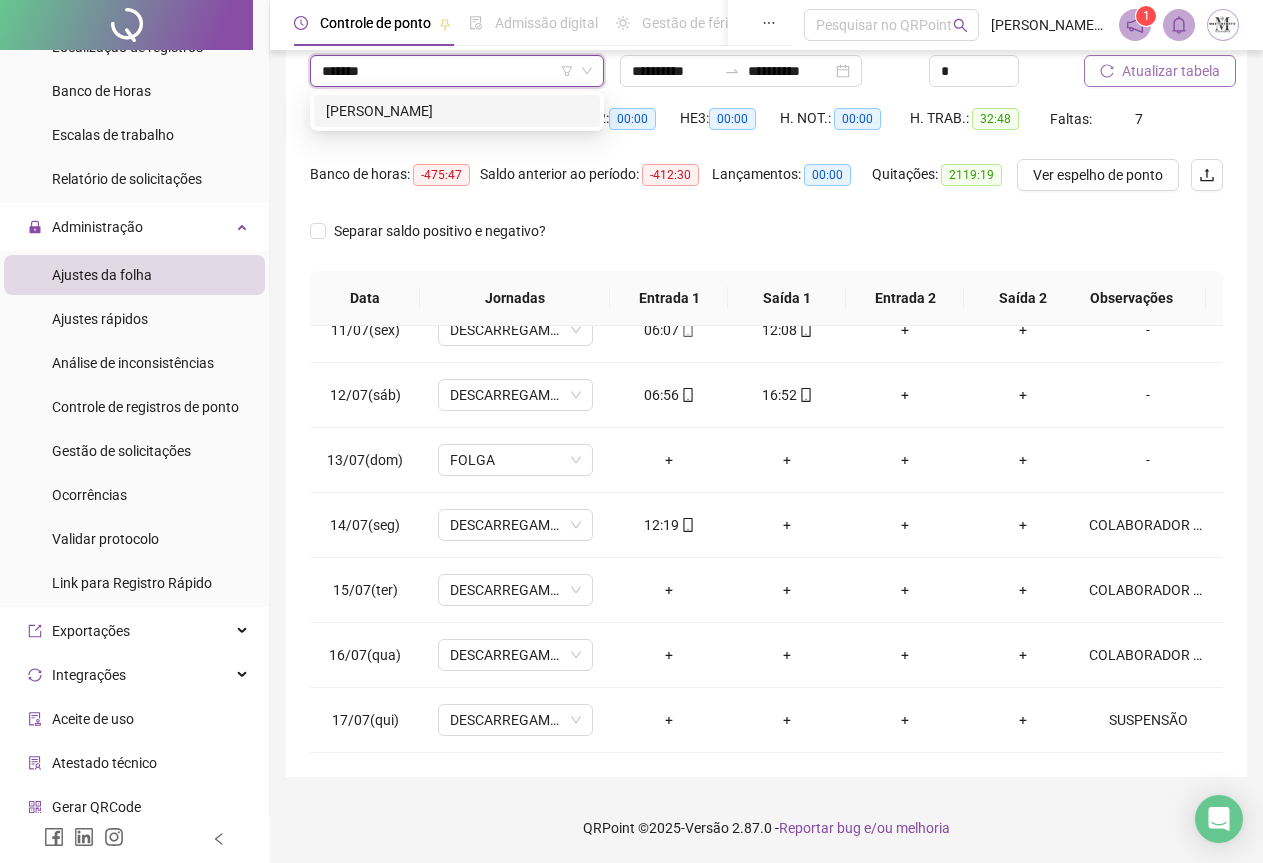 click on "[PERSON_NAME]" at bounding box center (457, 111) 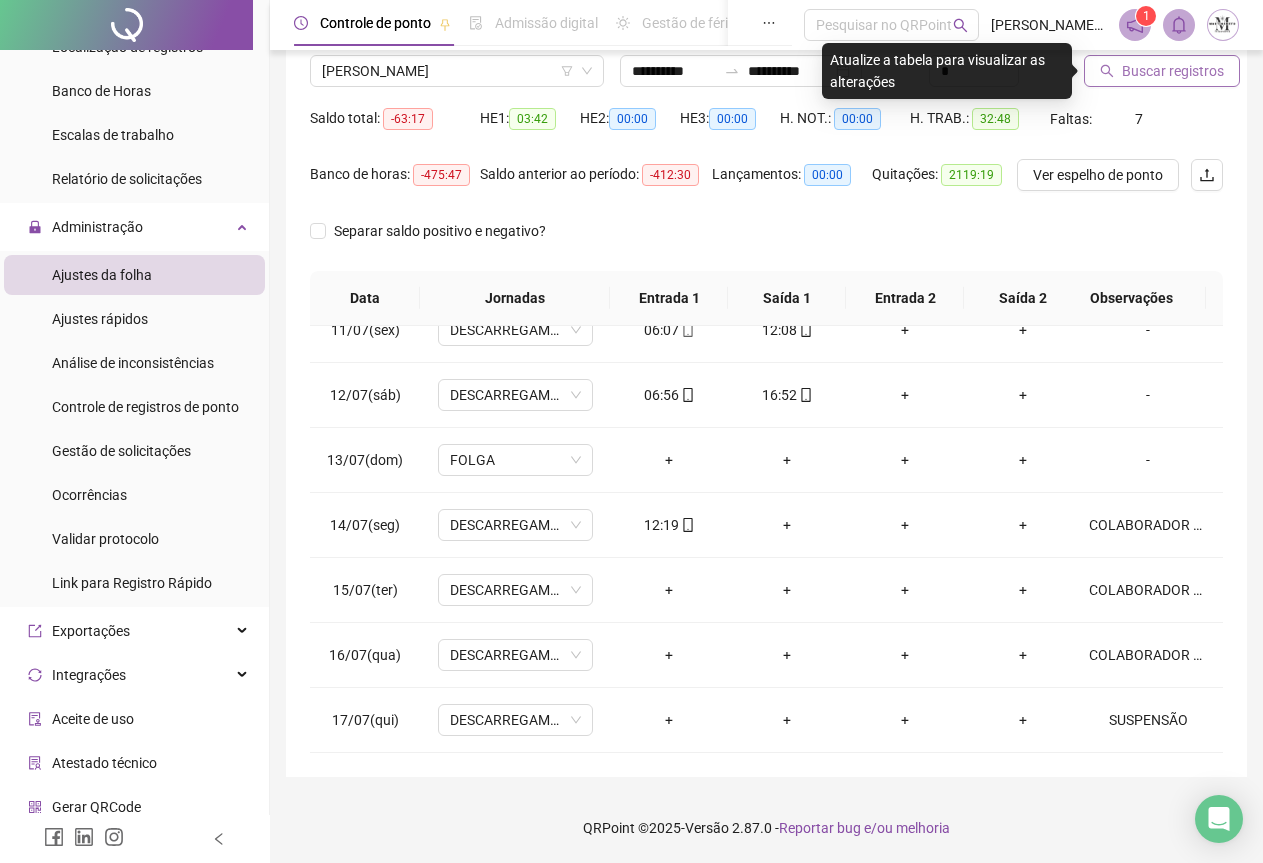 click on "Buscar registros" at bounding box center (1173, 71) 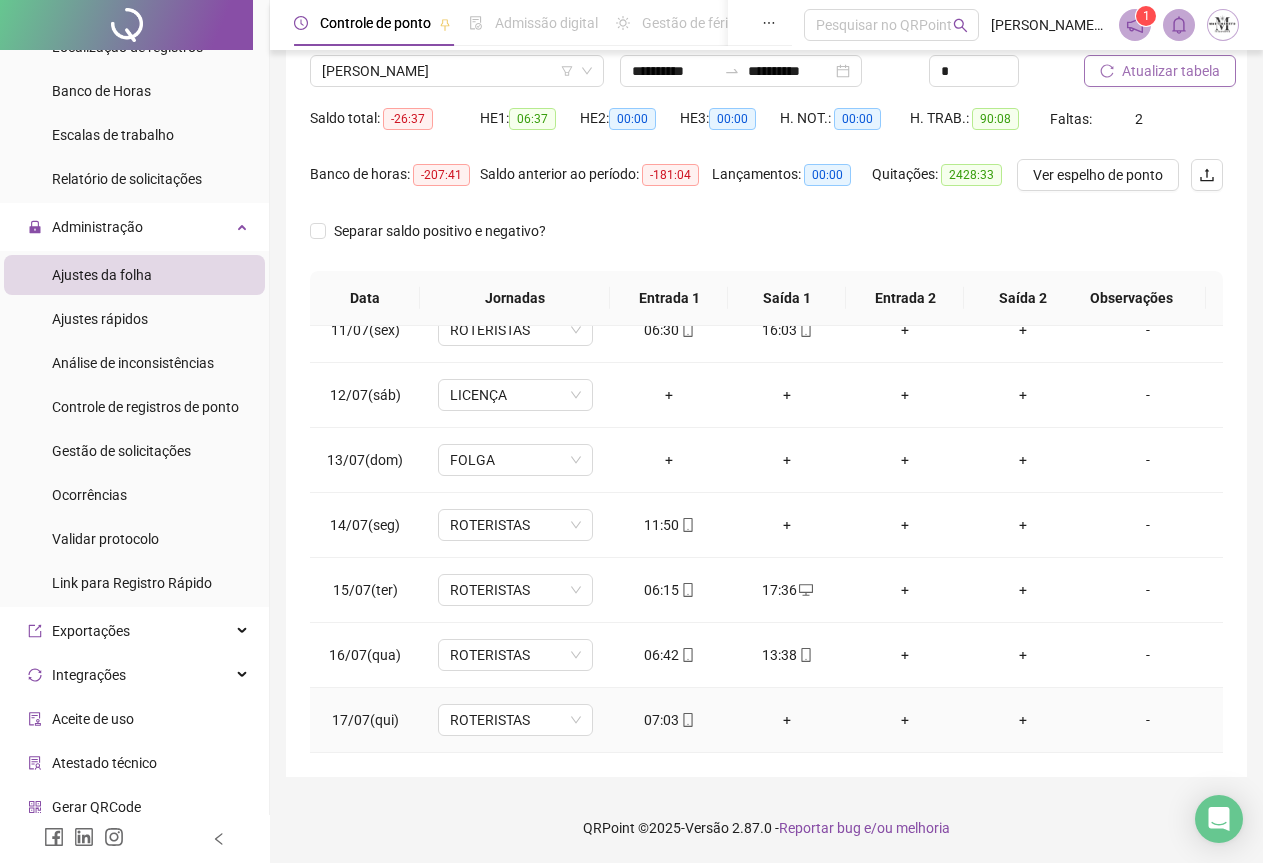 click on "-" at bounding box center (1148, 720) 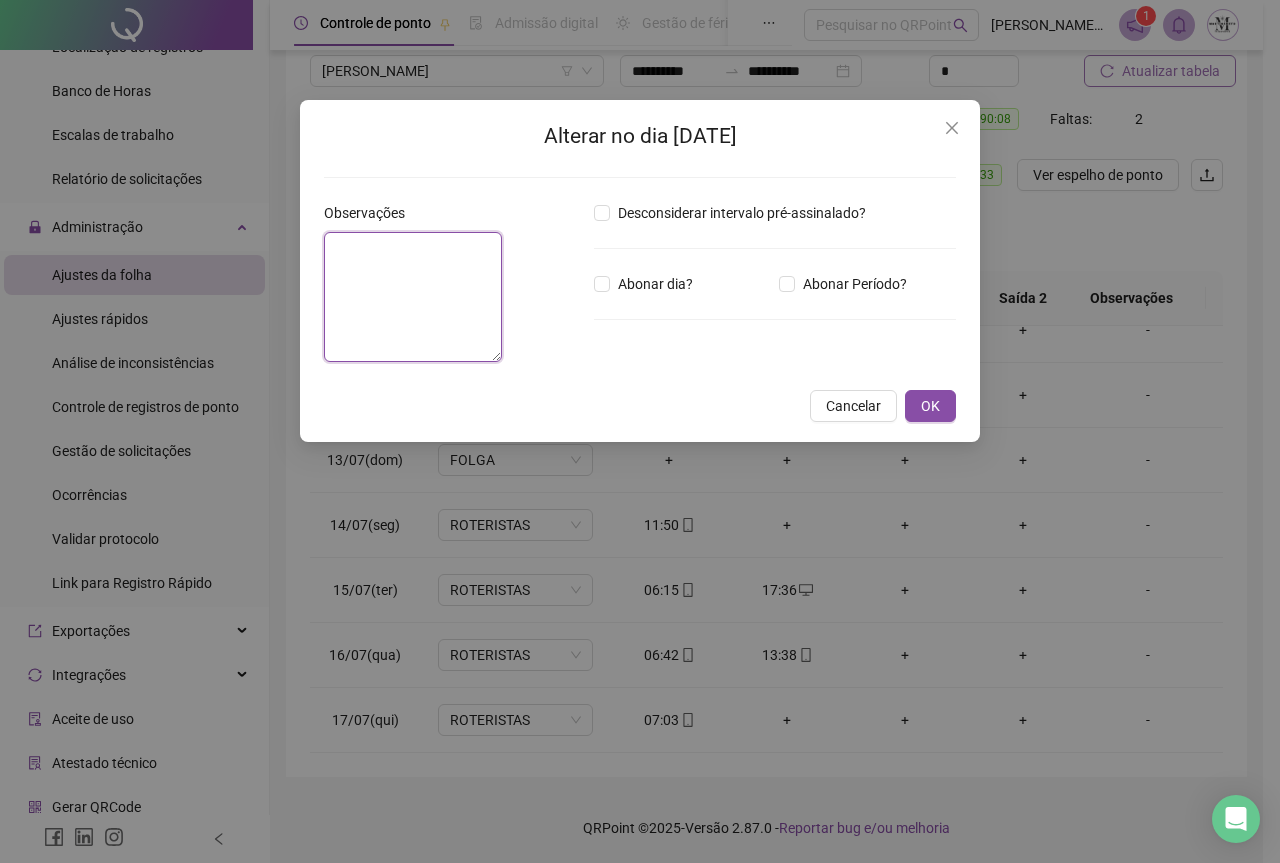 click at bounding box center [413, 297] 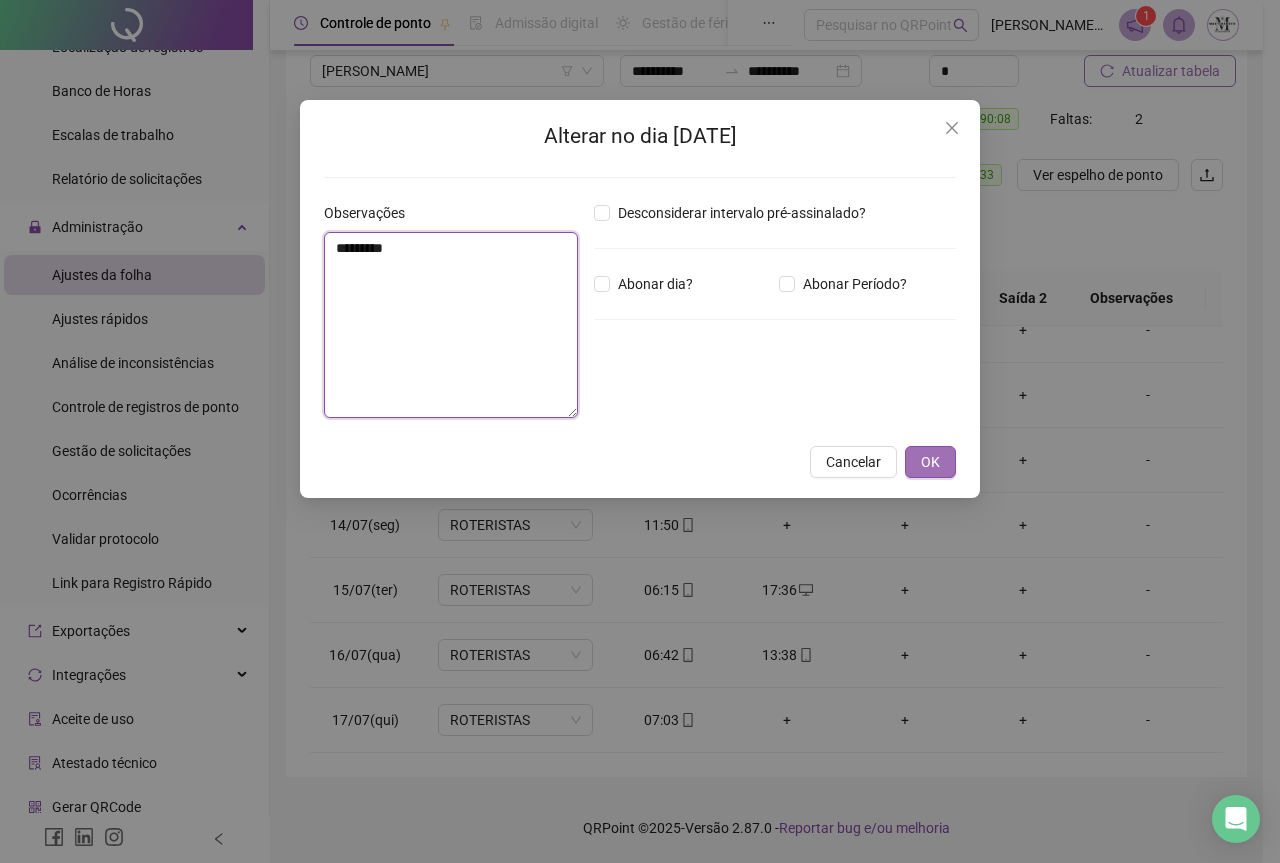 type on "*********" 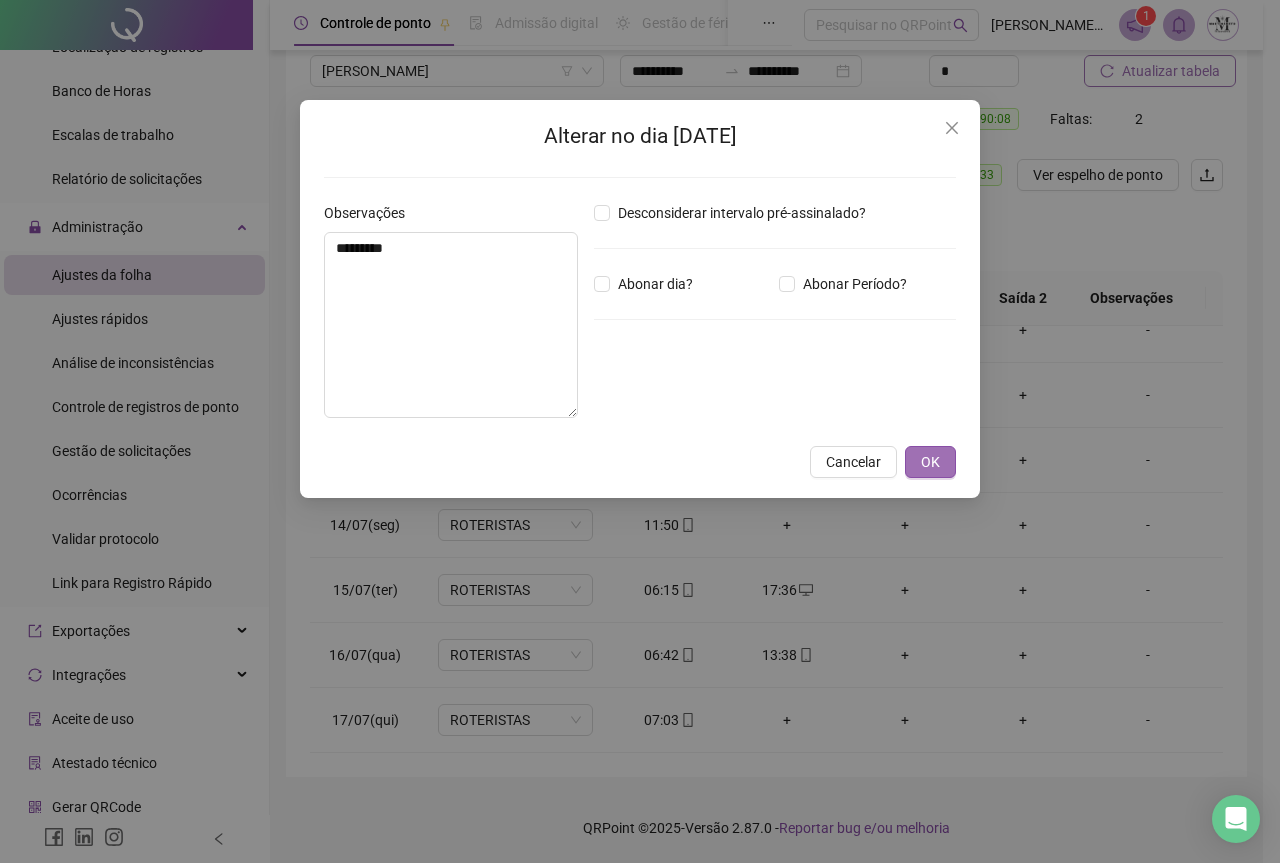 click on "OK" at bounding box center [930, 462] 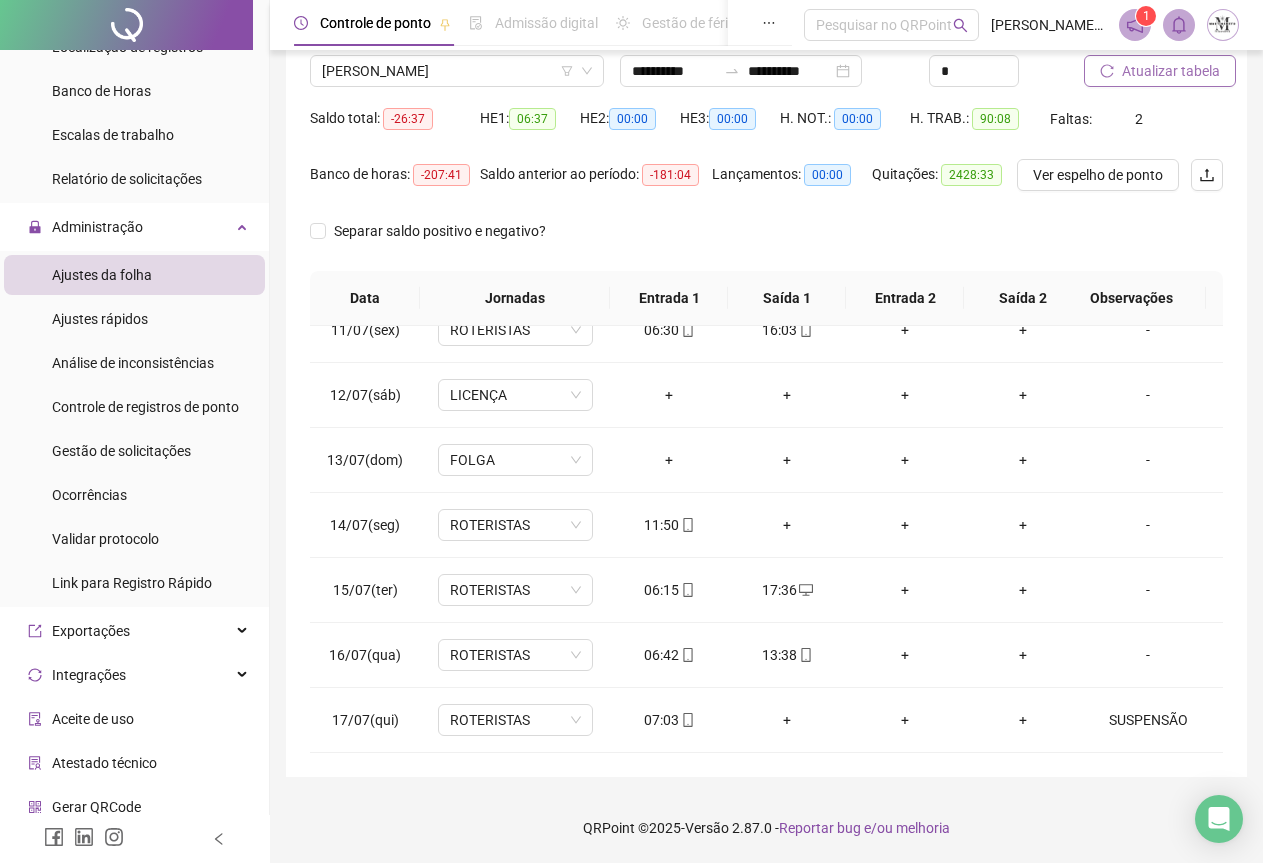 click on "Atualizar tabela" at bounding box center [1171, 71] 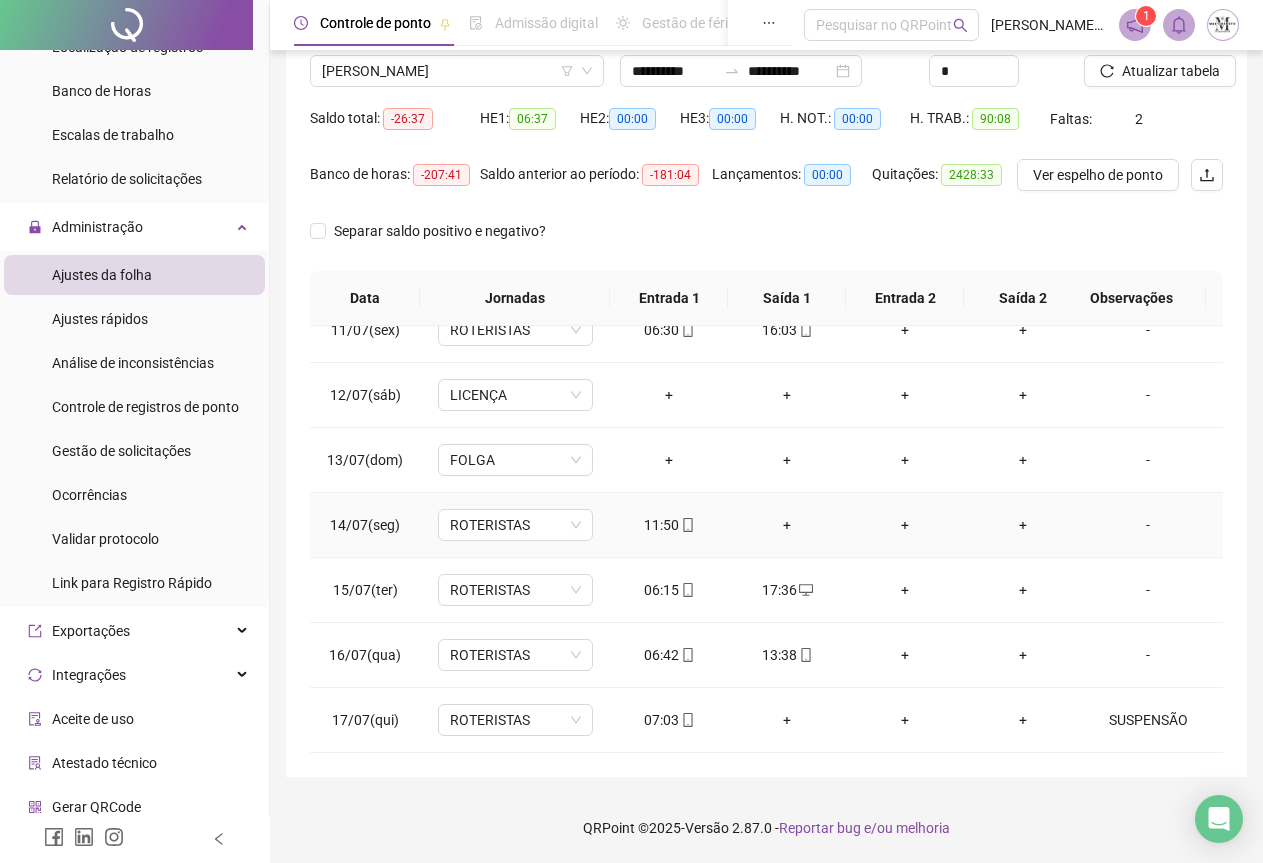 click on "-" at bounding box center [1148, 525] 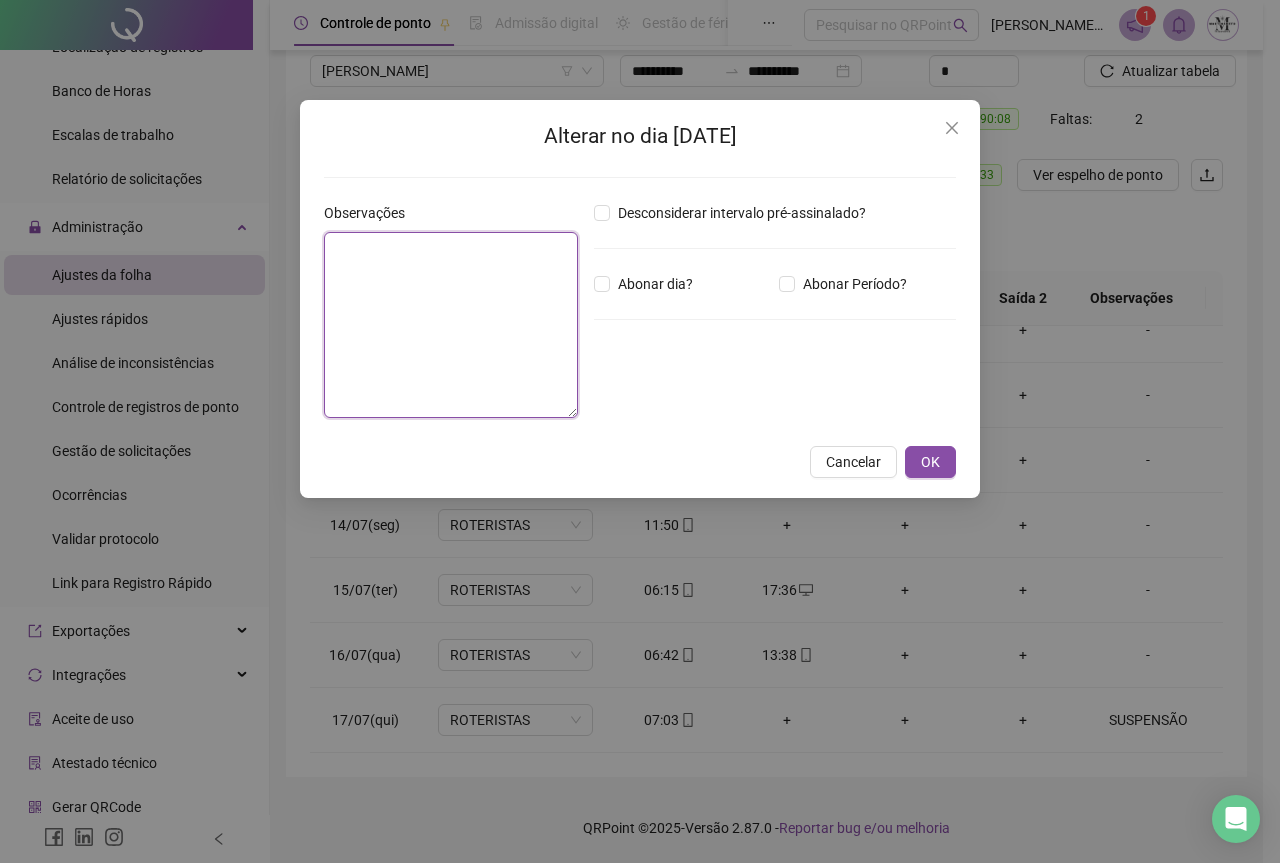 click at bounding box center [451, 325] 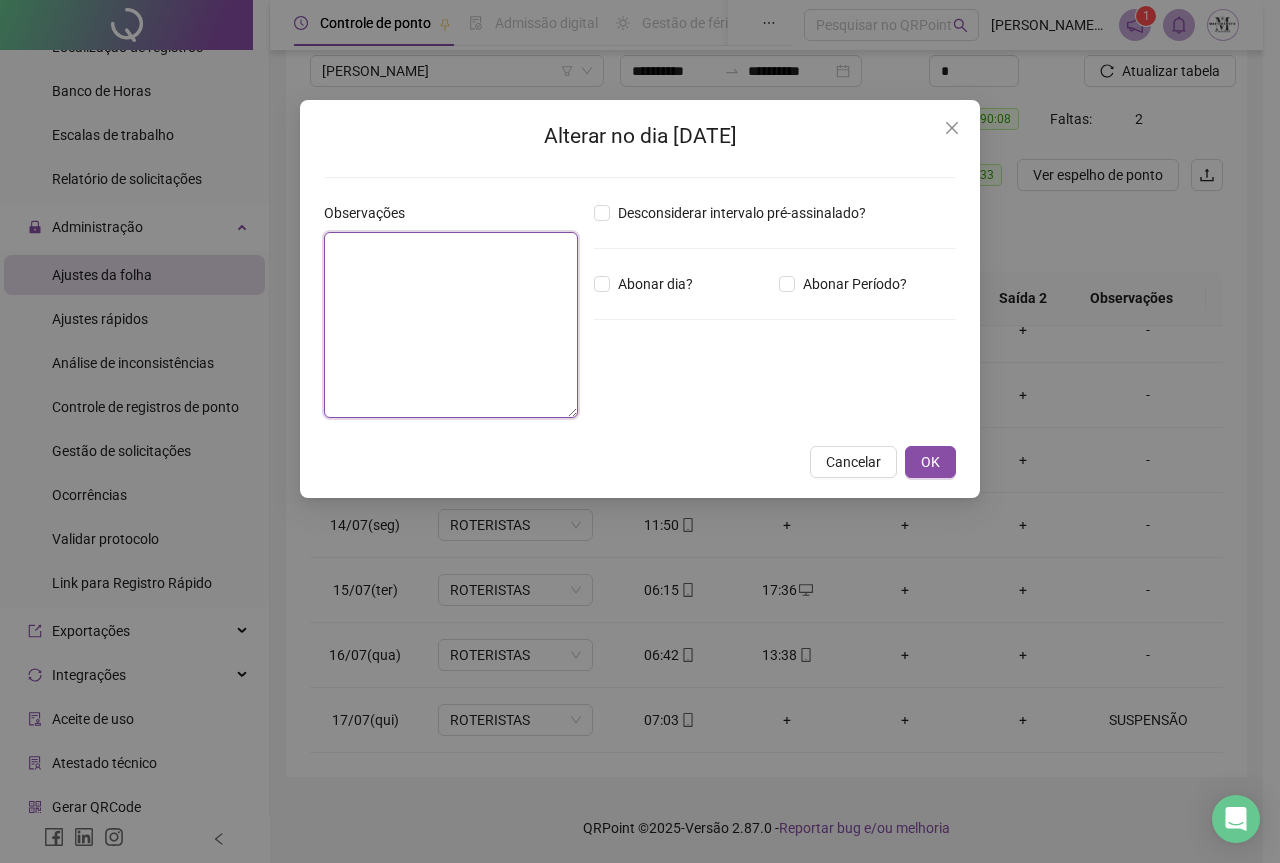 paste on "**********" 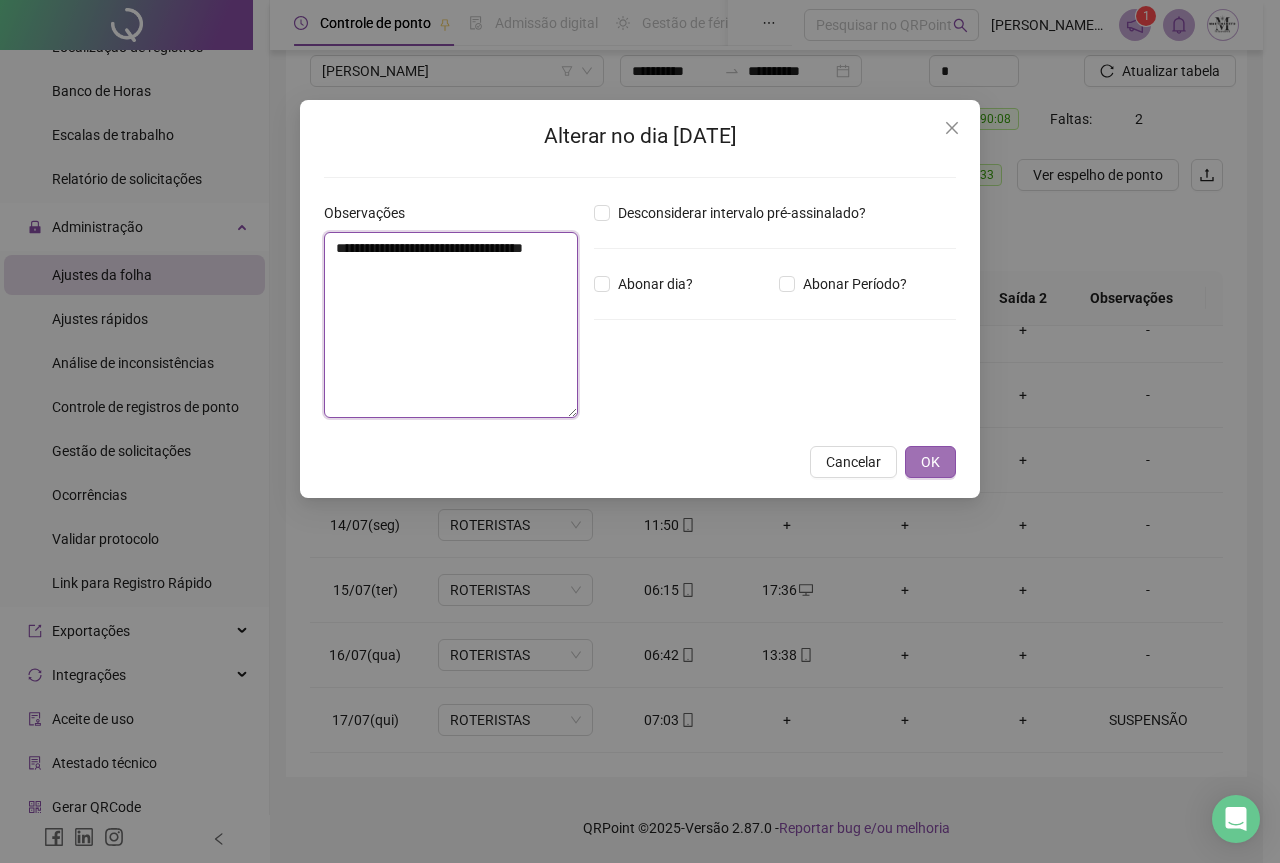 type on "**********" 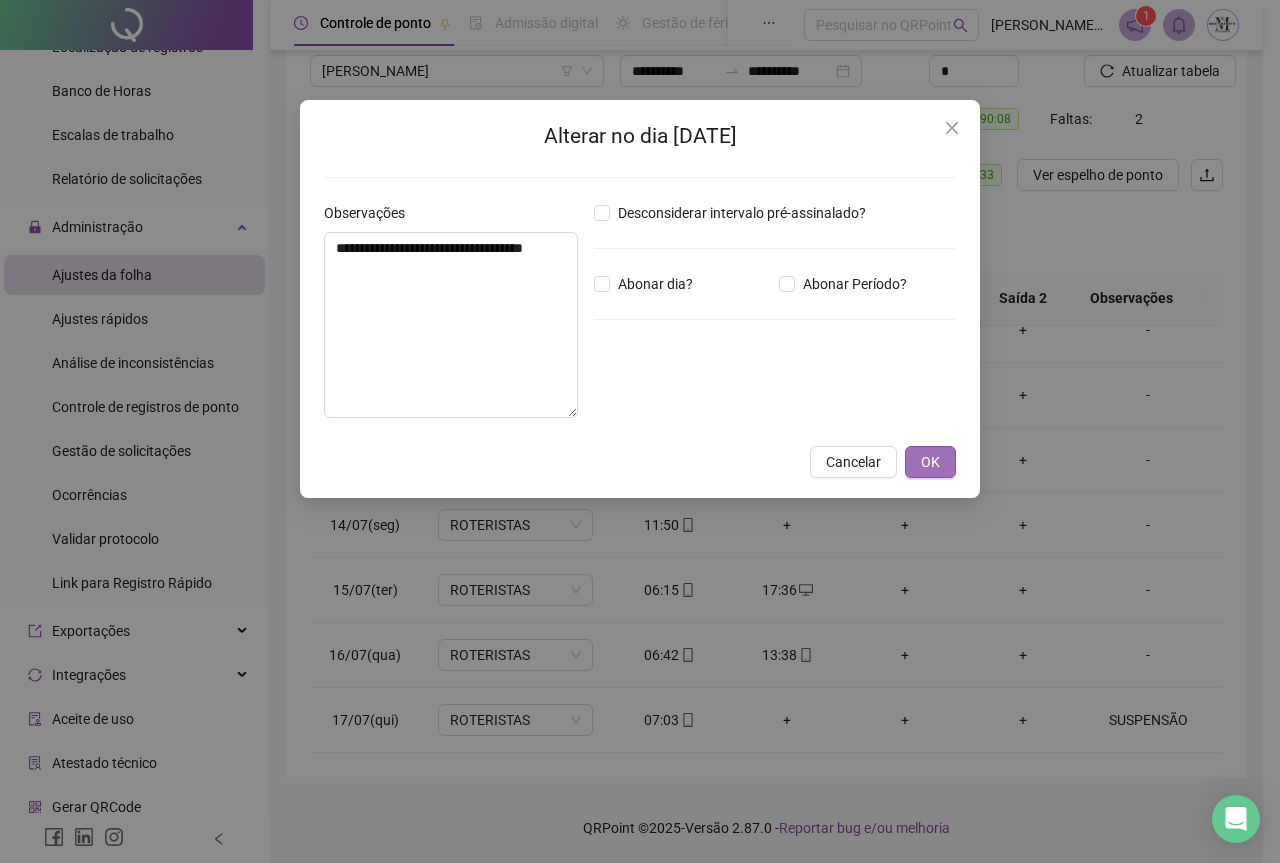 click on "OK" at bounding box center (930, 462) 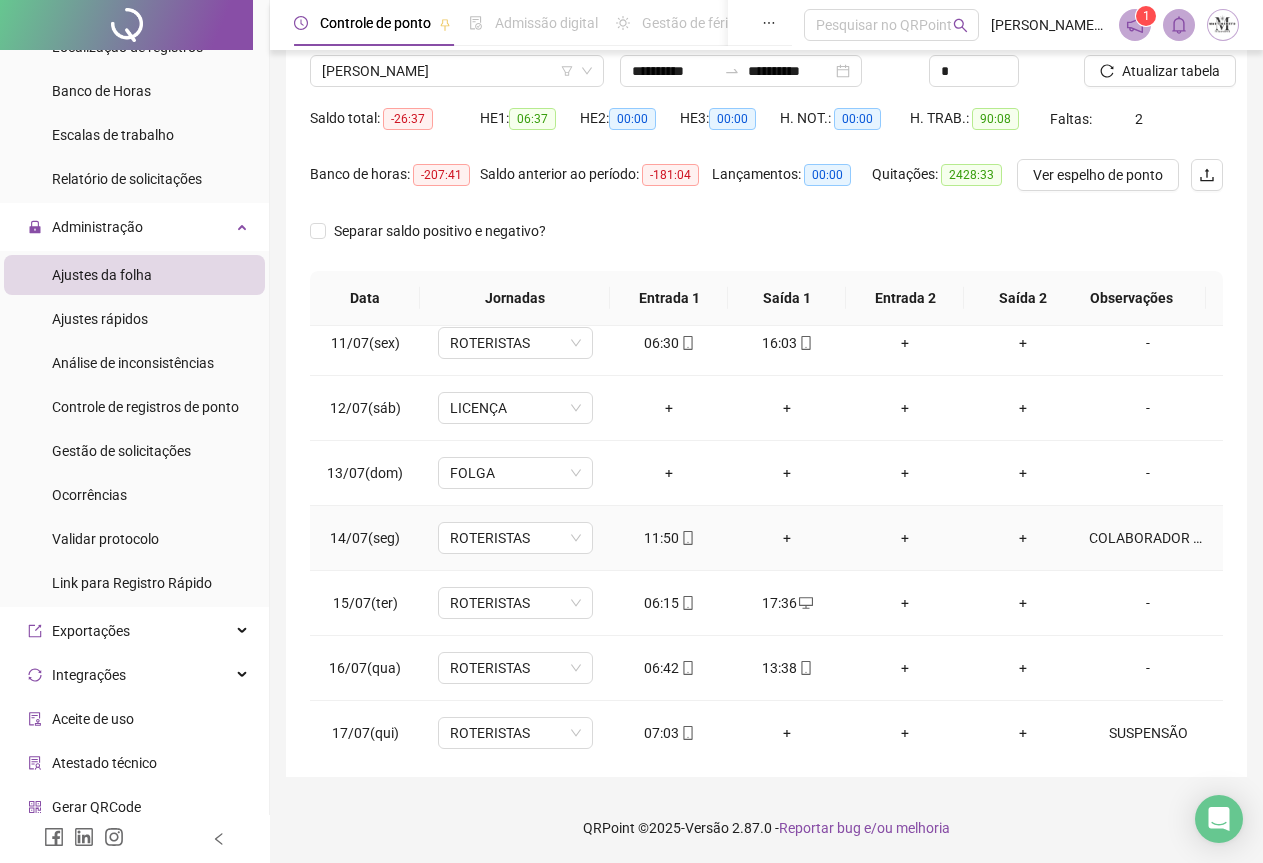 scroll, scrollTop: 695, scrollLeft: 0, axis: vertical 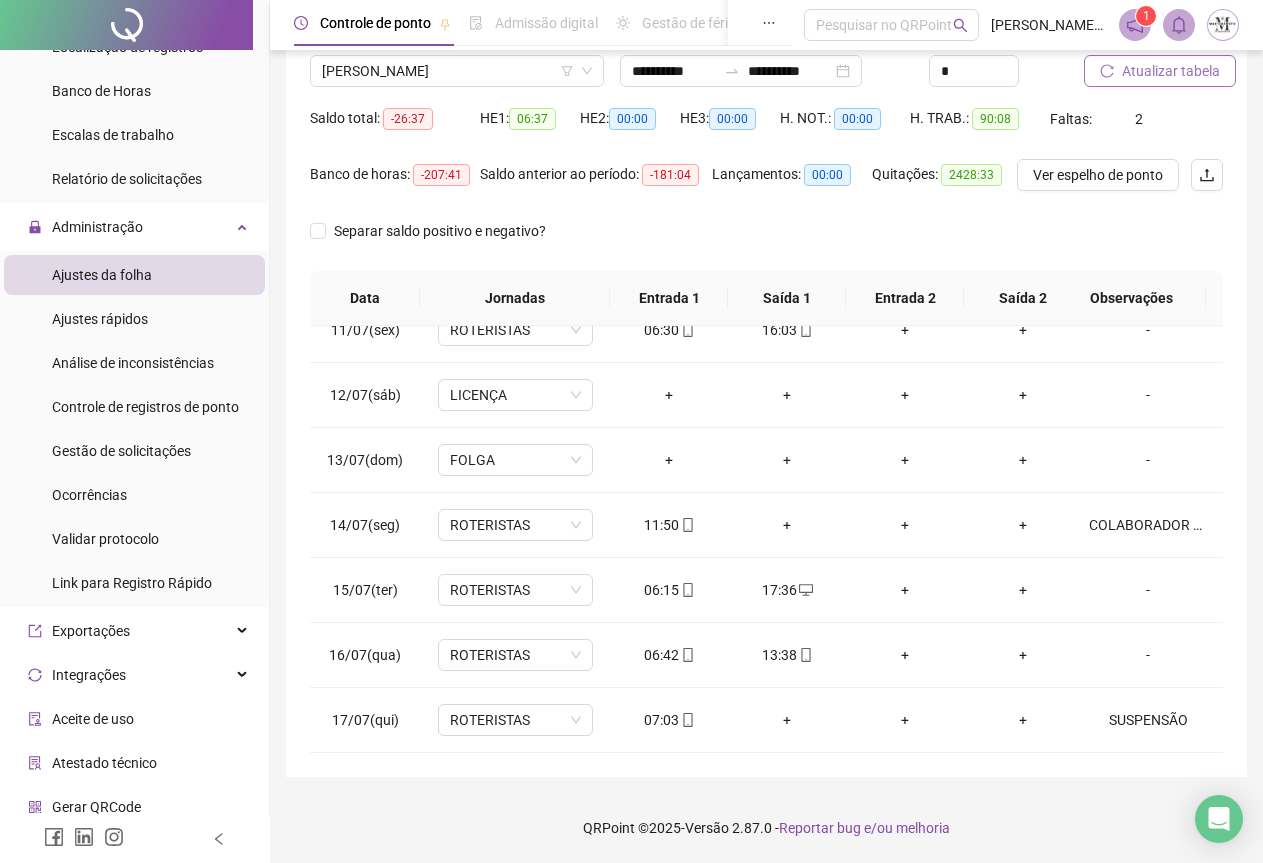click on "Atualizar tabela" at bounding box center (1171, 71) 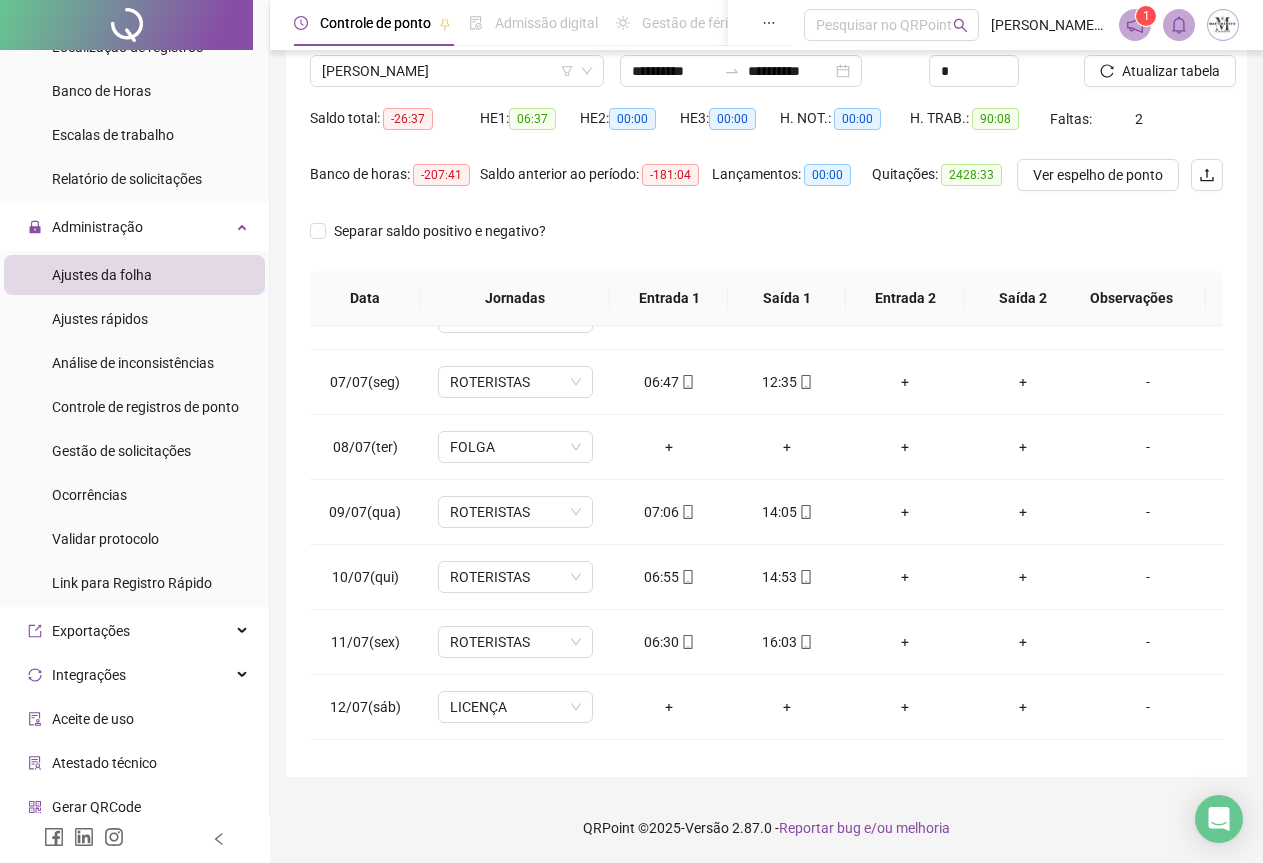 scroll, scrollTop: 695, scrollLeft: 0, axis: vertical 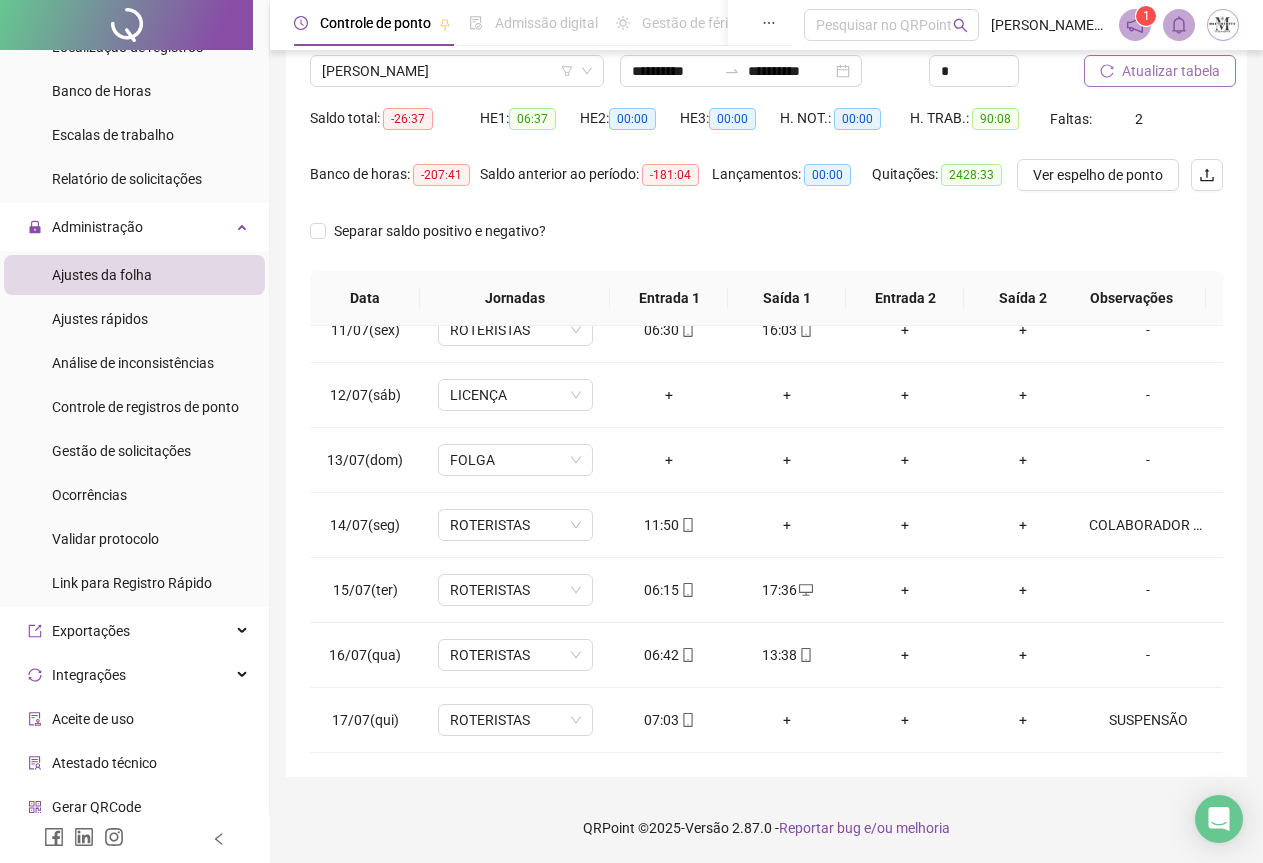 click on "Atualizar tabela" at bounding box center (1171, 71) 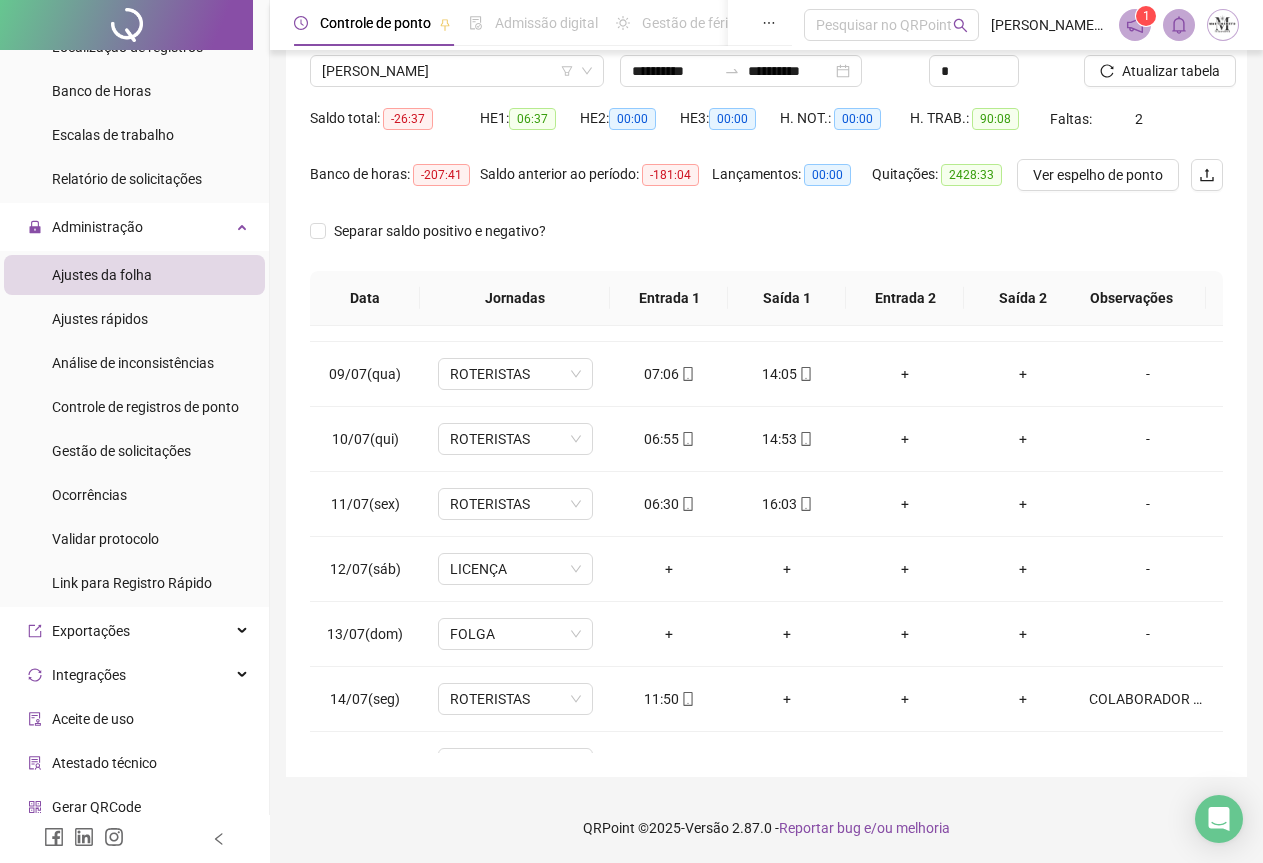 scroll, scrollTop: 495, scrollLeft: 0, axis: vertical 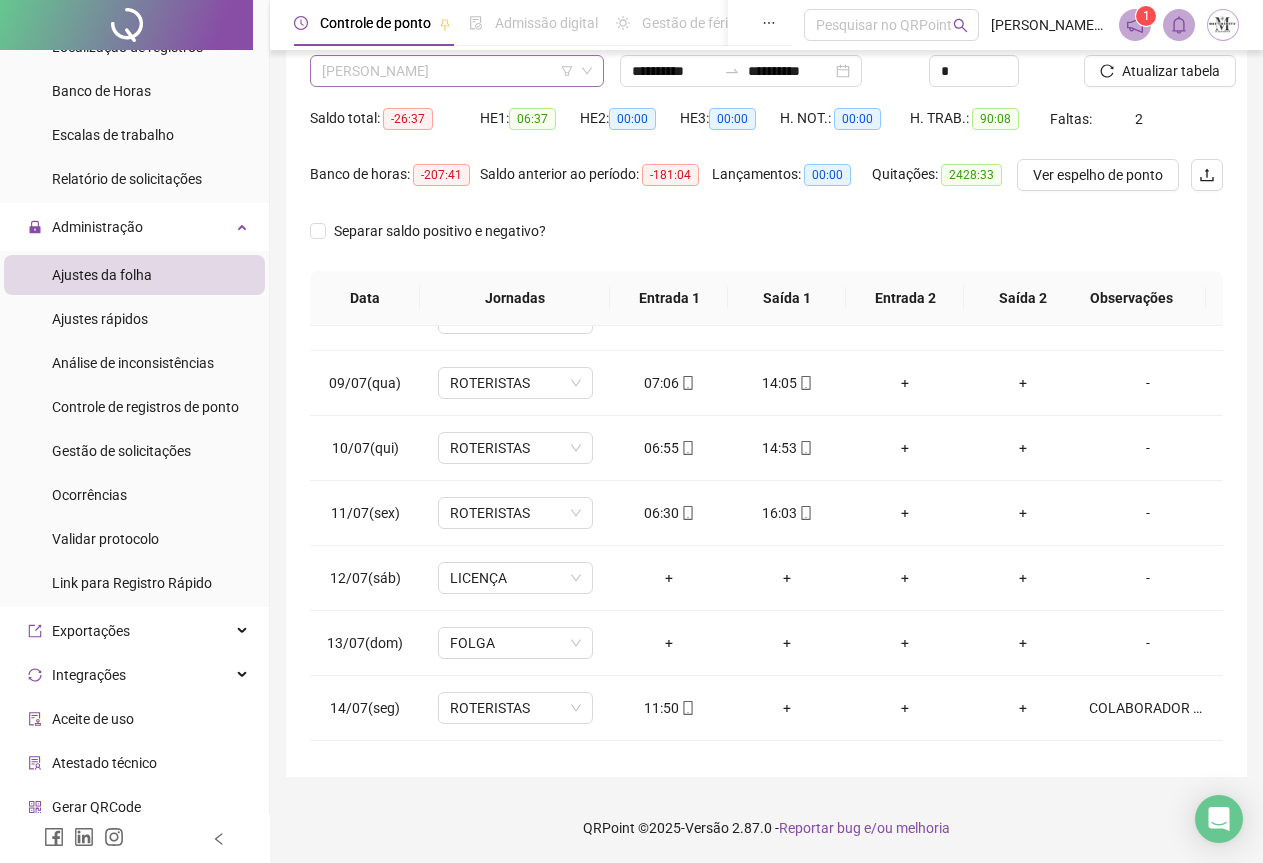 click on "[PERSON_NAME]" at bounding box center (457, 71) 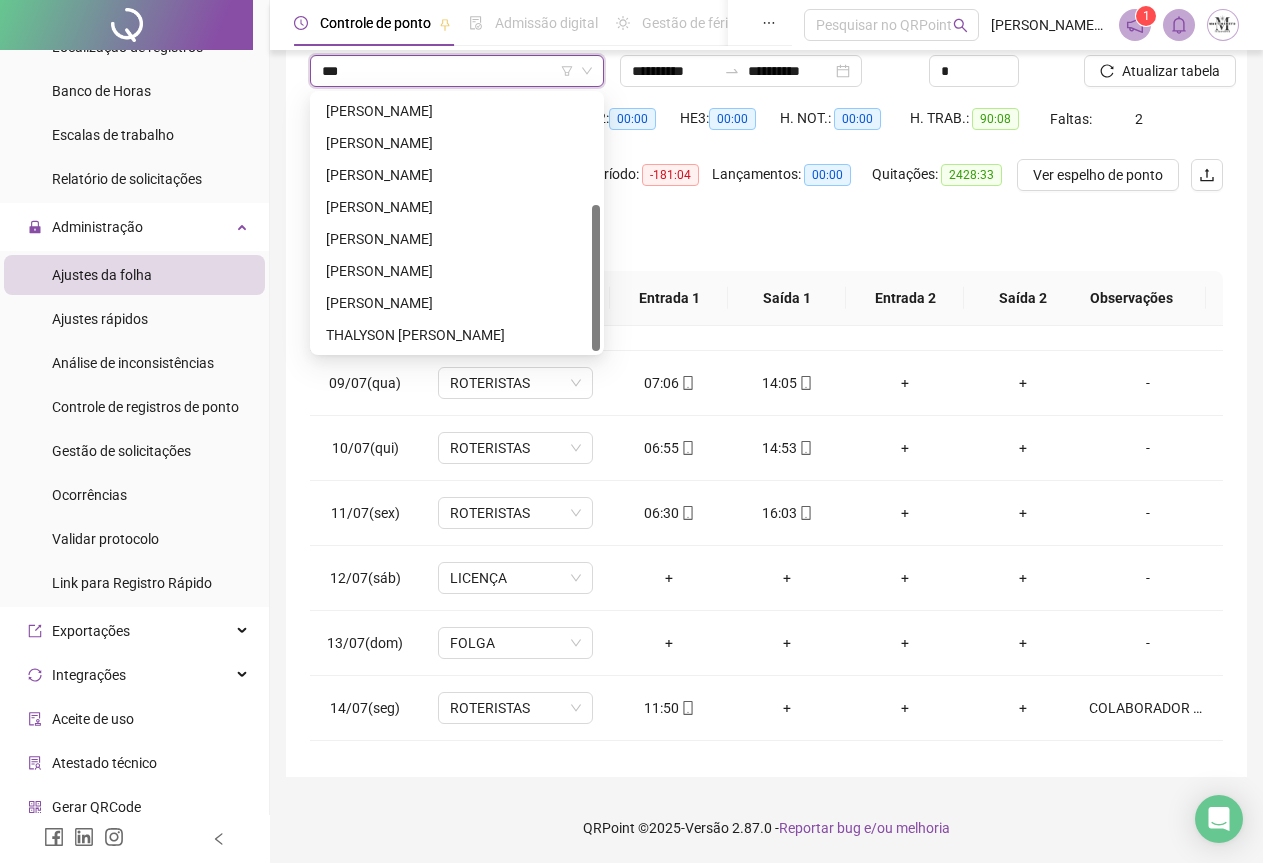 scroll, scrollTop: 0, scrollLeft: 0, axis: both 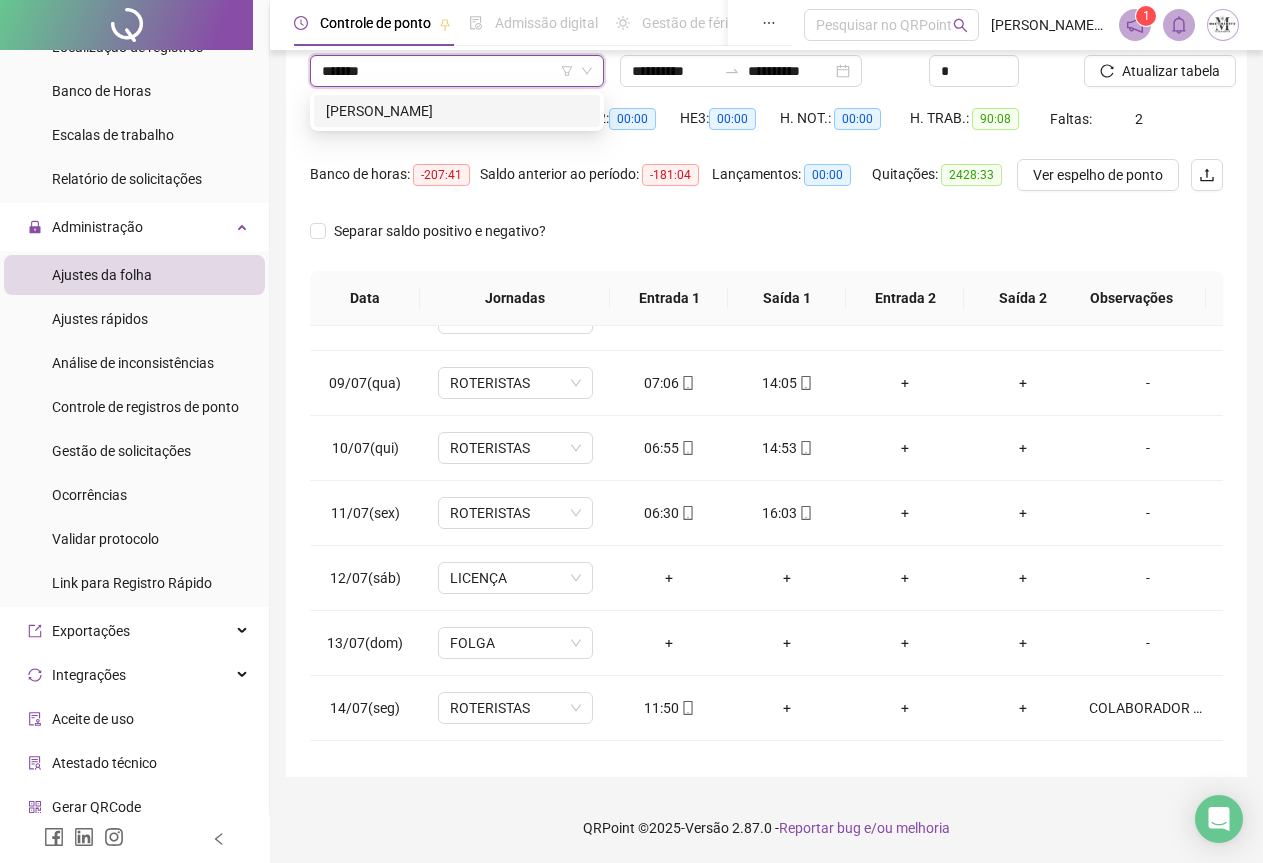 type on "********" 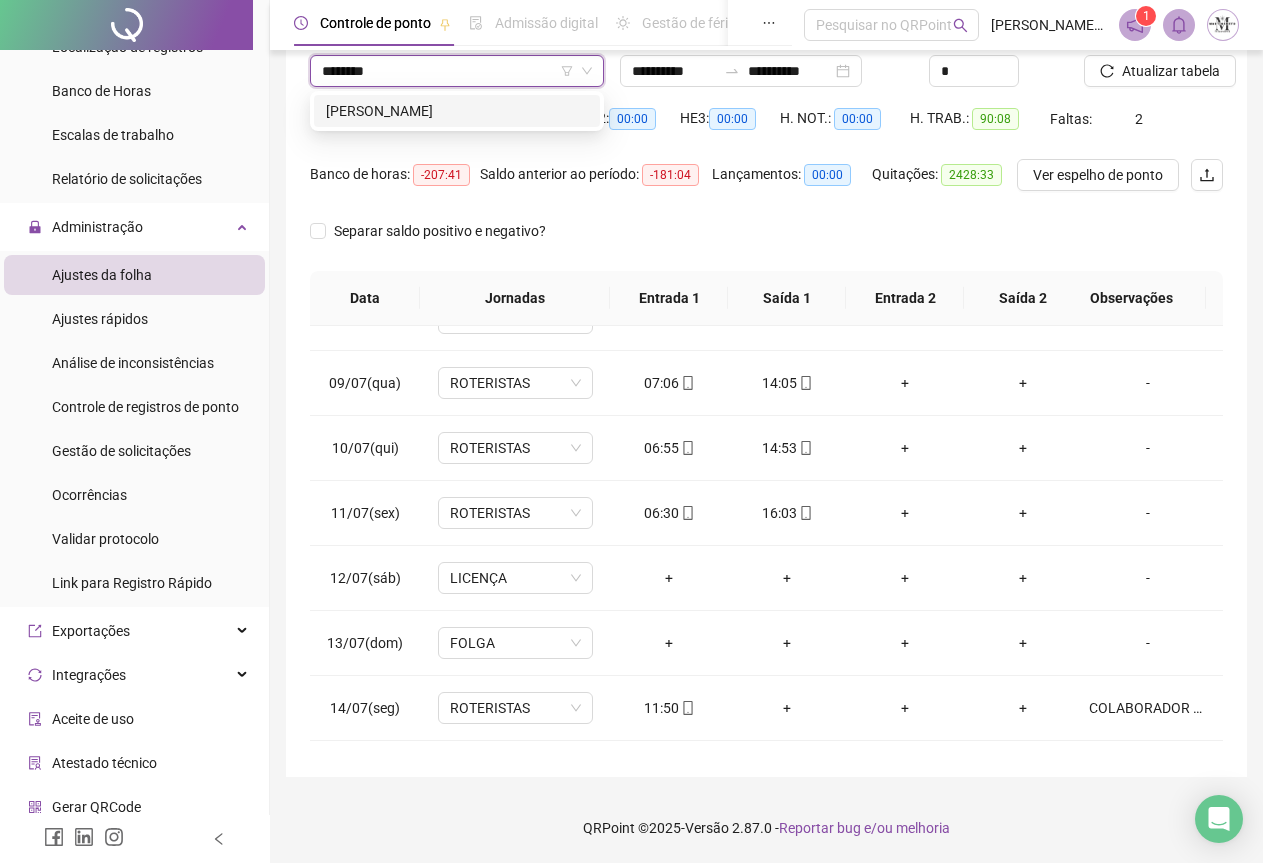 click on "[PERSON_NAME]" at bounding box center (457, 111) 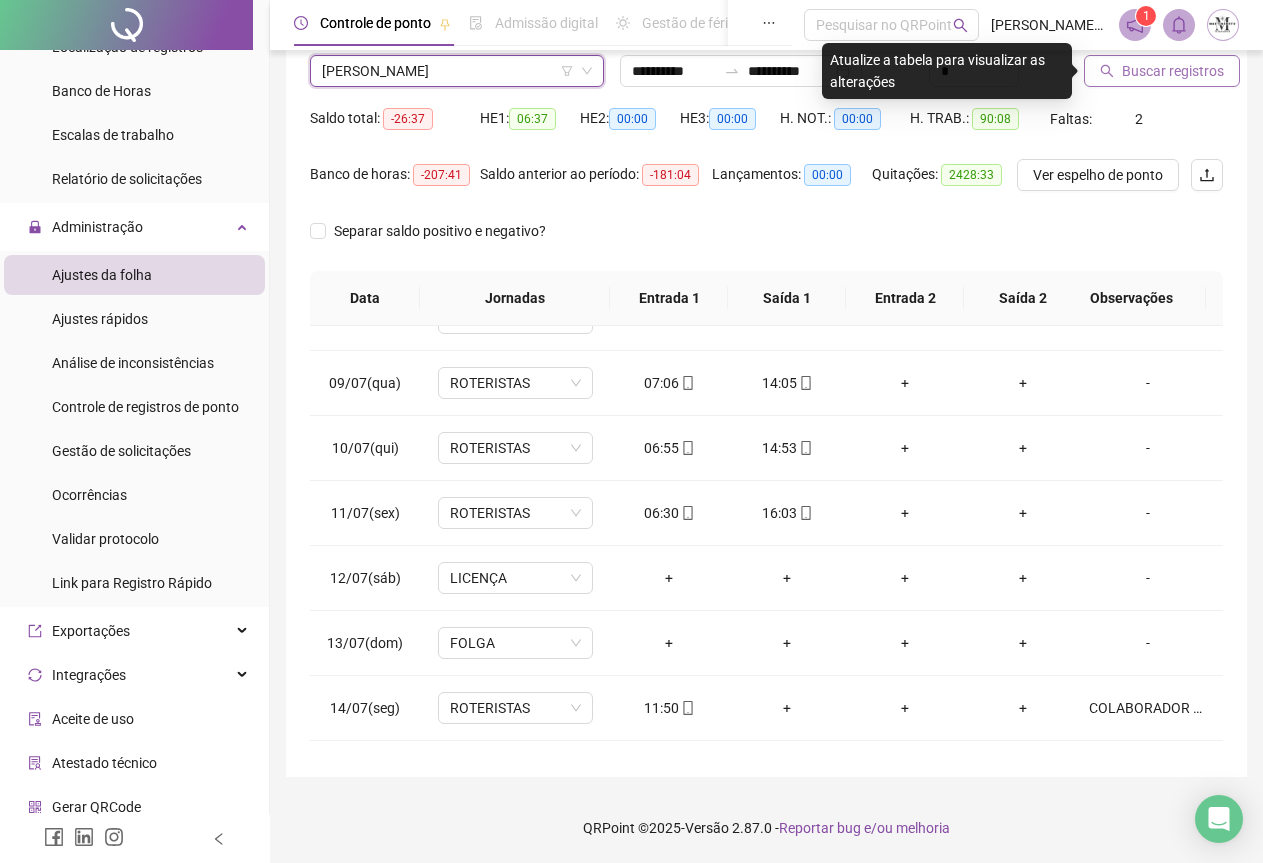 click on "Buscar registros" at bounding box center (1173, 71) 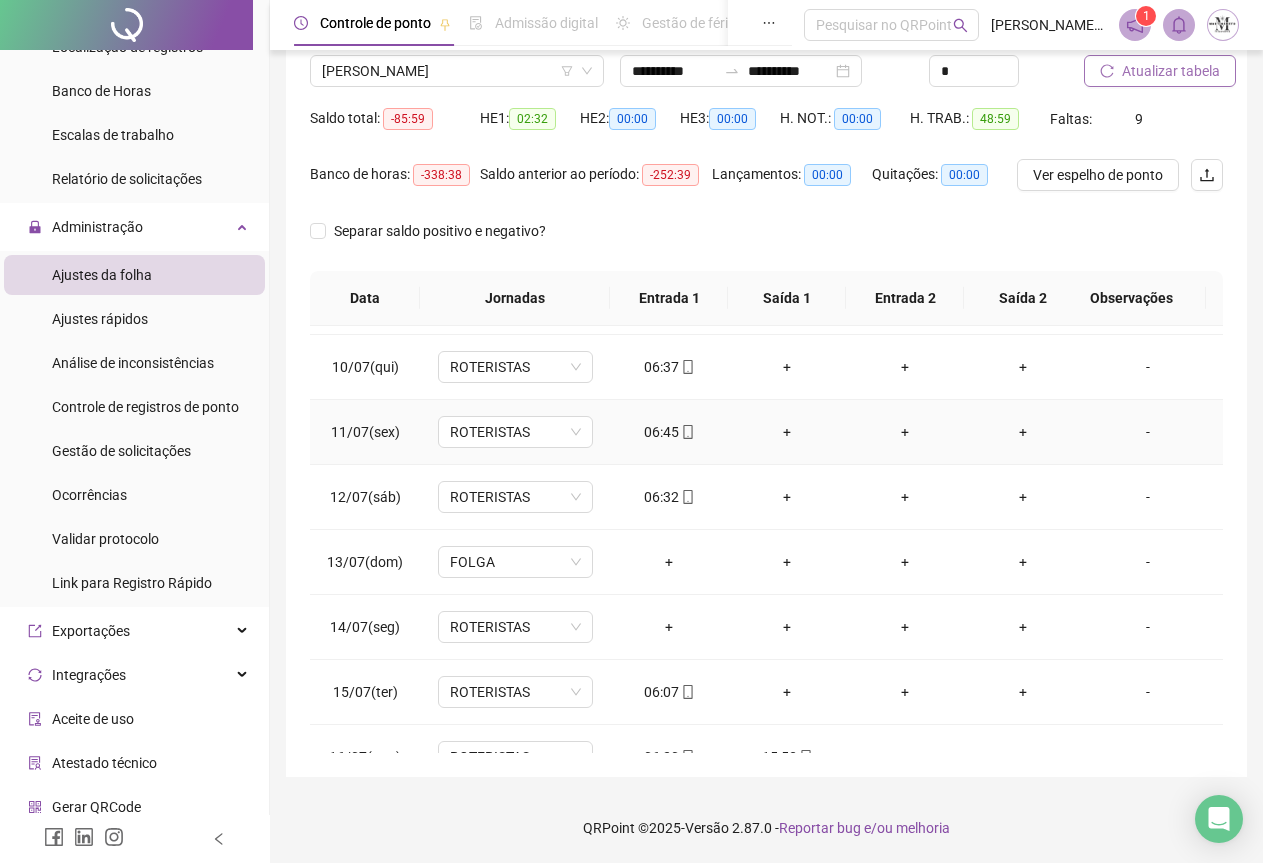 scroll, scrollTop: 695, scrollLeft: 0, axis: vertical 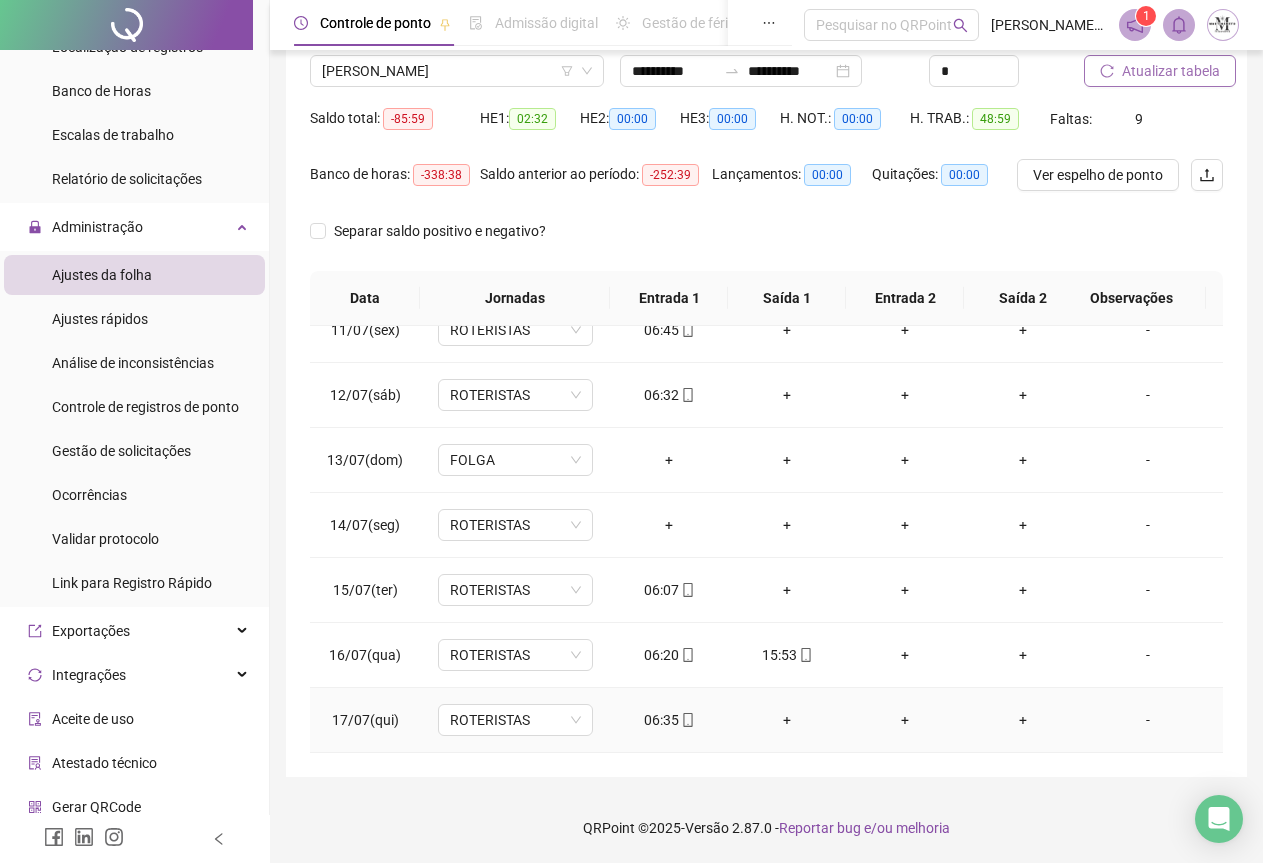 click on "-" at bounding box center (1148, 720) 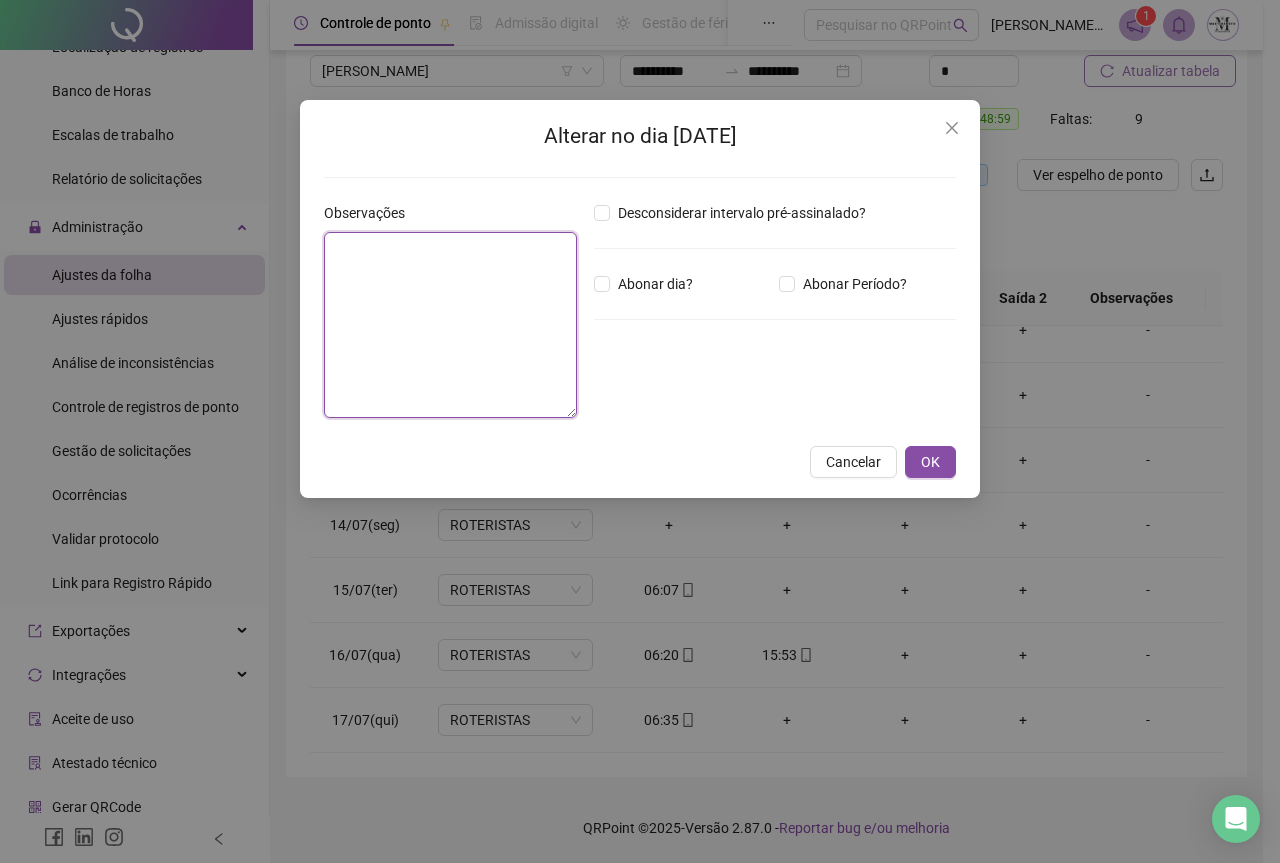 click at bounding box center (450, 325) 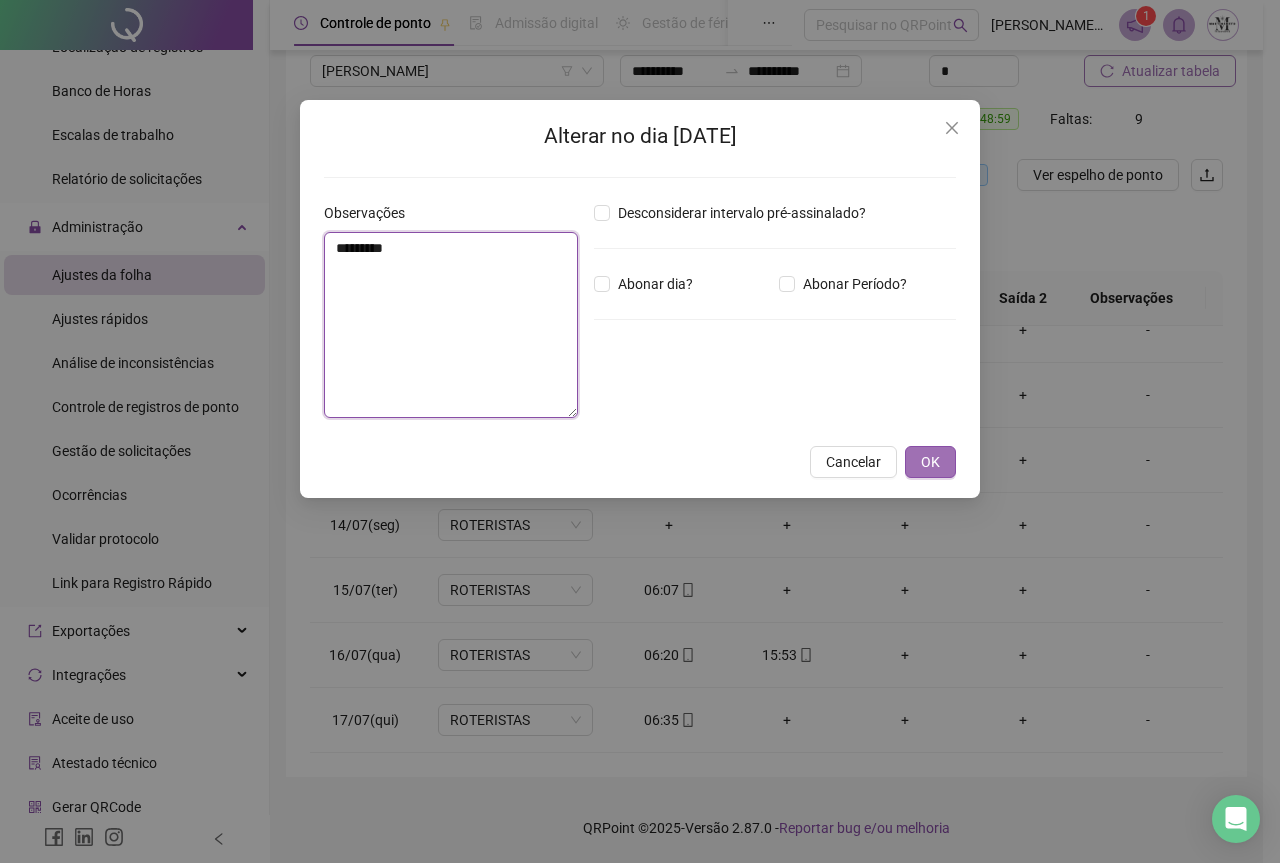 type on "*********" 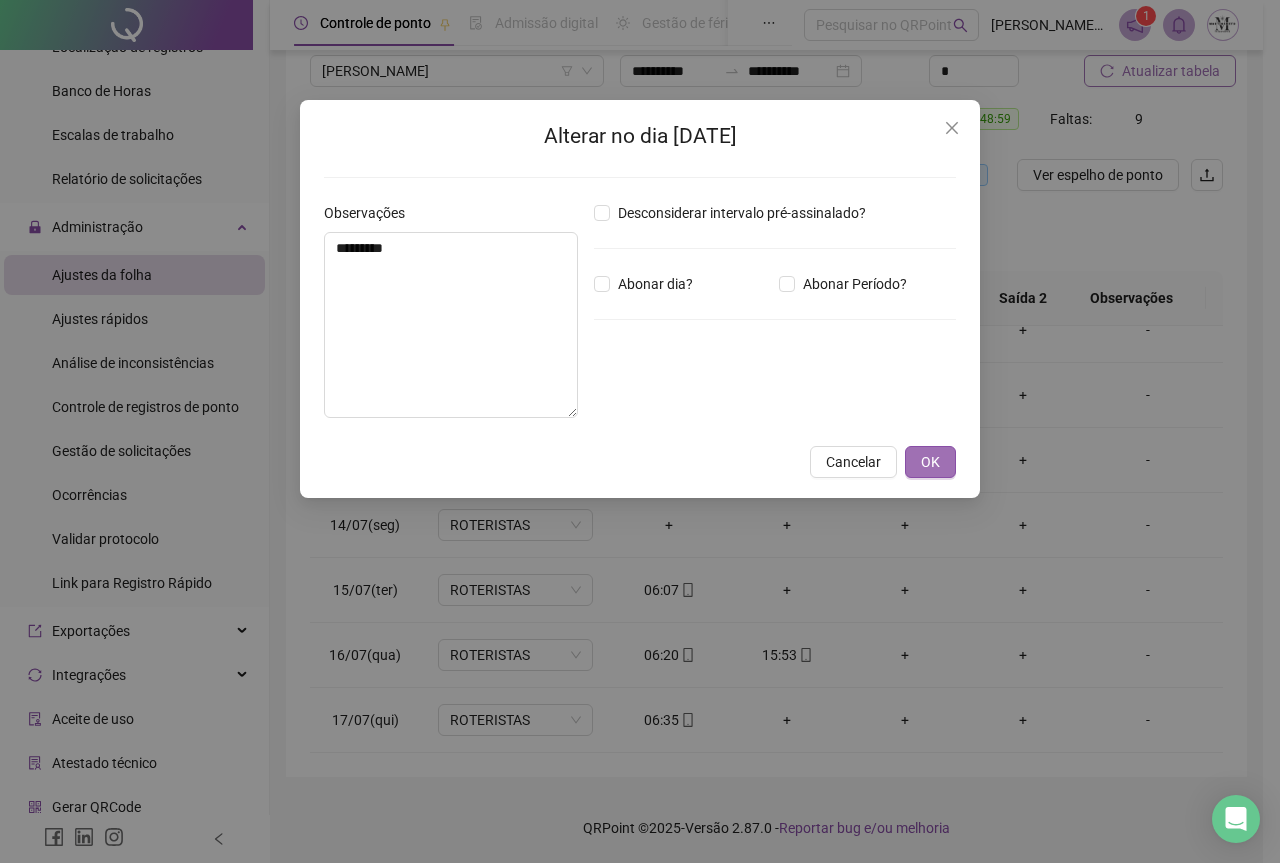click on "OK" at bounding box center [930, 462] 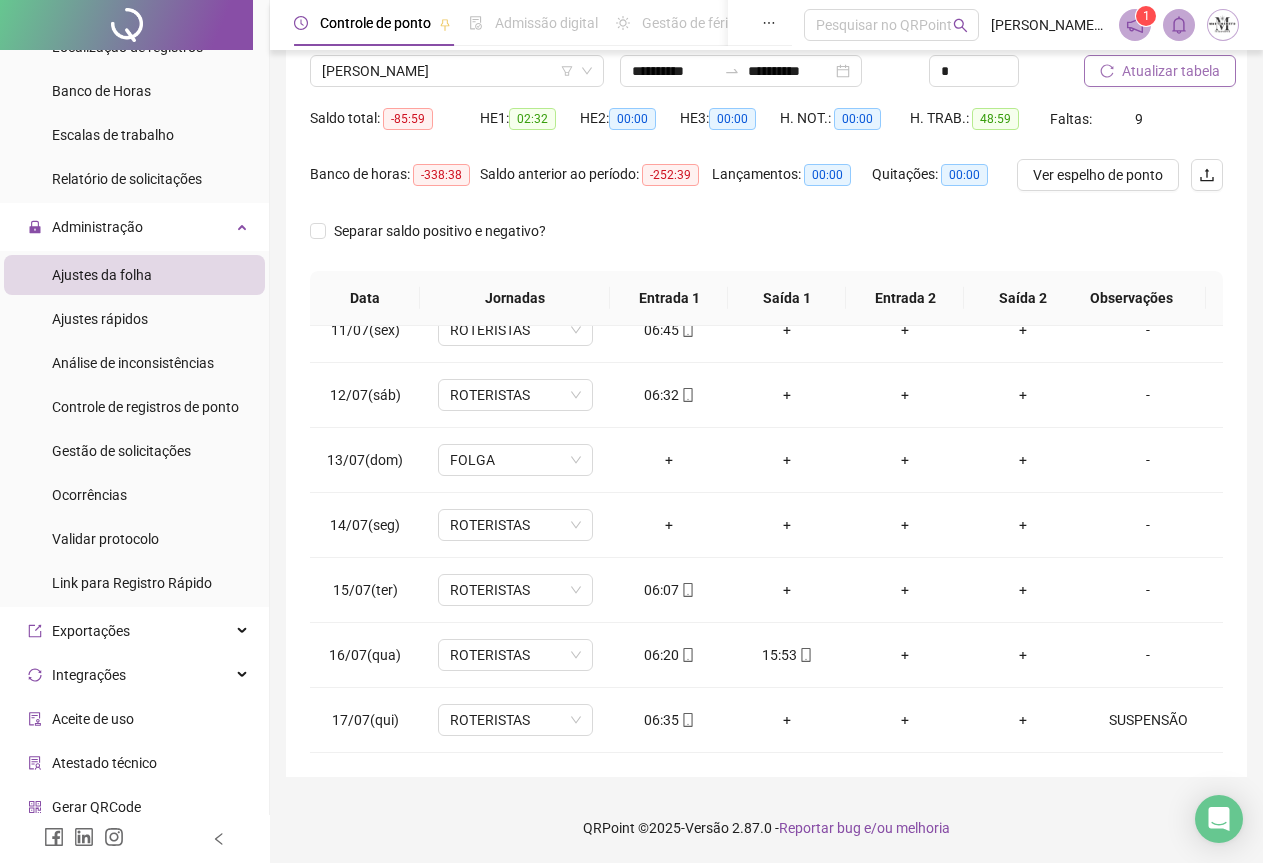 click on "Atualizar tabela" at bounding box center (1171, 71) 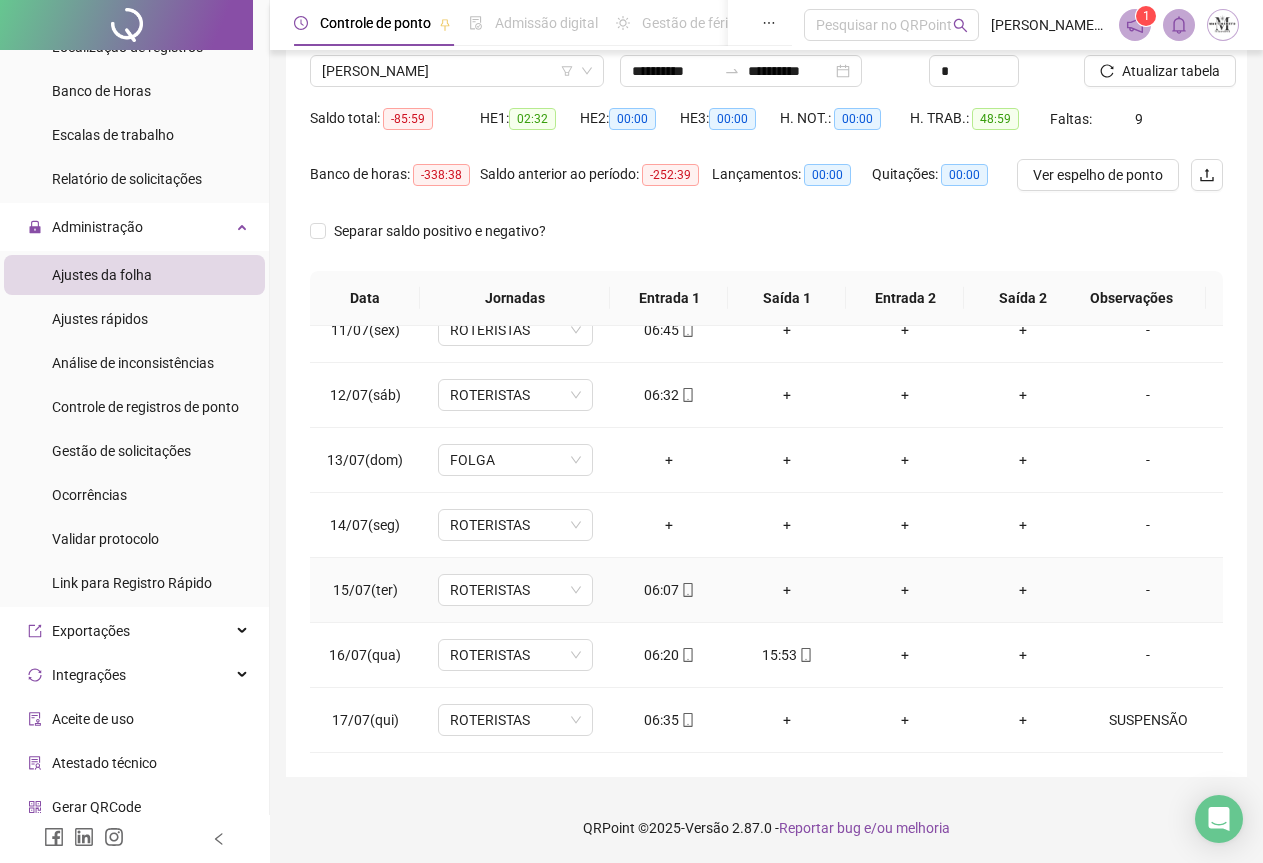 click on "-" at bounding box center (1148, 590) 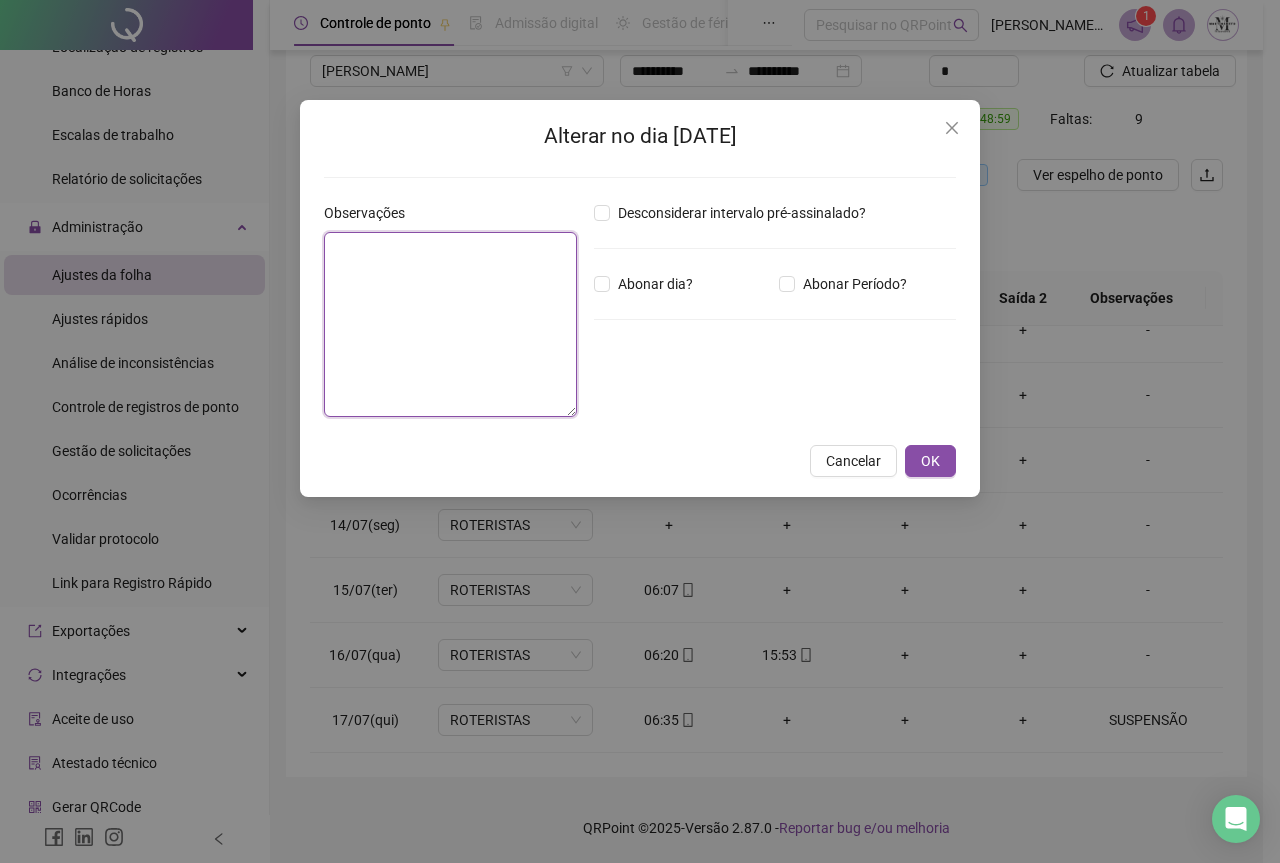 click at bounding box center (450, 324) 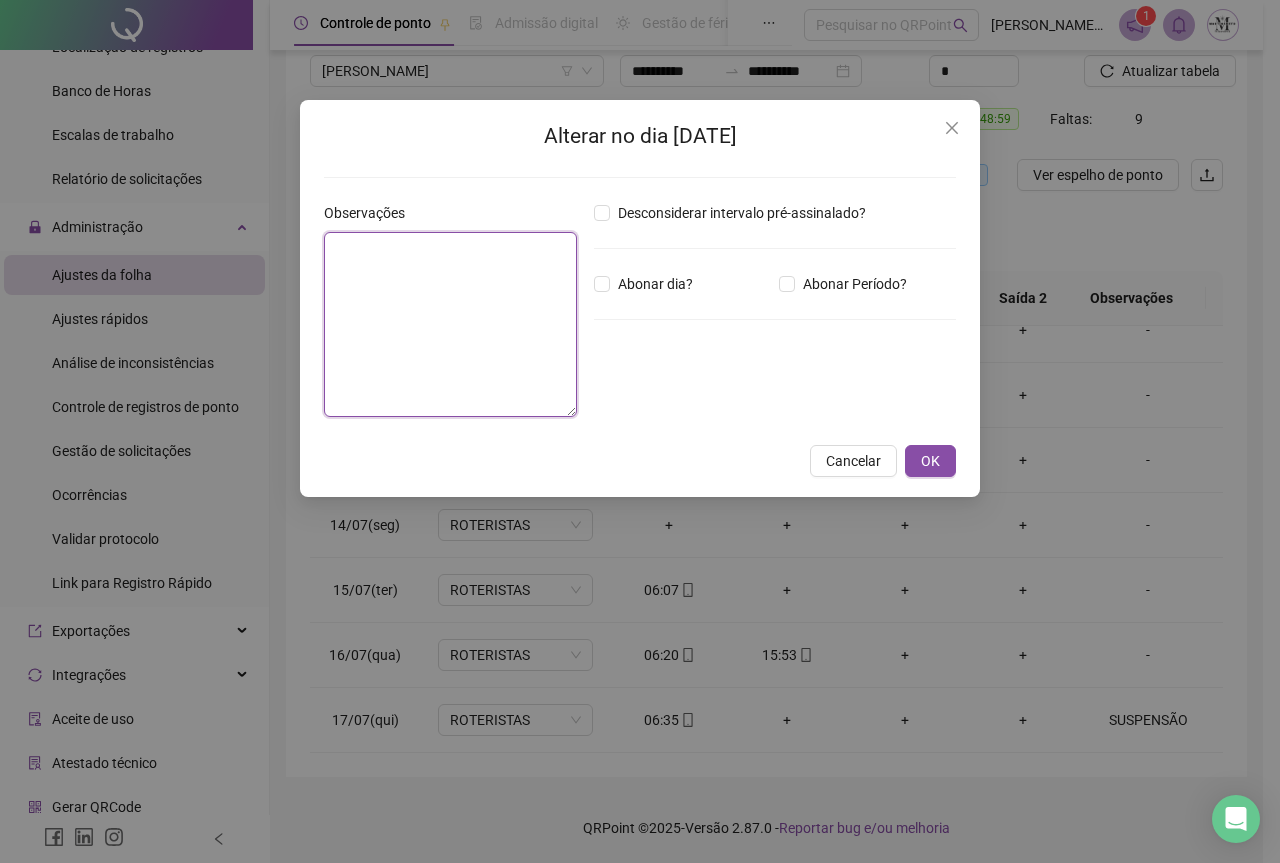 paste on "**********" 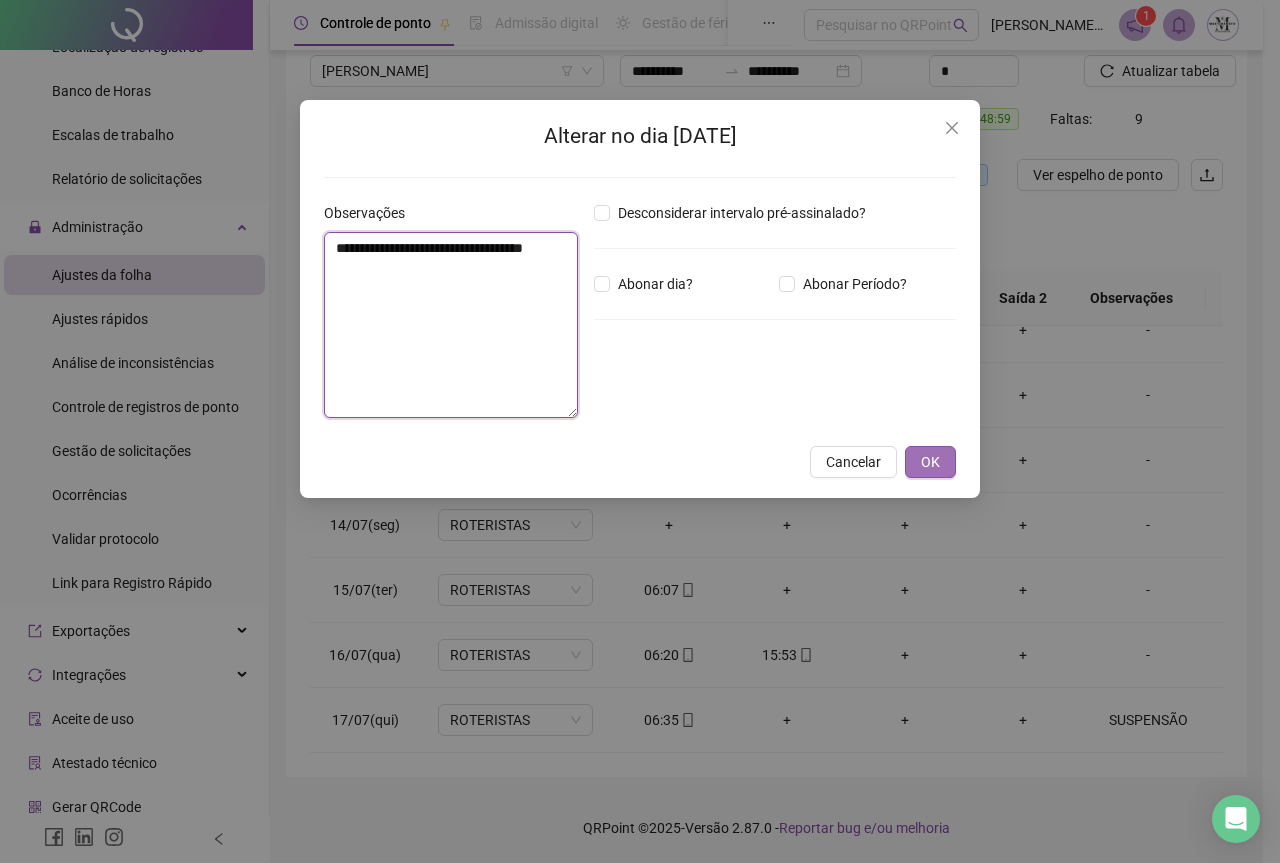 type on "**********" 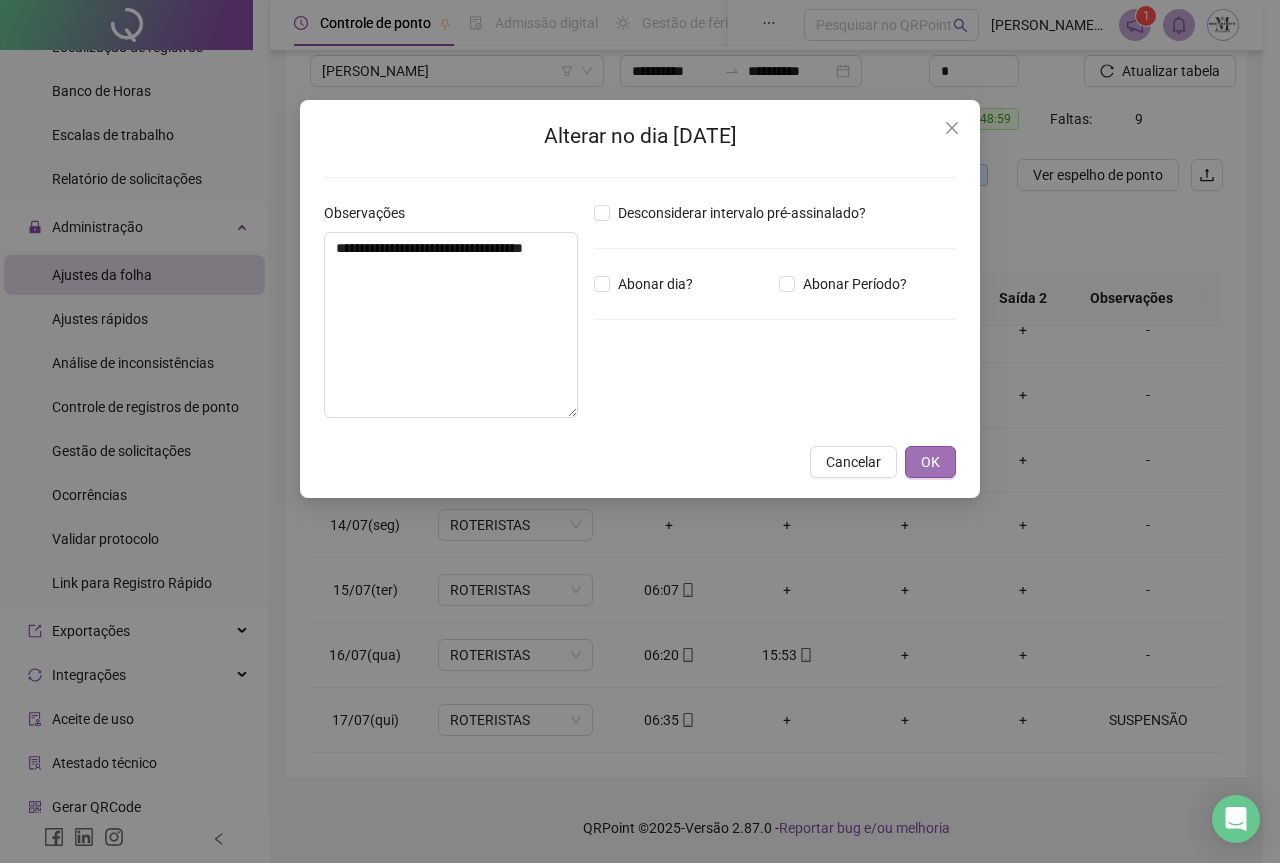 click on "OK" at bounding box center [930, 462] 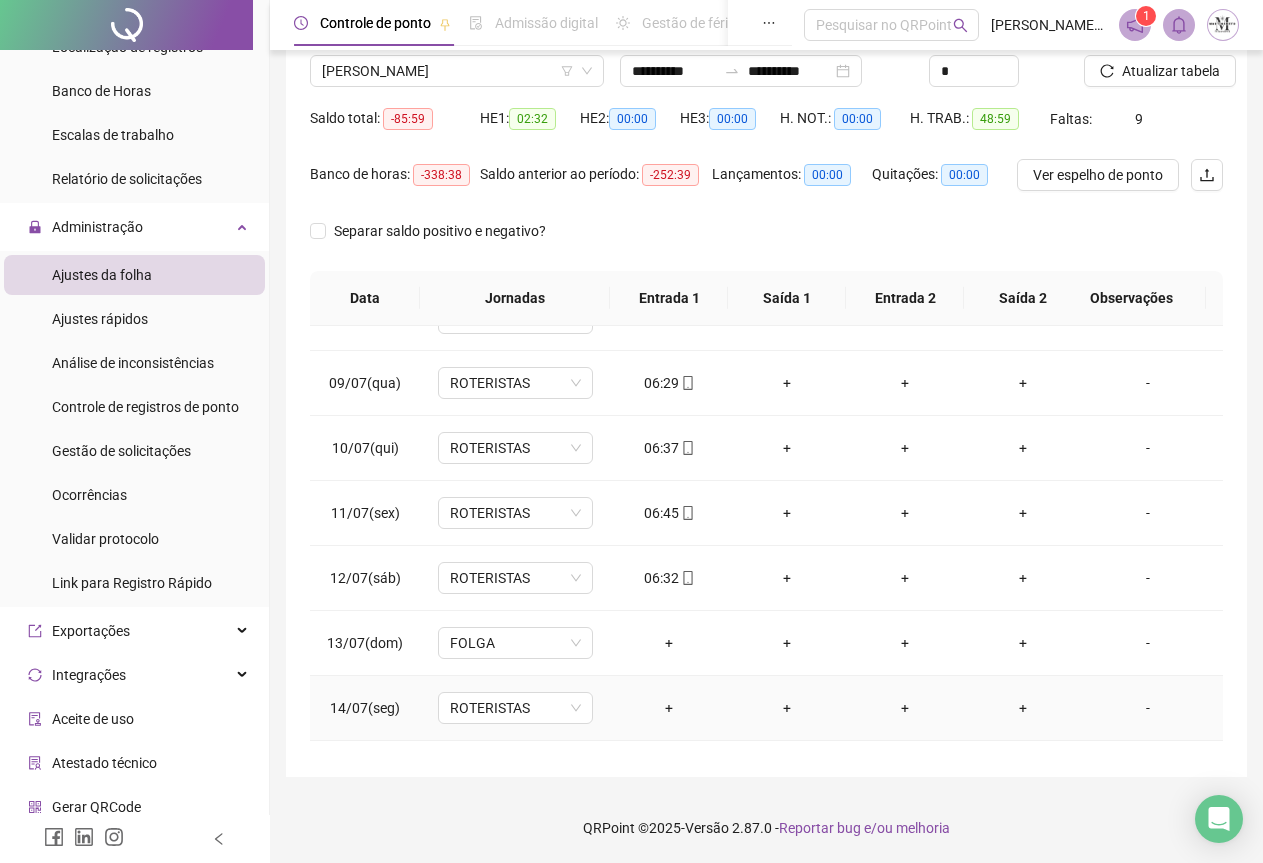 scroll, scrollTop: 395, scrollLeft: 0, axis: vertical 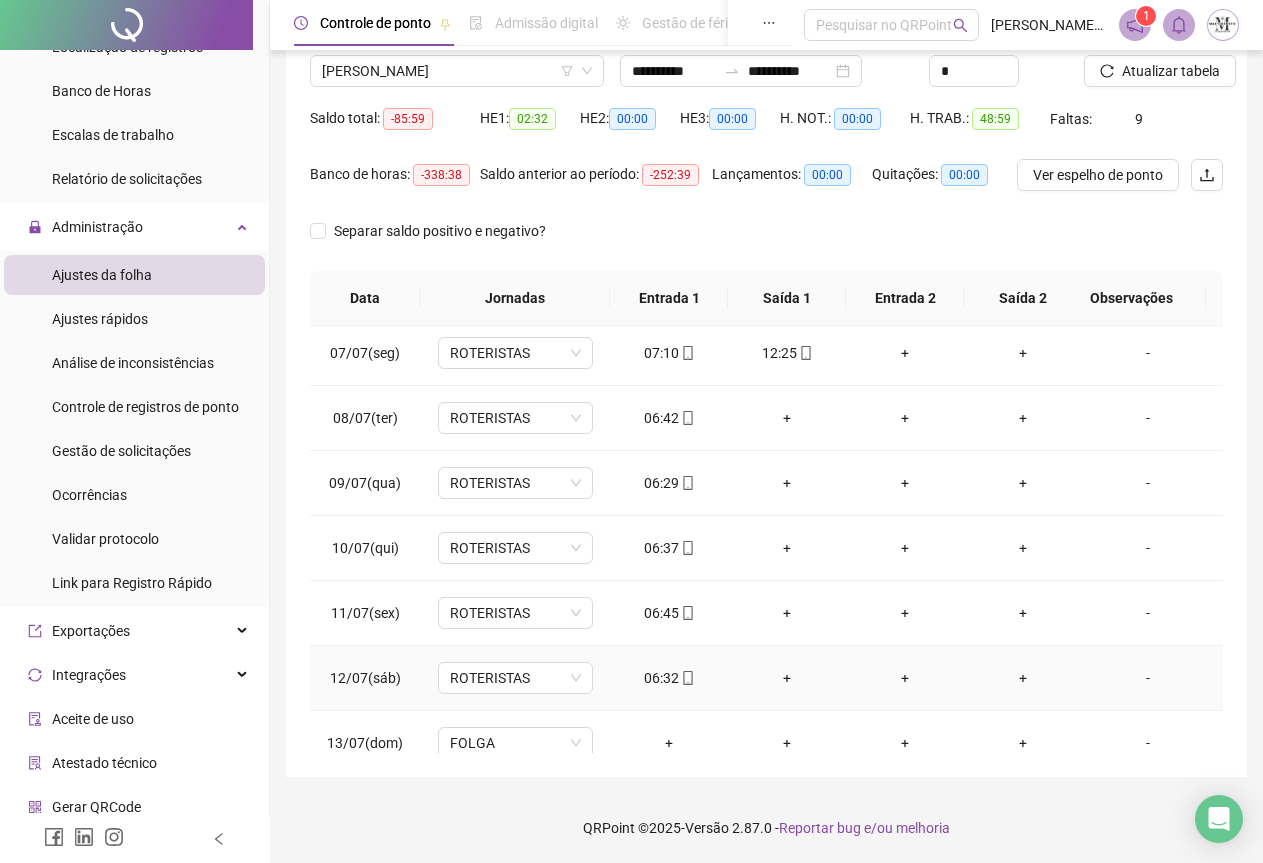click on "-" at bounding box center (1148, 678) 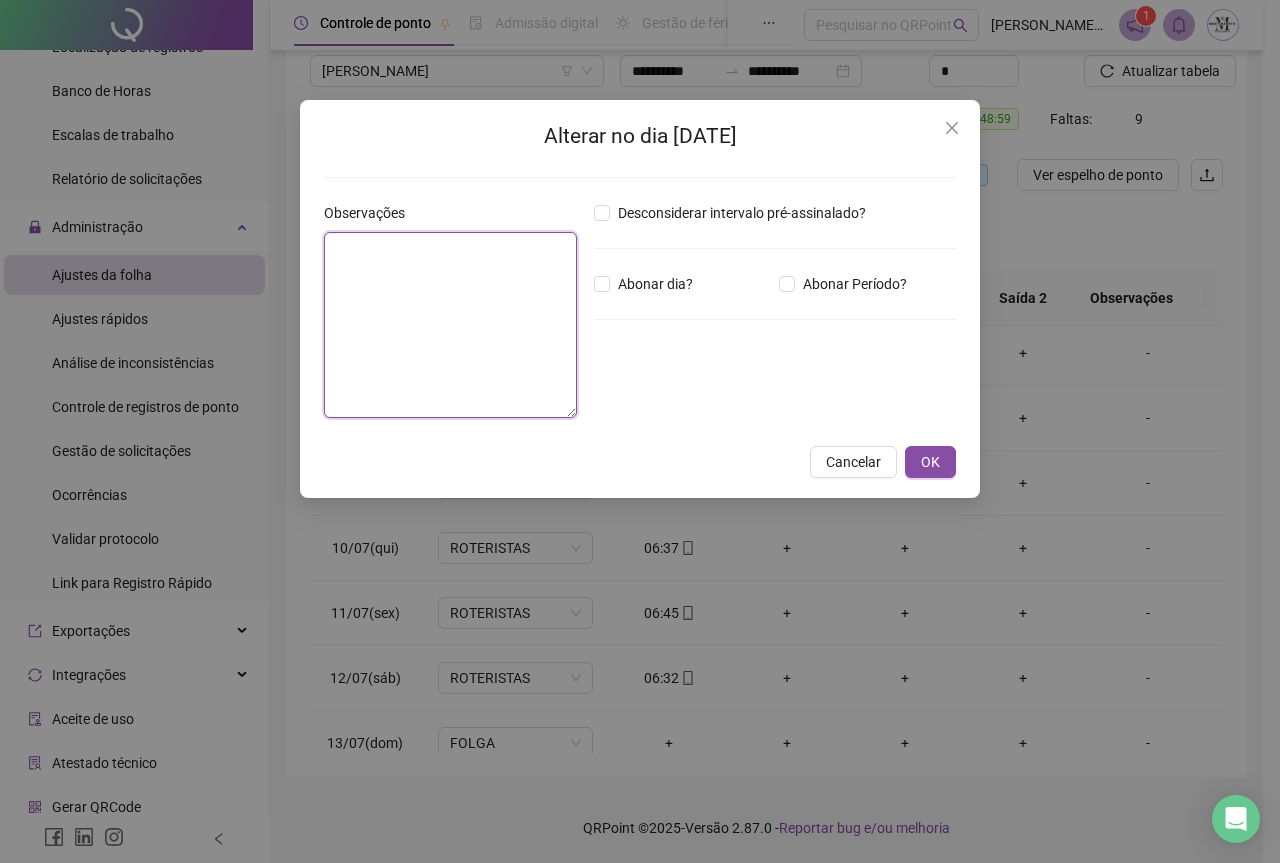 click at bounding box center [450, 325] 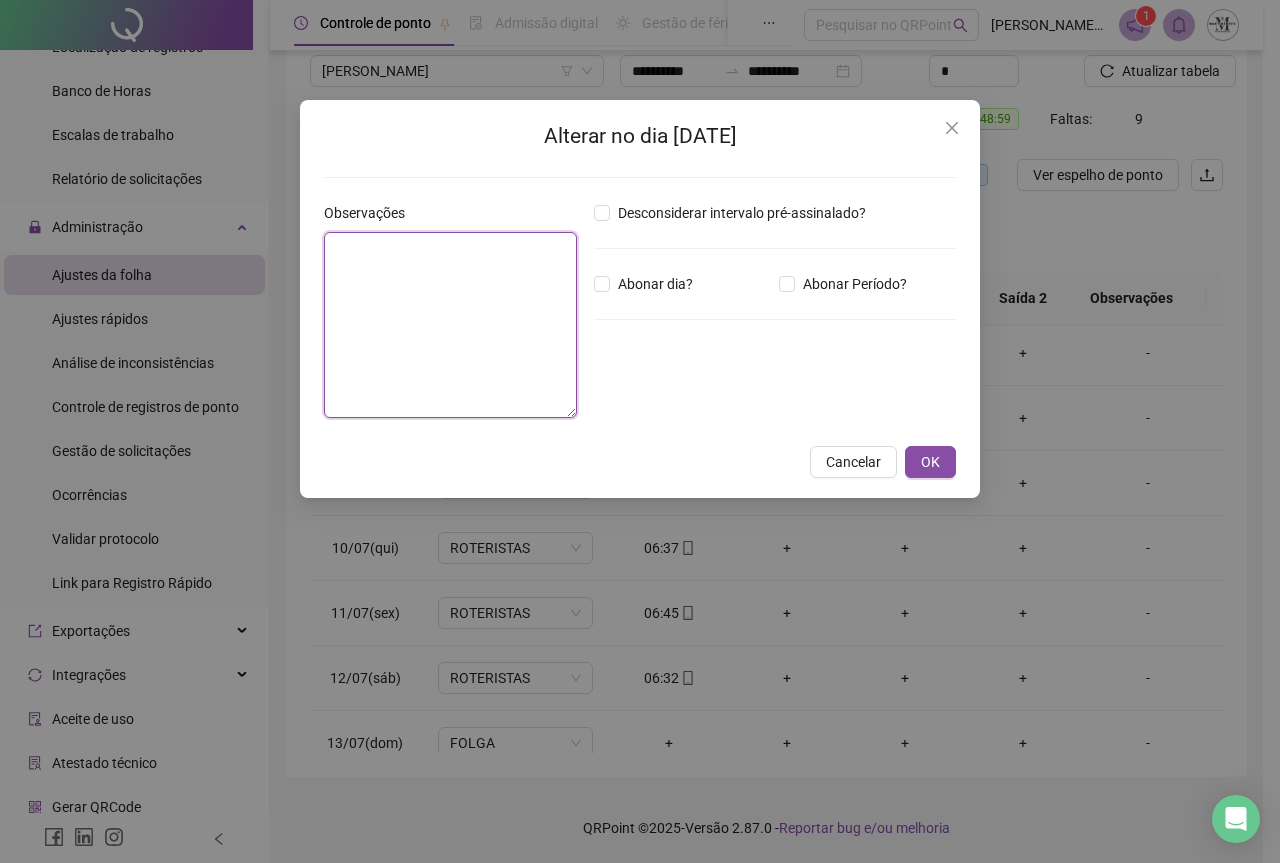 paste on "**********" 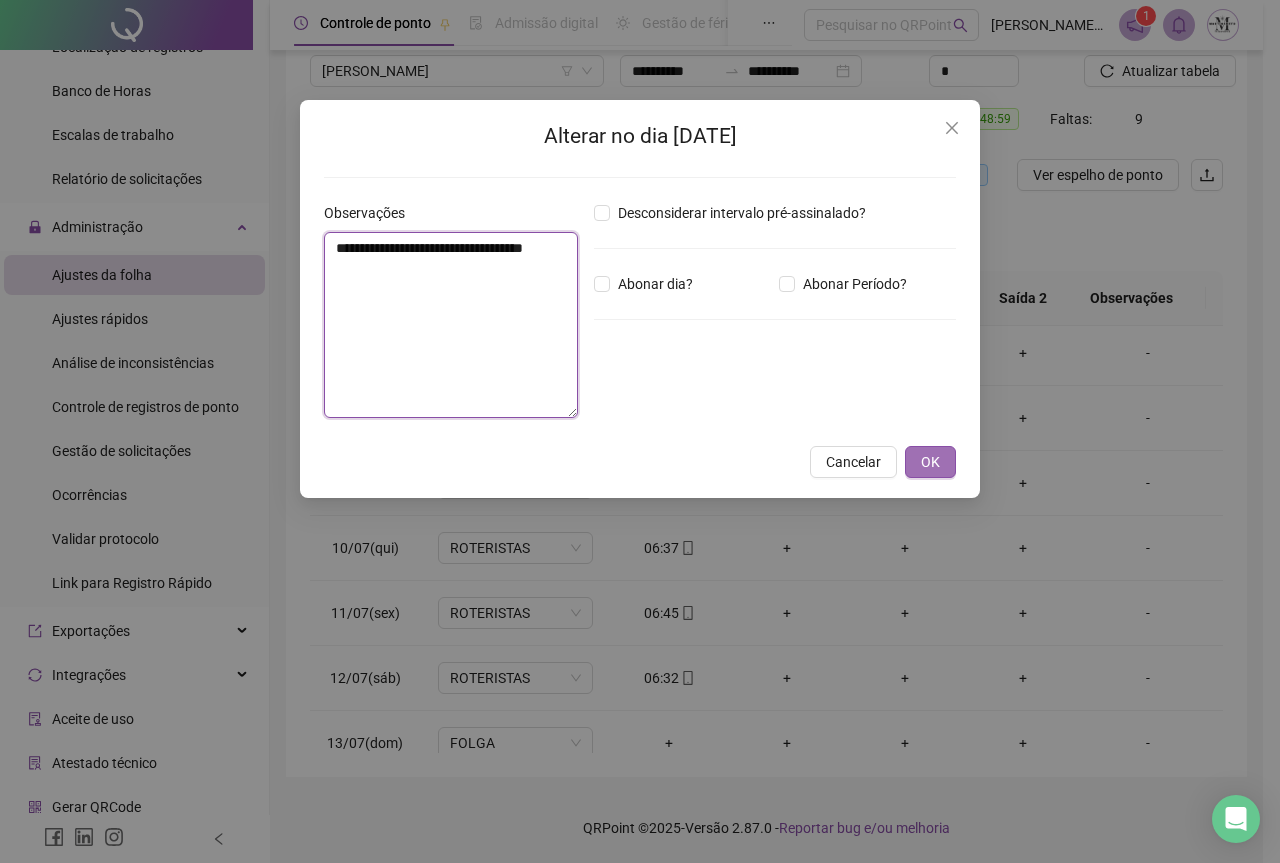 type on "**********" 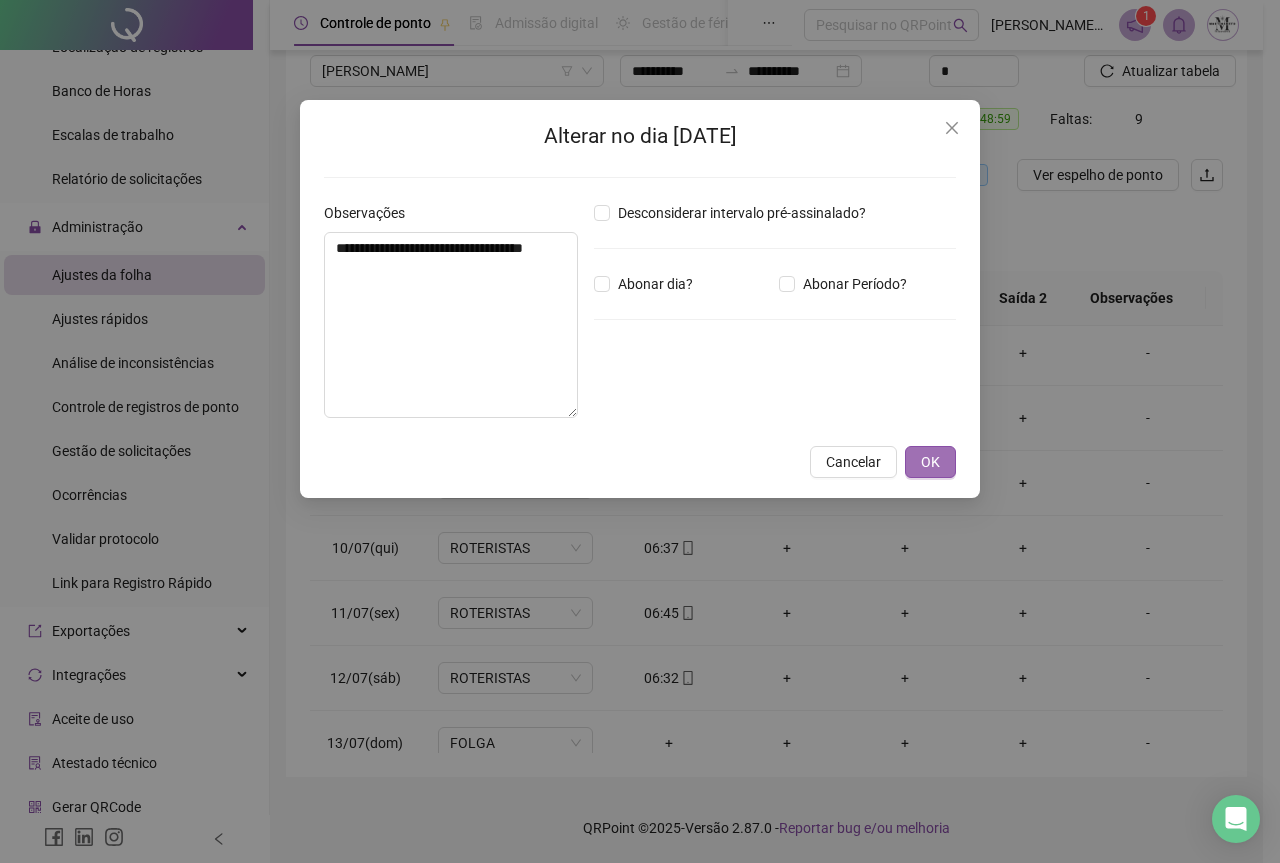 click on "OK" at bounding box center [930, 462] 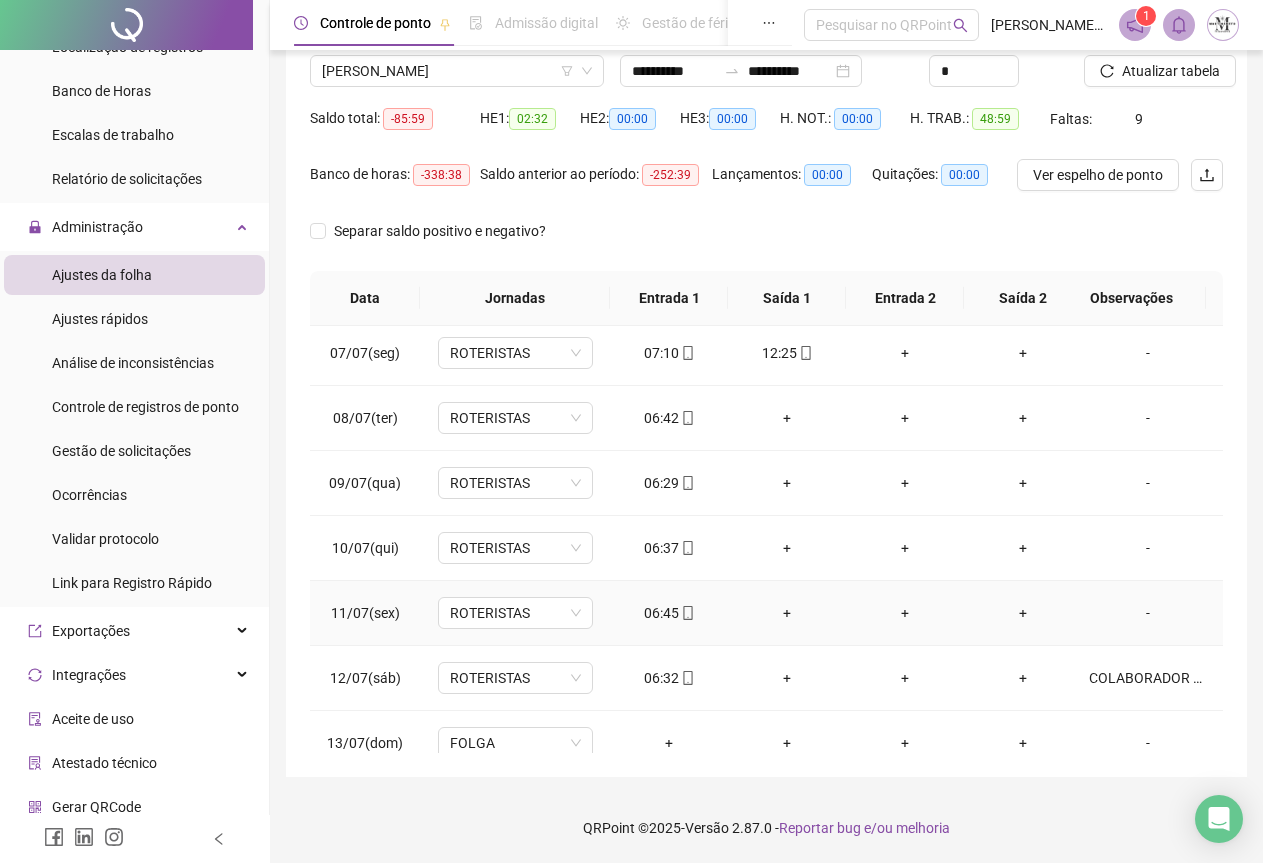 click on "-" at bounding box center (1148, 613) 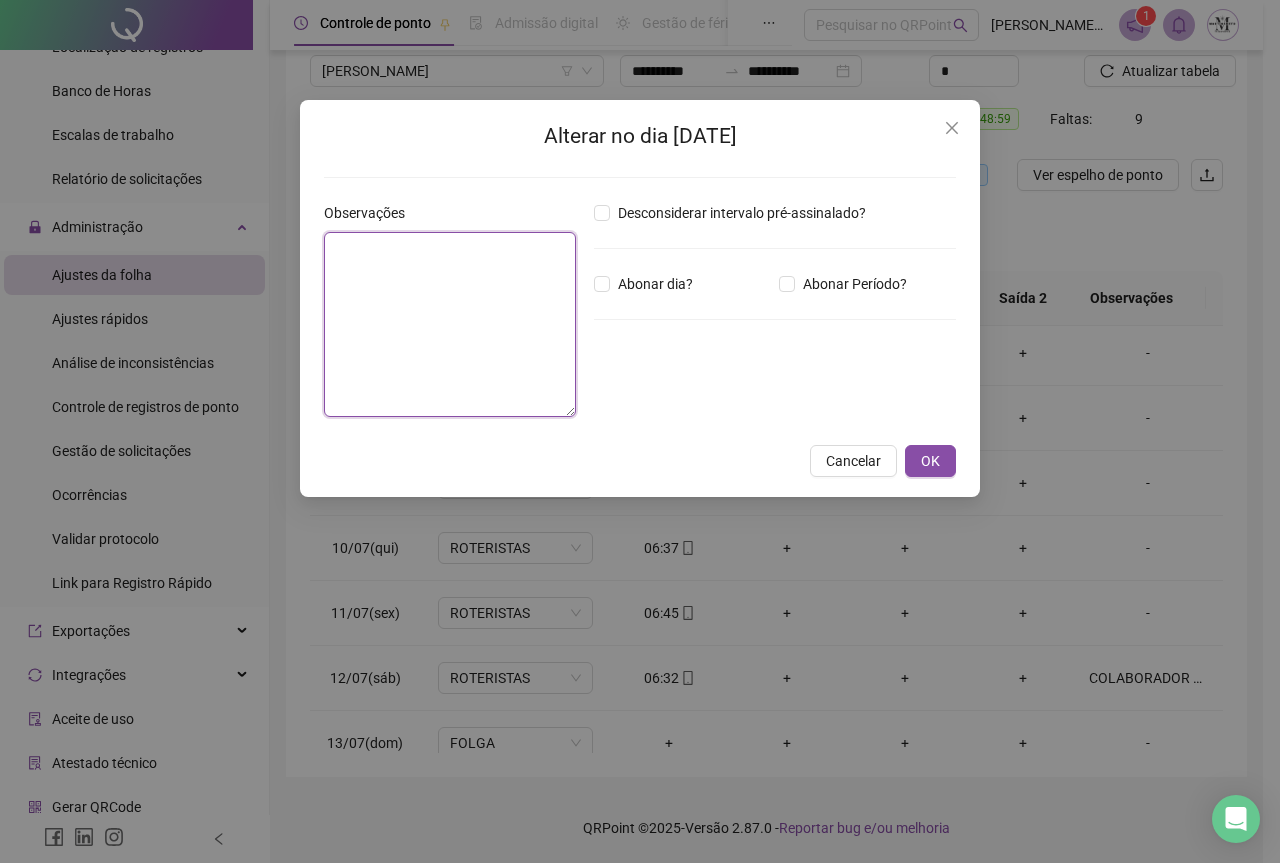 click at bounding box center [450, 324] 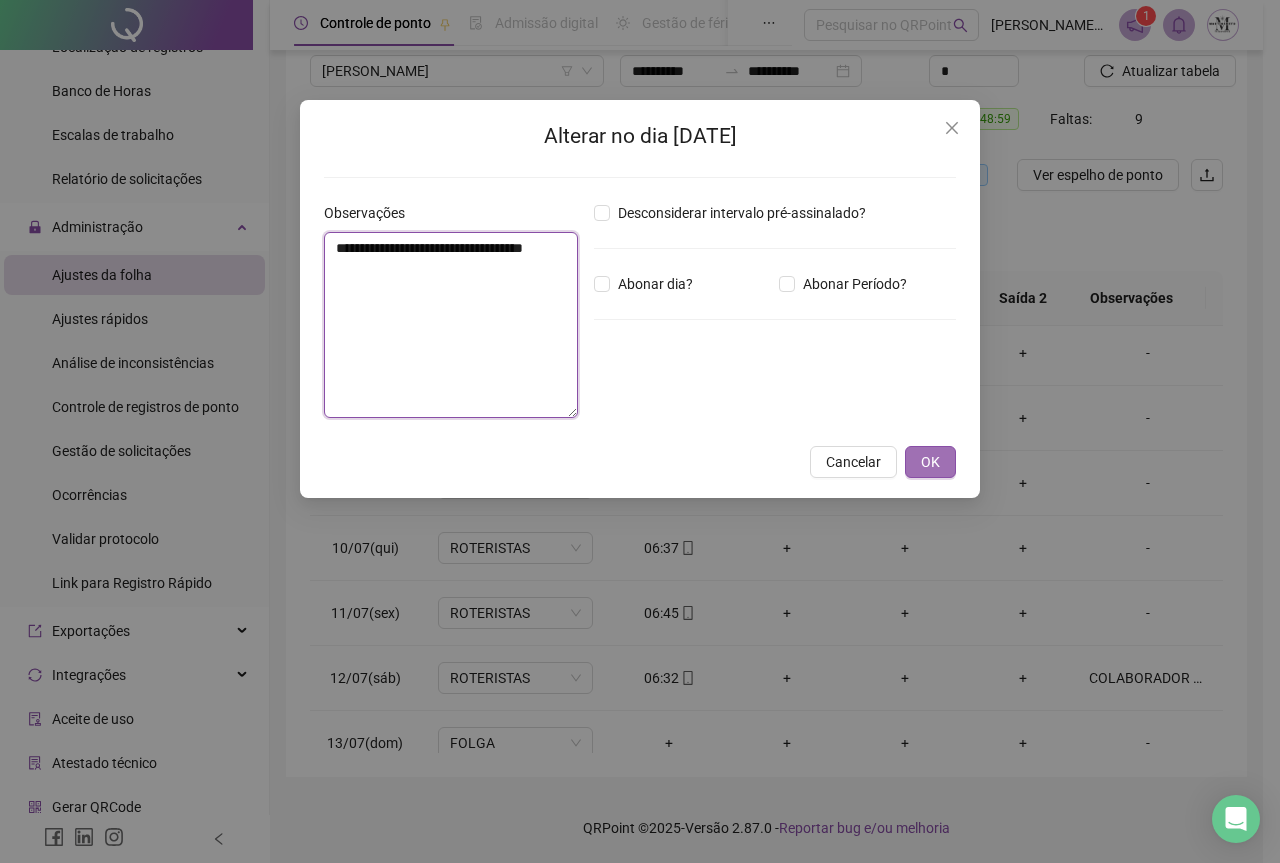 type on "**********" 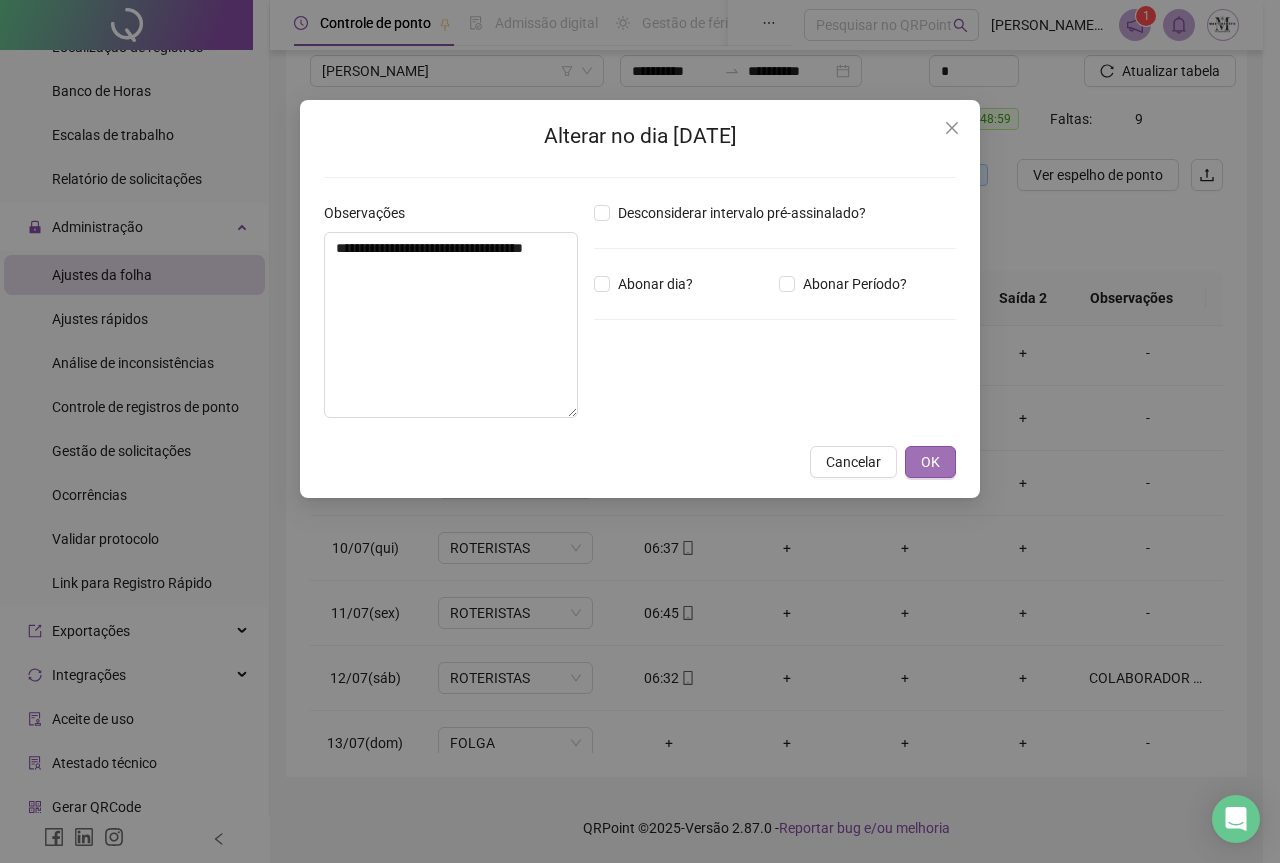 click on "OK" at bounding box center (930, 462) 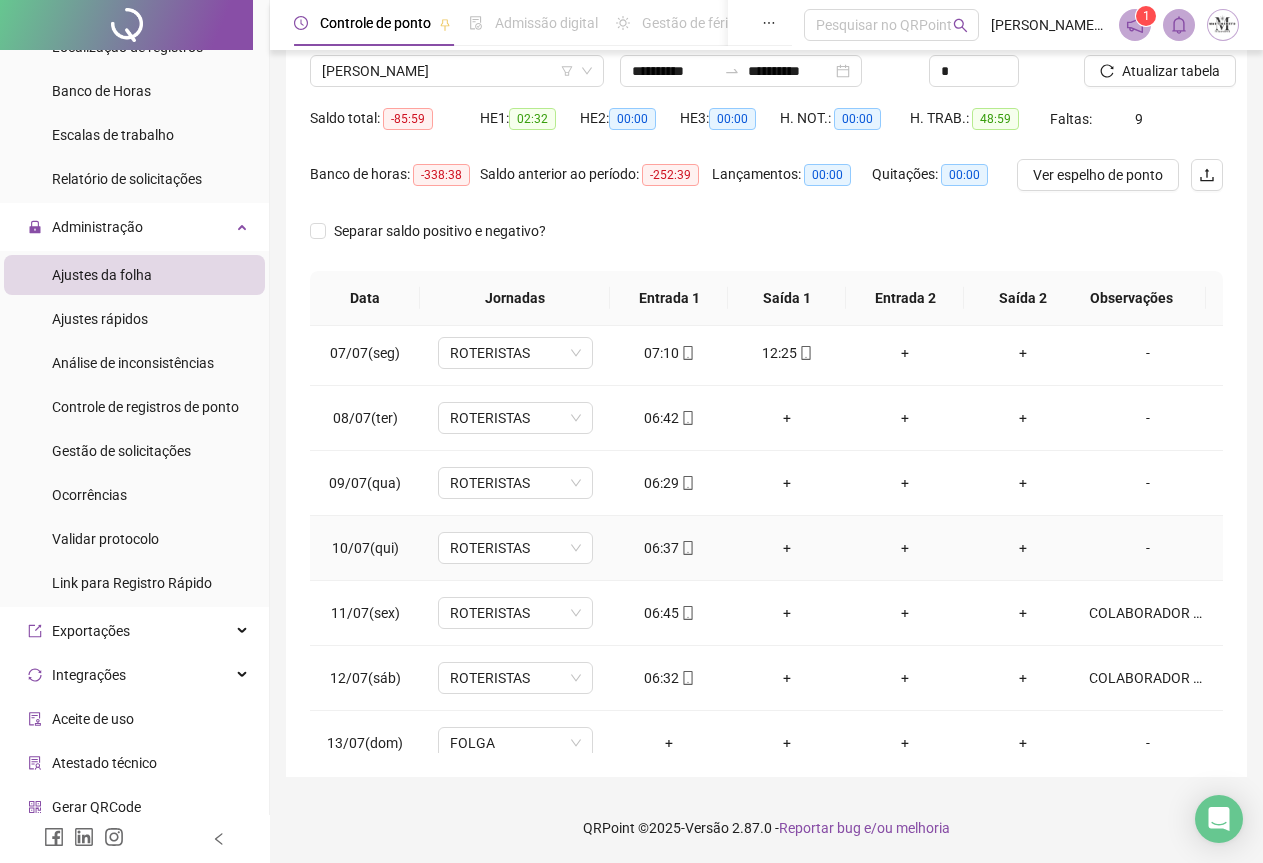 scroll, scrollTop: 295, scrollLeft: 0, axis: vertical 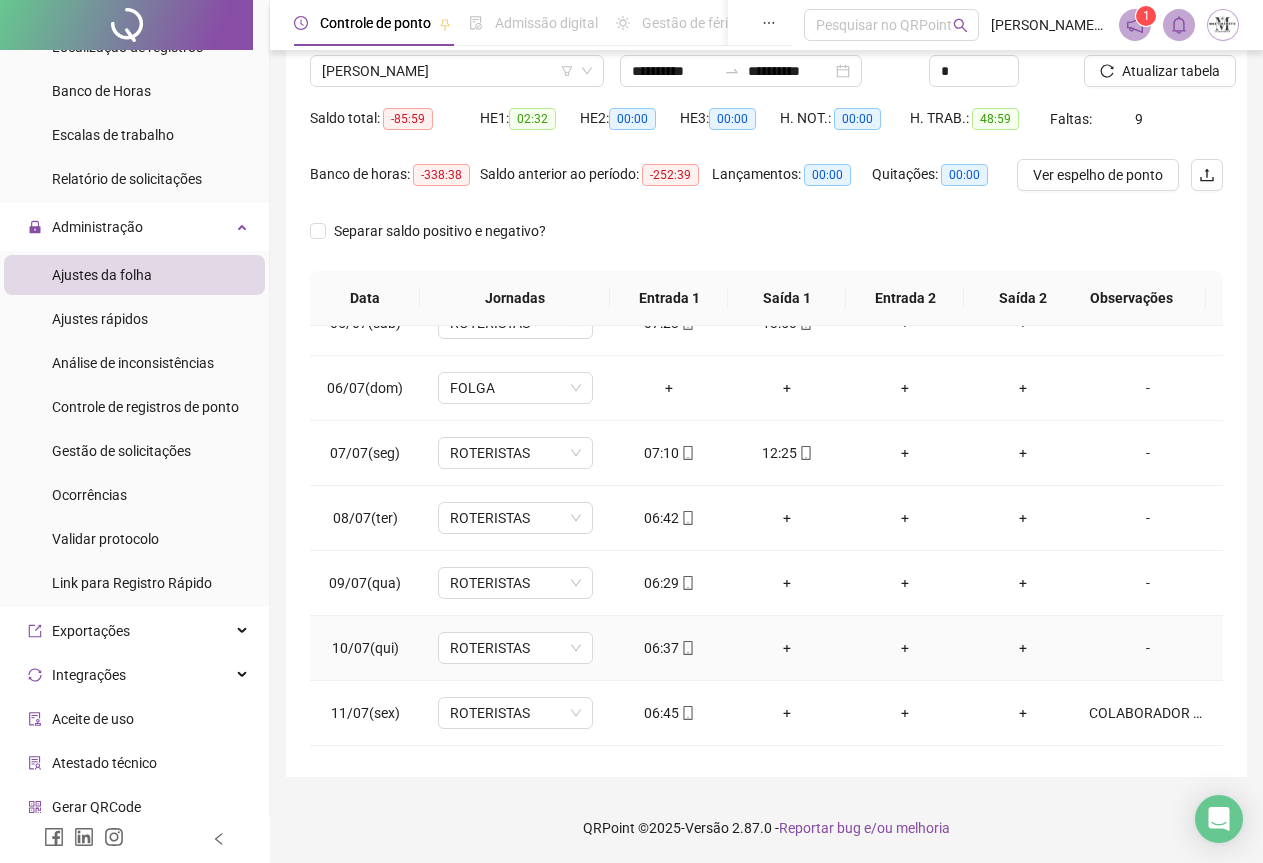 click on "-" at bounding box center (1148, 648) 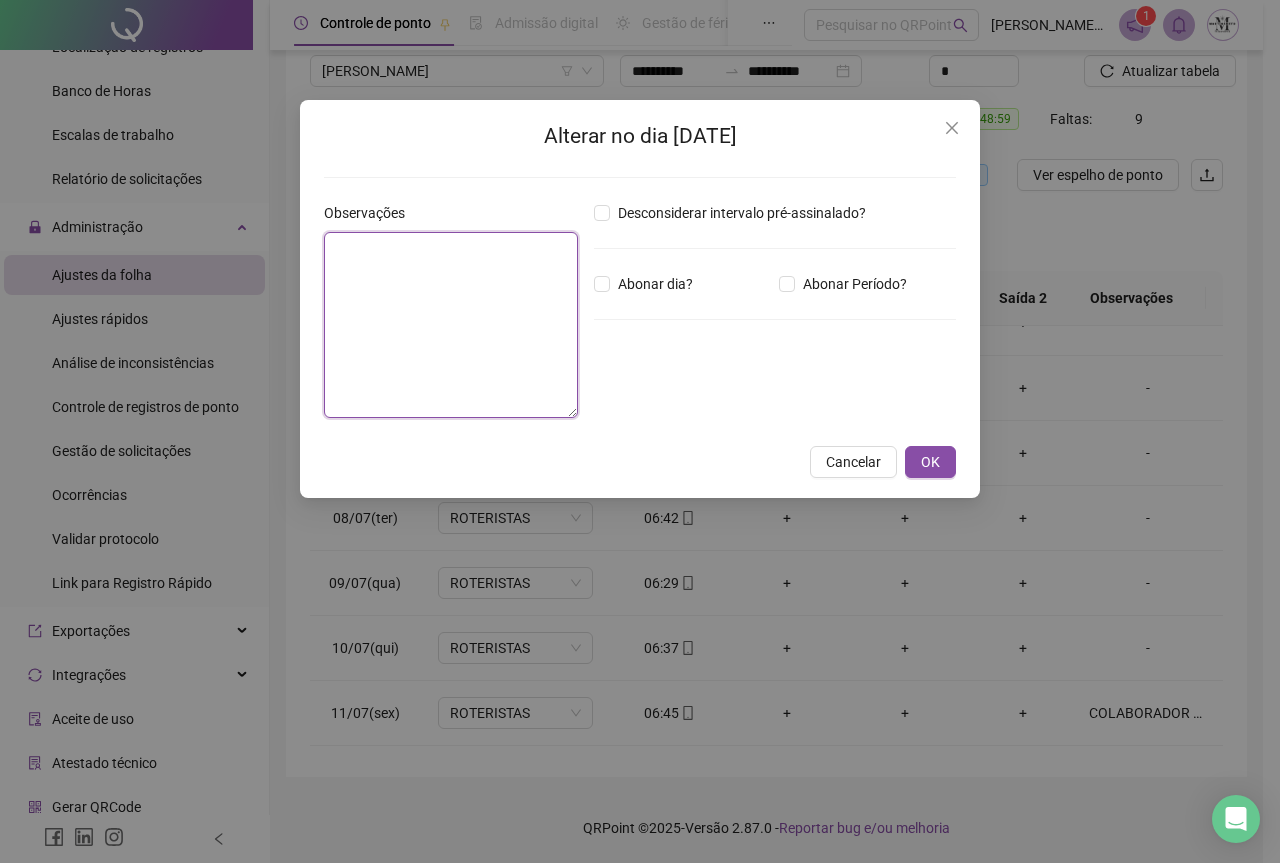 click at bounding box center [451, 325] 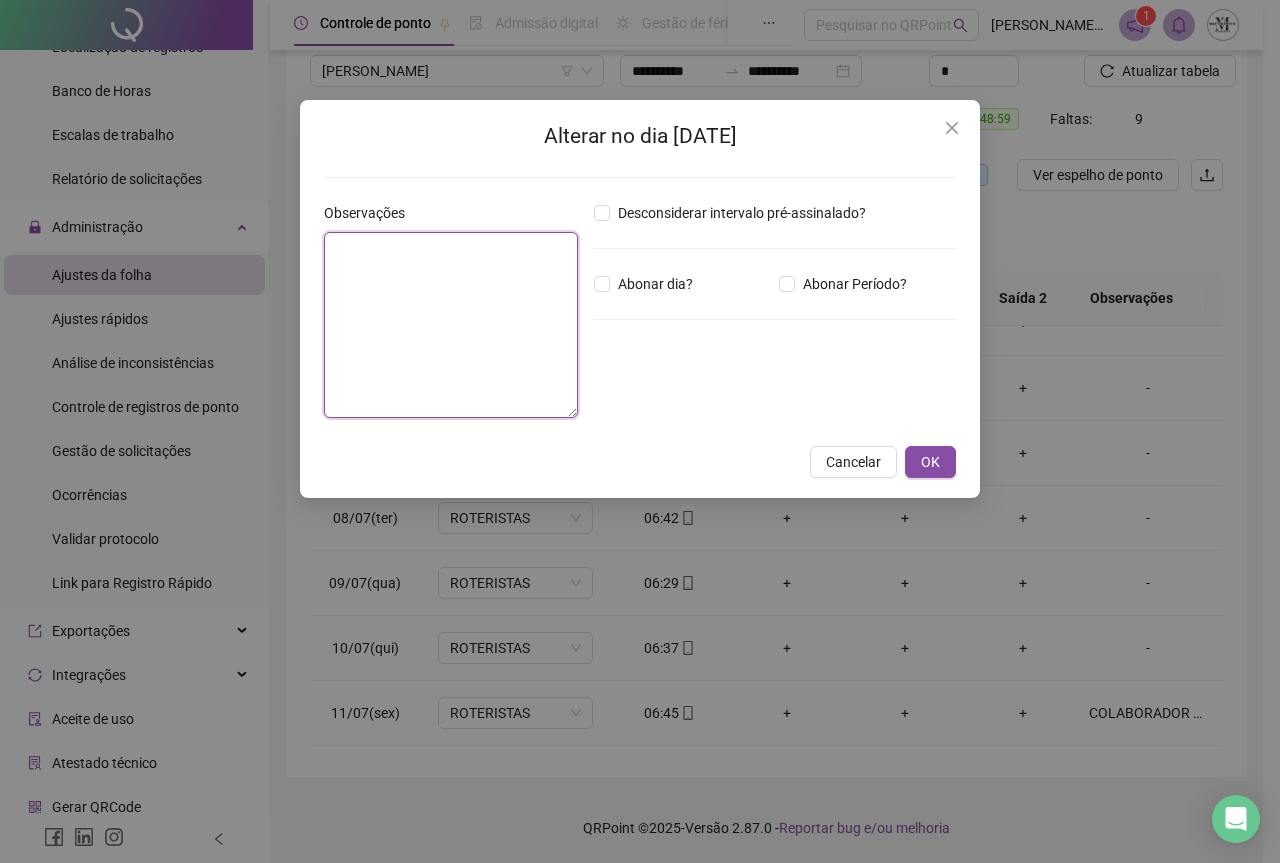 paste on "**********" 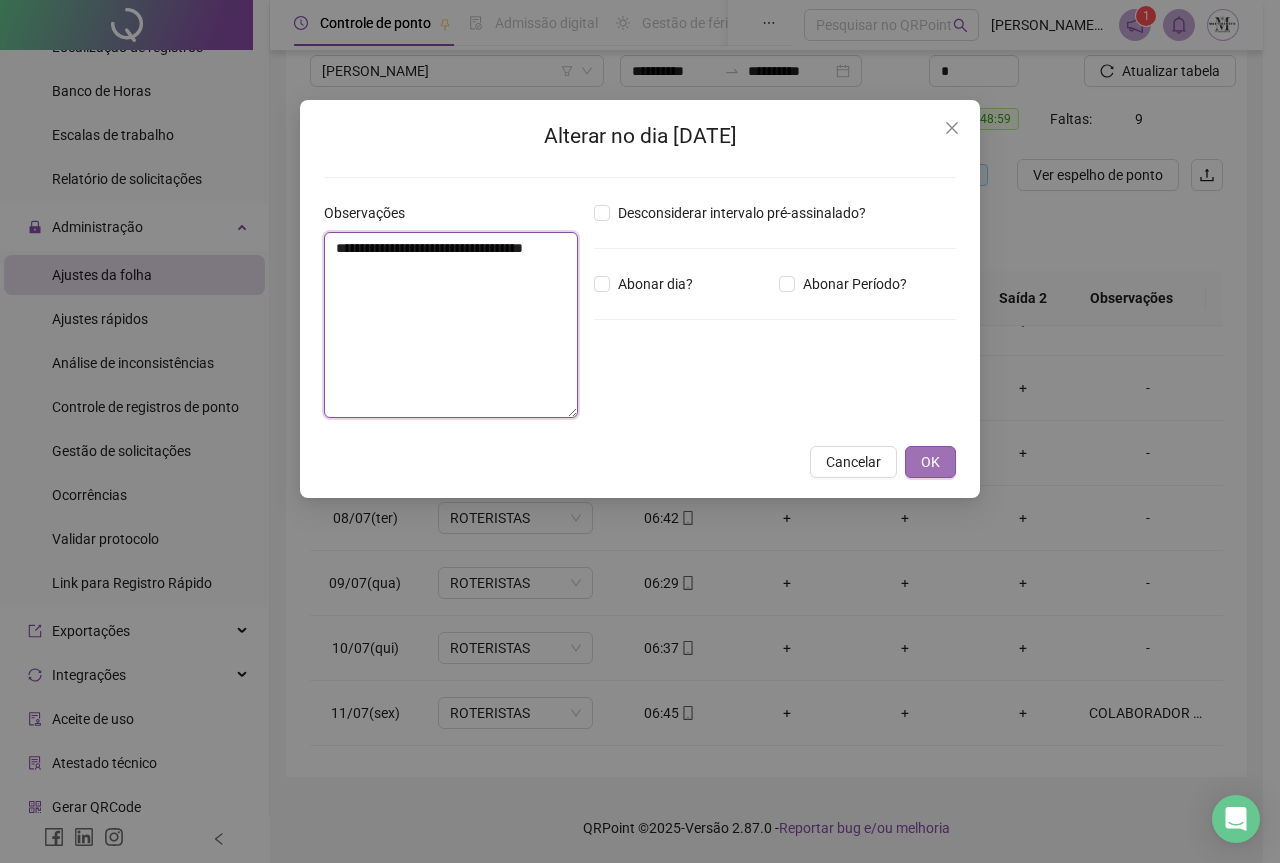 type on "**********" 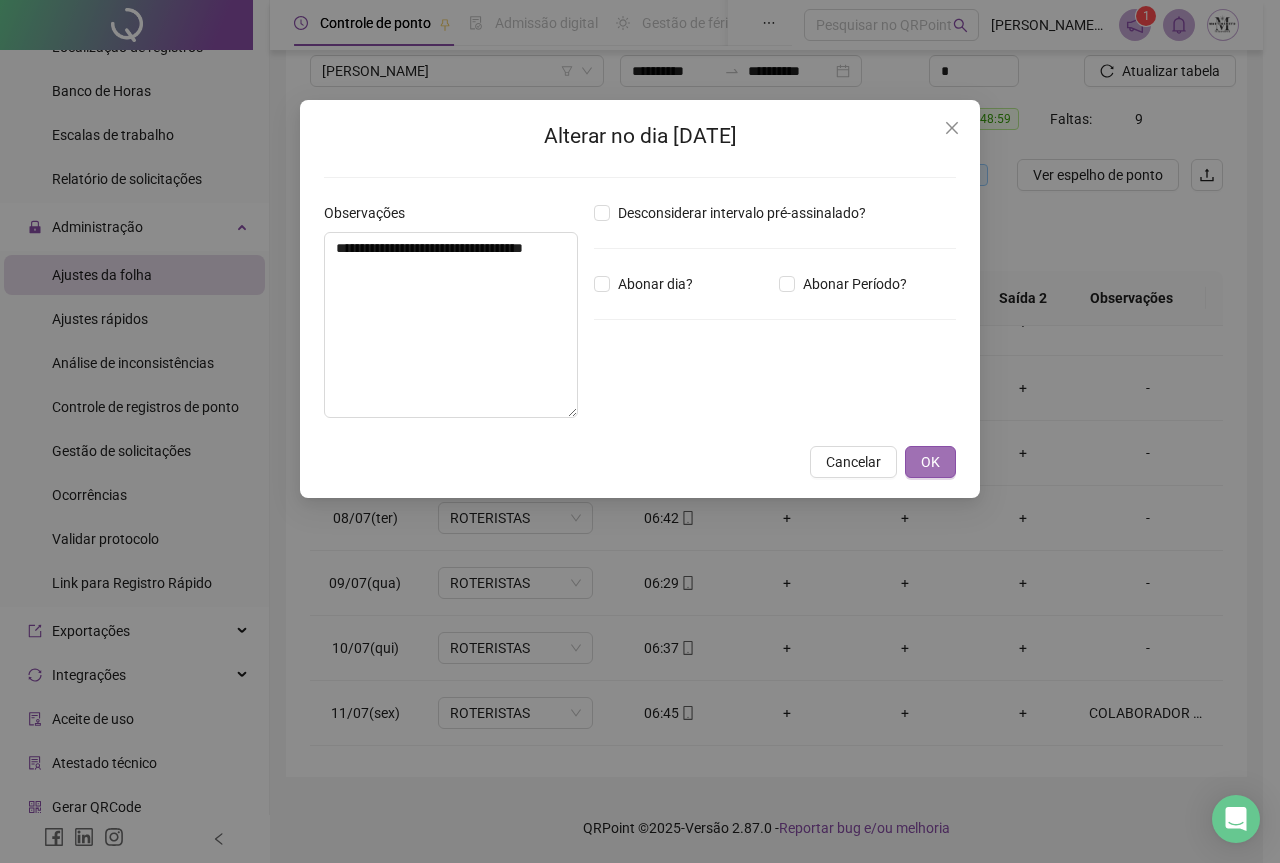 click on "OK" at bounding box center (930, 462) 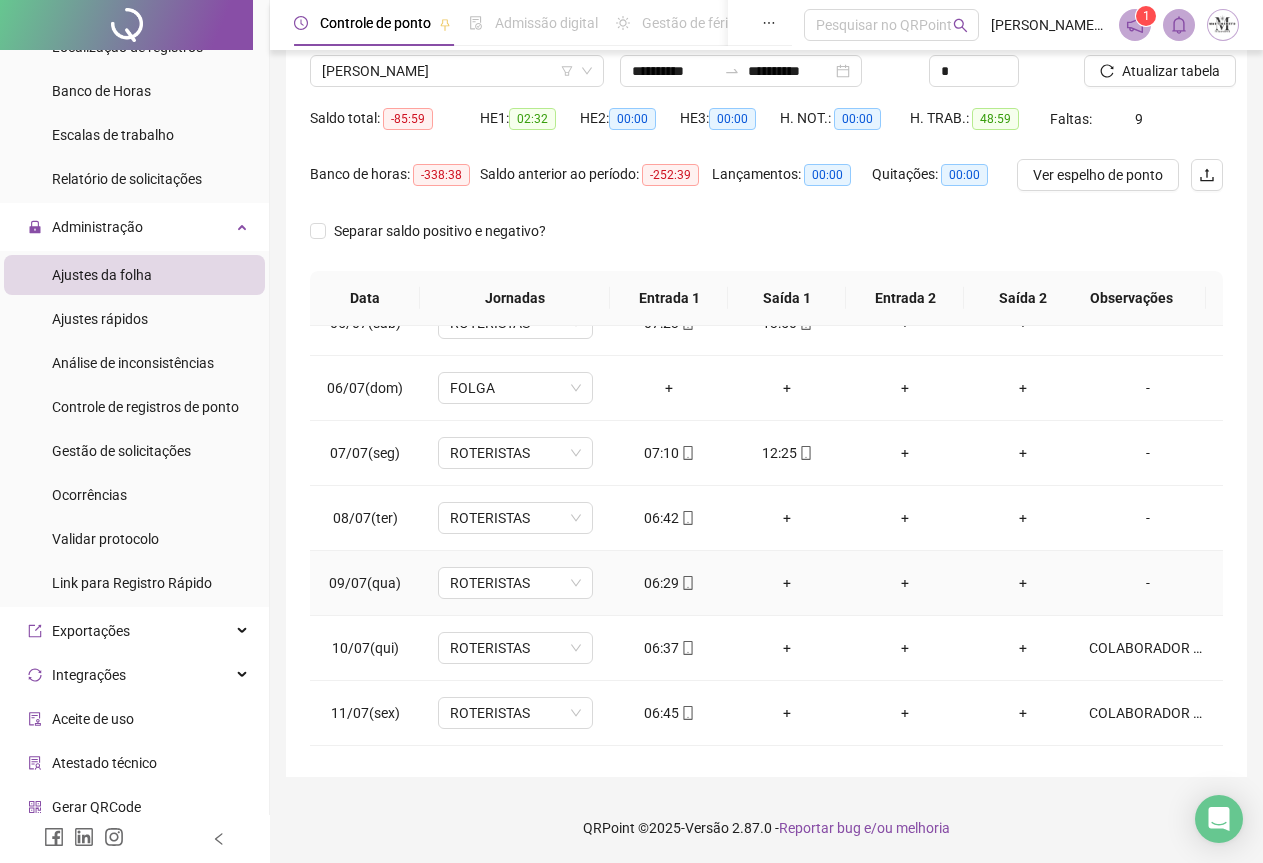 click on "-" at bounding box center (1148, 583) 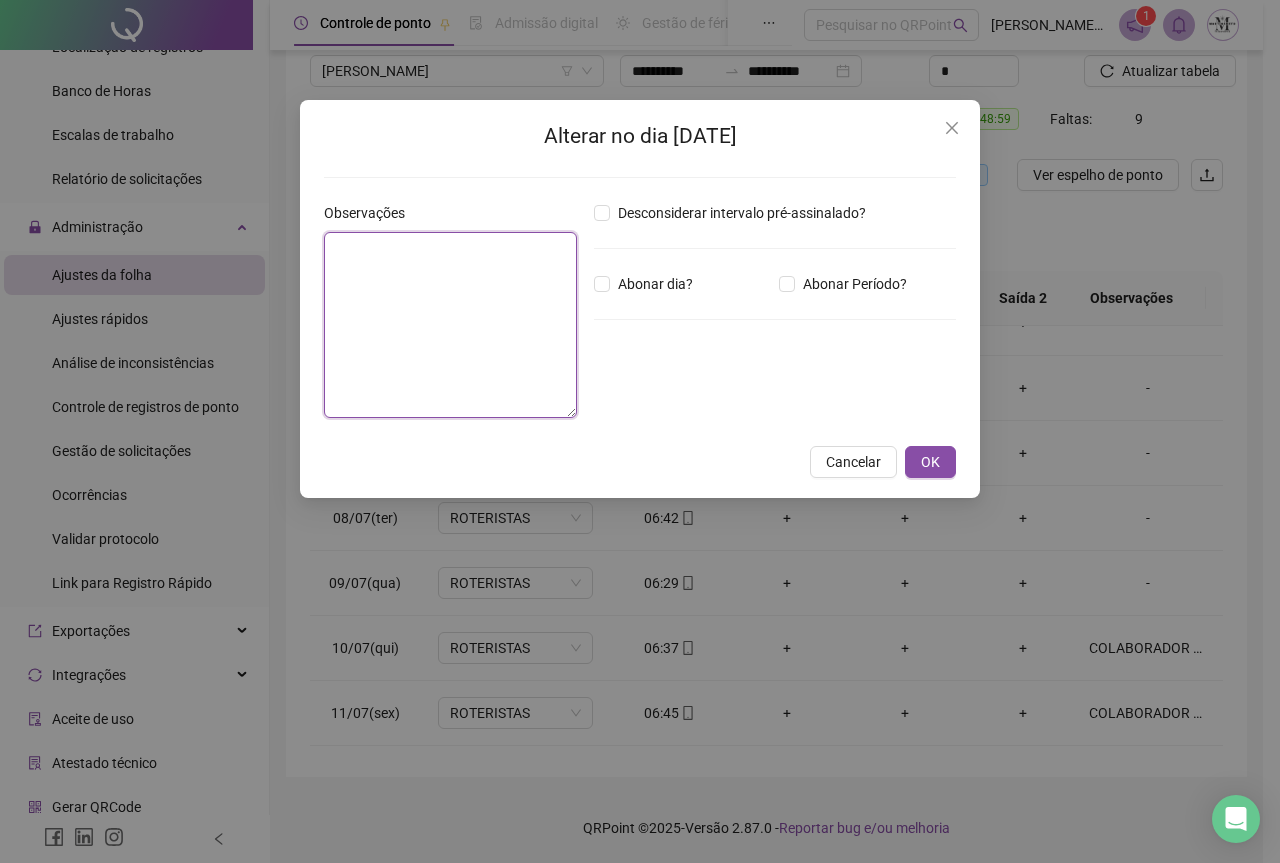 click at bounding box center [450, 325] 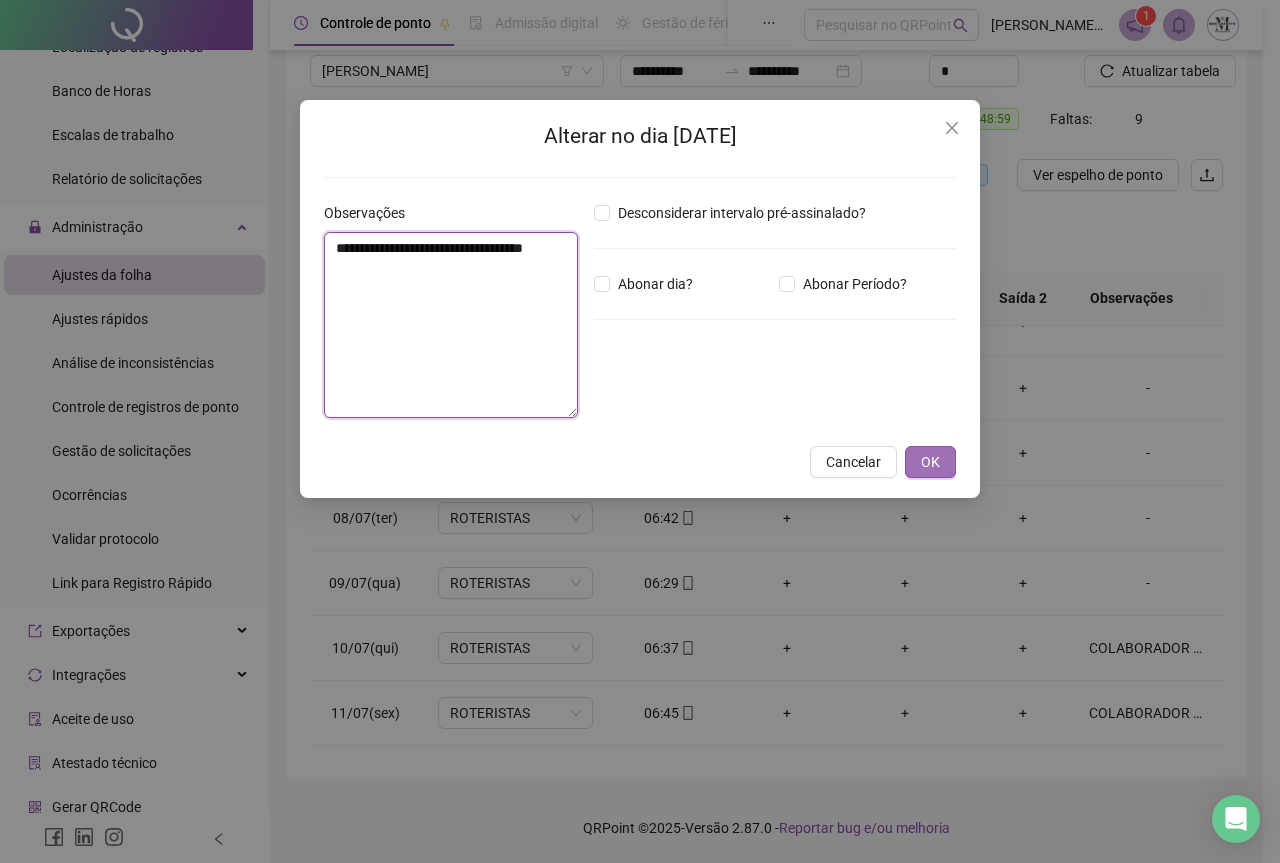 type on "**********" 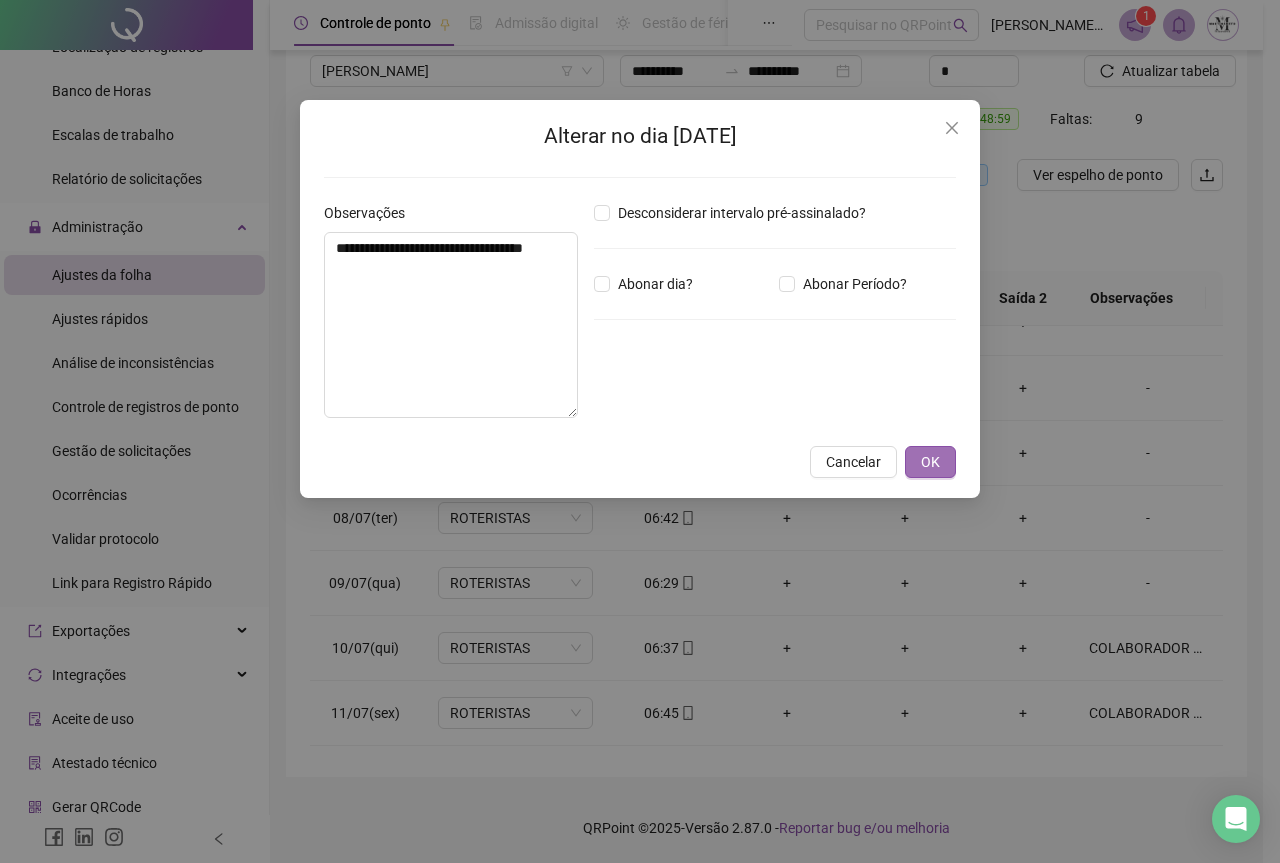 click on "OK" at bounding box center [930, 462] 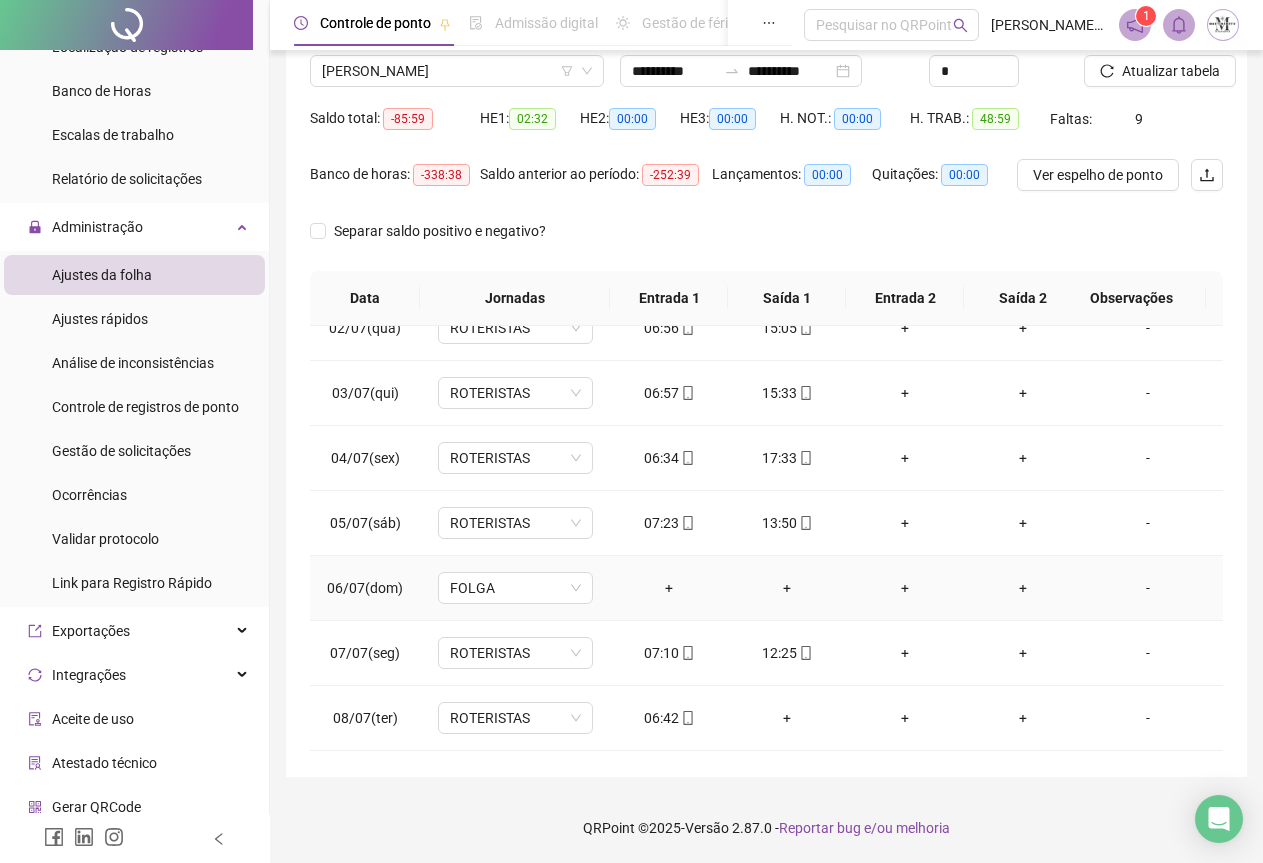 scroll, scrollTop: 295, scrollLeft: 0, axis: vertical 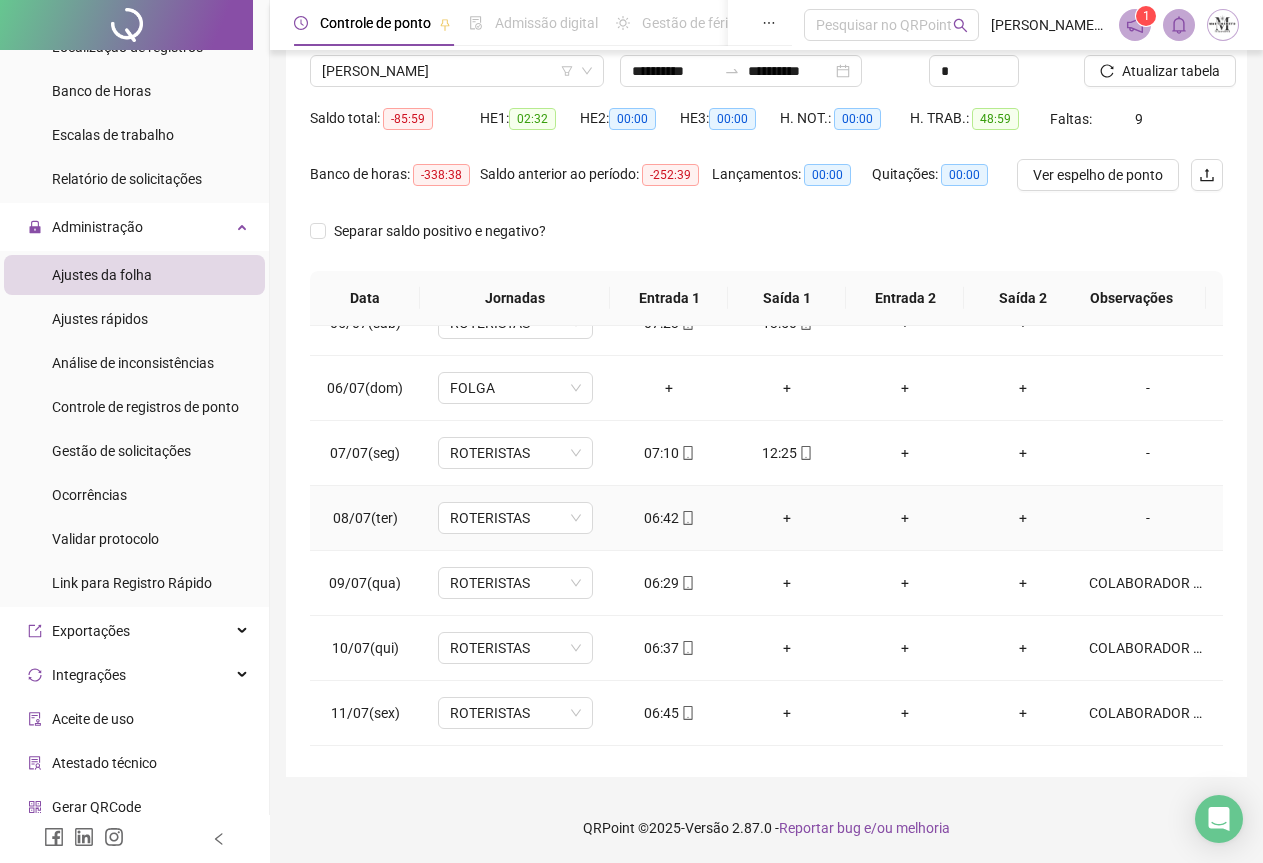click on "-" at bounding box center (1148, 518) 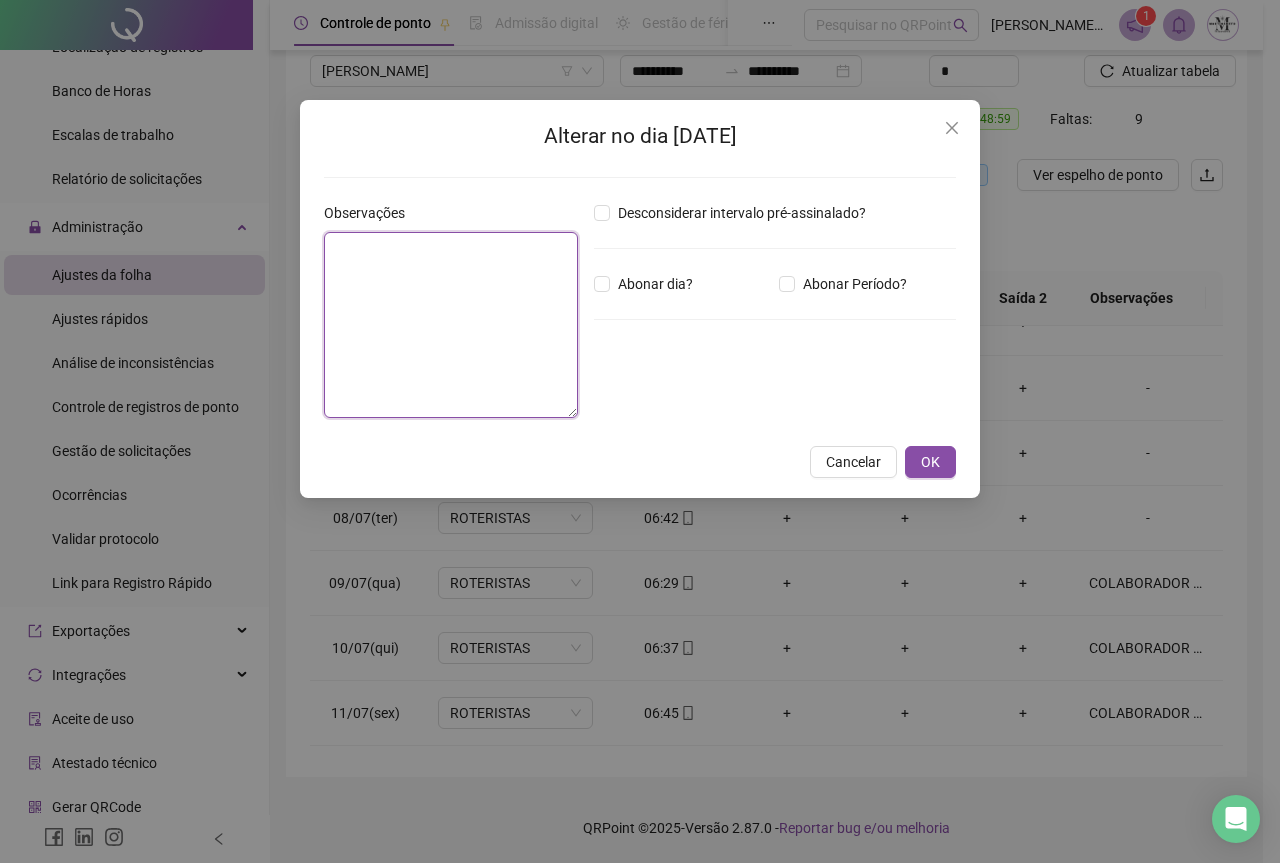 click at bounding box center [451, 325] 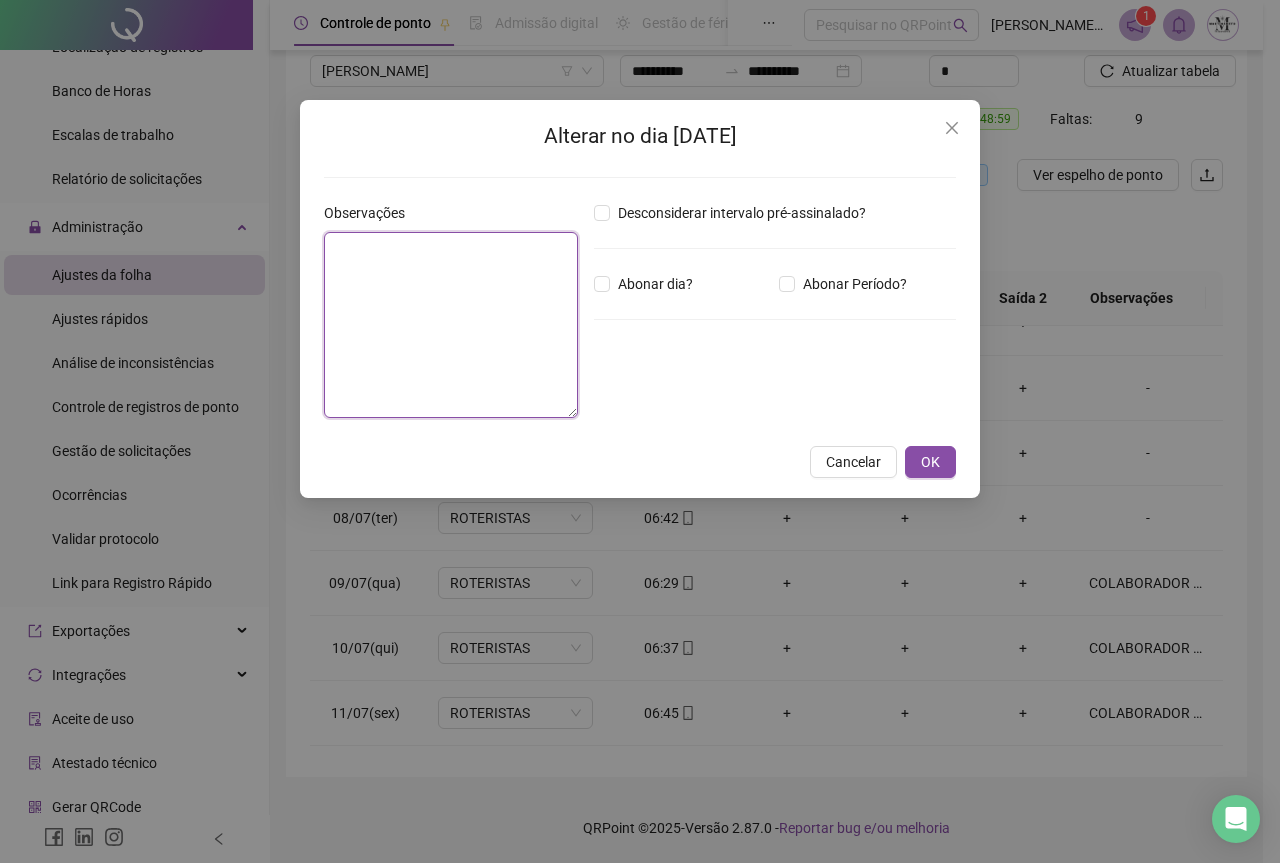 paste on "**********" 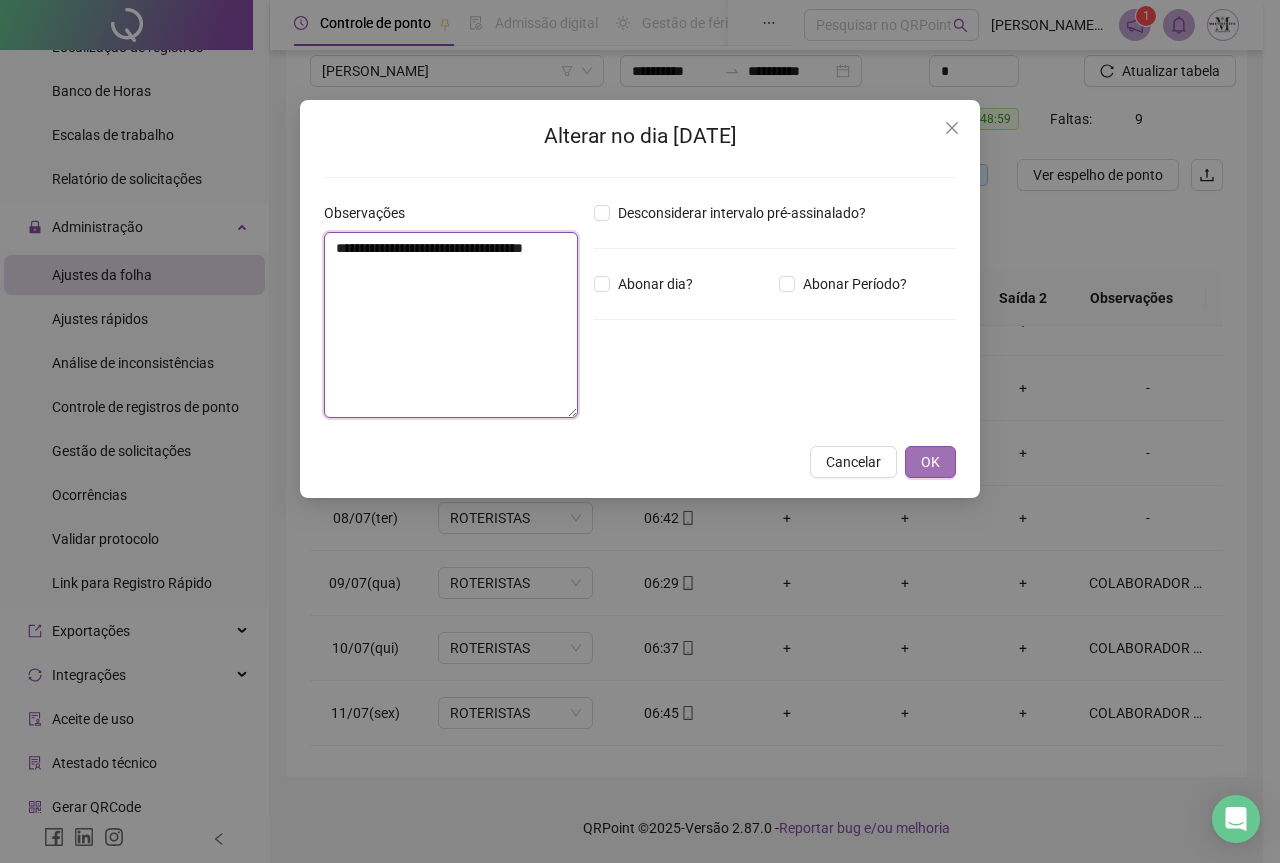 type on "**********" 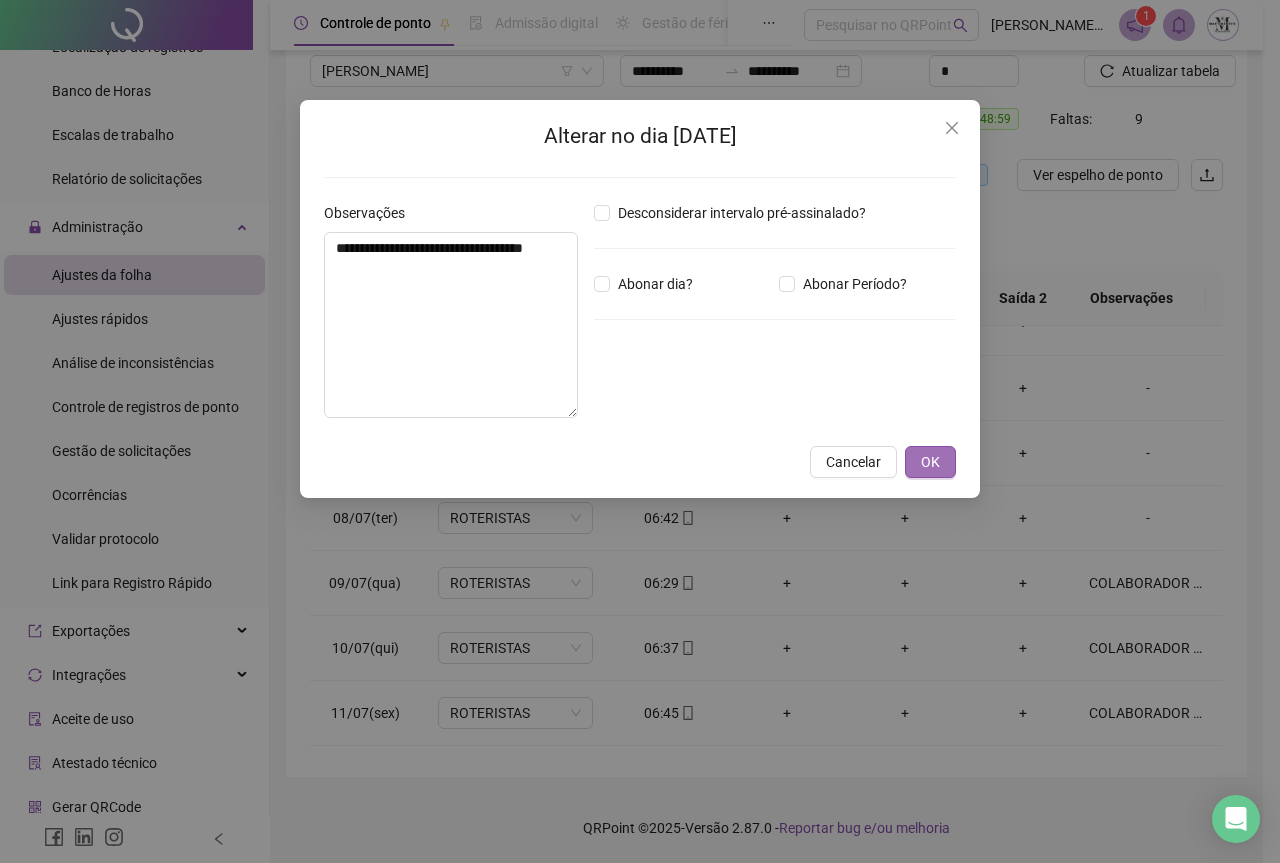 click on "OK" at bounding box center [930, 462] 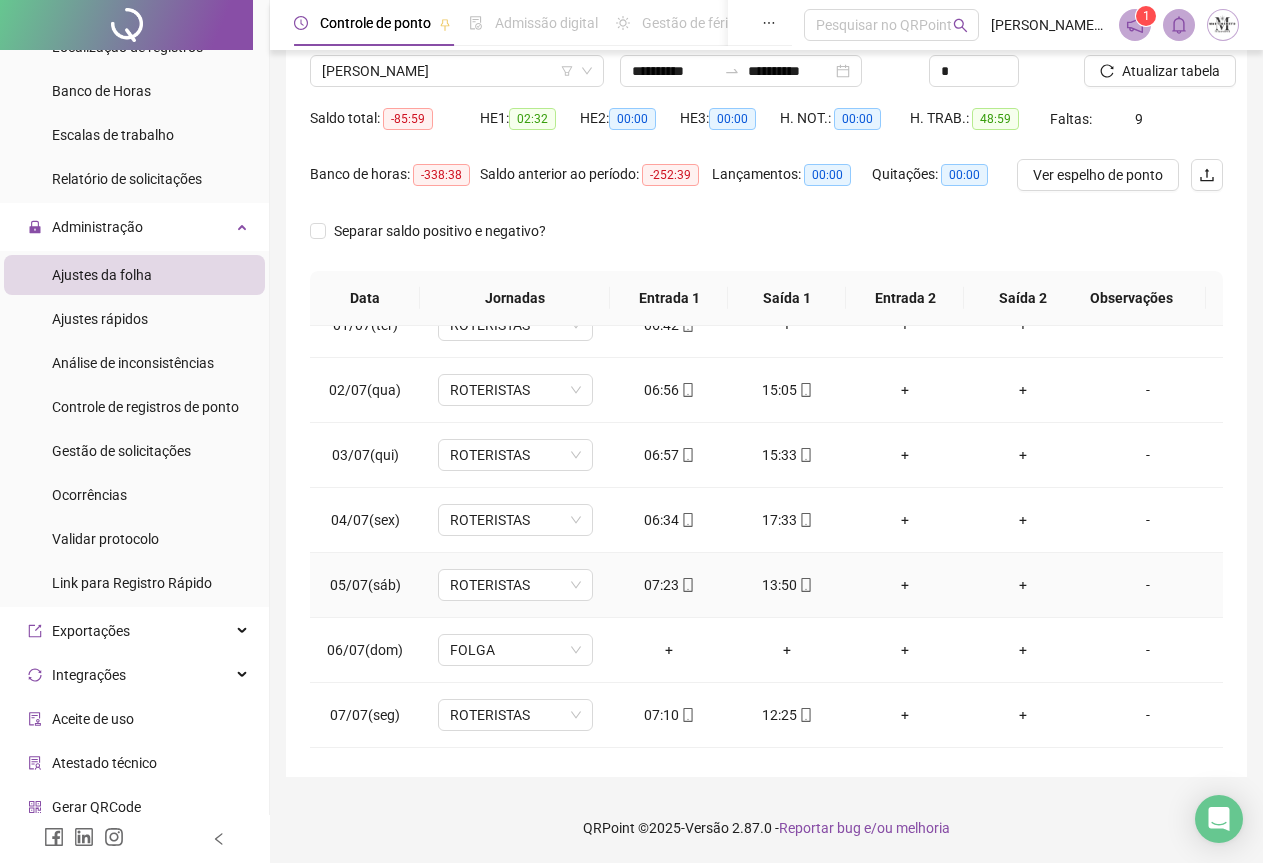 scroll, scrollTop: 0, scrollLeft: 0, axis: both 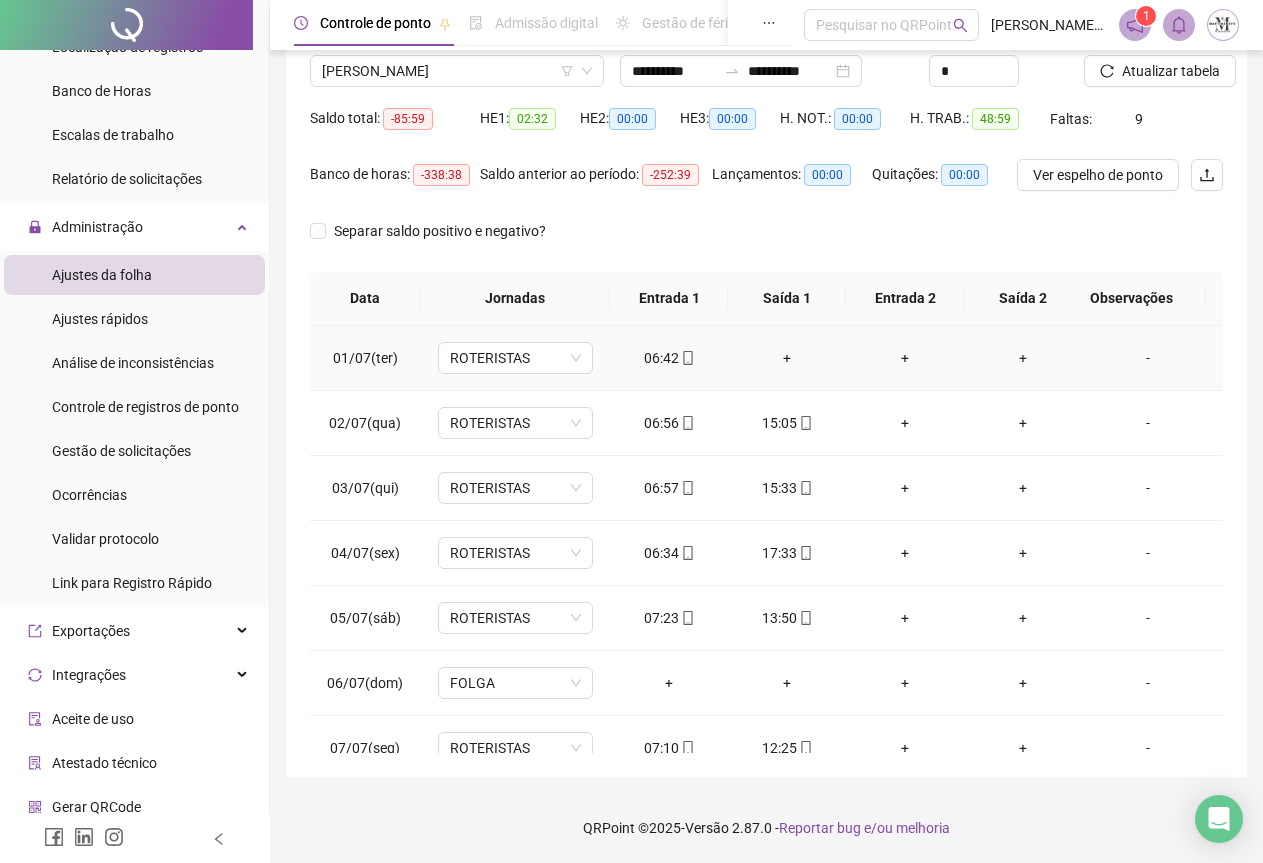 click on "-" at bounding box center [1148, 358] 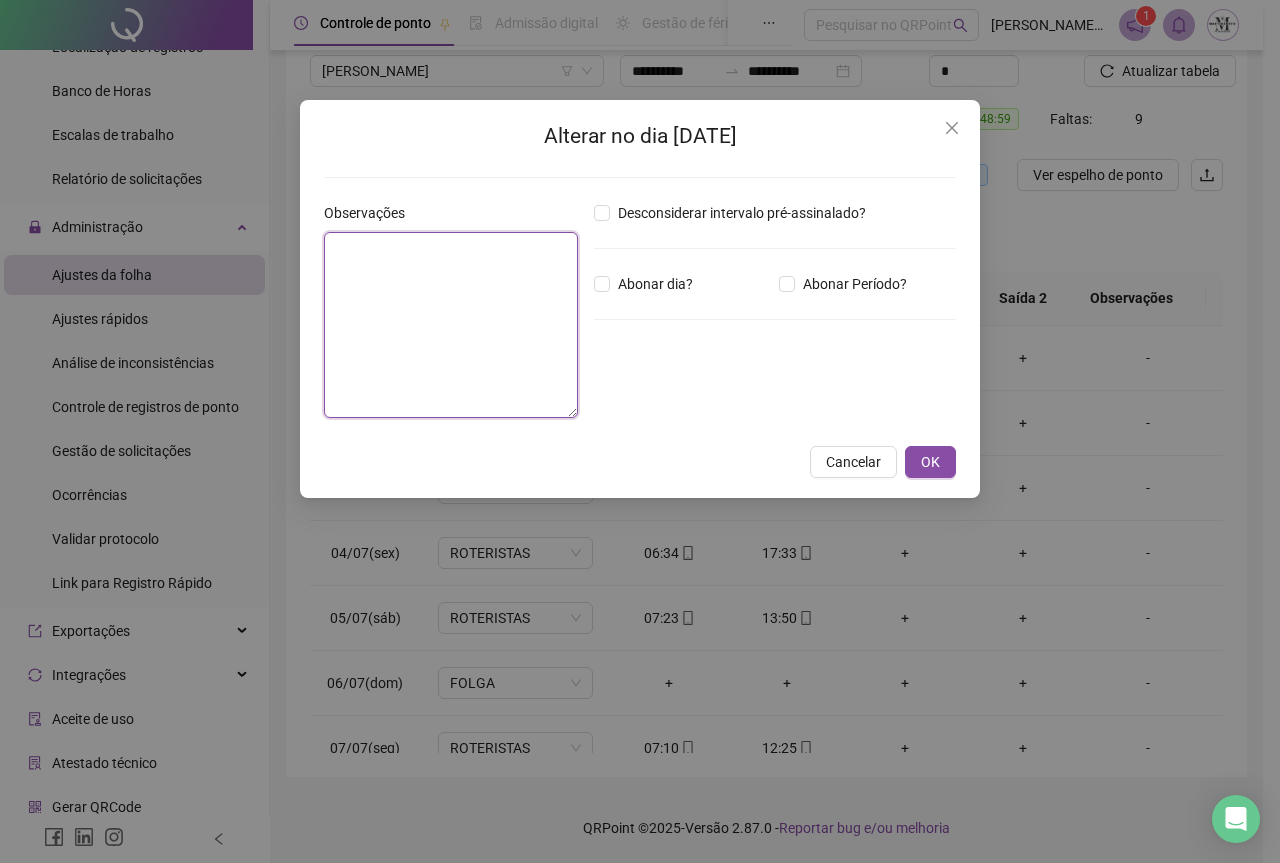 click at bounding box center [451, 325] 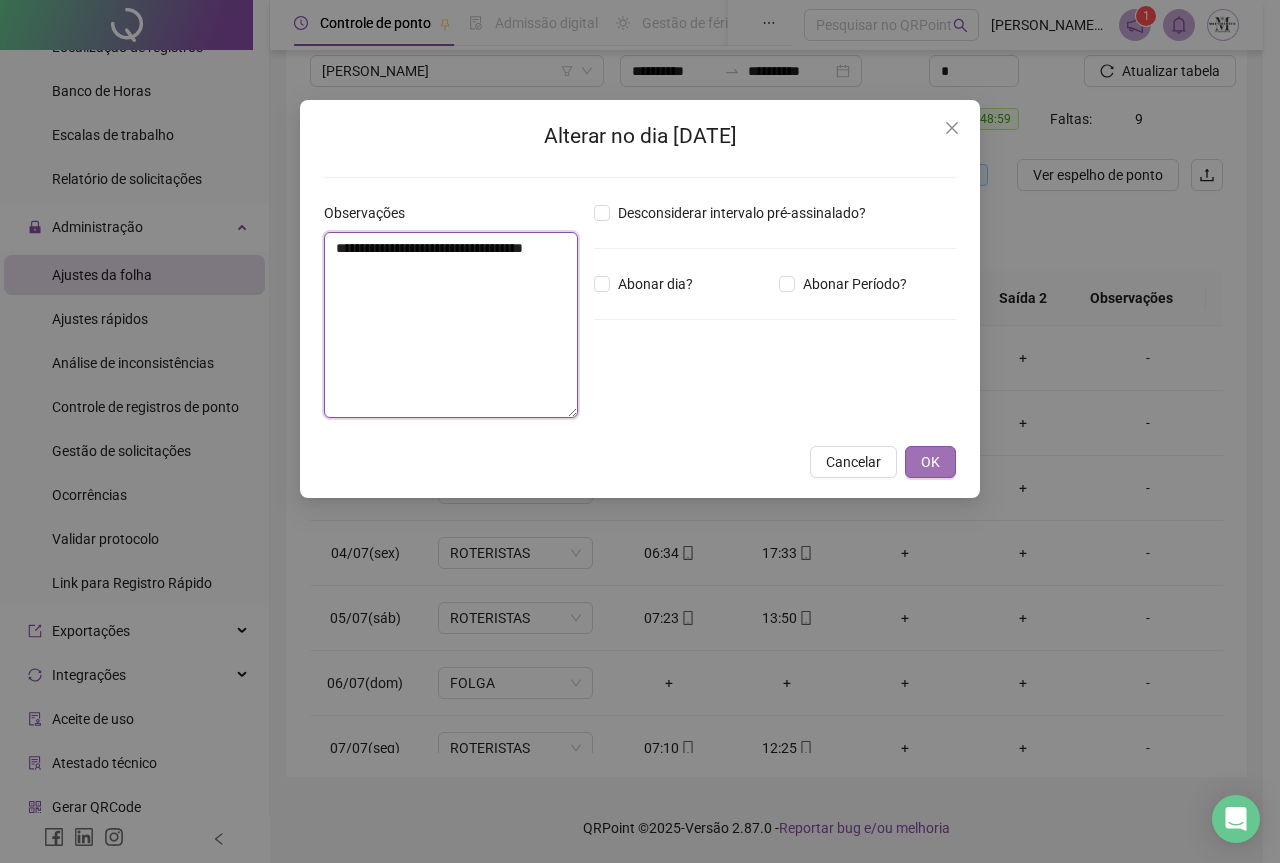 type on "**********" 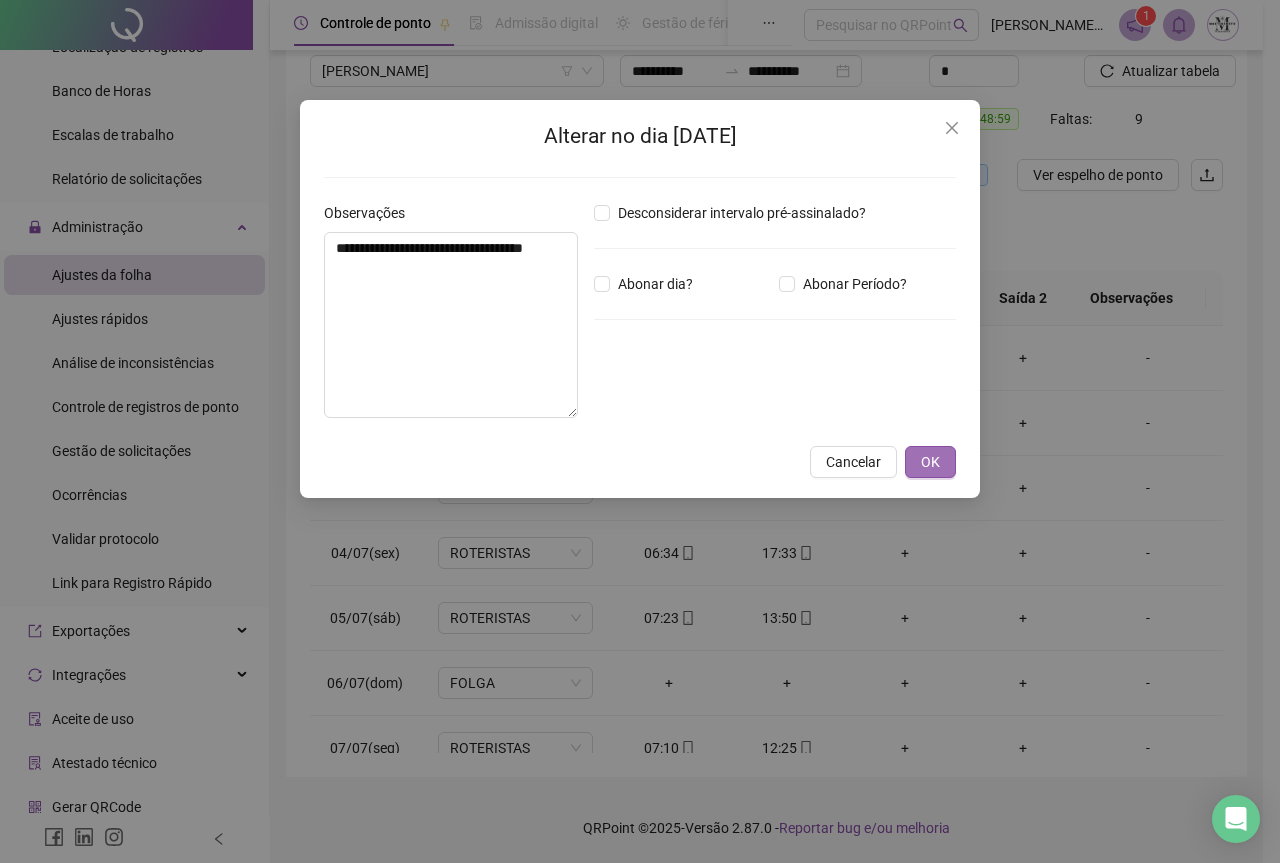 click on "OK" at bounding box center (930, 462) 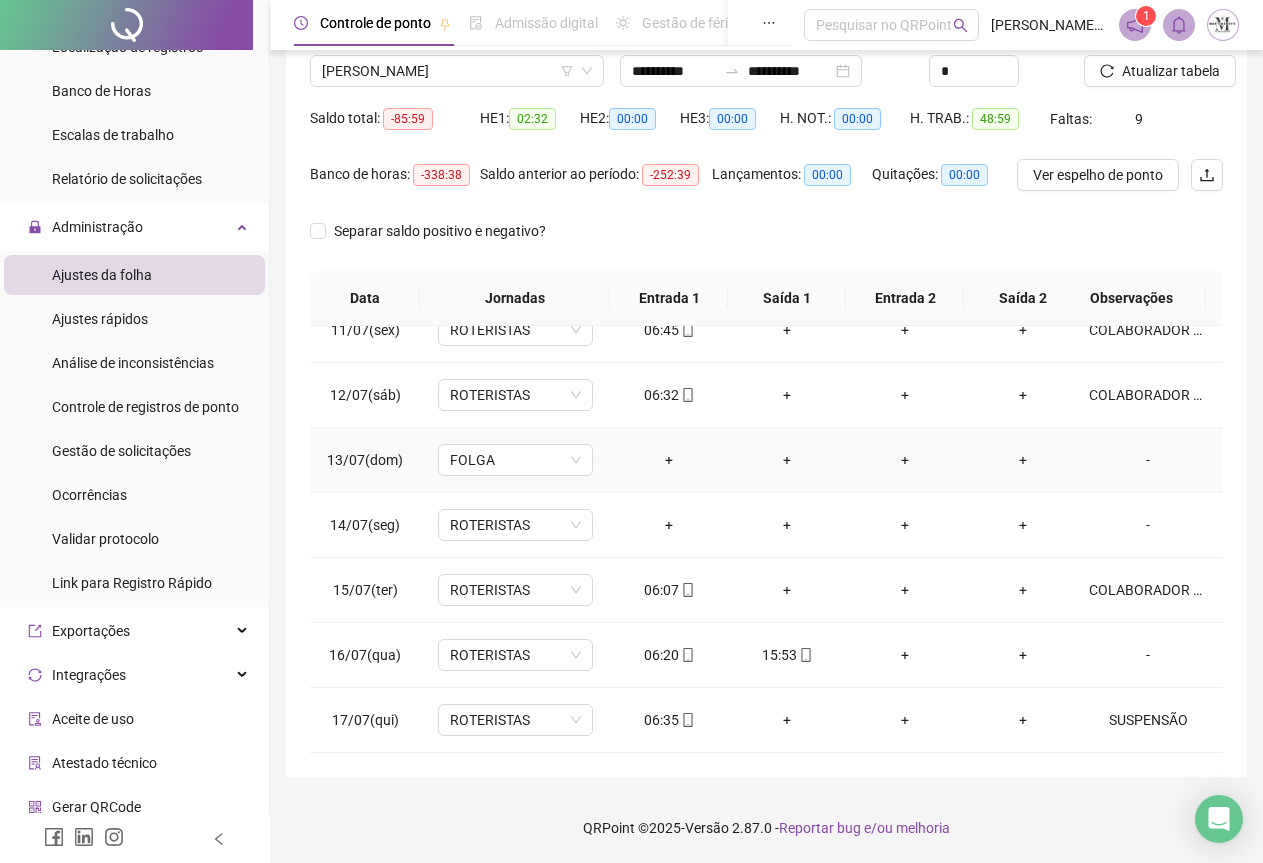 scroll, scrollTop: 695, scrollLeft: 0, axis: vertical 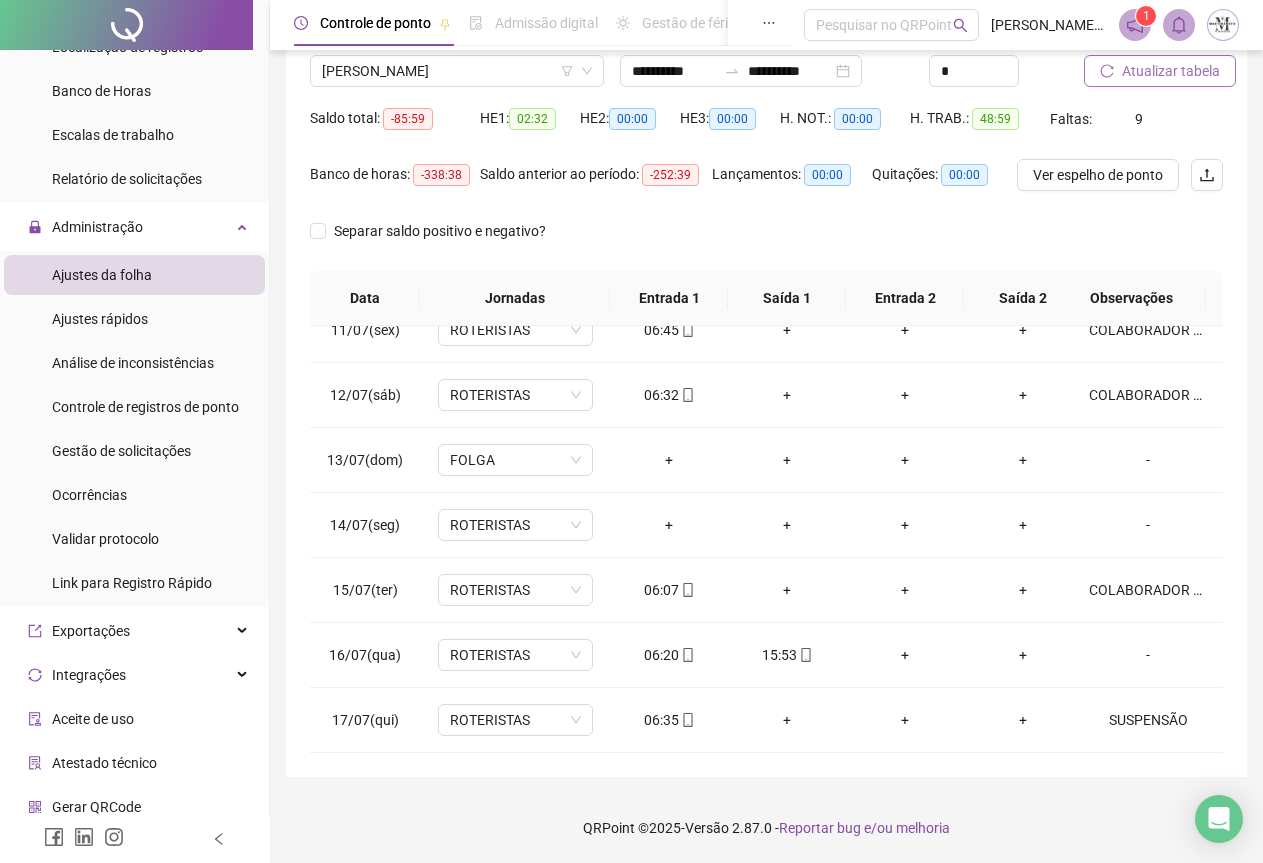 click on "Atualizar tabela" at bounding box center [1171, 71] 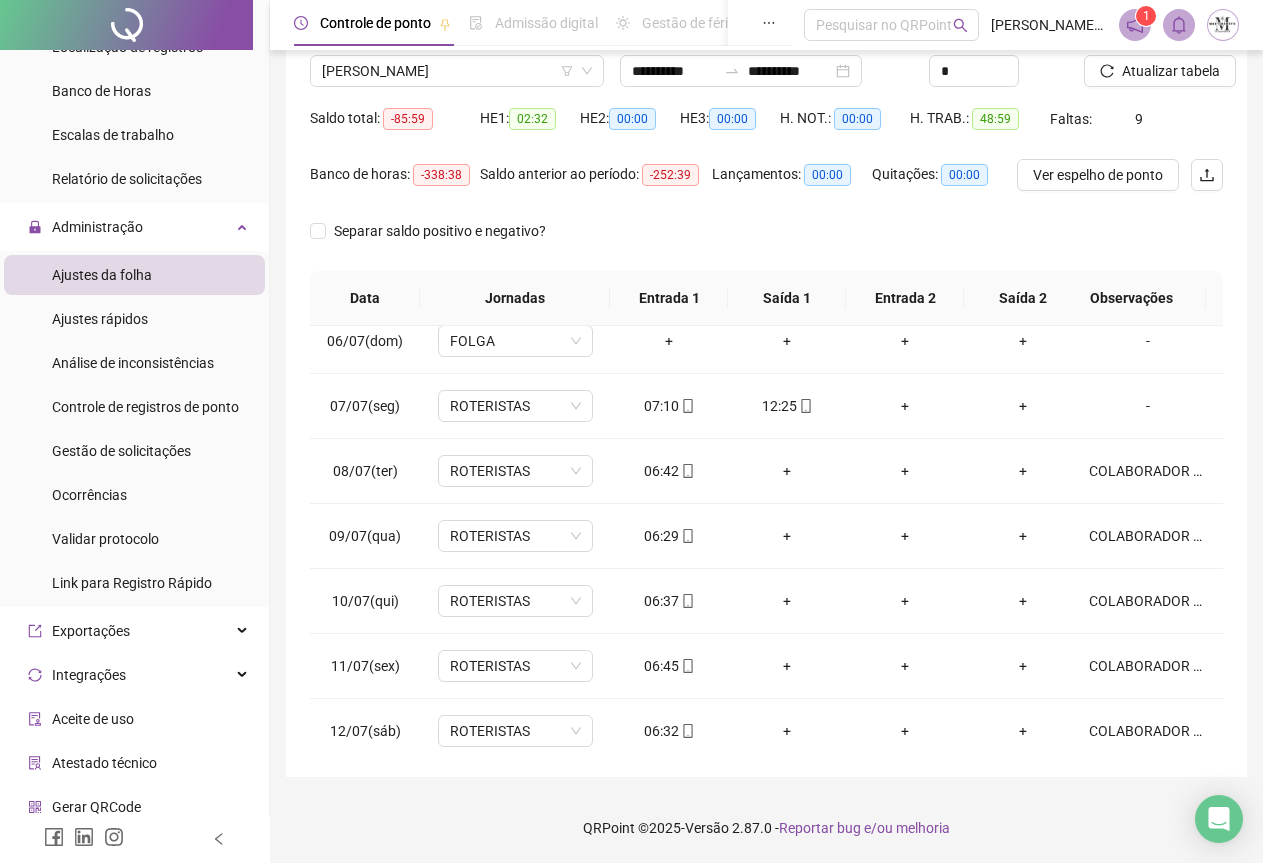scroll, scrollTop: 295, scrollLeft: 0, axis: vertical 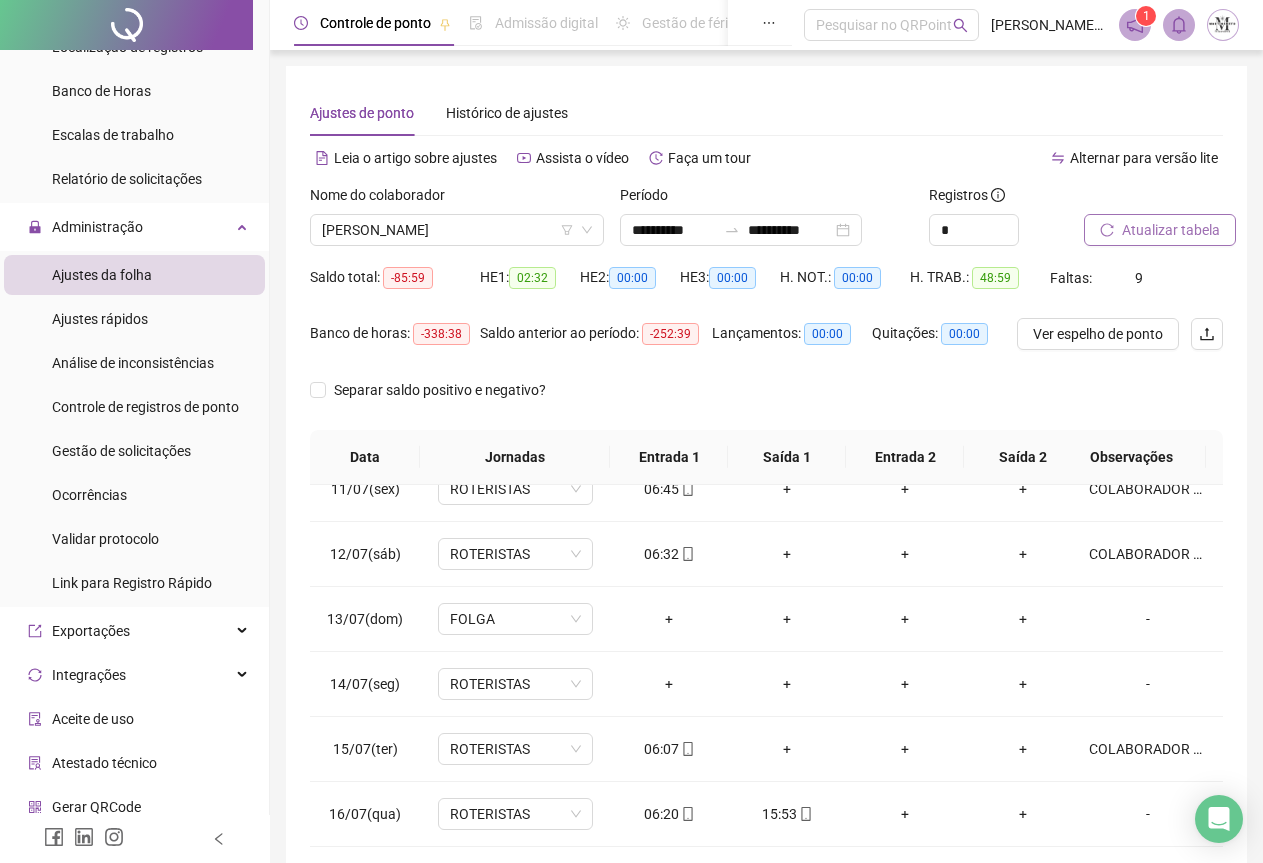 click on "Atualizar tabela" at bounding box center (1171, 230) 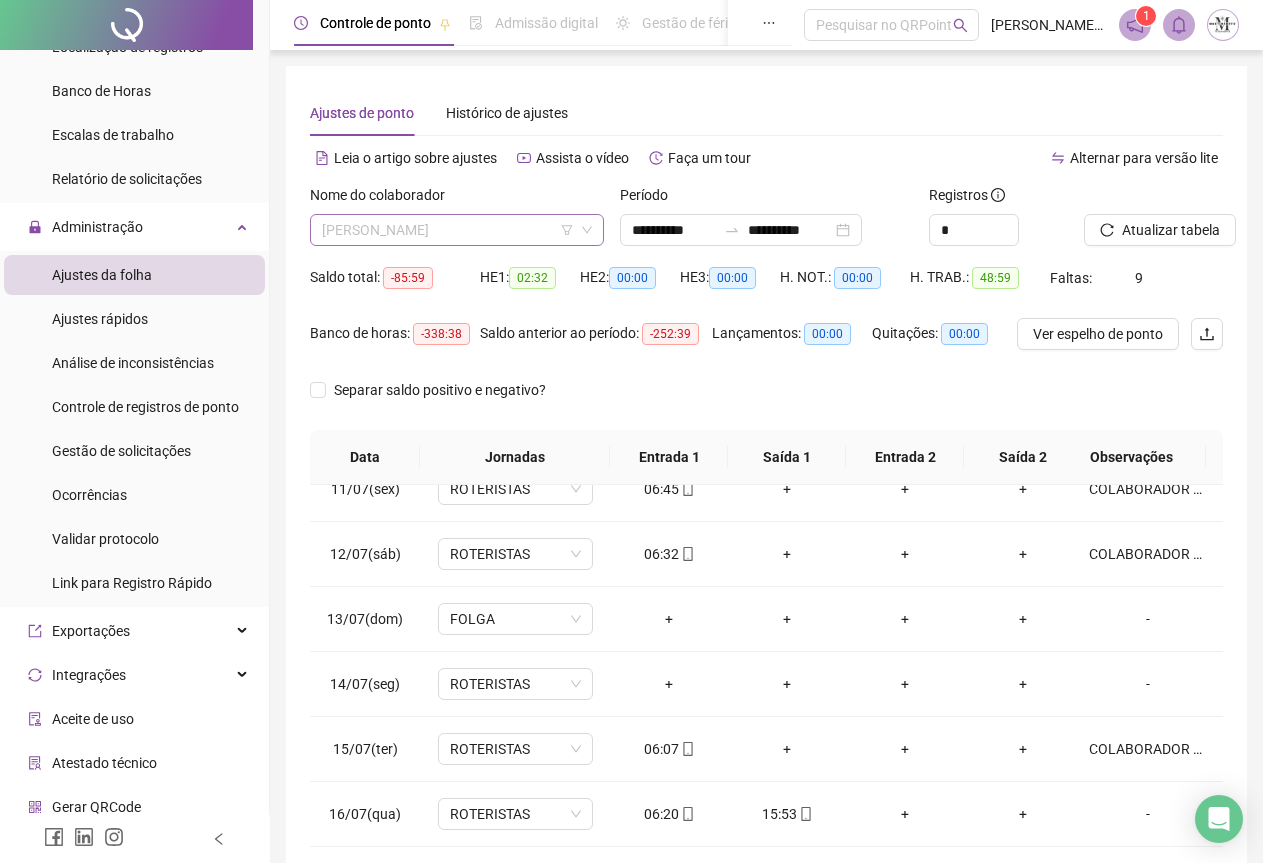 click on "[PERSON_NAME]" at bounding box center (457, 230) 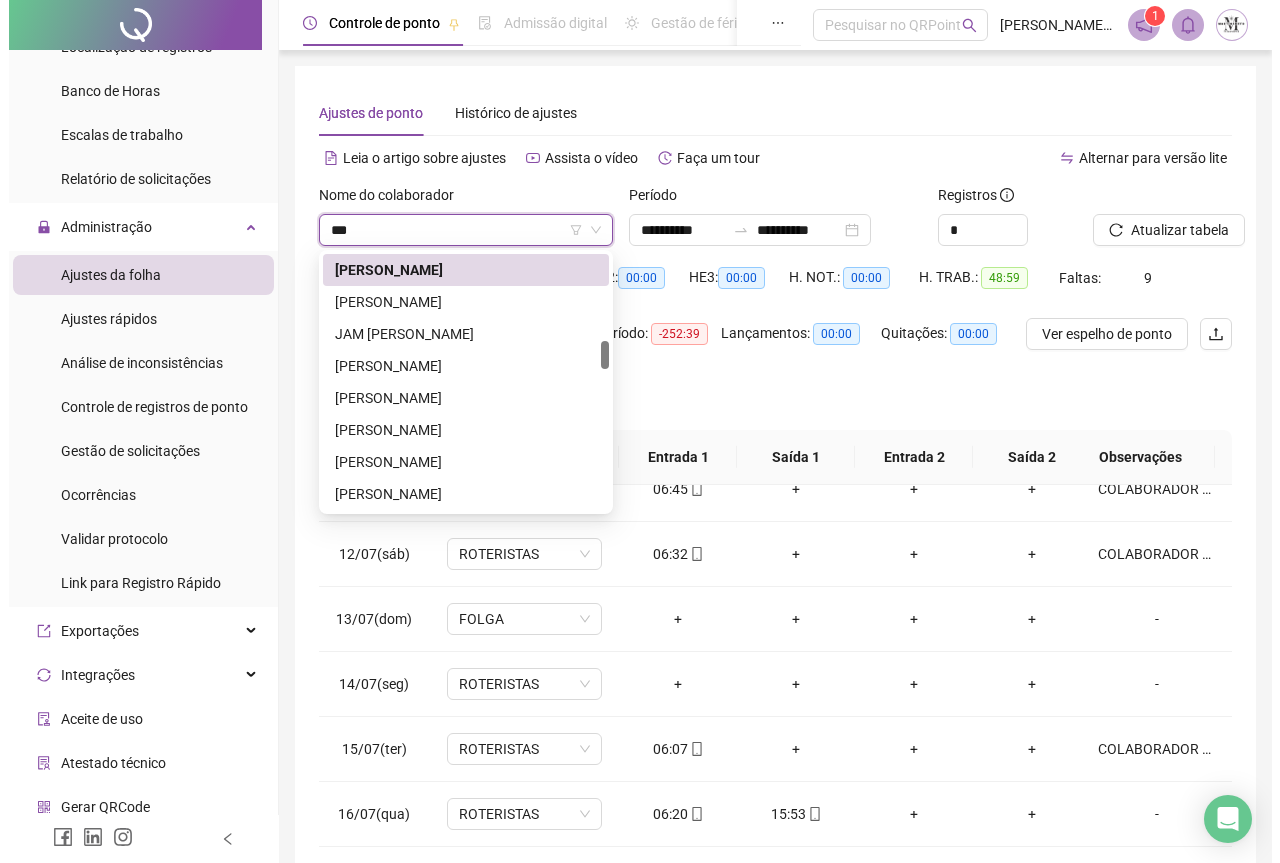 scroll, scrollTop: 0, scrollLeft: 0, axis: both 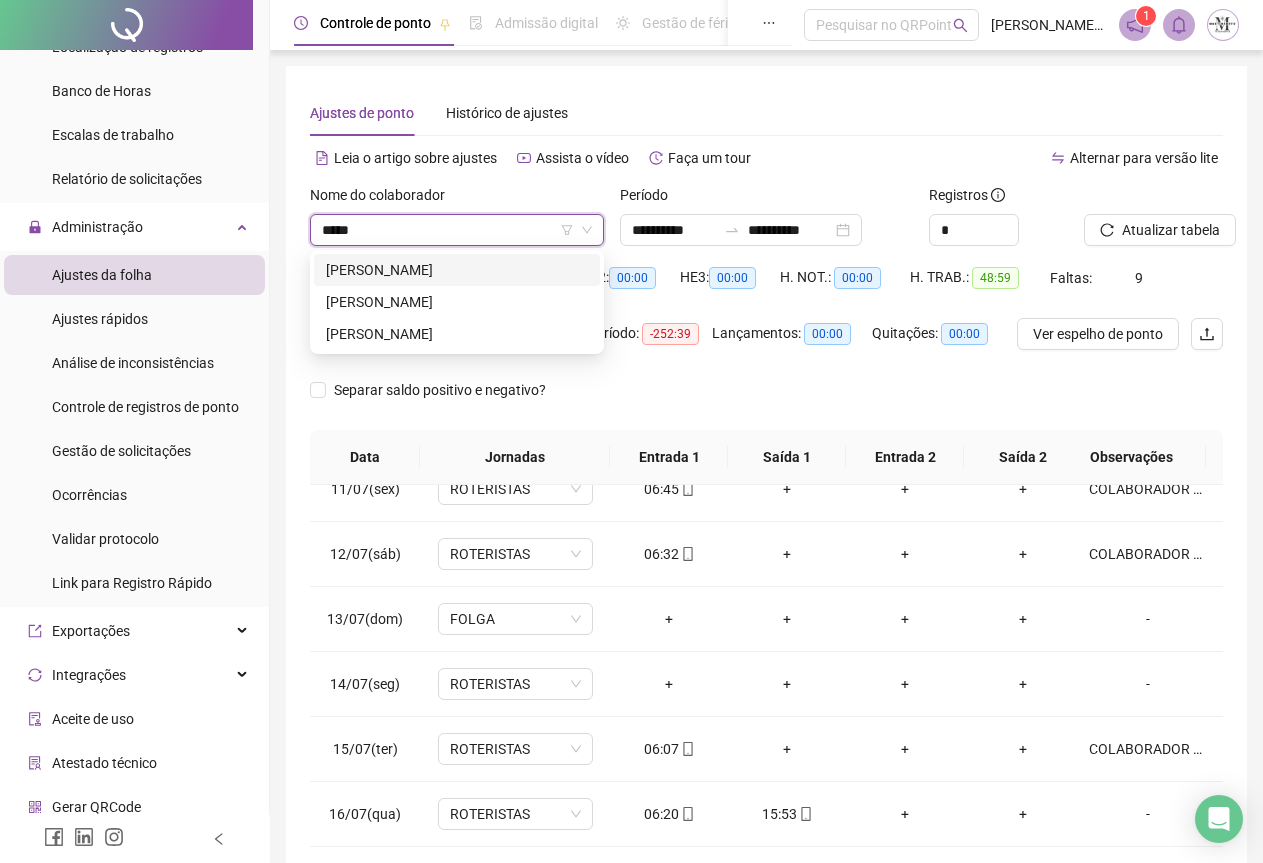 type on "******" 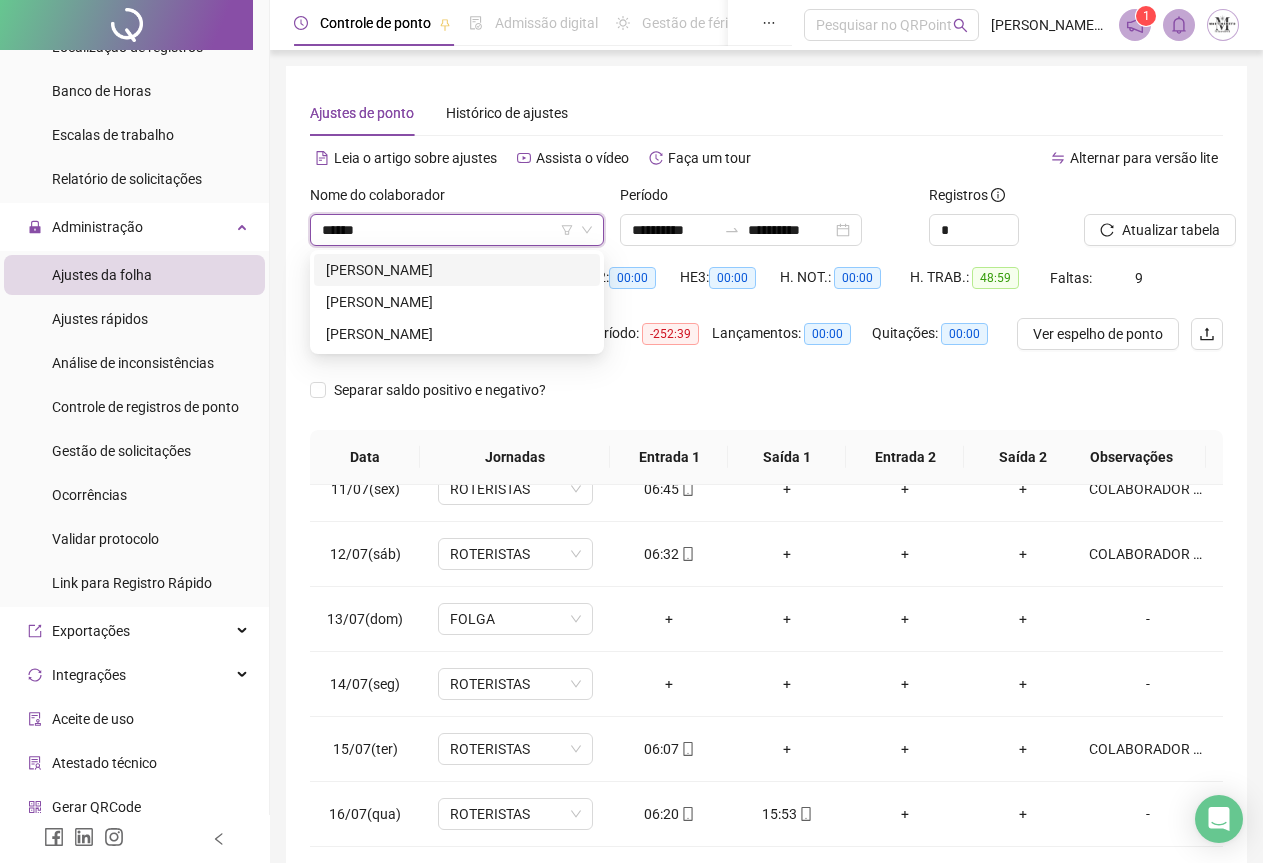click on "[PERSON_NAME]" at bounding box center [457, 270] 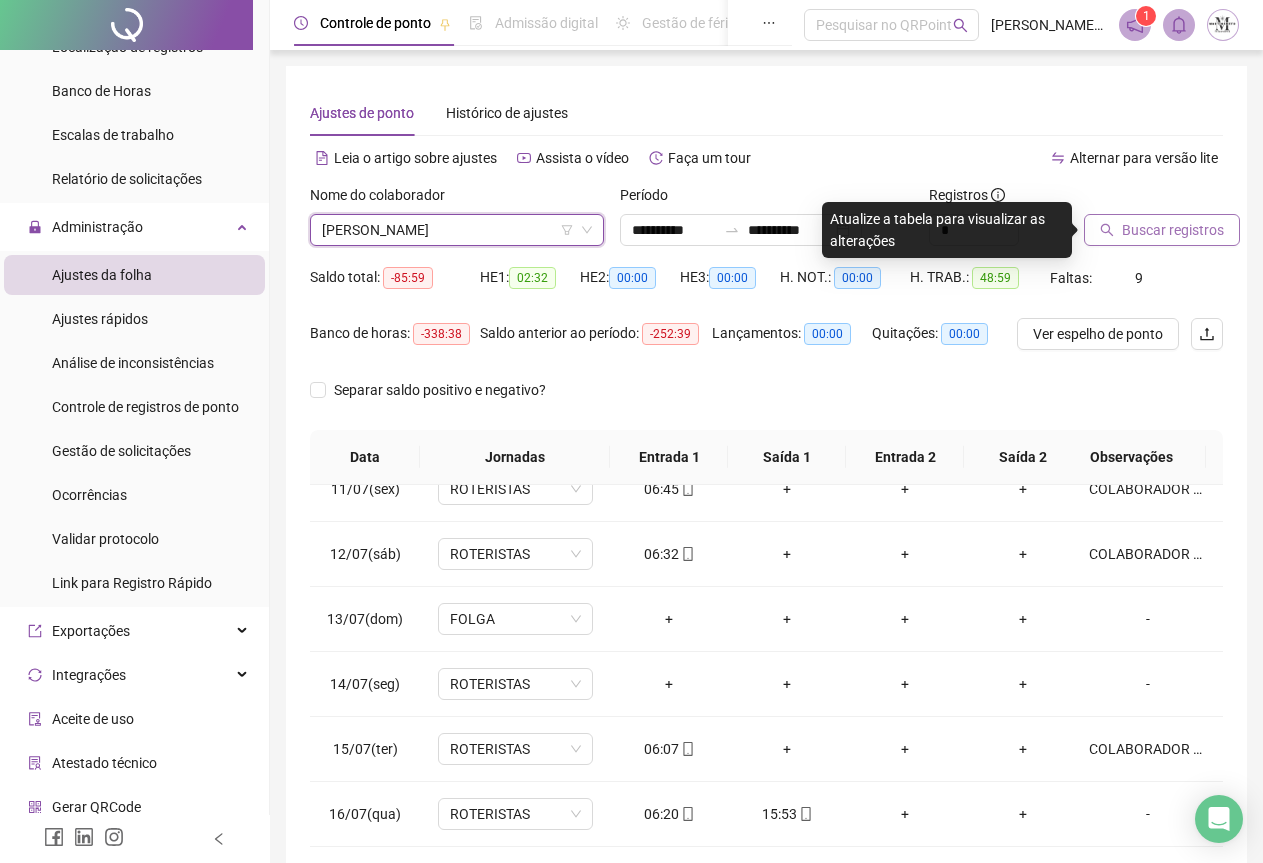 click on "Buscar registros" at bounding box center [1173, 230] 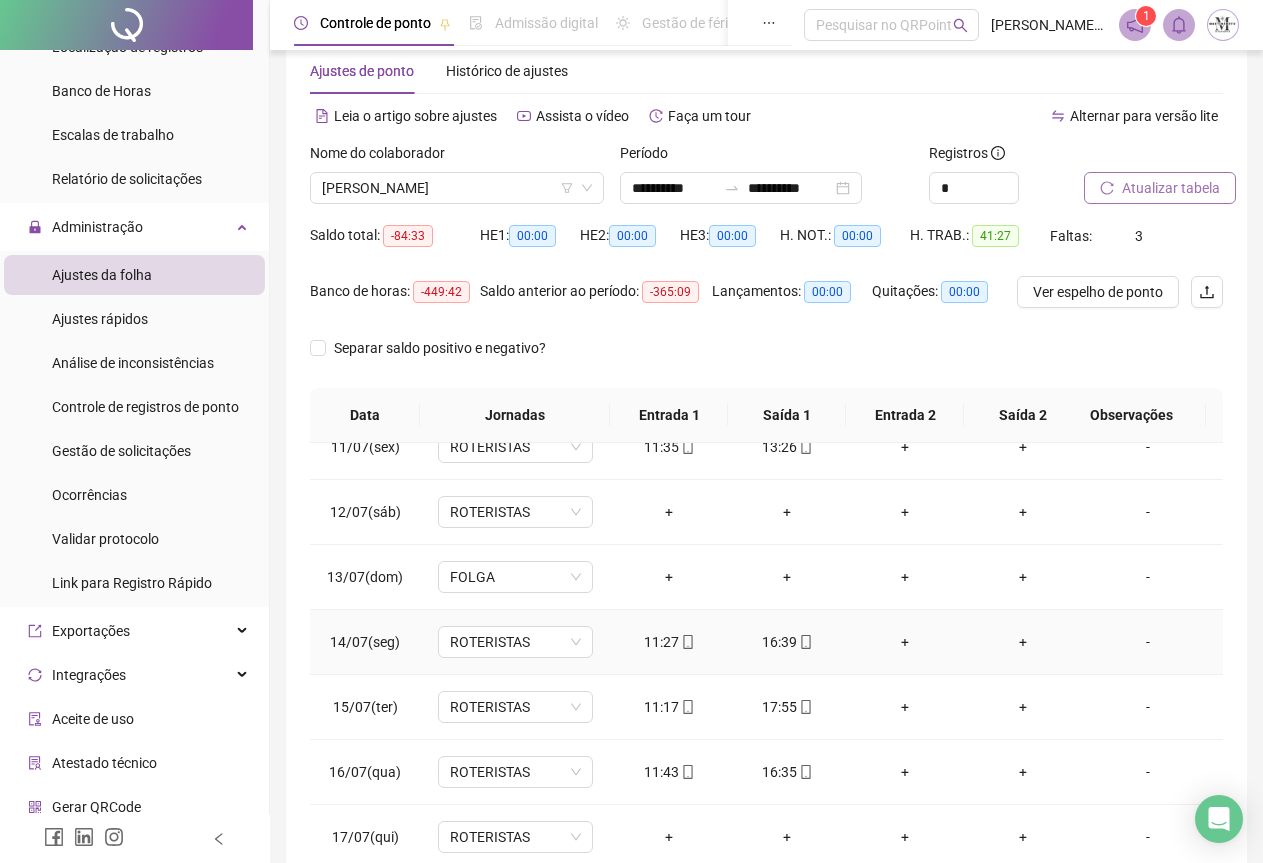 scroll, scrollTop: 159, scrollLeft: 0, axis: vertical 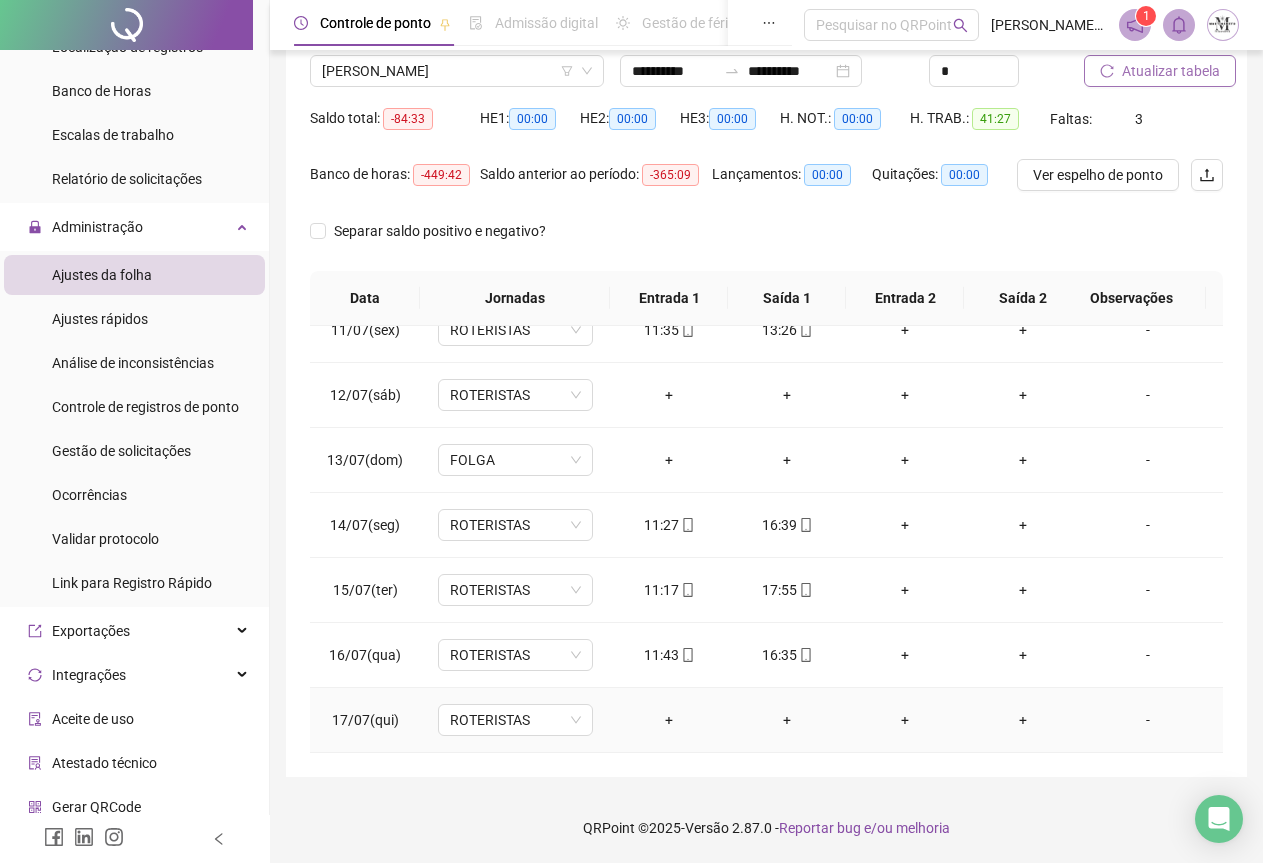 click on "-" at bounding box center (1148, 720) 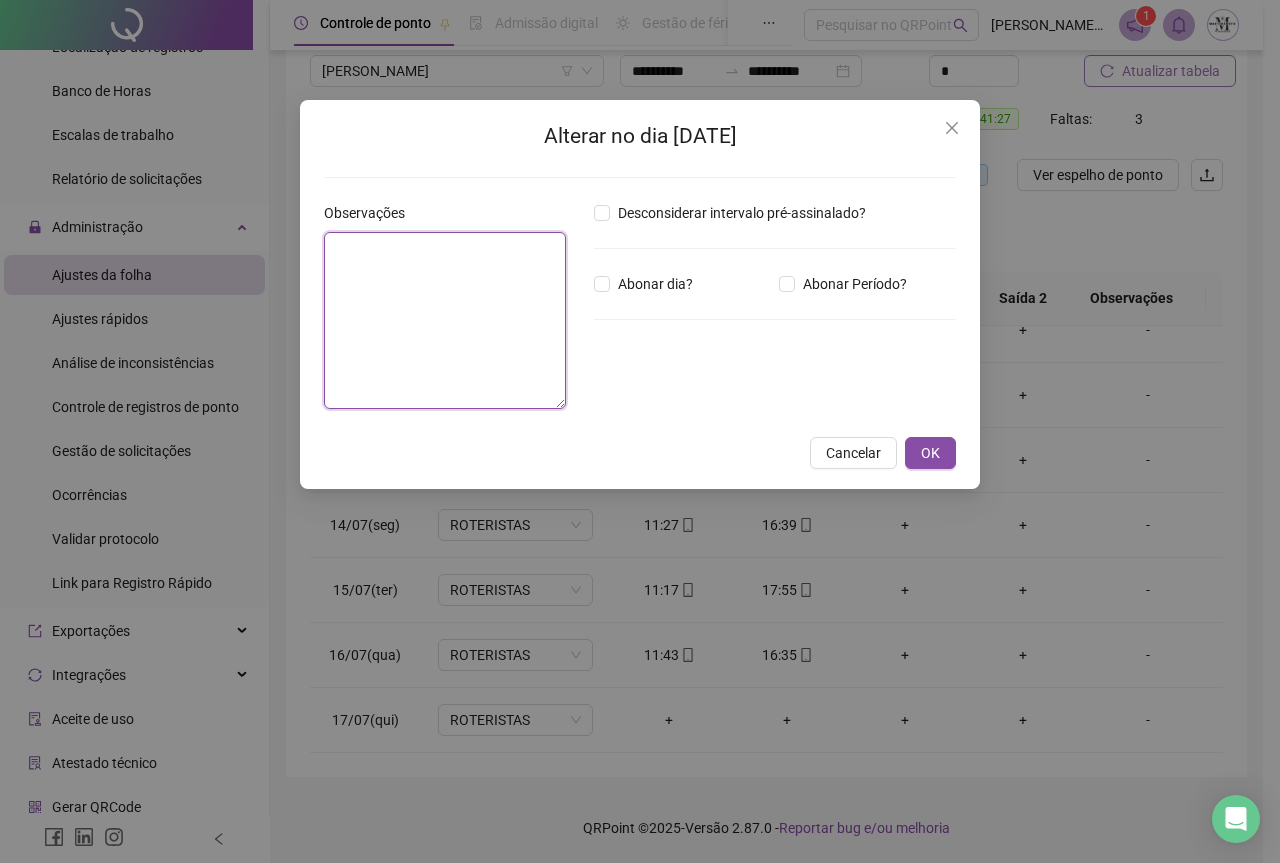 click at bounding box center (445, 320) 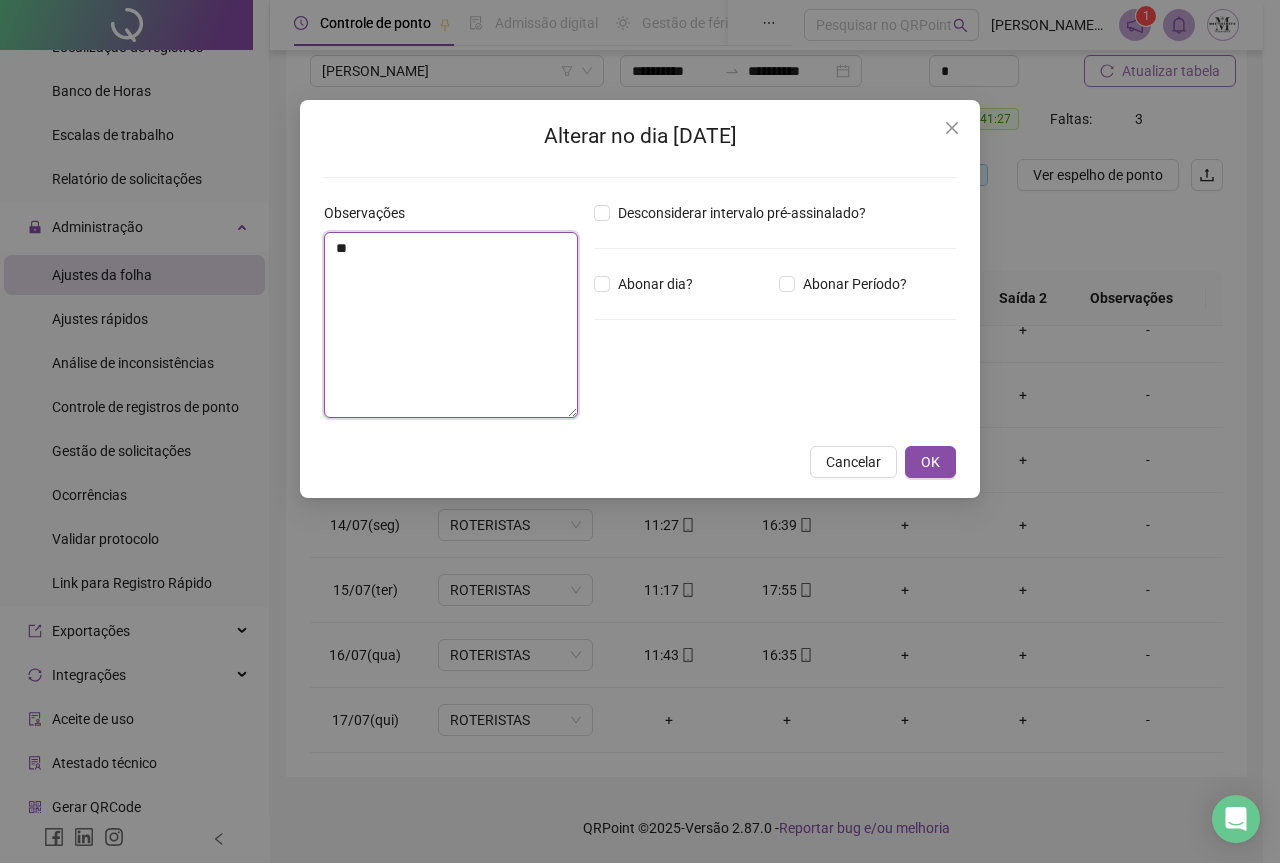 type on "*" 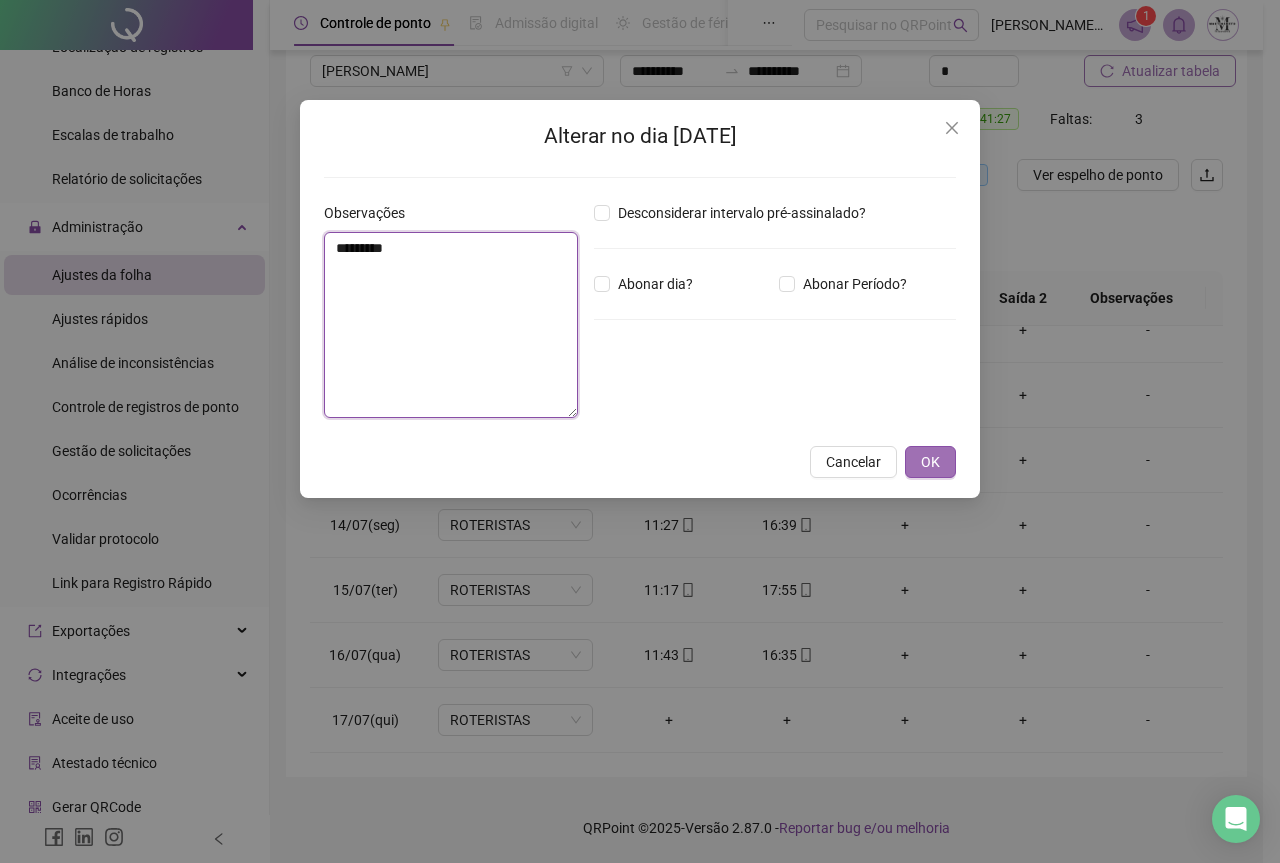 type on "*********" 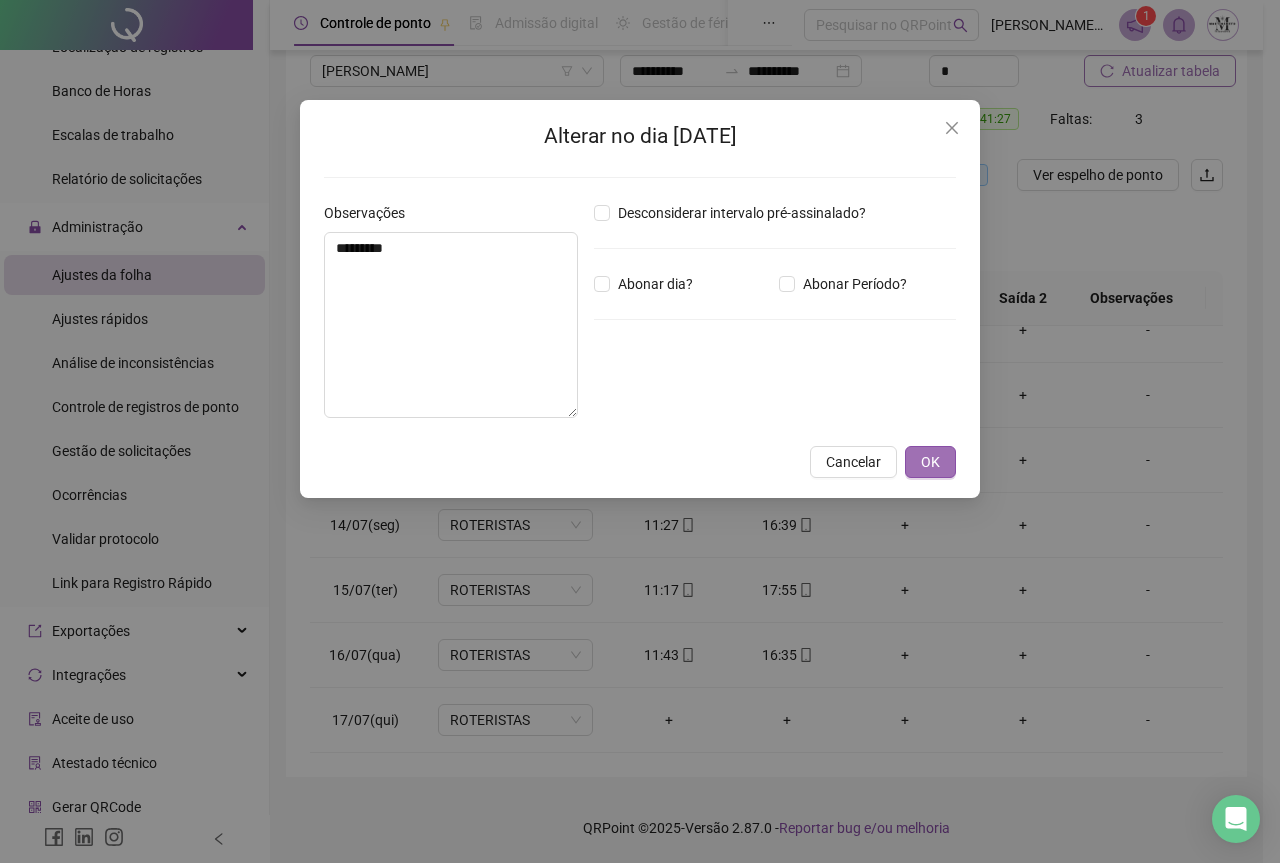 click on "OK" at bounding box center [930, 462] 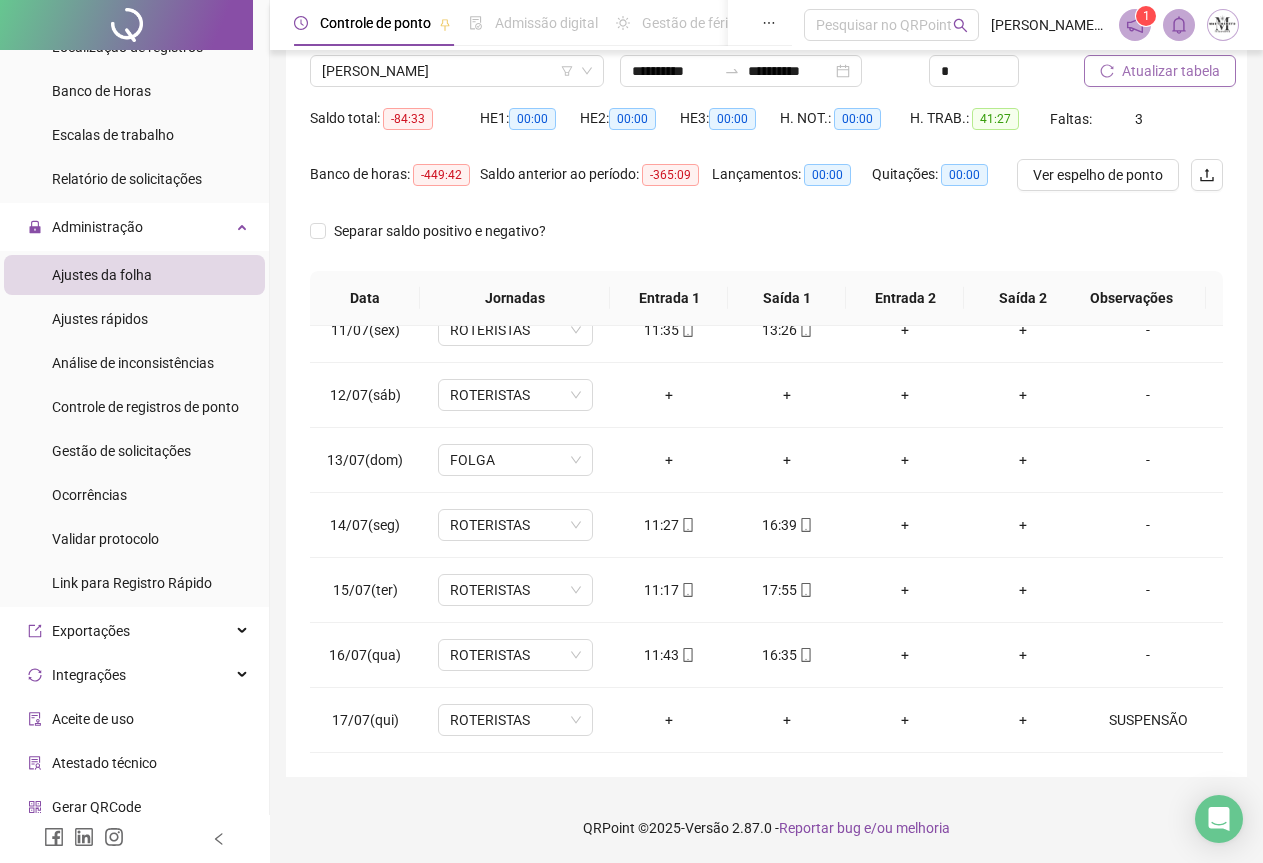 click on "Atualizar tabela" at bounding box center (1171, 71) 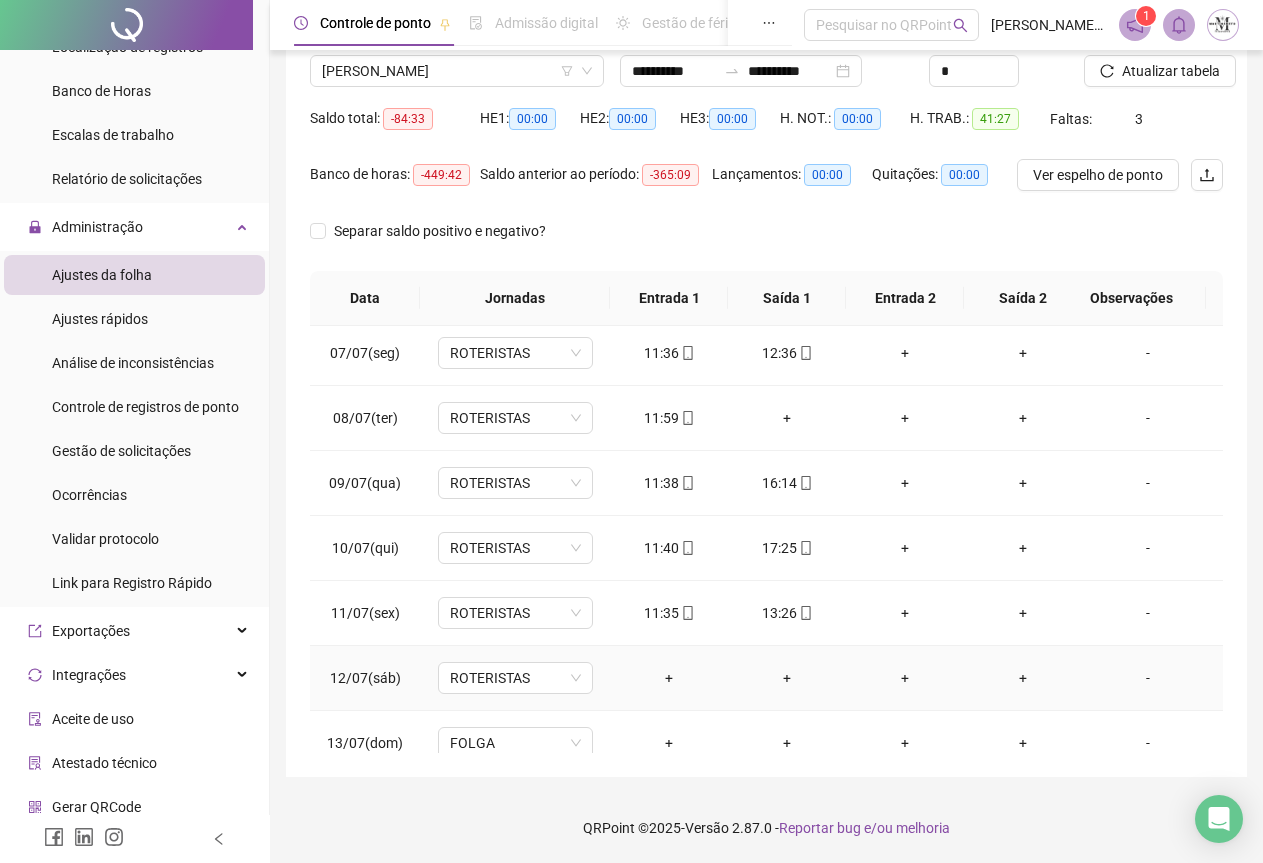 scroll, scrollTop: 295, scrollLeft: 0, axis: vertical 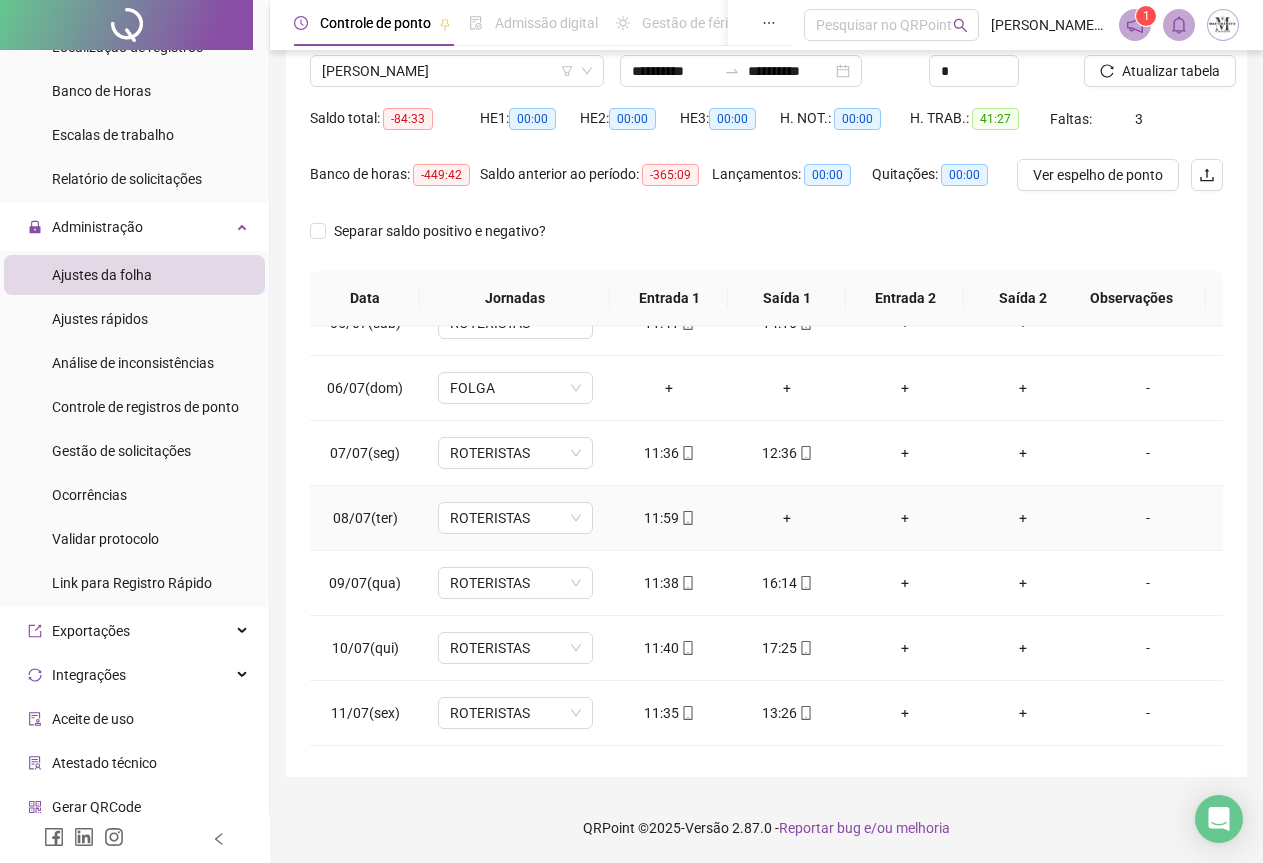 click on "-" at bounding box center [1148, 518] 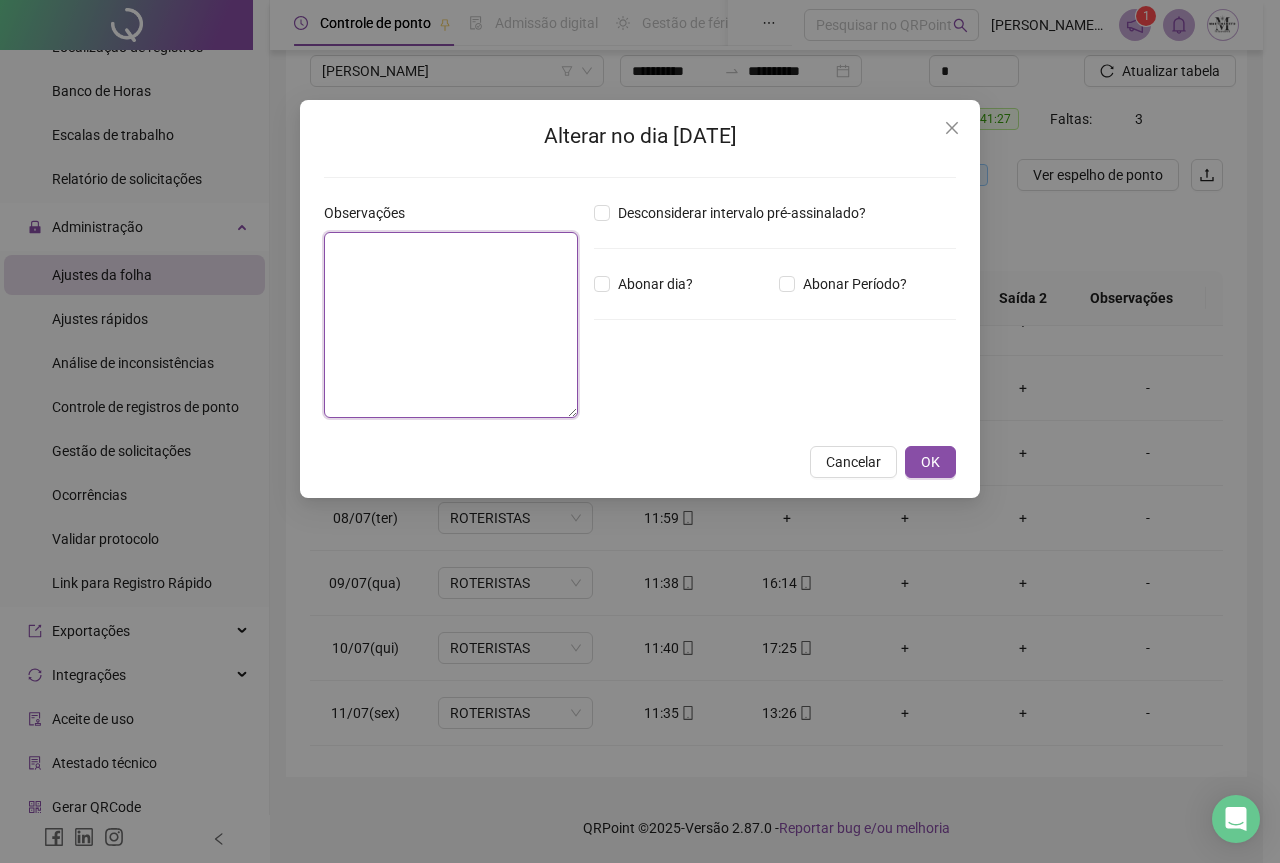 click at bounding box center (451, 325) 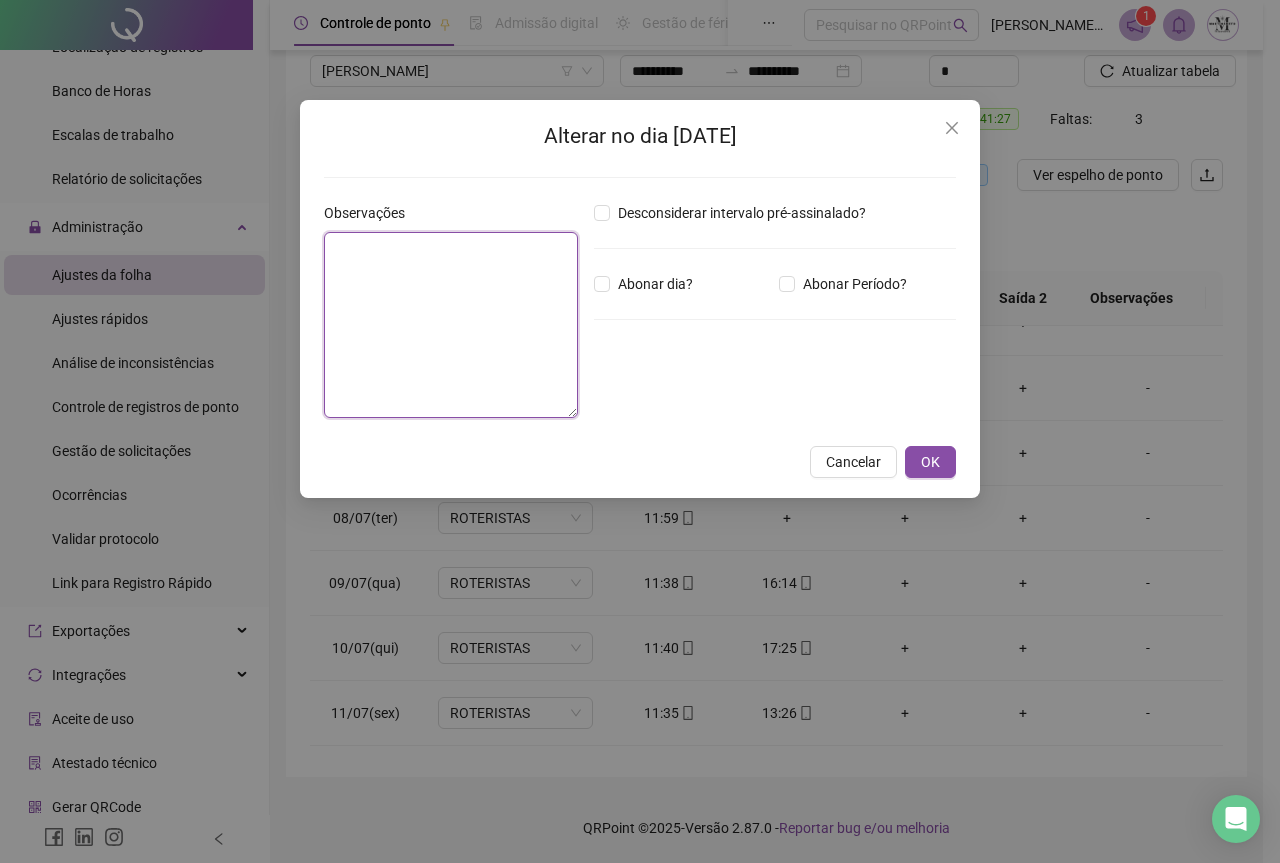 paste on "**********" 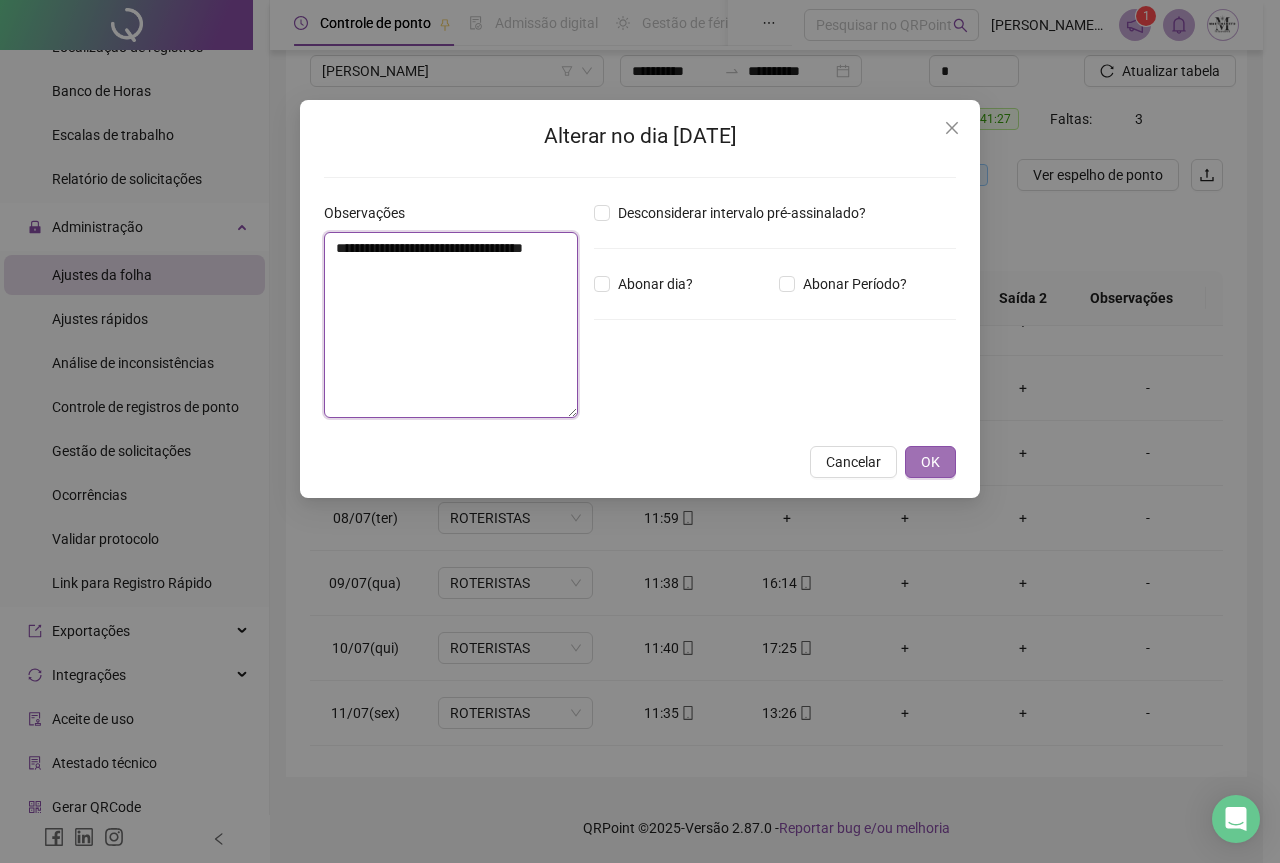 type on "**********" 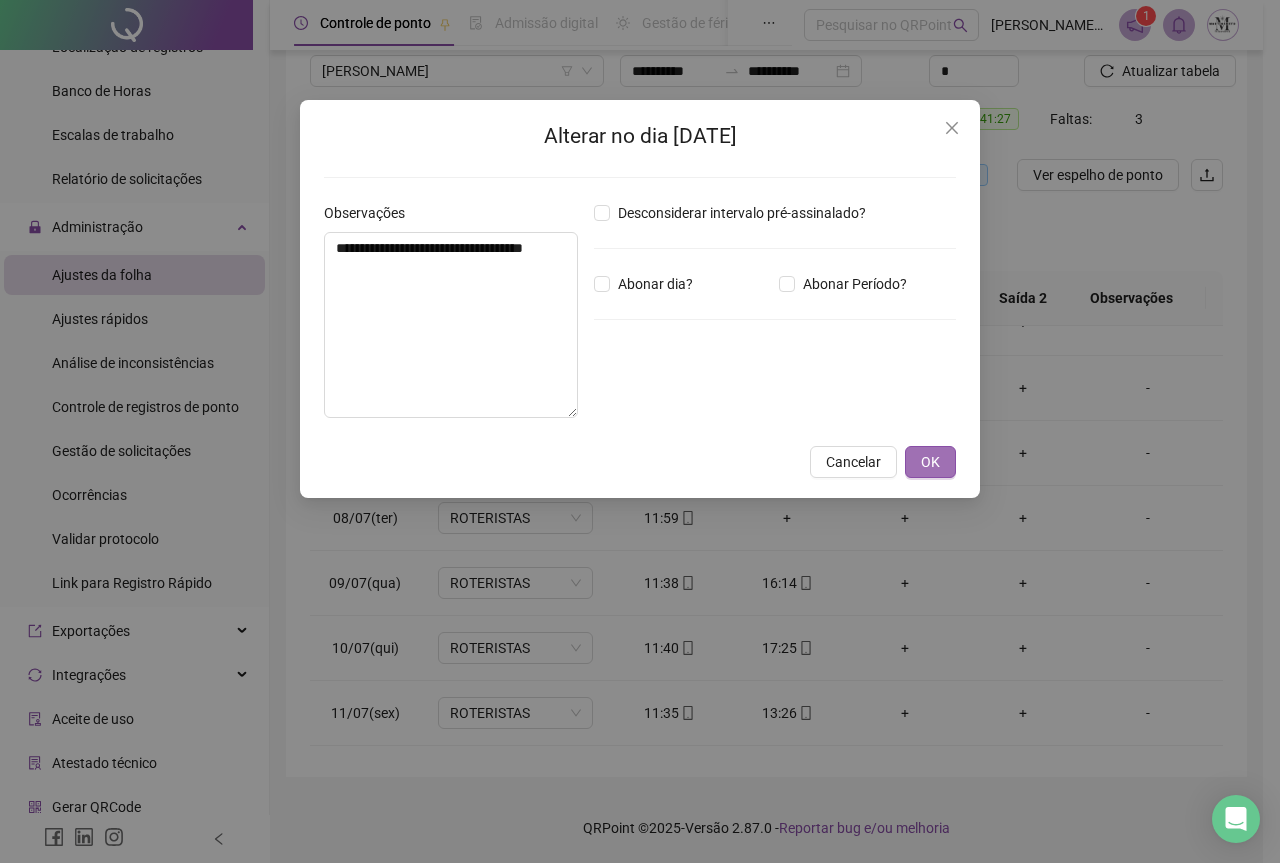 click on "OK" at bounding box center (930, 462) 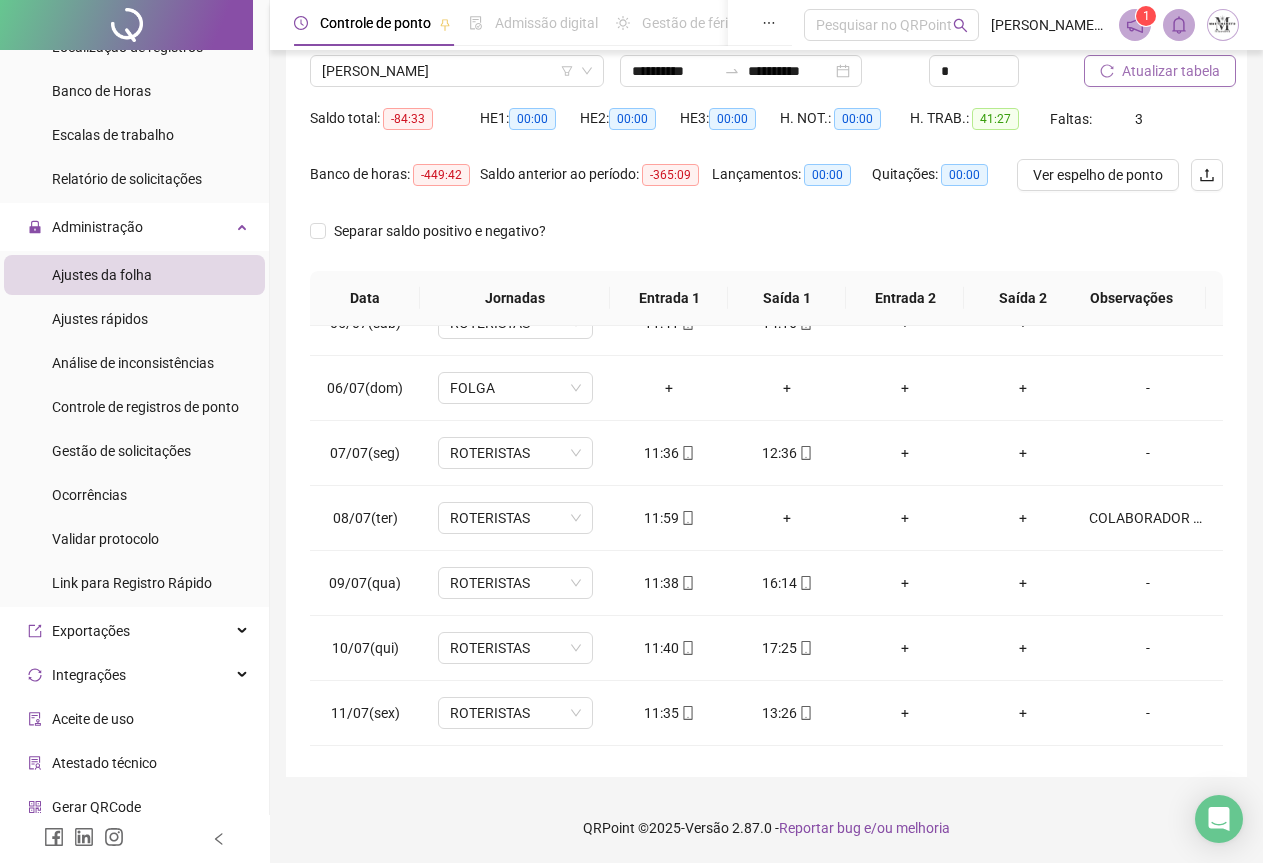 click on "Atualizar tabela" at bounding box center [1171, 71] 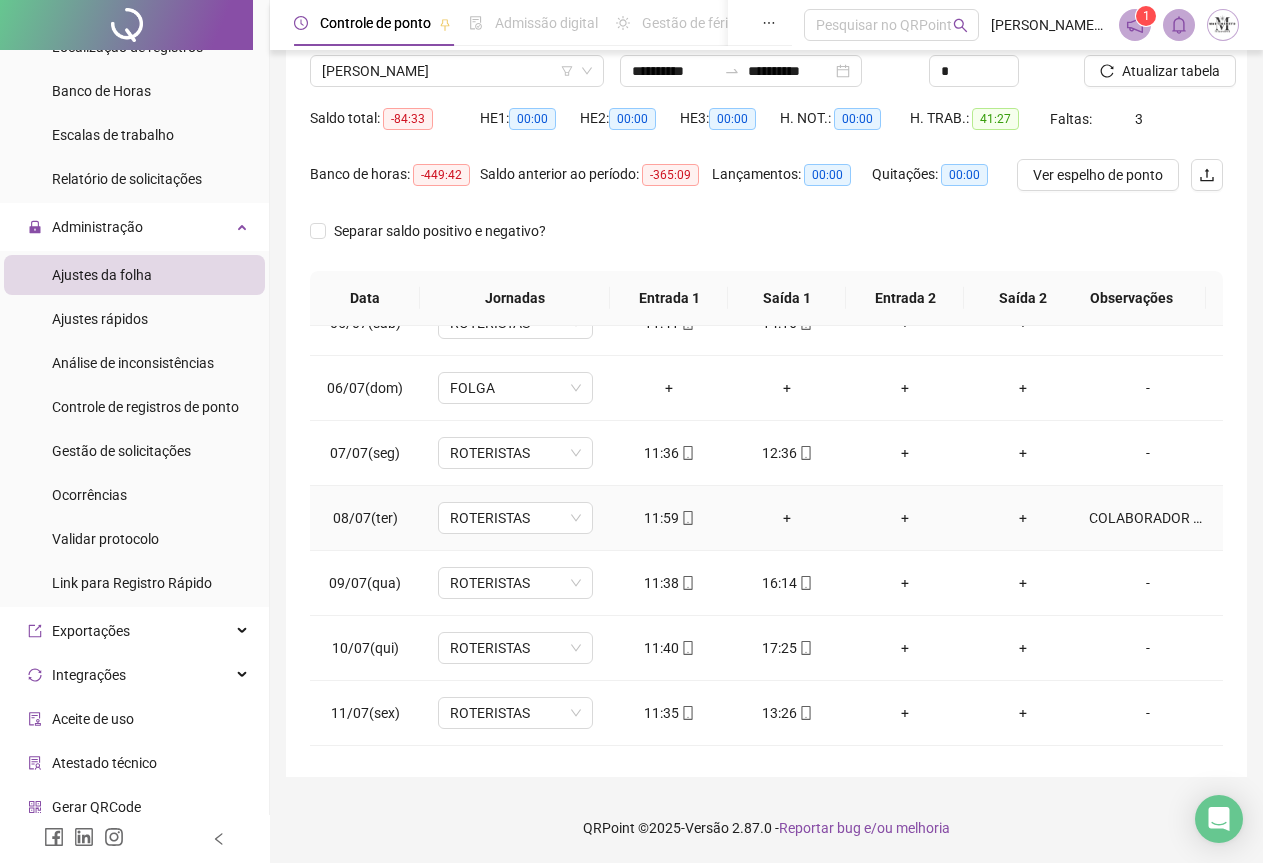 scroll, scrollTop: 0, scrollLeft: 0, axis: both 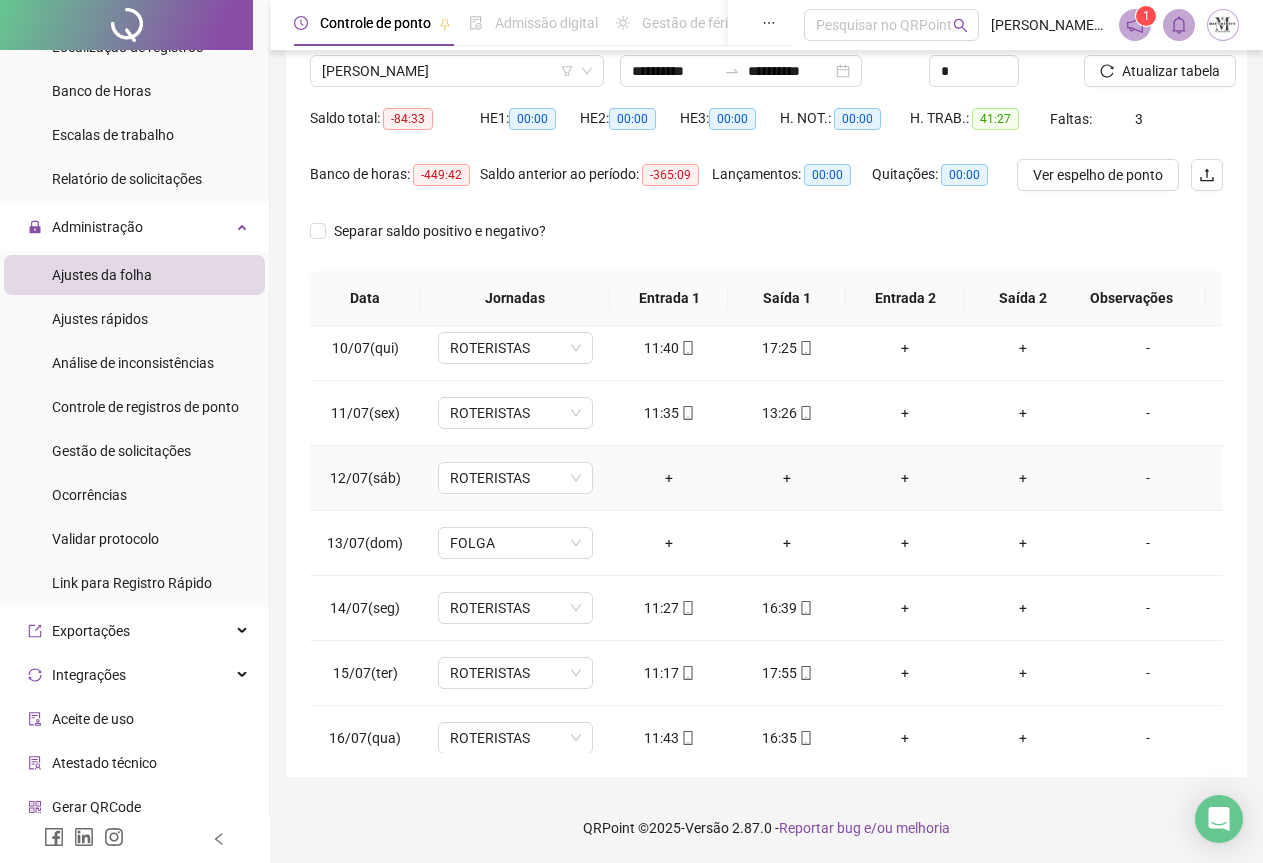 click on "-" at bounding box center [1148, 478] 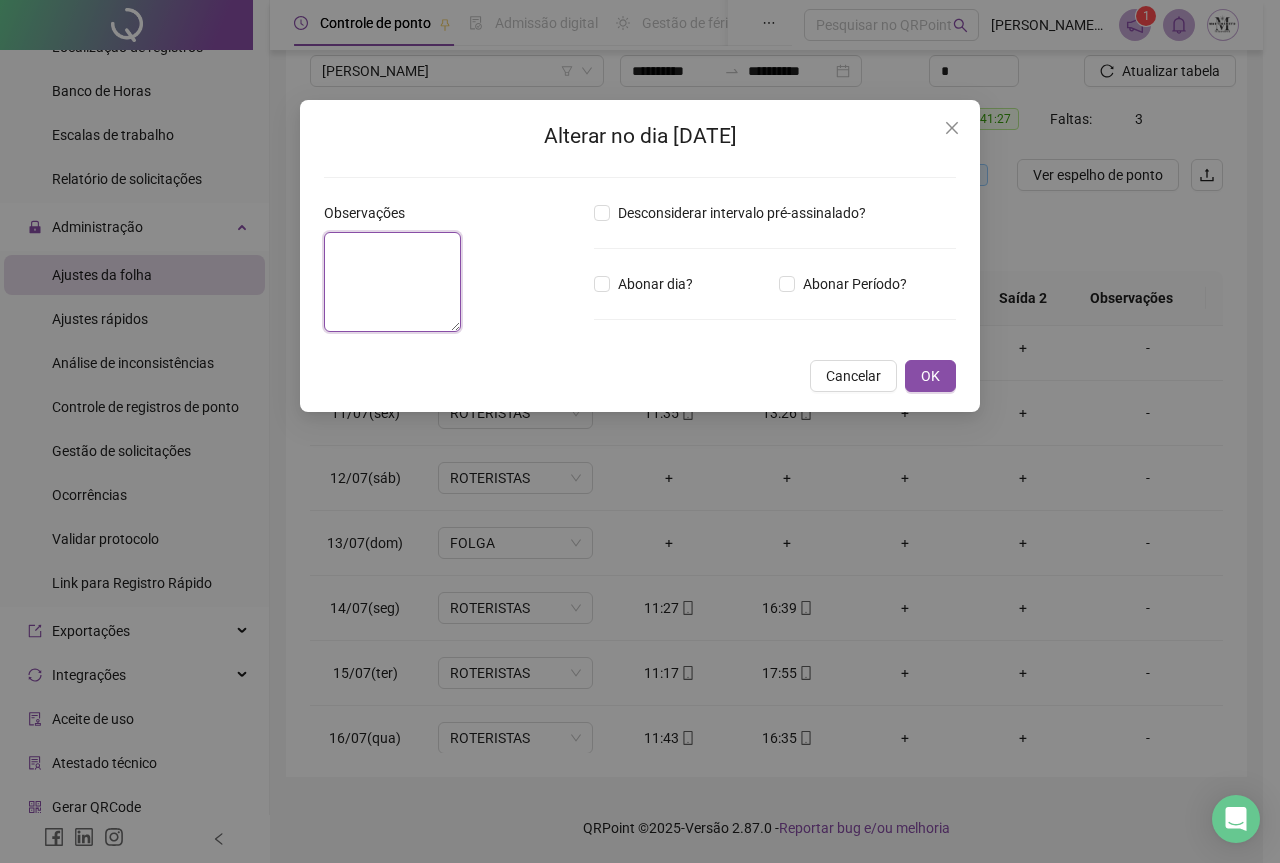 click at bounding box center (392, 282) 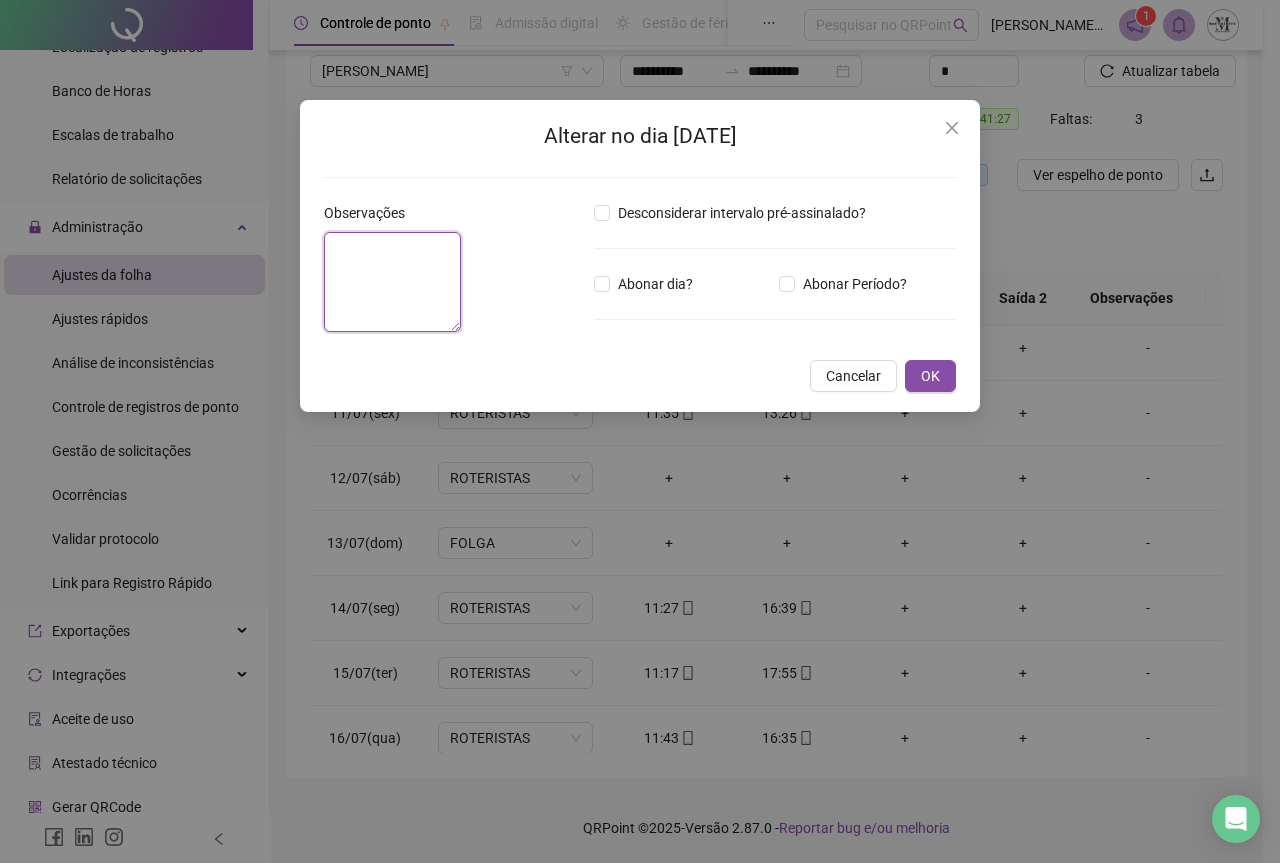 paste on "**********" 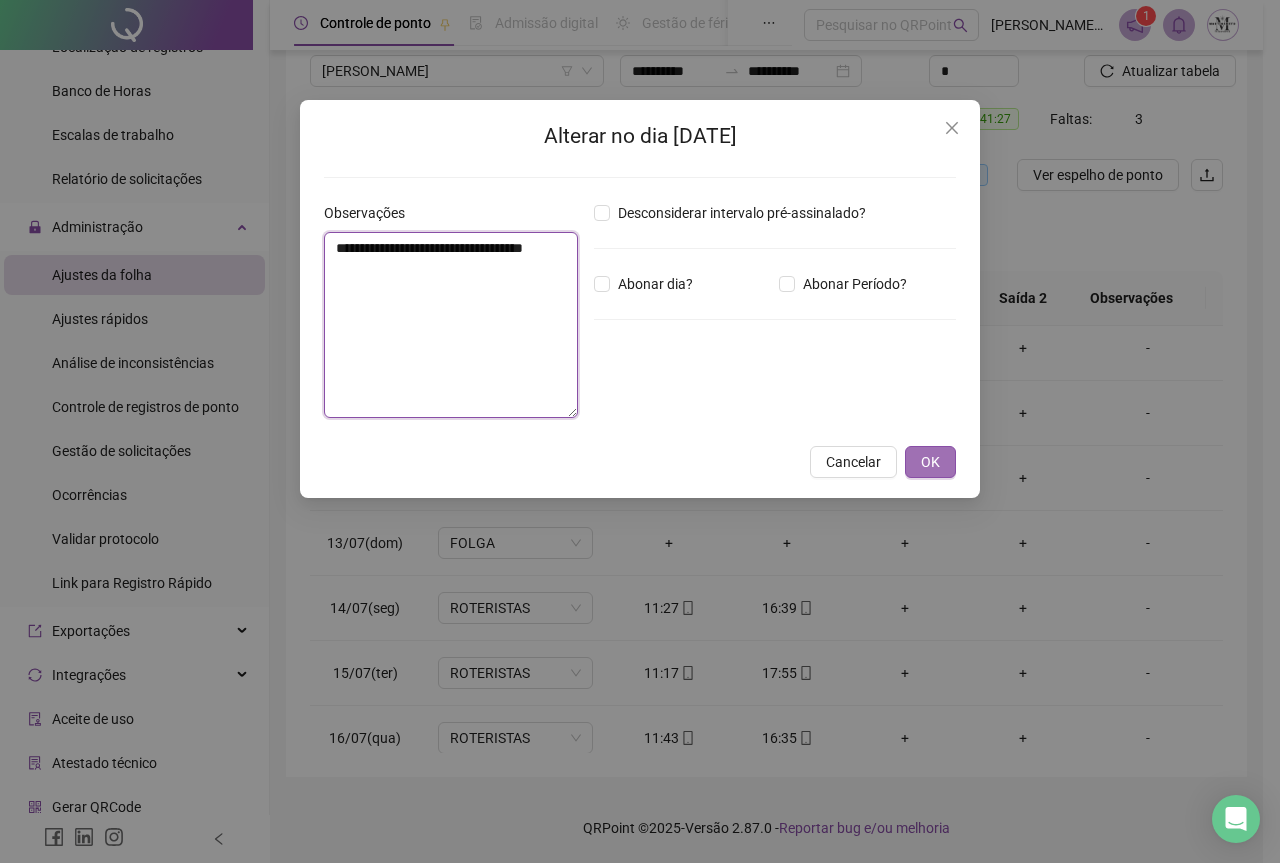type on "**********" 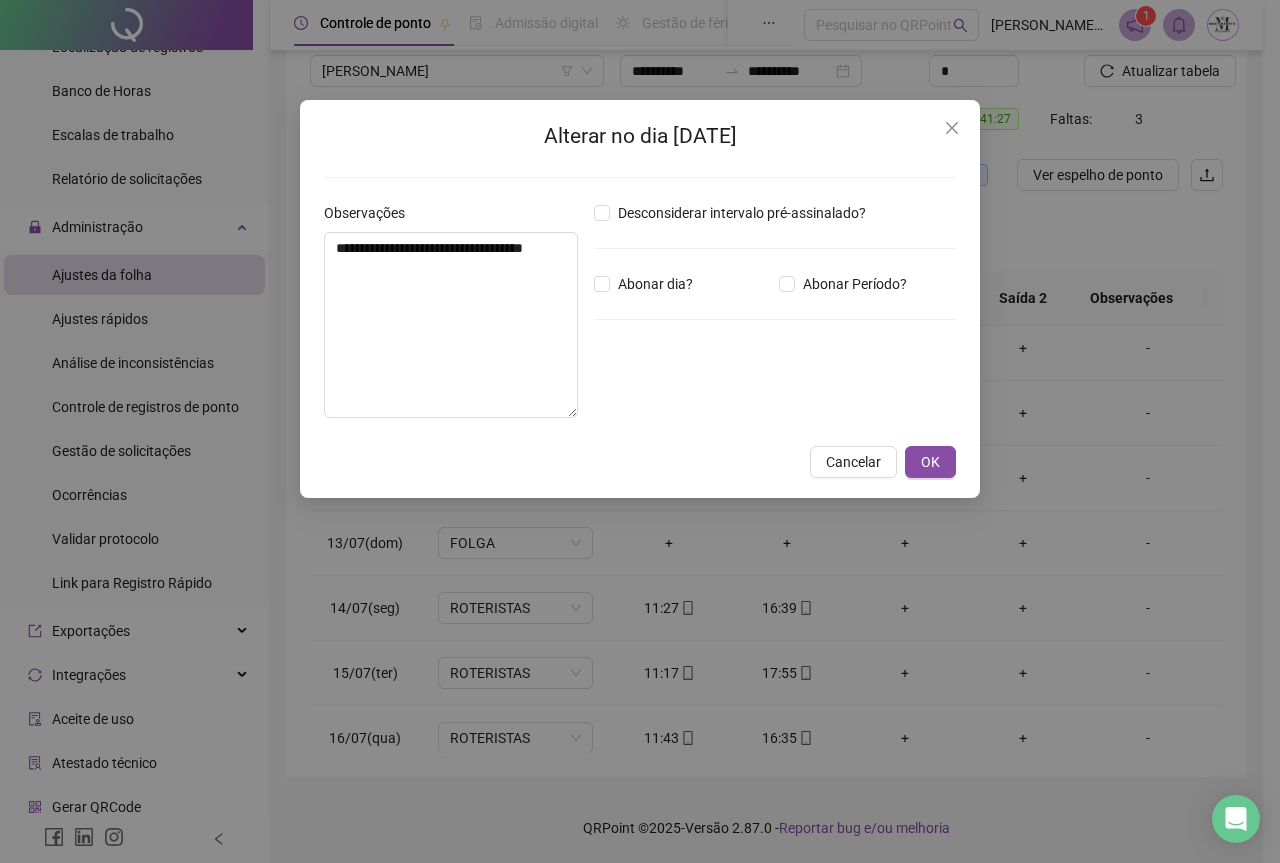 drag, startPoint x: 919, startPoint y: 473, endPoint x: 966, endPoint y: 472, distance: 47.010635 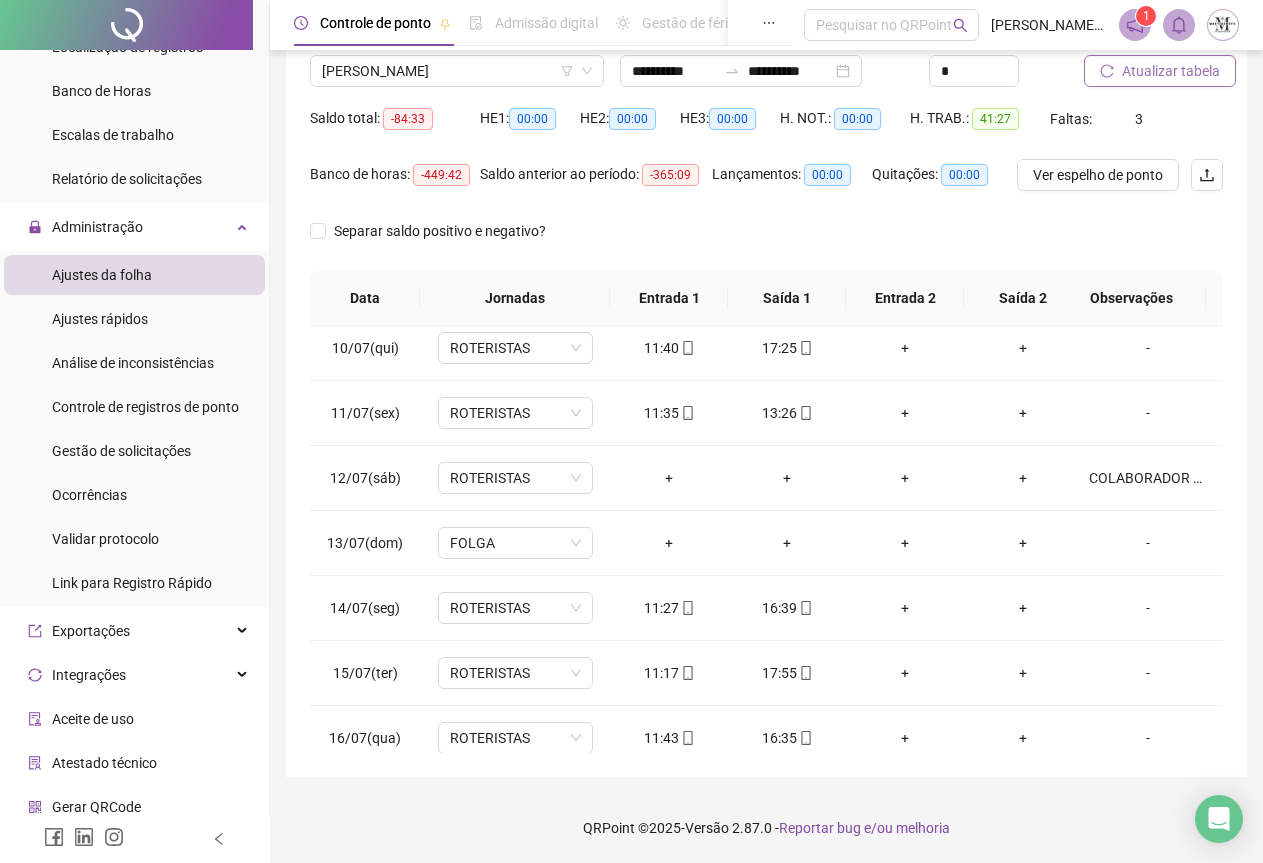 click on "Atualizar tabela" at bounding box center [1171, 71] 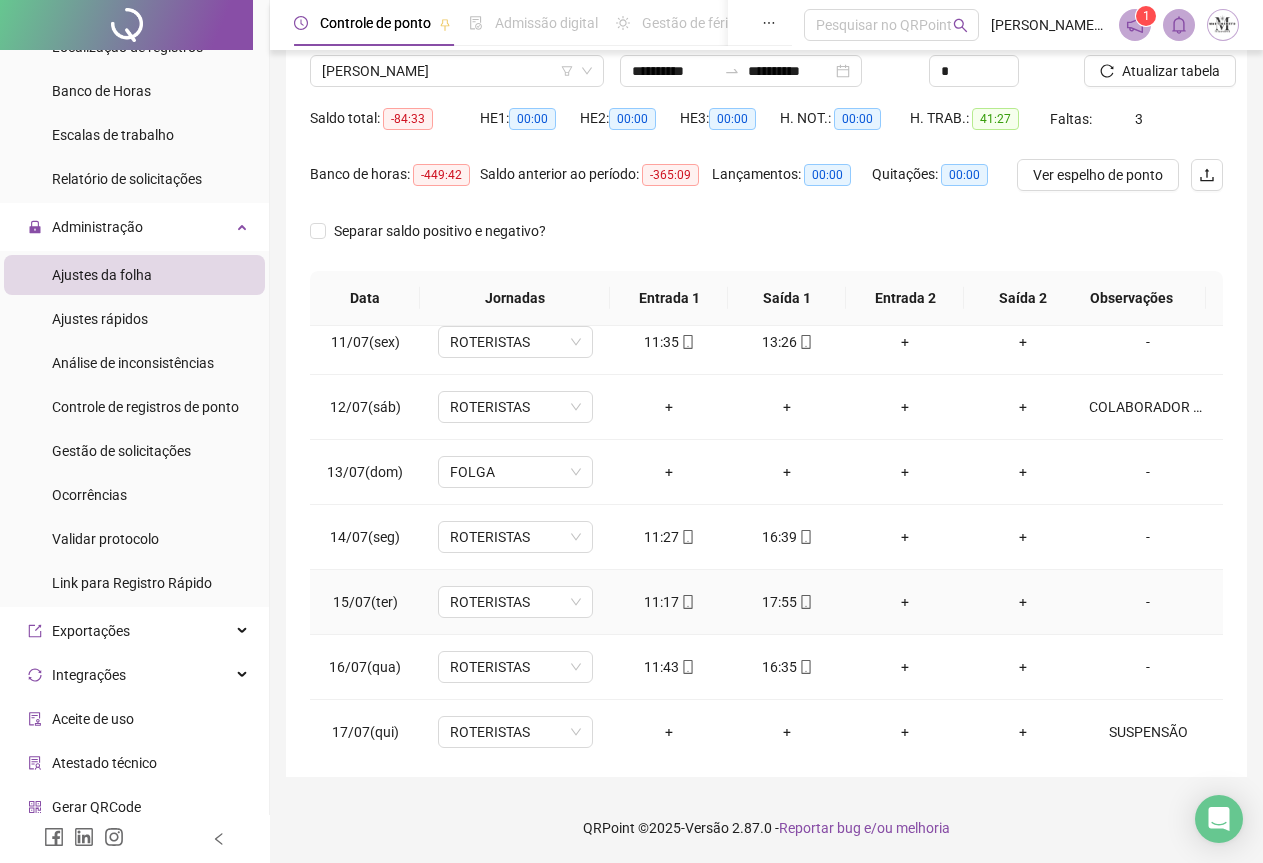 scroll, scrollTop: 695, scrollLeft: 0, axis: vertical 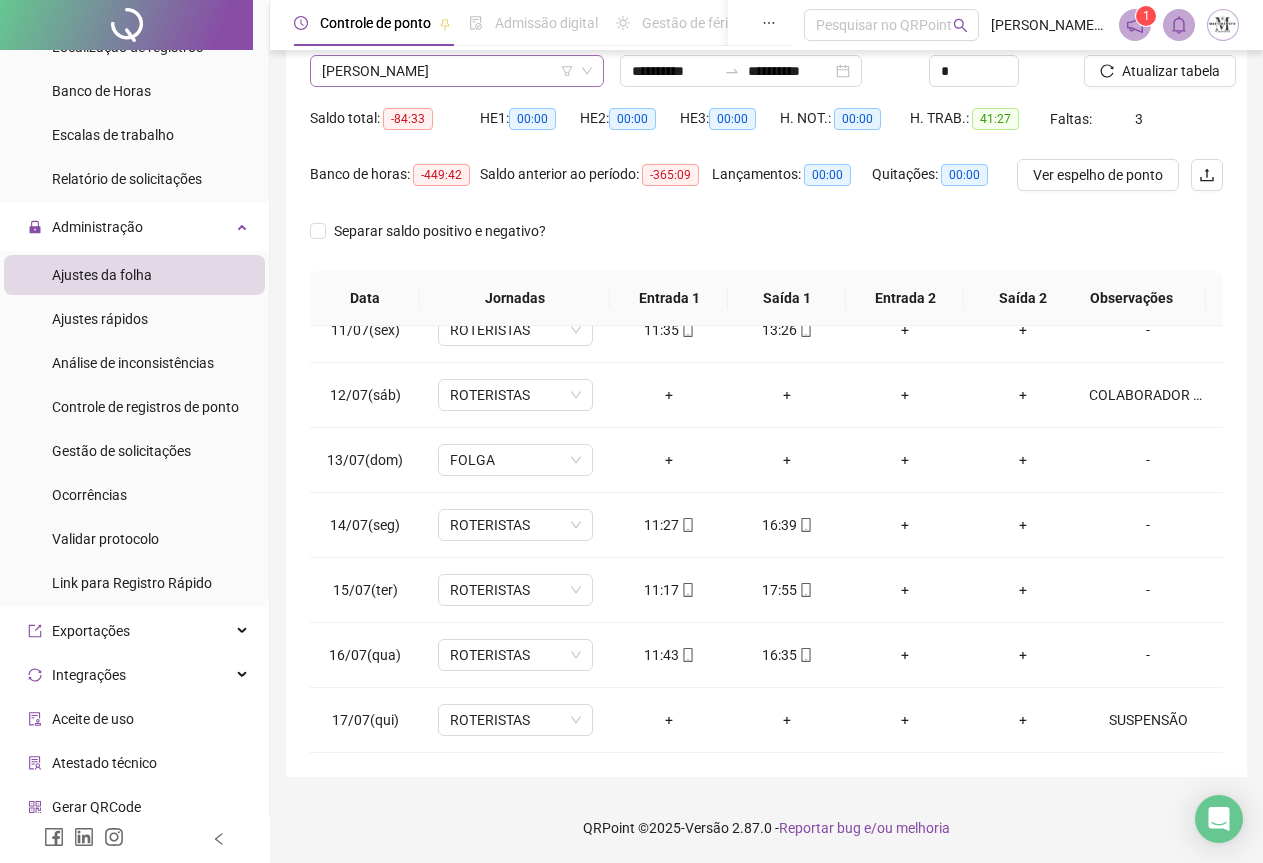 click on "[PERSON_NAME]" at bounding box center [457, 71] 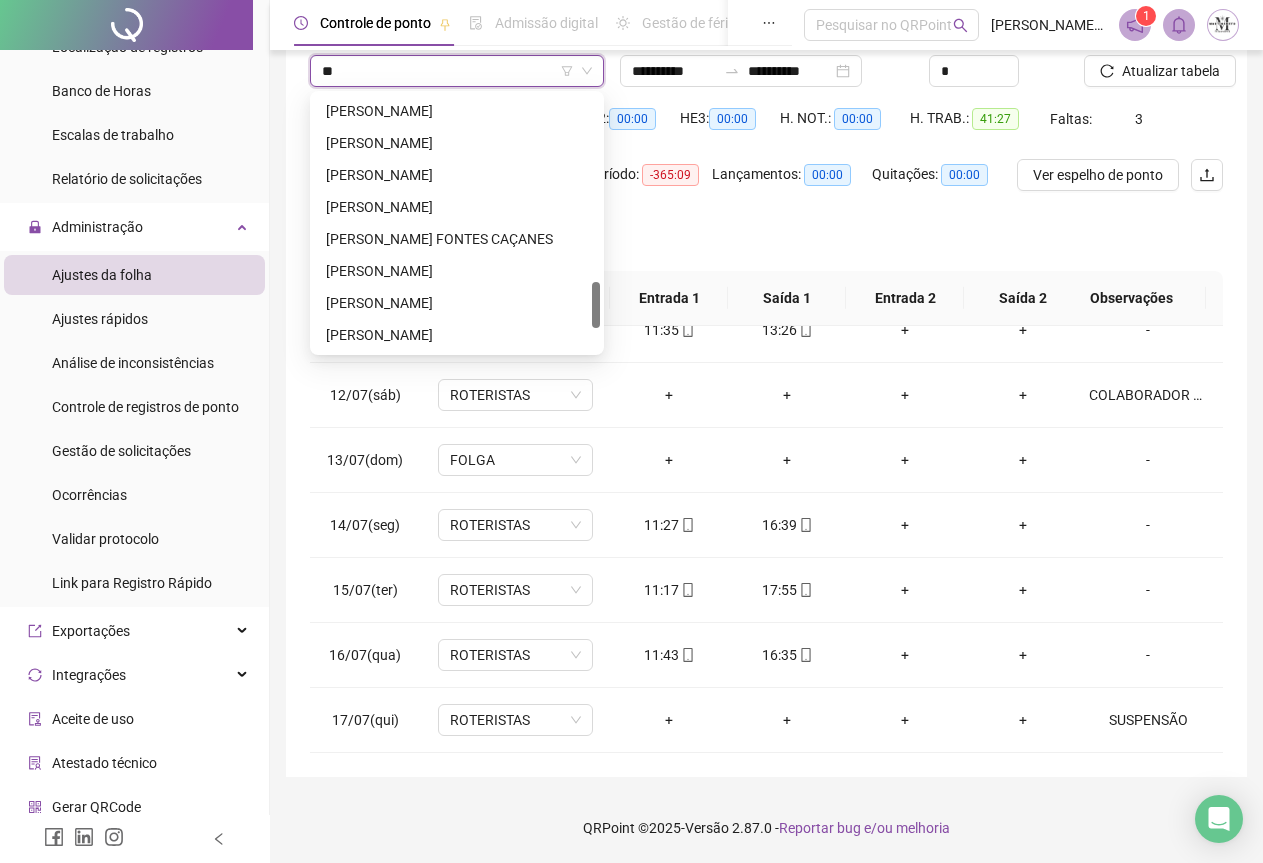 scroll, scrollTop: 0, scrollLeft: 0, axis: both 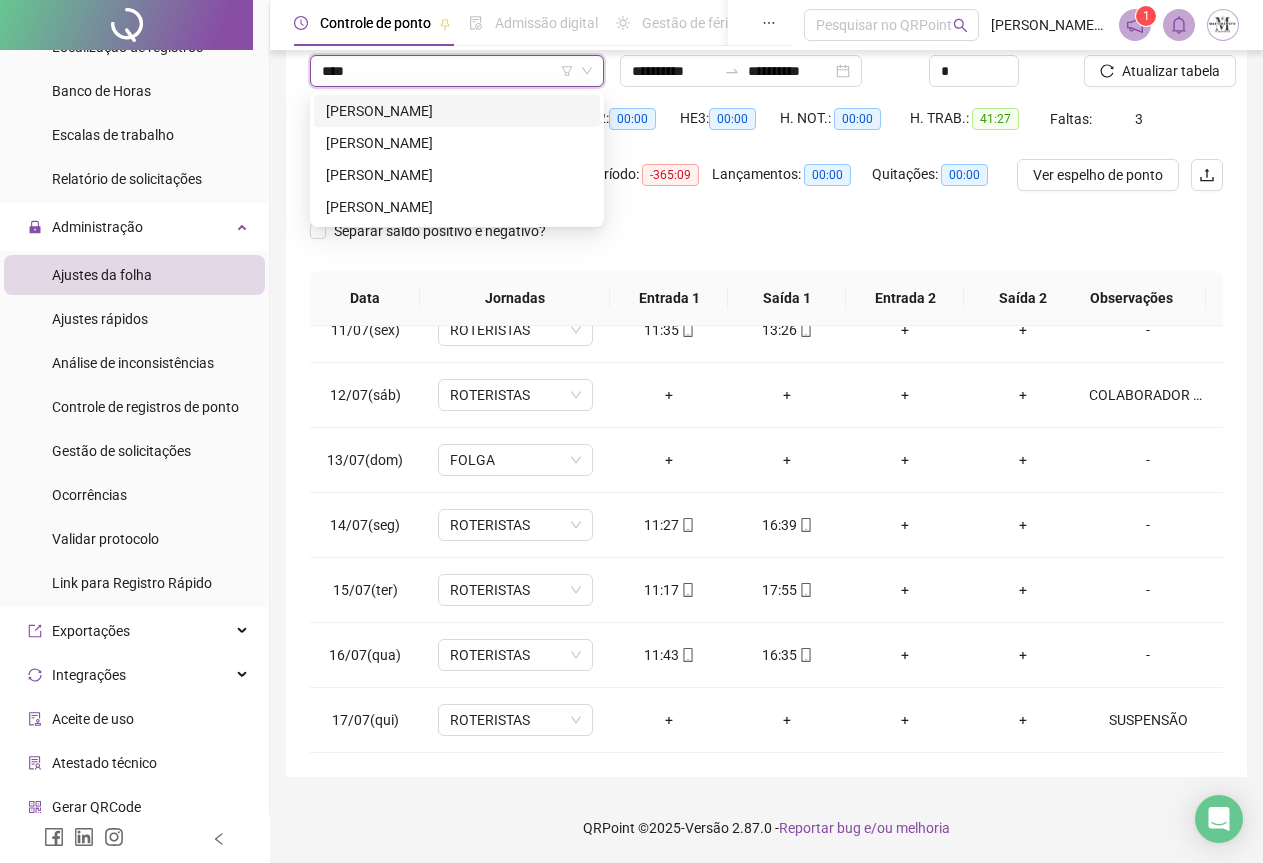 type on "*****" 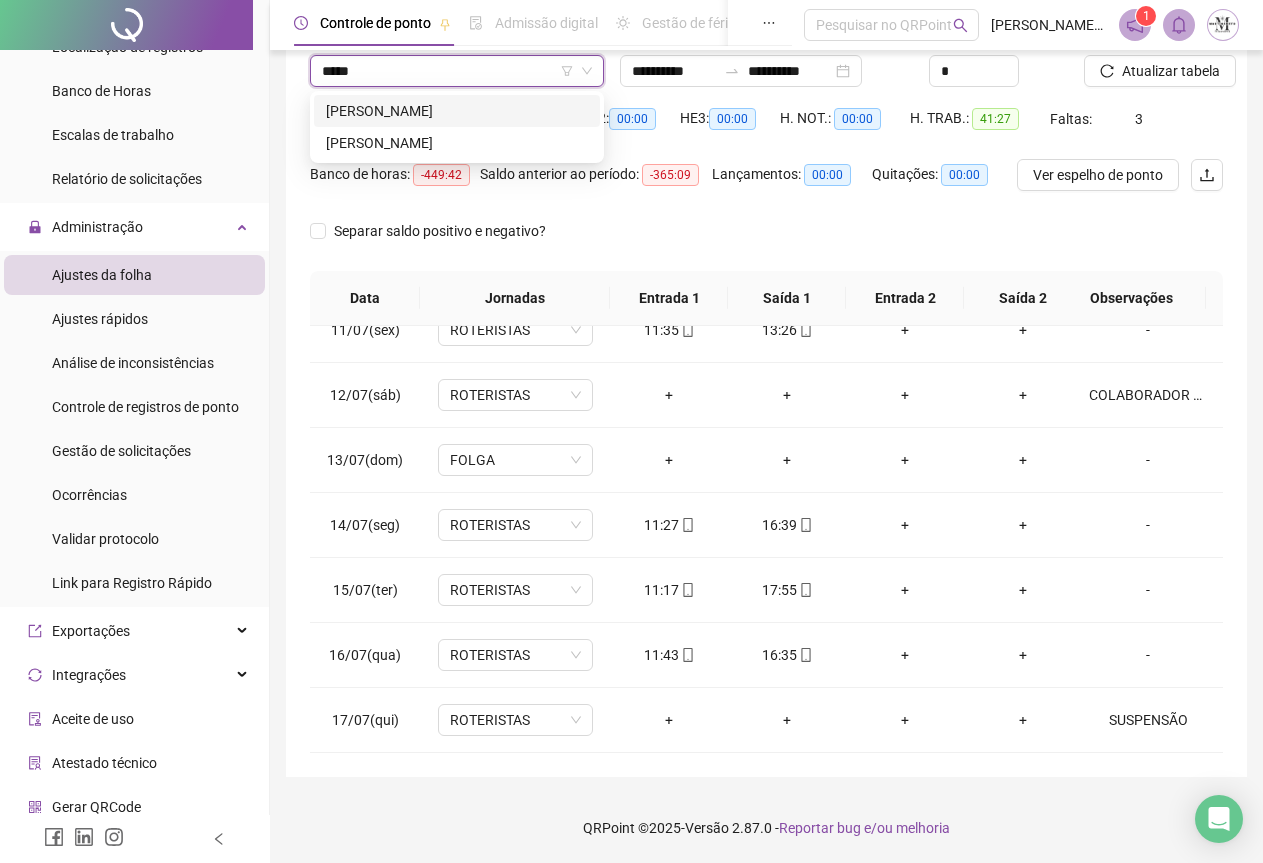 drag, startPoint x: 452, startPoint y: 119, endPoint x: 463, endPoint y: 105, distance: 17.804493 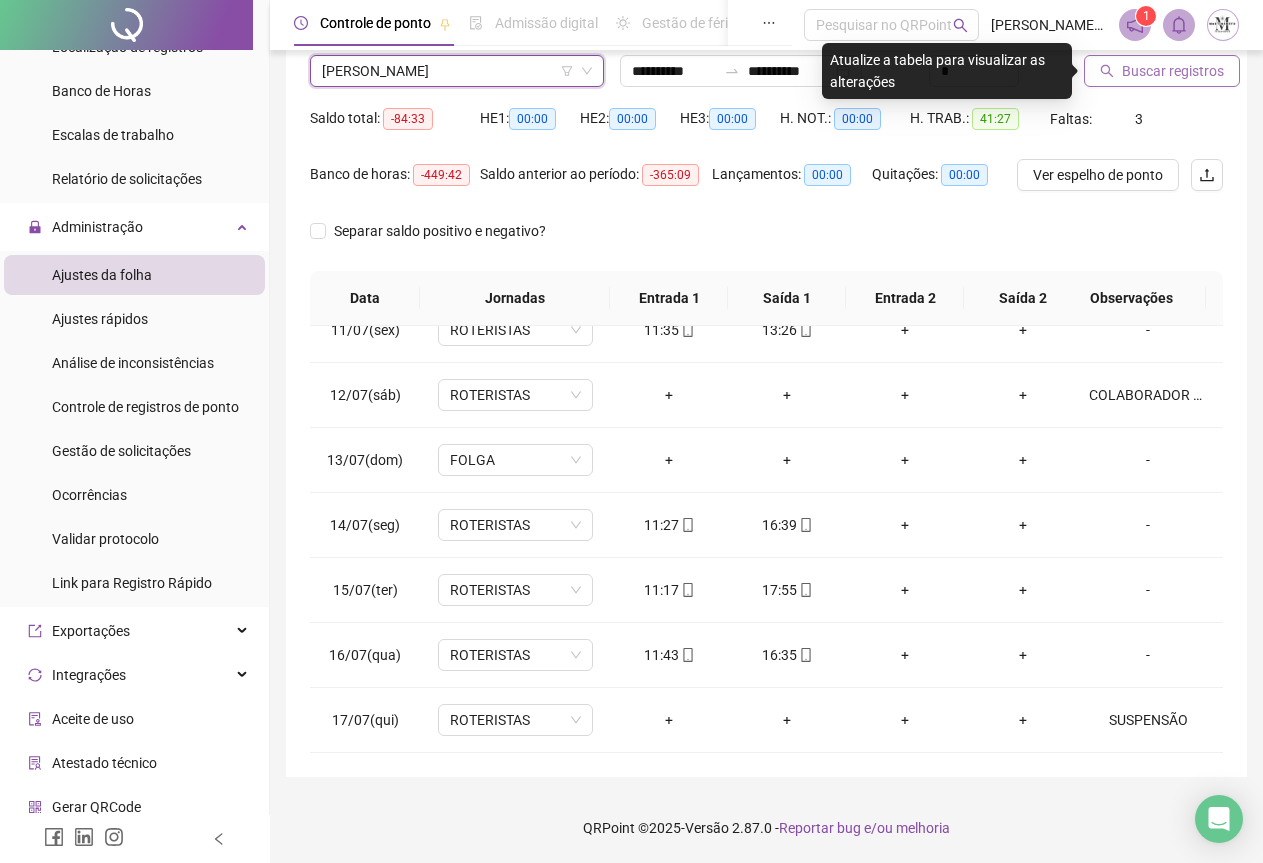 click on "Buscar registros" at bounding box center (1173, 71) 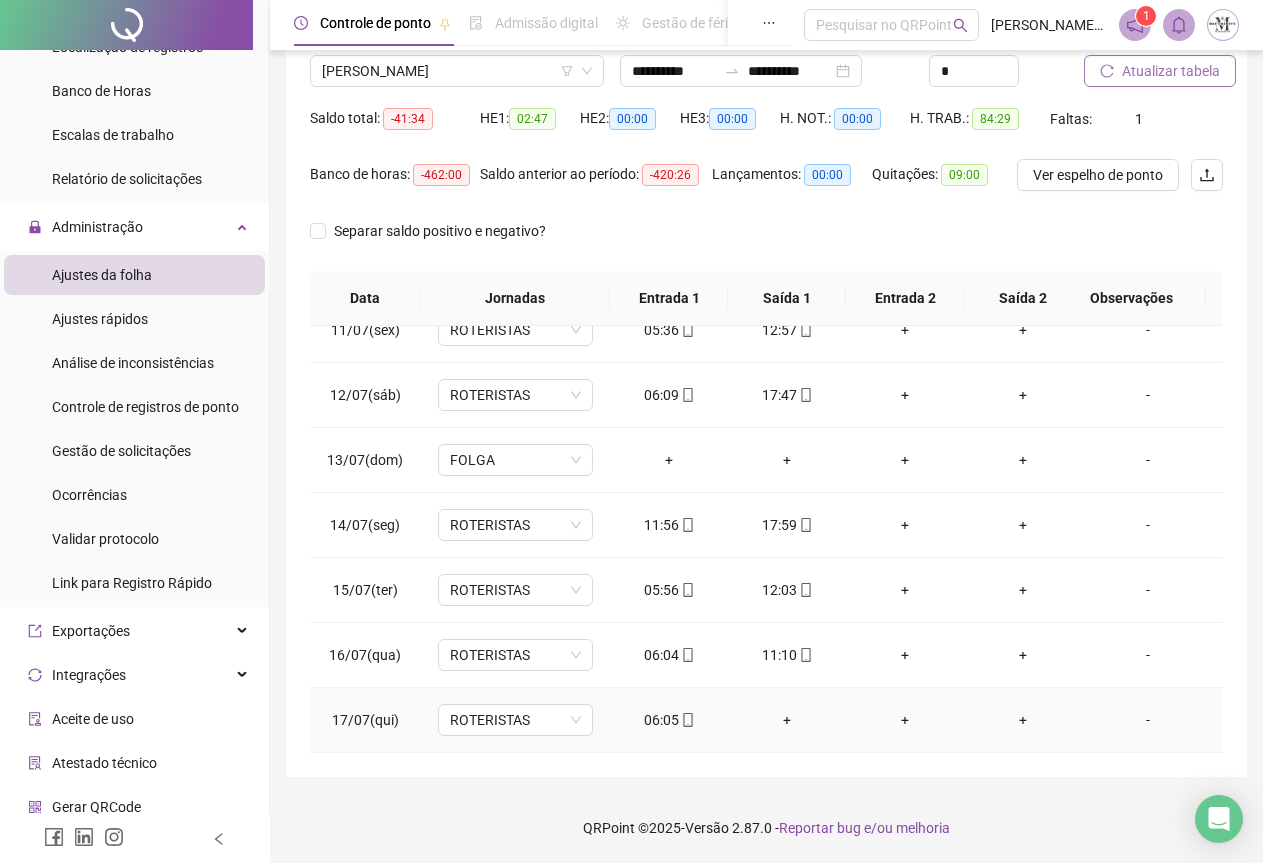 click on "-" at bounding box center (1148, 720) 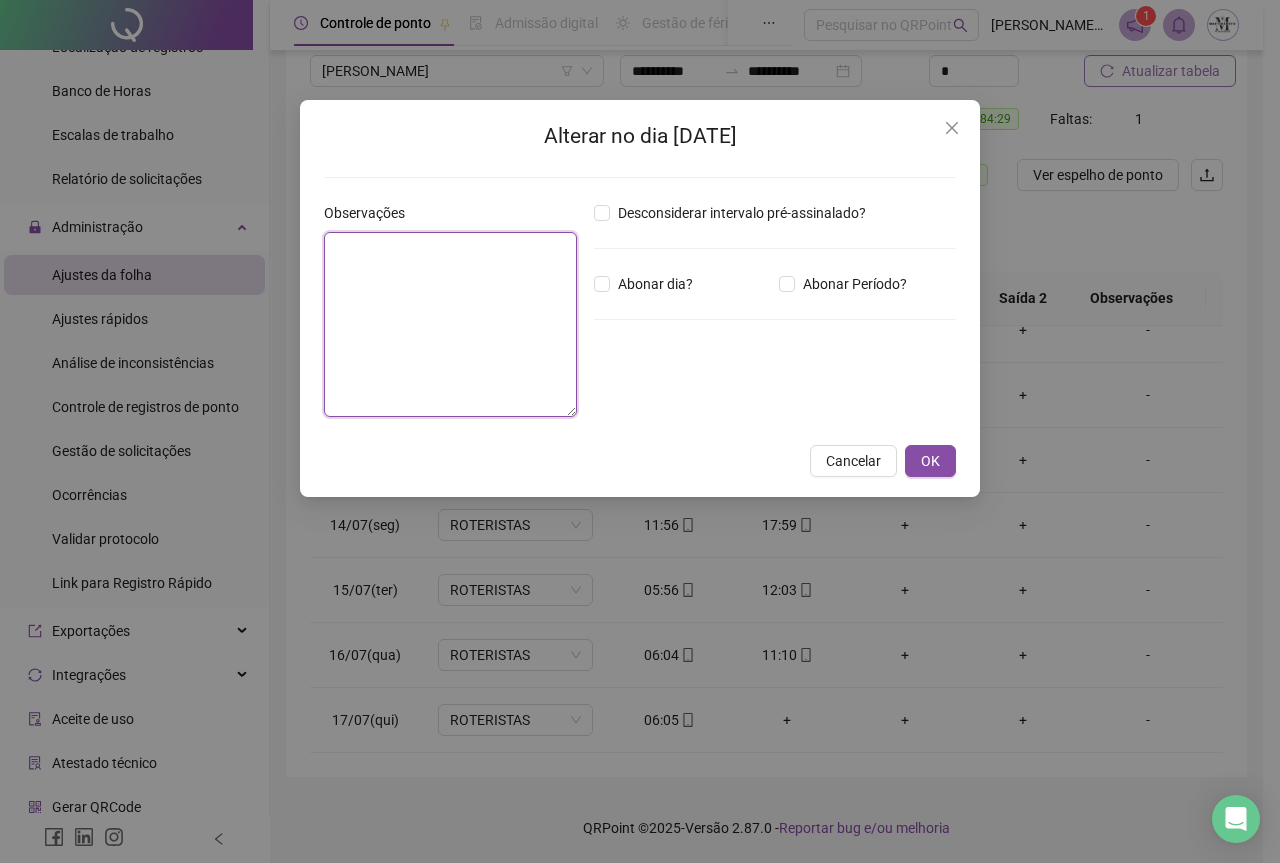 click at bounding box center (450, 324) 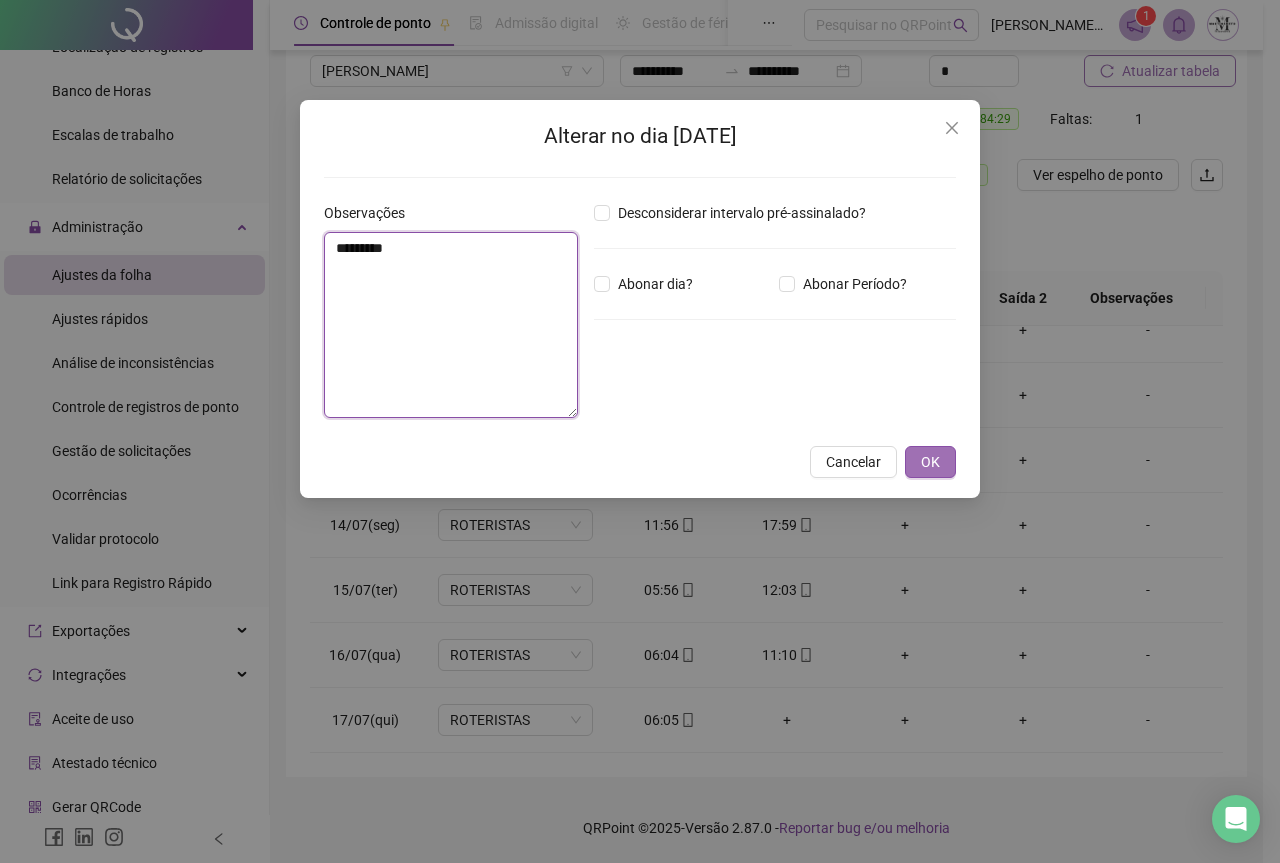 type on "*********" 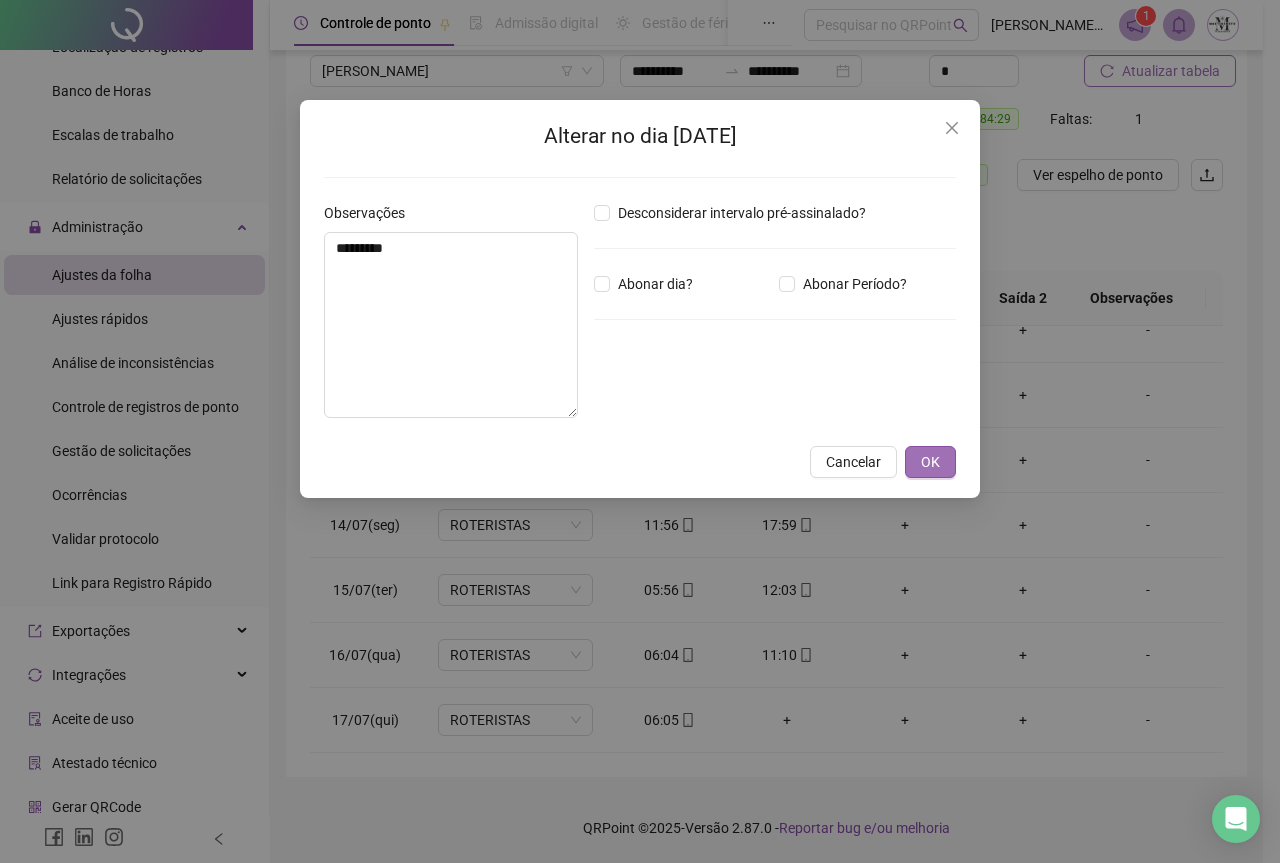 click on "OK" at bounding box center (930, 462) 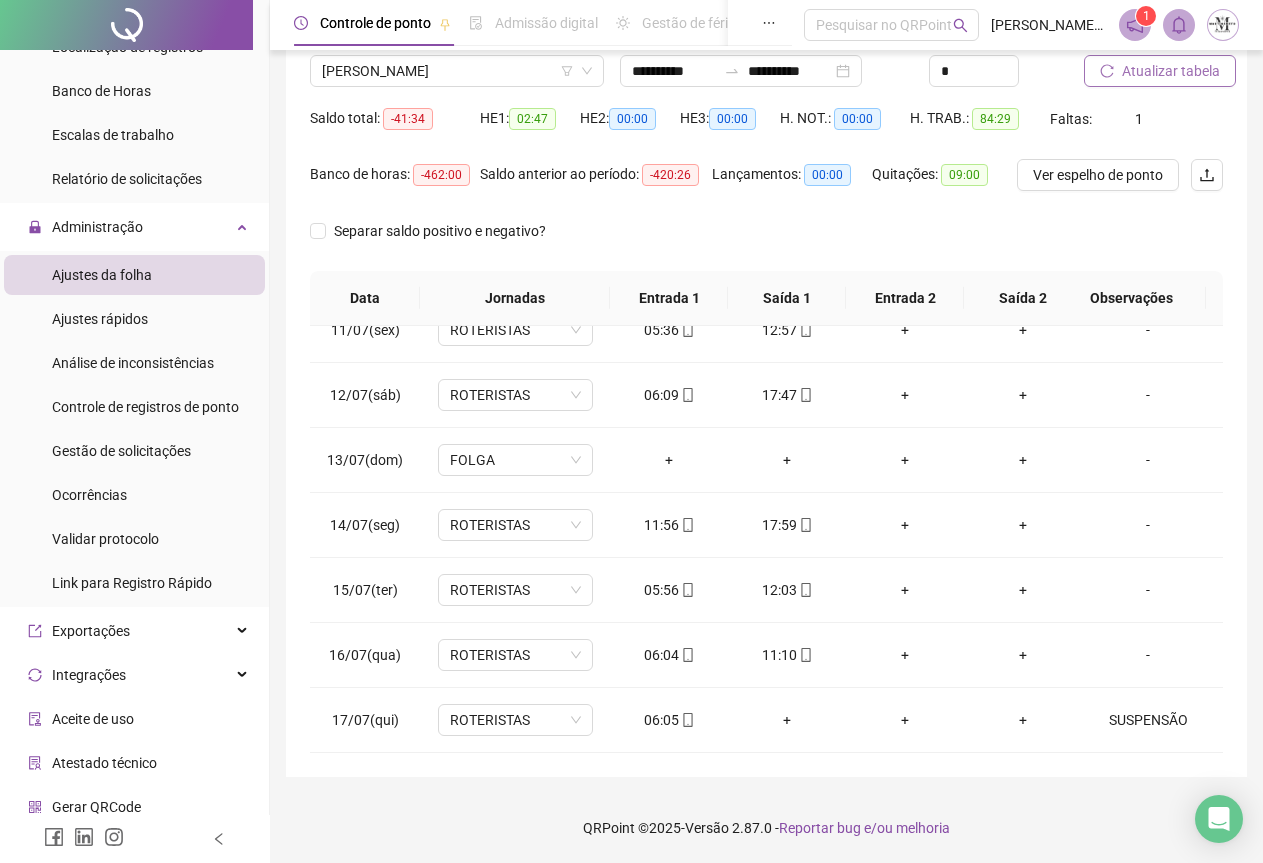click on "Atualizar tabela" at bounding box center (1171, 71) 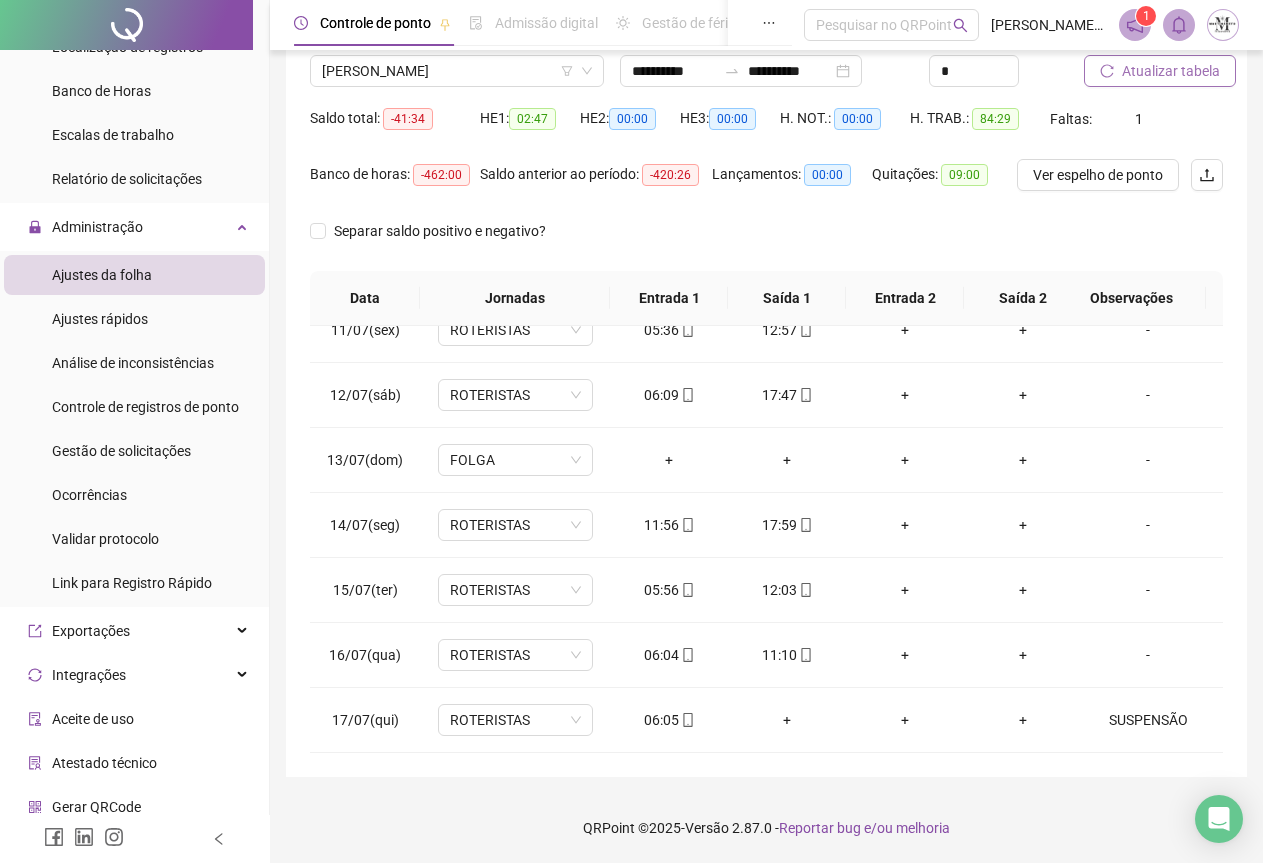 click on "Atualizar tabela" at bounding box center (1171, 71) 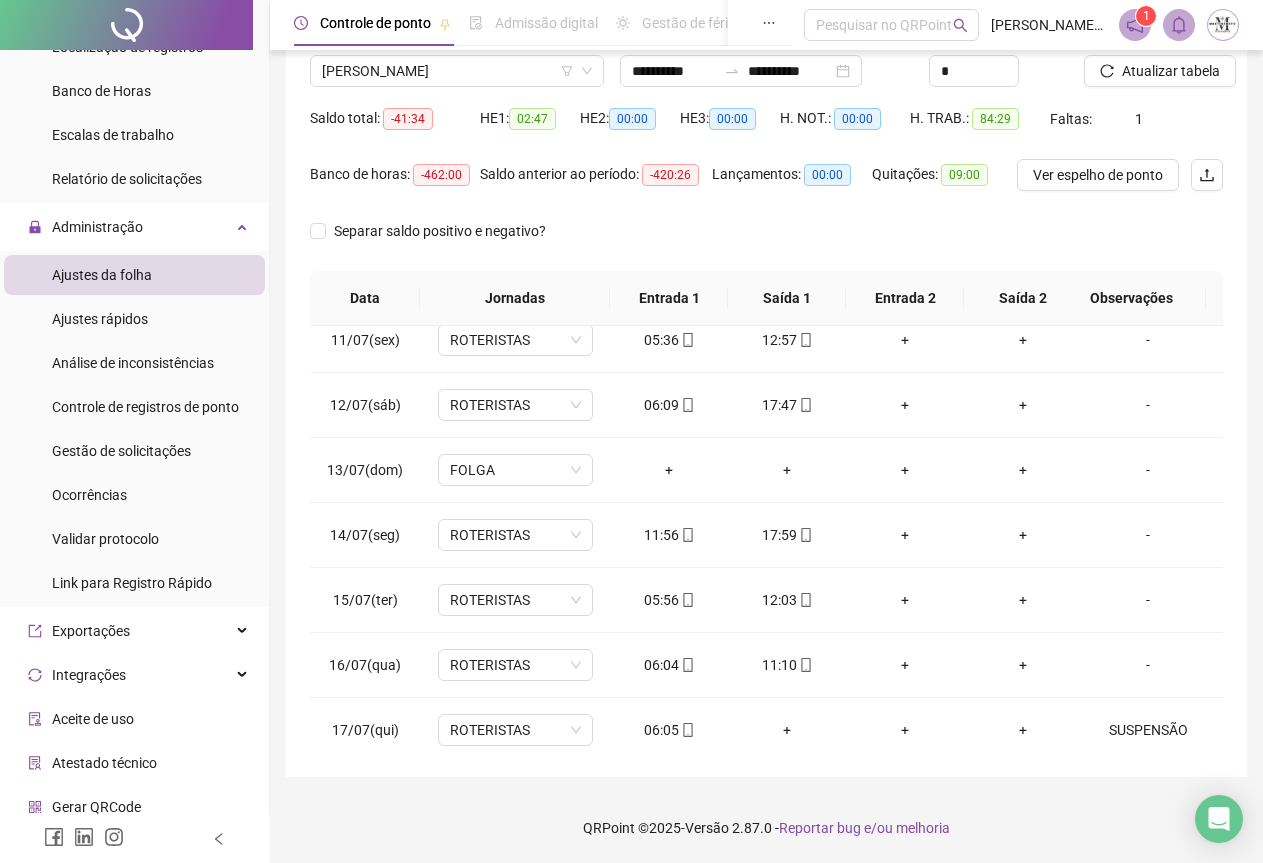 scroll, scrollTop: 695, scrollLeft: 0, axis: vertical 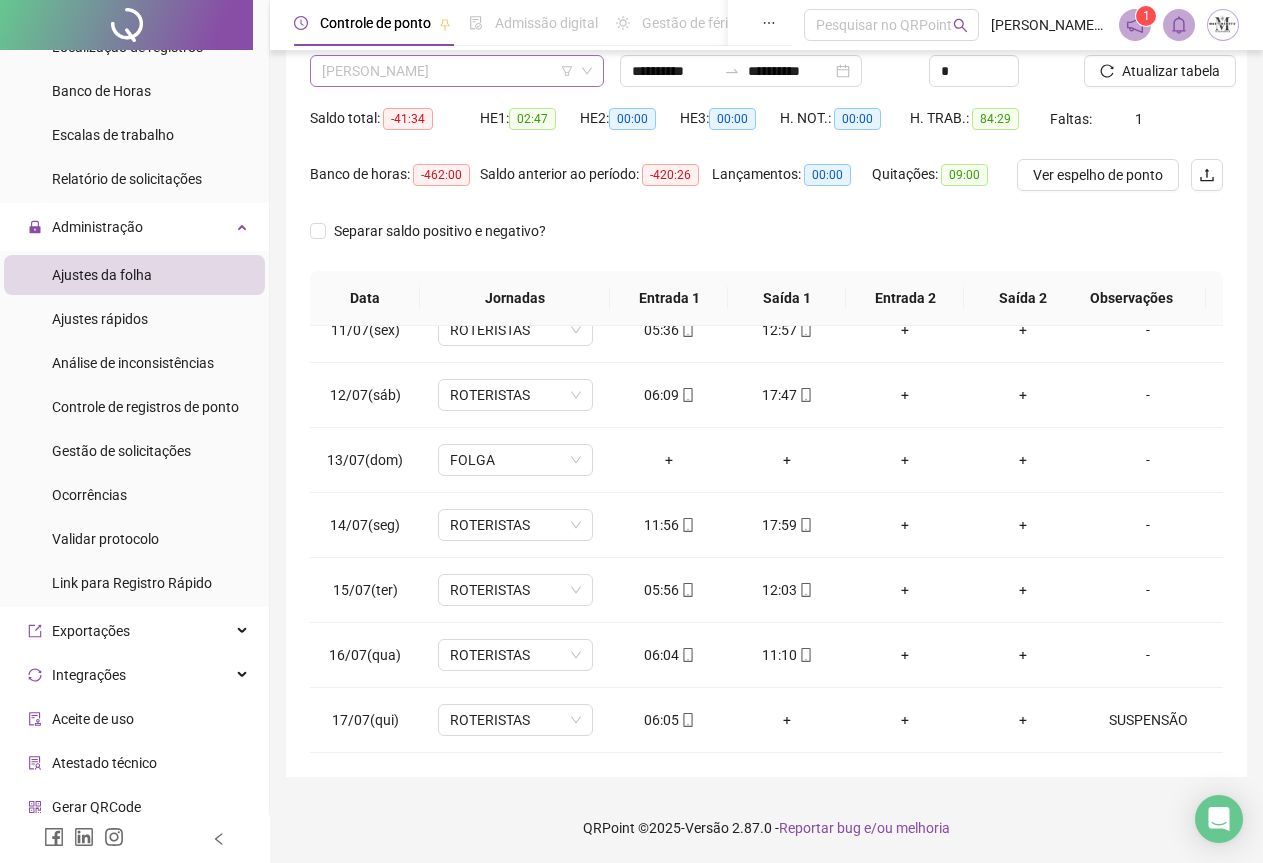 click on "[PERSON_NAME]" at bounding box center (457, 71) 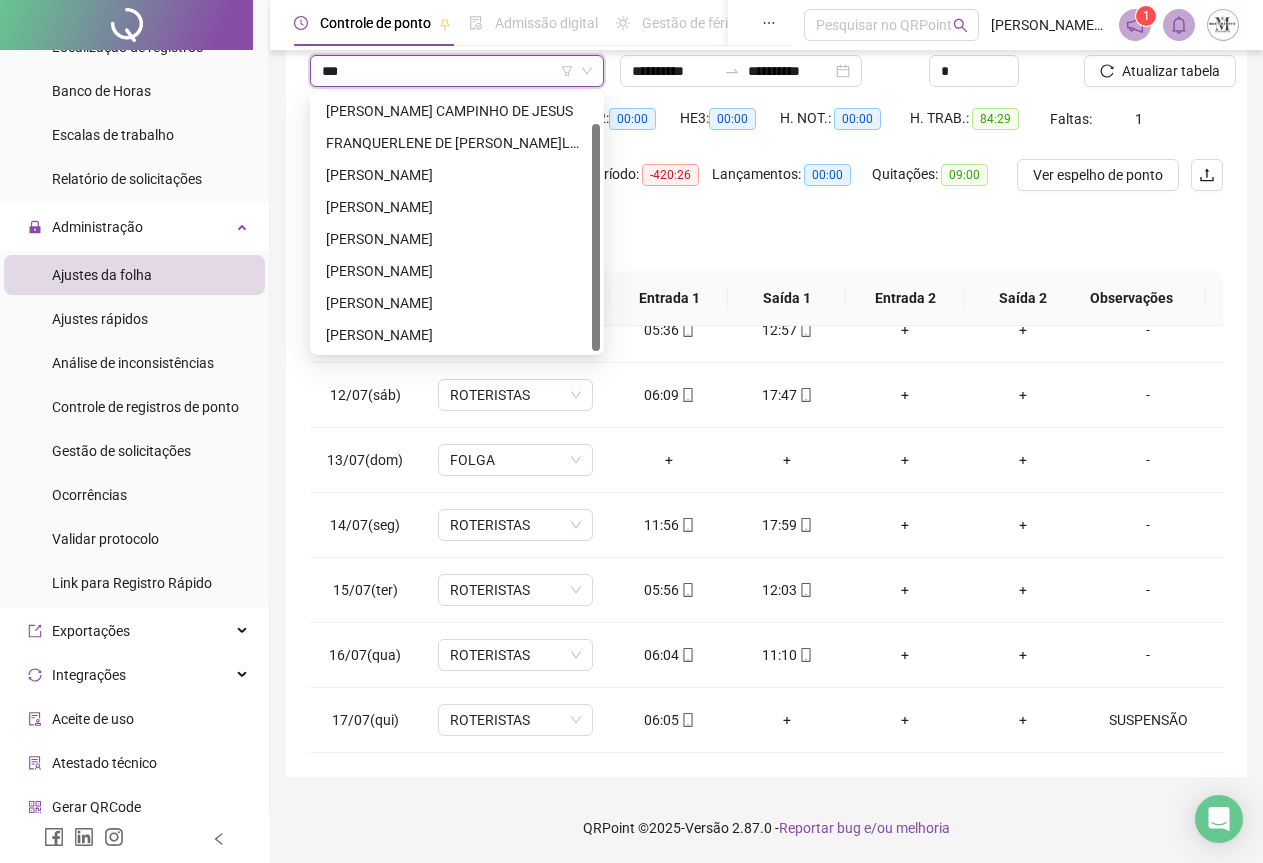 scroll, scrollTop: 0, scrollLeft: 0, axis: both 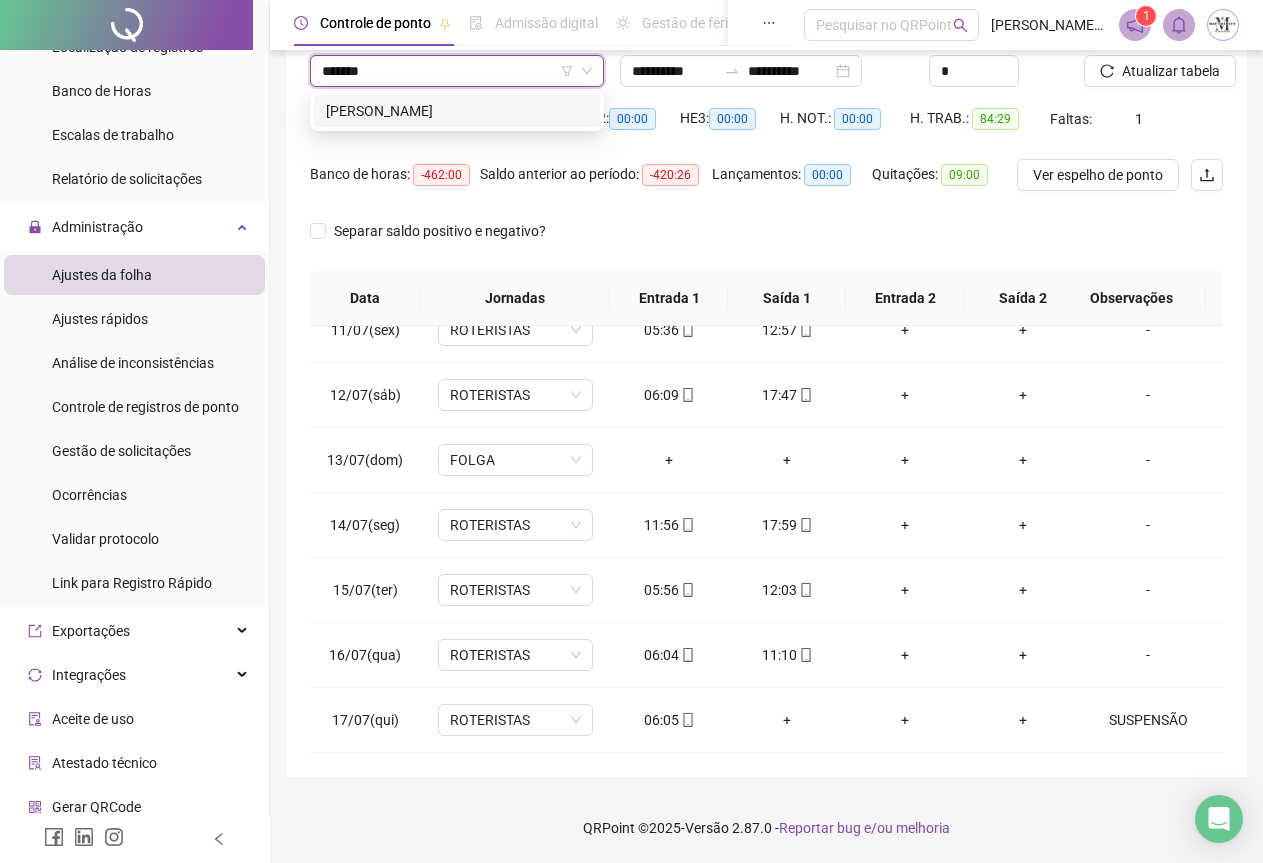 type on "********" 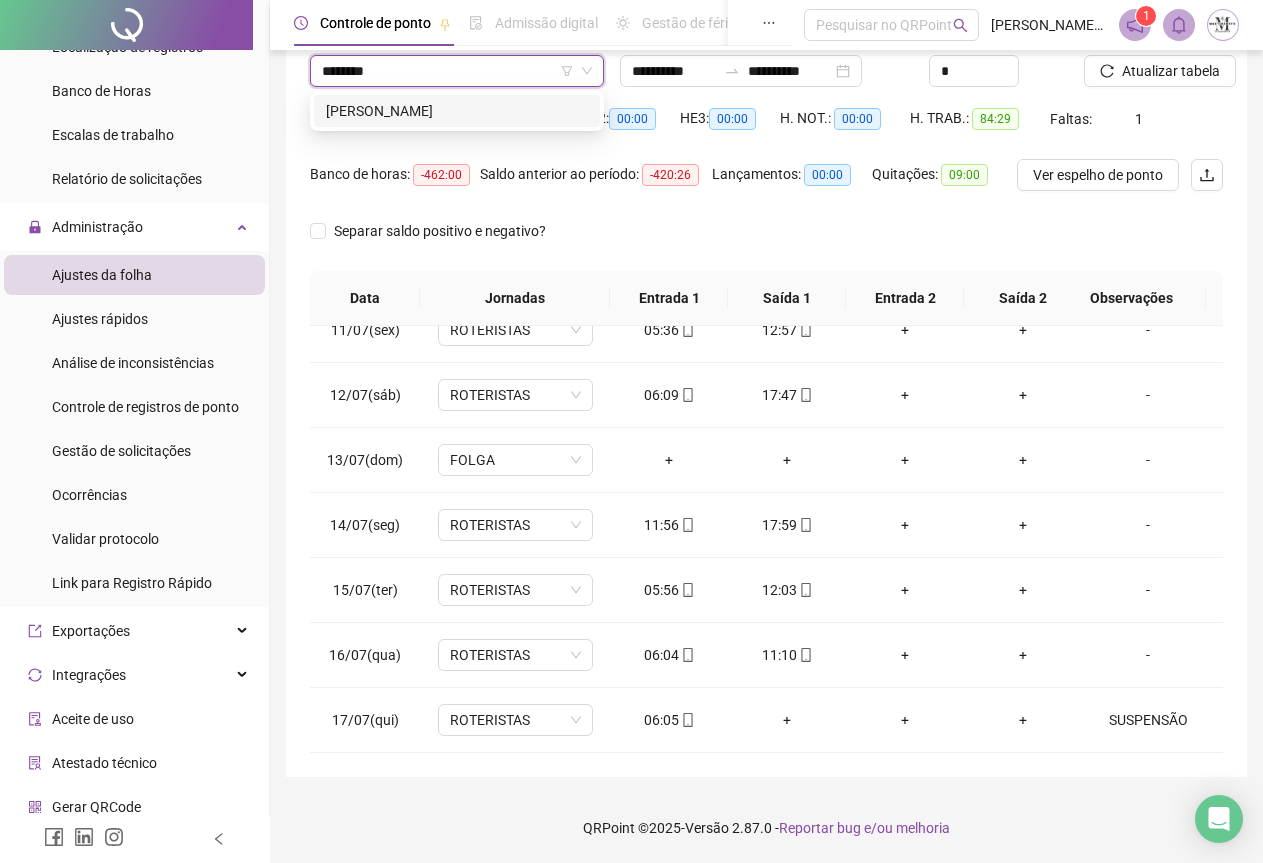 click on "[PERSON_NAME]" at bounding box center [457, 111] 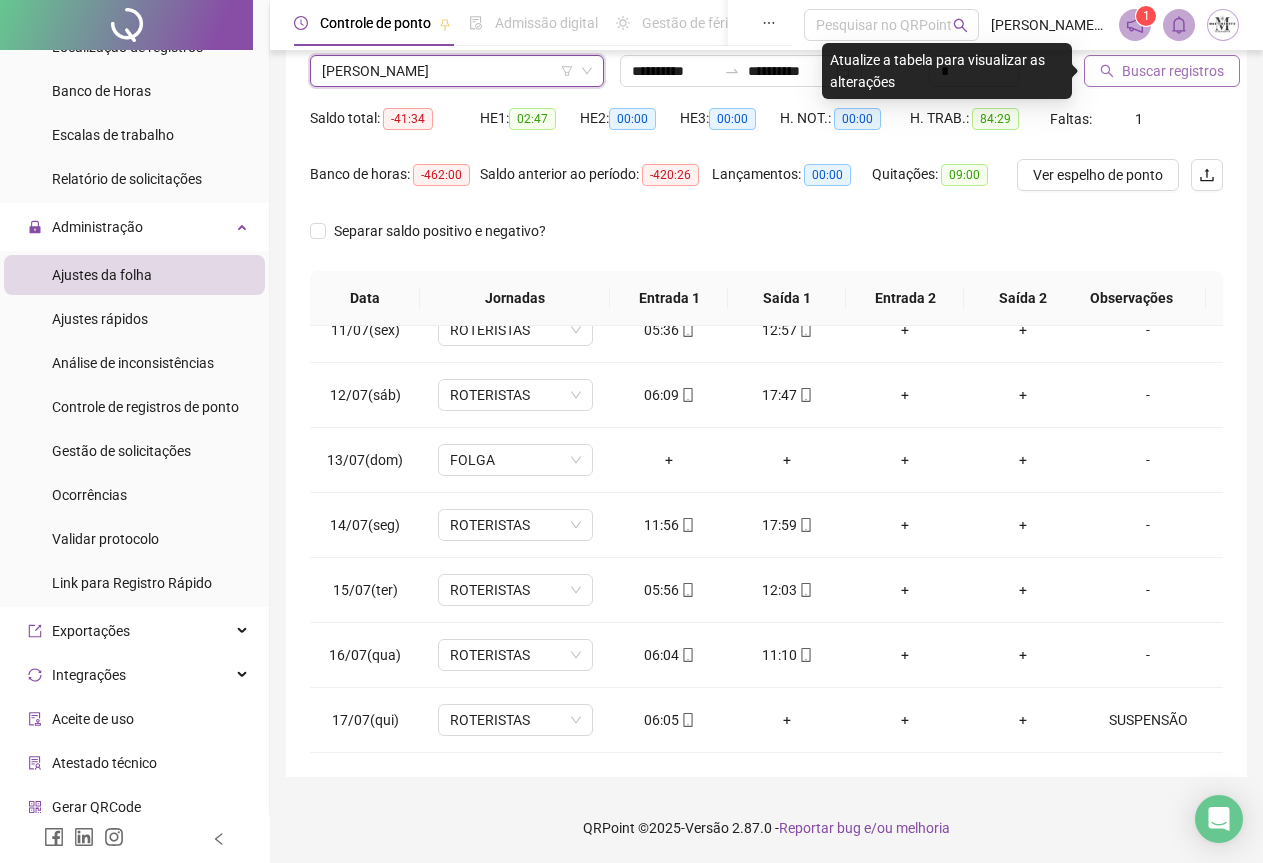 click on "Buscar registros" at bounding box center [1173, 71] 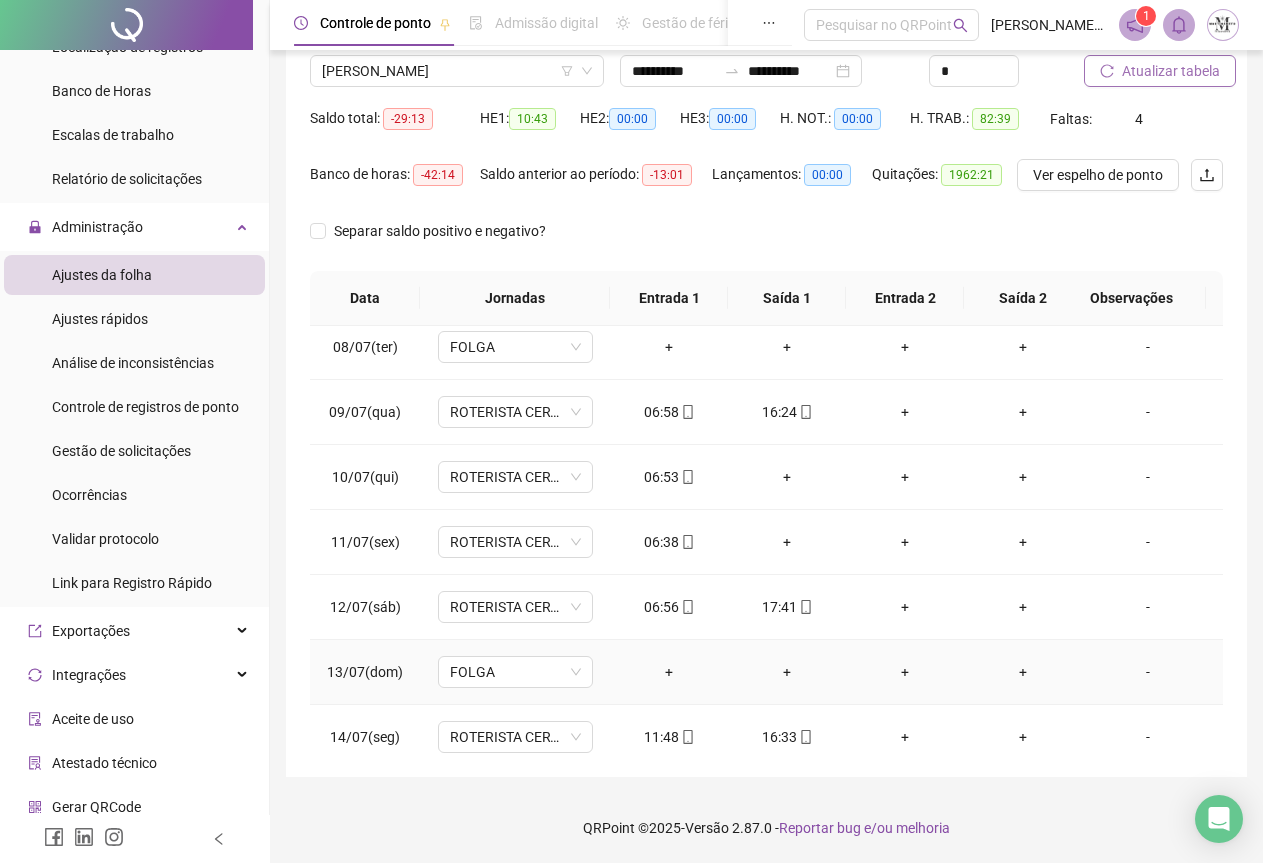 scroll, scrollTop: 500, scrollLeft: 0, axis: vertical 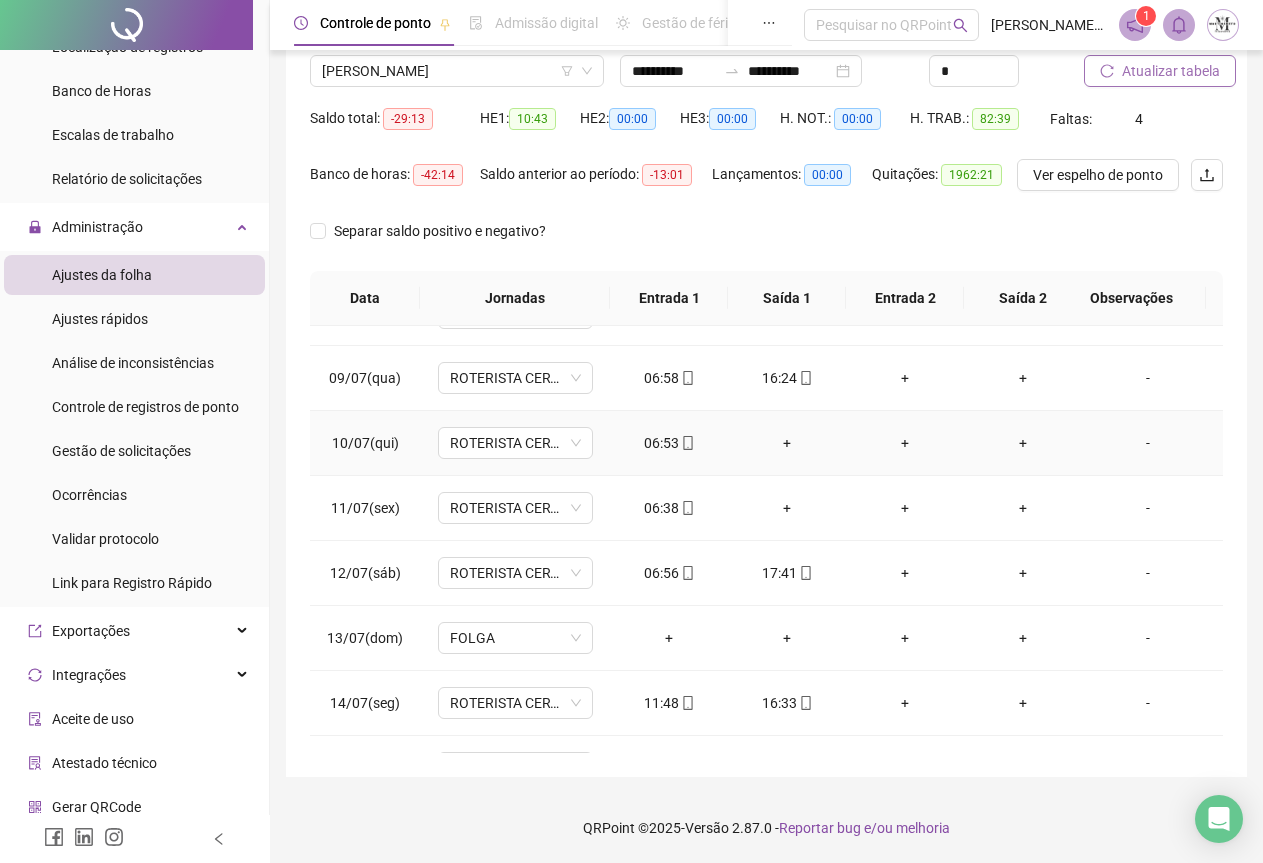 click on "-" at bounding box center [1148, 443] 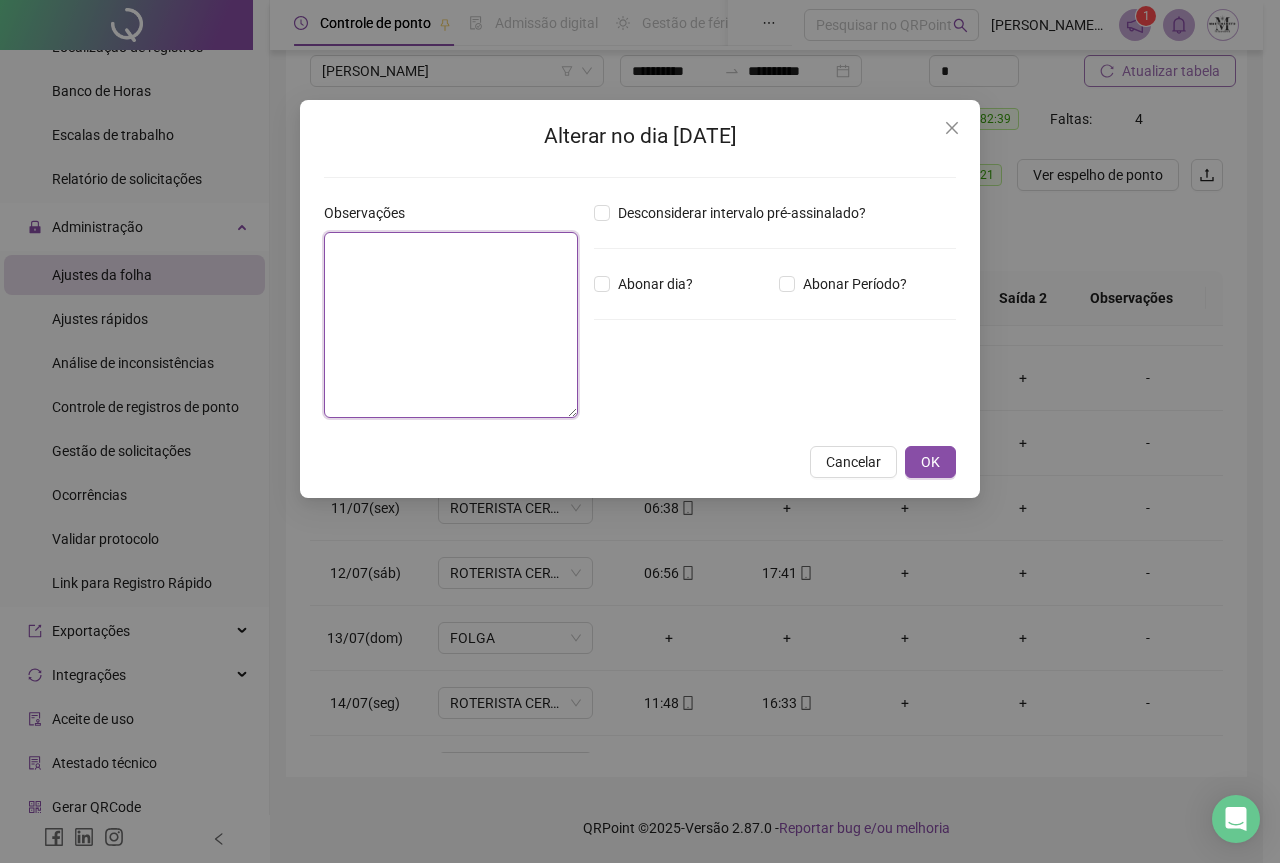 click at bounding box center (451, 325) 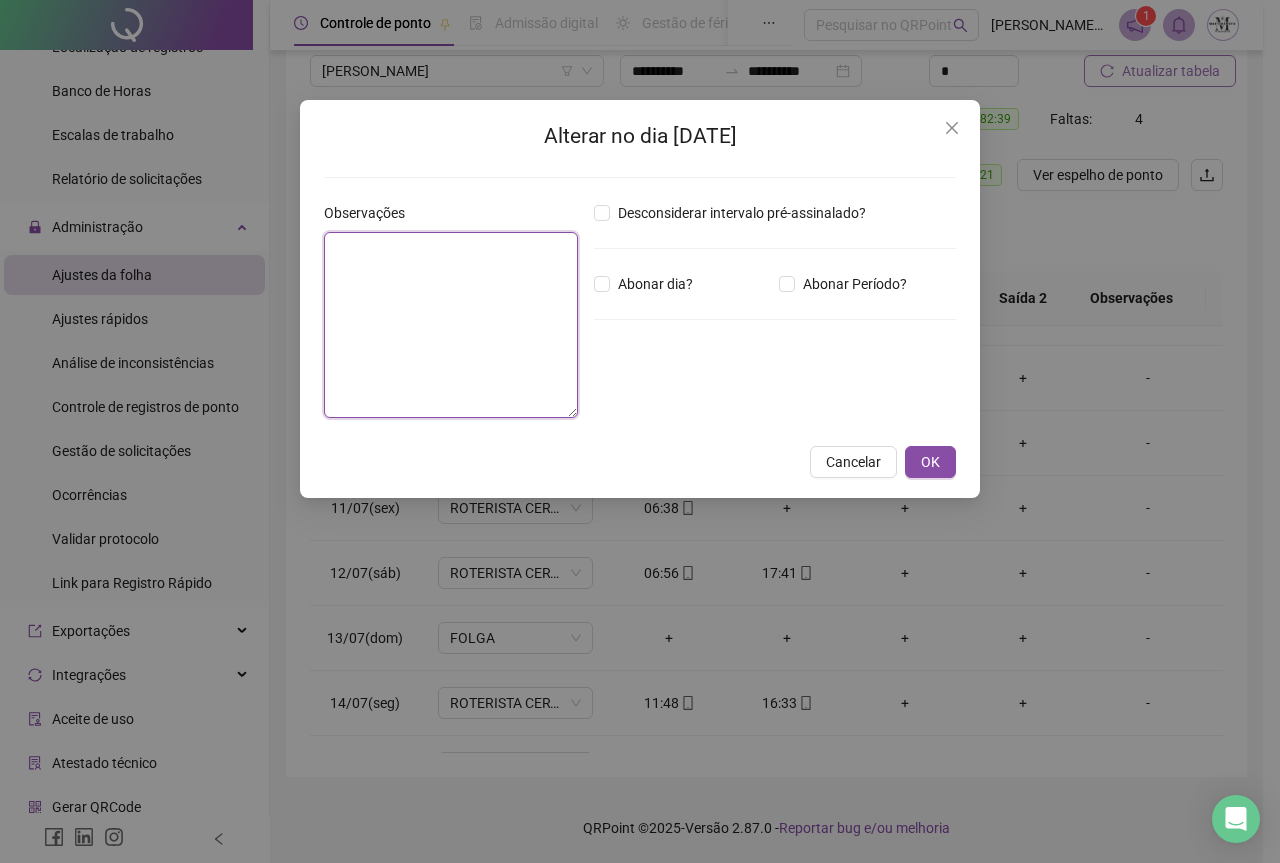 paste on "**********" 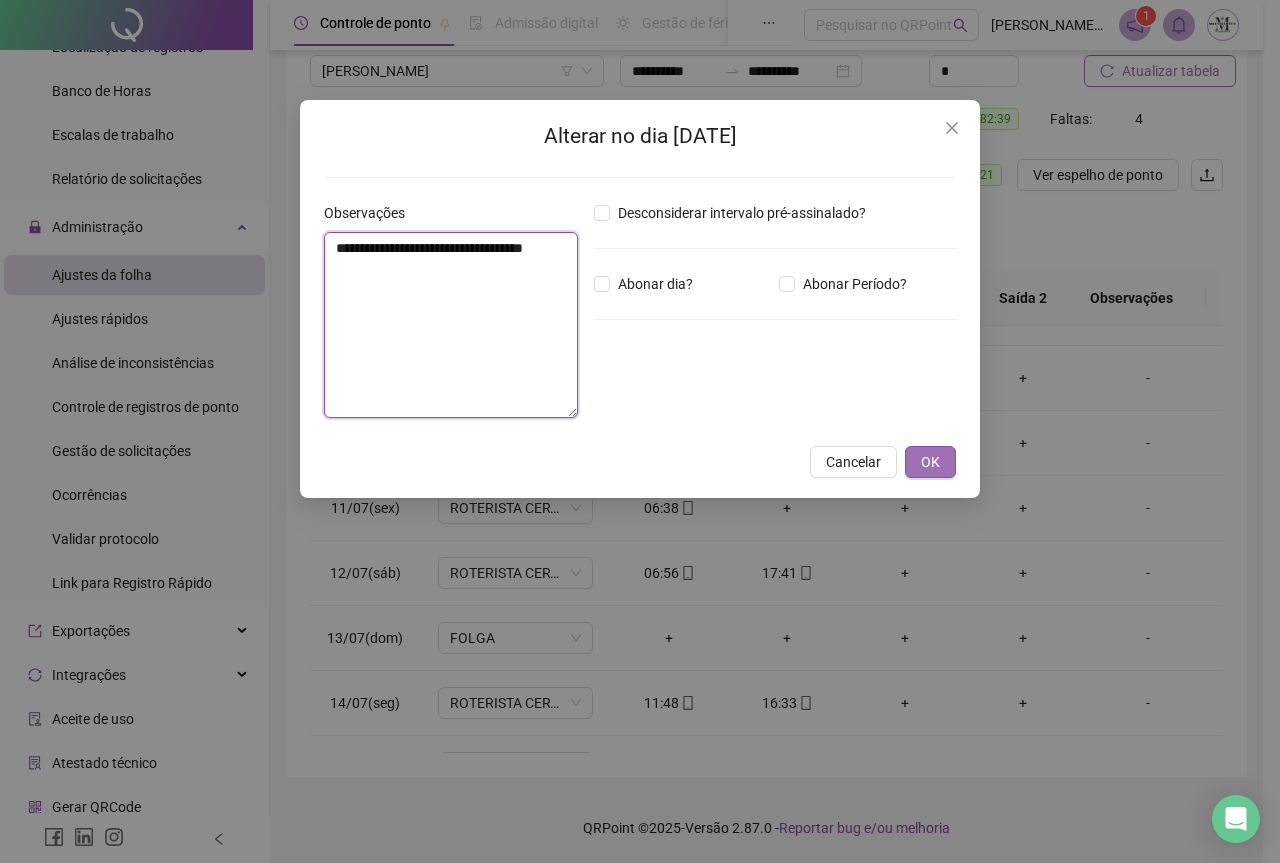 type on "**********" 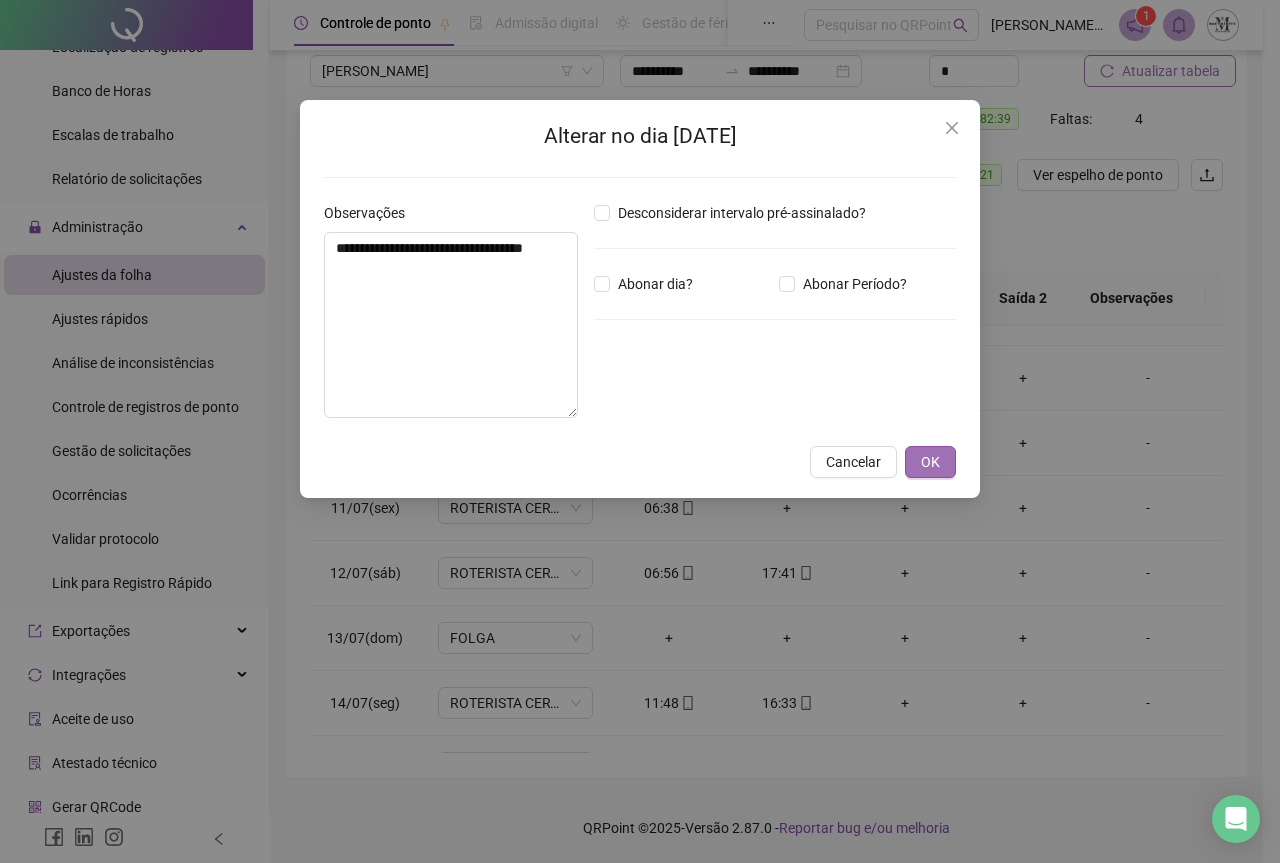 click on "OK" at bounding box center (930, 462) 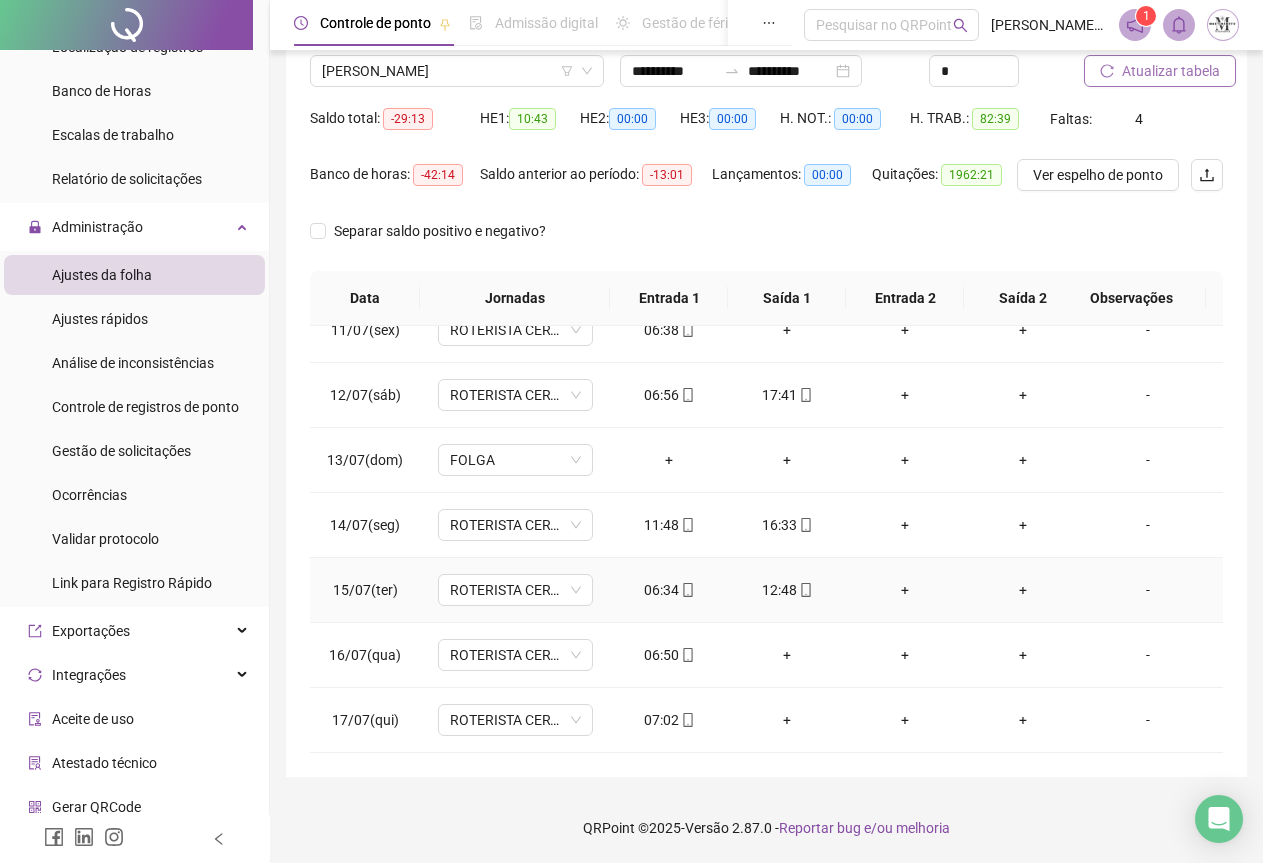 scroll, scrollTop: 495, scrollLeft: 0, axis: vertical 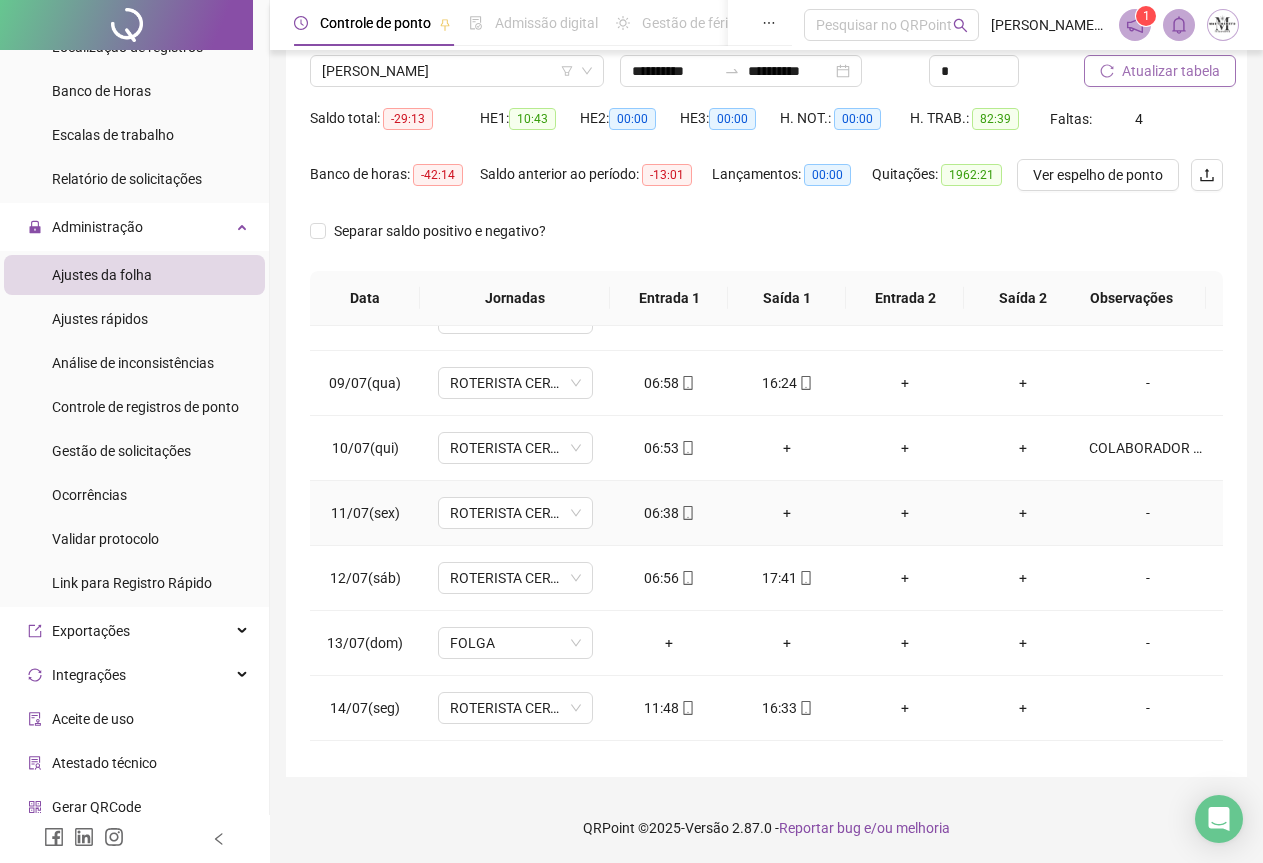 click on "-" at bounding box center (1148, 513) 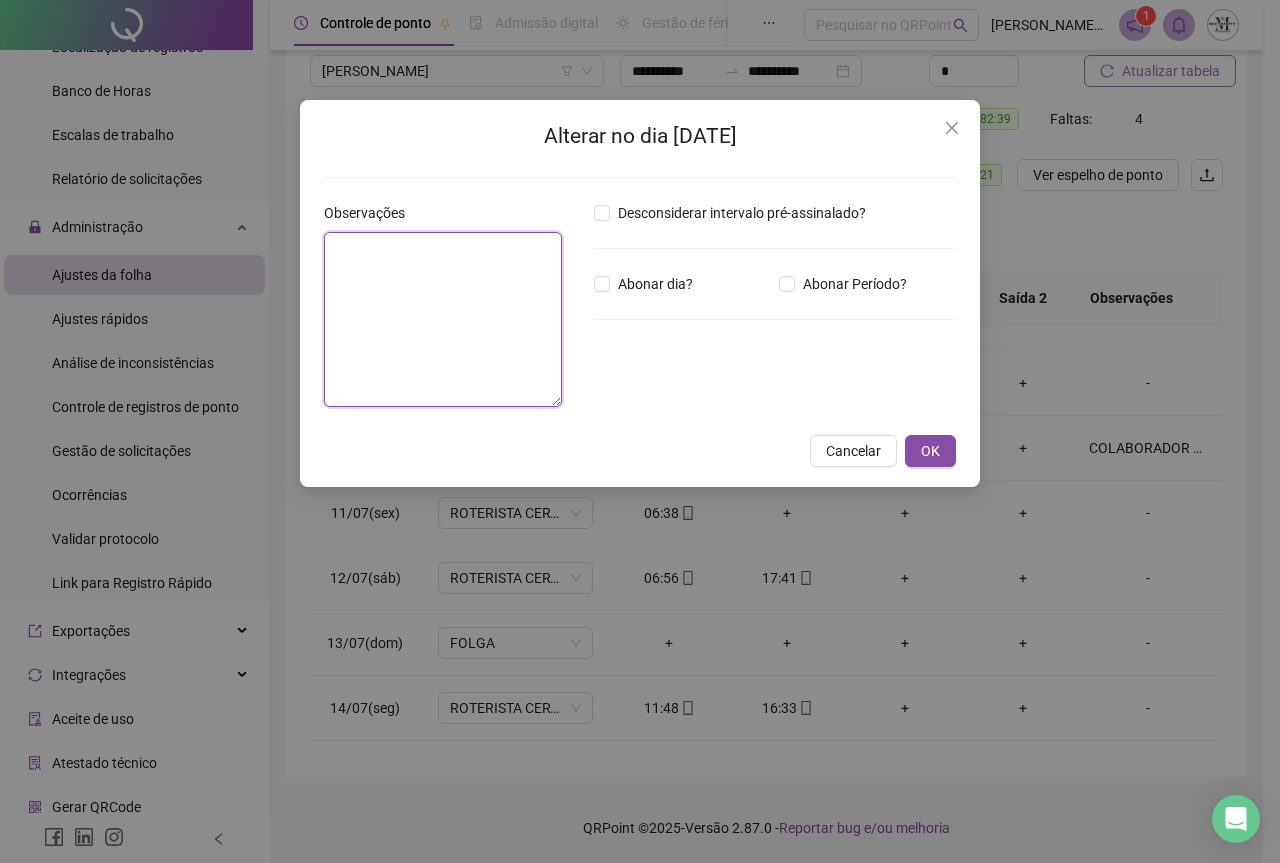 click at bounding box center (443, 319) 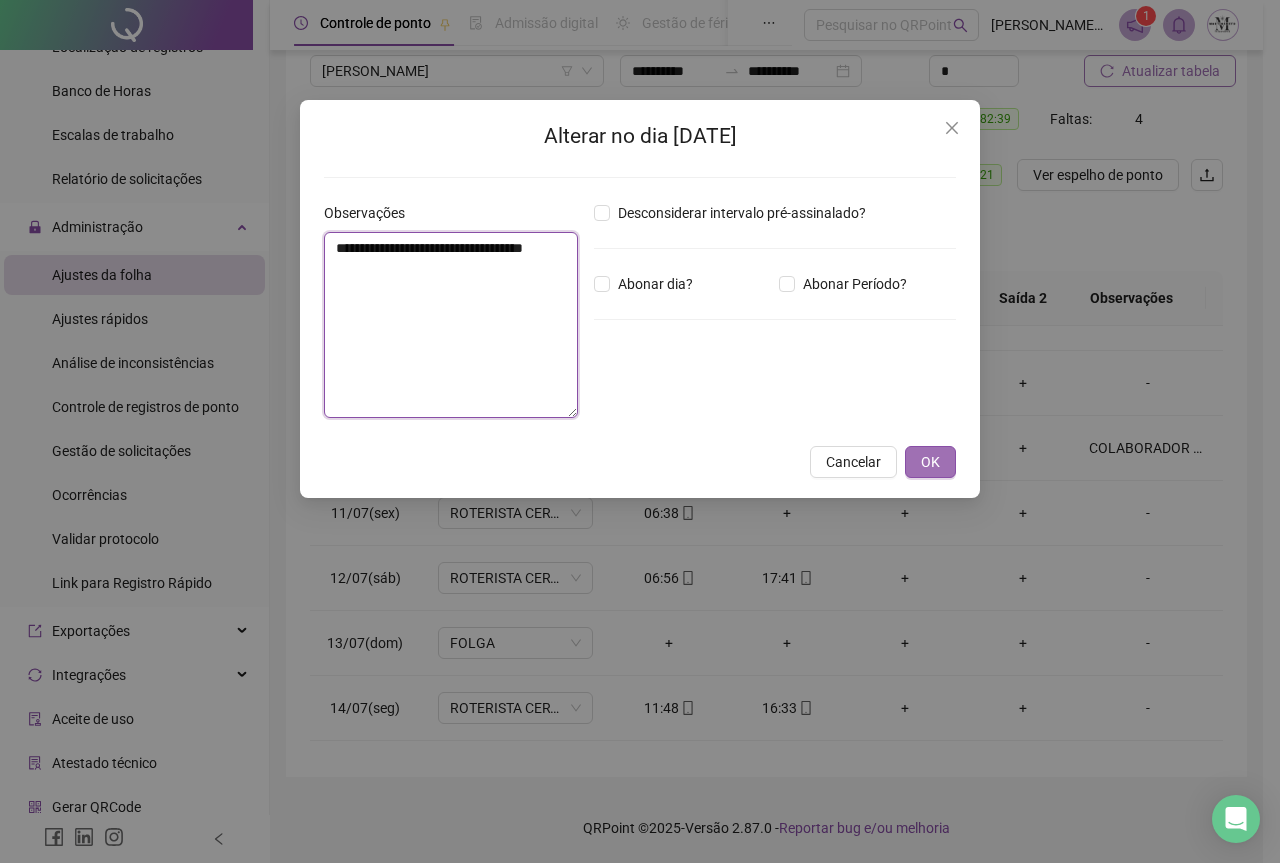 type on "**********" 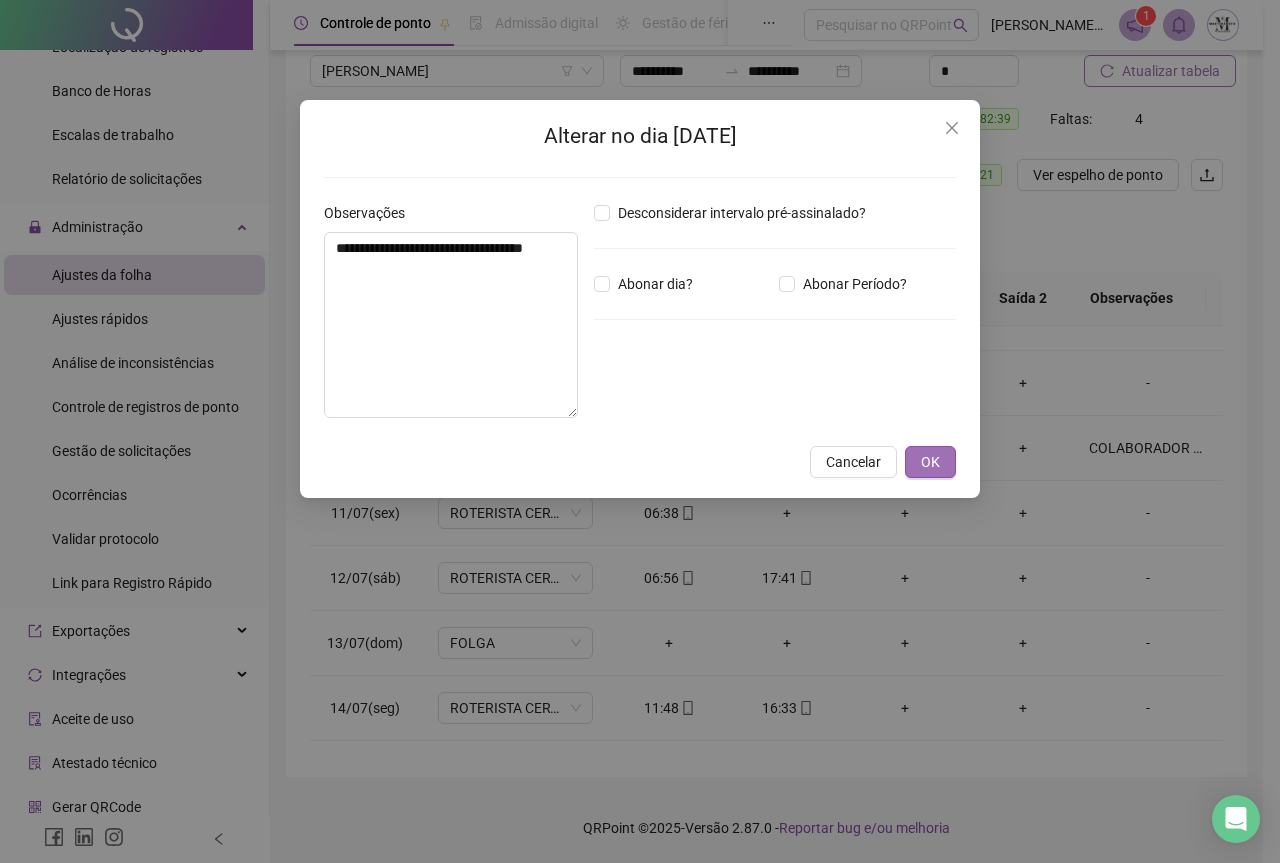 click on "OK" at bounding box center [930, 462] 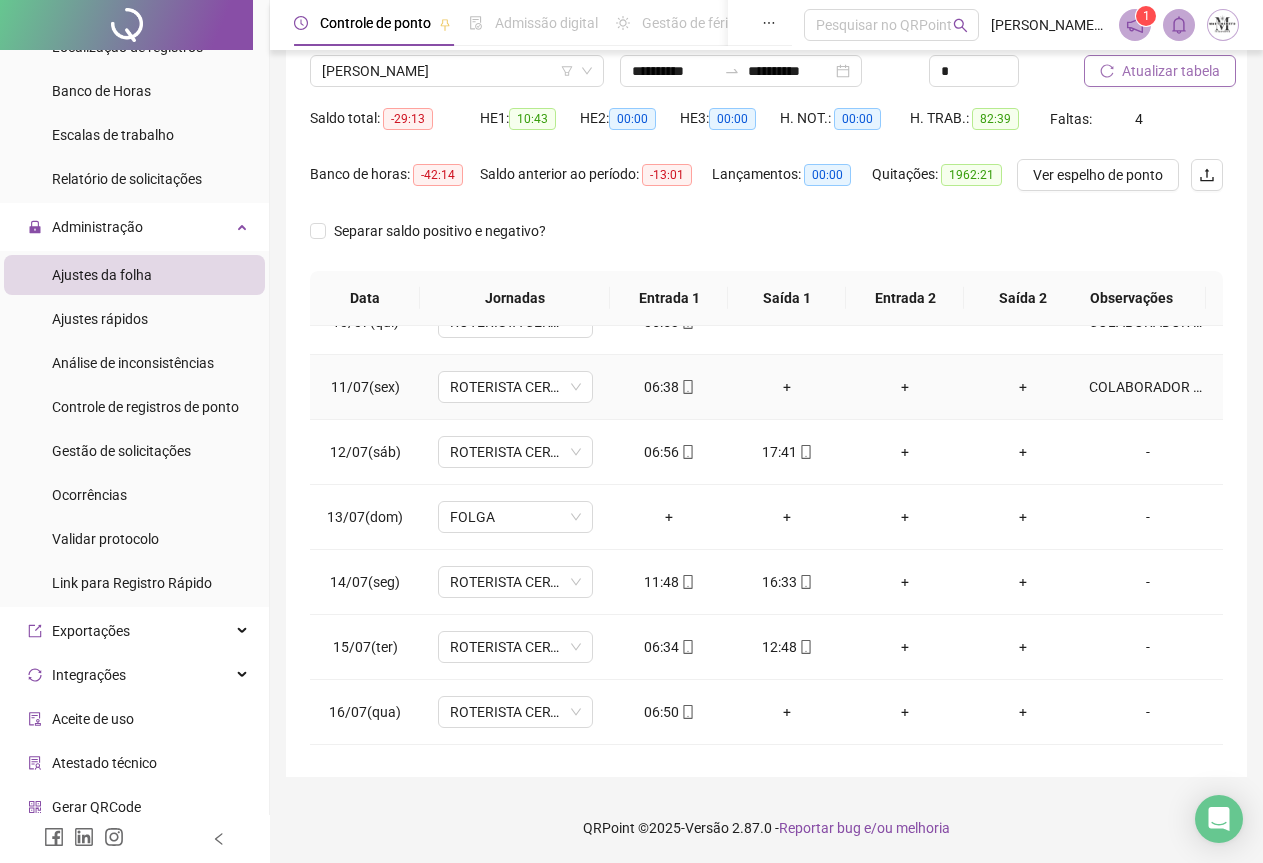 scroll, scrollTop: 695, scrollLeft: 0, axis: vertical 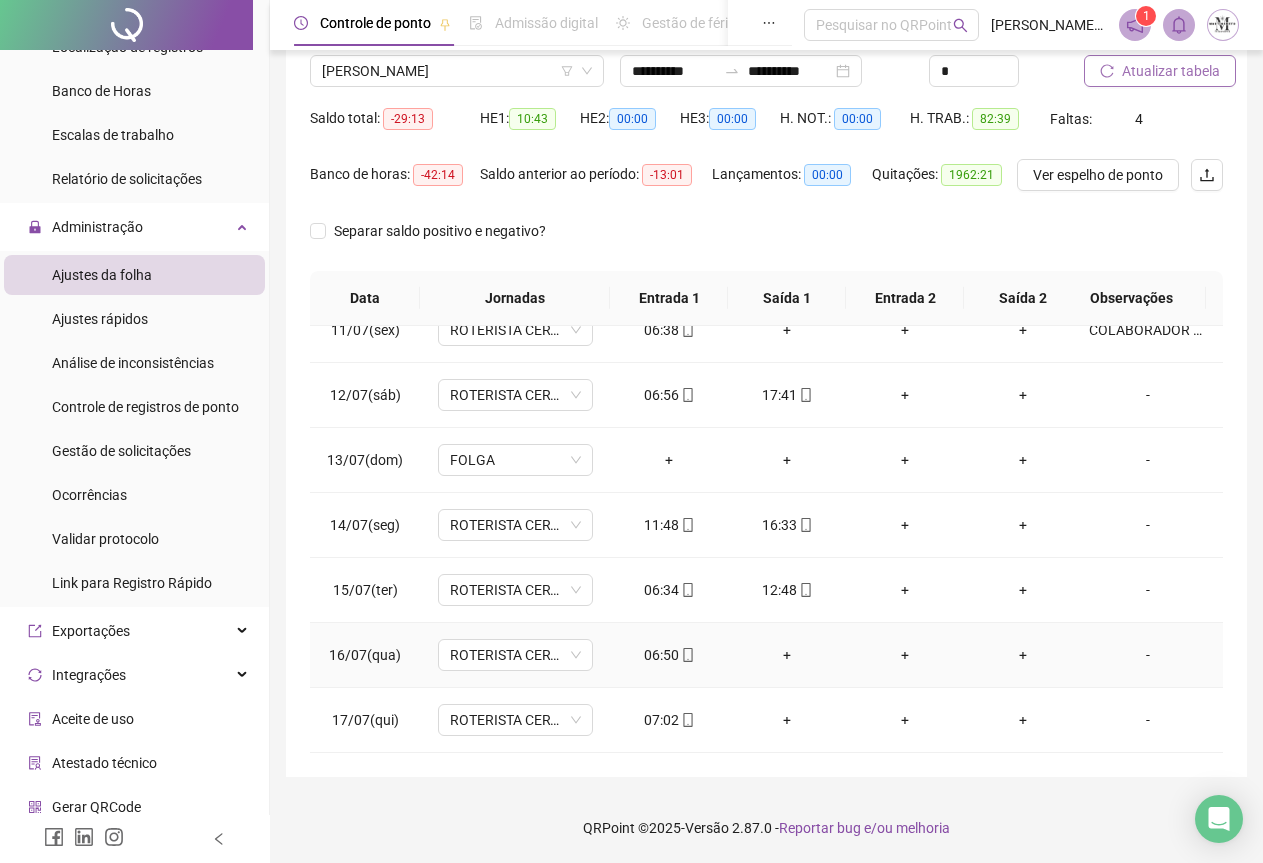 click on "-" at bounding box center (1148, 655) 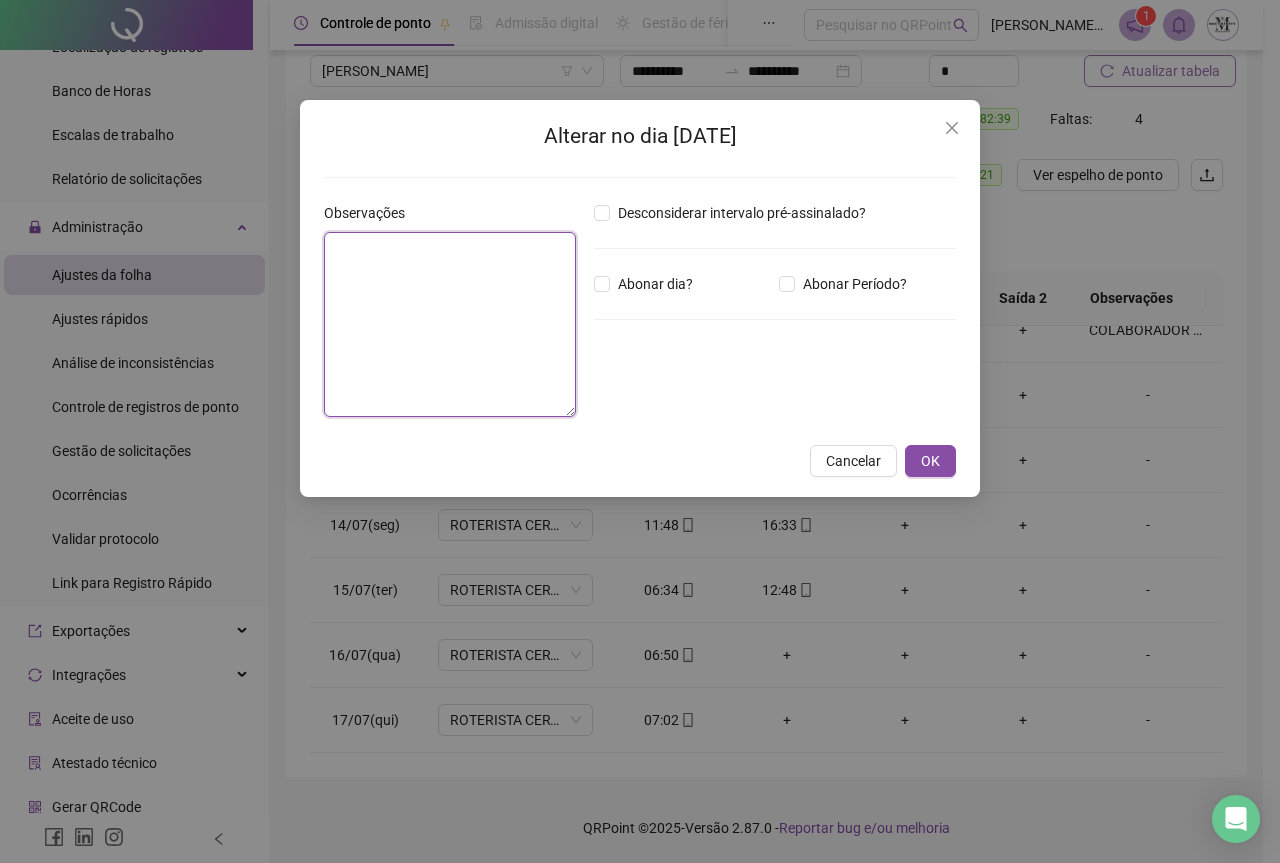 click at bounding box center [450, 324] 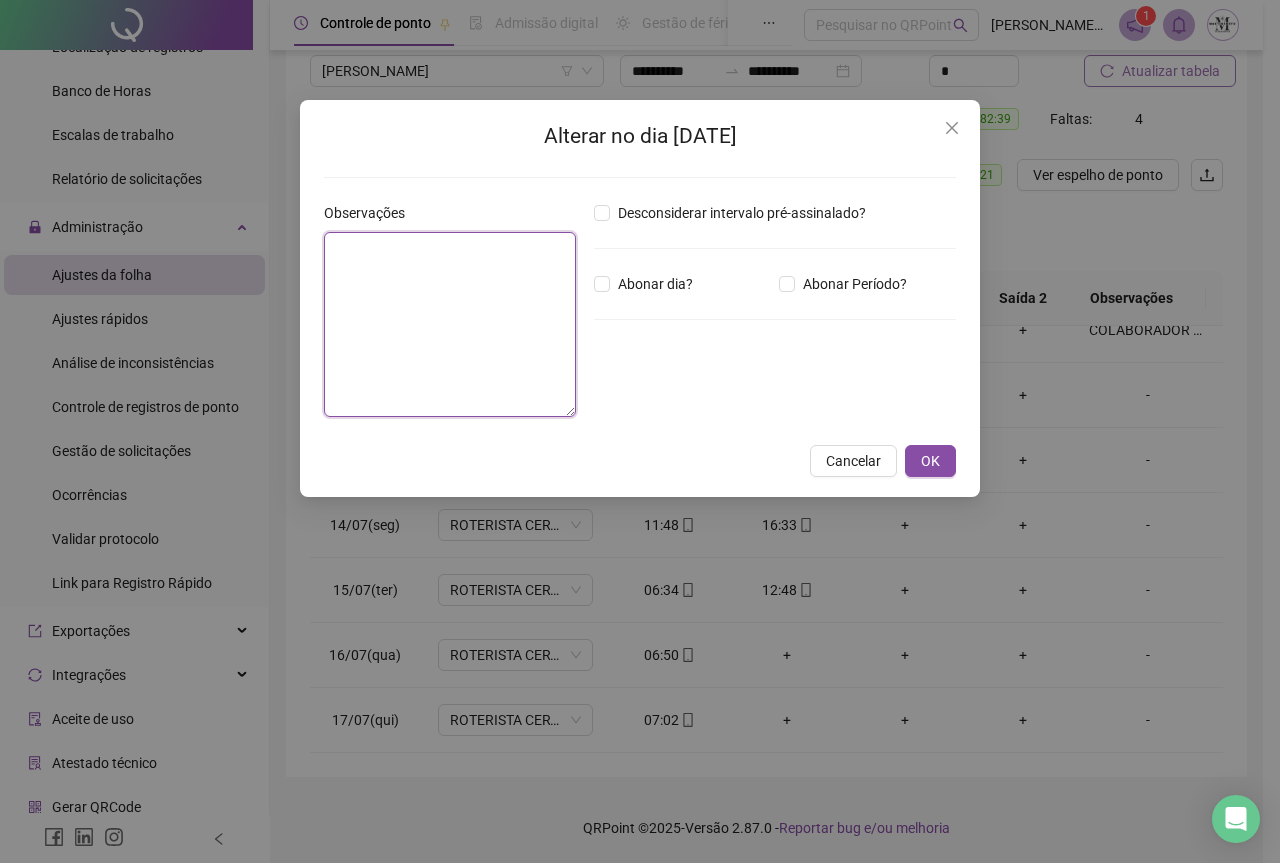 paste on "**********" 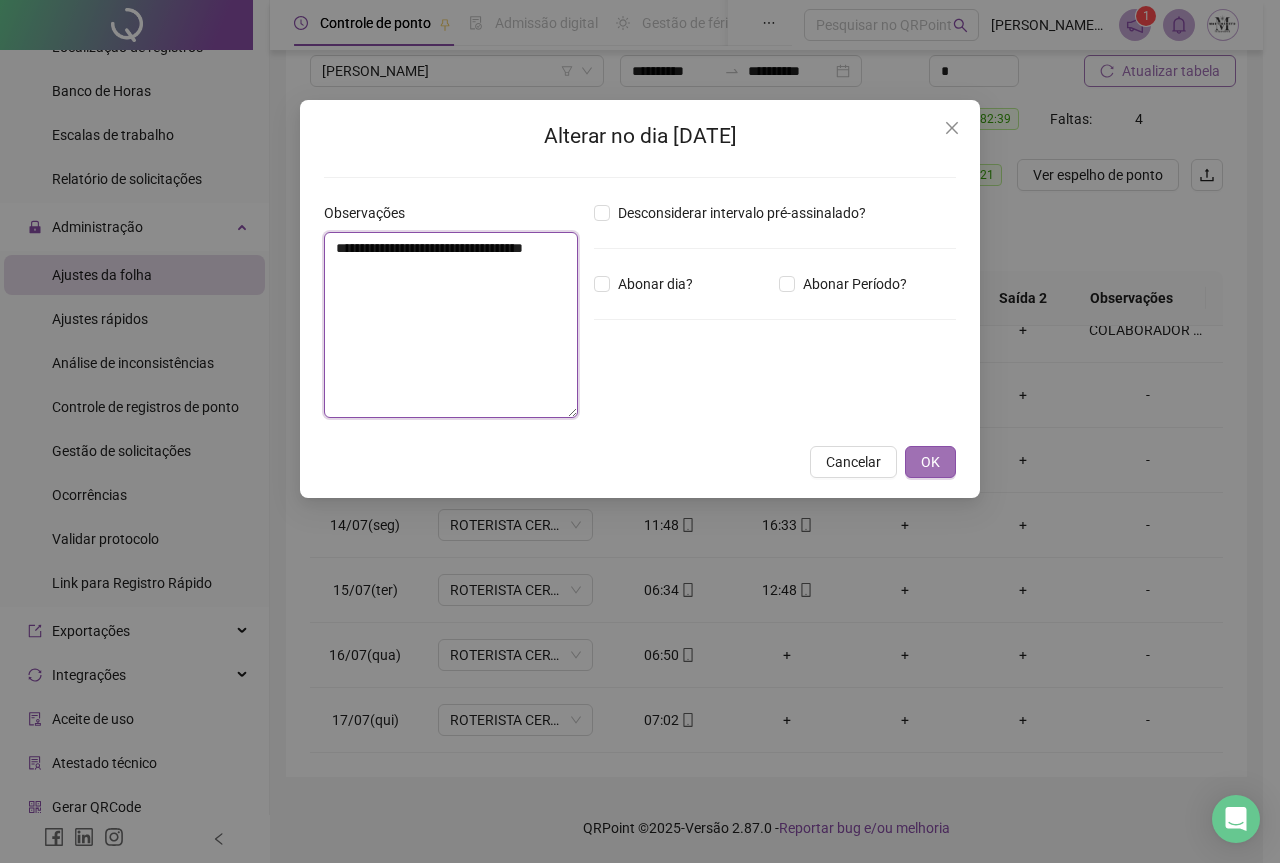 type on "**********" 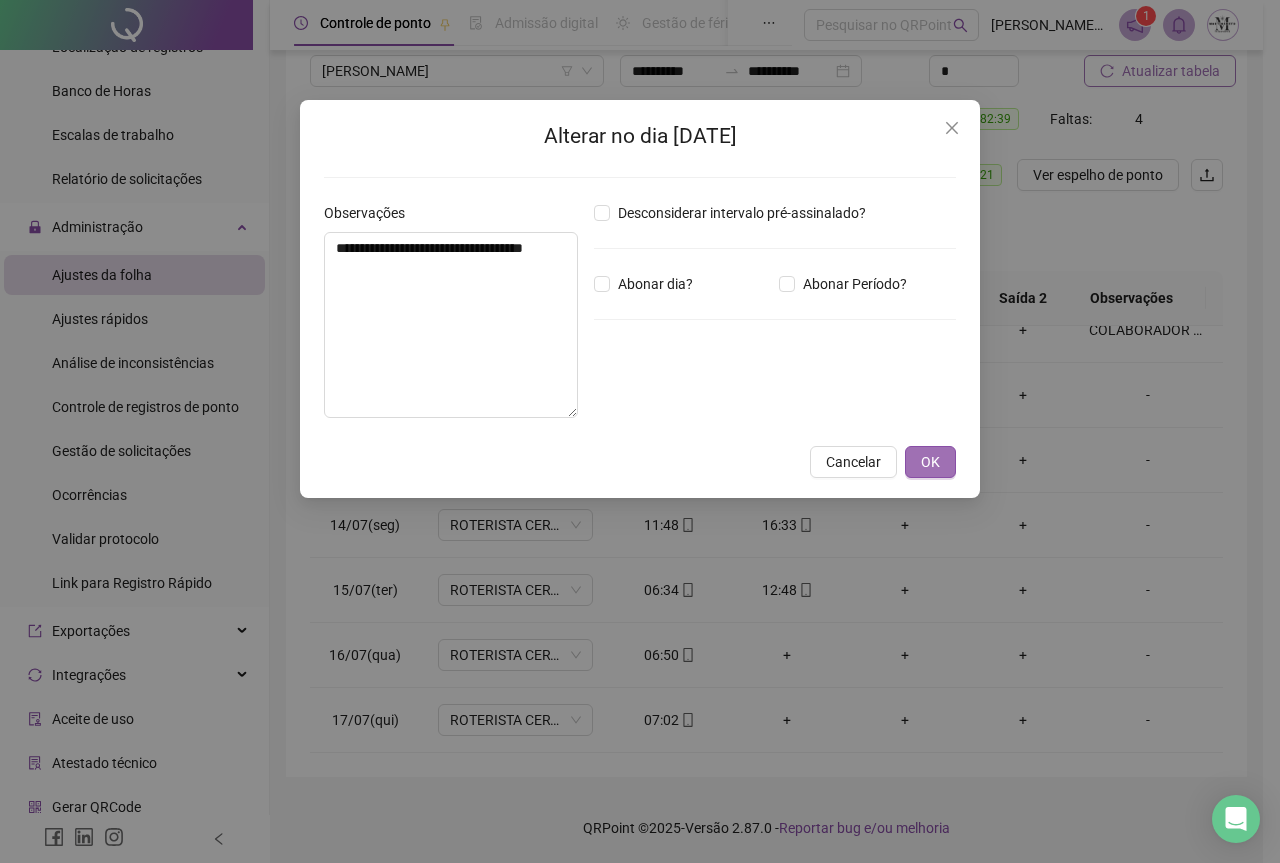 click on "OK" at bounding box center (930, 462) 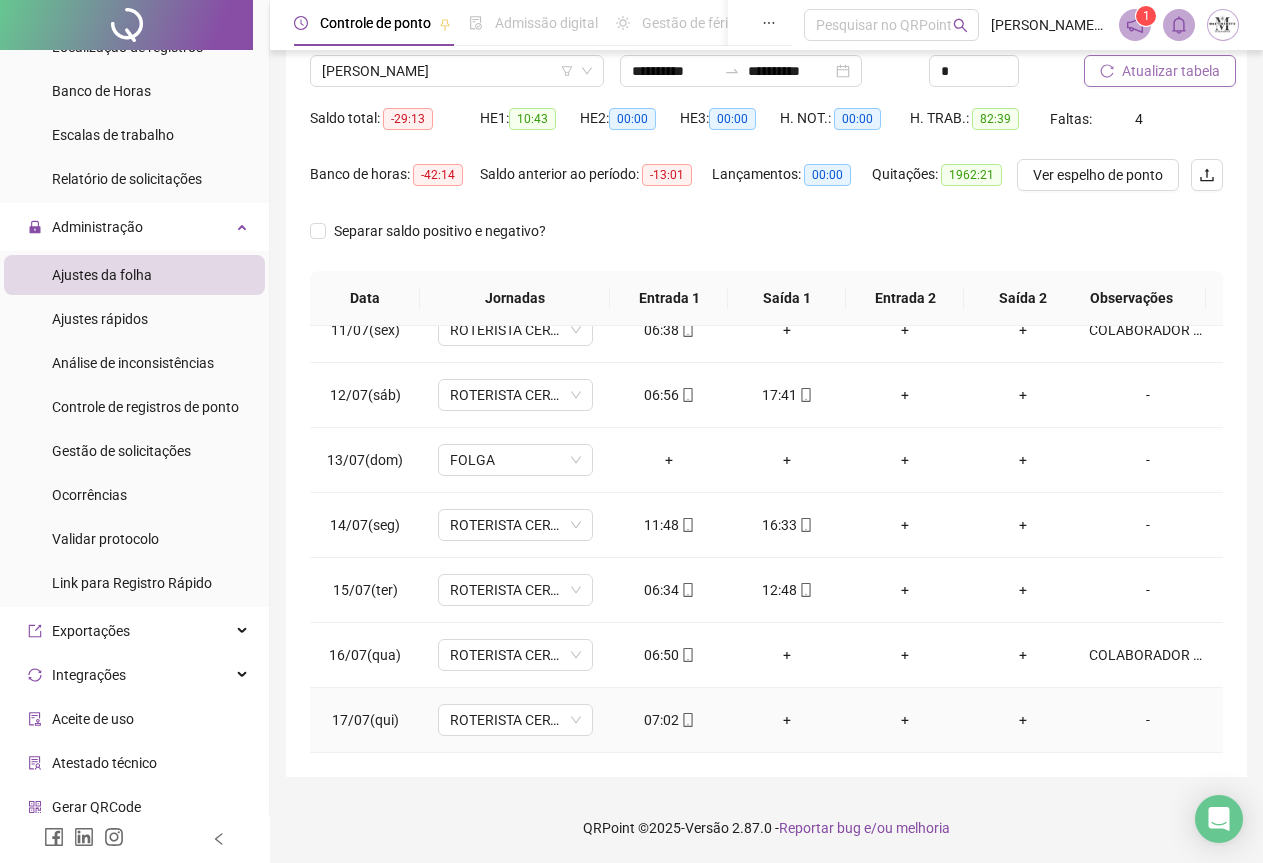 click on "-" at bounding box center [1148, 720] 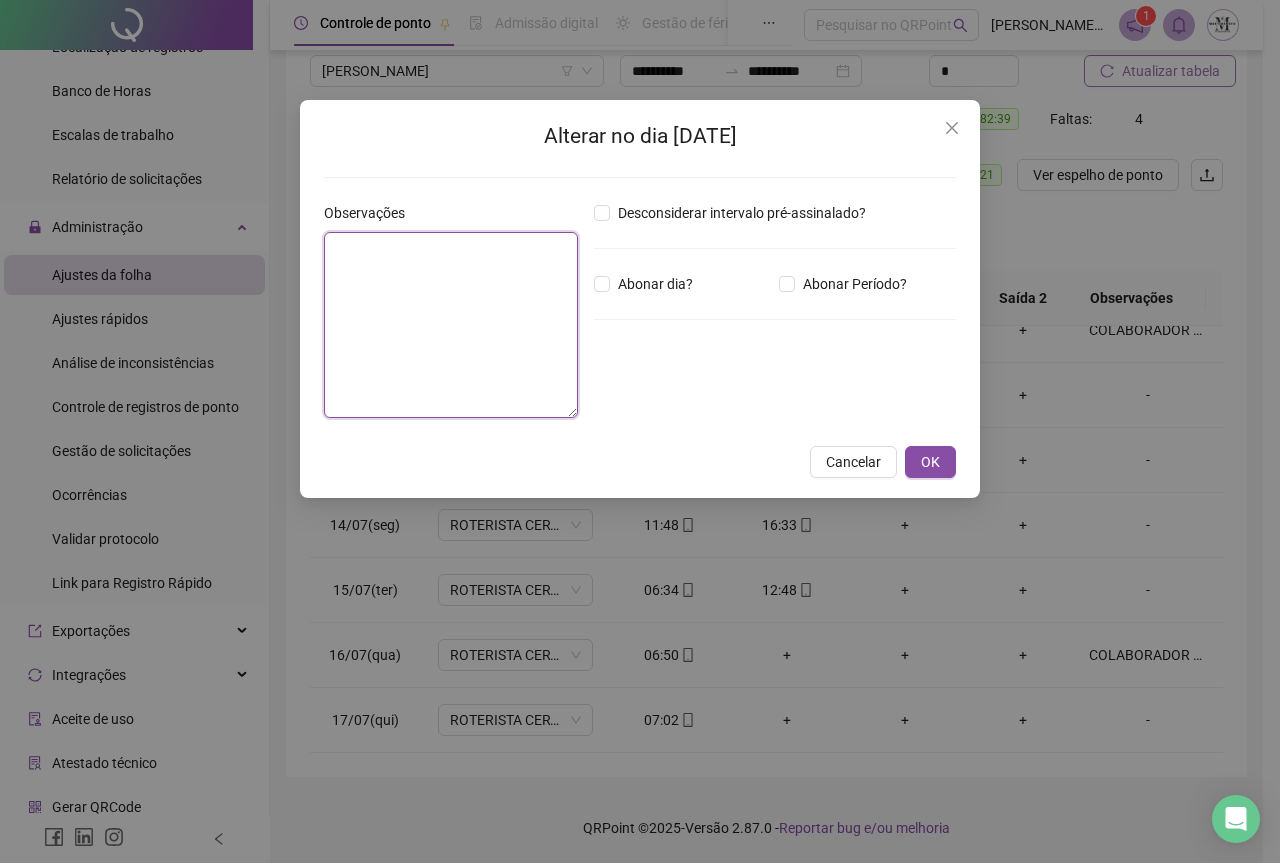 click at bounding box center [451, 325] 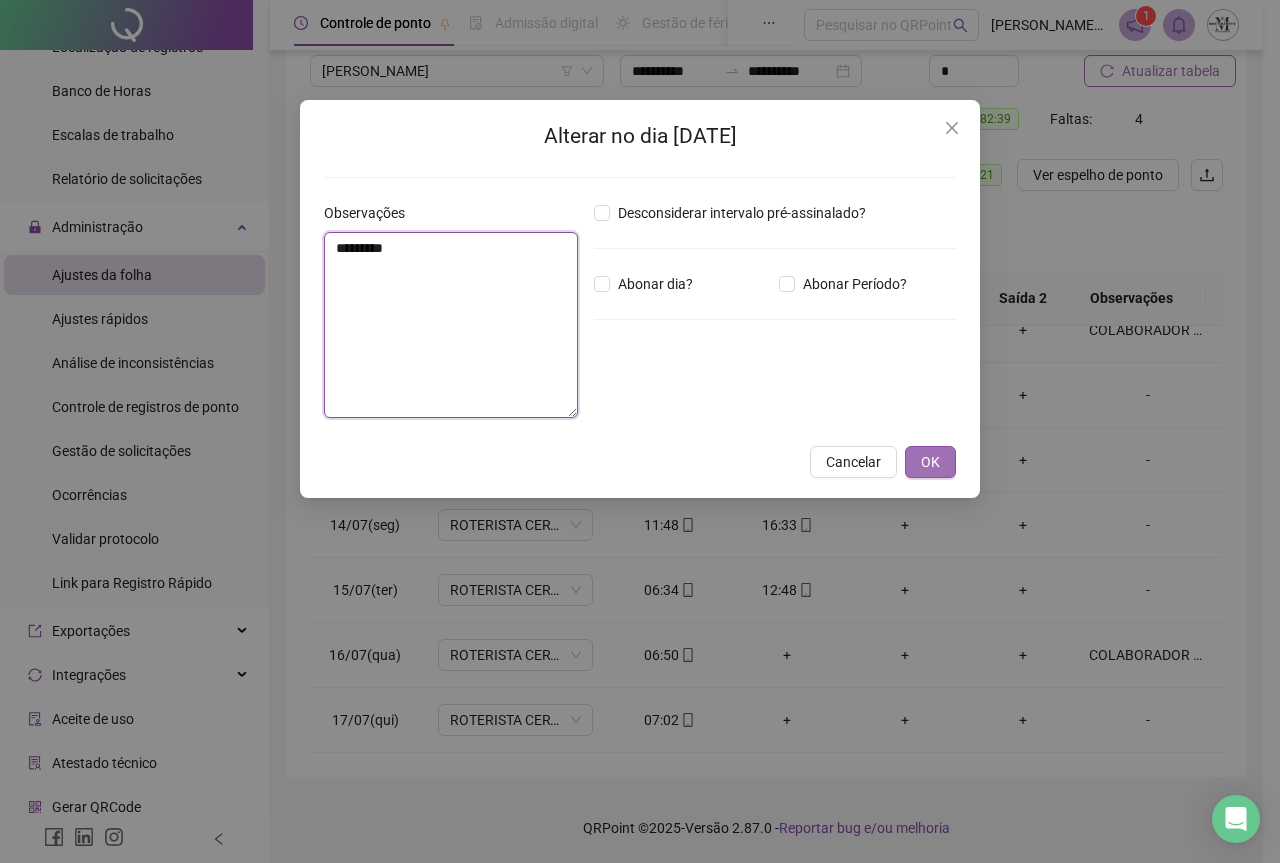 type on "*********" 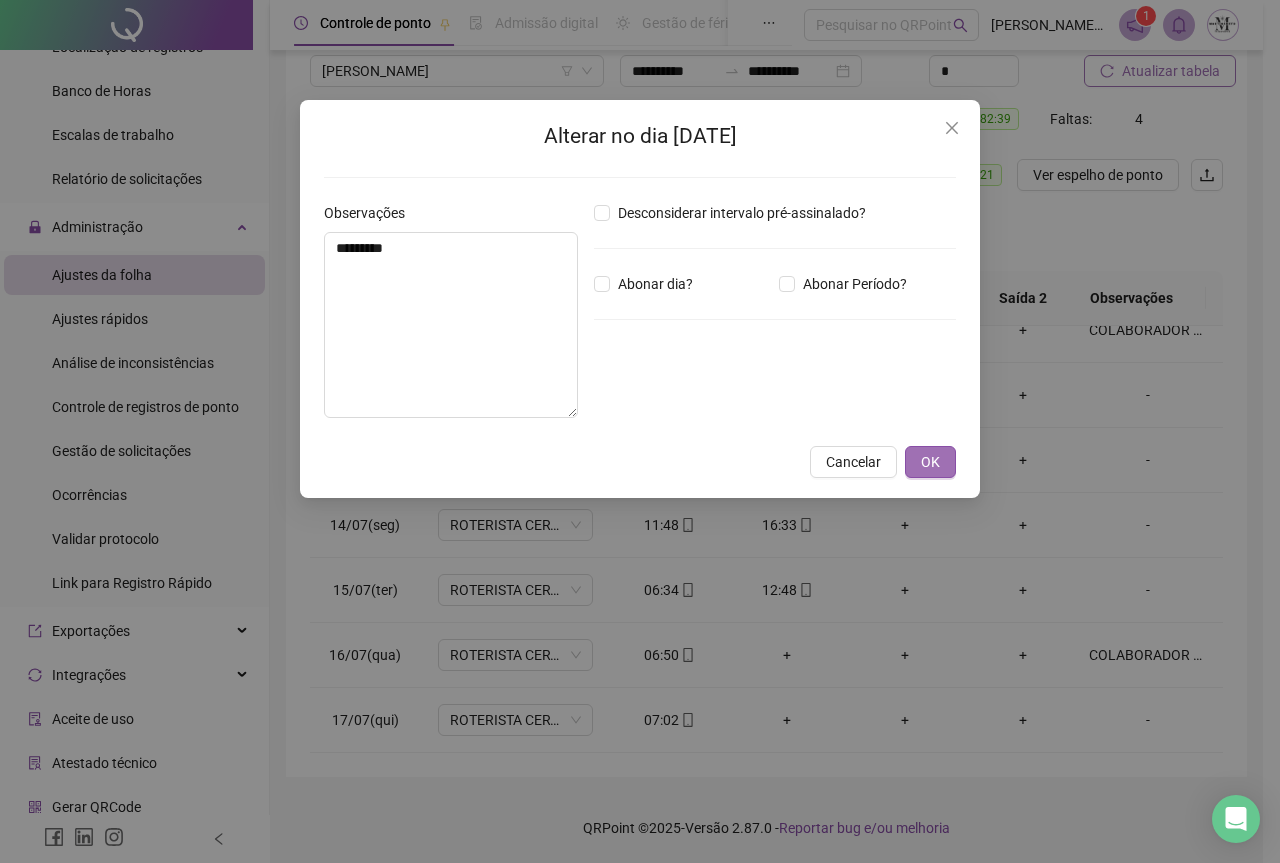 click on "OK" at bounding box center [930, 462] 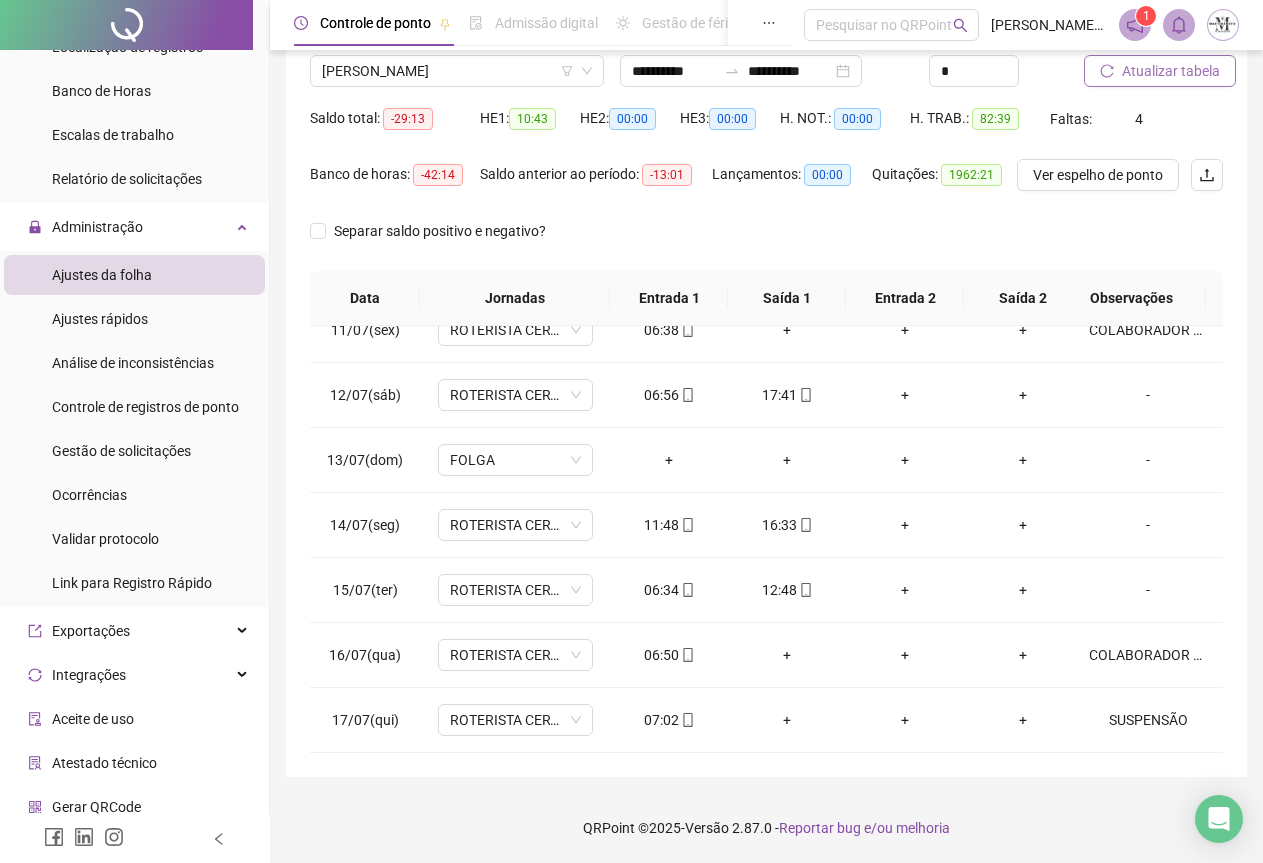 click on "Atualizar tabela" at bounding box center (1171, 71) 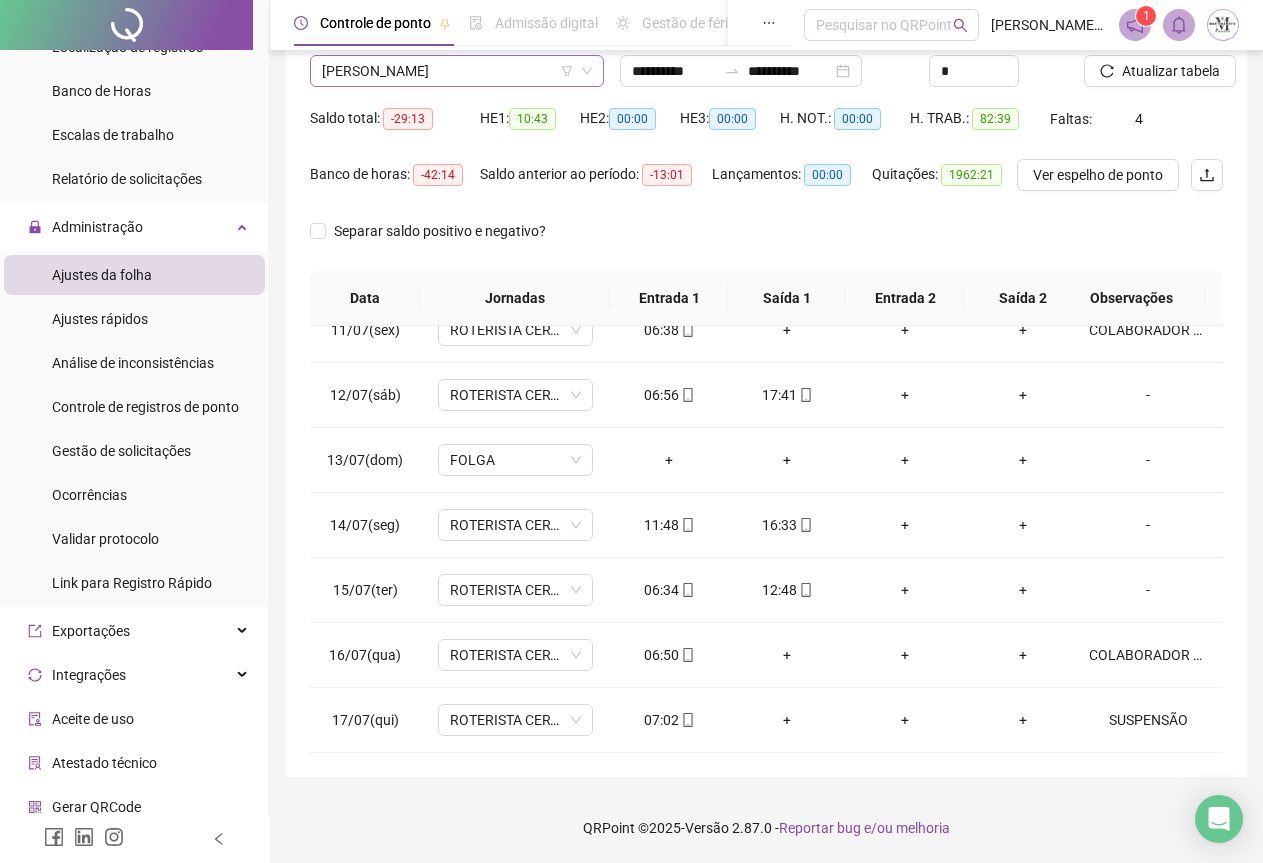 click on "[PERSON_NAME]" at bounding box center (457, 71) 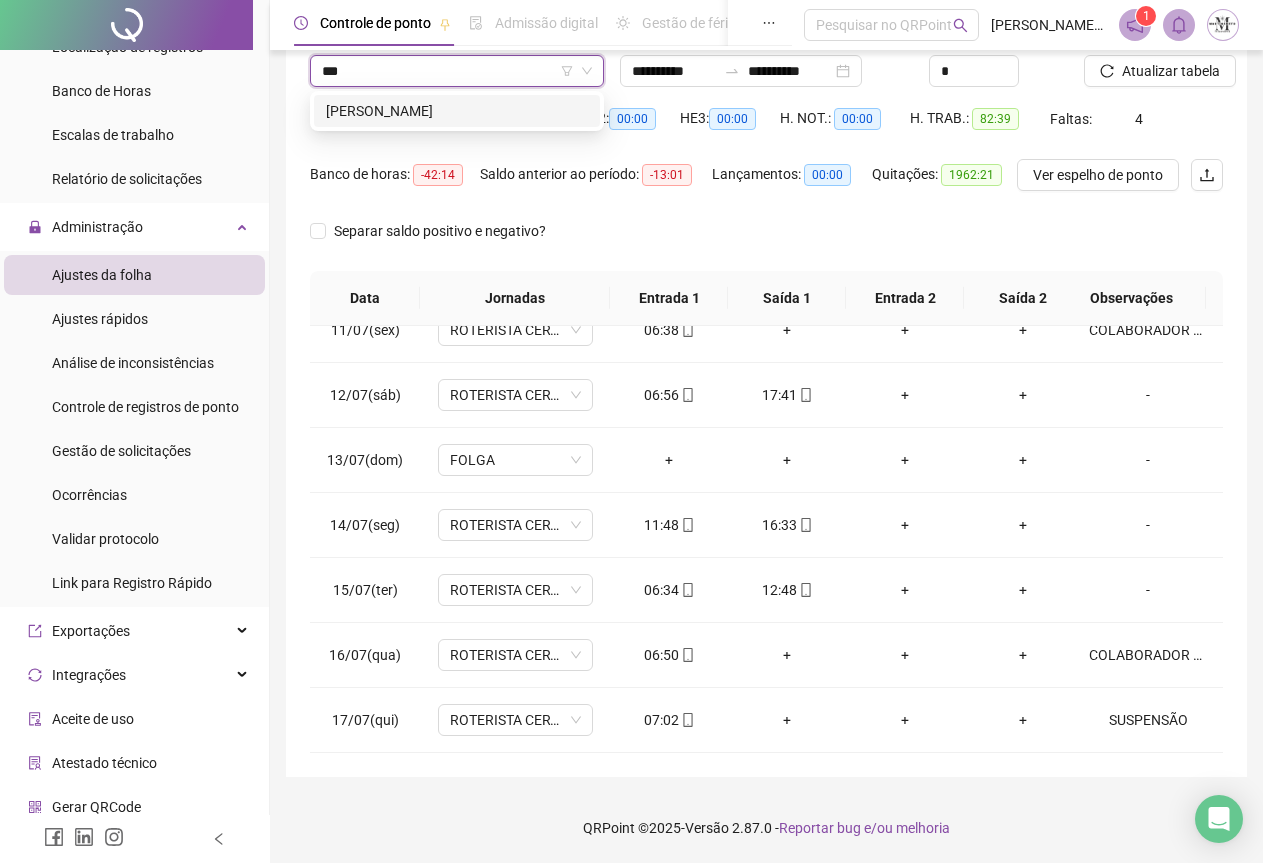 scroll, scrollTop: 0, scrollLeft: 0, axis: both 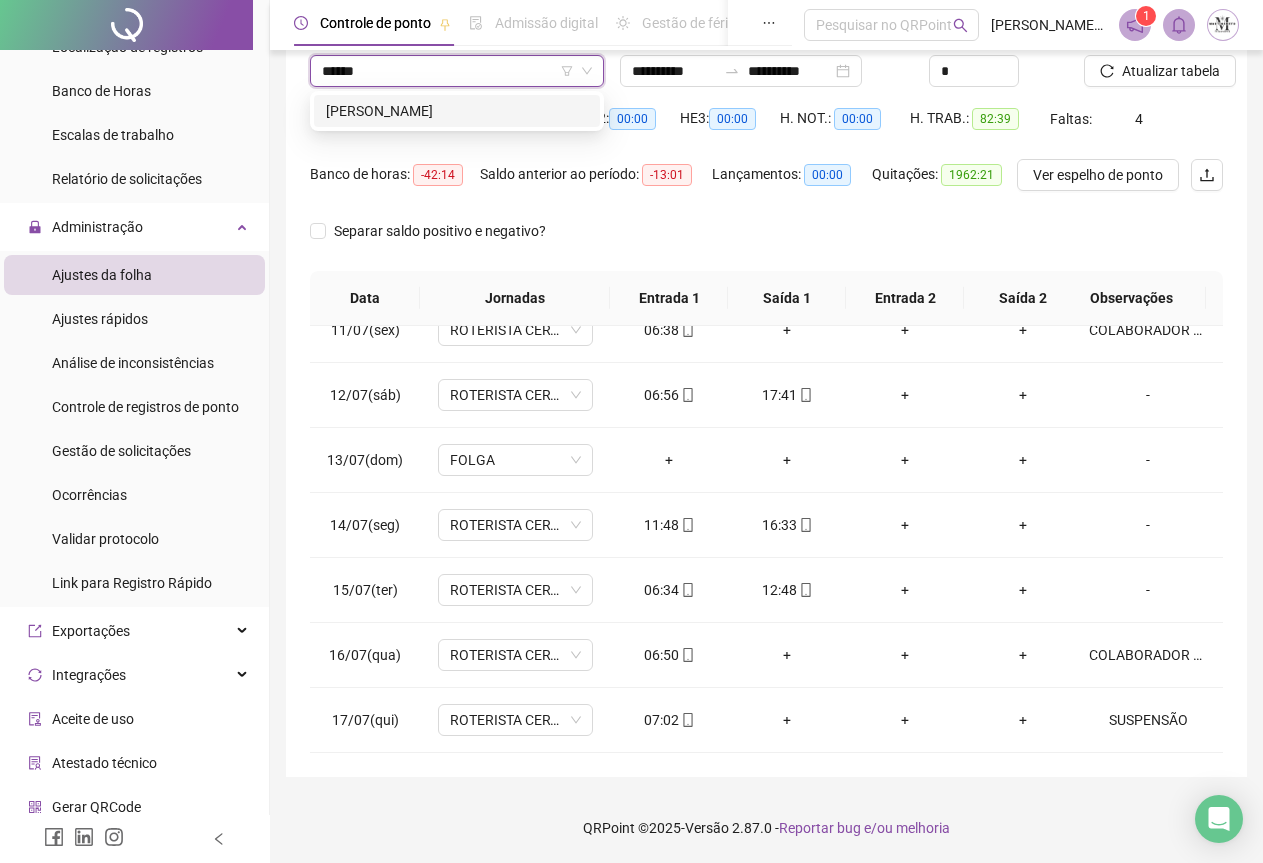type on "*******" 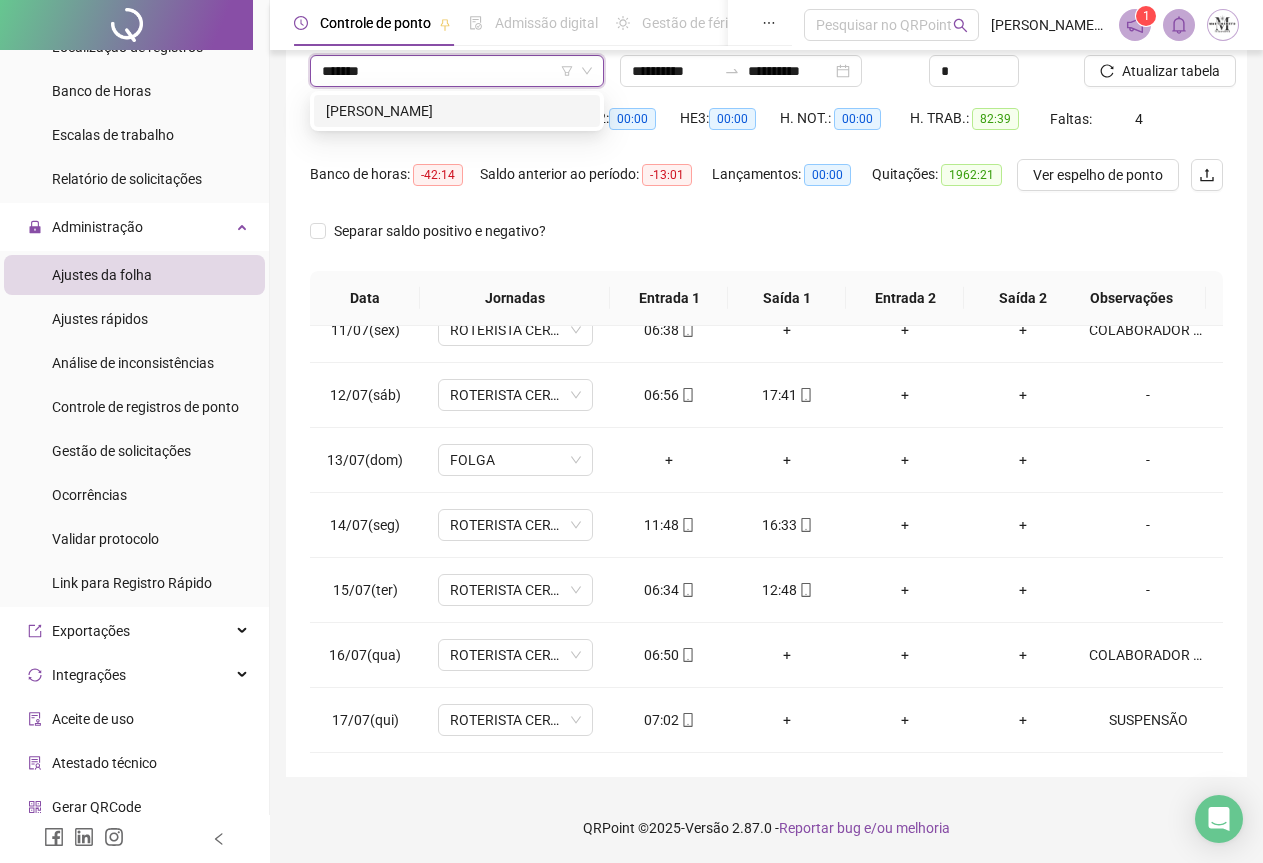 click on "[PERSON_NAME]" at bounding box center [457, 111] 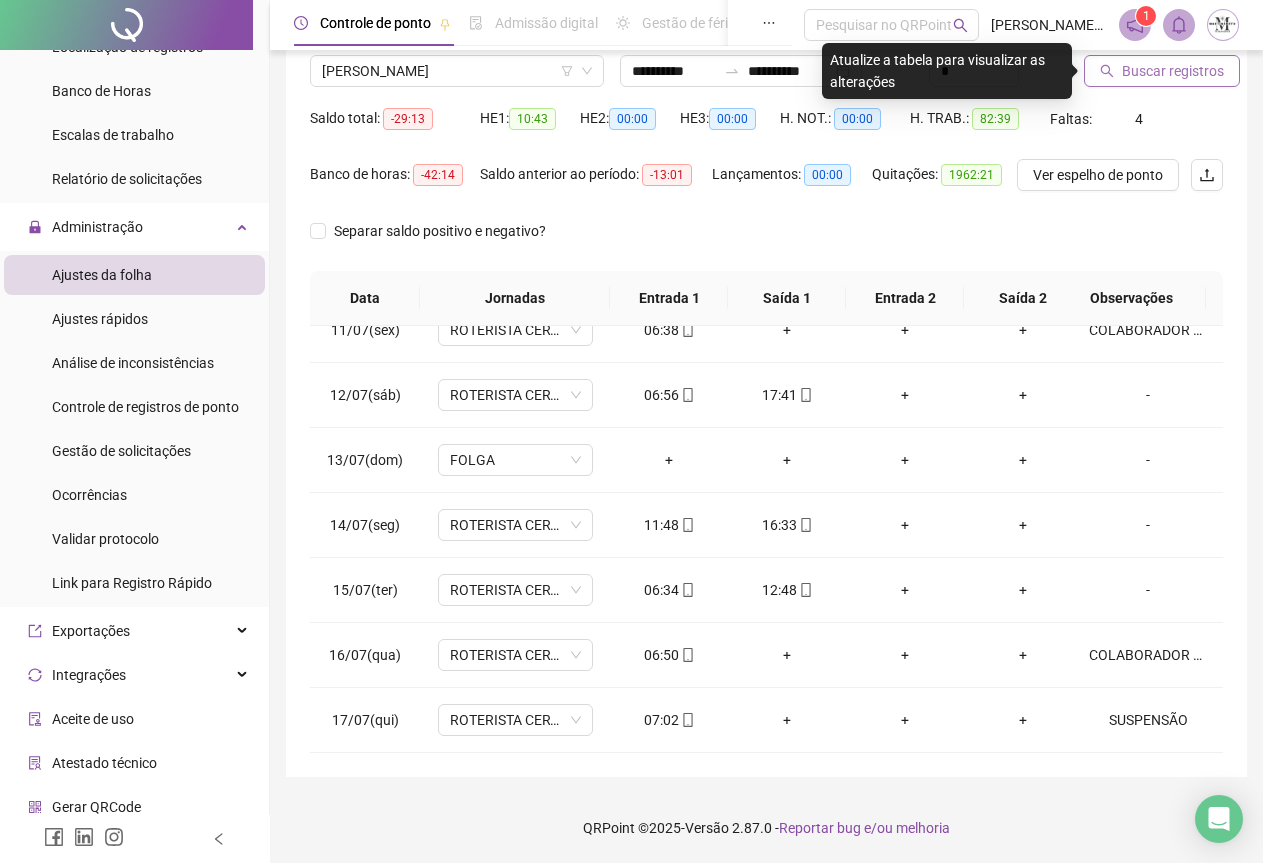 click on "Buscar registros" at bounding box center (1173, 71) 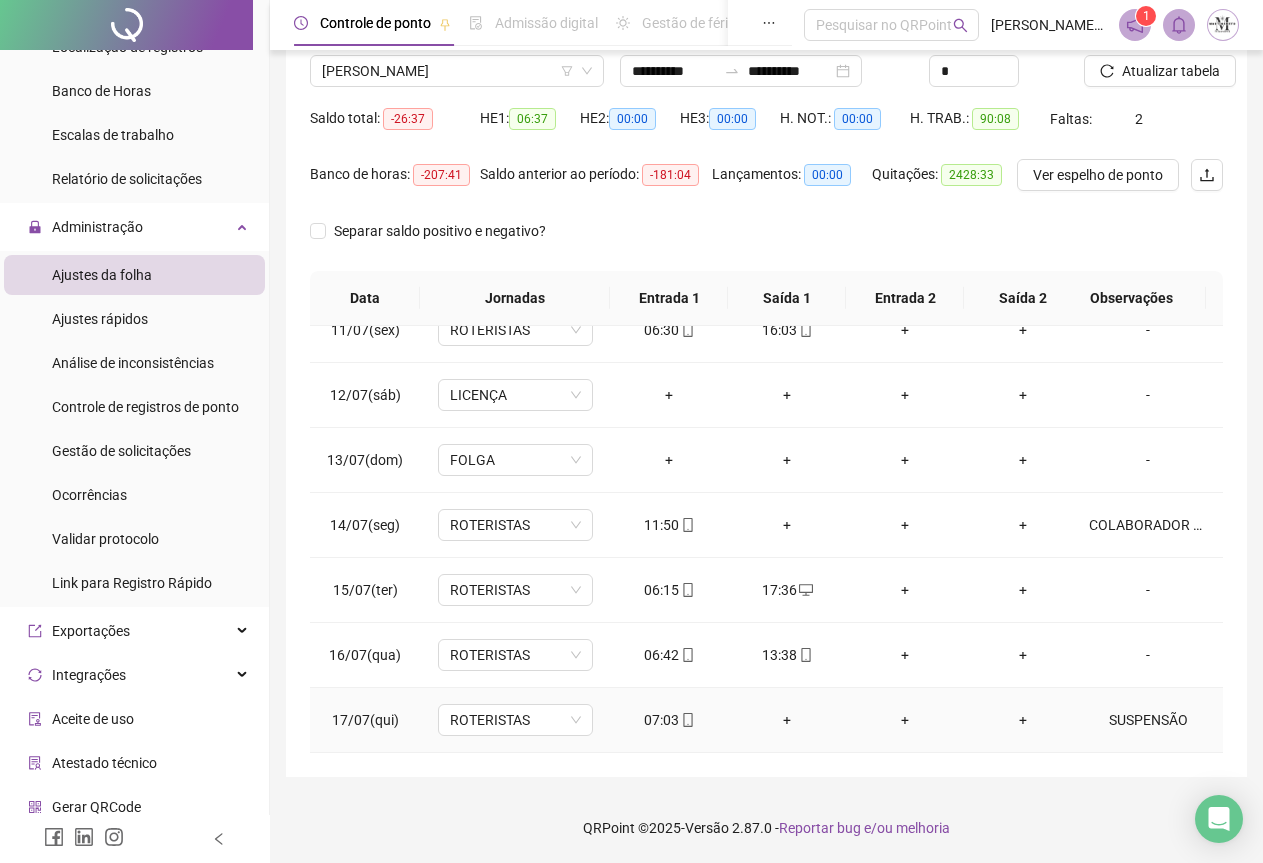 click on "SUSPENSÃO" at bounding box center [1148, 720] 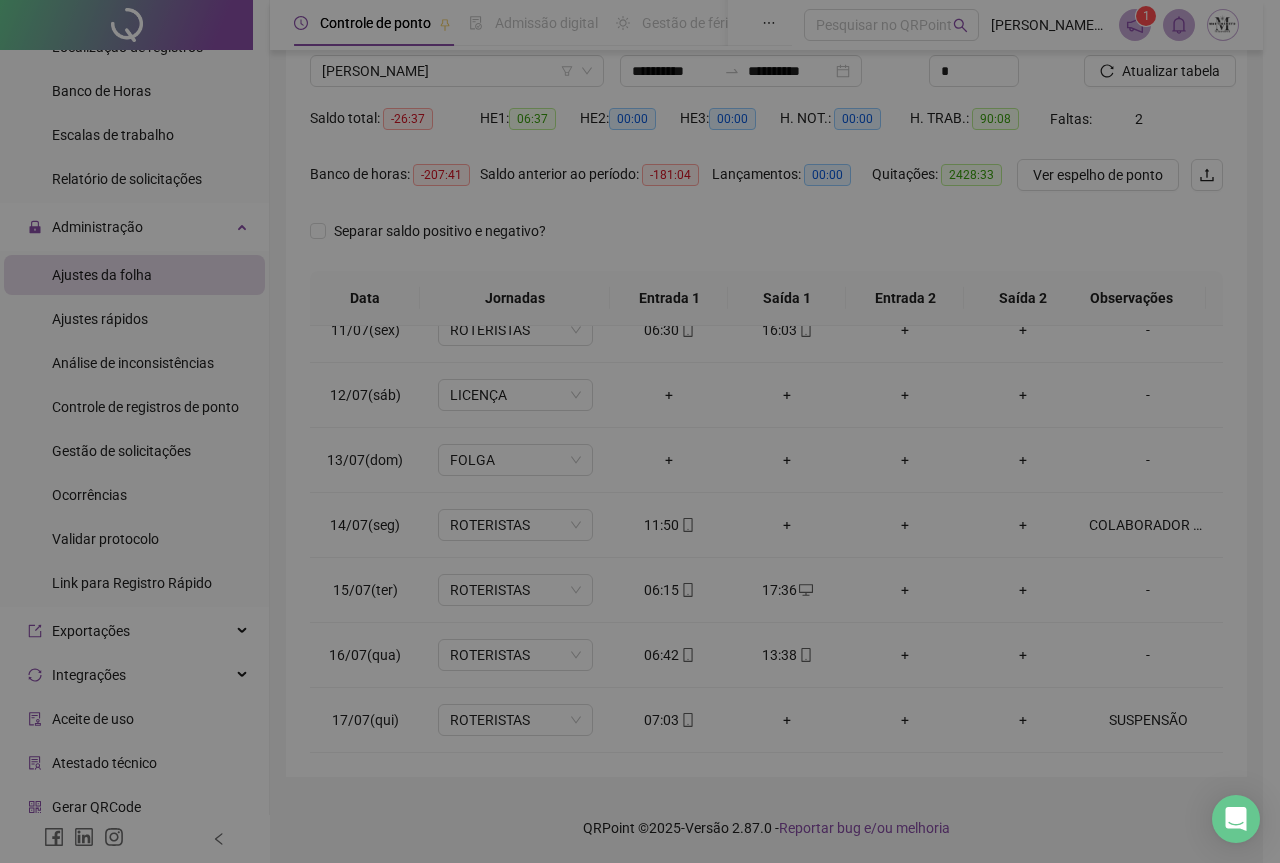 type on "*********" 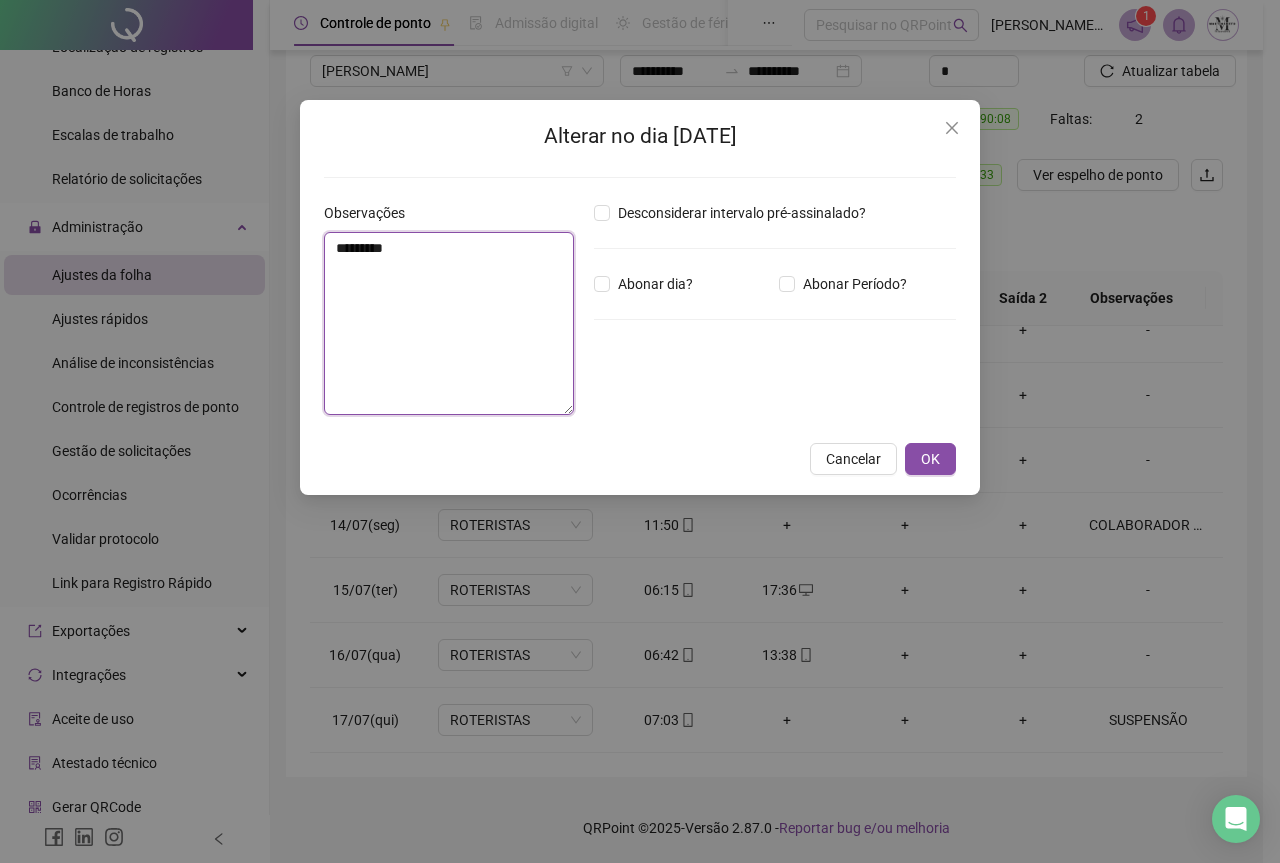 drag, startPoint x: 419, startPoint y: 257, endPoint x: 299, endPoint y: 252, distance: 120.10412 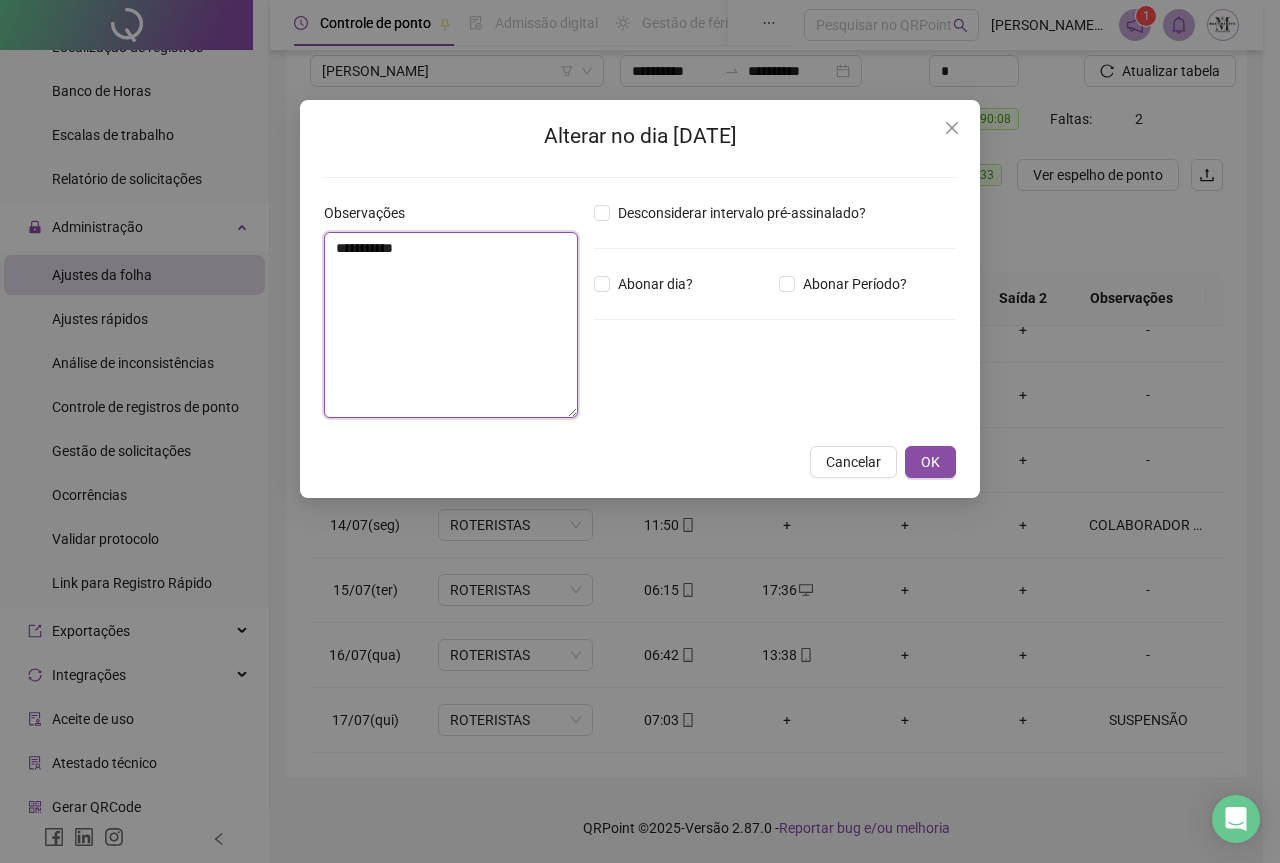drag, startPoint x: 453, startPoint y: 258, endPoint x: 300, endPoint y: 266, distance: 153.20901 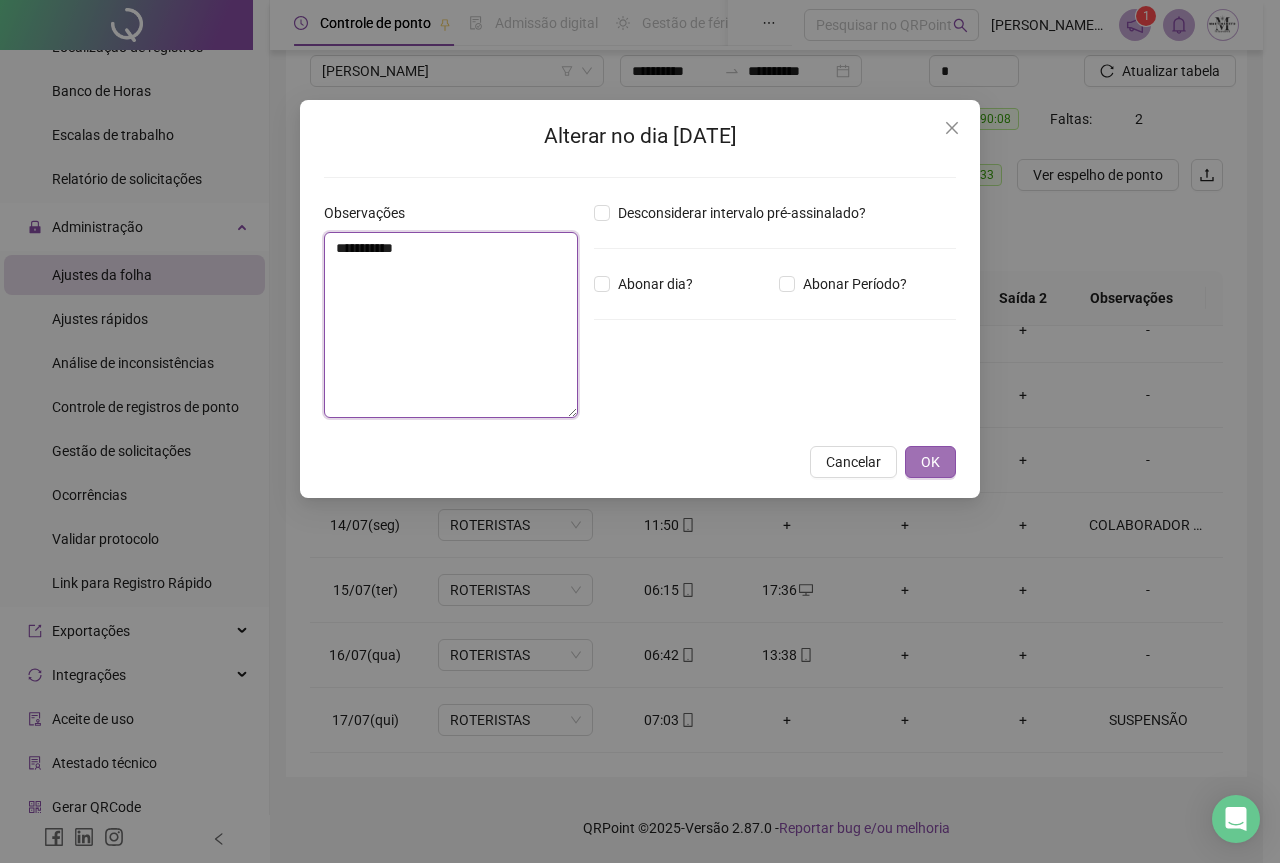 type on "**********" 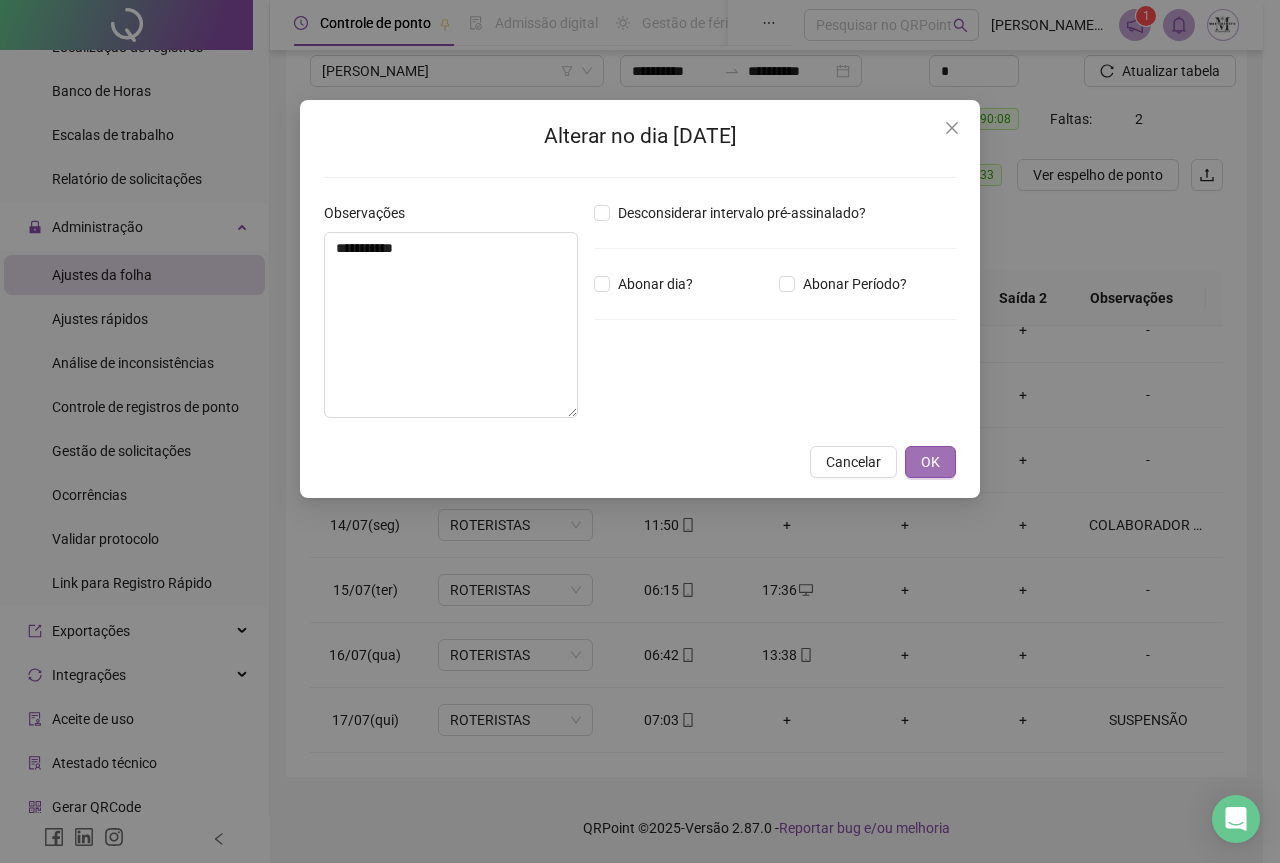click on "OK" at bounding box center (930, 462) 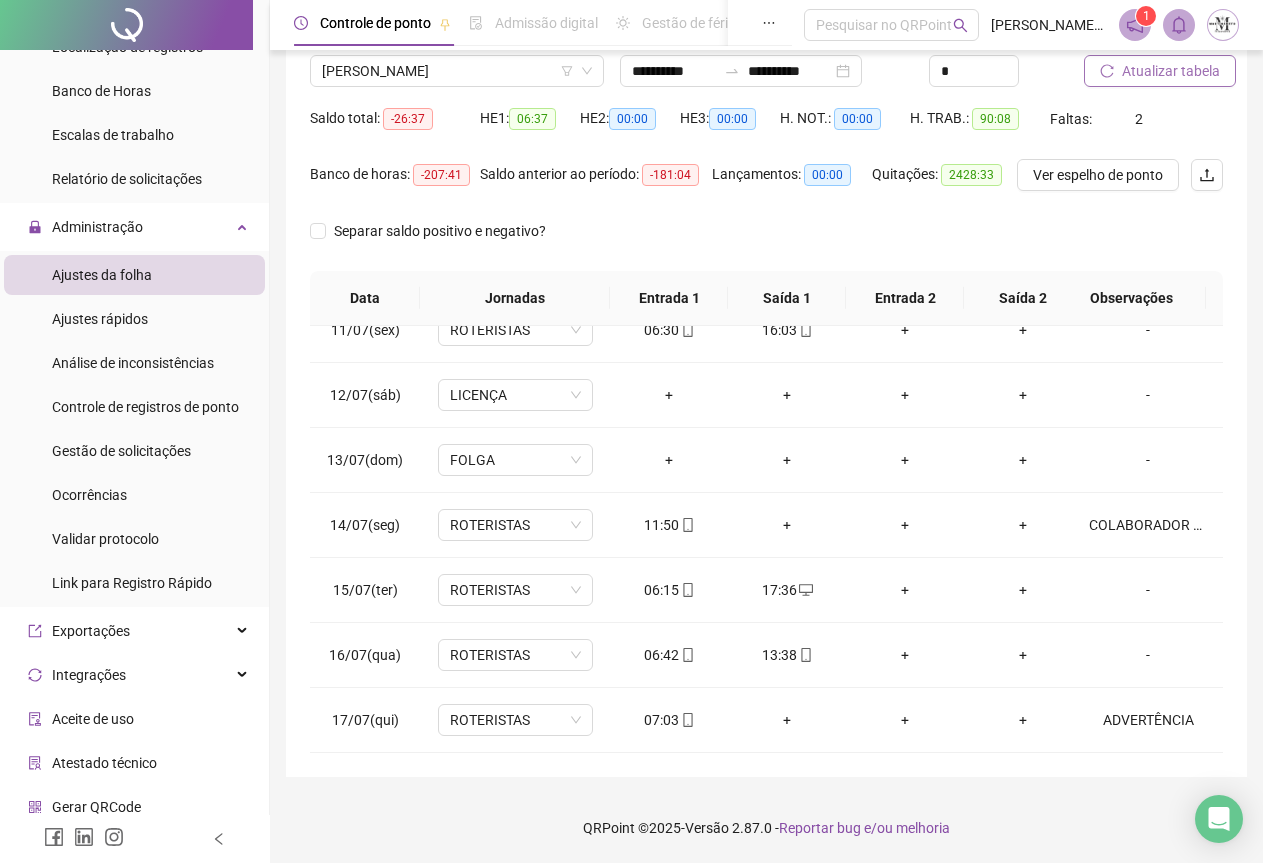 click on "Atualizar tabela" at bounding box center [1171, 71] 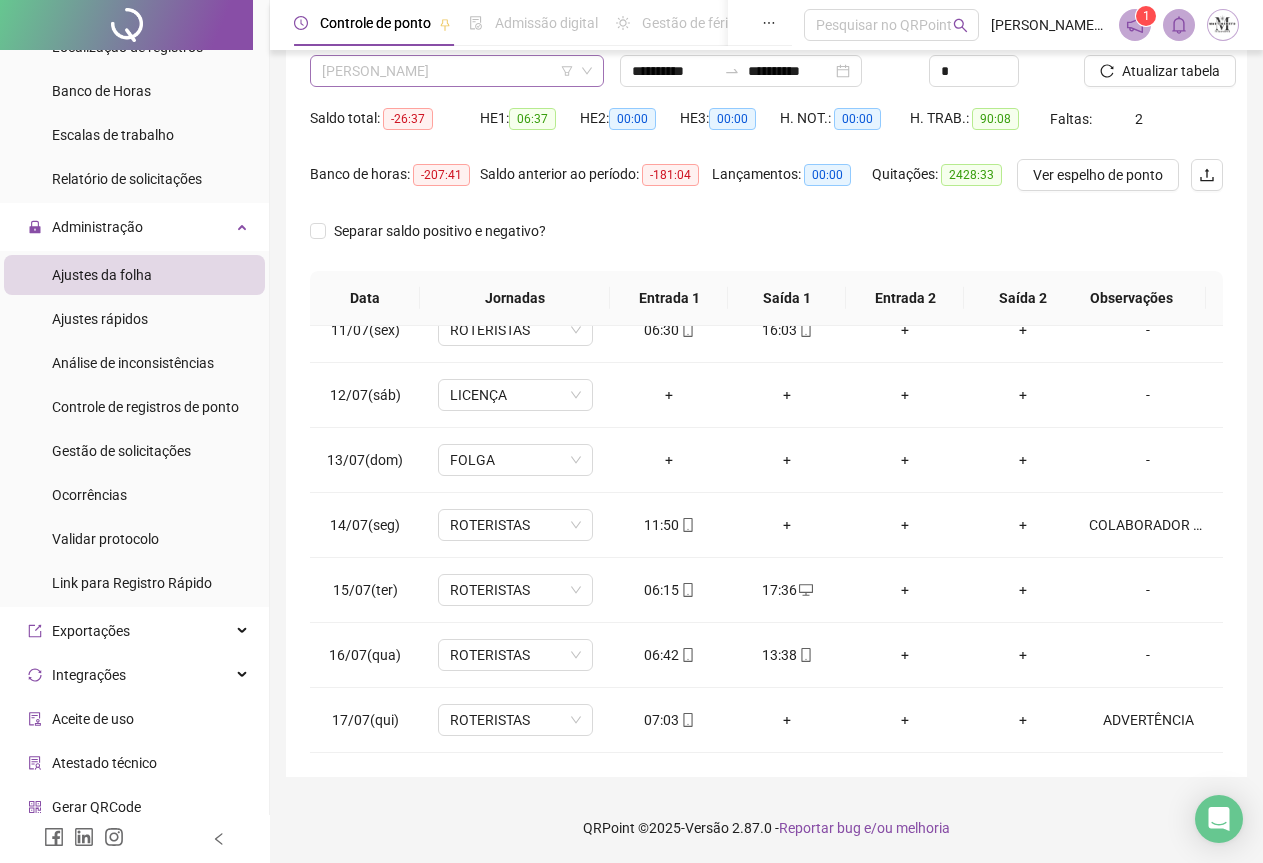 click on "[PERSON_NAME]" at bounding box center [457, 71] 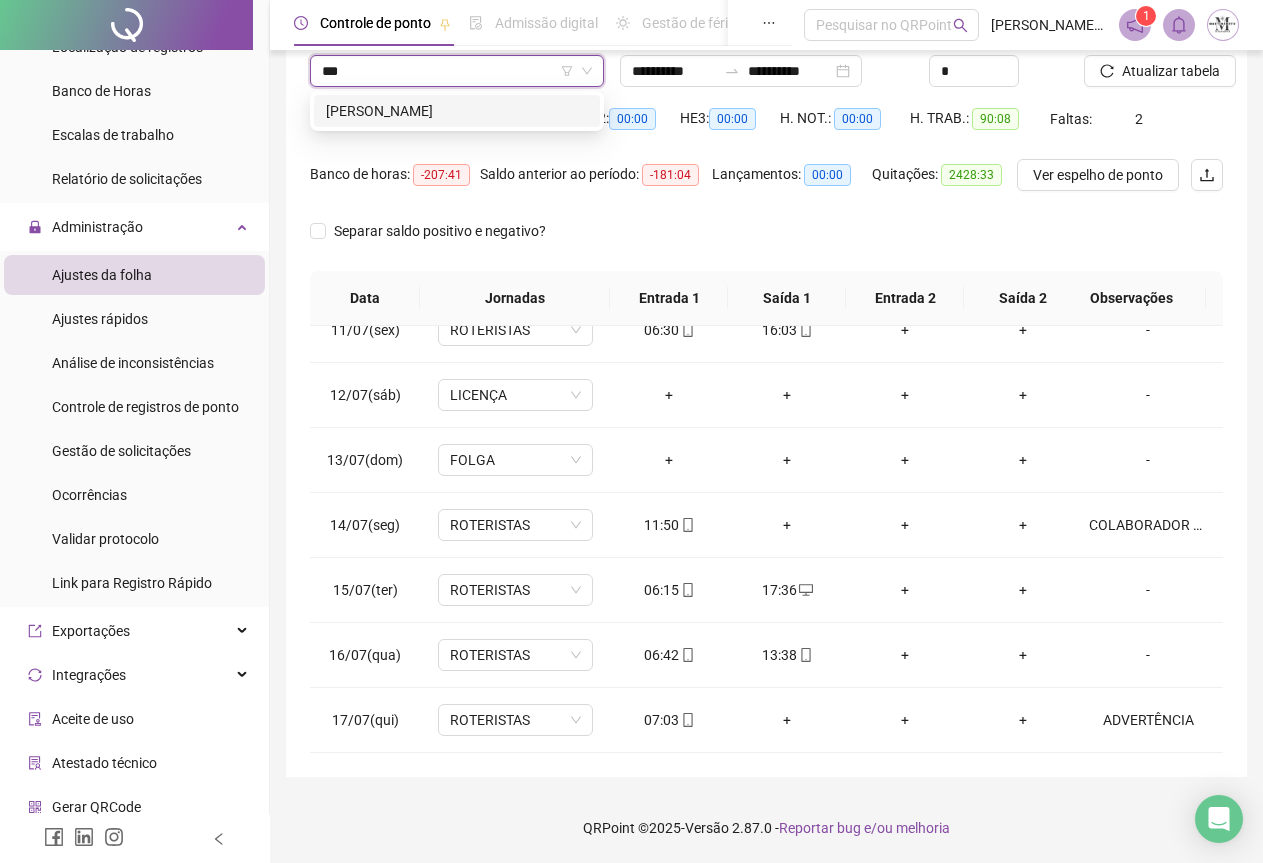 scroll, scrollTop: 0, scrollLeft: 0, axis: both 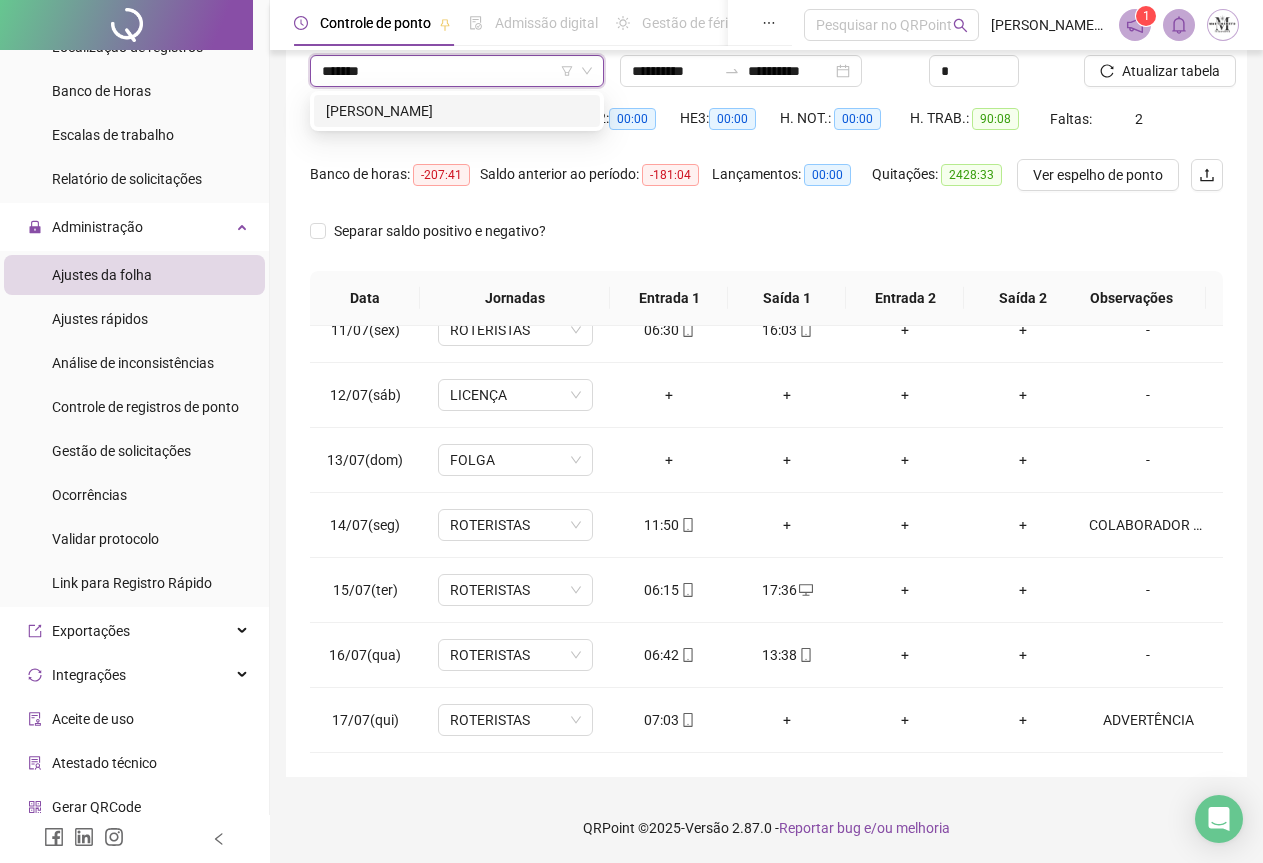 type on "********" 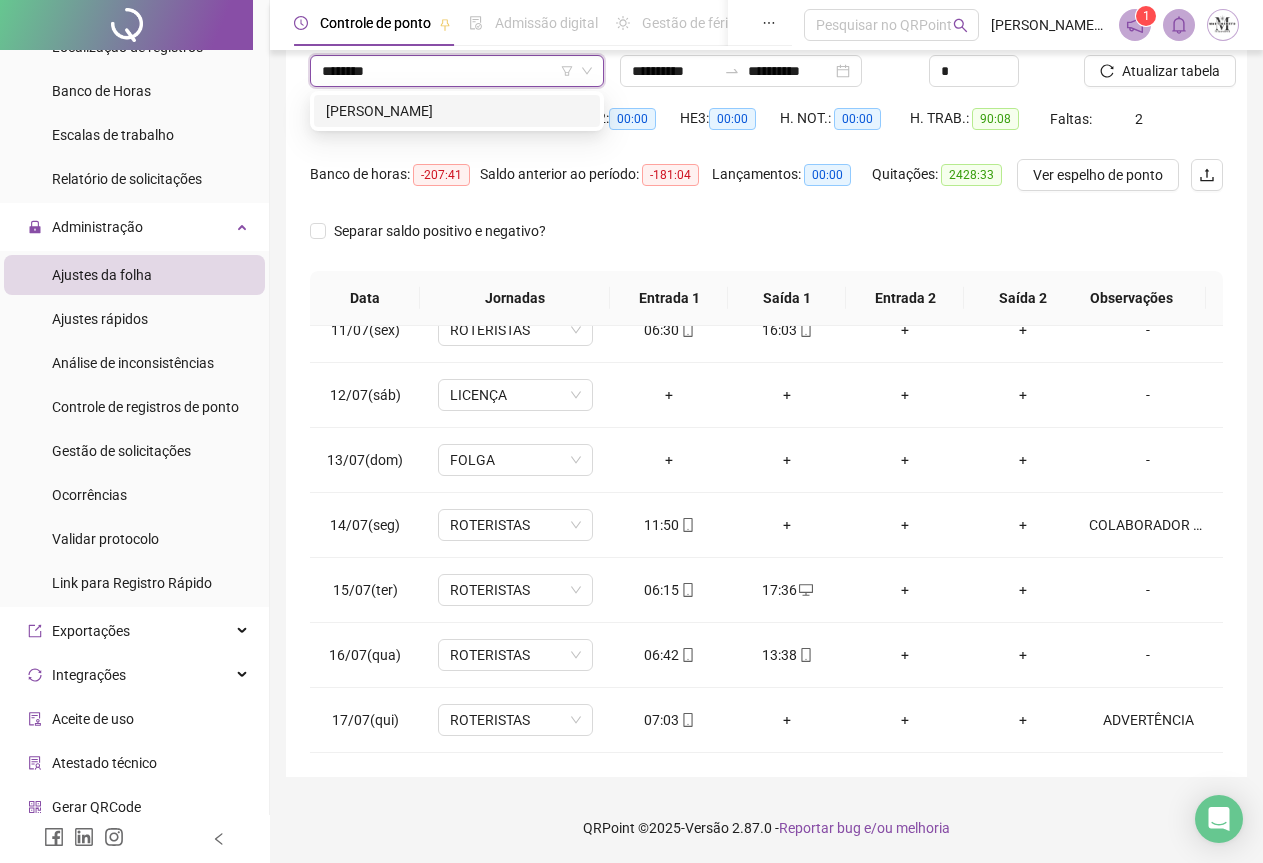 click on "[PERSON_NAME]" at bounding box center [457, 111] 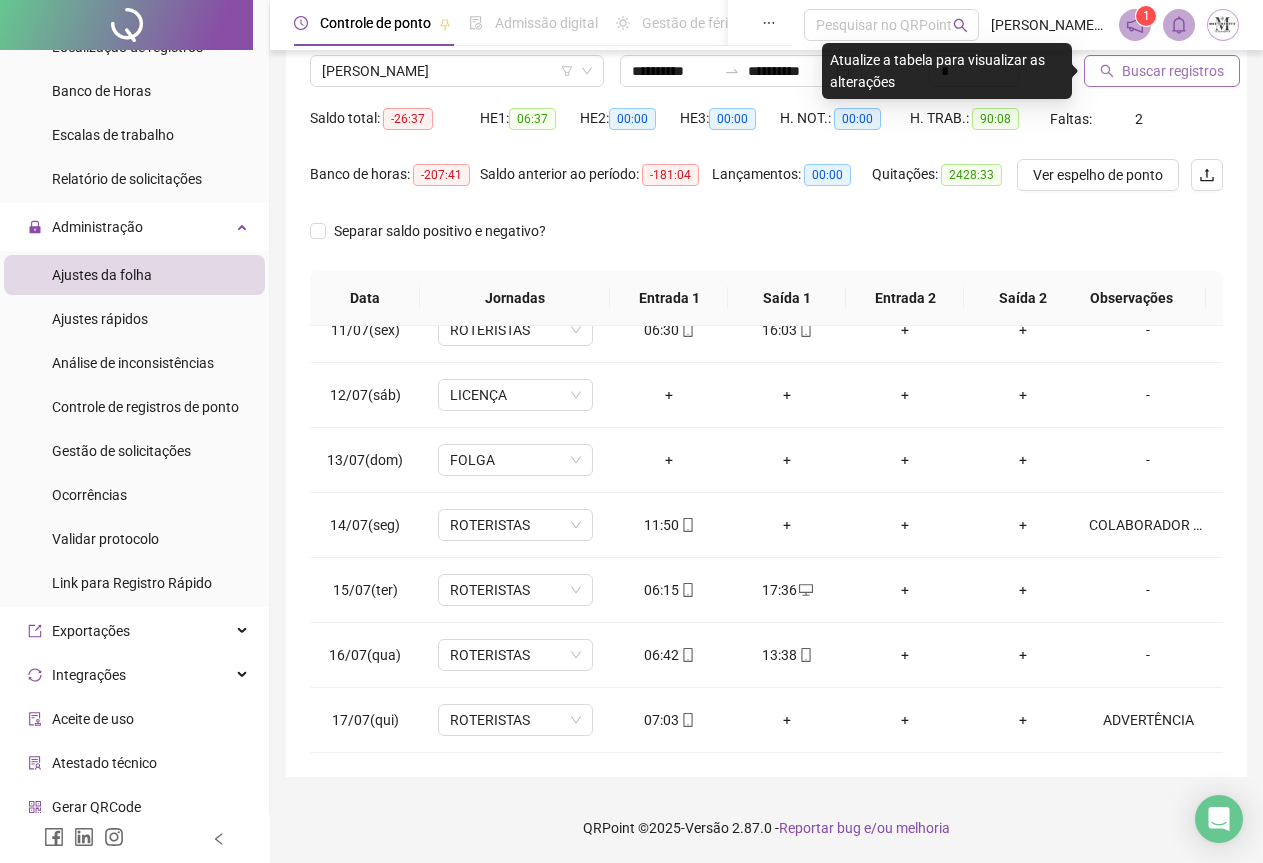 click on "Buscar registros" at bounding box center [1173, 71] 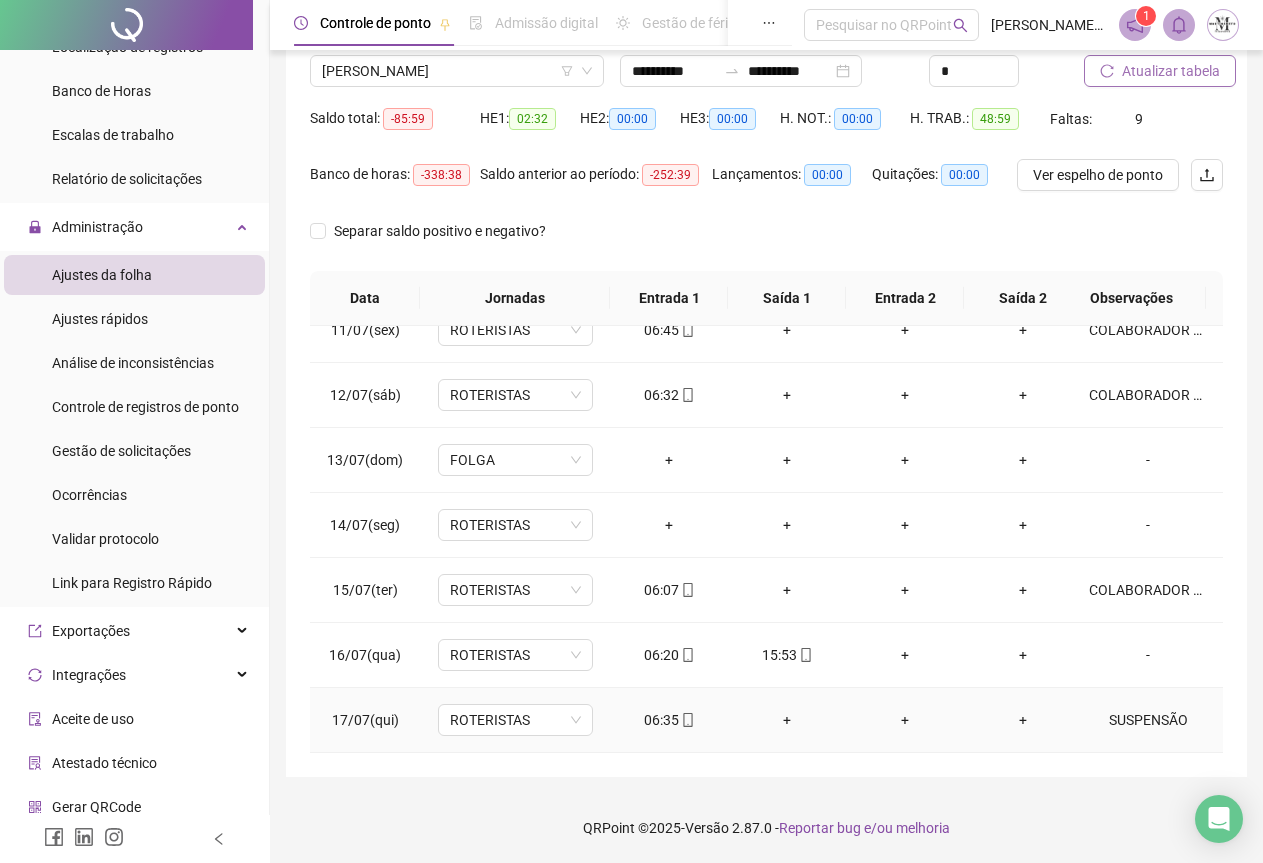 click on "SUSPENSÃO" at bounding box center (1148, 720) 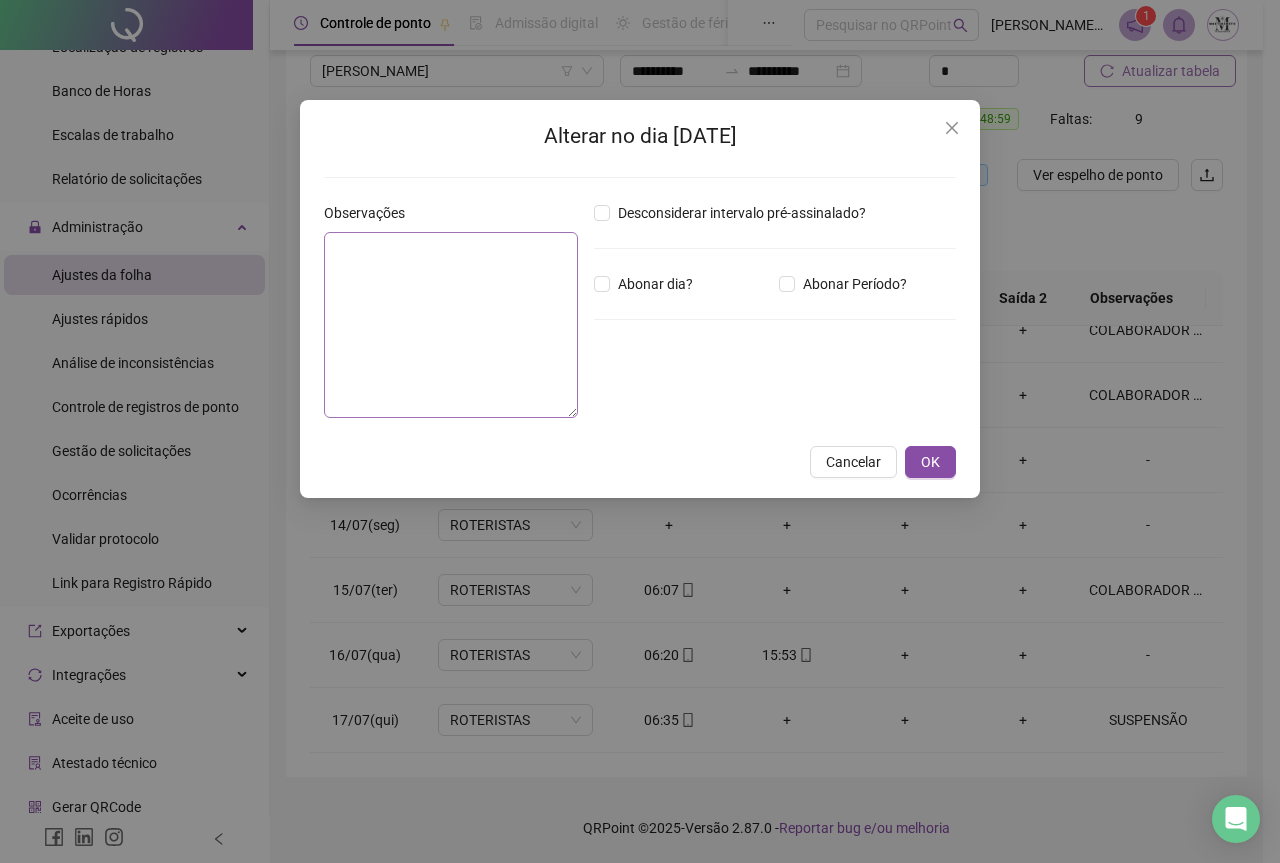 type on "*********" 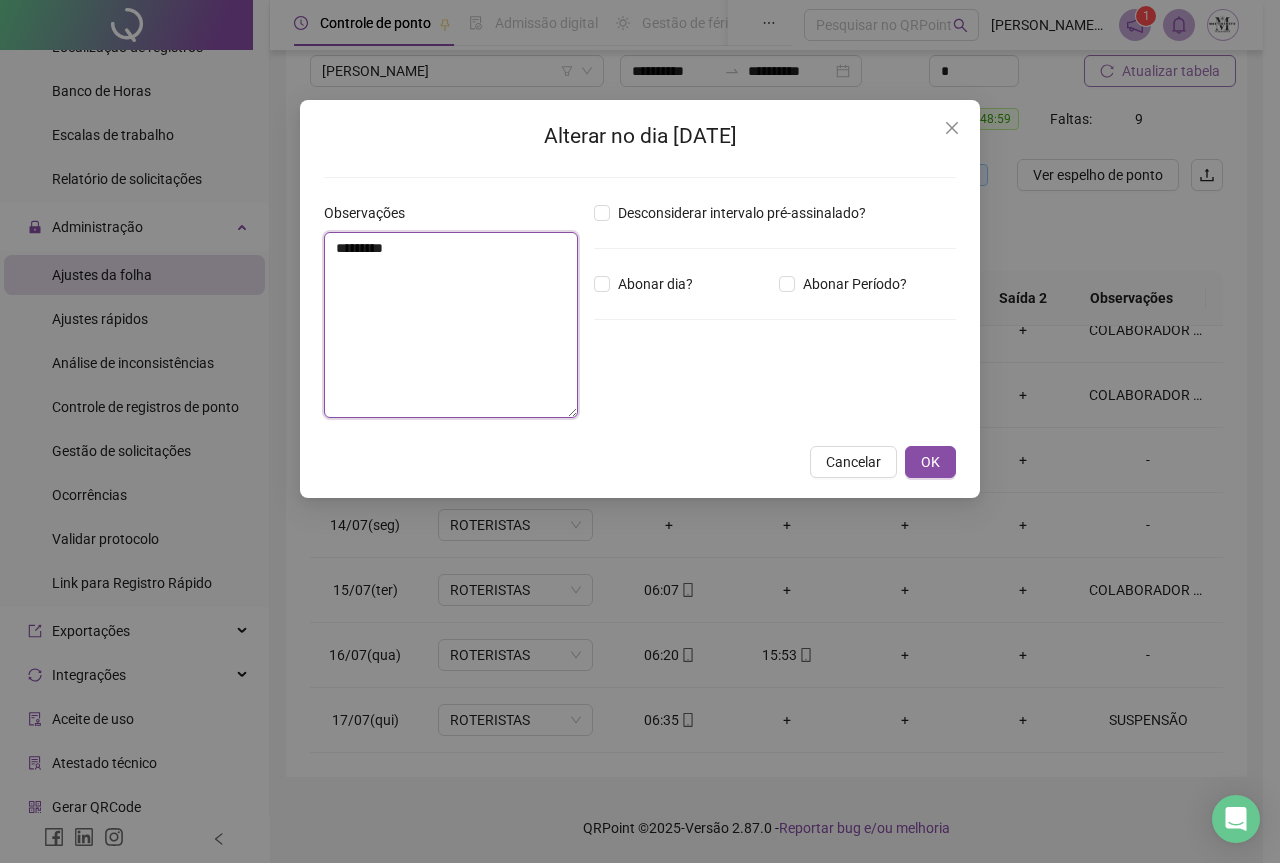 drag, startPoint x: 420, startPoint y: 252, endPoint x: 286, endPoint y: 255, distance: 134.03358 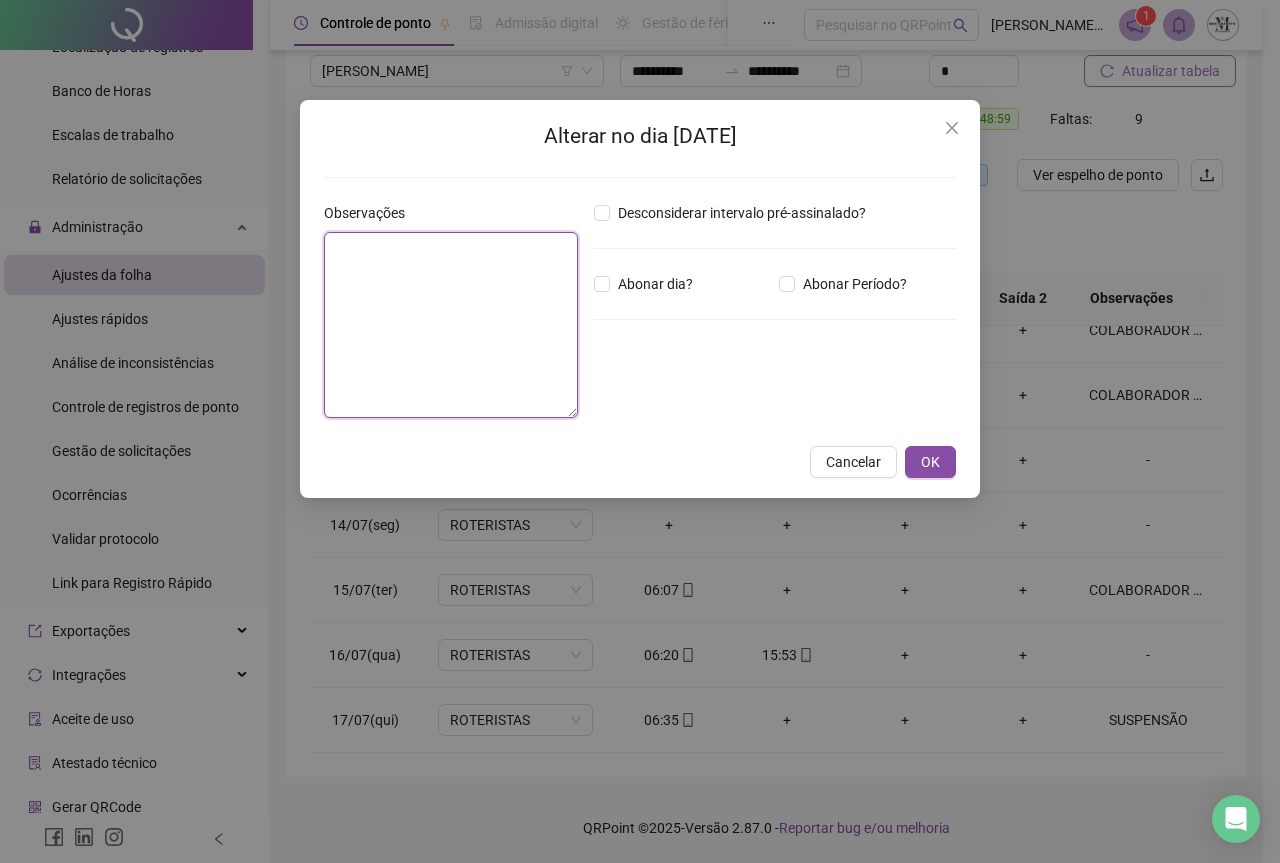 paste on "**********" 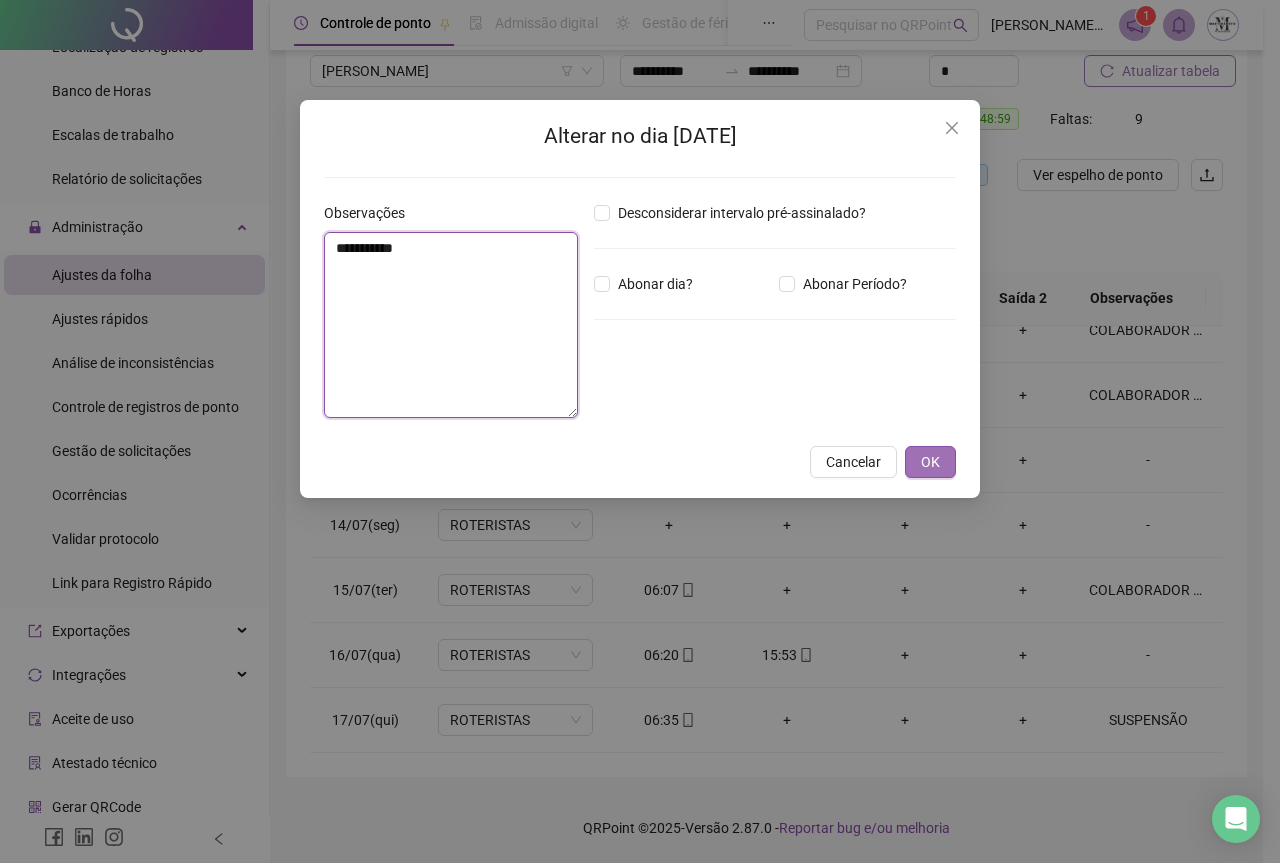 type on "**********" 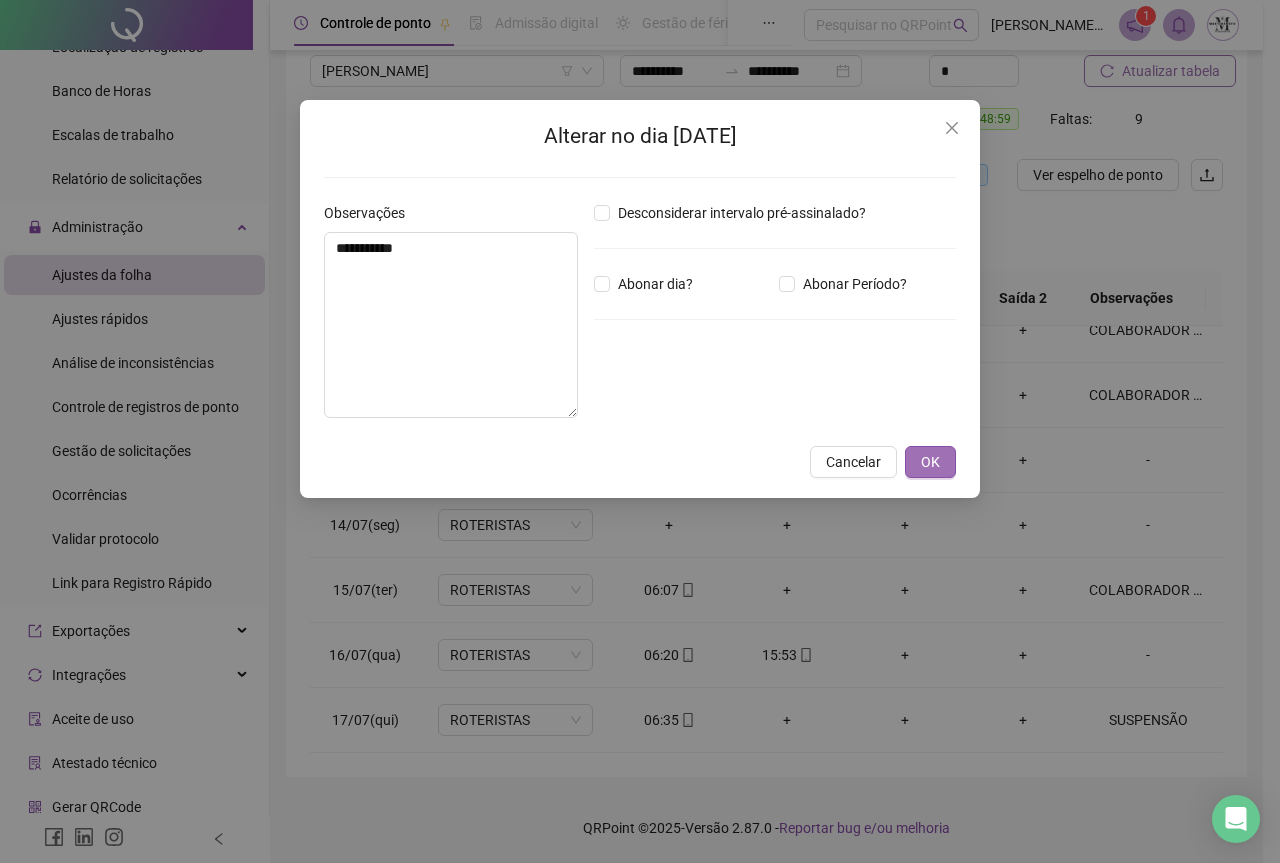 click on "OK" at bounding box center [930, 462] 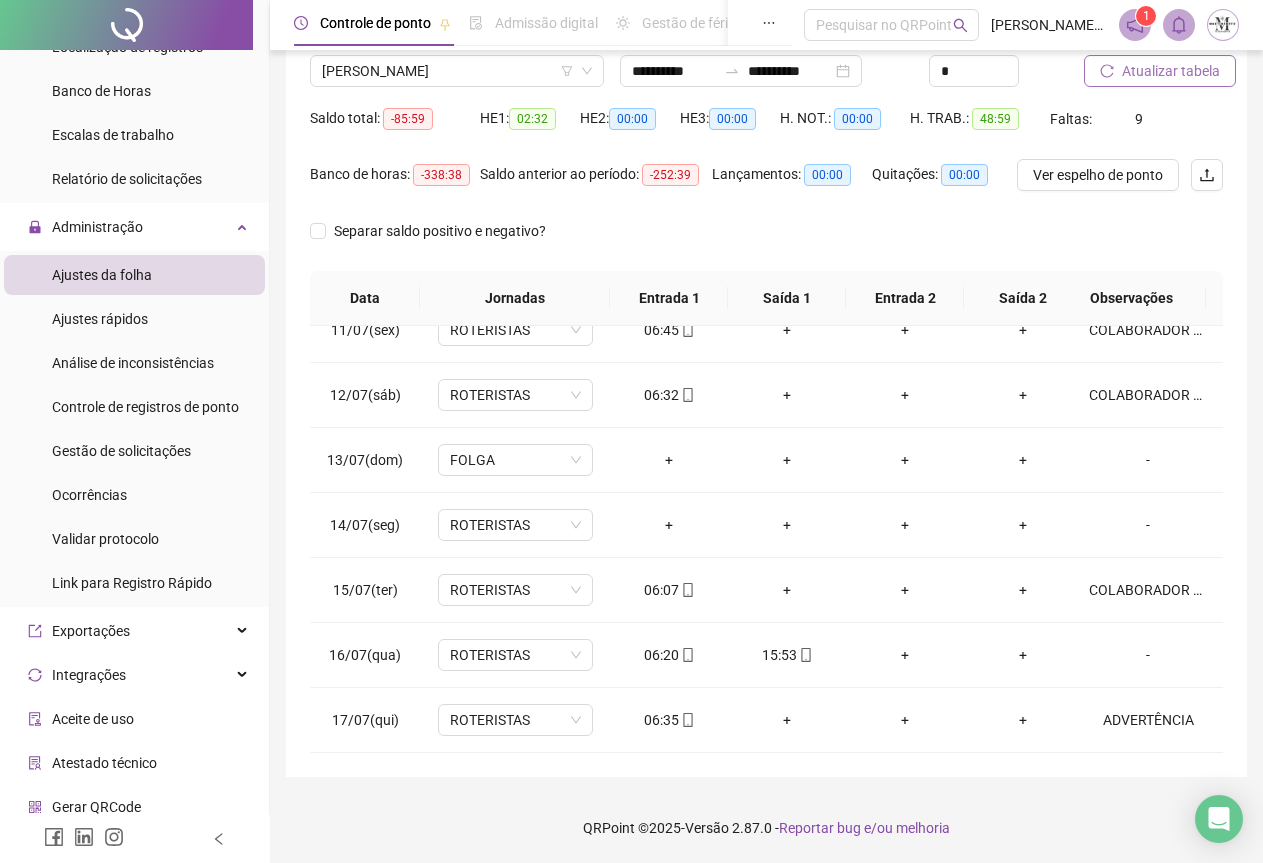 click on "Atualizar tabela" at bounding box center (1171, 71) 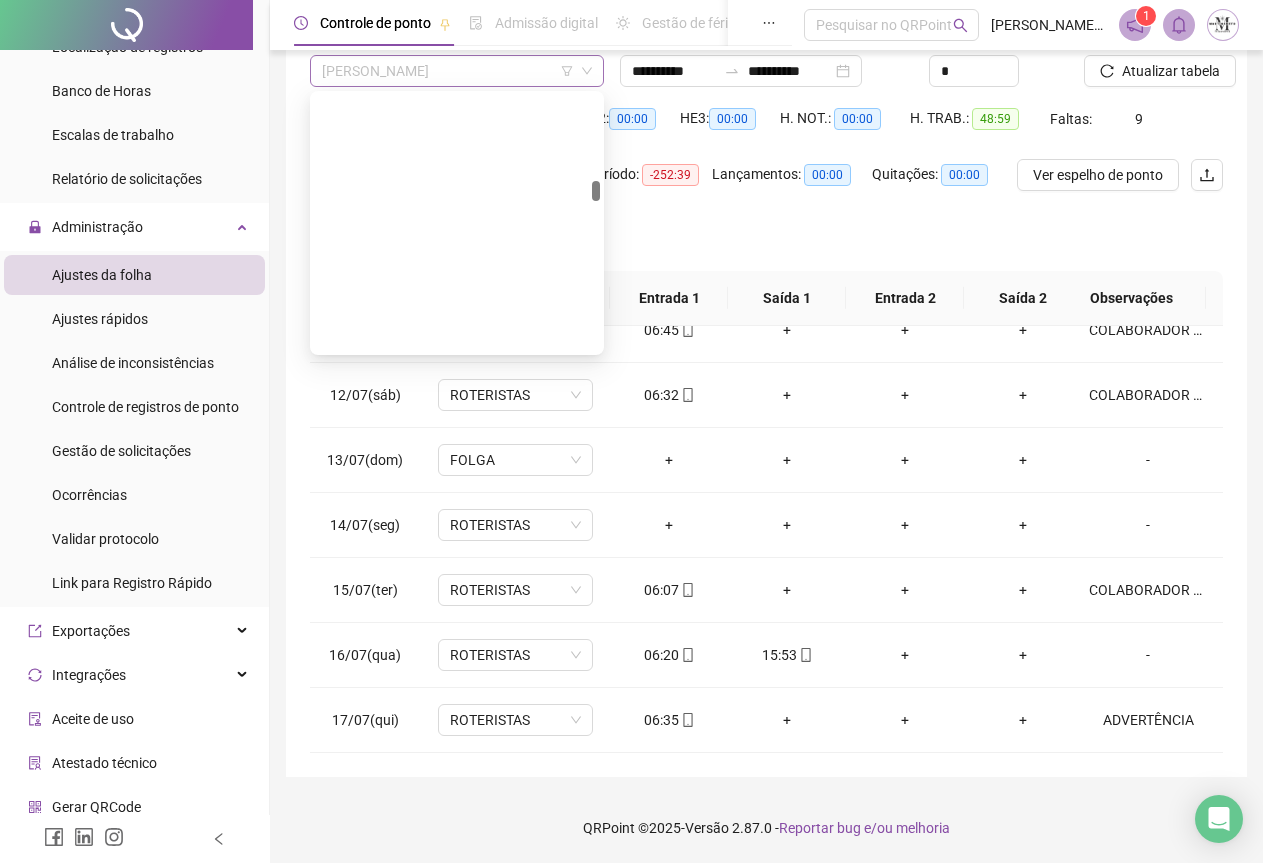 click on "[PERSON_NAME]" at bounding box center [457, 71] 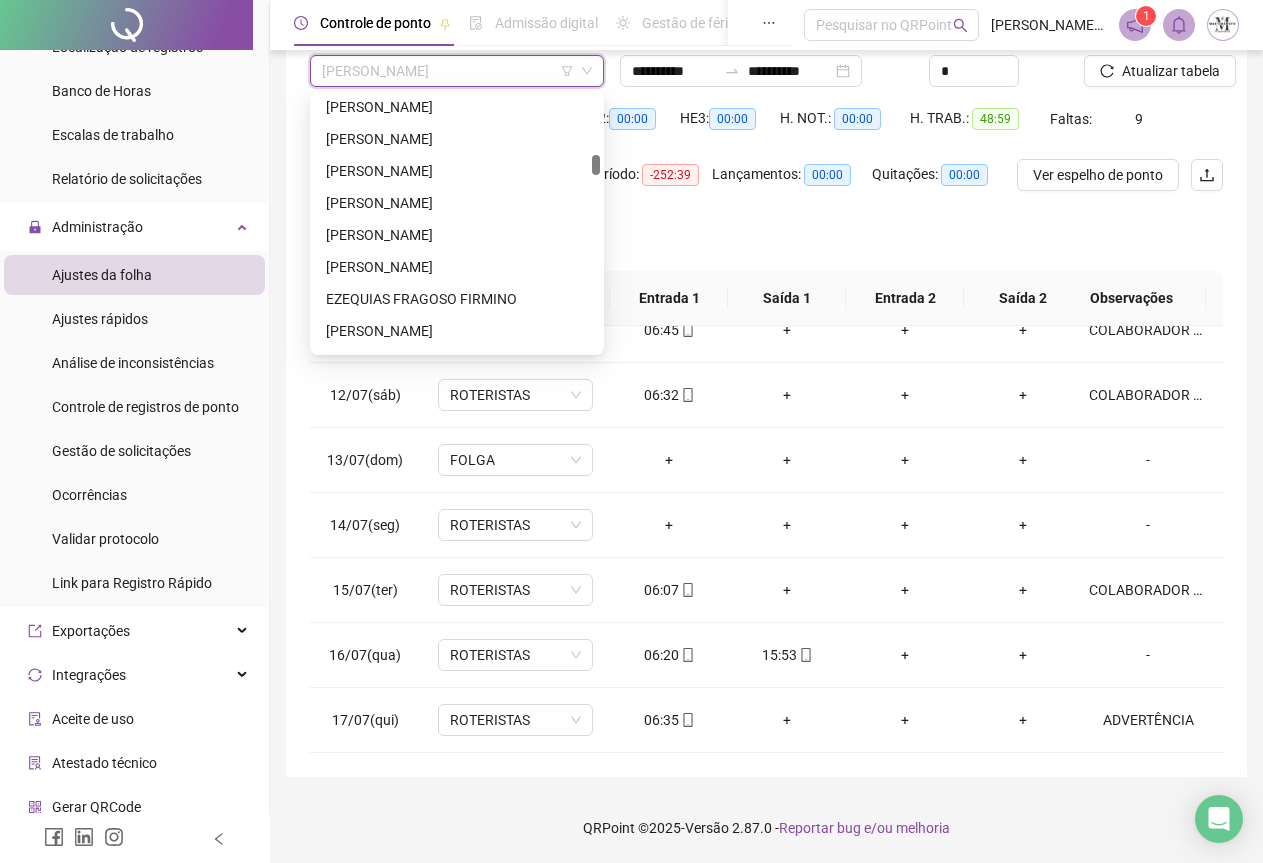 scroll, scrollTop: 1136, scrollLeft: 0, axis: vertical 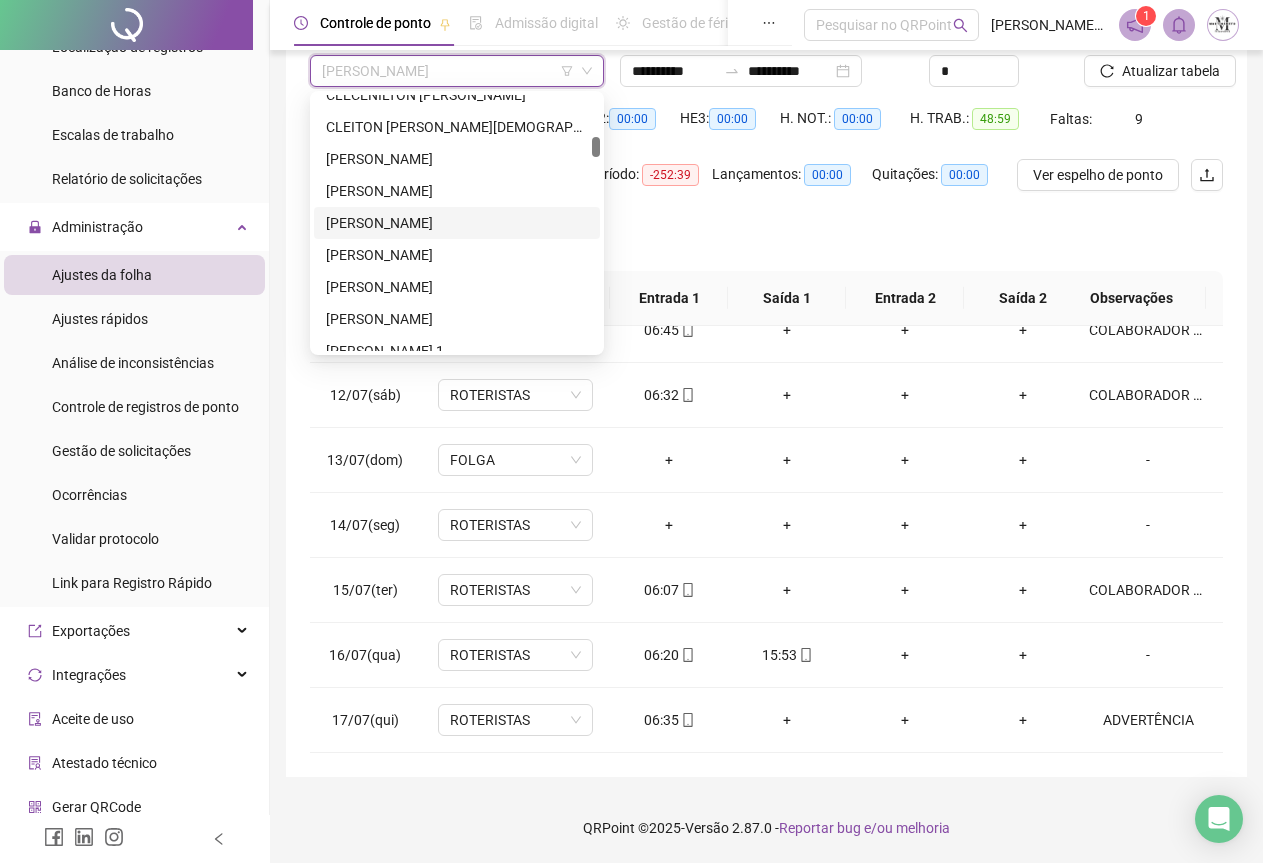 click on "[PERSON_NAME]" at bounding box center [457, 223] 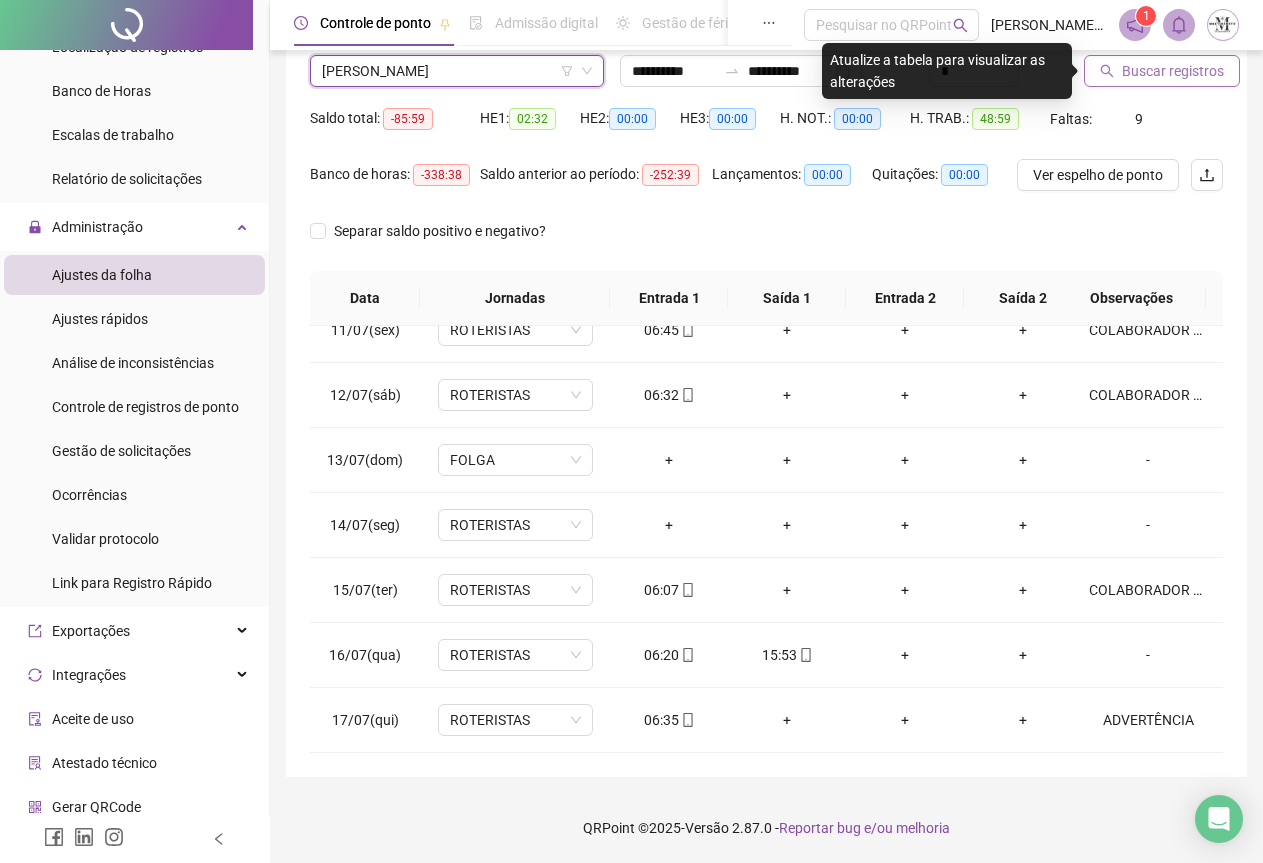 click on "Buscar registros" at bounding box center [1173, 71] 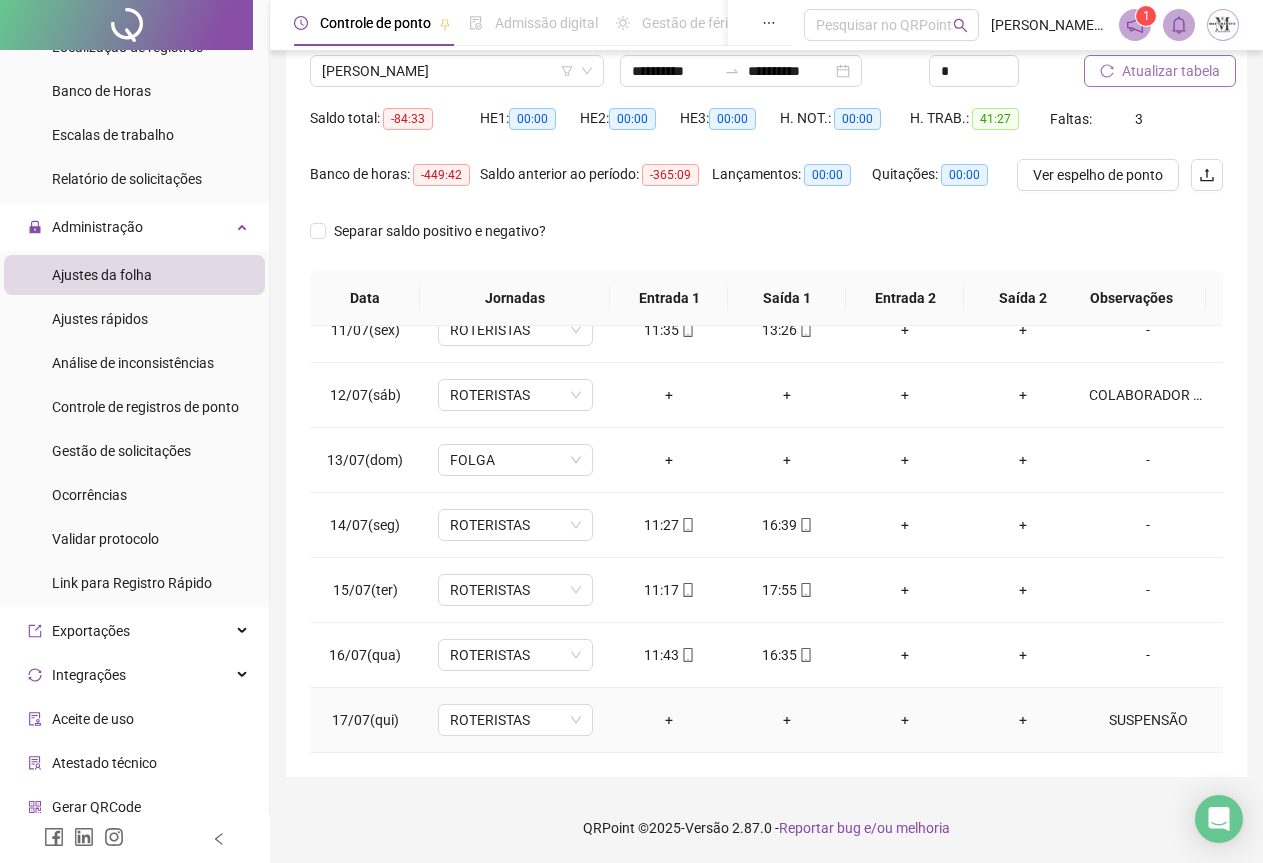 click on "SUSPENSÃO" at bounding box center (1148, 720) 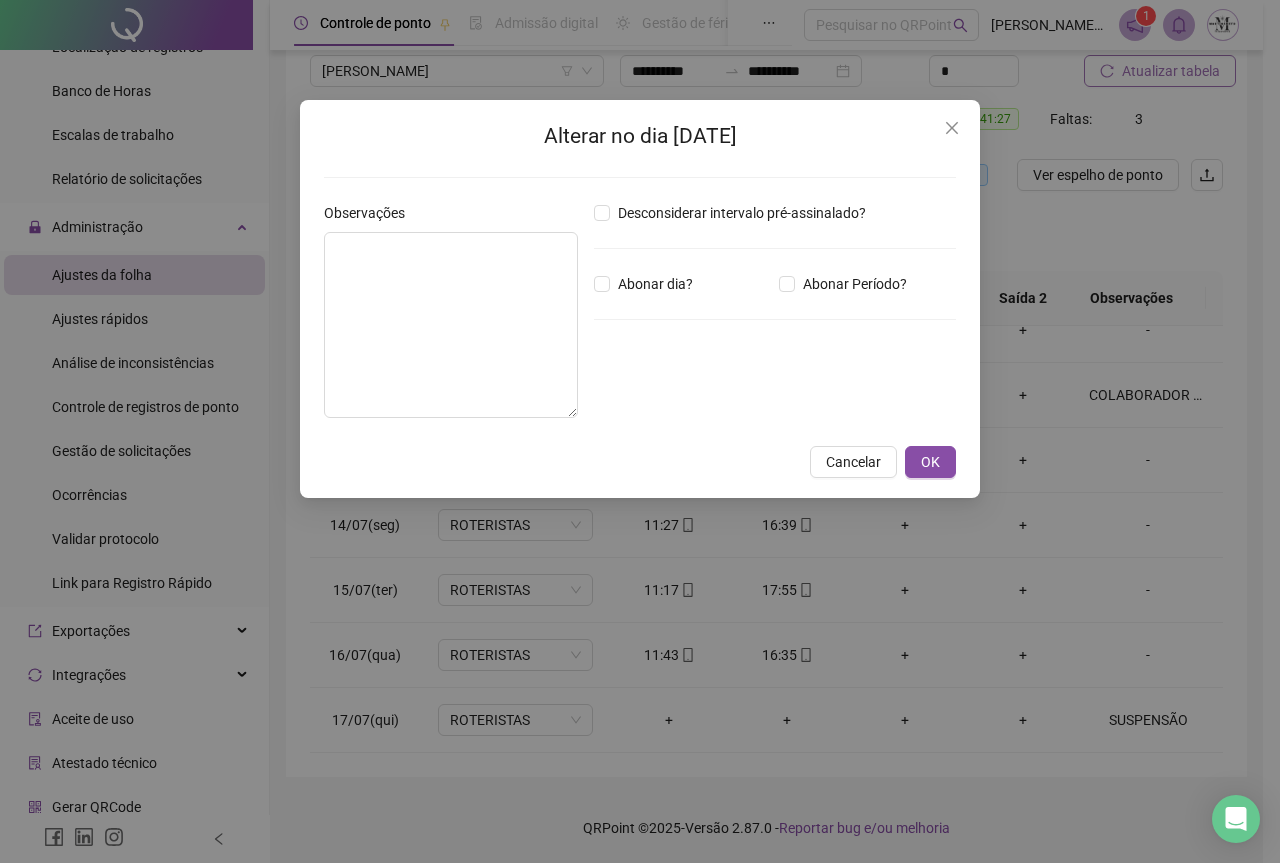 type on "*********" 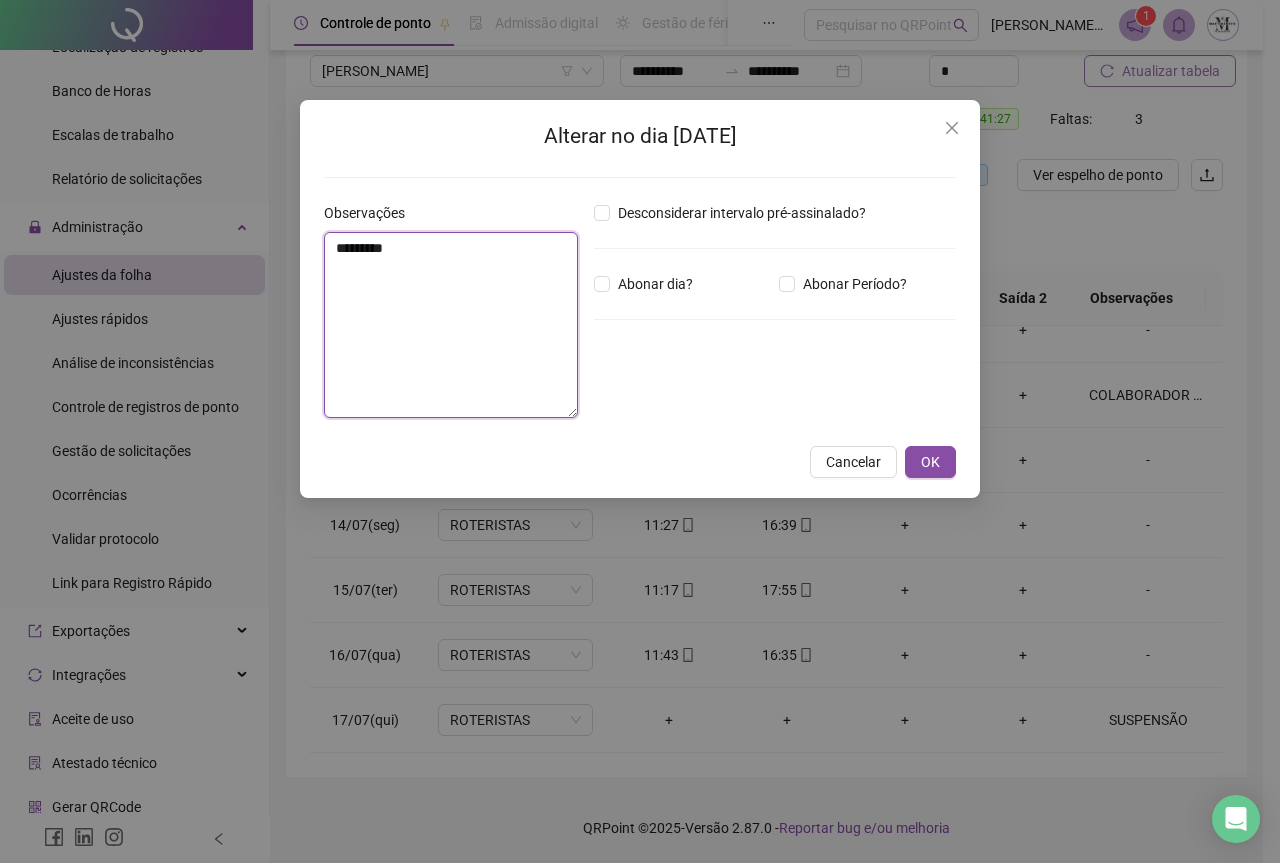 drag, startPoint x: 425, startPoint y: 257, endPoint x: 299, endPoint y: 257, distance: 126 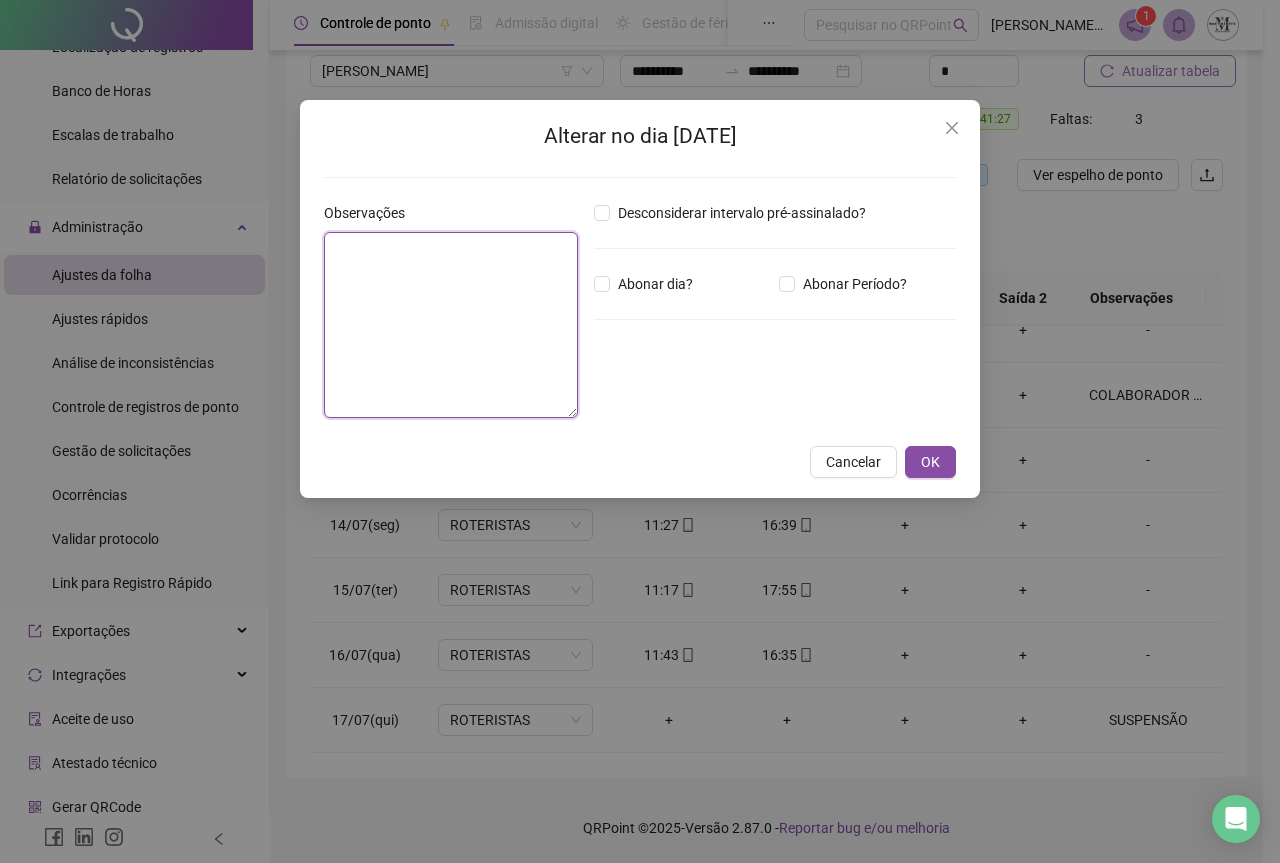 paste on "**********" 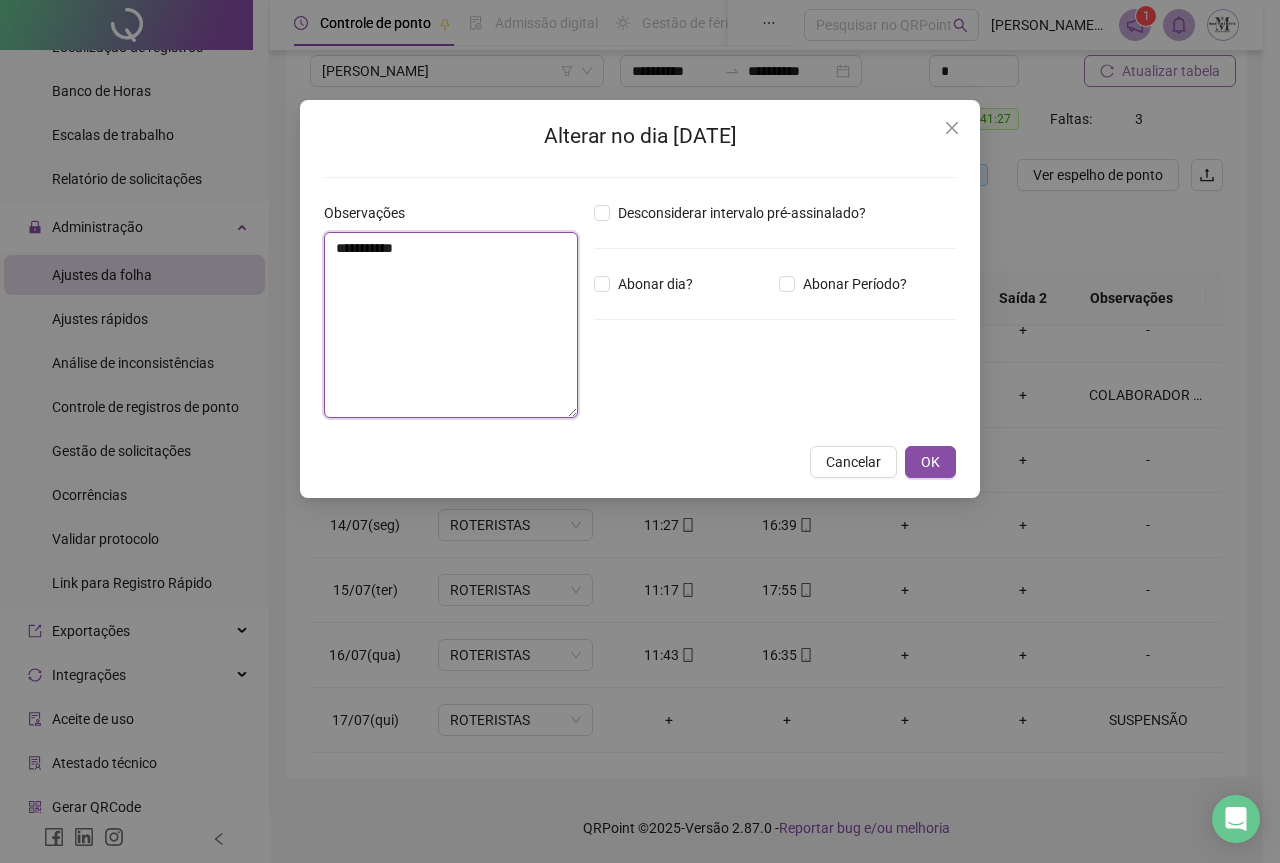 drag, startPoint x: 434, startPoint y: 250, endPoint x: 276, endPoint y: 247, distance: 158.02847 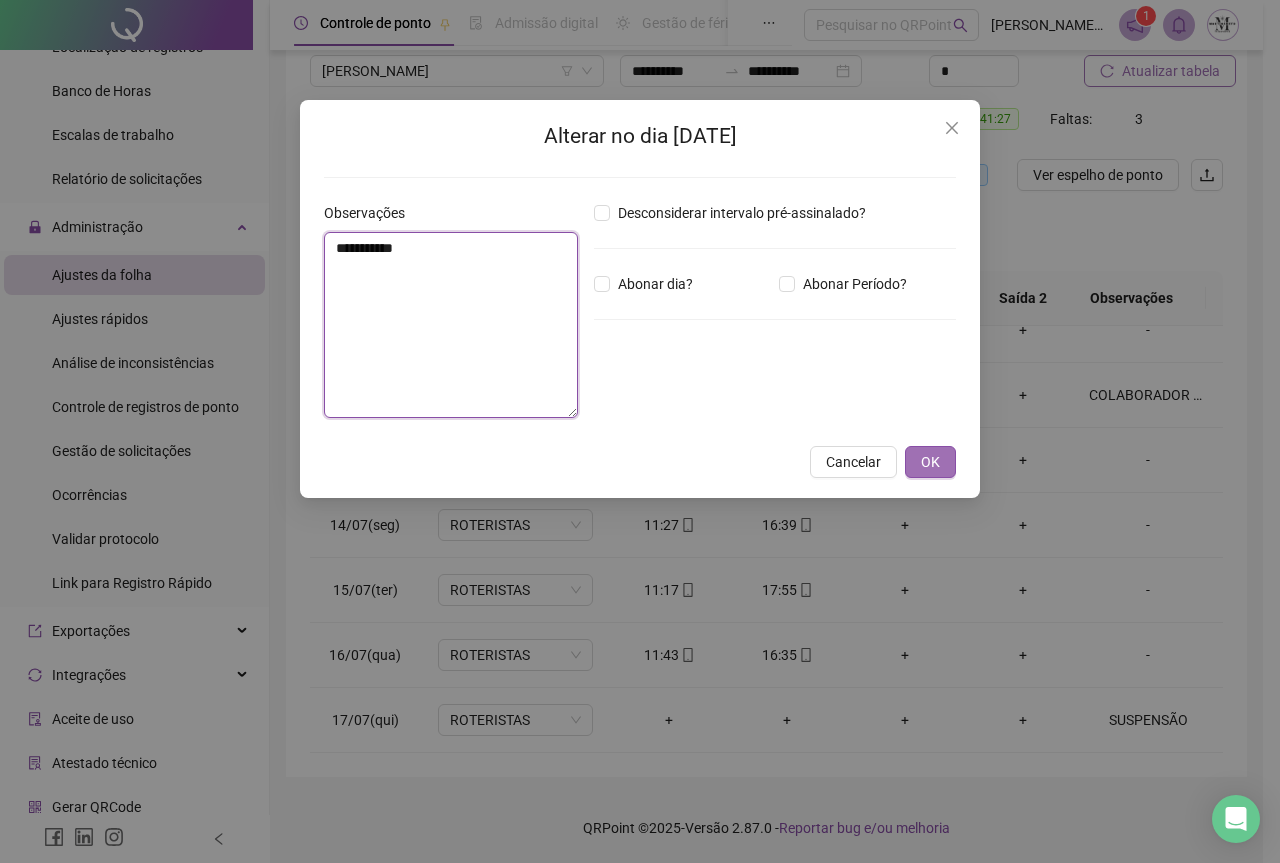 type on "**********" 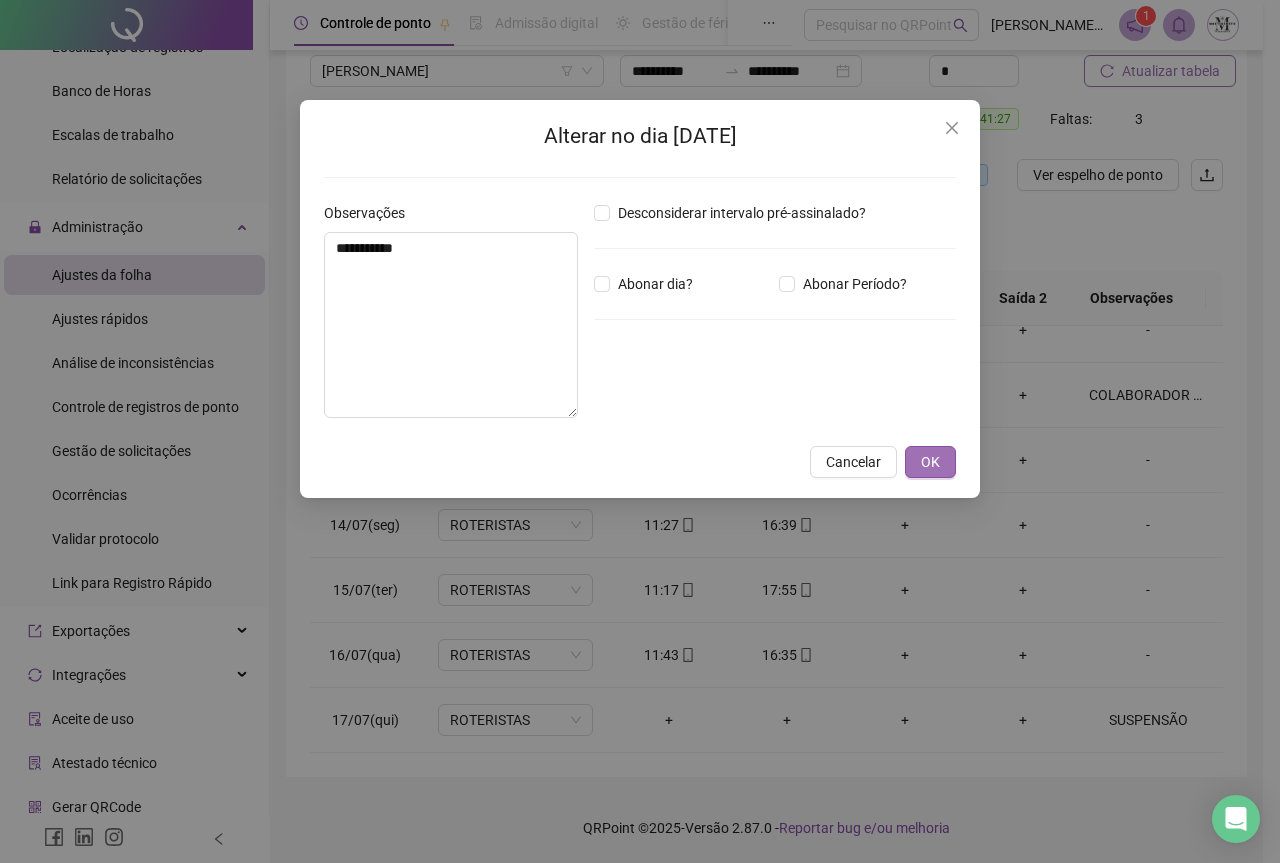 click on "OK" at bounding box center (930, 462) 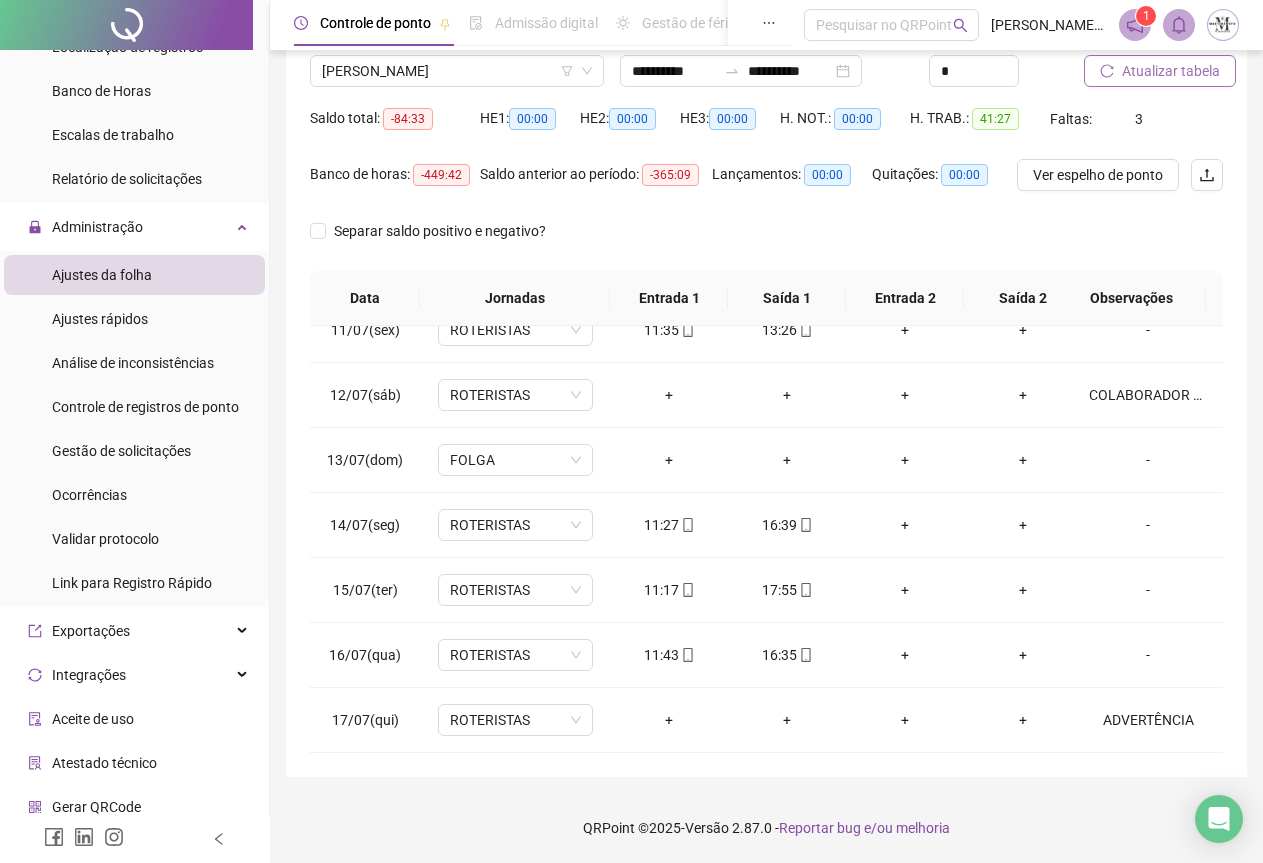 click on "Atualizar tabela" at bounding box center (1171, 71) 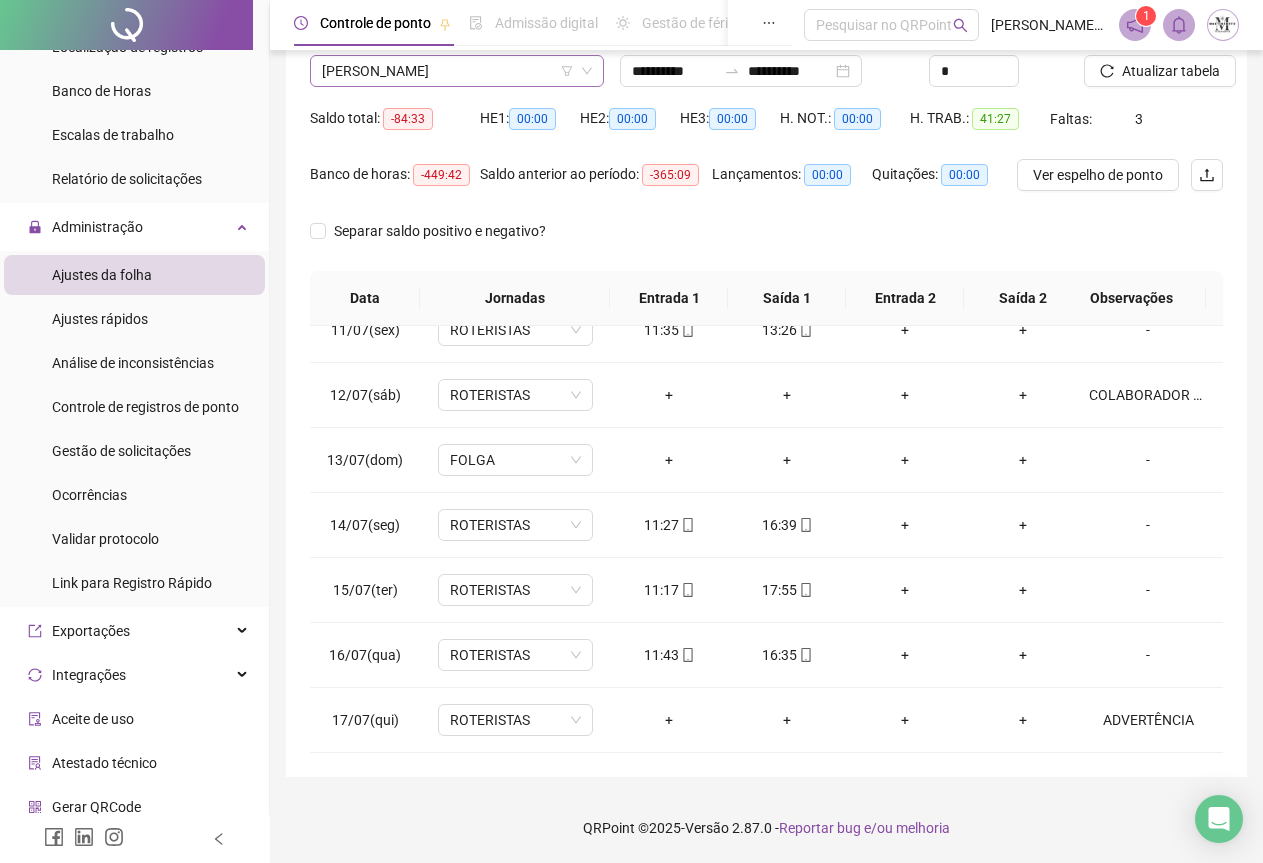 click on "[PERSON_NAME]" at bounding box center (457, 71) 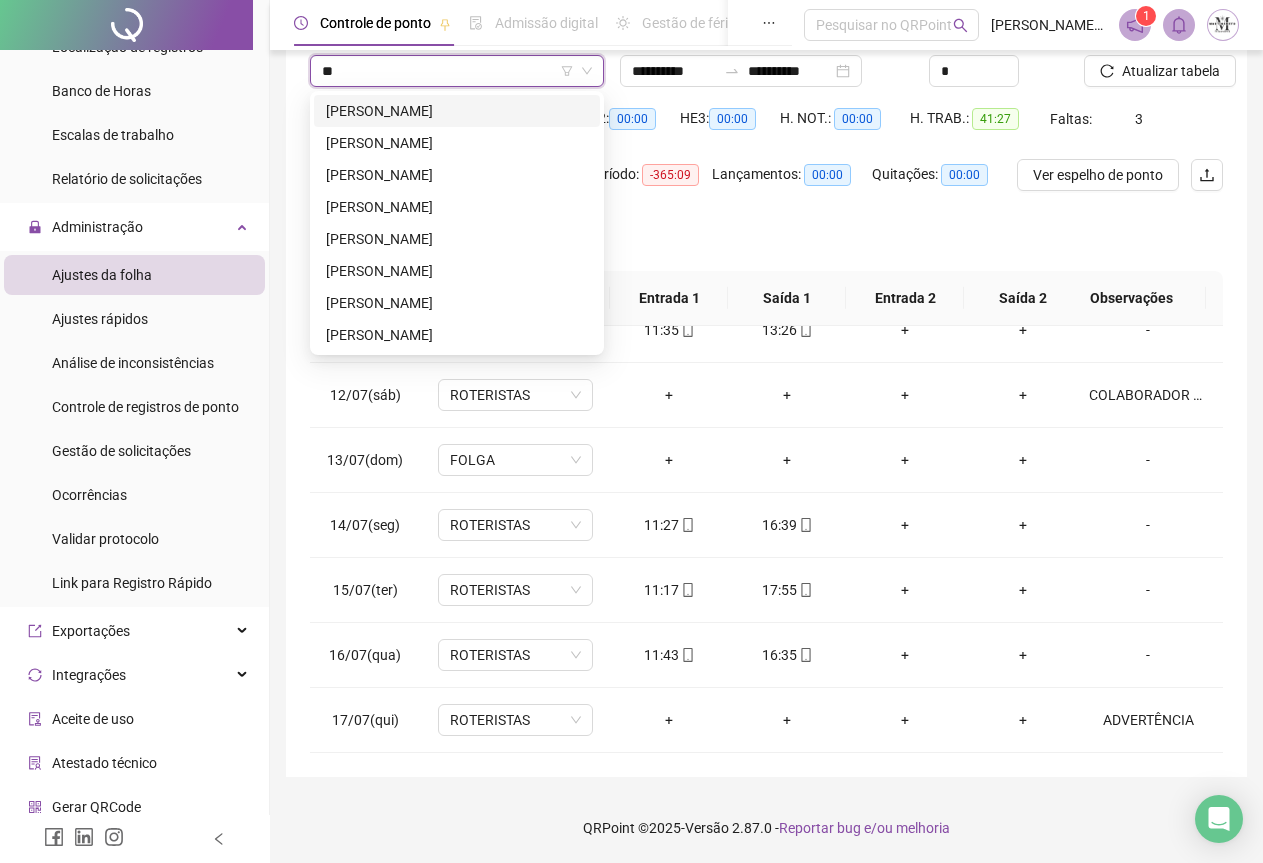 scroll, scrollTop: 0, scrollLeft: 0, axis: both 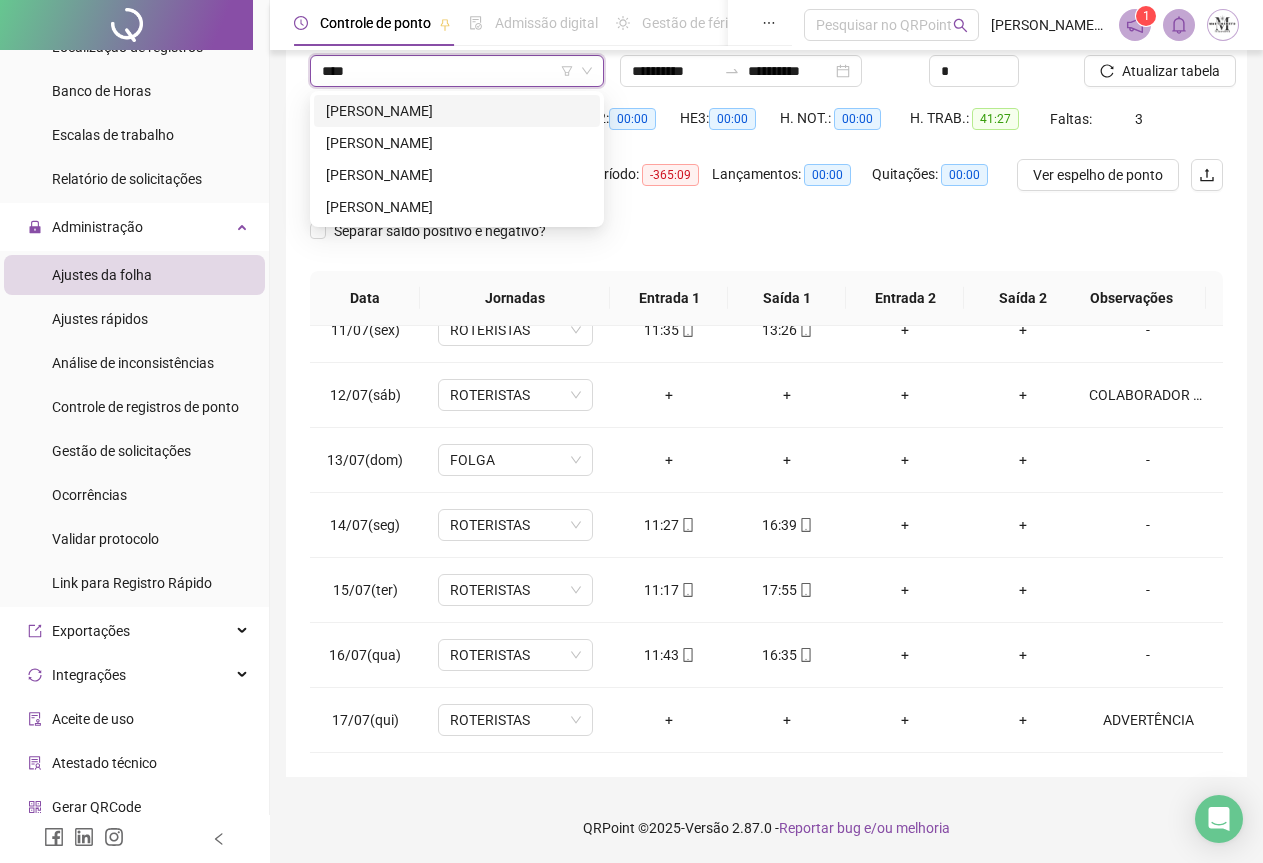 type on "*****" 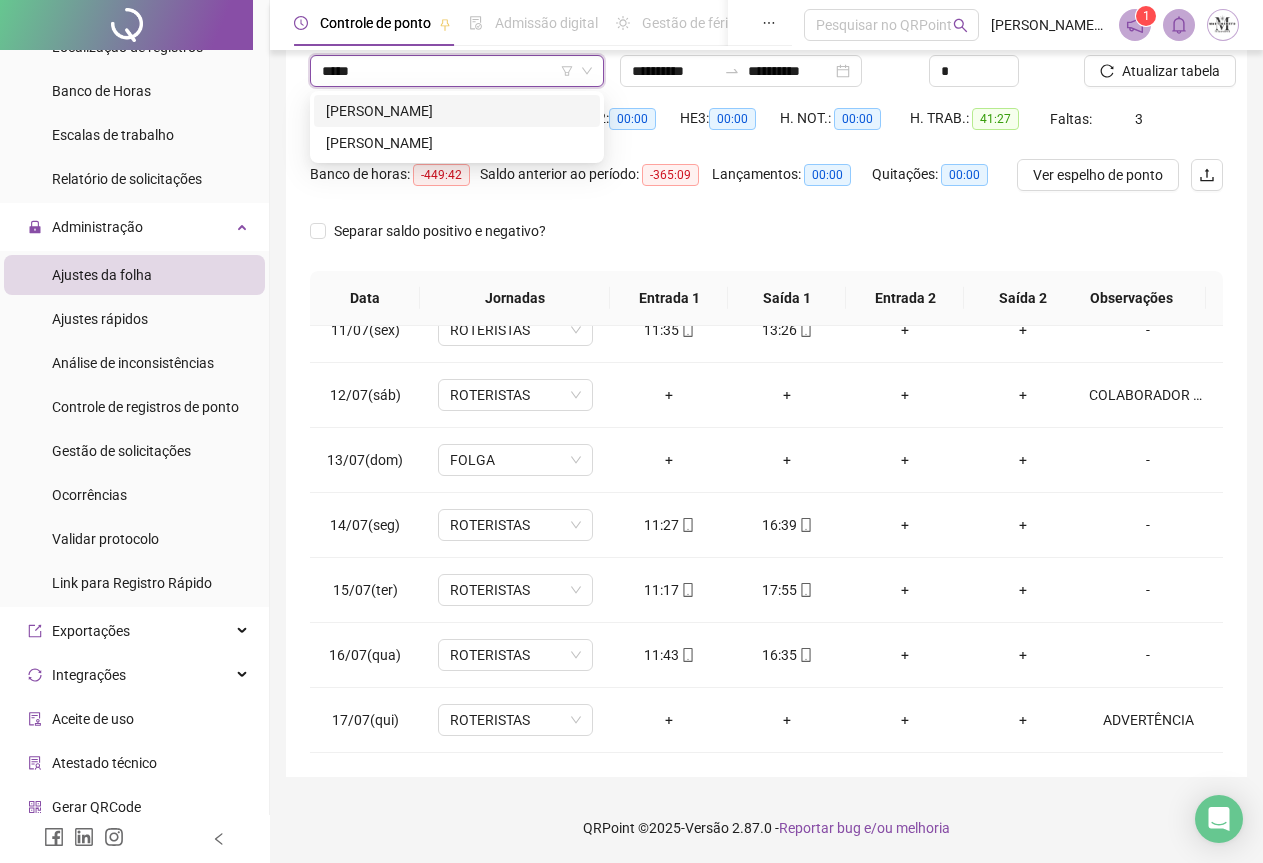 click on "[PERSON_NAME]" at bounding box center [457, 111] 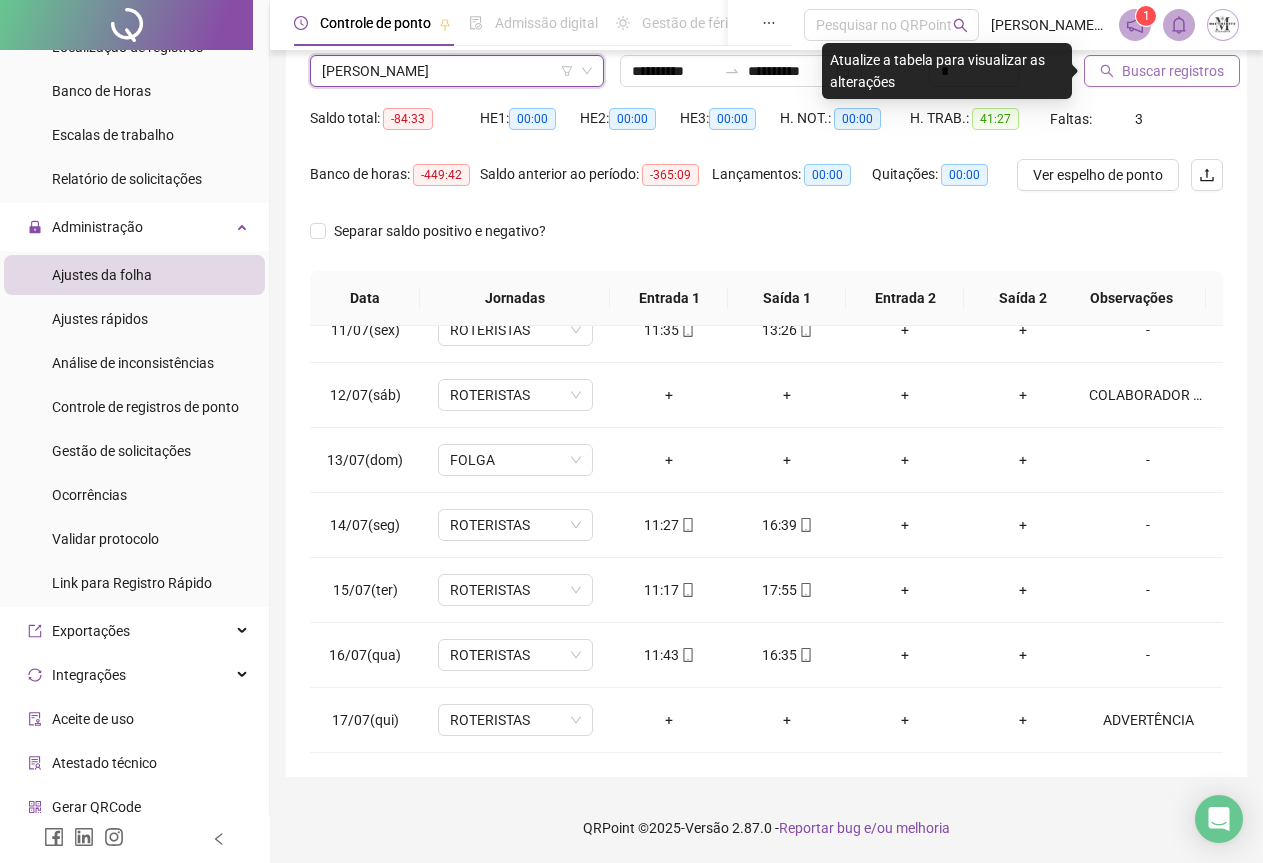 click on "Buscar registros" at bounding box center [1173, 71] 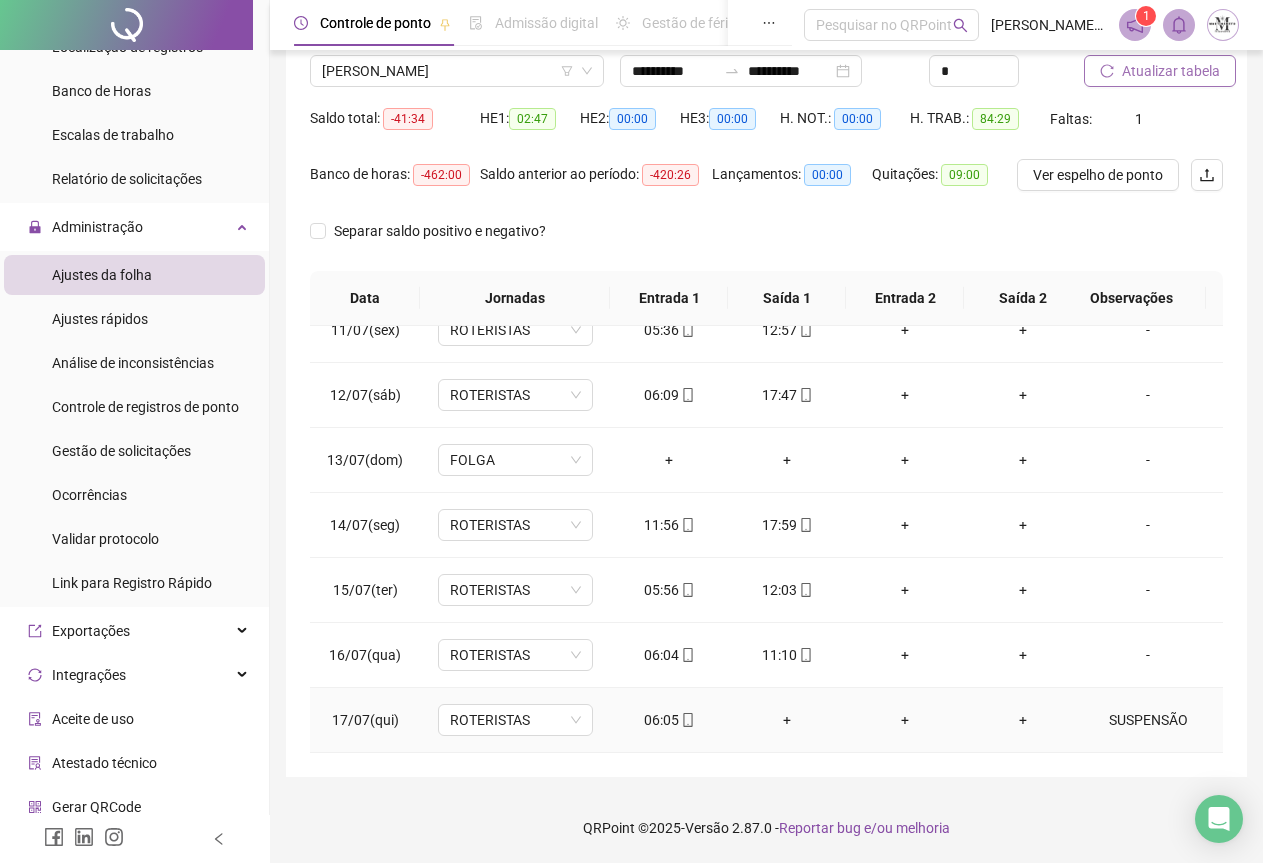 click on "SUSPENSÃO" at bounding box center (1148, 720) 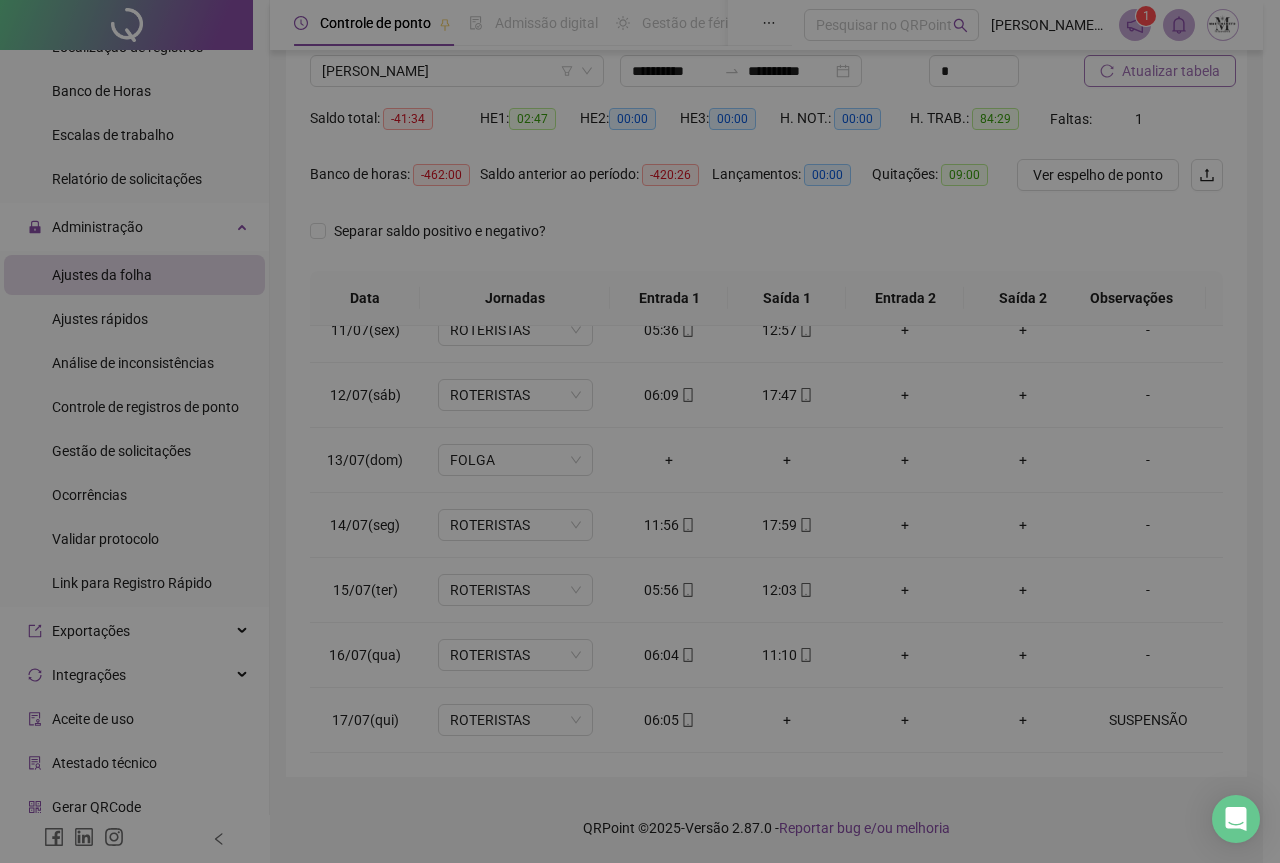 type on "*********" 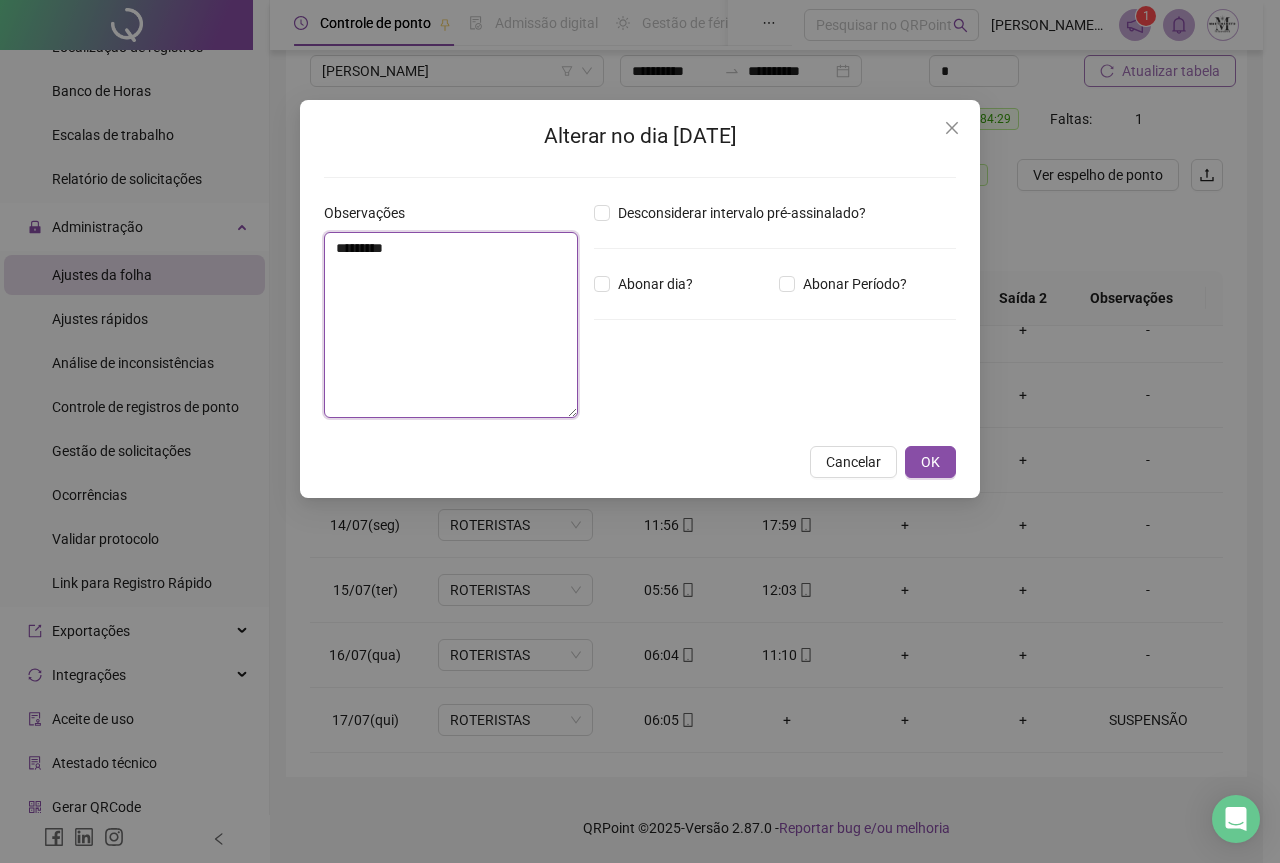 drag, startPoint x: 414, startPoint y: 262, endPoint x: 334, endPoint y: 265, distance: 80.05623 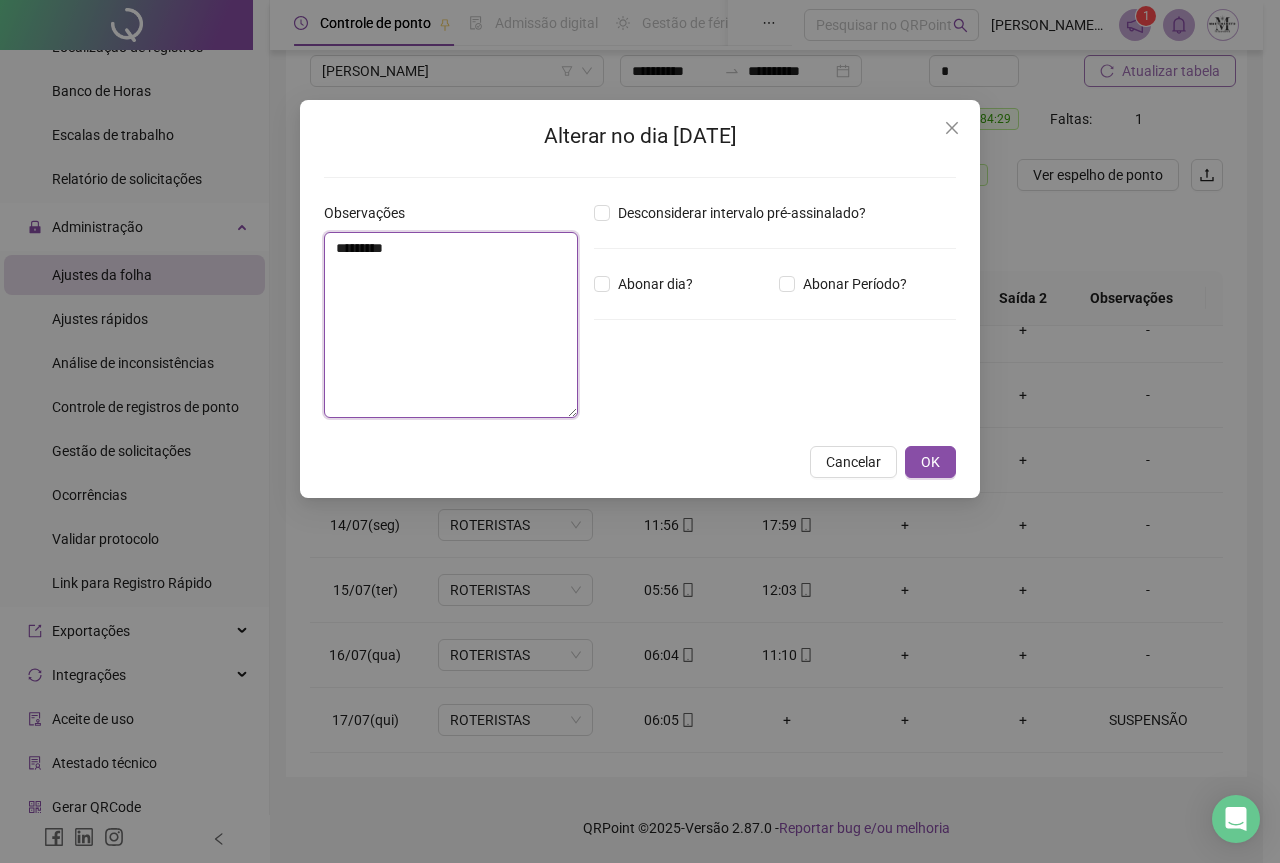 drag, startPoint x: 418, startPoint y: 246, endPoint x: 277, endPoint y: 246, distance: 141 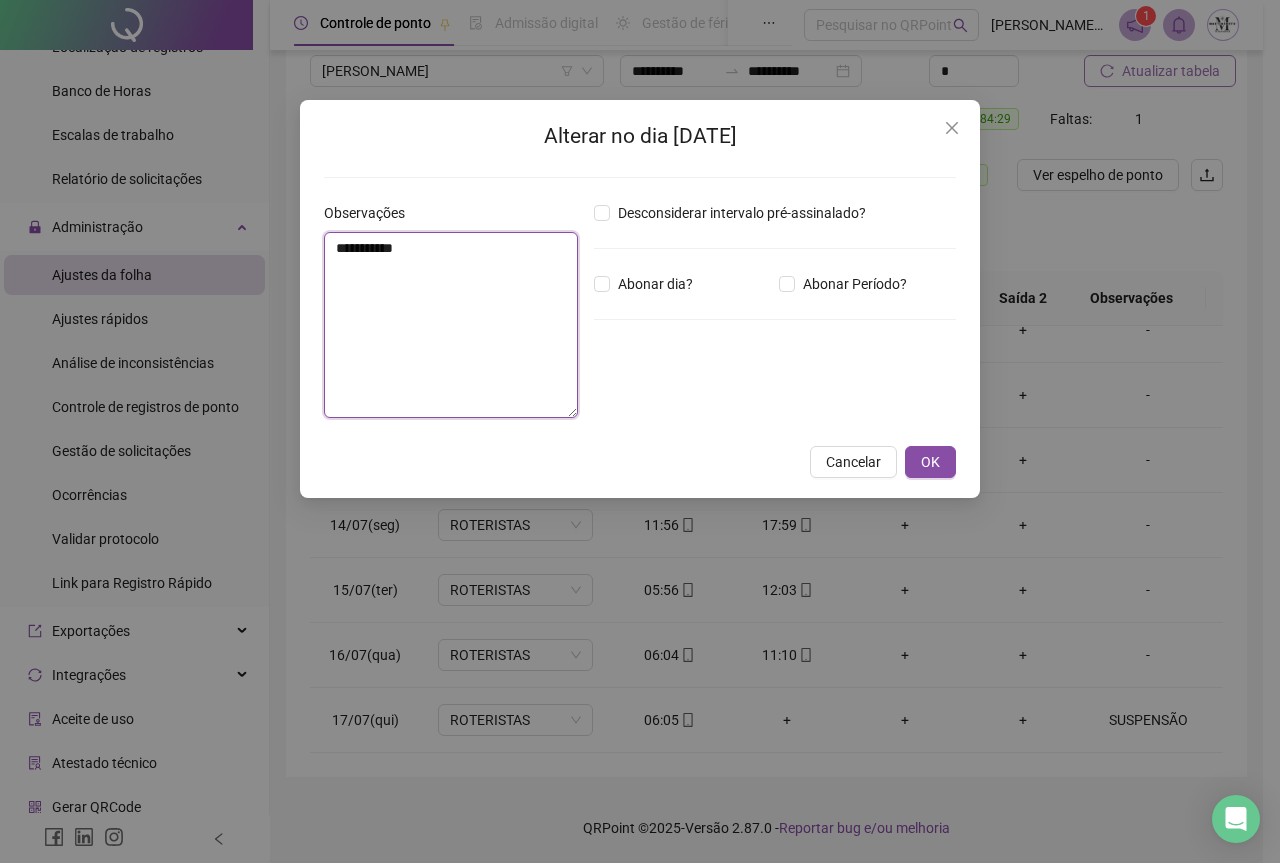 drag, startPoint x: 487, startPoint y: 251, endPoint x: 300, endPoint y: 256, distance: 187.06683 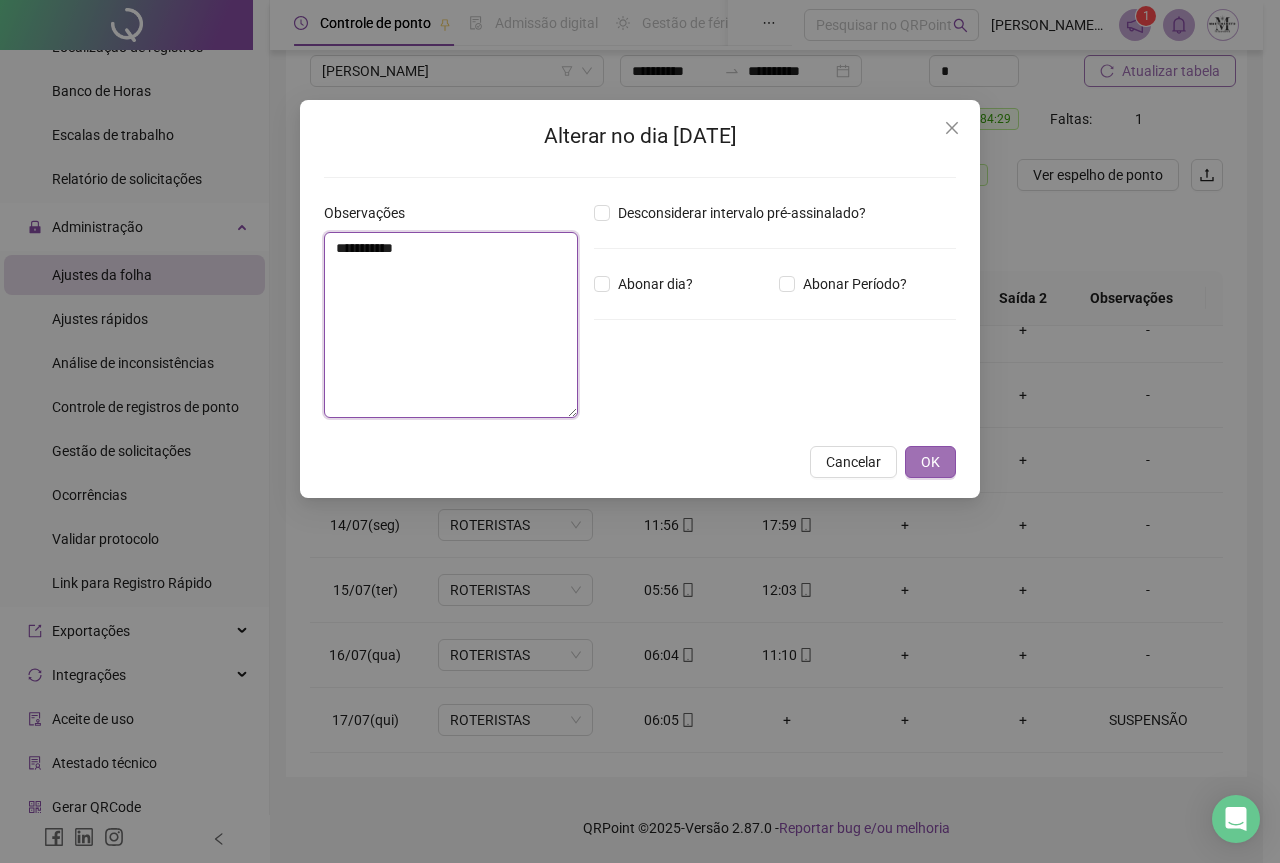 type on "**********" 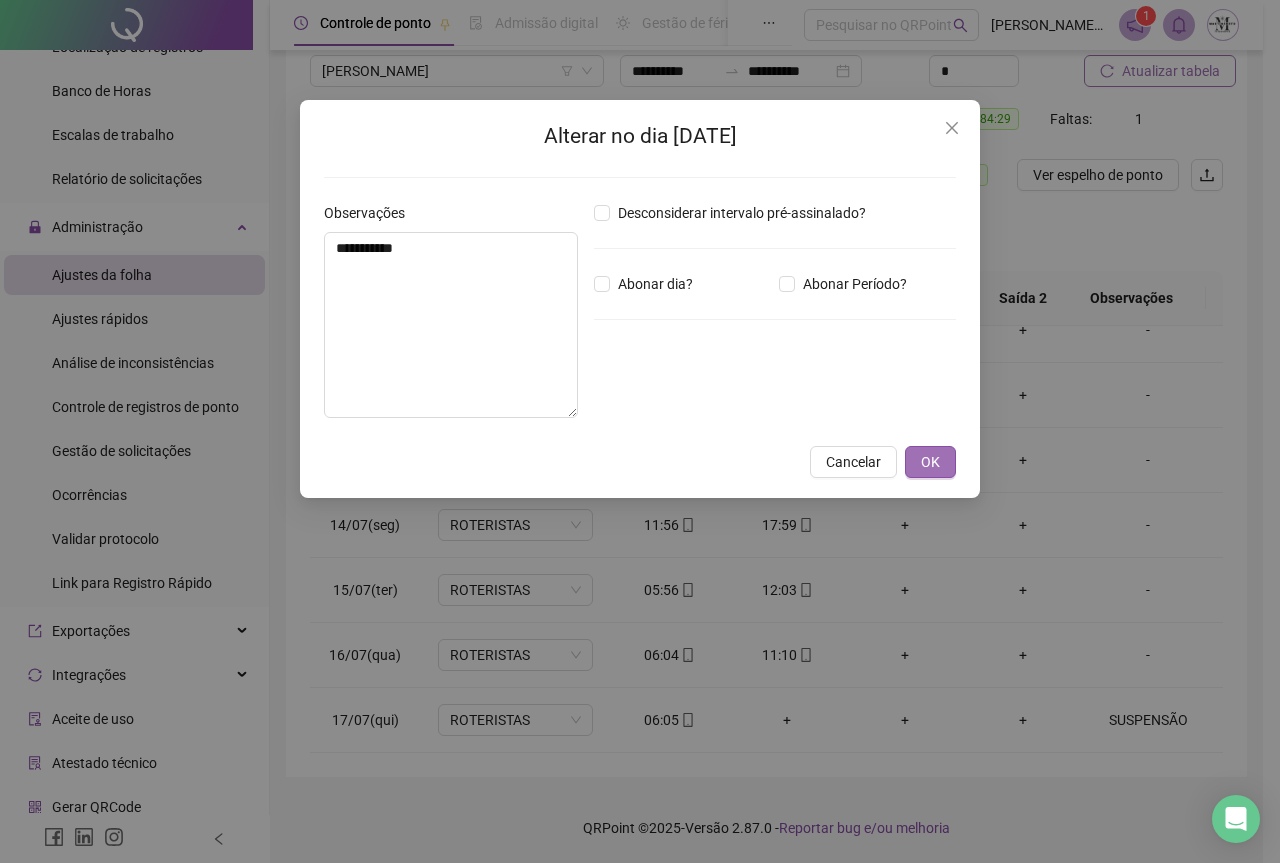 click on "OK" at bounding box center [930, 462] 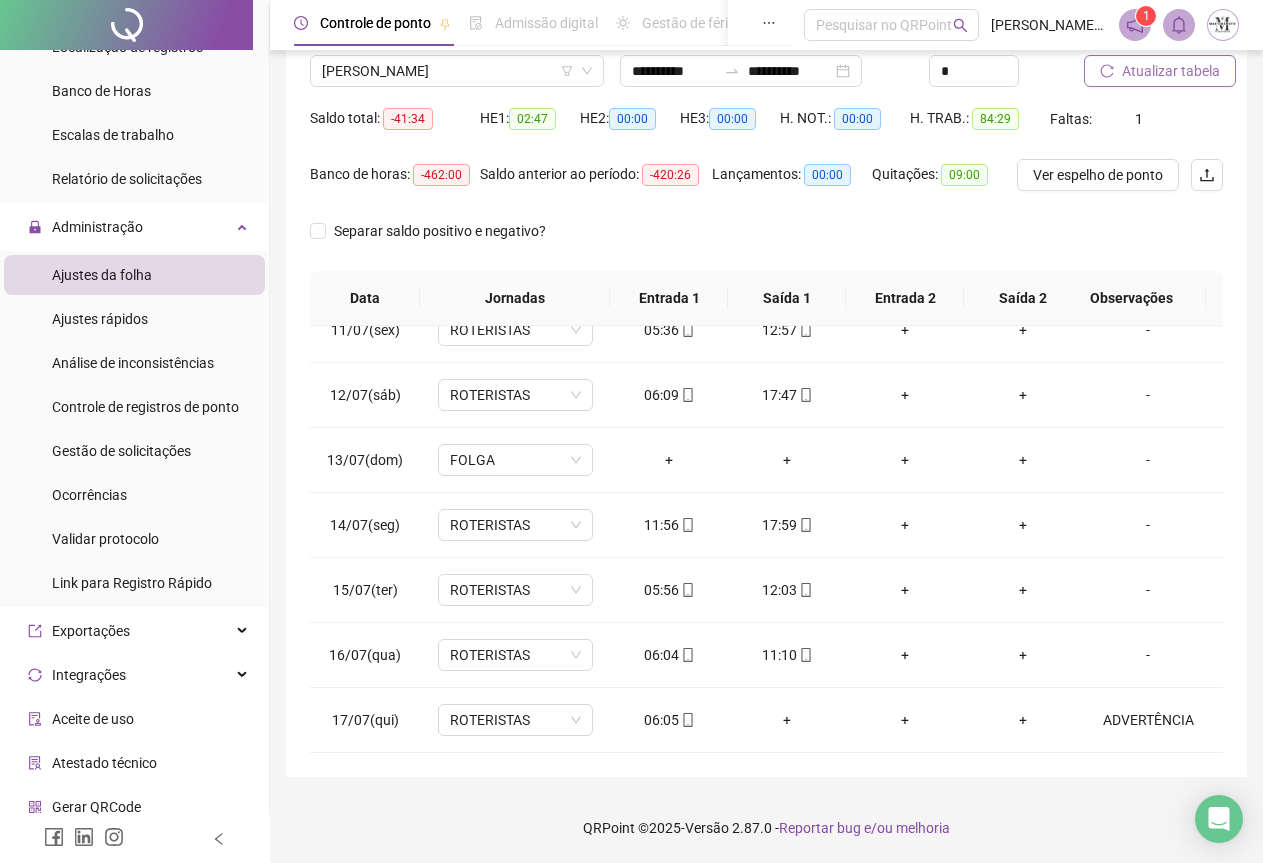 click on "Atualizar tabela" at bounding box center [1171, 71] 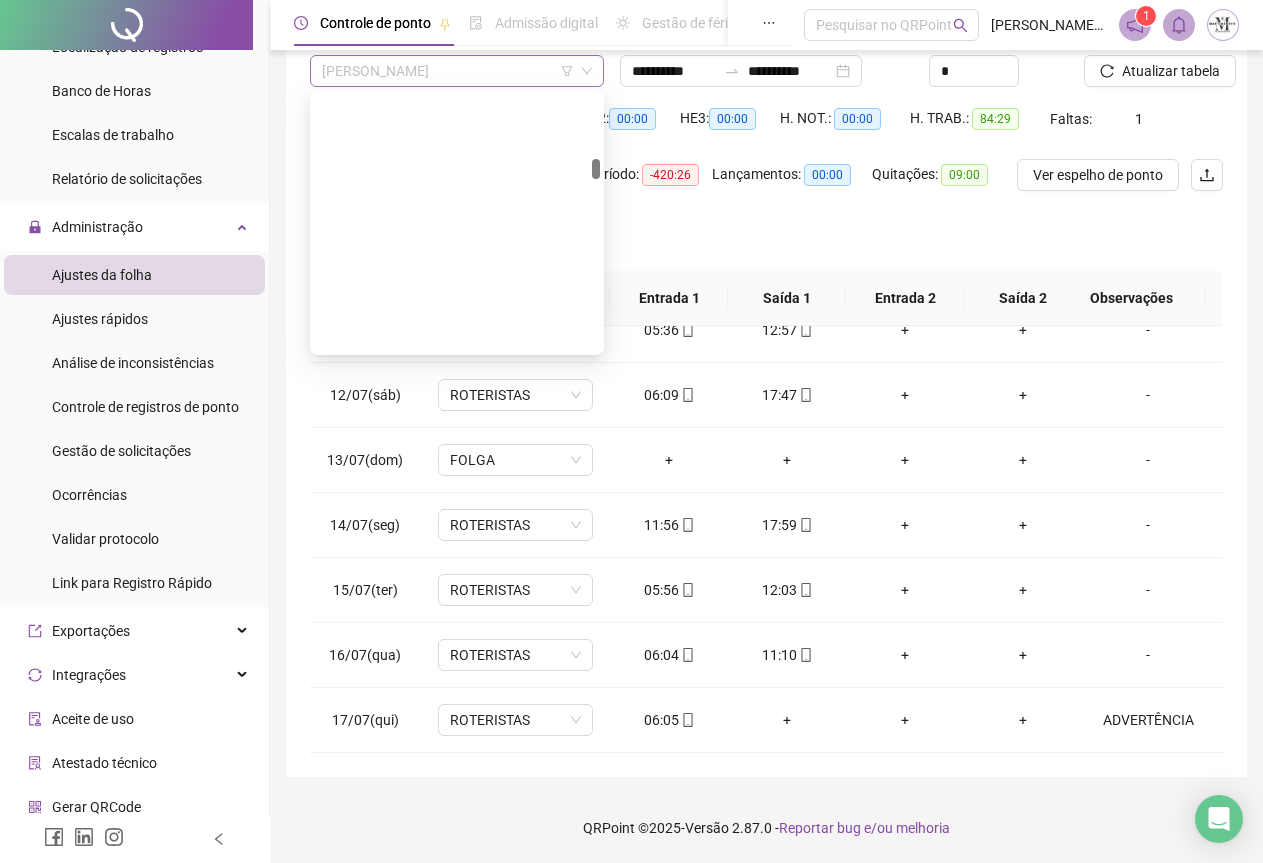 click on "[PERSON_NAME]" at bounding box center (457, 71) 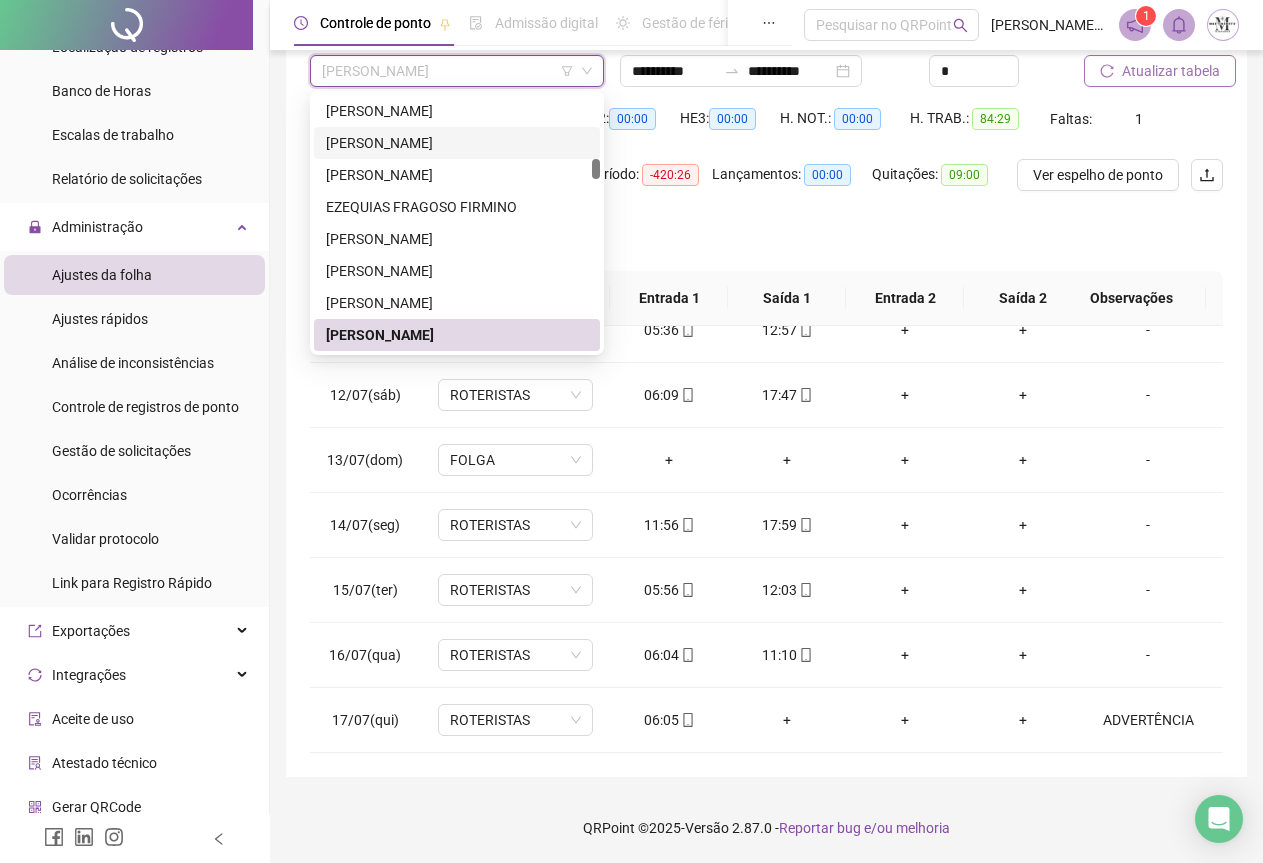 click on "Atualizar tabela" at bounding box center (1171, 71) 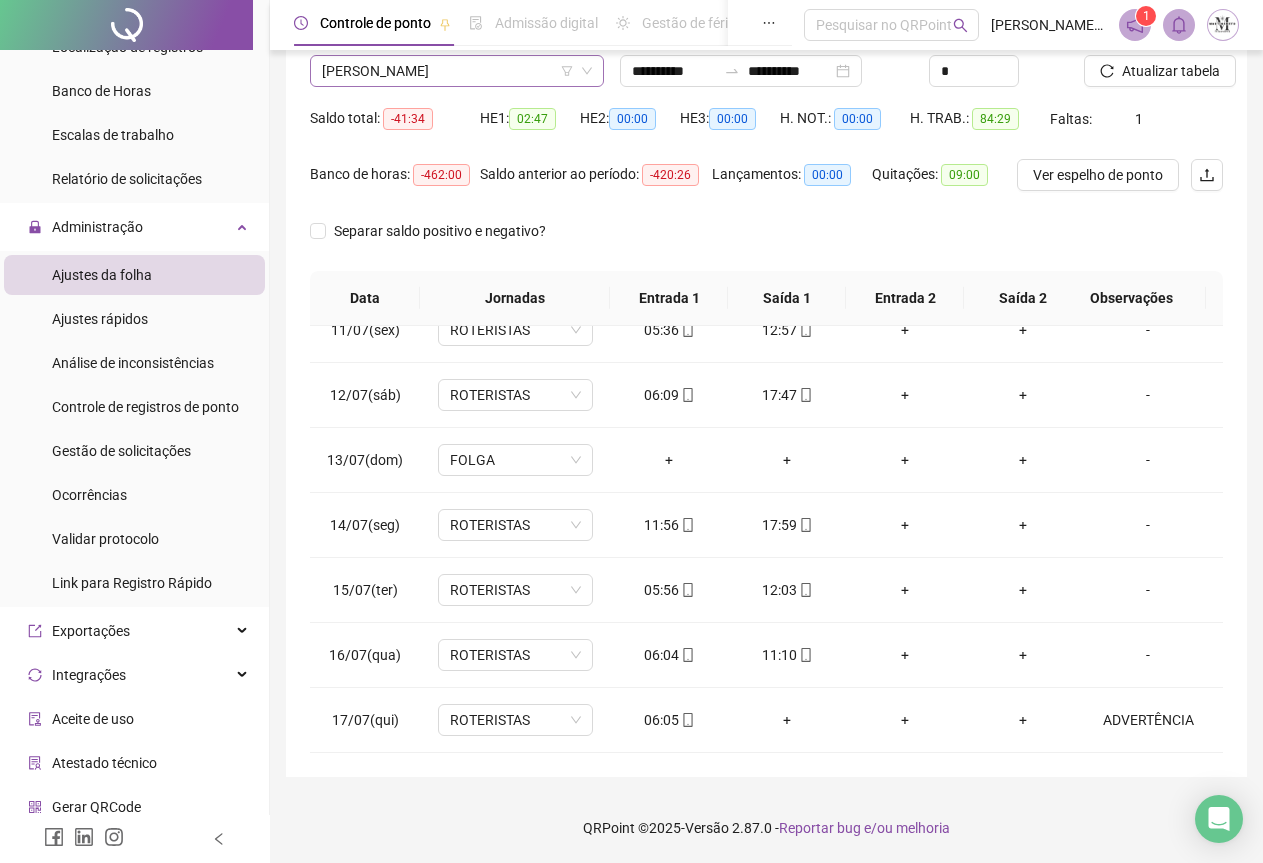 click on "[PERSON_NAME]" at bounding box center (457, 71) 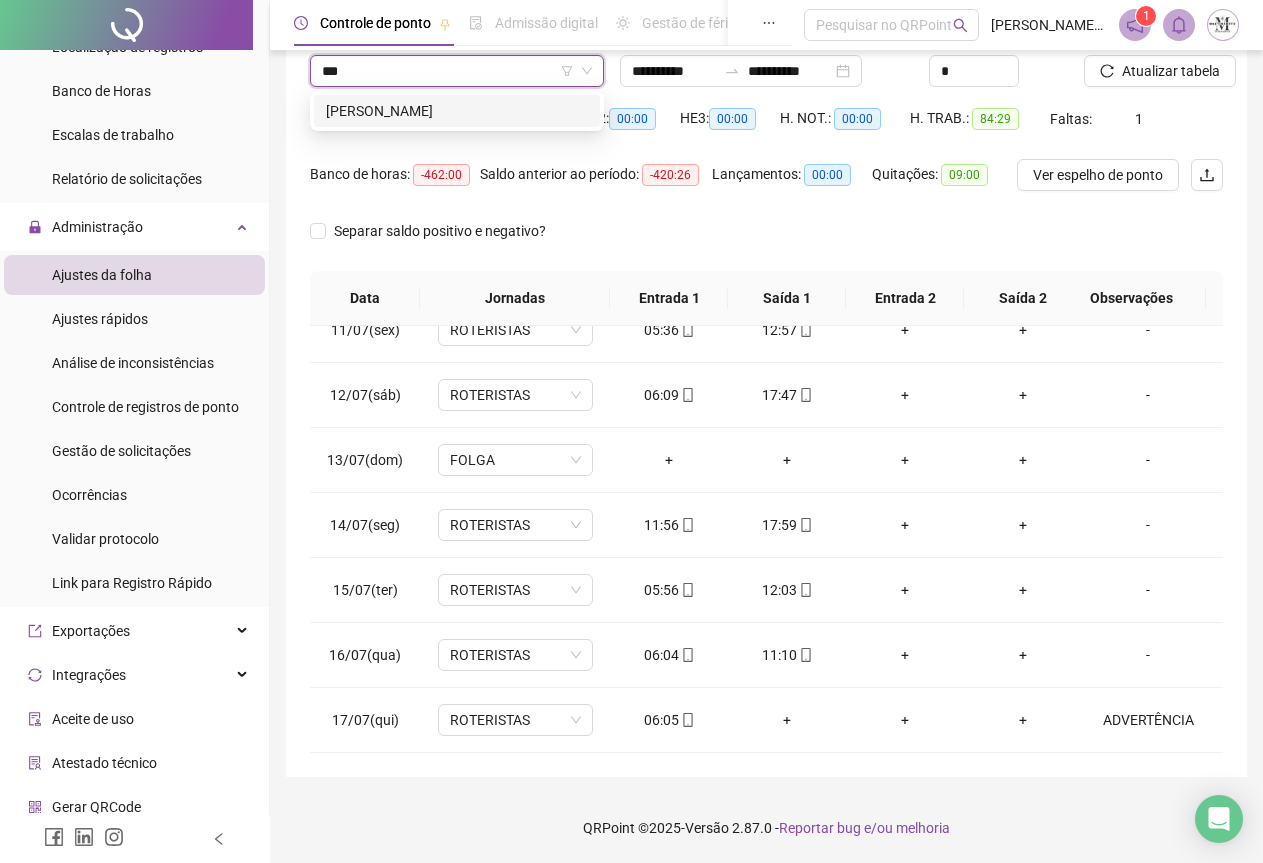 scroll, scrollTop: 0, scrollLeft: 0, axis: both 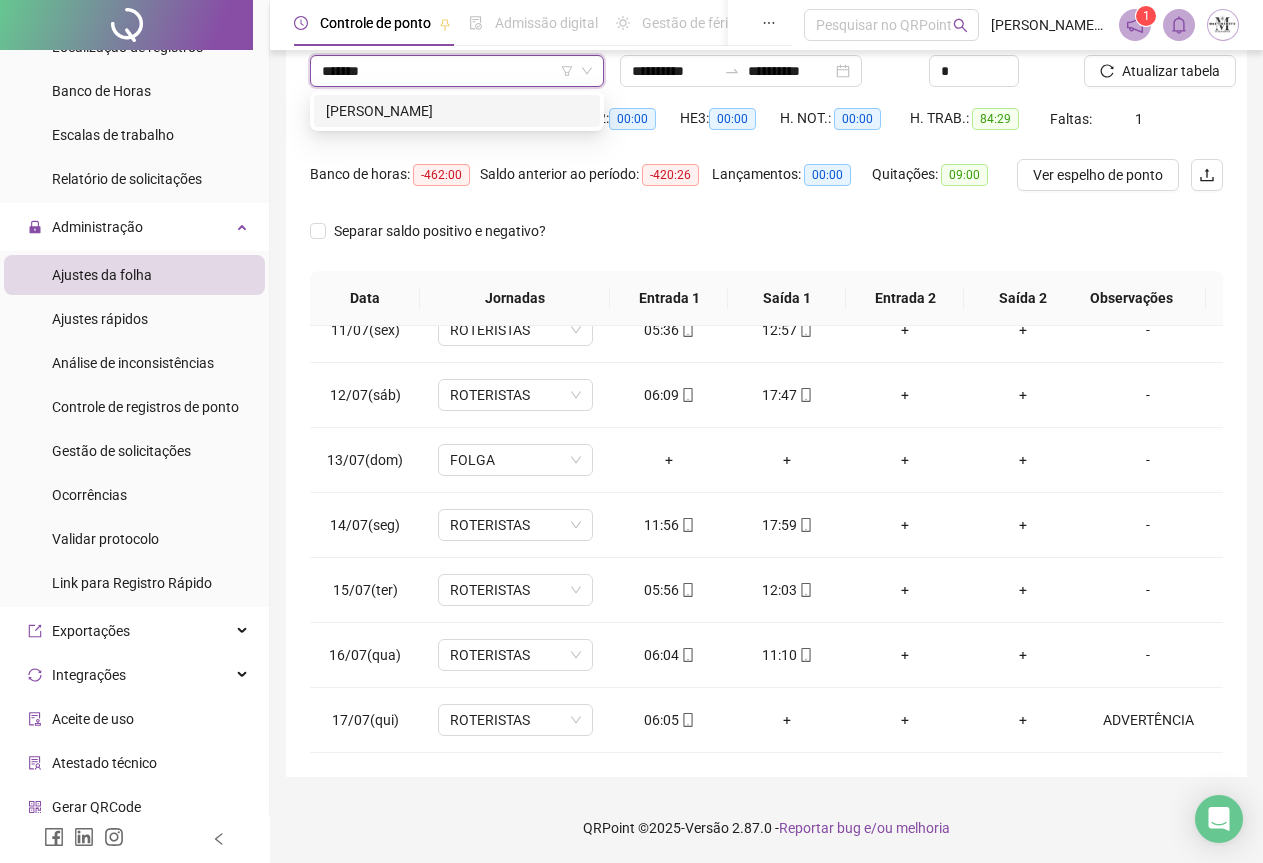 type on "********" 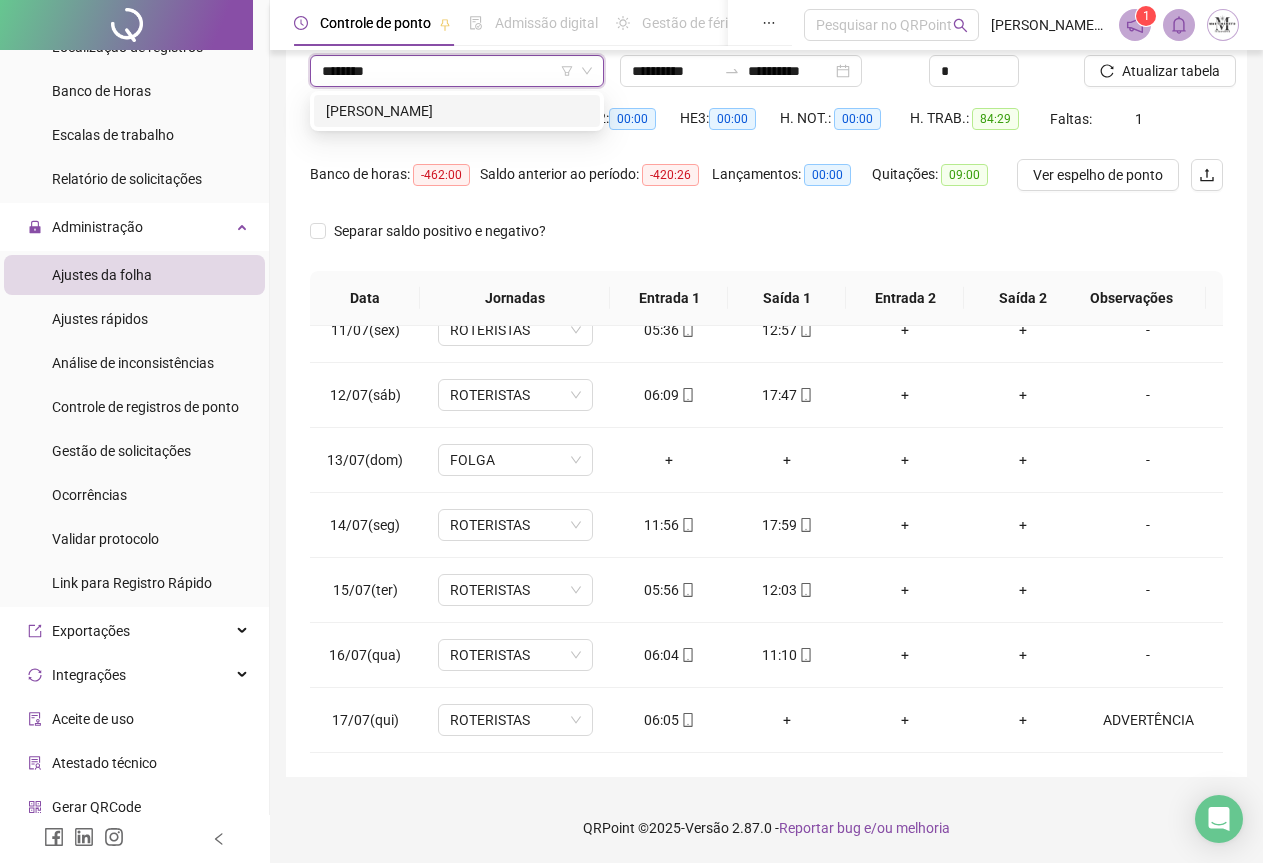click on "[PERSON_NAME]" at bounding box center (457, 111) 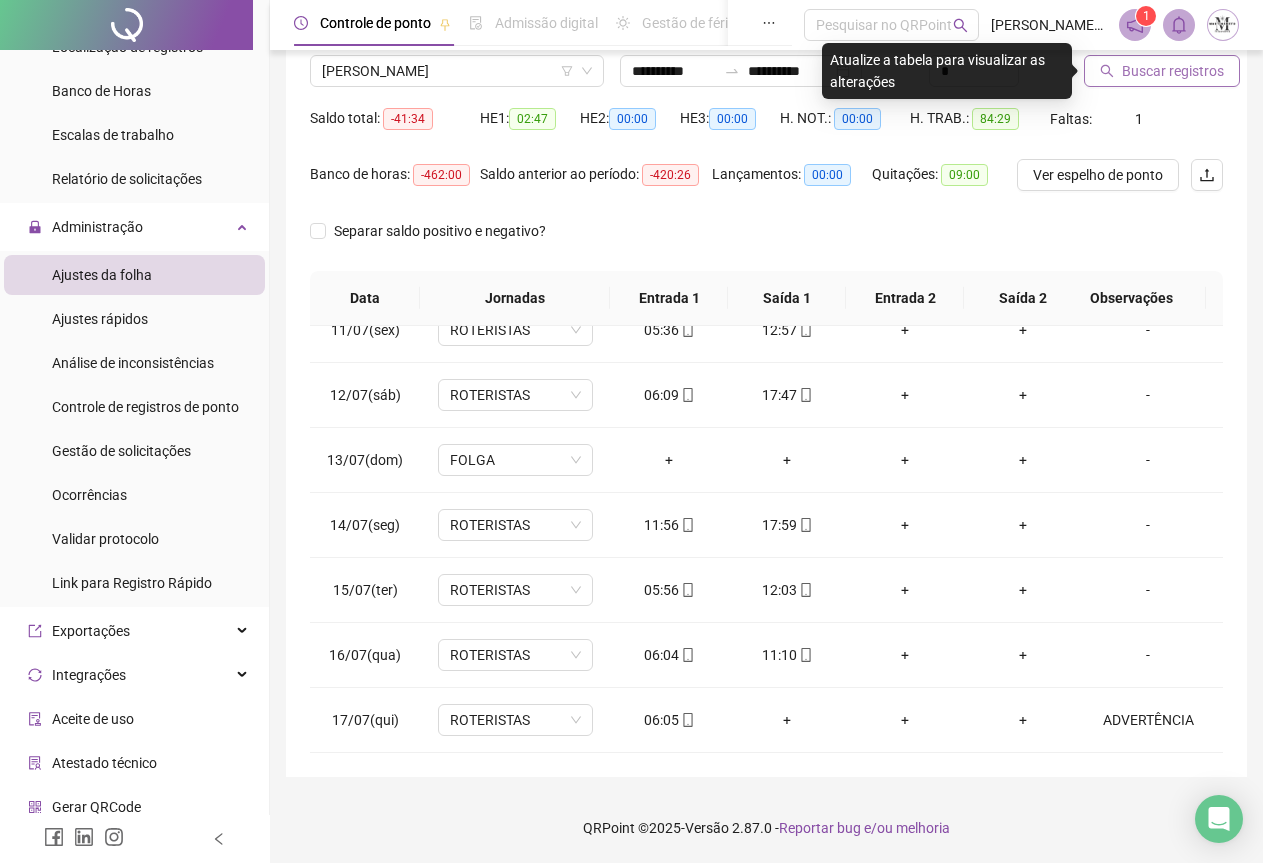 click on "Buscar registros" at bounding box center [1173, 71] 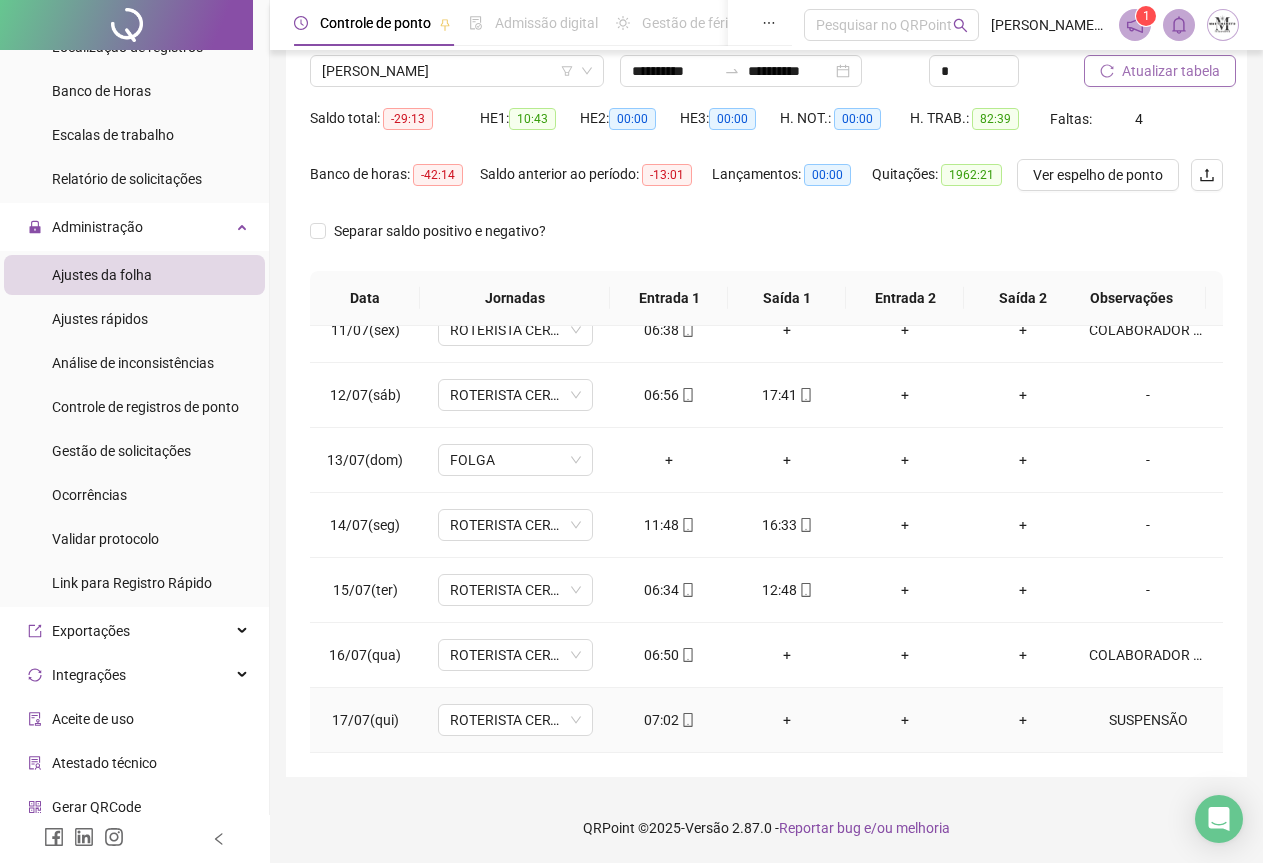 click on "SUSPENSÃO" at bounding box center (1148, 720) 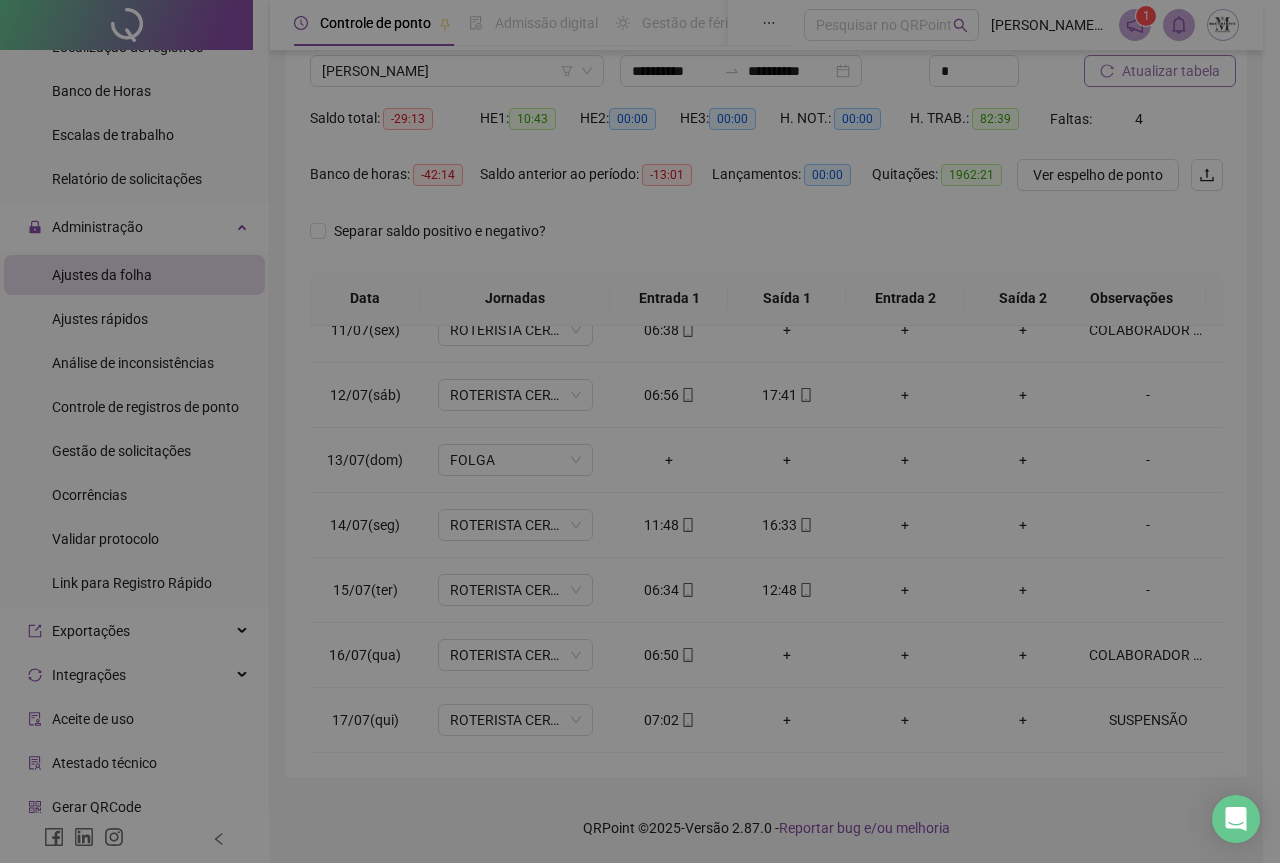 type on "*********" 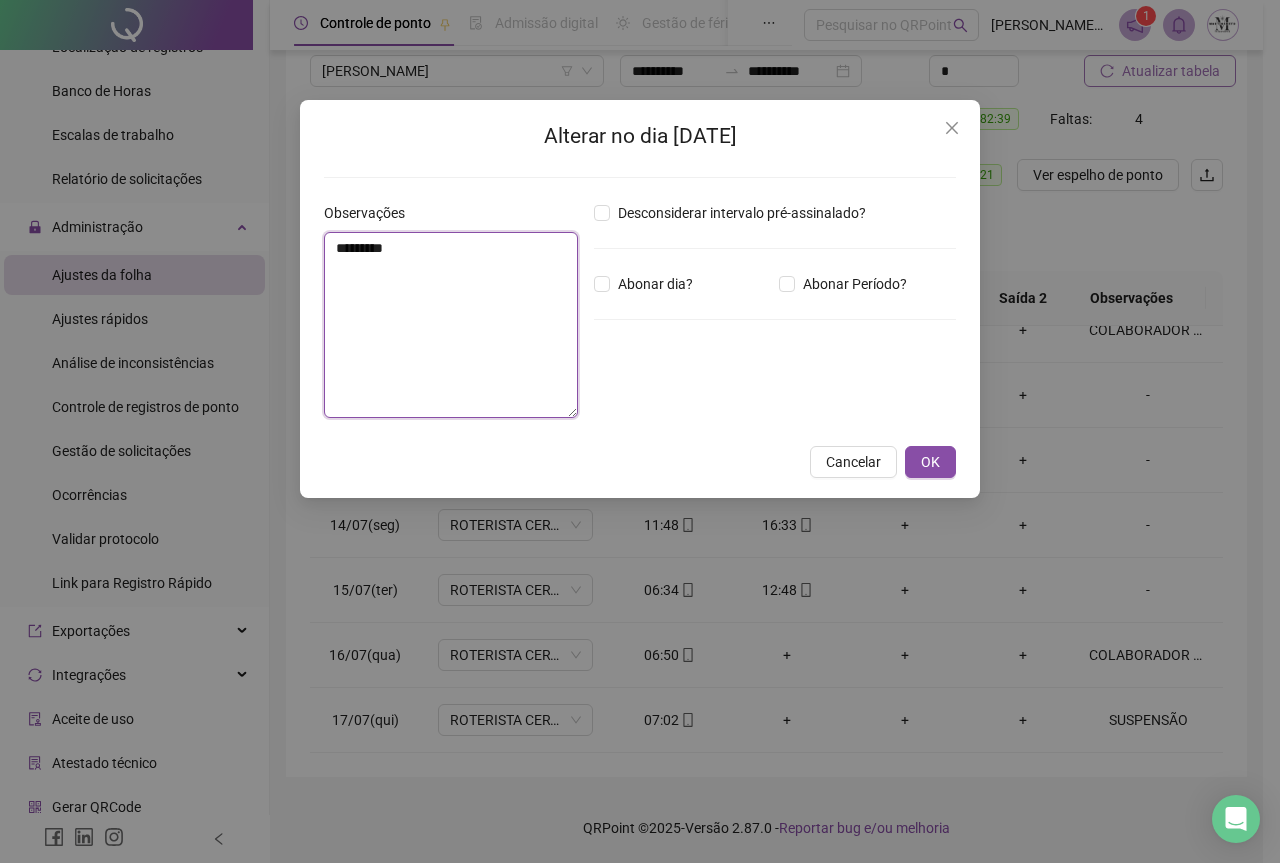 drag, startPoint x: 422, startPoint y: 257, endPoint x: 332, endPoint y: 262, distance: 90.13878 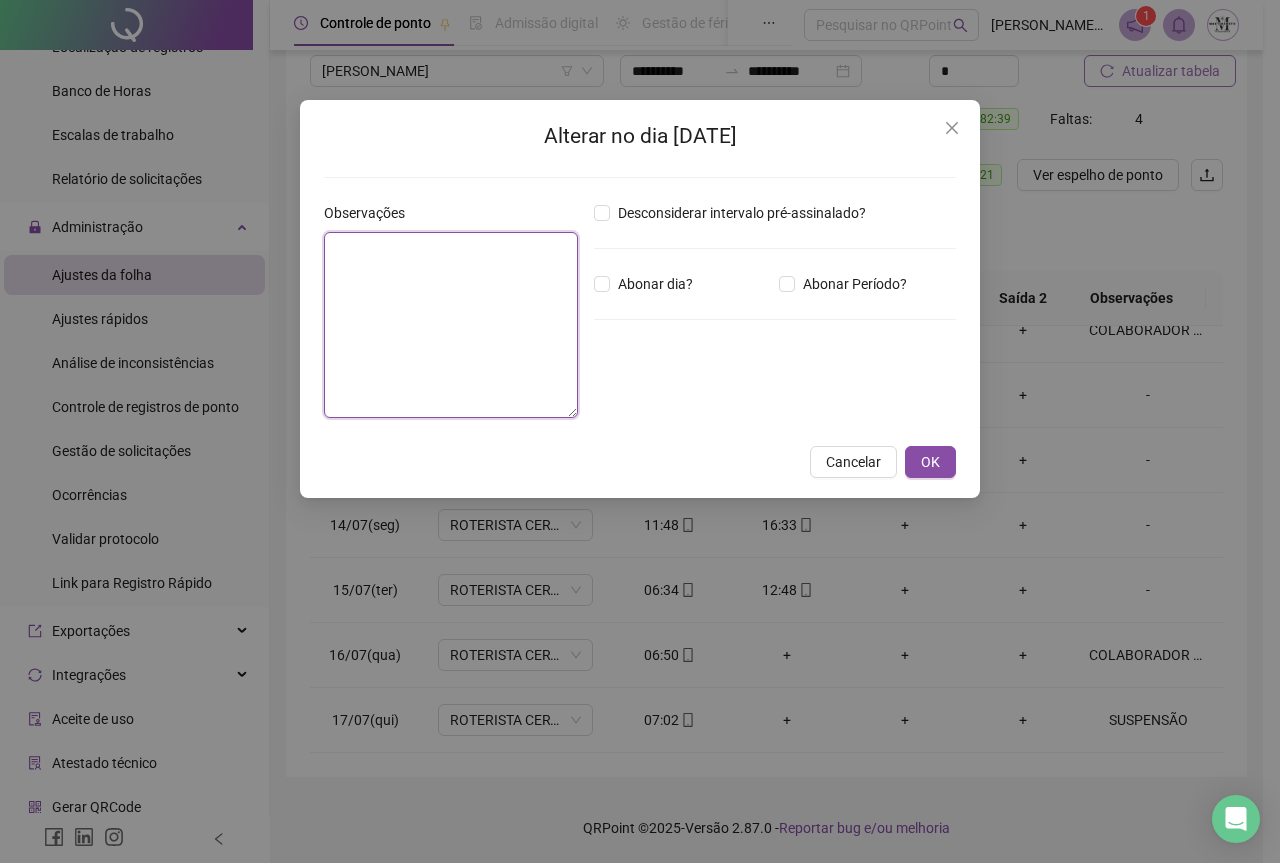 paste on "**********" 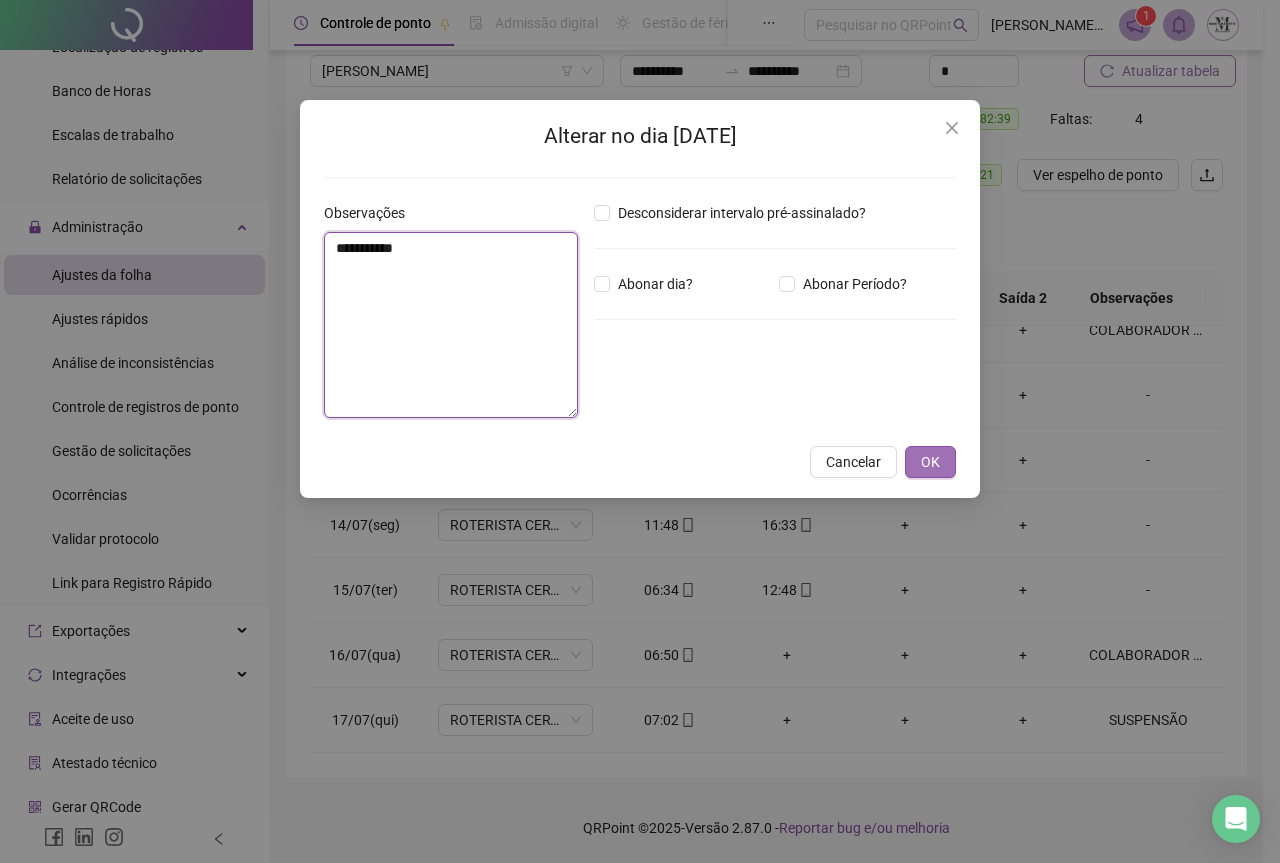 type on "**********" 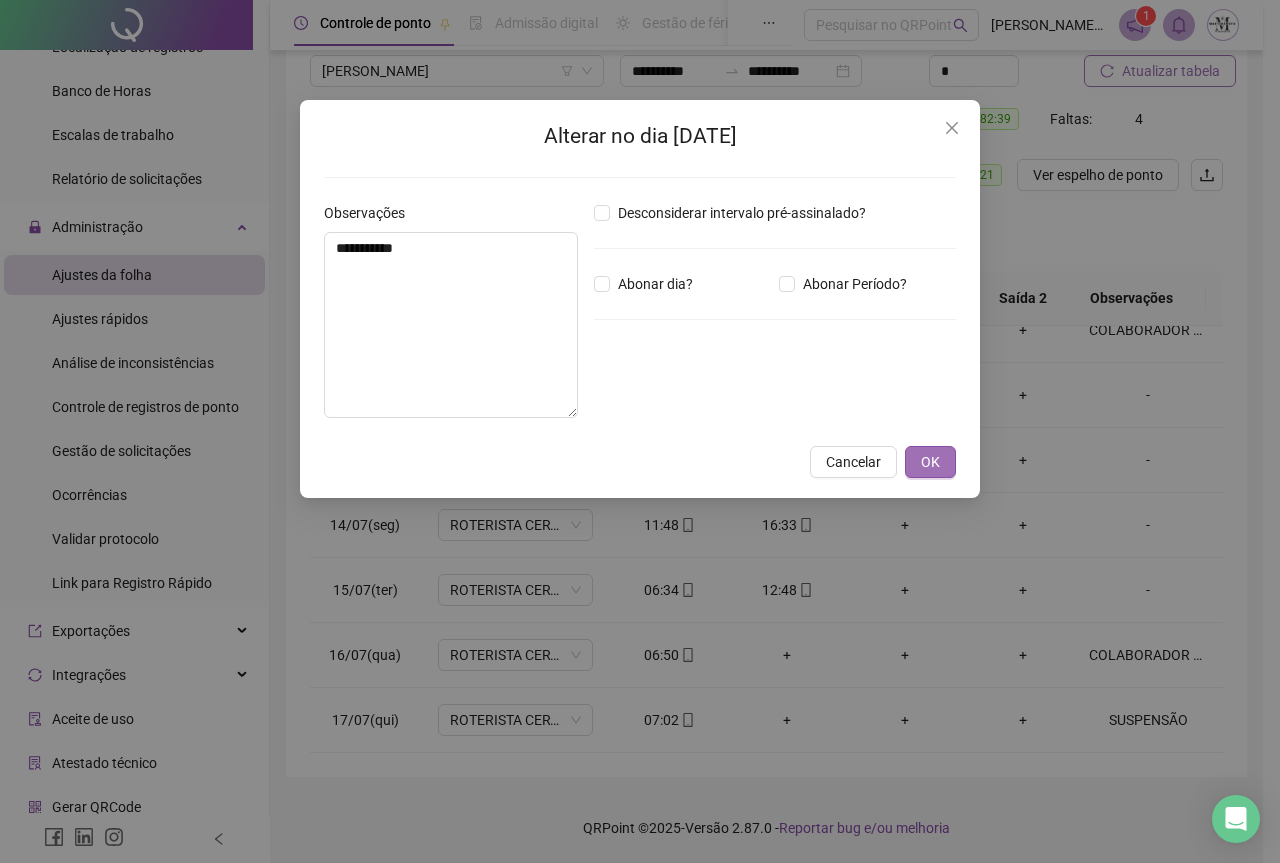 click on "OK" at bounding box center (930, 462) 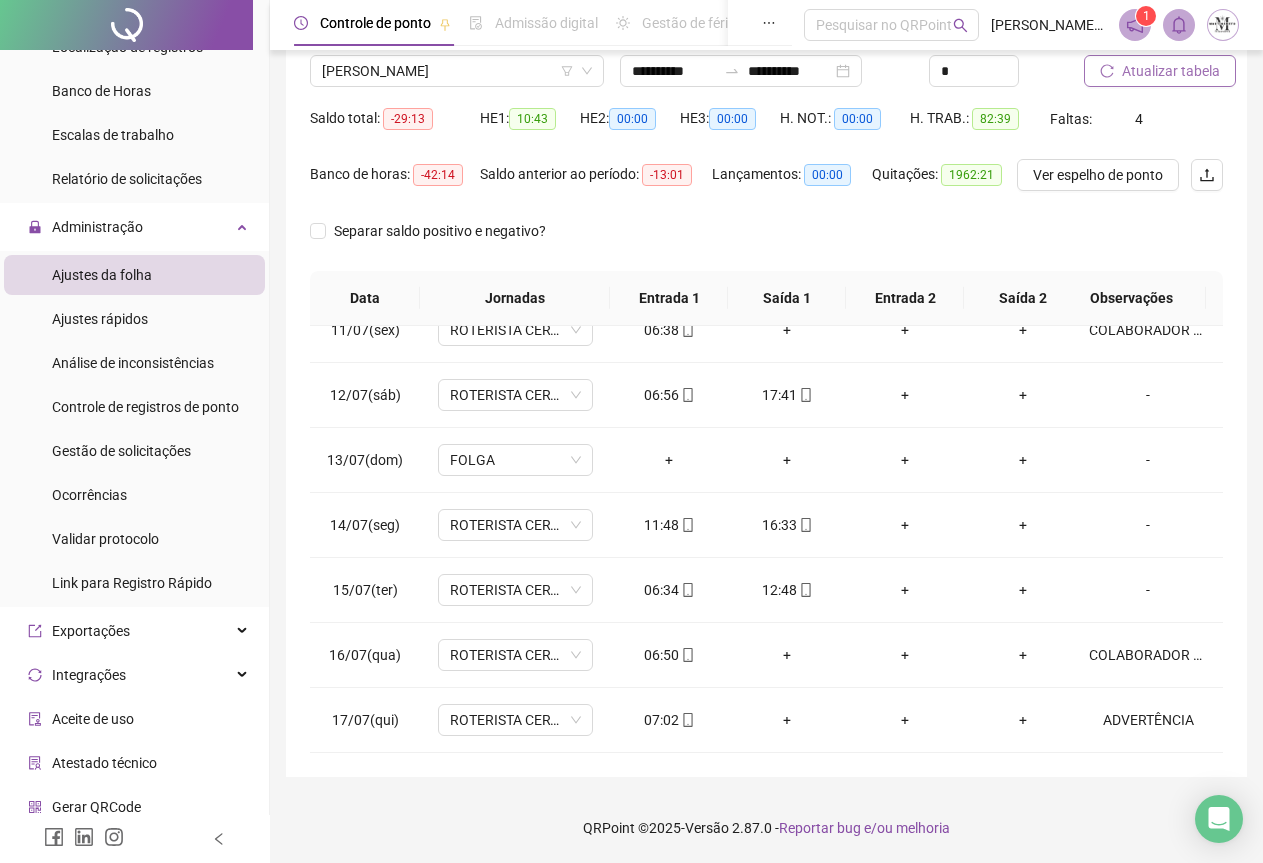 click on "Atualizar tabela" at bounding box center (1171, 71) 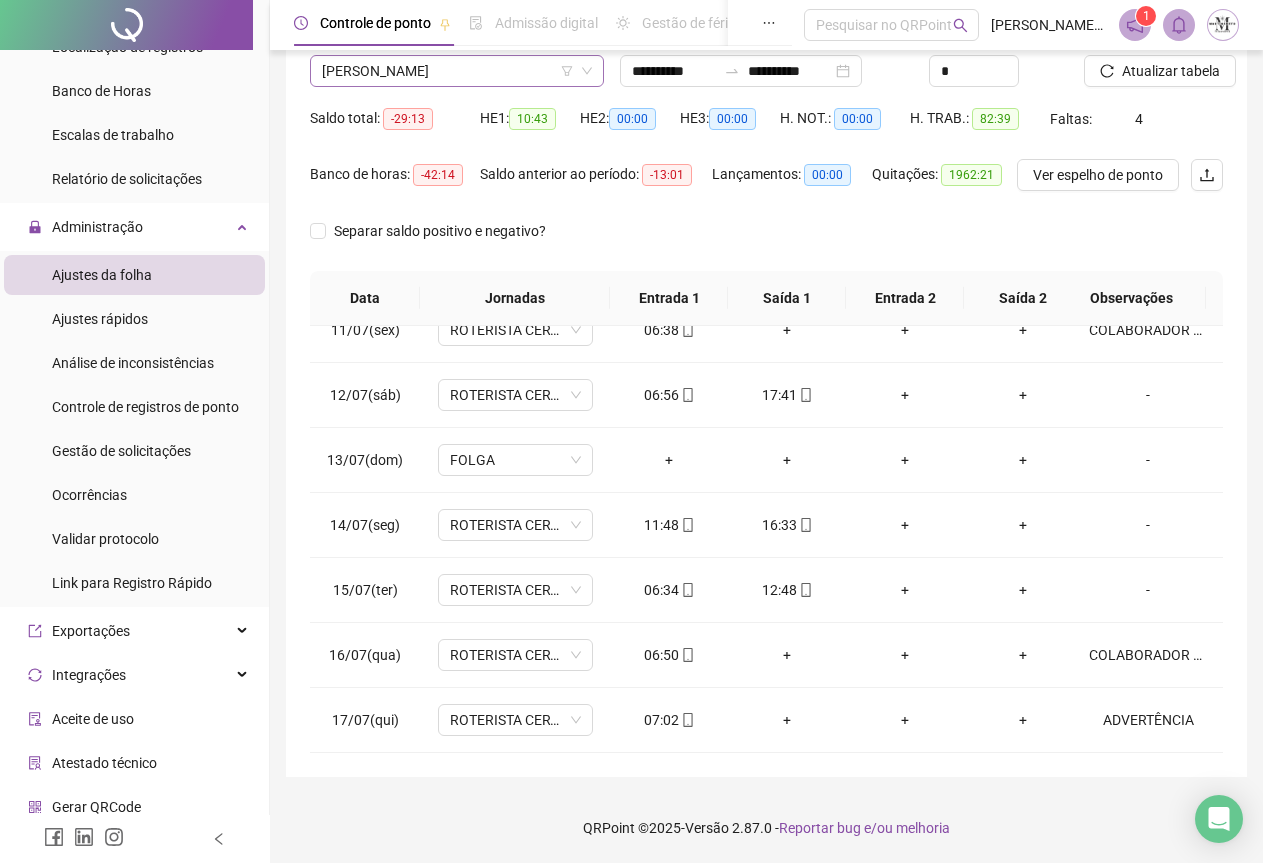 click on "[PERSON_NAME]" at bounding box center [457, 71] 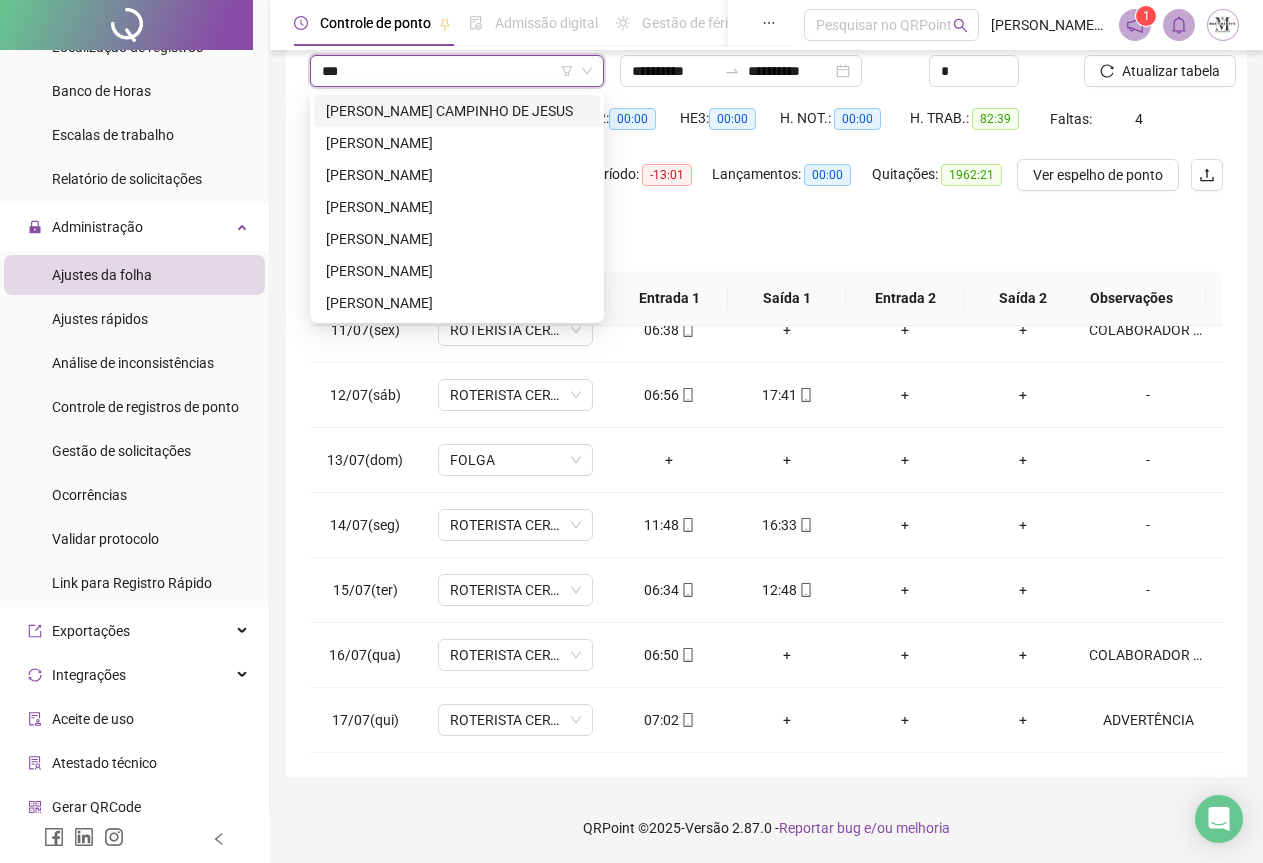 scroll, scrollTop: 0, scrollLeft: 0, axis: both 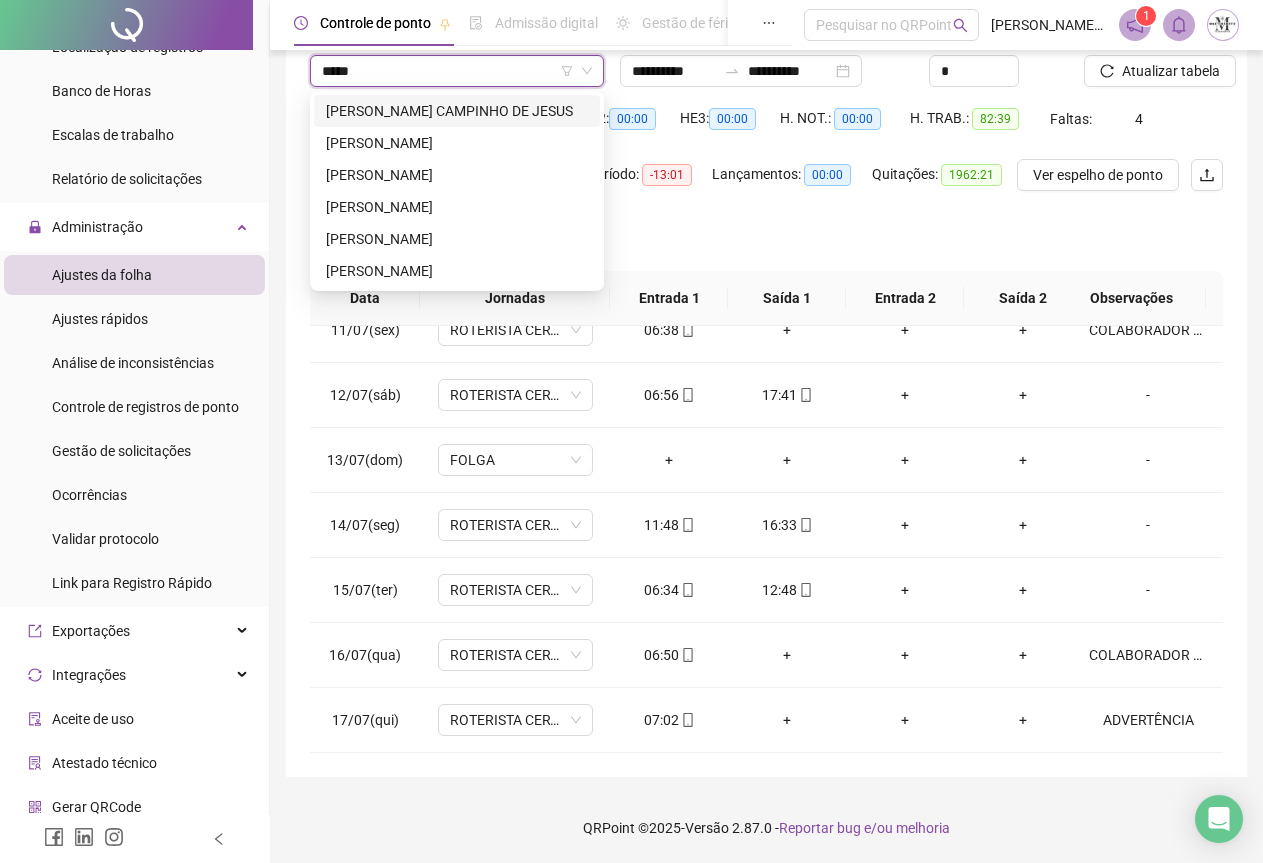 type on "******" 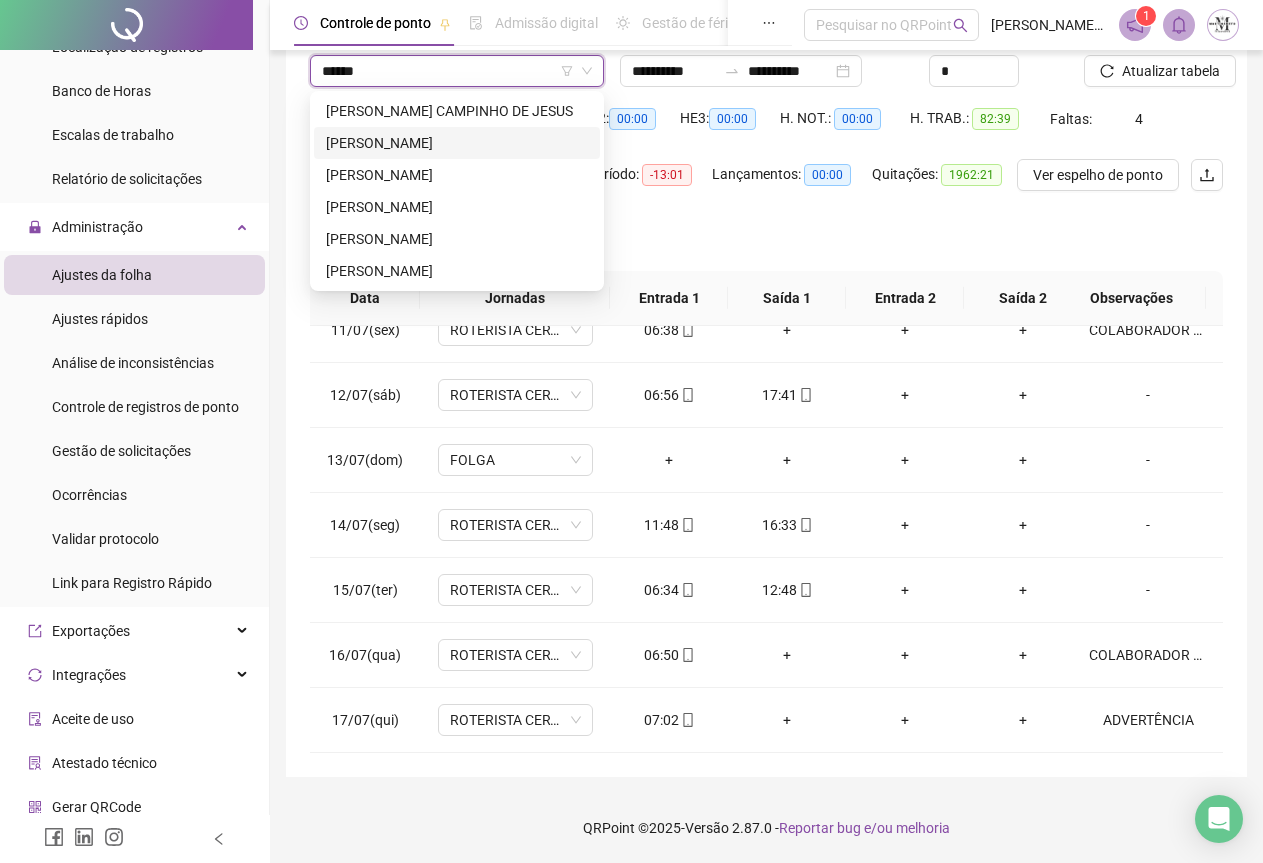 click on "[PERSON_NAME]" at bounding box center (457, 143) 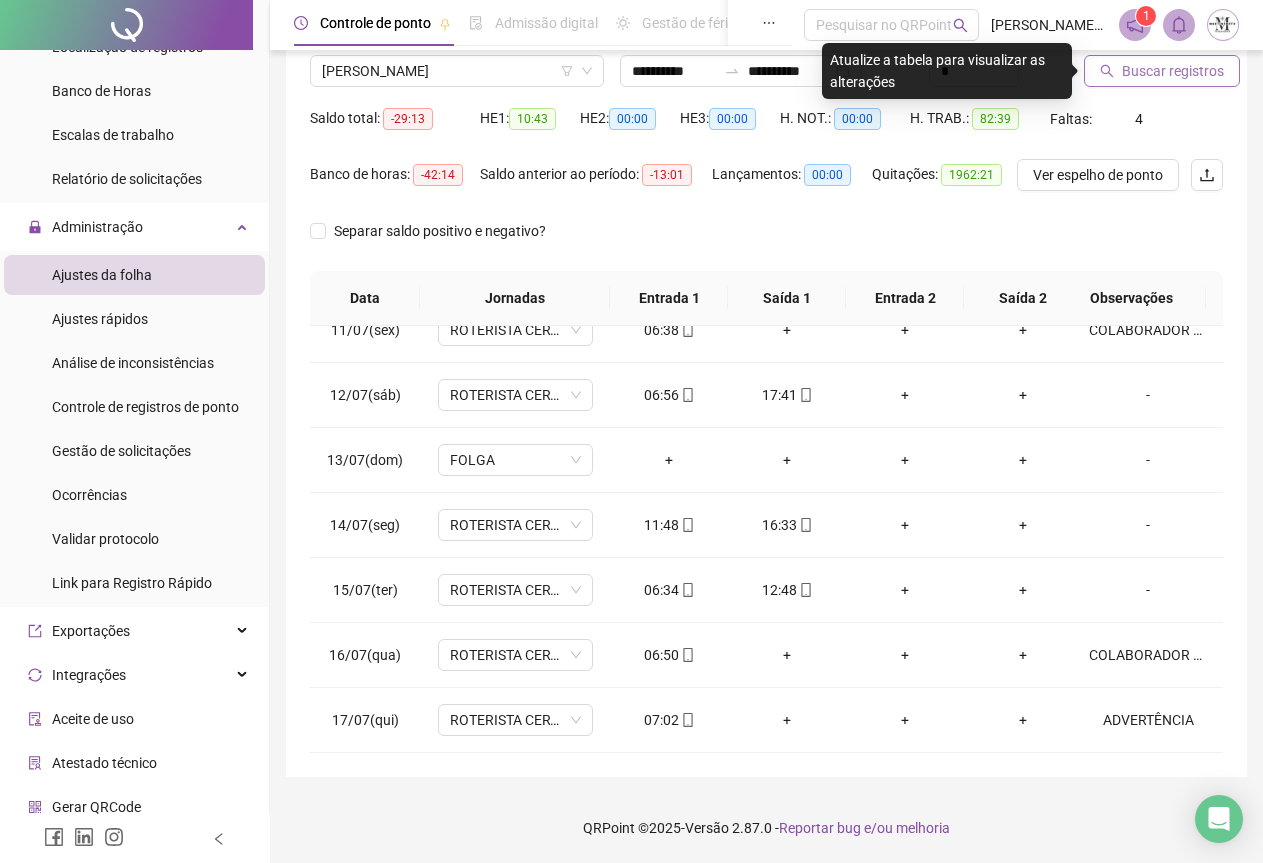 click on "Buscar registros" at bounding box center [1173, 71] 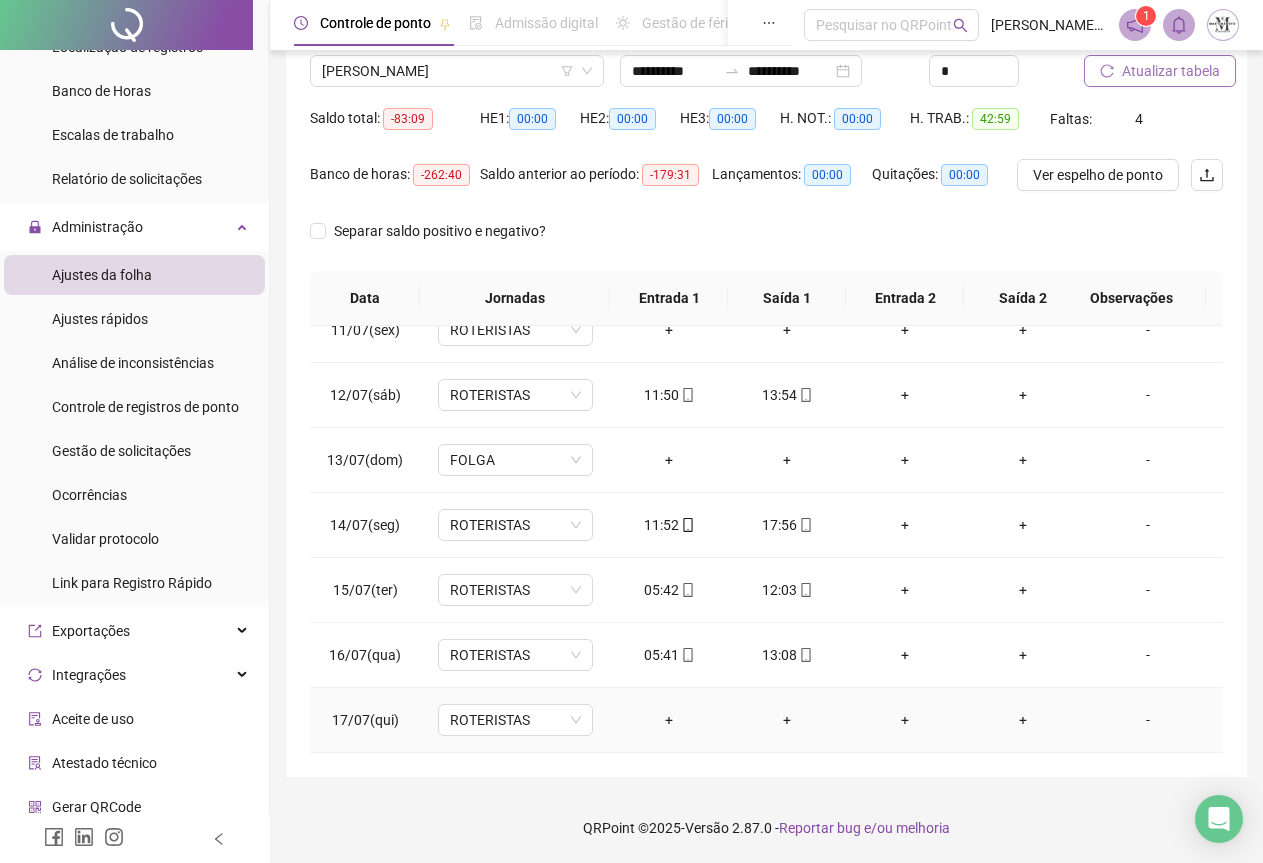 click on "-" at bounding box center (1148, 720) 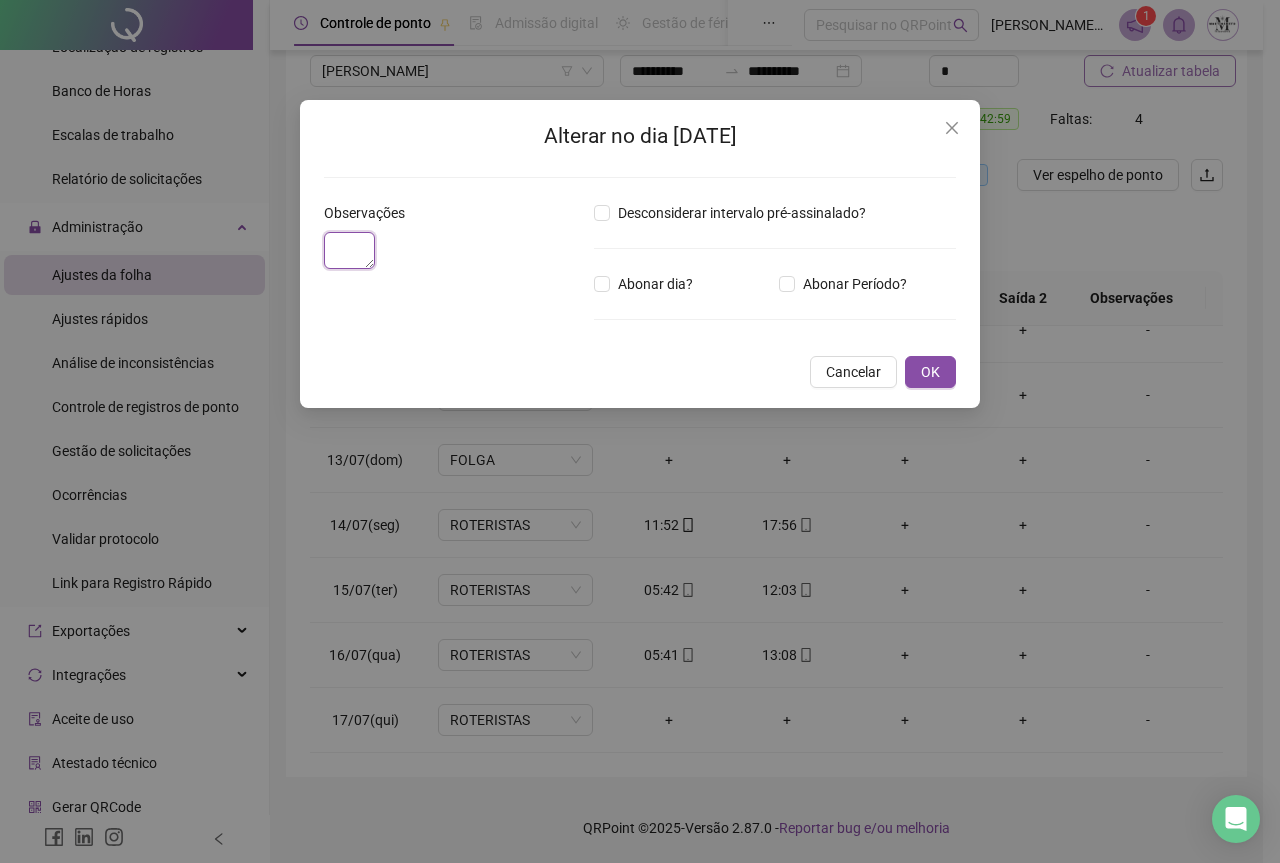 click at bounding box center (349, 250) 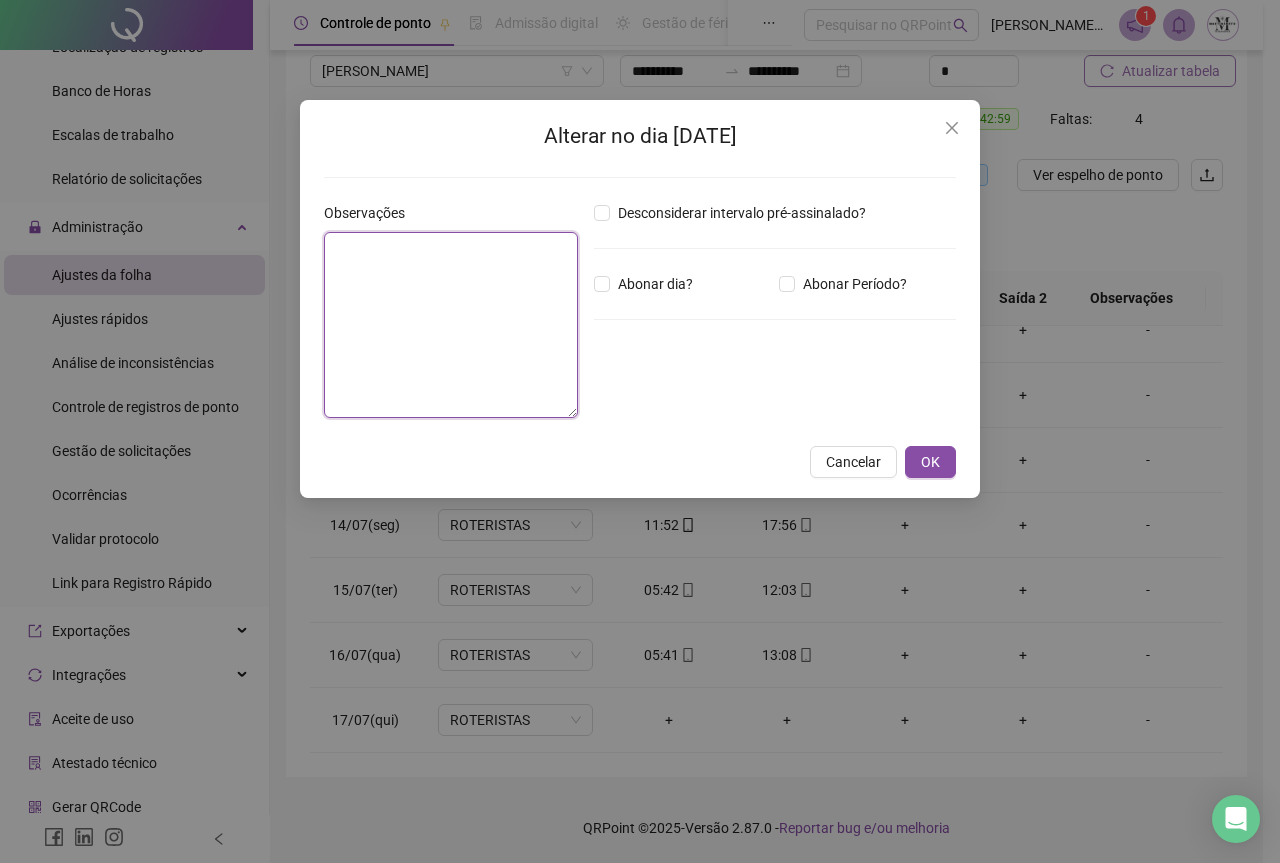 paste on "**********" 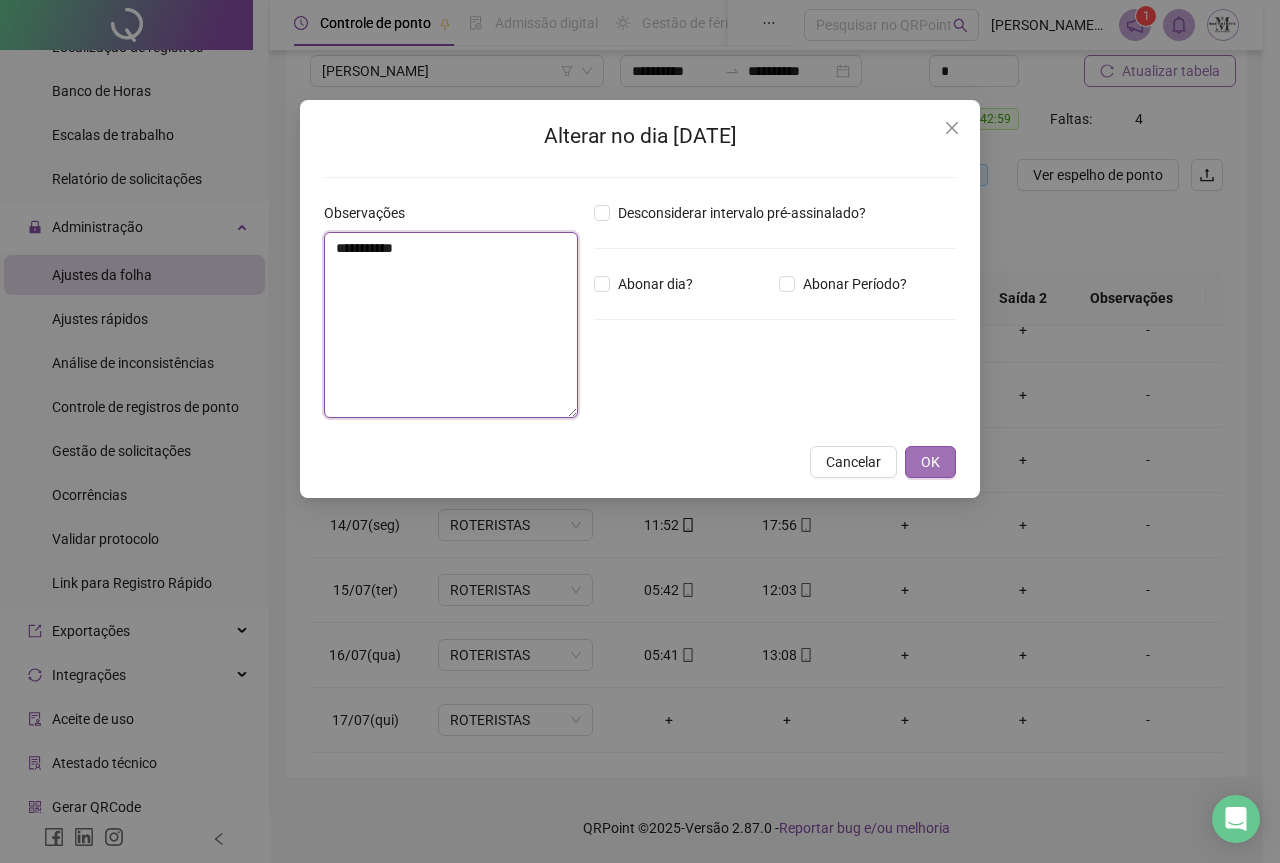 type on "**********" 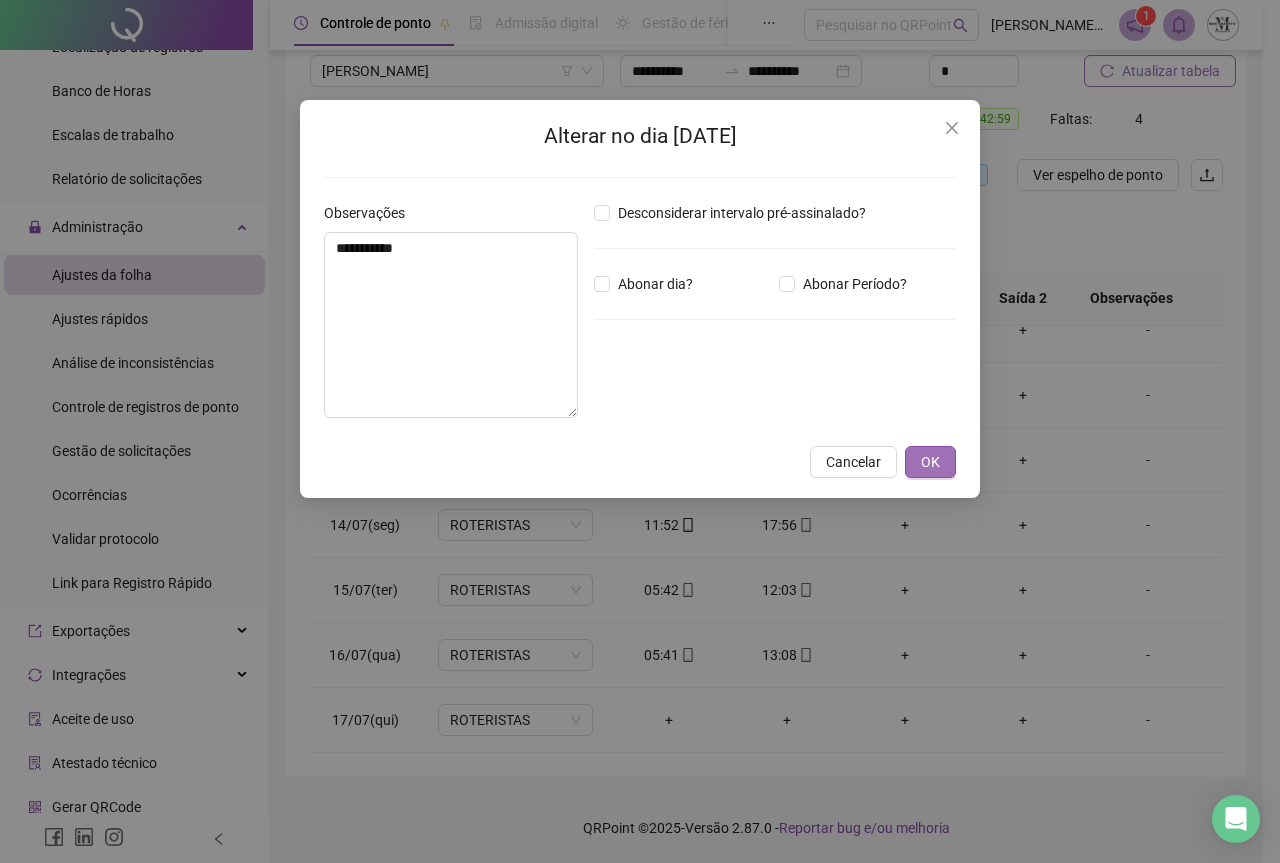 click on "OK" at bounding box center (930, 462) 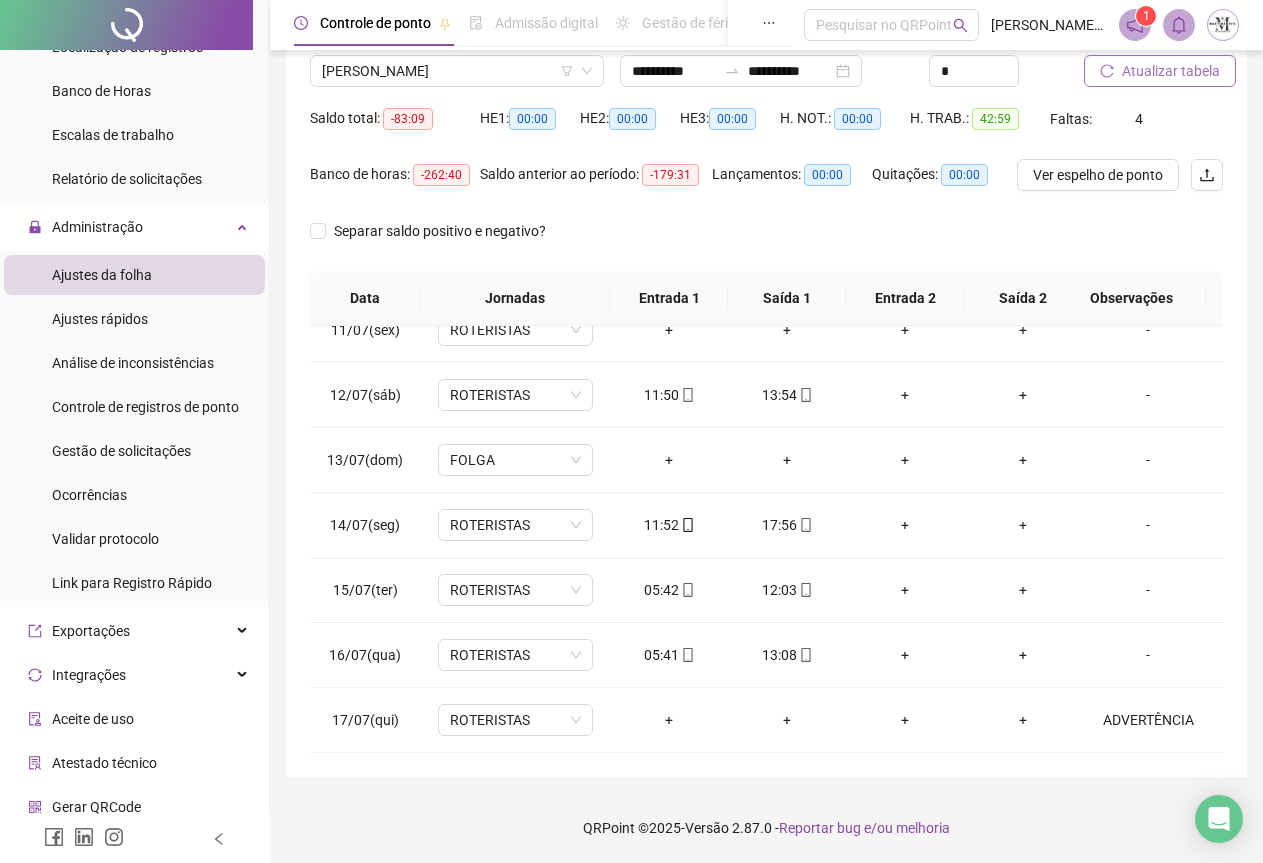 click on "Atualizar tabela" at bounding box center [1171, 71] 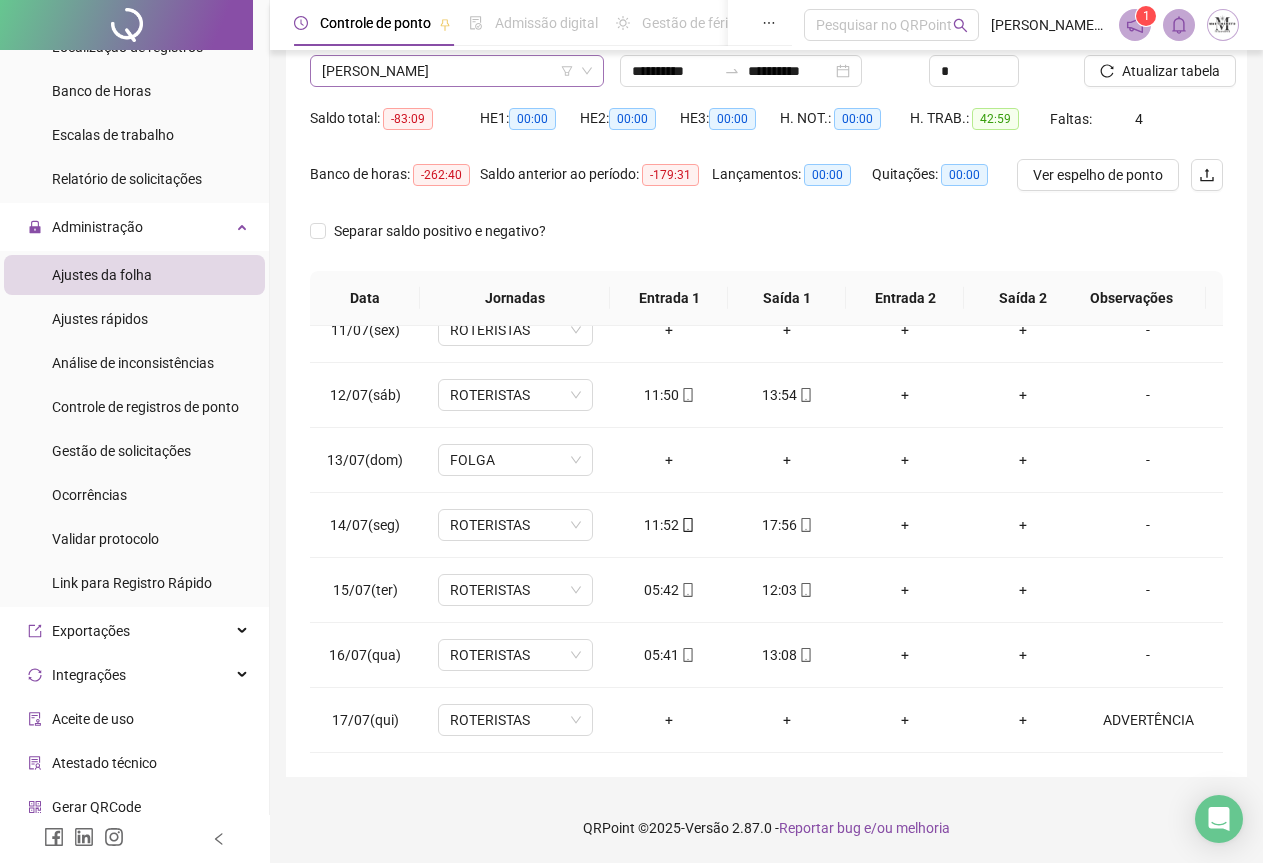 click on "[PERSON_NAME]" at bounding box center [457, 71] 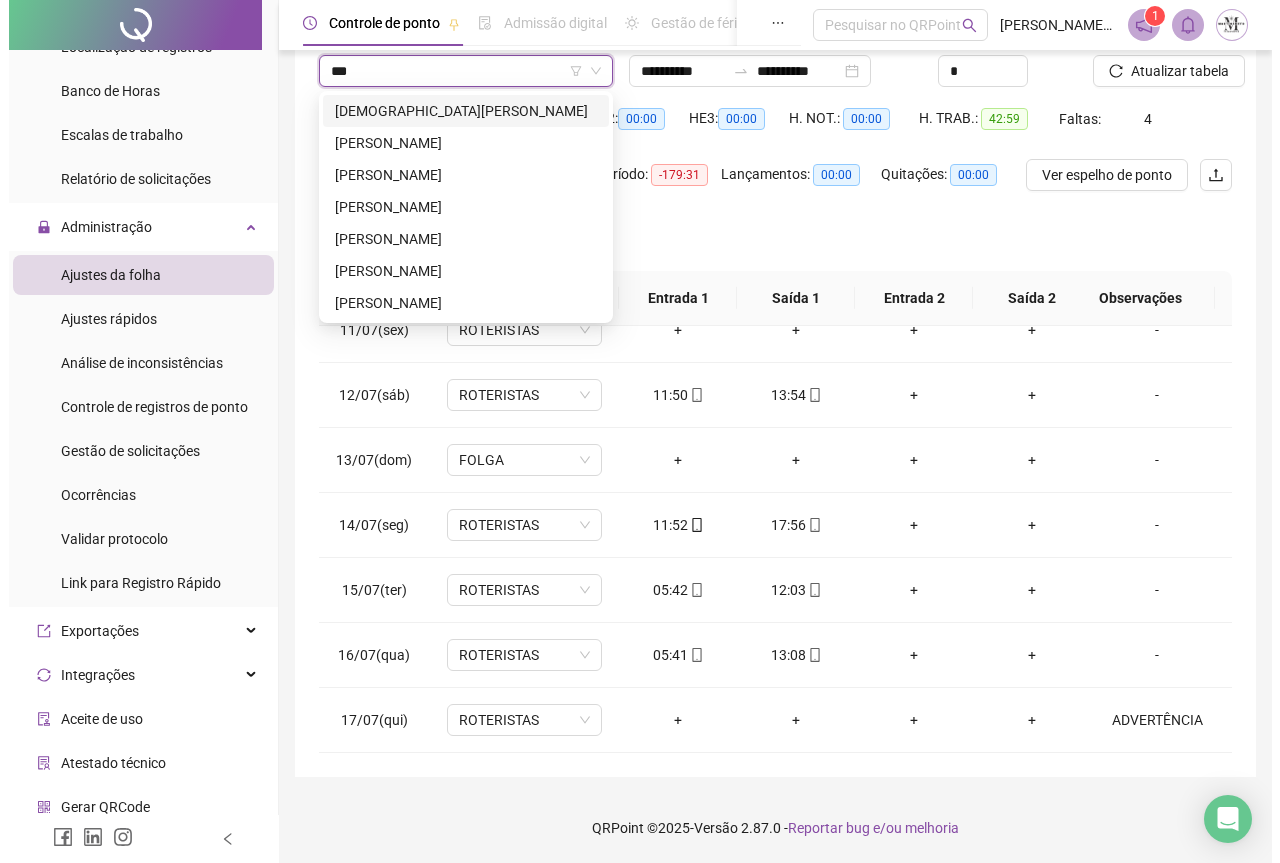 scroll, scrollTop: 0, scrollLeft: 0, axis: both 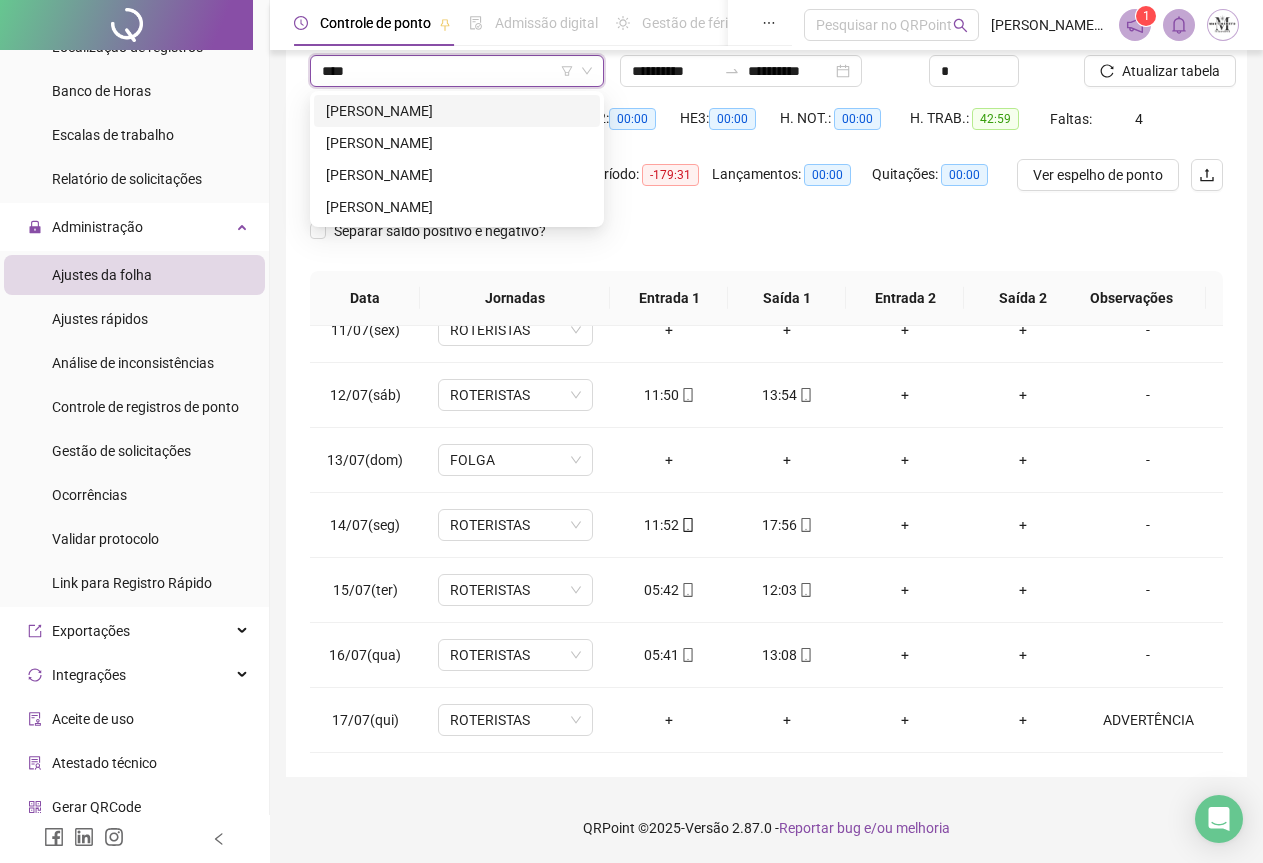 type on "*****" 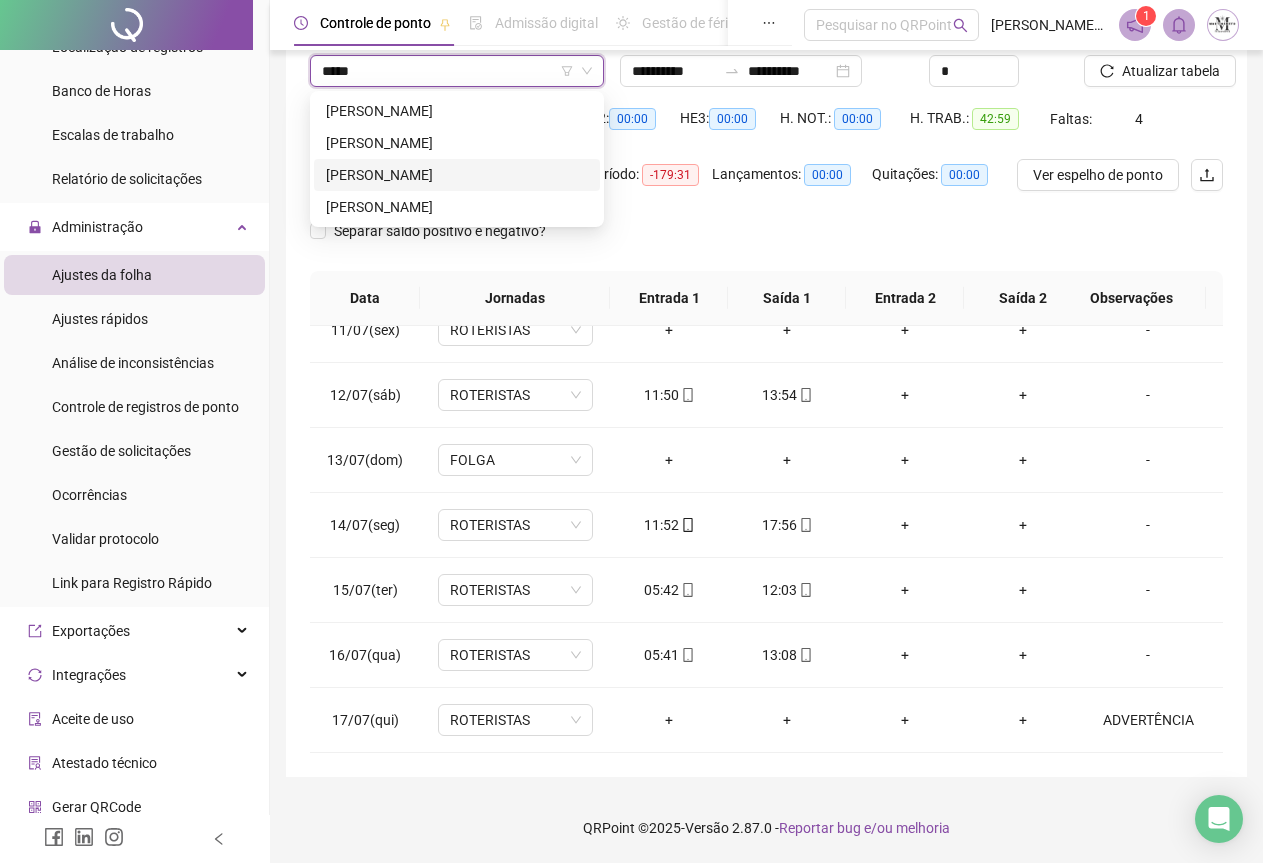 click on "[PERSON_NAME]" at bounding box center (457, 175) 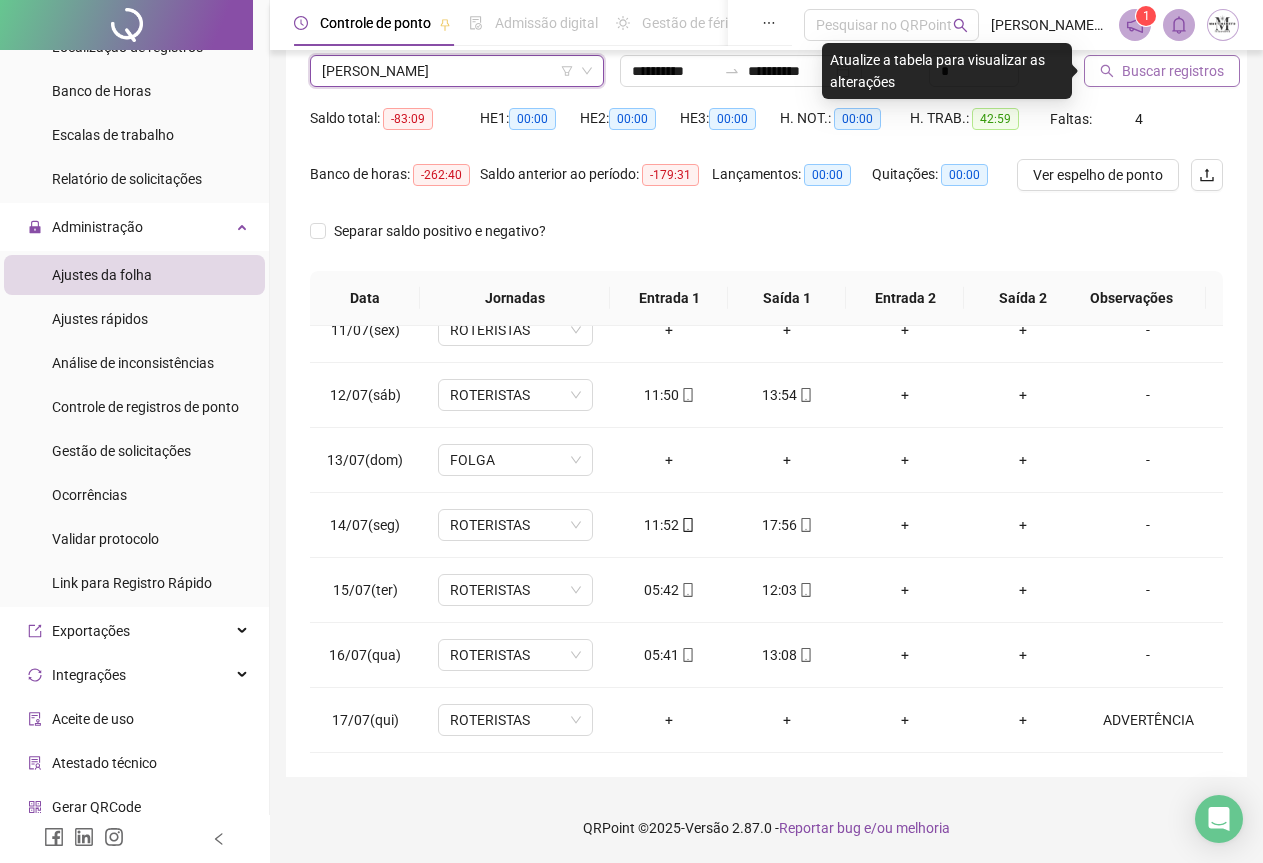 click on "Buscar registros" at bounding box center [1173, 71] 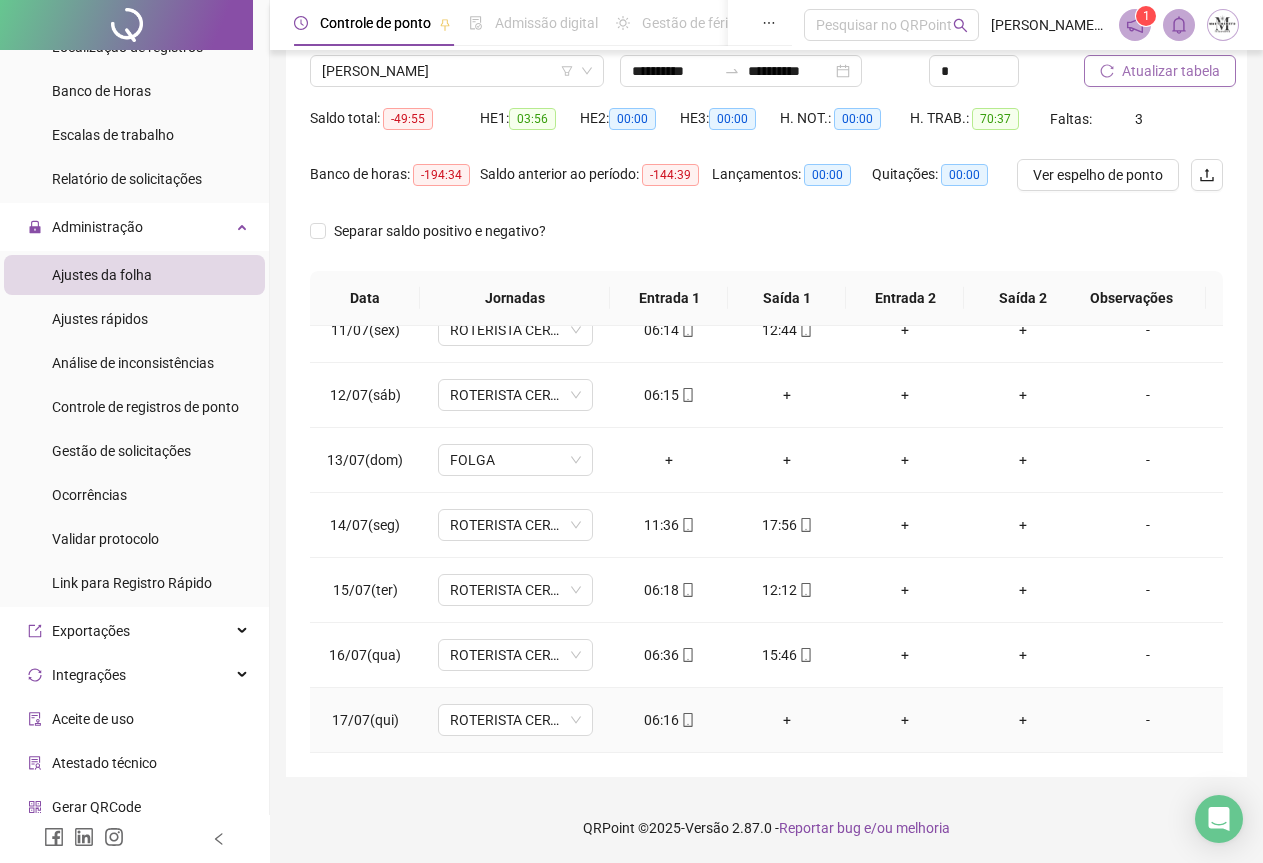 click on "-" at bounding box center [1148, 720] 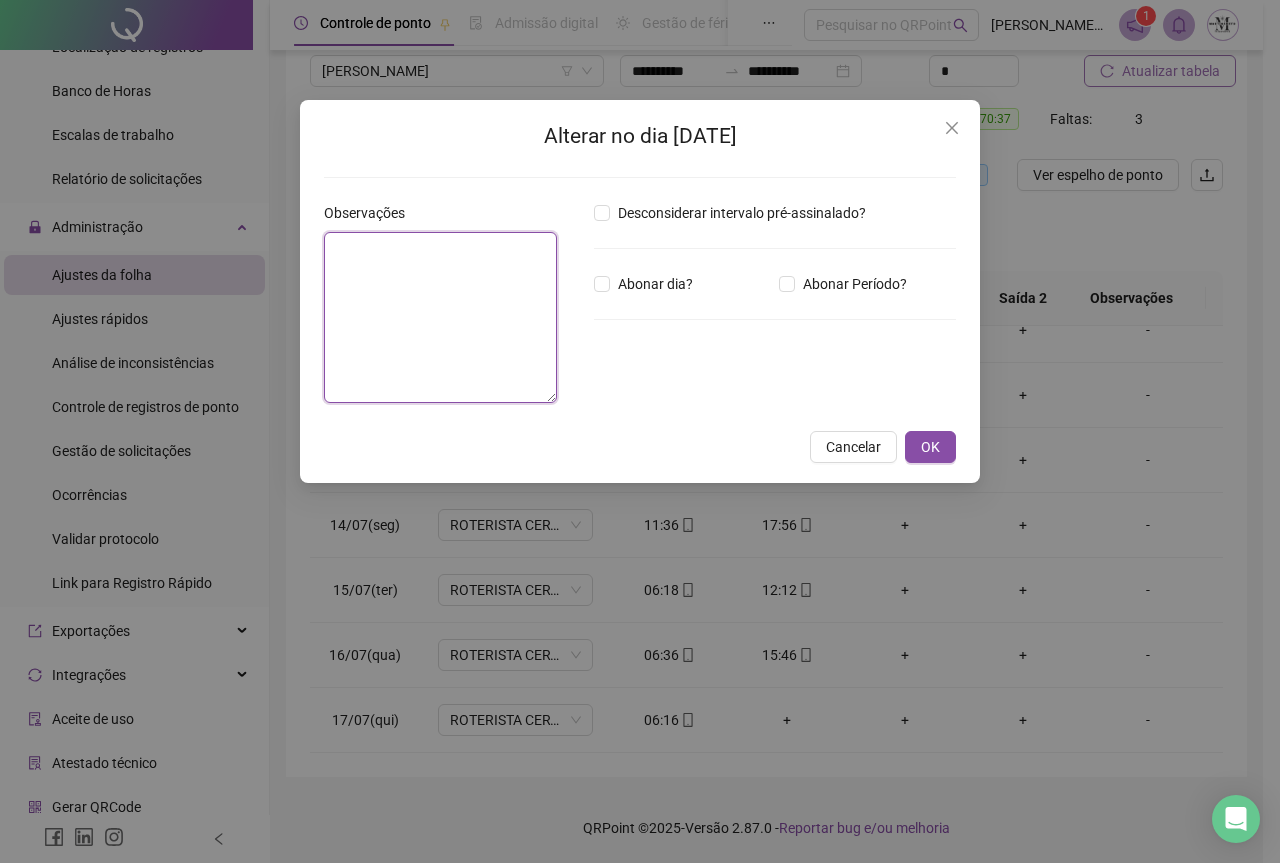 click at bounding box center [440, 317] 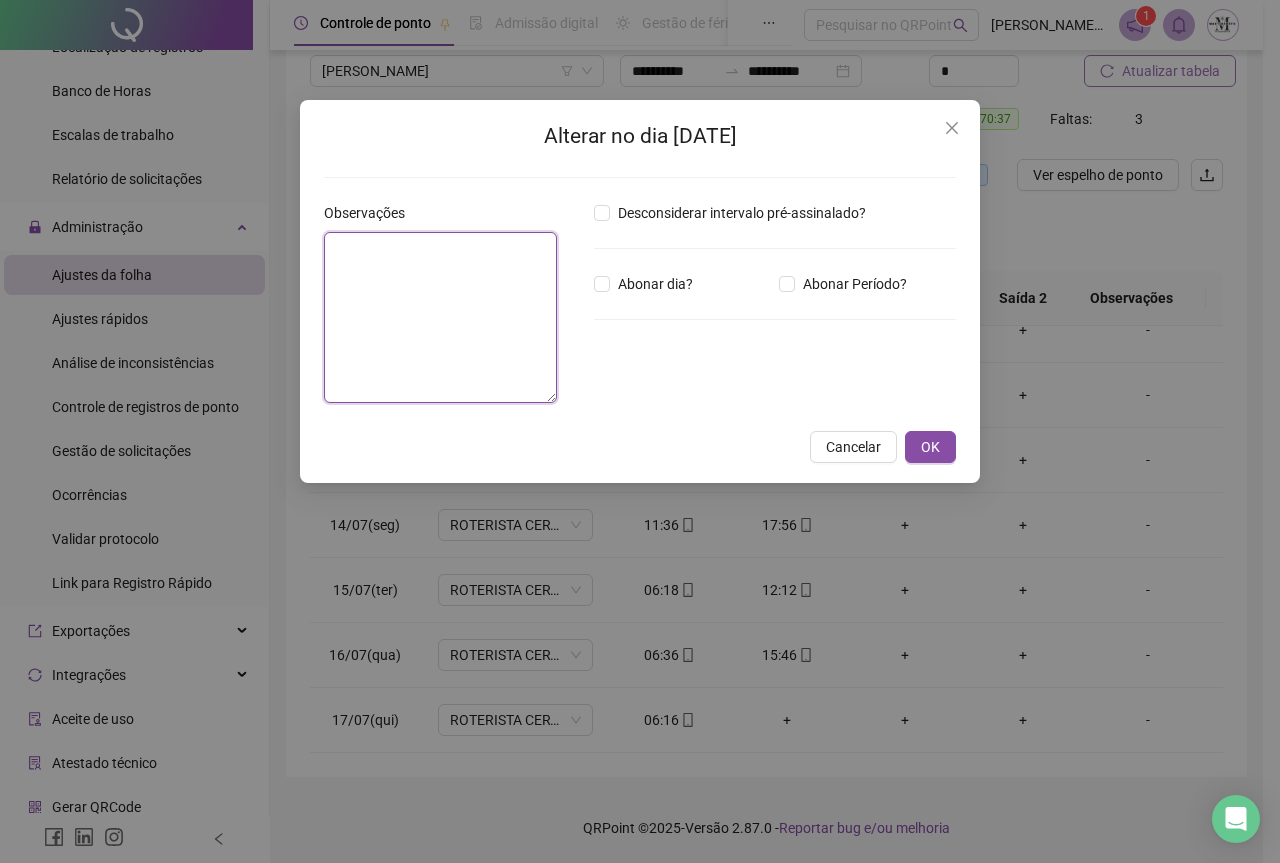 paste on "**********" 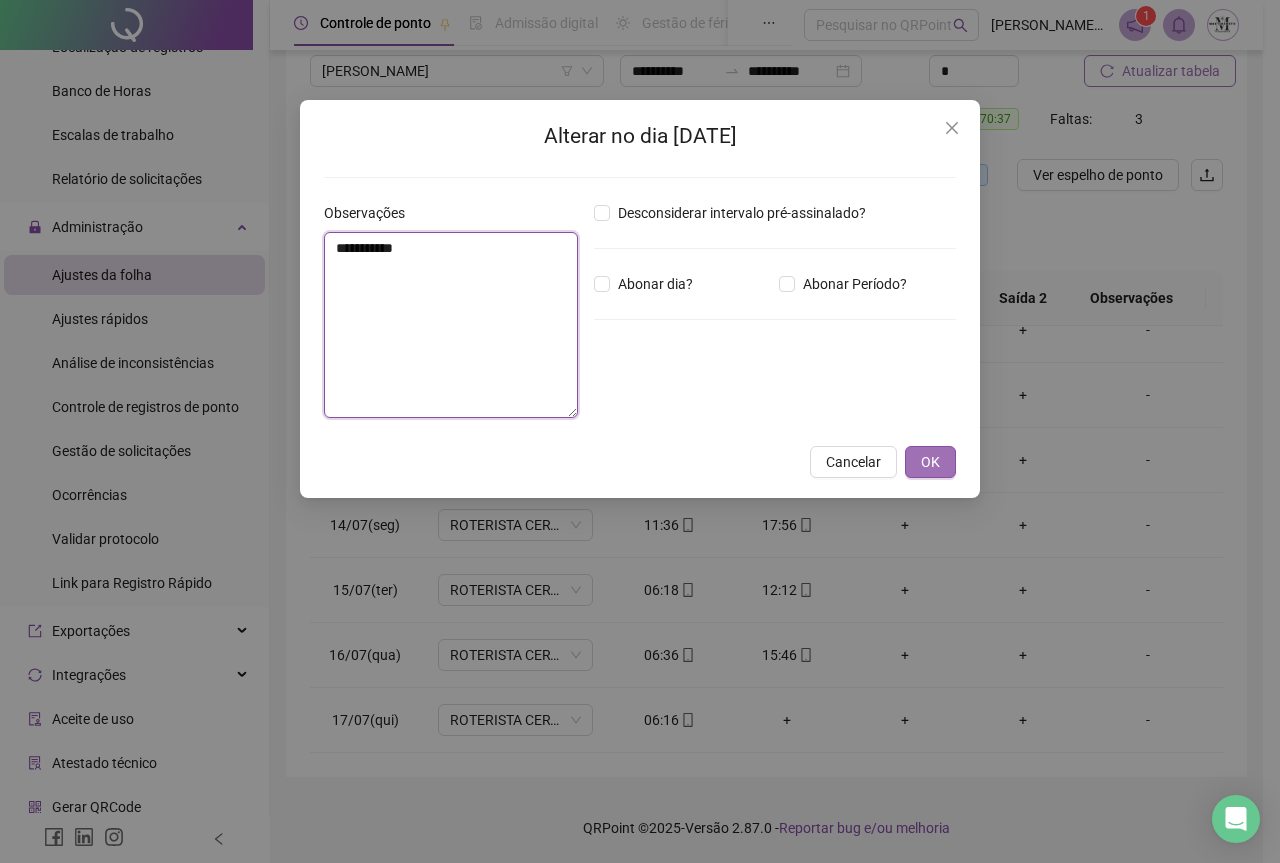 type on "**********" 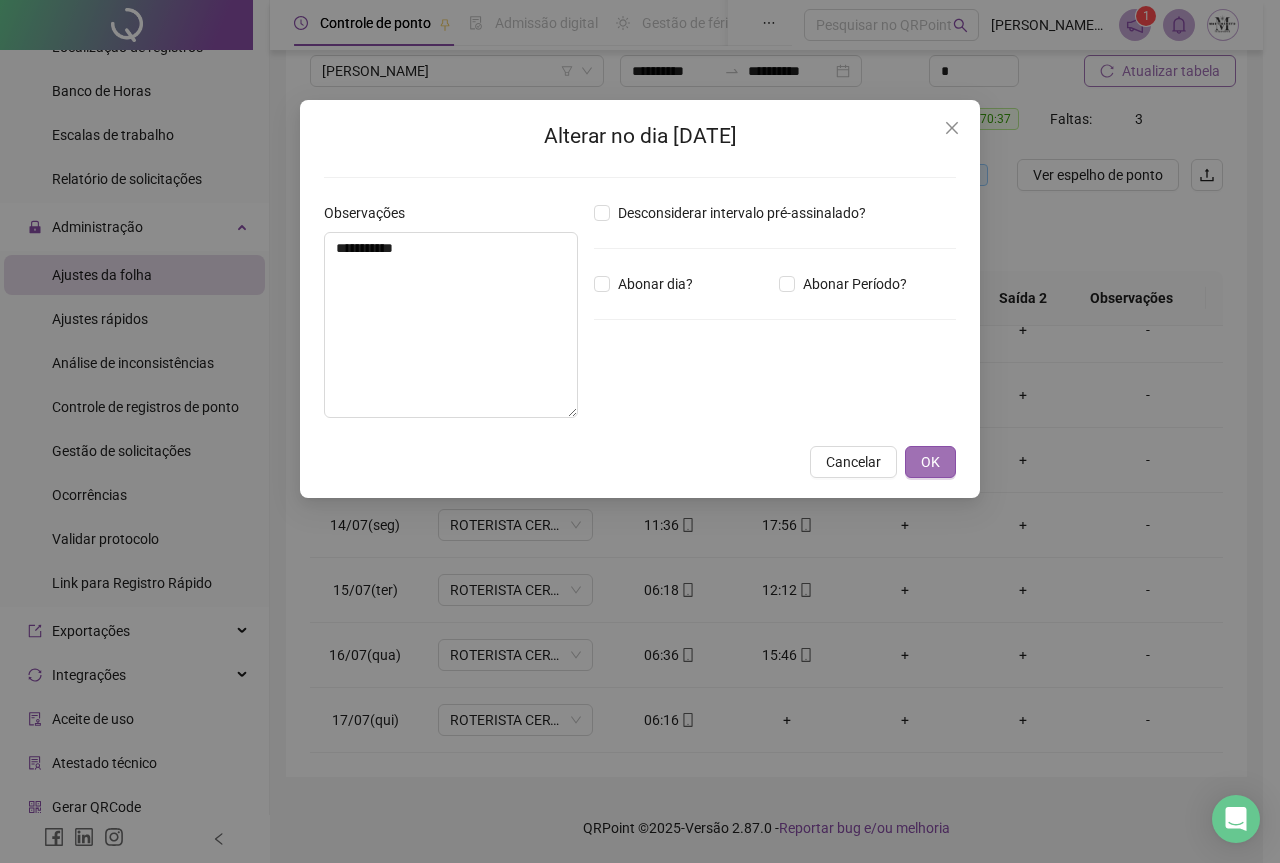 click on "OK" at bounding box center [930, 462] 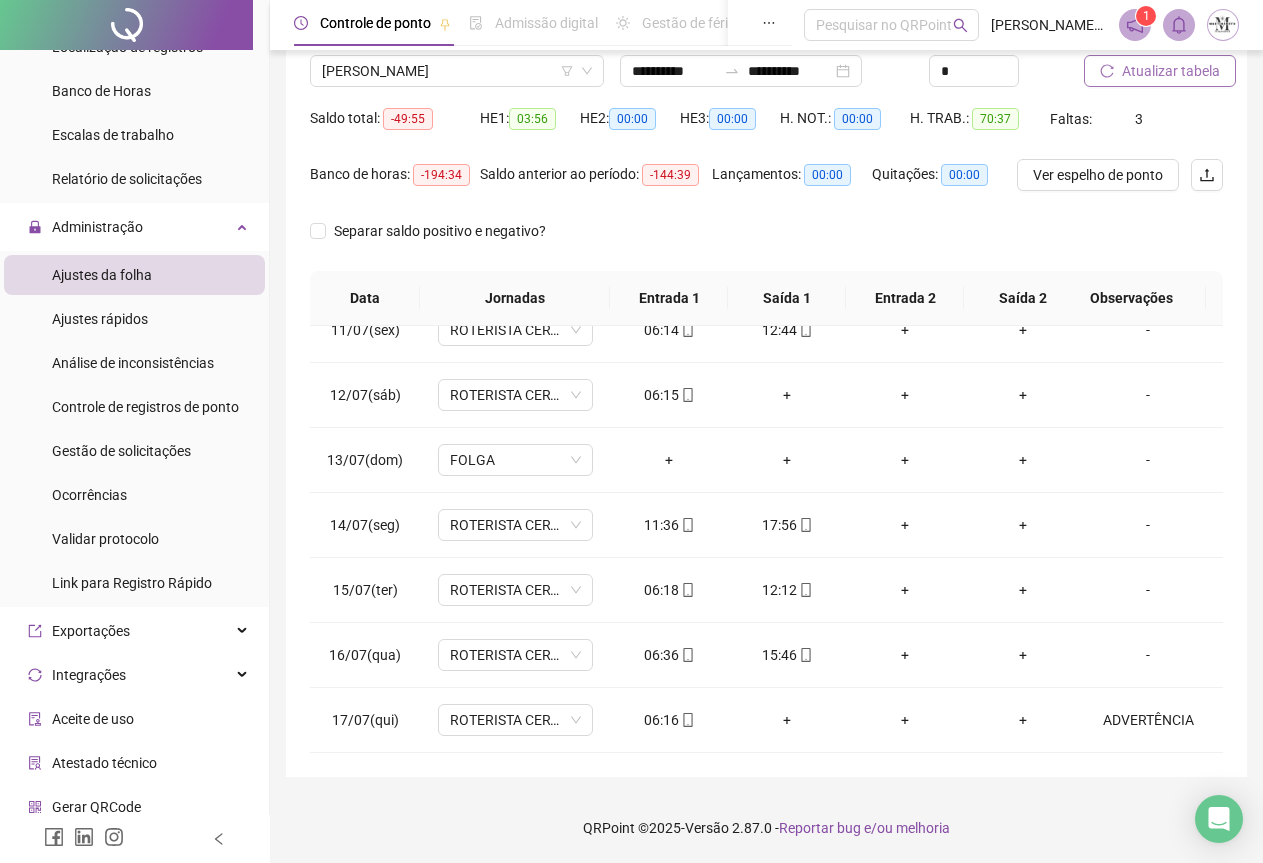 click on "Atualizar tabela" at bounding box center [1171, 71] 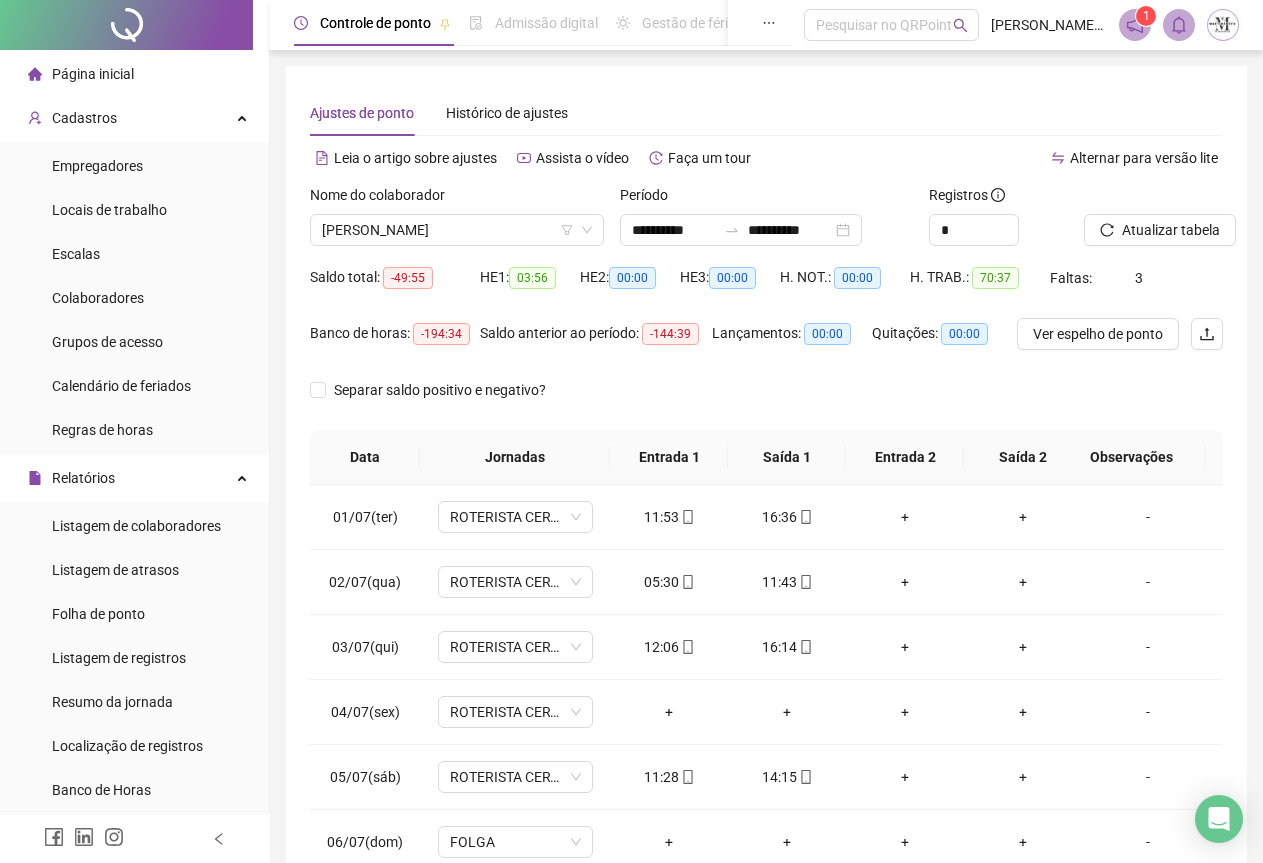 scroll, scrollTop: 159, scrollLeft: 0, axis: vertical 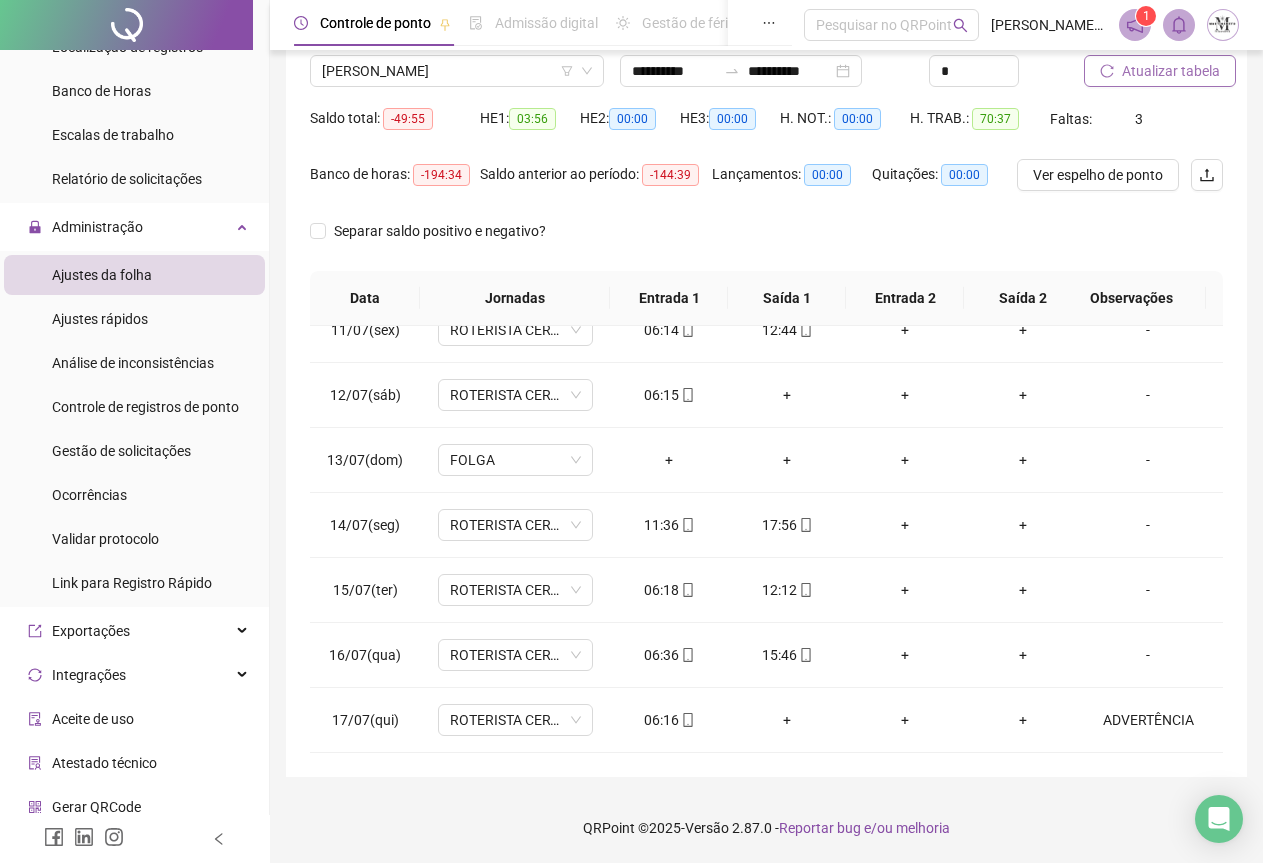 click on "Atualizar tabela" at bounding box center (1160, 71) 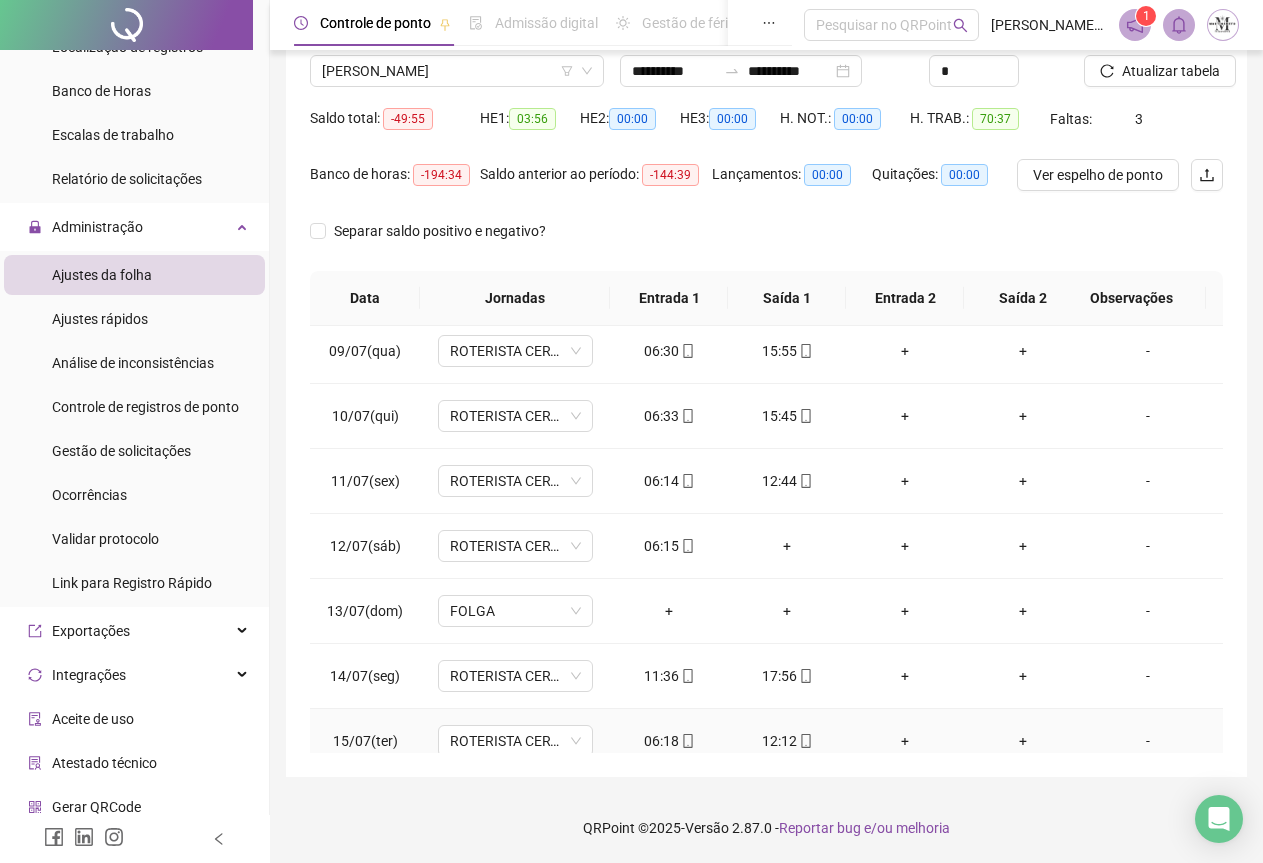 scroll, scrollTop: 695, scrollLeft: 0, axis: vertical 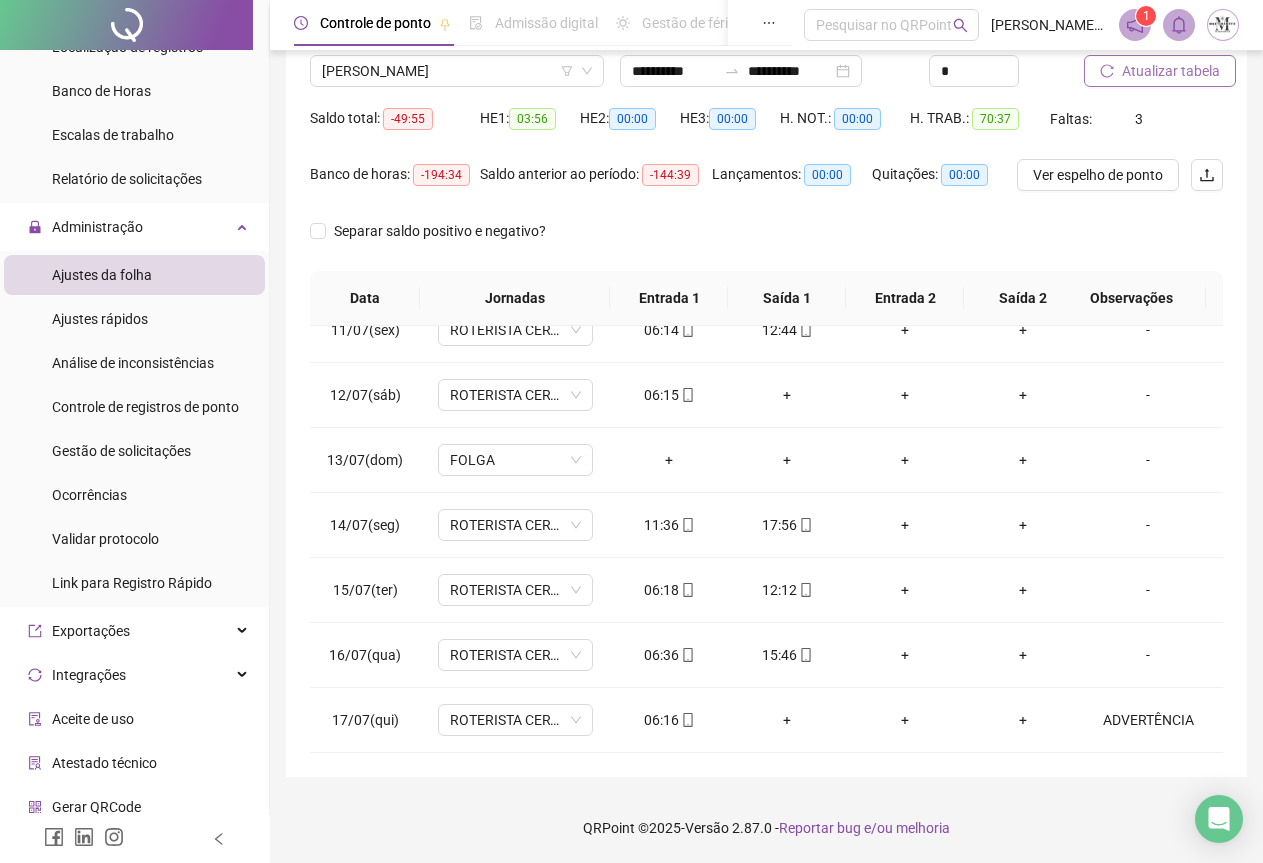 click on "Atualizar tabela" at bounding box center [1171, 71] 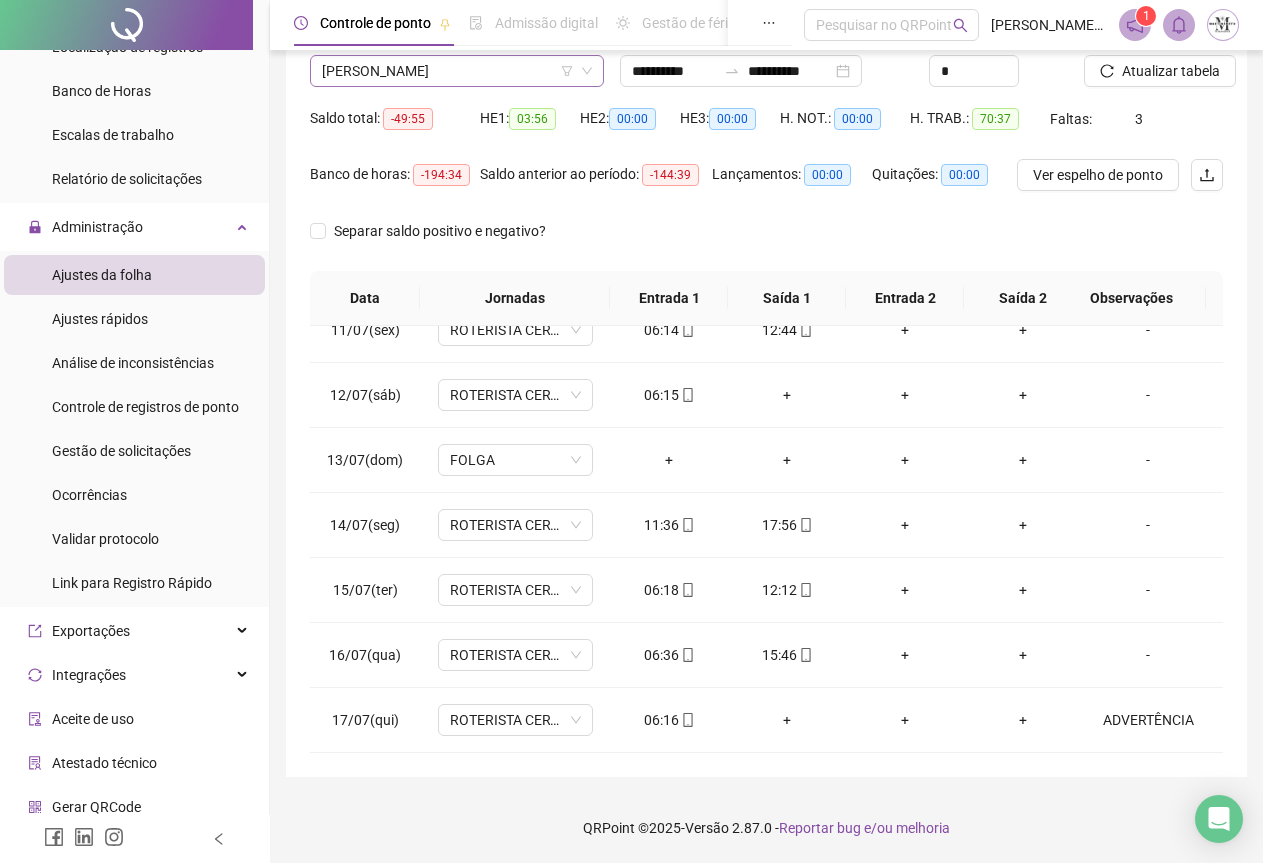 click on "[PERSON_NAME]" at bounding box center (457, 71) 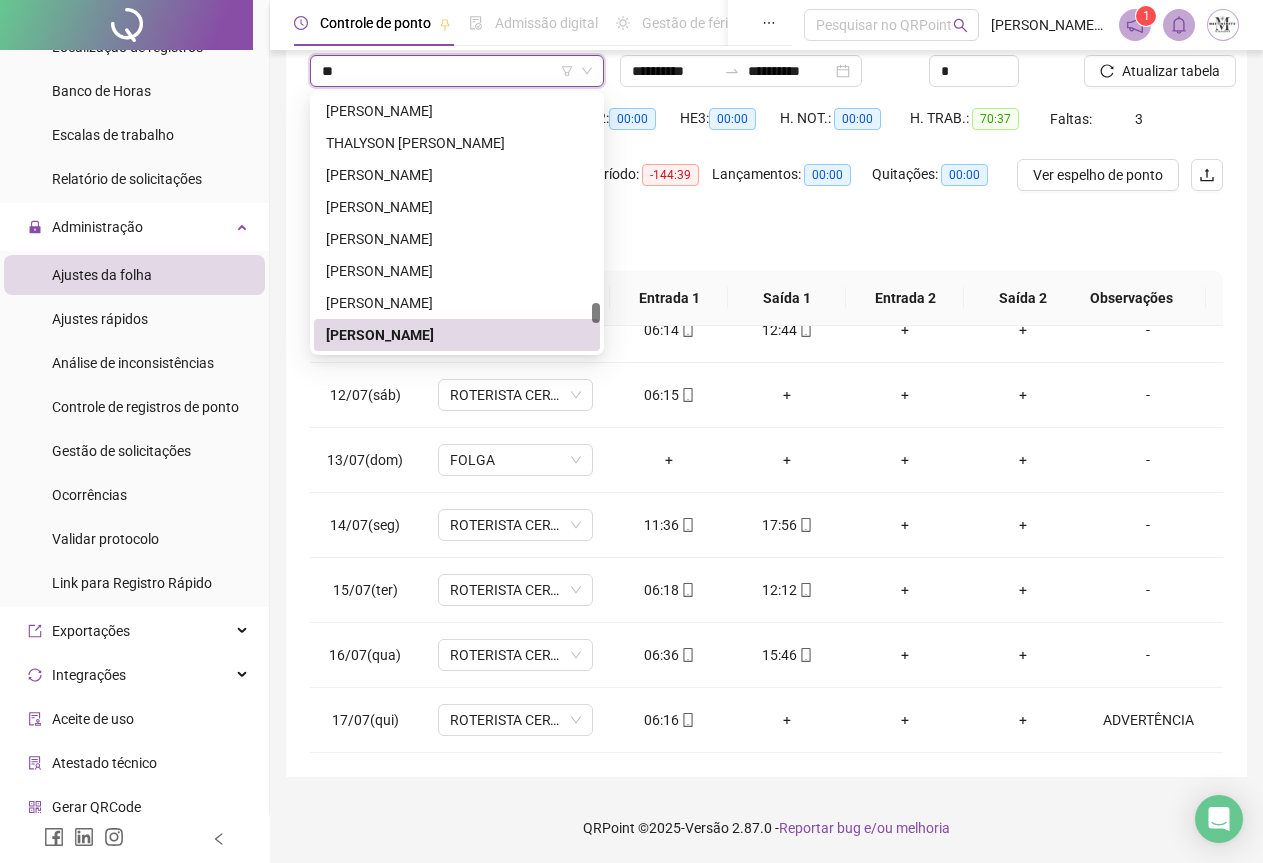 scroll, scrollTop: 0, scrollLeft: 0, axis: both 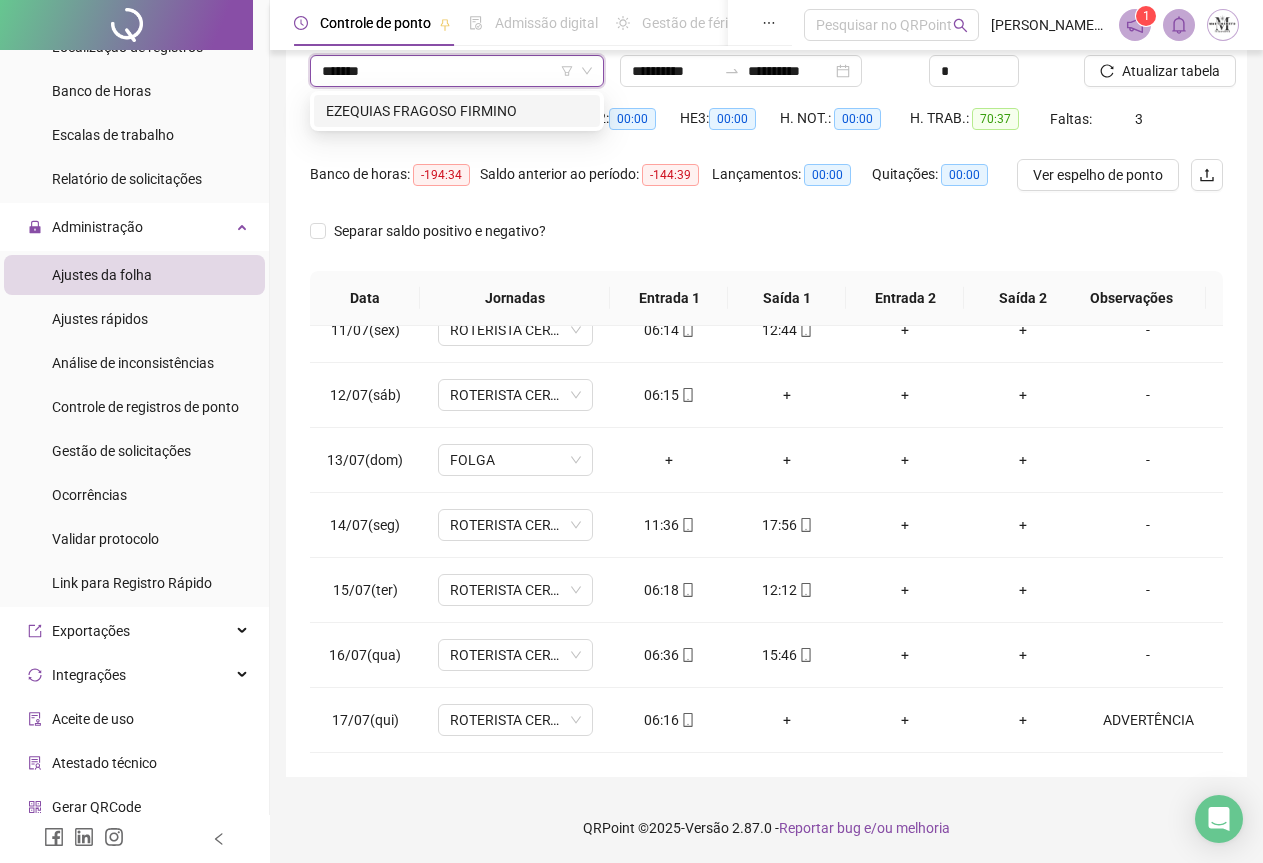 type on "********" 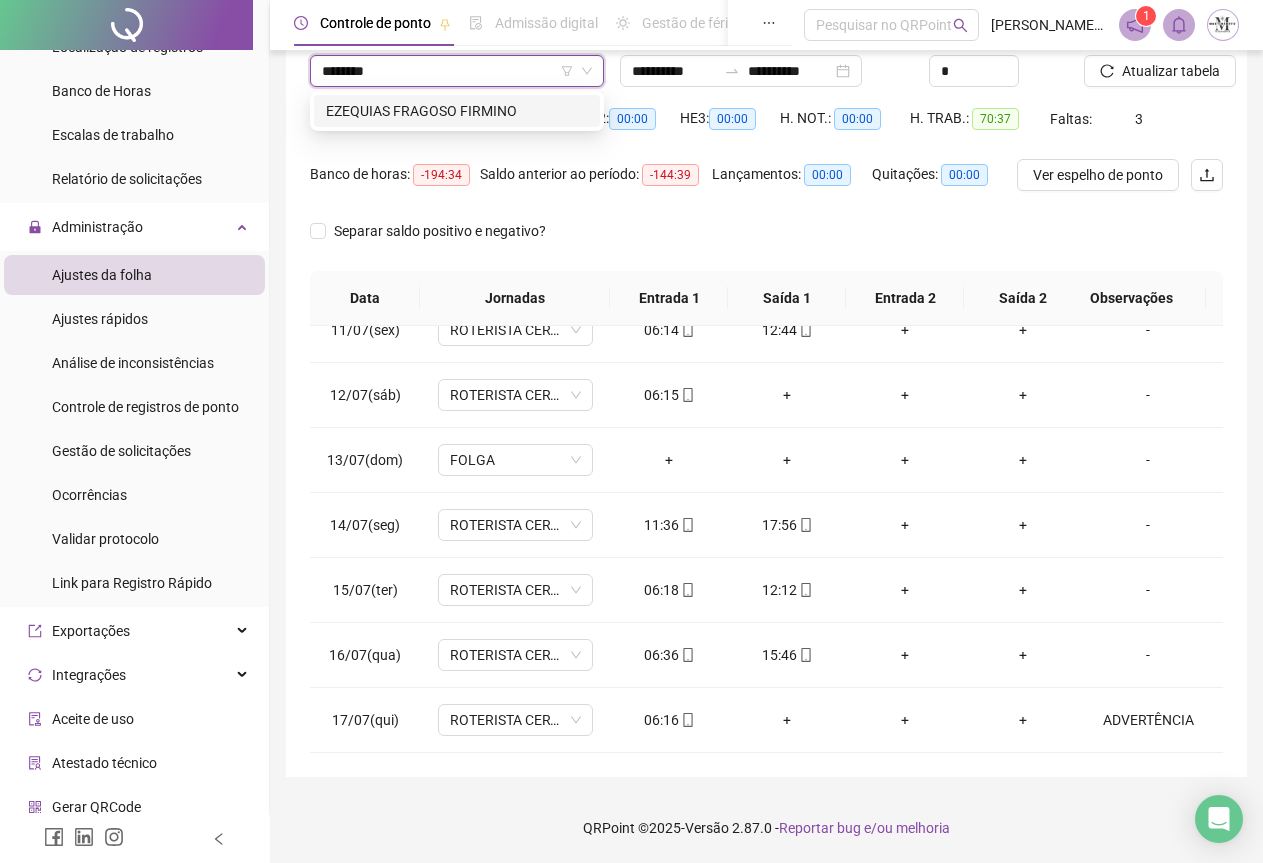 click on "EZEQUIAS FRAGOSO FIRMINO" at bounding box center [457, 111] 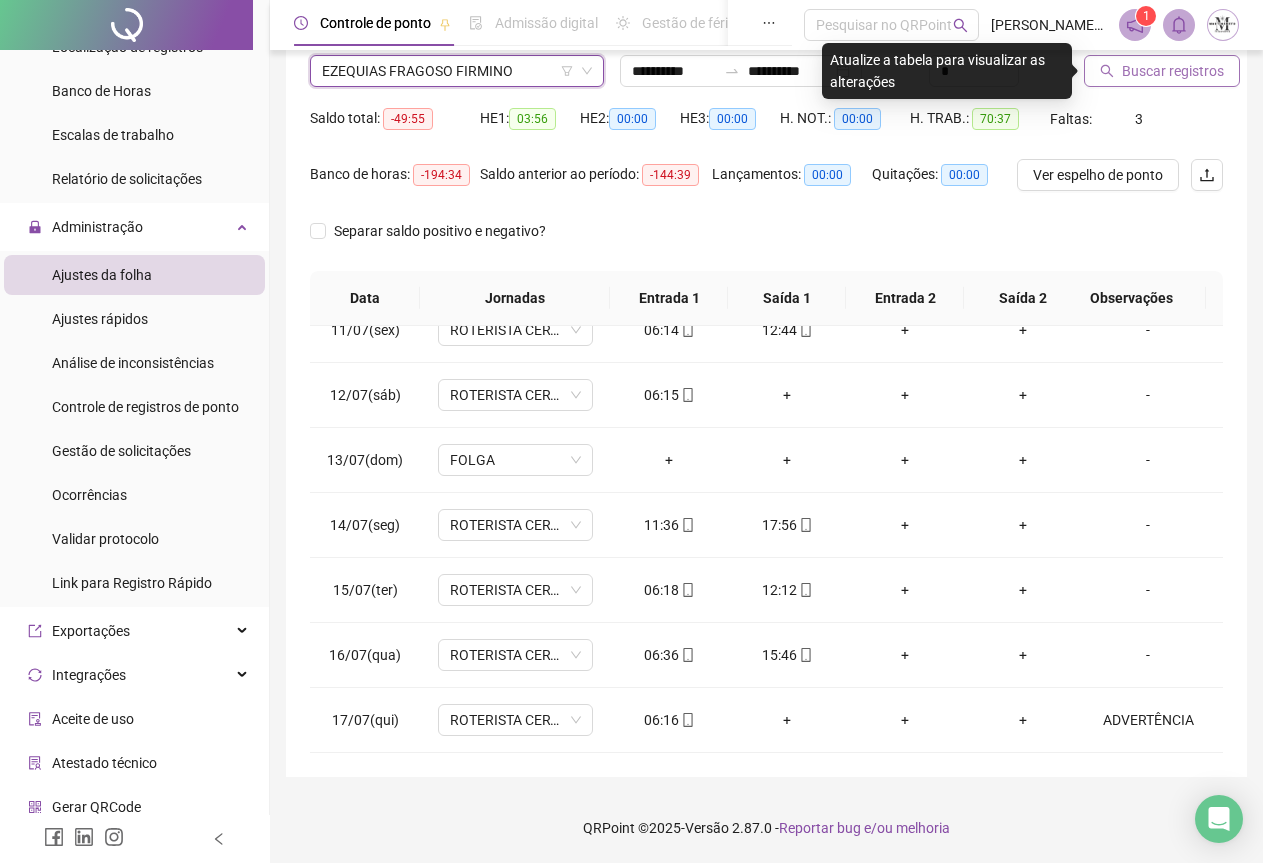 click on "Buscar registros" at bounding box center (1162, 71) 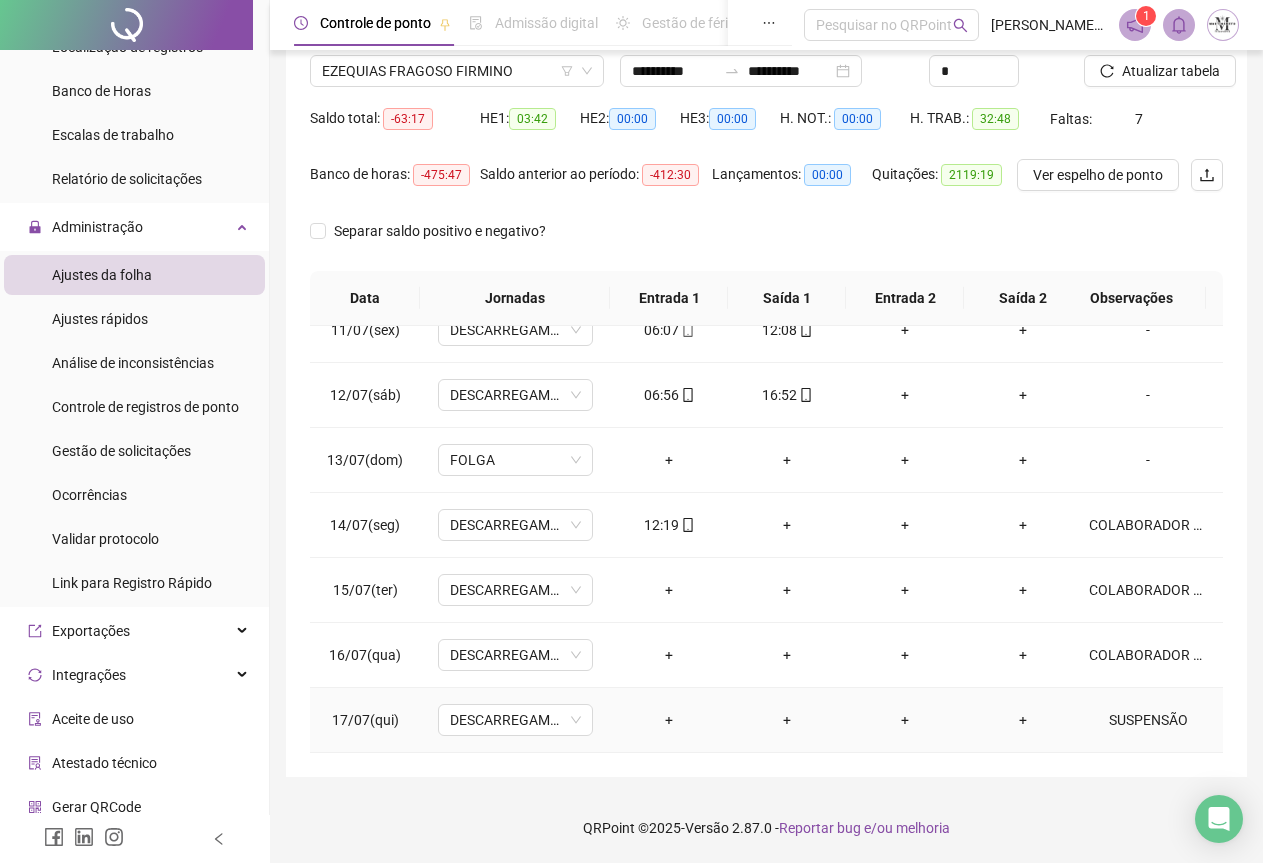 click on "SUSPENSÃO" at bounding box center [1148, 720] 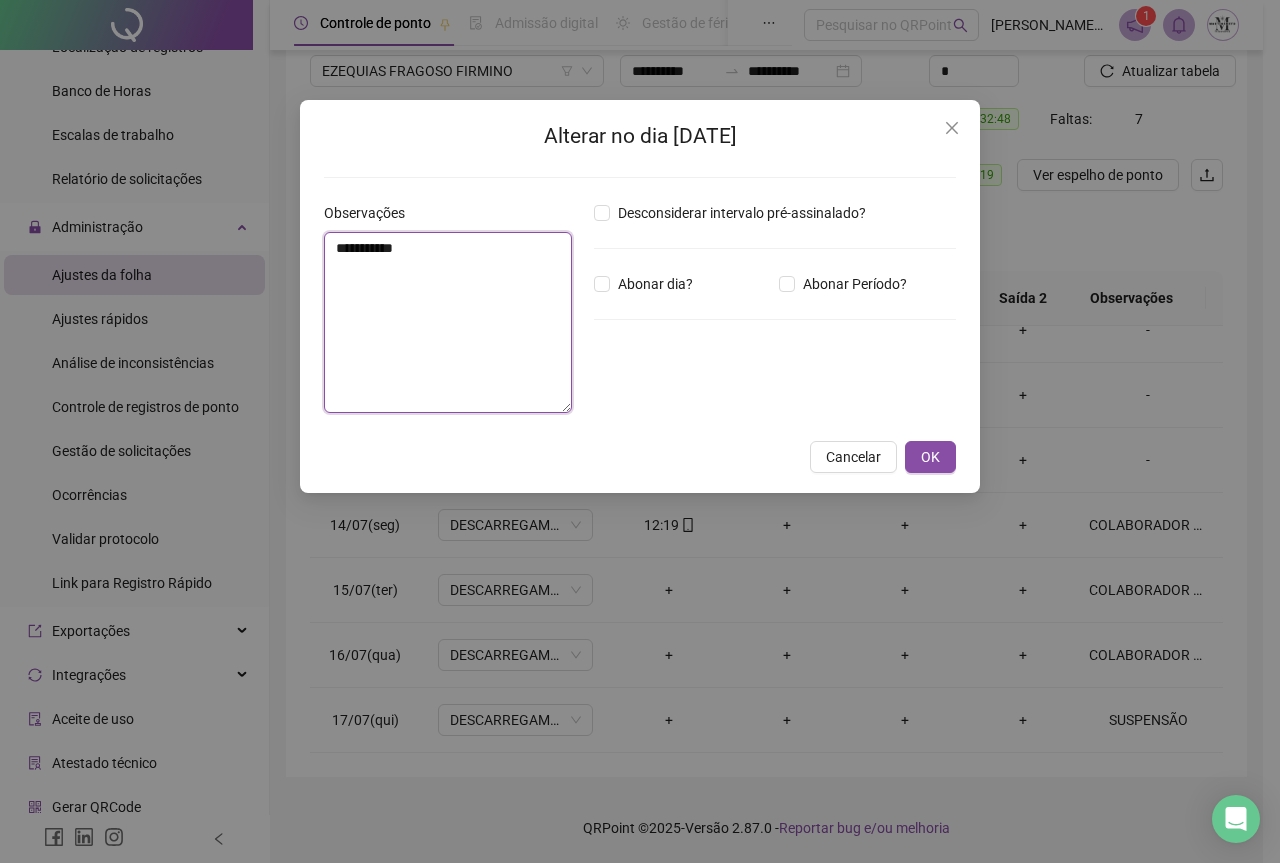 drag, startPoint x: 409, startPoint y: 251, endPoint x: 327, endPoint y: 258, distance: 82.29824 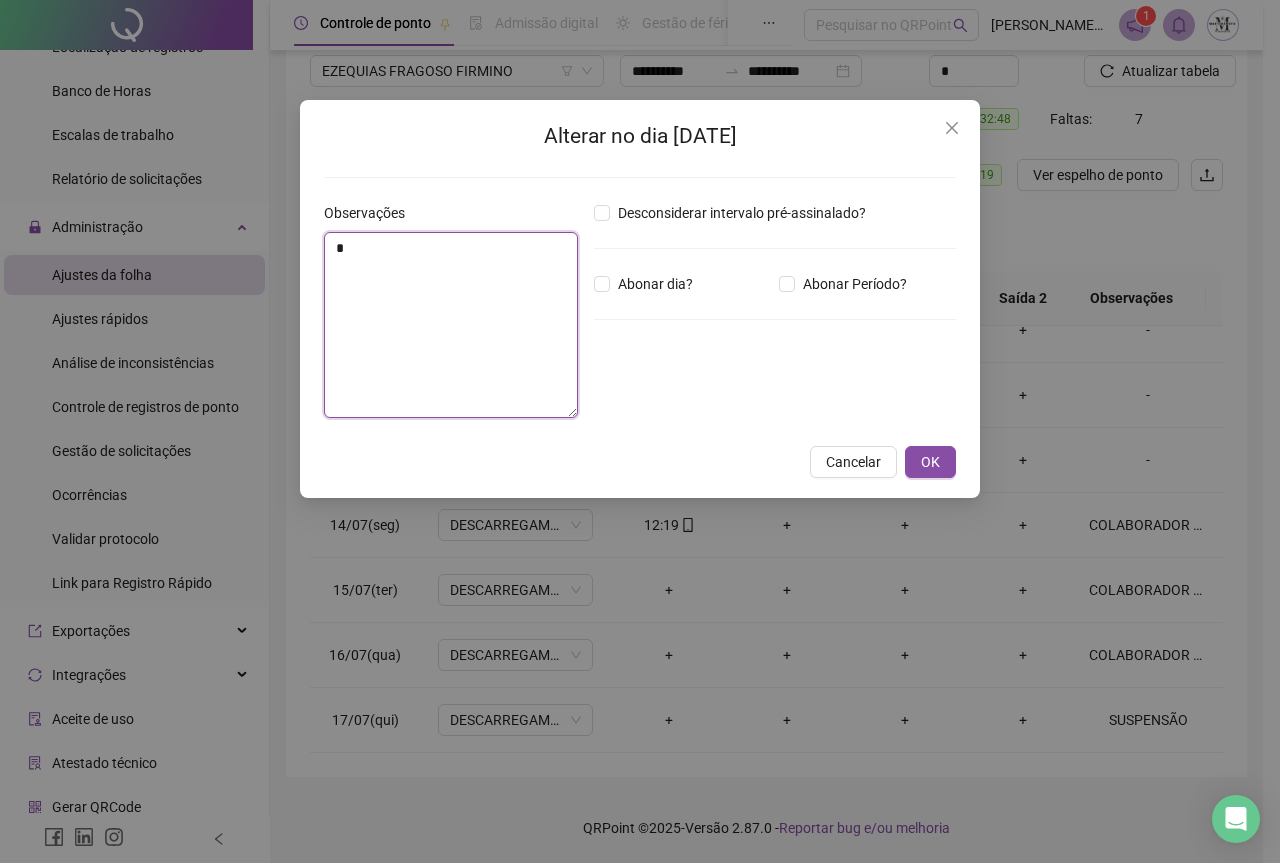paste on "**********" 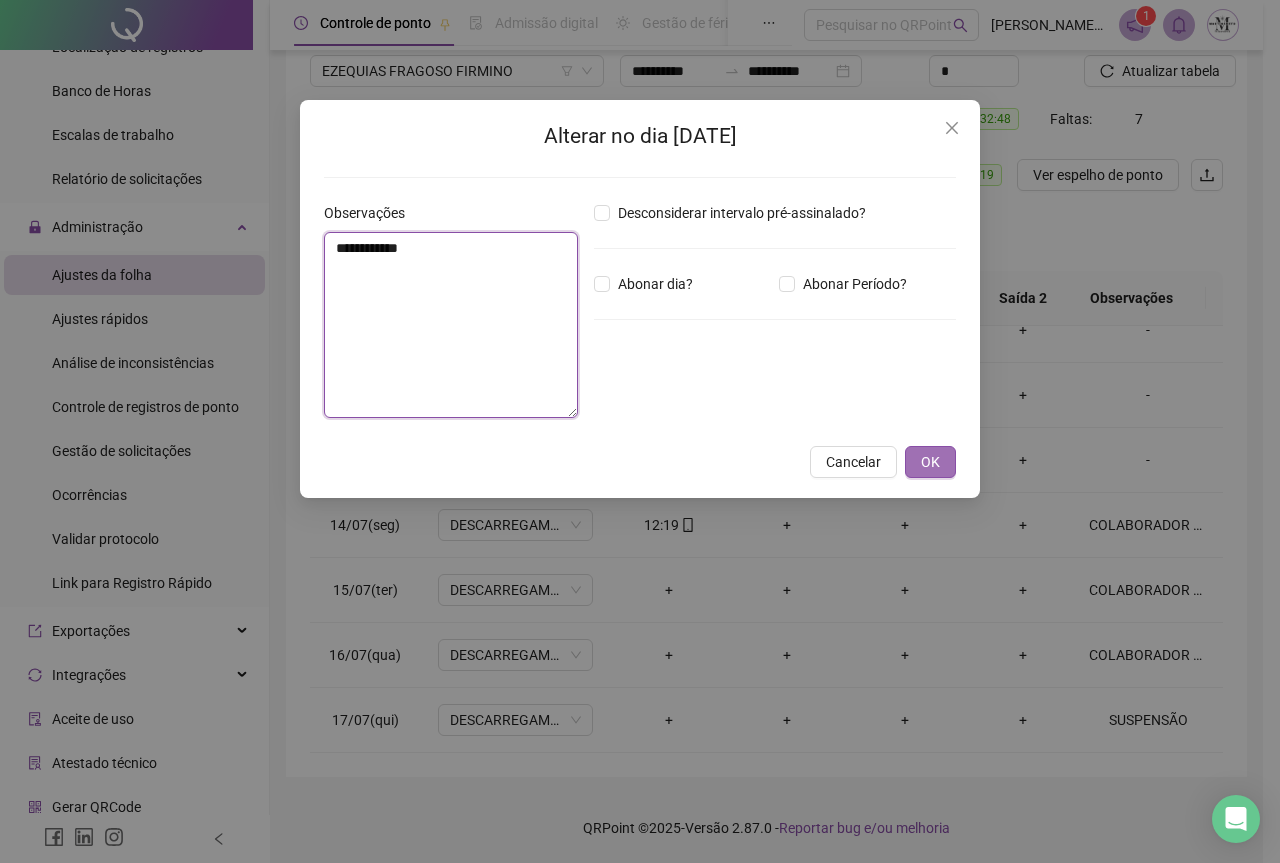 type on "**********" 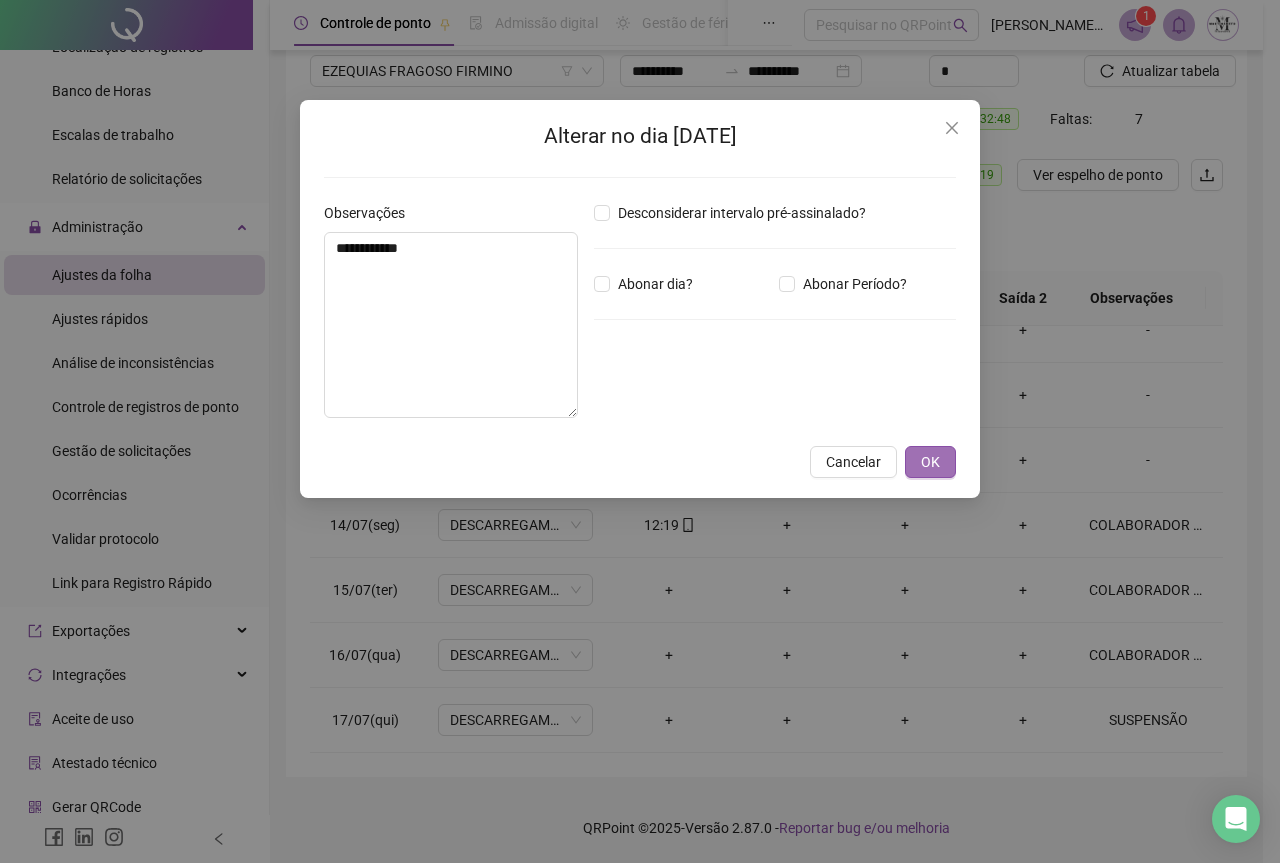 click on "OK" at bounding box center [930, 462] 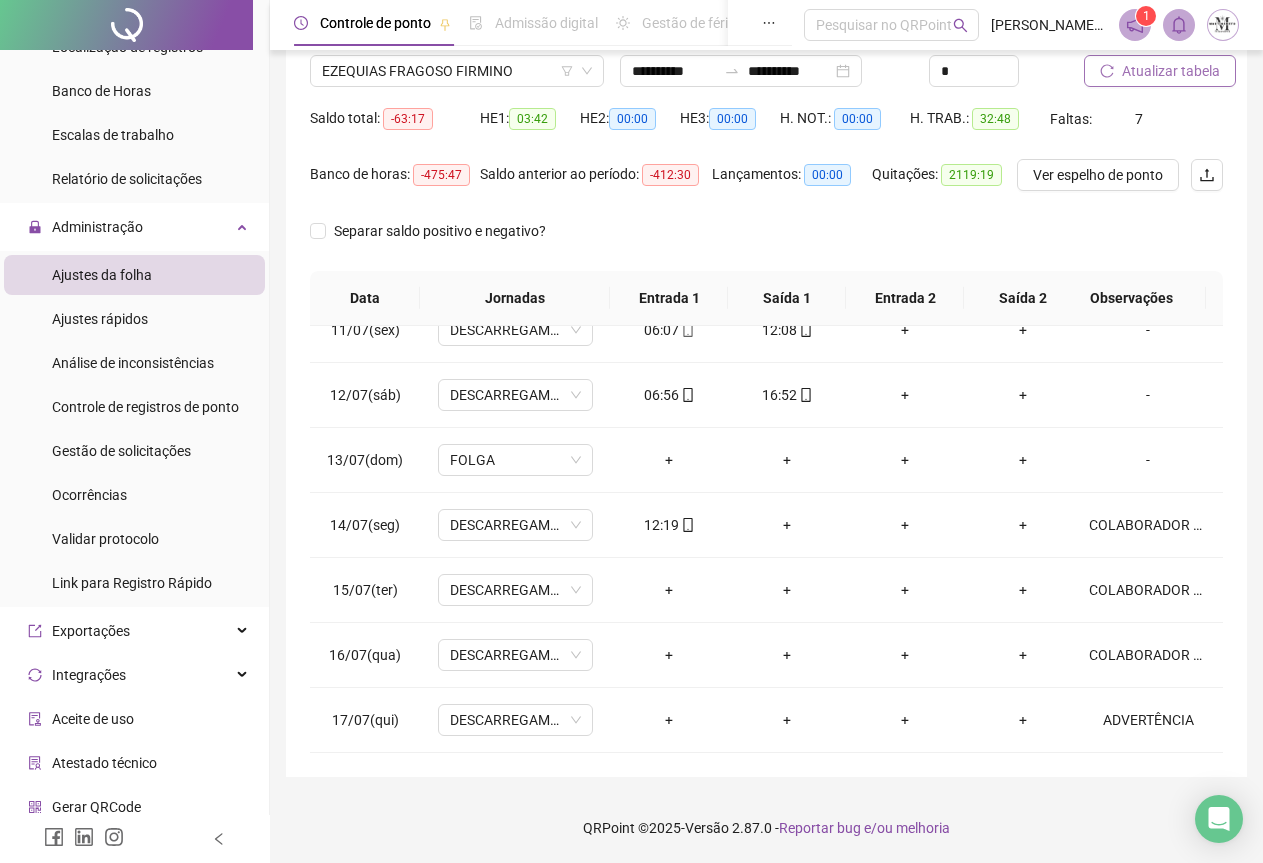 click on "Atualizar tabela" at bounding box center [1171, 71] 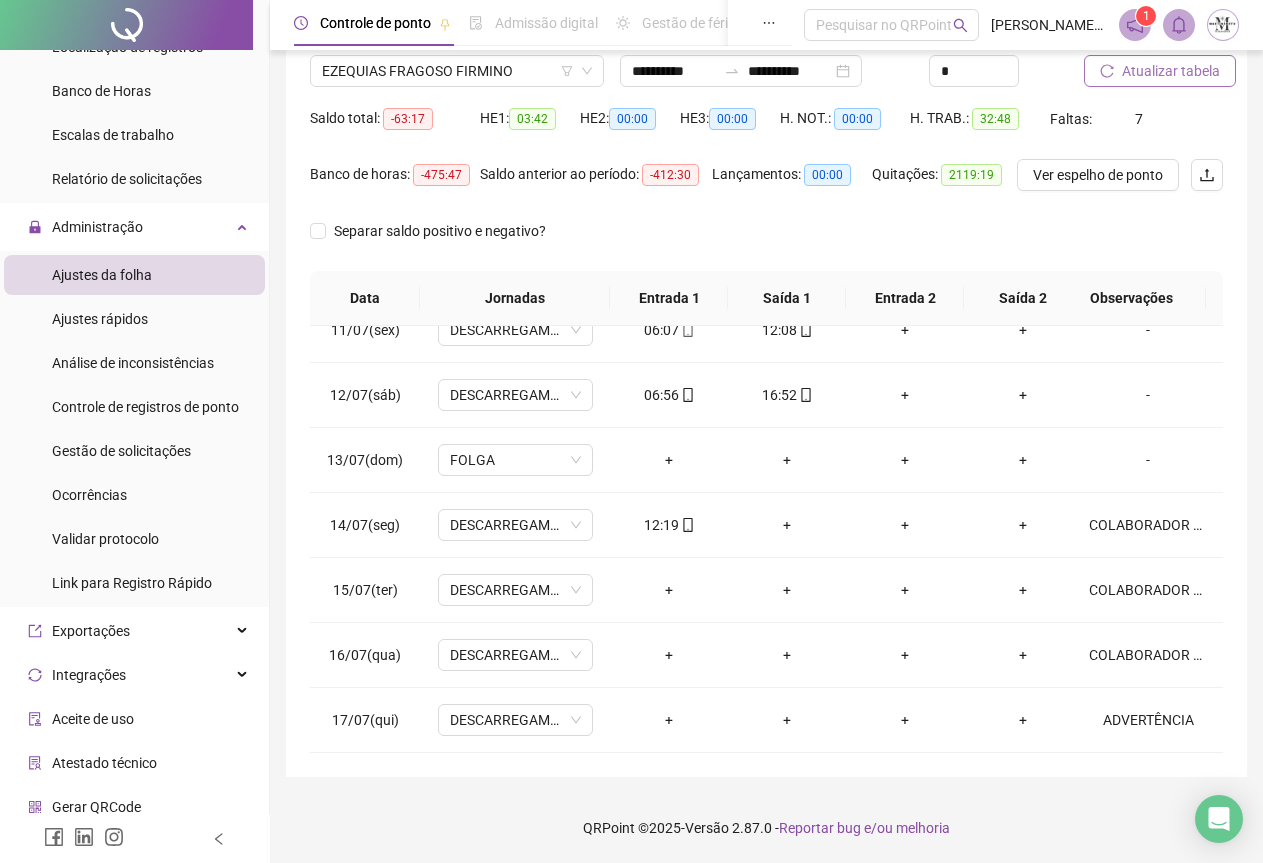 click on "Atualizar tabela" at bounding box center [1171, 71] 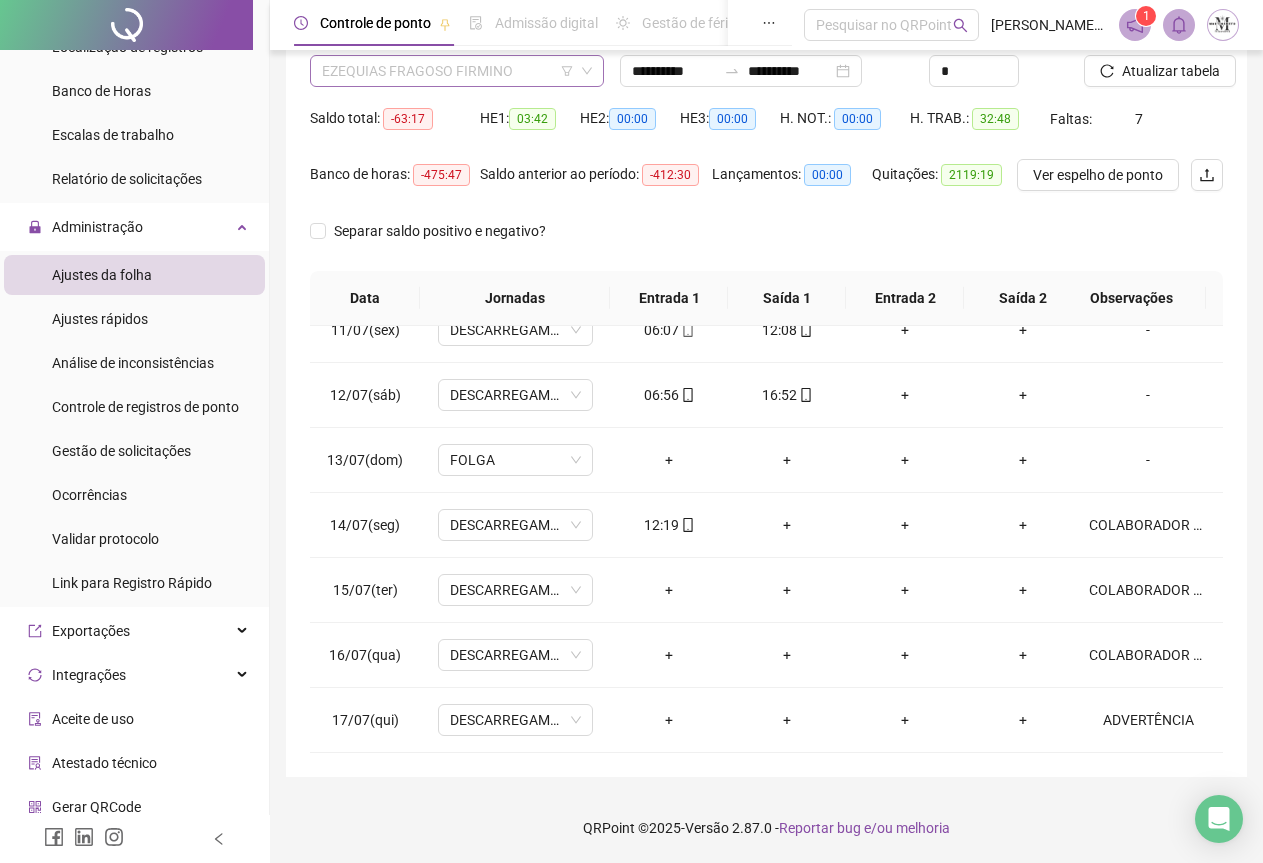 click on "EZEQUIAS FRAGOSO FIRMINO" at bounding box center [457, 71] 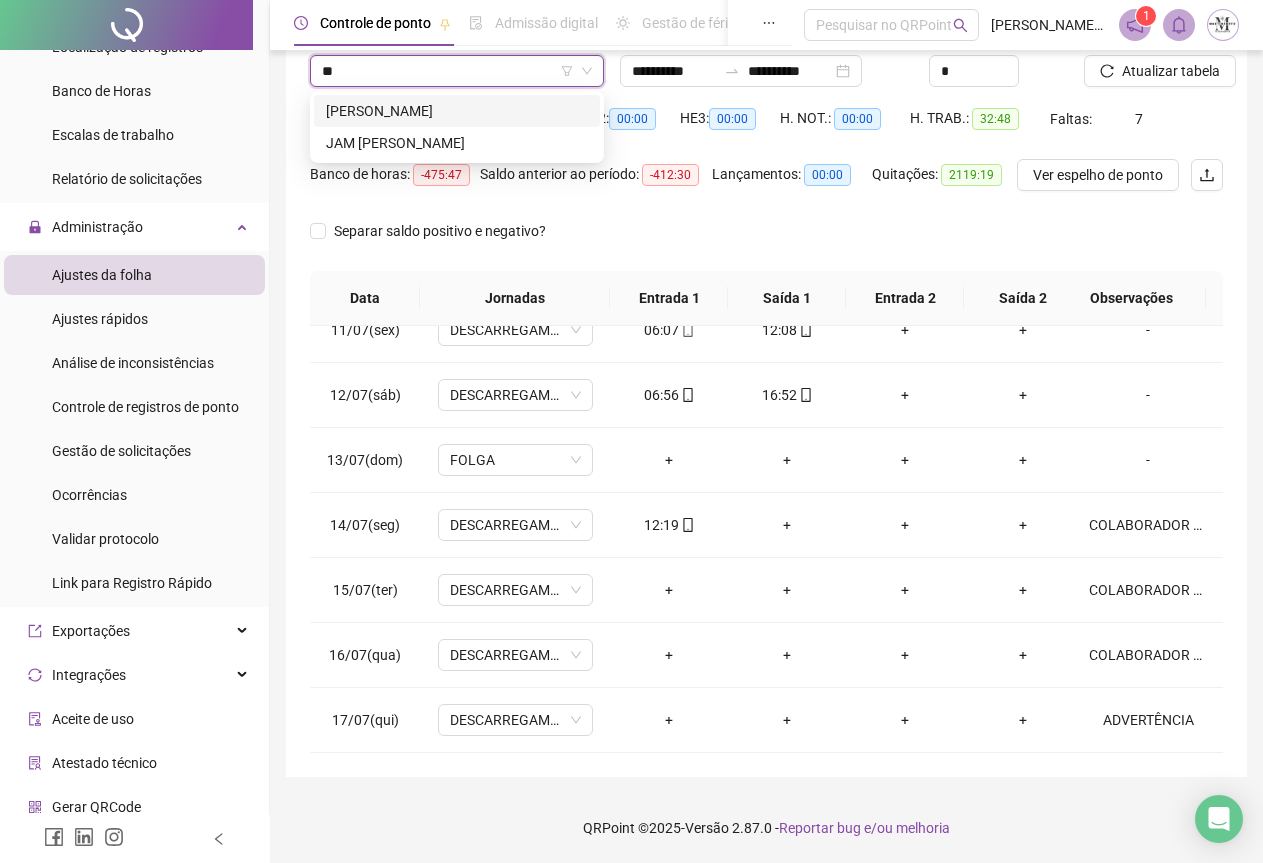 scroll, scrollTop: 0, scrollLeft: 0, axis: both 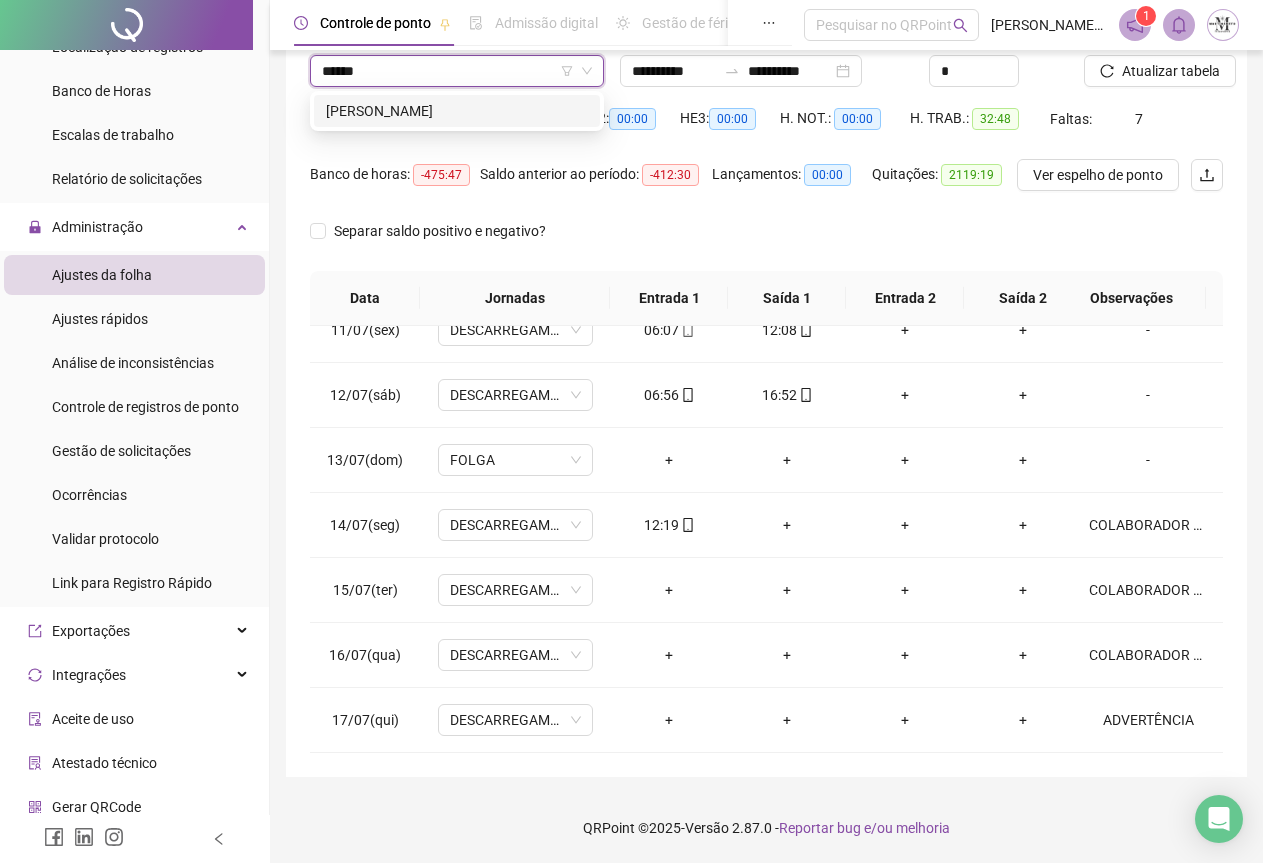 type on "*******" 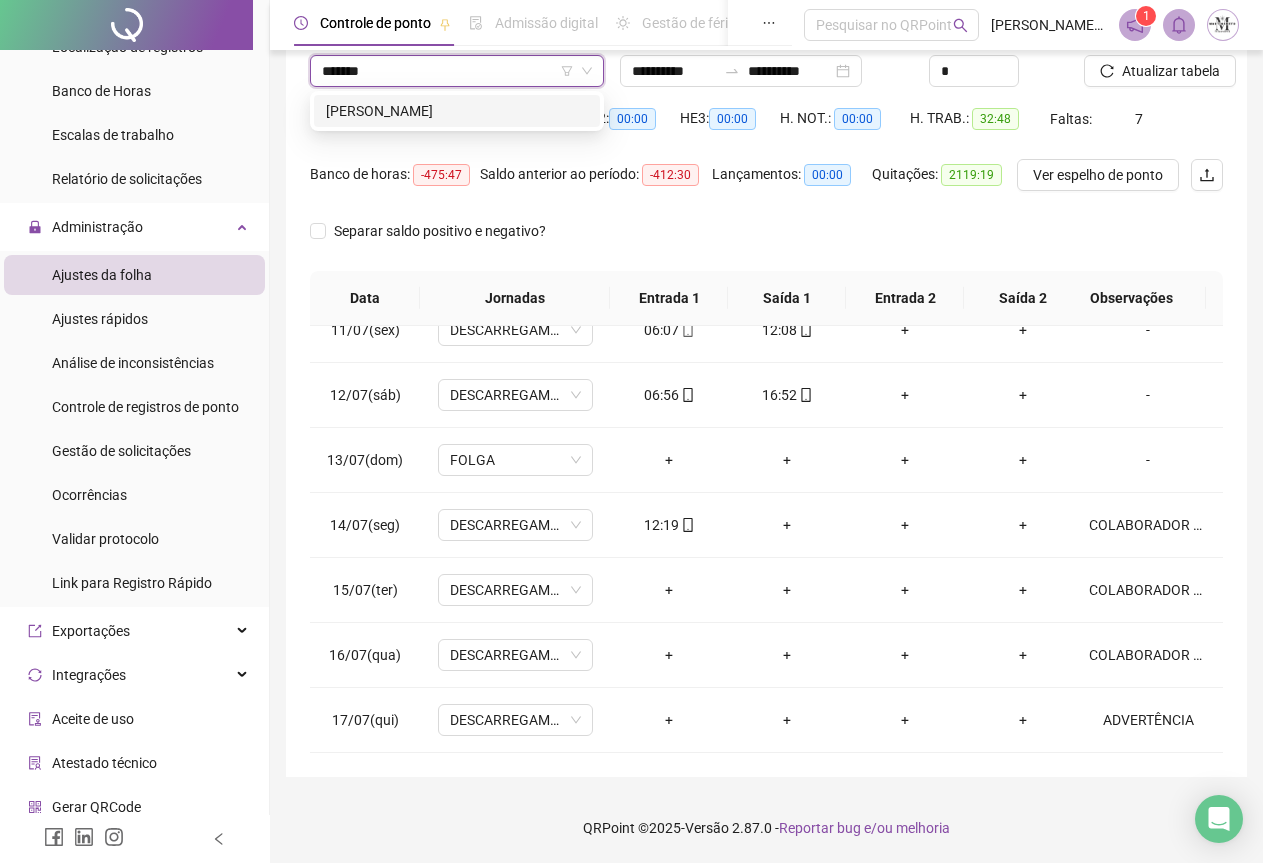 click on "[PERSON_NAME]" at bounding box center (457, 111) 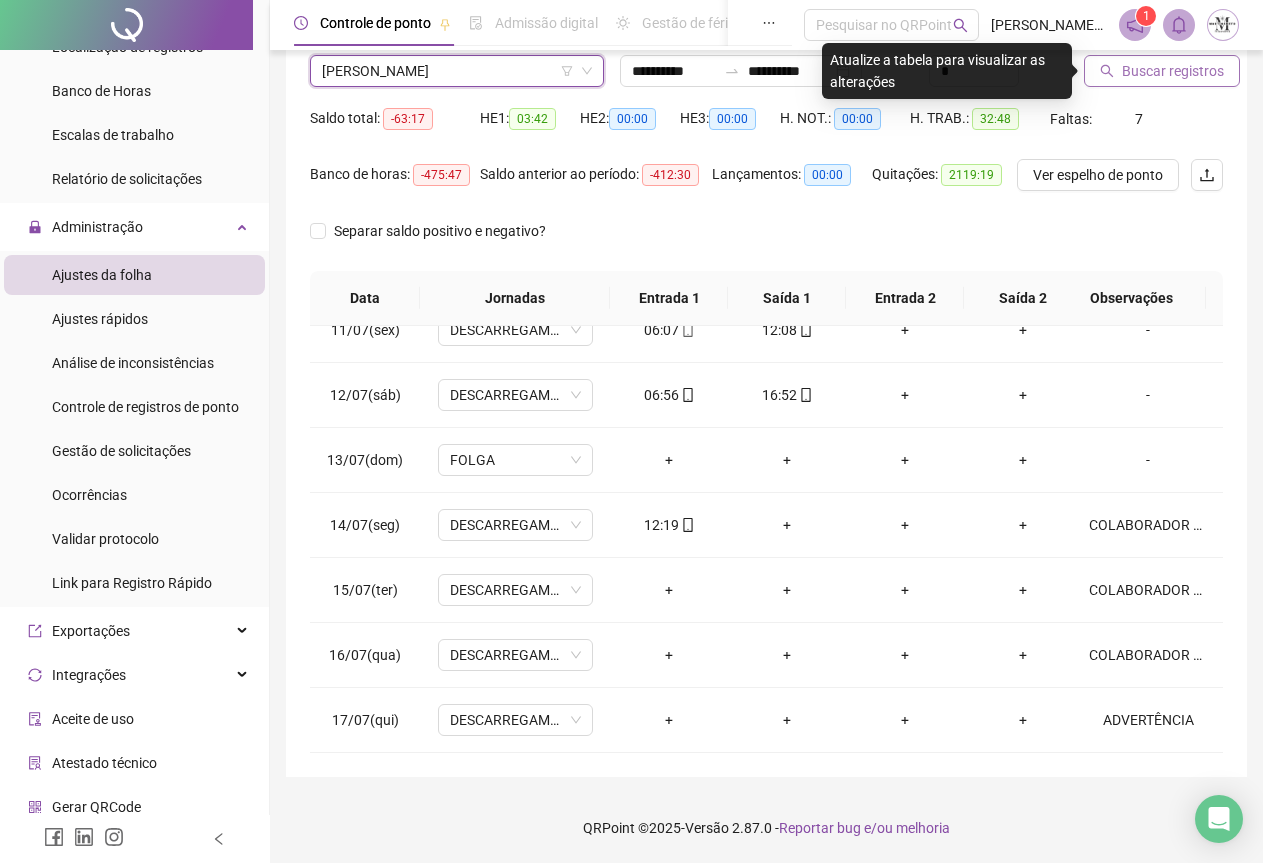 click 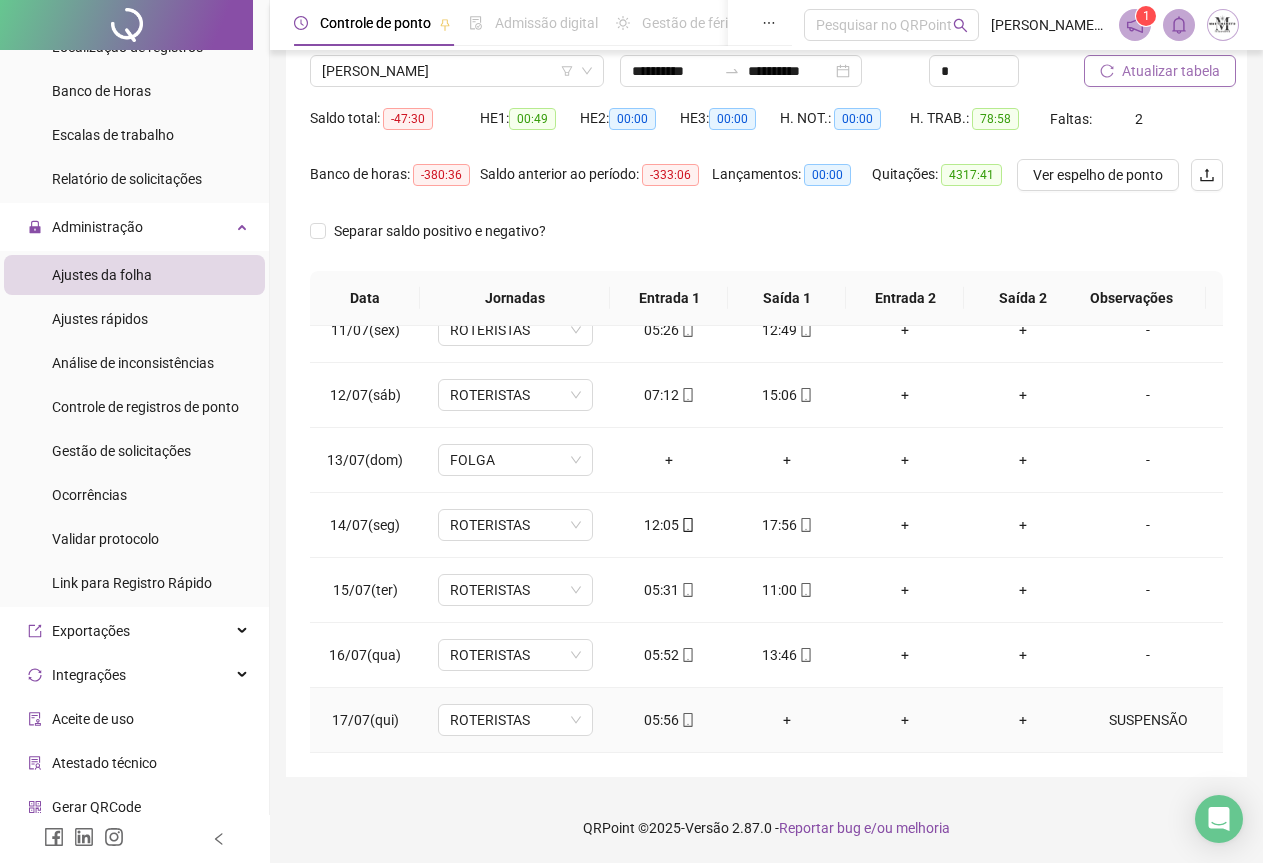 click on "SUSPENSÃO" at bounding box center [1148, 720] 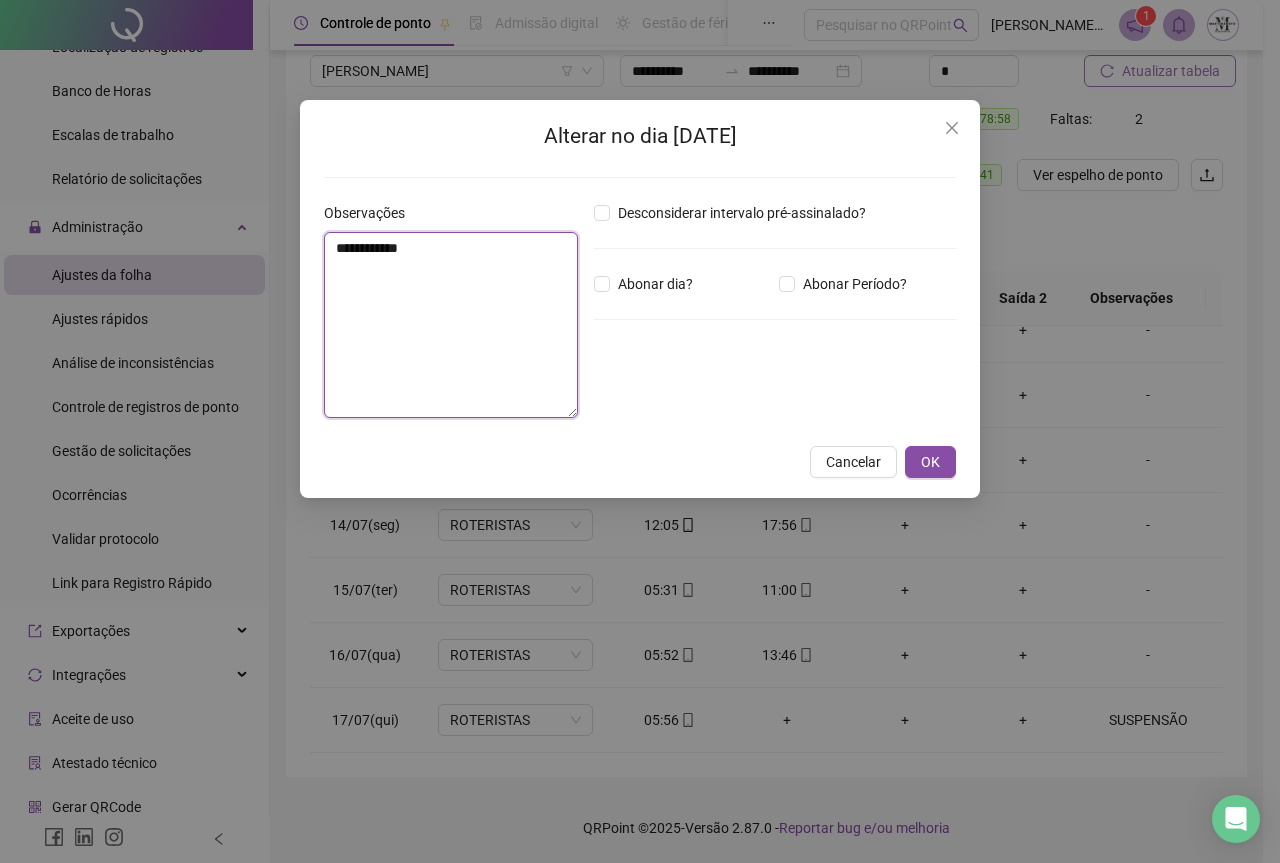 drag, startPoint x: 422, startPoint y: 263, endPoint x: 305, endPoint y: 261, distance: 117.01709 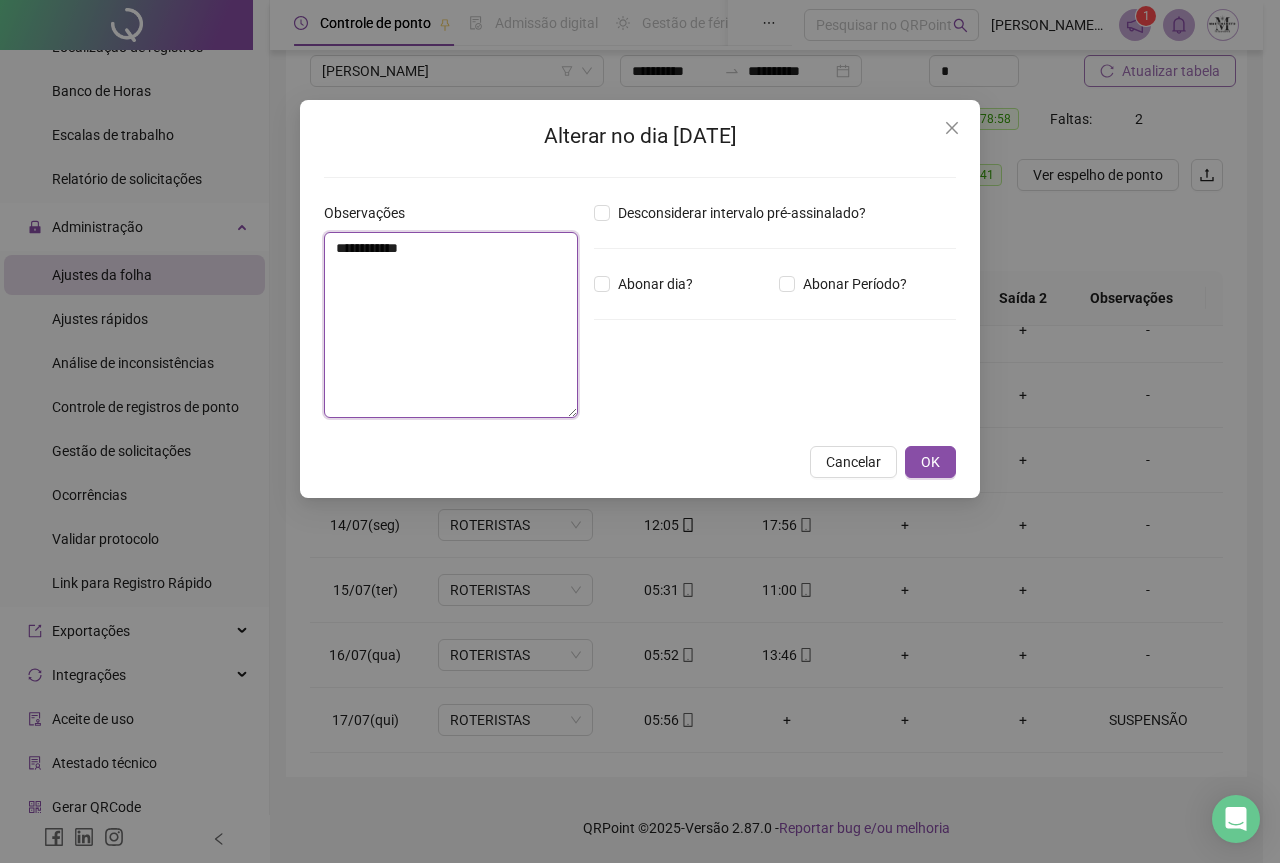 type on "*********" 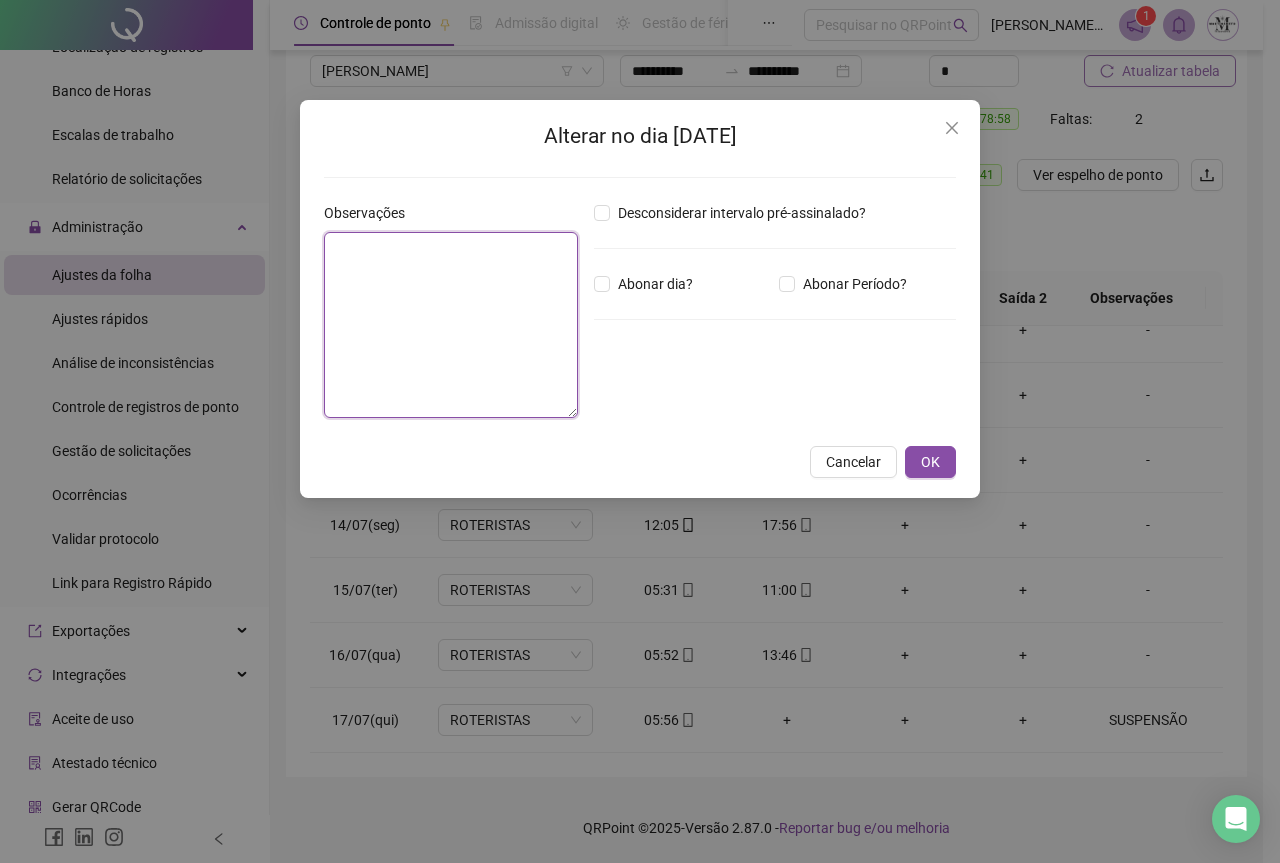 paste on "**********" 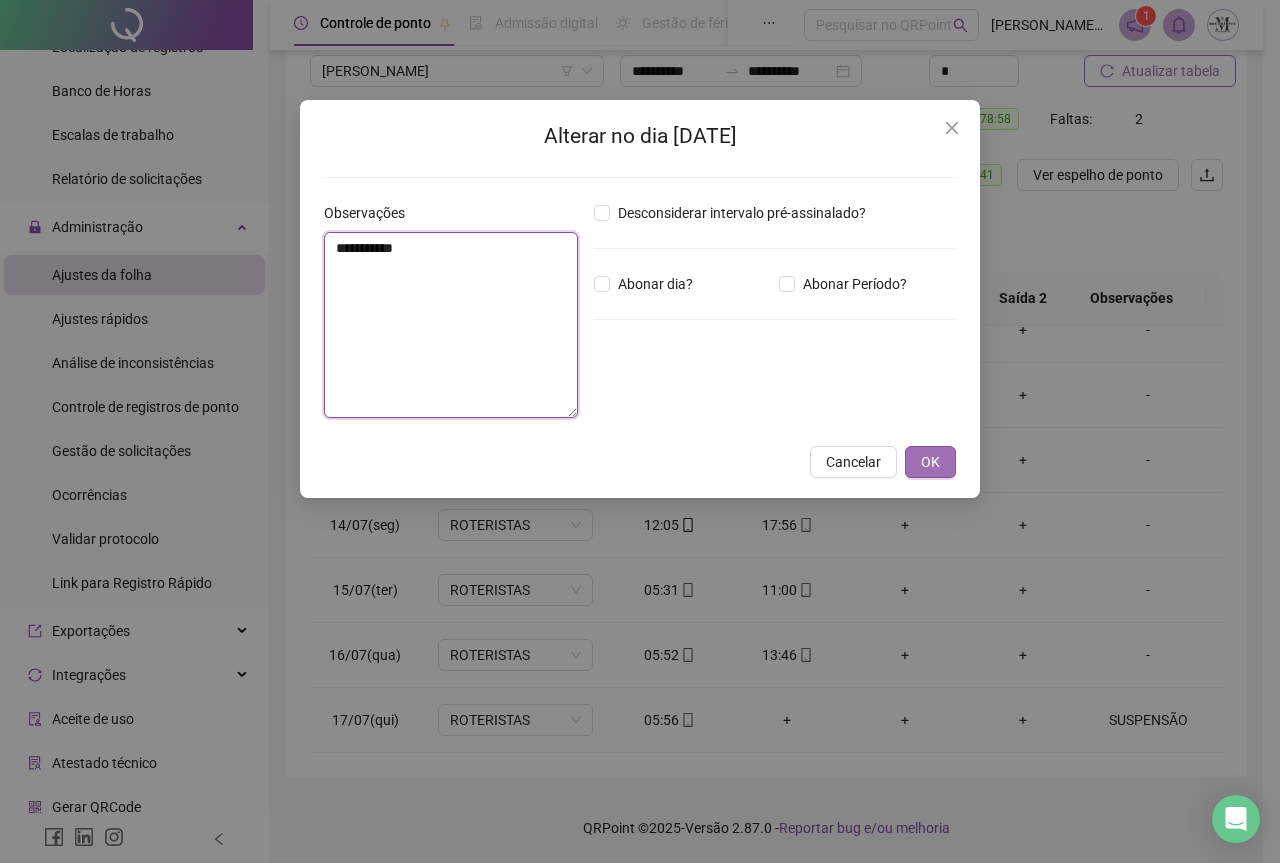 type on "**********" 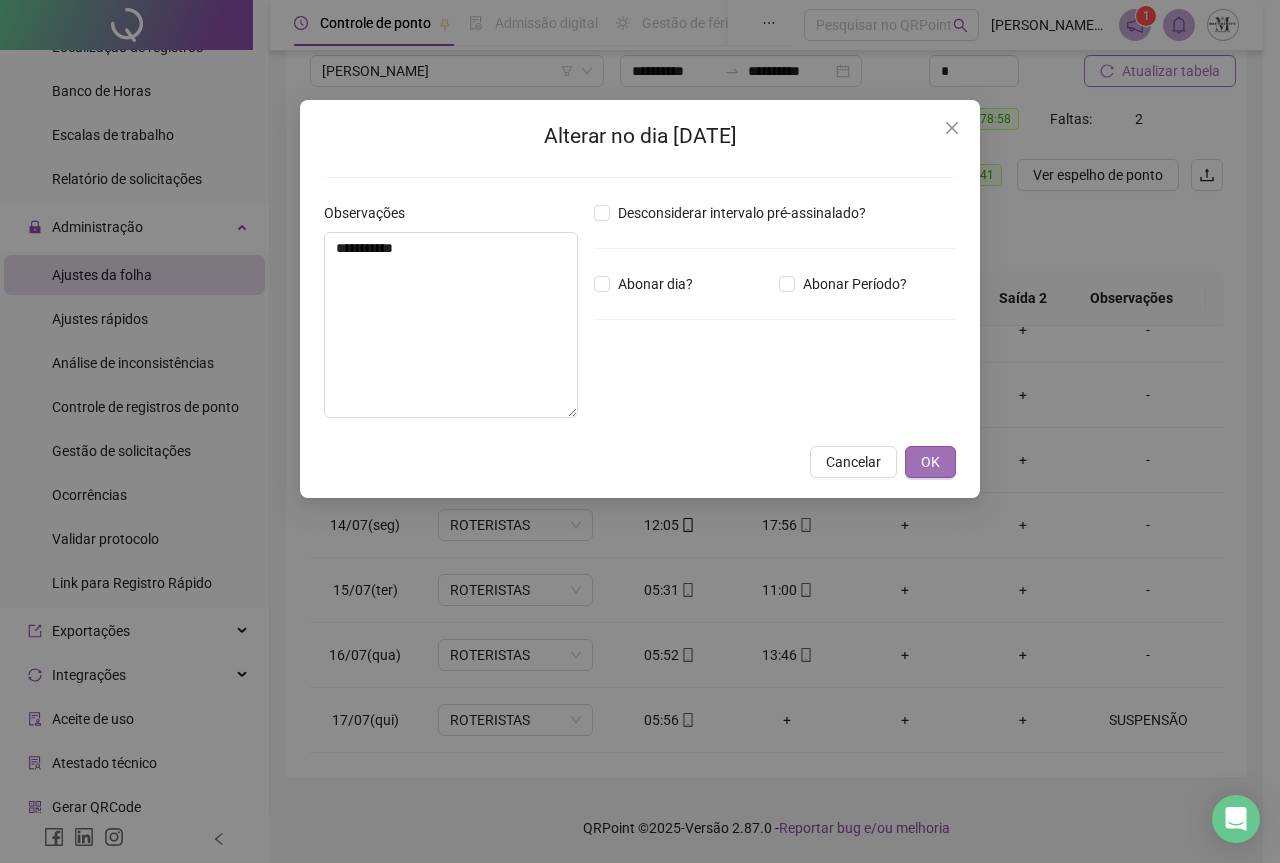 click on "OK" at bounding box center [930, 462] 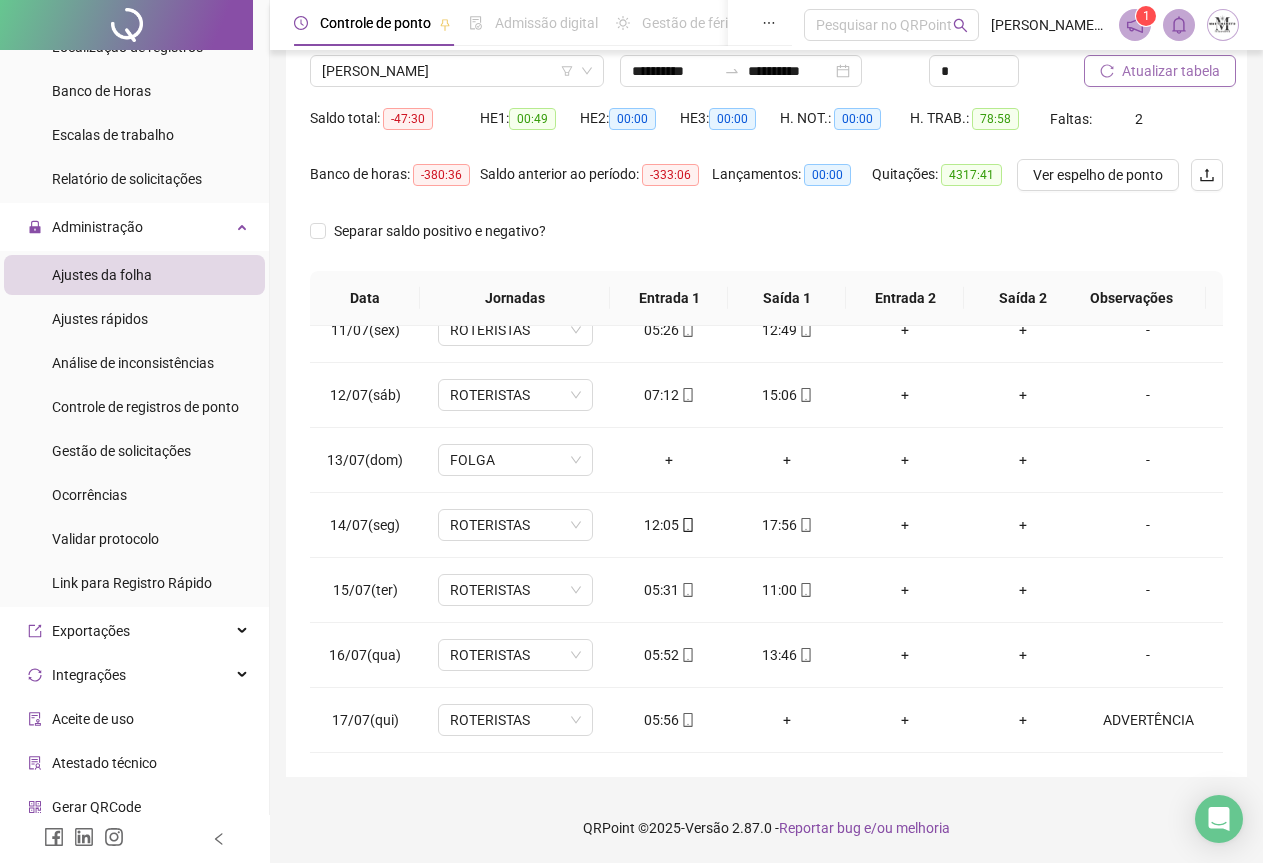 click on "Atualizar tabela" at bounding box center [1171, 71] 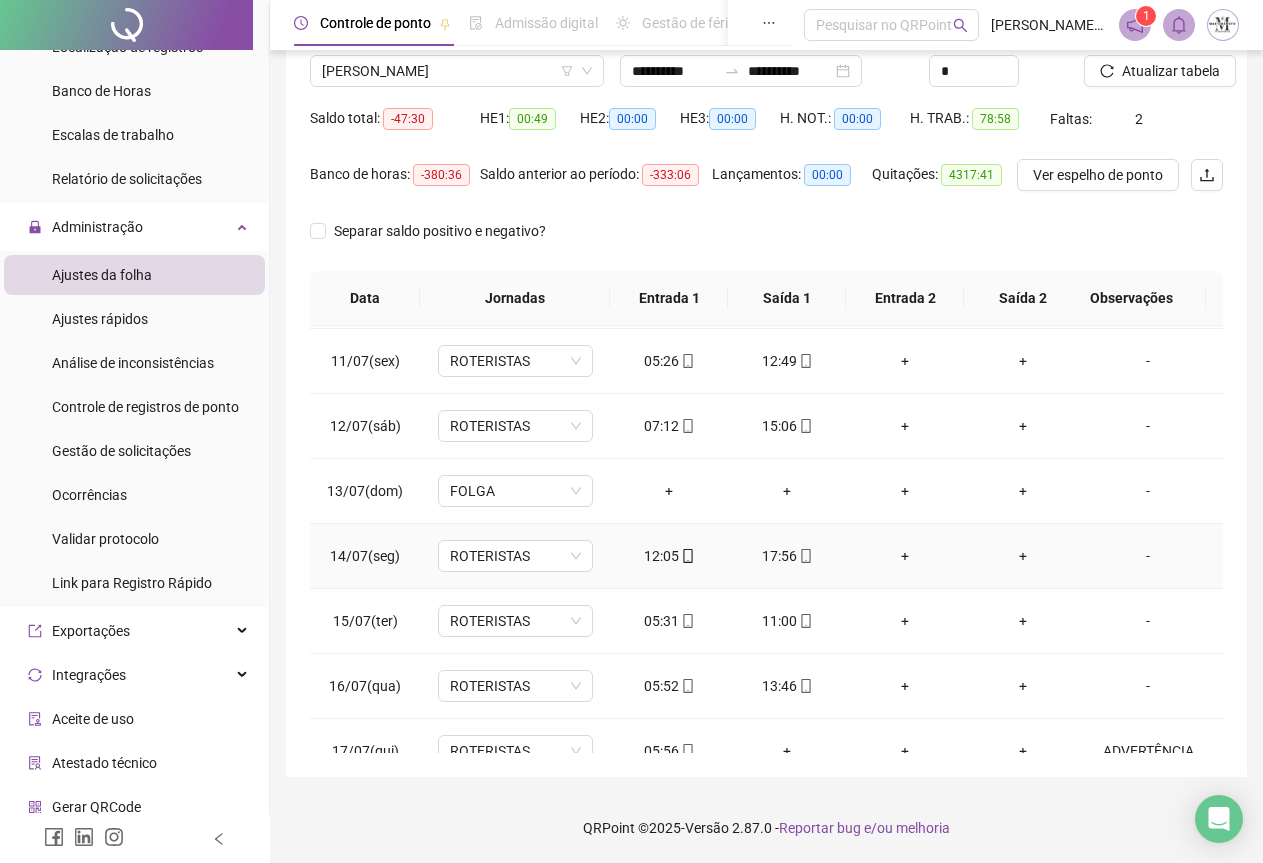 scroll, scrollTop: 695, scrollLeft: 0, axis: vertical 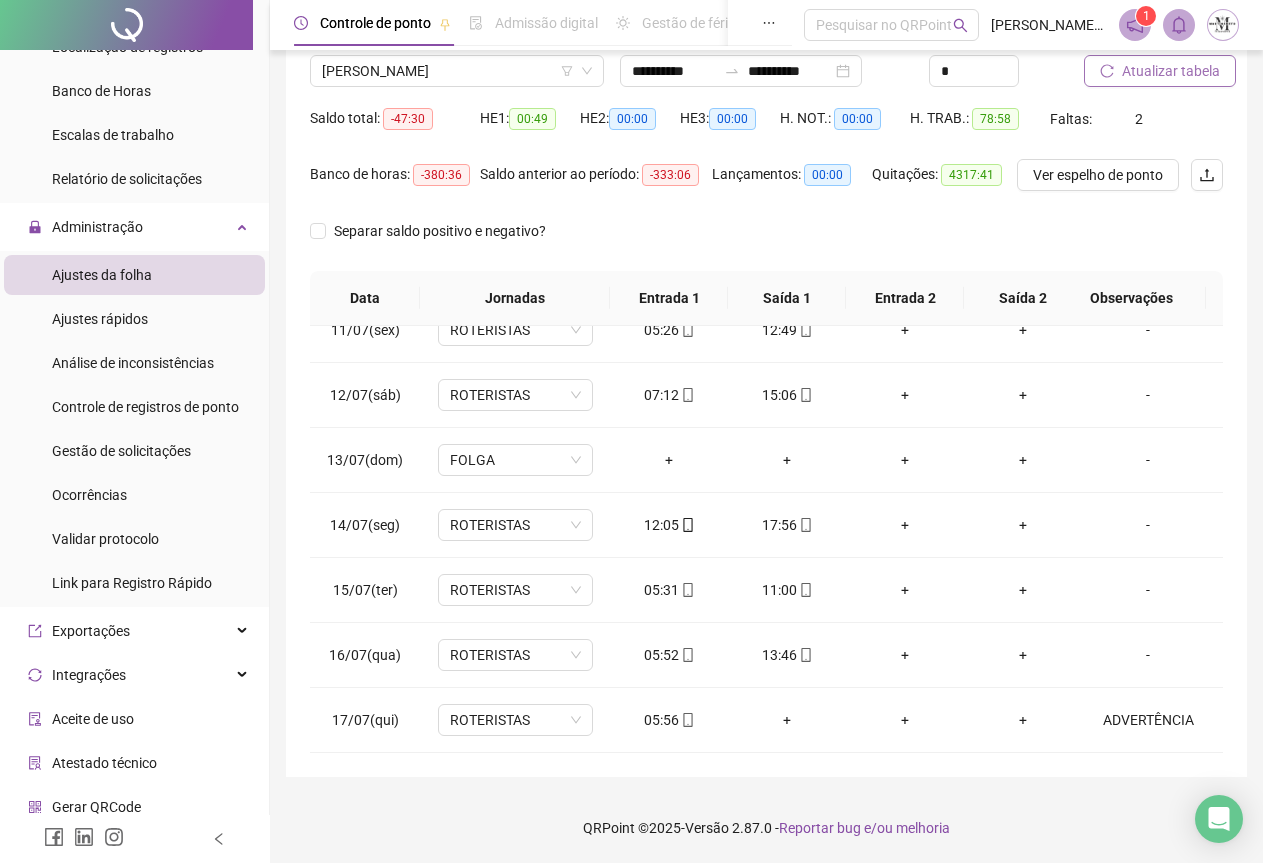 click on "Atualizar tabela" at bounding box center [1160, 71] 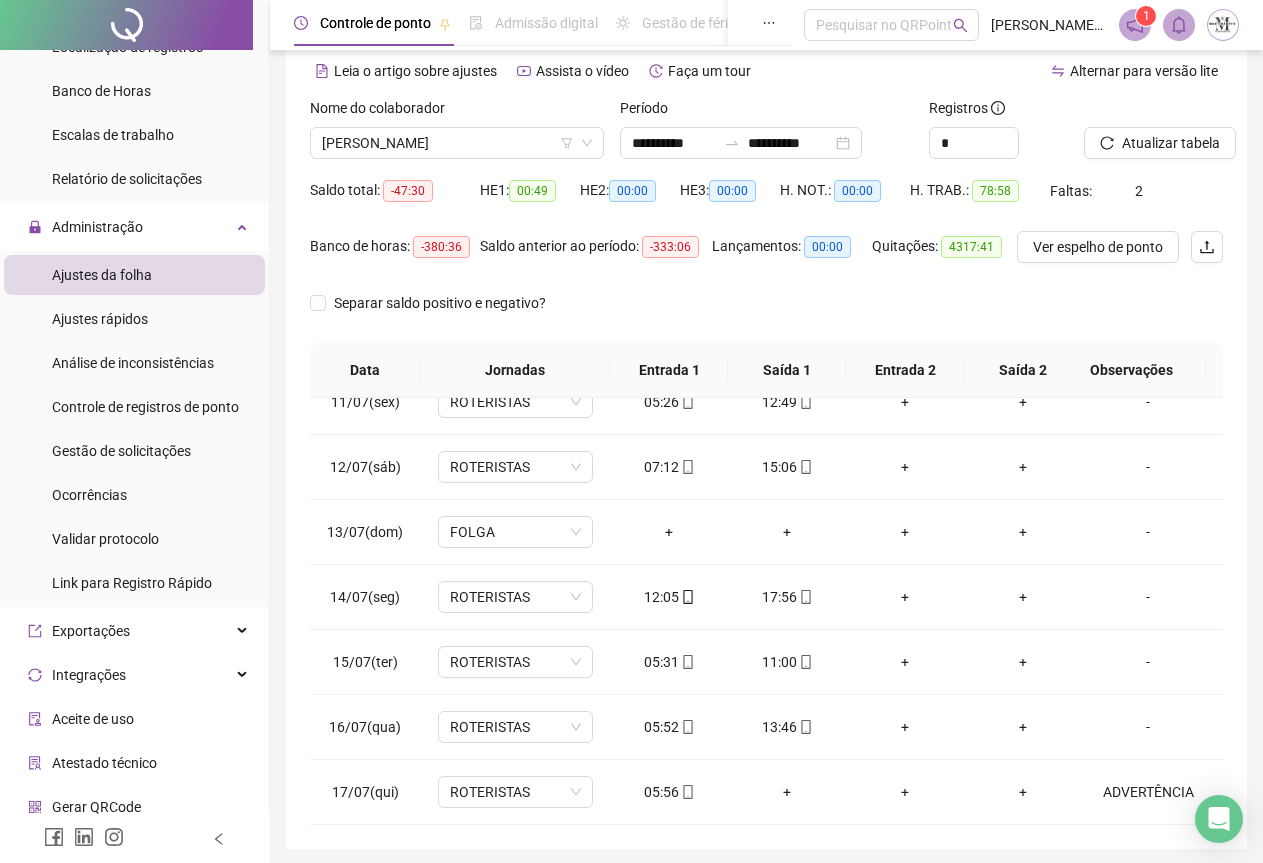 scroll, scrollTop: 0, scrollLeft: 0, axis: both 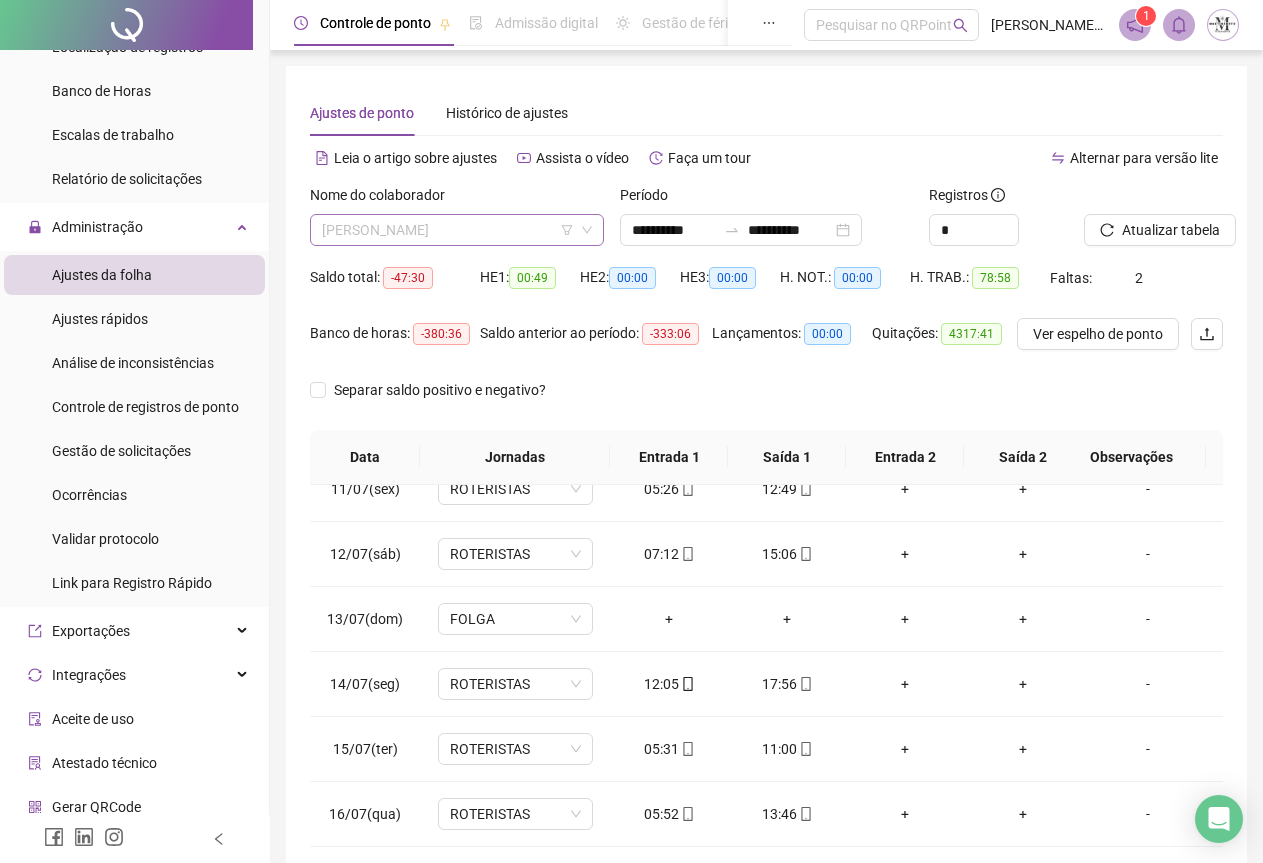 click on "[PERSON_NAME]" at bounding box center [457, 230] 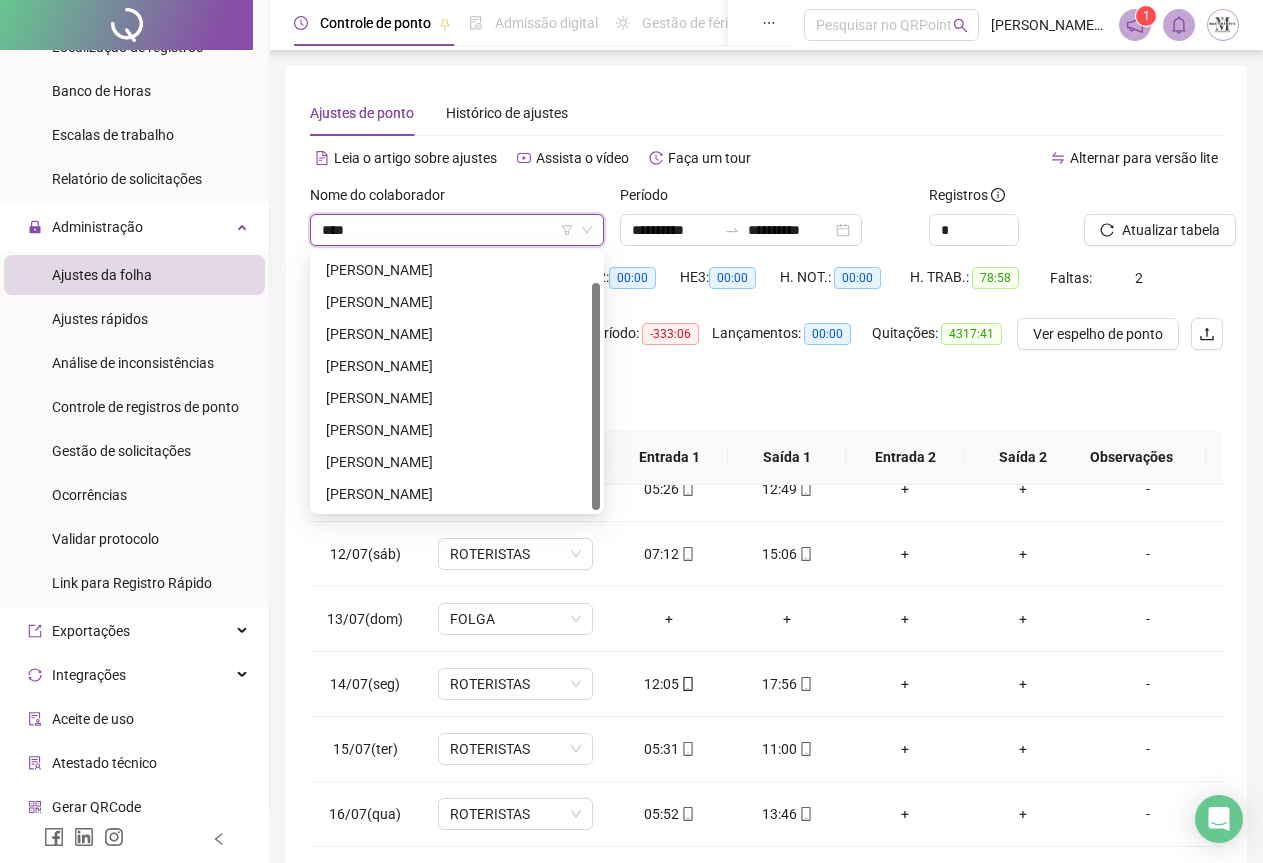 scroll, scrollTop: 0, scrollLeft: 0, axis: both 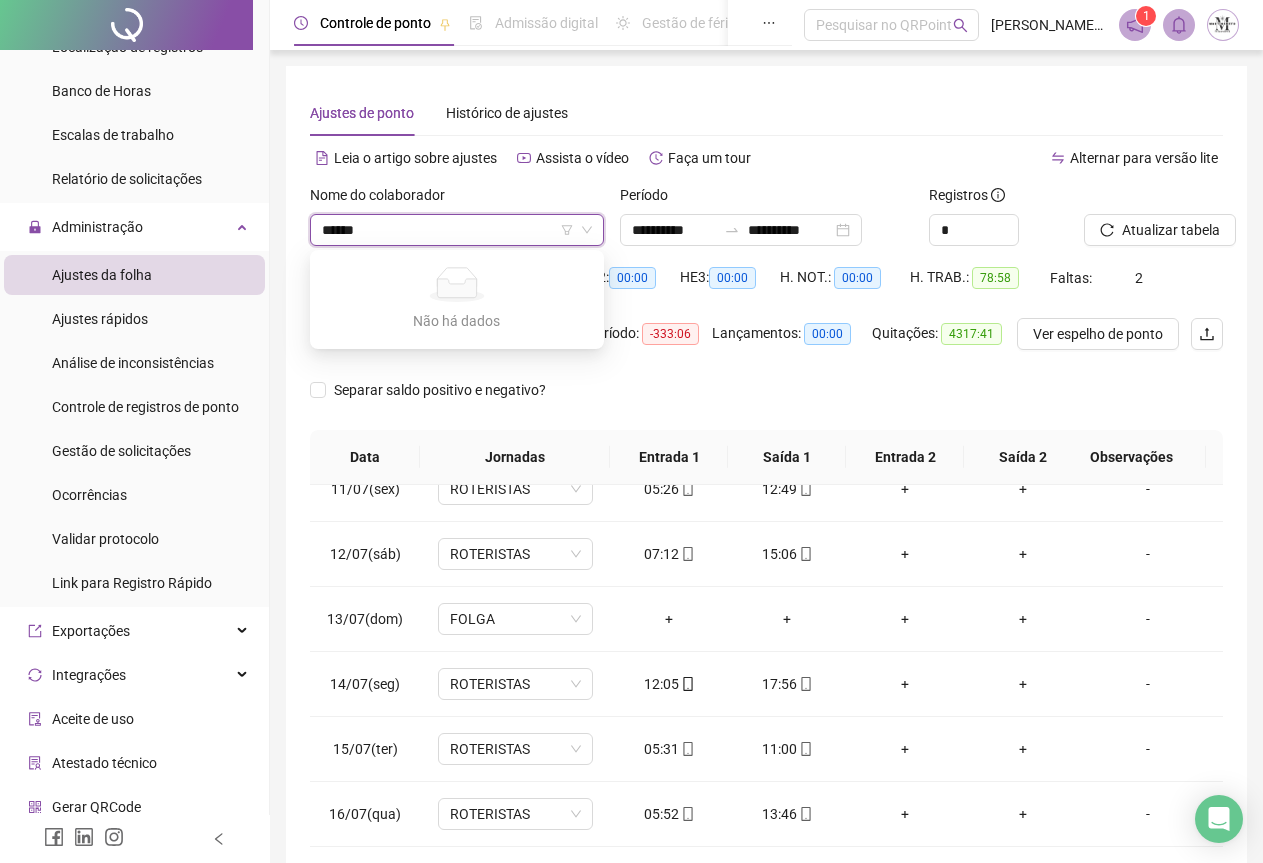 type on "*****" 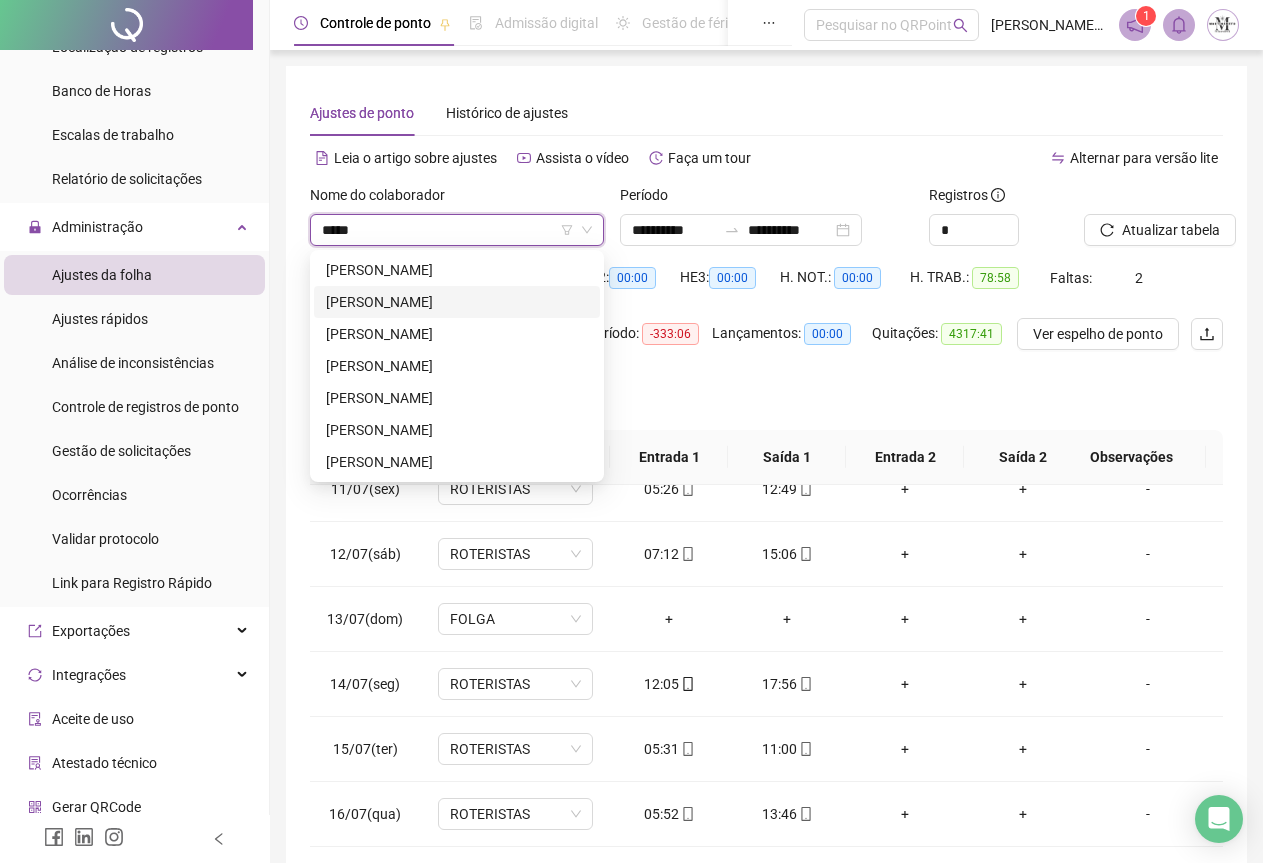 click on "[PERSON_NAME]" at bounding box center (457, 302) 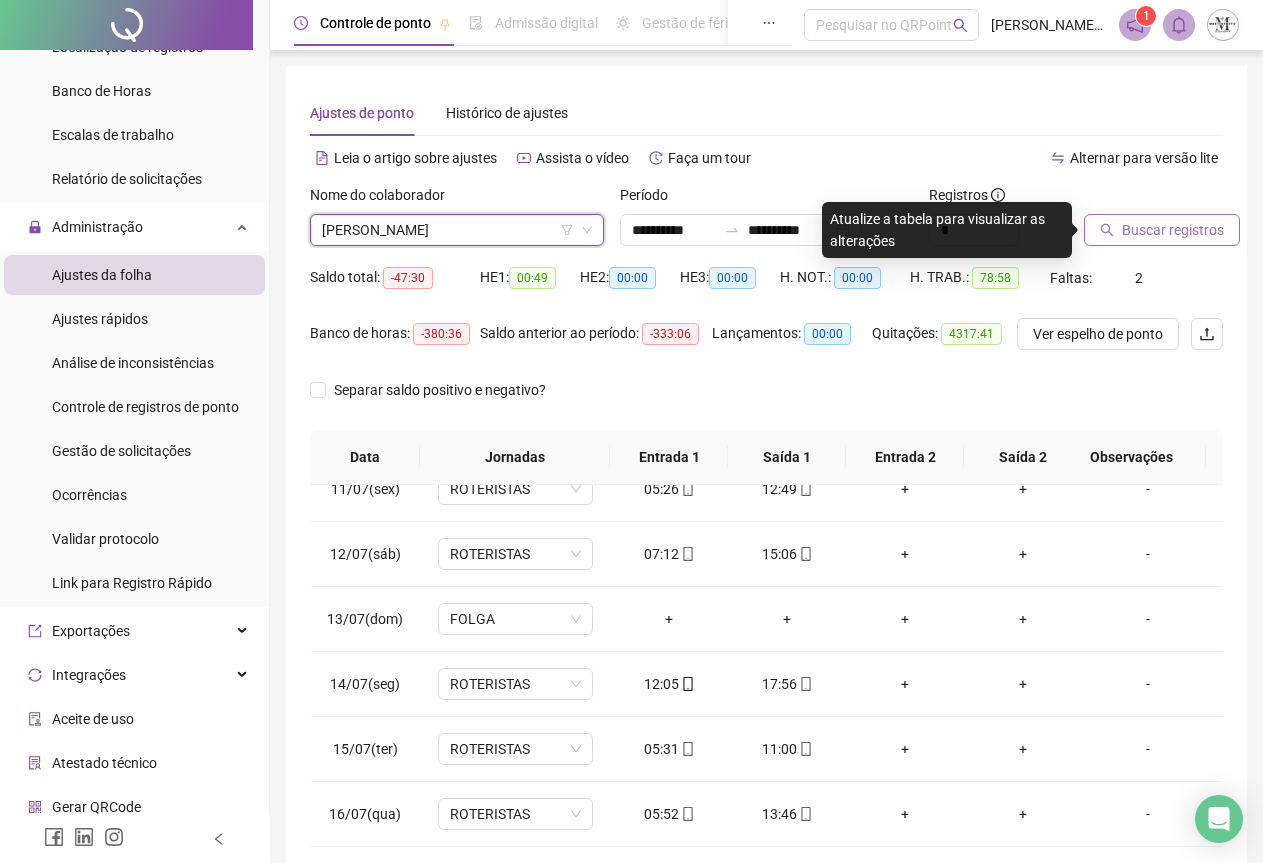 click on "Buscar registros" at bounding box center [1173, 230] 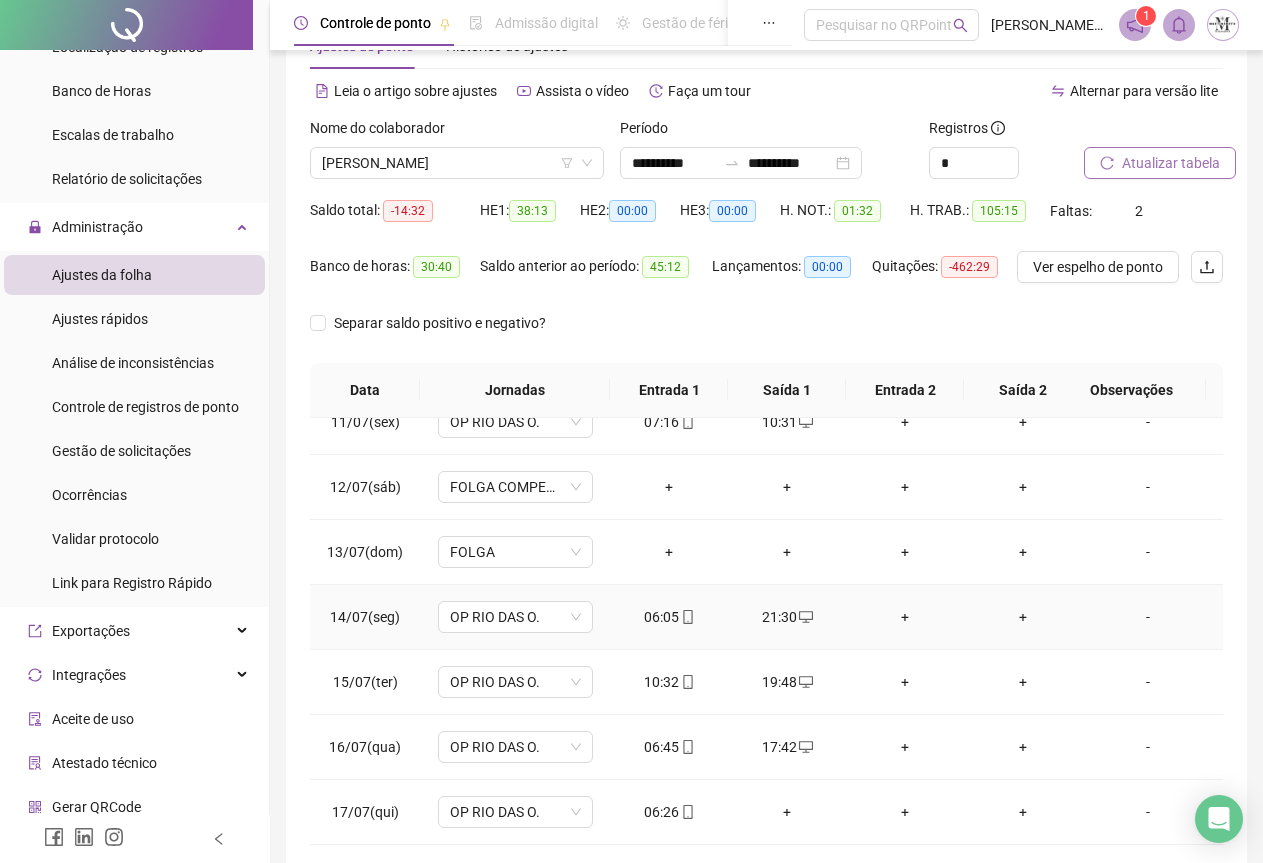 scroll, scrollTop: 159, scrollLeft: 0, axis: vertical 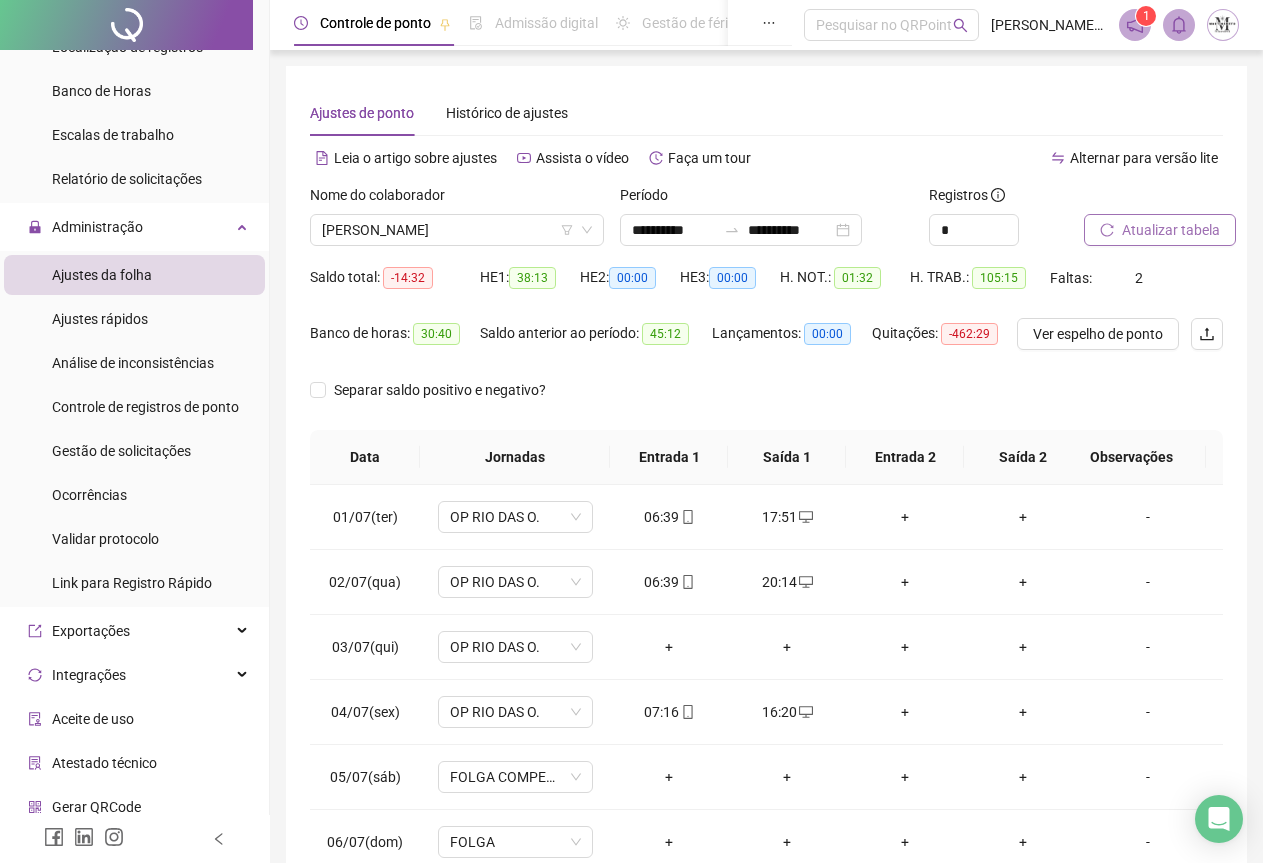 click on "Atualizar tabela" at bounding box center (1171, 230) 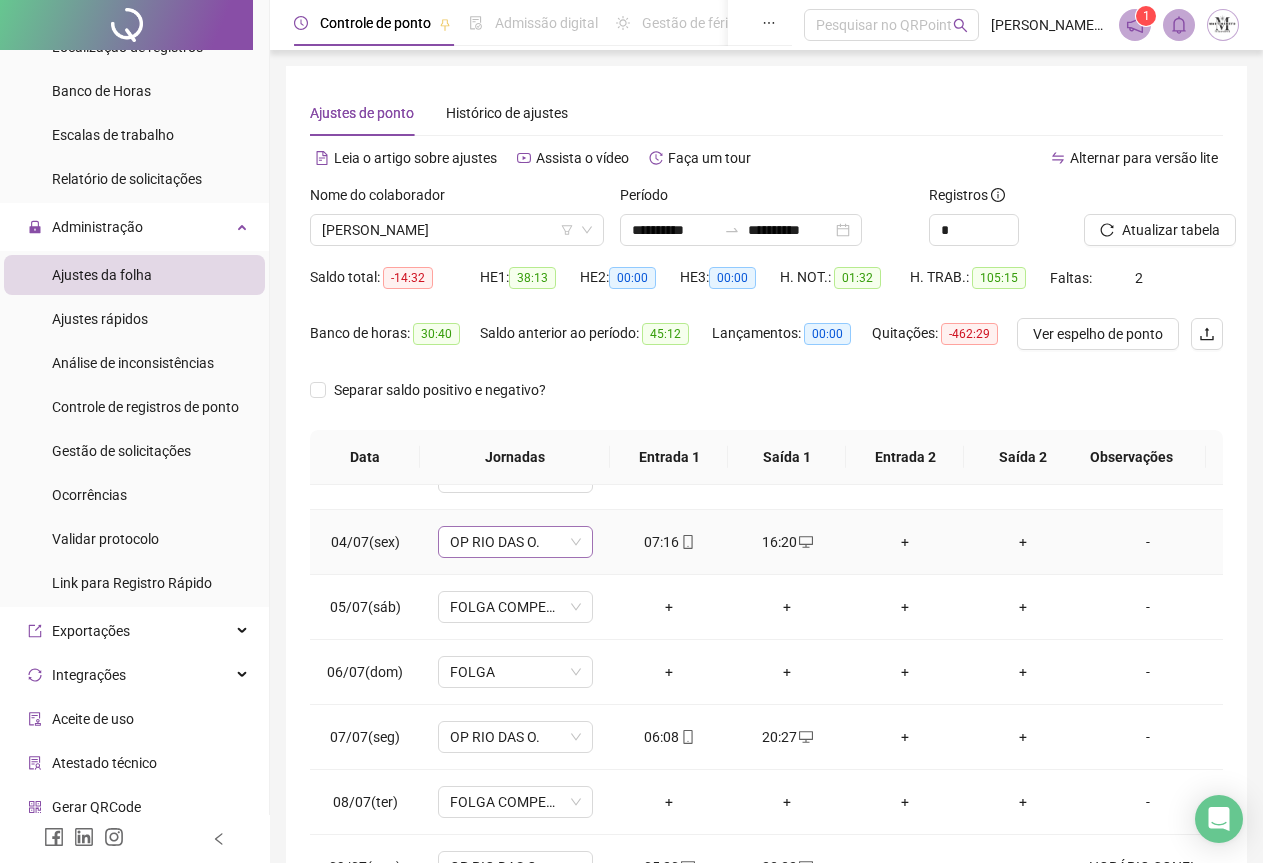 scroll, scrollTop: 300, scrollLeft: 0, axis: vertical 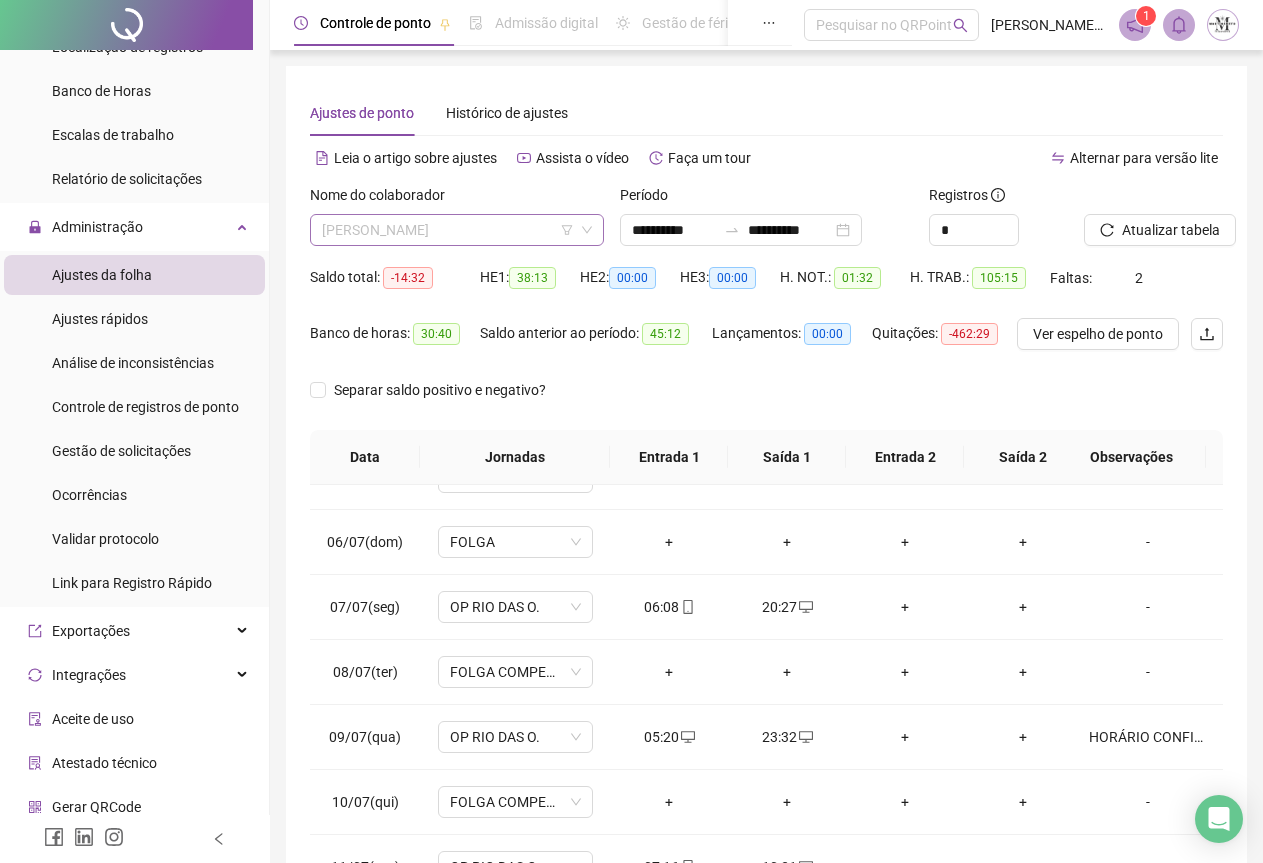 click on "[PERSON_NAME]" at bounding box center (457, 230) 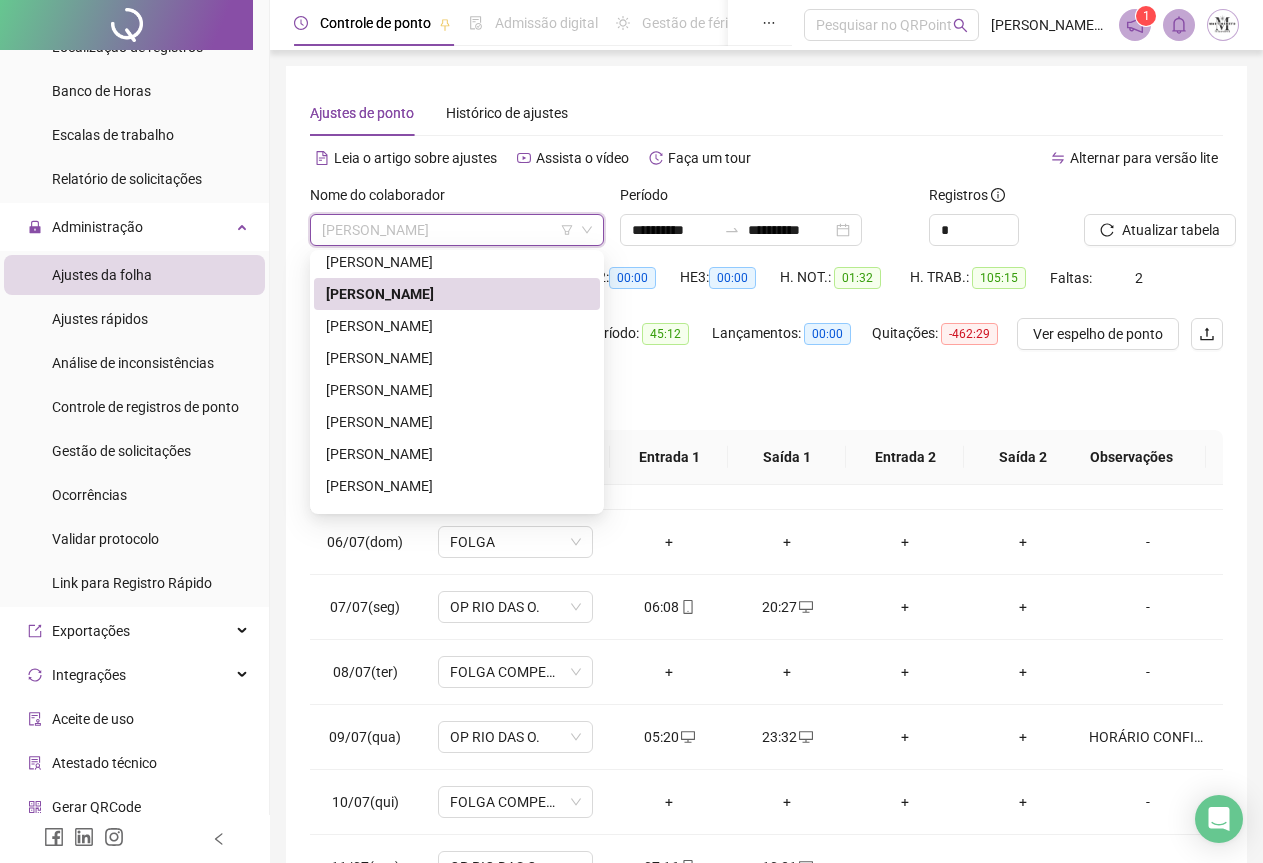 scroll, scrollTop: 132, scrollLeft: 0, axis: vertical 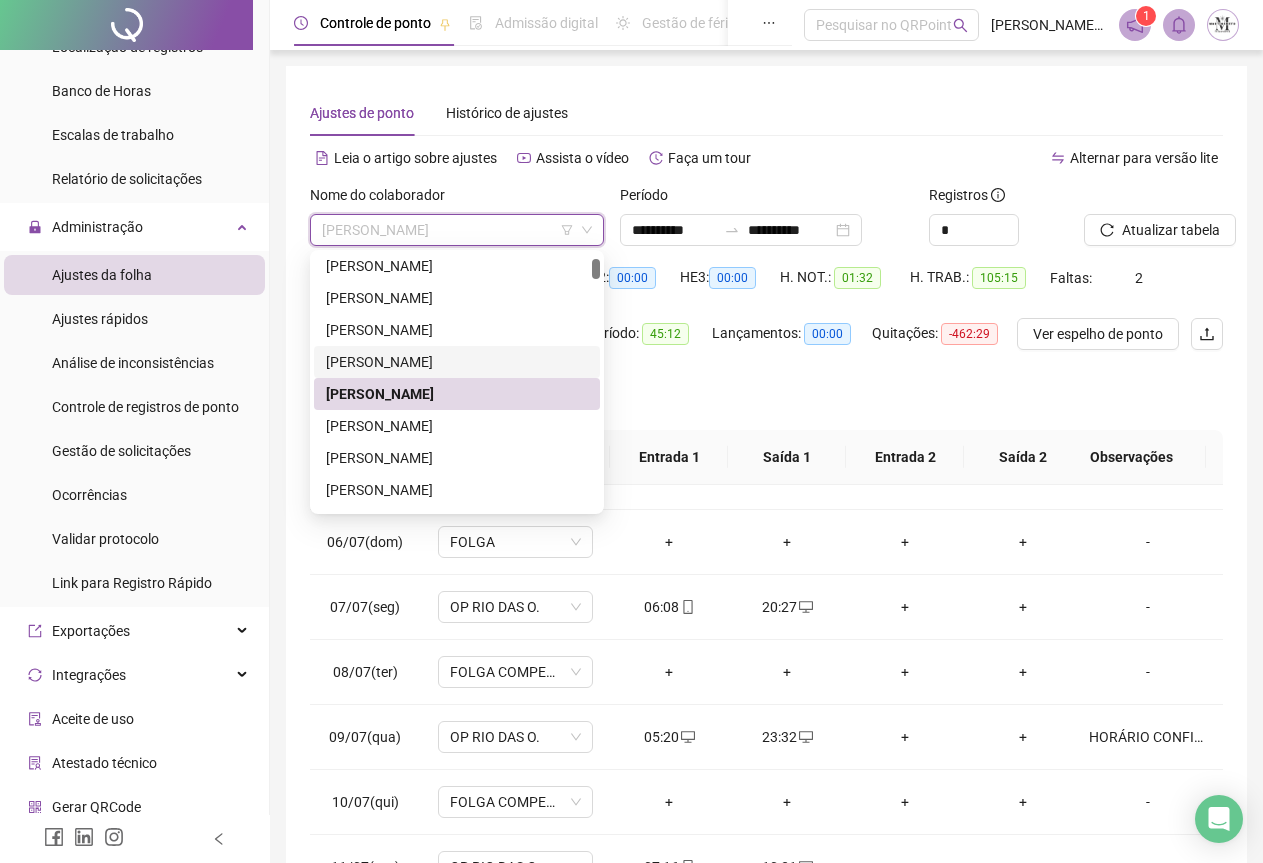 click on "[PERSON_NAME]" at bounding box center (457, 362) 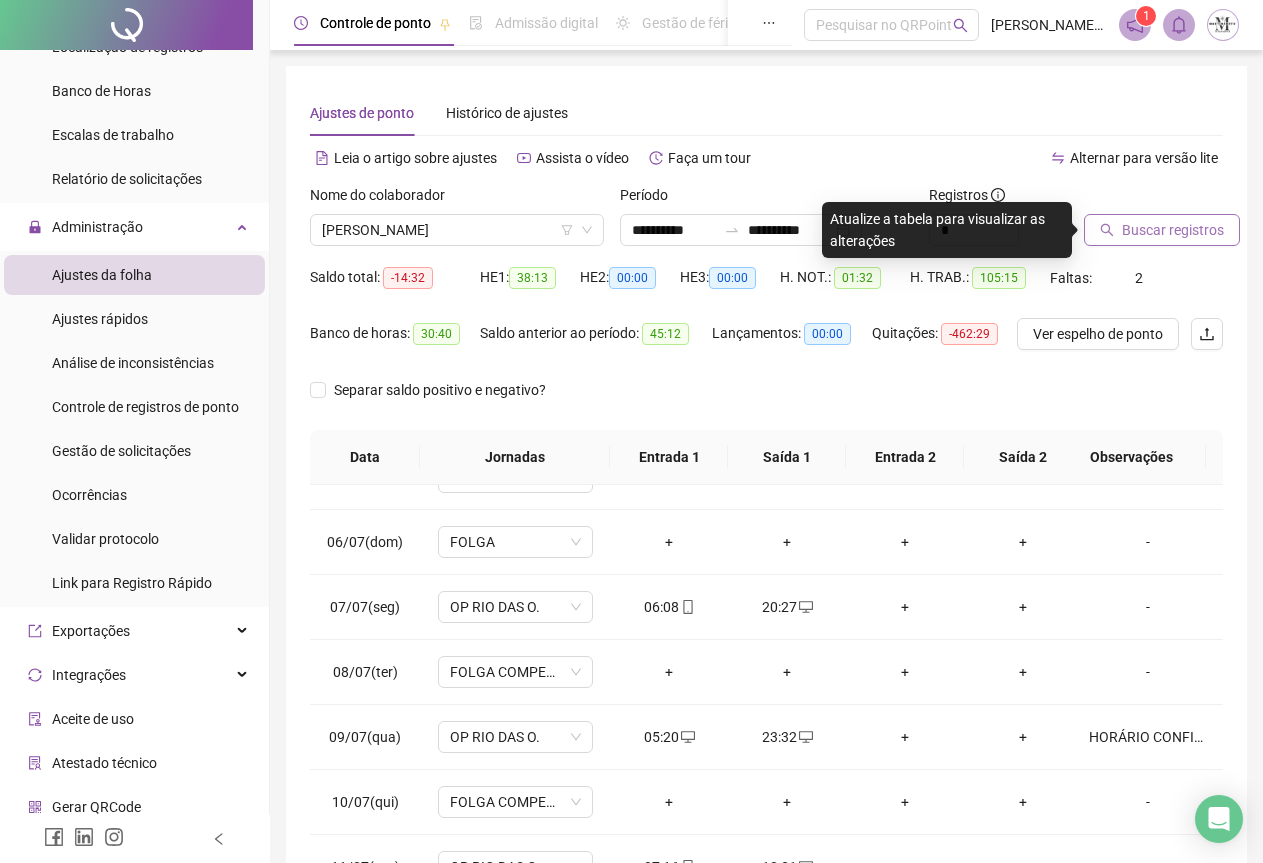 click on "Buscar registros" at bounding box center [1162, 230] 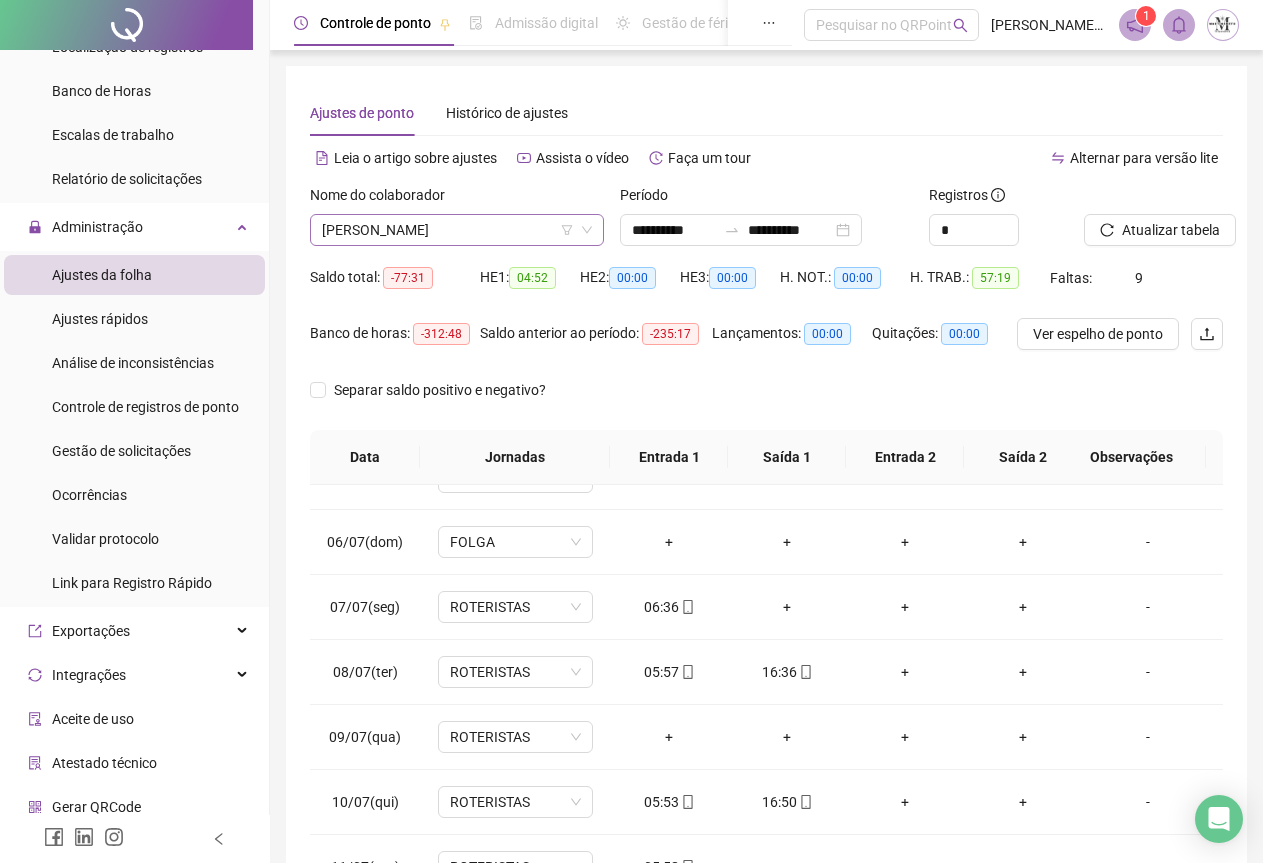 click on "[PERSON_NAME]" at bounding box center [457, 230] 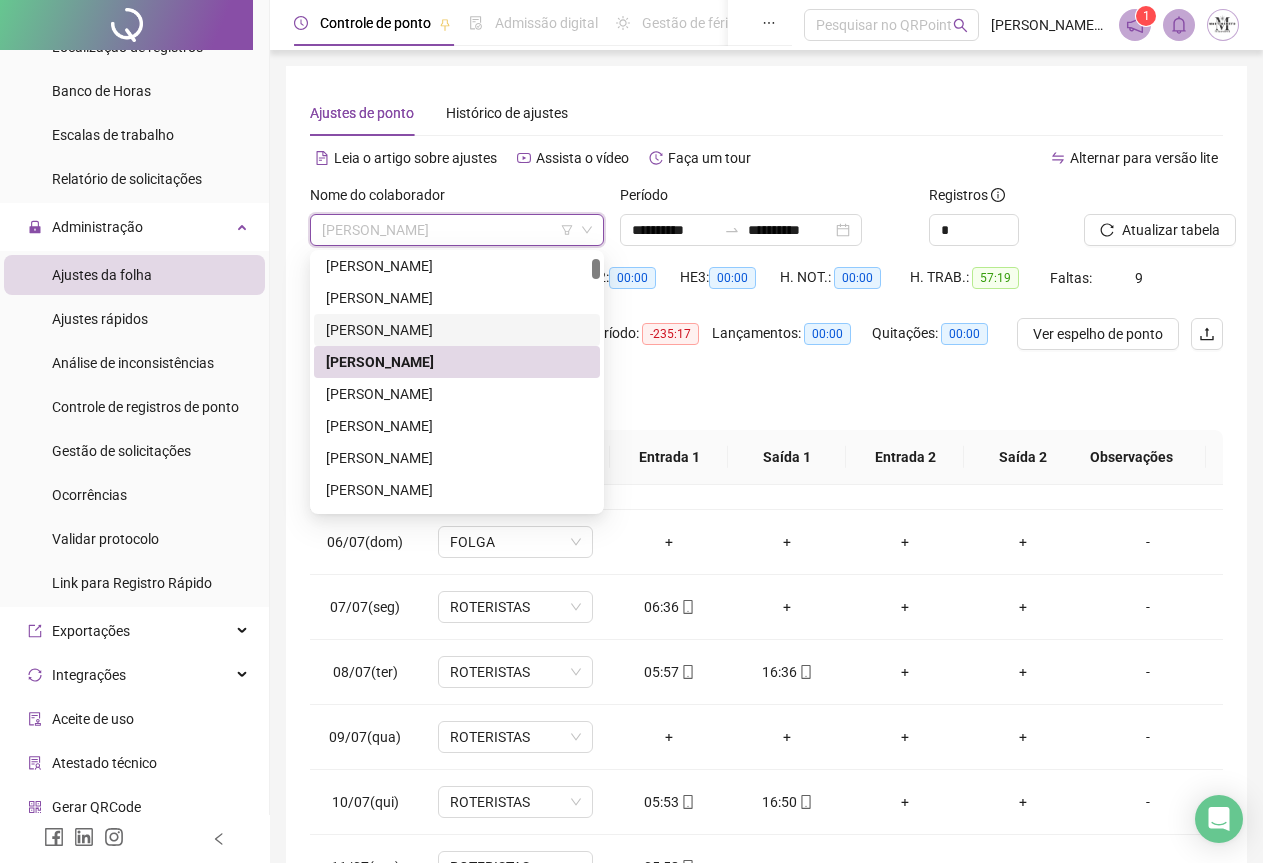 click on "[PERSON_NAME]" at bounding box center (457, 330) 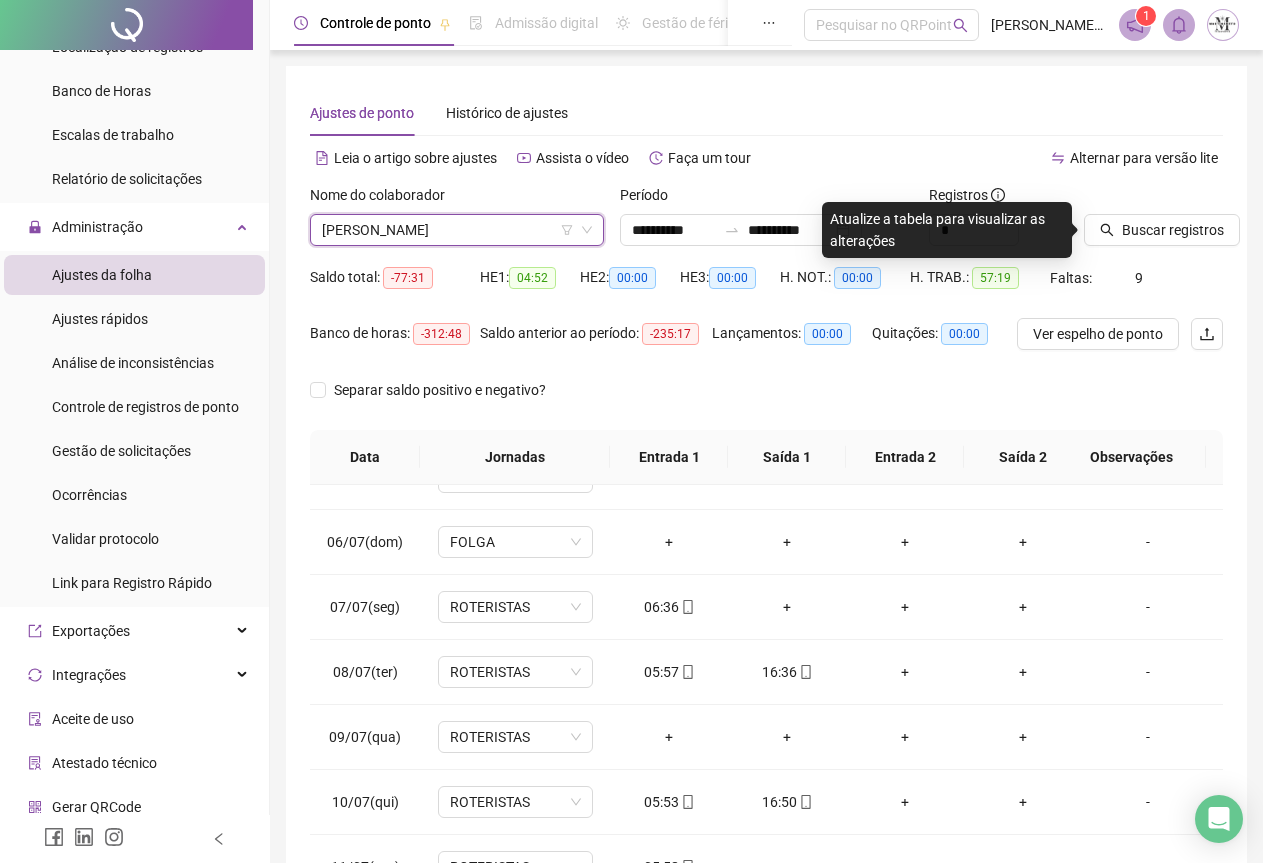 click on "[PERSON_NAME]" at bounding box center (457, 230) 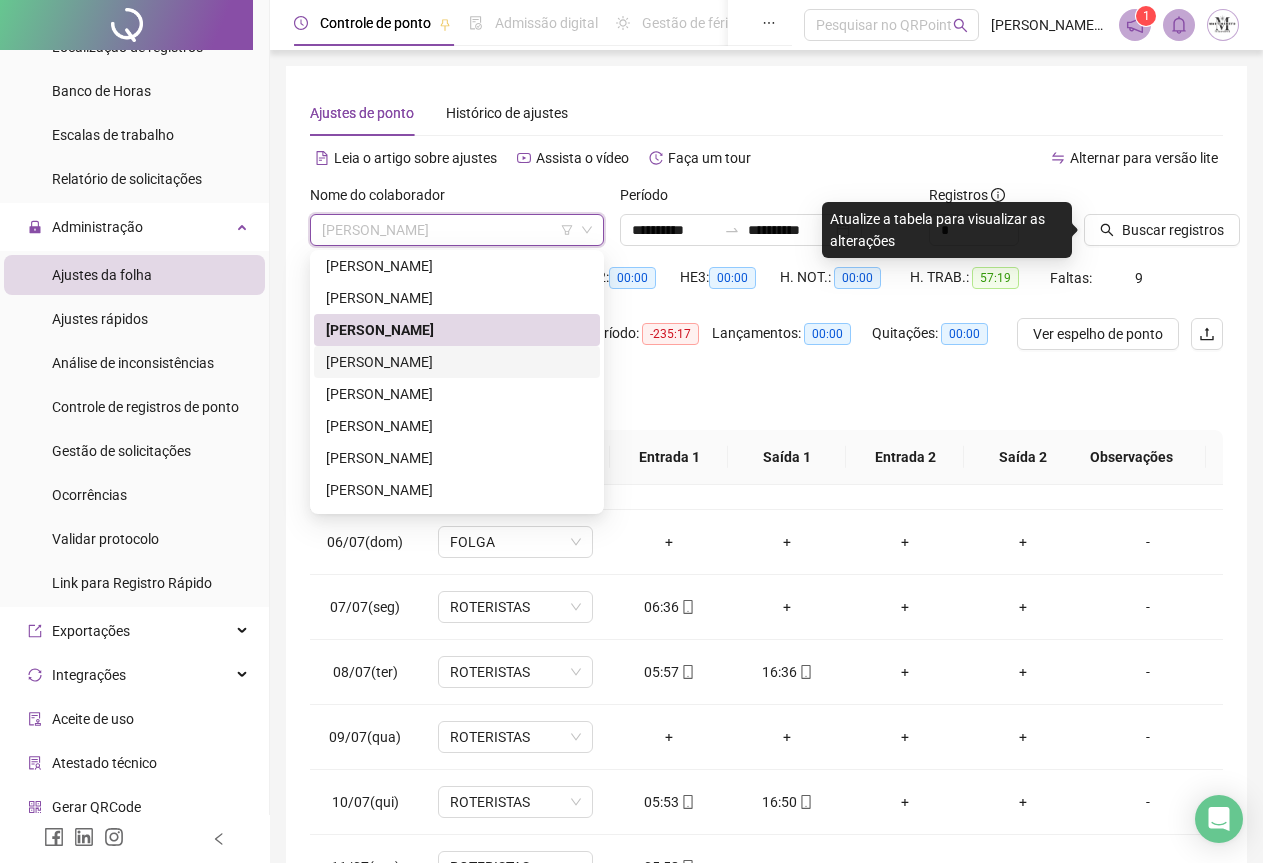drag, startPoint x: 436, startPoint y: 369, endPoint x: 448, endPoint y: 377, distance: 14.422205 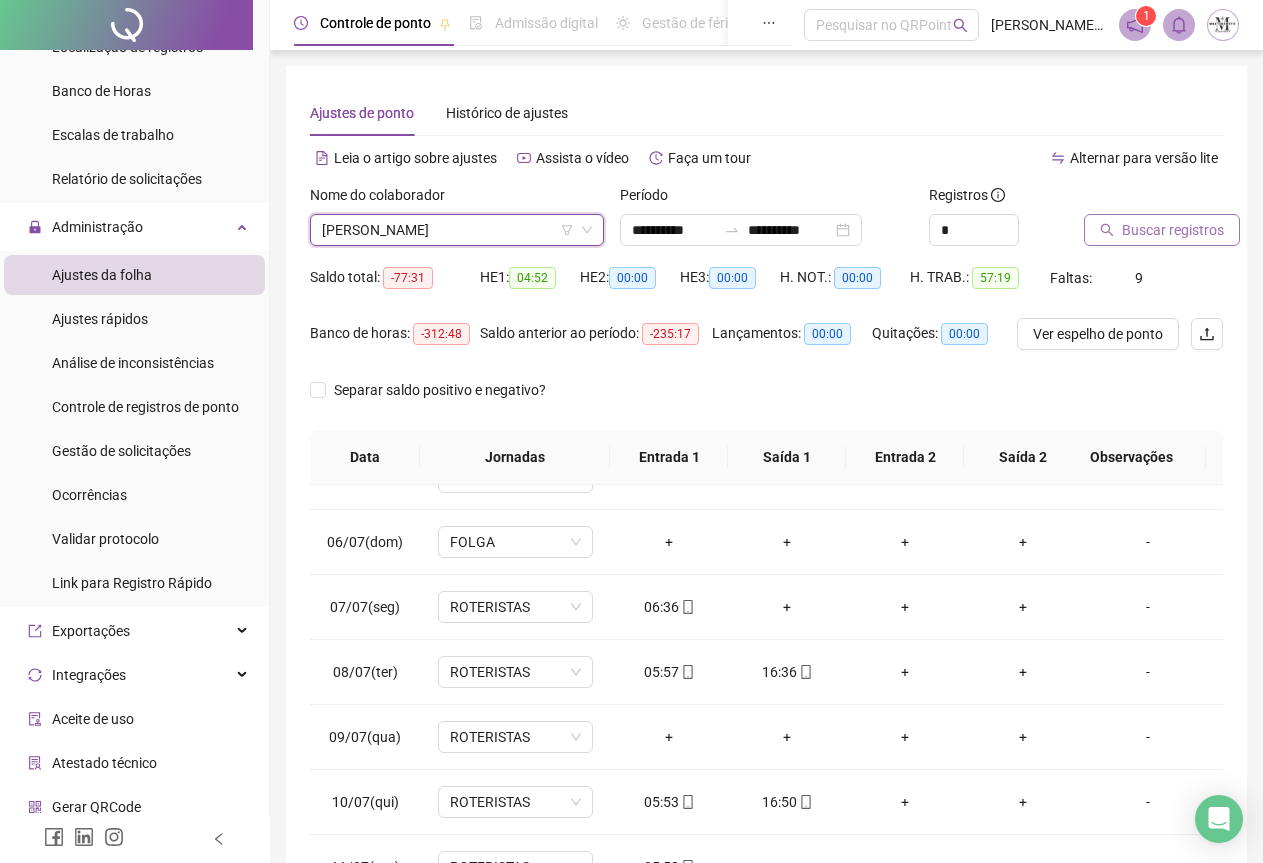 click on "Buscar registros" at bounding box center (1173, 230) 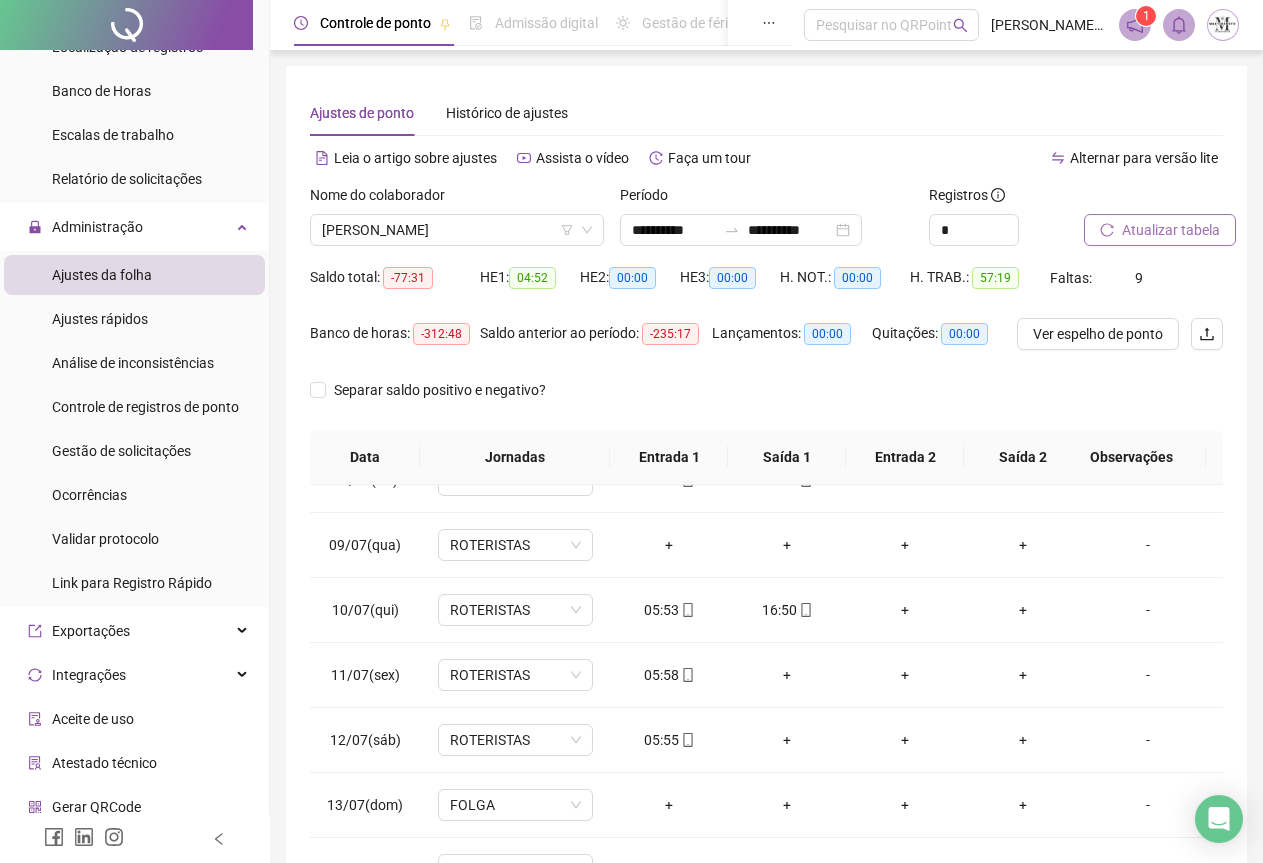 scroll, scrollTop: 695, scrollLeft: 0, axis: vertical 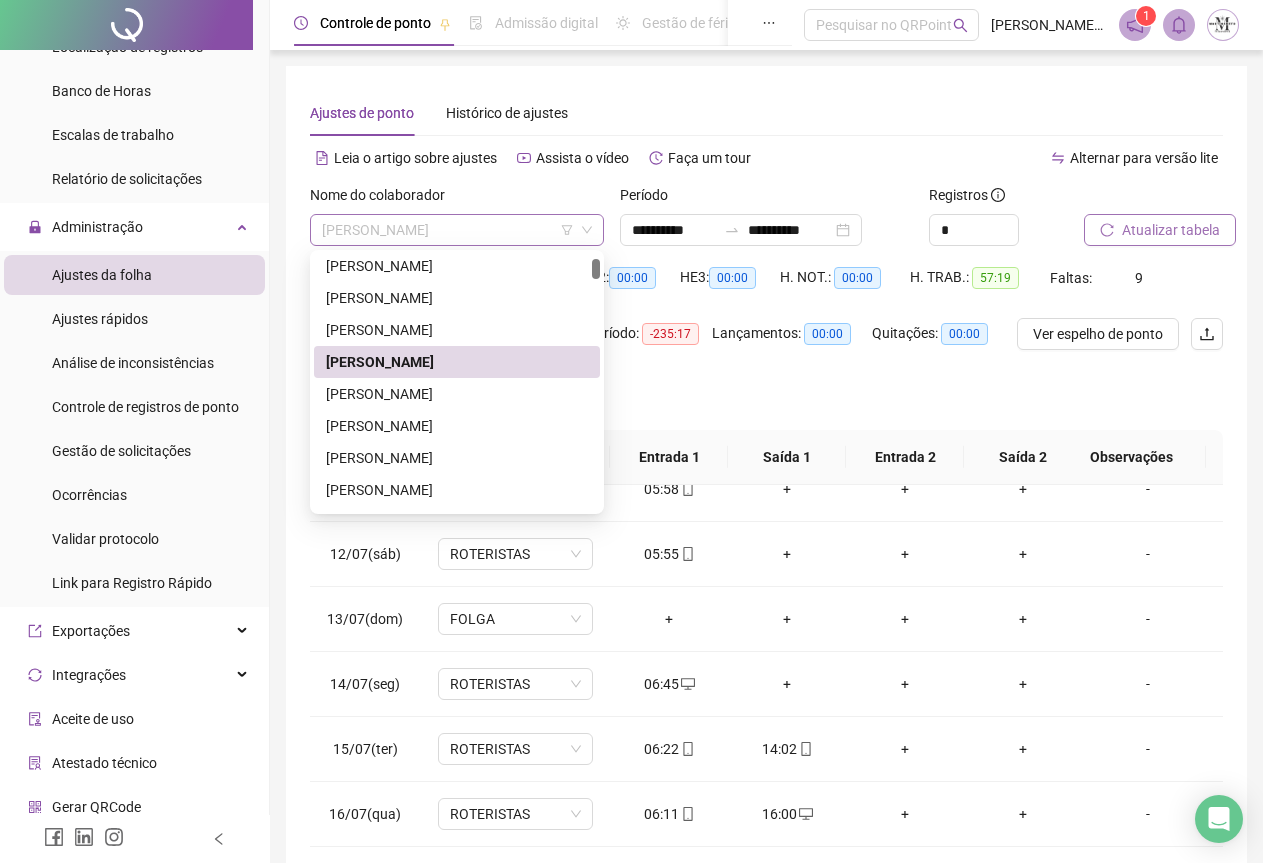 click on "[PERSON_NAME]" at bounding box center [457, 230] 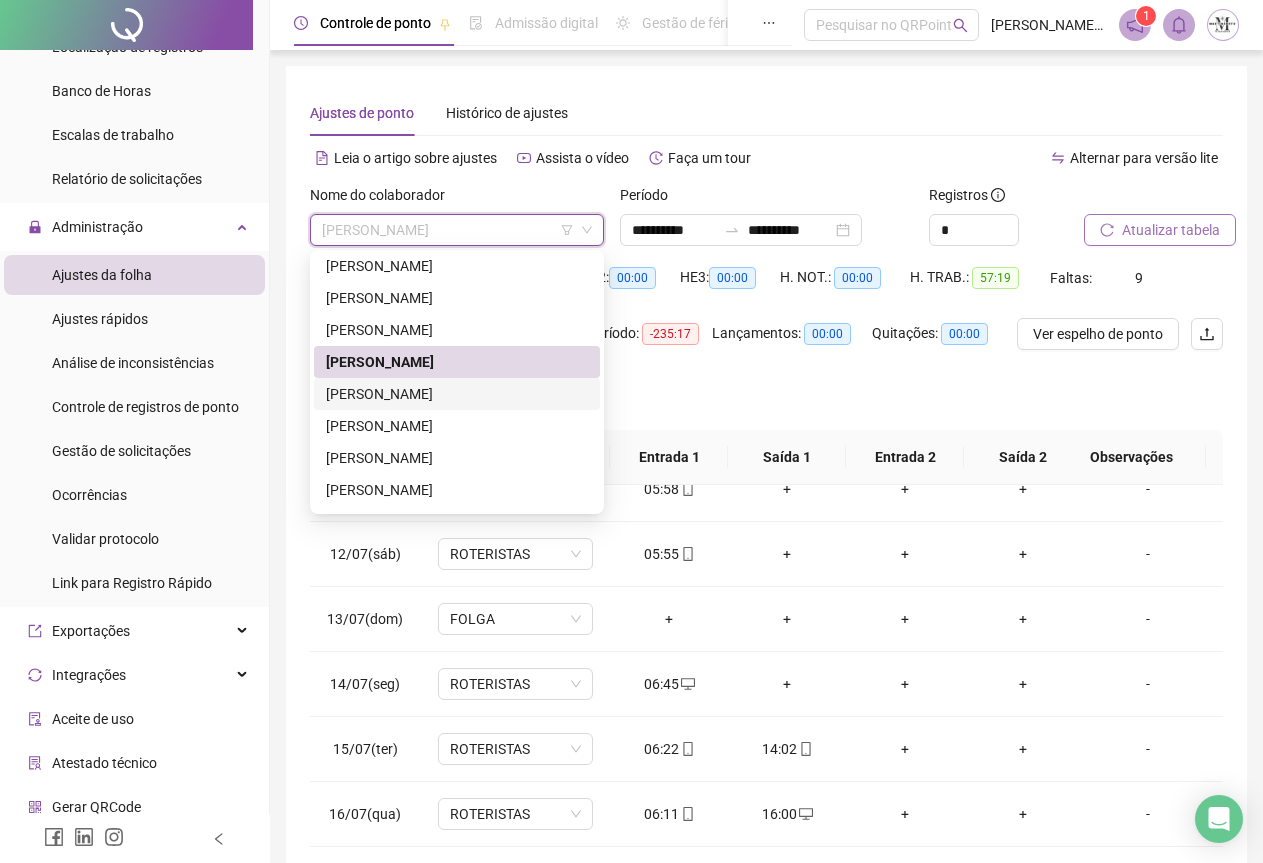 click on "[PERSON_NAME]" at bounding box center (457, 394) 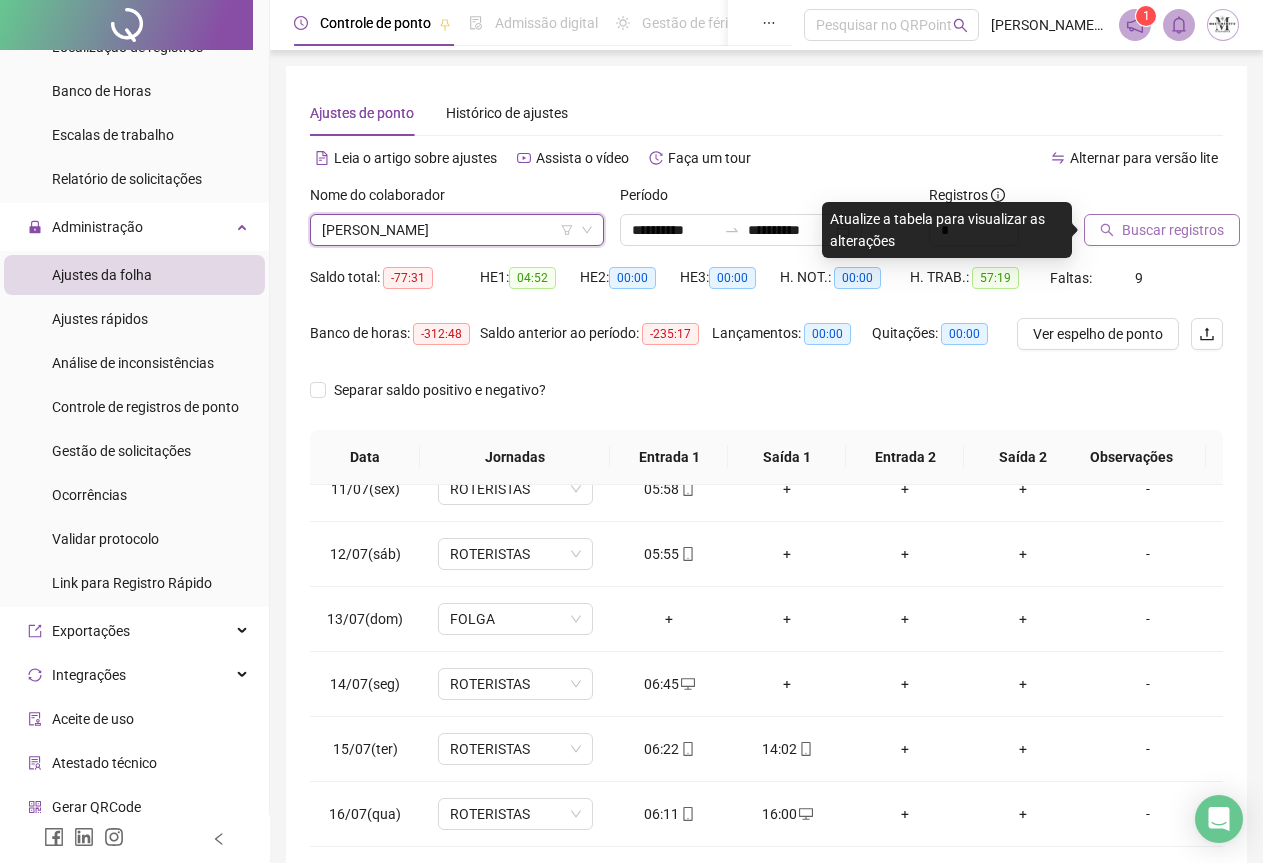 click on "Buscar registros" at bounding box center [1173, 230] 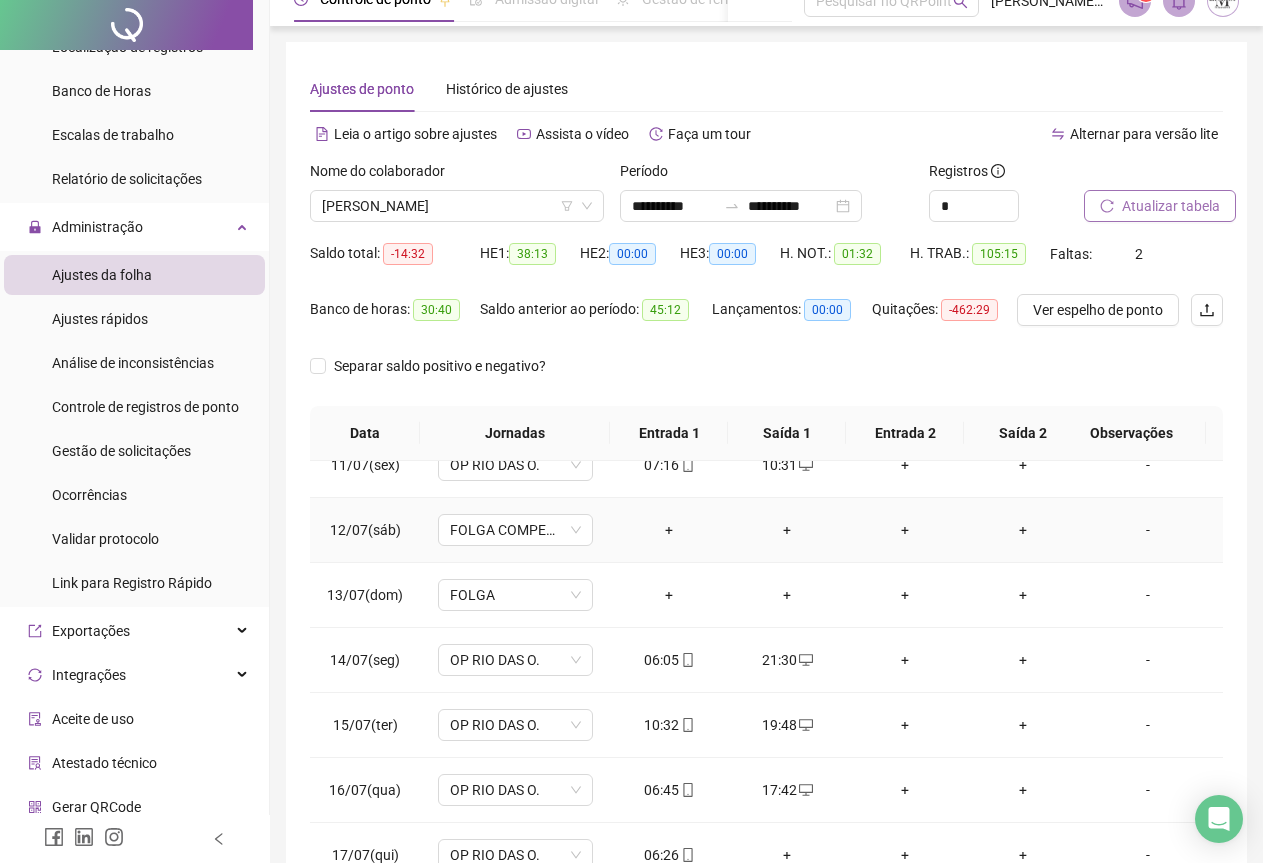 scroll, scrollTop: 159, scrollLeft: 0, axis: vertical 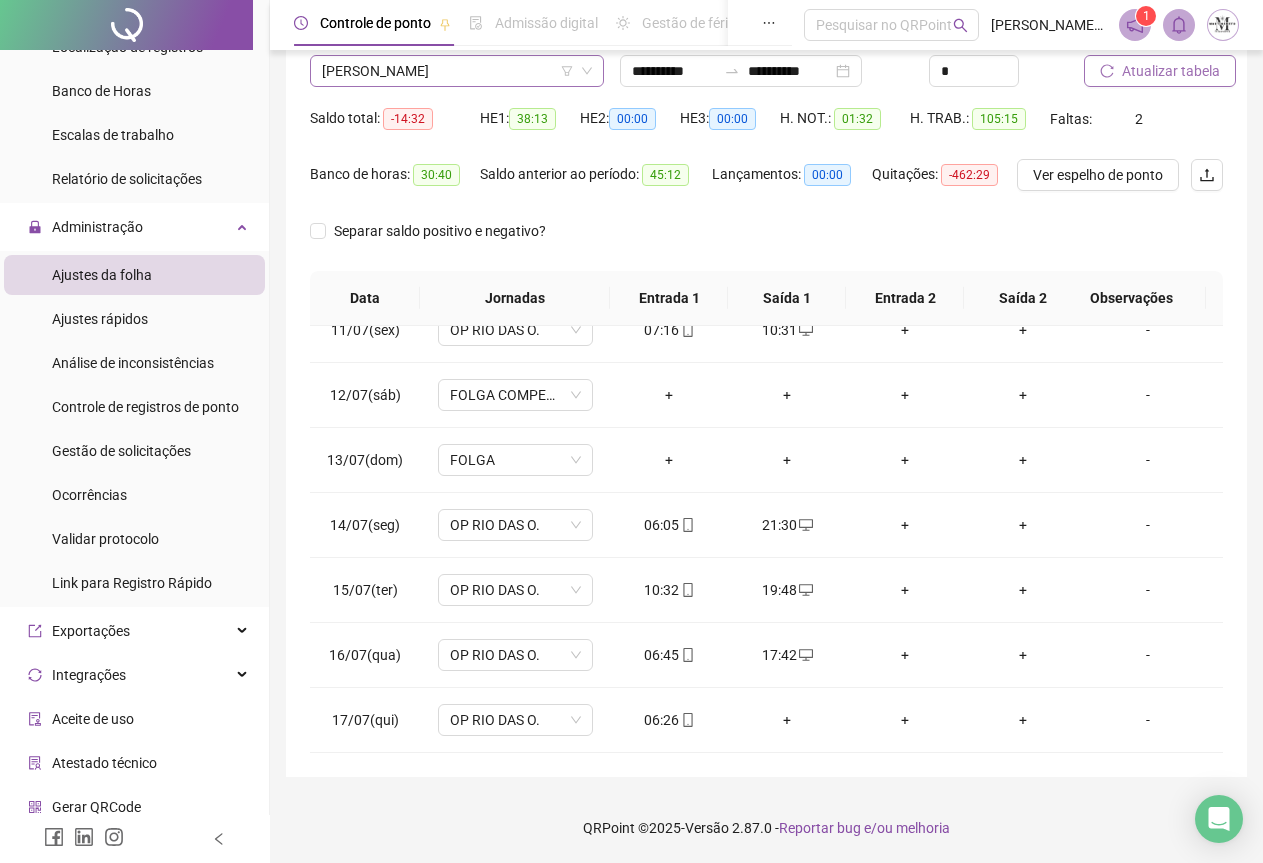 click on "[PERSON_NAME]" at bounding box center [457, 71] 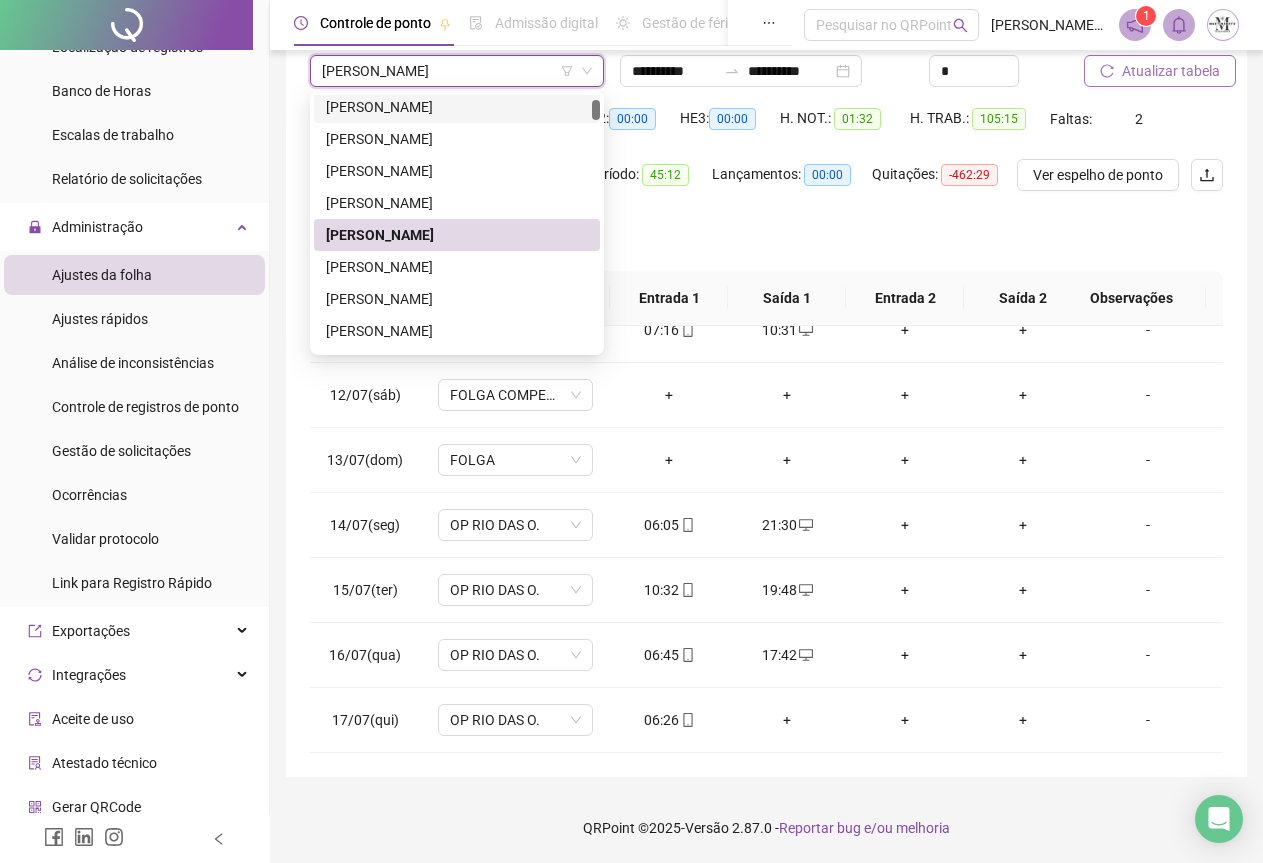 click on "Nome do colaborador" at bounding box center (457, 40) 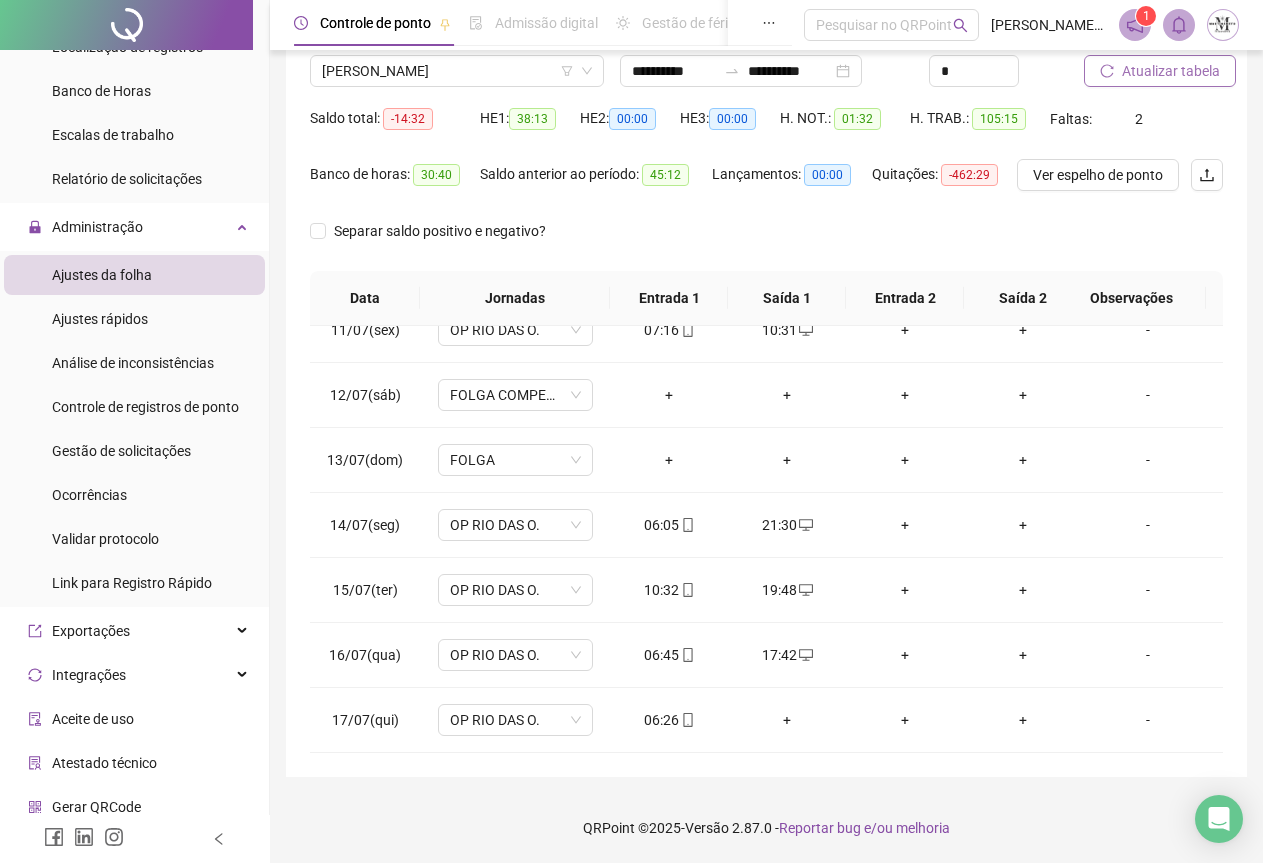 click on "Atualizar tabela" at bounding box center (1171, 71) 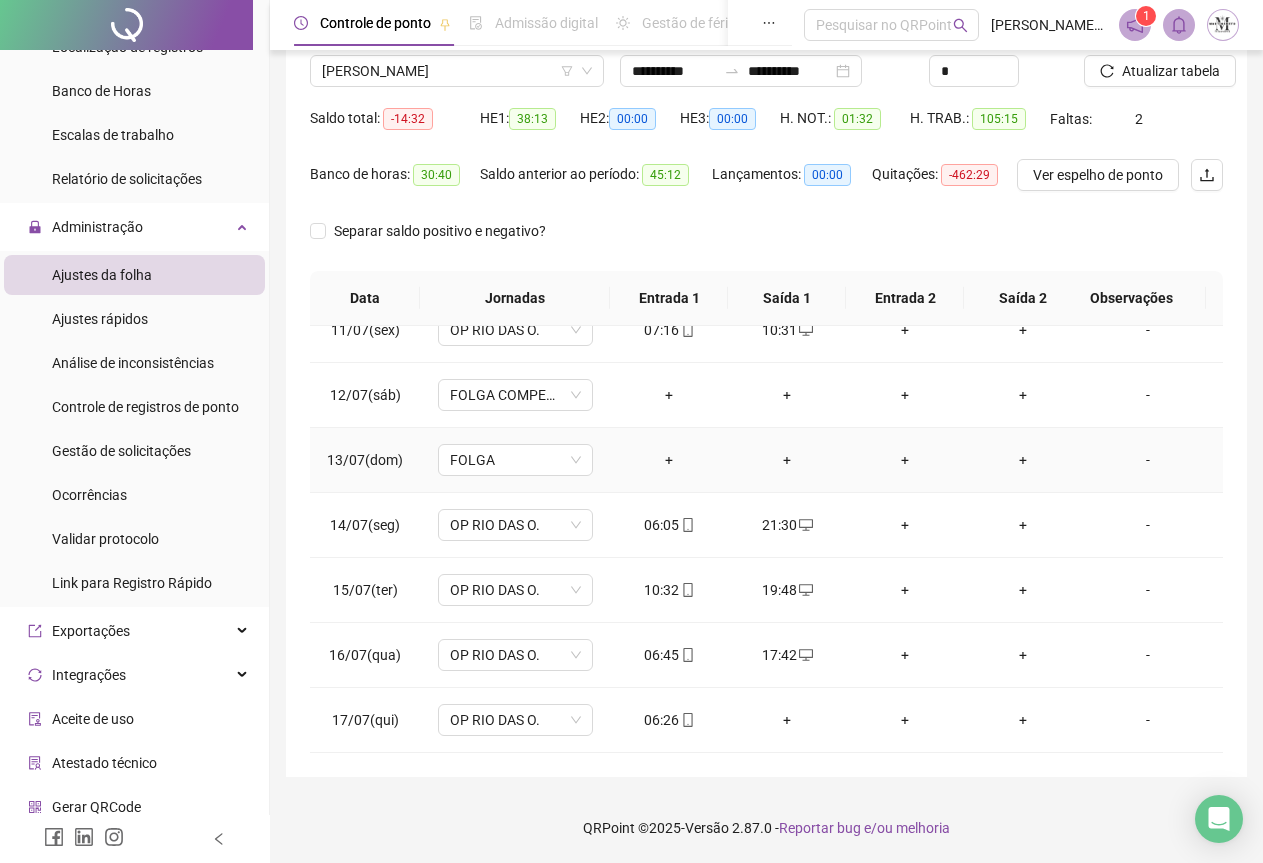 scroll, scrollTop: 695, scrollLeft: 0, axis: vertical 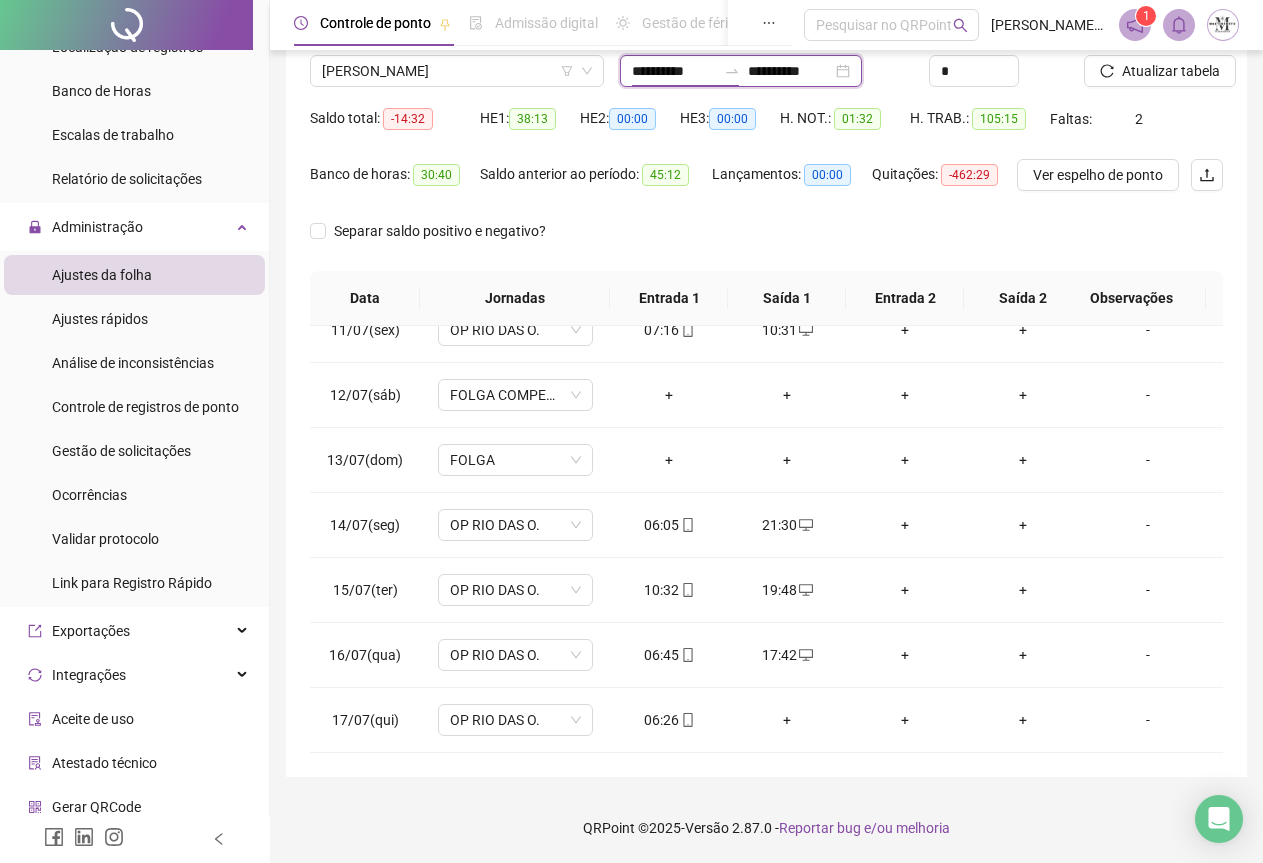click on "**********" at bounding box center [674, 71] 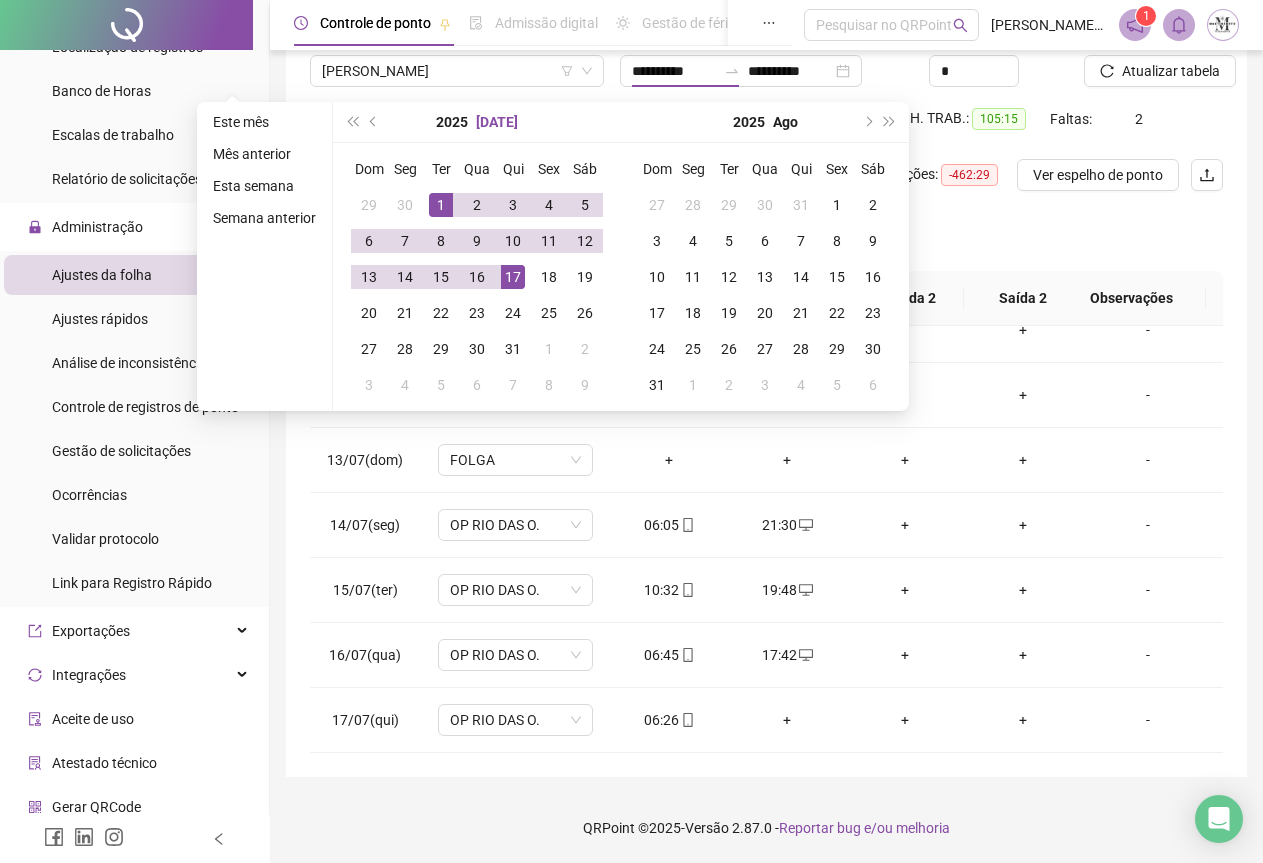 click on "[DATE]" at bounding box center (497, 122) 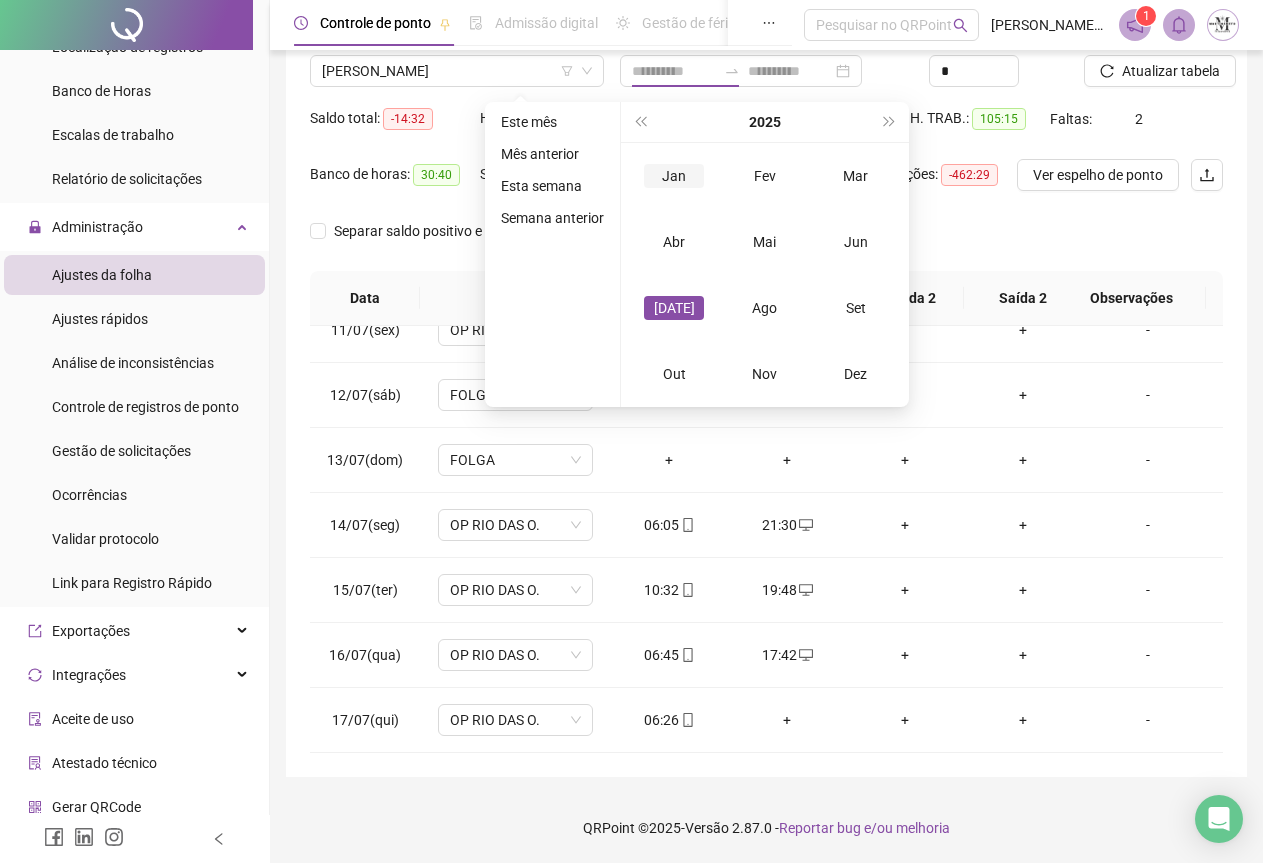 type on "**********" 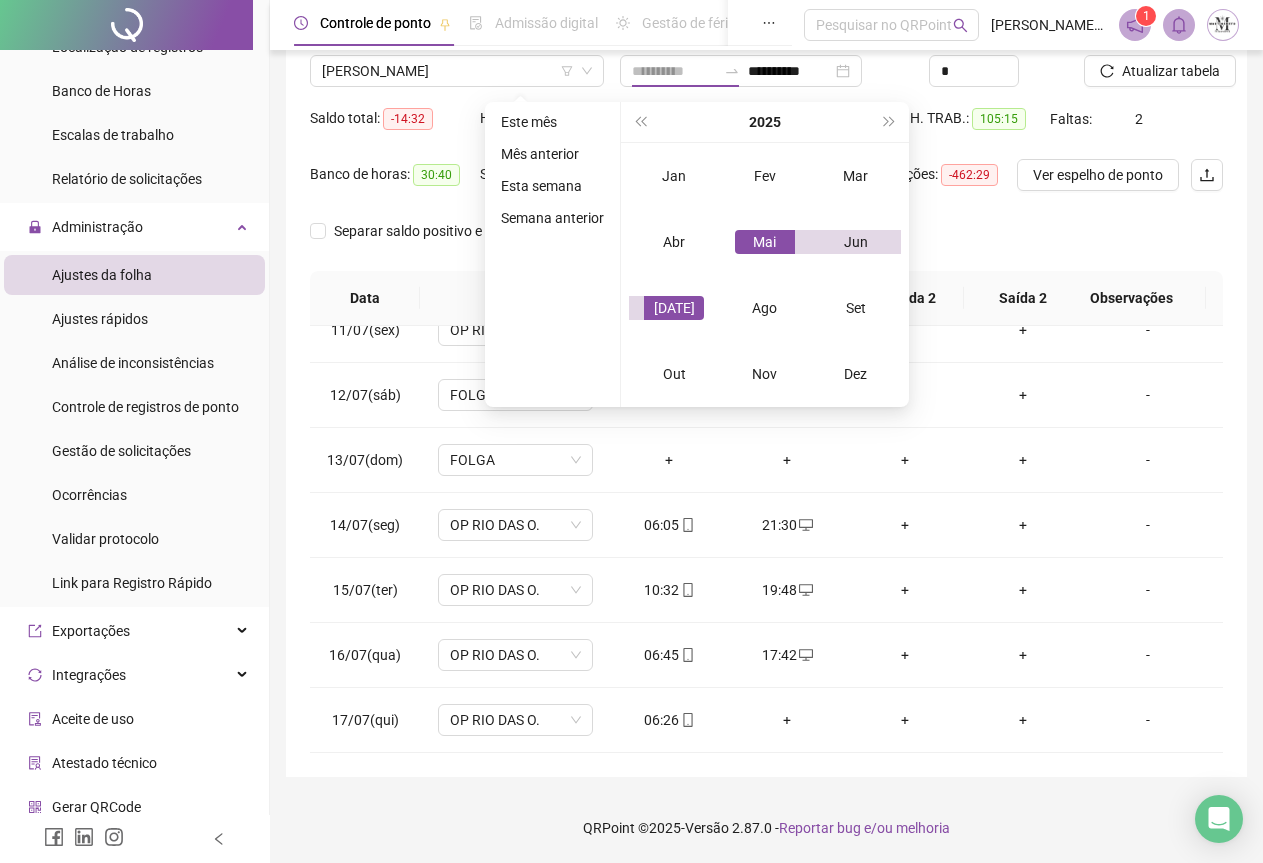 click on "Mai" at bounding box center [765, 242] 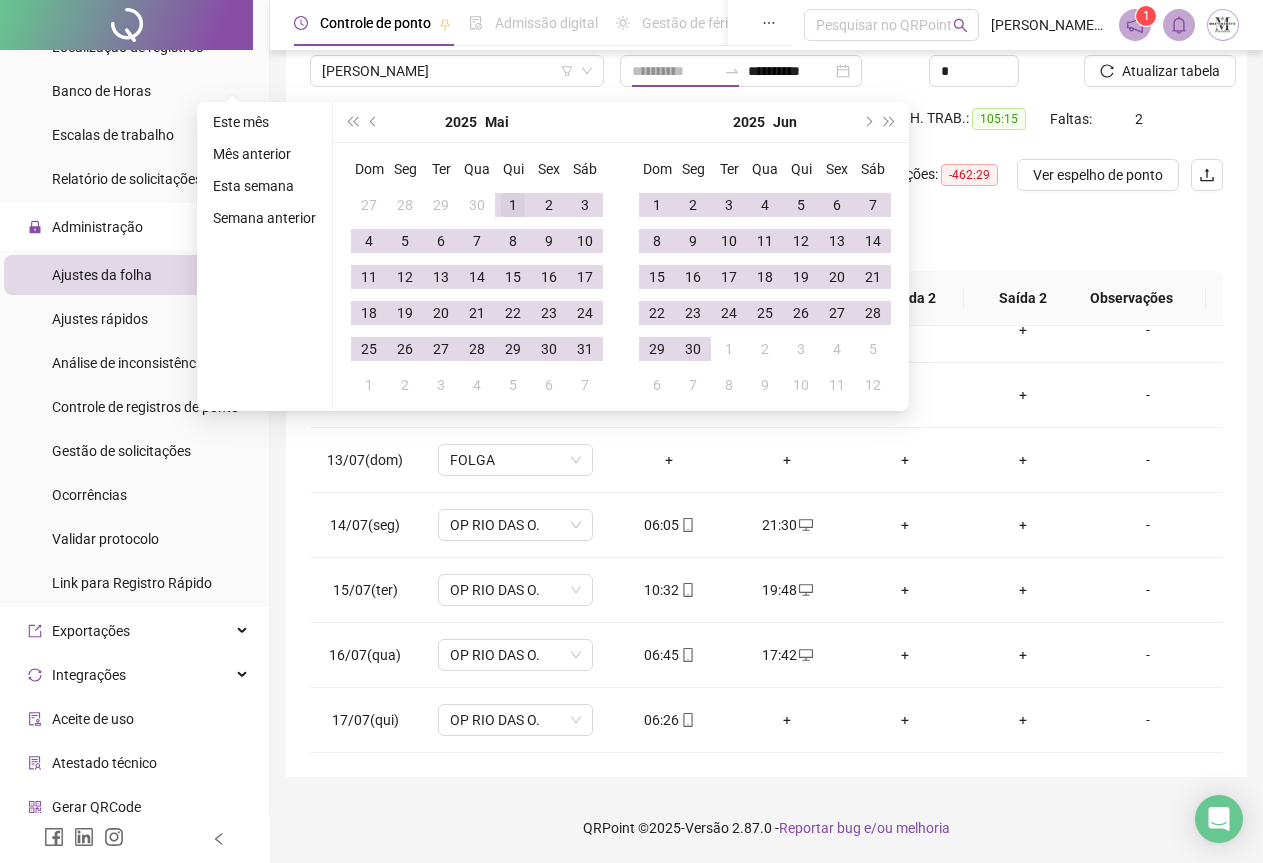 type on "**********" 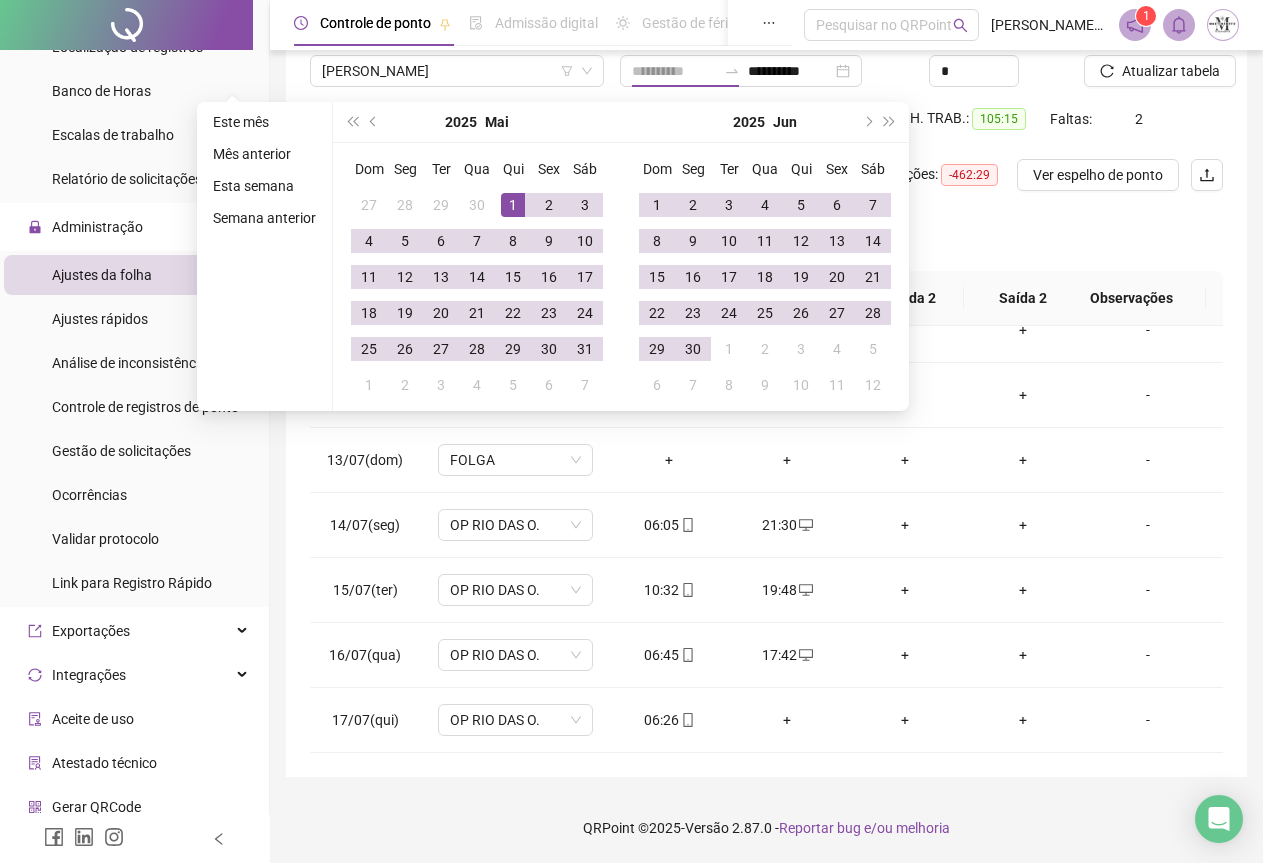 click on "1" at bounding box center (513, 205) 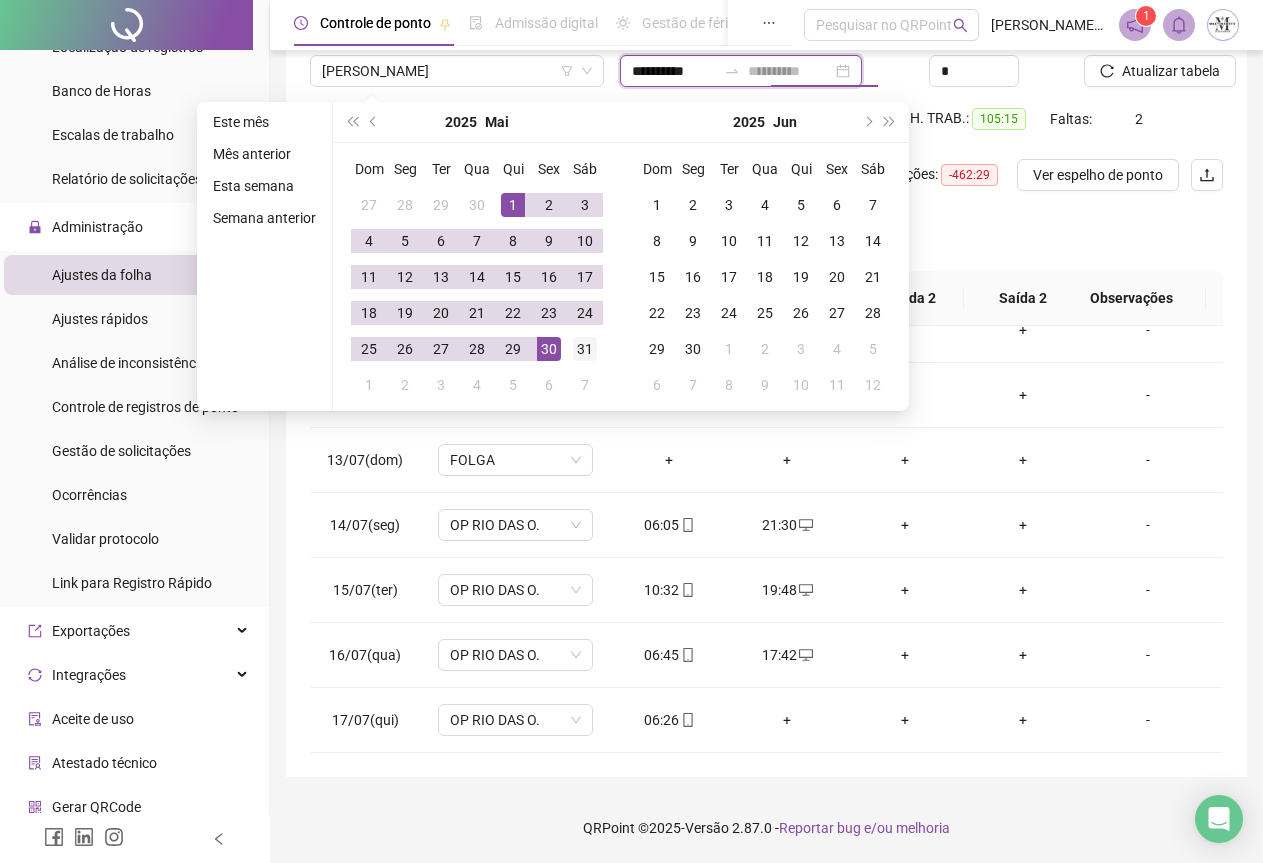 type on "**********" 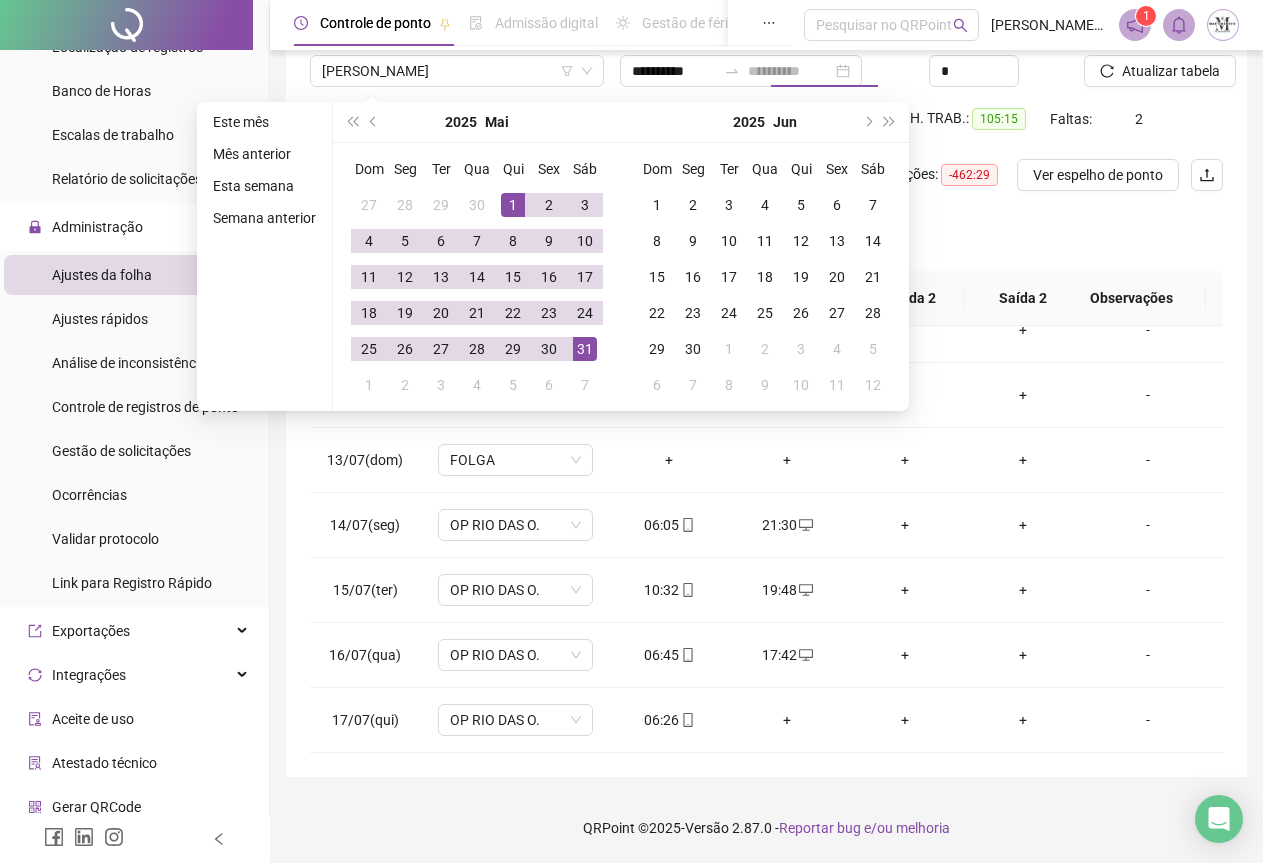 click on "31" at bounding box center [585, 349] 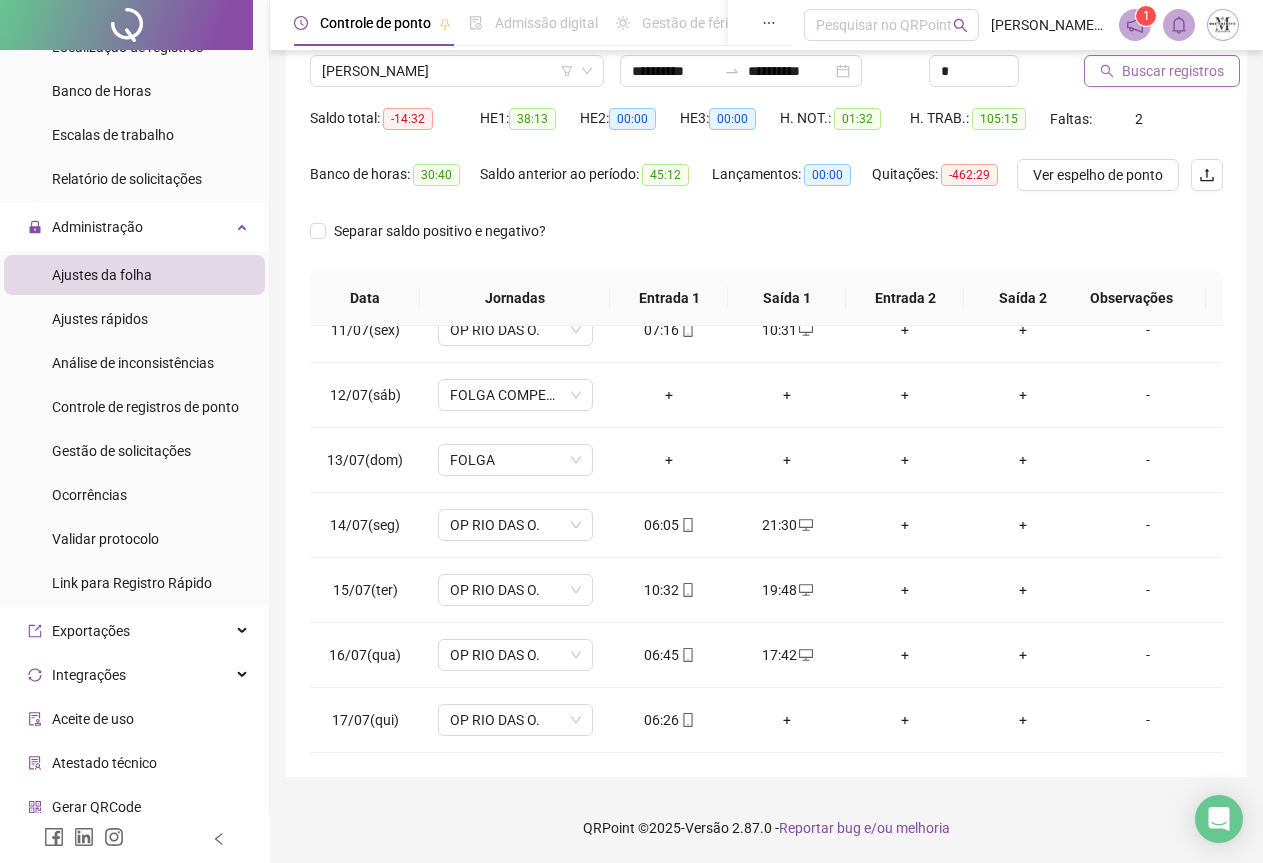 click on "Buscar registros" at bounding box center [1173, 71] 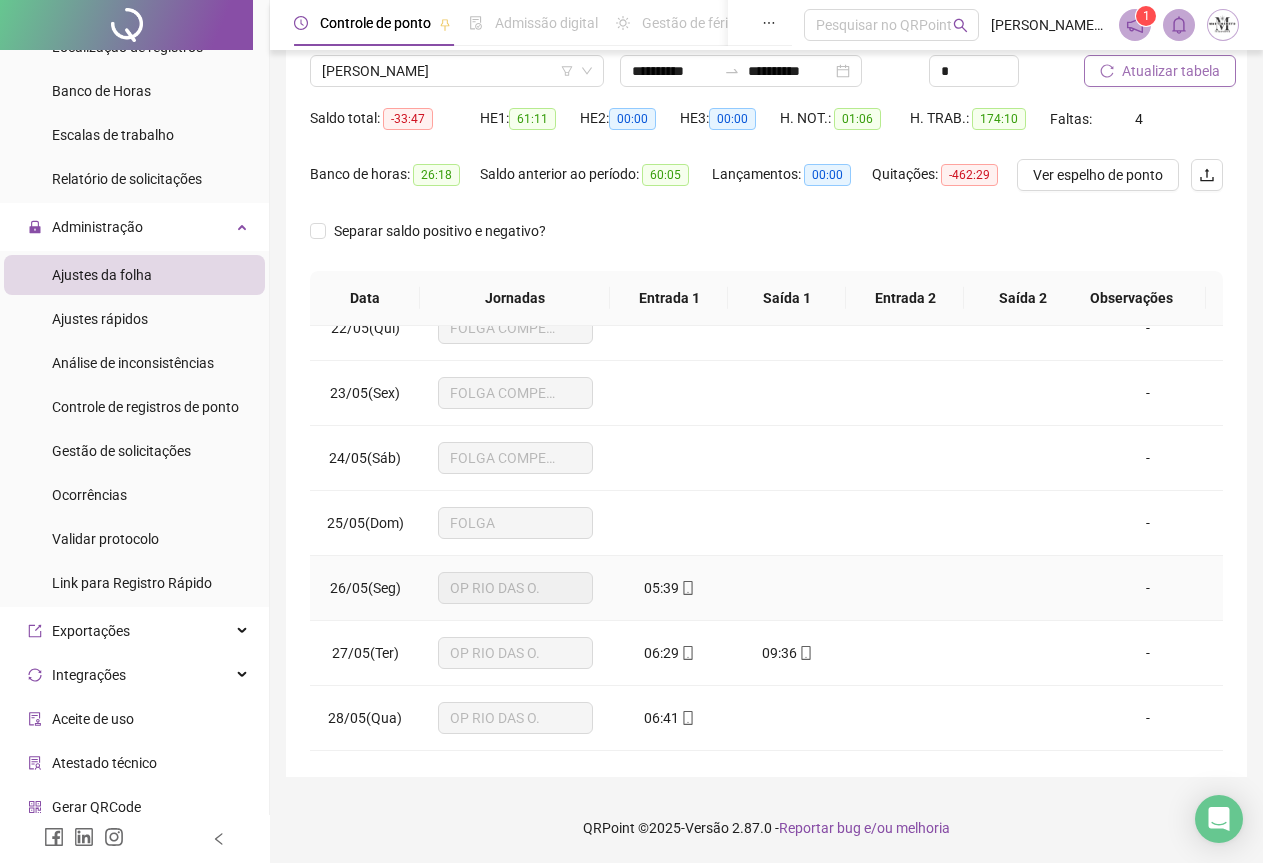 scroll, scrollTop: 1595, scrollLeft: 0, axis: vertical 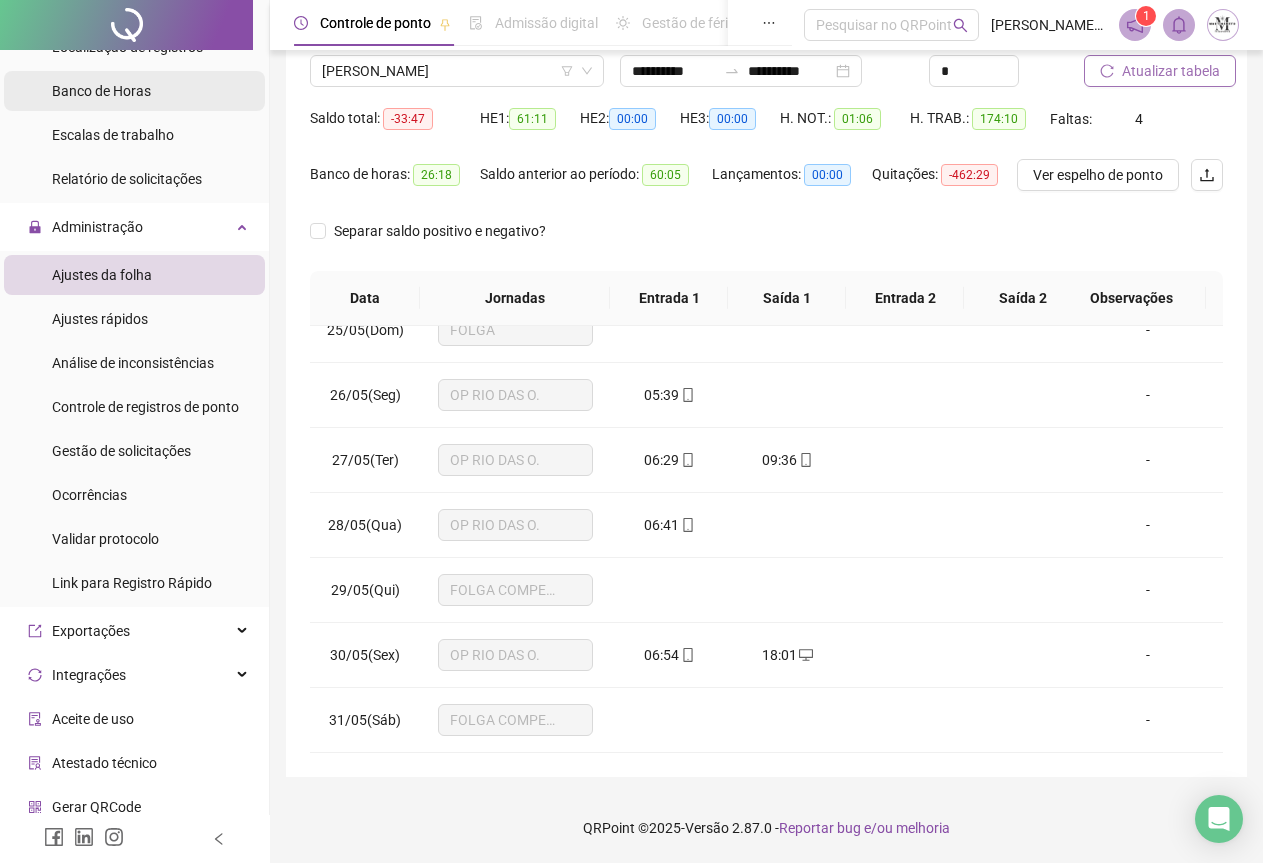 click on "Banco de Horas" at bounding box center [101, 91] 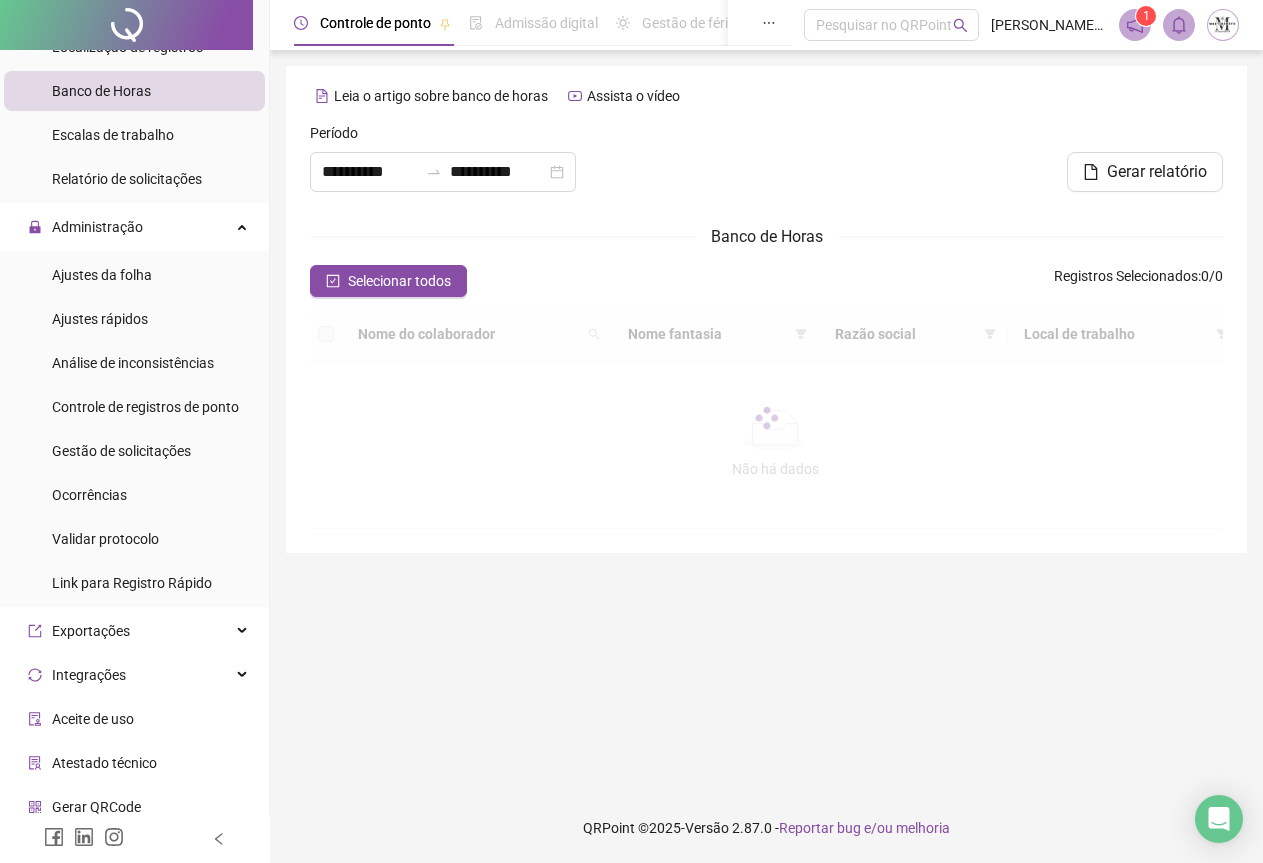 scroll, scrollTop: 0, scrollLeft: 0, axis: both 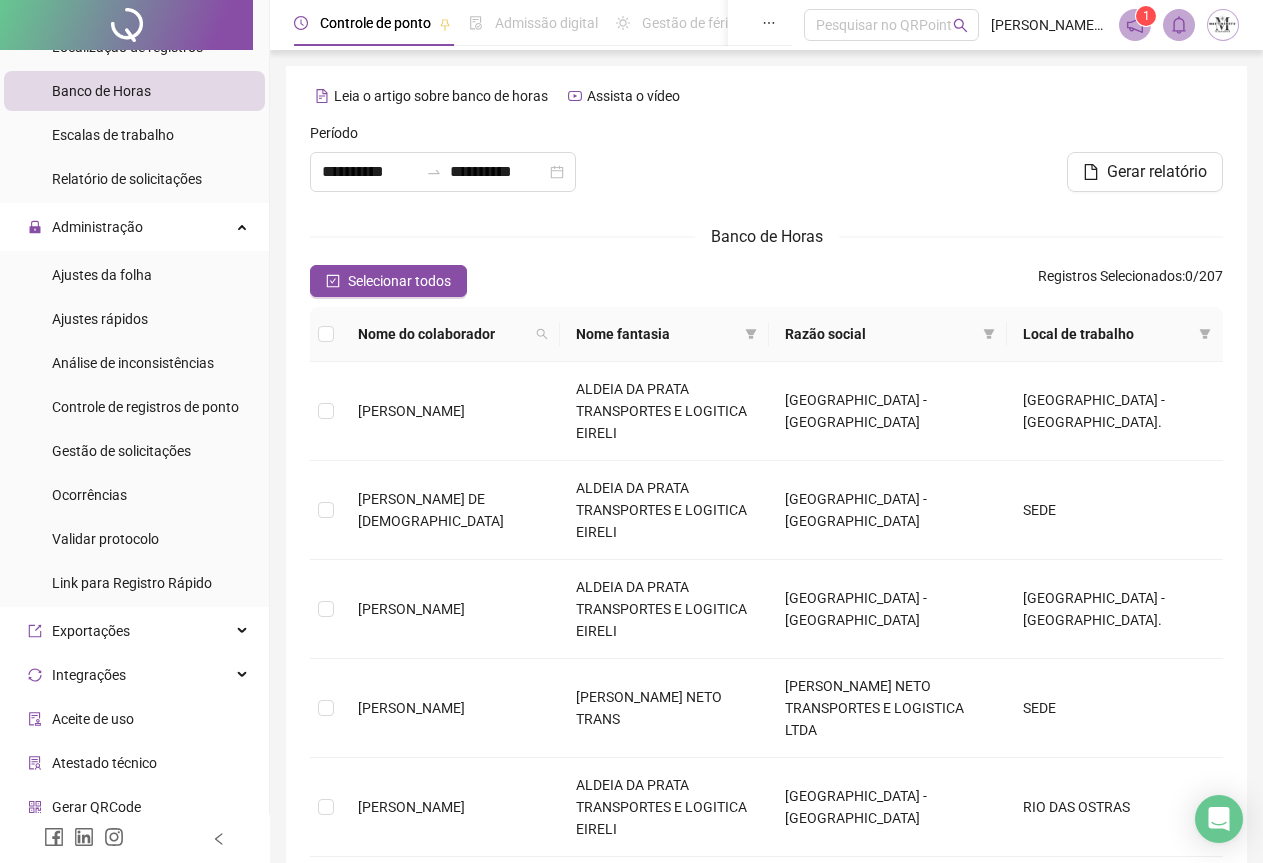 type on "**********" 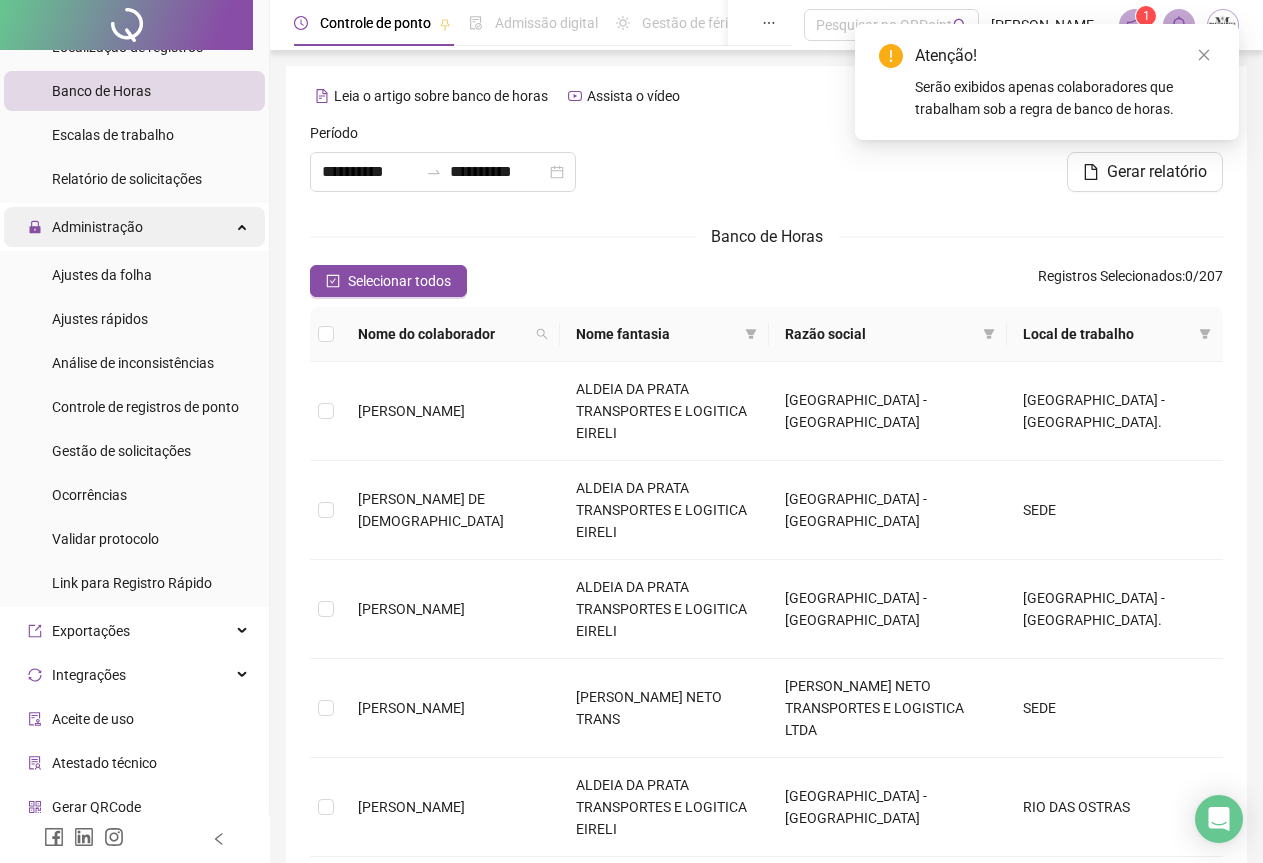 click on "Administração" at bounding box center (134, 227) 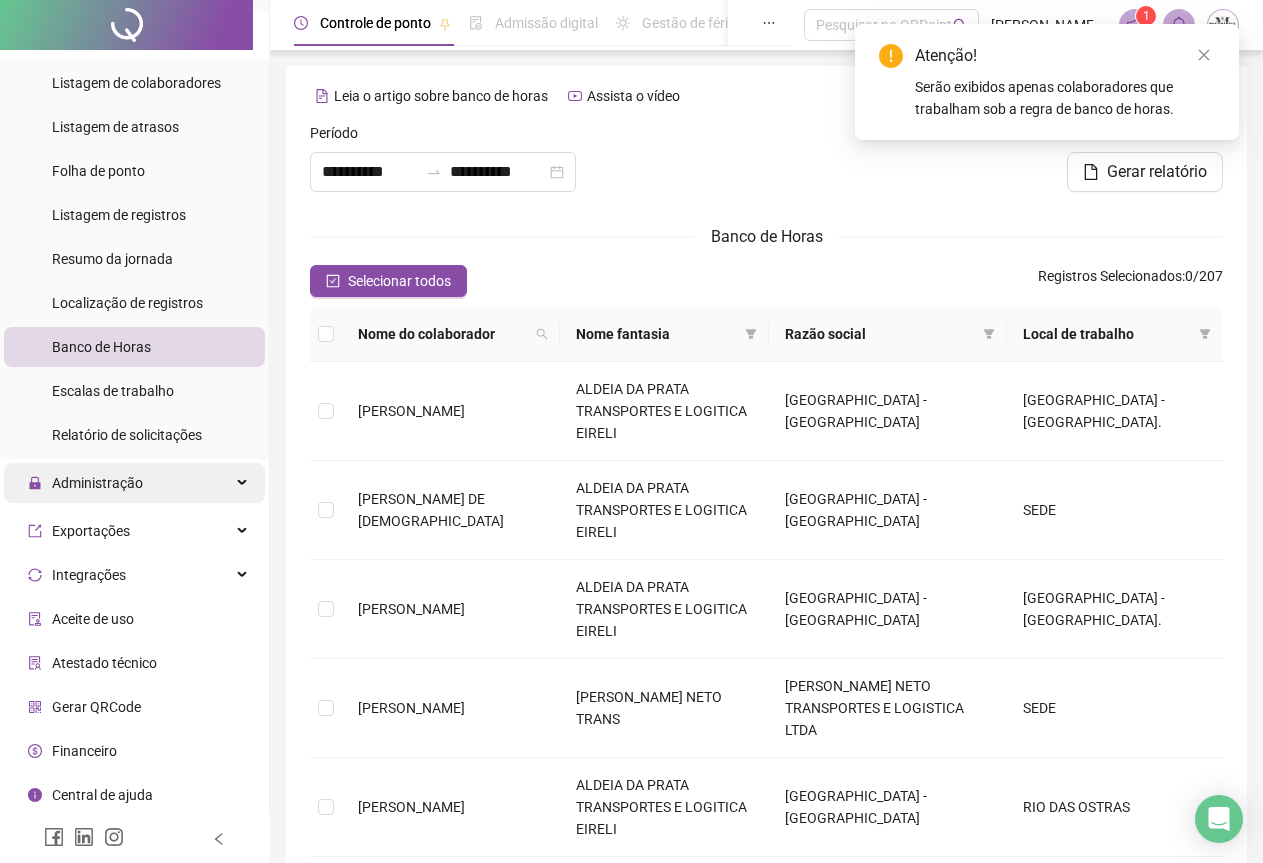 scroll, scrollTop: 439, scrollLeft: 0, axis: vertical 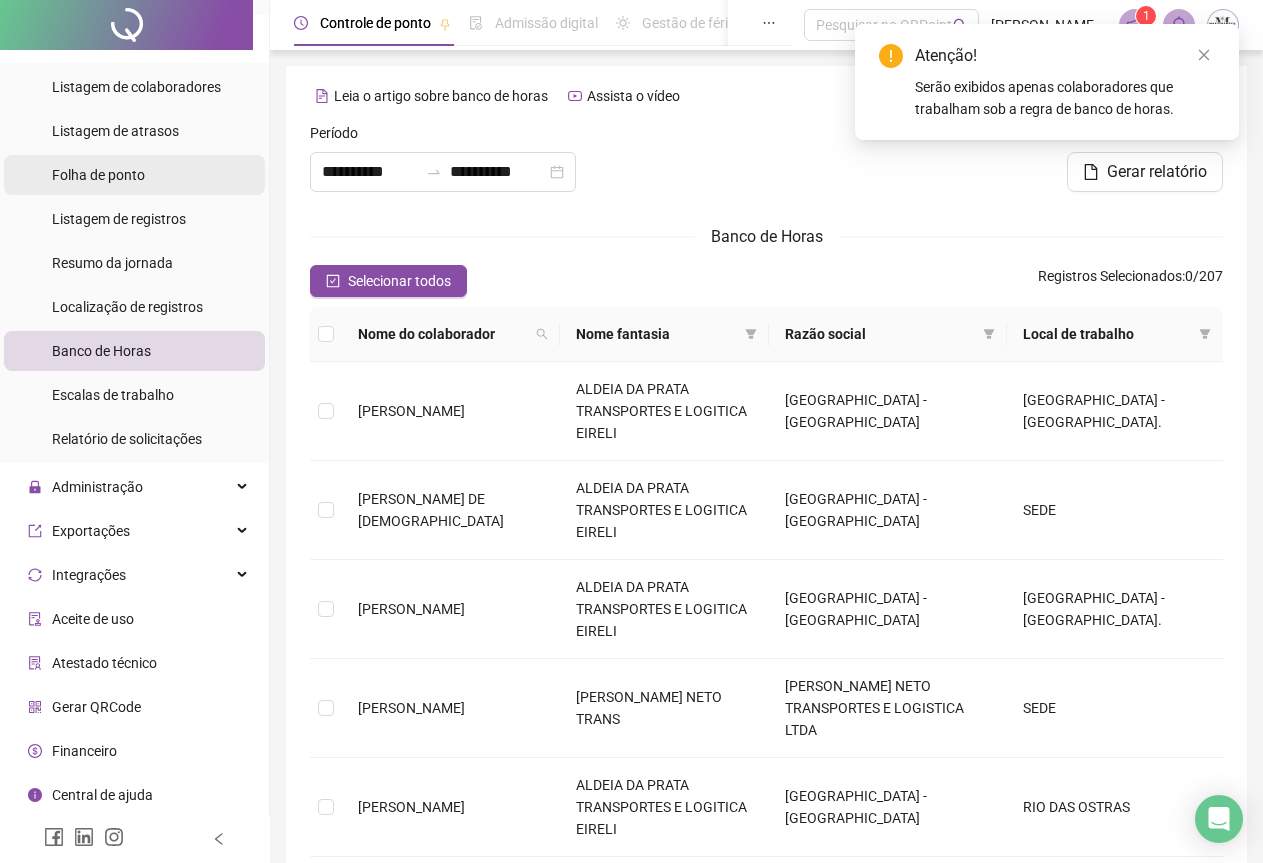 click on "Folha de ponto" at bounding box center (98, 175) 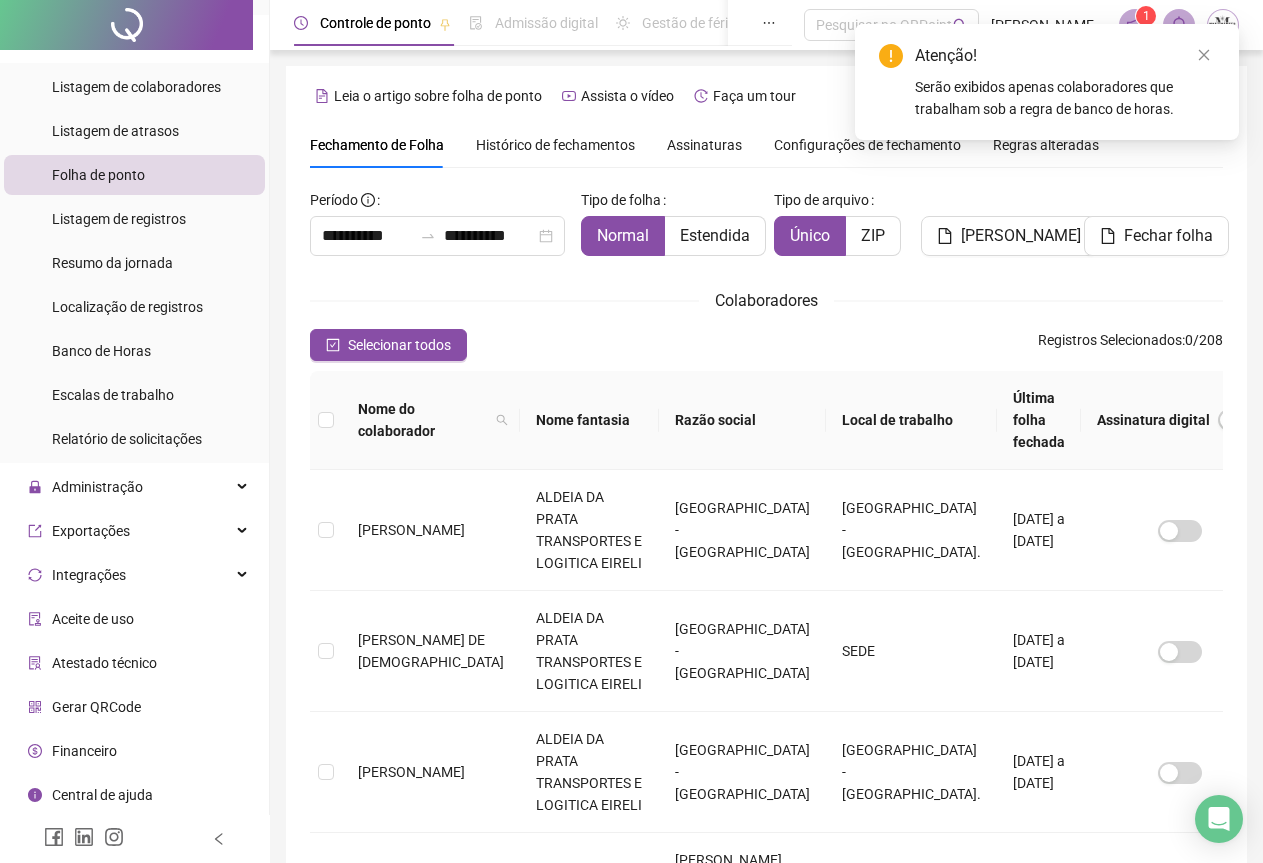 click on "Histórico de fechamentos" at bounding box center [555, 145] 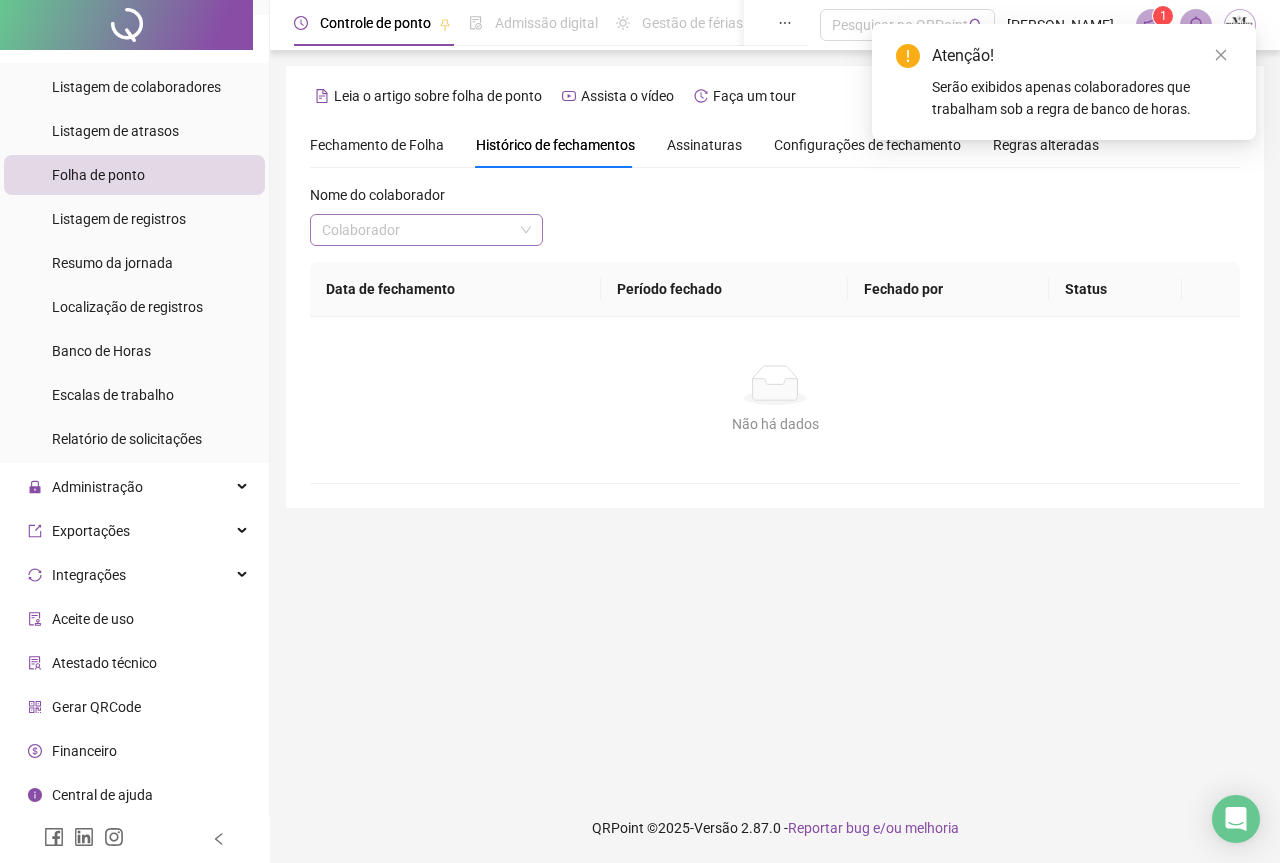 click at bounding box center (420, 230) 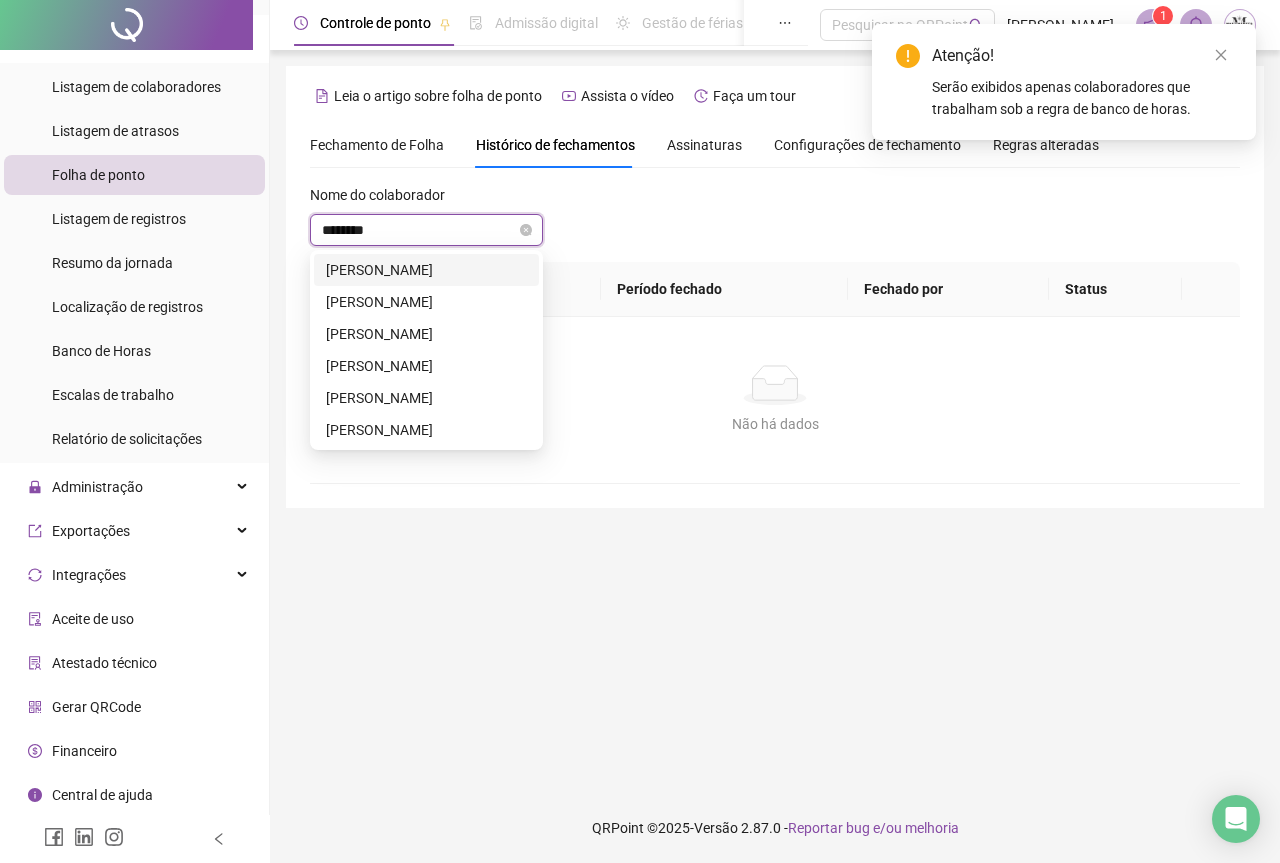 type on "*********" 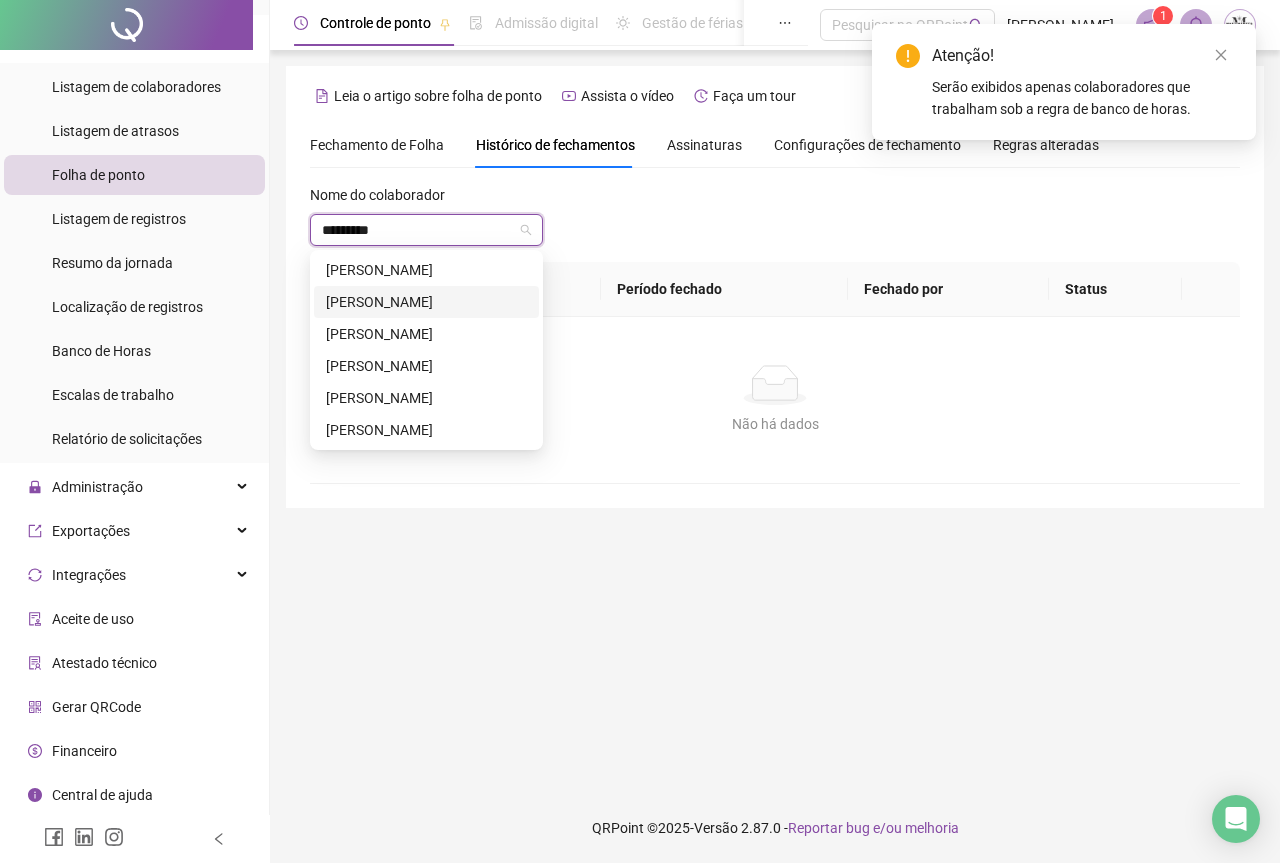 click on "[PERSON_NAME]" at bounding box center (426, 302) 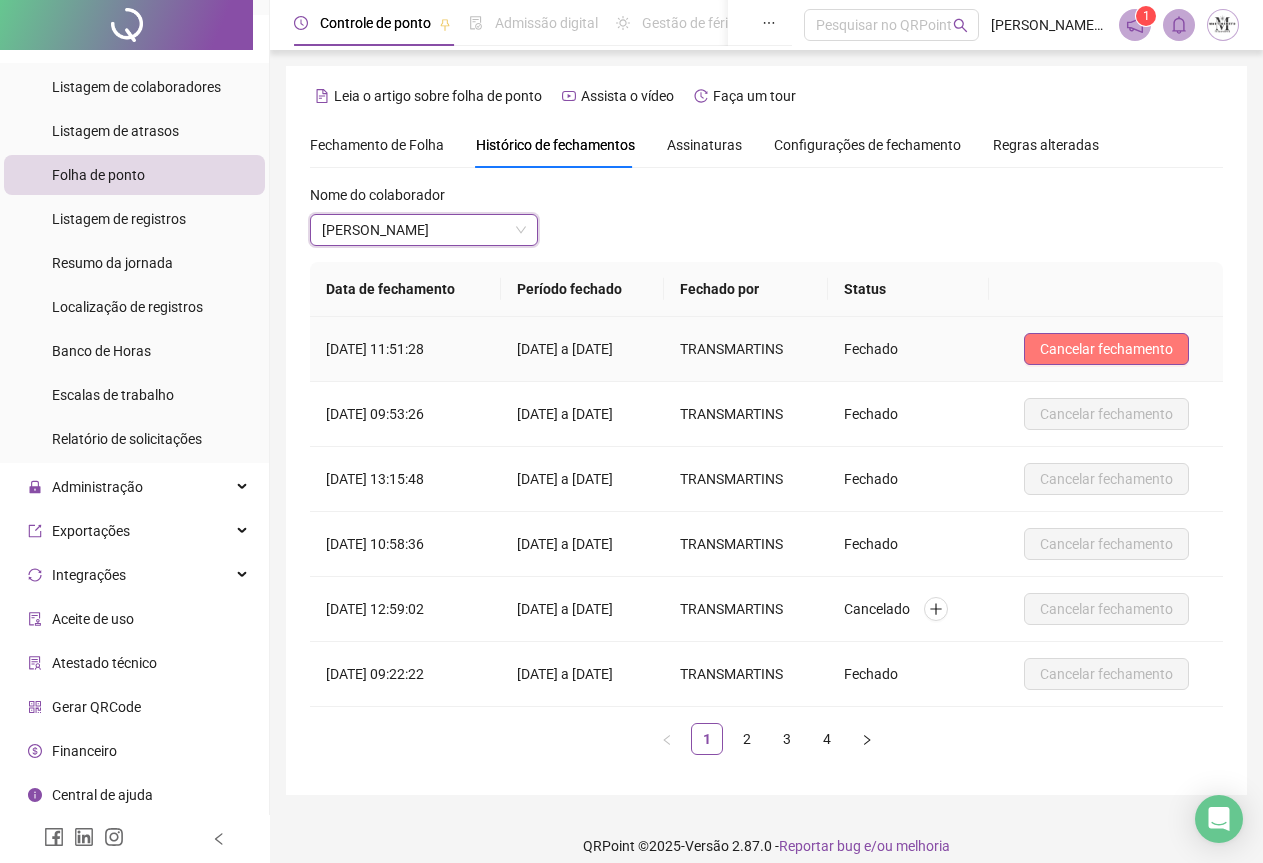 click on "Cancelar fechamento" at bounding box center (1106, 349) 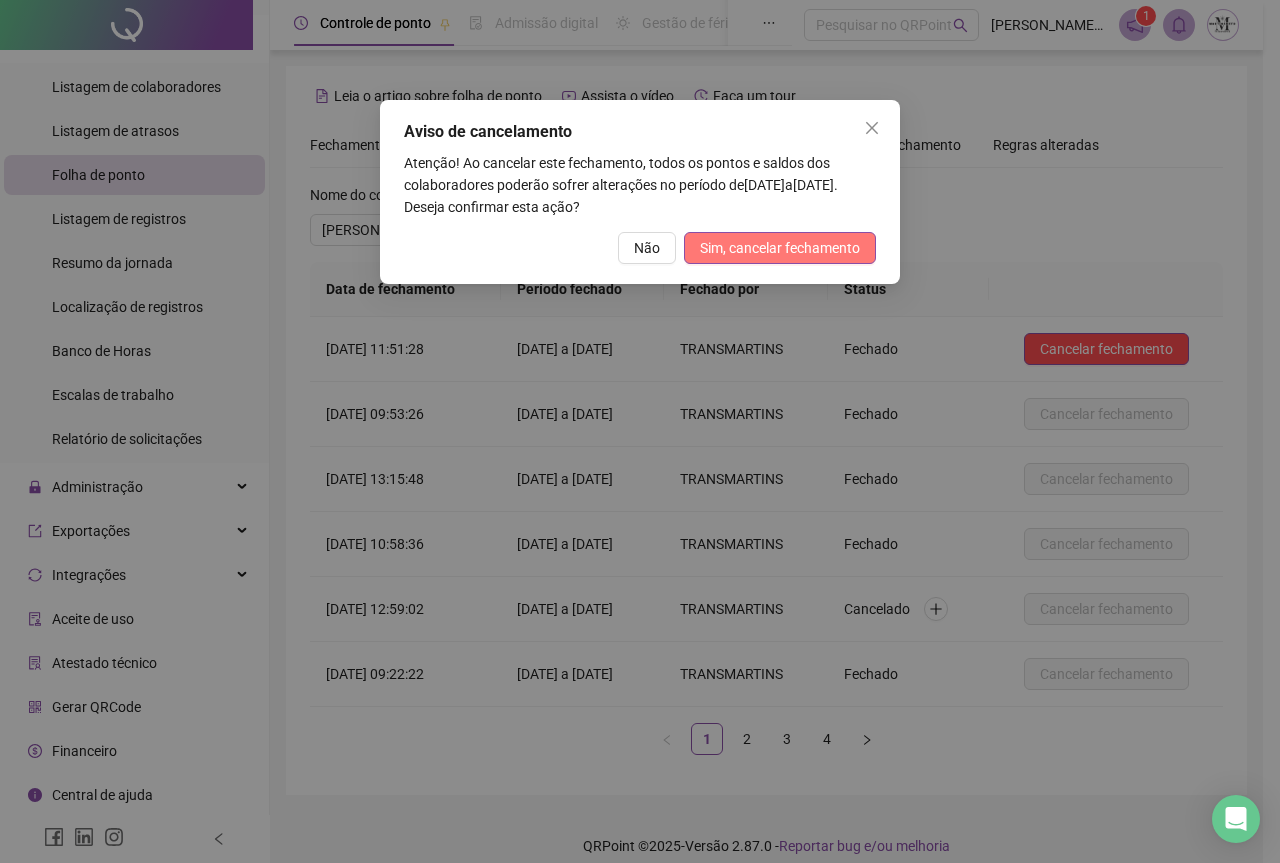 click on "Sim, cancelar fechamento" at bounding box center (780, 248) 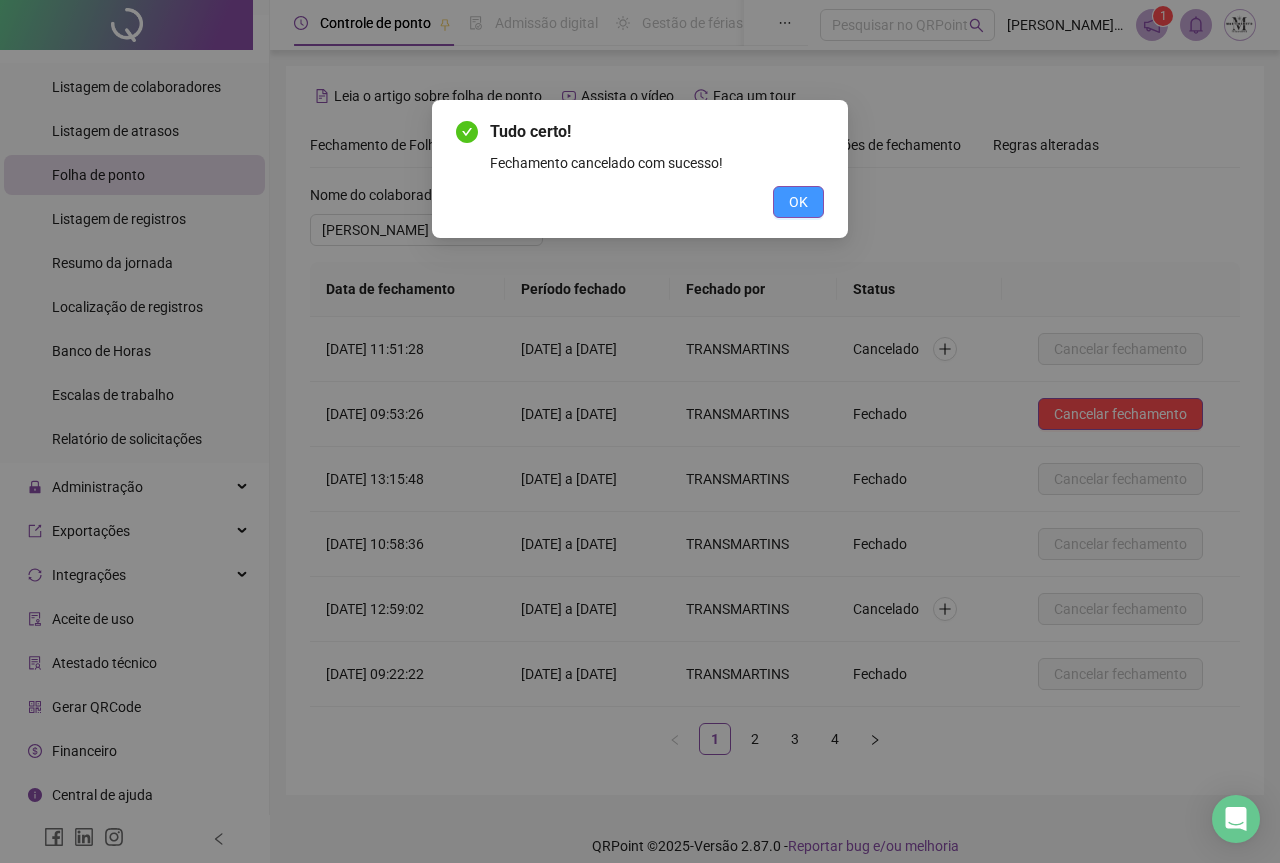 click on "OK" at bounding box center (798, 202) 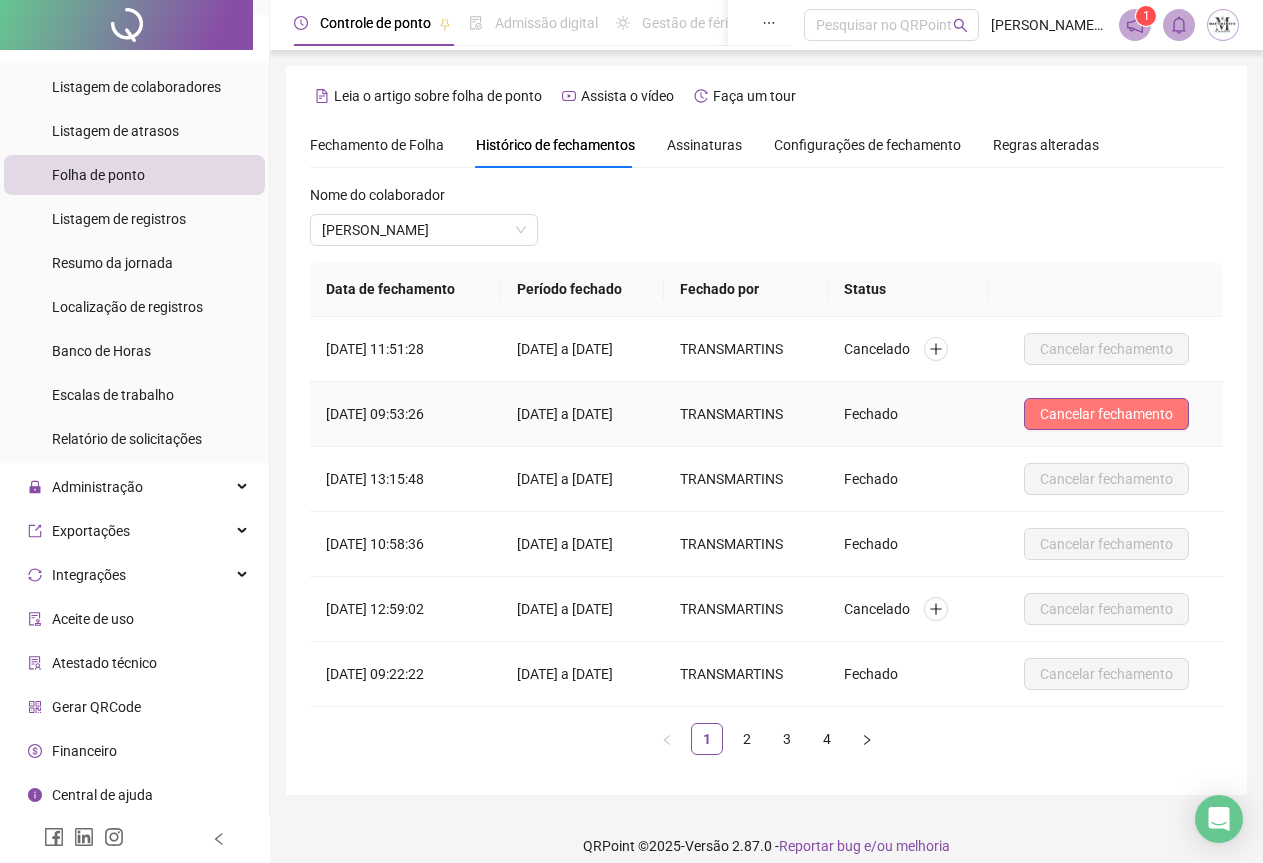 click on "Cancelar fechamento" at bounding box center (1106, 414) 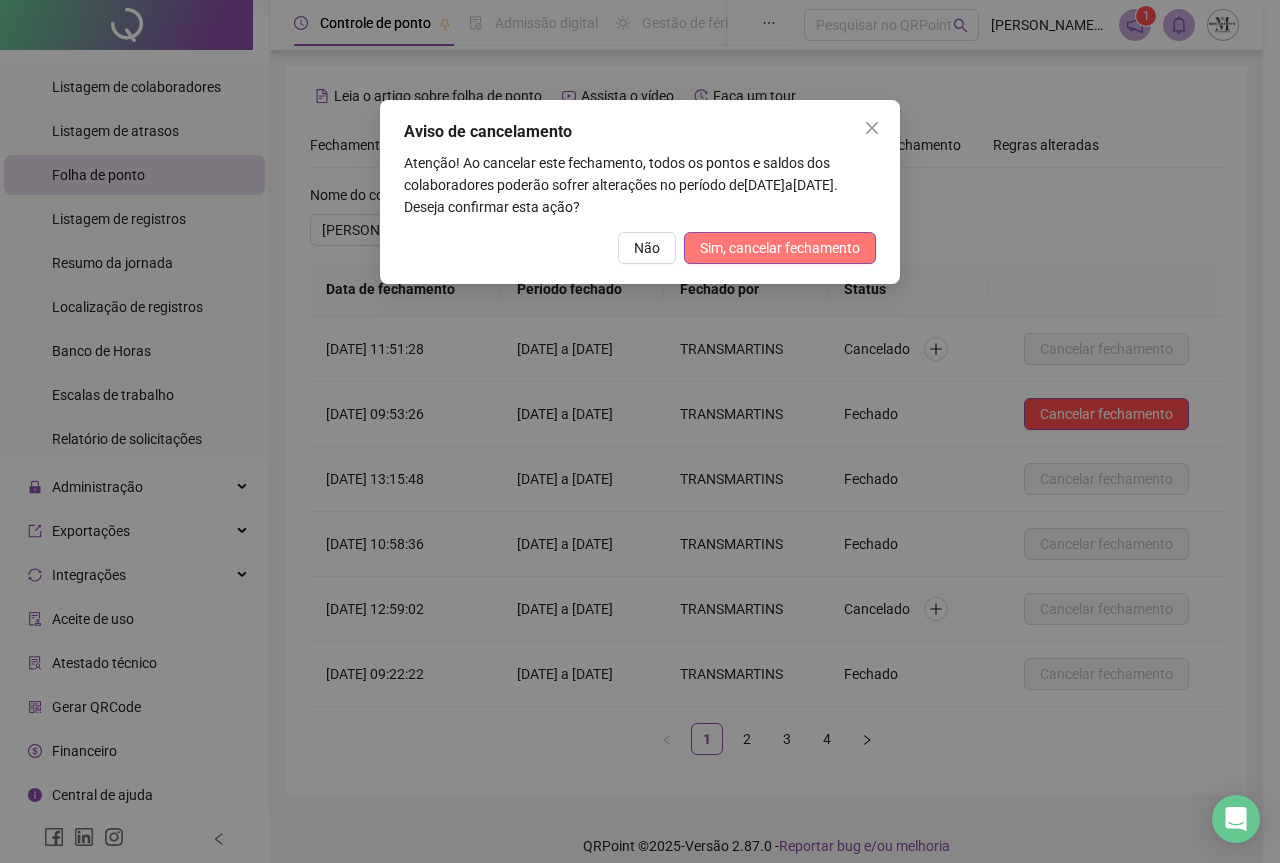 click on "Sim, cancelar fechamento" at bounding box center [780, 248] 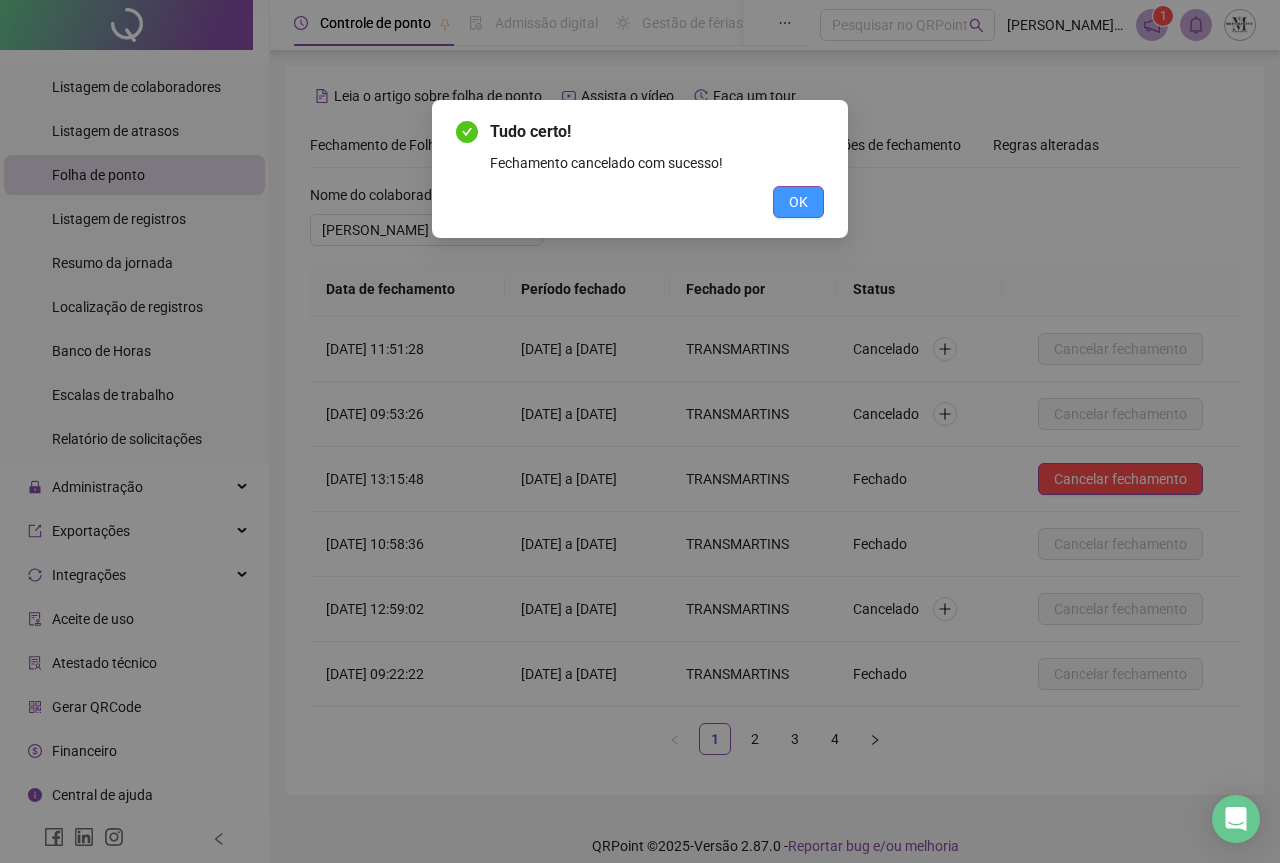 click on "OK" at bounding box center (798, 202) 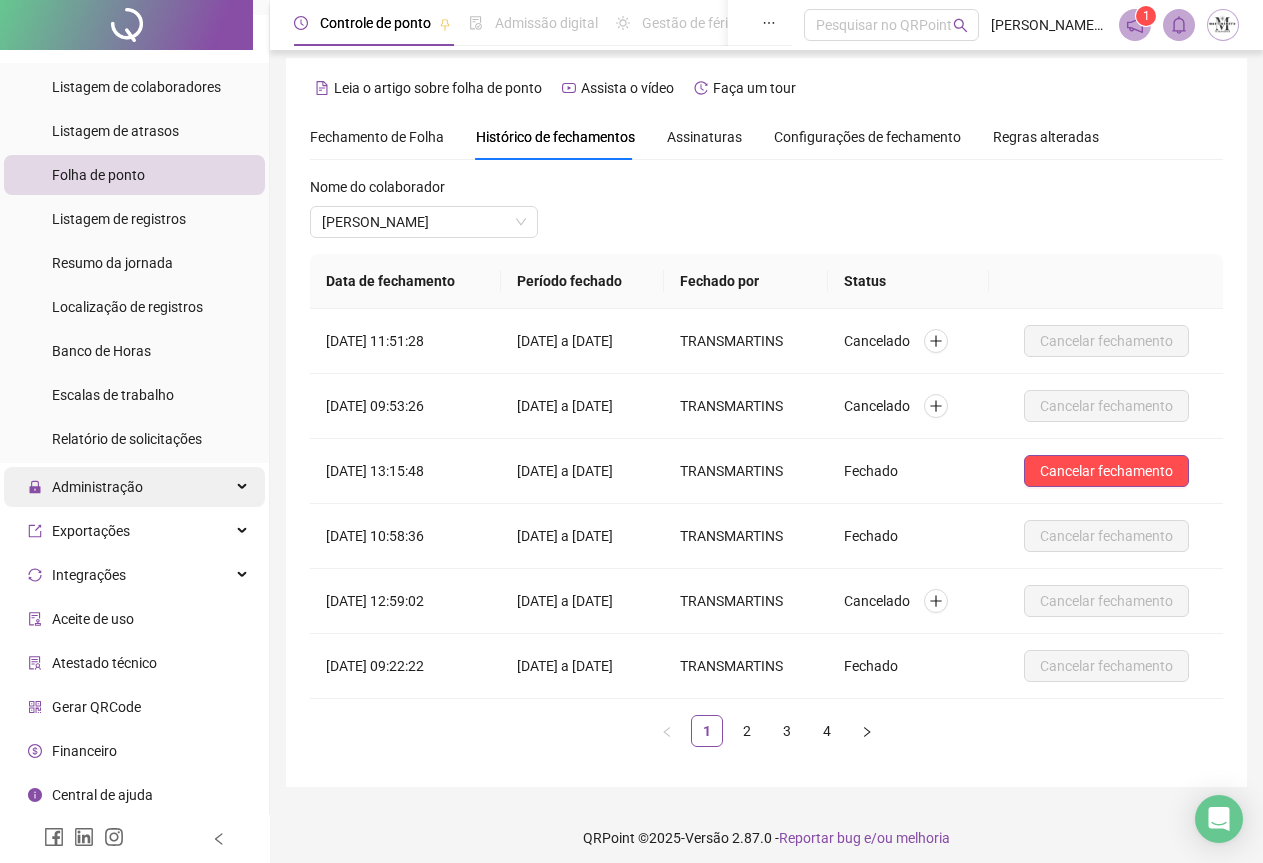 scroll, scrollTop: 0, scrollLeft: 0, axis: both 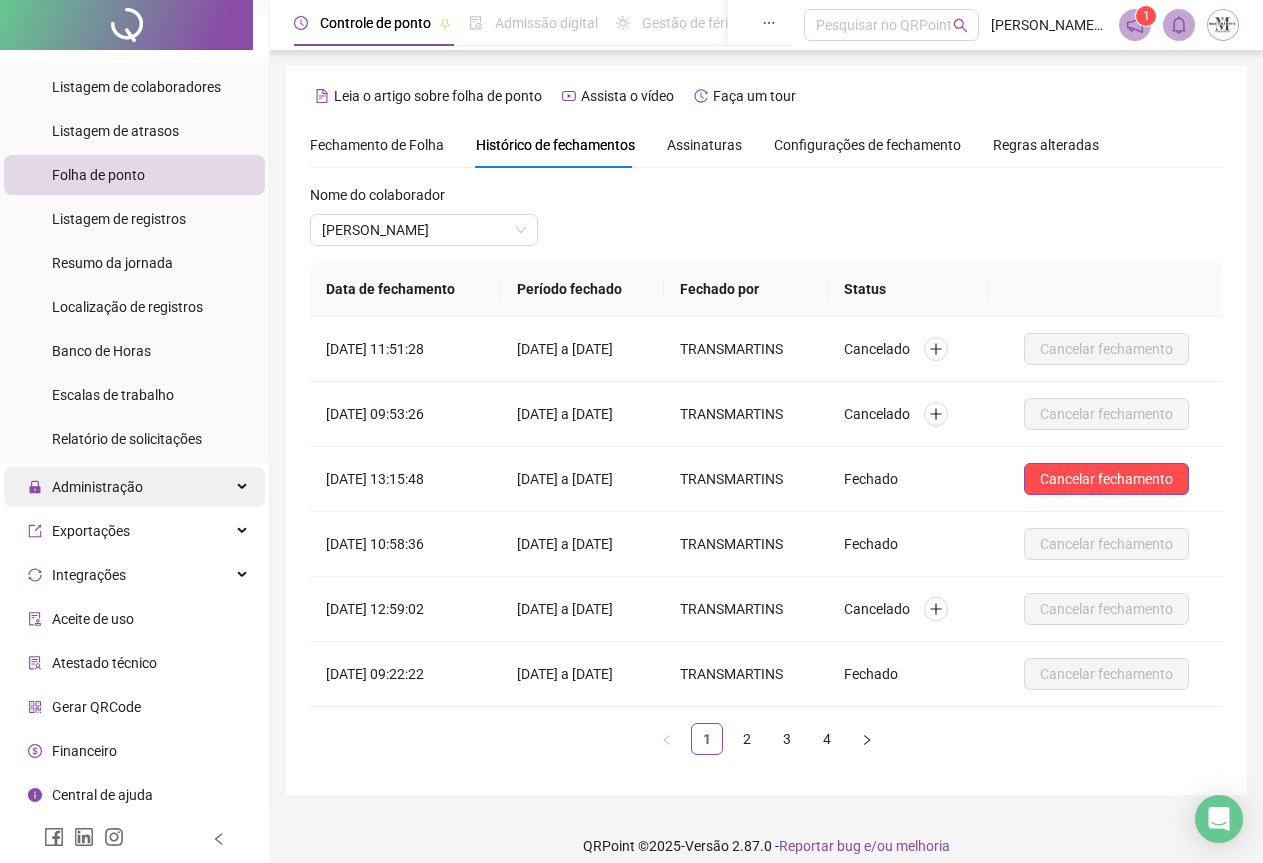 click on "Administração" at bounding box center [85, 487] 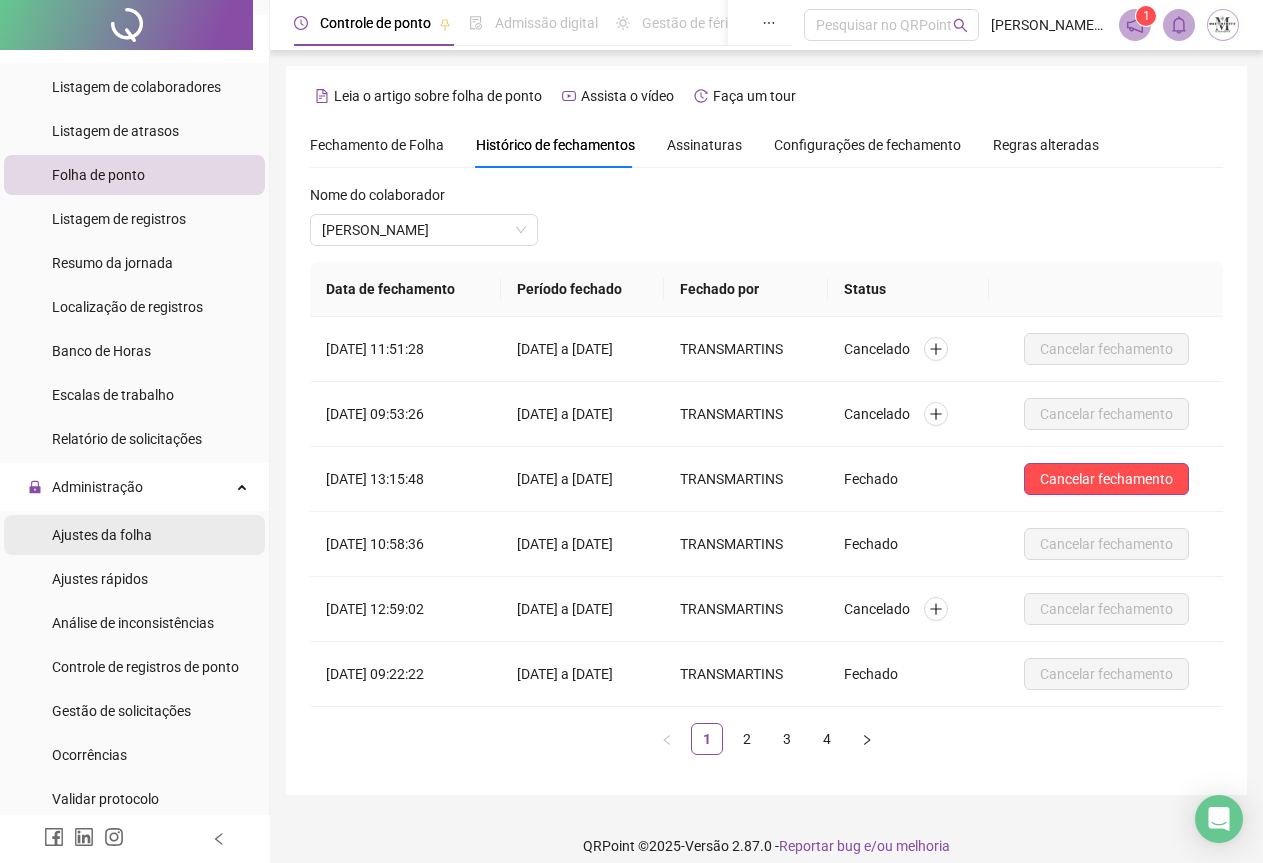 click on "Ajustes da folha" at bounding box center (102, 535) 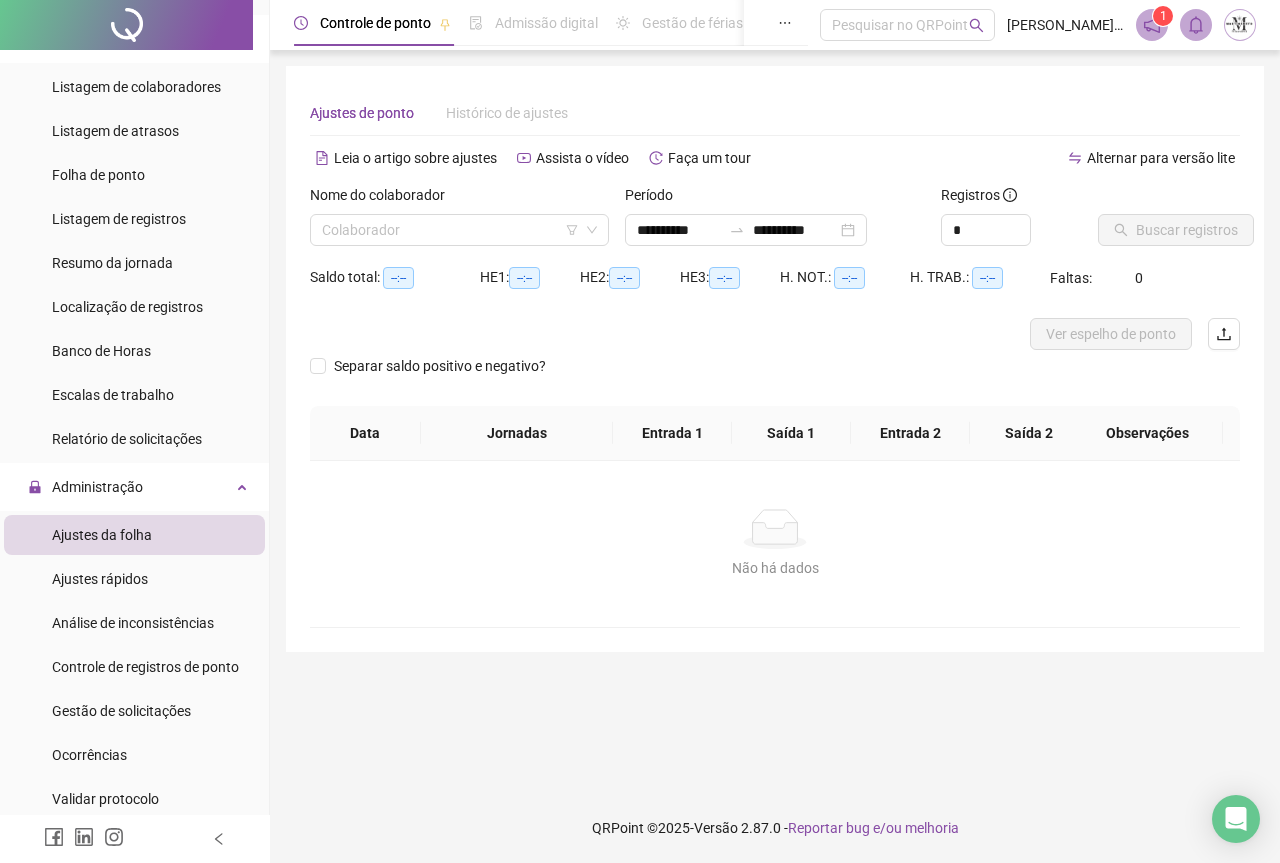 type on "**********" 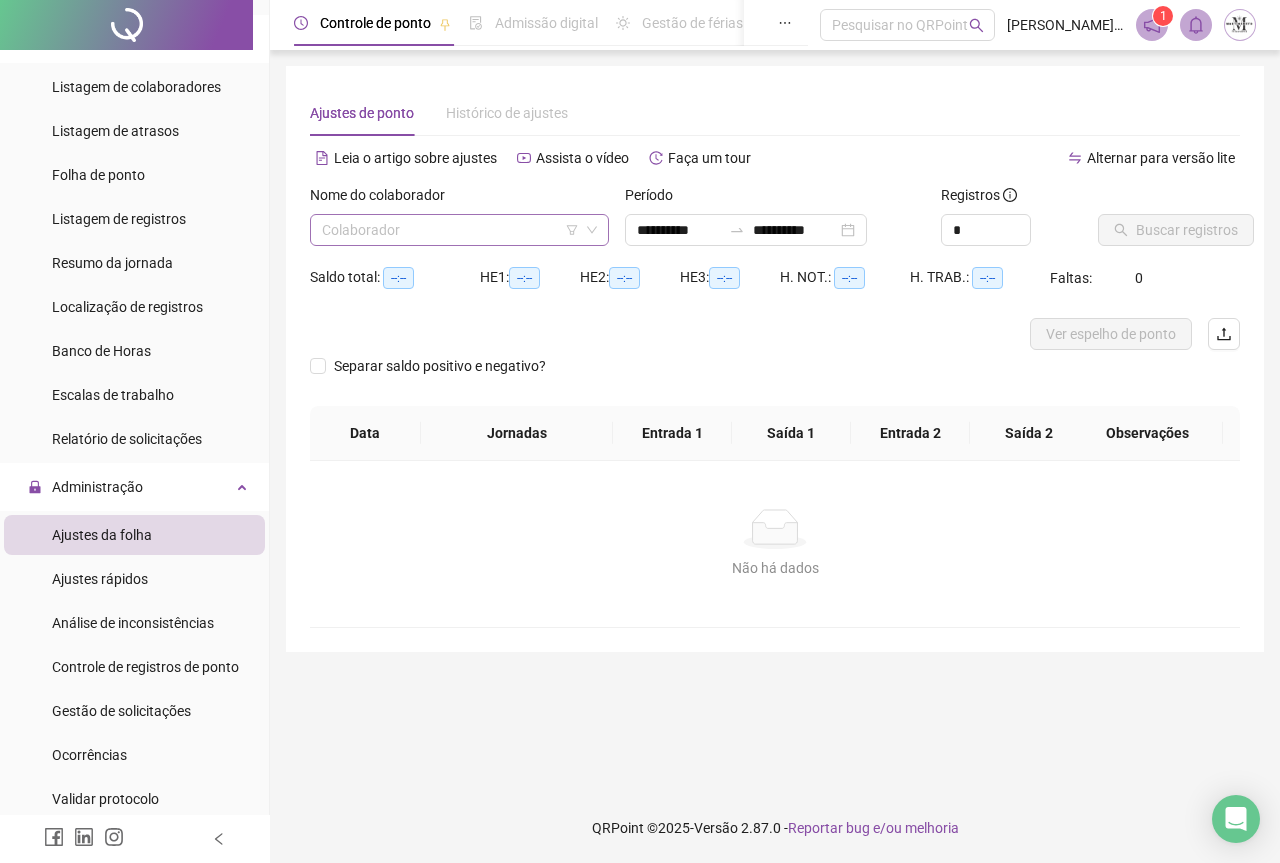 click at bounding box center [453, 230] 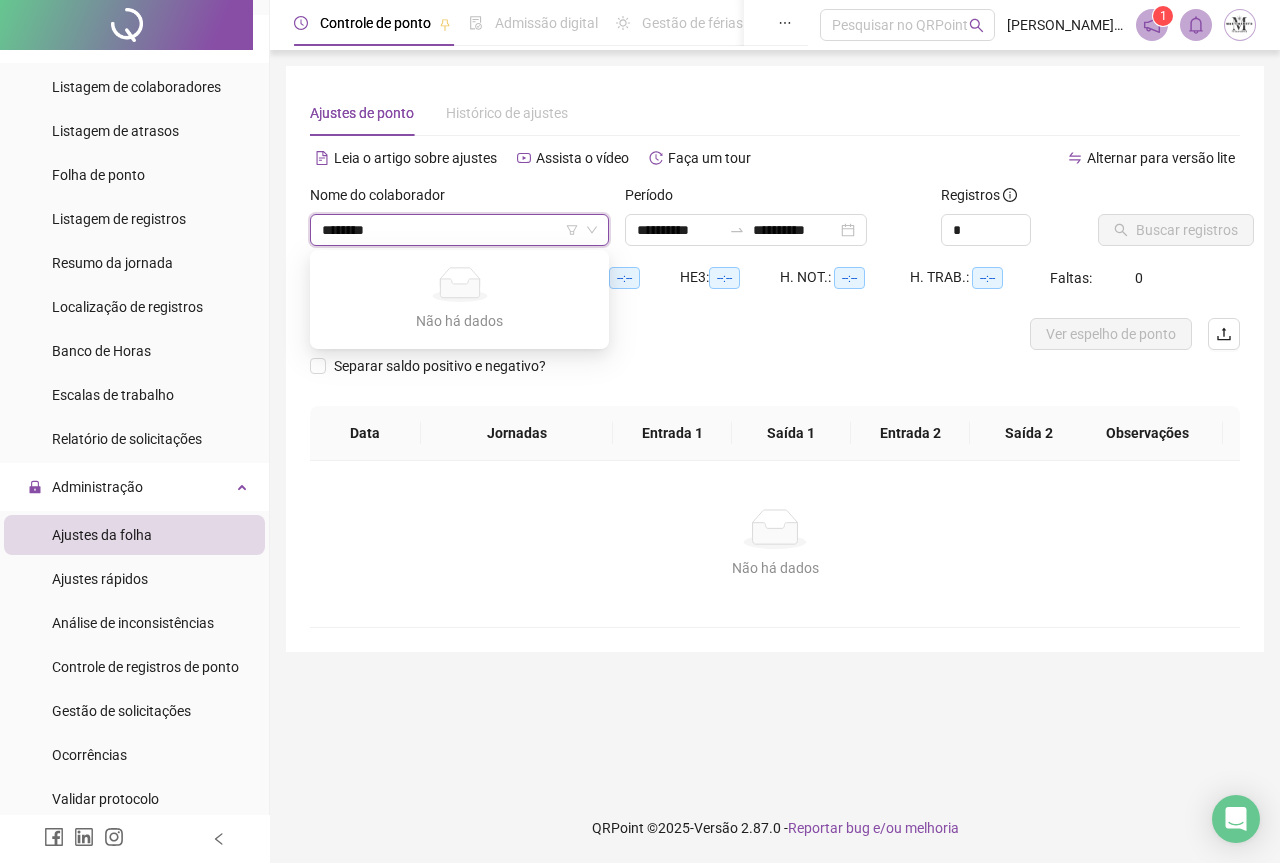 type on "*******" 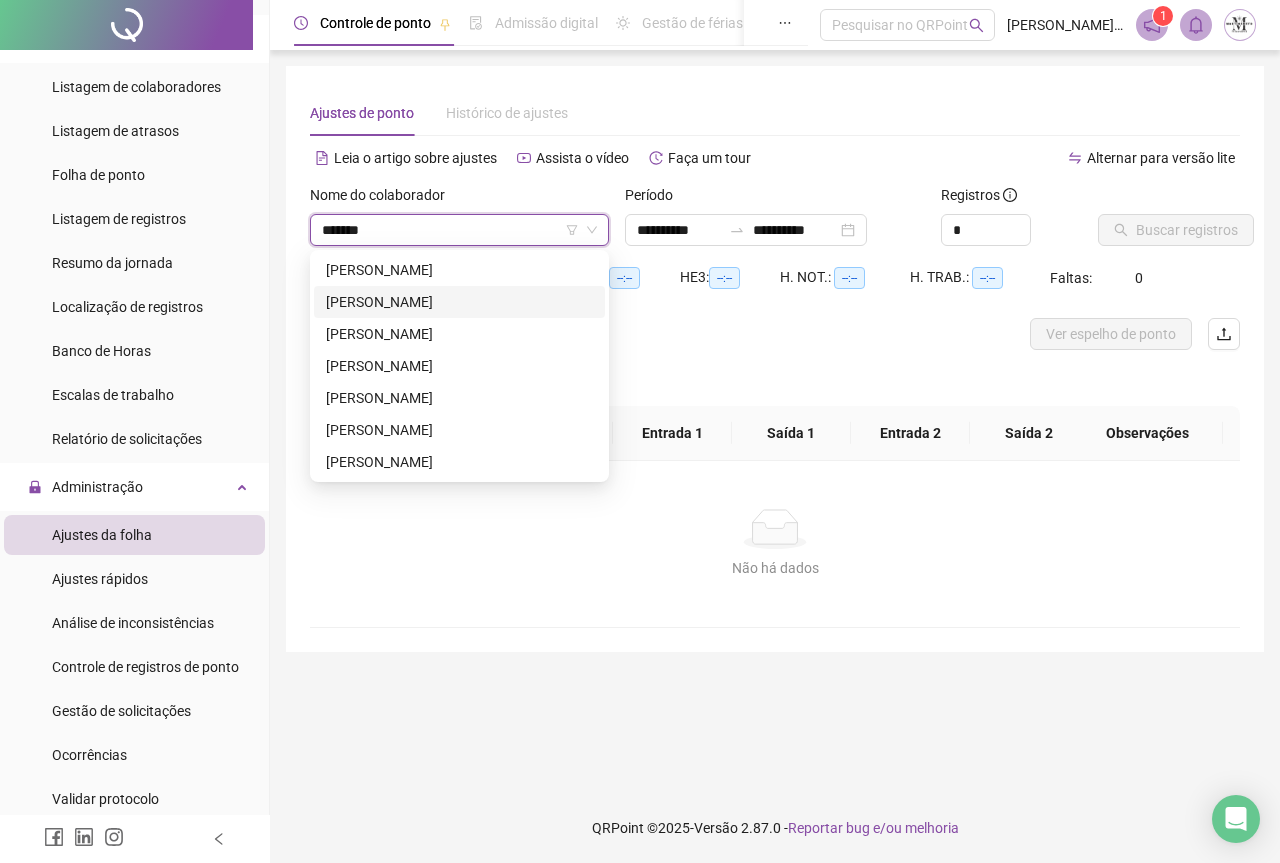 click on "[PERSON_NAME]" at bounding box center [459, 302] 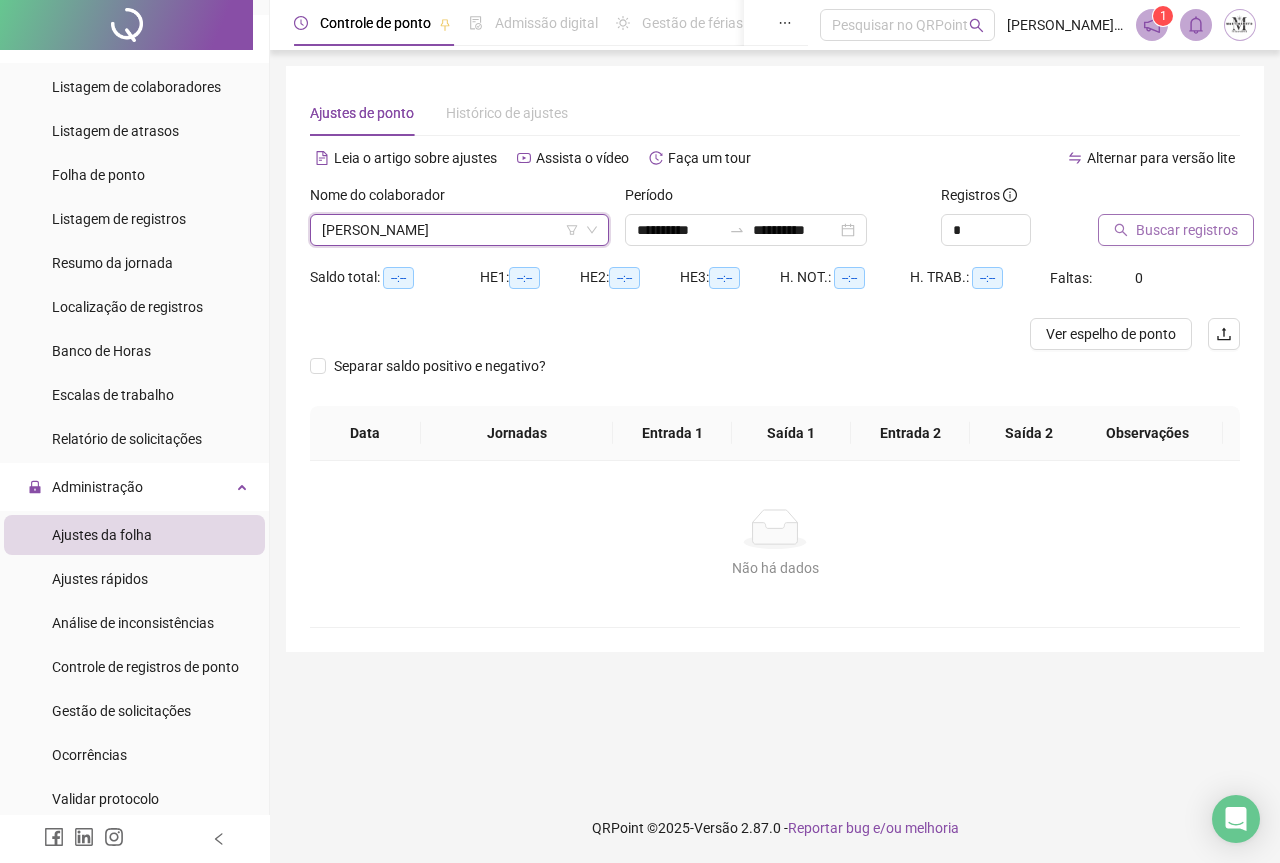 click 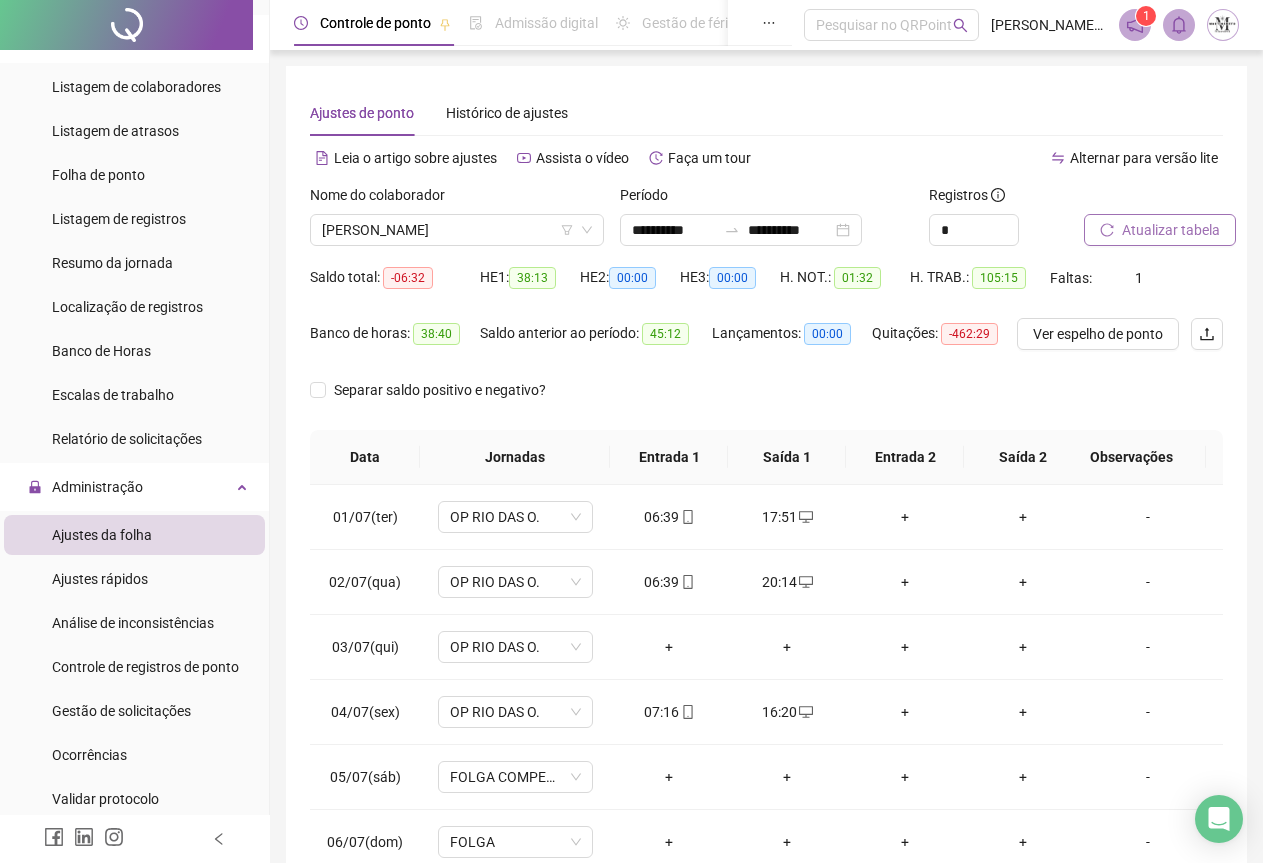 click on "Atualizar tabela" at bounding box center [1171, 230] 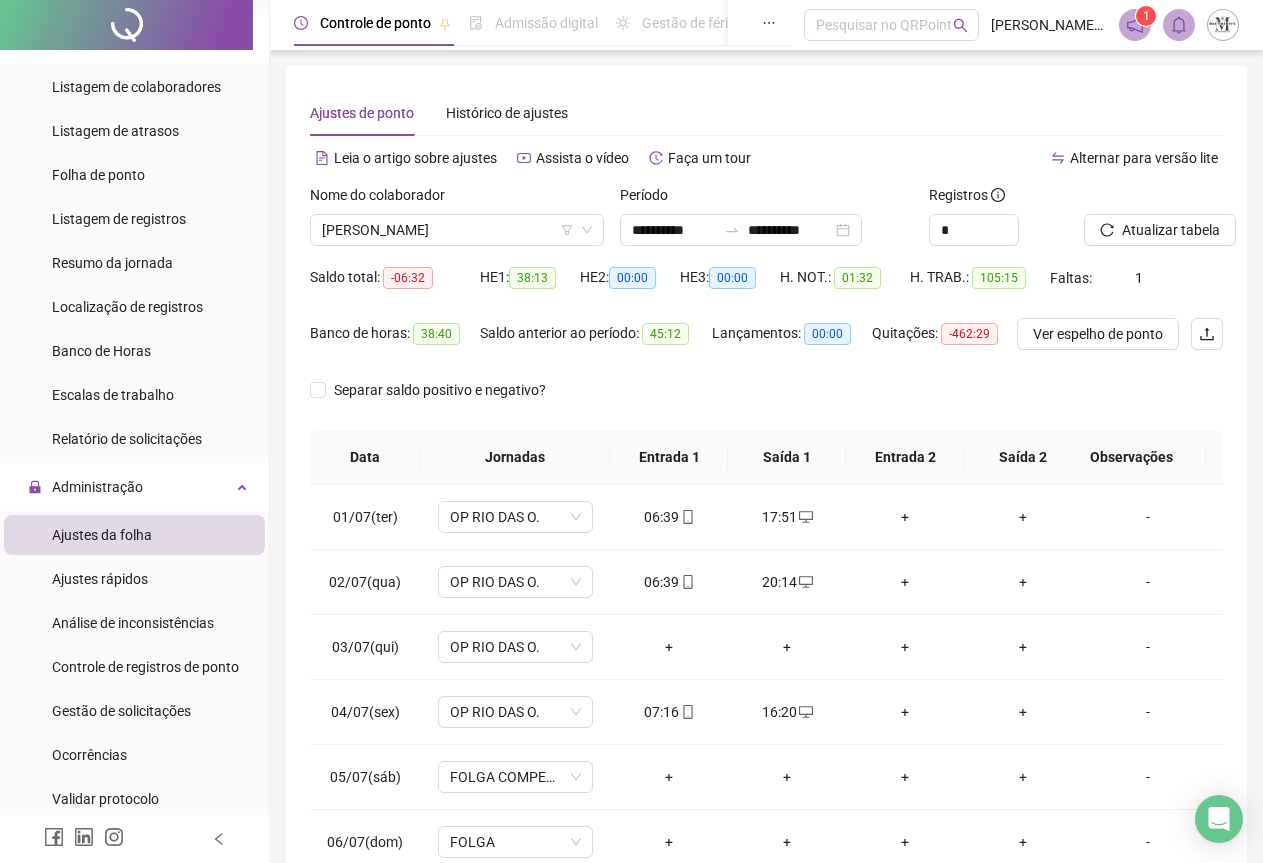 click on "Atualizar tabela" at bounding box center (1153, 223) 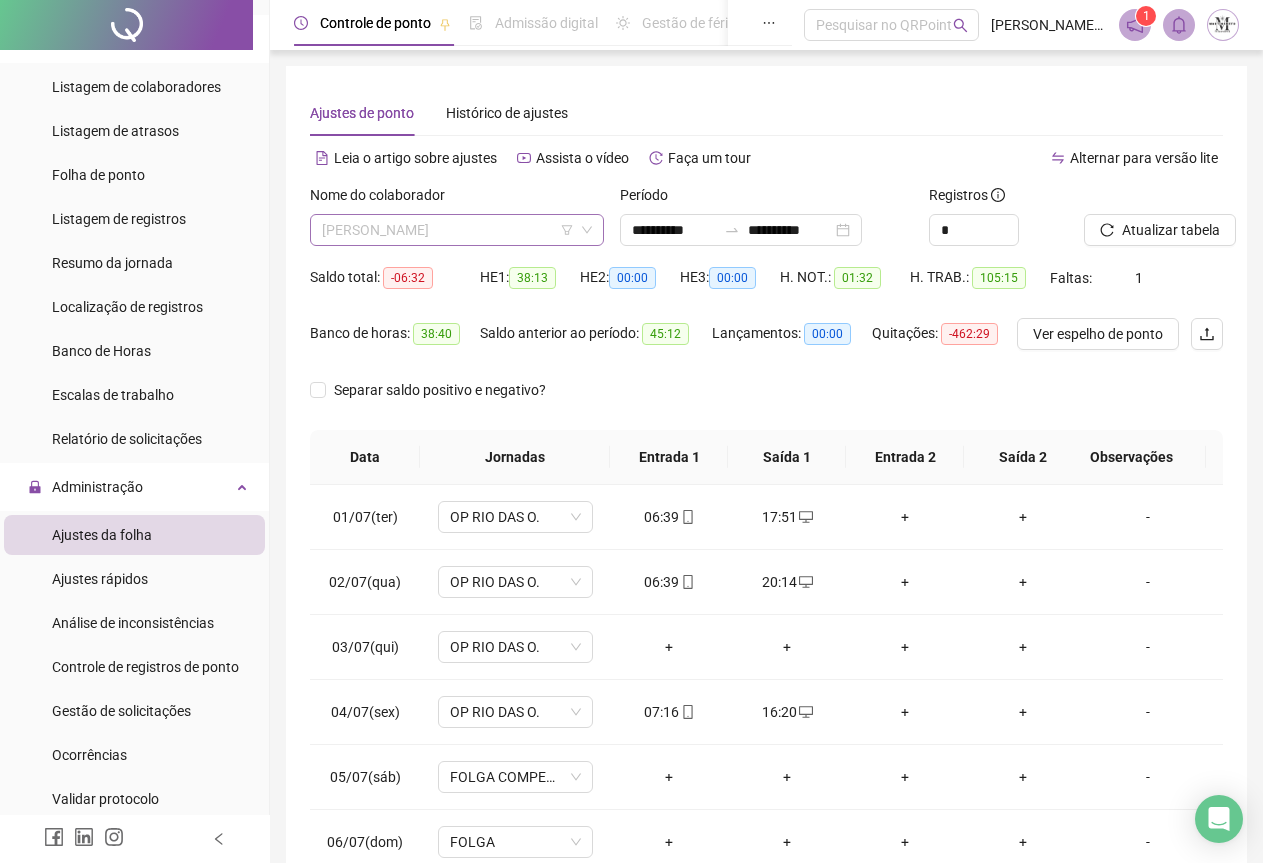 click on "[PERSON_NAME]" at bounding box center (457, 230) 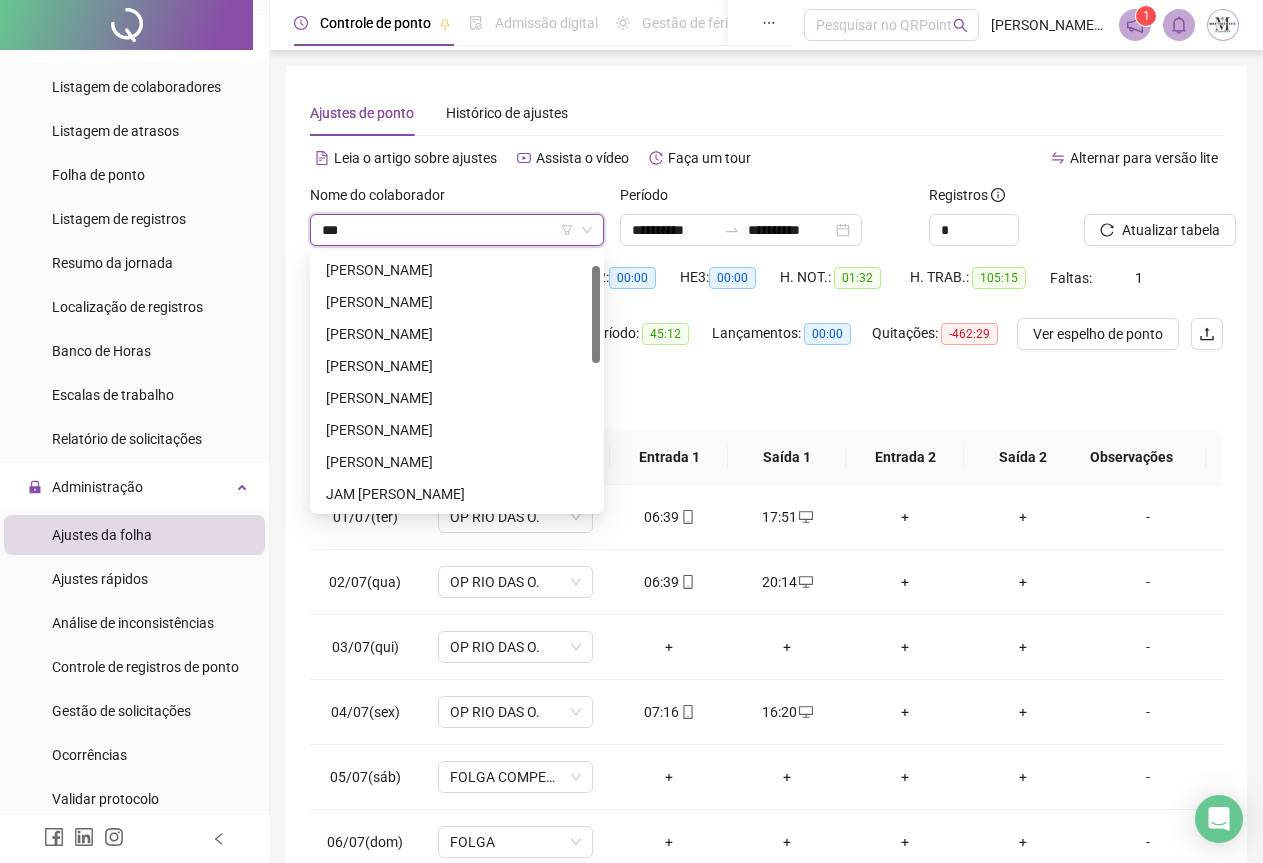 scroll, scrollTop: 0, scrollLeft: 0, axis: both 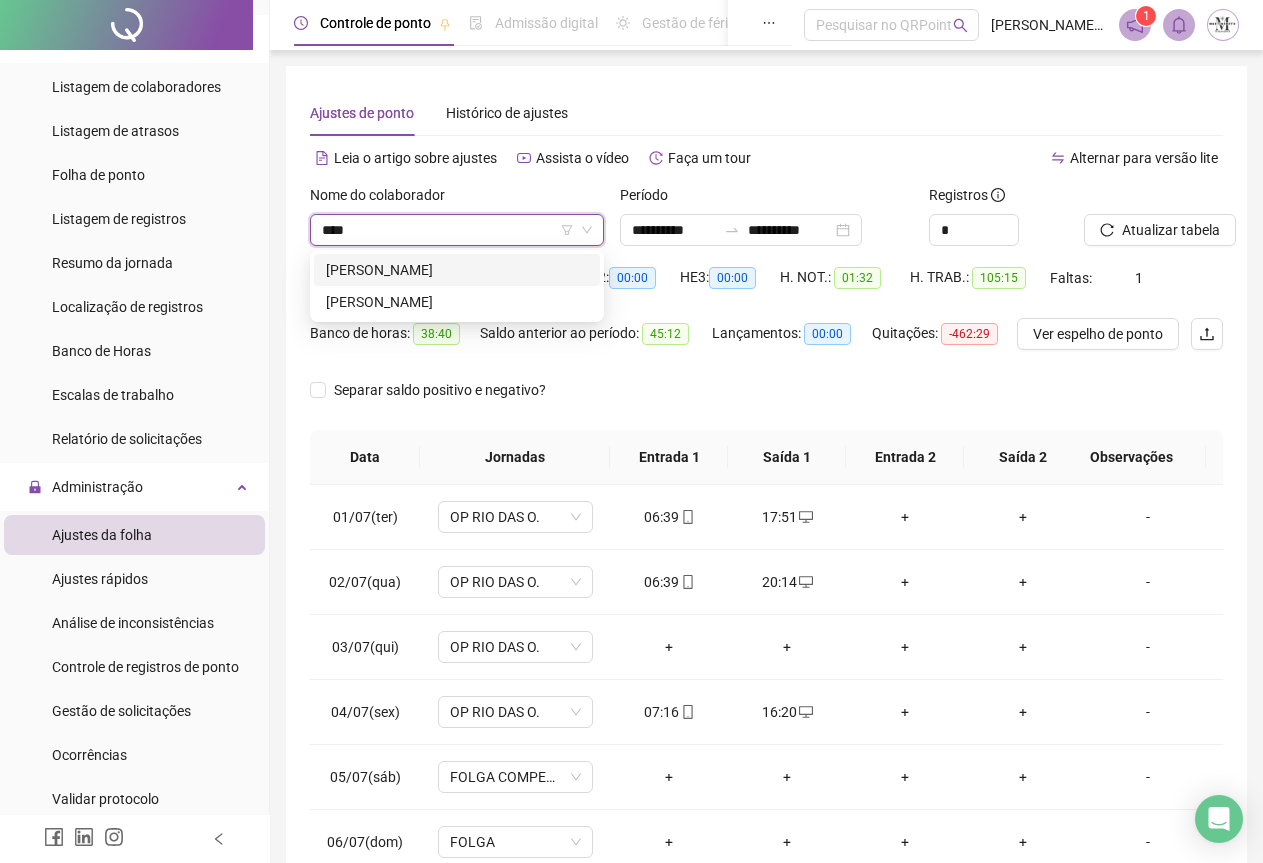 type on "*****" 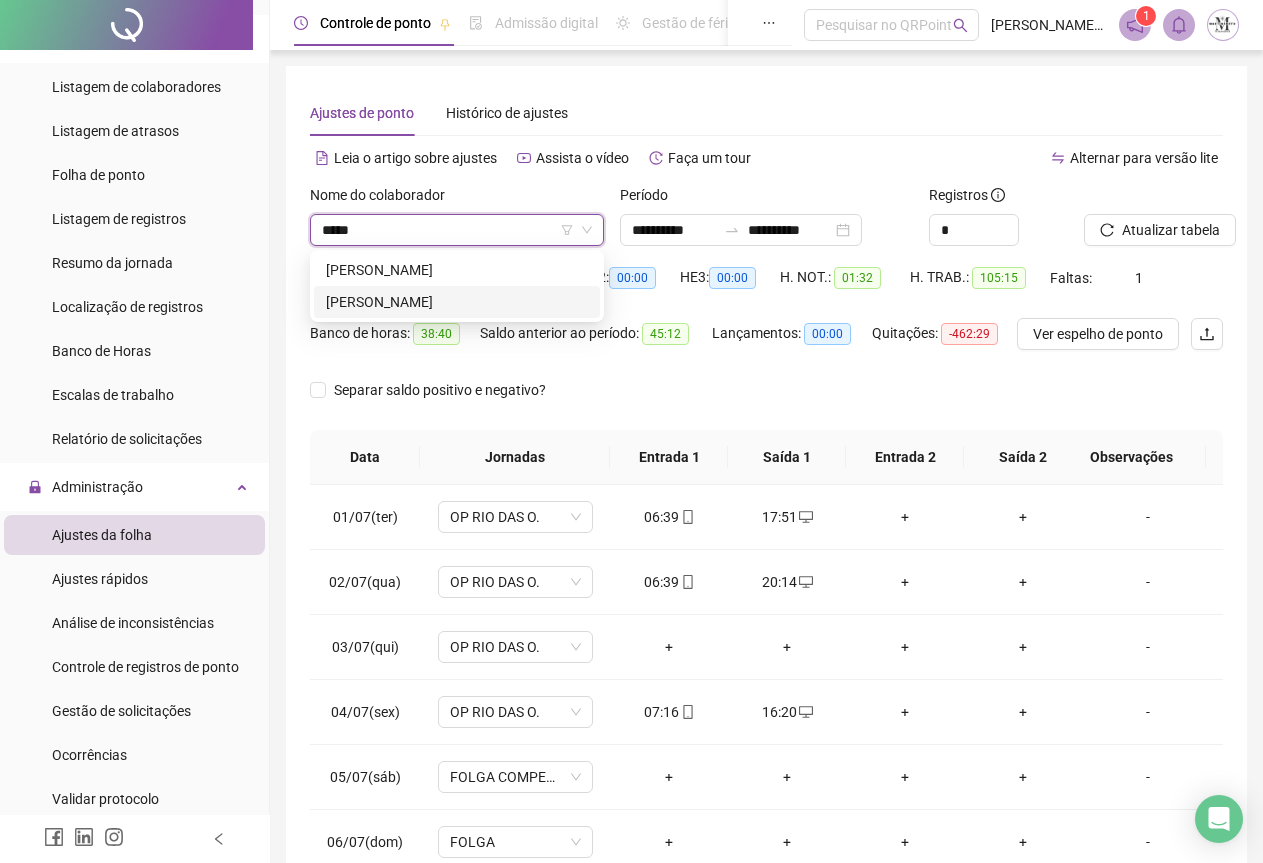 click on "[PERSON_NAME]" at bounding box center (457, 302) 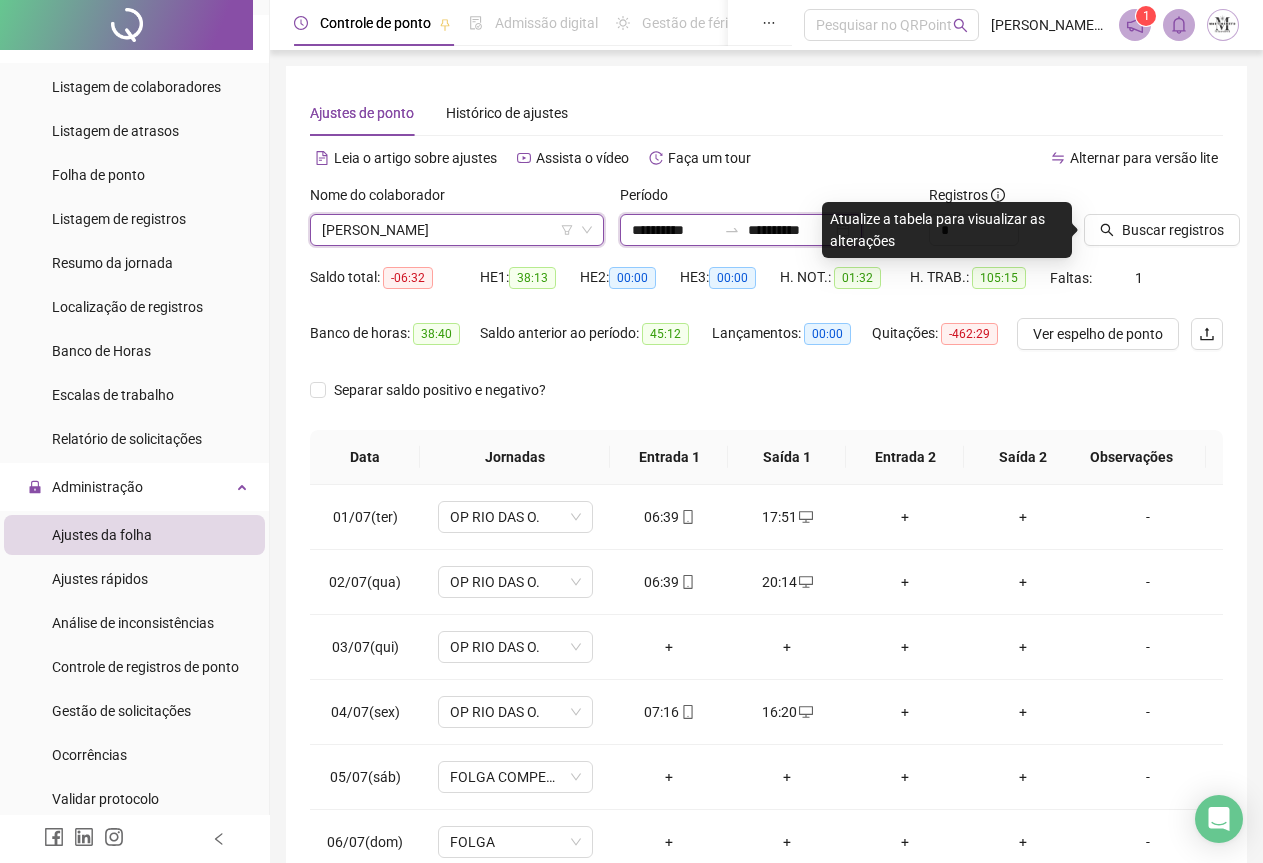 click on "**********" at bounding box center (674, 230) 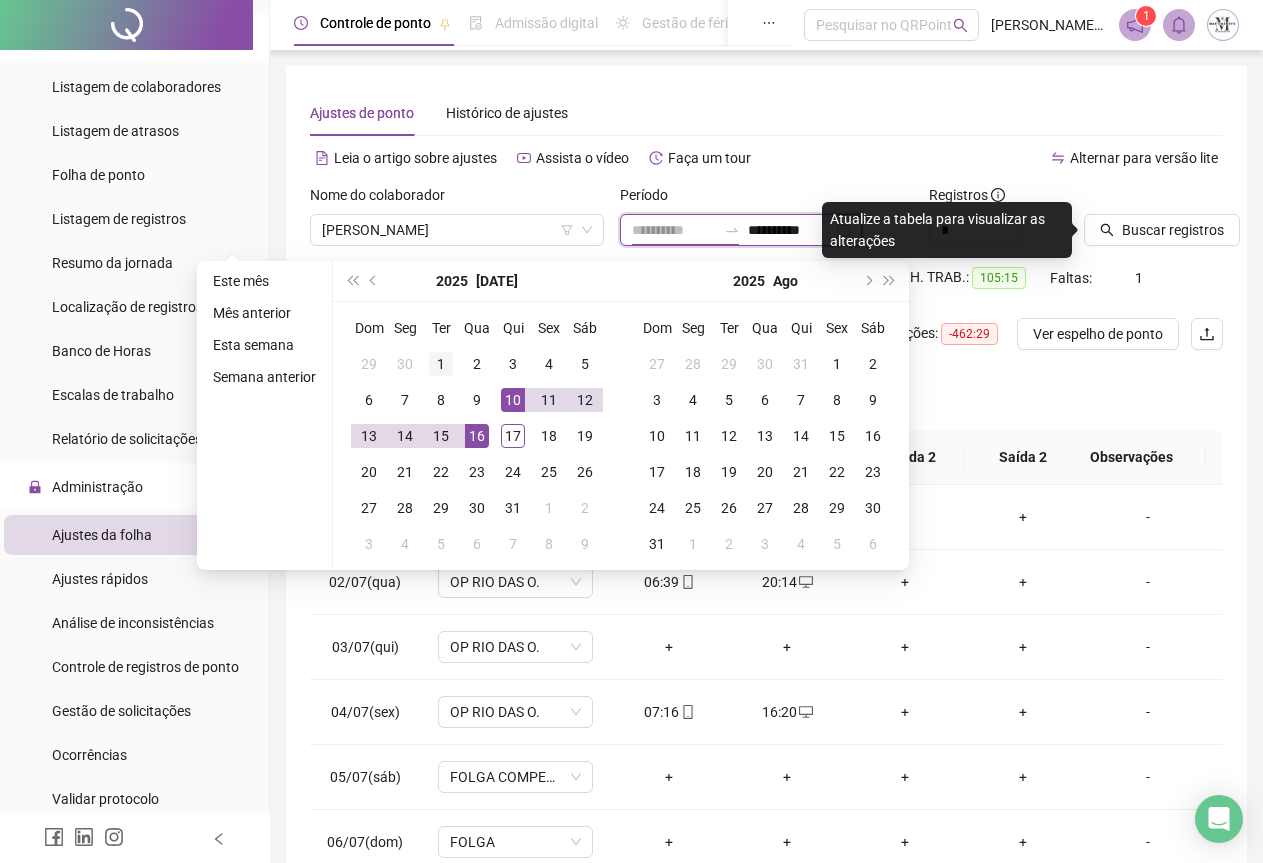 type on "**********" 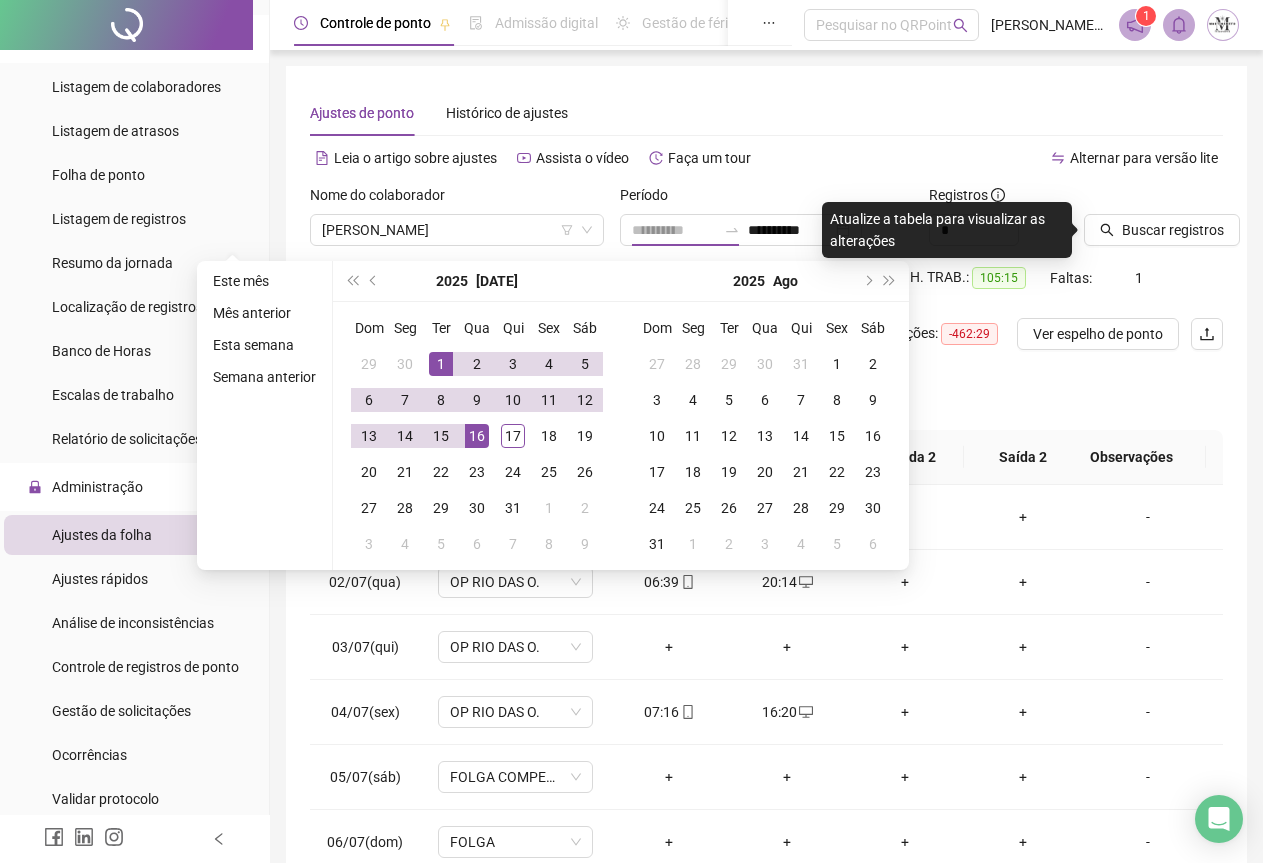 click on "1" at bounding box center (441, 364) 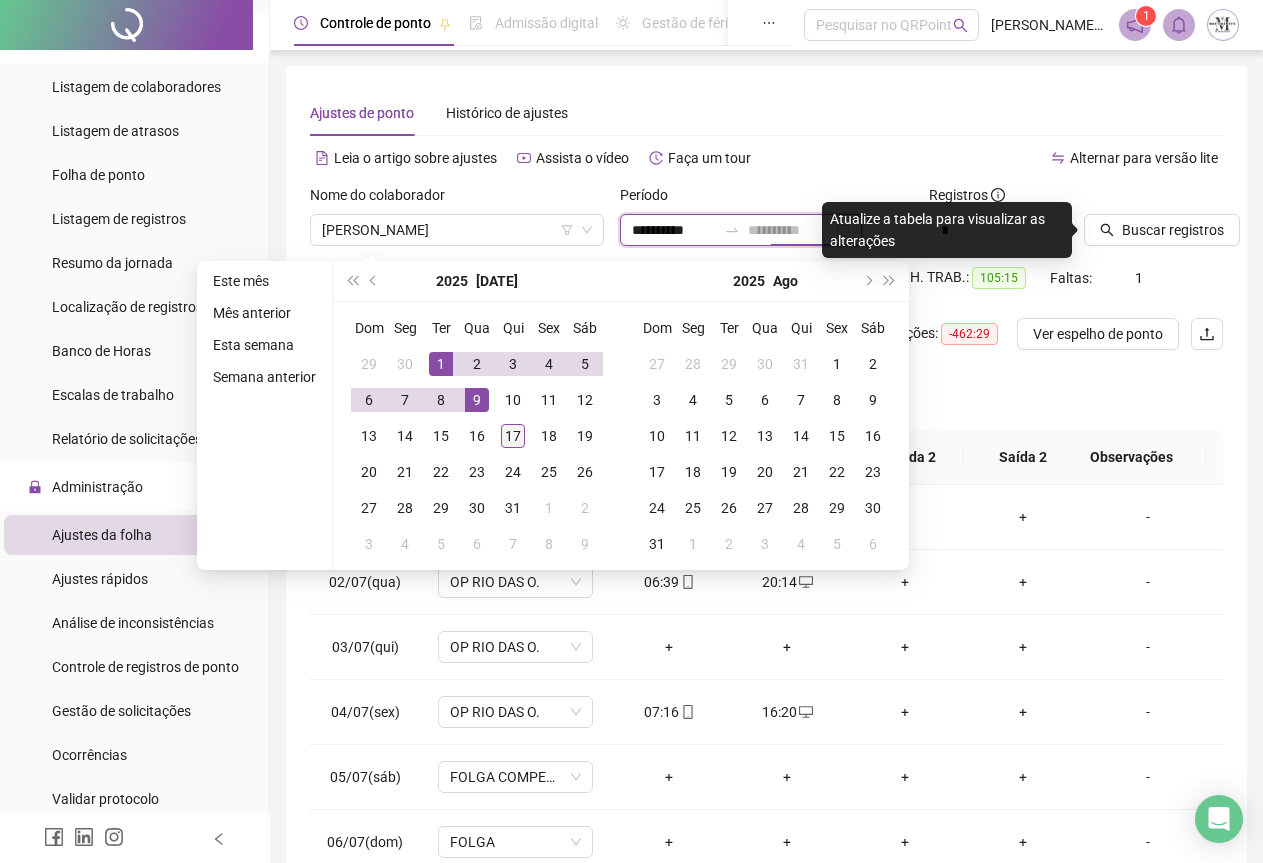 type on "**********" 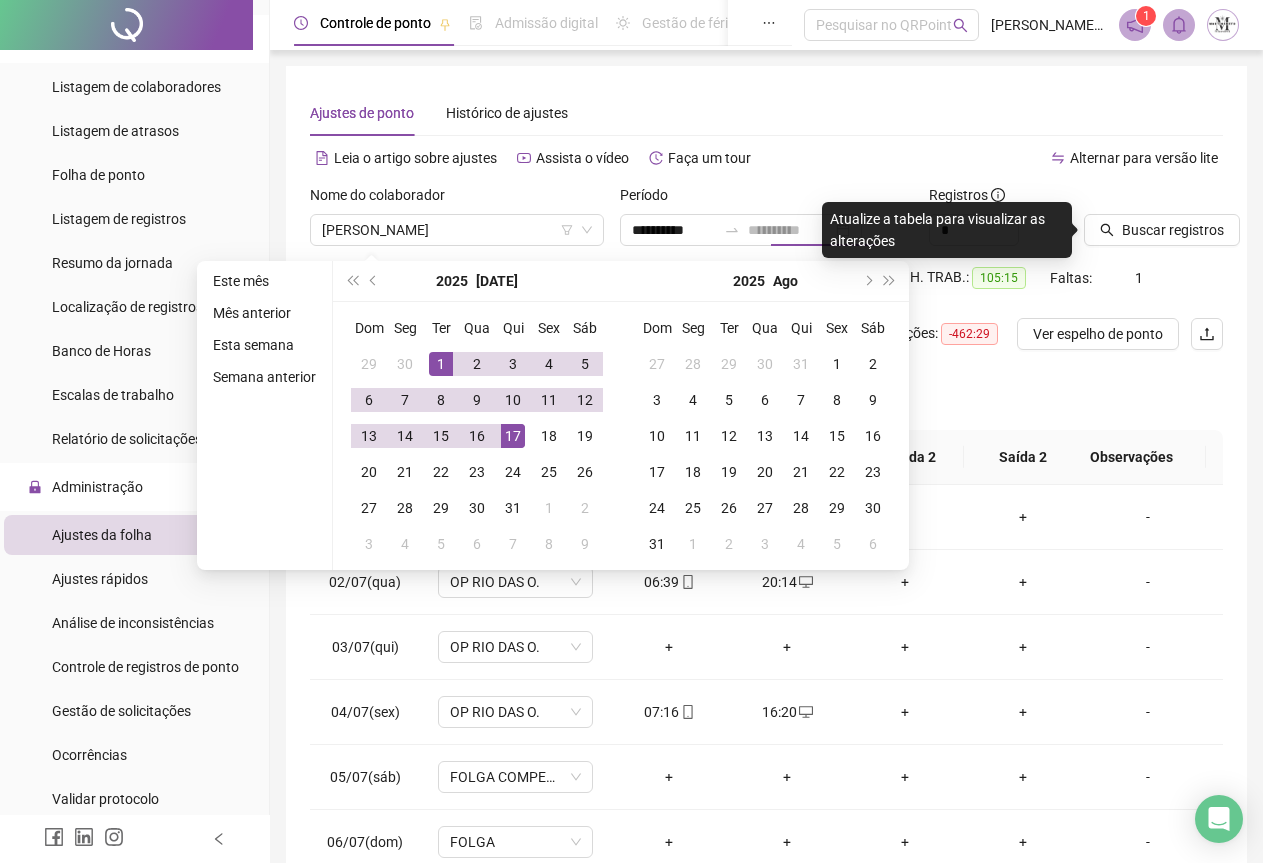 click on "17" at bounding box center [513, 436] 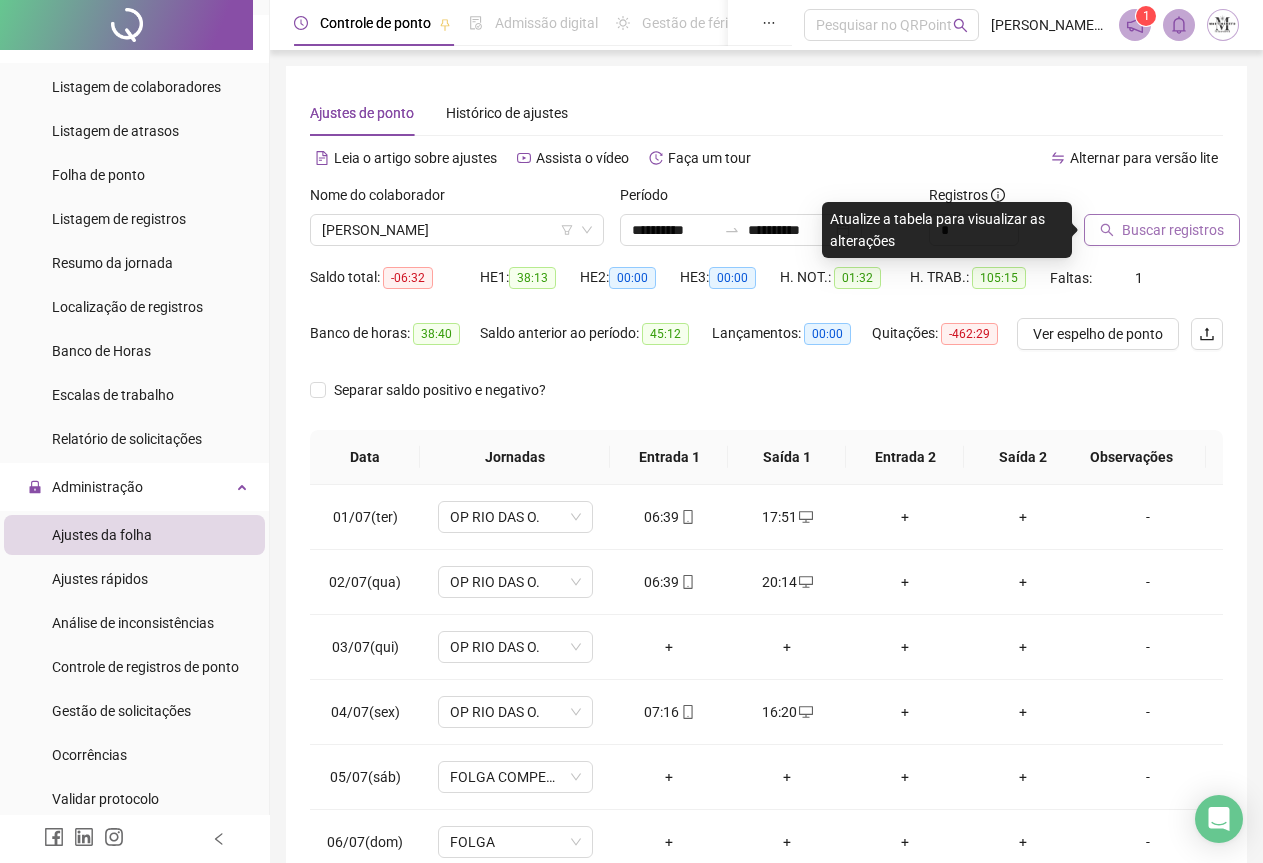 click on "Buscar registros" at bounding box center [1173, 230] 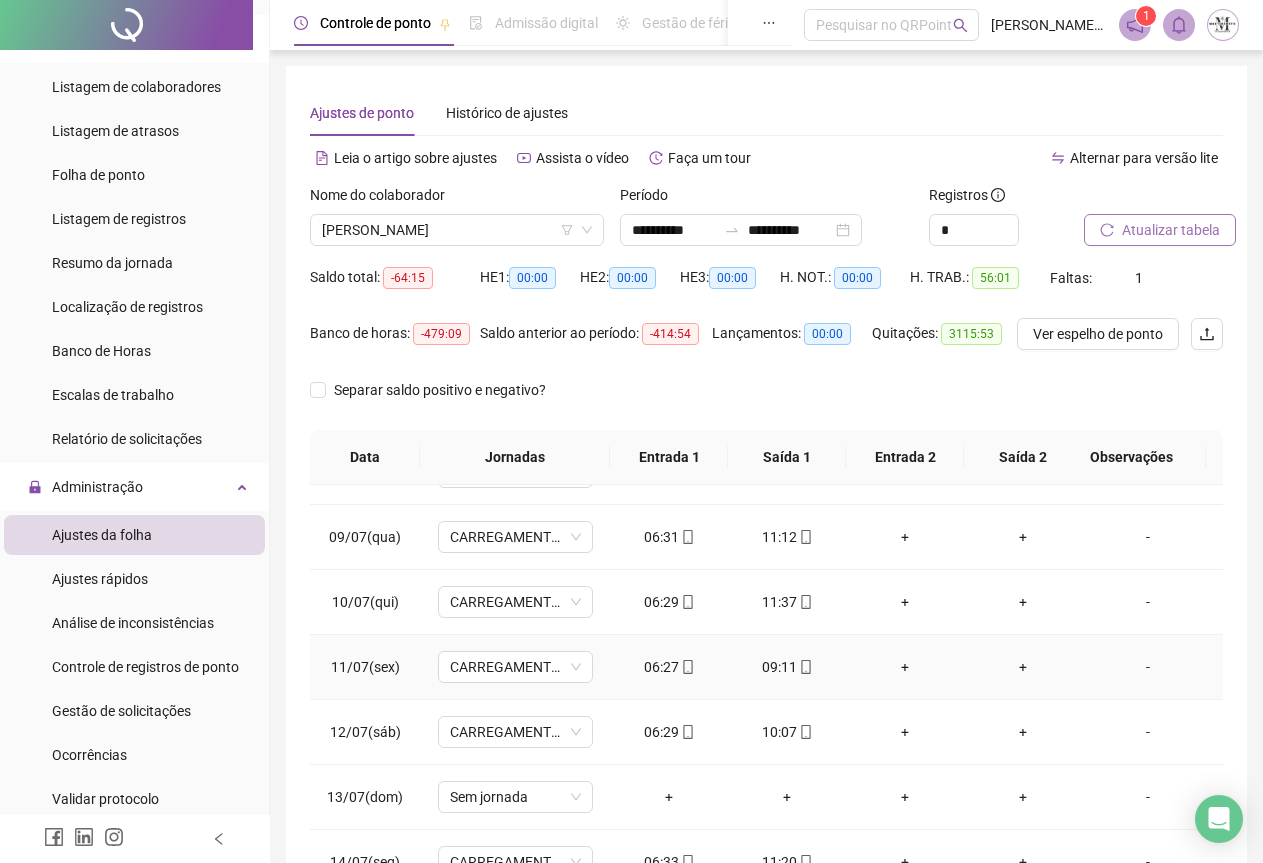 scroll, scrollTop: 695, scrollLeft: 0, axis: vertical 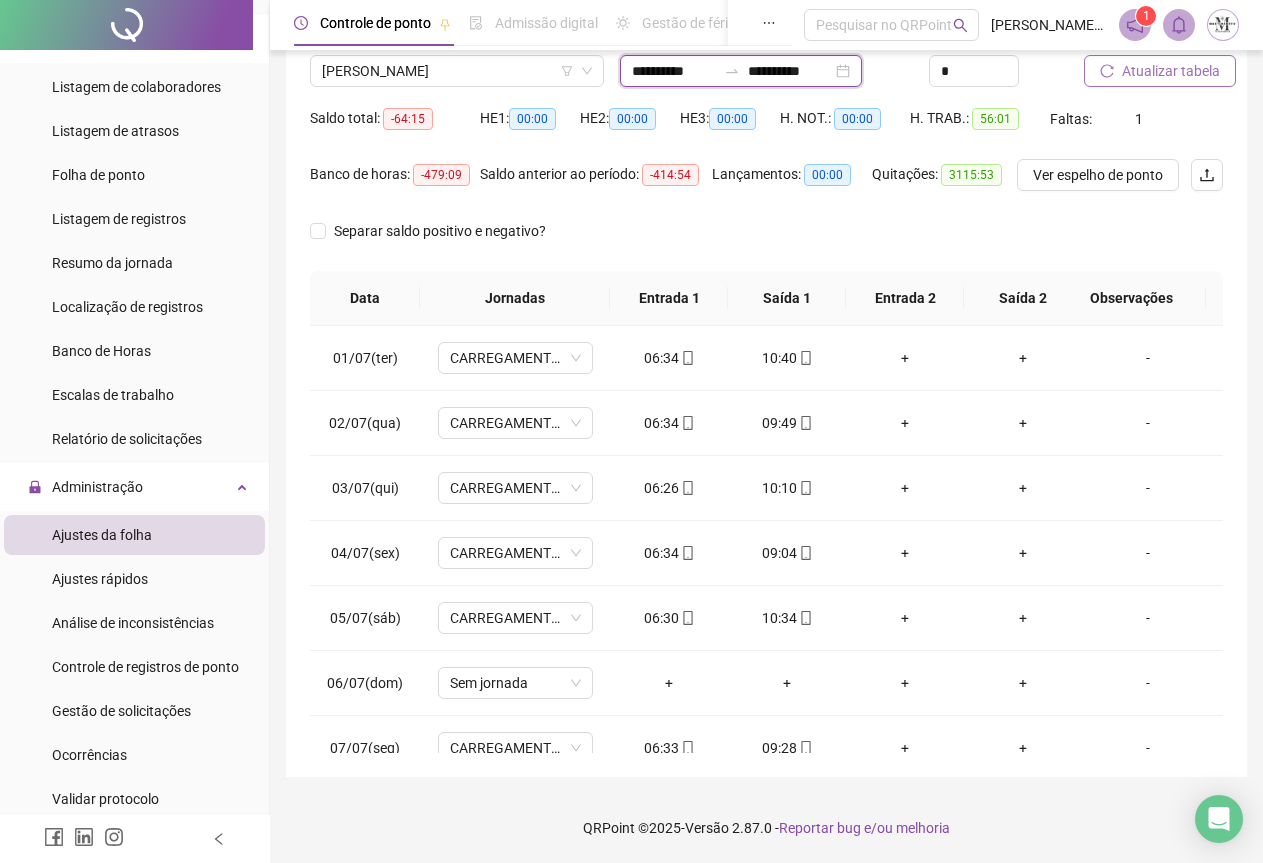 click on "**********" at bounding box center [674, 71] 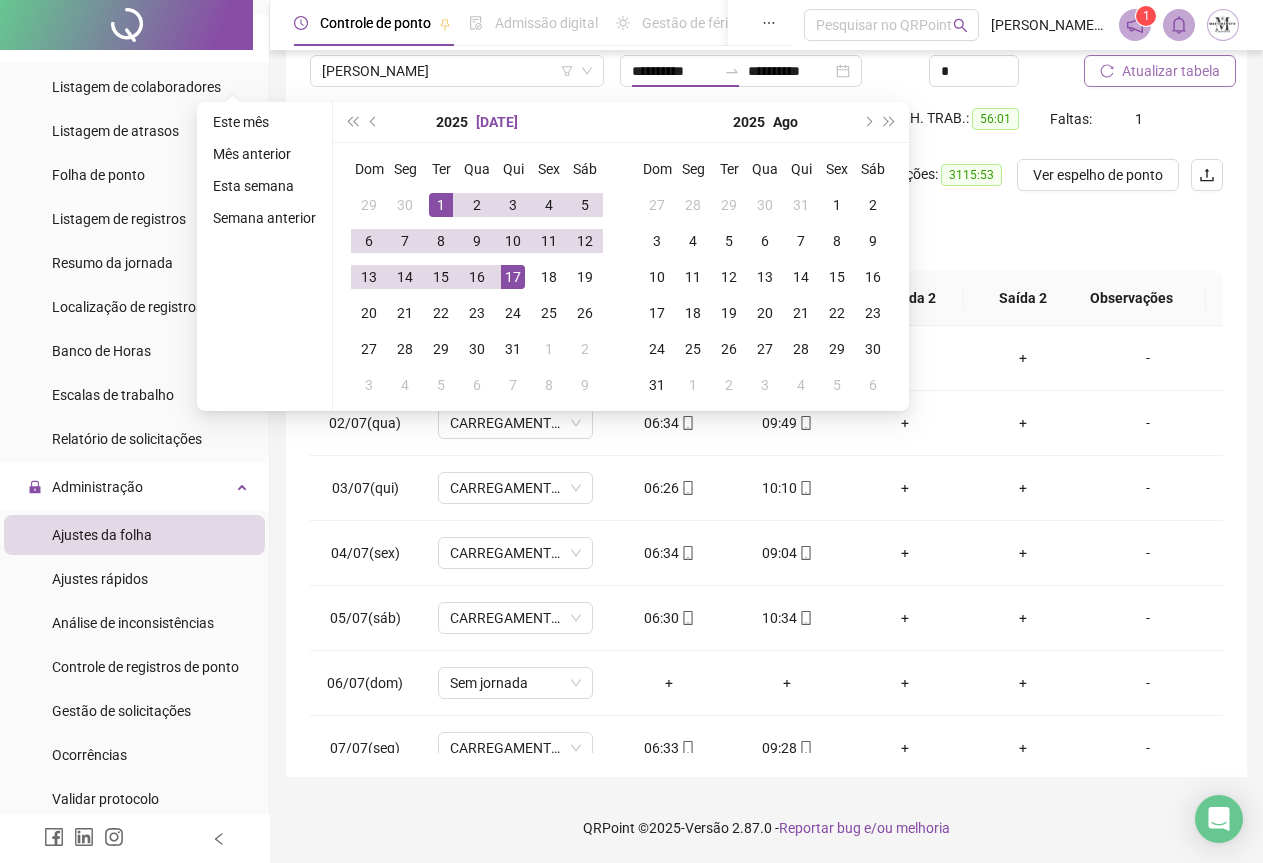 click on "[DATE]" at bounding box center (497, 122) 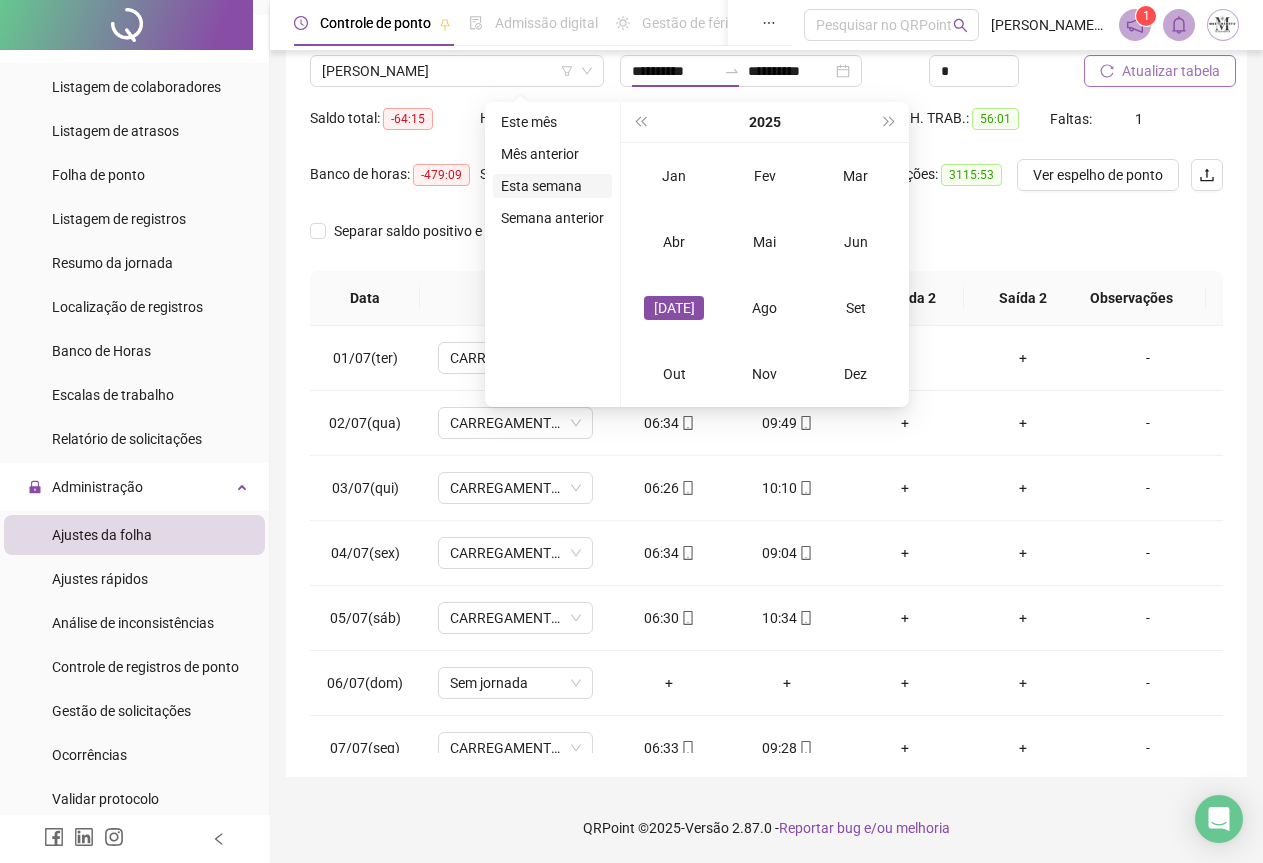 type on "**********" 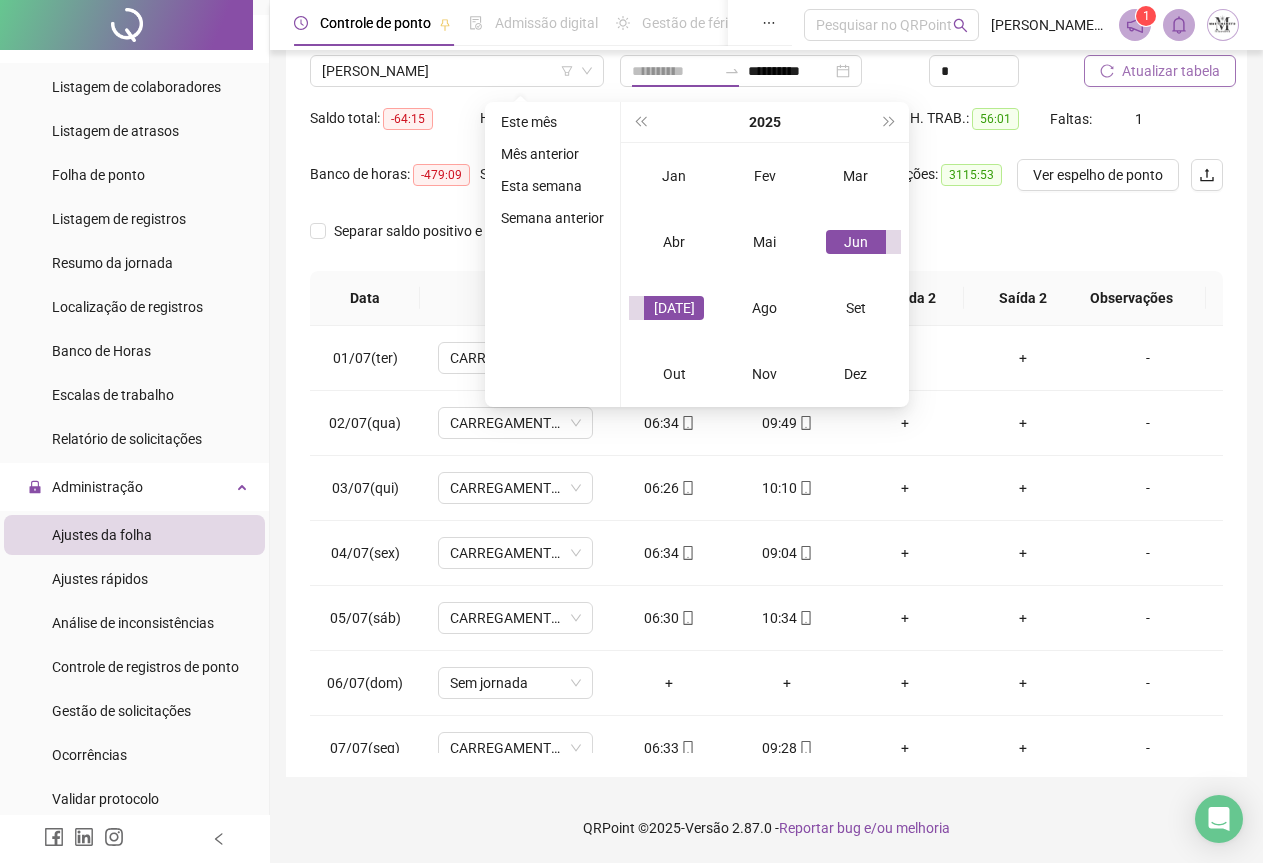 click on "Jun" at bounding box center (856, 242) 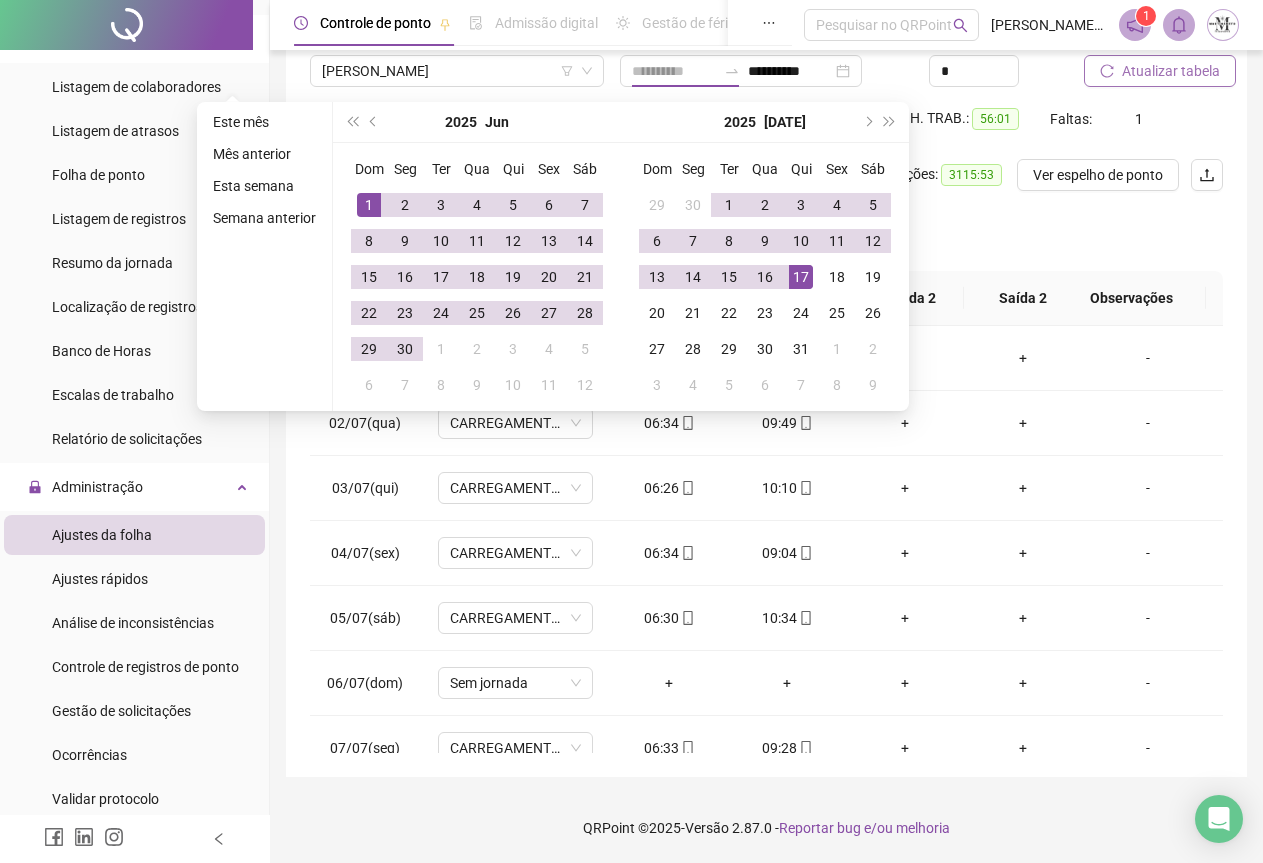 type on "**********" 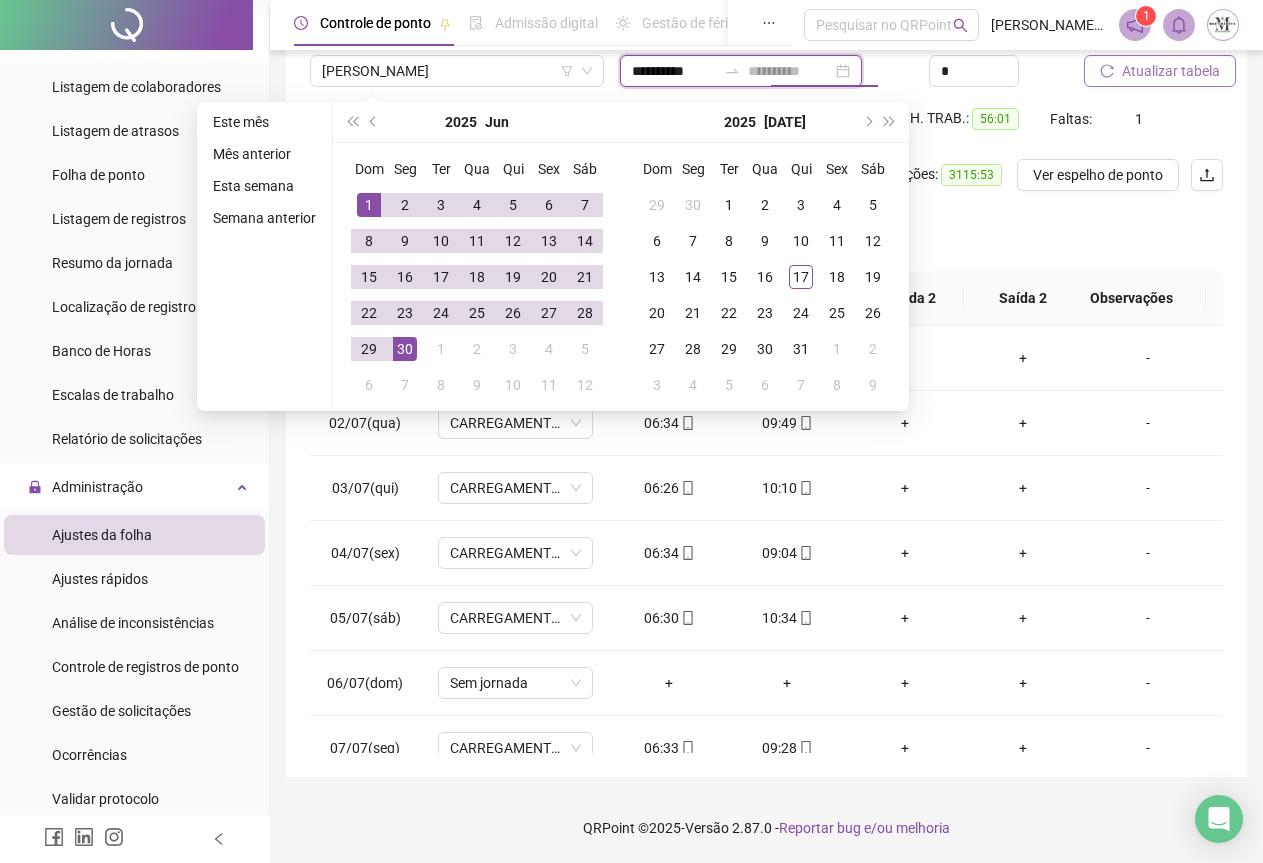 type on "**********" 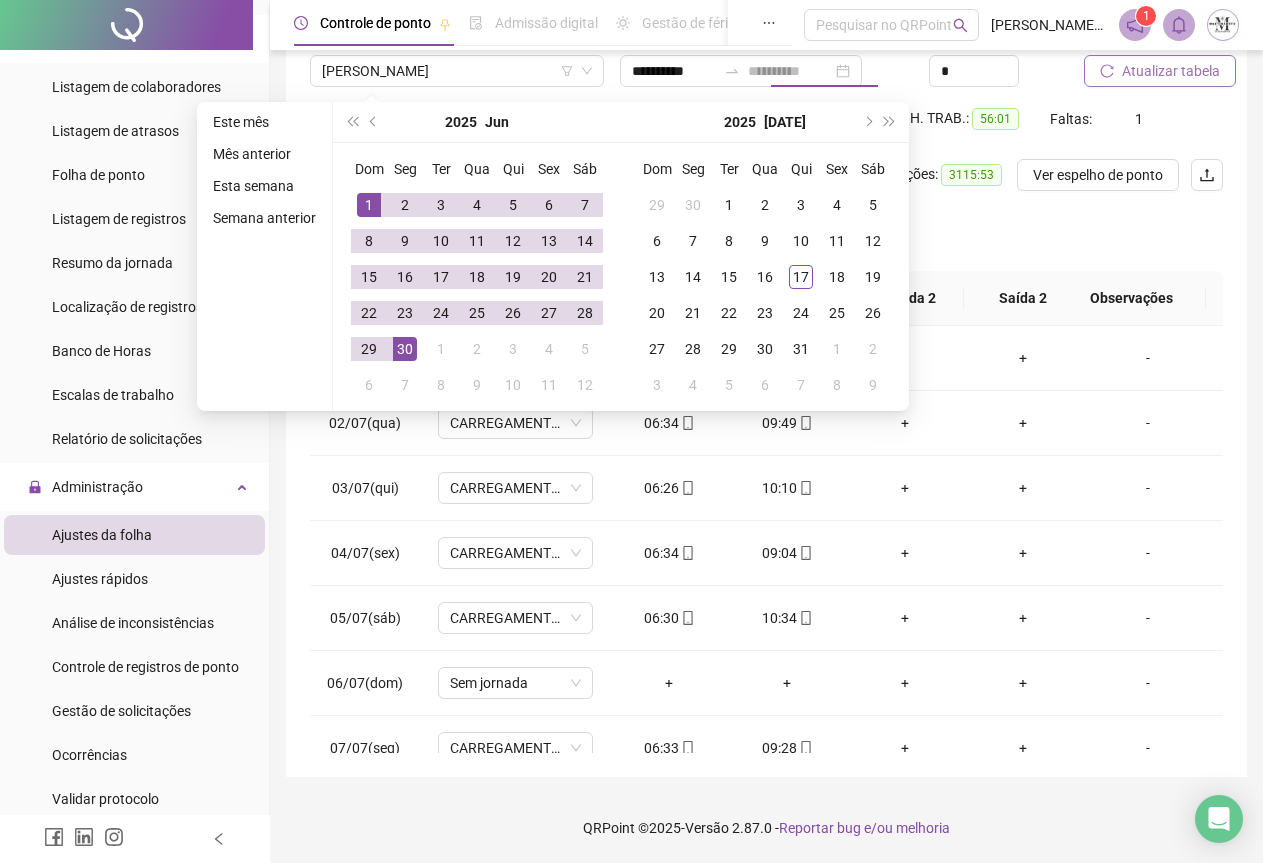 click on "30" at bounding box center (405, 349) 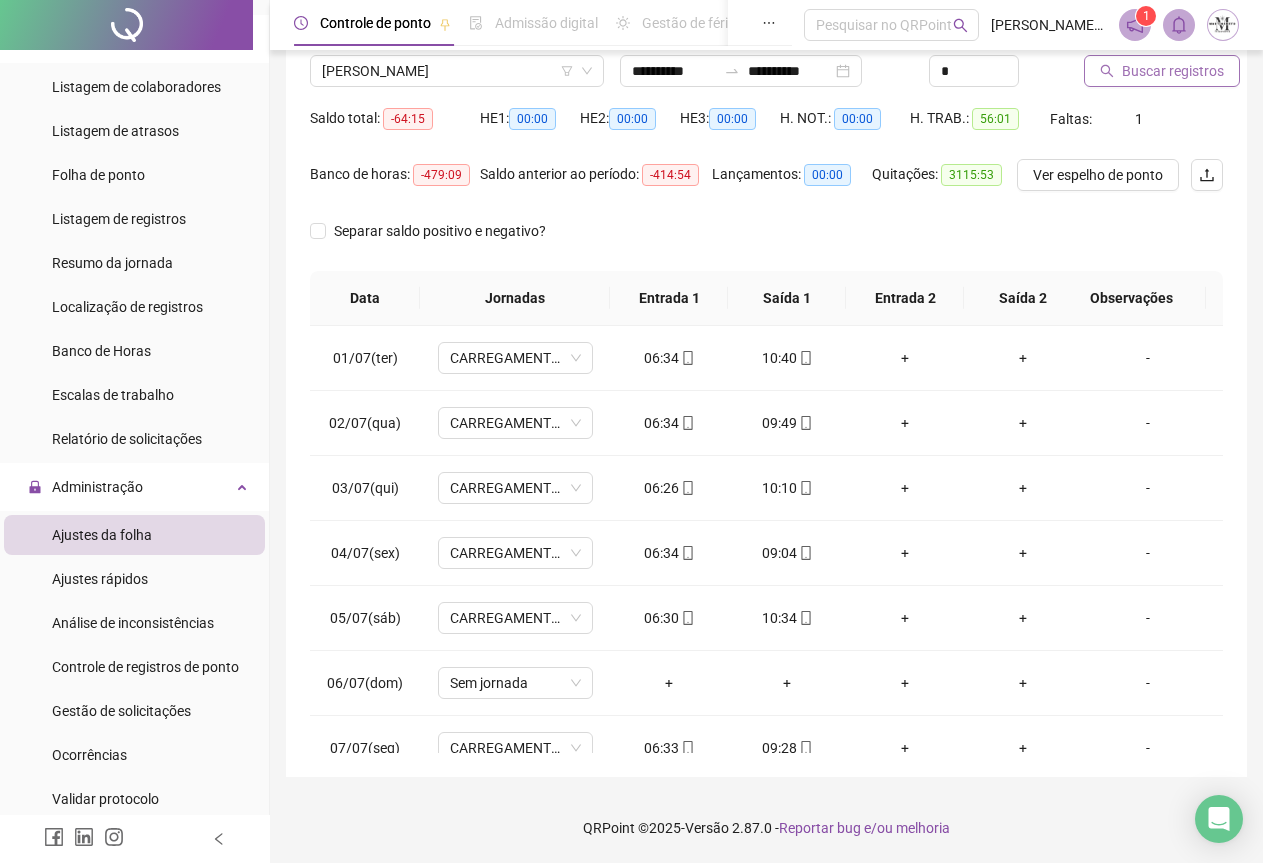 click on "Buscar registros" at bounding box center [1173, 71] 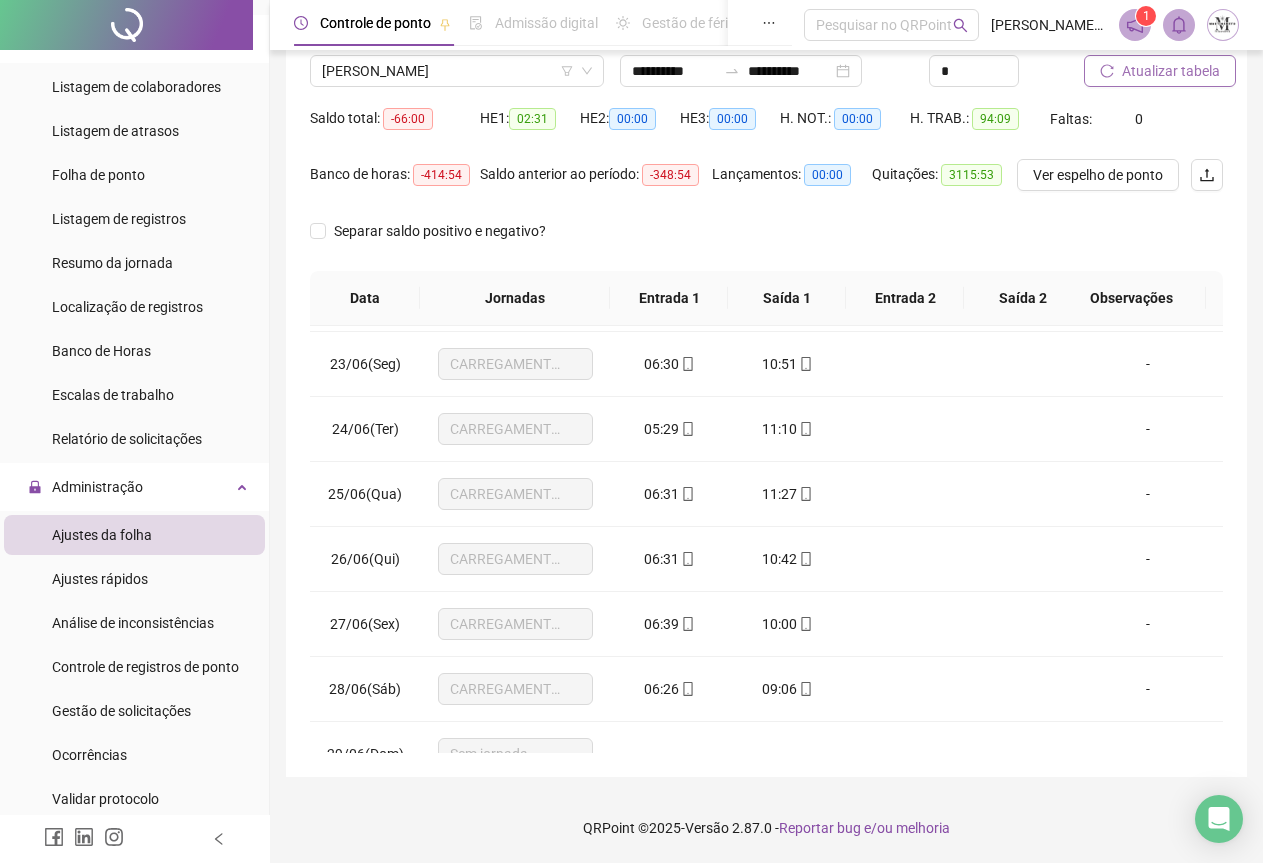 scroll, scrollTop: 1540, scrollLeft: 0, axis: vertical 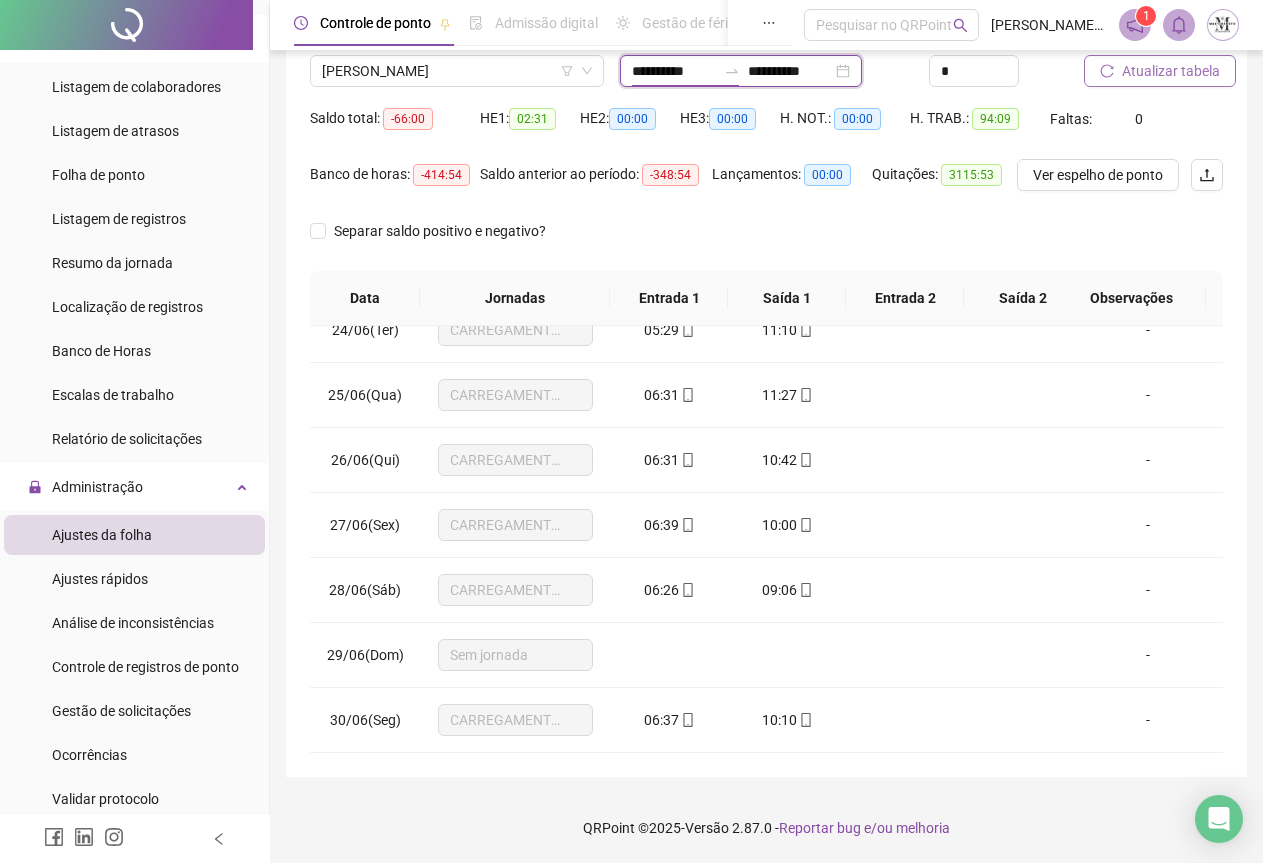 click on "**********" at bounding box center (674, 71) 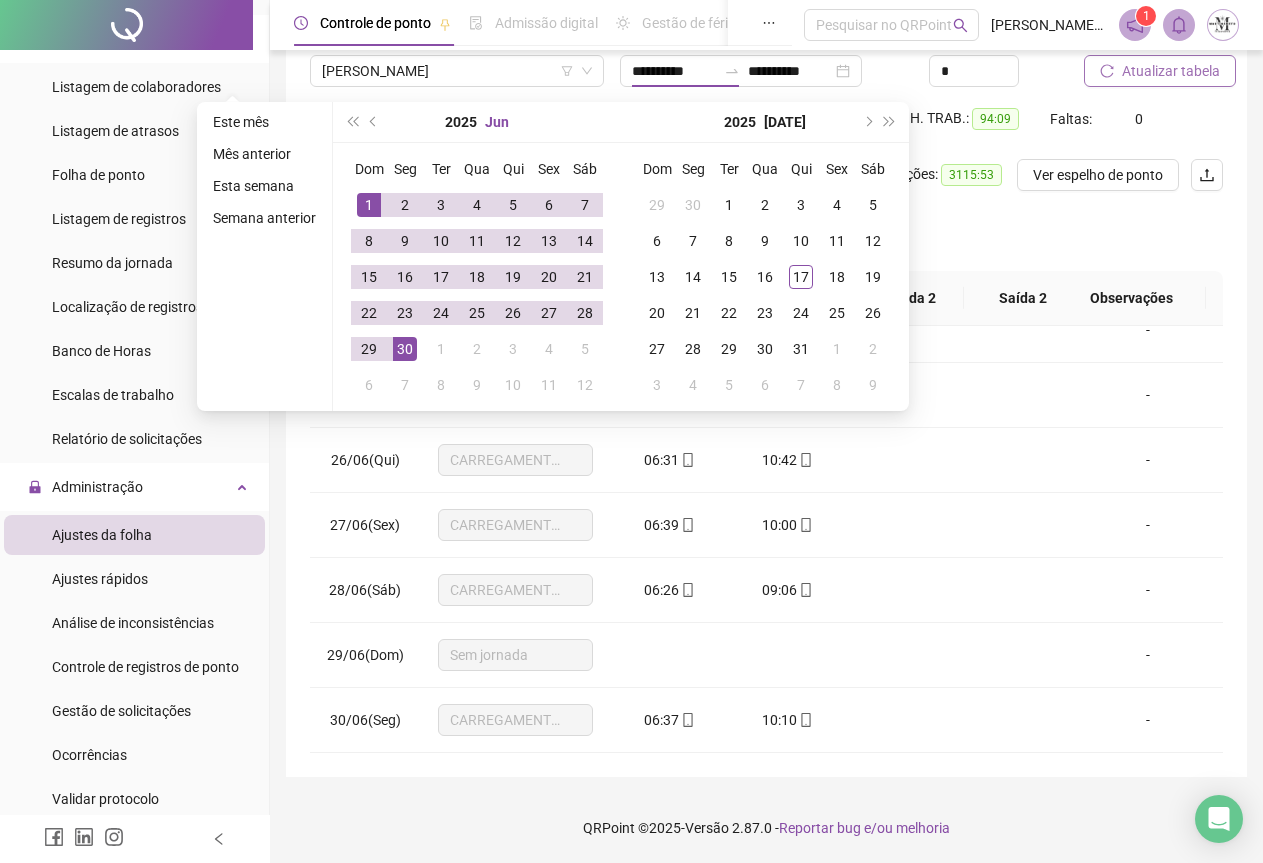 click on "Jun" at bounding box center (497, 122) 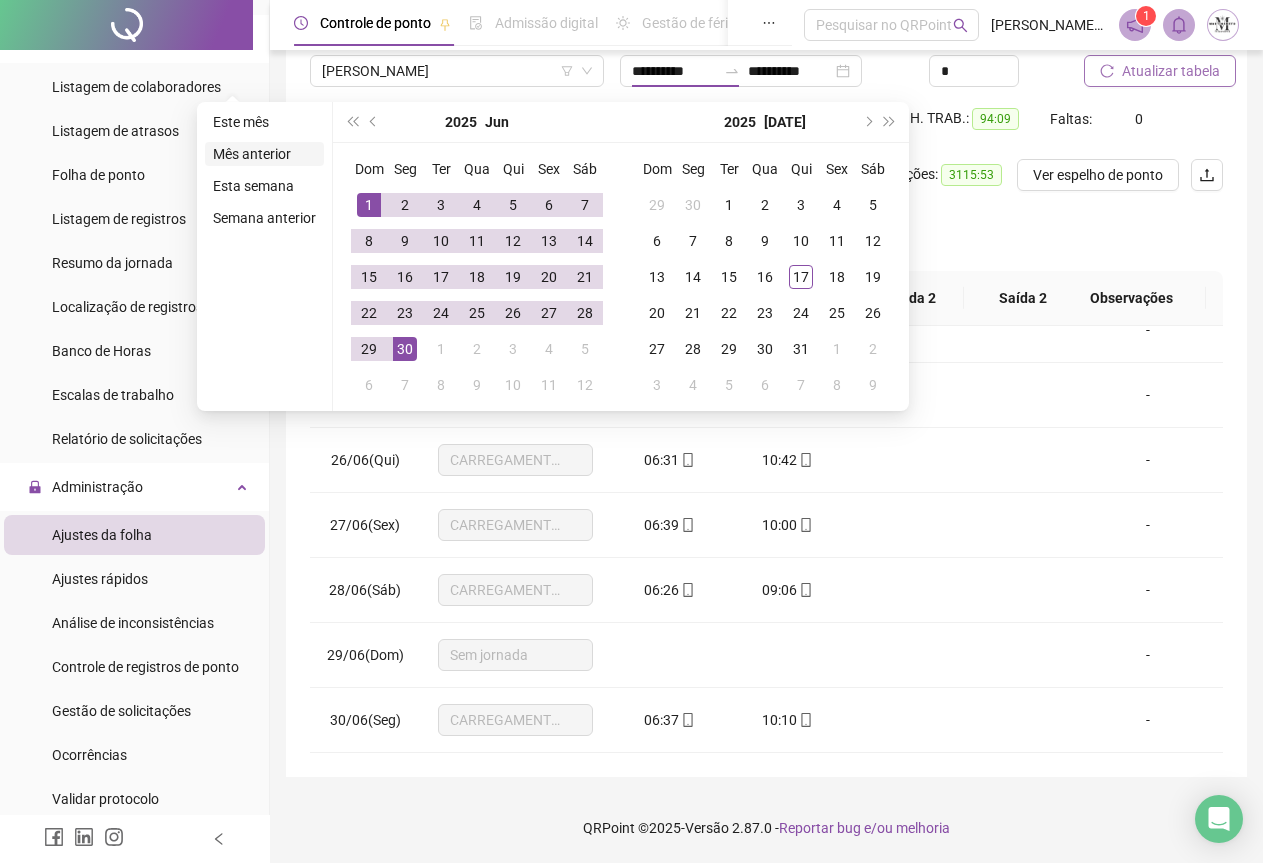 type on "**********" 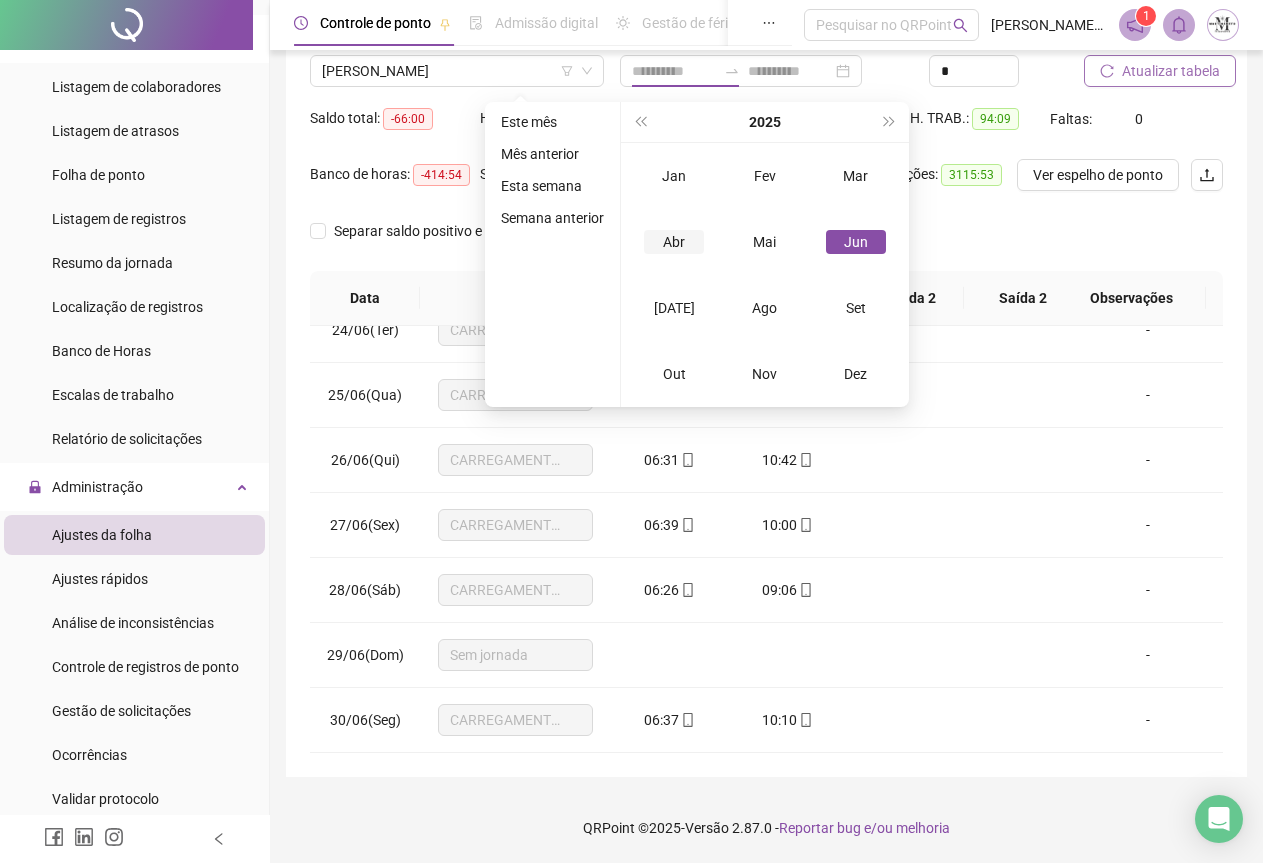 type on "**********" 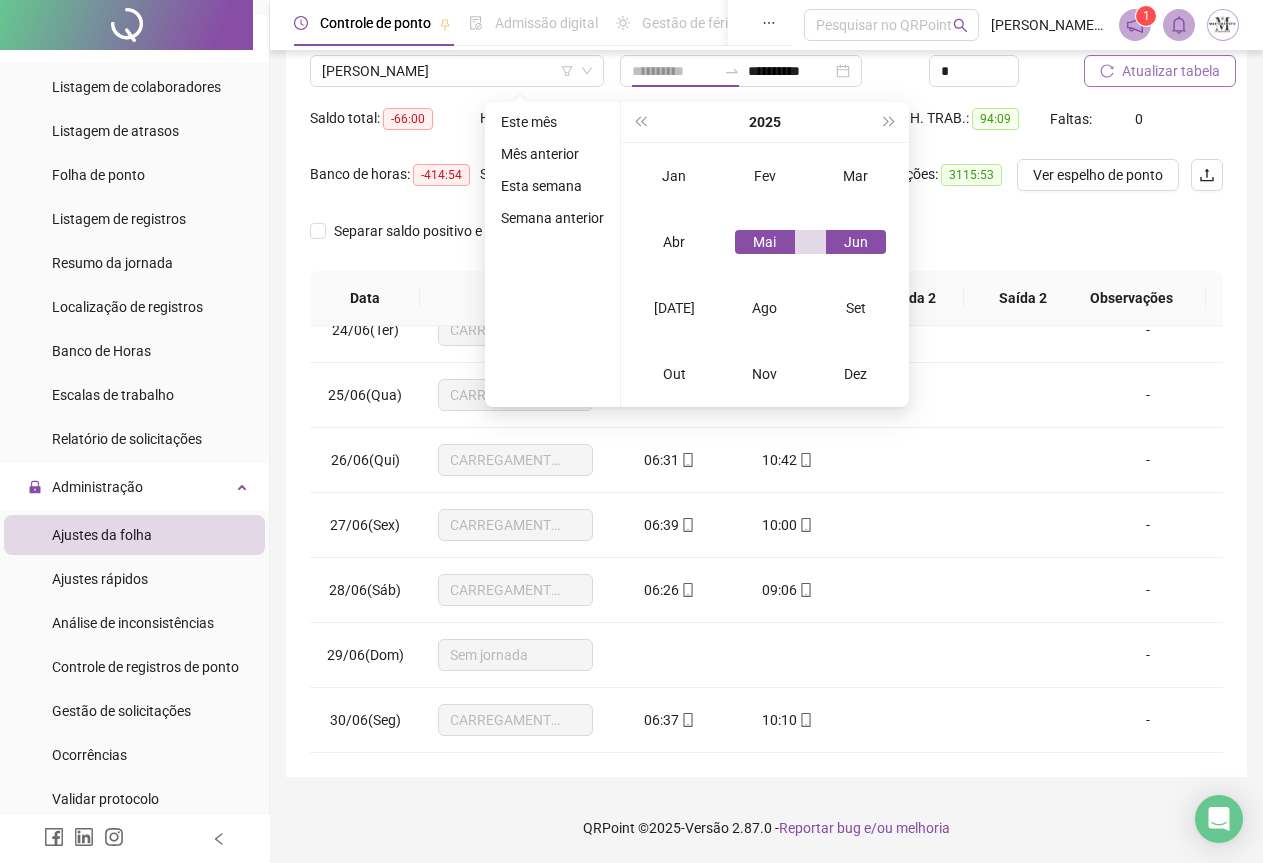 click on "Mai" at bounding box center (765, 242) 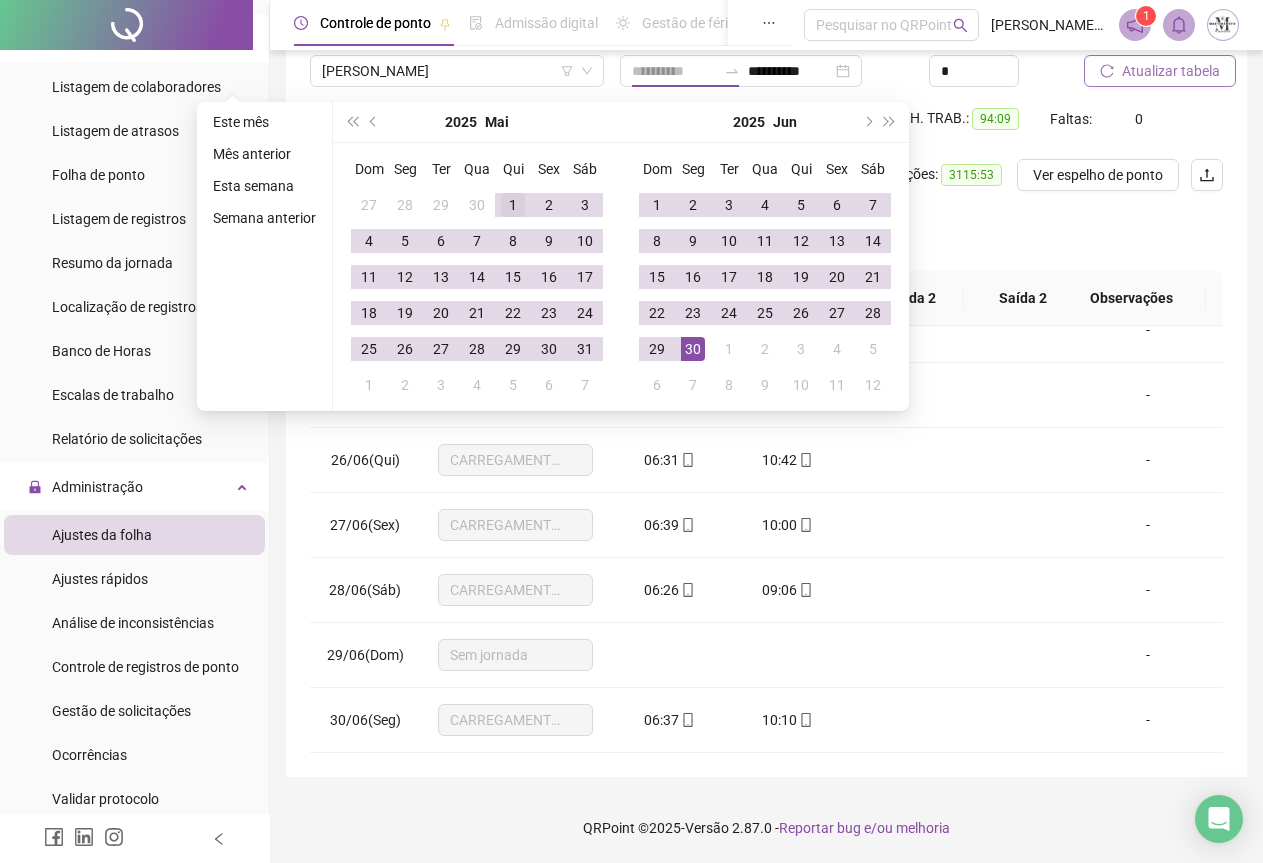 type on "**********" 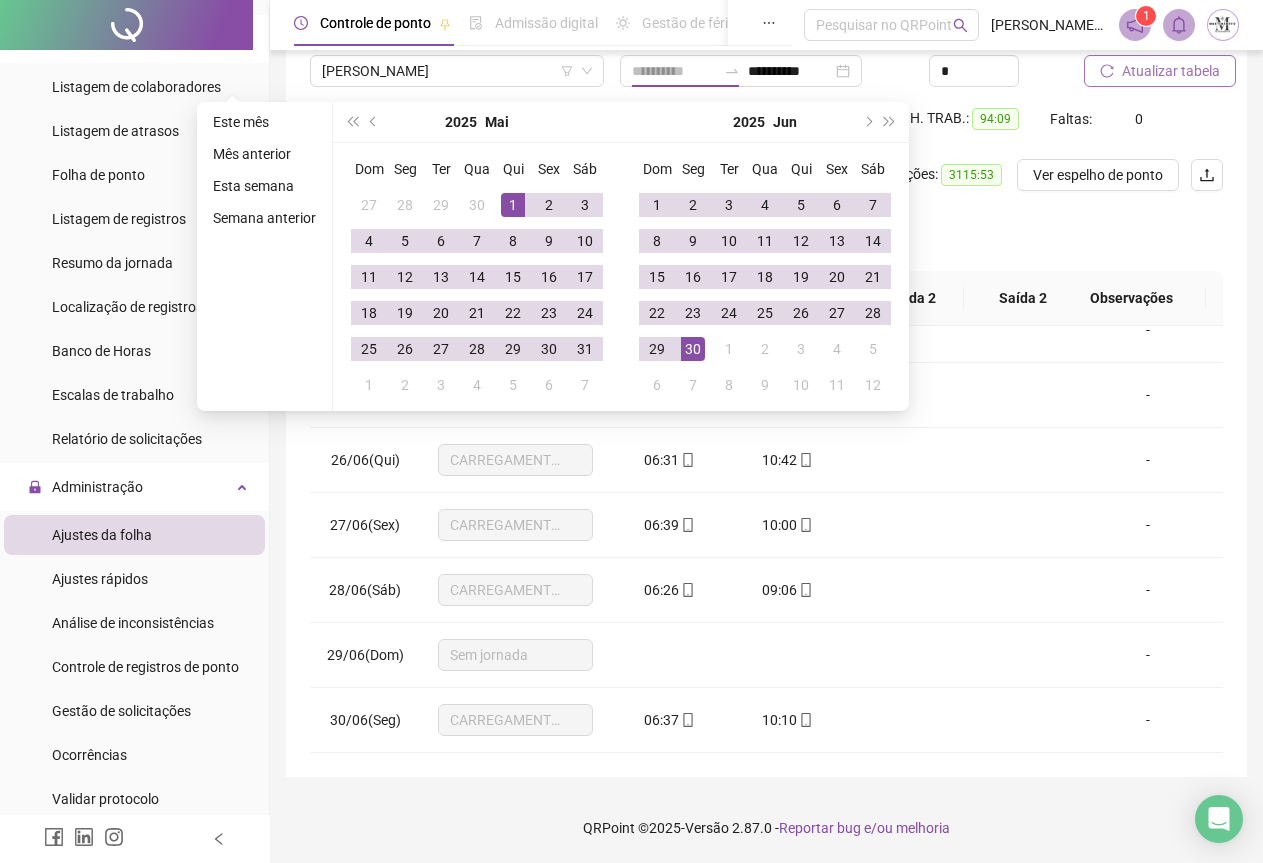 click on "1" at bounding box center [513, 205] 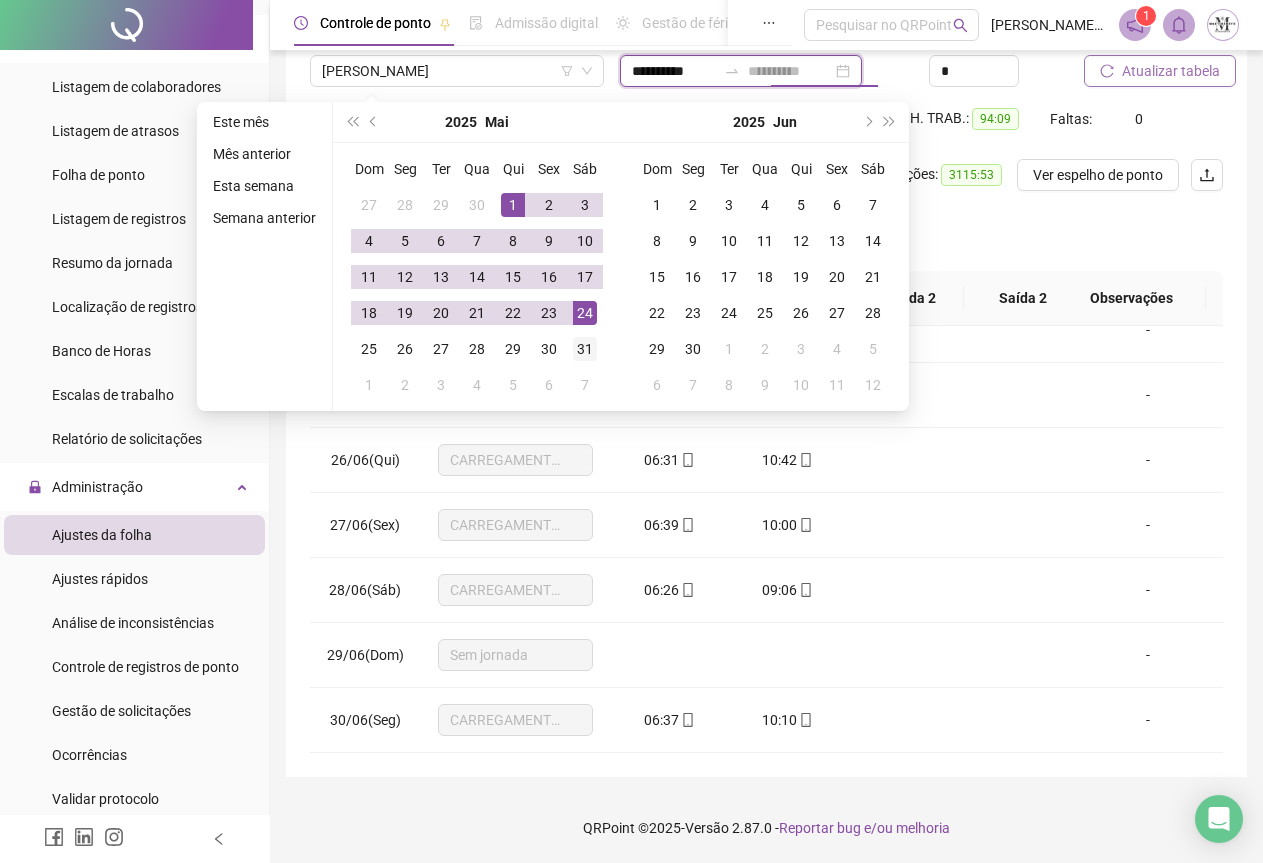 type on "**********" 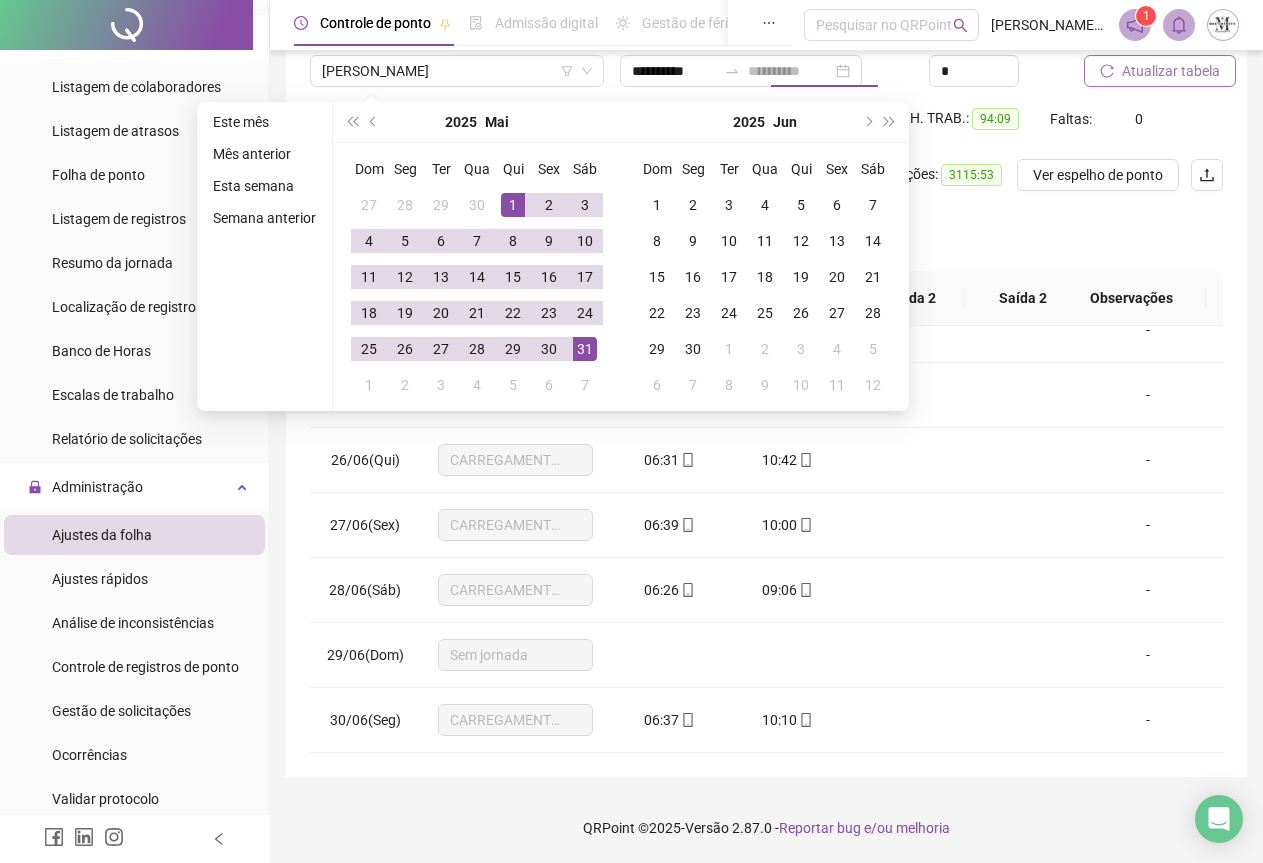 click on "31" at bounding box center [585, 349] 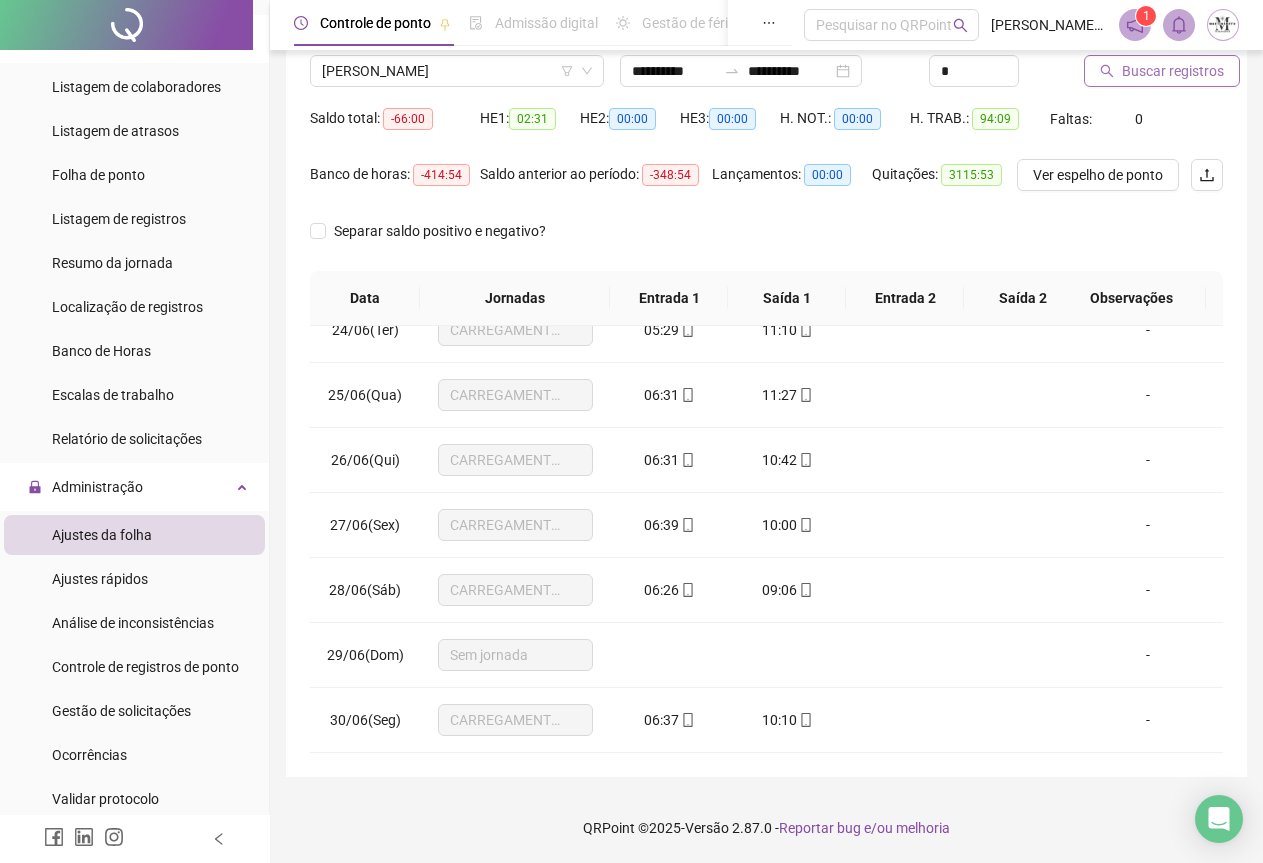 click on "Buscar registros" at bounding box center (1162, 71) 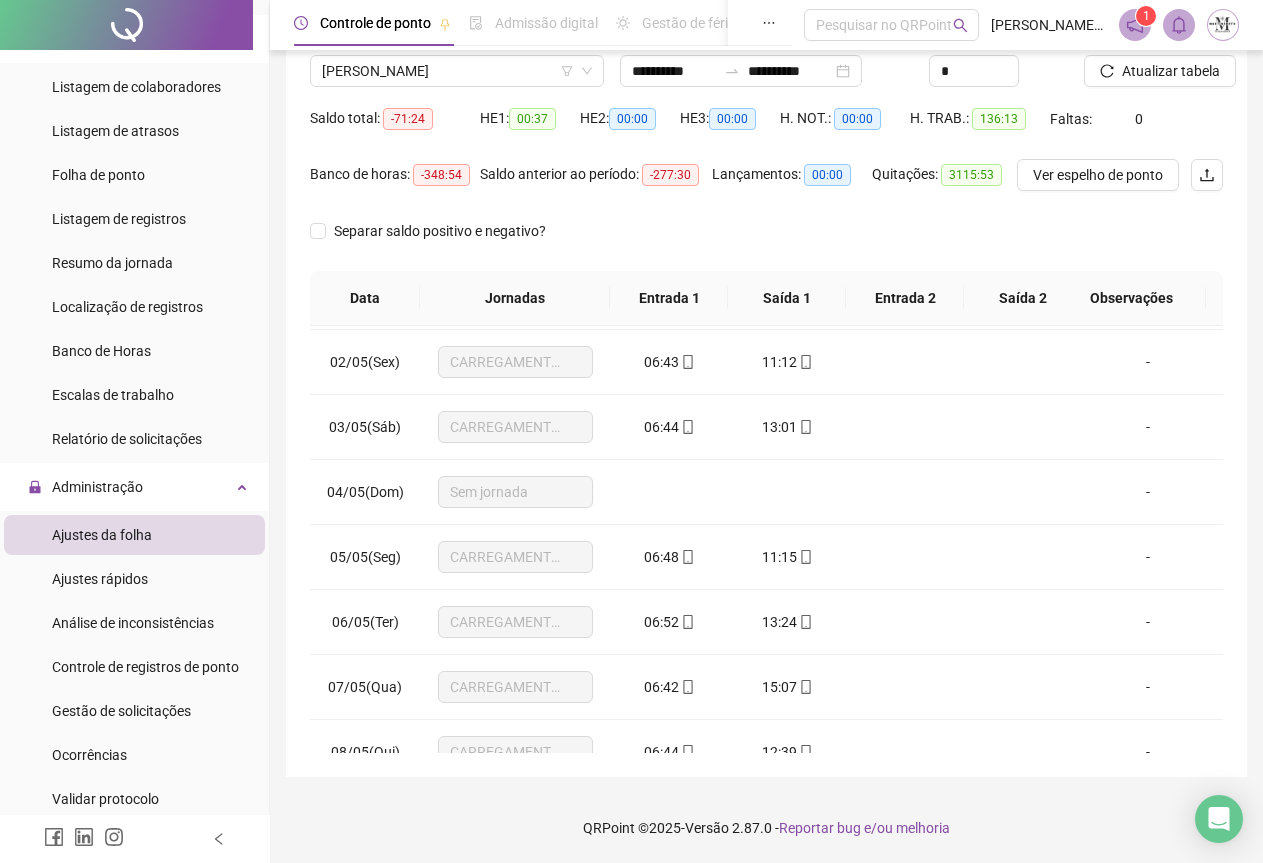 scroll, scrollTop: 0, scrollLeft: 0, axis: both 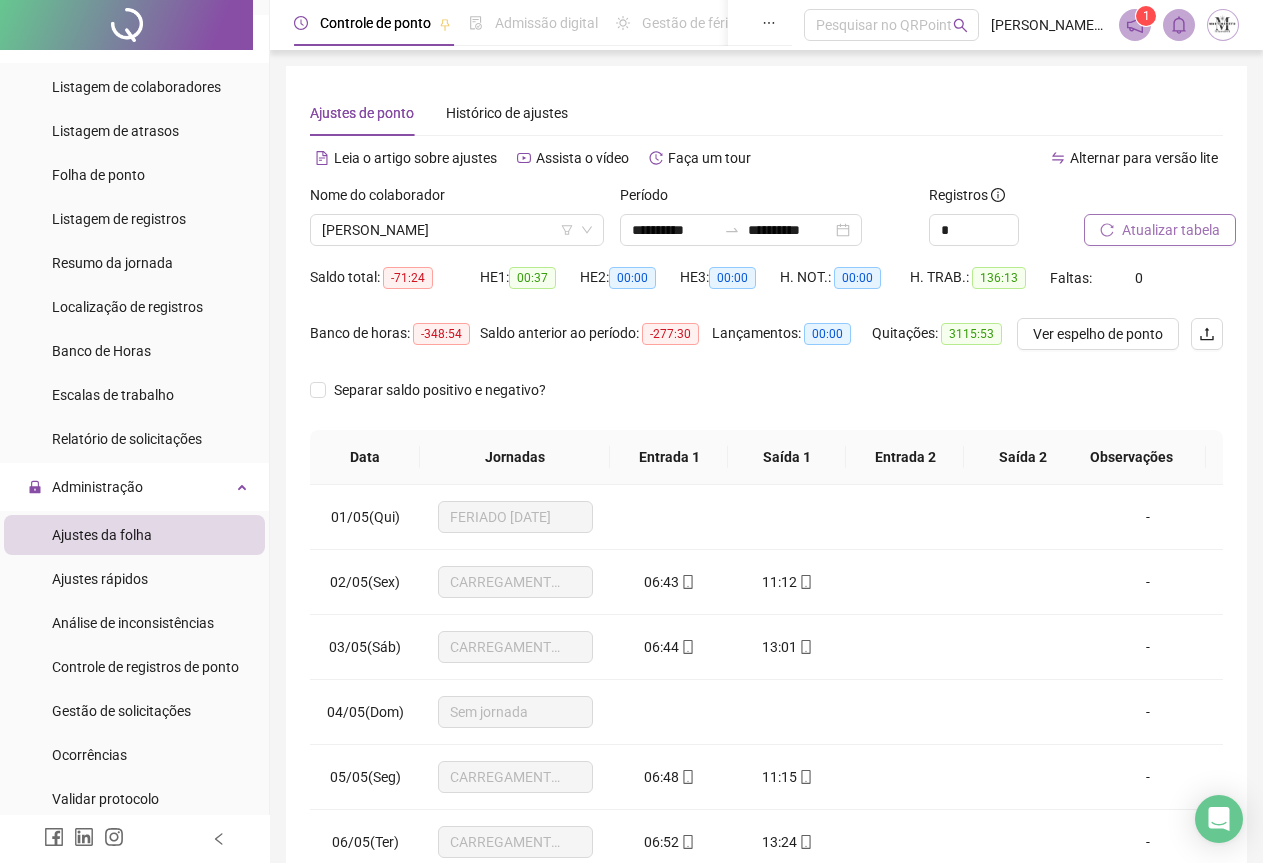 click on "Atualizar tabela" at bounding box center [1171, 230] 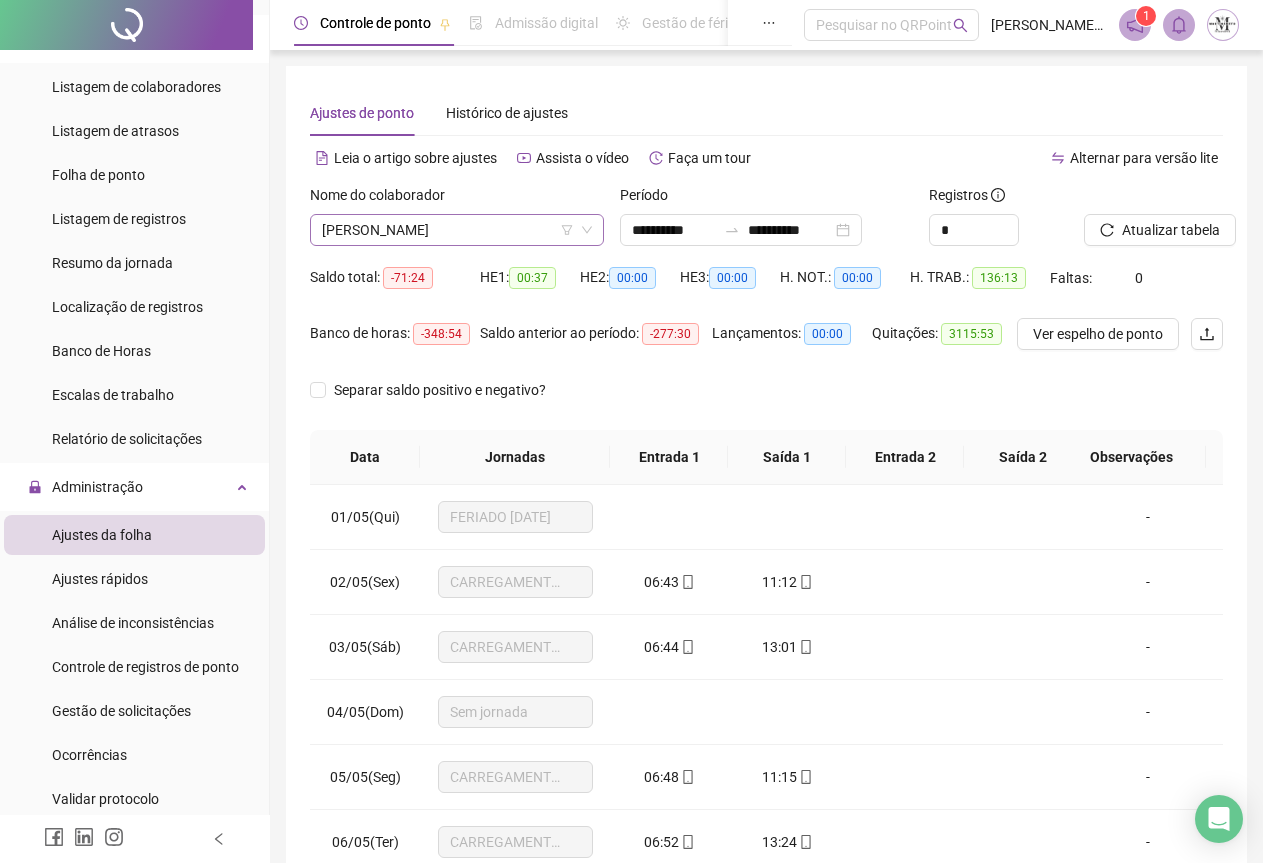 type 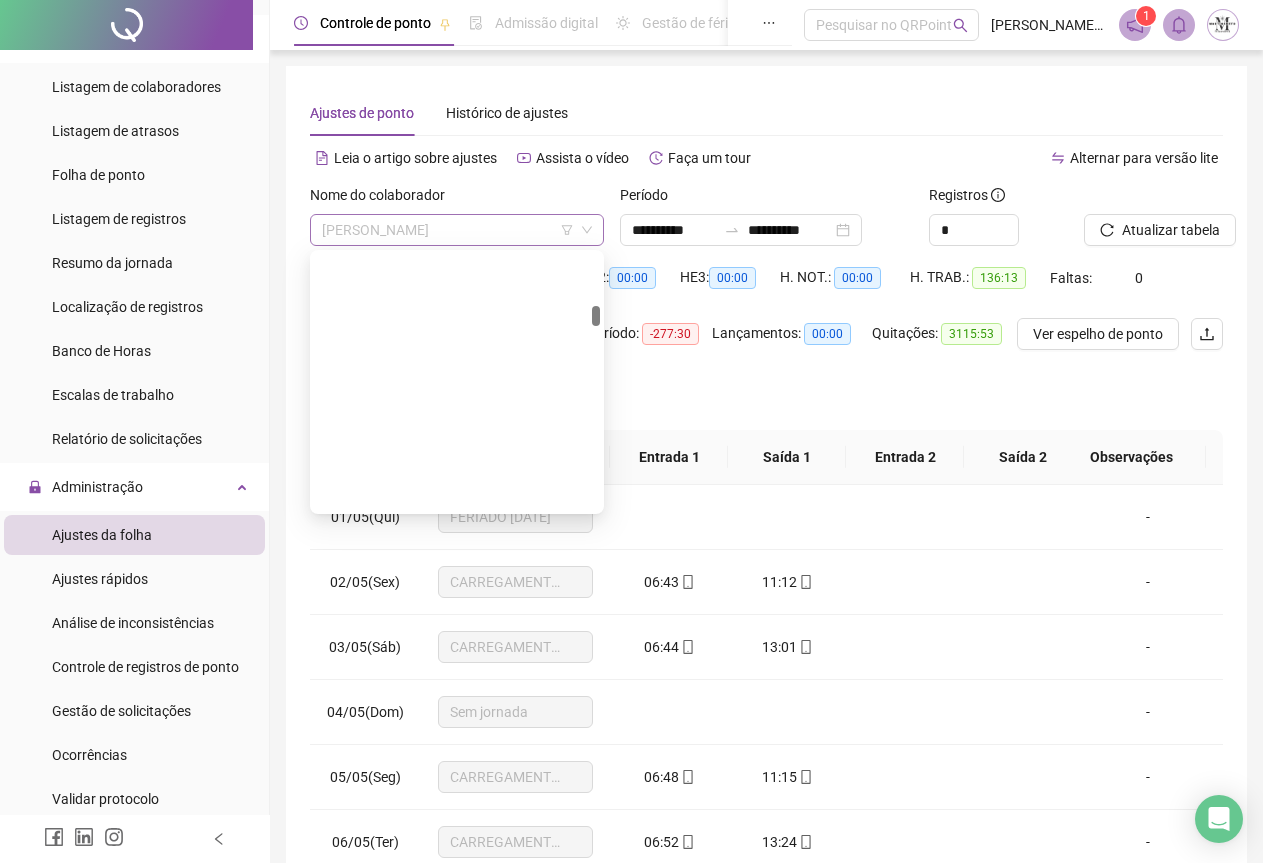 click on "[PERSON_NAME]" at bounding box center (457, 230) 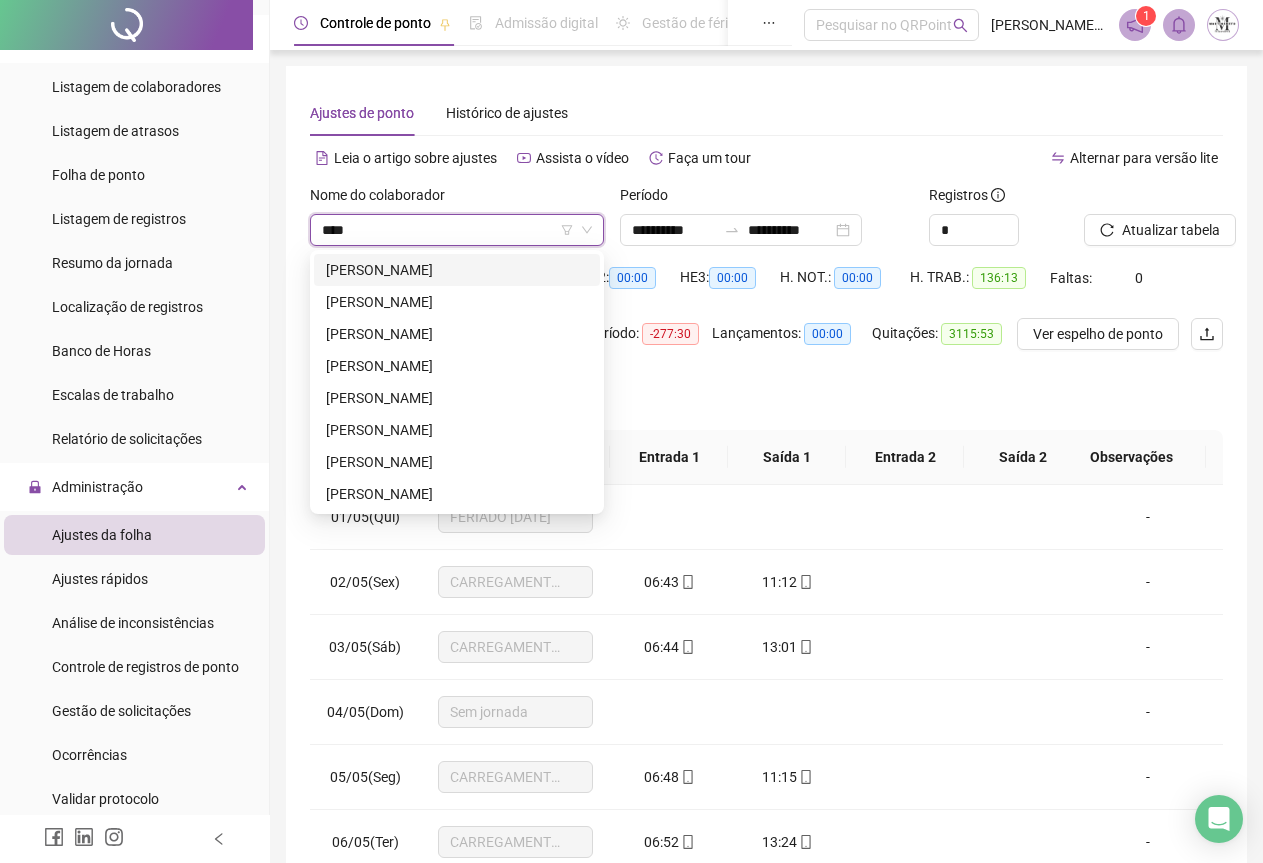 scroll, scrollTop: 0, scrollLeft: 0, axis: both 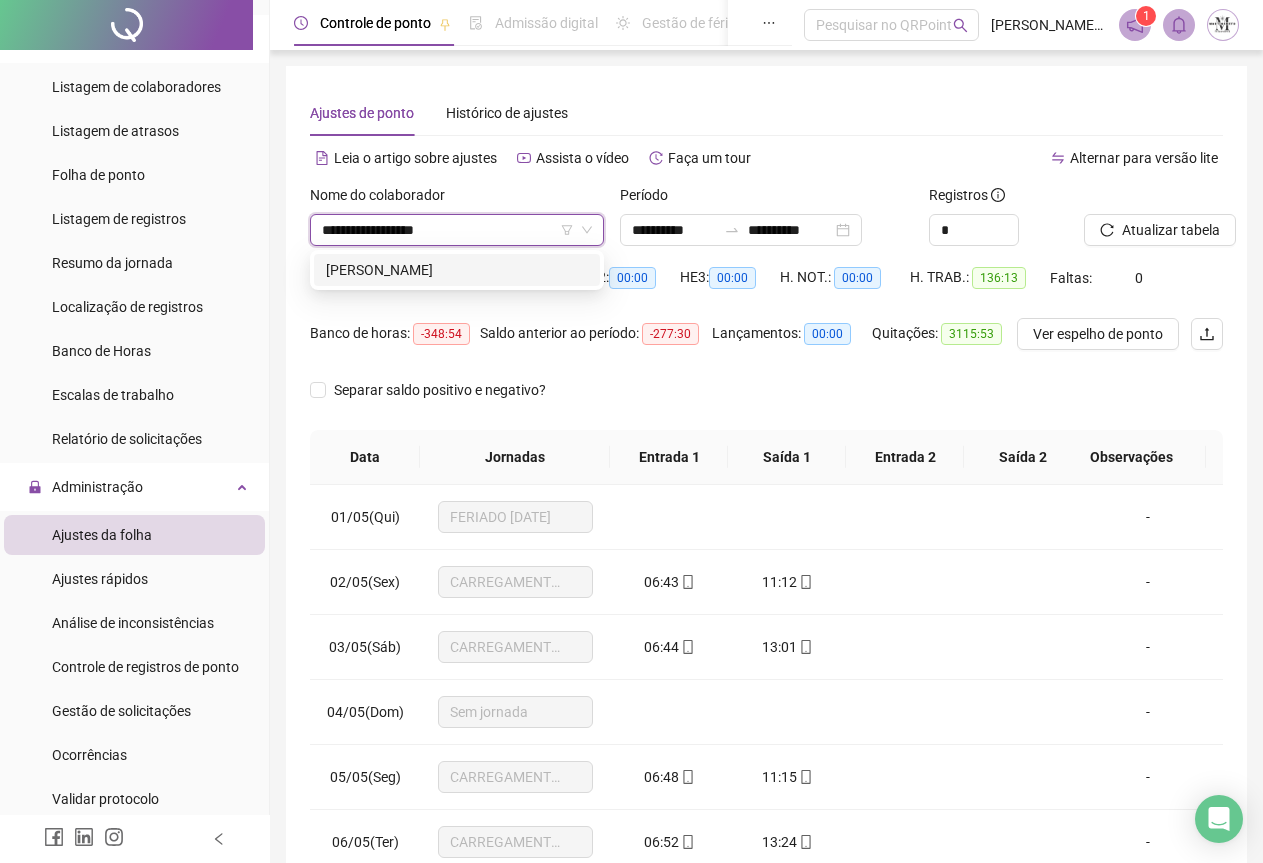 click on "**********" at bounding box center [451, 230] 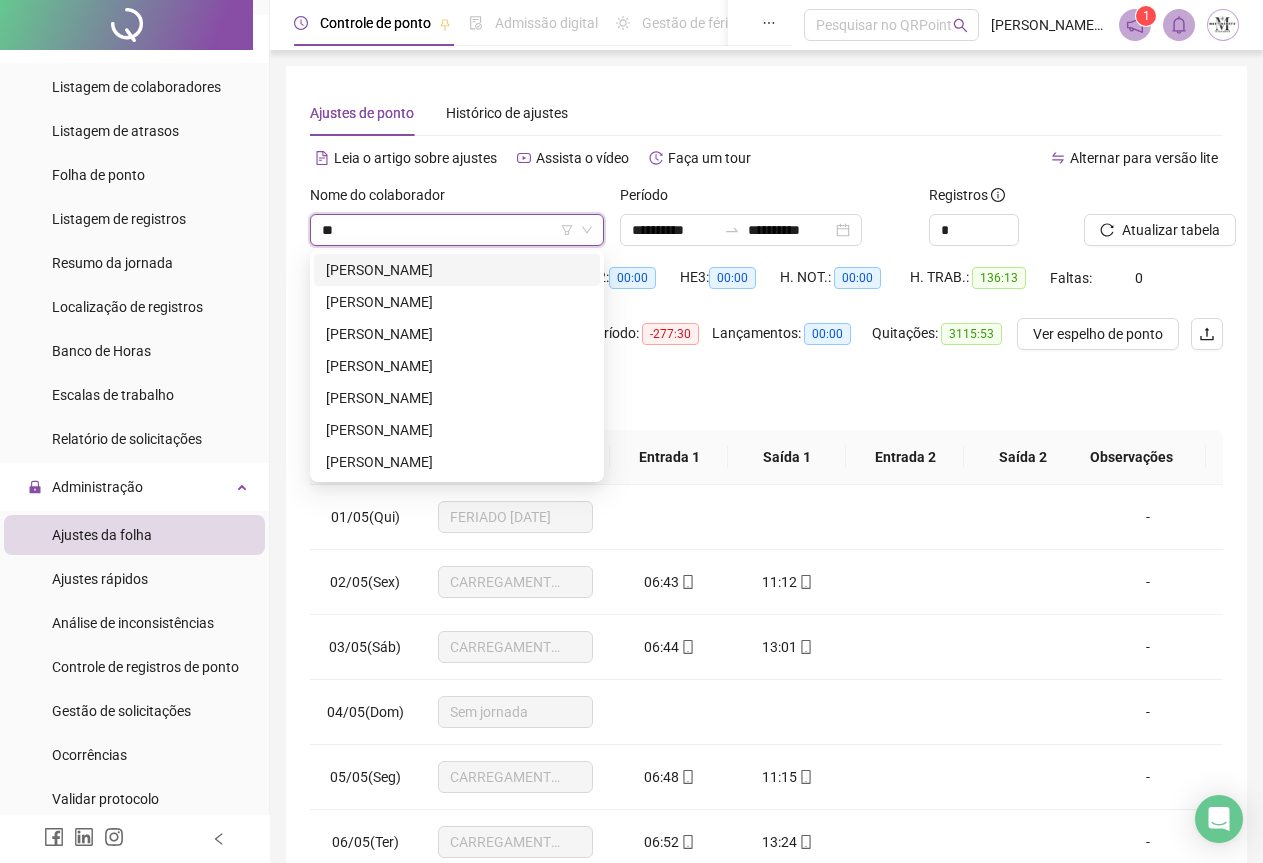 type on "*" 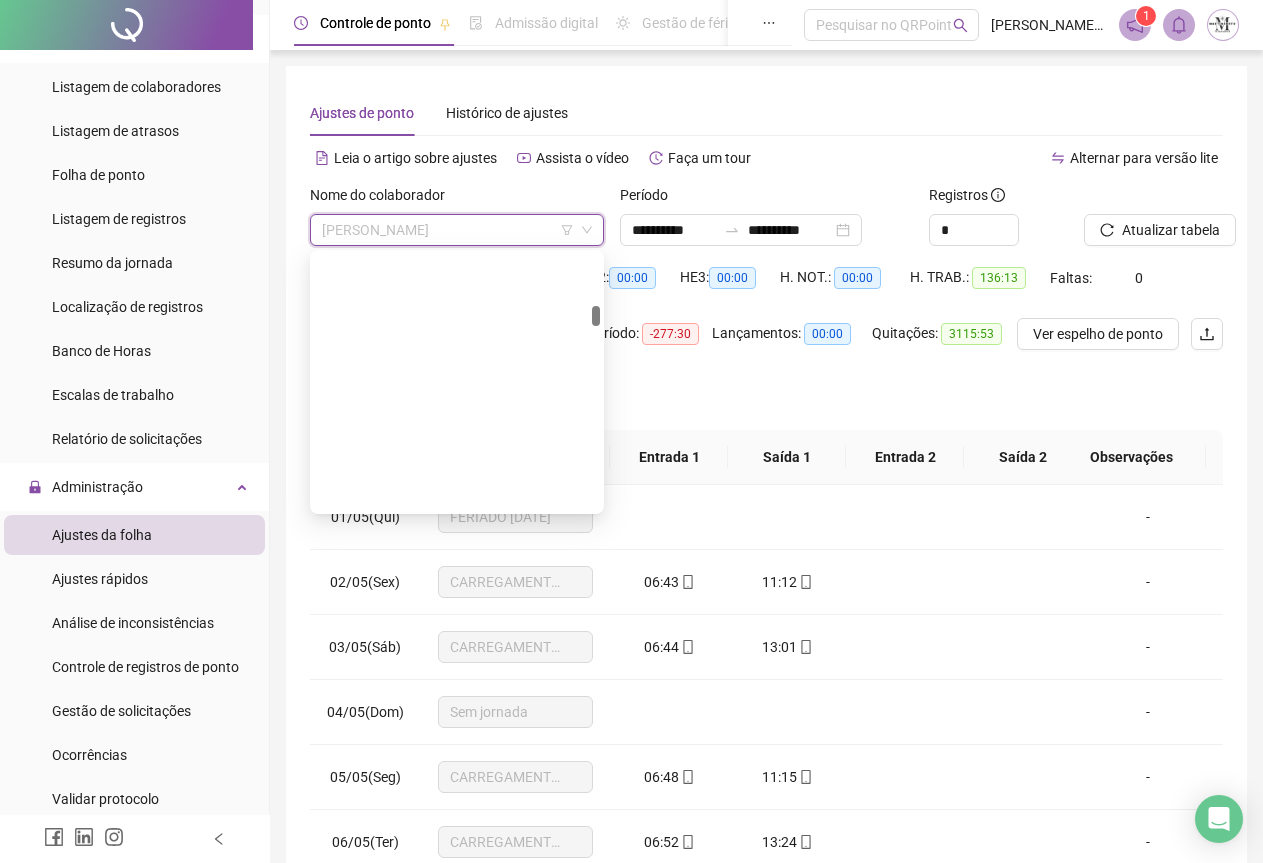 scroll, scrollTop: 1408, scrollLeft: 0, axis: vertical 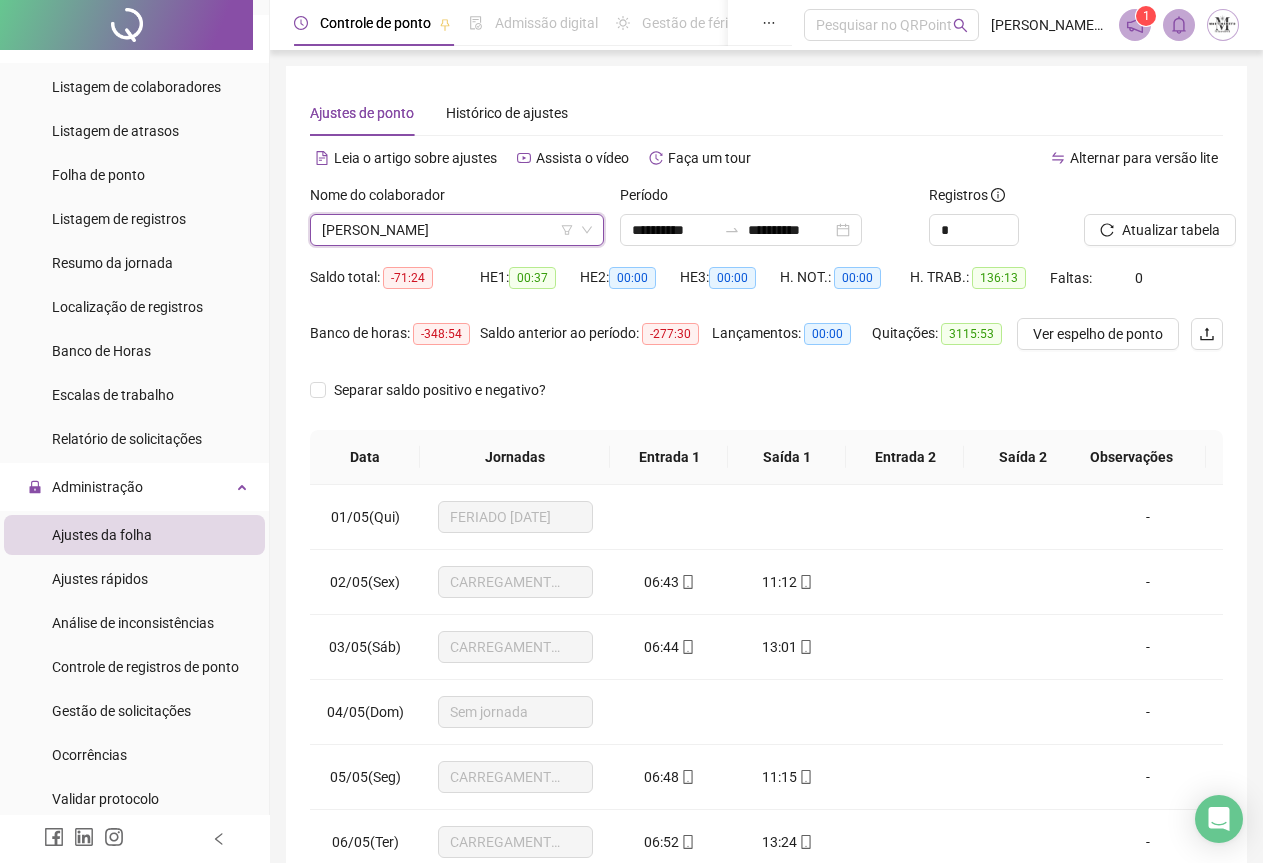 click on "[PERSON_NAME]" at bounding box center (457, 230) 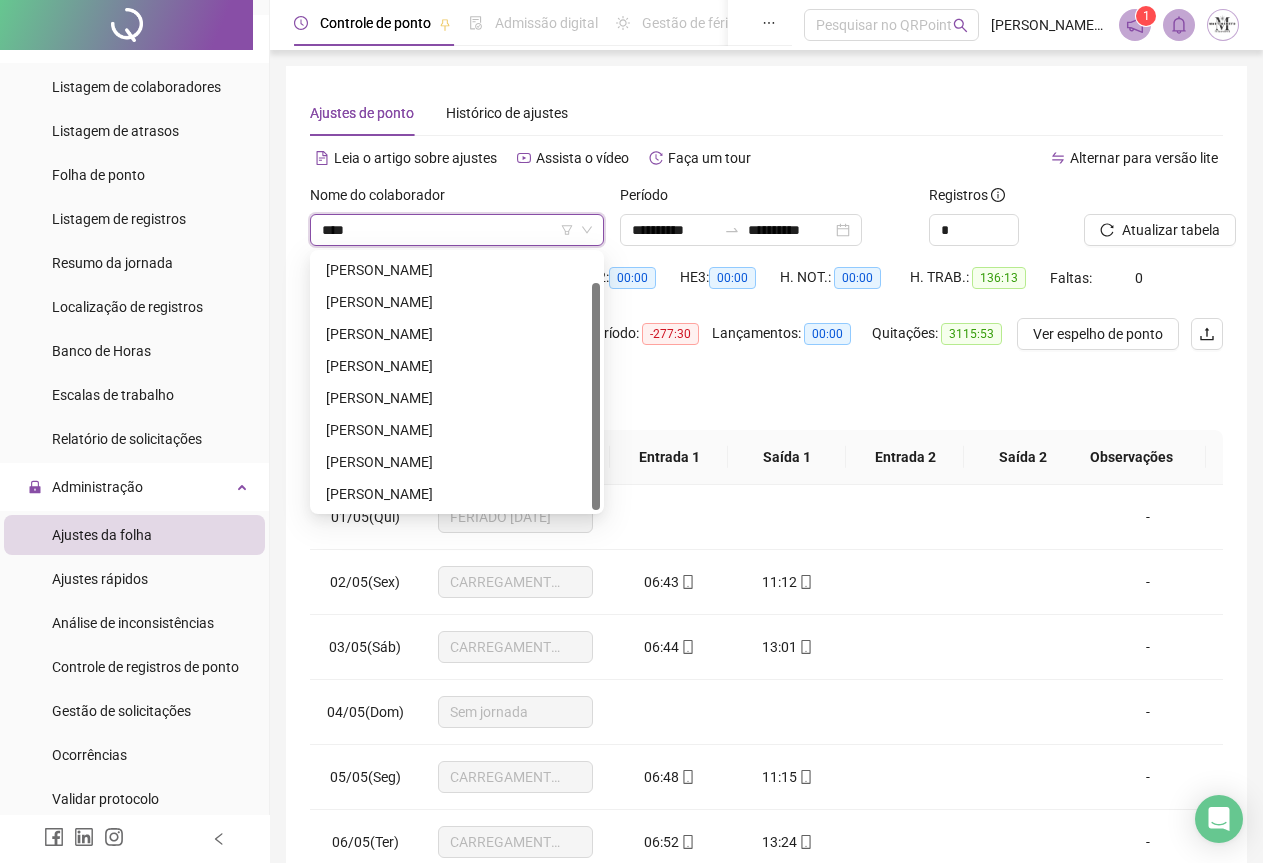 scroll, scrollTop: 0, scrollLeft: 0, axis: both 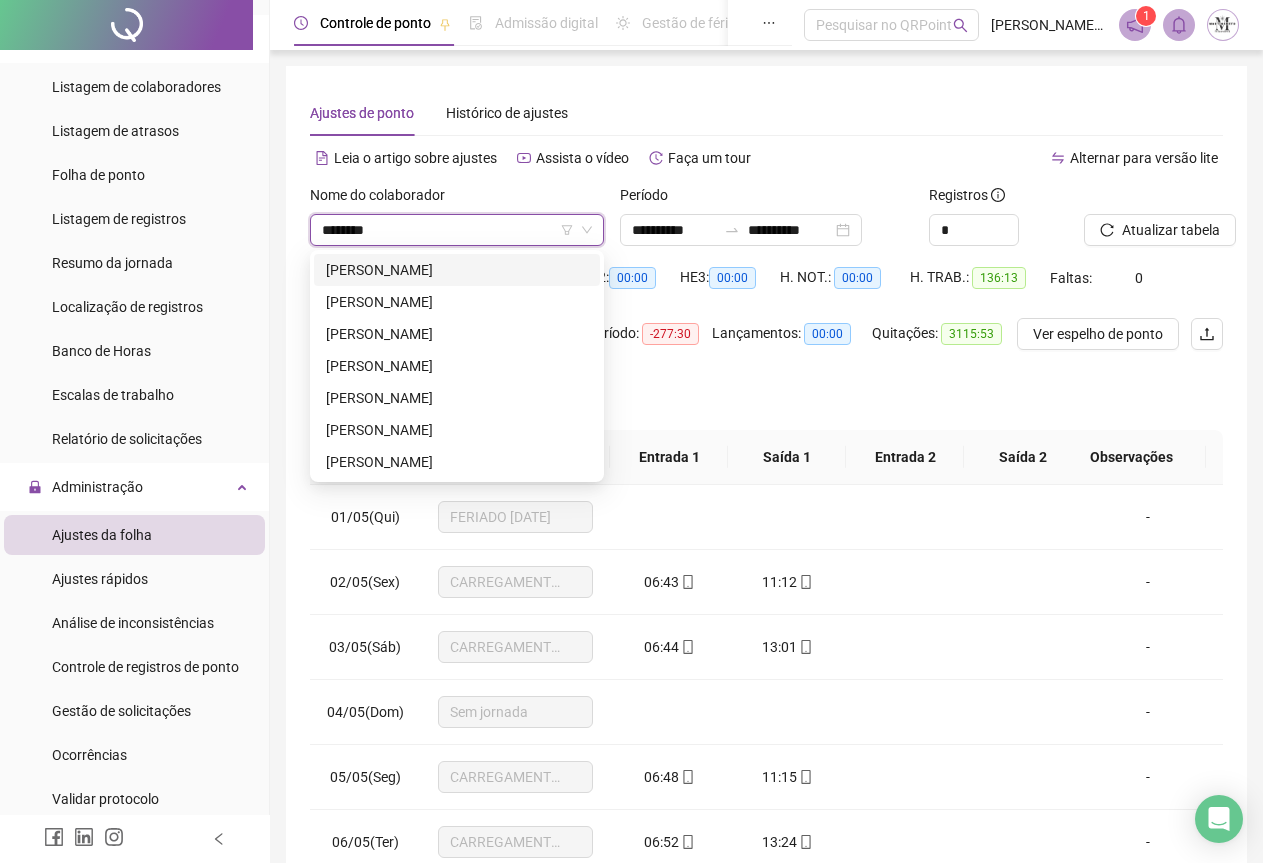 type on "*********" 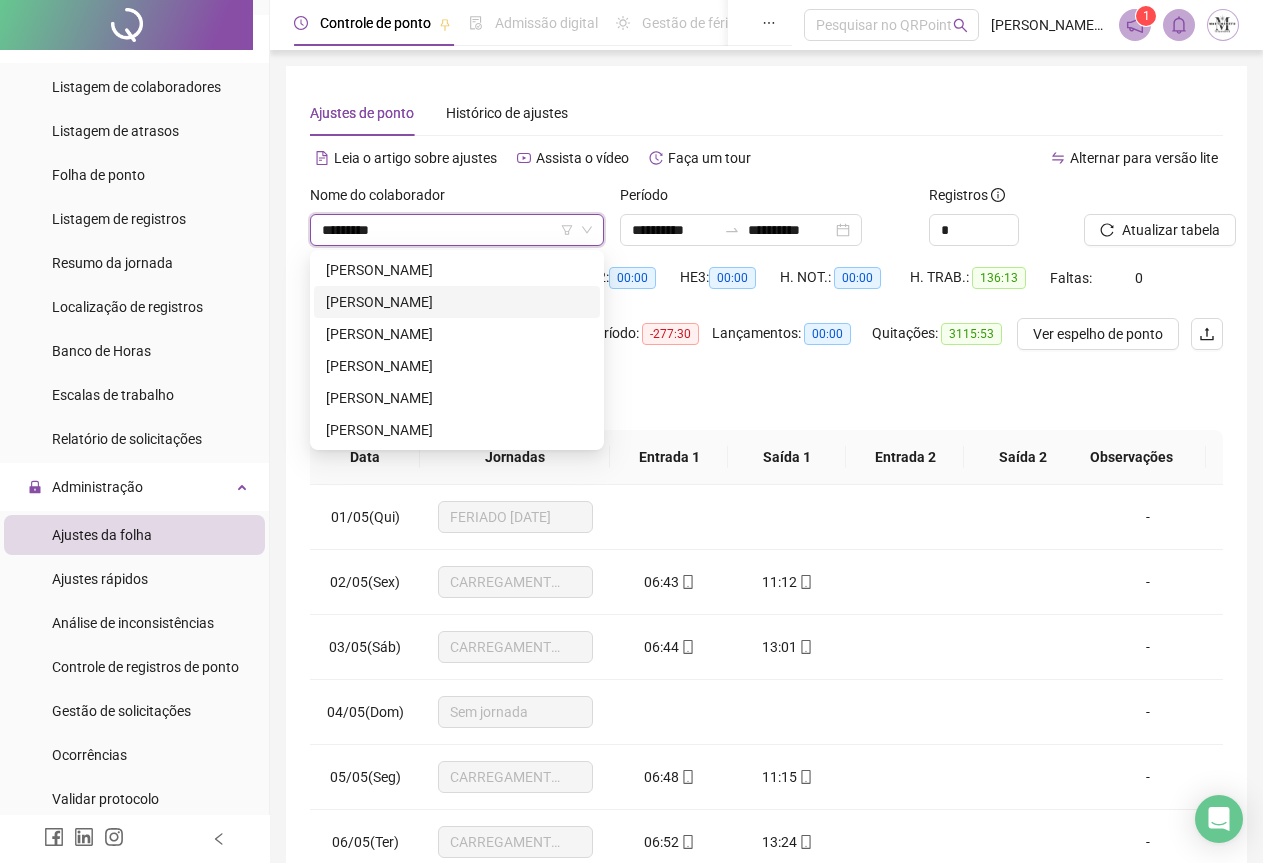 click on "[PERSON_NAME]" at bounding box center (457, 302) 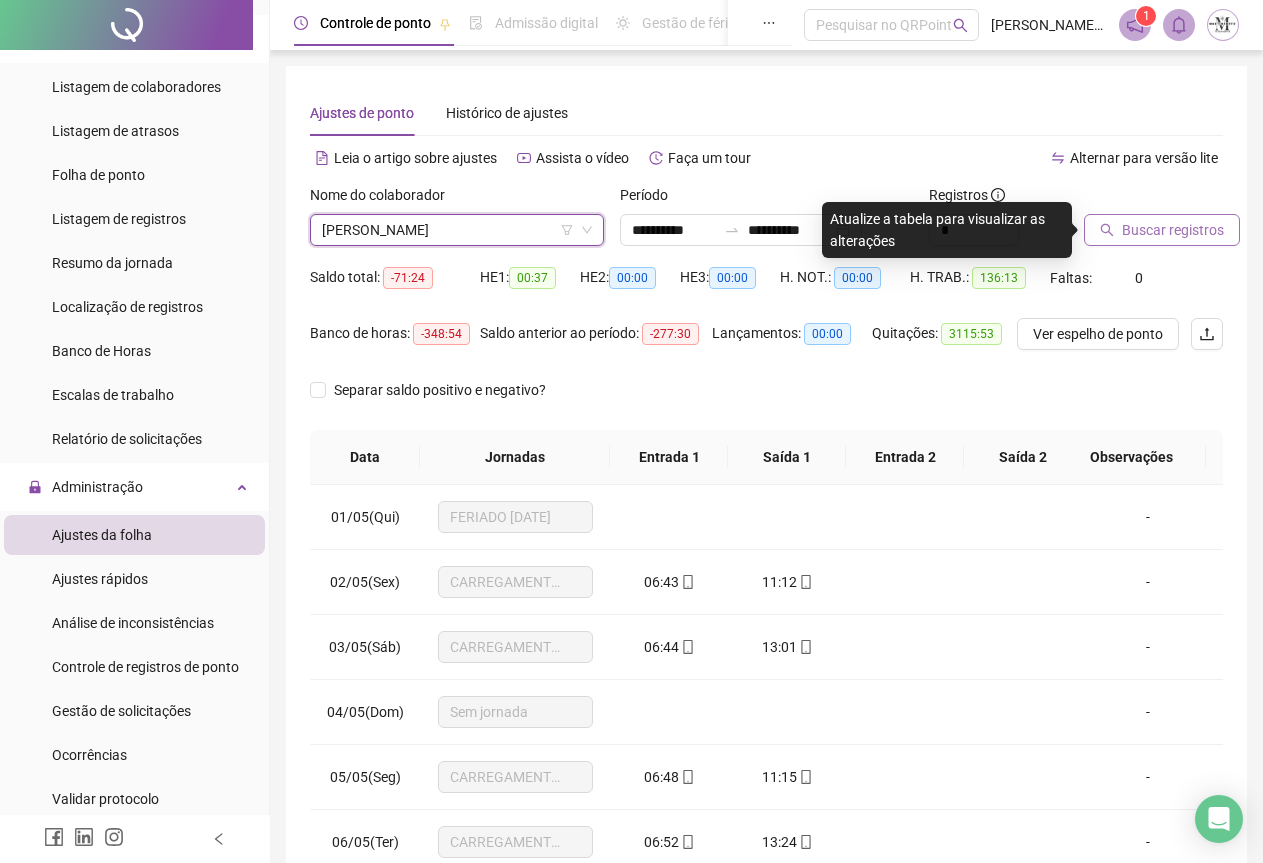 click on "Buscar registros" at bounding box center (1173, 230) 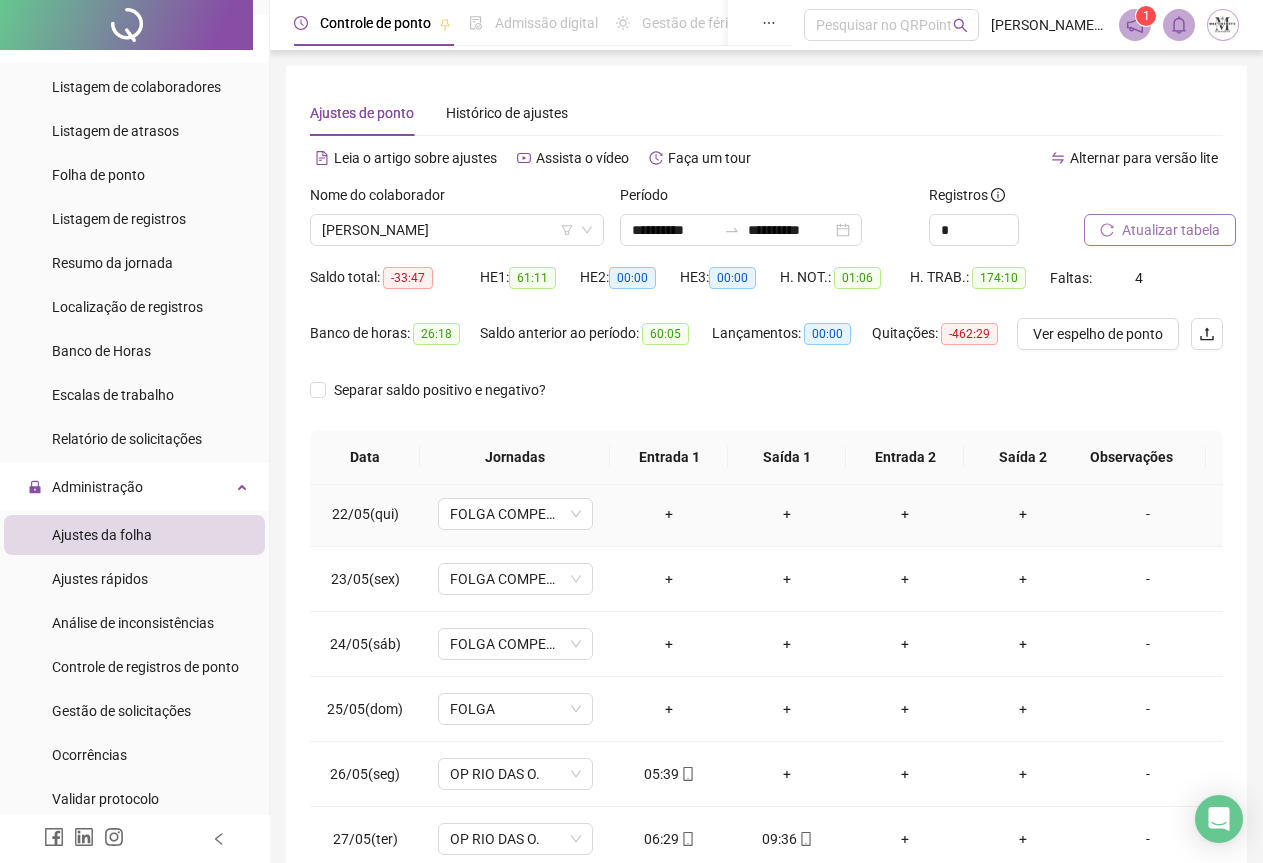 scroll, scrollTop: 1400, scrollLeft: 0, axis: vertical 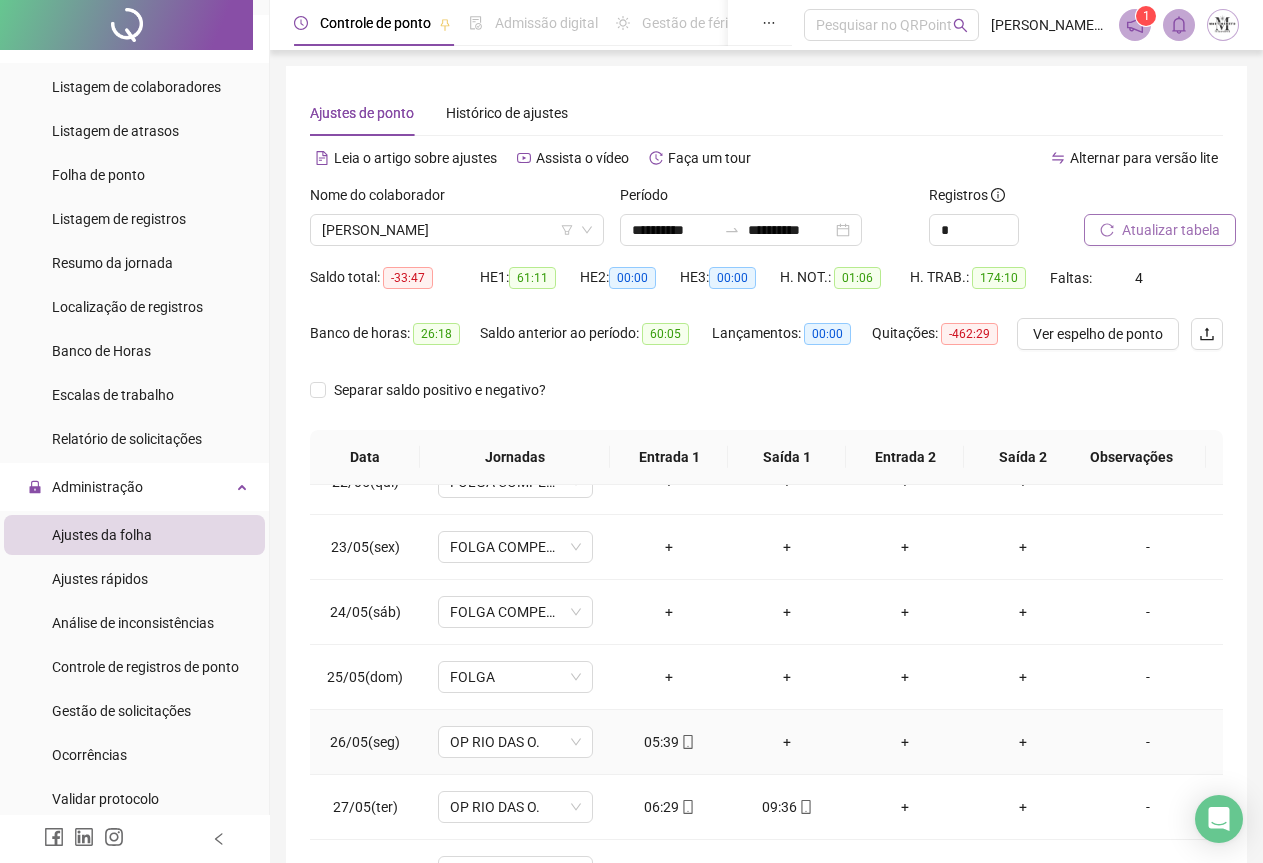 click on "+" at bounding box center [787, 742] 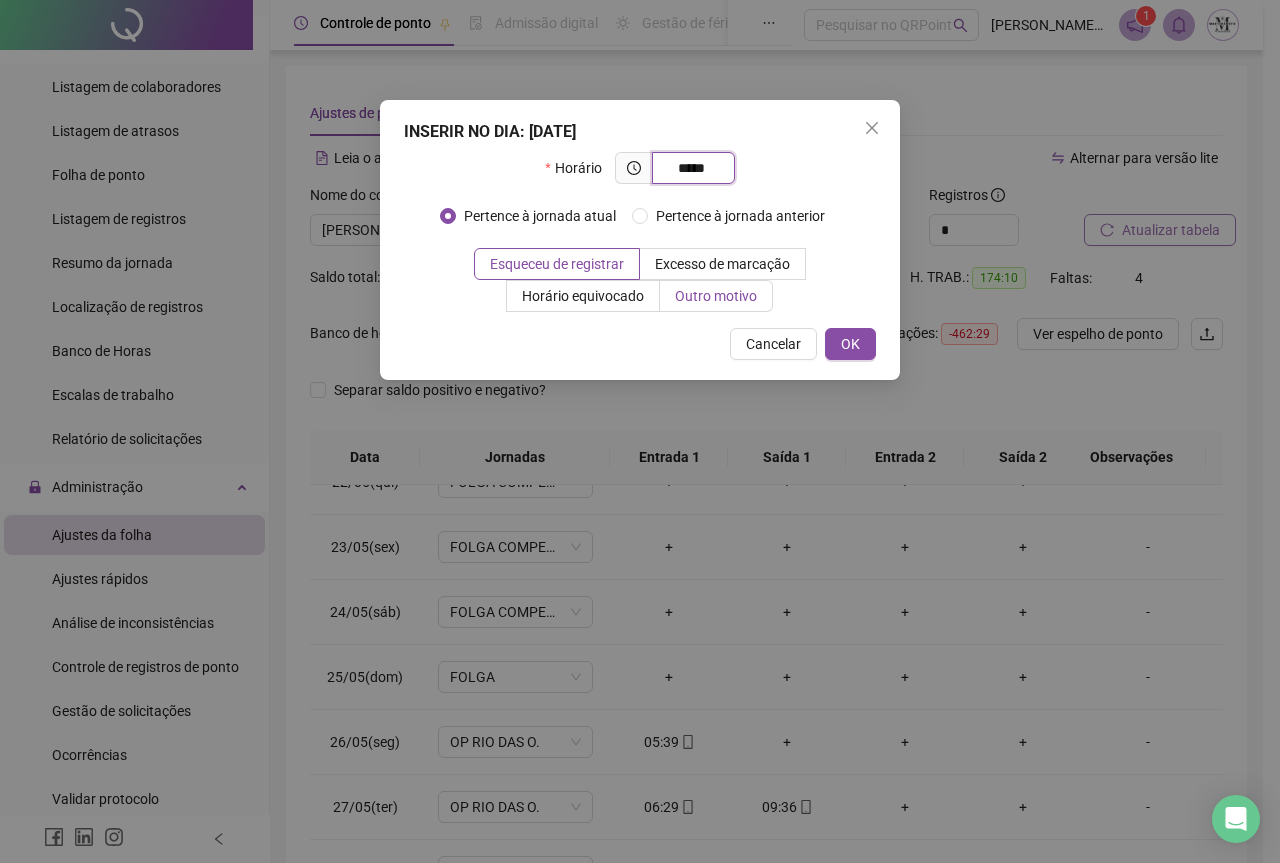 type on "*****" 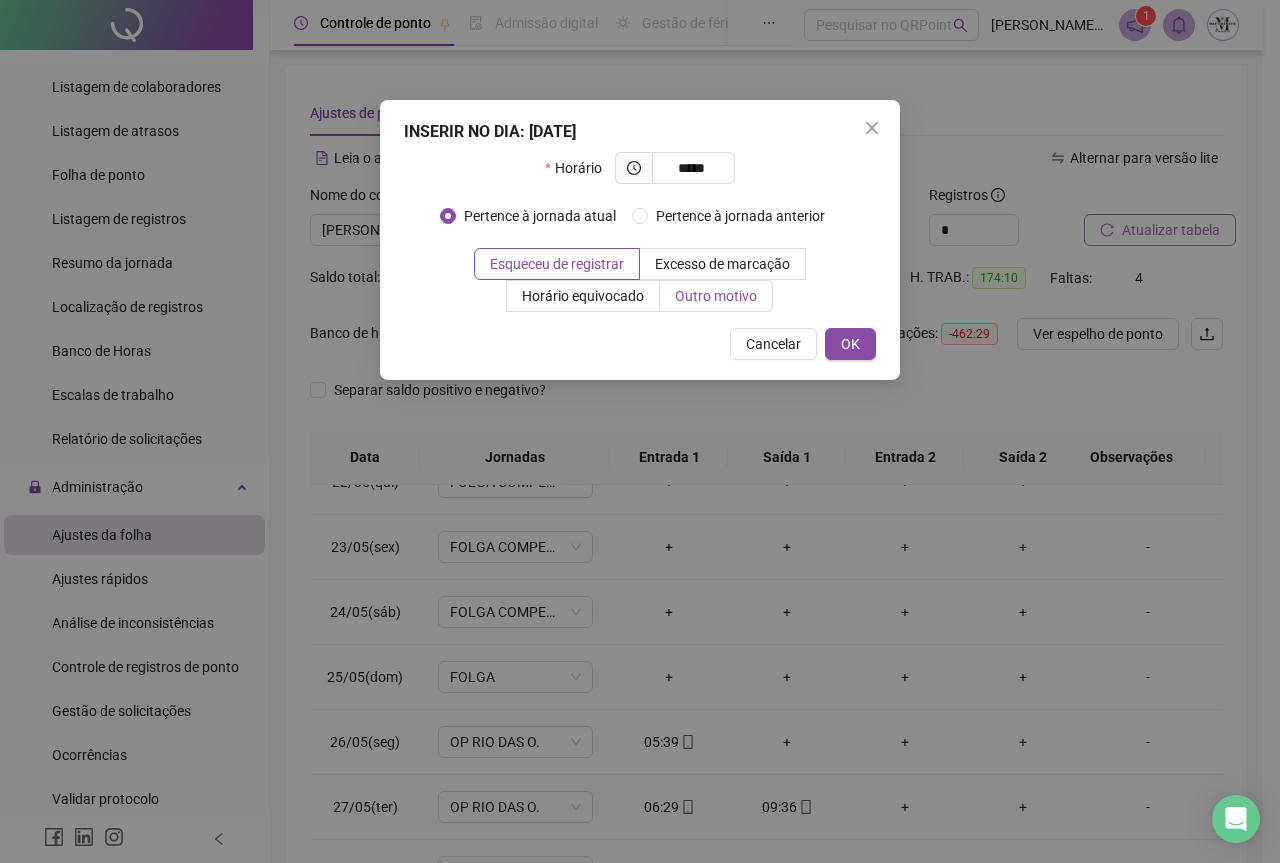 click on "Outro motivo" at bounding box center [716, 296] 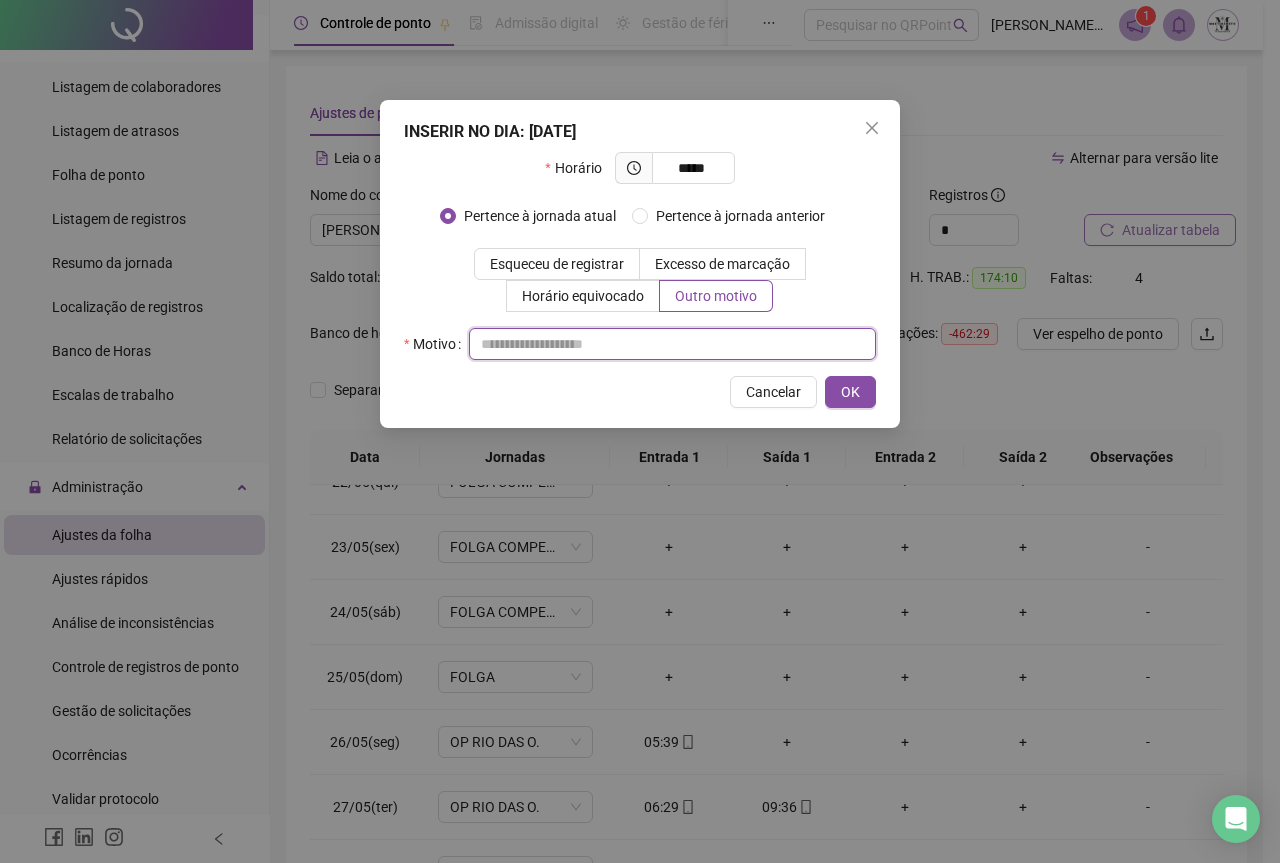 click at bounding box center [672, 344] 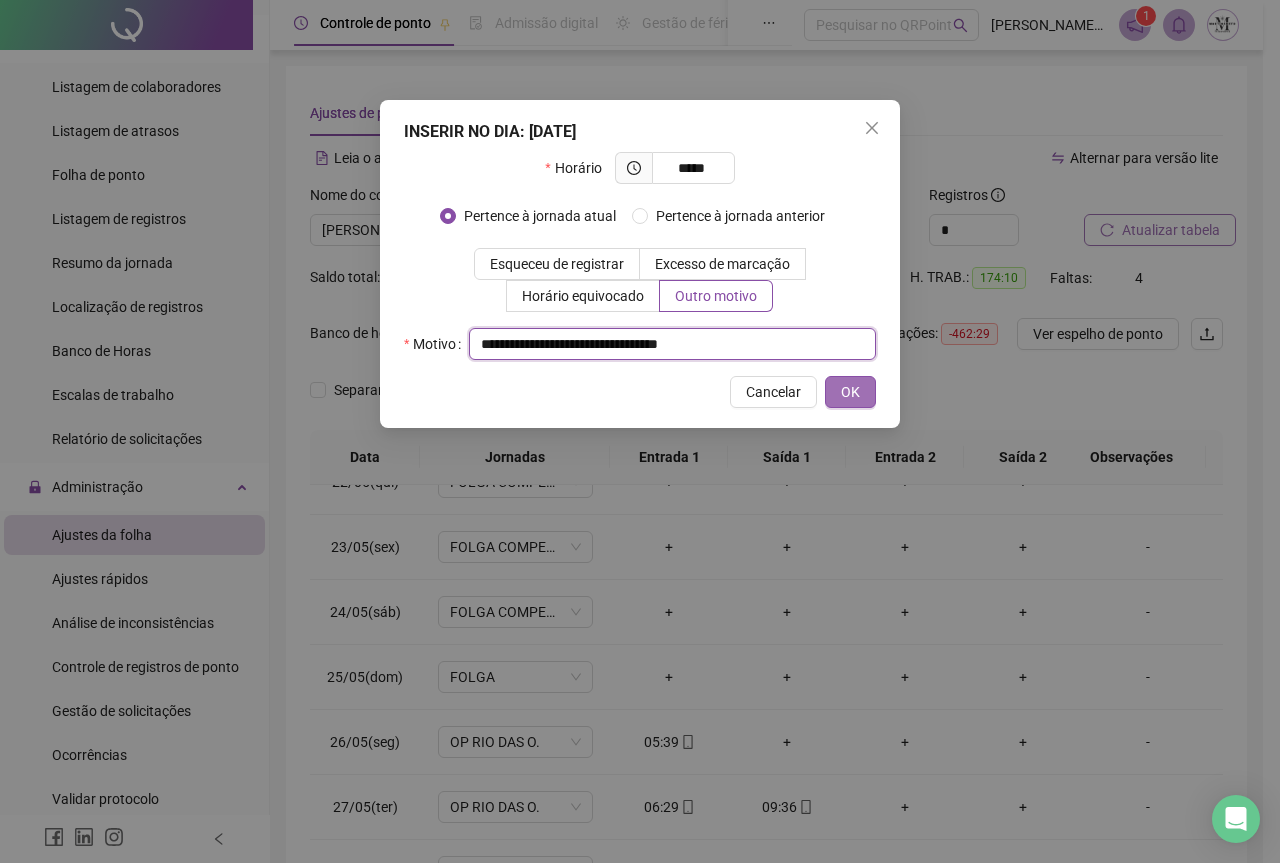 type on "**********" 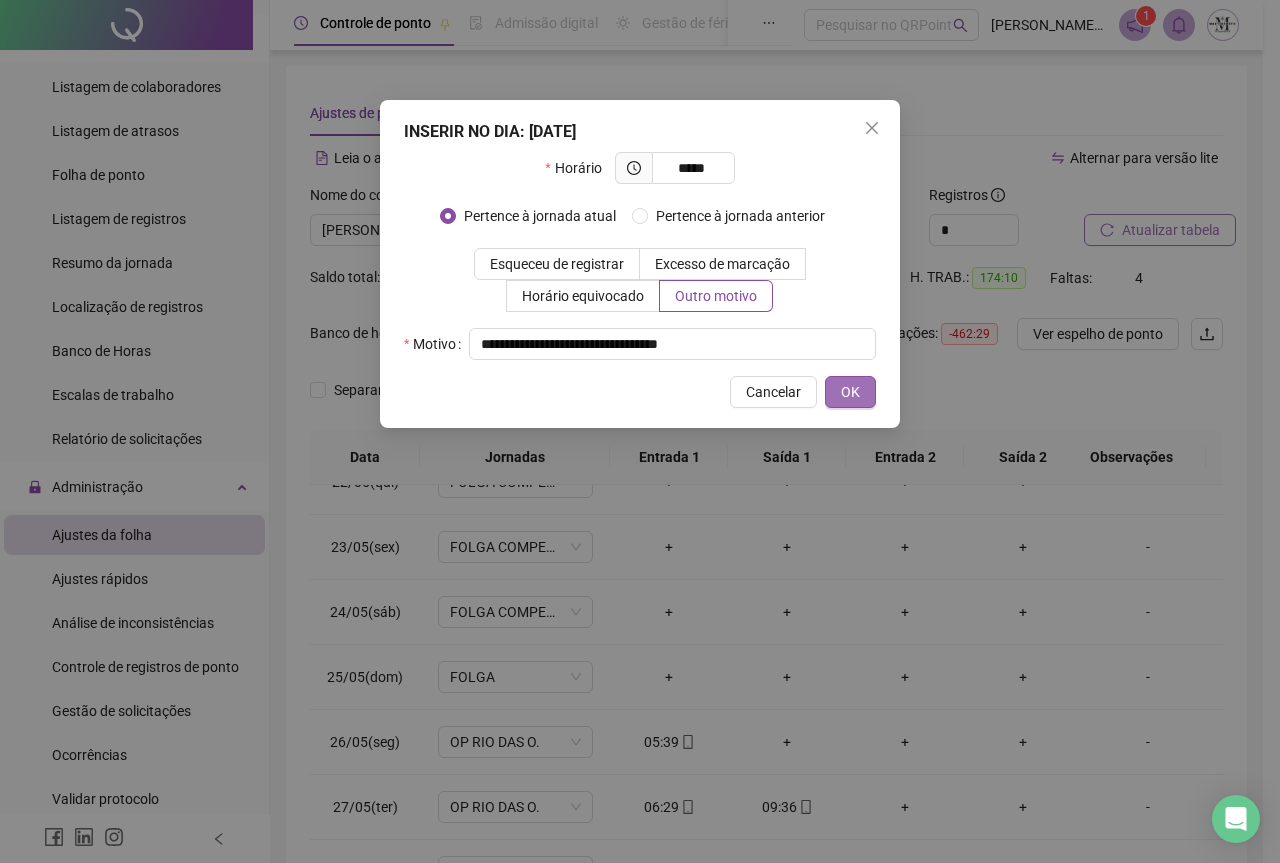 click on "OK" at bounding box center (850, 392) 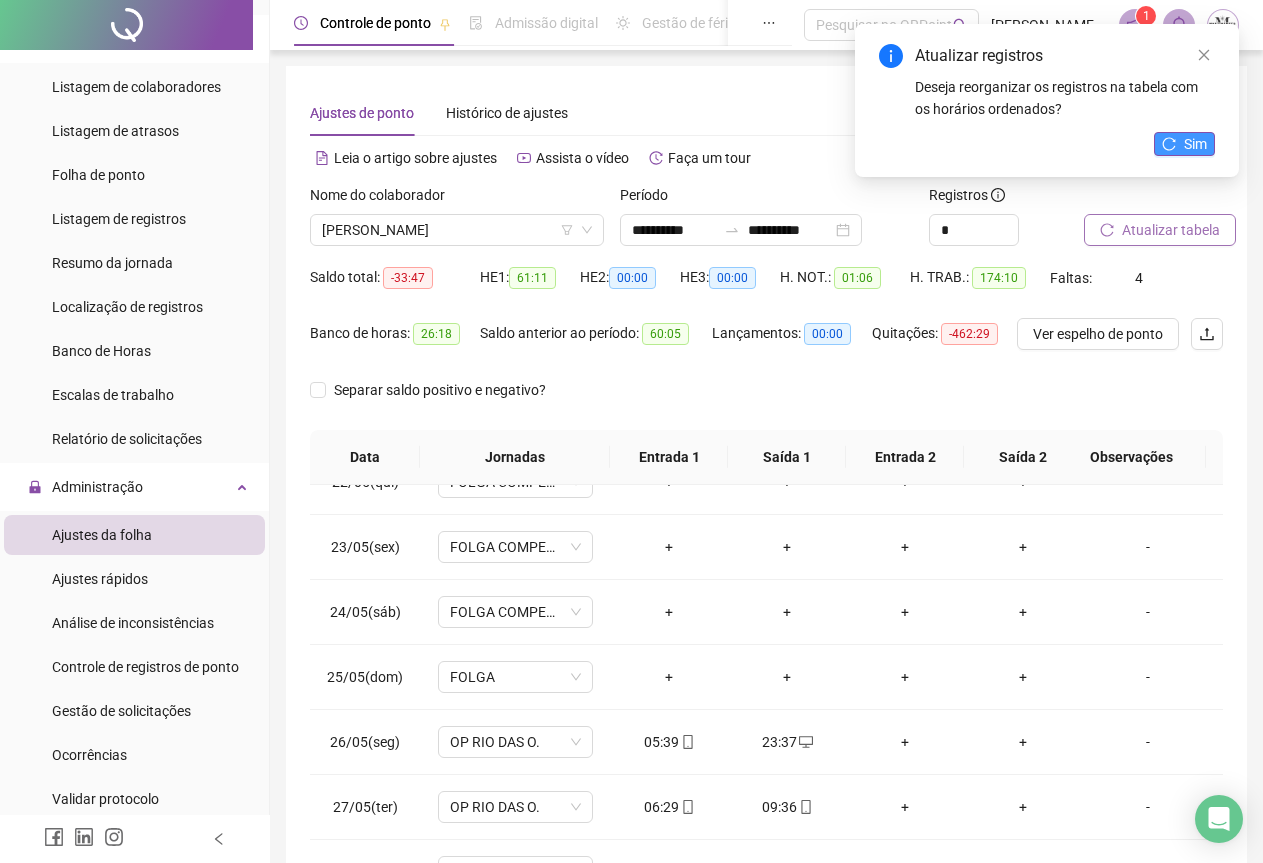 click on "Sim" at bounding box center (1195, 144) 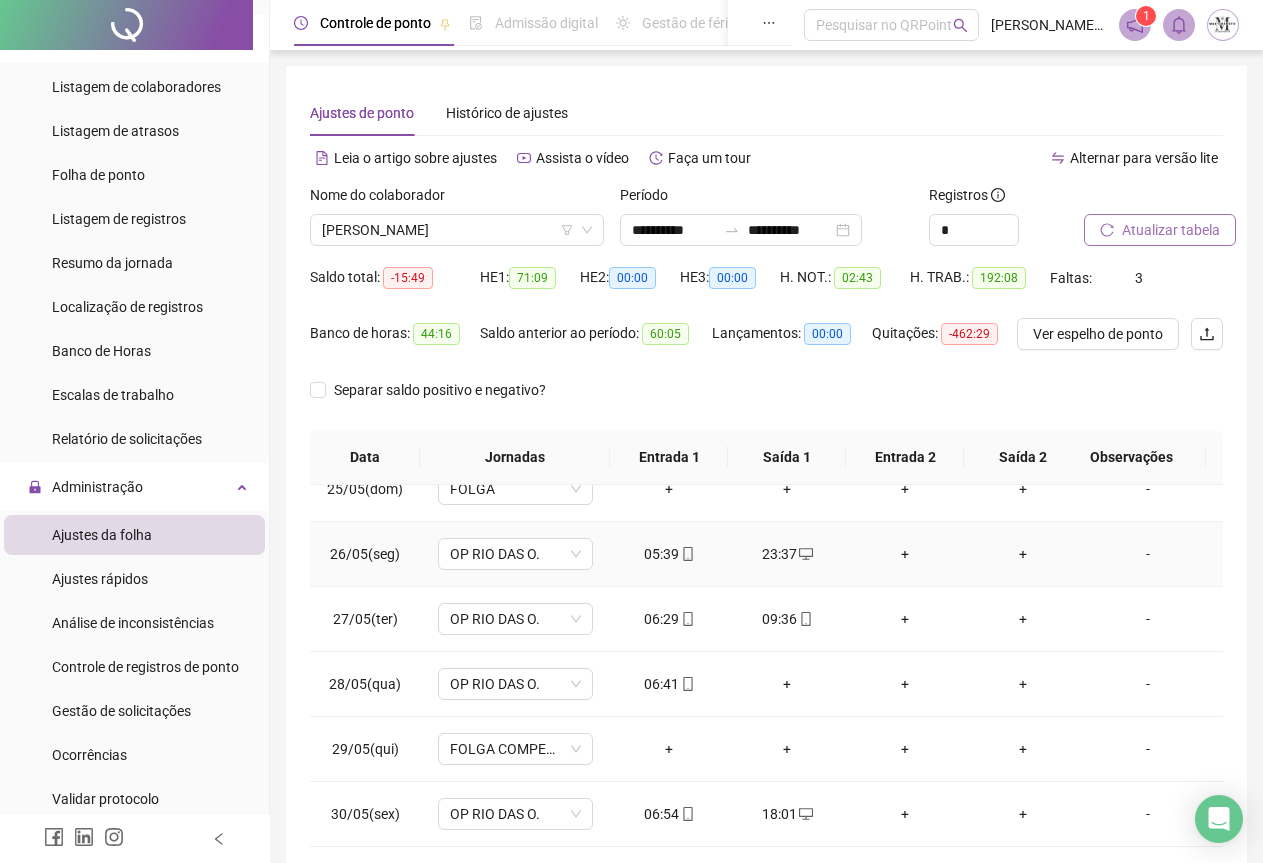 scroll, scrollTop: 1605, scrollLeft: 0, axis: vertical 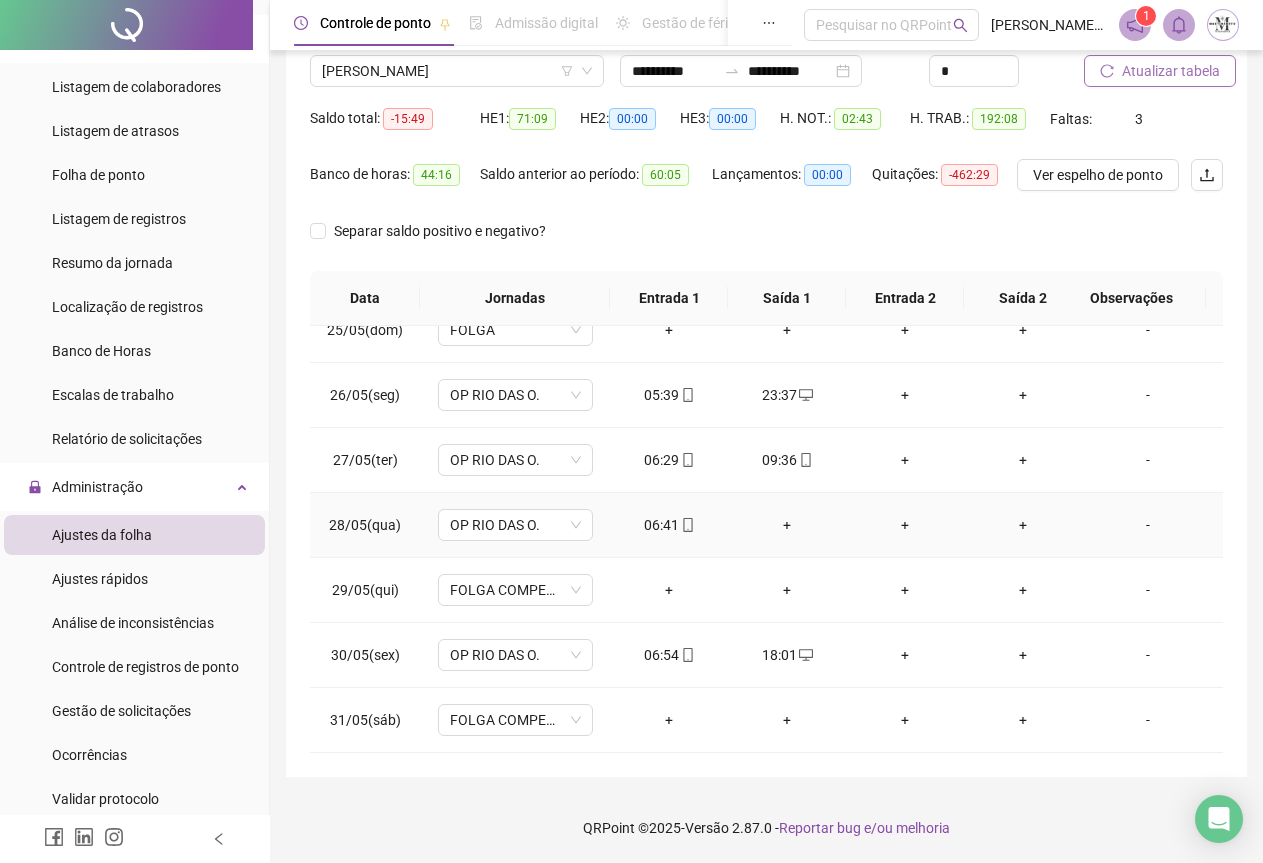 click on "+" at bounding box center [787, 525] 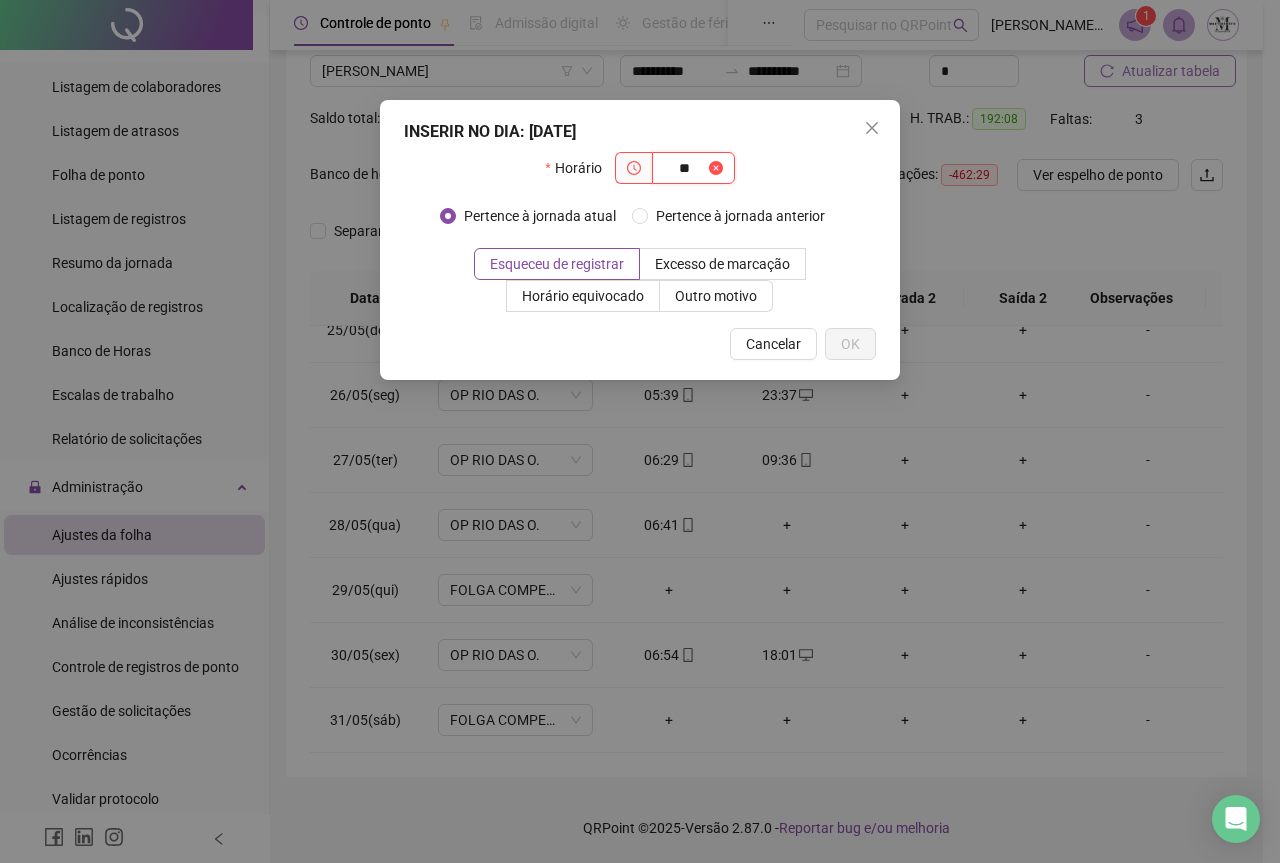 type on "*" 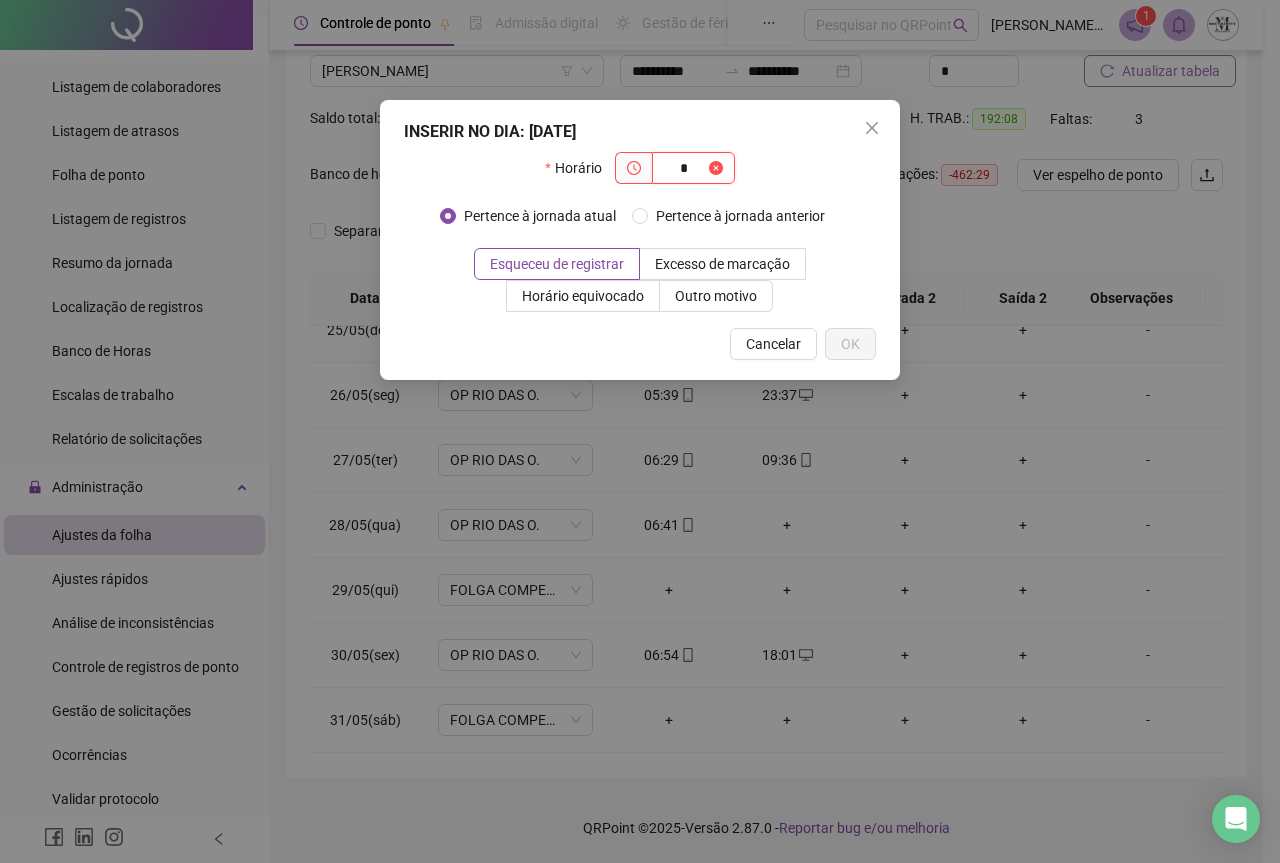type 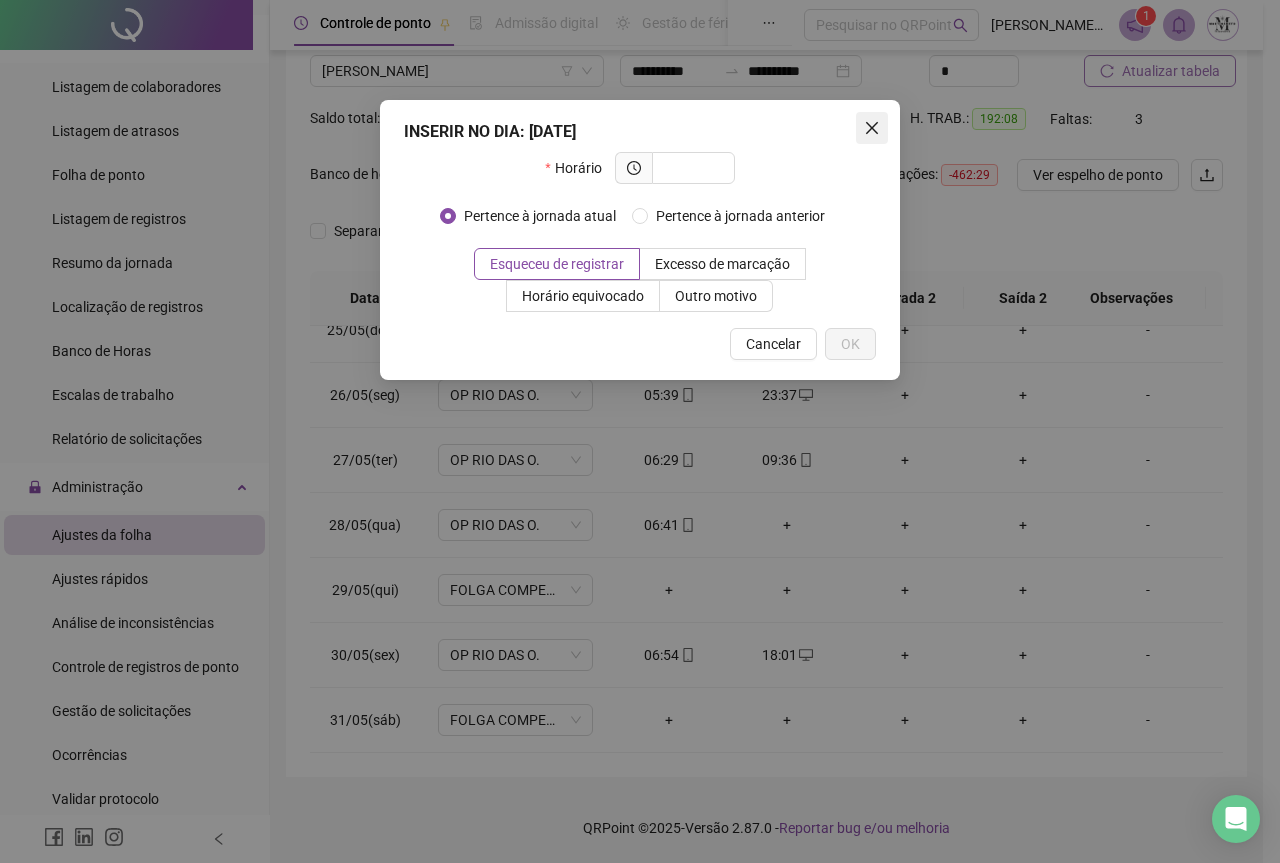 click 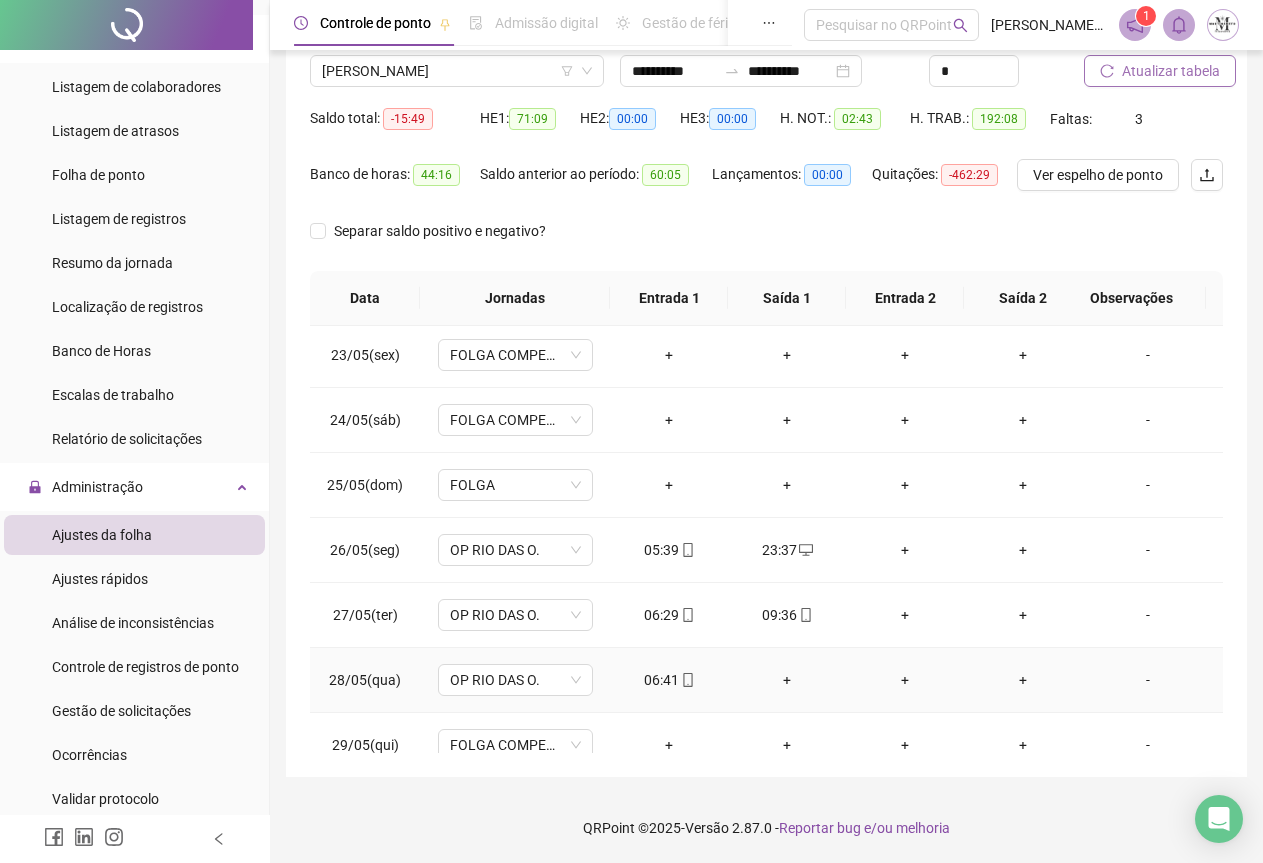 scroll, scrollTop: 1405, scrollLeft: 0, axis: vertical 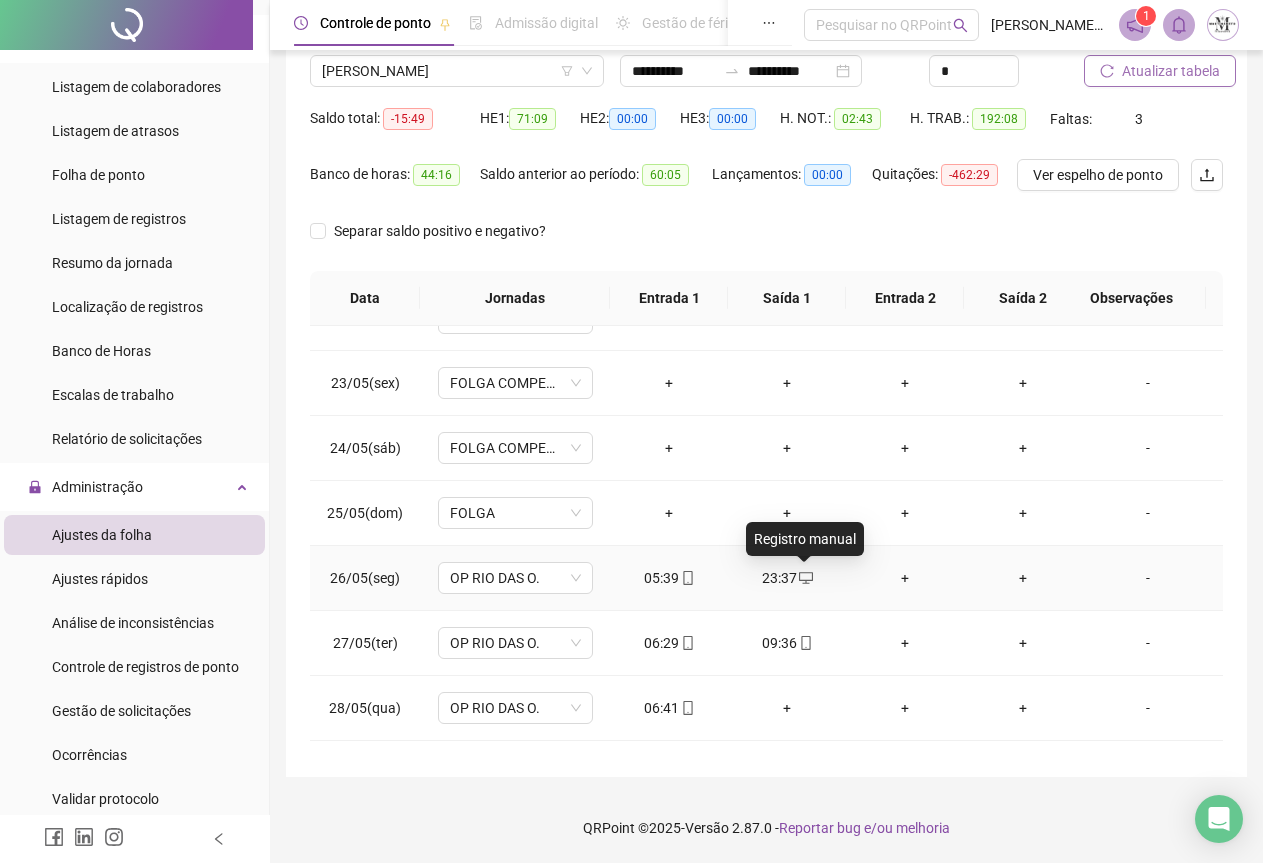 click 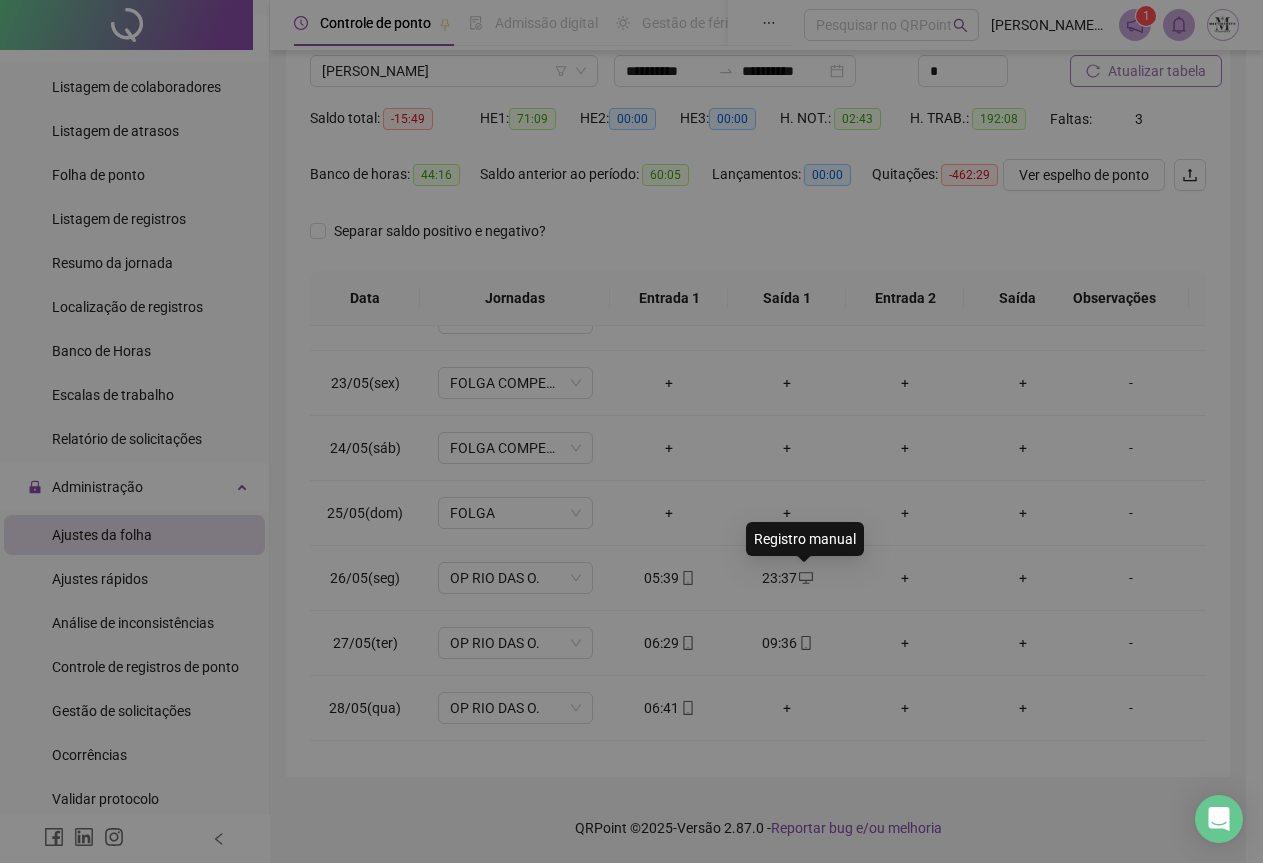 type on "**********" 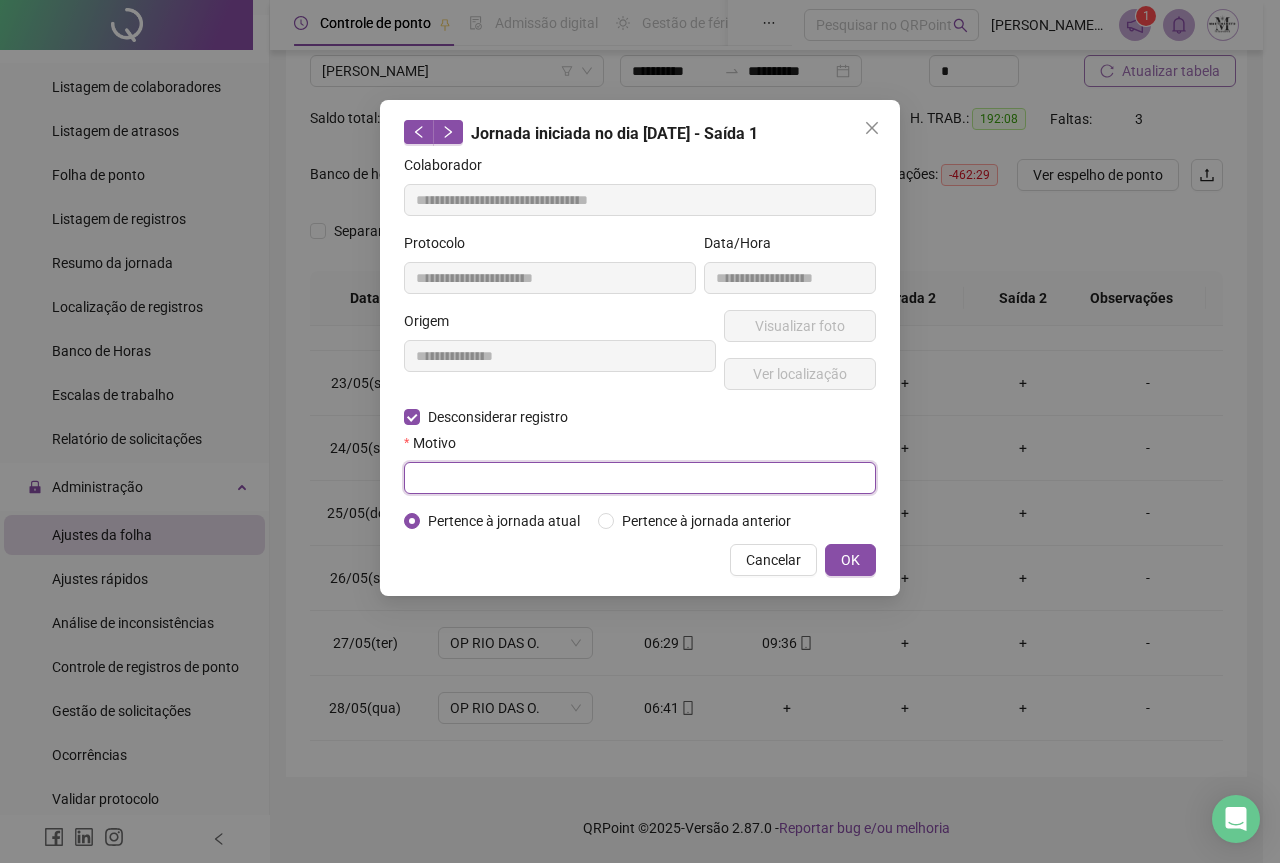 click at bounding box center (640, 478) 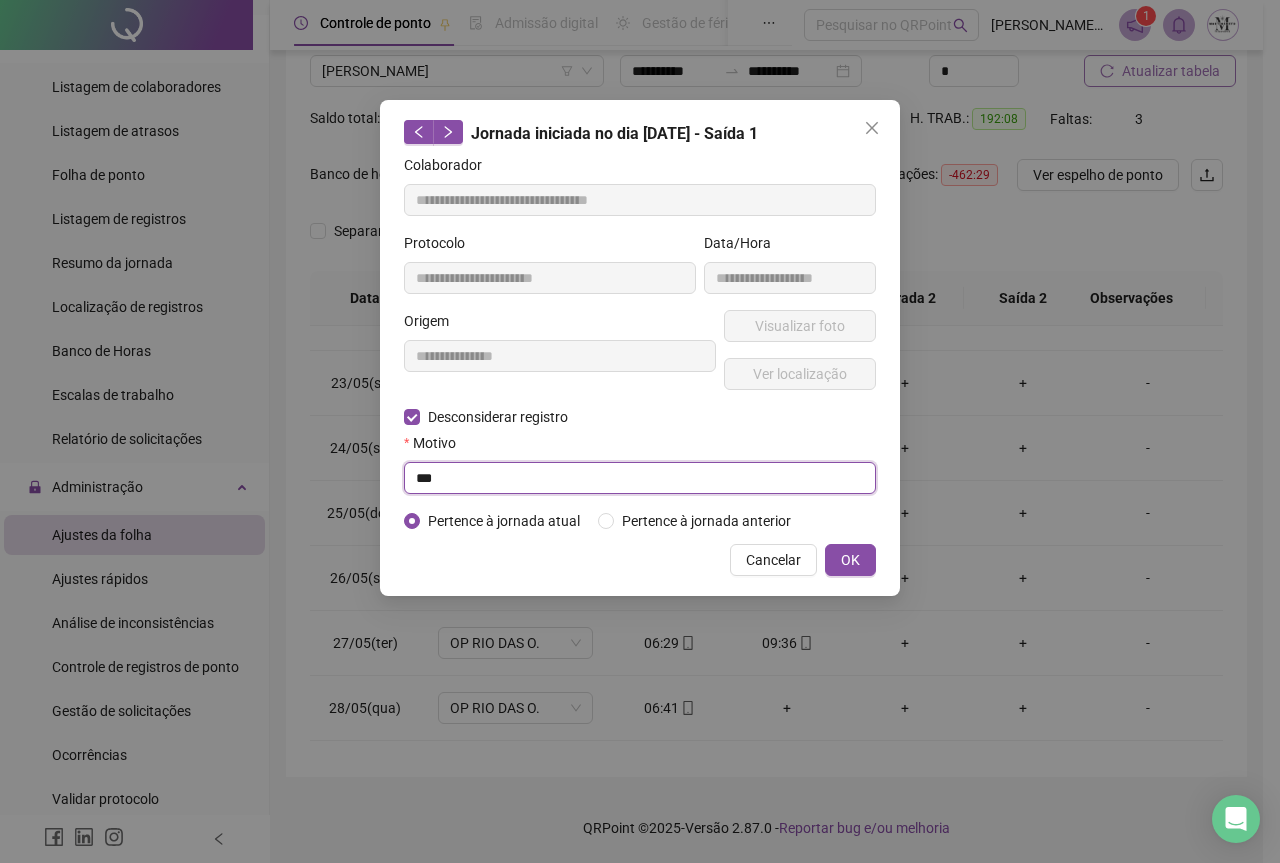 click on "***" at bounding box center [640, 478] 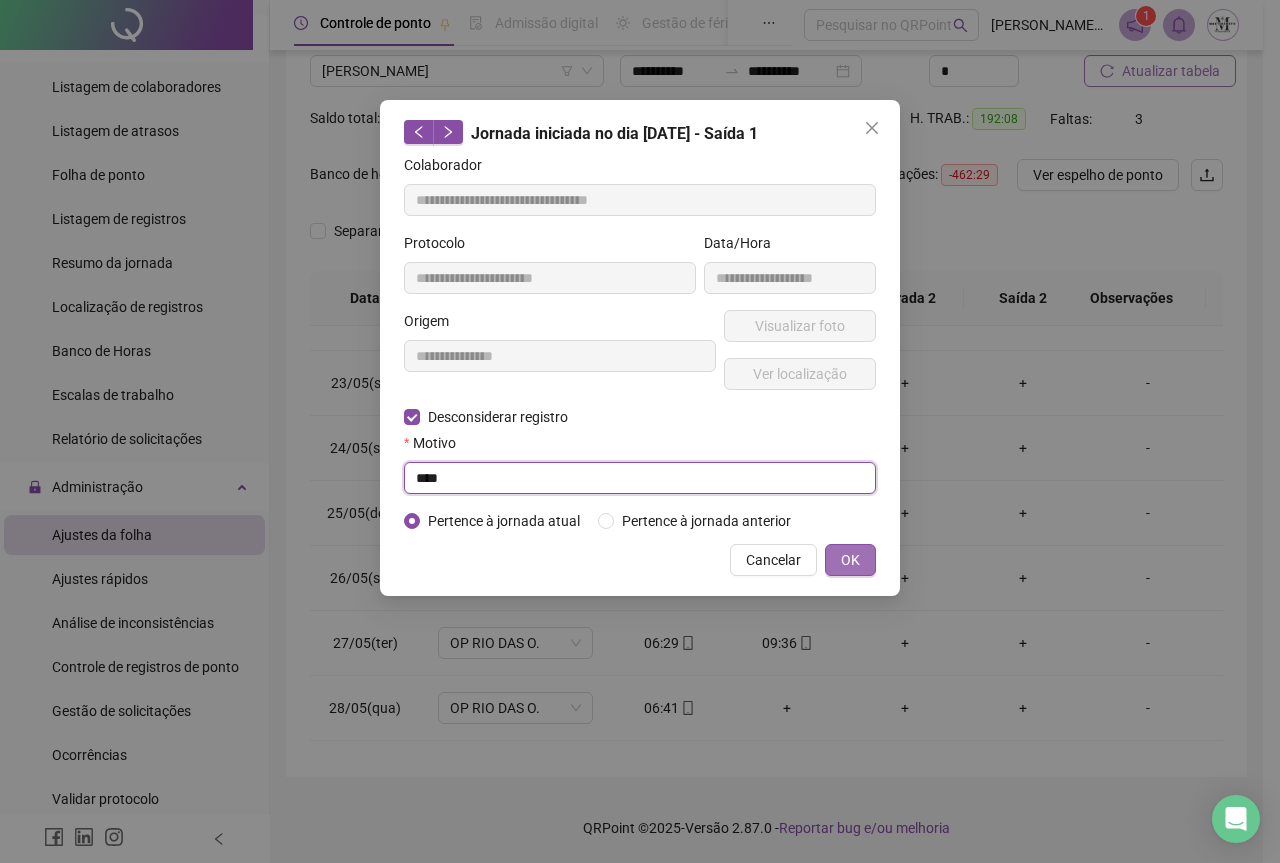 type on "****" 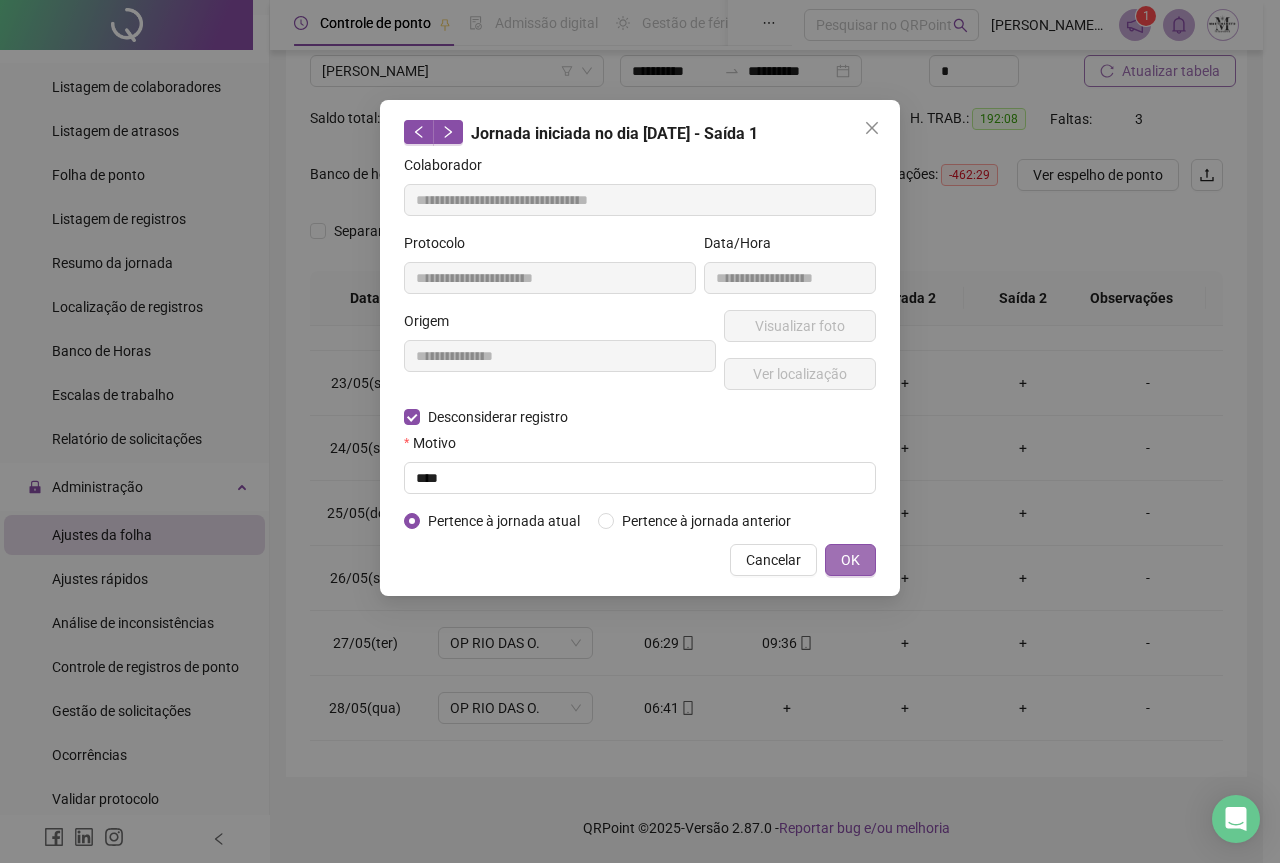 click on "OK" at bounding box center [850, 560] 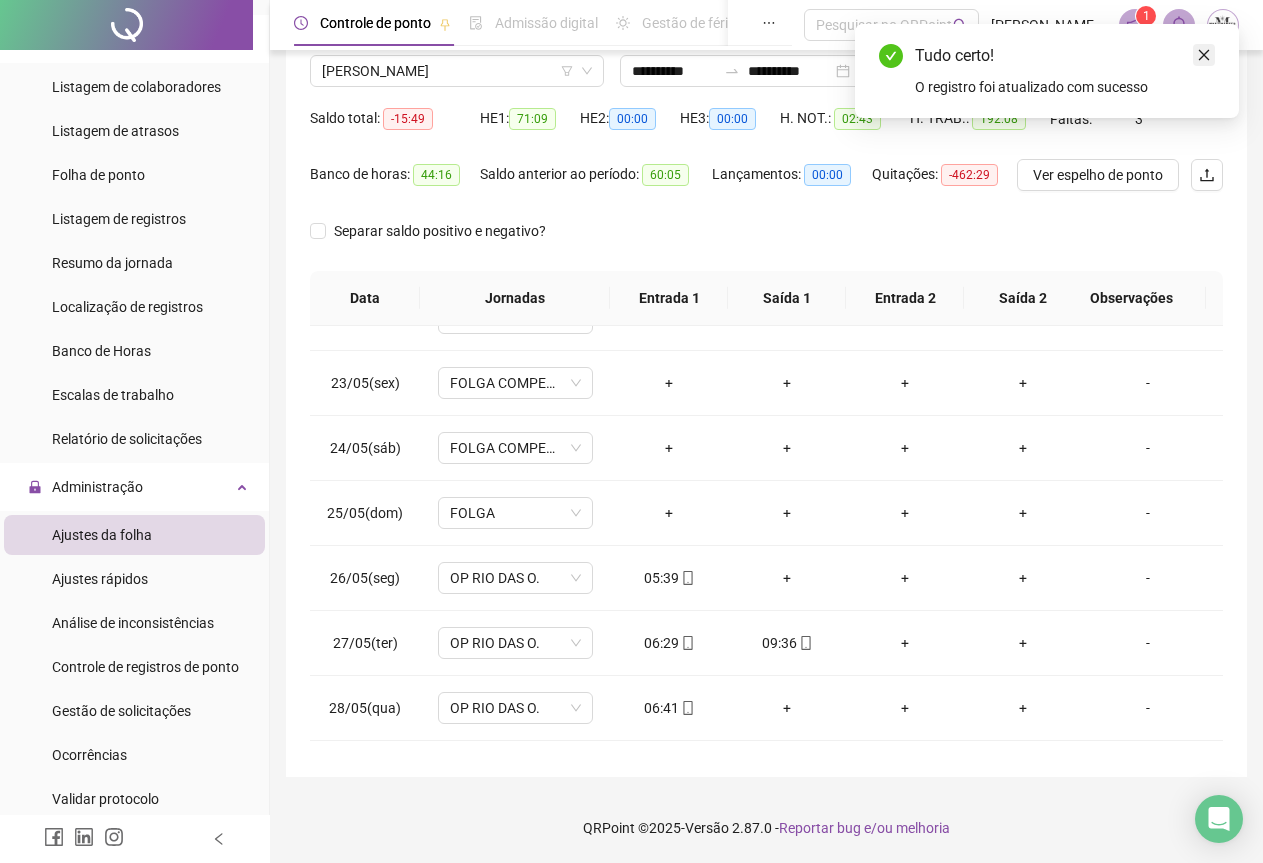 click 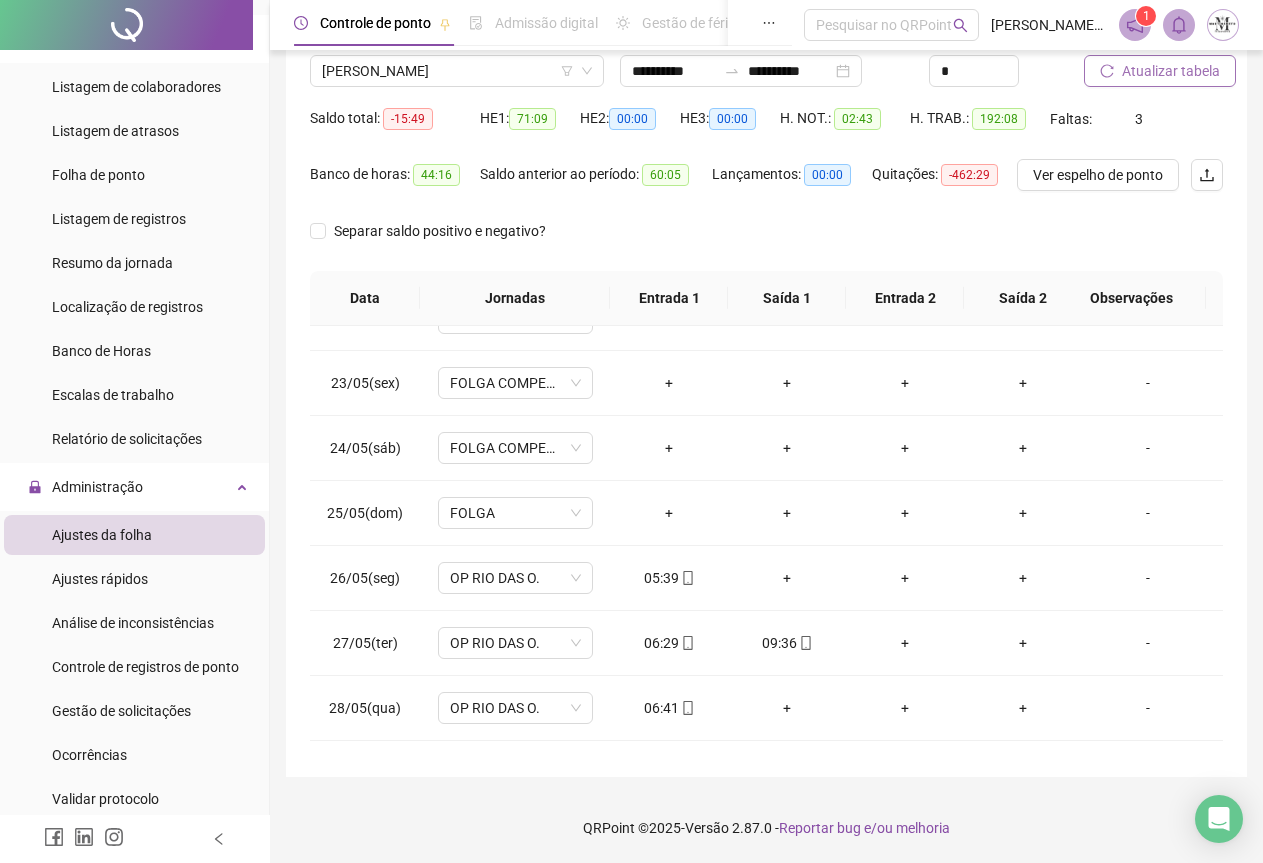click on "Atualizar tabela" at bounding box center [1171, 71] 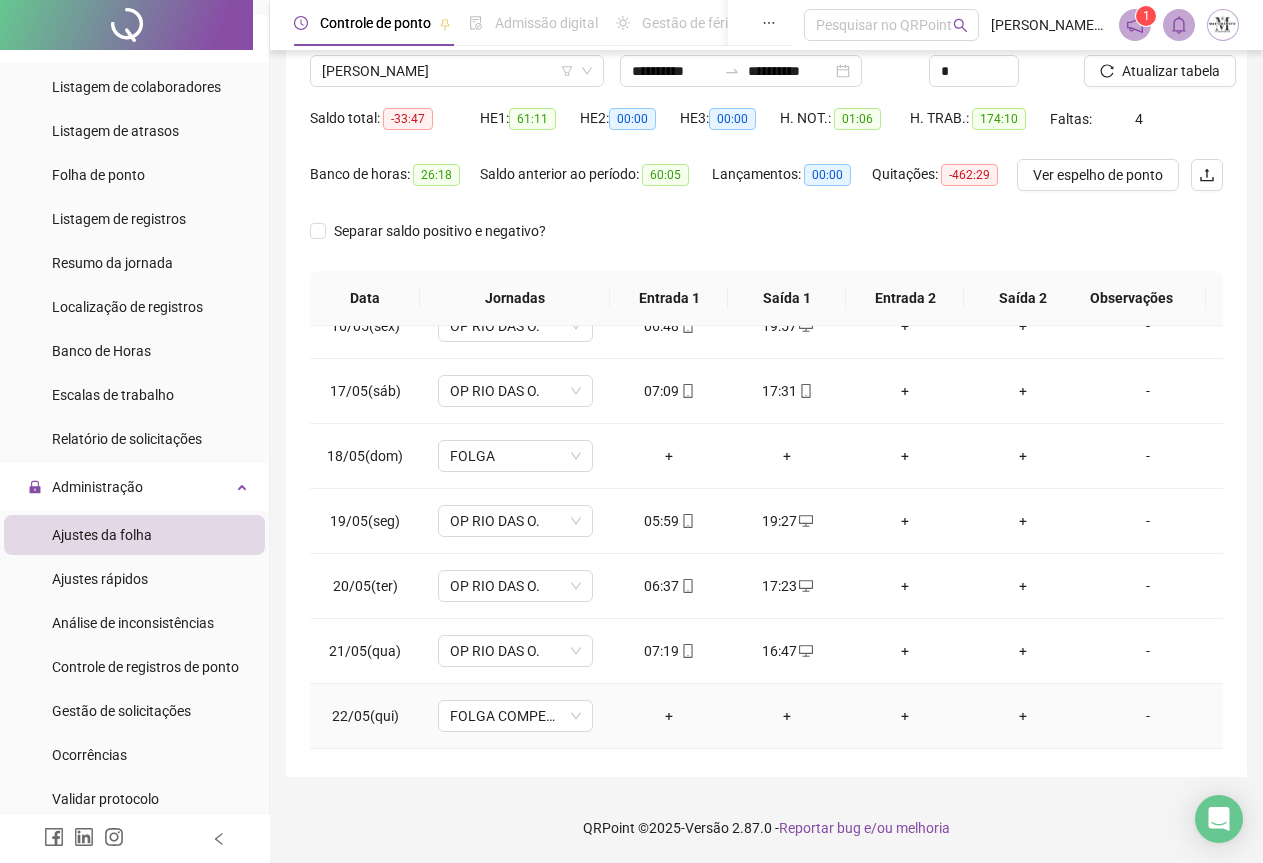 scroll, scrollTop: 1005, scrollLeft: 0, axis: vertical 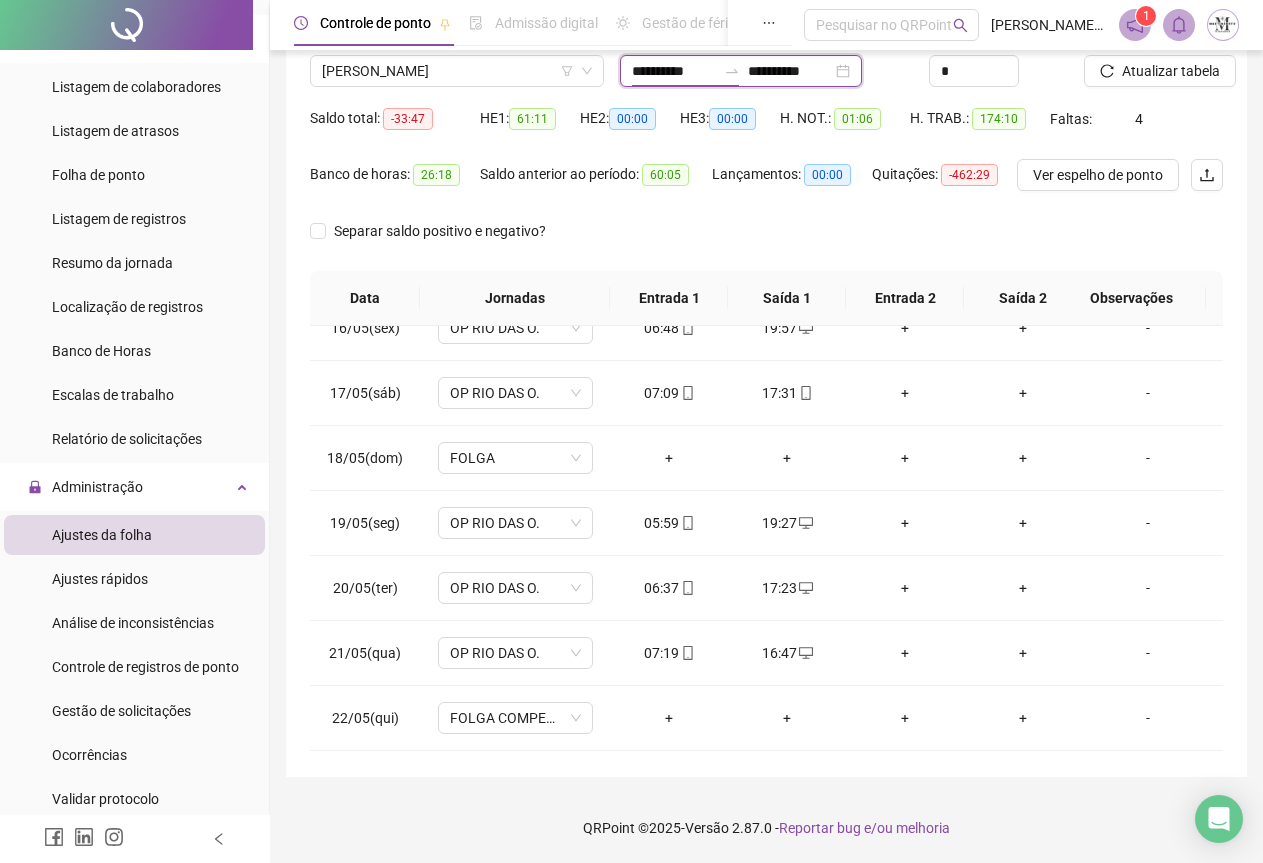 click on "**********" at bounding box center (674, 71) 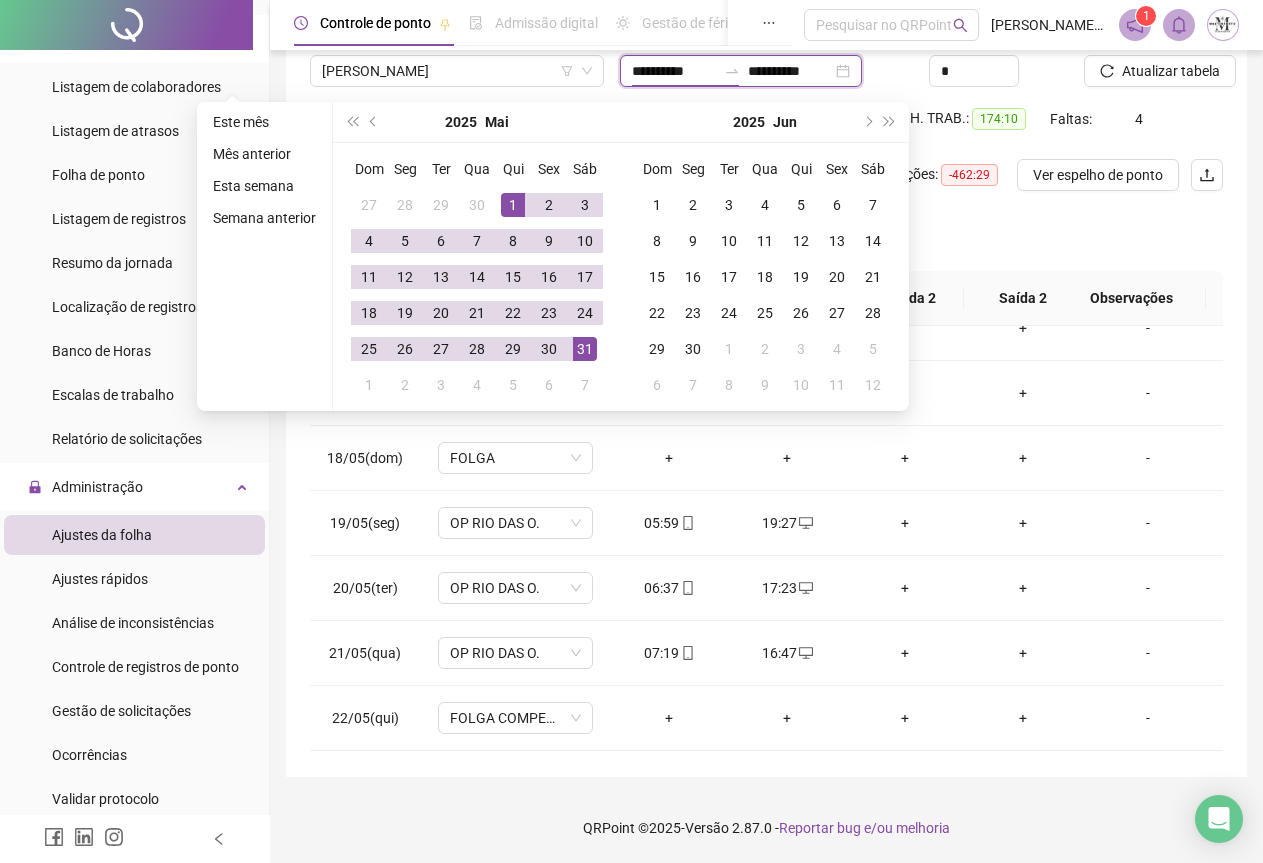type on "**********" 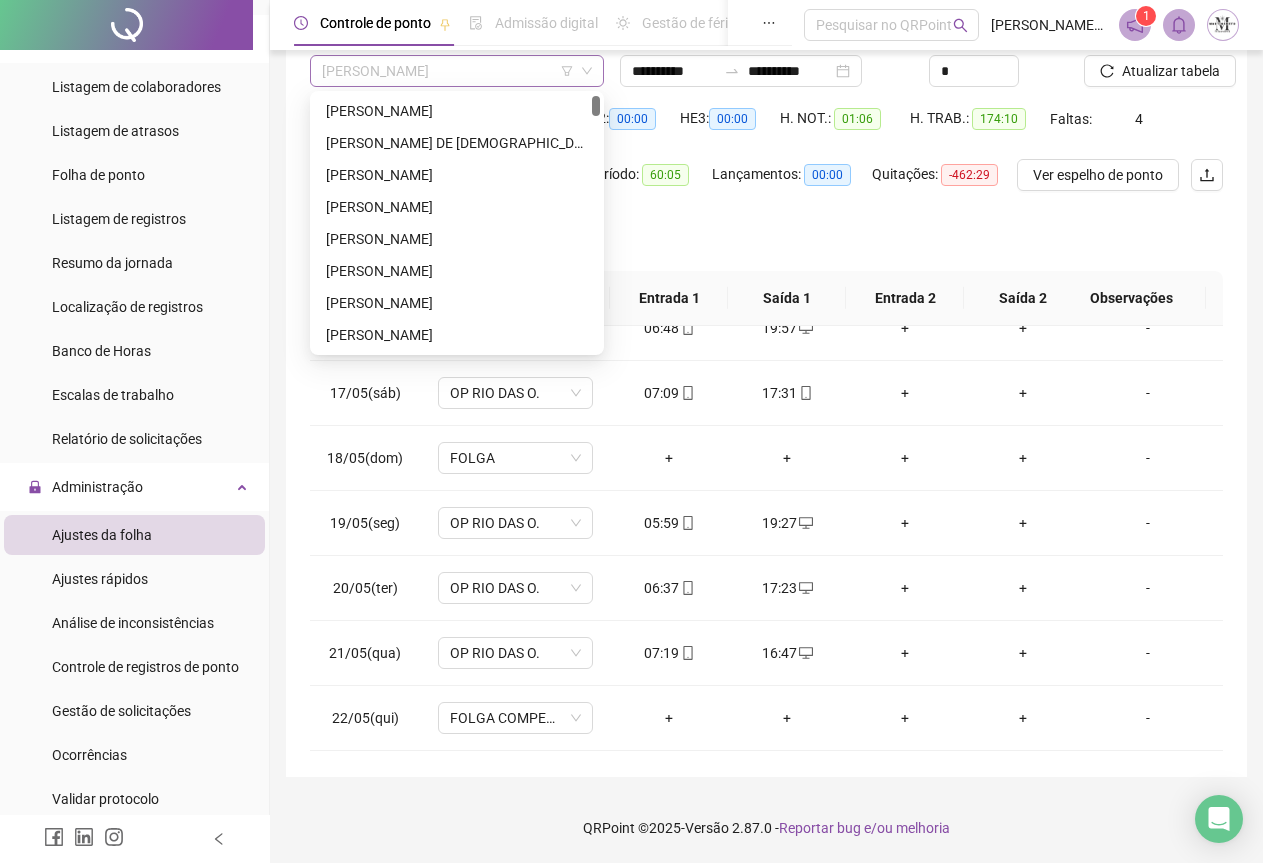 click on "[PERSON_NAME]" at bounding box center (457, 71) 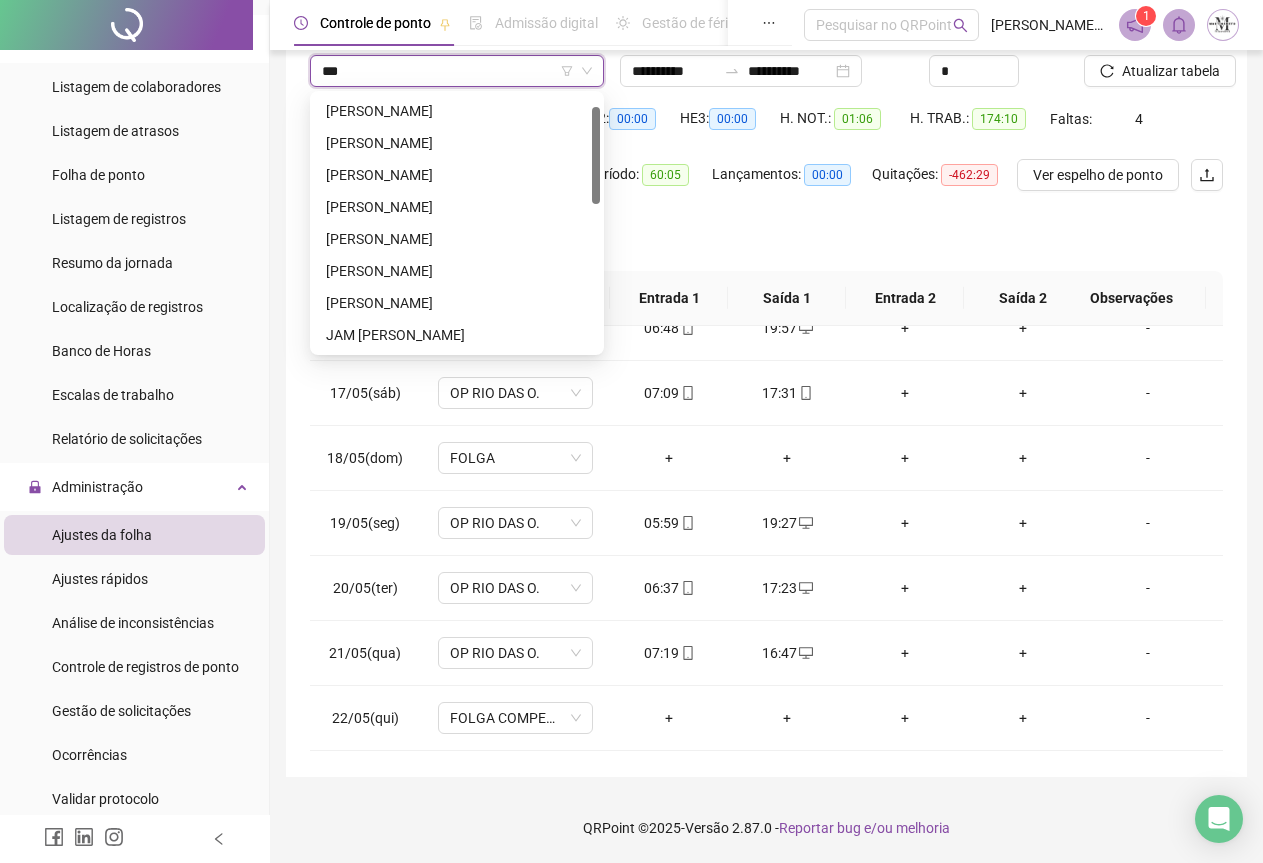 scroll, scrollTop: 0, scrollLeft: 0, axis: both 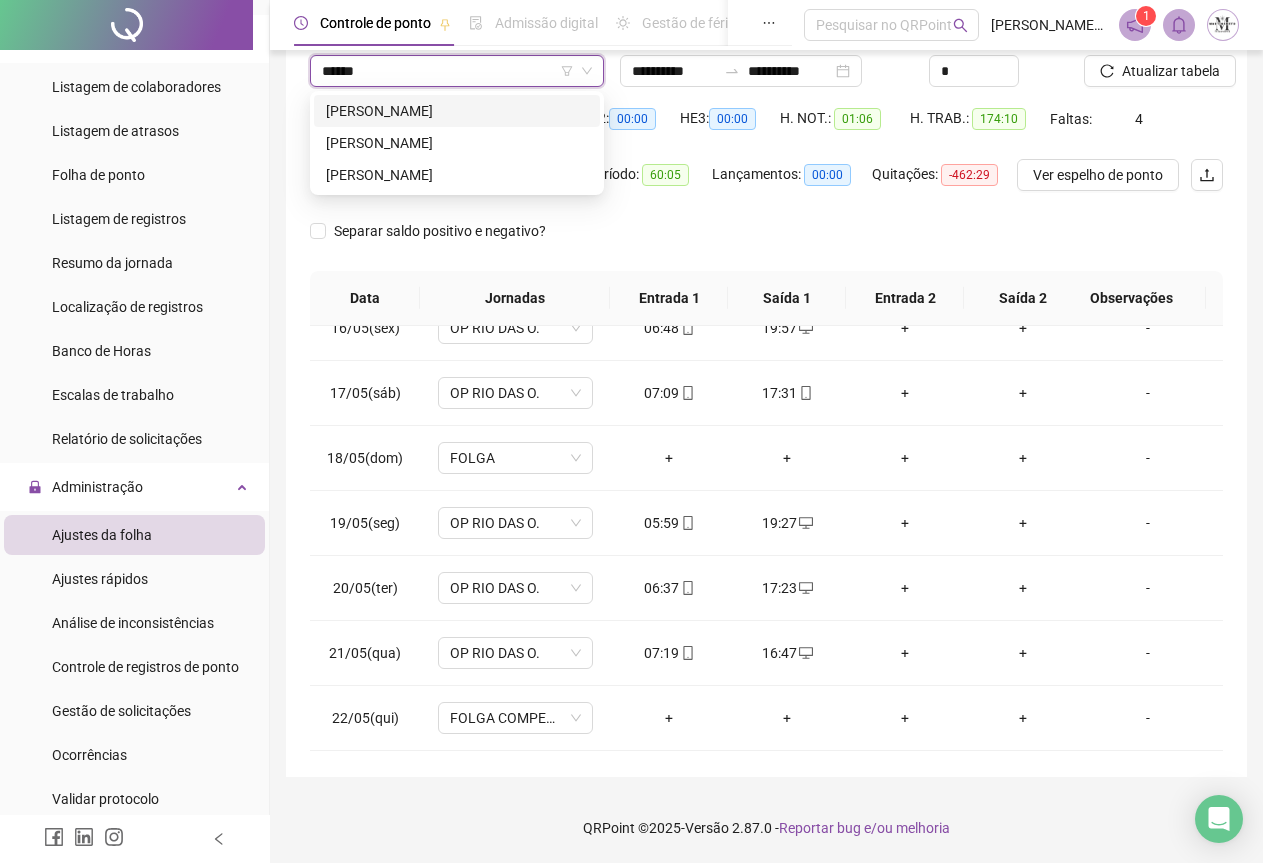 type on "*******" 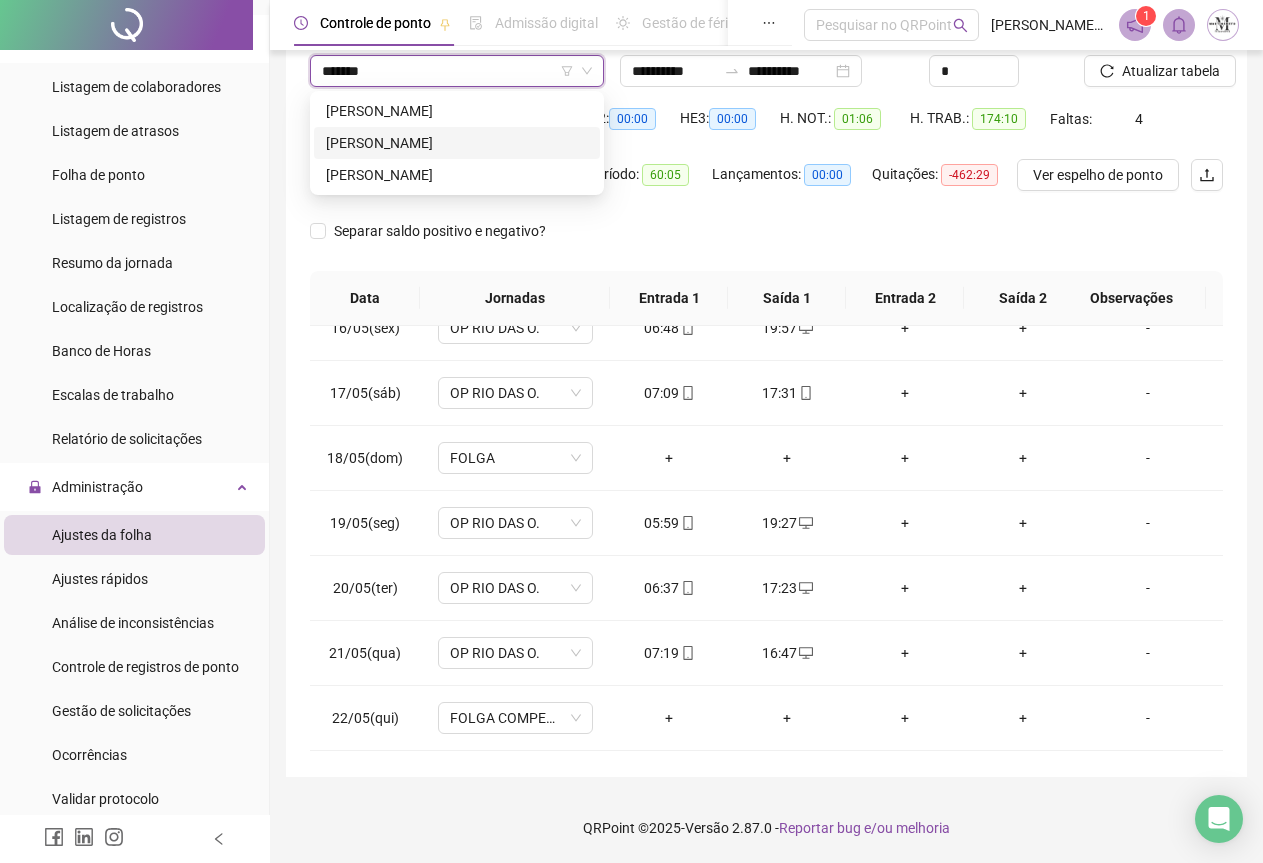 click on "[PERSON_NAME]" at bounding box center [457, 143] 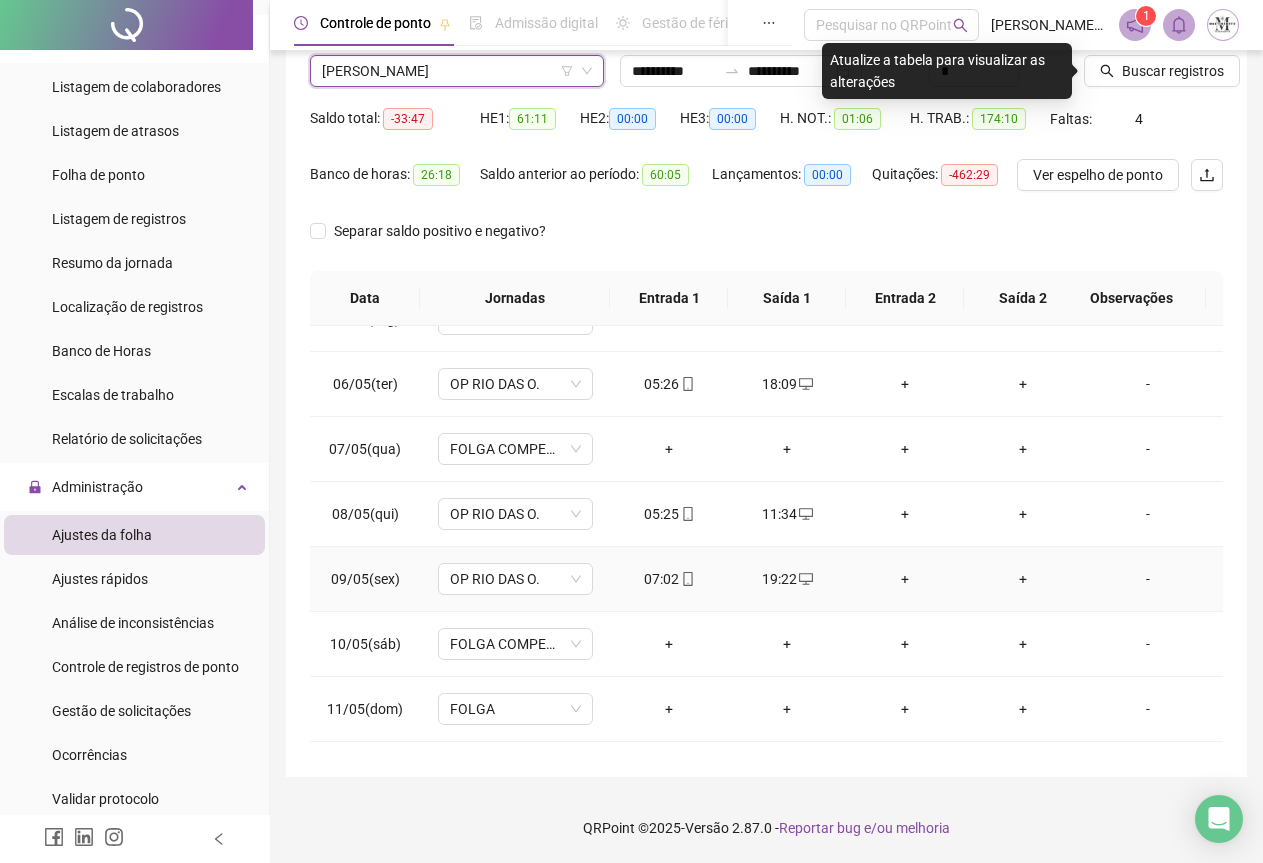scroll, scrollTop: 0, scrollLeft: 0, axis: both 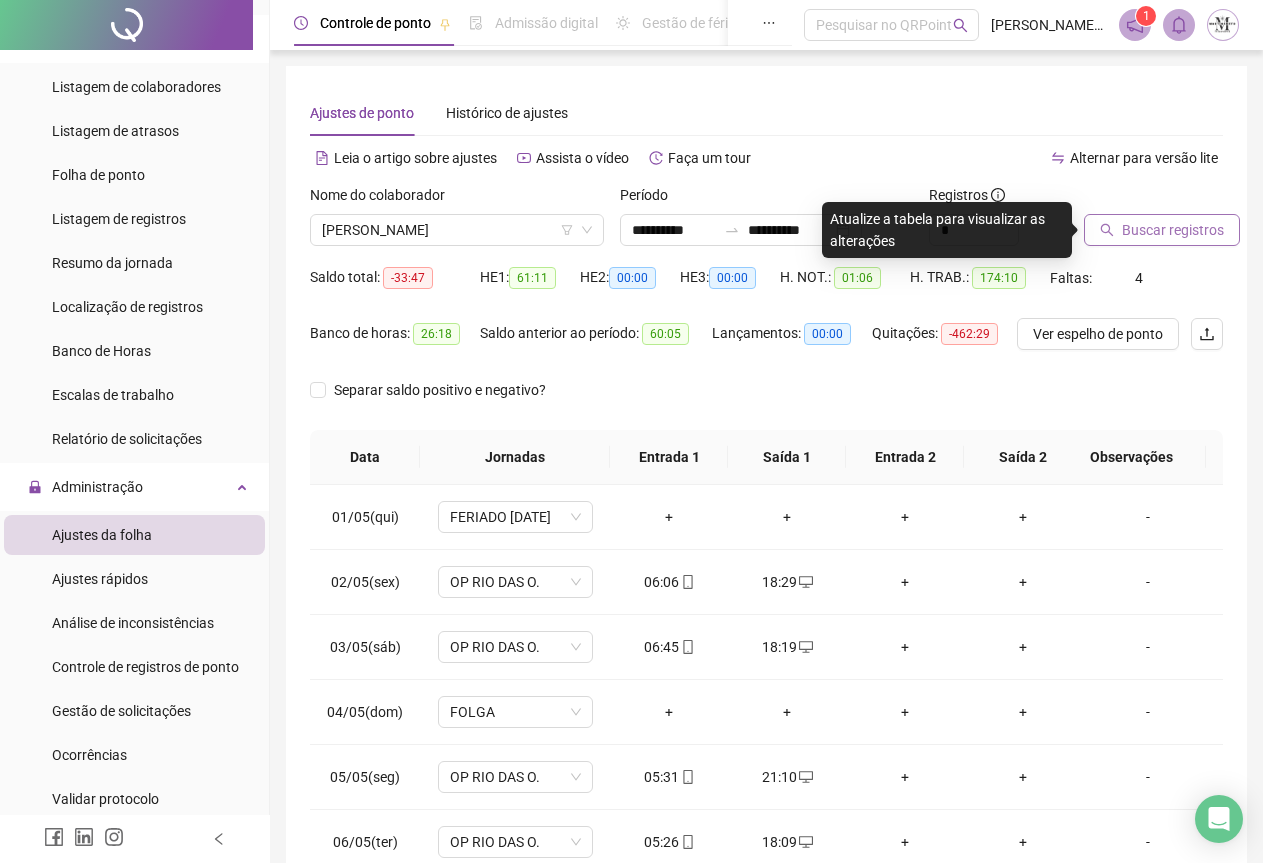 click on "Buscar registros" at bounding box center (1173, 230) 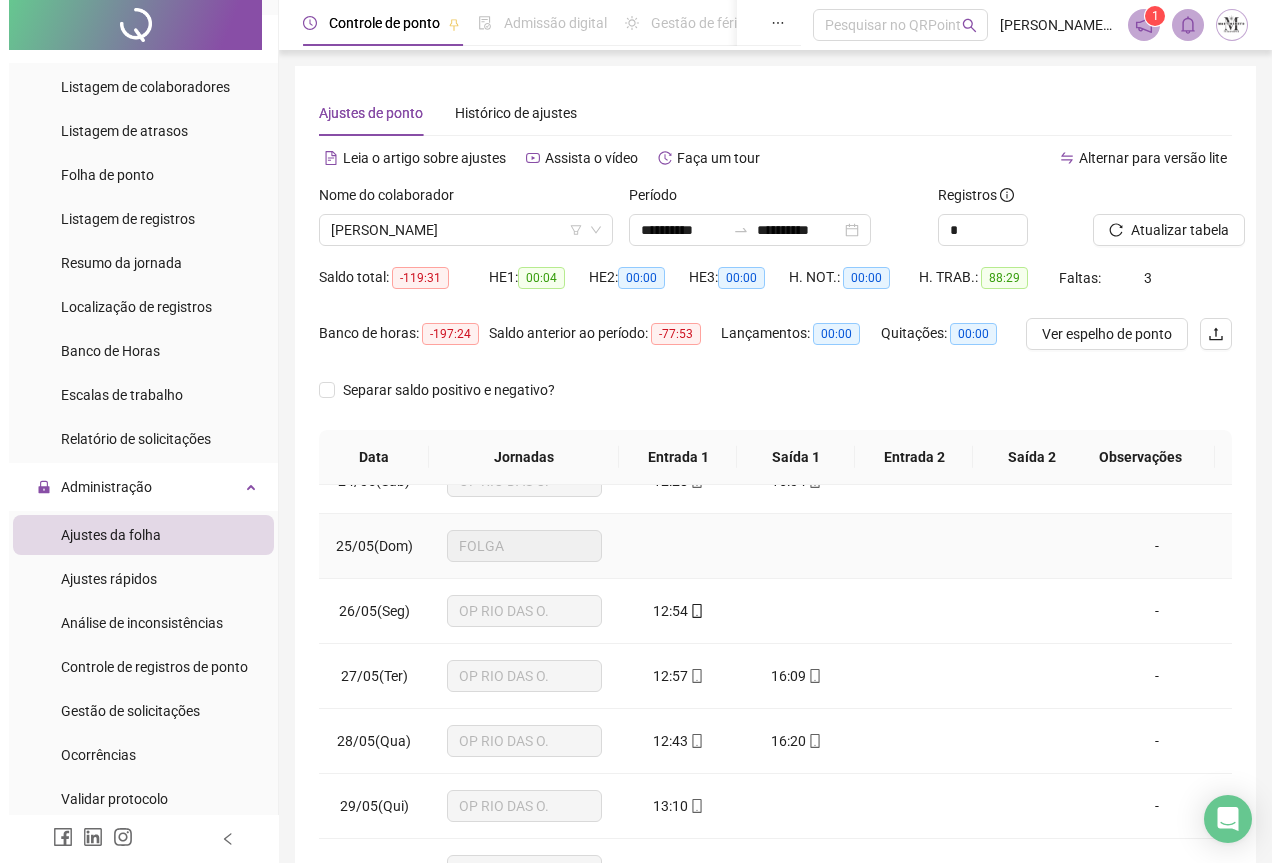 scroll, scrollTop: 1605, scrollLeft: 0, axis: vertical 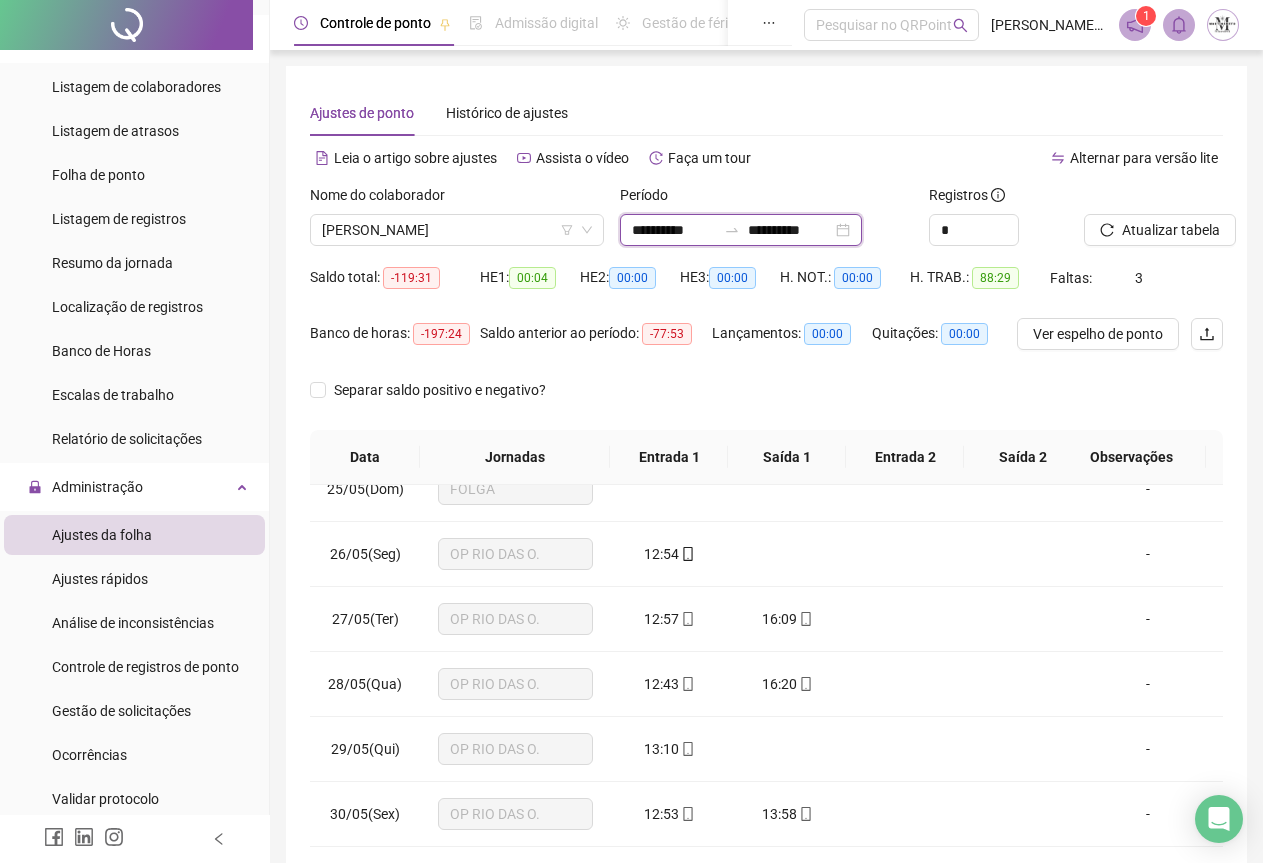 click on "**********" at bounding box center (674, 230) 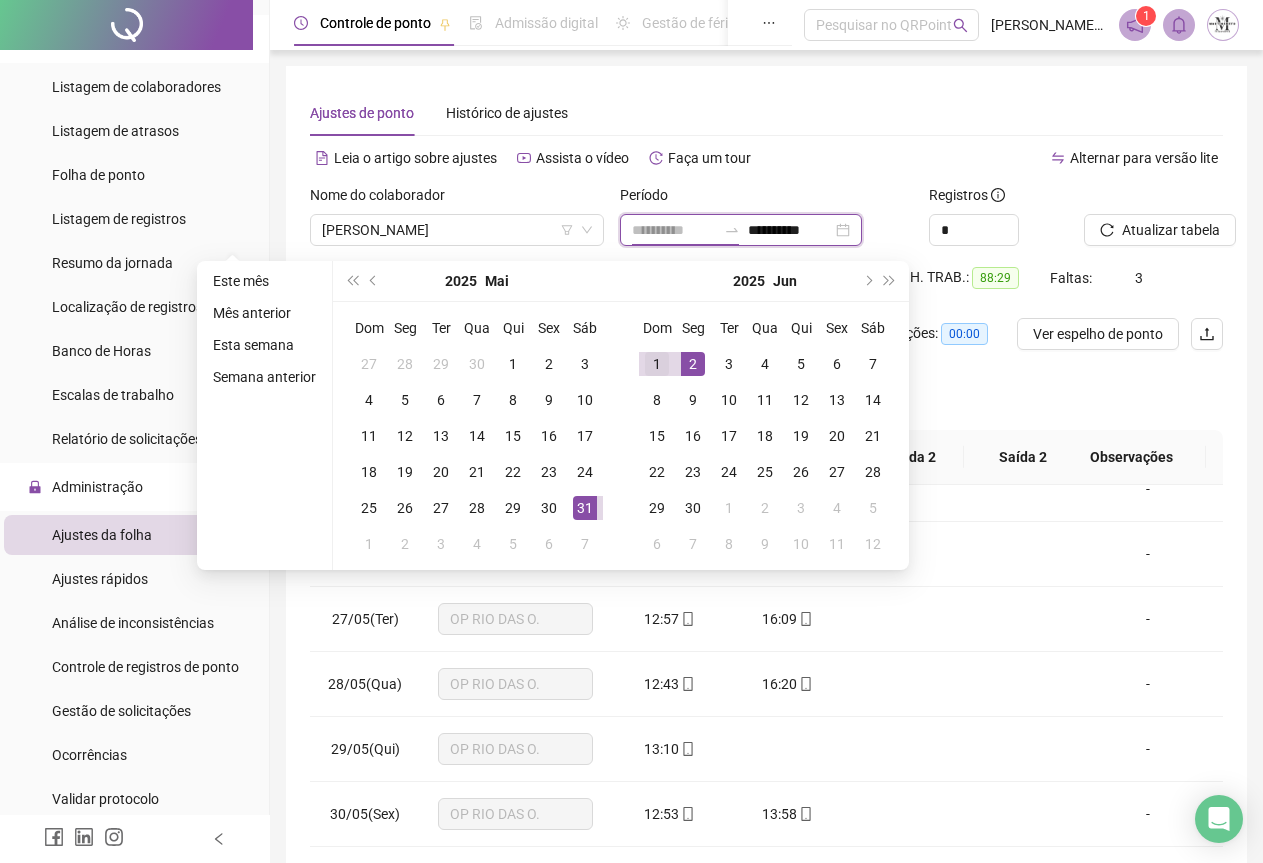 type on "**********" 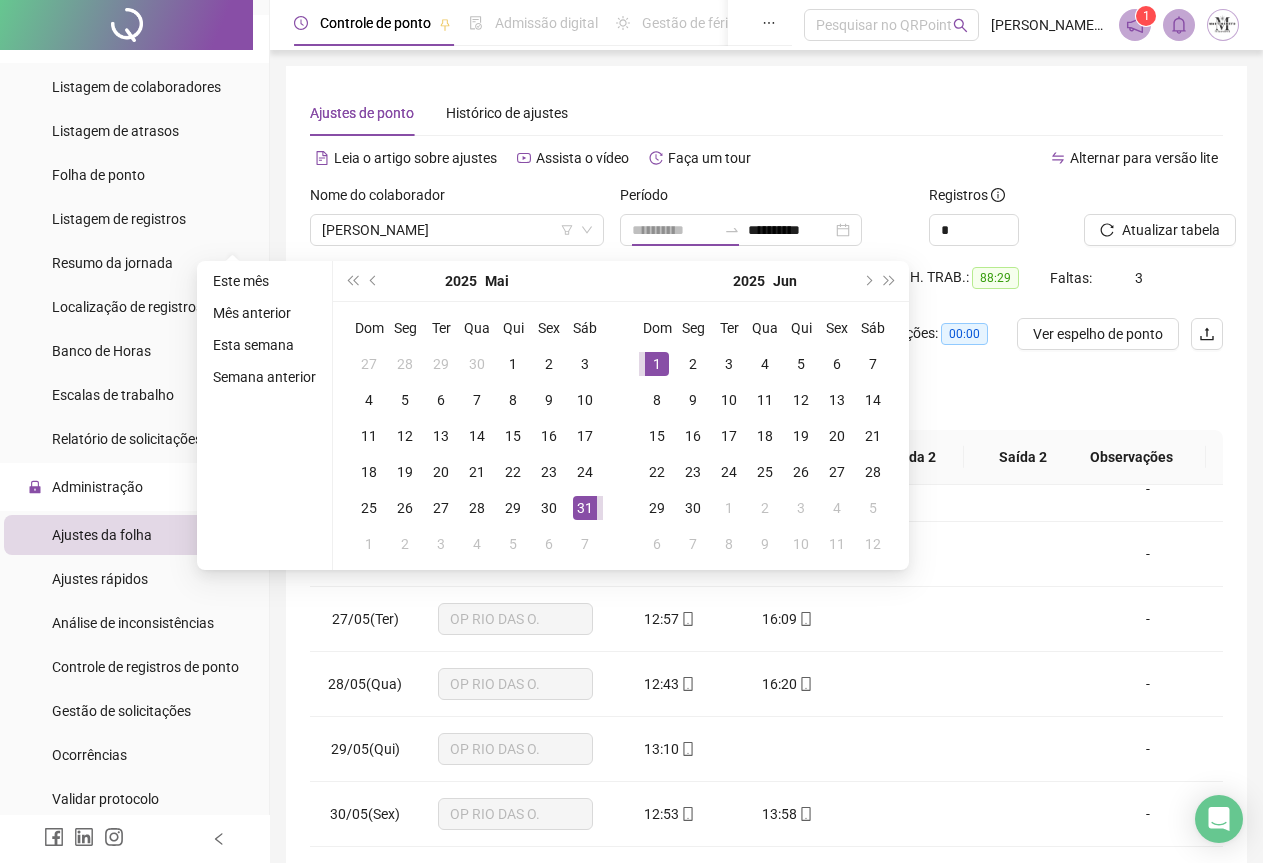 click on "1" at bounding box center [657, 364] 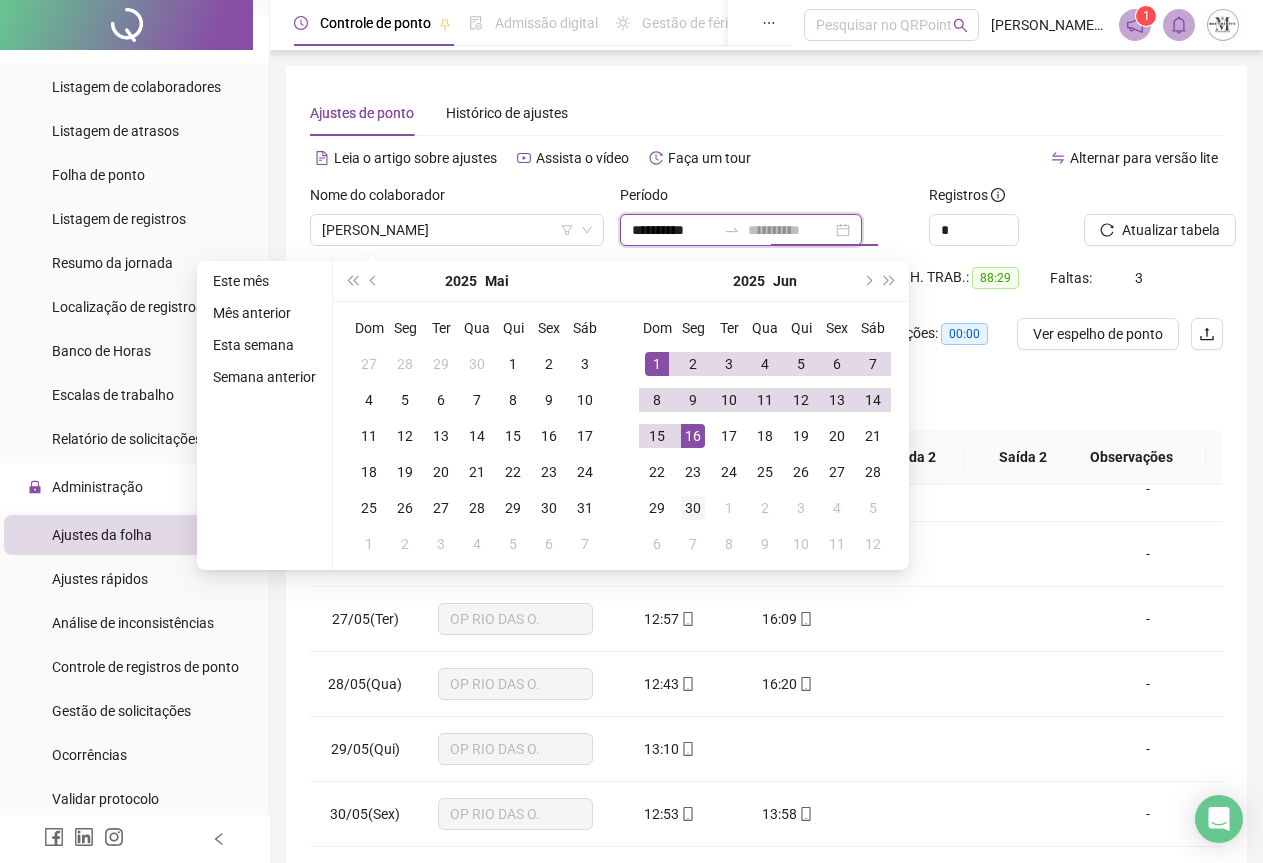 type on "**********" 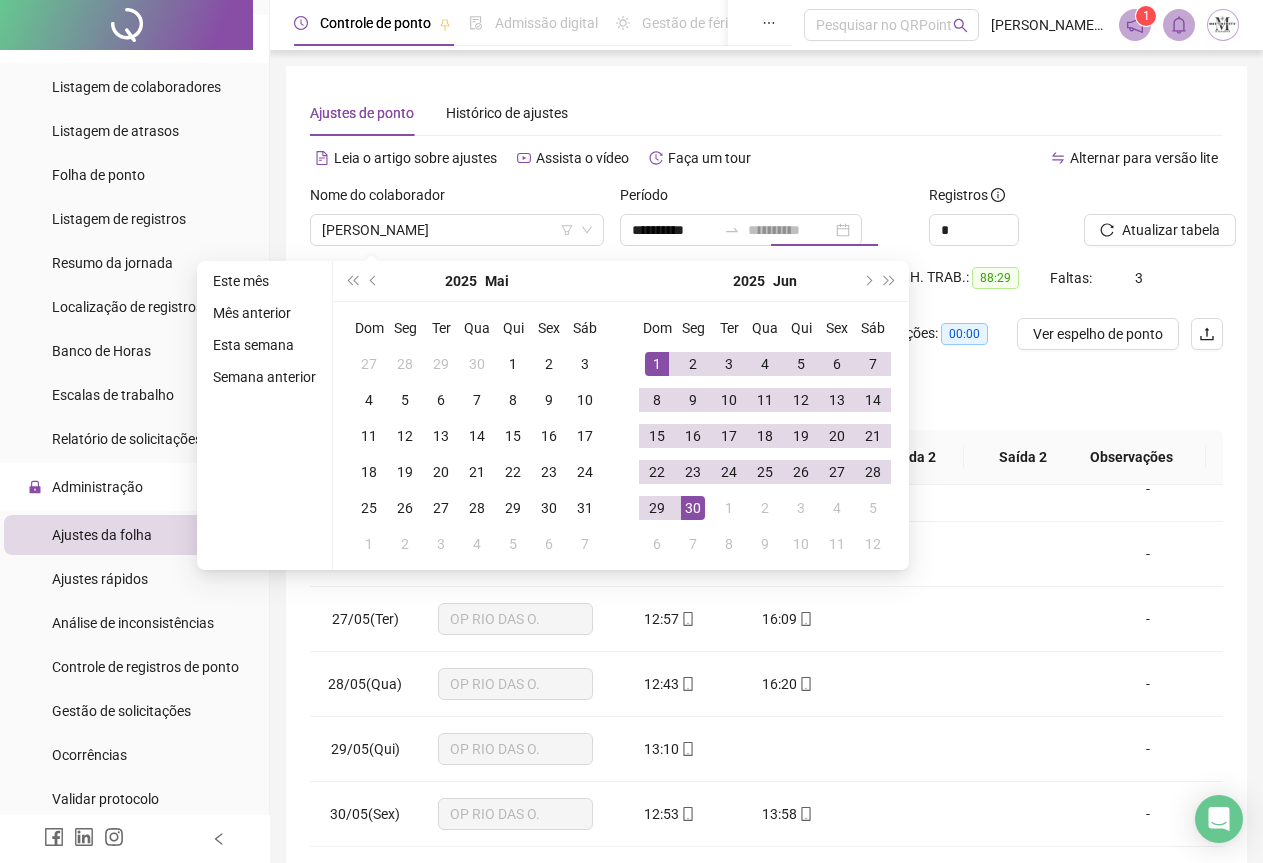 click on "30" at bounding box center [693, 508] 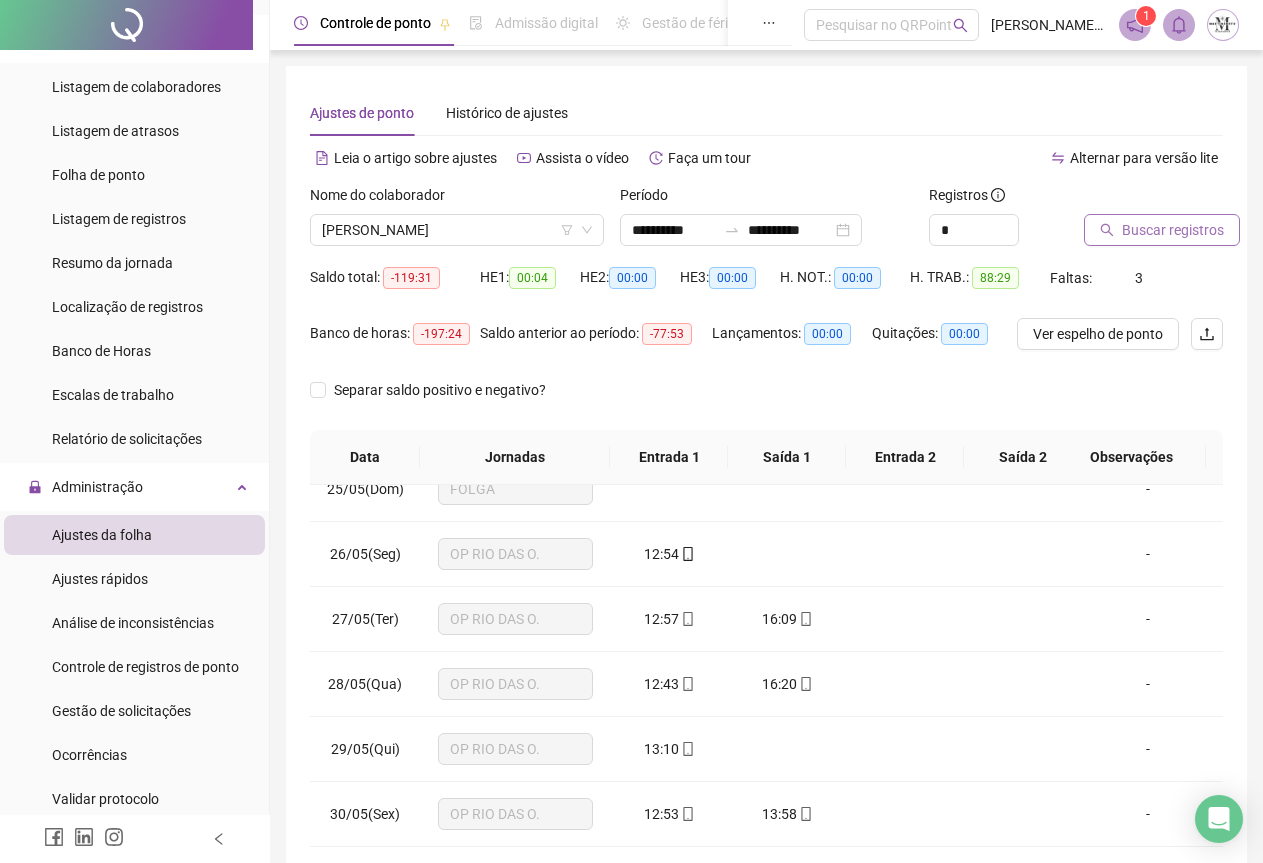click on "Buscar registros" at bounding box center [1173, 230] 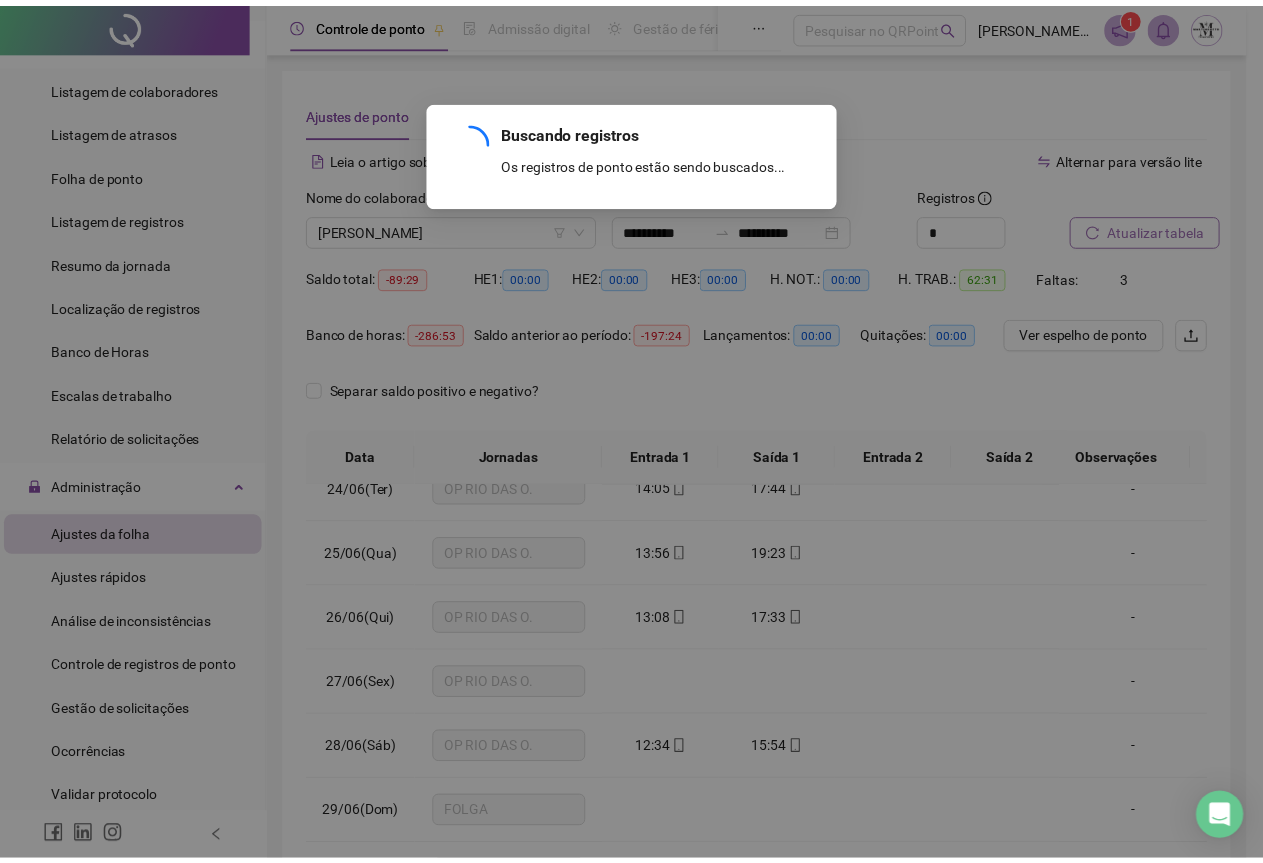 scroll, scrollTop: 1540, scrollLeft: 0, axis: vertical 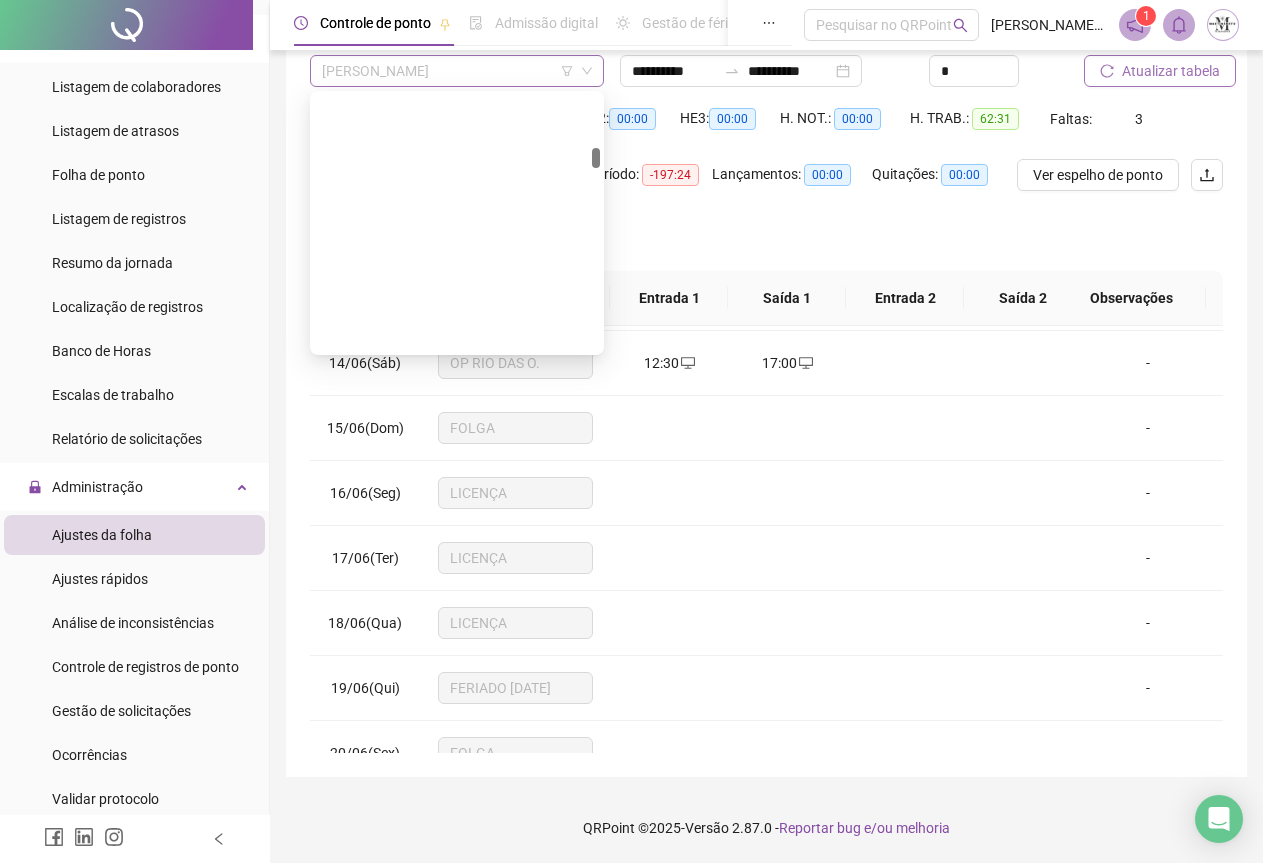 click on "[PERSON_NAME]" at bounding box center [457, 71] 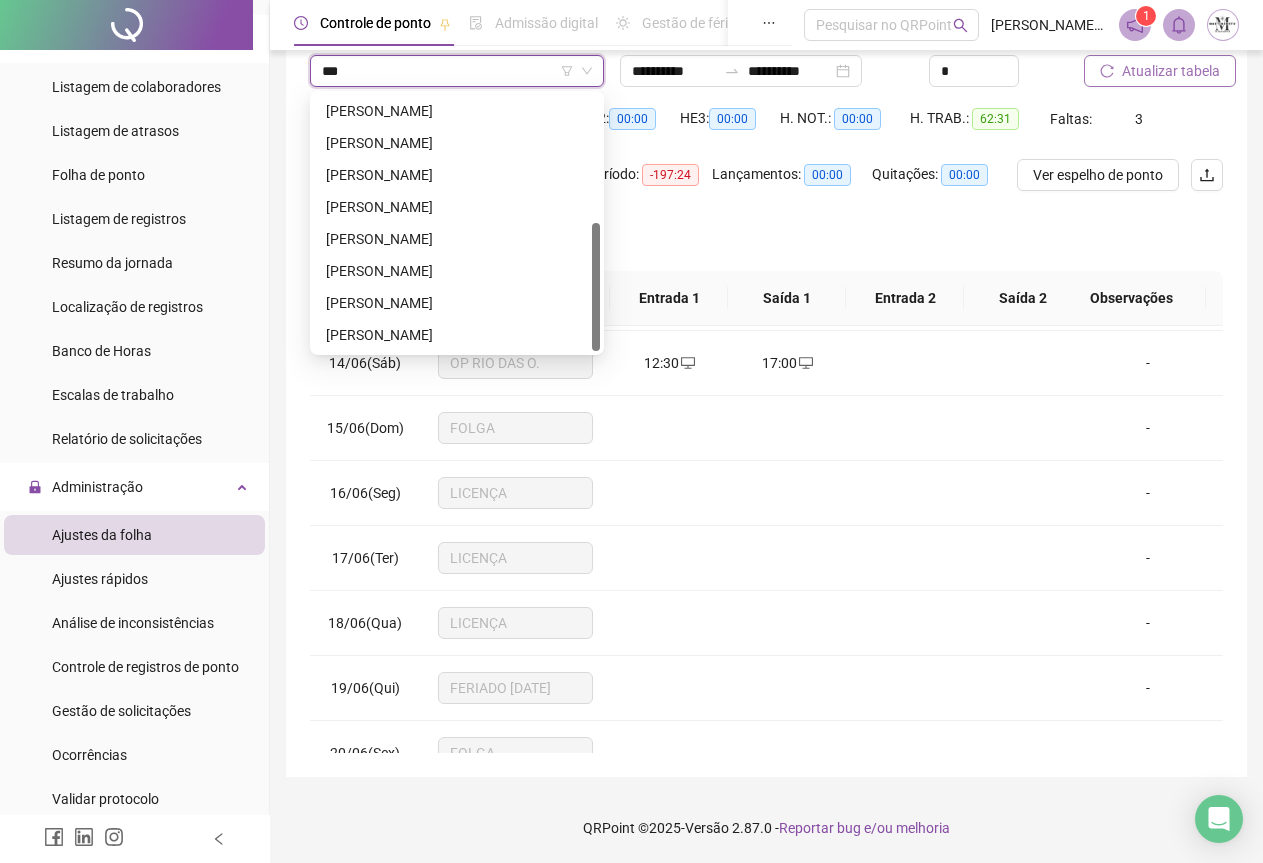 scroll, scrollTop: 0, scrollLeft: 0, axis: both 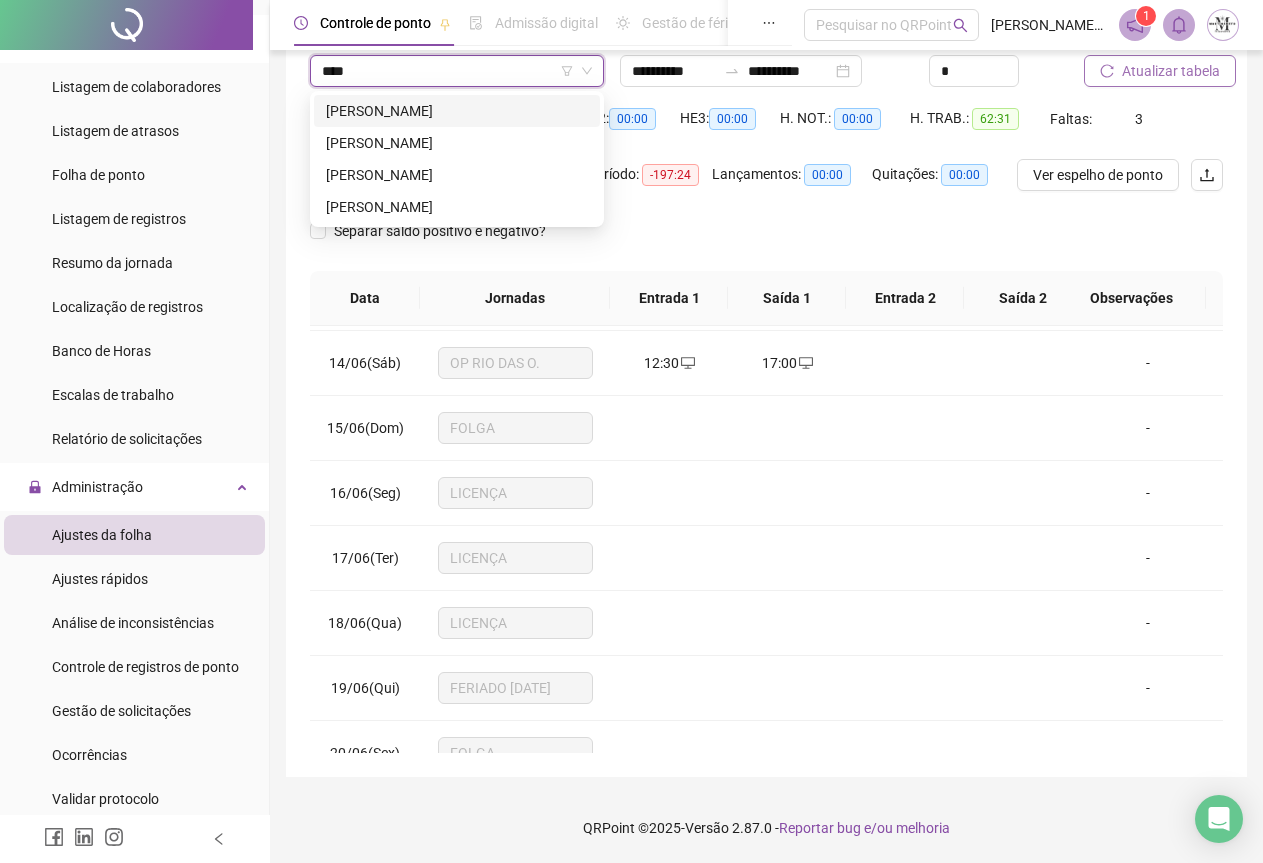 type on "*****" 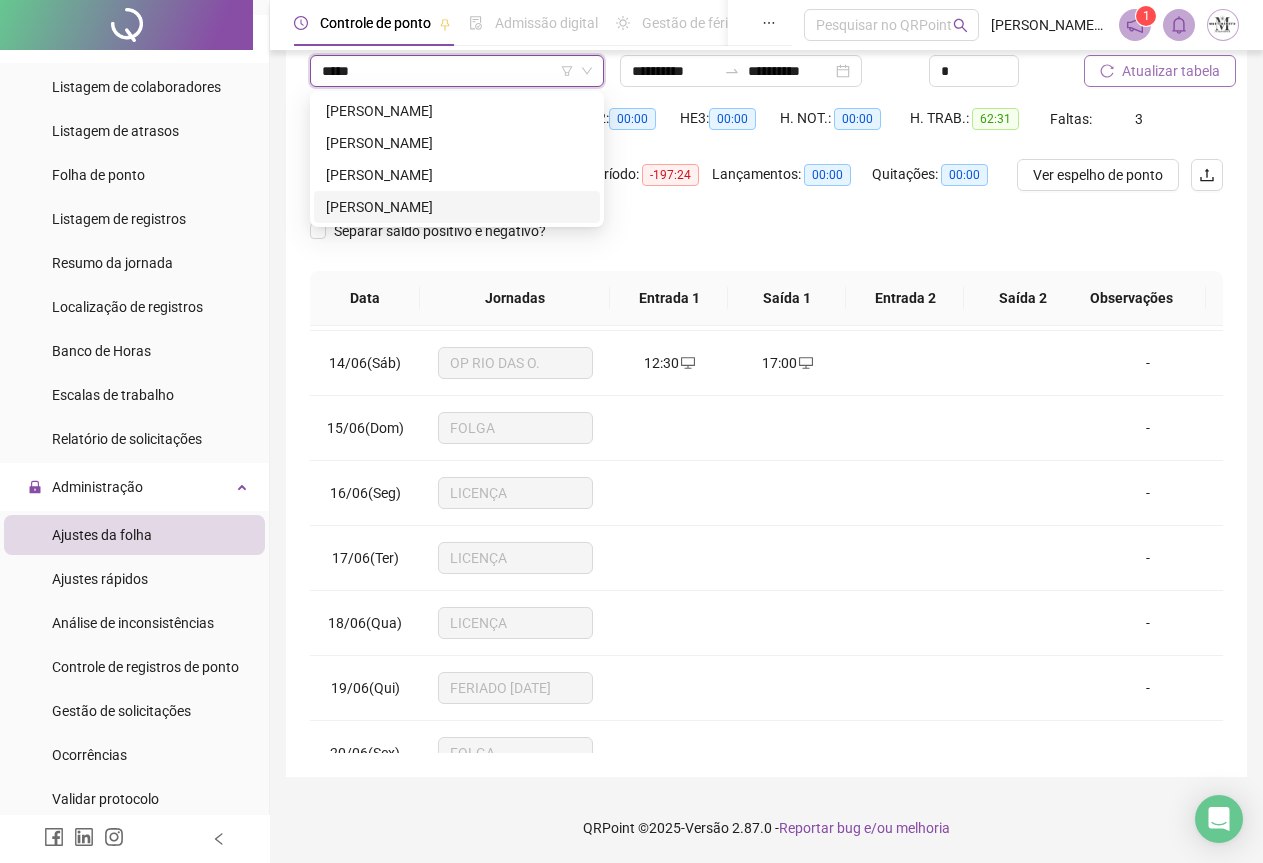 click on "[PERSON_NAME]" at bounding box center [457, 207] 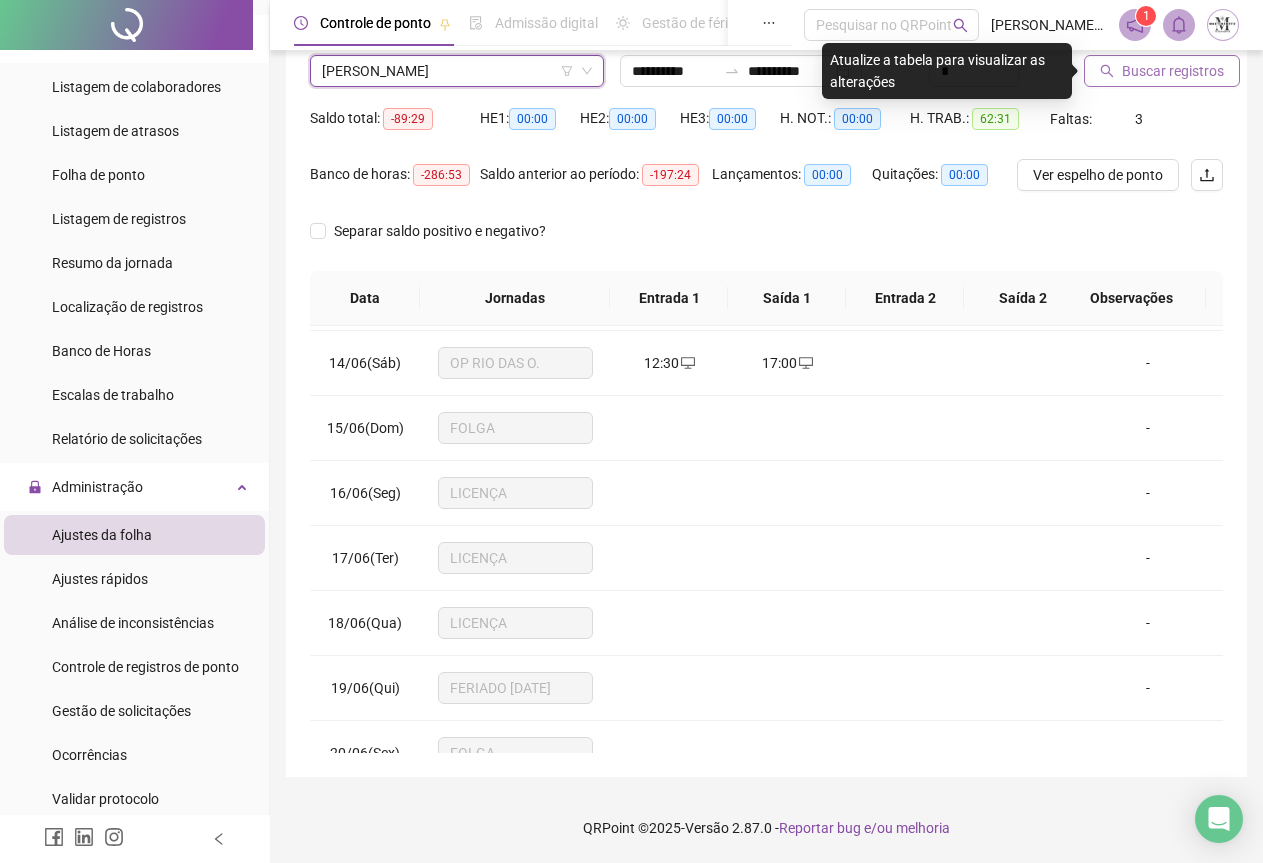 click on "Buscar registros" at bounding box center (1173, 71) 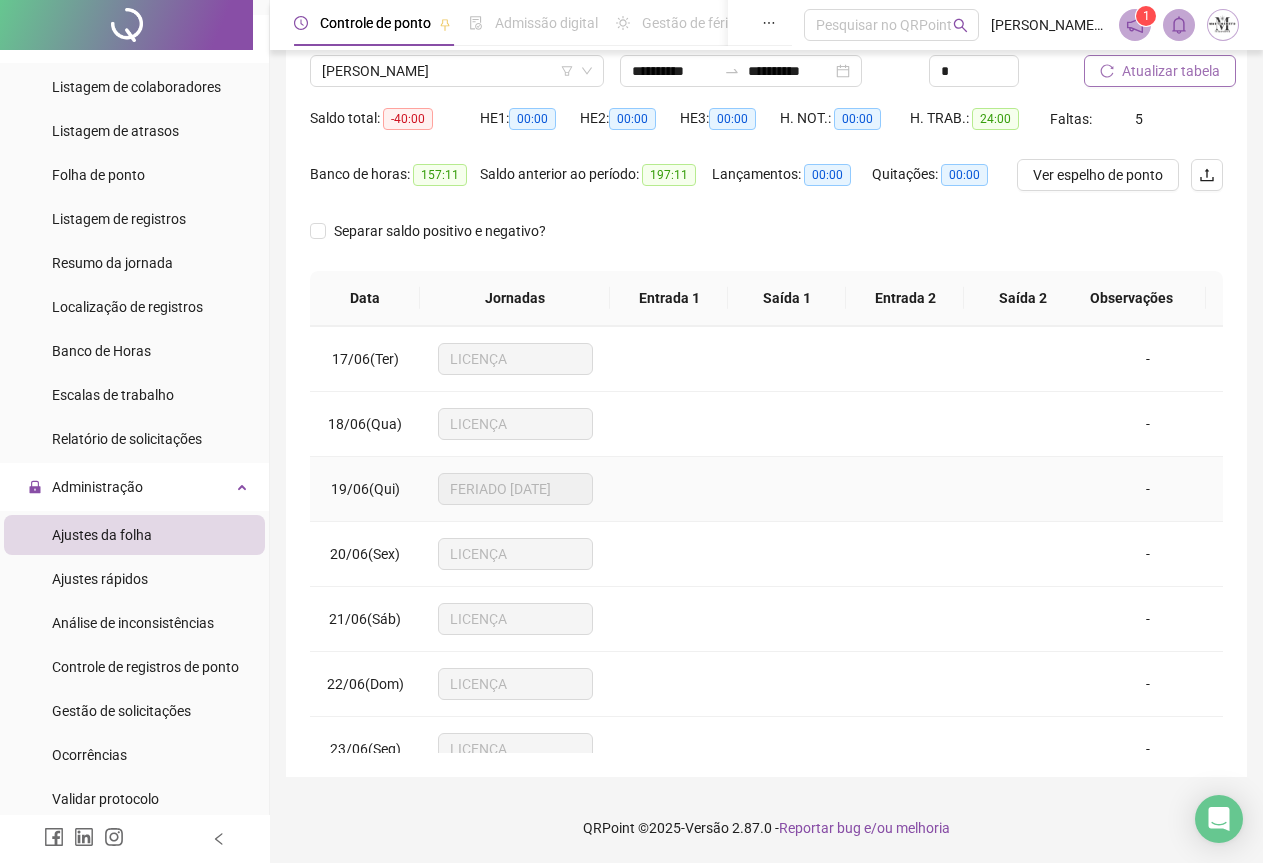 scroll, scrollTop: 1240, scrollLeft: 0, axis: vertical 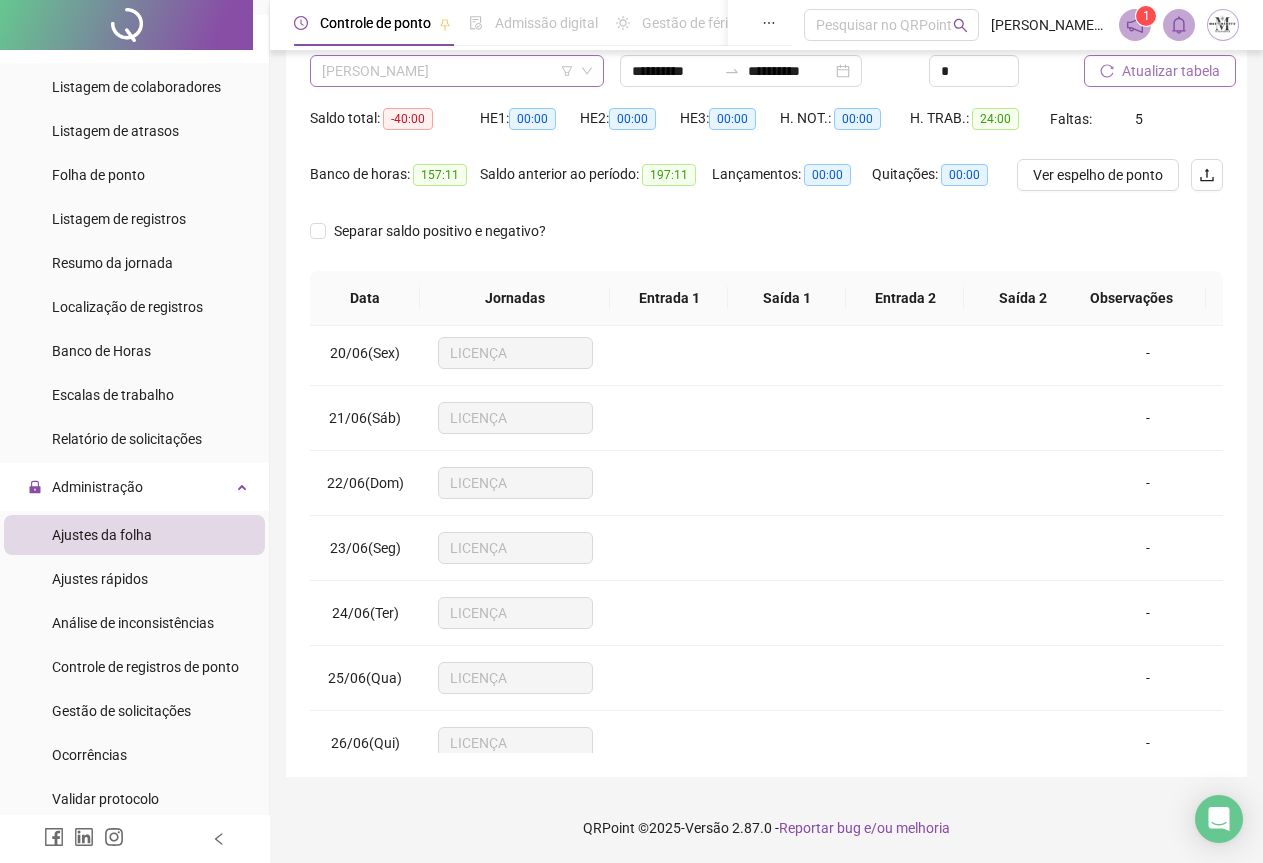 click on "[PERSON_NAME]" at bounding box center [457, 71] 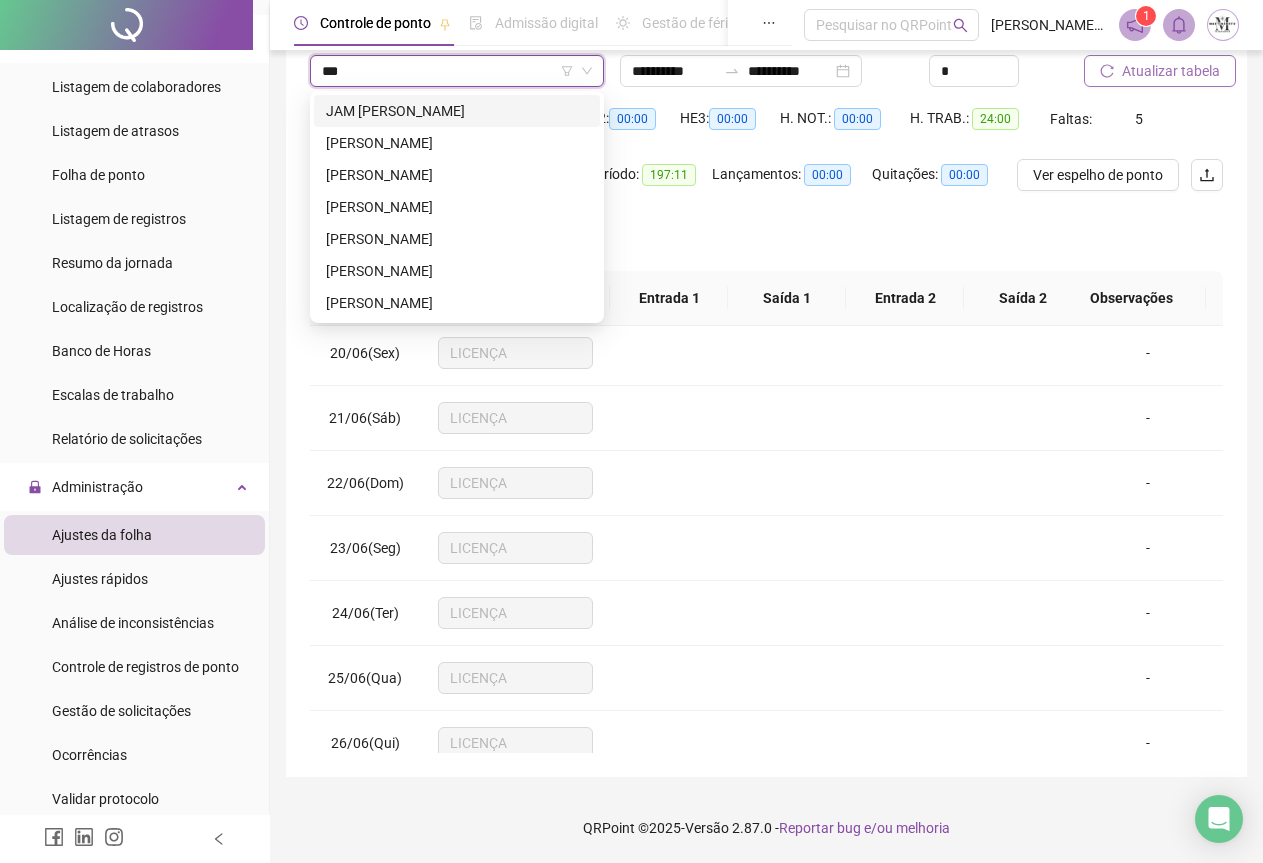 scroll, scrollTop: 0, scrollLeft: 0, axis: both 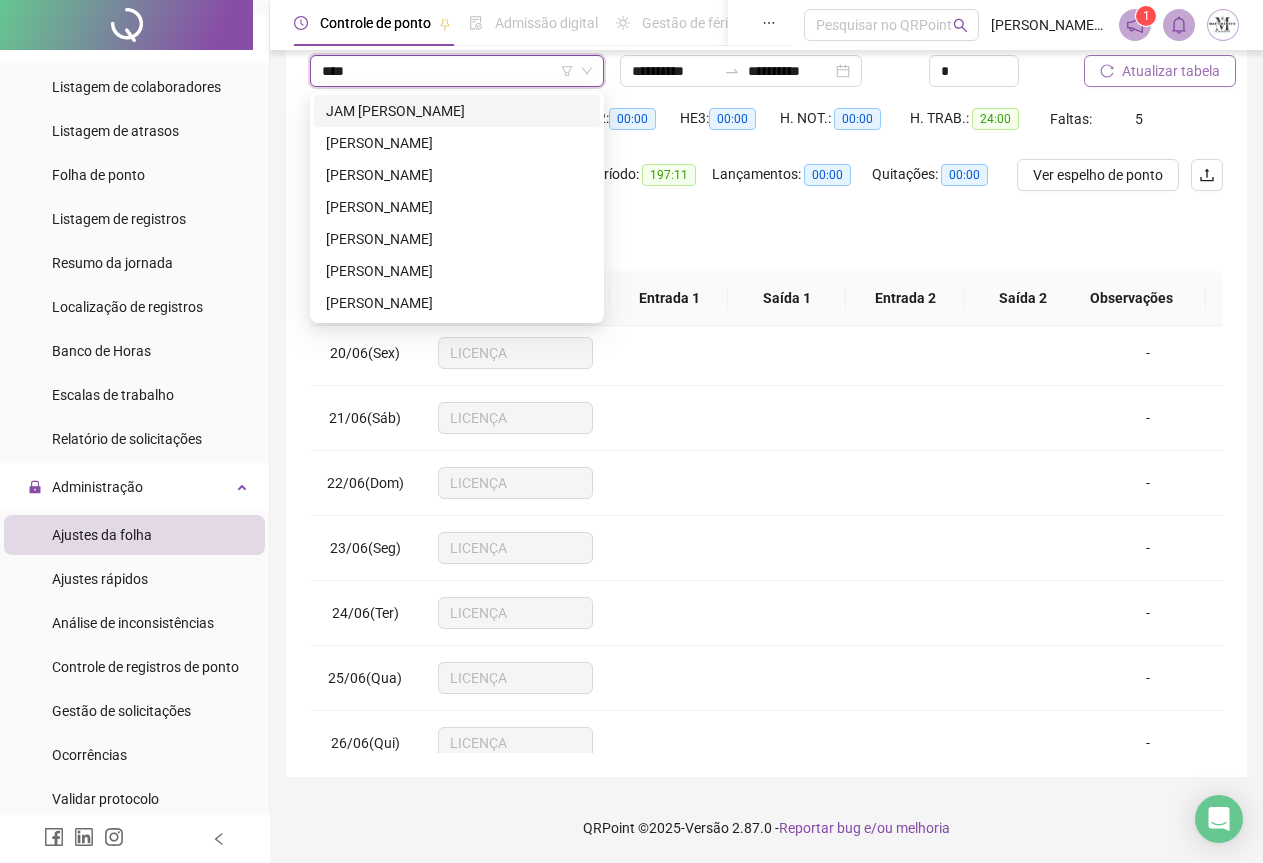 type on "*****" 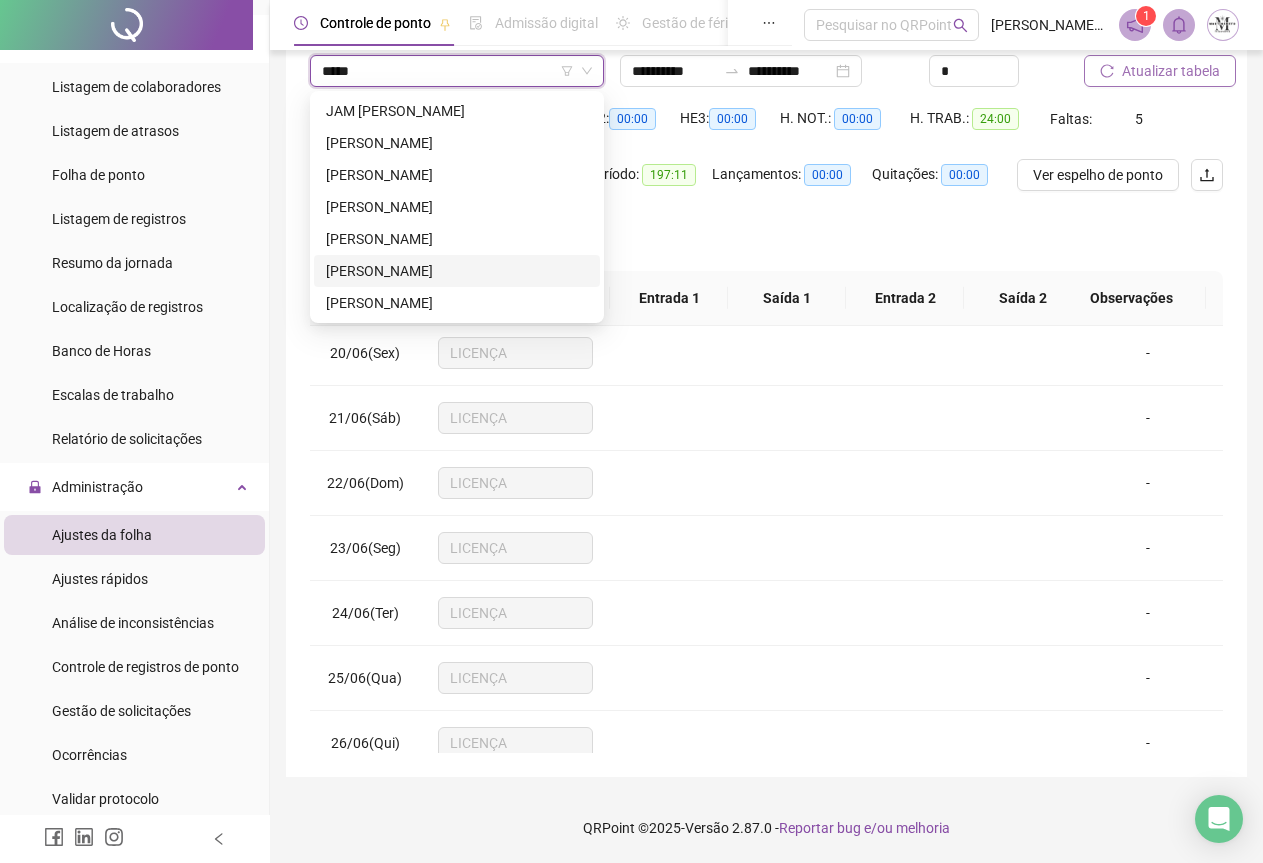 click on "[PERSON_NAME]" at bounding box center (457, 271) 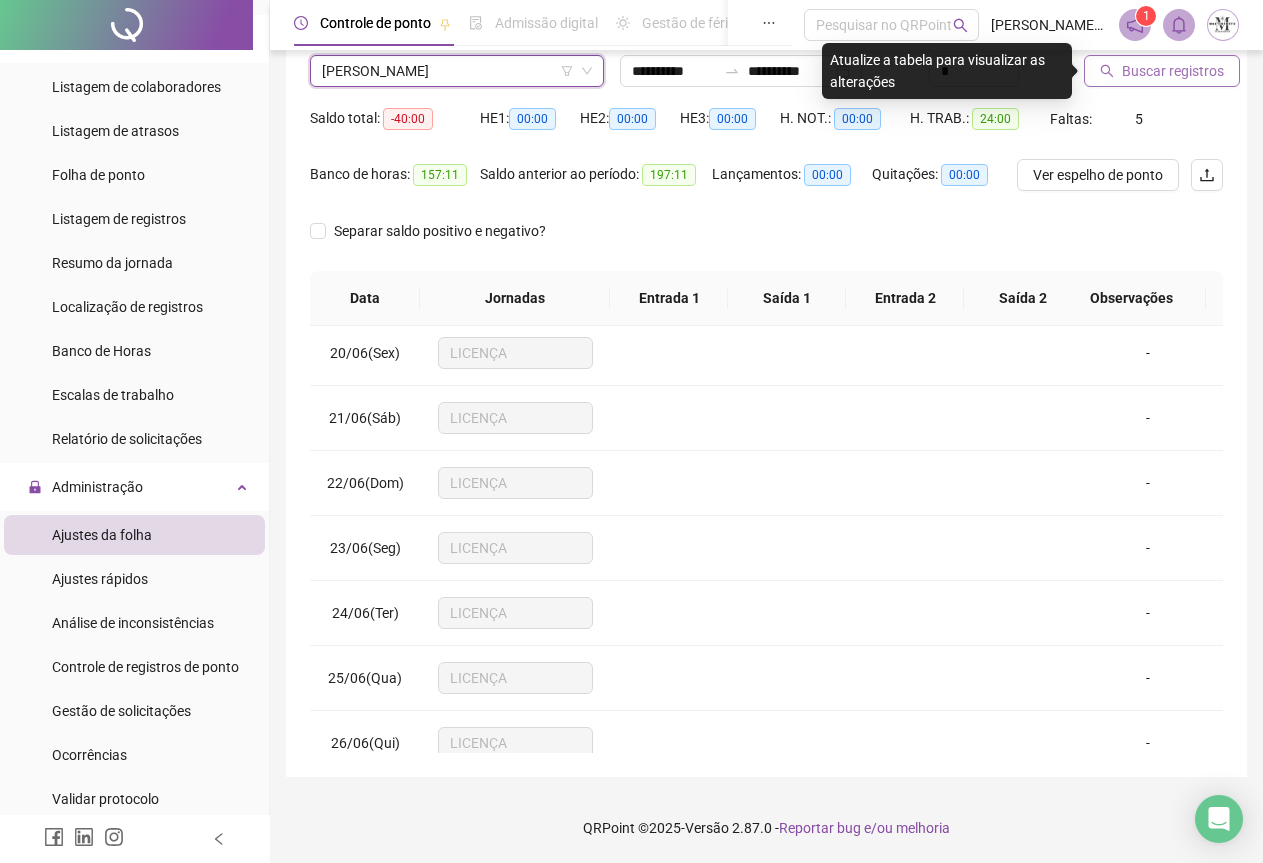 click on "Buscar registros" at bounding box center [1173, 71] 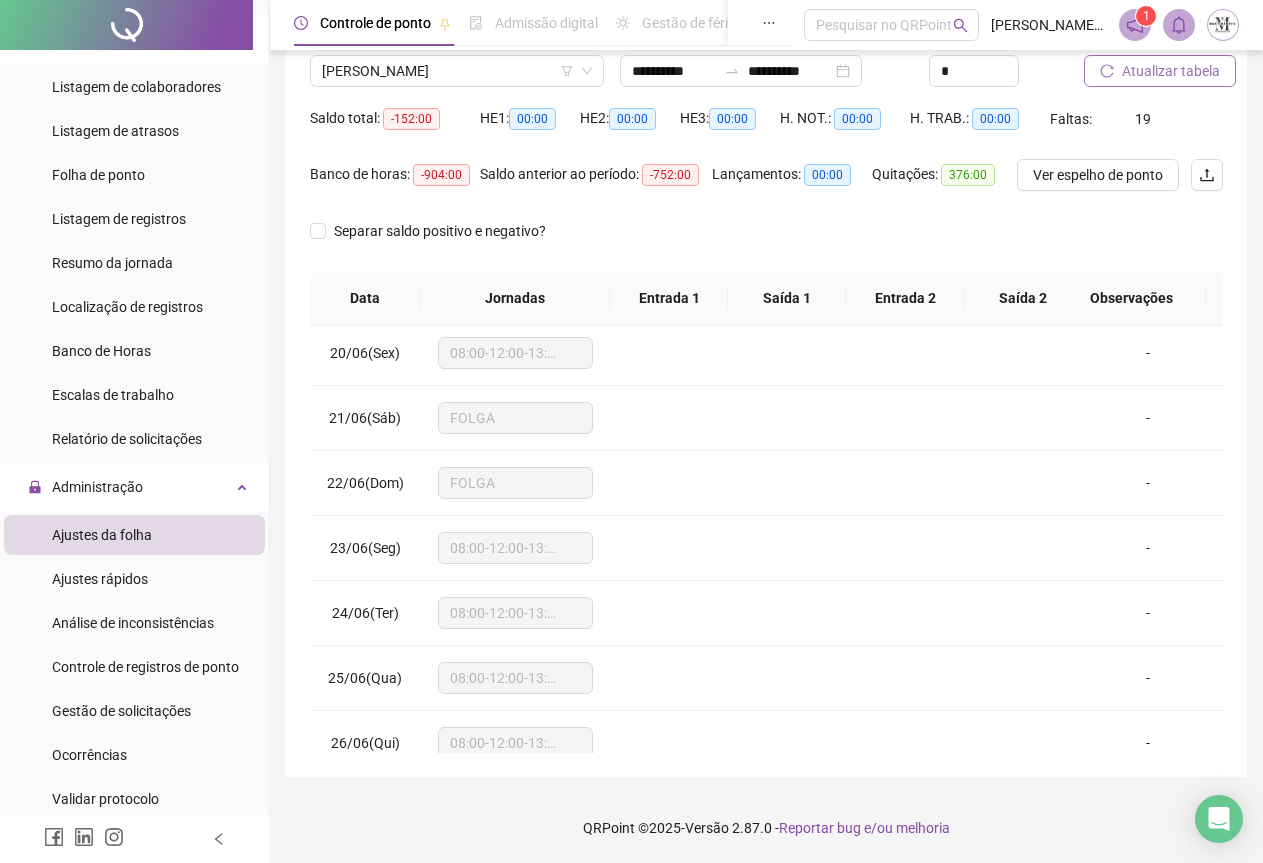 click on "Atualizar tabela" at bounding box center [1171, 71] 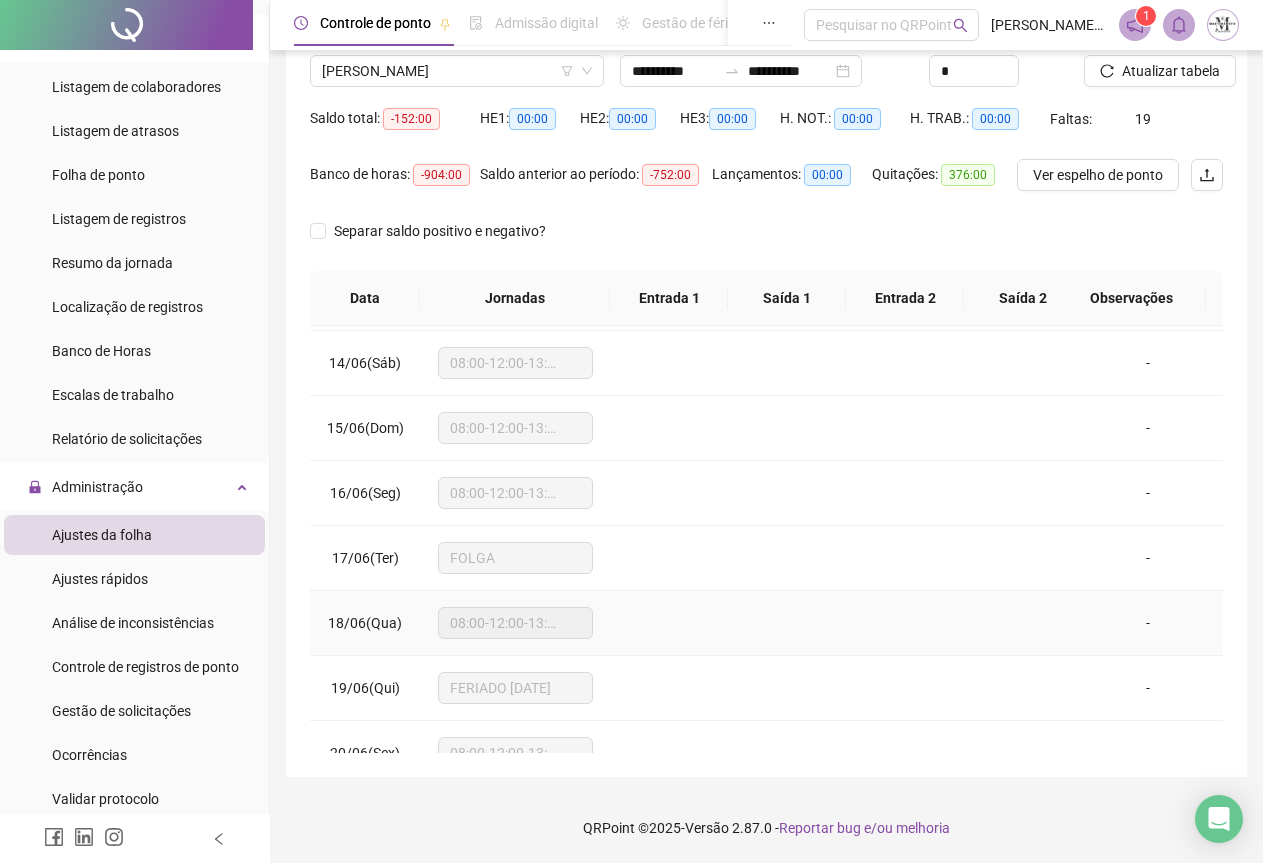 scroll, scrollTop: 740, scrollLeft: 0, axis: vertical 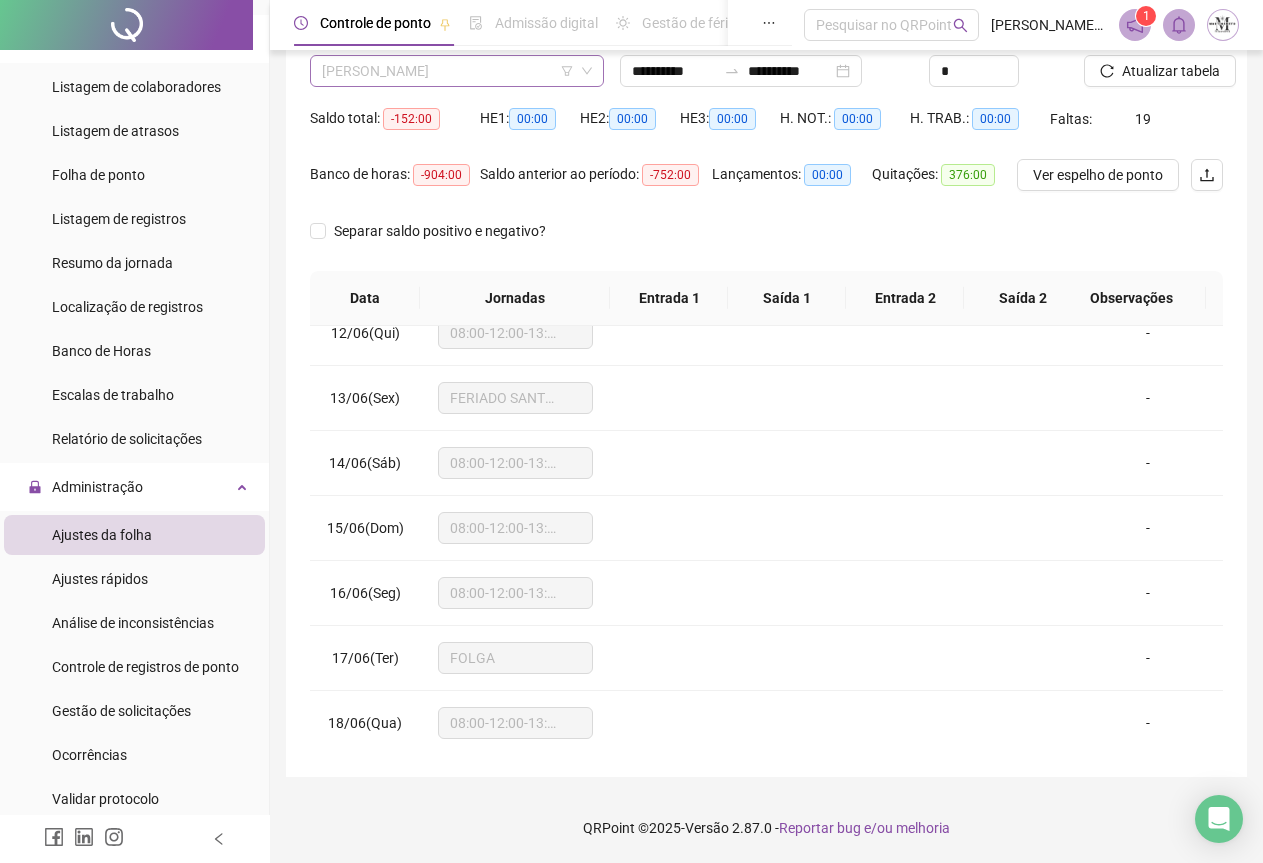 click on "[PERSON_NAME]" at bounding box center (457, 71) 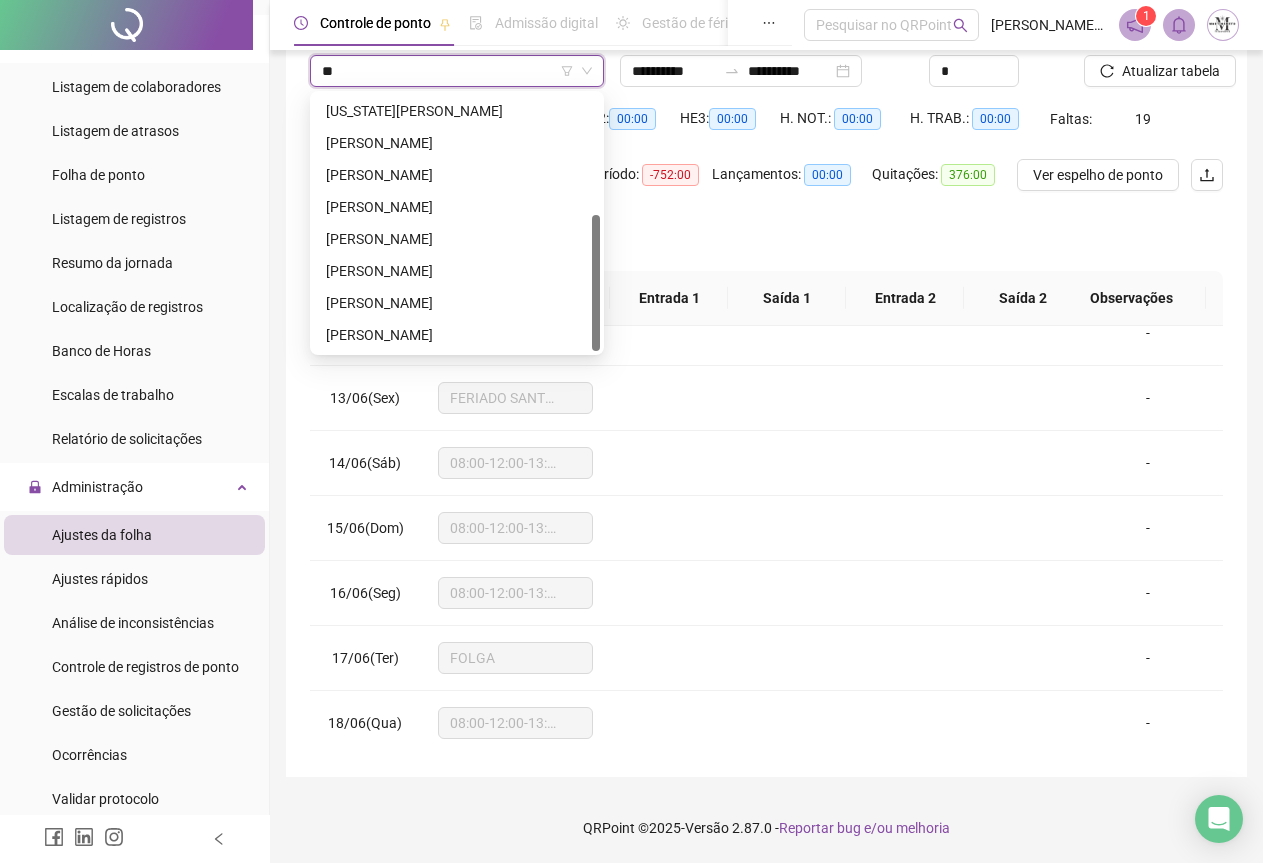 scroll, scrollTop: 0, scrollLeft: 0, axis: both 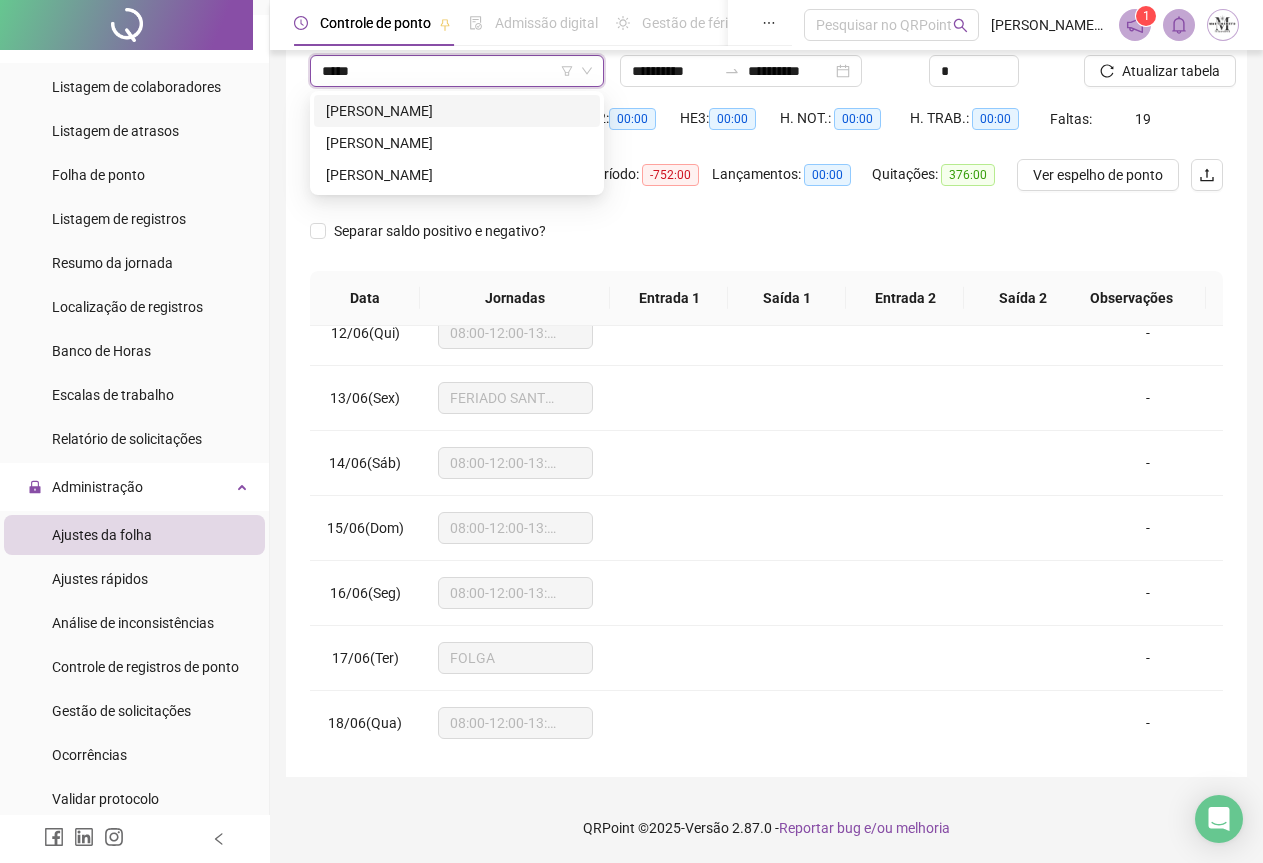 type on "******" 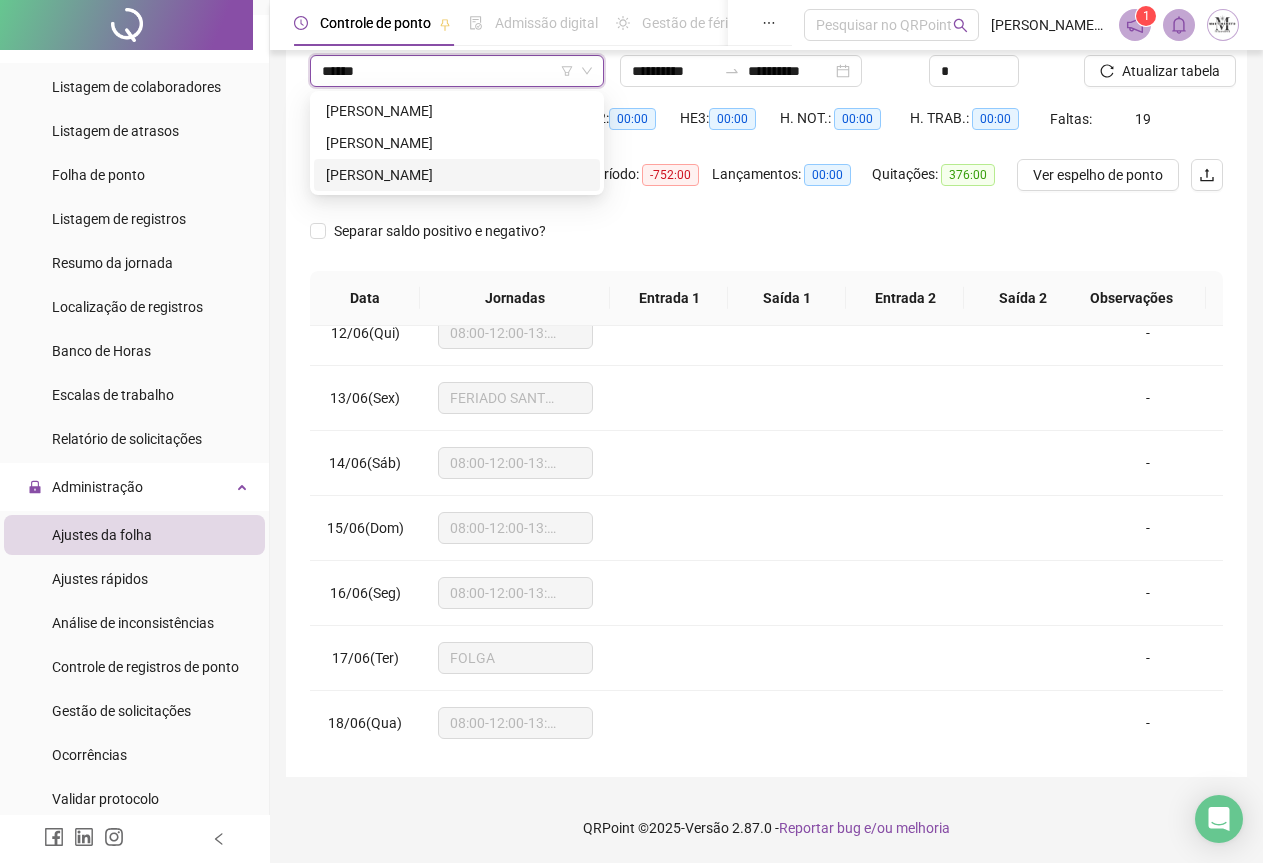 click on "[PERSON_NAME]" at bounding box center [457, 175] 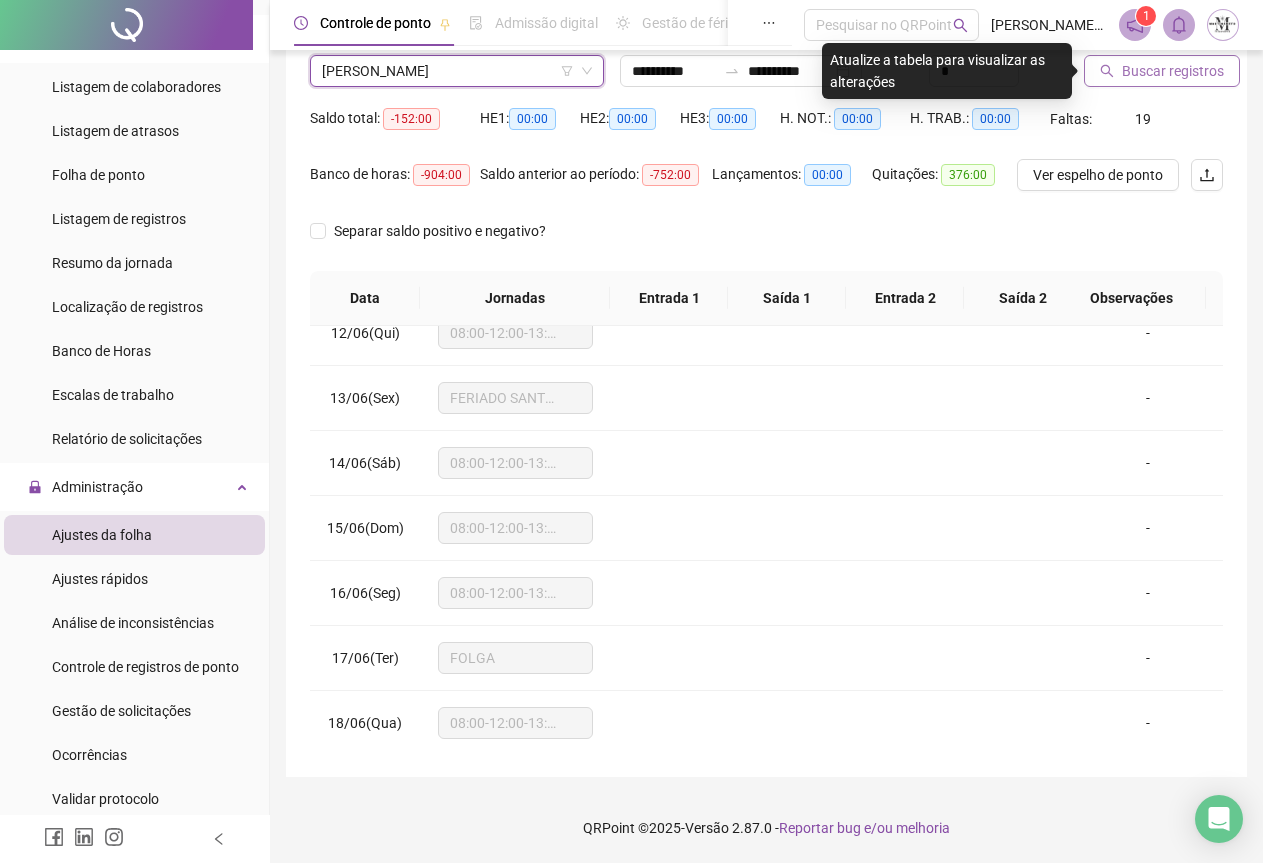 click on "Buscar registros" at bounding box center [1173, 71] 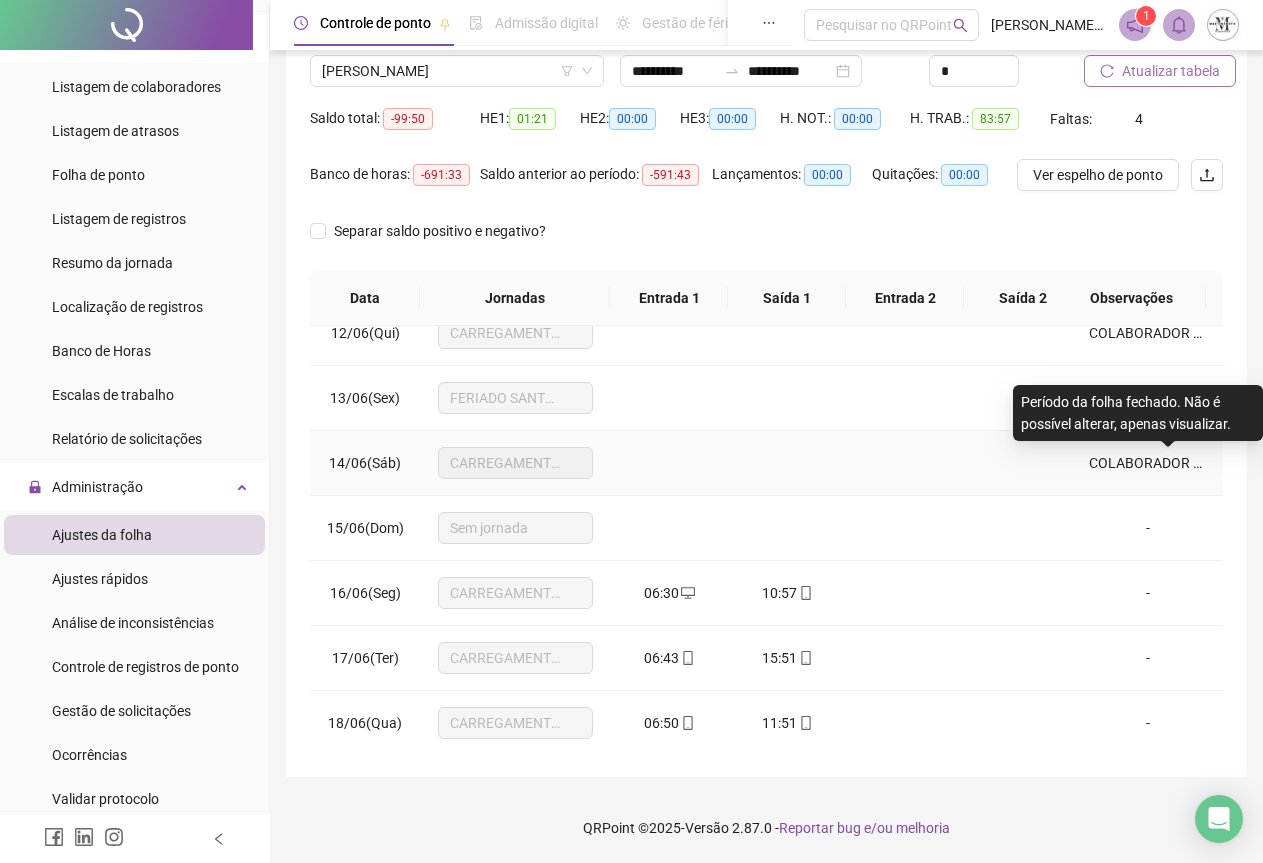 click on "COLABORADOR REGISTRAR O PONTO ENTRADA E SAÍDA" at bounding box center (1268, 463) 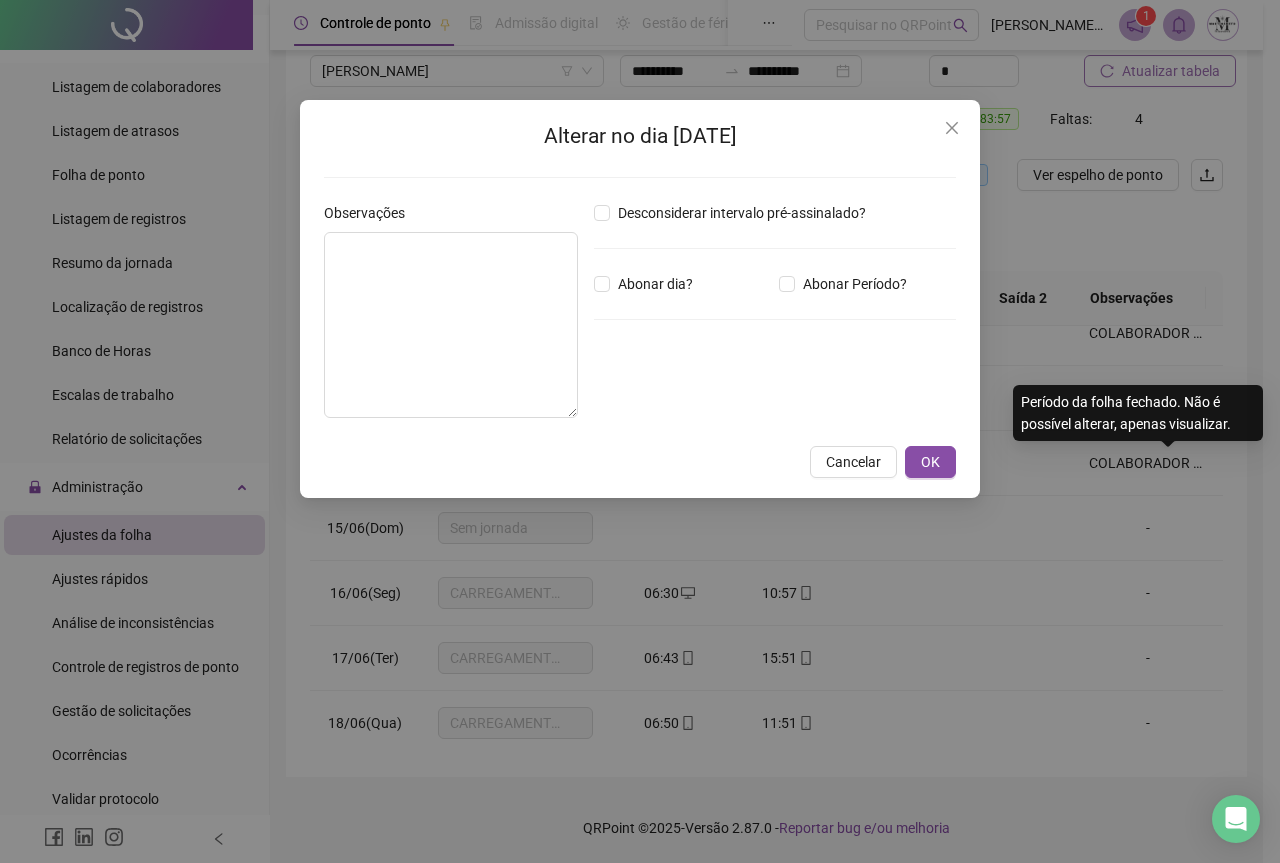 type on "**********" 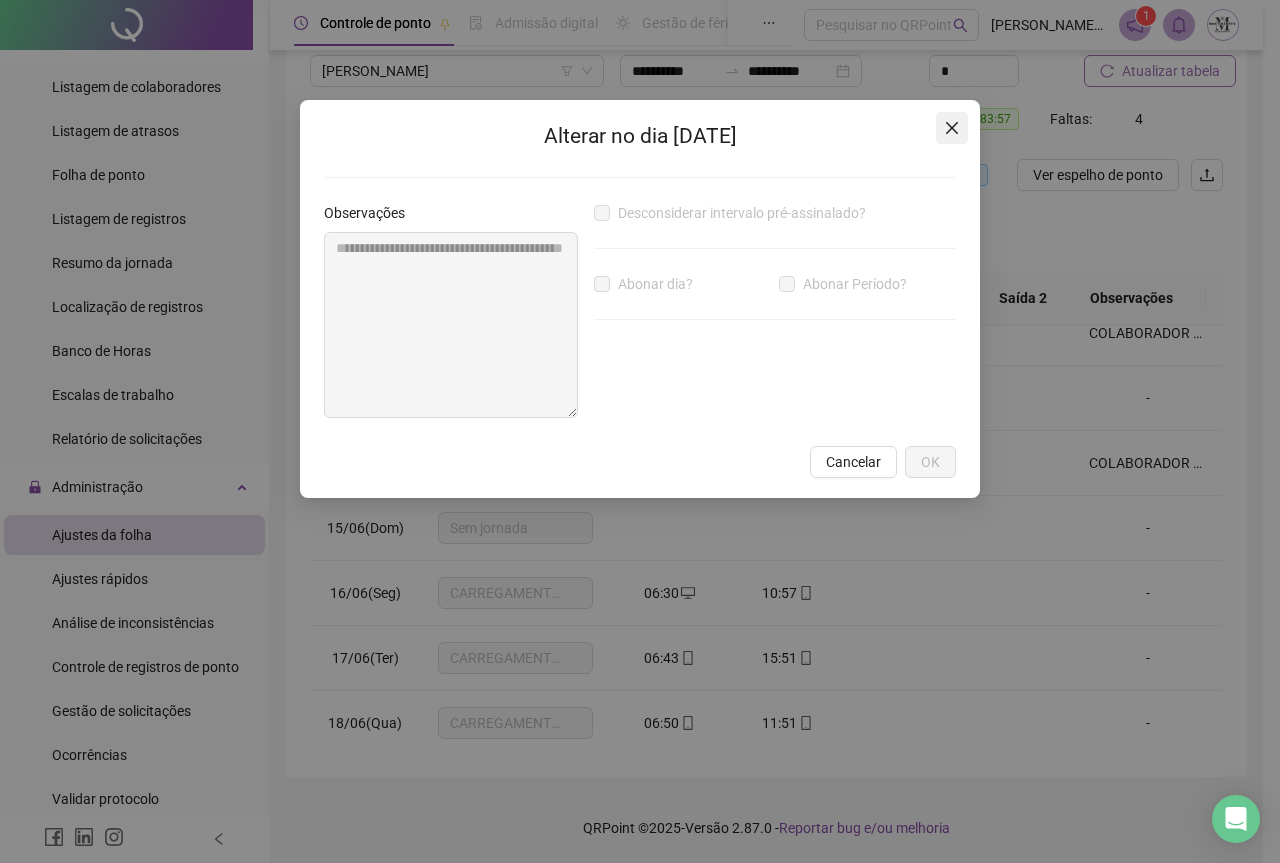 click 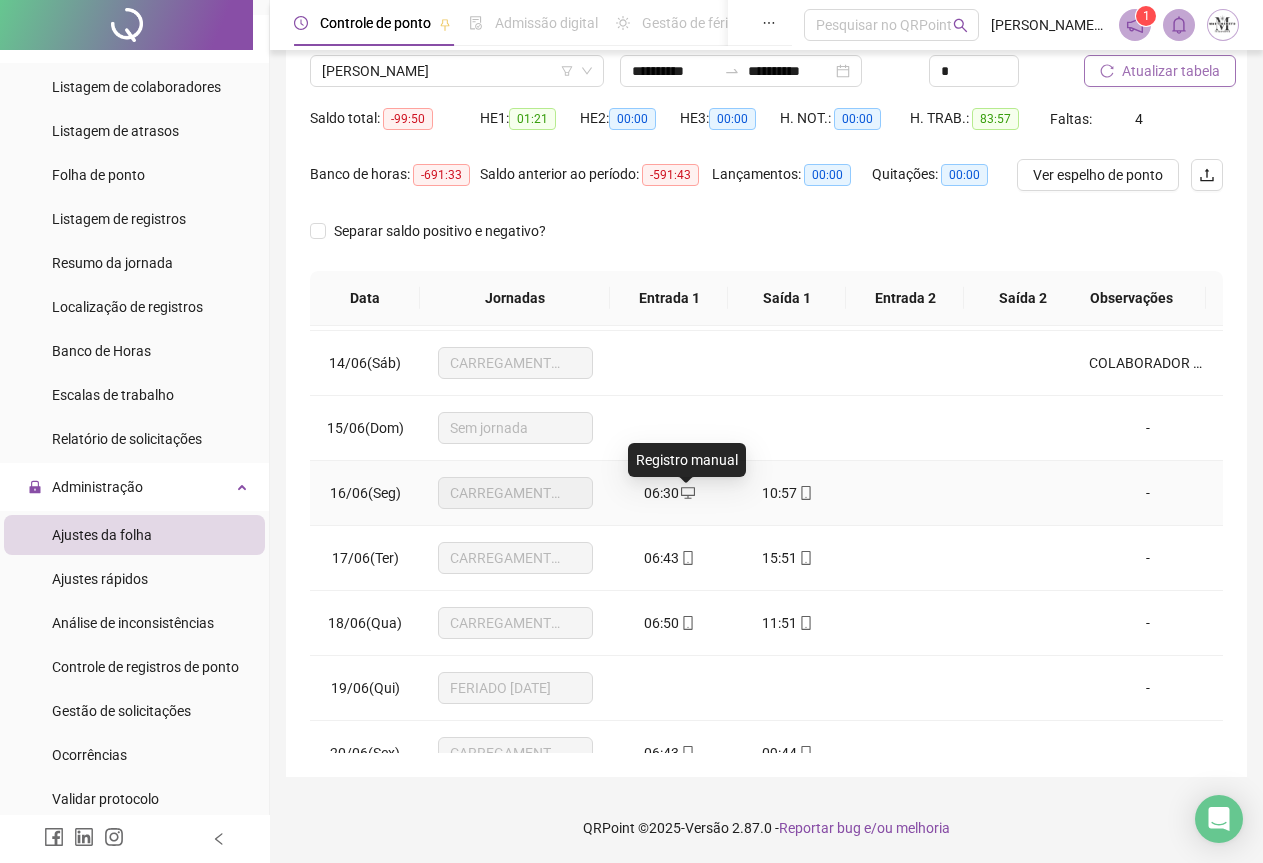 scroll, scrollTop: 740, scrollLeft: 0, axis: vertical 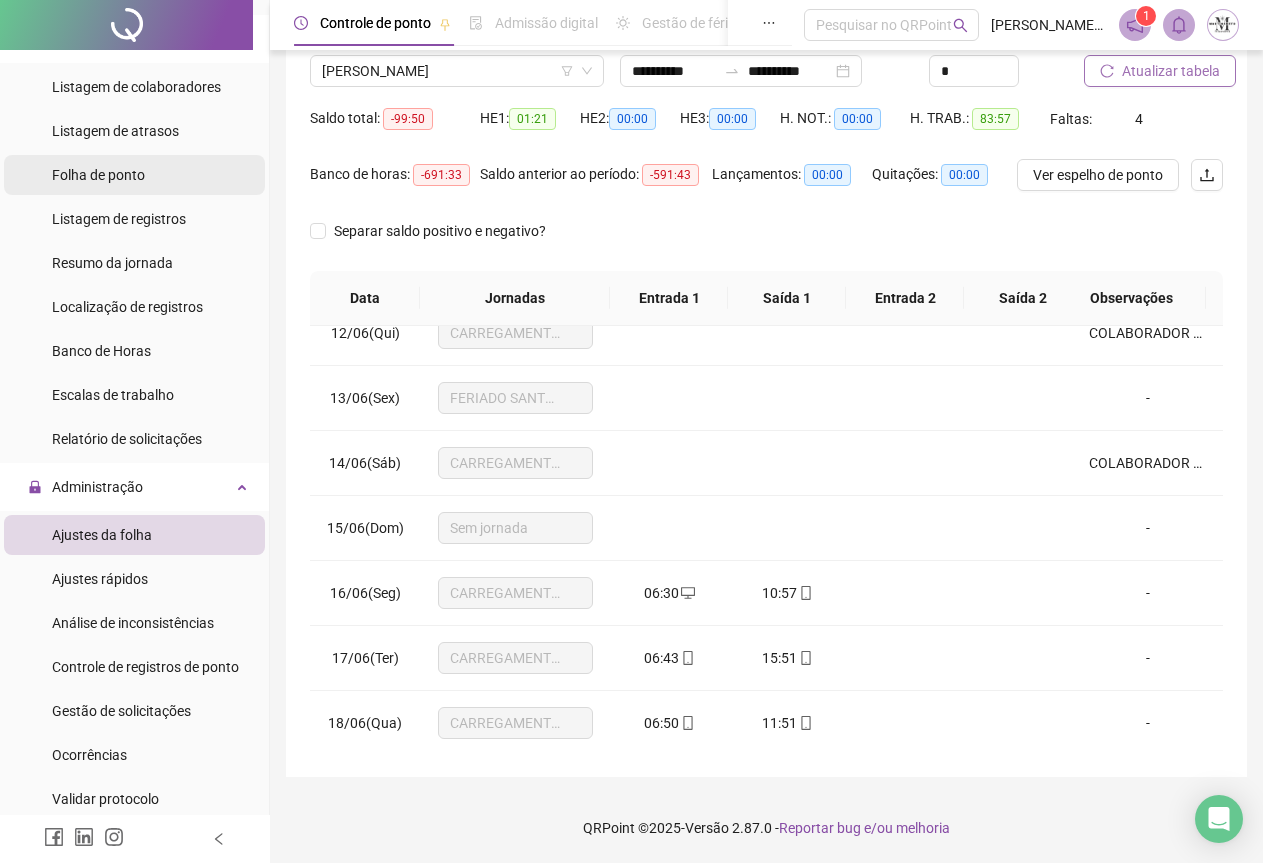 click on "Folha de ponto" at bounding box center (98, 175) 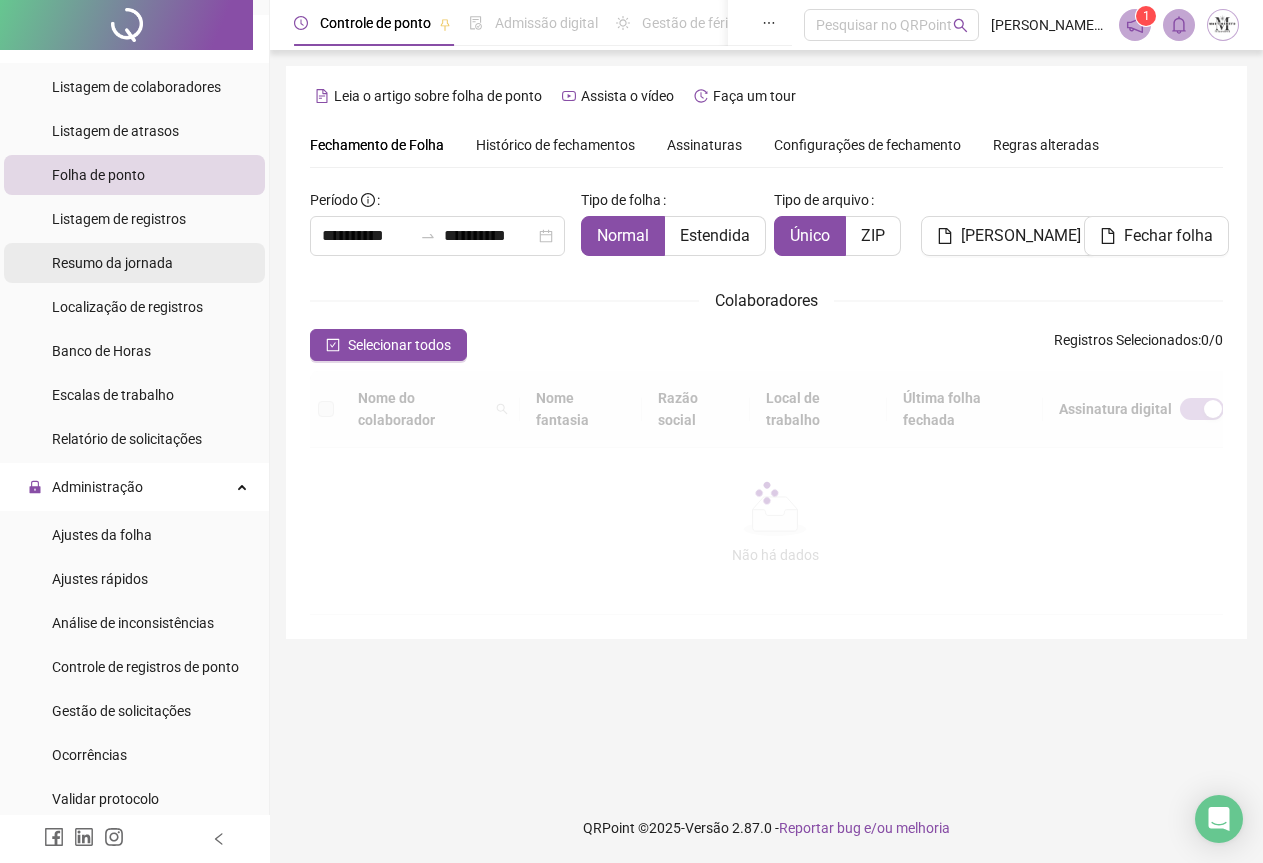 scroll, scrollTop: 0, scrollLeft: 0, axis: both 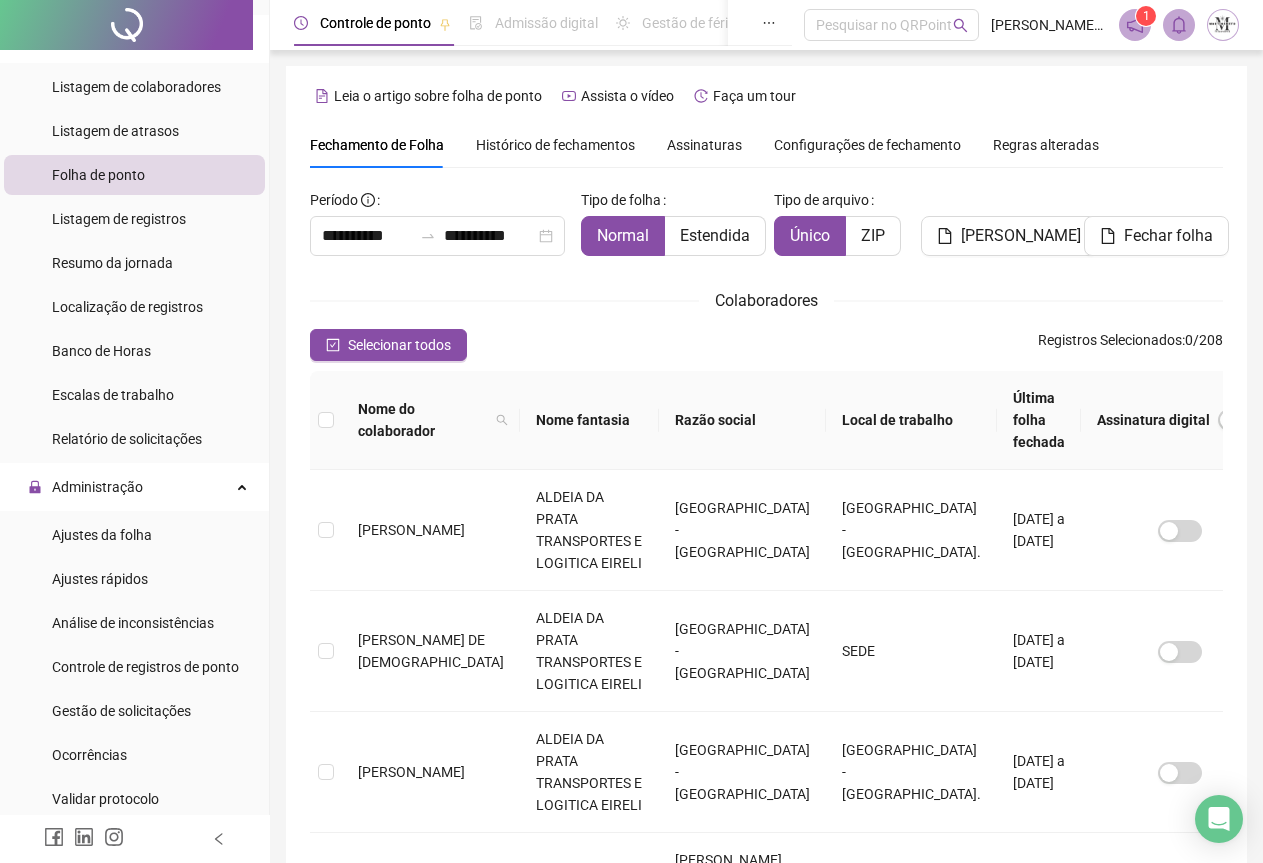 click on "Histórico de fechamentos" at bounding box center (555, 145) 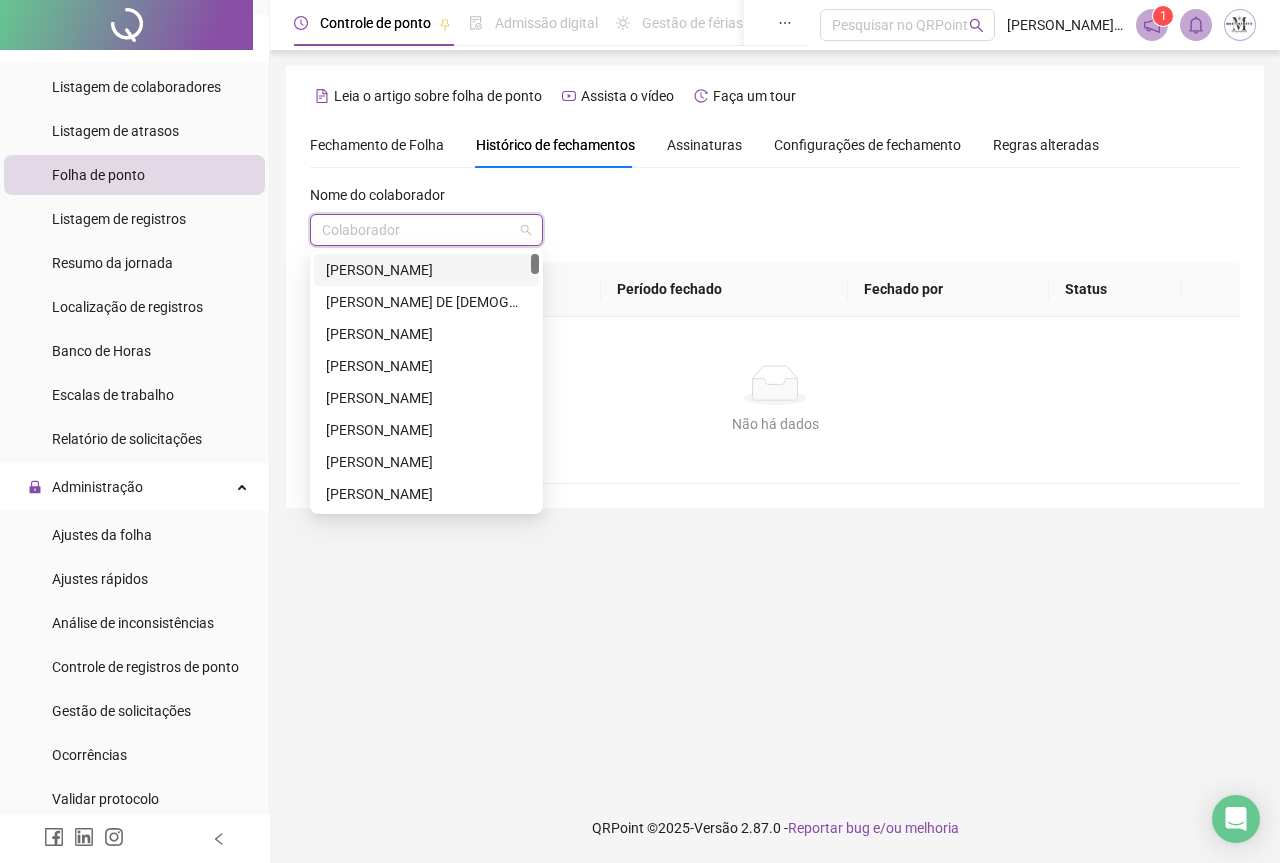 click at bounding box center [420, 230] 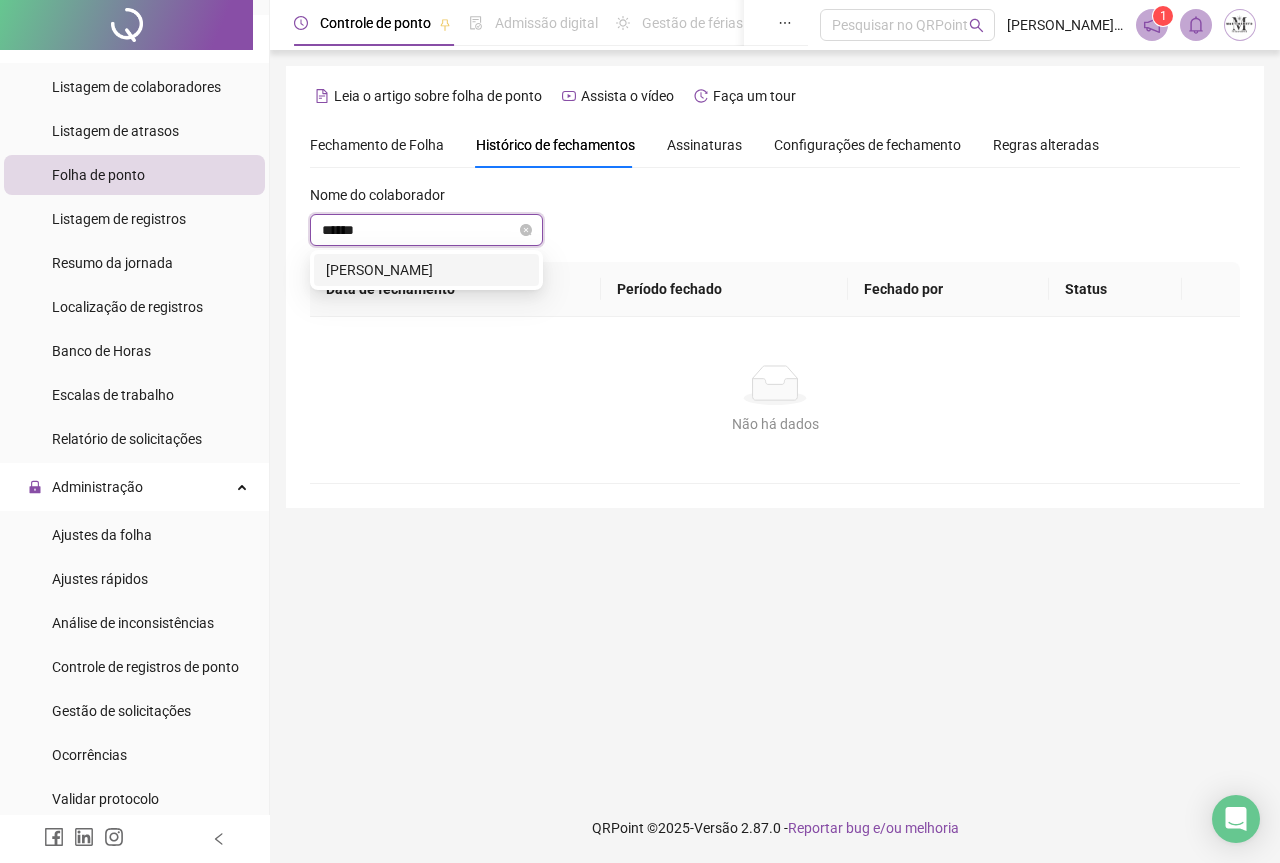 type on "*******" 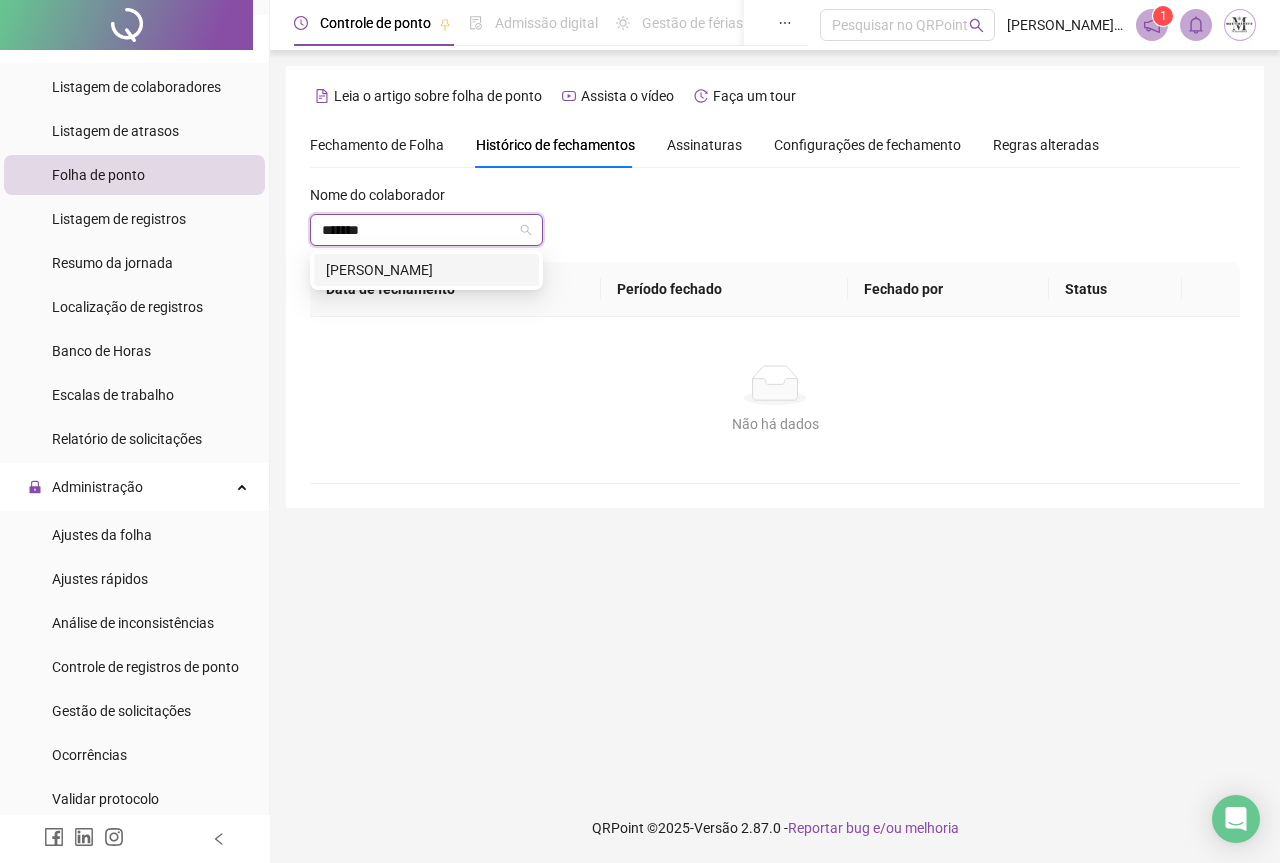 click on "[PERSON_NAME]" at bounding box center [426, 270] 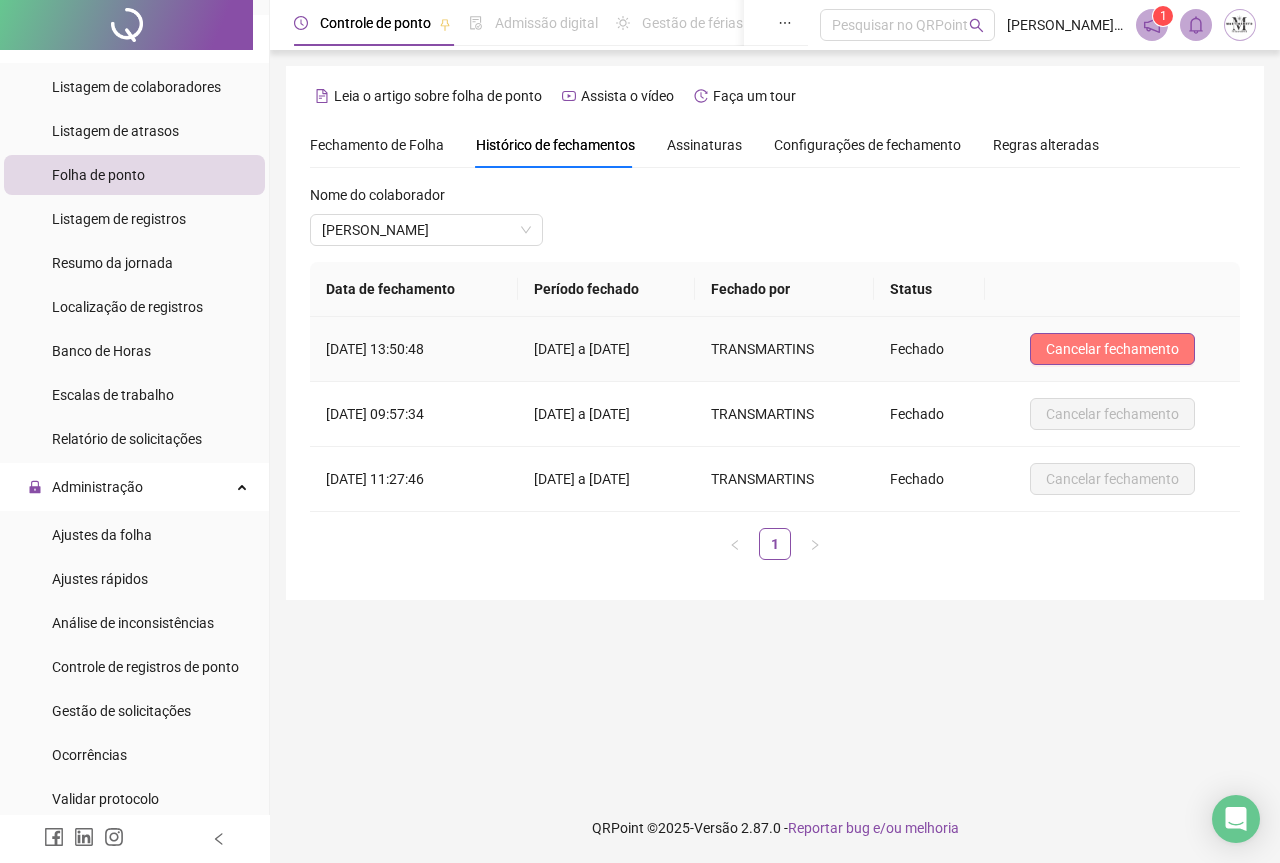 click on "Cancelar fechamento" at bounding box center (1112, 349) 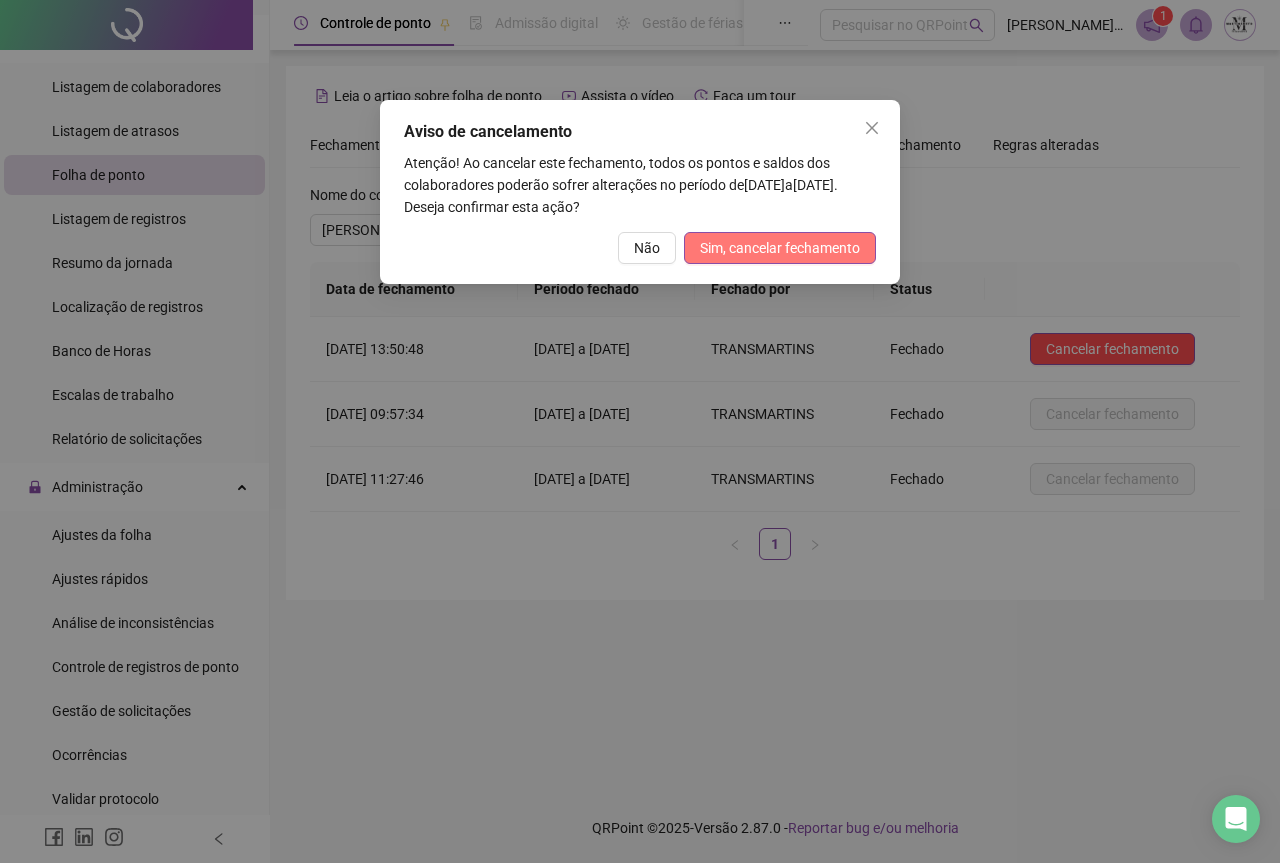 click on "Sim, cancelar fechamento" at bounding box center (780, 248) 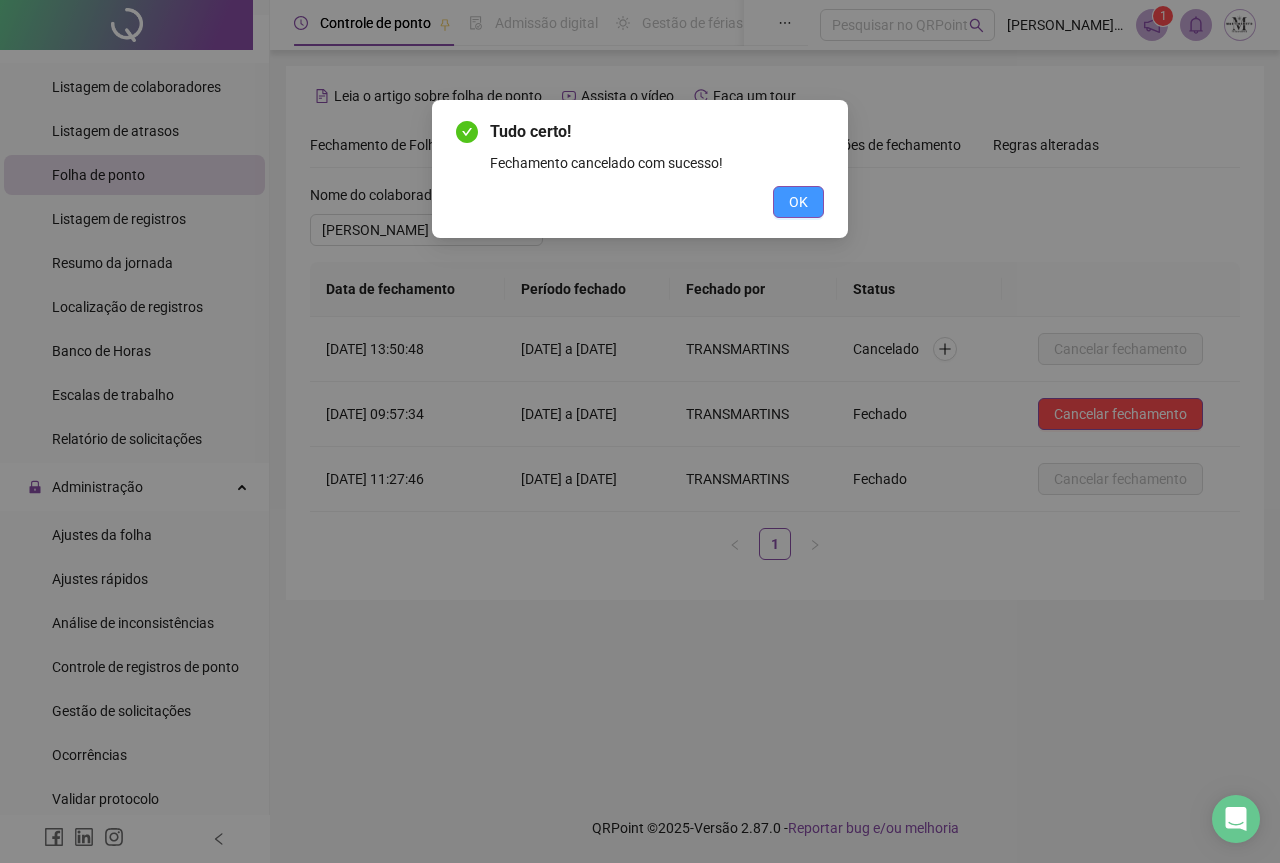 click on "OK" at bounding box center (798, 202) 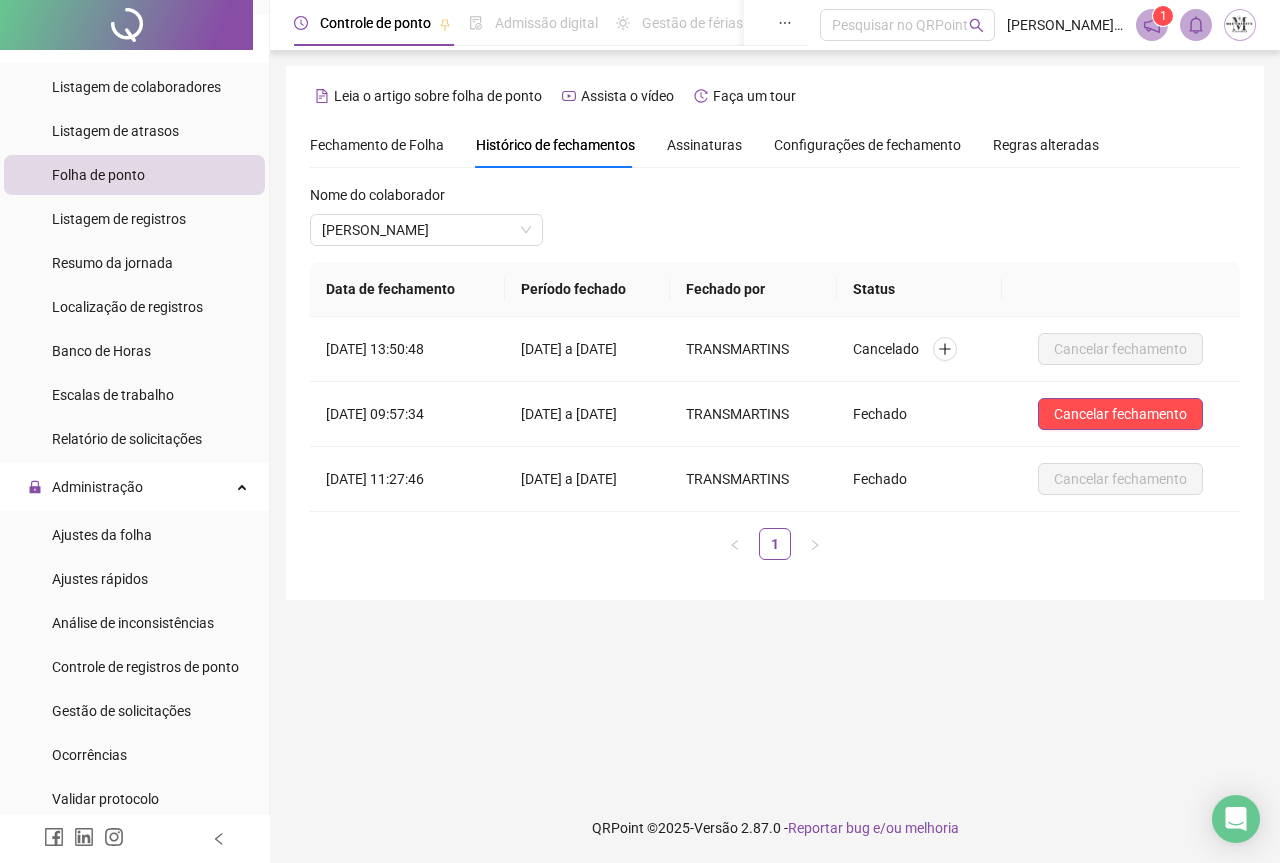 click on "Fechamento de Folha" at bounding box center (377, 145) 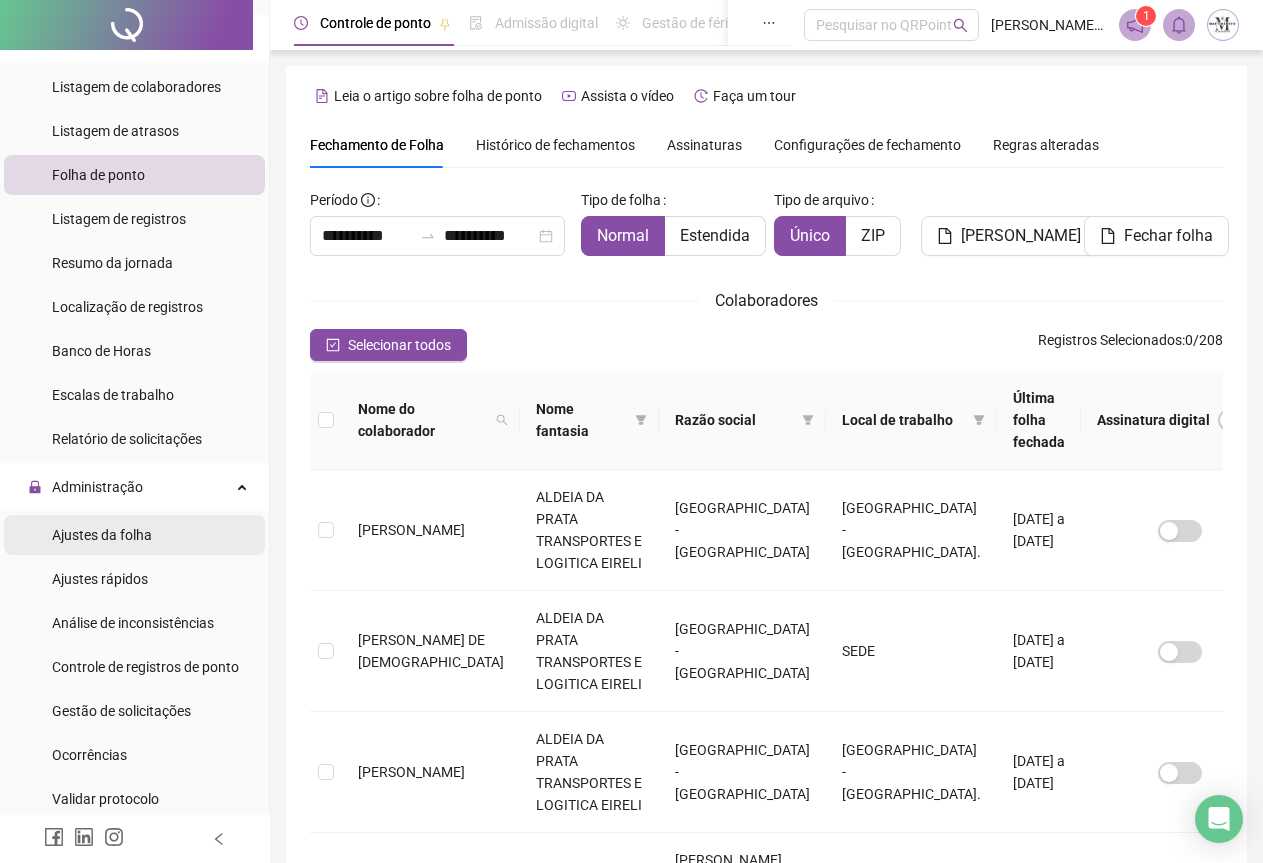 click on "Ajustes da folha" at bounding box center (102, 535) 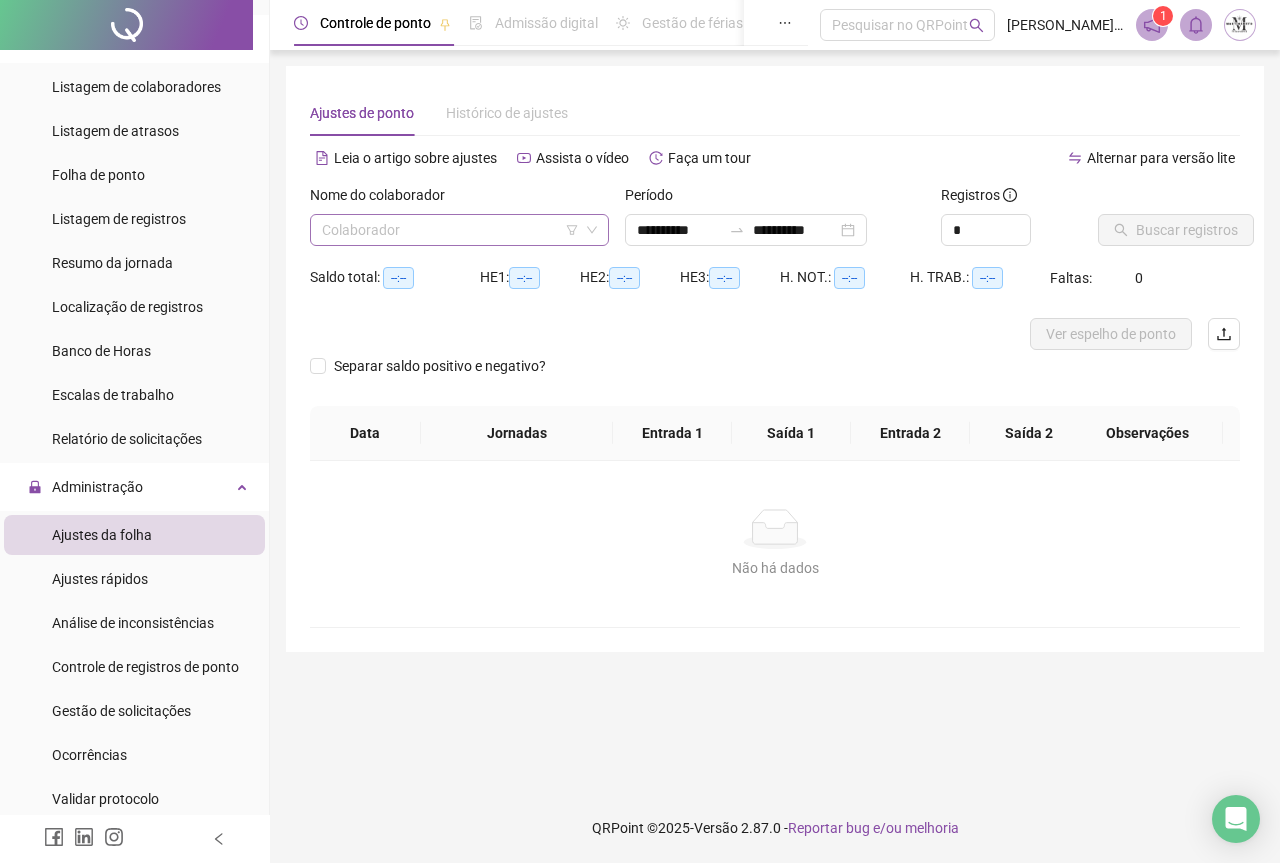 click at bounding box center (453, 230) 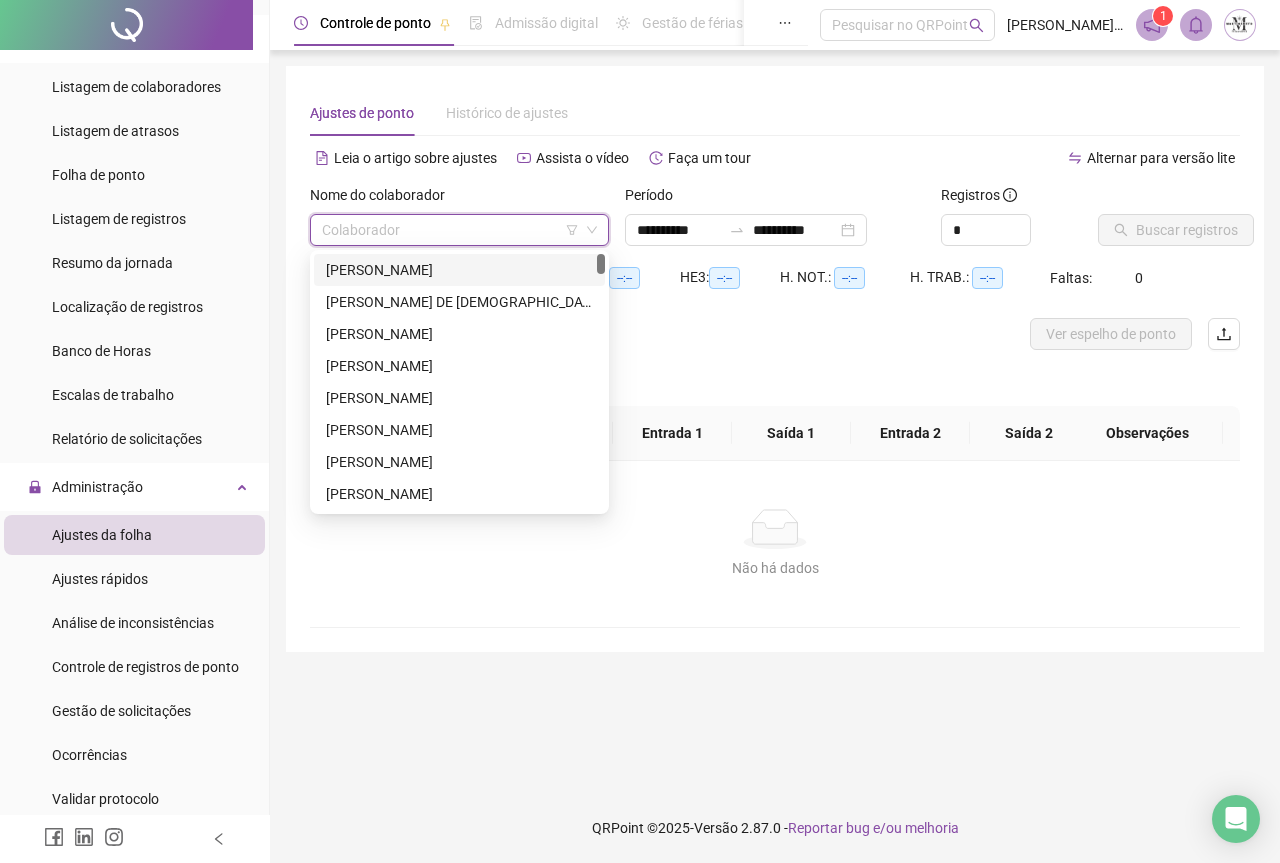 type on "**********" 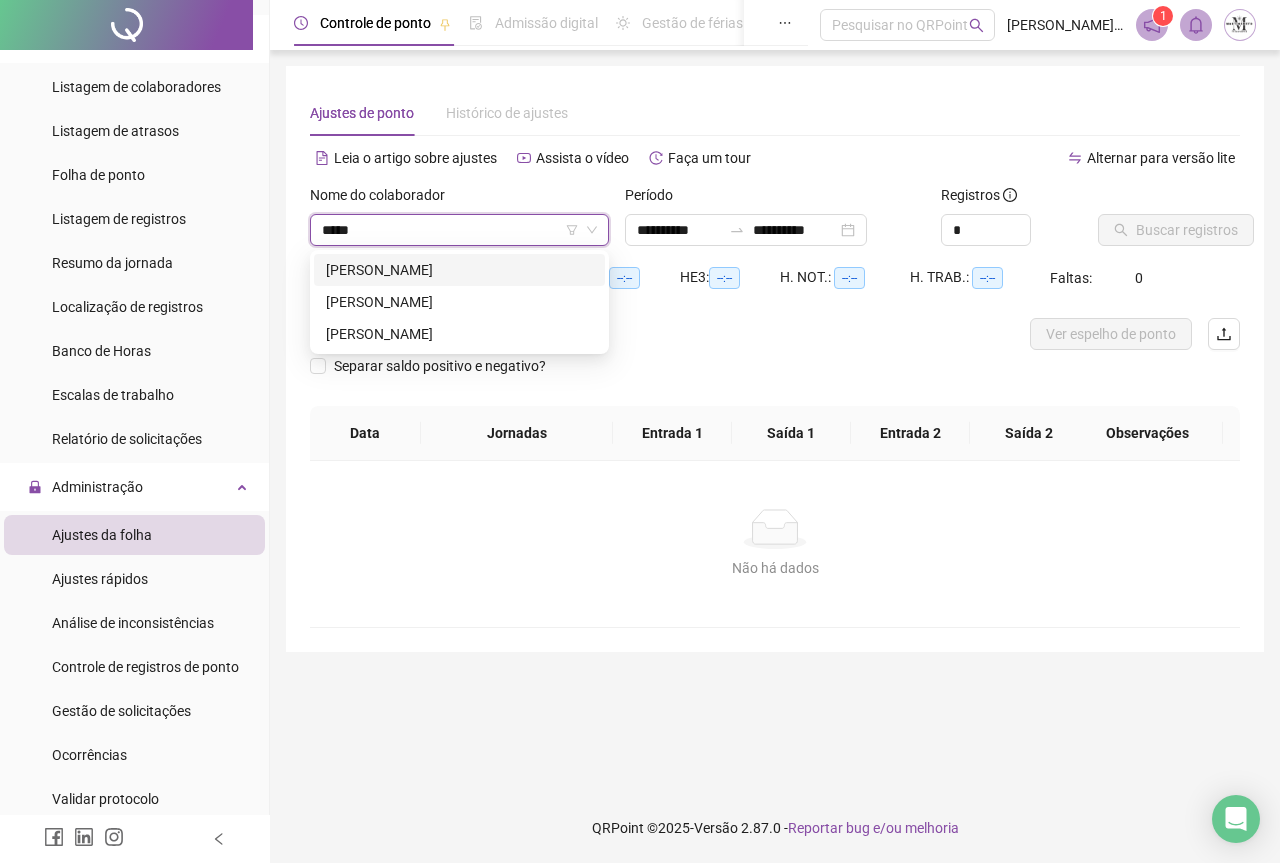 type on "******" 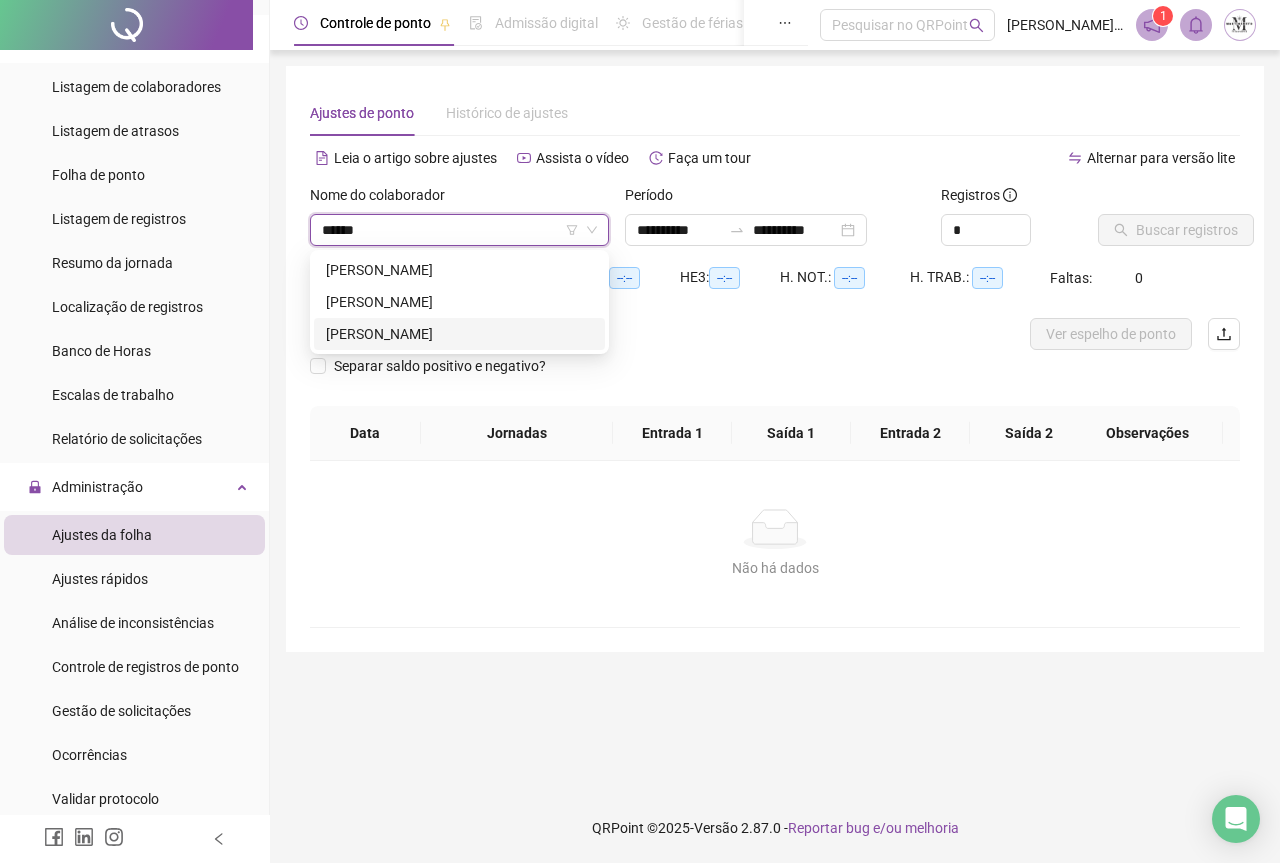 click on "[PERSON_NAME]" at bounding box center (459, 334) 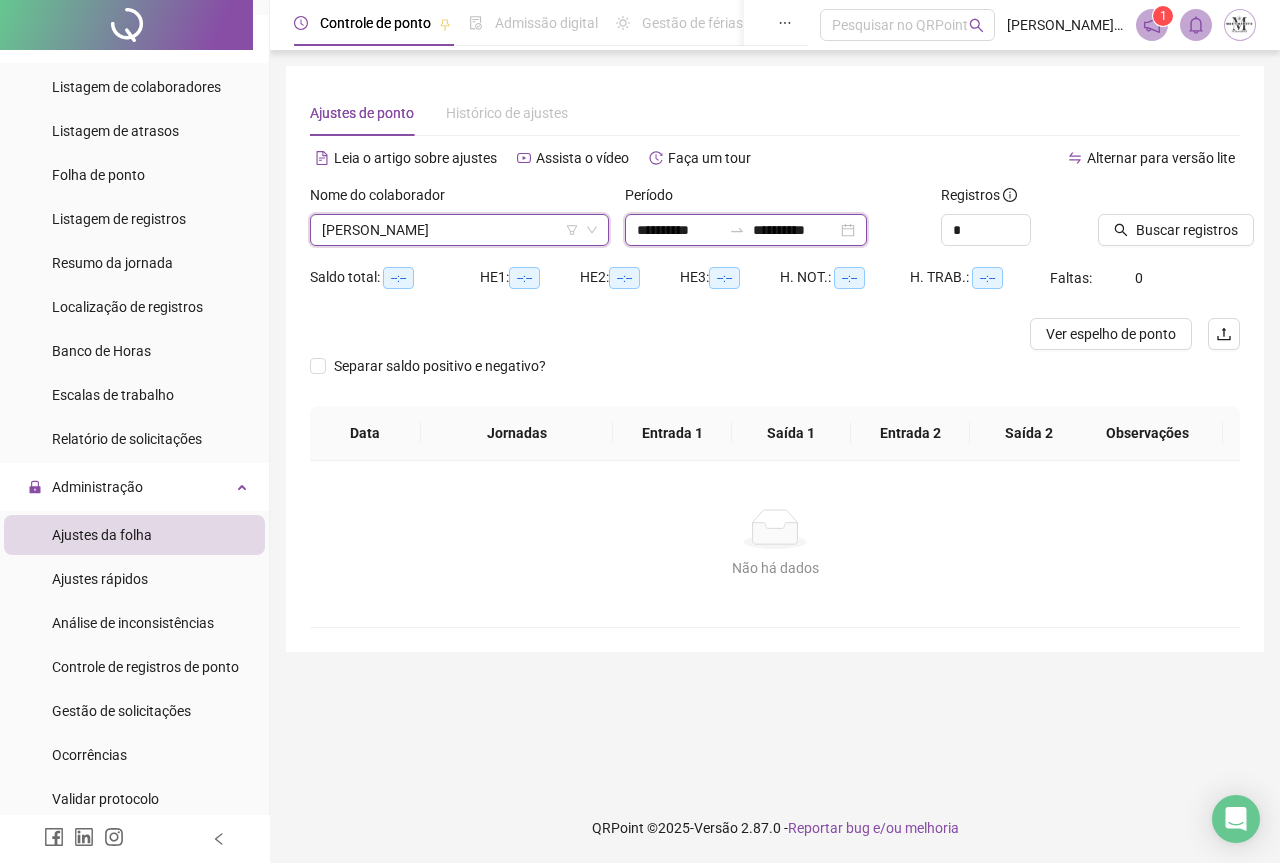 click on "**********" at bounding box center [679, 230] 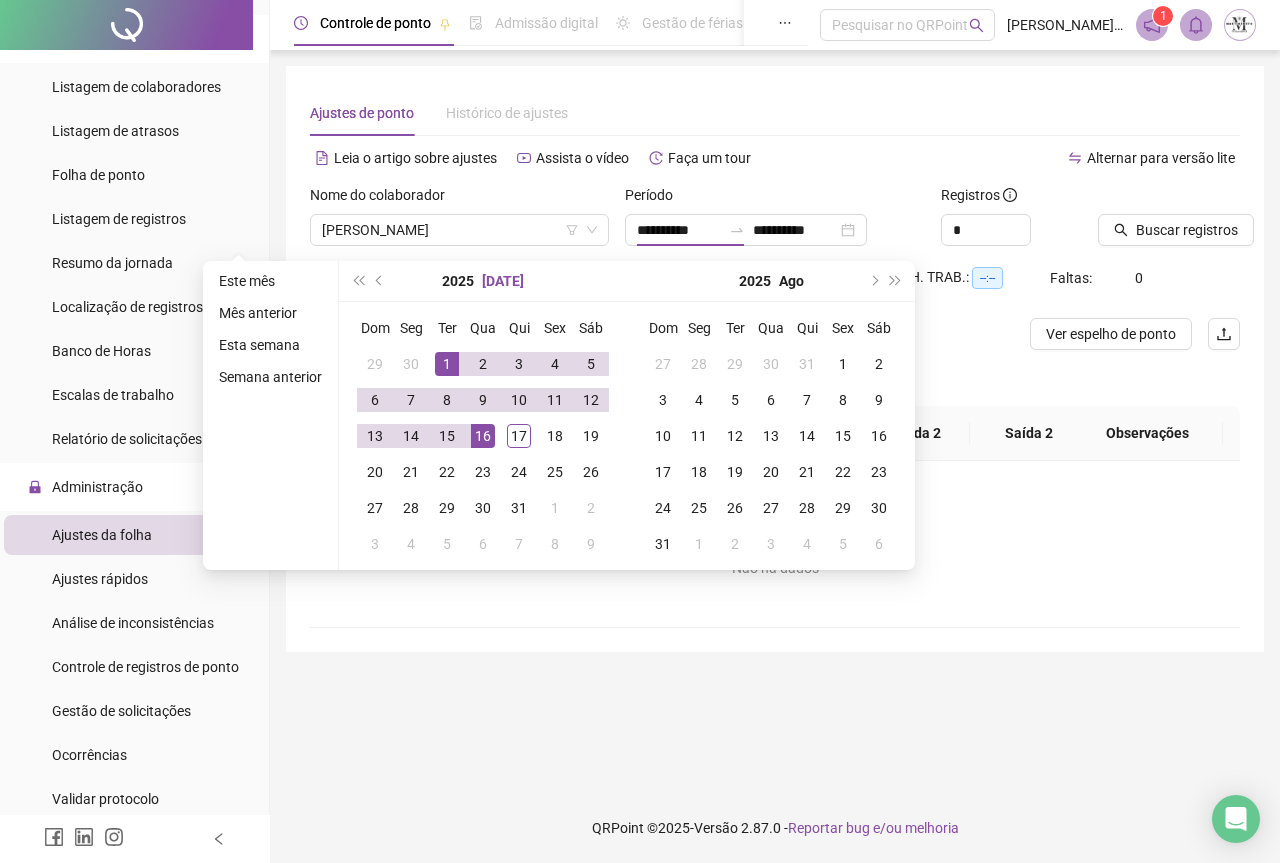 click on "[DATE]" at bounding box center [503, 281] 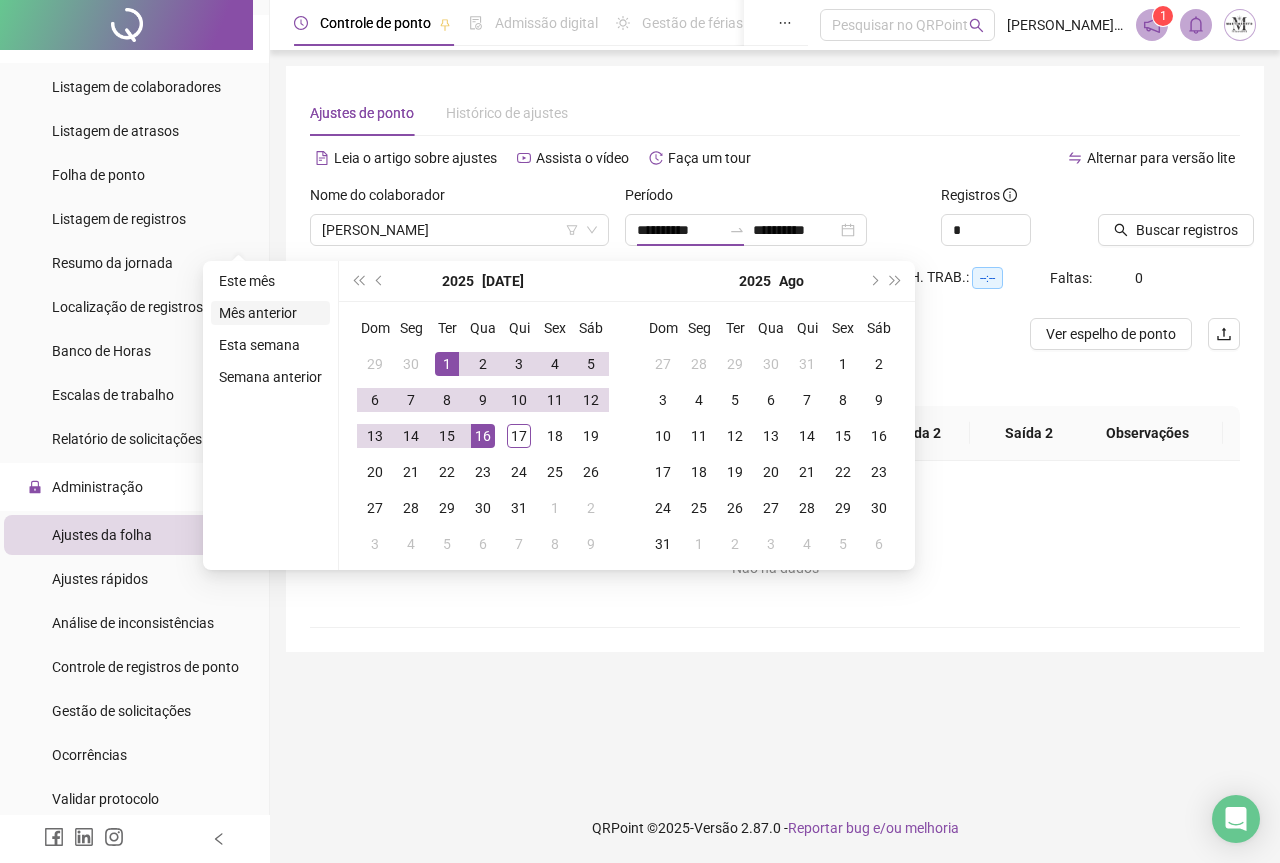 type on "**********" 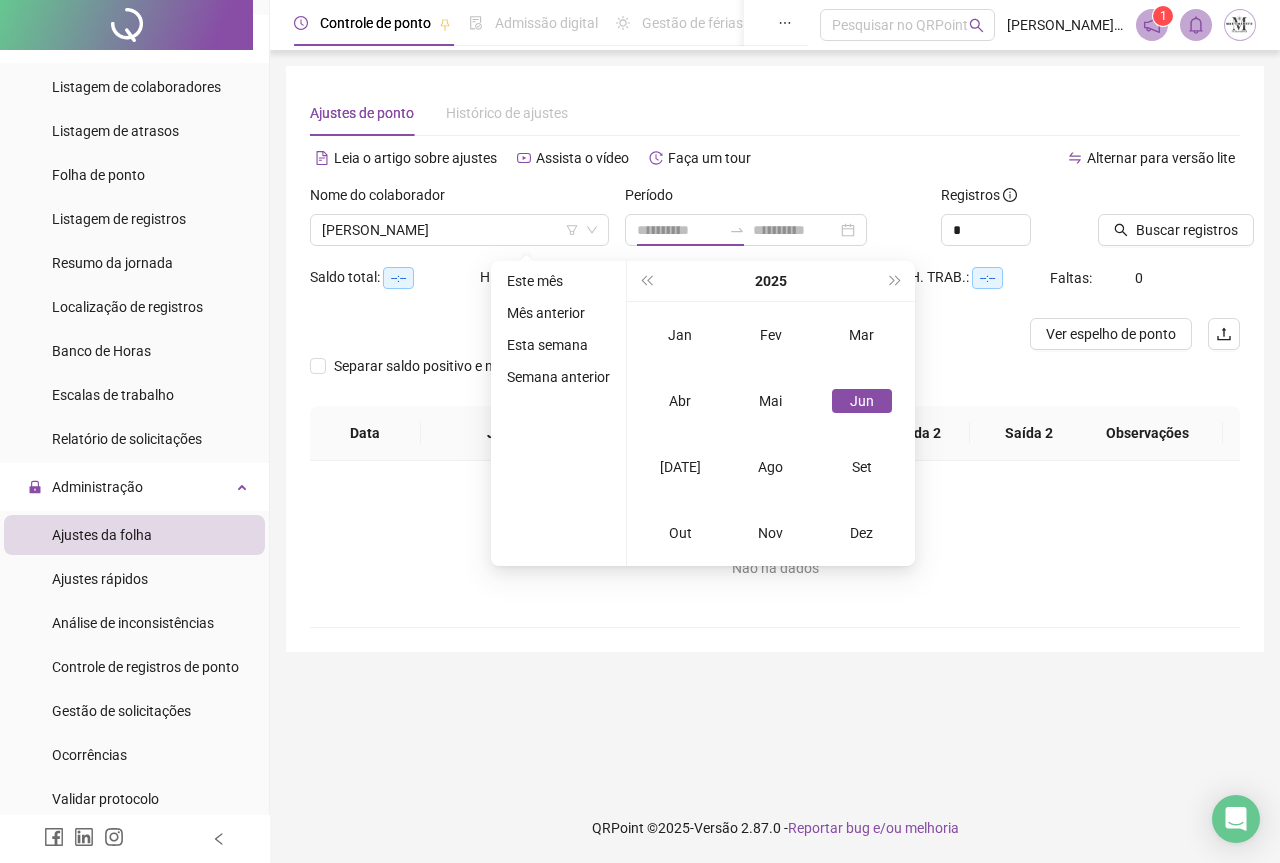 type on "**********" 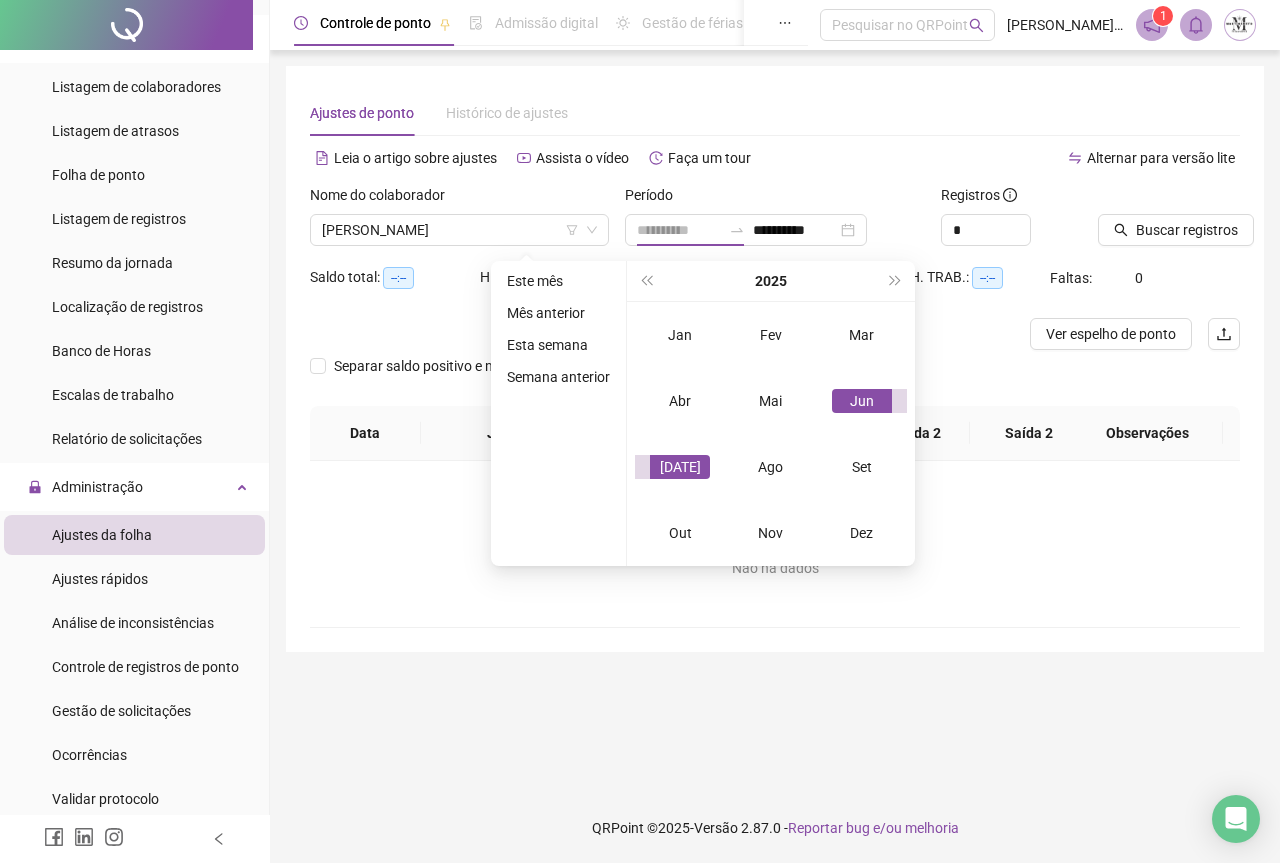 click on "Jun" at bounding box center [862, 401] 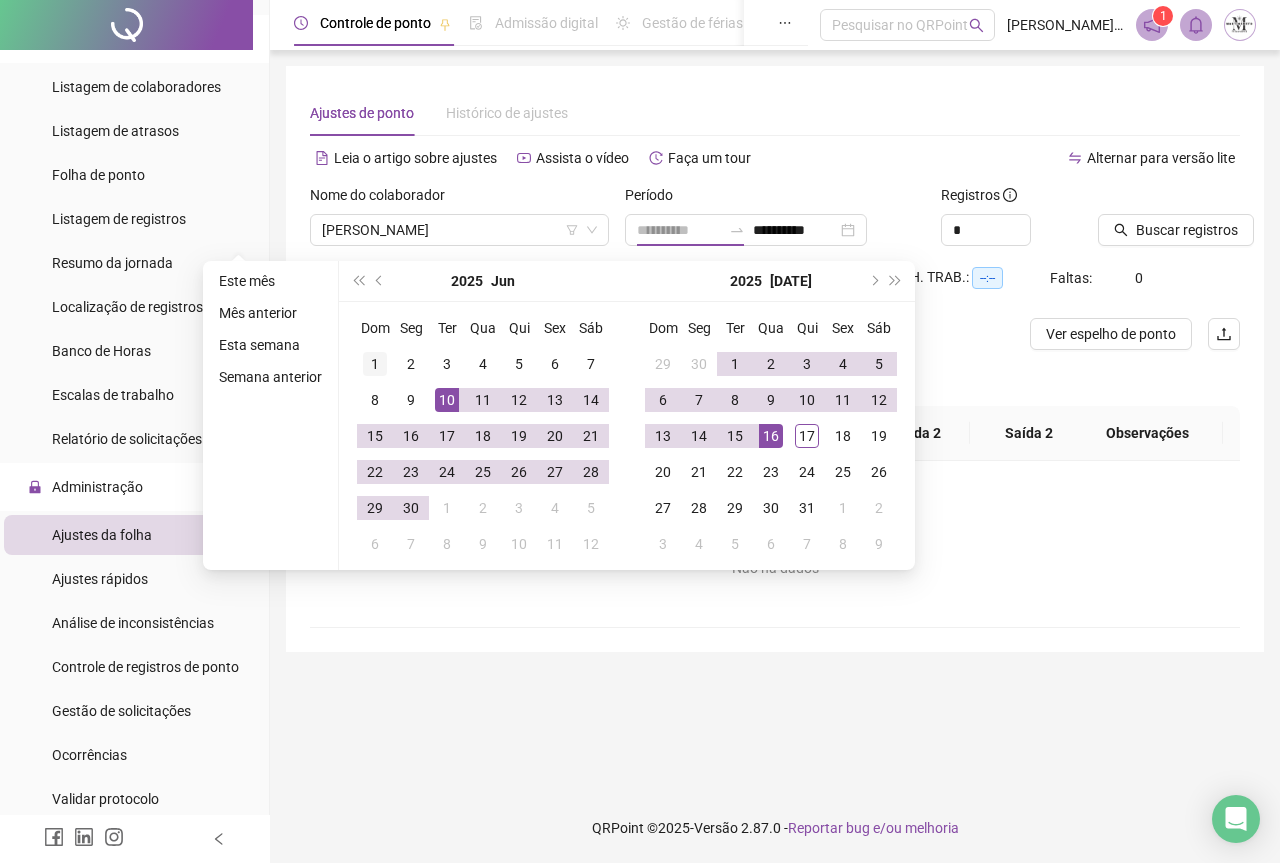 type on "**********" 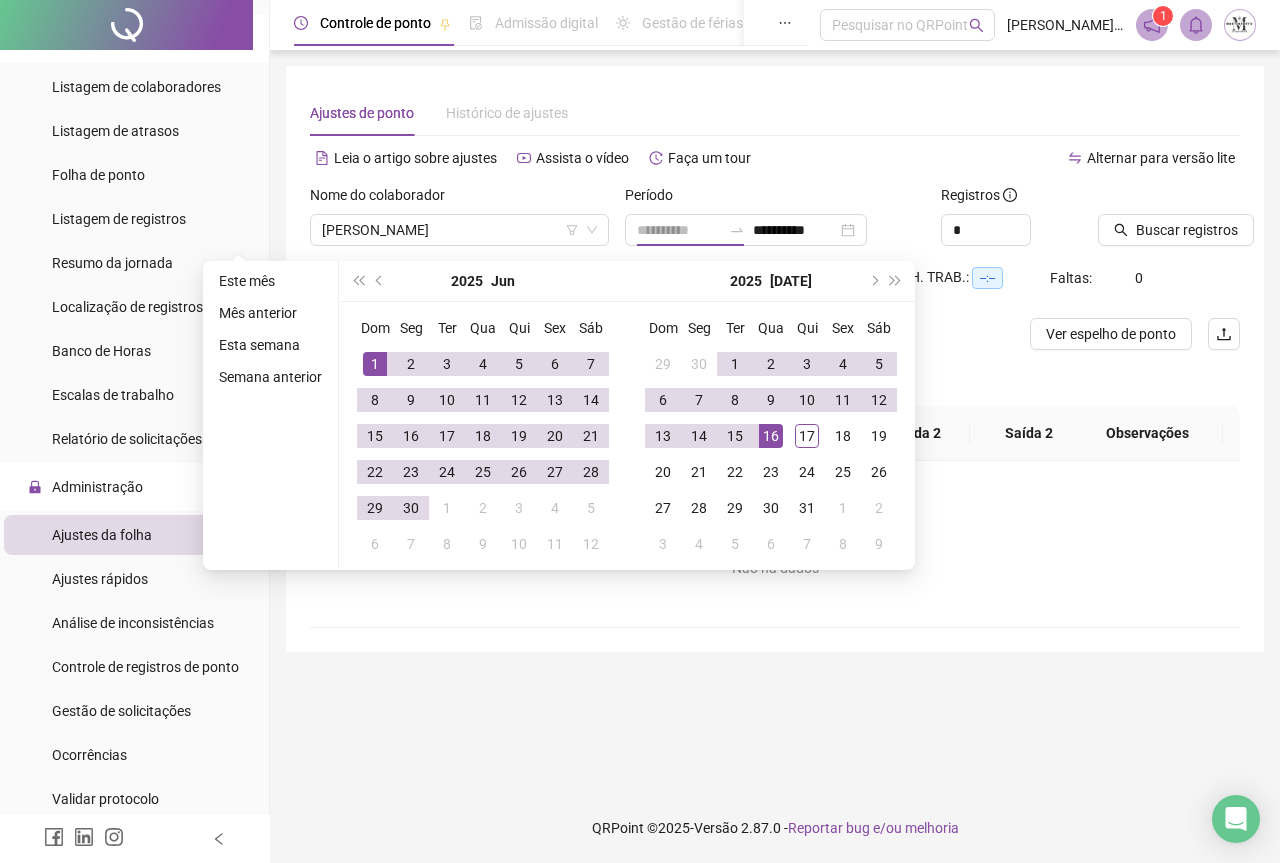 click on "1" at bounding box center (375, 364) 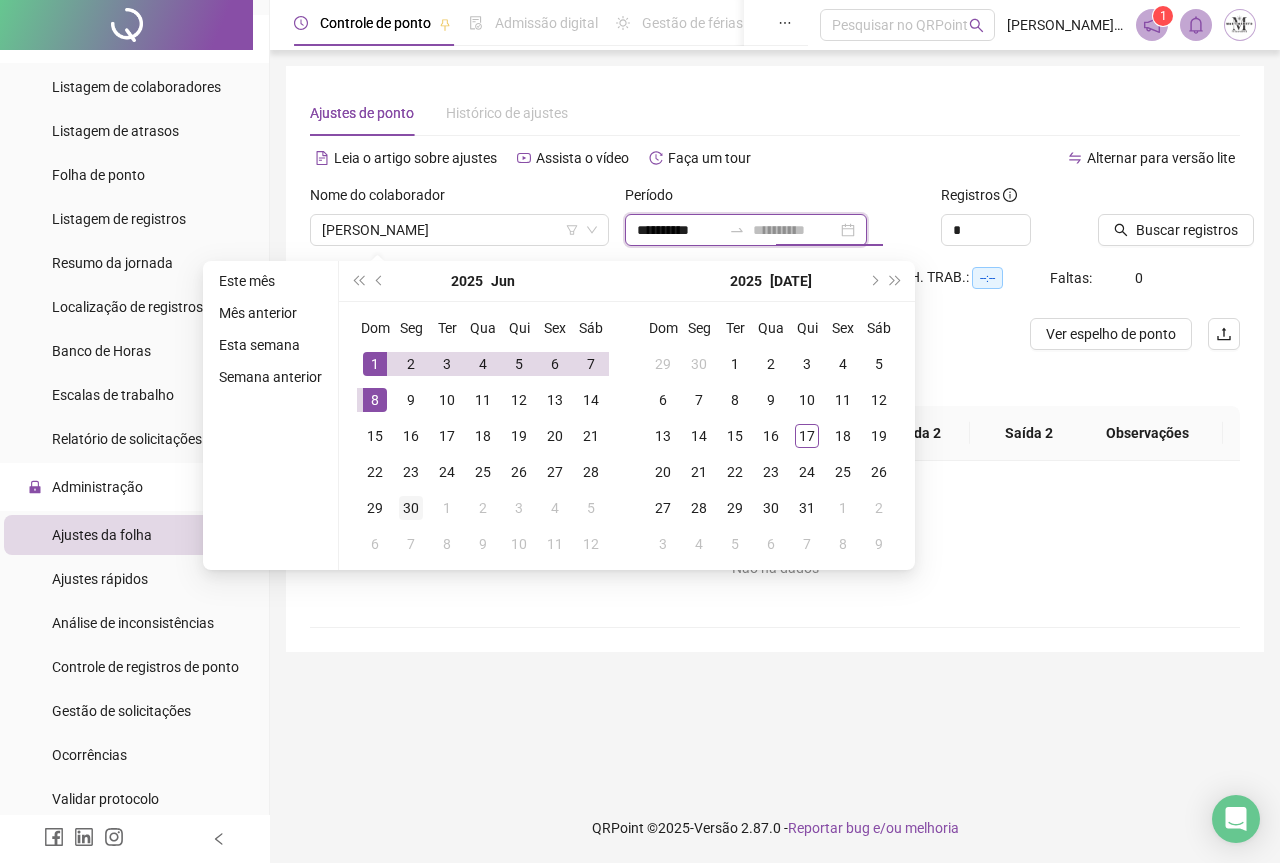 type on "**********" 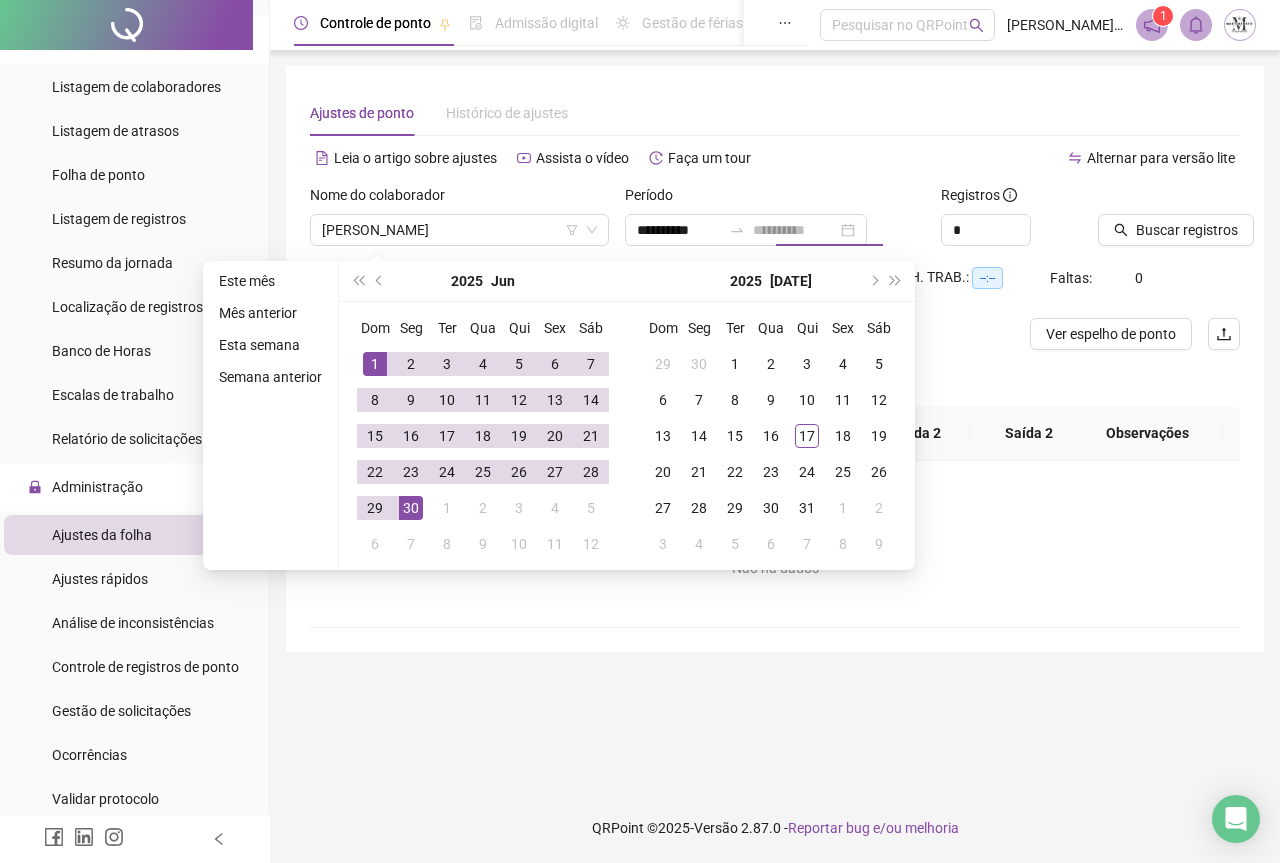 click on "30" at bounding box center (411, 508) 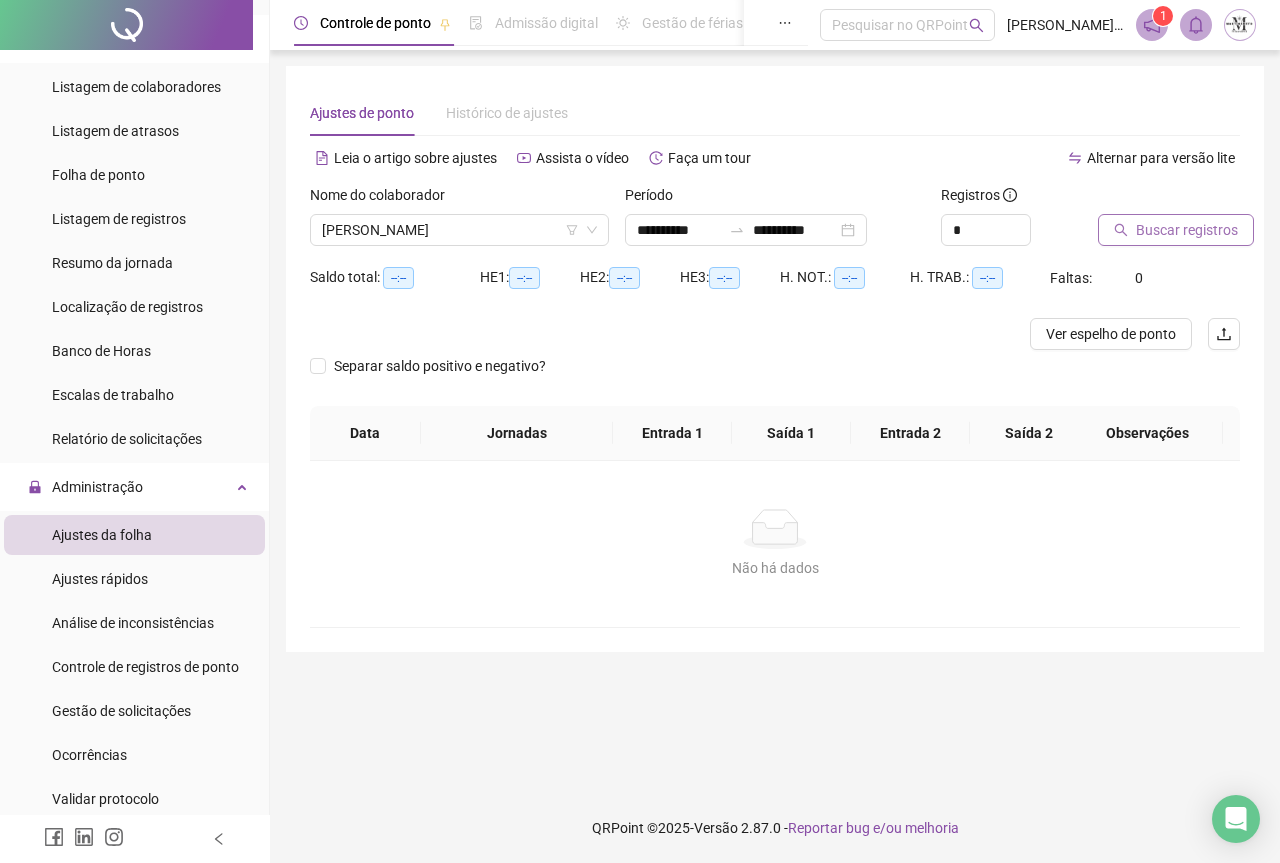 click on "Buscar registros" at bounding box center [1187, 230] 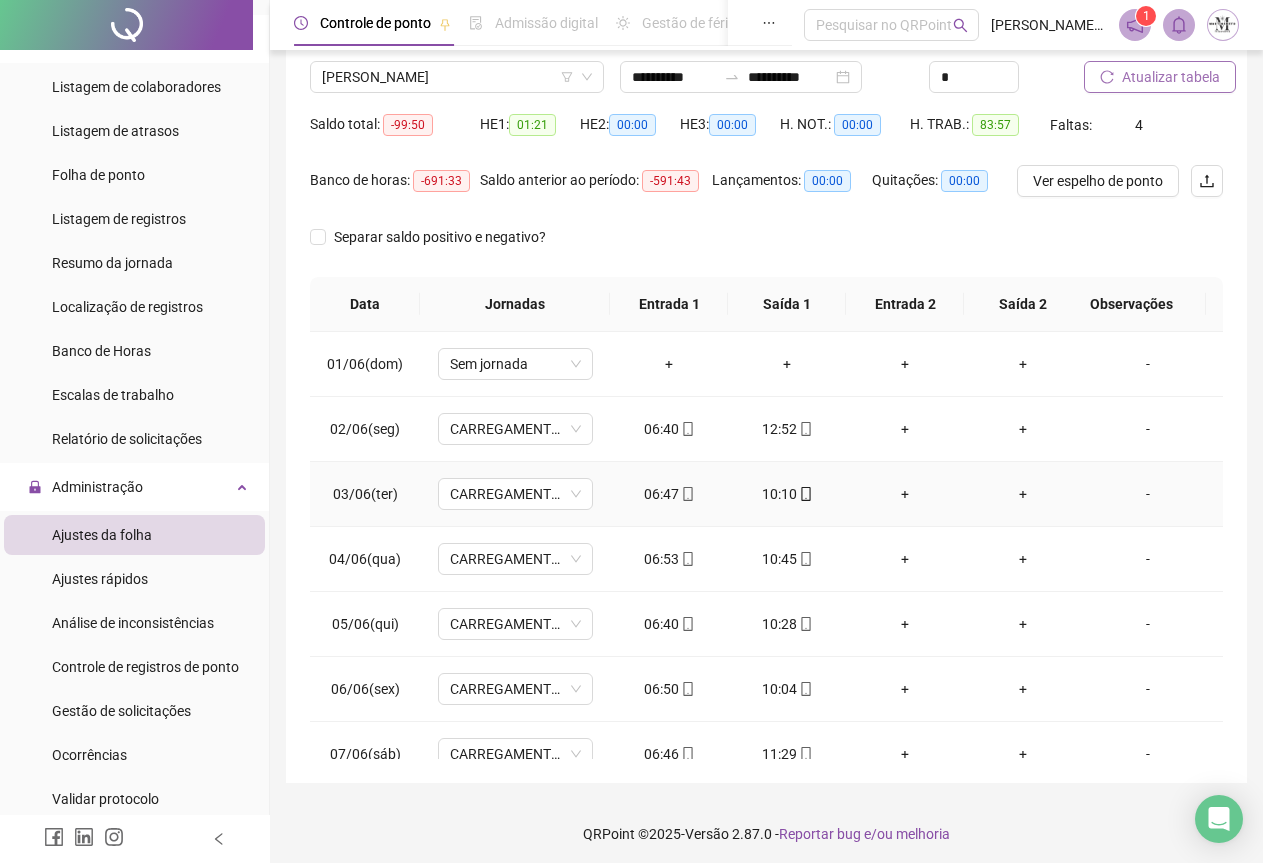 scroll, scrollTop: 159, scrollLeft: 0, axis: vertical 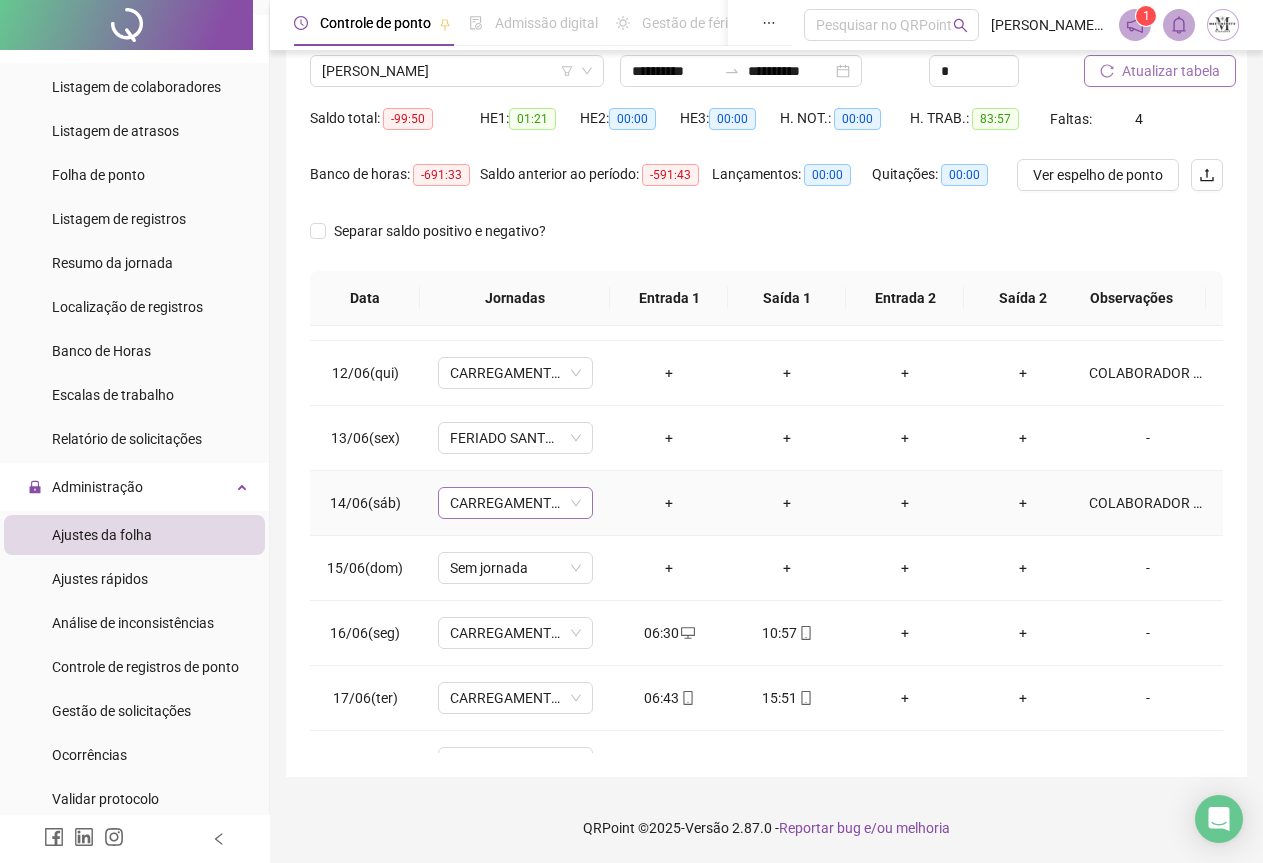 click on "CARREGAMENTO SEDE" at bounding box center [515, 503] 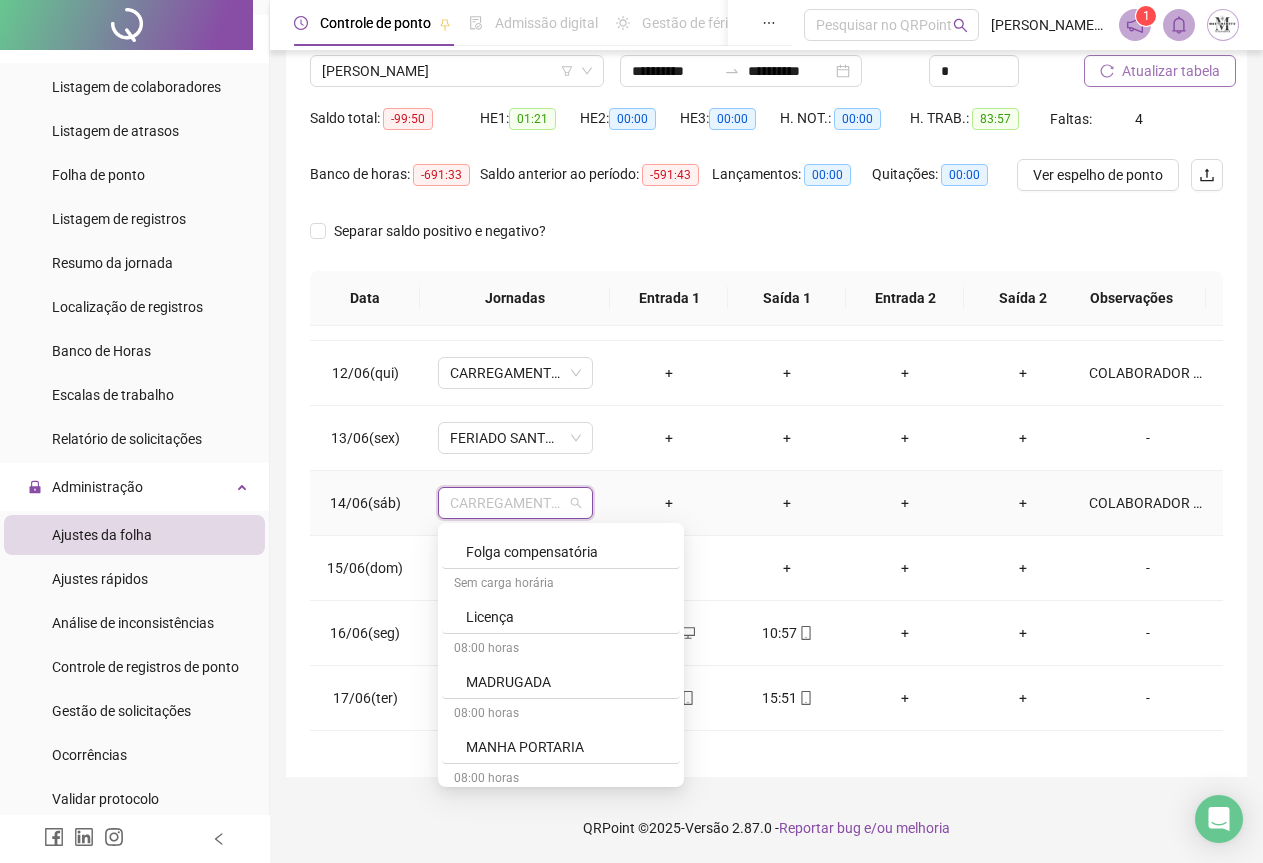 scroll, scrollTop: 1000, scrollLeft: 0, axis: vertical 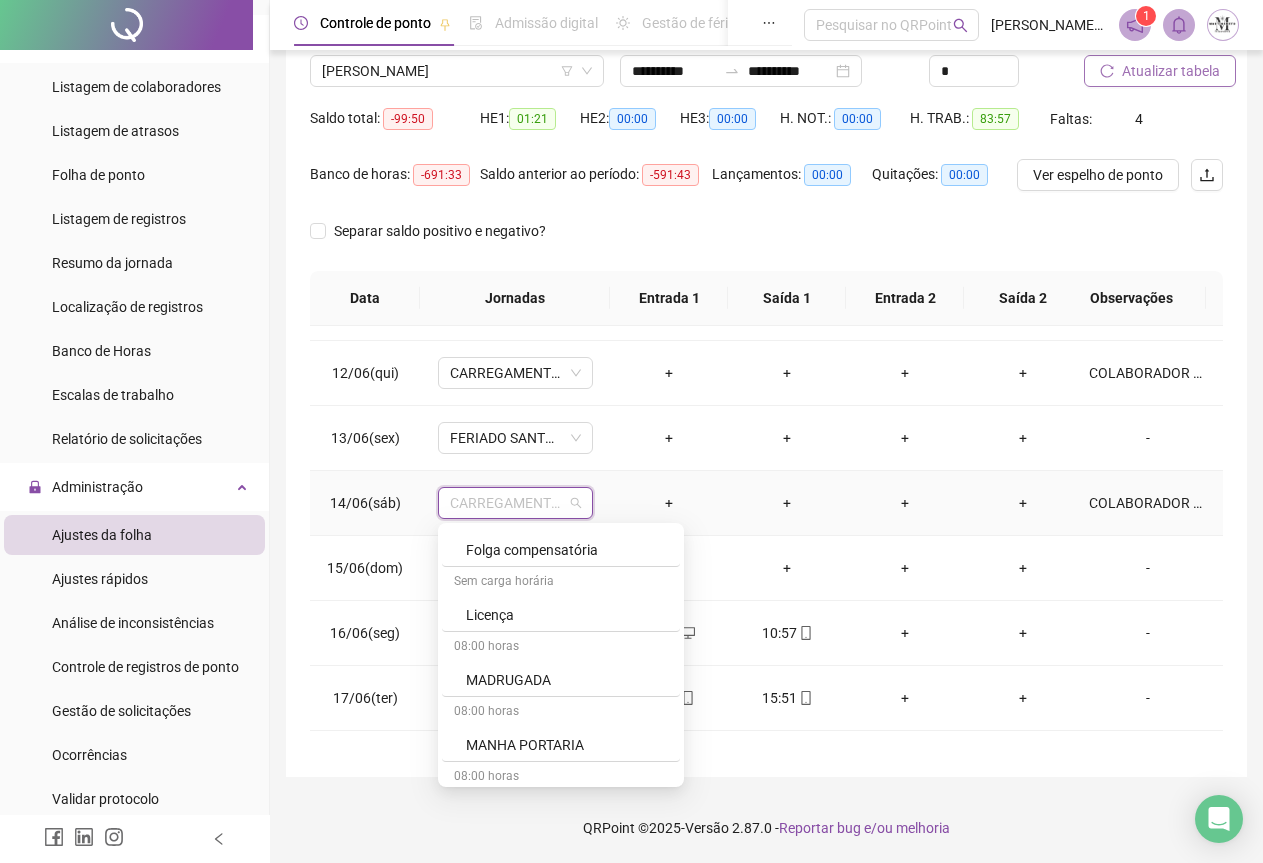 click on "Licença" at bounding box center [567, 615] 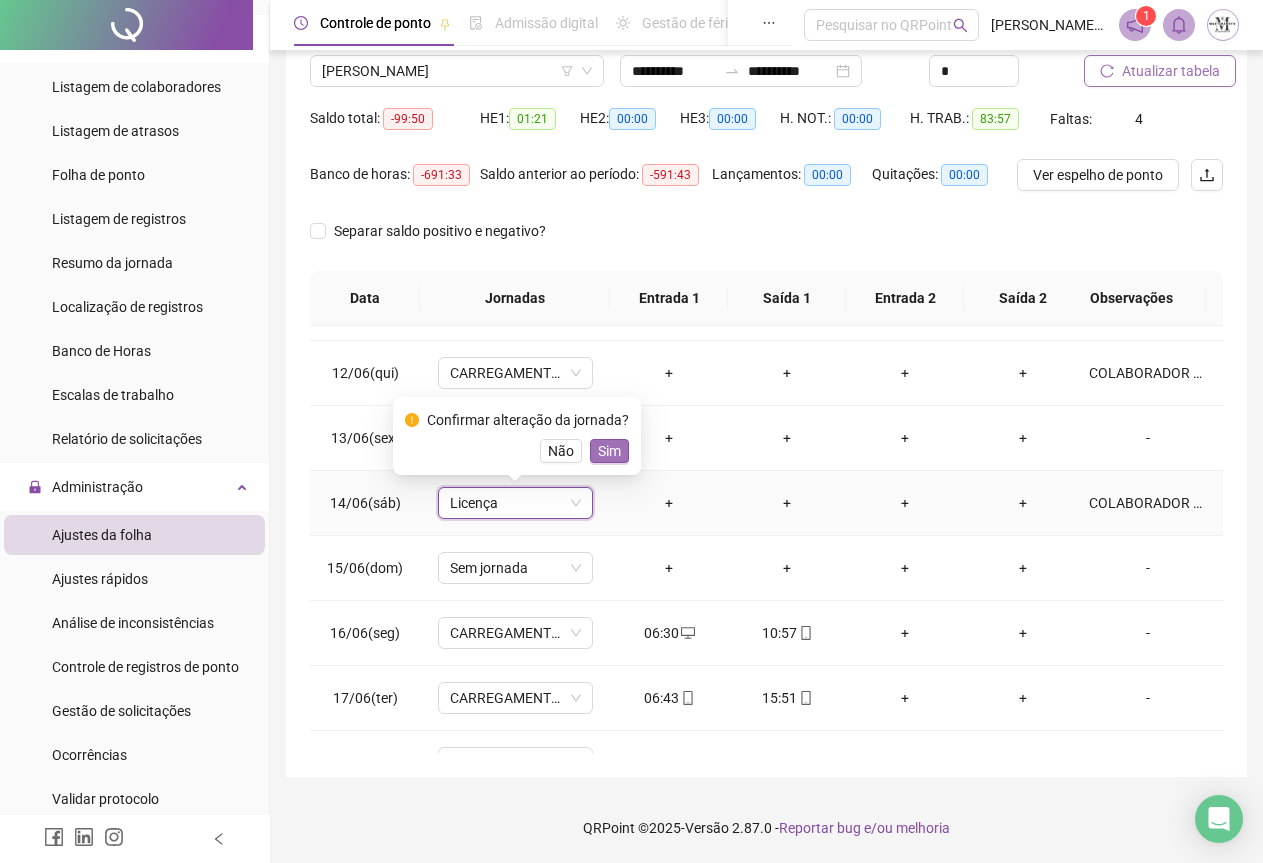 click on "Sim" at bounding box center [609, 451] 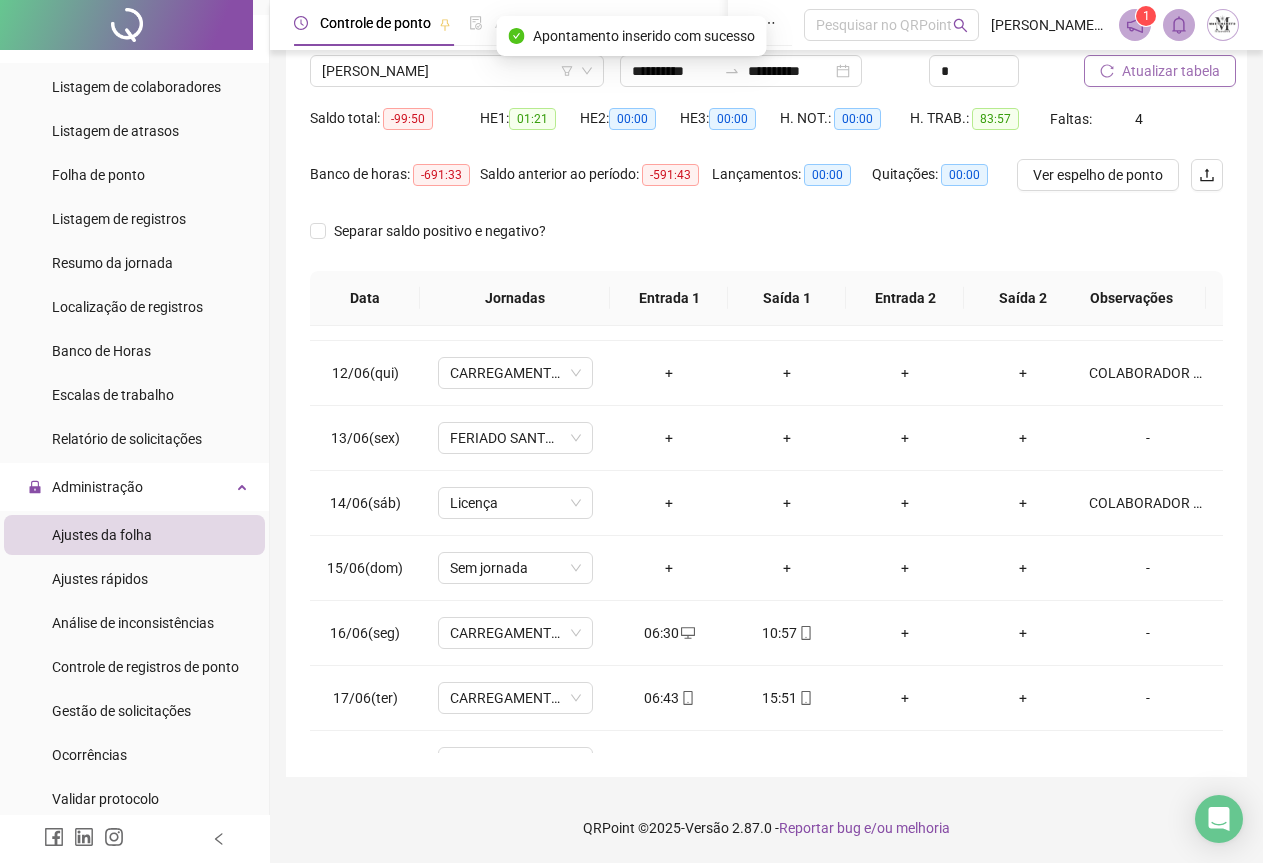 click on "Atualizar tabela" at bounding box center (1171, 71) 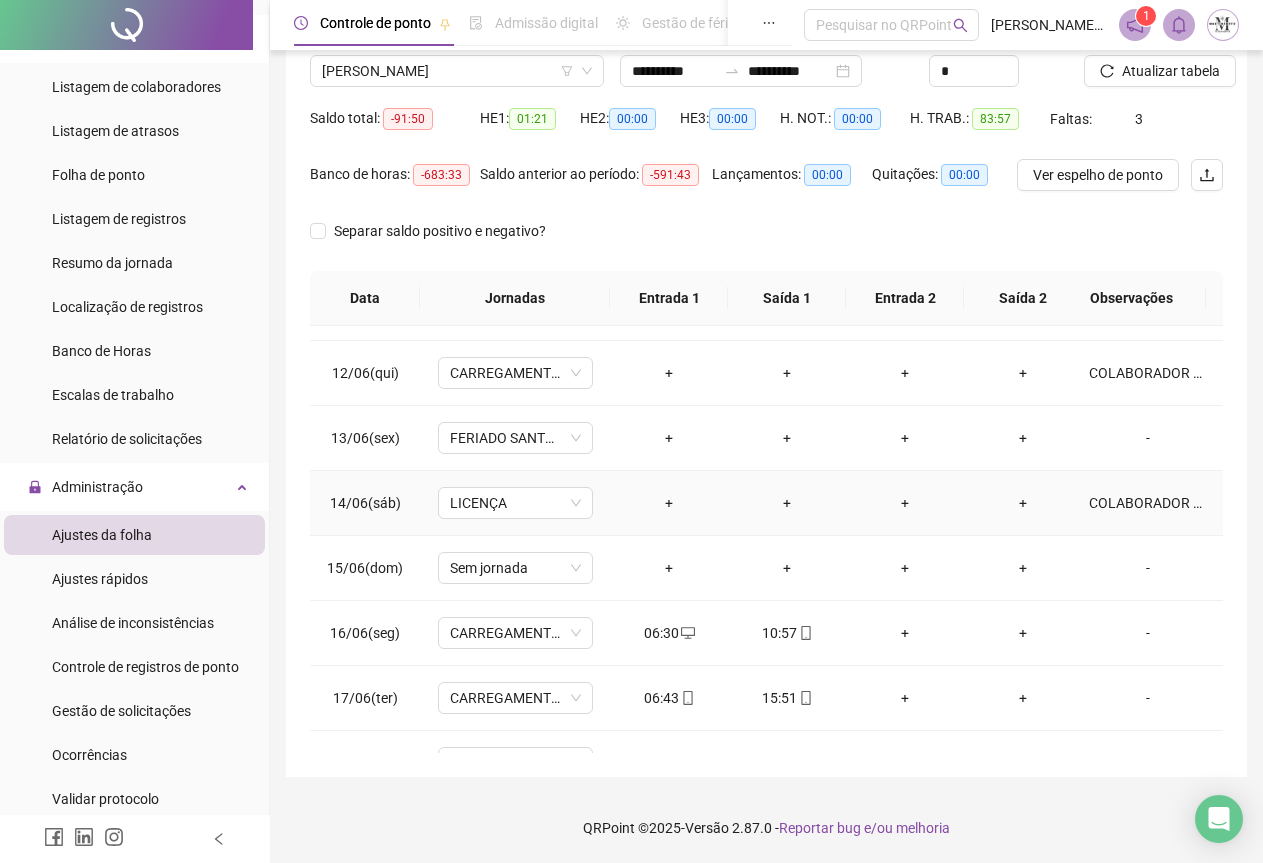 click on "COLABORADOR REGISTRAR O PONTO ENTRADA E SAÍDA" at bounding box center [1148, 503] 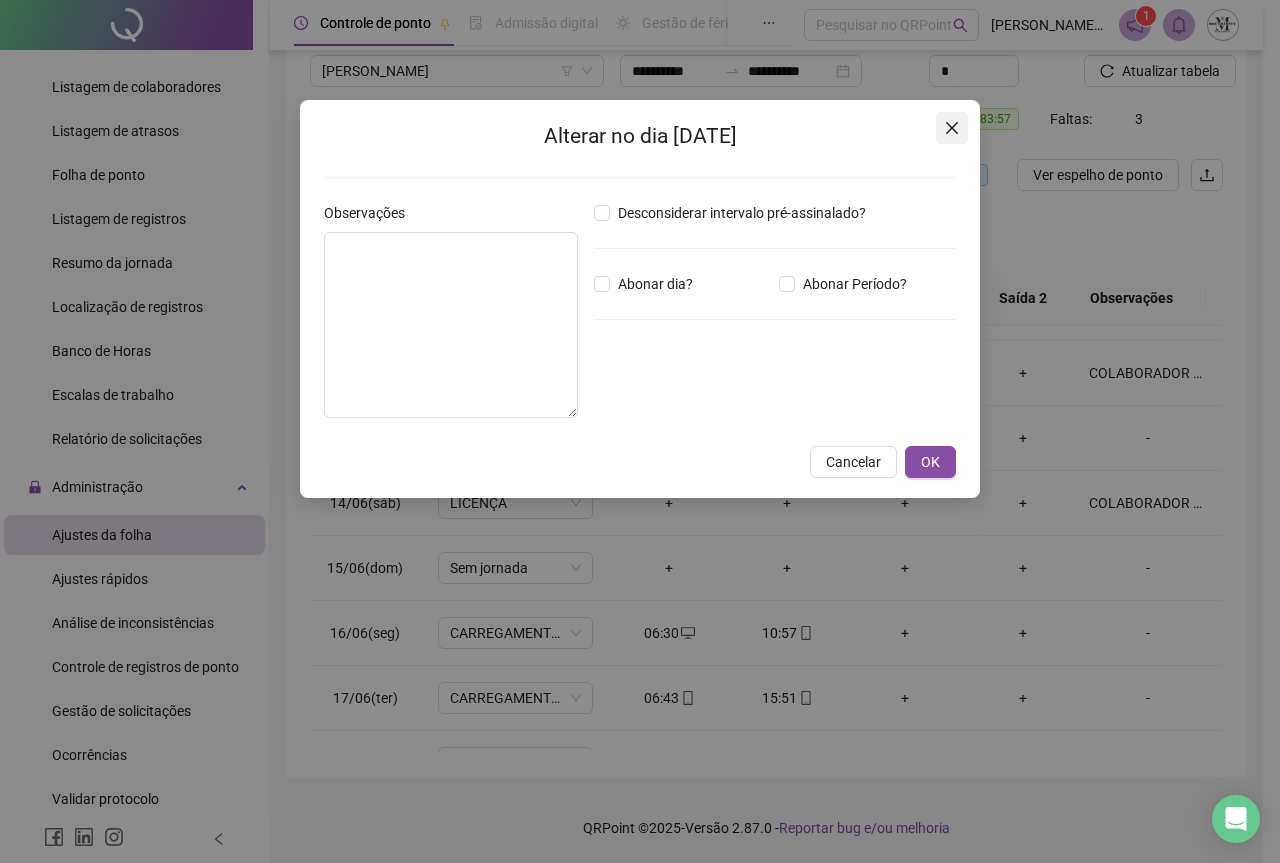click 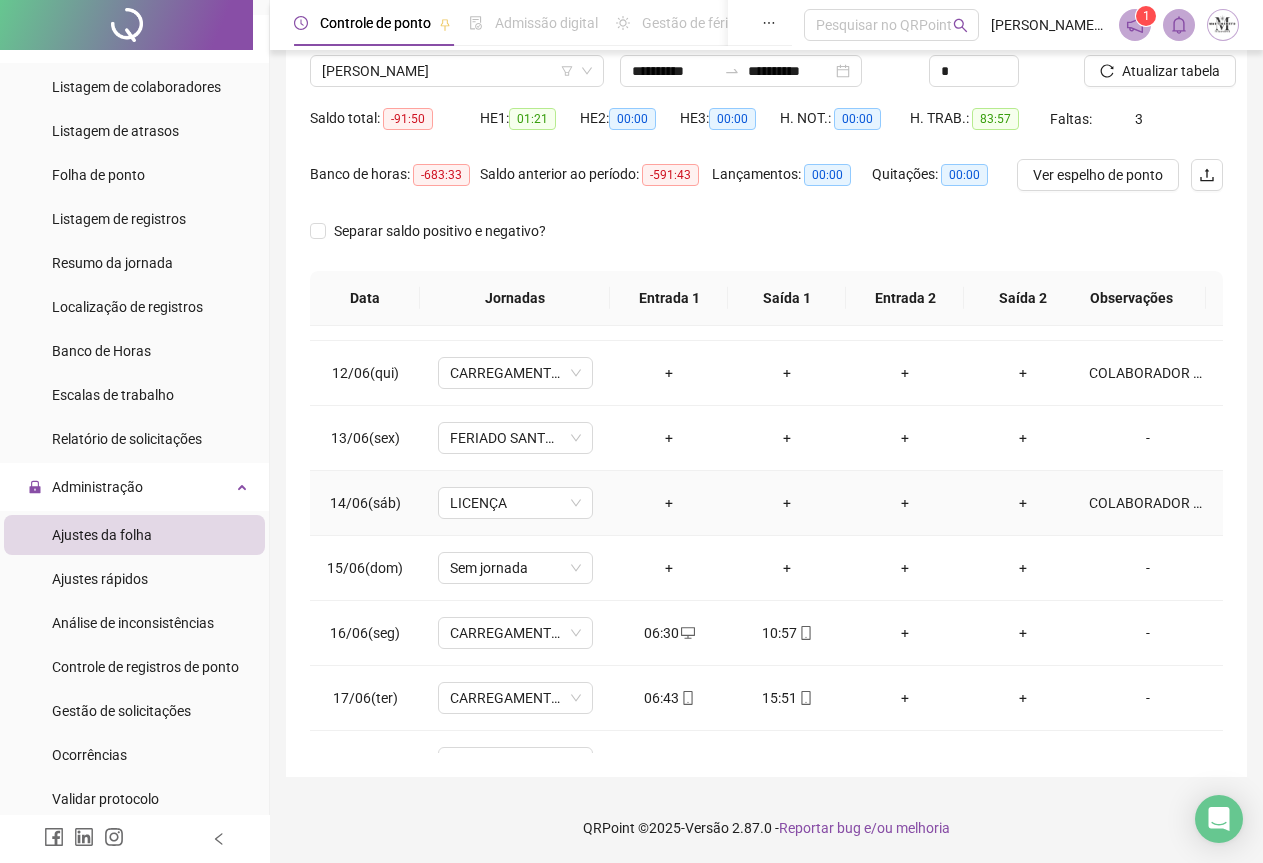 click on "COLABORADOR REGISTRAR O PONTO ENTRADA E SAÍDA" at bounding box center [1148, 503] 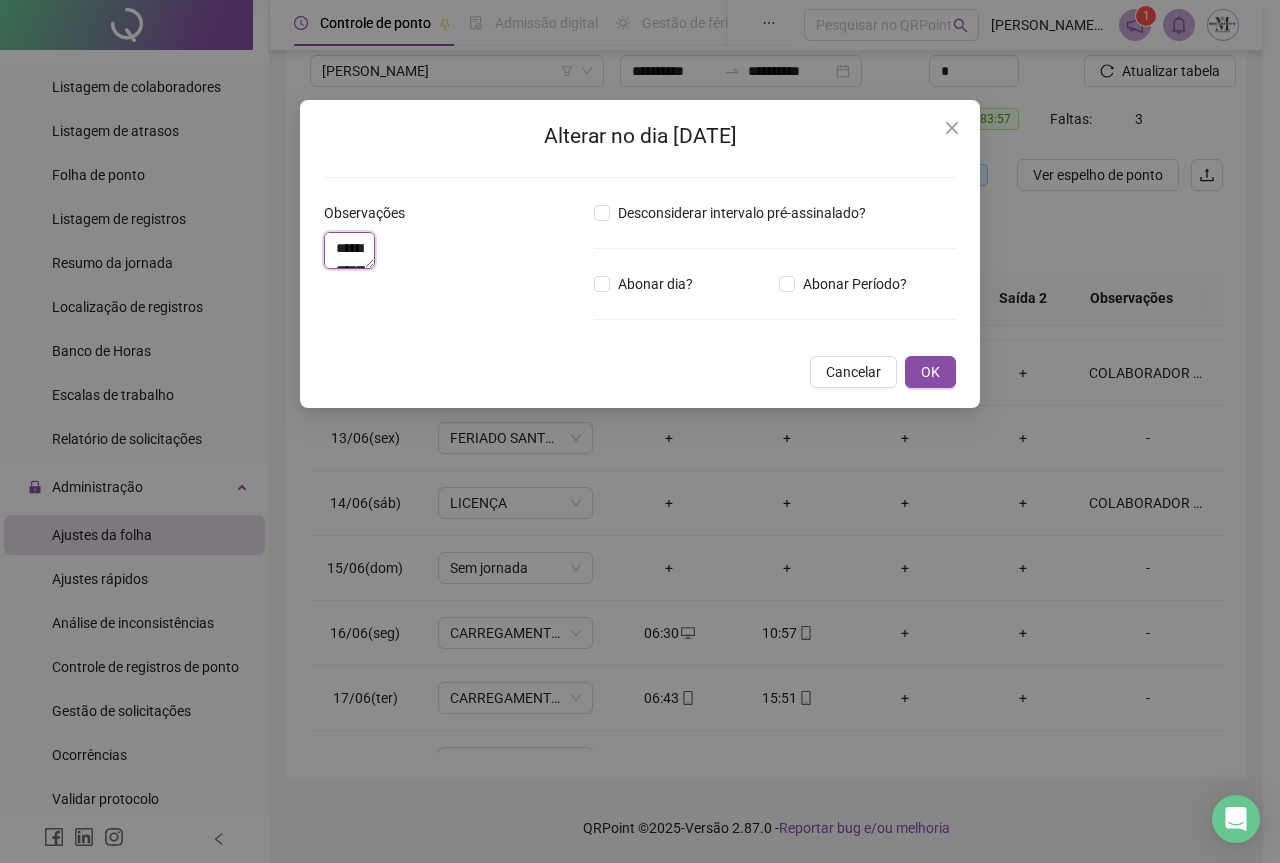drag, startPoint x: 329, startPoint y: 241, endPoint x: 523, endPoint y: 278, distance: 197.49684 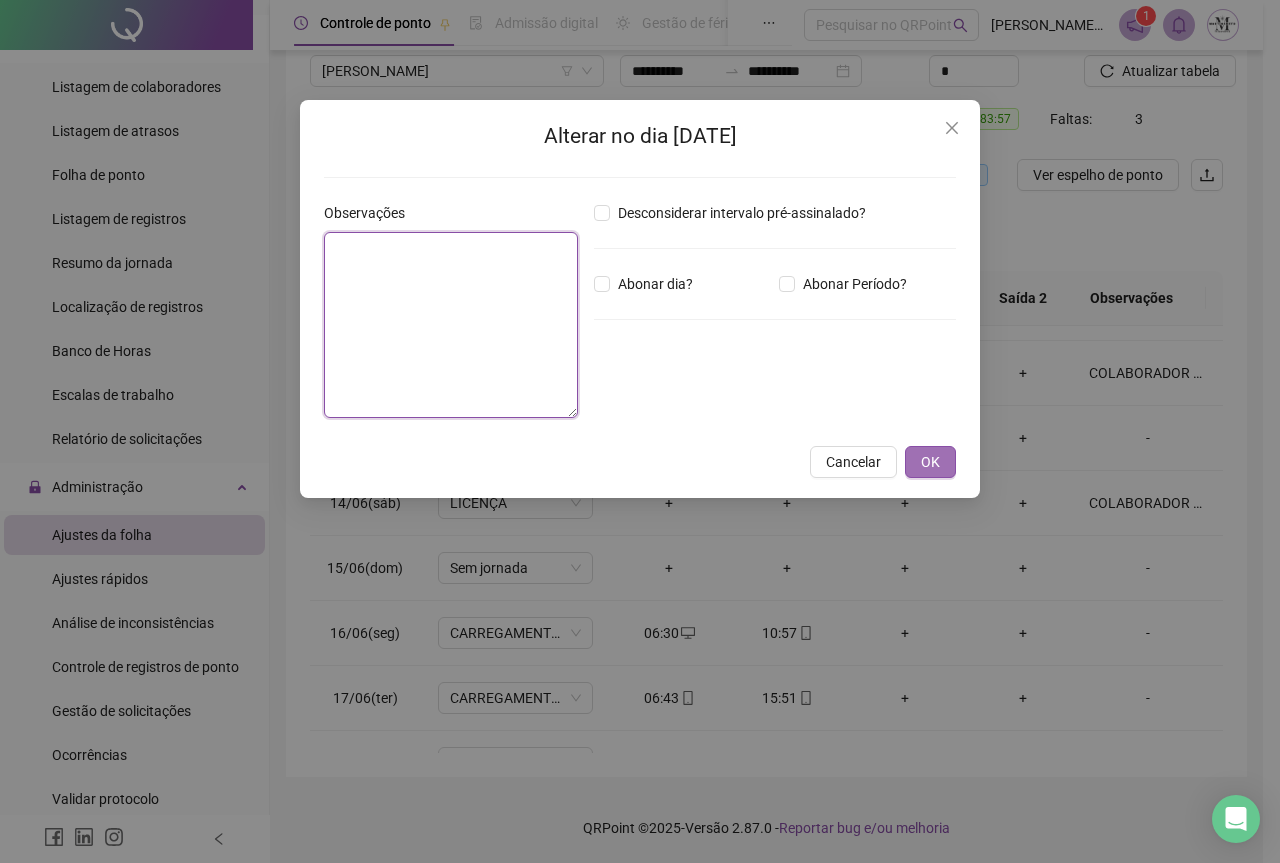 type 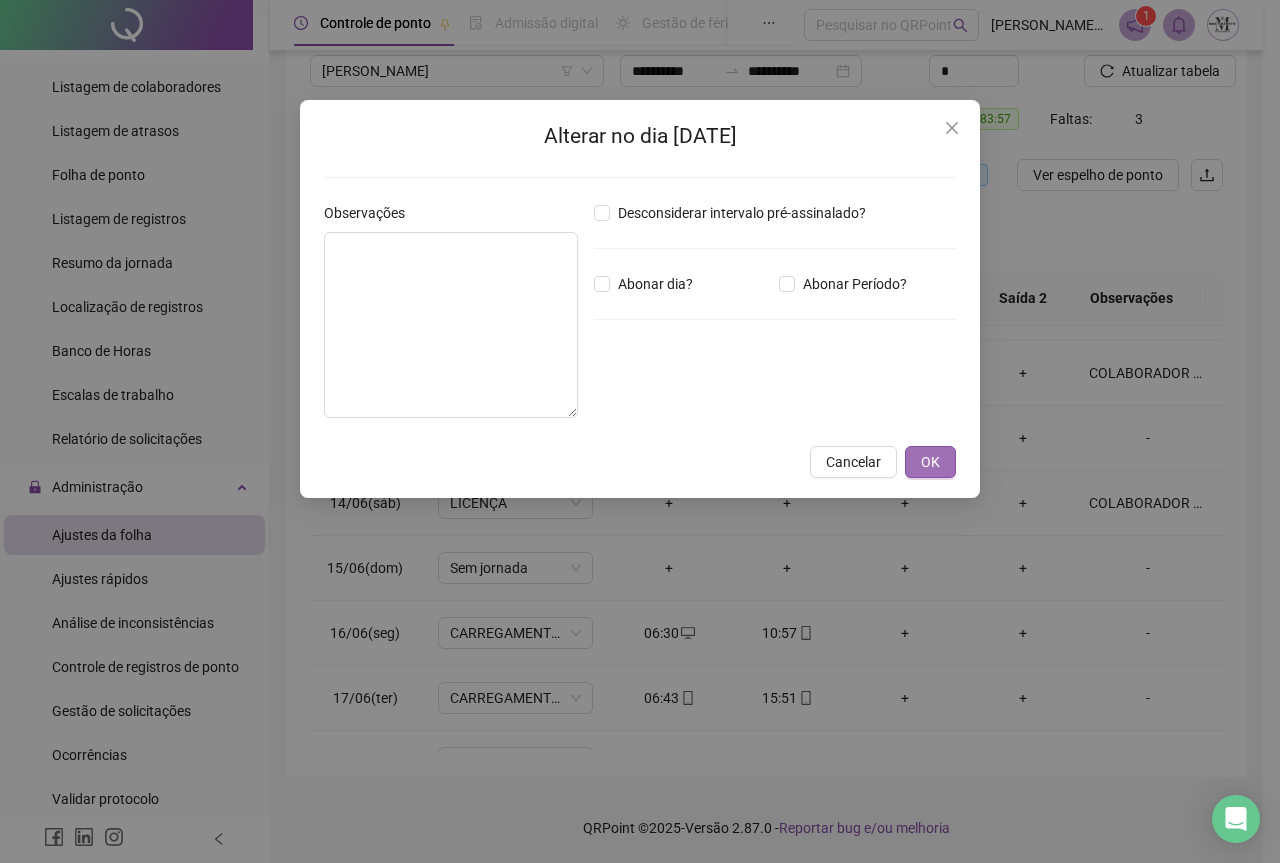 click on "OK" at bounding box center (930, 462) 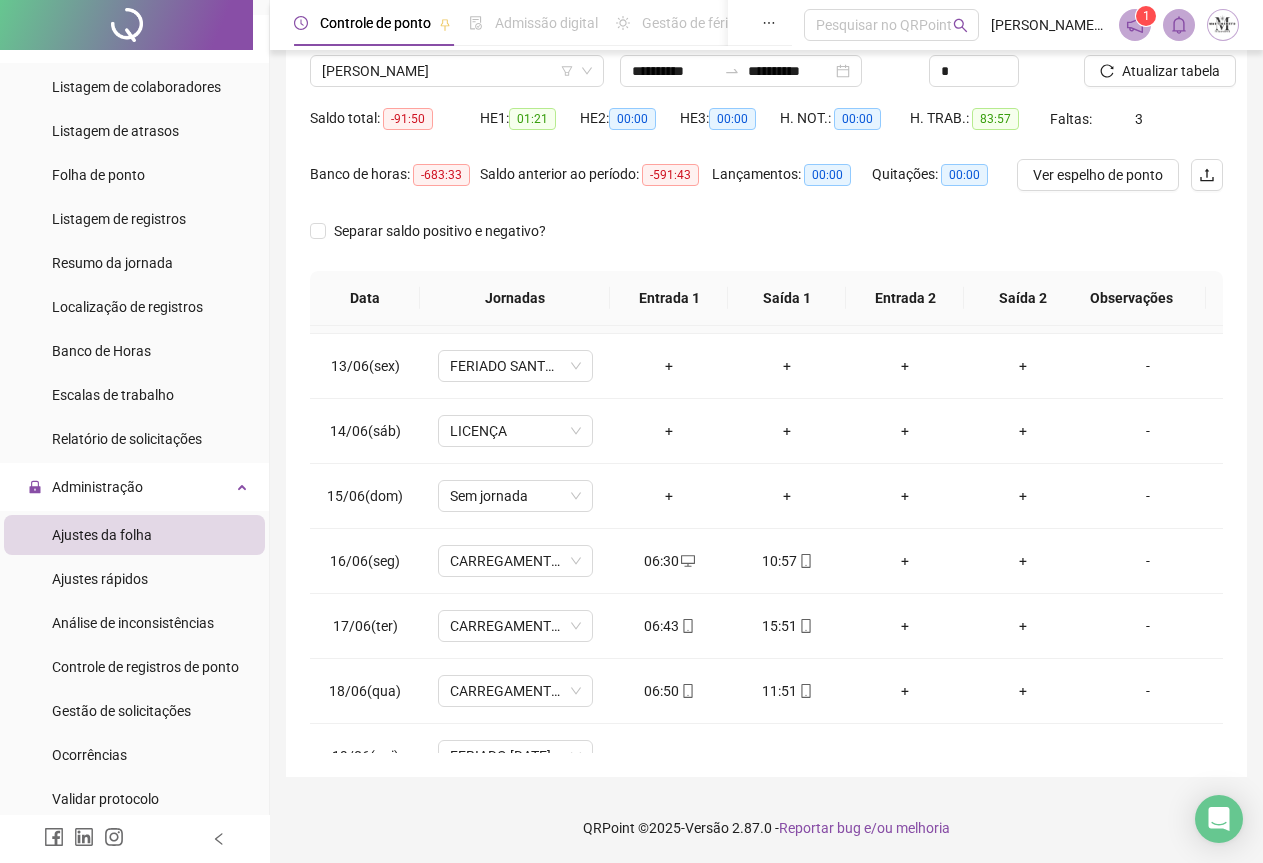 scroll, scrollTop: 800, scrollLeft: 0, axis: vertical 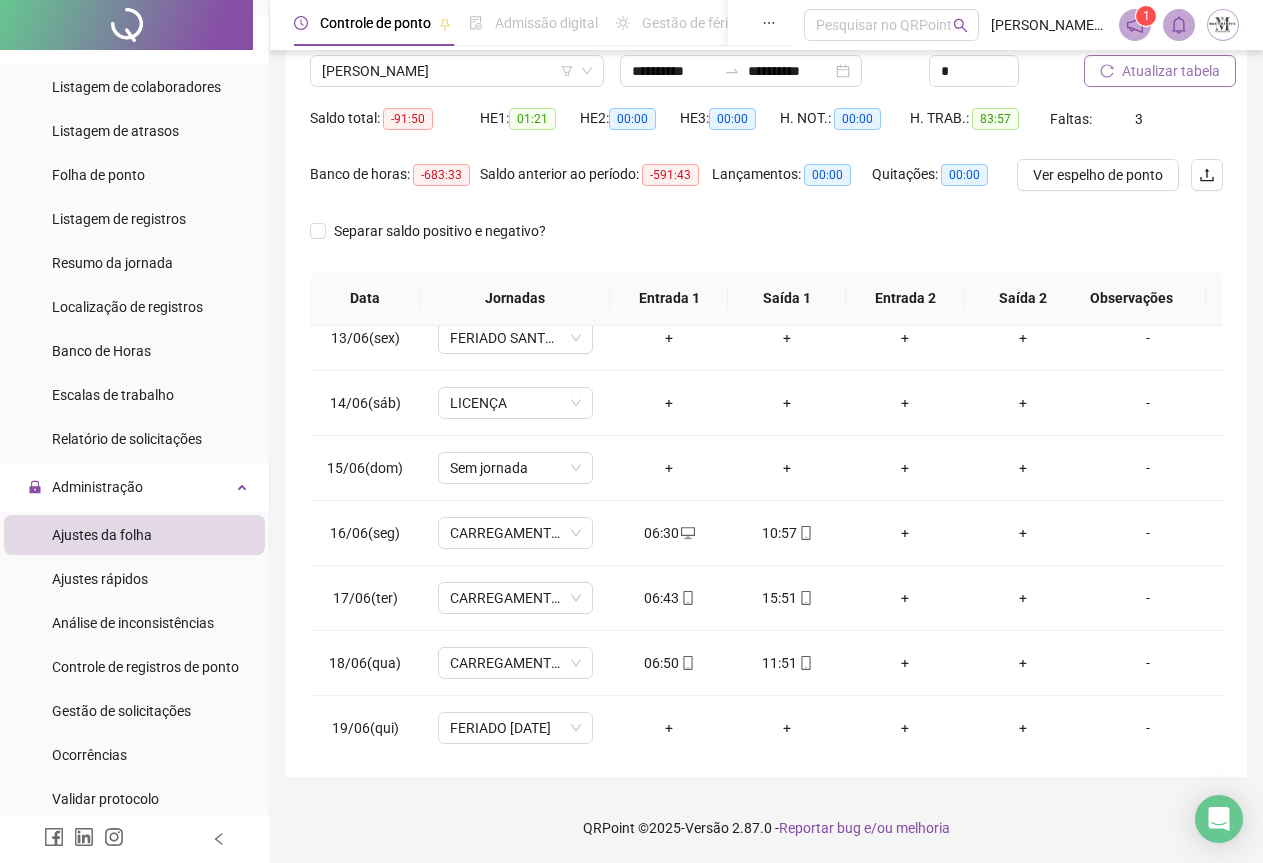 click on "Atualizar tabela" at bounding box center [1160, 71] 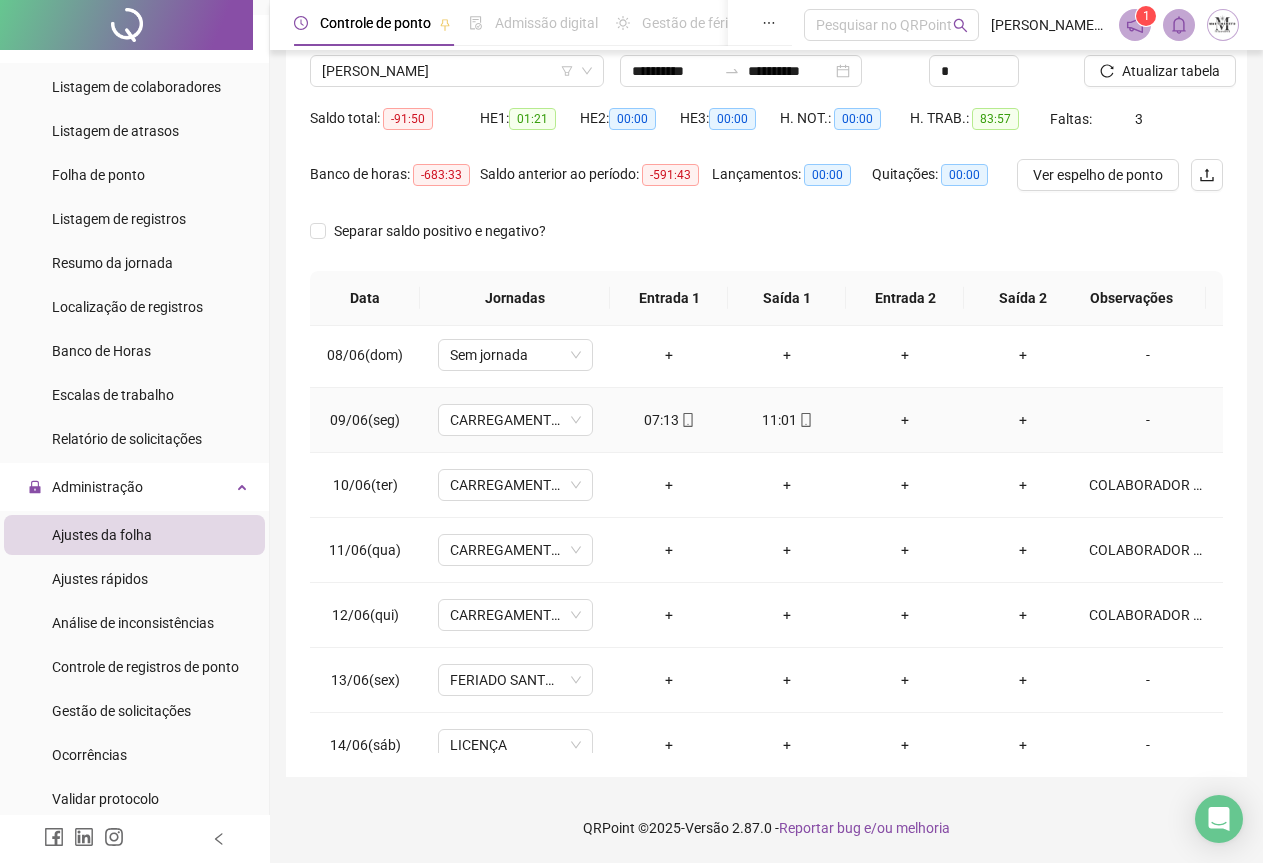 scroll, scrollTop: 500, scrollLeft: 0, axis: vertical 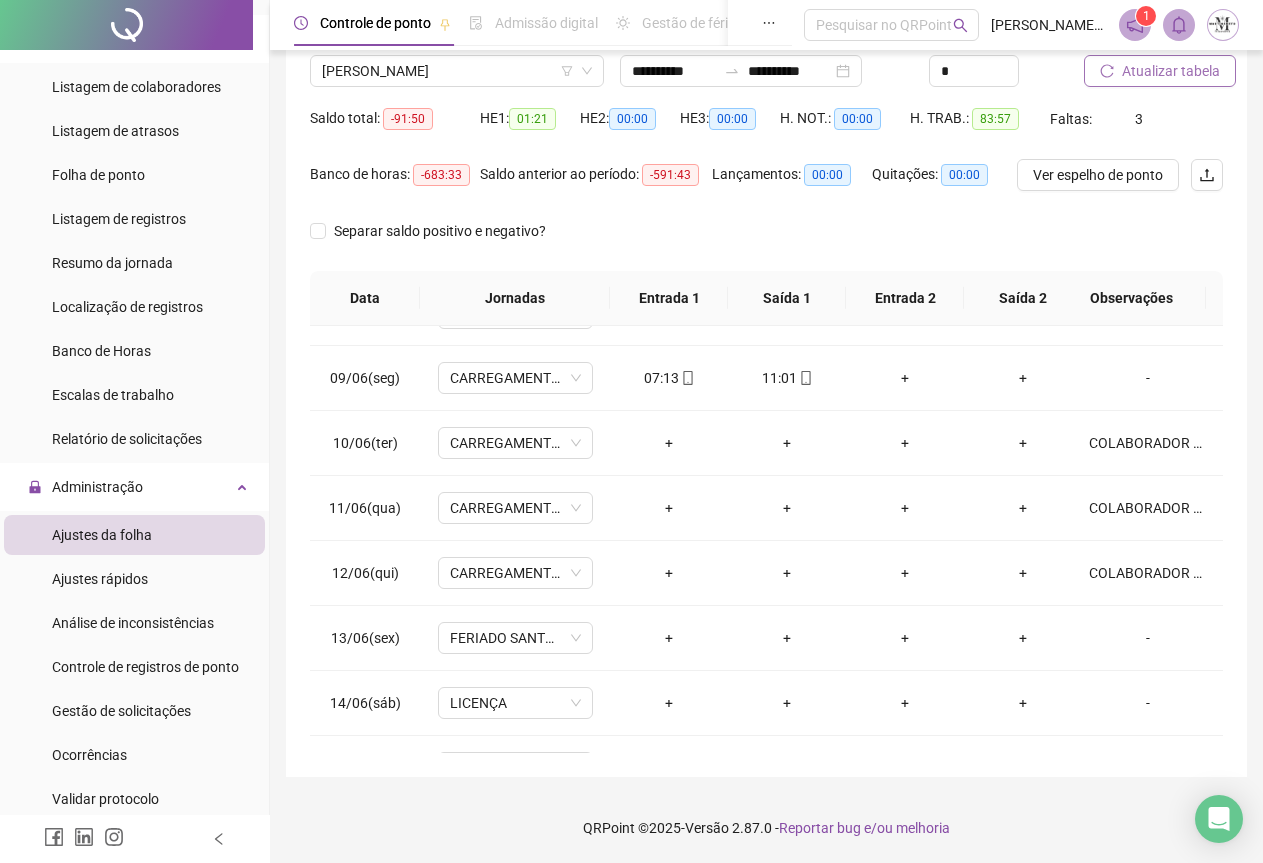 click on "Atualizar tabela" at bounding box center (1171, 71) 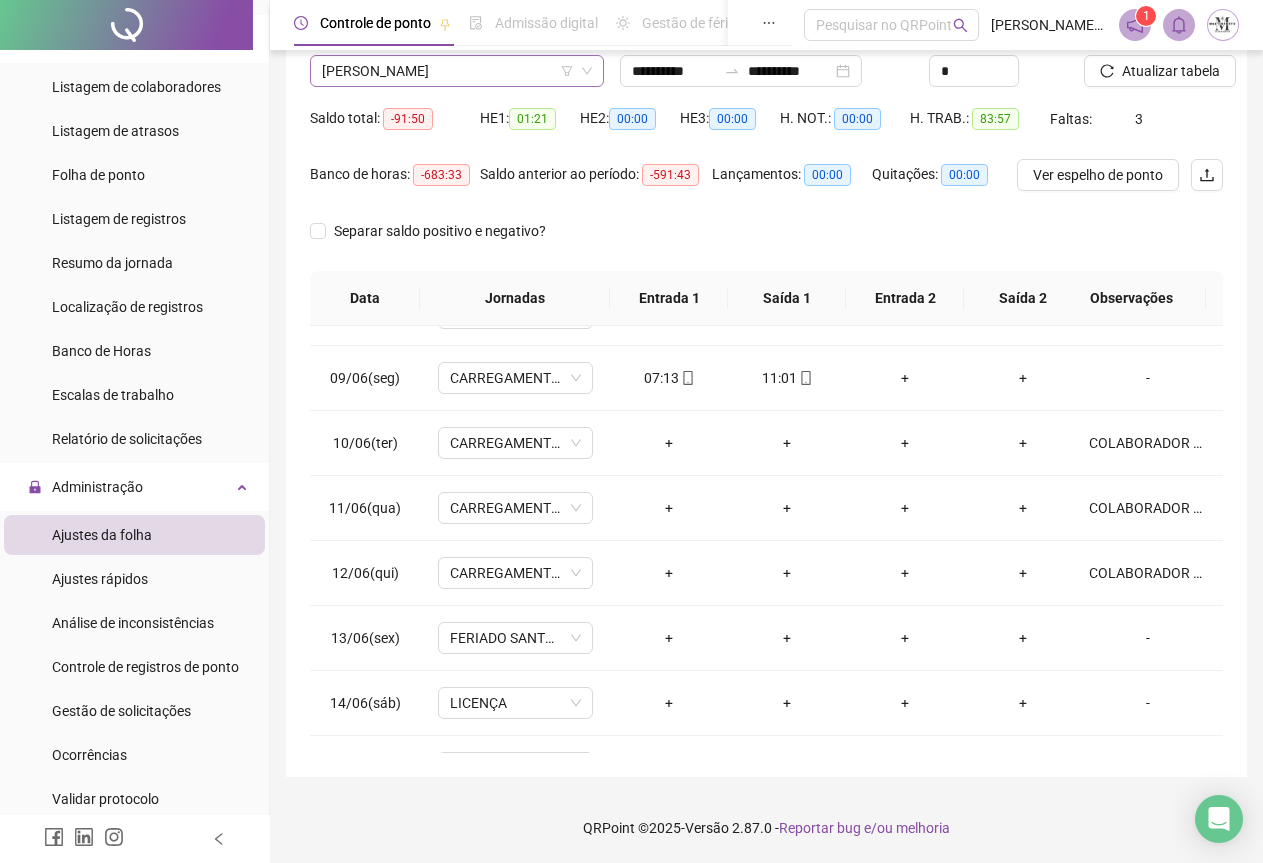 click on "[PERSON_NAME]" at bounding box center [457, 71] 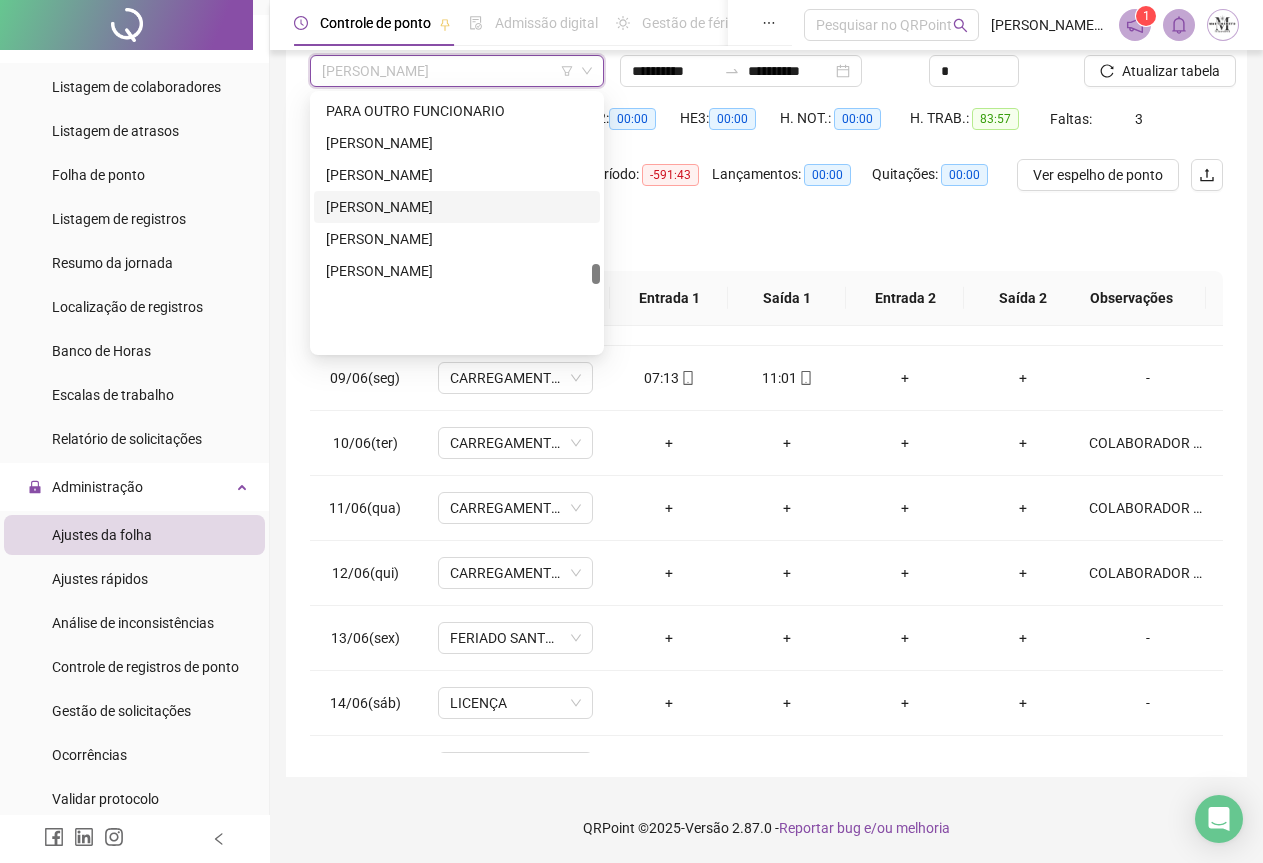 scroll, scrollTop: 4472, scrollLeft: 0, axis: vertical 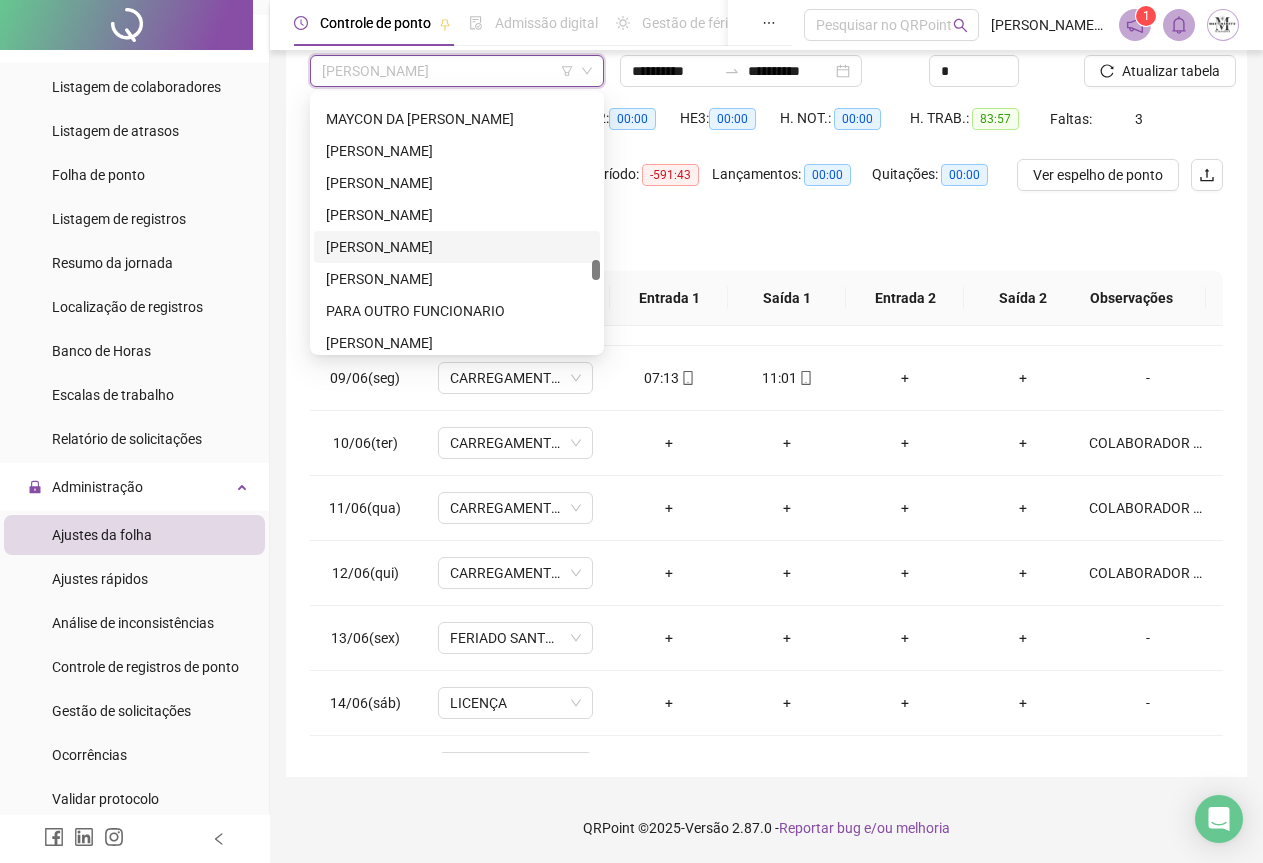 click on "[PERSON_NAME]" at bounding box center [457, 247] 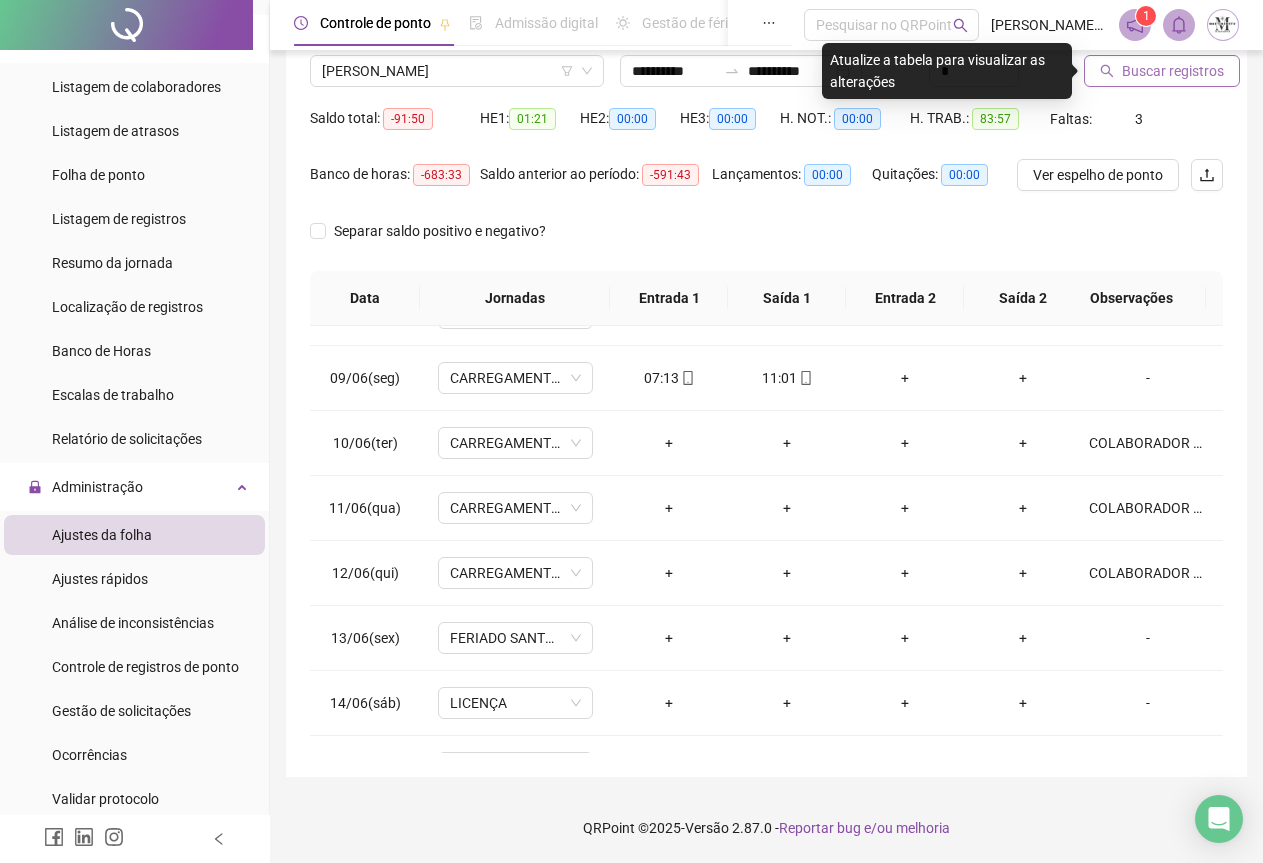 click on "Buscar registros" at bounding box center [1173, 71] 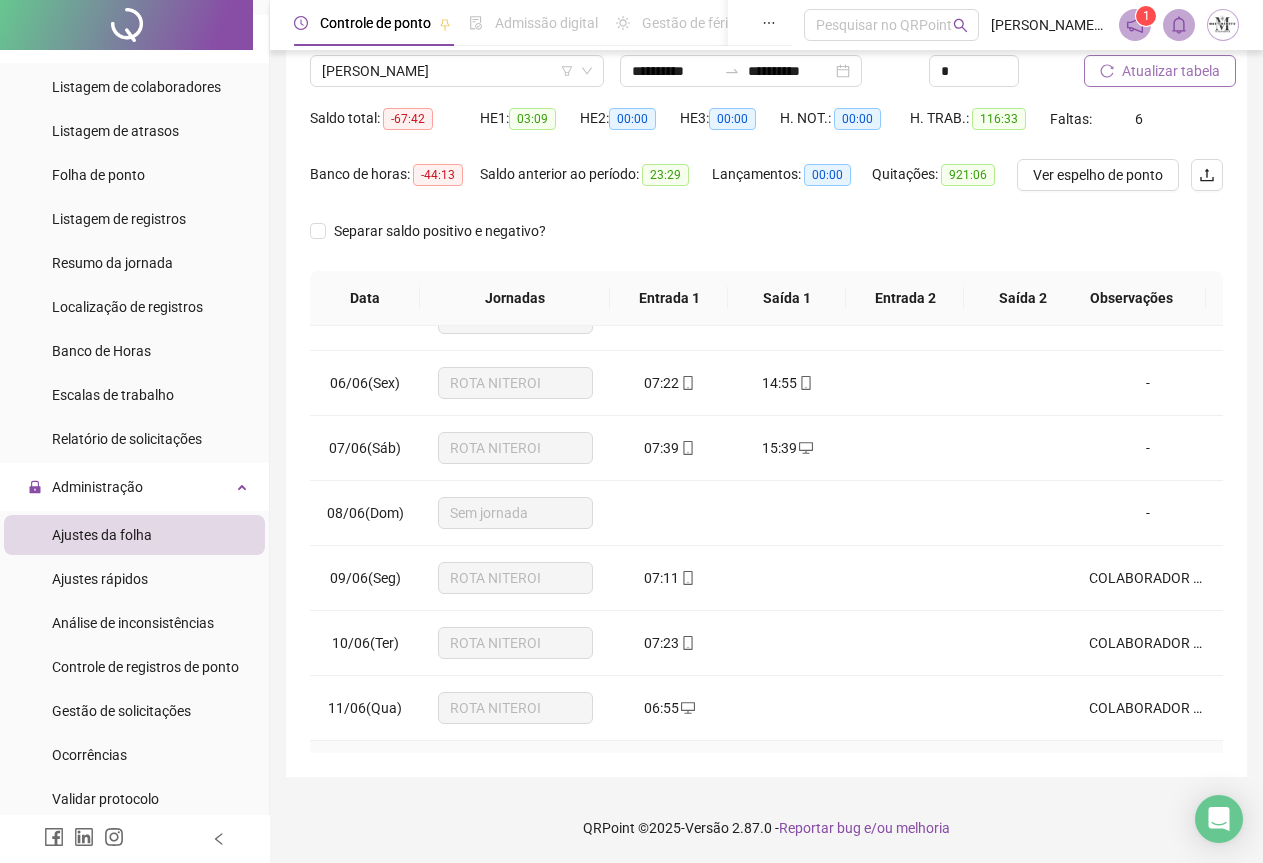scroll, scrollTop: 0, scrollLeft: 0, axis: both 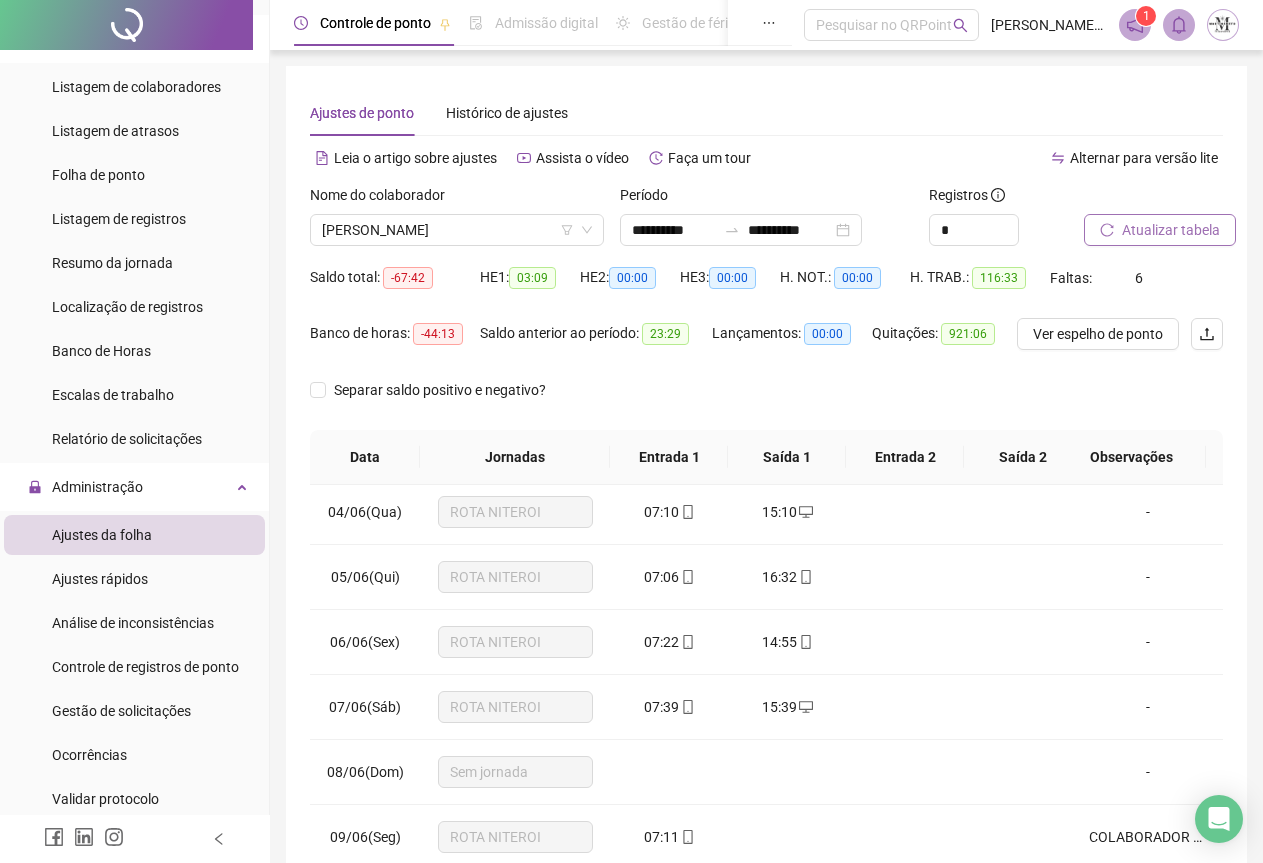click on "Atualizar tabela" at bounding box center (1171, 230) 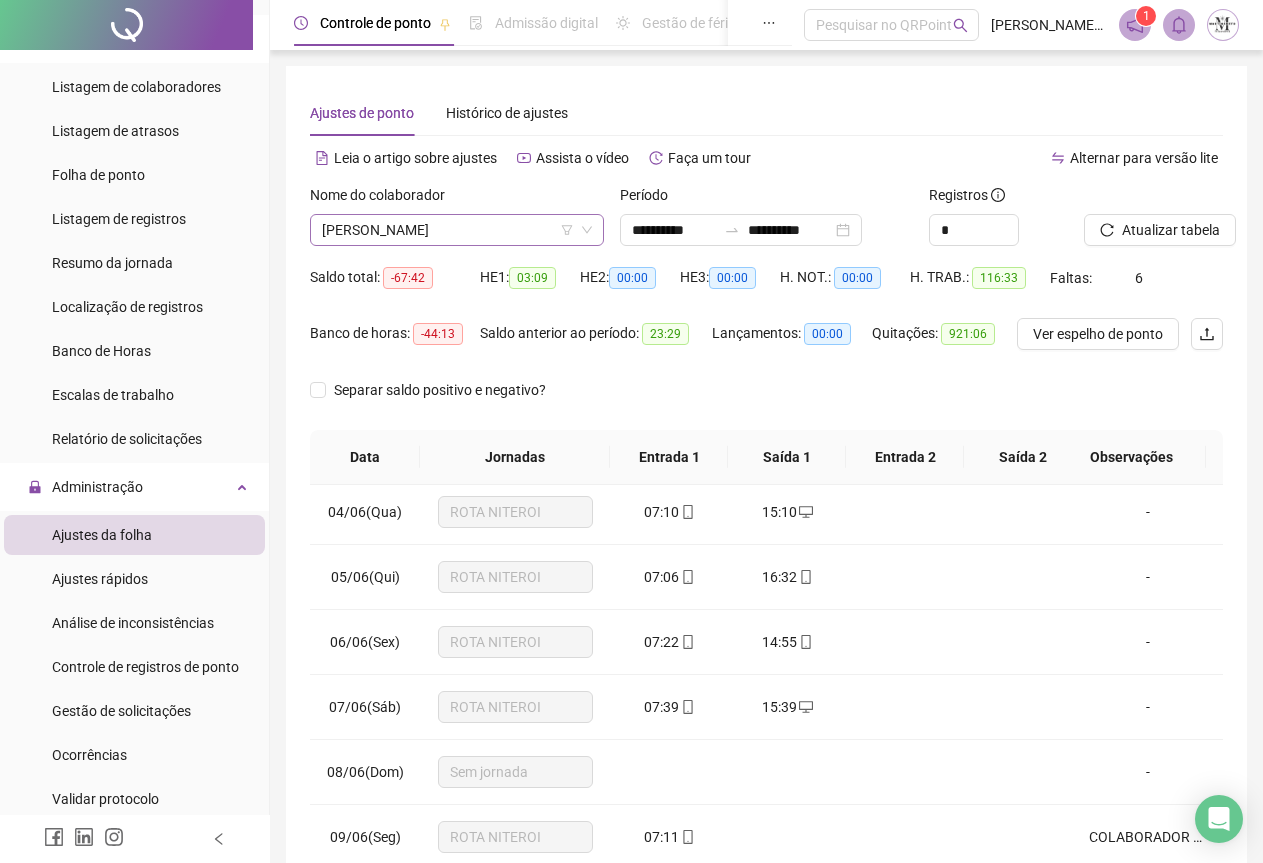 click on "[PERSON_NAME]" at bounding box center [457, 230] 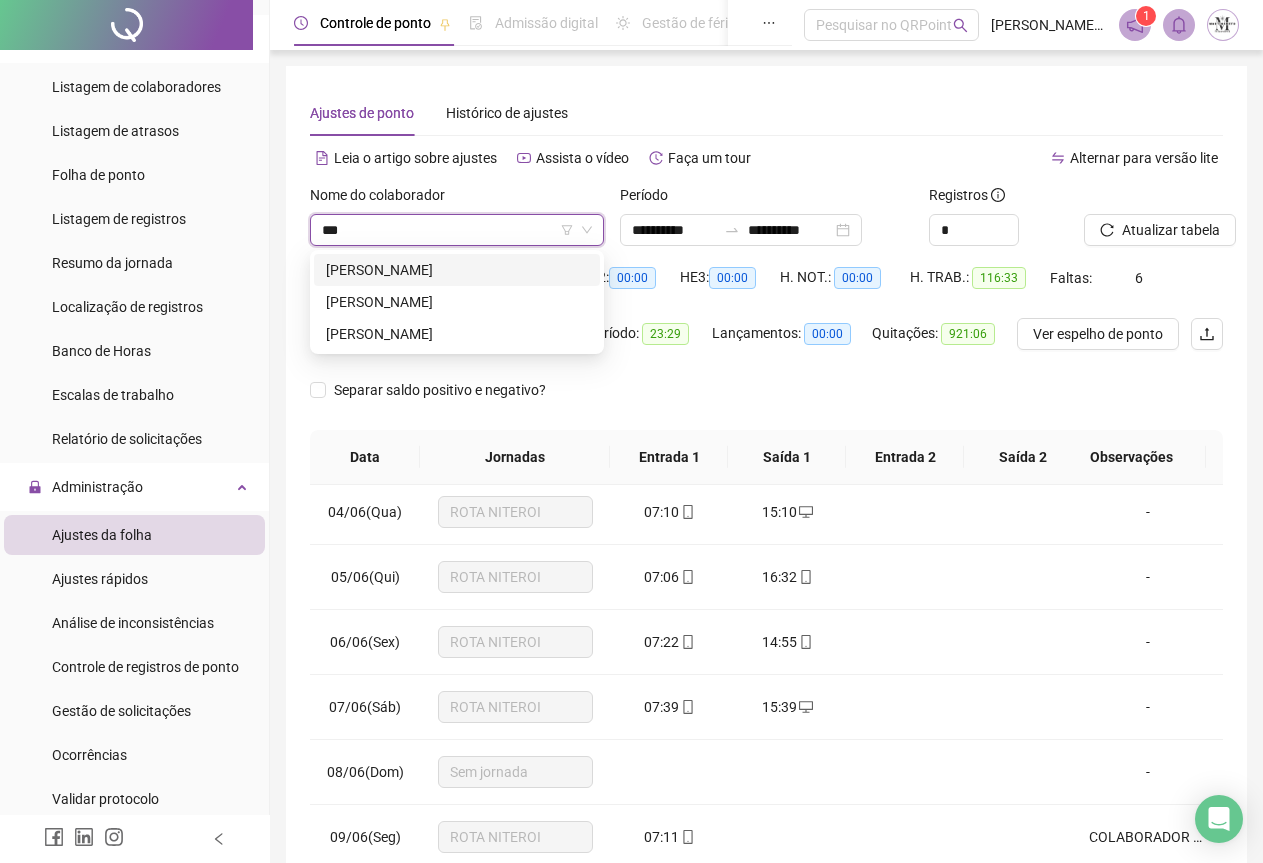 scroll, scrollTop: 0, scrollLeft: 0, axis: both 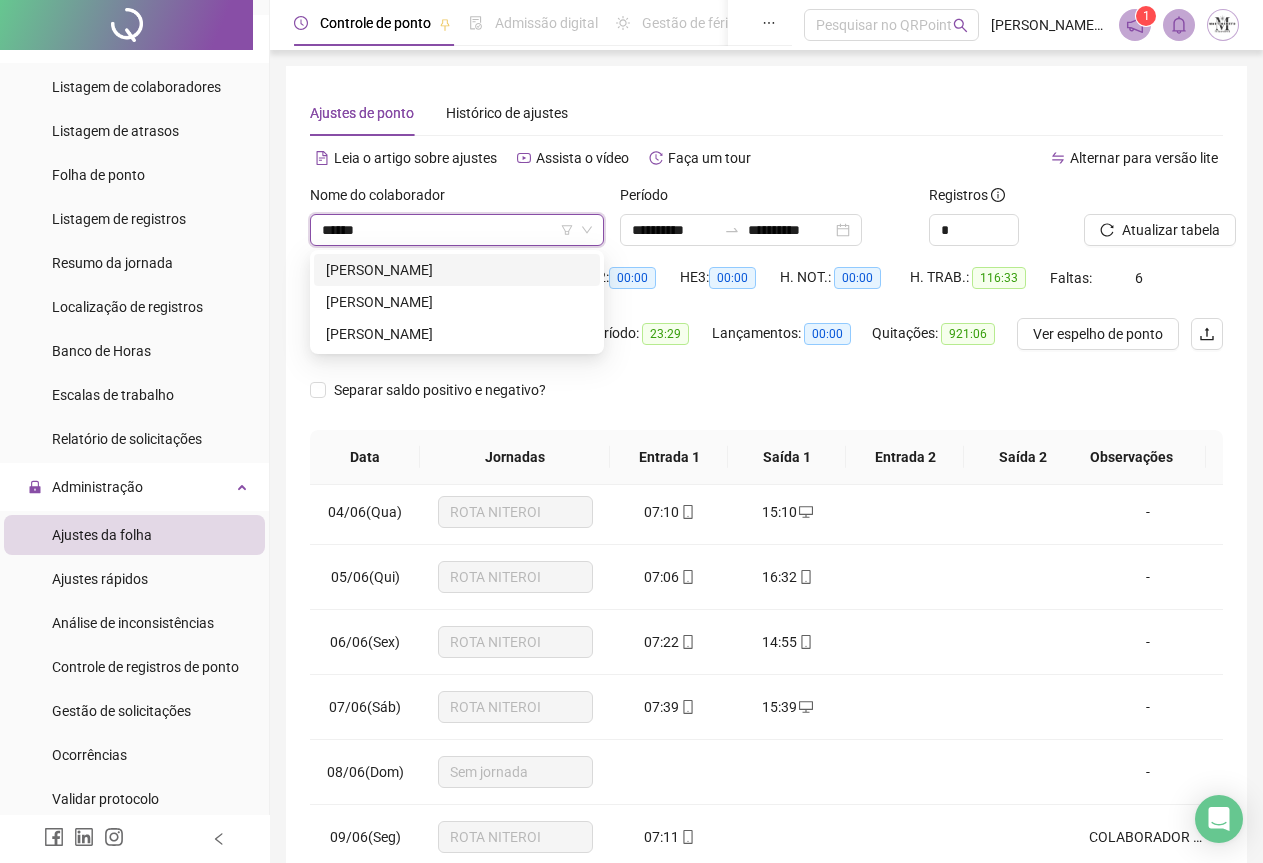 type on "*******" 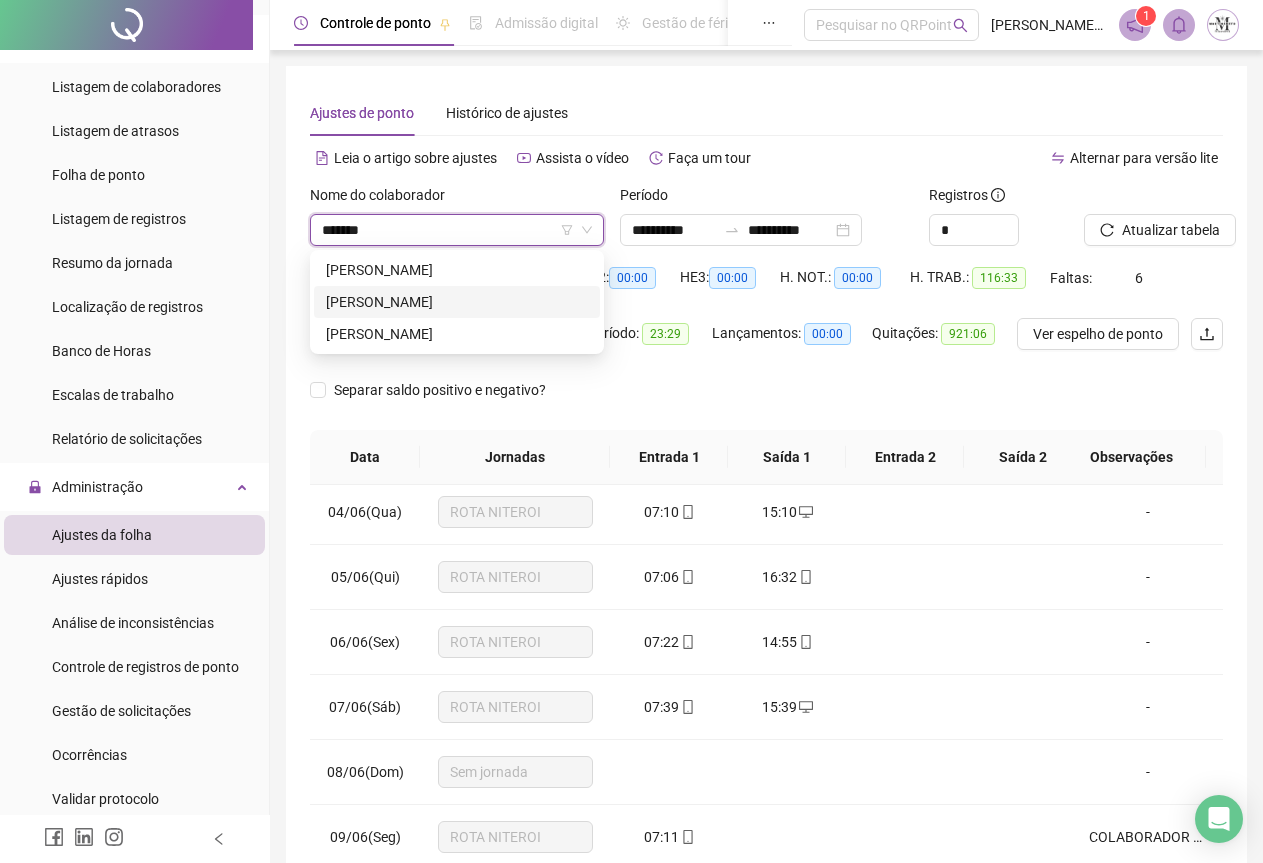 click on "[PERSON_NAME]" at bounding box center (457, 302) 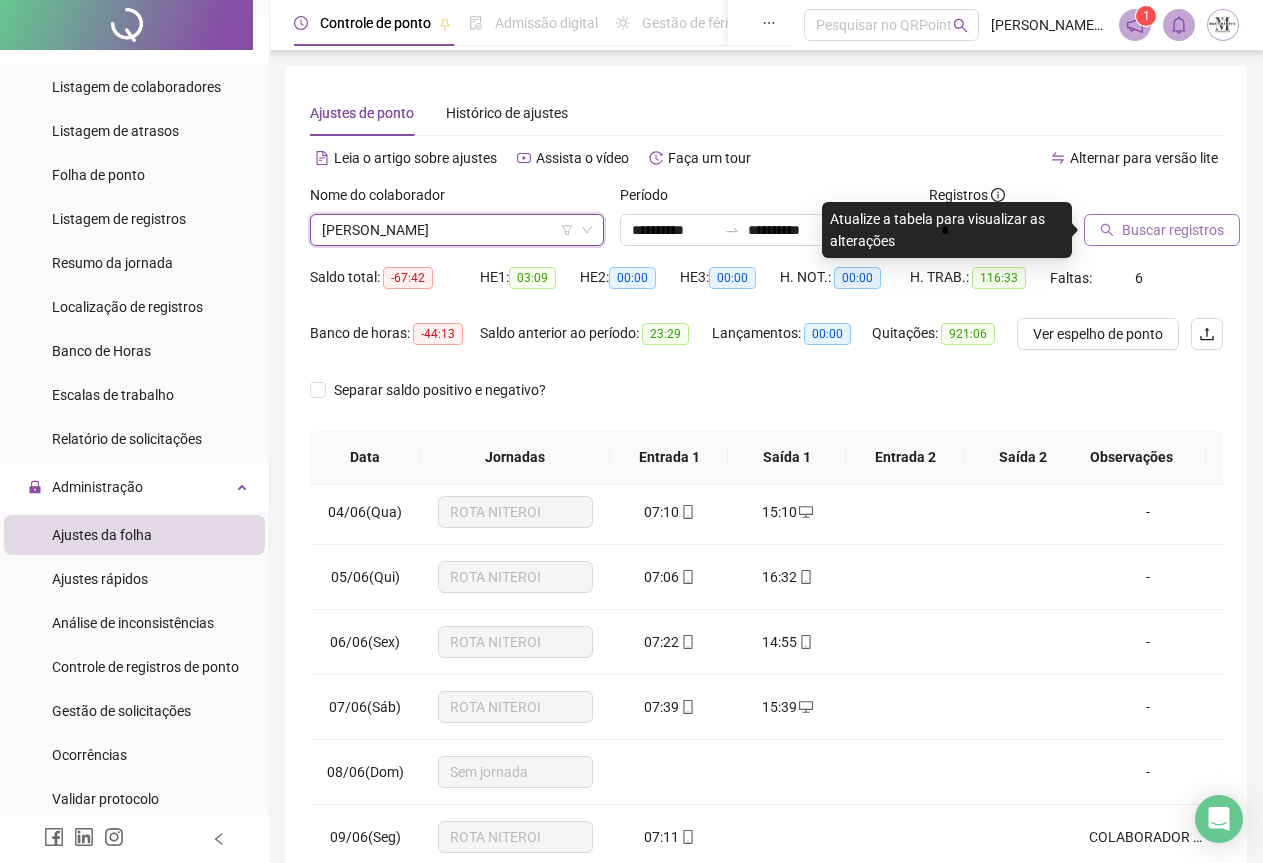 click on "Buscar registros" at bounding box center [1173, 230] 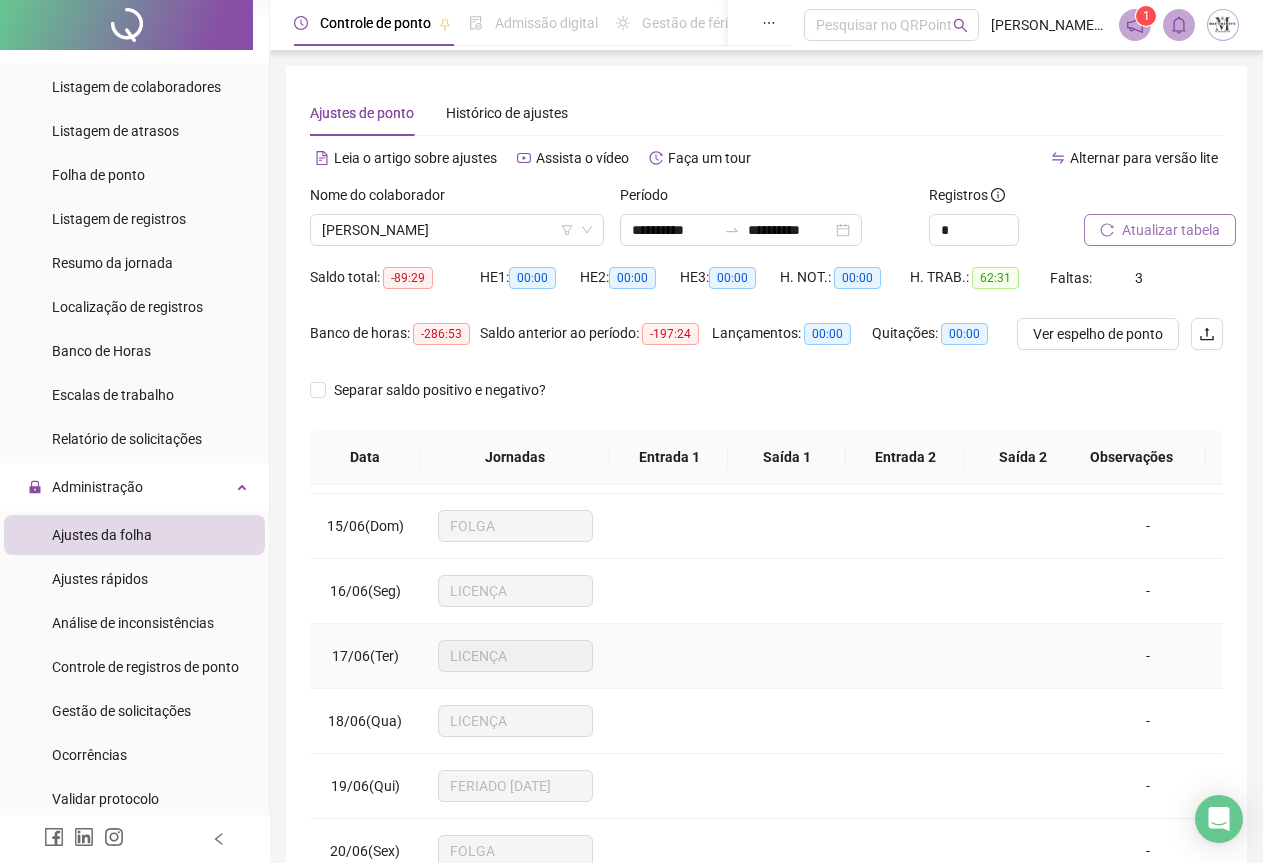 scroll, scrollTop: 900, scrollLeft: 0, axis: vertical 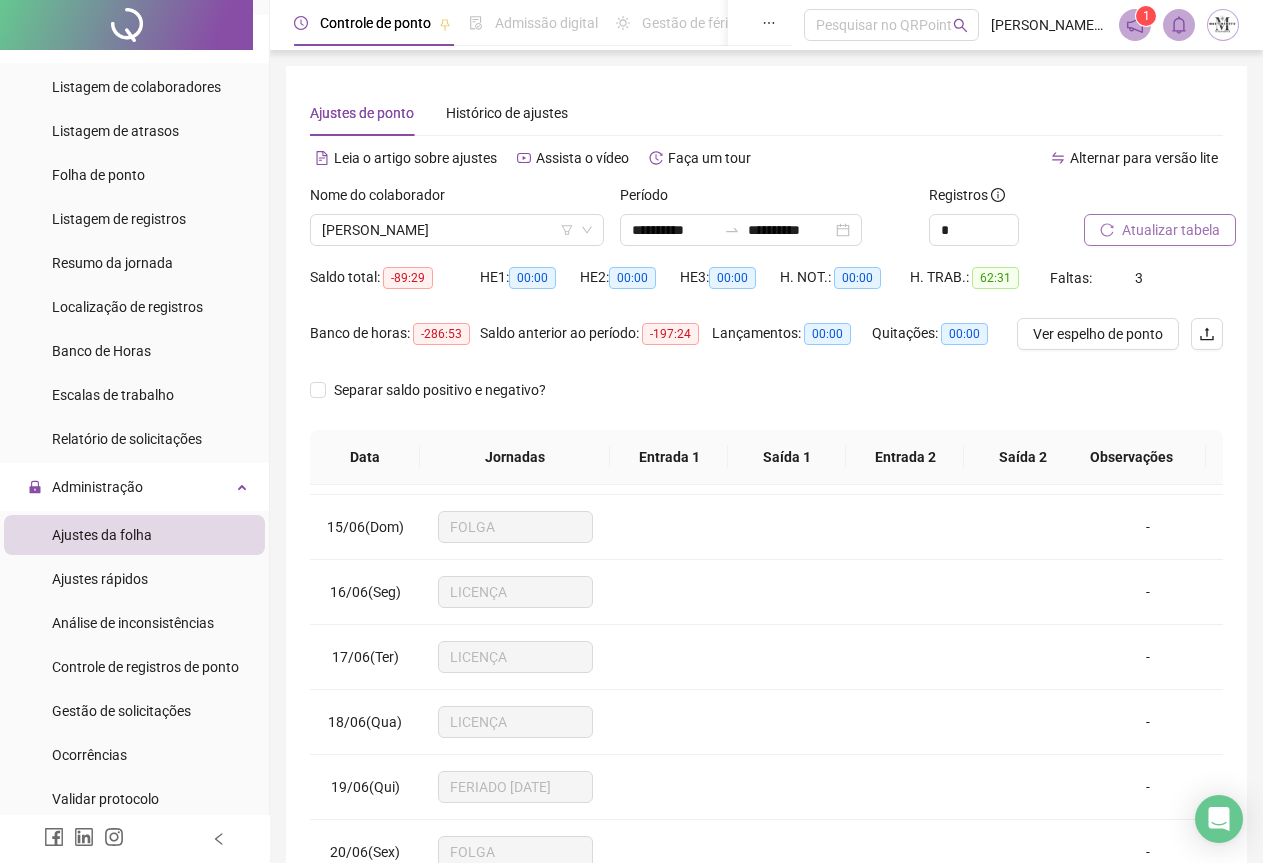click on "Atualizar tabela" at bounding box center [1171, 230] 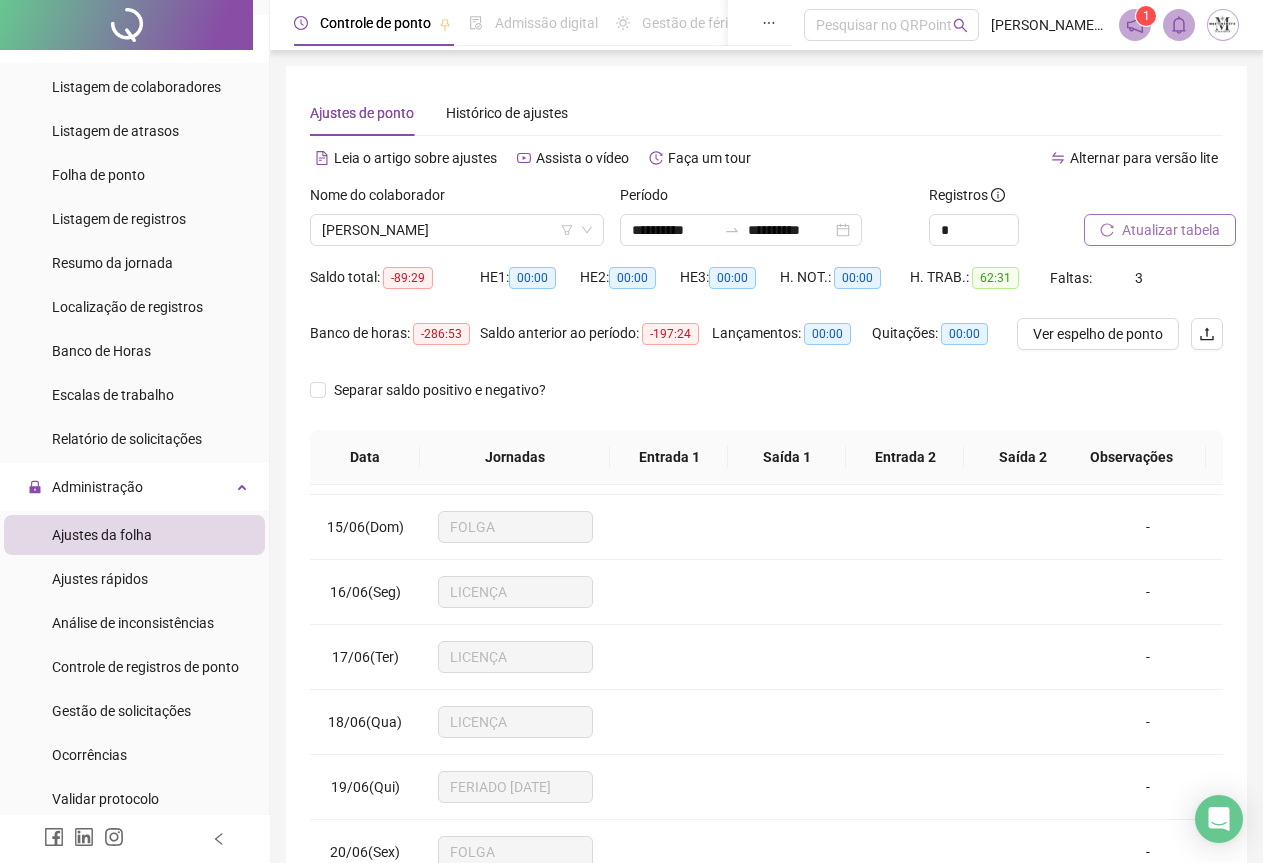 click on "Atualizar tabela" at bounding box center [1171, 230] 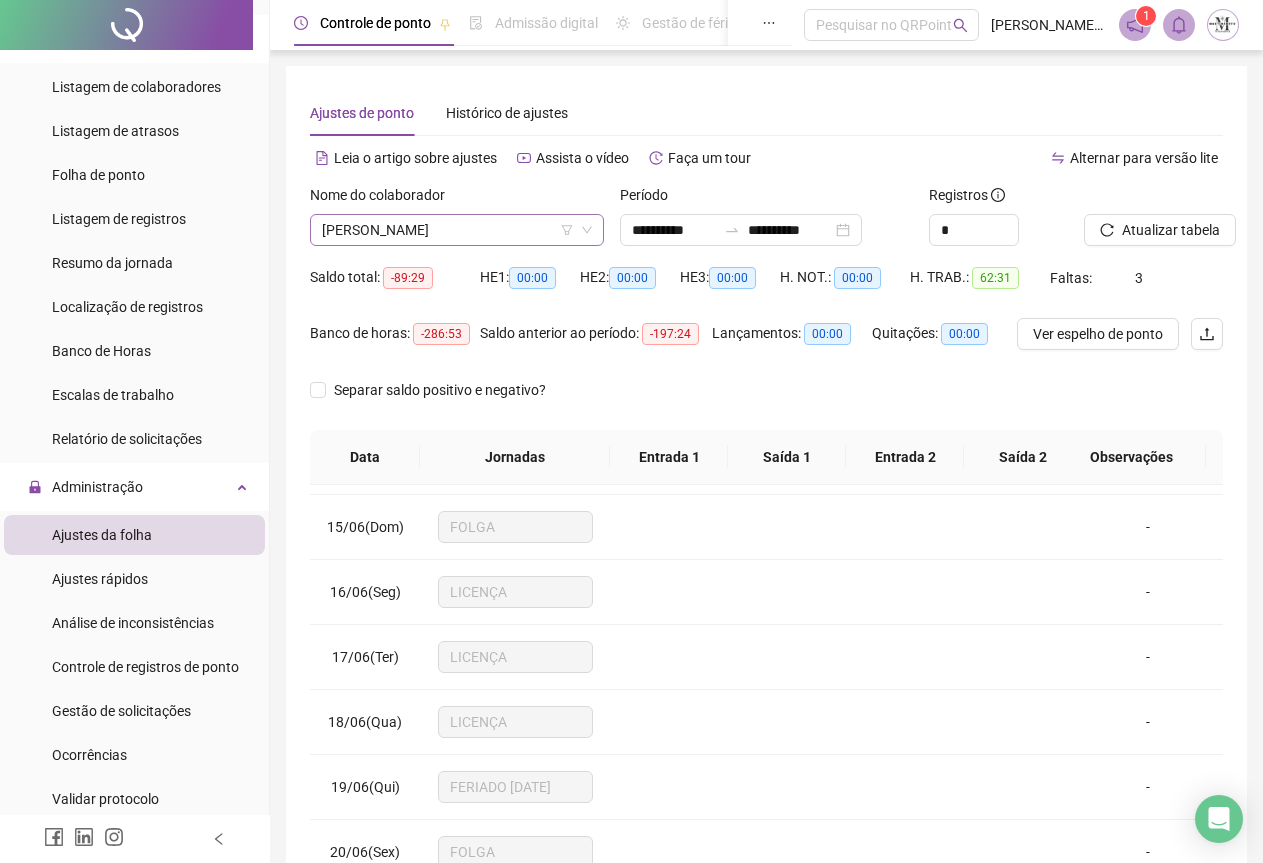 click on "[PERSON_NAME]" at bounding box center (457, 230) 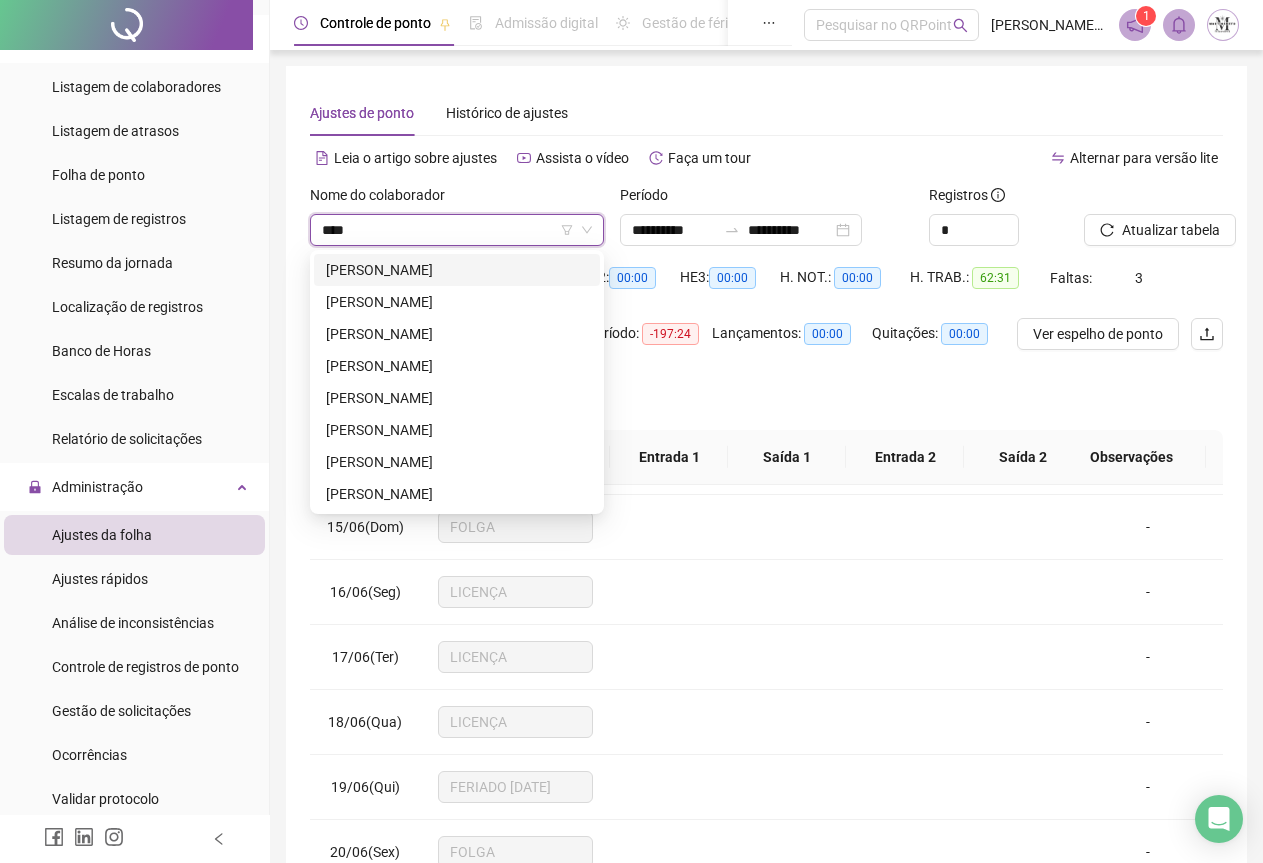 scroll, scrollTop: 0, scrollLeft: 0, axis: both 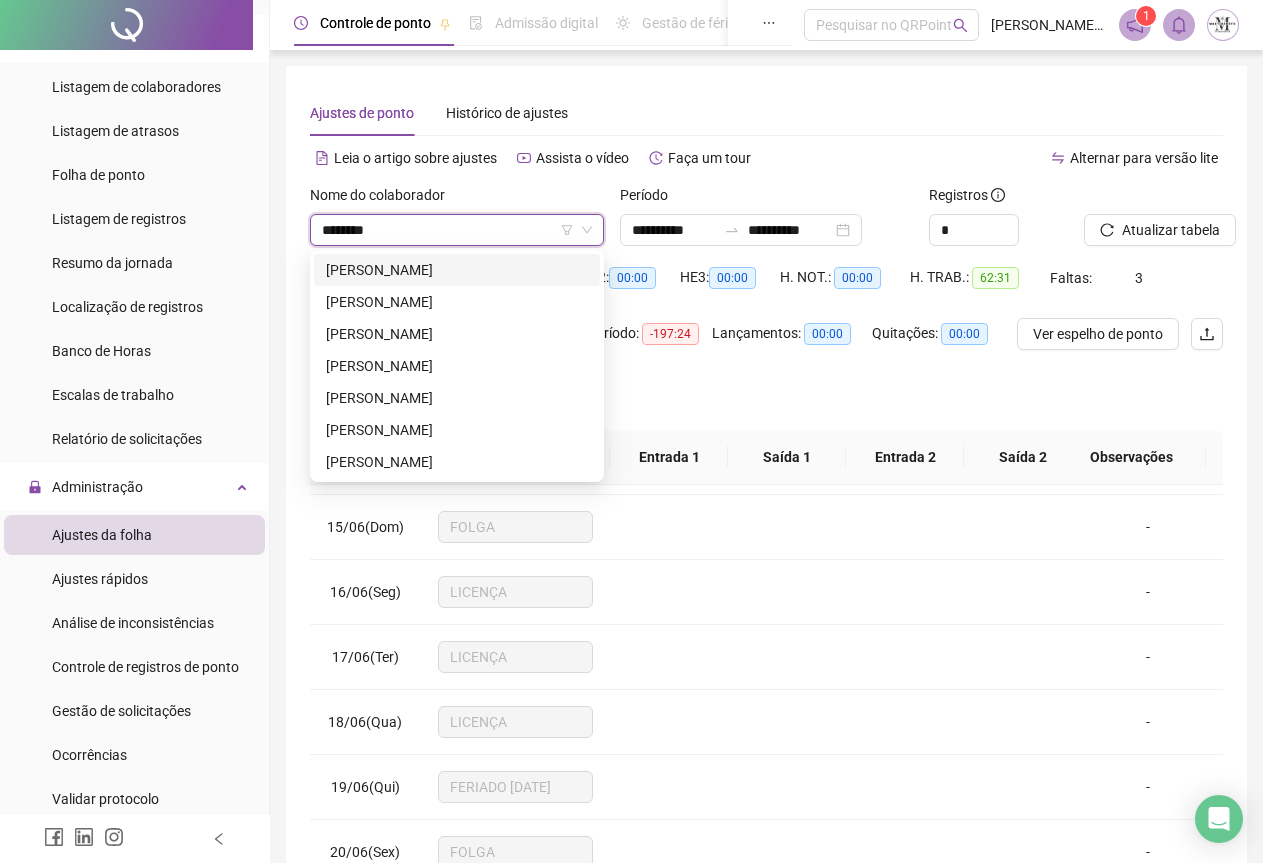 type on "*********" 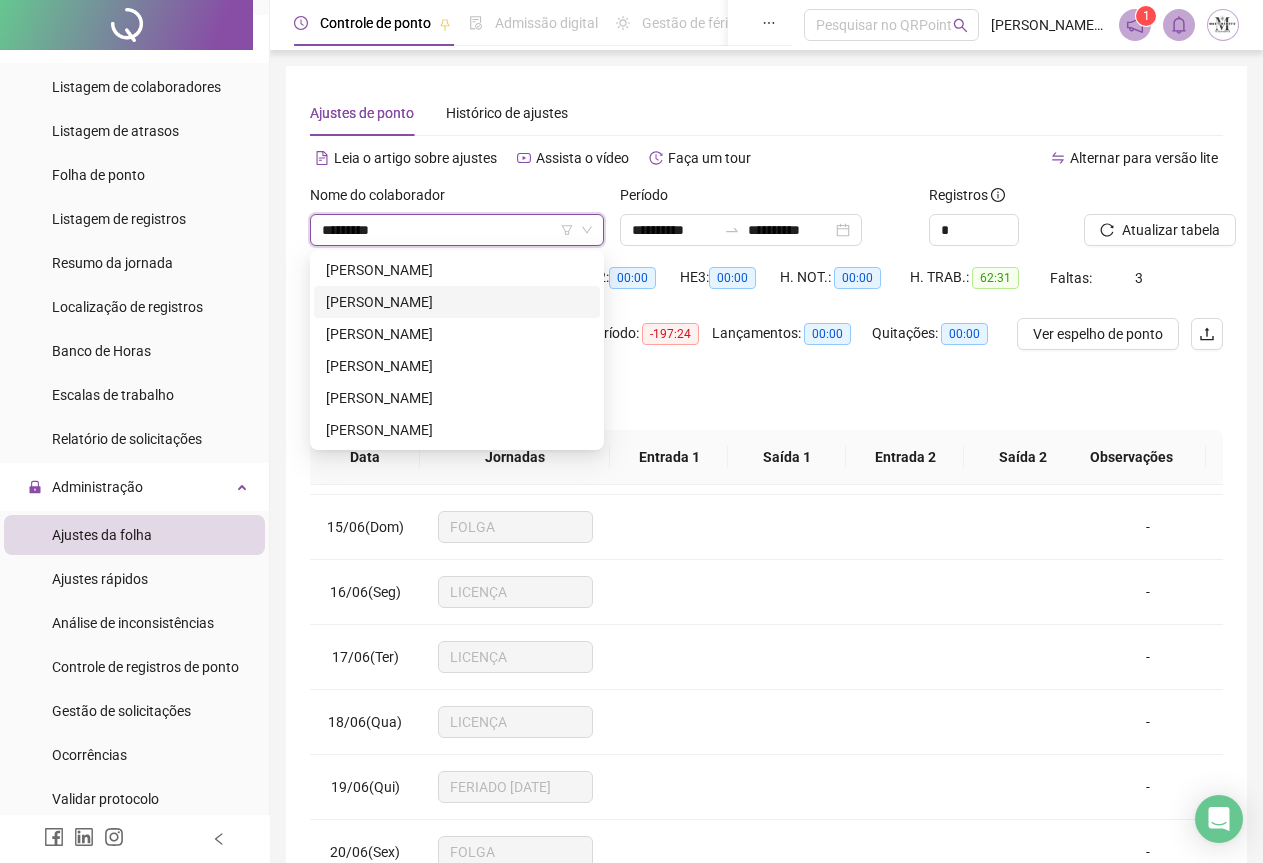click on "[PERSON_NAME]" at bounding box center (457, 302) 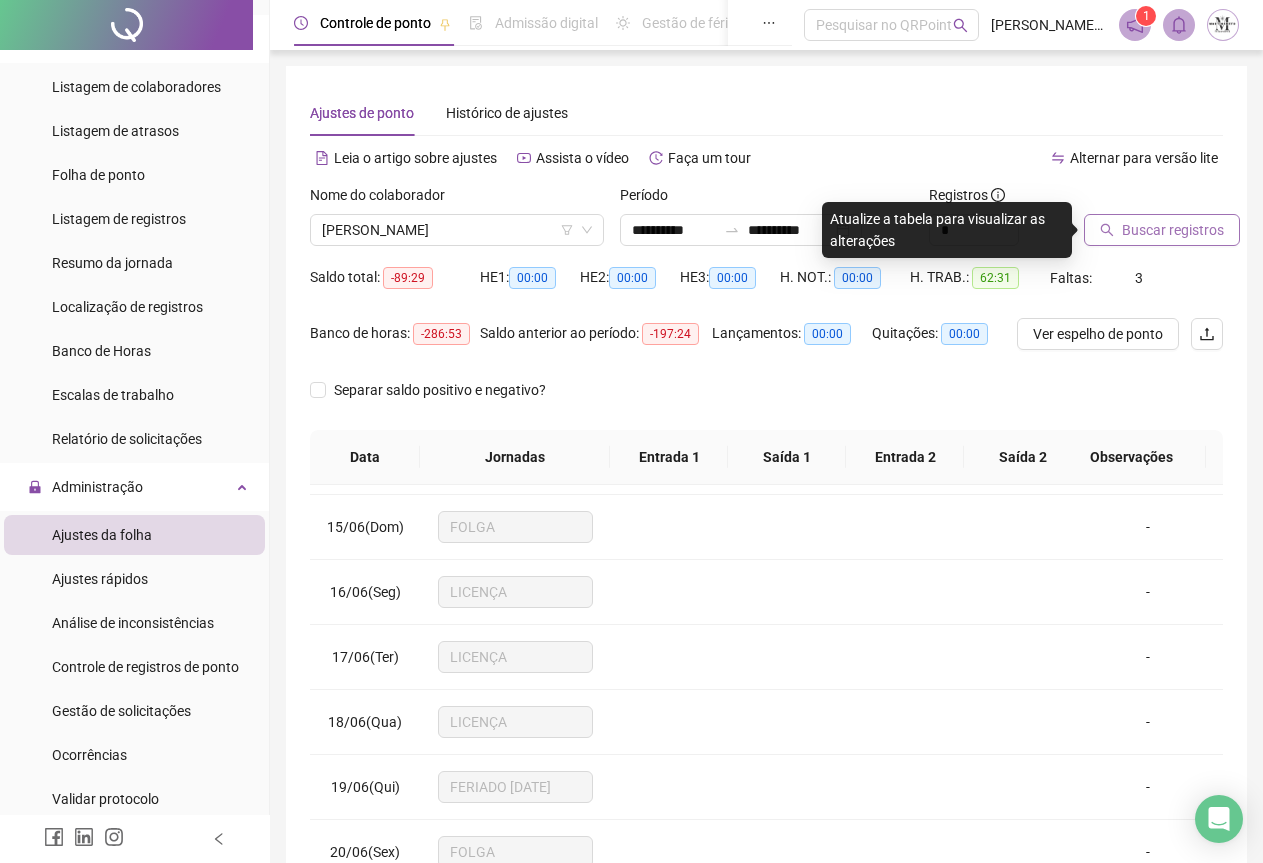 click on "Buscar registros" at bounding box center [1162, 230] 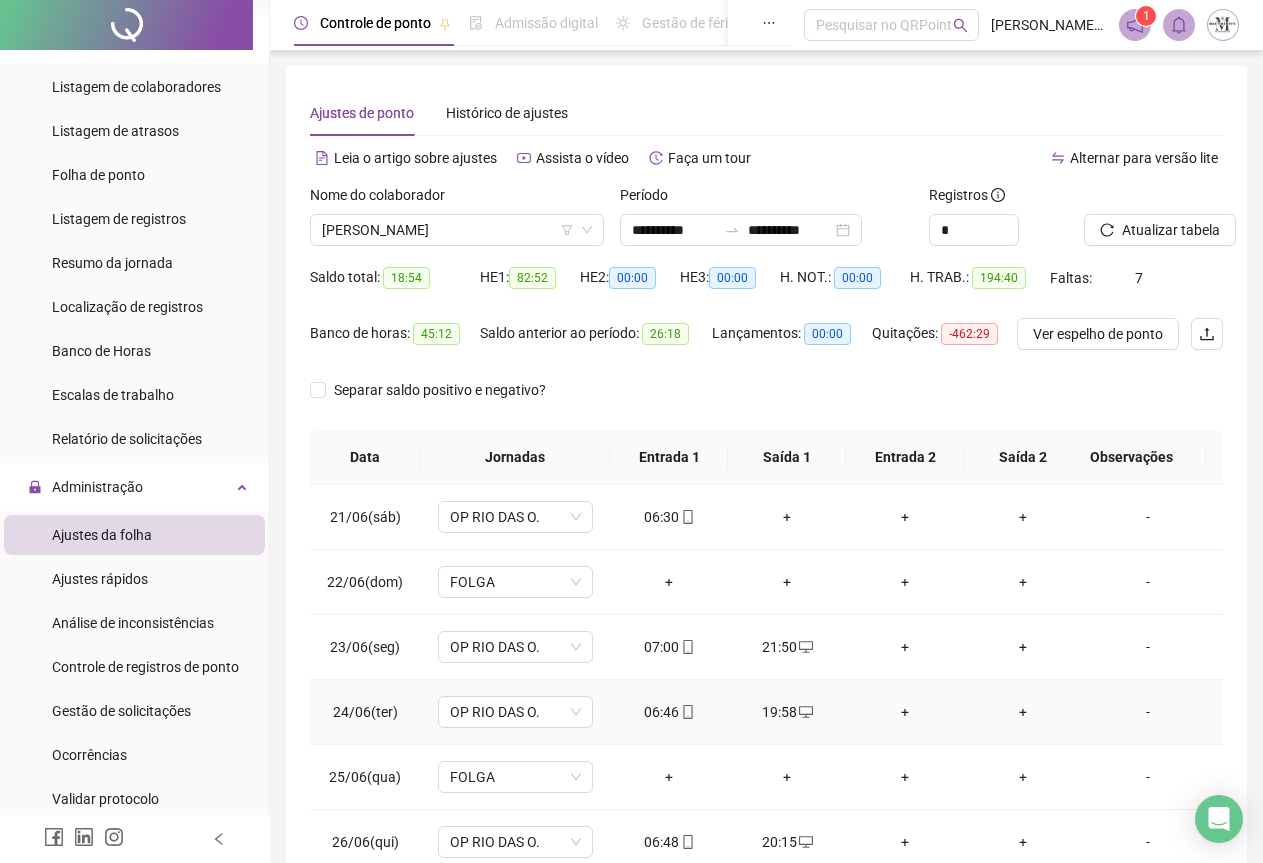 scroll, scrollTop: 1540, scrollLeft: 0, axis: vertical 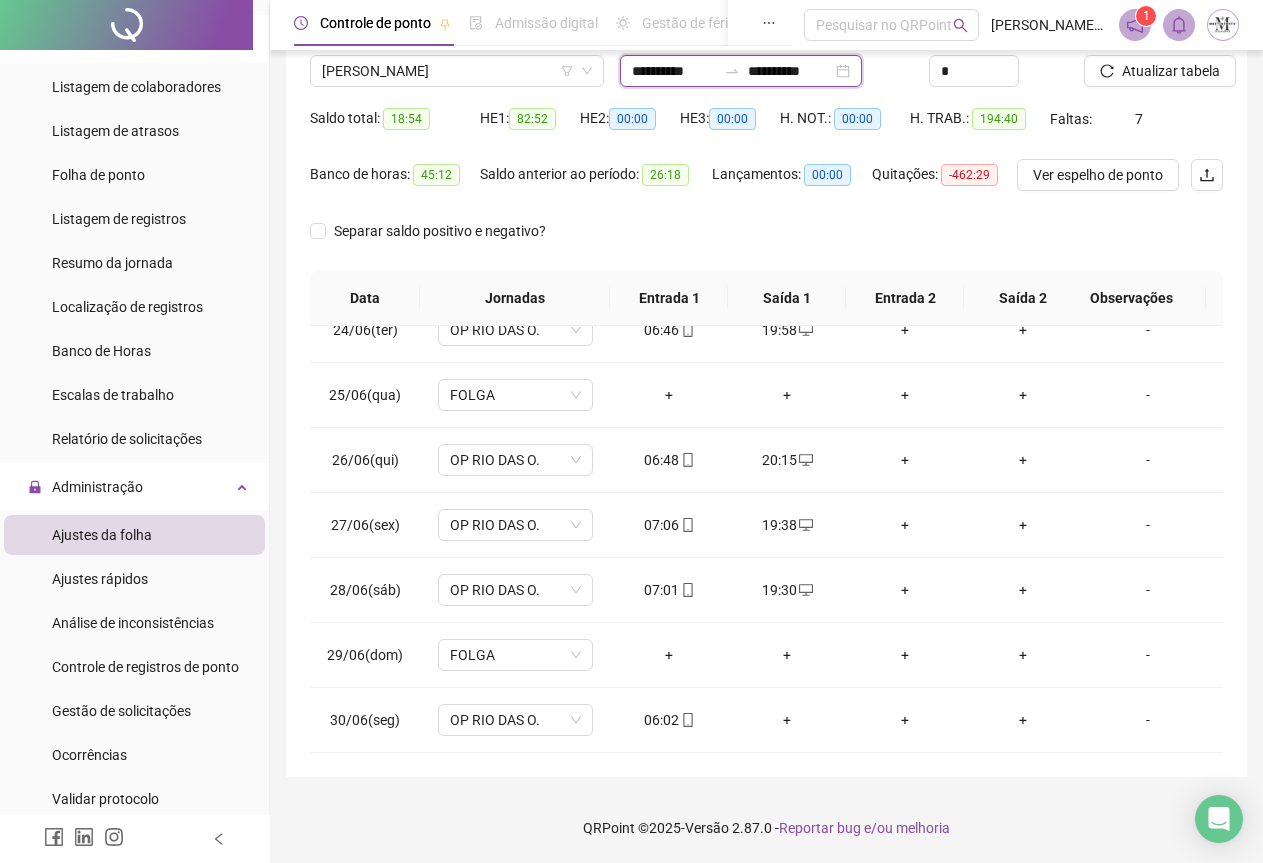 click on "**********" at bounding box center (674, 71) 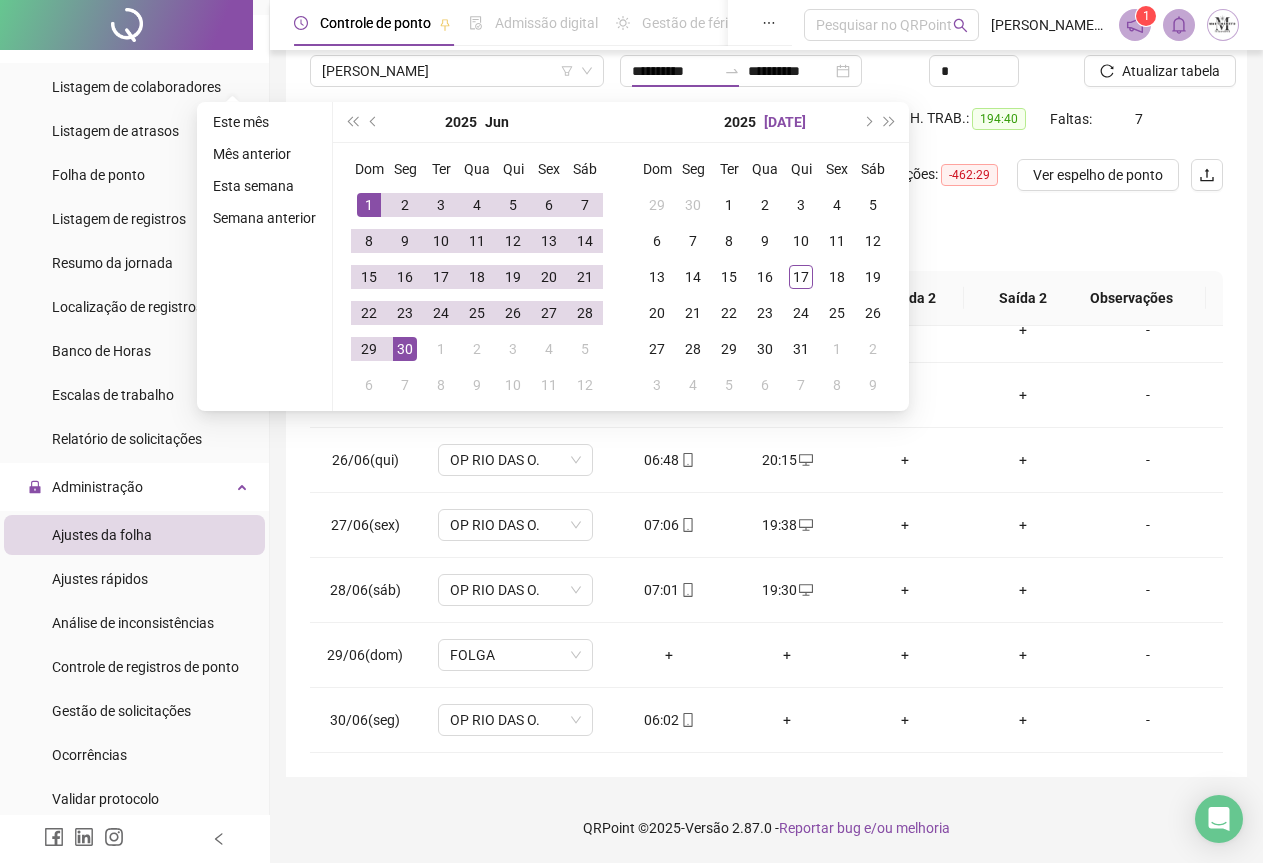 click on "[DATE]" at bounding box center [785, 122] 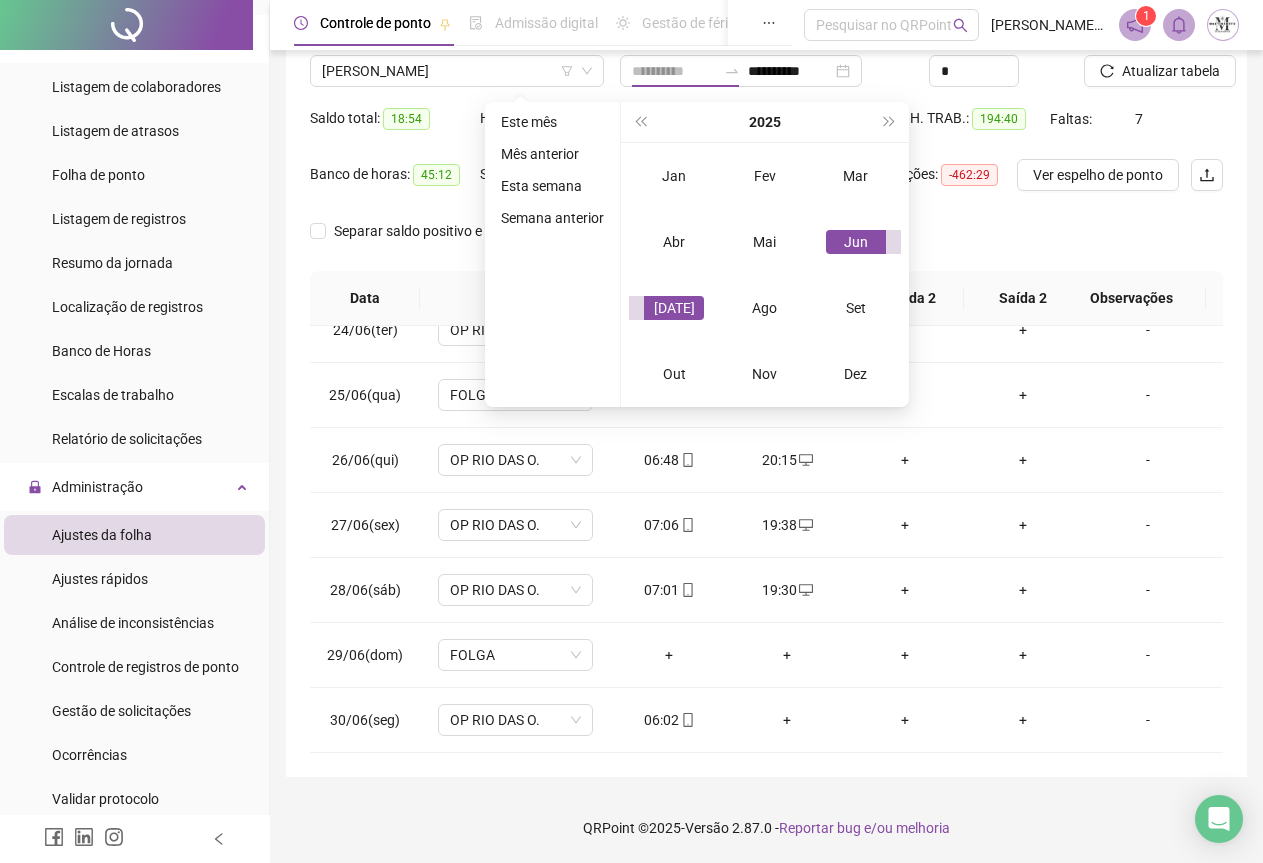click on "[DATE]" at bounding box center (674, 308) 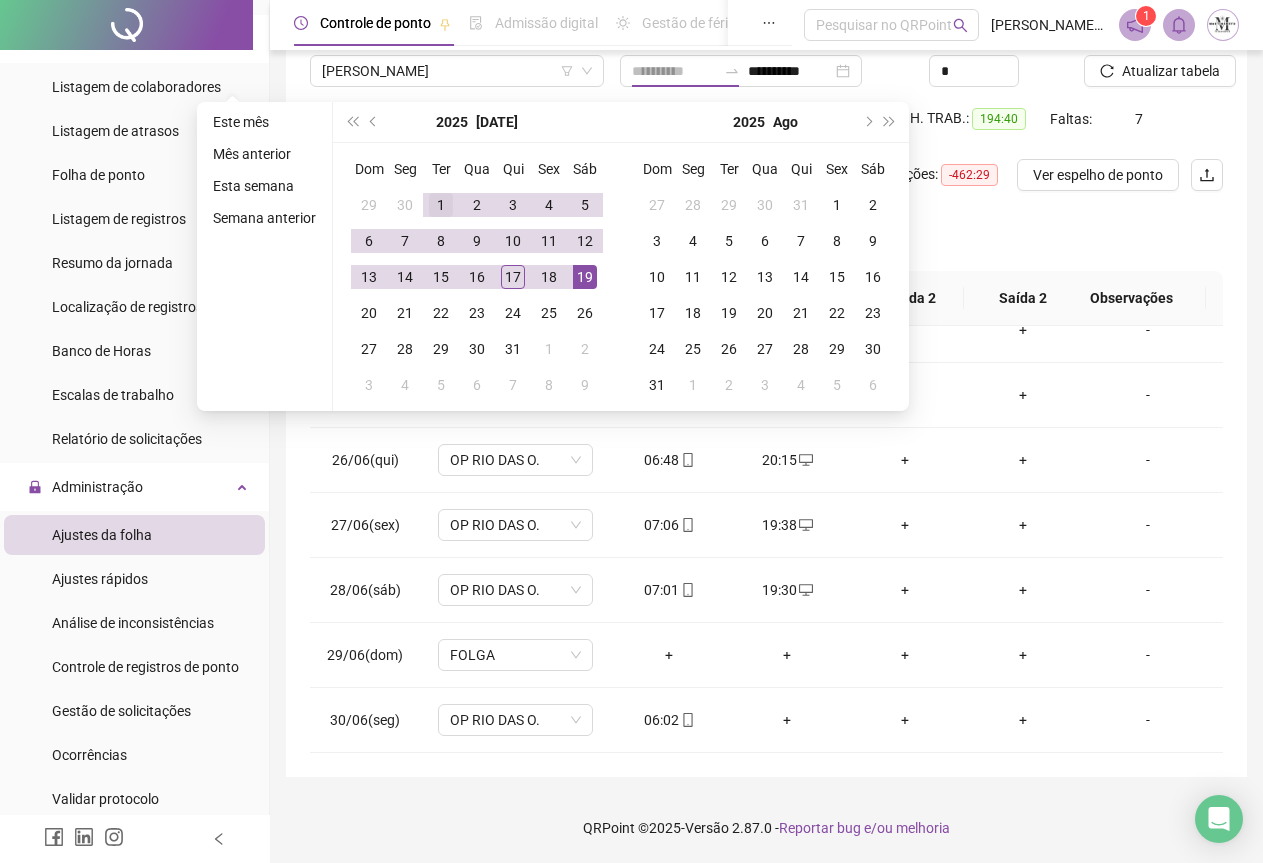 type on "**********" 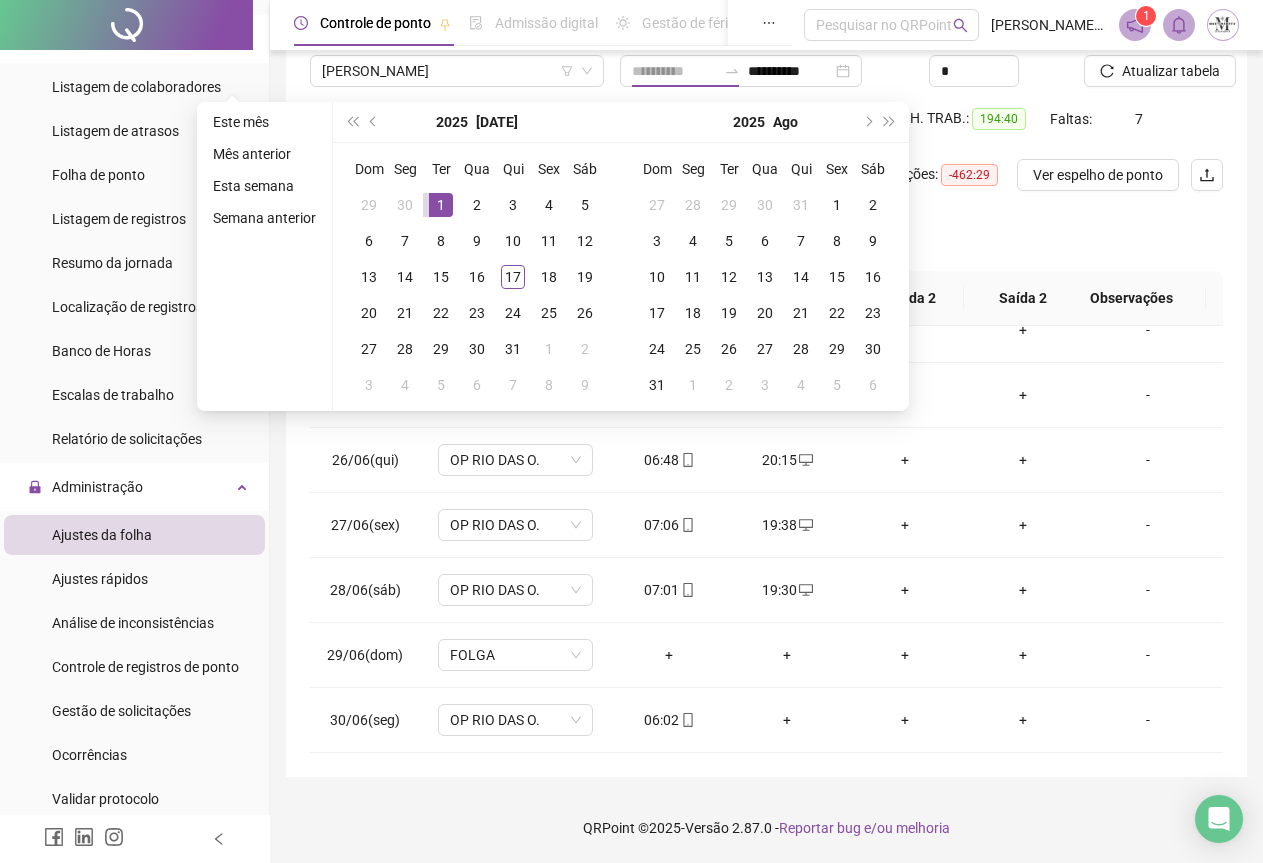 click on "1" at bounding box center (441, 205) 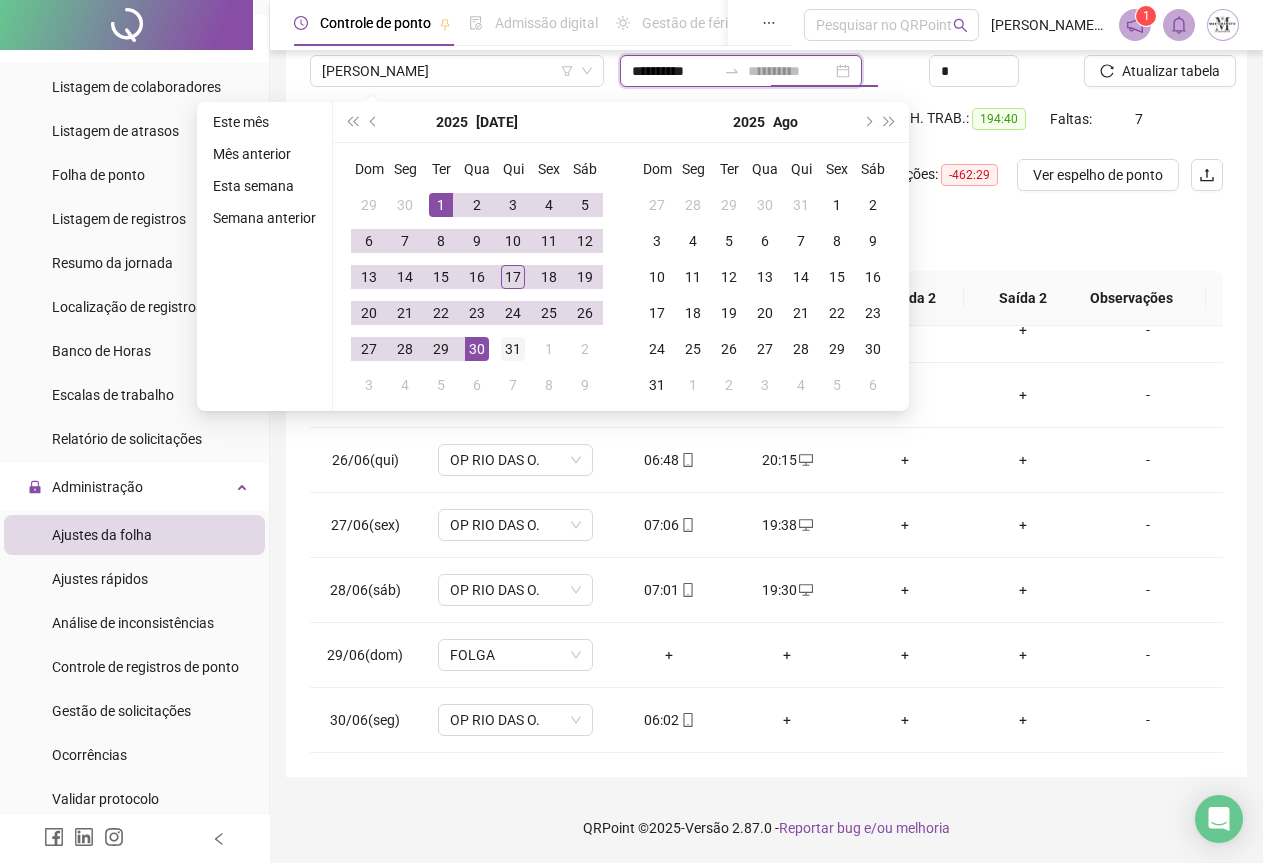 type on "**********" 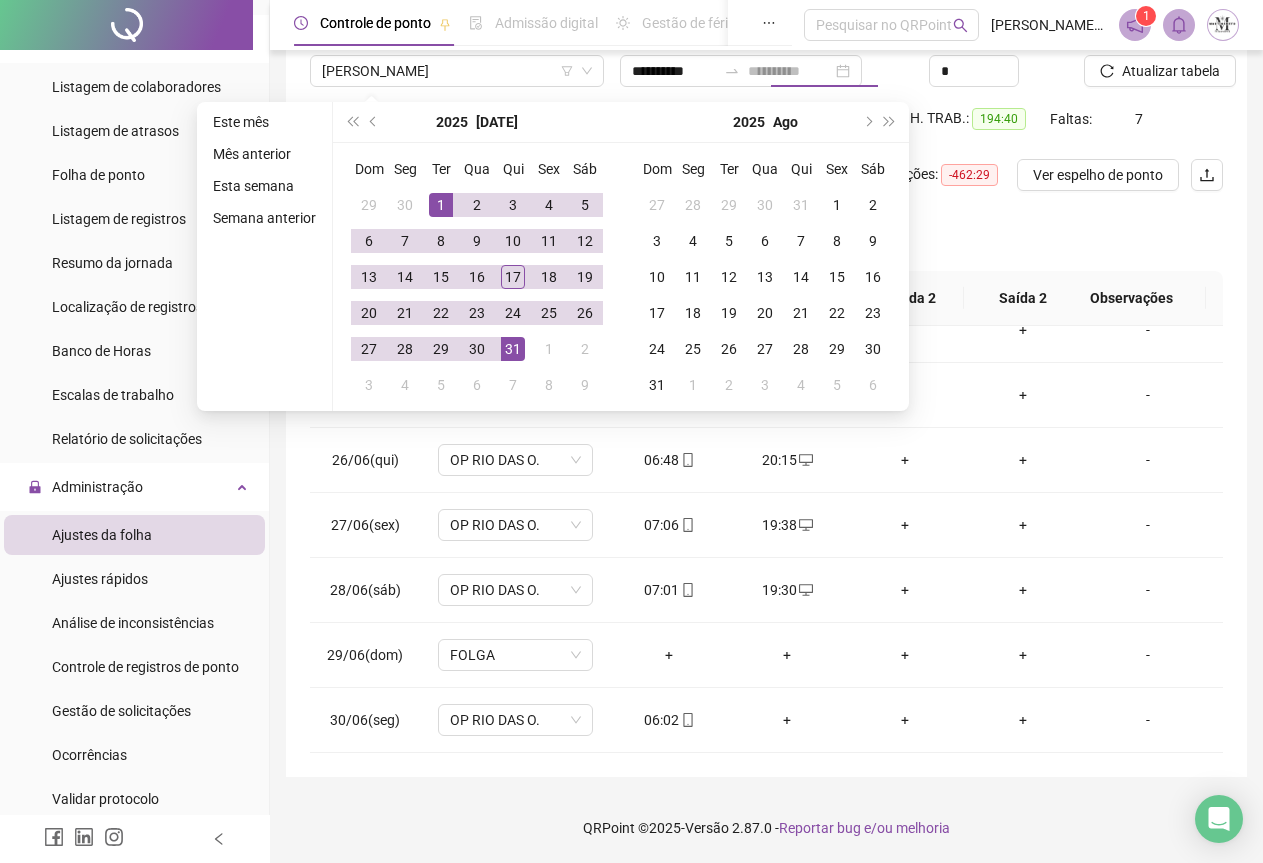 click on "31" at bounding box center [513, 349] 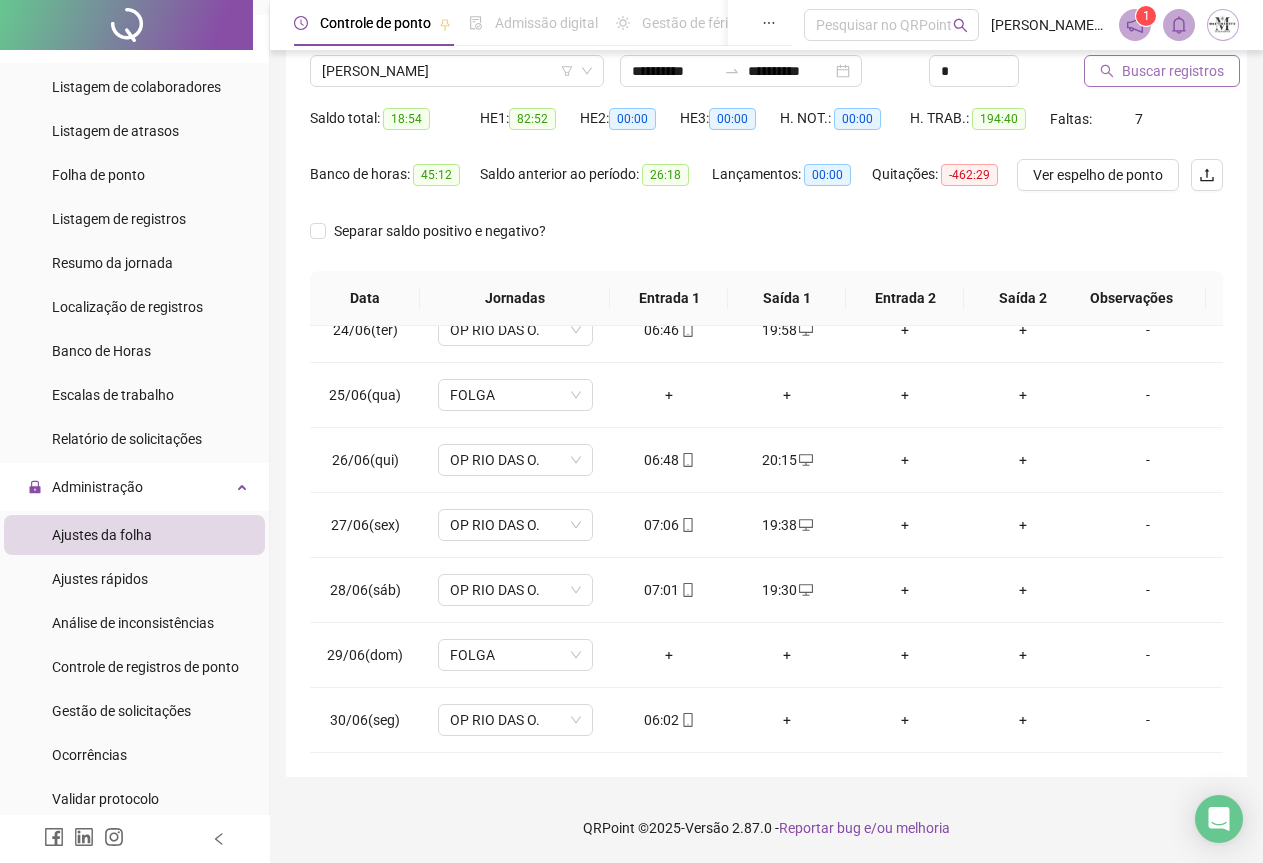 click on "Buscar registros" at bounding box center (1162, 71) 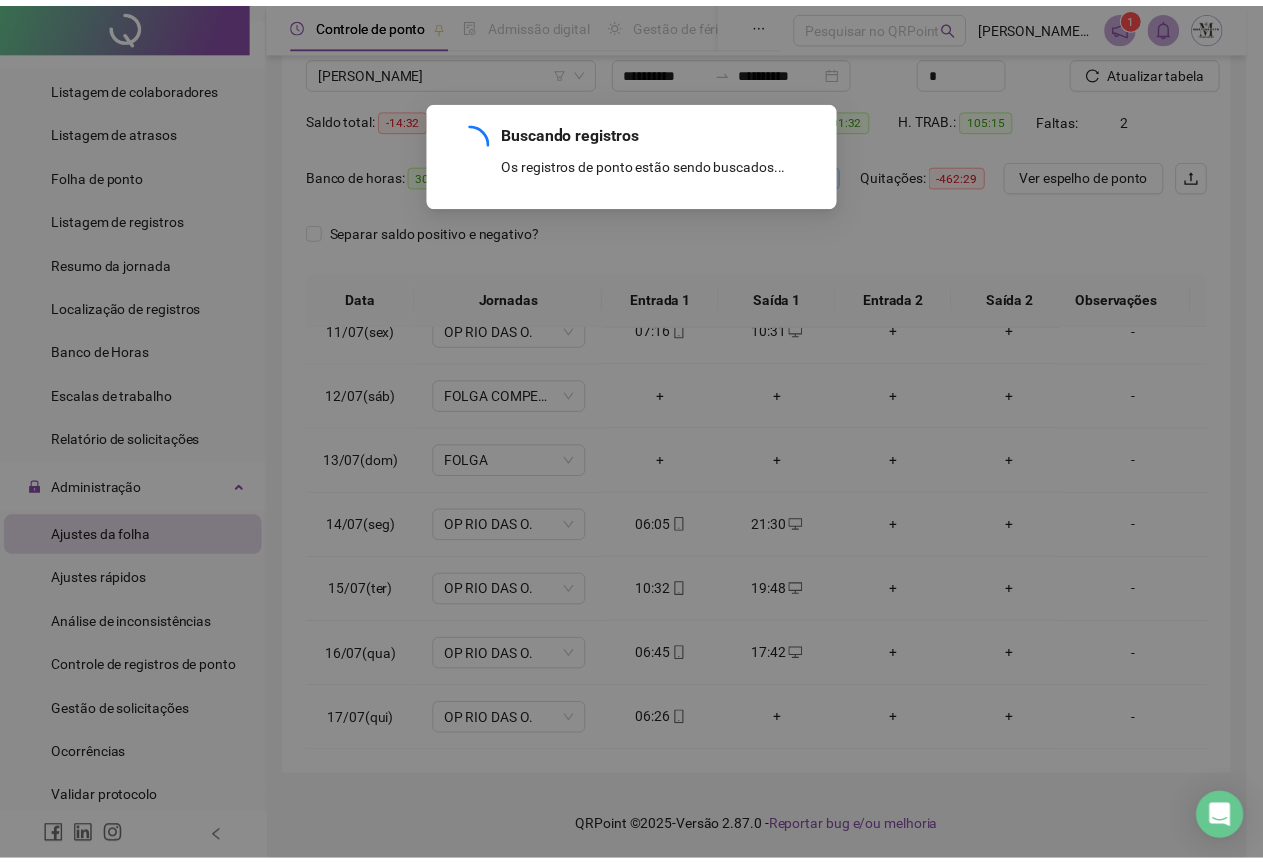 scroll, scrollTop: 695, scrollLeft: 0, axis: vertical 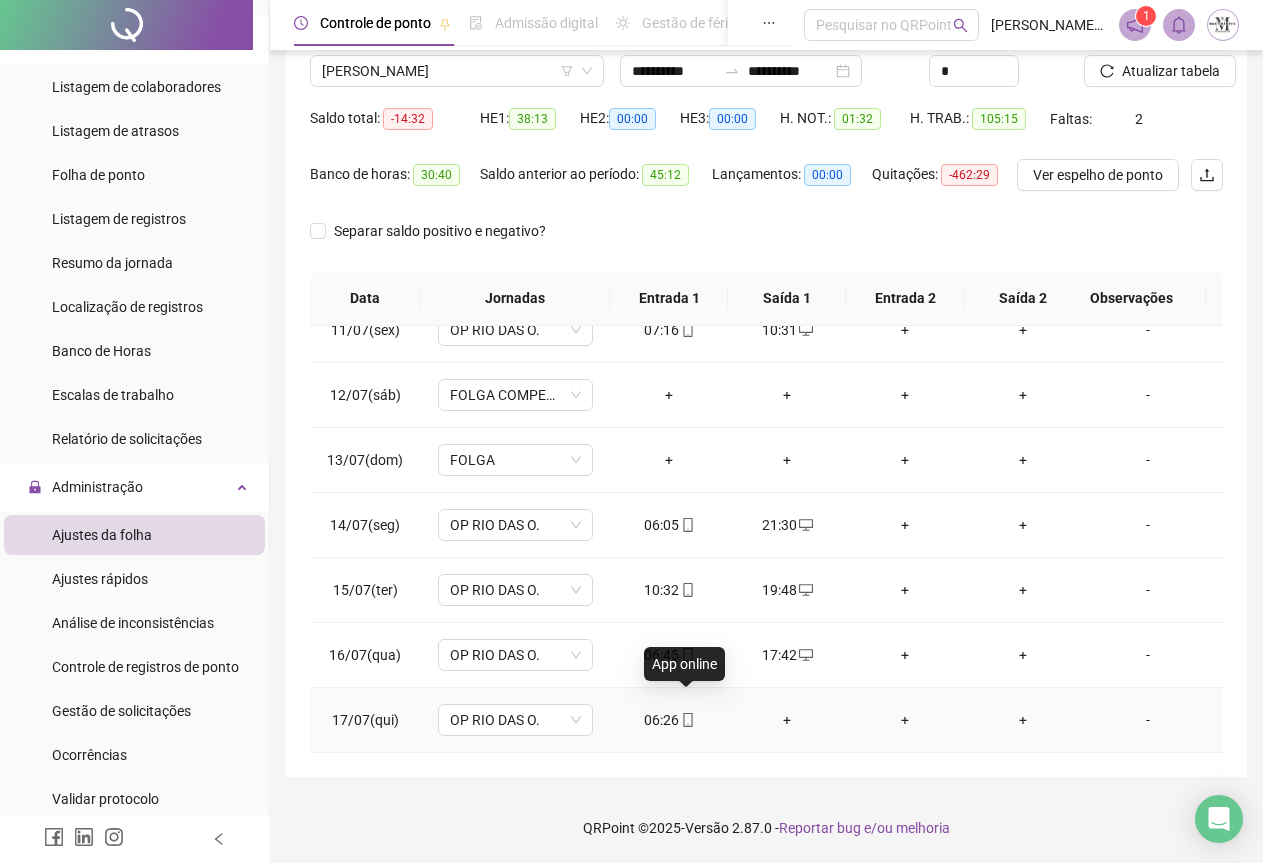 click 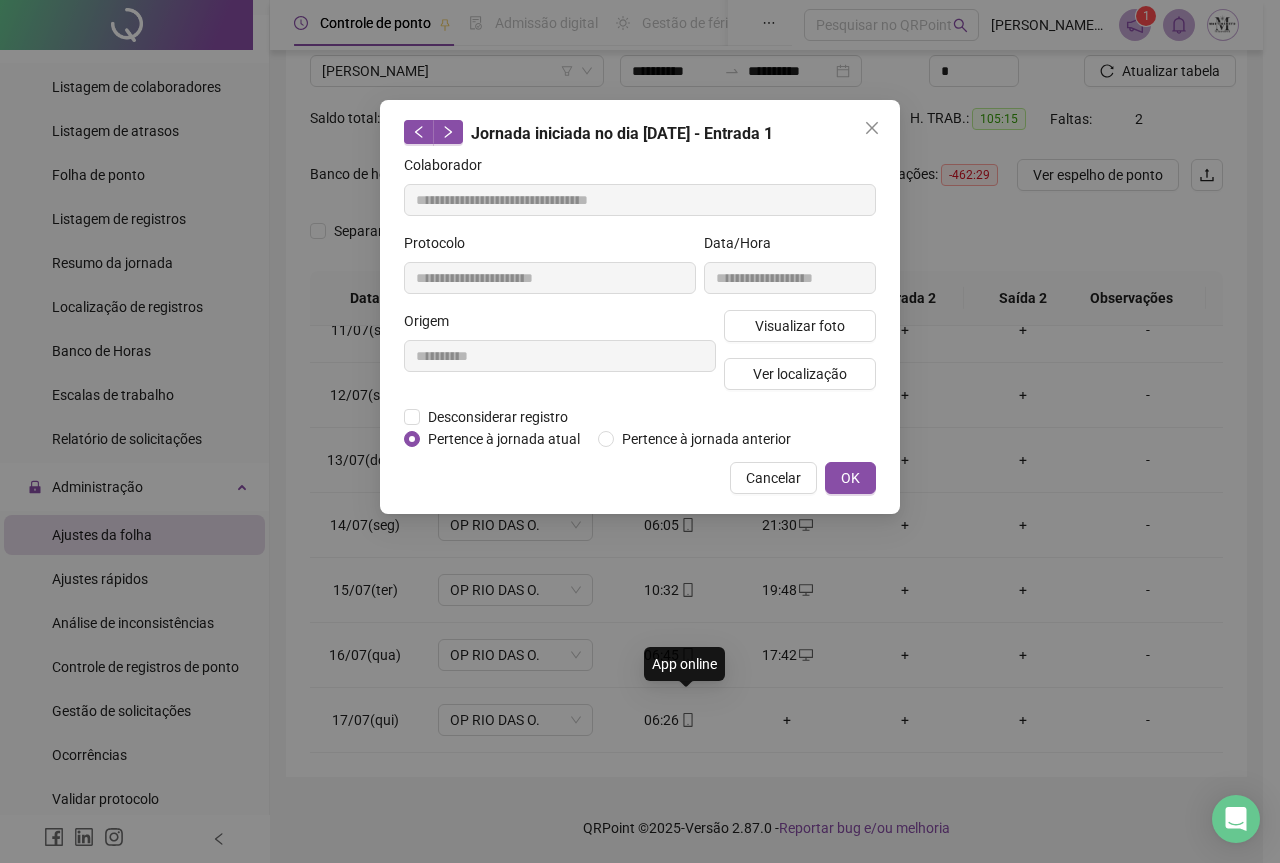 type on "**********" 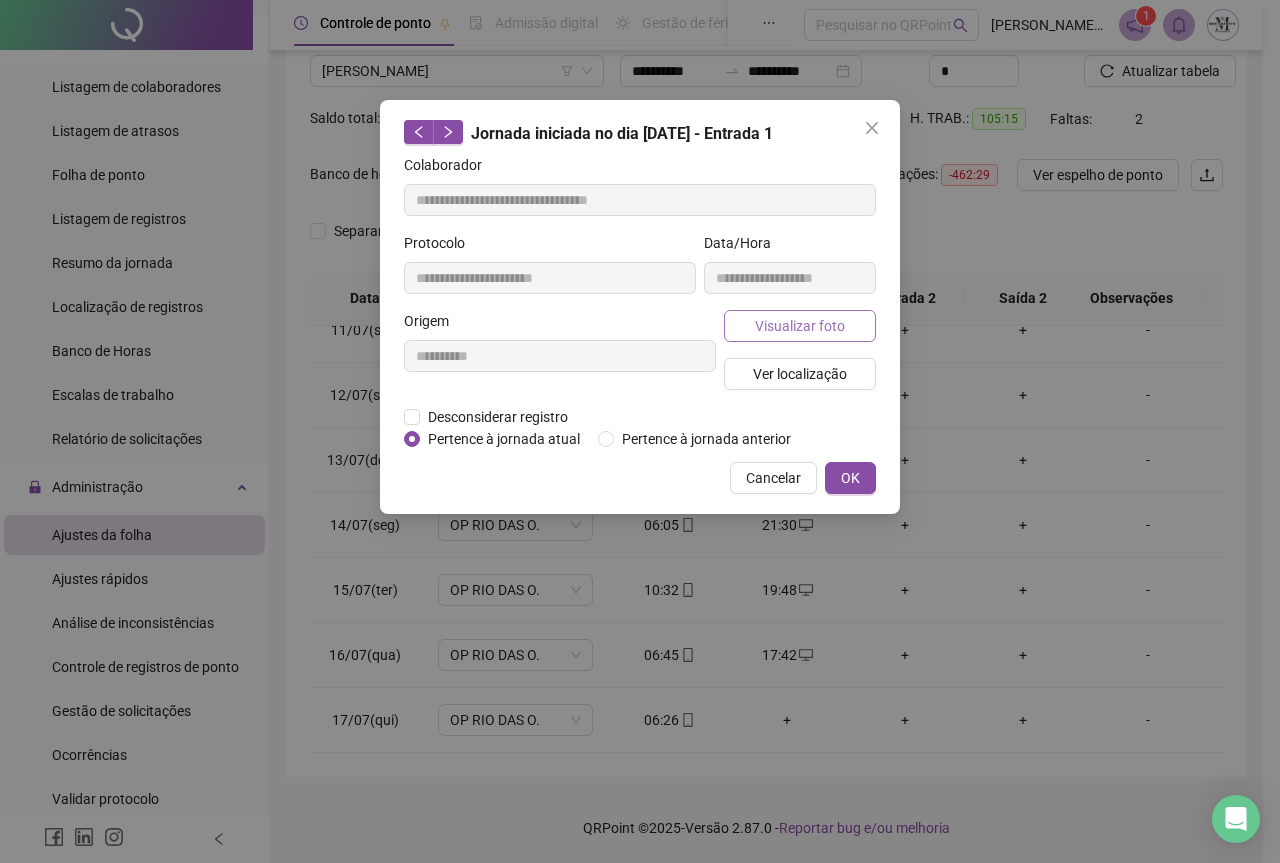 click on "Visualizar foto" at bounding box center (800, 326) 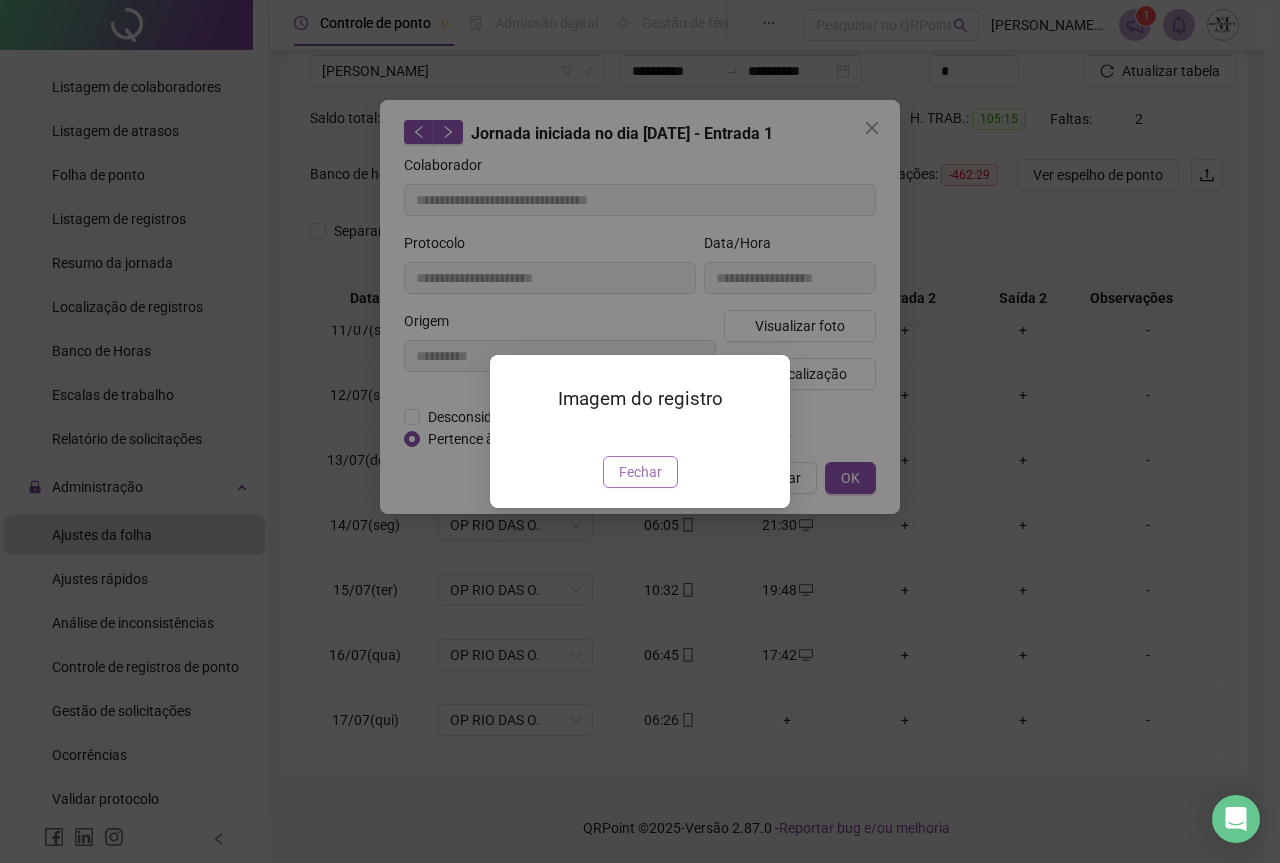 click on "Fechar" at bounding box center [640, 472] 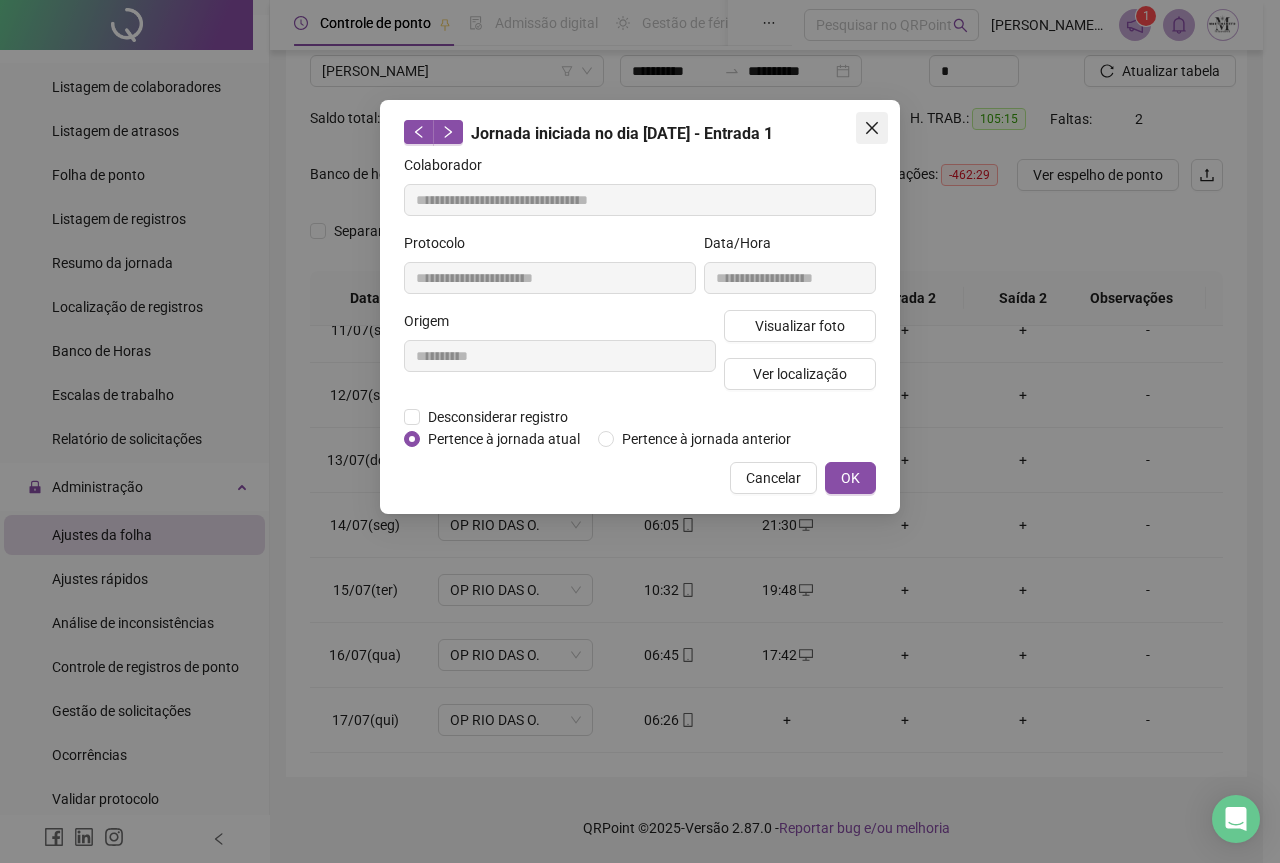 click 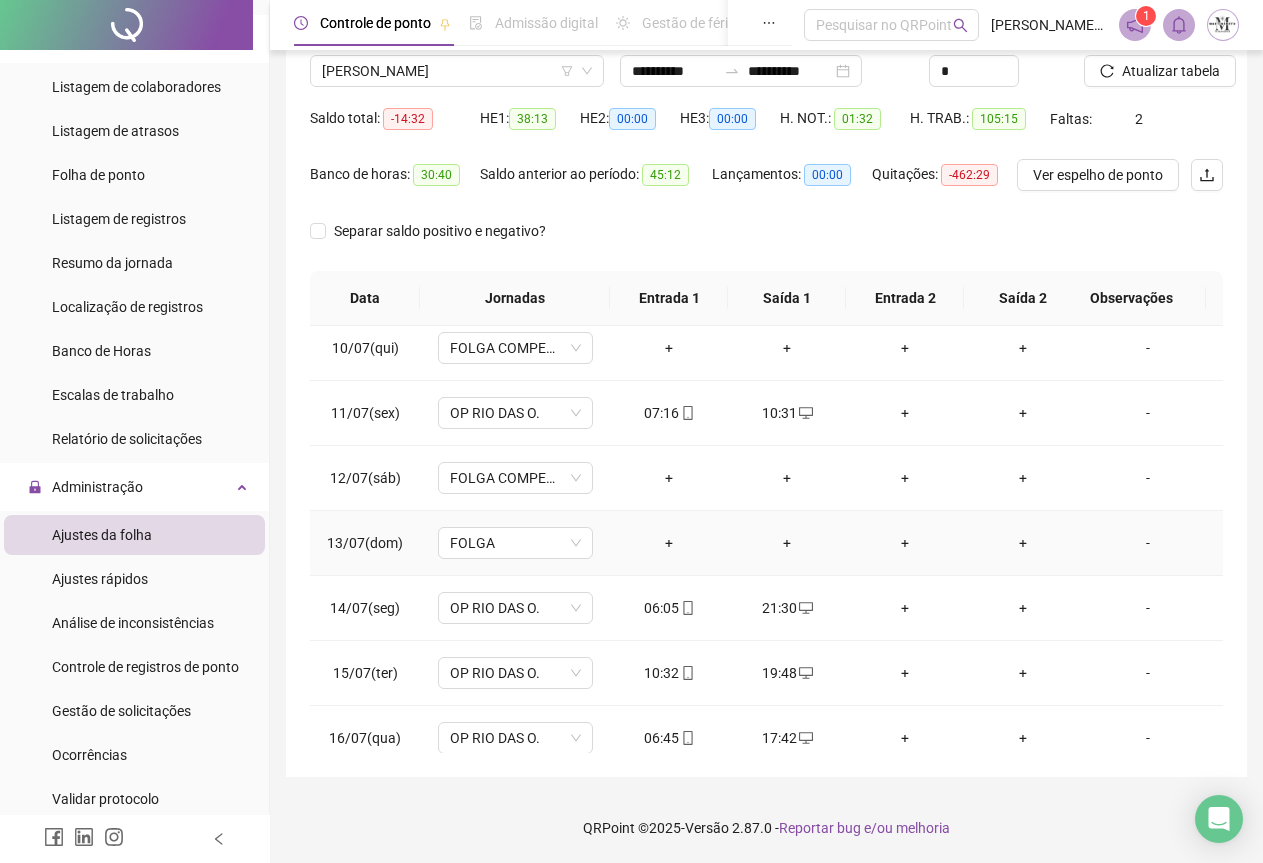 scroll, scrollTop: 695, scrollLeft: 0, axis: vertical 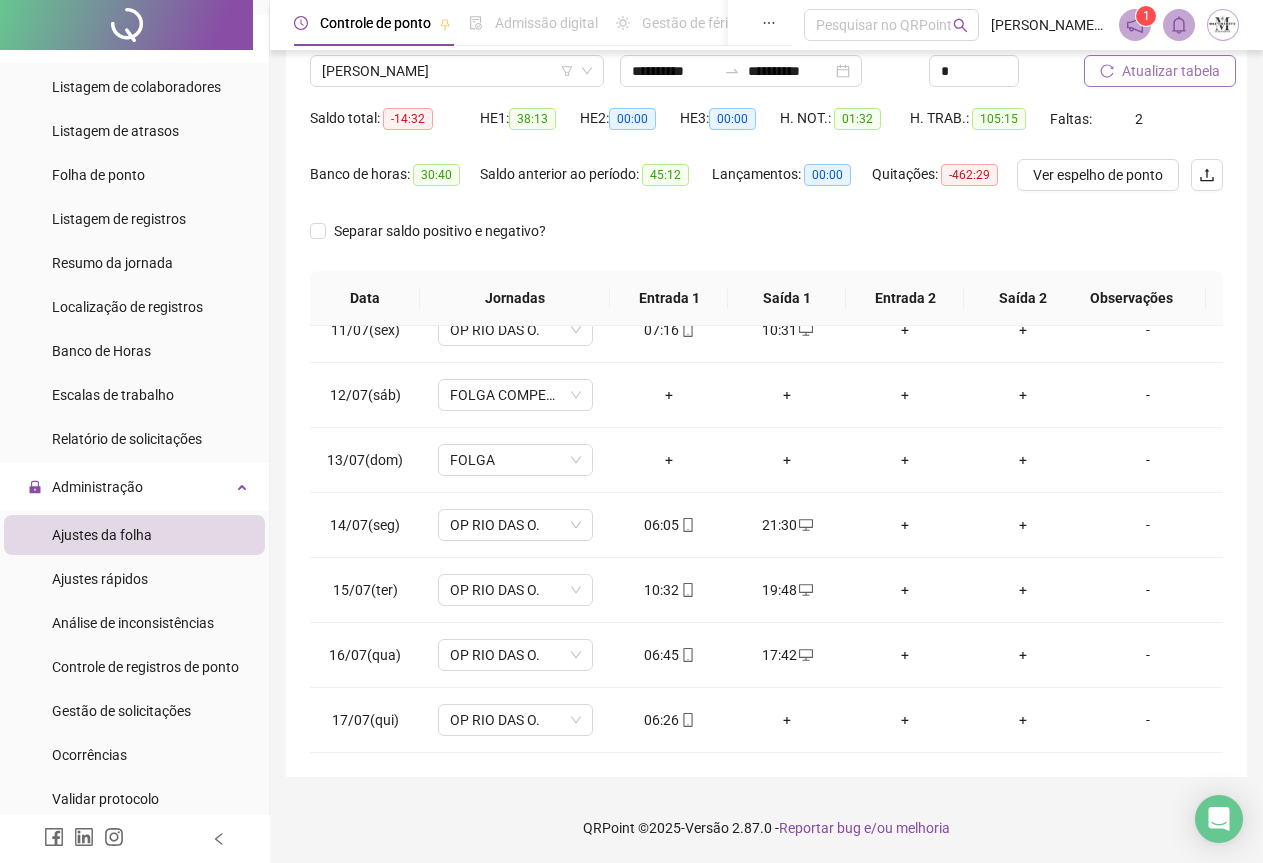 click on "Atualizar tabela" at bounding box center [1171, 71] 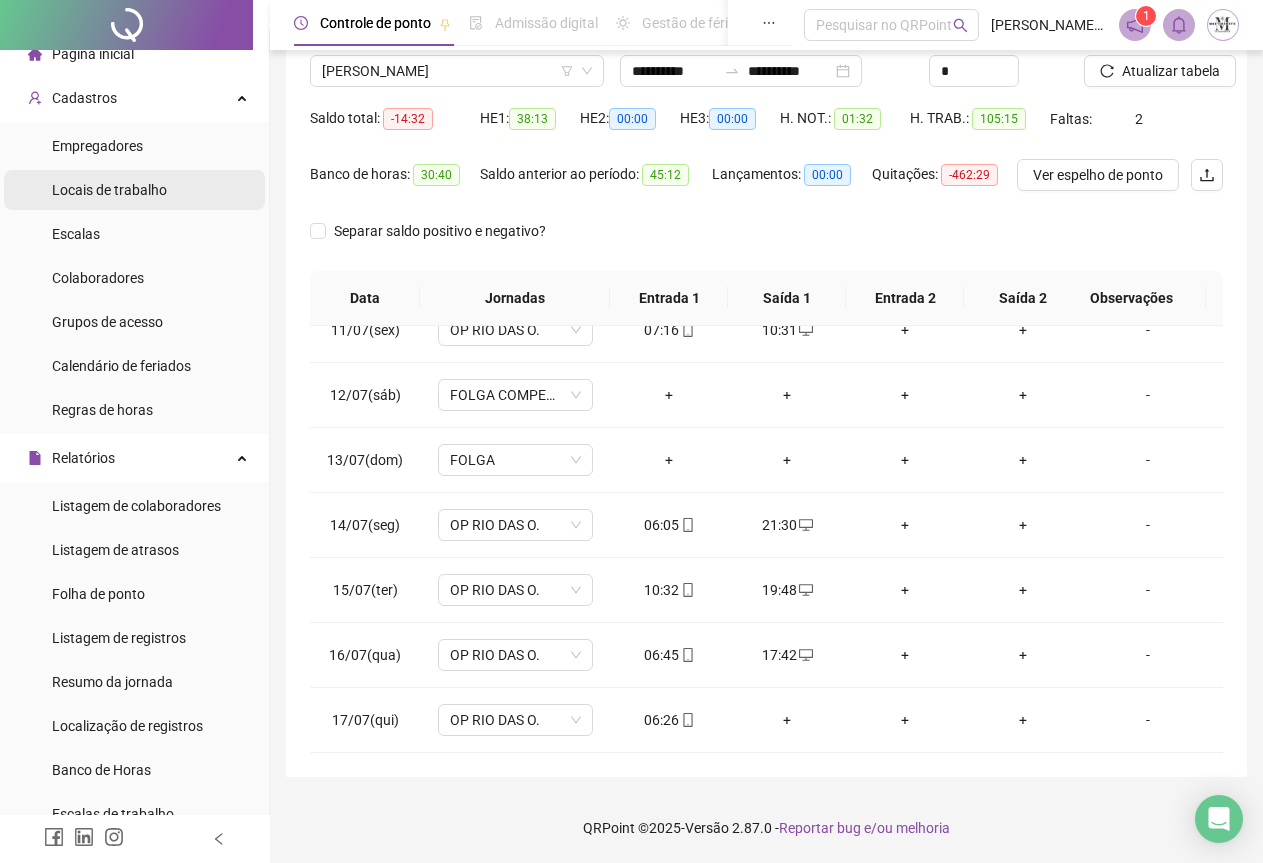 scroll, scrollTop: 0, scrollLeft: 0, axis: both 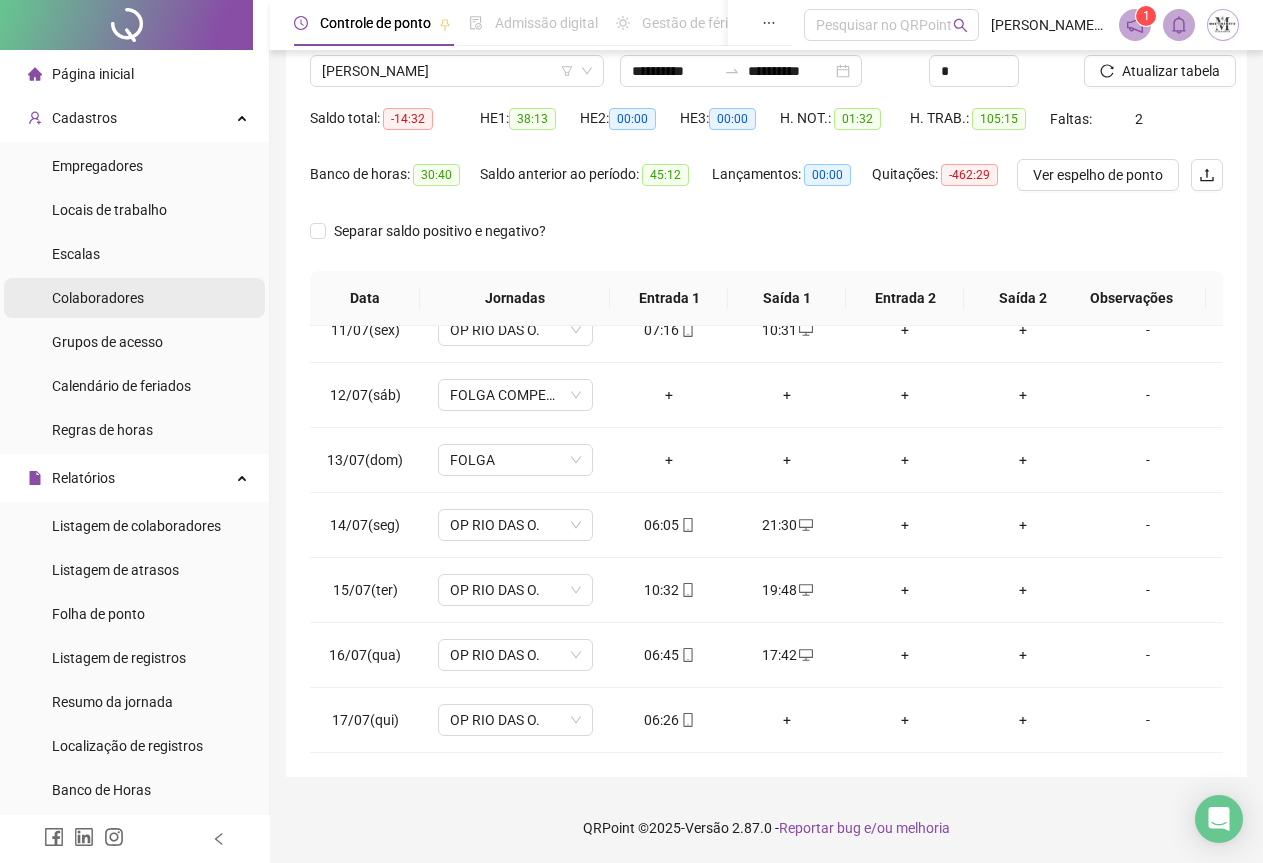 click on "Colaboradores" at bounding box center (98, 298) 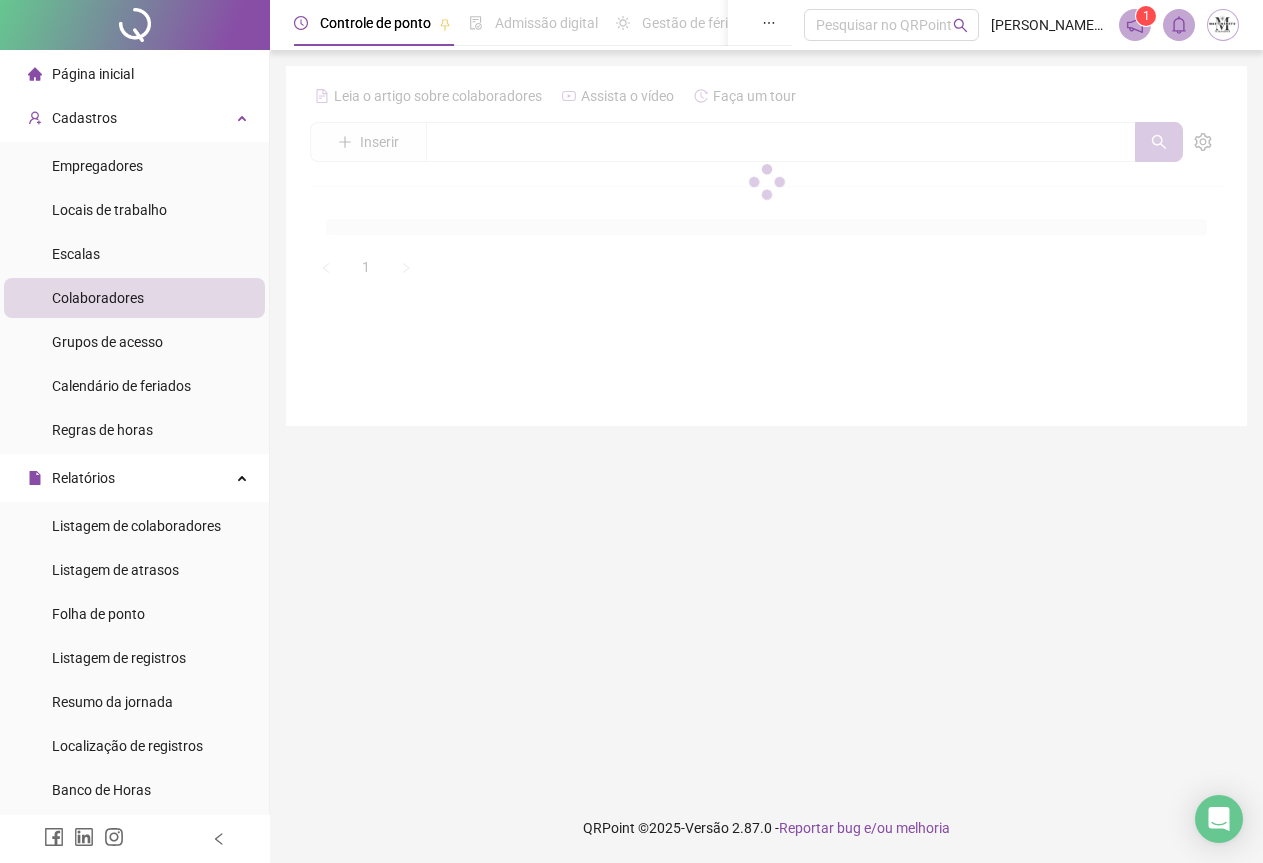 scroll, scrollTop: 0, scrollLeft: 0, axis: both 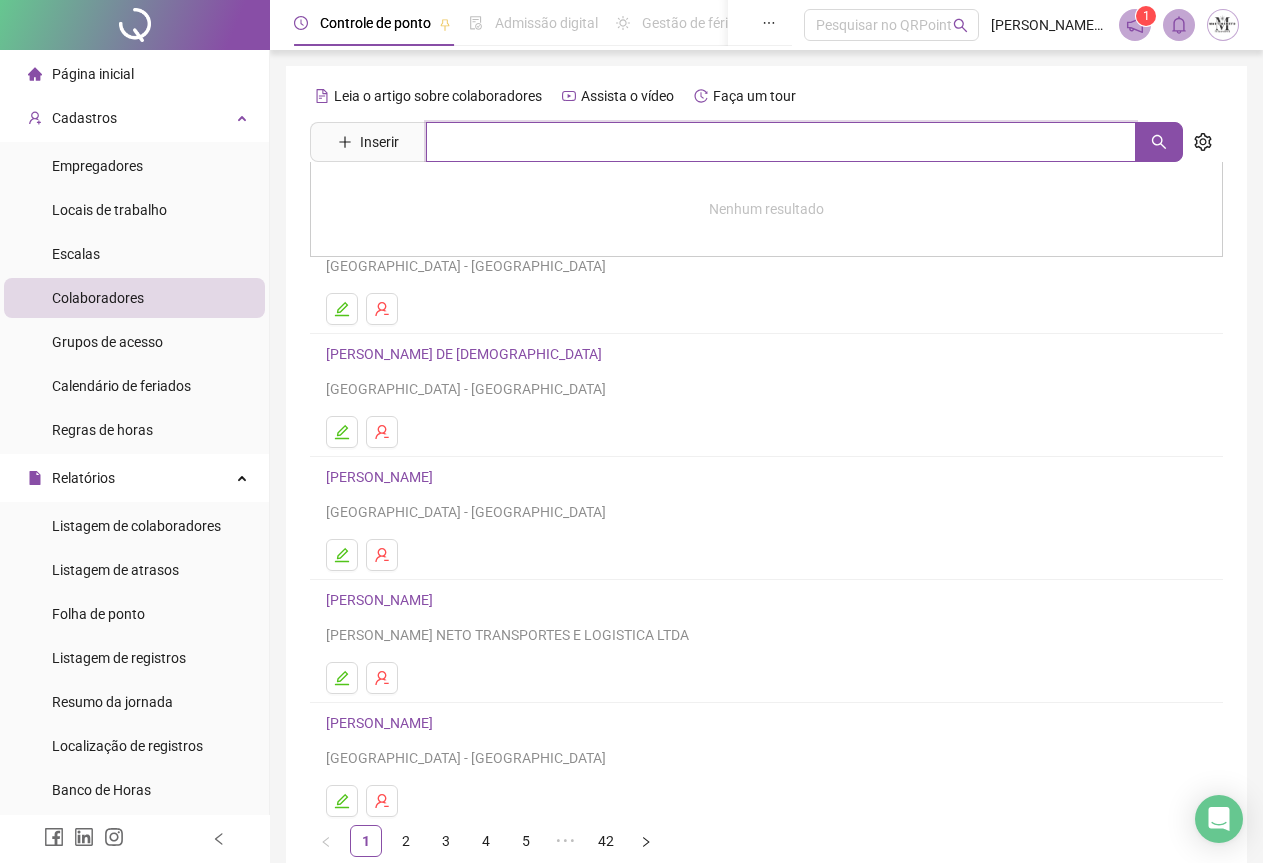 click at bounding box center [781, 142] 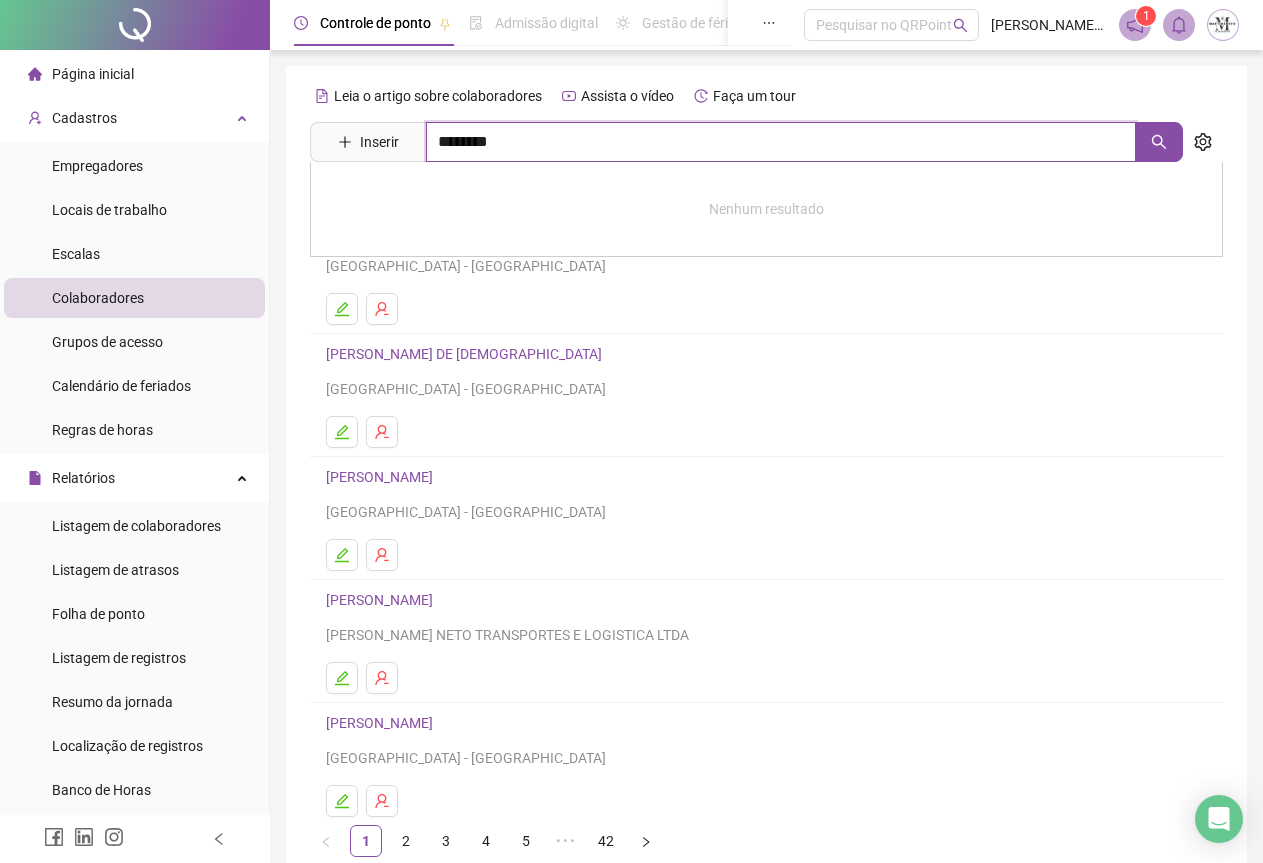 type on "*********" 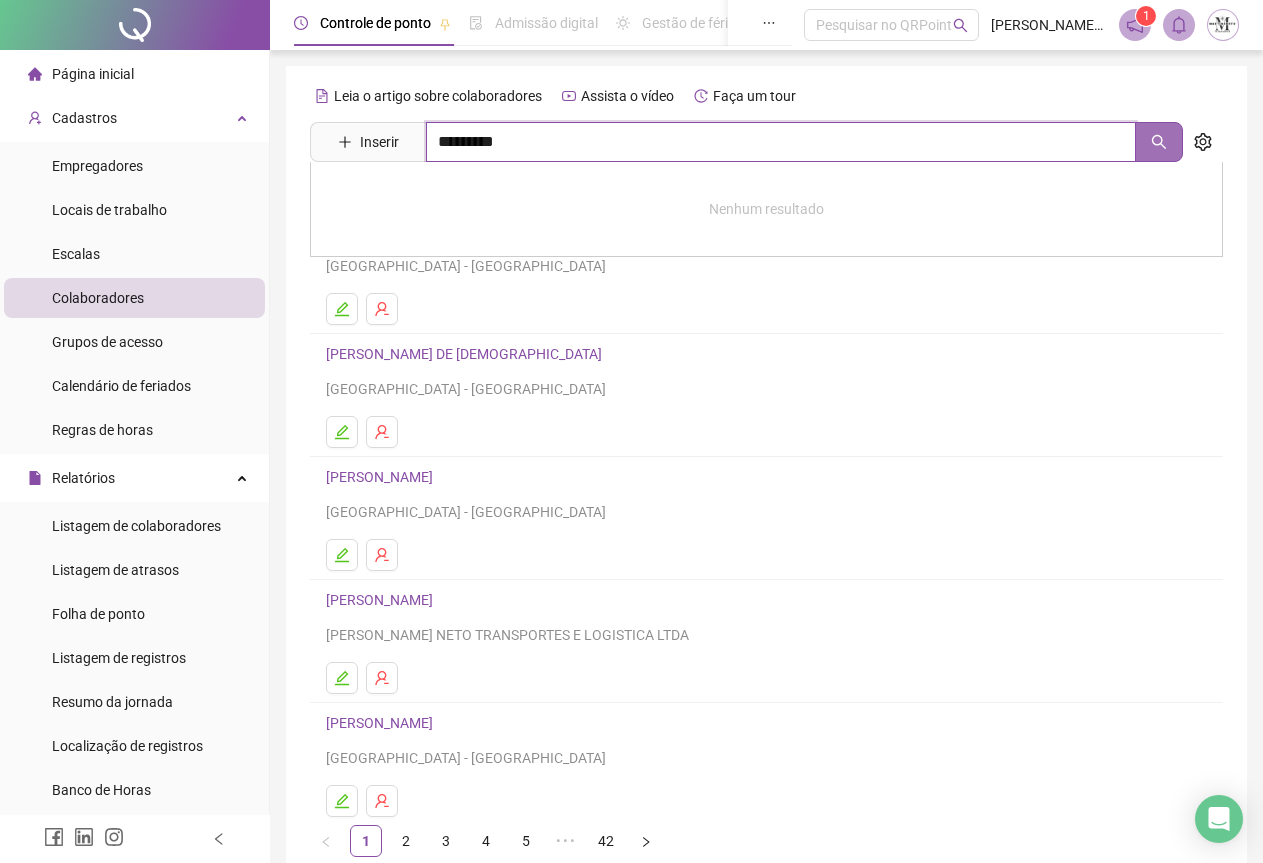 click at bounding box center [1159, 142] 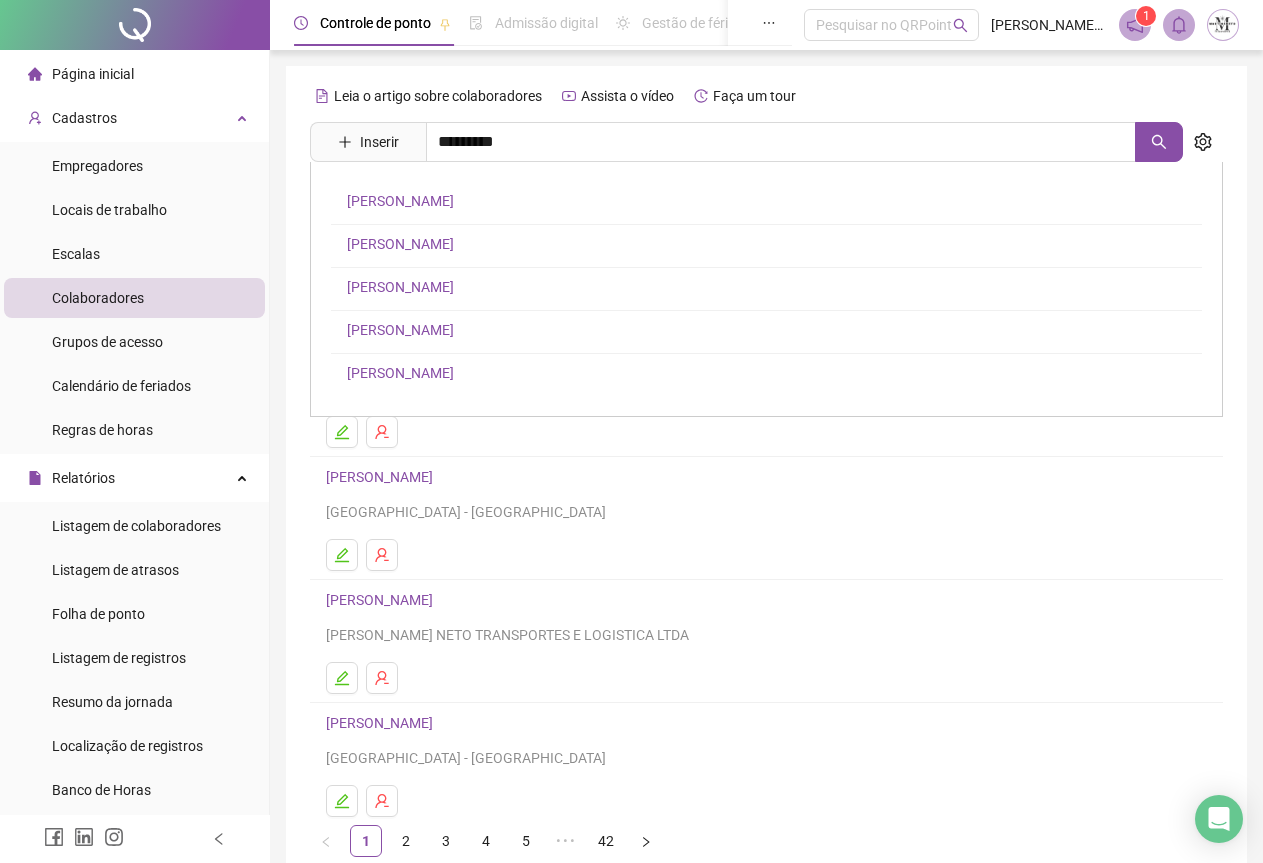 click on "[PERSON_NAME]" at bounding box center [400, 244] 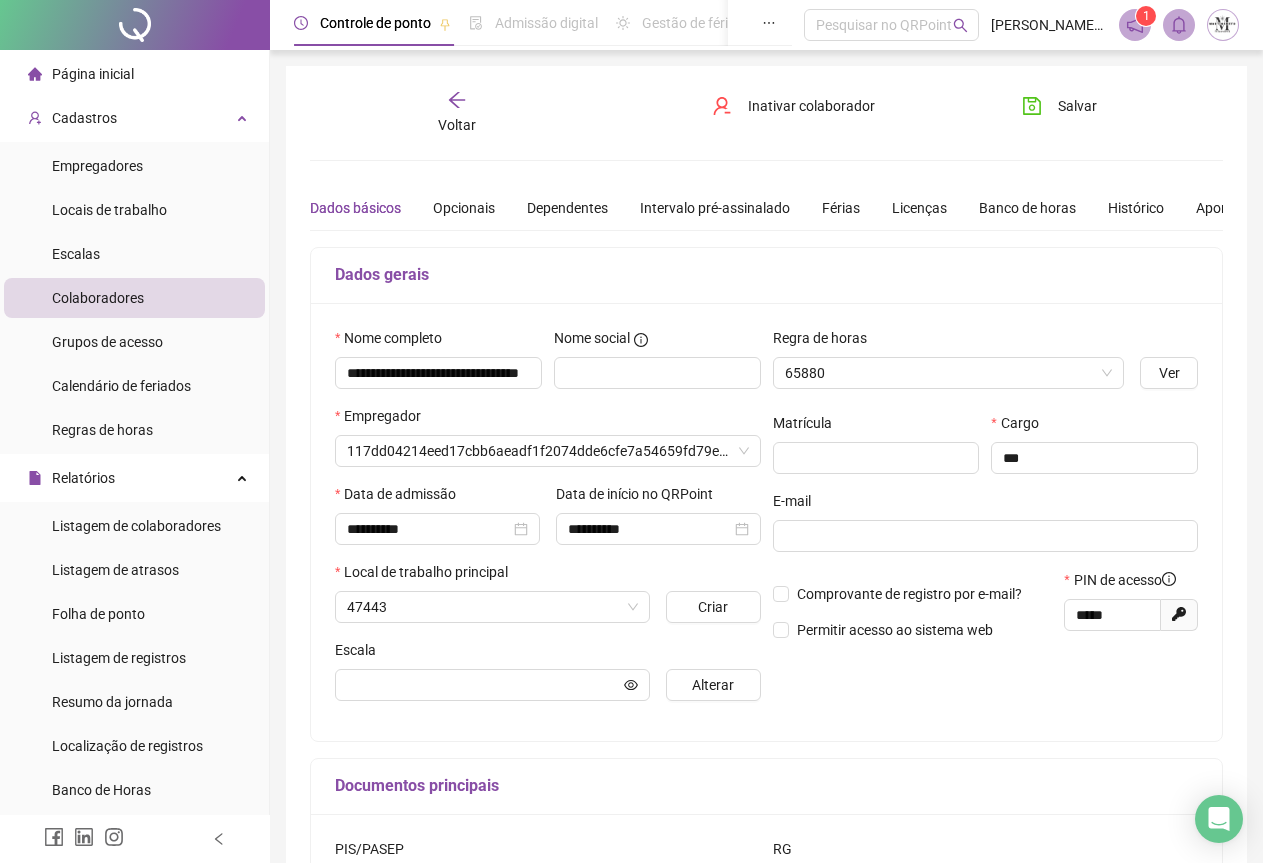 type on "**********" 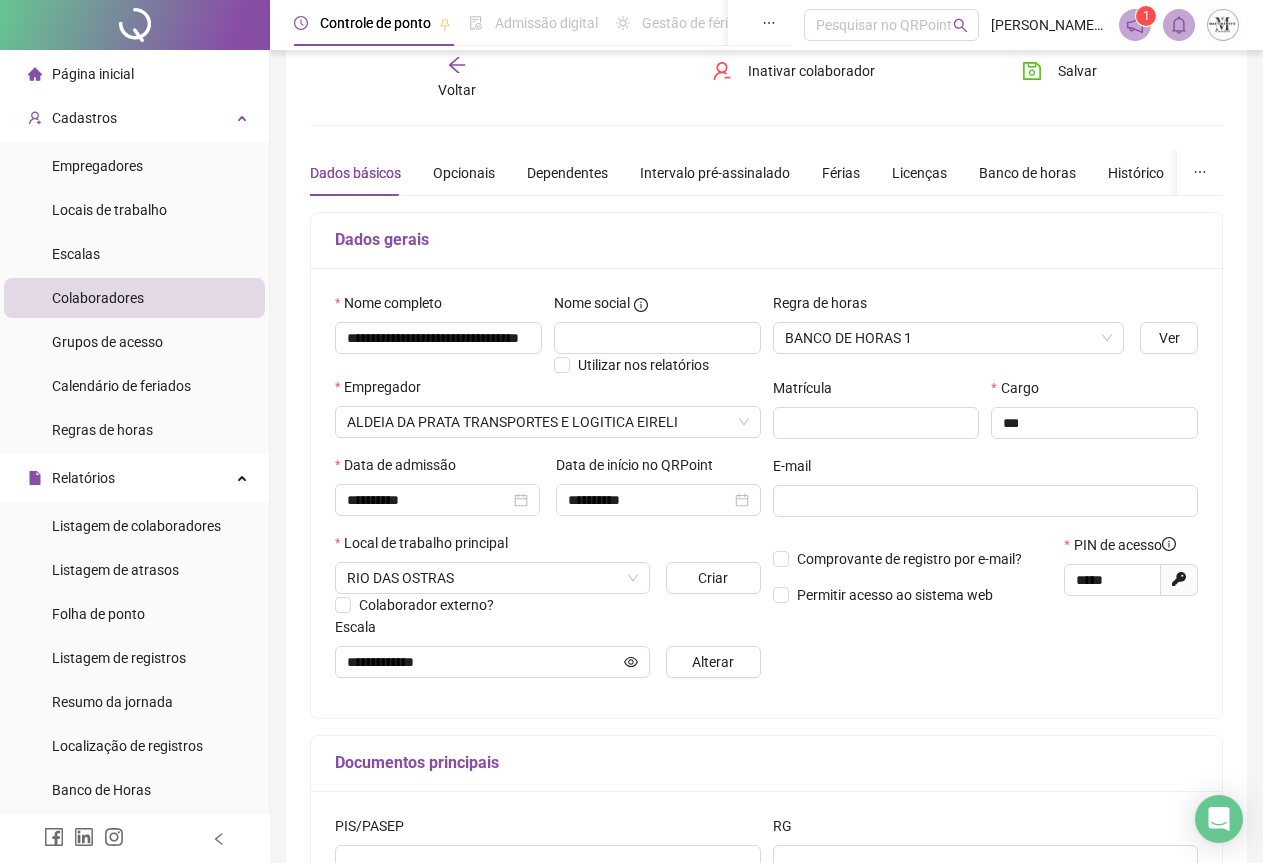 scroll, scrollTop: 0, scrollLeft: 0, axis: both 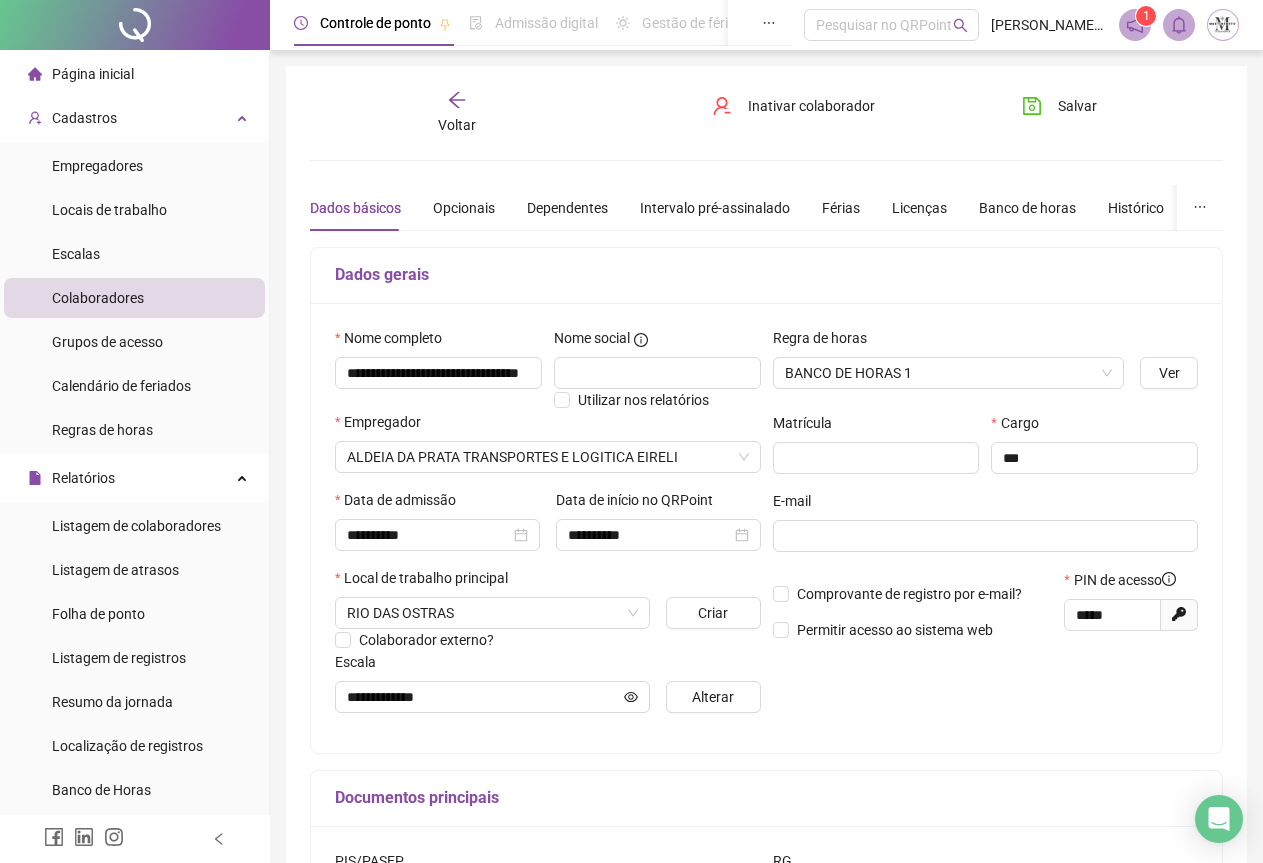 click 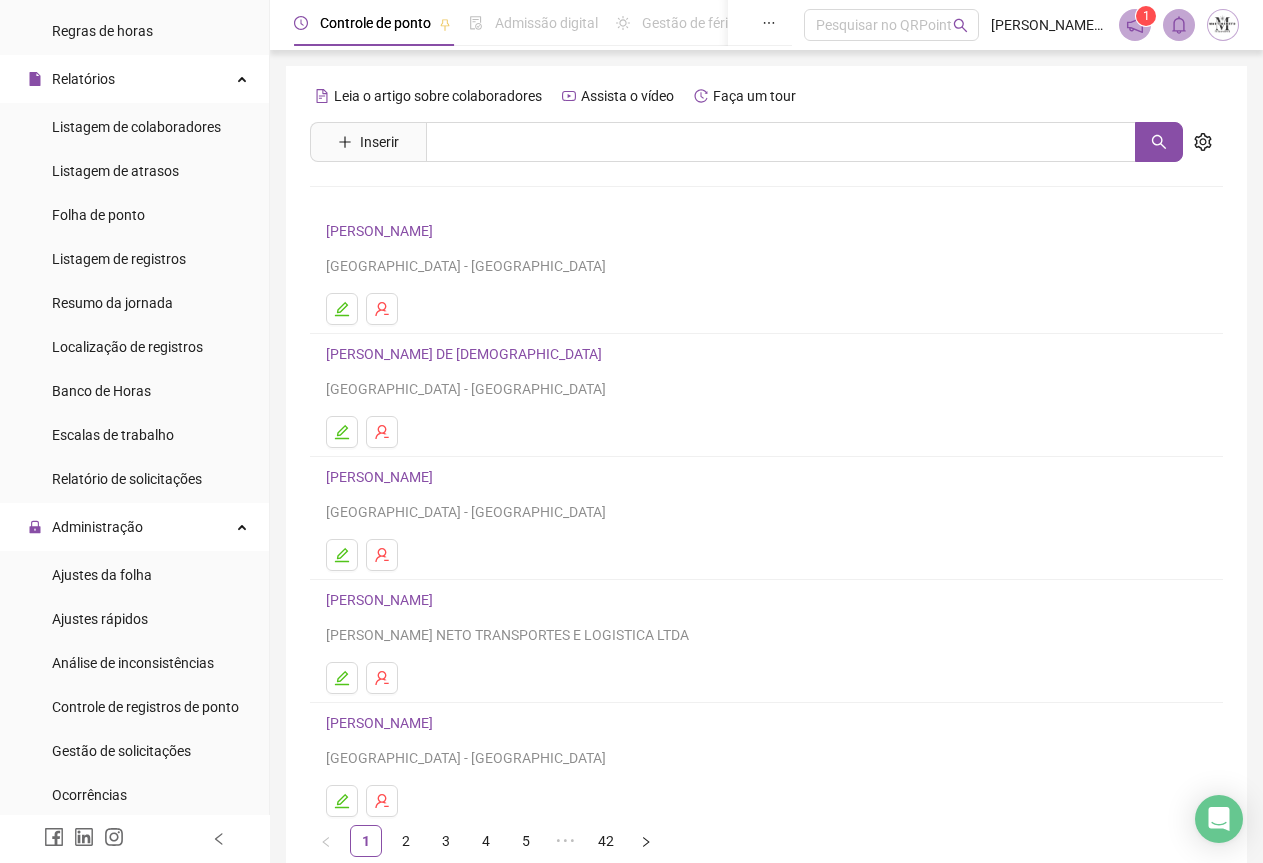 scroll, scrollTop: 400, scrollLeft: 0, axis: vertical 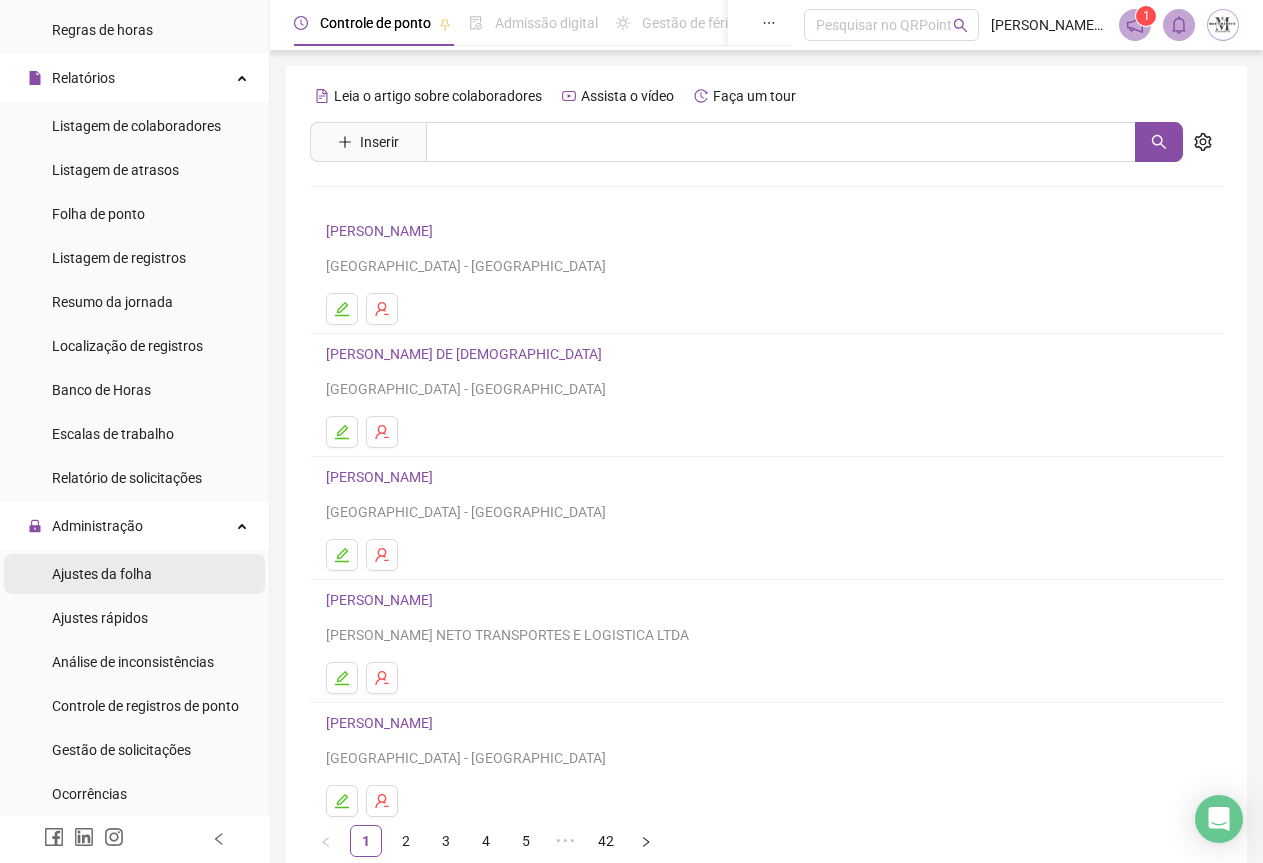 click on "Ajustes da folha" at bounding box center [102, 574] 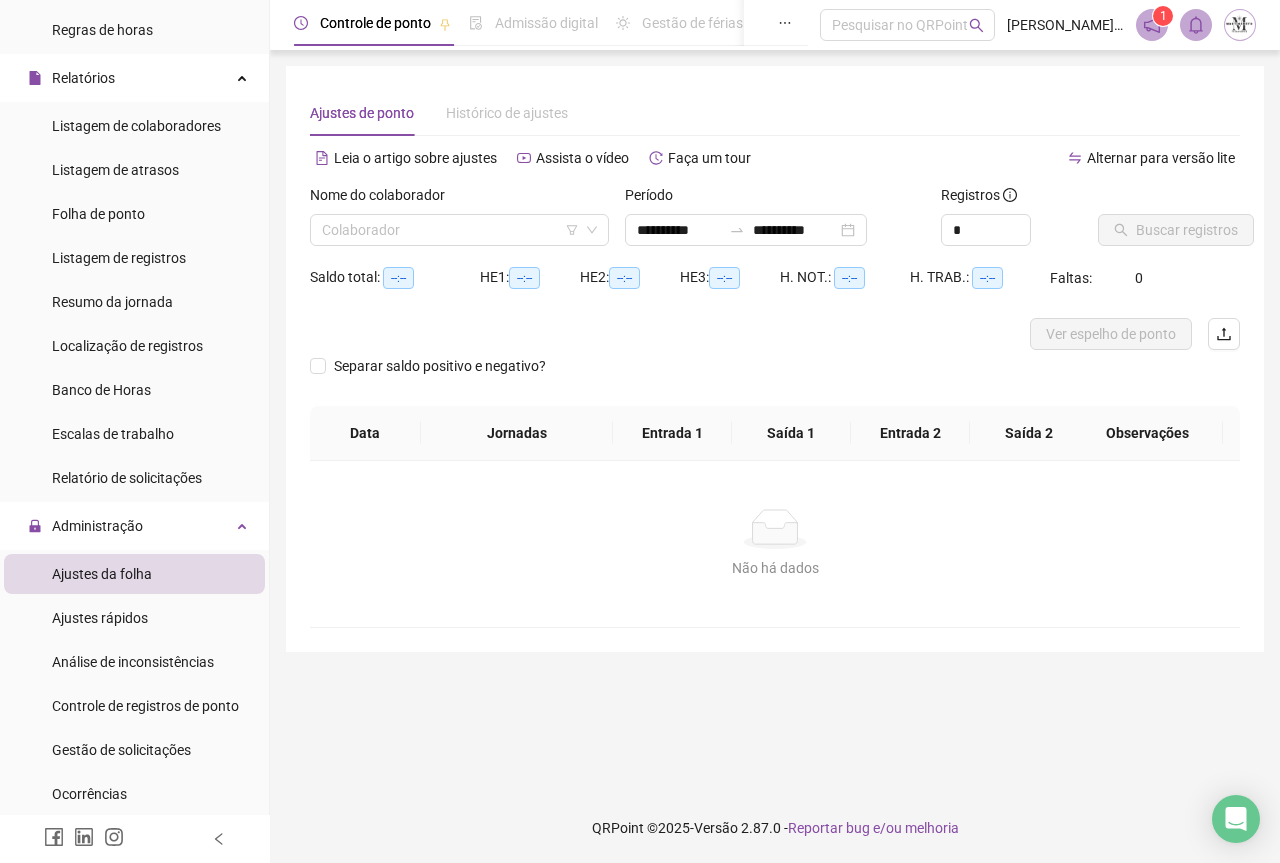 type on "**********" 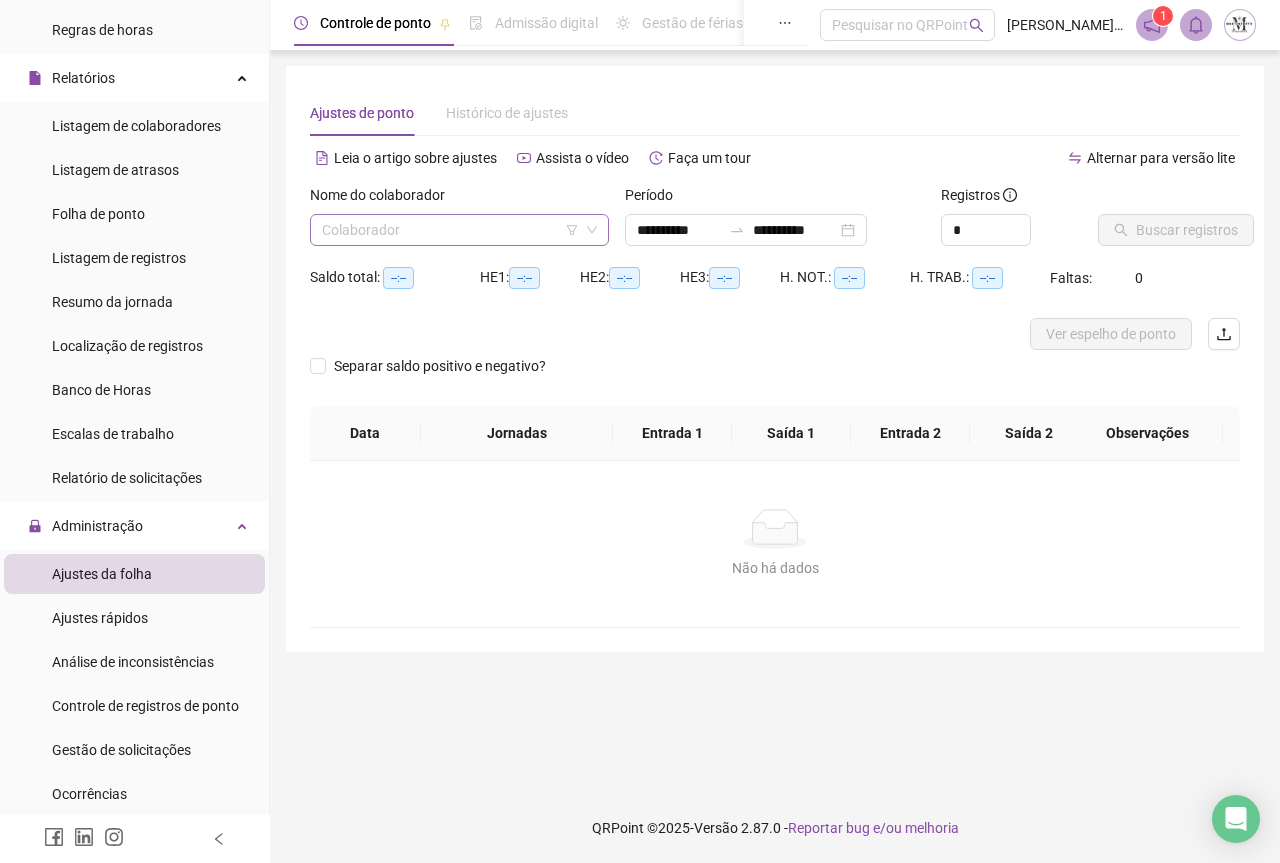 click at bounding box center [453, 230] 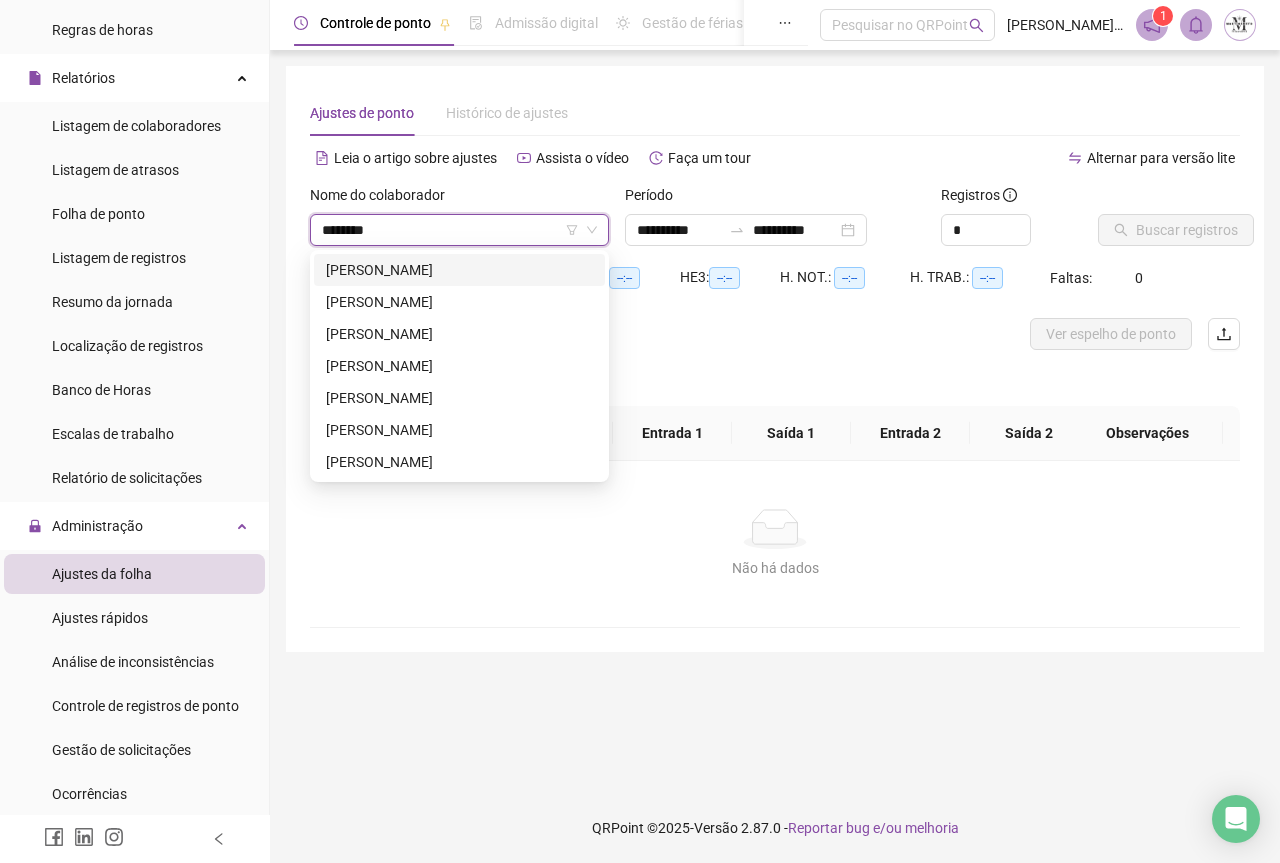 type on "*********" 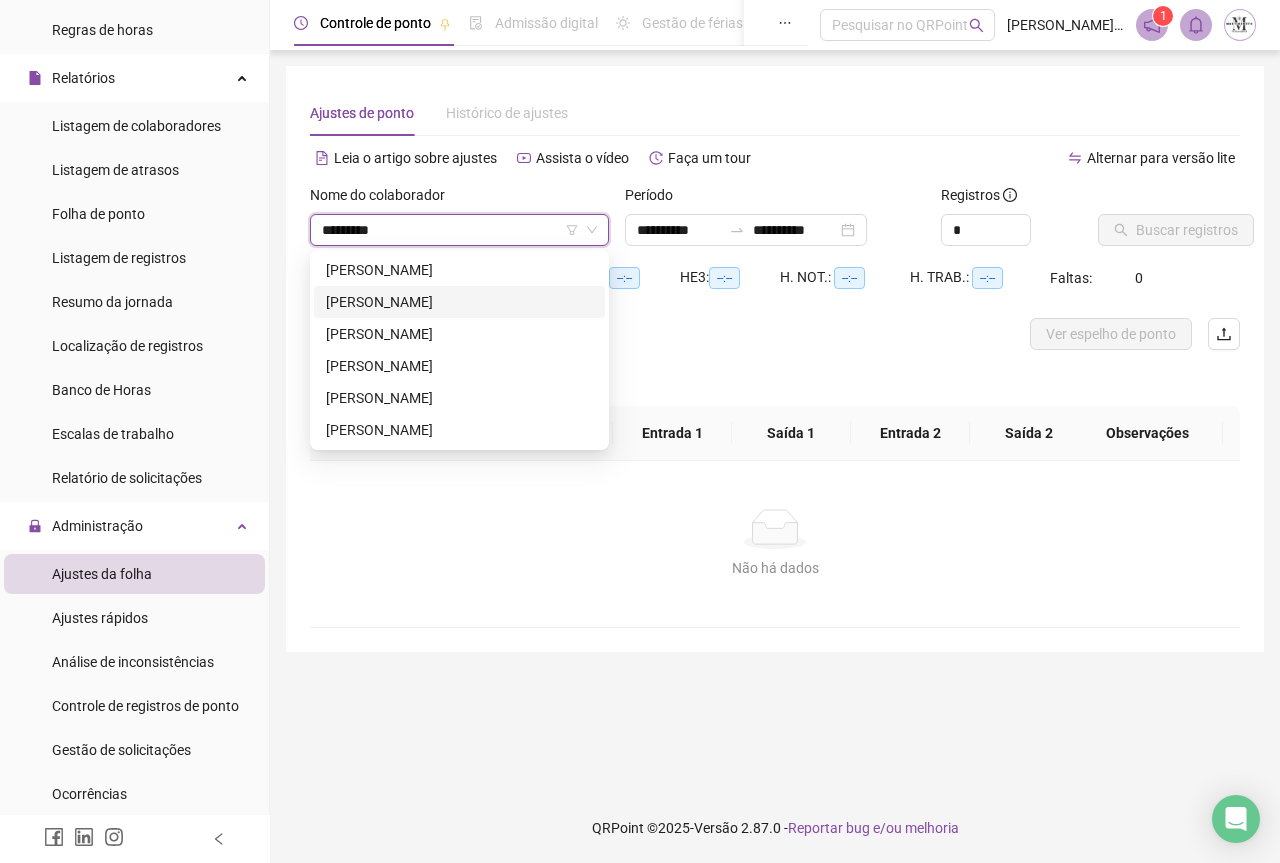 click on "[PERSON_NAME]" at bounding box center [459, 302] 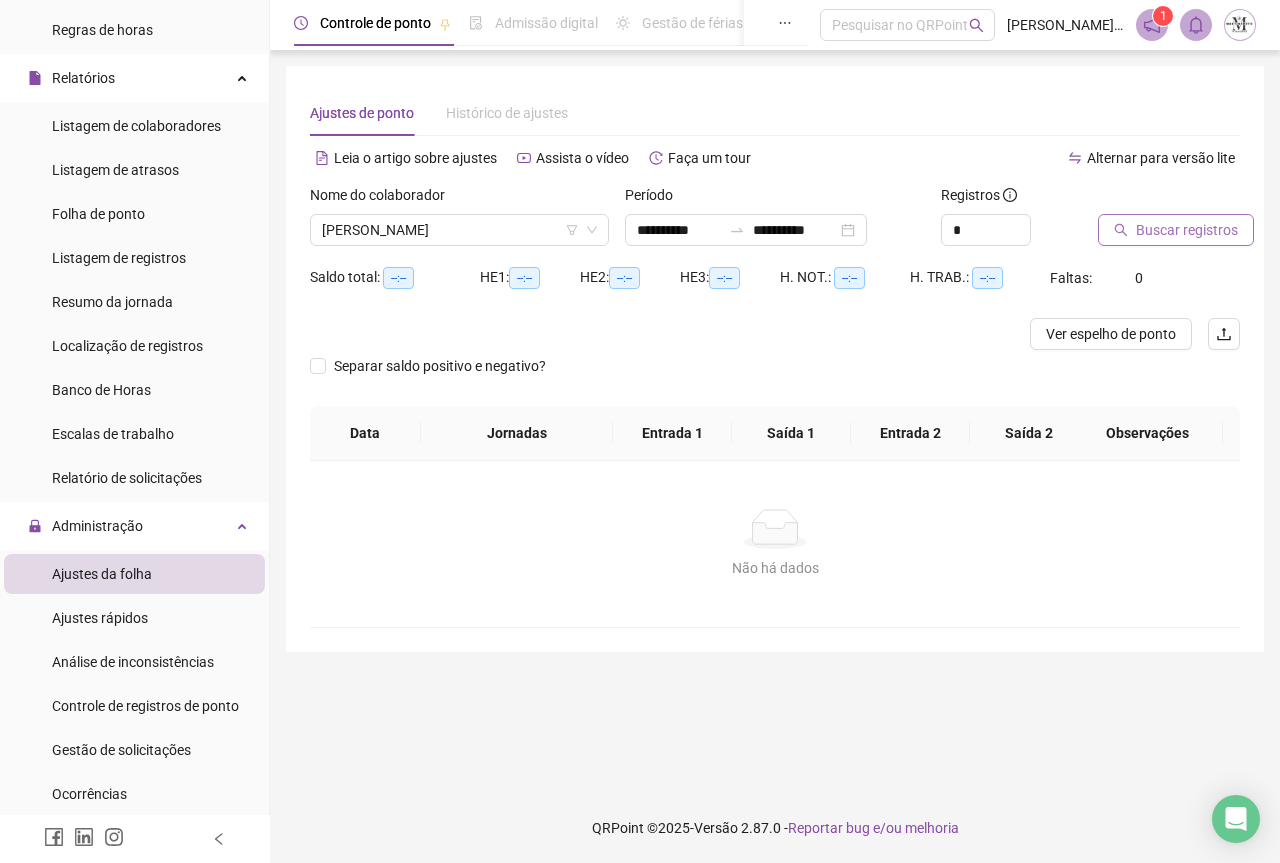 click on "Buscar registros" at bounding box center [1187, 230] 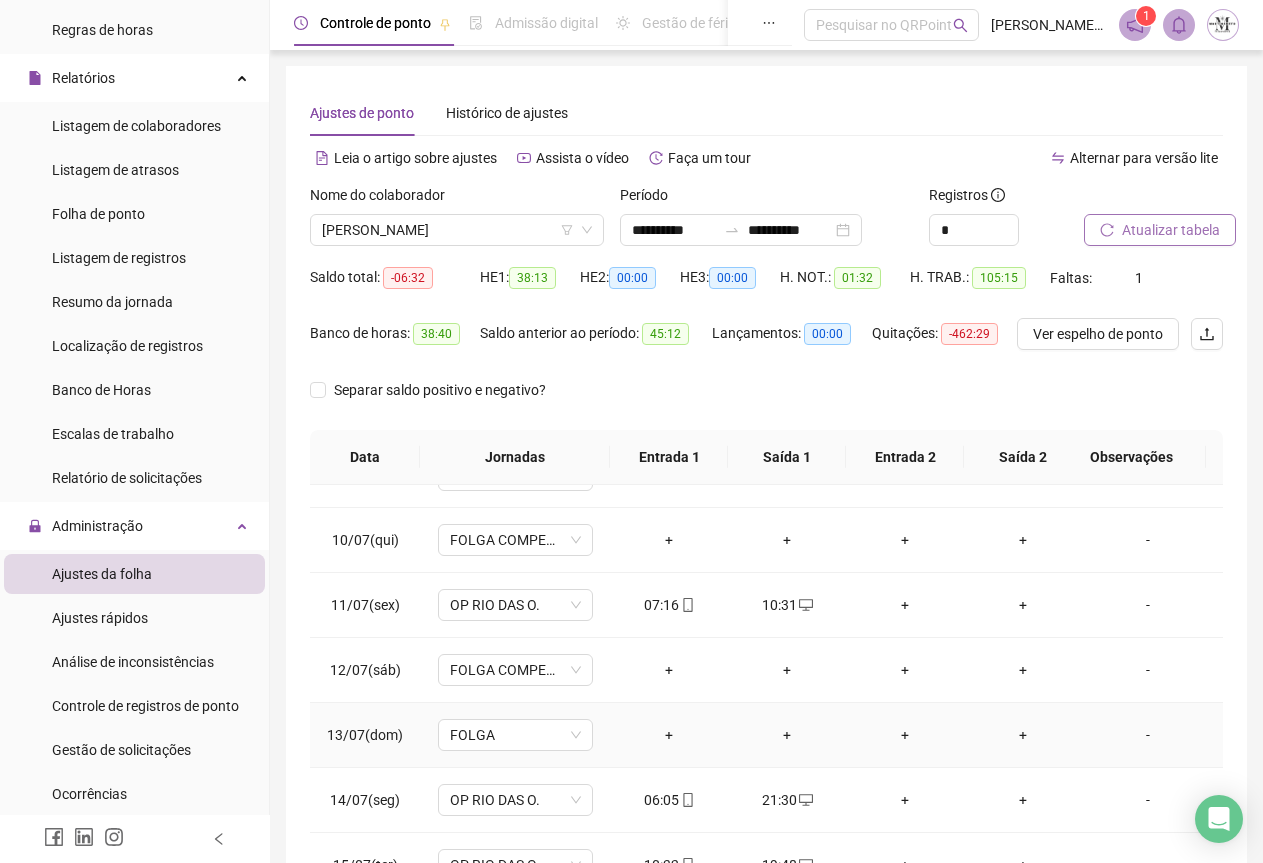 scroll, scrollTop: 630, scrollLeft: 0, axis: vertical 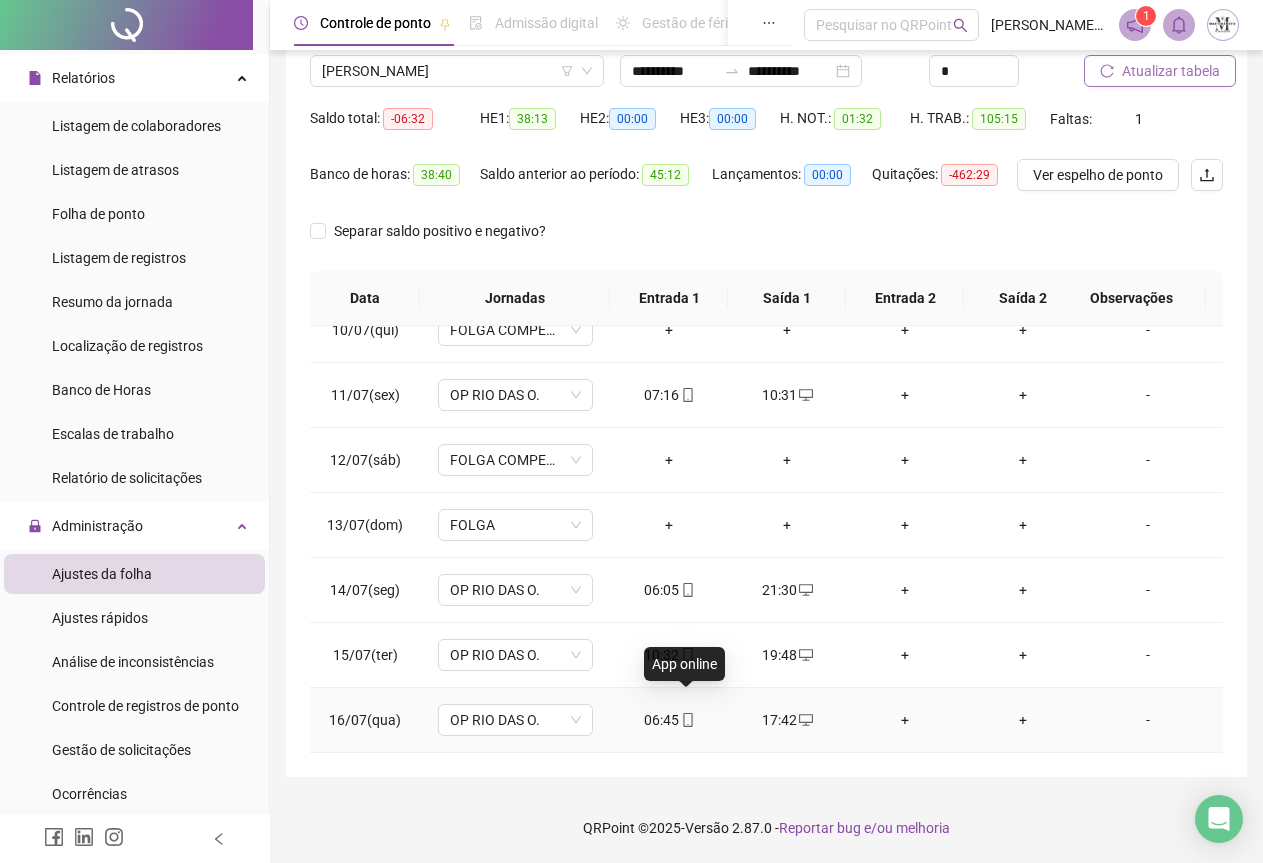 click 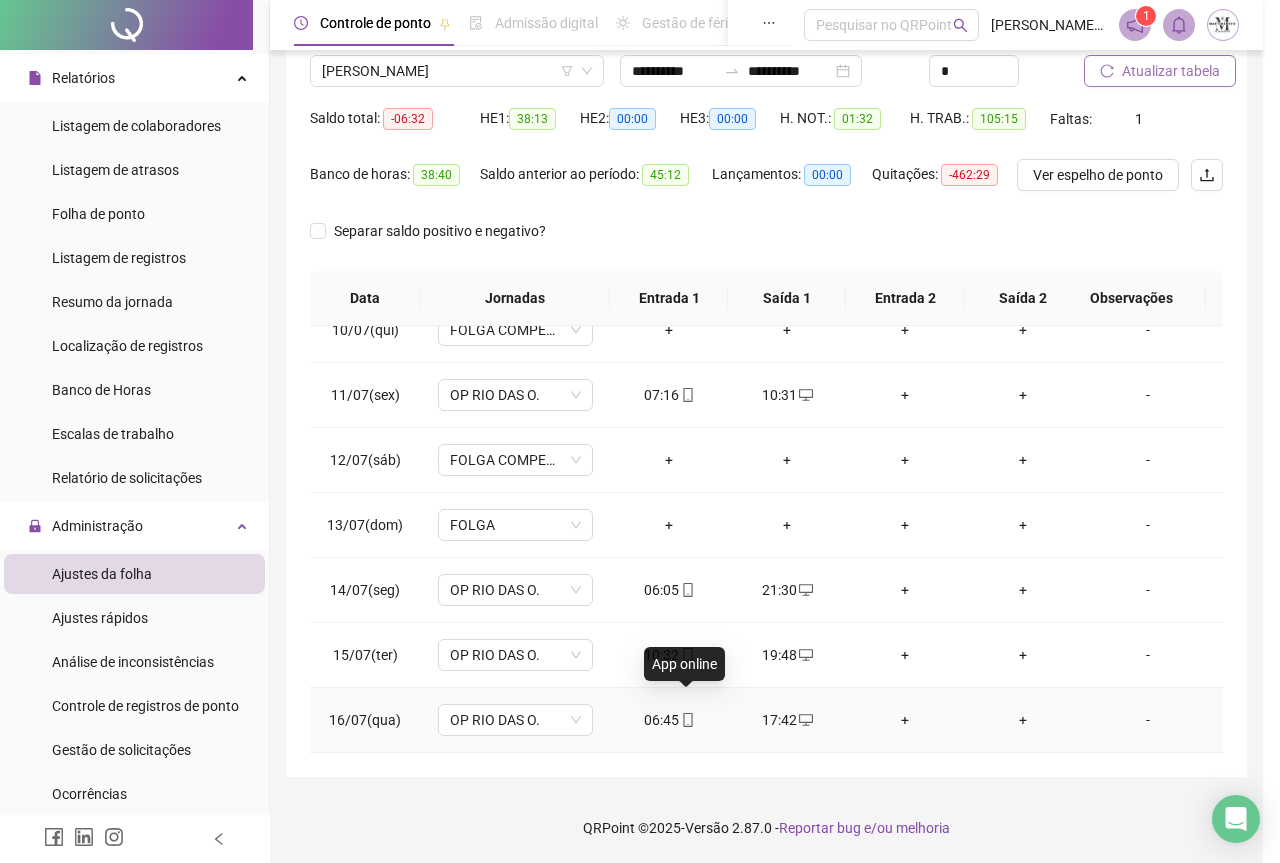 type on "**********" 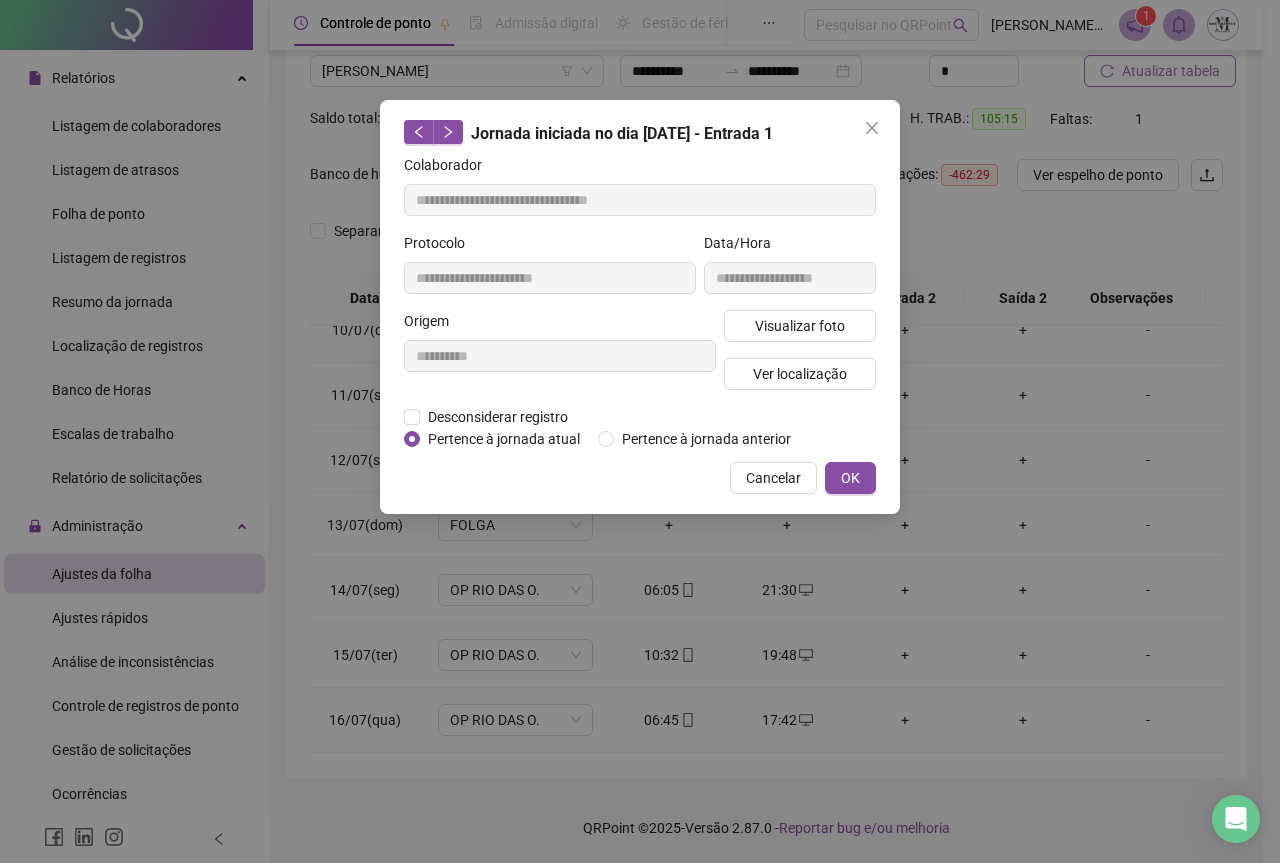 click on "Visualizar foto Ver localização" at bounding box center (800, 358) 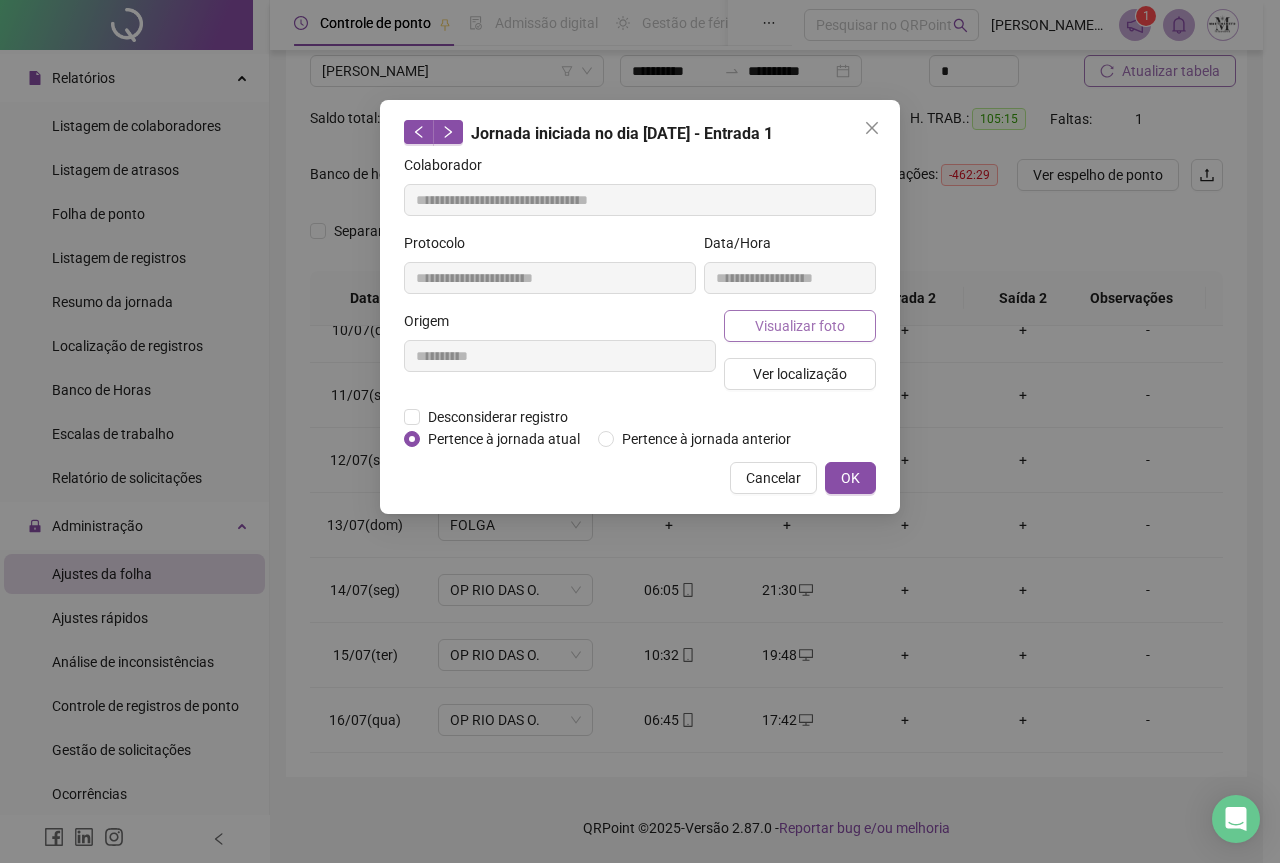 click on "Visualizar foto" at bounding box center [800, 326] 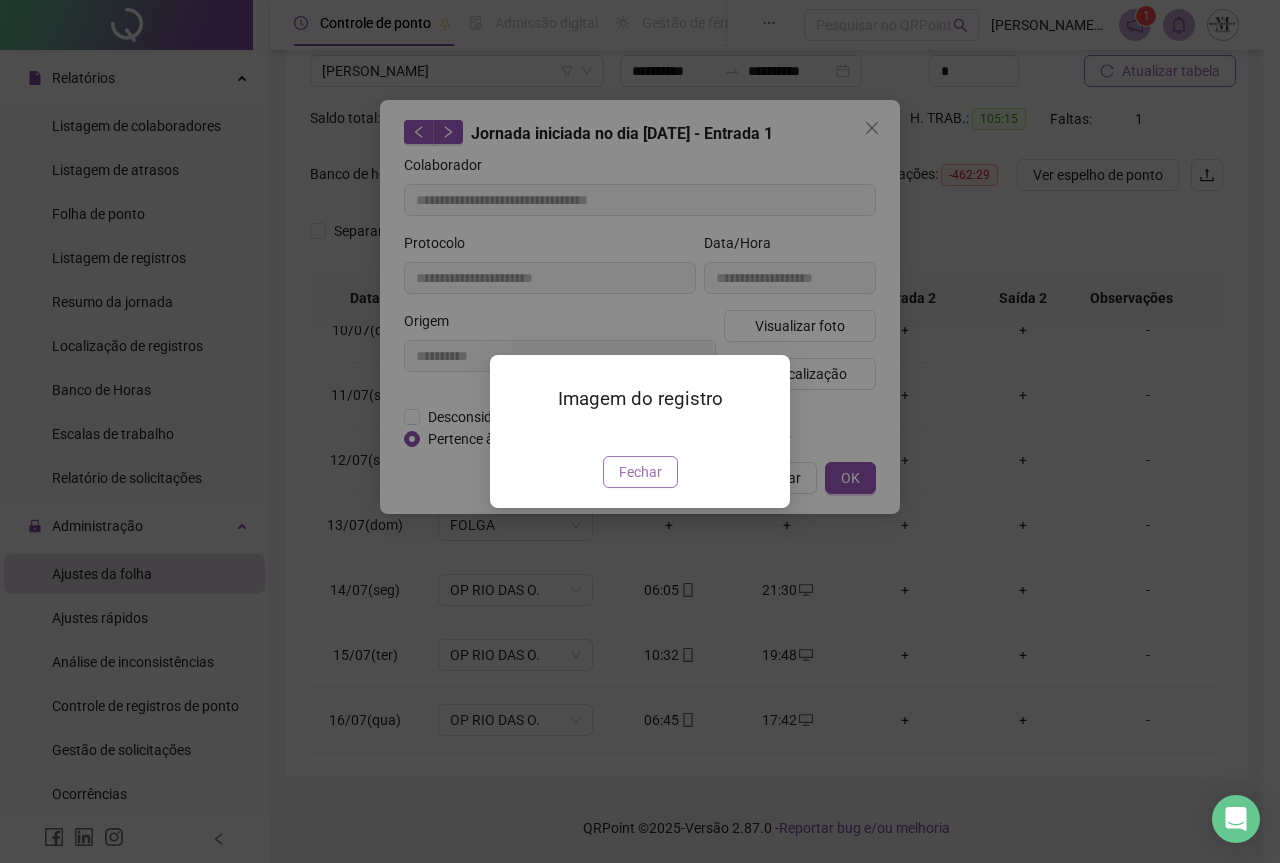 click on "Fechar" at bounding box center [640, 472] 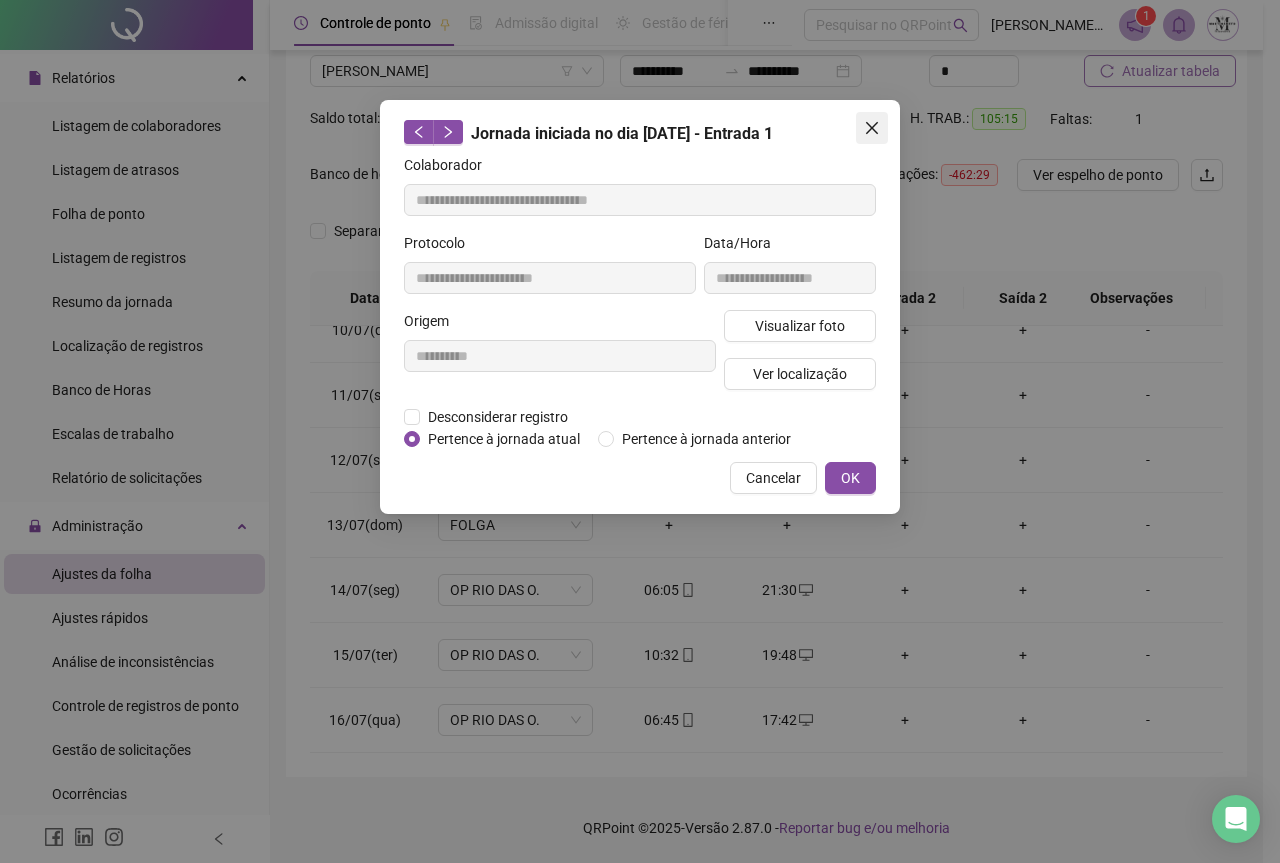 click at bounding box center [872, 128] 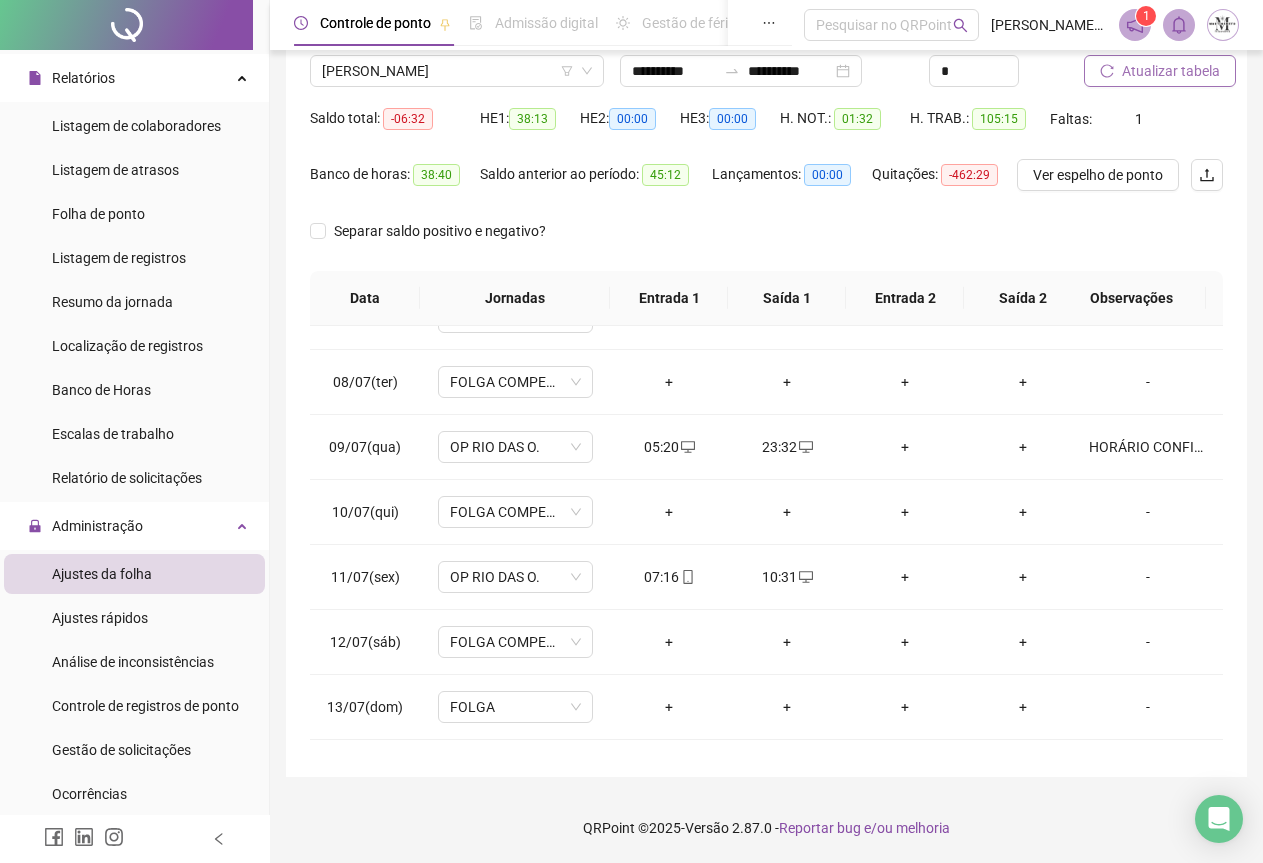 scroll, scrollTop: 330, scrollLeft: 0, axis: vertical 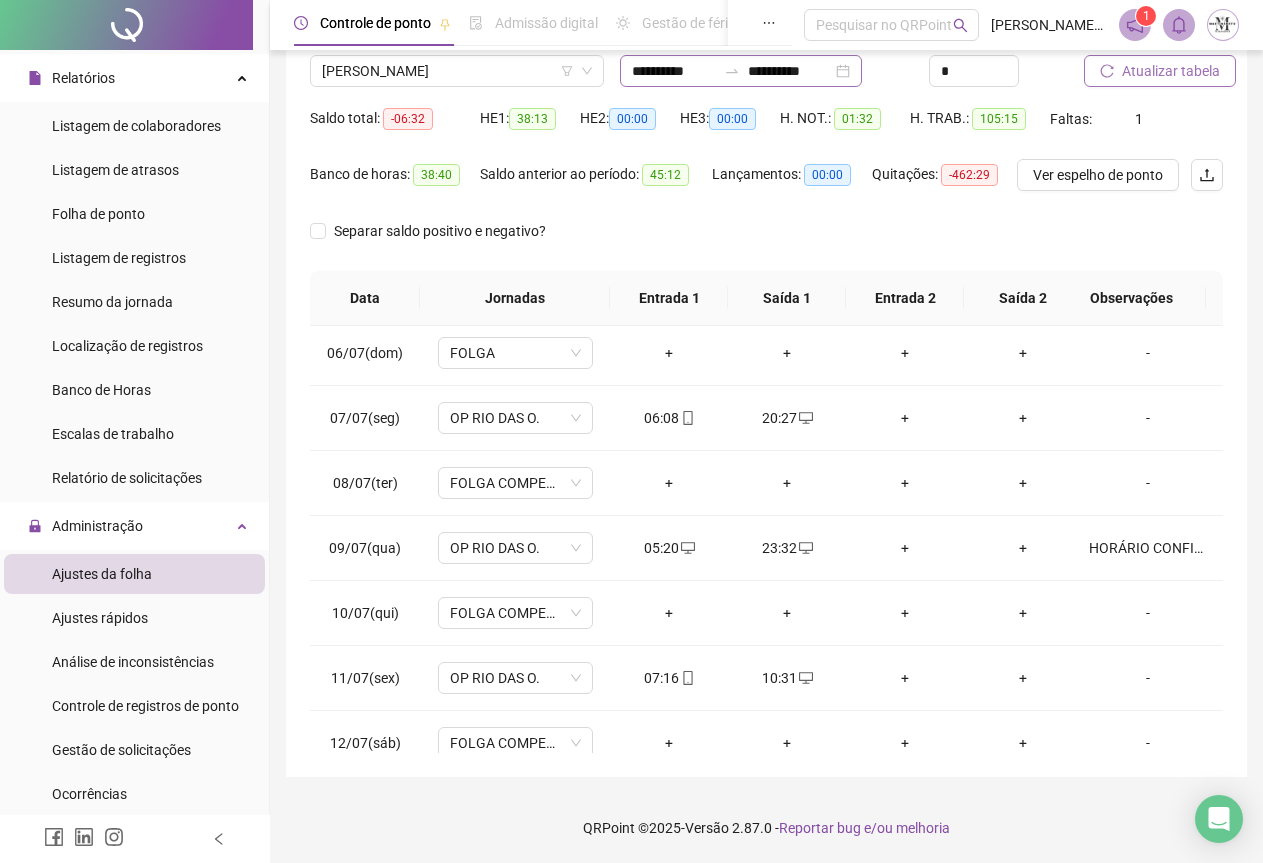 click on "**********" at bounding box center [741, 71] 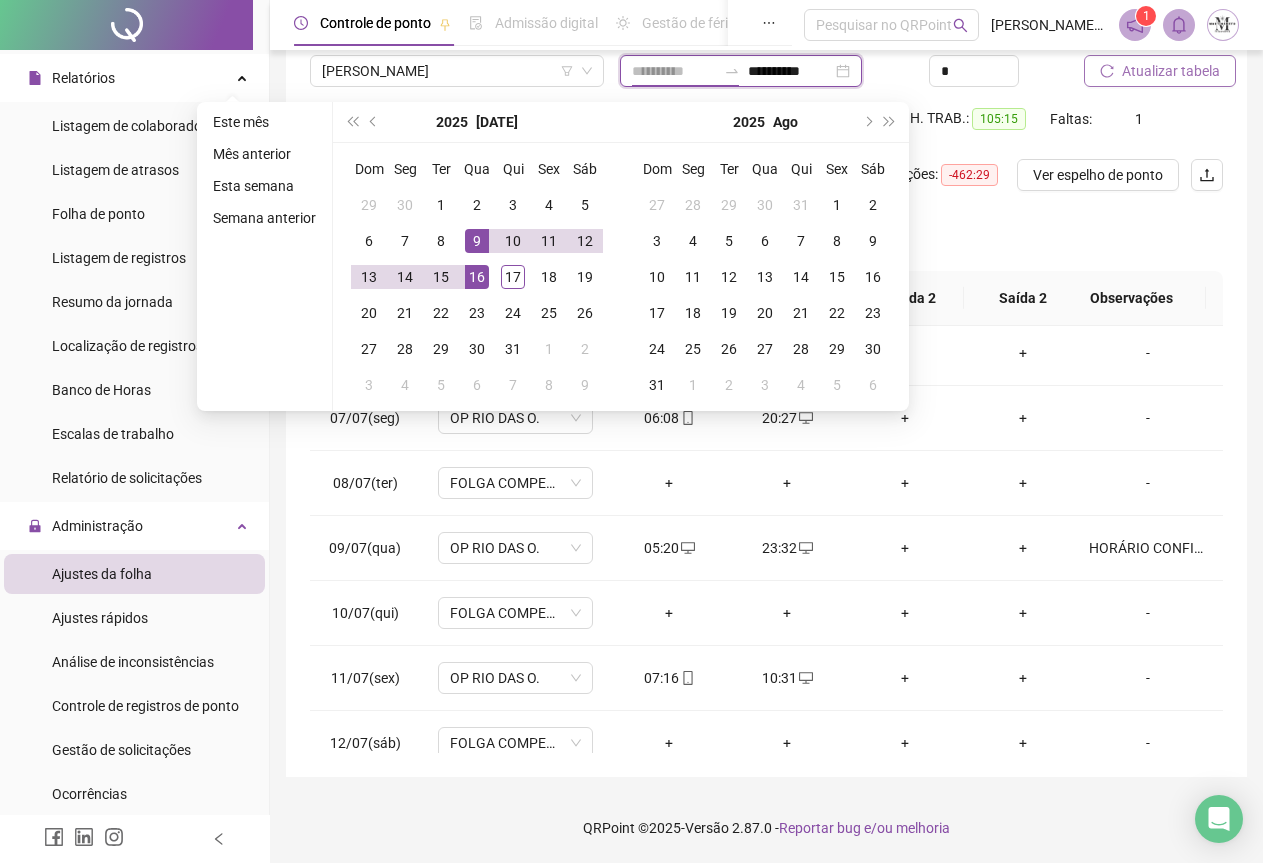 type on "**********" 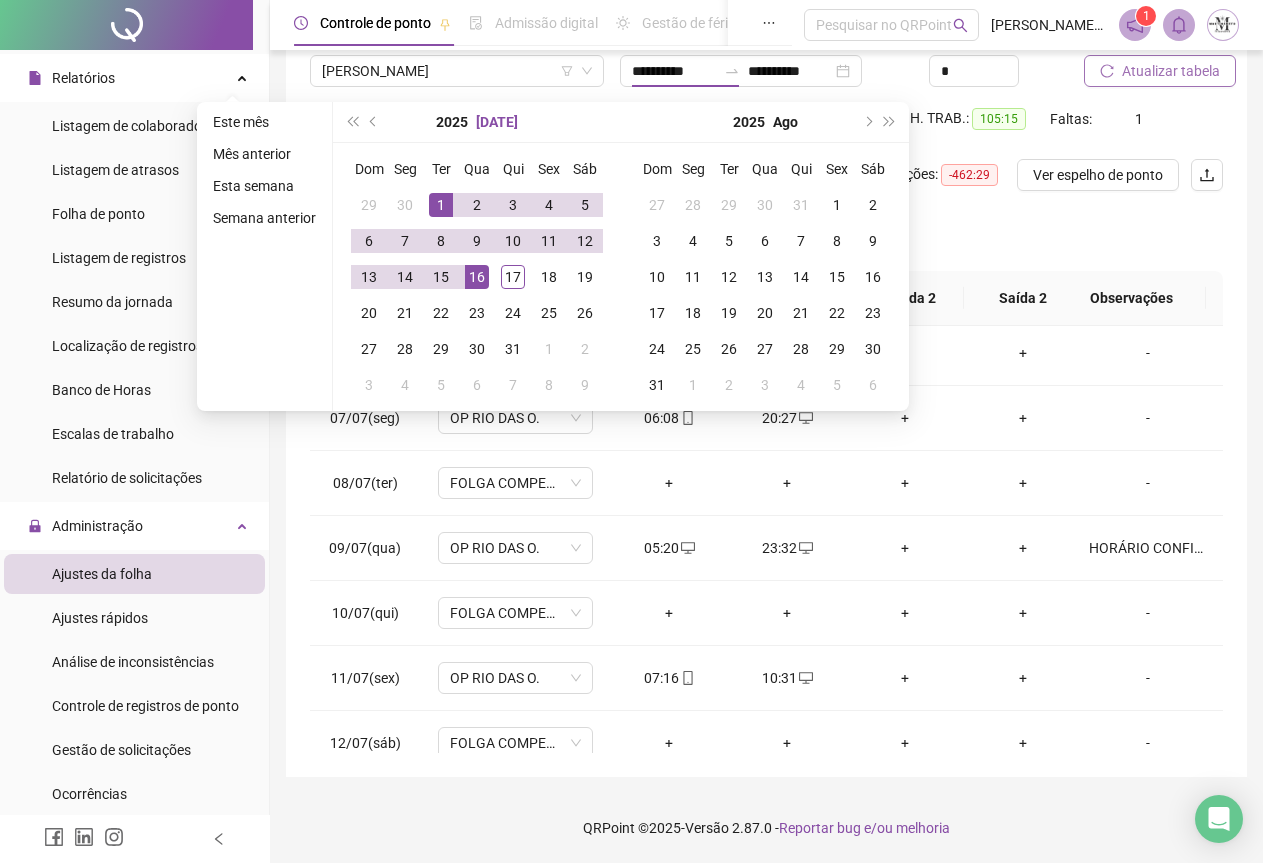 click on "[DATE]" at bounding box center [497, 122] 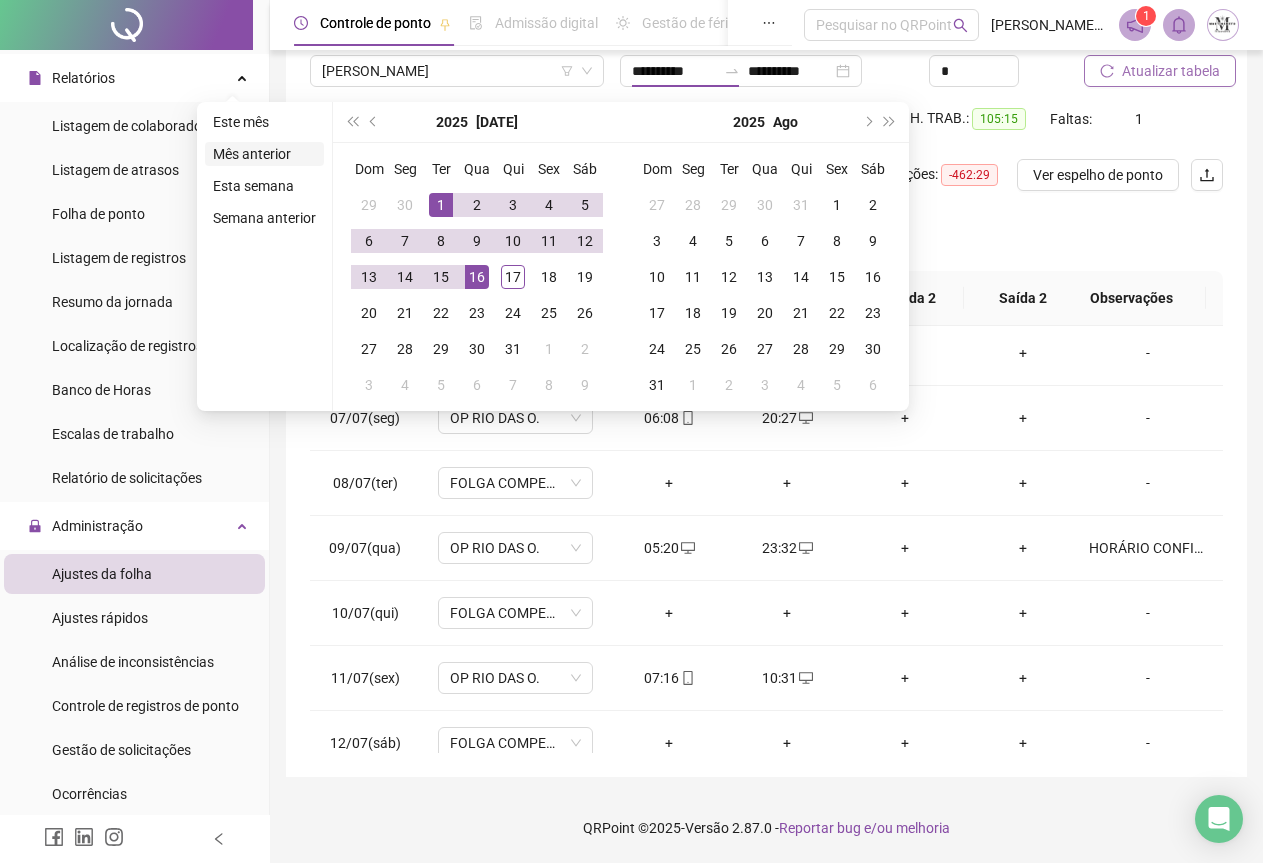 type on "**********" 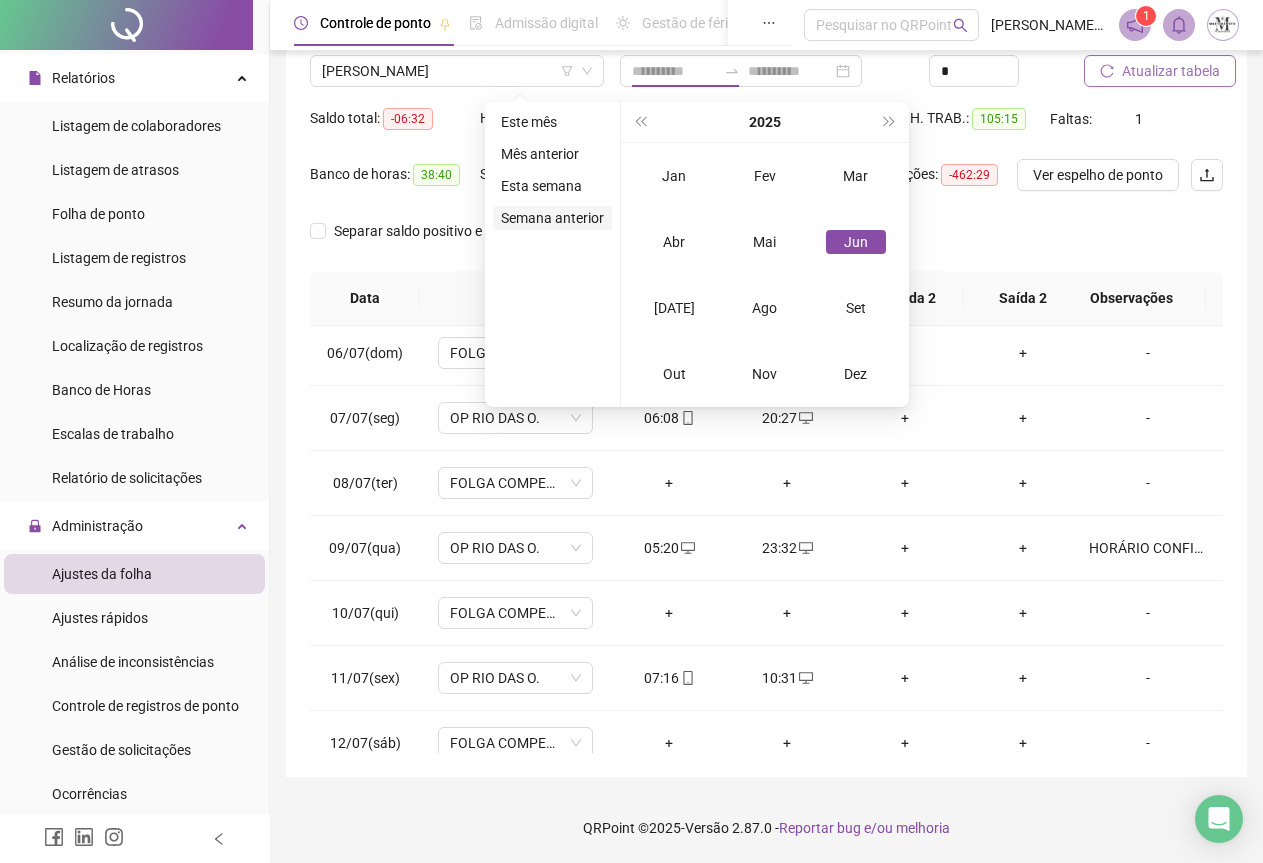 type on "**********" 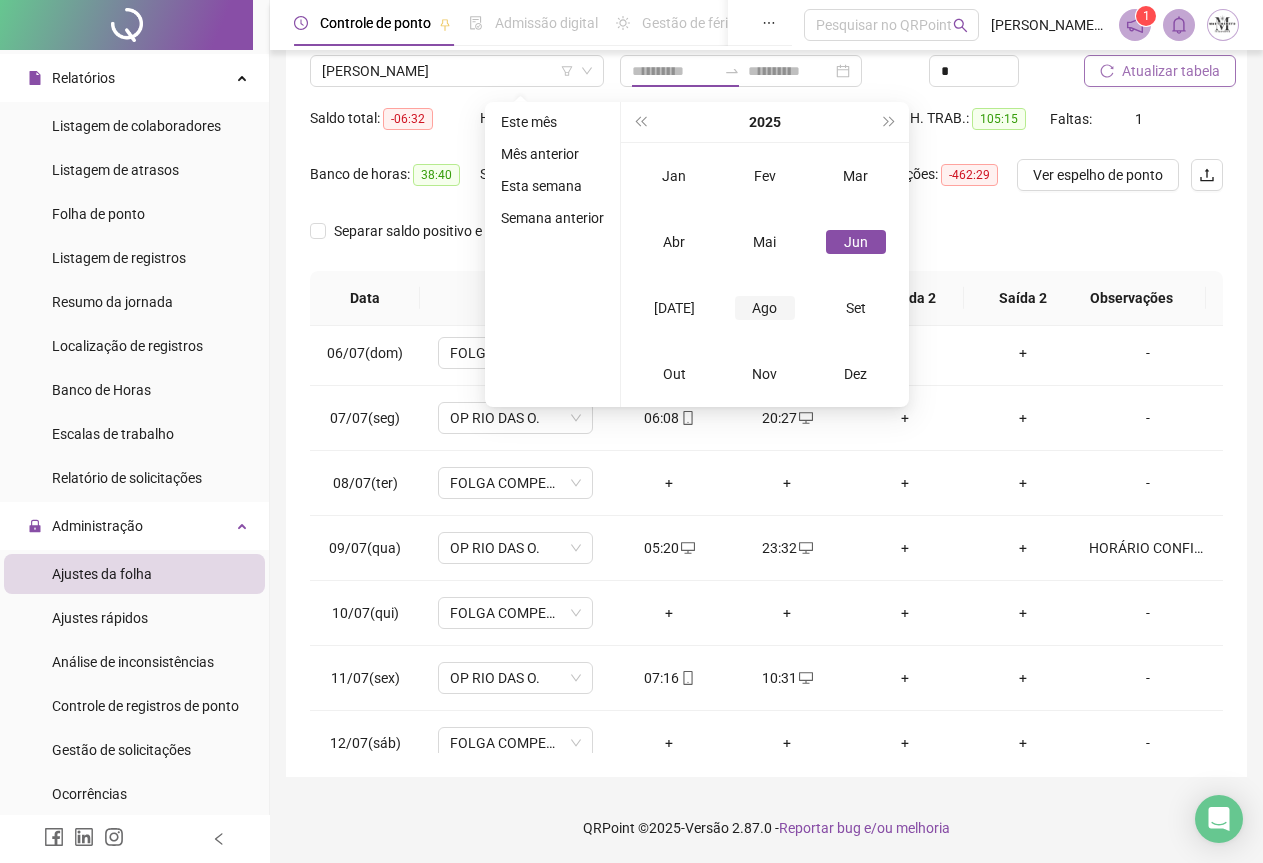 type on "**********" 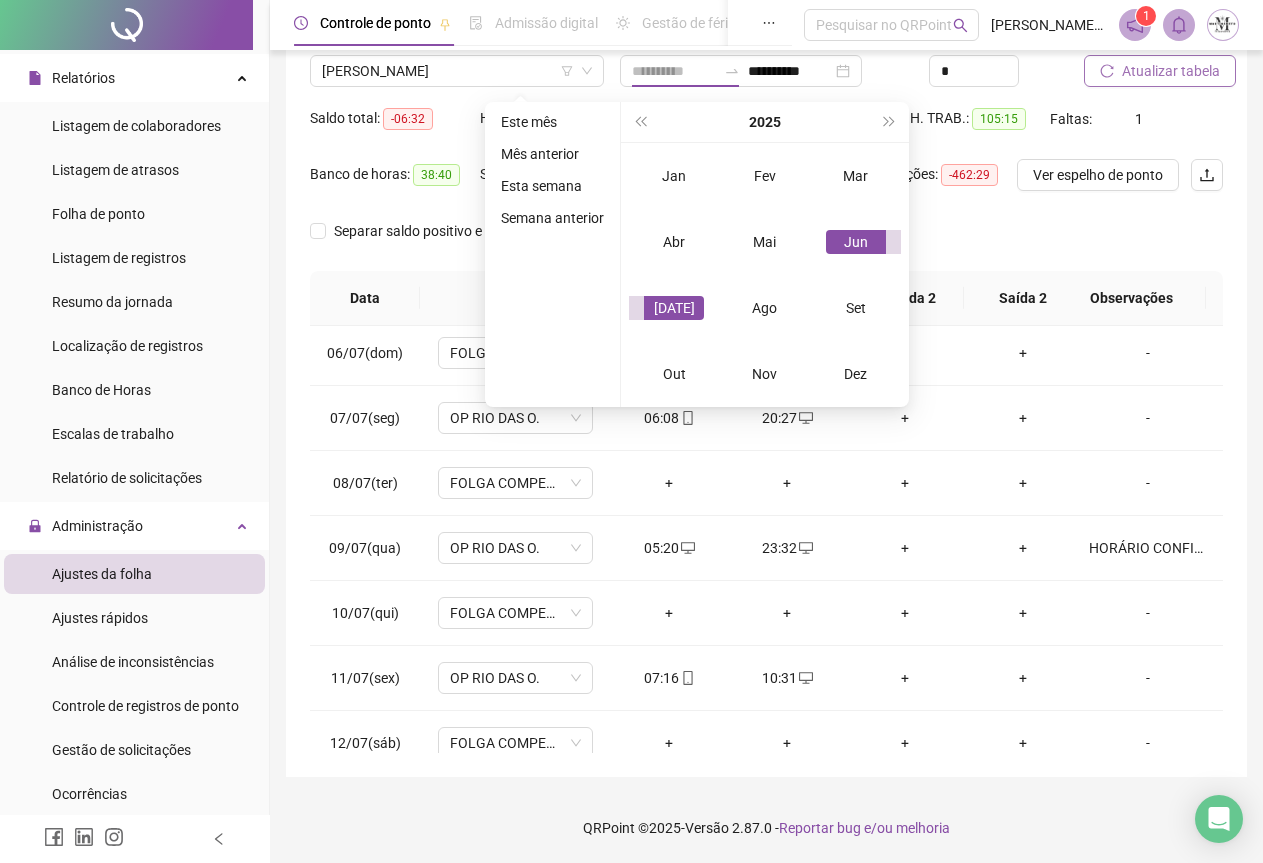 click on "Jun" at bounding box center (856, 242) 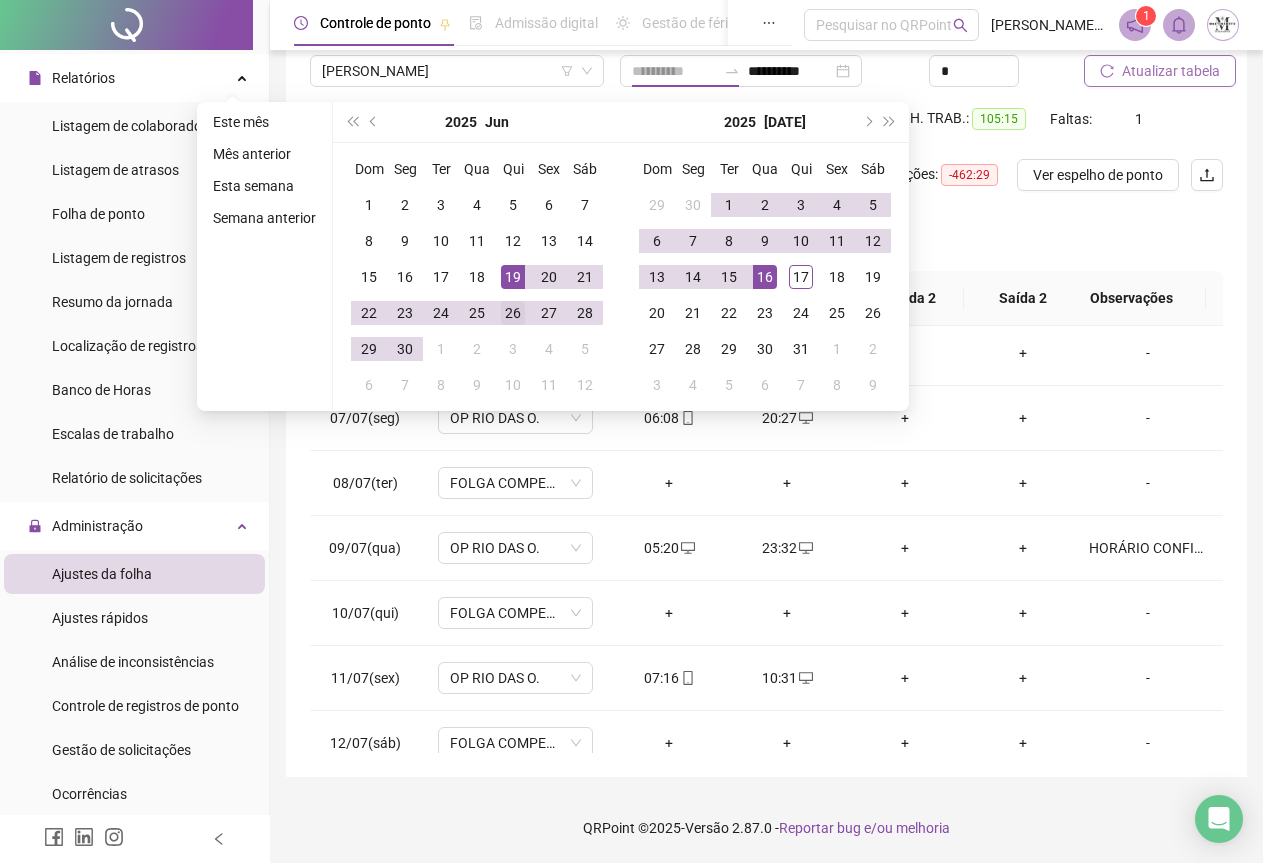 type on "**********" 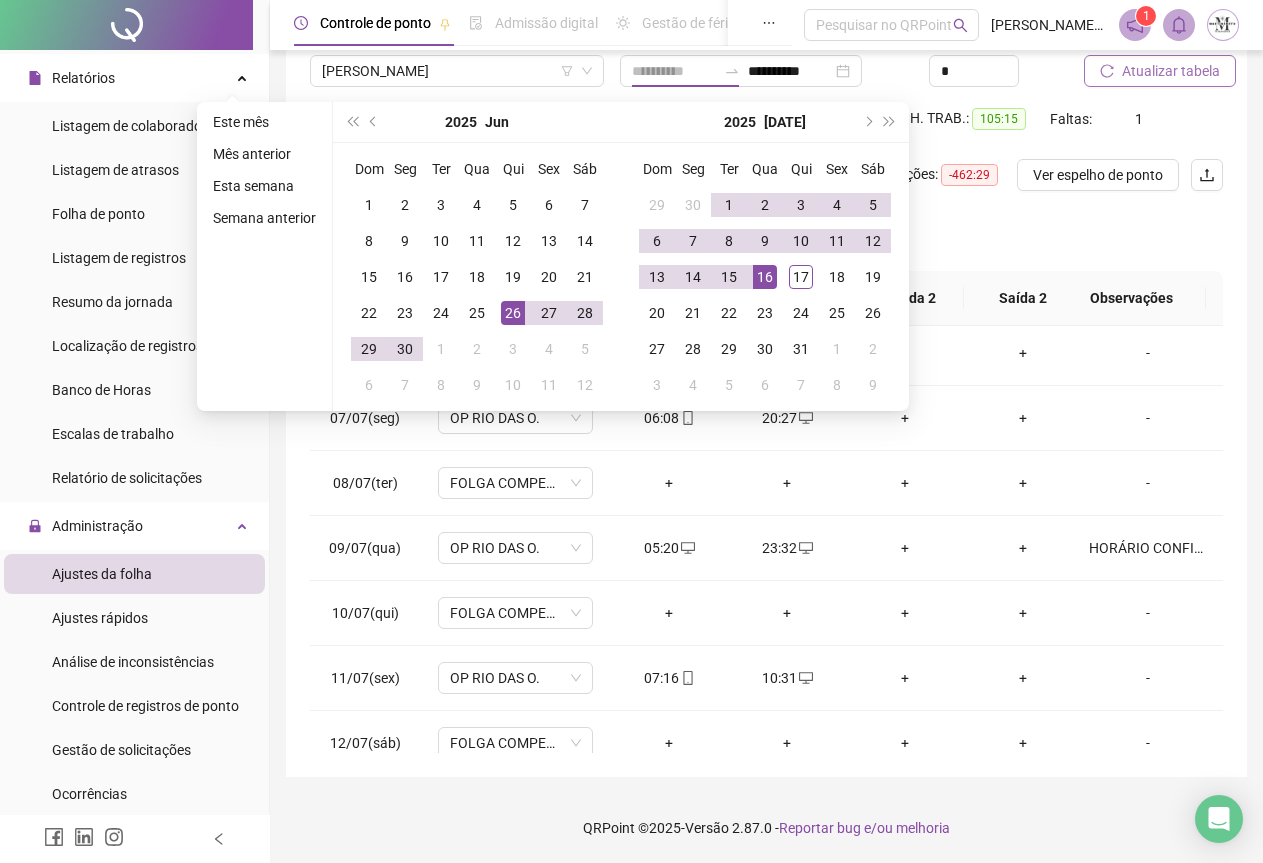 click on "26" at bounding box center [513, 313] 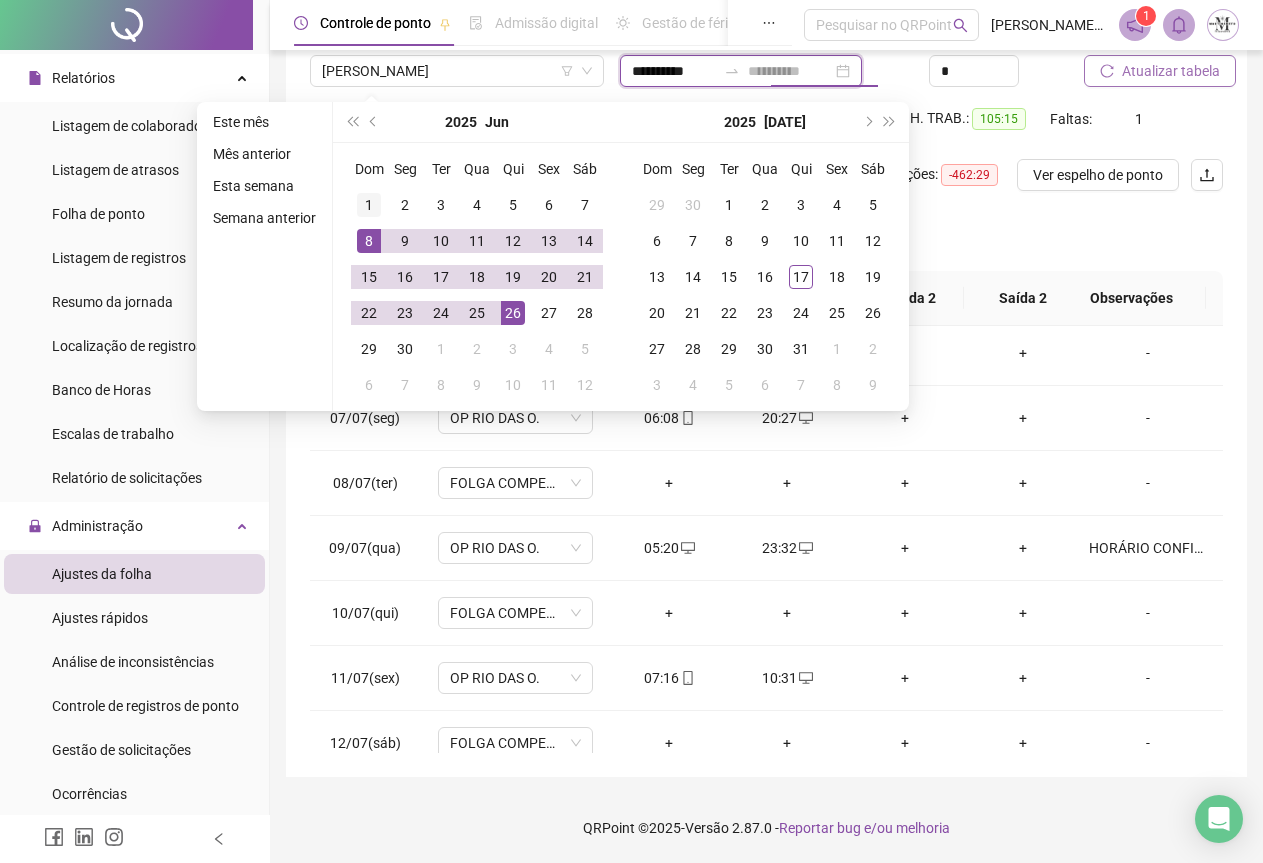 type on "**********" 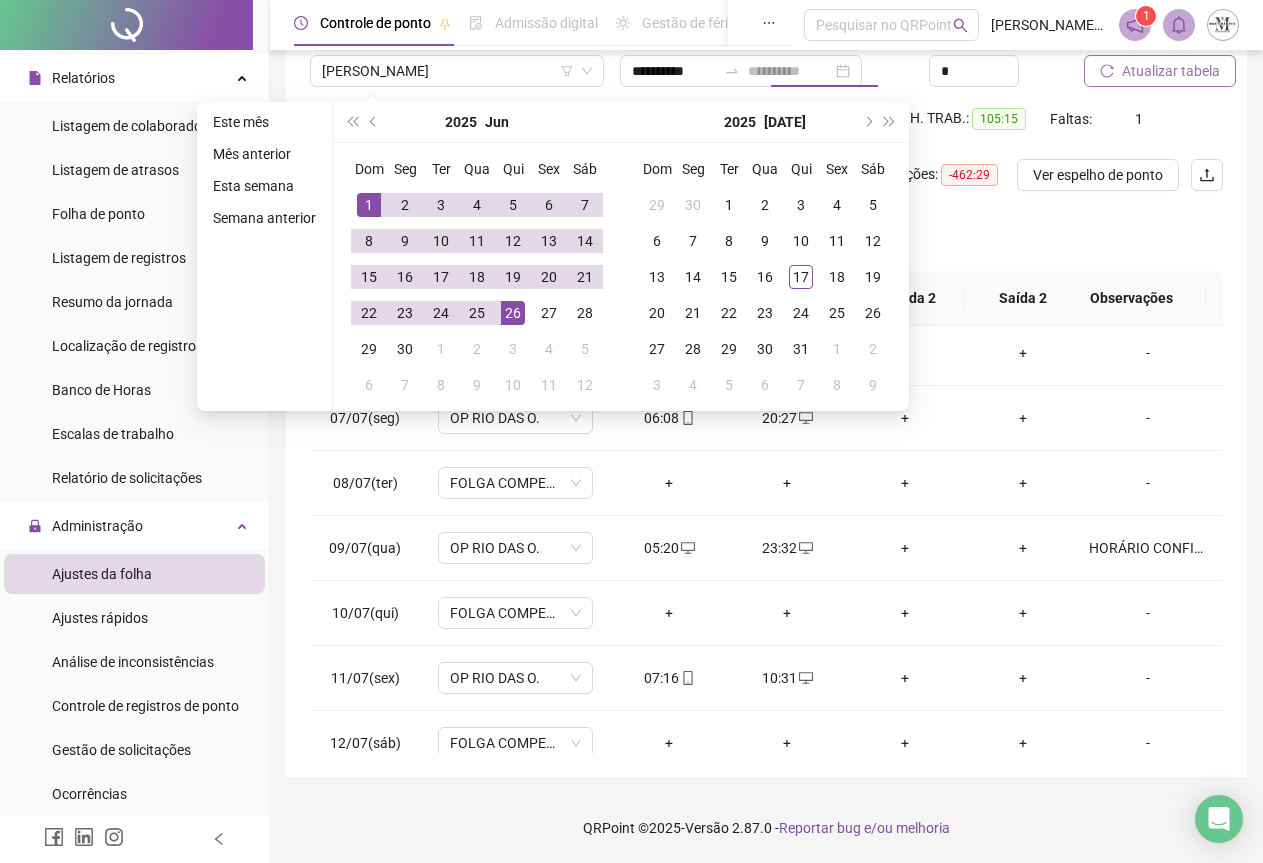 click on "1" at bounding box center (369, 205) 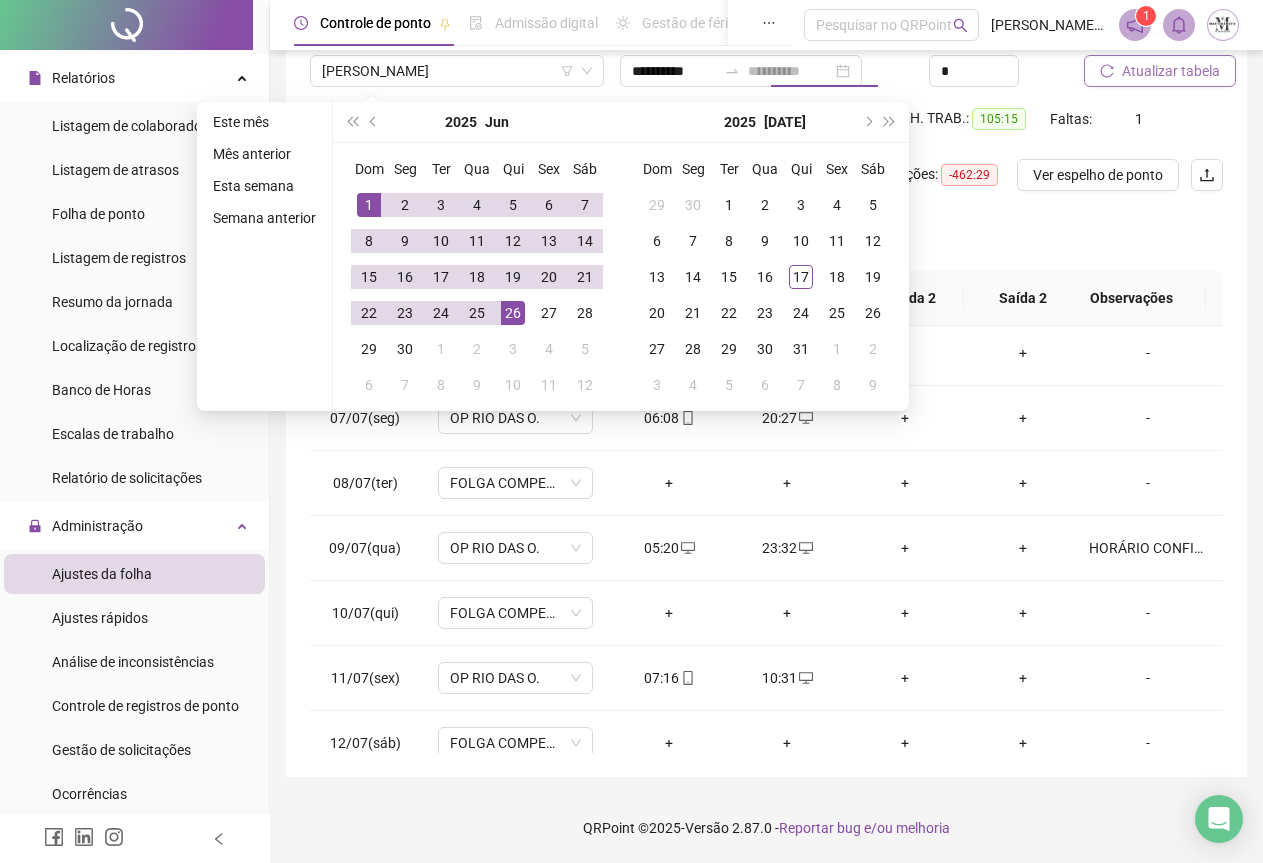 type on "**********" 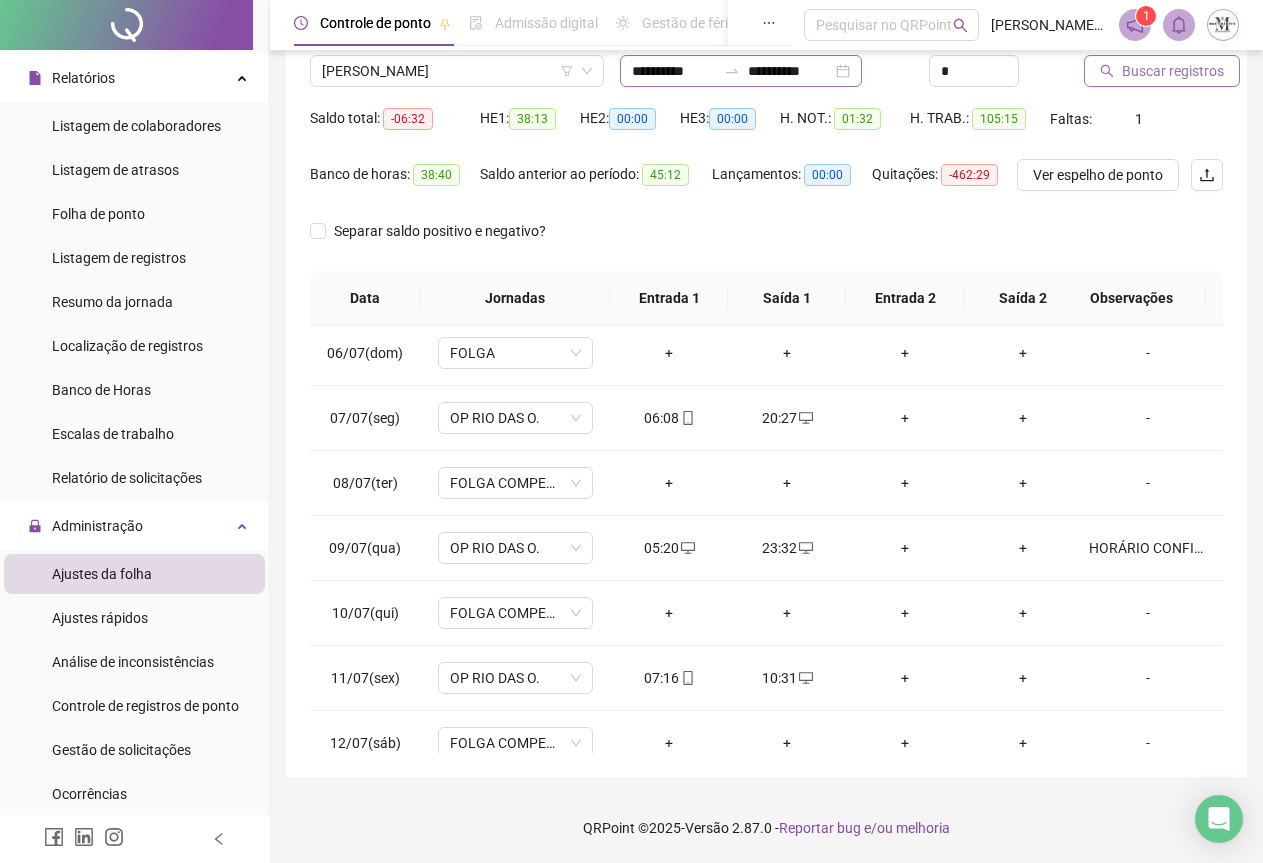 click 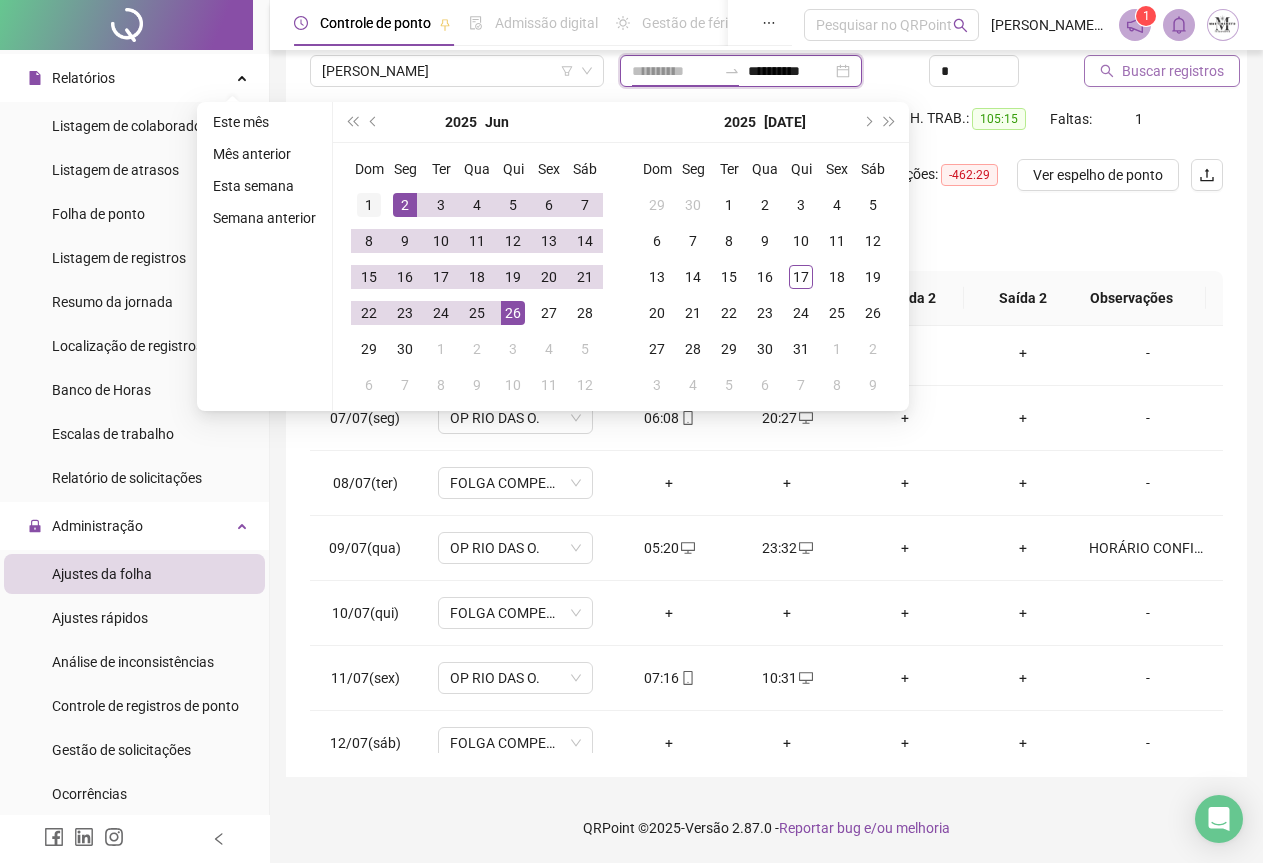 type on "**********" 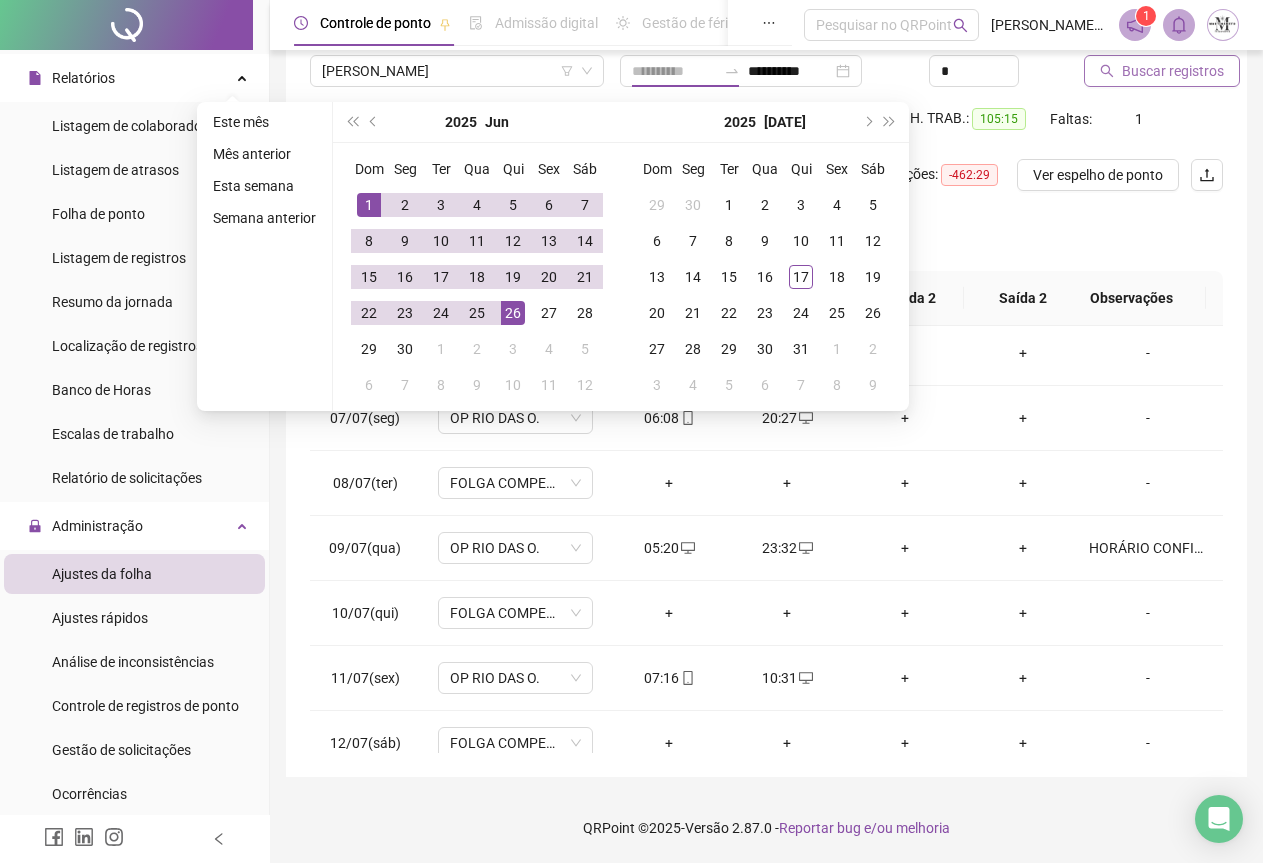 click on "1" at bounding box center [369, 205] 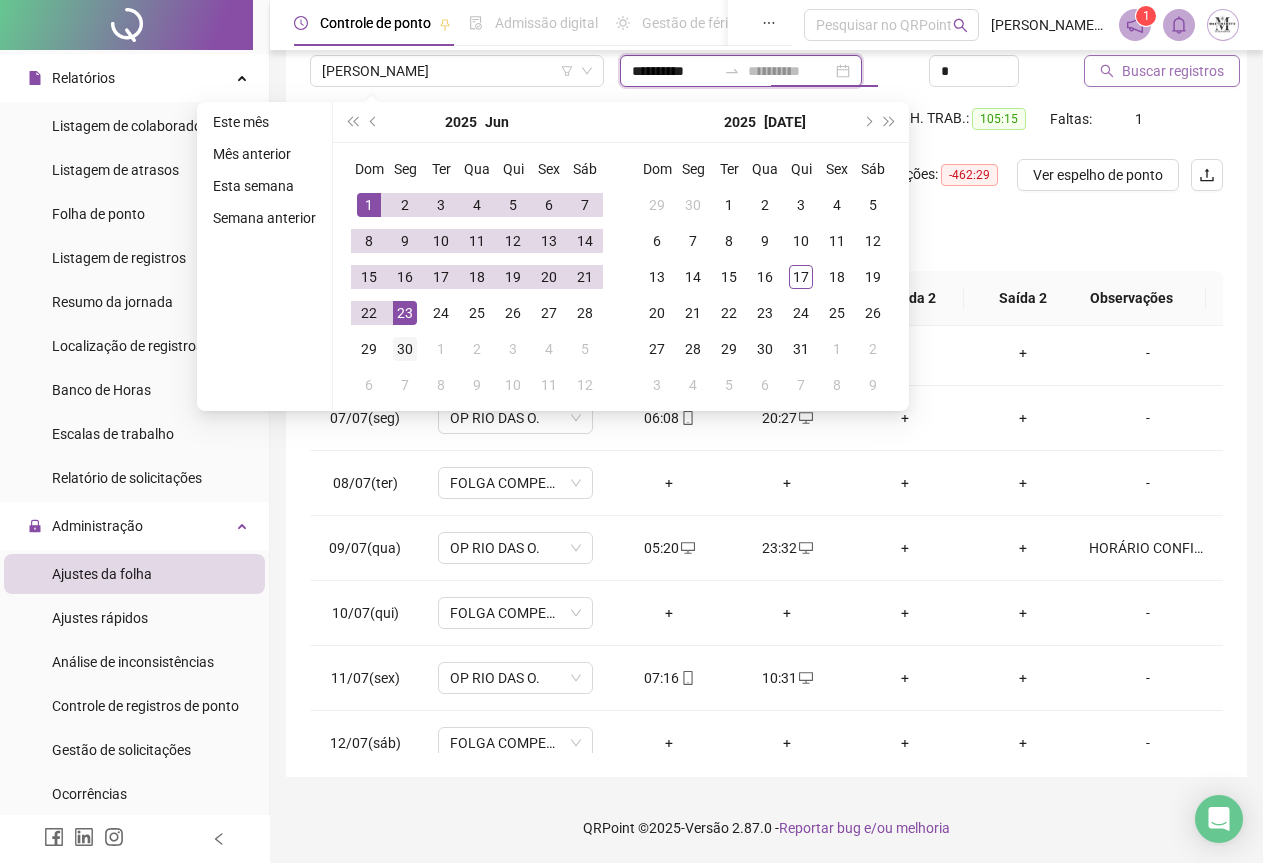 type on "**********" 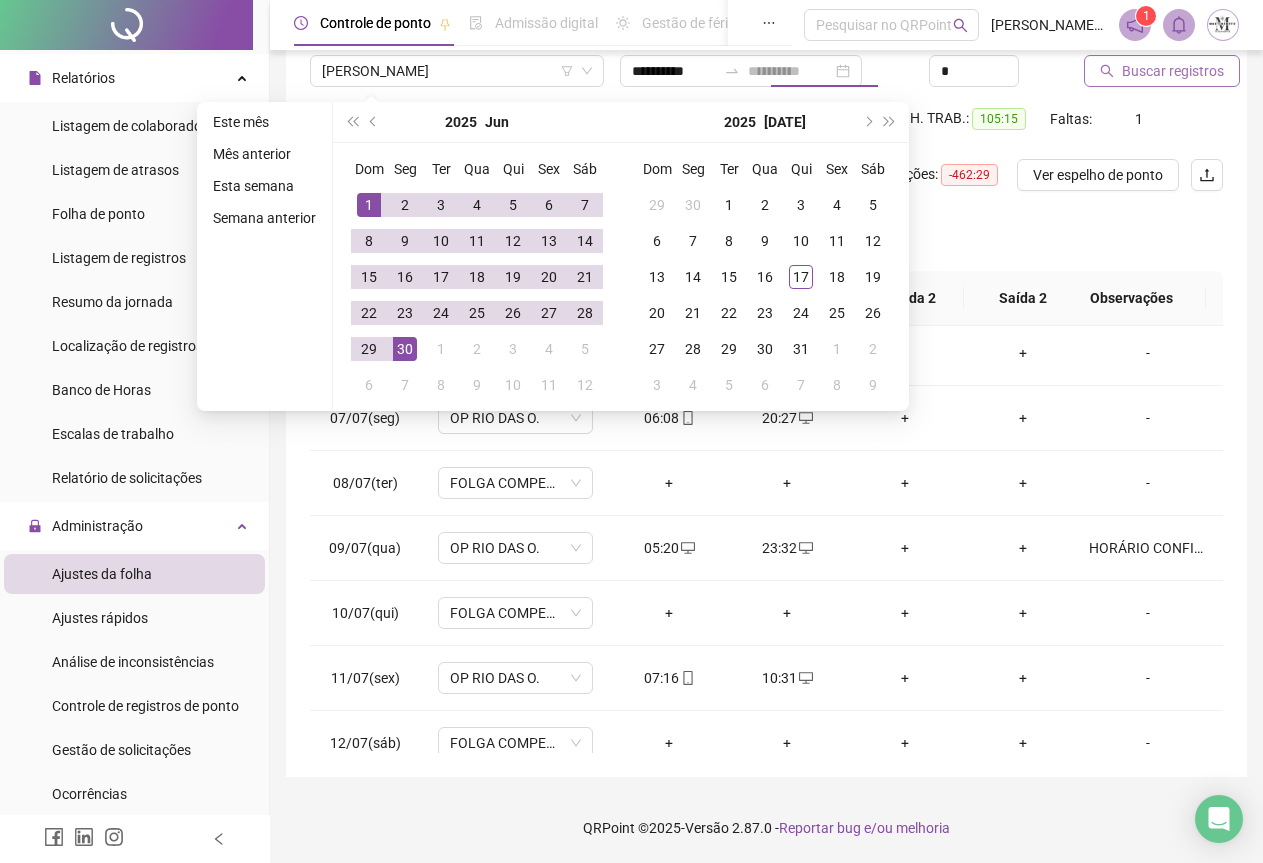 click on "30" at bounding box center (405, 349) 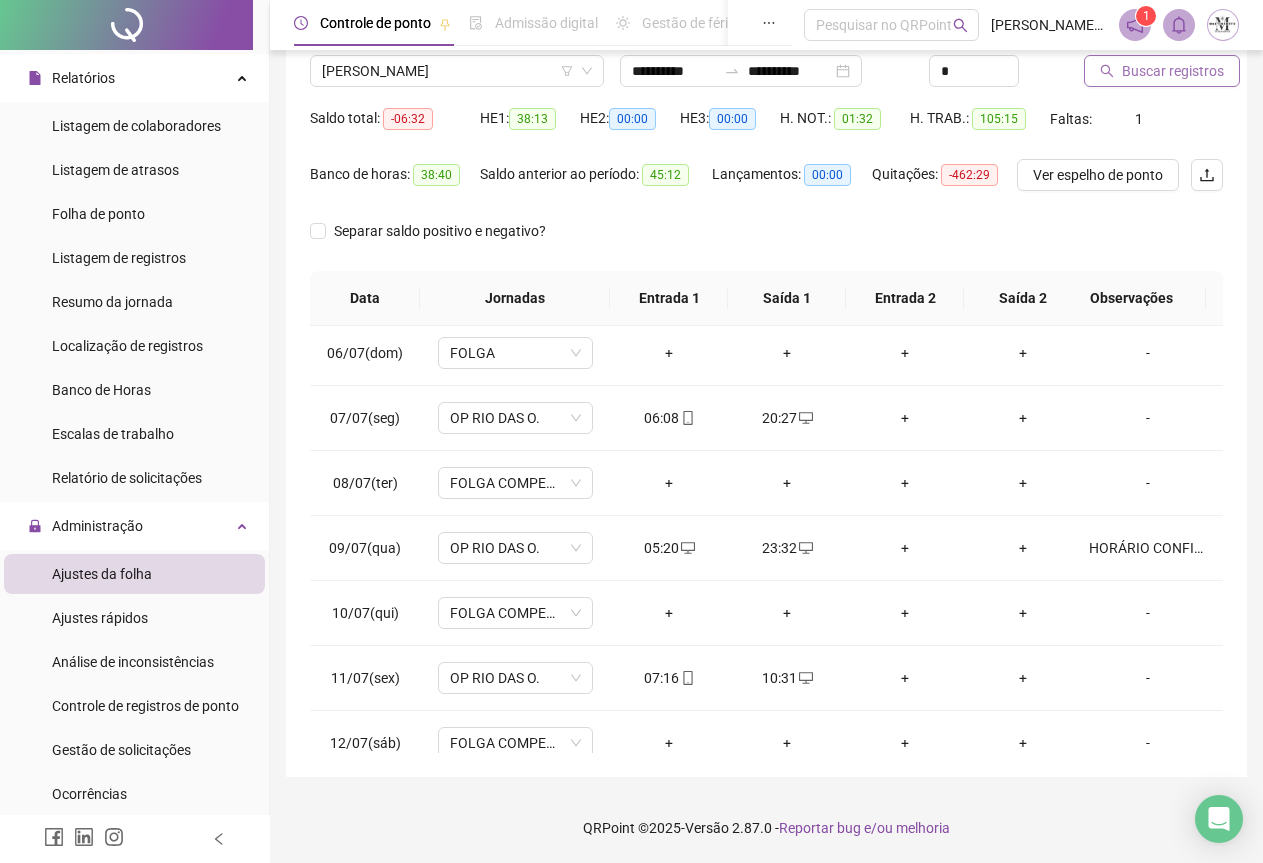 click on "Buscar registros" at bounding box center [1173, 71] 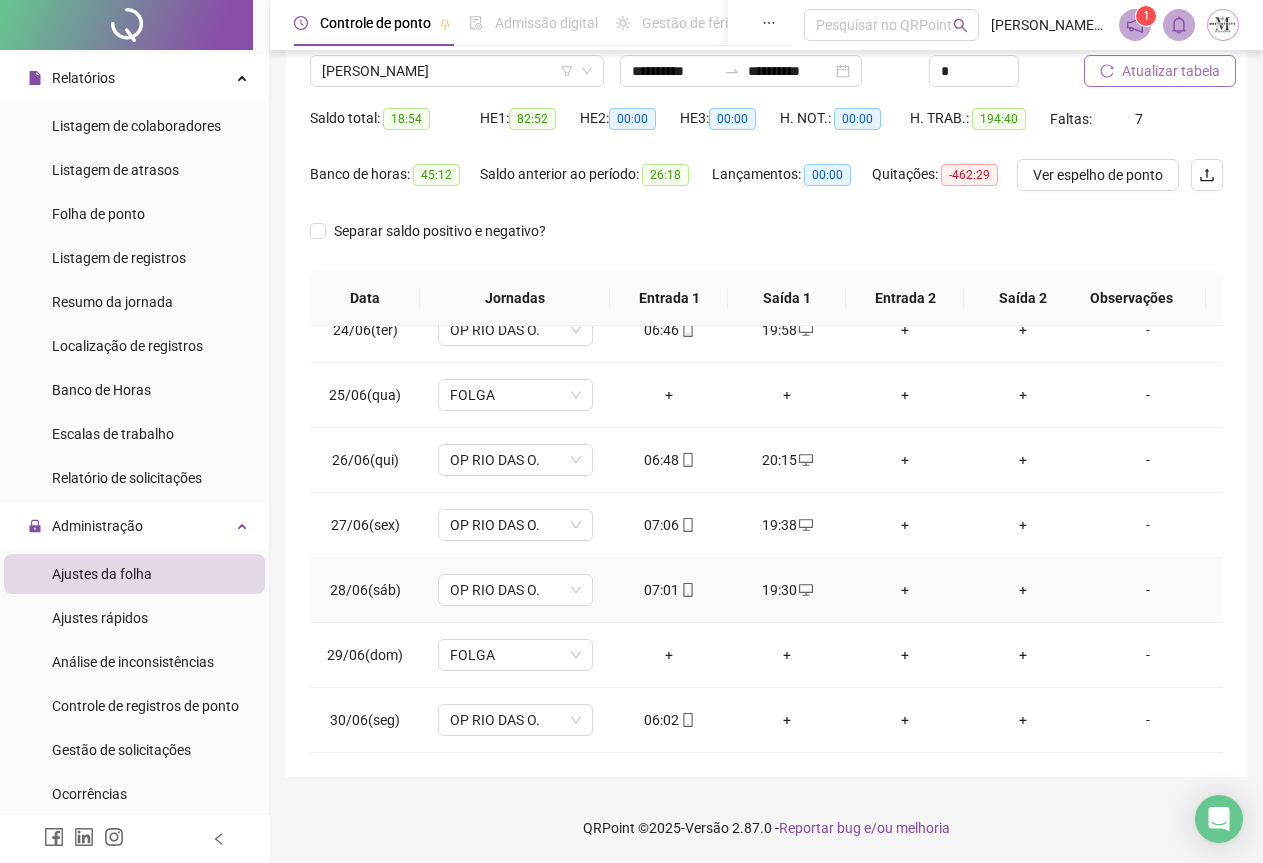 scroll, scrollTop: 1440, scrollLeft: 0, axis: vertical 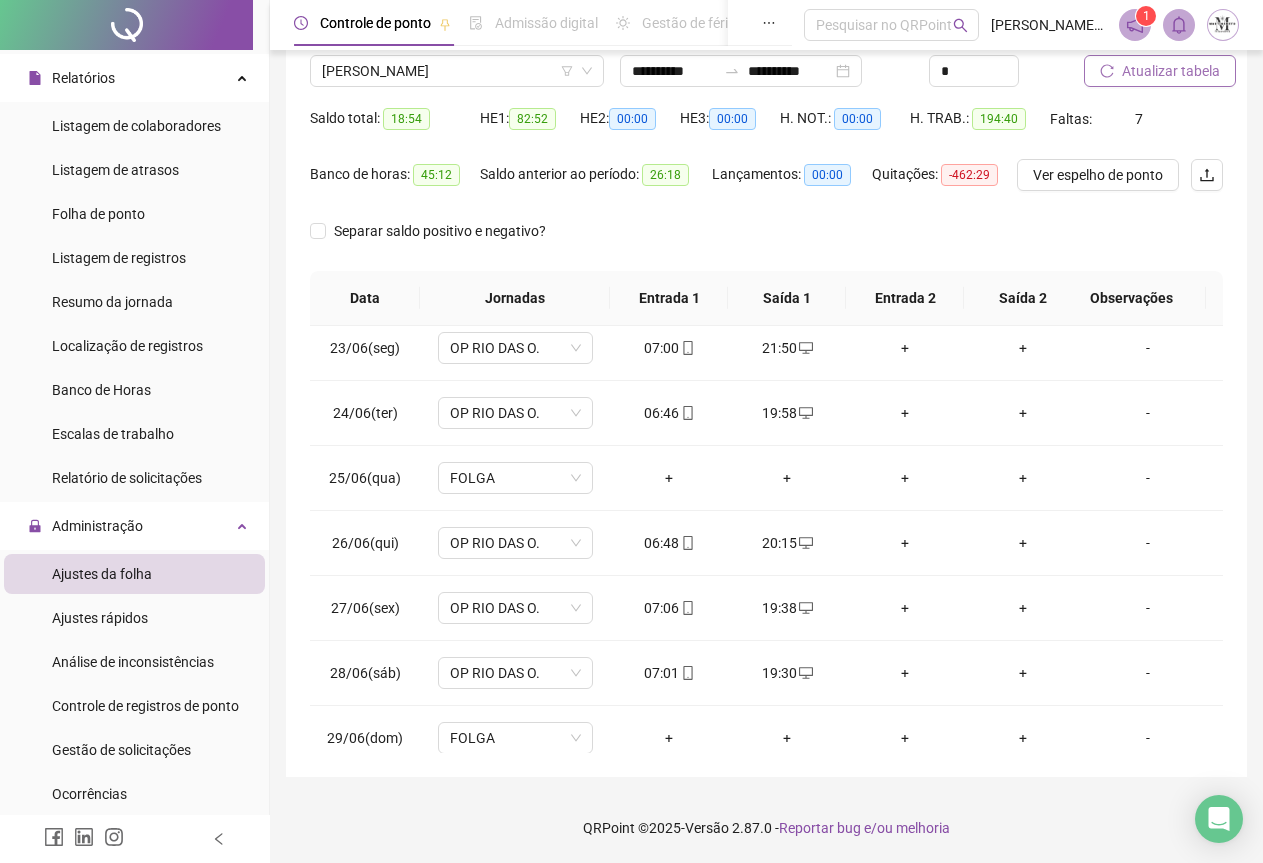 click on "Atualizar tabela" at bounding box center [1171, 71] 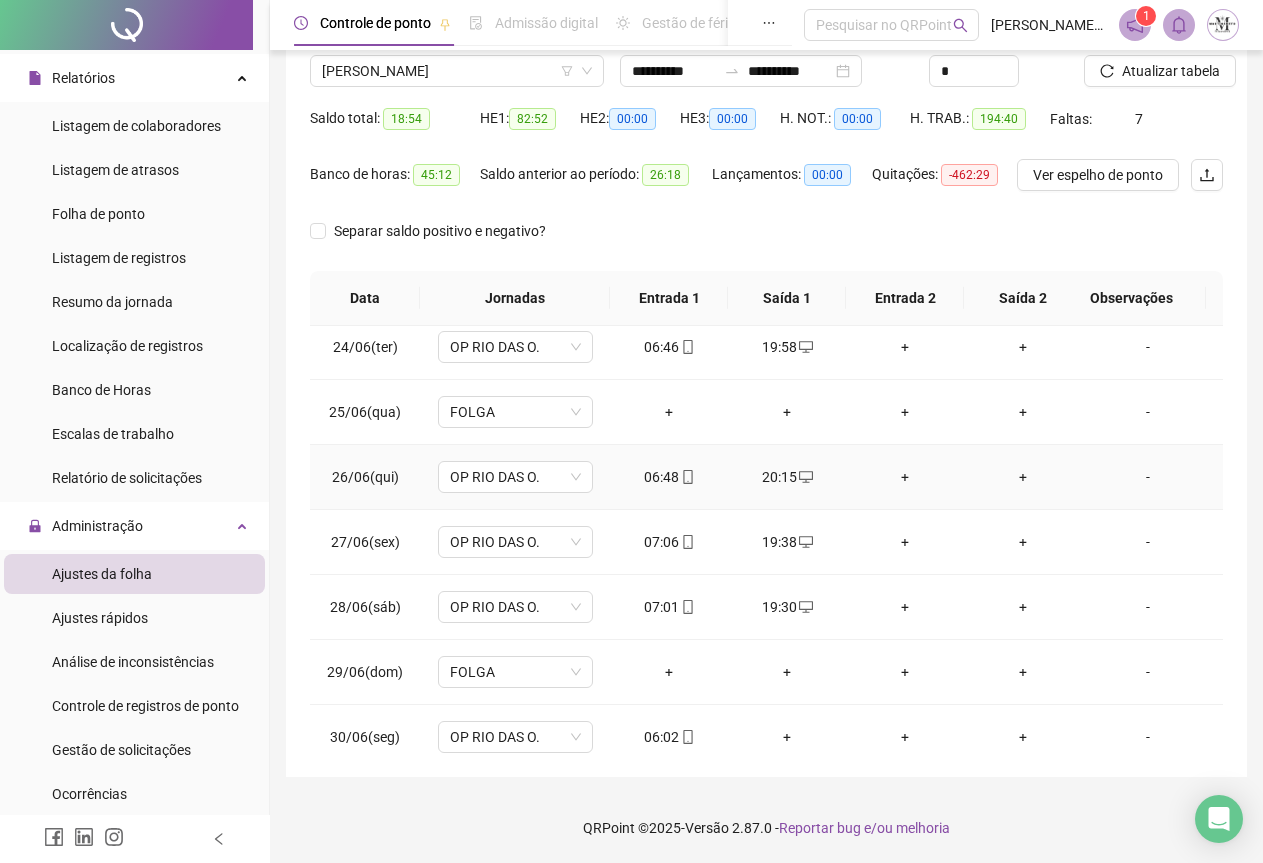 scroll, scrollTop: 1540, scrollLeft: 0, axis: vertical 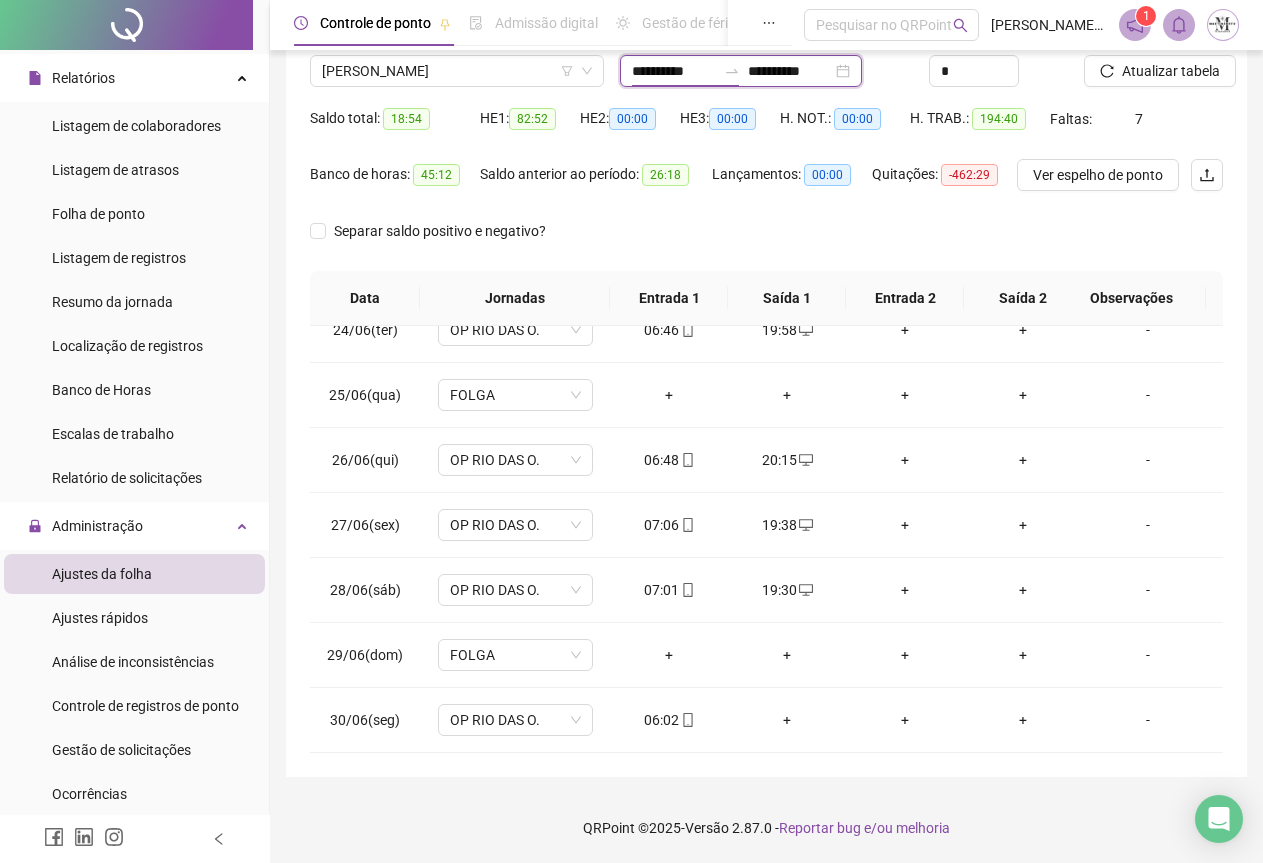 click on "**********" at bounding box center [674, 71] 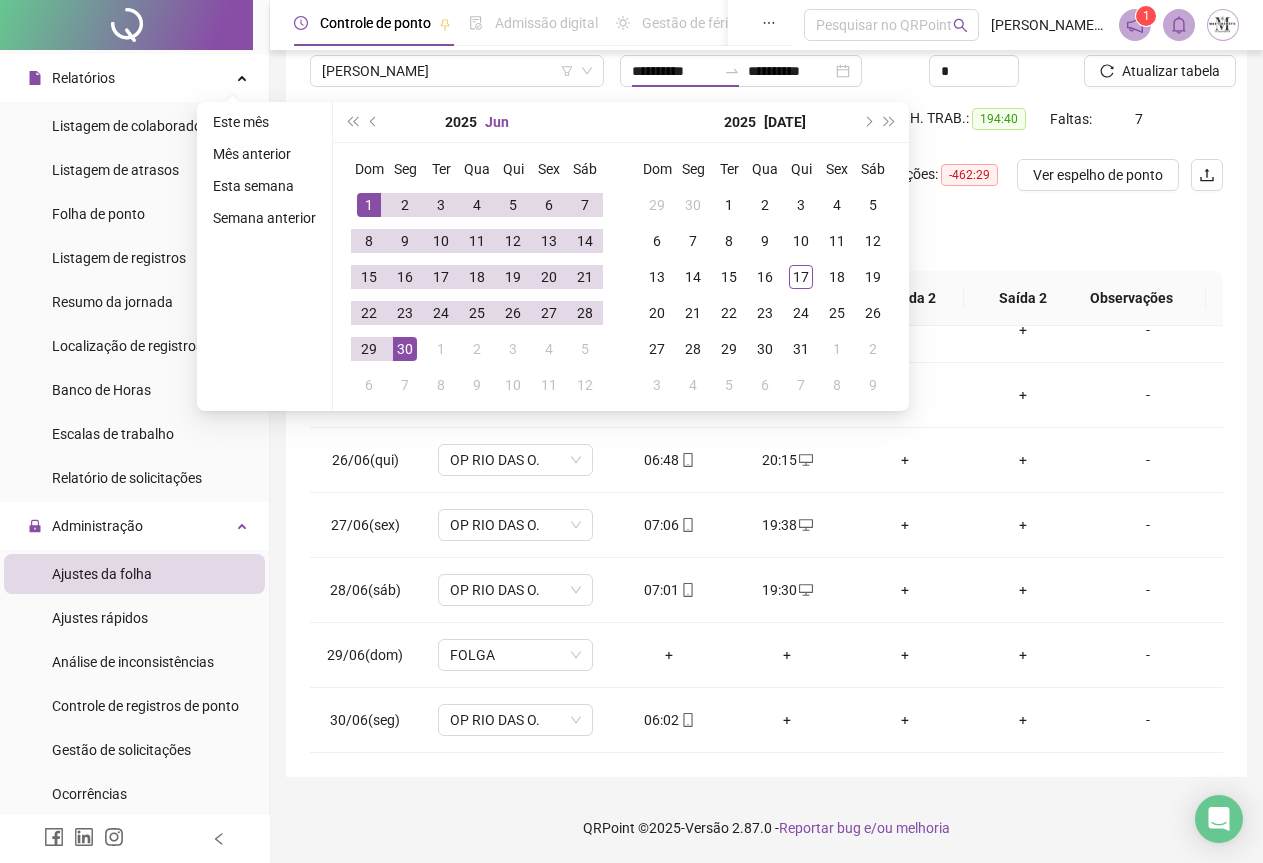 click on "Jun" at bounding box center (497, 122) 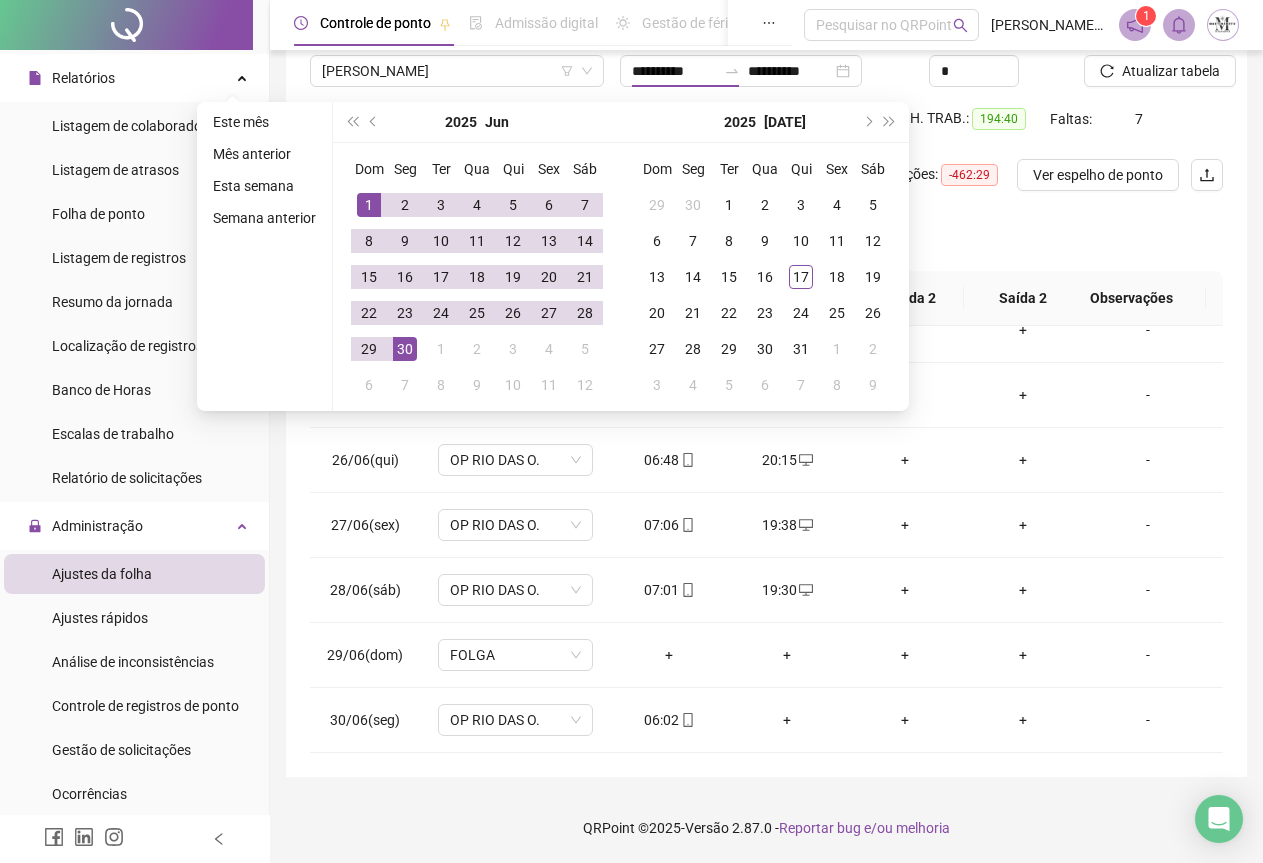 type on "**********" 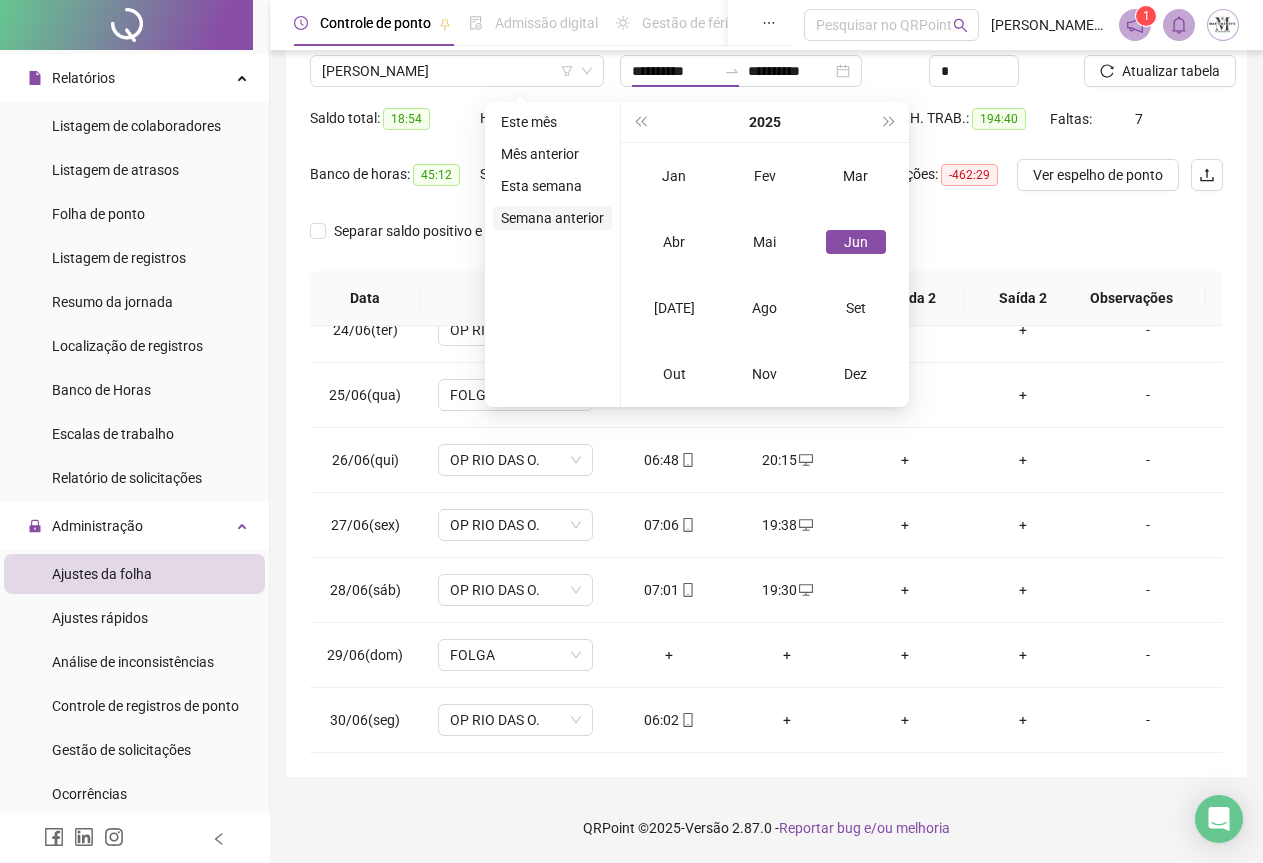 type on "**********" 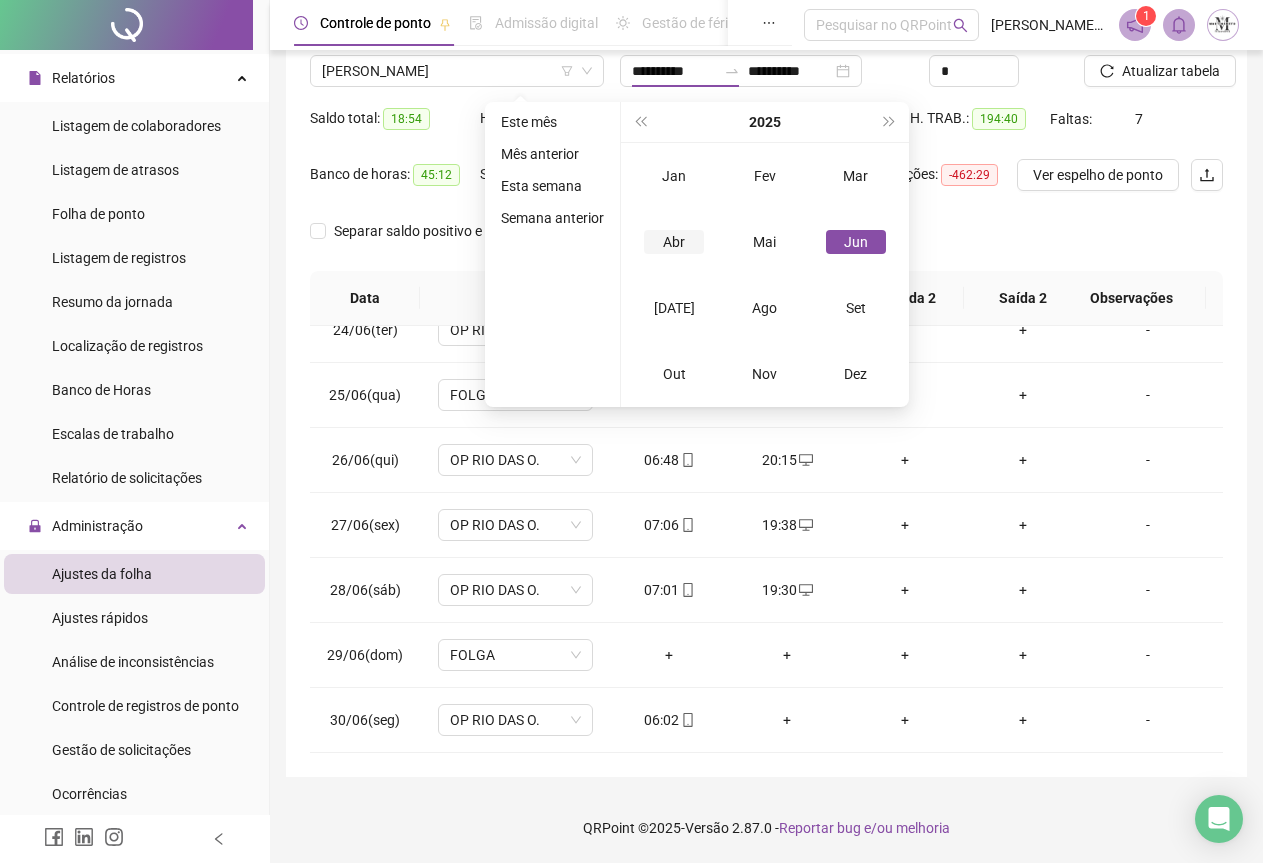 type on "**********" 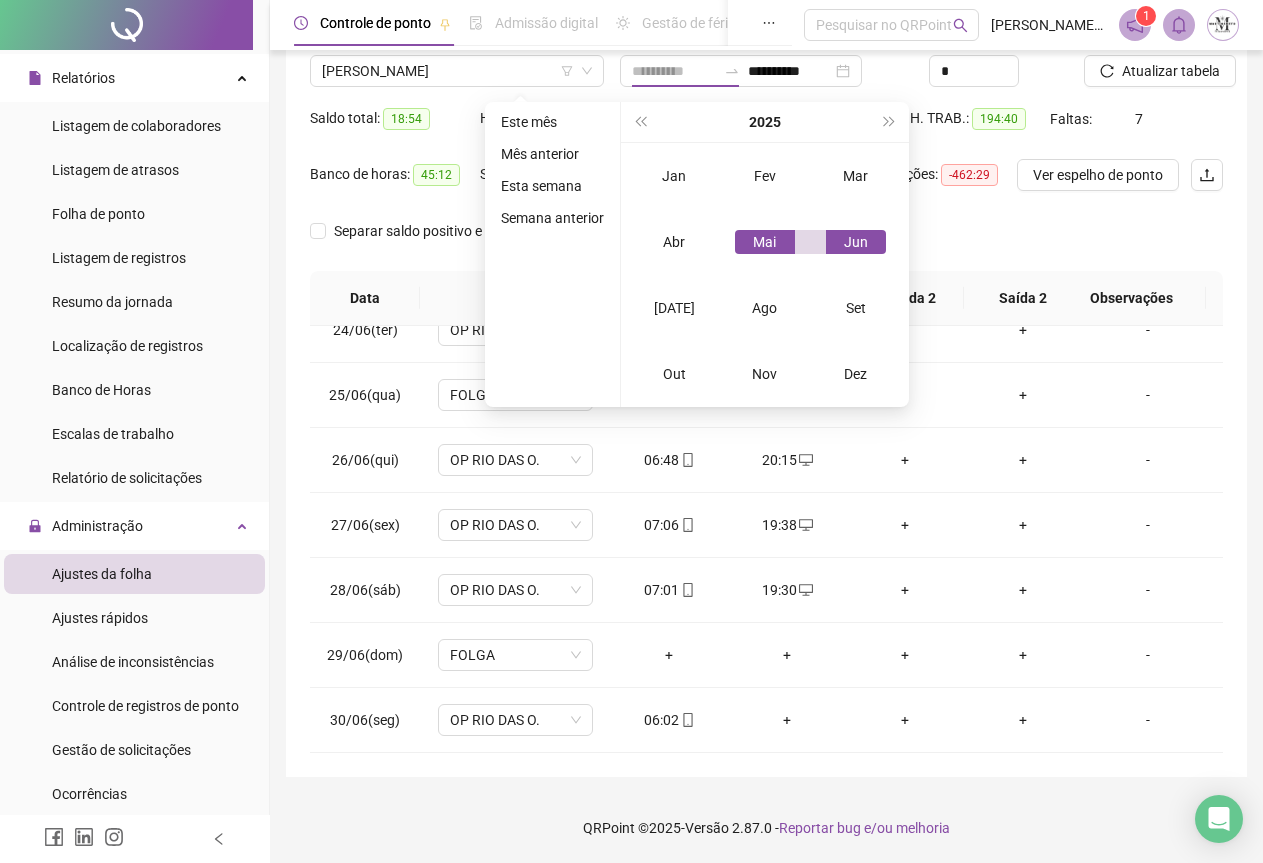 click on "Mai" at bounding box center [765, 242] 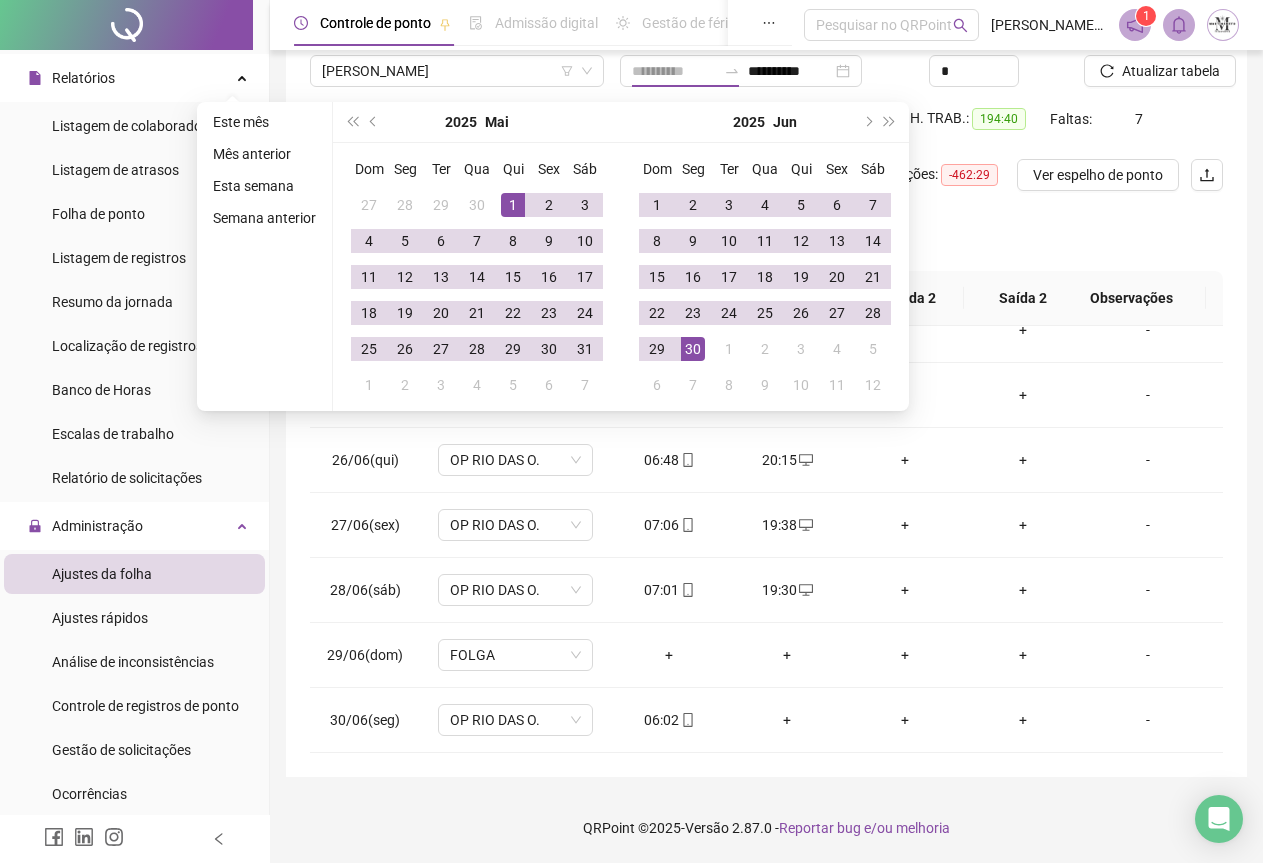 type on "**********" 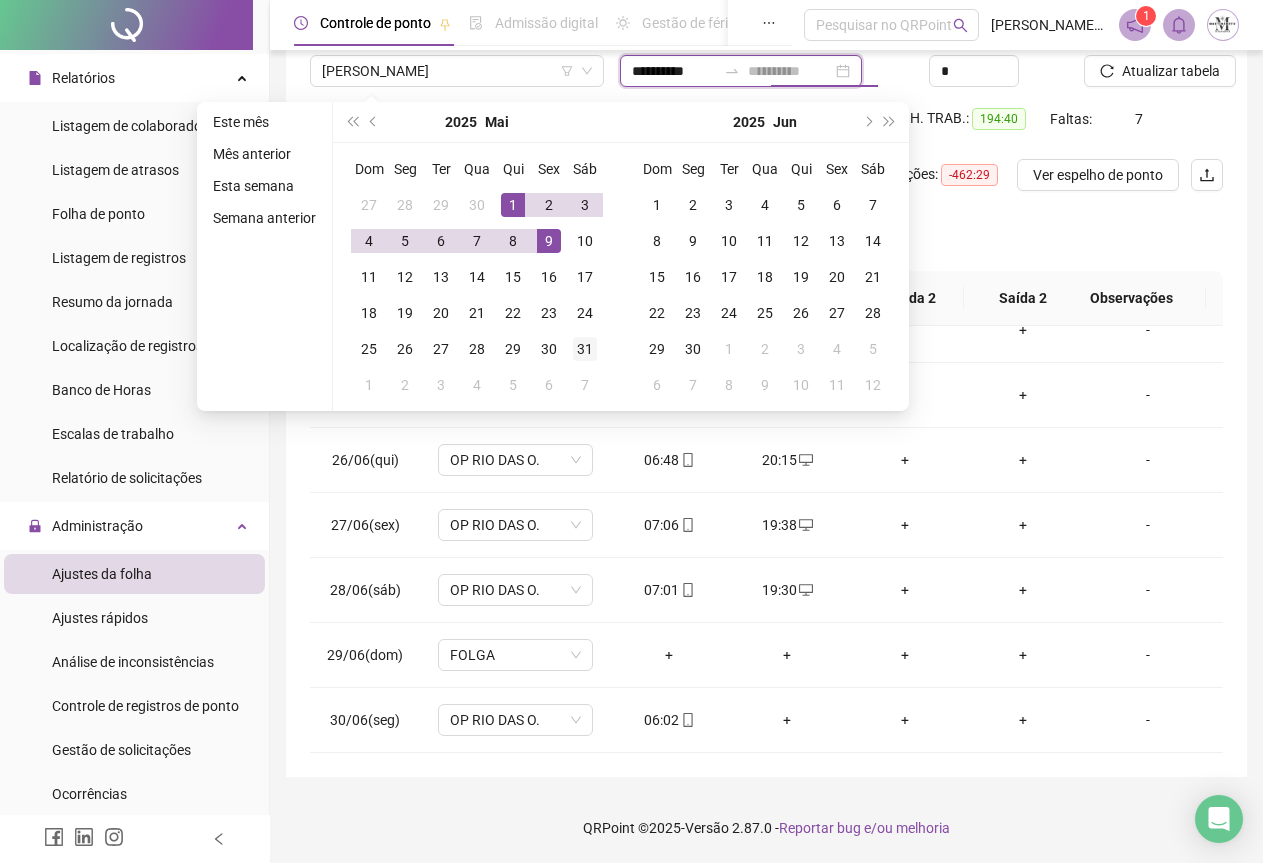 type on "**********" 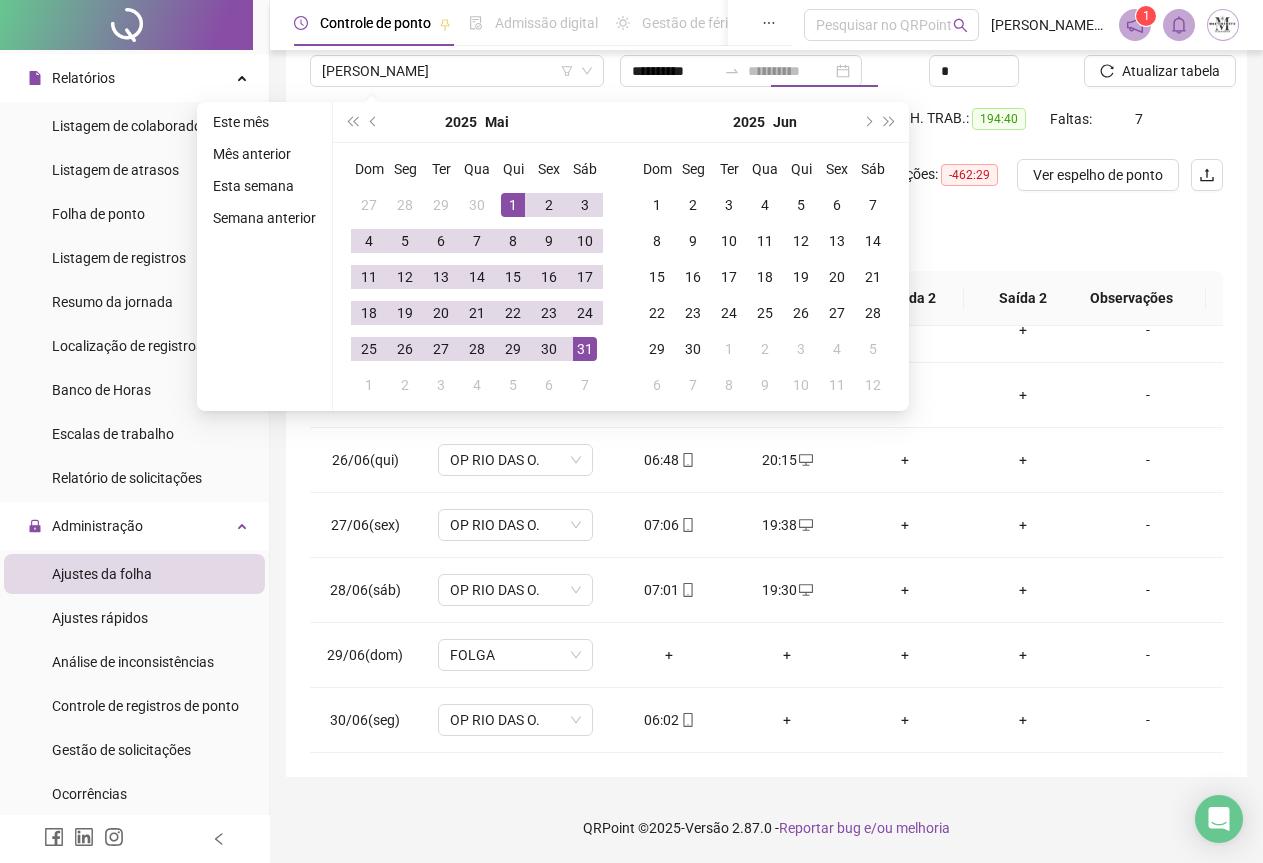 click on "31" at bounding box center [585, 349] 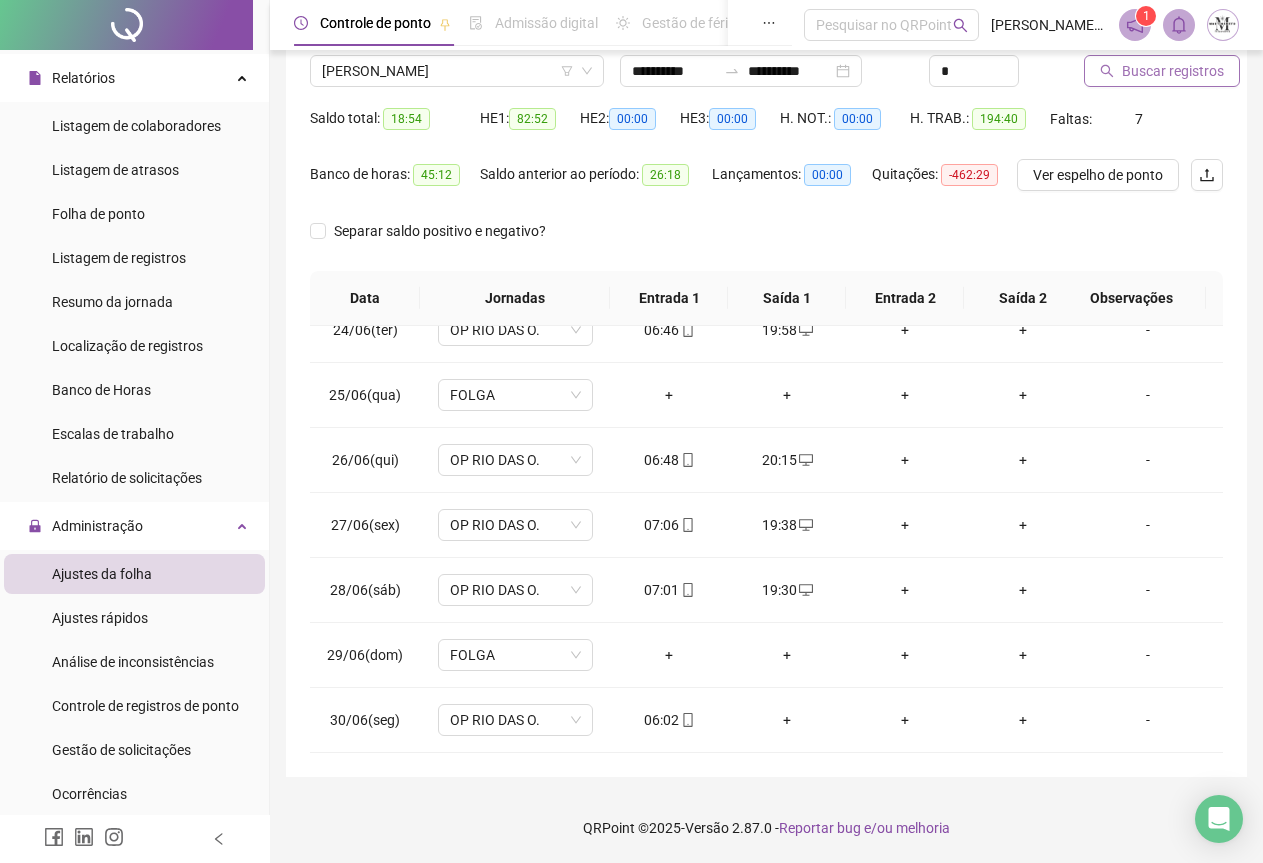 click on "Buscar registros" at bounding box center (1173, 71) 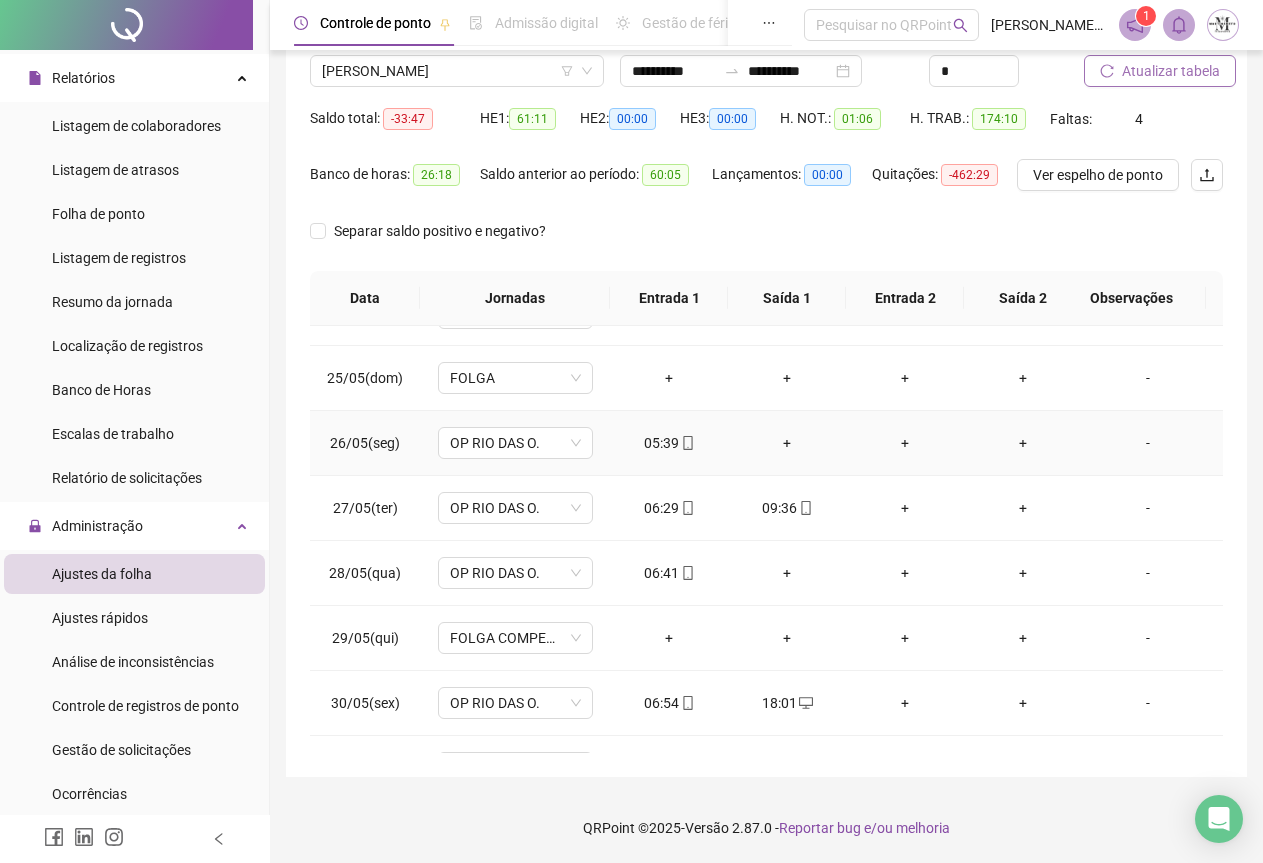 click on "+" at bounding box center [787, 443] 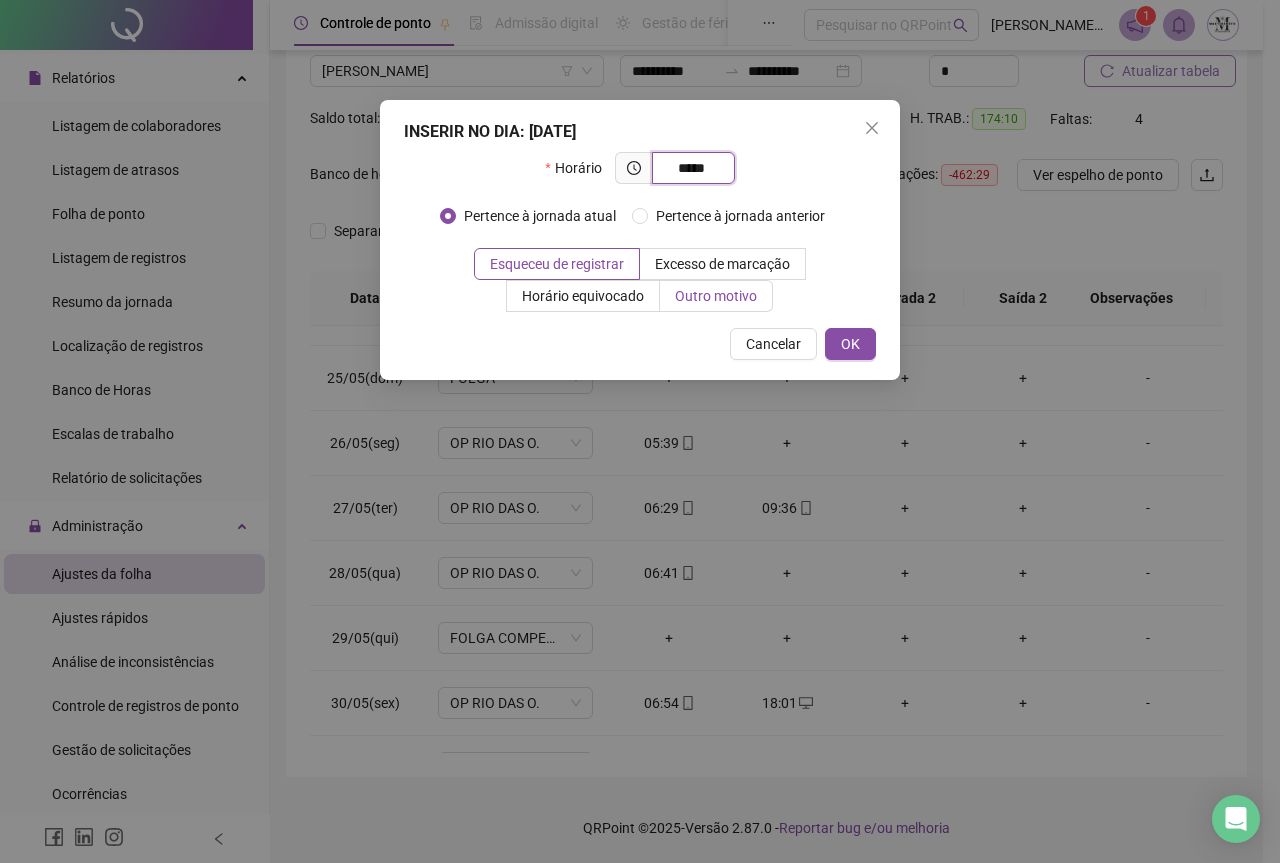 type on "*****" 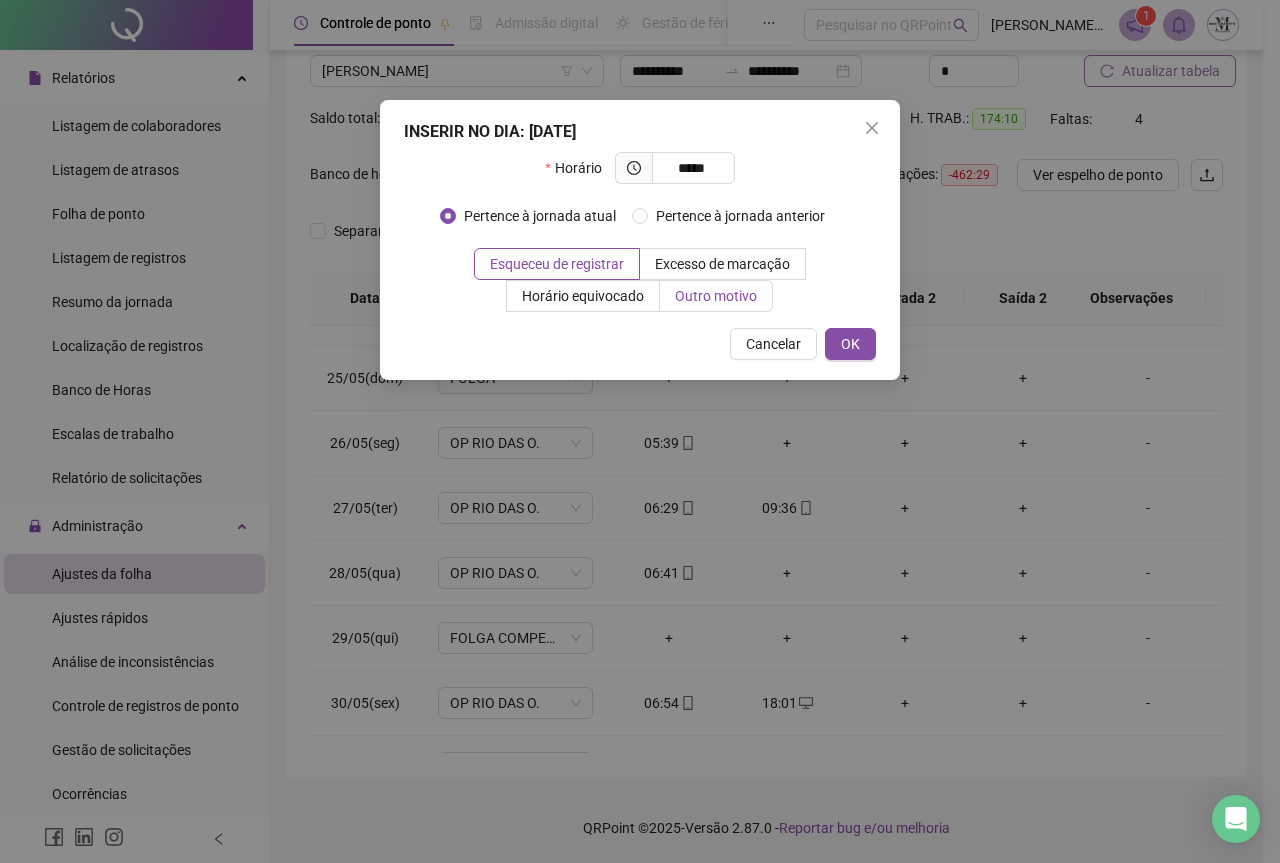 click on "Outro motivo" at bounding box center (716, 296) 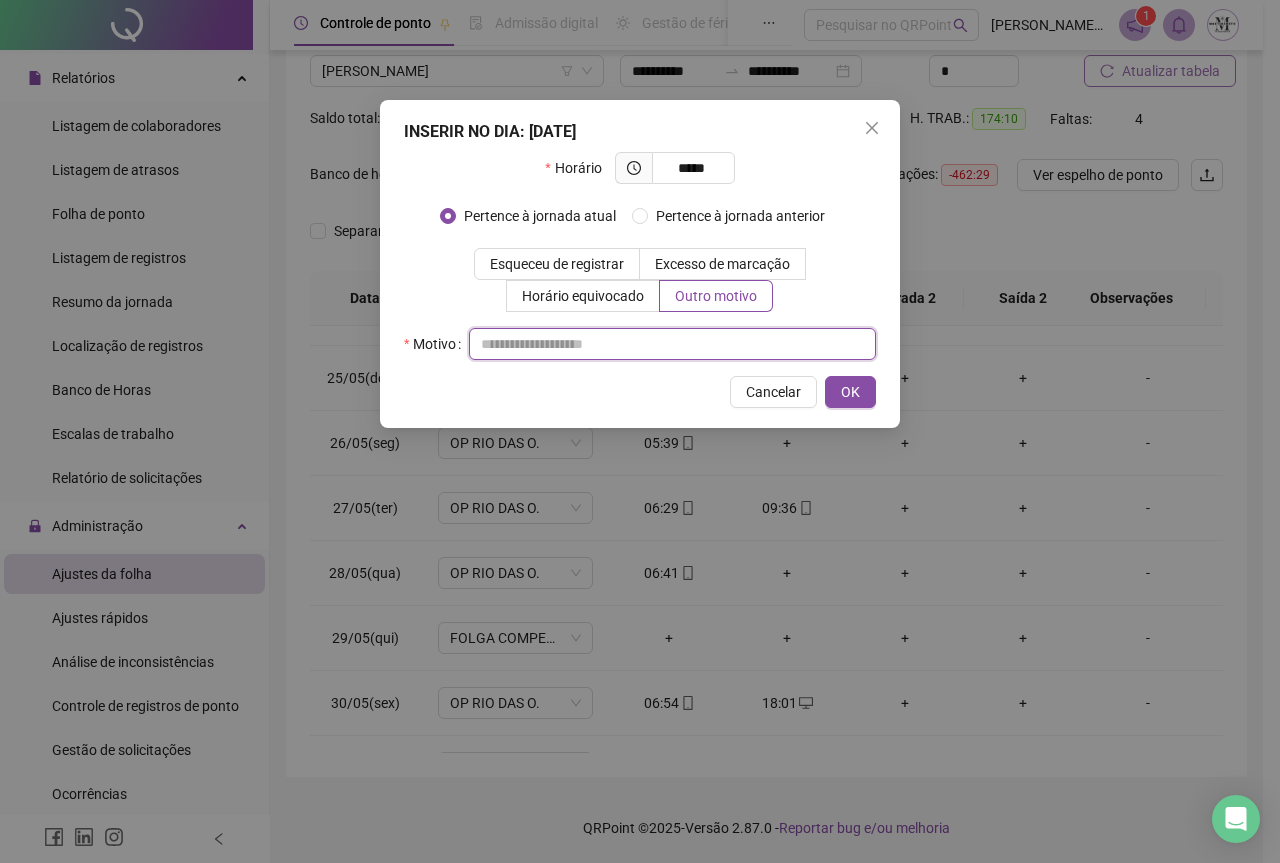 click at bounding box center (672, 344) 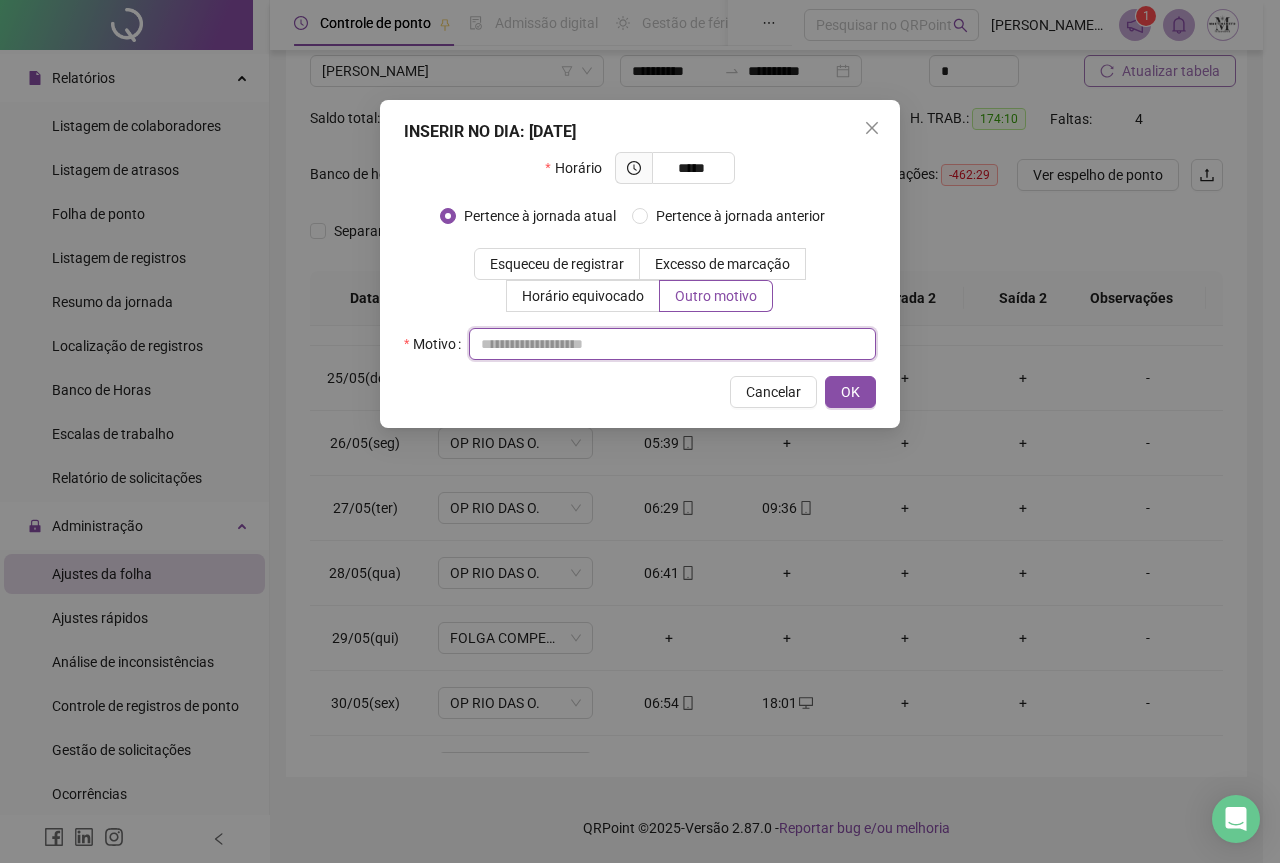 type on "*" 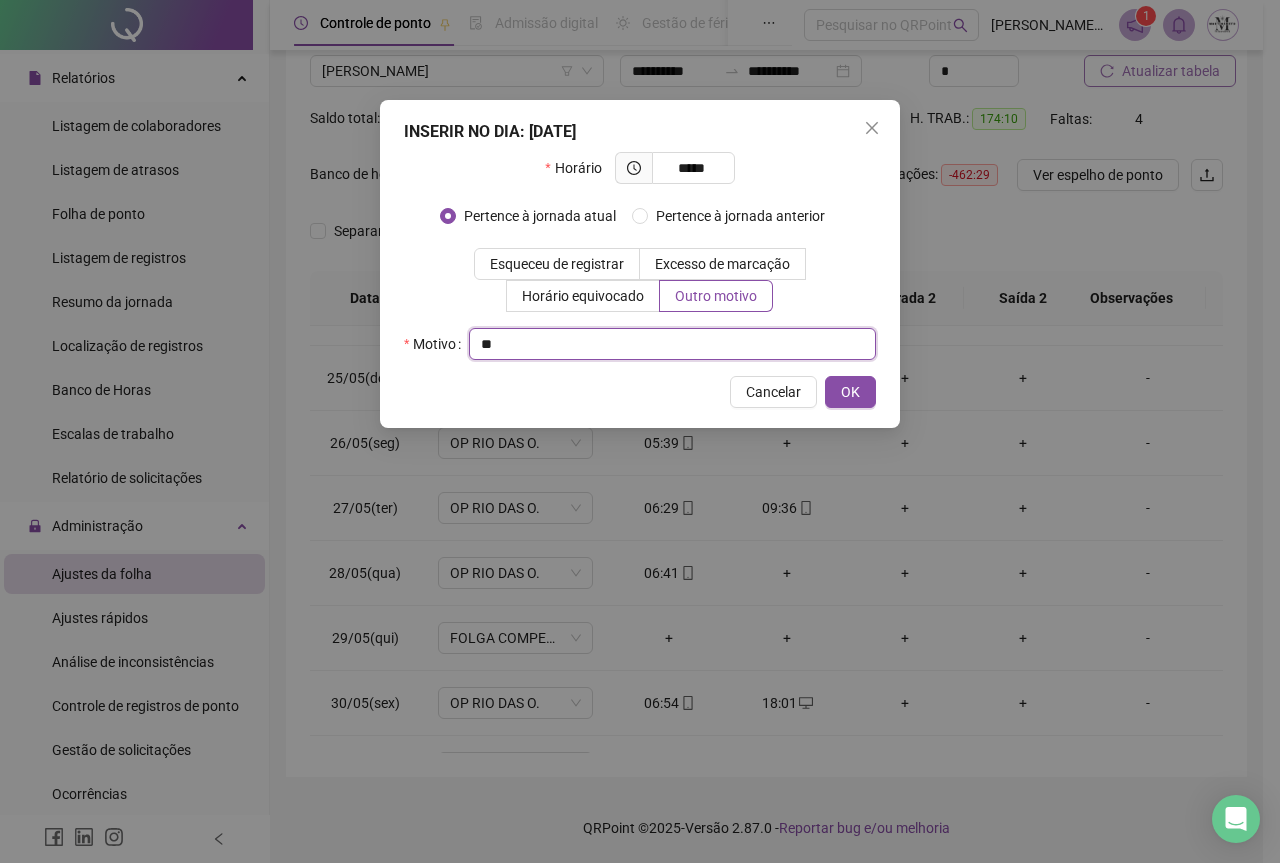 type on "*" 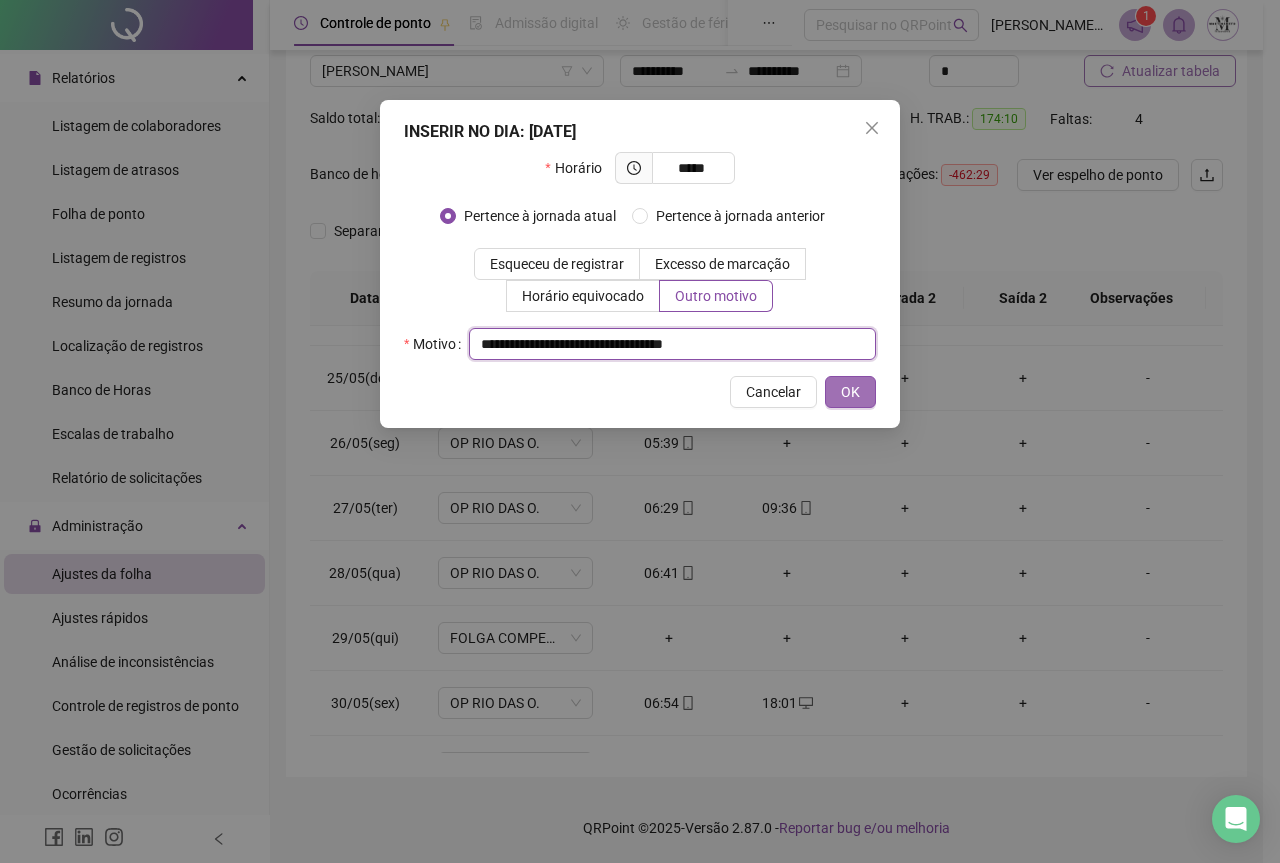 type on "**********" 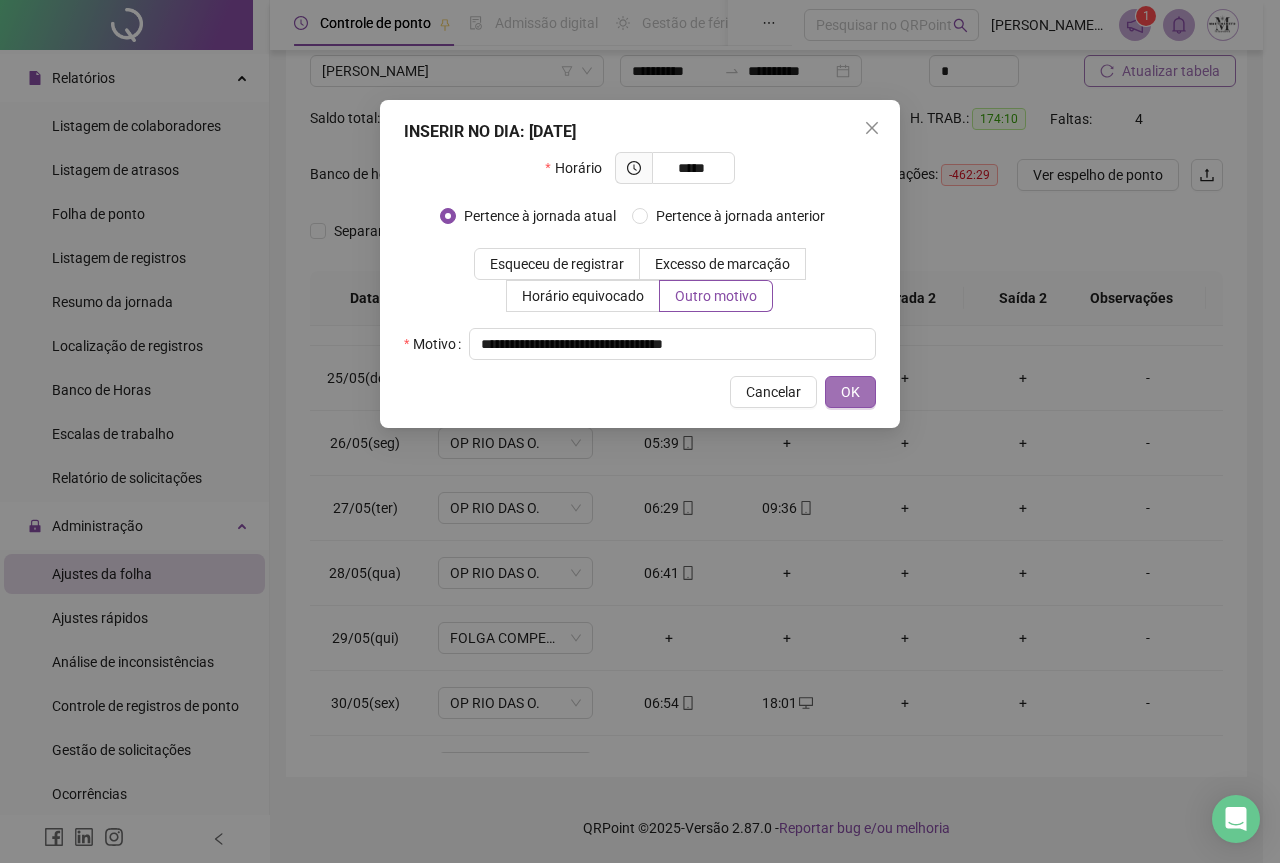 click on "OK" at bounding box center (850, 392) 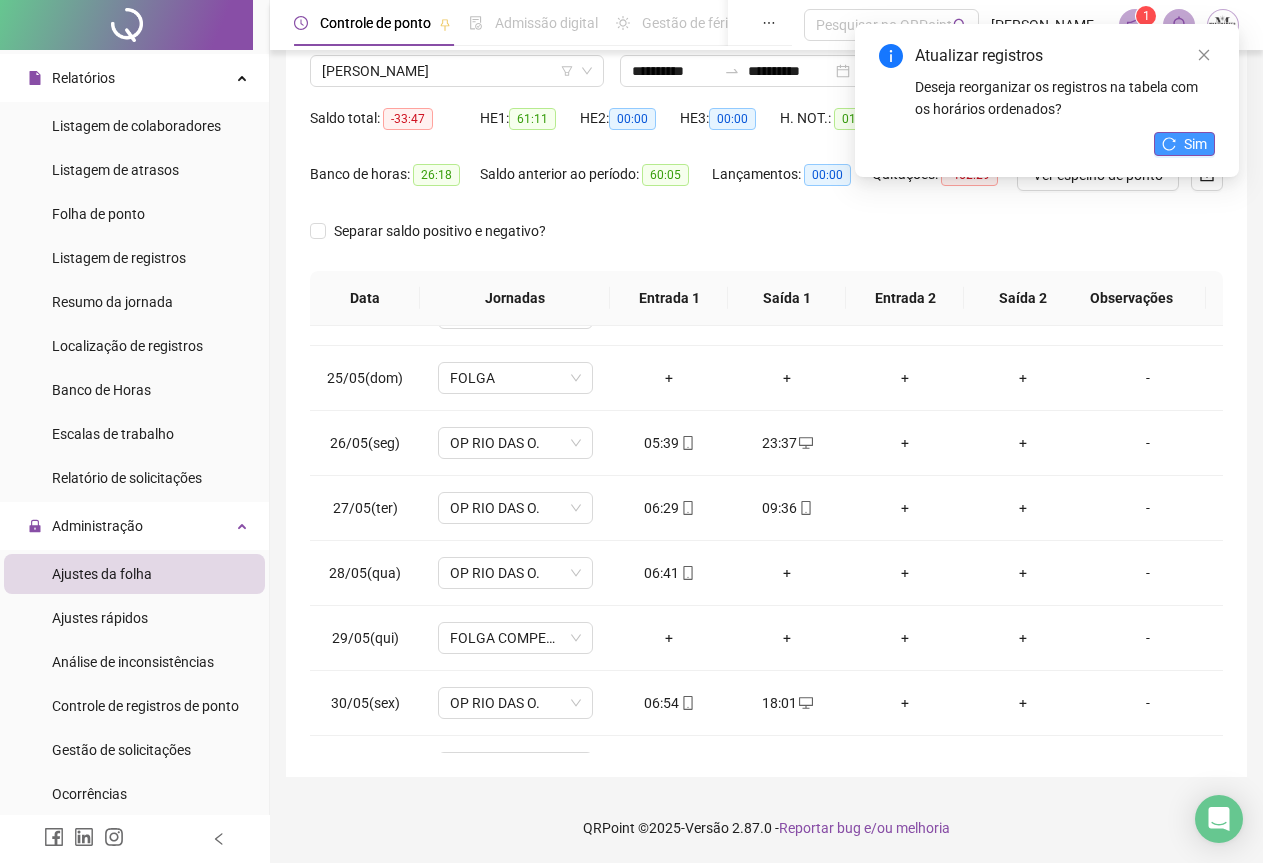 click 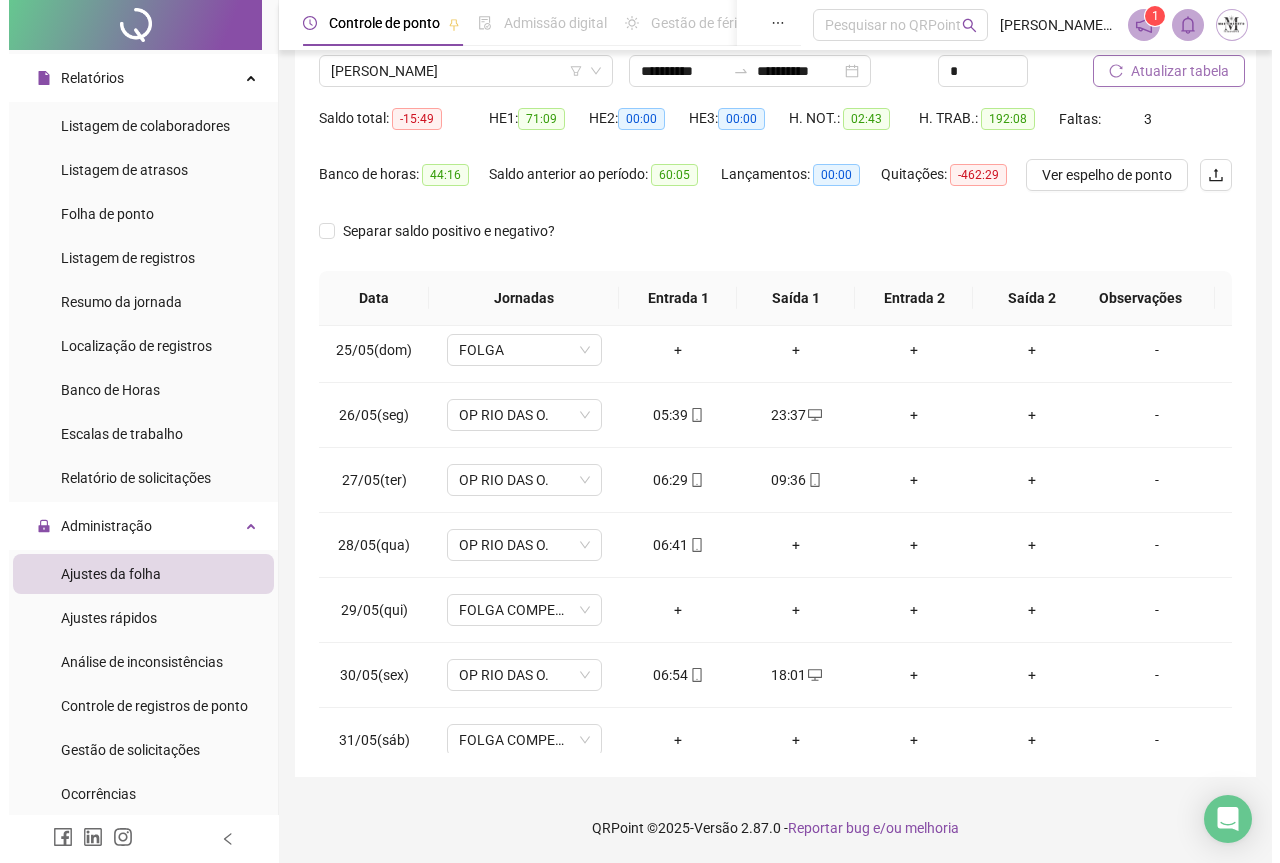 scroll, scrollTop: 1605, scrollLeft: 0, axis: vertical 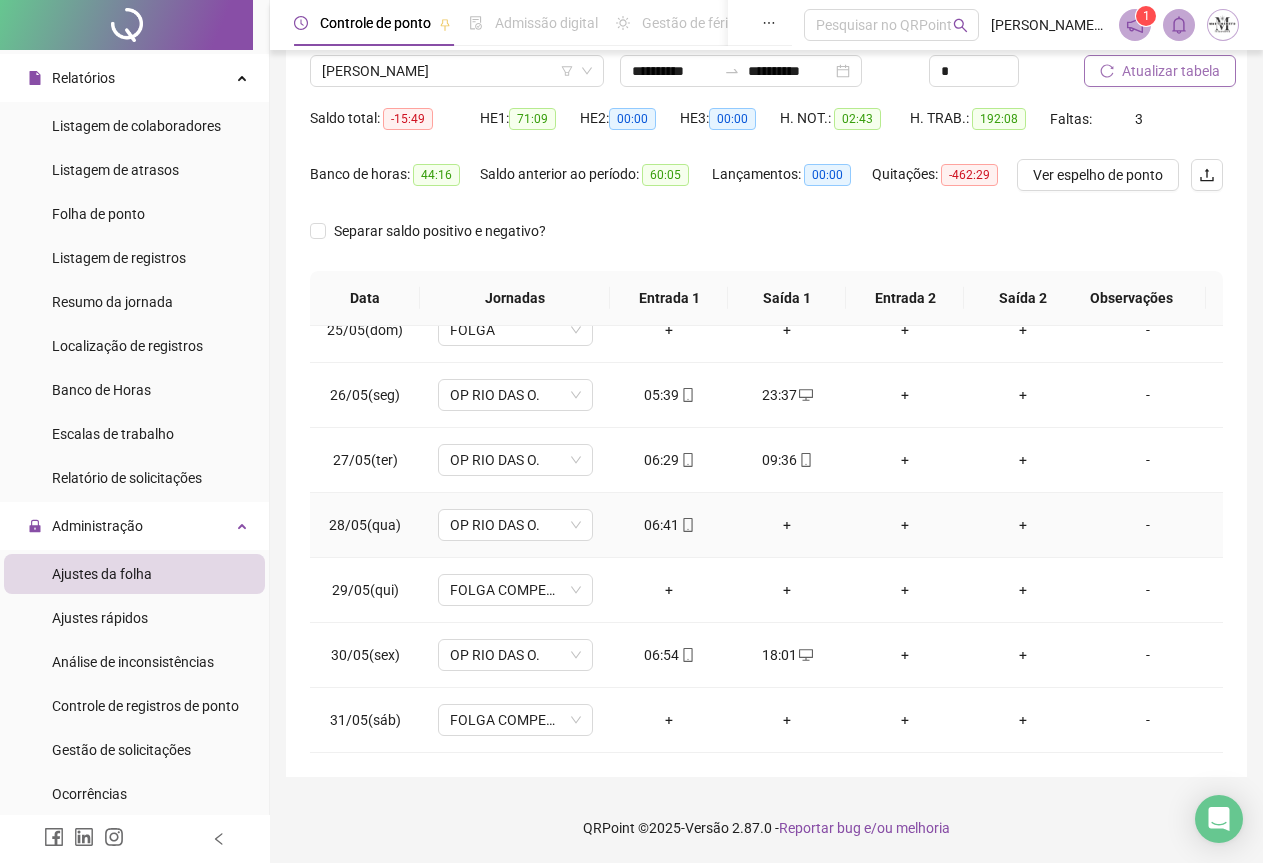 click on "+" at bounding box center (787, 525) 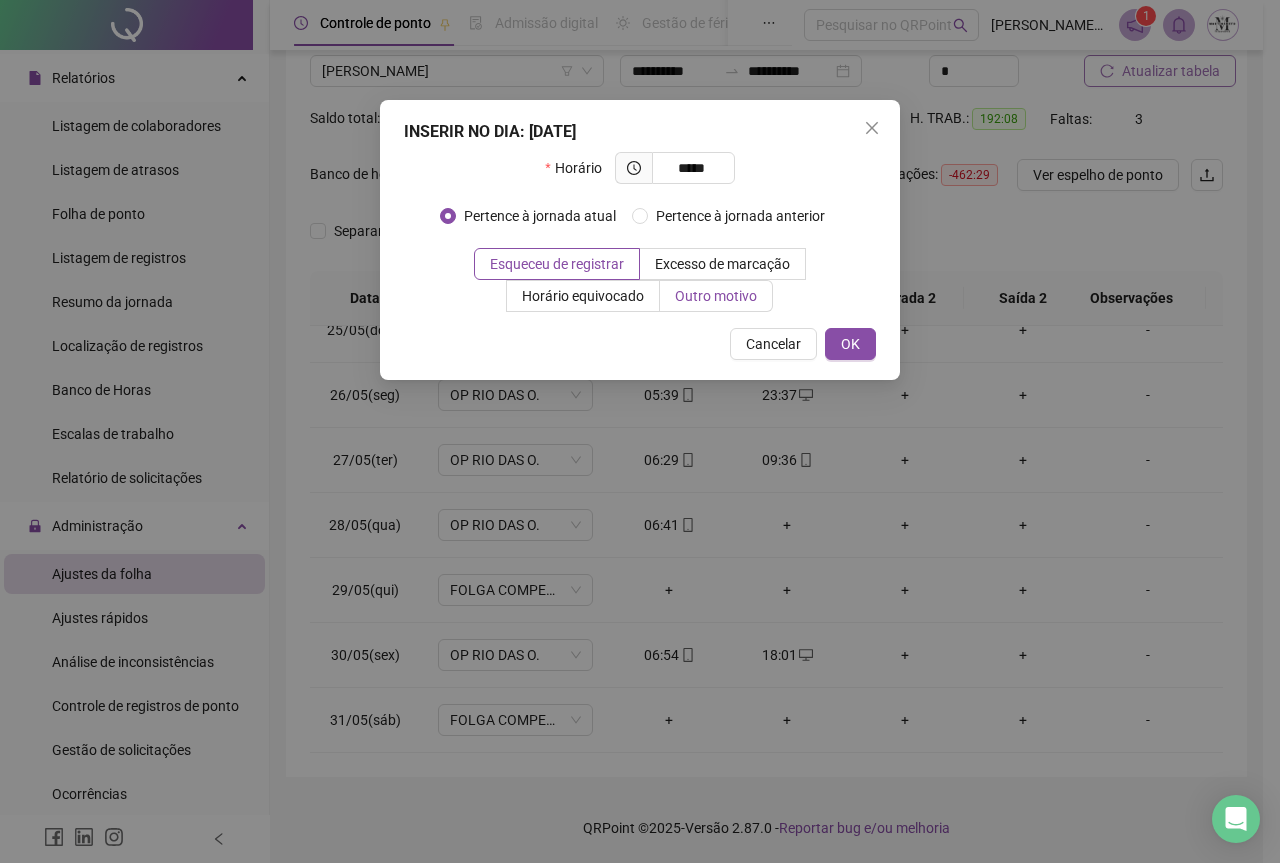 type on "*****" 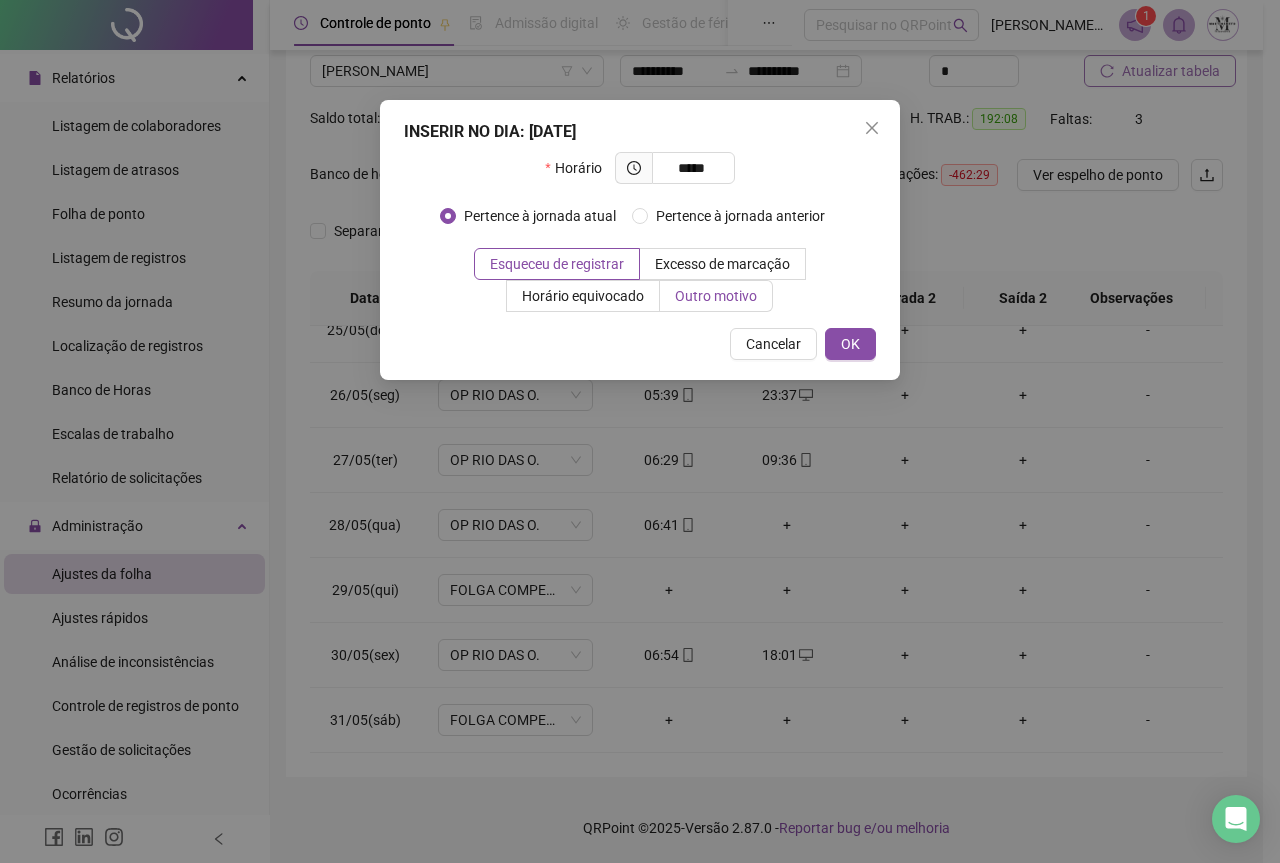 click on "Outro motivo" at bounding box center (716, 296) 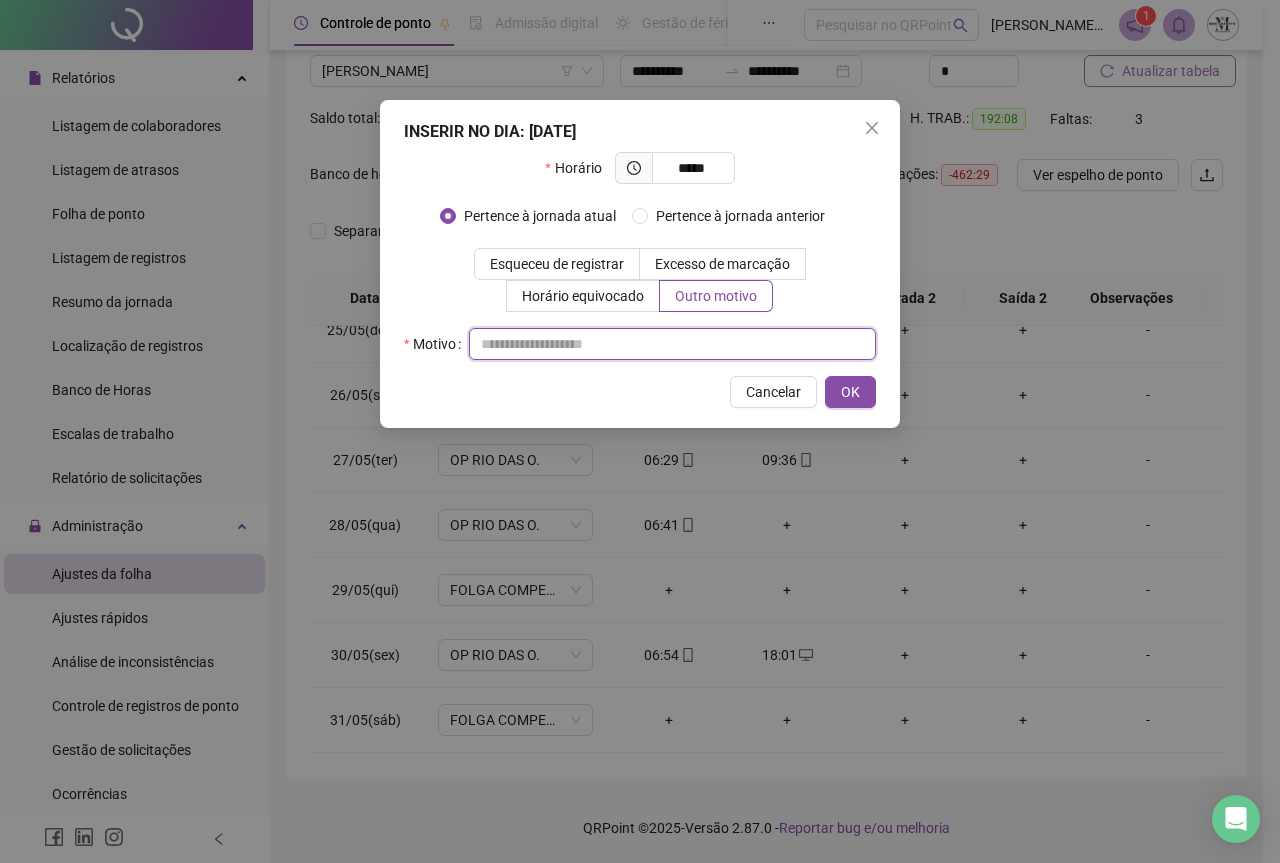 click at bounding box center (672, 344) 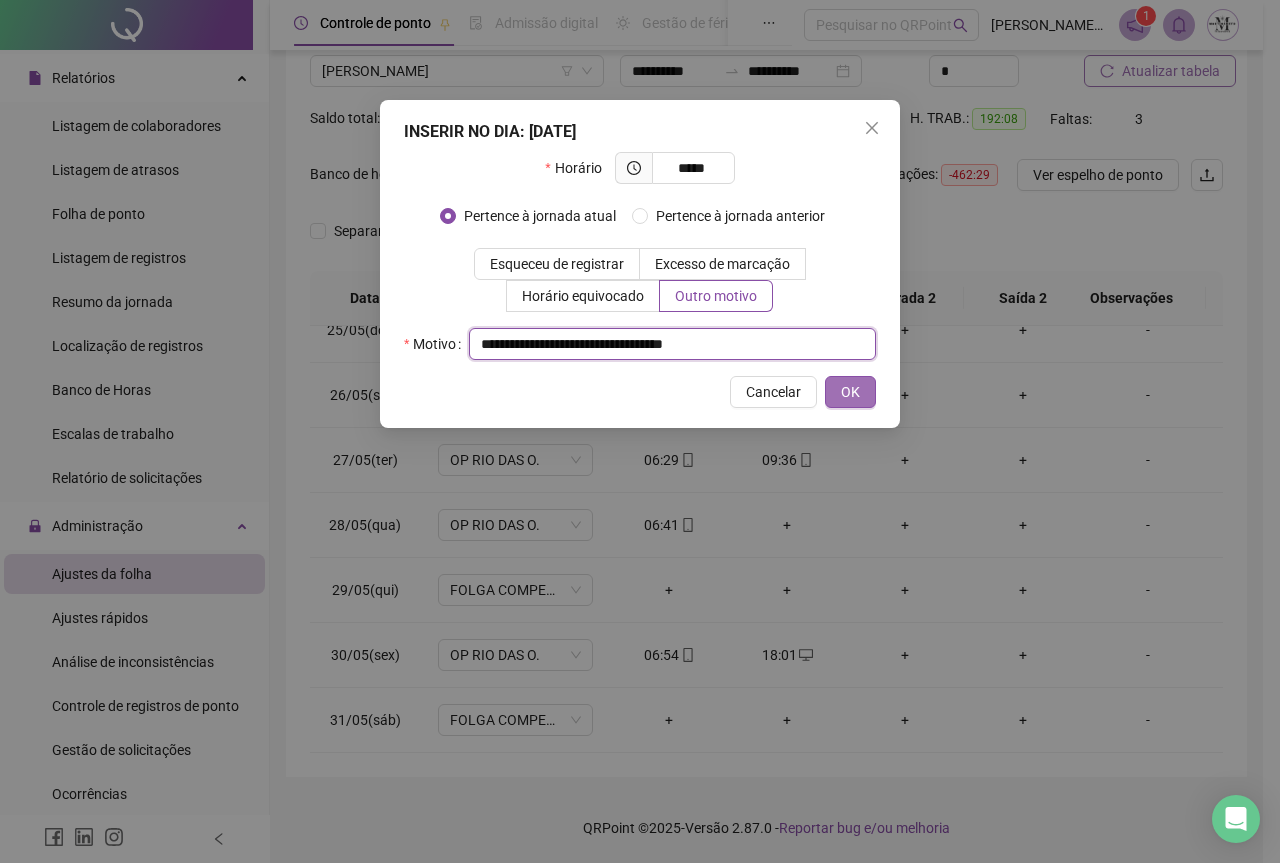 type on "**********" 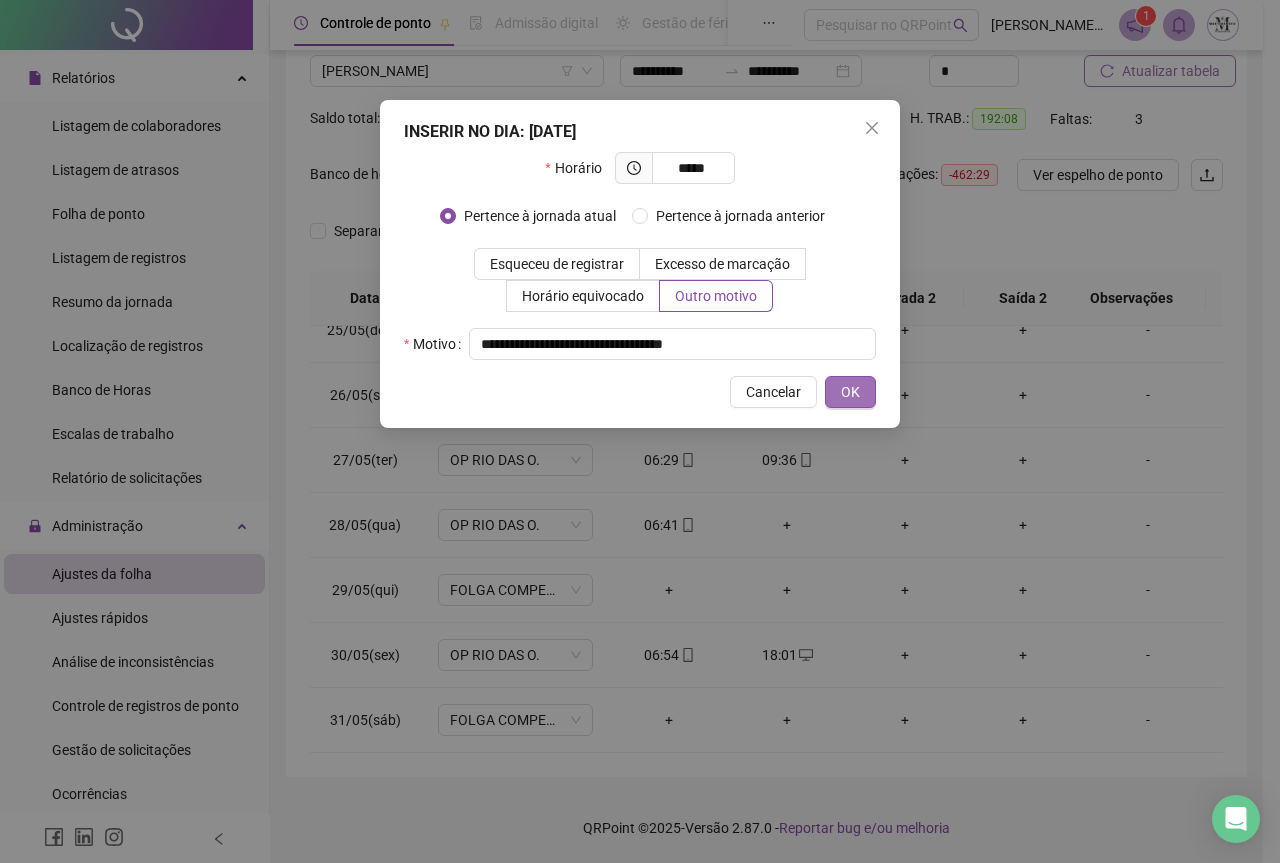 click on "OK" at bounding box center (850, 392) 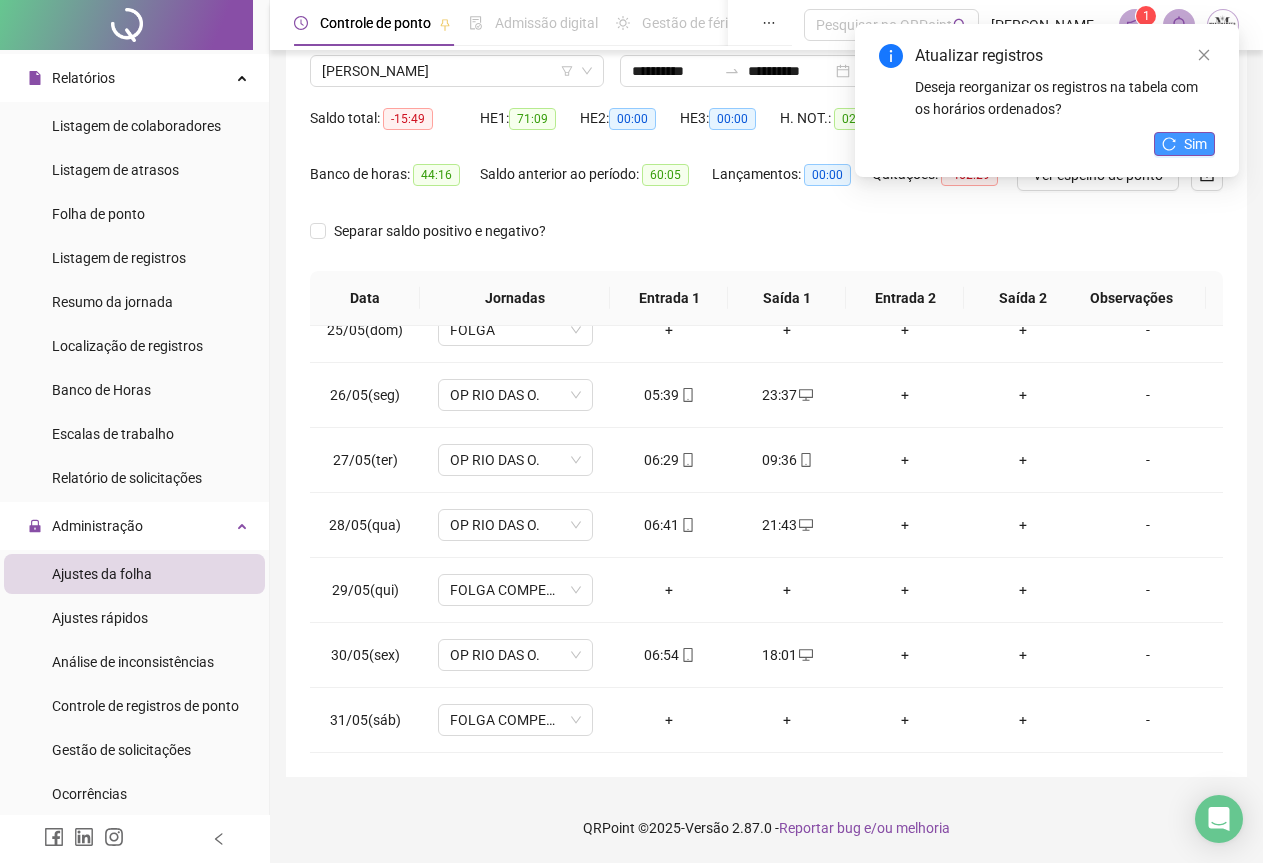 click on "Sim" at bounding box center (1184, 144) 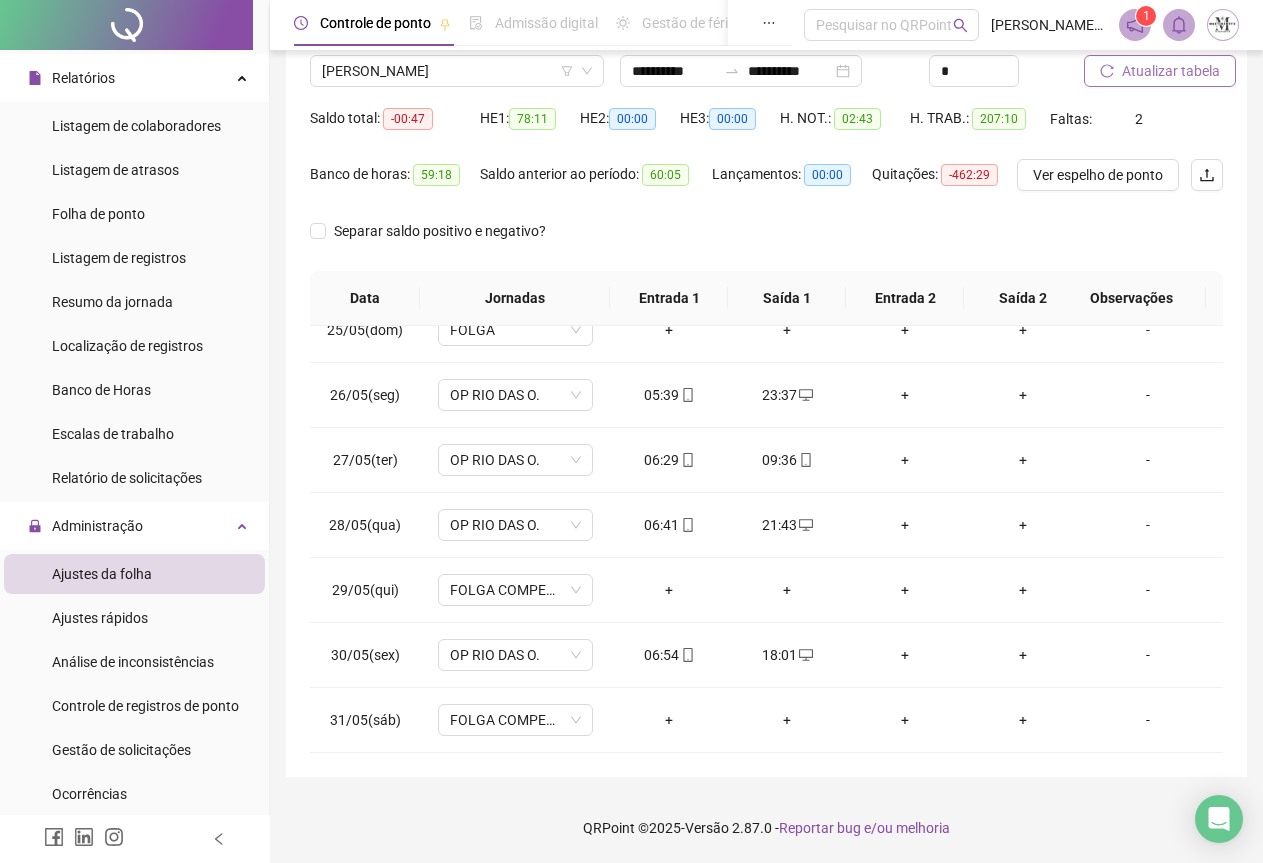 click on "Atualizar tabela" at bounding box center (1171, 71) 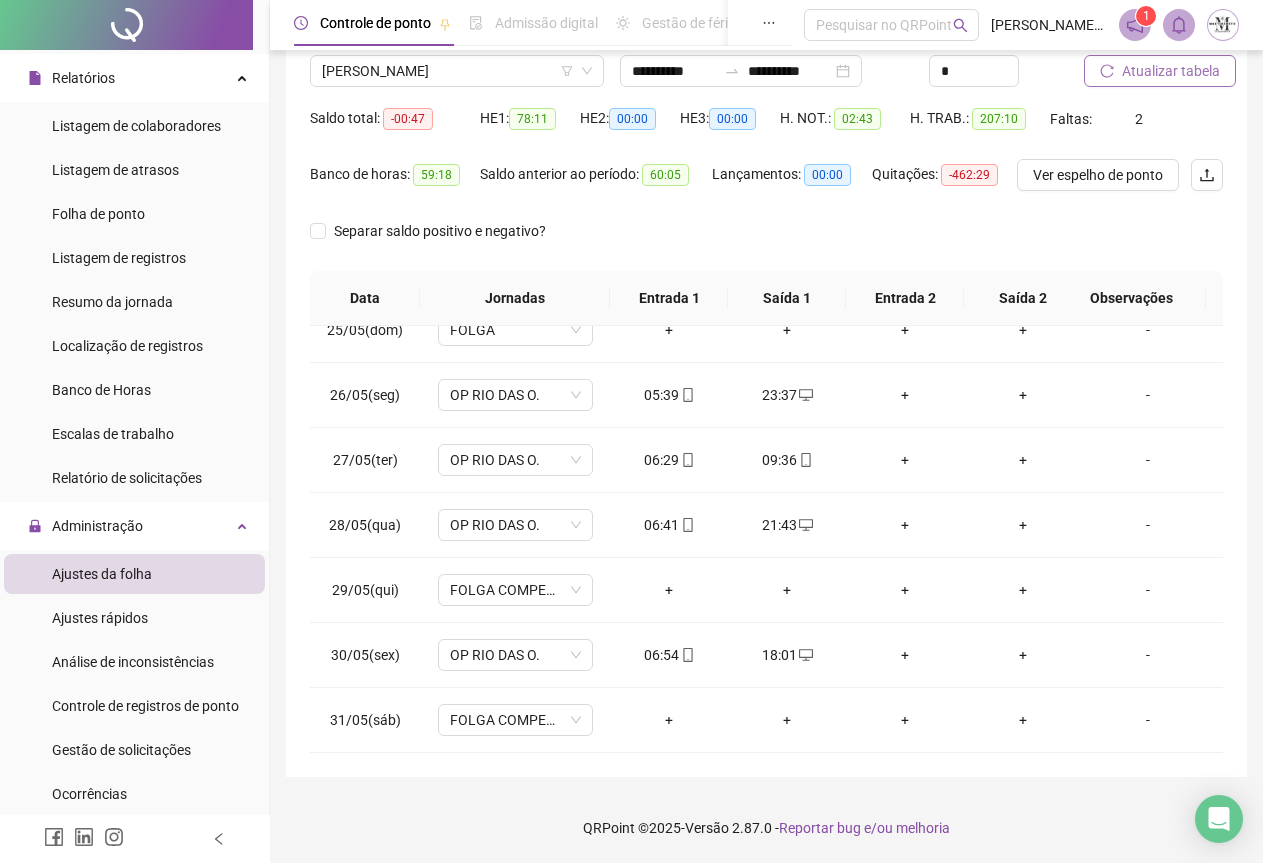 click on "Atualizar tabela" at bounding box center [1171, 71] 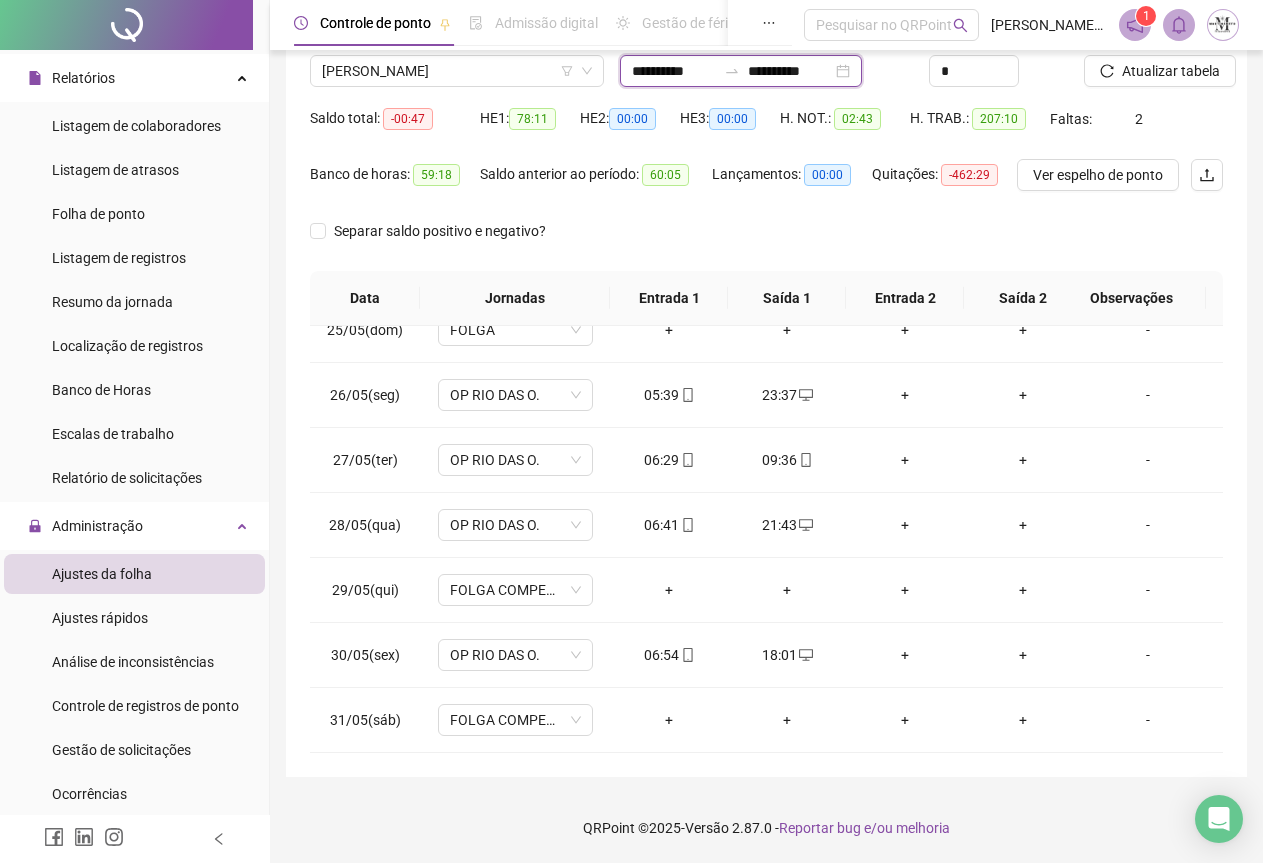 click on "**********" at bounding box center [674, 71] 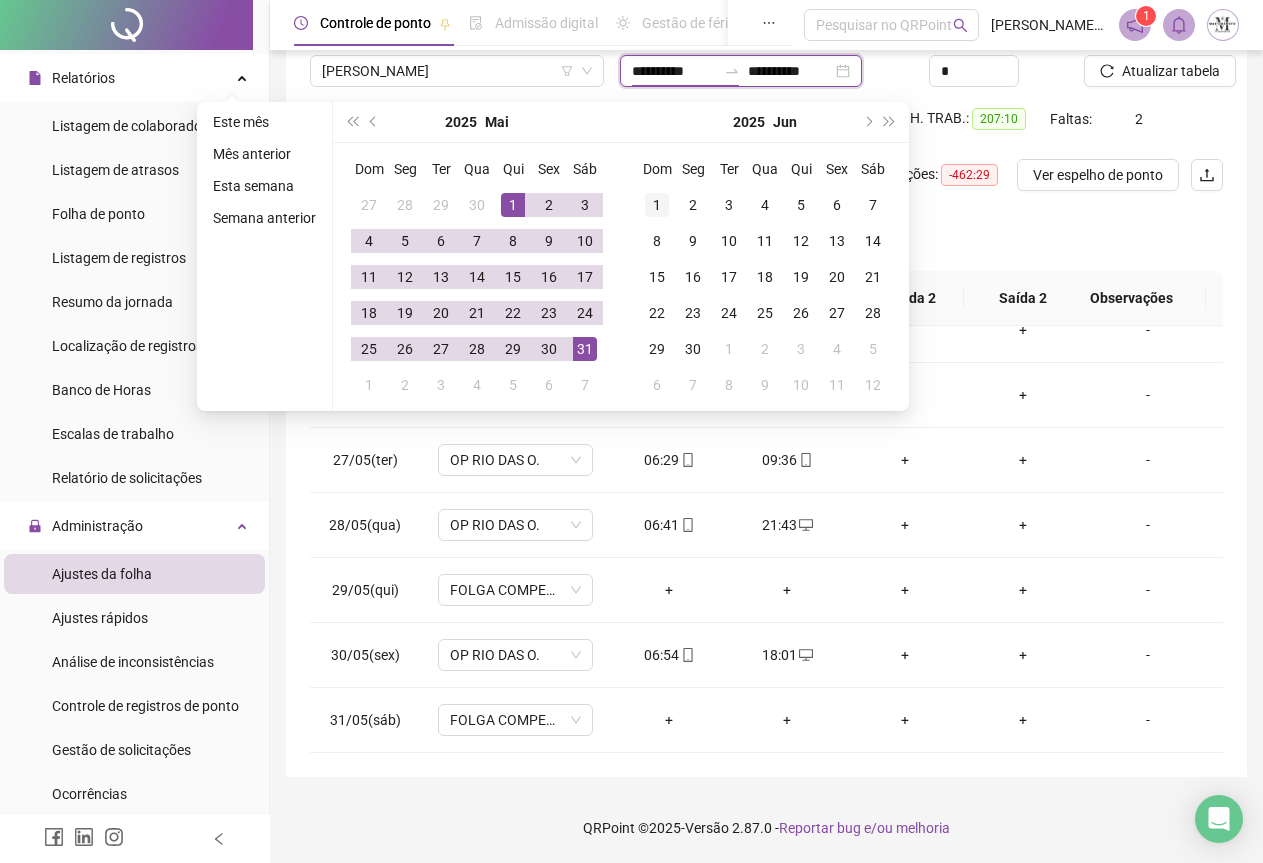 type on "**********" 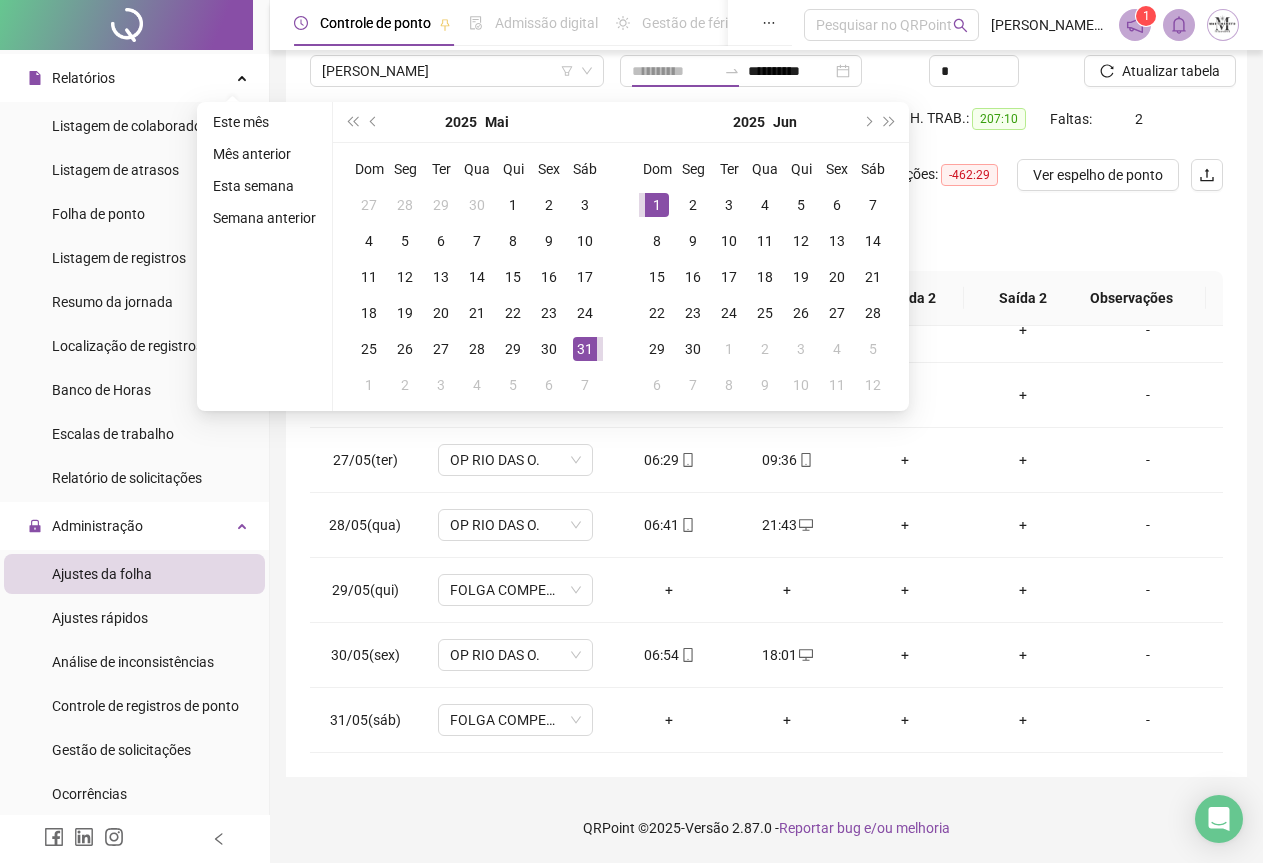 click on "1" at bounding box center [657, 205] 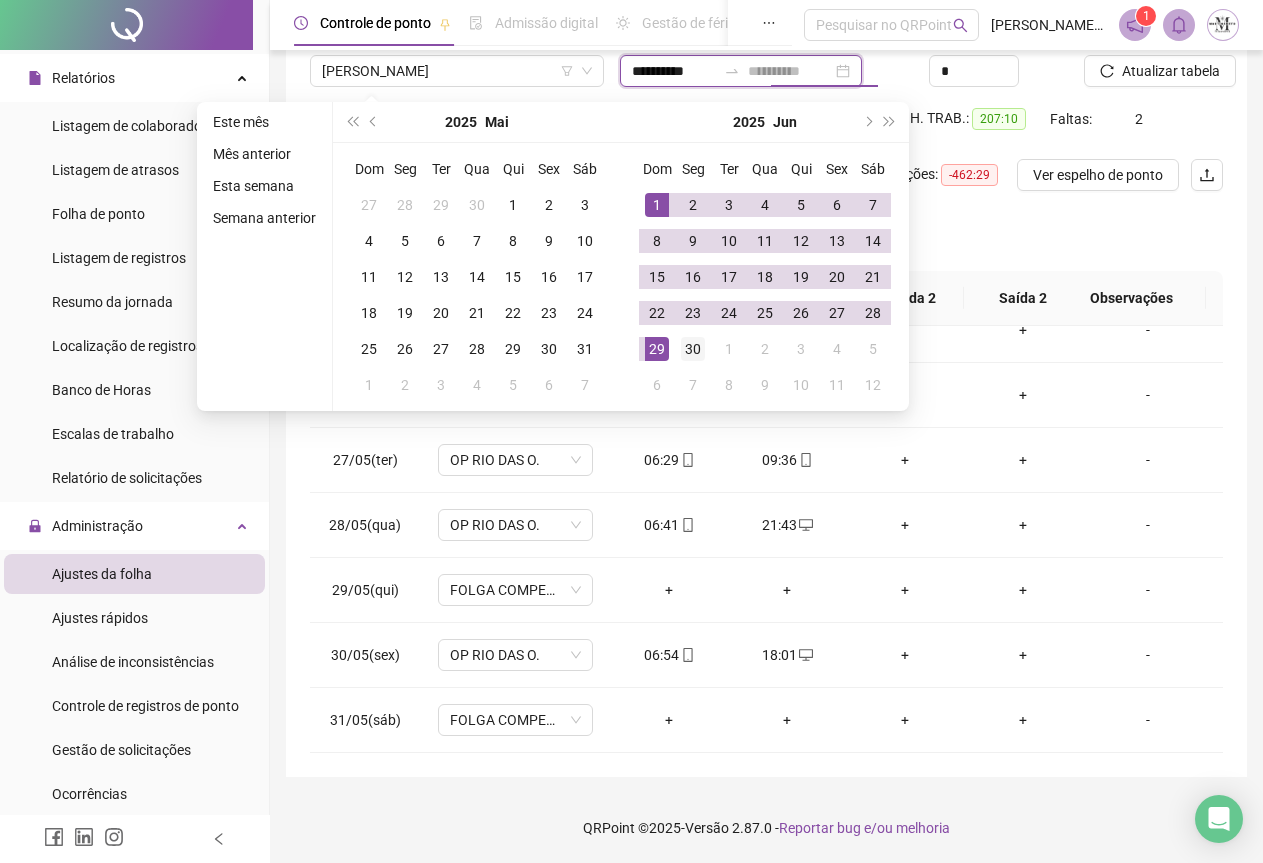 type on "**********" 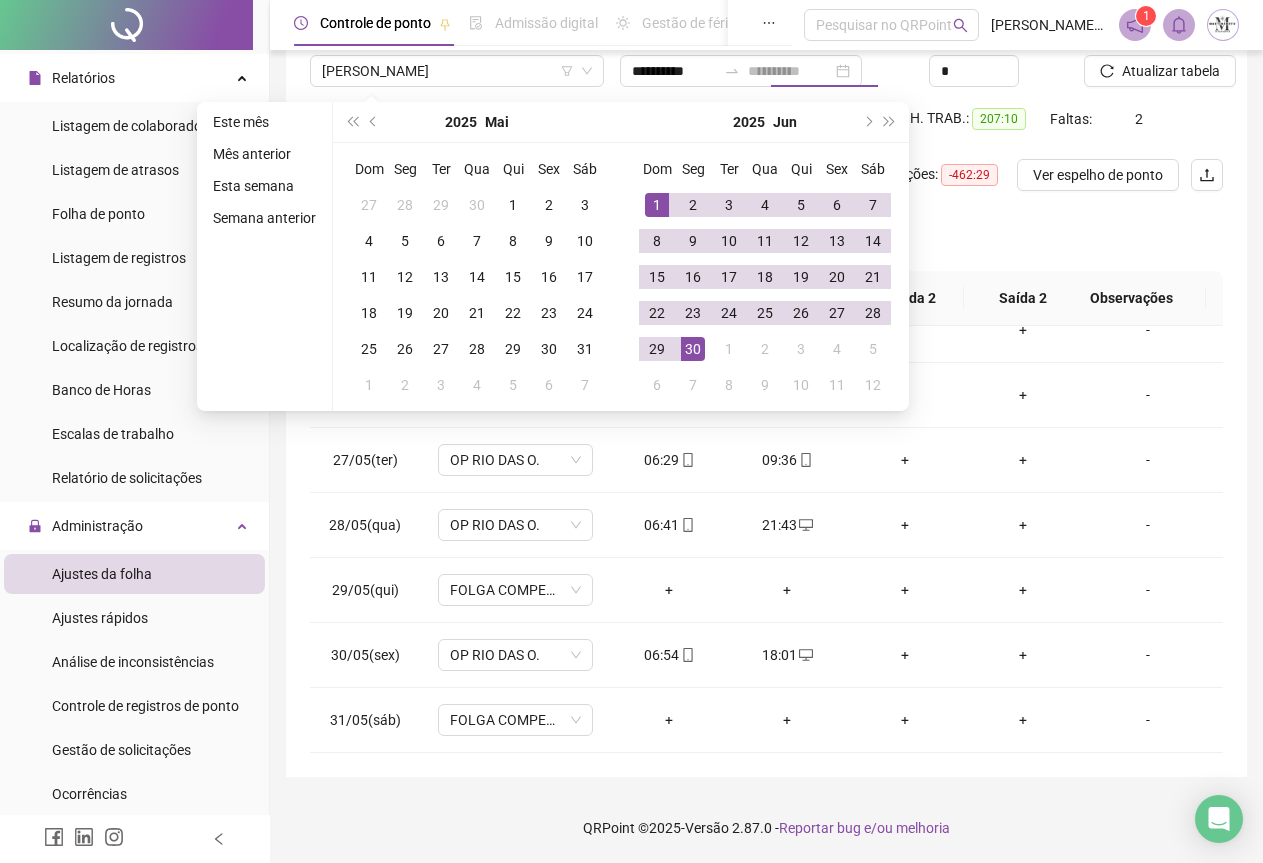 click on "30" at bounding box center (693, 349) 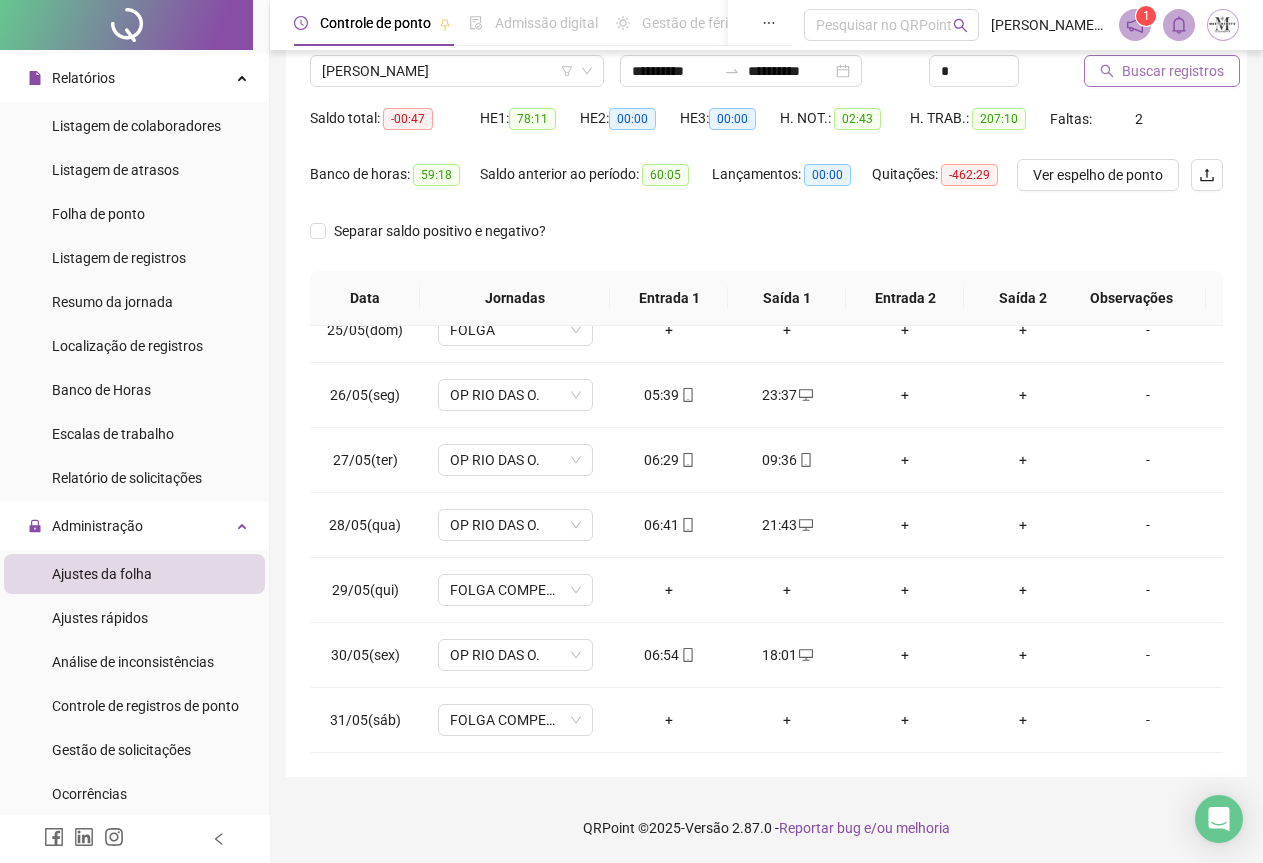 click on "Buscar registros" at bounding box center [1173, 71] 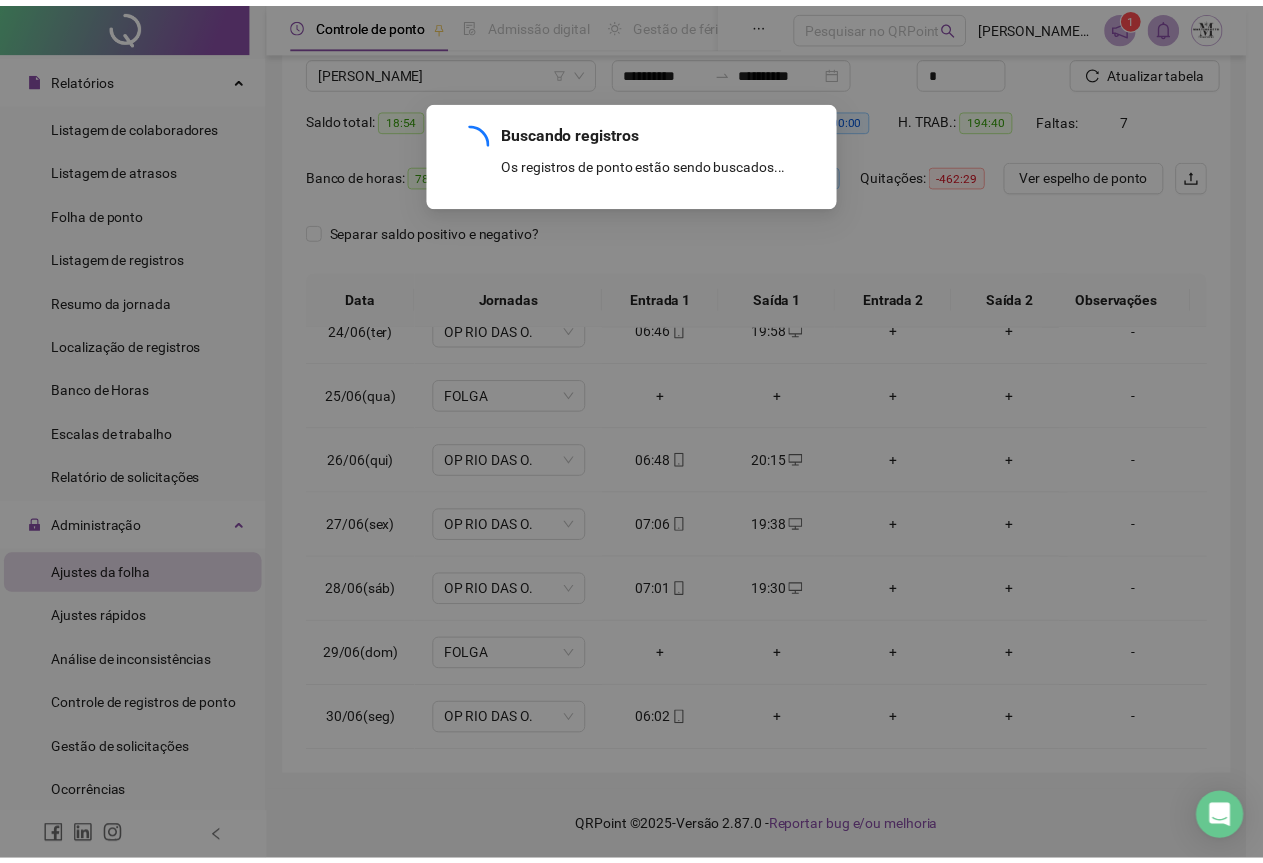 scroll, scrollTop: 1540, scrollLeft: 0, axis: vertical 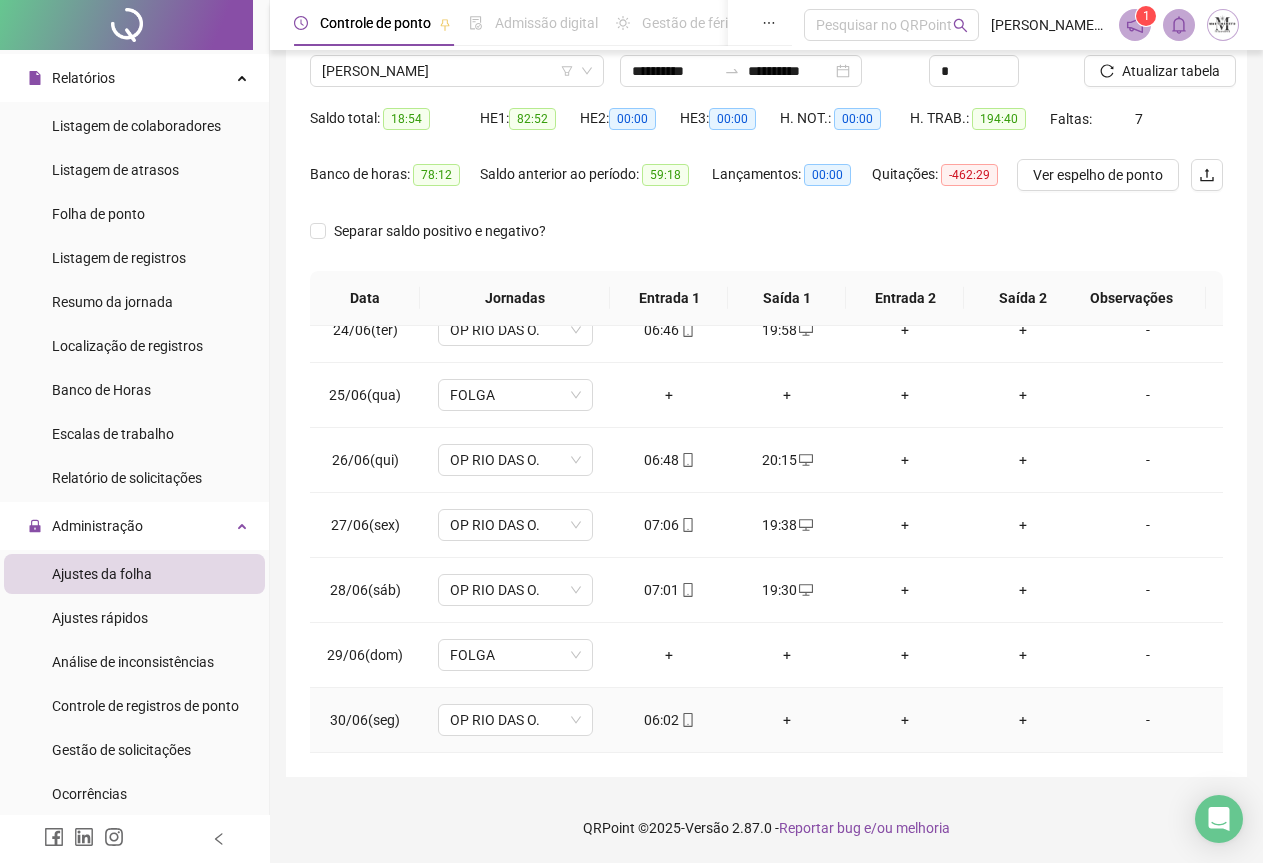 click on "+" at bounding box center [787, 720] 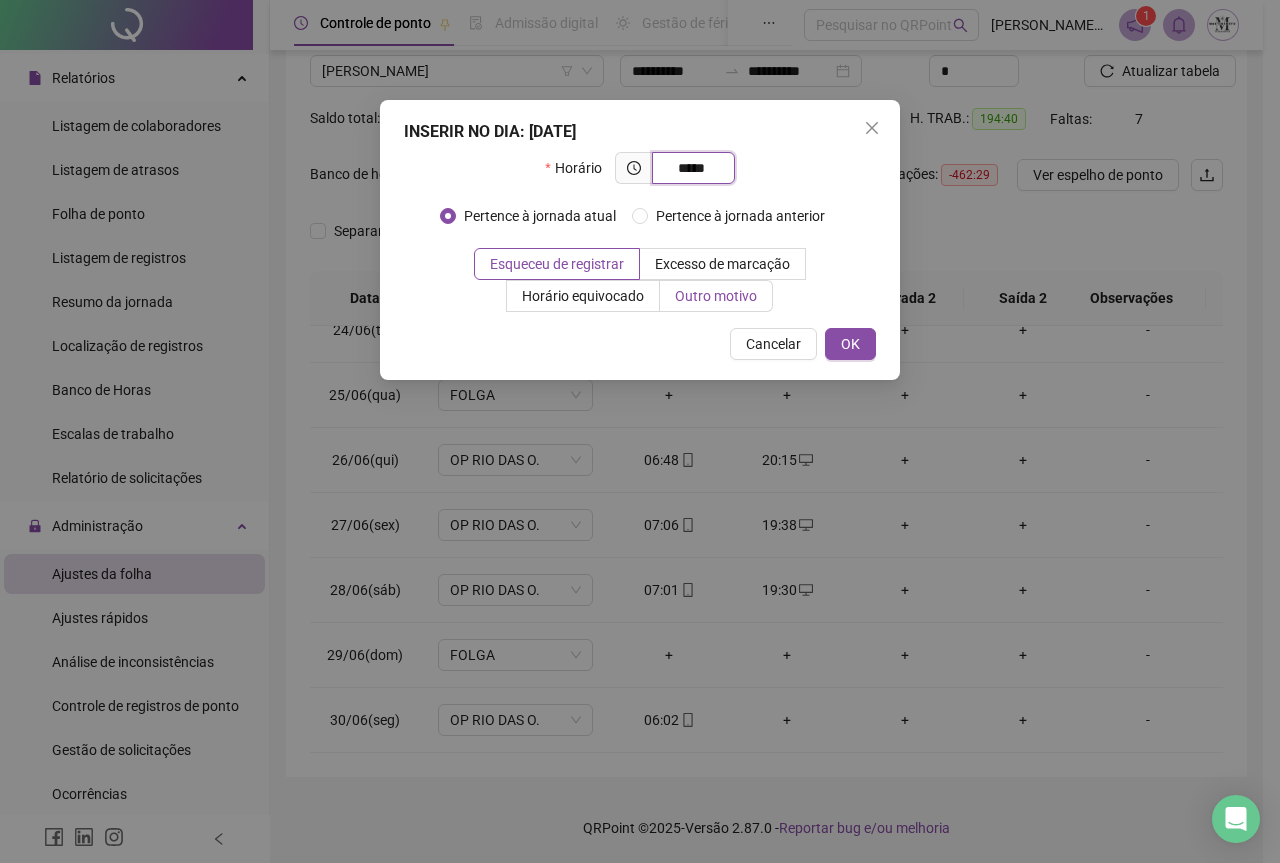 type on "*****" 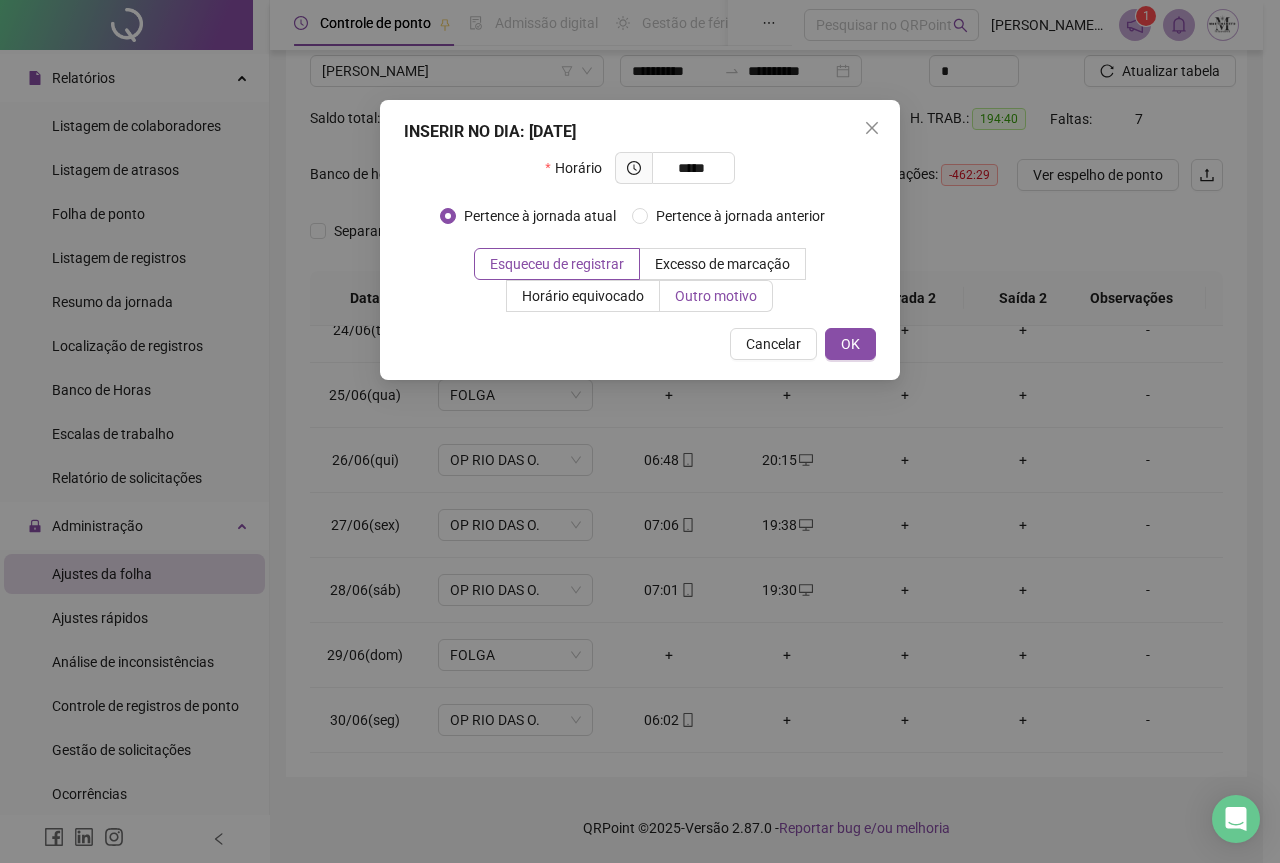 click on "Outro motivo" at bounding box center (716, 296) 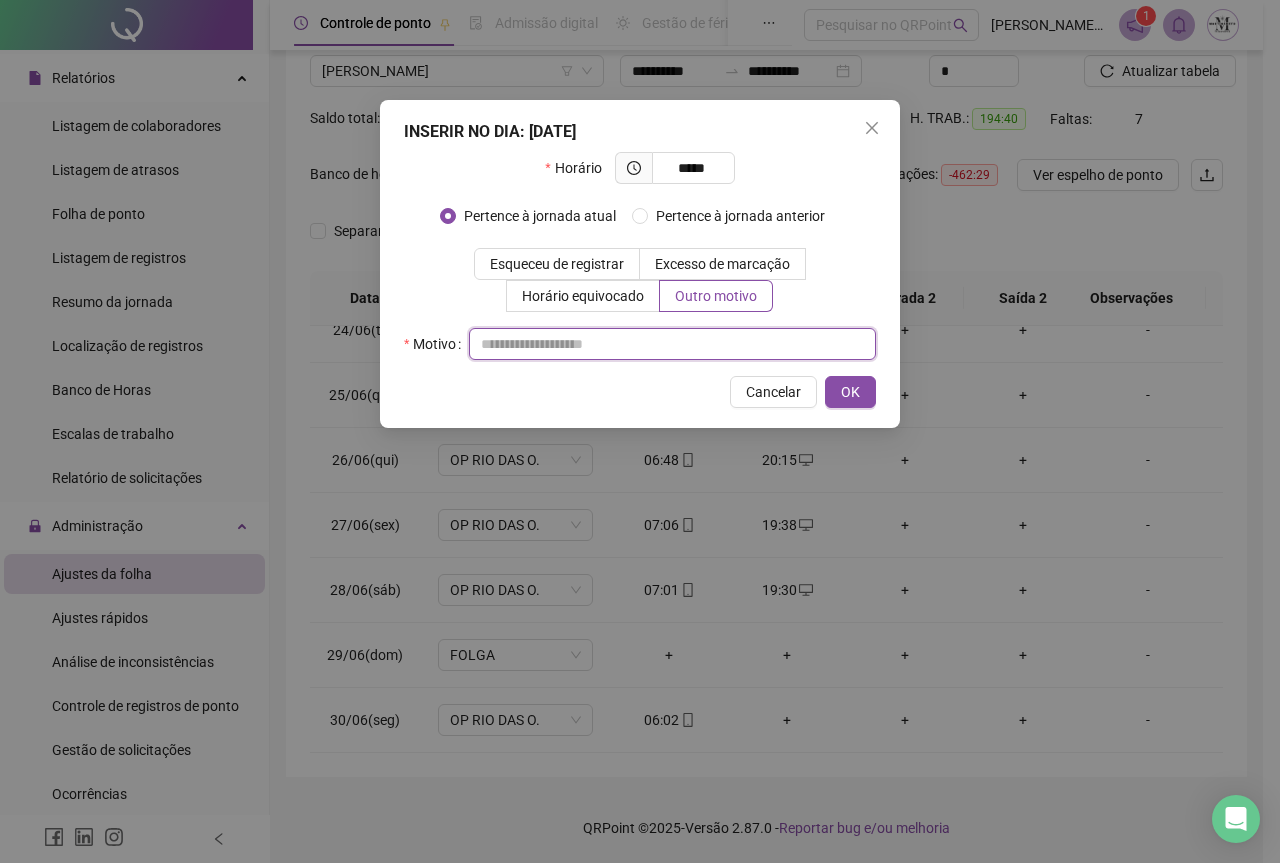 click at bounding box center (672, 344) 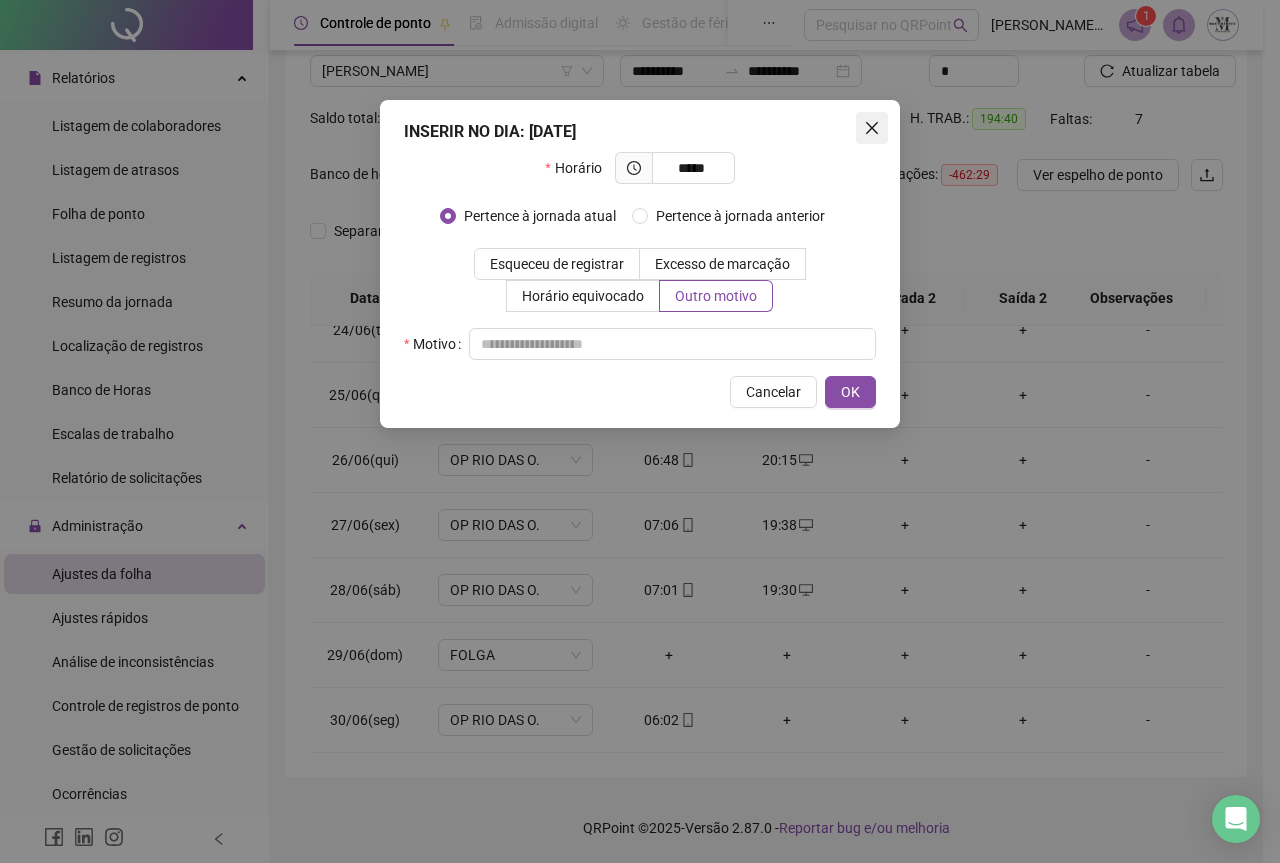 click at bounding box center [872, 128] 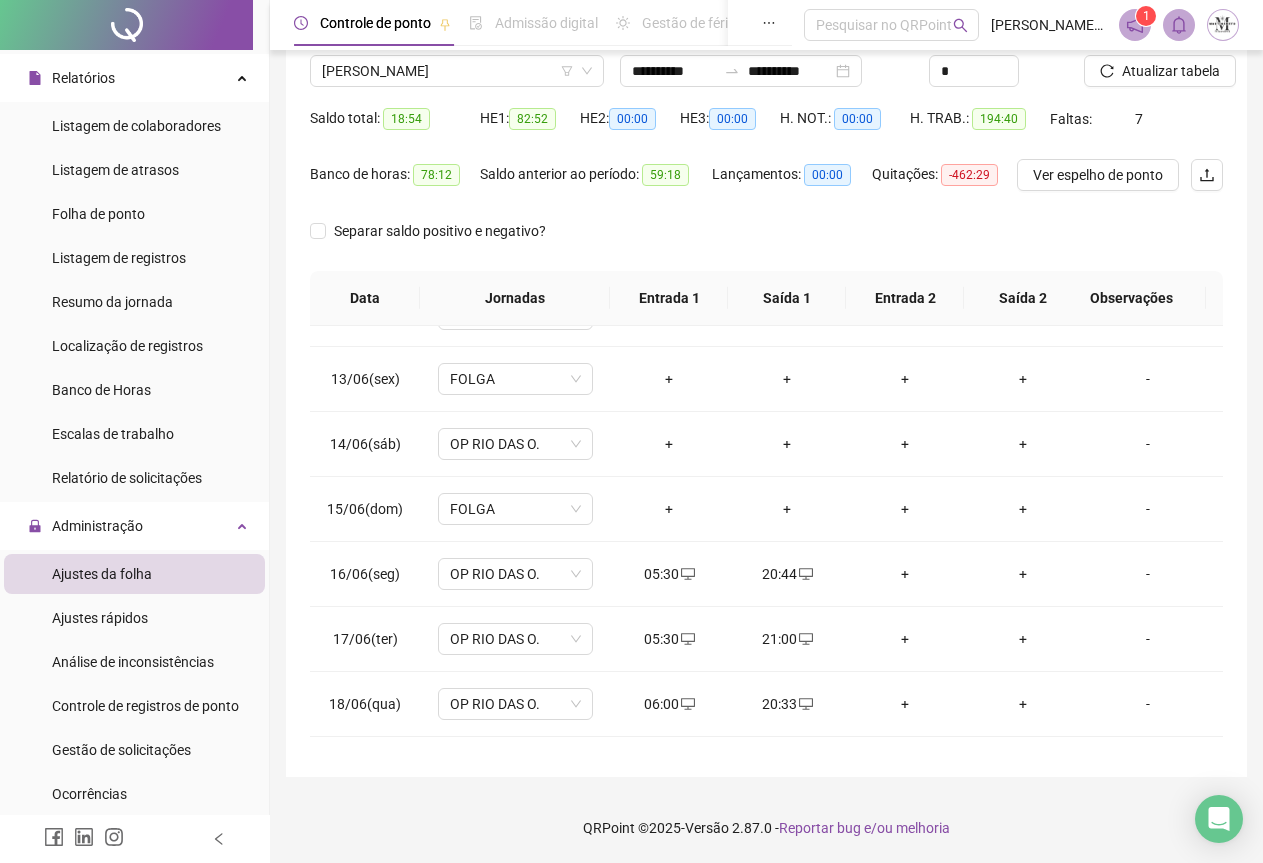 scroll, scrollTop: 740, scrollLeft: 0, axis: vertical 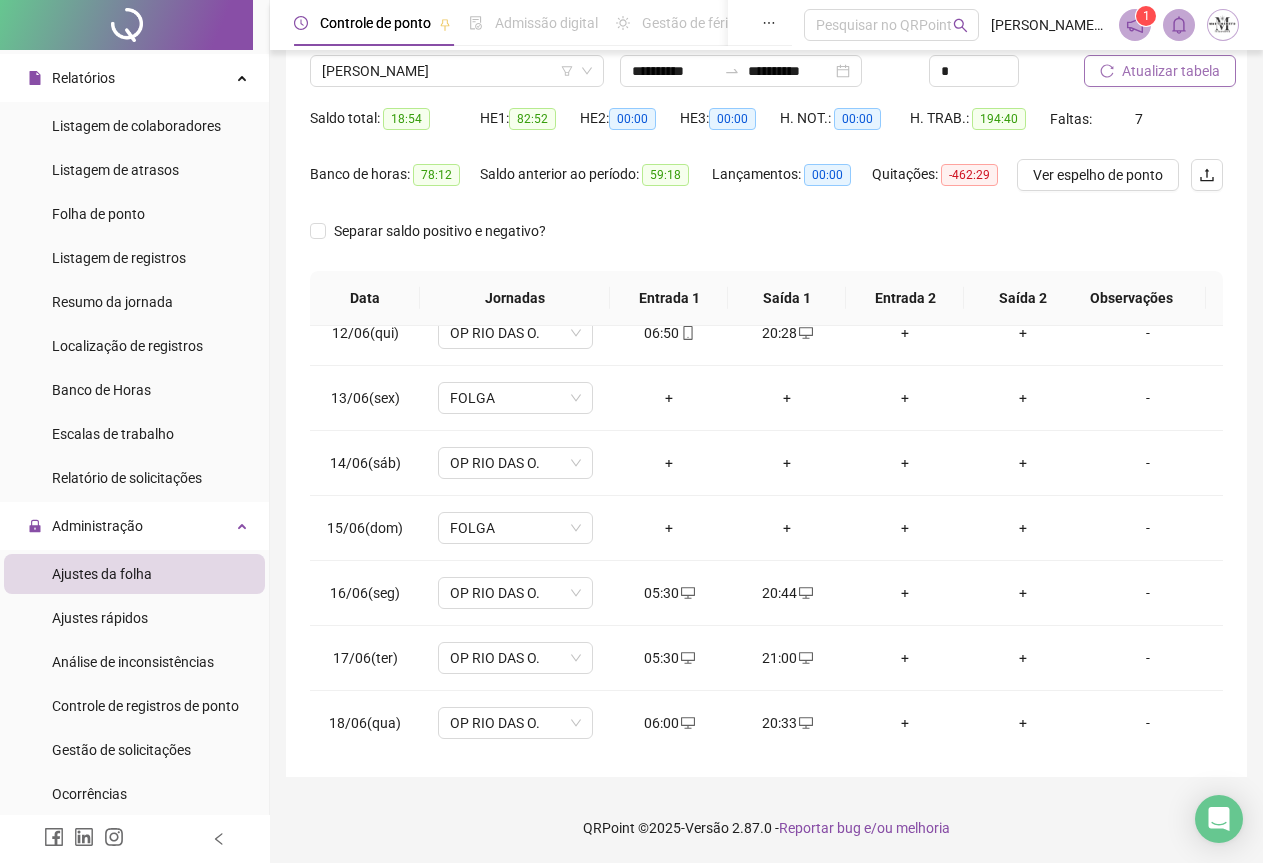 click on "Atualizar tabela" at bounding box center [1171, 71] 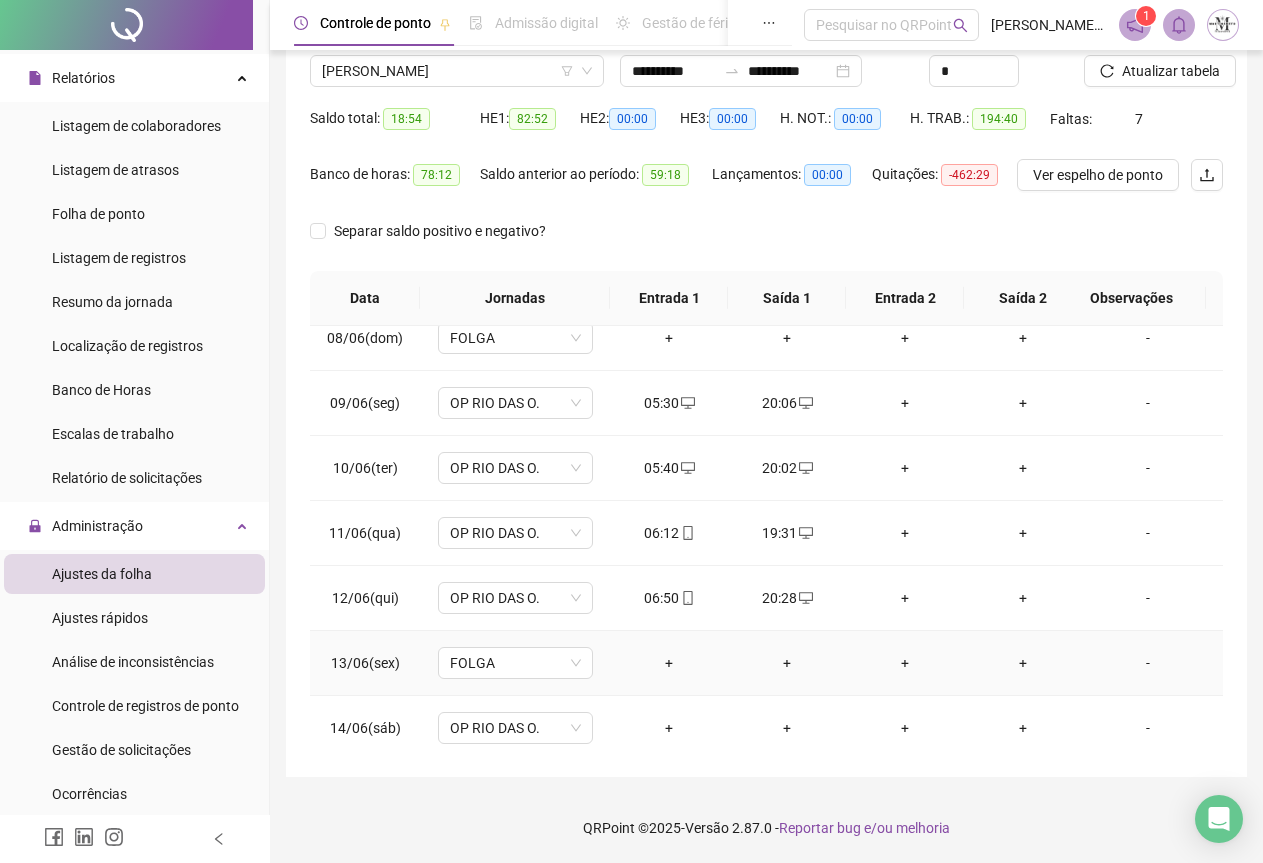 scroll, scrollTop: 440, scrollLeft: 0, axis: vertical 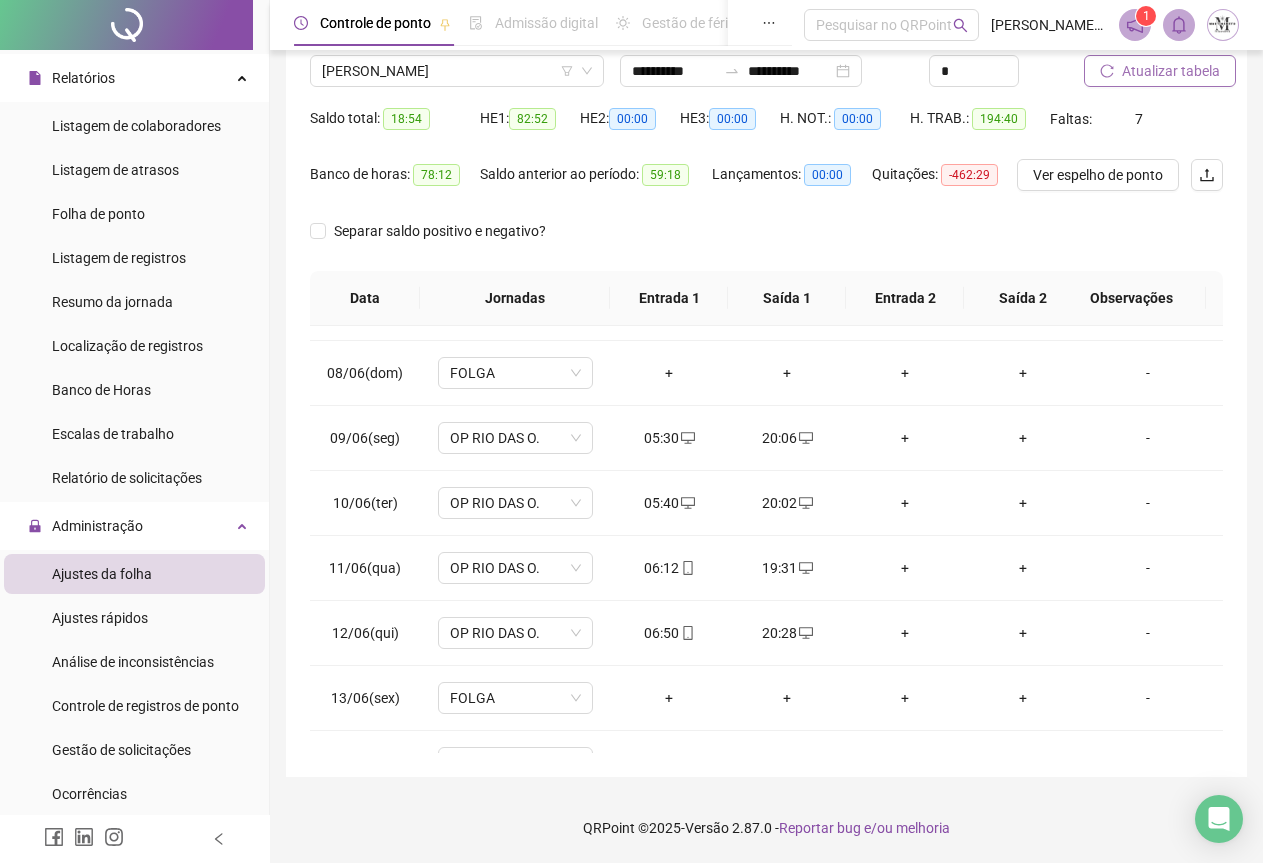click on "Atualizar tabela" at bounding box center (1160, 71) 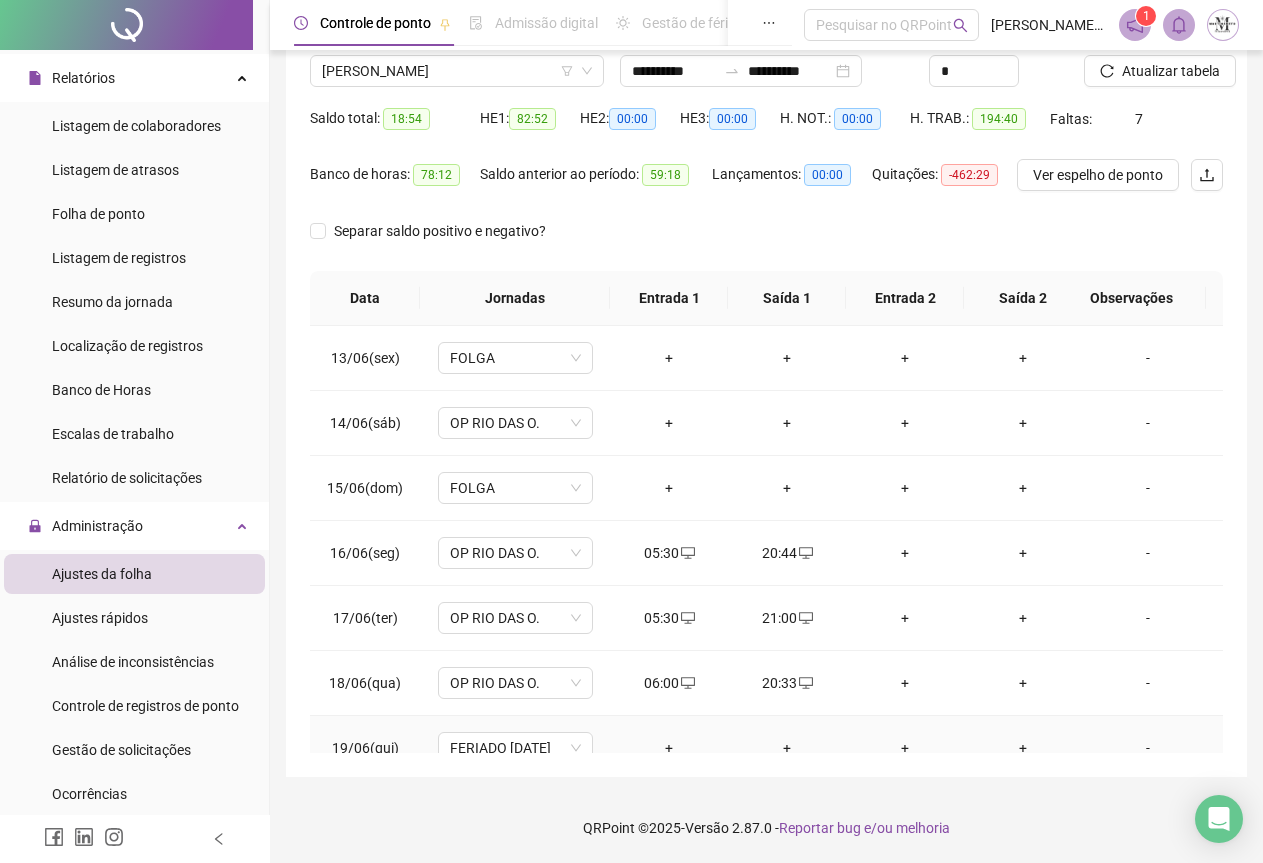 scroll, scrollTop: 740, scrollLeft: 0, axis: vertical 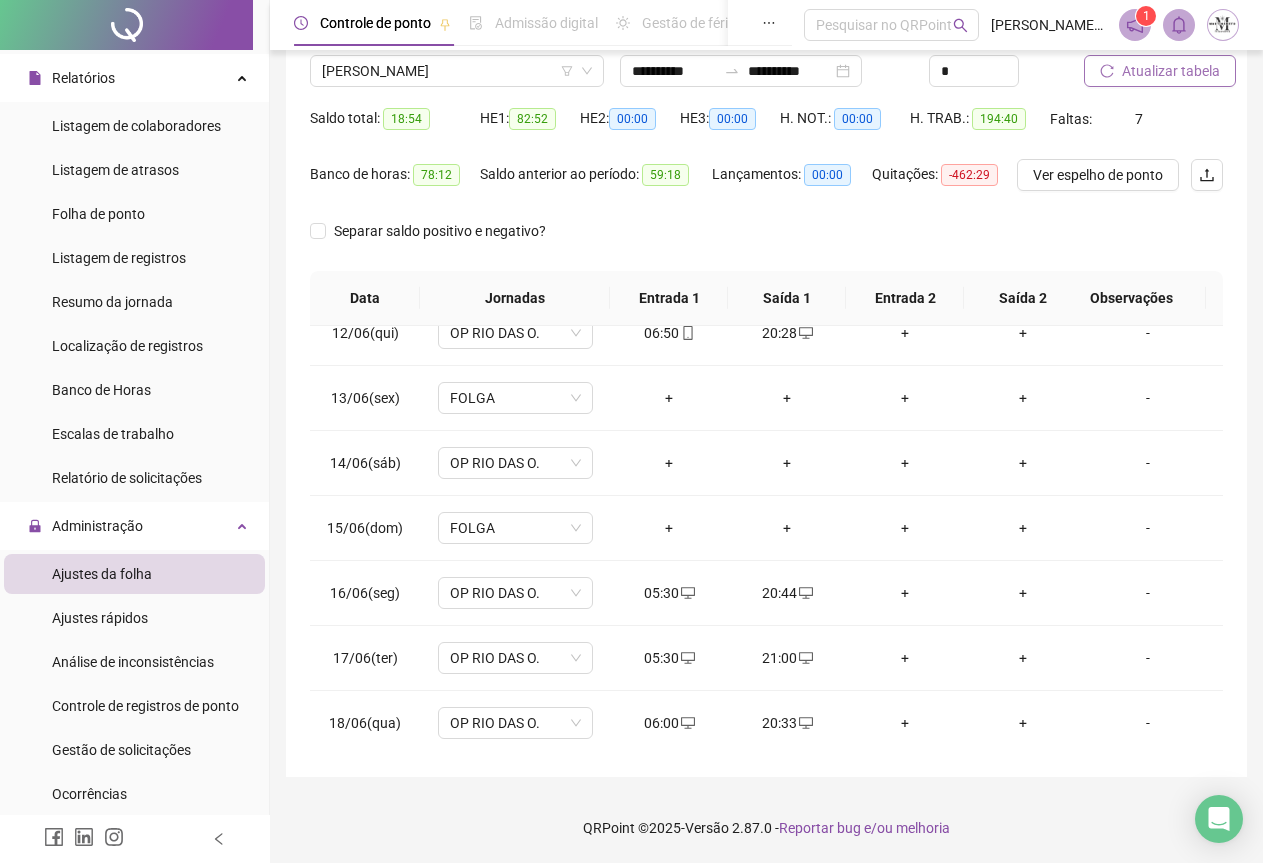 click on "Atualizar tabela" at bounding box center [1160, 71] 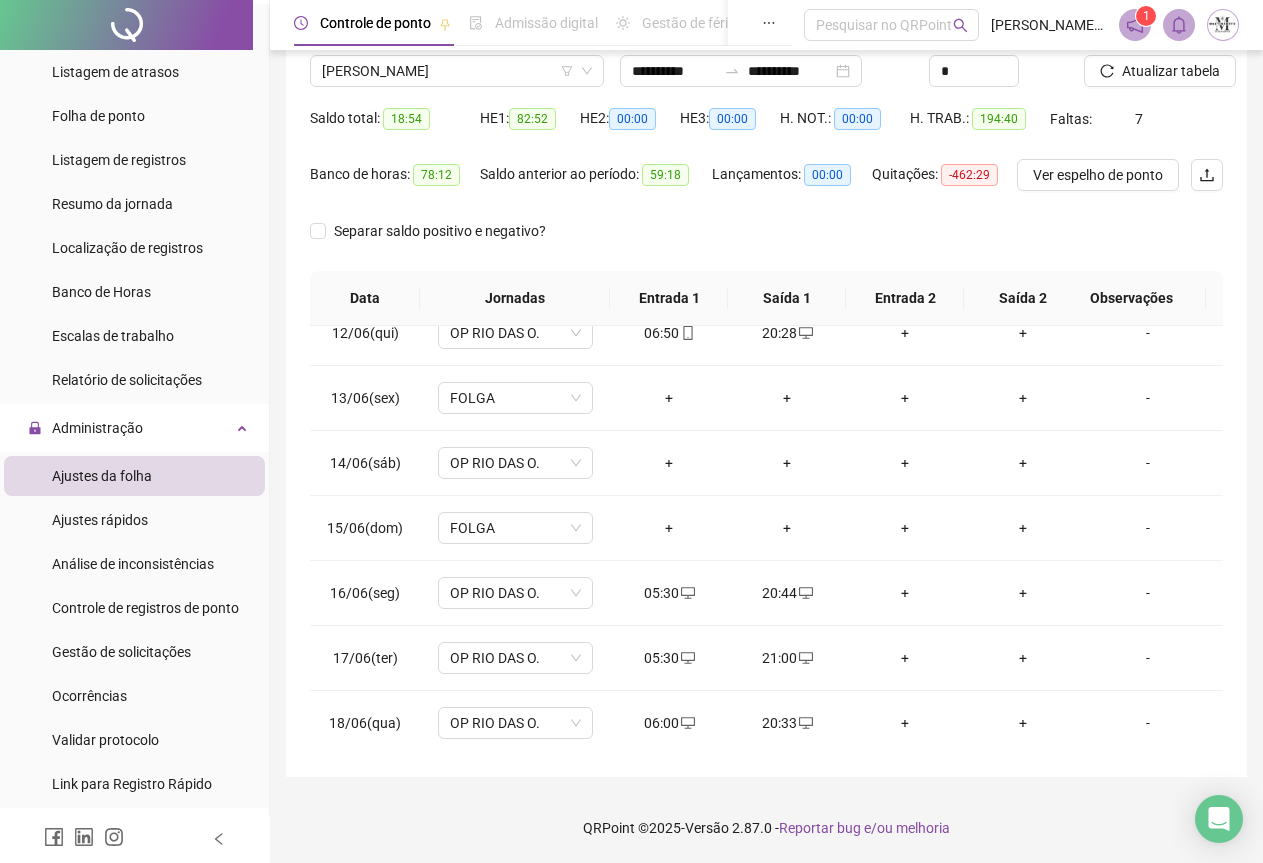scroll, scrollTop: 700, scrollLeft: 0, axis: vertical 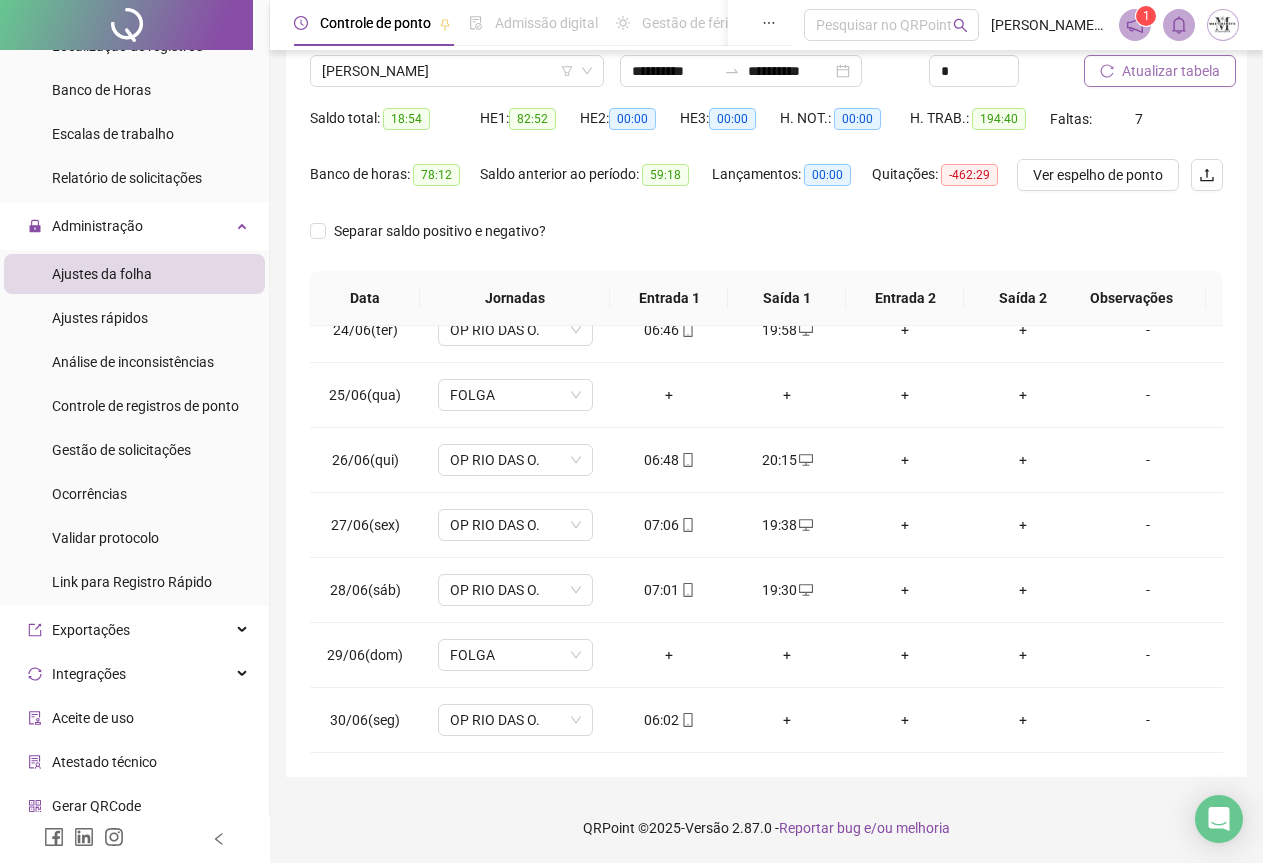 click on "Atualizar tabela" at bounding box center (1160, 71) 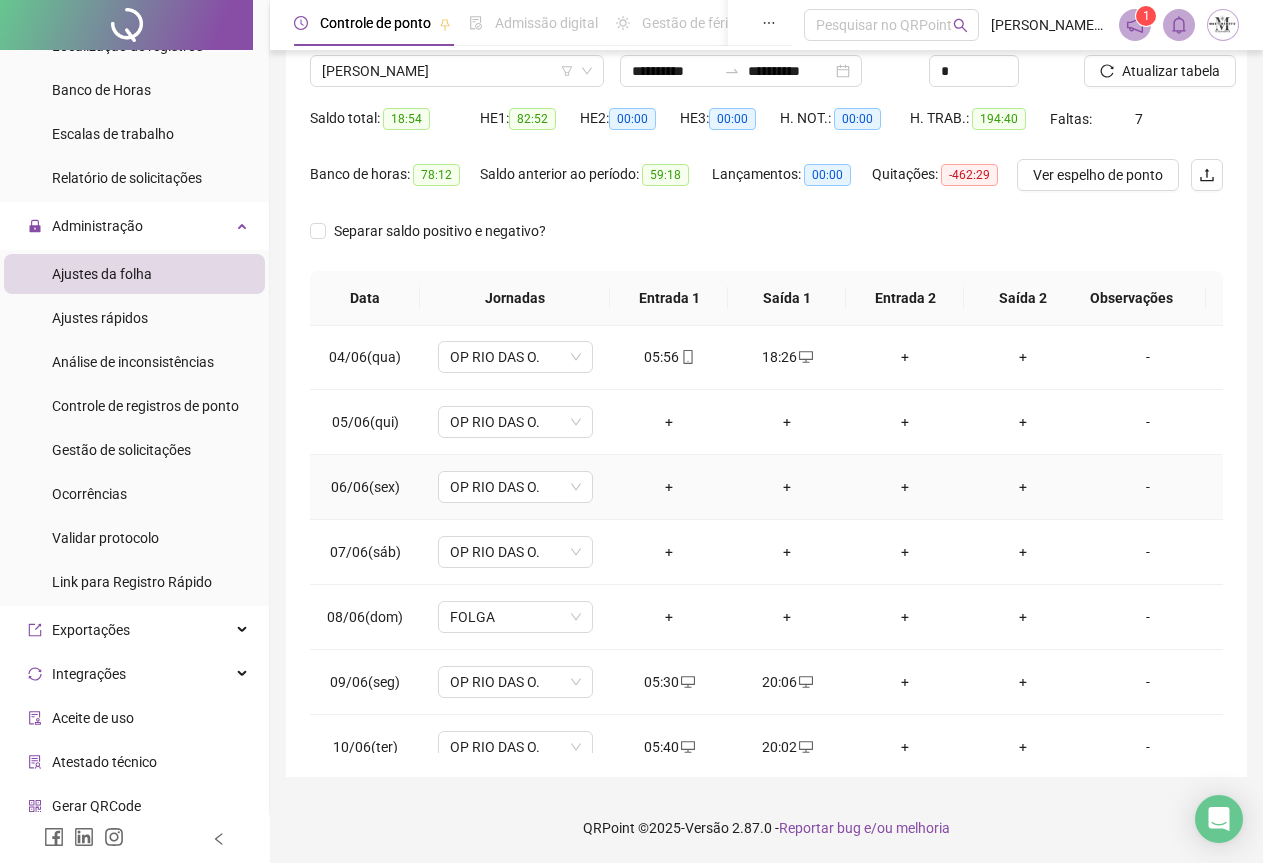 scroll, scrollTop: 200, scrollLeft: 0, axis: vertical 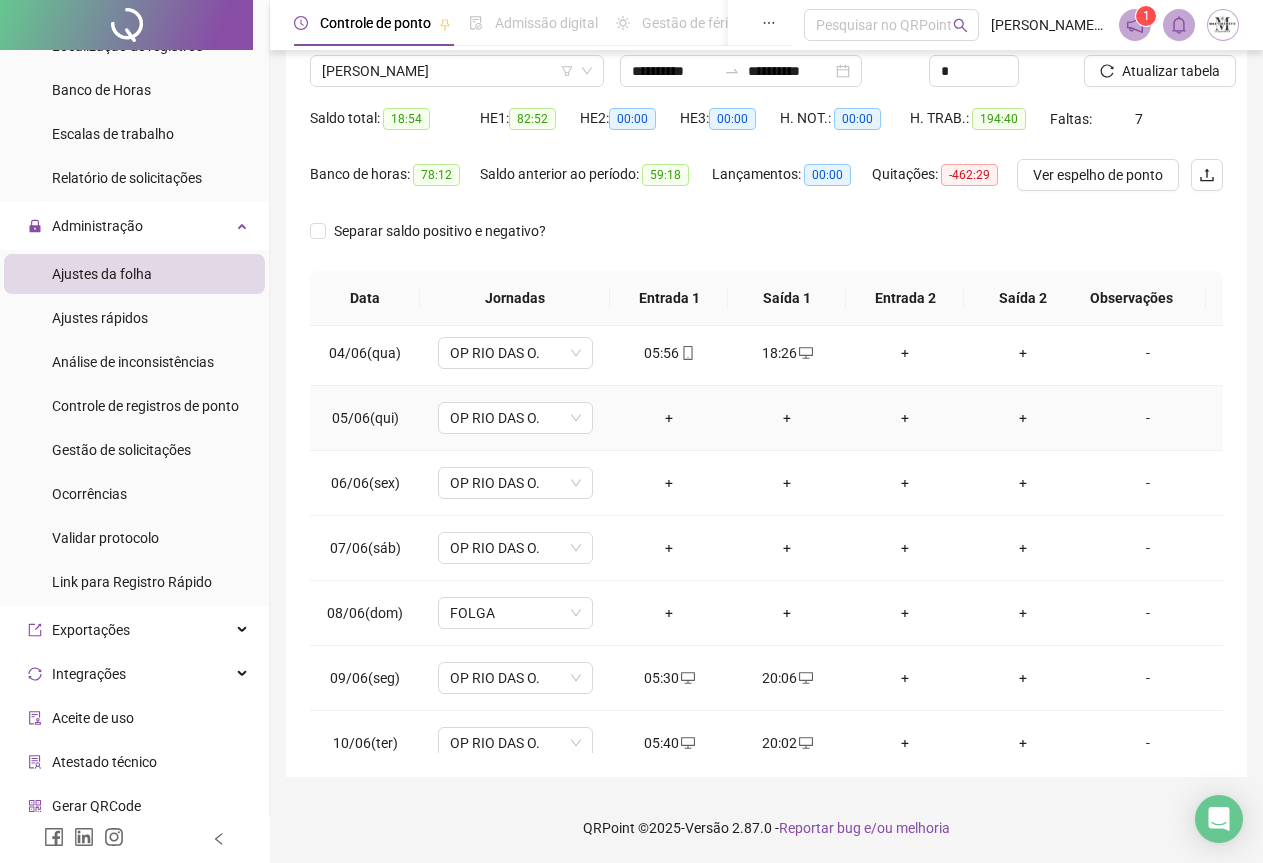 click on "-" at bounding box center [1148, 418] 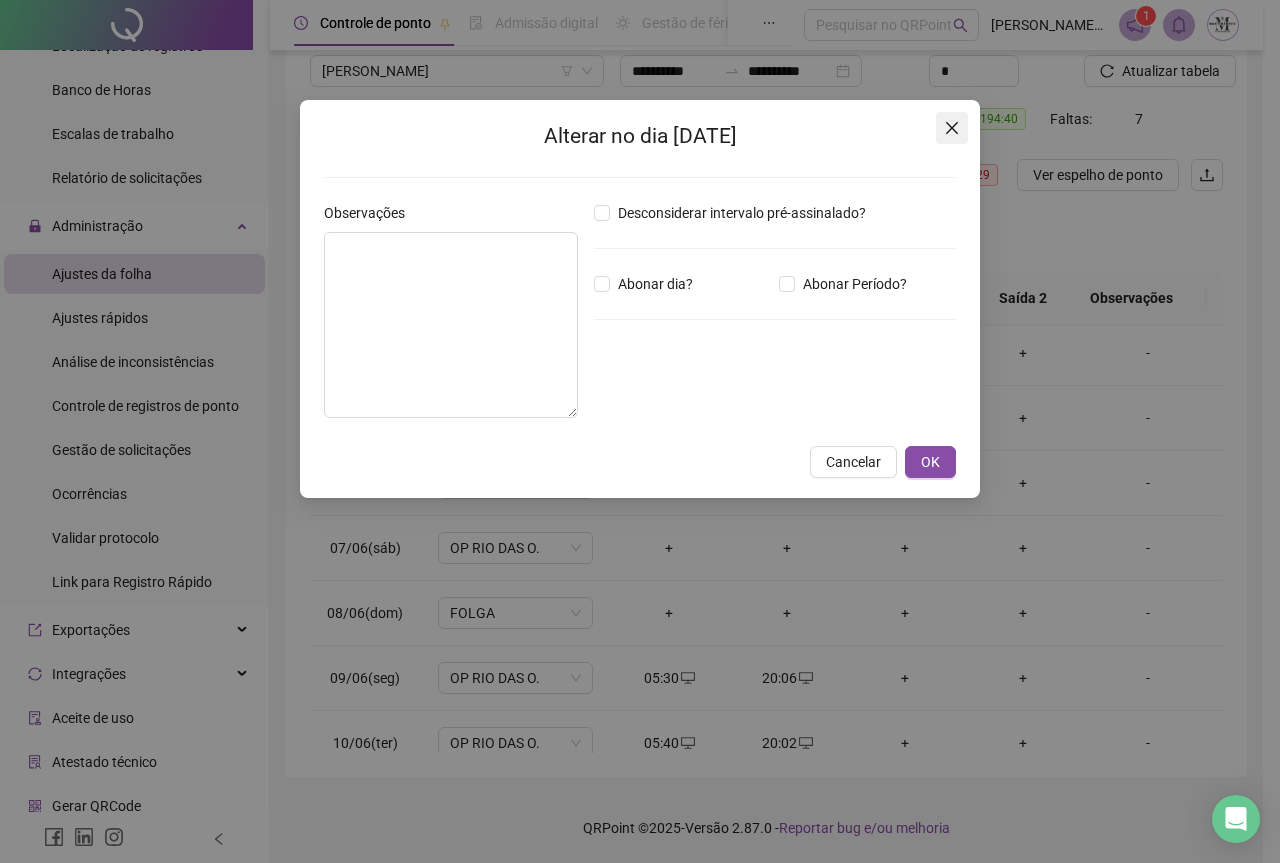 click 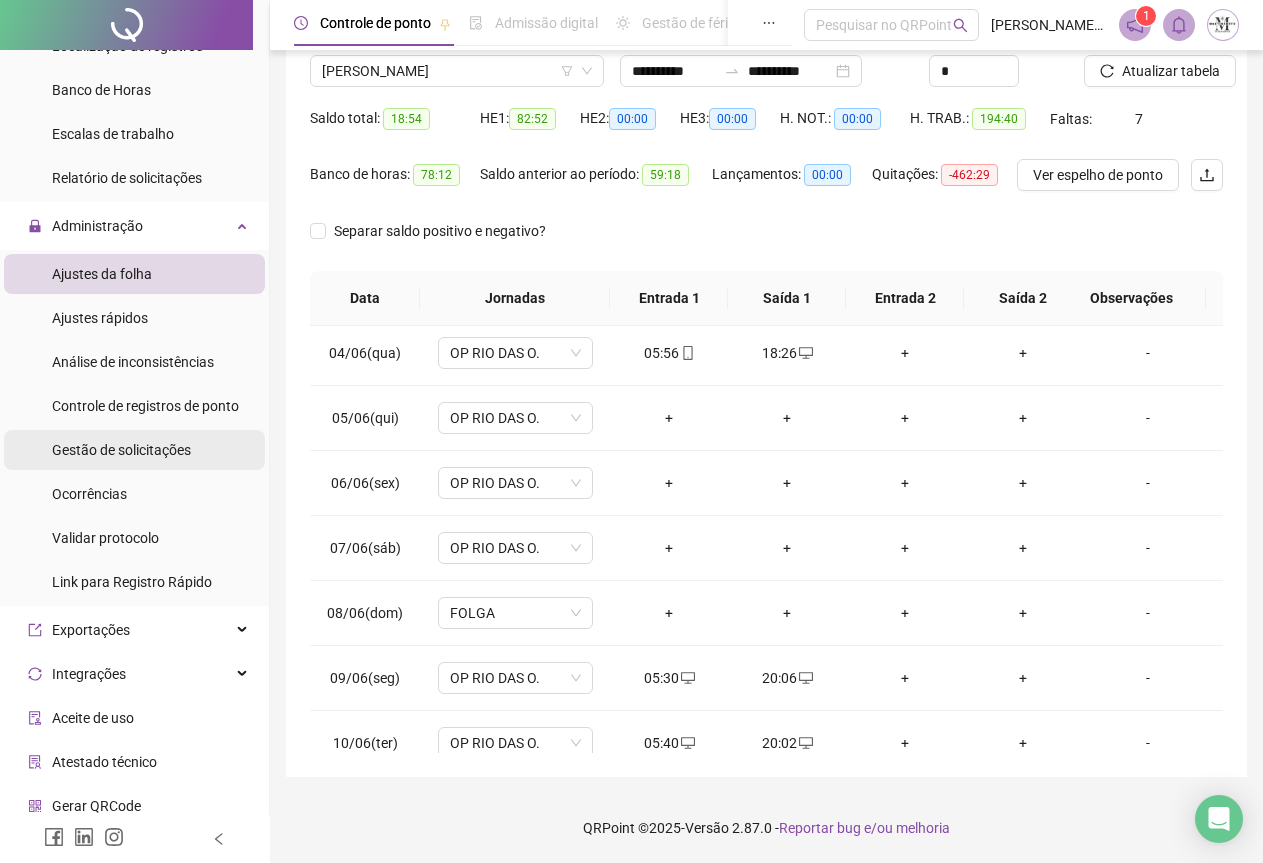 click on "Gestão de solicitações" at bounding box center [121, 450] 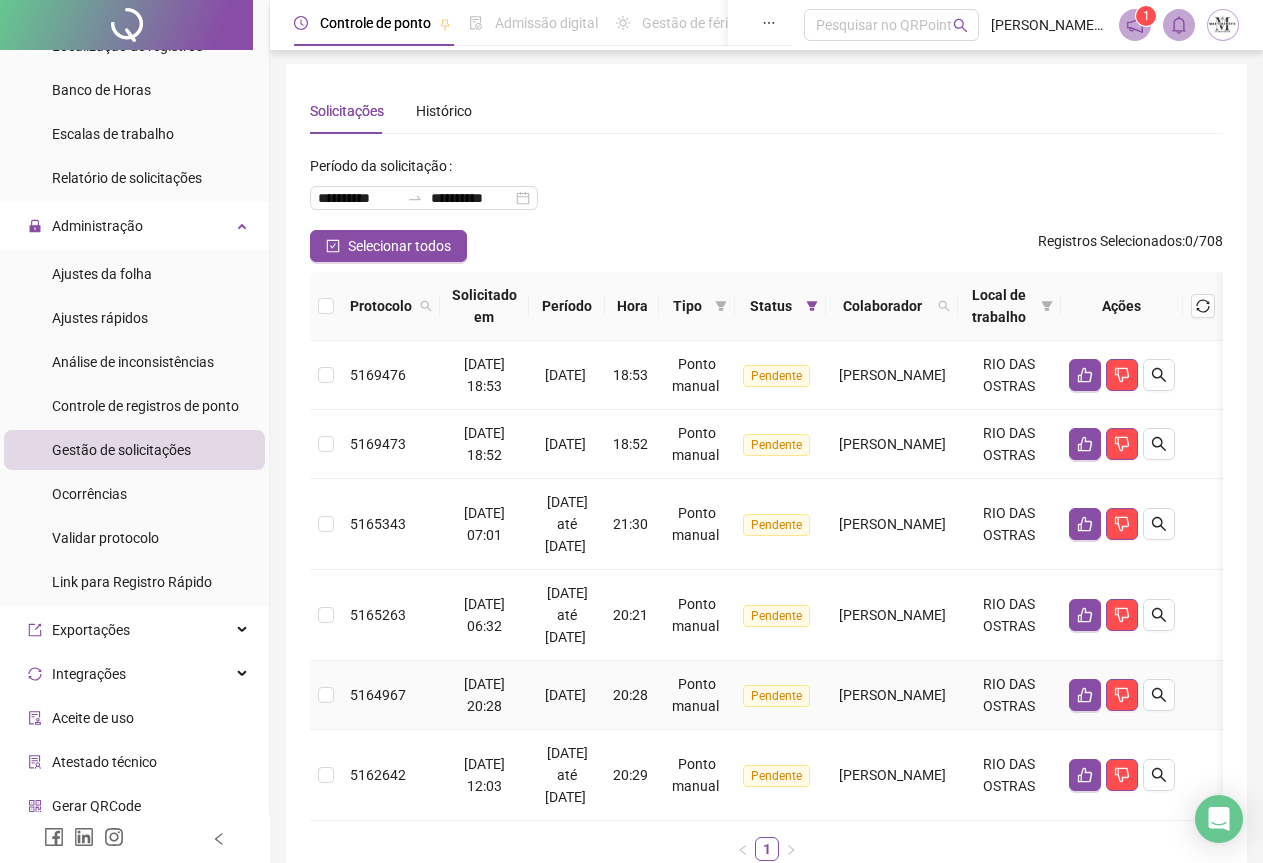 scroll, scrollTop: 0, scrollLeft: 0, axis: both 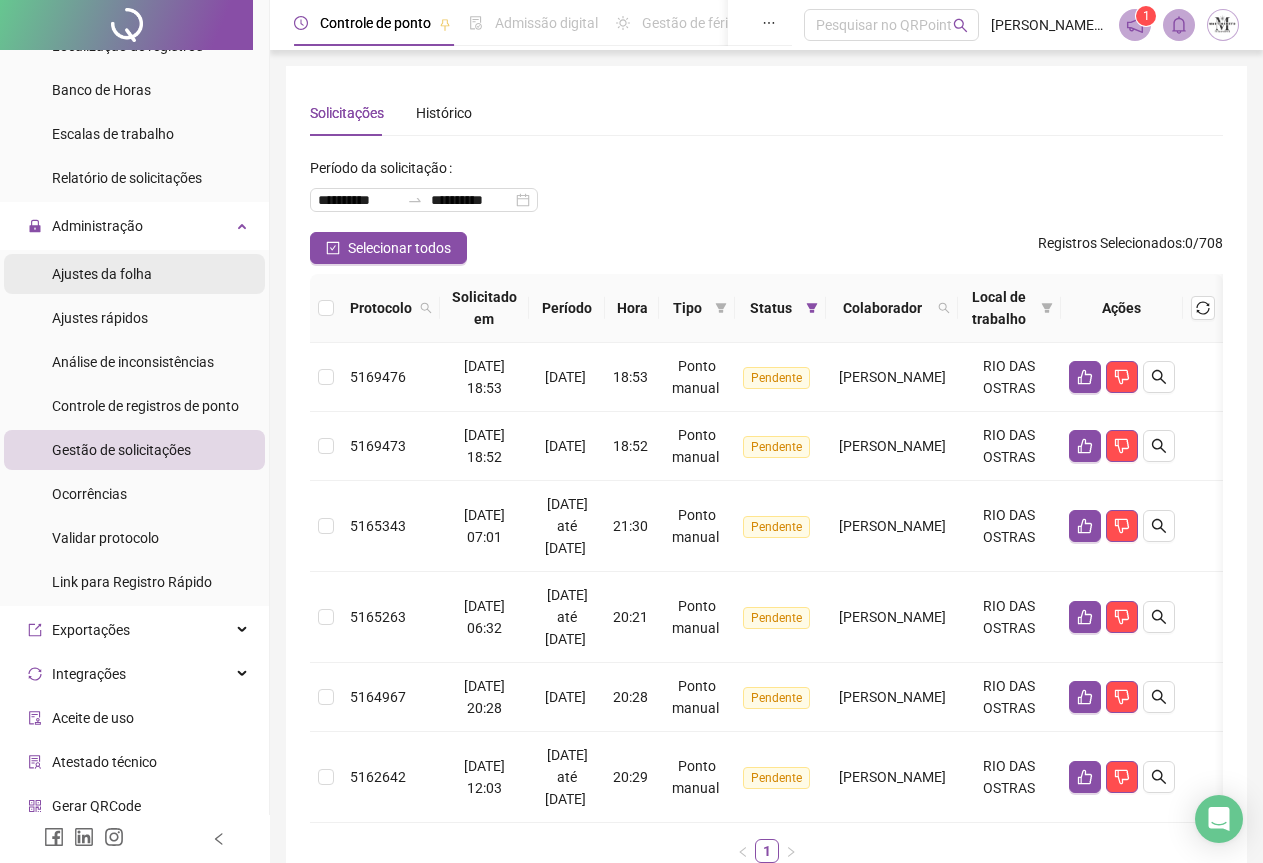 click on "Ajustes da folha" at bounding box center [102, 274] 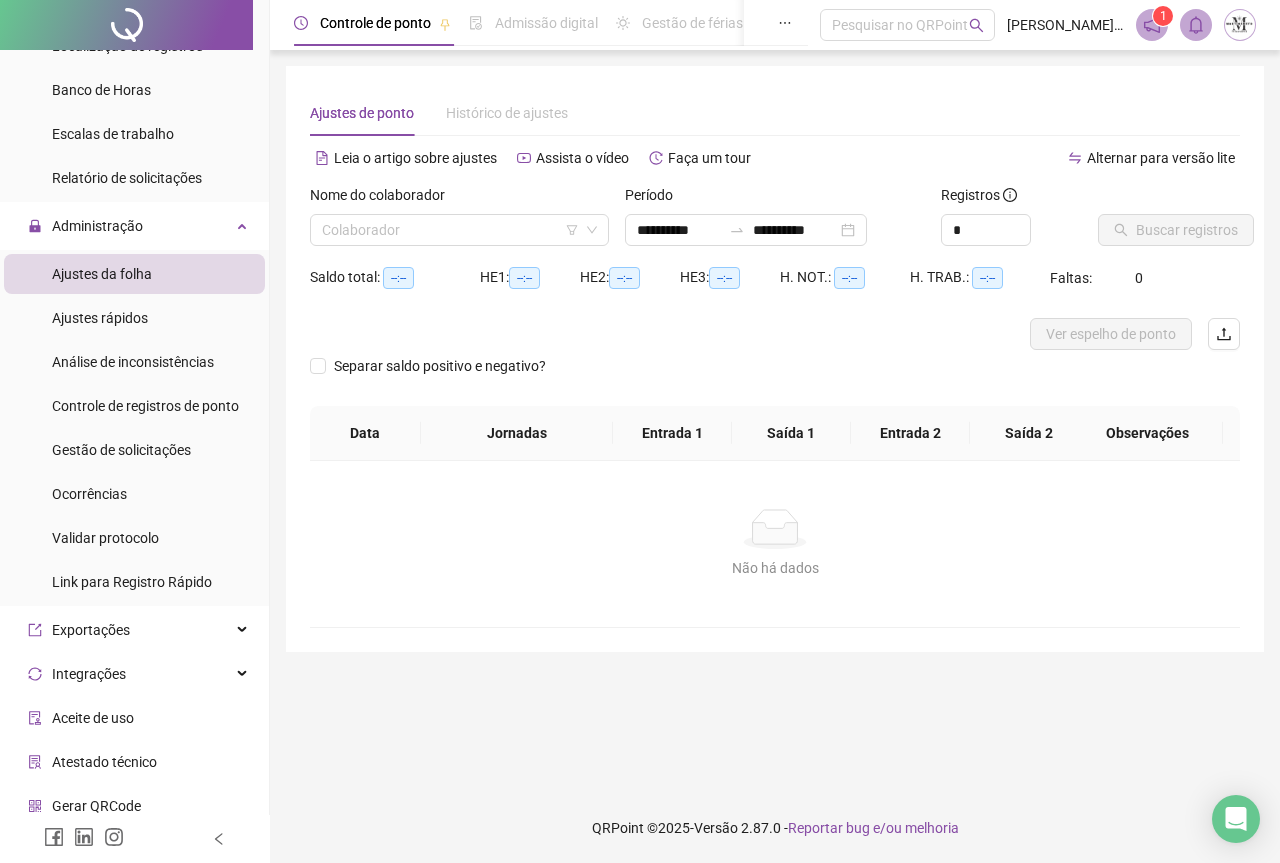 type on "**********" 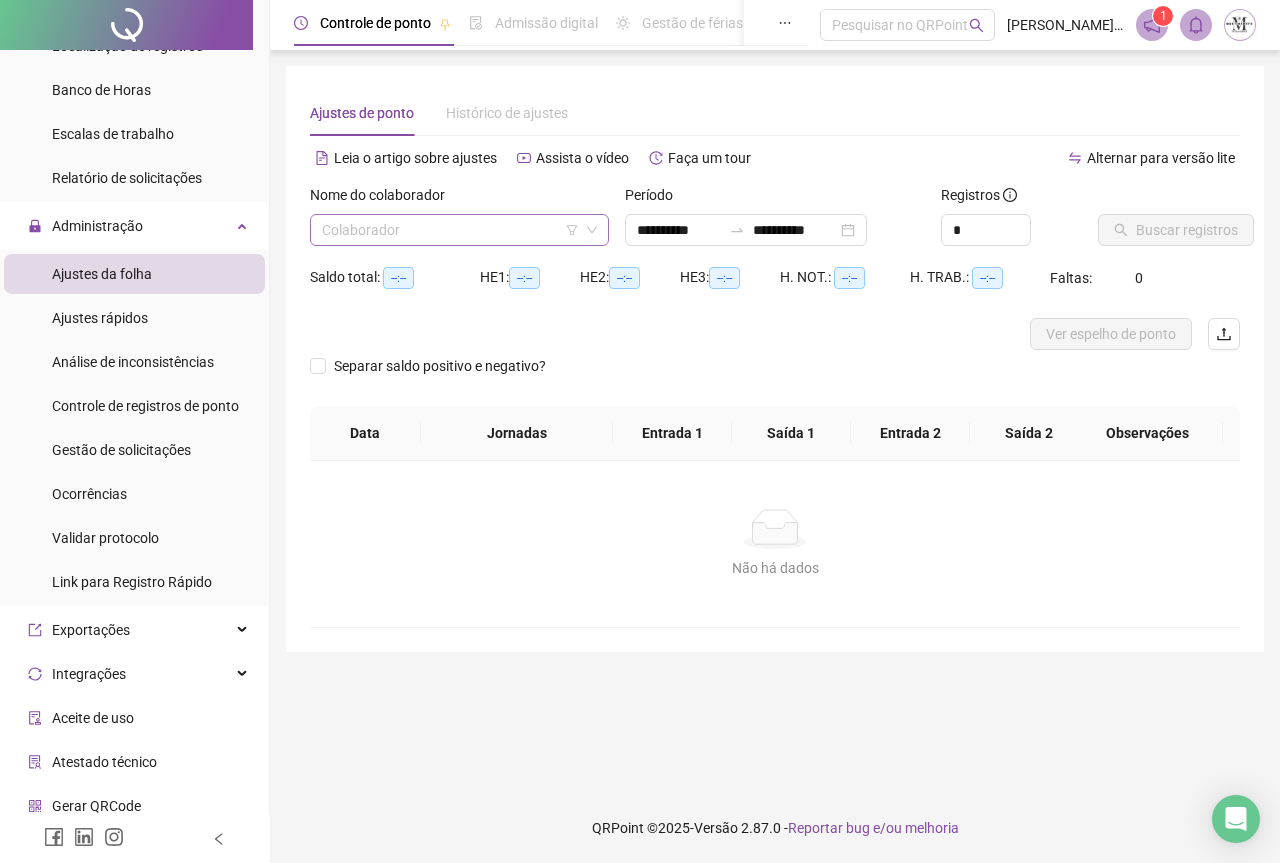 click at bounding box center (453, 230) 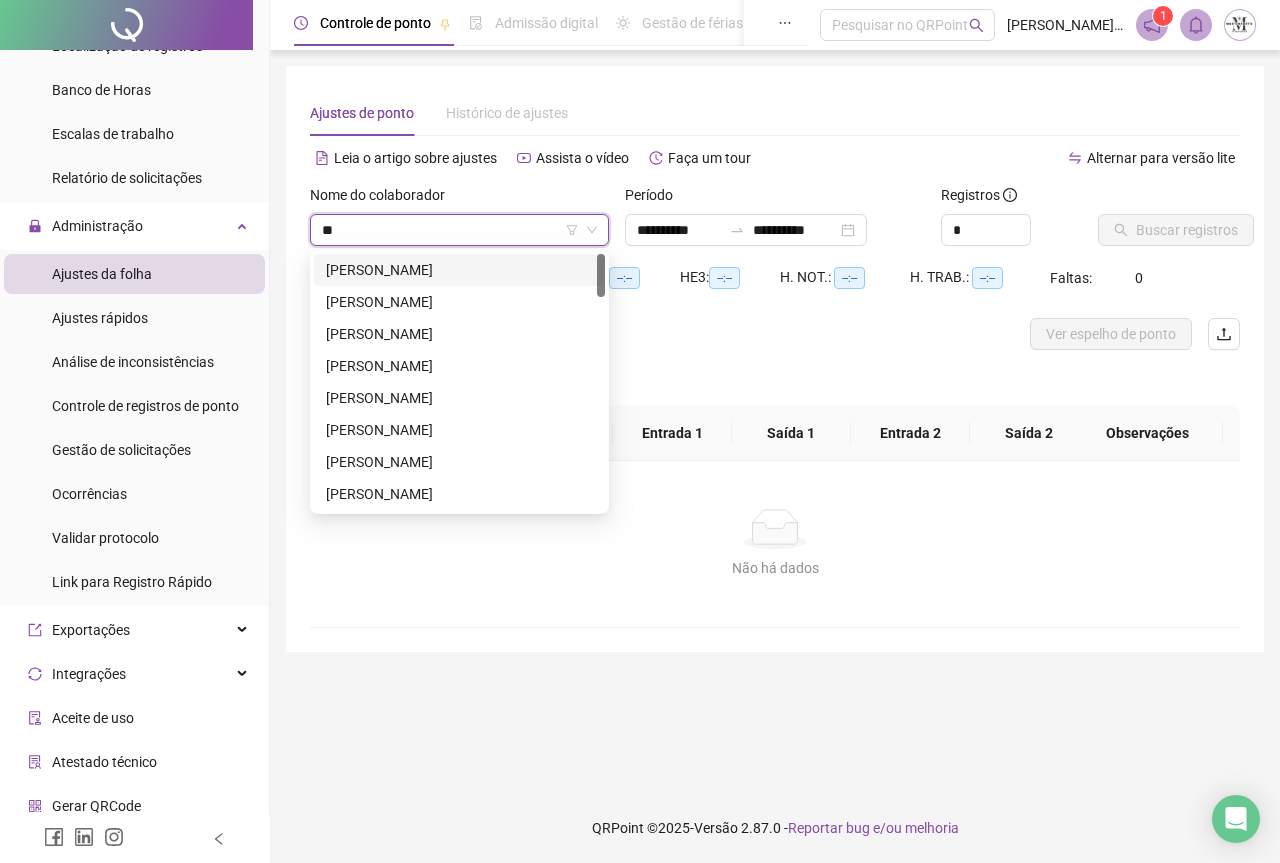 type on "***" 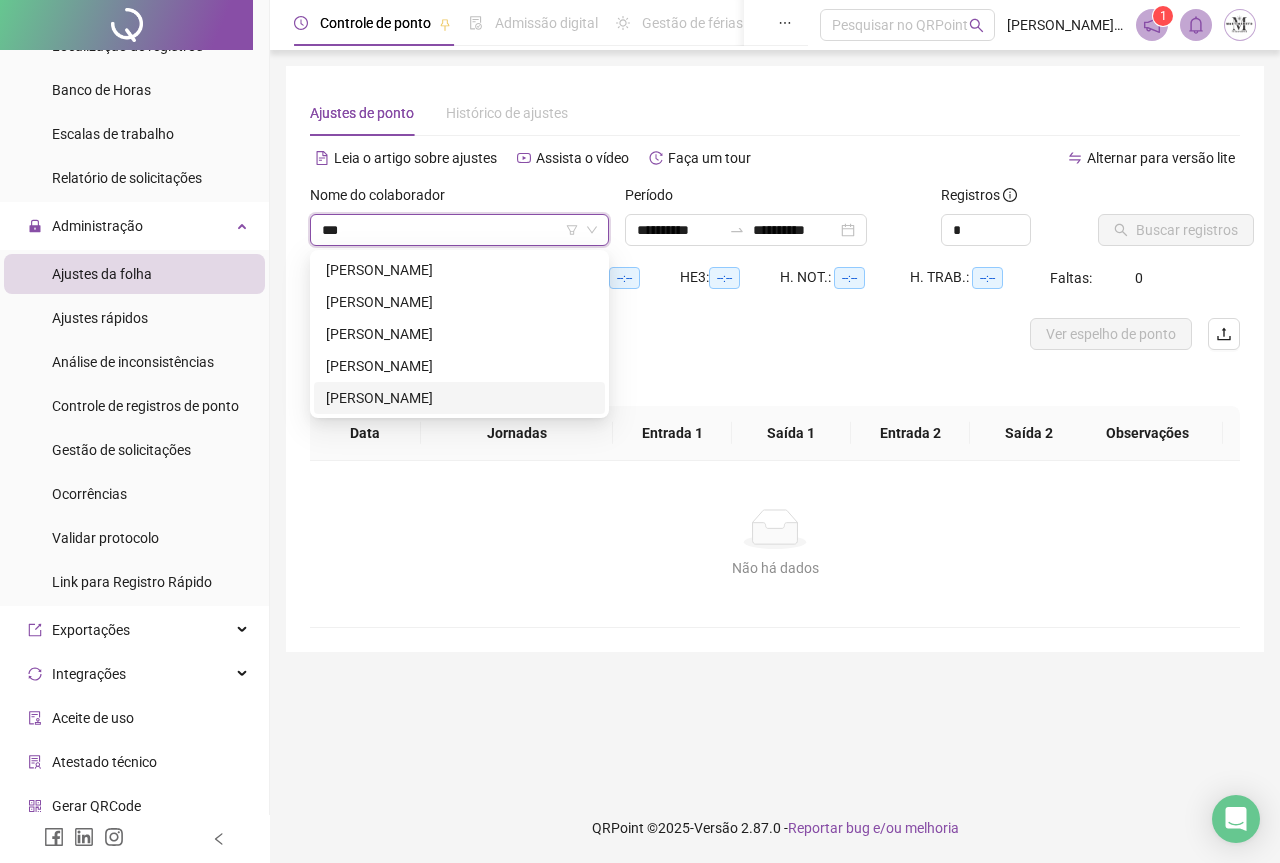 click on "[PERSON_NAME]" at bounding box center (459, 398) 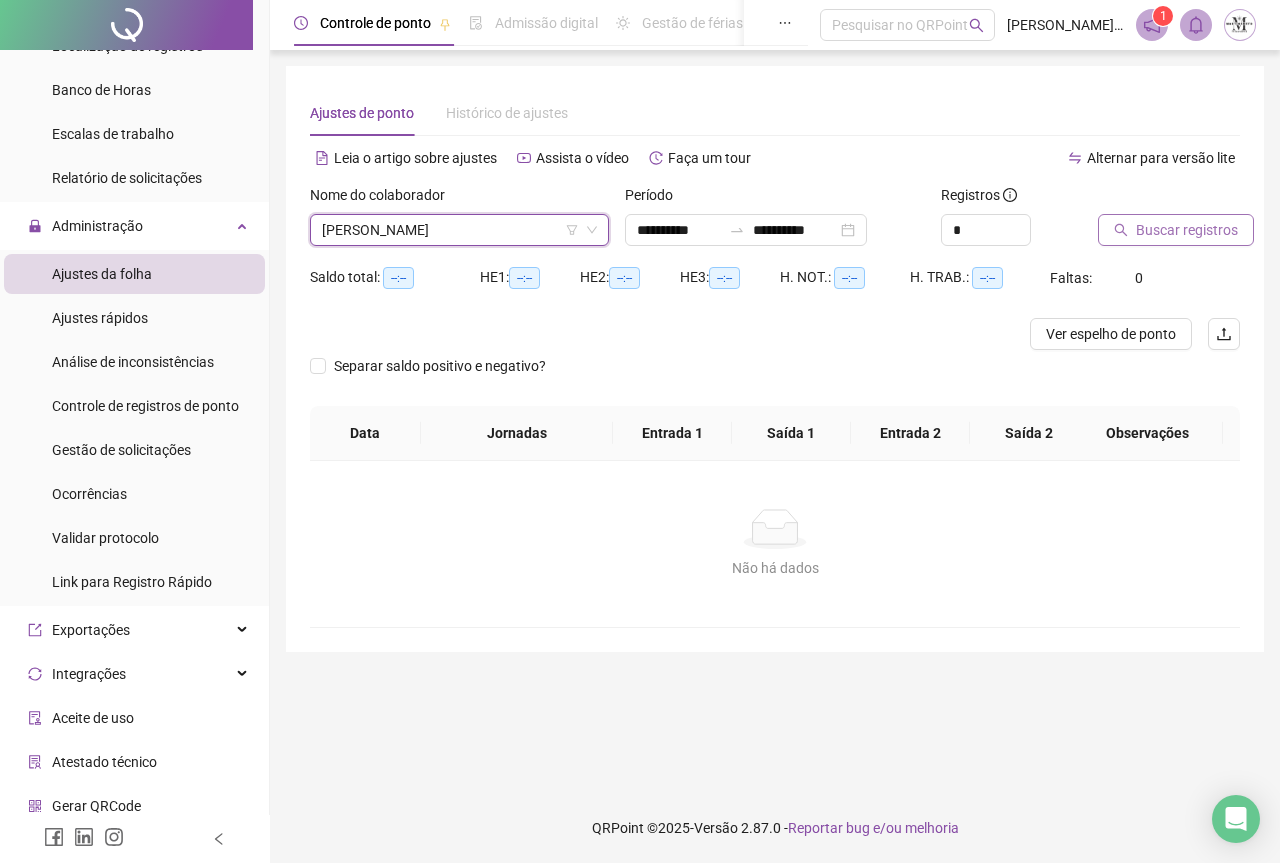 click on "Buscar registros" at bounding box center (1187, 230) 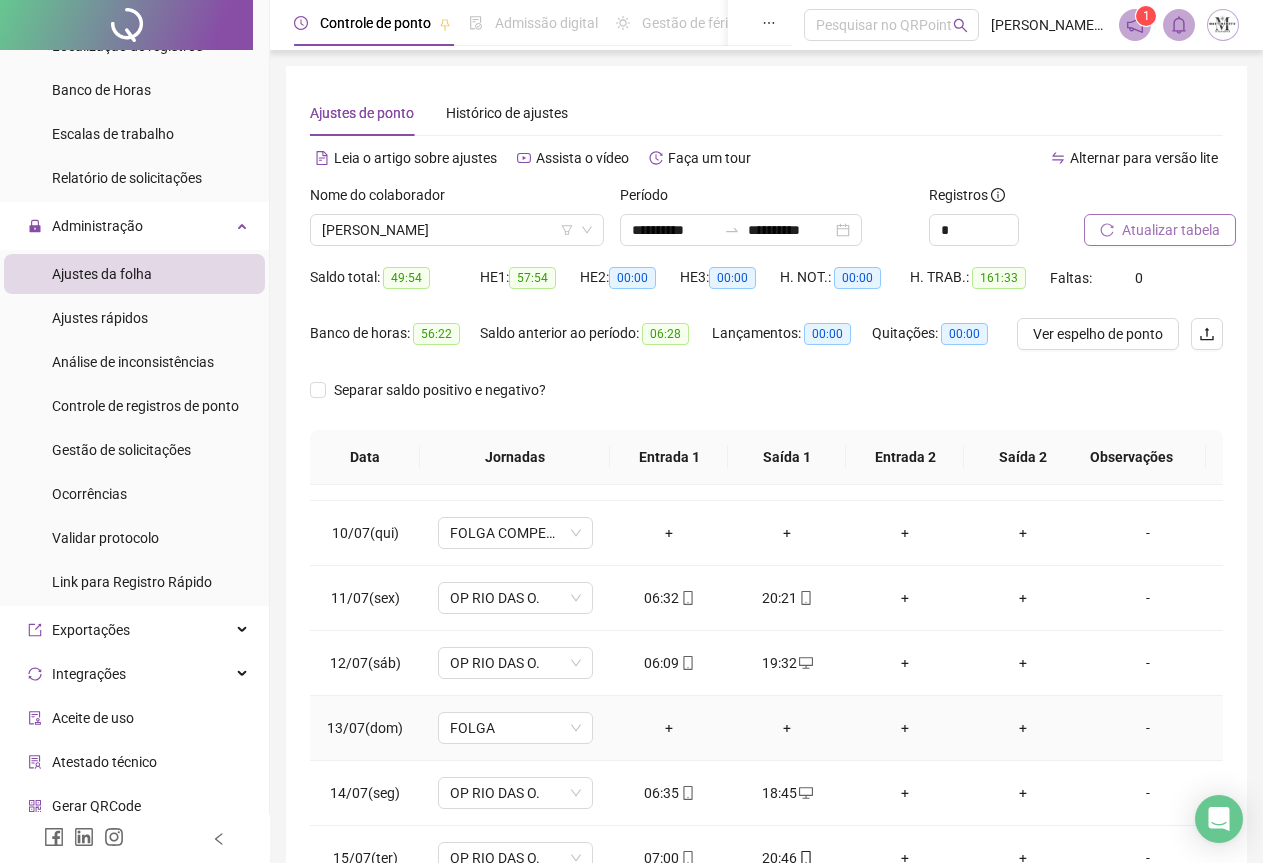 scroll, scrollTop: 630, scrollLeft: 0, axis: vertical 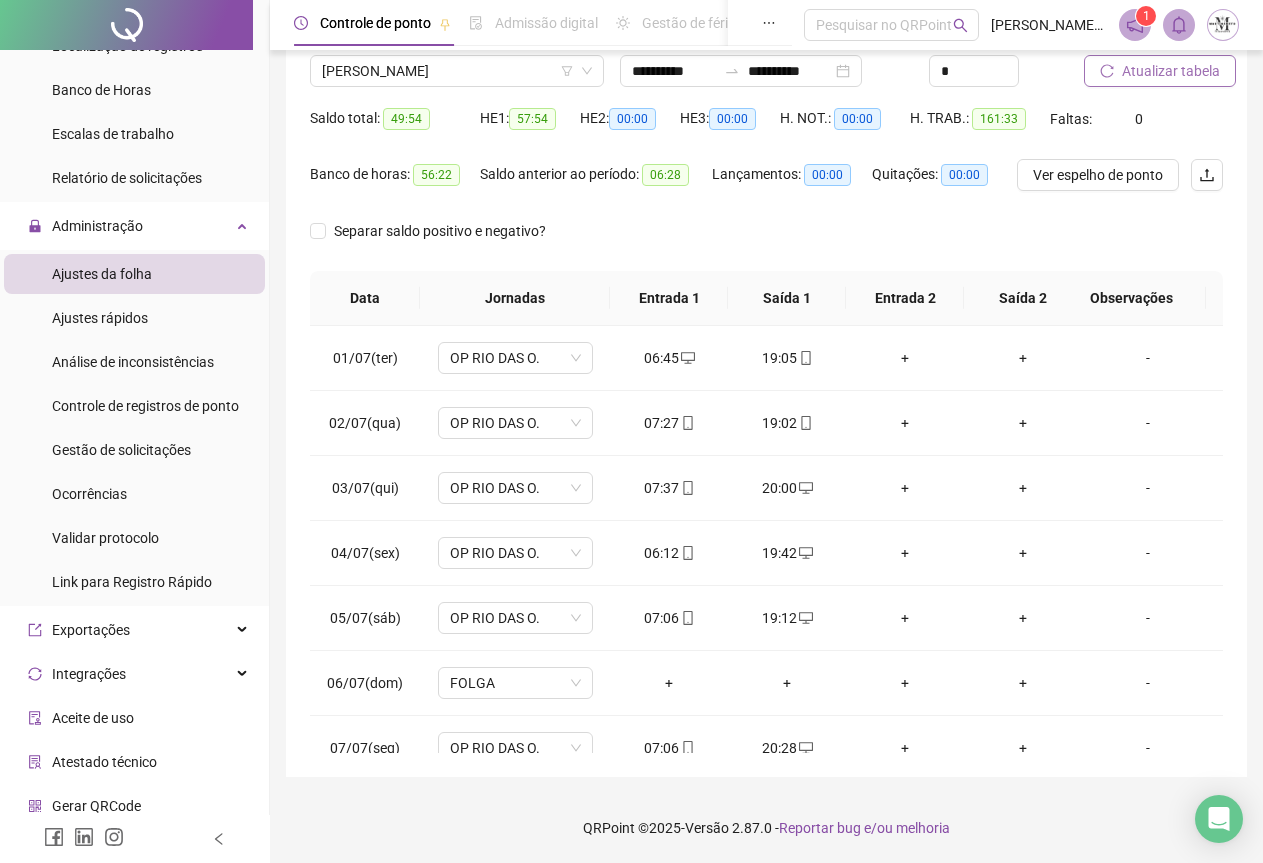 click on "Atualizar tabela" at bounding box center [1171, 71] 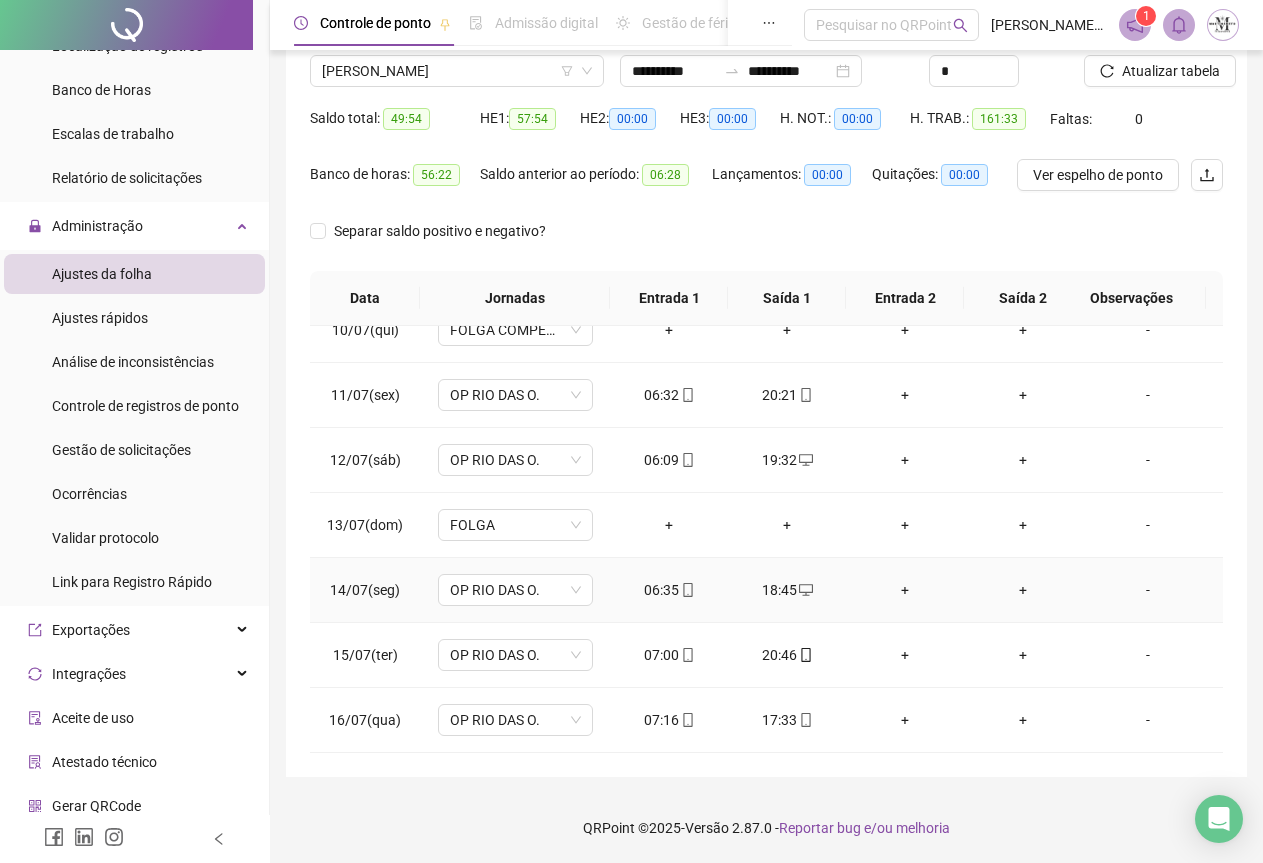 scroll, scrollTop: 630, scrollLeft: 0, axis: vertical 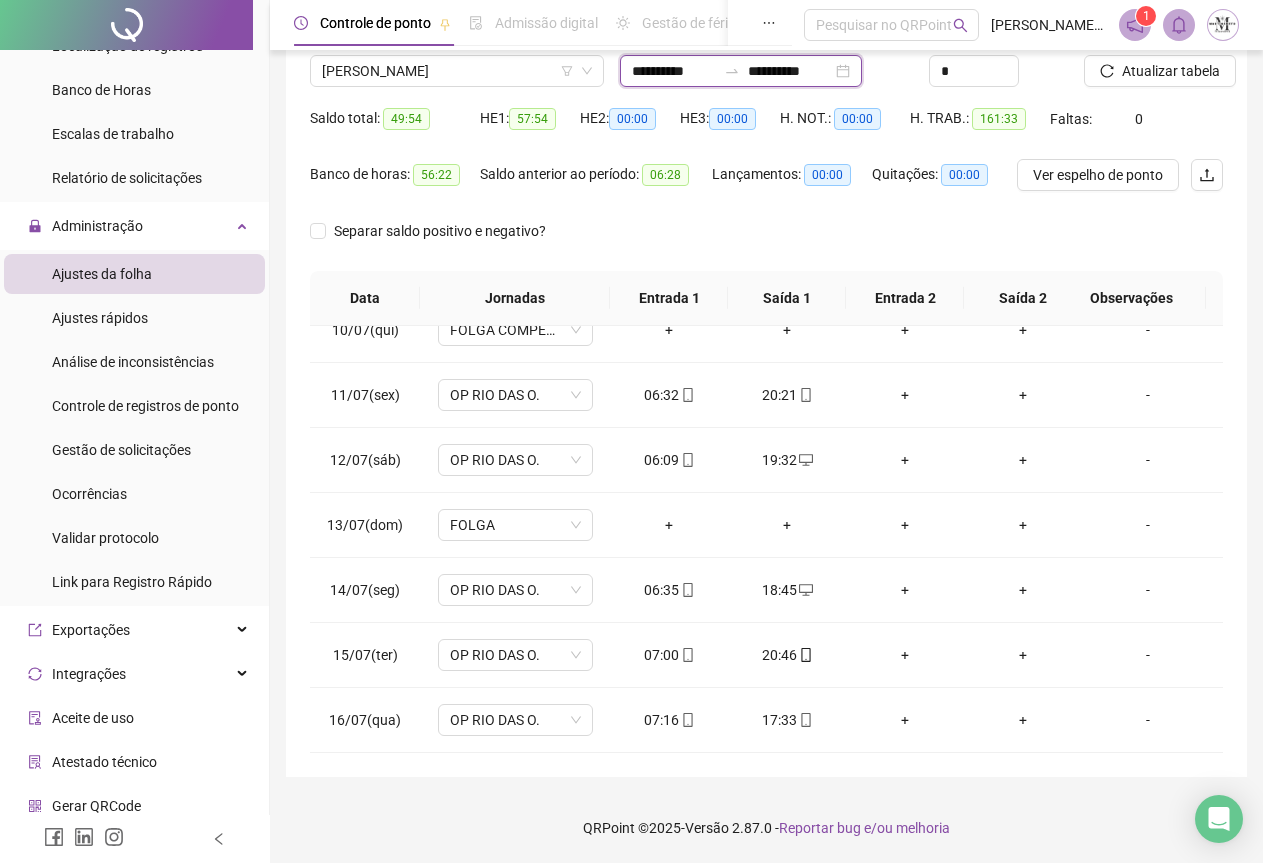 click on "**********" at bounding box center (674, 71) 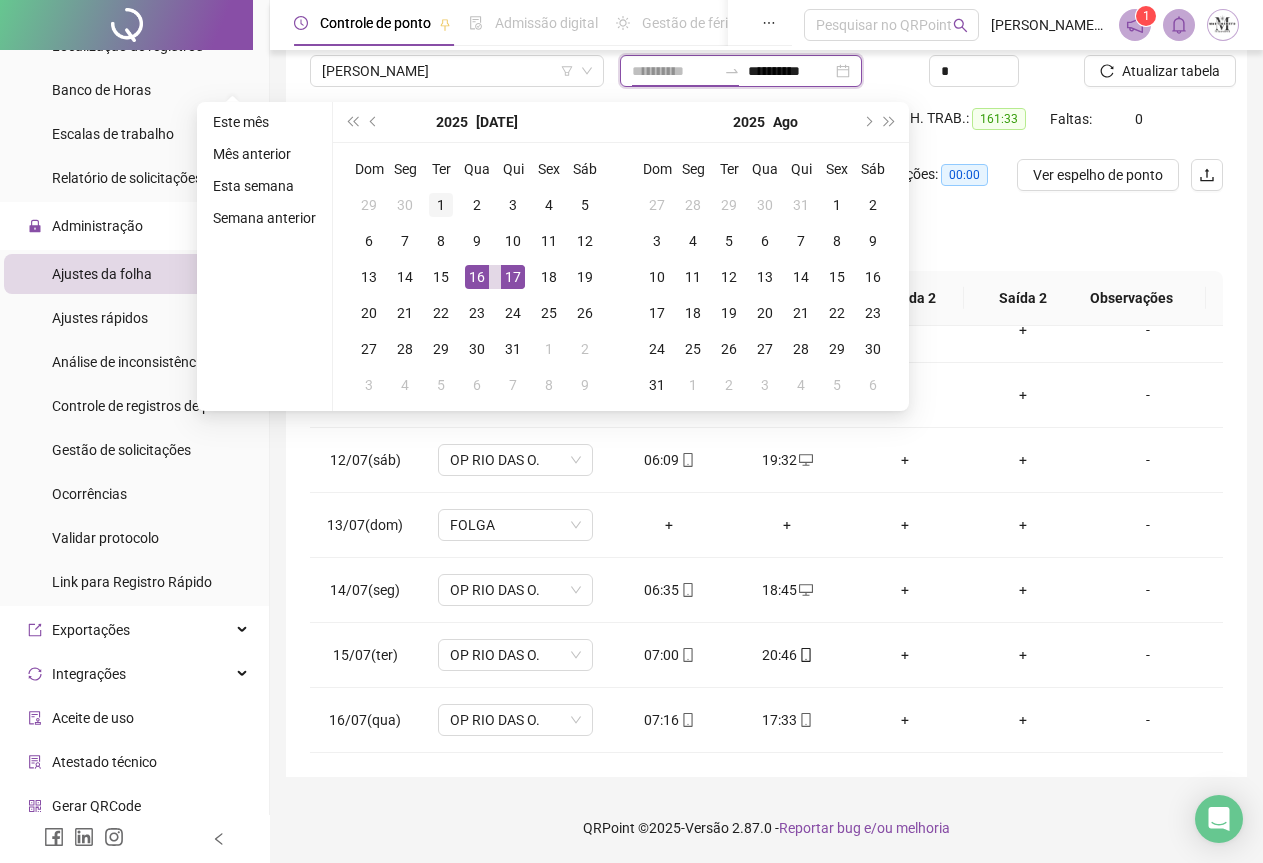 type on "**********" 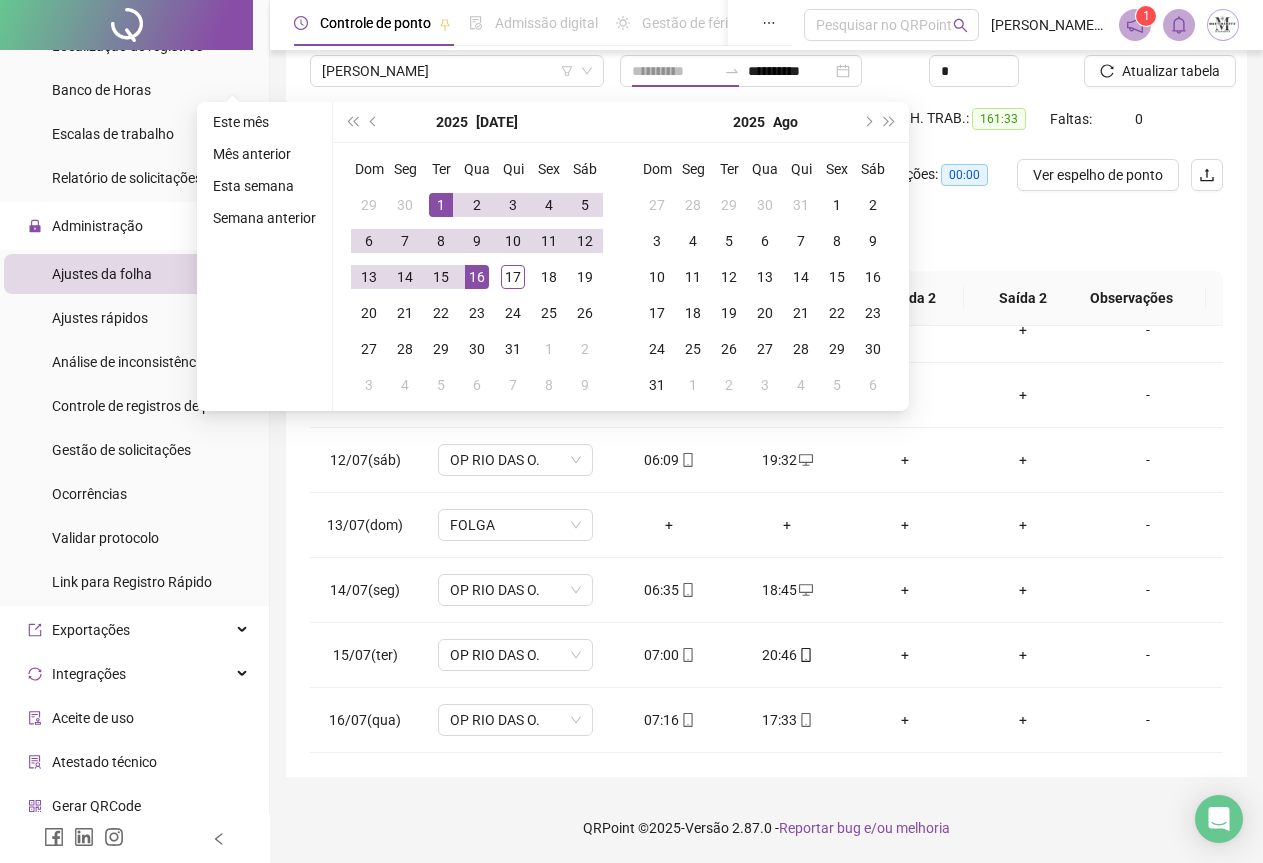 click on "1" at bounding box center [441, 205] 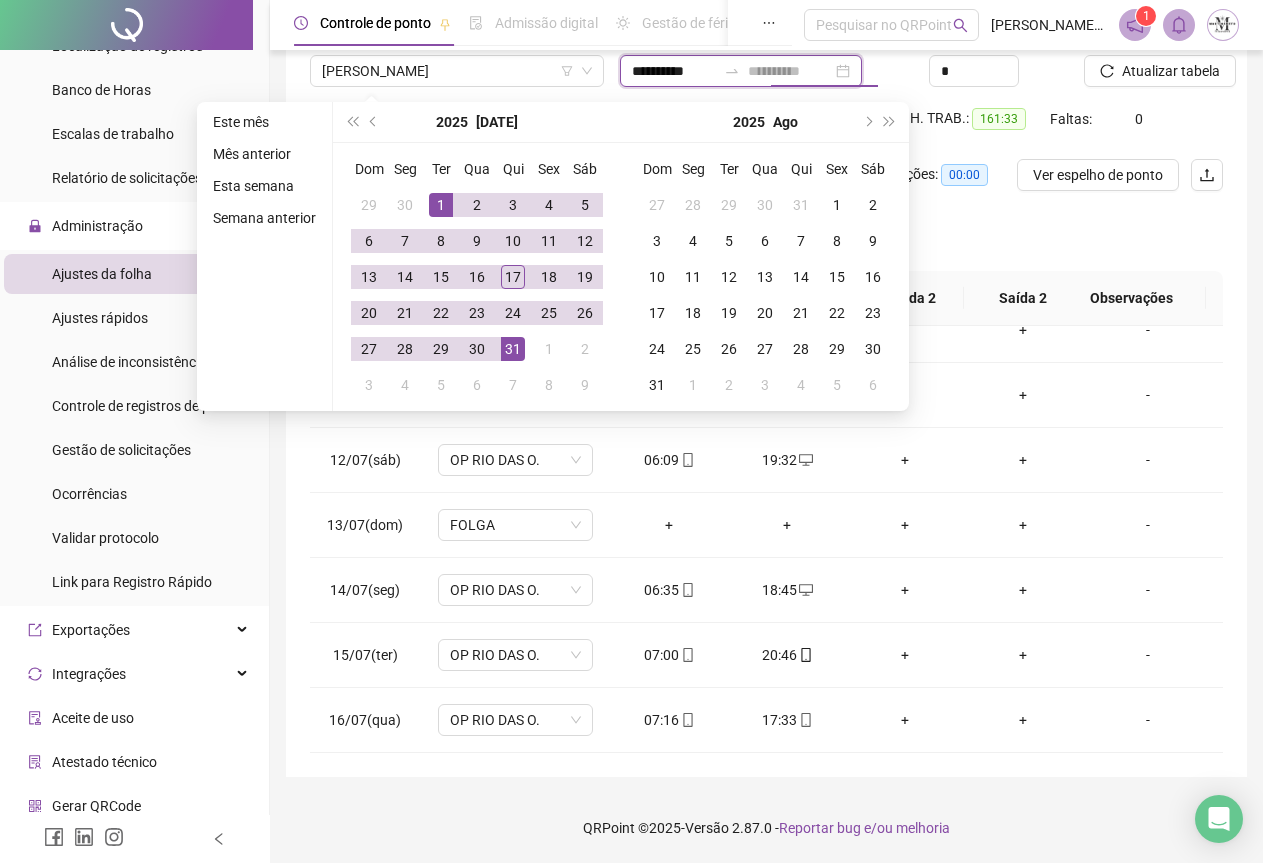 type on "**********" 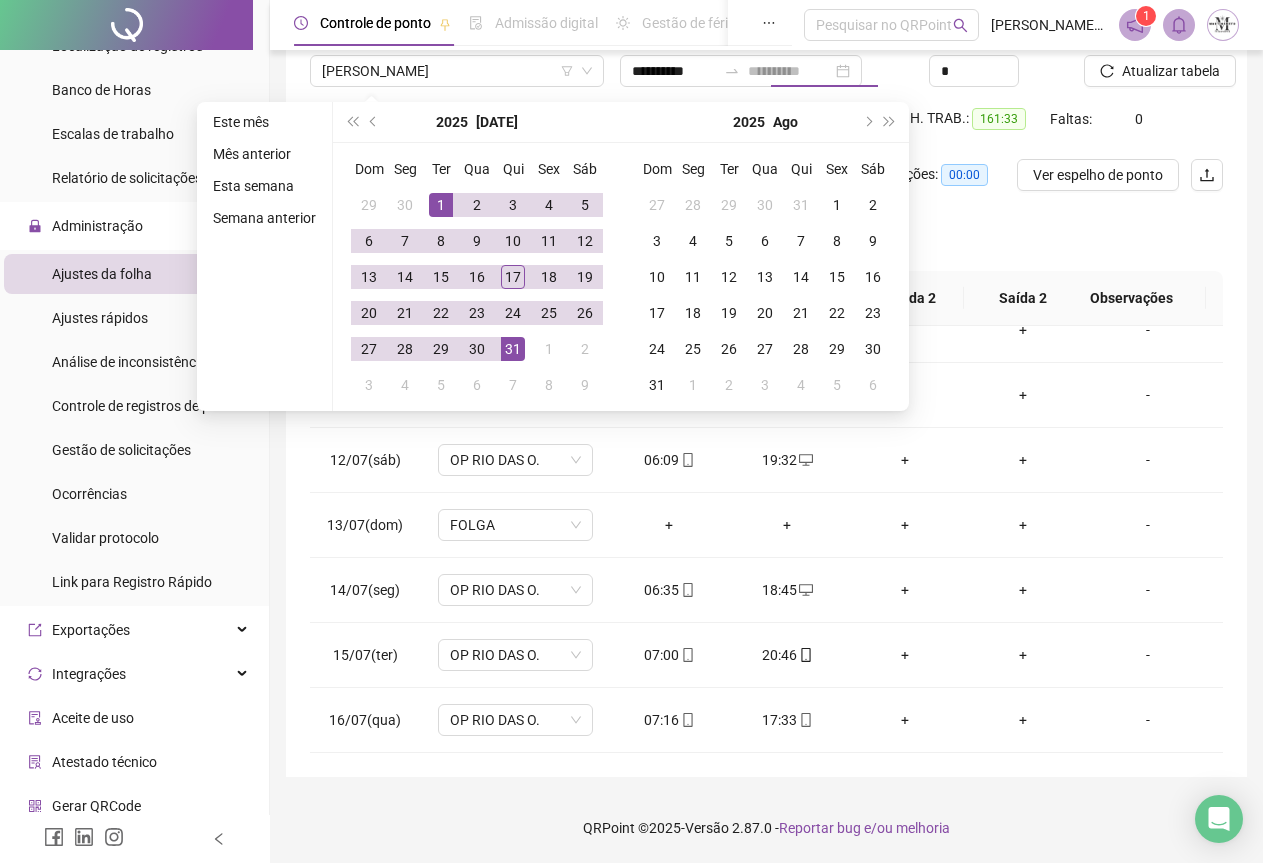 click on "31" at bounding box center [513, 349] 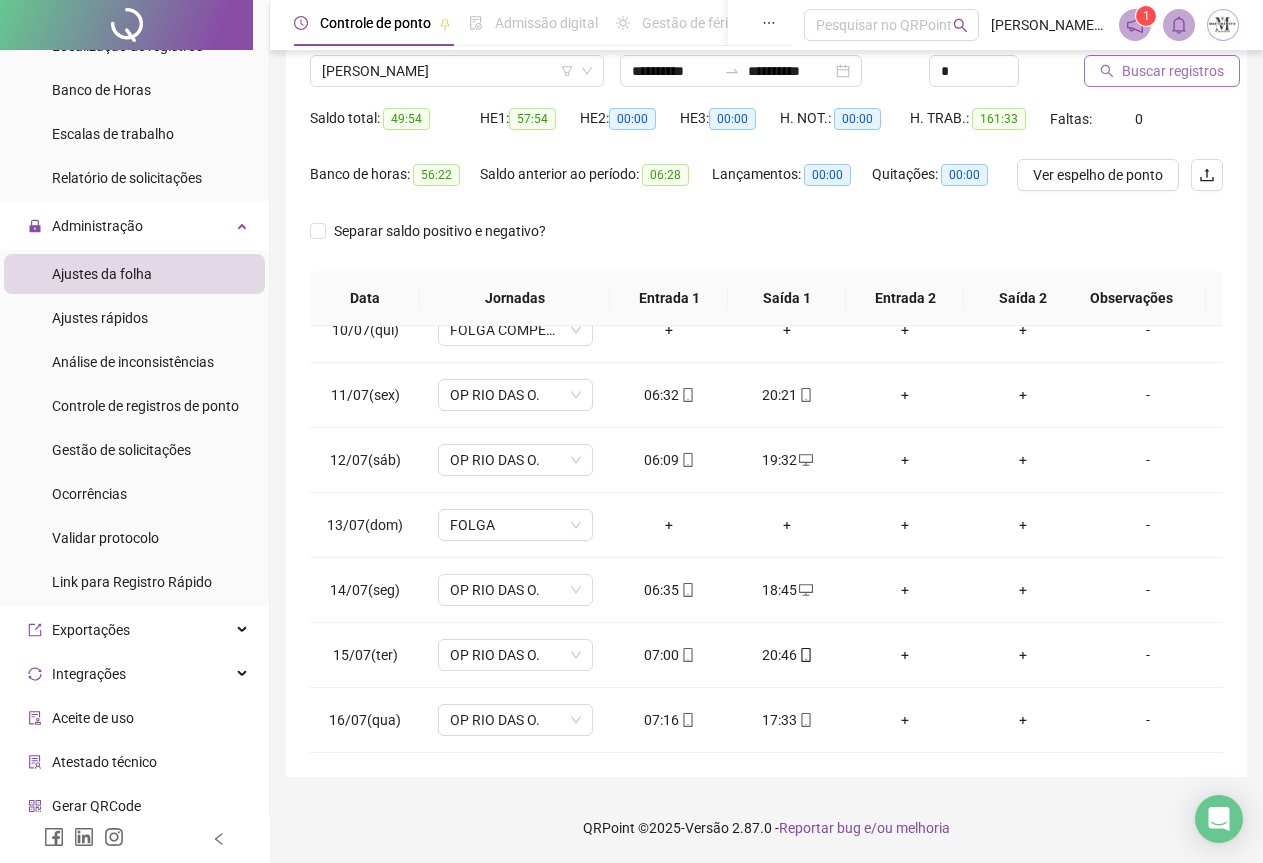 click on "Buscar registros" at bounding box center (1173, 71) 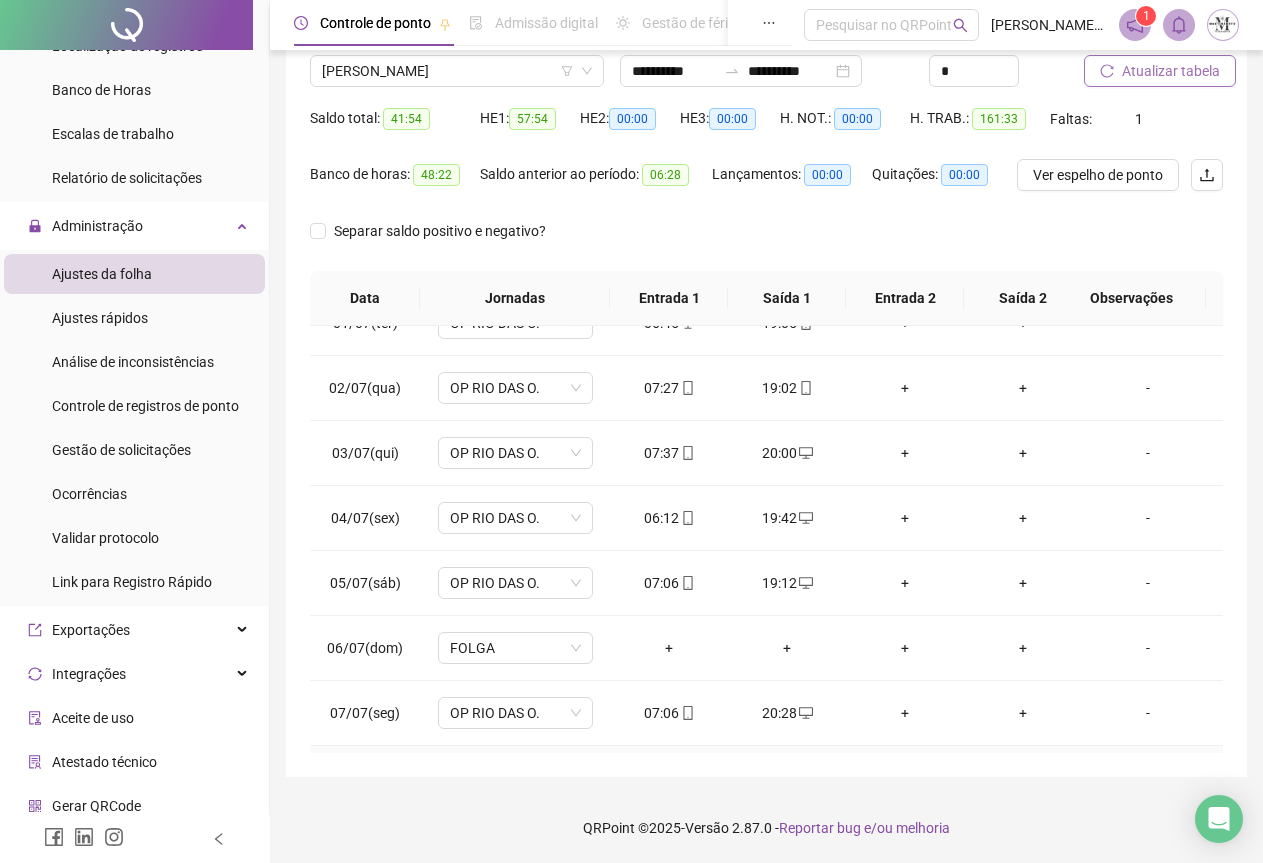 scroll, scrollTop: 0, scrollLeft: 0, axis: both 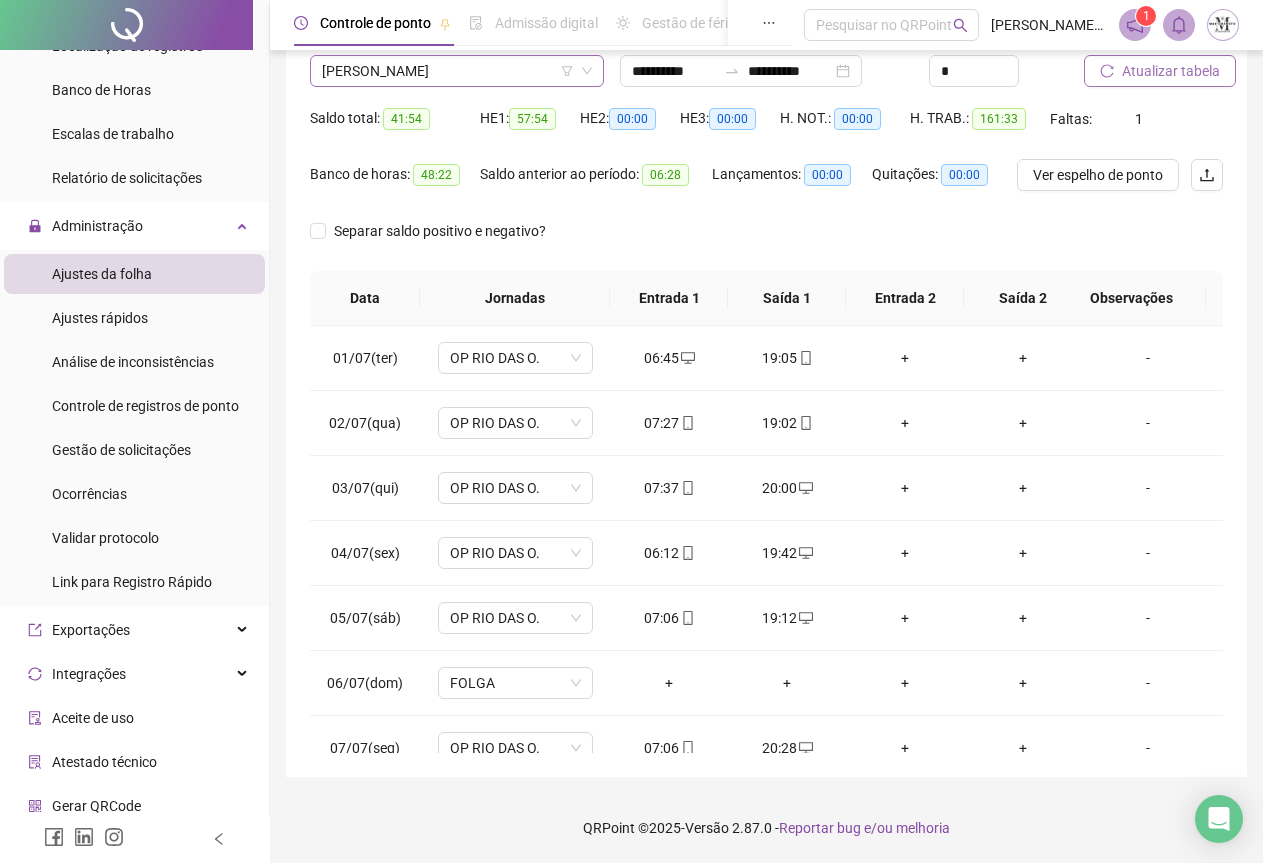 click on "[PERSON_NAME]" at bounding box center [457, 71] 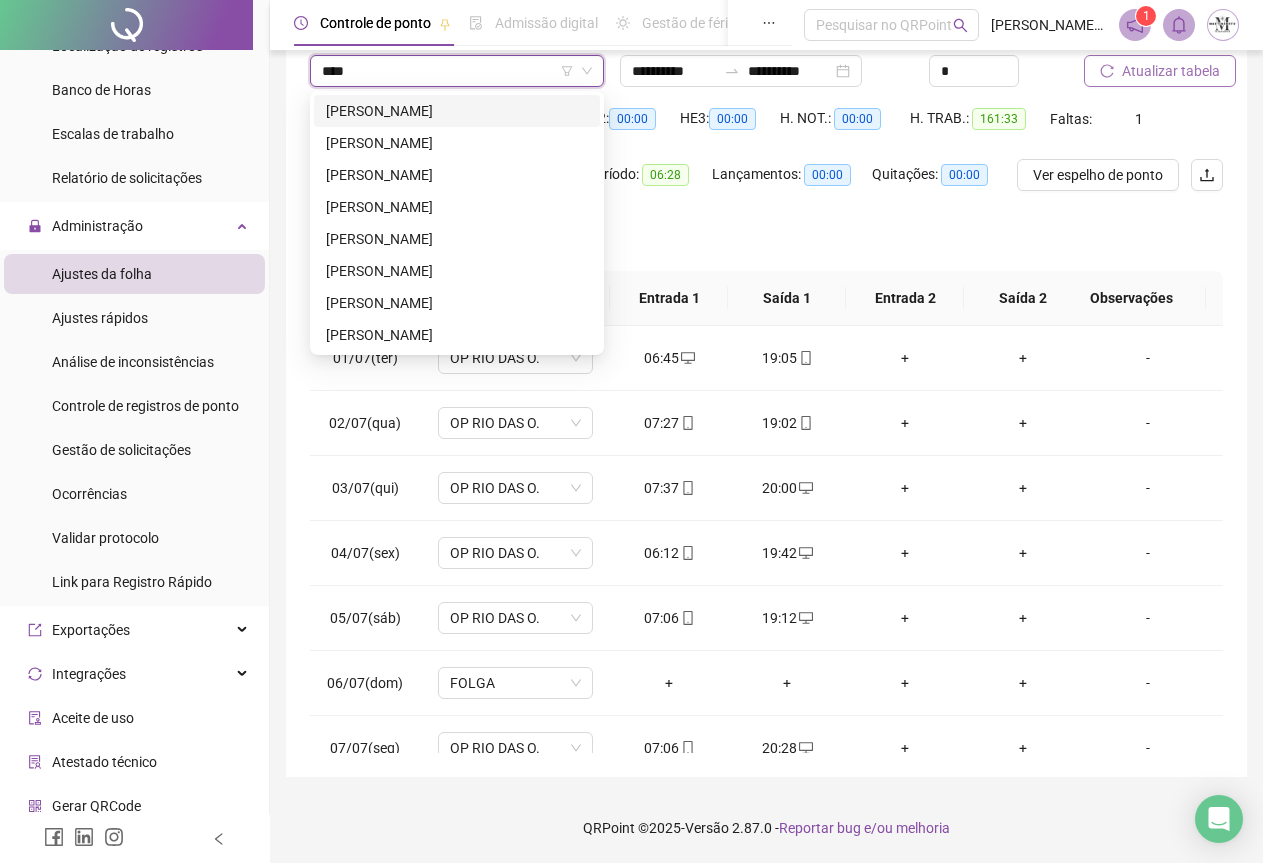 scroll, scrollTop: 0, scrollLeft: 0, axis: both 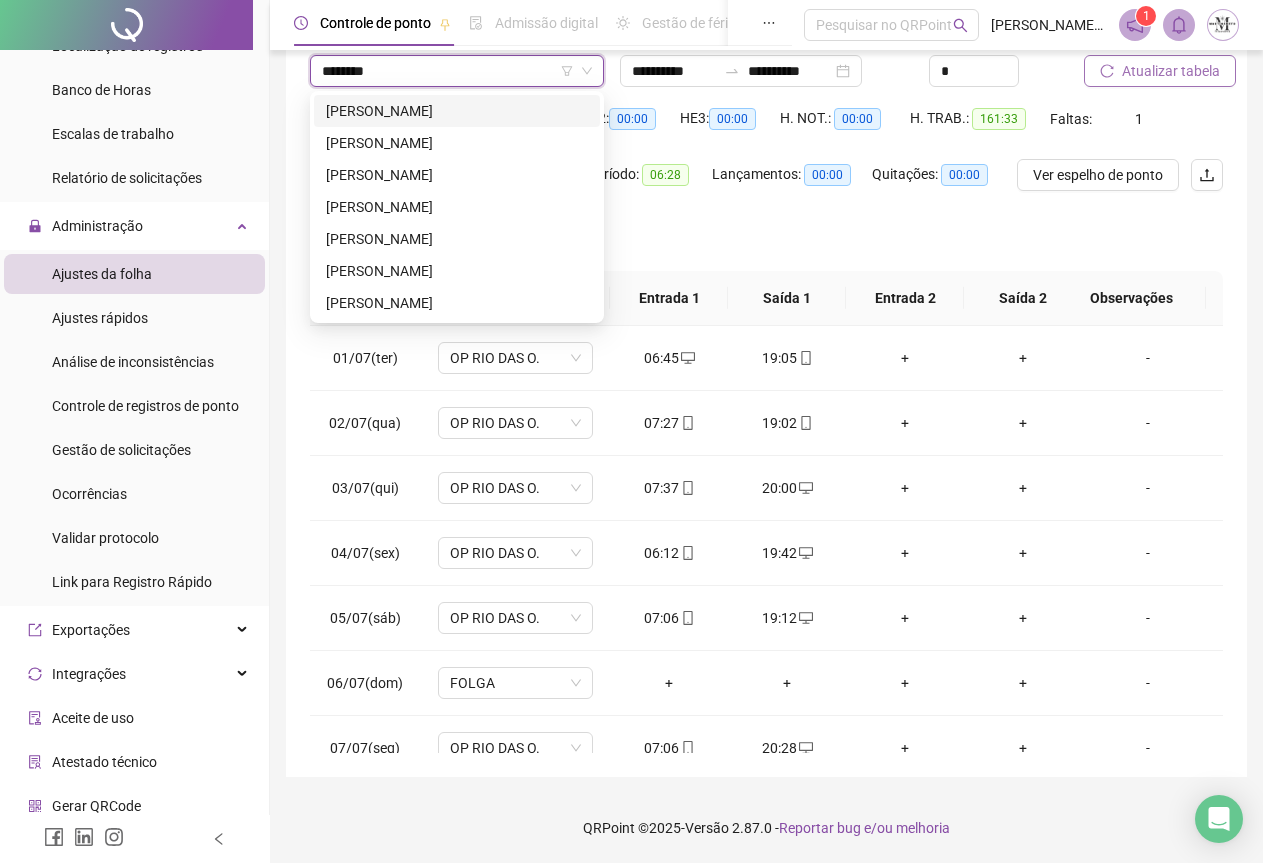 type on "*********" 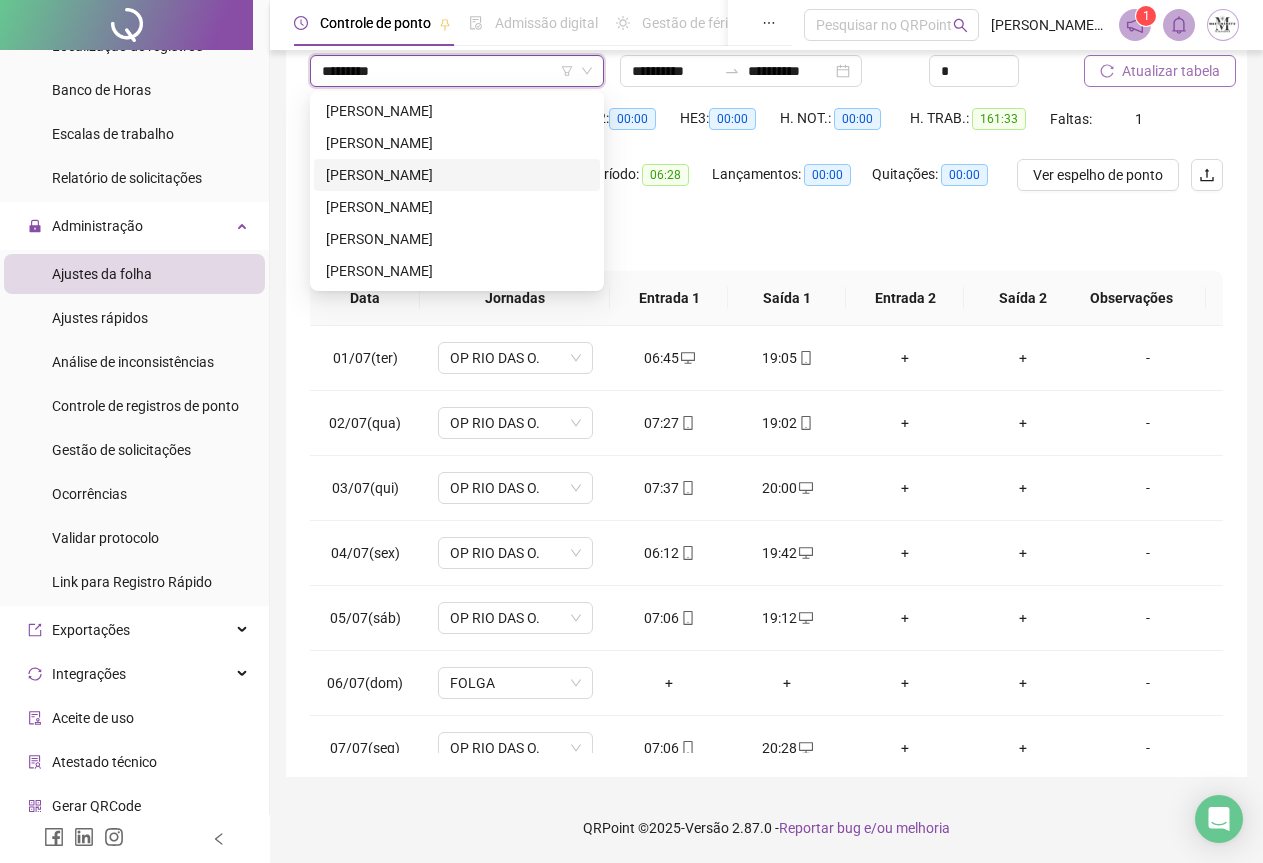 click on "[PERSON_NAME]" at bounding box center [457, 175] 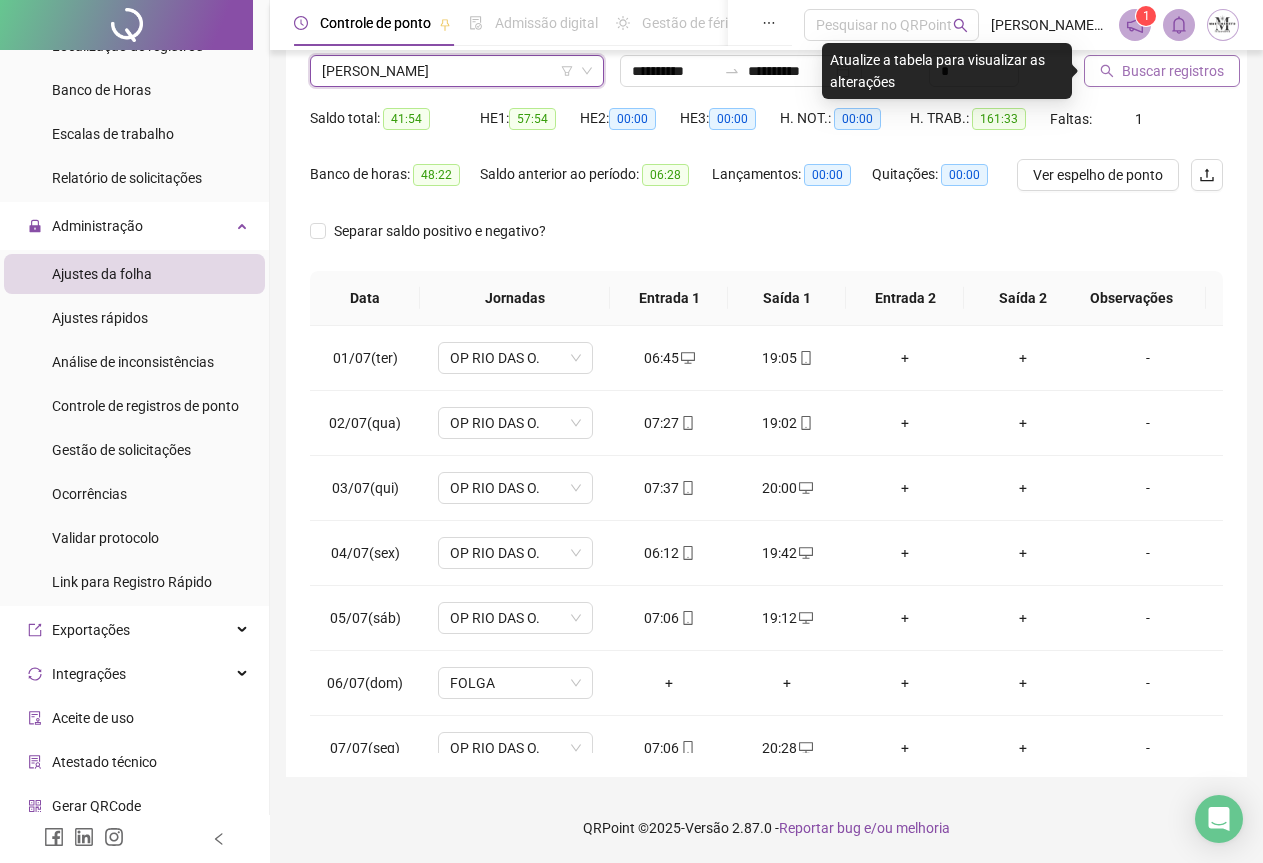 click on "Buscar registros" at bounding box center [1173, 71] 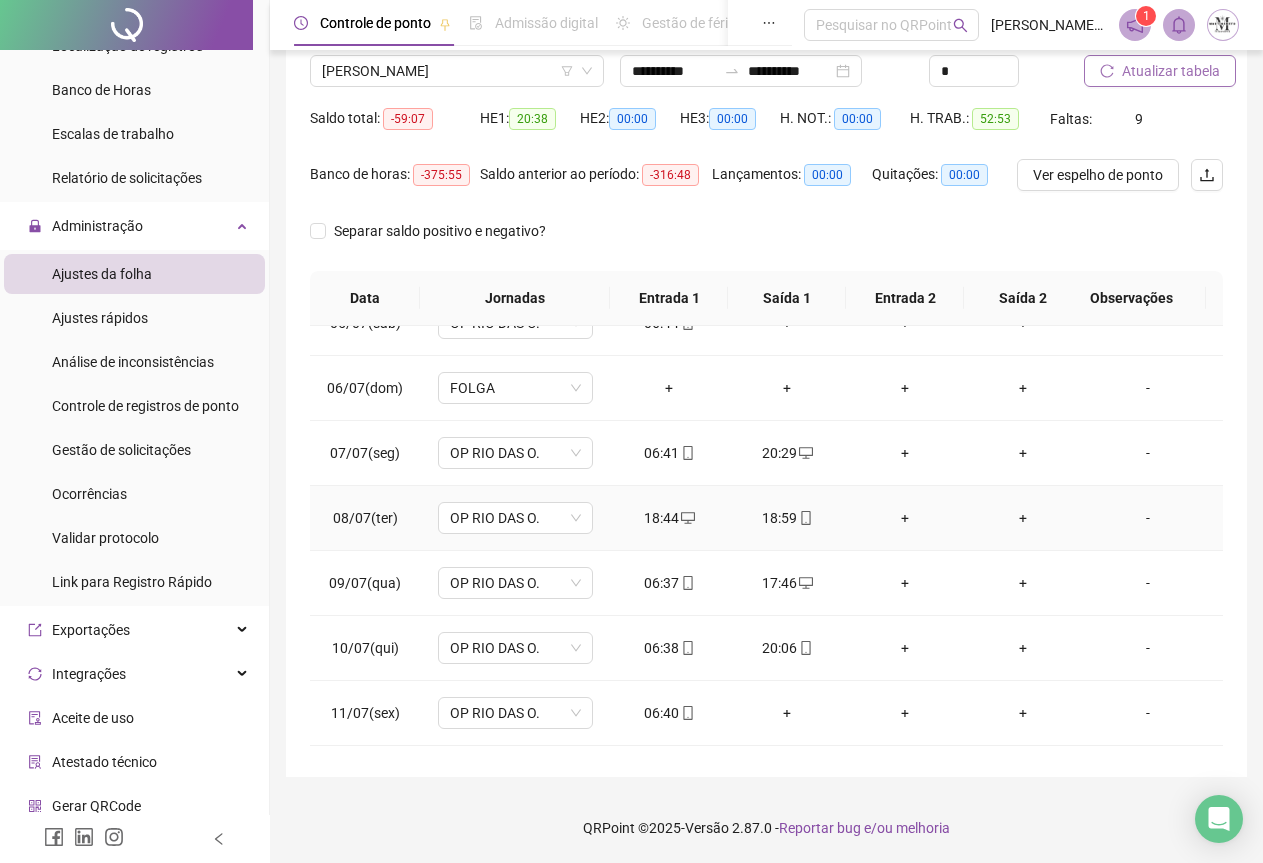 scroll, scrollTop: 395, scrollLeft: 0, axis: vertical 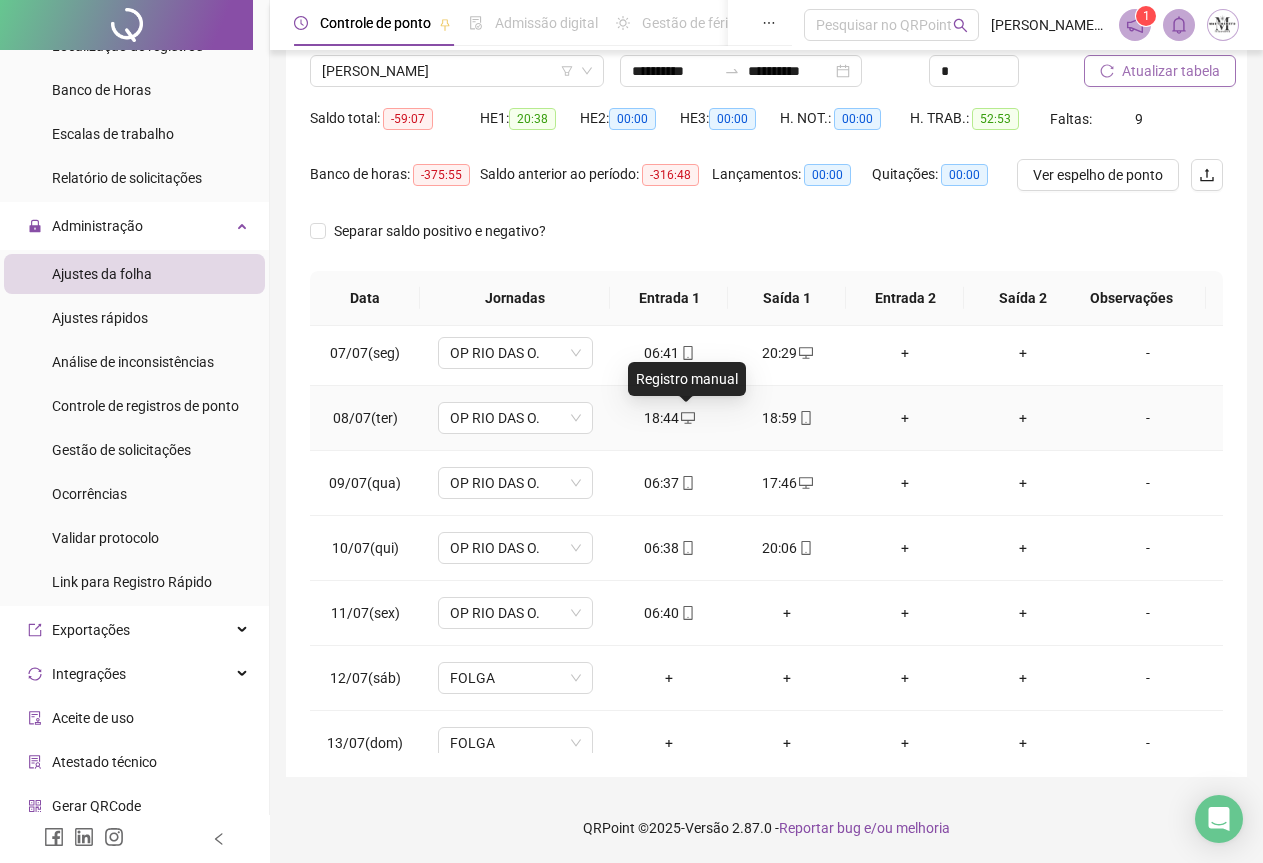 click 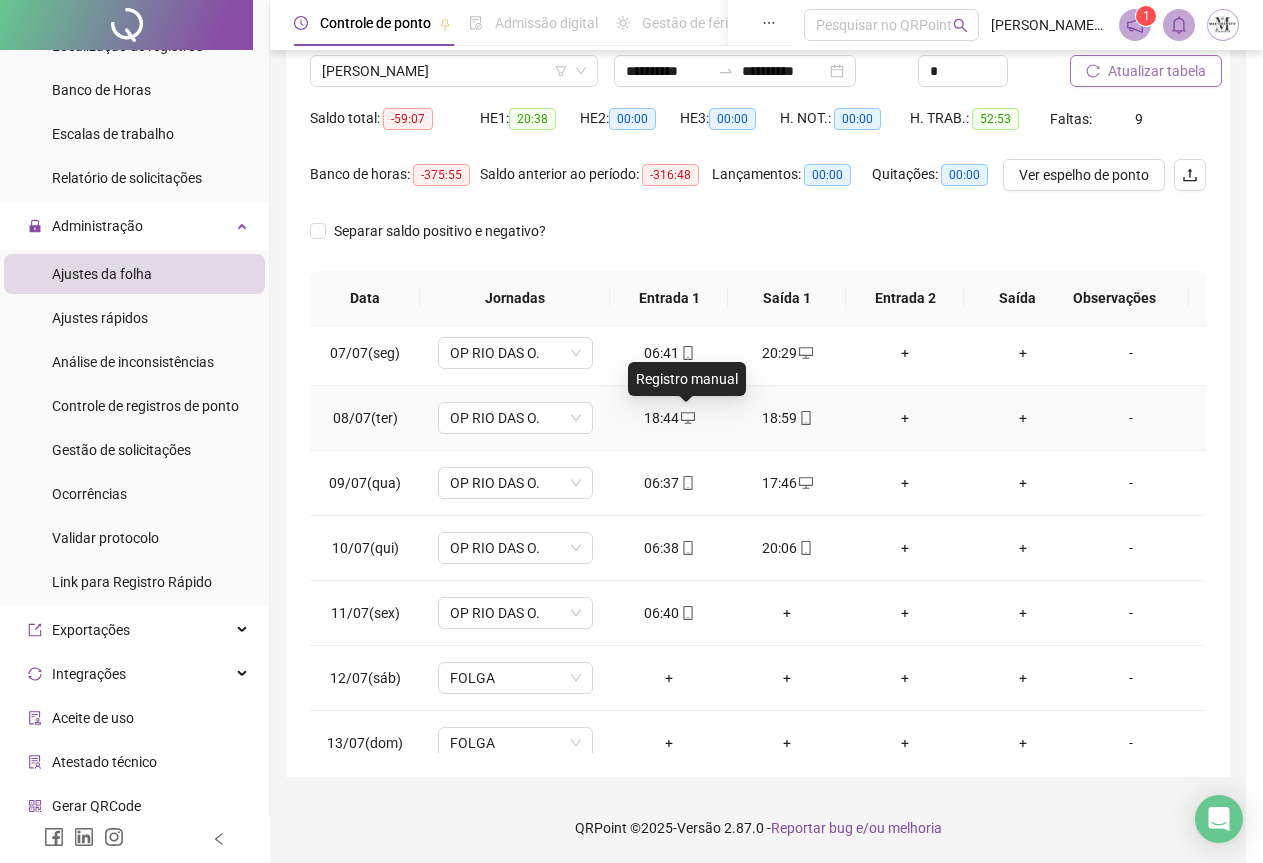 type on "**********" 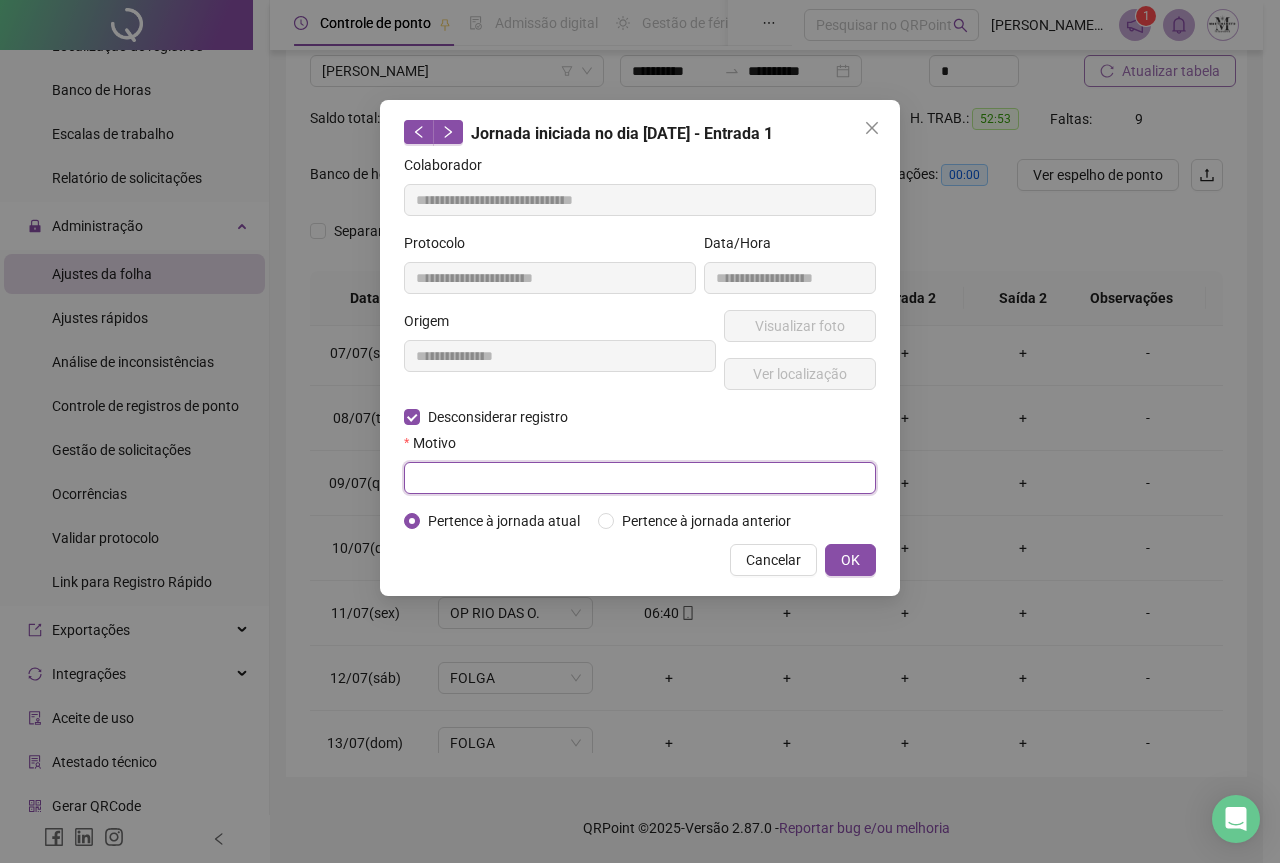 click at bounding box center (640, 478) 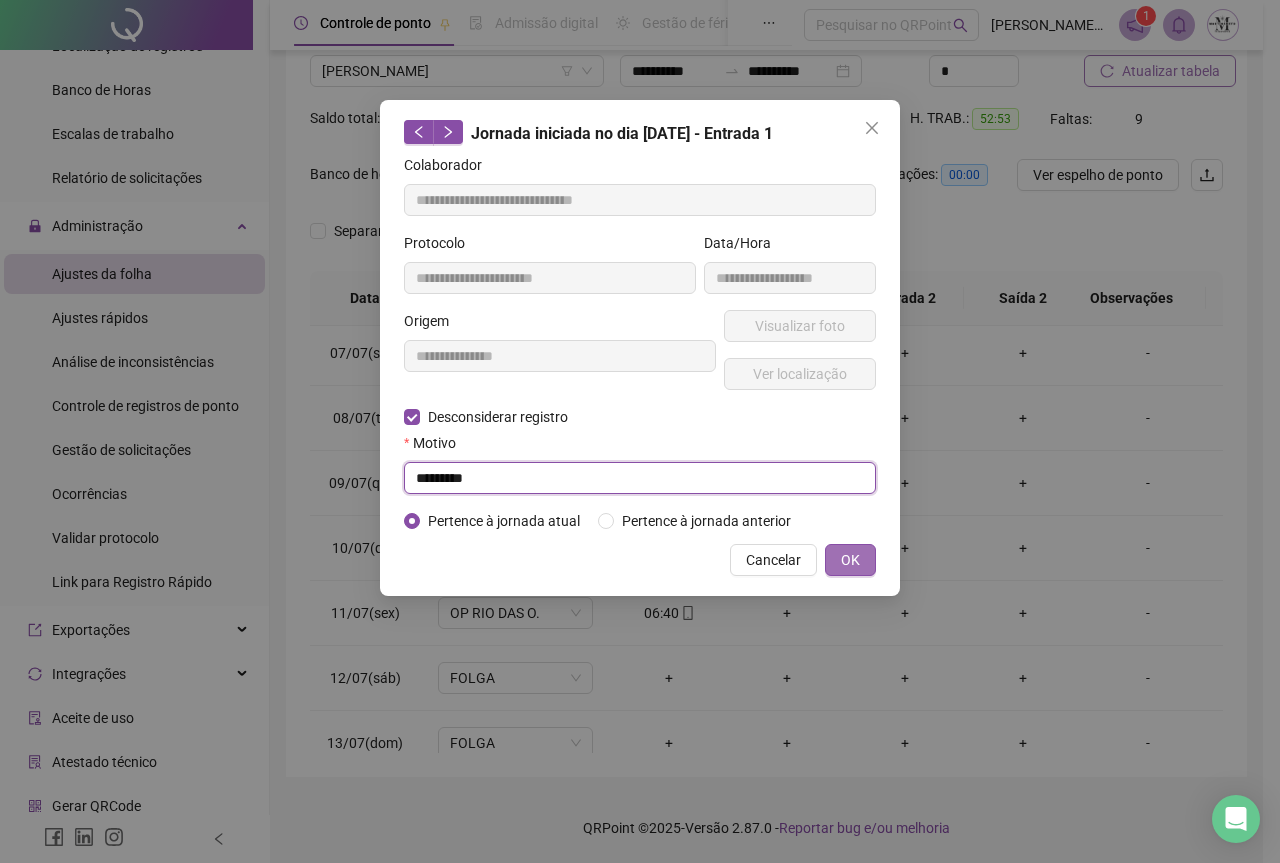 type on "*********" 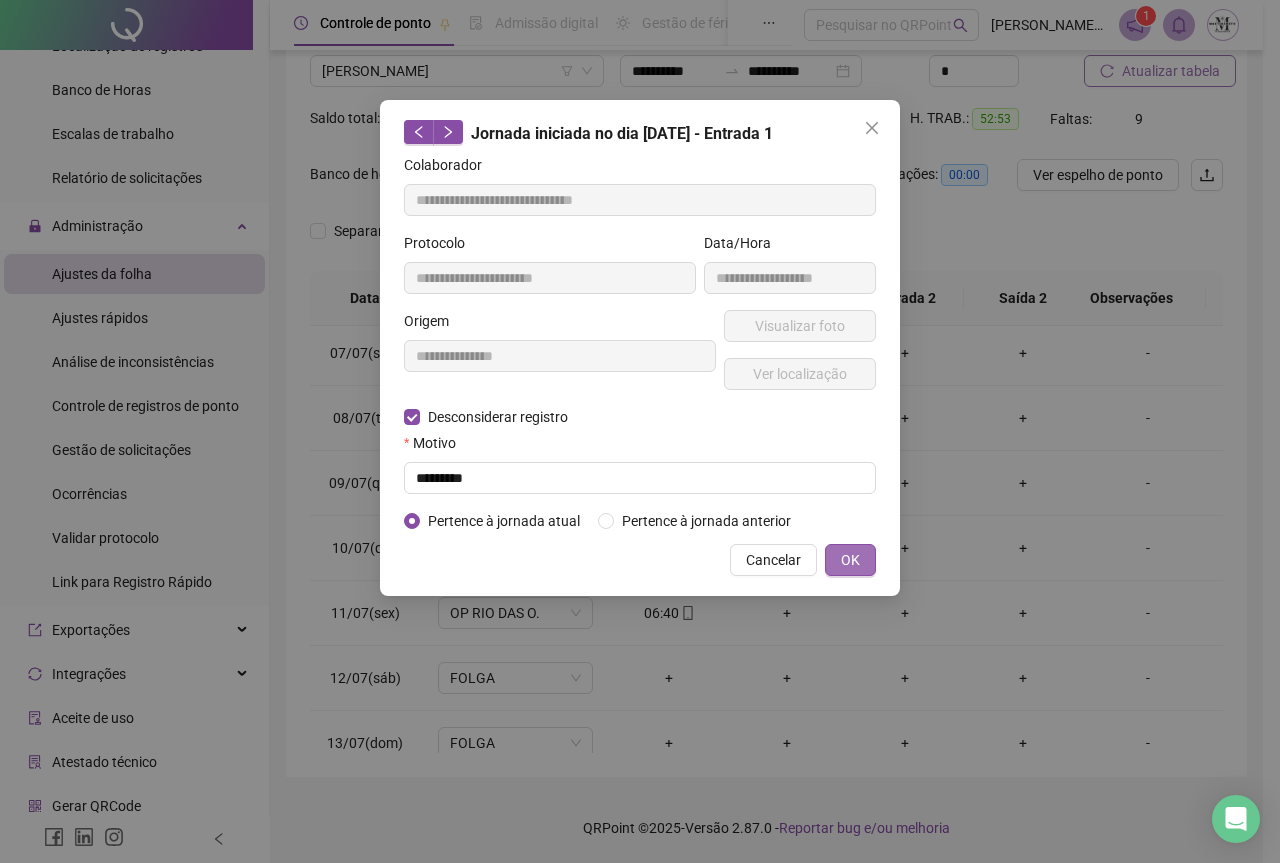 click on "OK" at bounding box center (850, 560) 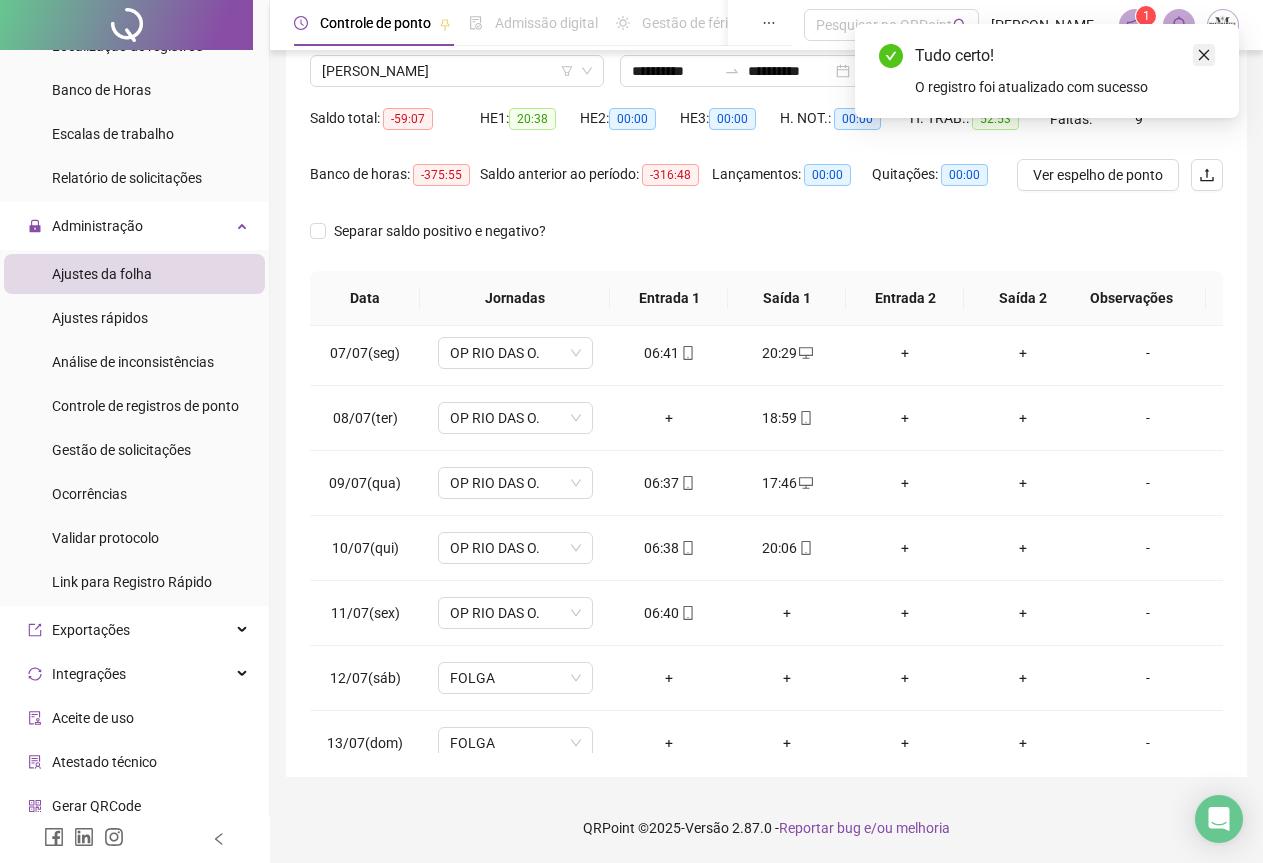 click 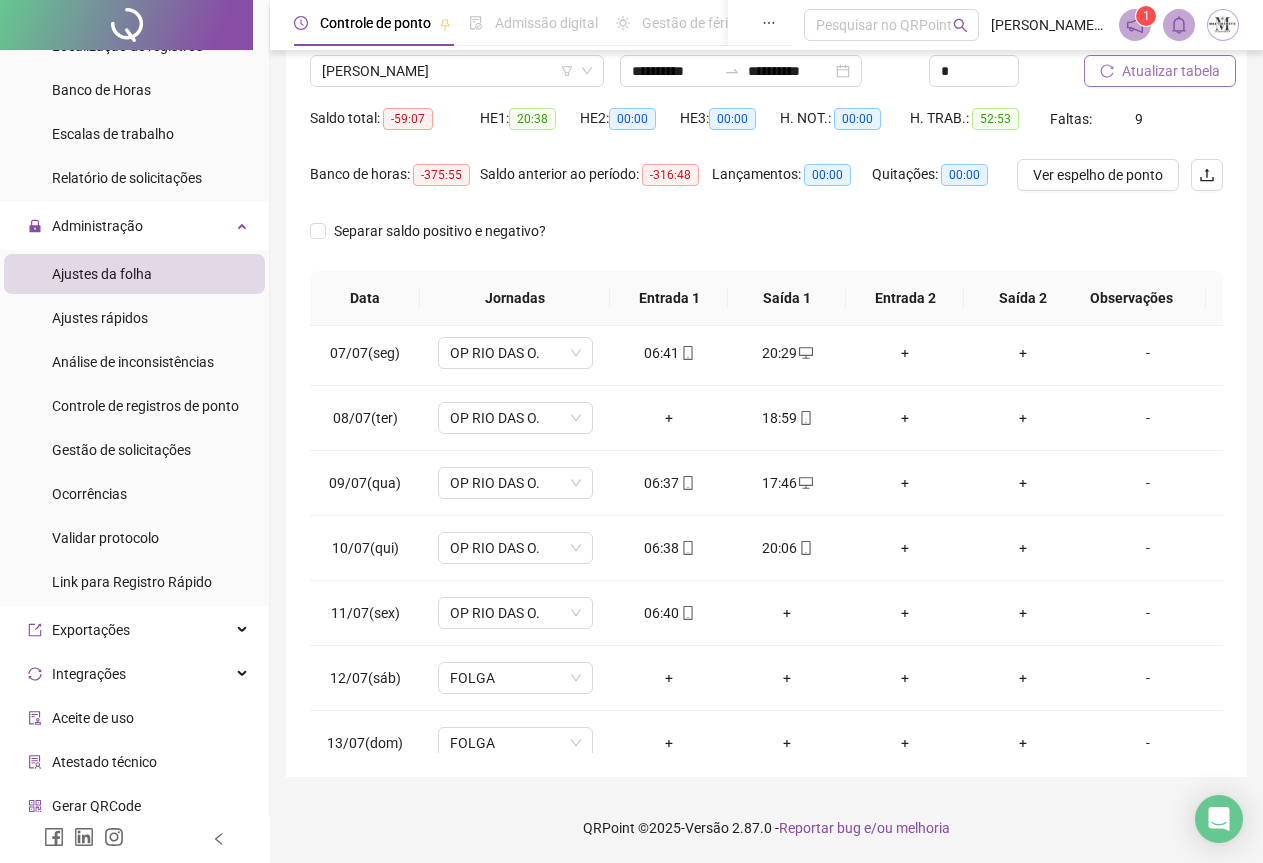 click on "Atualizar tabela" at bounding box center (1160, 71) 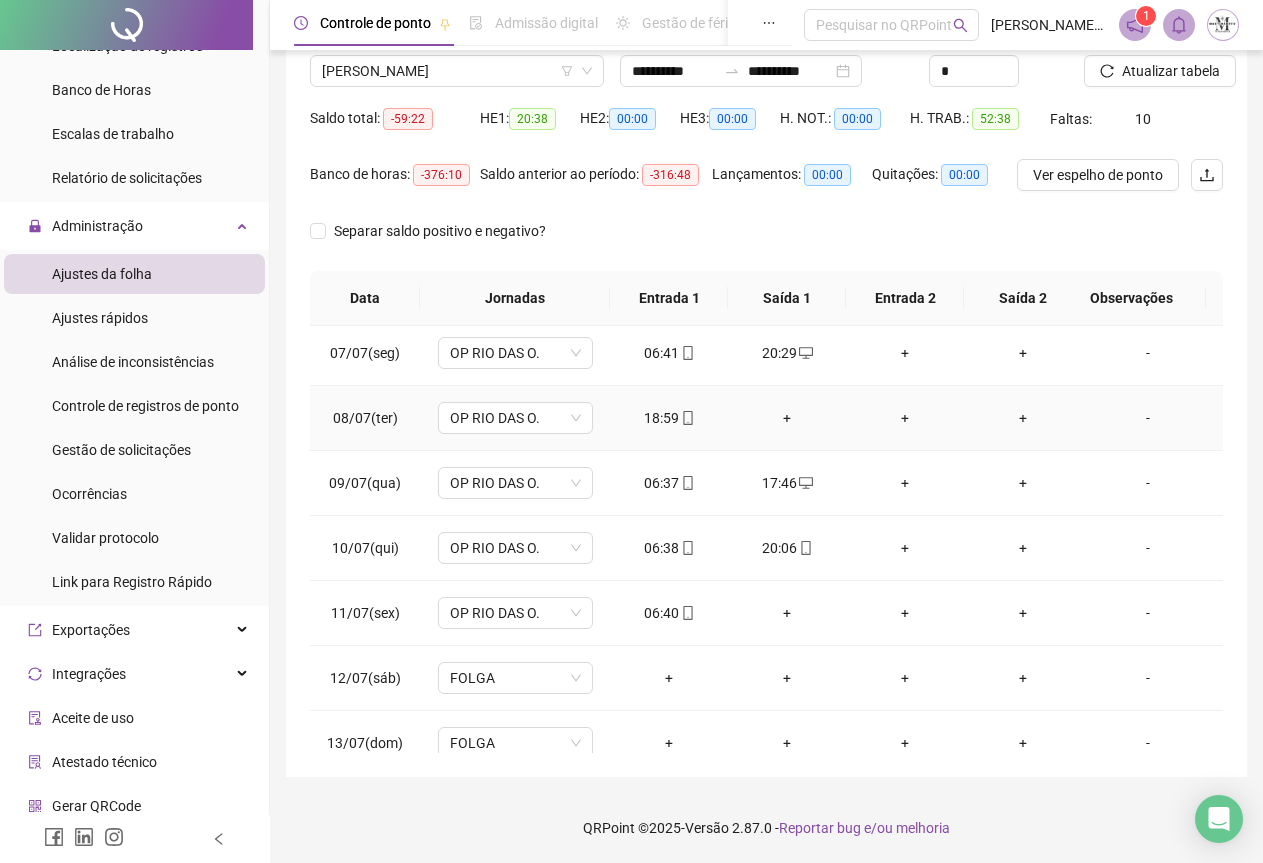 click on "+" at bounding box center (787, 418) 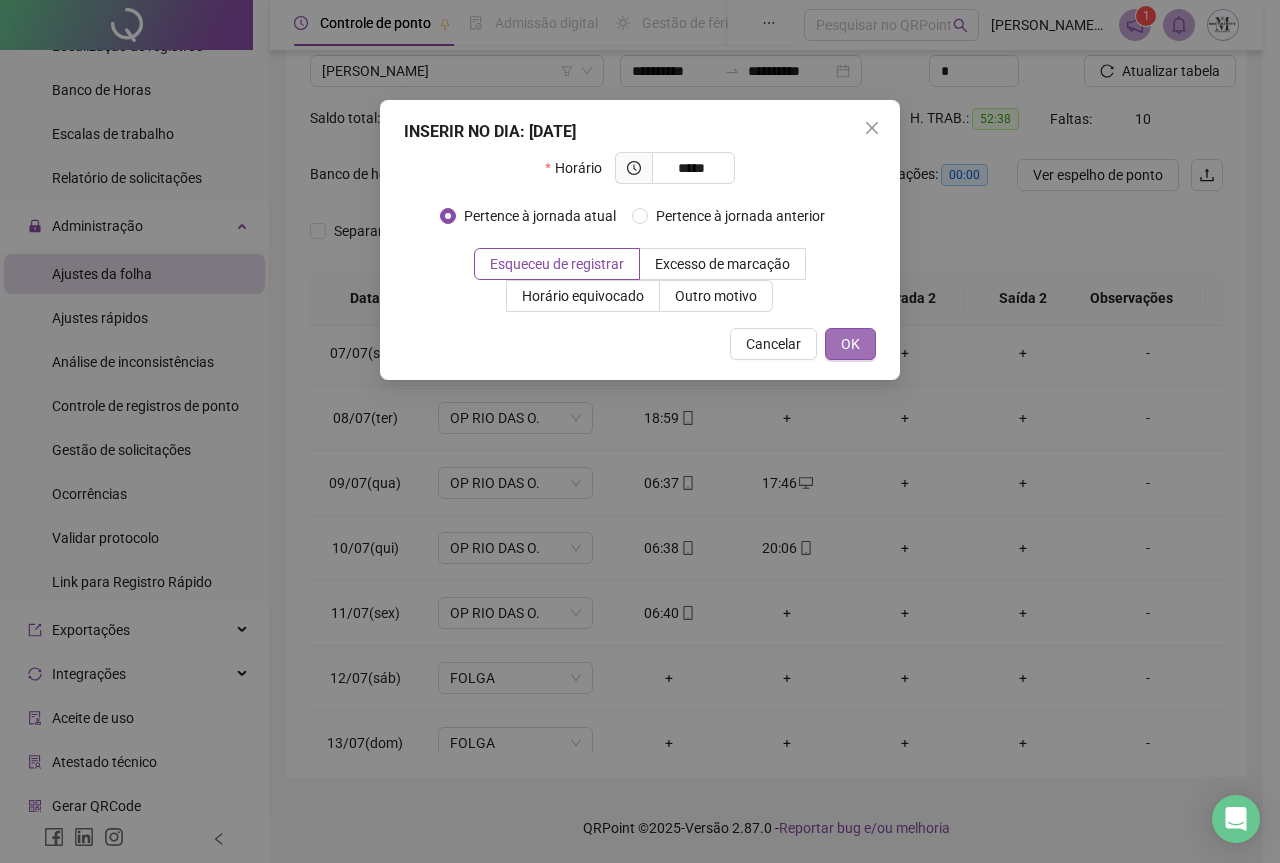 type on "*****" 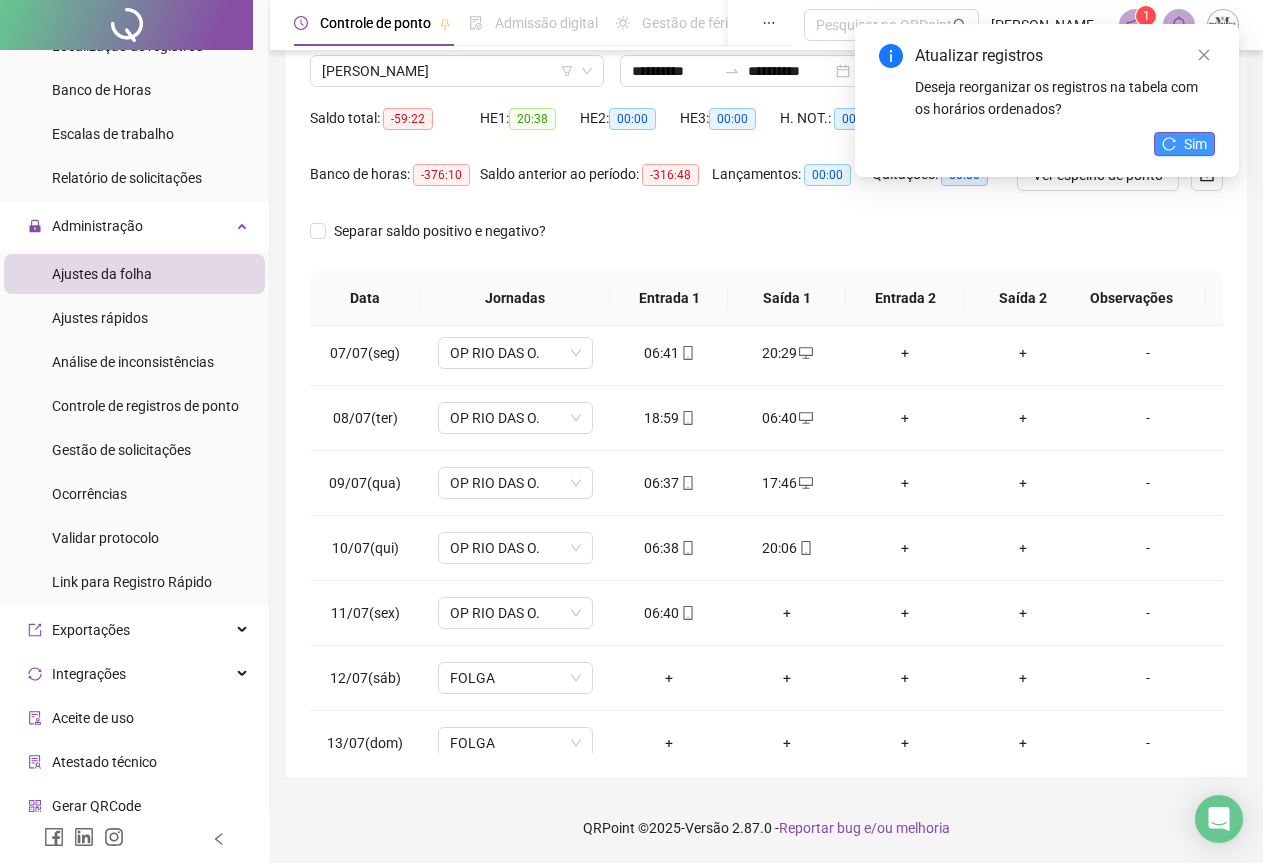 click on "Sim" at bounding box center [1195, 144] 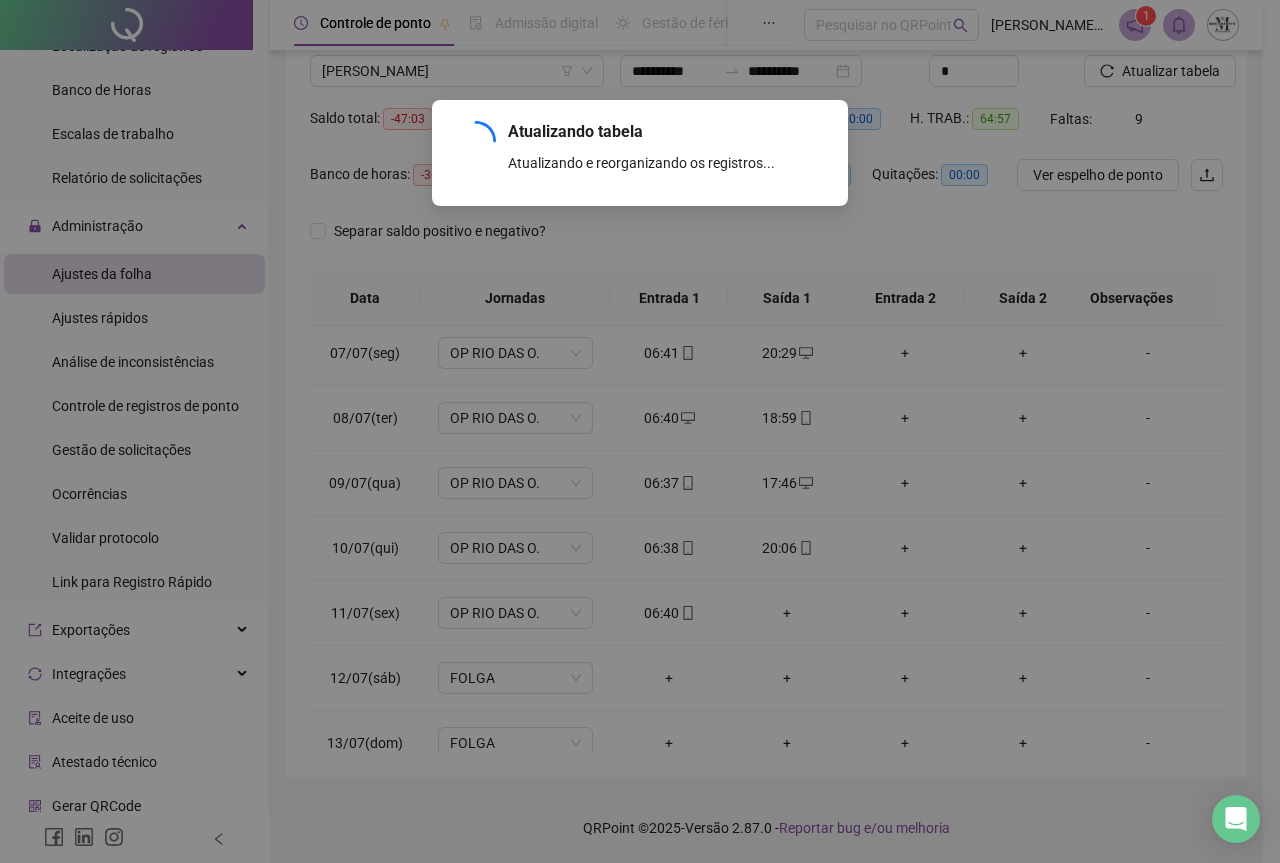 click on "Atualizando tabela Atualizando e reorganizando os registros... OK" at bounding box center (640, 431) 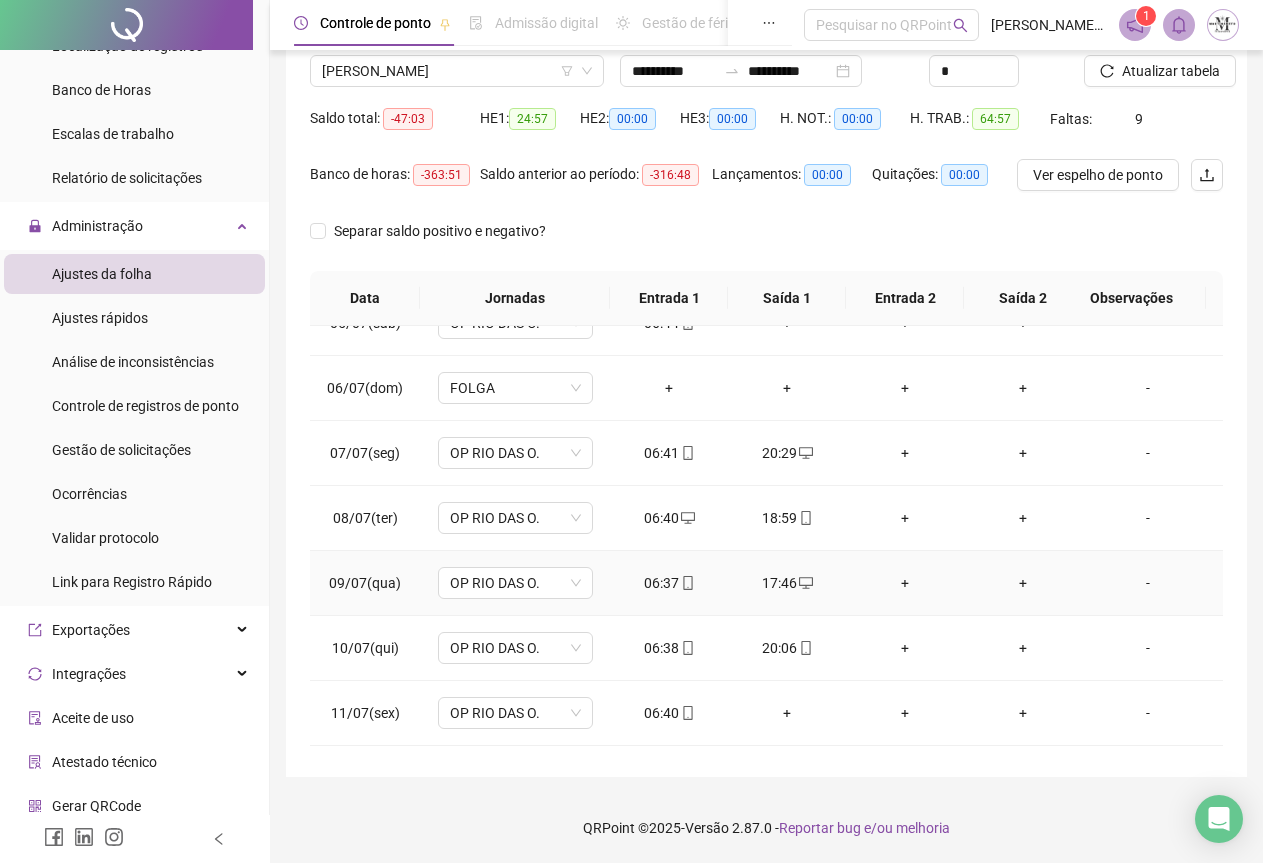 scroll, scrollTop: 0, scrollLeft: 0, axis: both 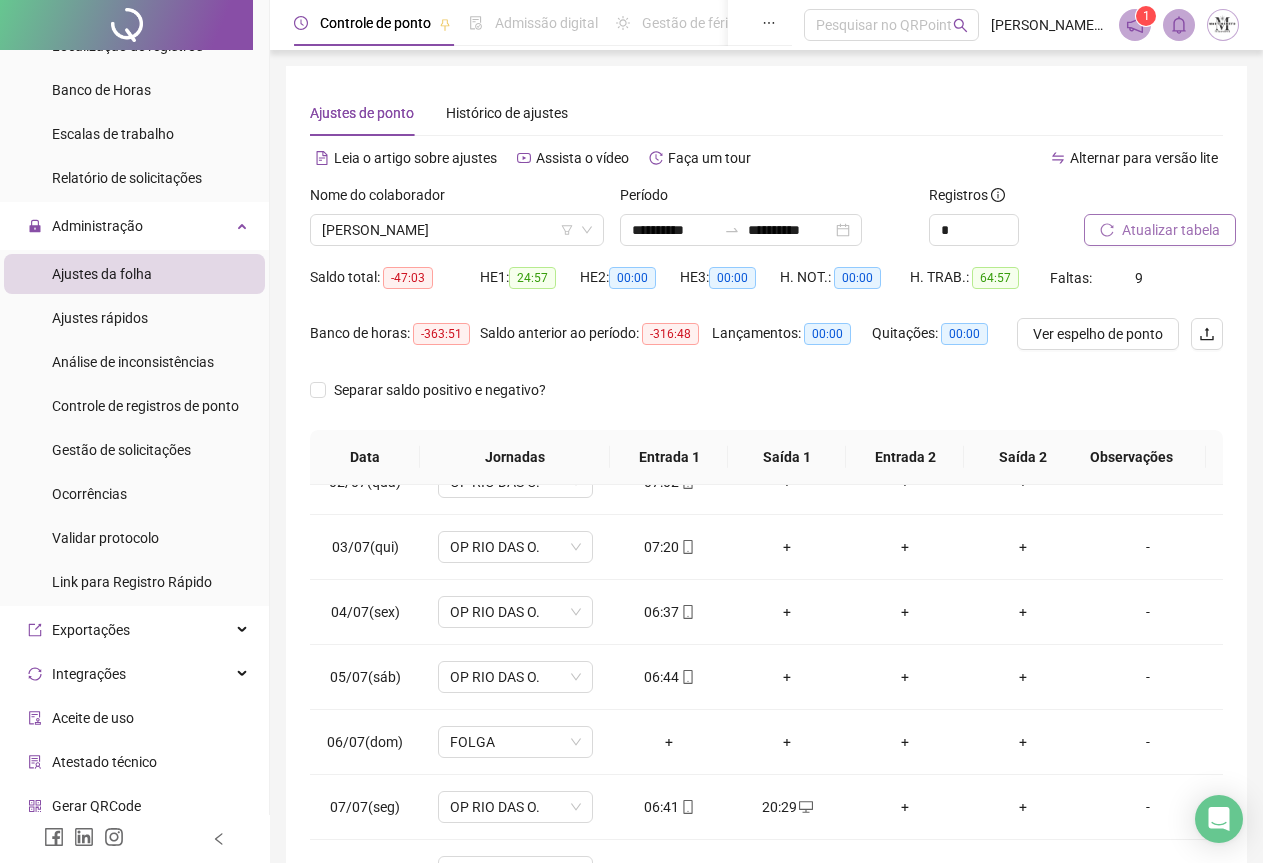 click on "Atualizar tabela" at bounding box center [1171, 230] 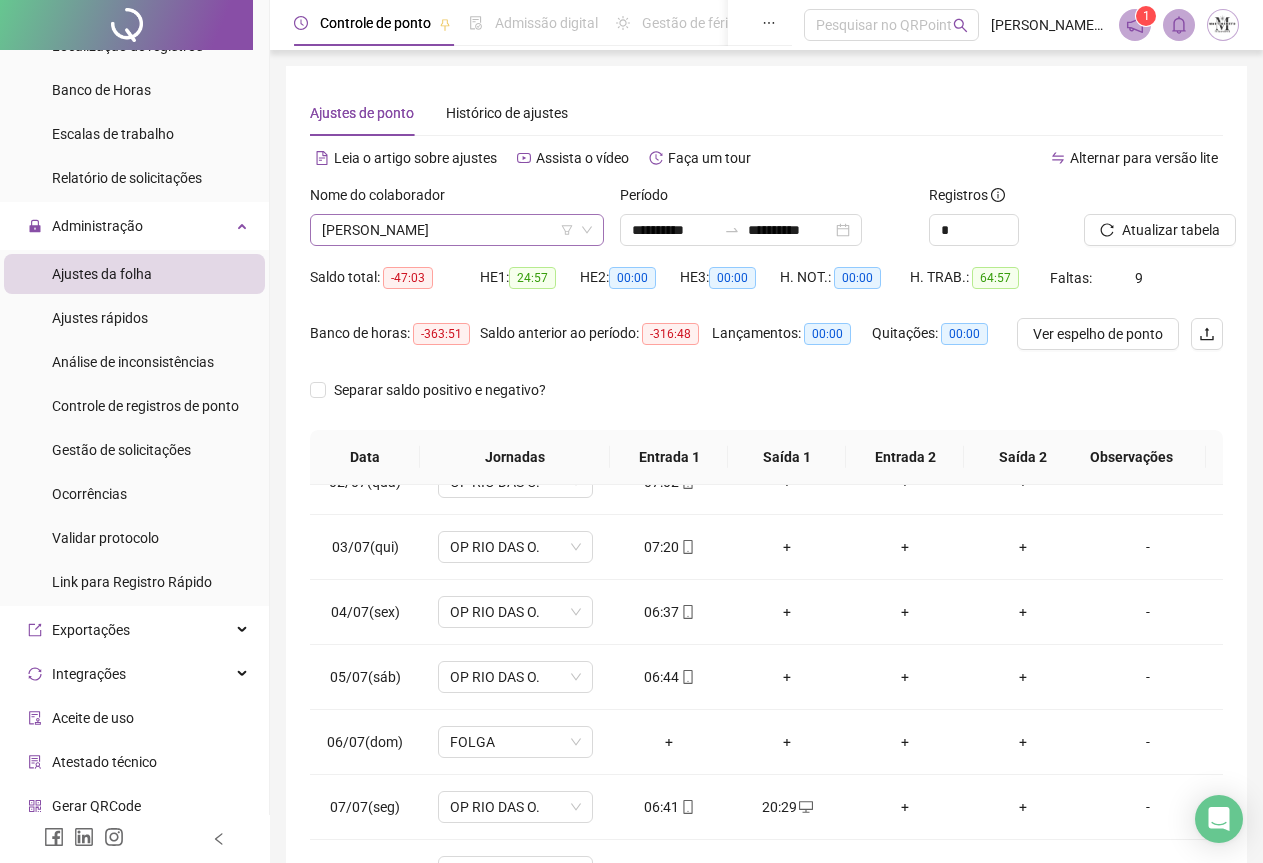 click on "[PERSON_NAME]" at bounding box center [457, 230] 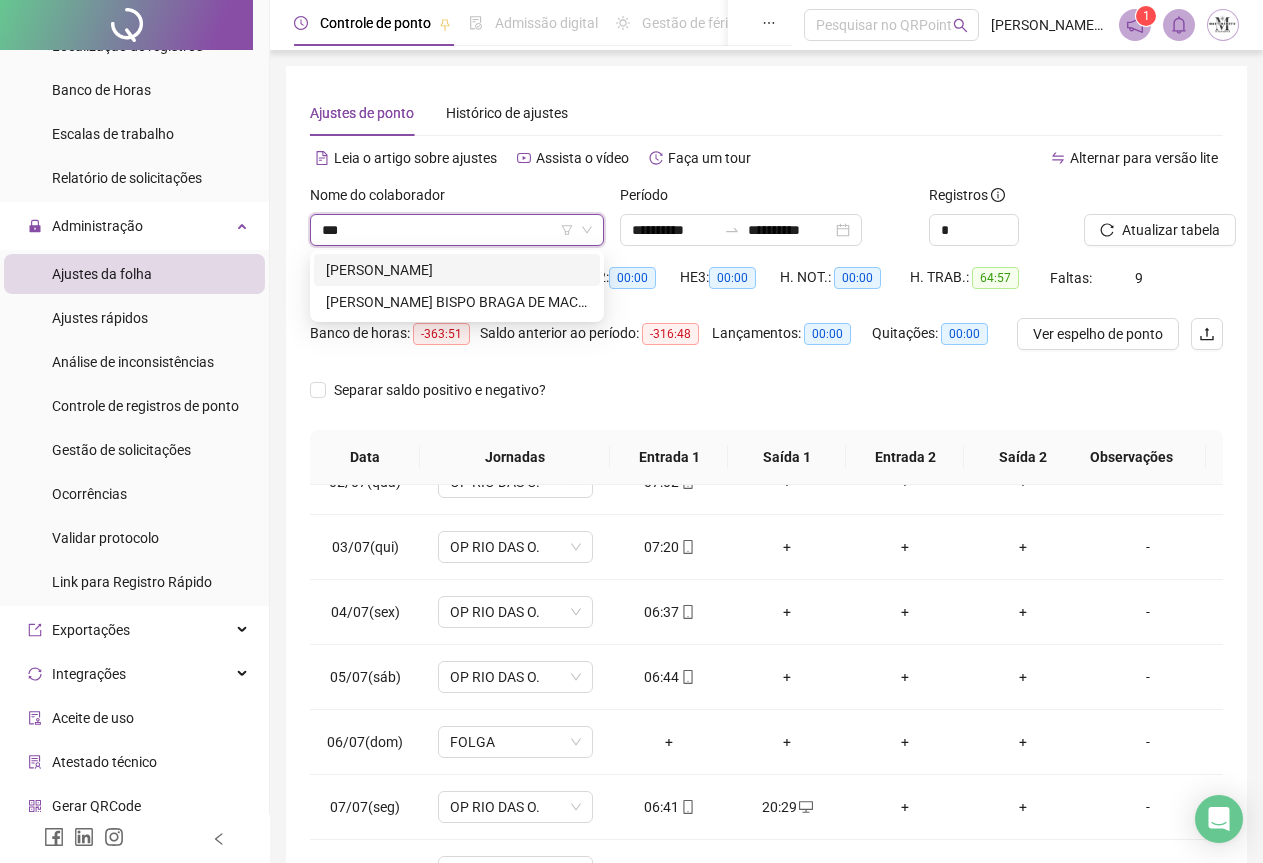 scroll, scrollTop: 0, scrollLeft: 0, axis: both 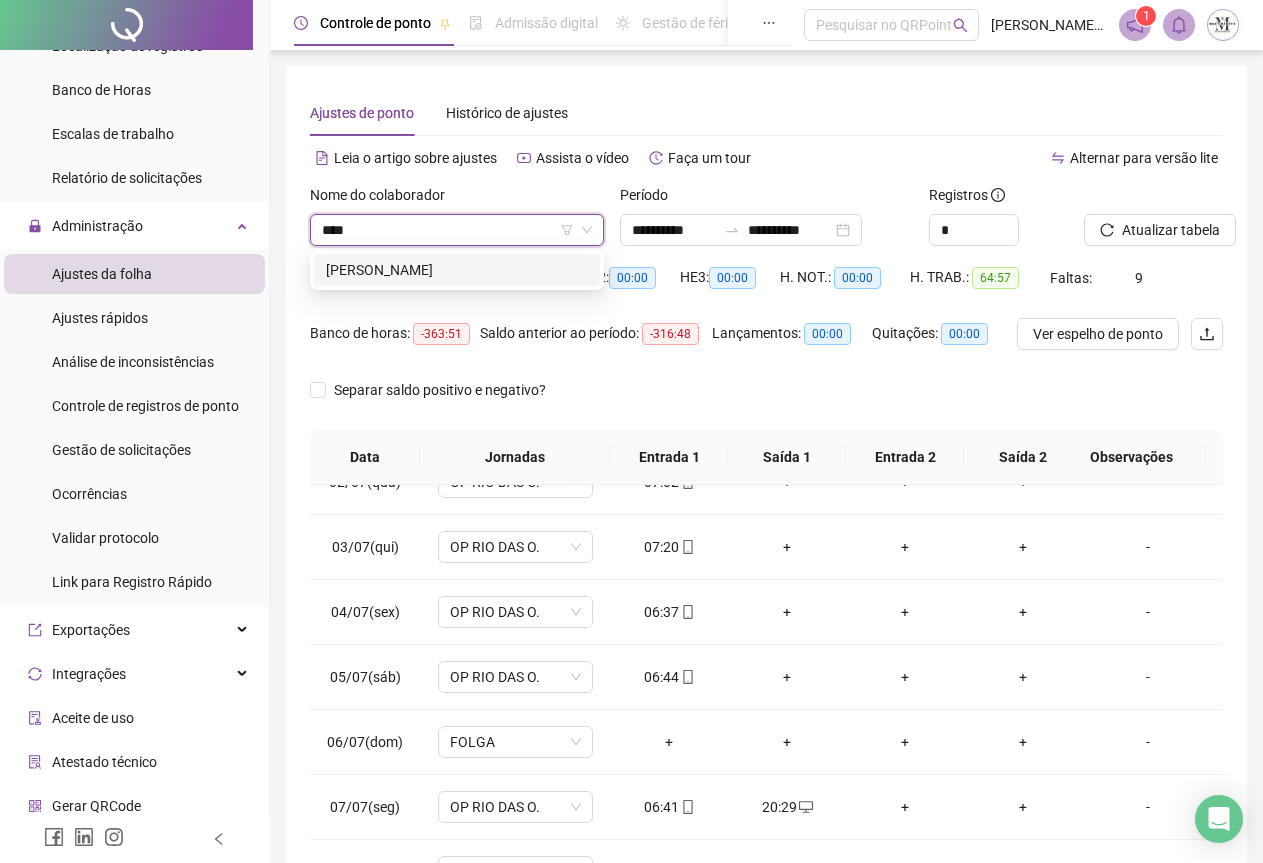 click on "[PERSON_NAME]" at bounding box center (457, 270) 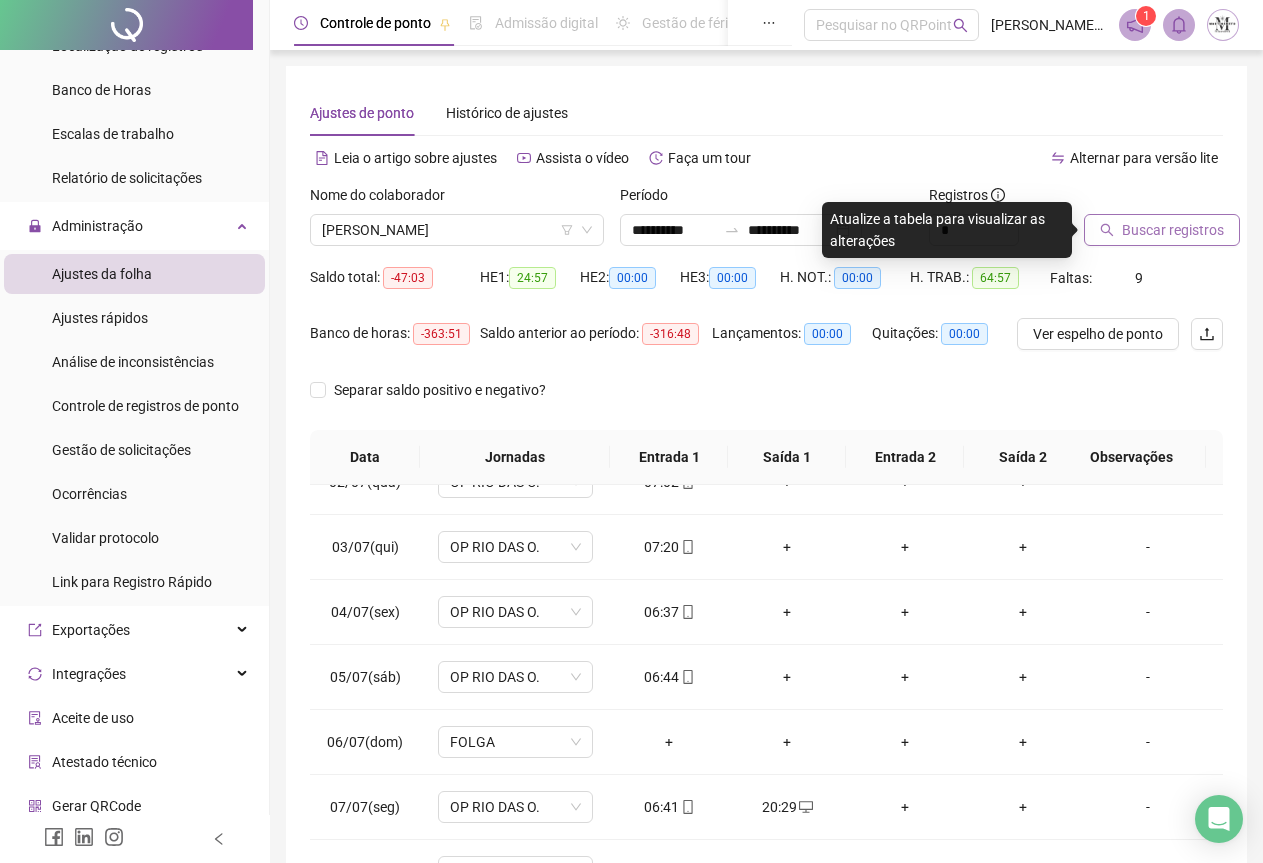 click on "Buscar registros" at bounding box center [1173, 230] 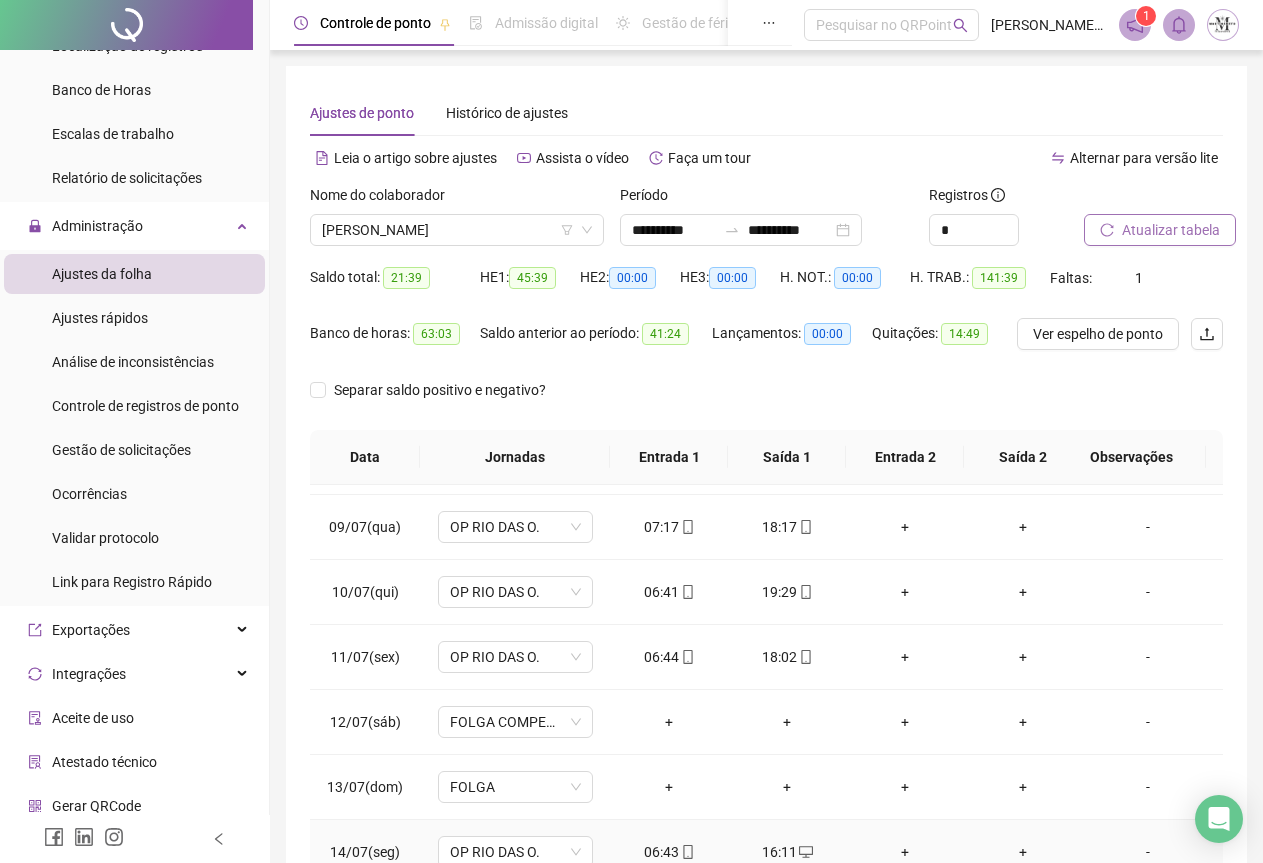 scroll, scrollTop: 695, scrollLeft: 0, axis: vertical 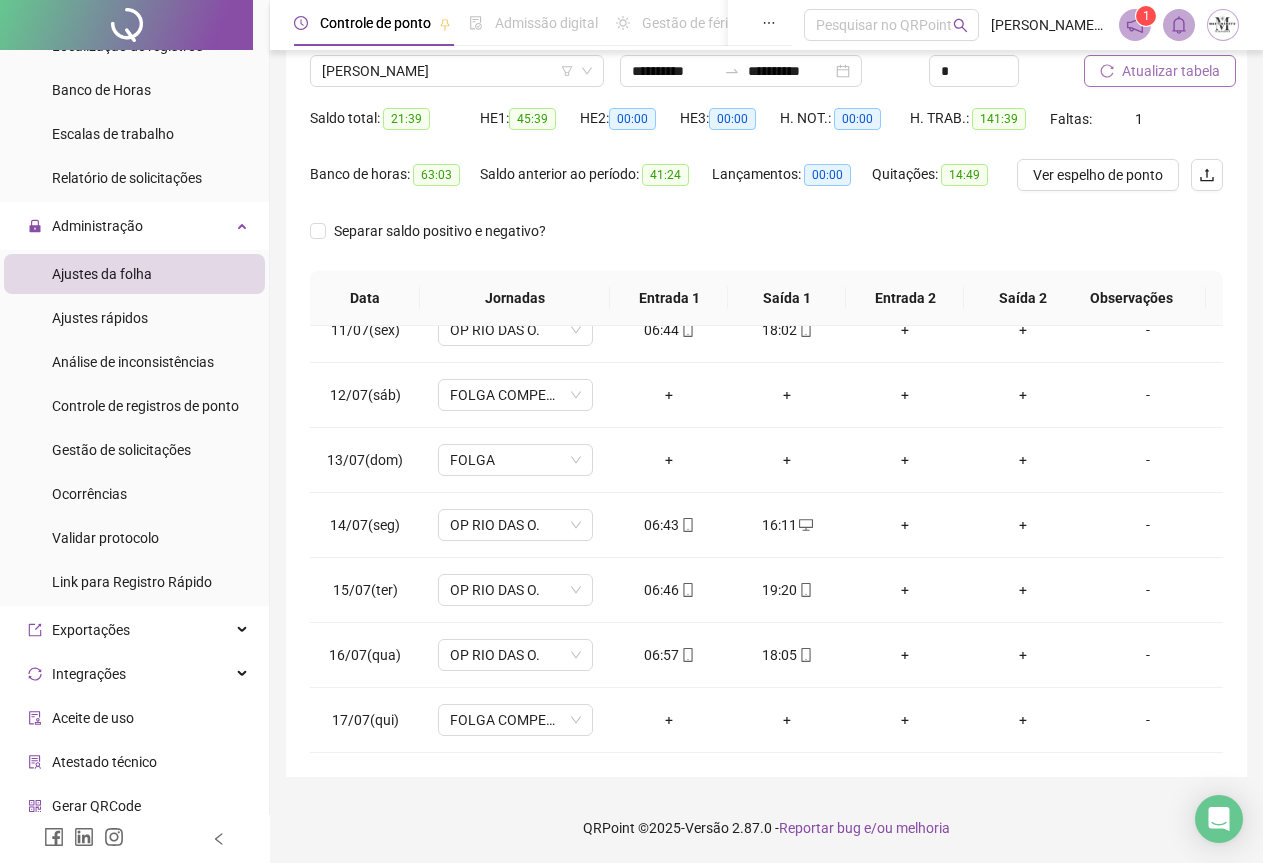 click on "Atualizar tabela" at bounding box center [1171, 71] 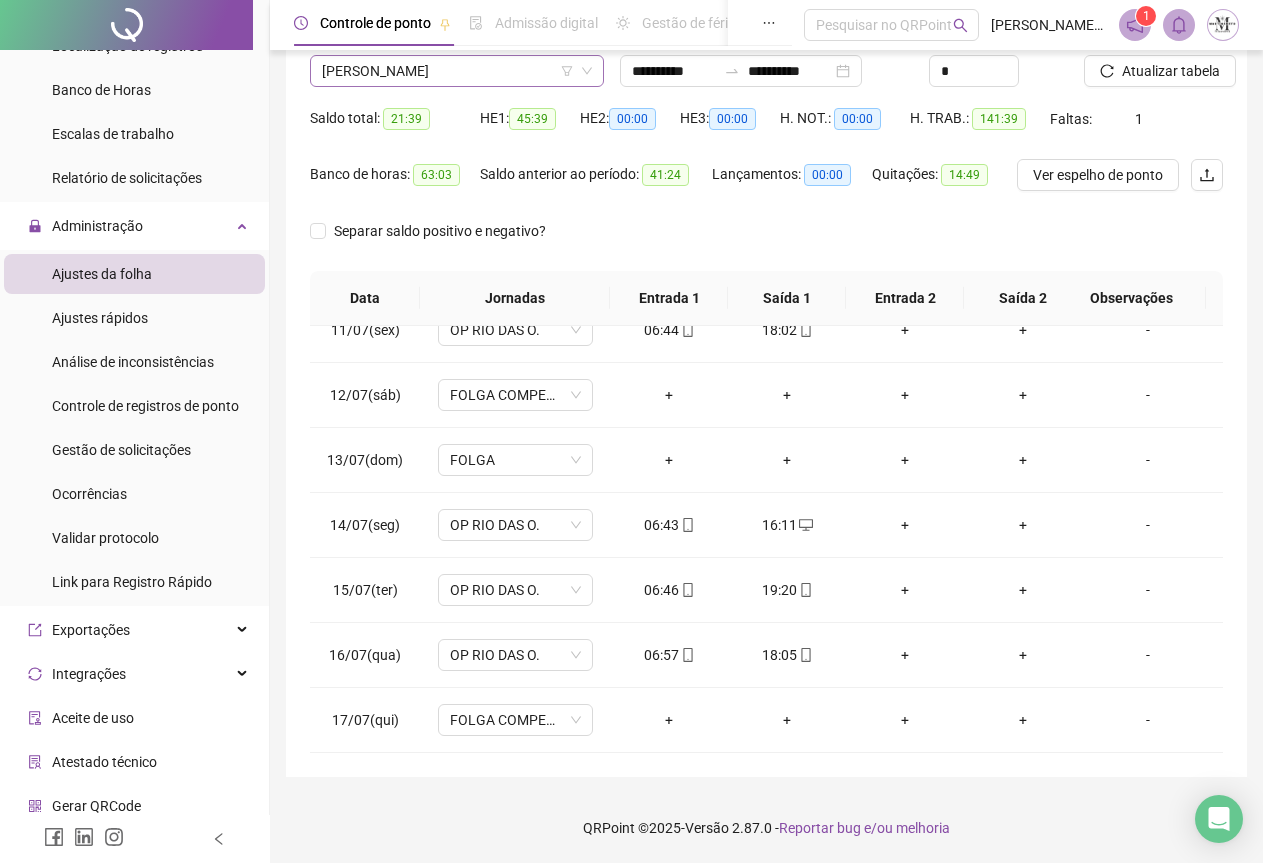 click on "[PERSON_NAME]" at bounding box center (457, 71) 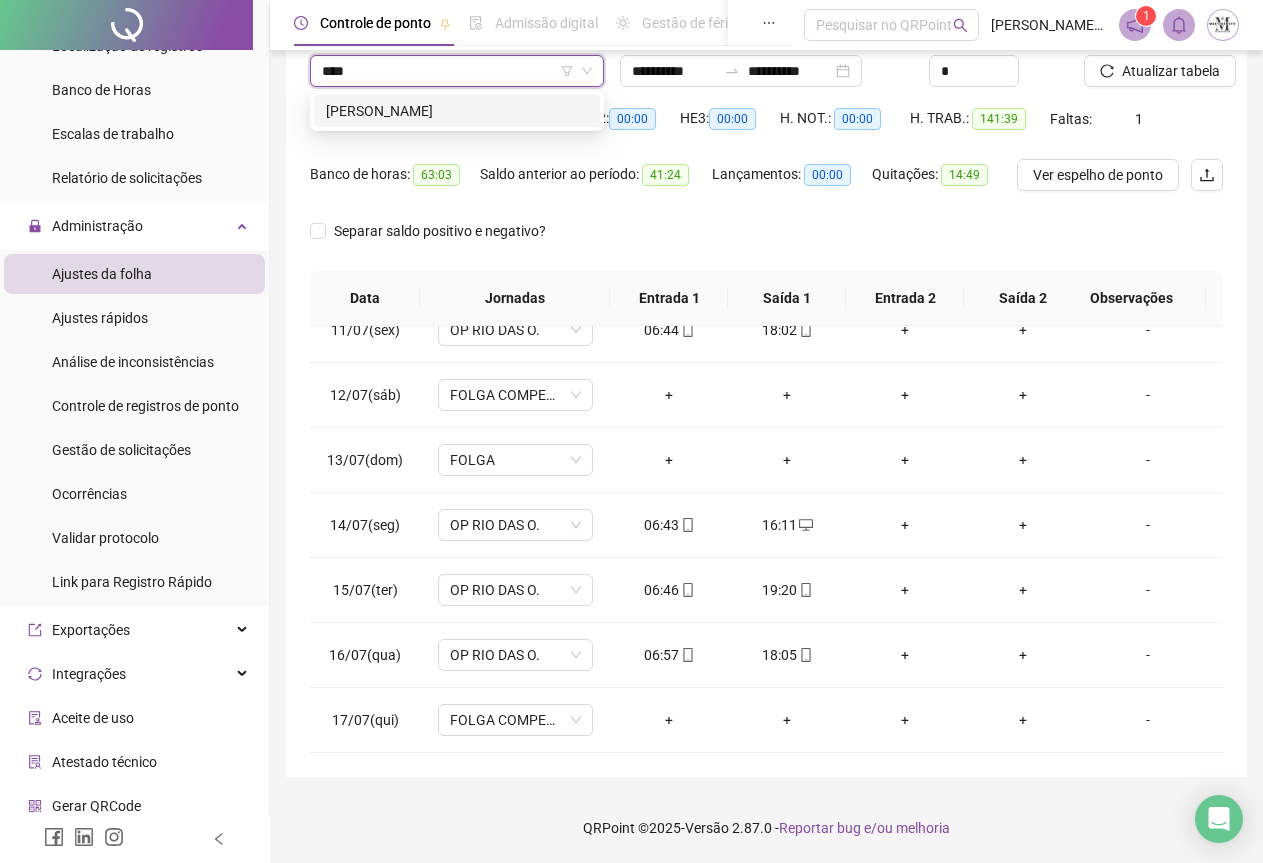 scroll, scrollTop: 0, scrollLeft: 0, axis: both 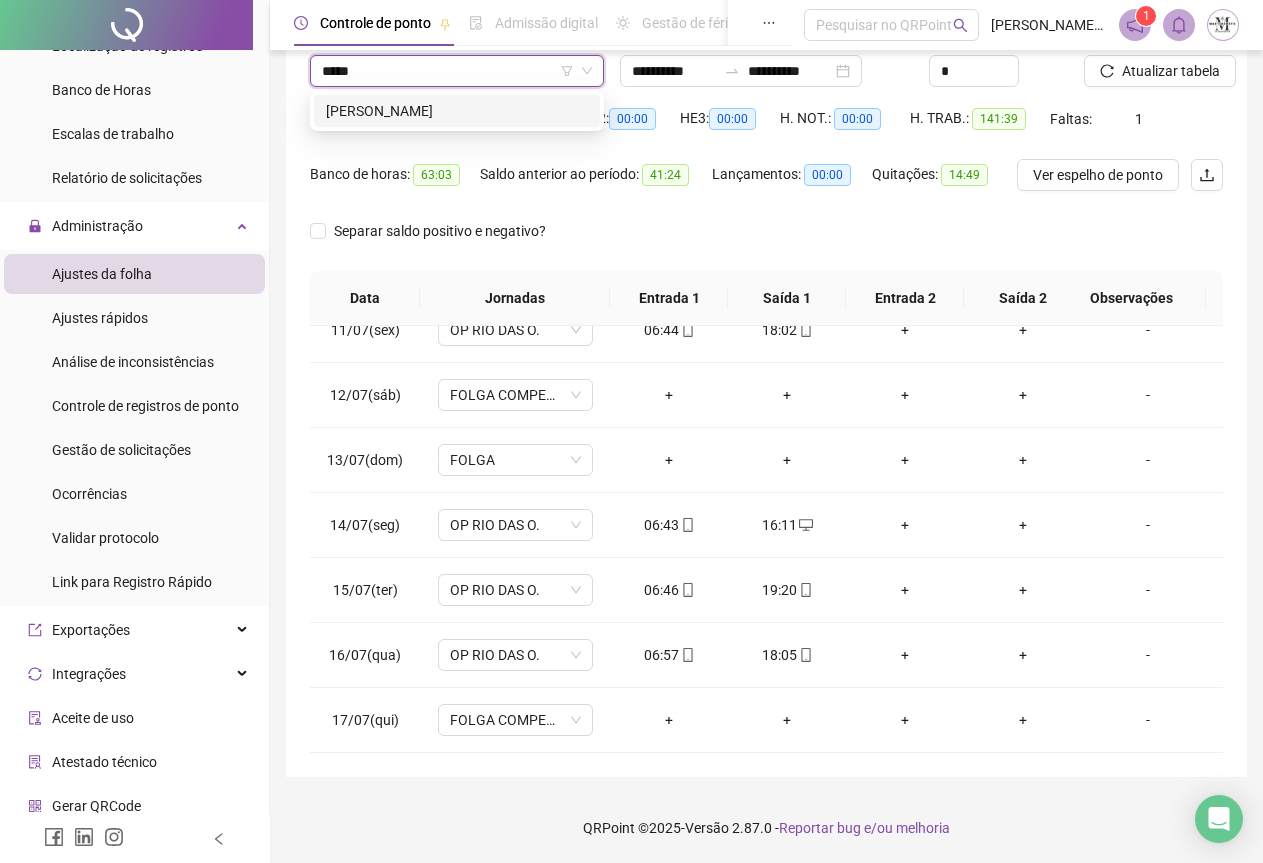 type on "****" 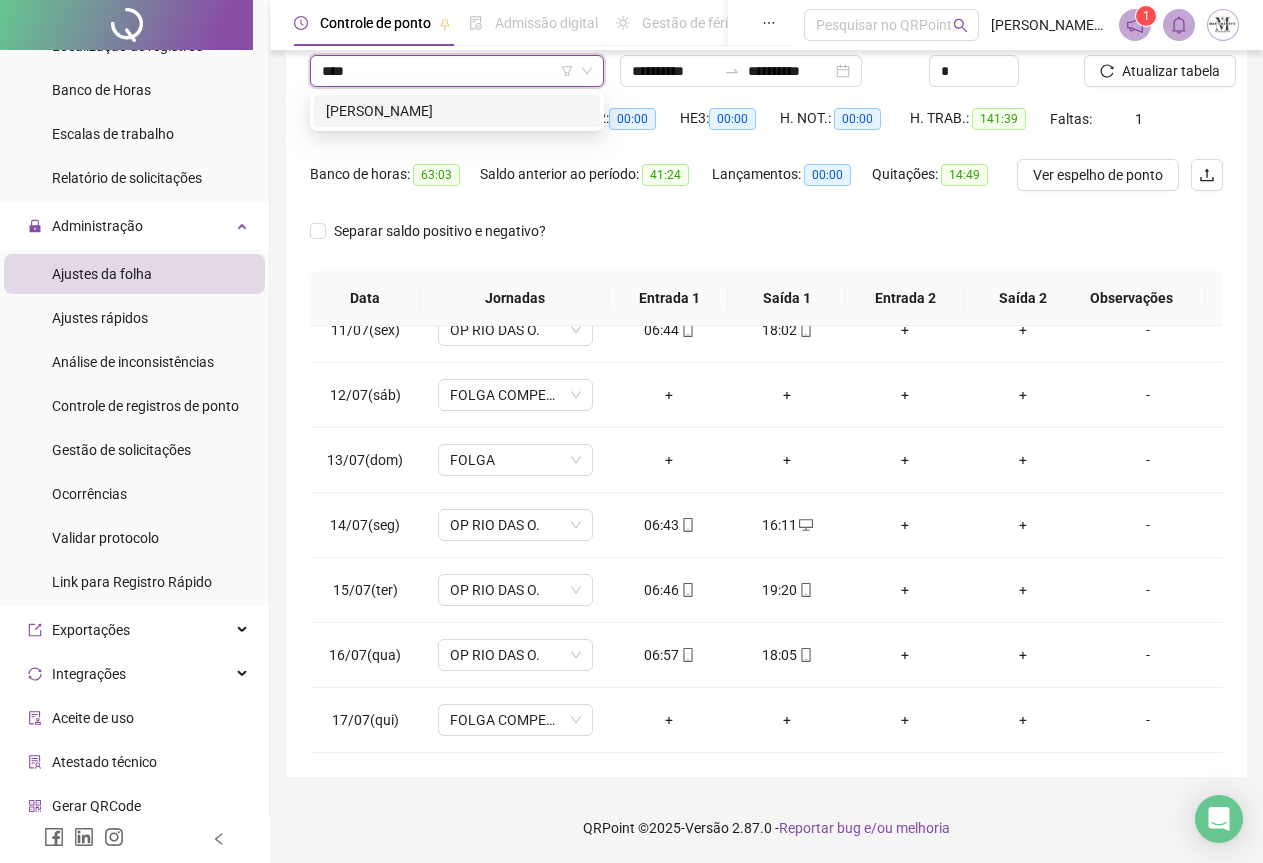 click on "[PERSON_NAME]" at bounding box center (457, 111) 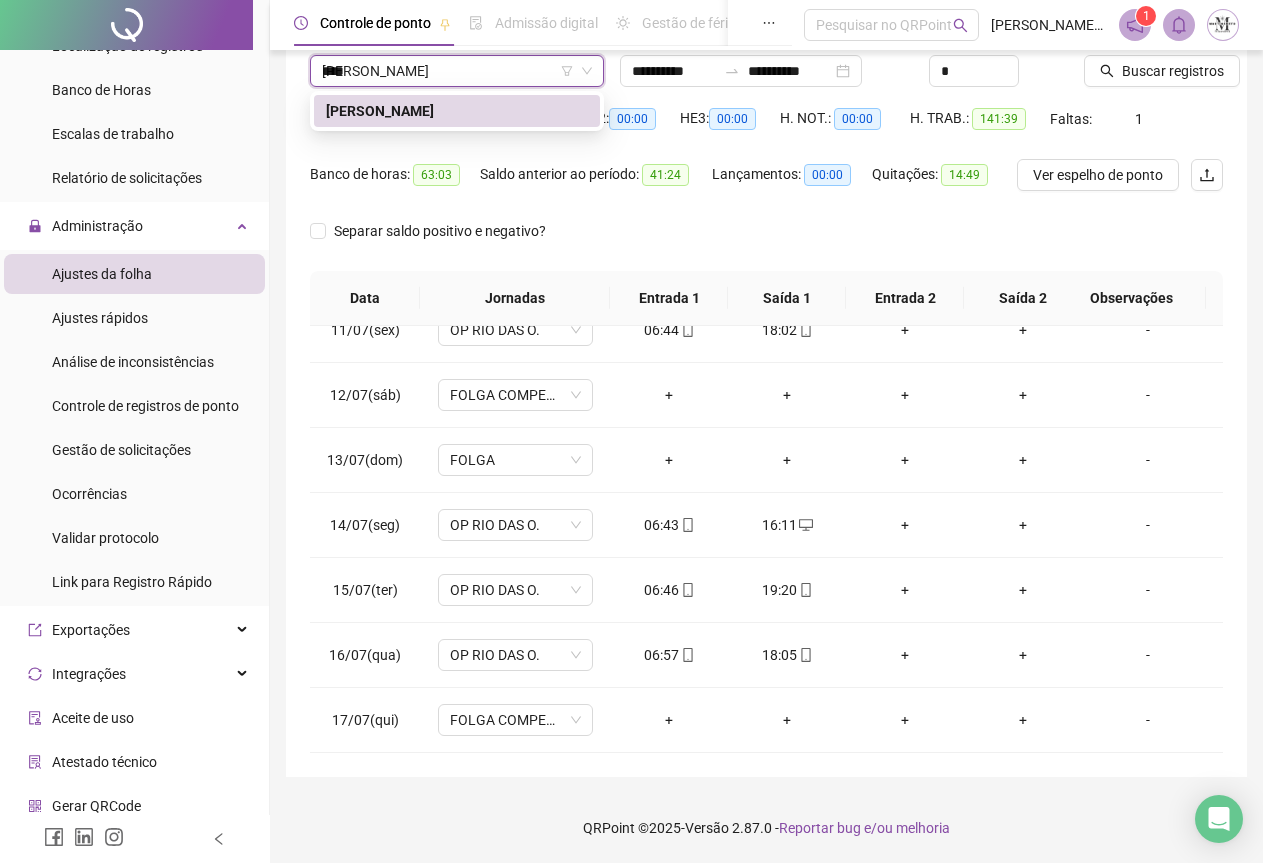 type 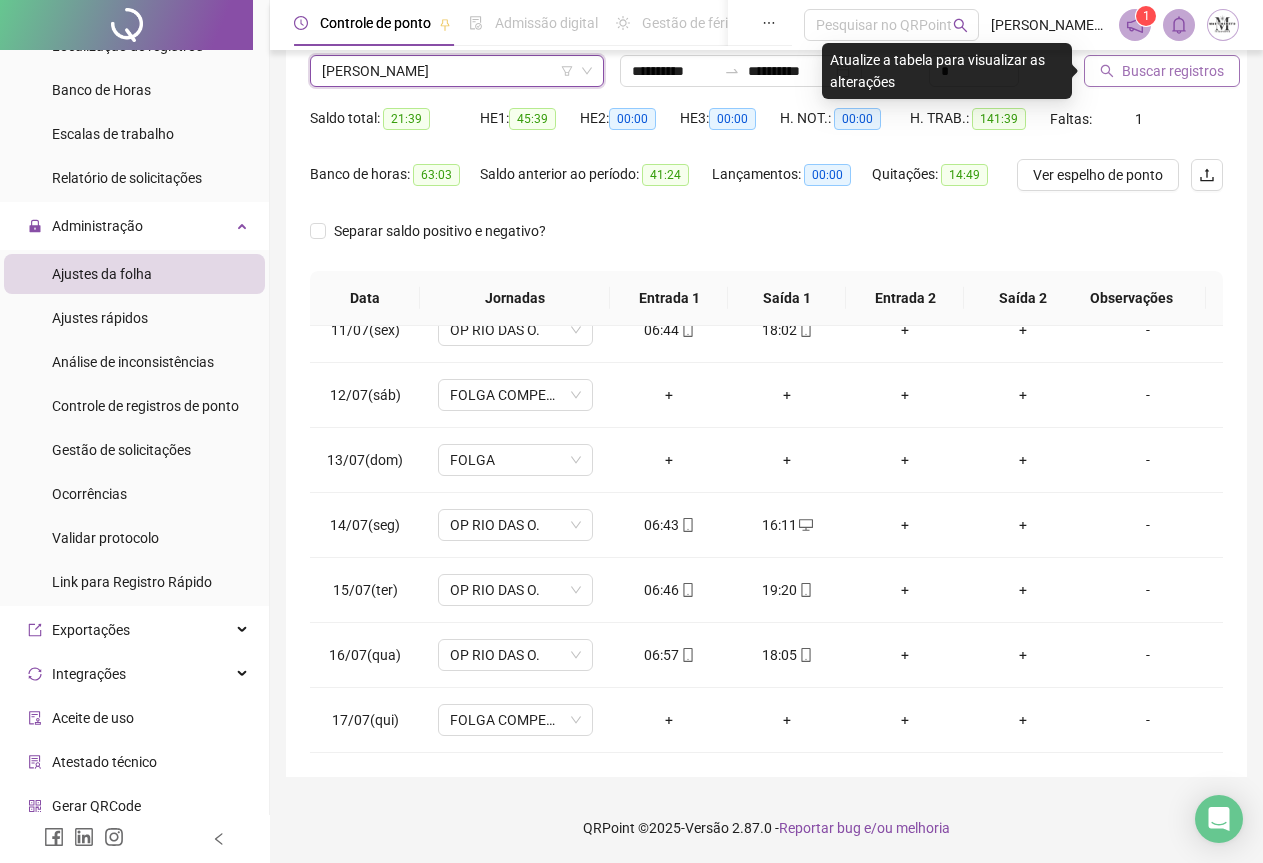 click on "Buscar registros" at bounding box center [1162, 71] 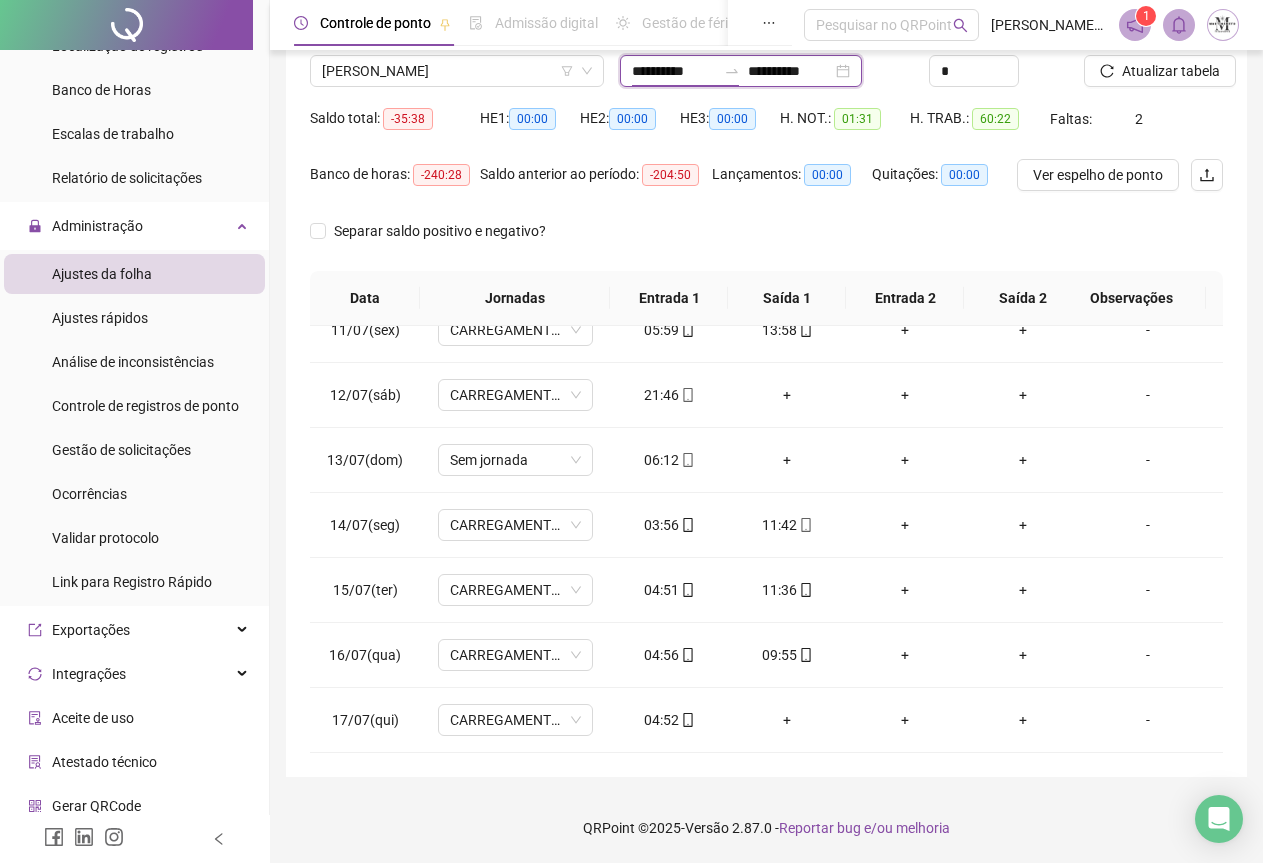 click on "**********" at bounding box center [674, 71] 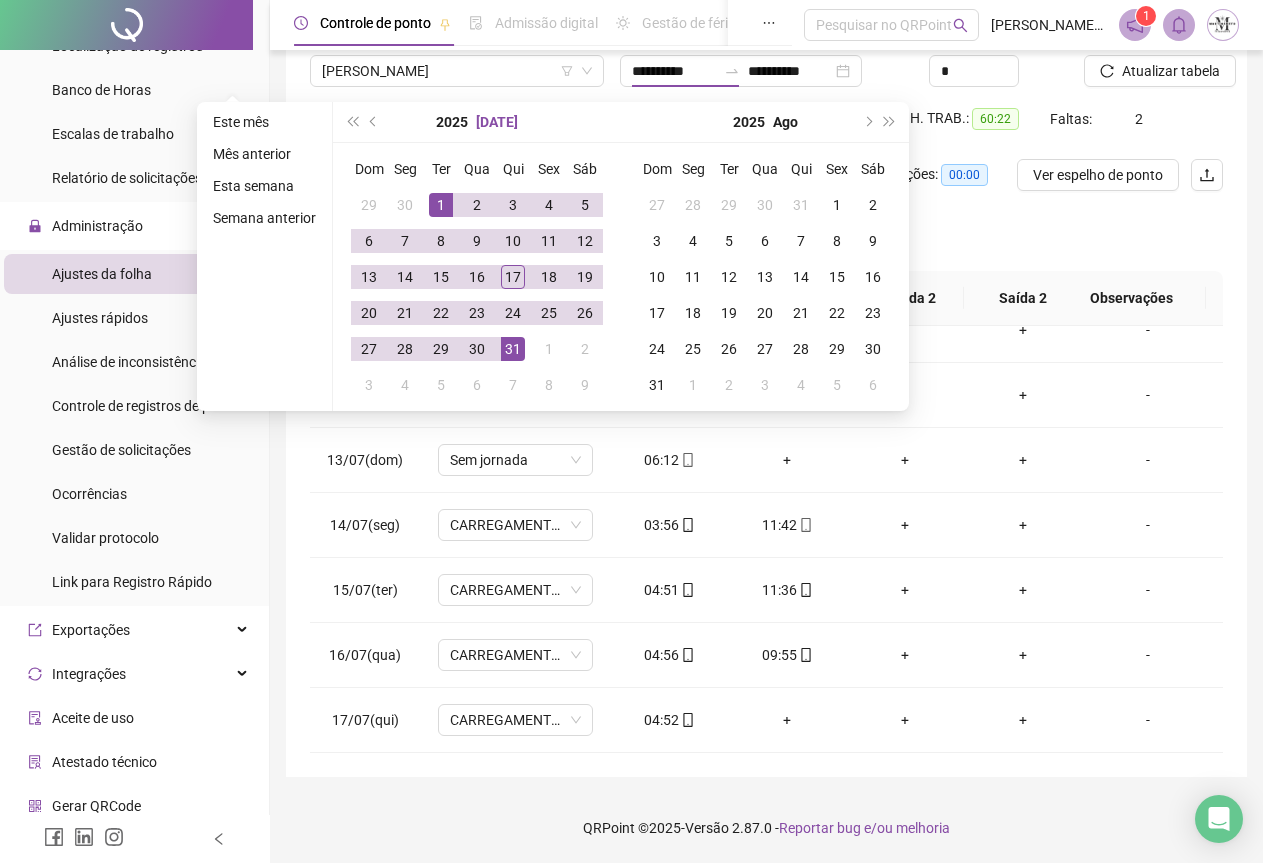 click on "[DATE]" at bounding box center (497, 122) 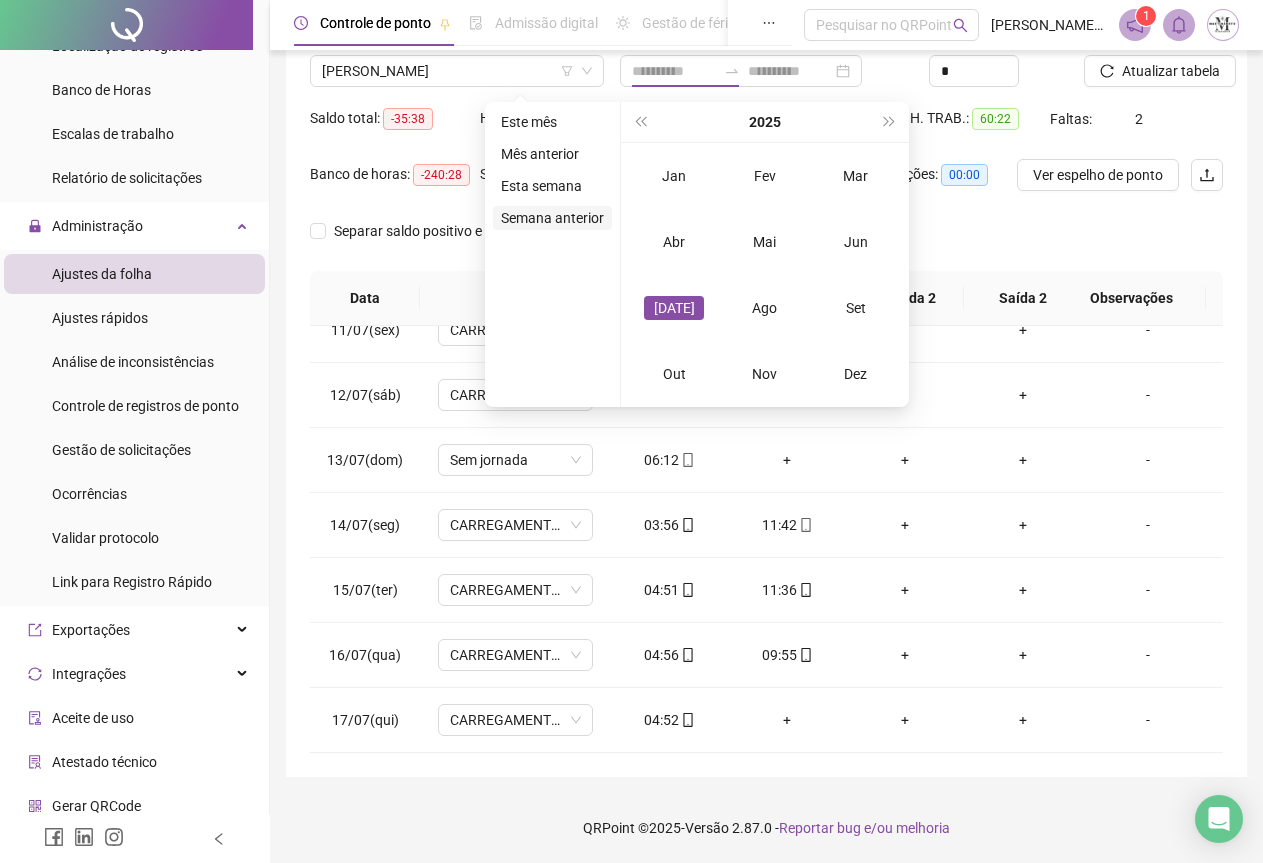 type on "**********" 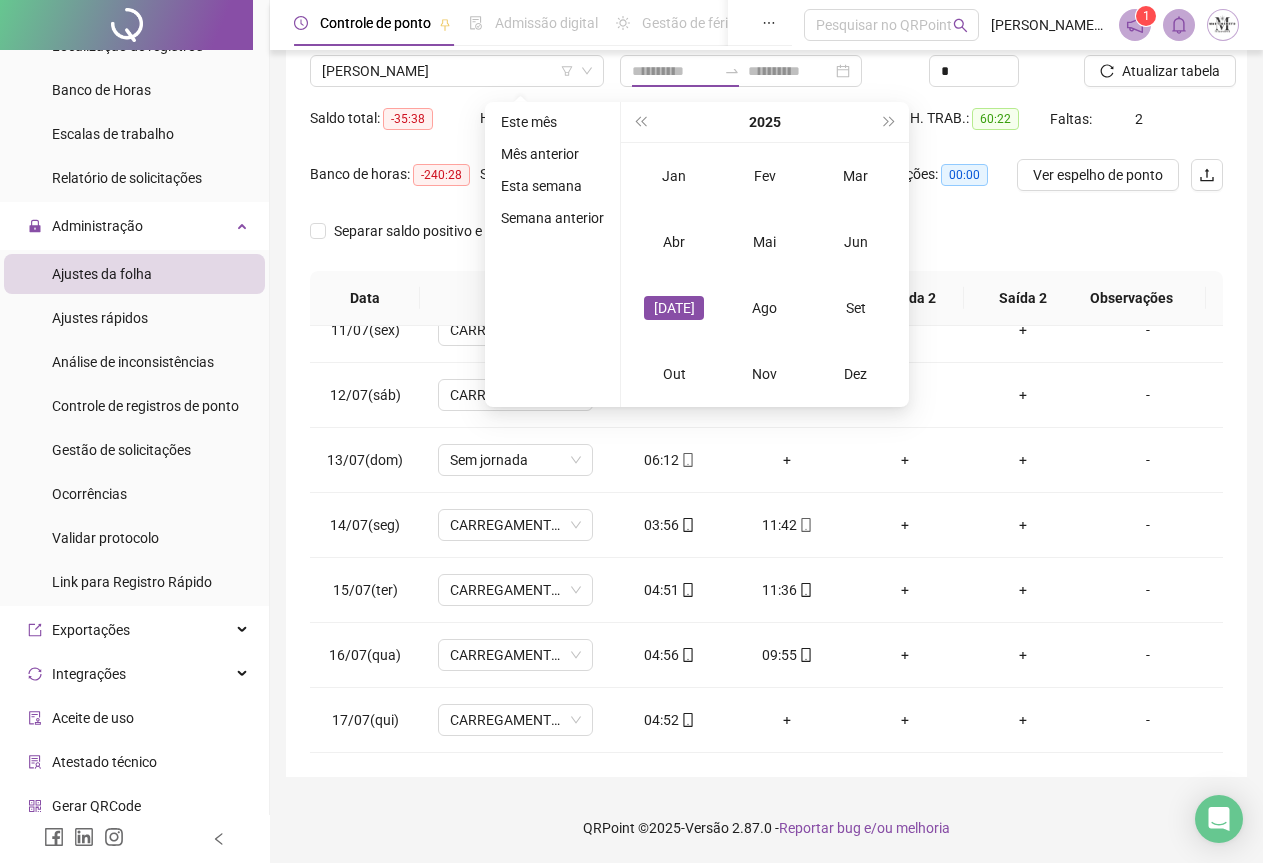 type on "**********" 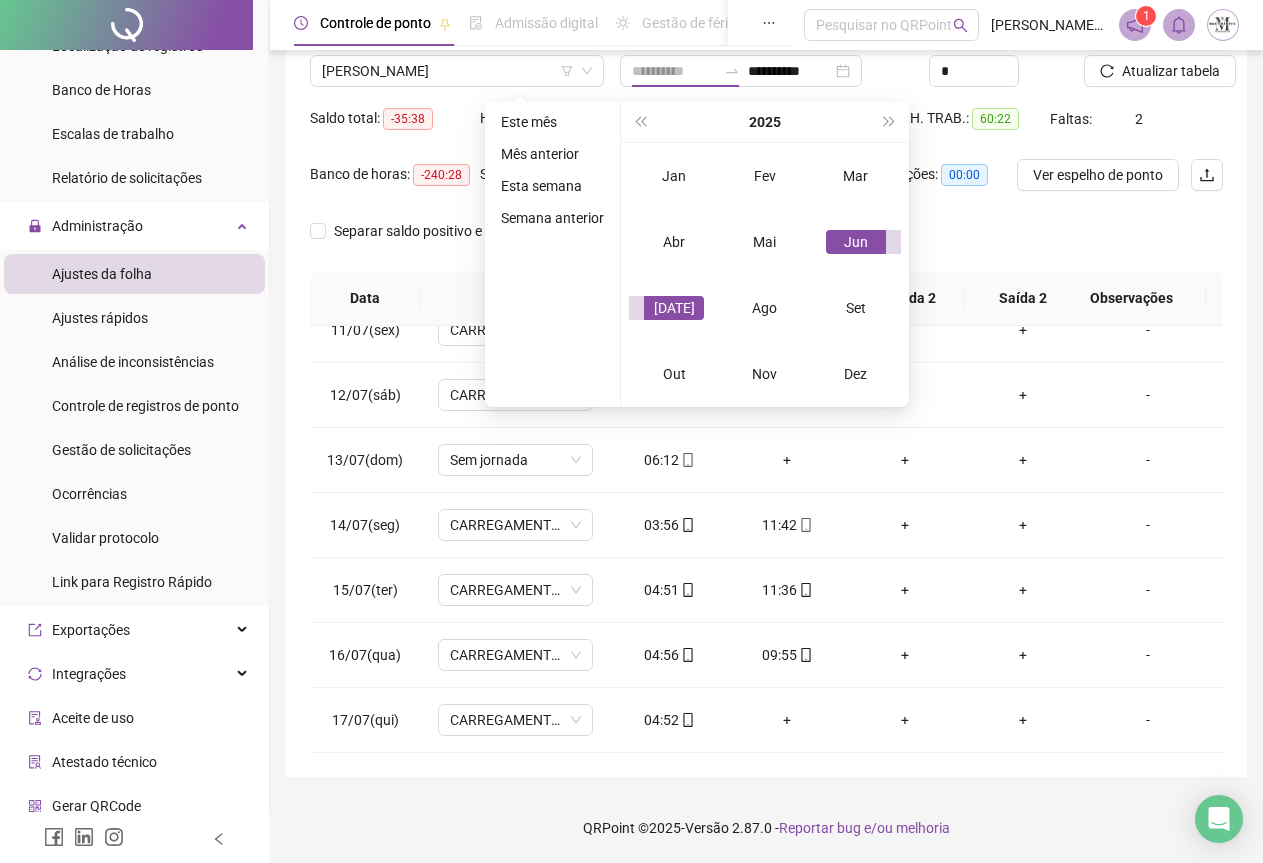 click on "Jun" at bounding box center (856, 242) 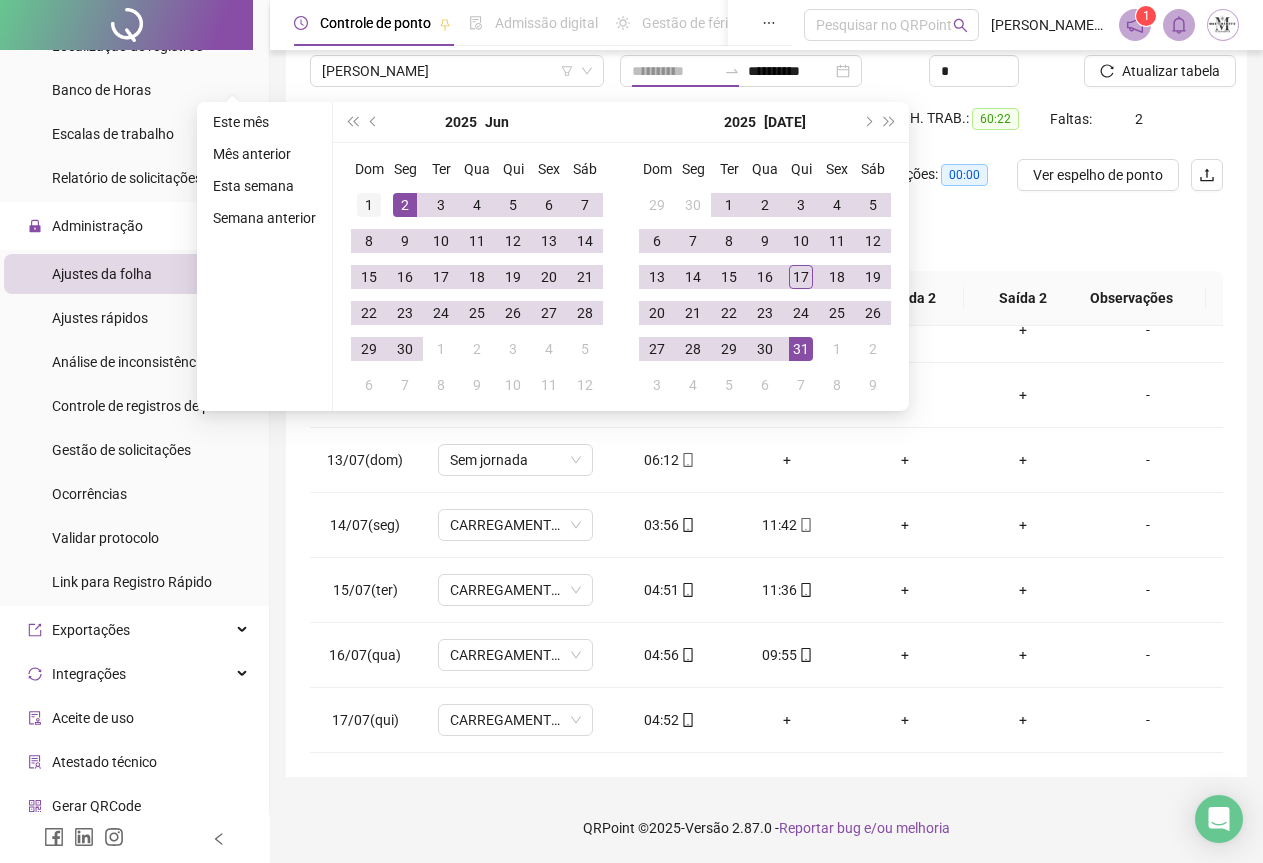 type on "**********" 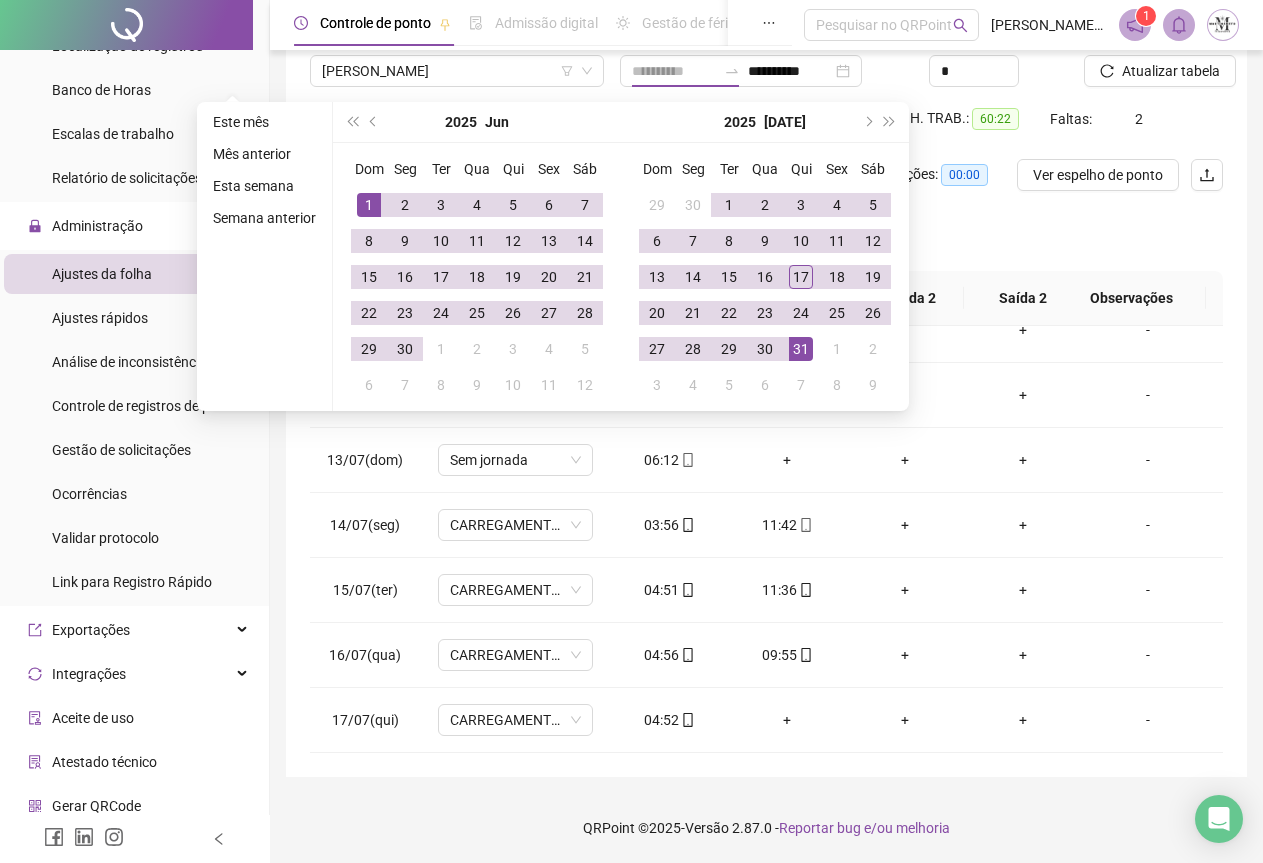 click on "1" at bounding box center [369, 205] 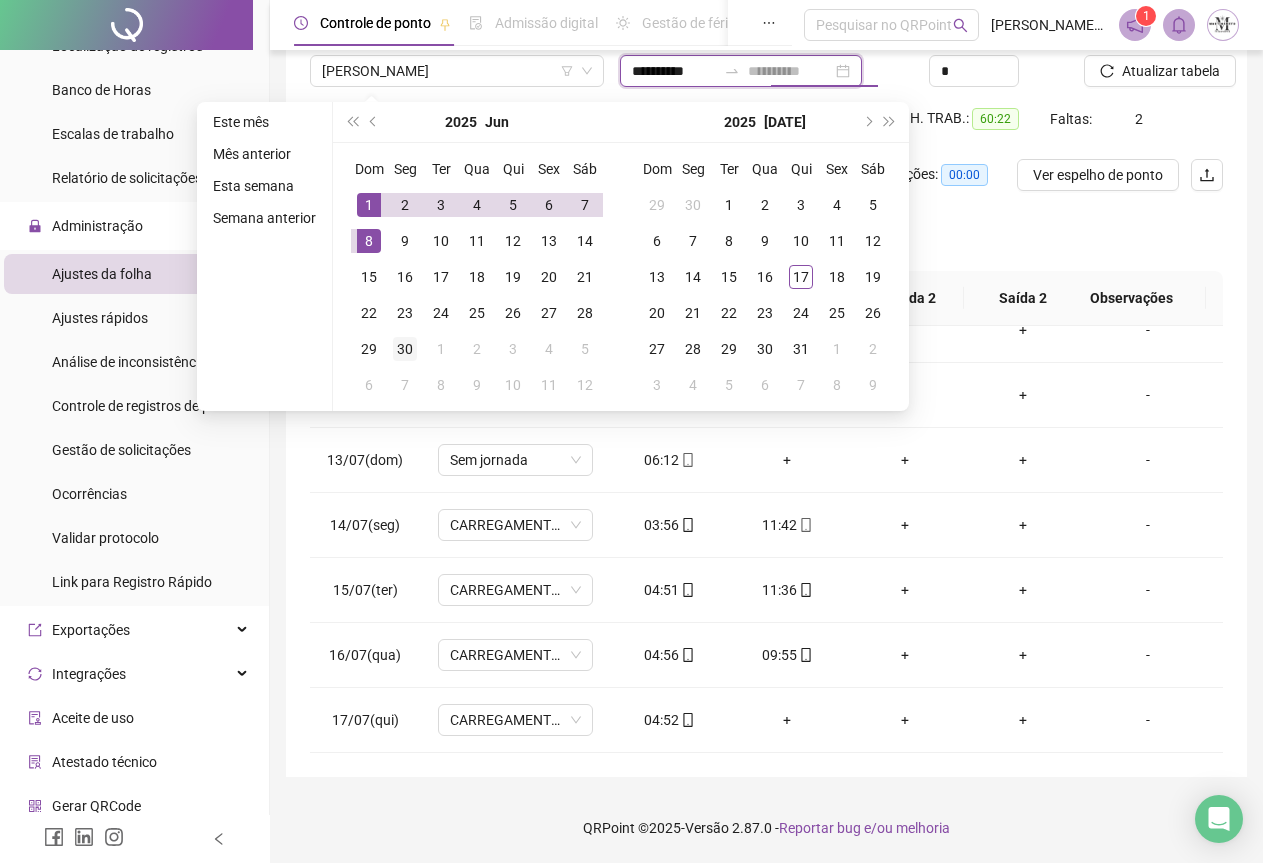 type on "**********" 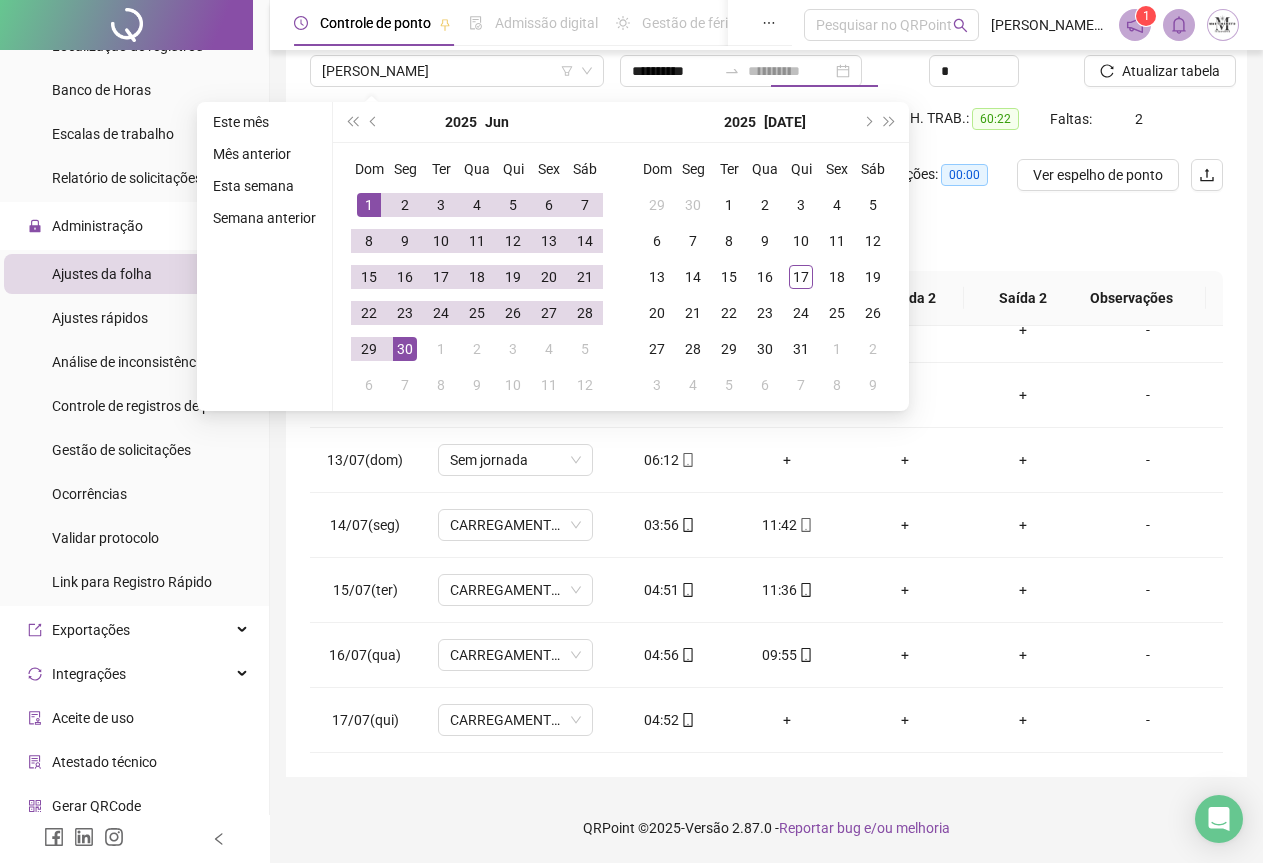 click on "30" at bounding box center [405, 349] 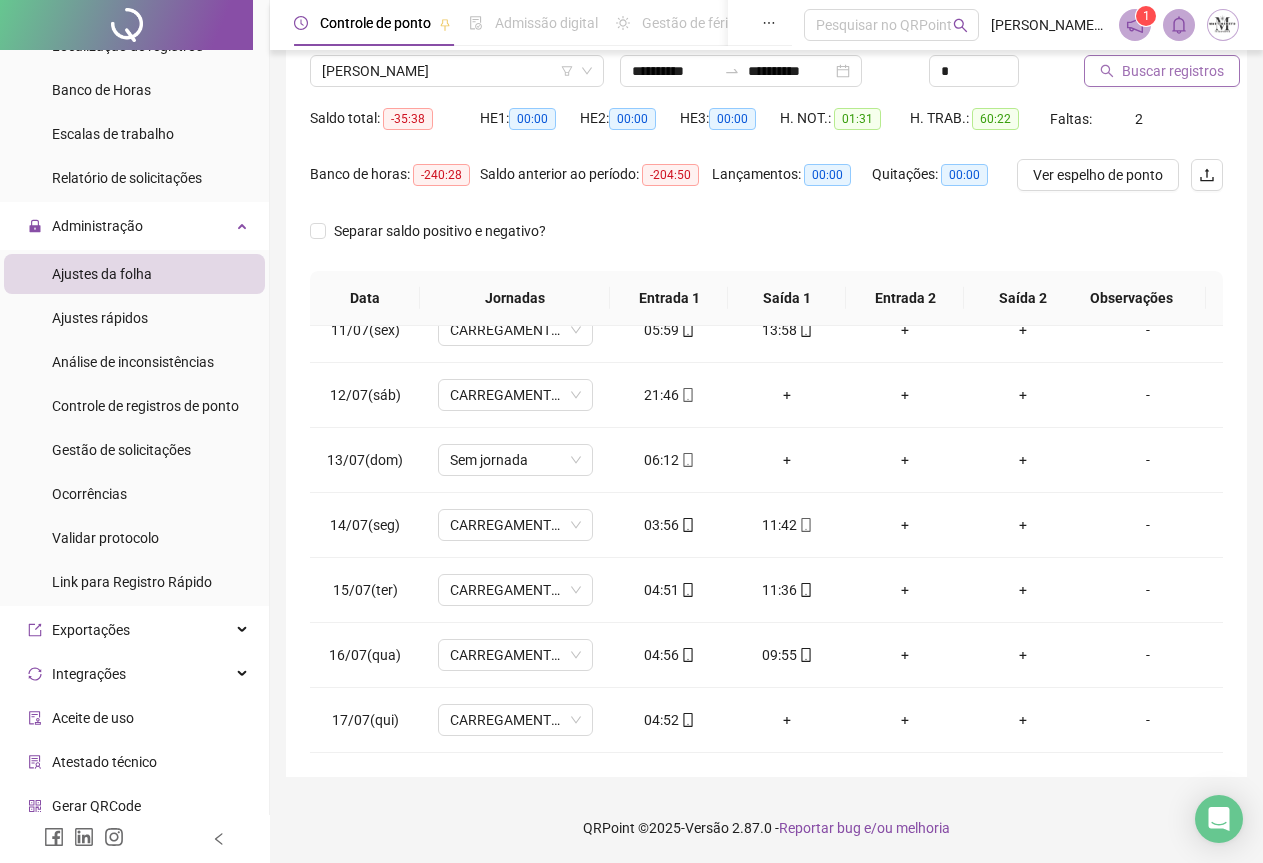 click on "Buscar registros" at bounding box center [1173, 71] 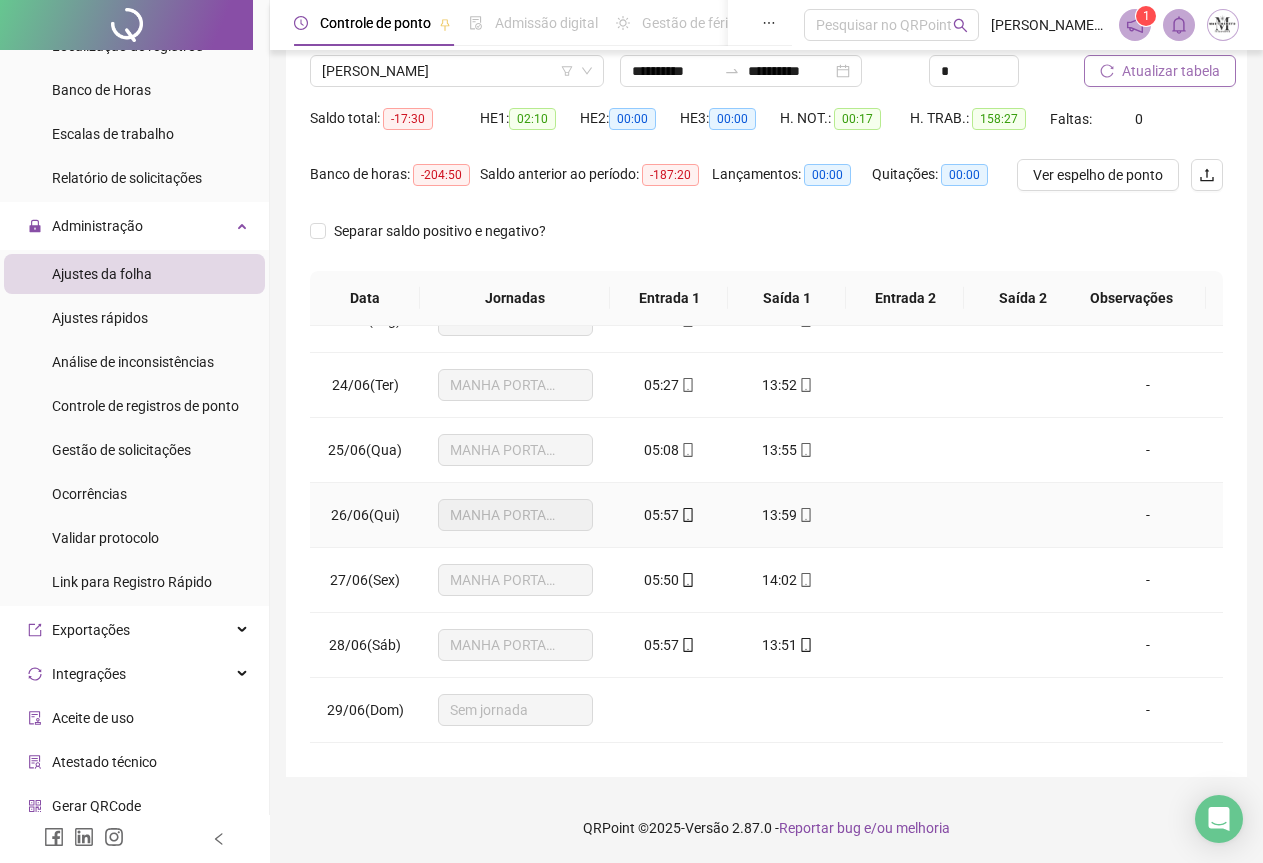 scroll, scrollTop: 1540, scrollLeft: 0, axis: vertical 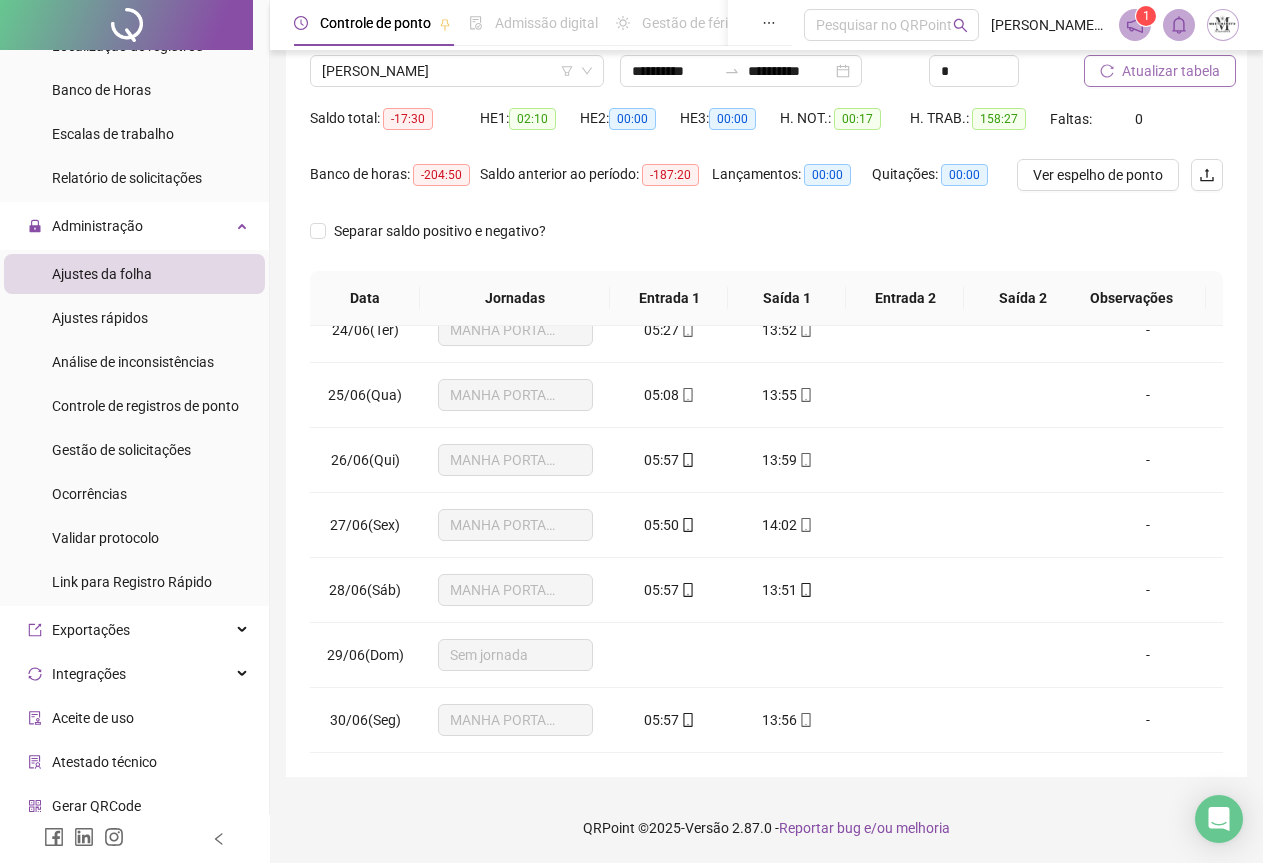click on "Atualizar tabela" at bounding box center (1171, 71) 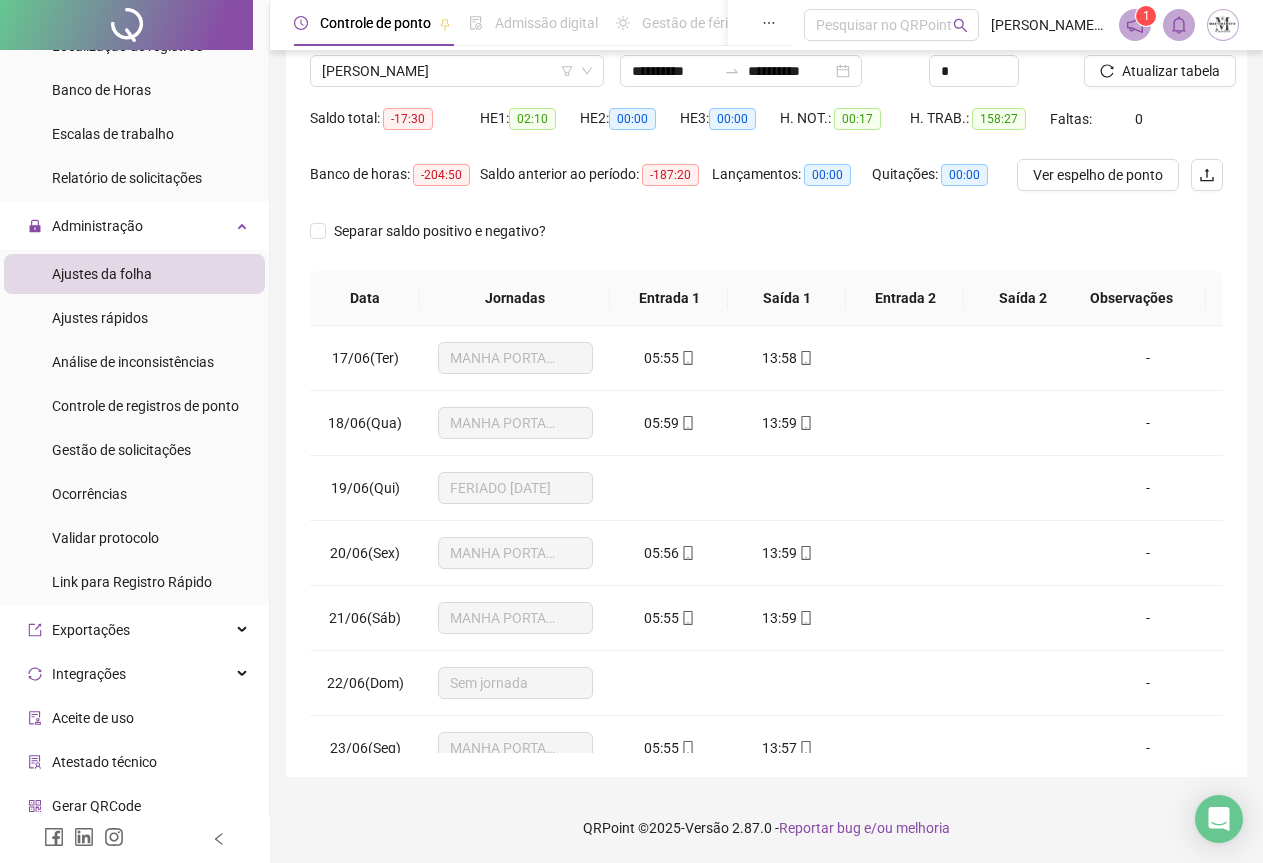 scroll, scrollTop: 640, scrollLeft: 0, axis: vertical 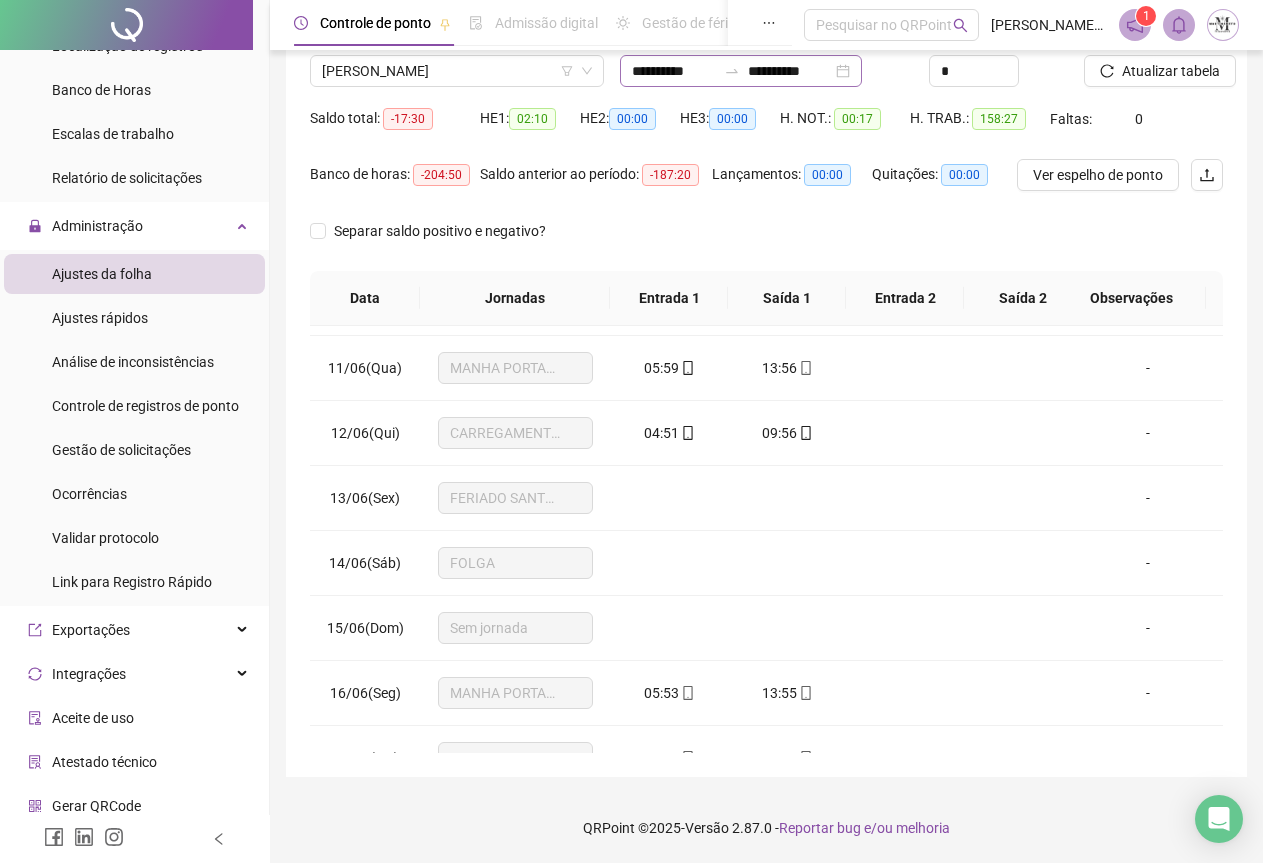 click at bounding box center (732, 71) 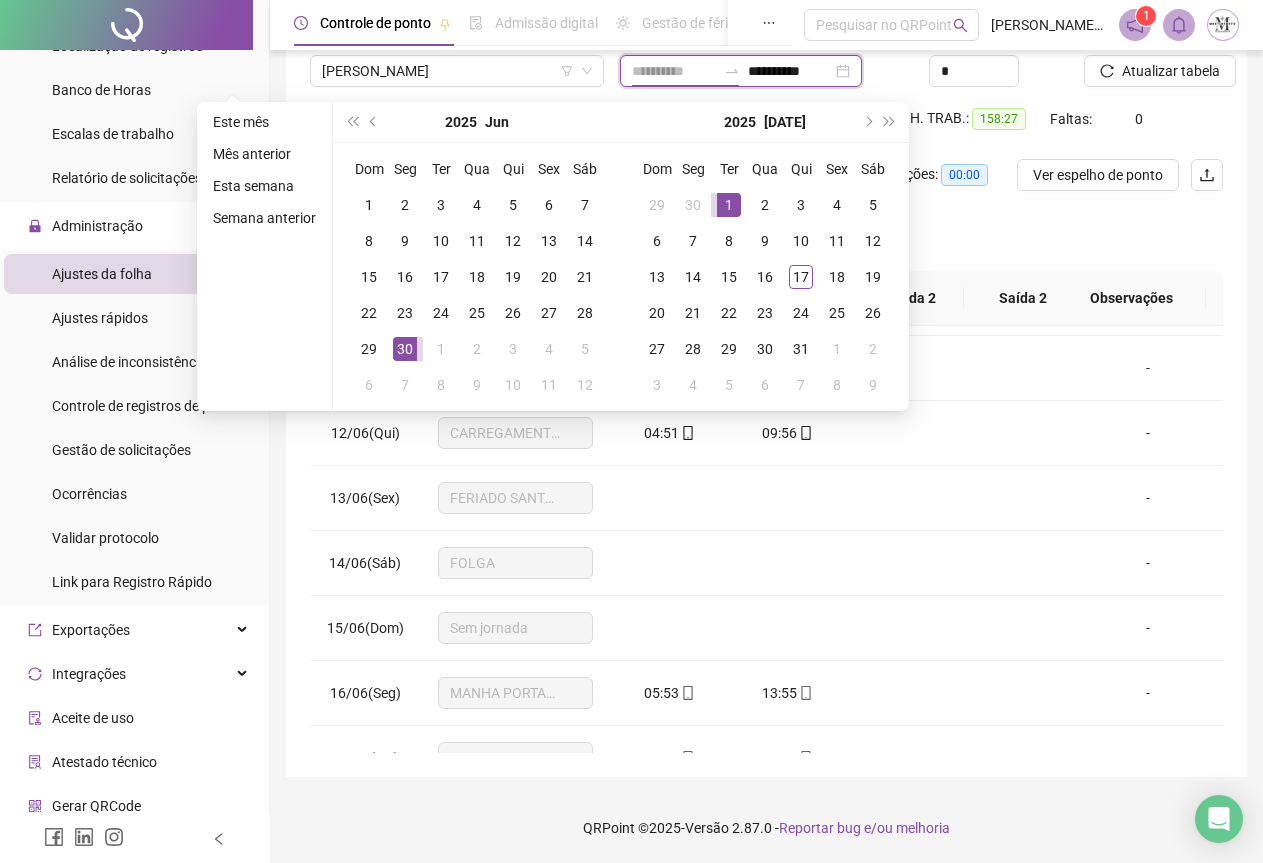 type on "**********" 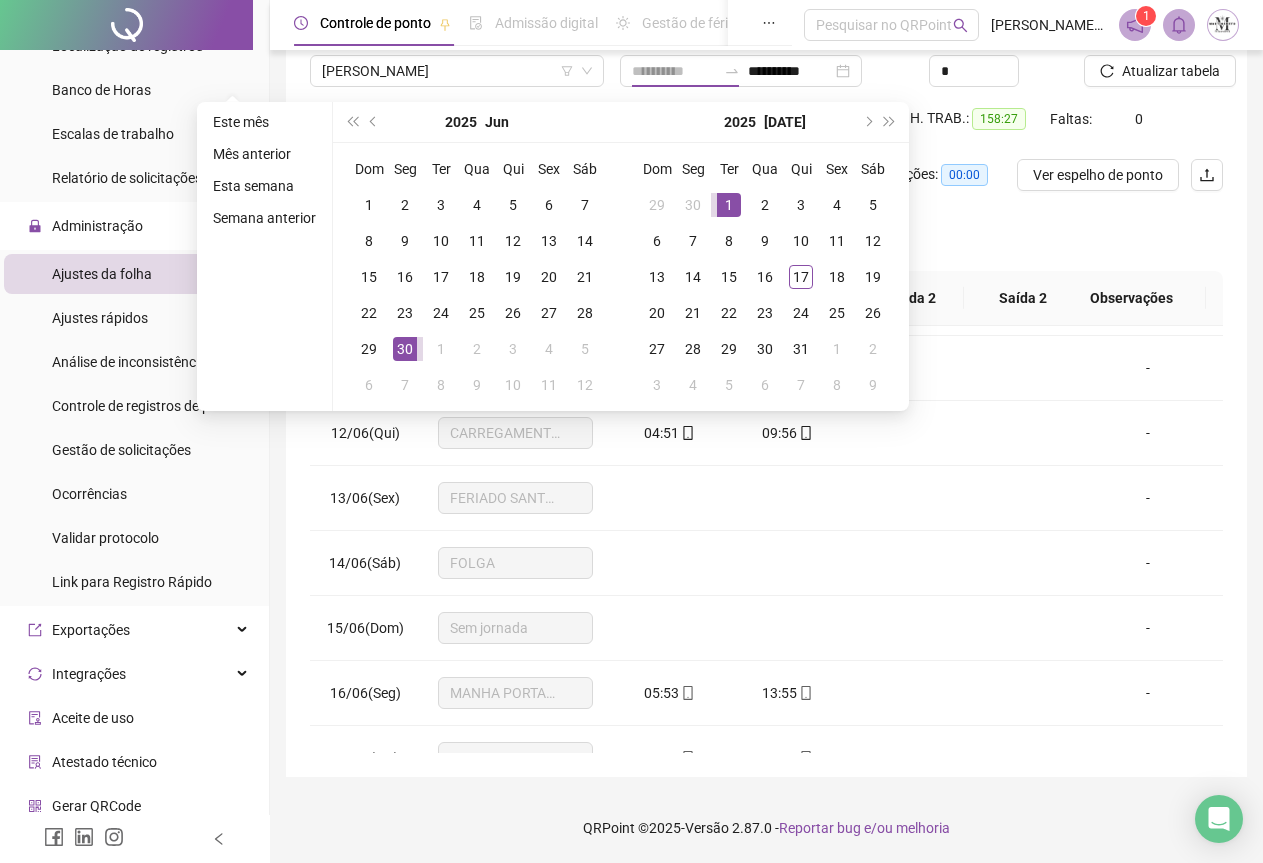 click on "1" at bounding box center [729, 205] 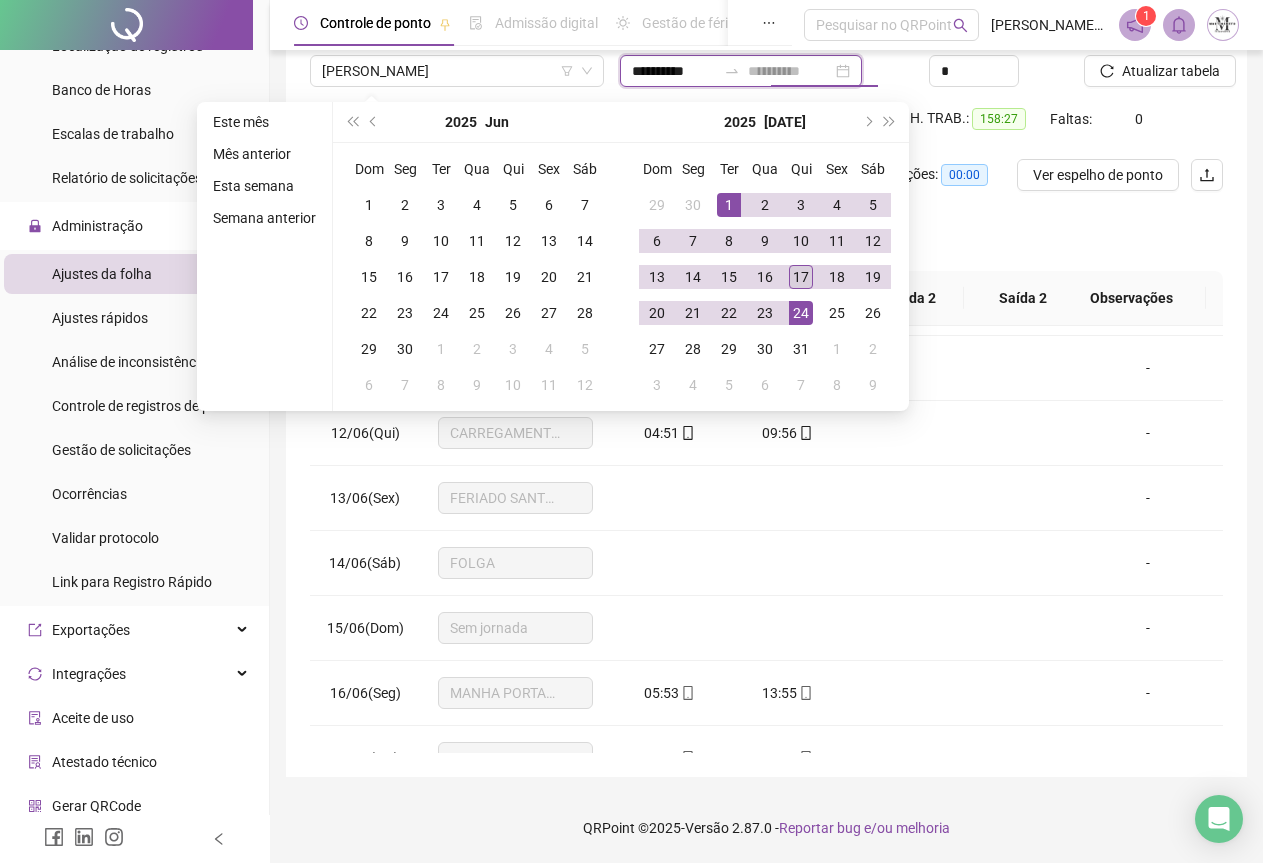 type on "**********" 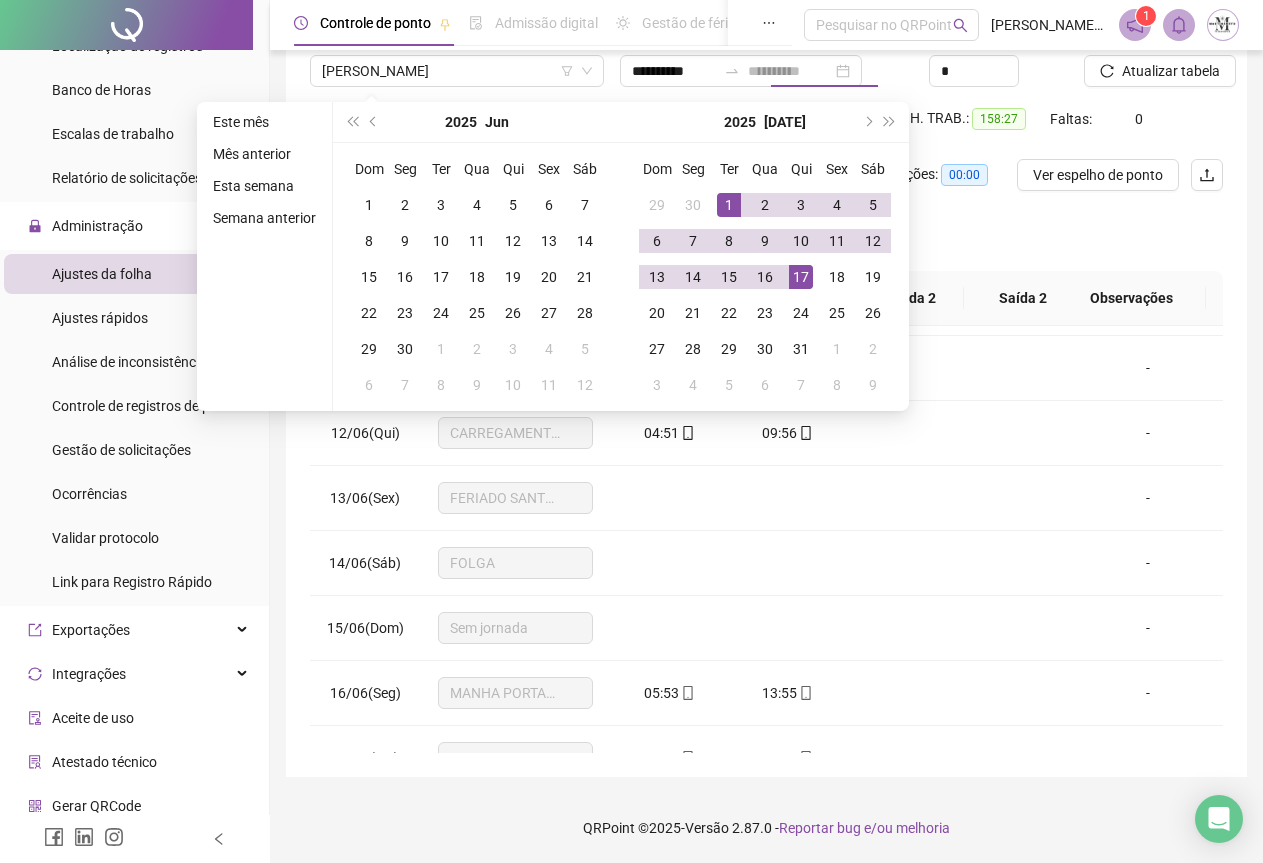 click on "17" at bounding box center [801, 277] 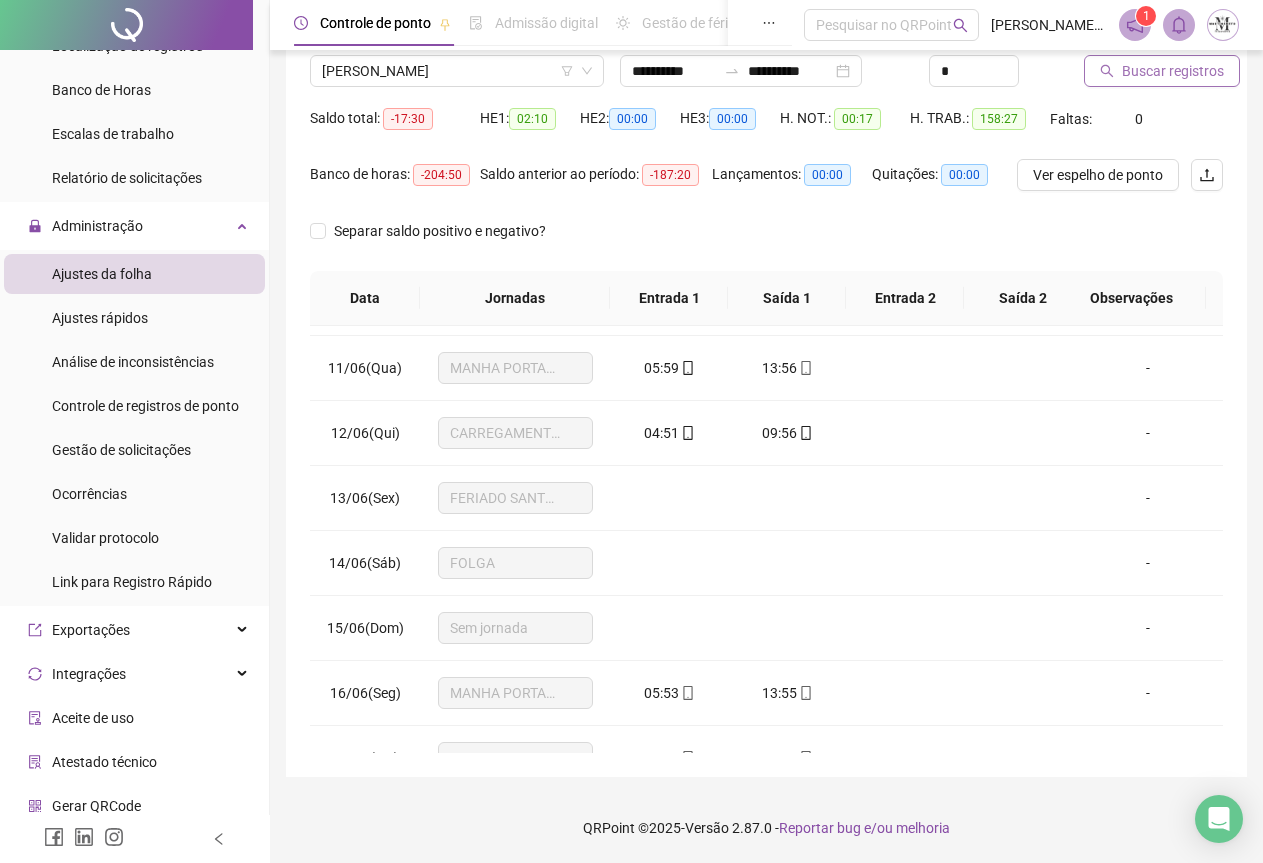 click on "Buscar registros" at bounding box center (1173, 71) 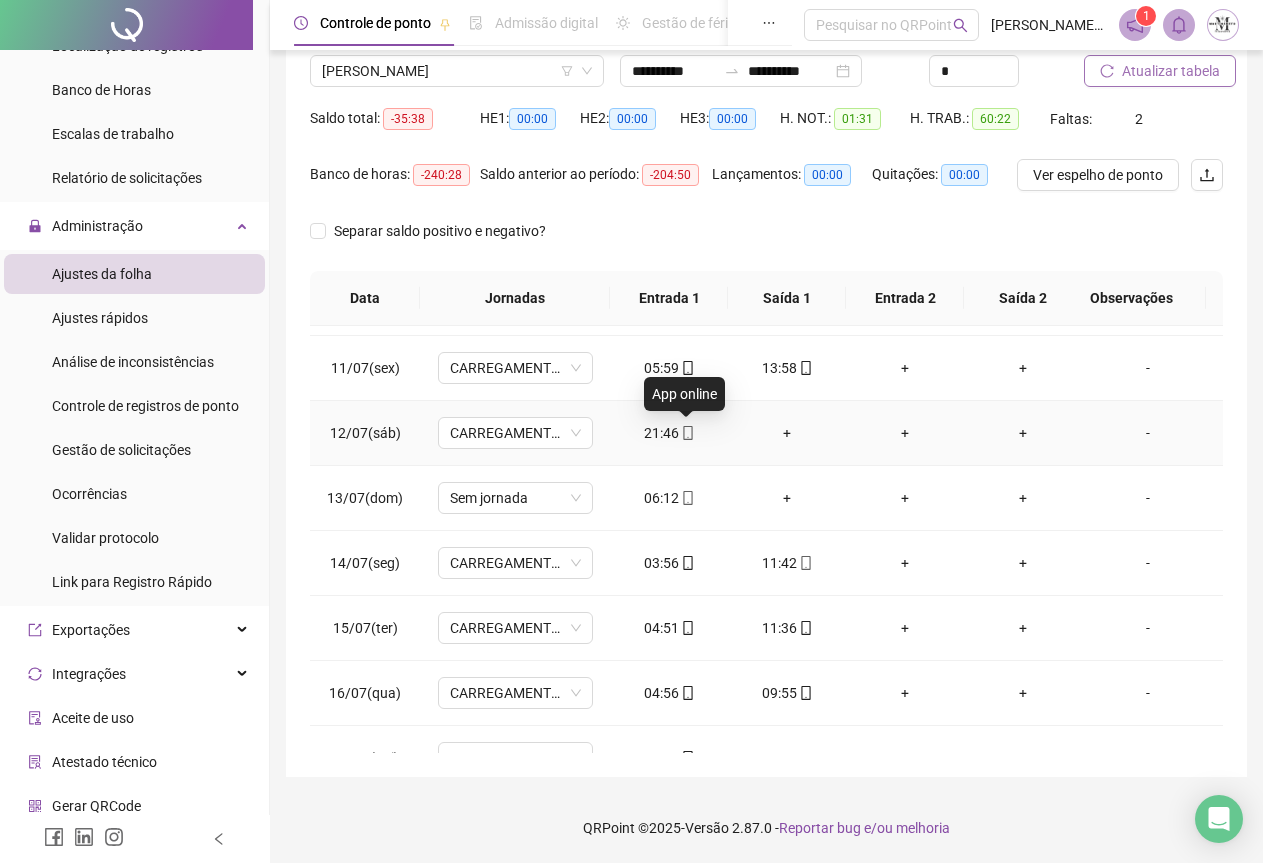 click 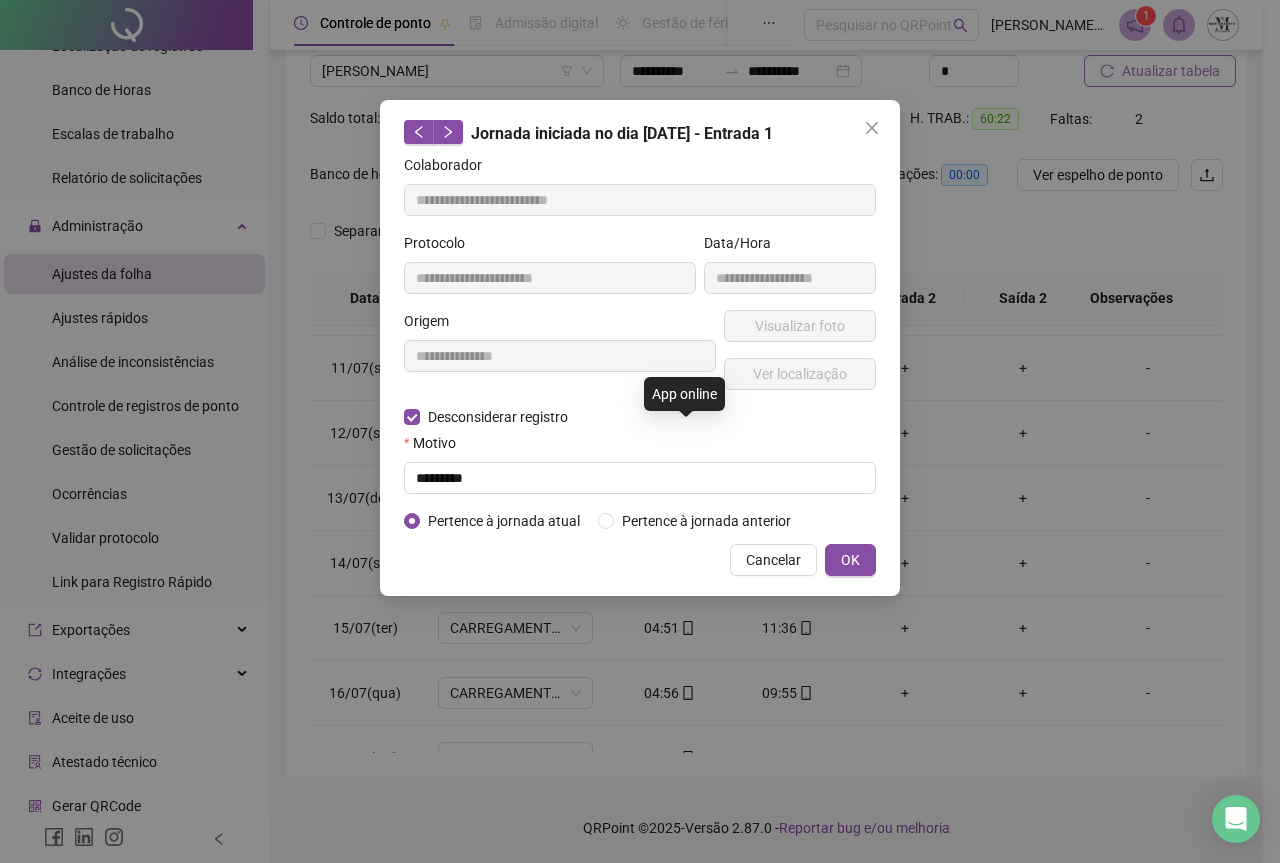 type on "**********" 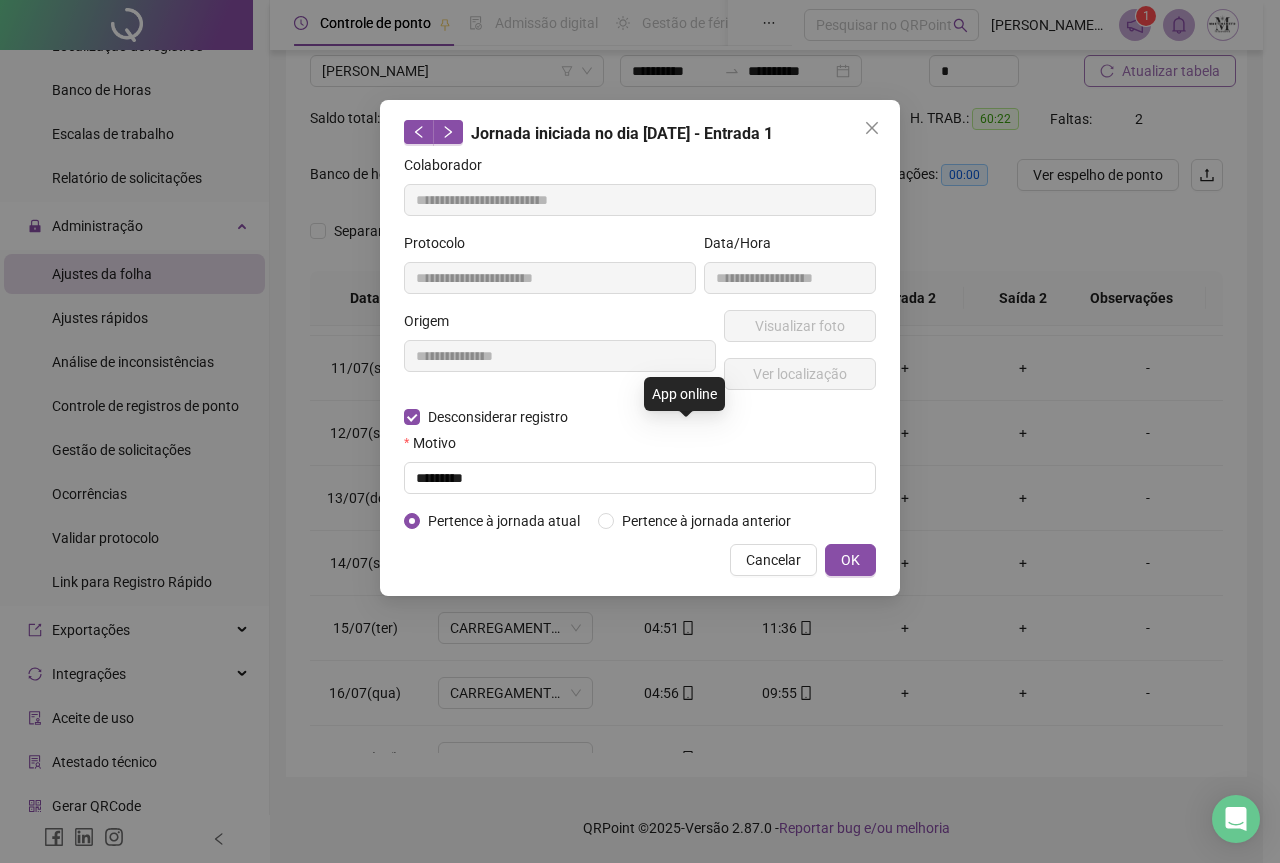 type on "**********" 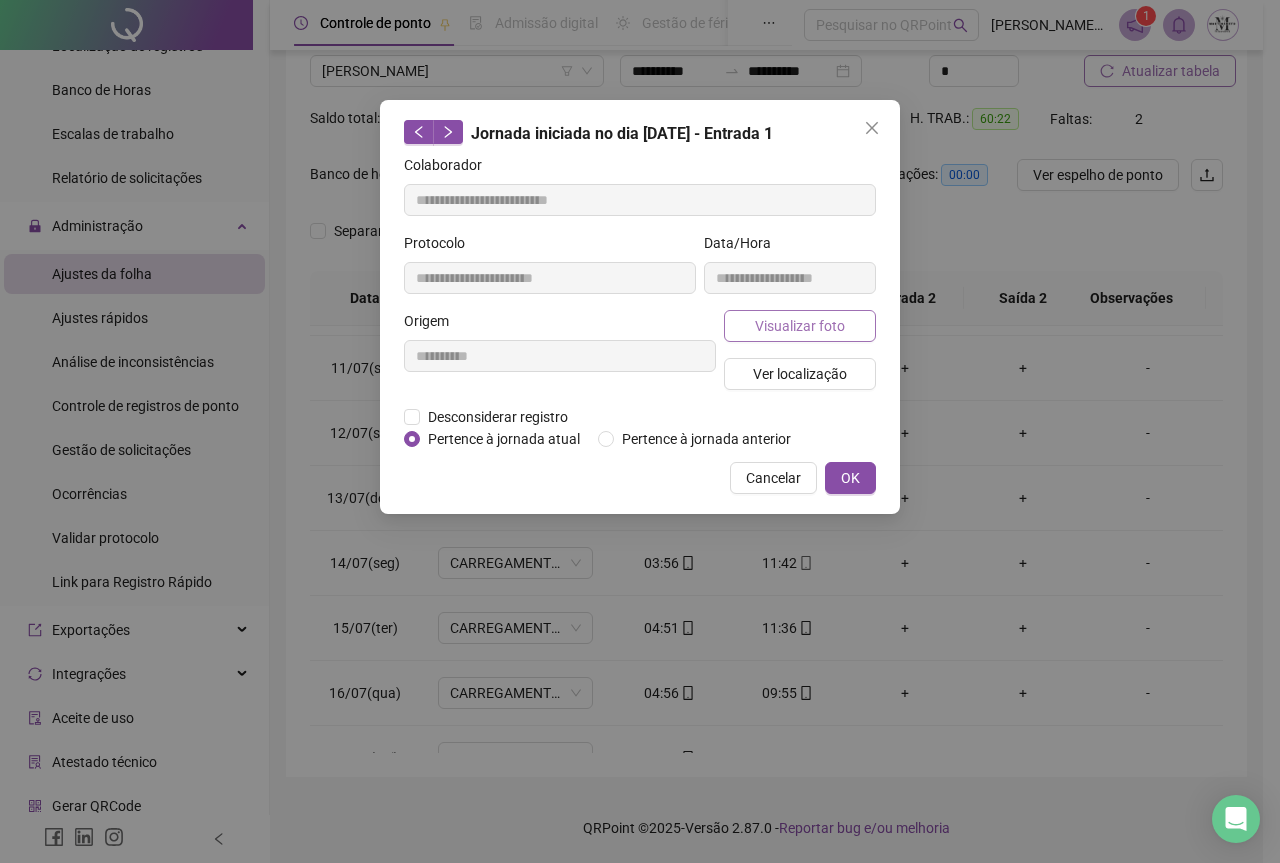 click on "Visualizar foto" at bounding box center (800, 326) 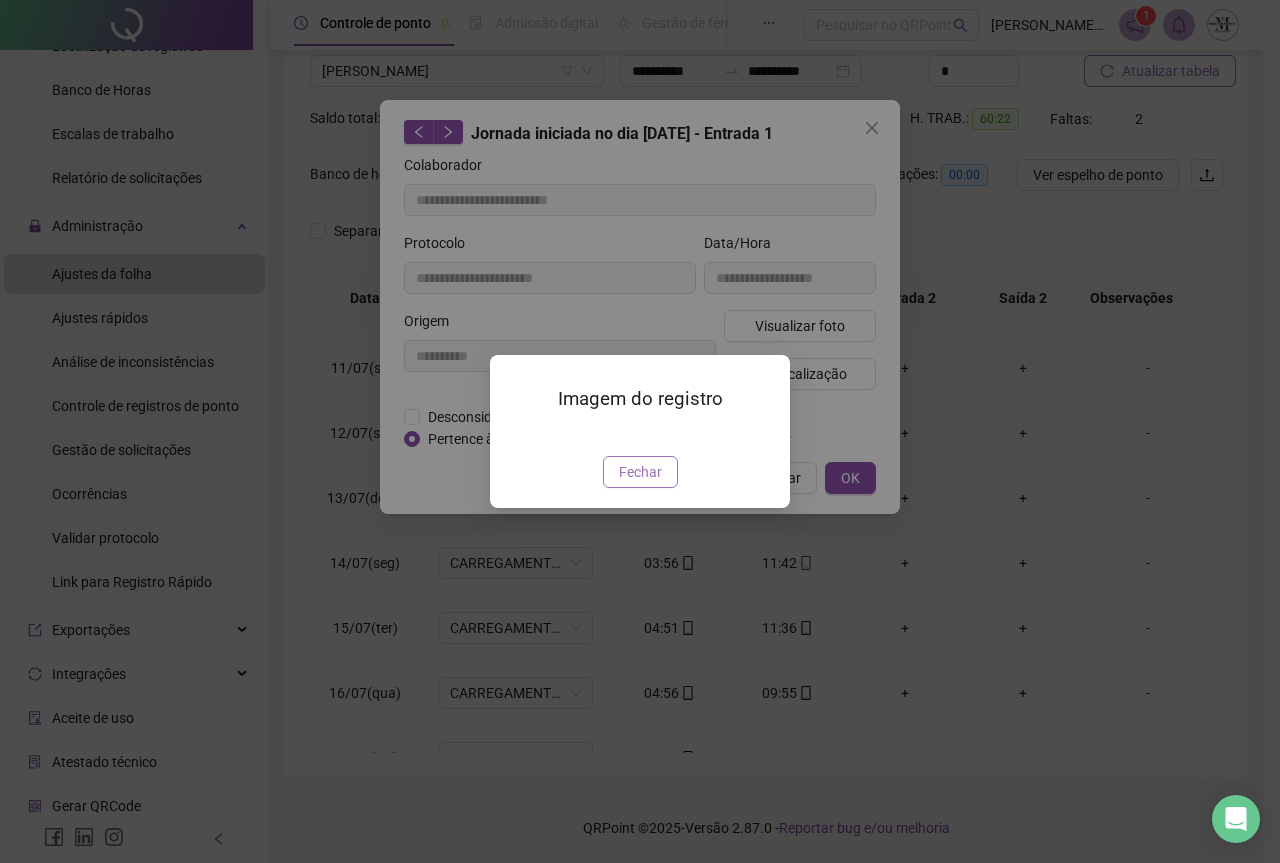 click on "Fechar" at bounding box center [640, 472] 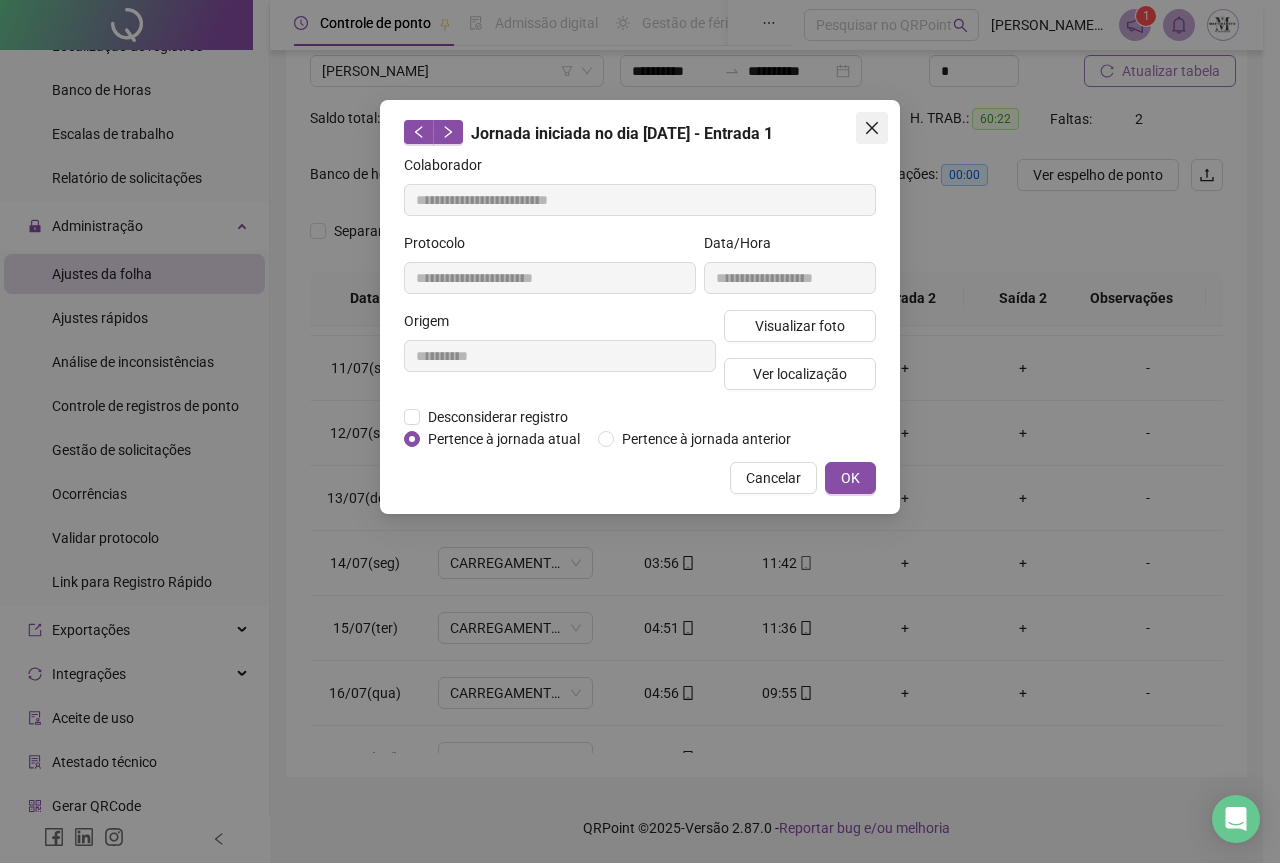 click 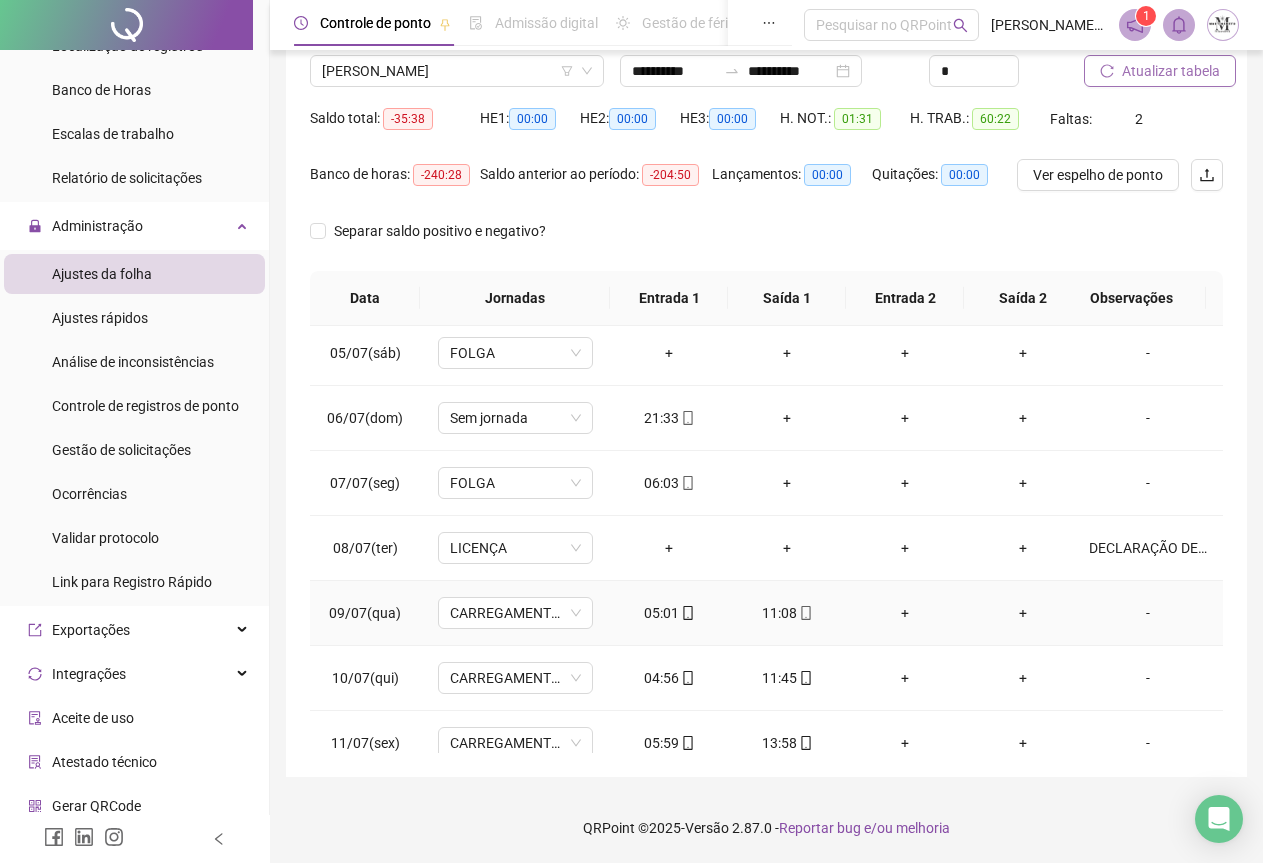 scroll, scrollTop: 300, scrollLeft: 0, axis: vertical 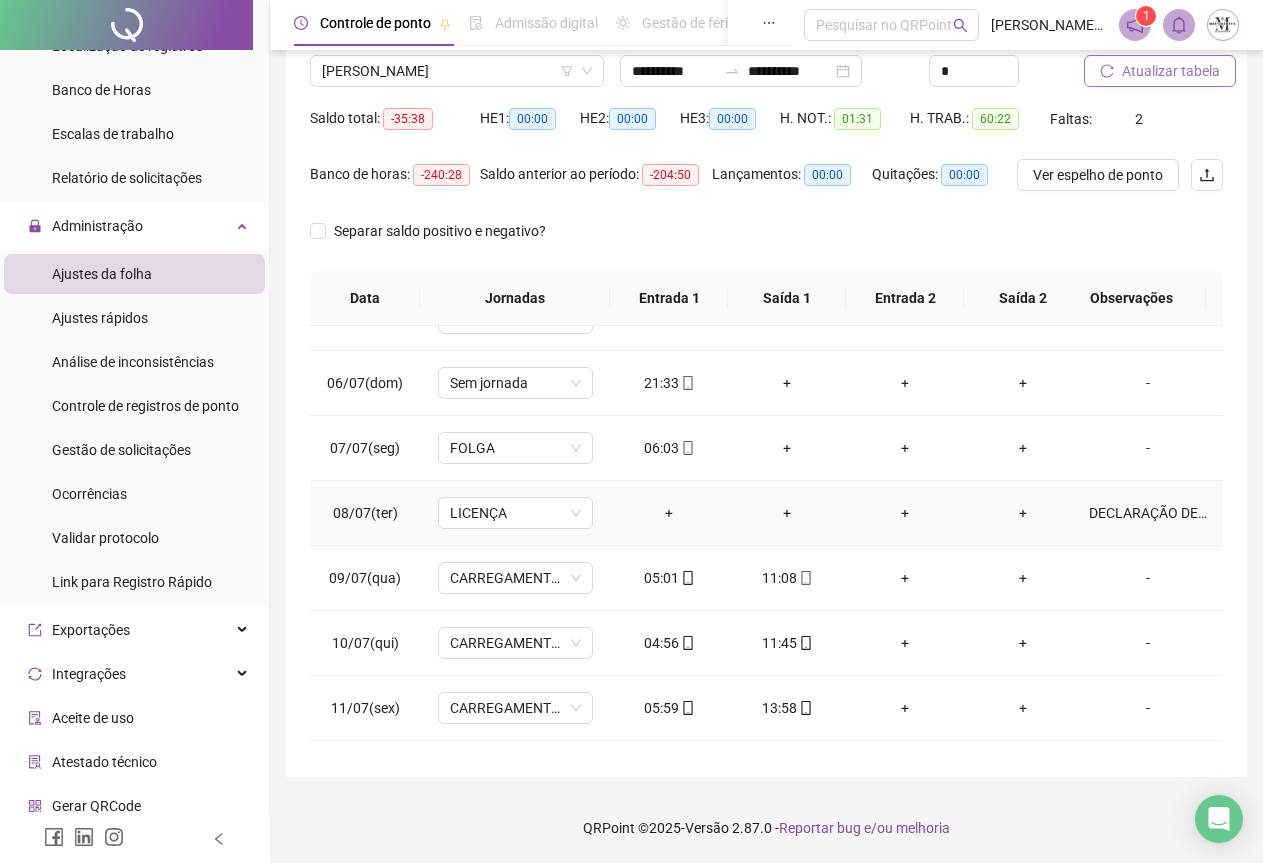 click on "DECLARAÇÃO DE COMPARECIMENTO A  DEFENSORIA PÚBLICA." at bounding box center (1148, 513) 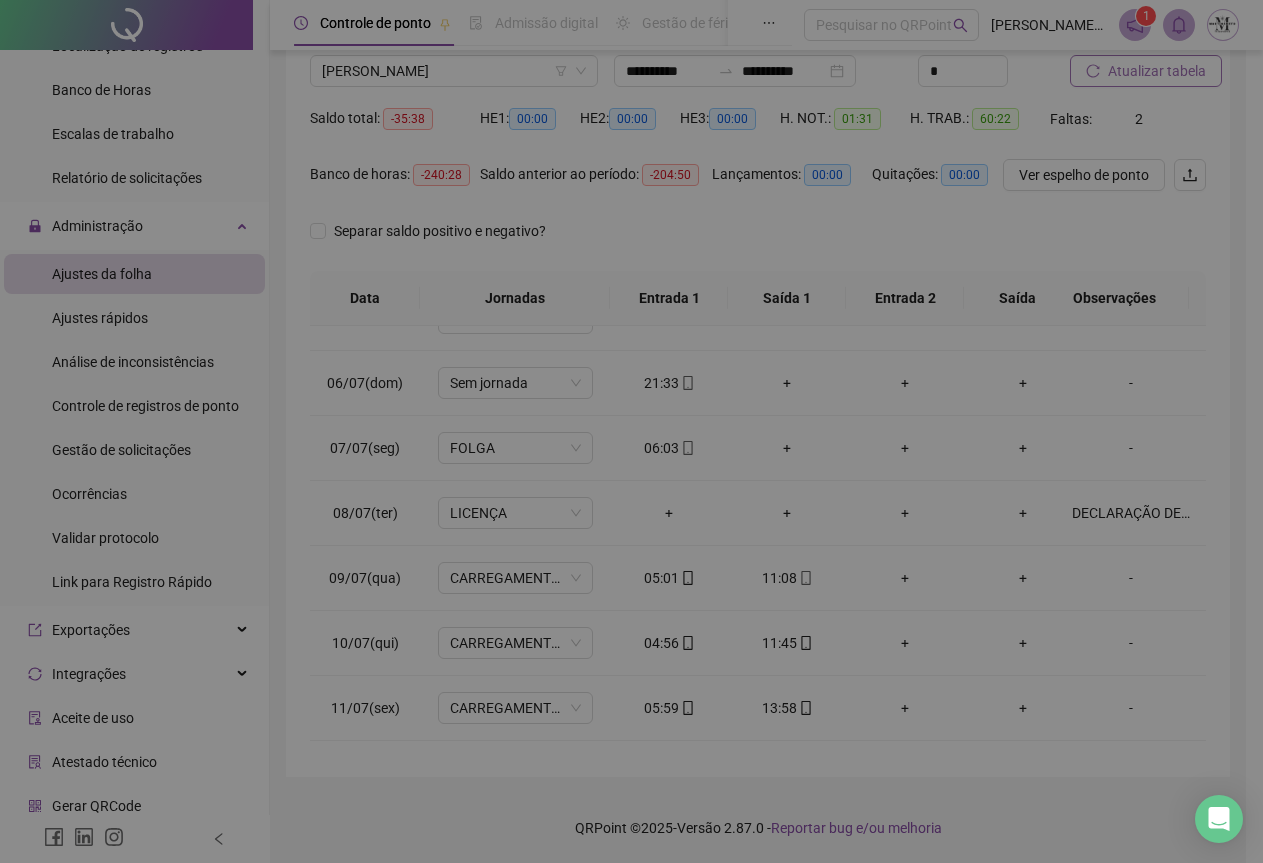 type on "**********" 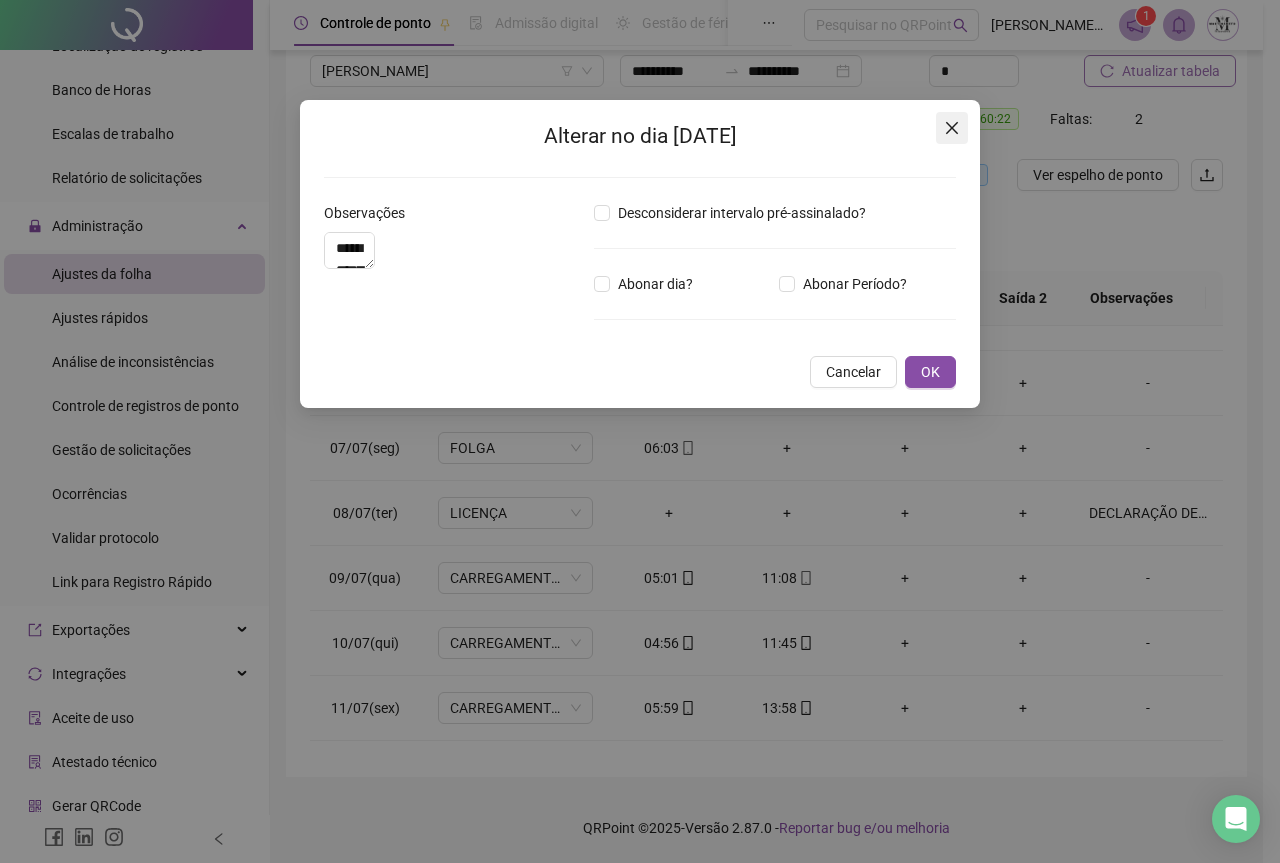click 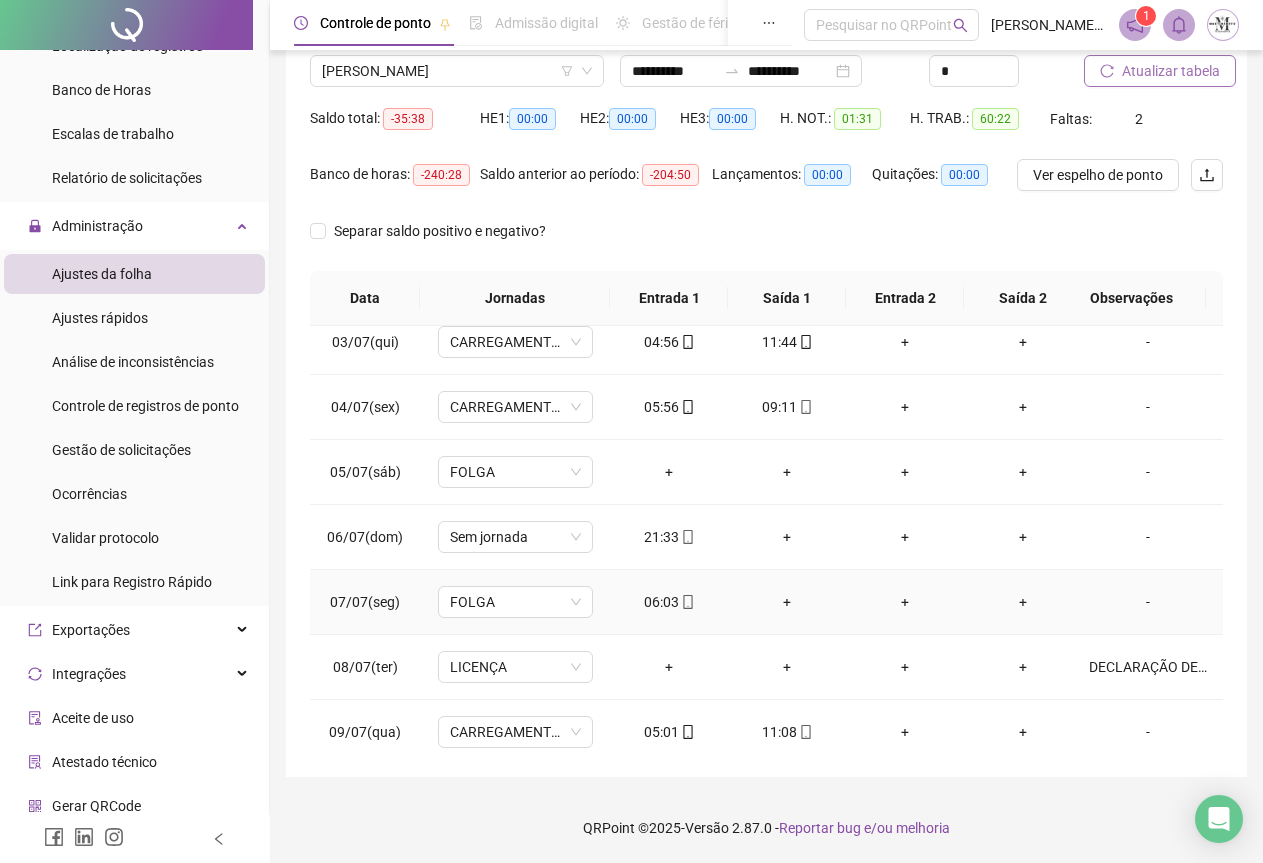 scroll, scrollTop: 0, scrollLeft: 0, axis: both 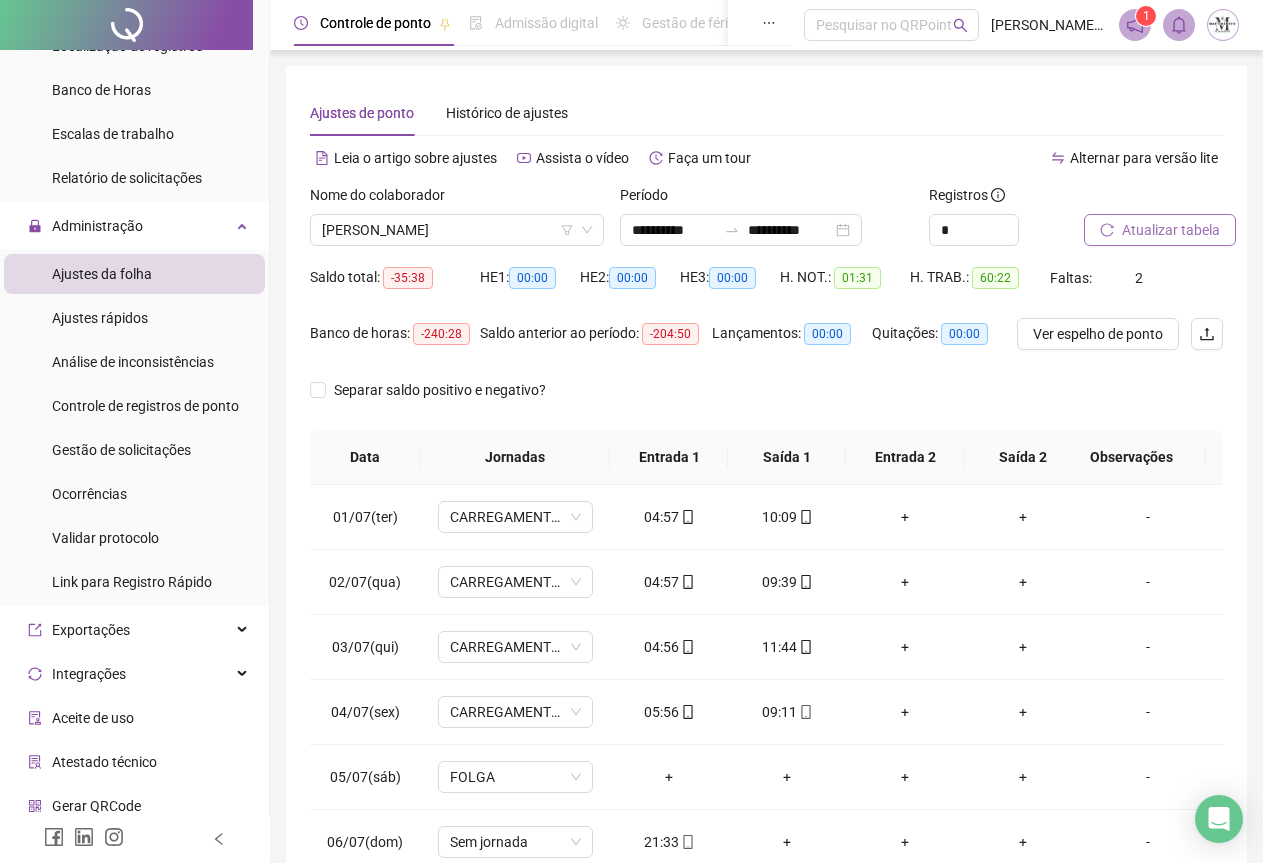 click on "Atualizar tabela" at bounding box center [1171, 230] 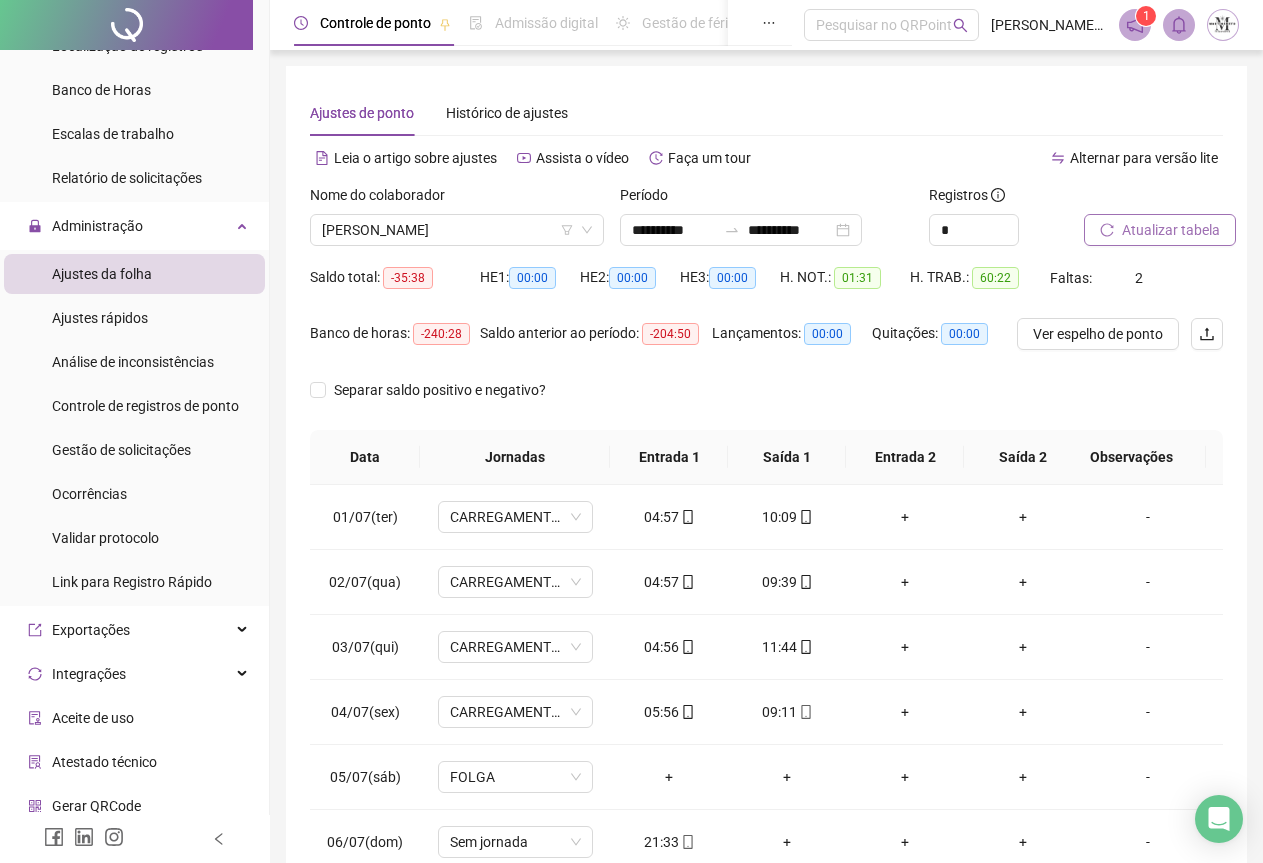 click on "Atualizar tabela" at bounding box center [1160, 230] 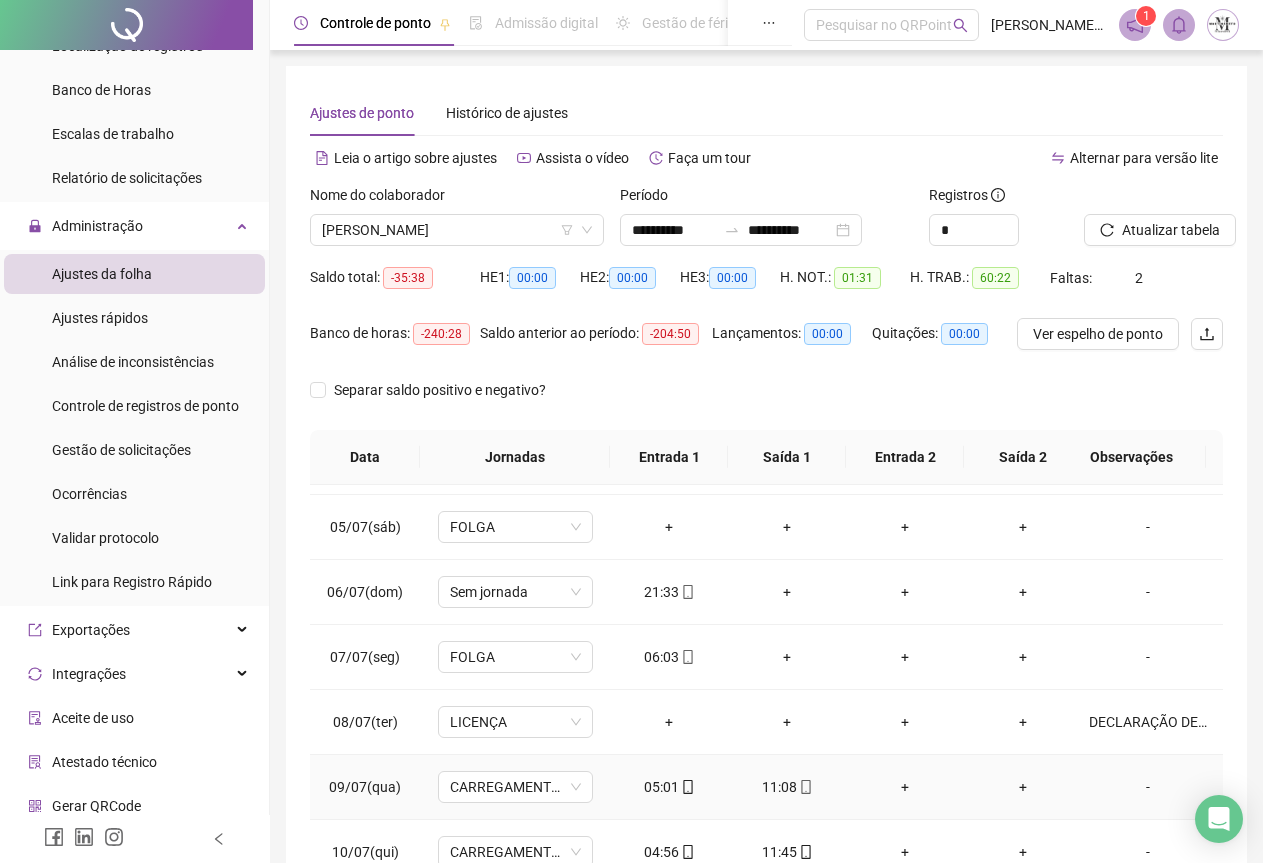scroll, scrollTop: 0, scrollLeft: 0, axis: both 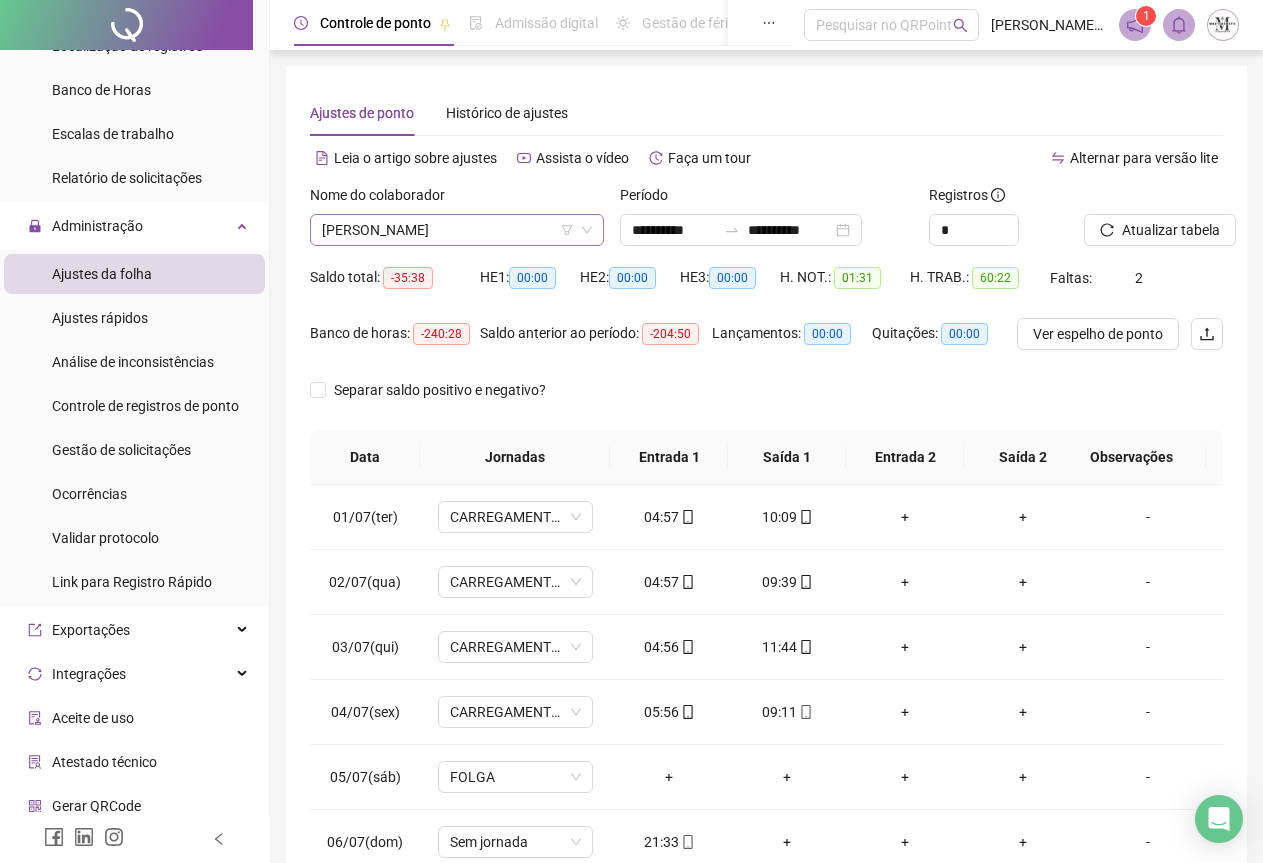 click on "[PERSON_NAME]" at bounding box center [457, 230] 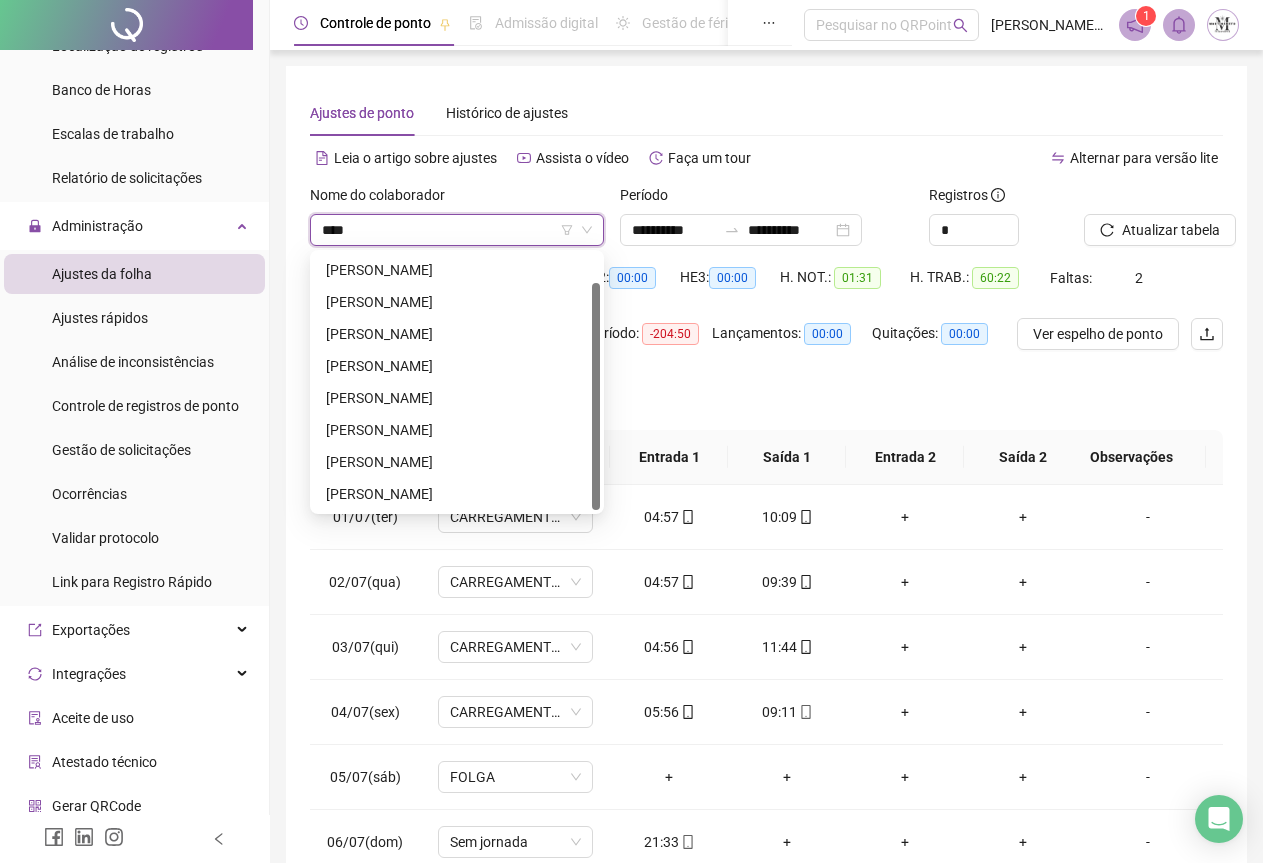 scroll, scrollTop: 0, scrollLeft: 0, axis: both 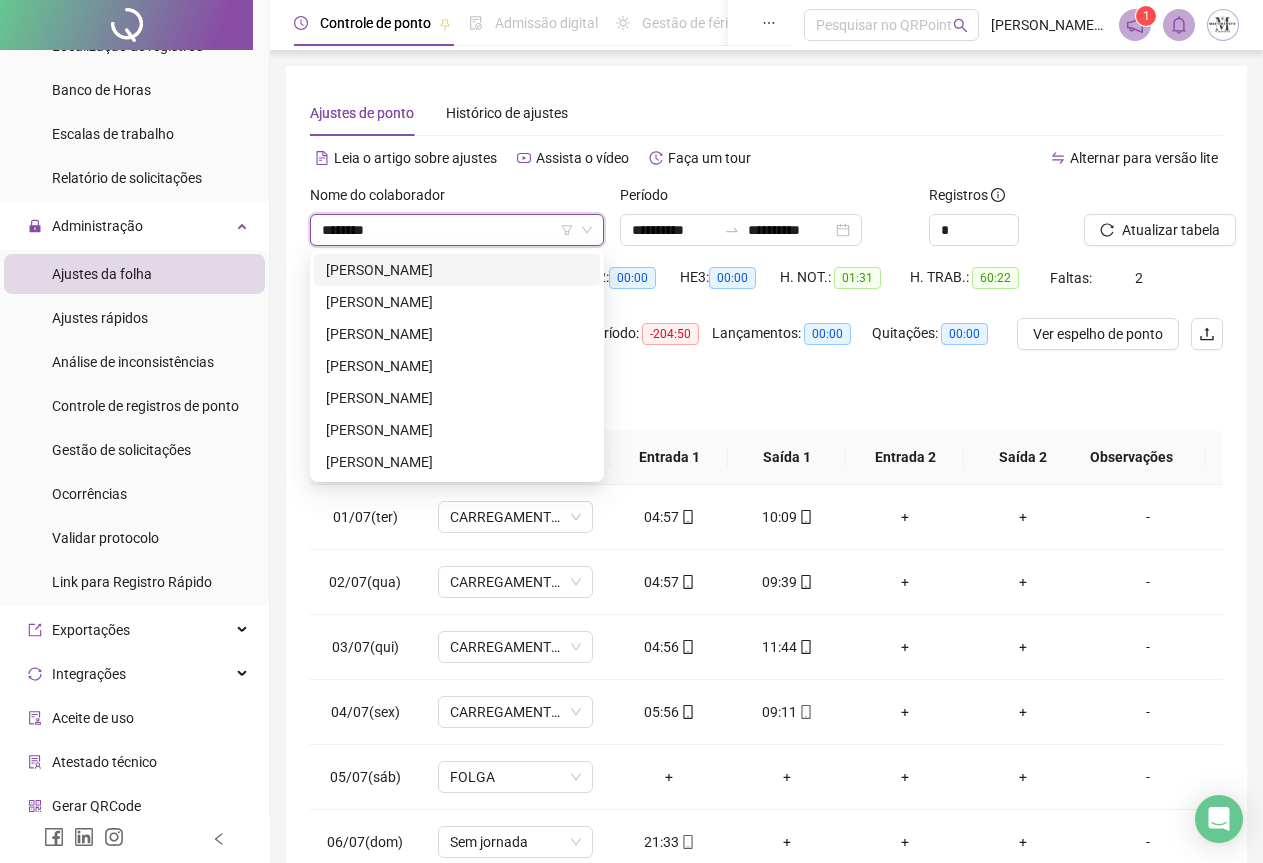 type on "*********" 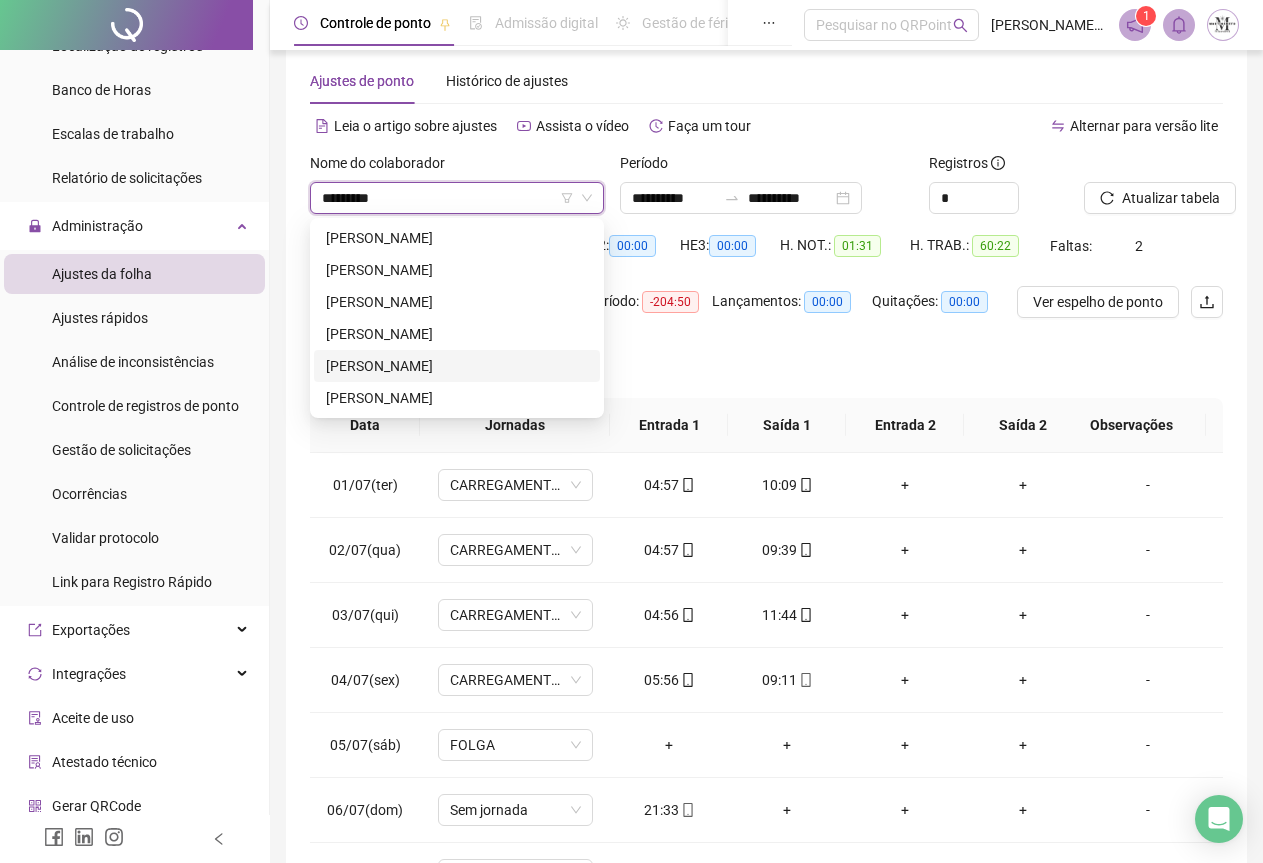 scroll, scrollTop: 0, scrollLeft: 0, axis: both 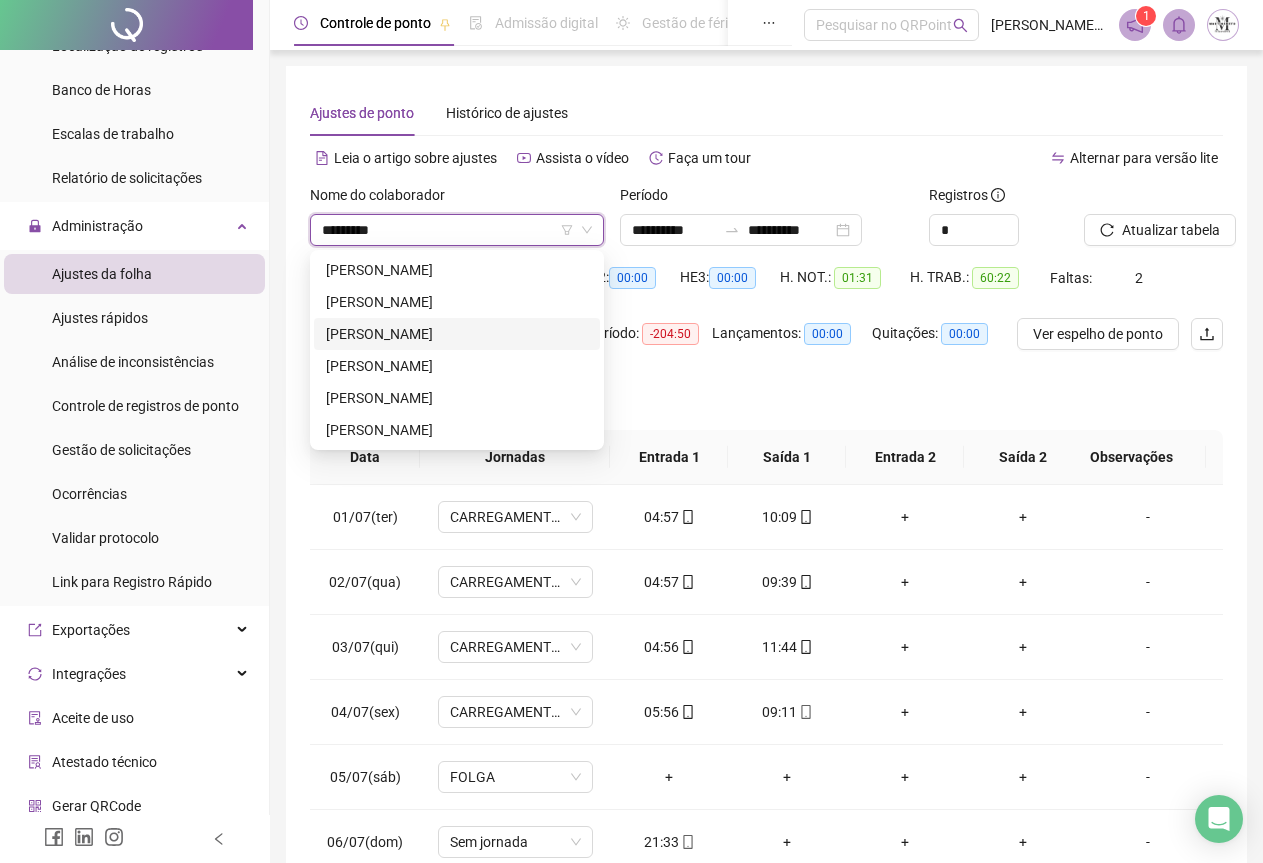click on "[PERSON_NAME]" at bounding box center (457, 334) 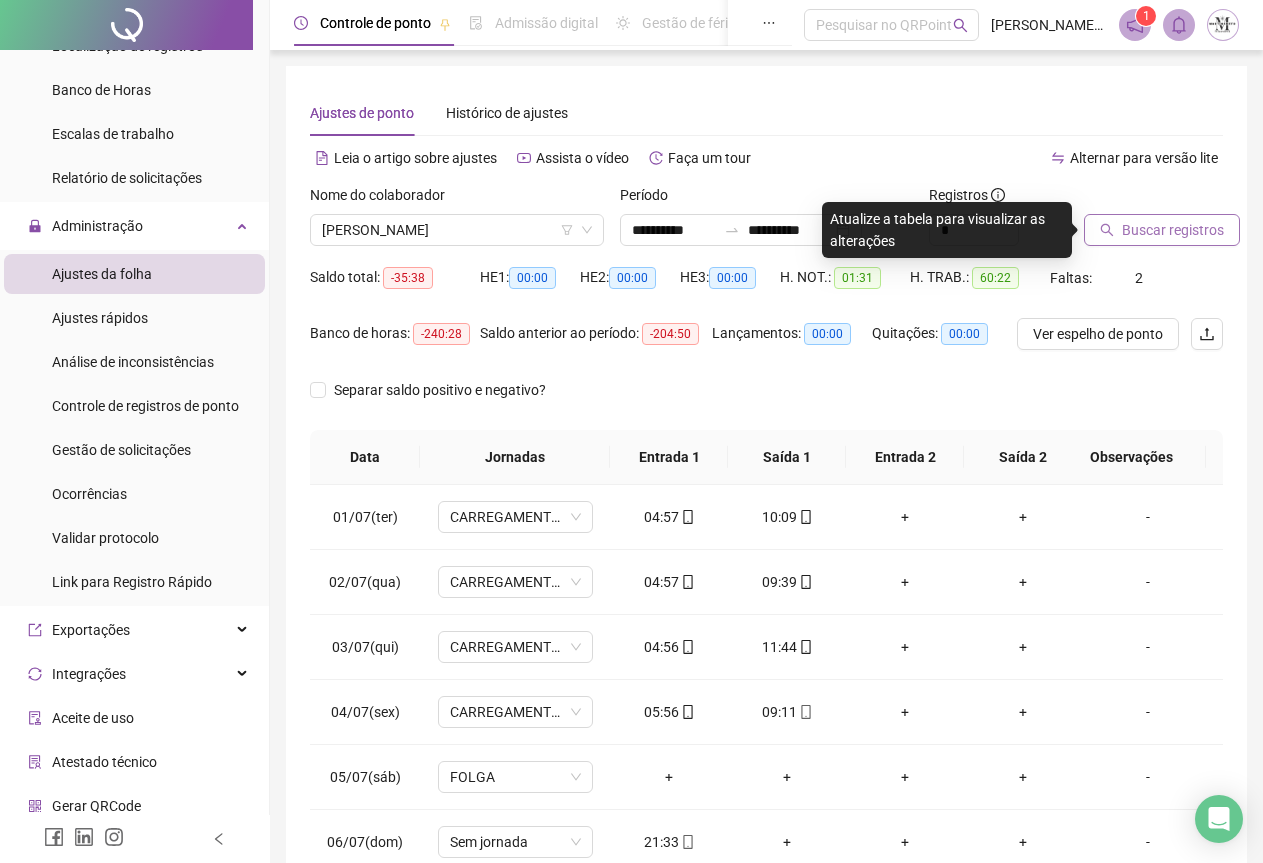 click on "Buscar registros" at bounding box center [1162, 230] 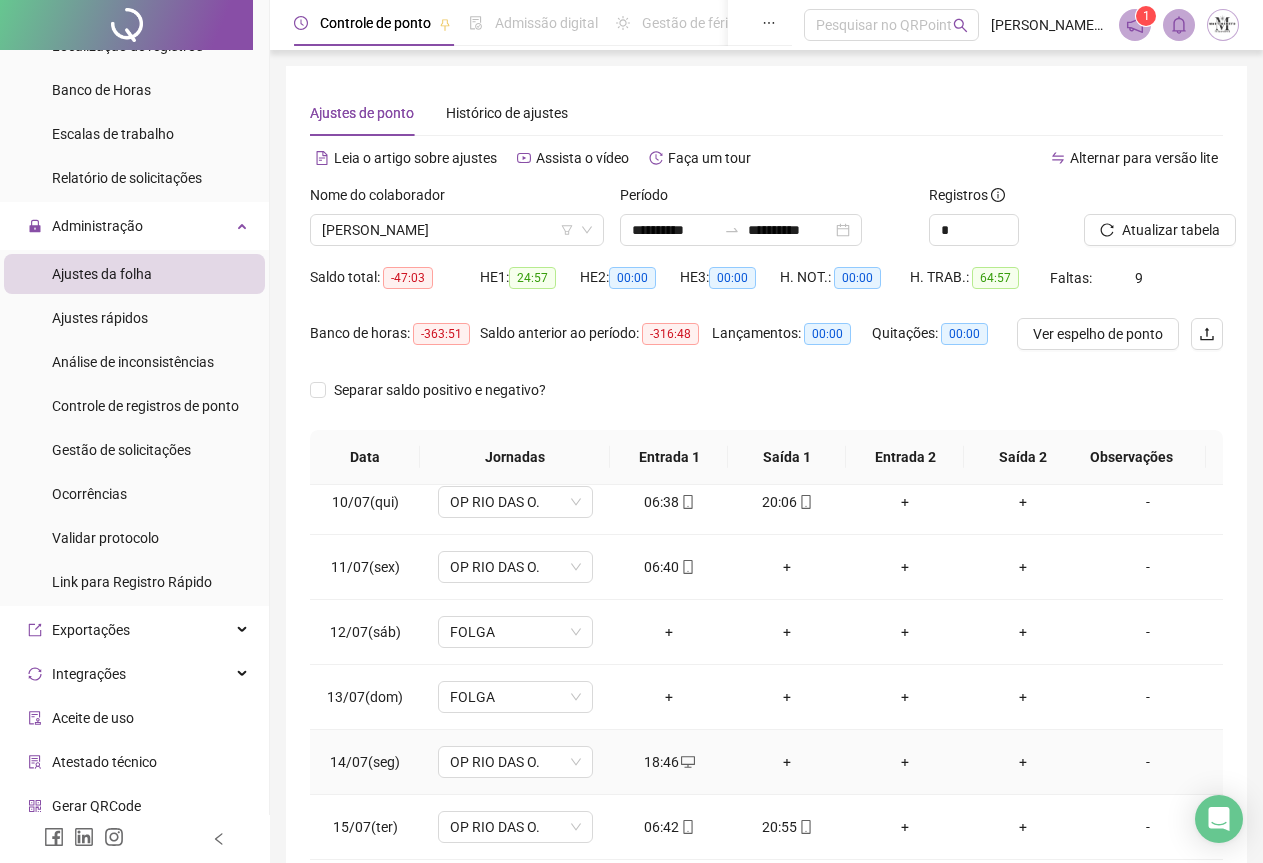 scroll, scrollTop: 695, scrollLeft: 0, axis: vertical 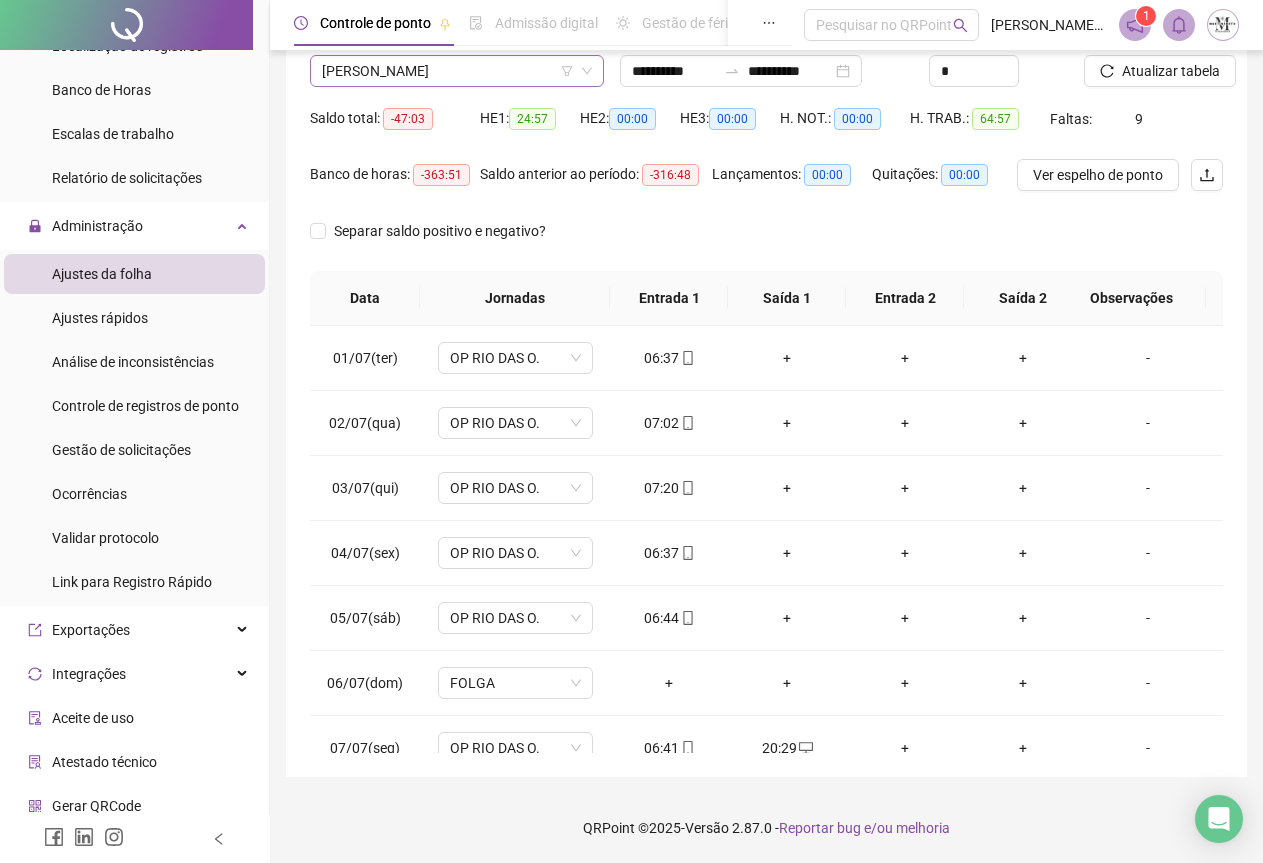 click on "[PERSON_NAME]" at bounding box center [457, 71] 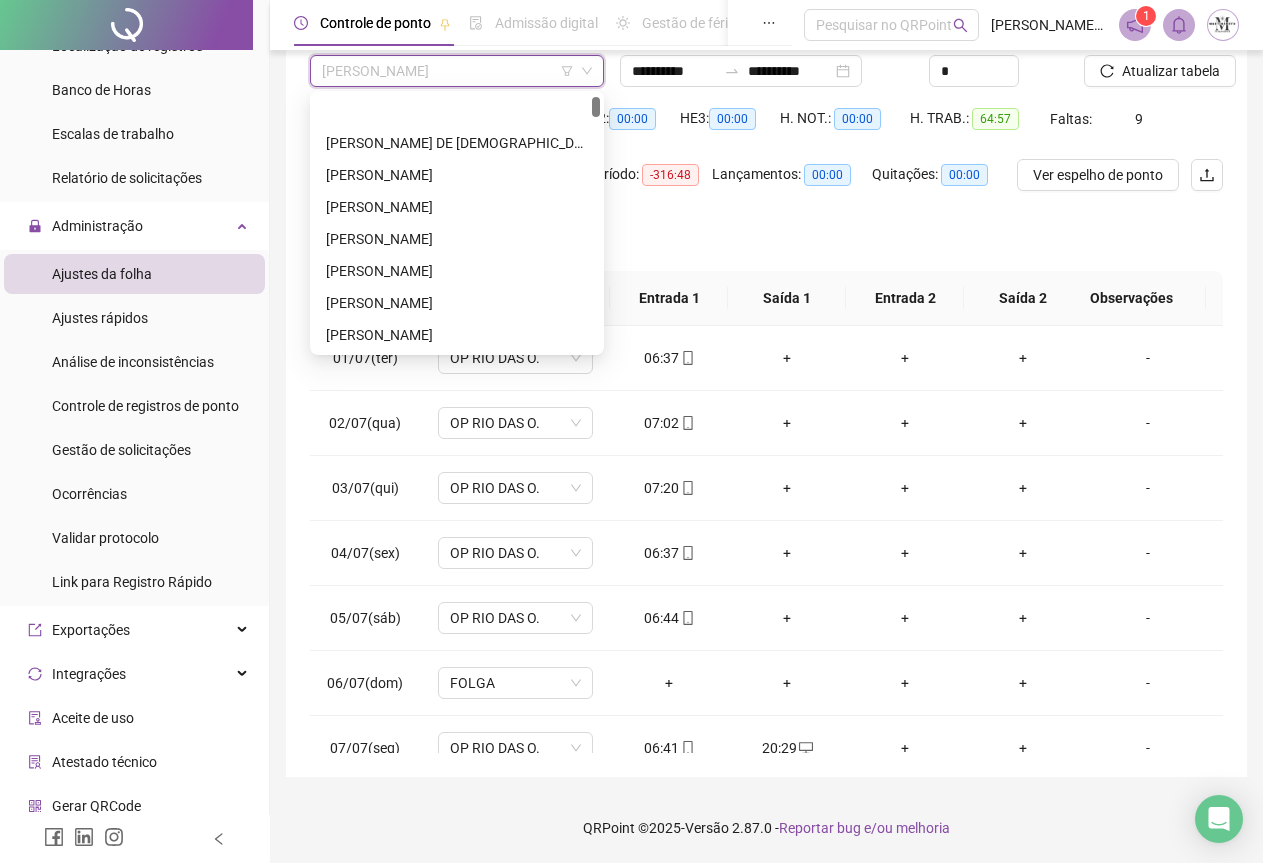 scroll, scrollTop: 64, scrollLeft: 0, axis: vertical 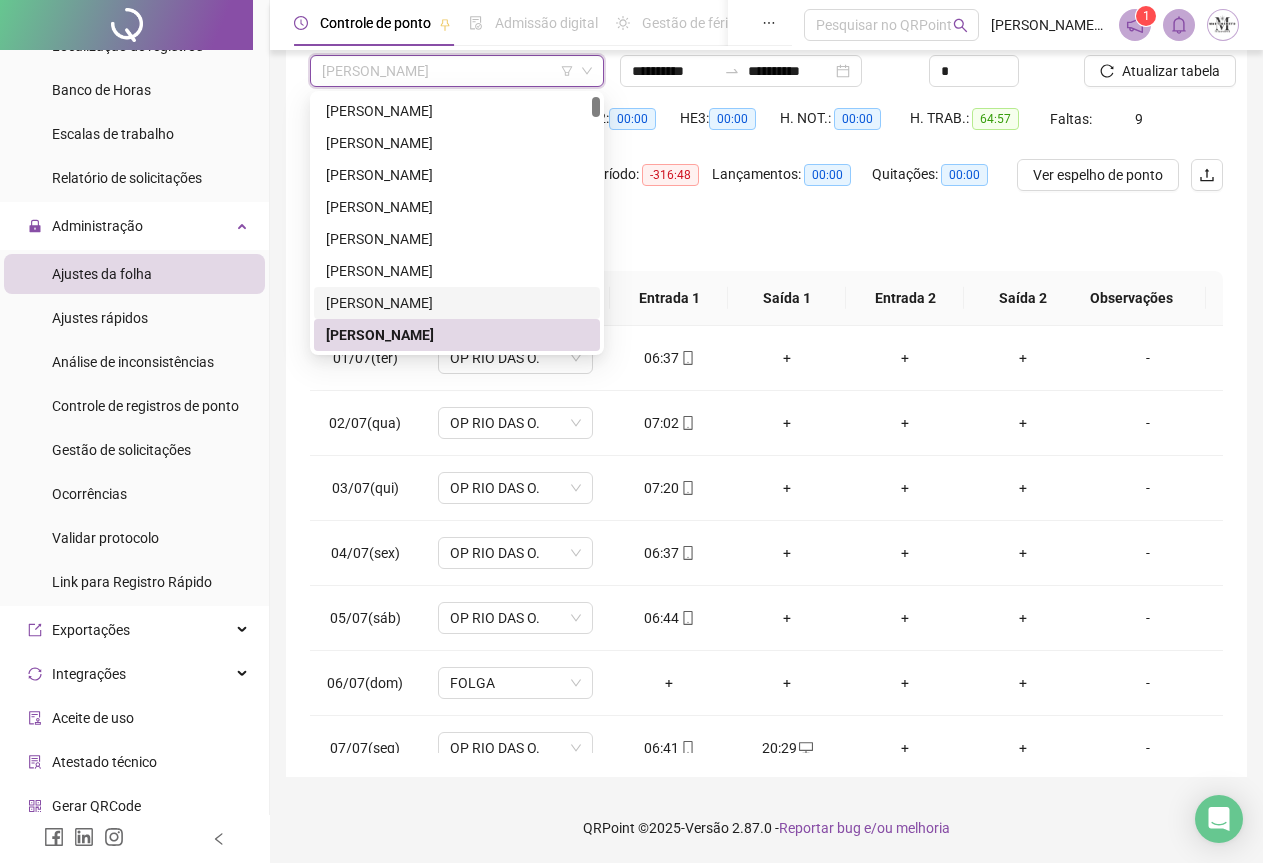 click on "[PERSON_NAME]" at bounding box center [457, 303] 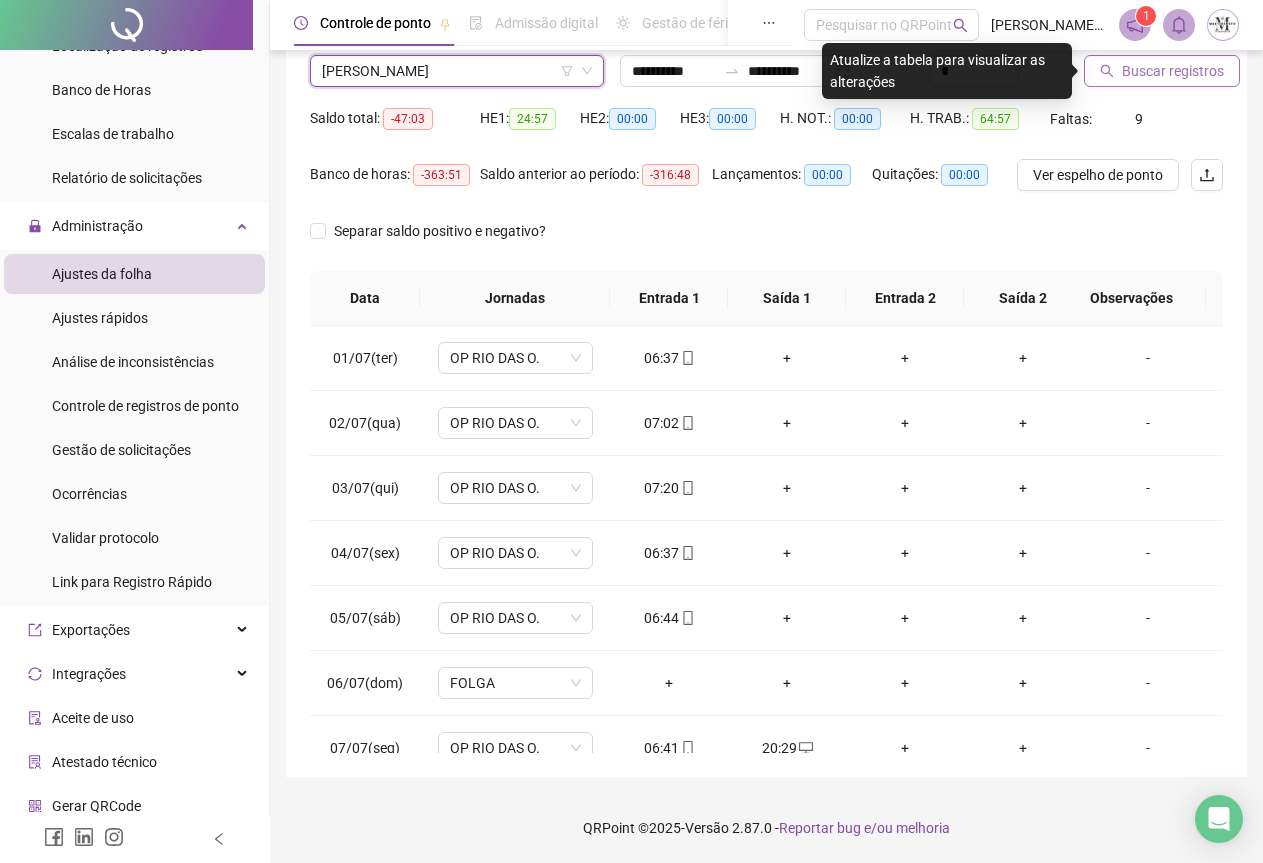 click on "Buscar registros" at bounding box center (1173, 71) 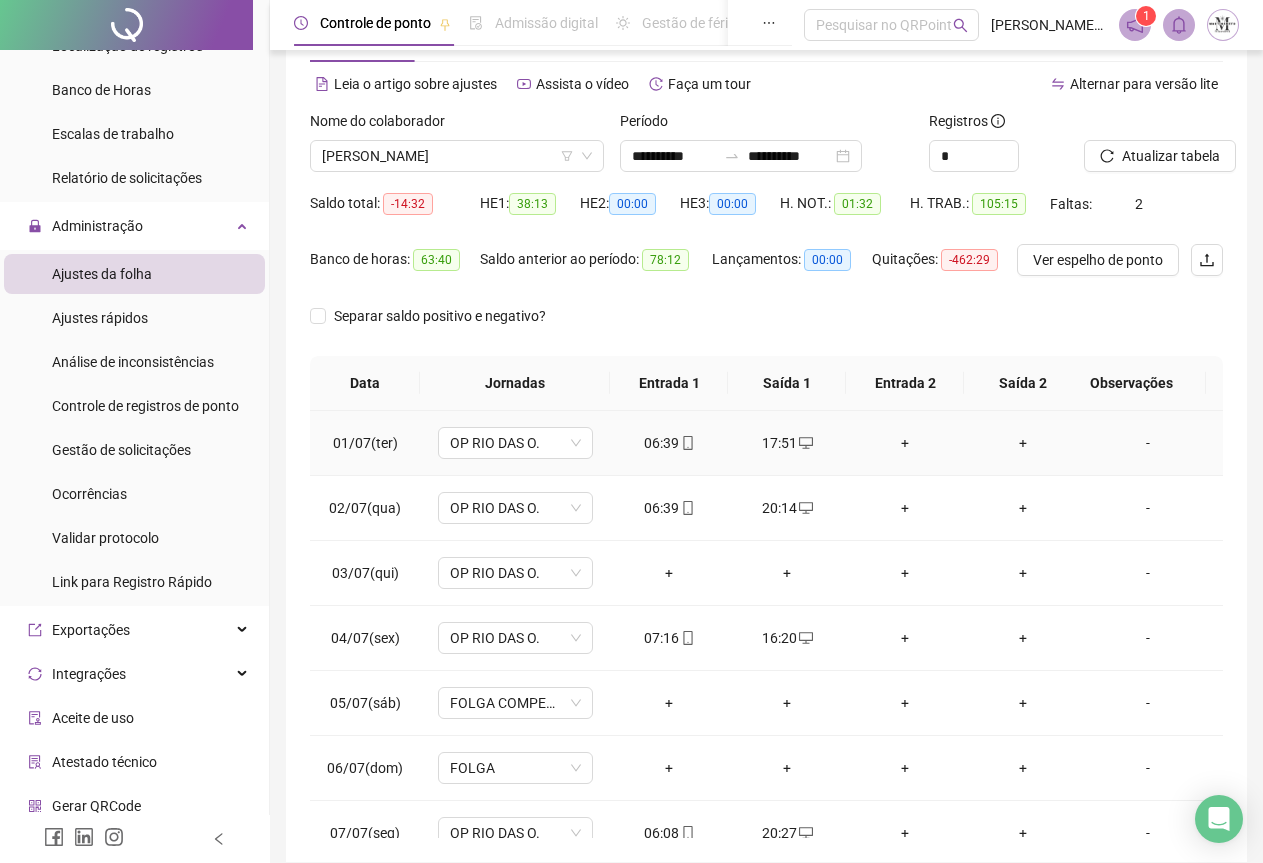 scroll, scrollTop: 159, scrollLeft: 0, axis: vertical 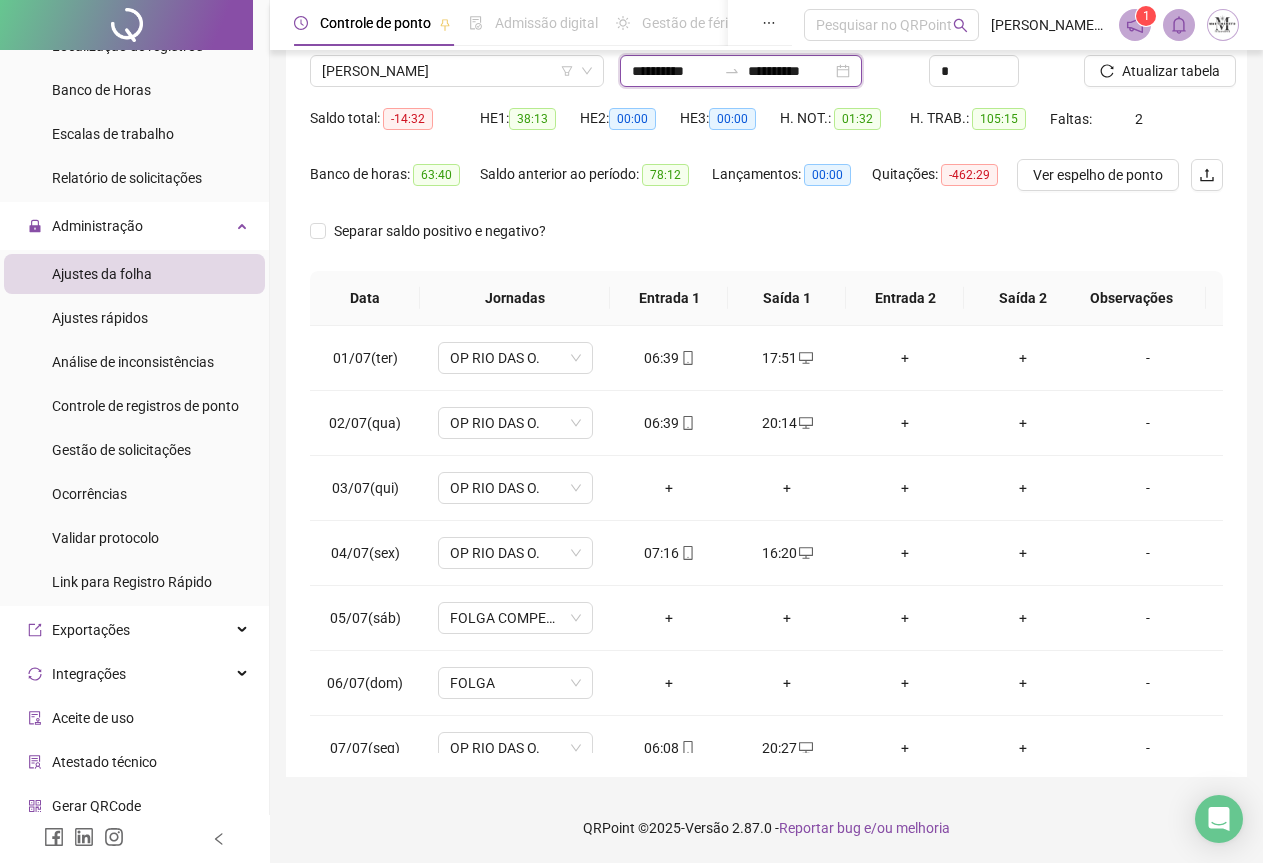 drag, startPoint x: 733, startPoint y: 62, endPoint x: 727, endPoint y: 80, distance: 18.973665 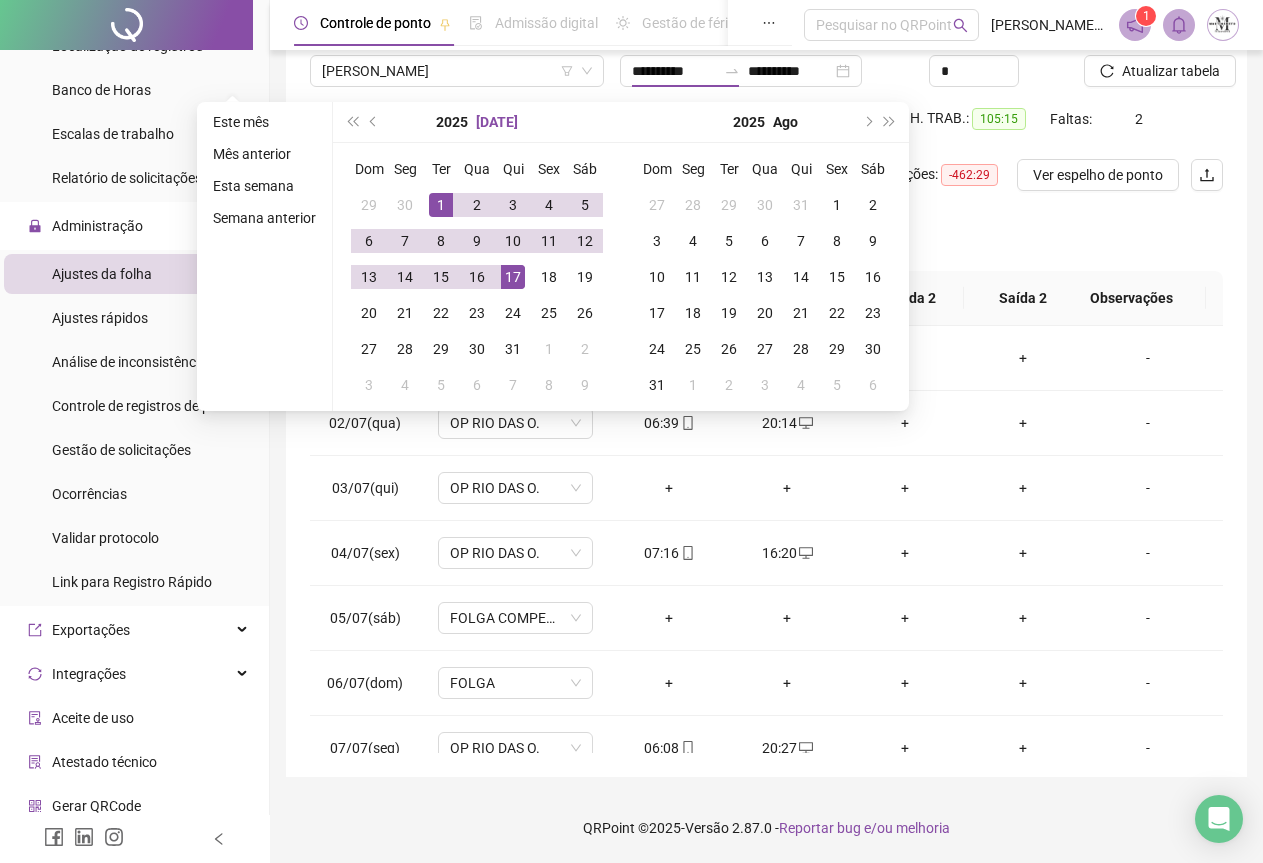 click on "[DATE]" at bounding box center [497, 122] 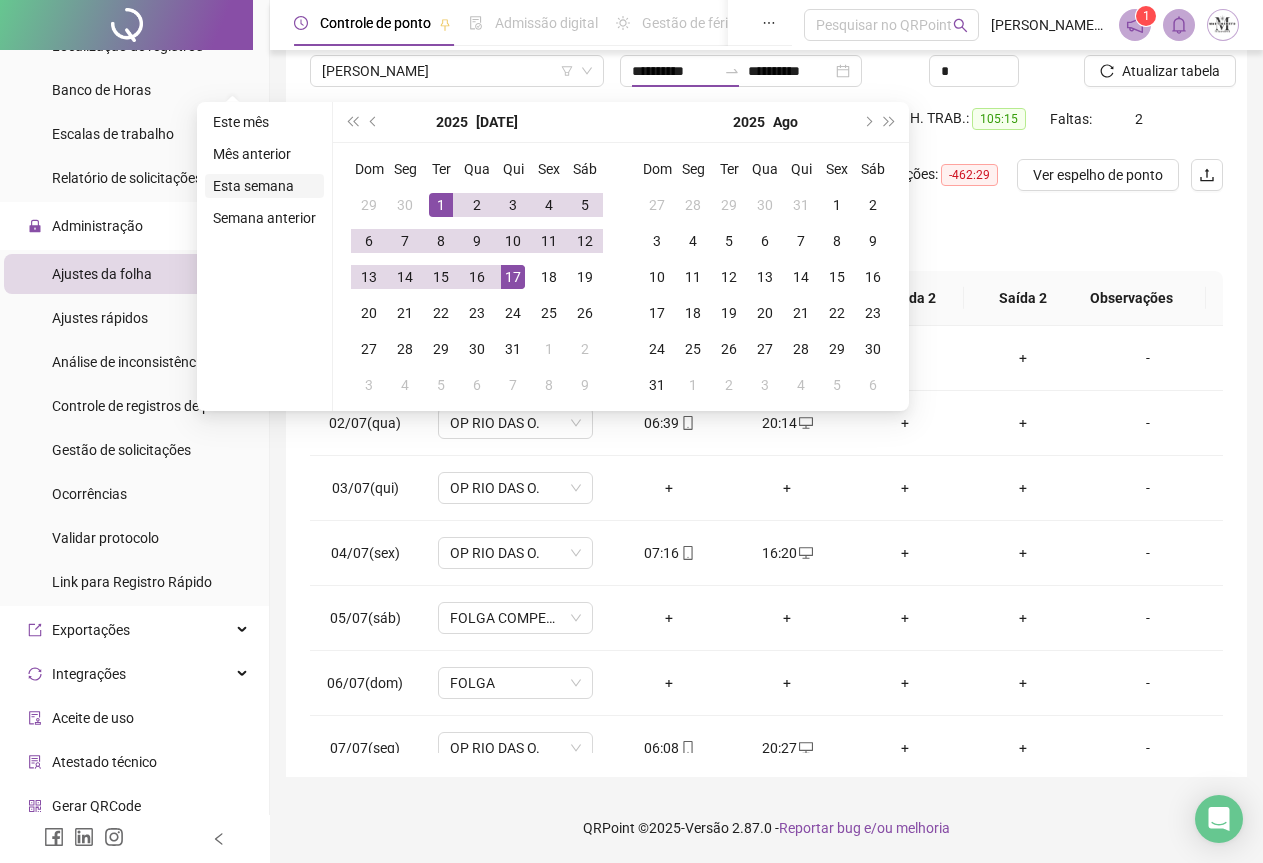 type on "**********" 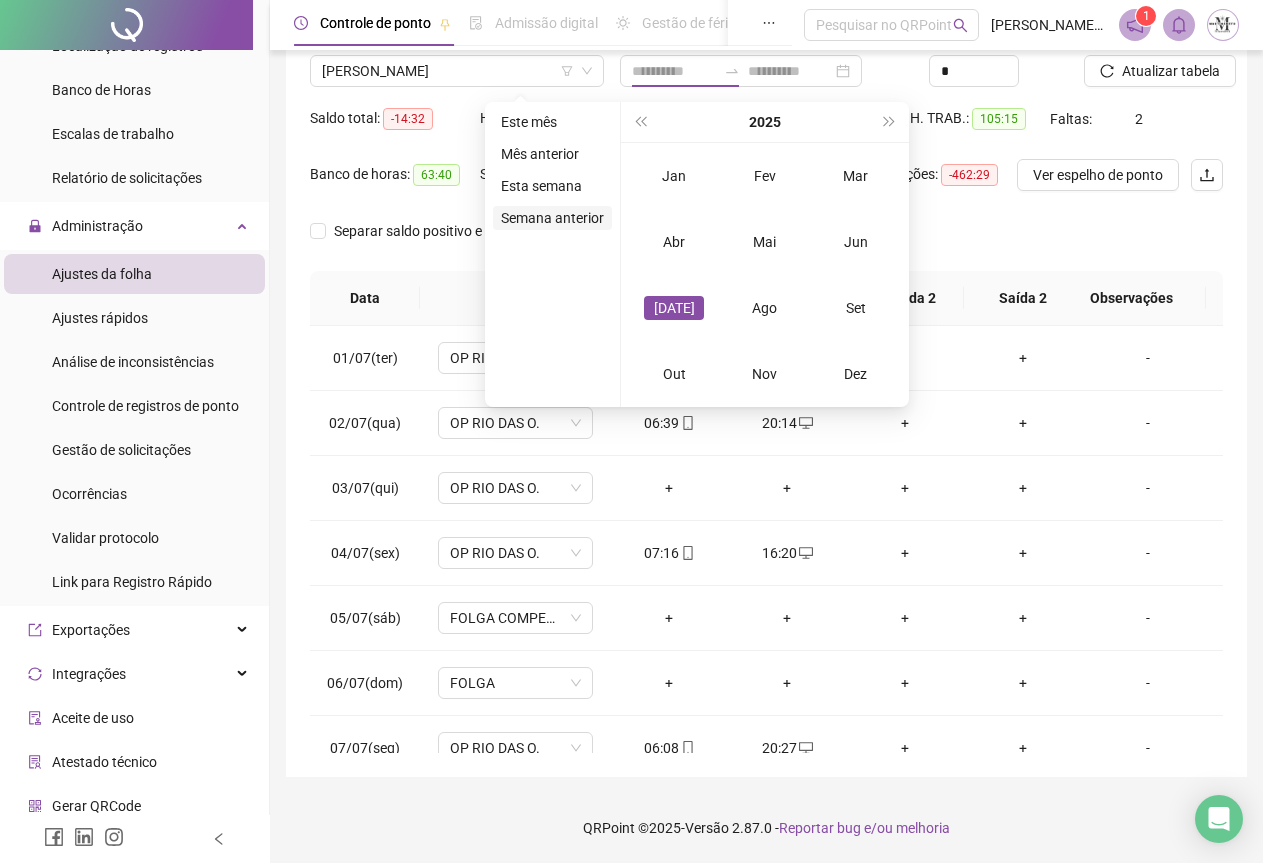 type on "**********" 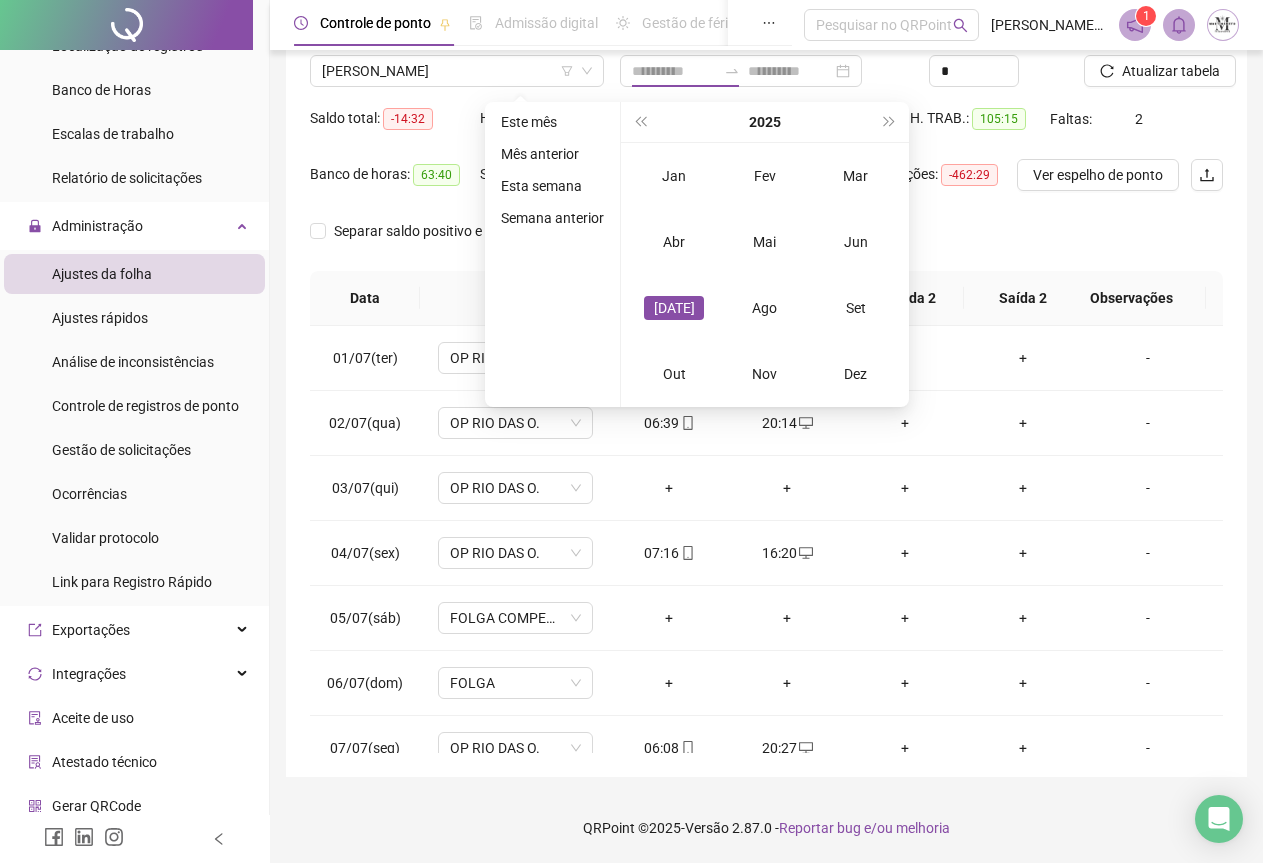 type on "**********" 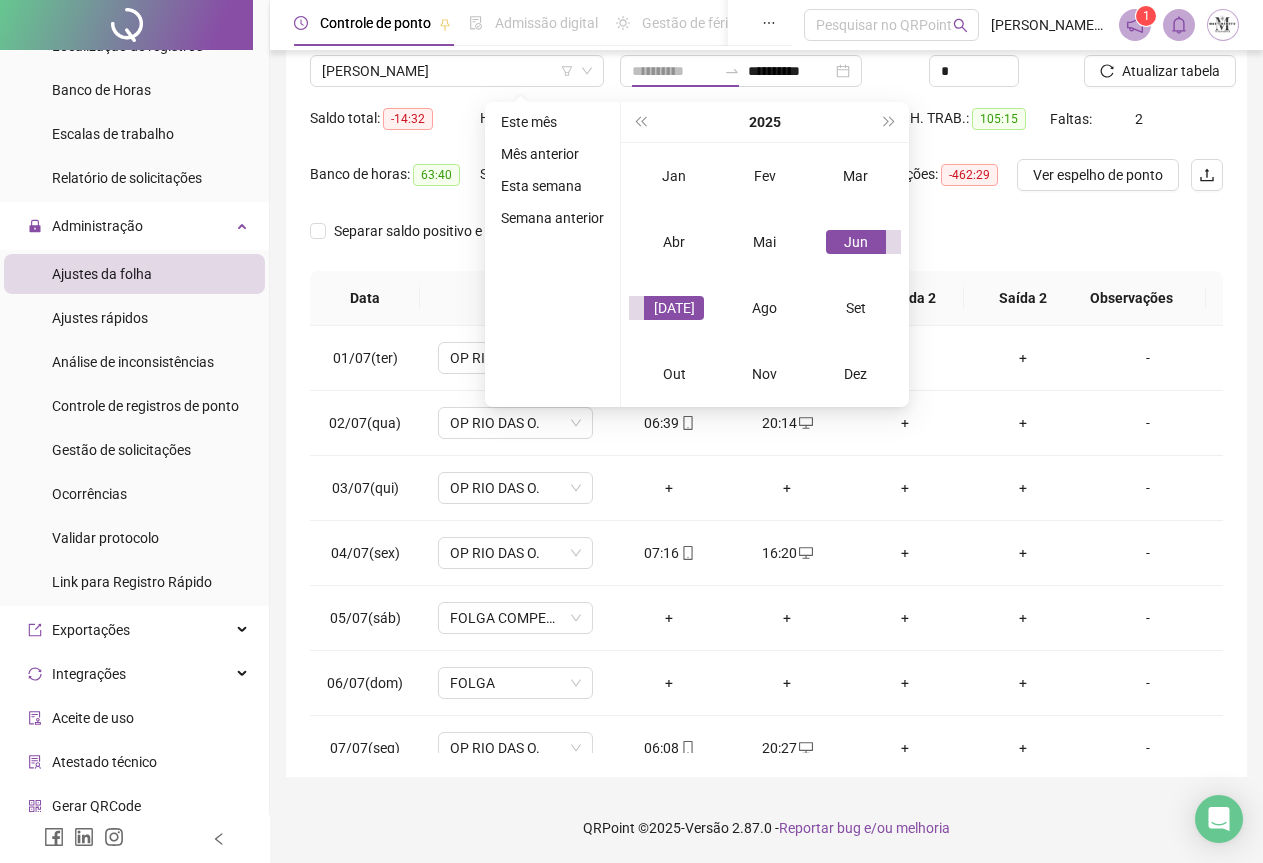 click on "Jun" at bounding box center [856, 242] 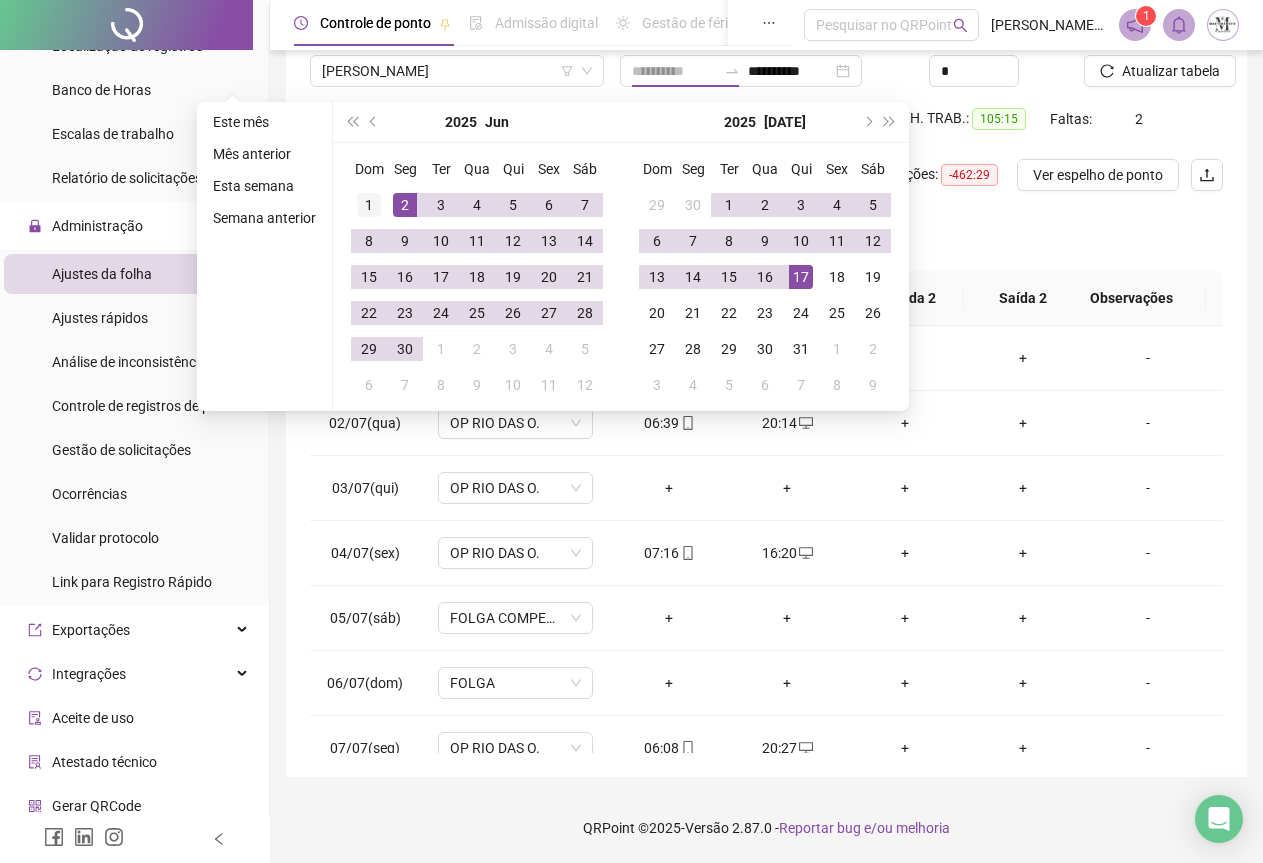 type on "**********" 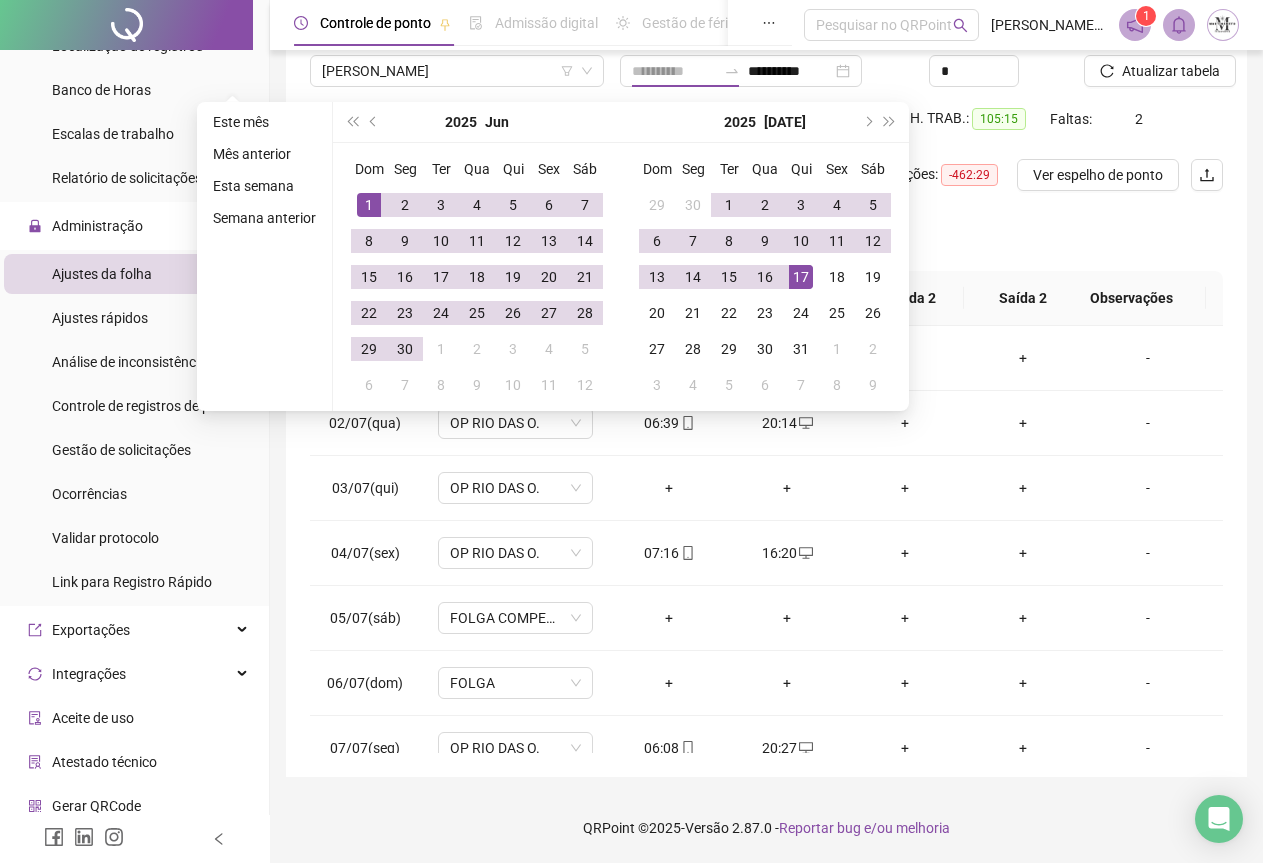 click on "1" at bounding box center [369, 205] 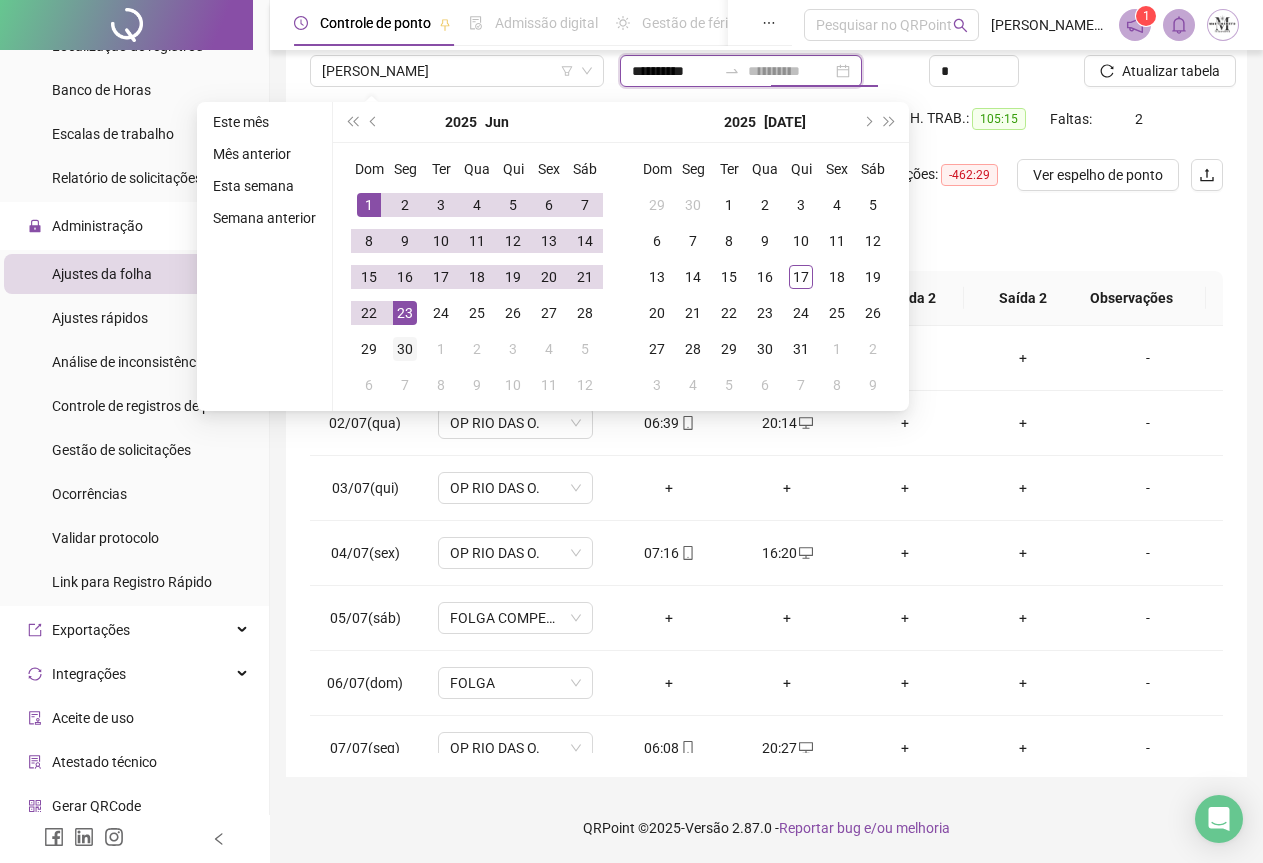 type on "**********" 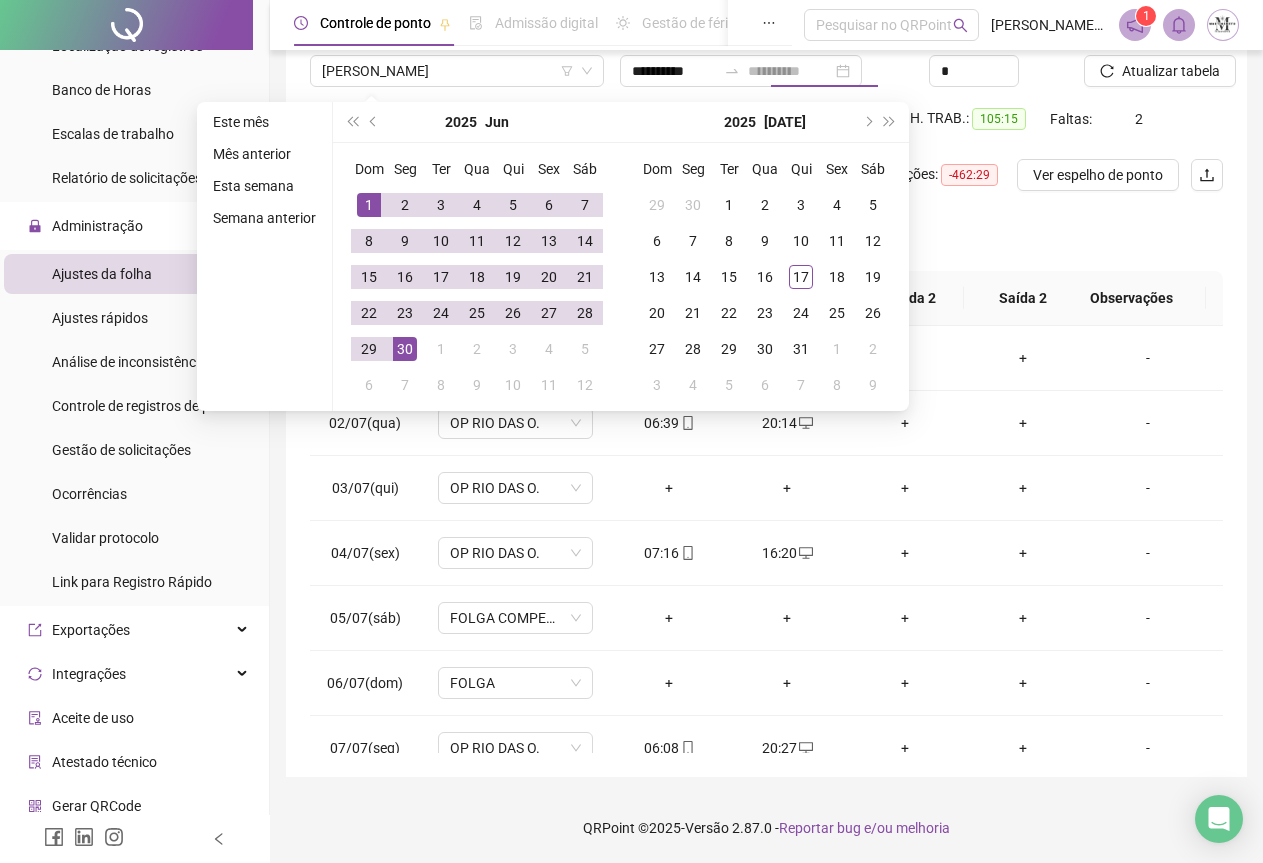 click on "30" at bounding box center (405, 349) 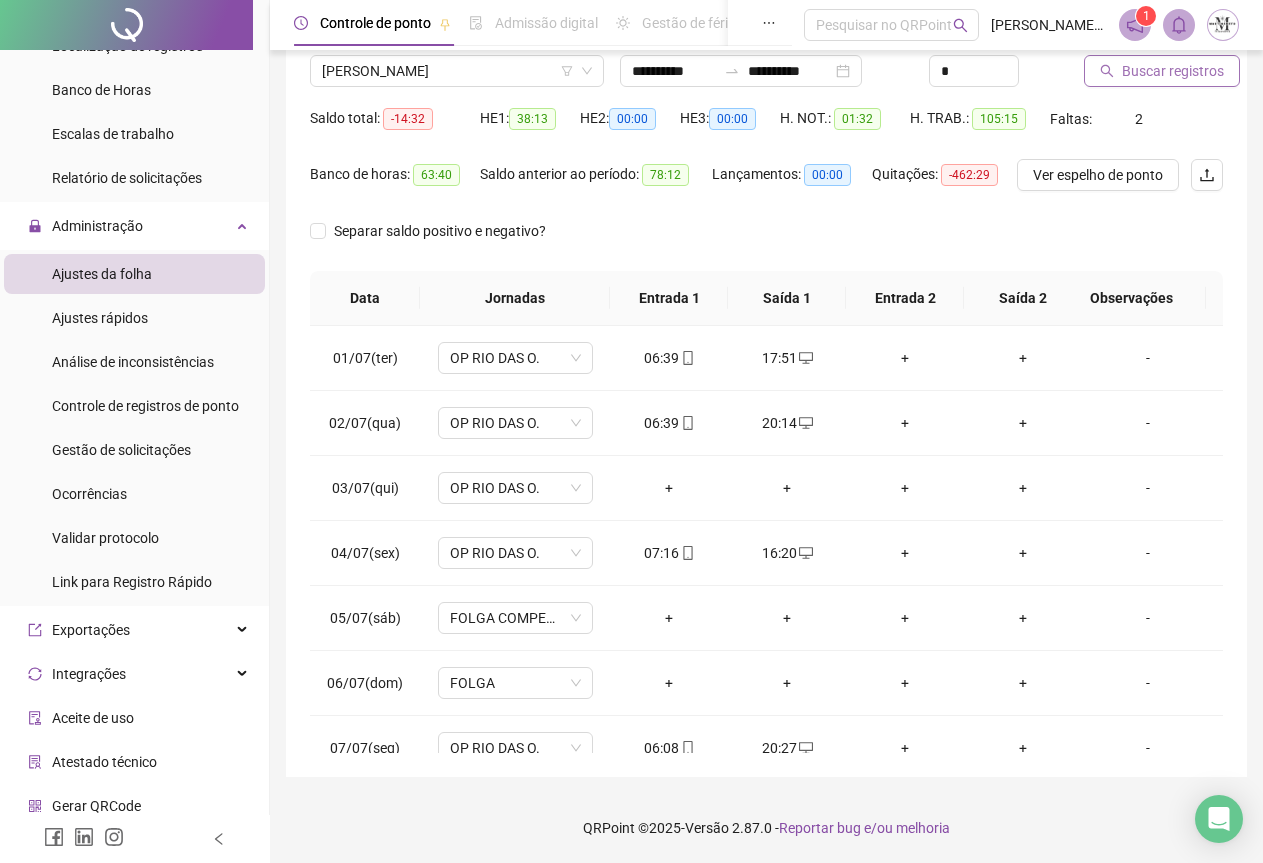 click on "Buscar registros" at bounding box center [1173, 71] 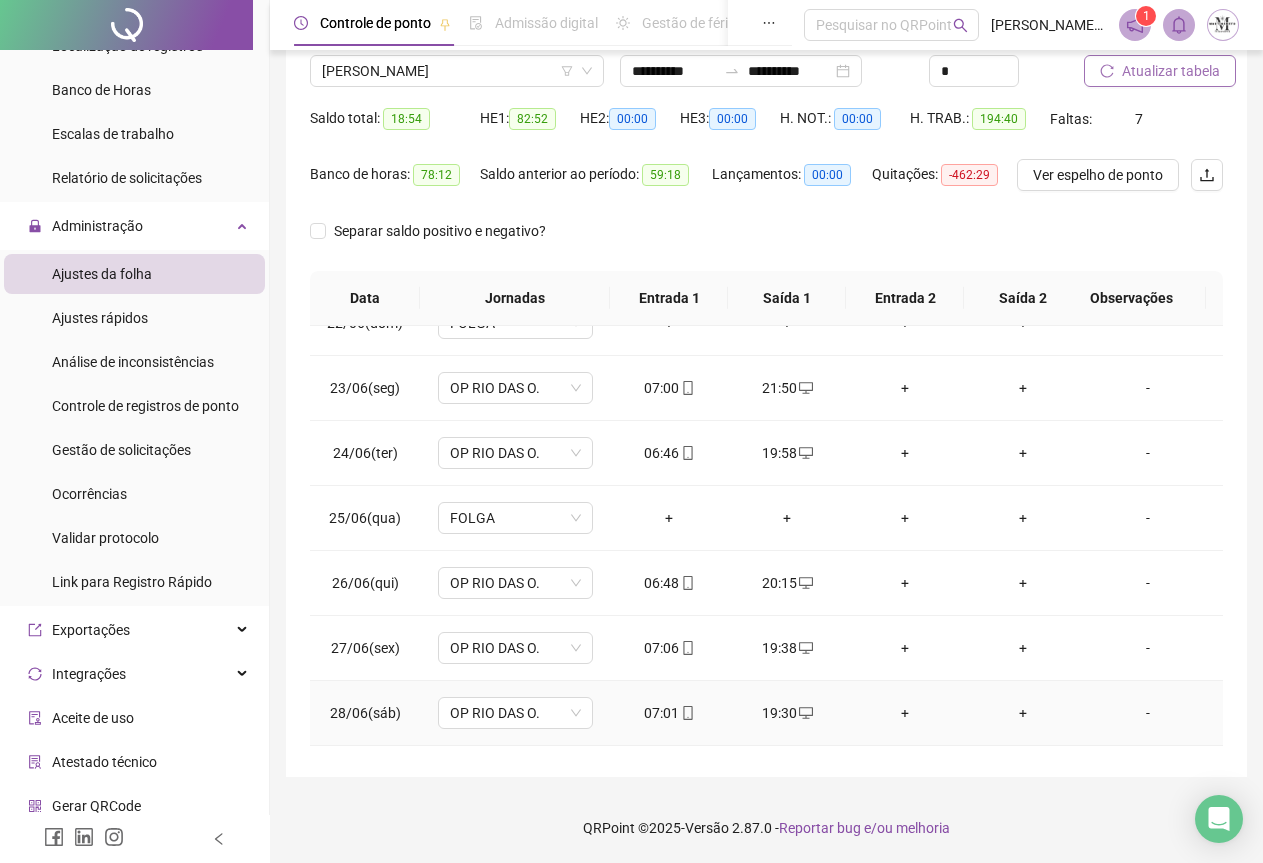 scroll, scrollTop: 1540, scrollLeft: 0, axis: vertical 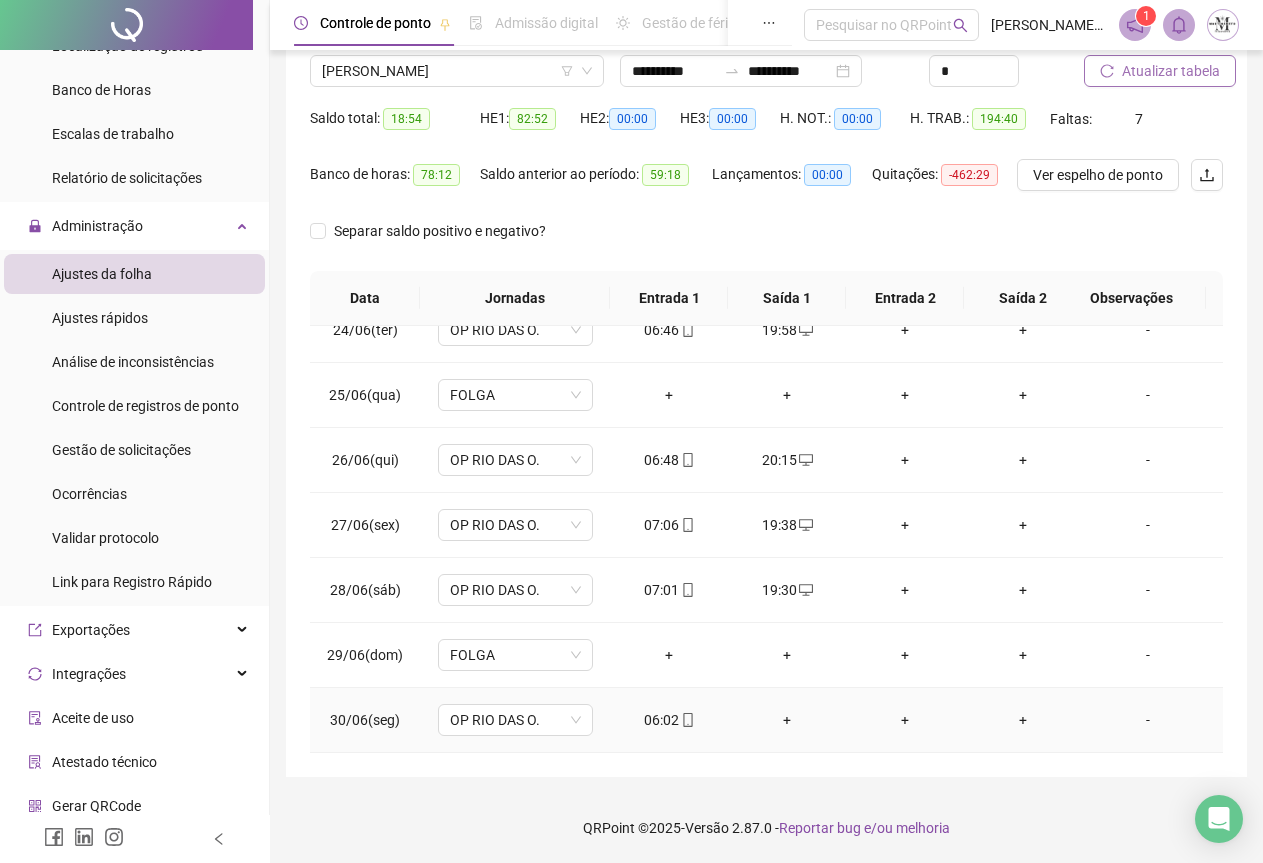 click on "+" at bounding box center (787, 720) 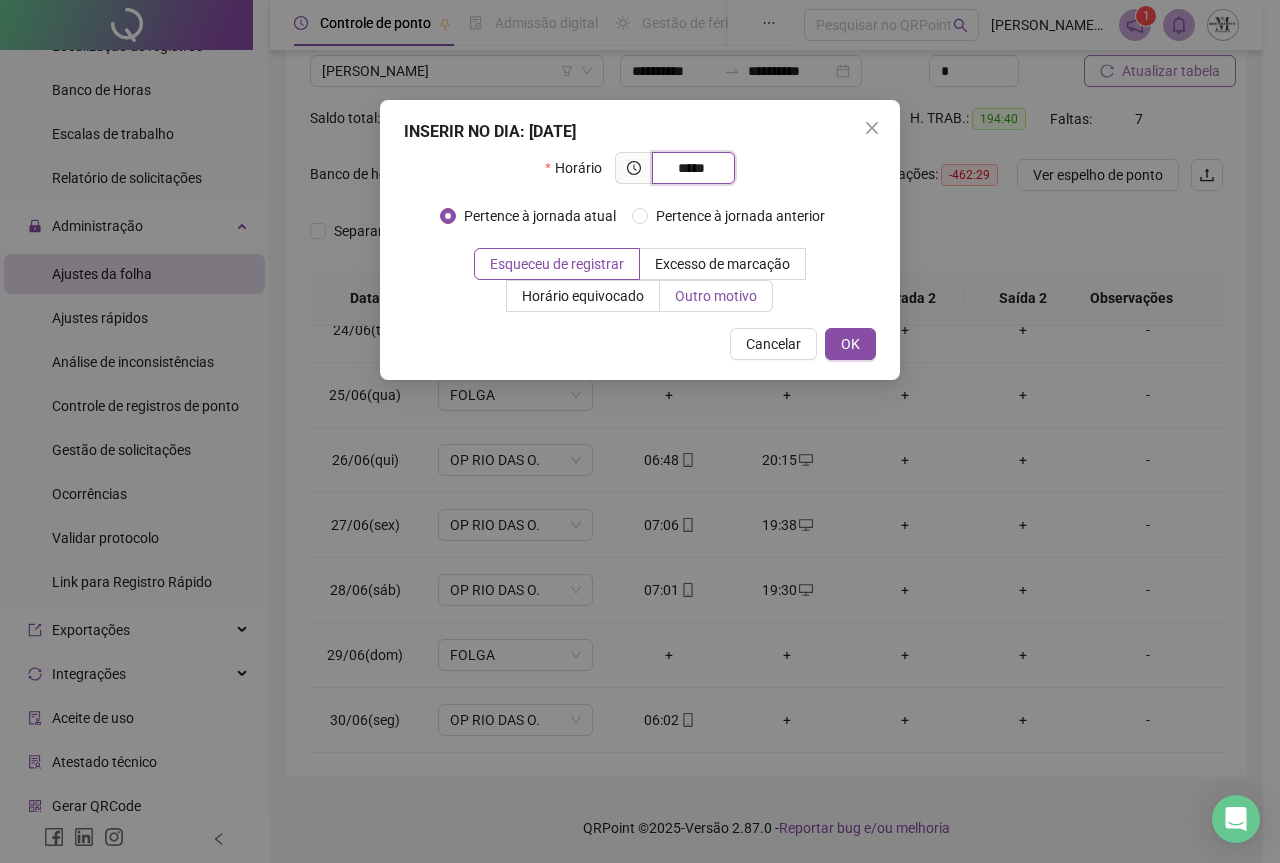 type on "*****" 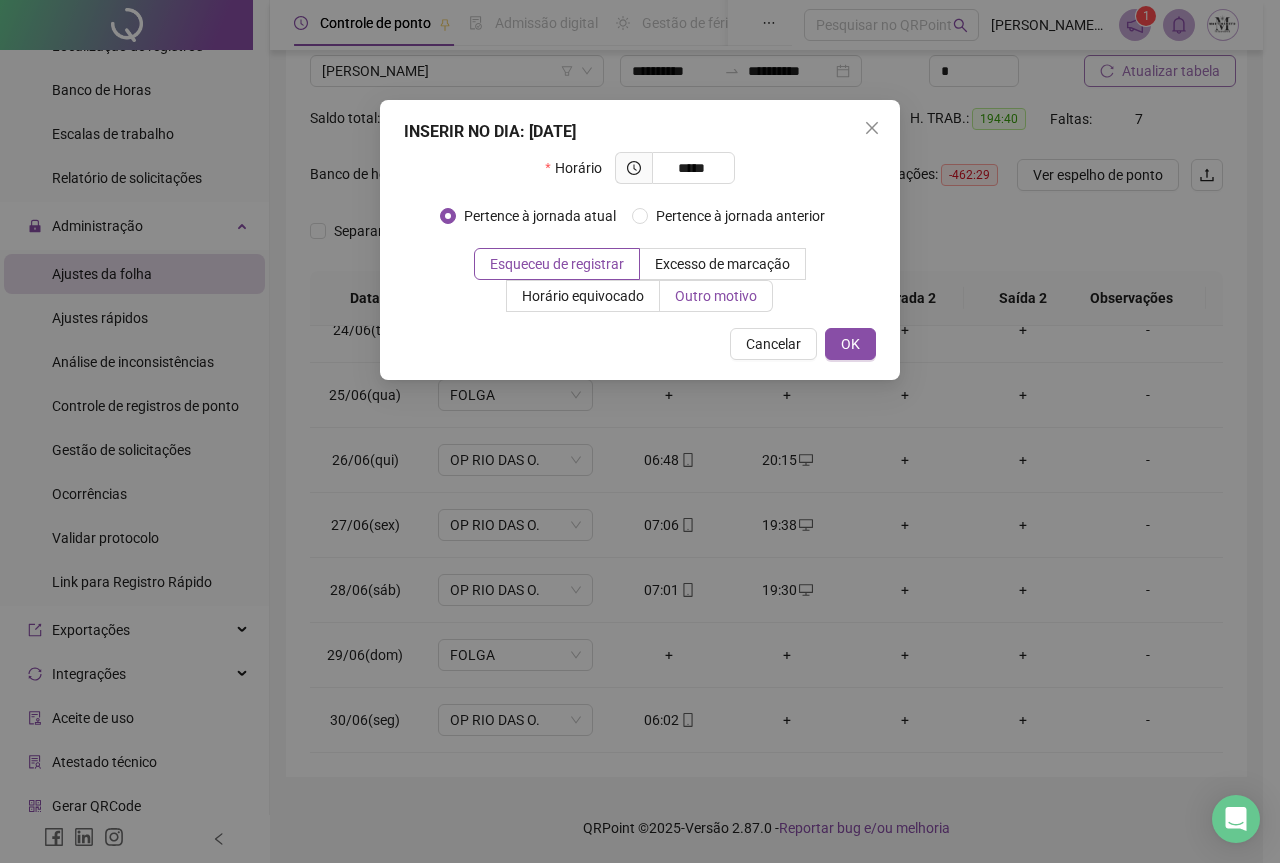 click on "Outro motivo" at bounding box center [716, 296] 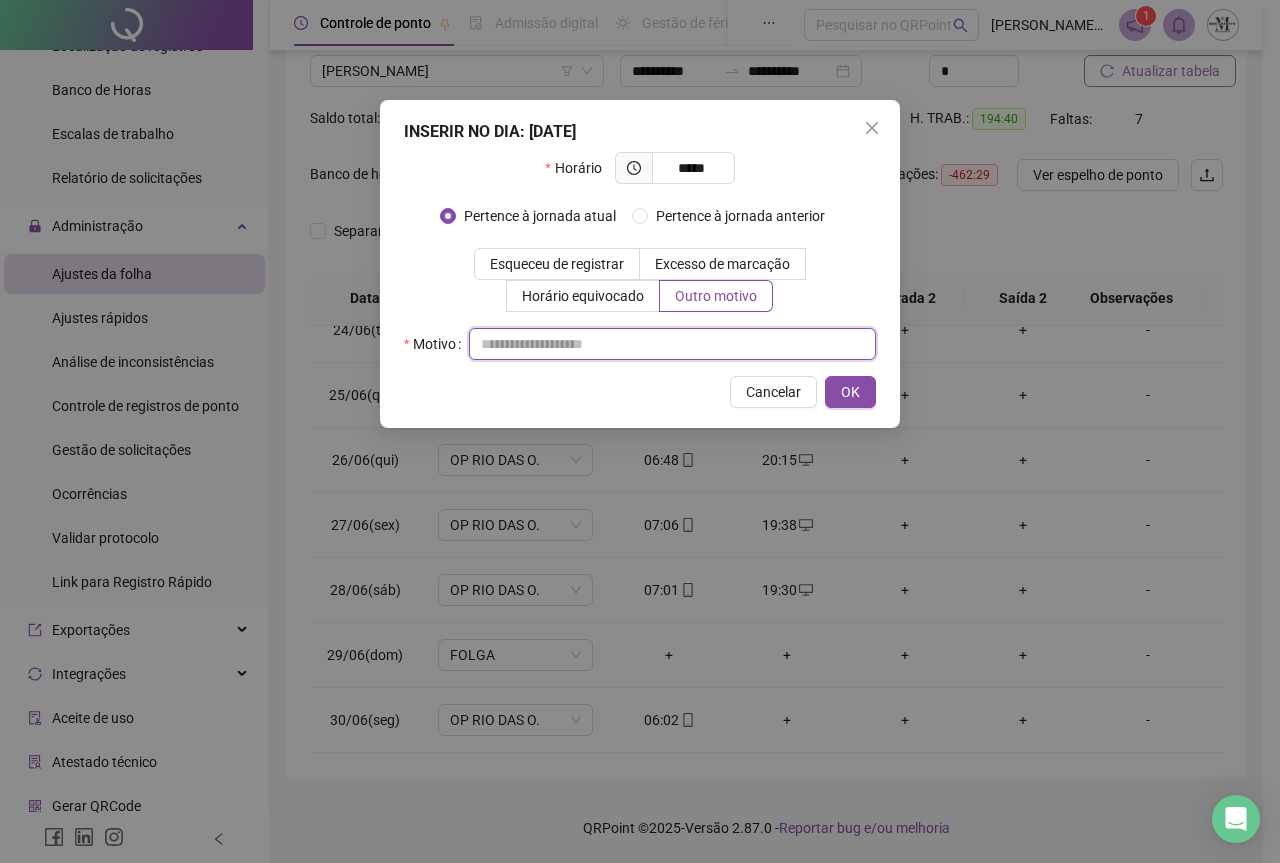 click at bounding box center (672, 344) 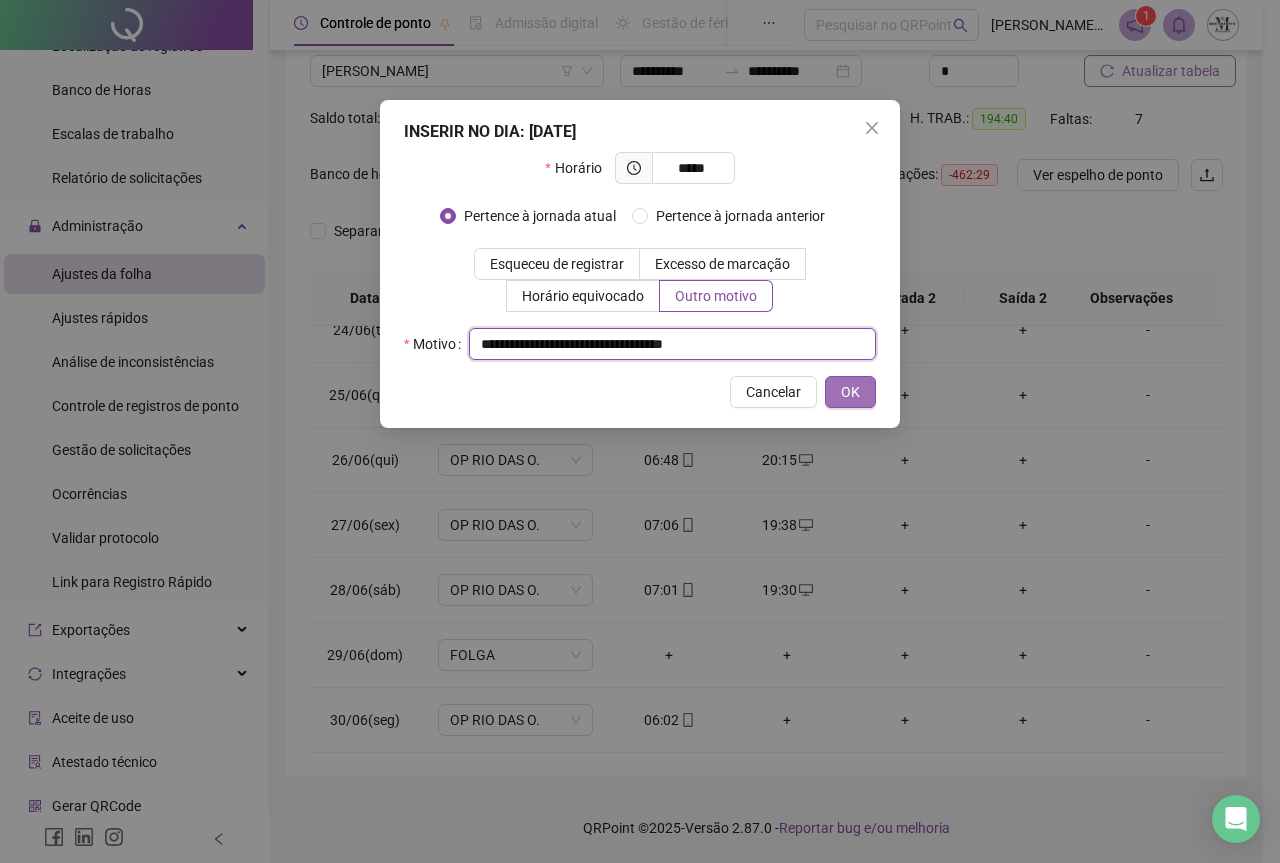 type on "**********" 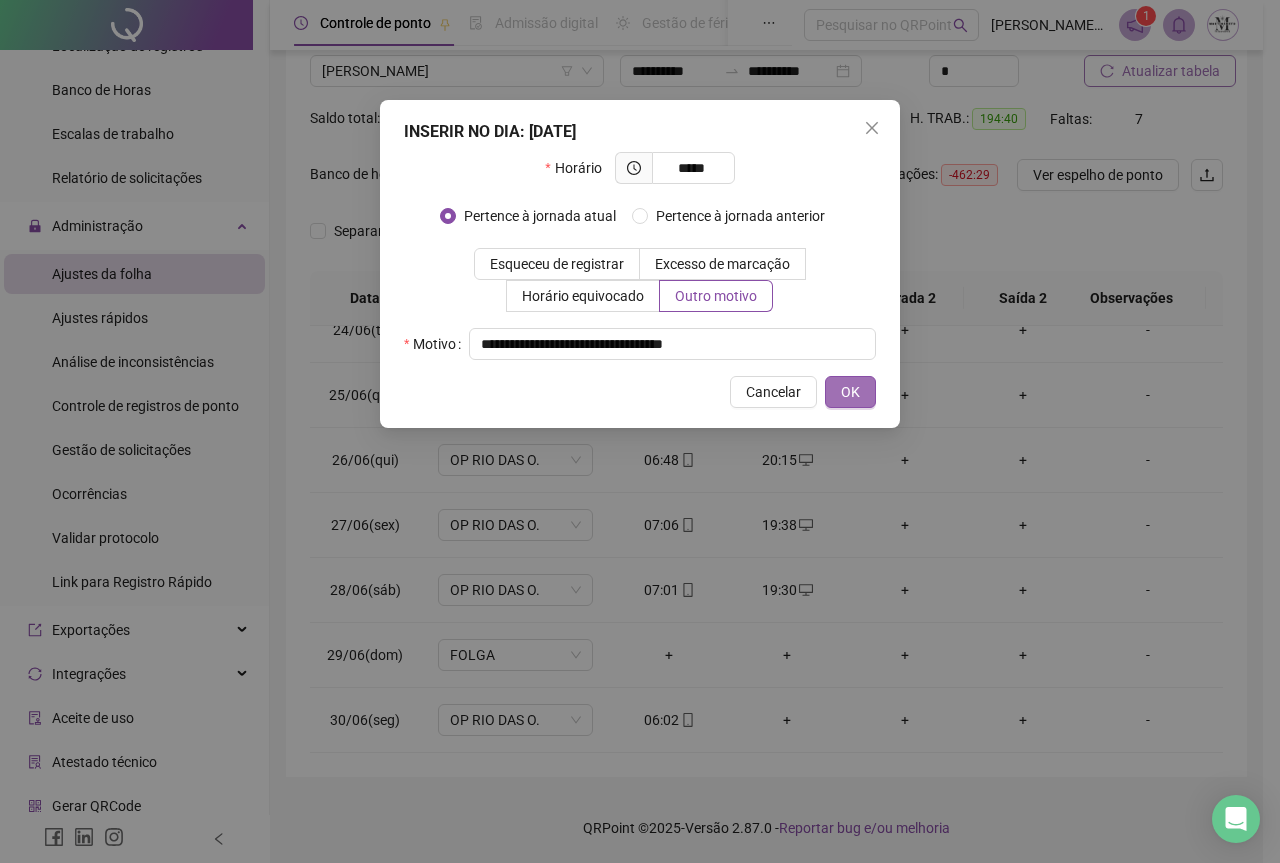 click on "OK" at bounding box center [850, 392] 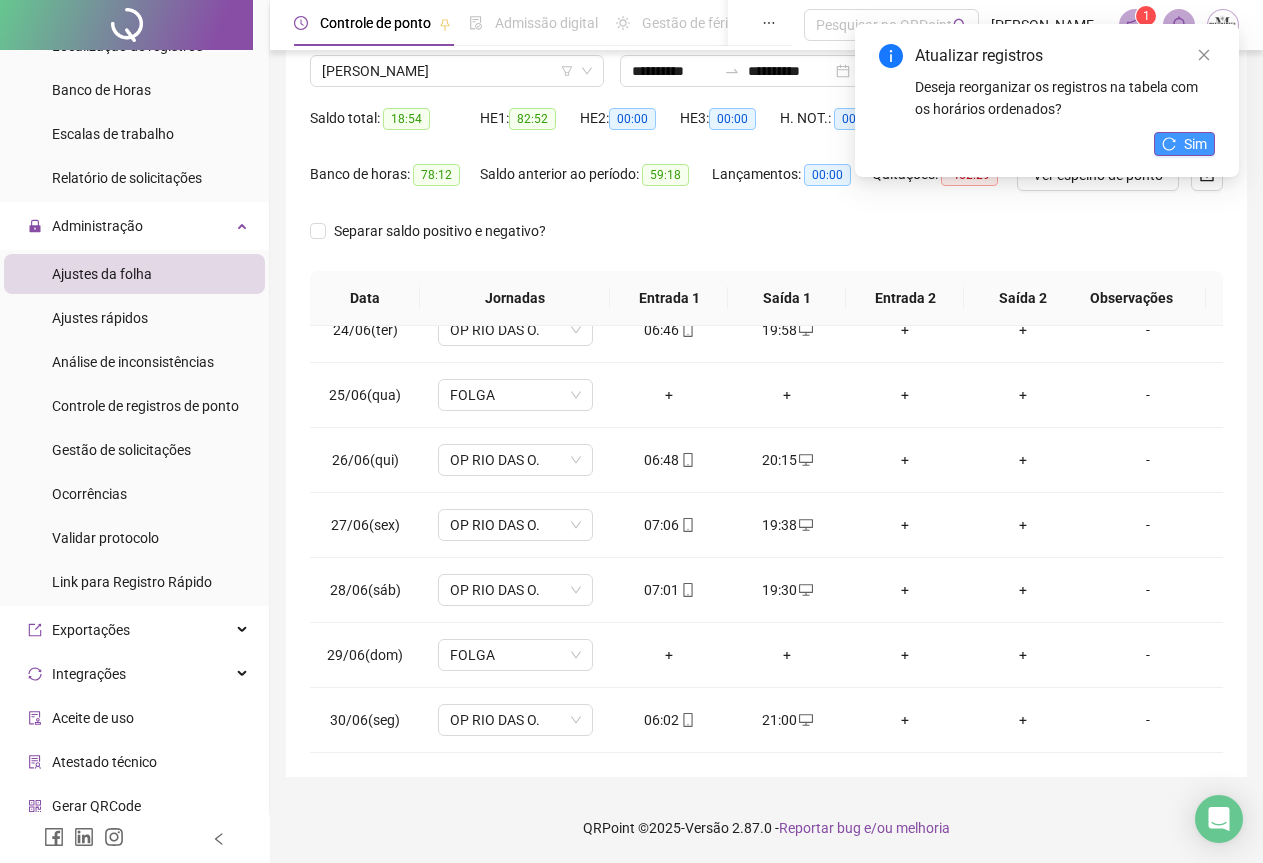 click on "Sim" at bounding box center (1195, 144) 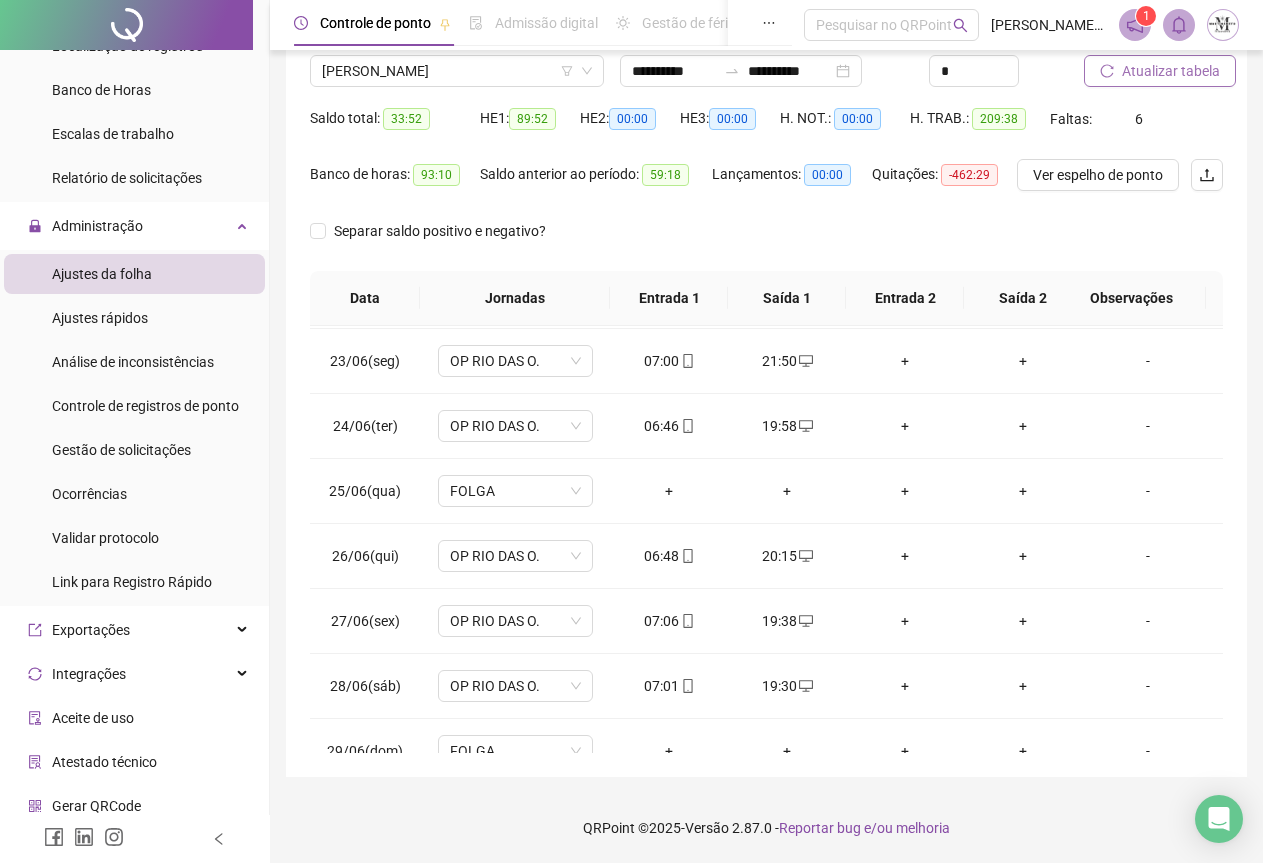 scroll, scrollTop: 1540, scrollLeft: 0, axis: vertical 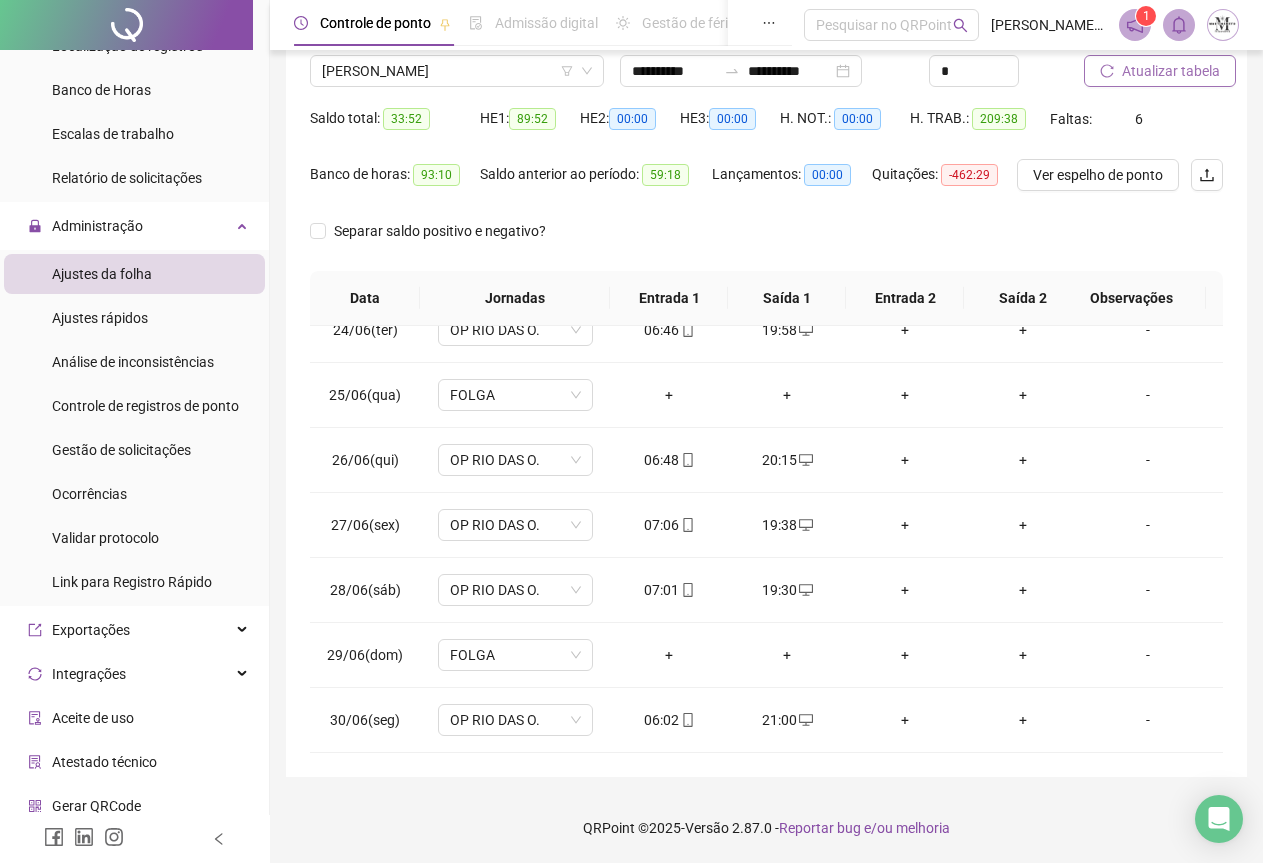 click on "Atualizar tabela" at bounding box center (1171, 71) 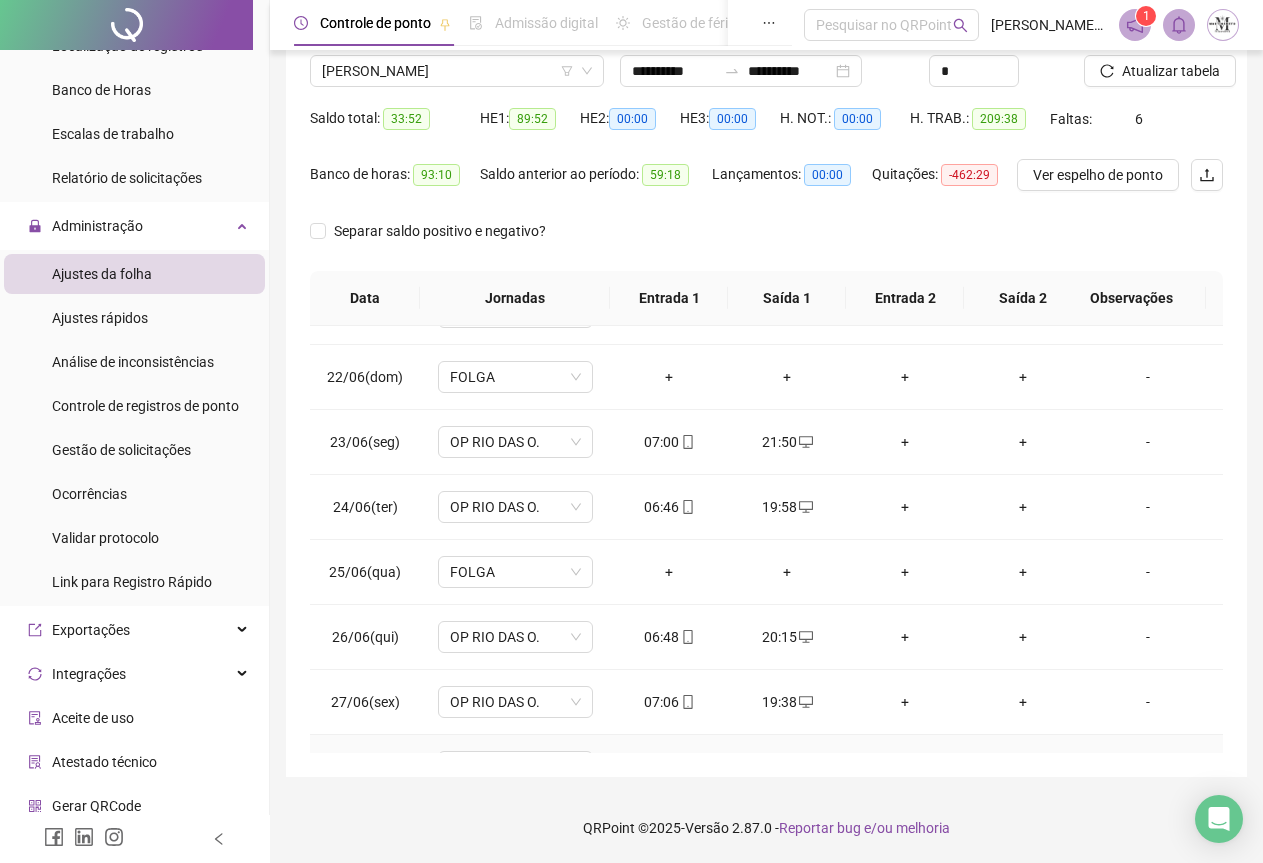 scroll, scrollTop: 1340, scrollLeft: 0, axis: vertical 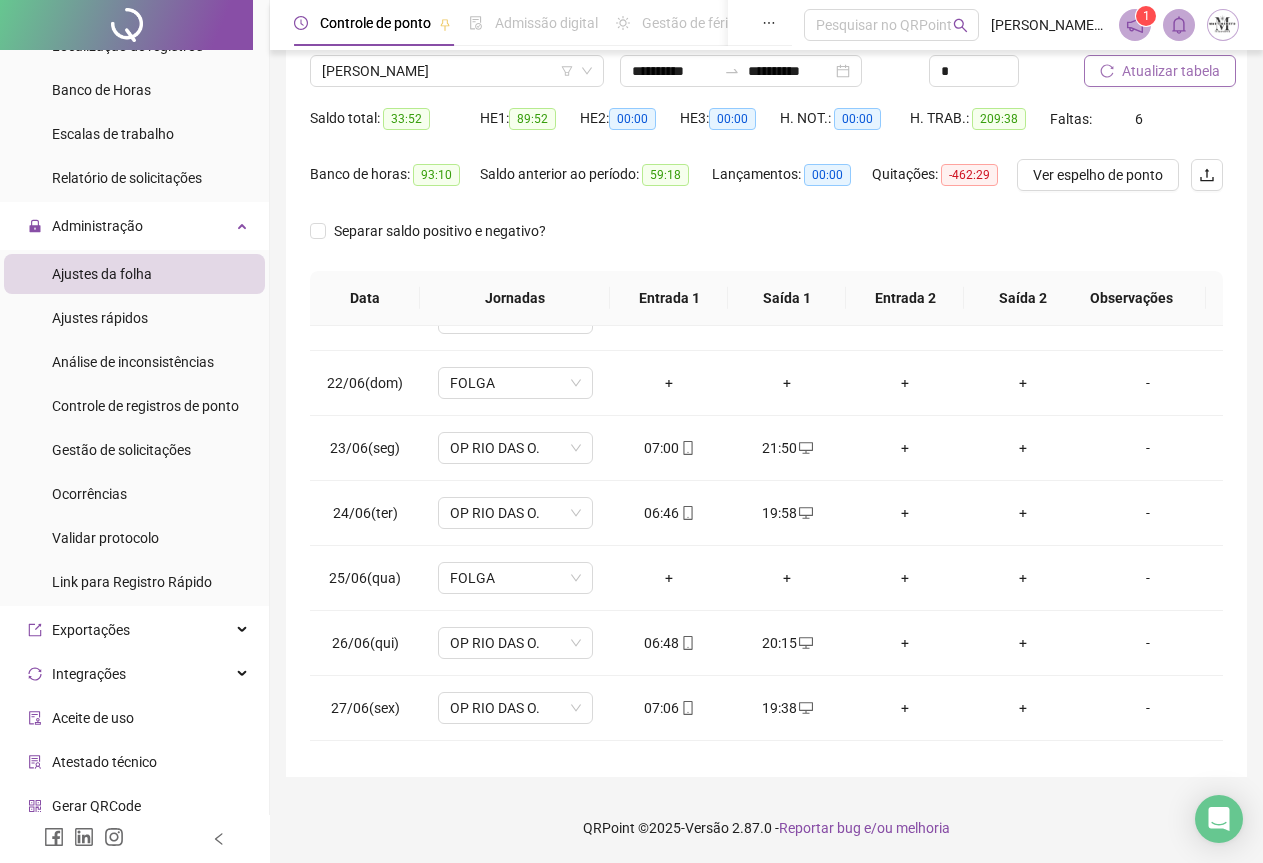 click on "Atualizar tabela" at bounding box center [1171, 71] 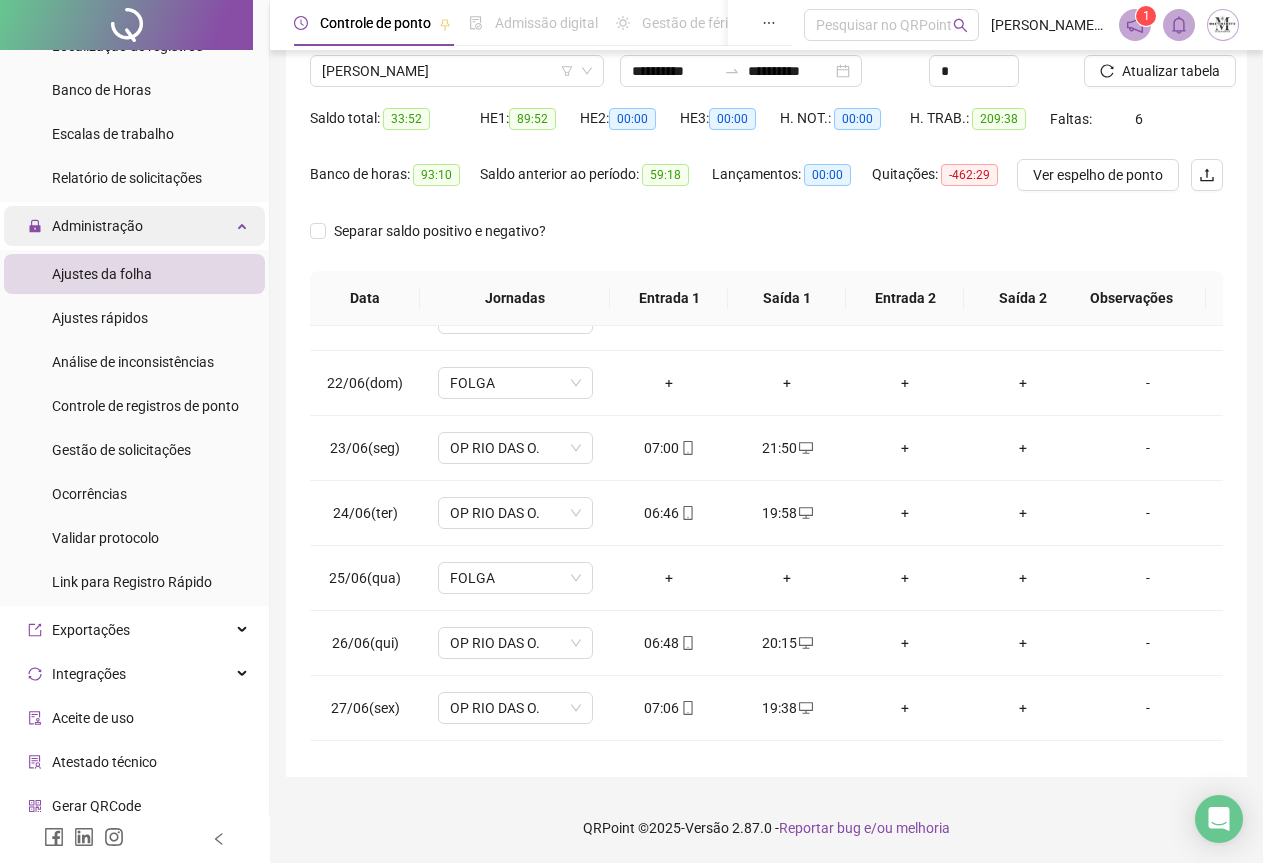 click on "Administração" at bounding box center (97, 226) 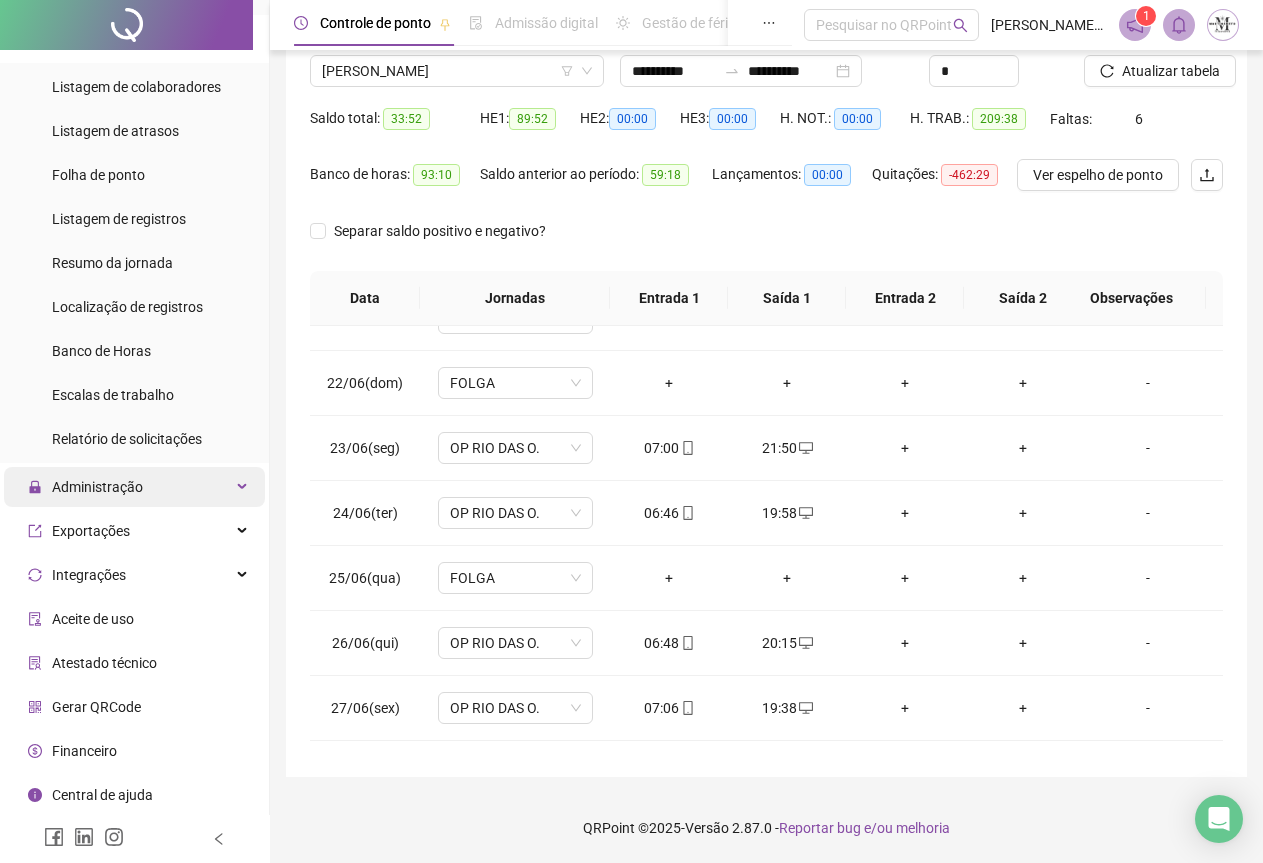scroll, scrollTop: 439, scrollLeft: 0, axis: vertical 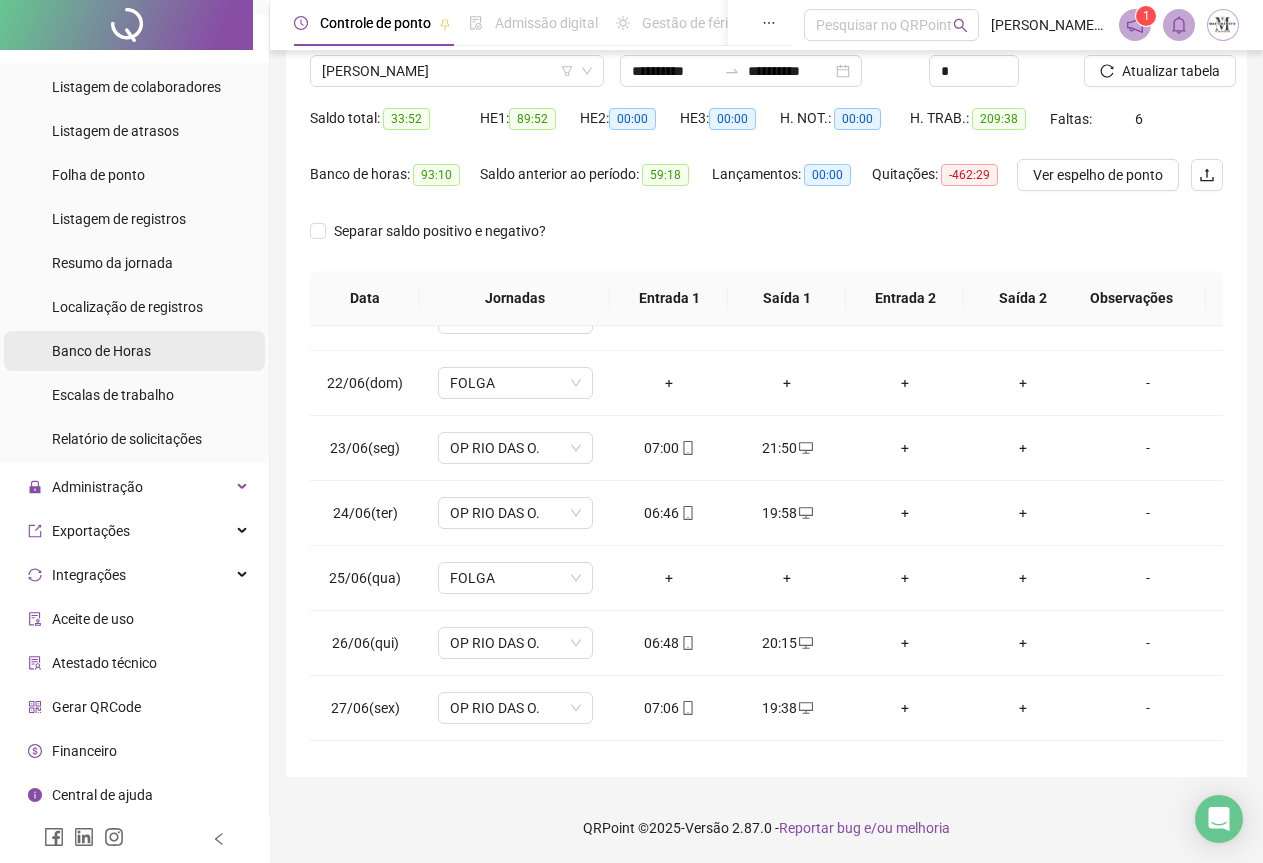 click on "Banco de Horas" at bounding box center [101, 351] 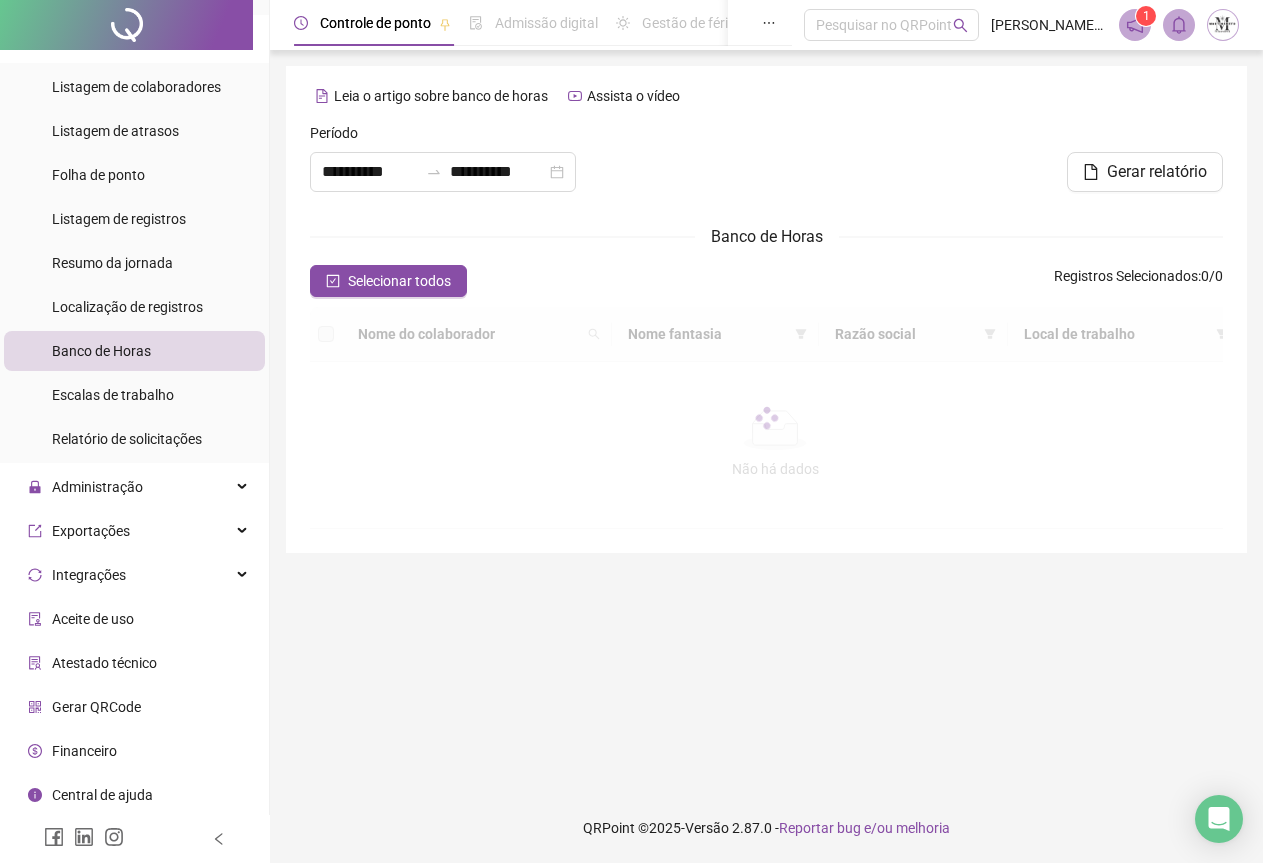 scroll, scrollTop: 0, scrollLeft: 0, axis: both 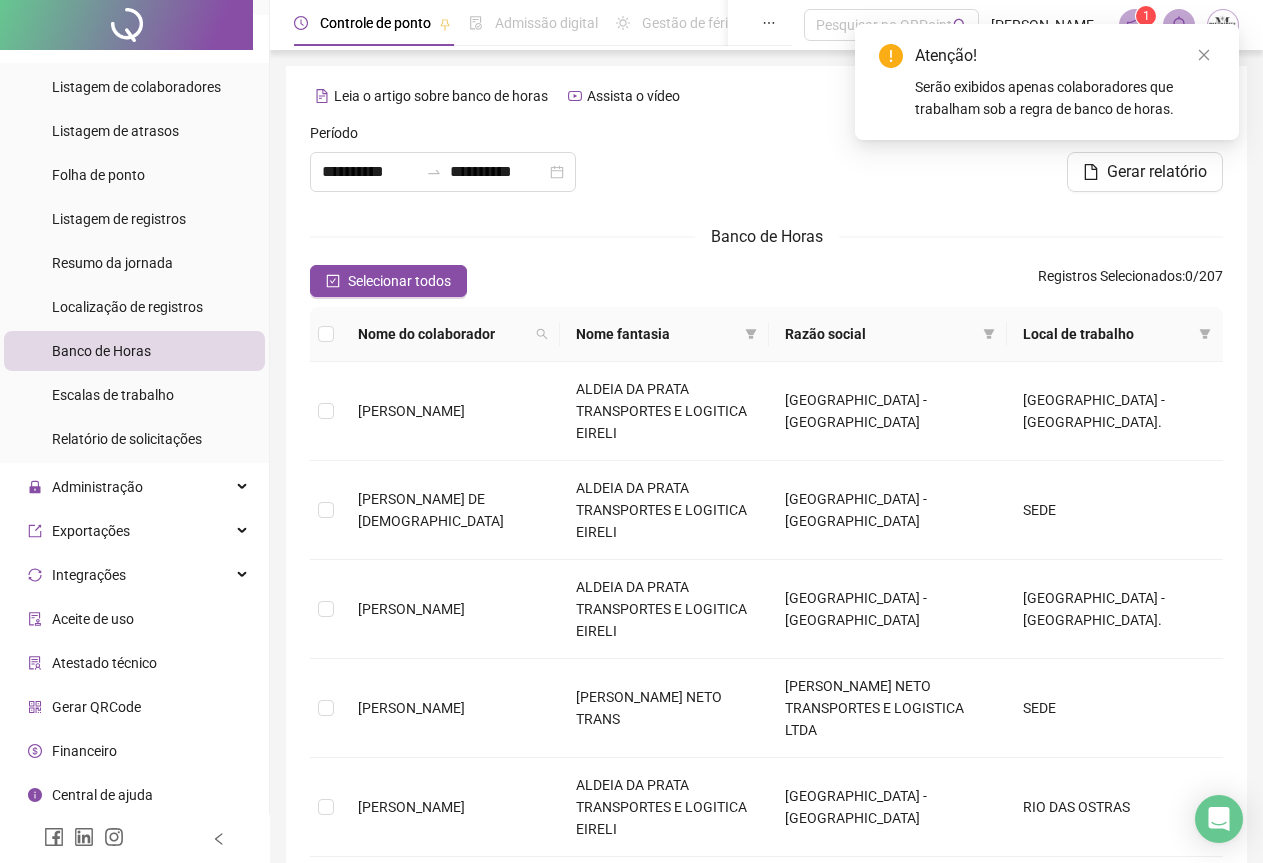 type on "**********" 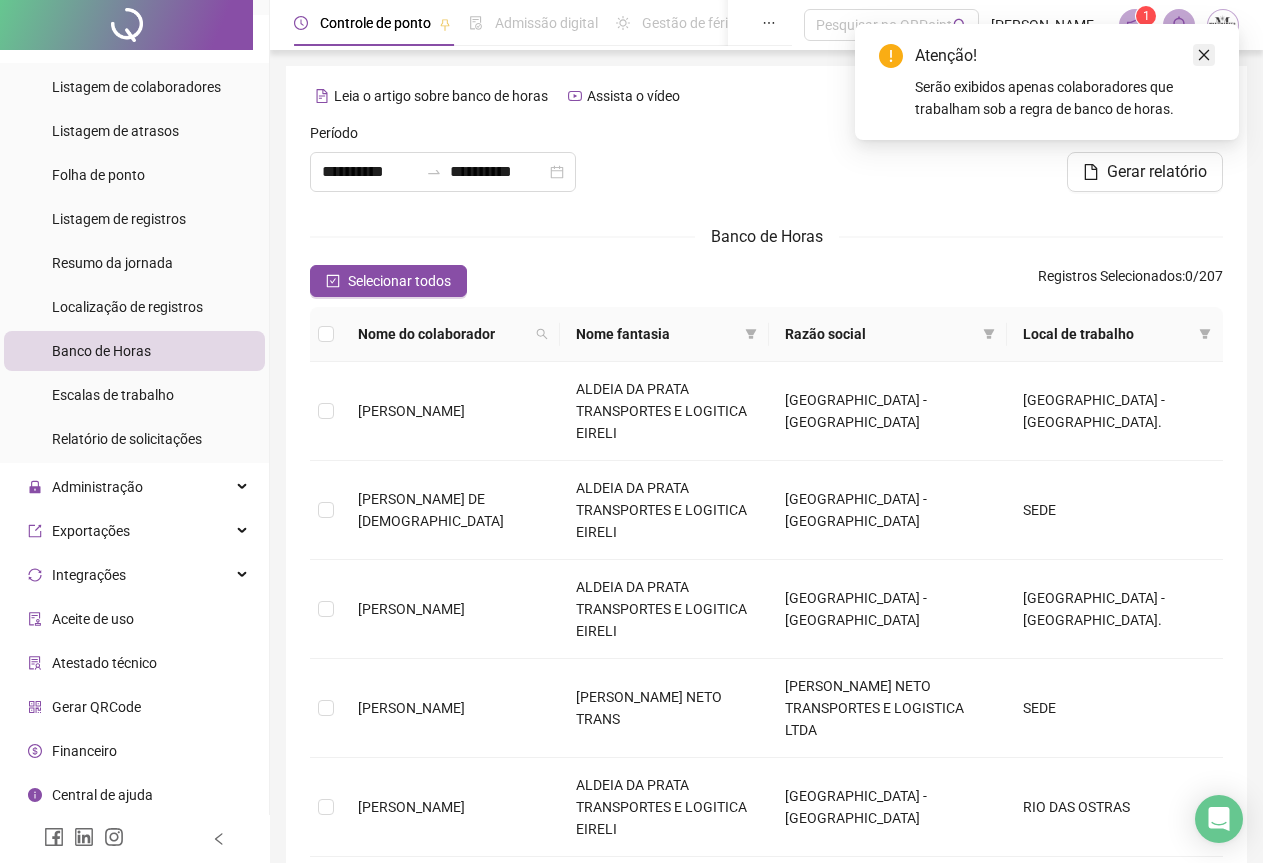 click at bounding box center (1204, 55) 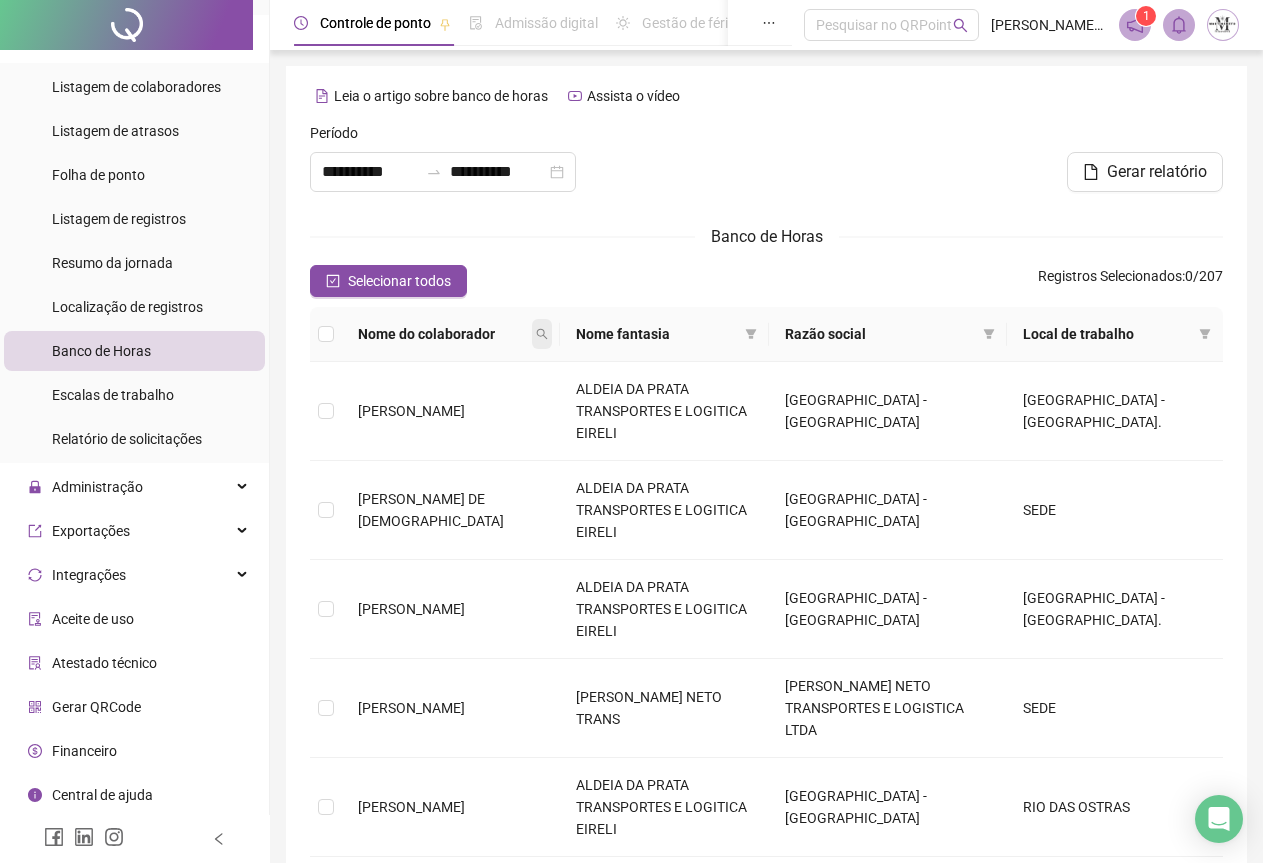 click at bounding box center [542, 334] 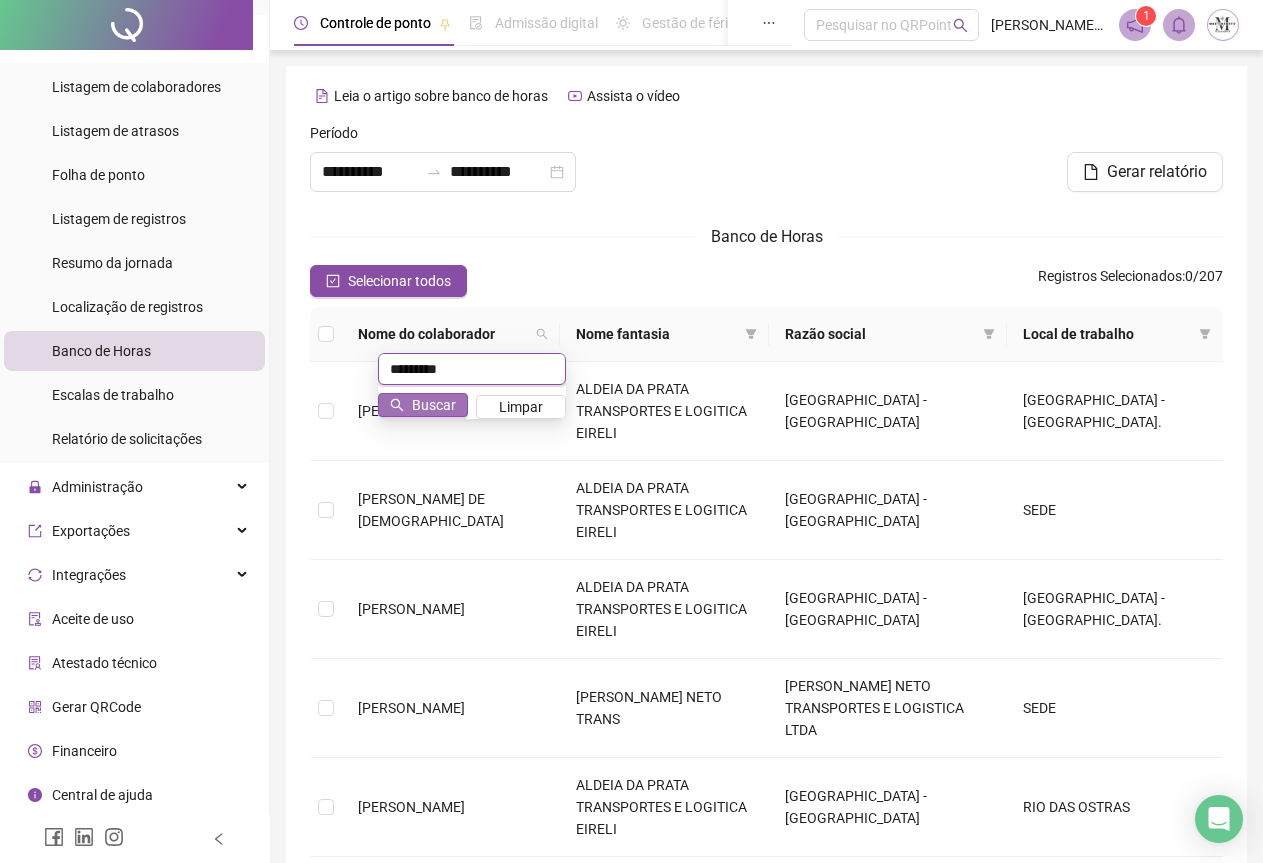 type on "*********" 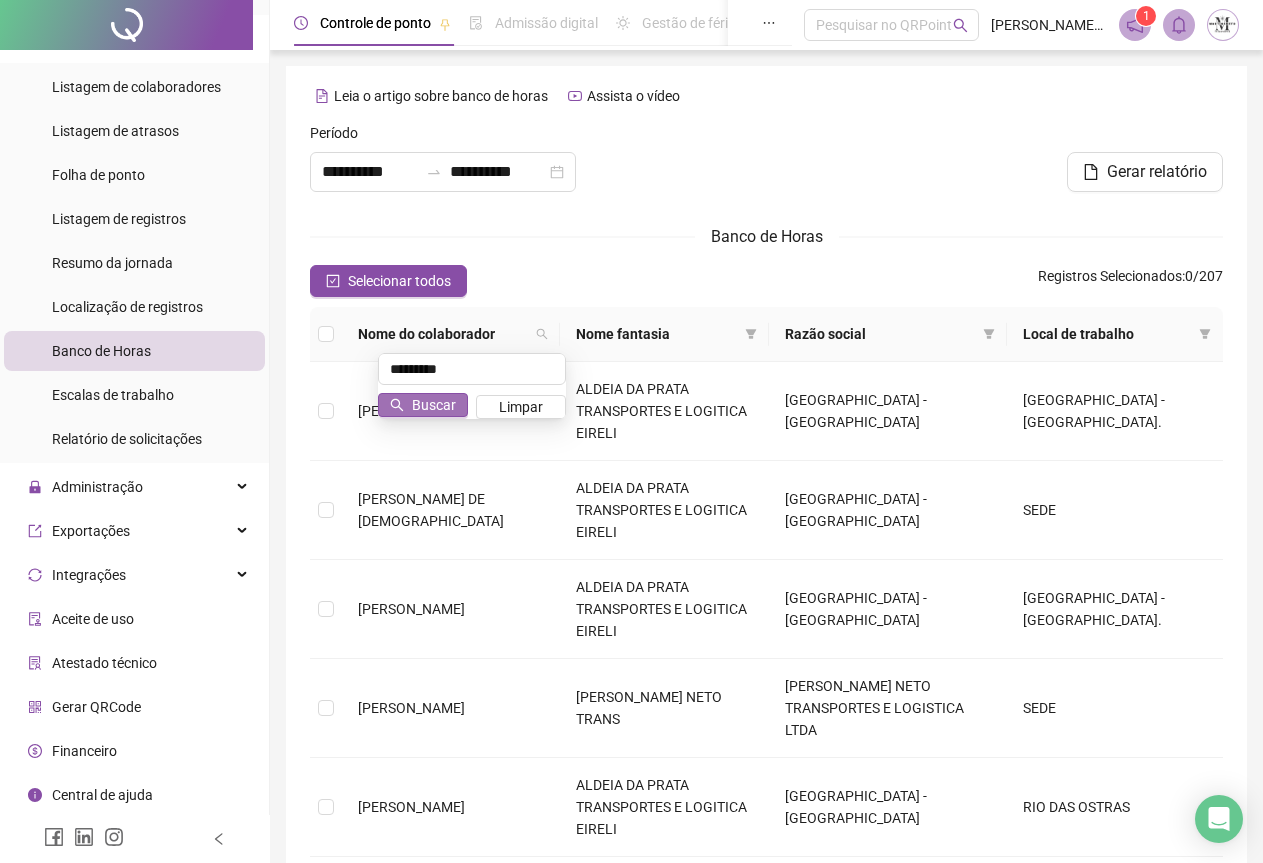 click on "Buscar" at bounding box center [423, 405] 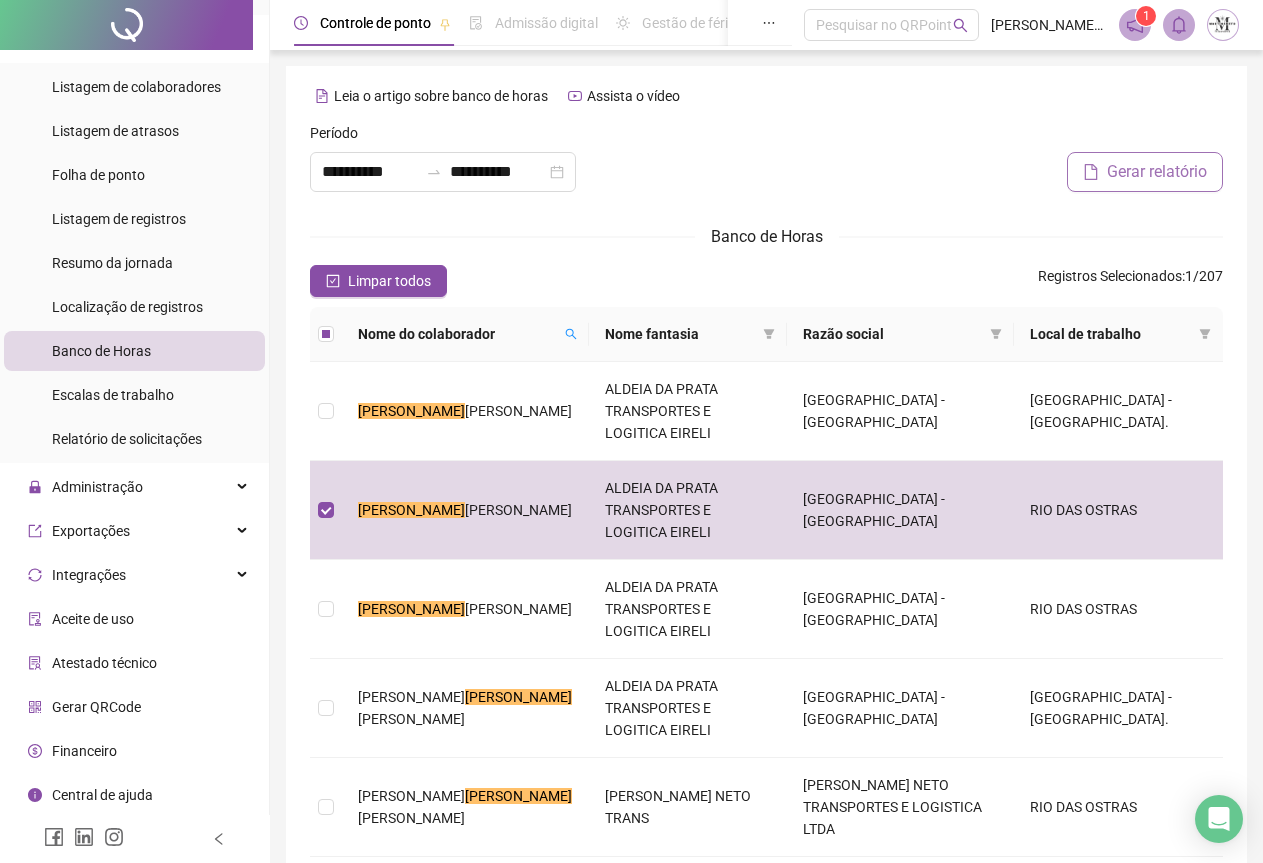 click on "Gerar relatório" at bounding box center [1157, 172] 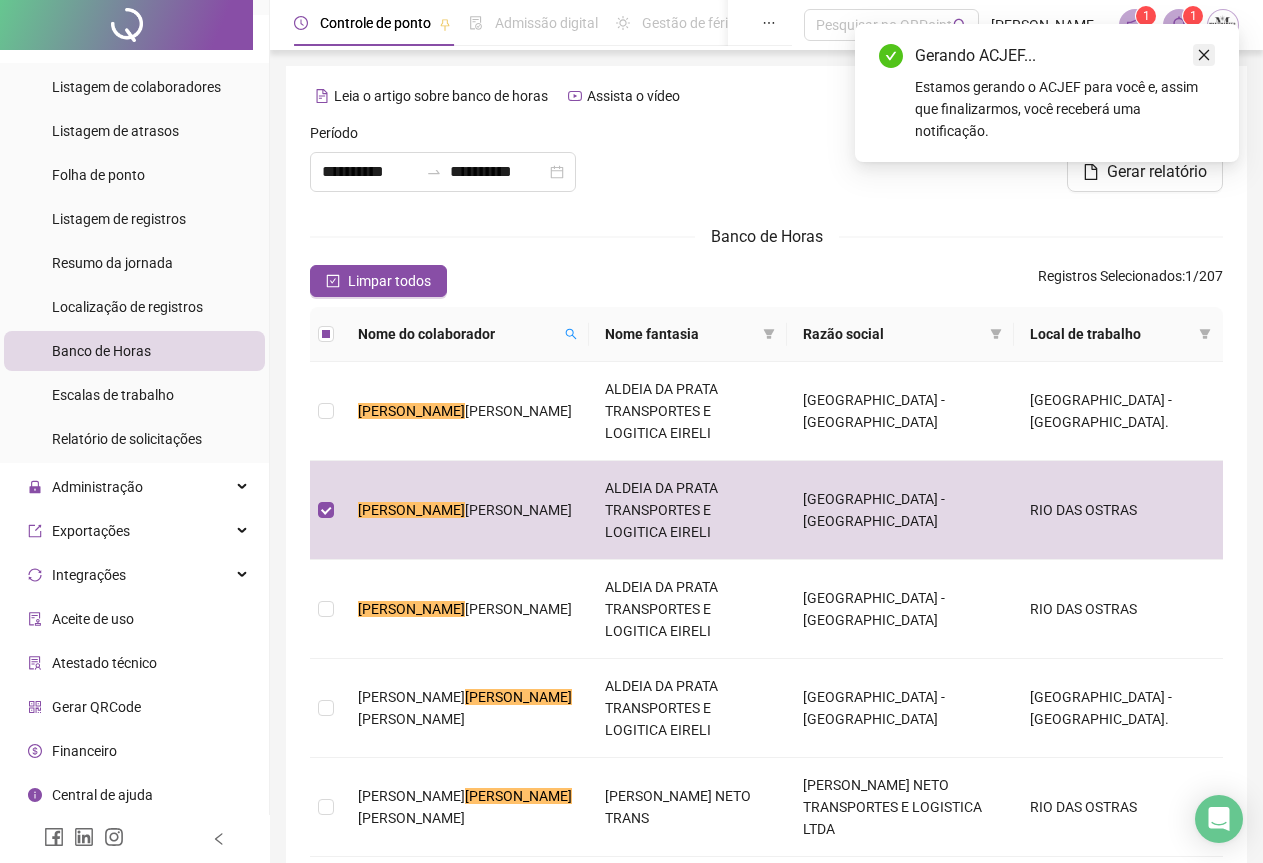 click at bounding box center (1204, 55) 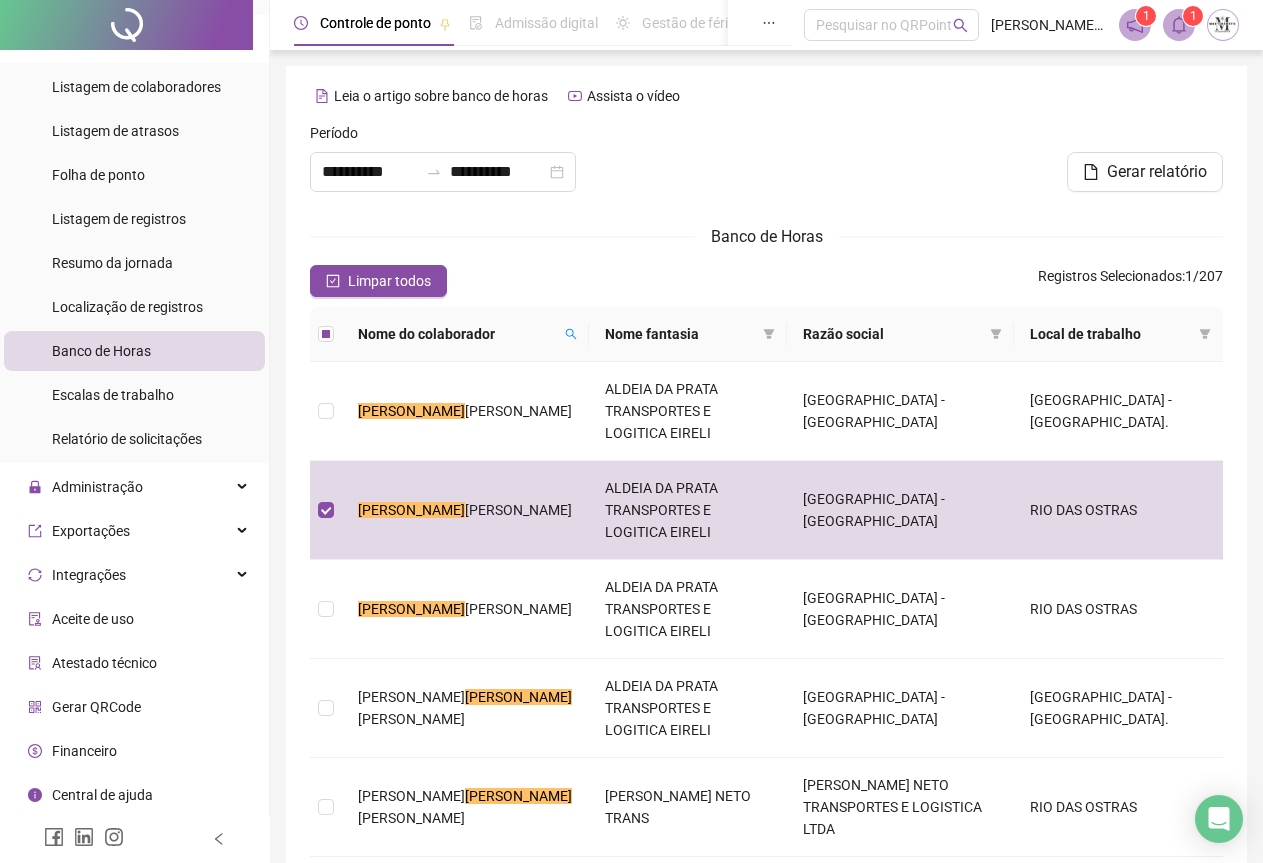 click at bounding box center (1179, 25) 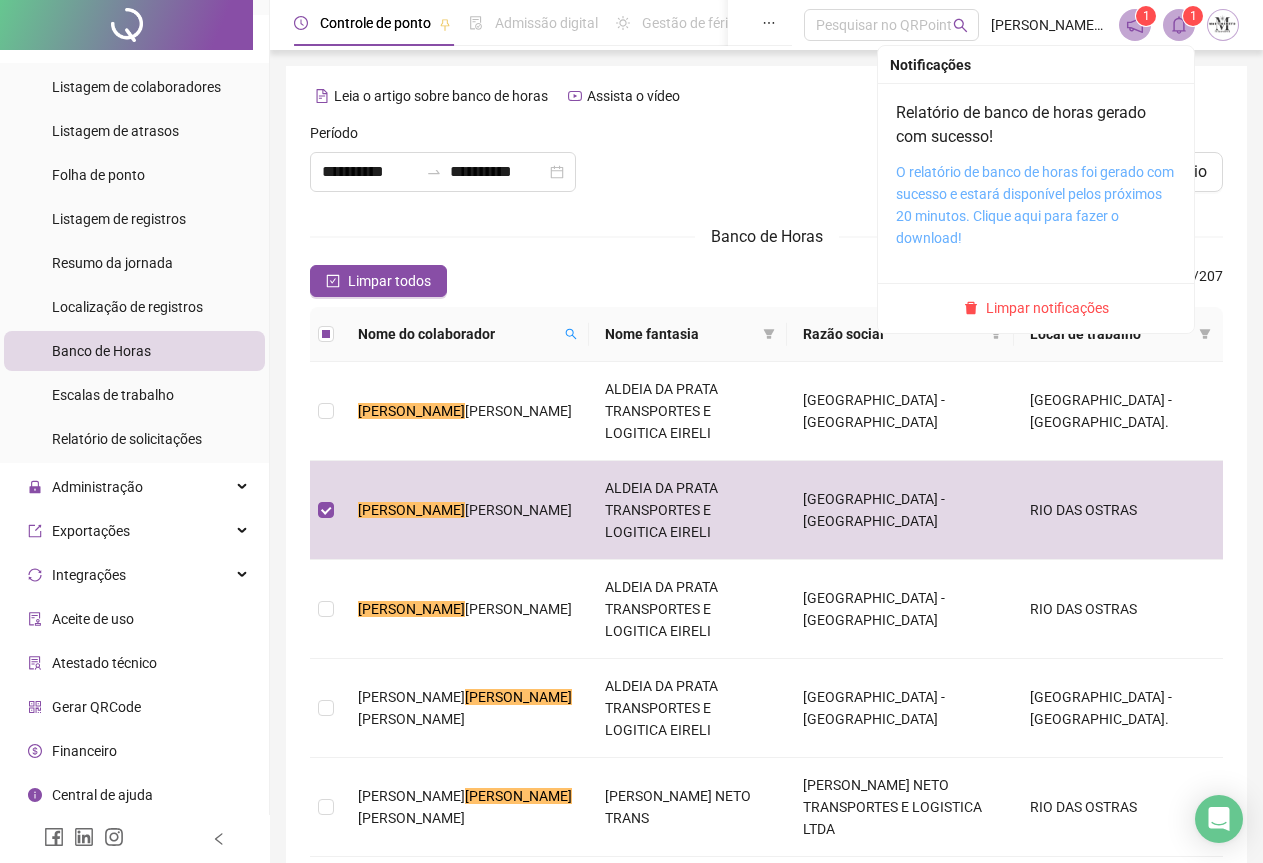 click on "O relatório de banco de horas foi gerado com sucesso e estará disponível pelos próximos 20 minutos.
Clique aqui para fazer o download!" at bounding box center [1035, 205] 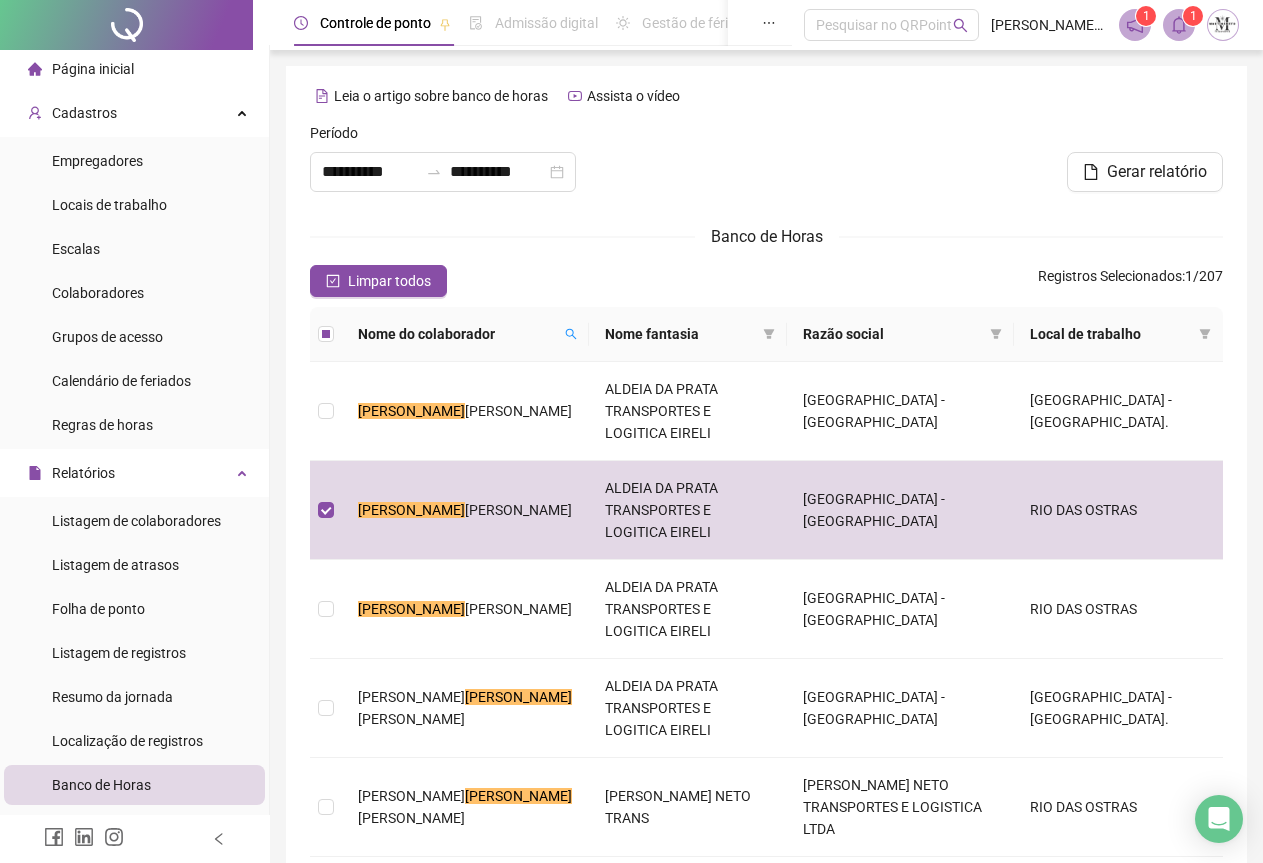 scroll, scrollTop: 0, scrollLeft: 0, axis: both 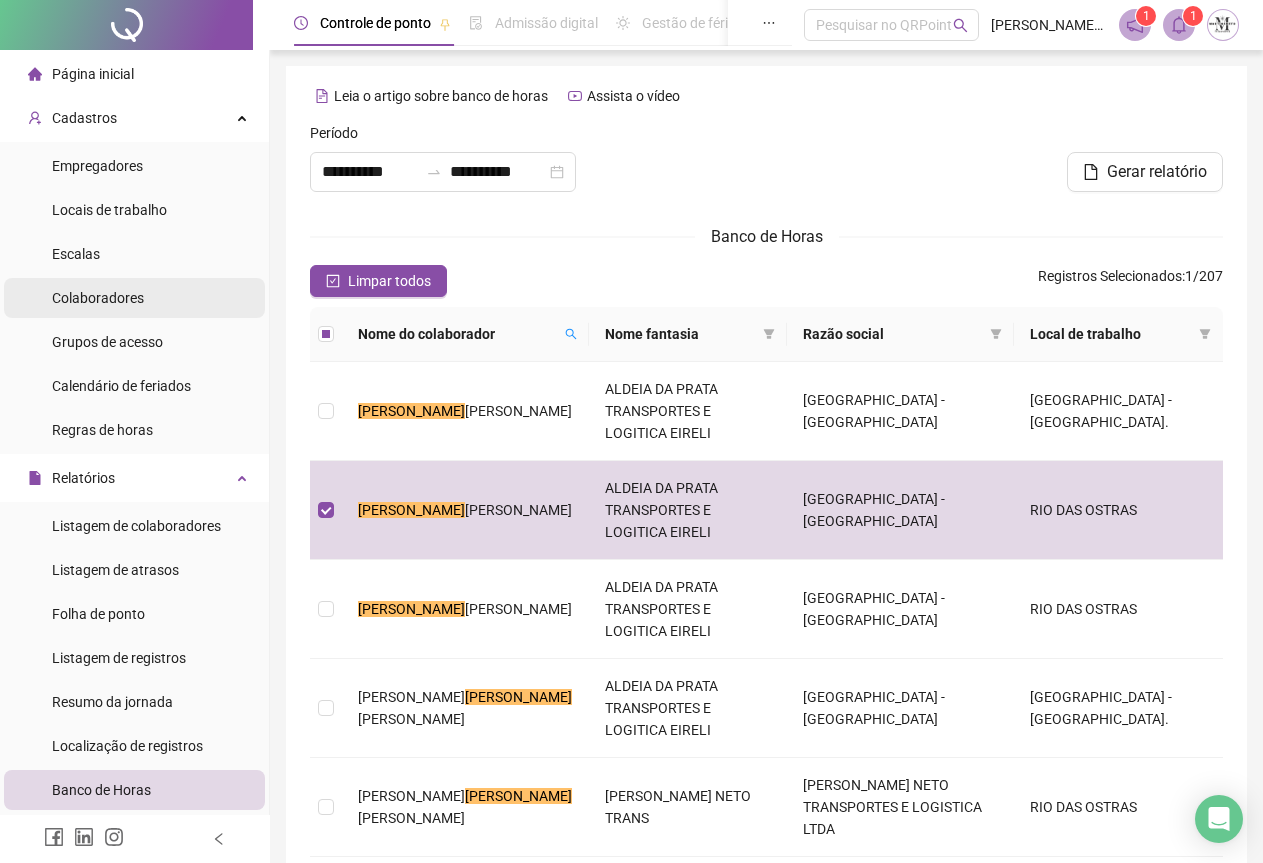 click on "Colaboradores" at bounding box center [98, 298] 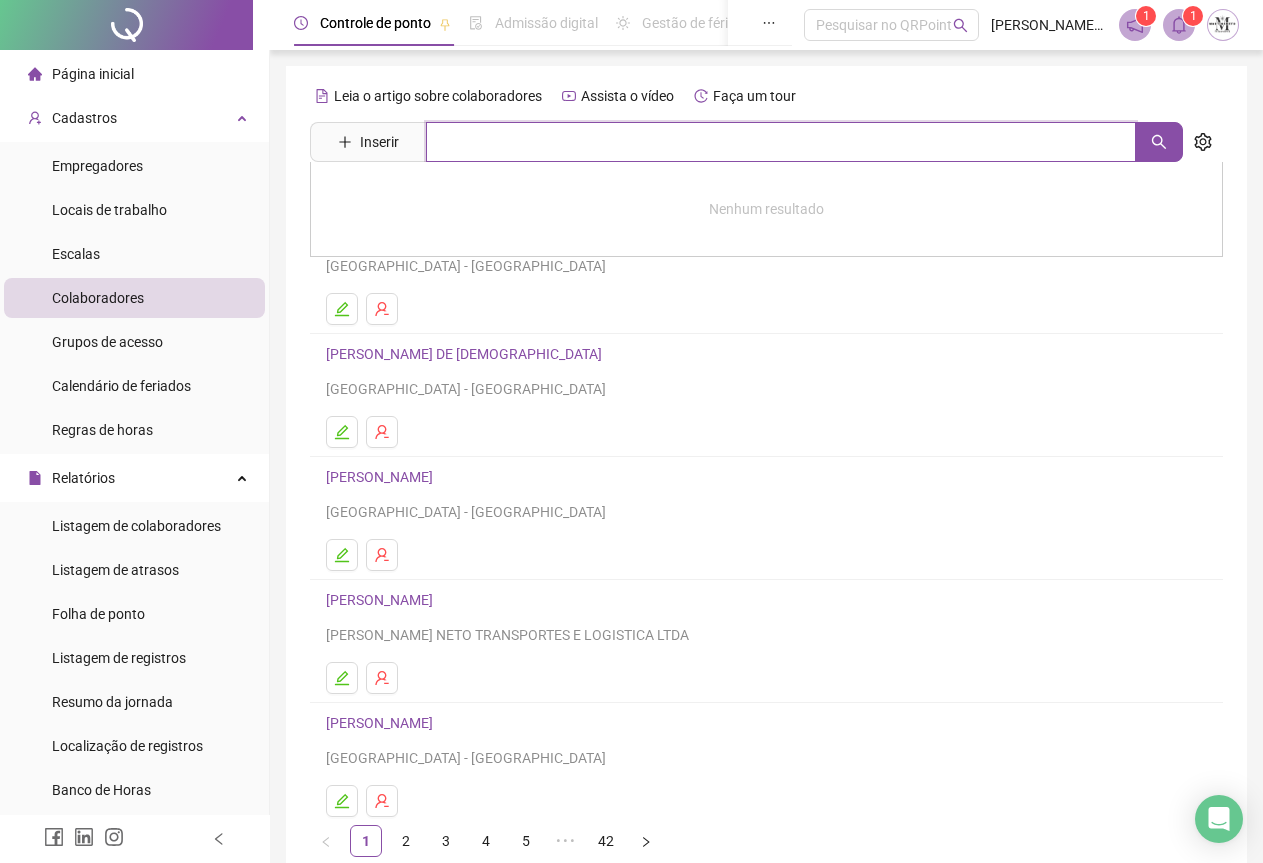 click at bounding box center [781, 142] 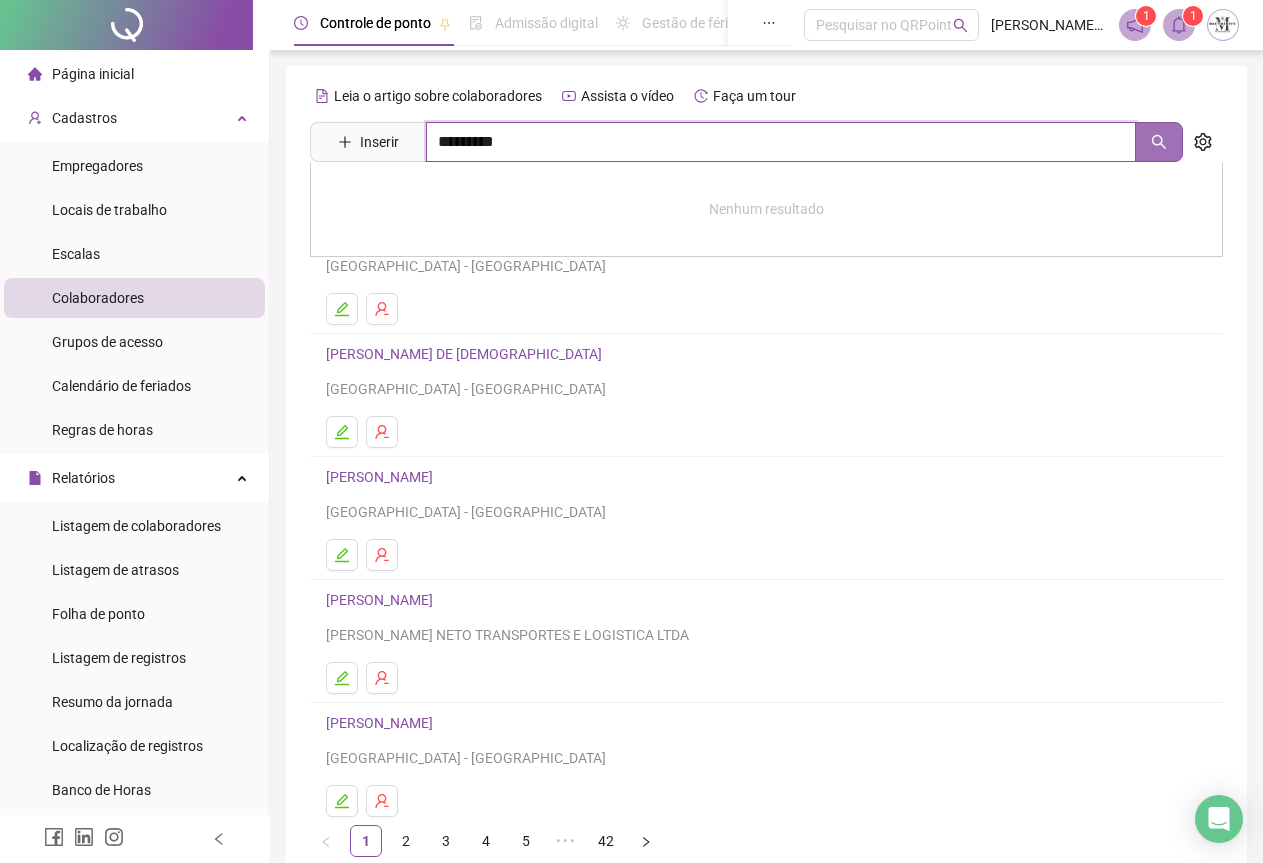 click at bounding box center (1159, 142) 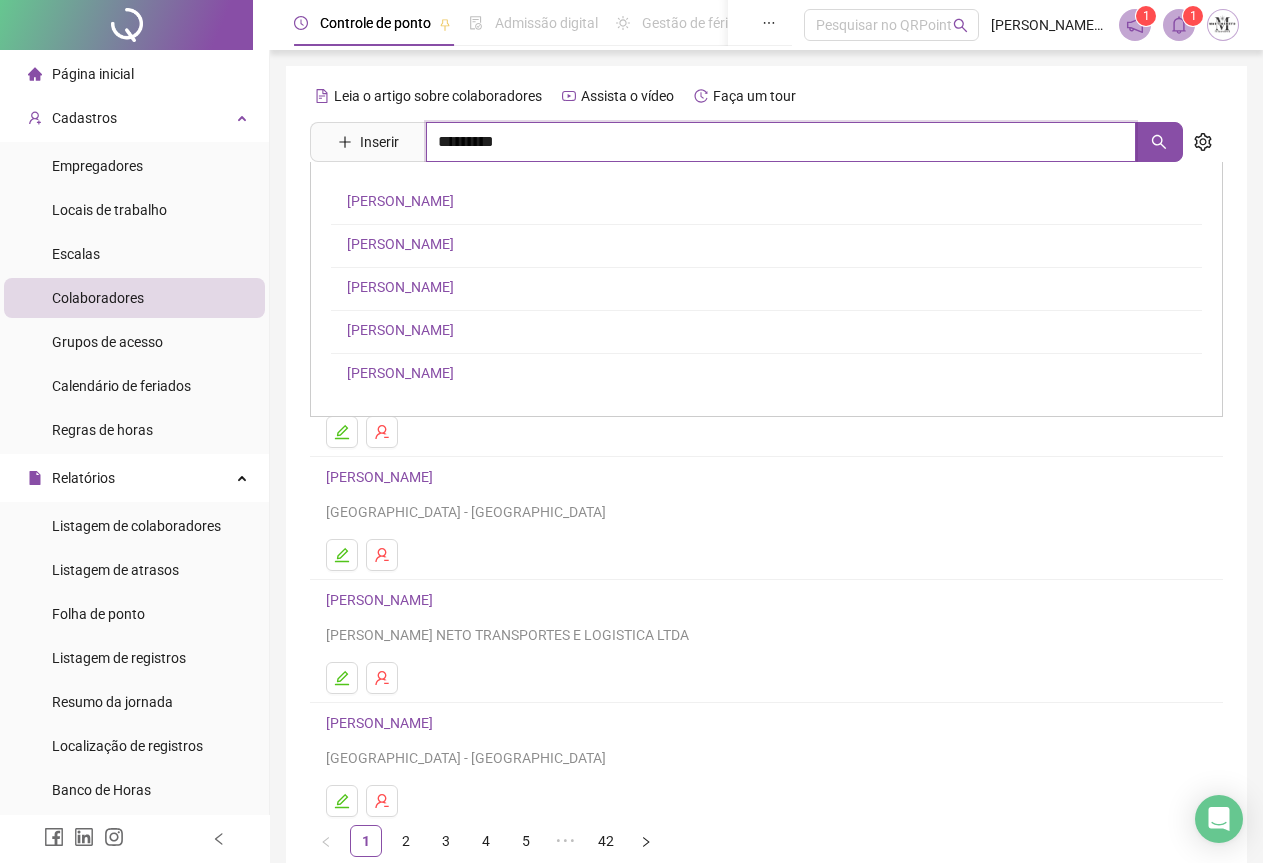 type on "*********" 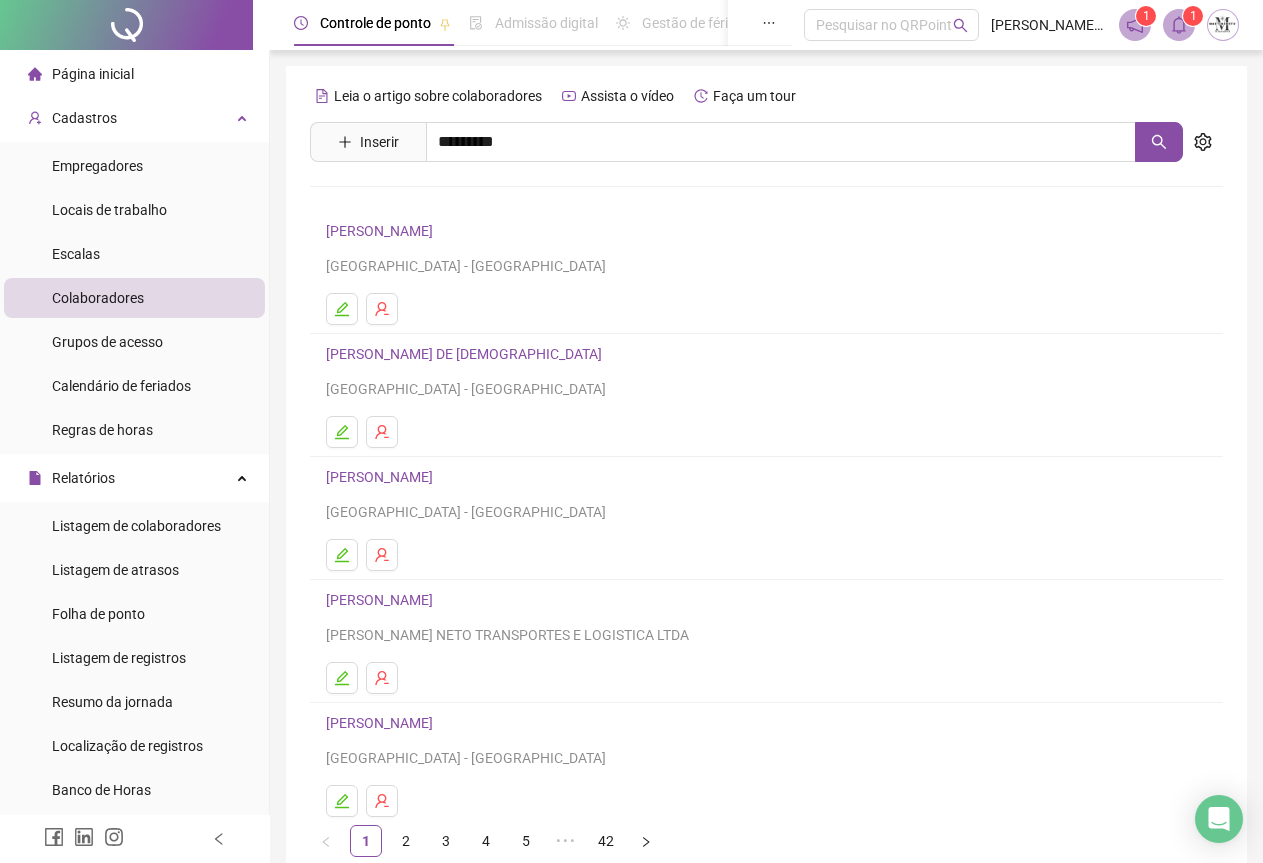 click on "[PERSON_NAME]" at bounding box center [400, 244] 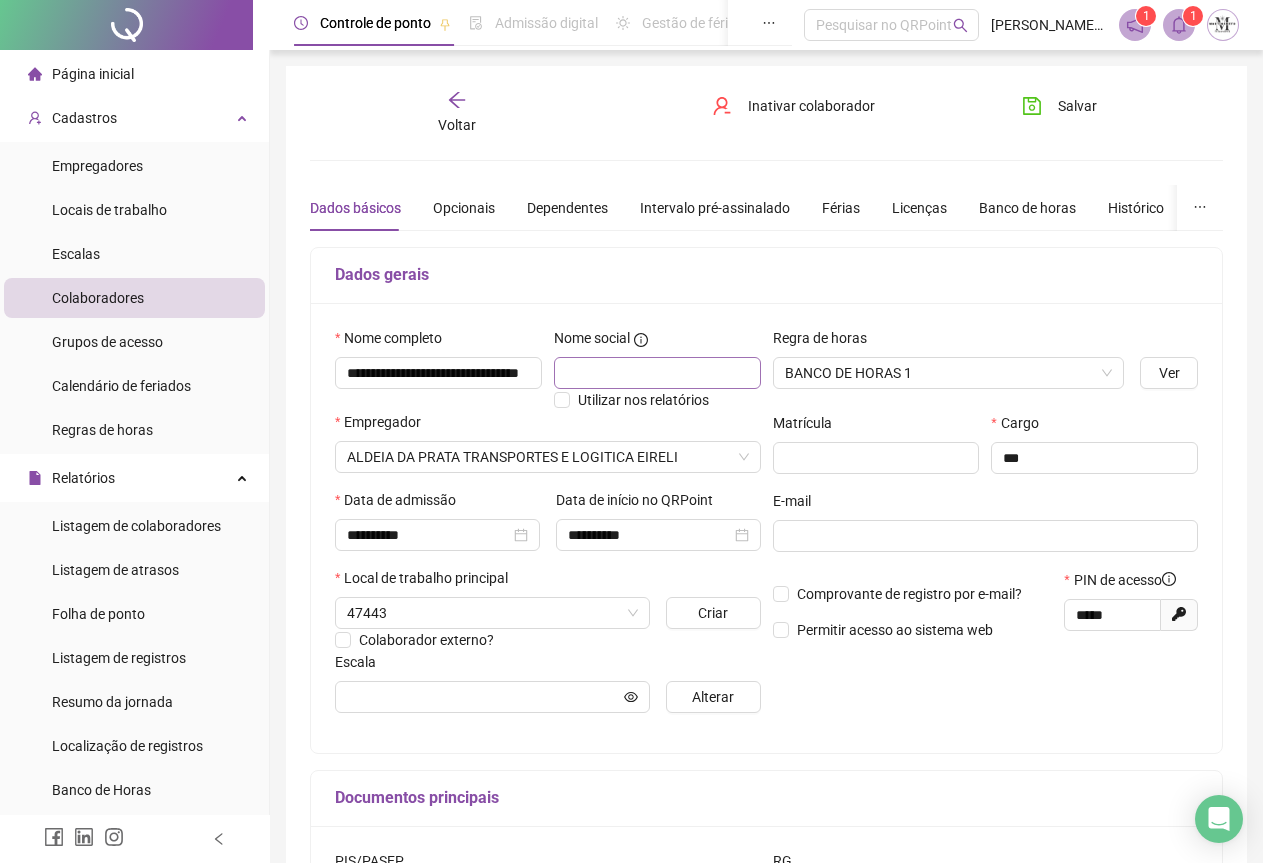 type on "**********" 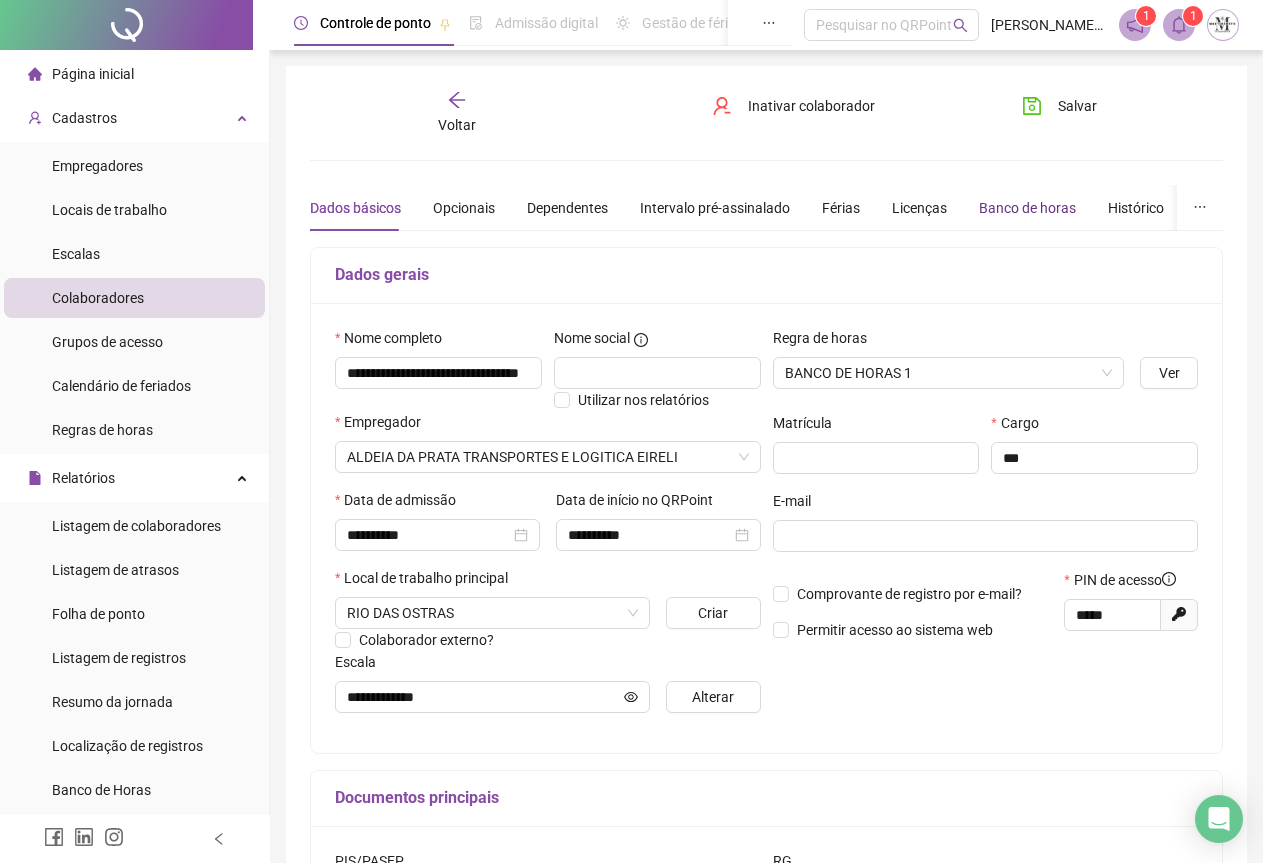click on "Banco de horas" at bounding box center [1027, 208] 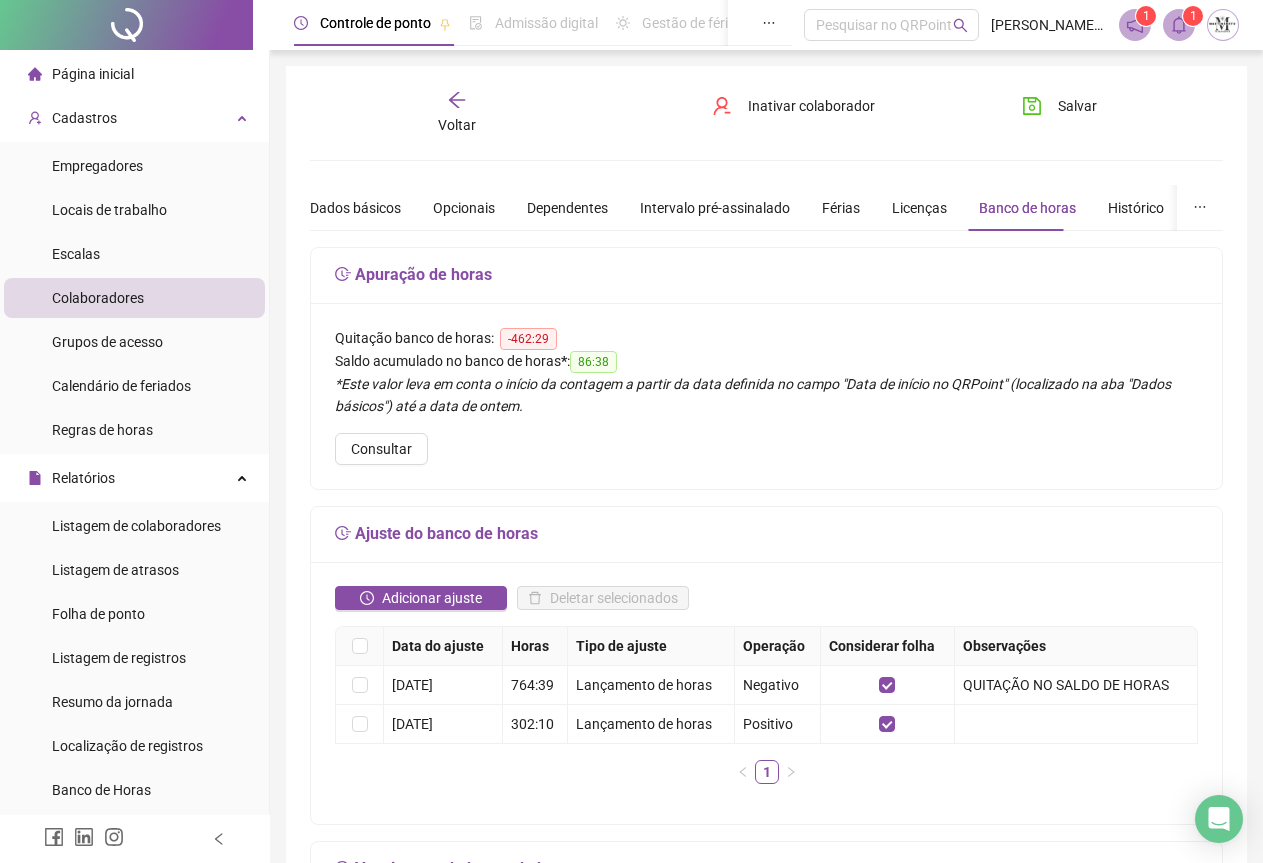 click at bounding box center (126, 25) 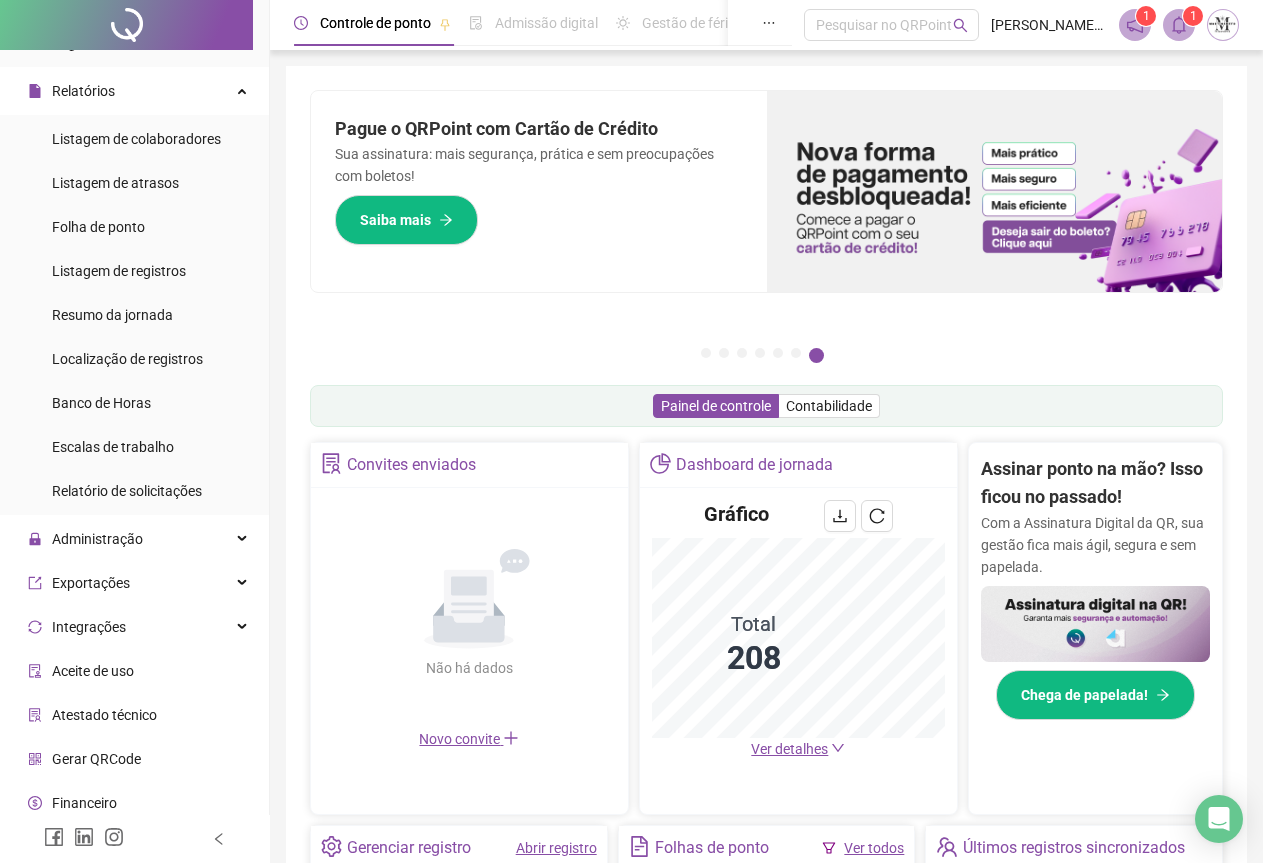 scroll, scrollTop: 400, scrollLeft: 0, axis: vertical 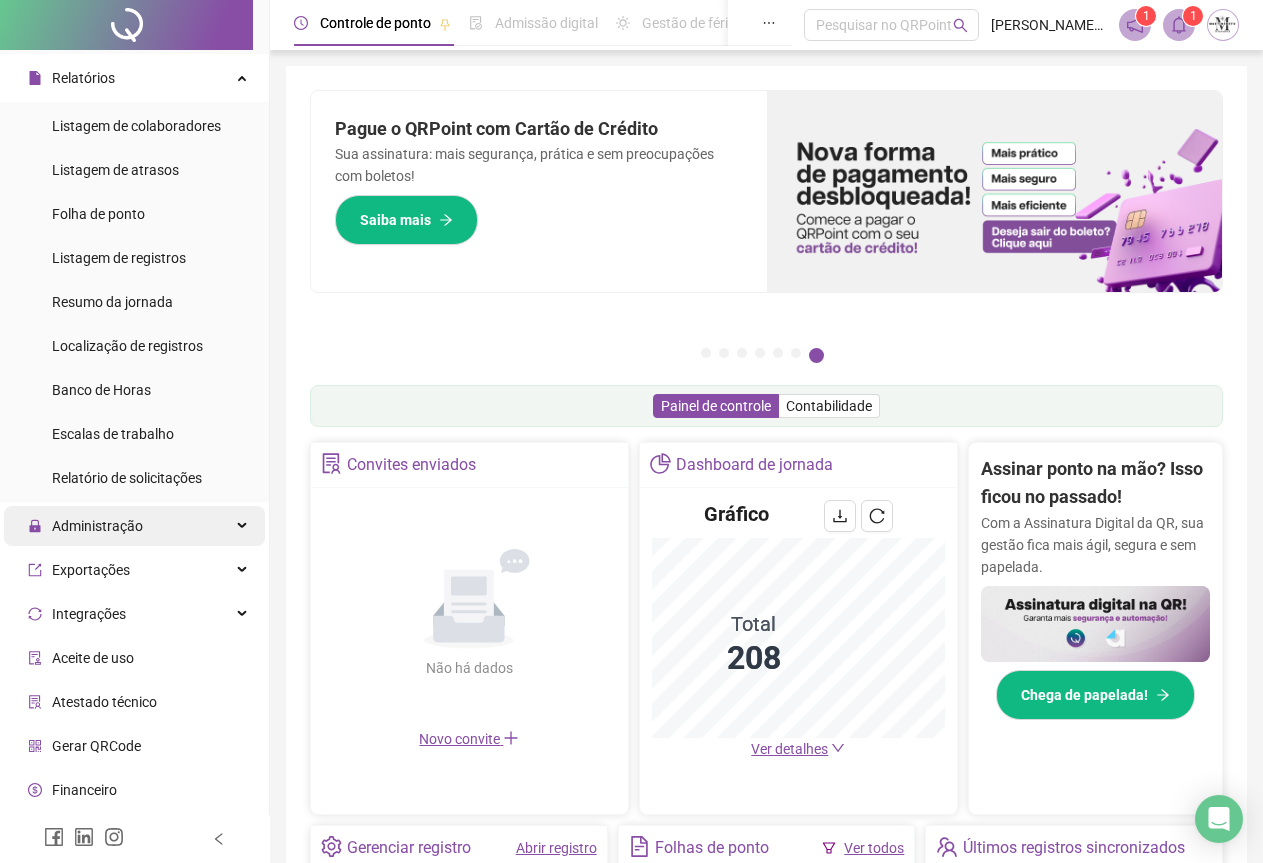click on "Administração" at bounding box center [97, 526] 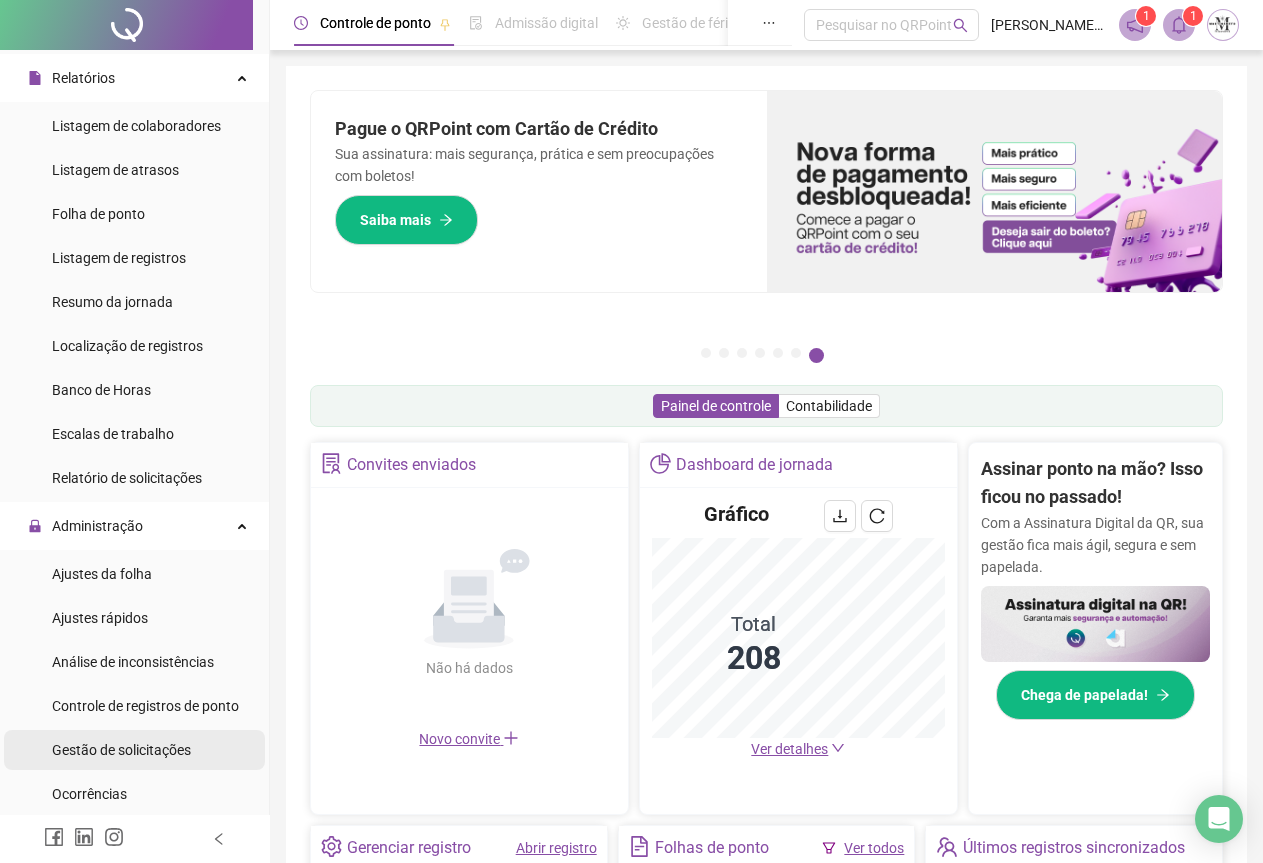 click on "Gestão de solicitações" at bounding box center [121, 750] 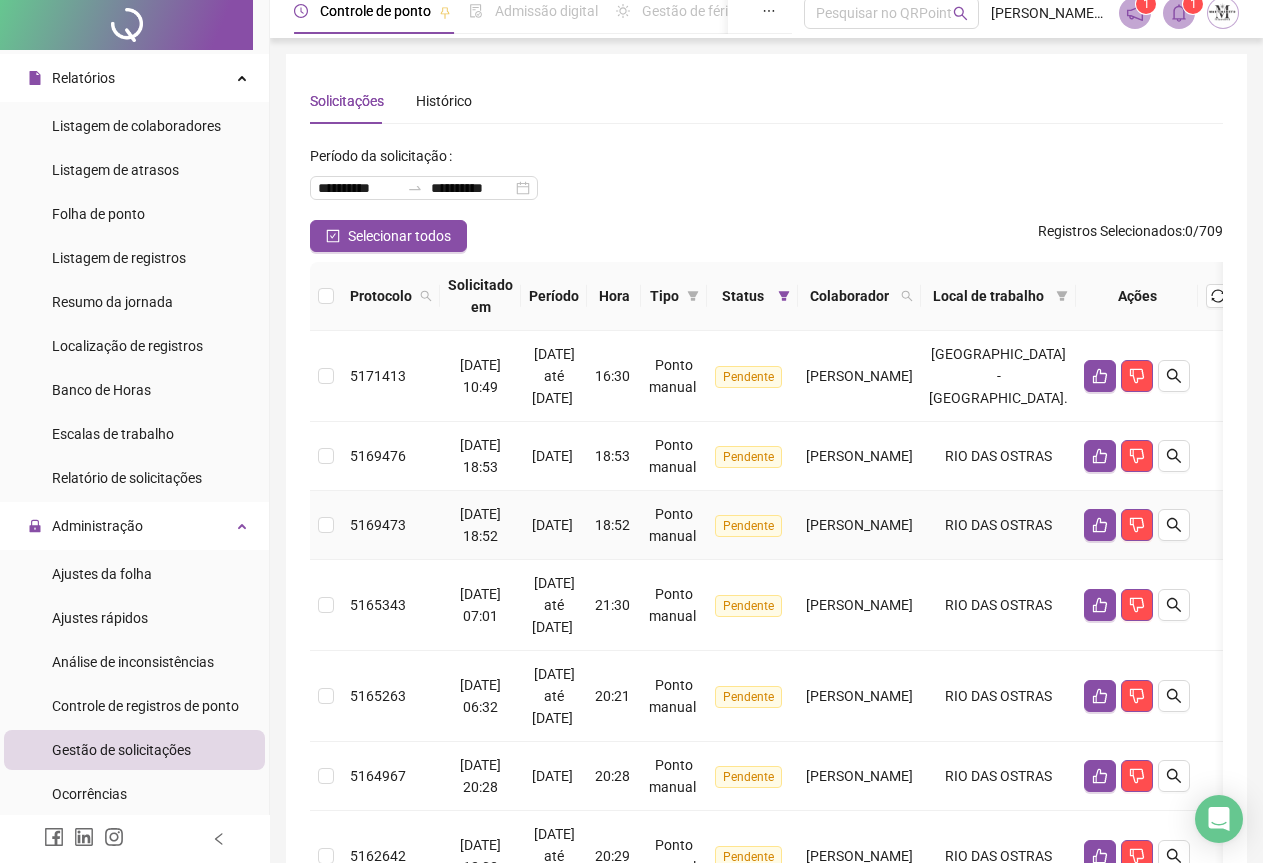 scroll, scrollTop: 0, scrollLeft: 0, axis: both 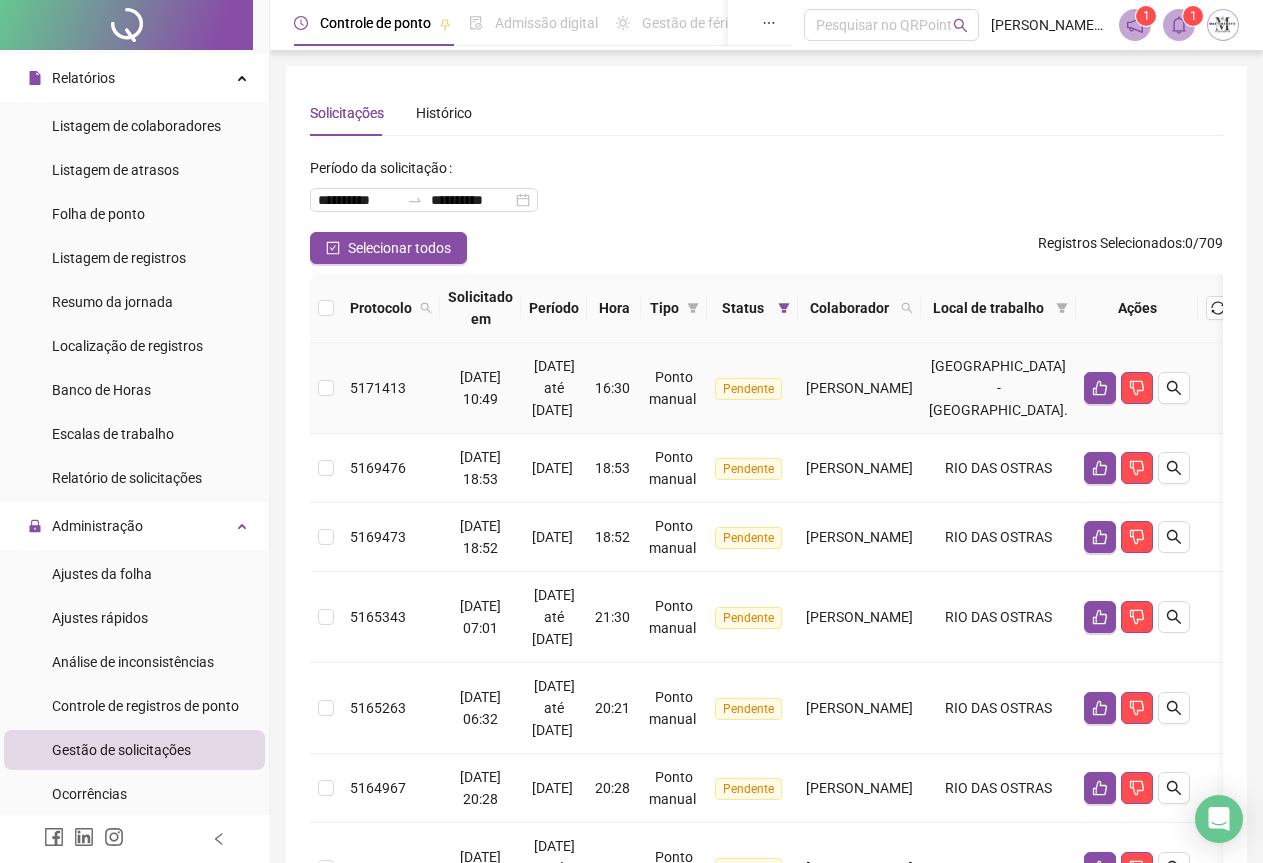 type 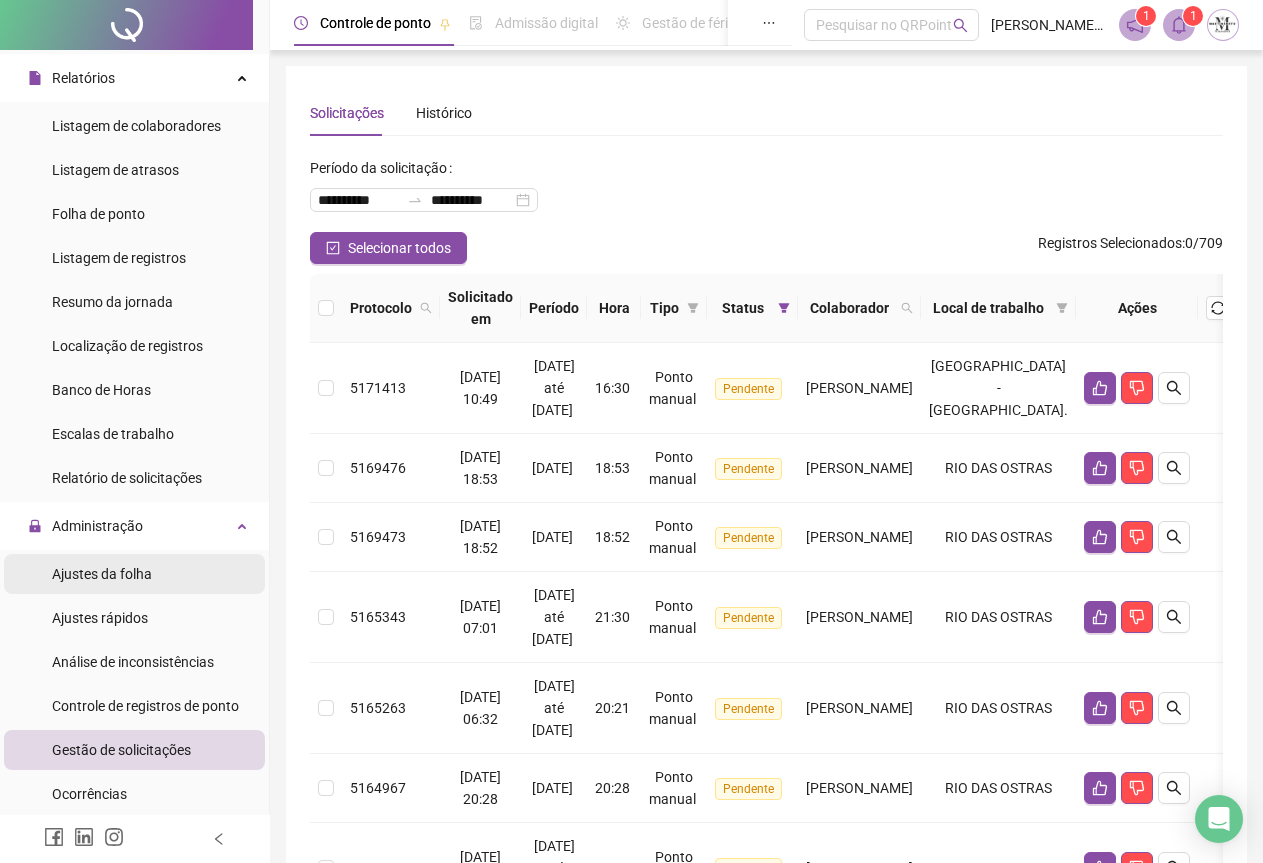 click on "Ajustes da folha" at bounding box center (102, 574) 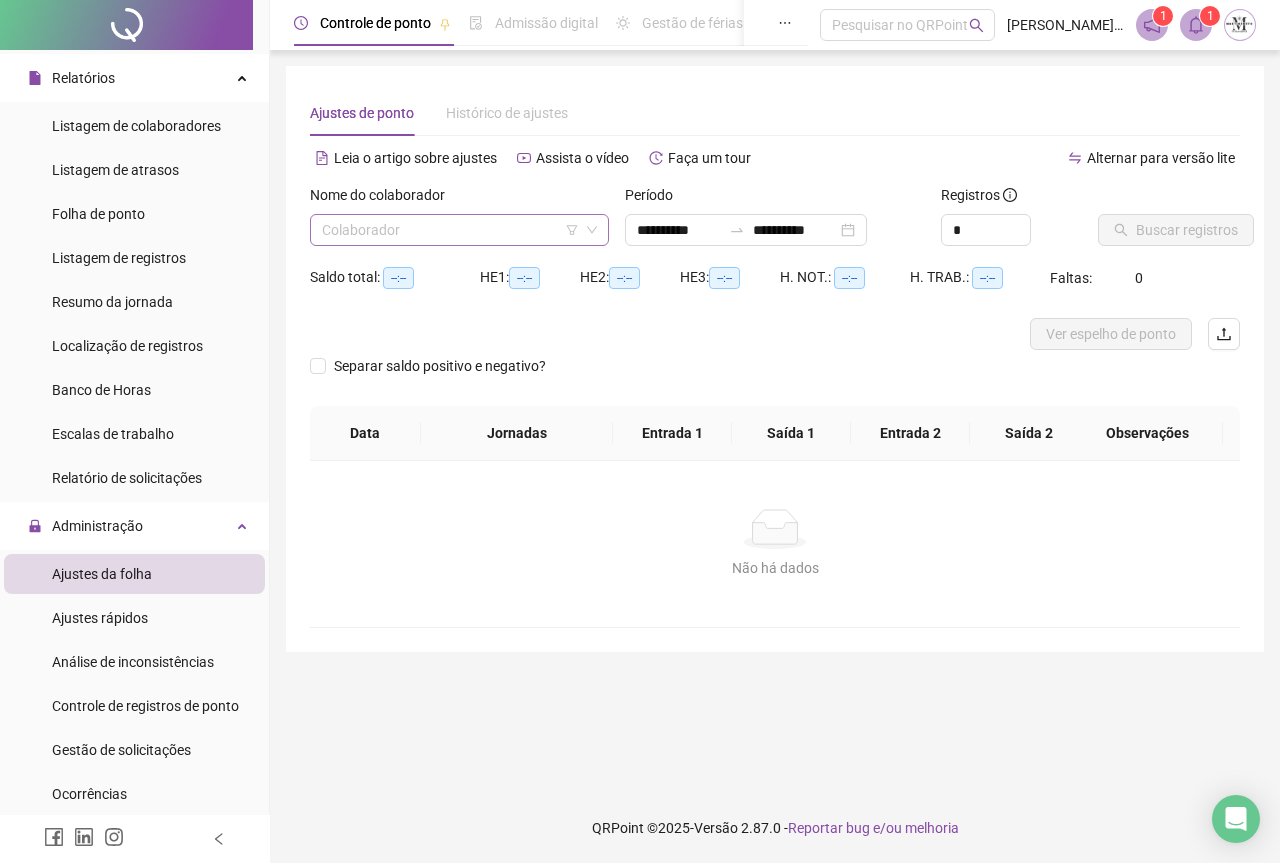 type on "**********" 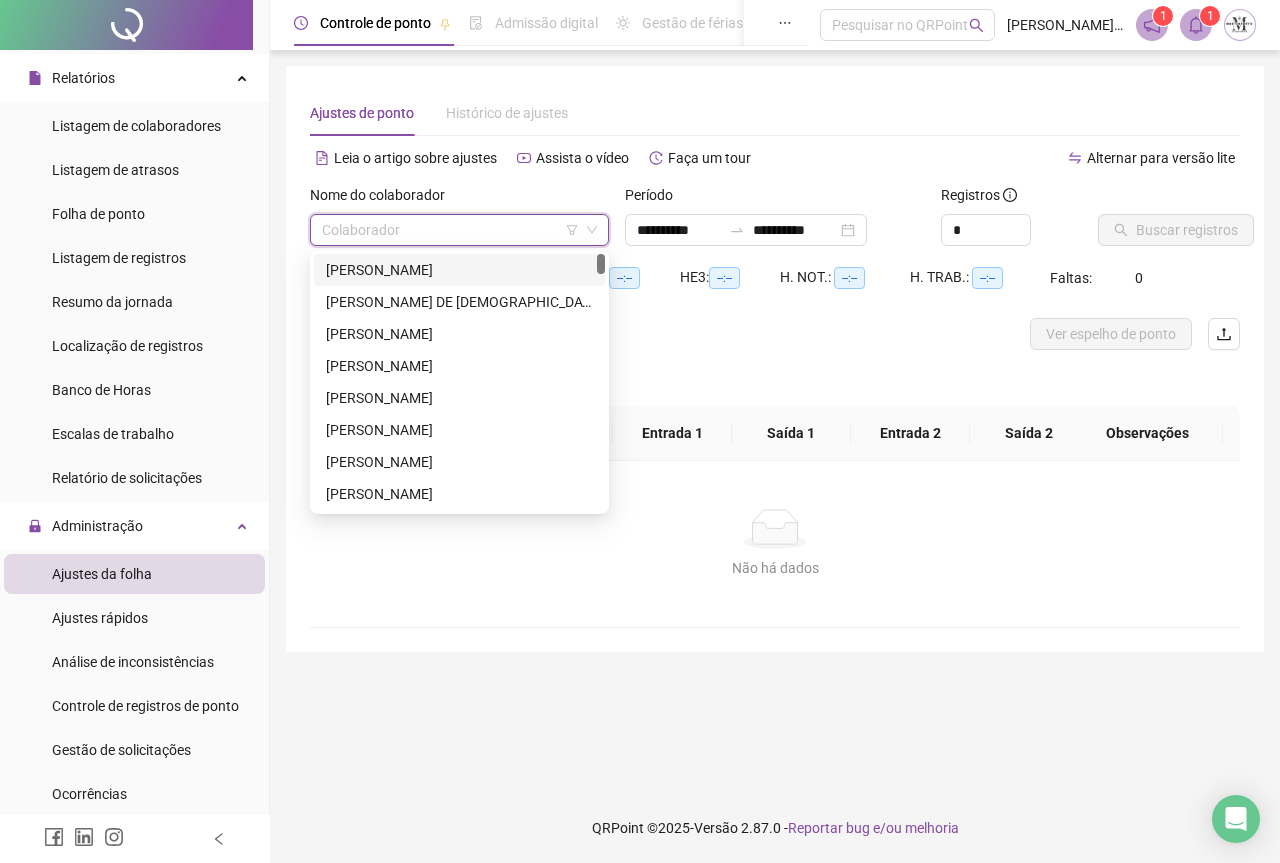 click at bounding box center (453, 230) 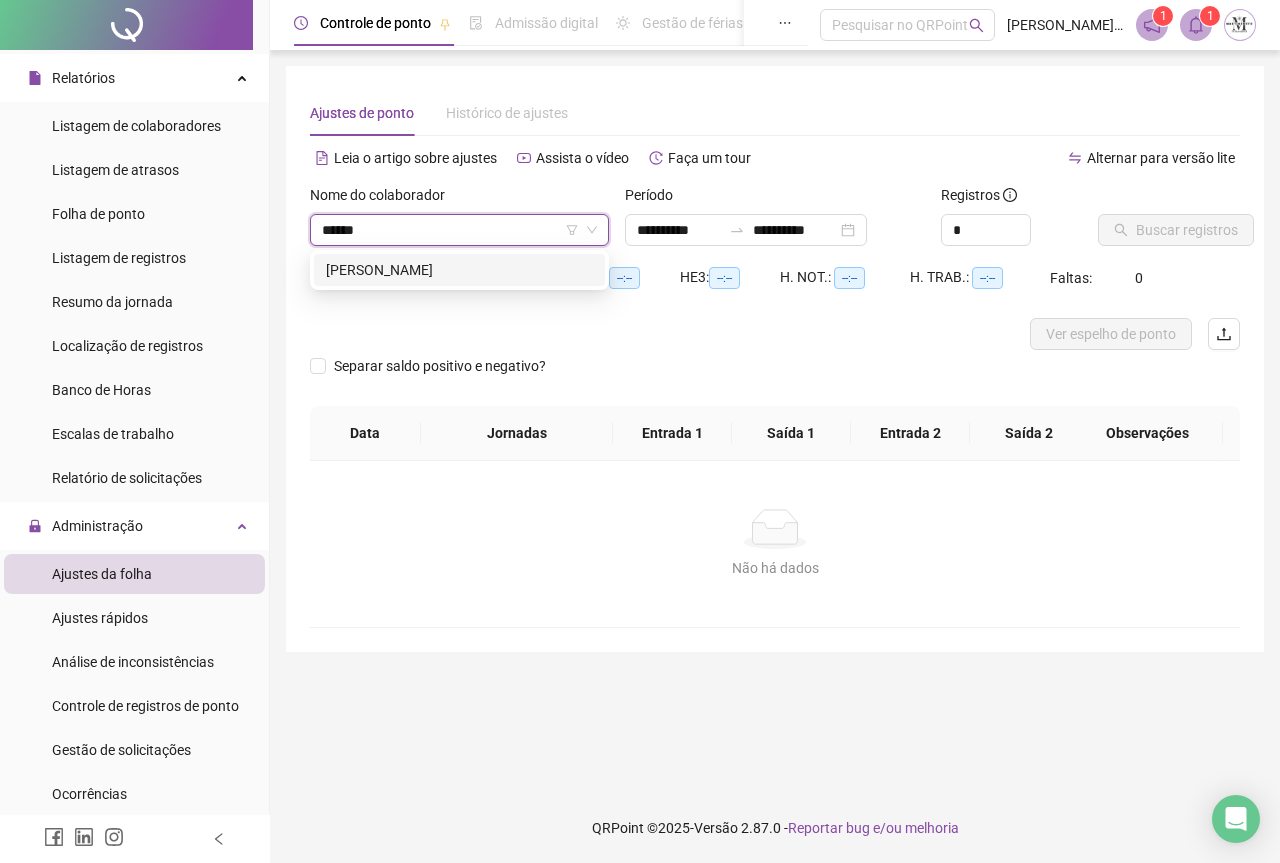 type on "*******" 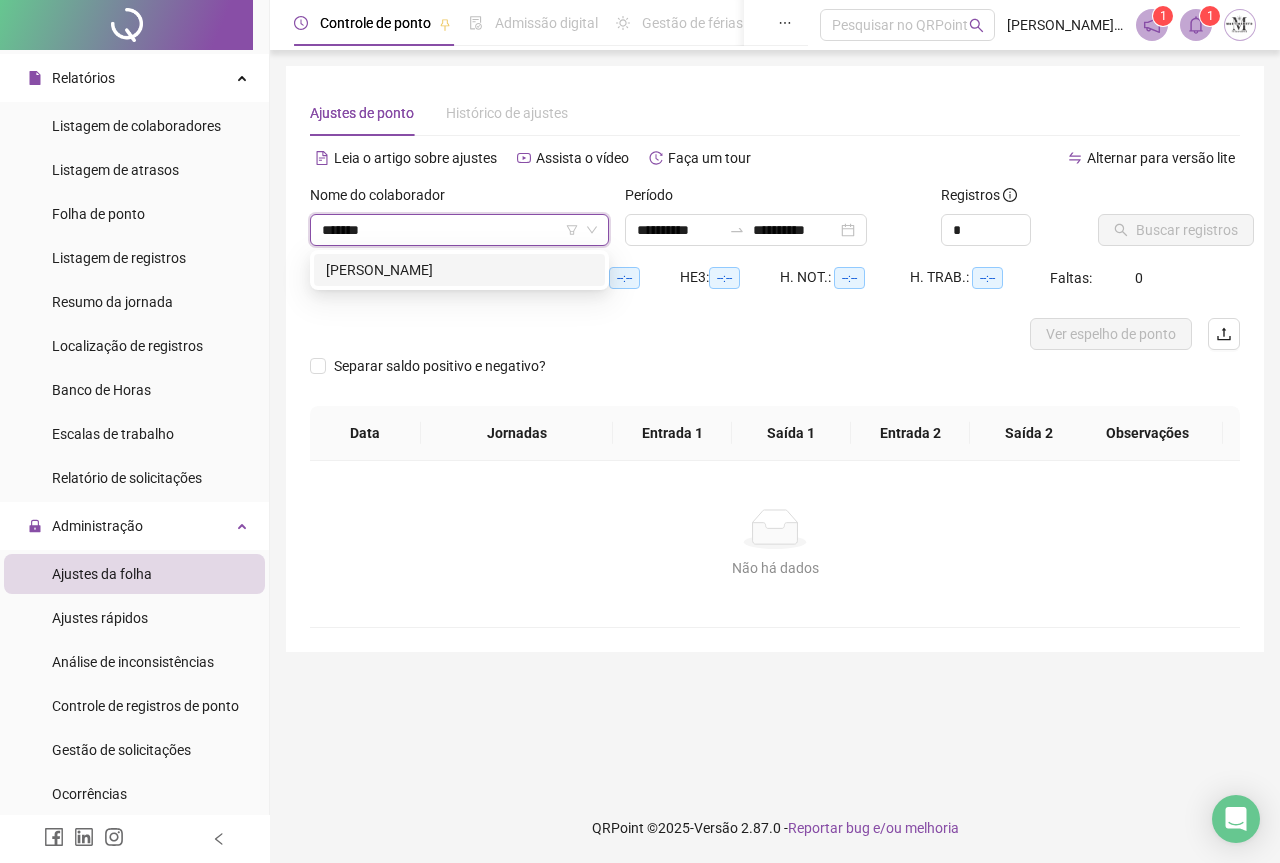 click on "[PERSON_NAME]" at bounding box center [459, 270] 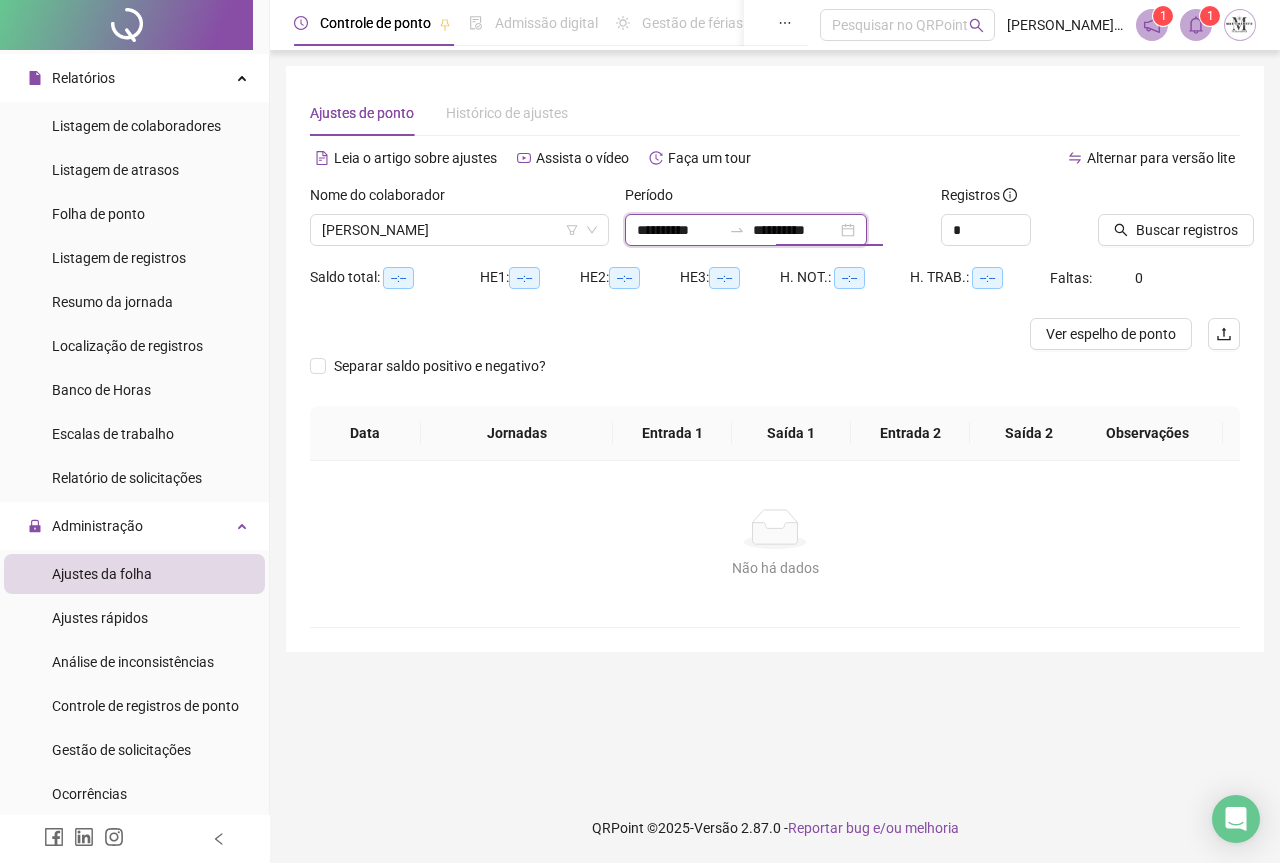 click on "**********" at bounding box center (795, 230) 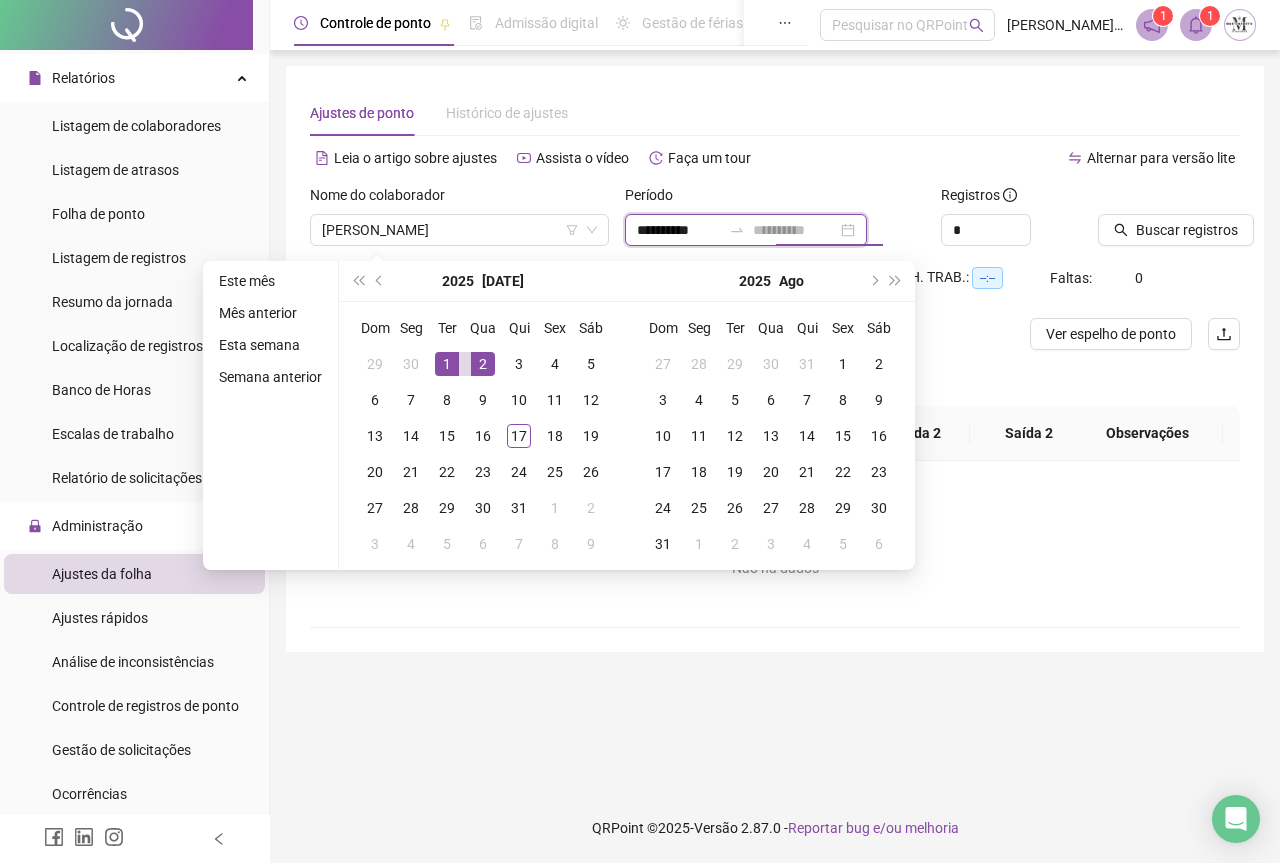 type on "**********" 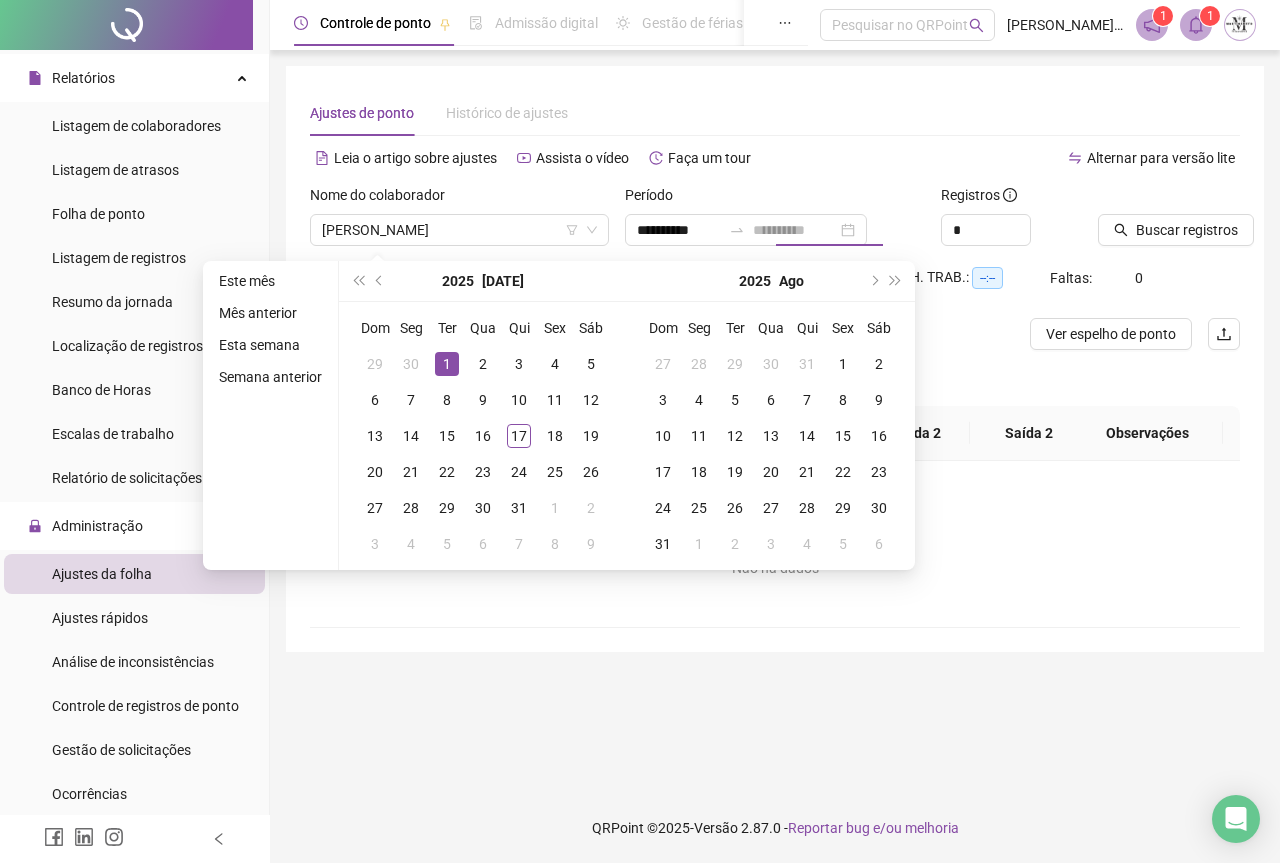 click on "1" at bounding box center (447, 364) 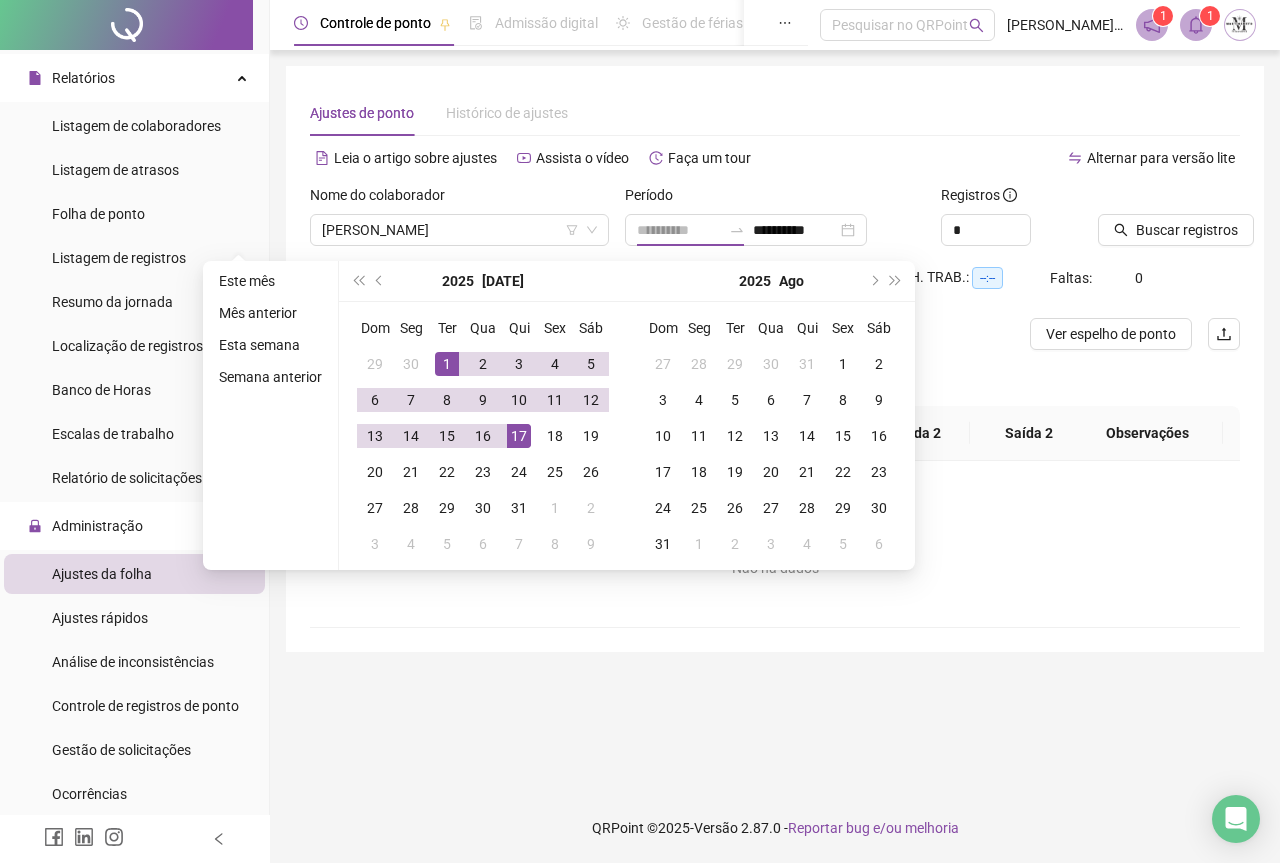 click on "17" at bounding box center (519, 436) 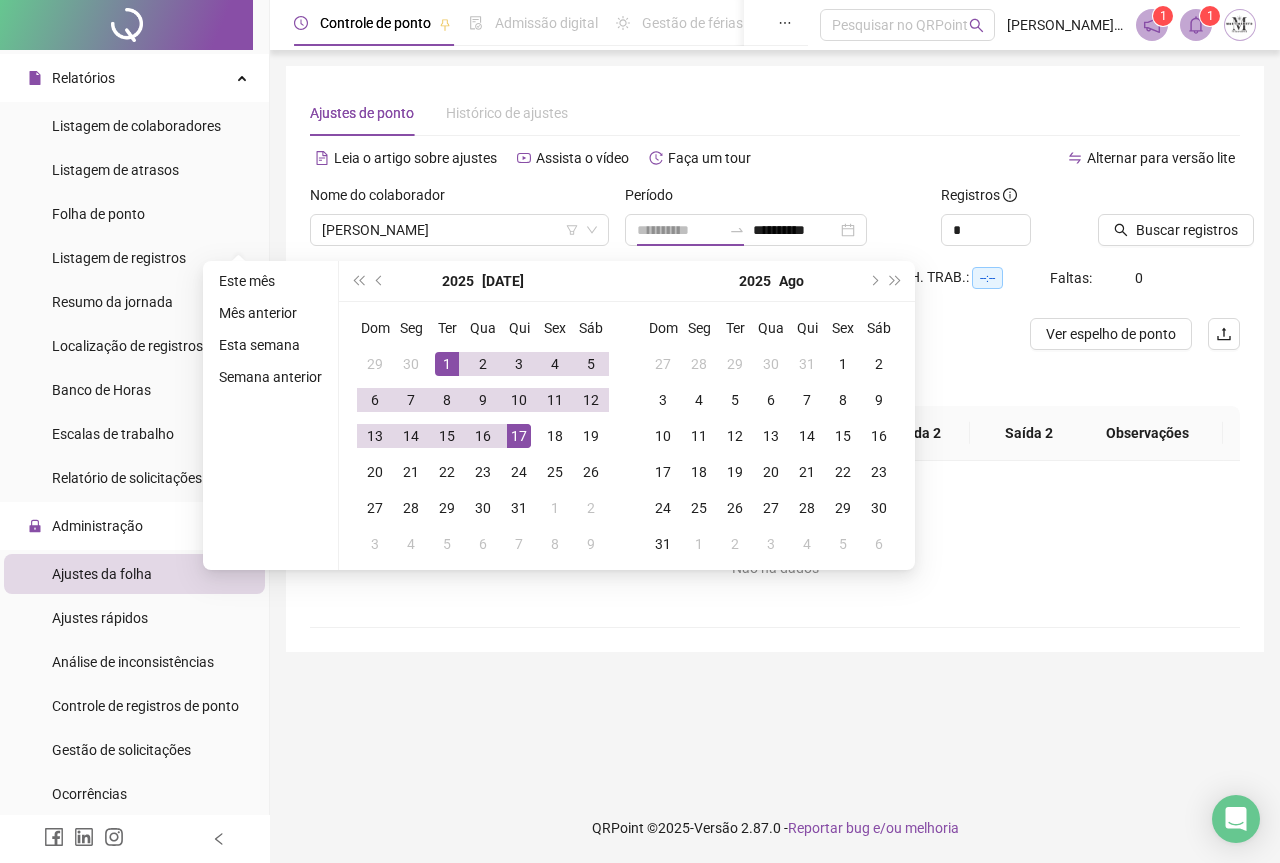 type on "**********" 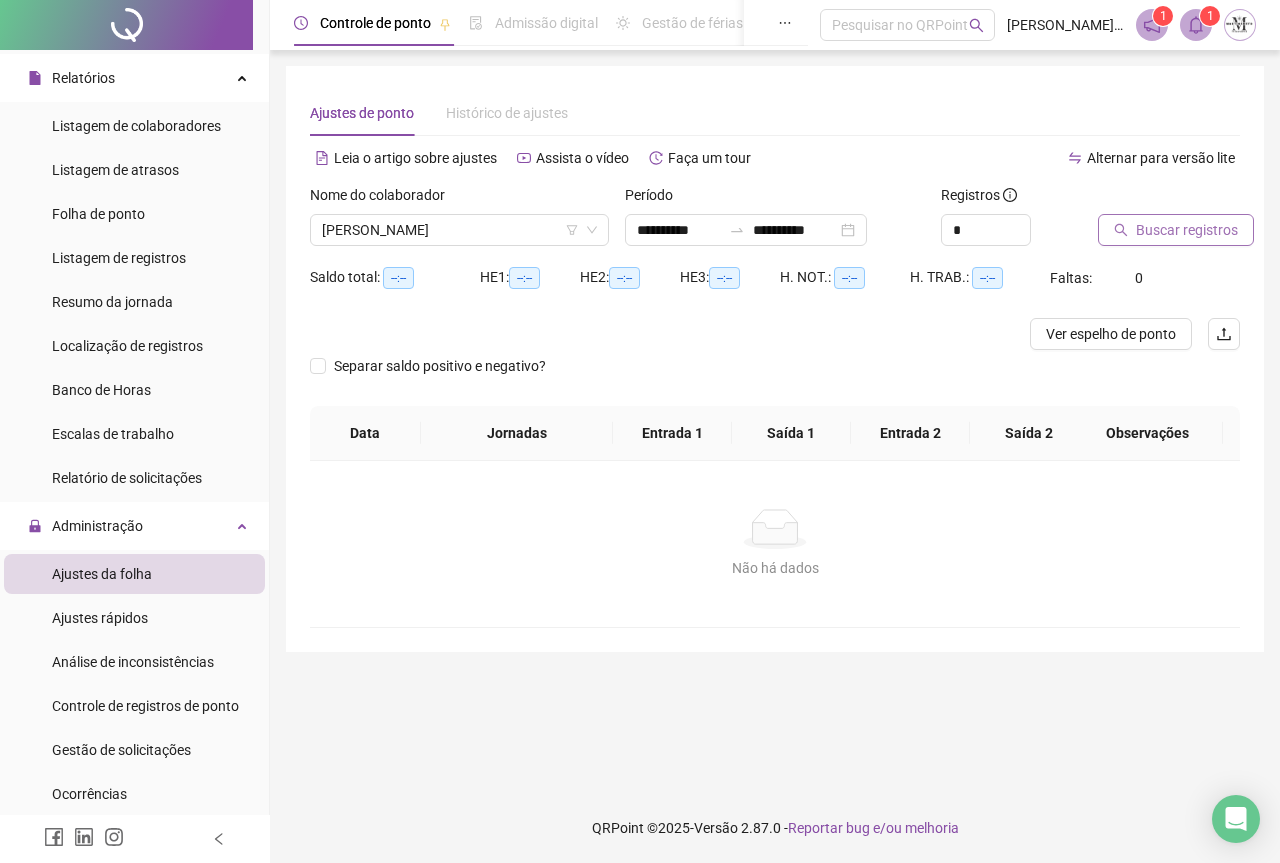 click on "Buscar registros" at bounding box center [1187, 230] 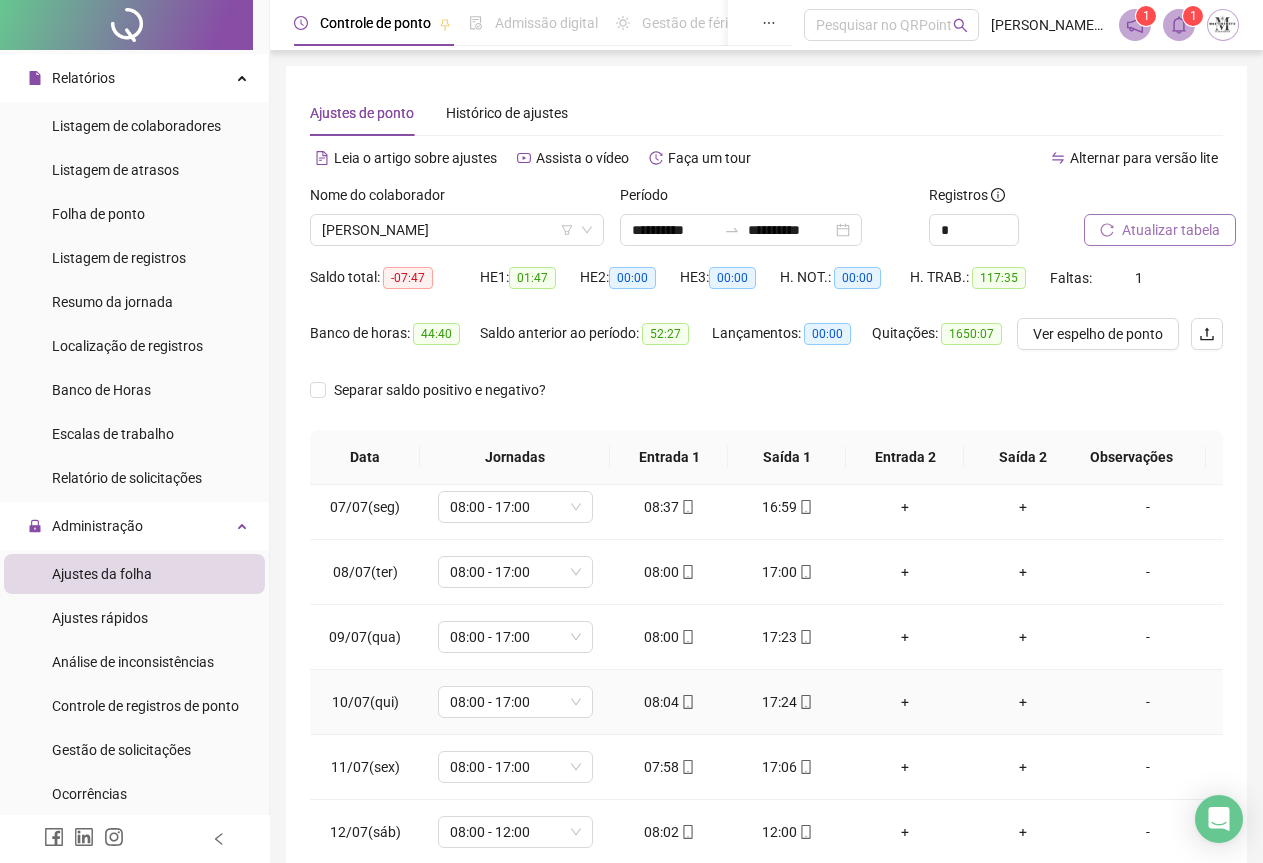 scroll, scrollTop: 695, scrollLeft: 0, axis: vertical 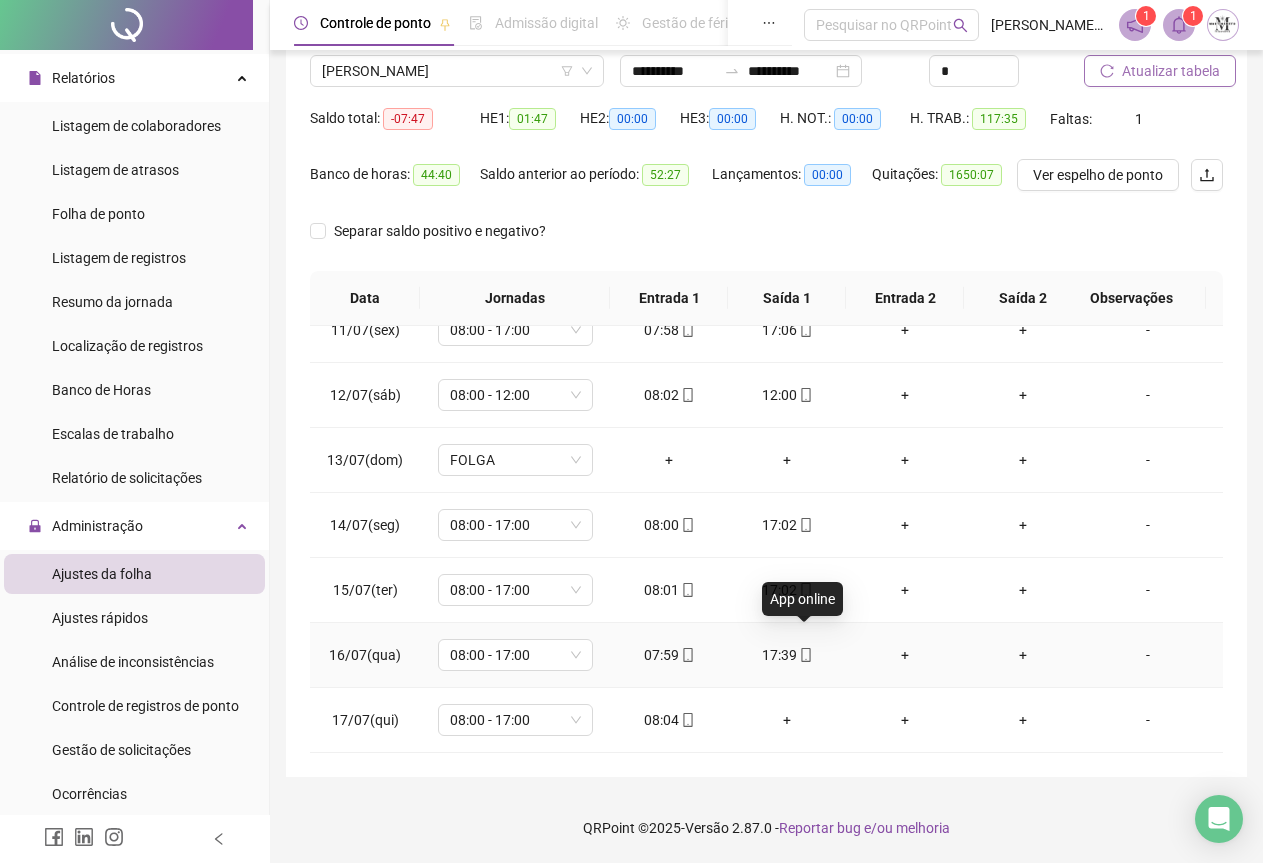 click 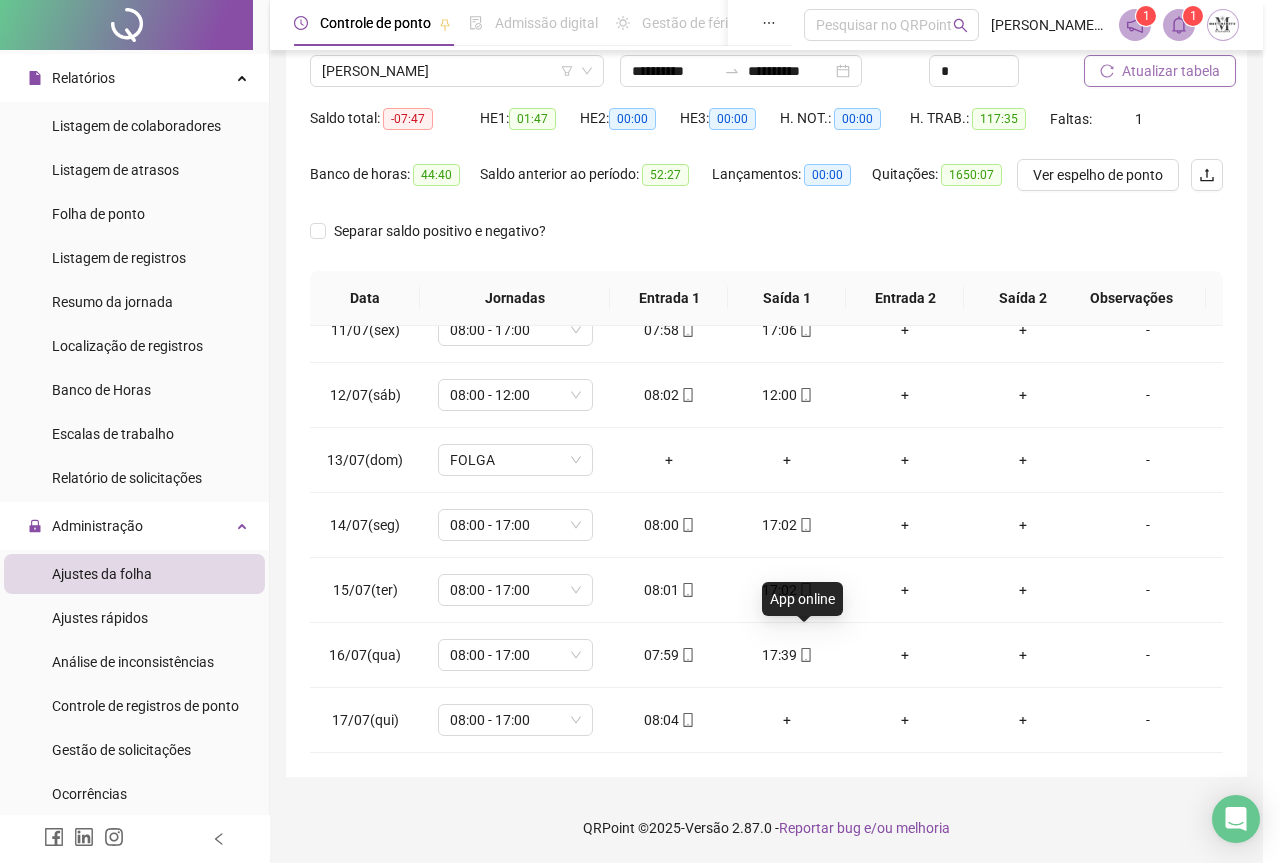 type 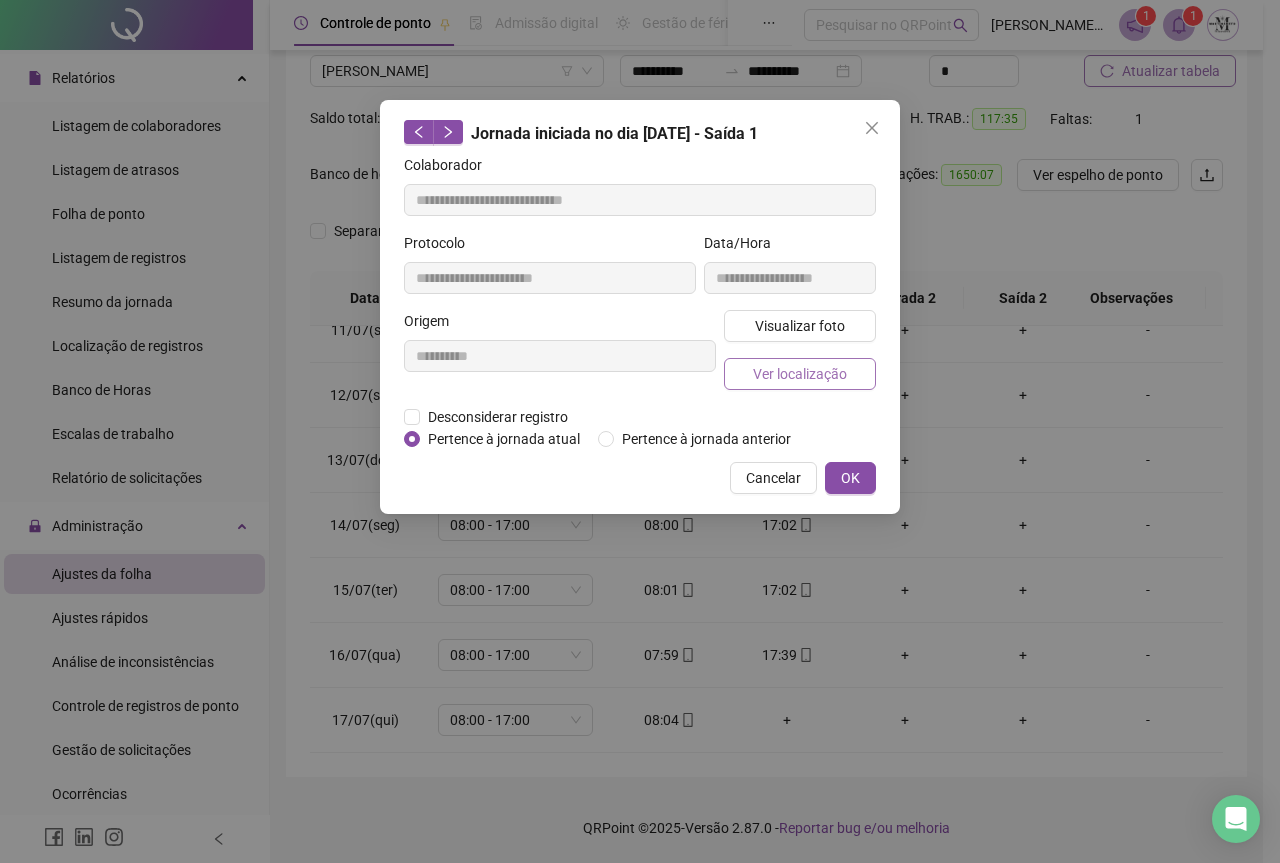 click on "Ver localização" at bounding box center (800, 374) 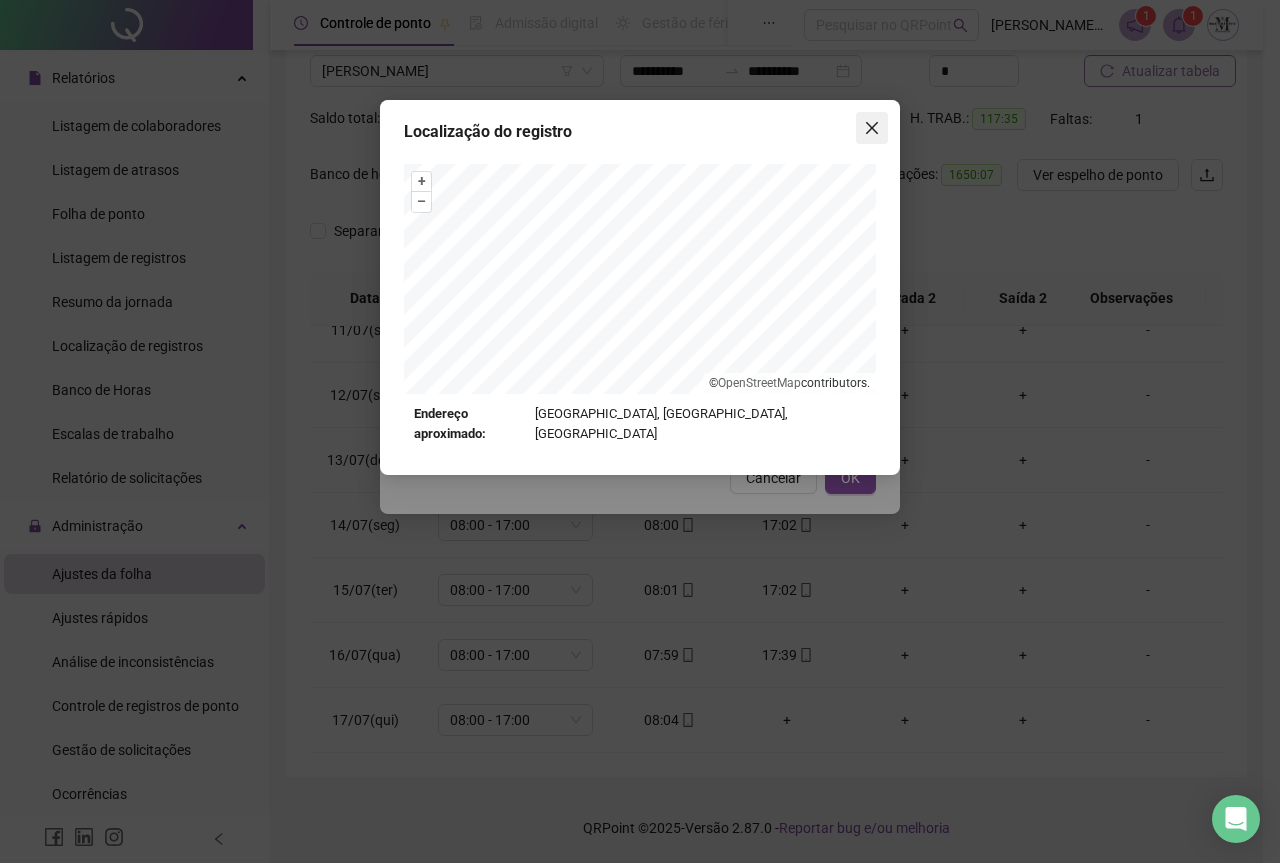 click 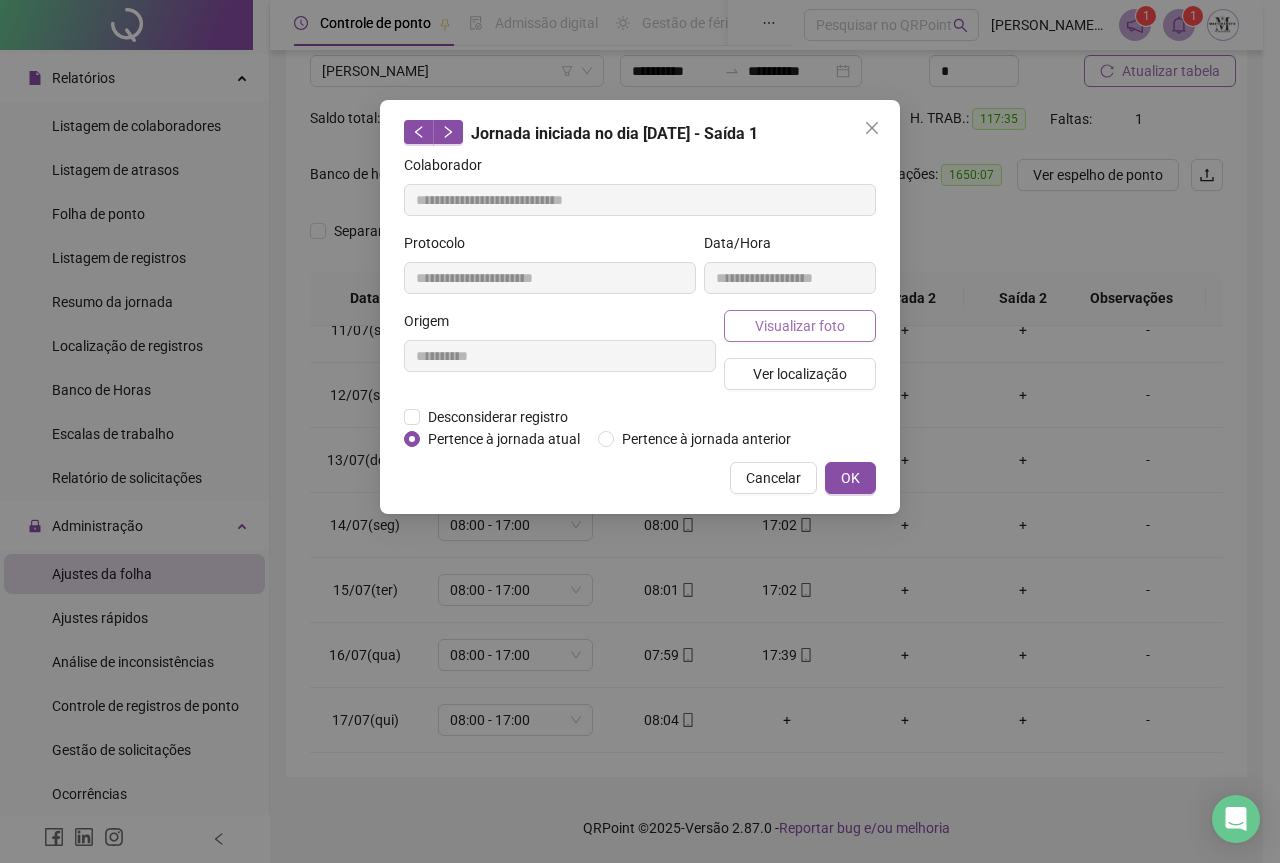 click on "Visualizar foto" at bounding box center (800, 326) 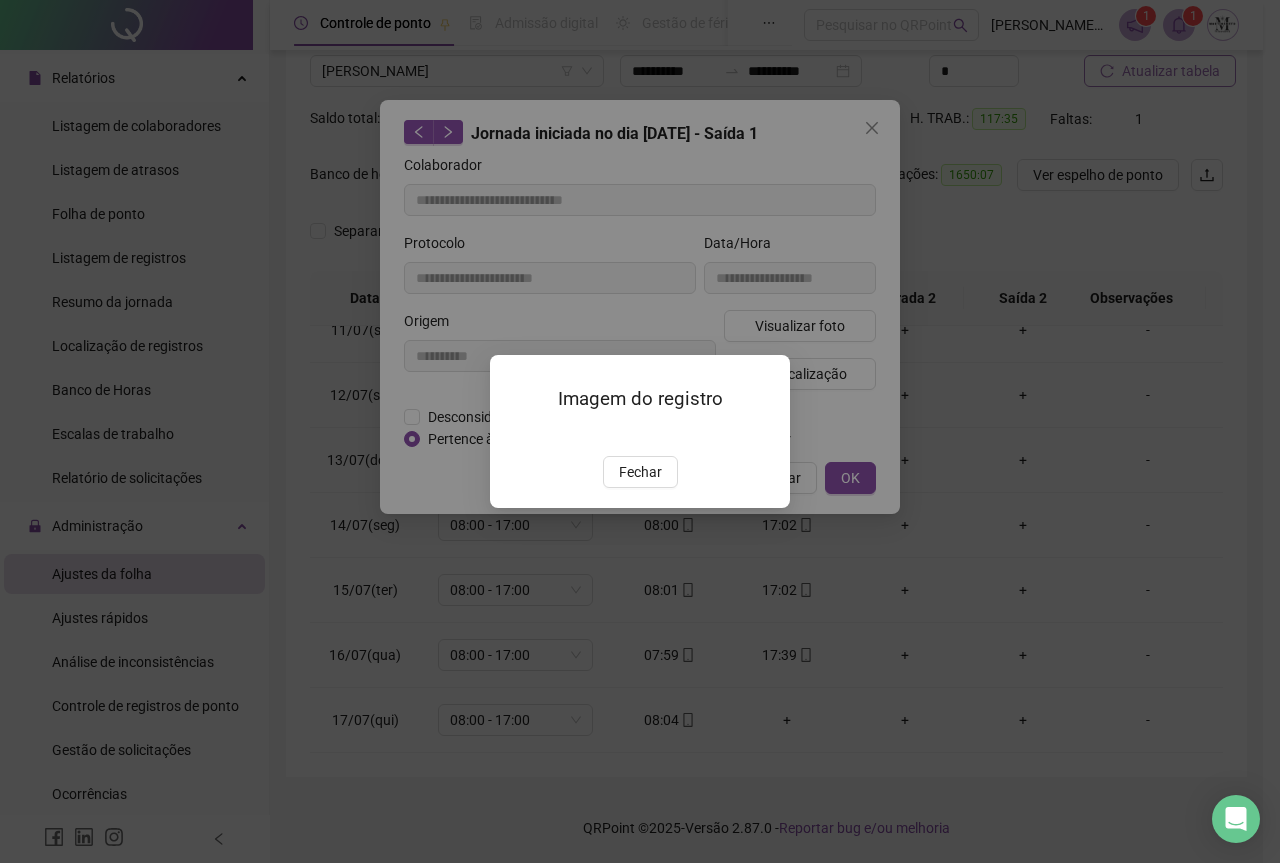click at bounding box center [514, 435] 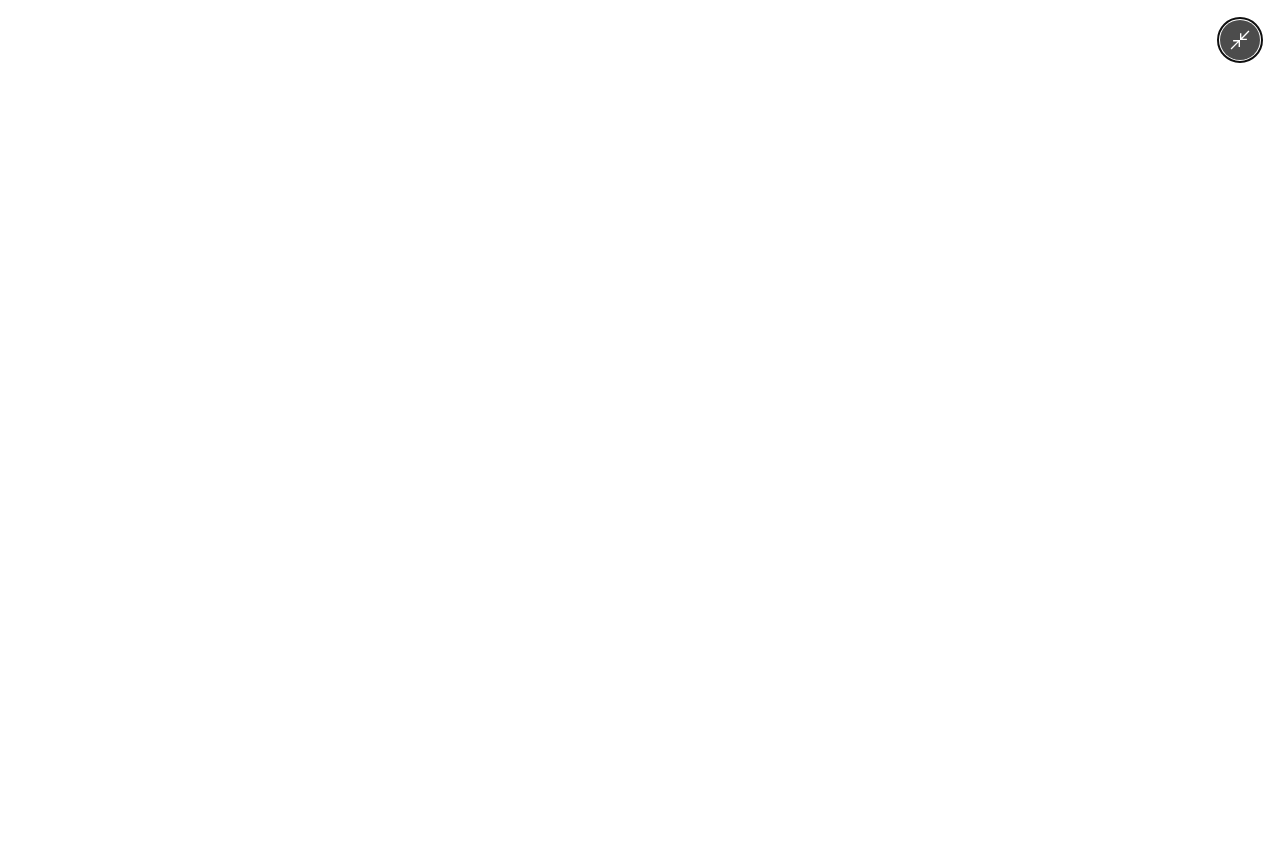 click at bounding box center [639, 431] 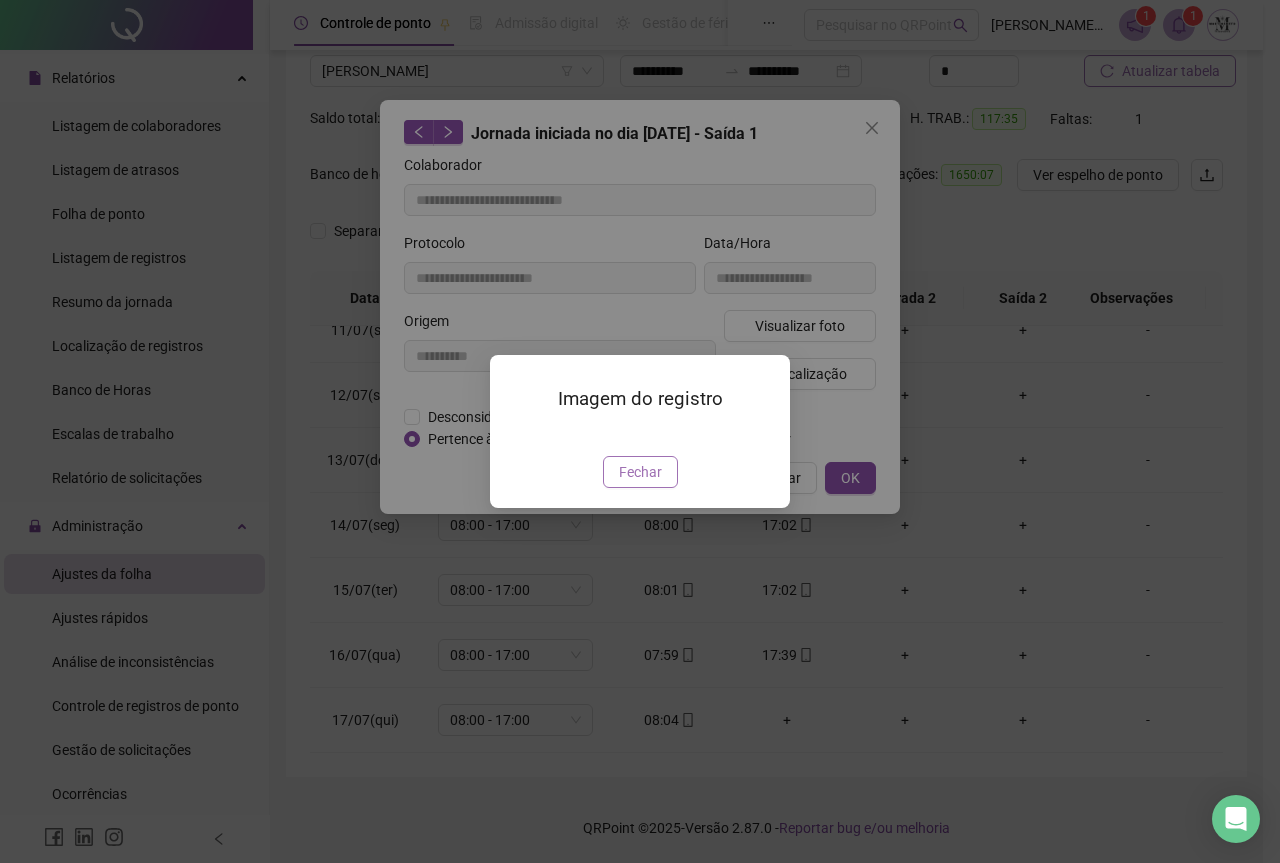 click on "Fechar" at bounding box center (640, 472) 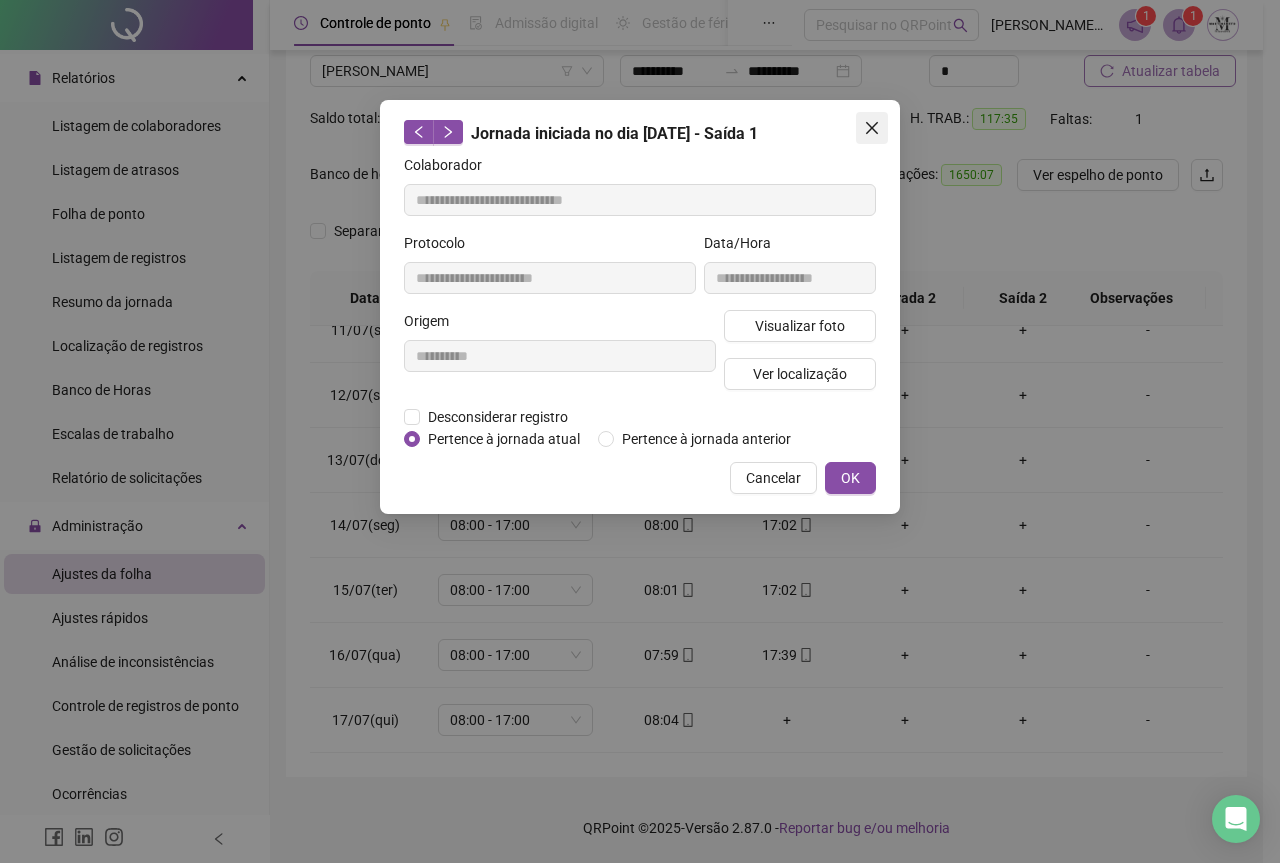 click 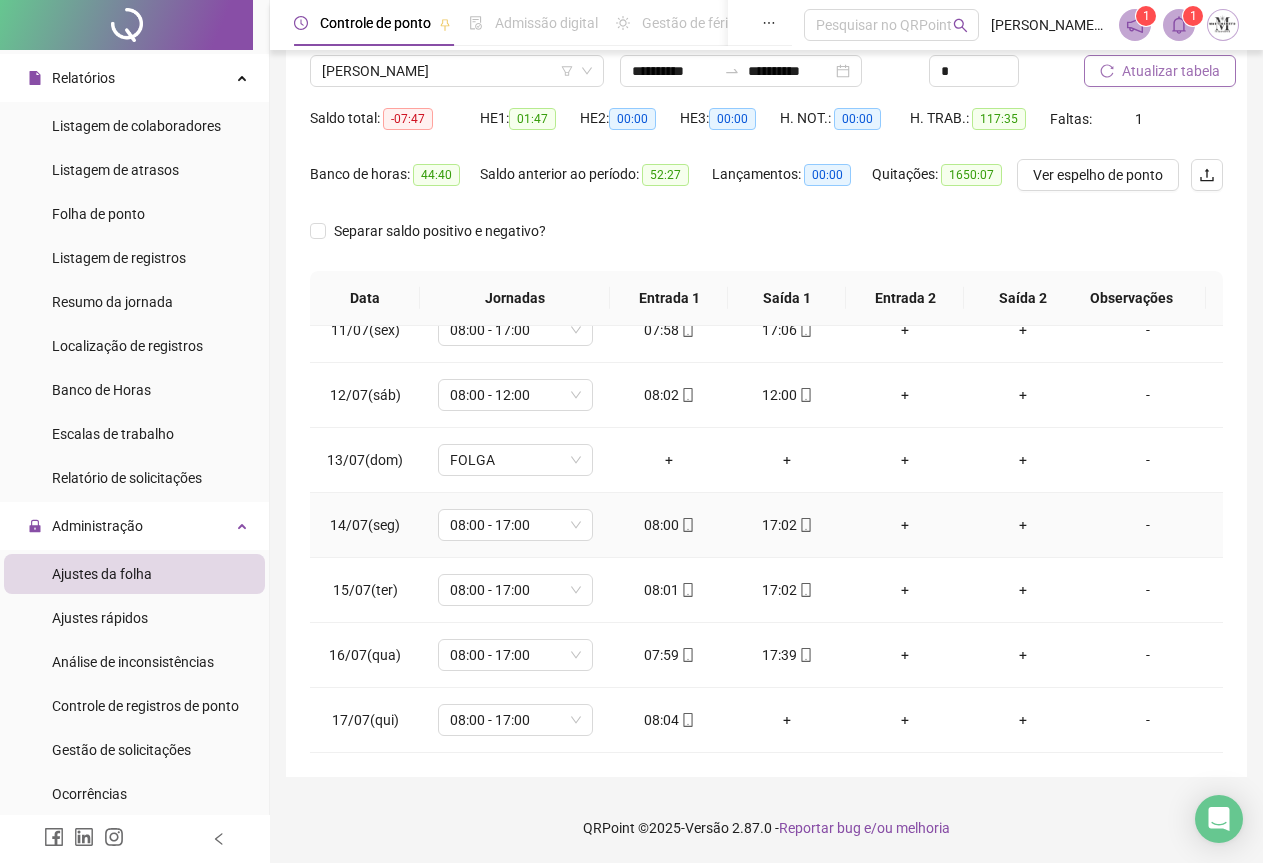 scroll, scrollTop: 695, scrollLeft: 0, axis: vertical 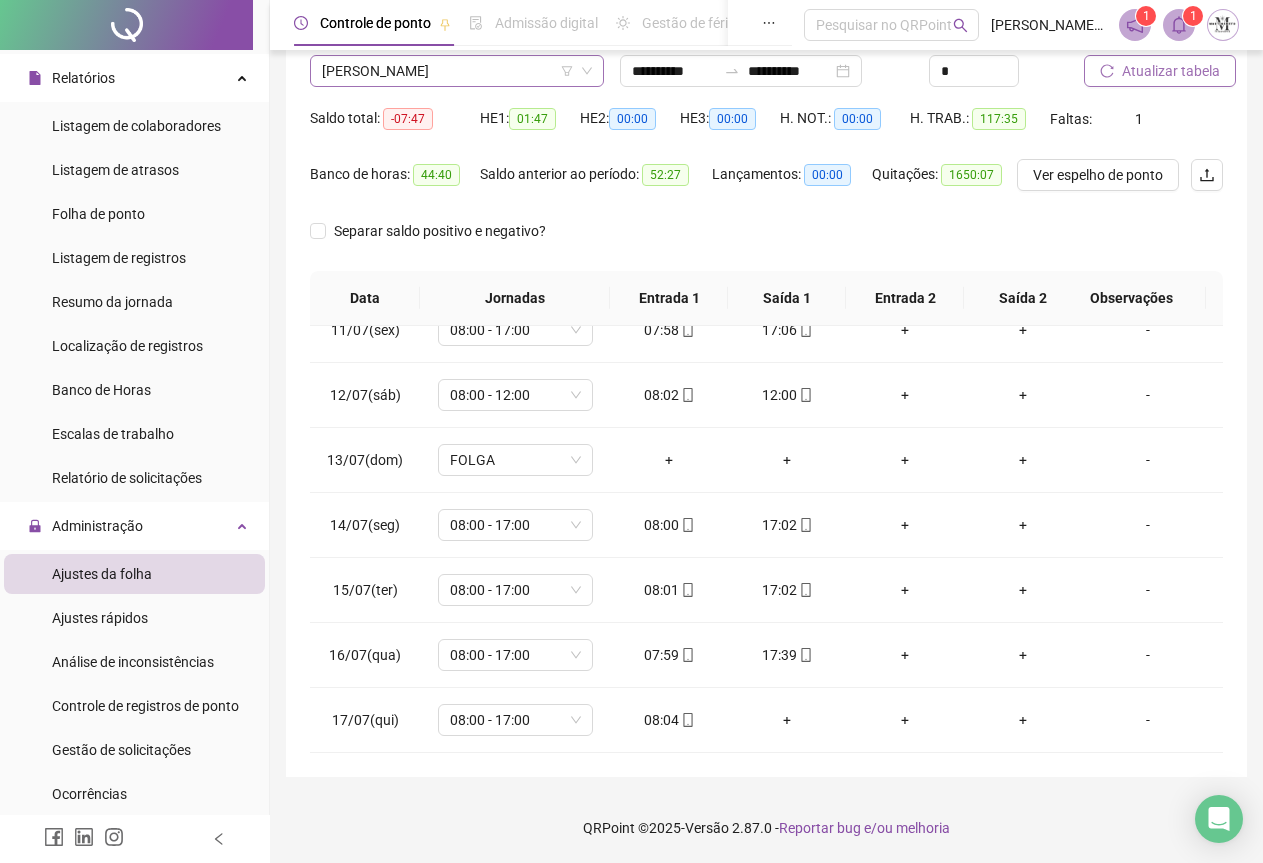 click on "[PERSON_NAME]" at bounding box center [457, 71] 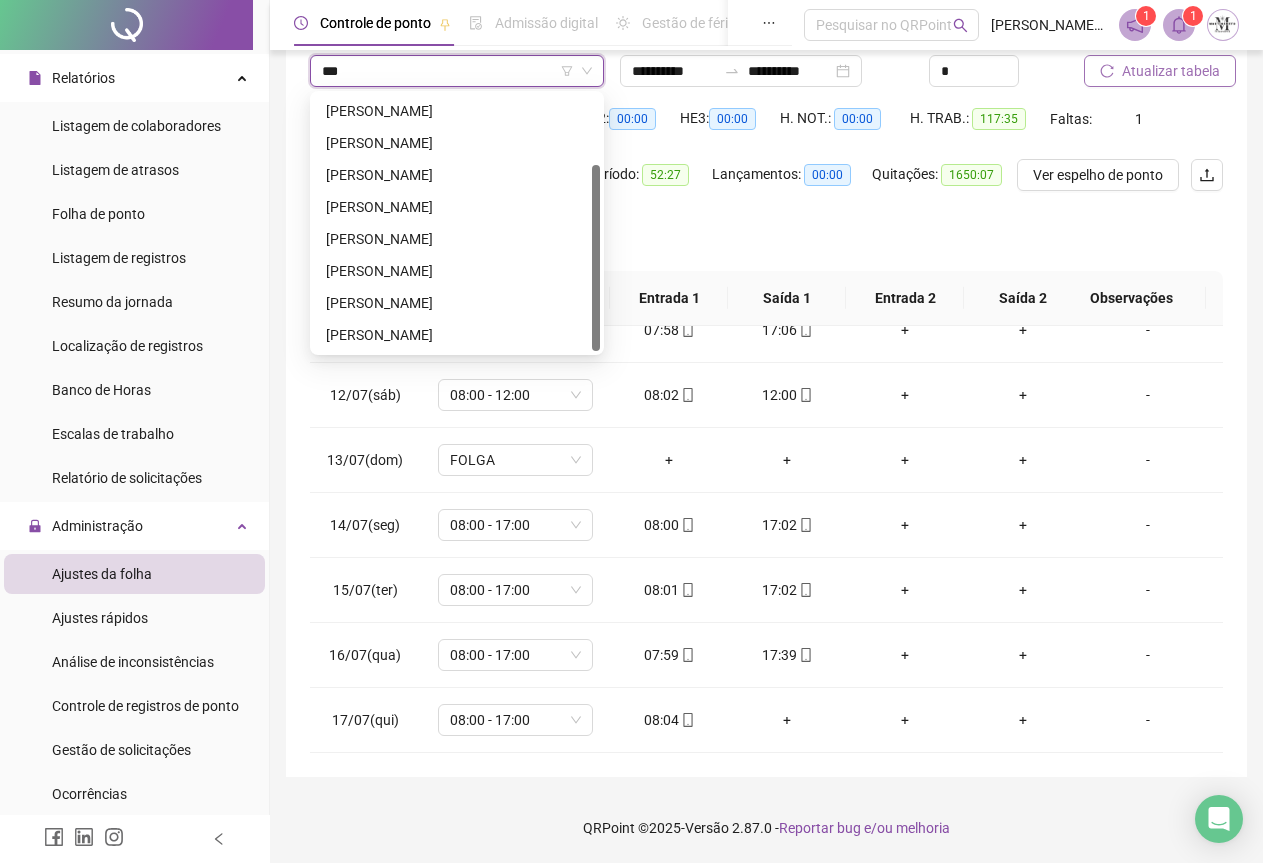 scroll, scrollTop: 0, scrollLeft: 0, axis: both 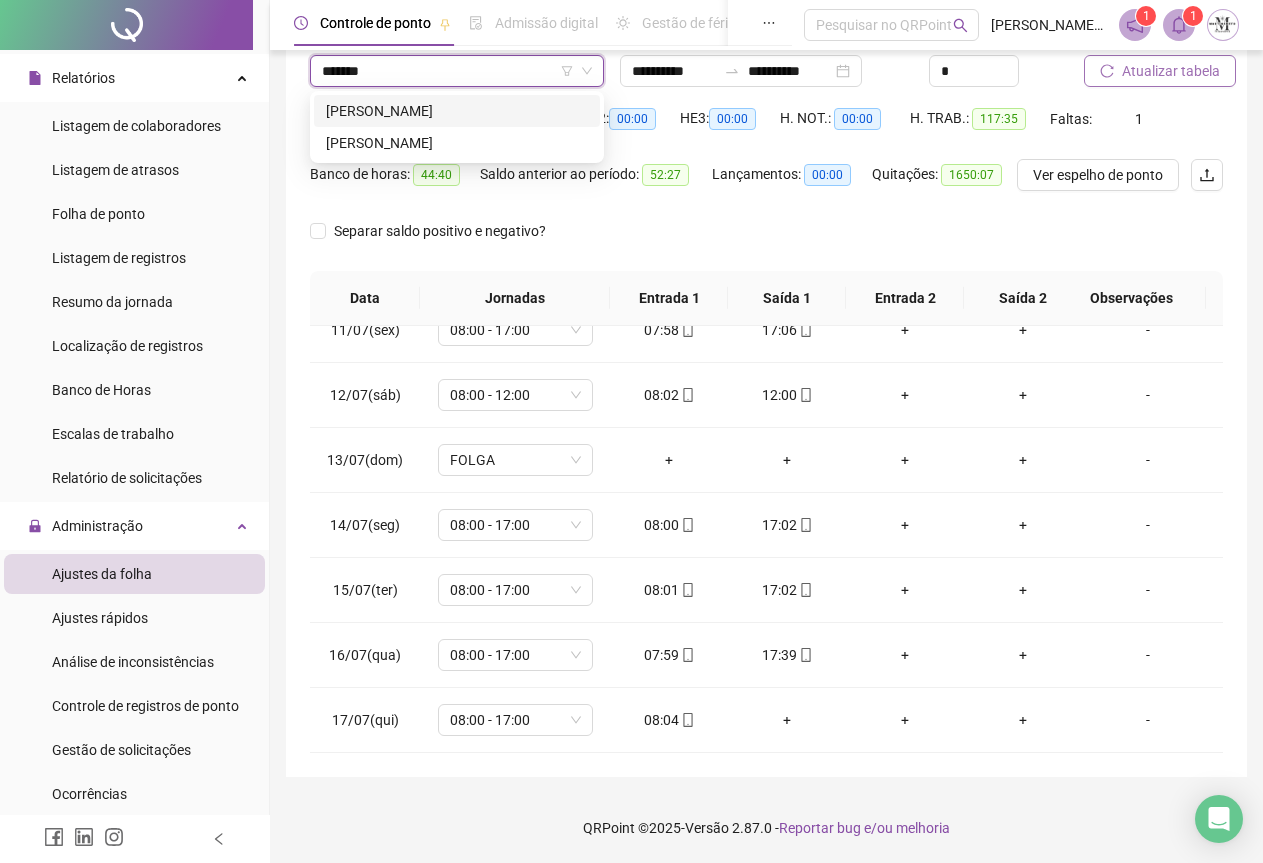 click on "[PERSON_NAME]" at bounding box center (457, 111) 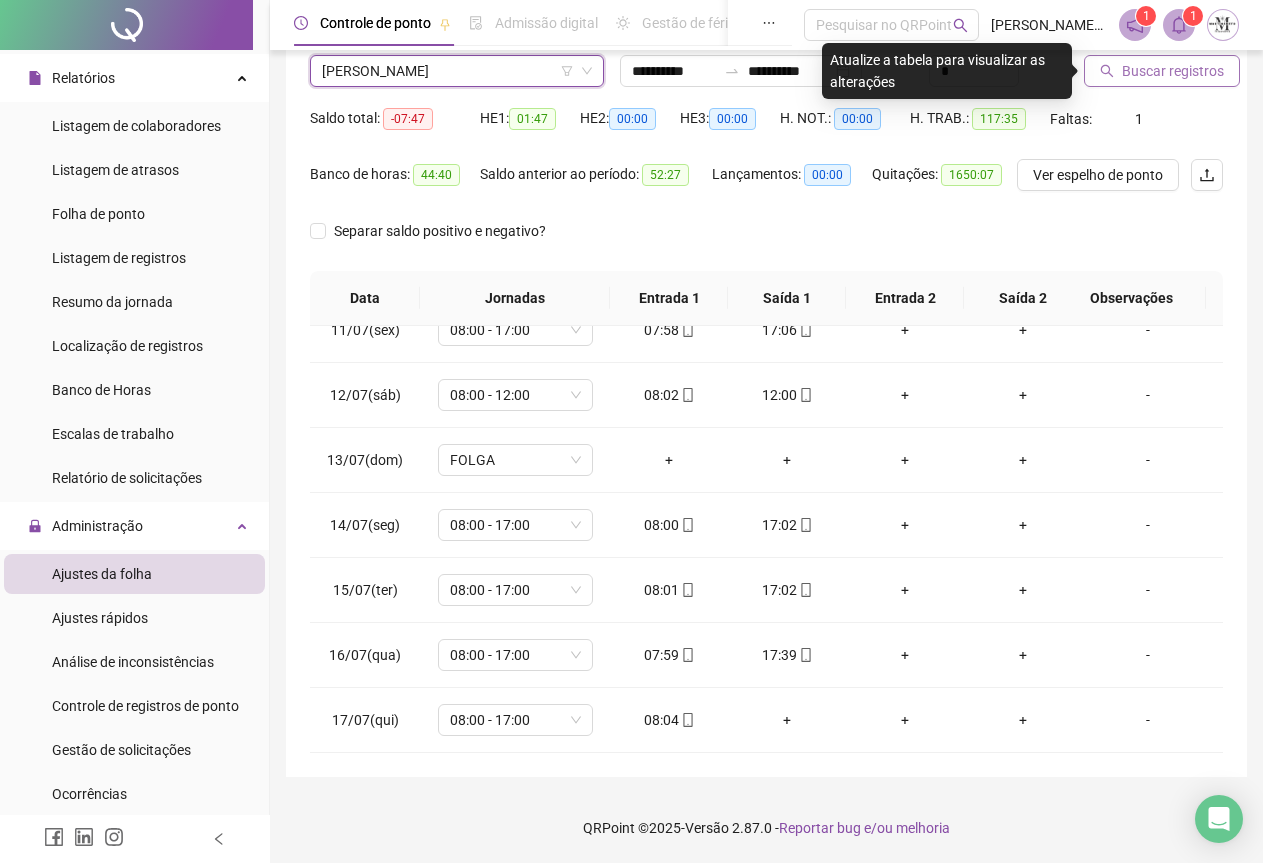 click on "Buscar registros" at bounding box center [1173, 71] 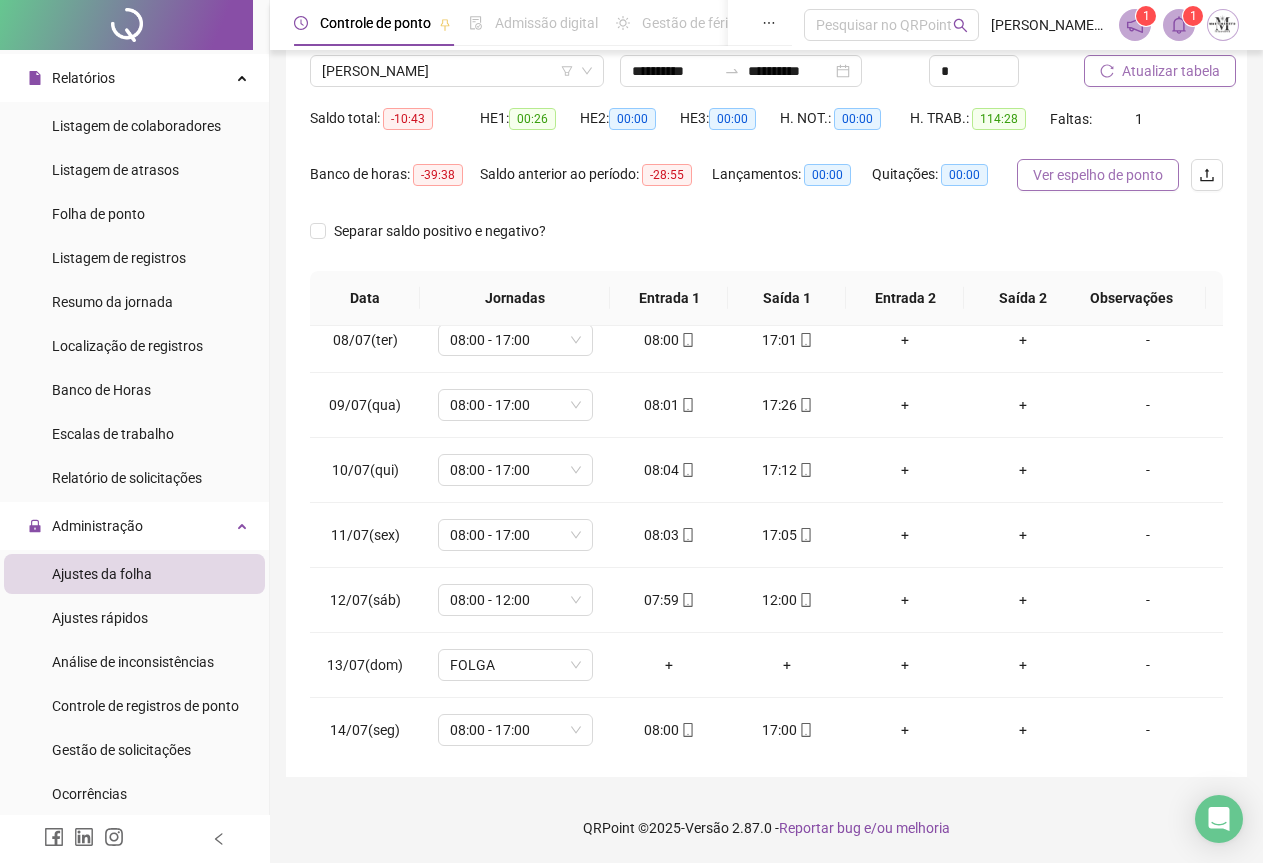 scroll, scrollTop: 295, scrollLeft: 0, axis: vertical 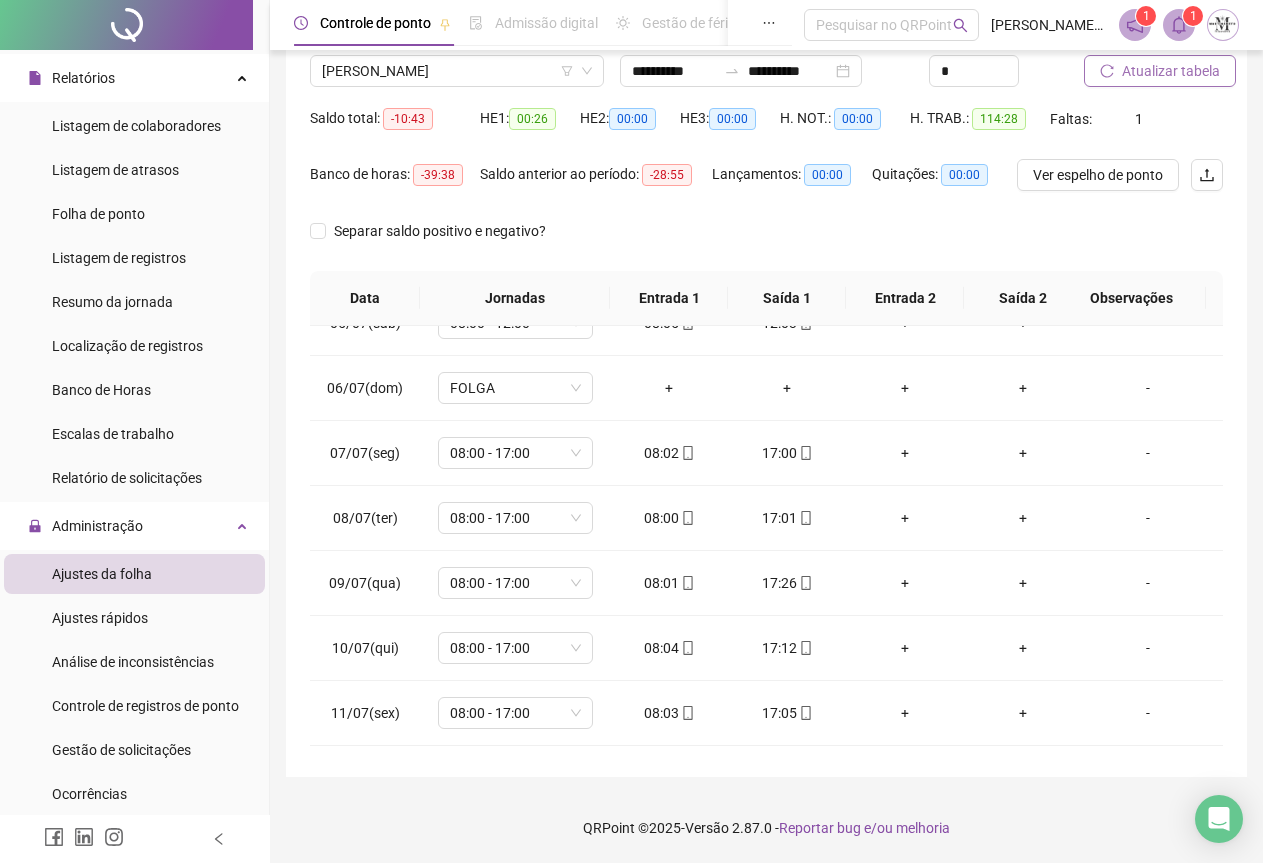 click on "Atualizar tabela" at bounding box center (1171, 71) 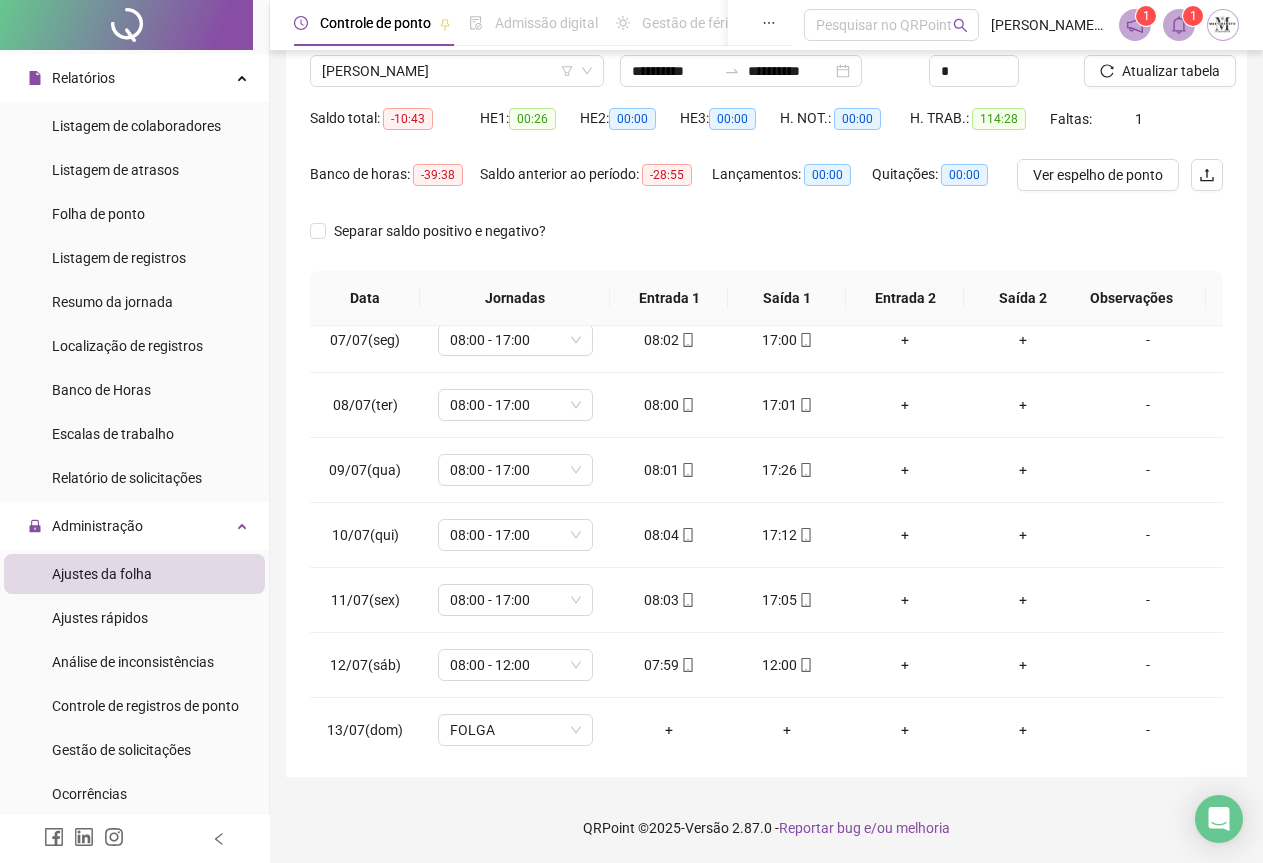 scroll, scrollTop: 595, scrollLeft: 0, axis: vertical 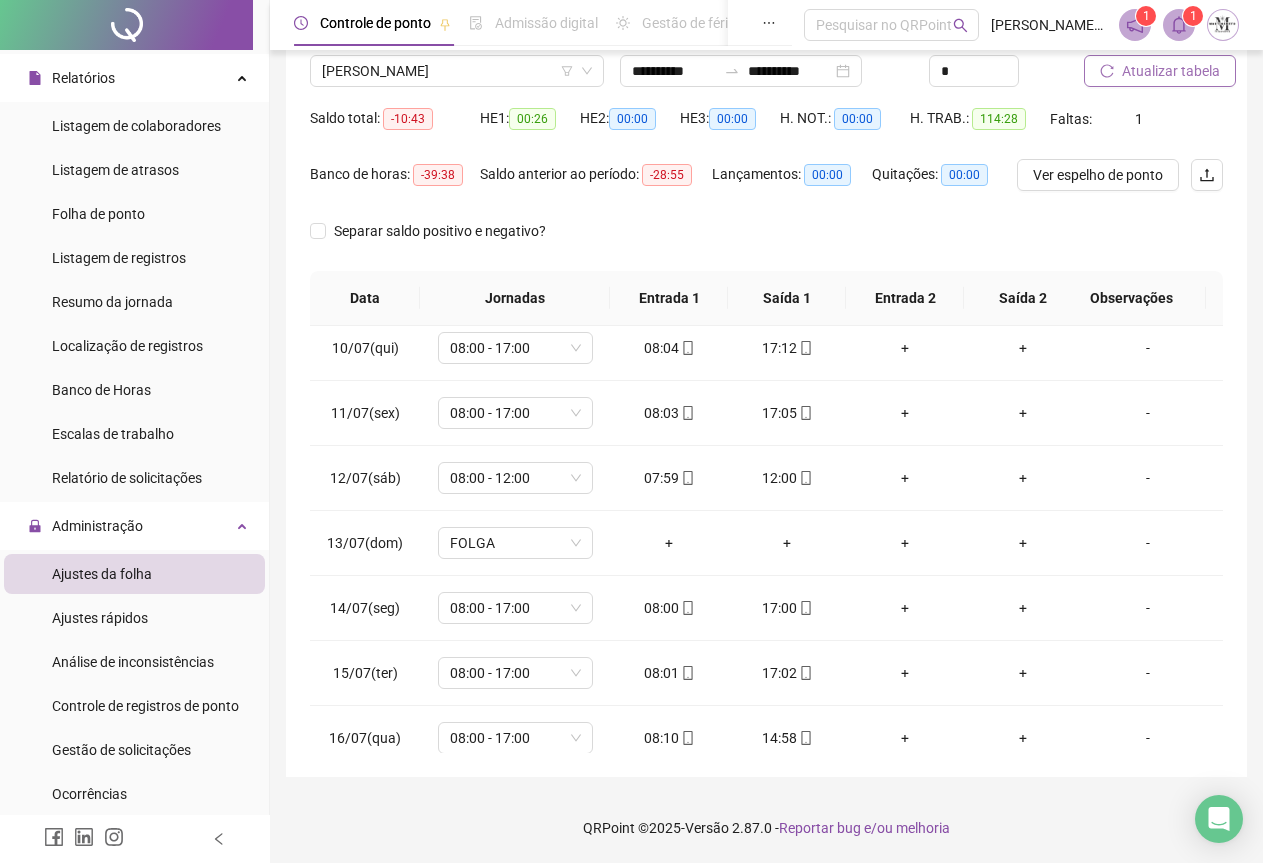 click on "Atualizar tabela" at bounding box center (1160, 71) 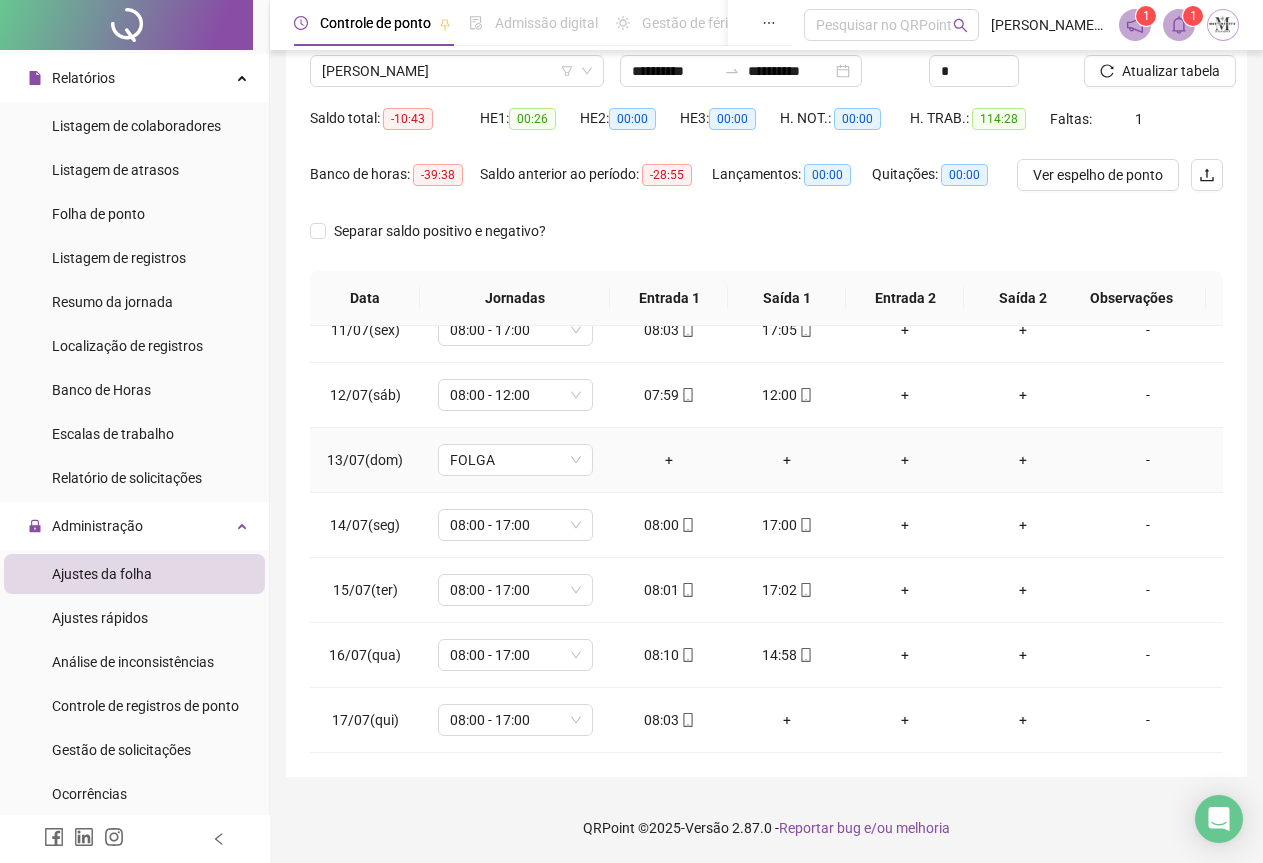 scroll, scrollTop: 695, scrollLeft: 0, axis: vertical 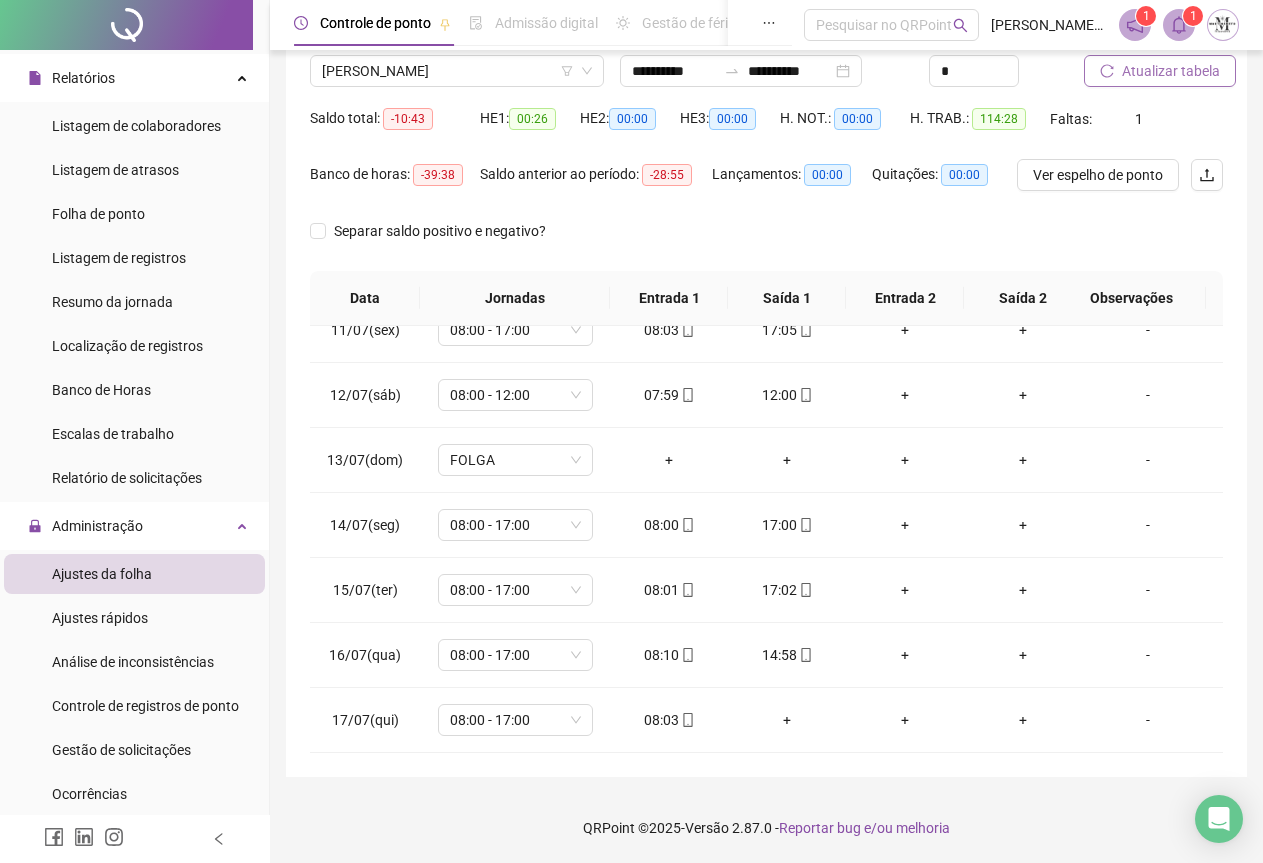 click on "Atualizar tabela" at bounding box center [1160, 71] 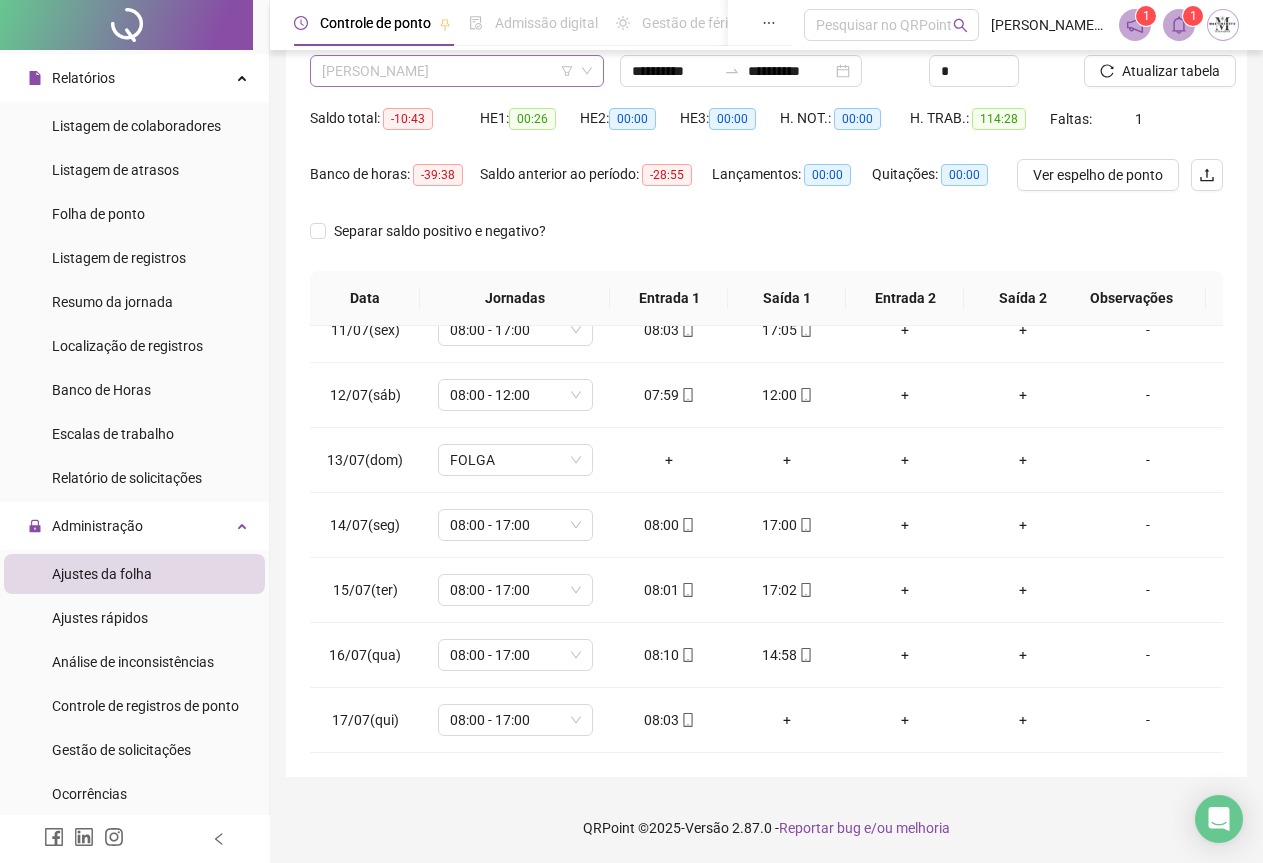 click on "[PERSON_NAME]" at bounding box center (457, 71) 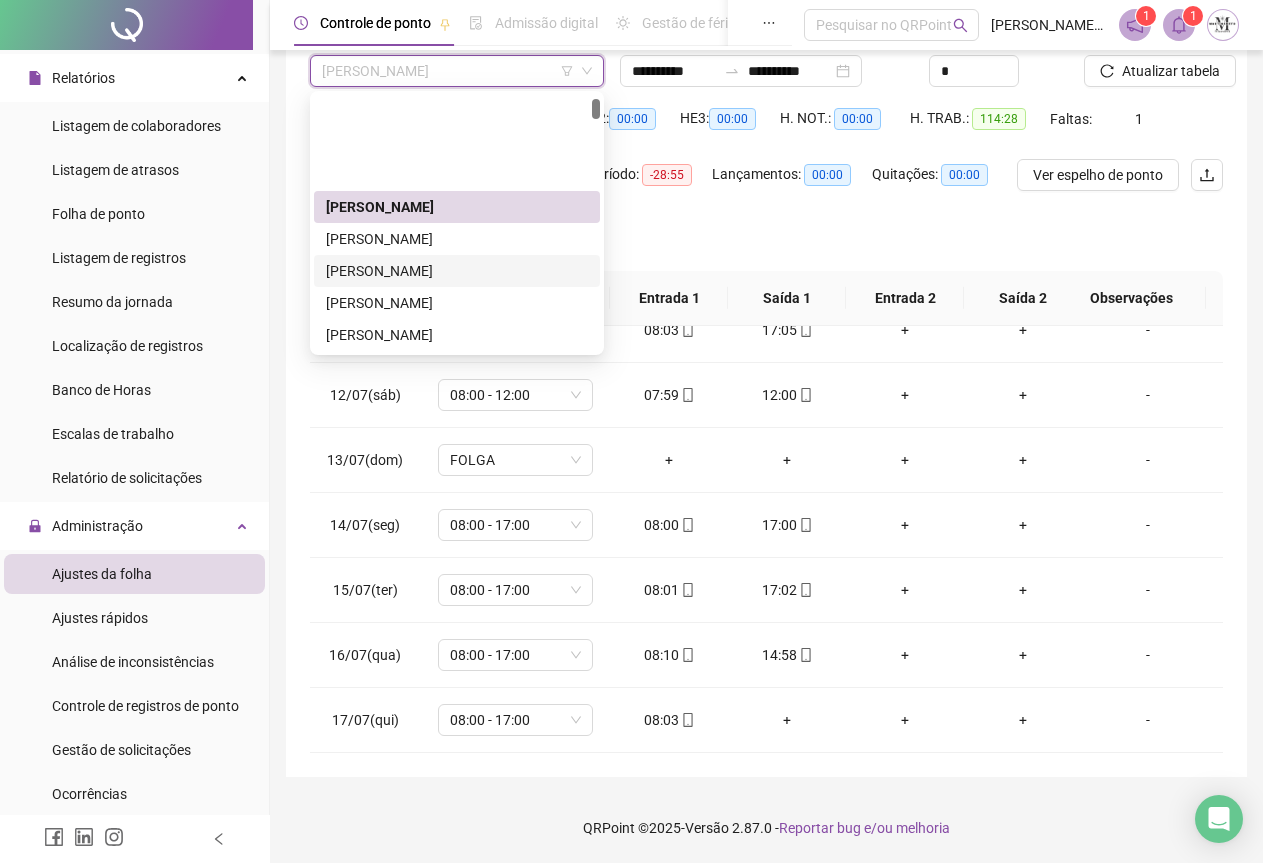 scroll, scrollTop: 100, scrollLeft: 0, axis: vertical 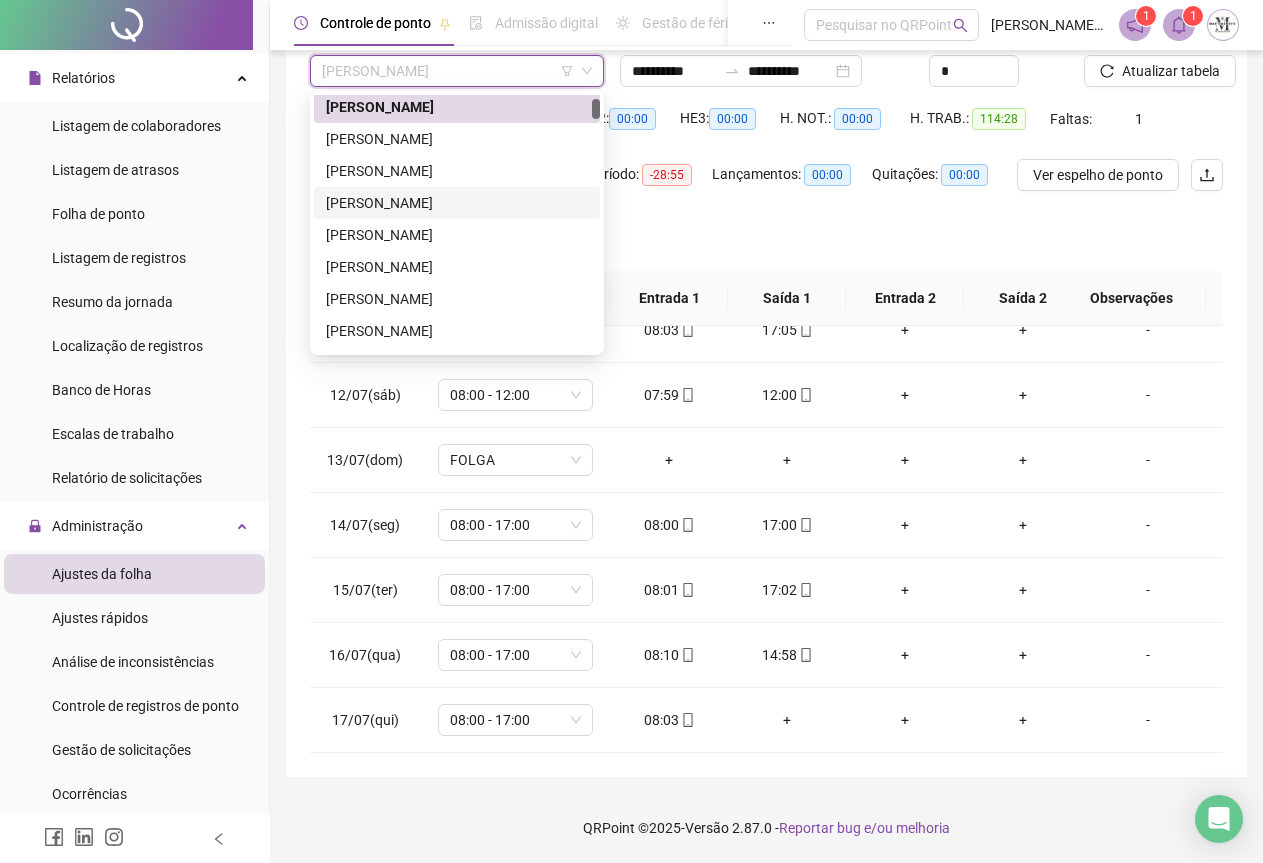 click on "[PERSON_NAME]" at bounding box center [457, 203] 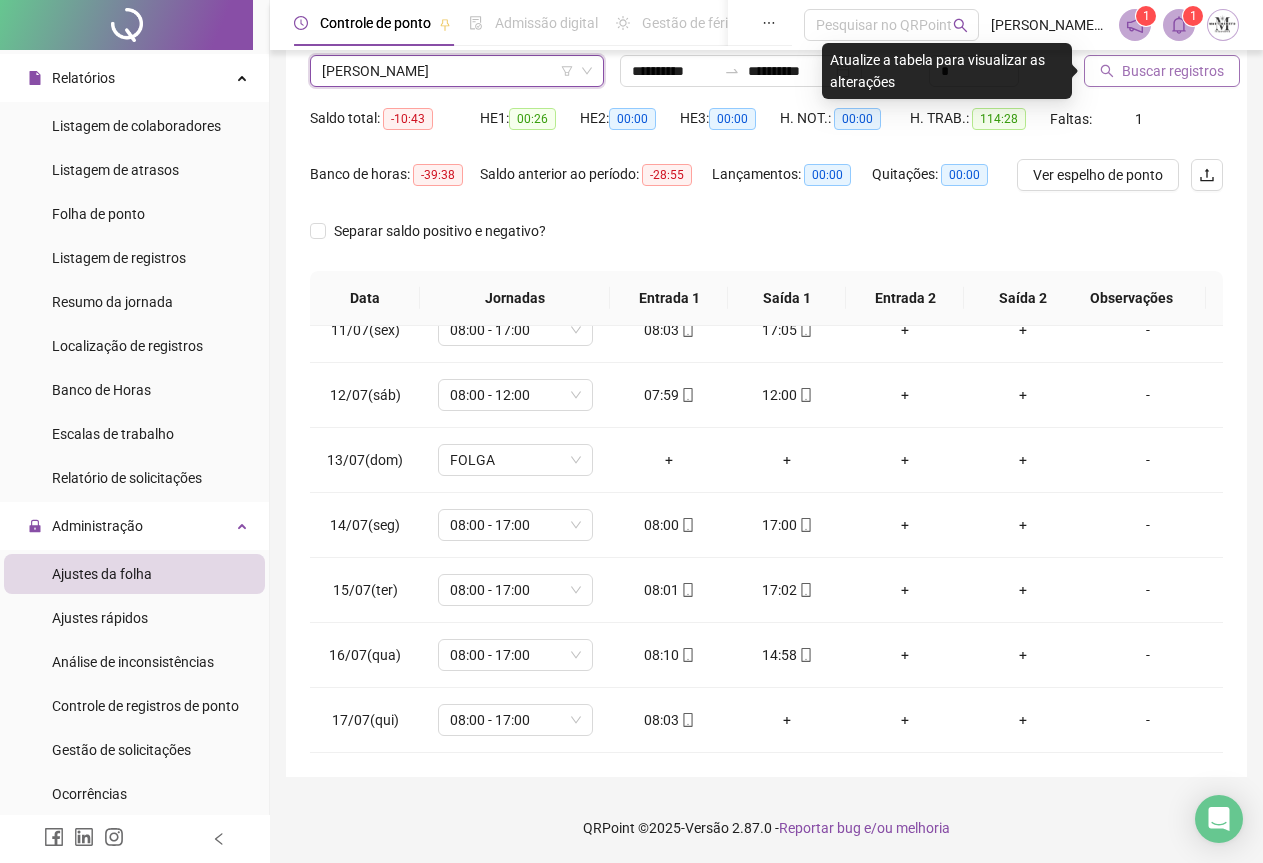 click on "Buscar registros" at bounding box center (1173, 71) 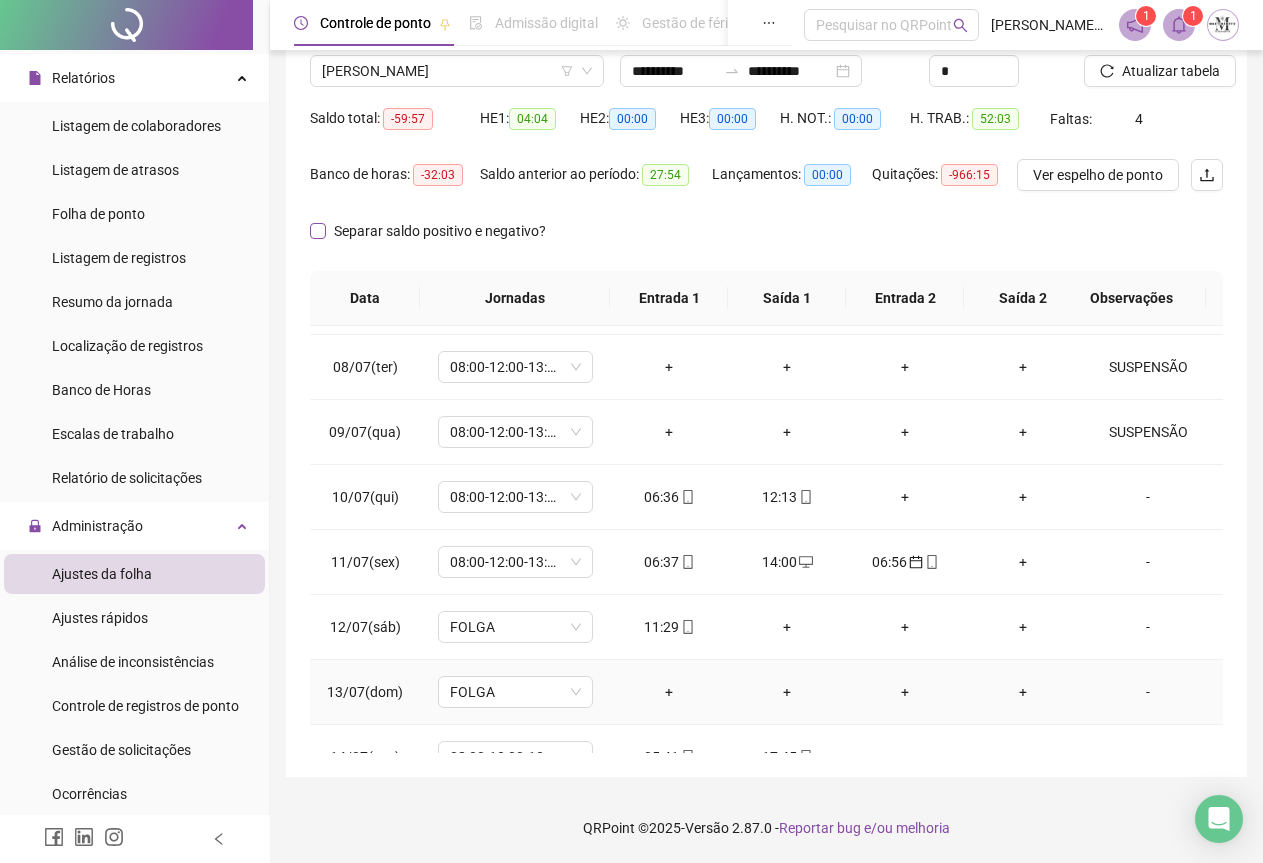 scroll, scrollTop: 395, scrollLeft: 0, axis: vertical 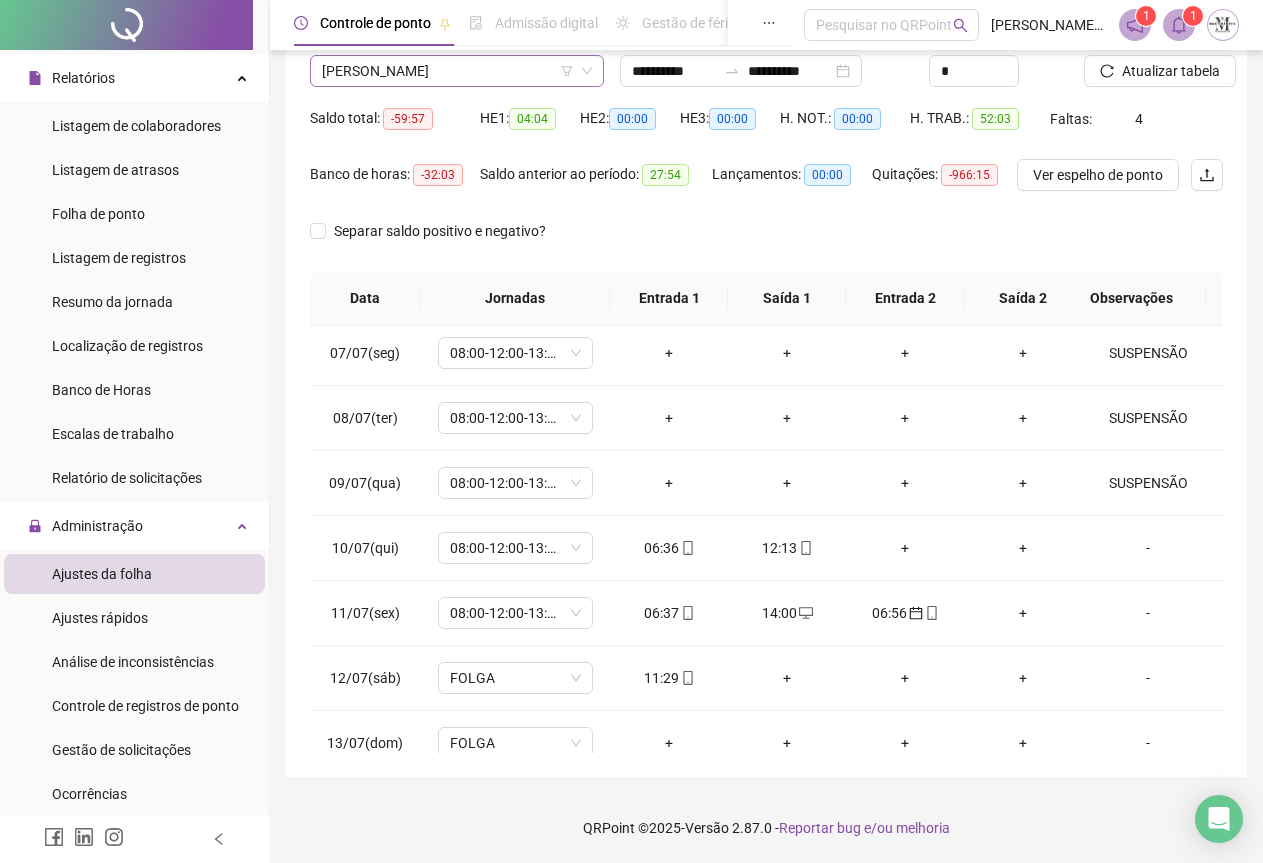 click on "[PERSON_NAME]" at bounding box center [457, 71] 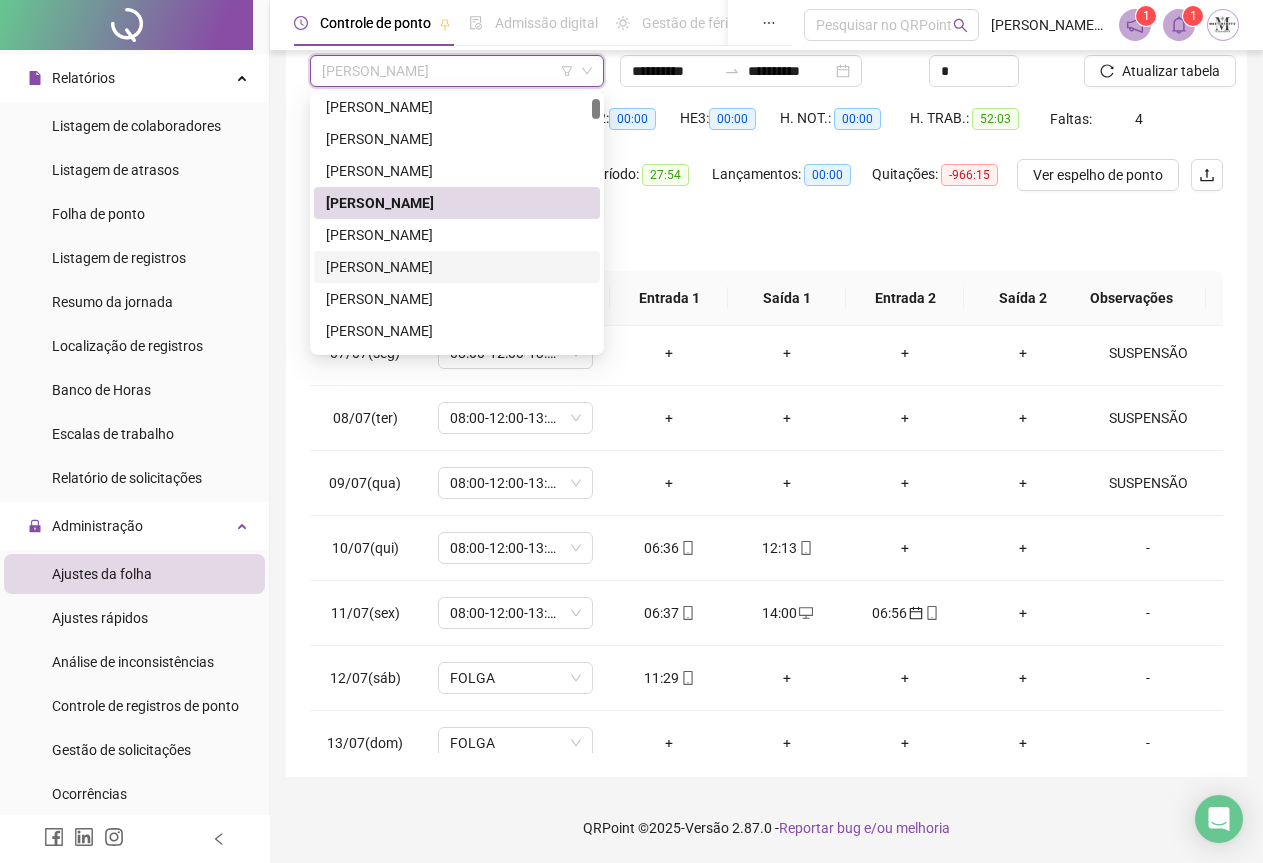 click on "[PERSON_NAME]" at bounding box center [457, 267] 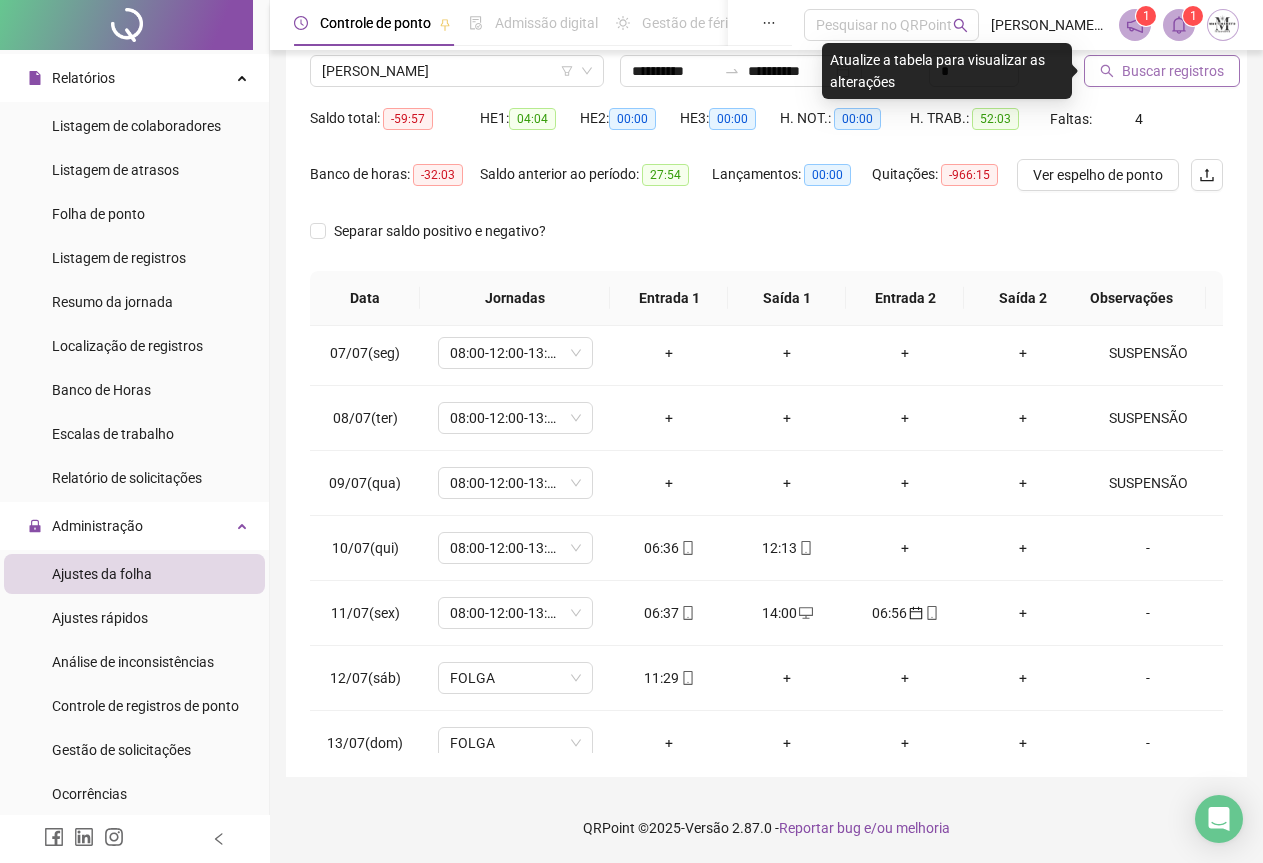 click on "Buscar registros" at bounding box center [1173, 71] 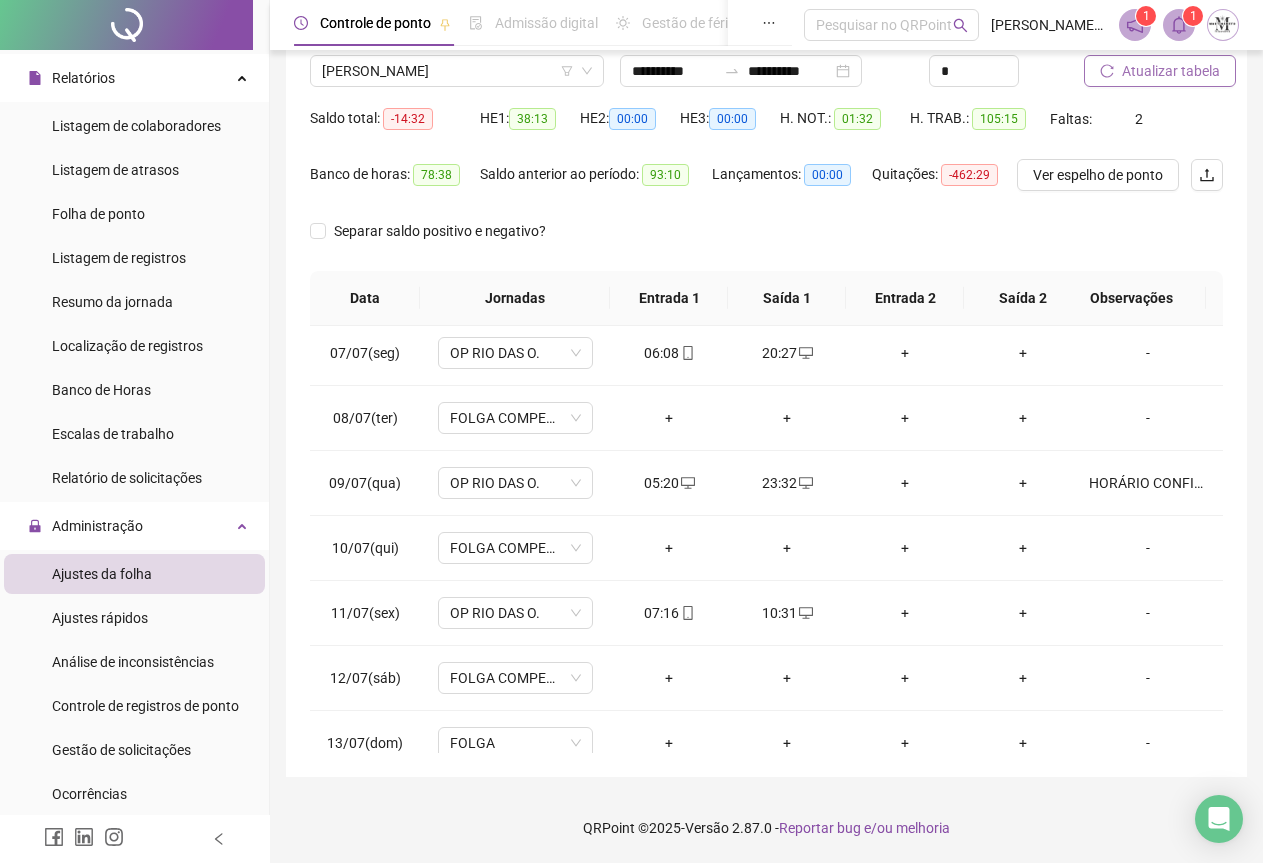 click on "Atualizar tabela" at bounding box center [1171, 71] 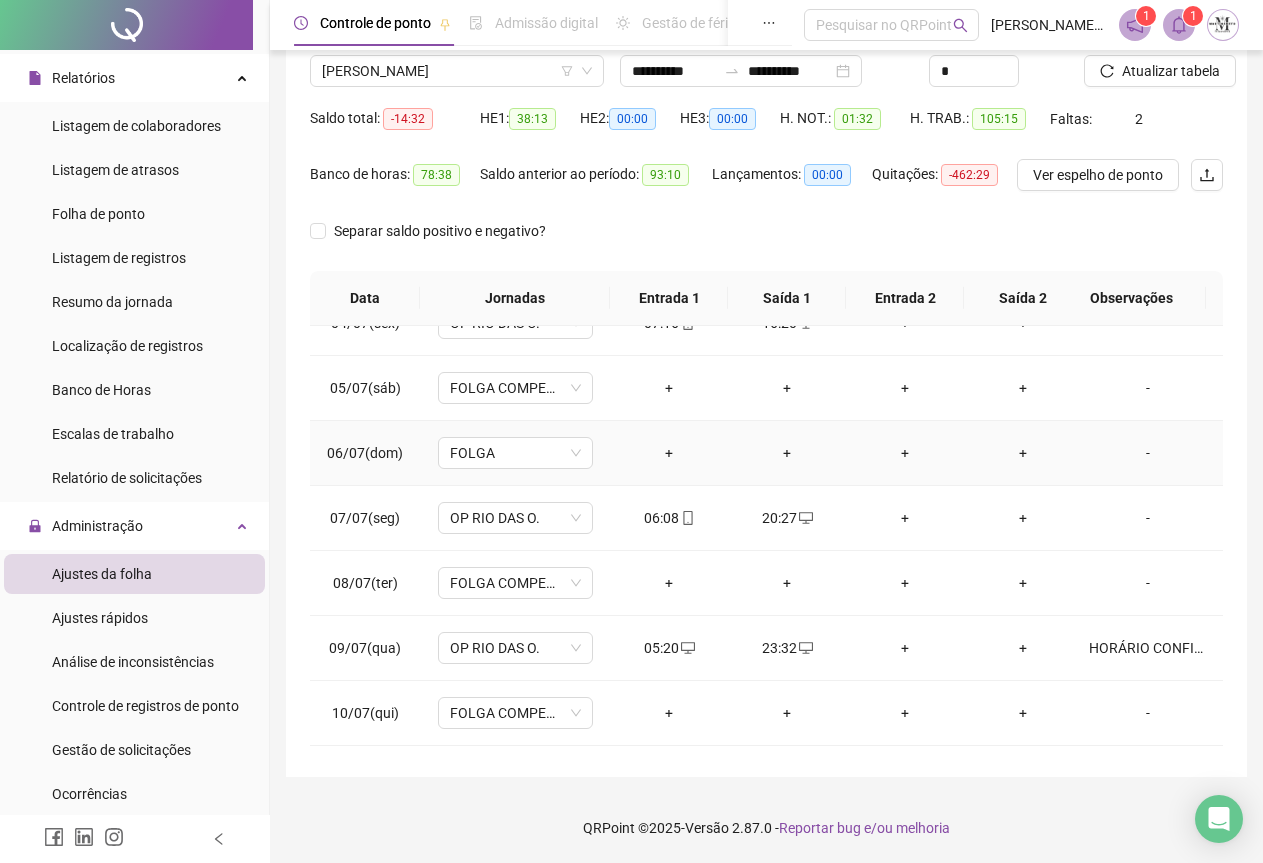 scroll, scrollTop: 95, scrollLeft: 0, axis: vertical 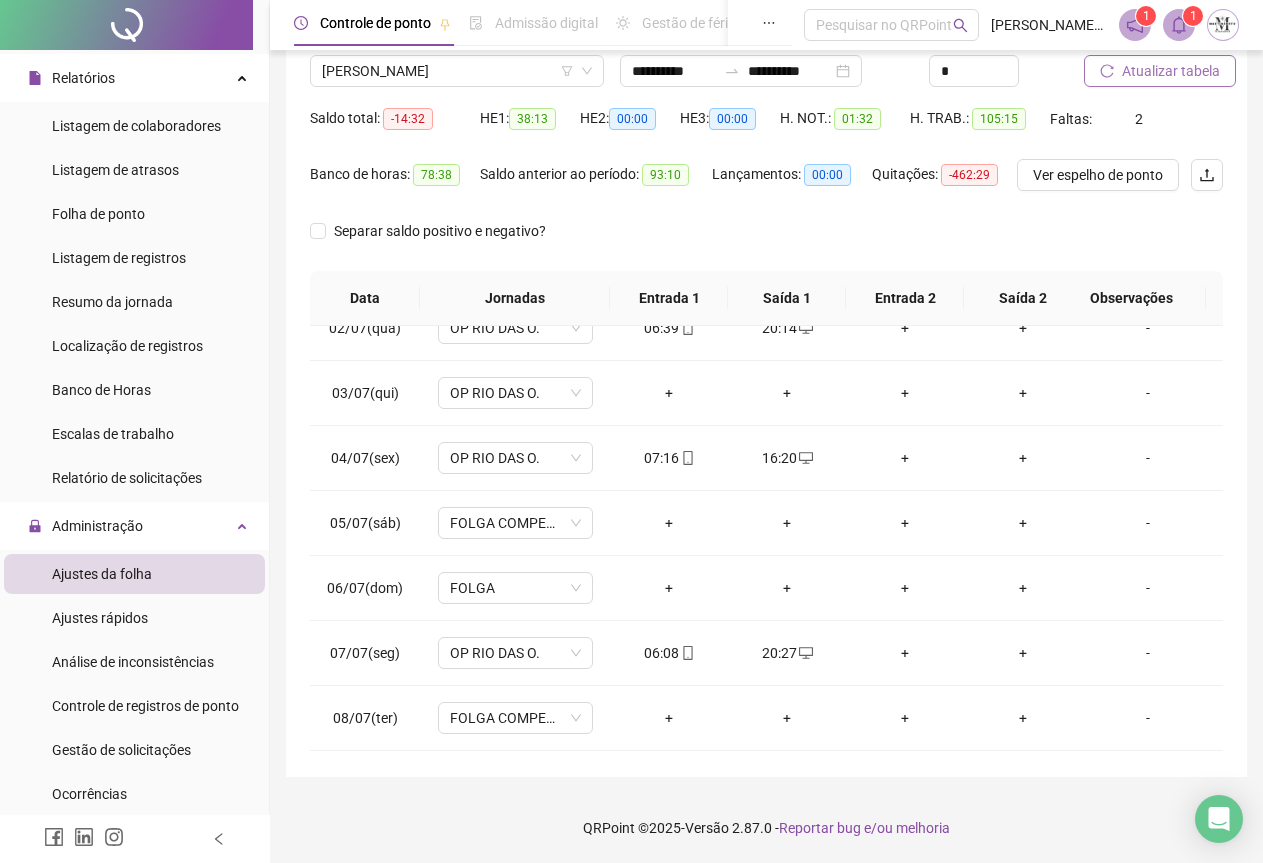click on "Atualizar tabela" at bounding box center (1171, 71) 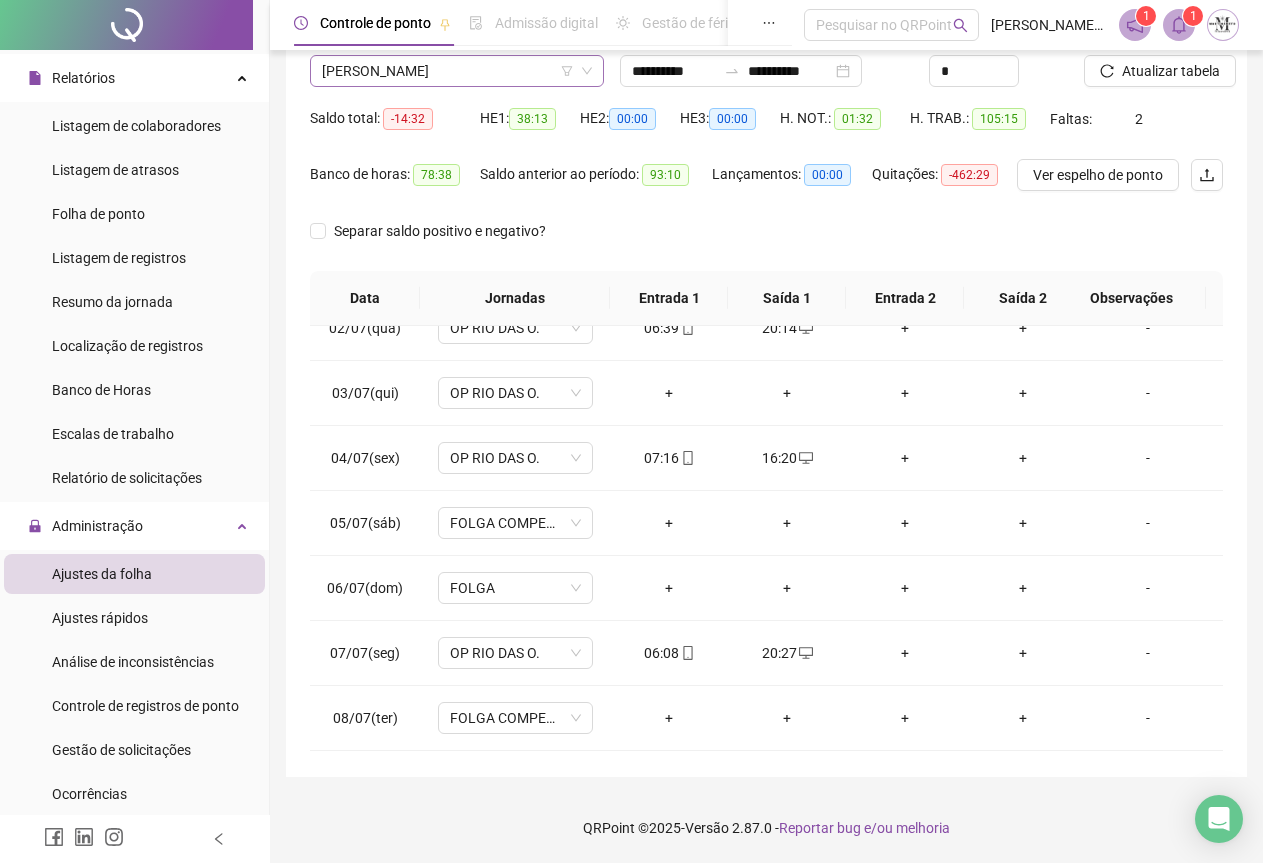 click on "[PERSON_NAME]" at bounding box center [457, 71] 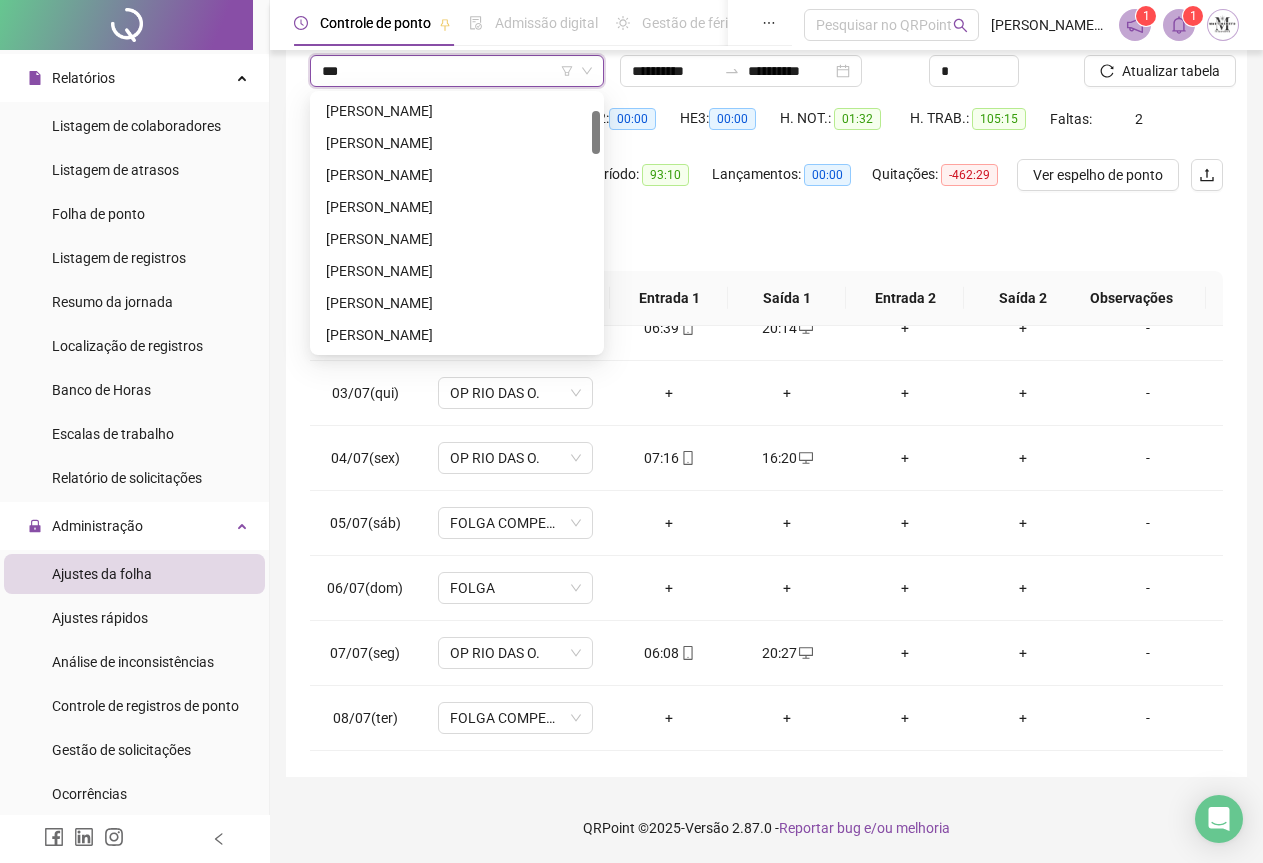 scroll, scrollTop: 0, scrollLeft: 0, axis: both 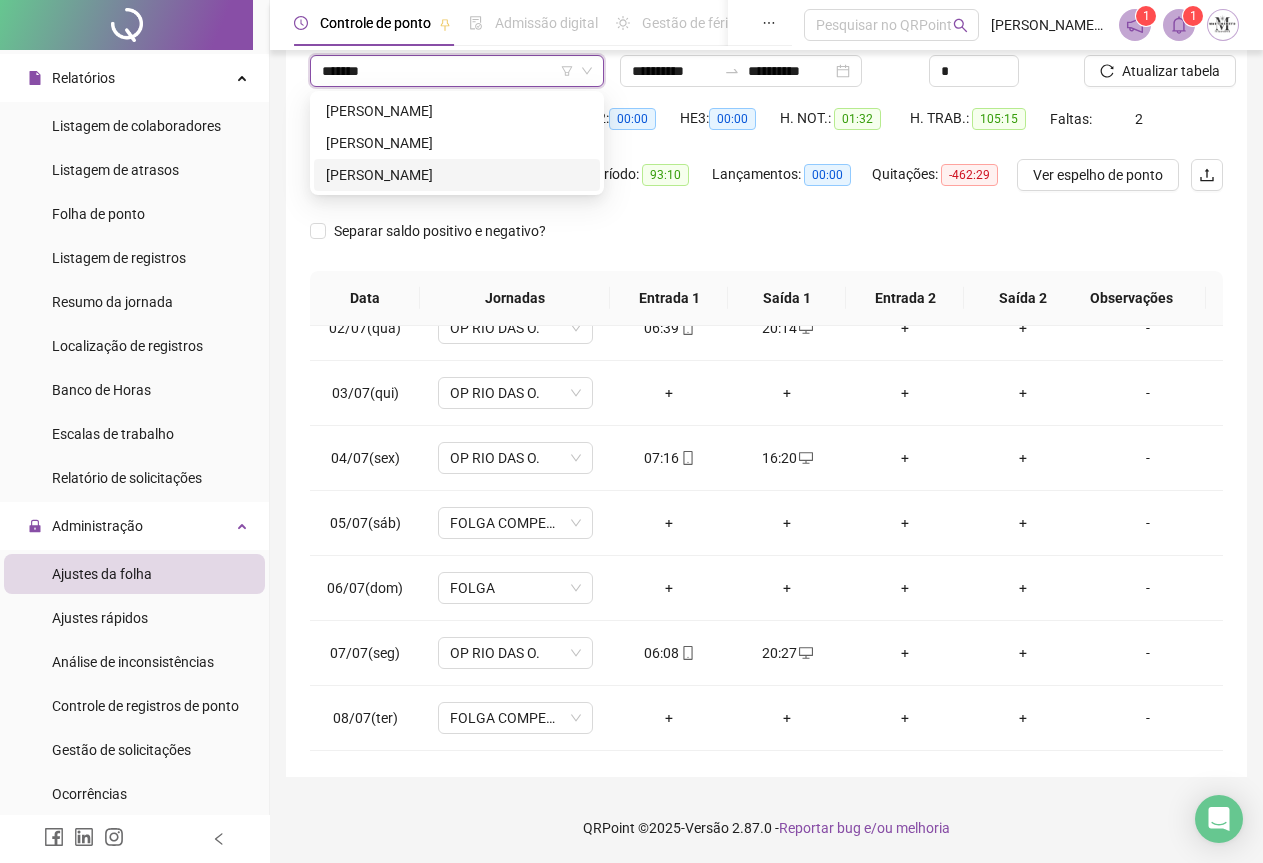 click on "[PERSON_NAME]" at bounding box center [457, 175] 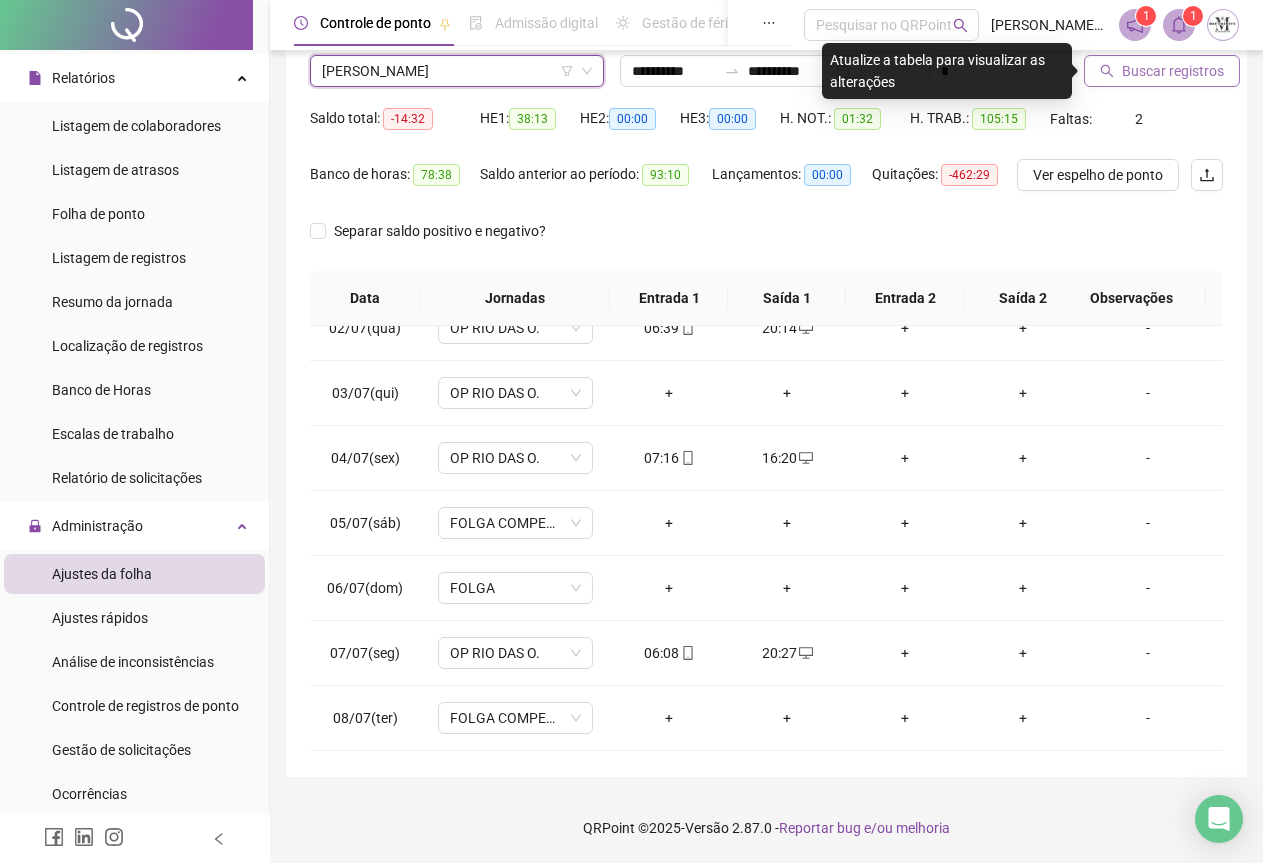 click on "Buscar registros" at bounding box center (1162, 71) 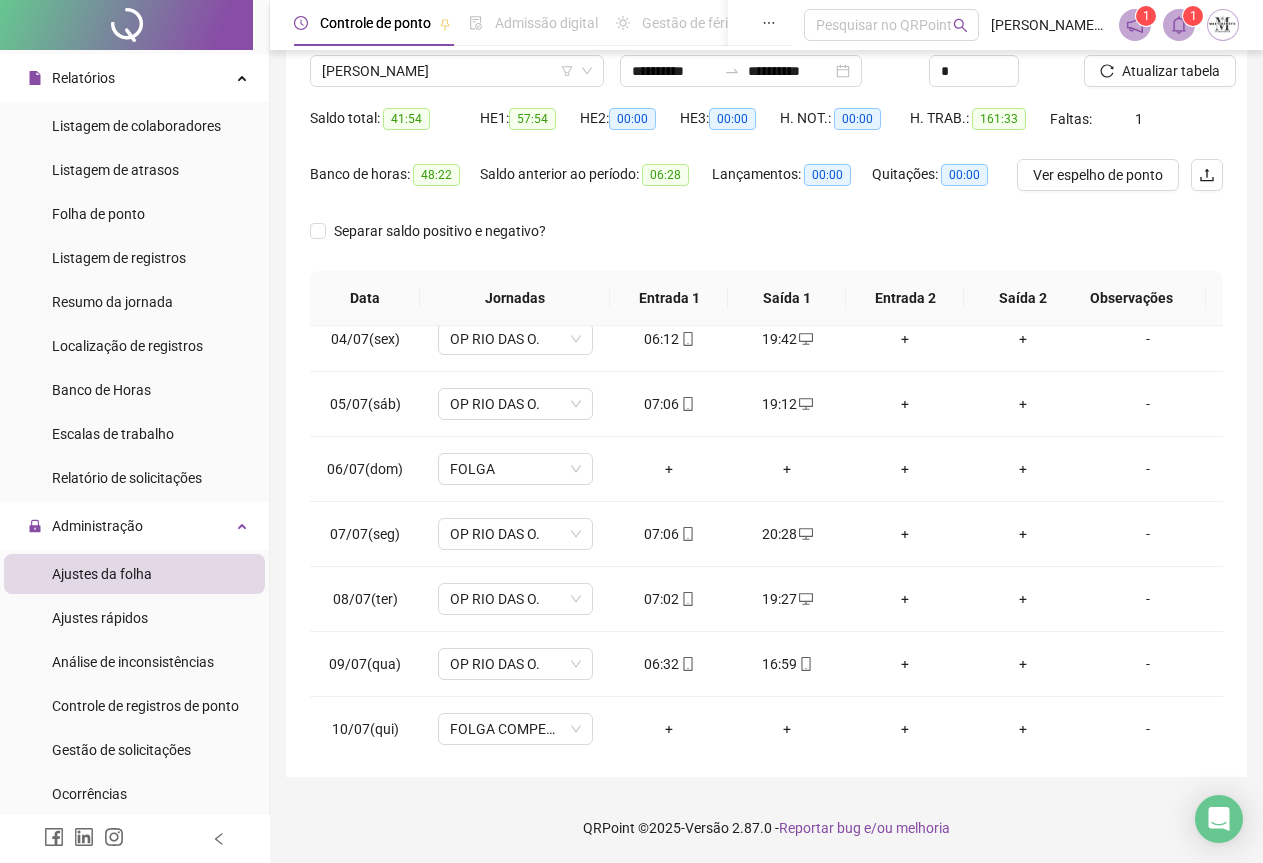 scroll, scrollTop: 195, scrollLeft: 0, axis: vertical 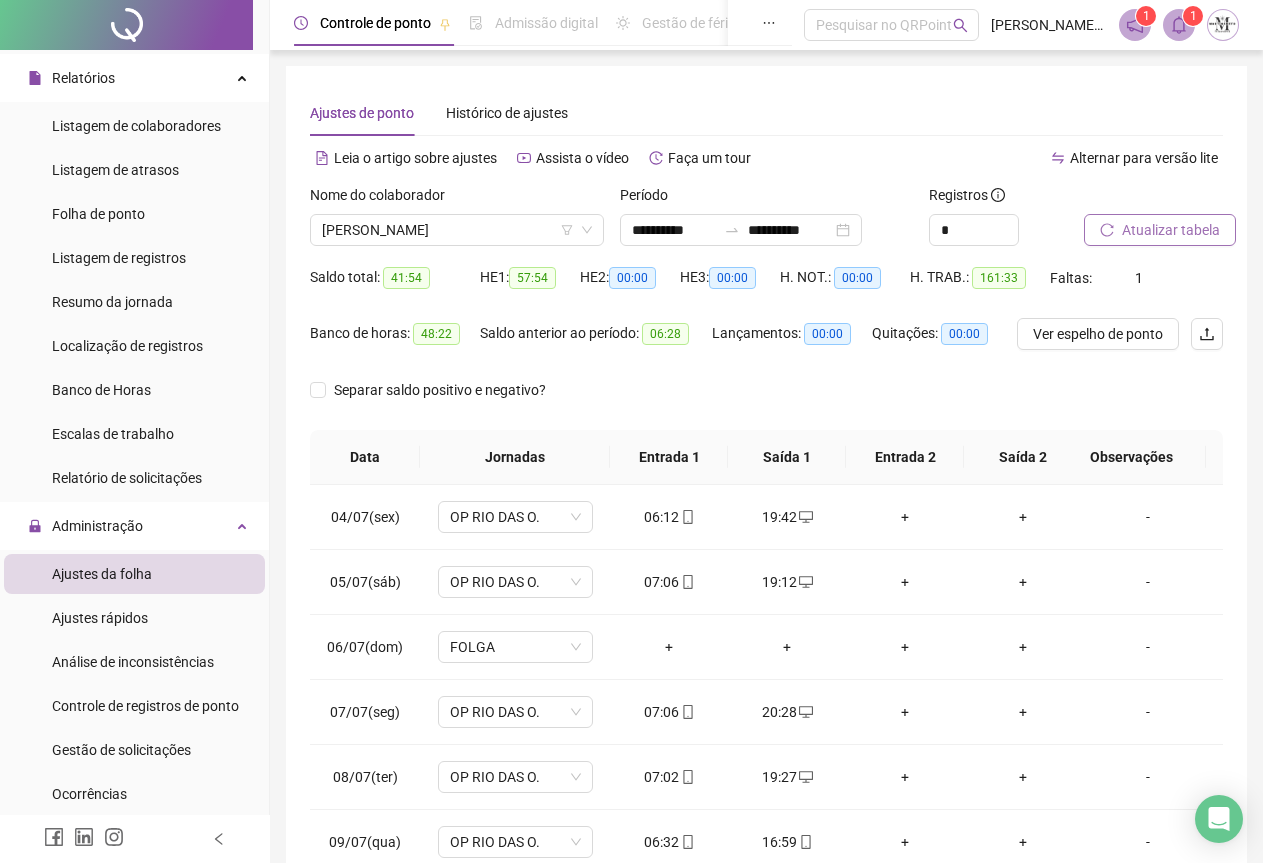 click on "Atualizar tabela" at bounding box center [1160, 230] 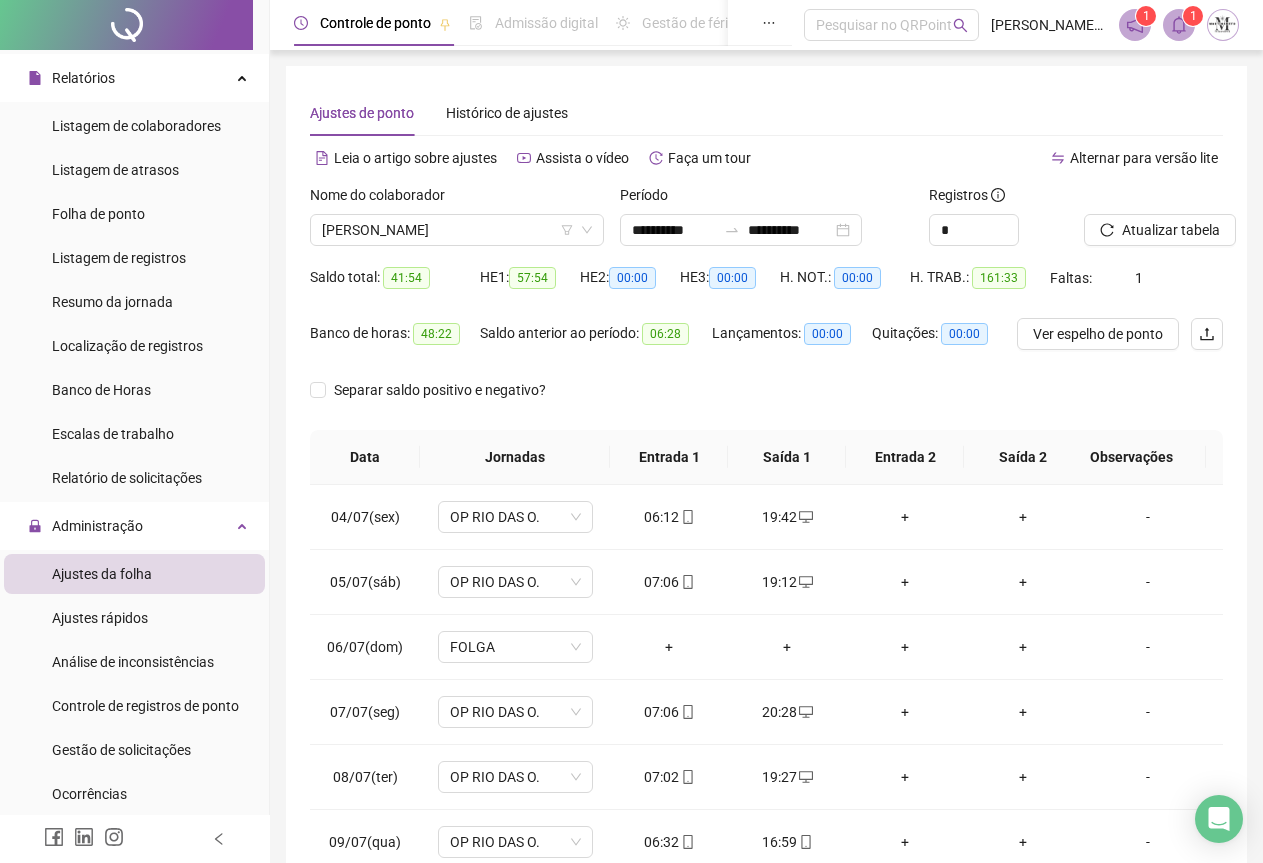 scroll, scrollTop: 695, scrollLeft: 0, axis: vertical 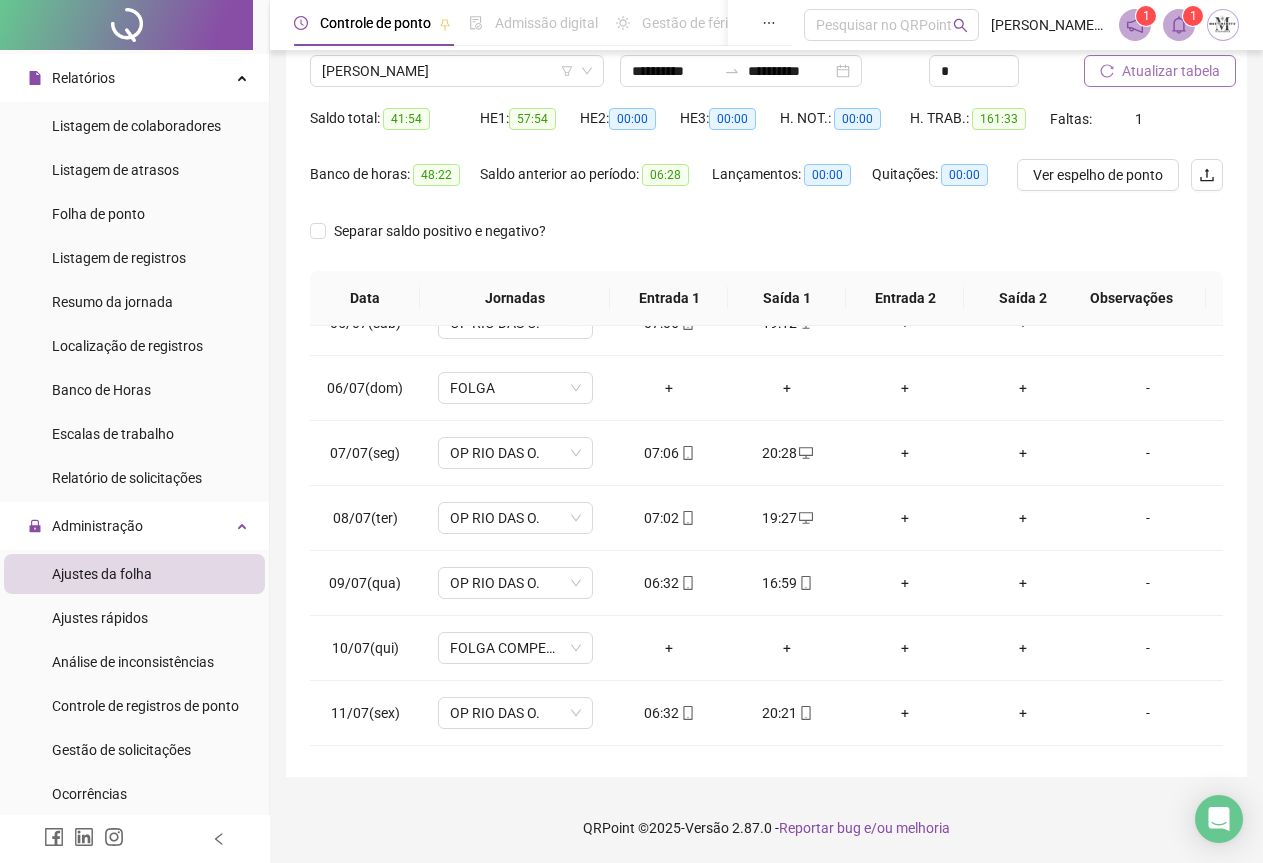 click on "Atualizar tabela" at bounding box center (1171, 71) 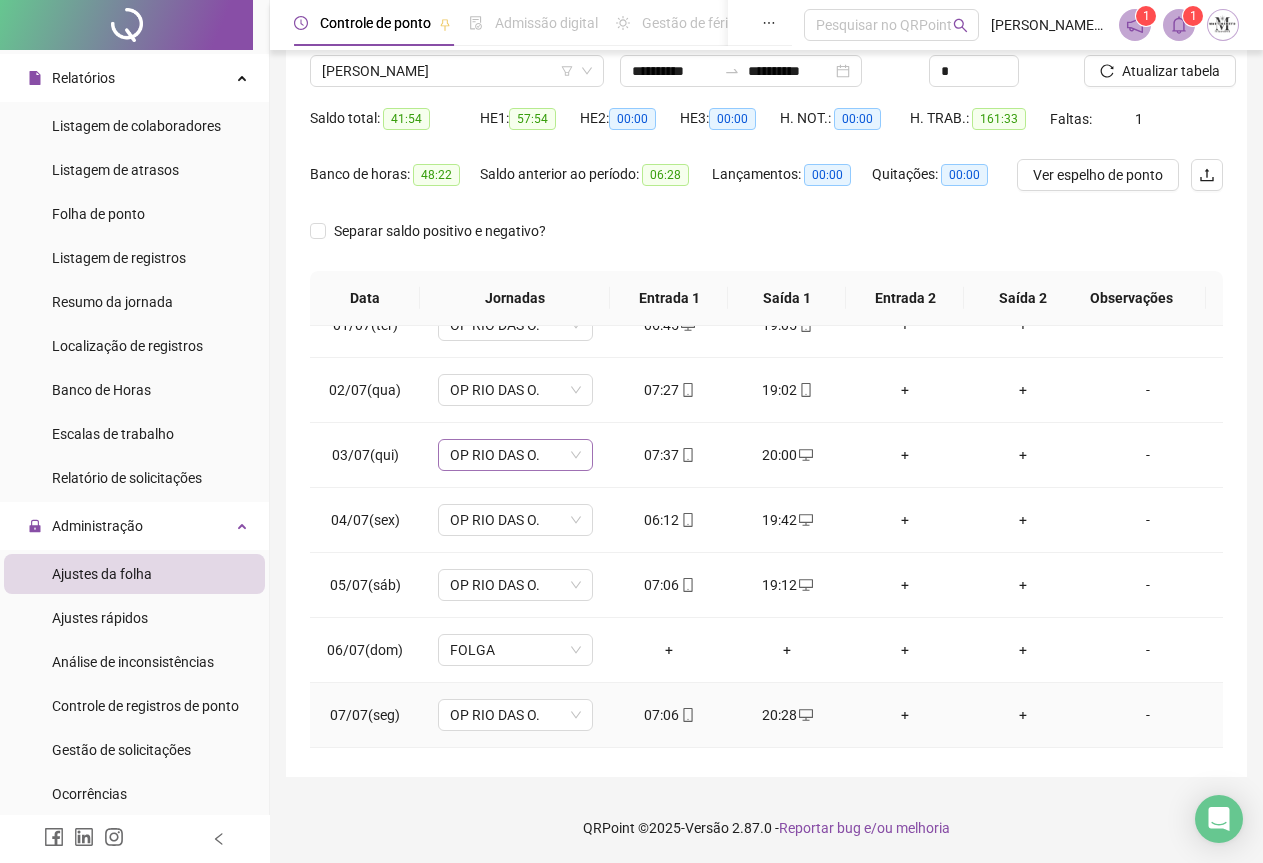 scroll, scrollTop: 0, scrollLeft: 0, axis: both 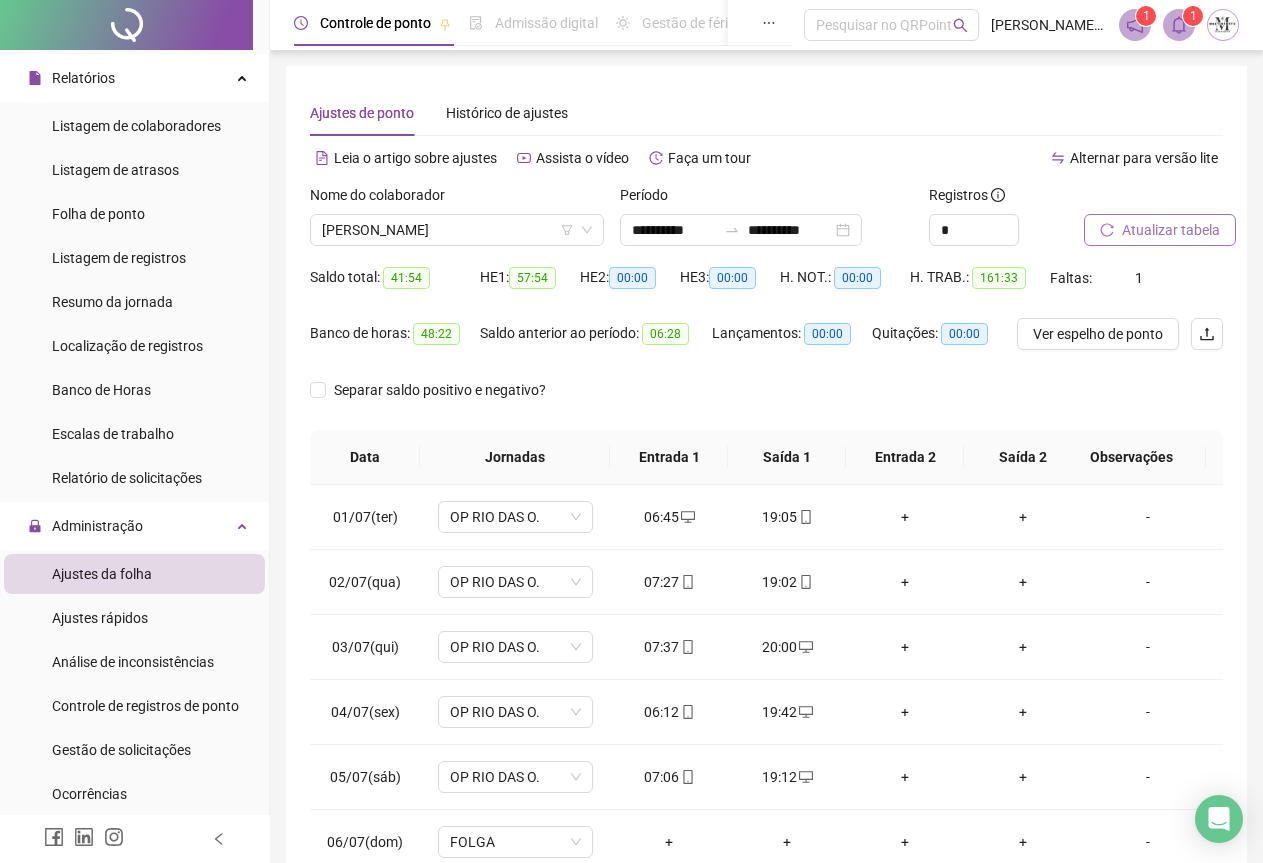 click on "Atualizar tabela" at bounding box center (1171, 230) 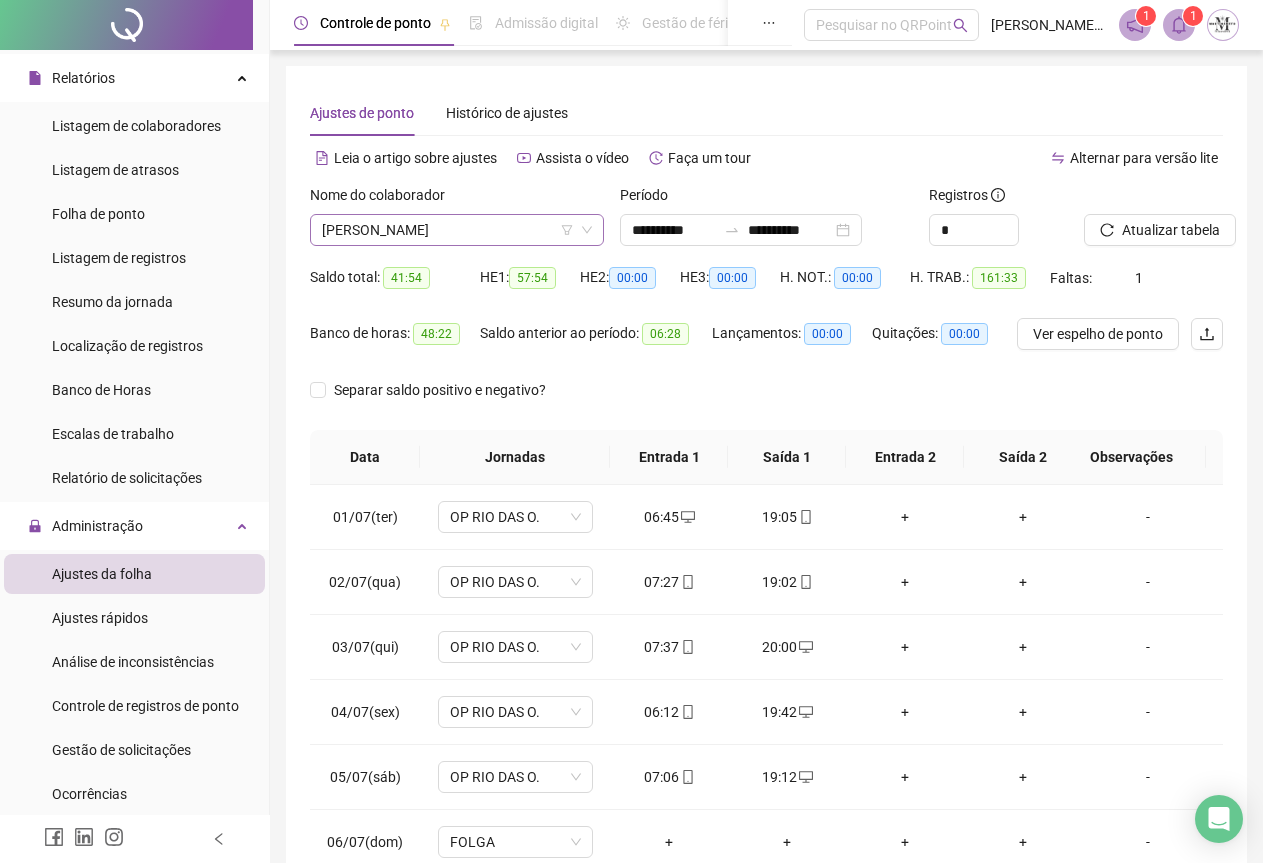 click on "[PERSON_NAME]" at bounding box center (457, 230) 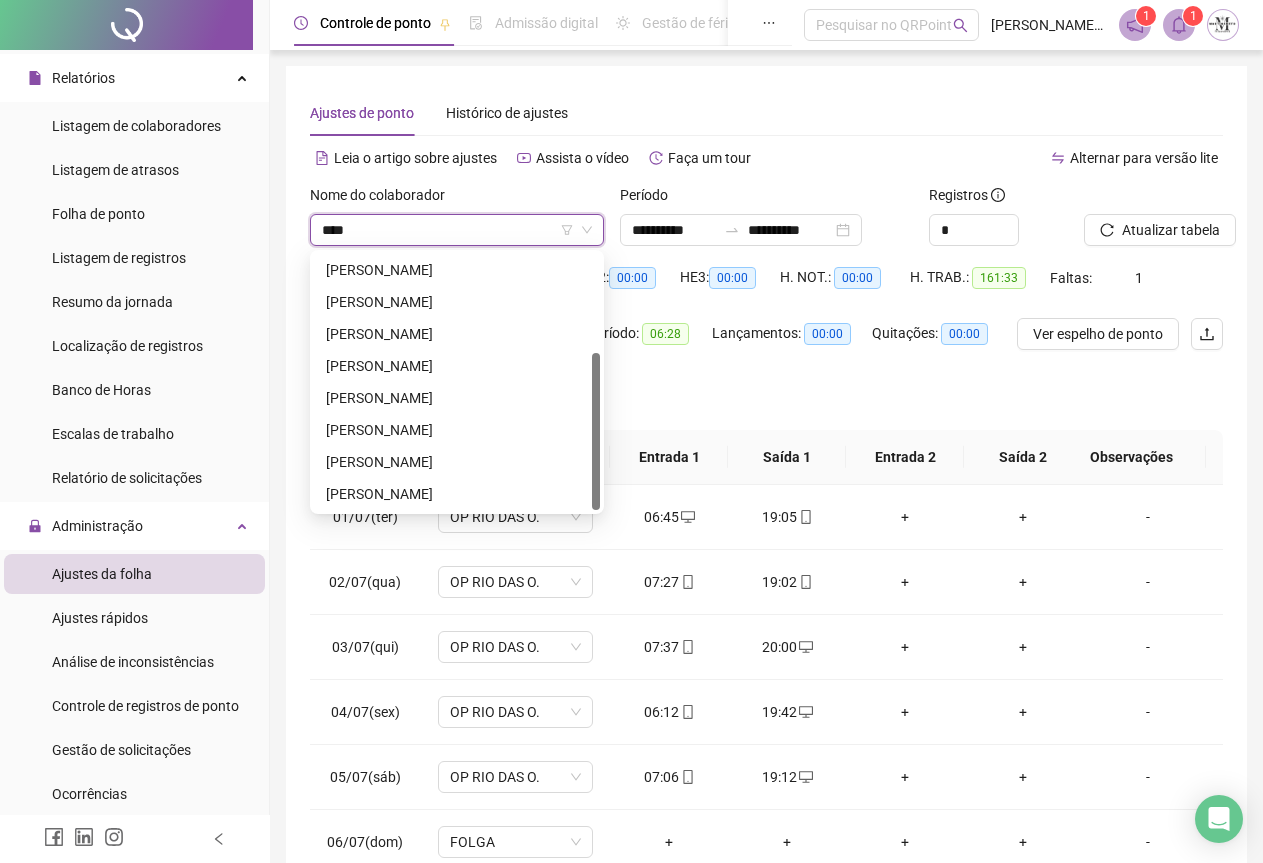 scroll, scrollTop: 160, scrollLeft: 0, axis: vertical 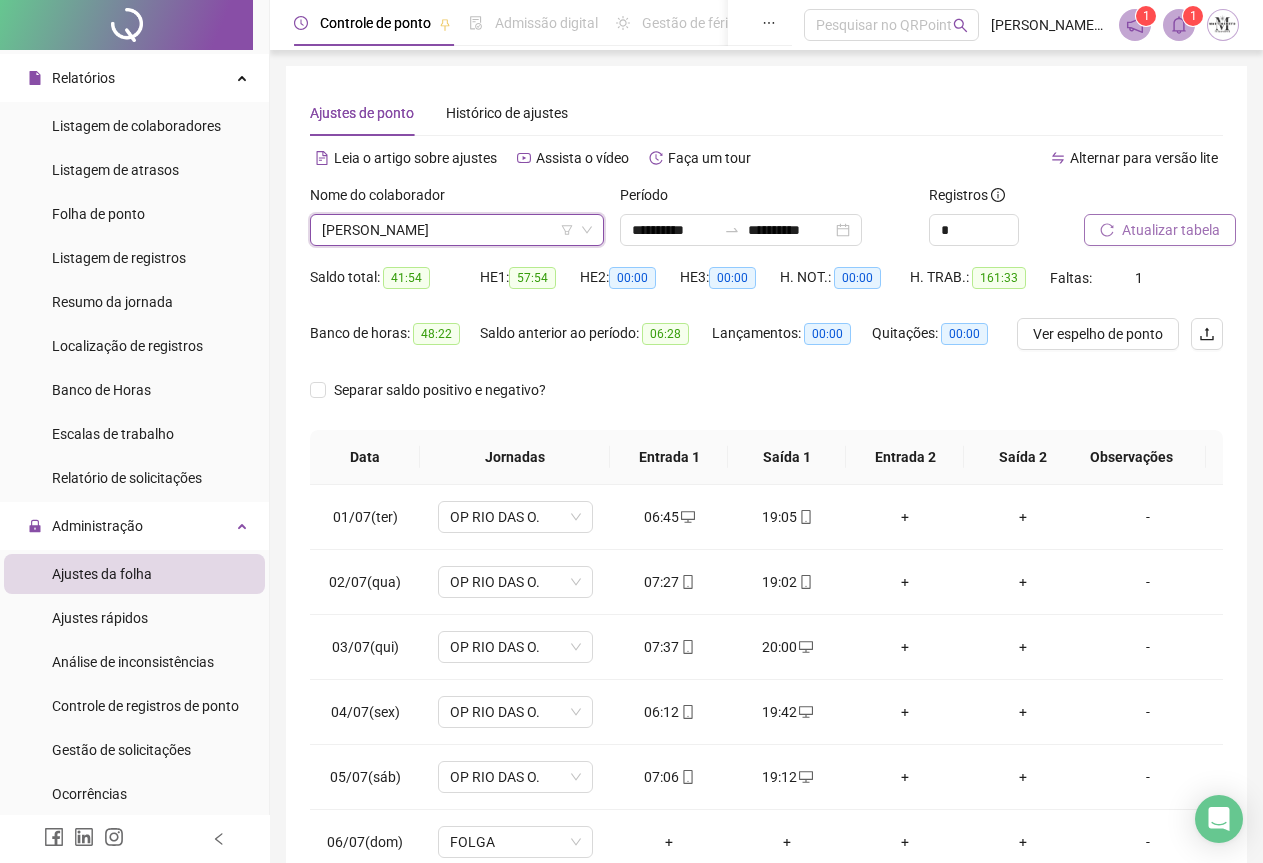 click on "Atualizar tabela" at bounding box center (1171, 230) 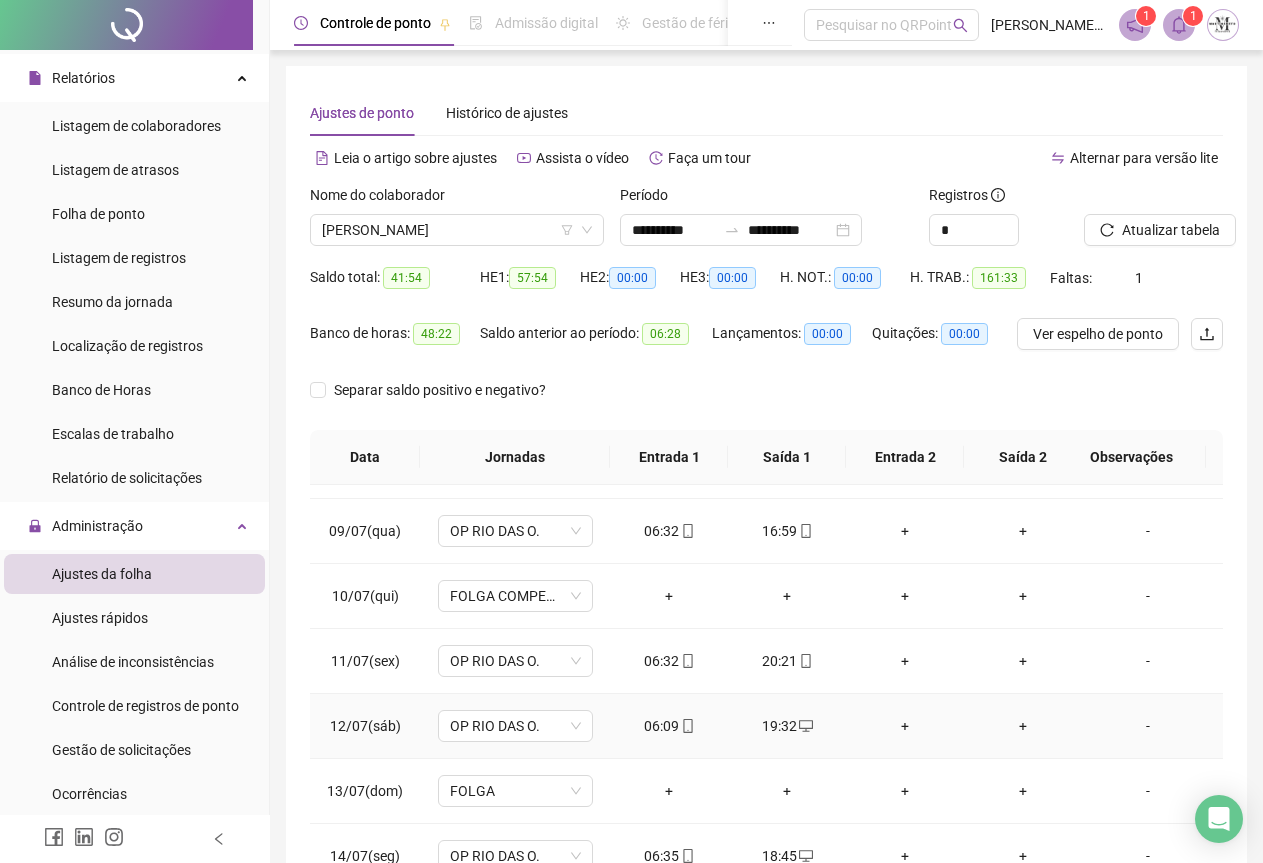 scroll, scrollTop: 695, scrollLeft: 0, axis: vertical 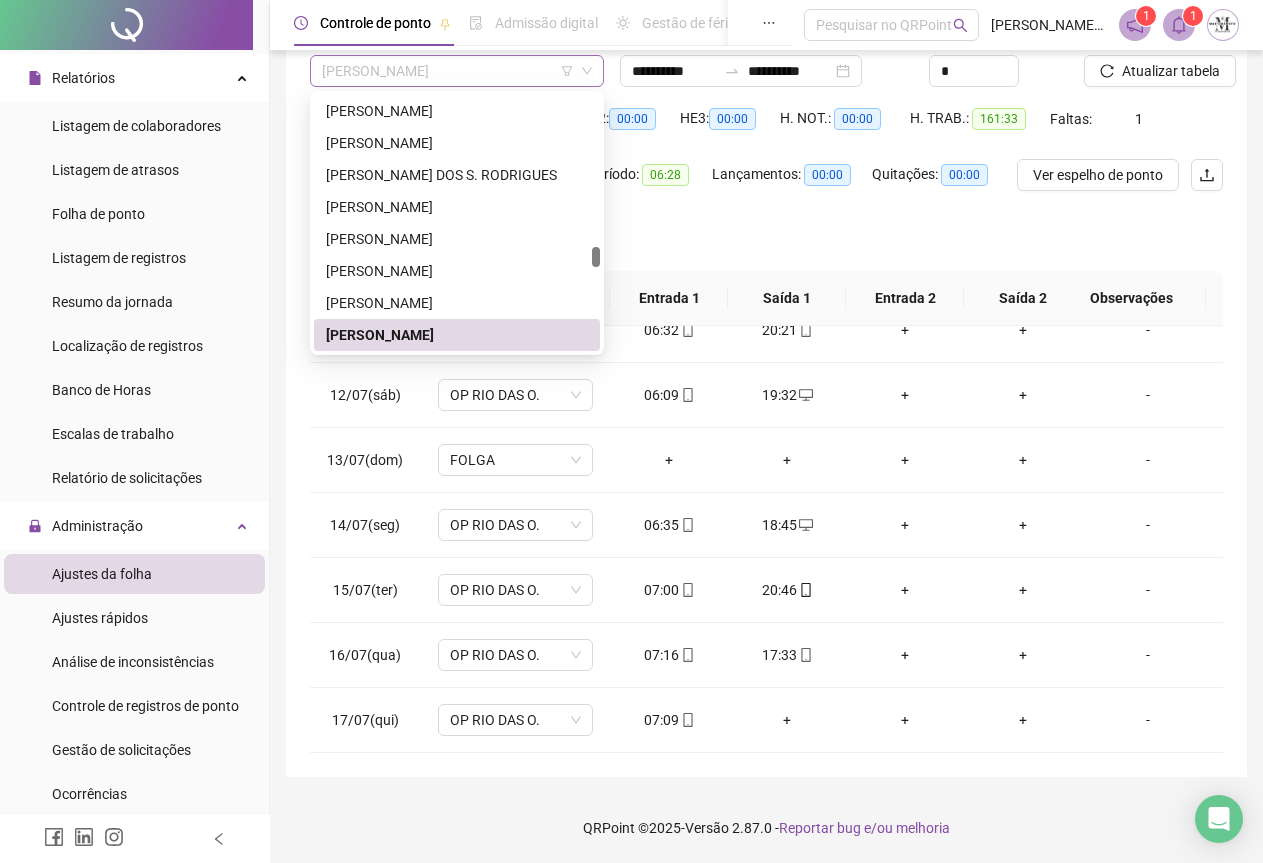 click on "[PERSON_NAME]" at bounding box center (457, 71) 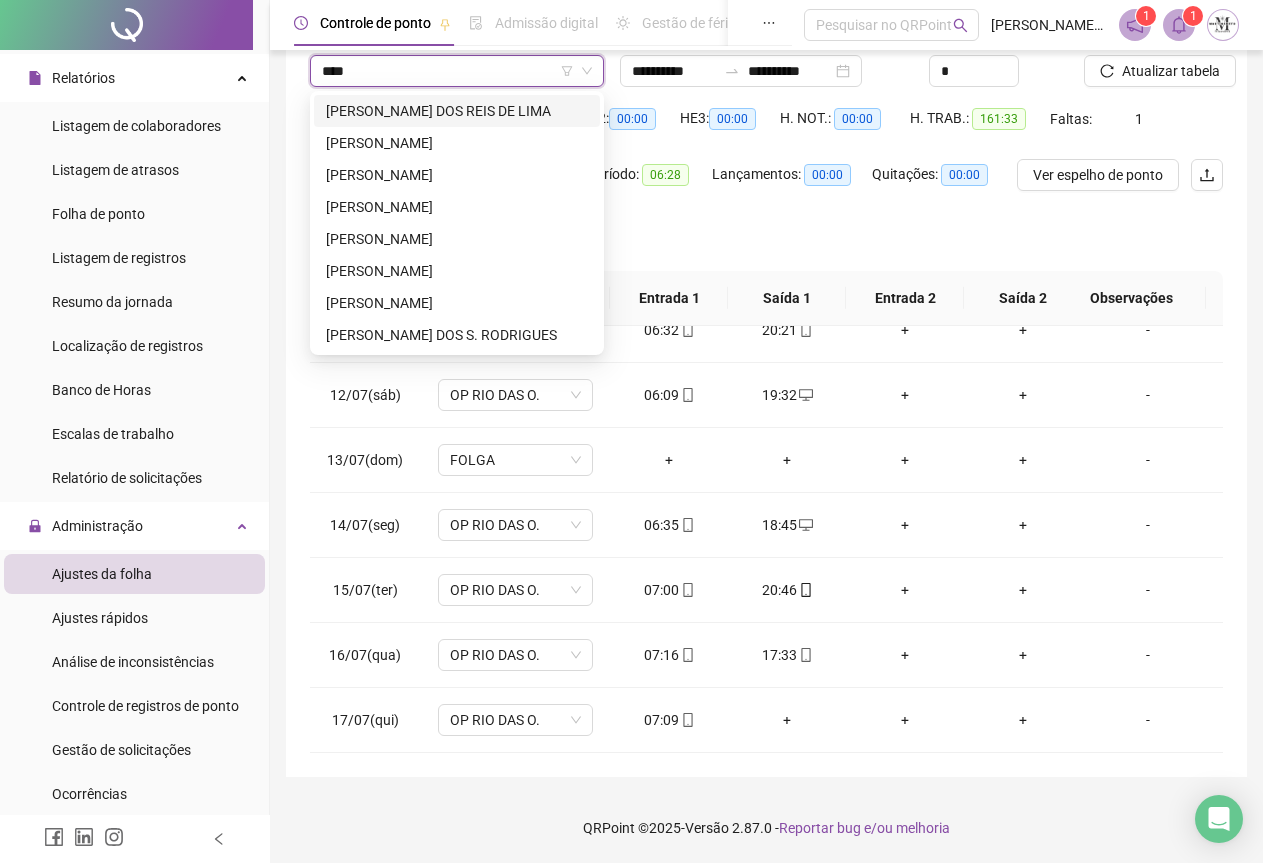 scroll, scrollTop: 0, scrollLeft: 0, axis: both 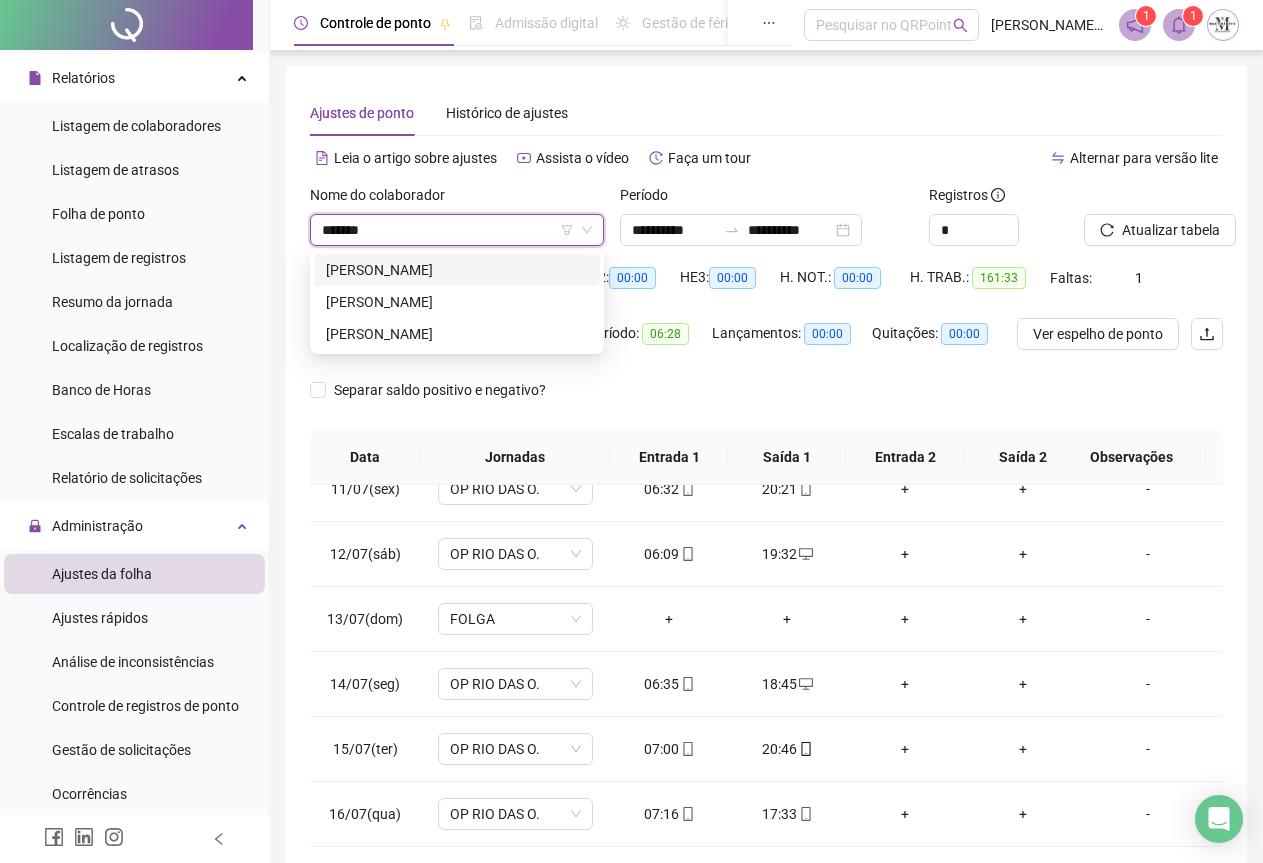 click on "*******" at bounding box center (451, 230) 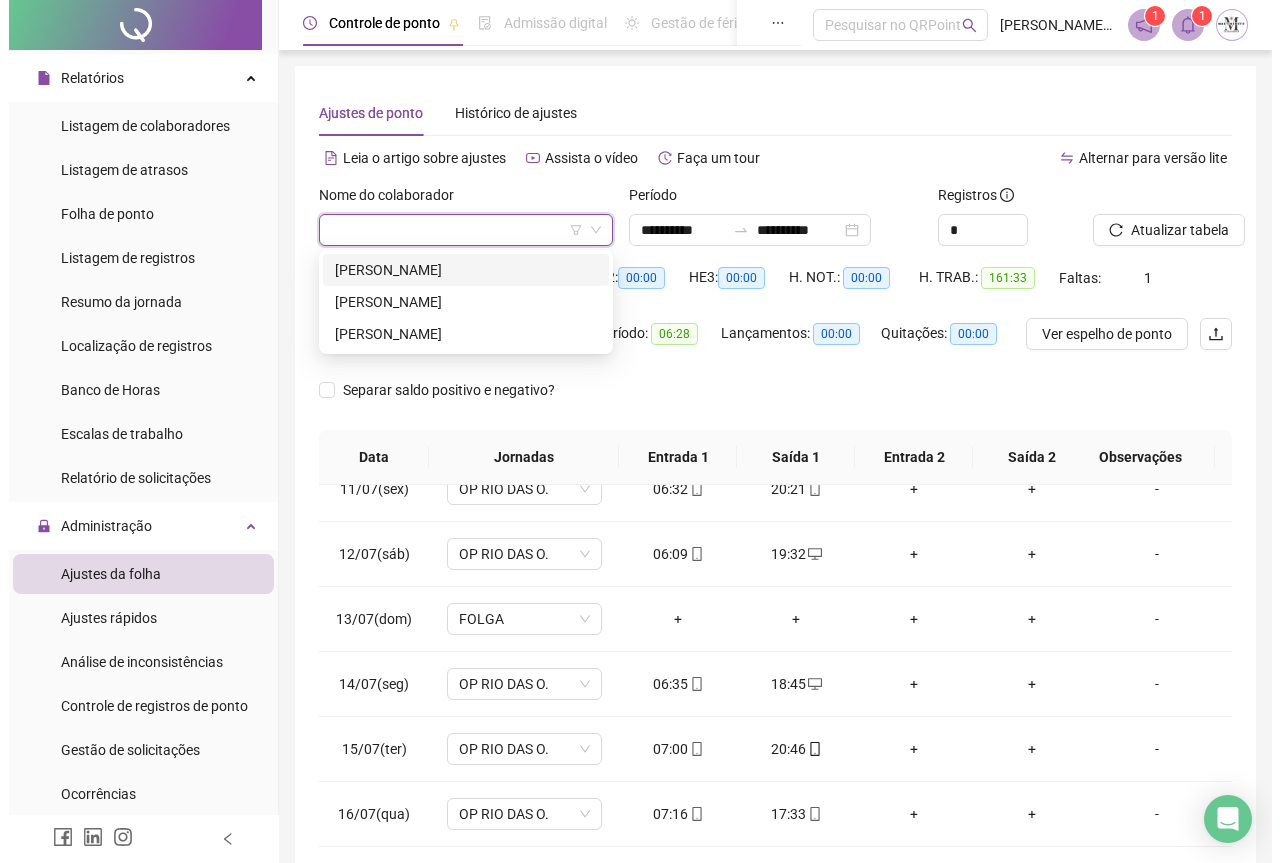 scroll, scrollTop: 4128, scrollLeft: 0, axis: vertical 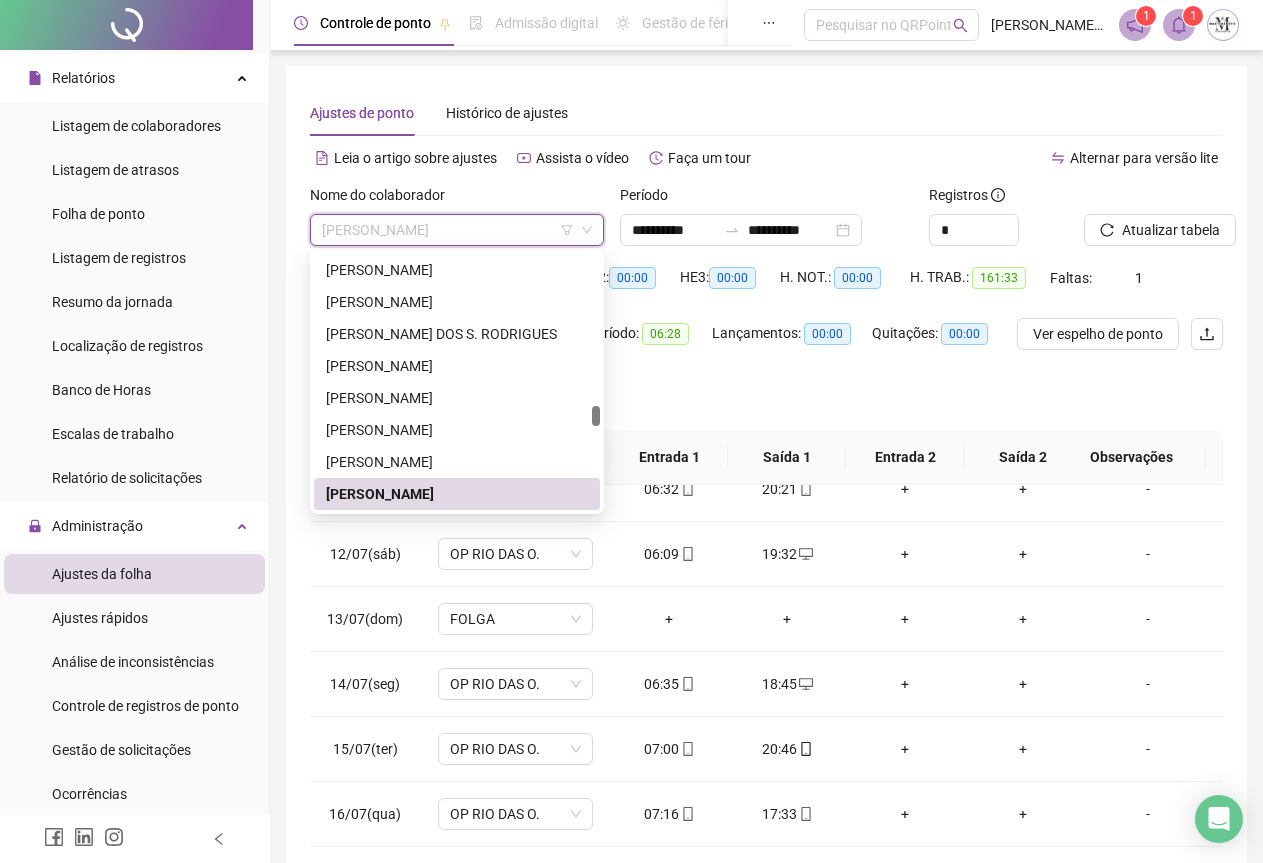 click on "[PERSON_NAME]" at bounding box center (457, 230) 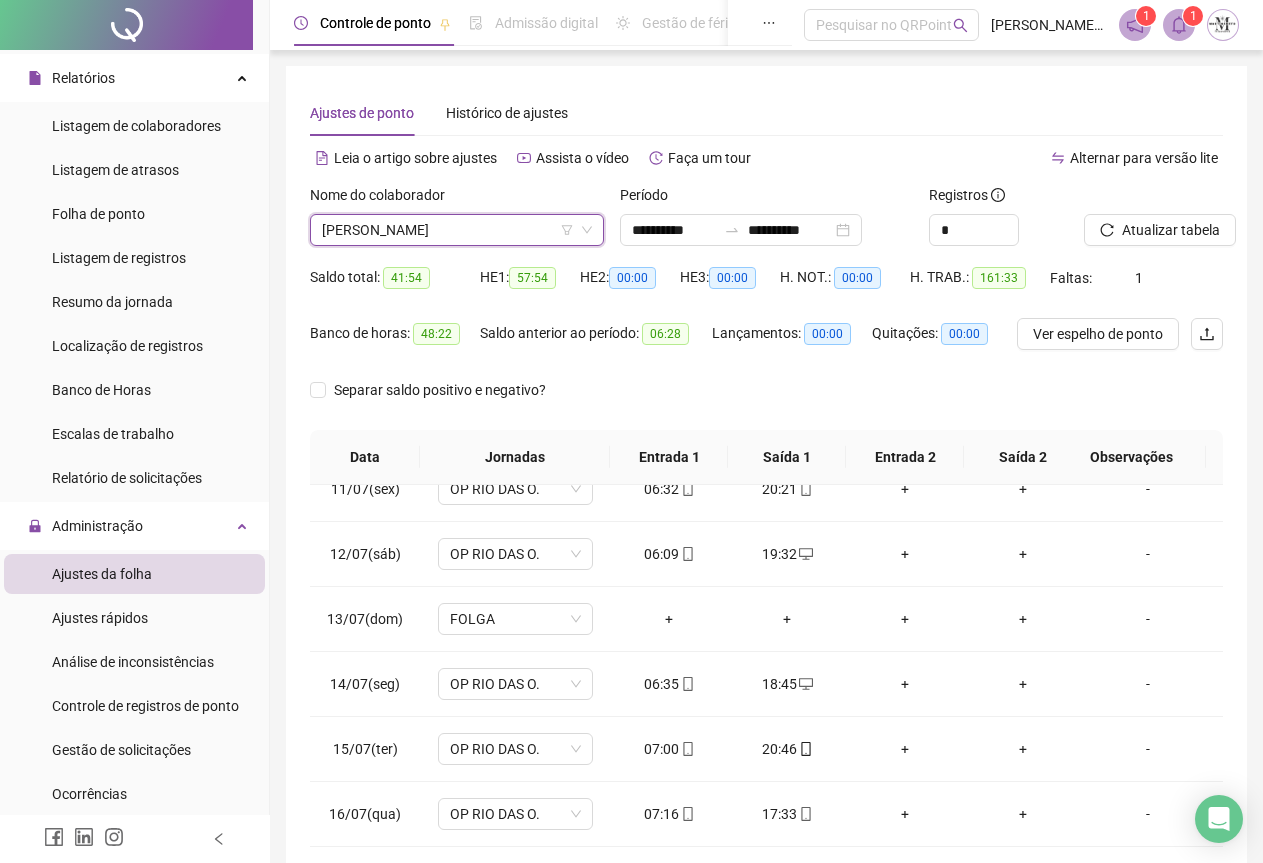 click at bounding box center (126, 25) 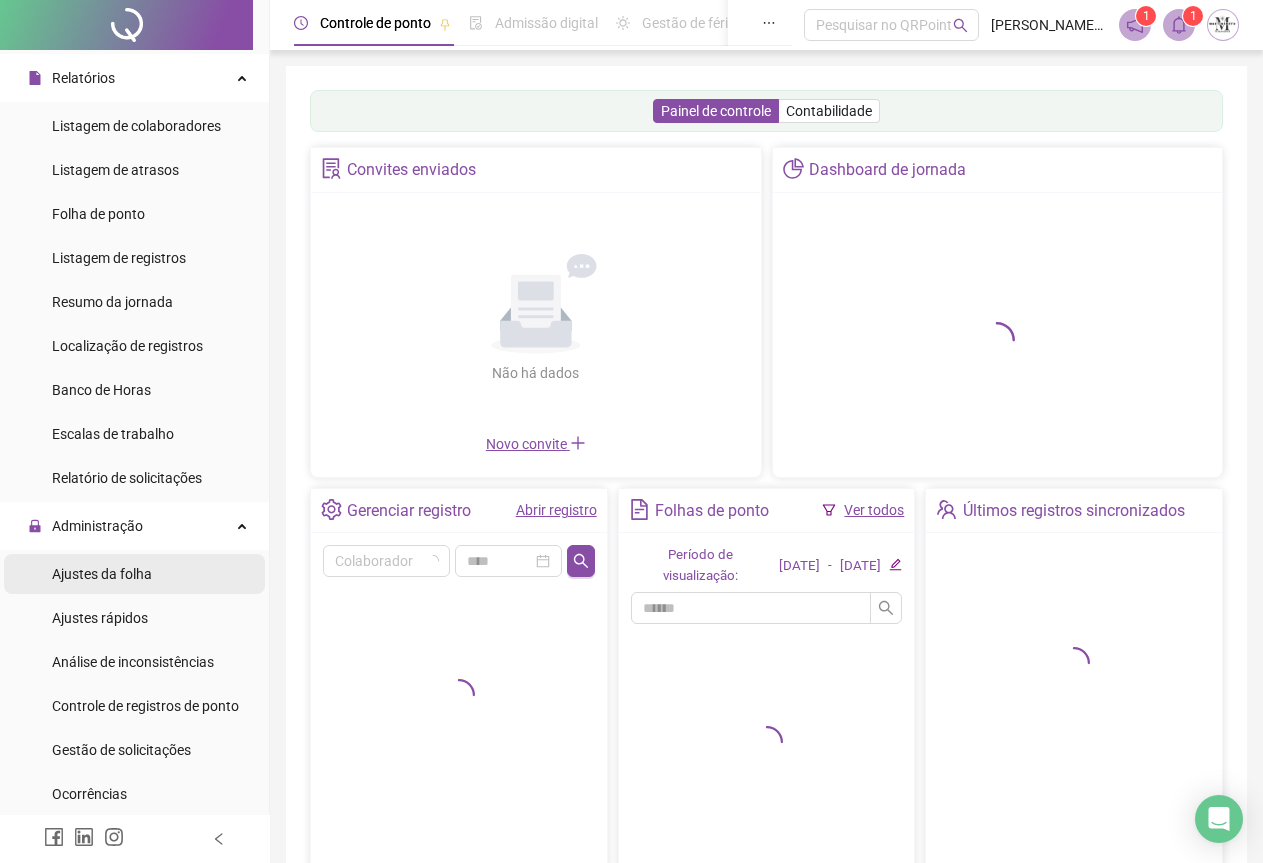 click on "Ajustes da folha" at bounding box center (102, 574) 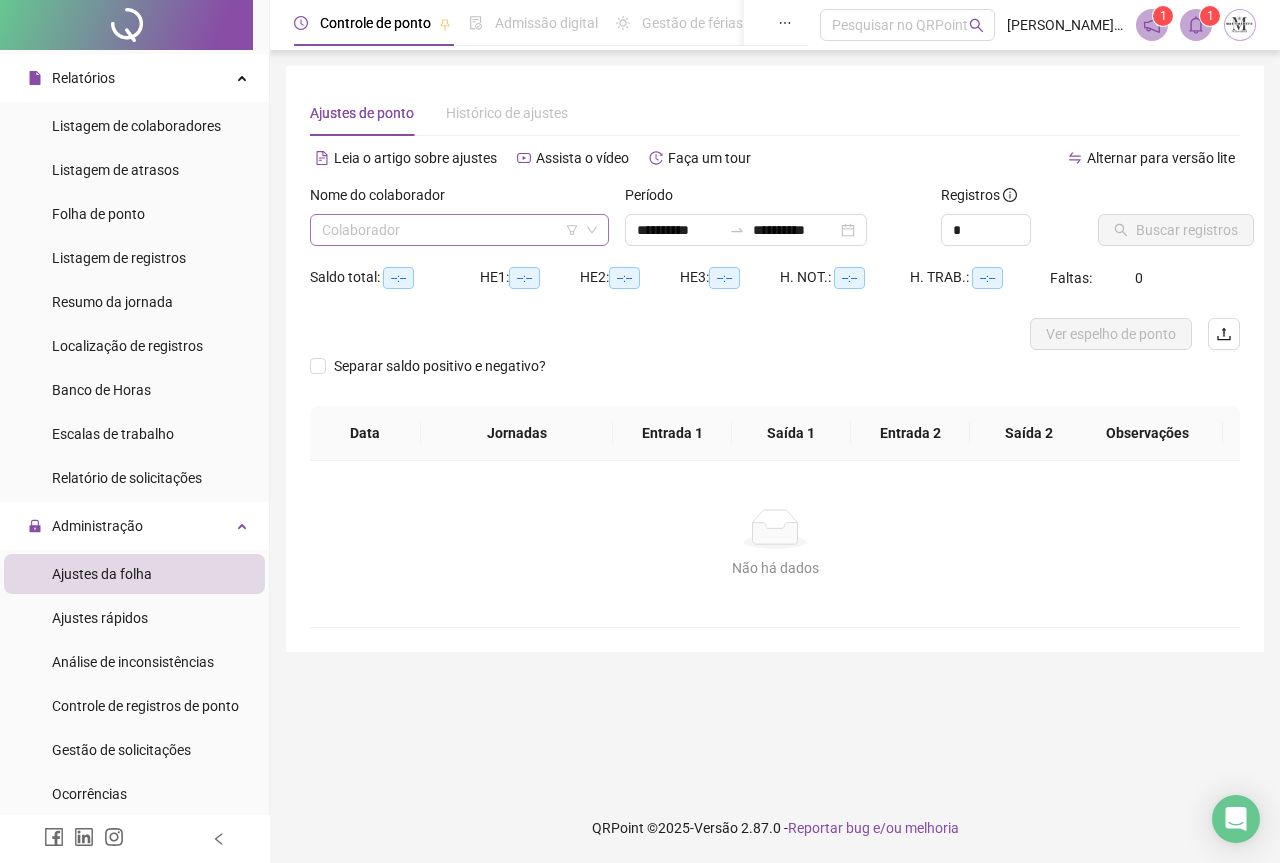 click at bounding box center [453, 230] 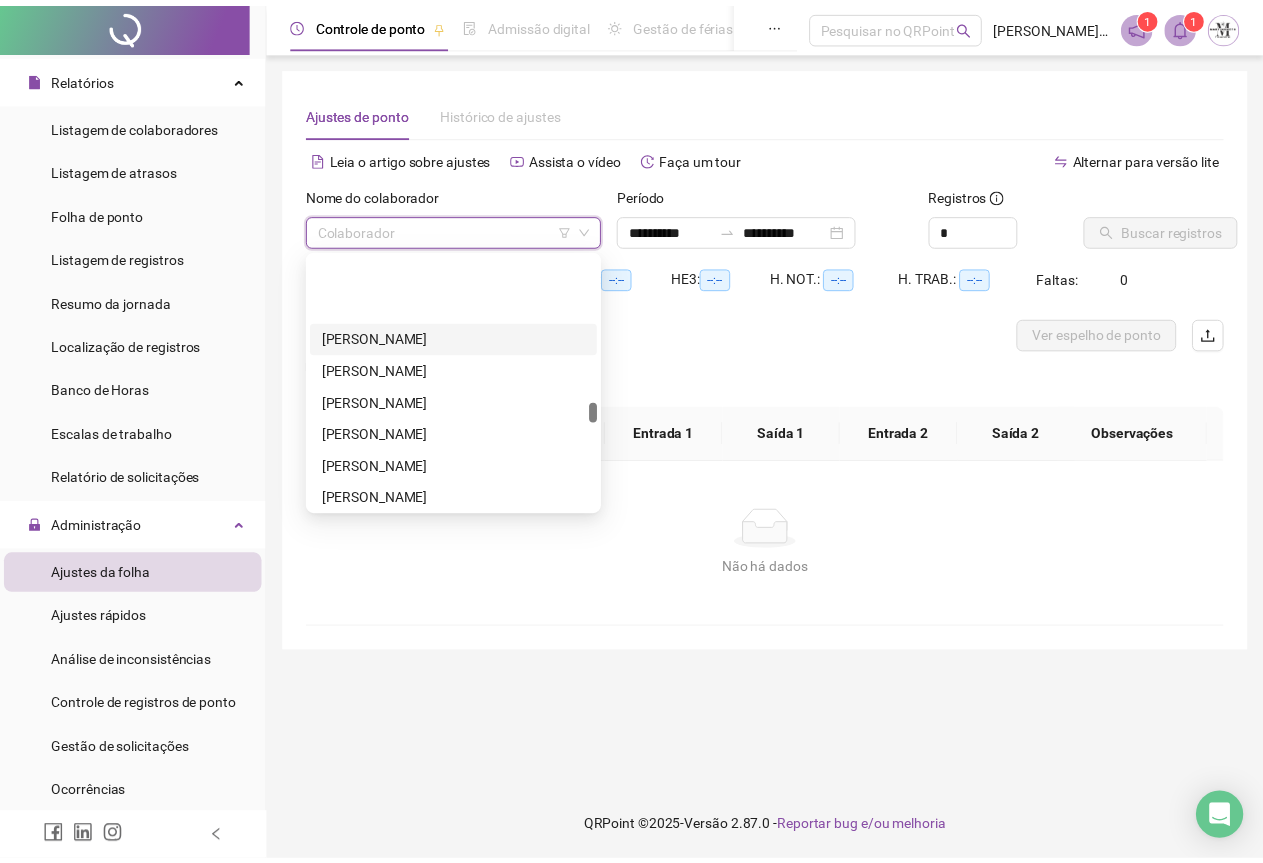 scroll, scrollTop: 4000, scrollLeft: 0, axis: vertical 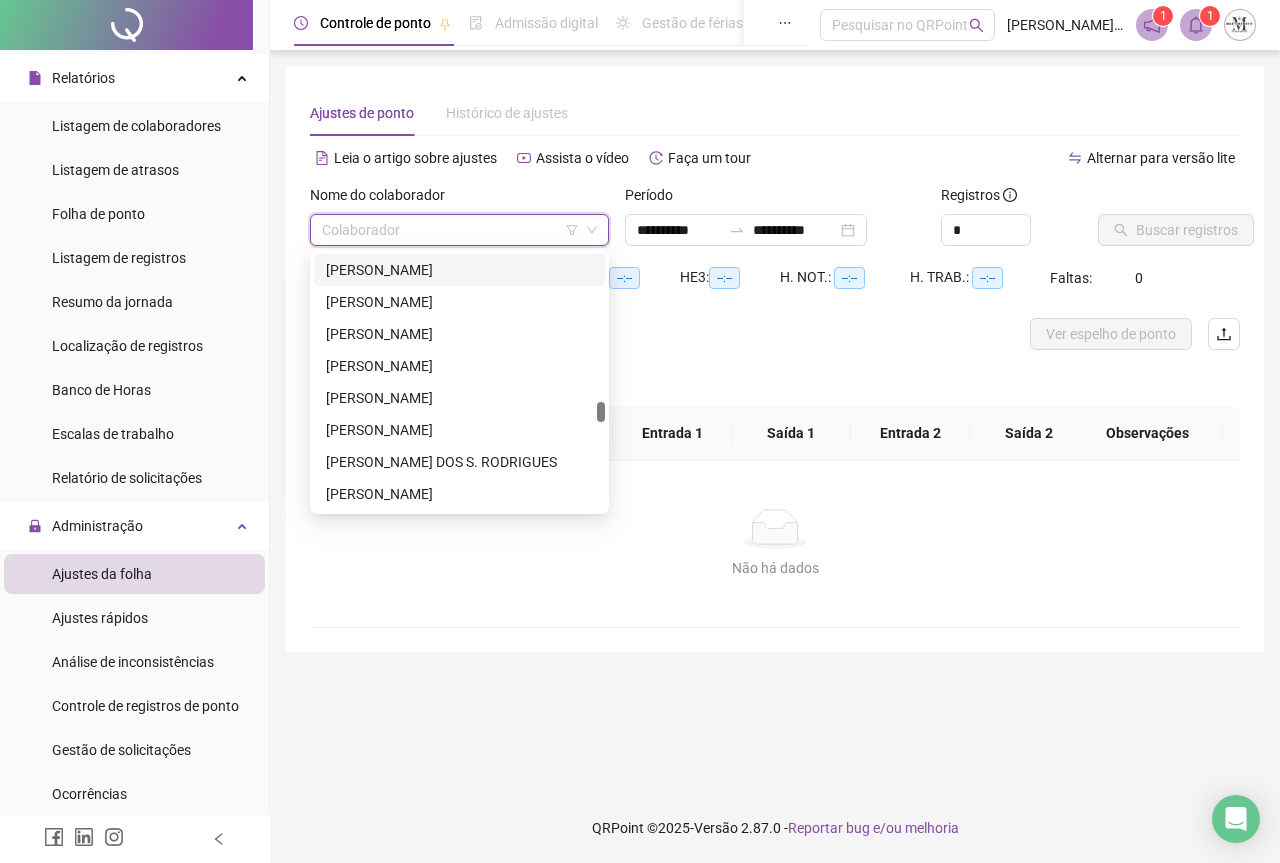 click at bounding box center (453, 230) 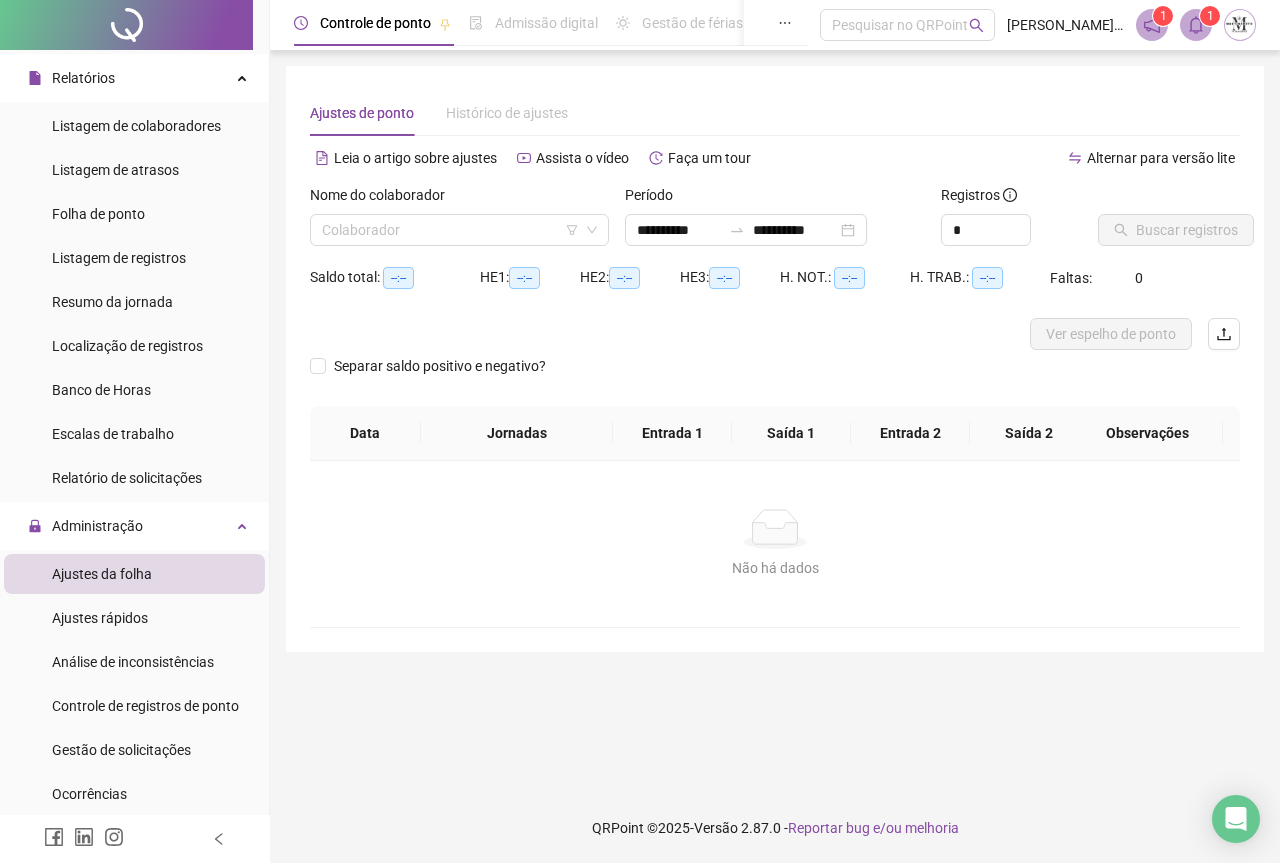 click on "Não há dados Não há dados" at bounding box center (775, 544) 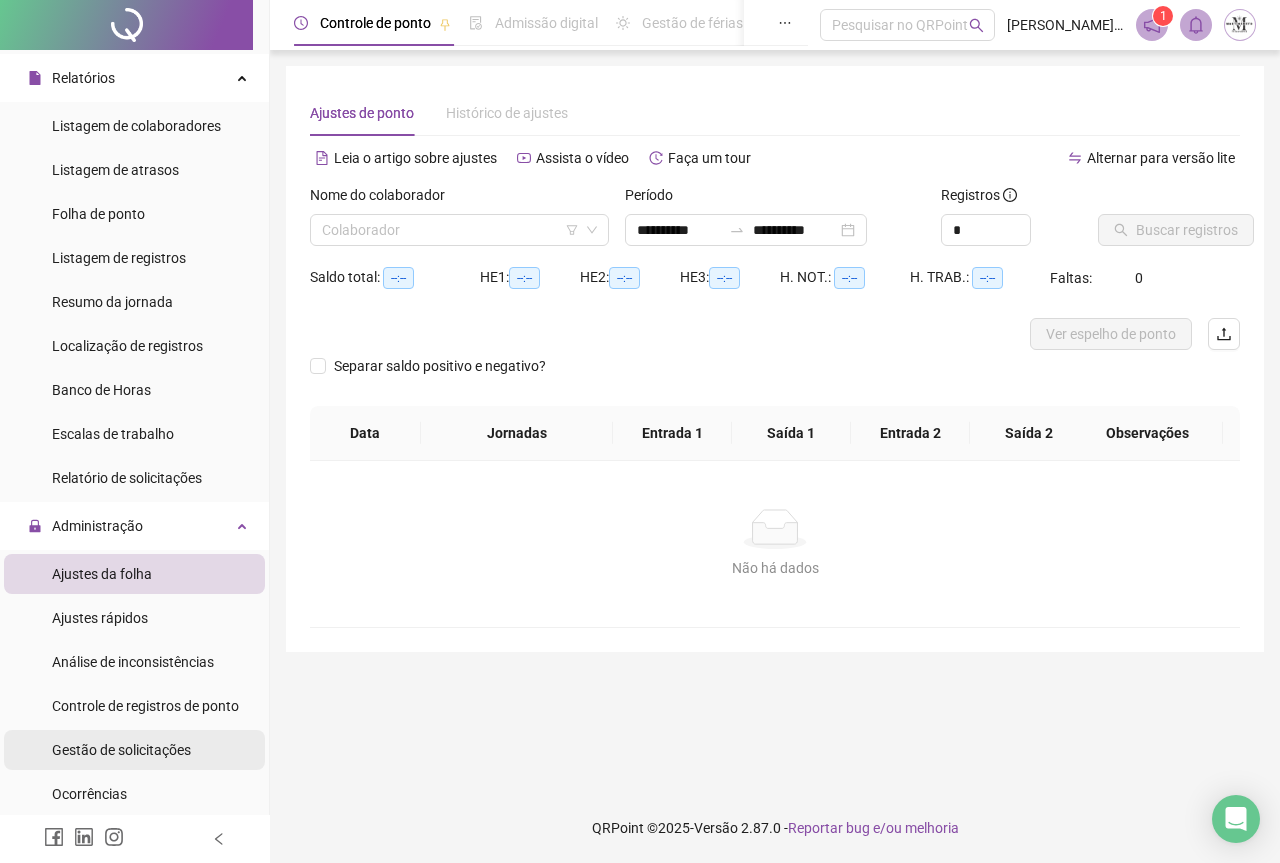 click on "Gestão de solicitações" at bounding box center (121, 750) 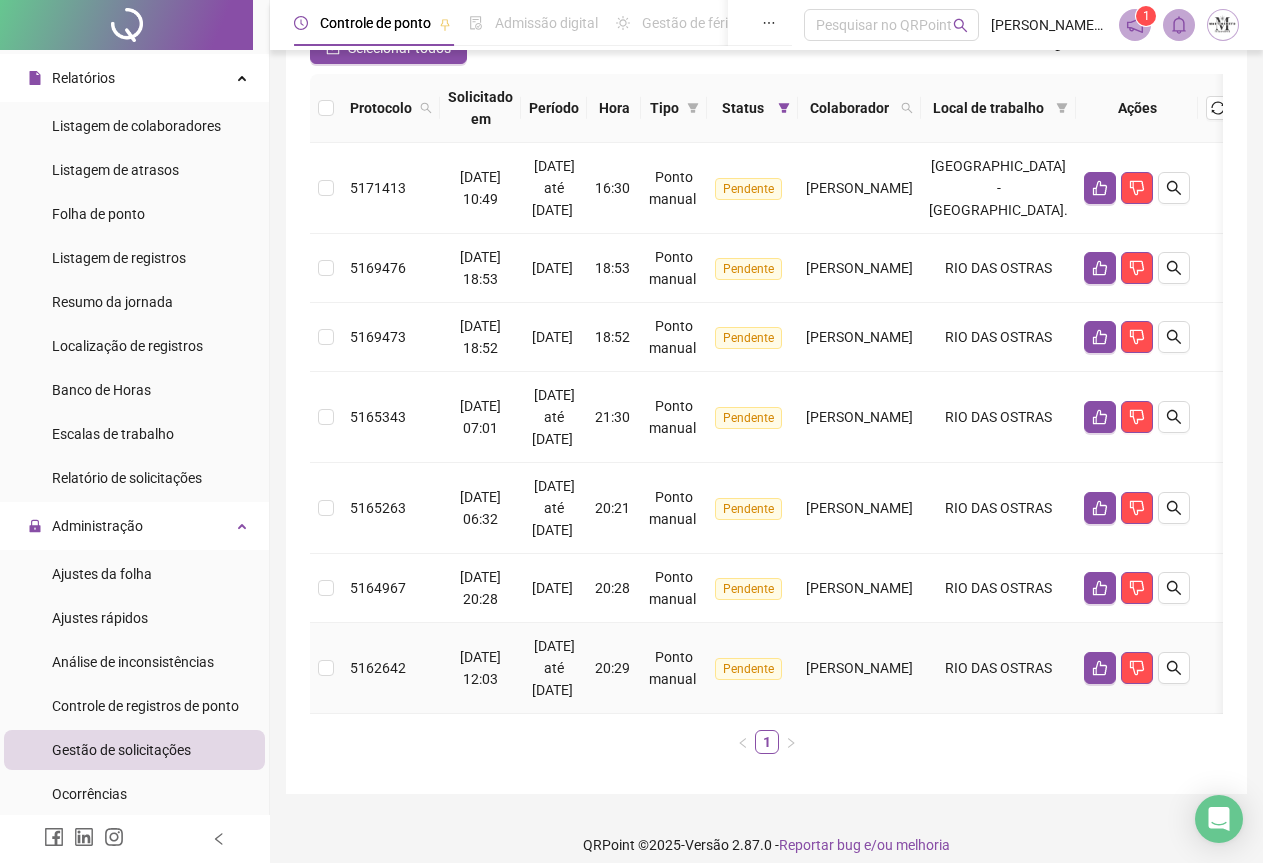 scroll, scrollTop: 100, scrollLeft: 0, axis: vertical 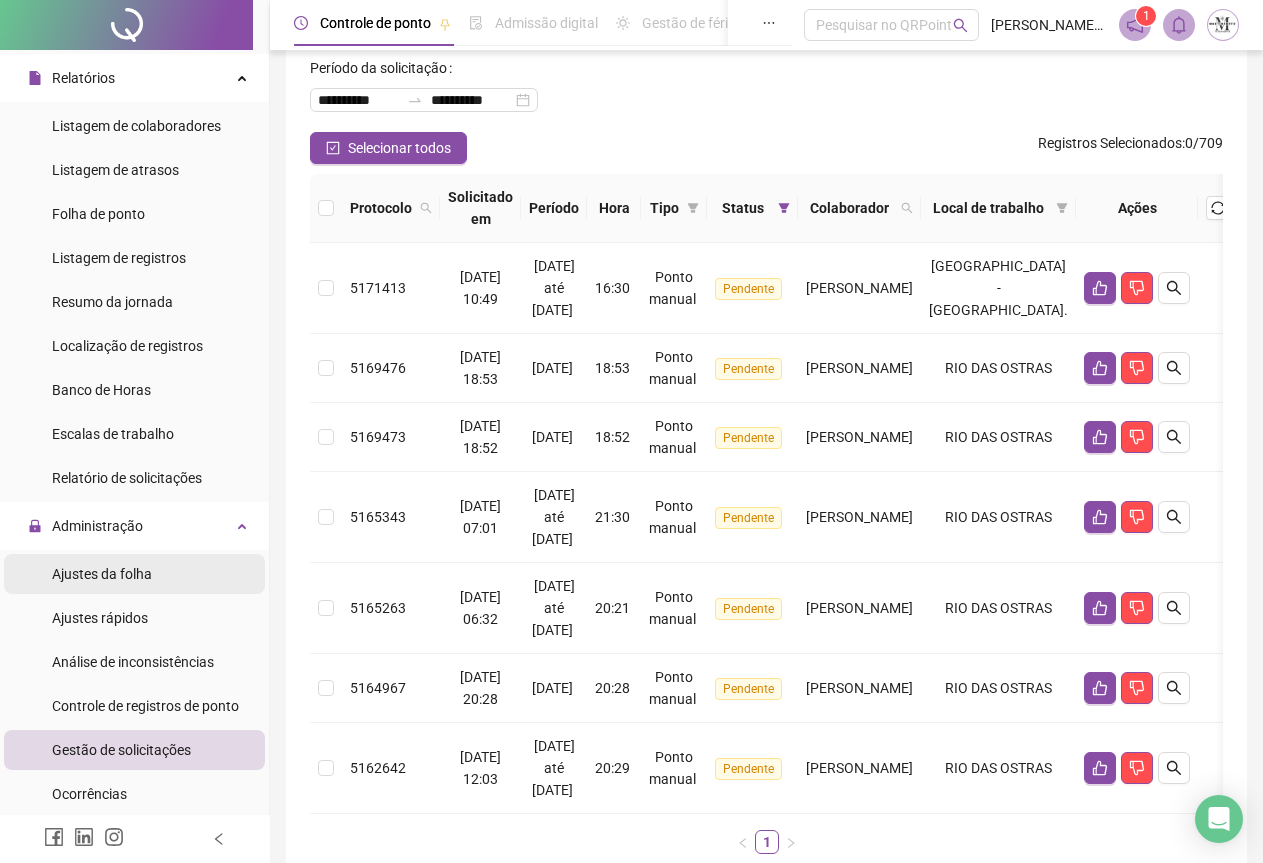 click on "Ajustes da folha" at bounding box center [102, 574] 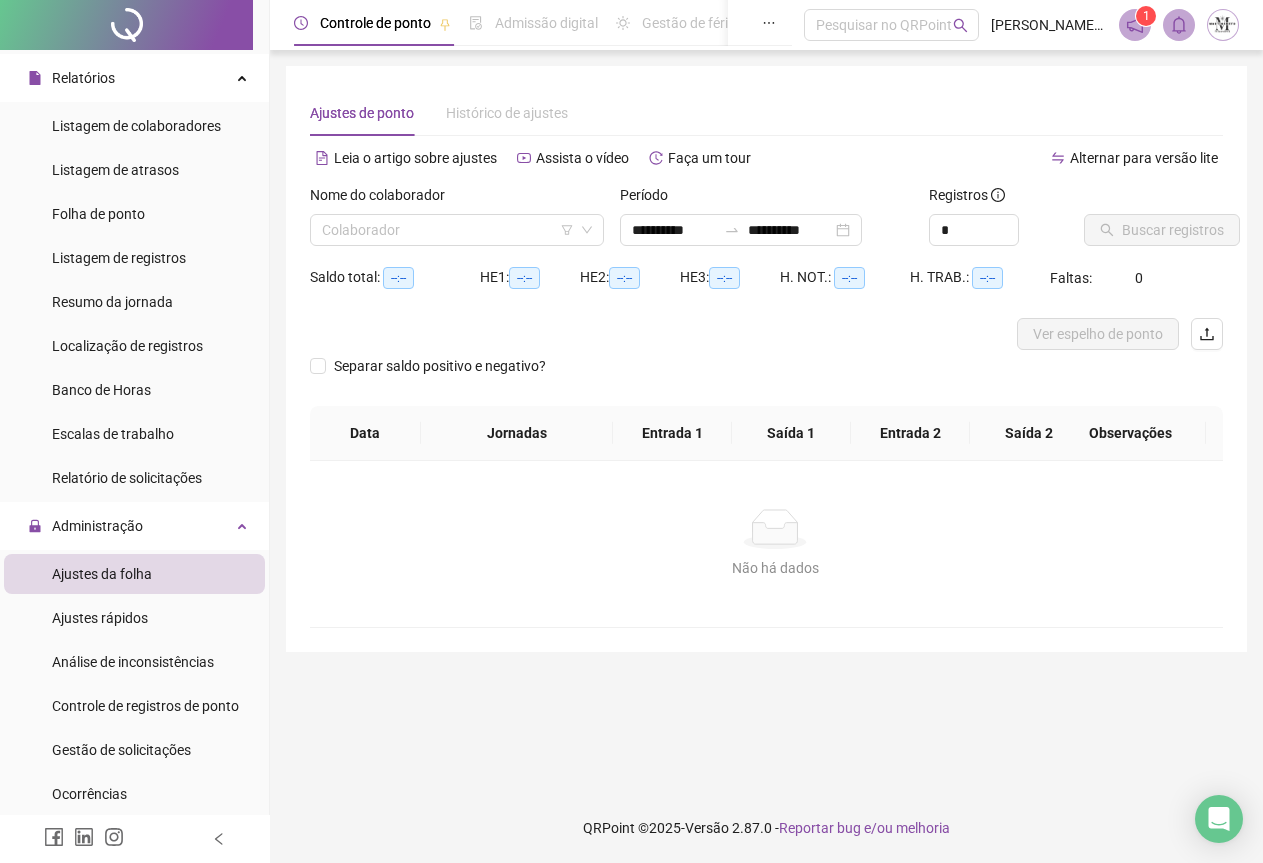 scroll, scrollTop: 0, scrollLeft: 0, axis: both 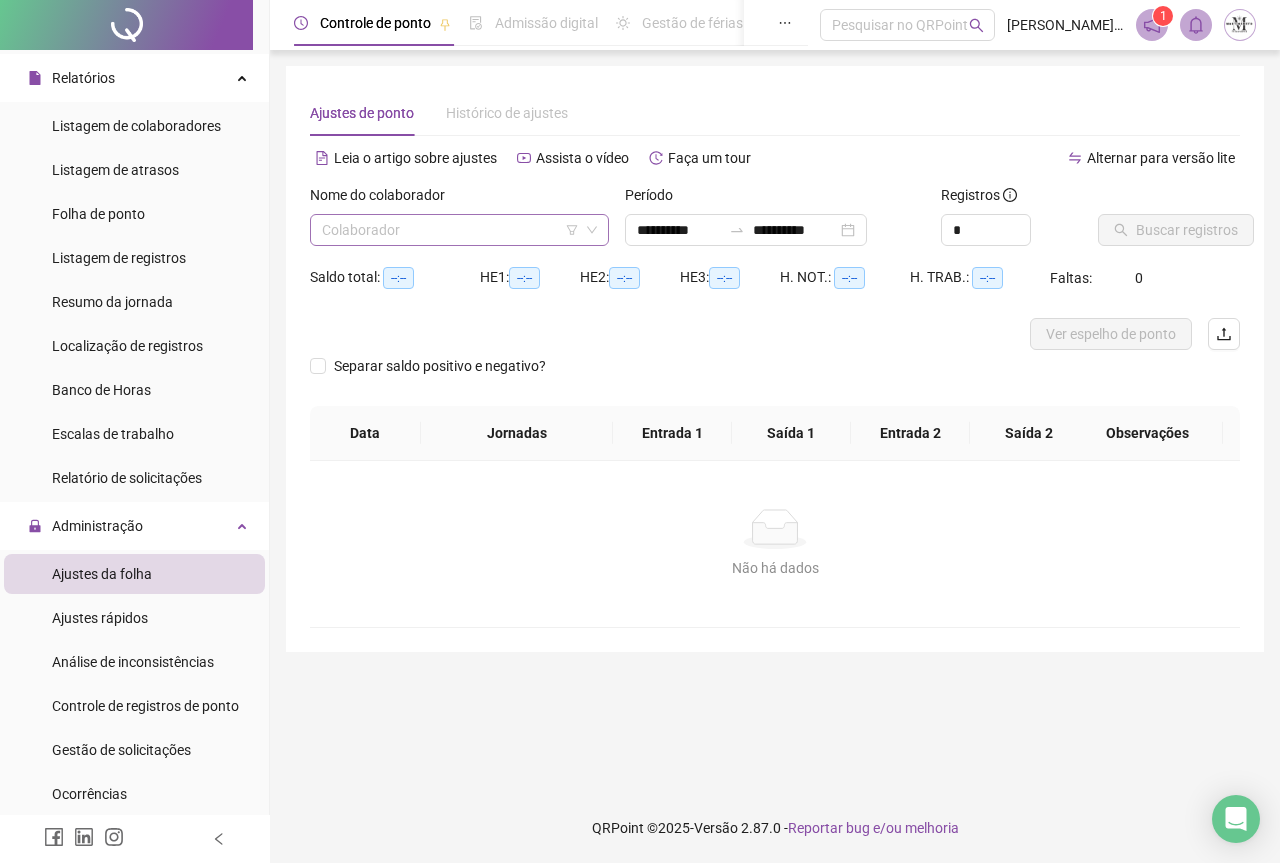 click at bounding box center (453, 230) 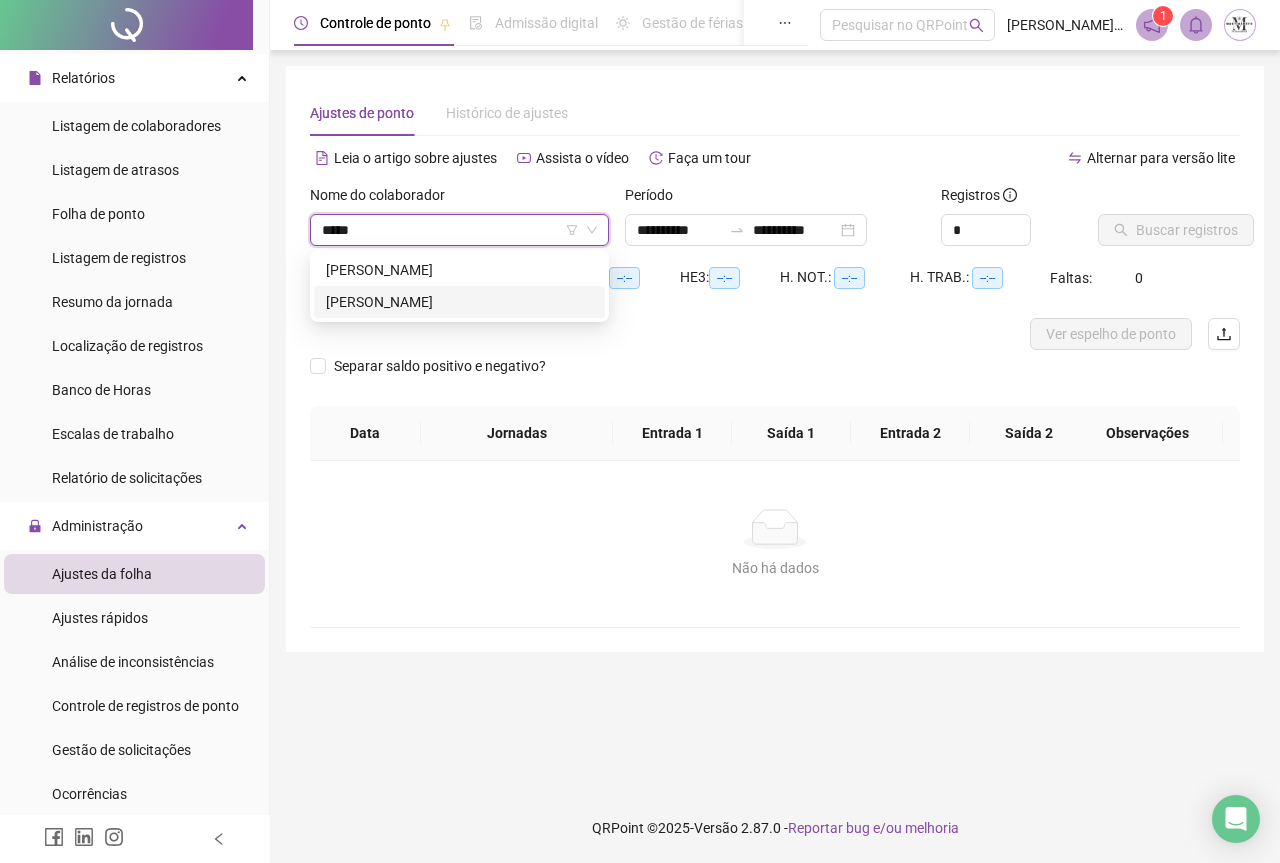 click on "[PERSON_NAME]" at bounding box center (459, 302) 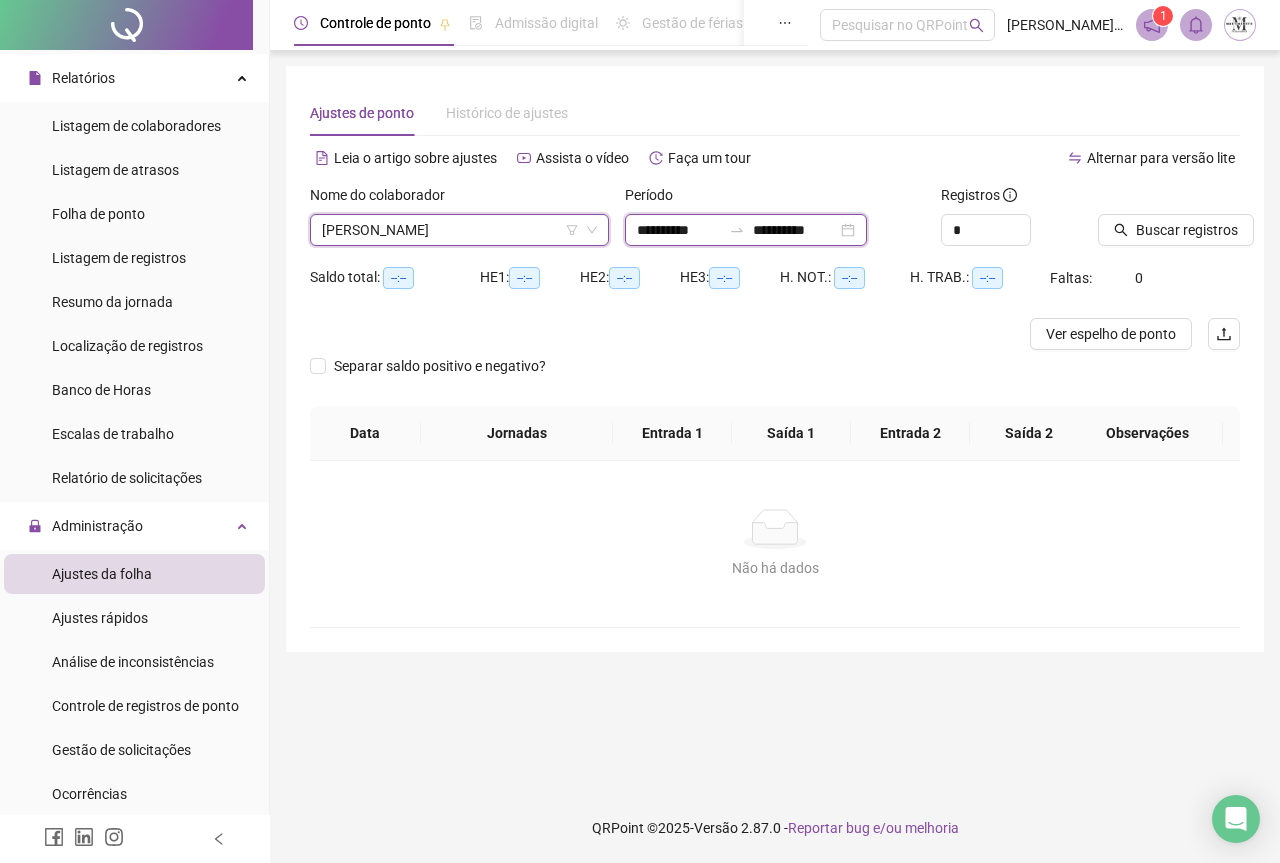 click on "**********" at bounding box center (795, 230) 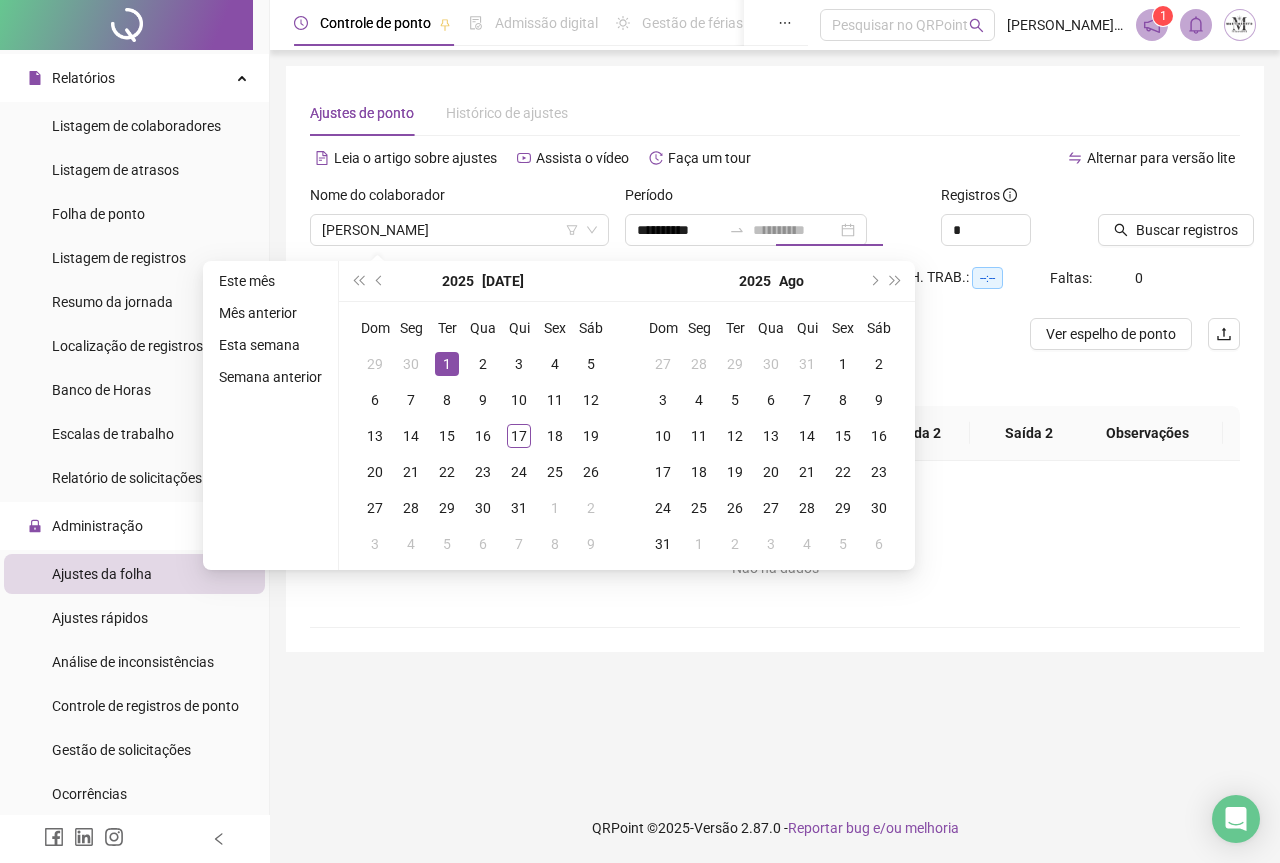click on "1" at bounding box center (447, 364) 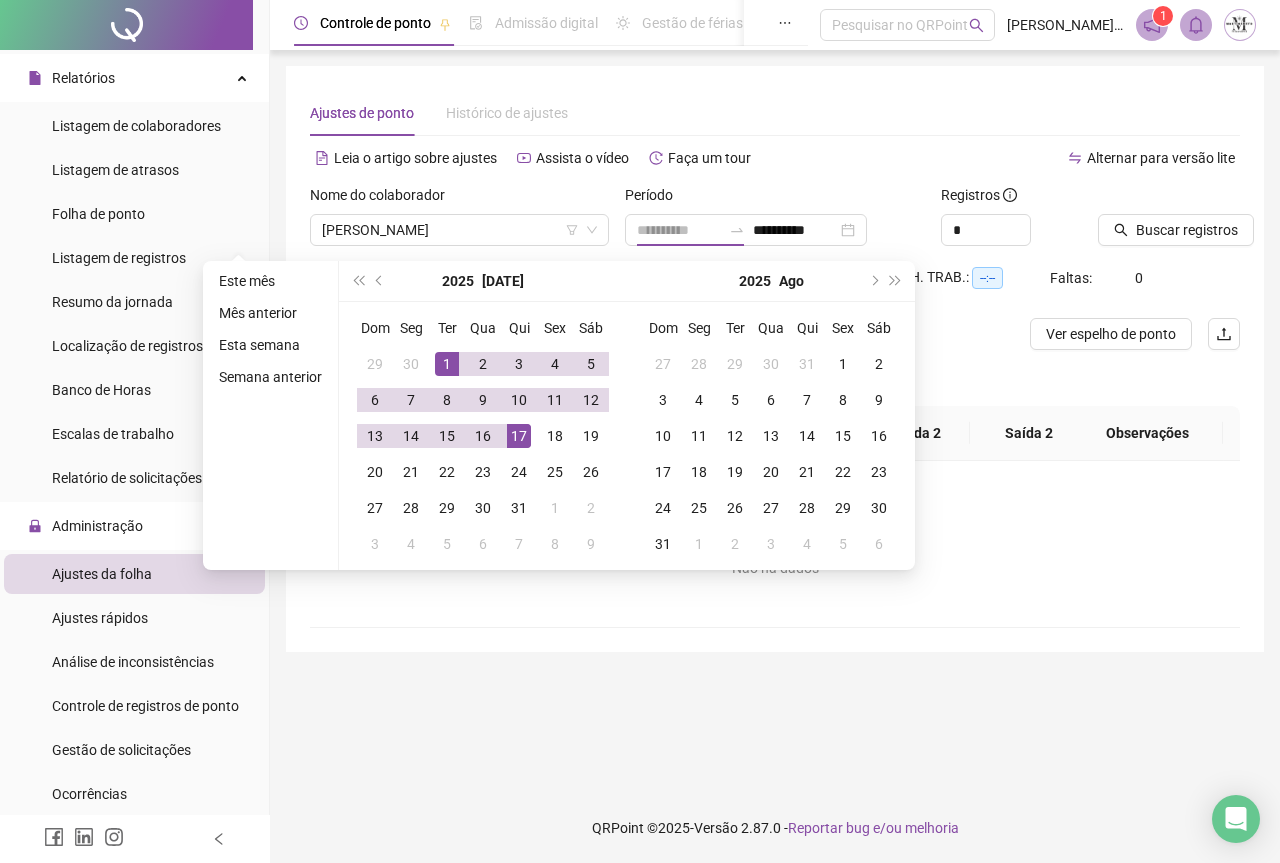click on "17" at bounding box center (519, 436) 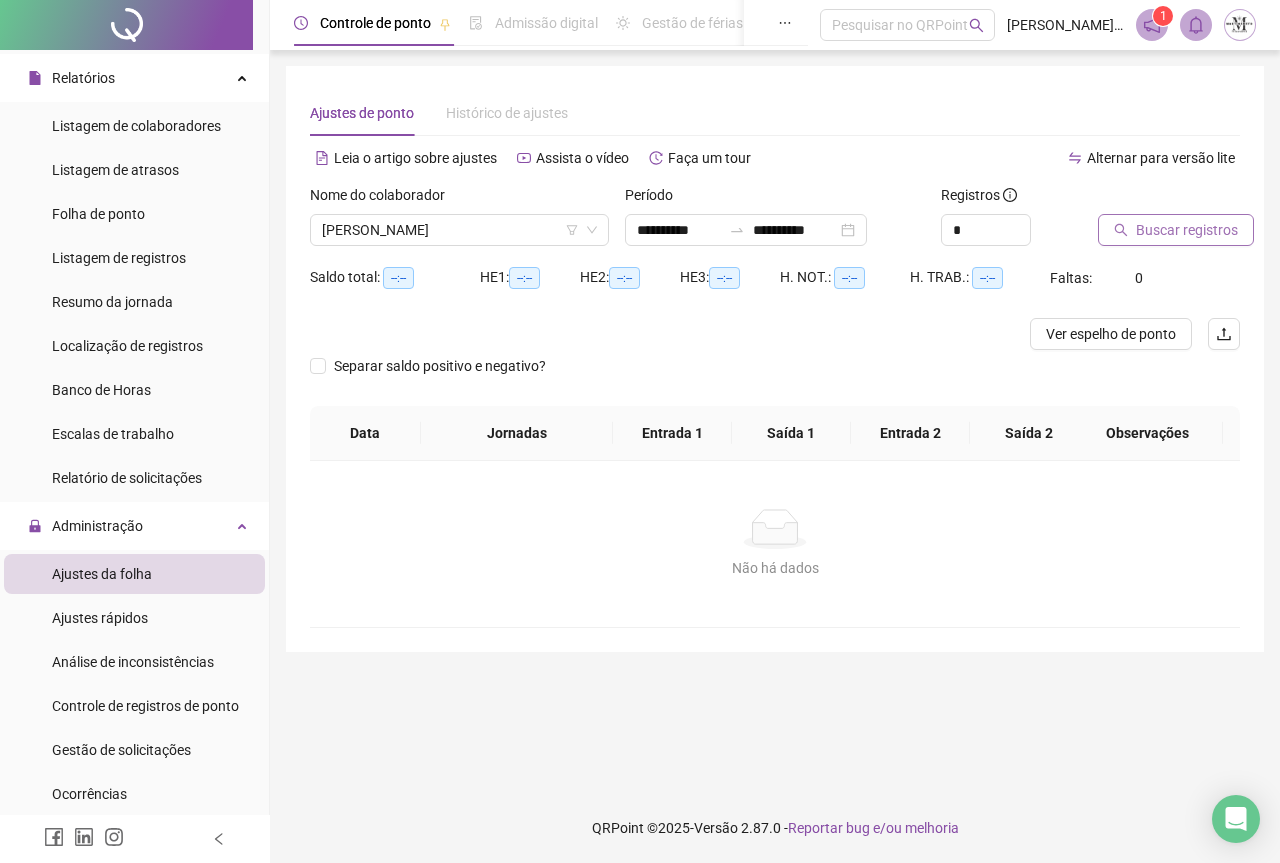 click on "Buscar registros" at bounding box center (1176, 230) 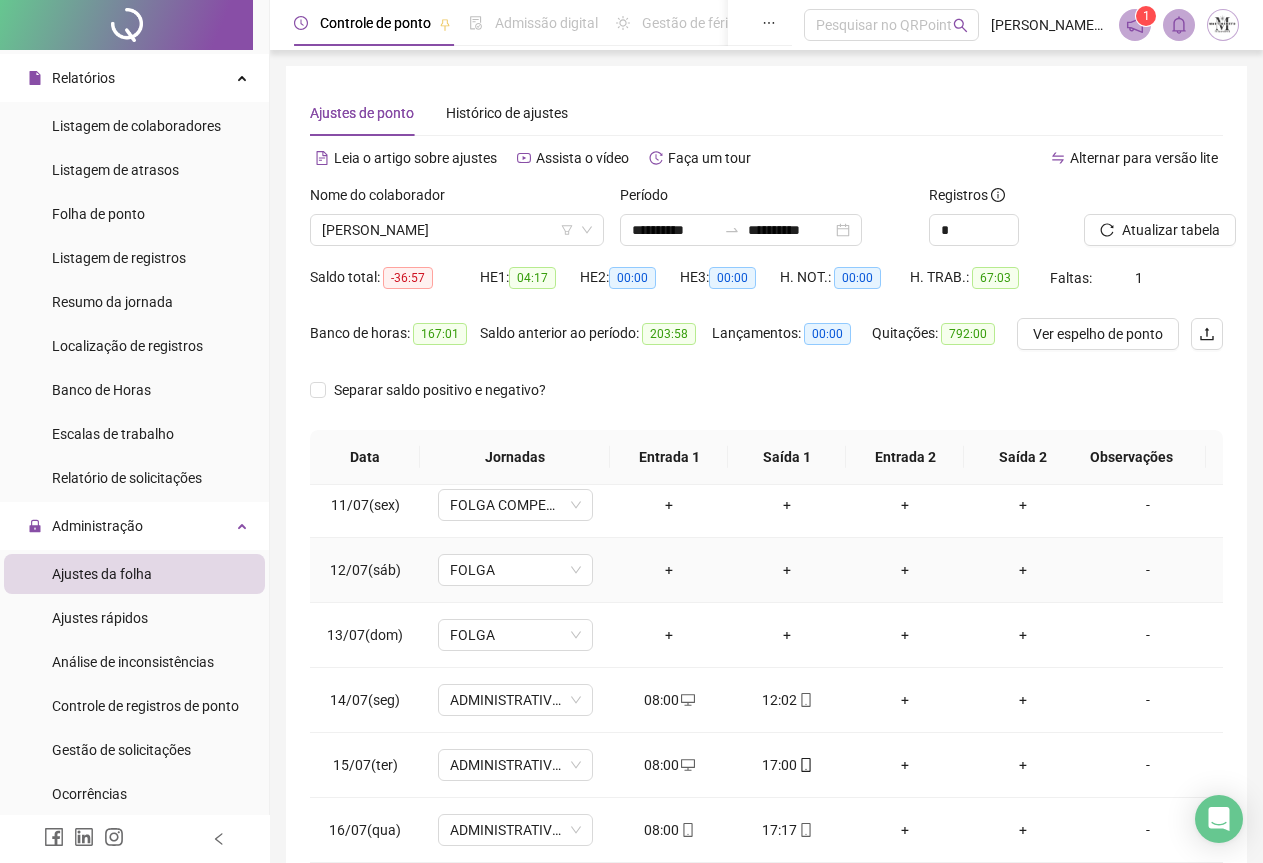 scroll, scrollTop: 695, scrollLeft: 0, axis: vertical 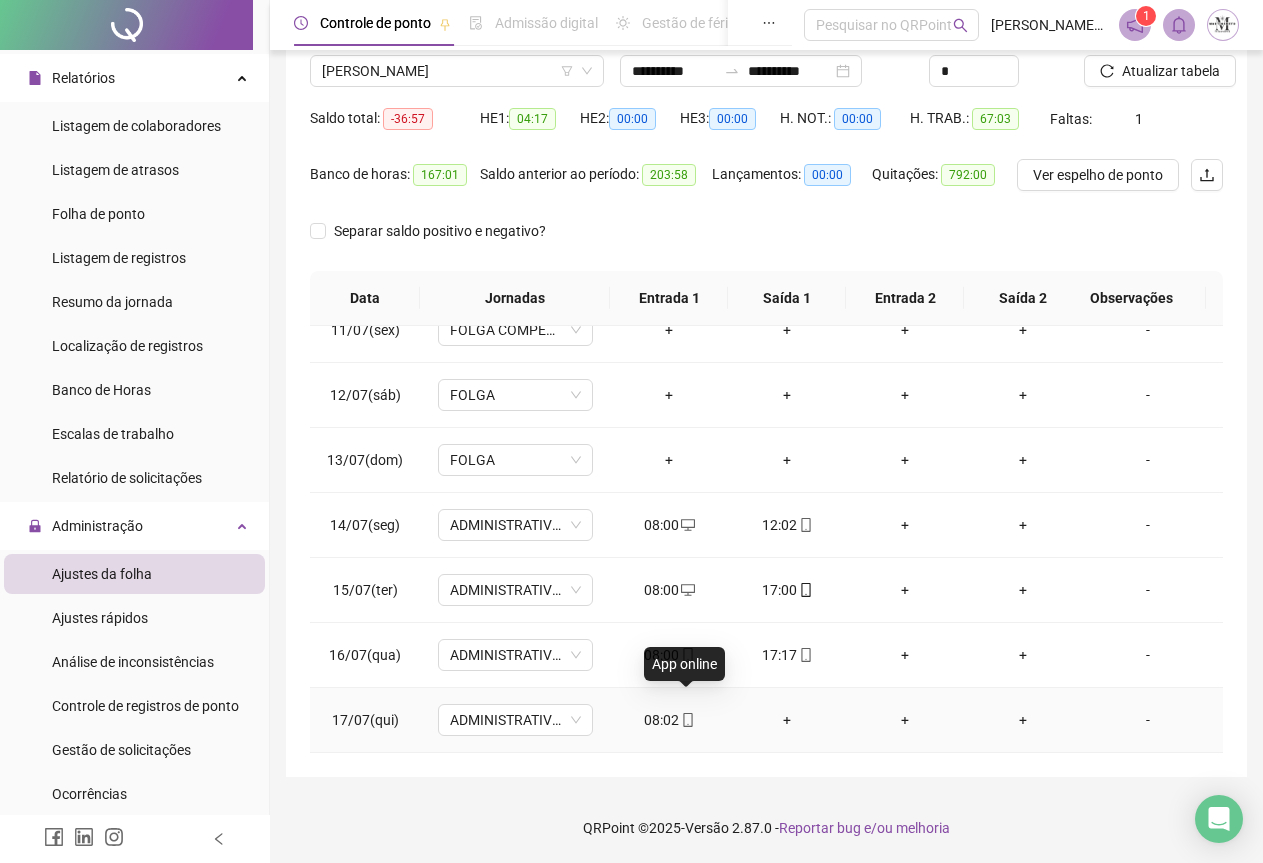 click 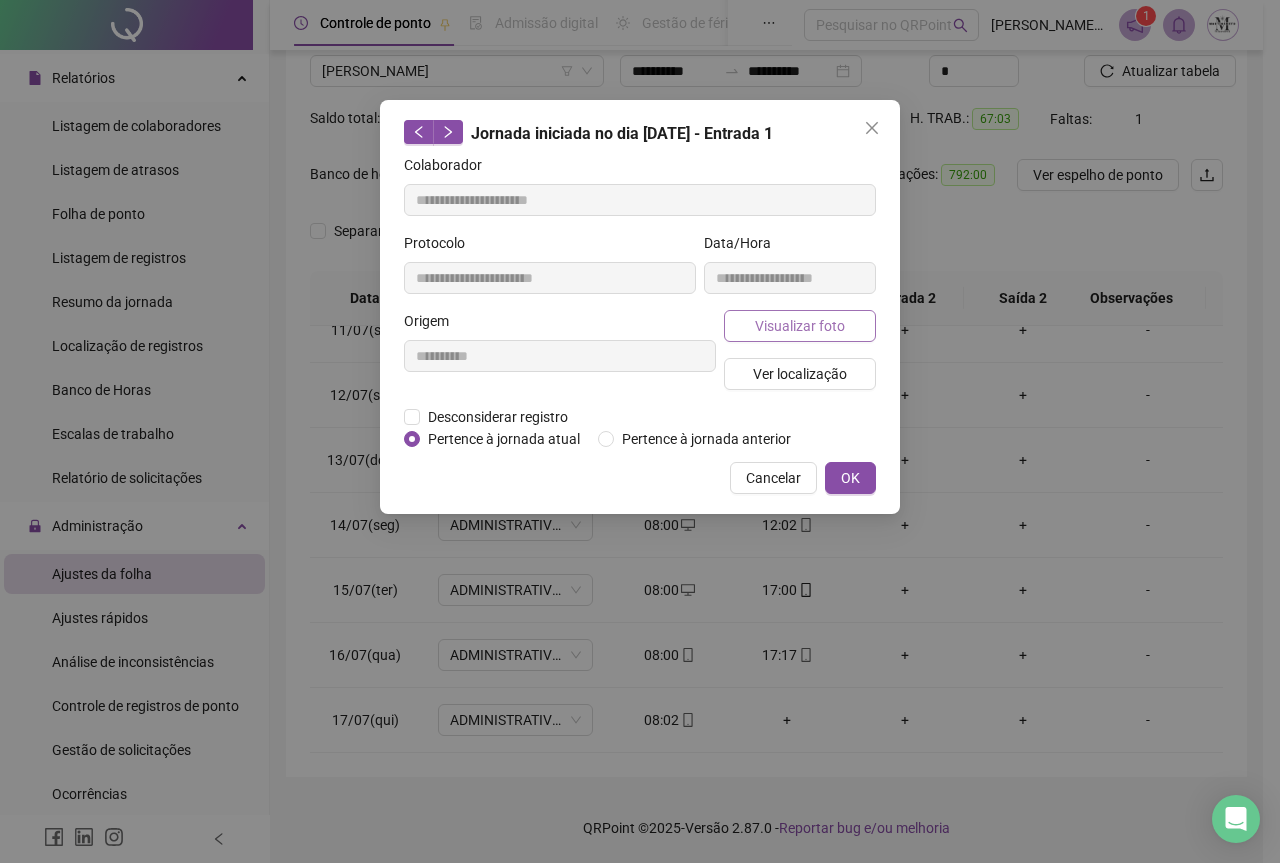 click on "Visualizar foto" at bounding box center (800, 326) 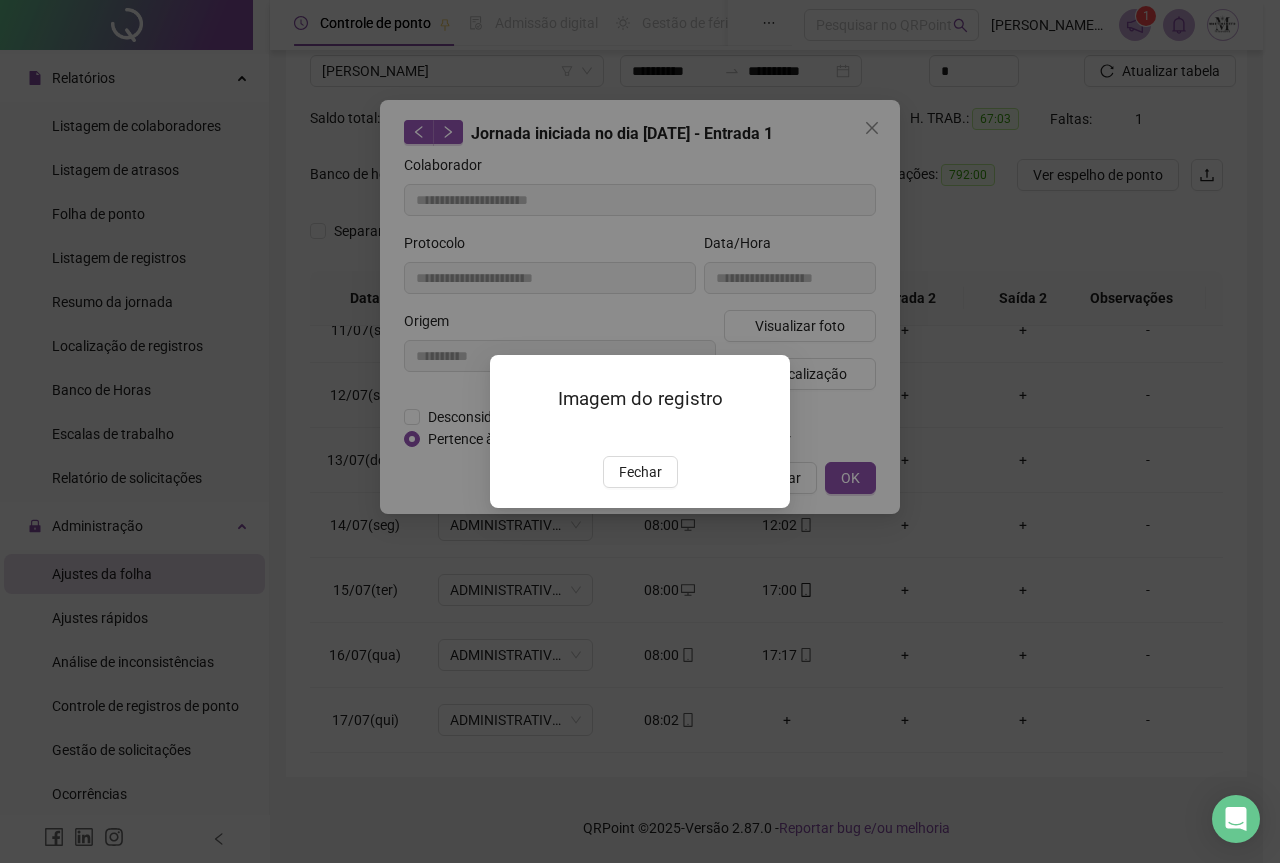drag, startPoint x: 596, startPoint y: 394, endPoint x: 592, endPoint y: 384, distance: 10.770329 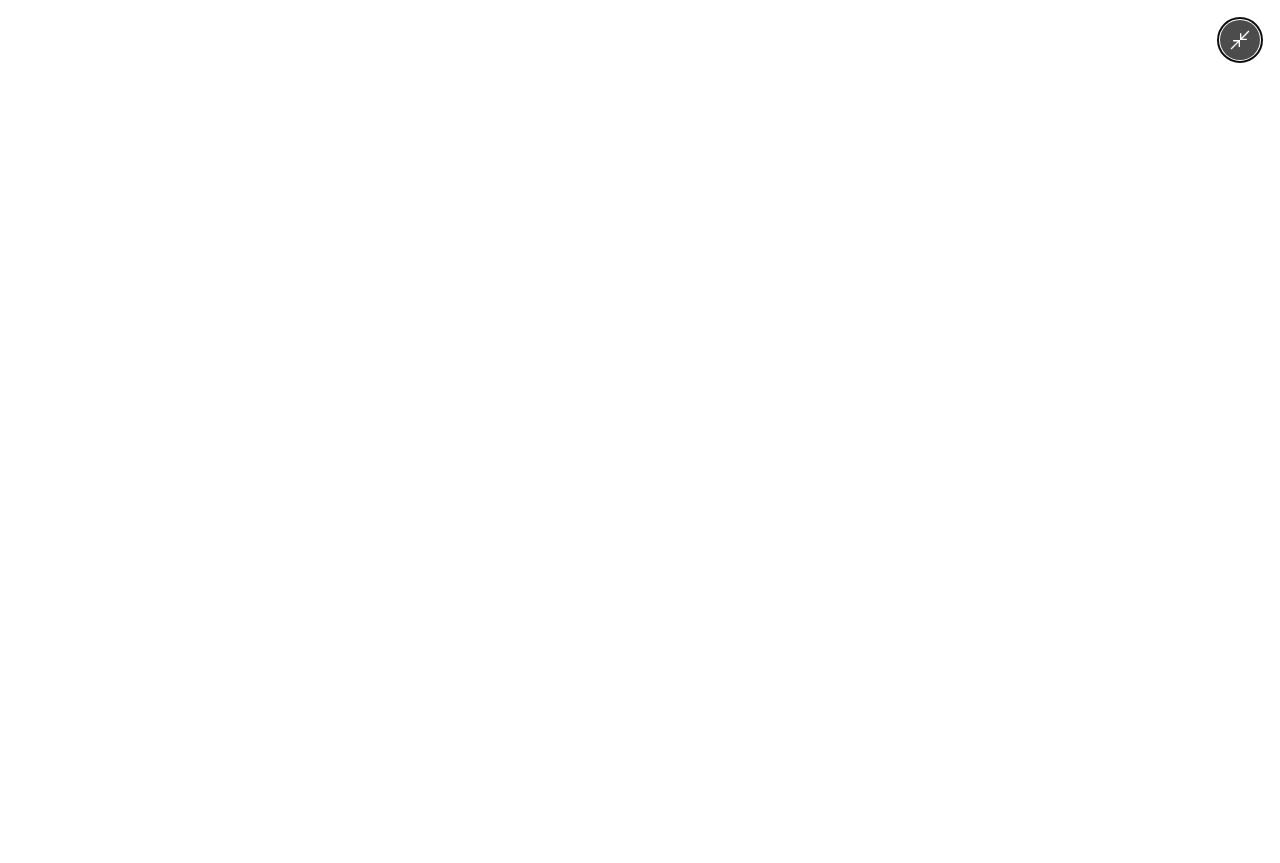 click at bounding box center (639, 431) 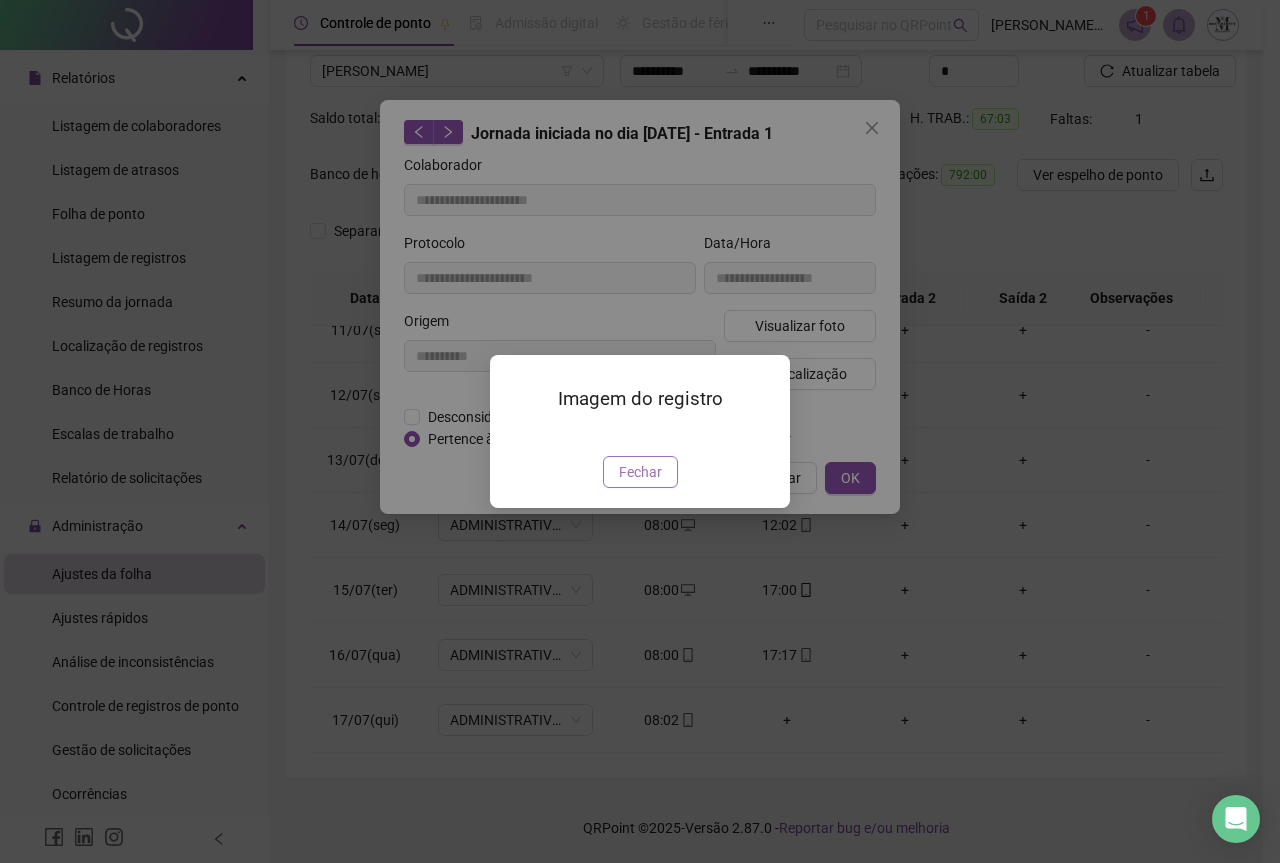 click on "Fechar" at bounding box center (640, 472) 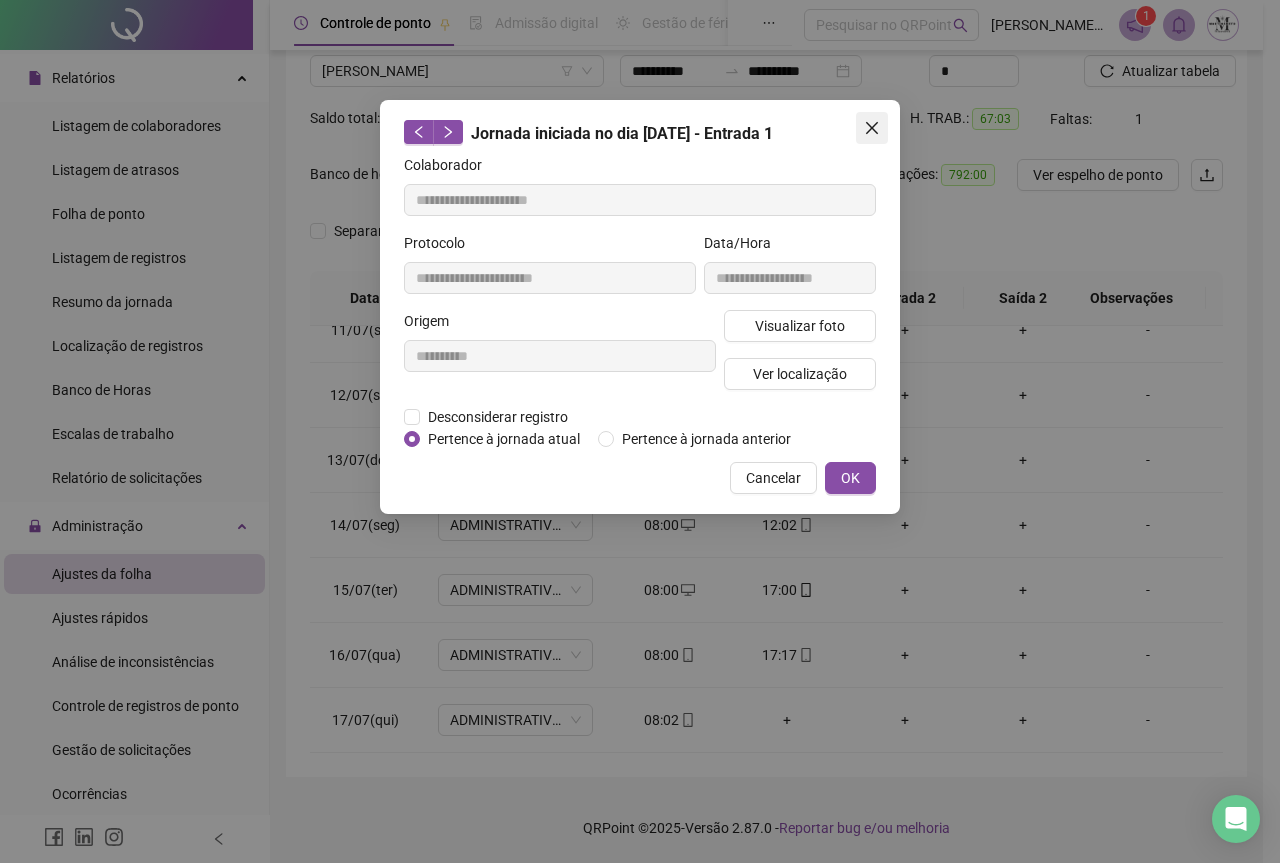 click 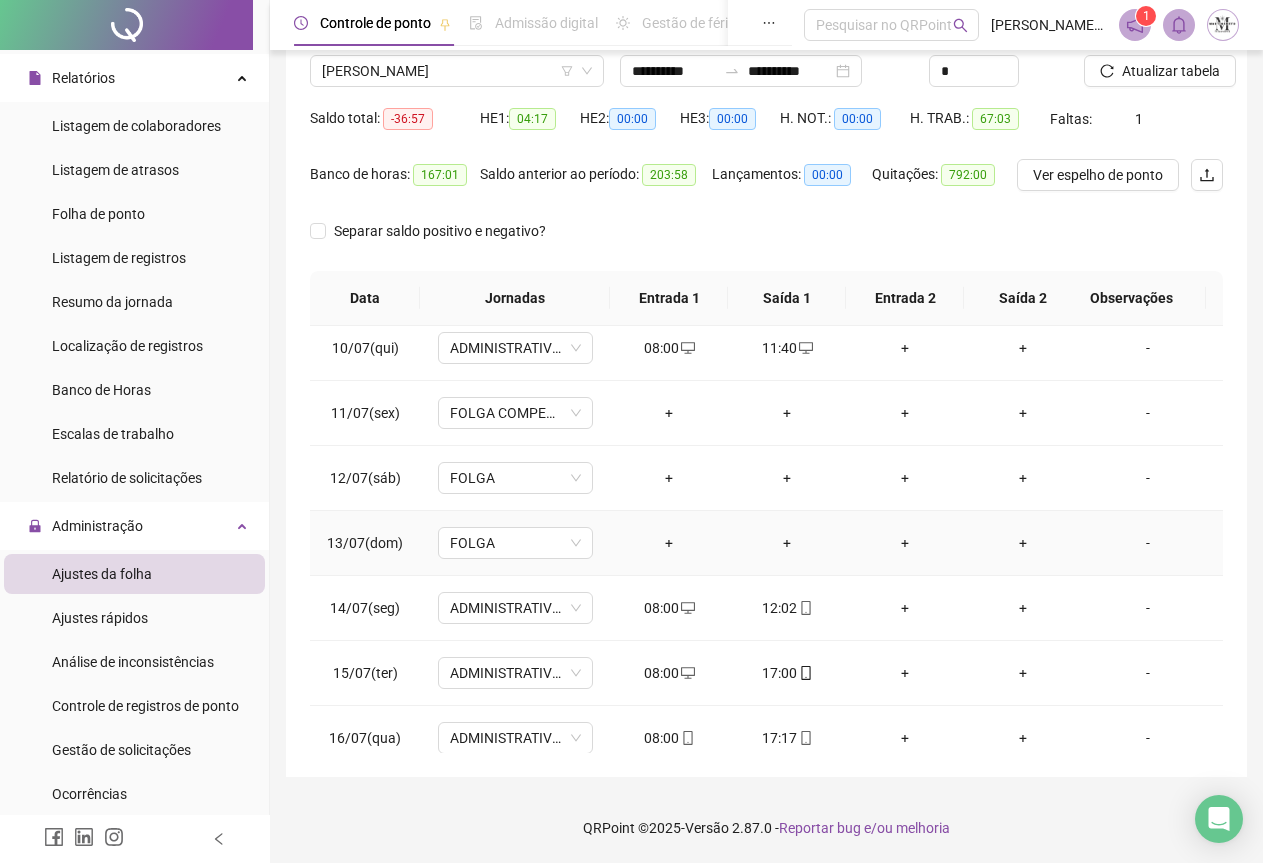 scroll, scrollTop: 695, scrollLeft: 0, axis: vertical 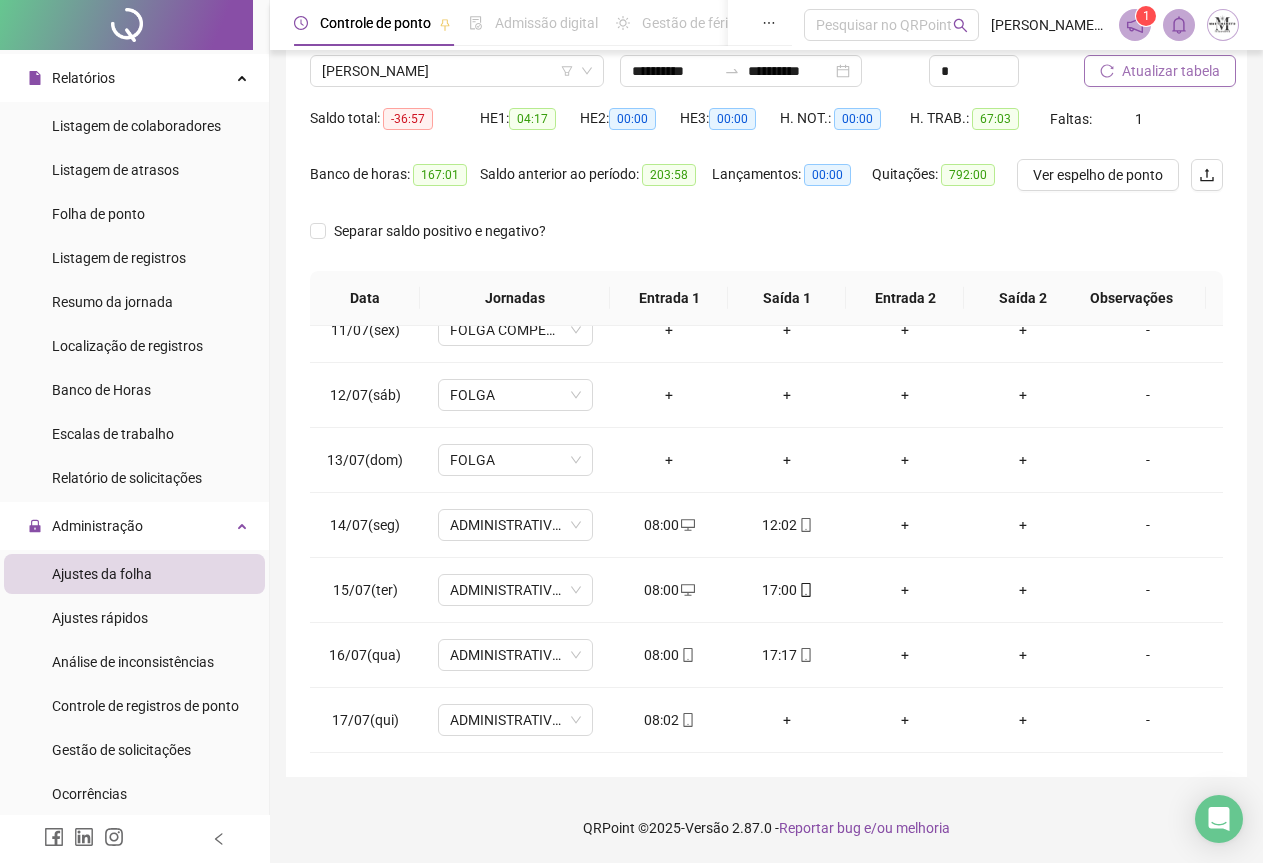 click on "Atualizar tabela" at bounding box center (1171, 71) 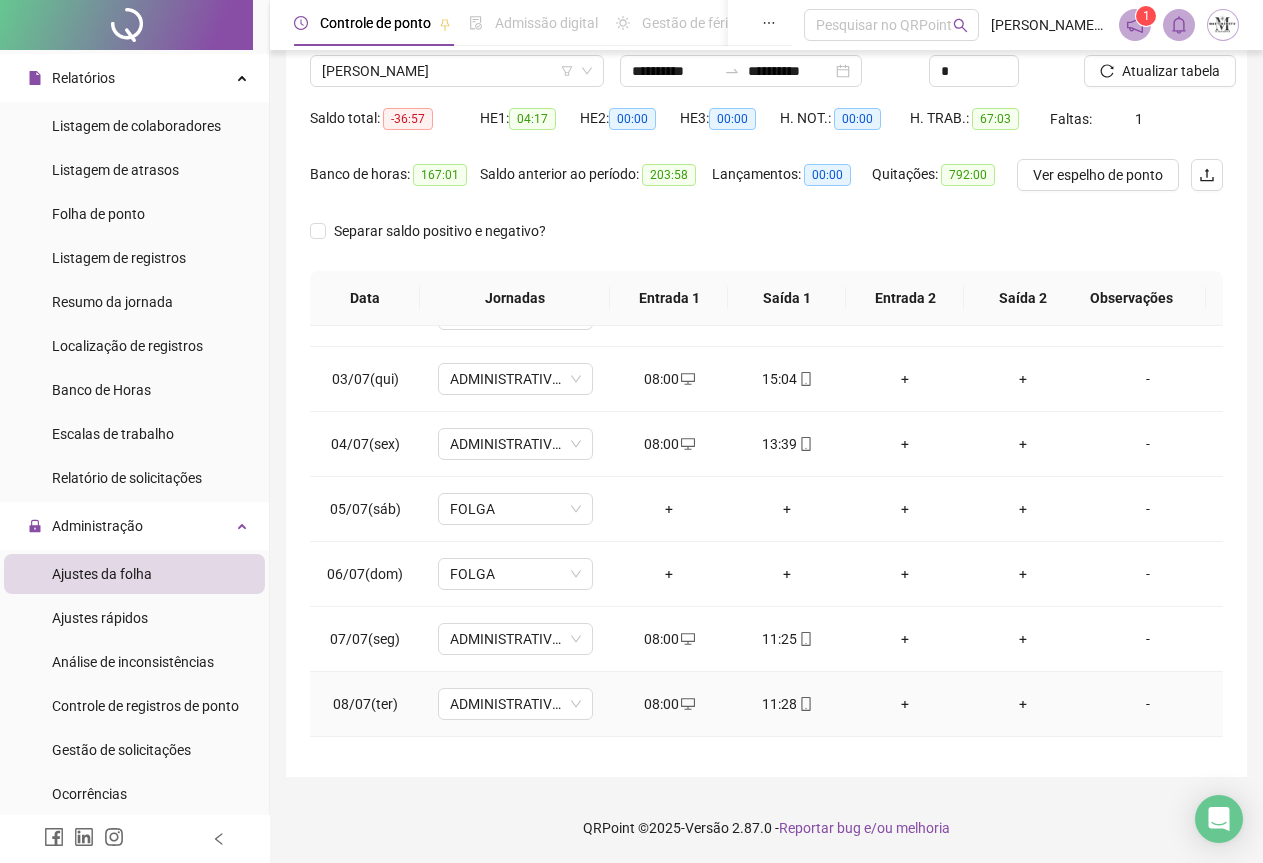 scroll, scrollTop: 0, scrollLeft: 0, axis: both 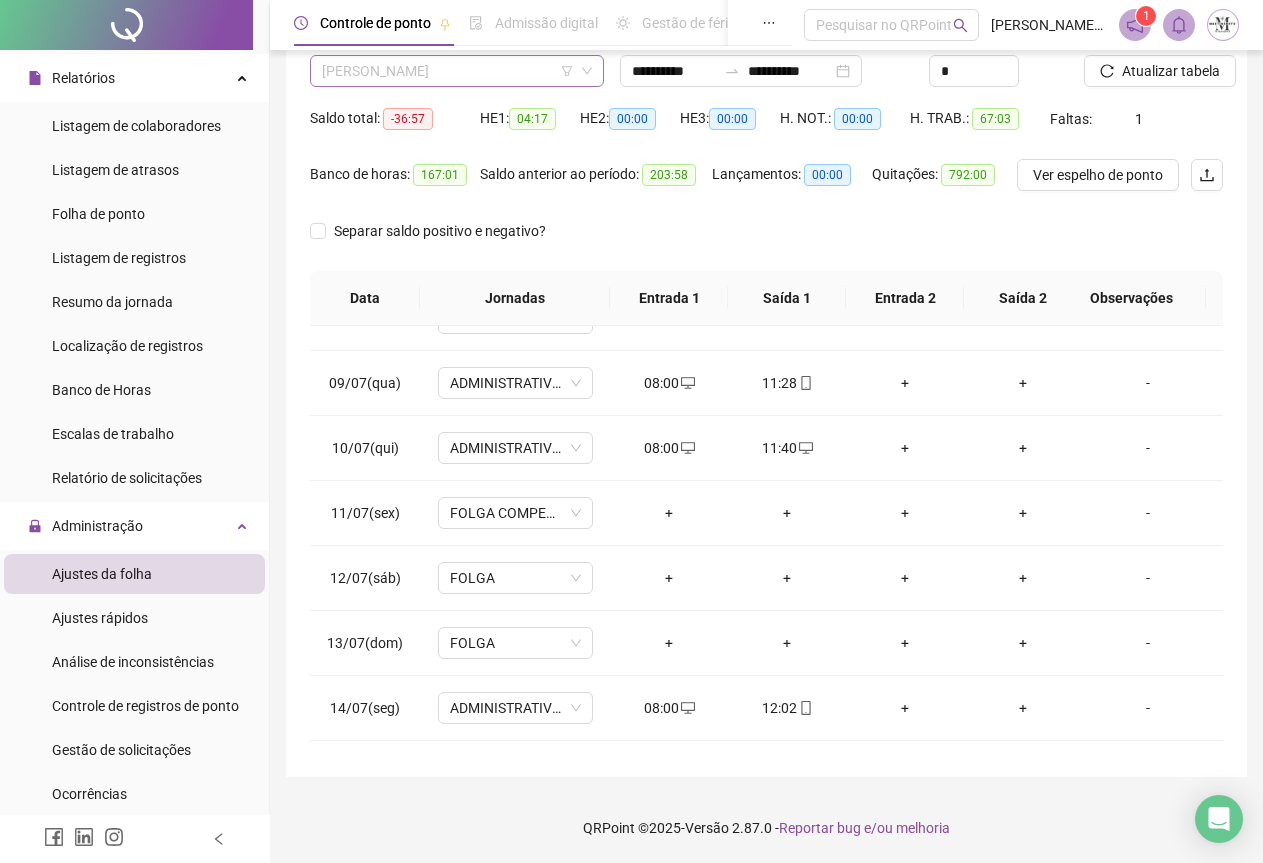 click on "[PERSON_NAME]" at bounding box center [457, 71] 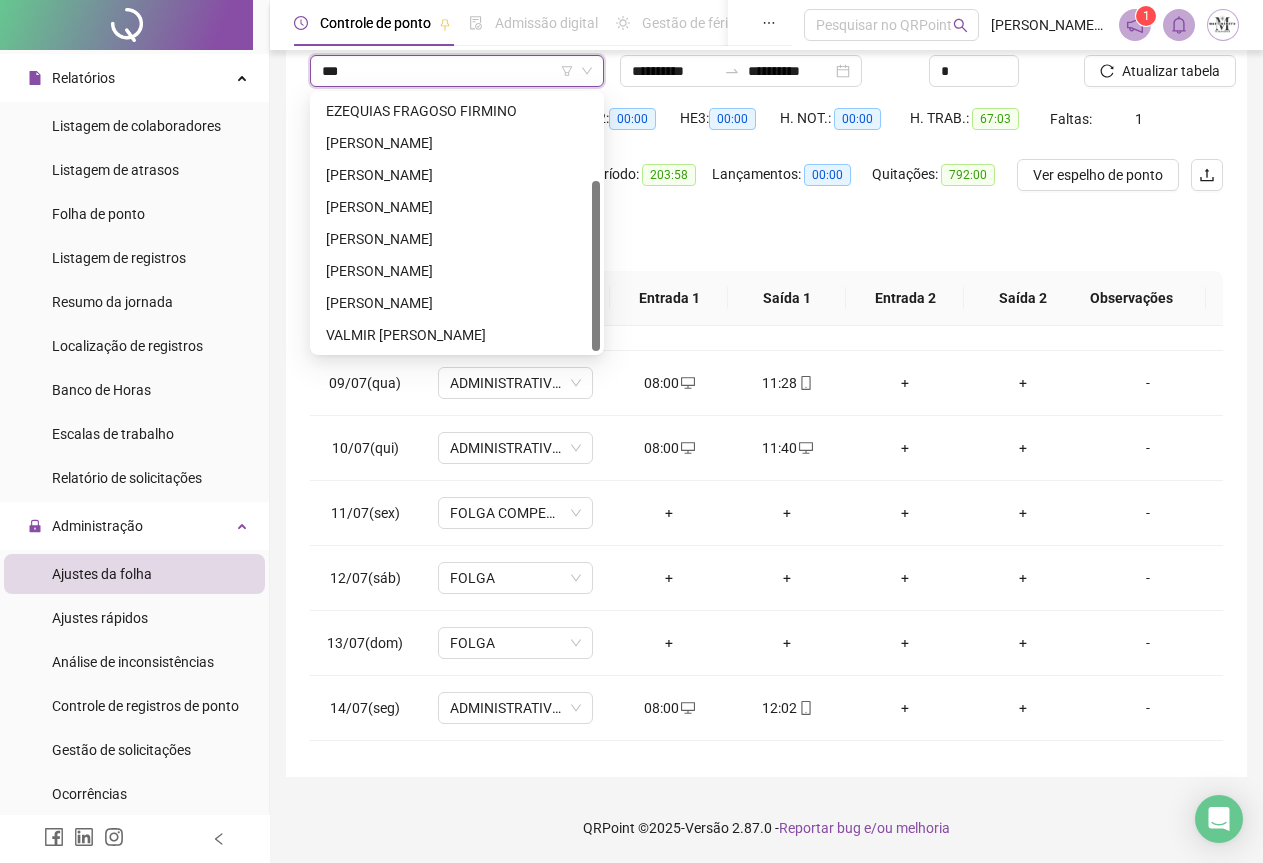 scroll, scrollTop: 0, scrollLeft: 0, axis: both 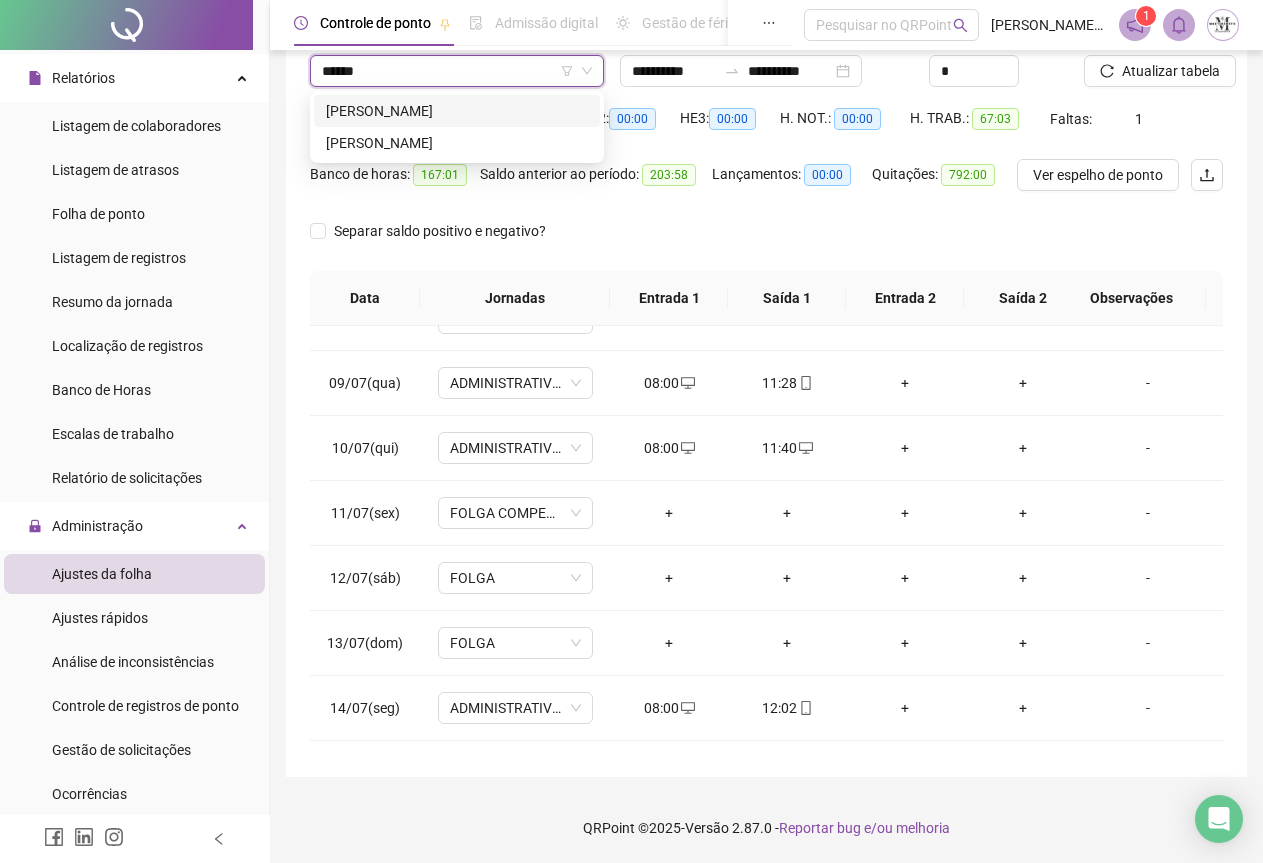 click on "[PERSON_NAME]" at bounding box center (457, 111) 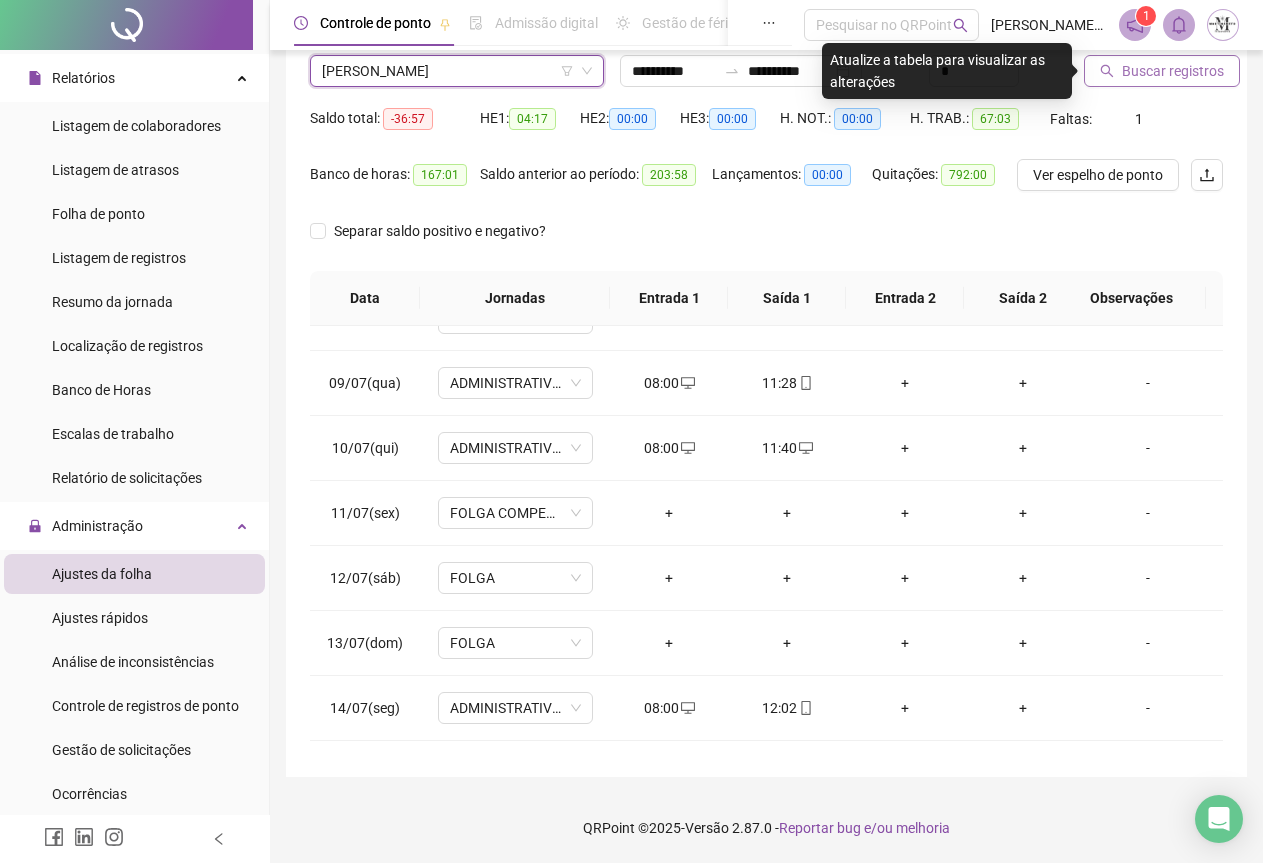 click on "Buscar registros" at bounding box center [1173, 71] 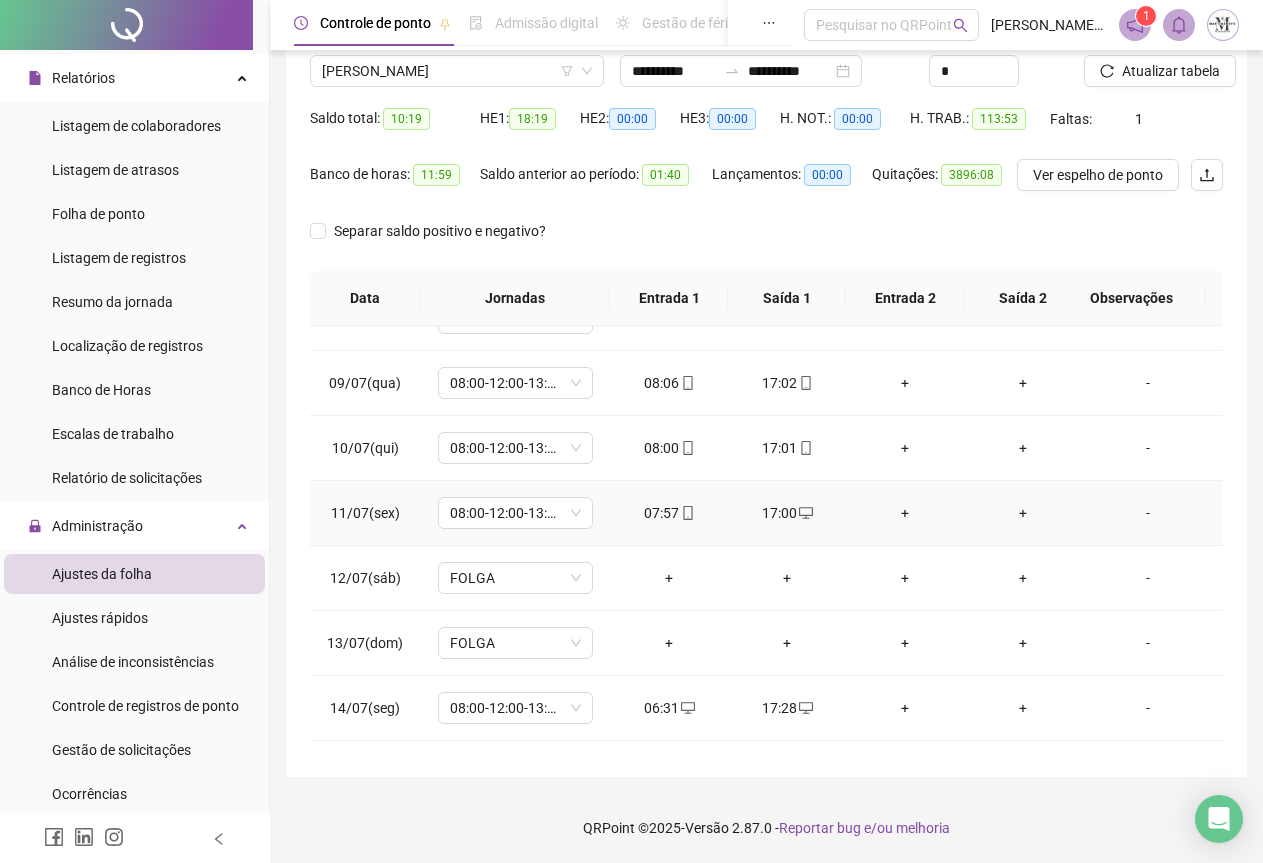 scroll, scrollTop: 695, scrollLeft: 0, axis: vertical 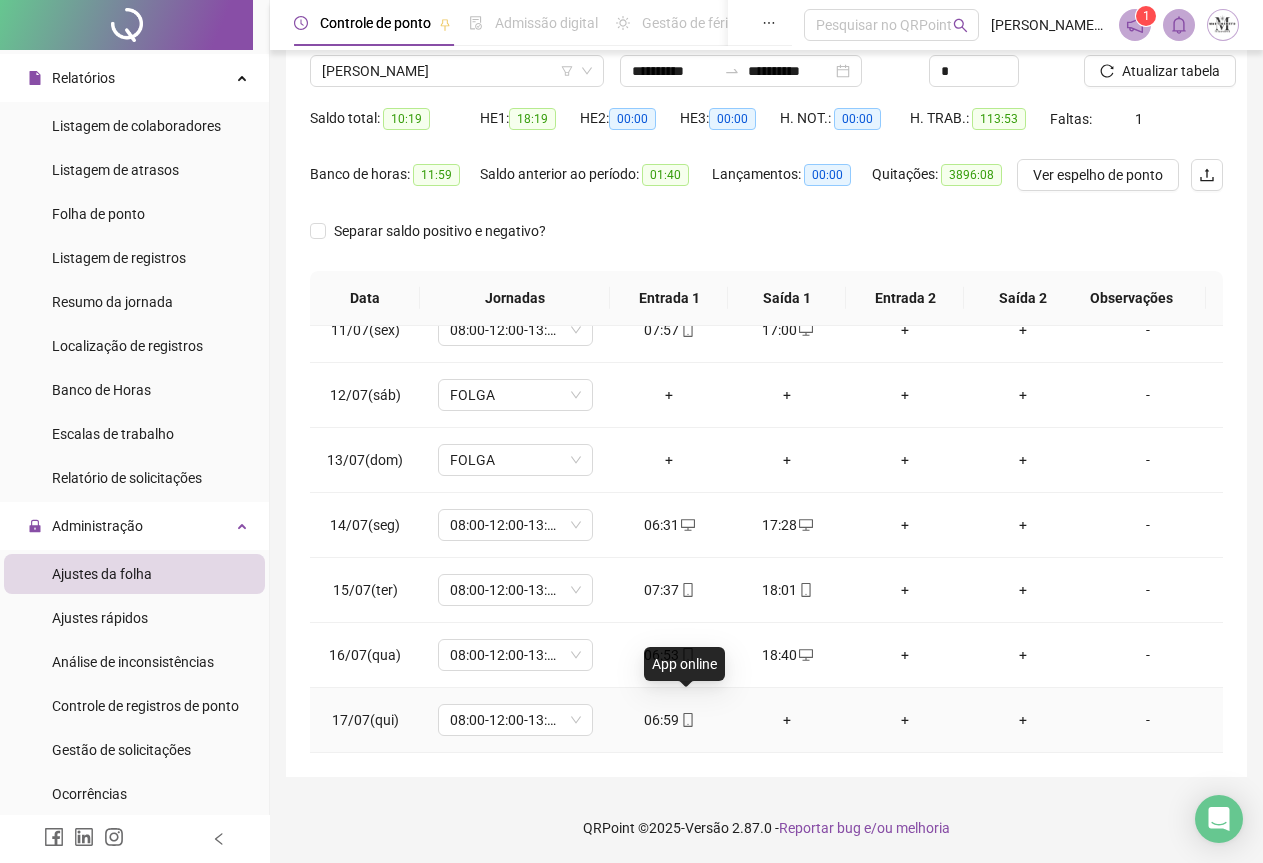 click 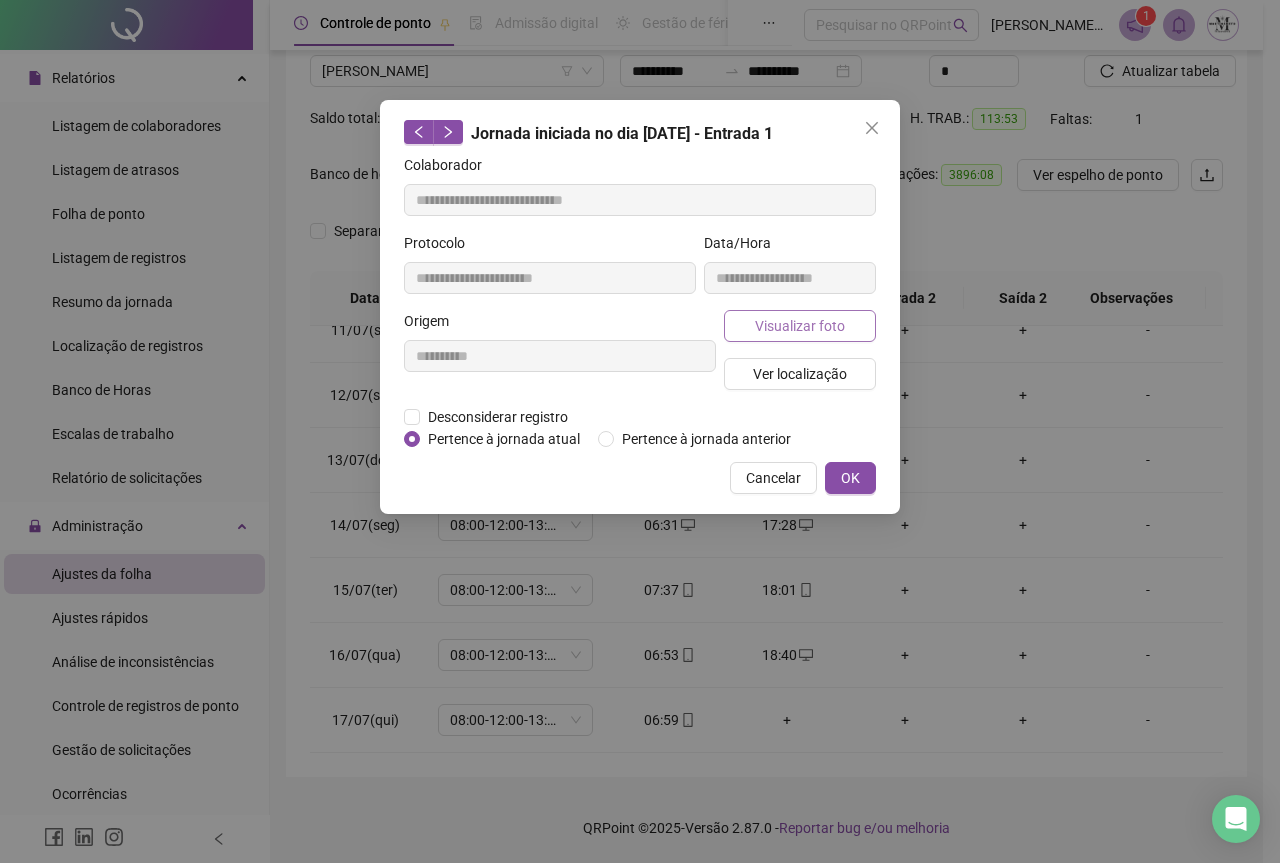 click on "Visualizar foto" at bounding box center (800, 326) 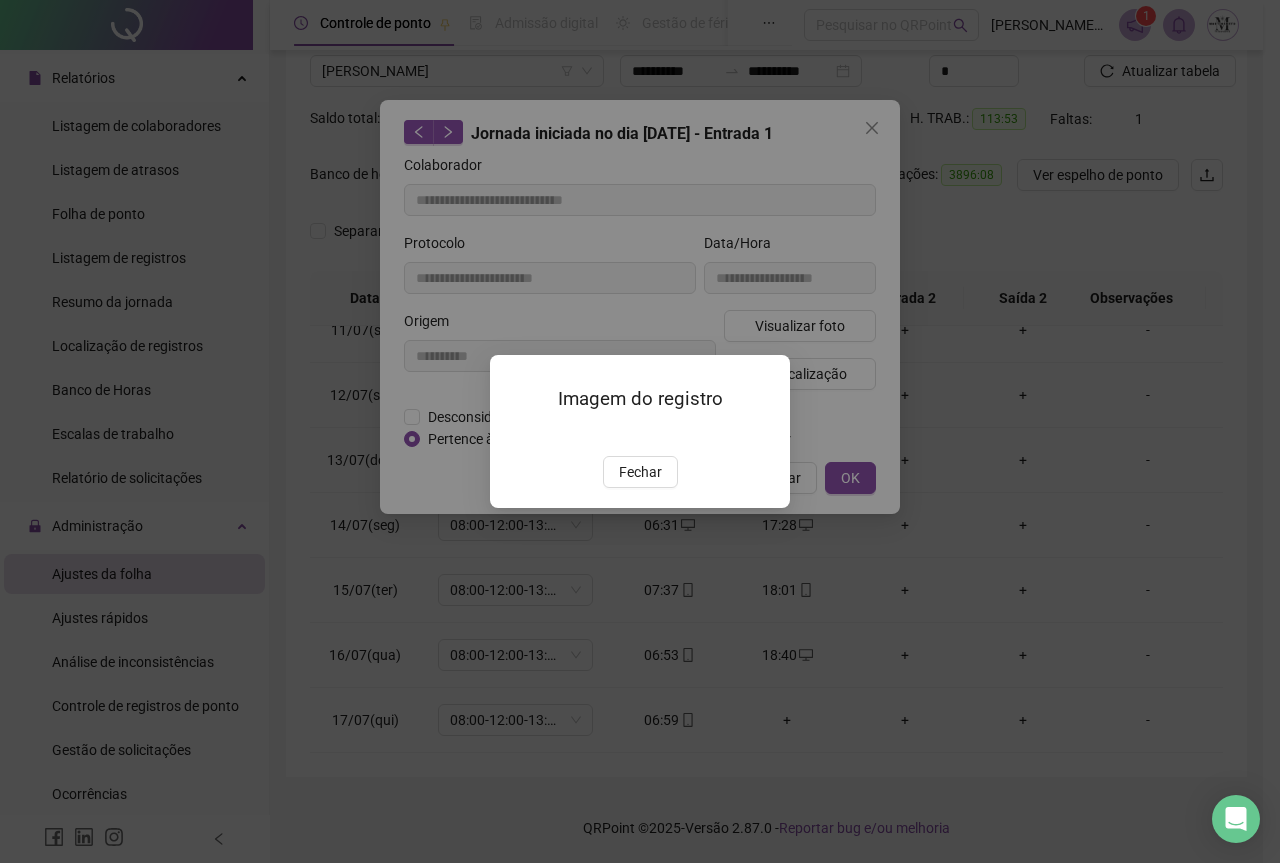 click at bounding box center (514, 435) 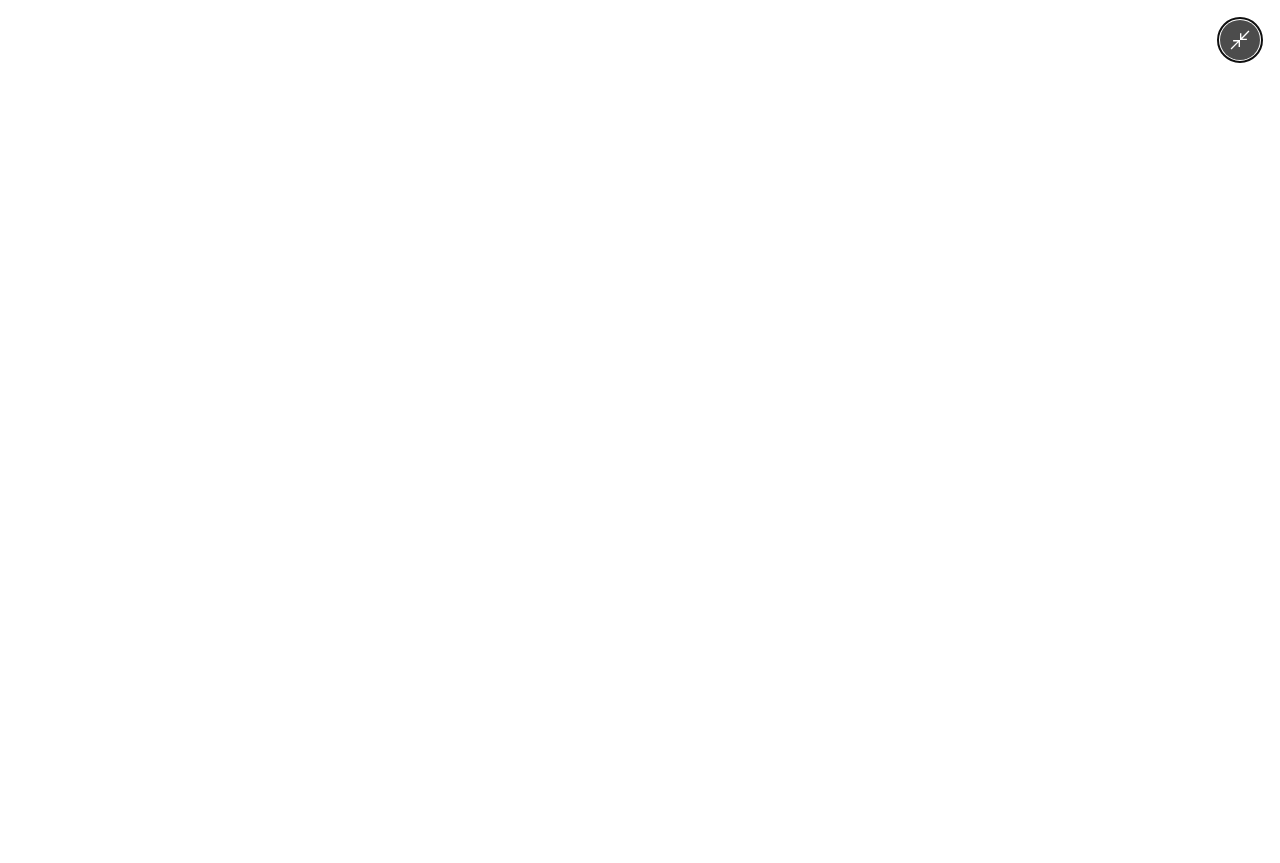 click 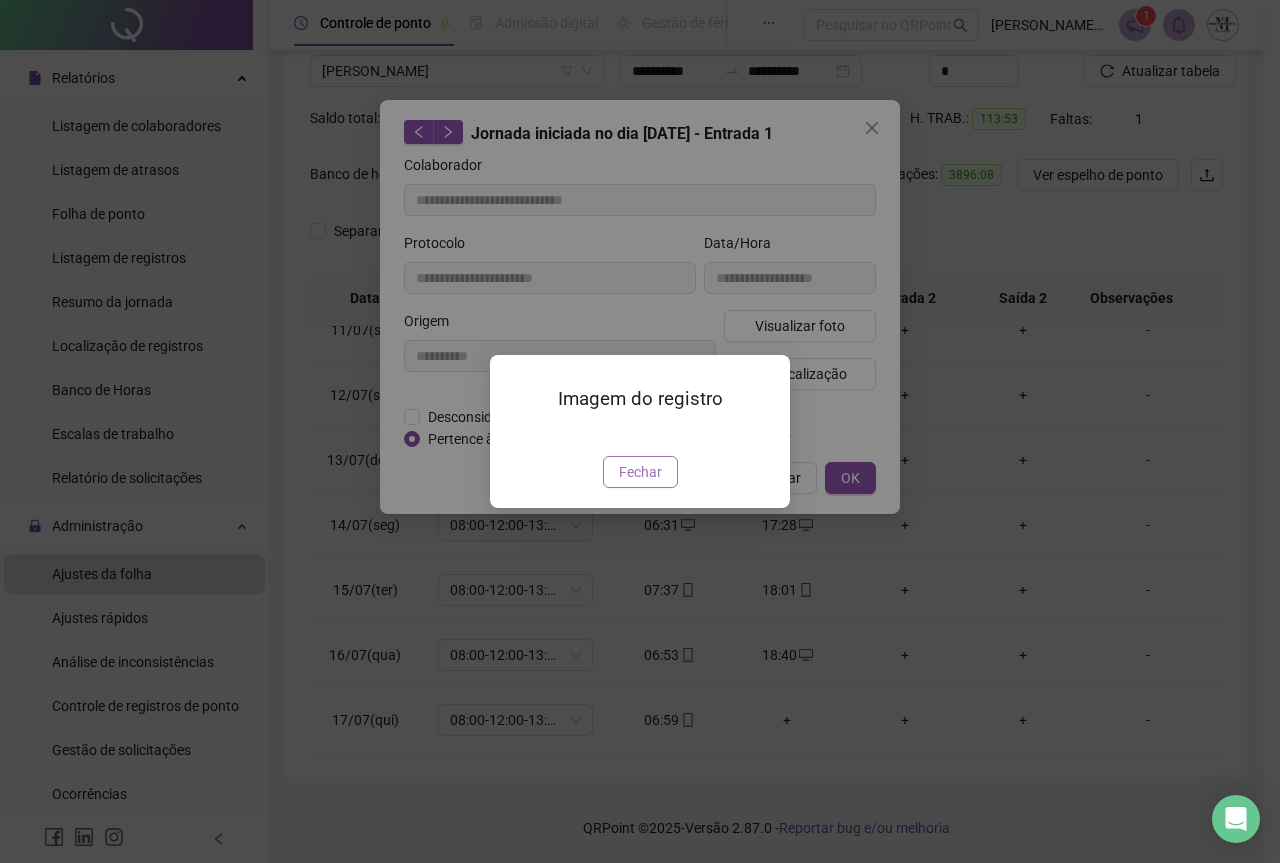 click on "Fechar" at bounding box center (640, 472) 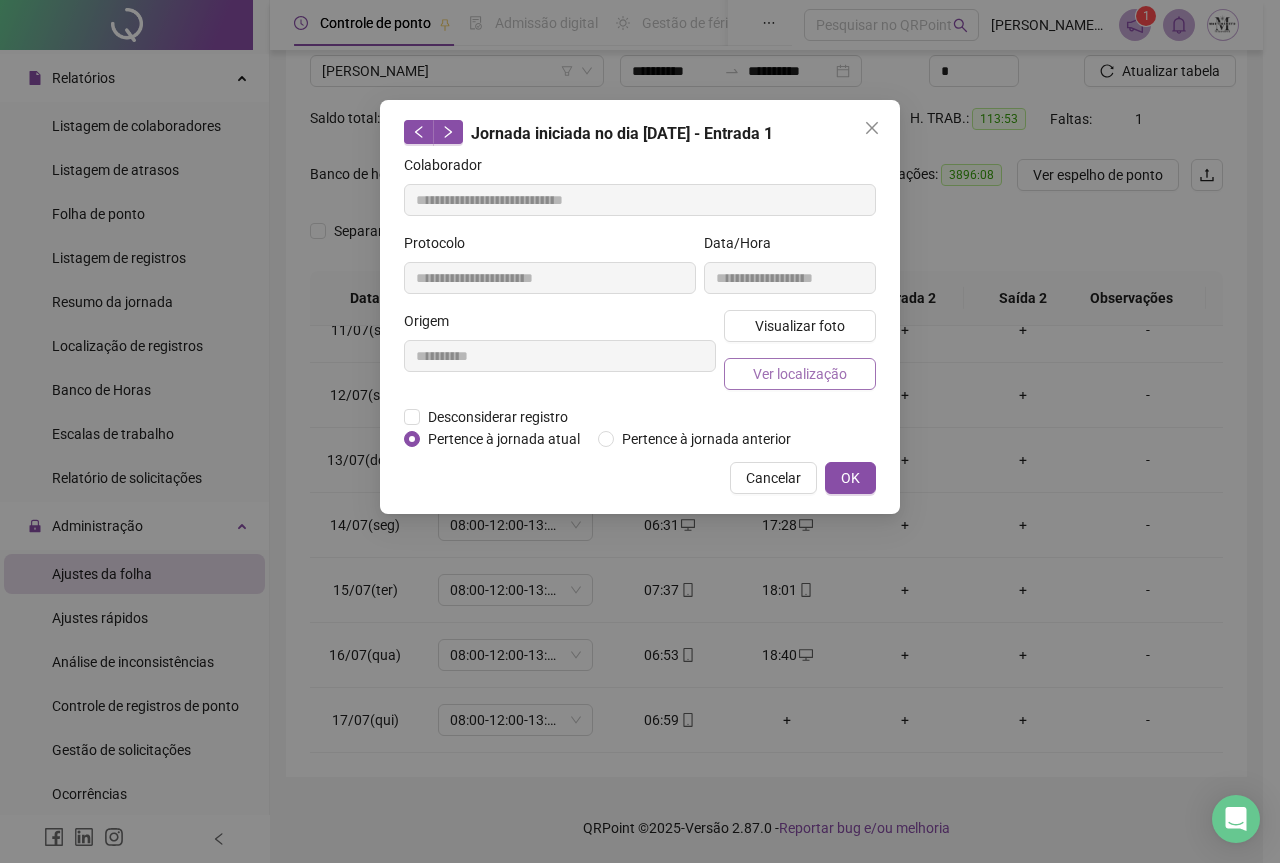 click on "Ver localização" at bounding box center (800, 374) 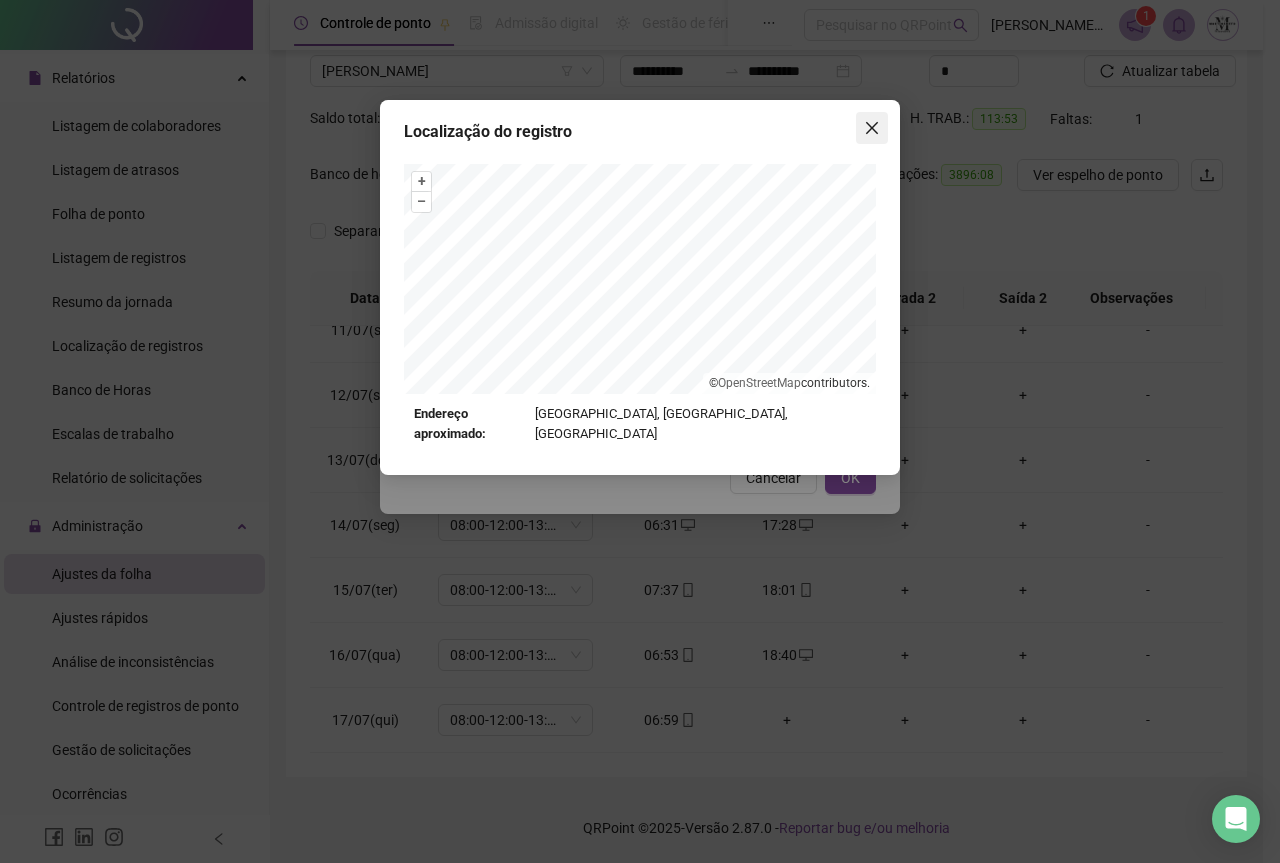 click at bounding box center [872, 128] 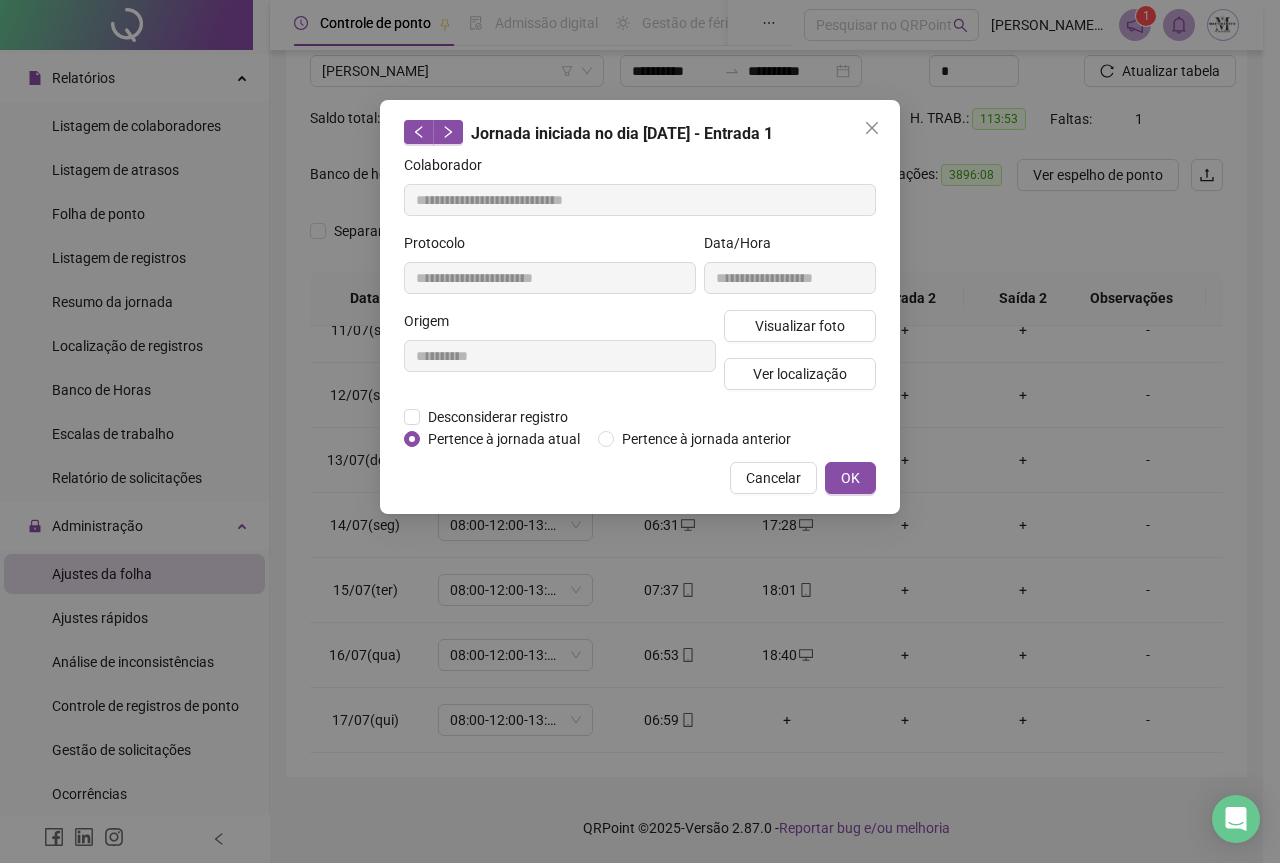 click at bounding box center (872, 128) 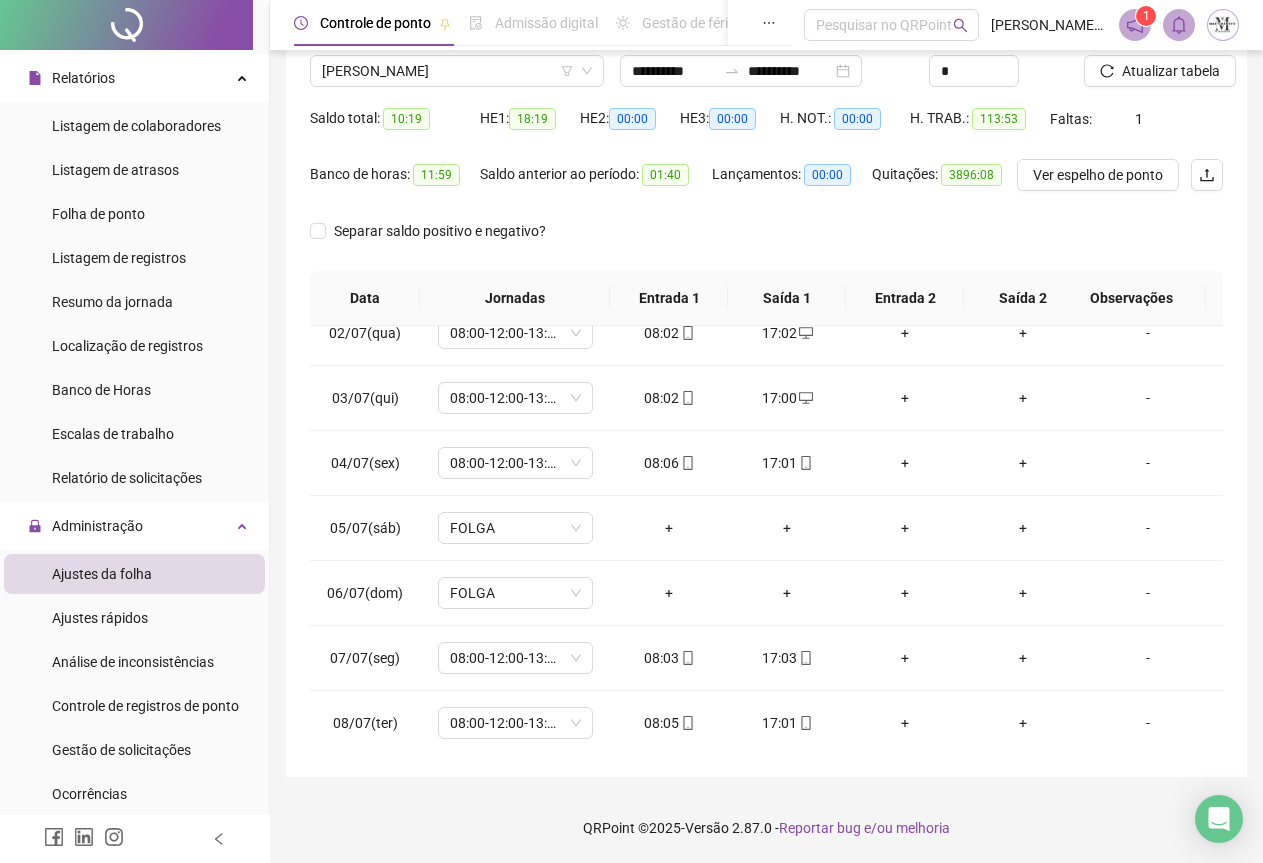 scroll, scrollTop: 0, scrollLeft: 0, axis: both 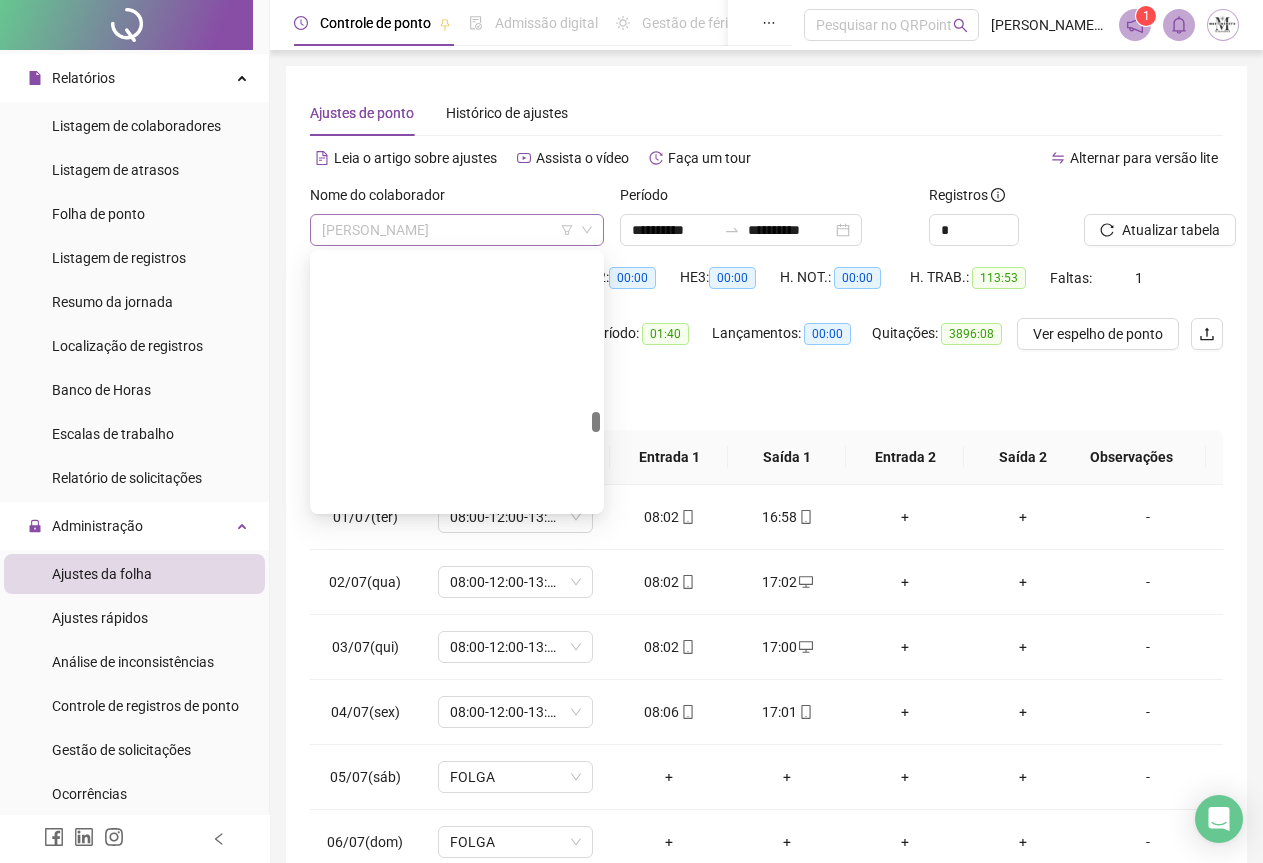 click on "[PERSON_NAME]" at bounding box center (457, 230) 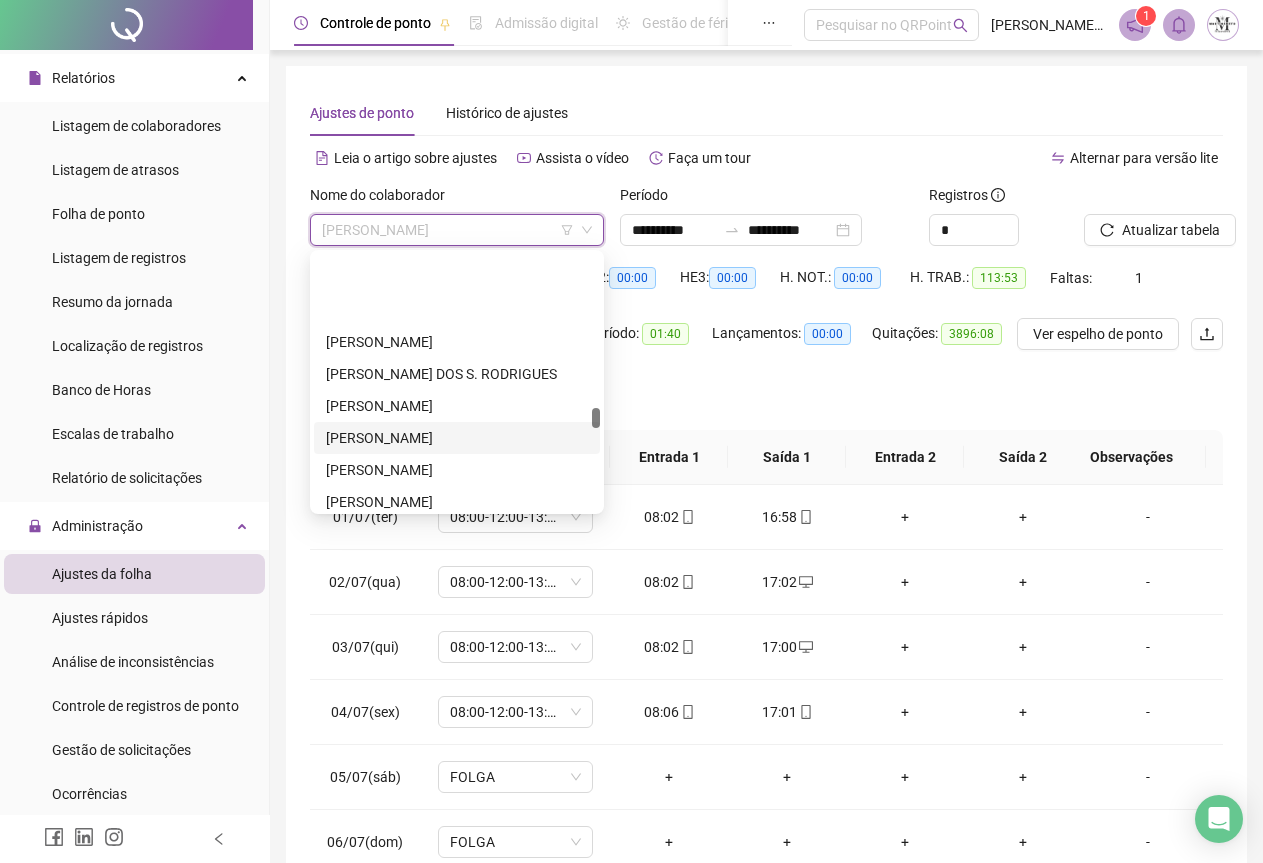 scroll, scrollTop: 4188, scrollLeft: 0, axis: vertical 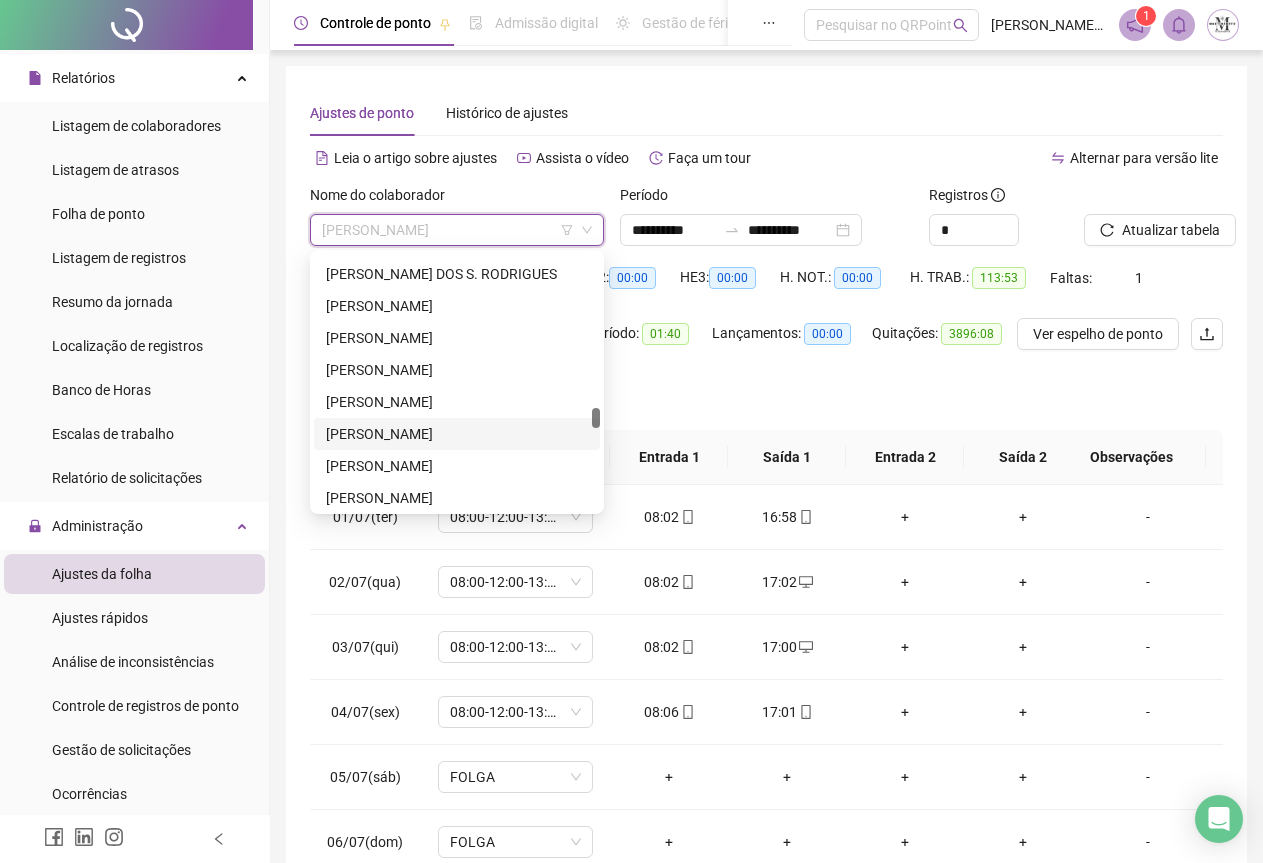 click on "[PERSON_NAME]" at bounding box center [457, 434] 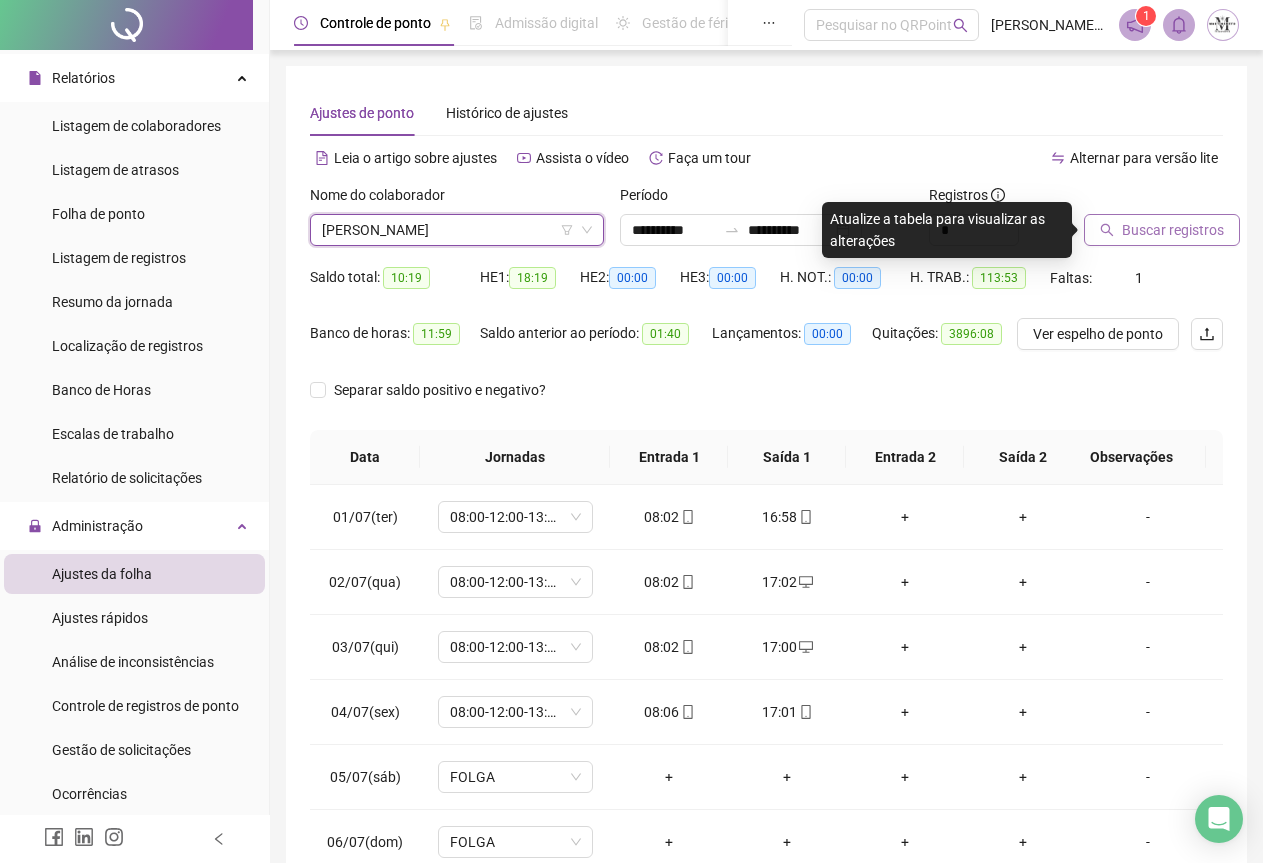 click on "Buscar registros" at bounding box center [1162, 230] 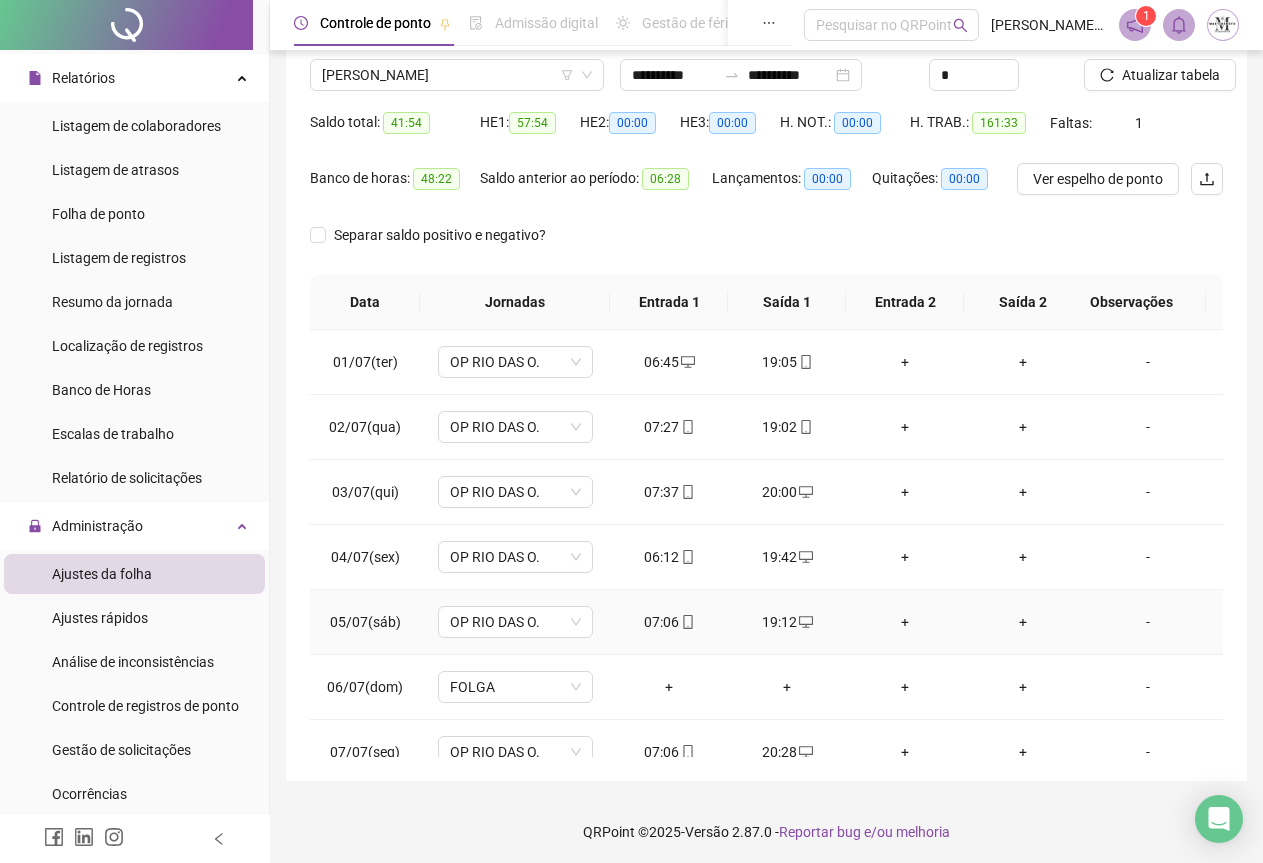 scroll, scrollTop: 159, scrollLeft: 0, axis: vertical 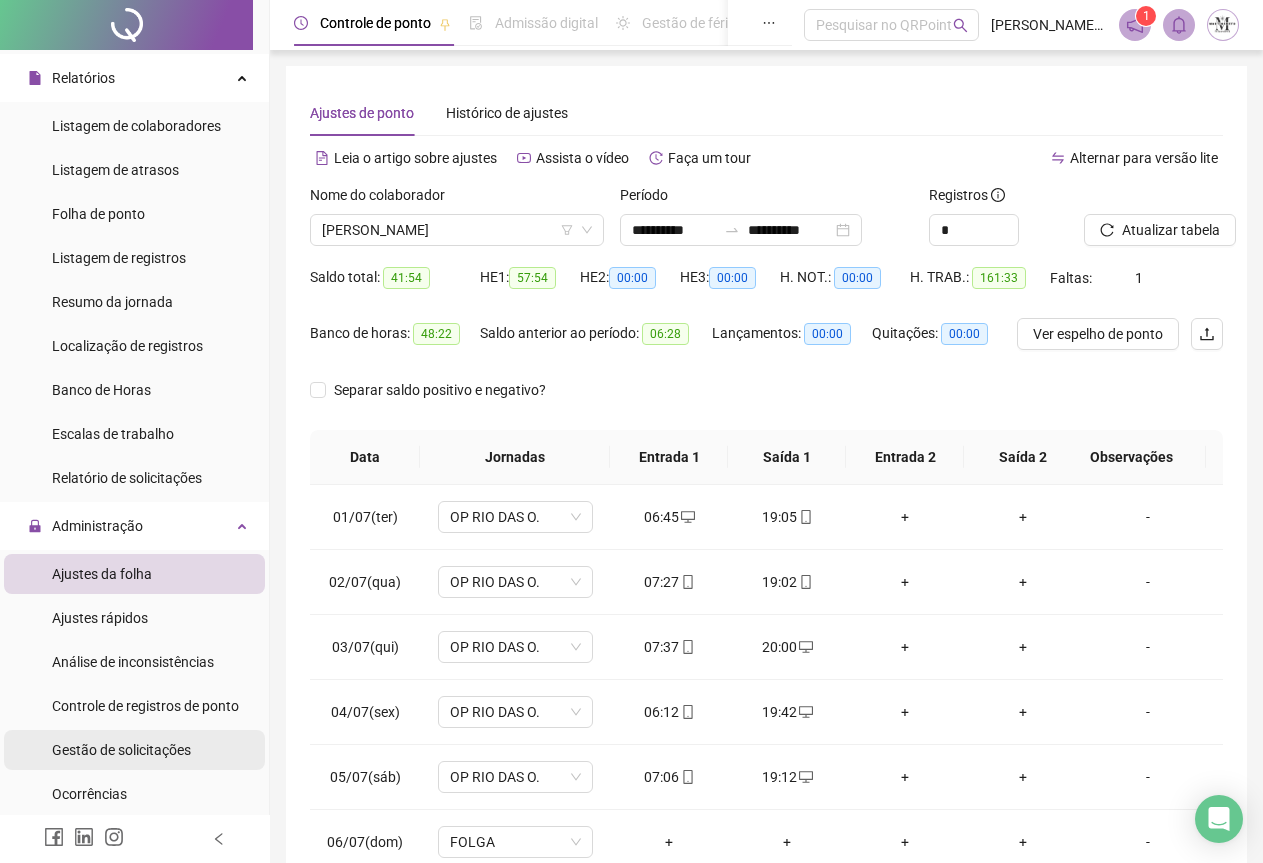 click on "Gestão de solicitações" at bounding box center (121, 750) 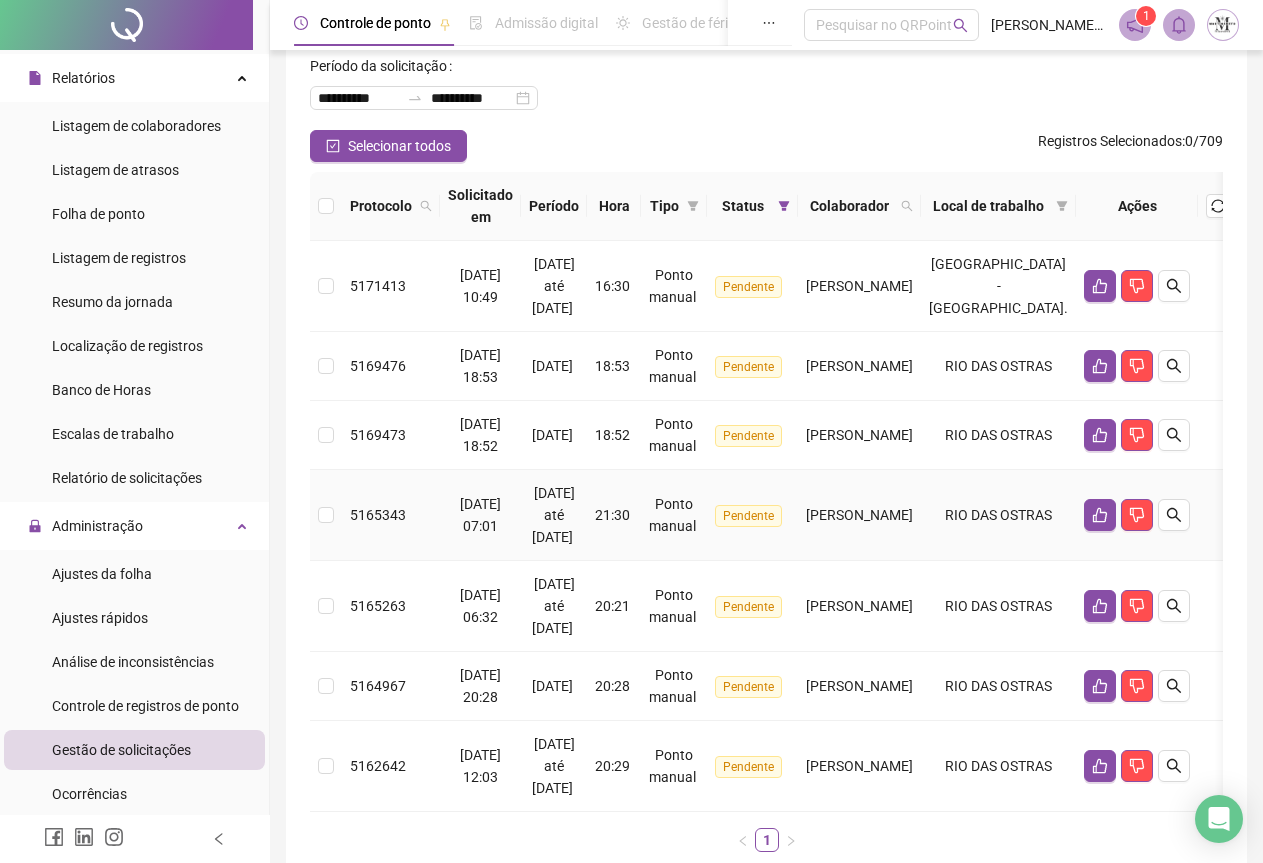 scroll, scrollTop: 134, scrollLeft: 0, axis: vertical 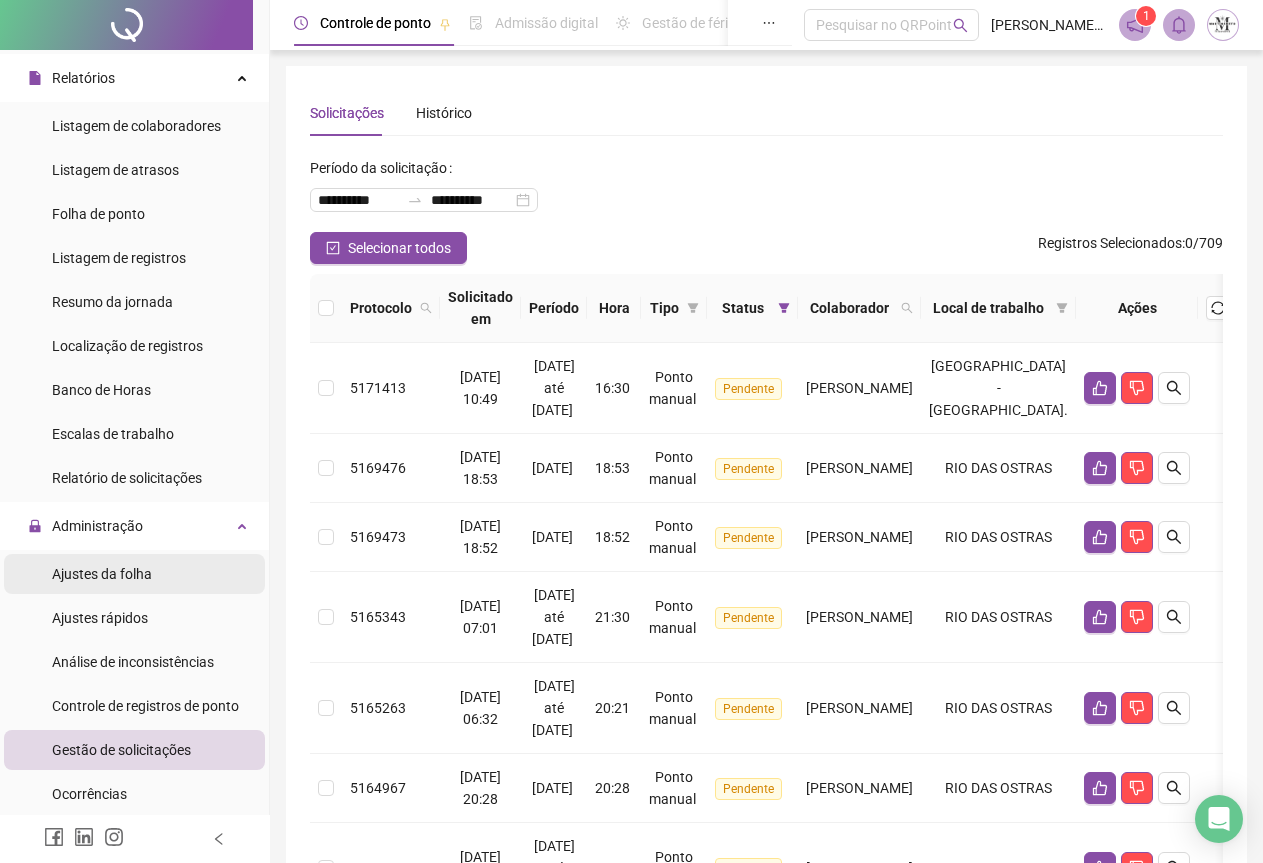 click on "Ajustes da folha" at bounding box center [102, 574] 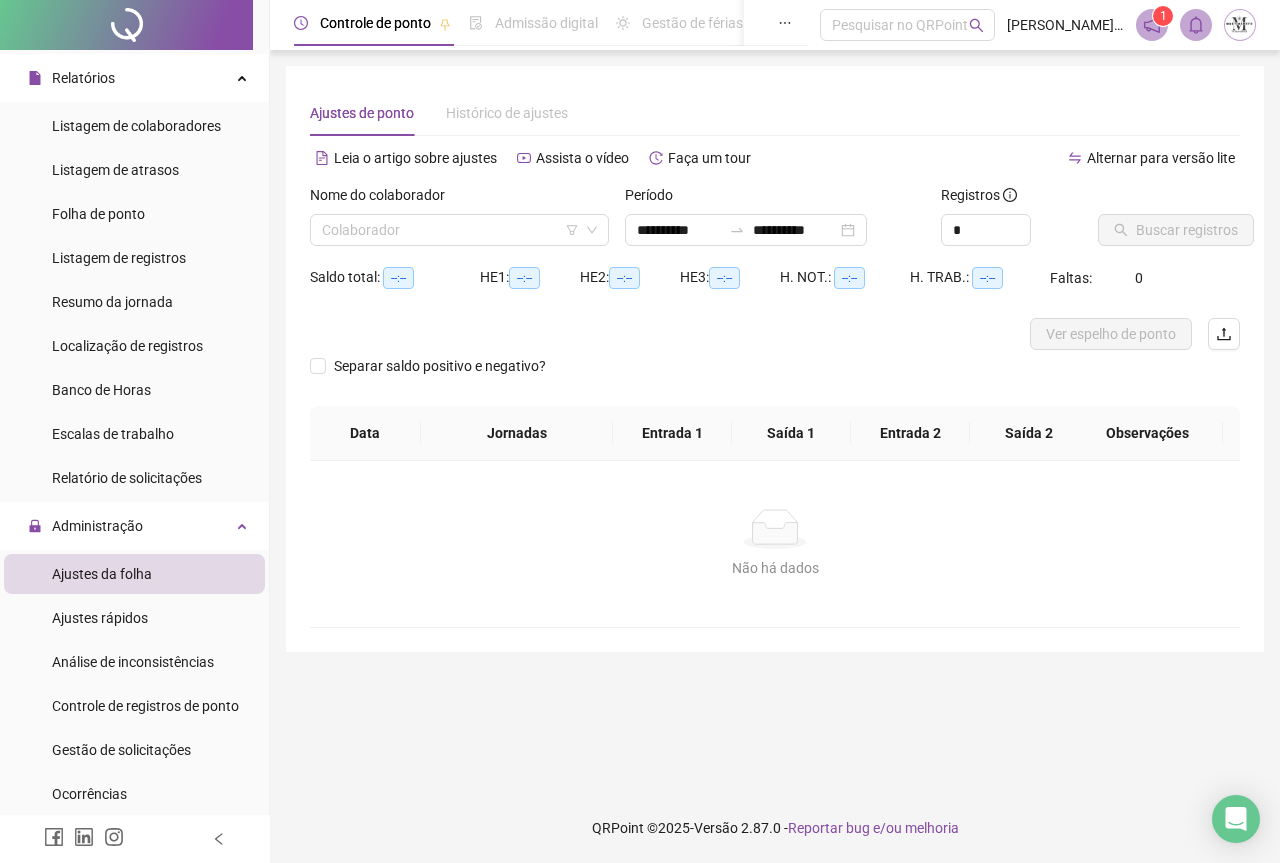 type on "**********" 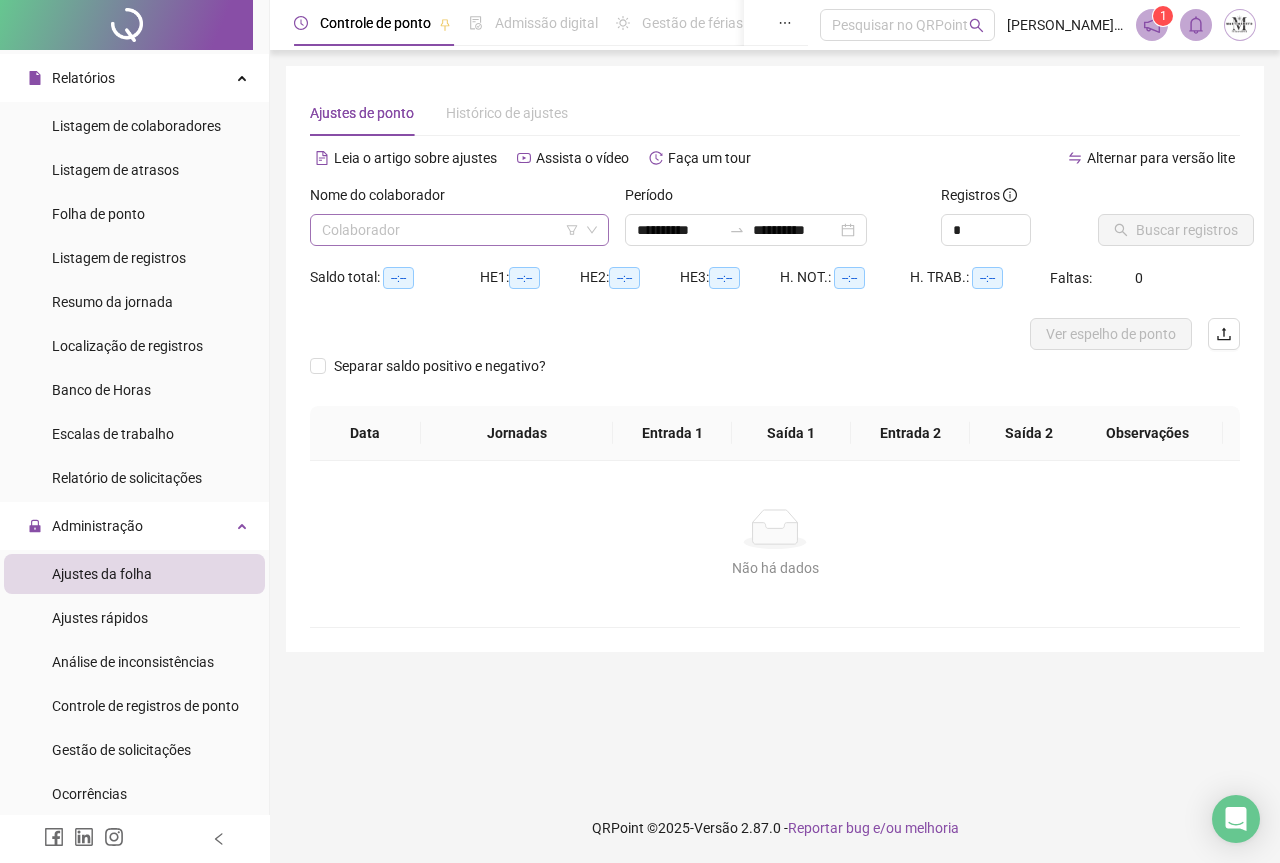 click at bounding box center (453, 230) 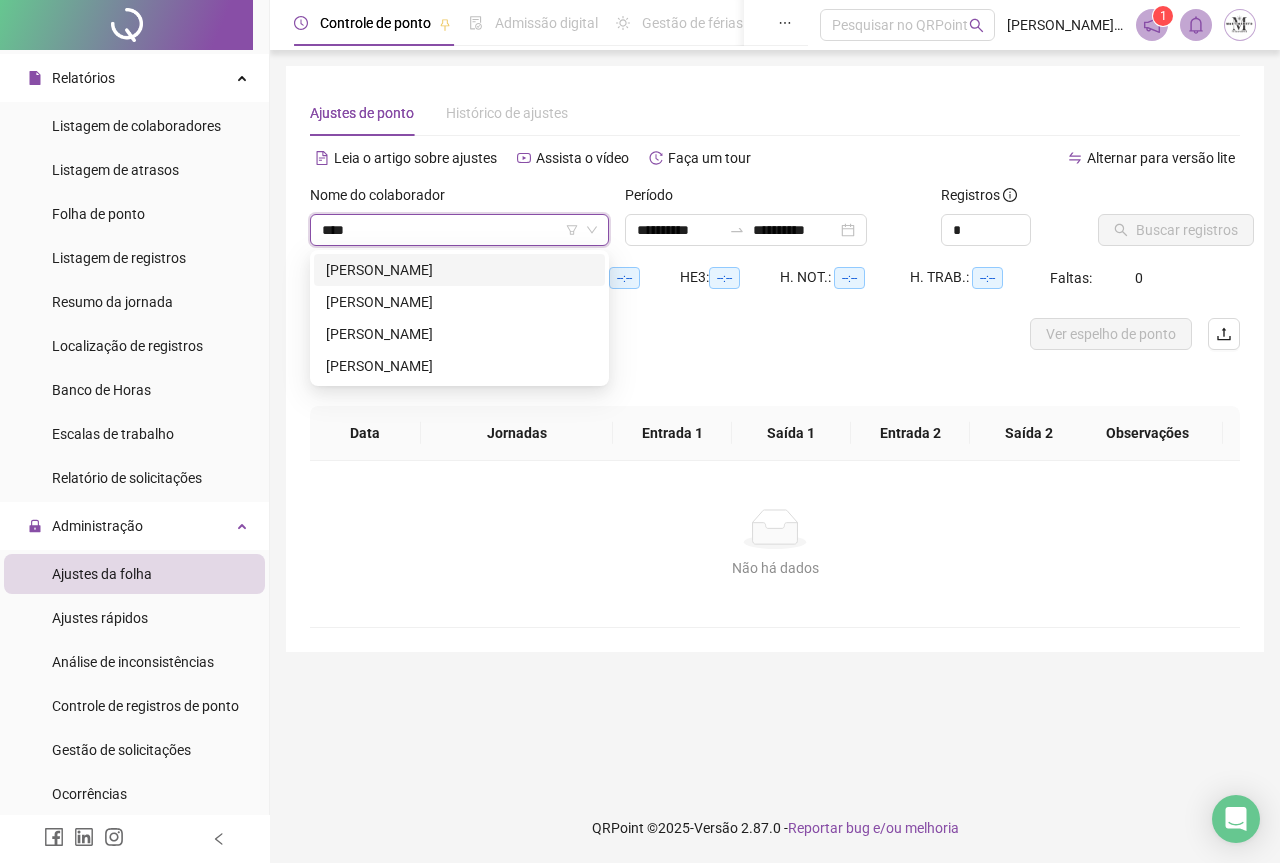 type on "*****" 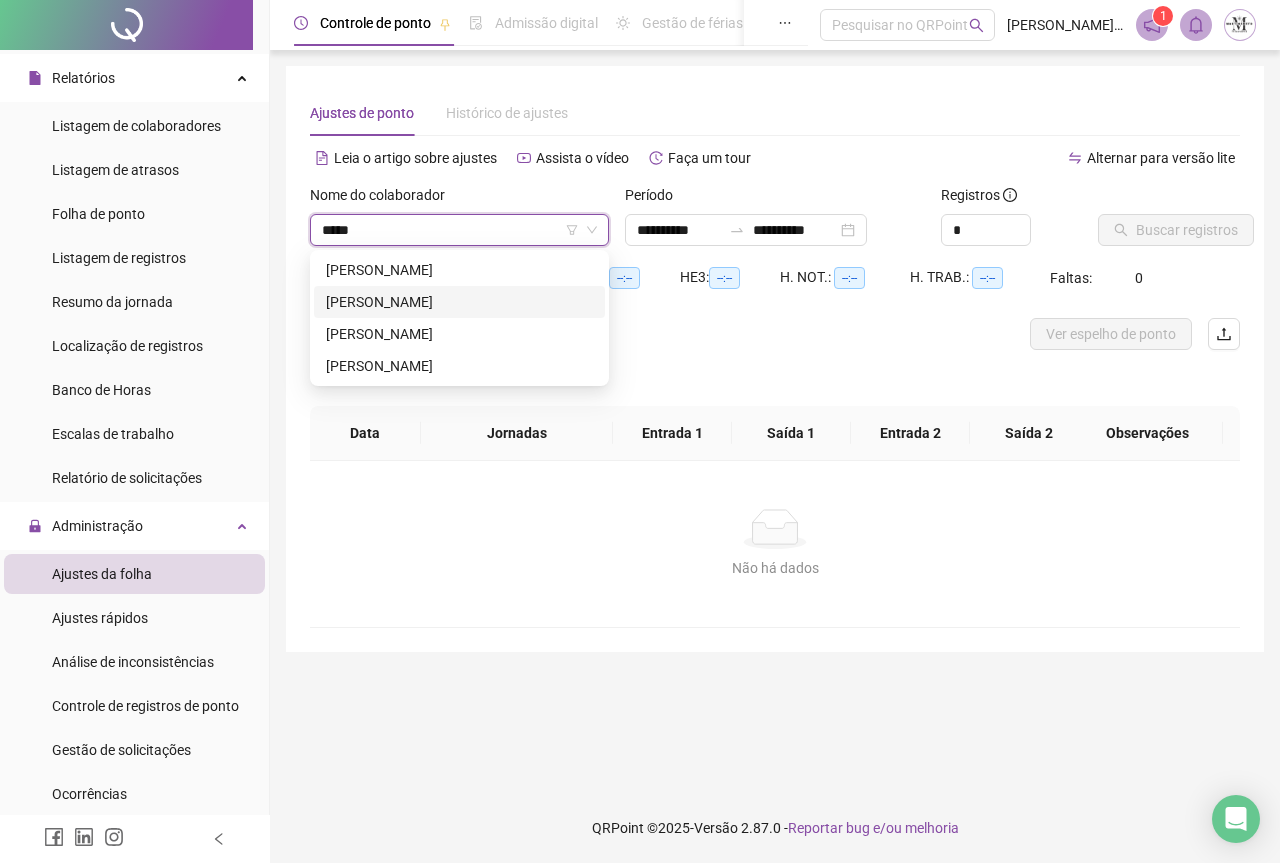 click on "[PERSON_NAME]" at bounding box center (459, 302) 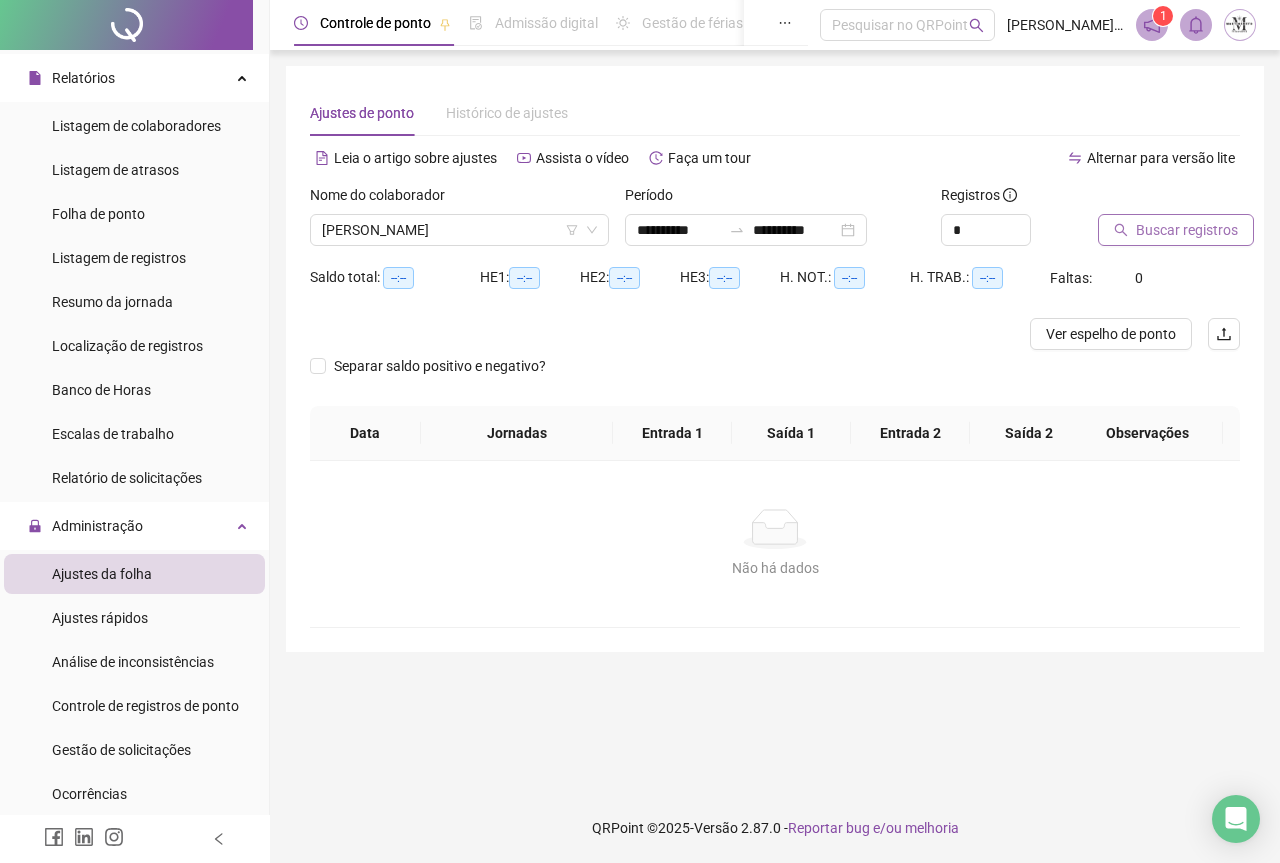 click on "Buscar registros" at bounding box center [1187, 230] 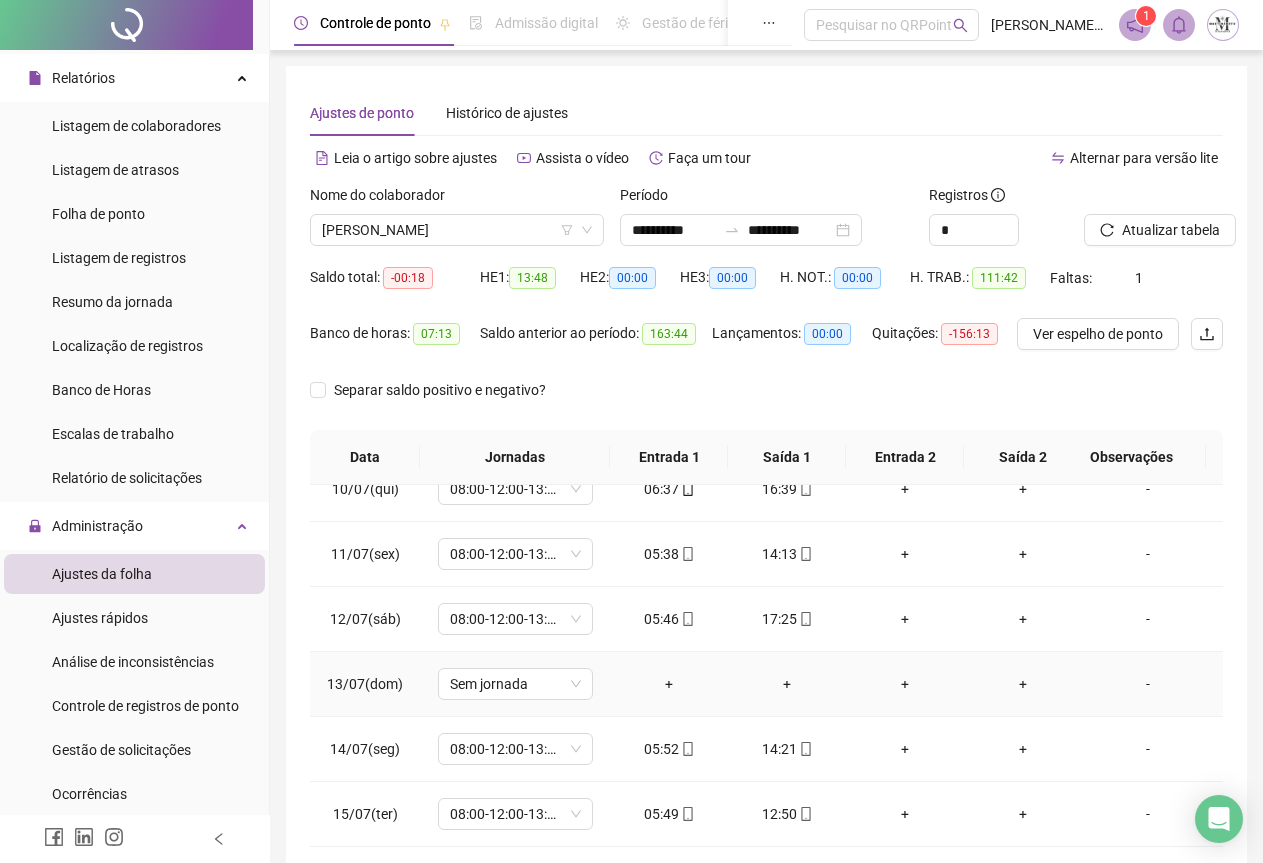 scroll, scrollTop: 630, scrollLeft: 0, axis: vertical 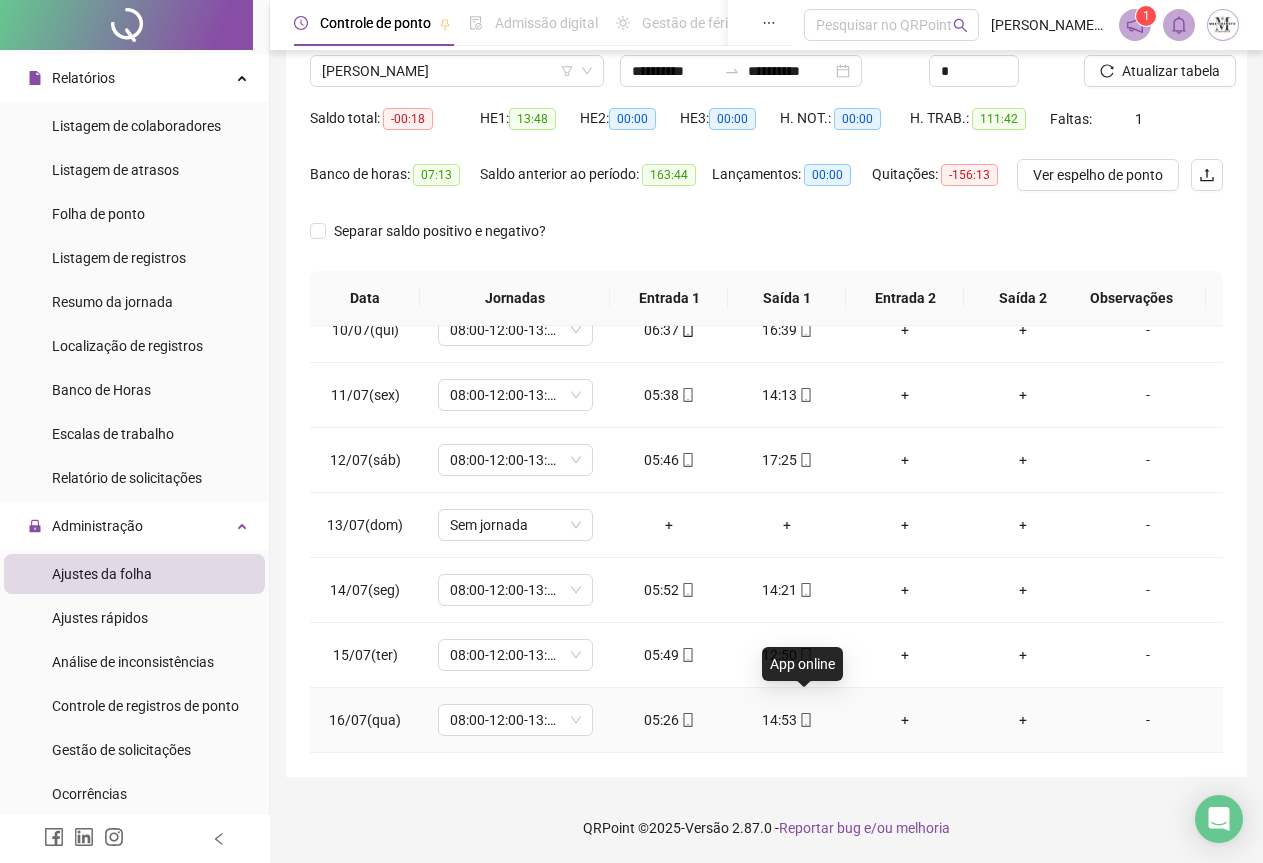 click 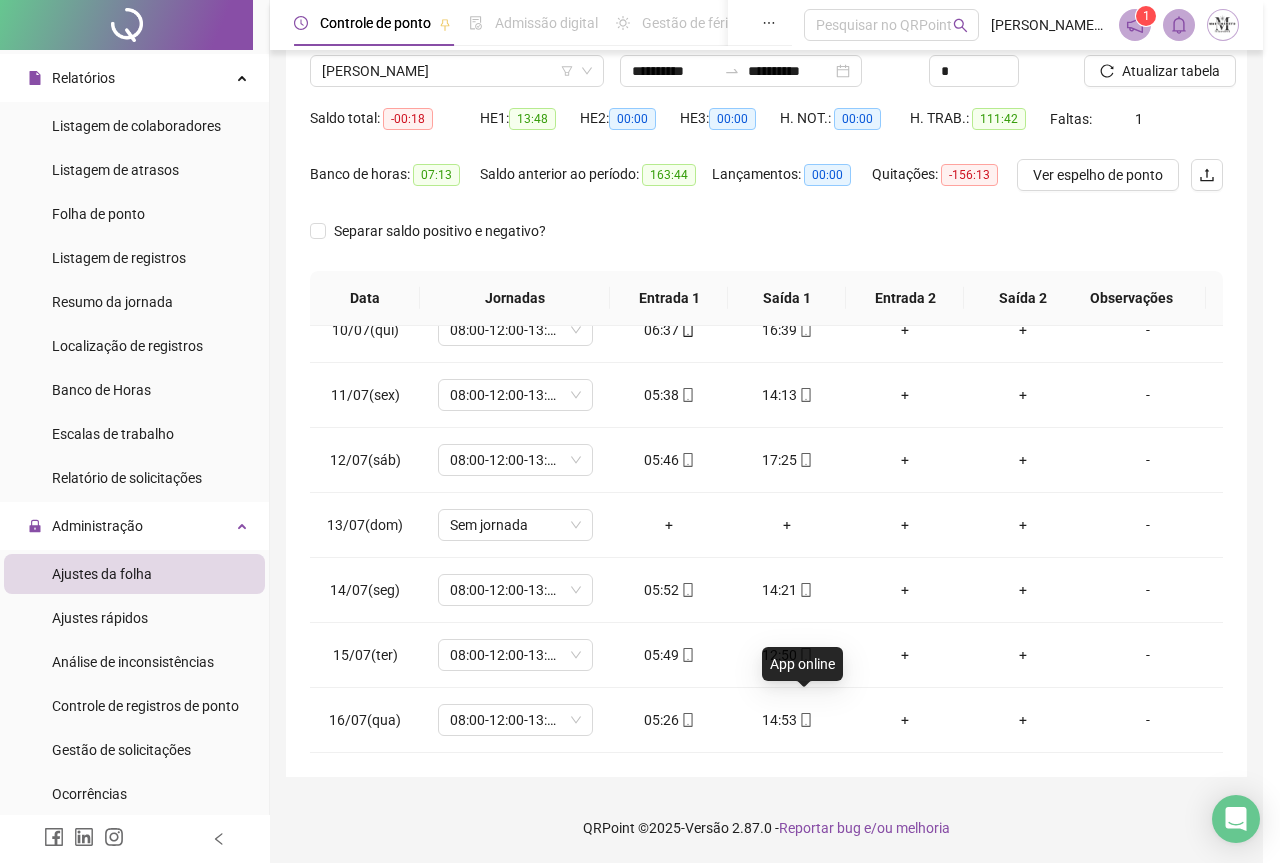 type on "**********" 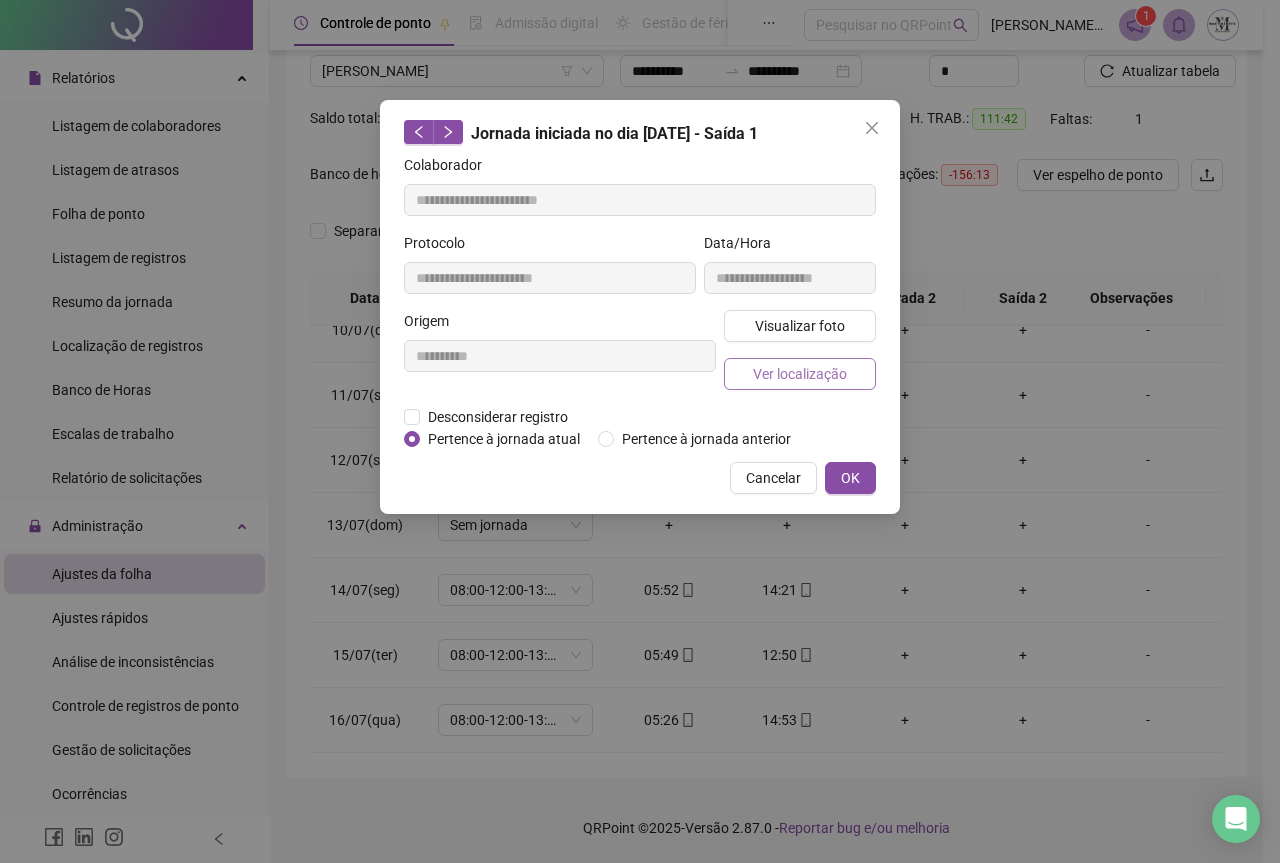 click on "Ver localização" at bounding box center (800, 374) 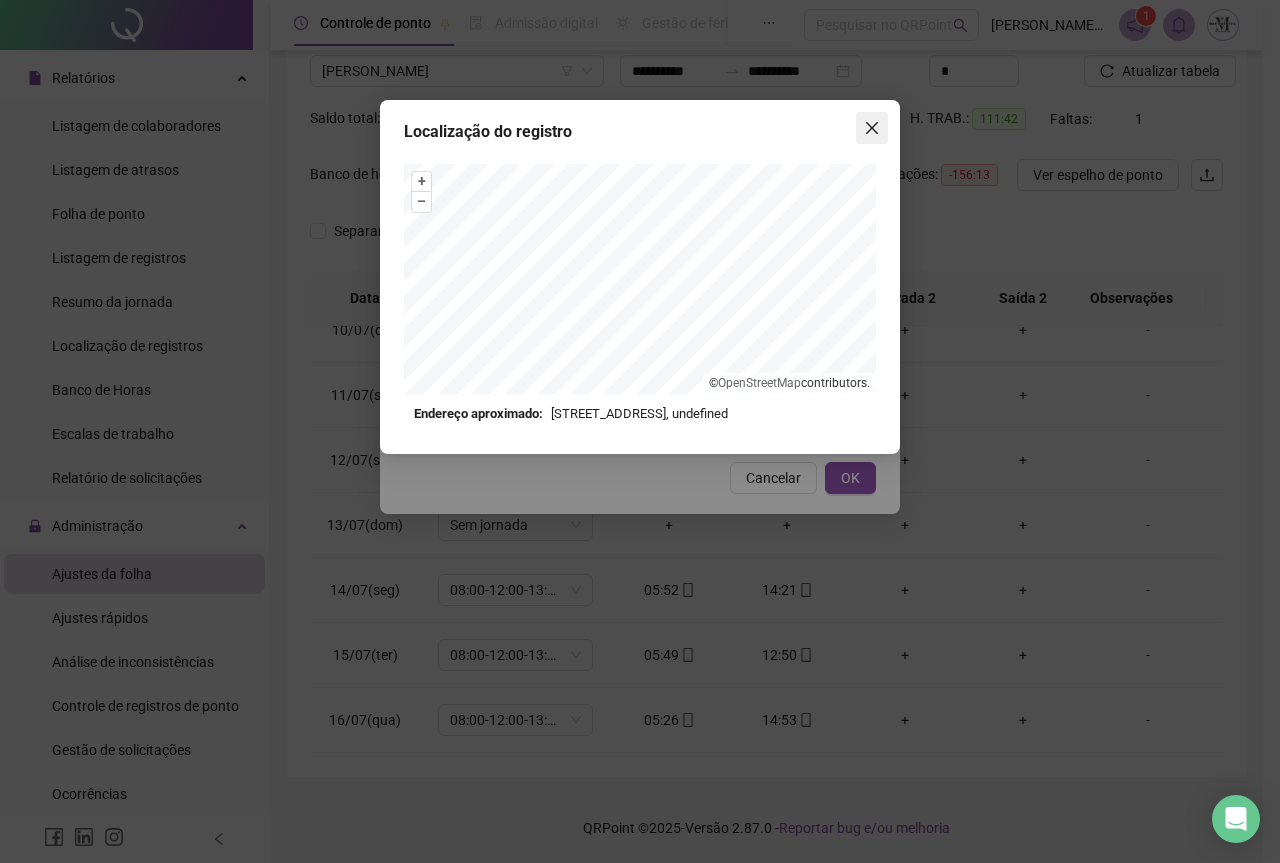 click 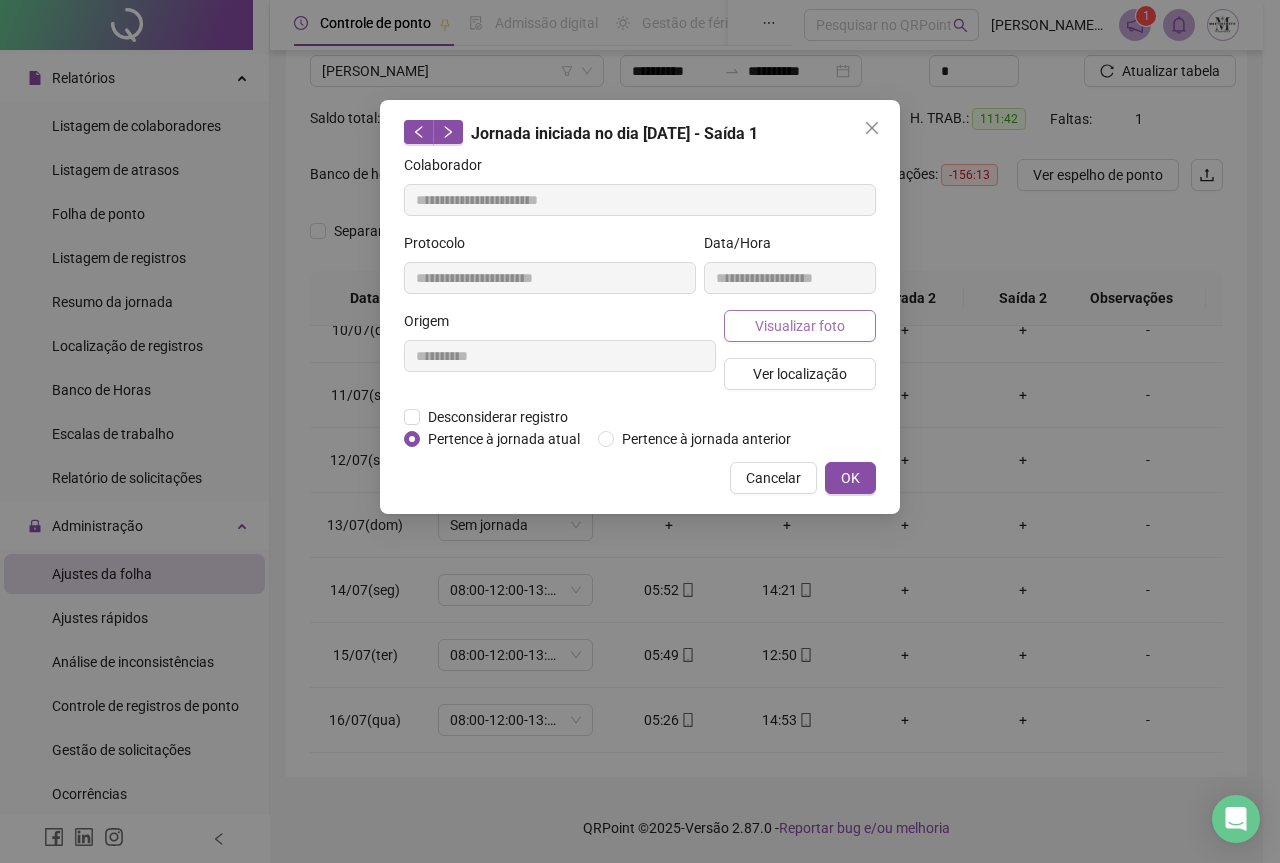 click on "Visualizar foto" at bounding box center (800, 326) 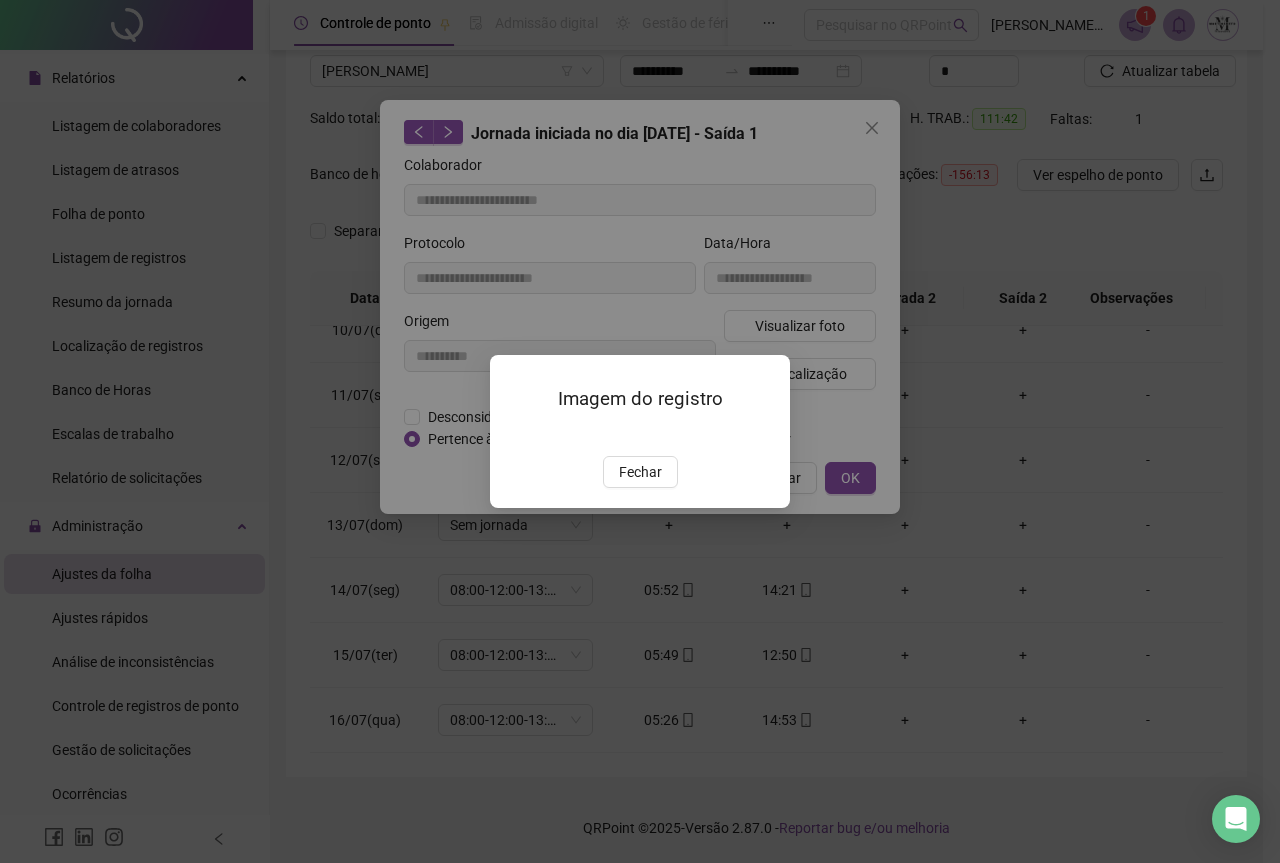 click at bounding box center [514, 435] 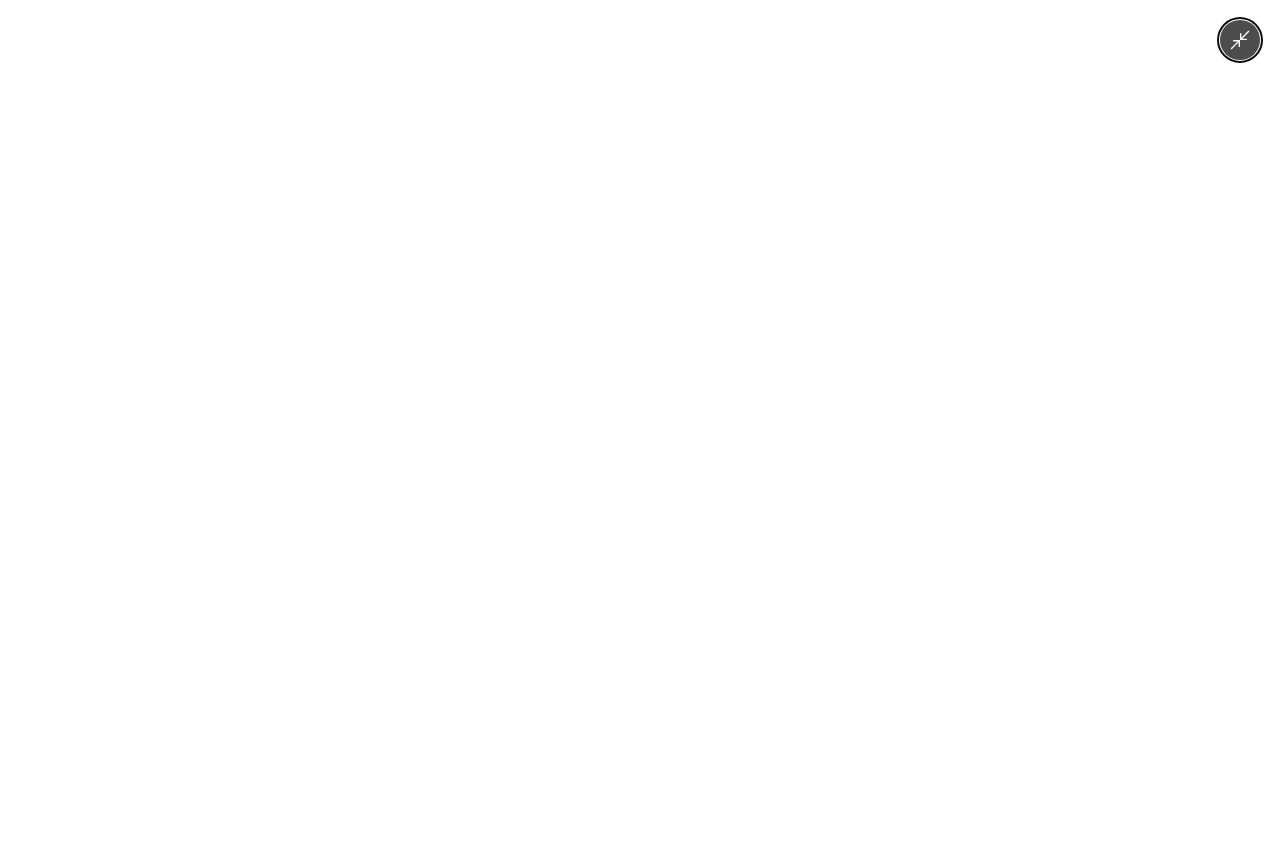 click at bounding box center [639, 431] 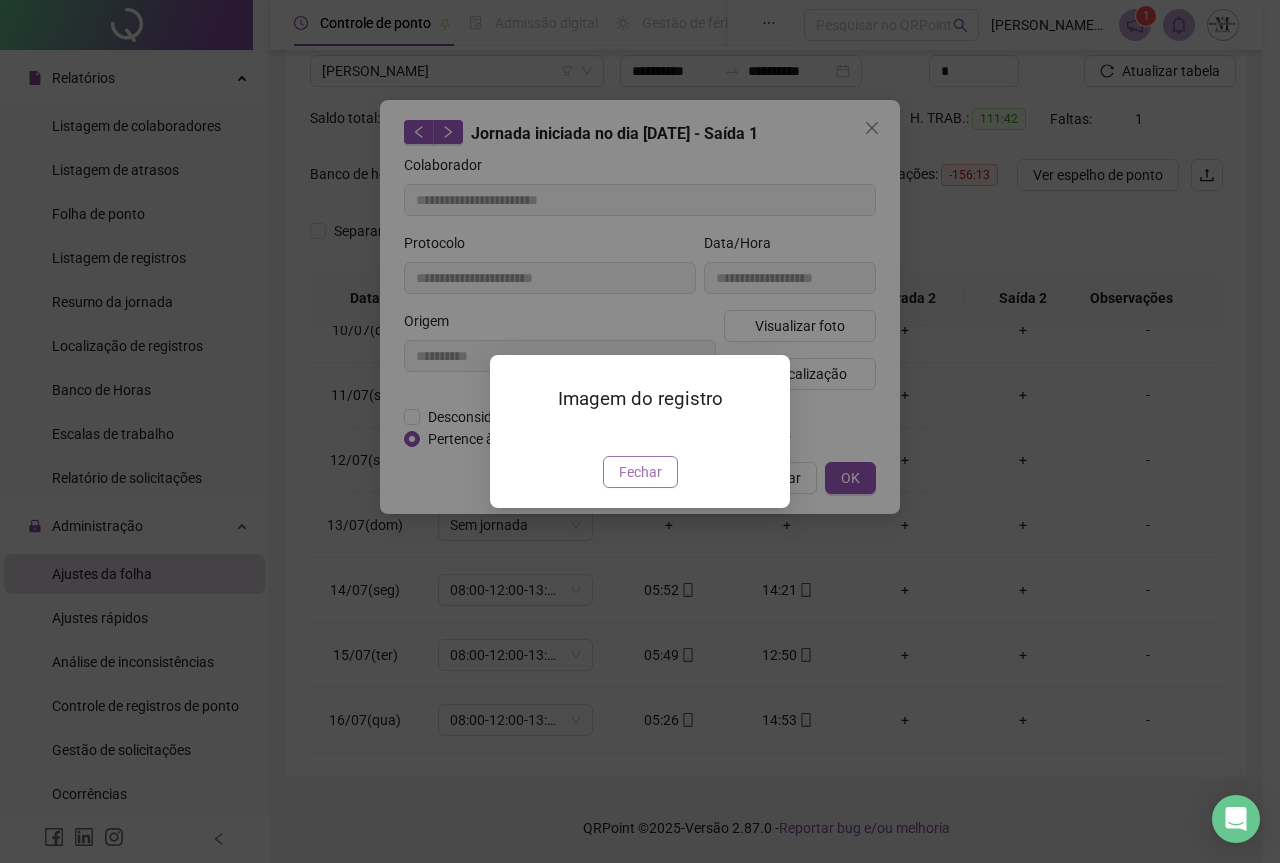 click on "Fechar" at bounding box center (640, 472) 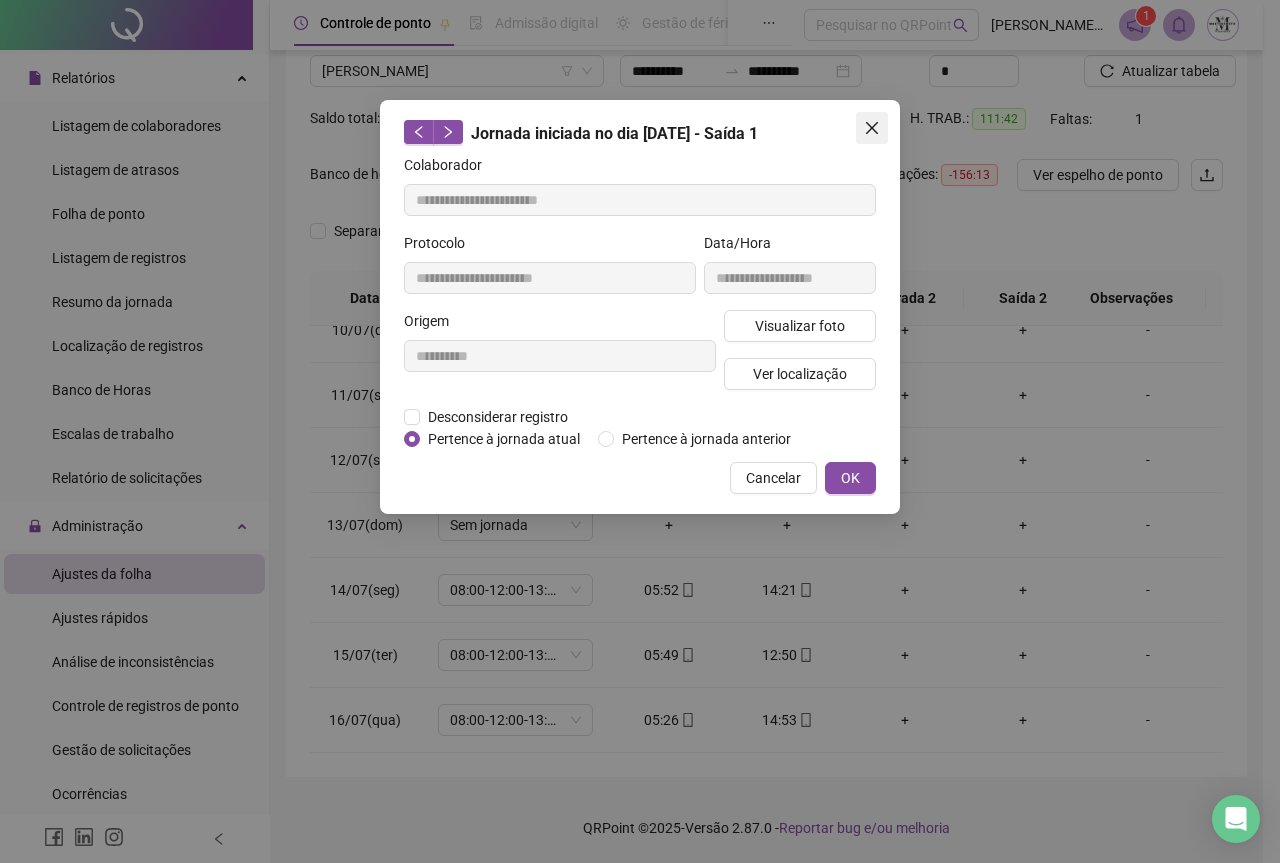 click 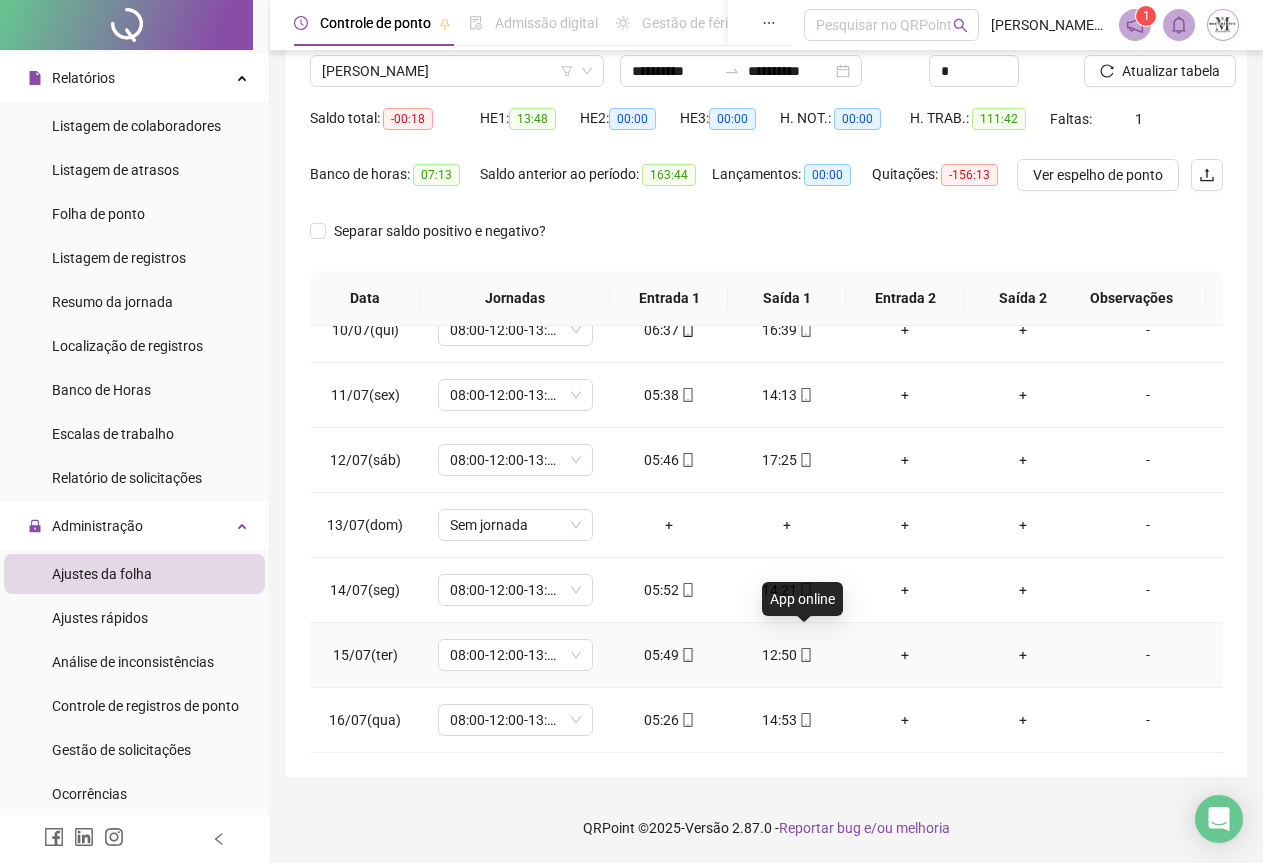 click 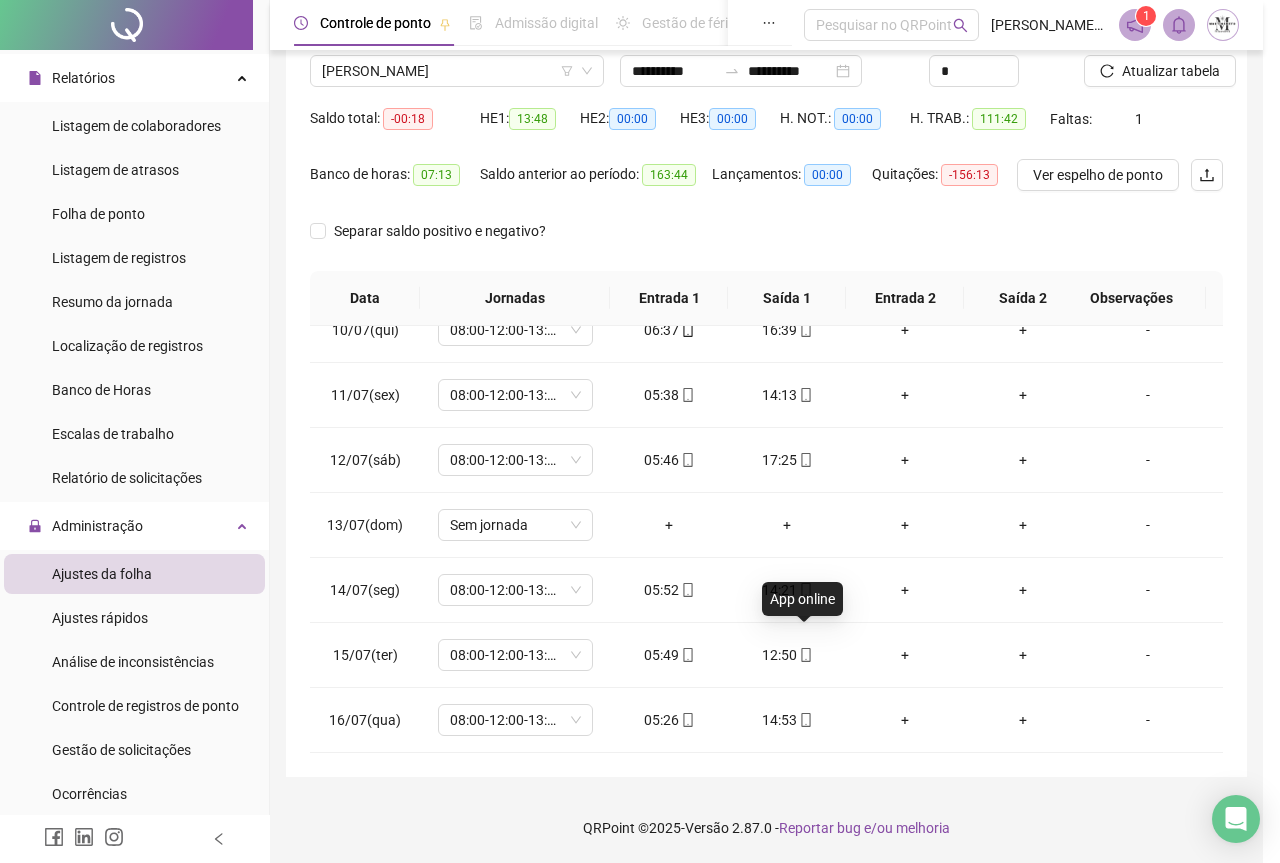 type on "**********" 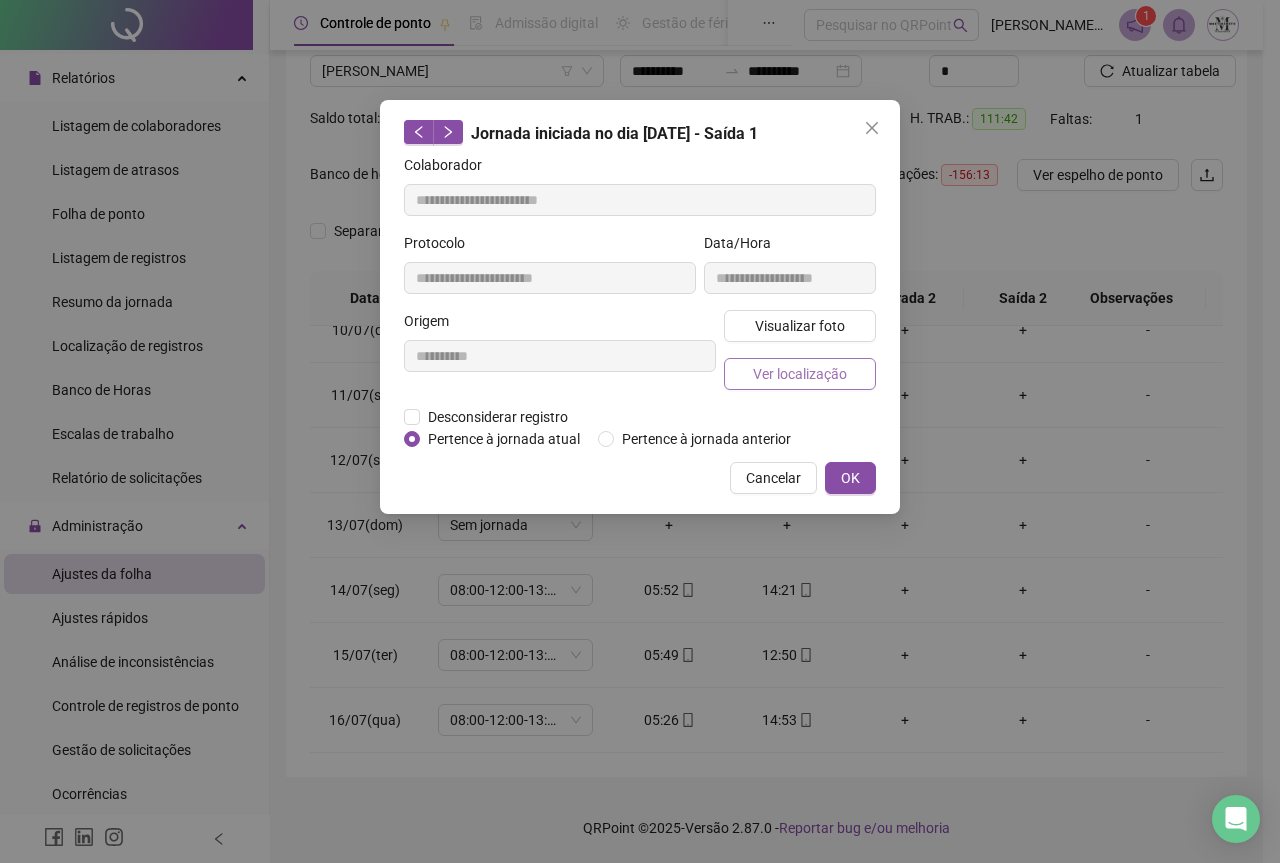 click on "Ver localização" at bounding box center [800, 374] 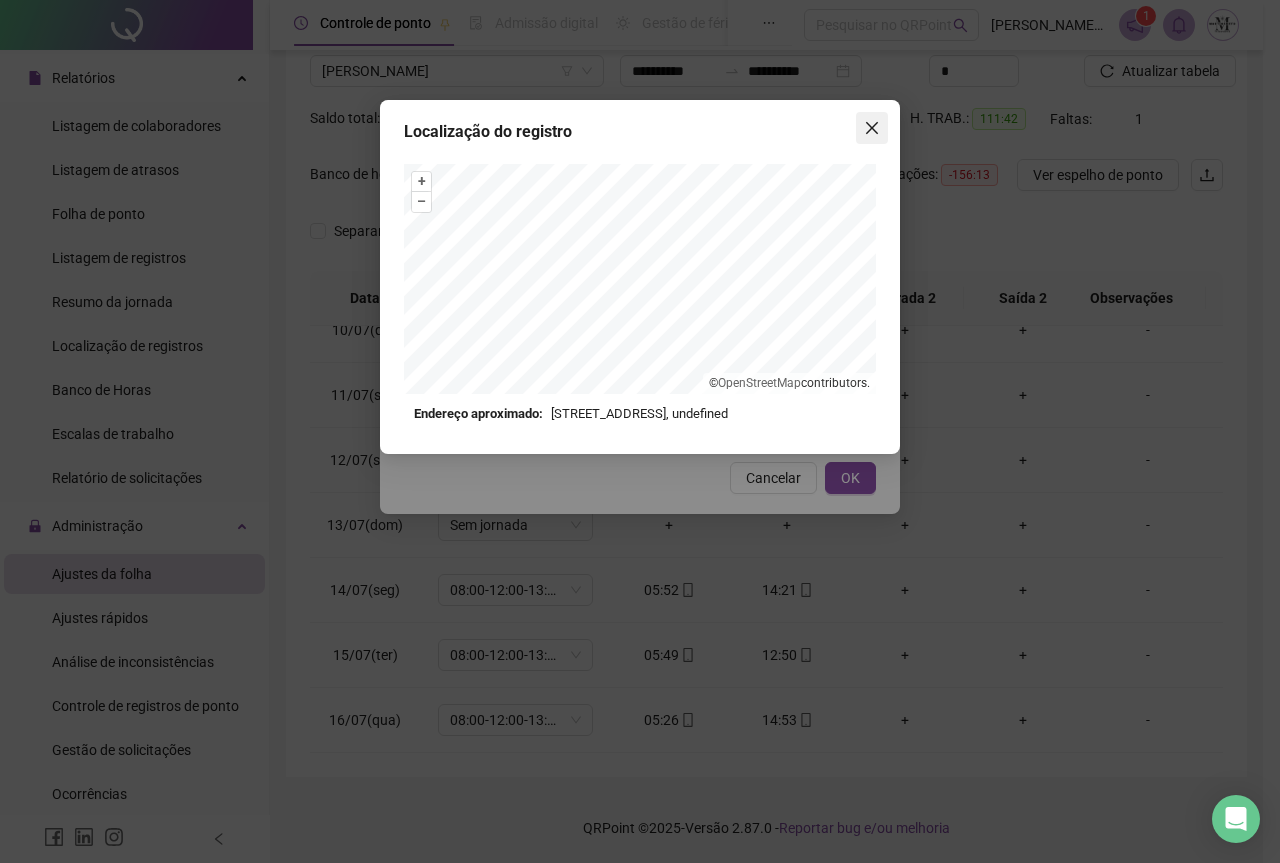 click at bounding box center [872, 128] 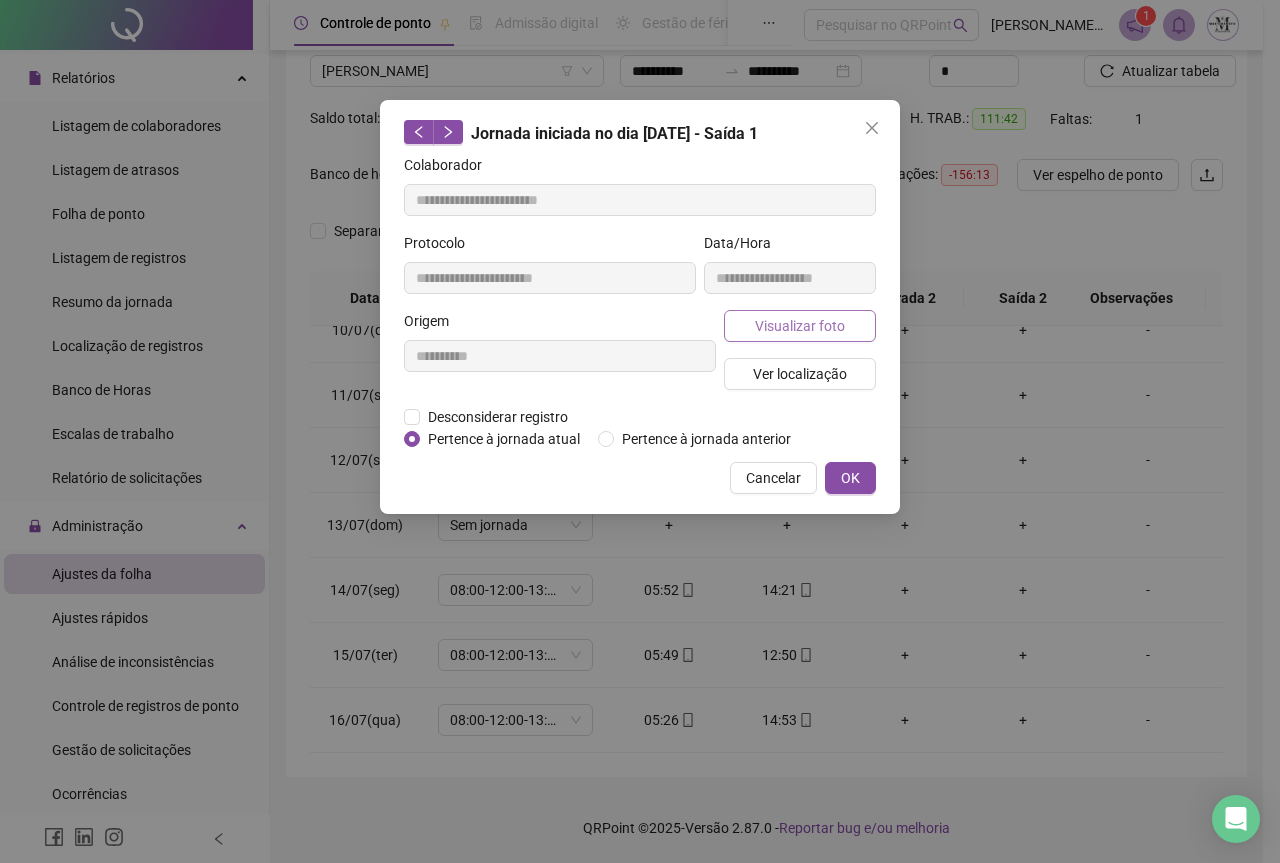 click on "Visualizar foto" at bounding box center [800, 326] 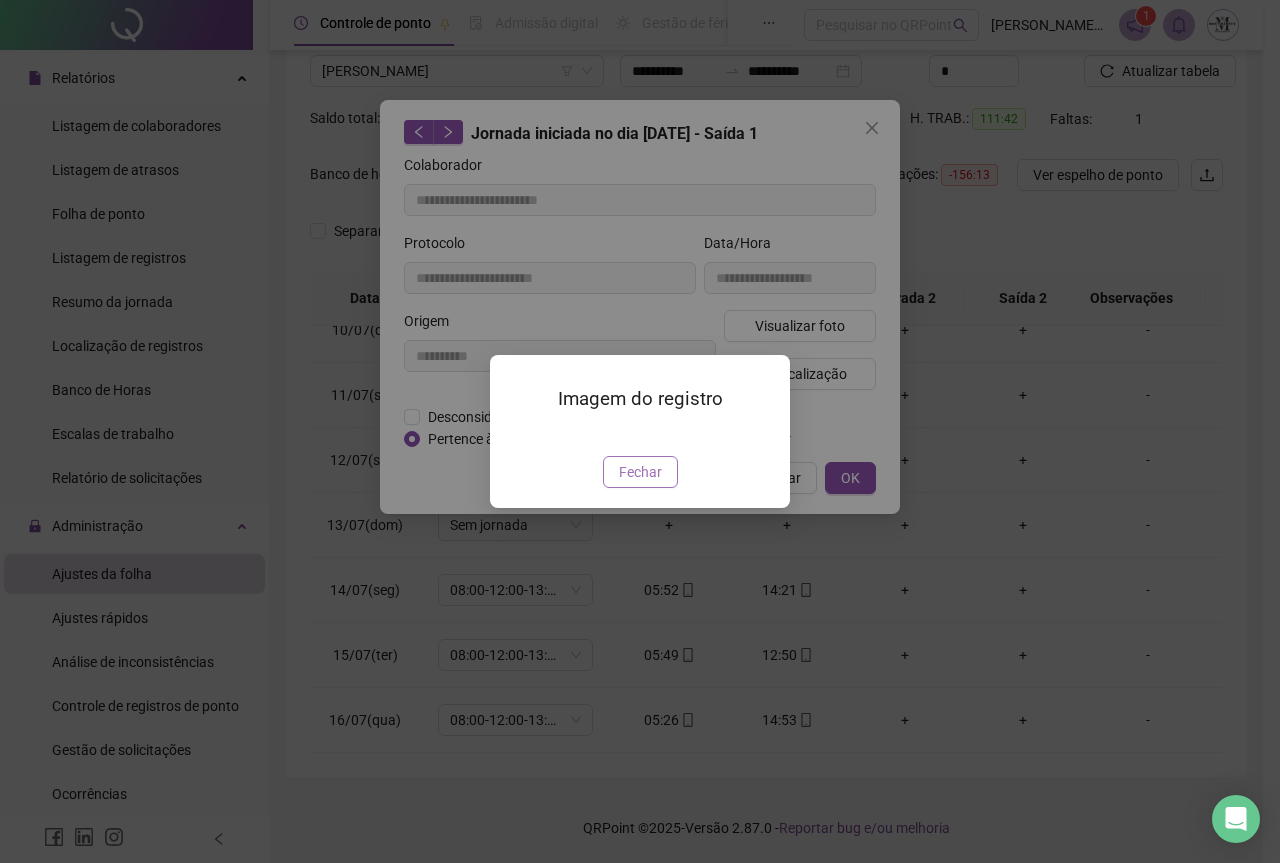 click on "Fechar" at bounding box center [640, 472] 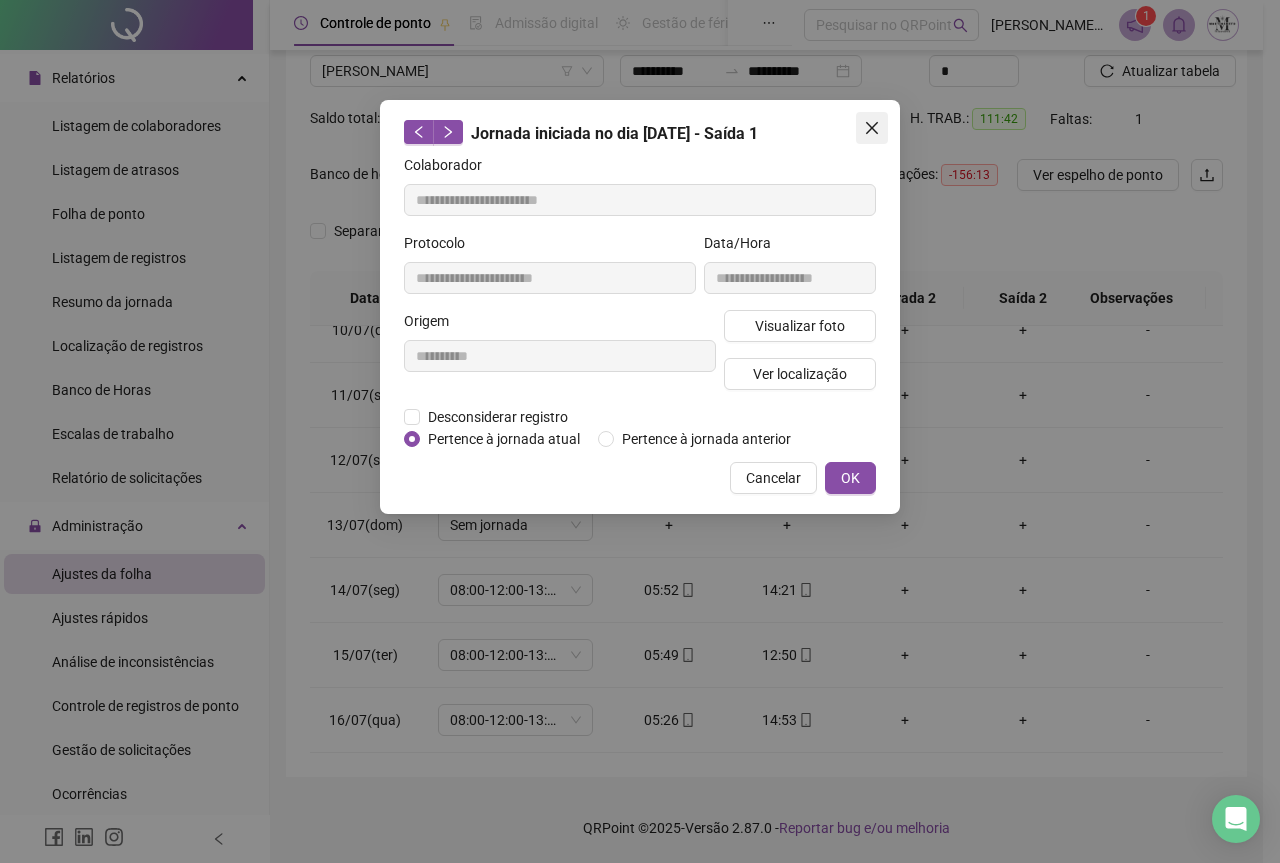 click 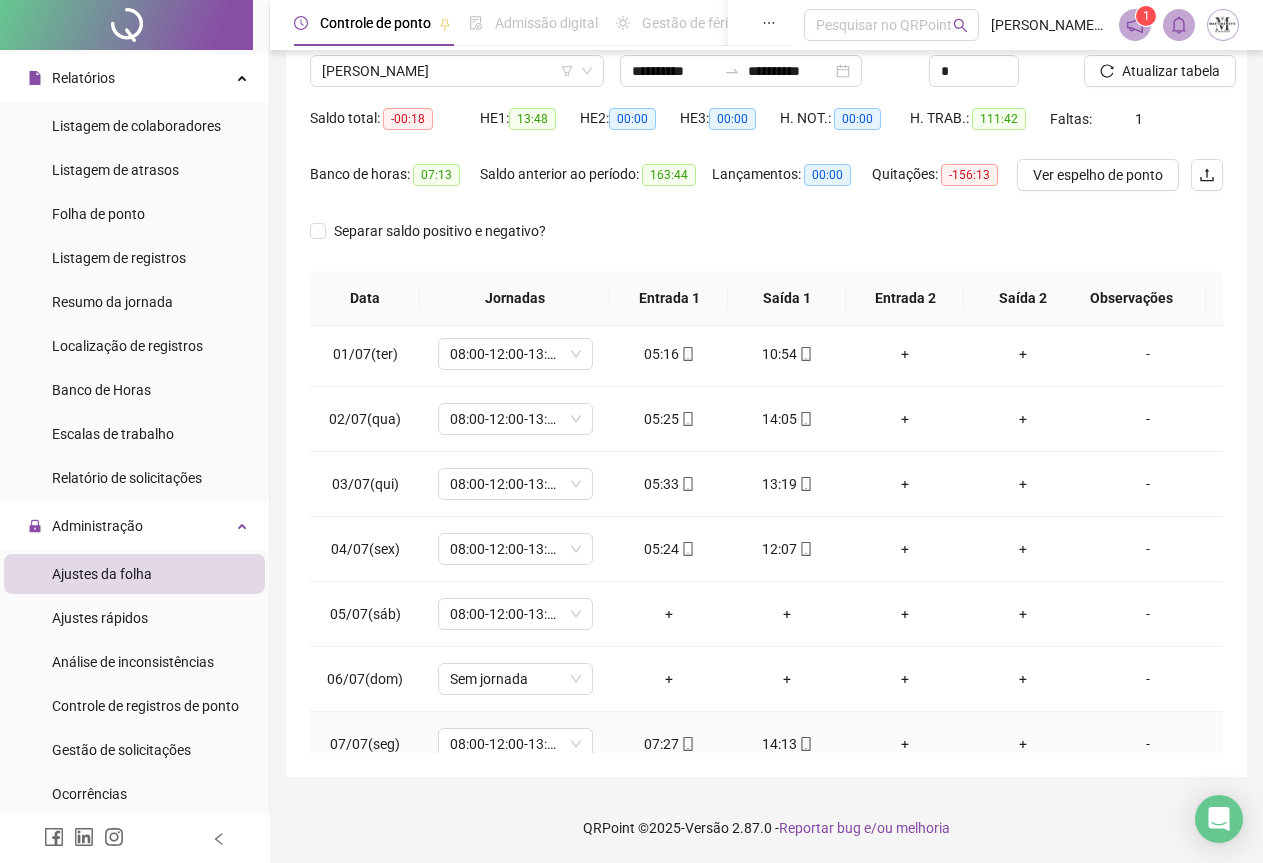 scroll, scrollTop: 0, scrollLeft: 0, axis: both 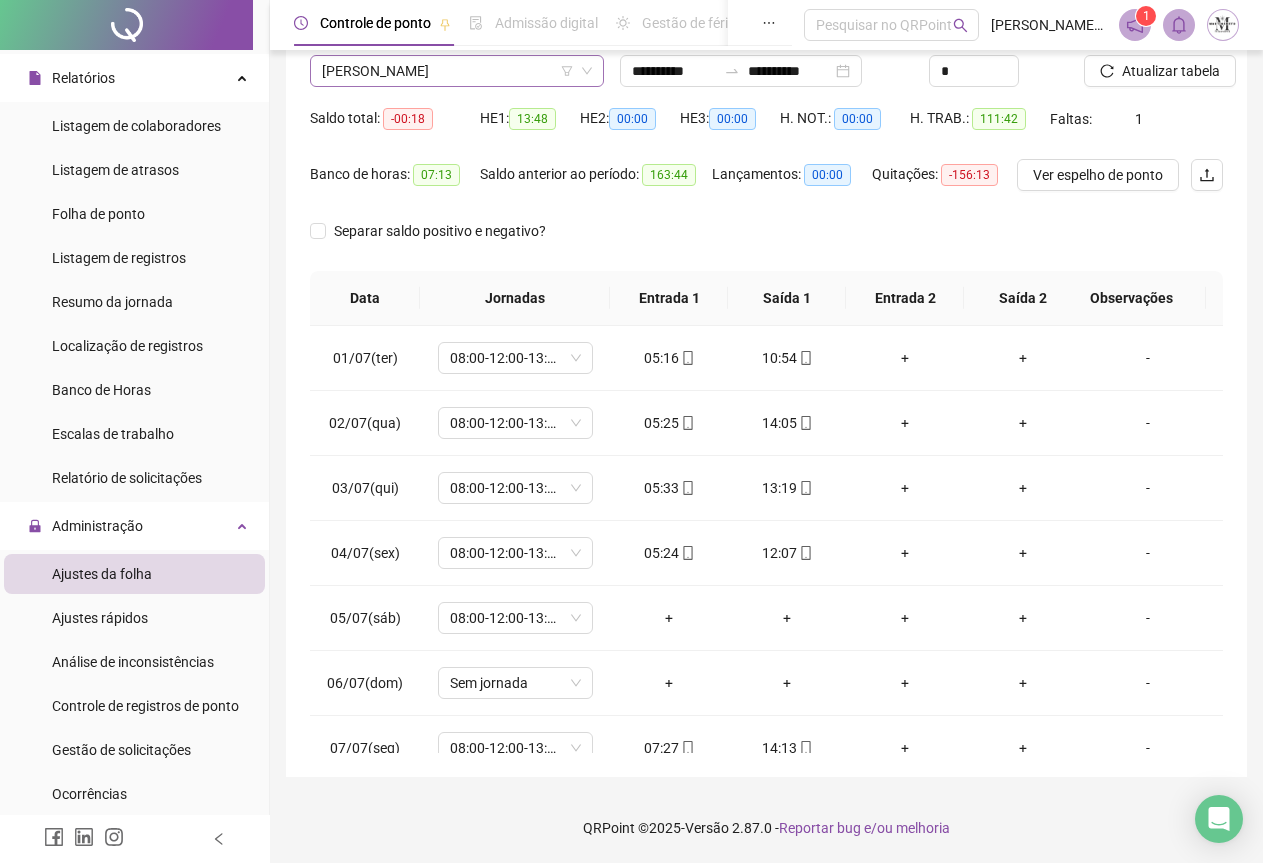click on "[PERSON_NAME]" at bounding box center (457, 71) 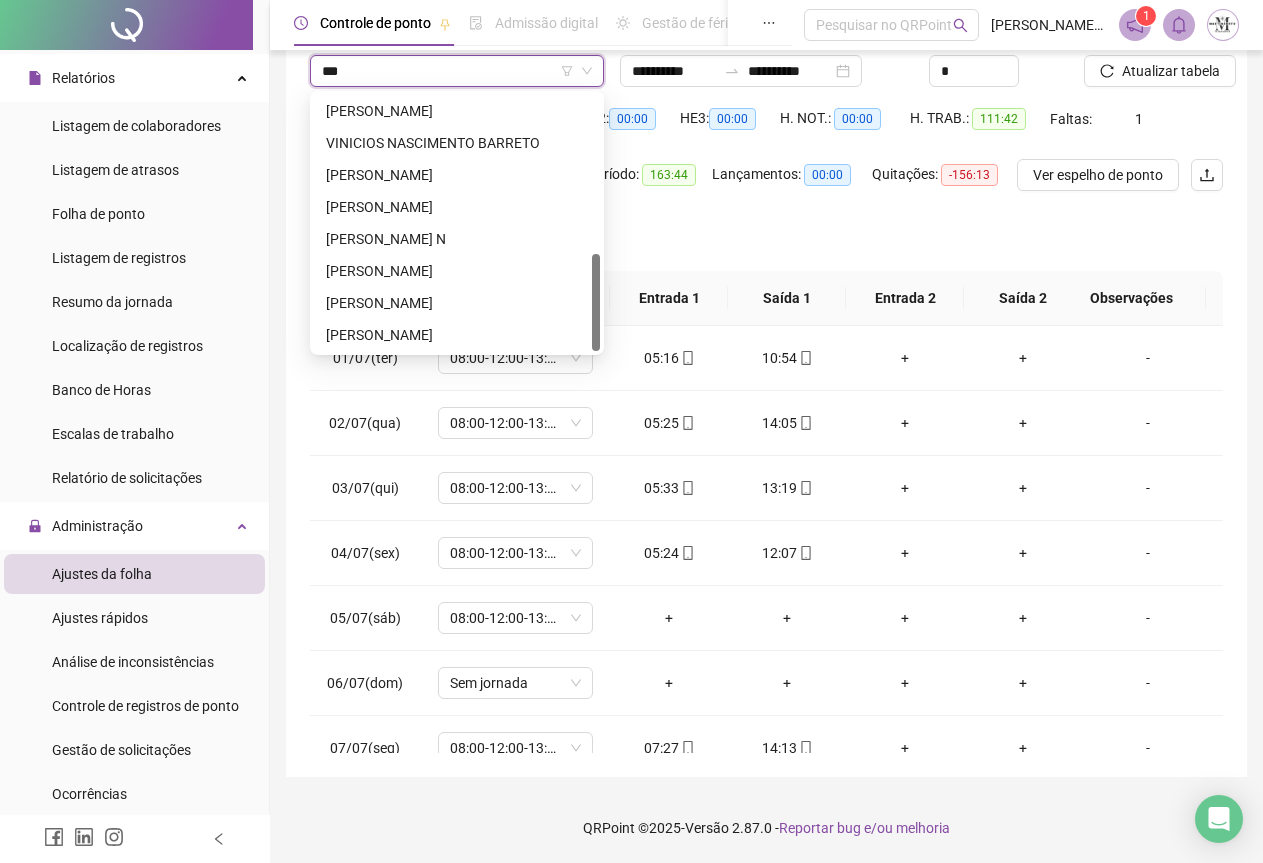 scroll, scrollTop: 0, scrollLeft: 0, axis: both 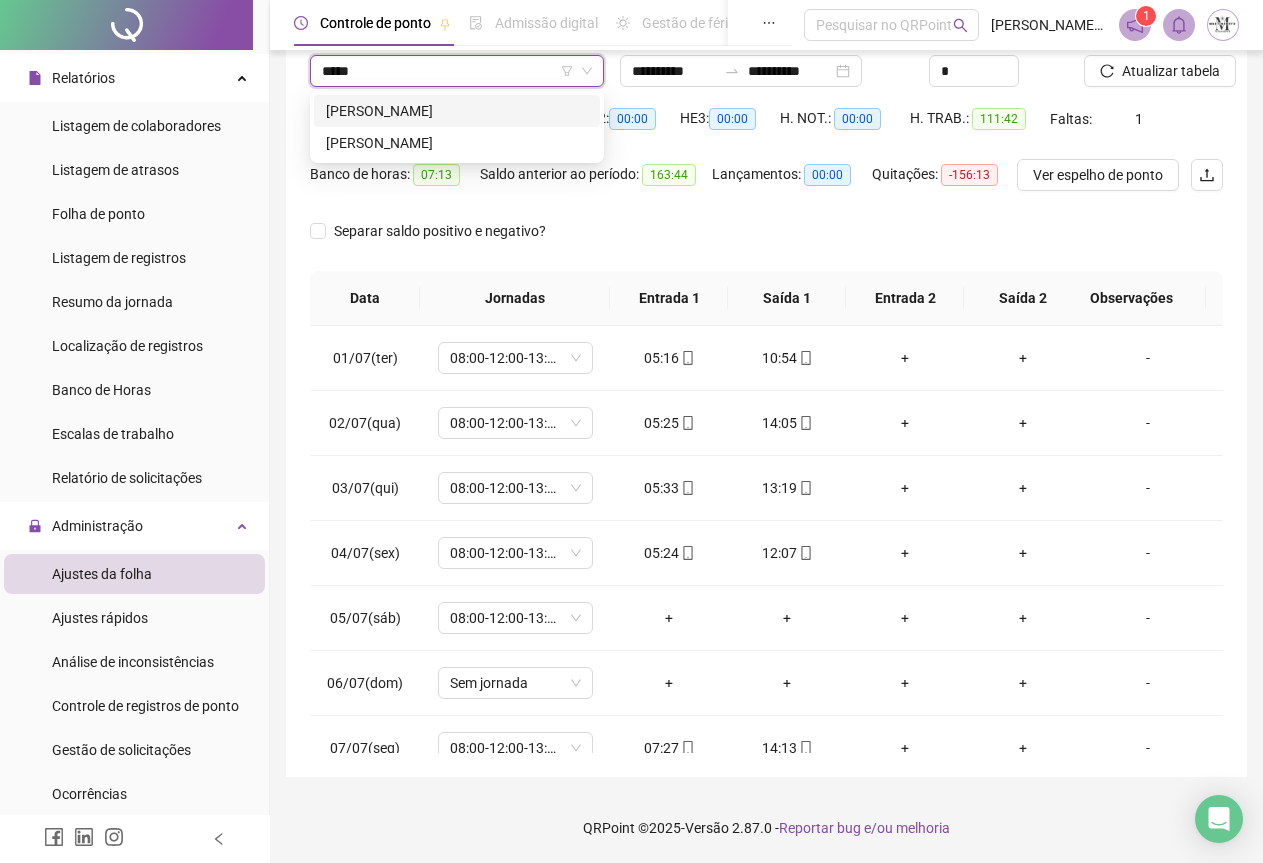 type on "******" 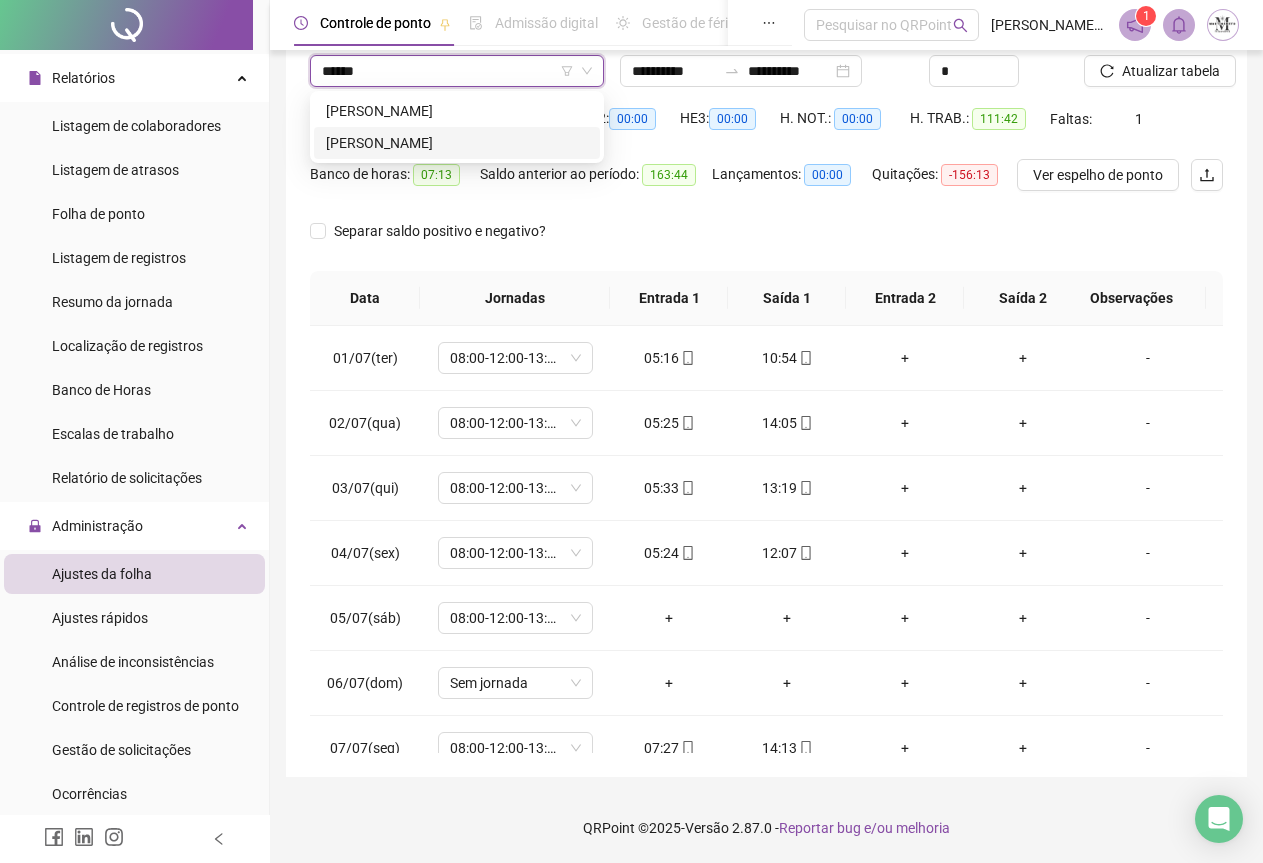 click on "[PERSON_NAME]" at bounding box center [457, 143] 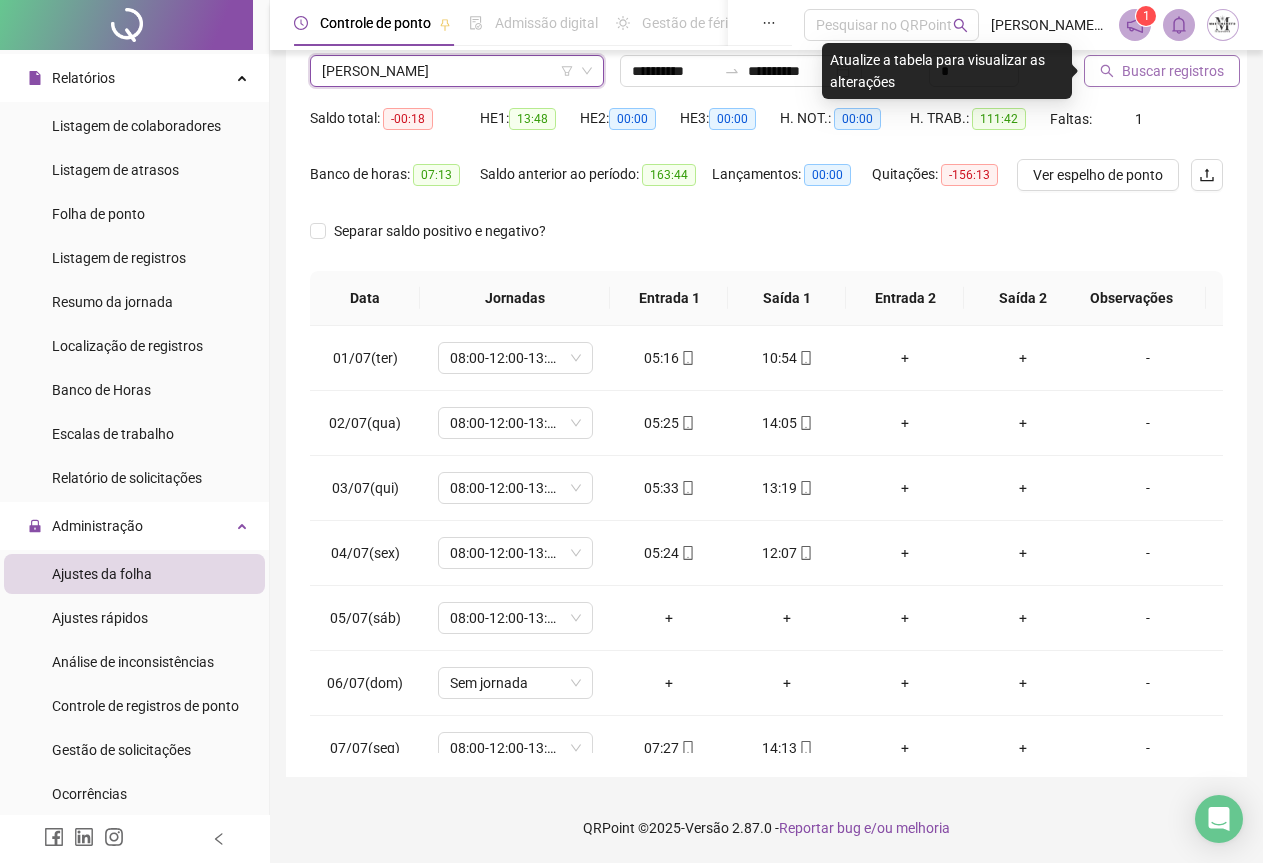 click on "Buscar registros" at bounding box center [1173, 71] 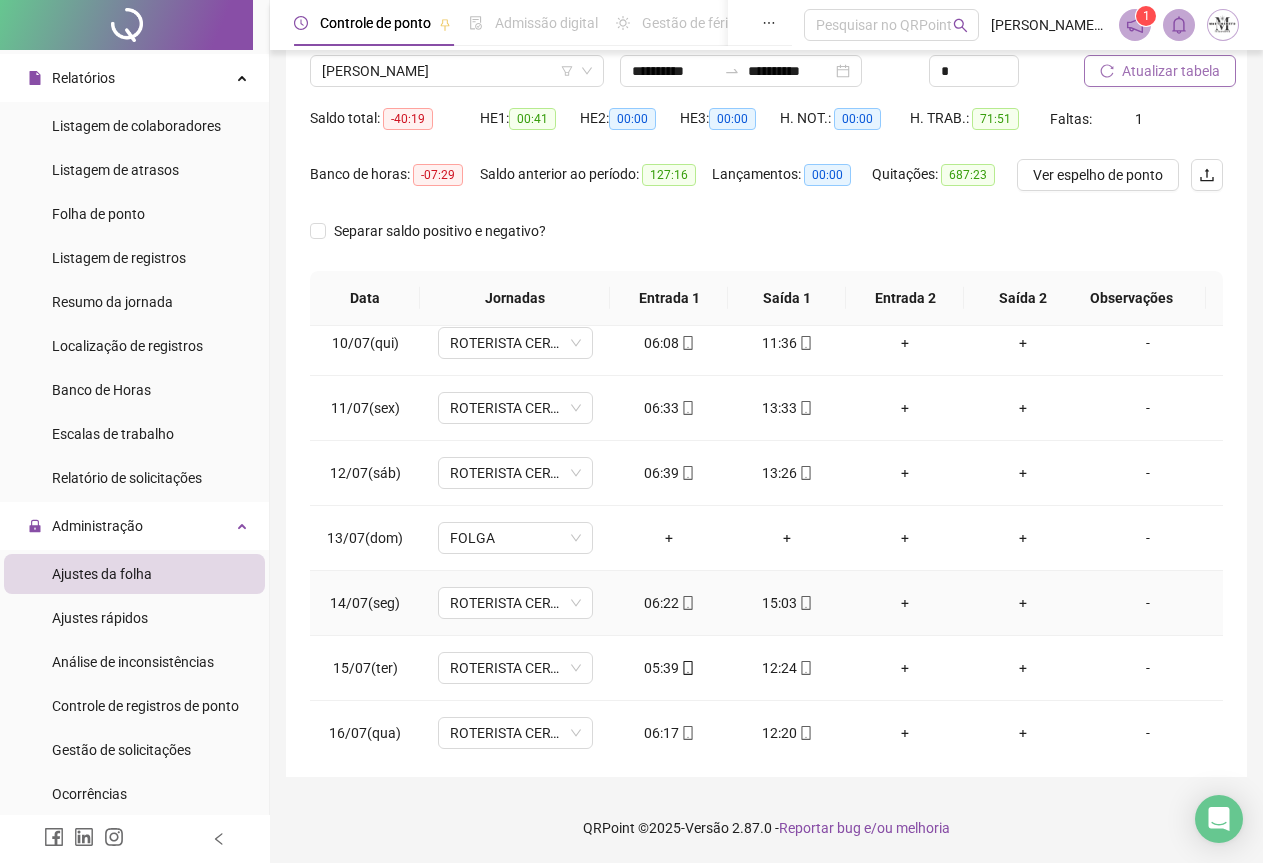 scroll, scrollTop: 630, scrollLeft: 0, axis: vertical 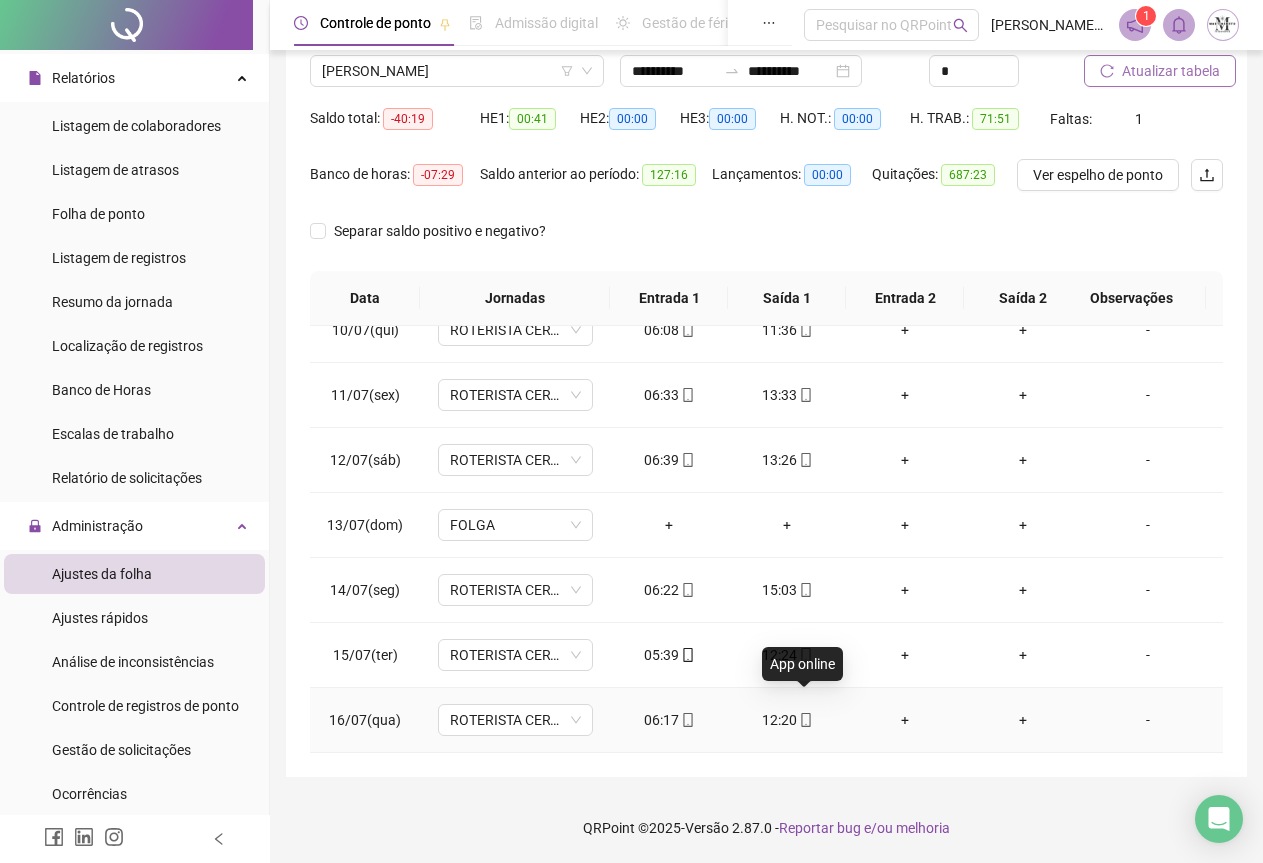 click 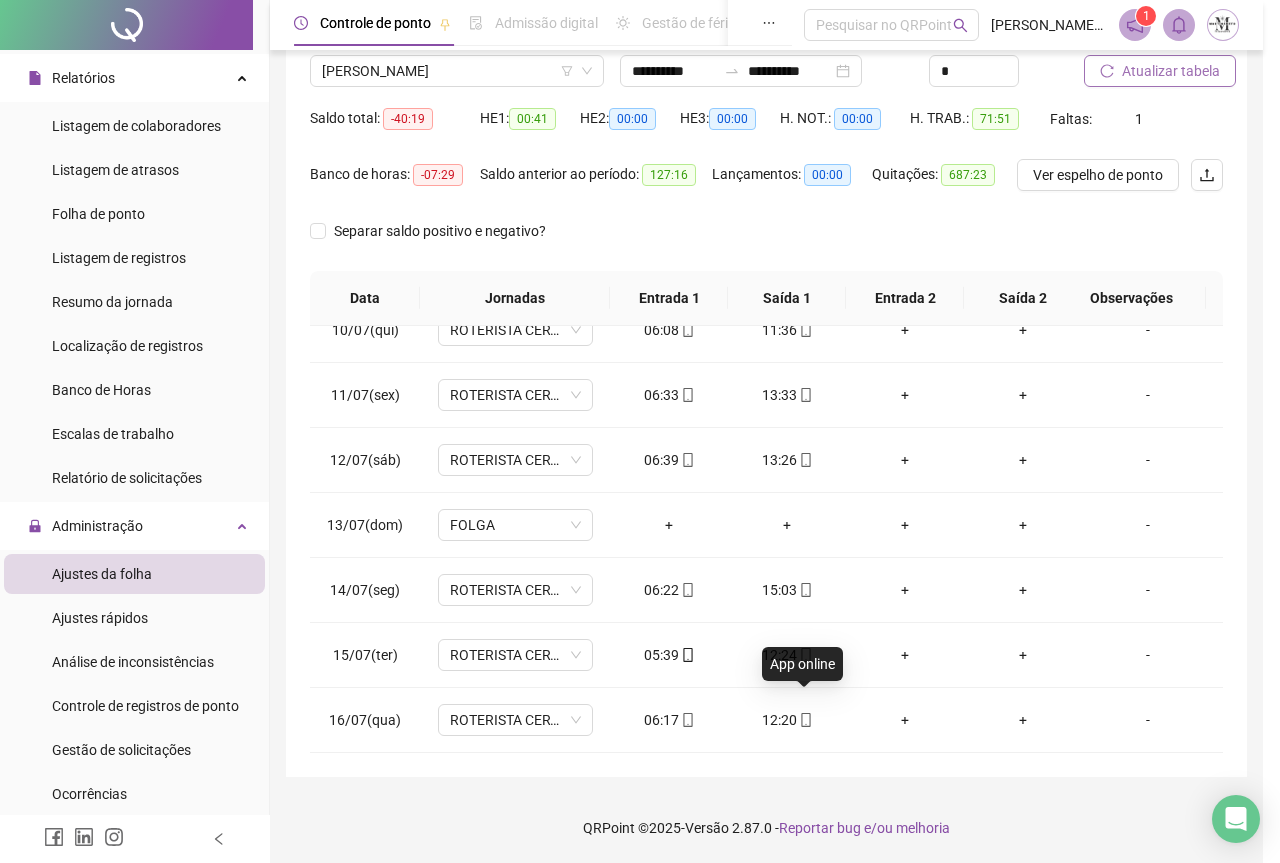 type on "**********" 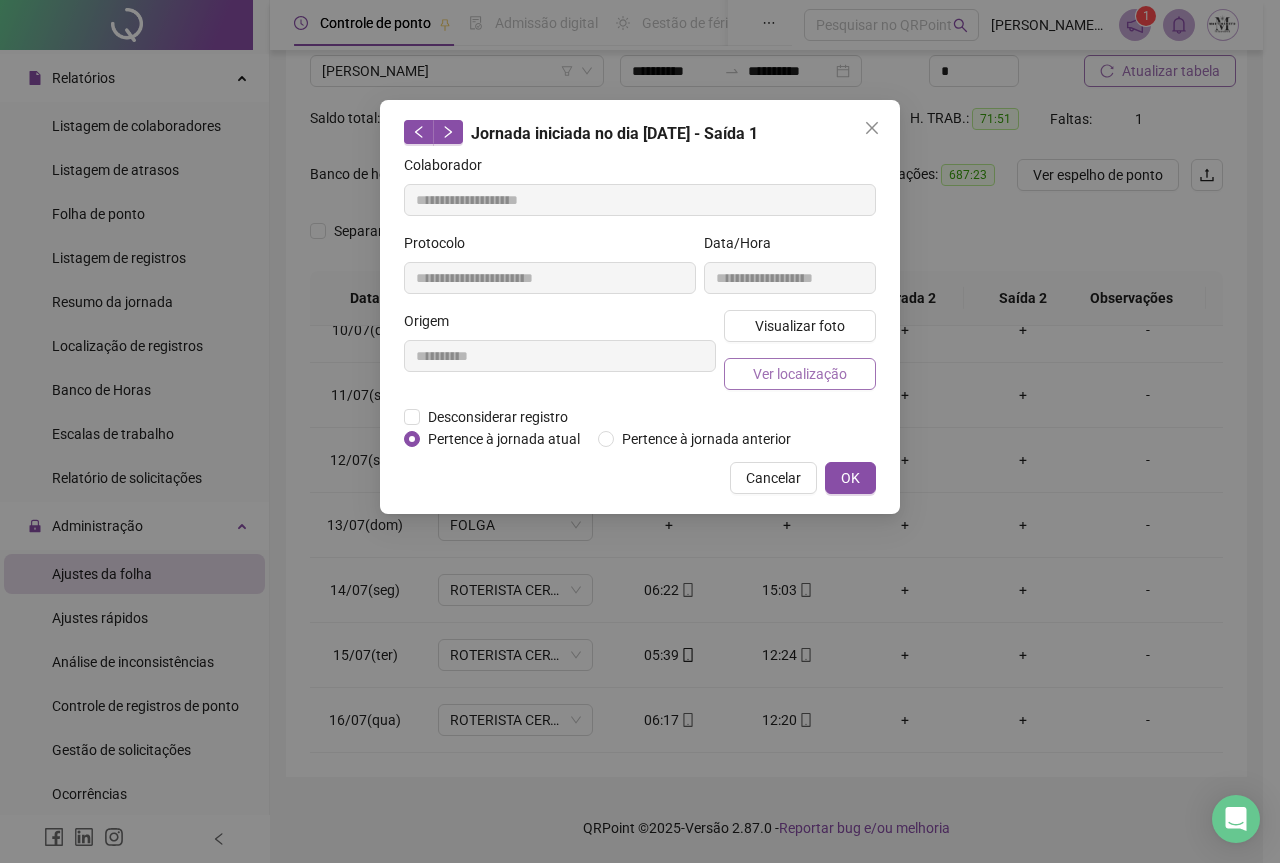click on "Ver localização" at bounding box center [800, 374] 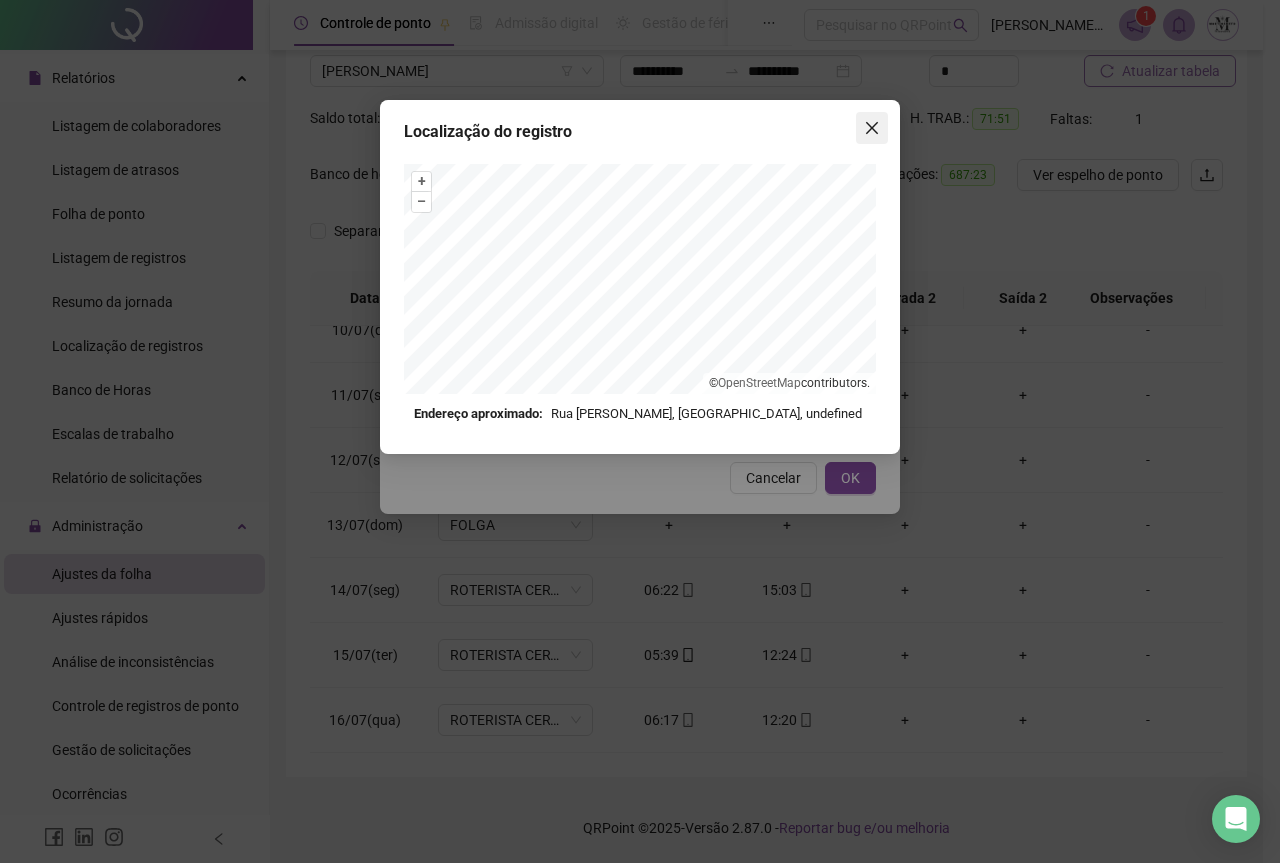 click 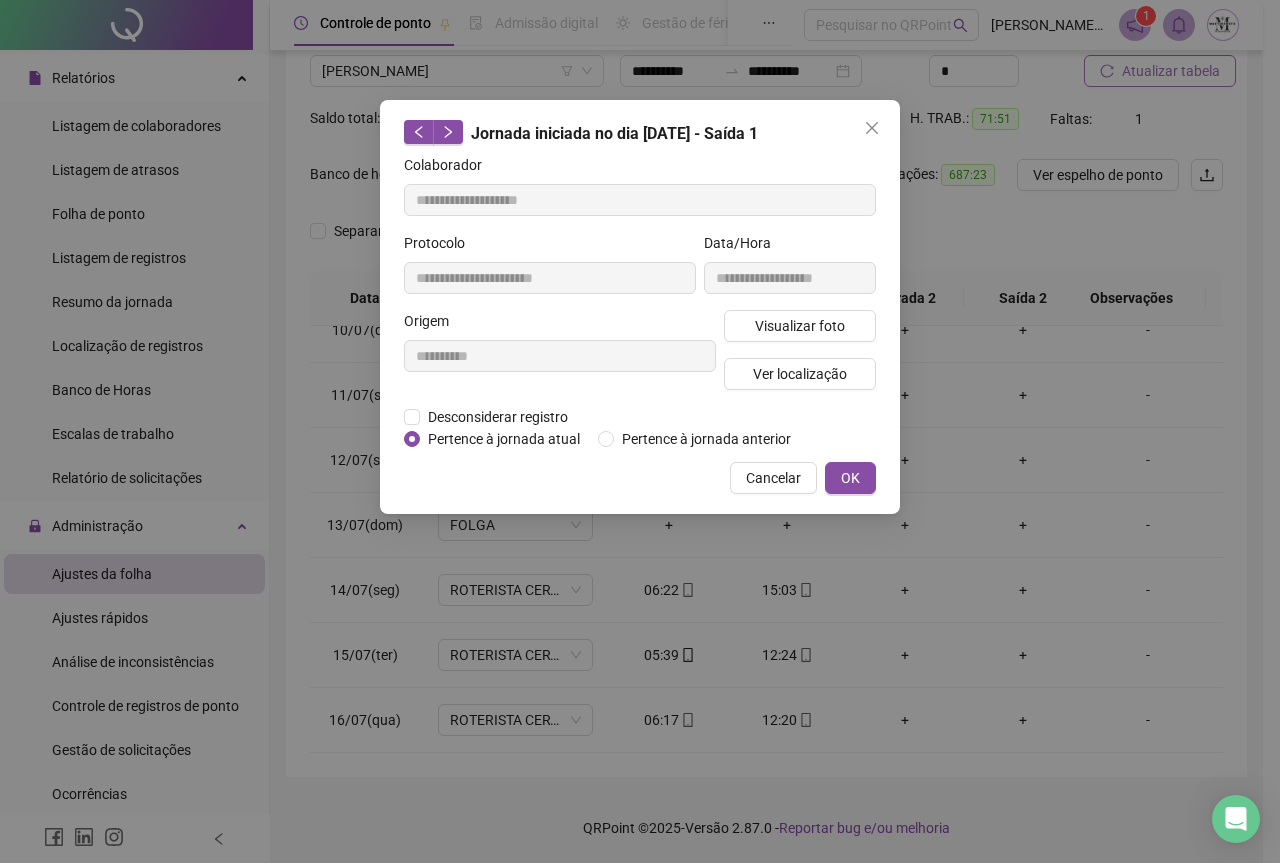 click 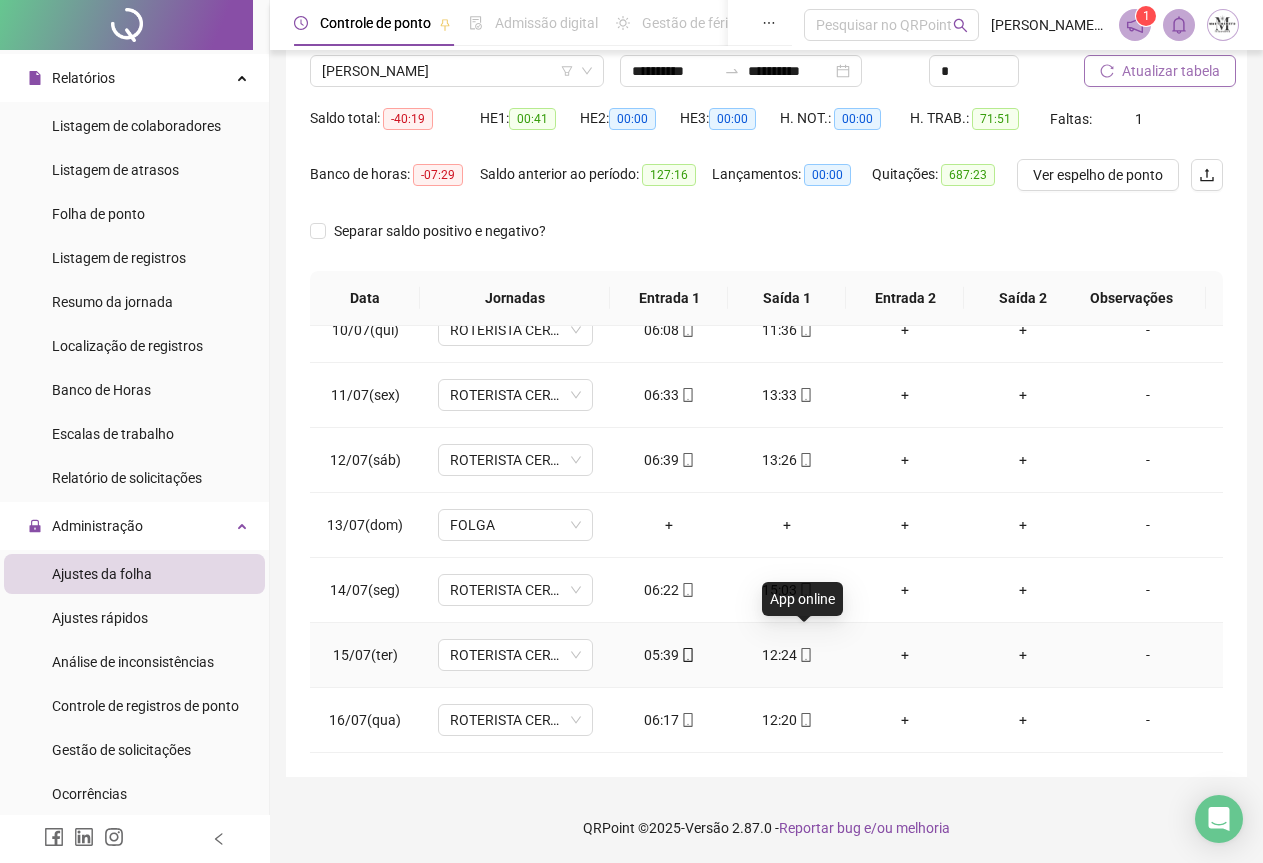 click 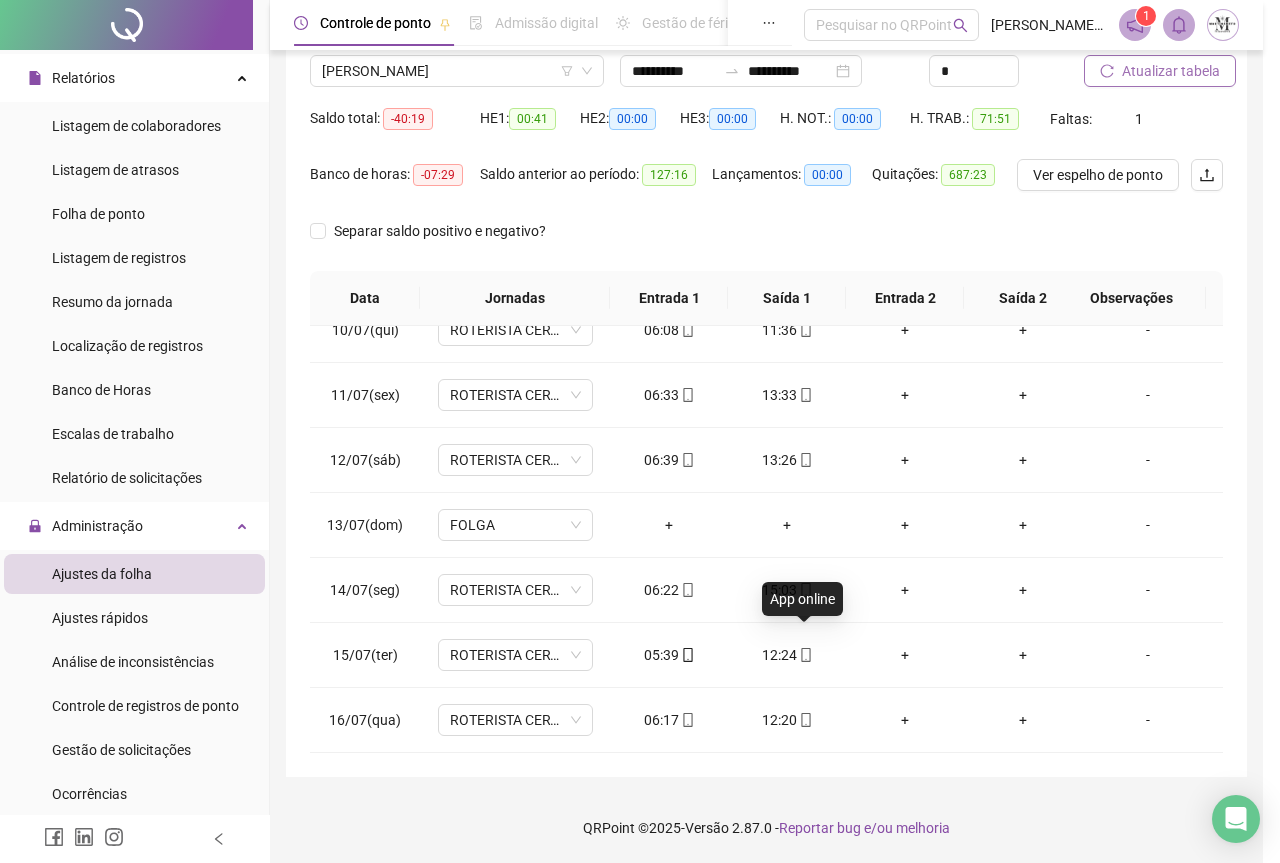 type on "**********" 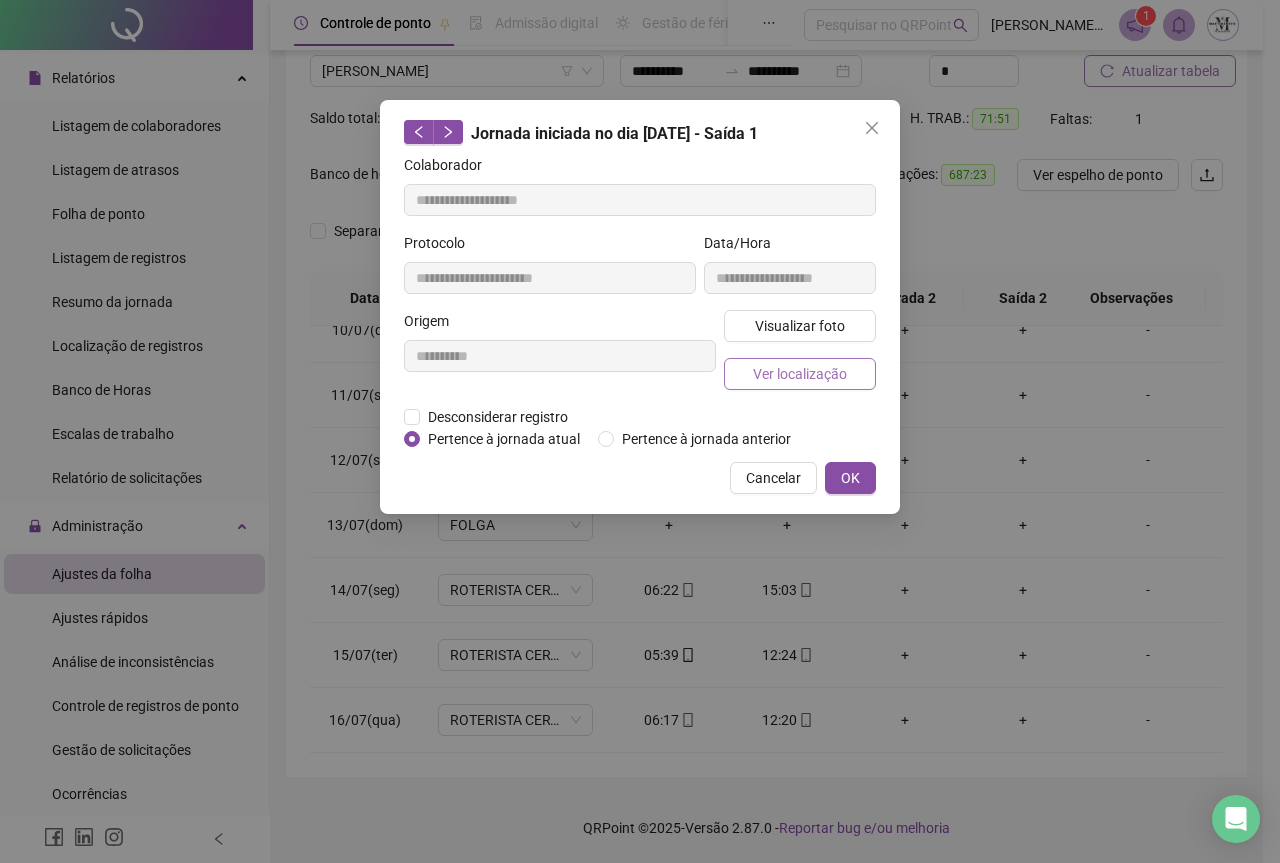 click on "Ver localização" at bounding box center (800, 374) 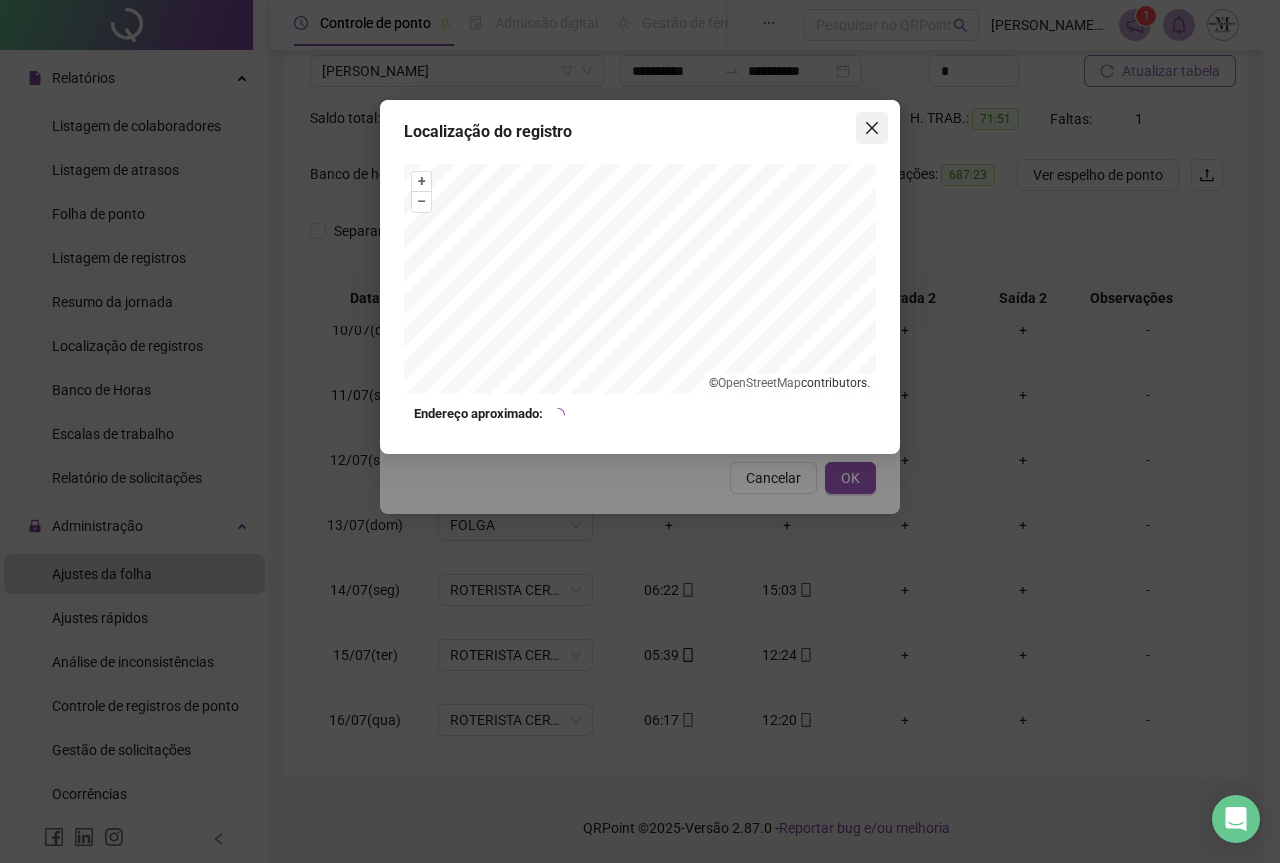 click 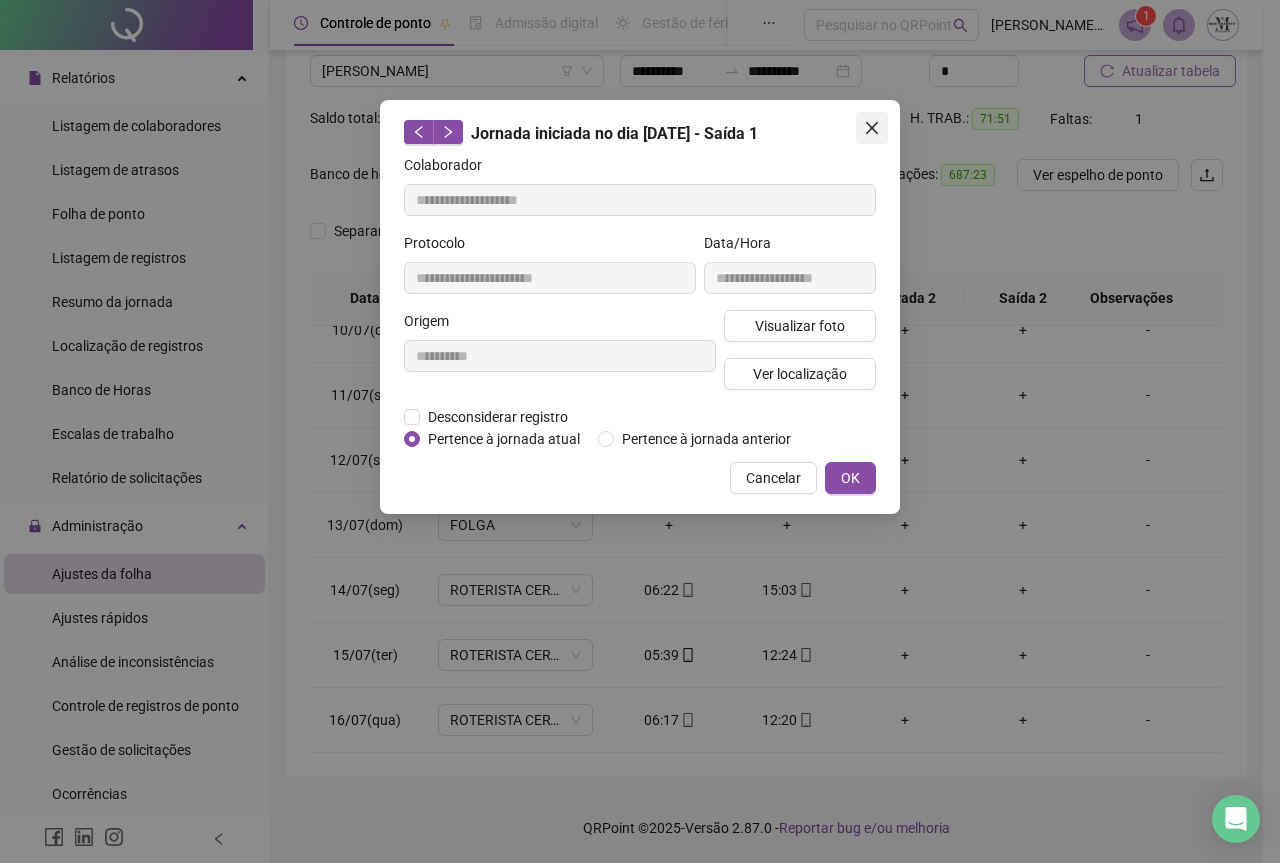 click 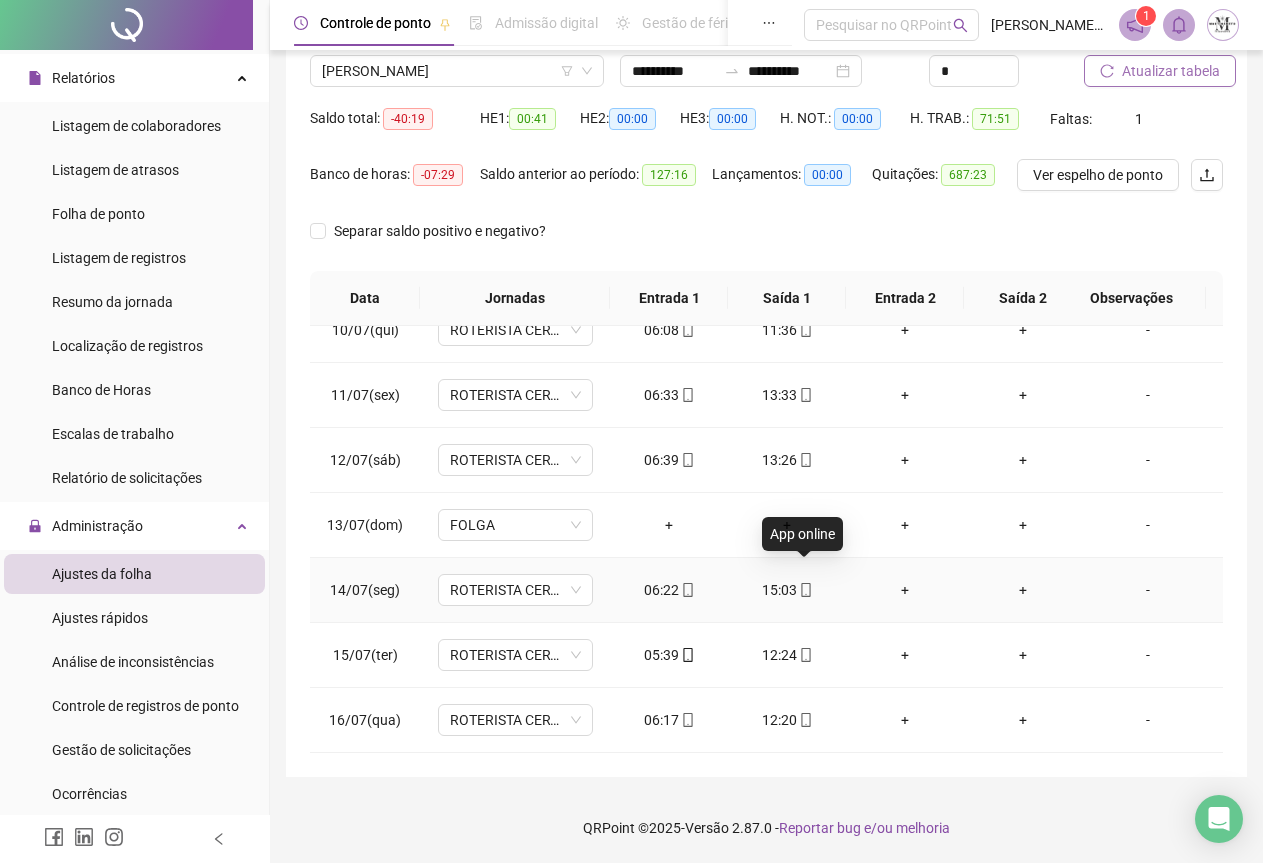click 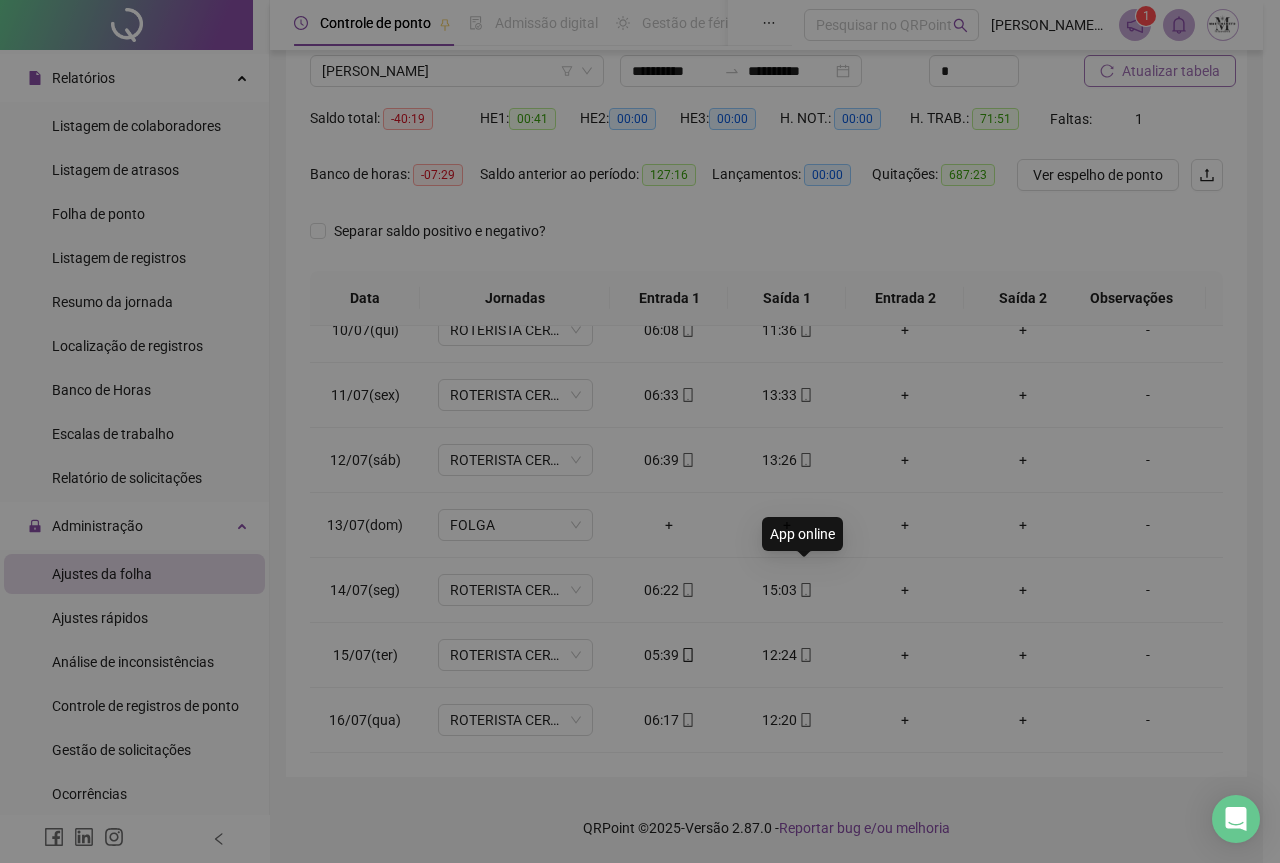 type on "**********" 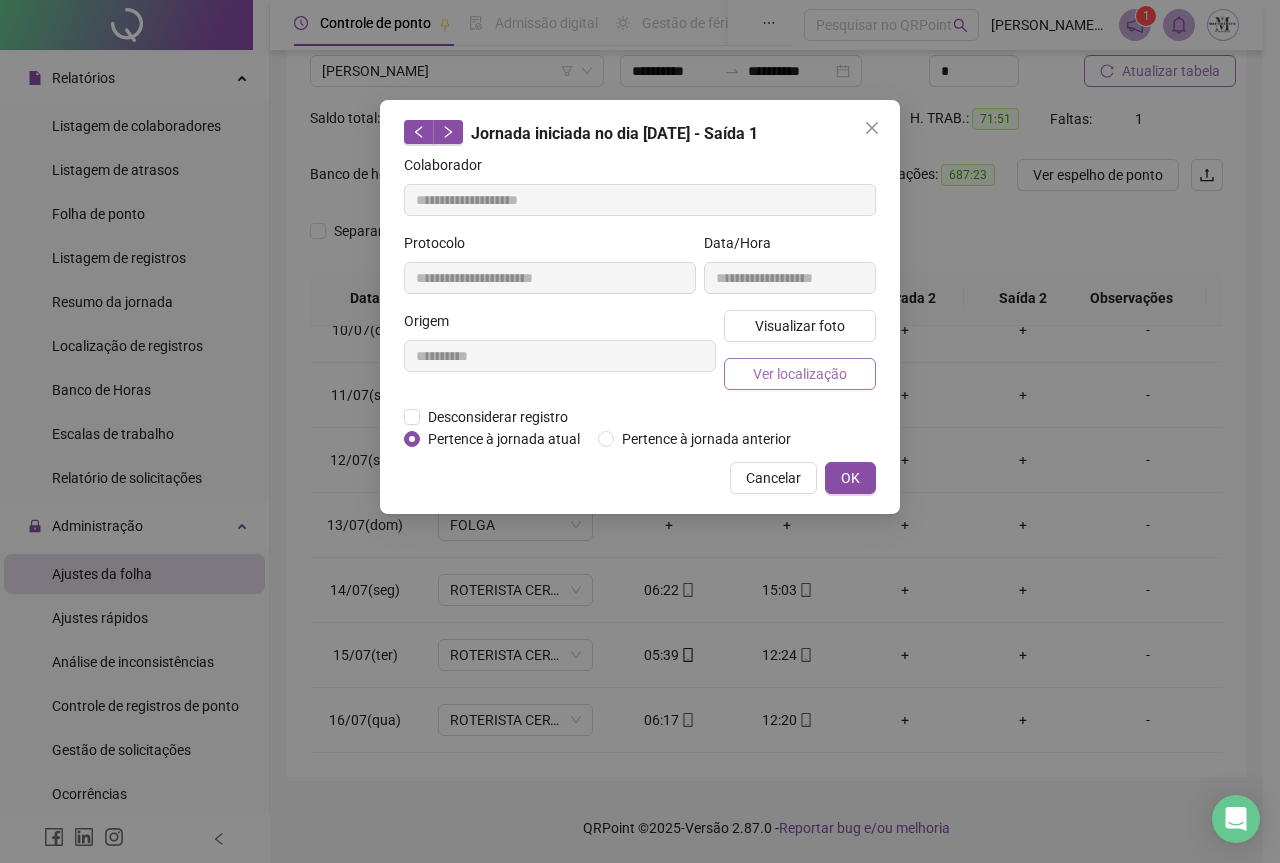 click on "Ver localização" at bounding box center [800, 374] 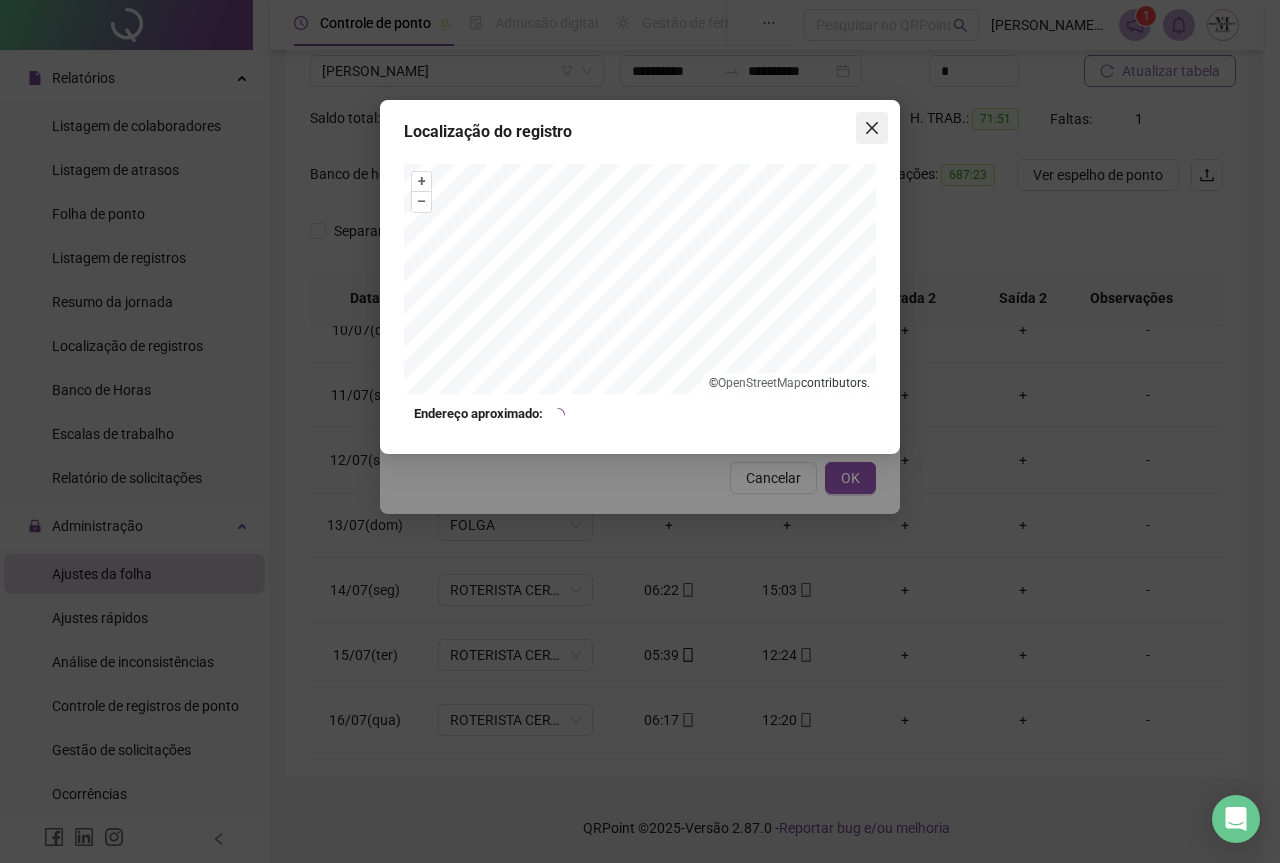 click 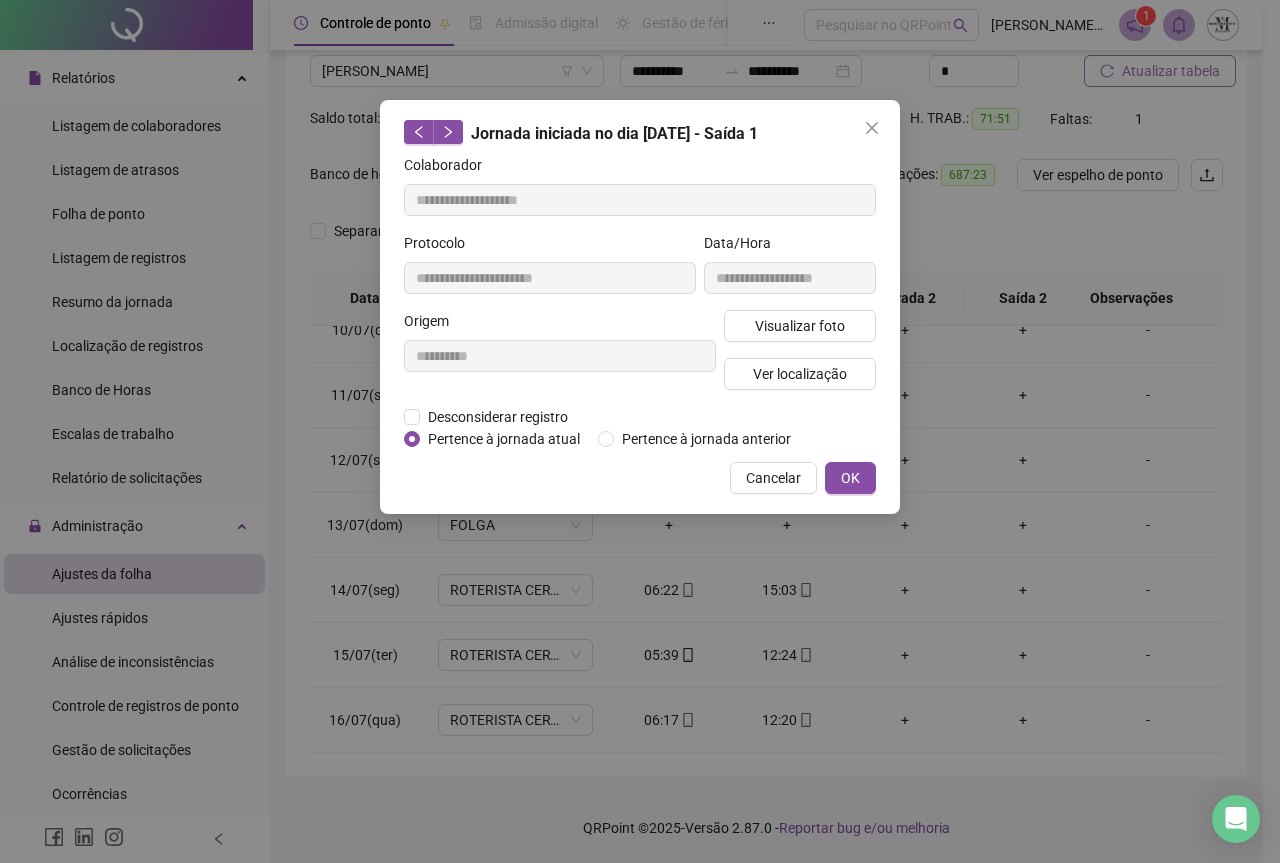 click 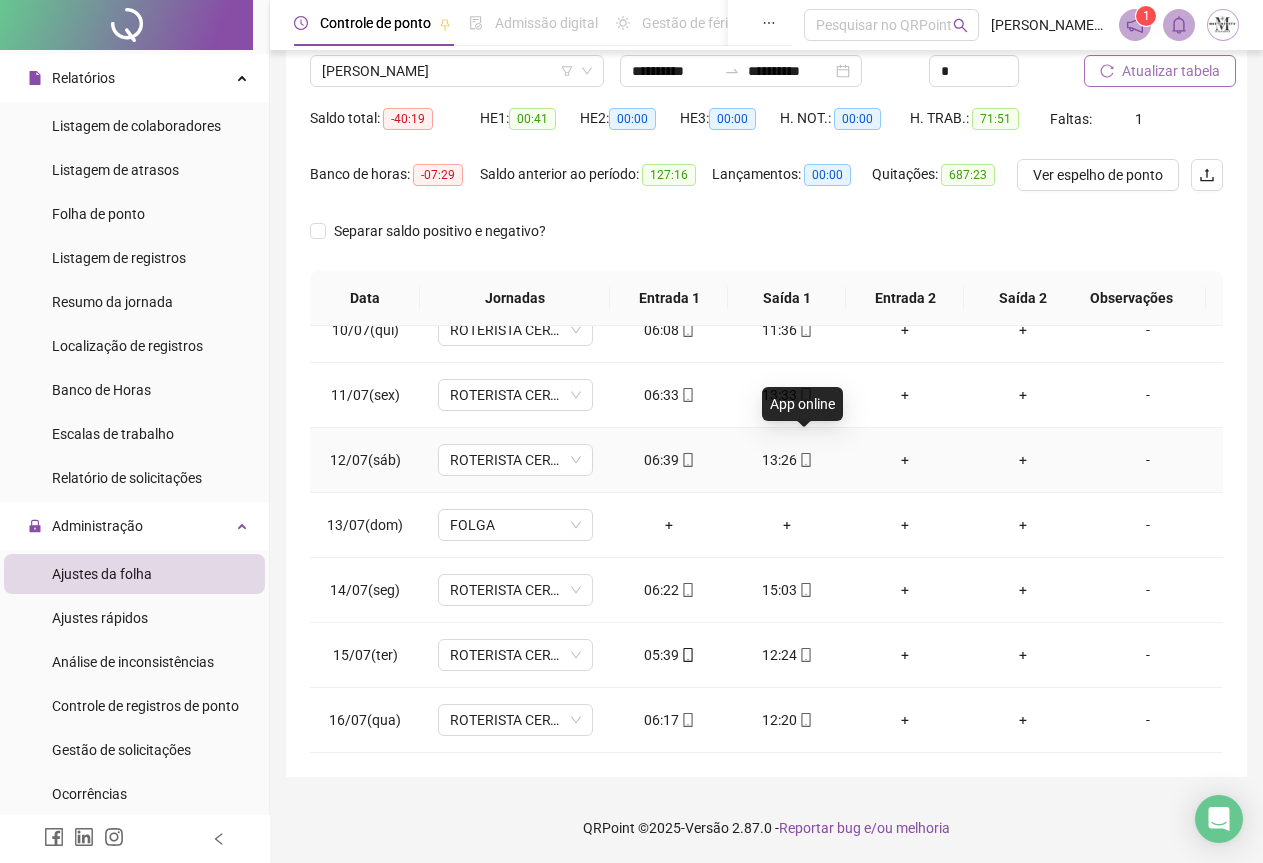 click 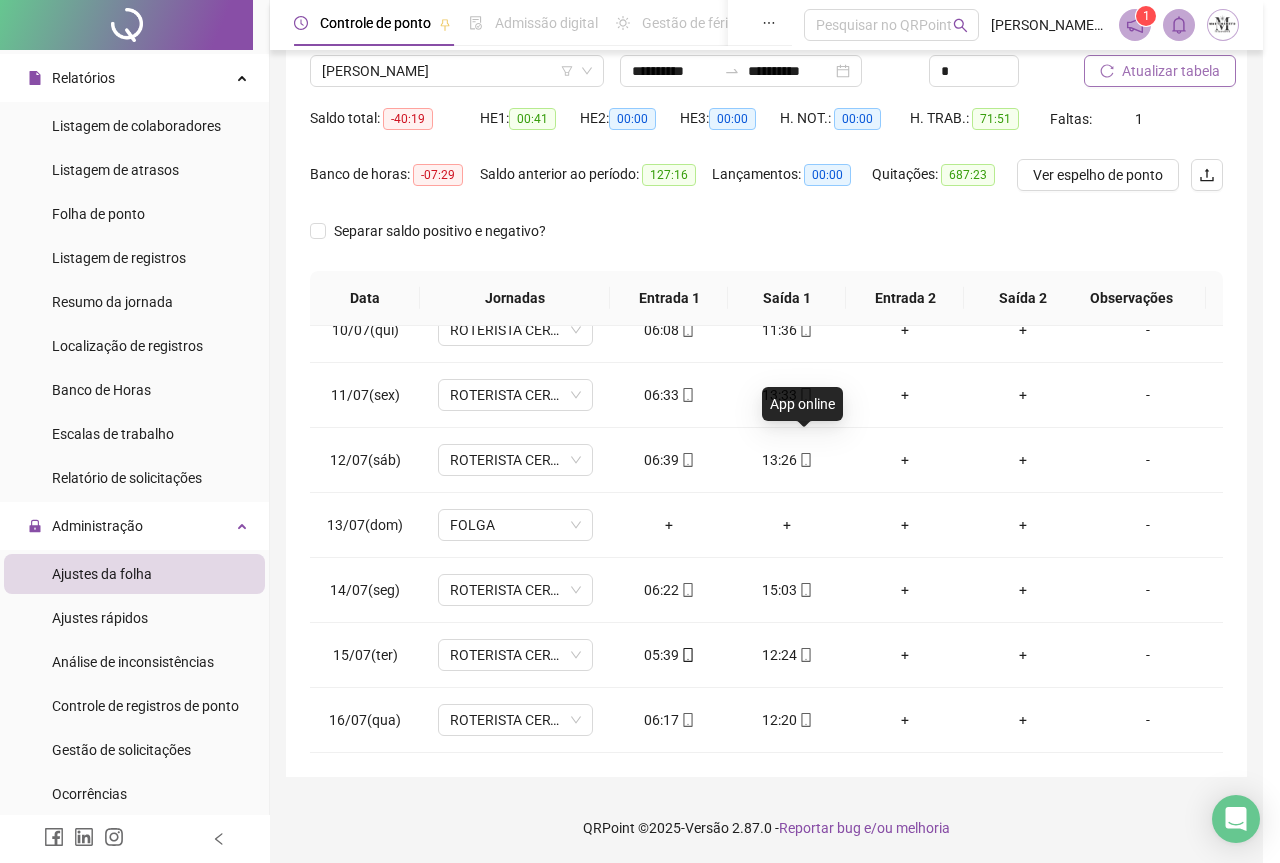 type on "**********" 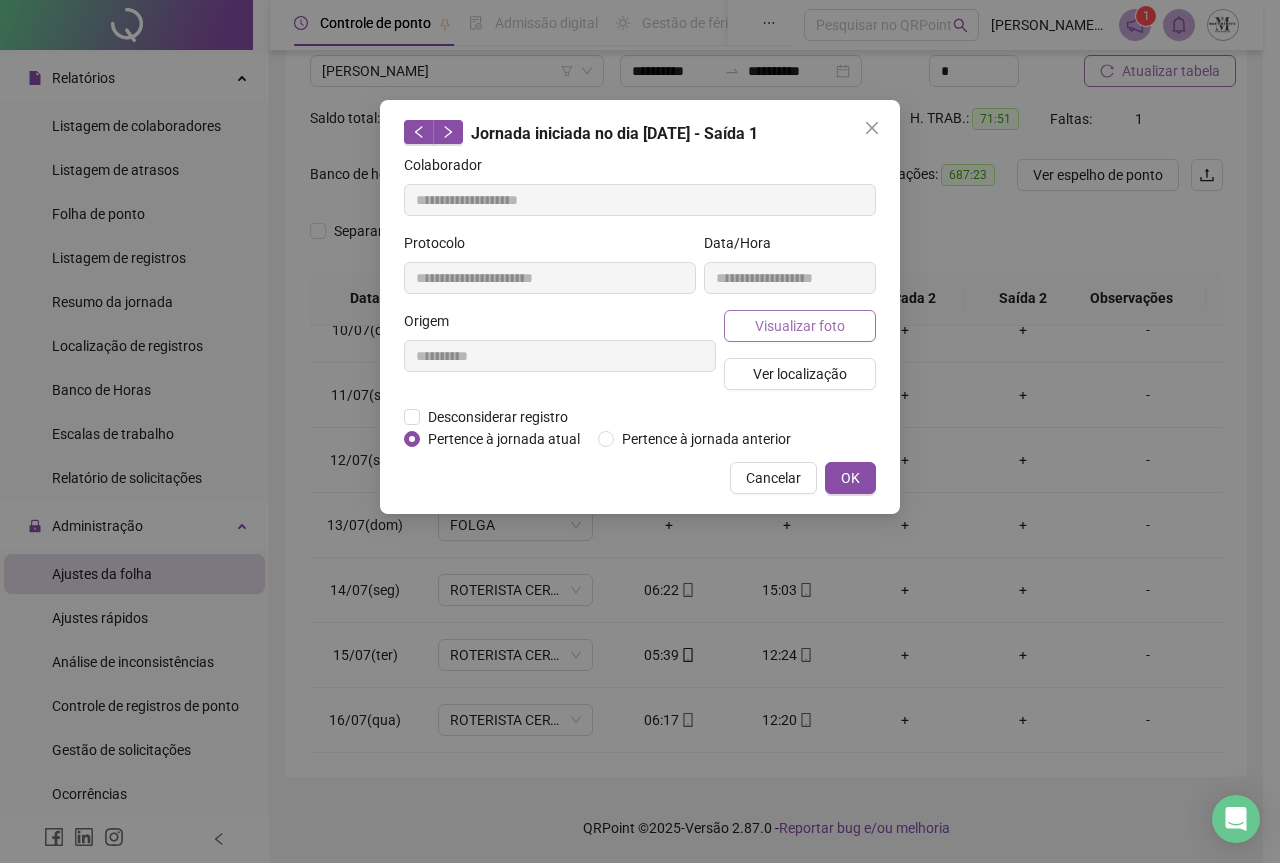 click on "Visualizar foto" at bounding box center [800, 326] 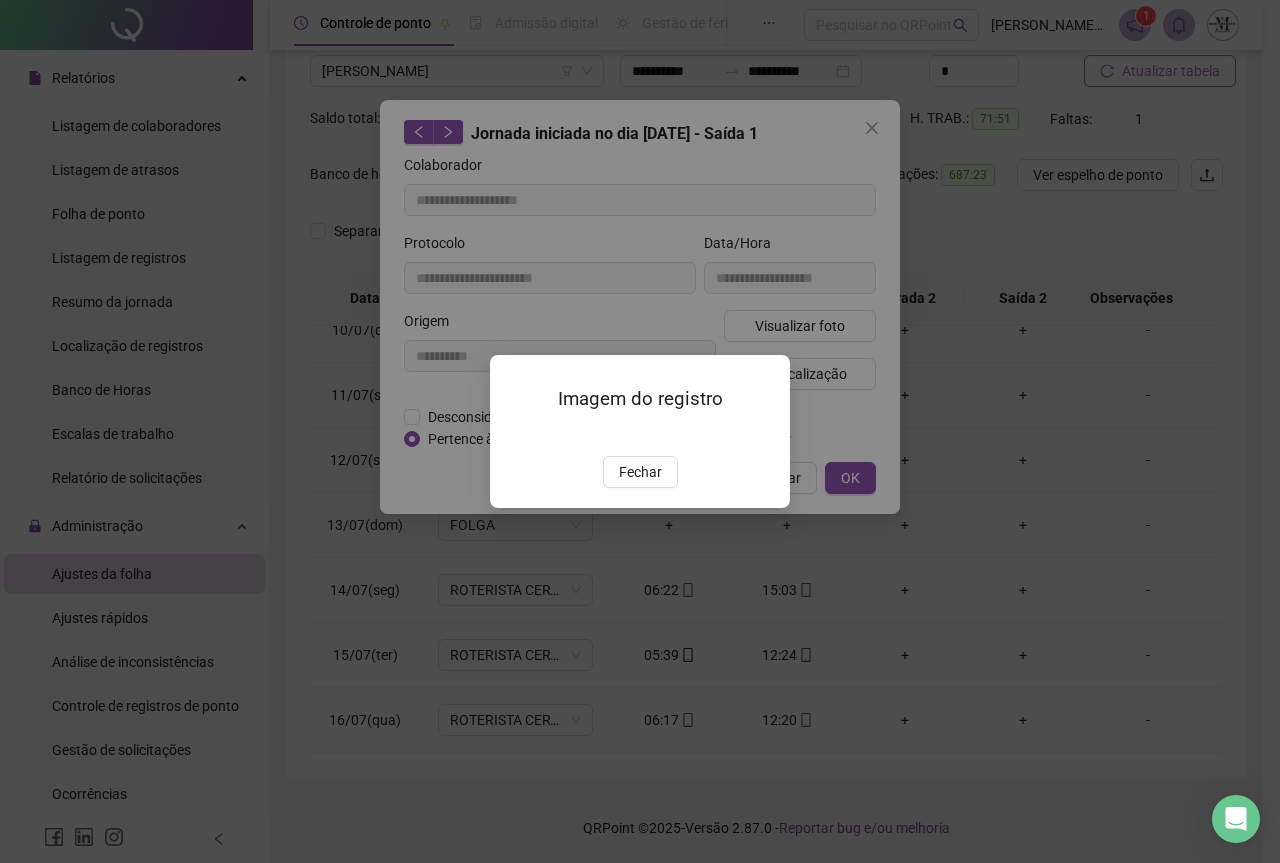 click at bounding box center (514, 435) 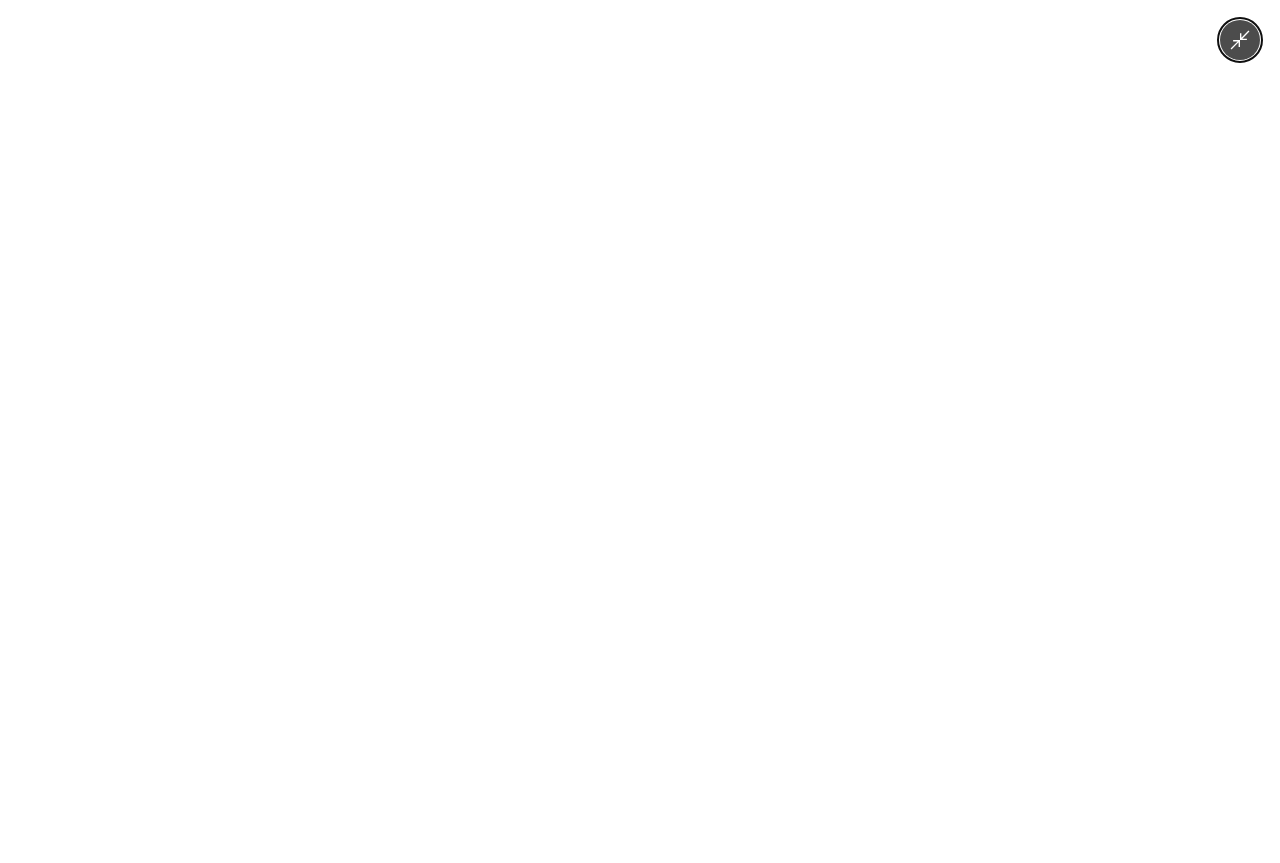click at bounding box center [639, 431] 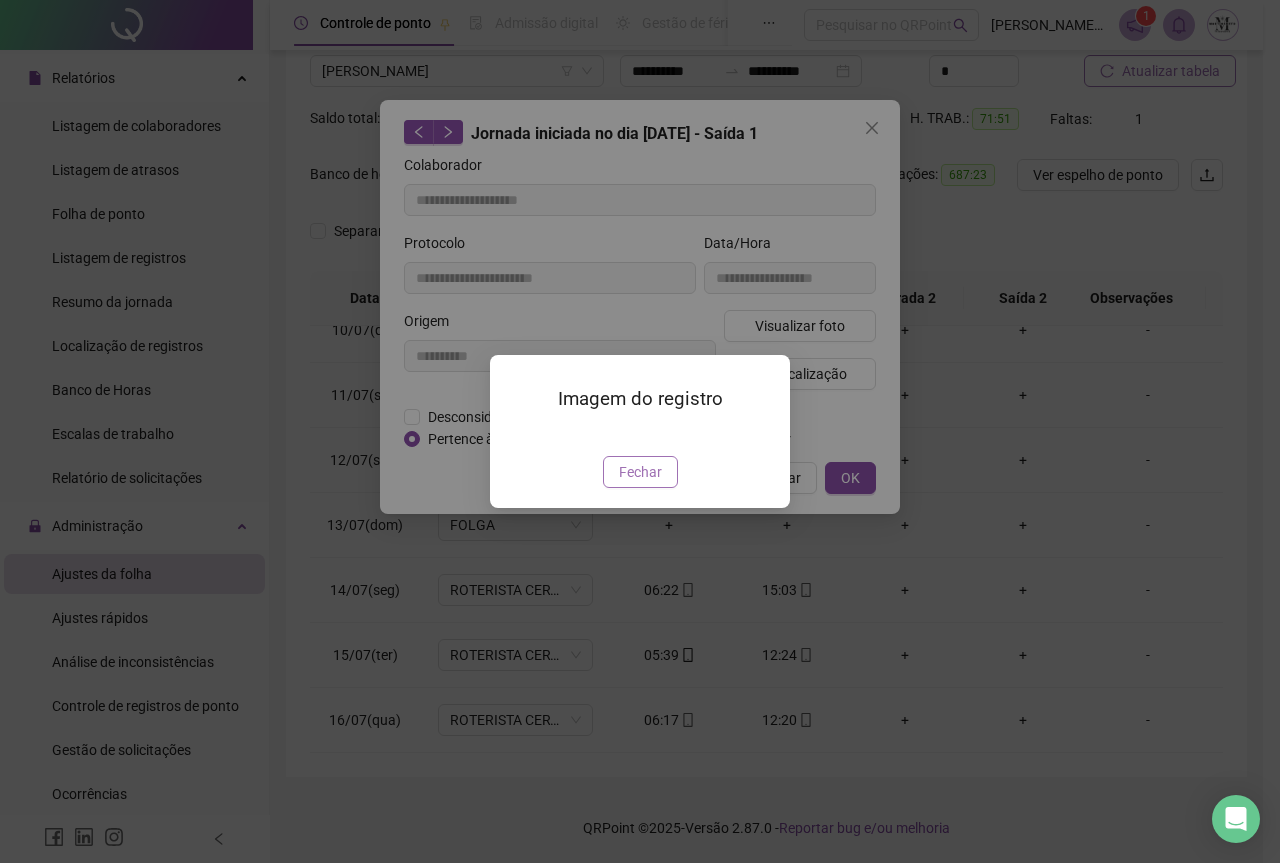 click on "Fechar" at bounding box center [640, 472] 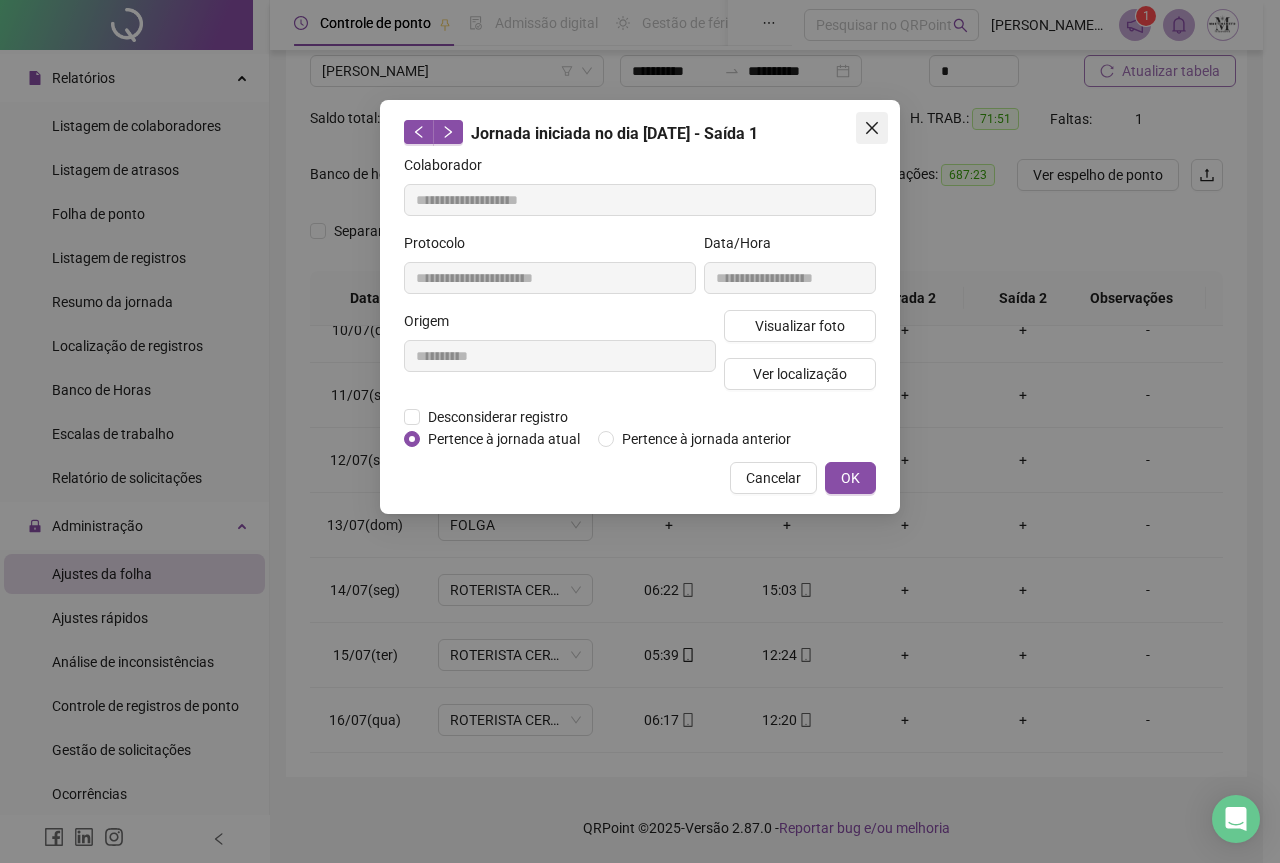 click 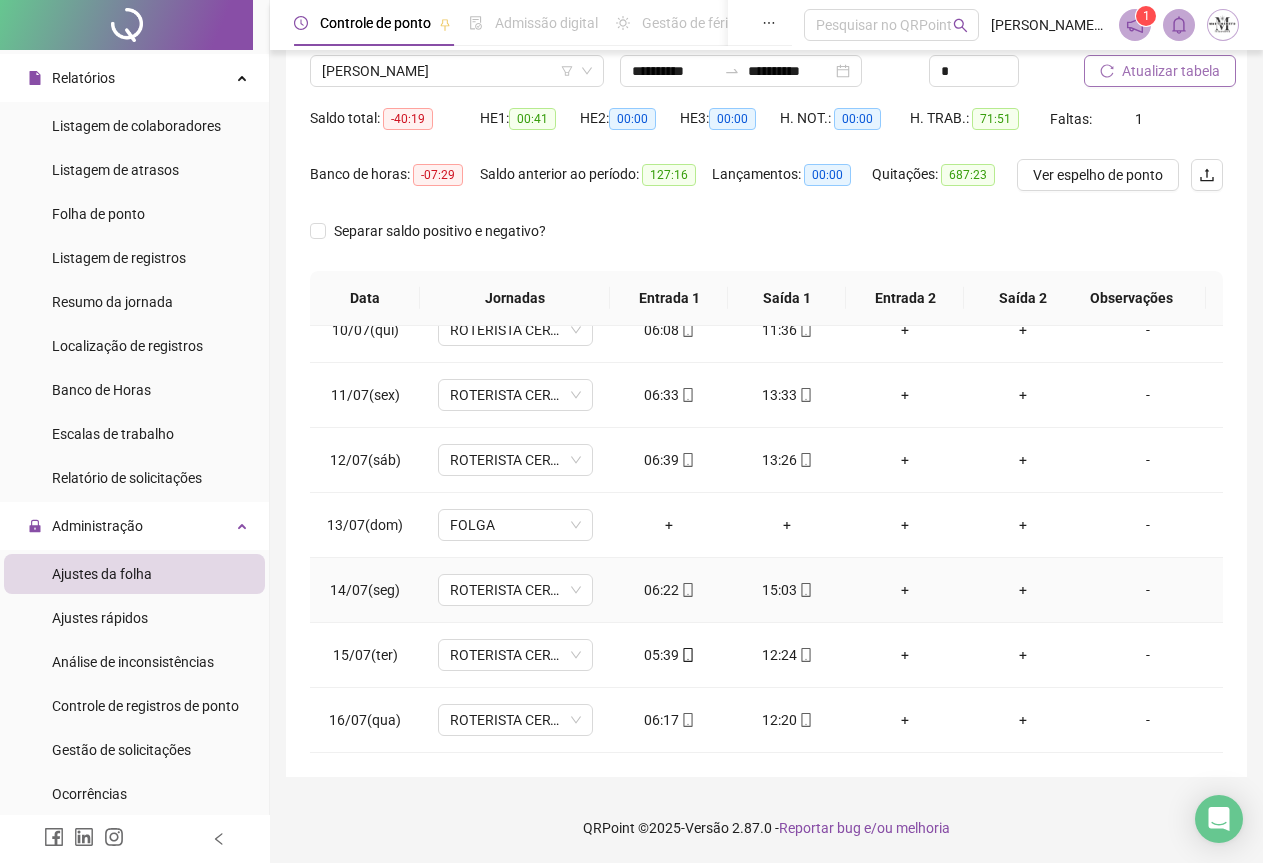 scroll, scrollTop: 630, scrollLeft: 0, axis: vertical 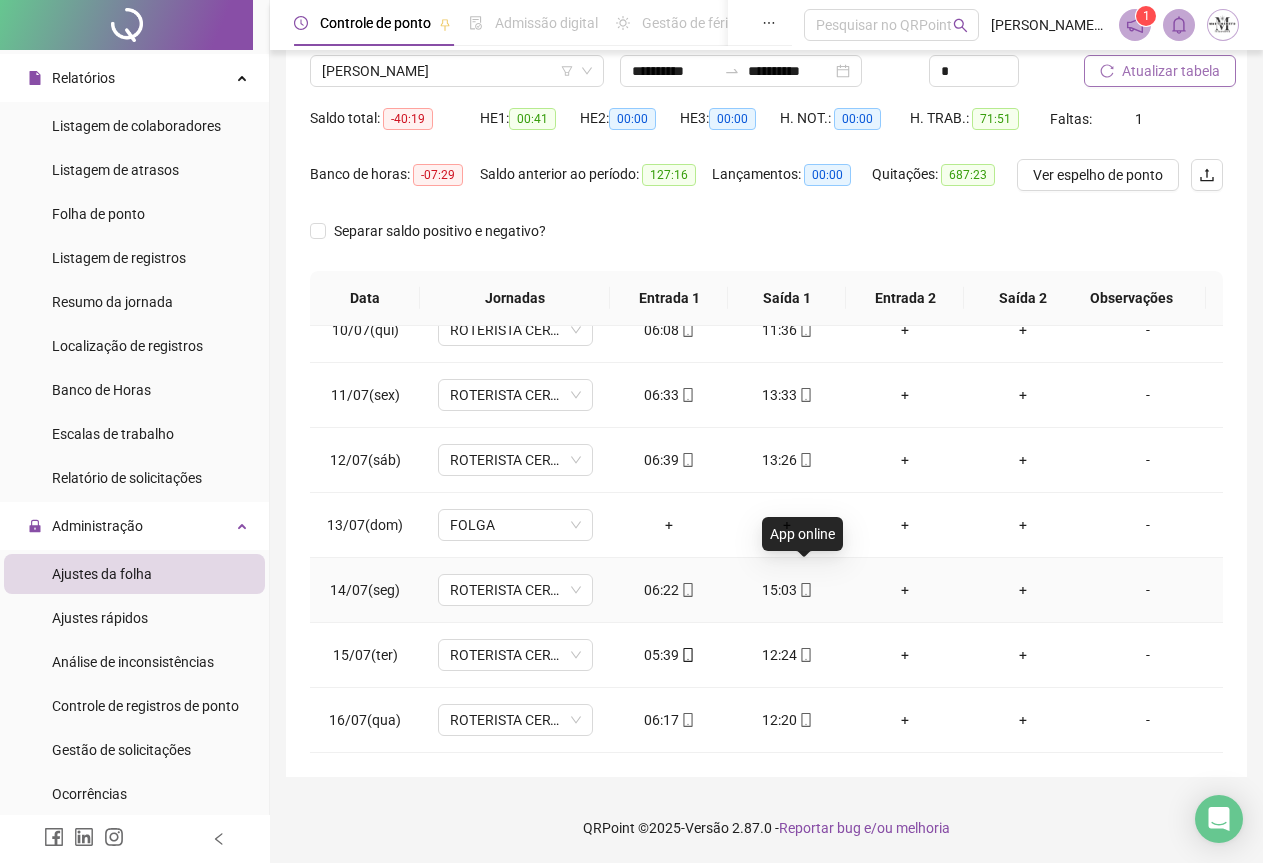 click 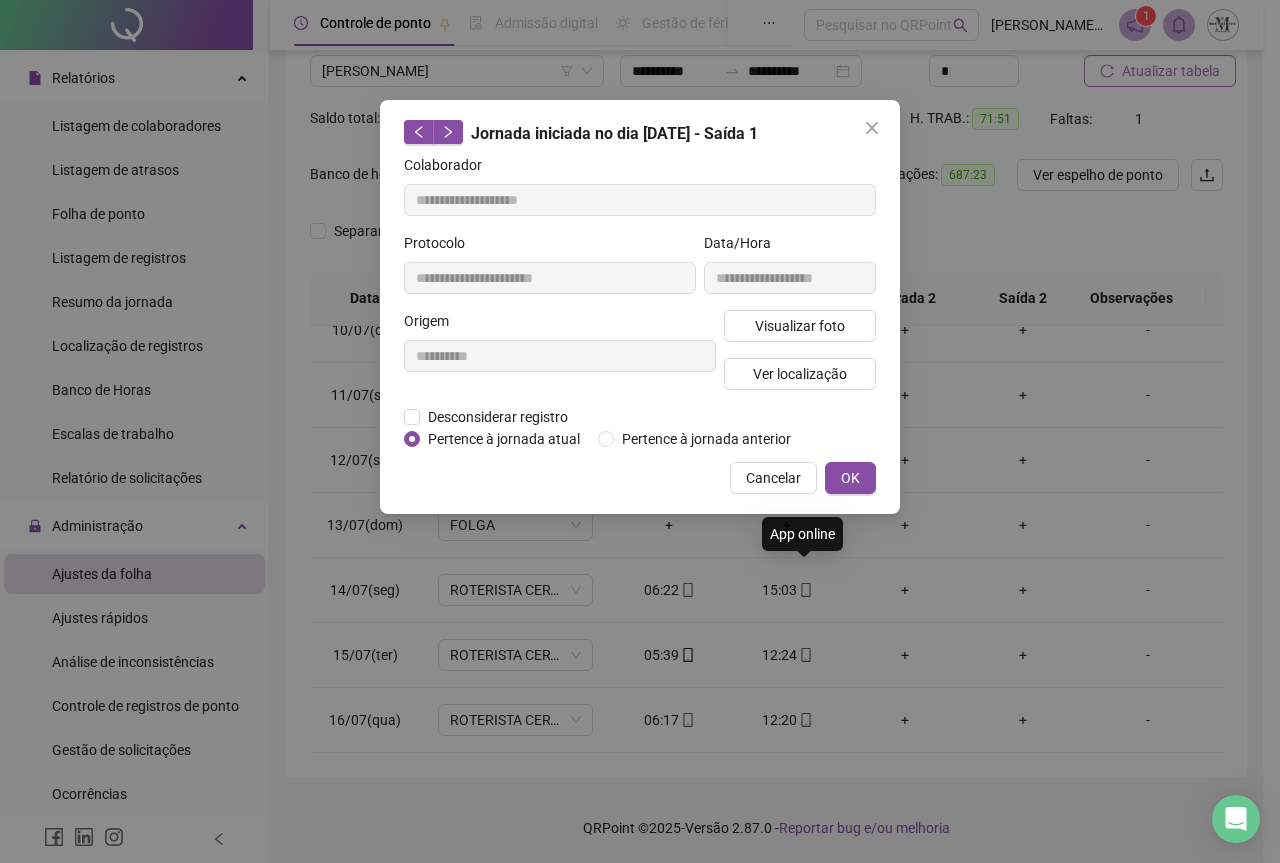 type on "**********" 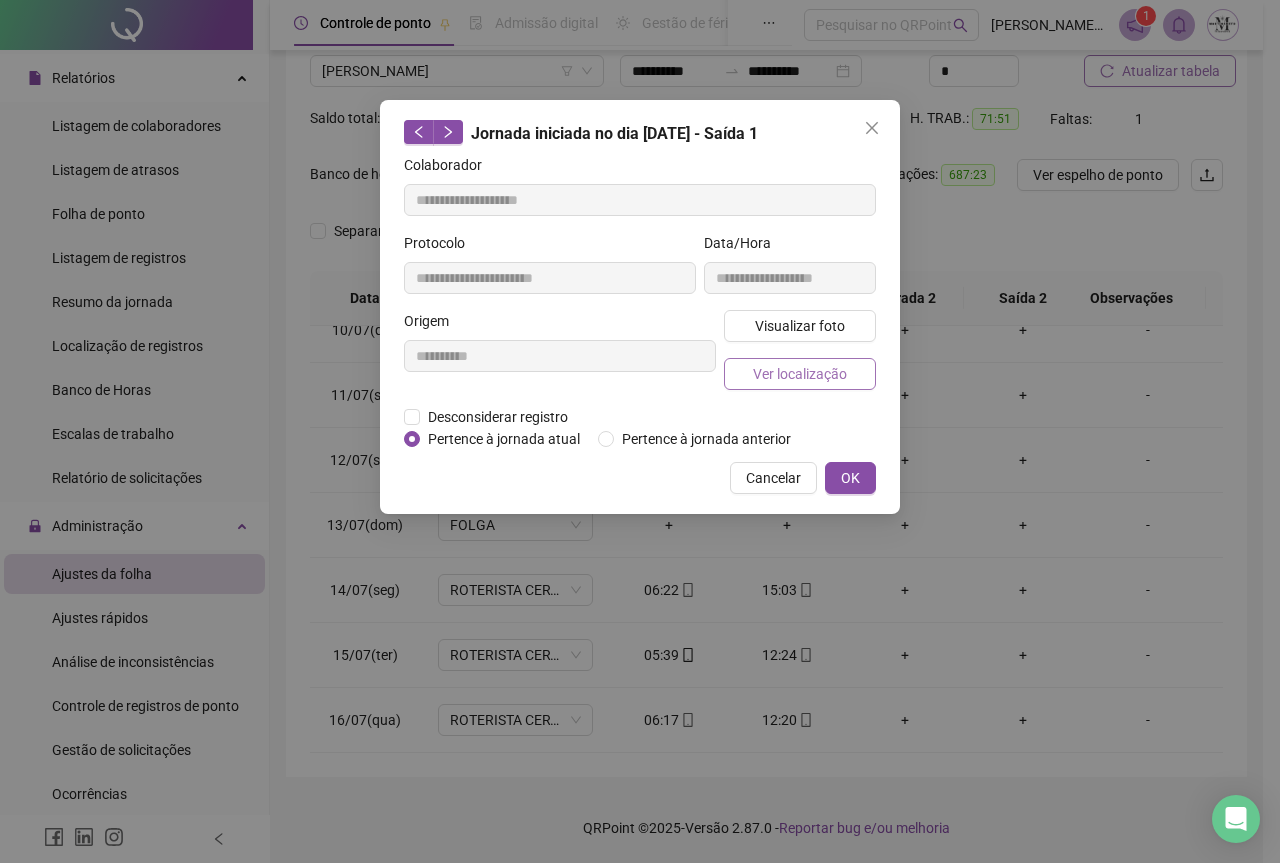 click on "Ver localização" at bounding box center [800, 374] 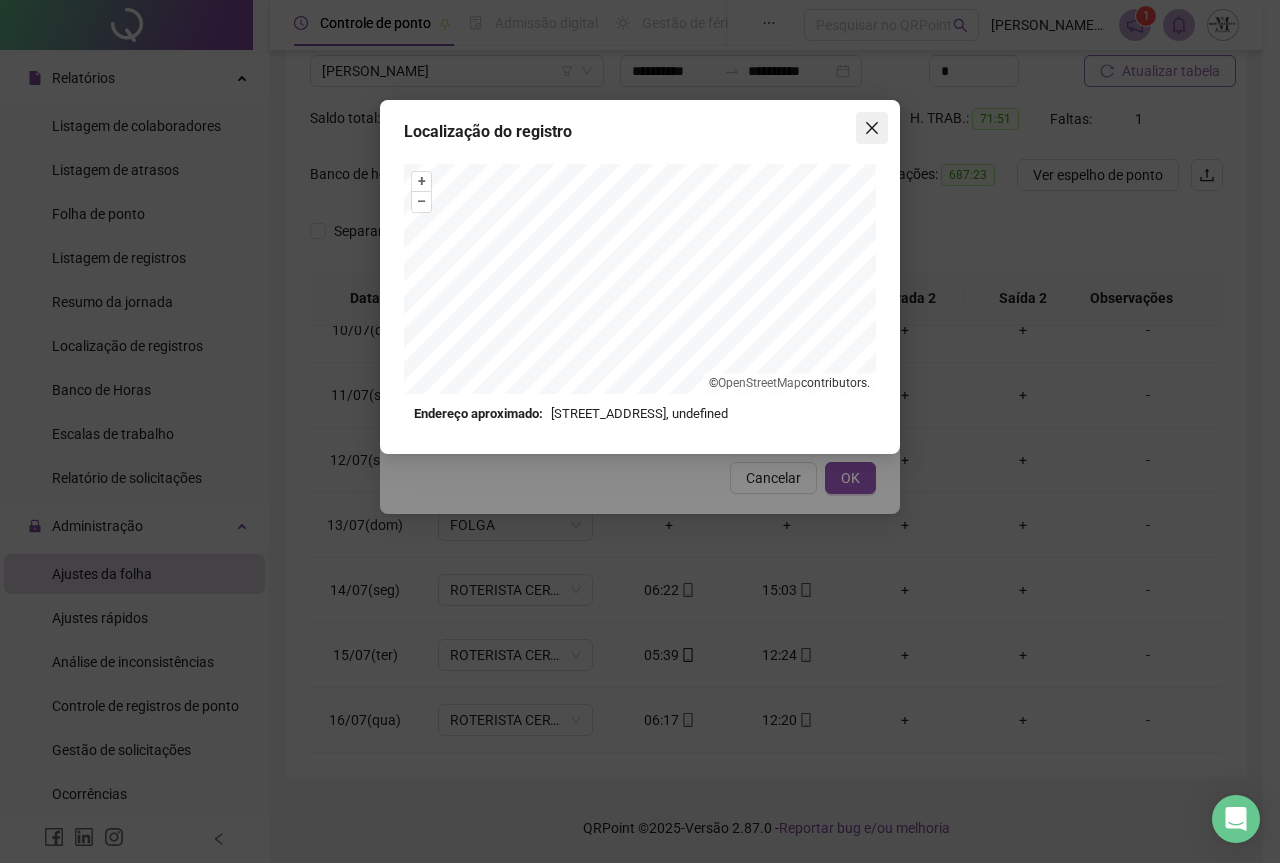 click at bounding box center (872, 128) 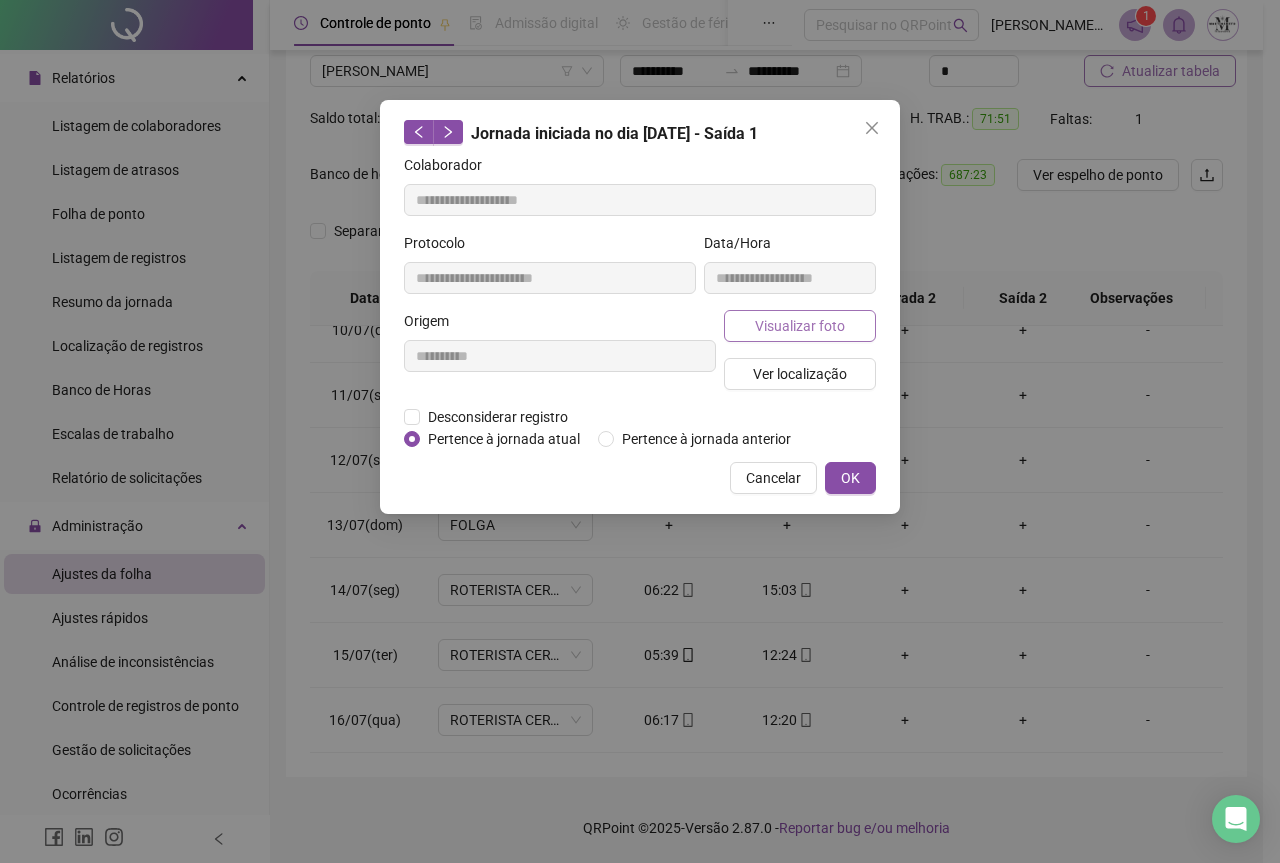 click on "Visualizar foto" at bounding box center [800, 326] 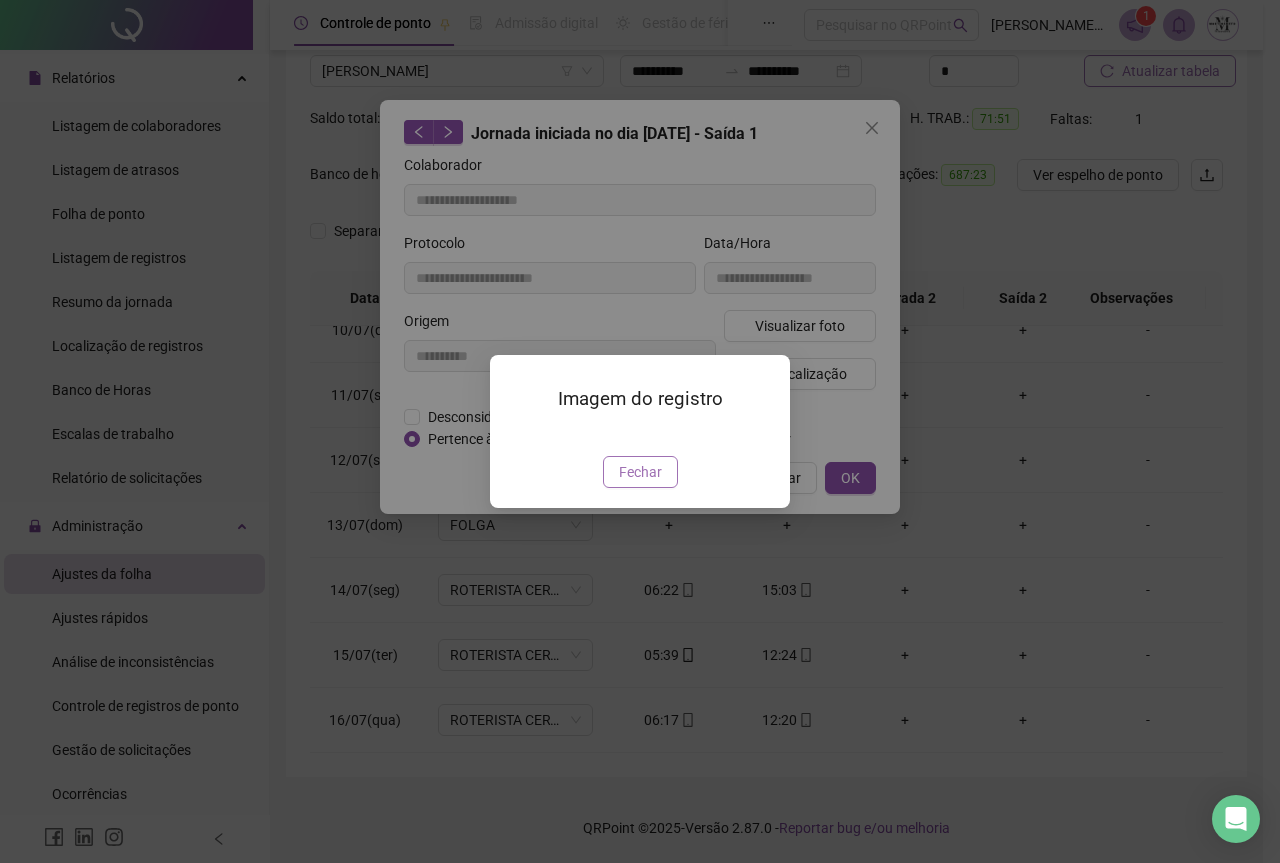 click on "Fechar" at bounding box center (640, 472) 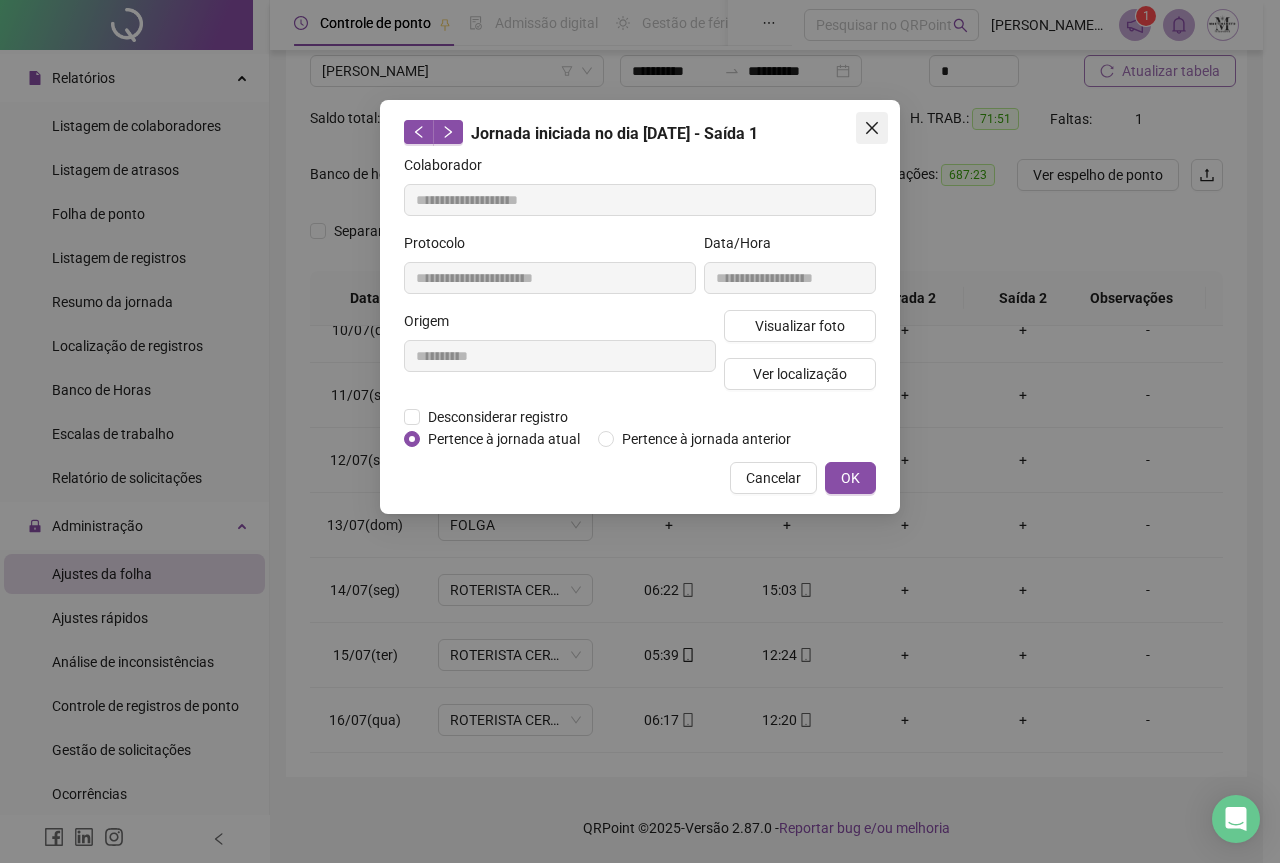 click at bounding box center (872, 128) 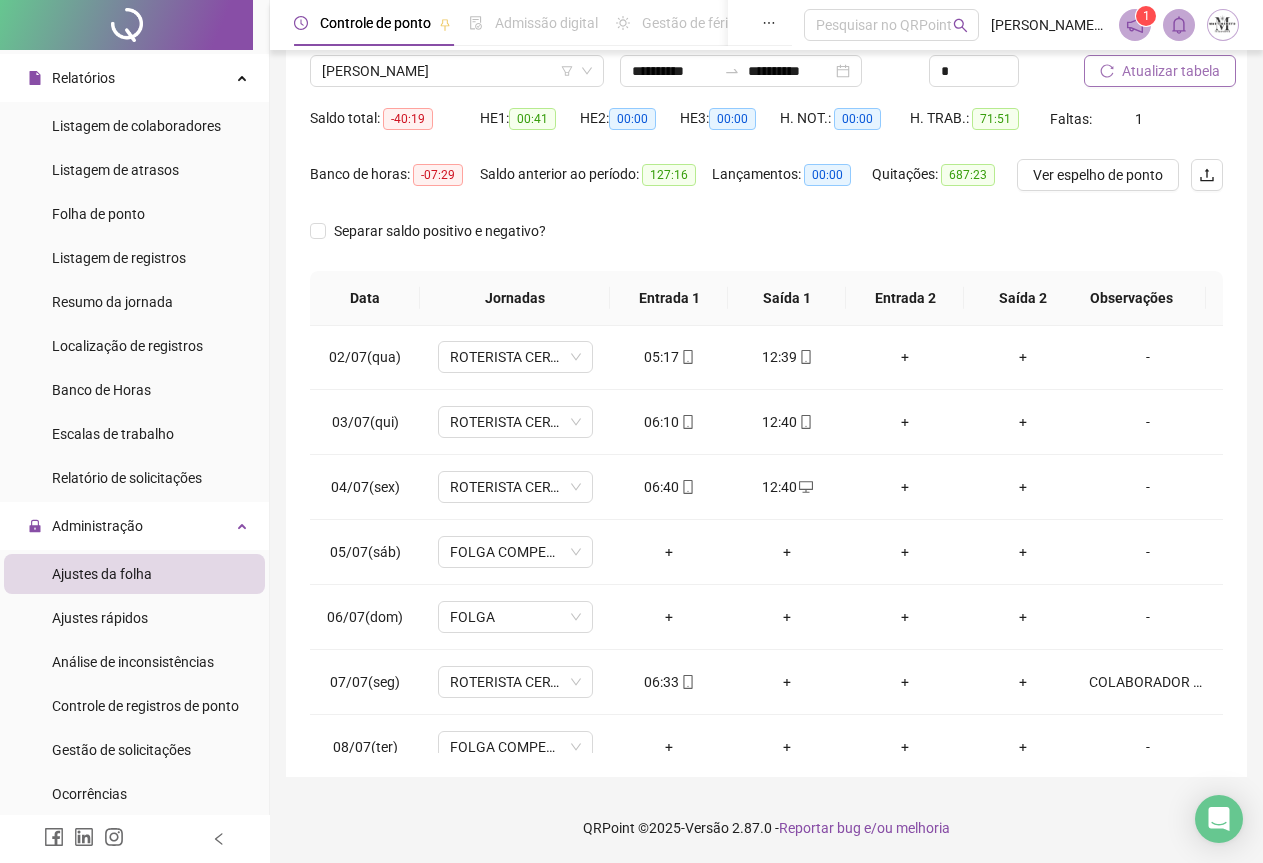 scroll, scrollTop: 0, scrollLeft: 0, axis: both 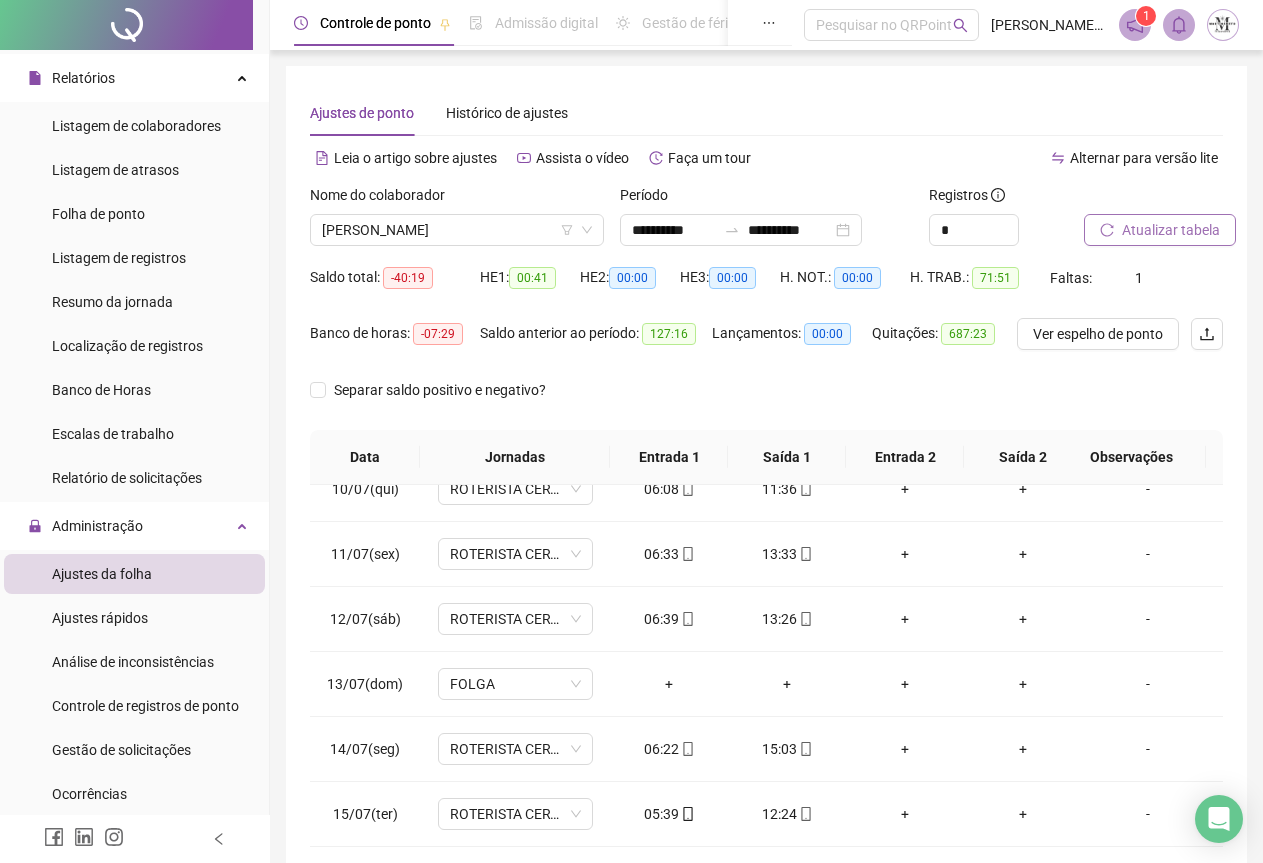 click on "Atualizar tabela" at bounding box center [1171, 230] 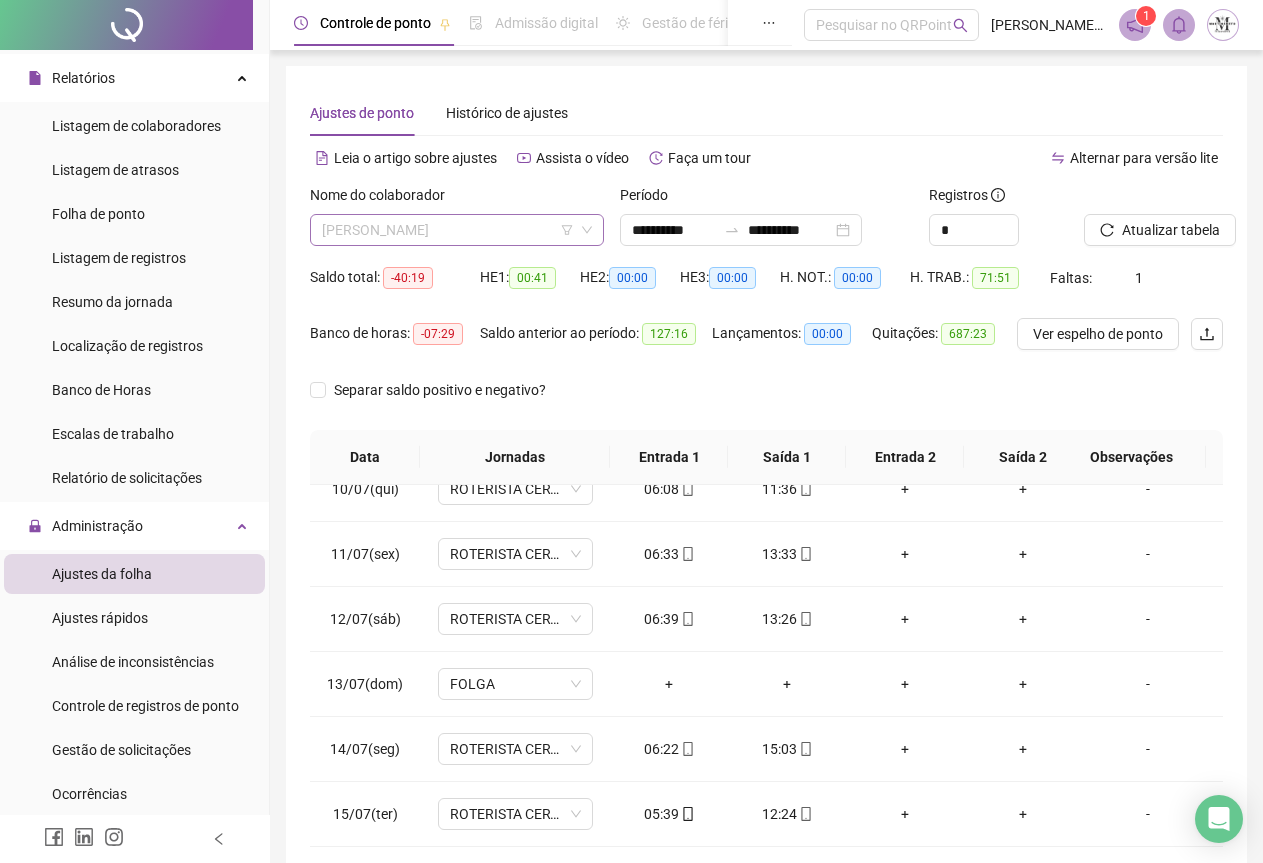 click on "[PERSON_NAME]" at bounding box center (457, 230) 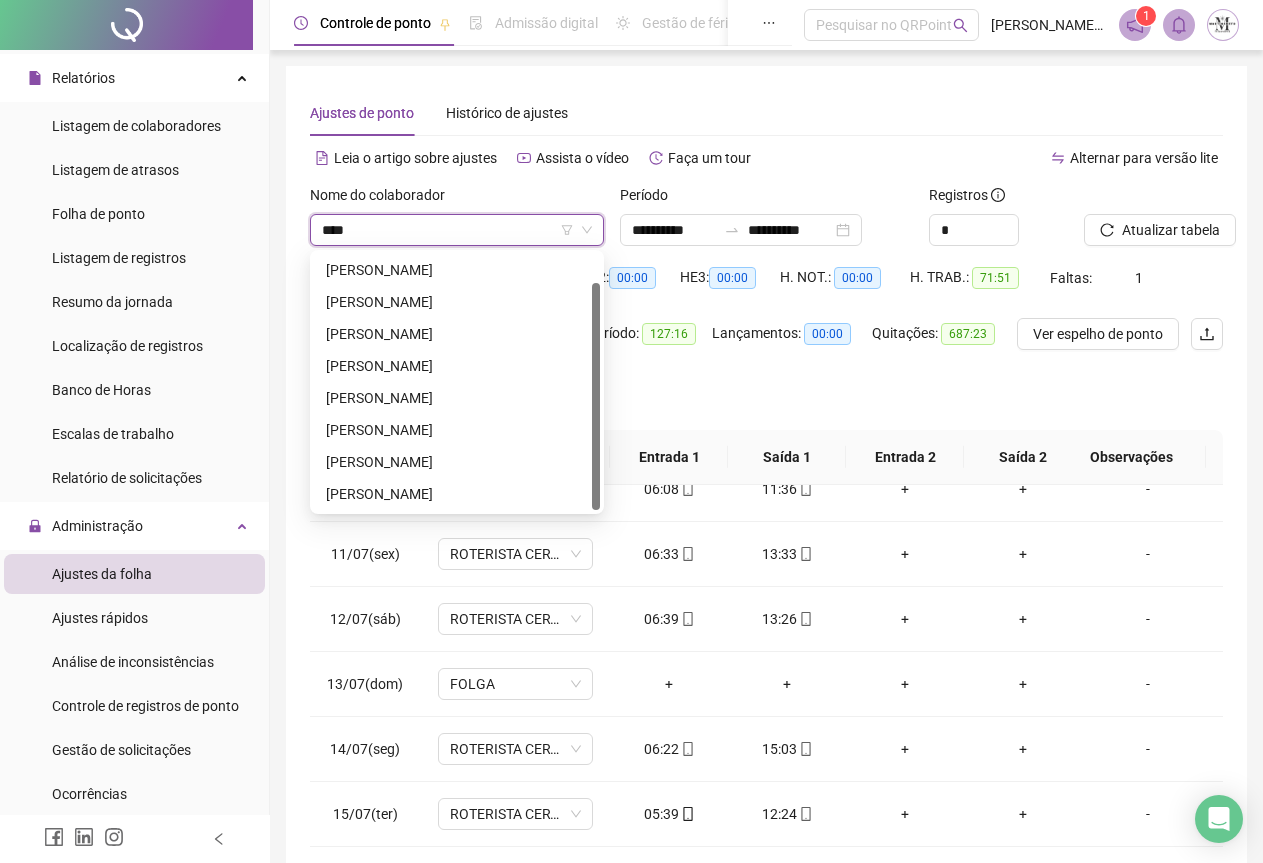 scroll, scrollTop: 0, scrollLeft: 0, axis: both 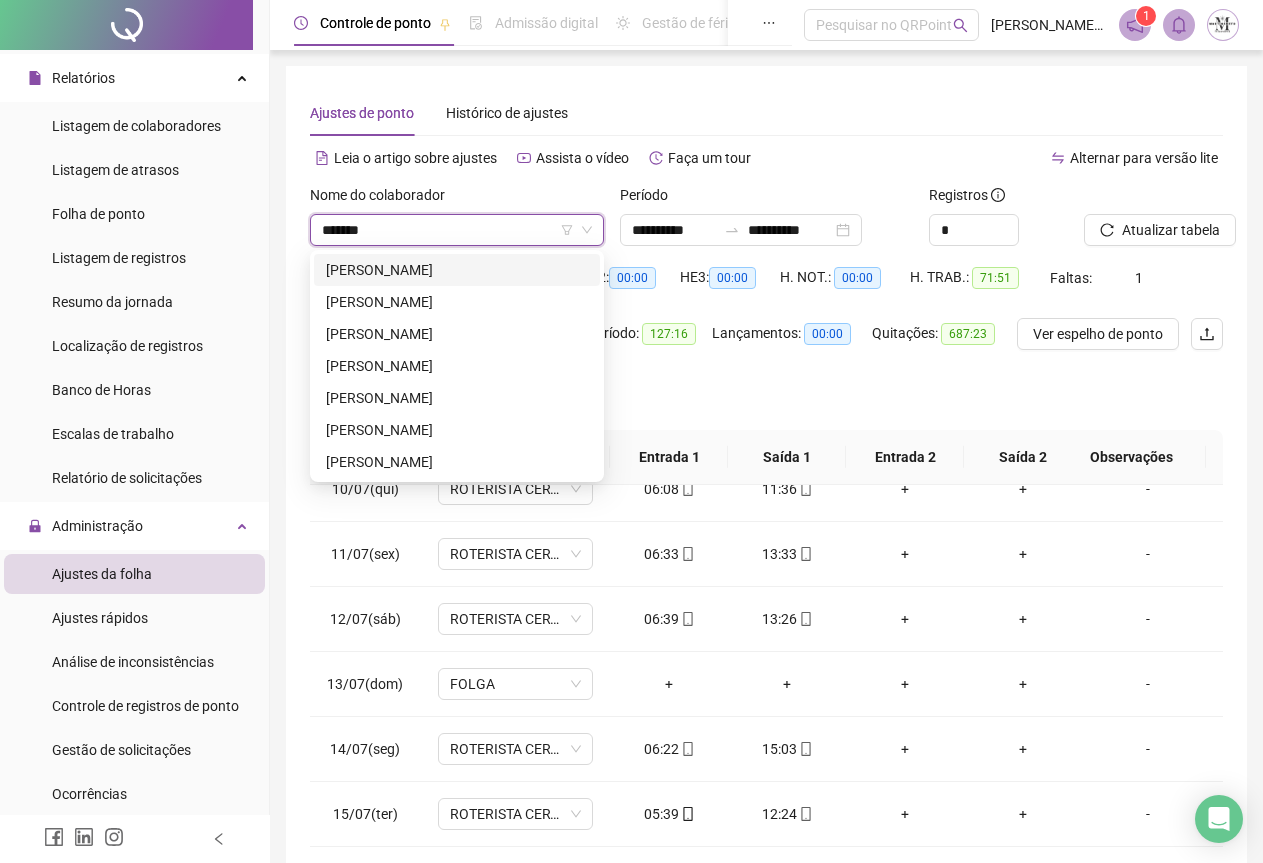 type on "********" 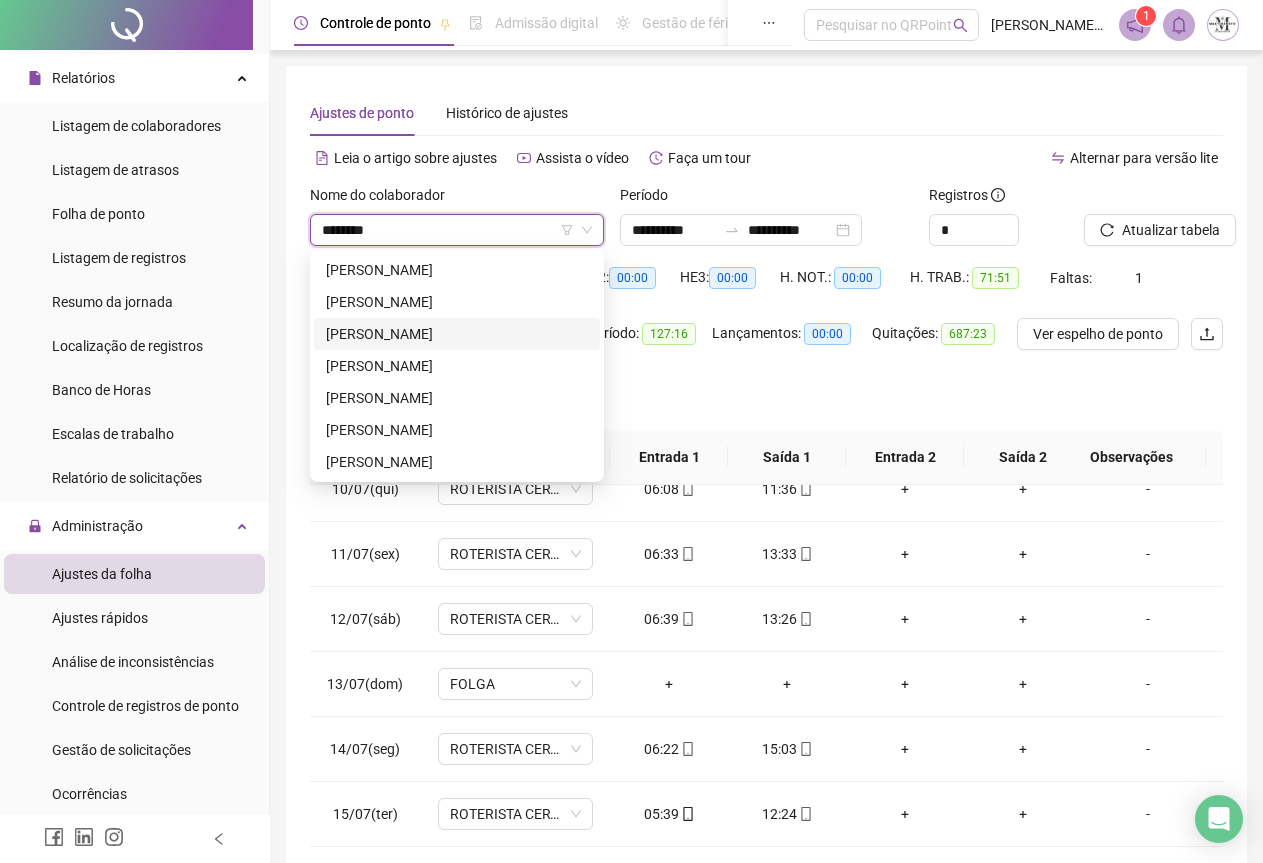 click on "LEONARDO AZEVEDO DE SOUZA" at bounding box center (457, 334) 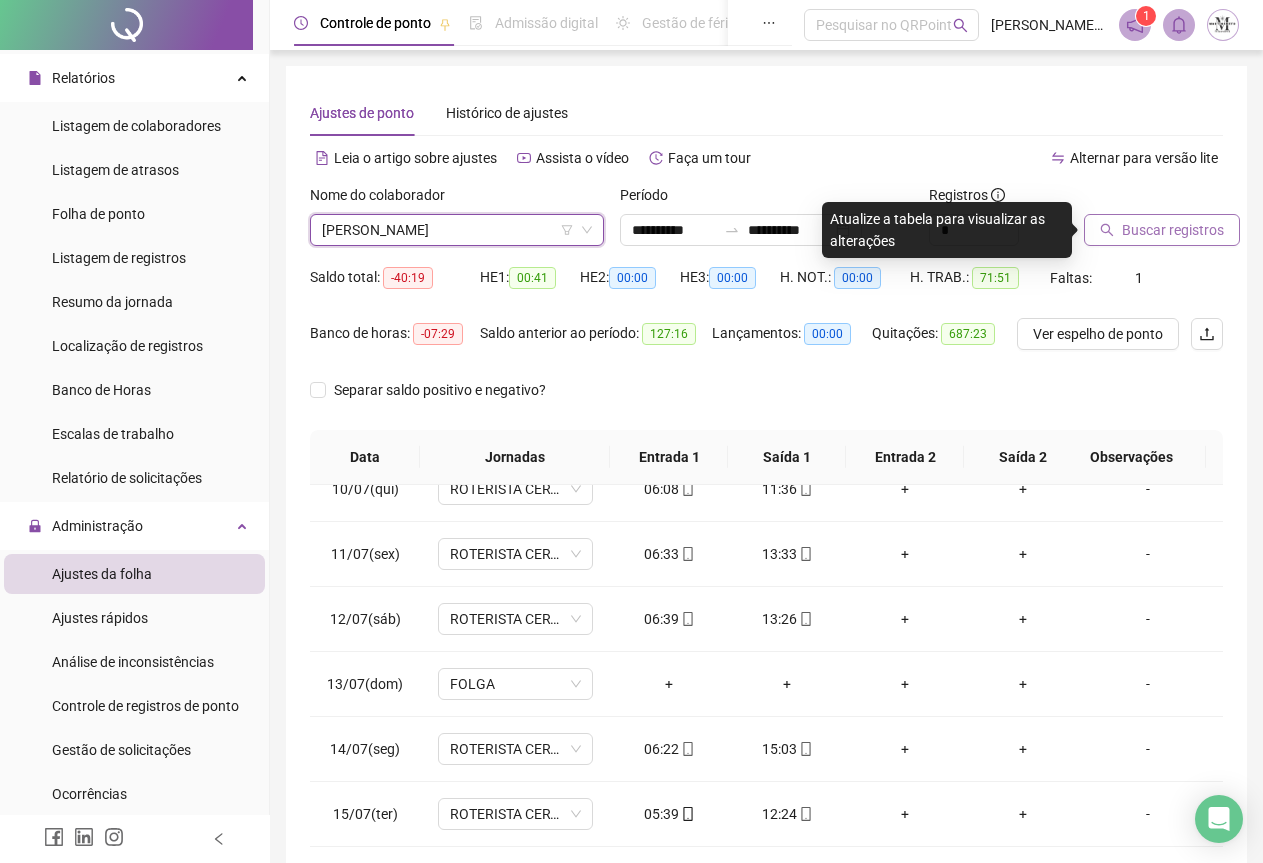 click on "Buscar registros" at bounding box center (1173, 230) 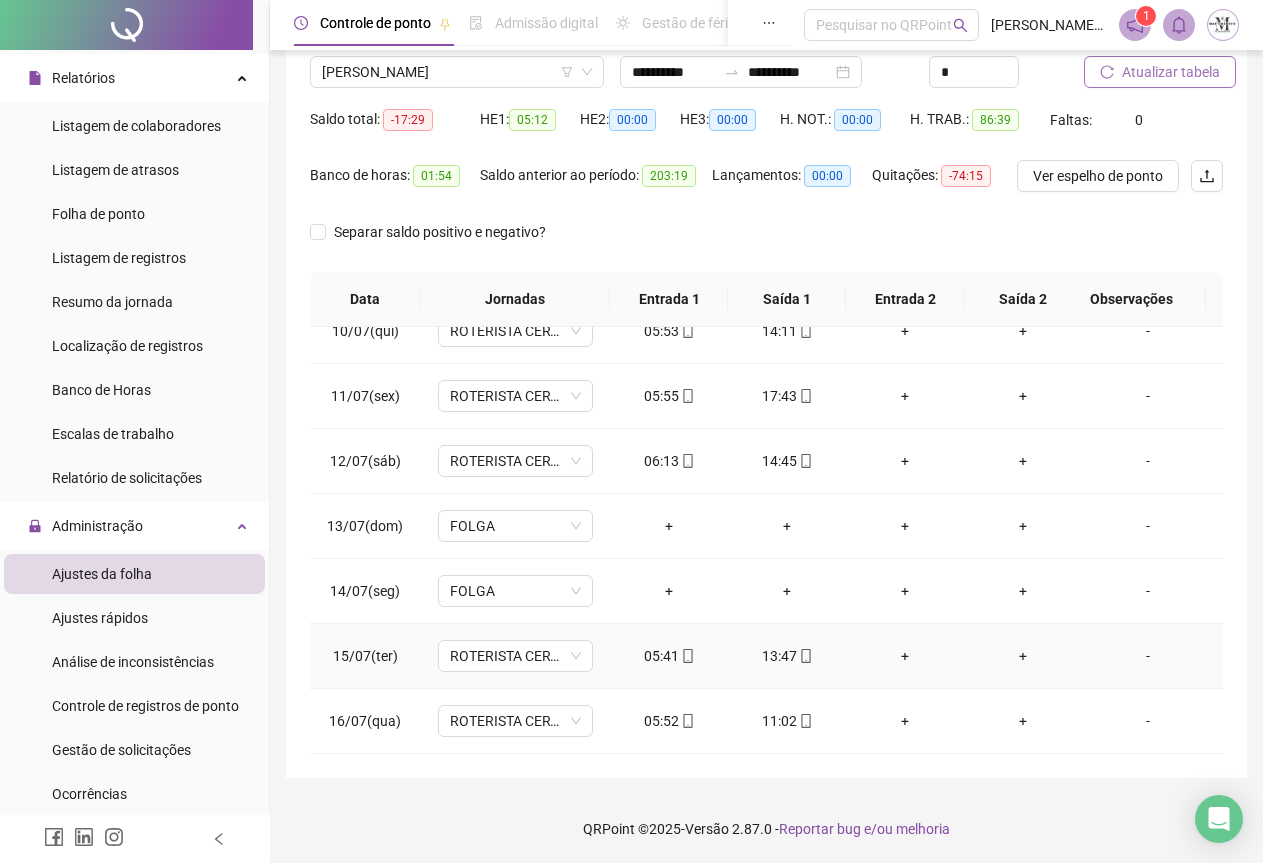 scroll, scrollTop: 159, scrollLeft: 0, axis: vertical 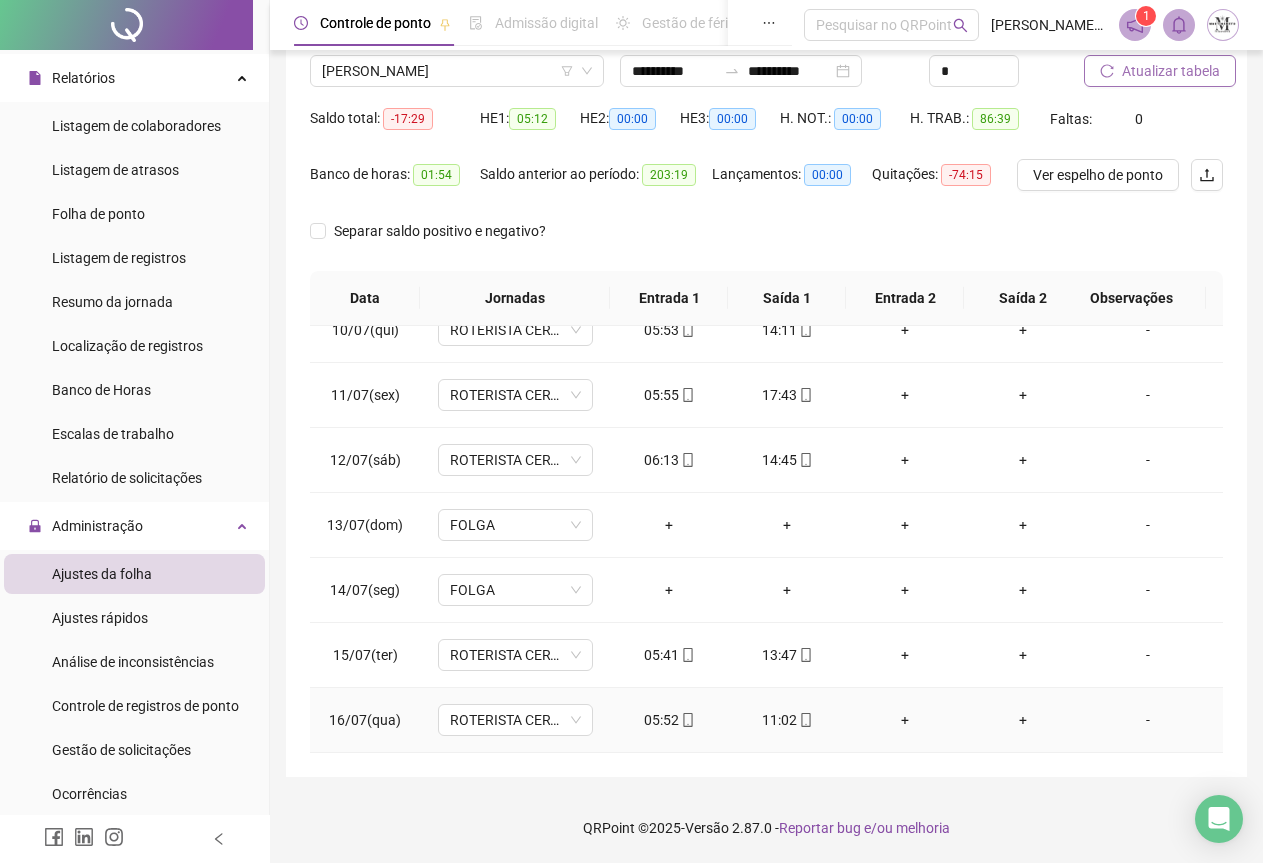 click 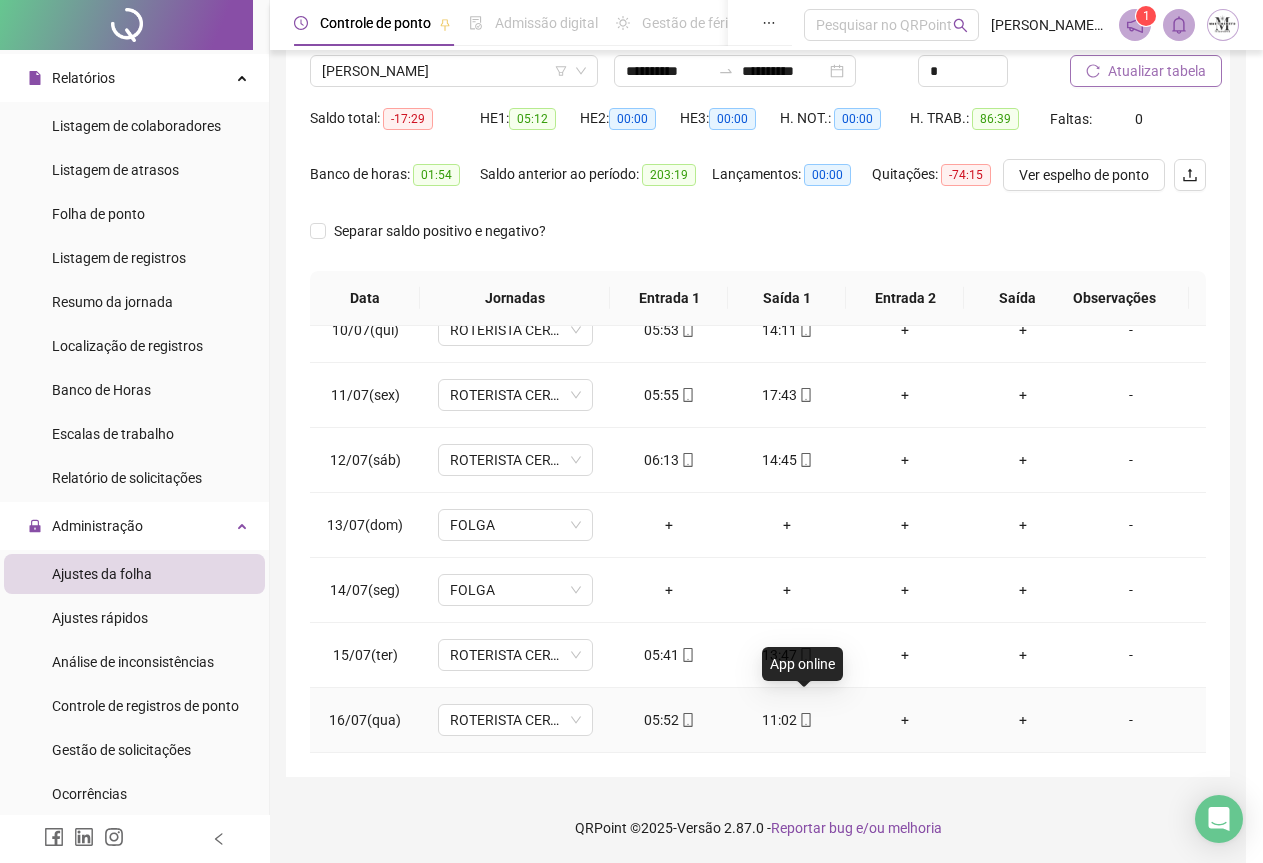 type on "**********" 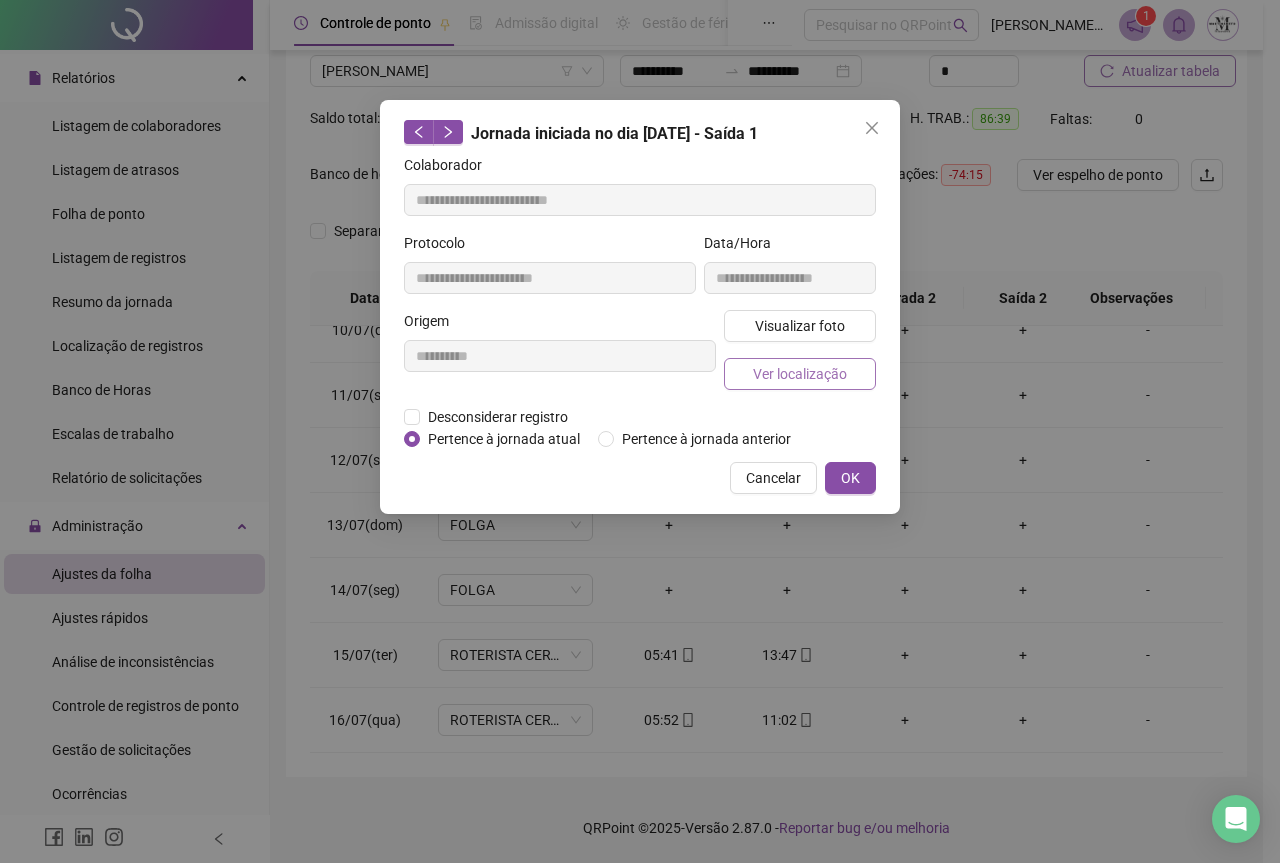 click on "Ver localização" at bounding box center [800, 374] 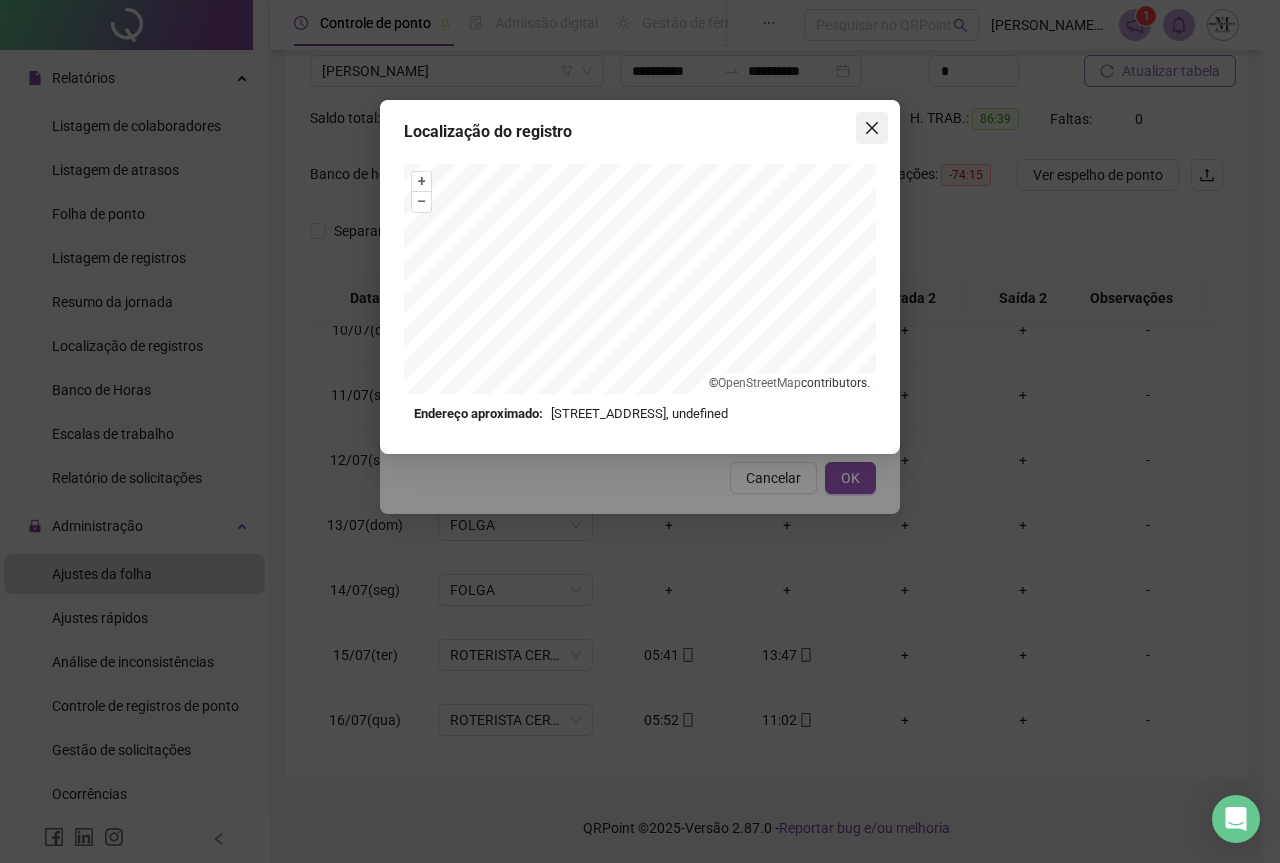 click at bounding box center (872, 128) 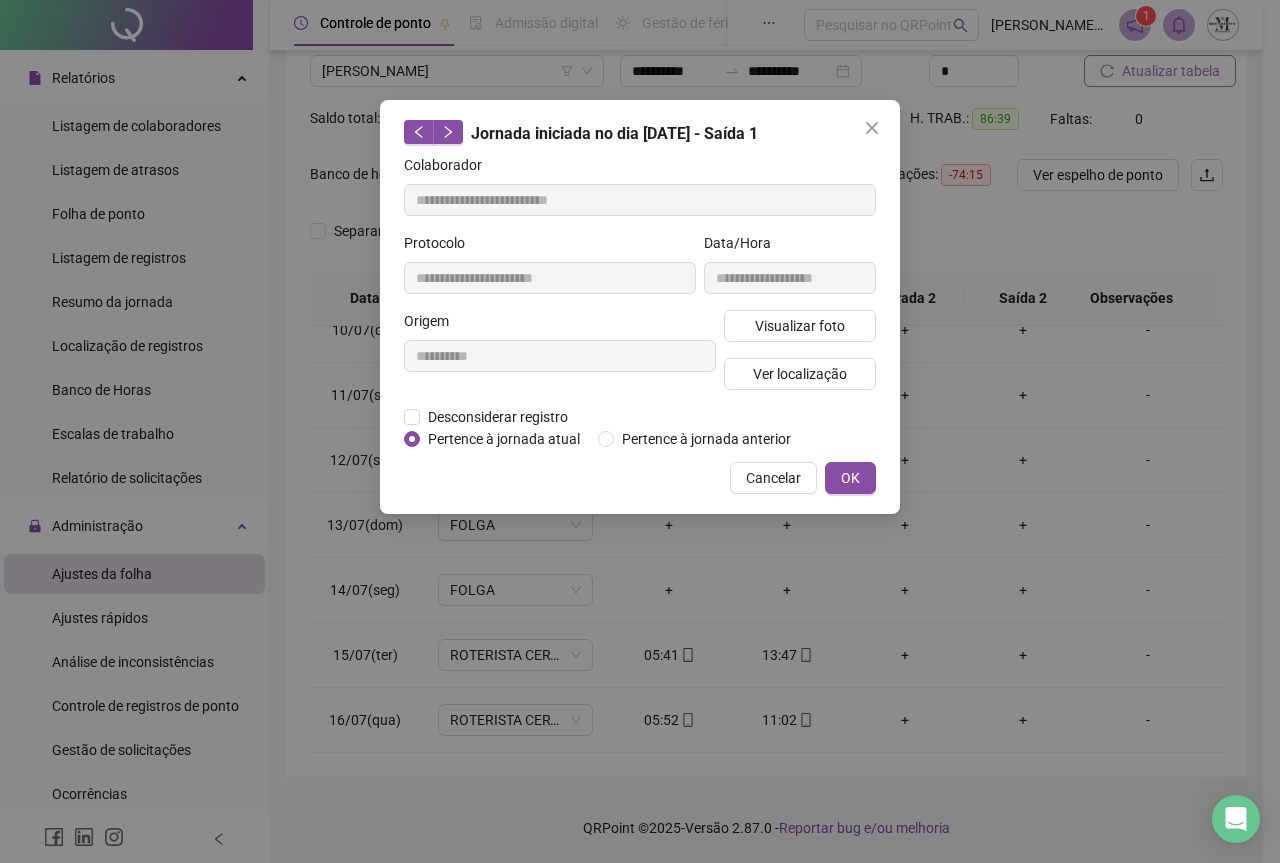 click at bounding box center [872, 128] 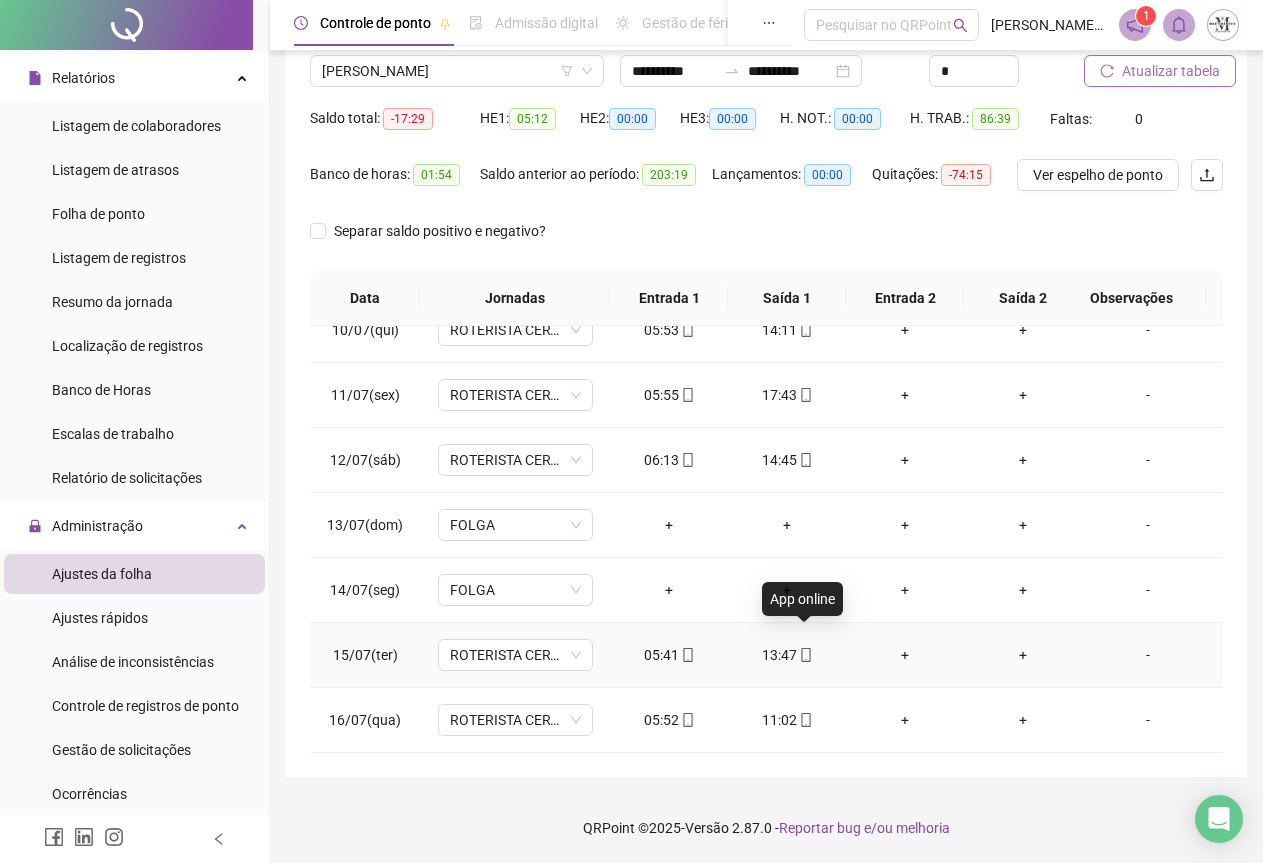 click 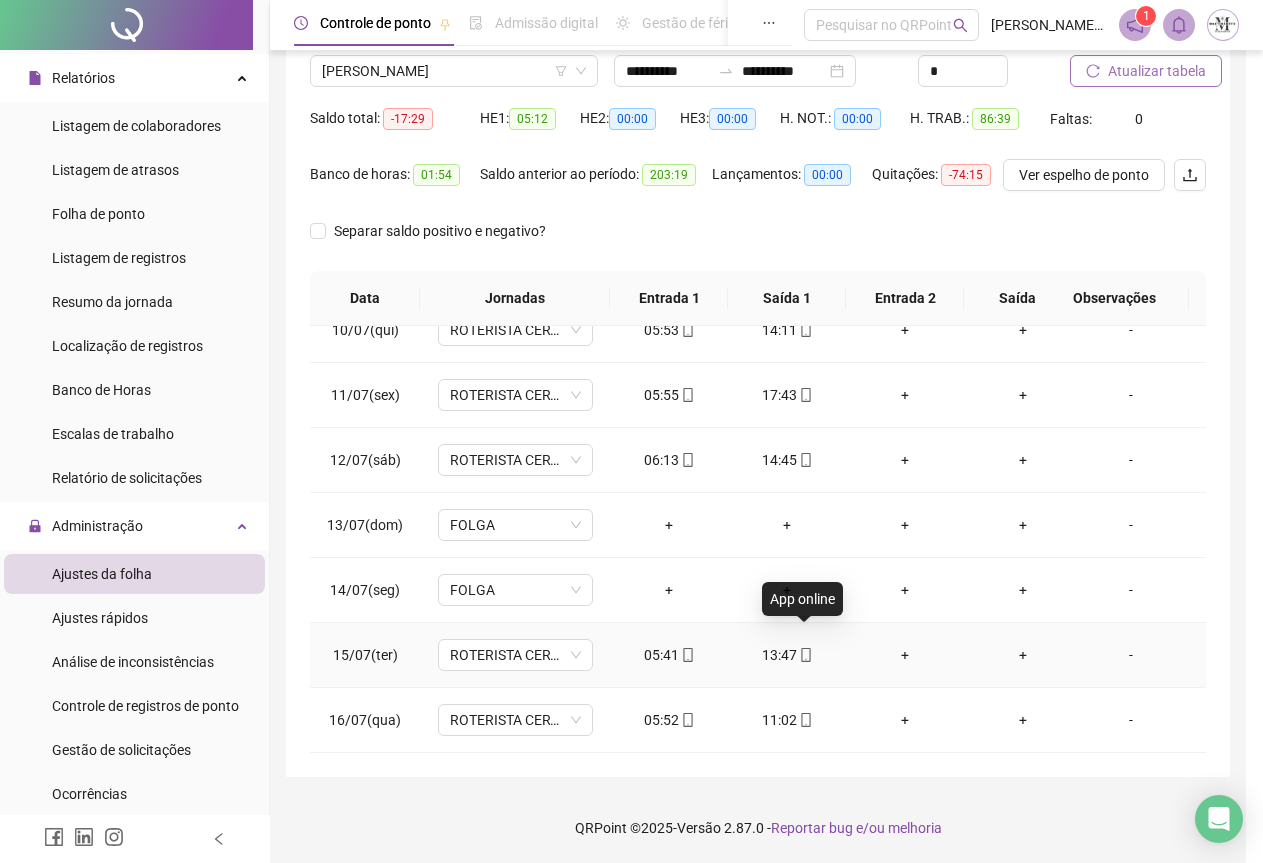 type on "**********" 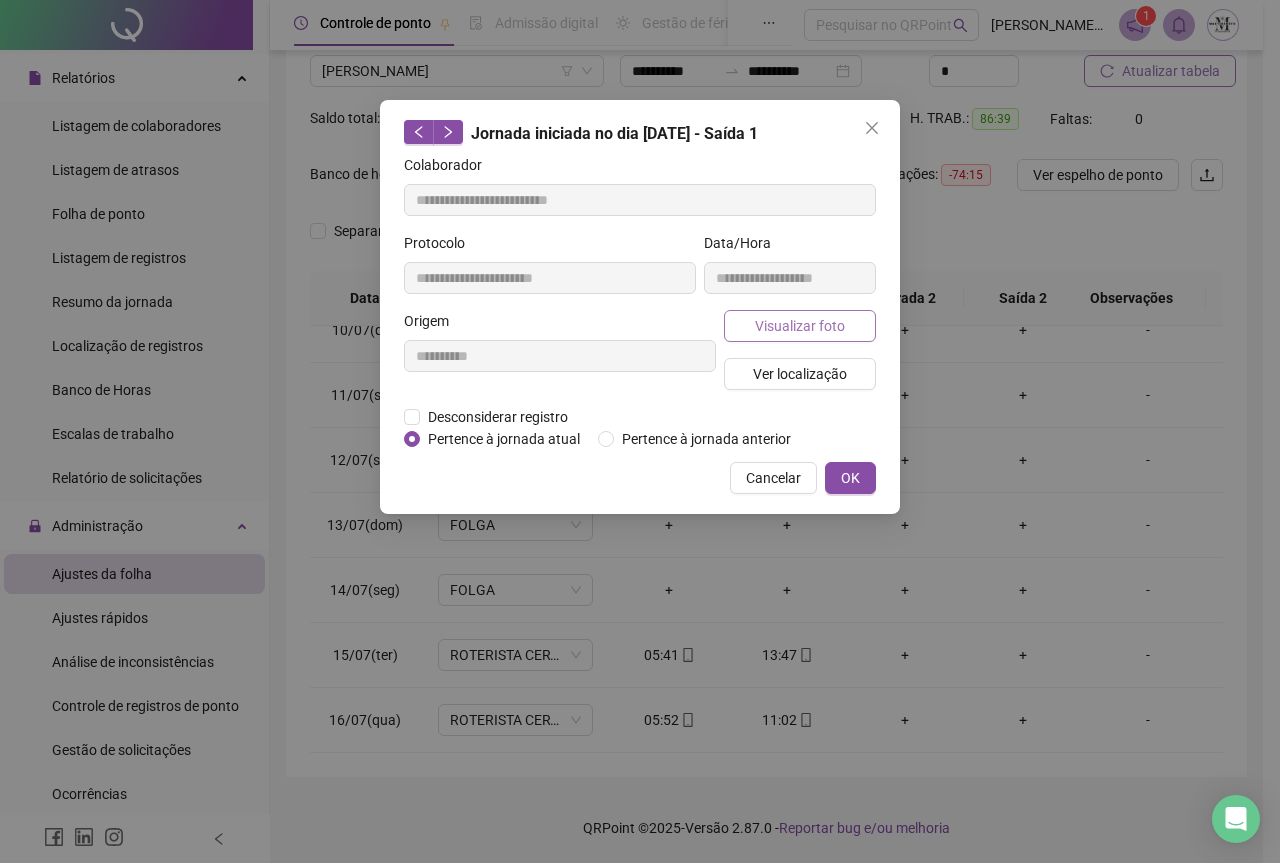 click on "Visualizar foto" at bounding box center (800, 326) 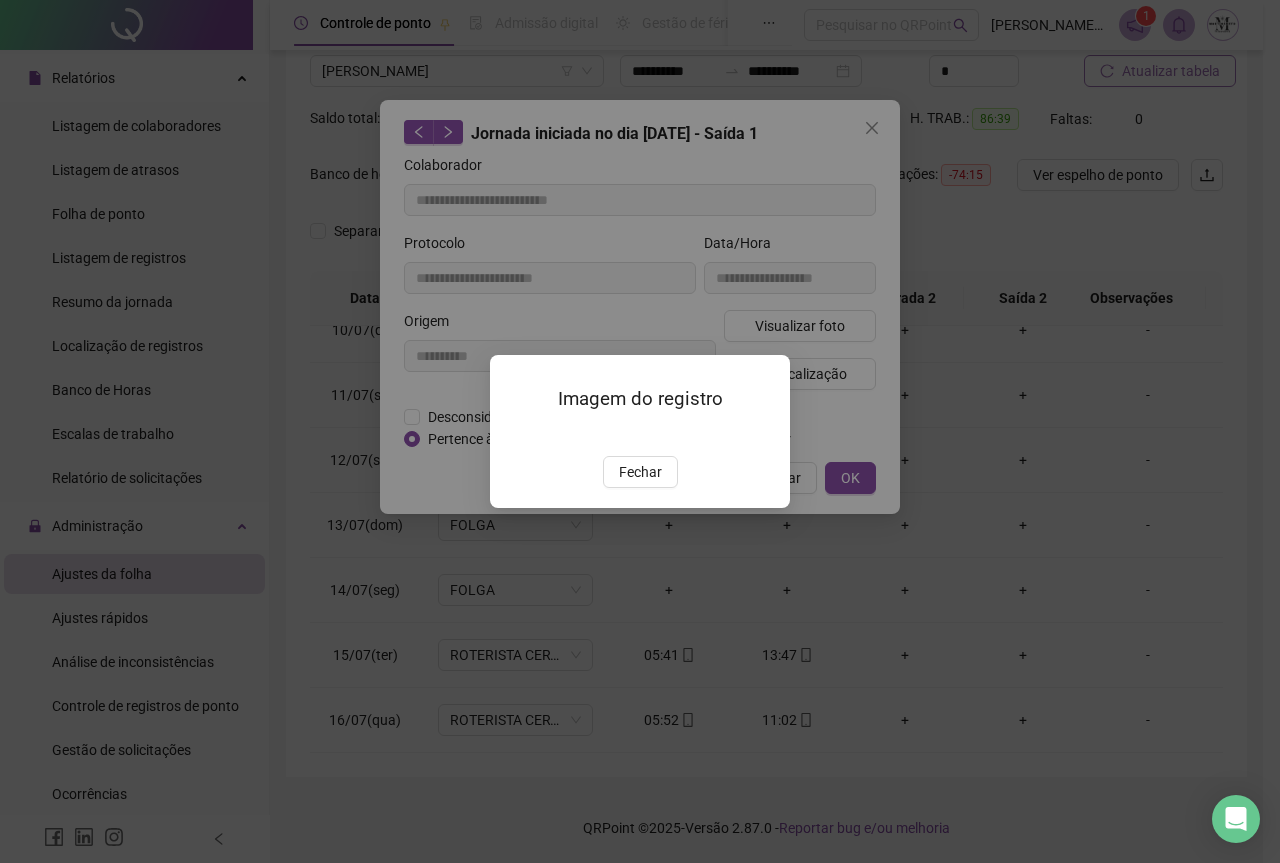 click at bounding box center (514, 435) 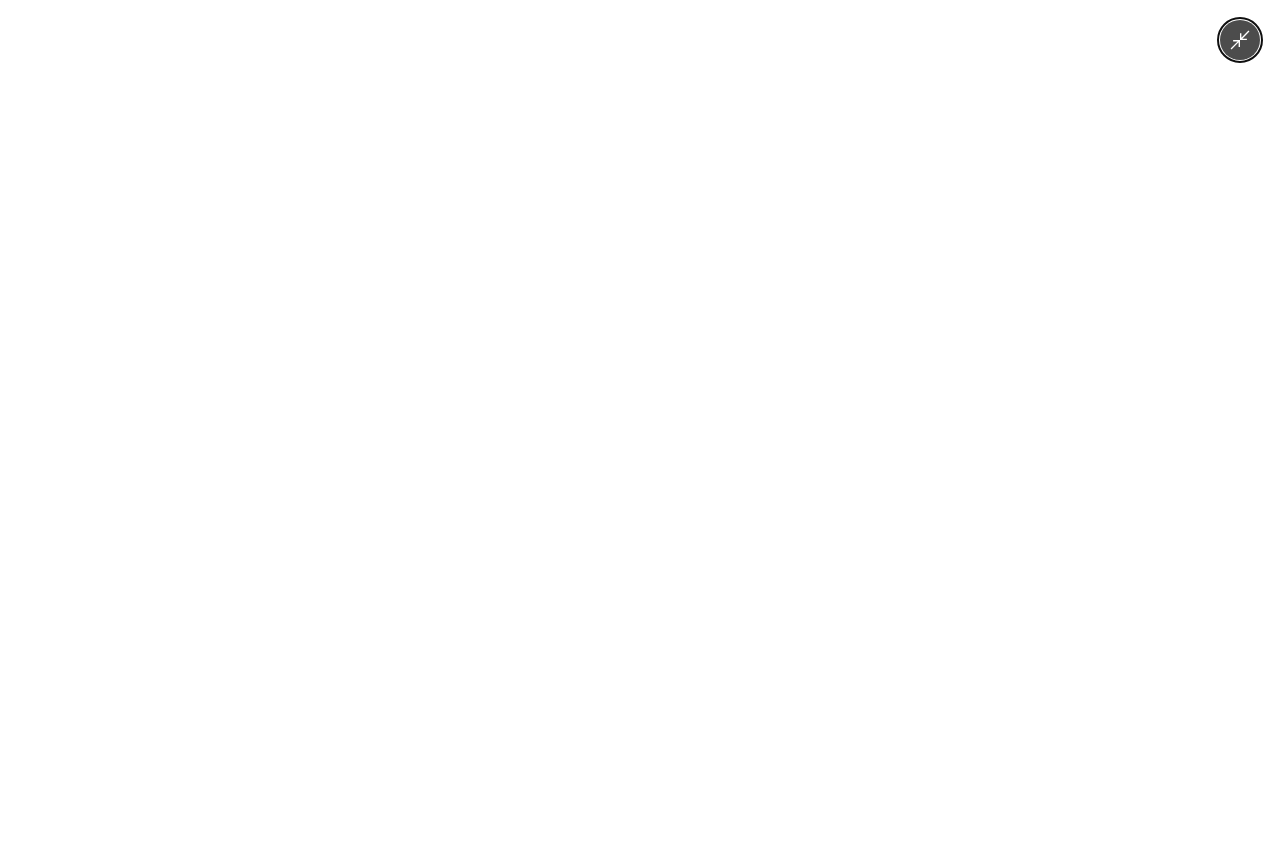 click at bounding box center (639, 431) 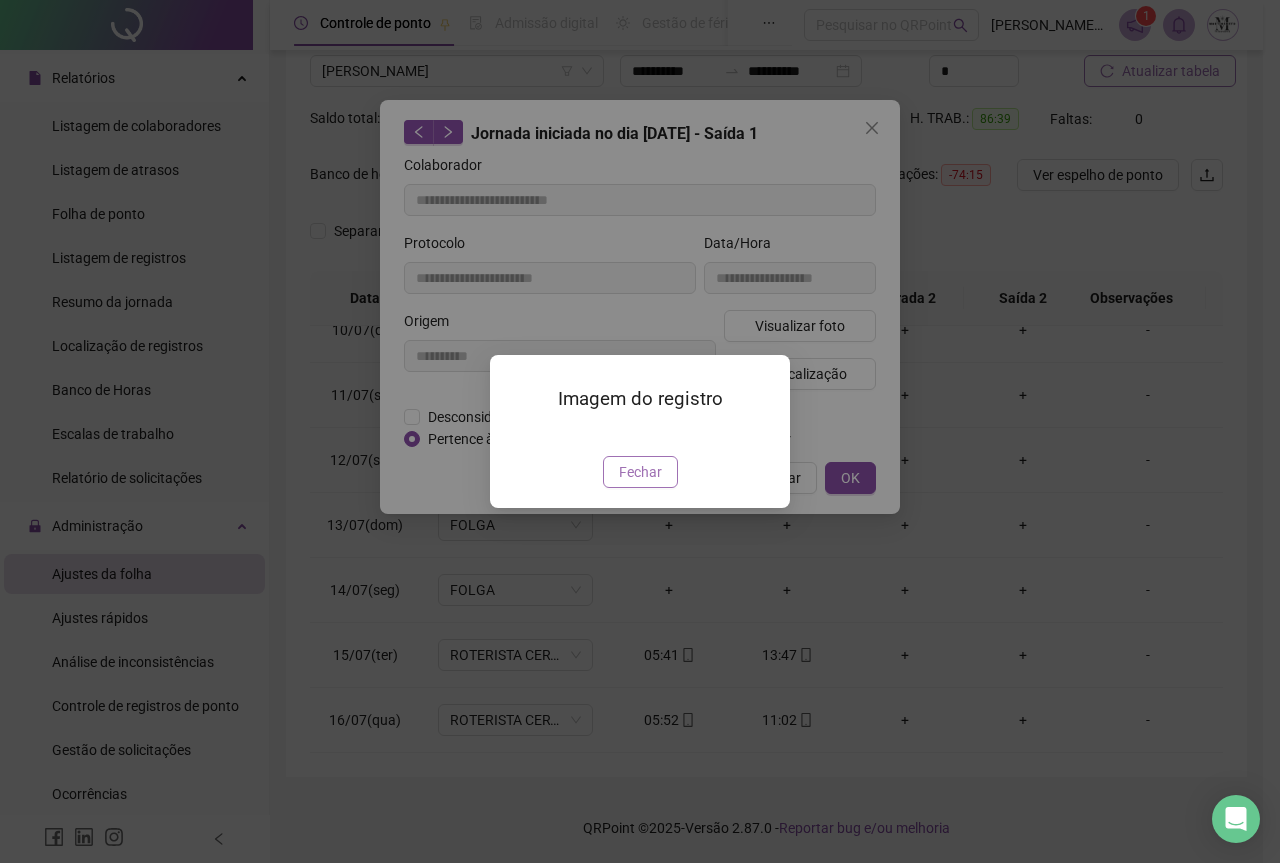 click on "Fechar" at bounding box center [640, 472] 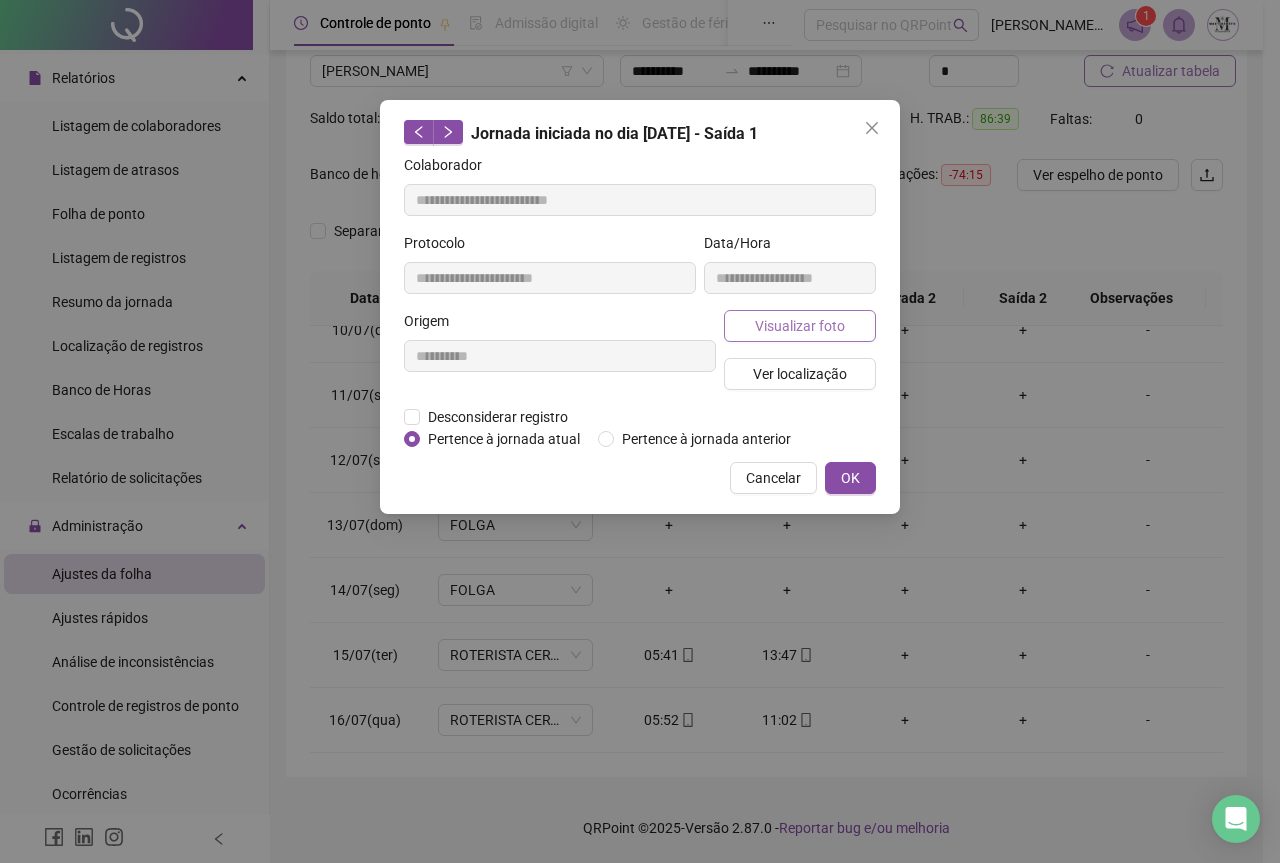 click on "Visualizar foto" at bounding box center [800, 326] 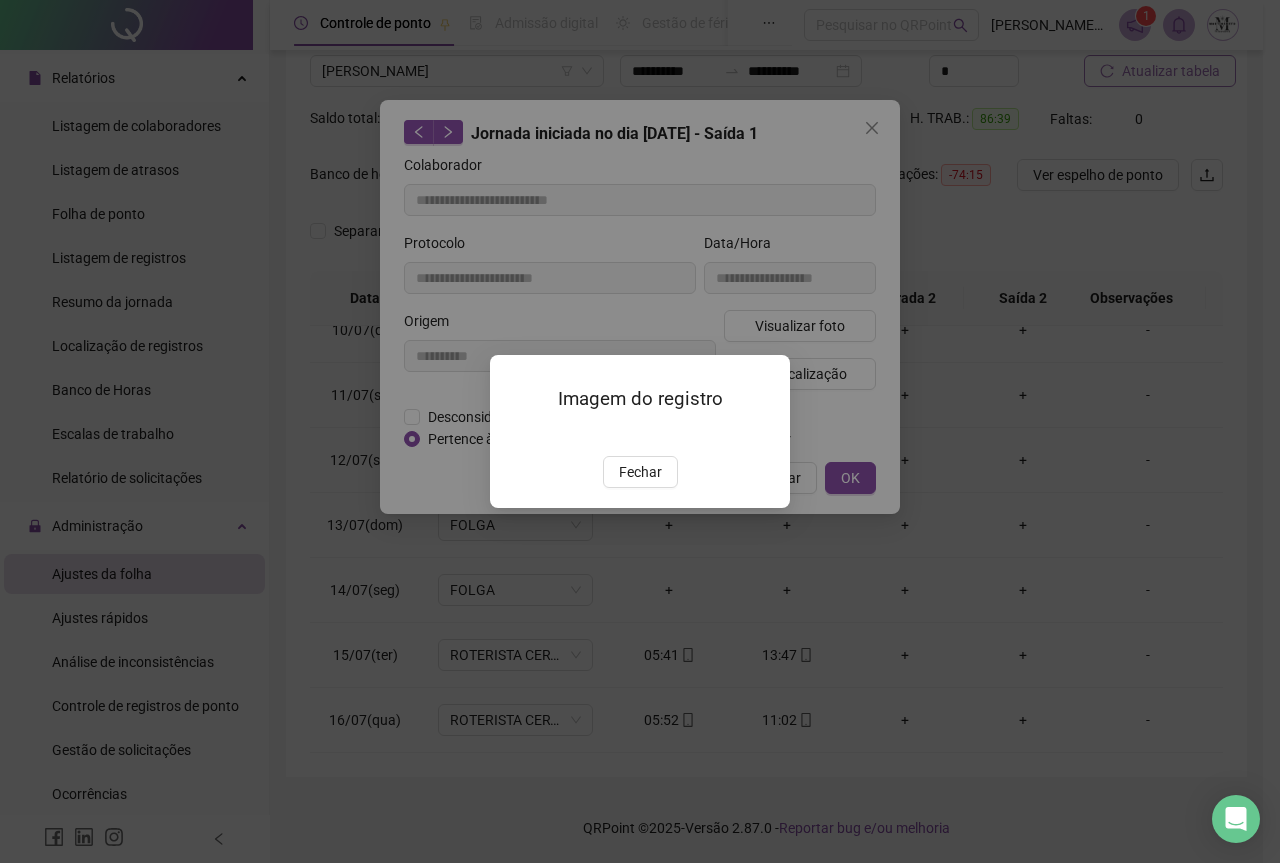 click at bounding box center (514, 435) 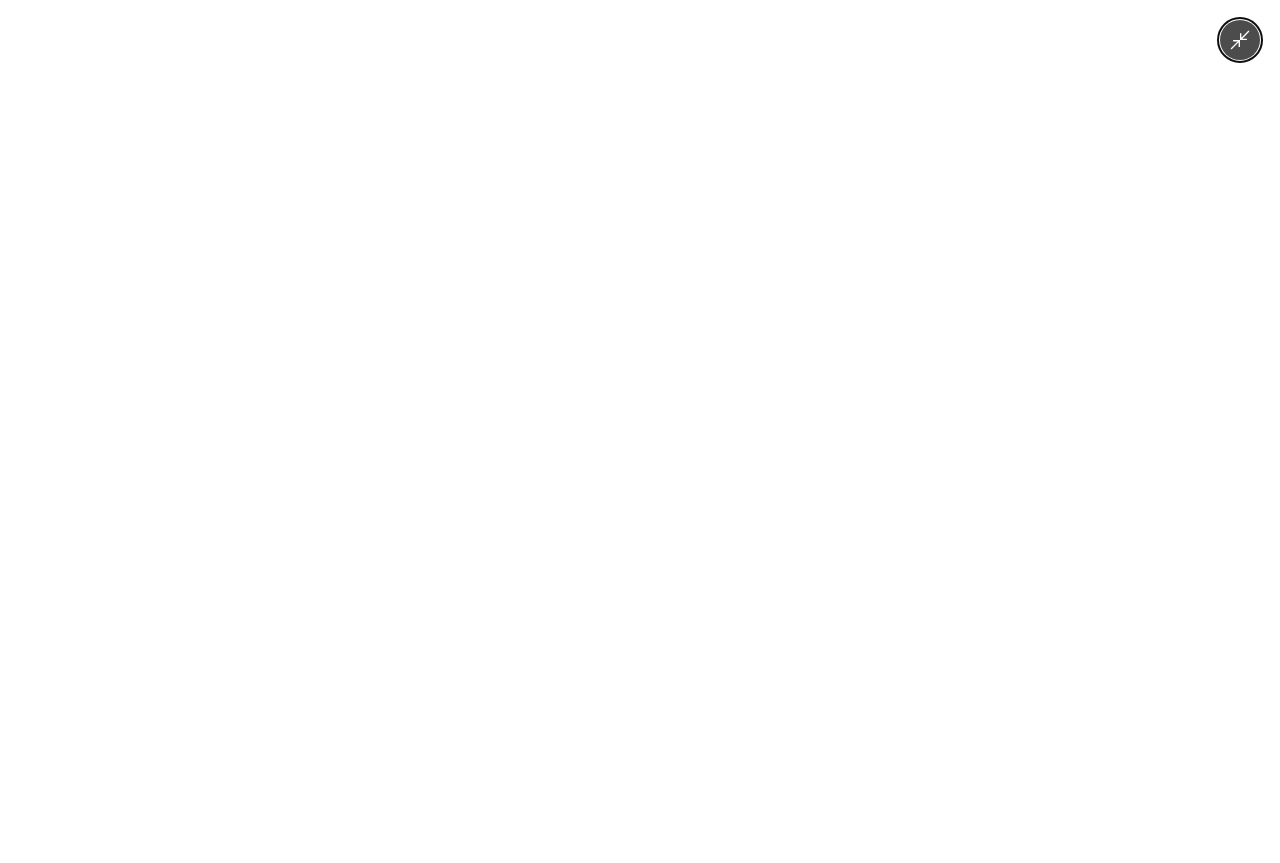 click at bounding box center (1240, 40) 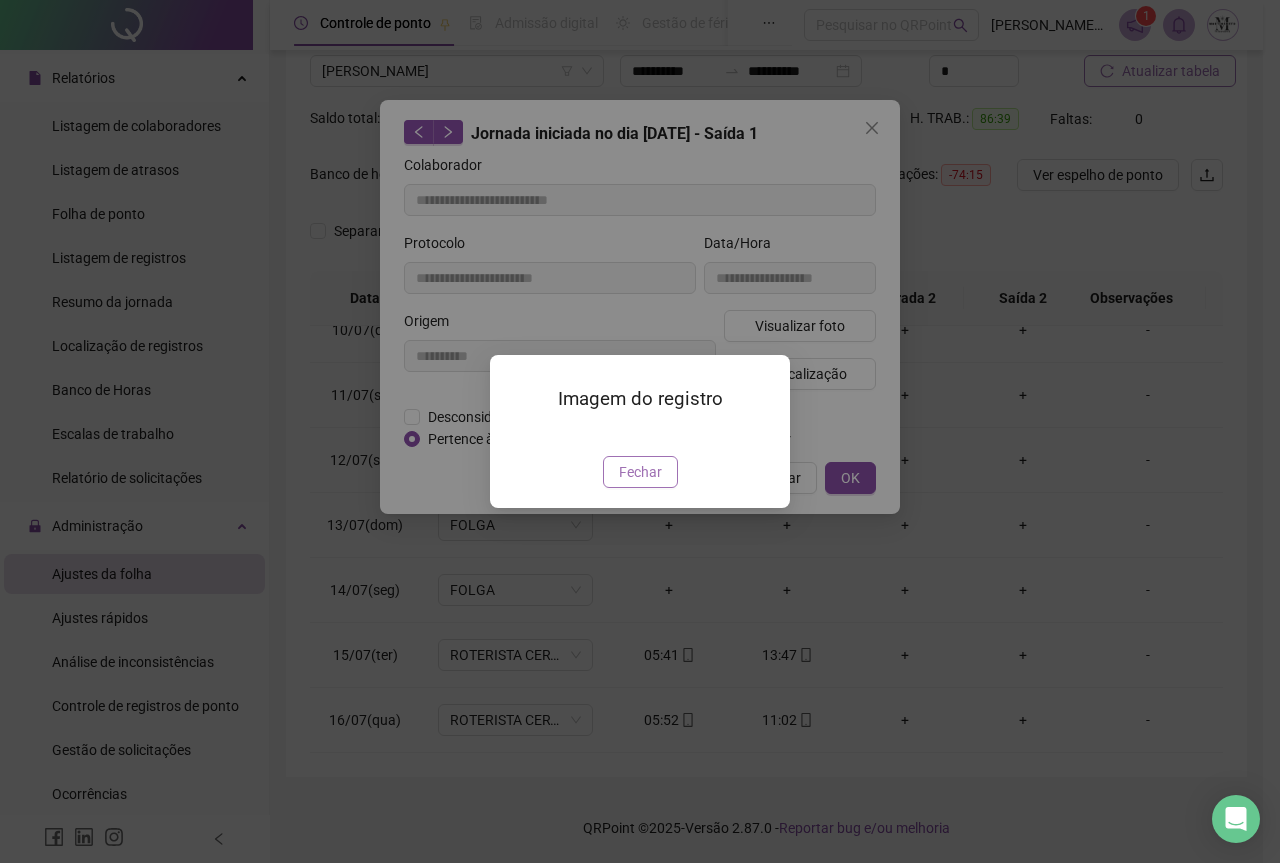 click on "Fechar" at bounding box center [640, 472] 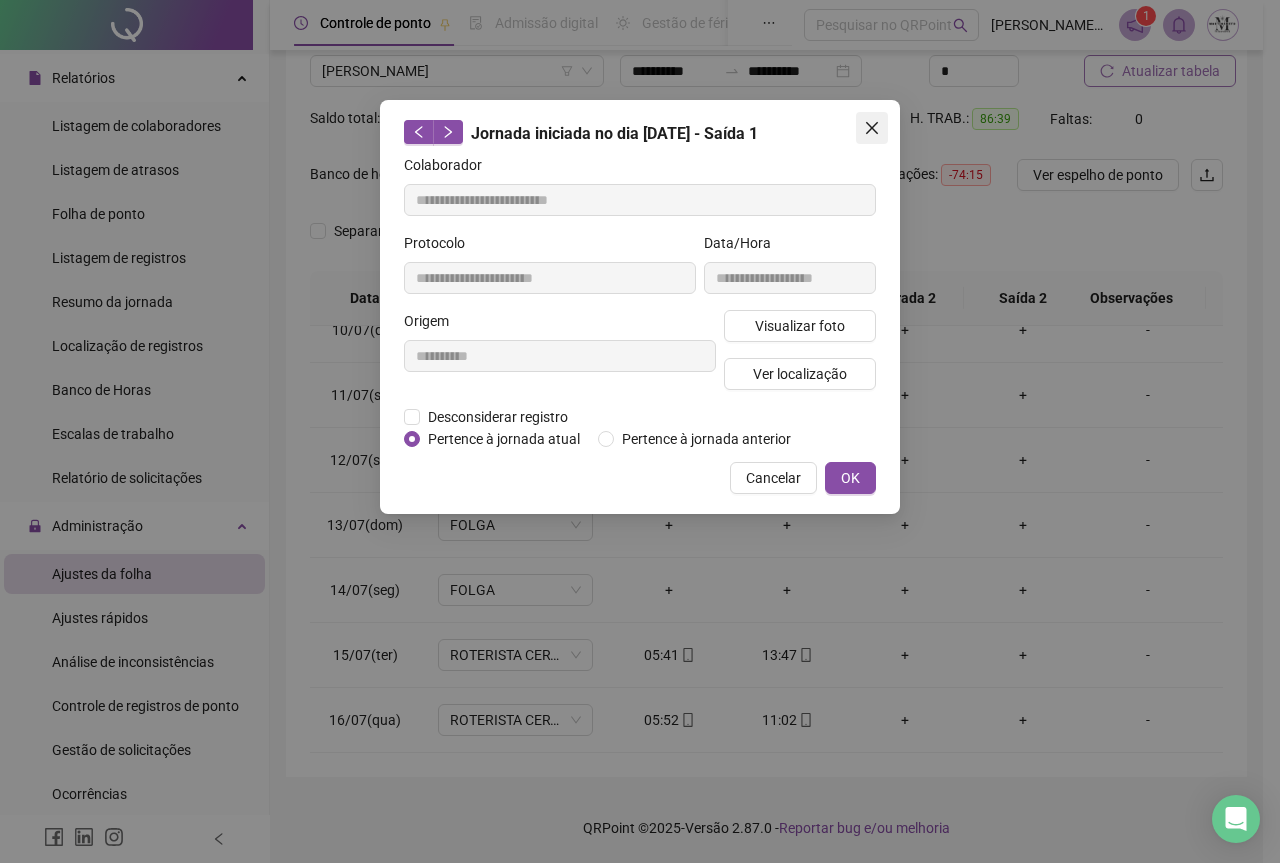 click at bounding box center [872, 128] 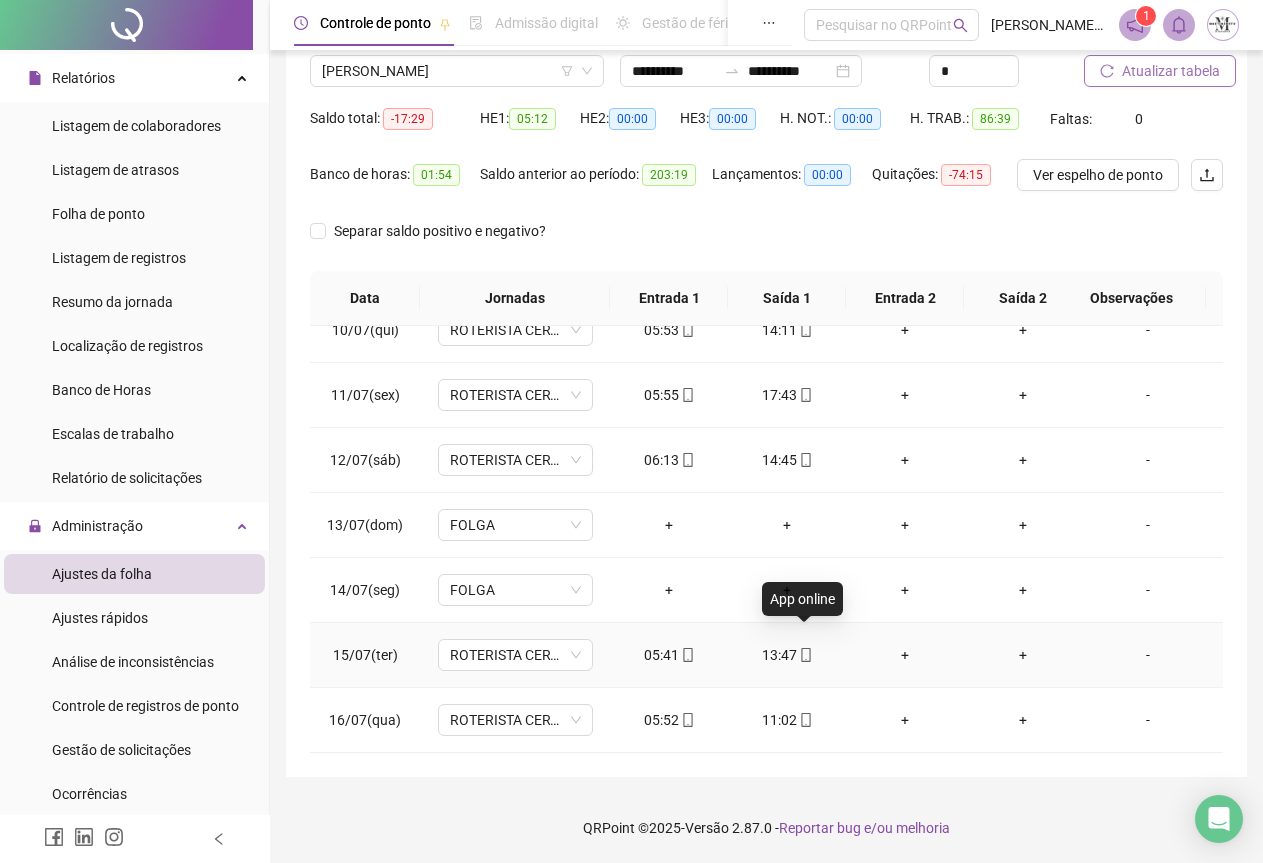 click 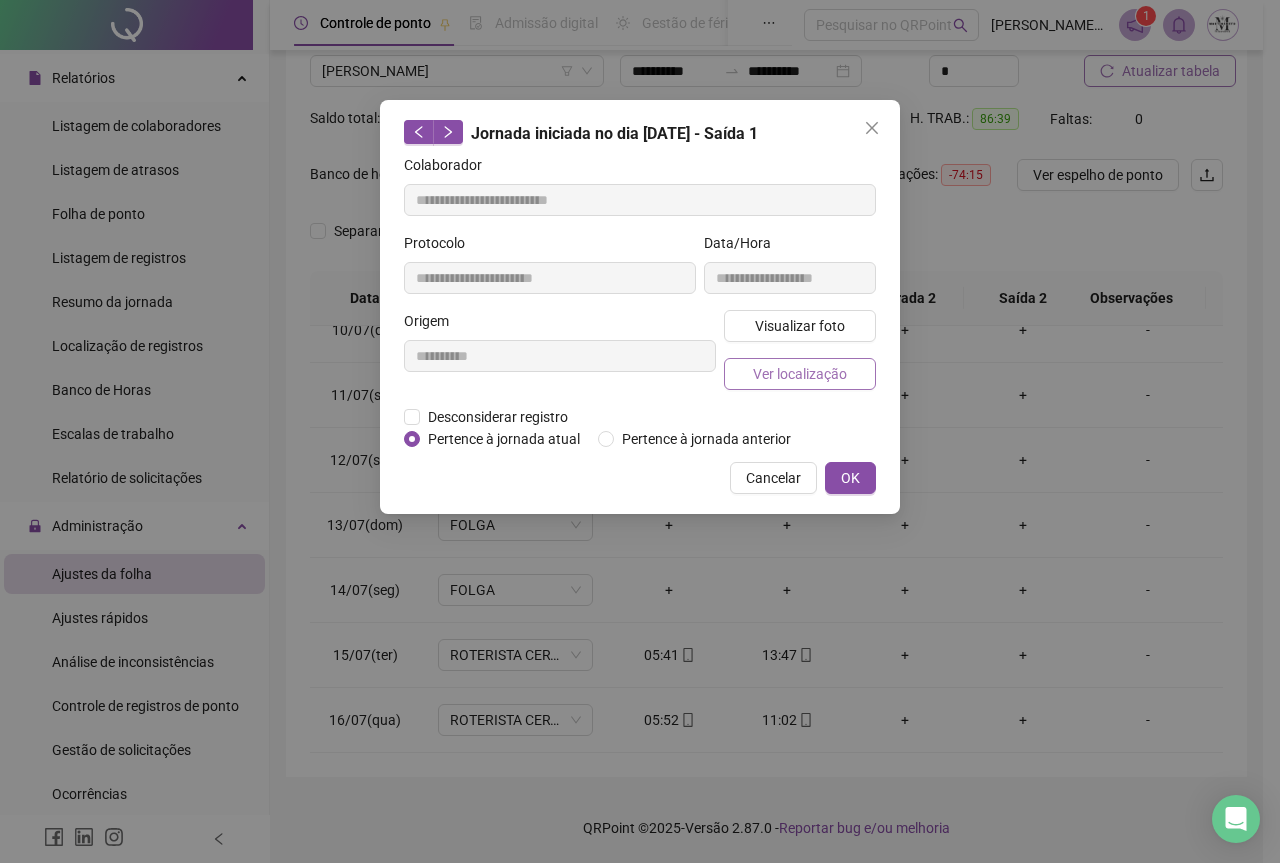 click on "Ver localização" at bounding box center (800, 374) 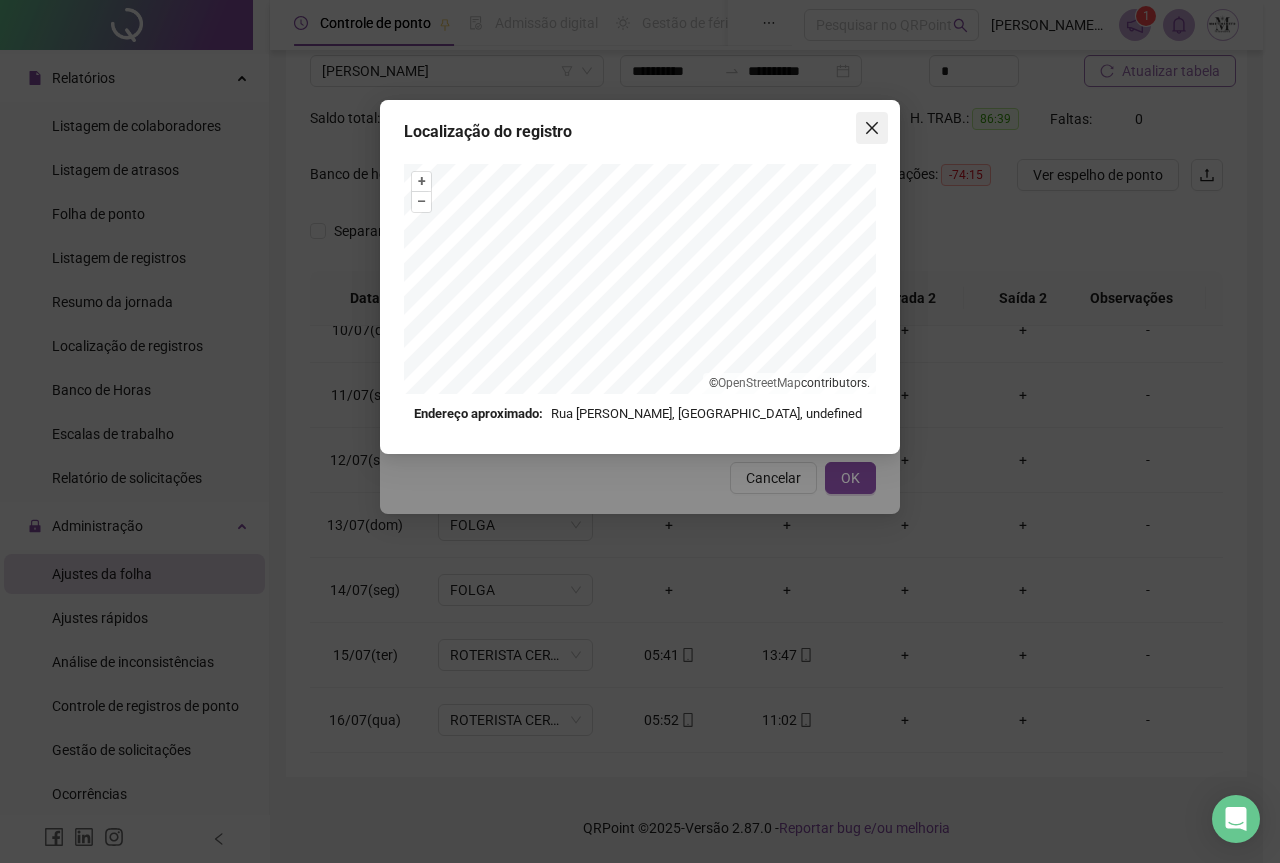 click at bounding box center [872, 128] 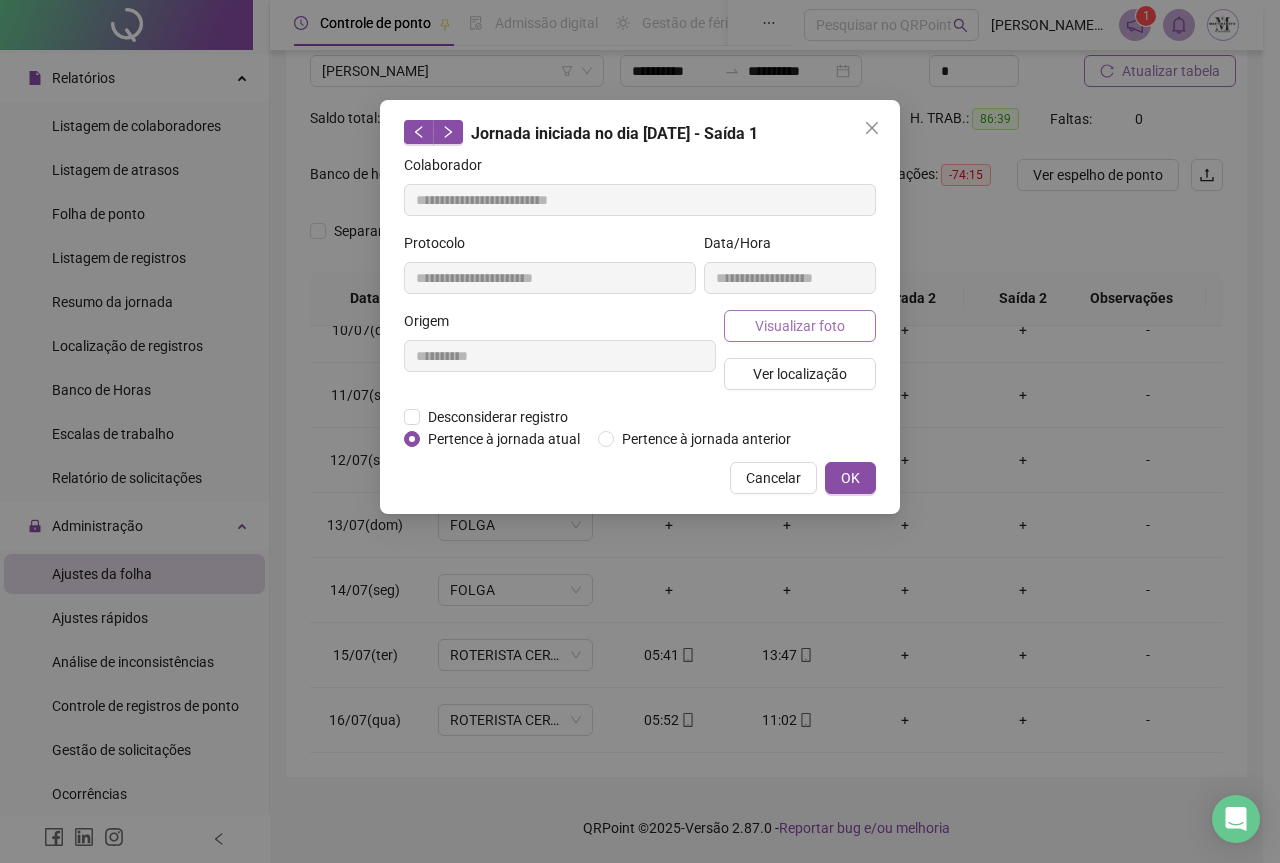 click on "Visualizar foto" at bounding box center [800, 326] 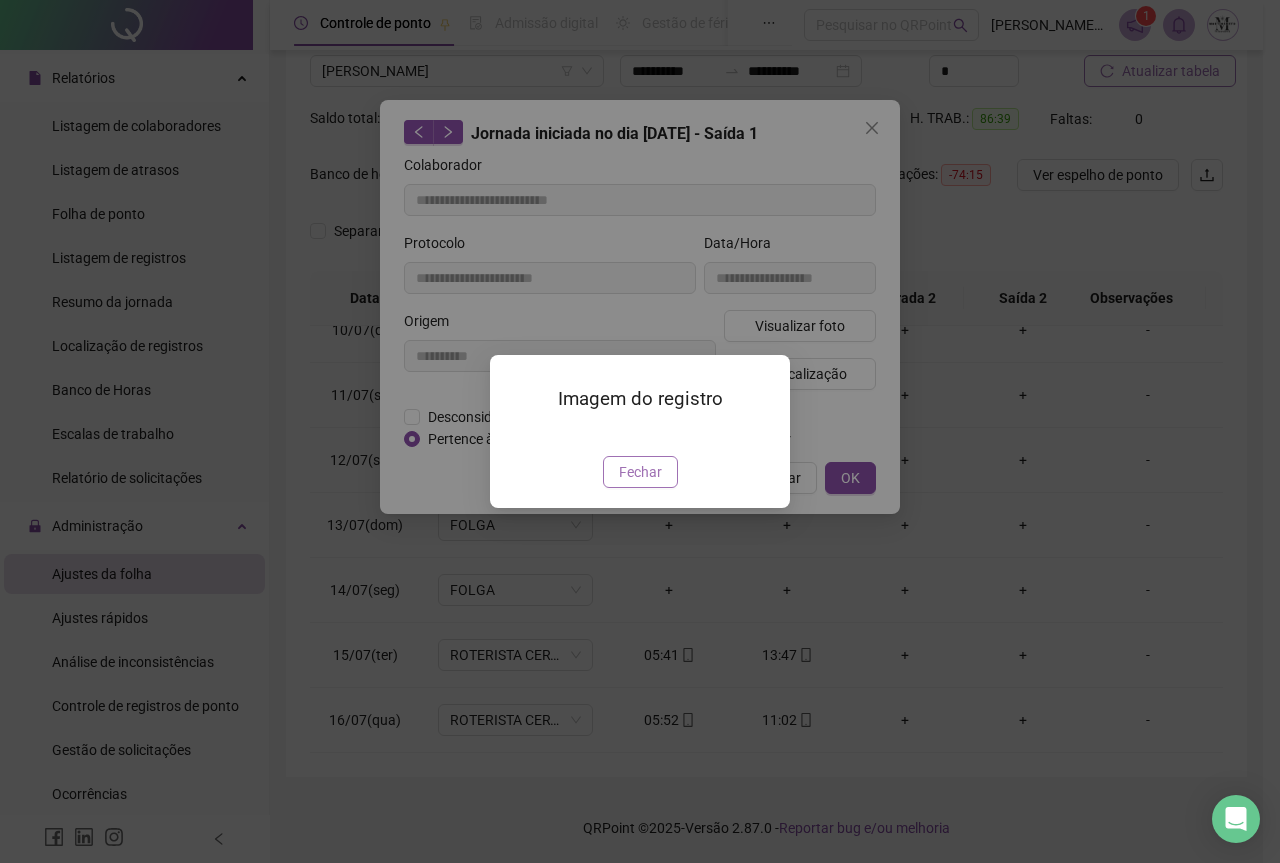 click on "Fechar" at bounding box center (640, 472) 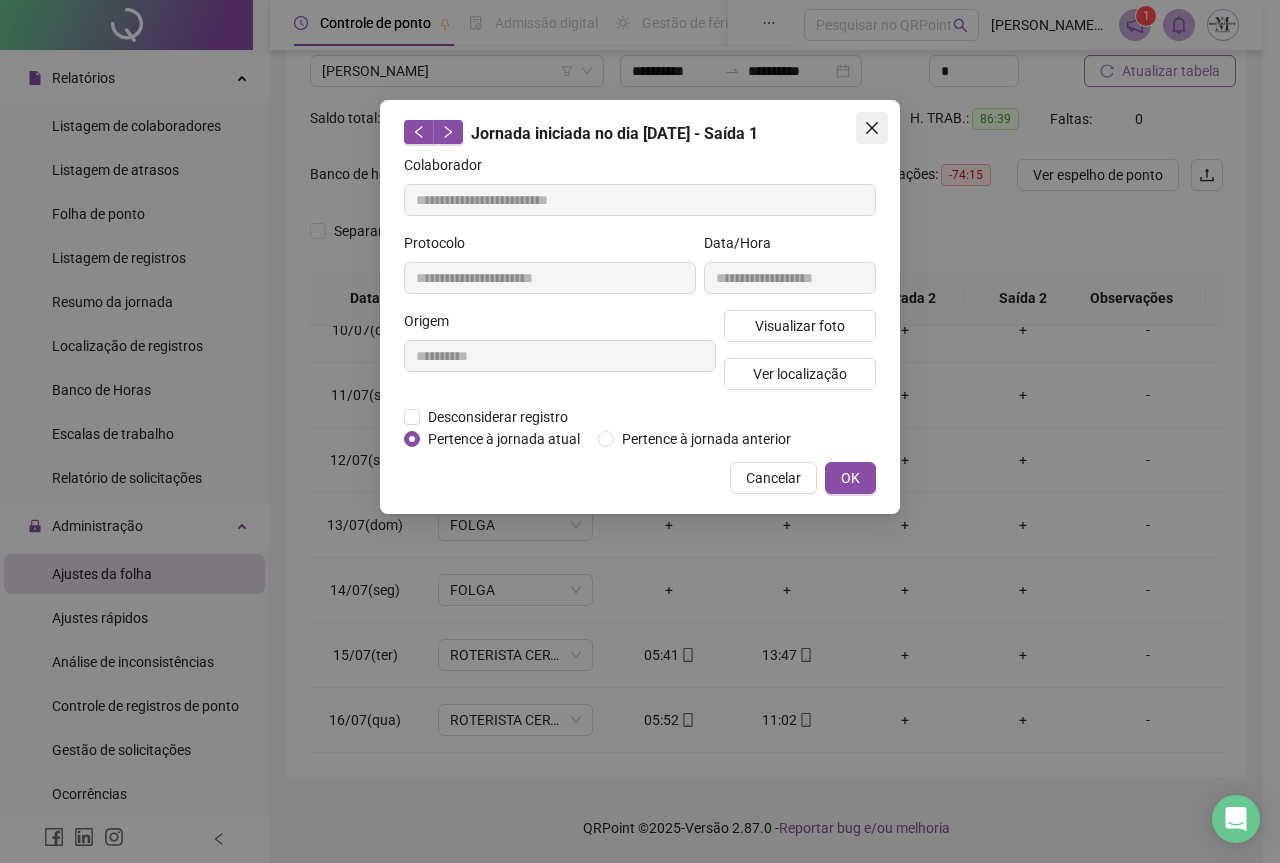 click at bounding box center (872, 128) 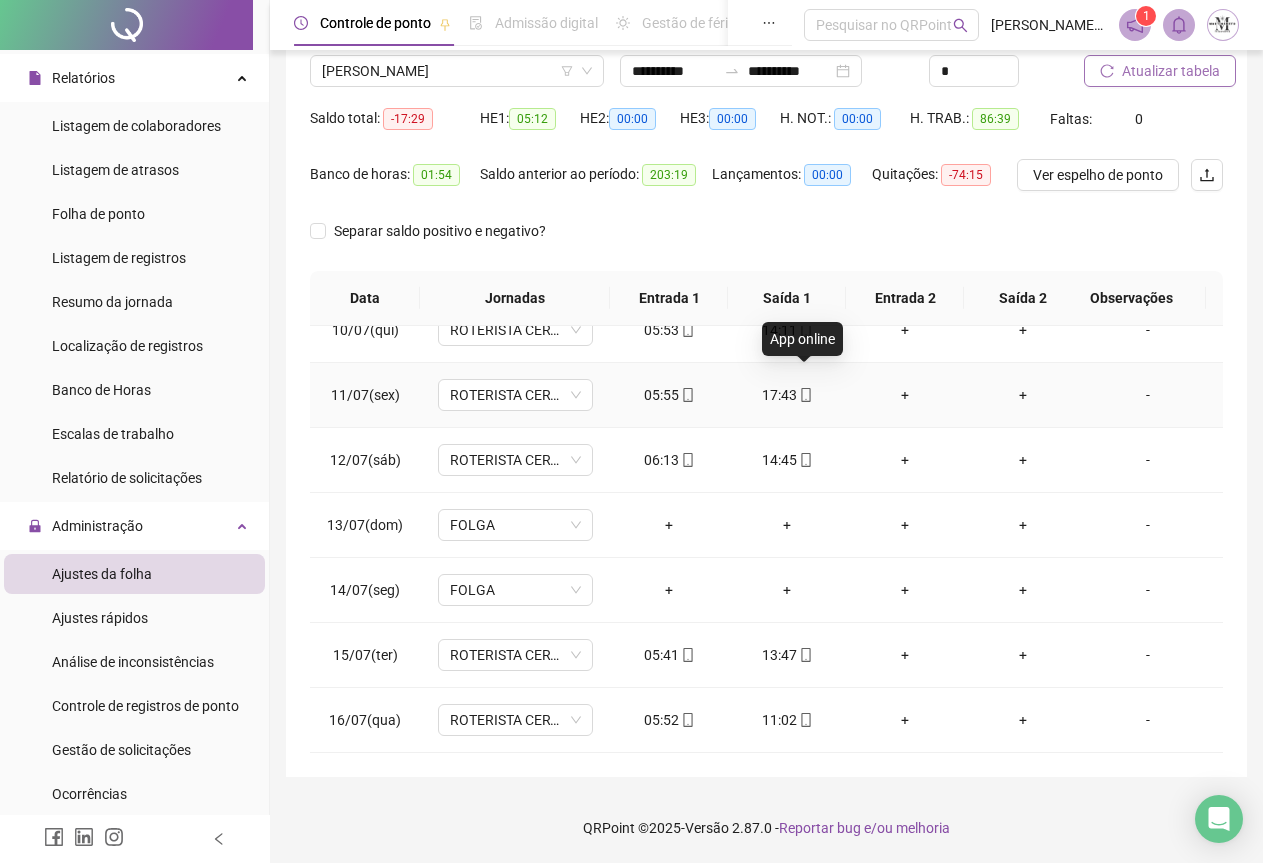 click 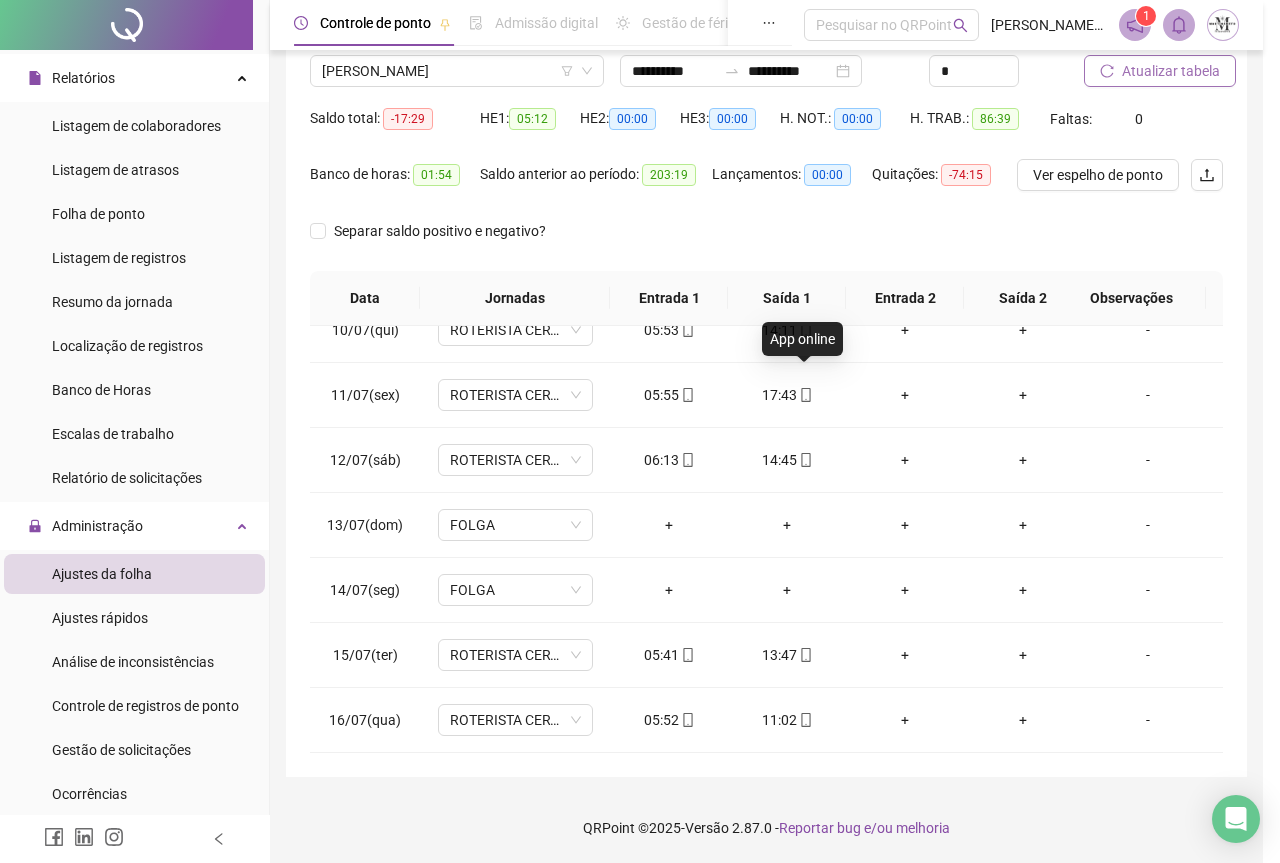 type on "**********" 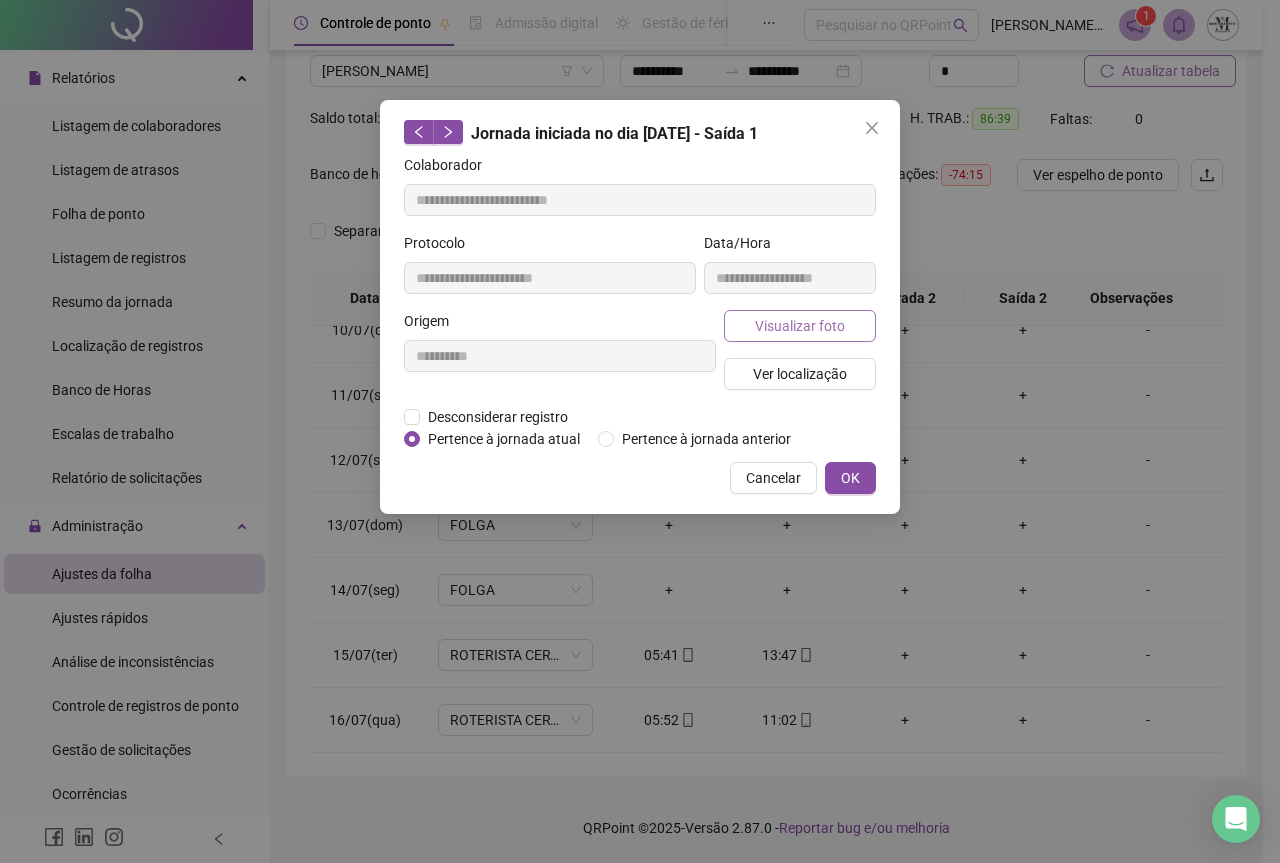 click on "Visualizar foto" at bounding box center (800, 326) 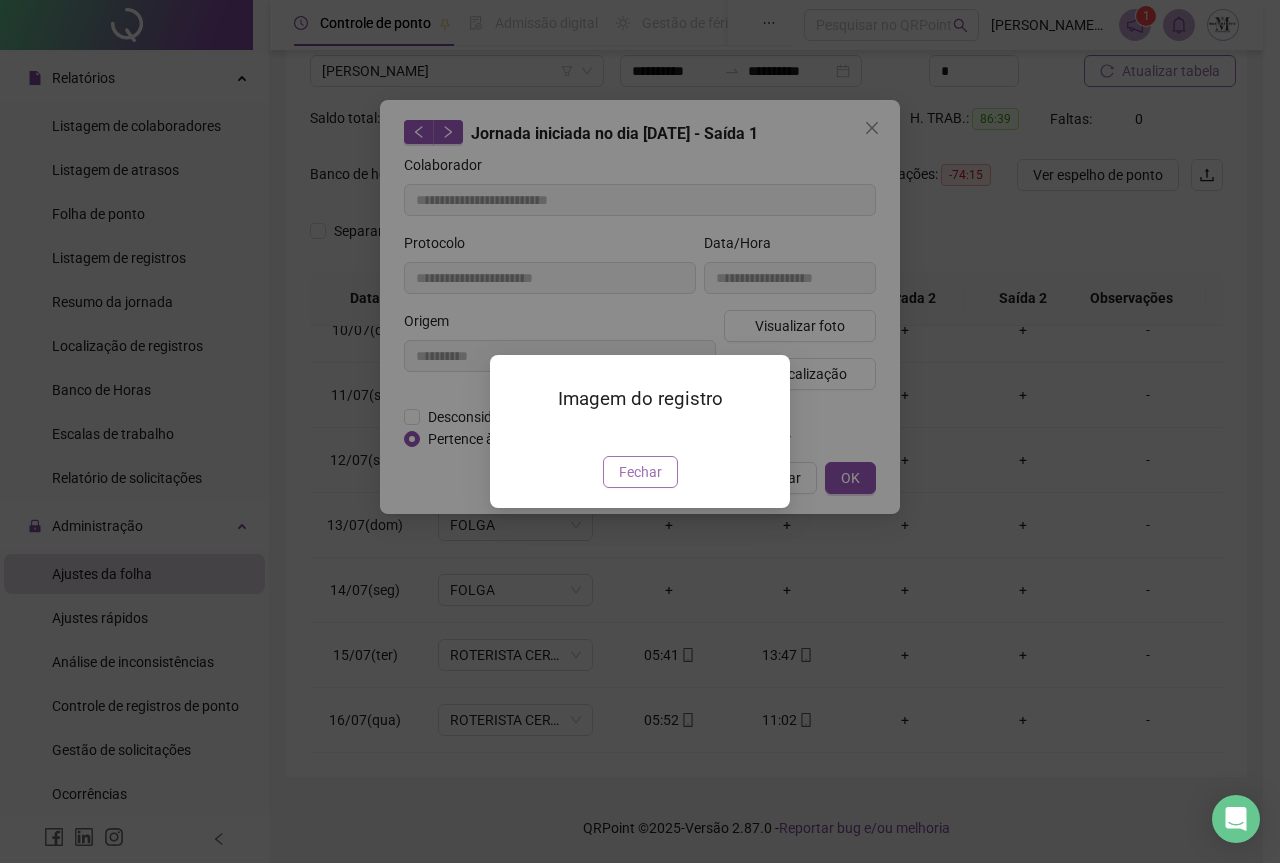 click on "Fechar" at bounding box center [640, 472] 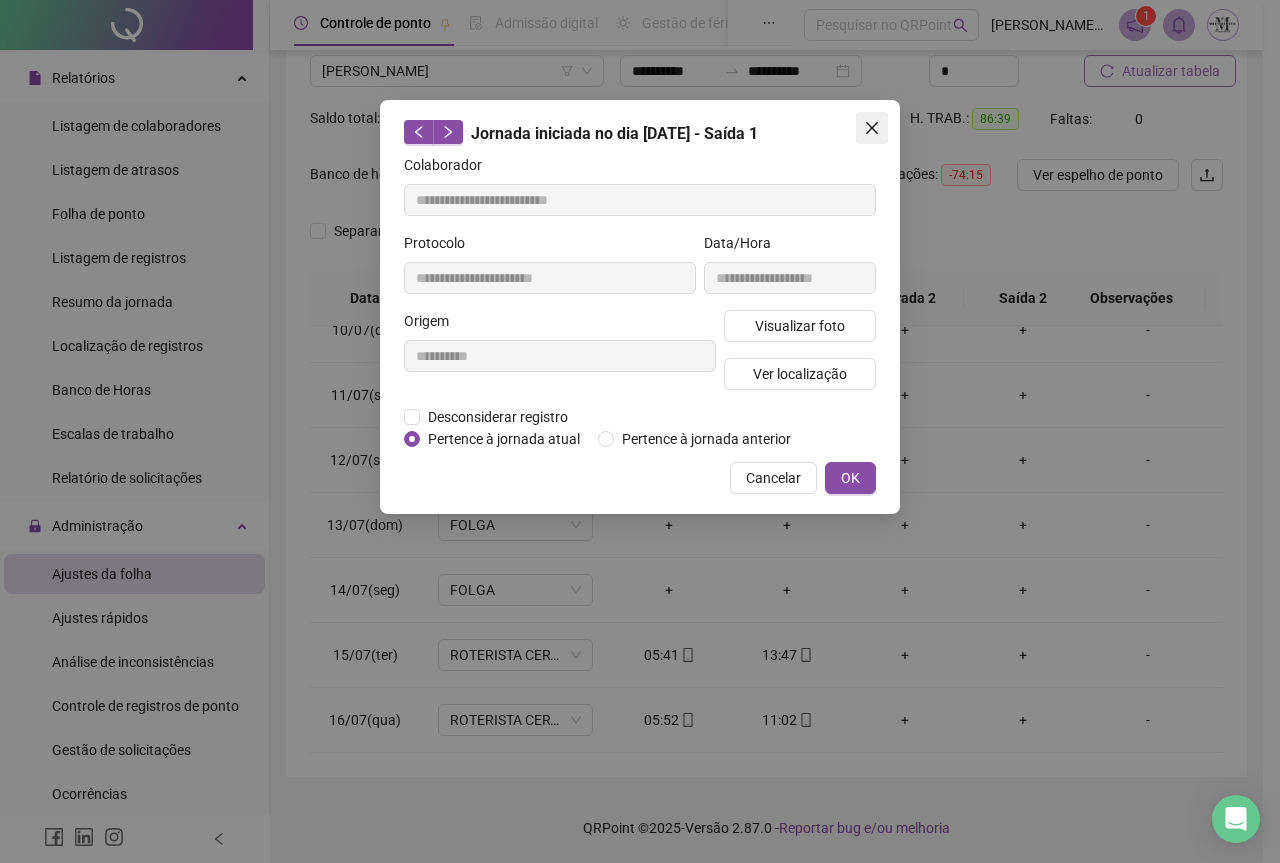 click 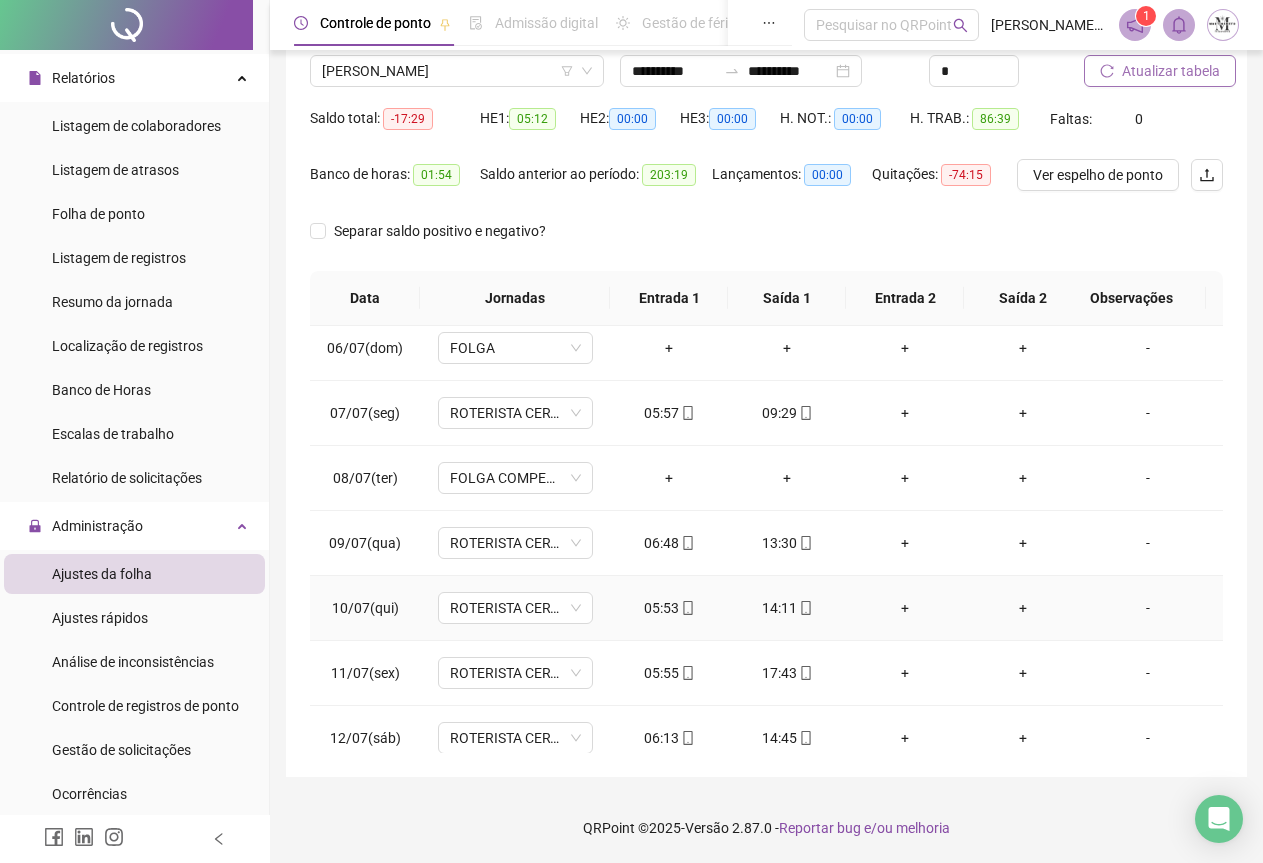 scroll, scrollTop: 330, scrollLeft: 0, axis: vertical 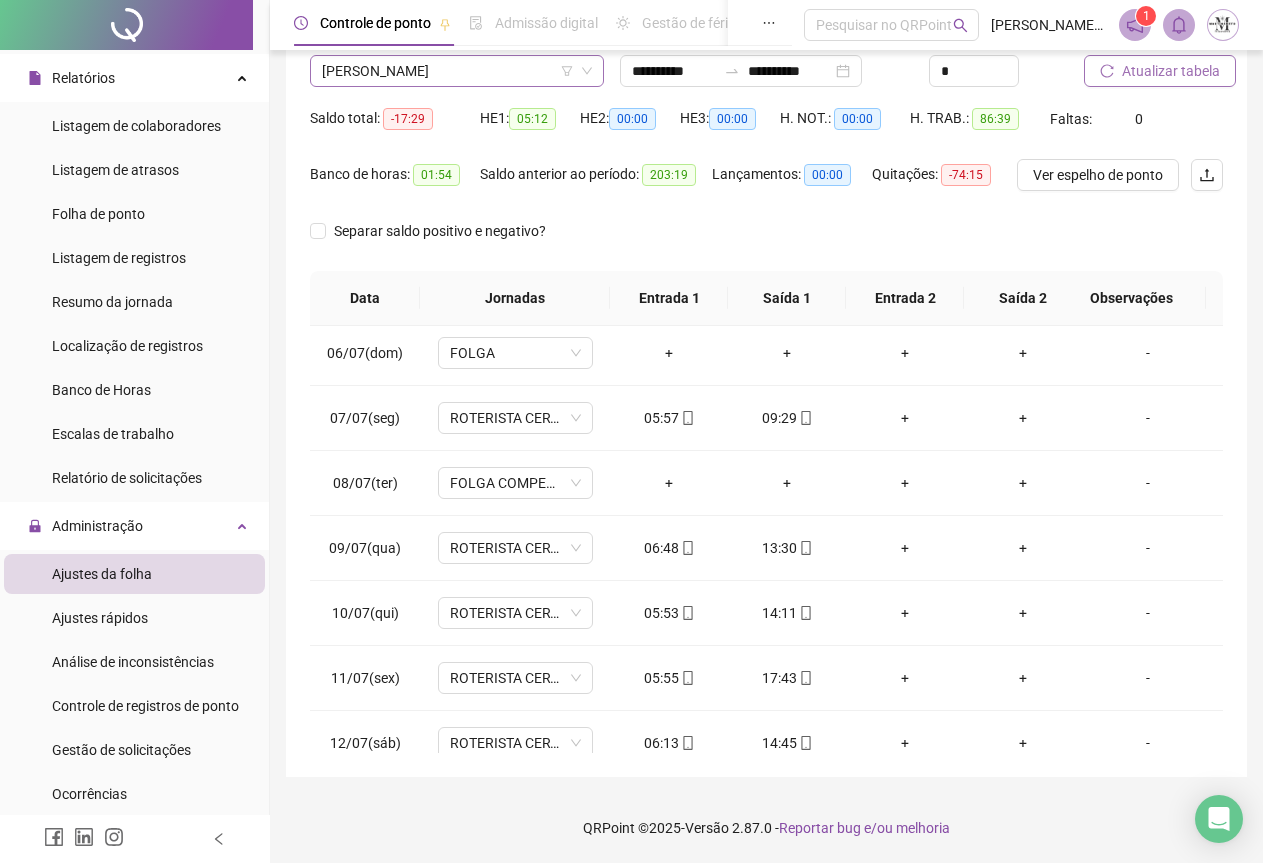 click on "LEONARDO AZEVEDO DE SOUZA" at bounding box center [457, 71] 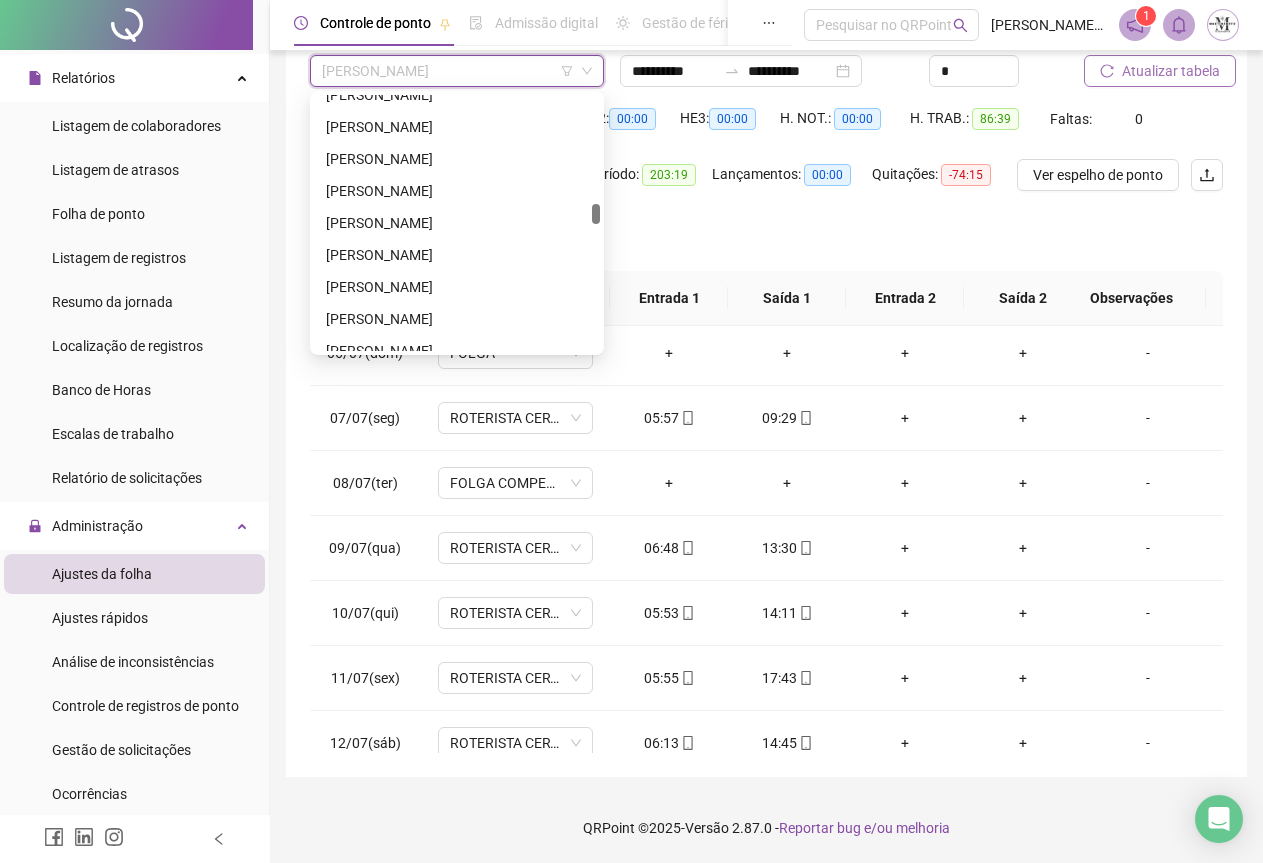 scroll, scrollTop: 3460, scrollLeft: 0, axis: vertical 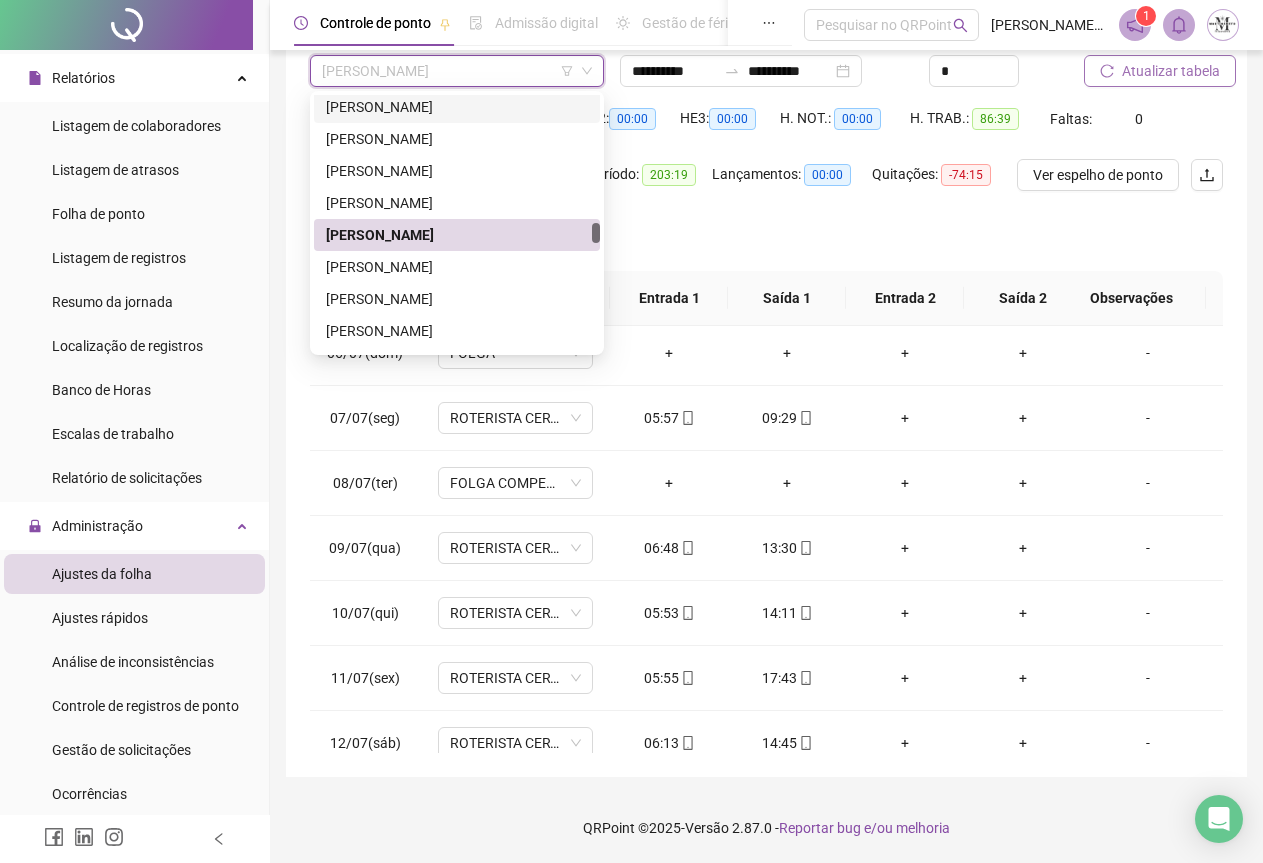 click on "LEONARDO AZEVEDO DE SOUZA" at bounding box center (457, 71) 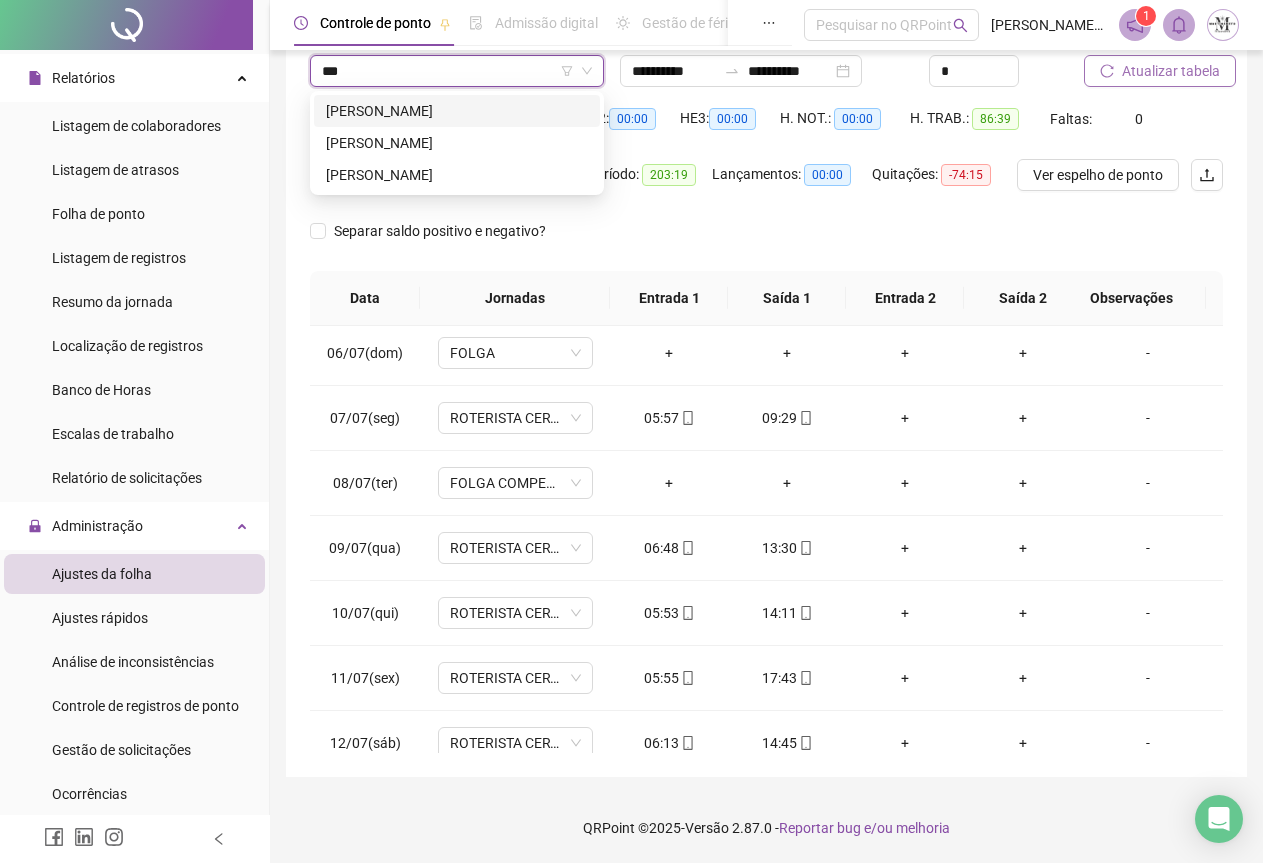 scroll, scrollTop: 0, scrollLeft: 0, axis: both 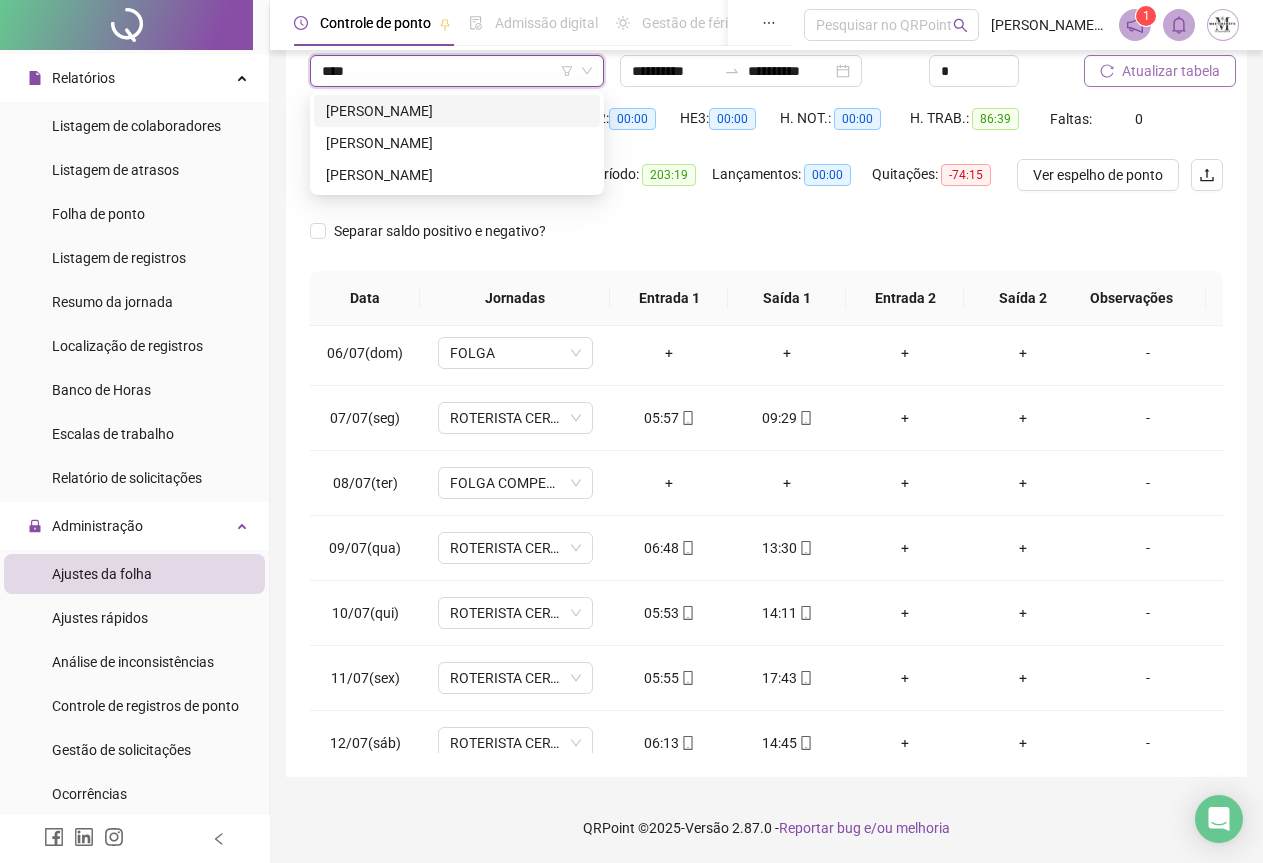type on "*****" 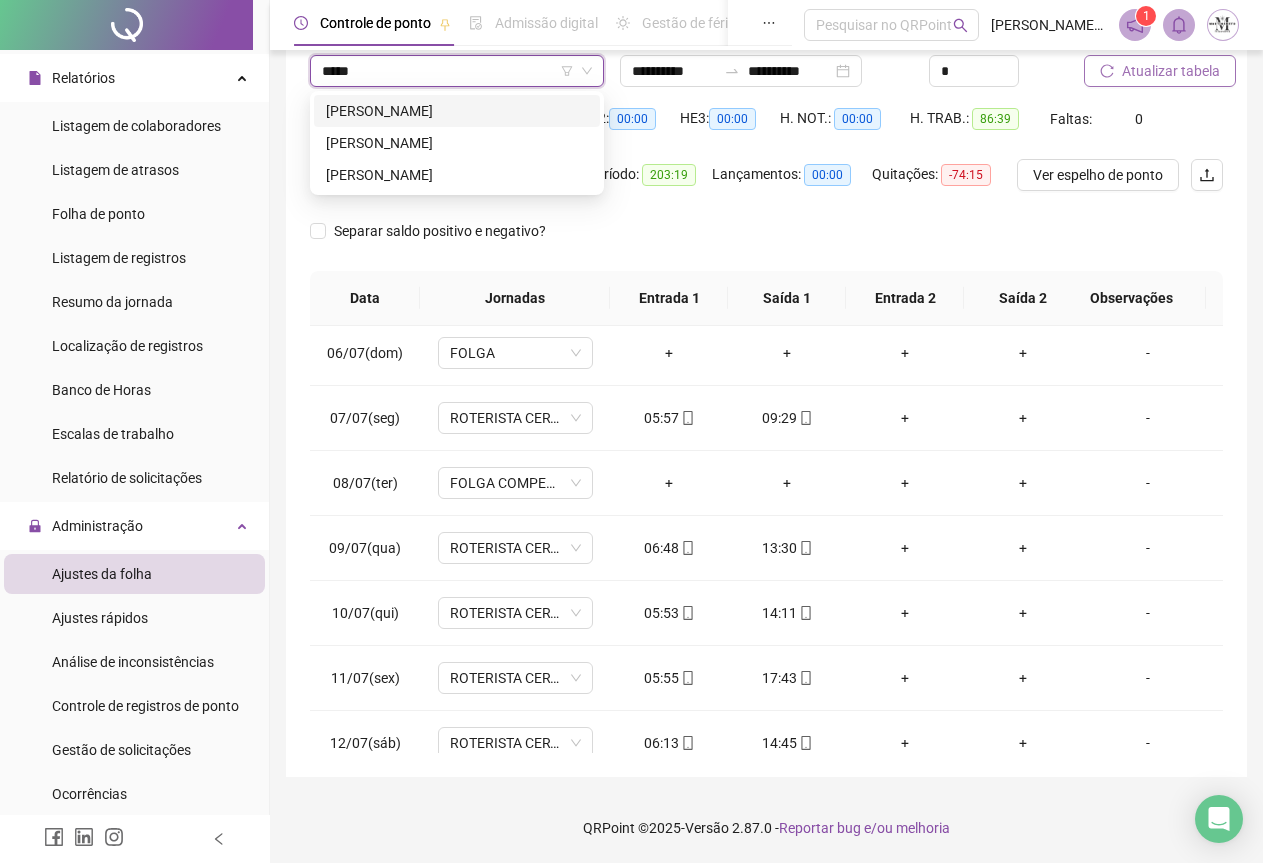 click on "[PERSON_NAME]" at bounding box center (457, 111) 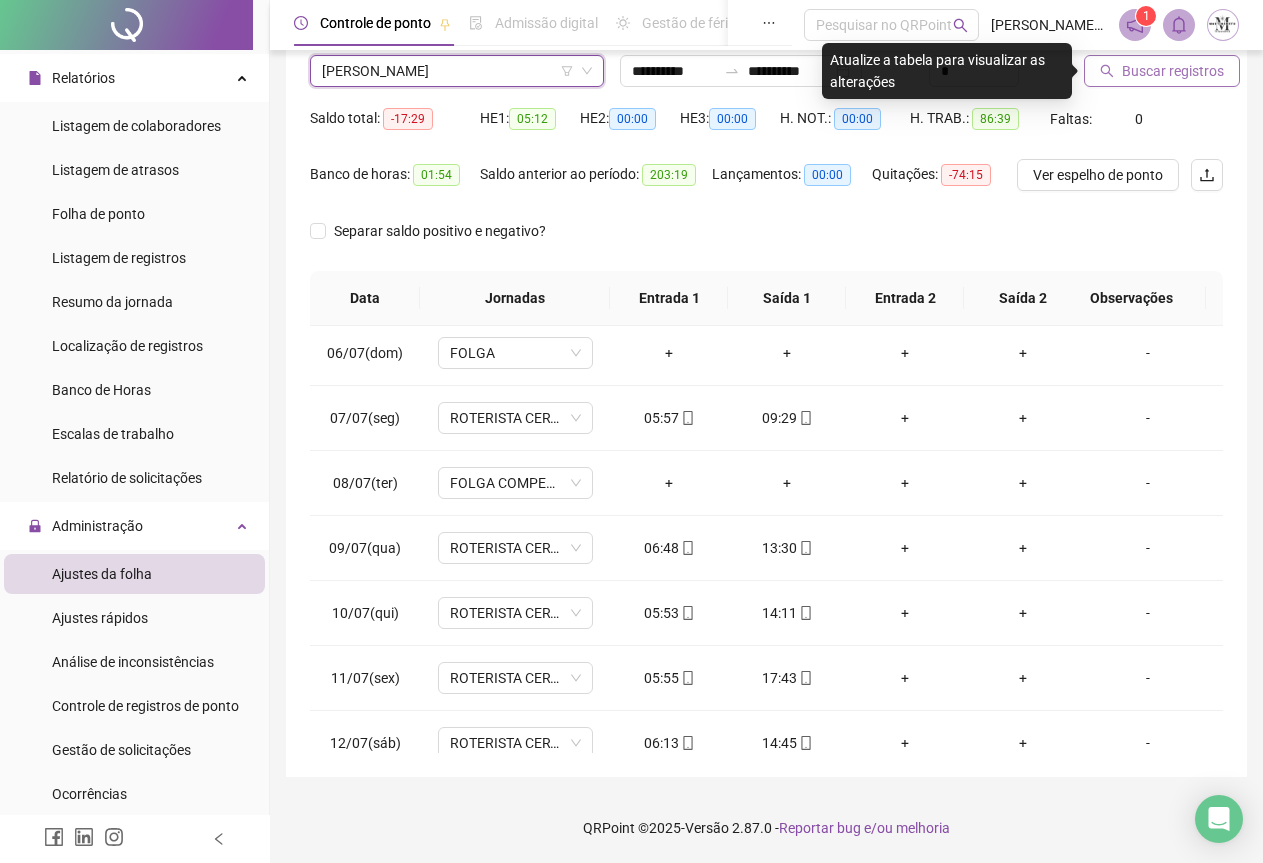 click on "Buscar registros" at bounding box center [1173, 71] 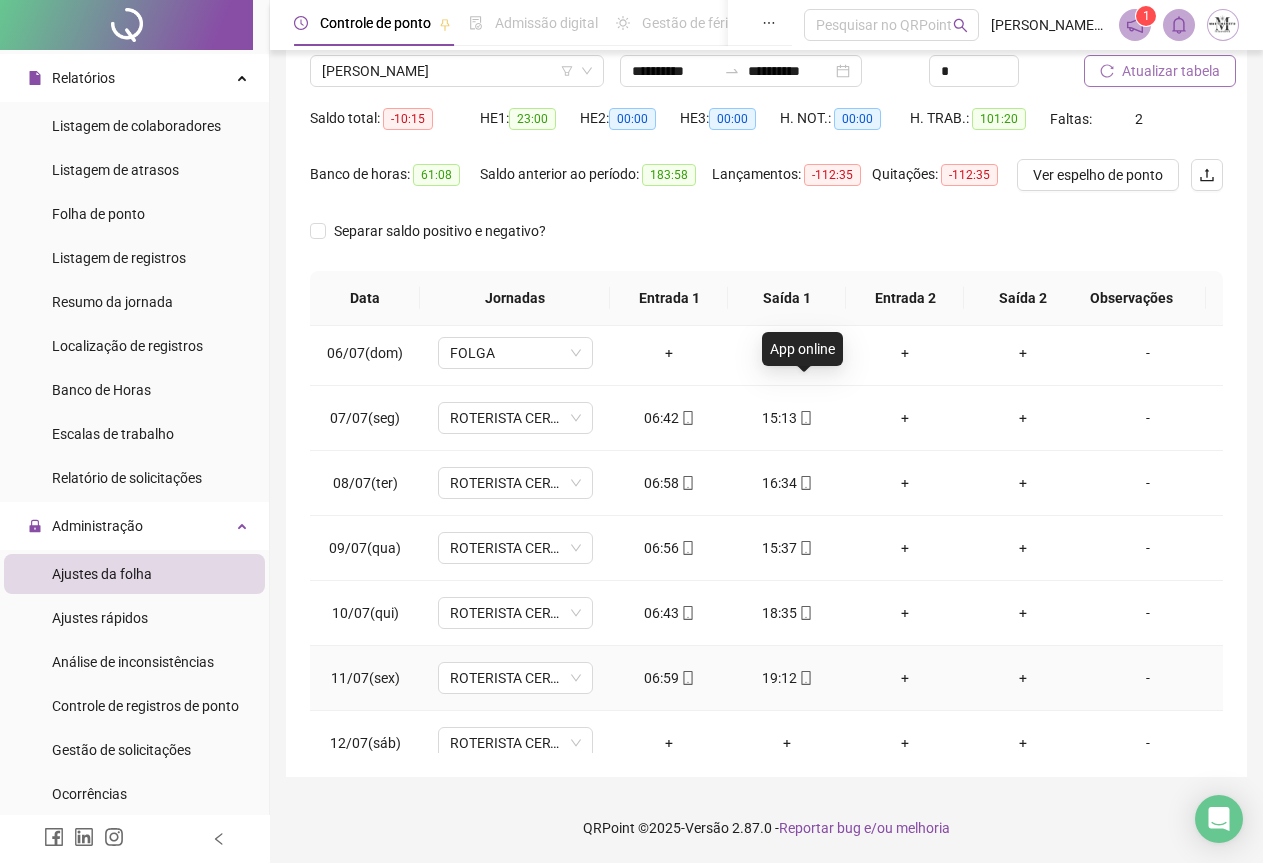 scroll, scrollTop: 630, scrollLeft: 0, axis: vertical 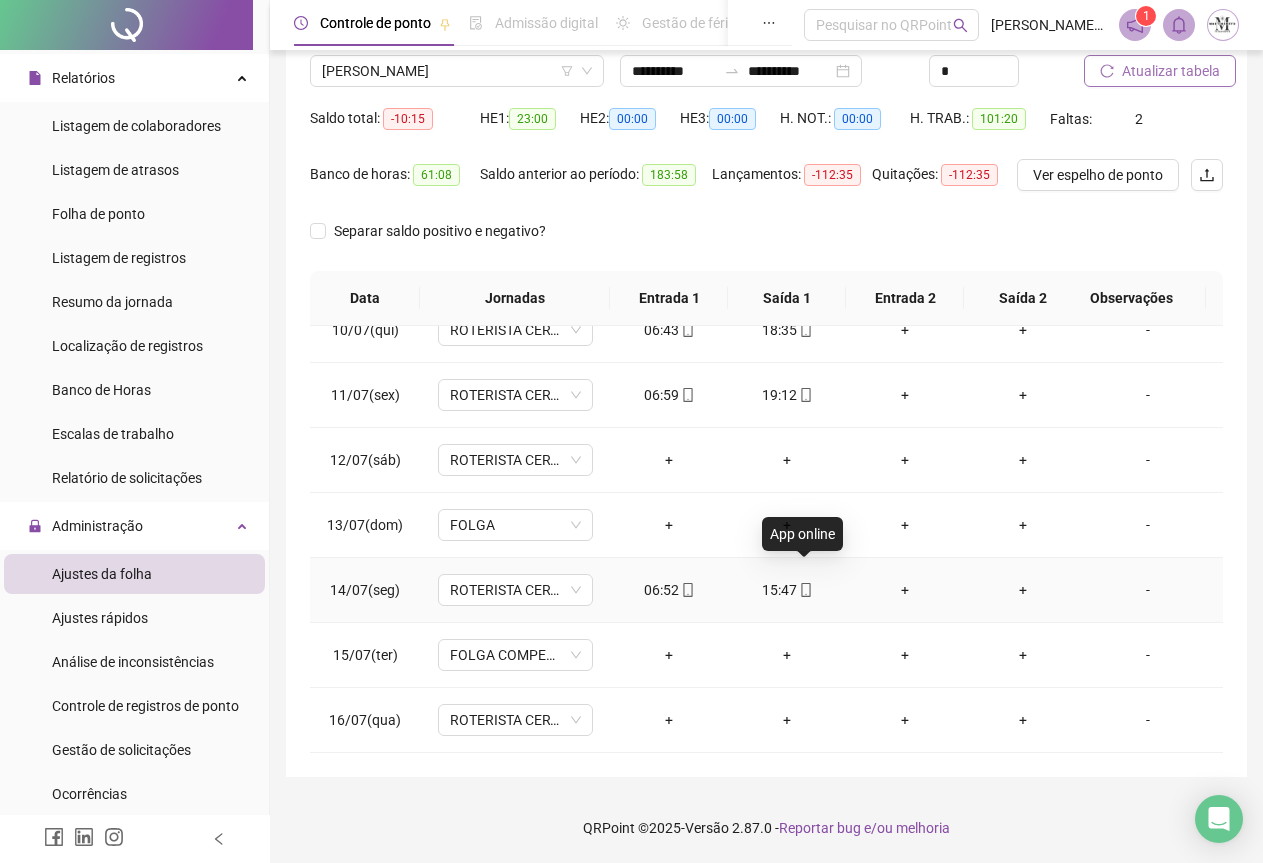 click 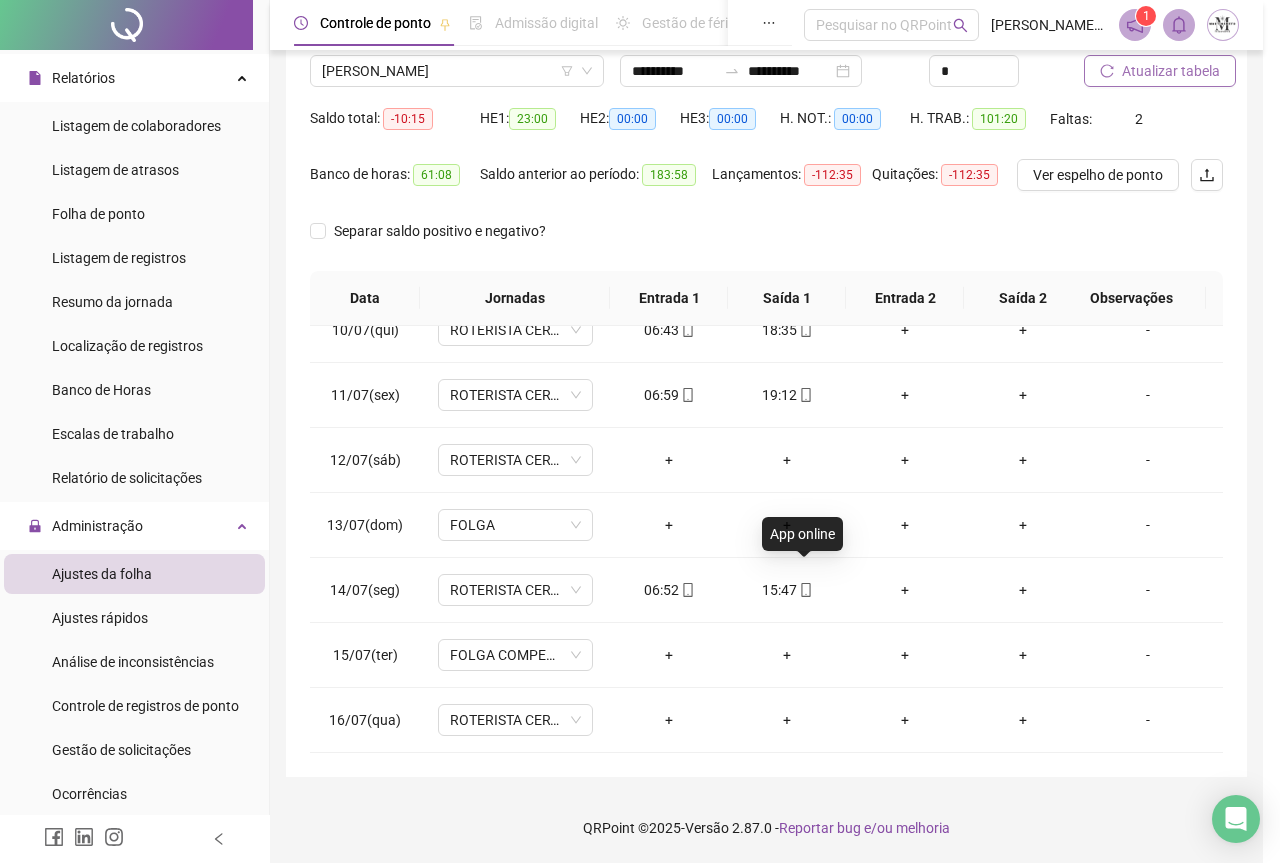 type on "**********" 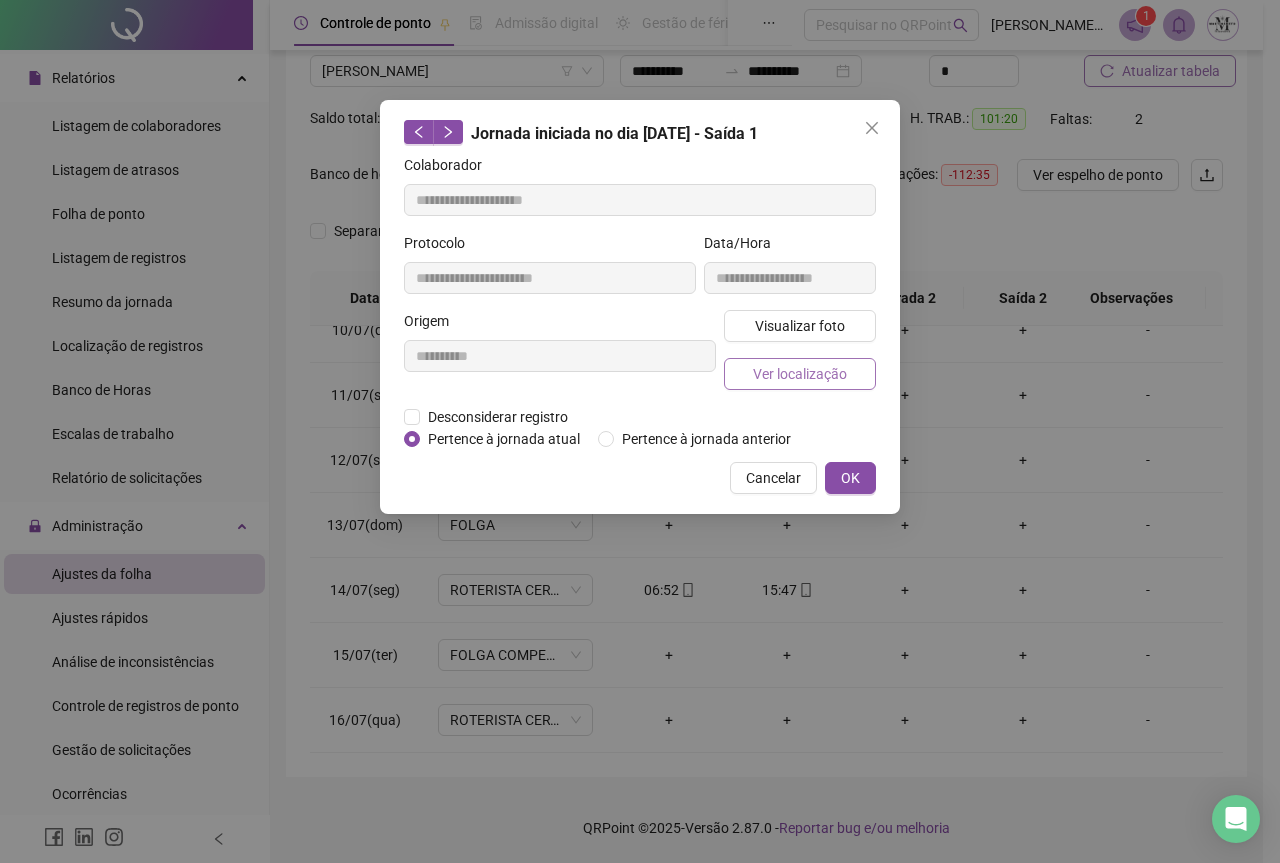click on "Ver localização" at bounding box center (800, 374) 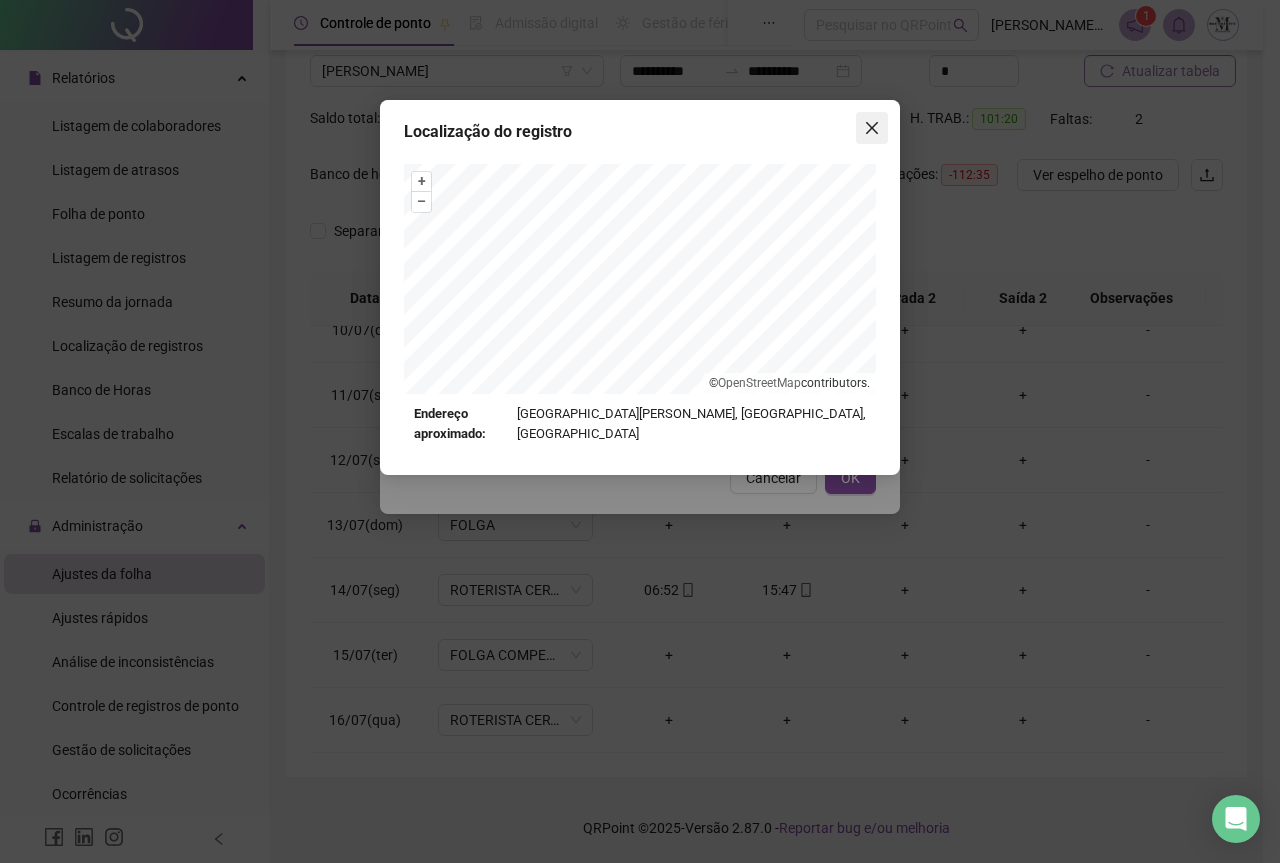 click 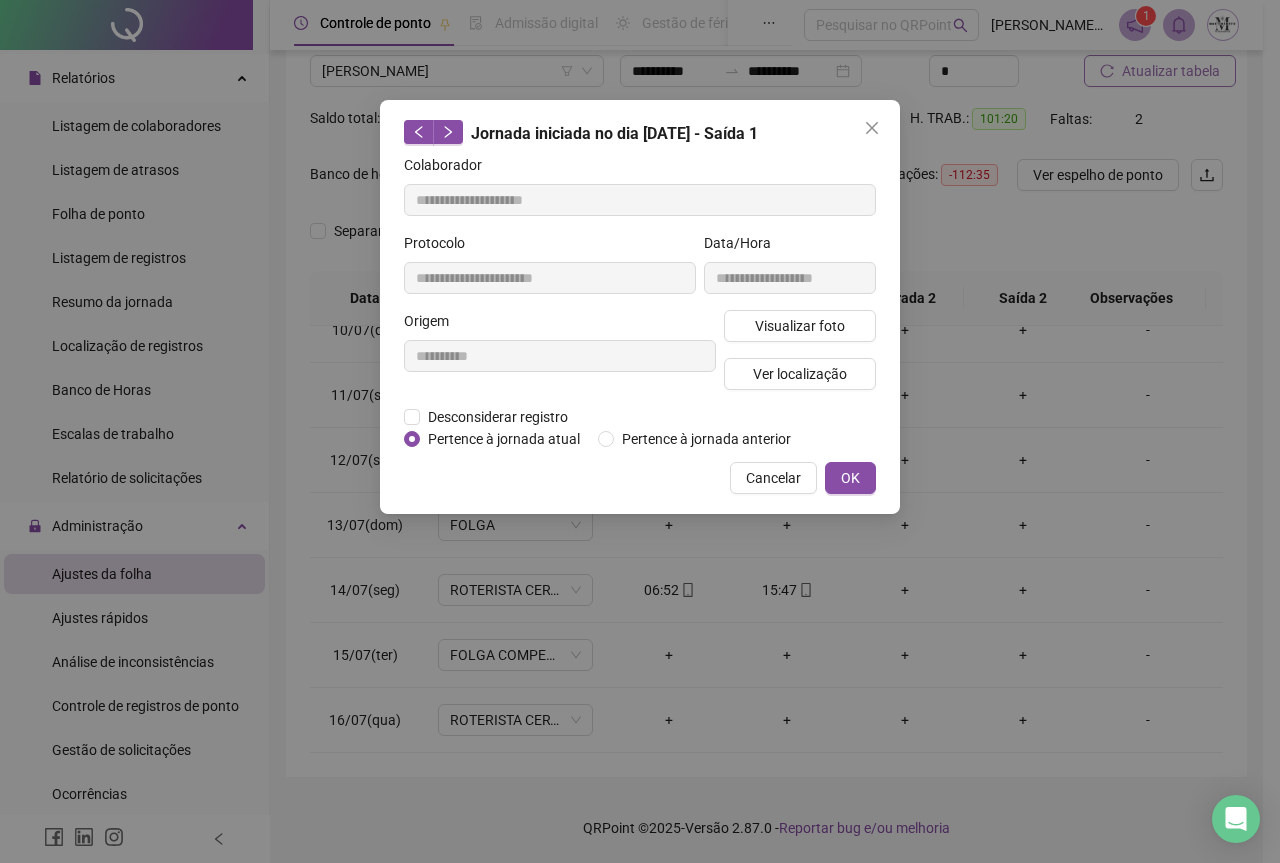 click 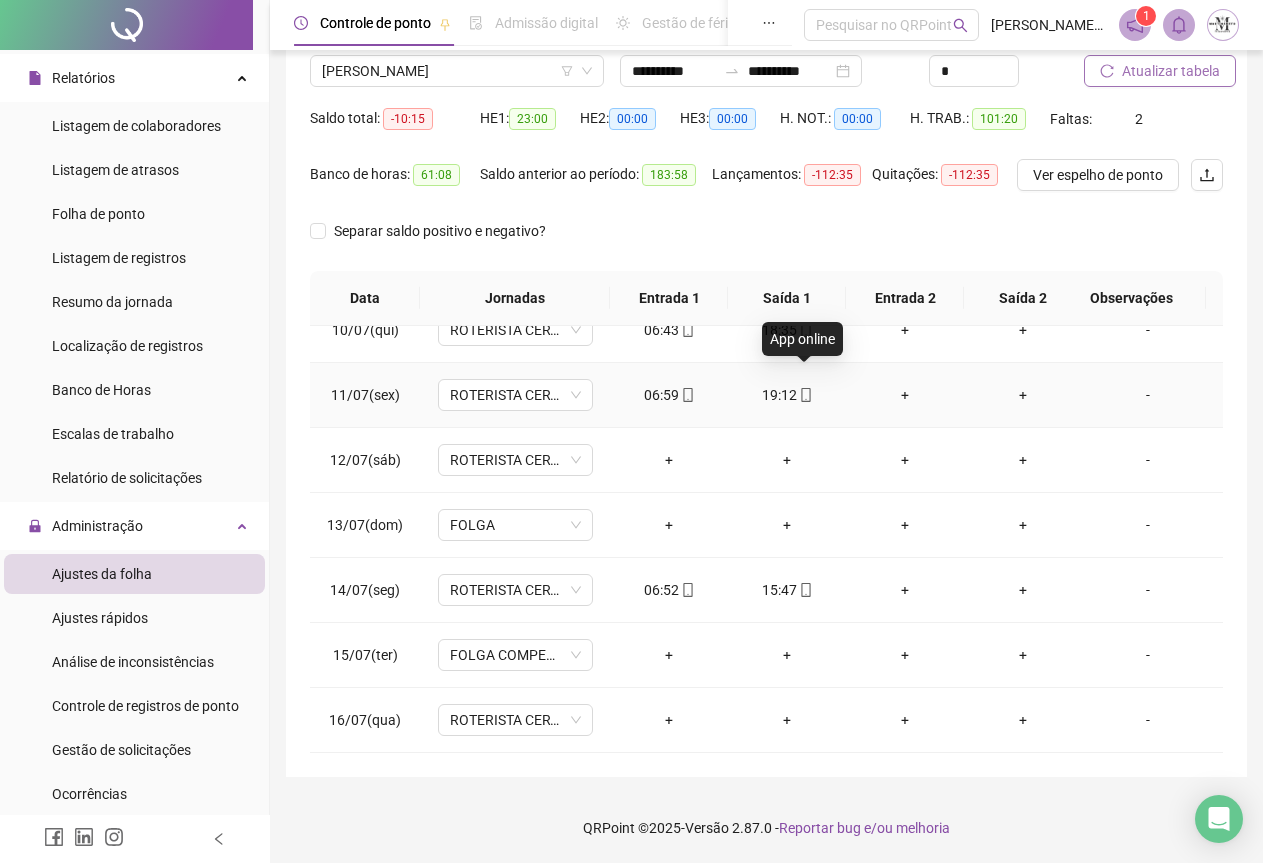 click 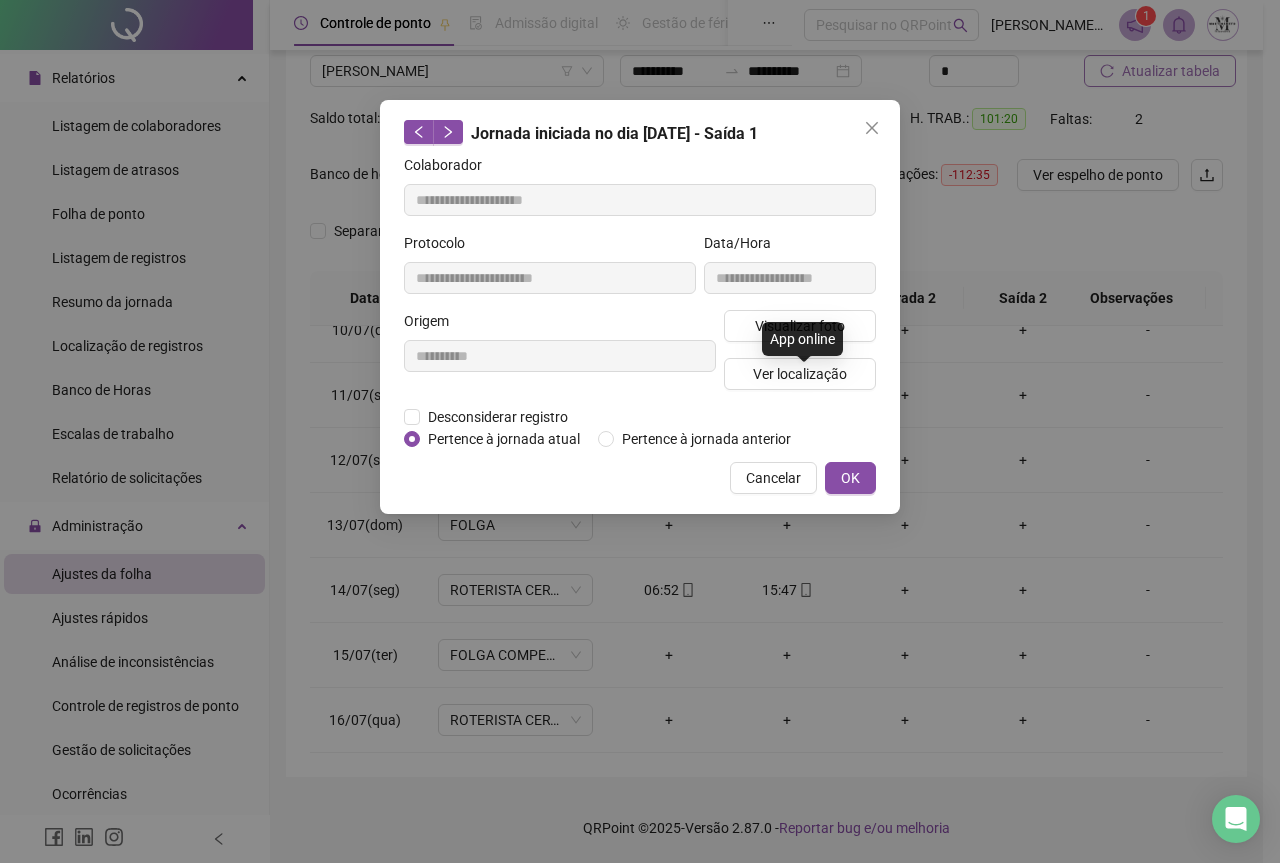type on "**********" 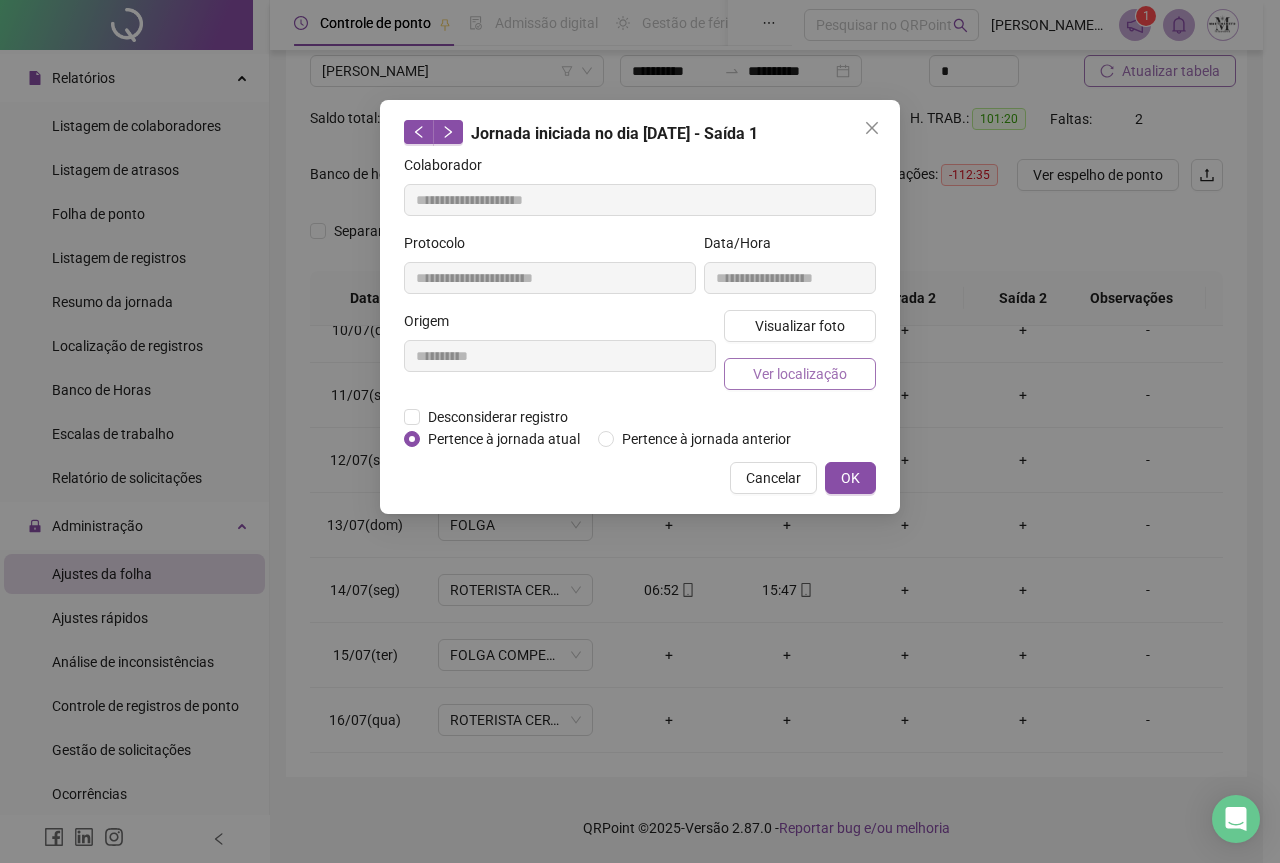 click on "Ver localização" at bounding box center [800, 374] 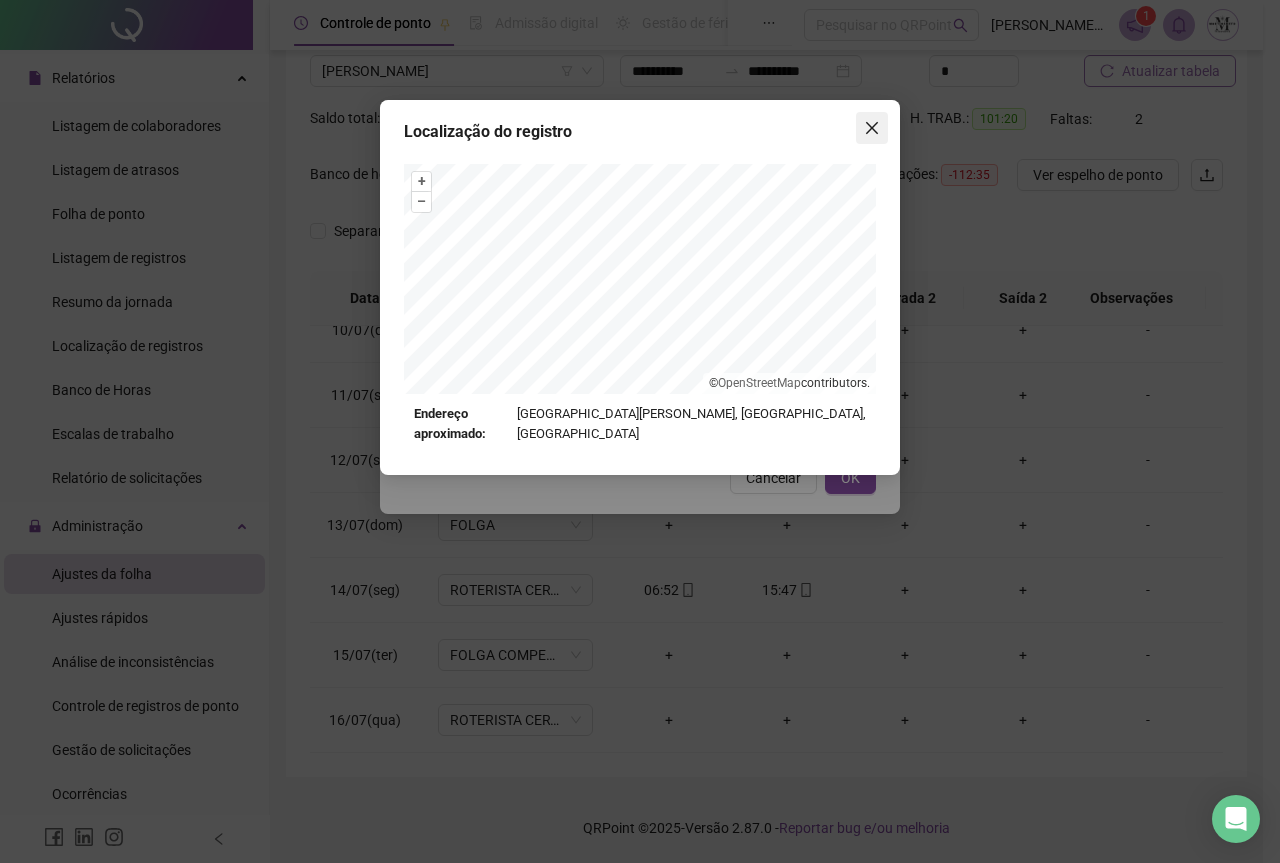 click at bounding box center [872, 128] 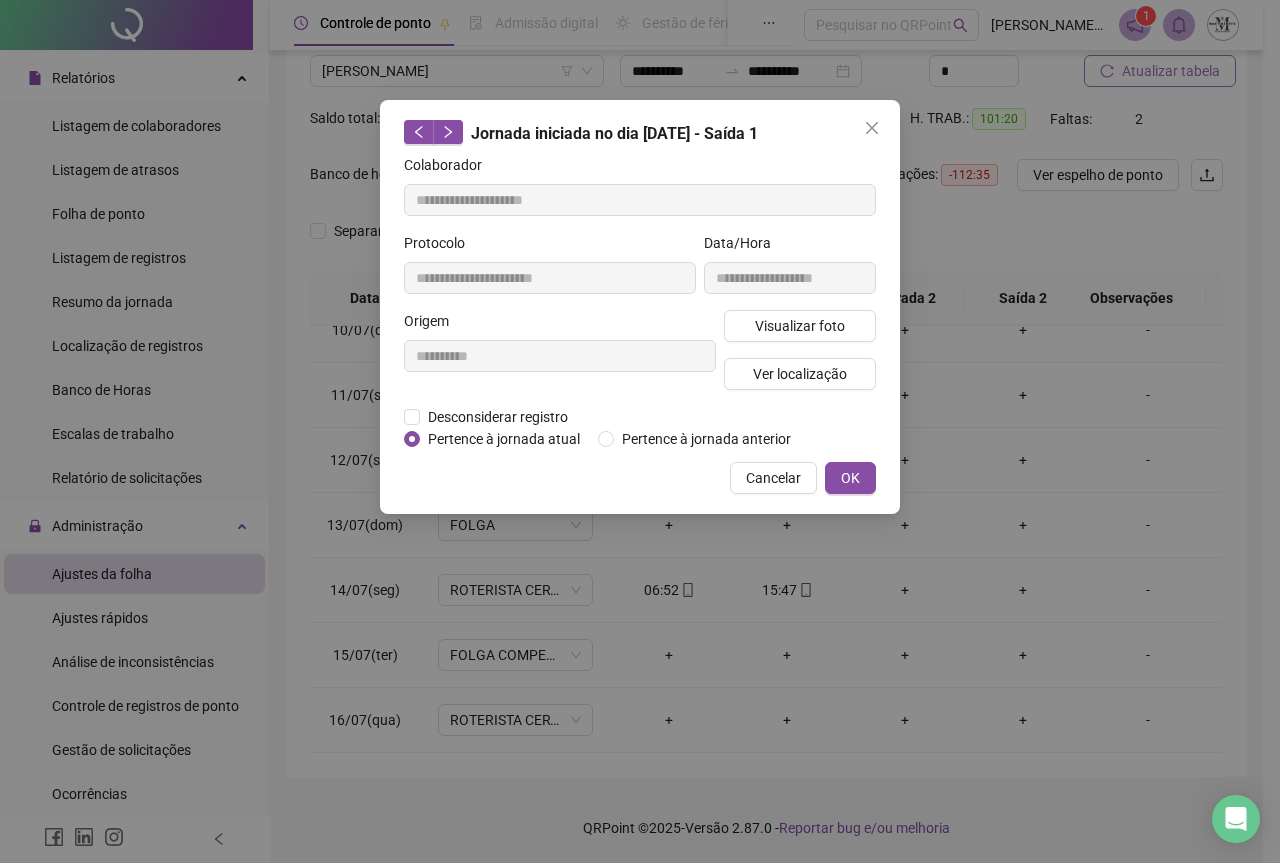 click at bounding box center [872, 128] 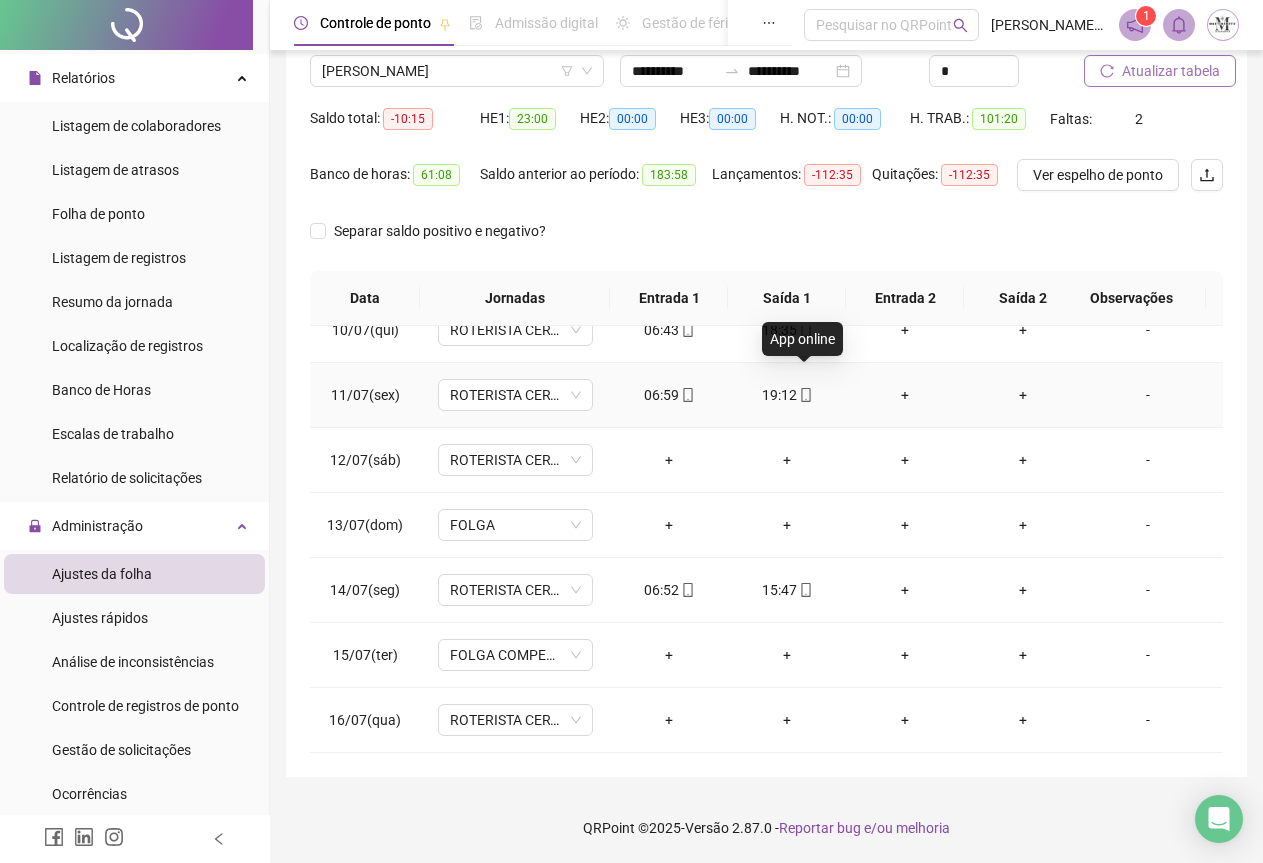 click 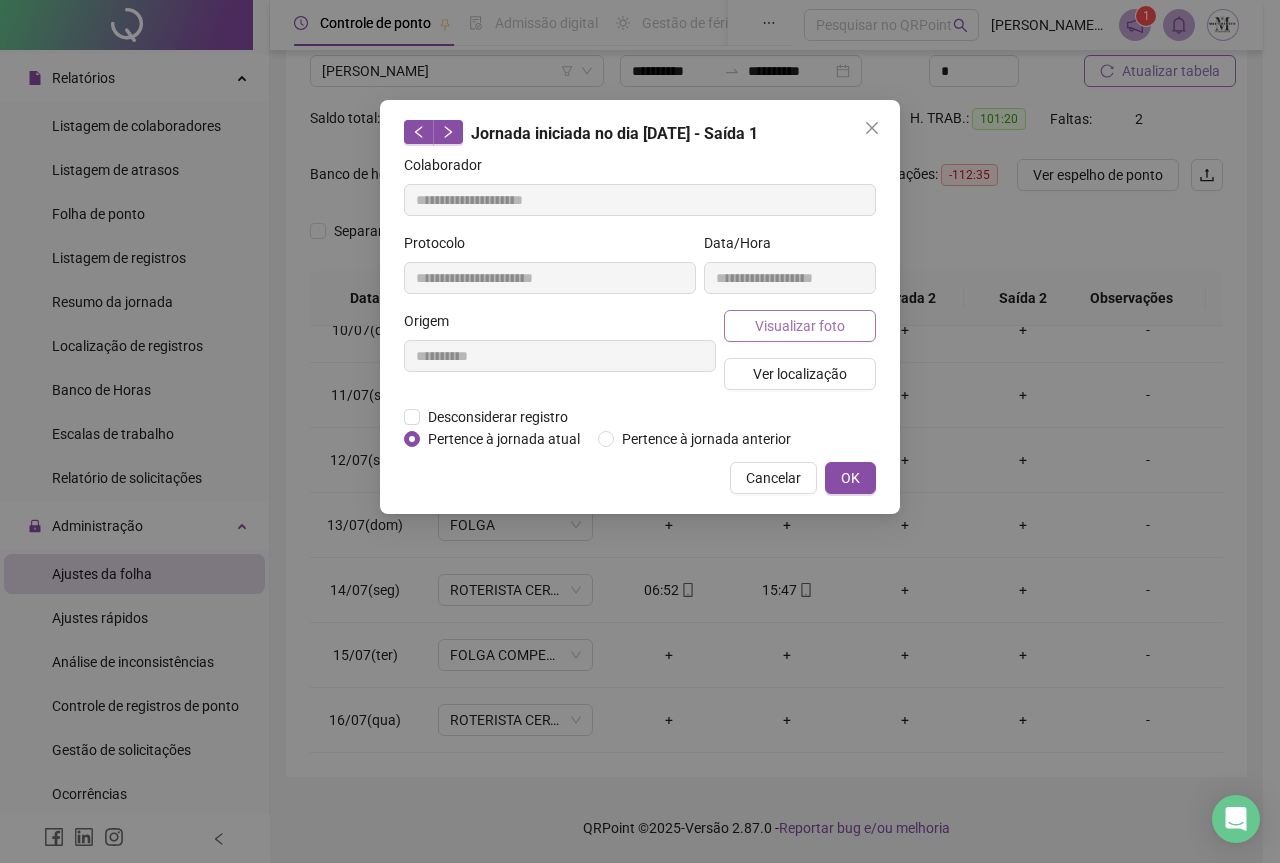 click on "Visualizar foto" at bounding box center (800, 326) 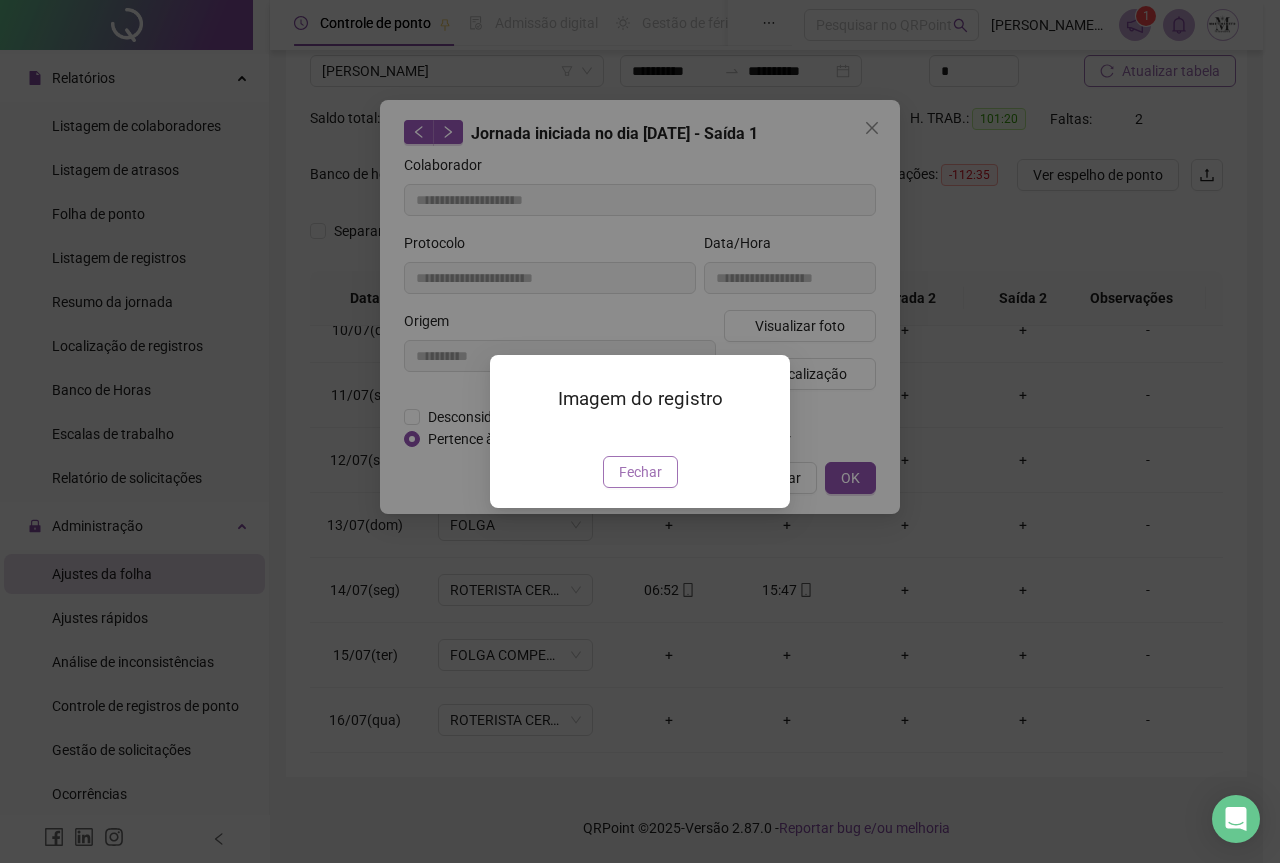click on "Fechar" at bounding box center [640, 472] 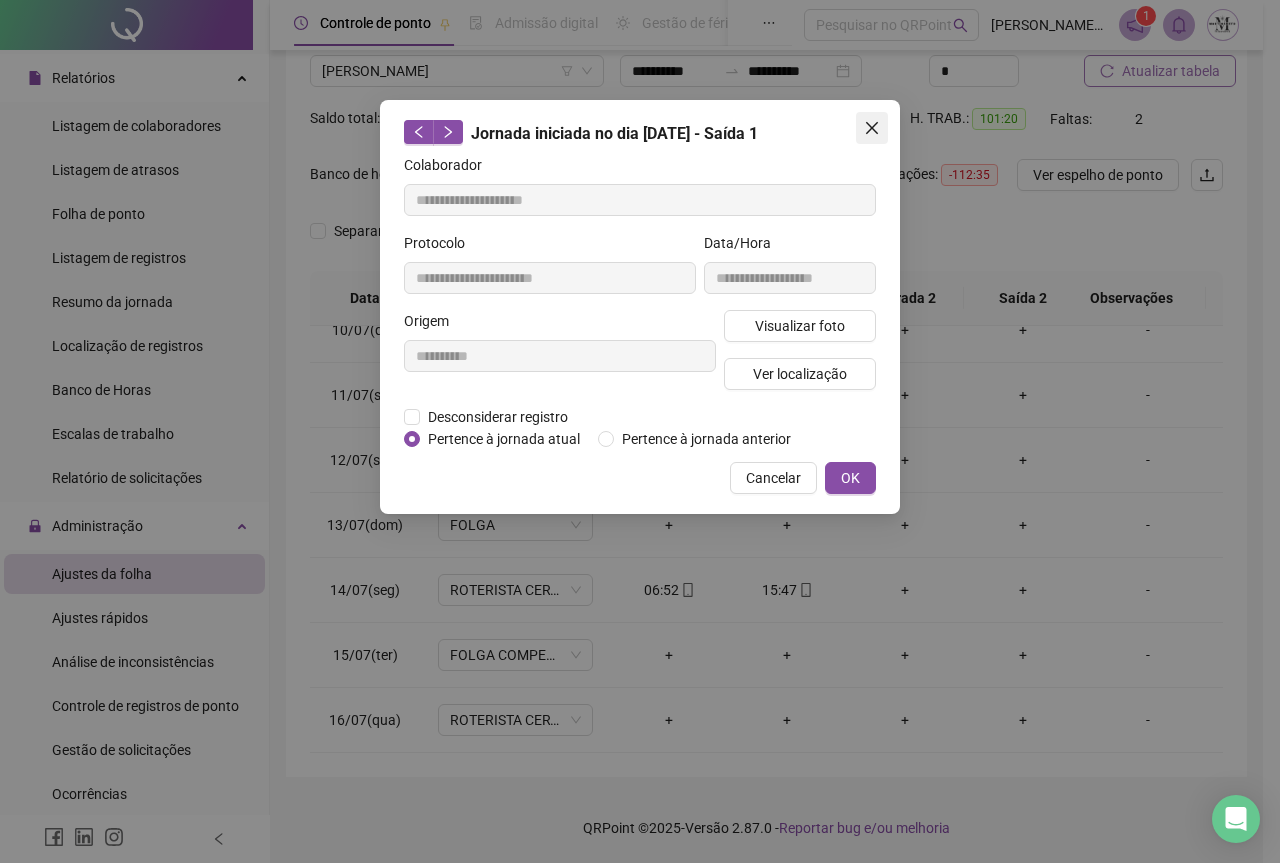 click 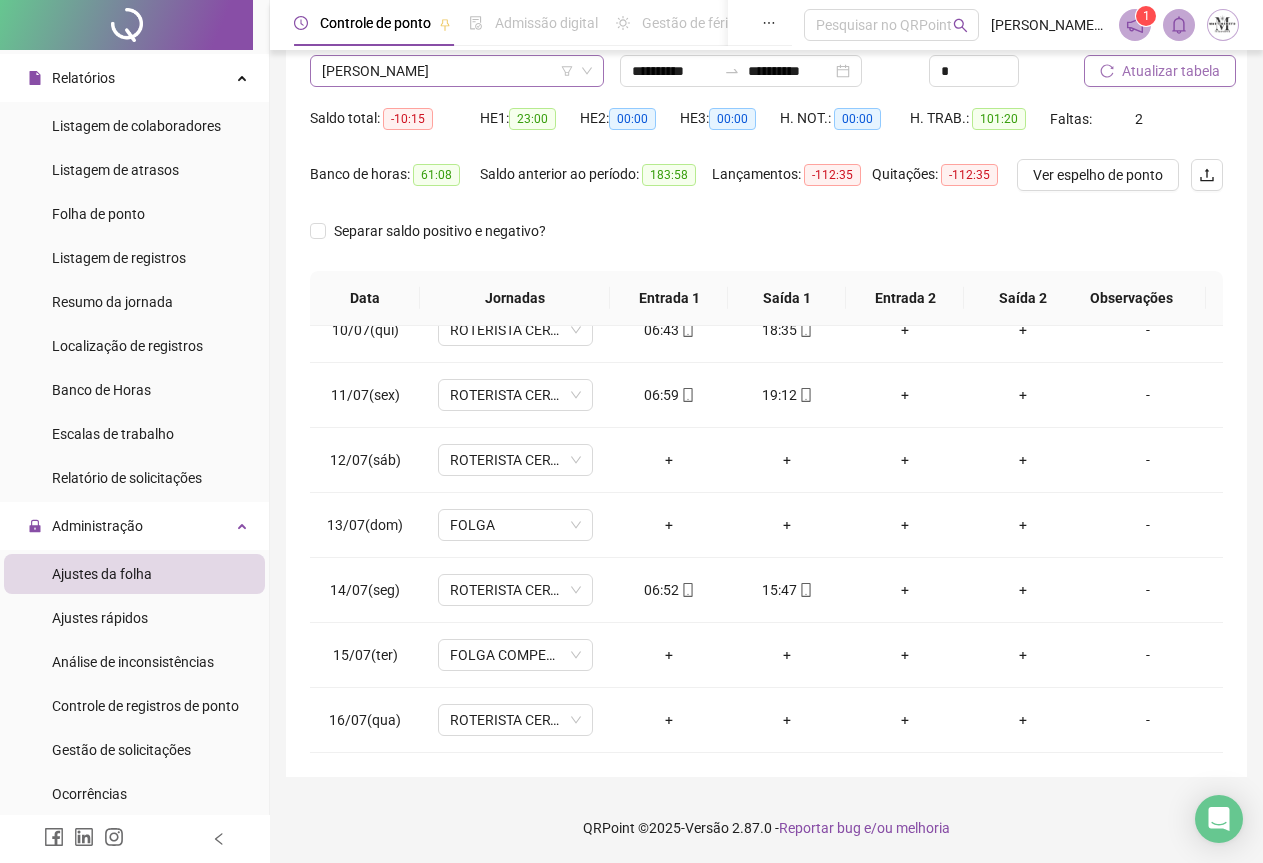 click on "[PERSON_NAME]" at bounding box center (457, 71) 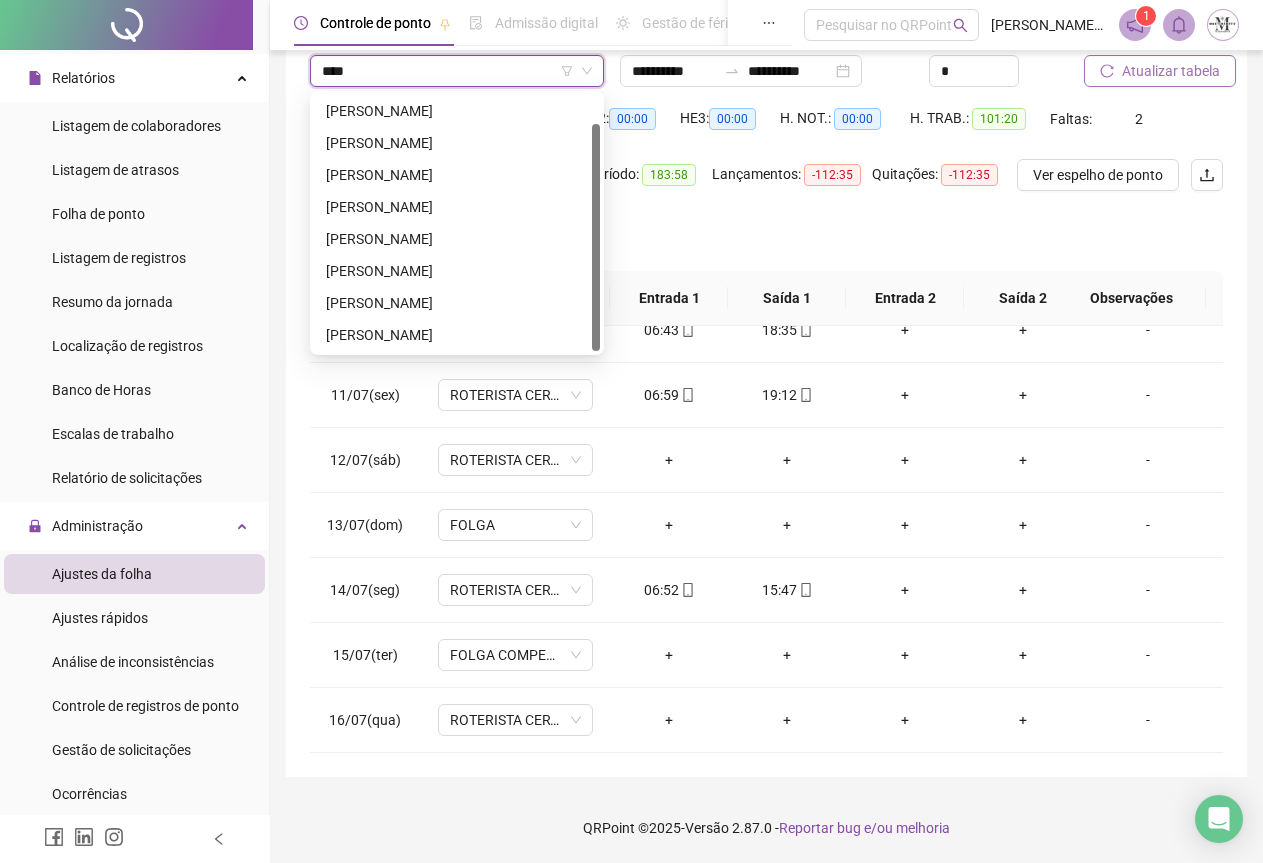 scroll, scrollTop: 0, scrollLeft: 0, axis: both 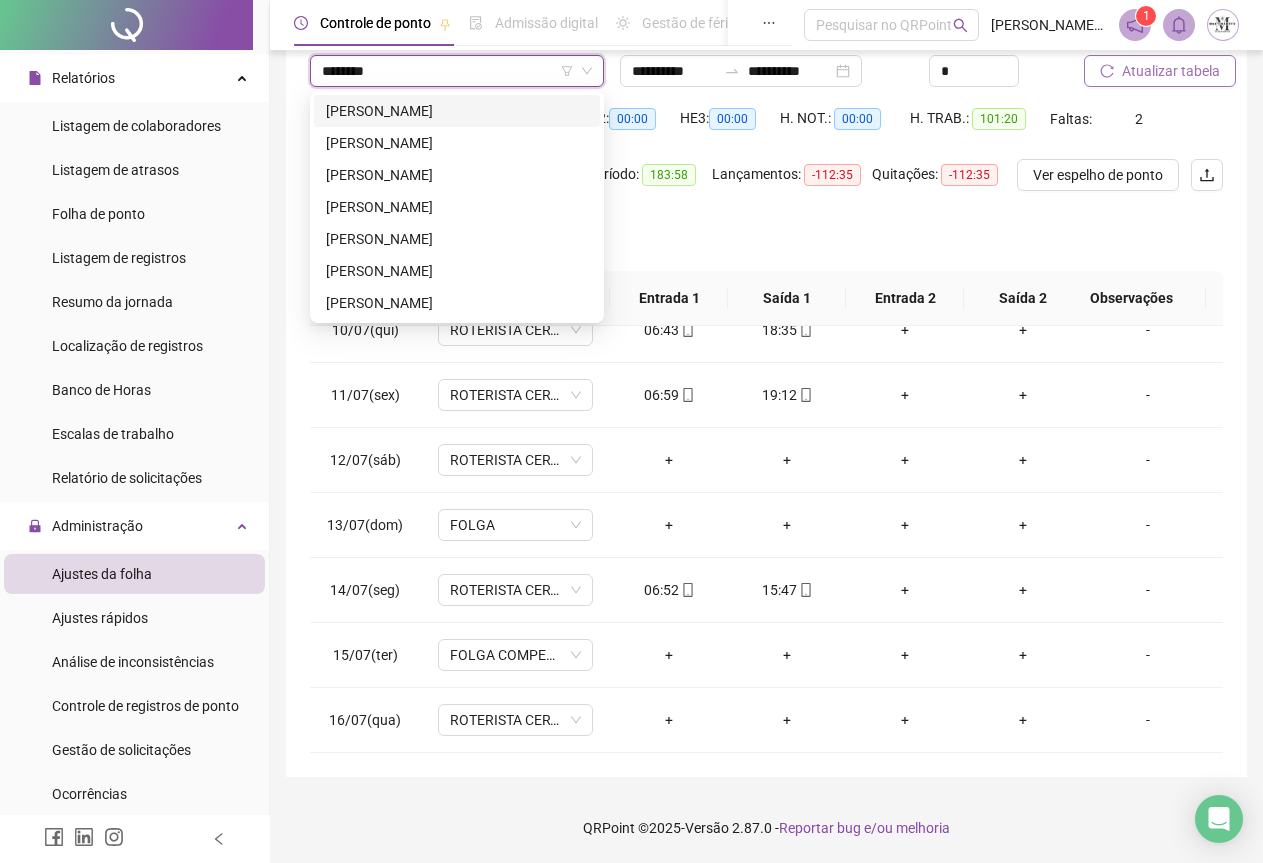 type on "*********" 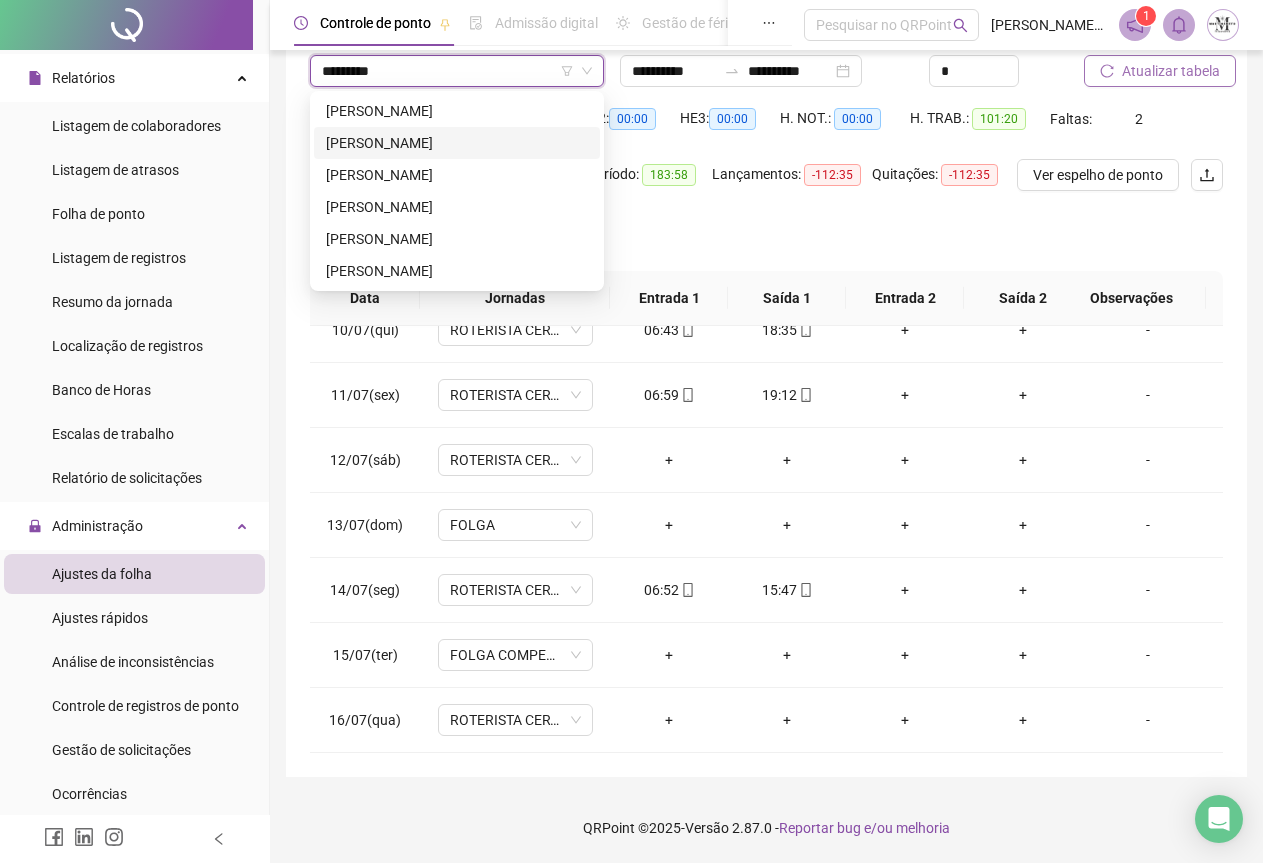 click on "[PERSON_NAME]" at bounding box center (457, 143) 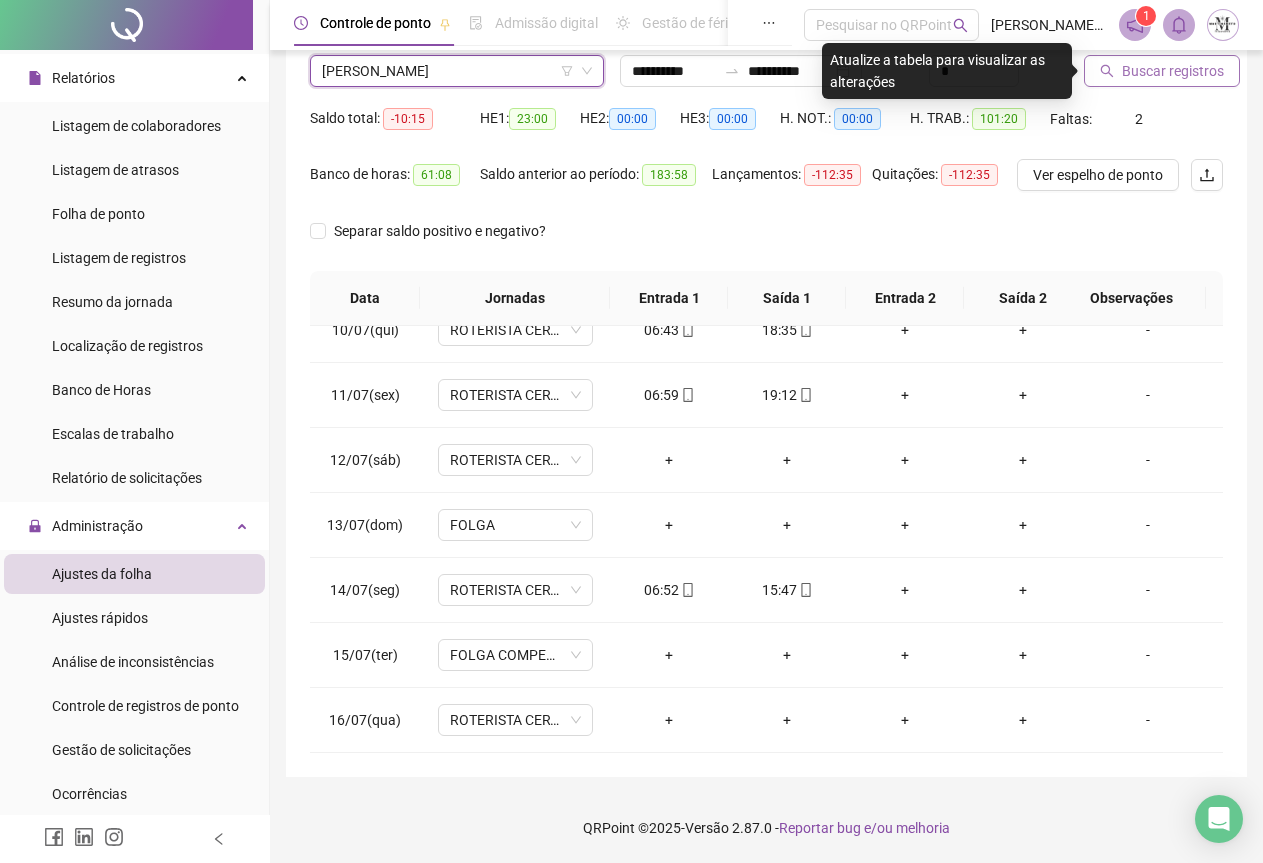 click on "Buscar registros" at bounding box center (1173, 71) 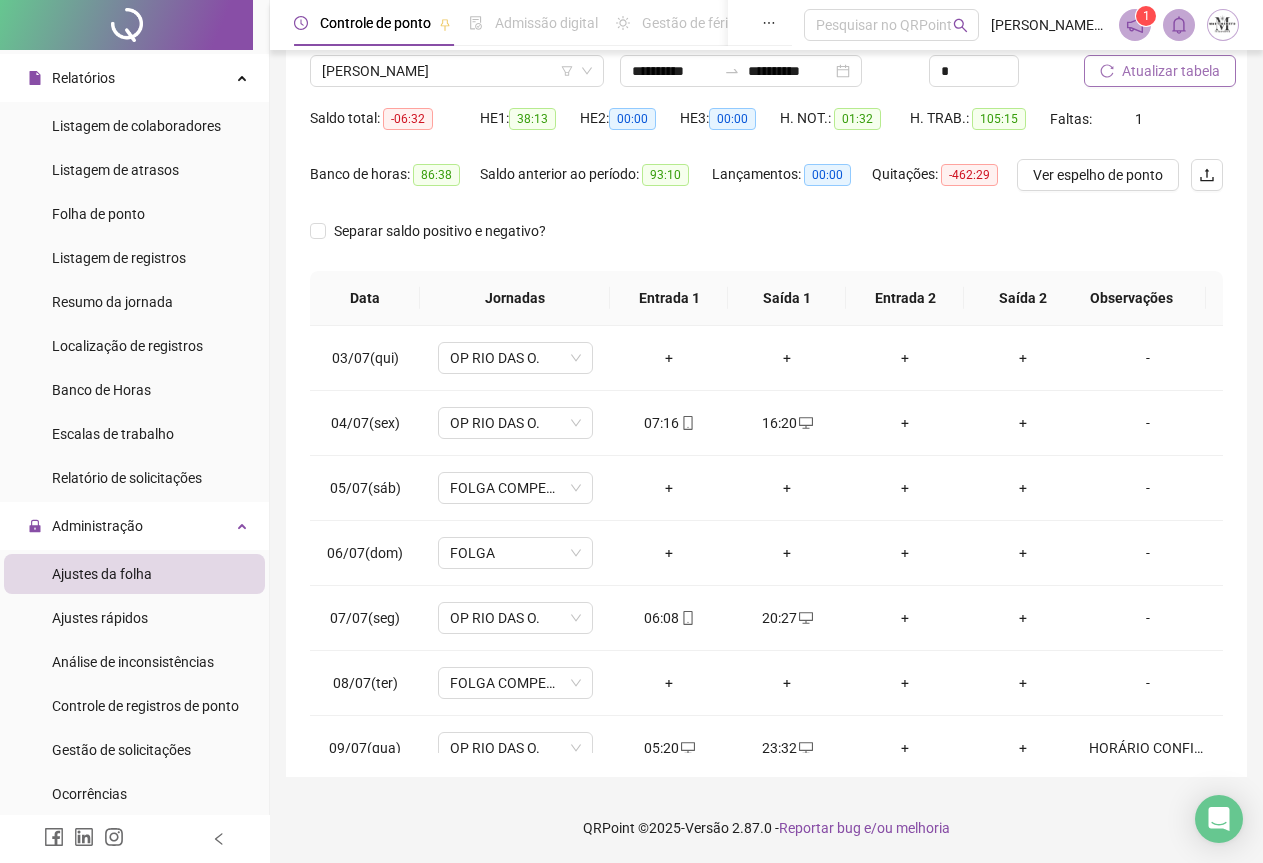 scroll, scrollTop: 0, scrollLeft: 0, axis: both 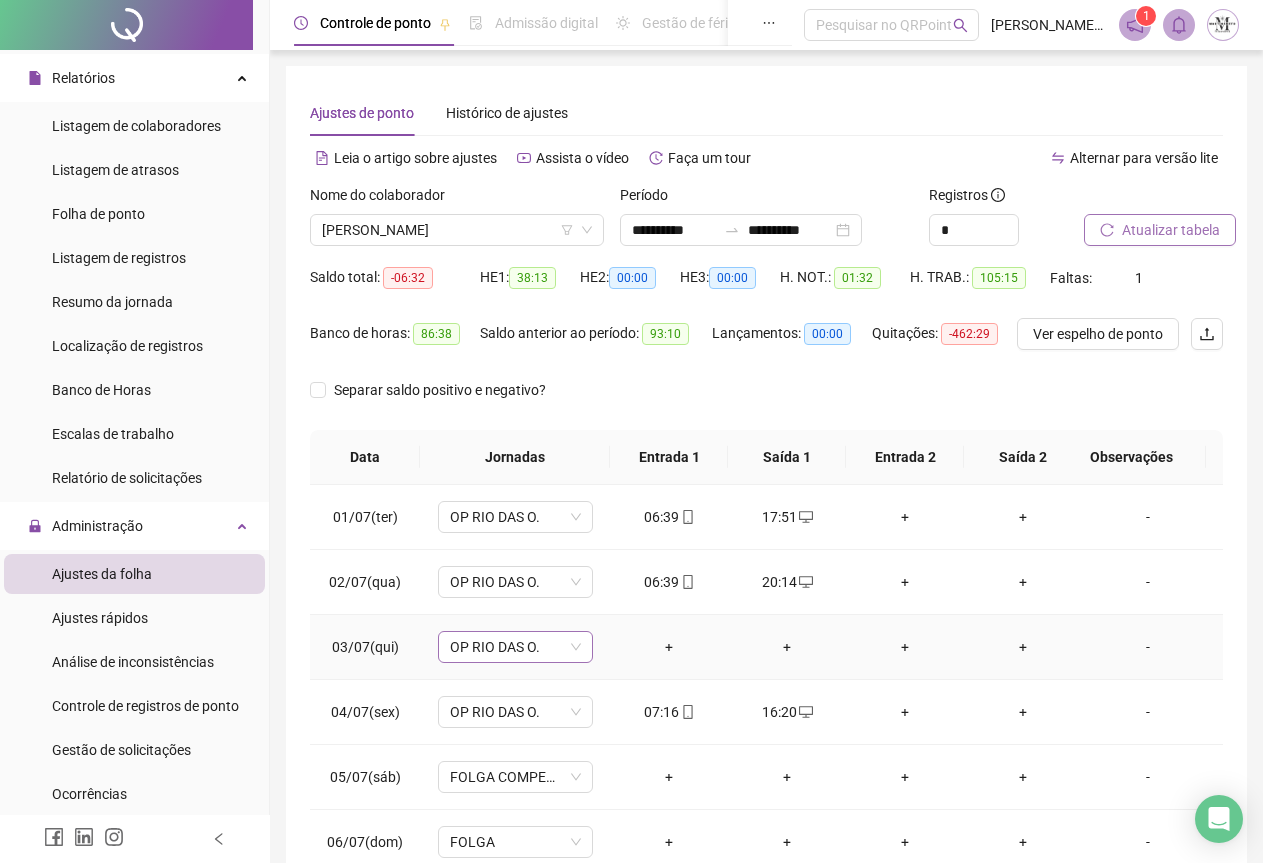 click on "OP RIO DAS O." at bounding box center [515, 647] 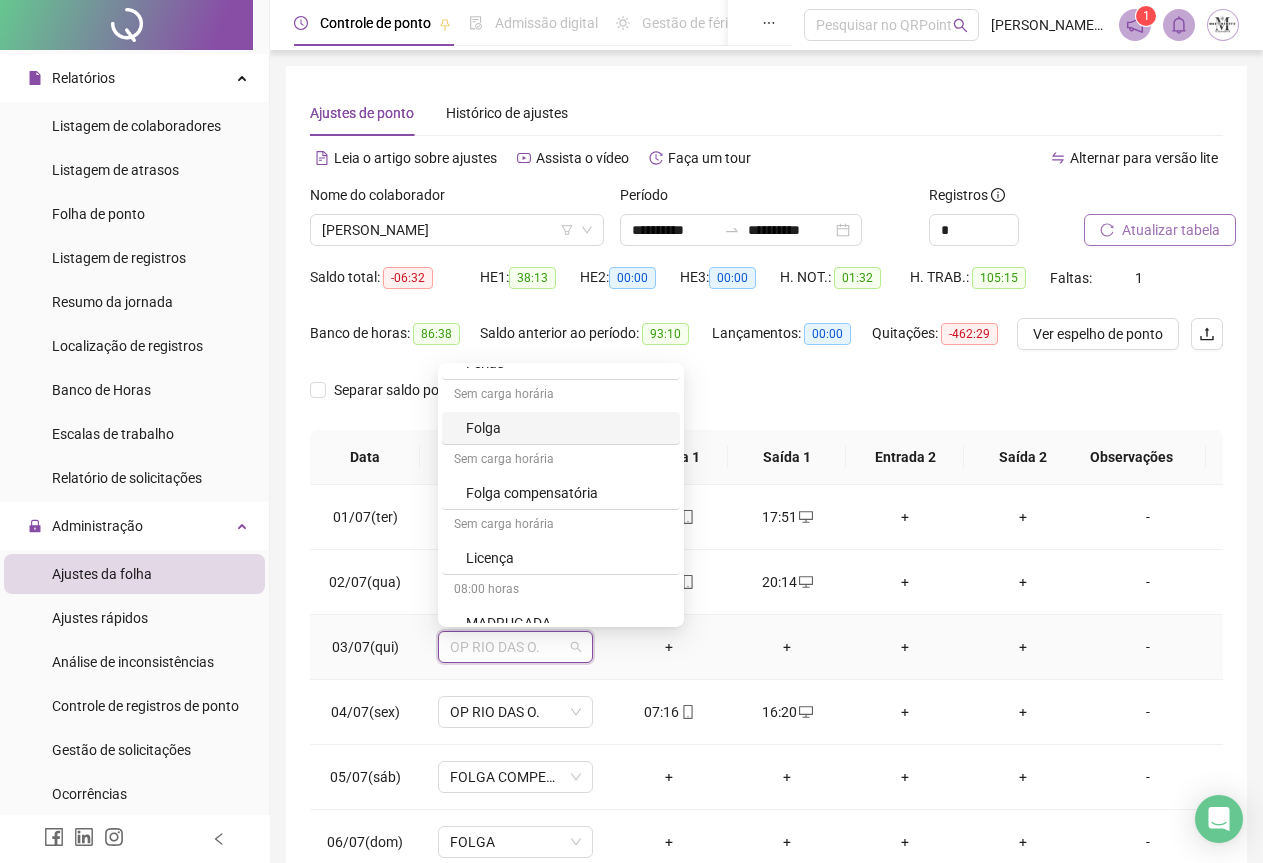 scroll, scrollTop: 1000, scrollLeft: 0, axis: vertical 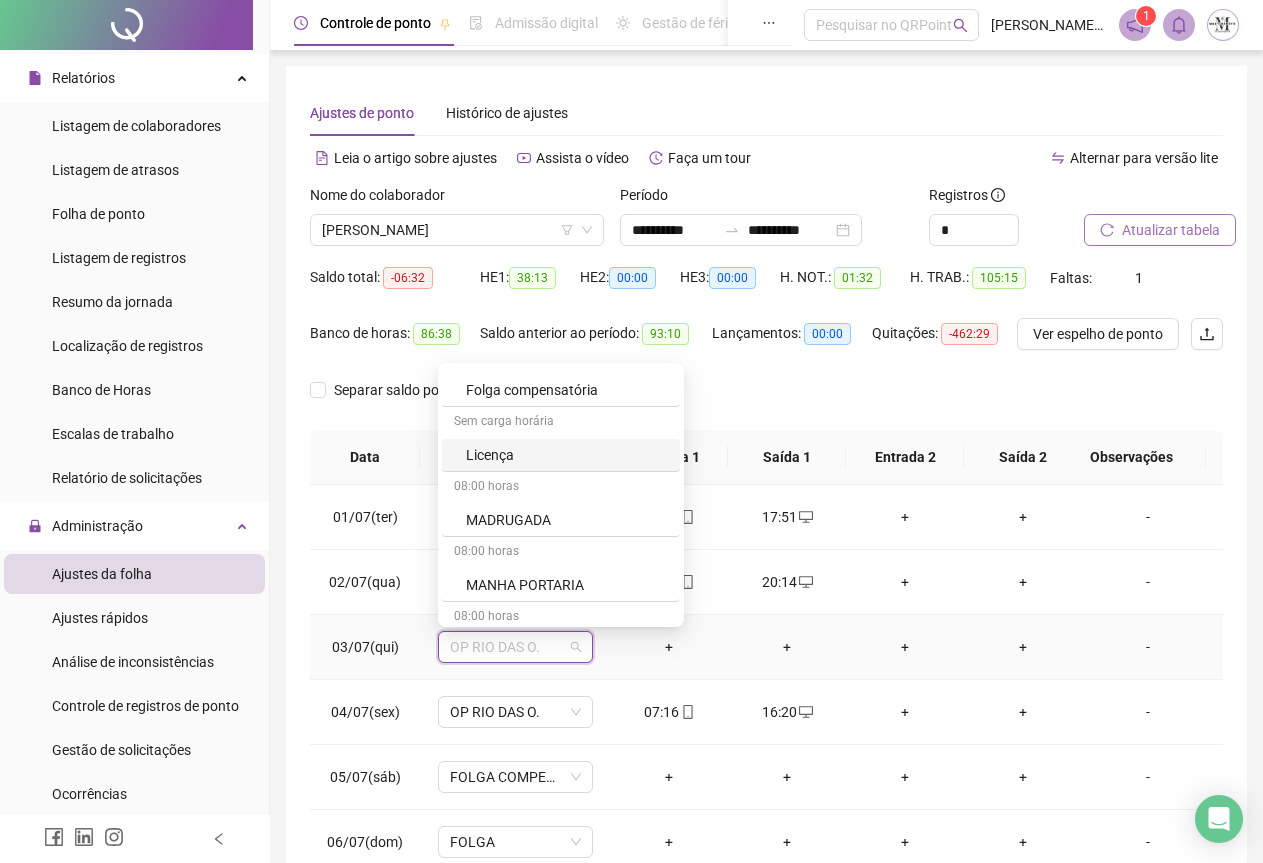 click on "Licença" at bounding box center [567, 455] 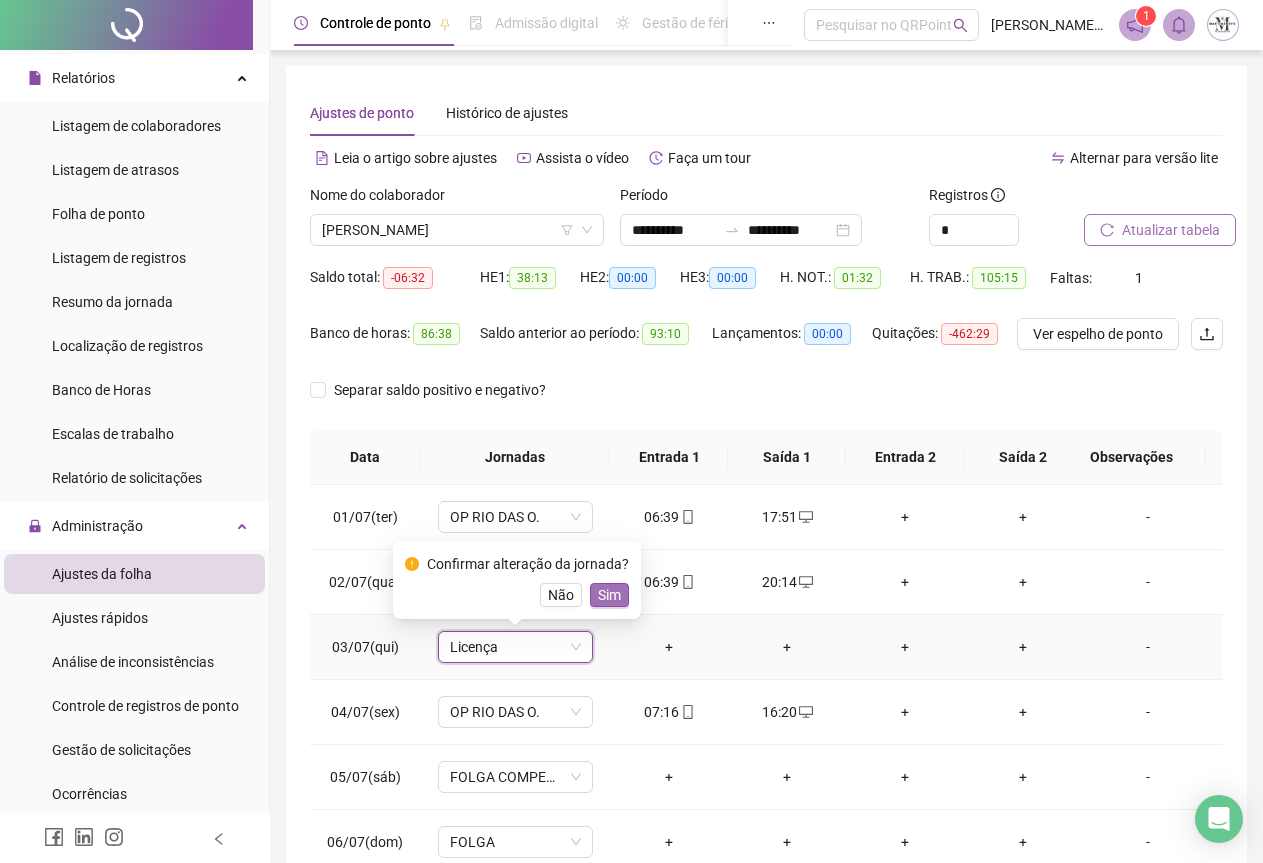 click on "Sim" at bounding box center (609, 595) 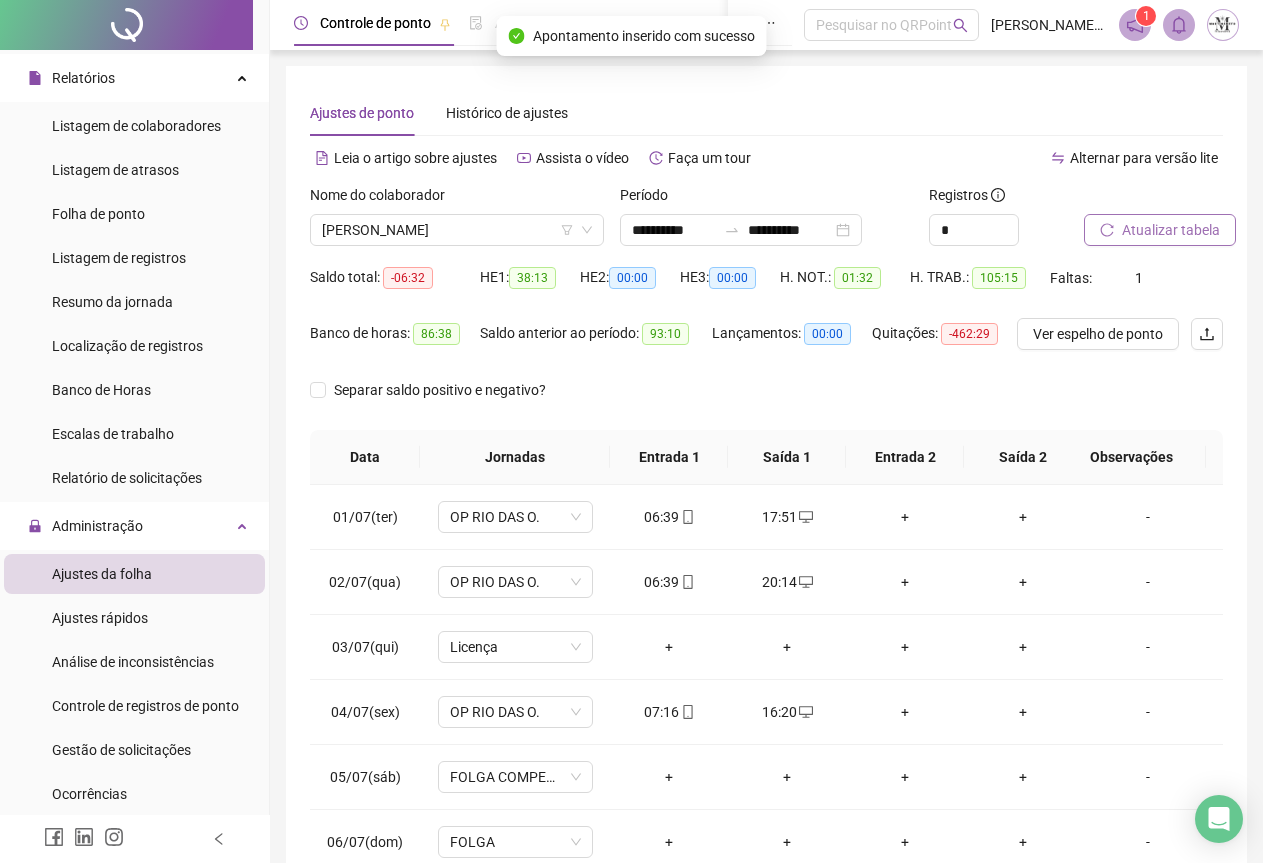 click on "Atualizar tabela" at bounding box center (1171, 230) 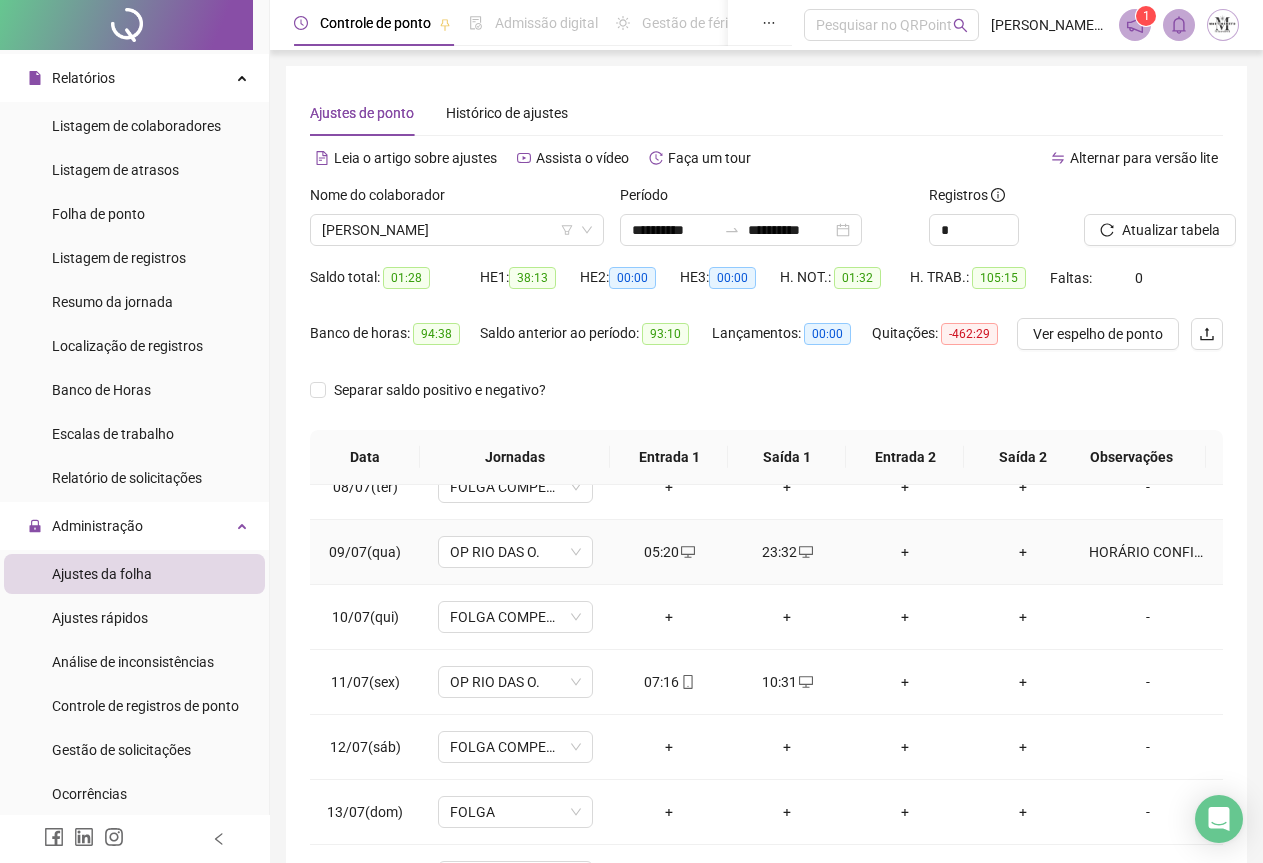 scroll, scrollTop: 630, scrollLeft: 0, axis: vertical 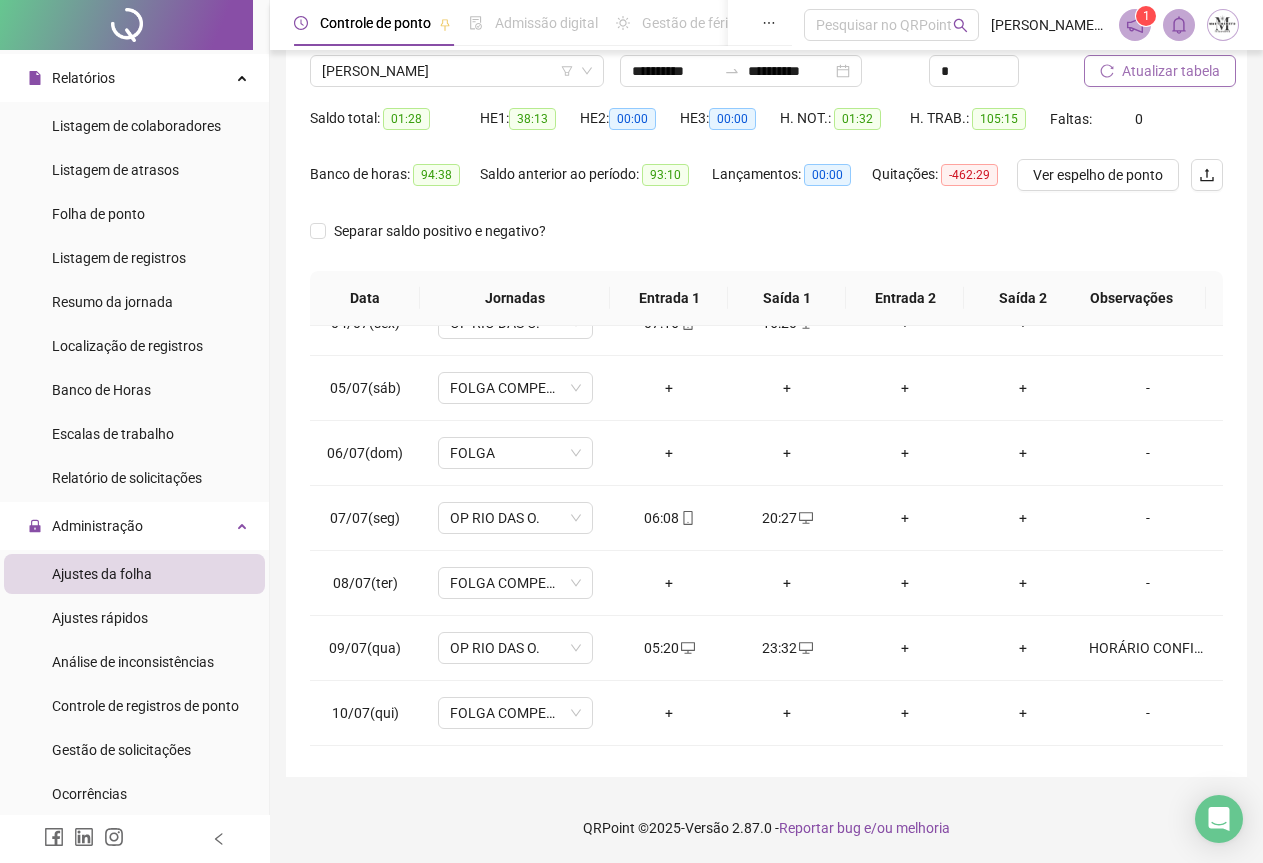click on "Atualizar tabela" at bounding box center [1160, 71] 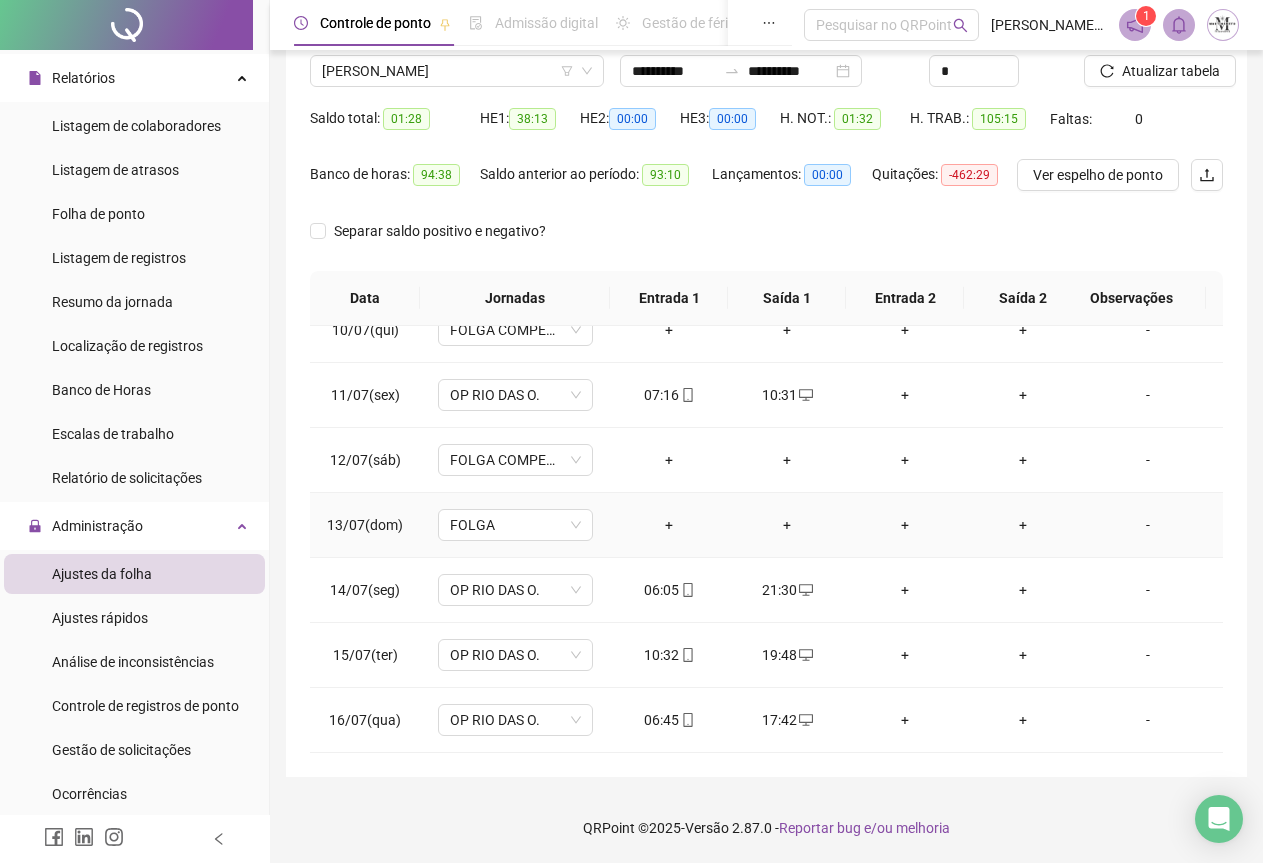 scroll, scrollTop: 630, scrollLeft: 0, axis: vertical 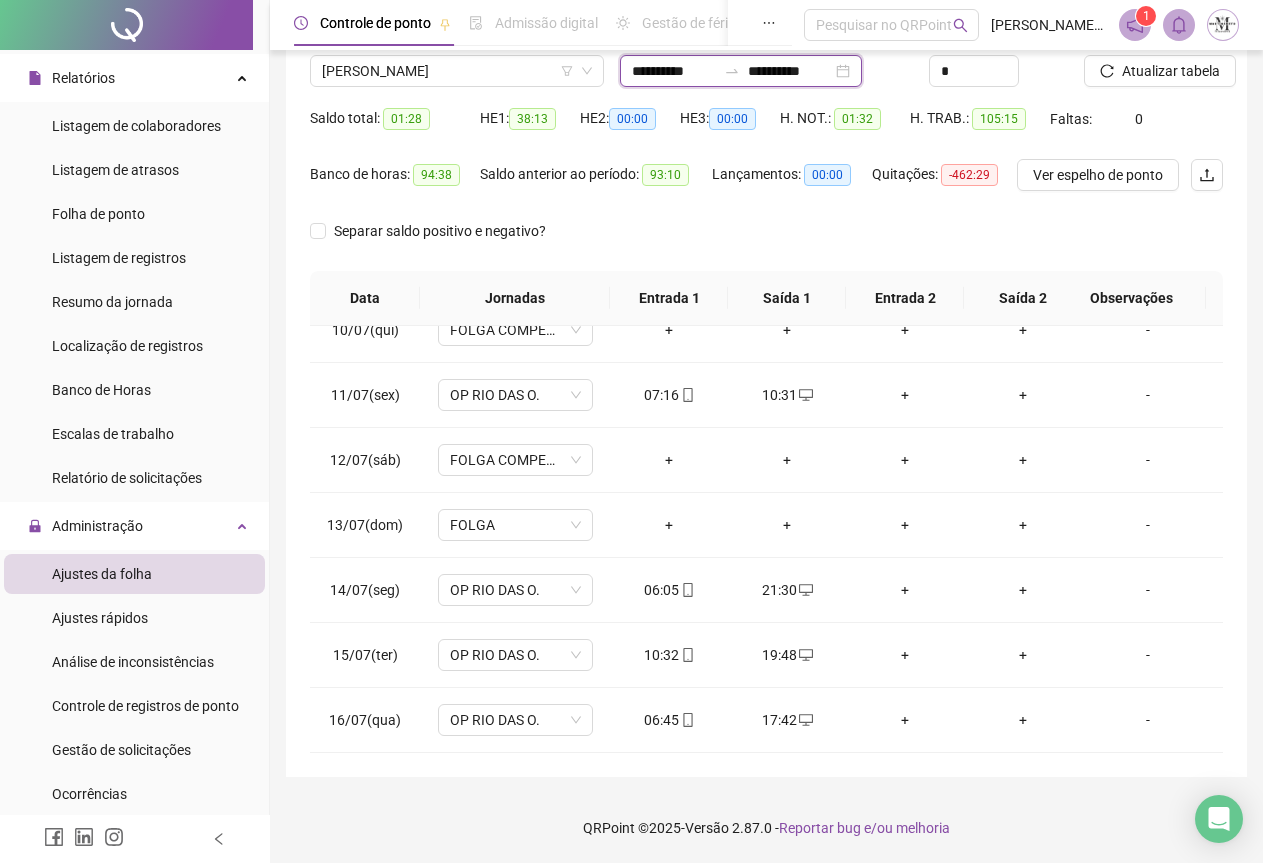 click on "**********" at bounding box center [674, 71] 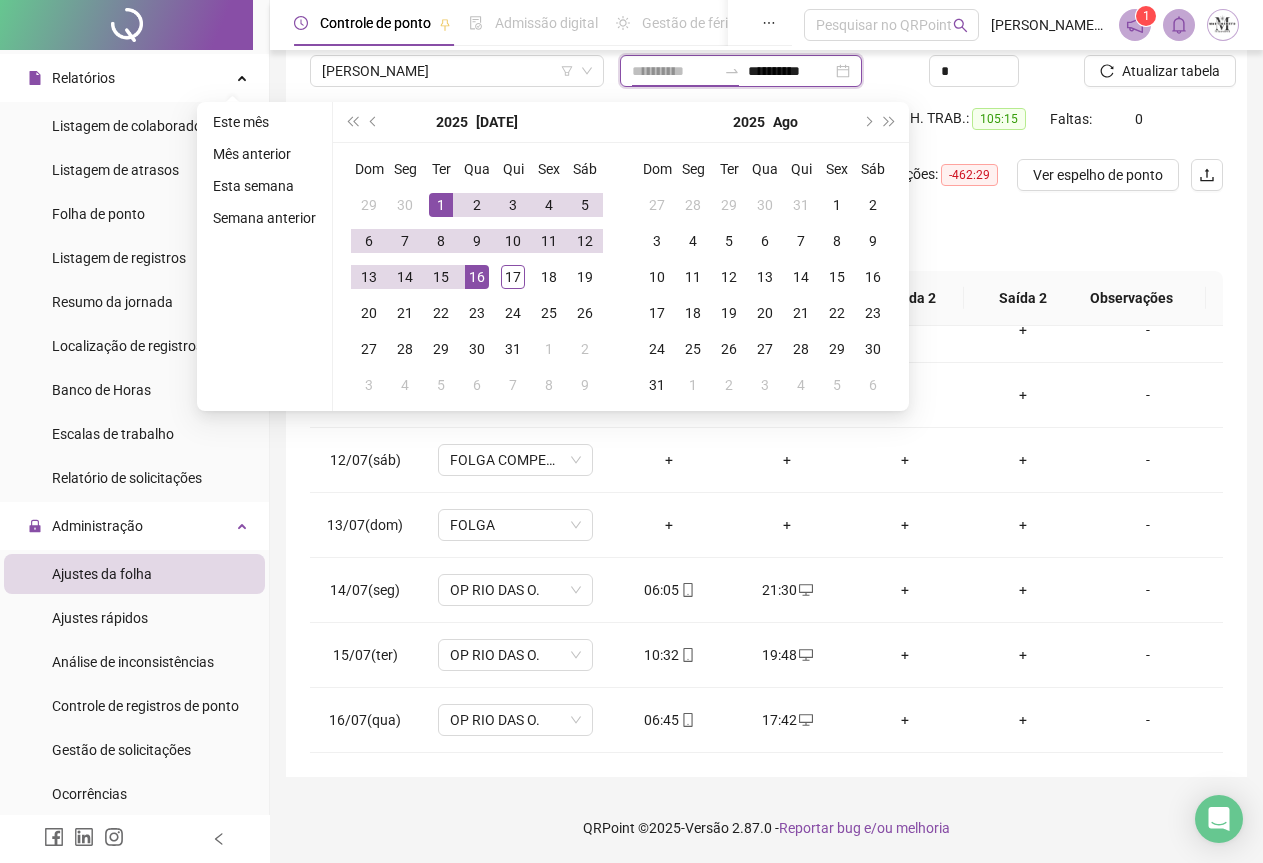 type on "**********" 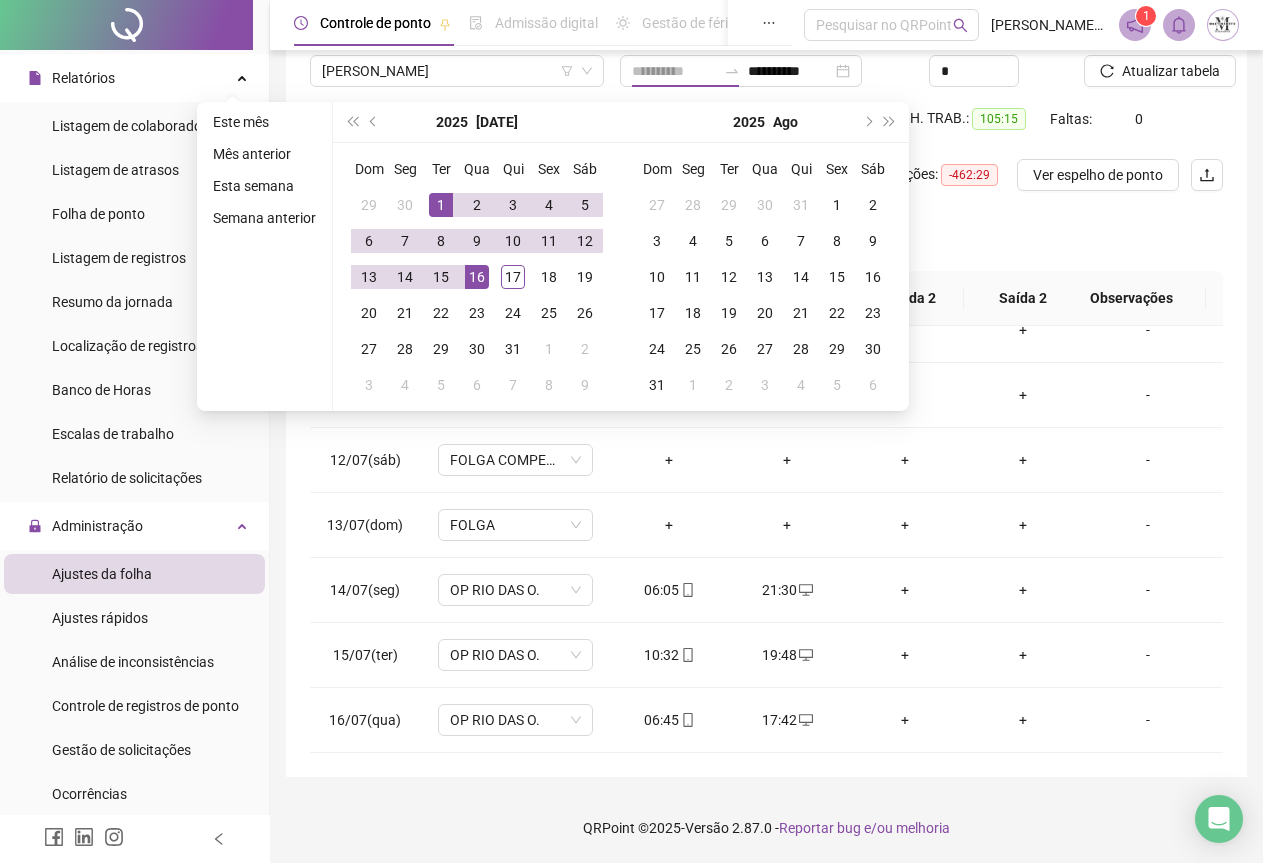 click on "1" at bounding box center [441, 205] 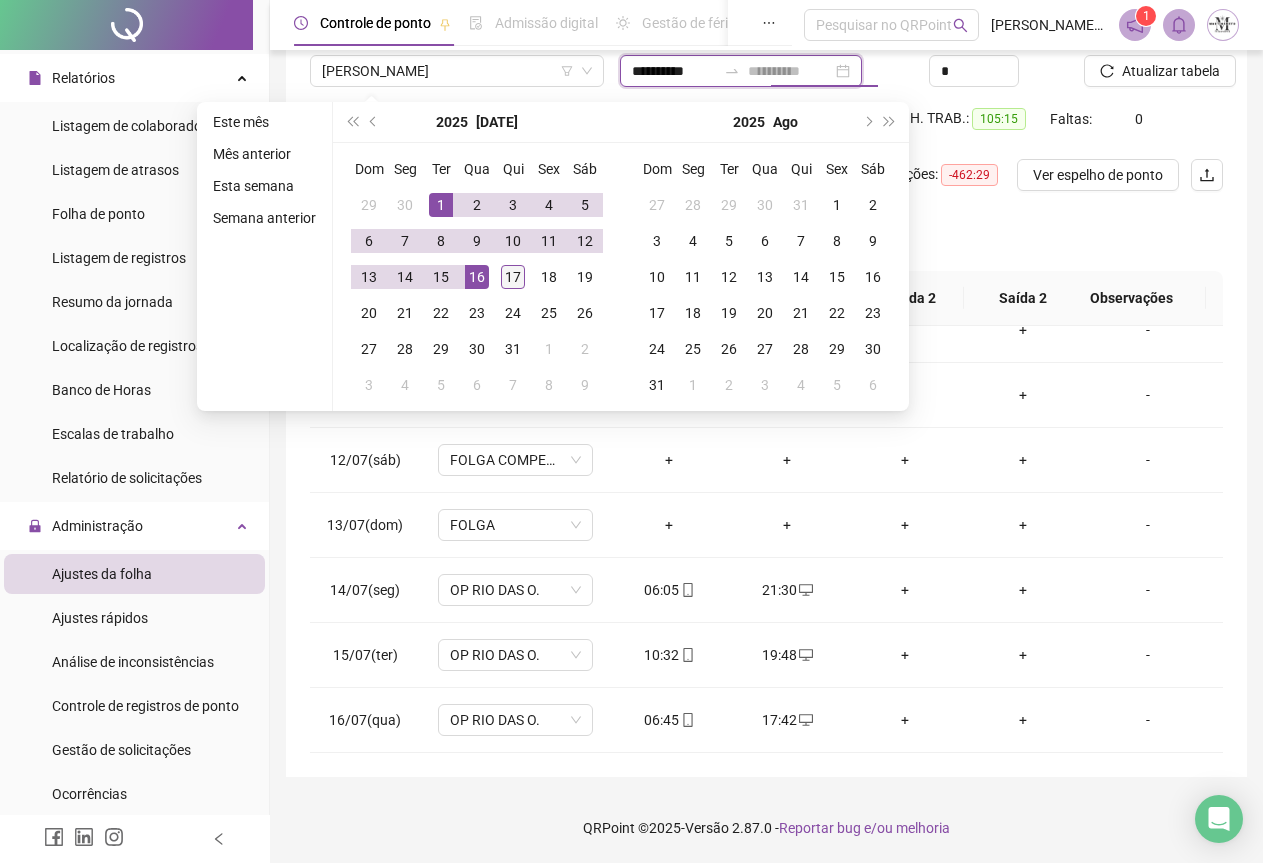type on "**********" 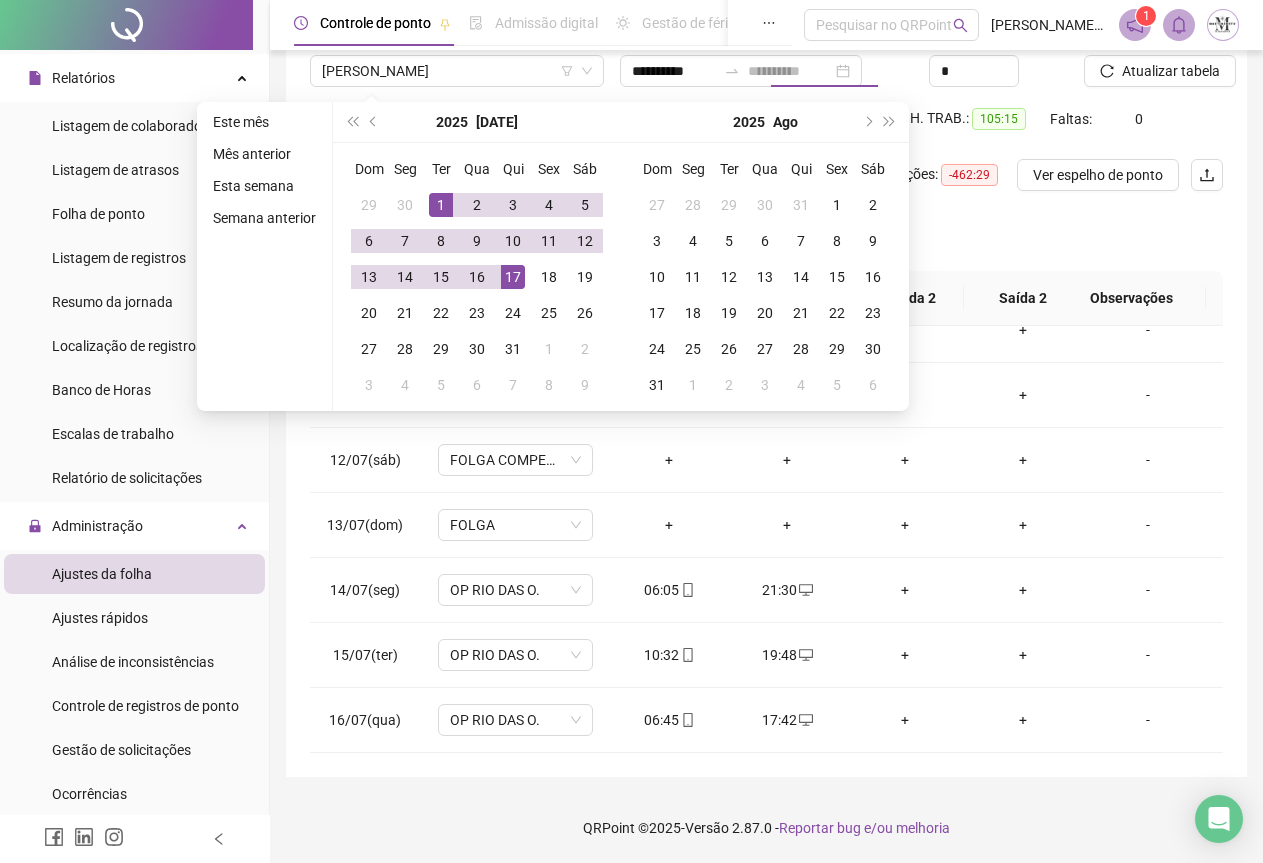 click on "17" at bounding box center (513, 277) 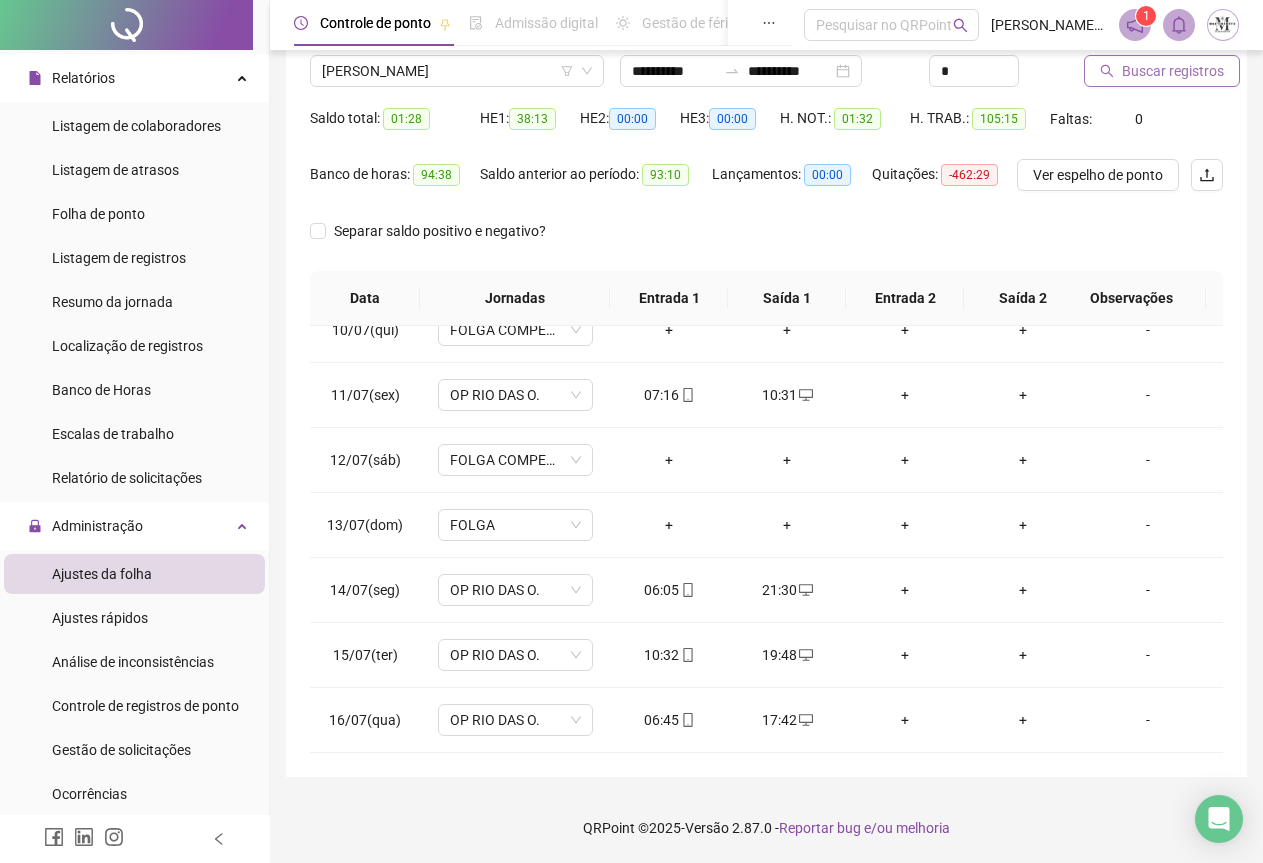 click on "Buscar registros" at bounding box center (1173, 71) 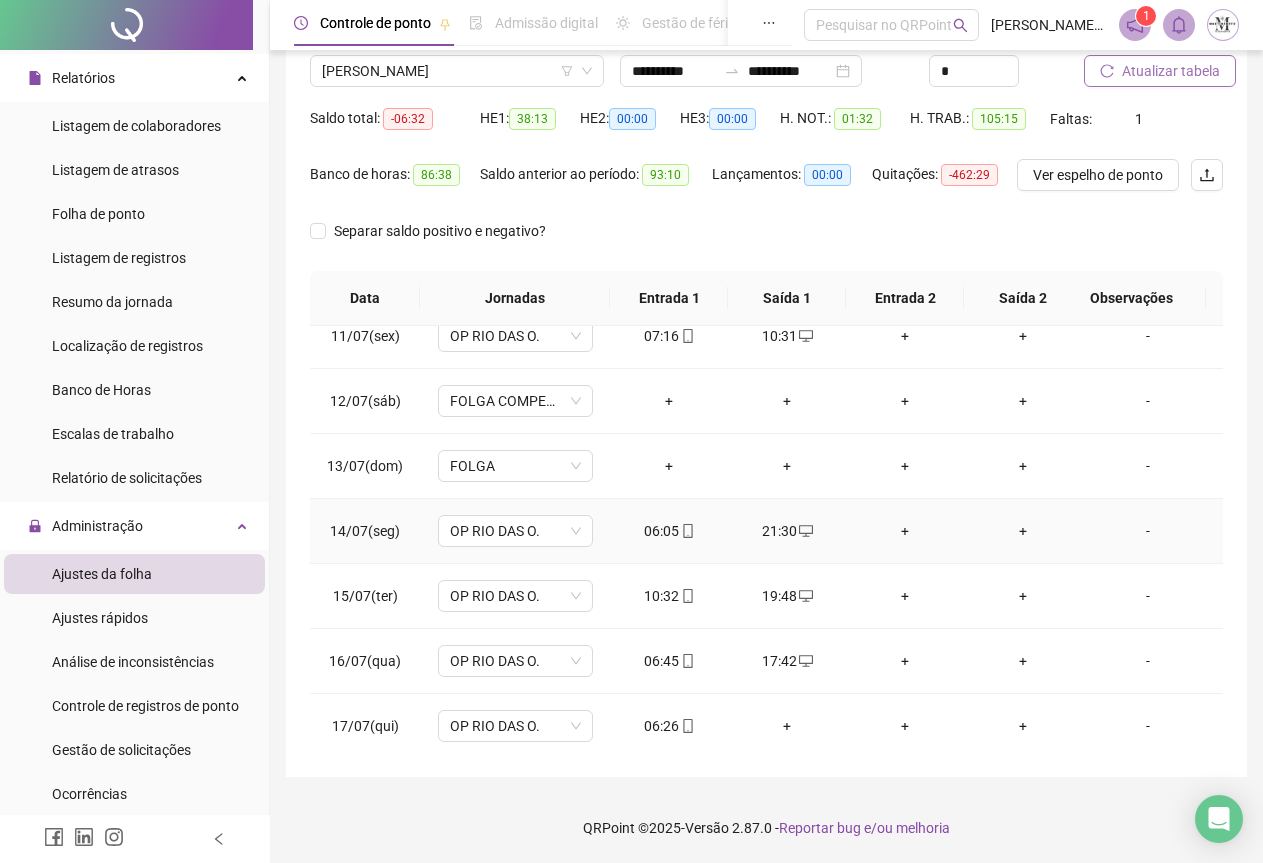 scroll, scrollTop: 695, scrollLeft: 0, axis: vertical 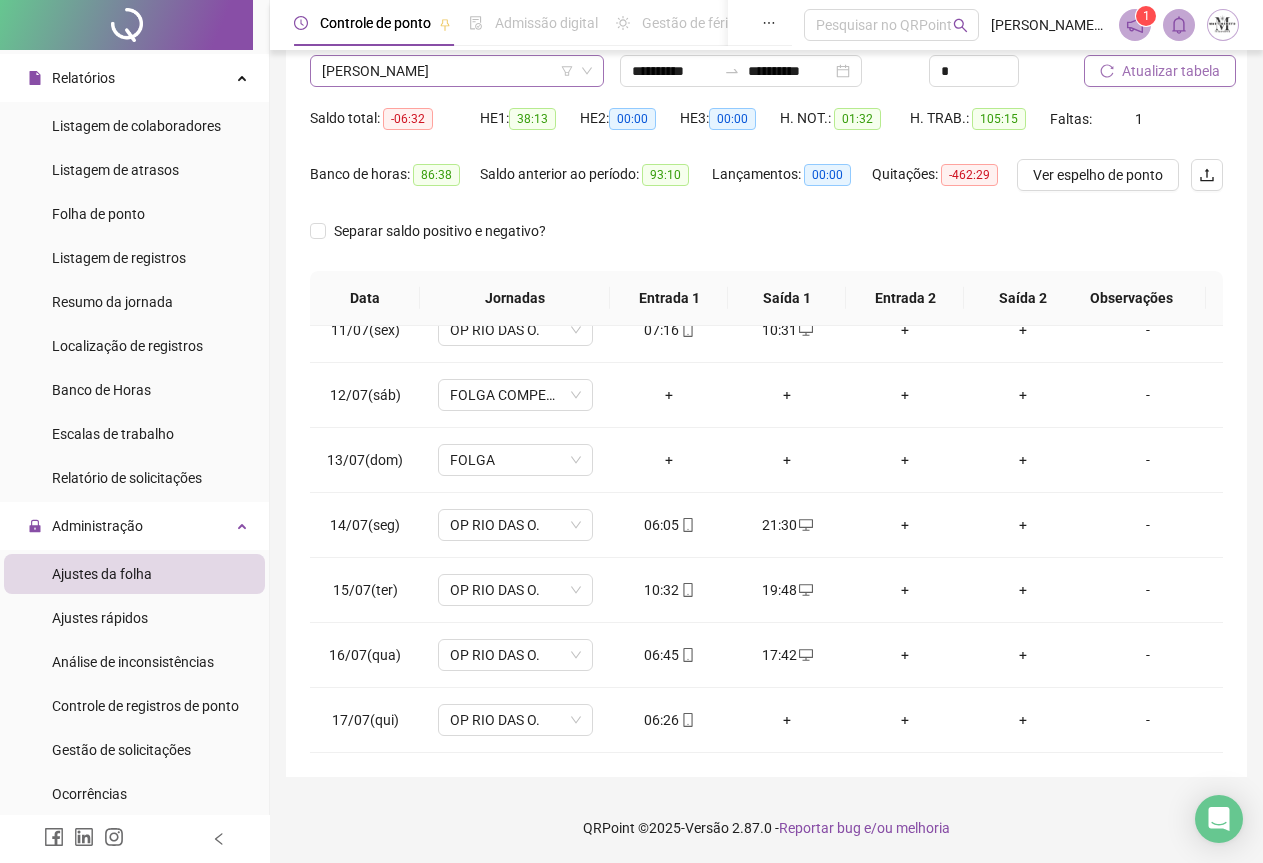 click on "[PERSON_NAME]" at bounding box center [457, 71] 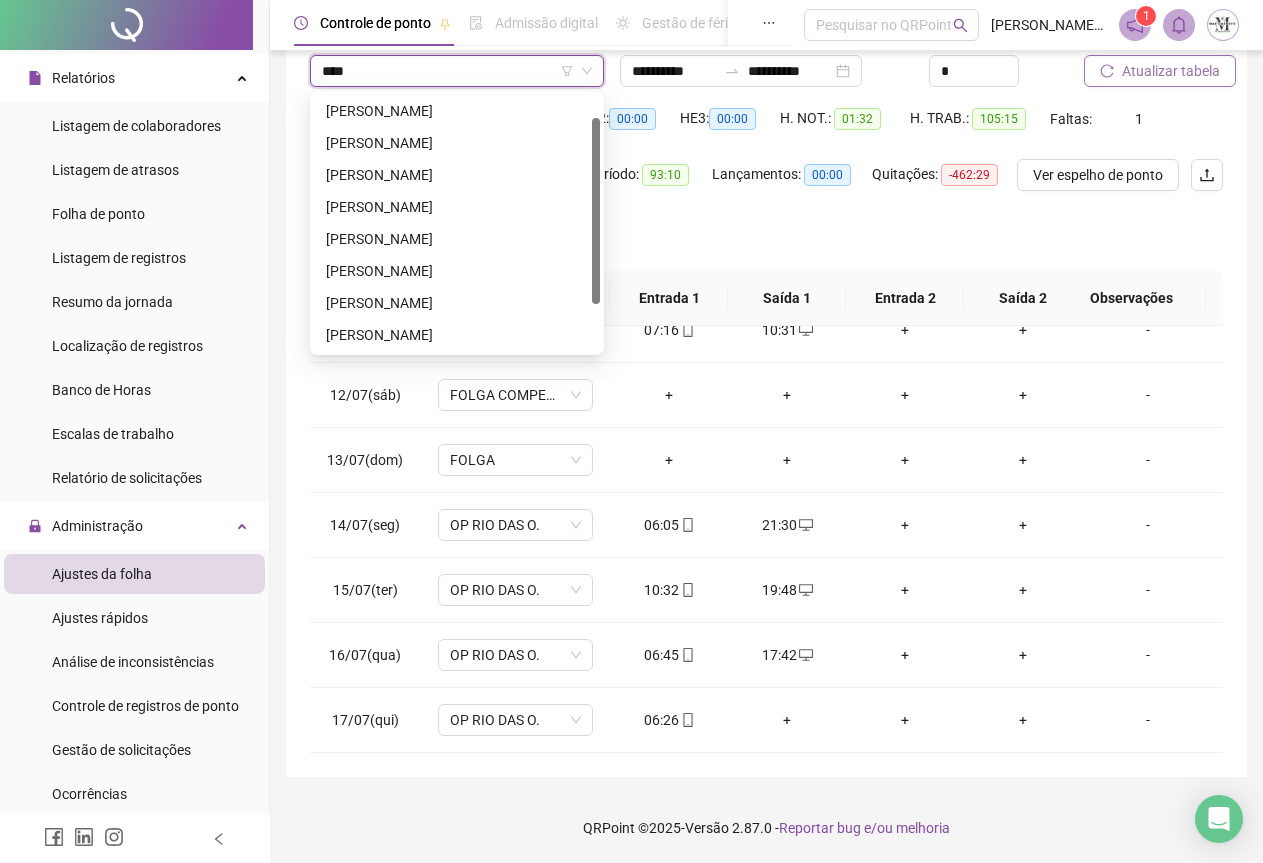 type on "*****" 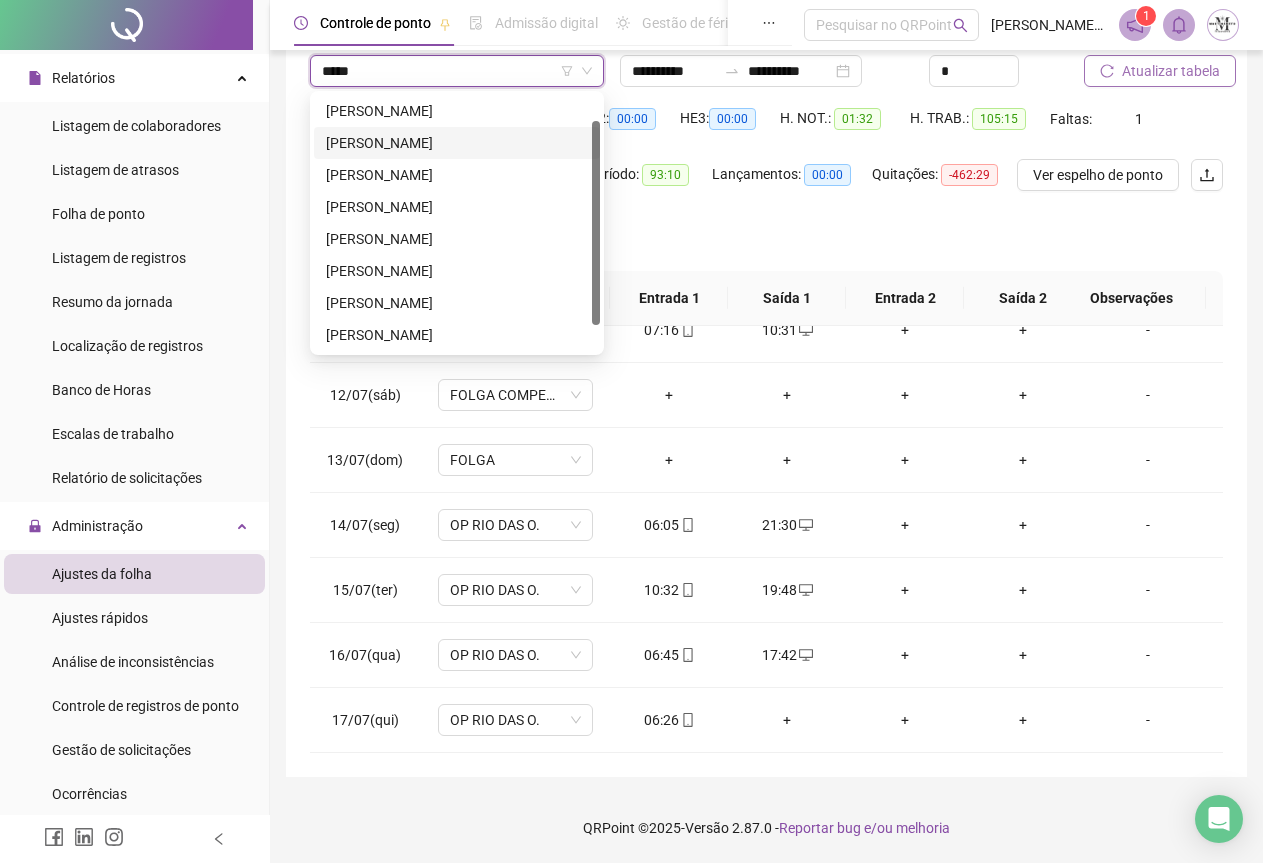 click on "[PERSON_NAME]" at bounding box center [457, 143] 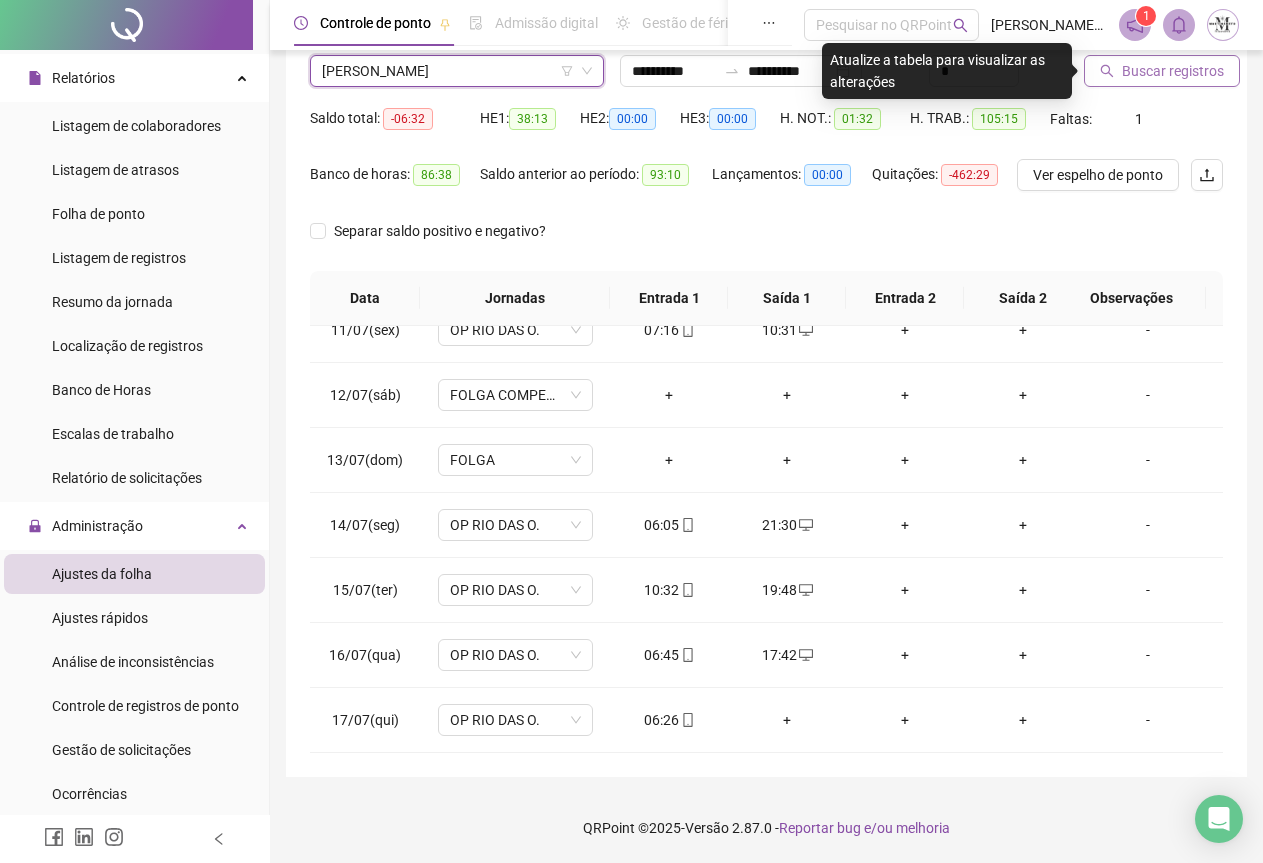 click on "Buscar registros" at bounding box center (1173, 71) 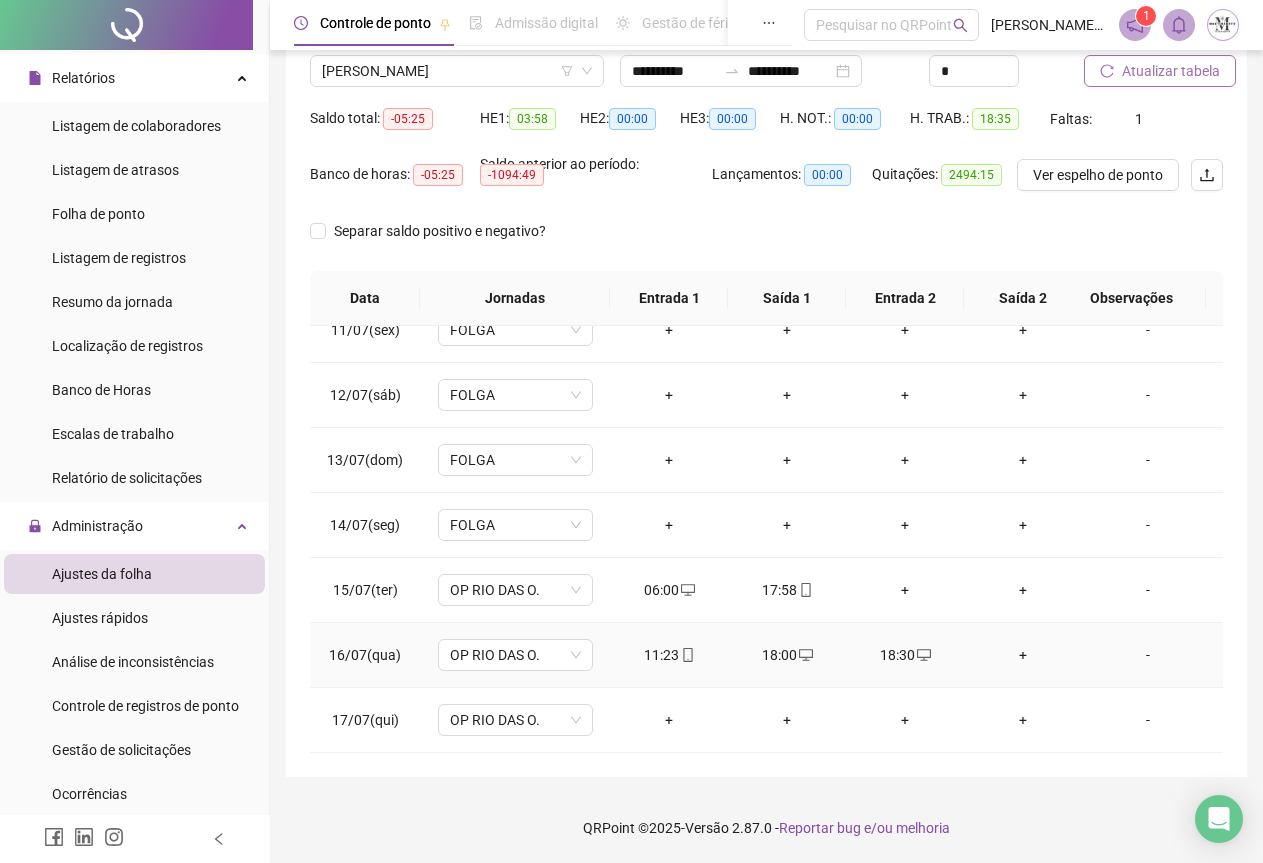 click on "18:00" at bounding box center (787, 655) 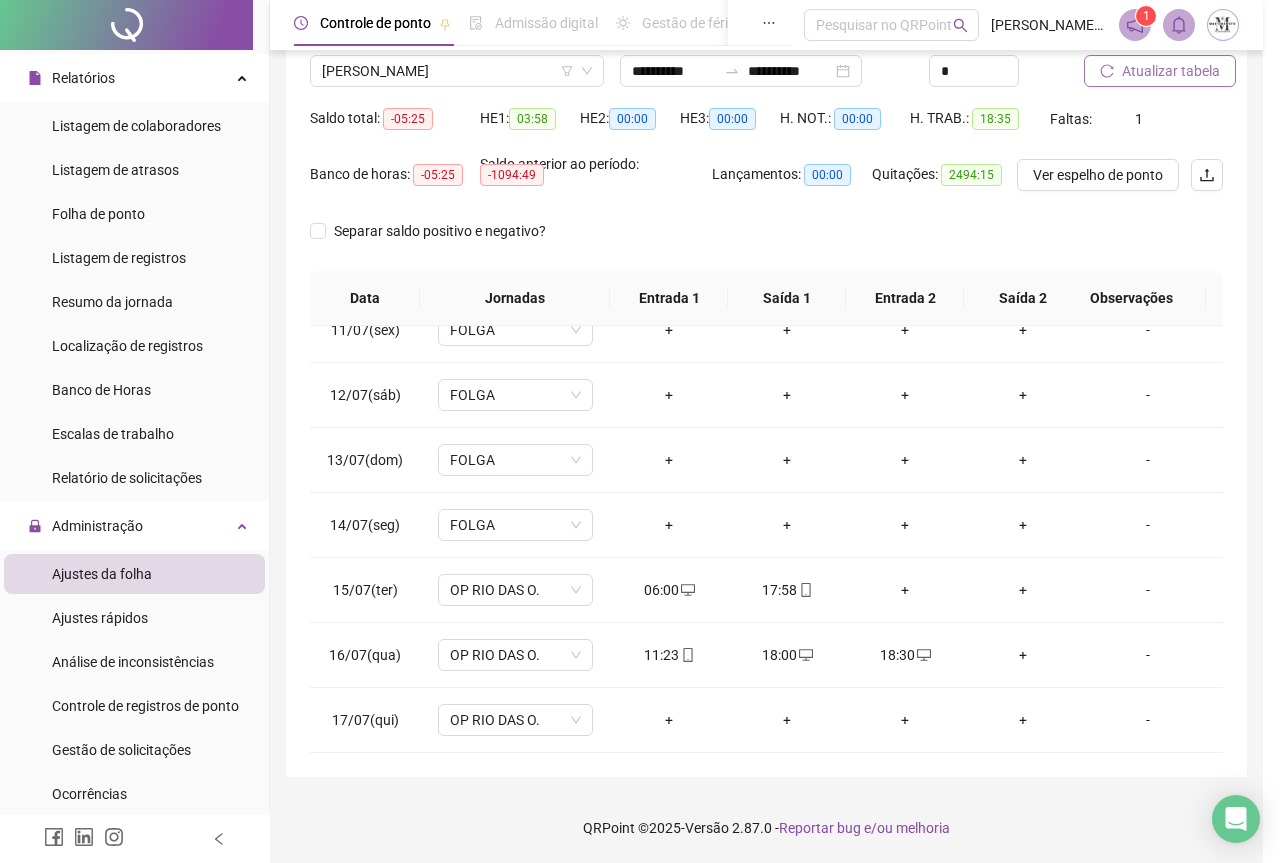 type on "**********" 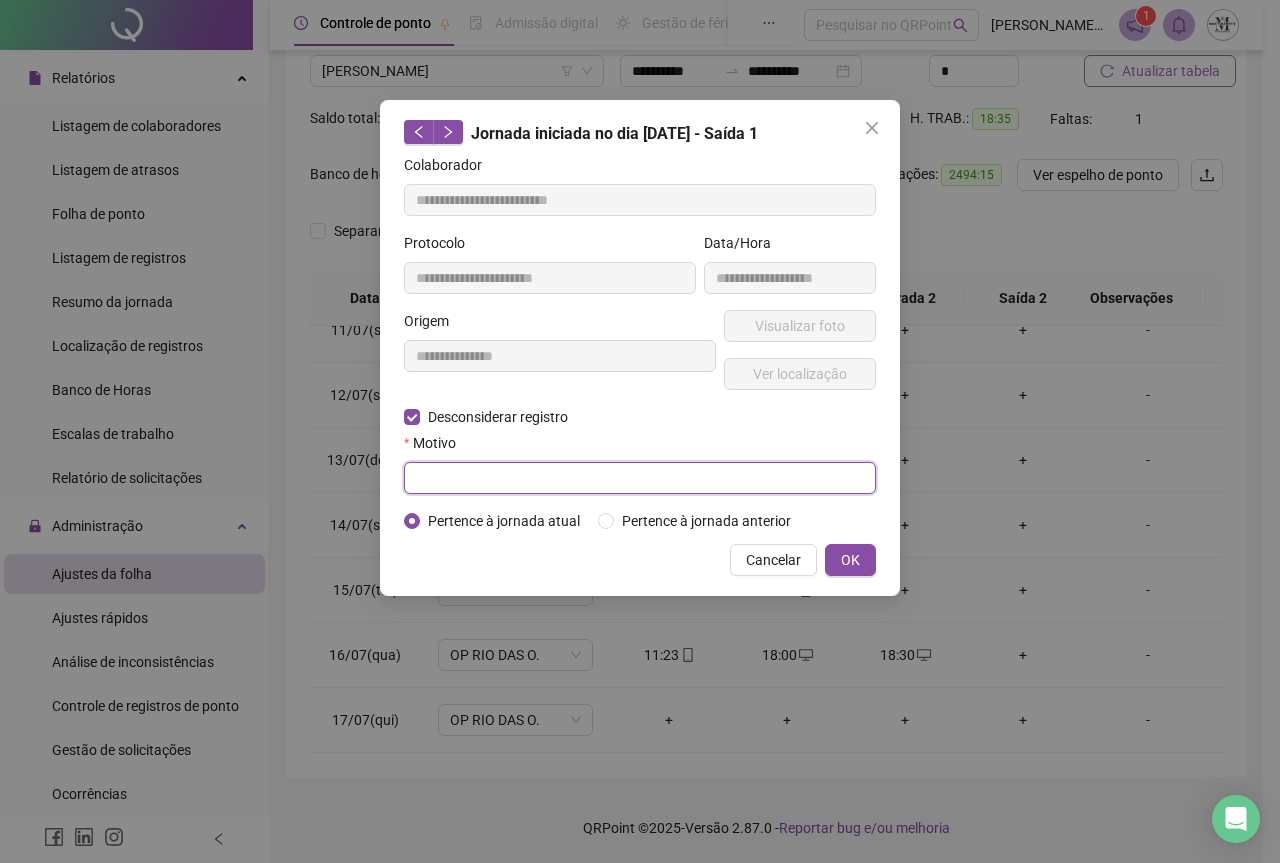click at bounding box center [640, 478] 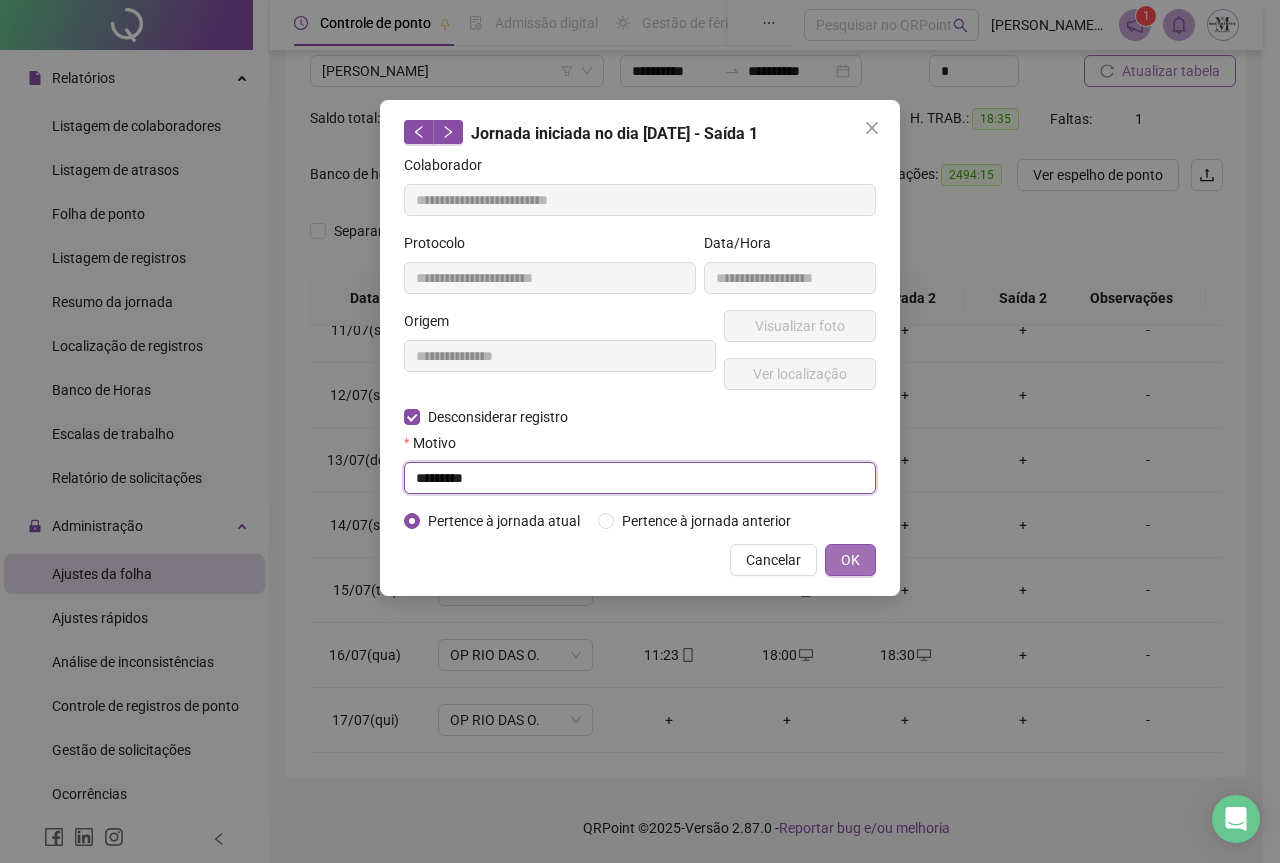 type on "*********" 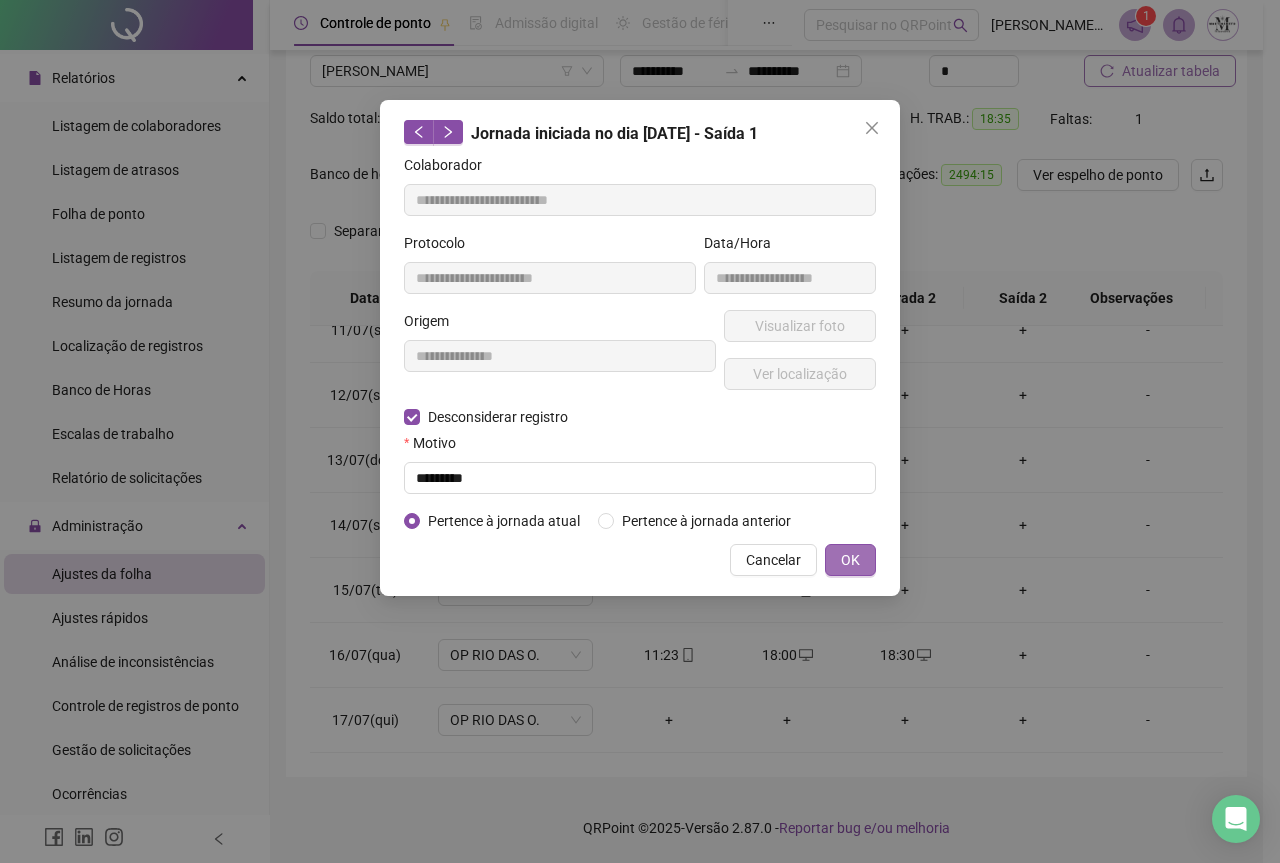 click on "OK" at bounding box center [850, 560] 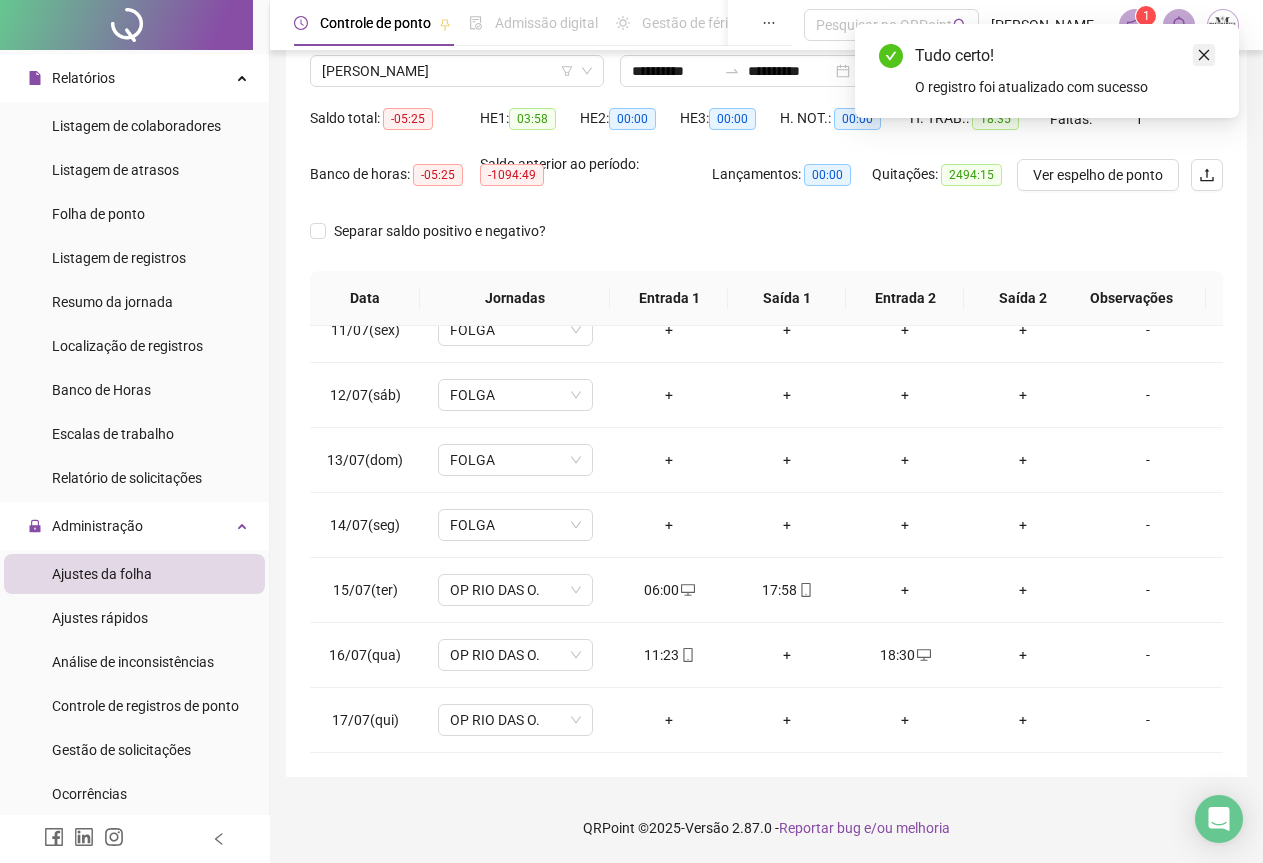 click 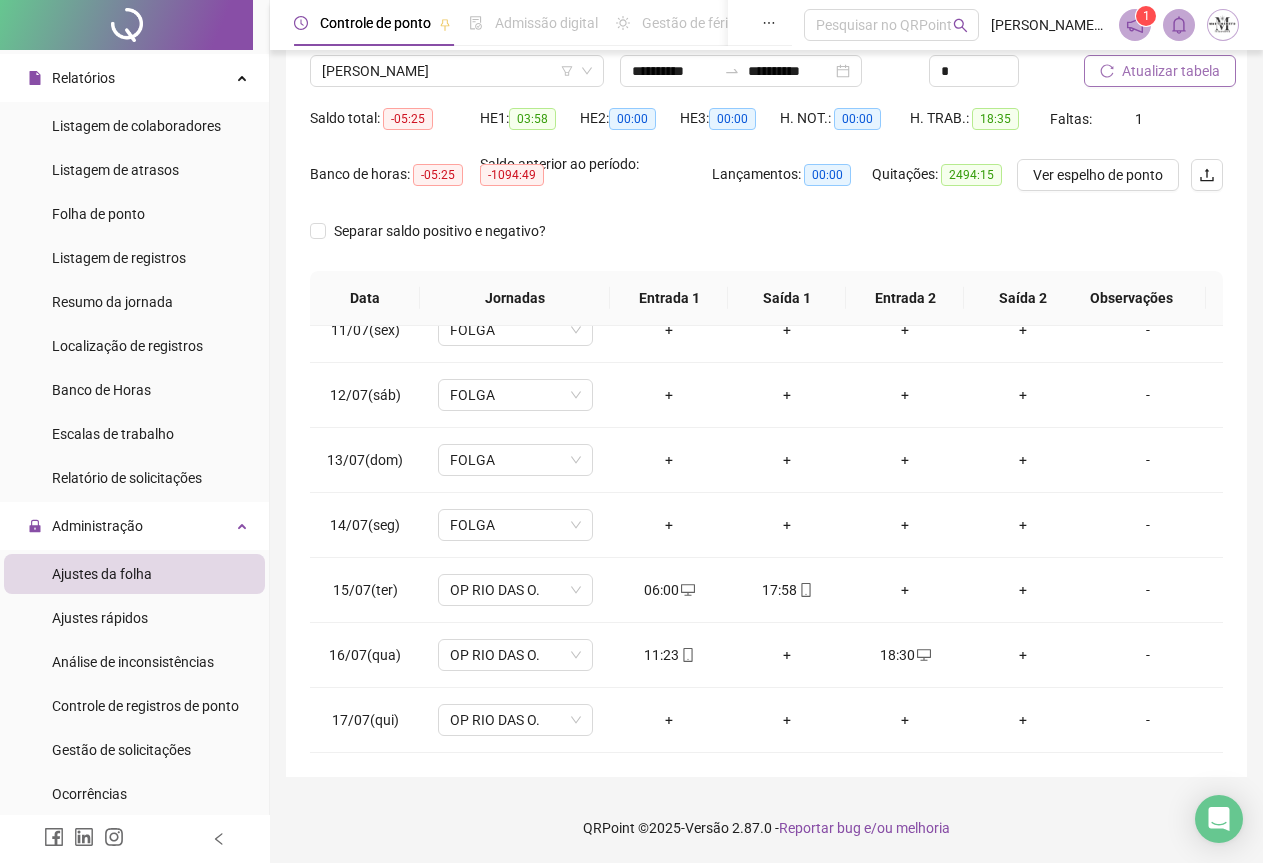 click on "Atualizar tabela" at bounding box center [1171, 71] 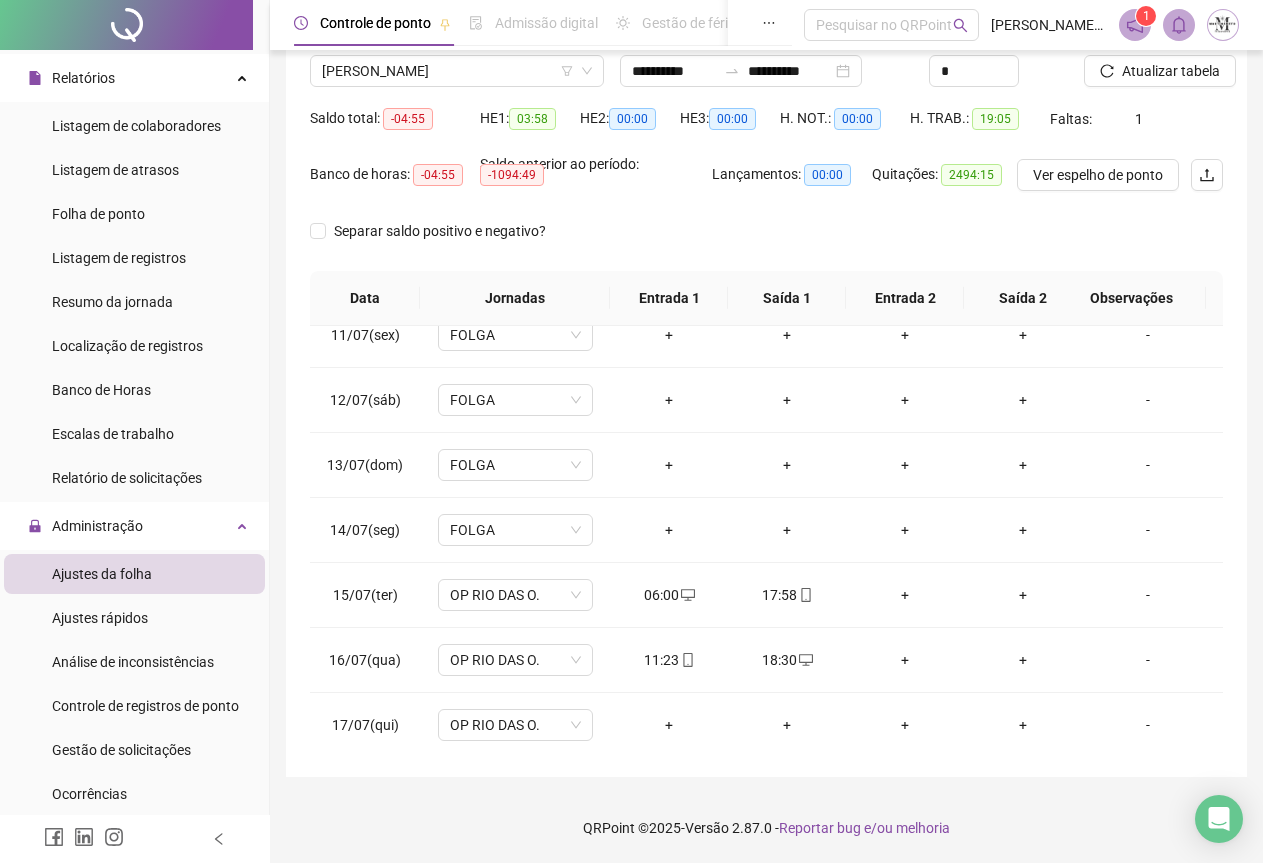 scroll, scrollTop: 695, scrollLeft: 0, axis: vertical 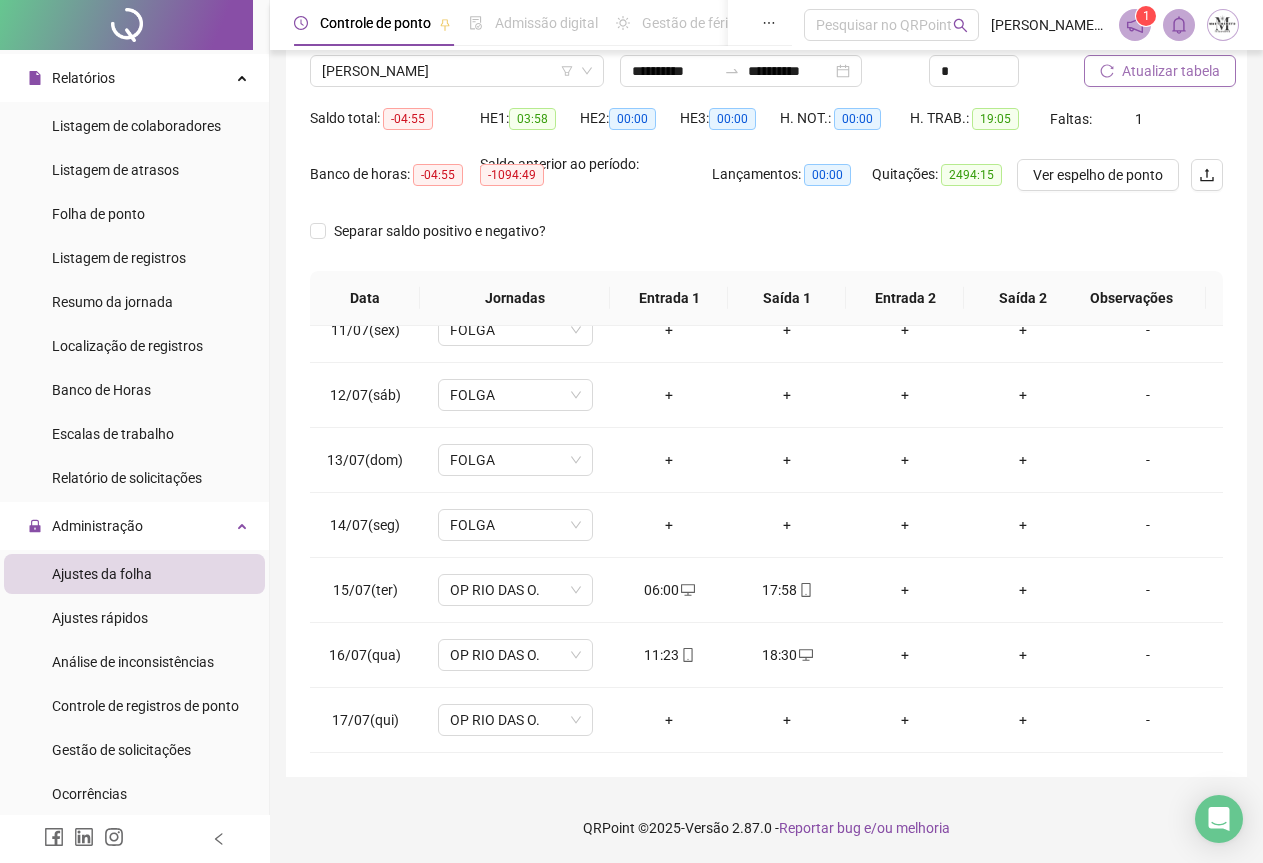 click on "Atualizar tabela" at bounding box center (1171, 71) 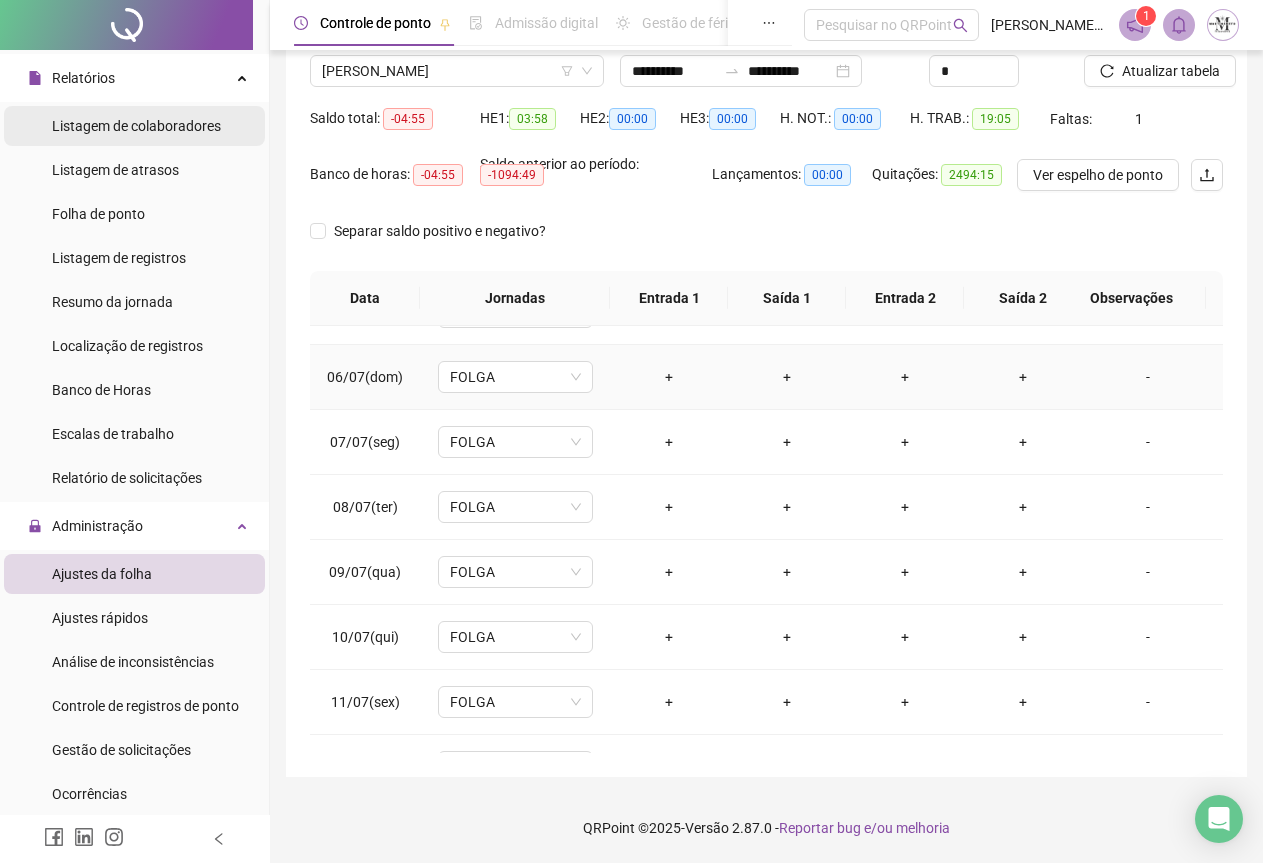 scroll, scrollTop: 295, scrollLeft: 0, axis: vertical 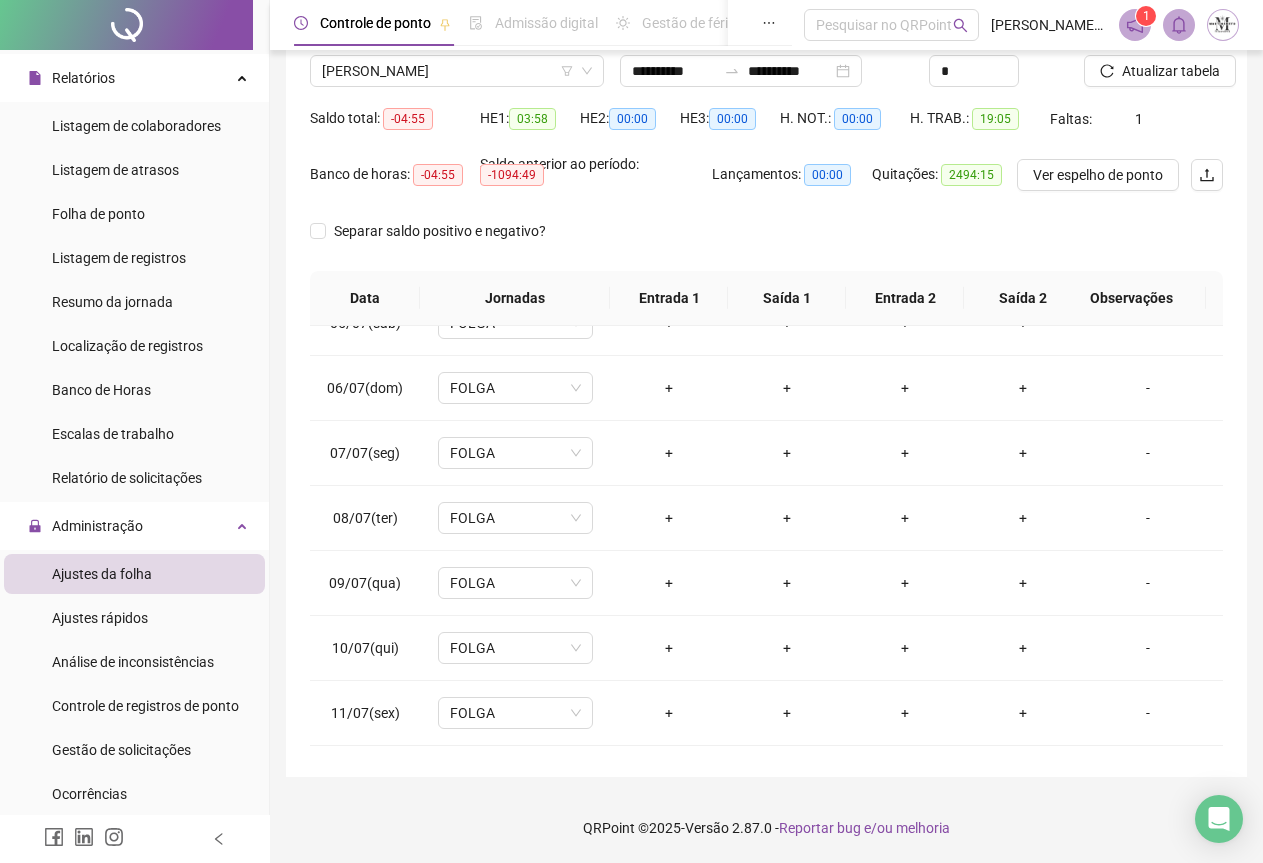 click at bounding box center (126, 25) 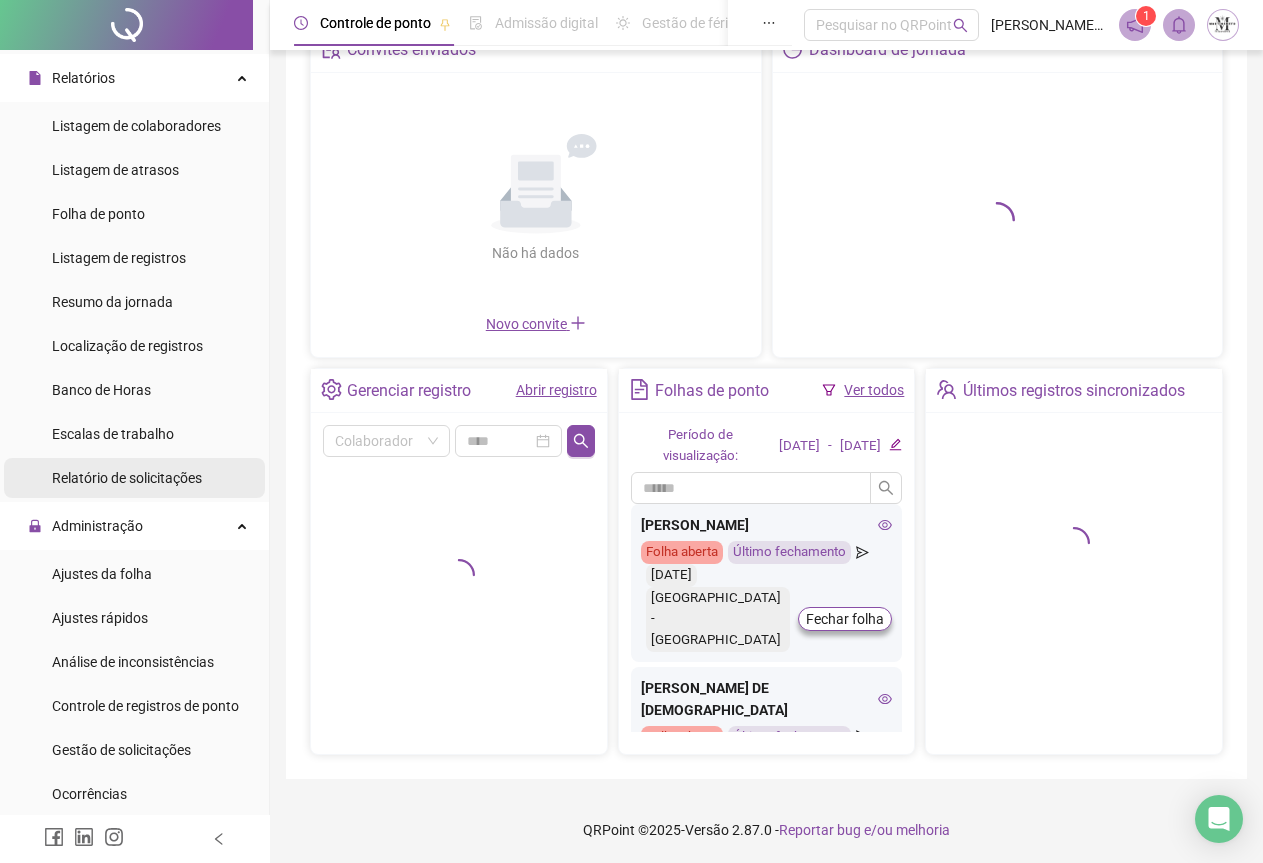 scroll, scrollTop: 122, scrollLeft: 0, axis: vertical 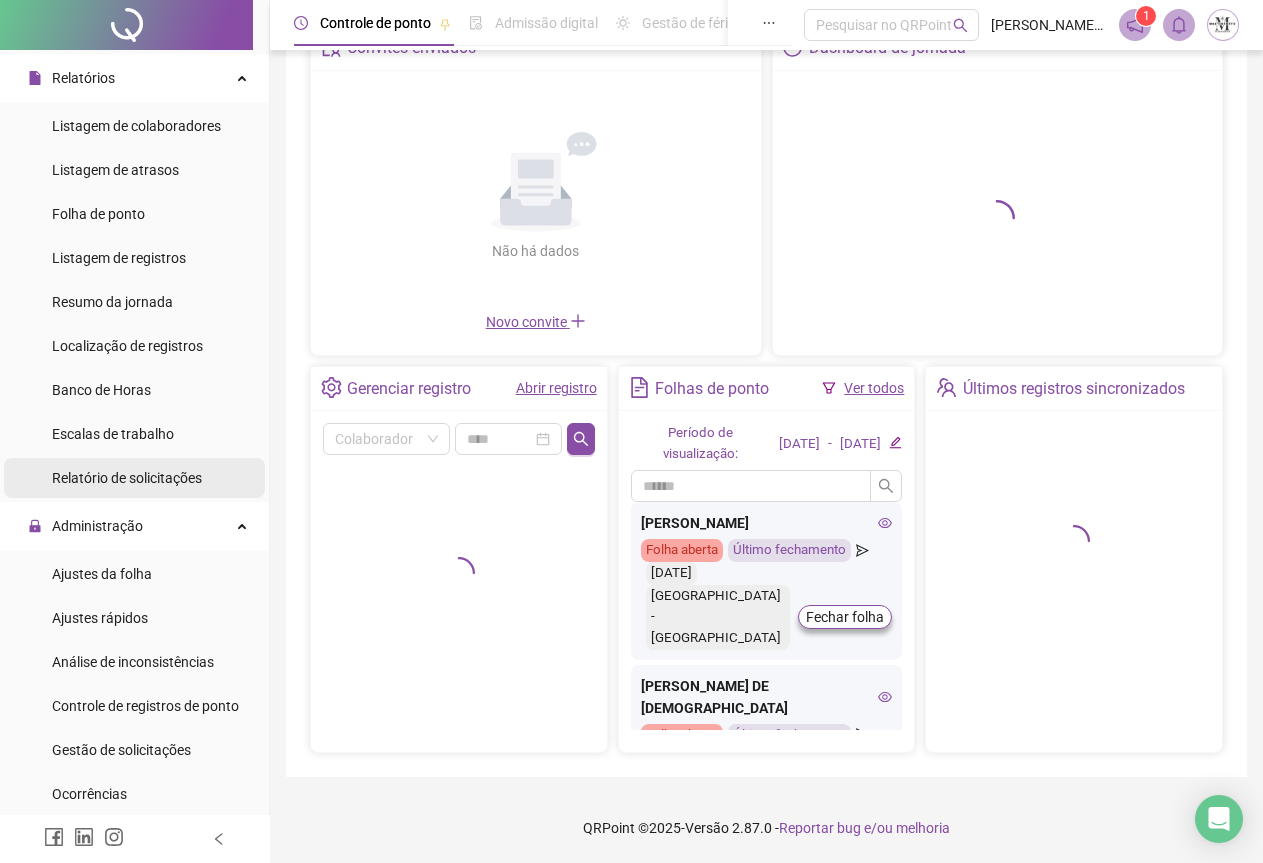 click on "Relatório de solicitações" at bounding box center (127, 478) 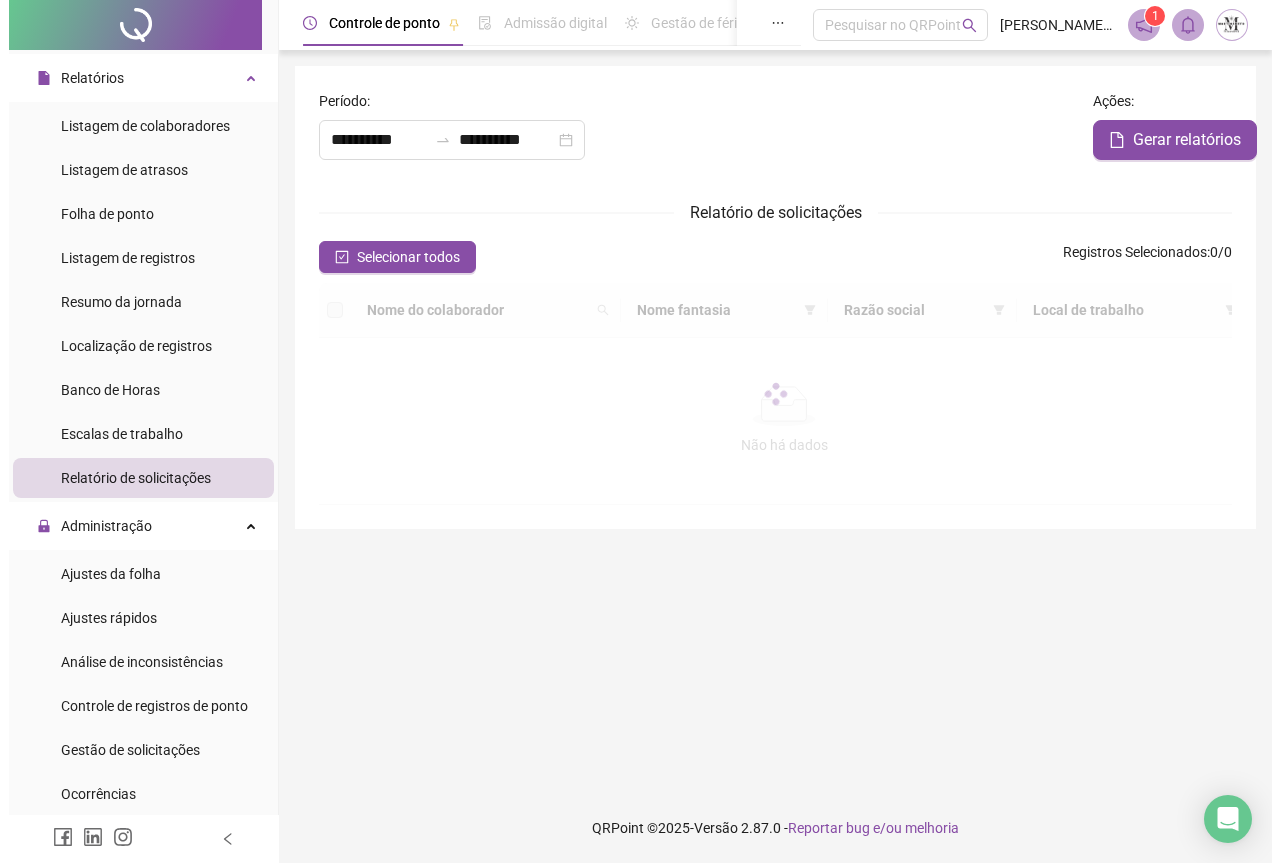 scroll, scrollTop: 0, scrollLeft: 0, axis: both 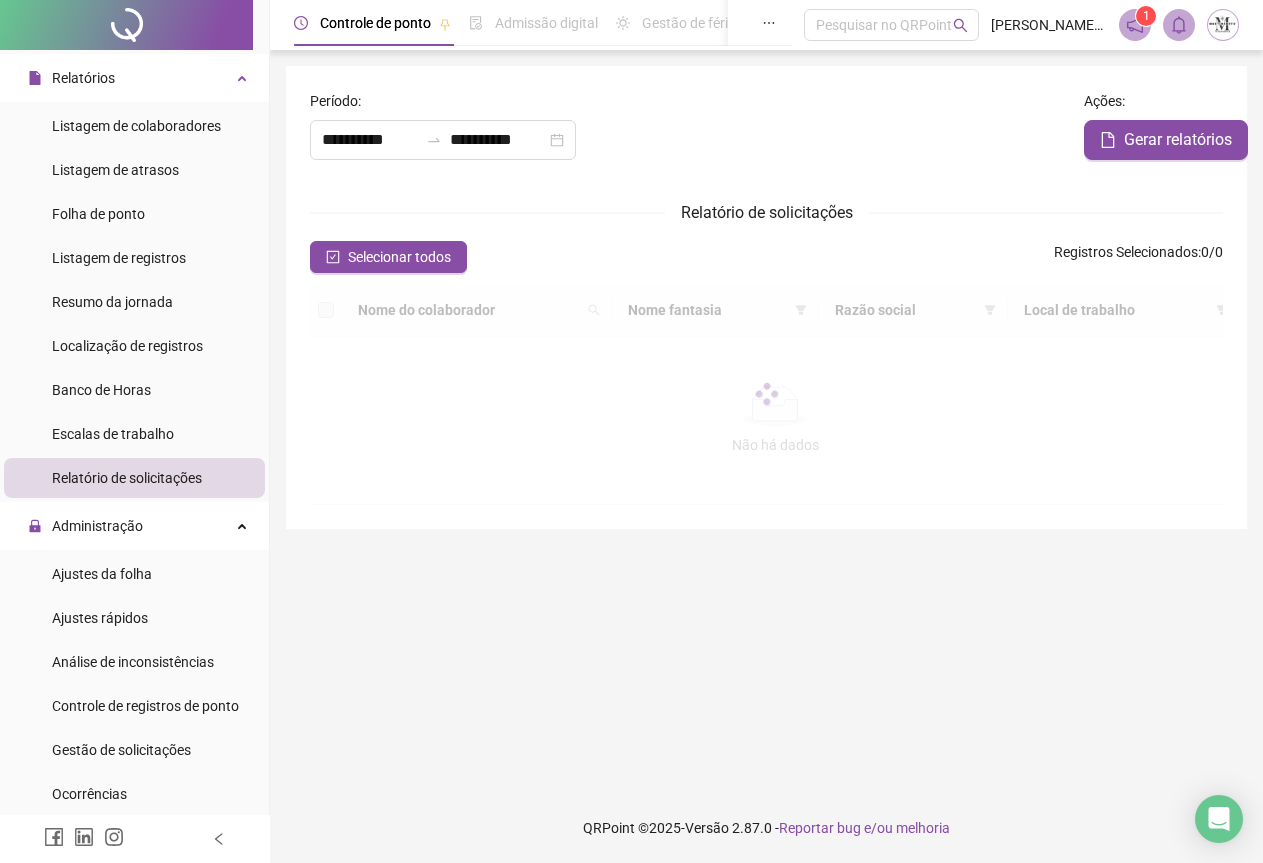 type on "**********" 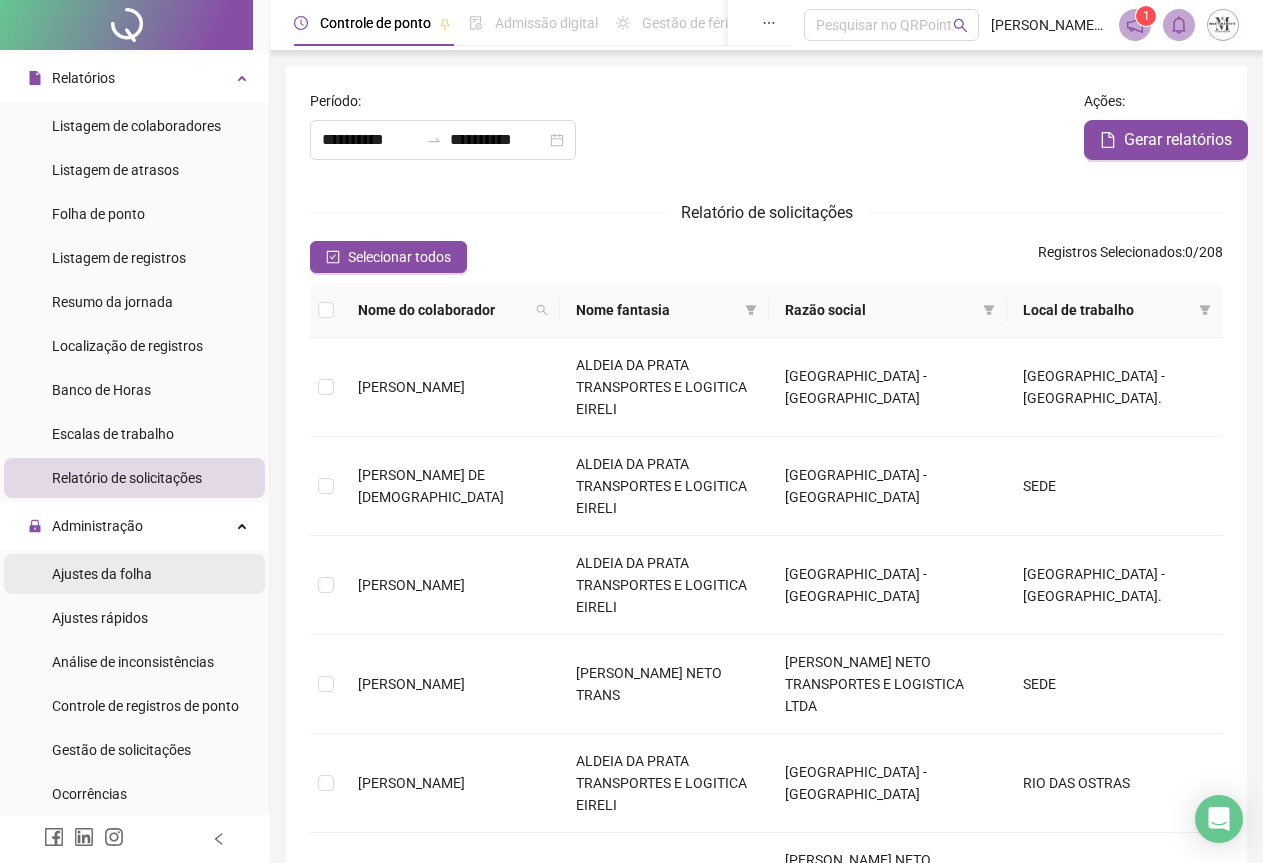 click on "Ajustes da folha" at bounding box center [102, 574] 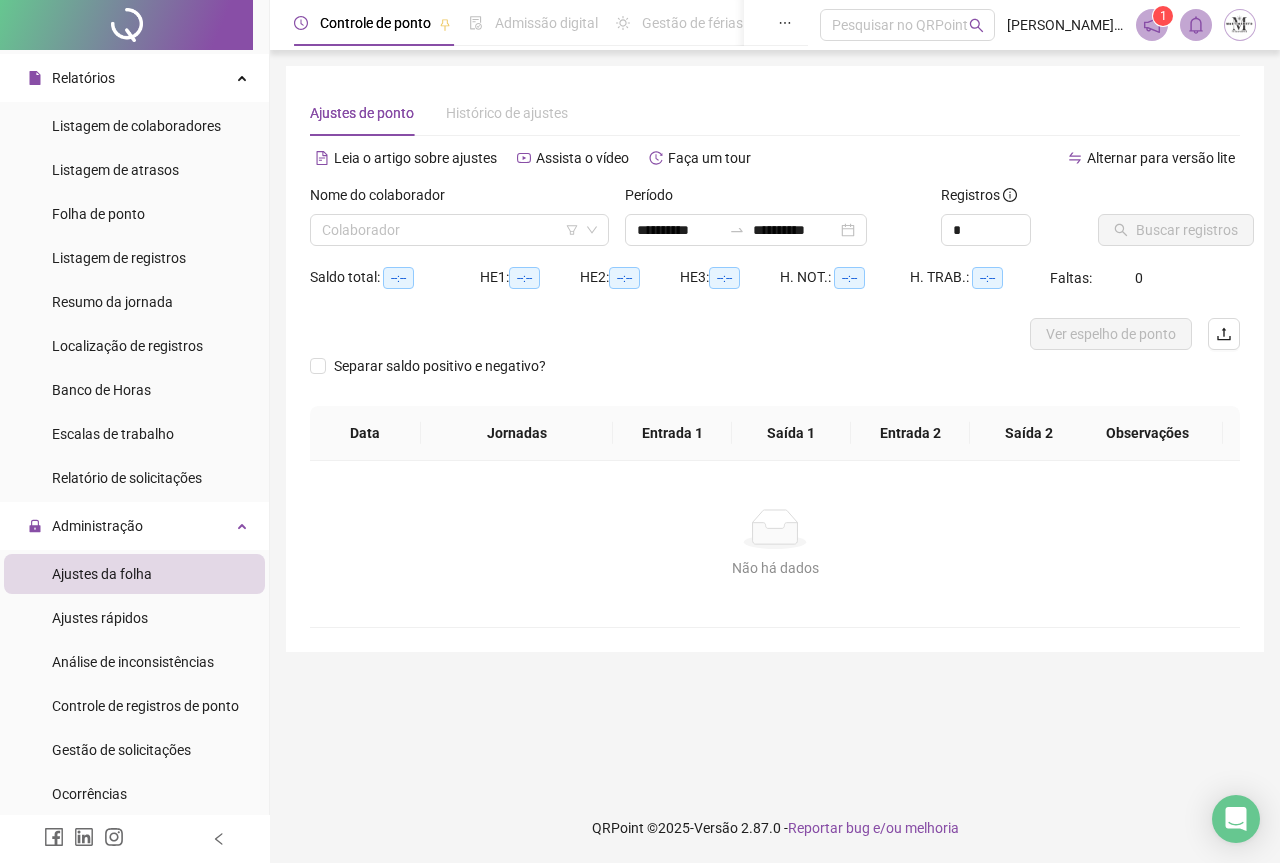type on "**********" 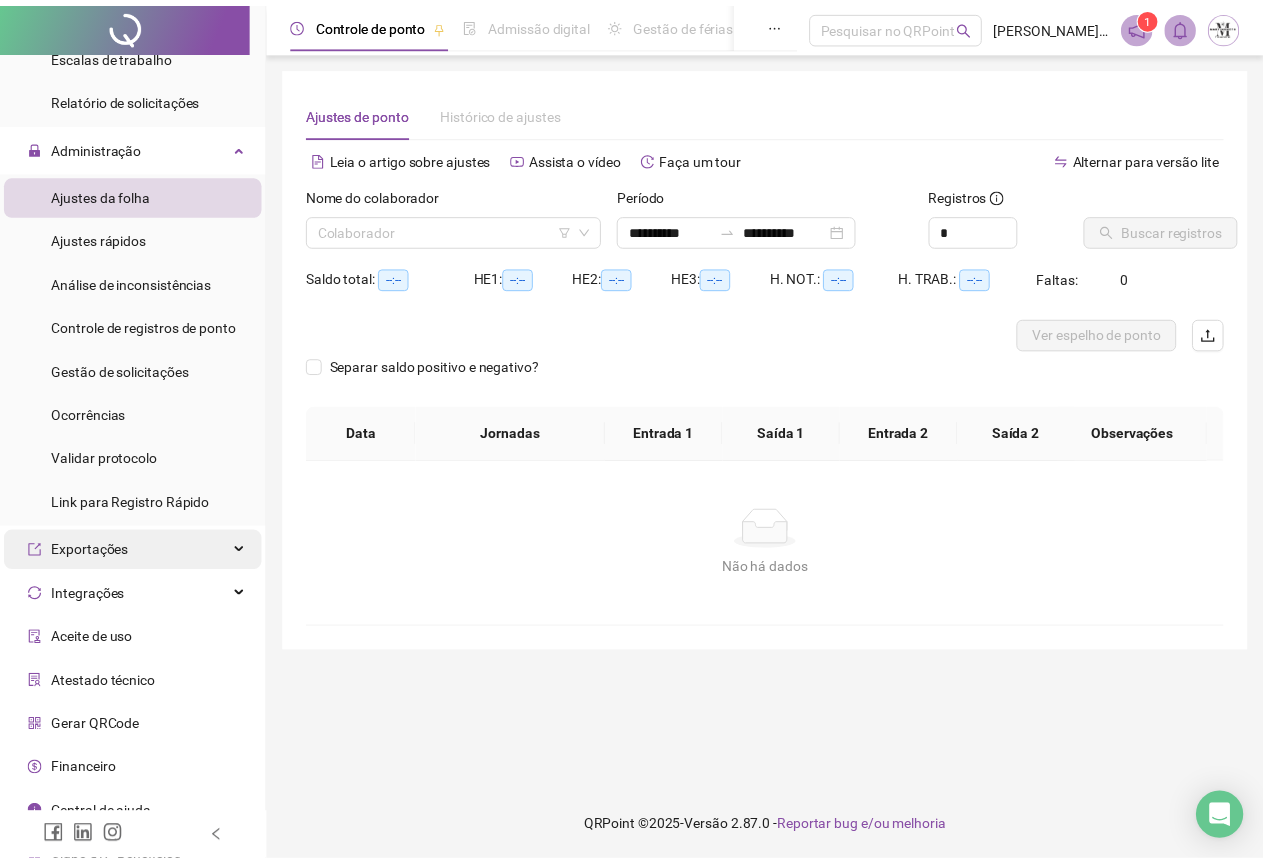 scroll, scrollTop: 799, scrollLeft: 0, axis: vertical 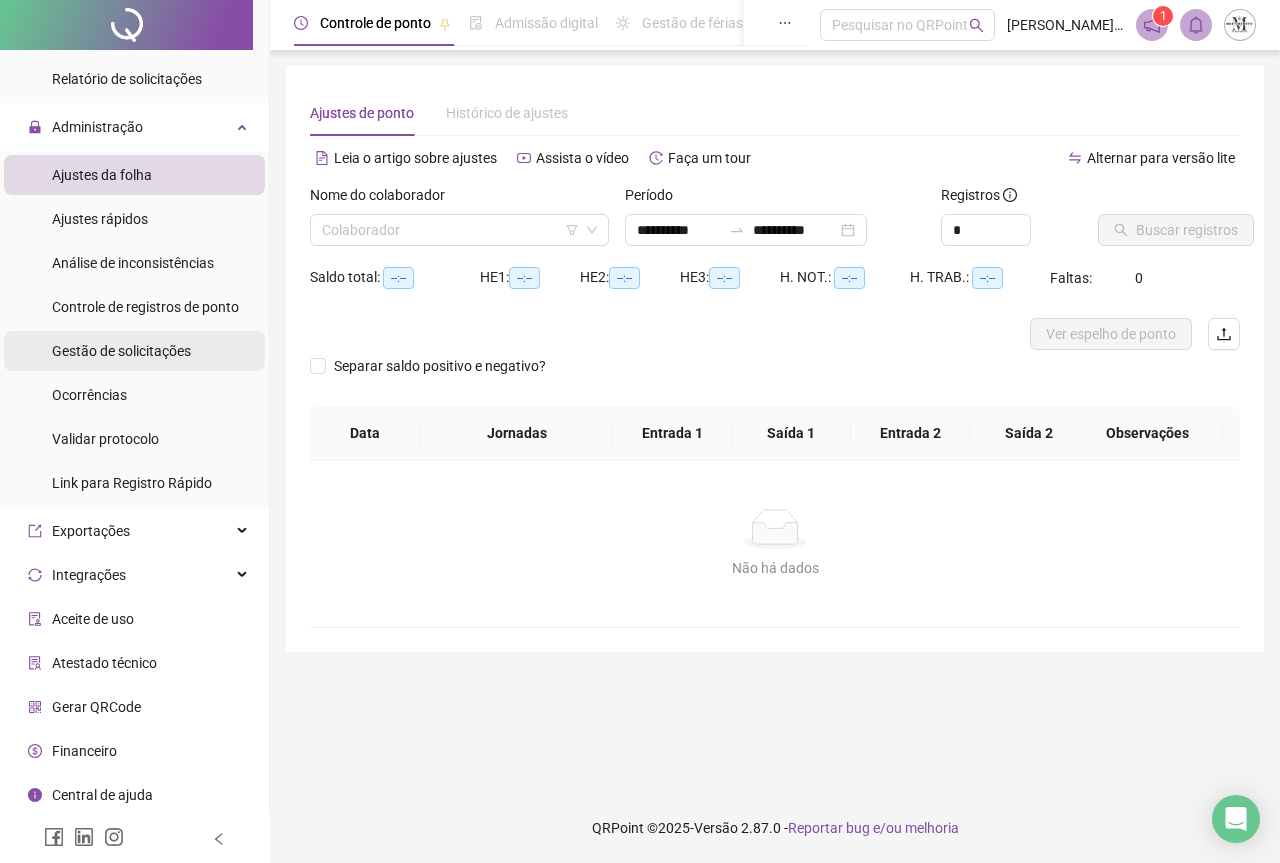 click on "Gestão de solicitações" at bounding box center (121, 351) 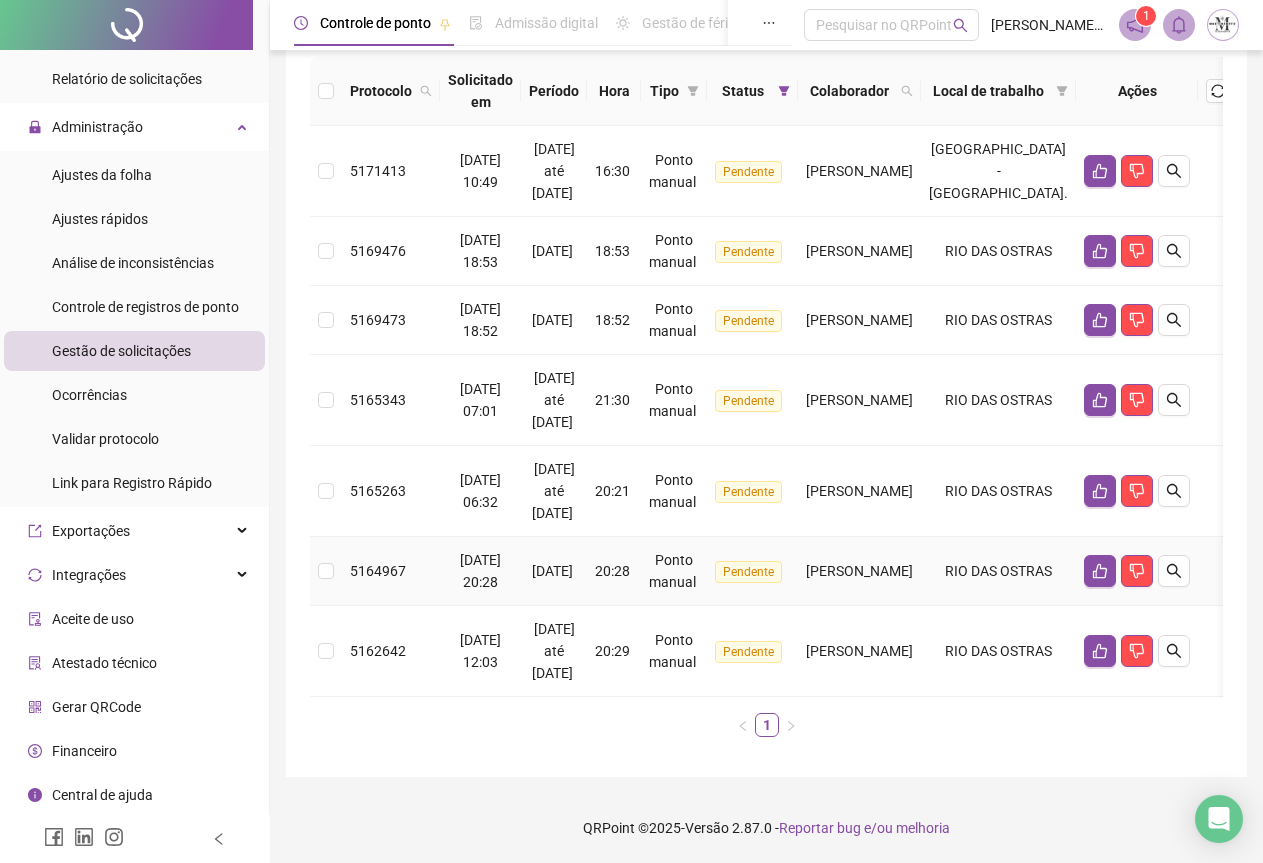 scroll, scrollTop: 134, scrollLeft: 0, axis: vertical 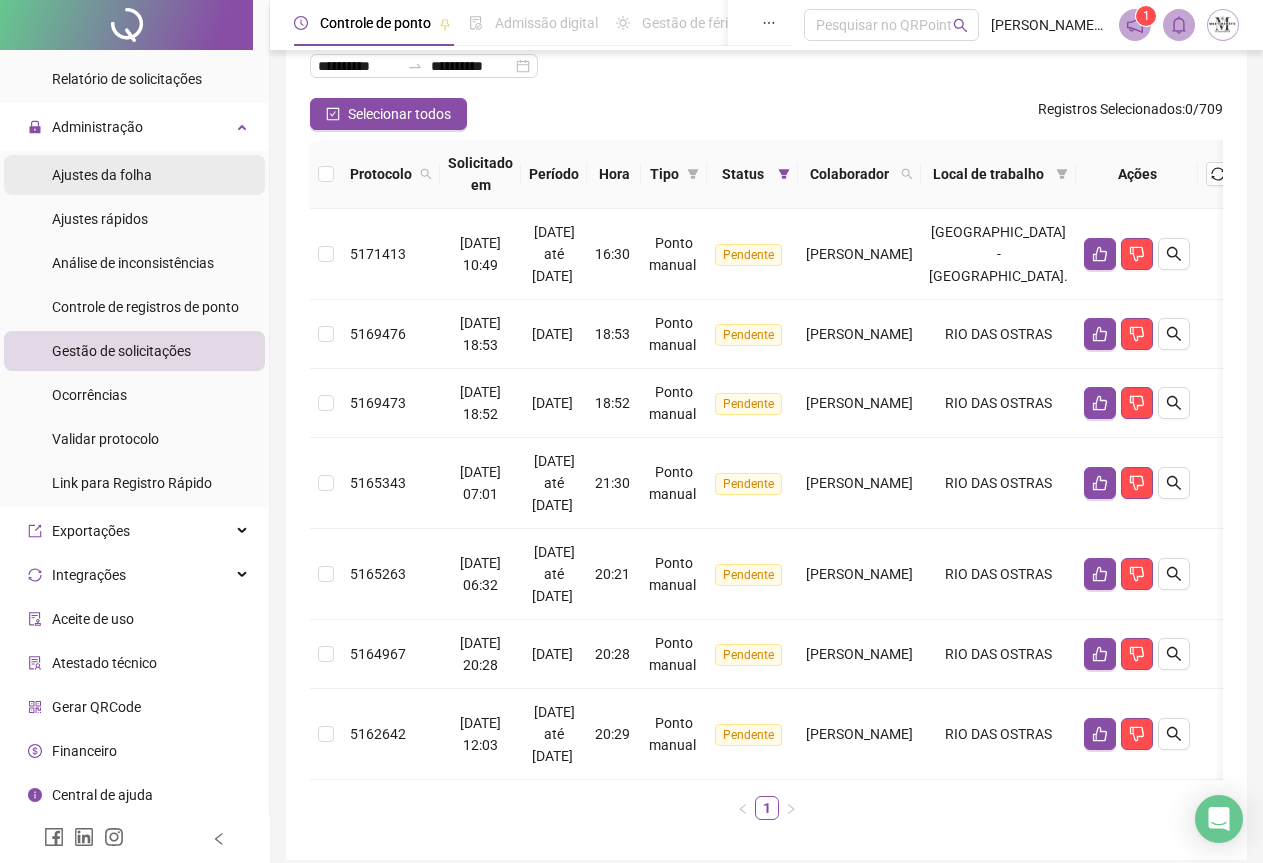 click on "Ajustes da folha" at bounding box center [102, 175] 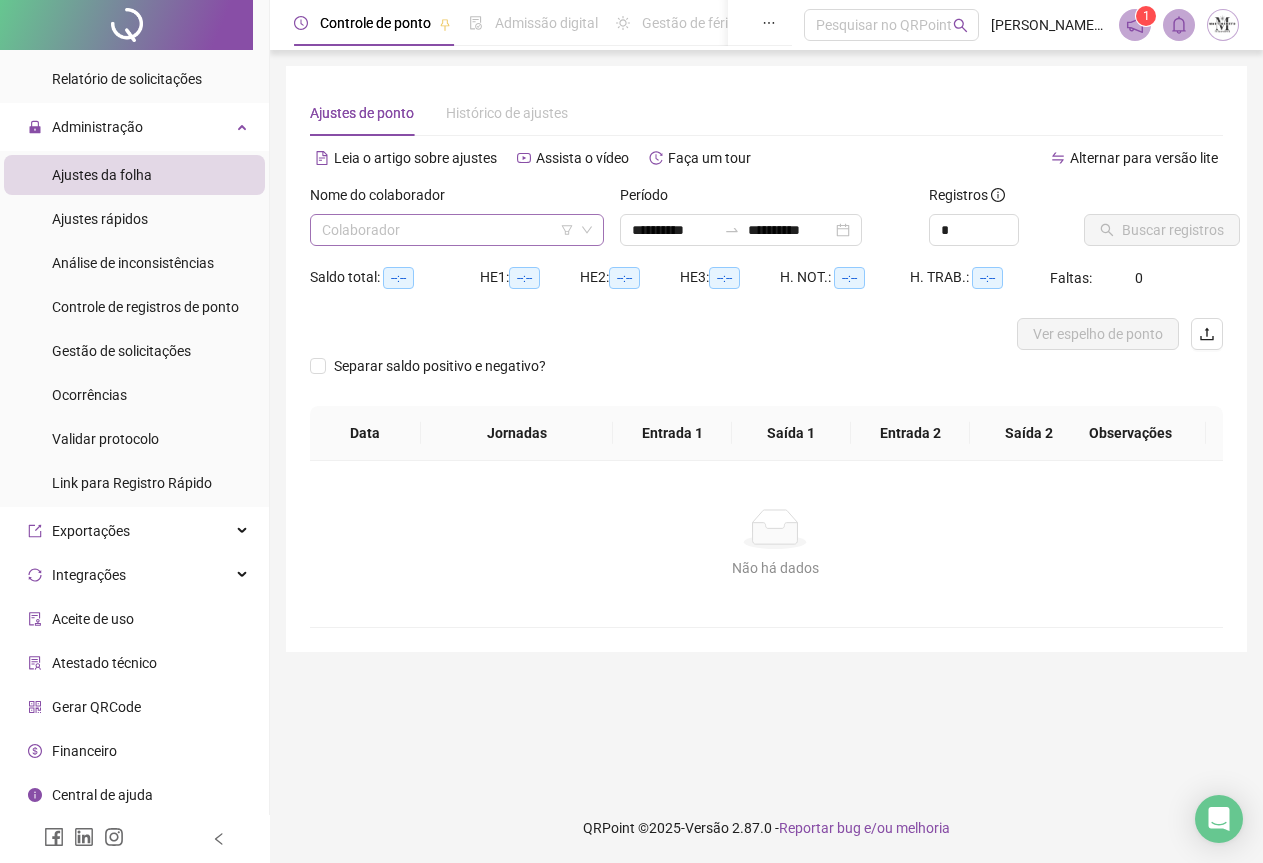 scroll, scrollTop: 0, scrollLeft: 0, axis: both 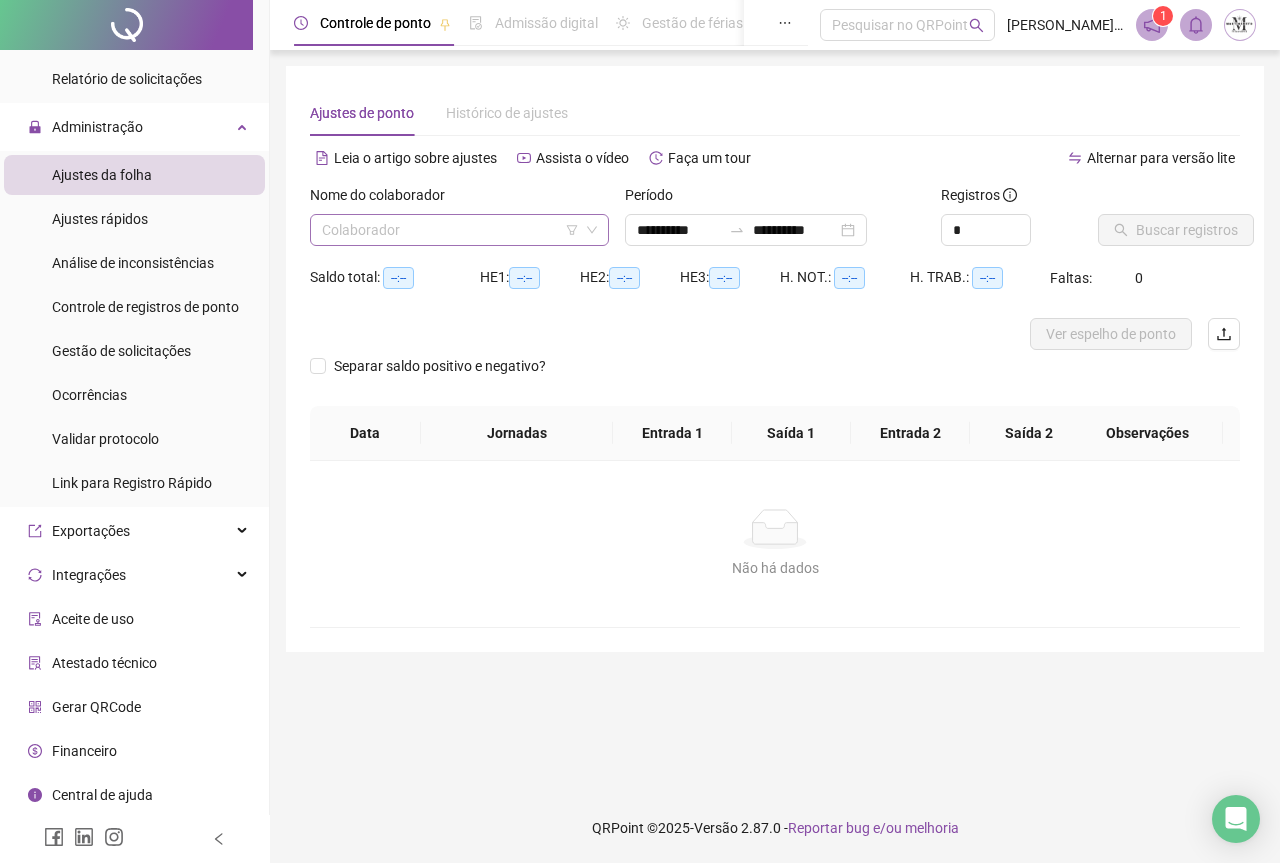 type on "**********" 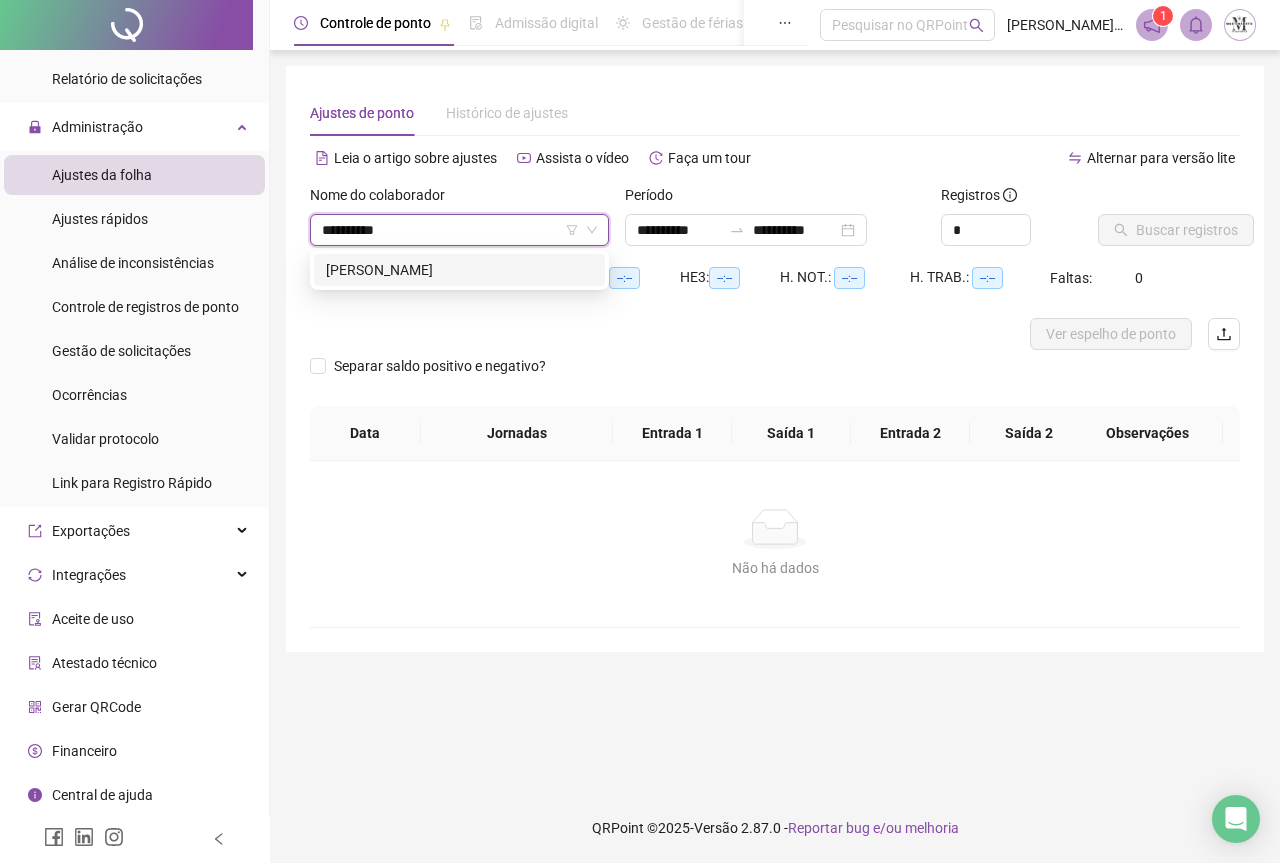 type on "**********" 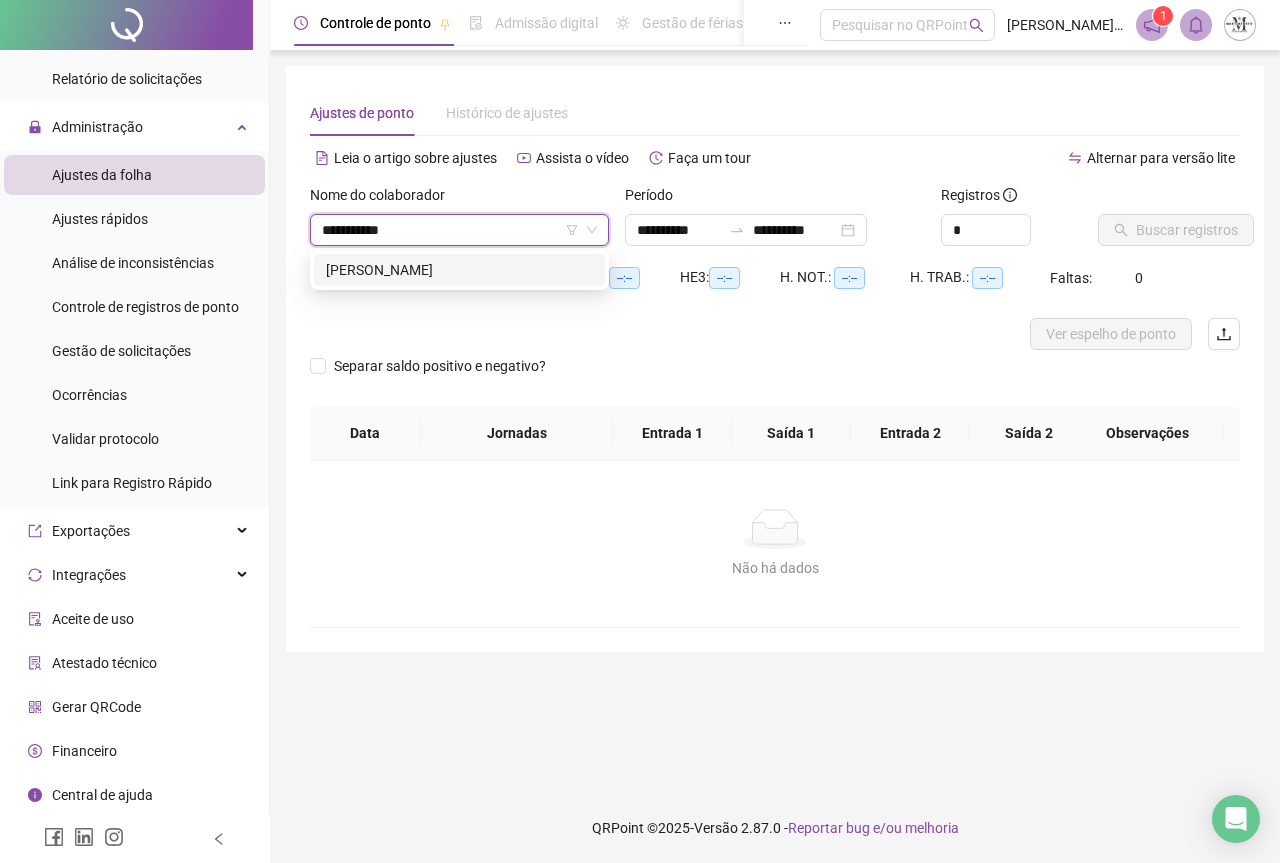 click on "[PERSON_NAME]" at bounding box center (459, 270) 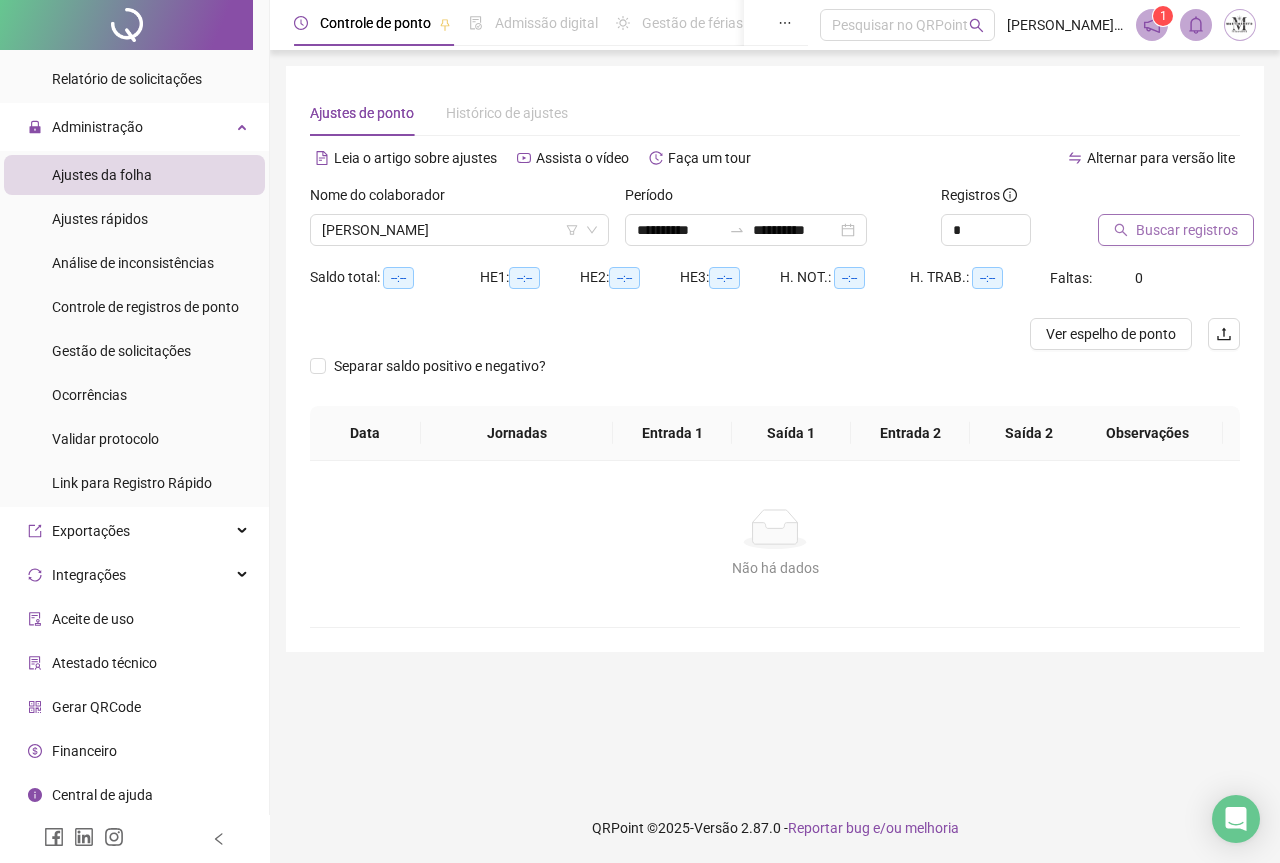 click on "Buscar registros" at bounding box center (1187, 230) 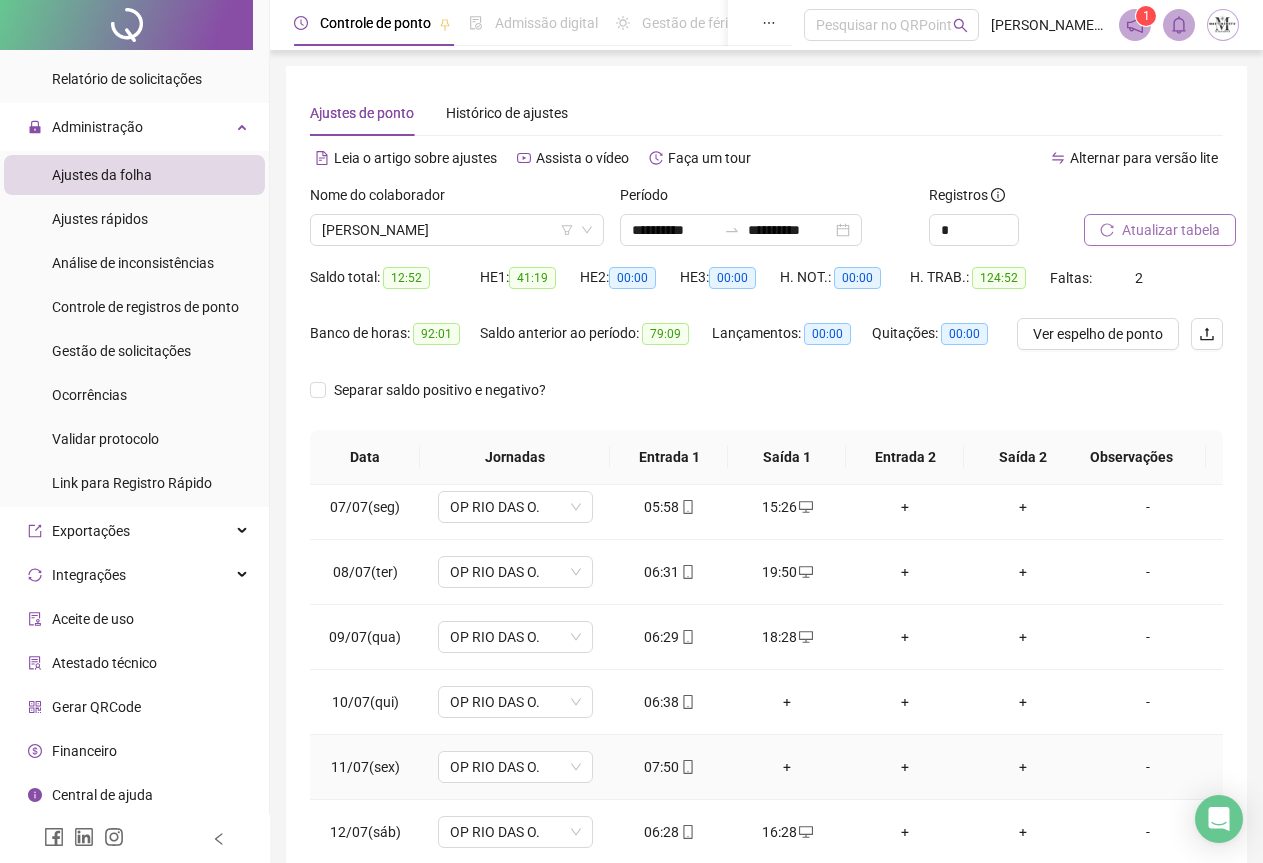 scroll, scrollTop: 630, scrollLeft: 0, axis: vertical 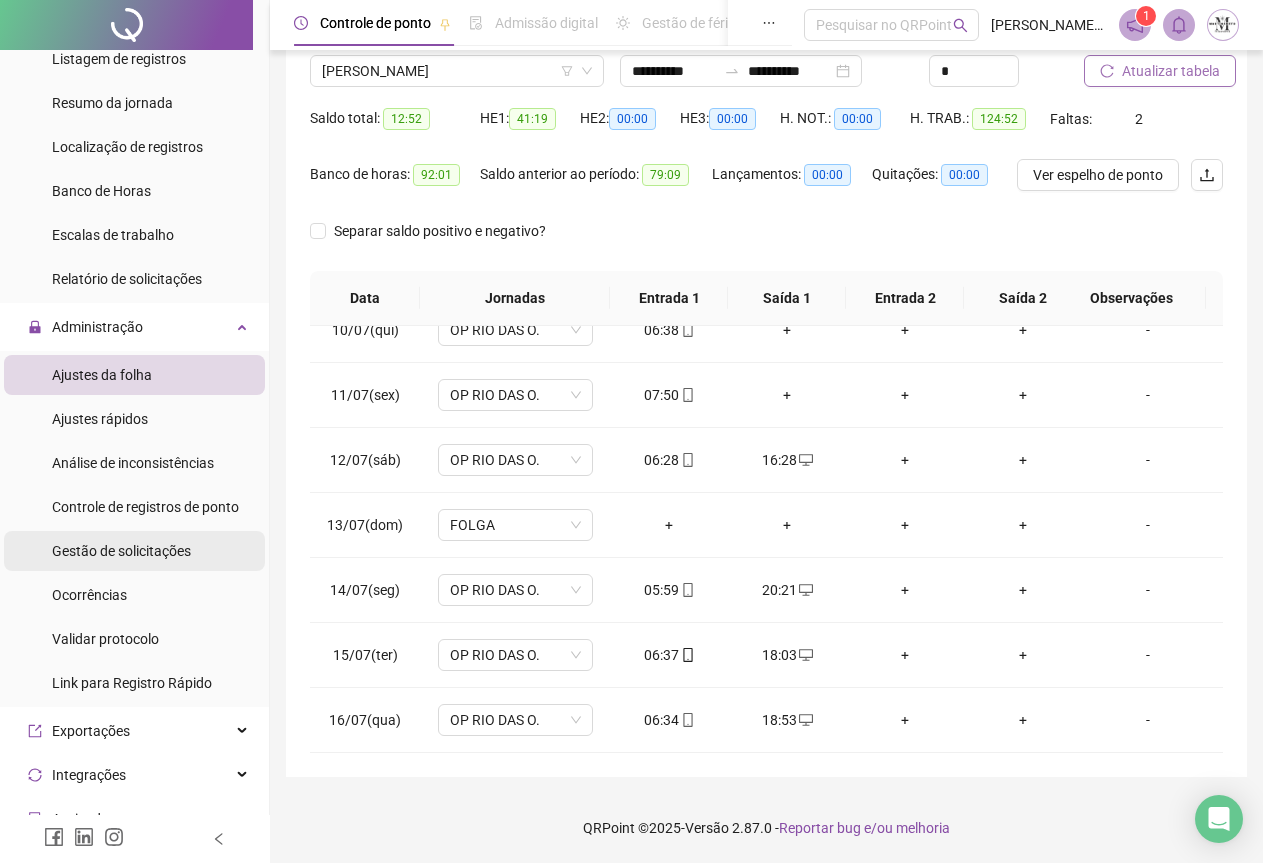 click on "Gestão de solicitações" at bounding box center [121, 551] 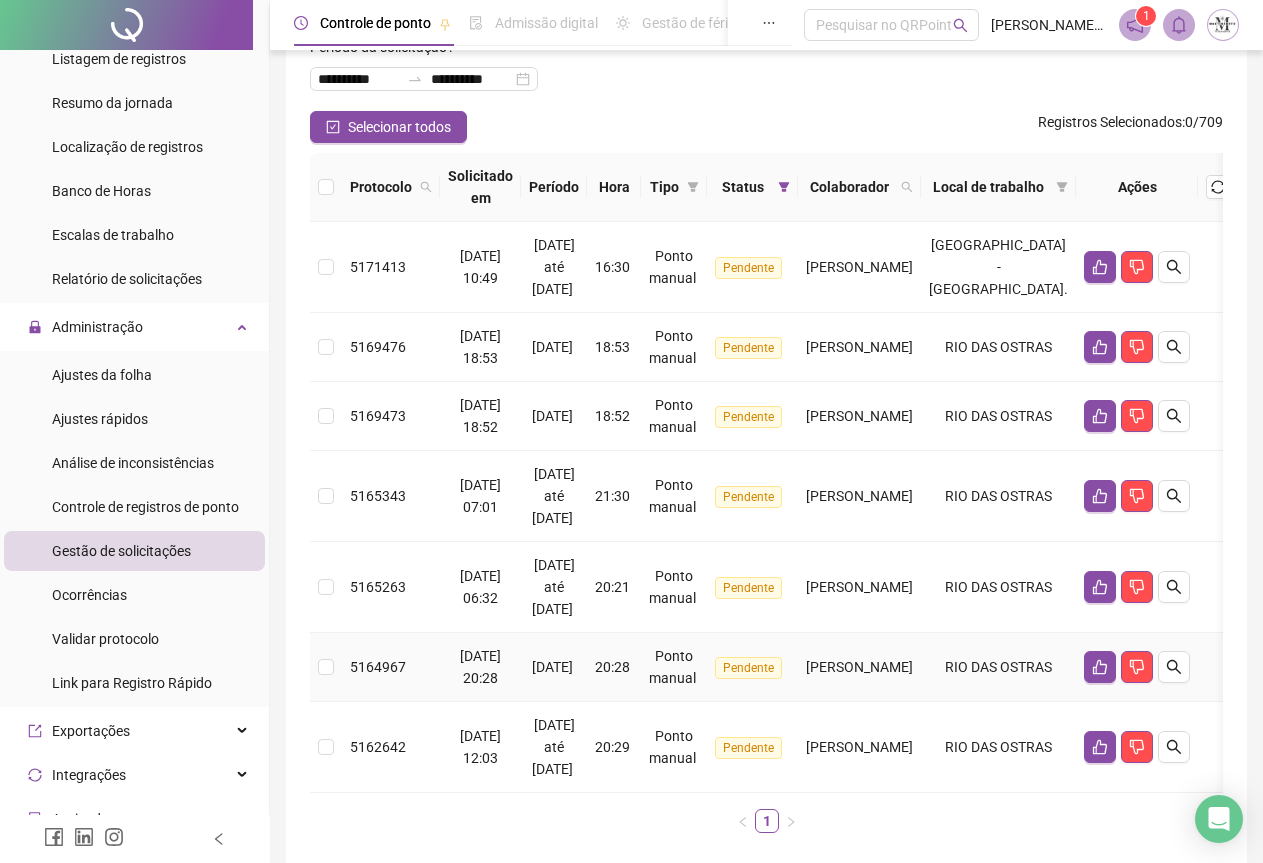 scroll, scrollTop: 0, scrollLeft: 0, axis: both 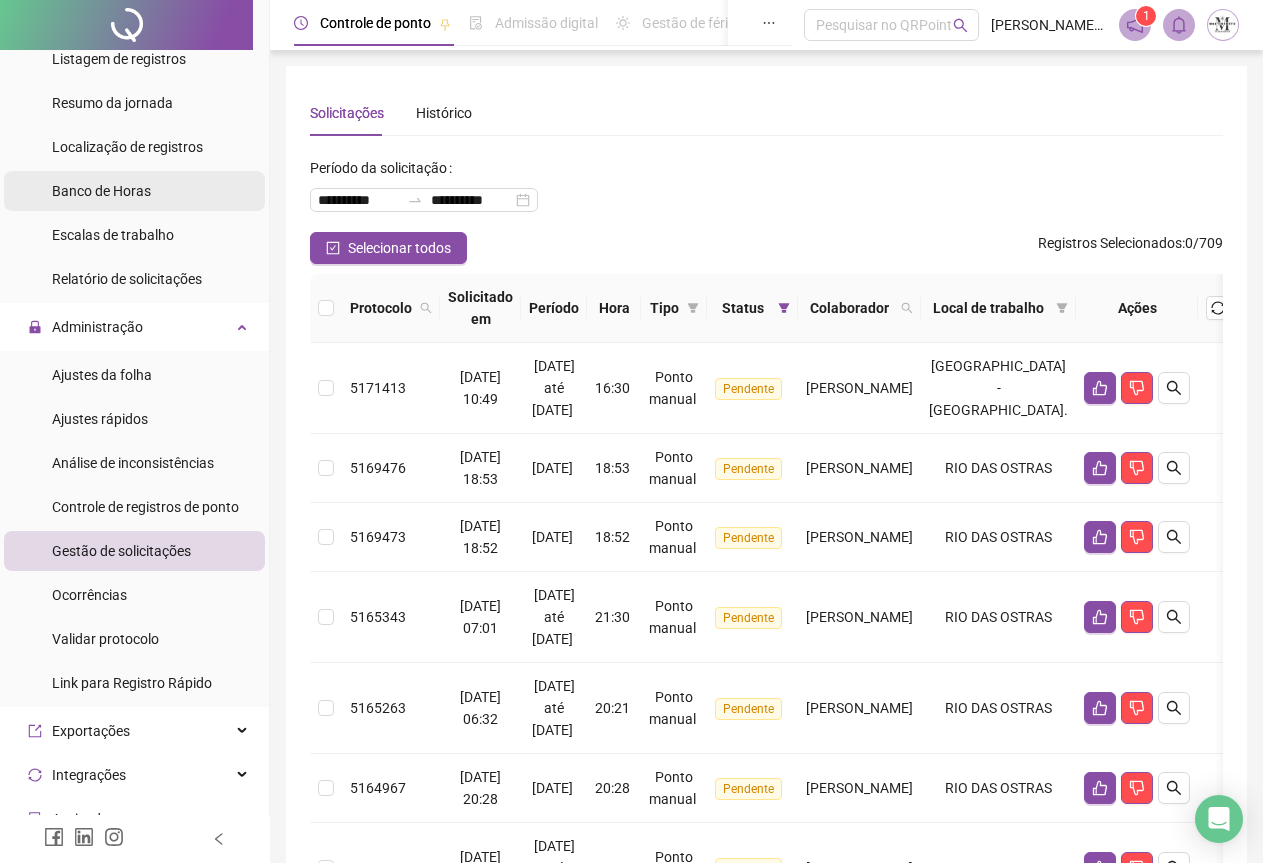 click on "Banco de Horas" at bounding box center [101, 191] 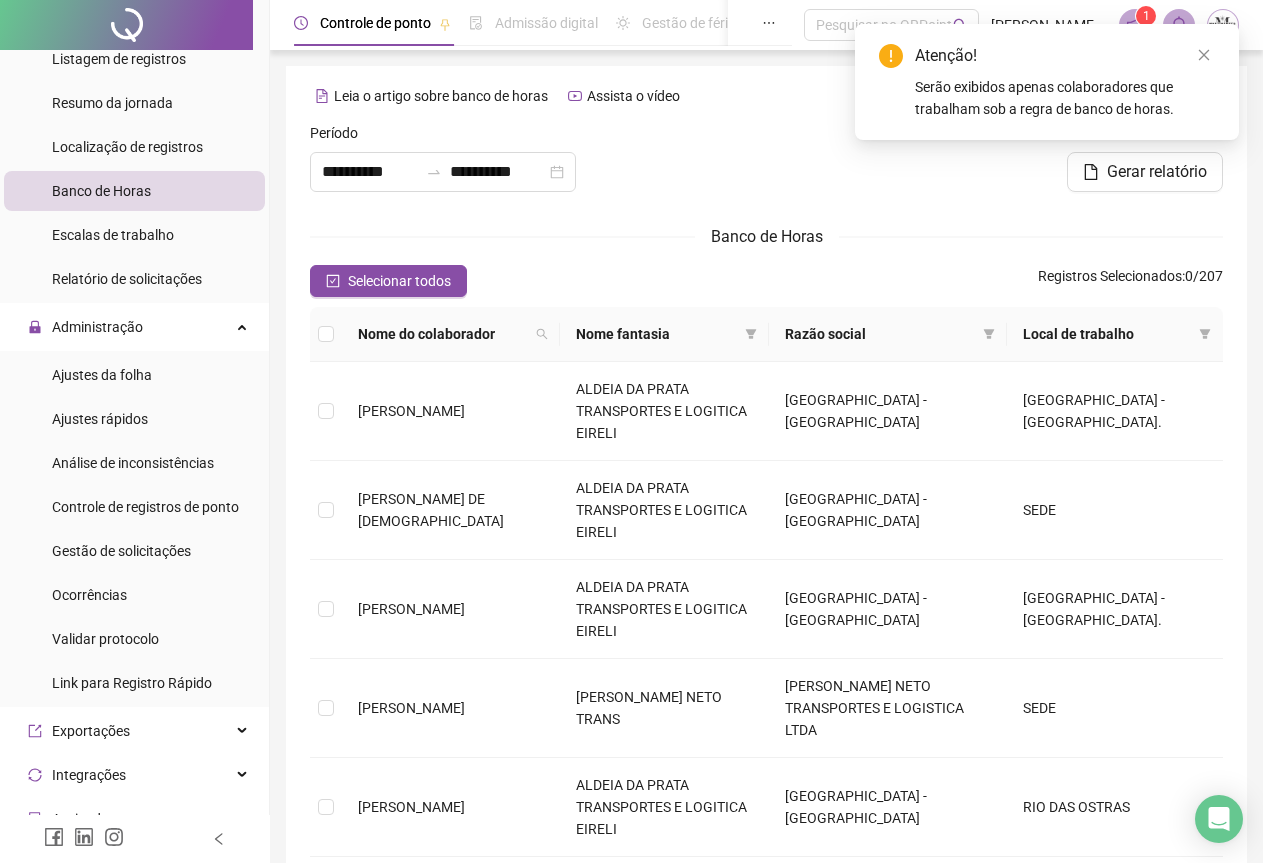type on "**********" 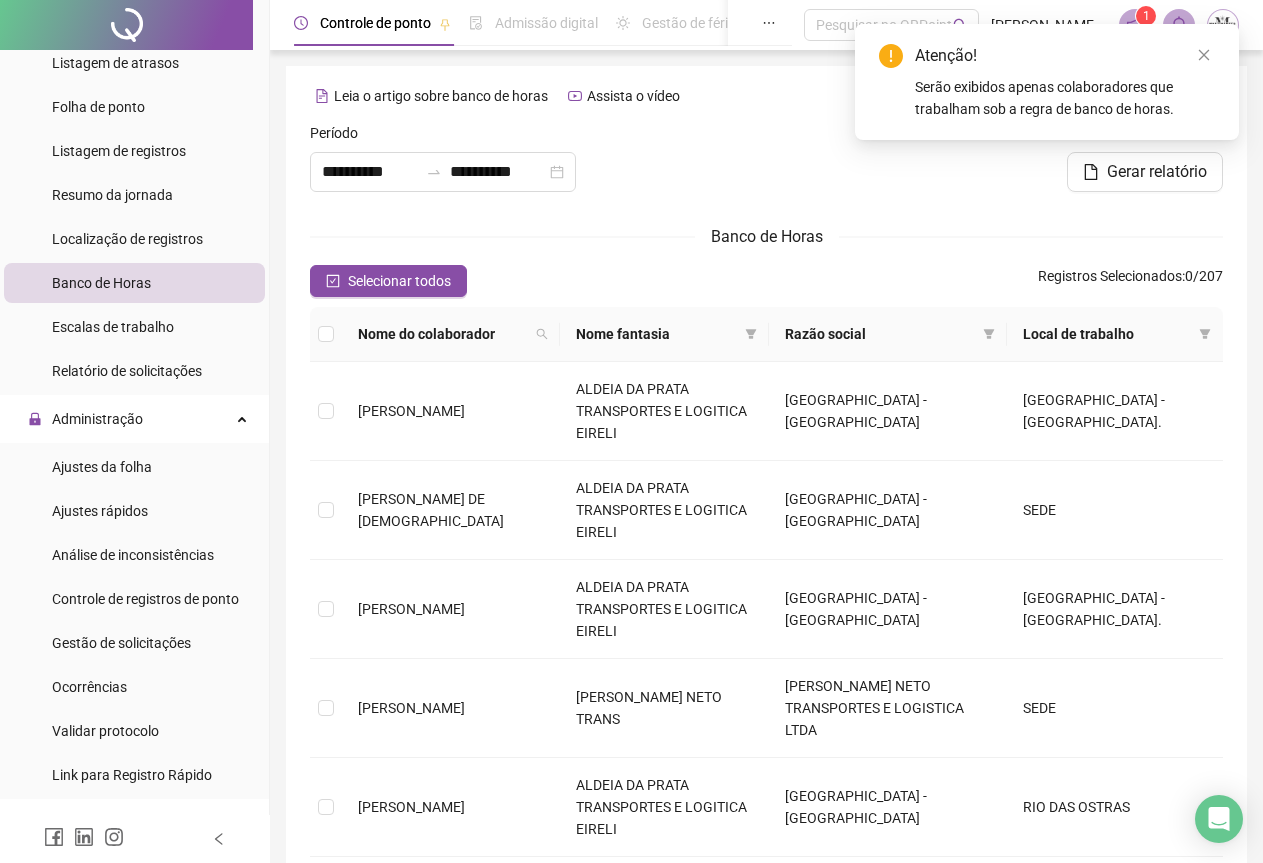 scroll, scrollTop: 399, scrollLeft: 0, axis: vertical 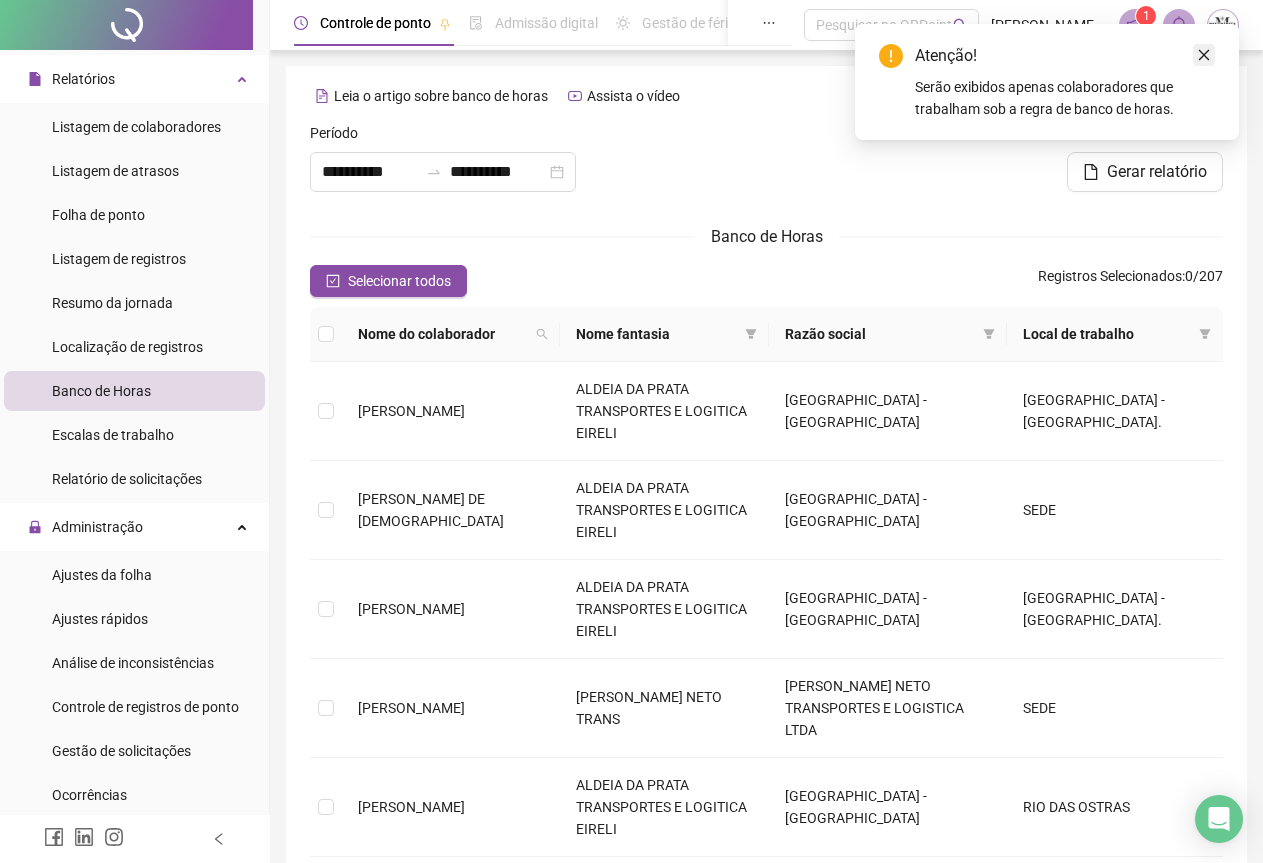 click 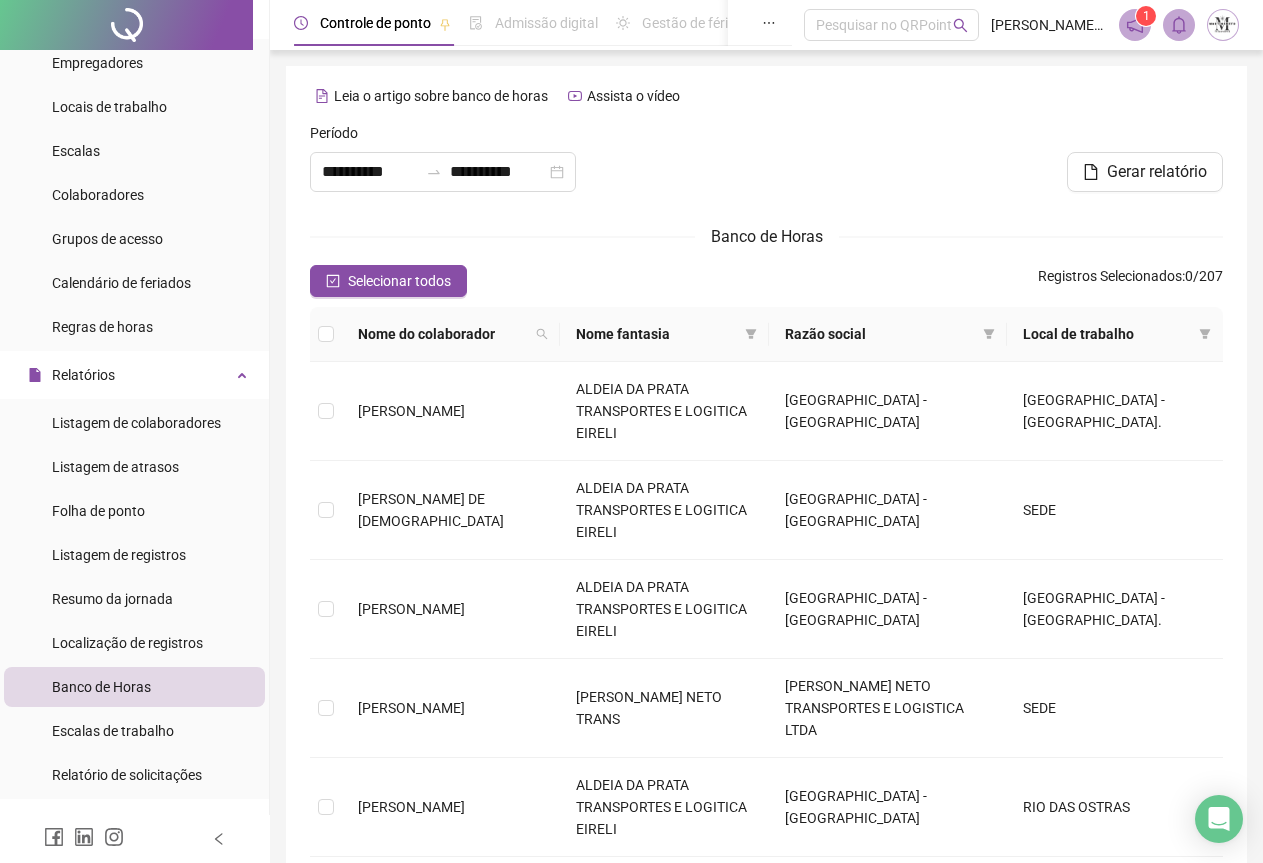 scroll, scrollTop: 99, scrollLeft: 0, axis: vertical 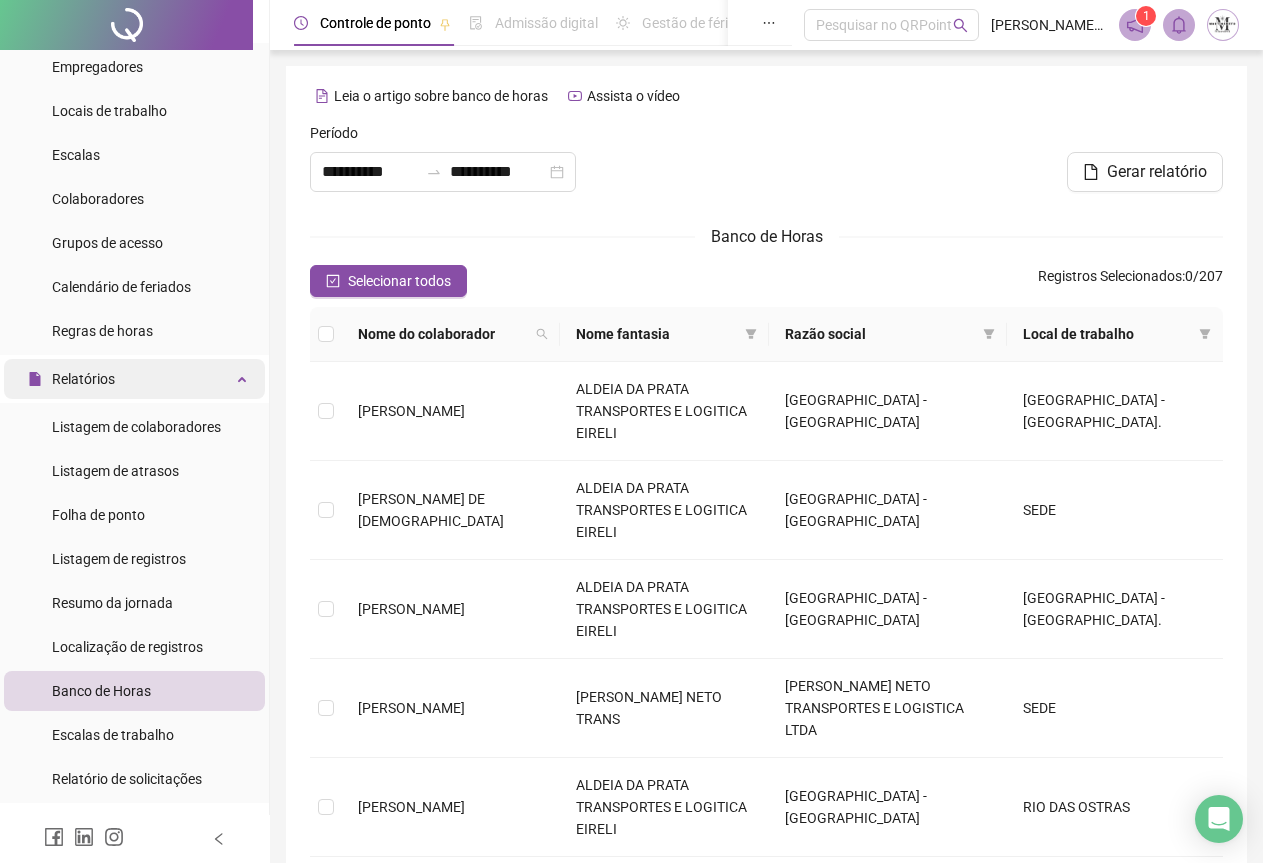 click on "Relatórios" at bounding box center [134, 379] 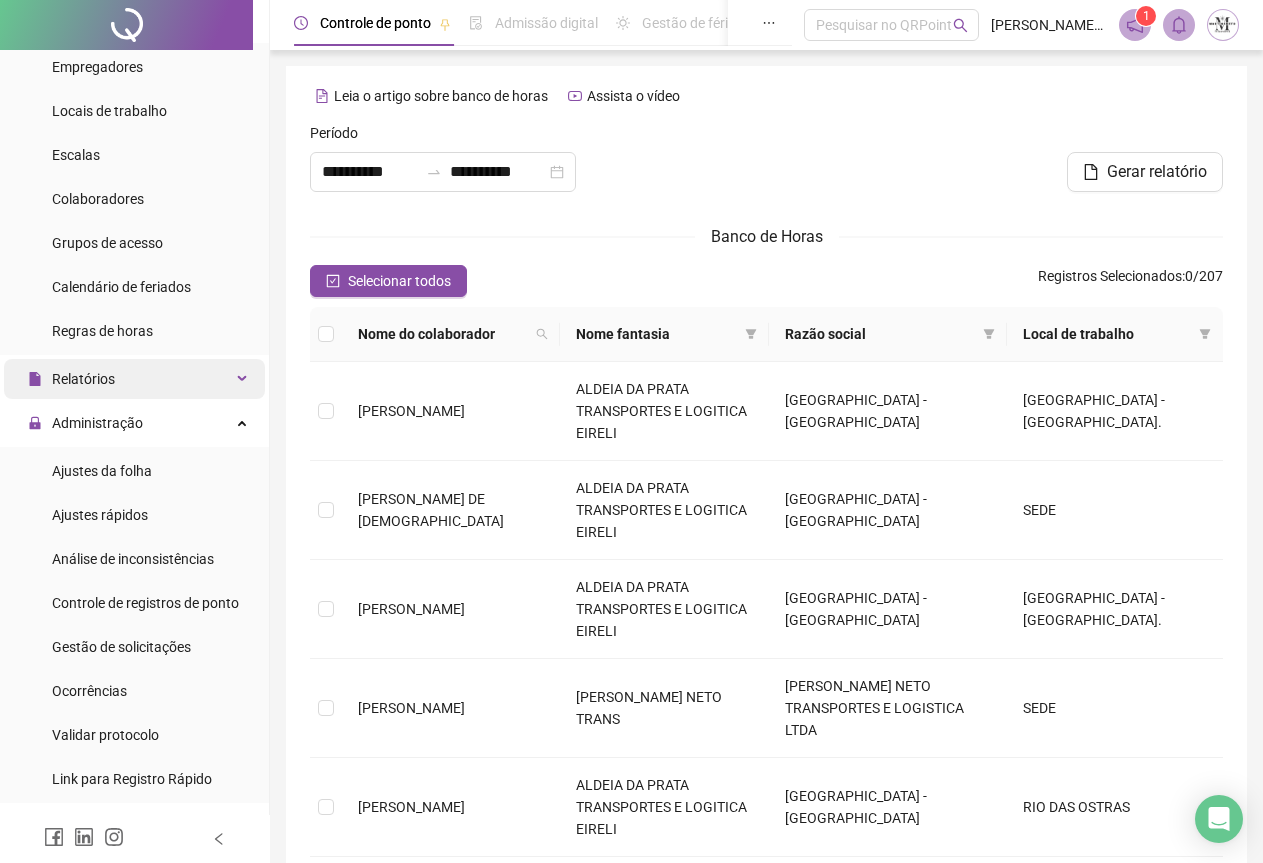 click on "Relatórios" at bounding box center [134, 379] 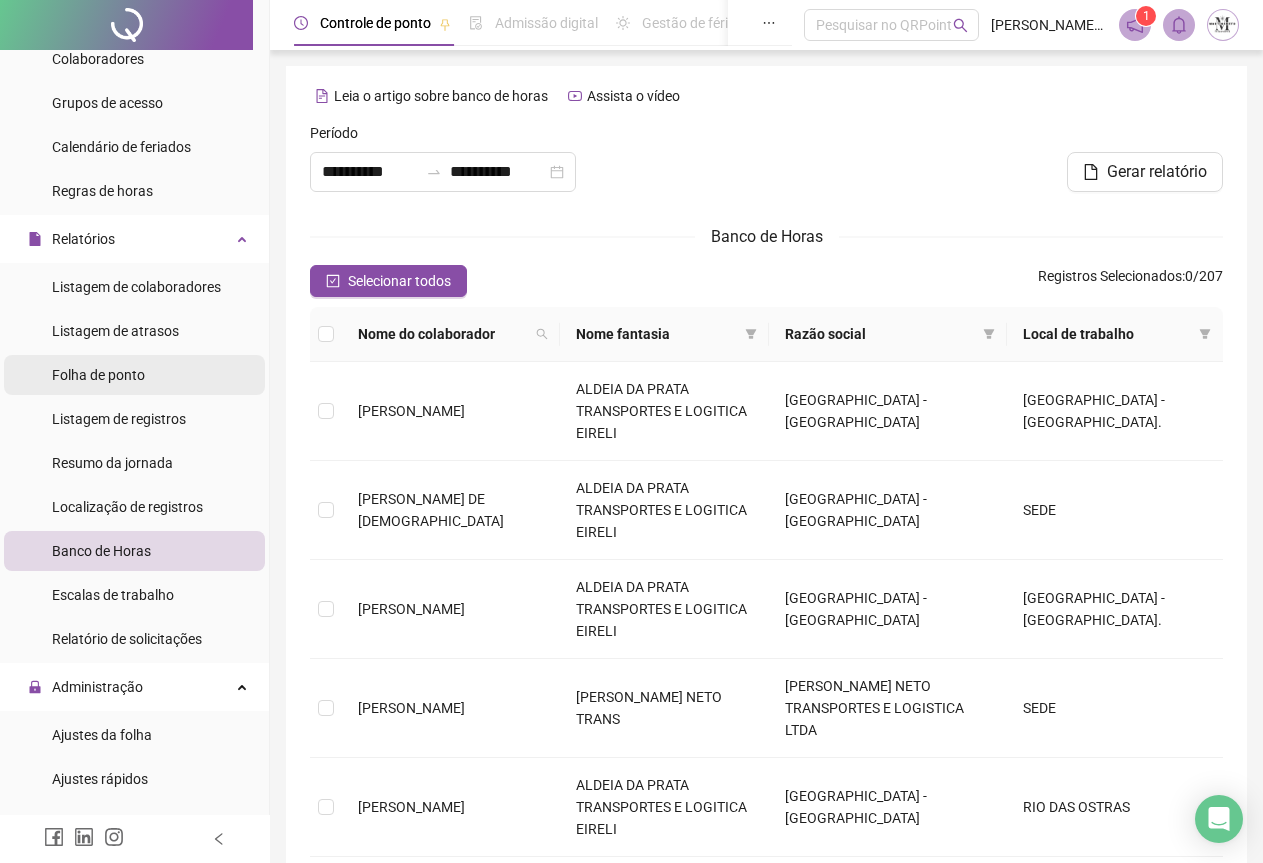 scroll, scrollTop: 299, scrollLeft: 0, axis: vertical 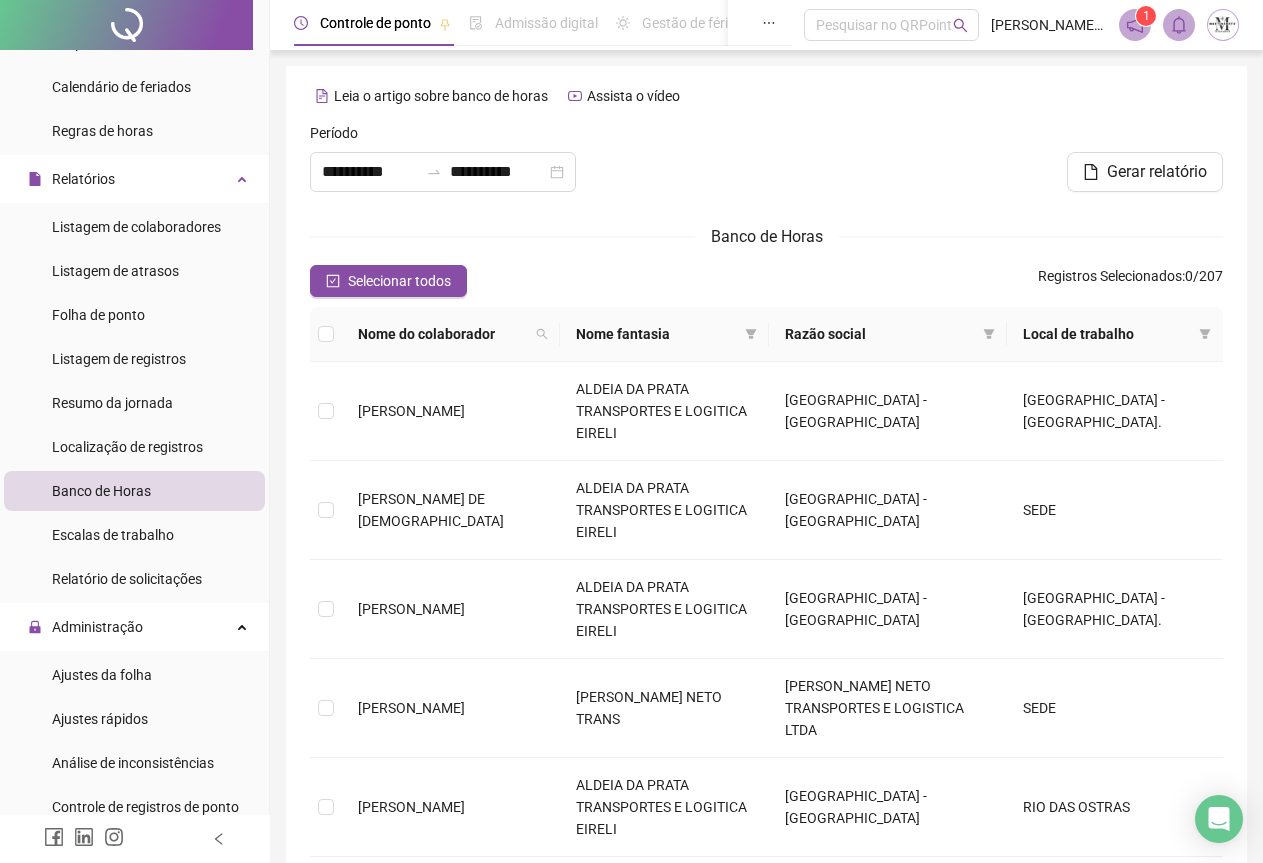 click on "Banco de Horas" at bounding box center (101, 491) 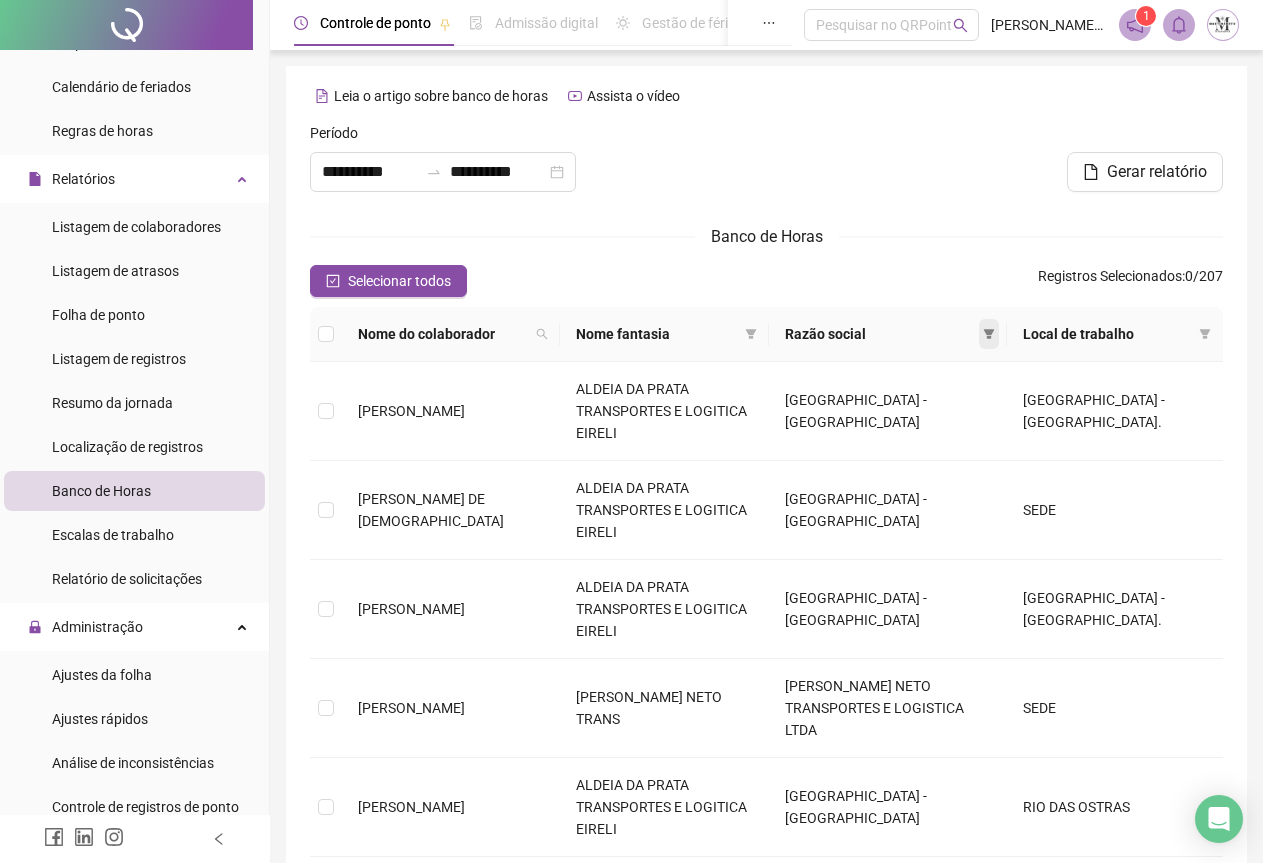 click 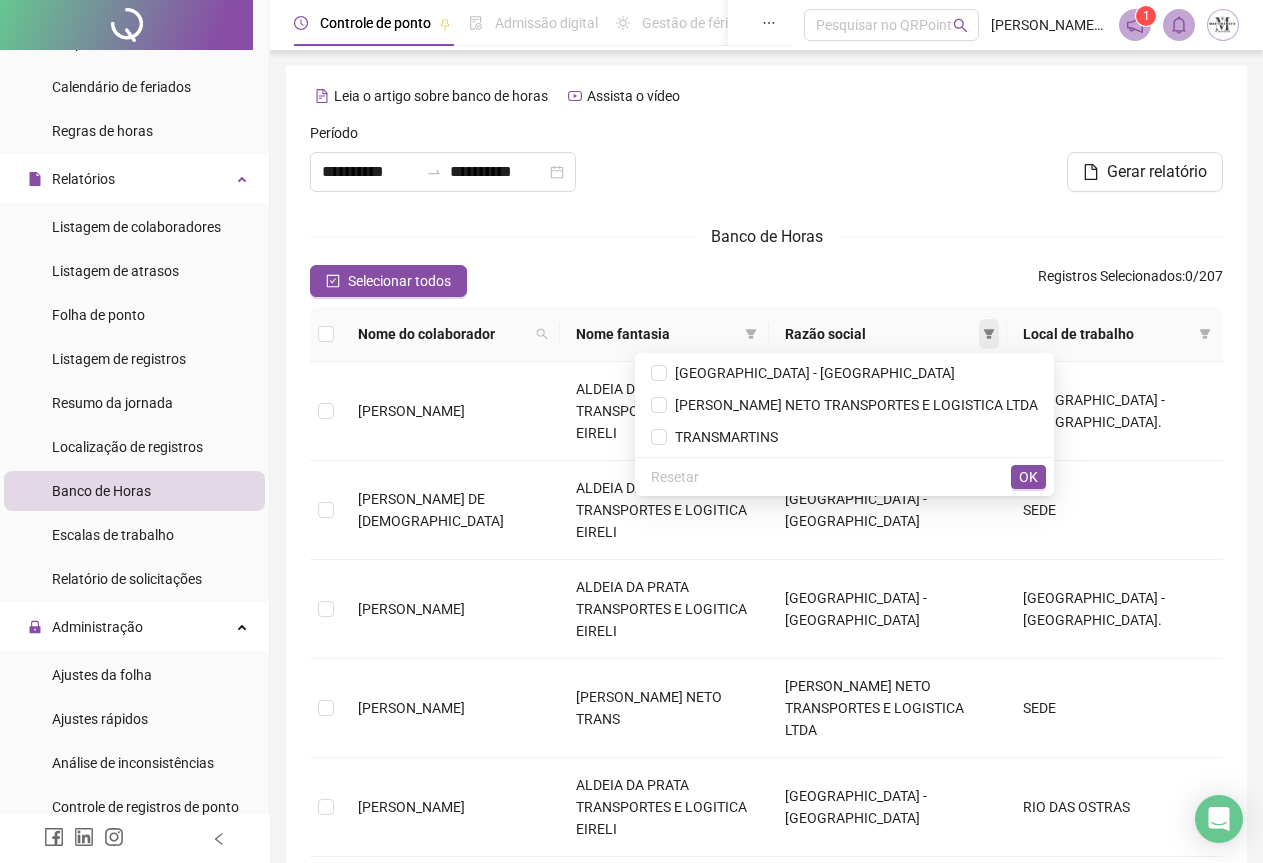 click 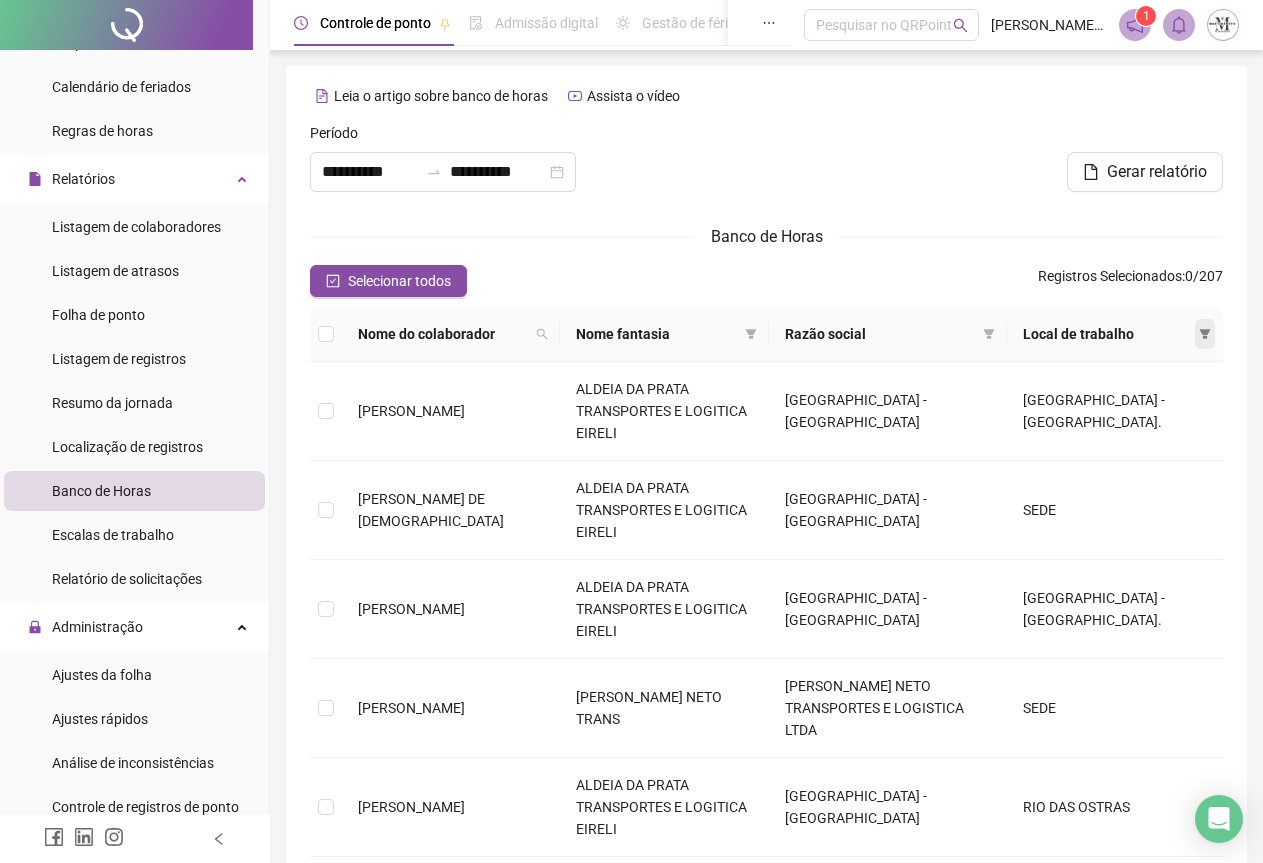 click 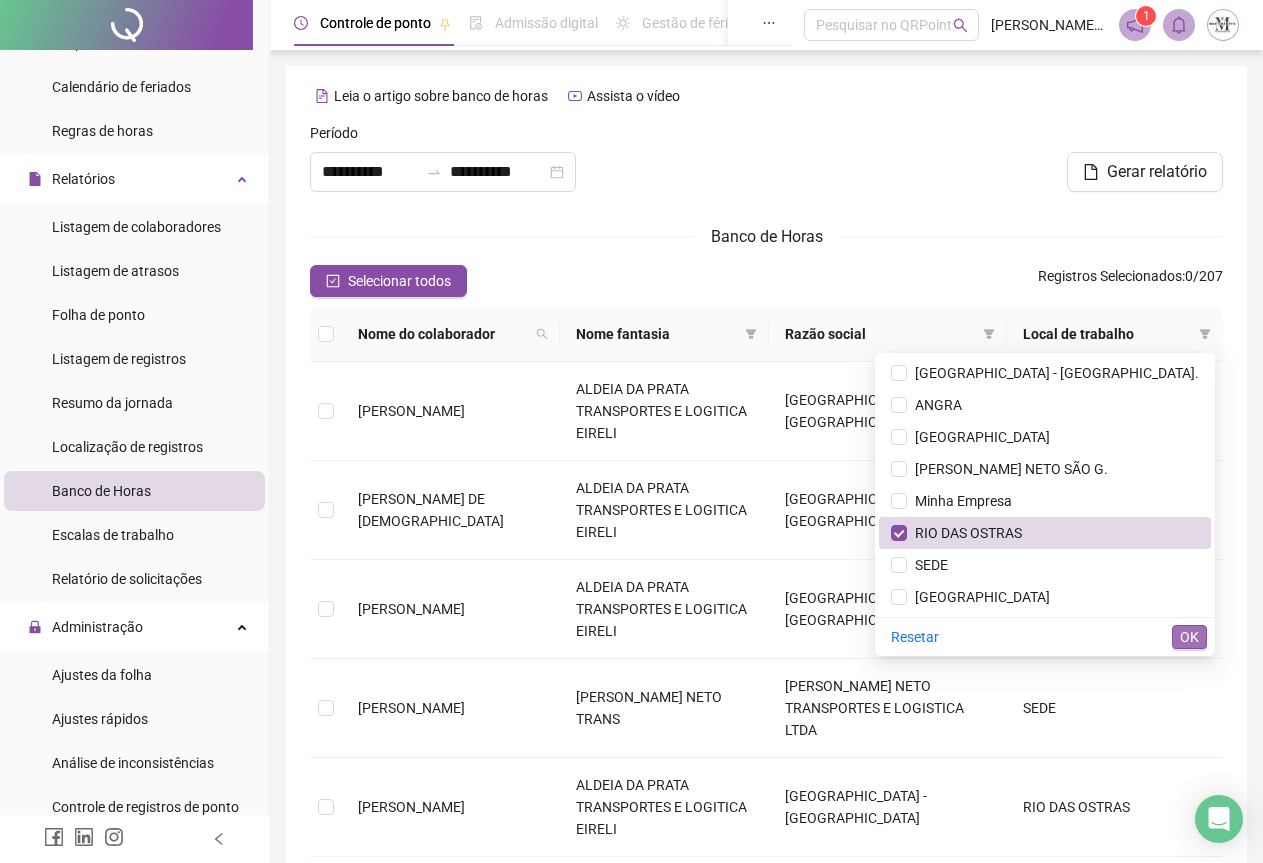 click on "OK" at bounding box center [1189, 637] 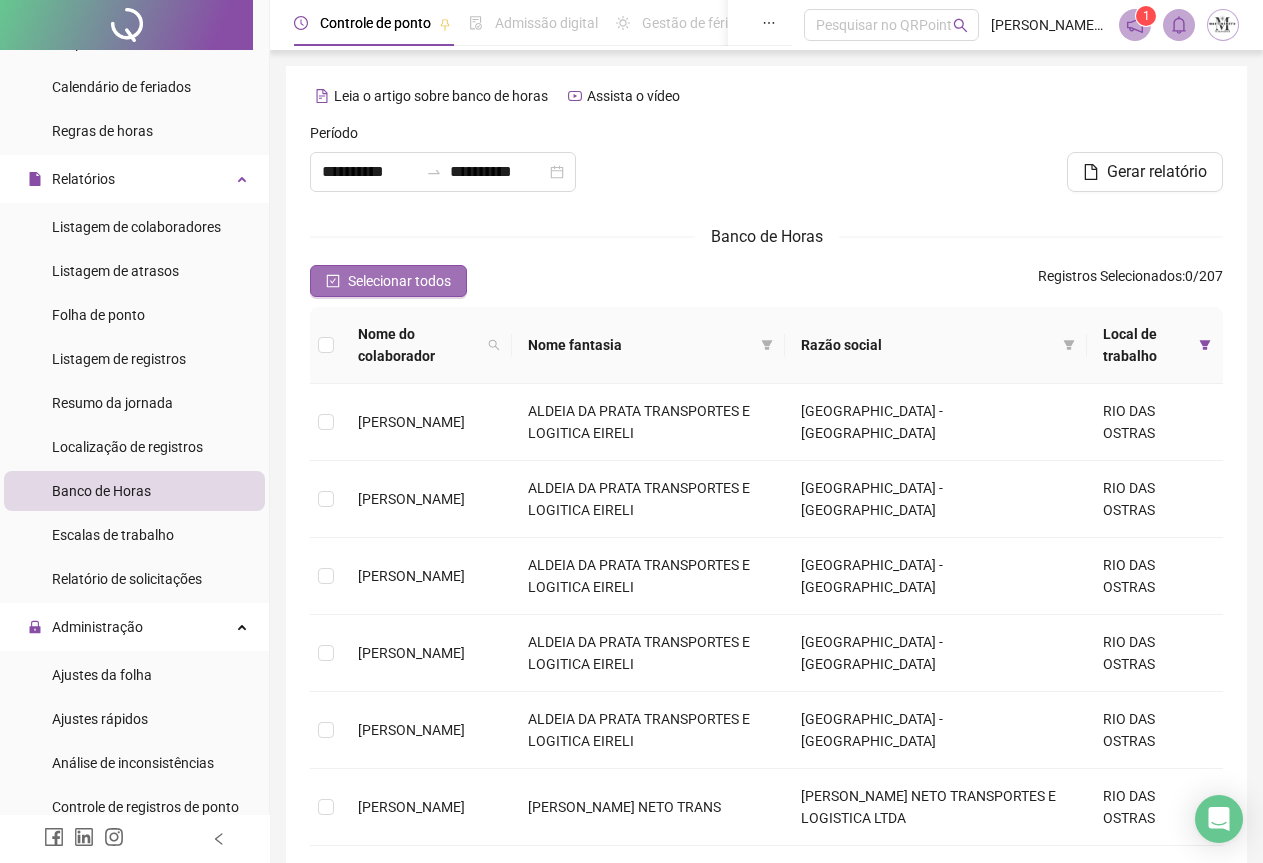 click on "Selecionar todos" at bounding box center (399, 281) 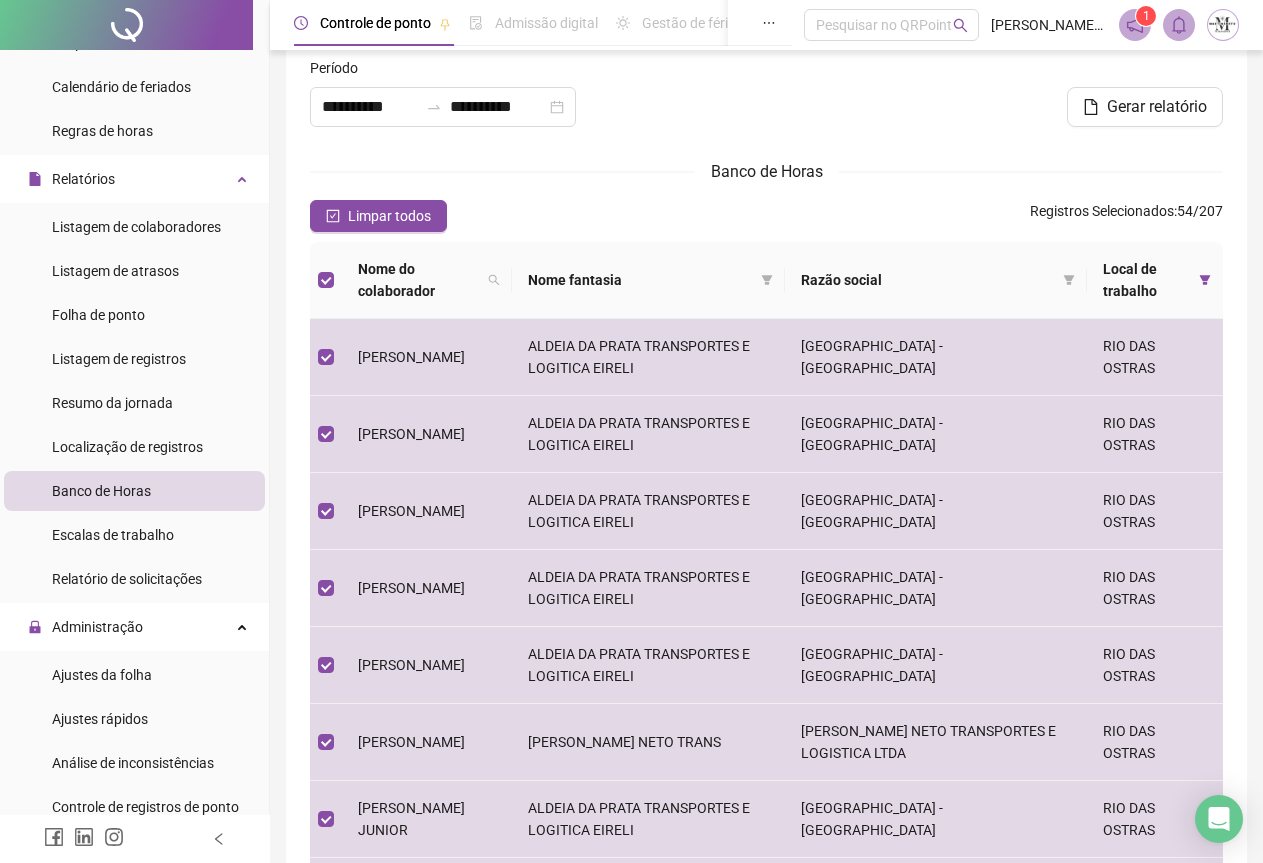 scroll, scrollTop: 0, scrollLeft: 0, axis: both 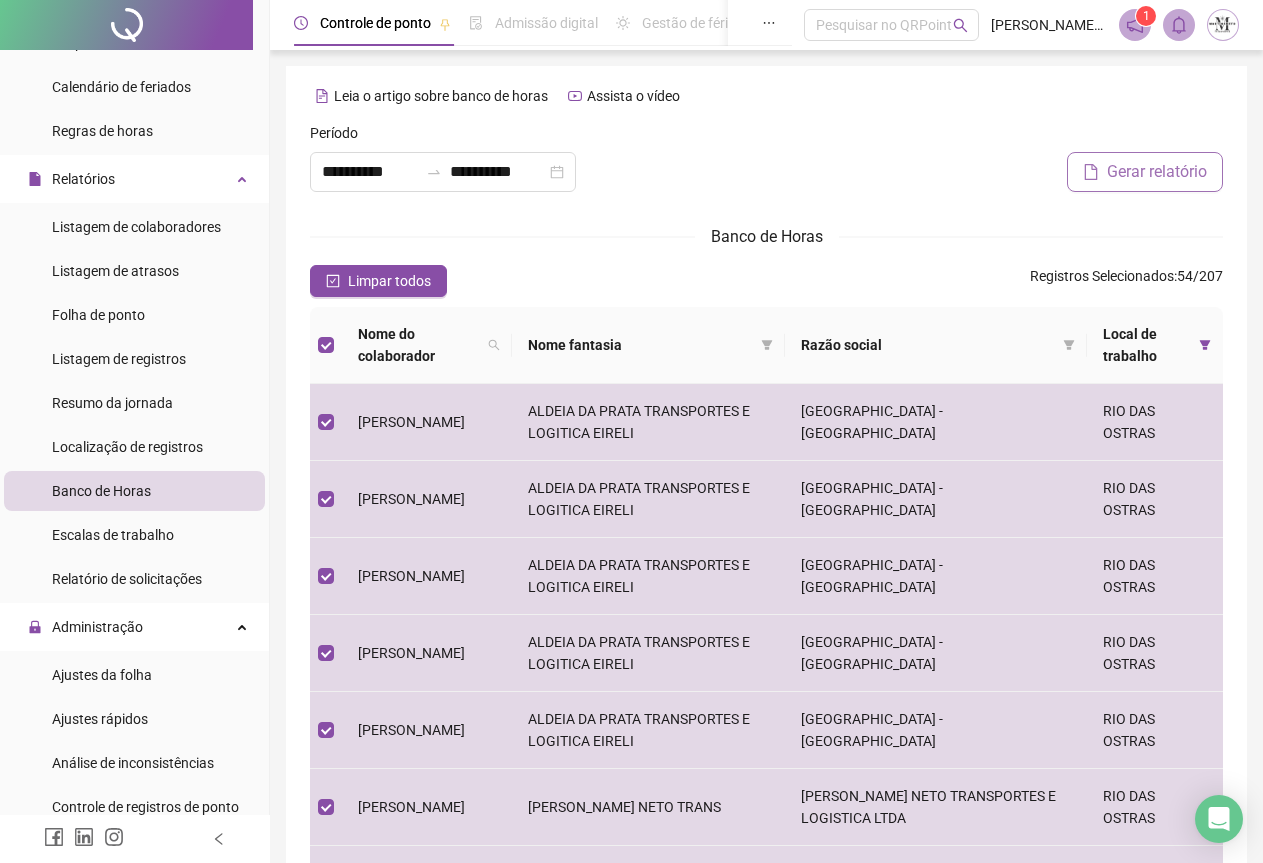 click on "Gerar relatório" at bounding box center (1145, 172) 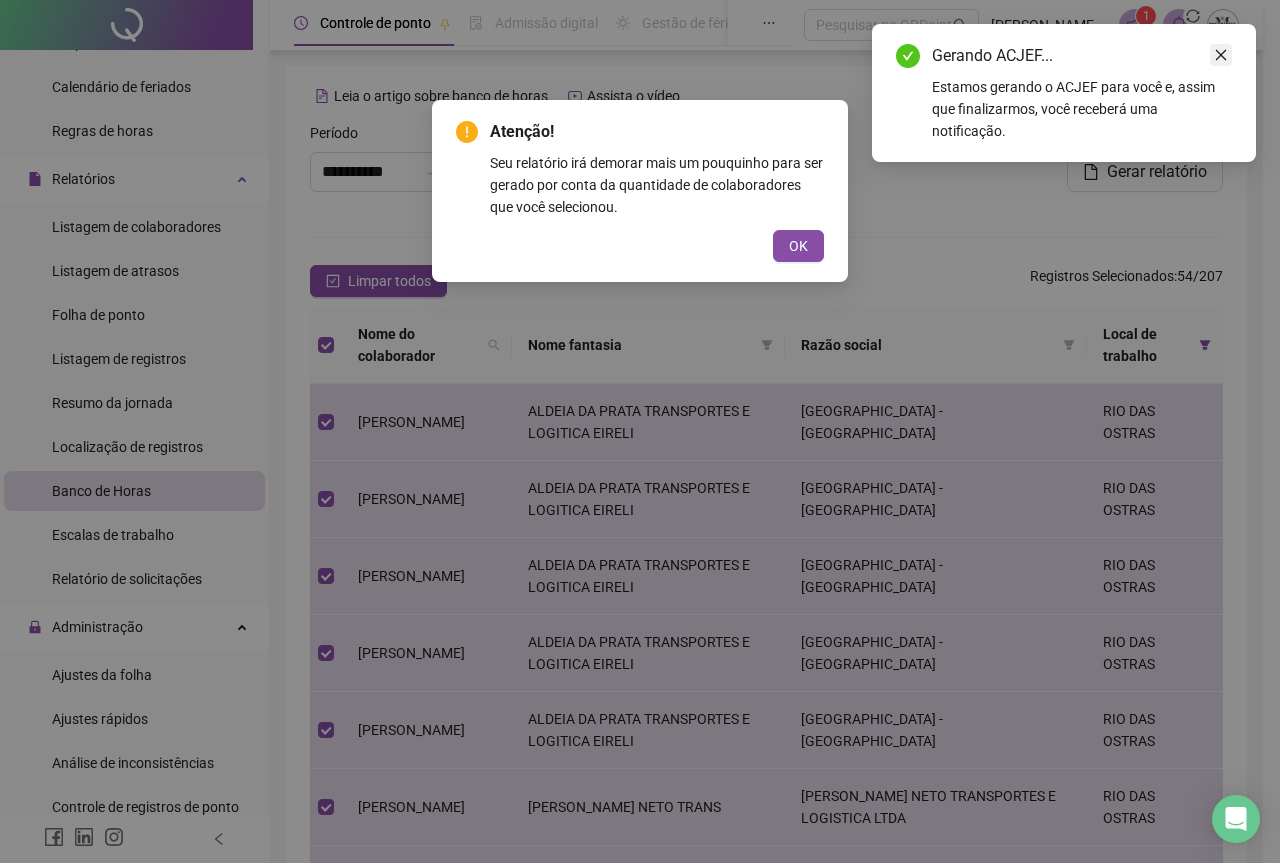 click 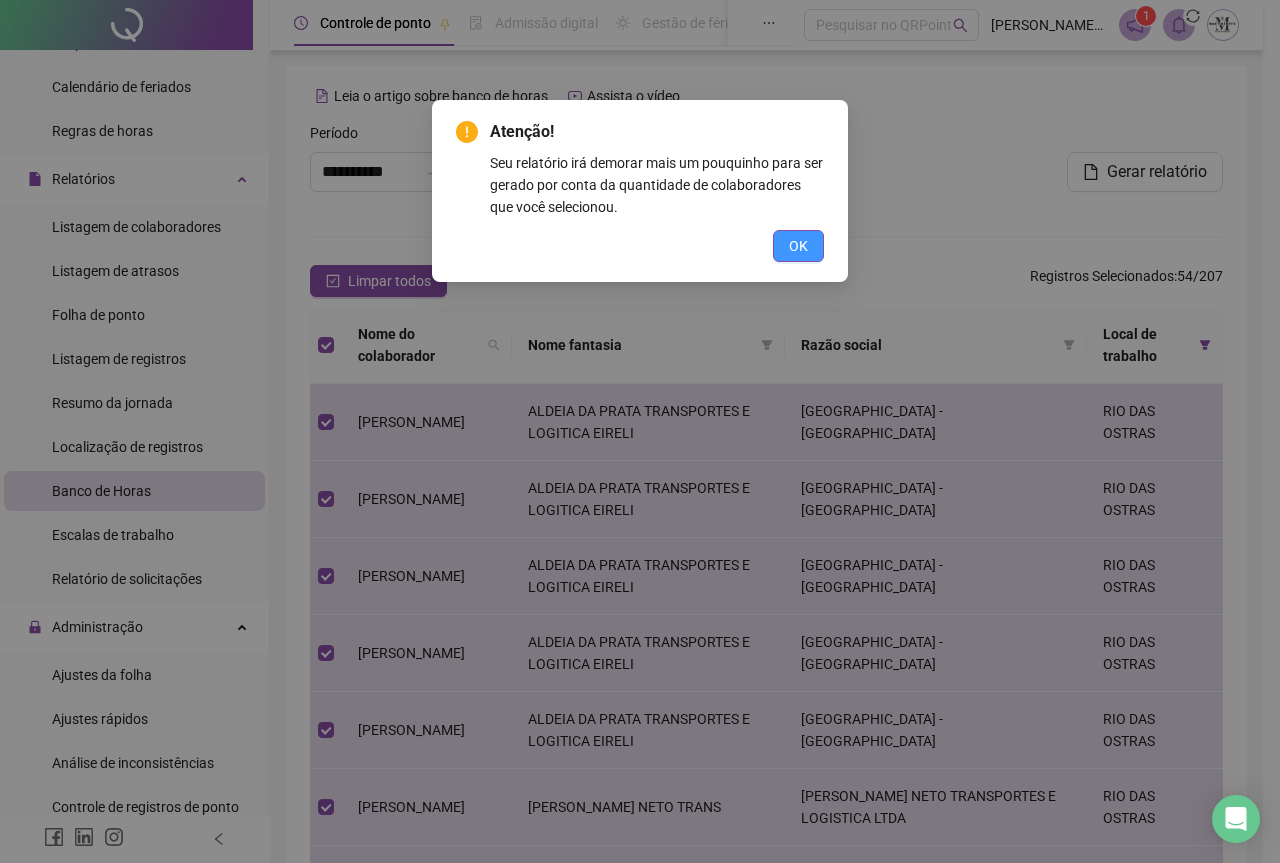 click on "OK" at bounding box center [798, 246] 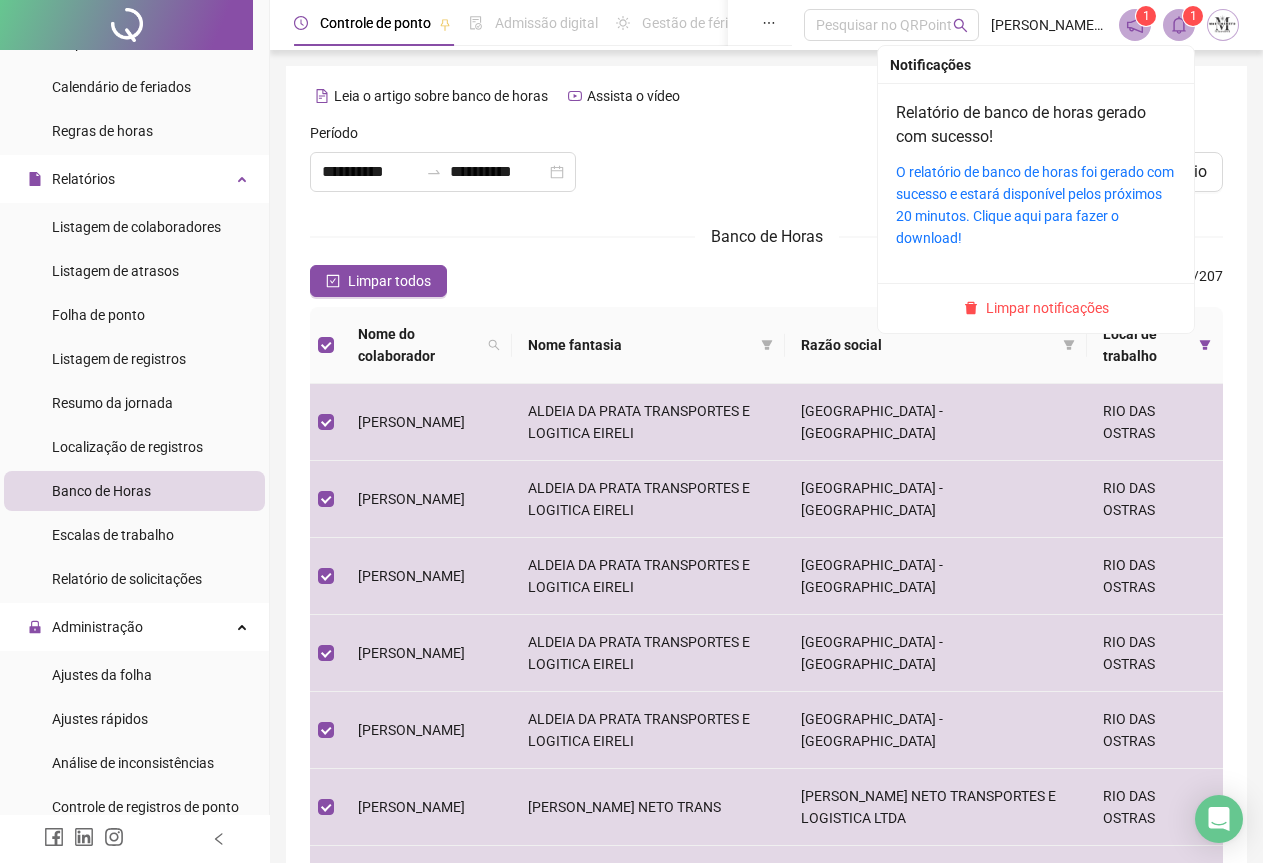 click 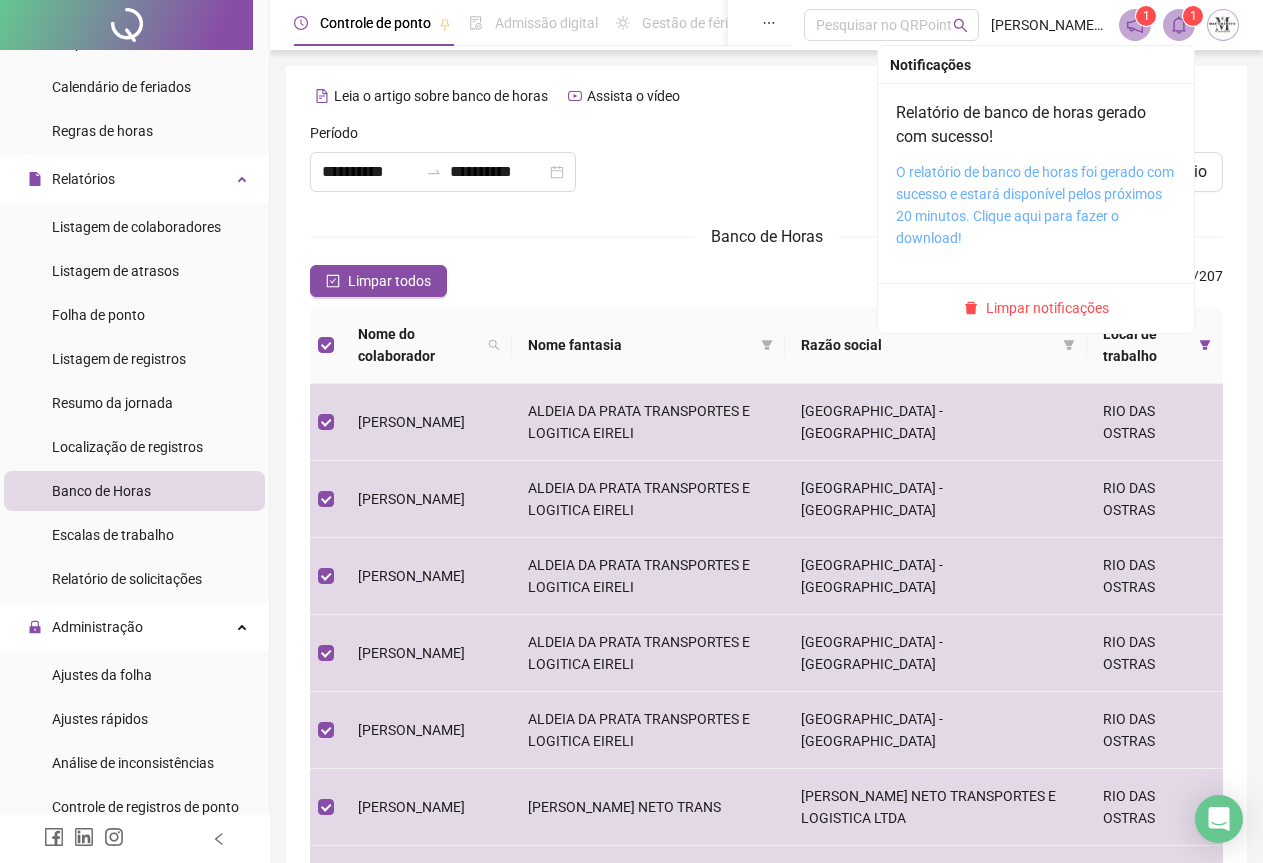 click on "O relatório de banco de horas foi gerado com sucesso e estará disponível pelos próximos 20 minutos.
Clique aqui para fazer o download!" at bounding box center (1035, 205) 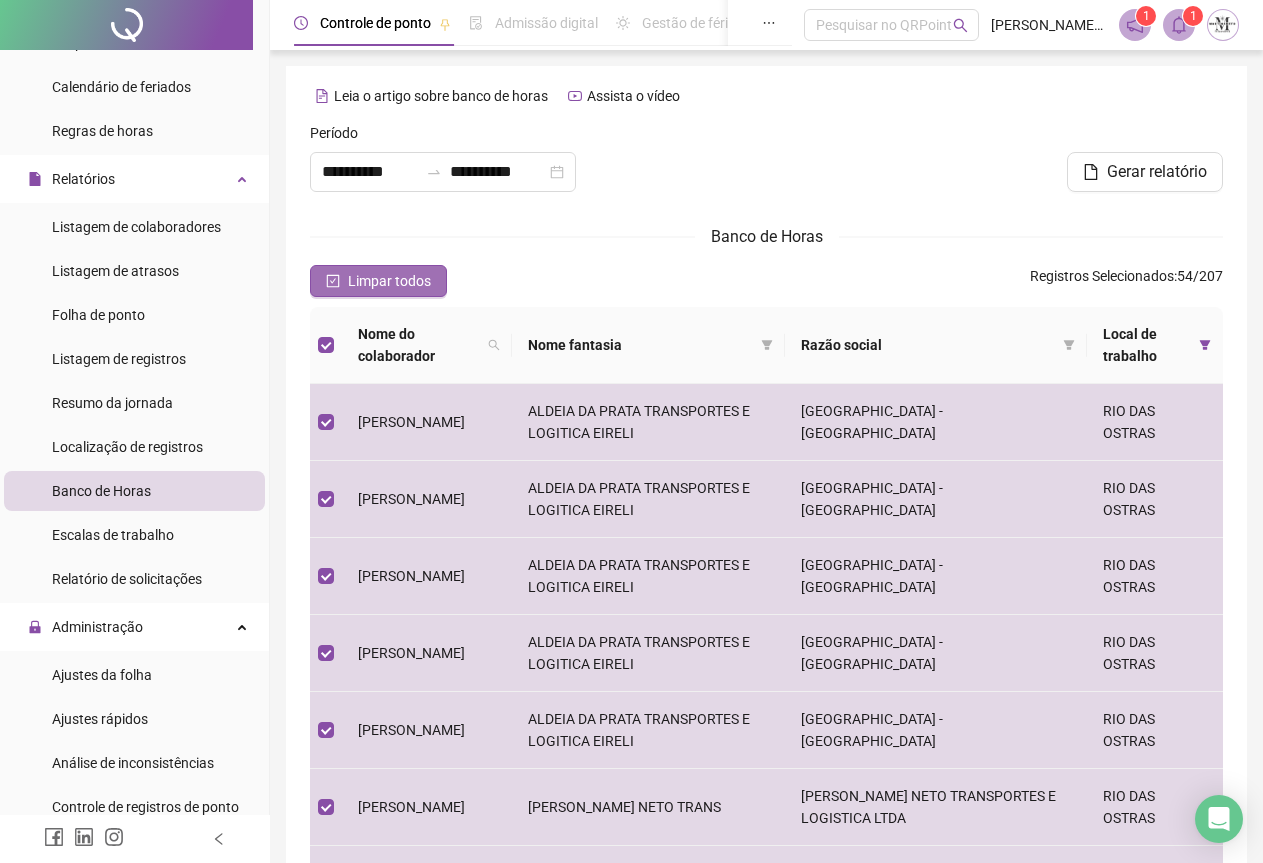 click on "Limpar todos" at bounding box center (389, 281) 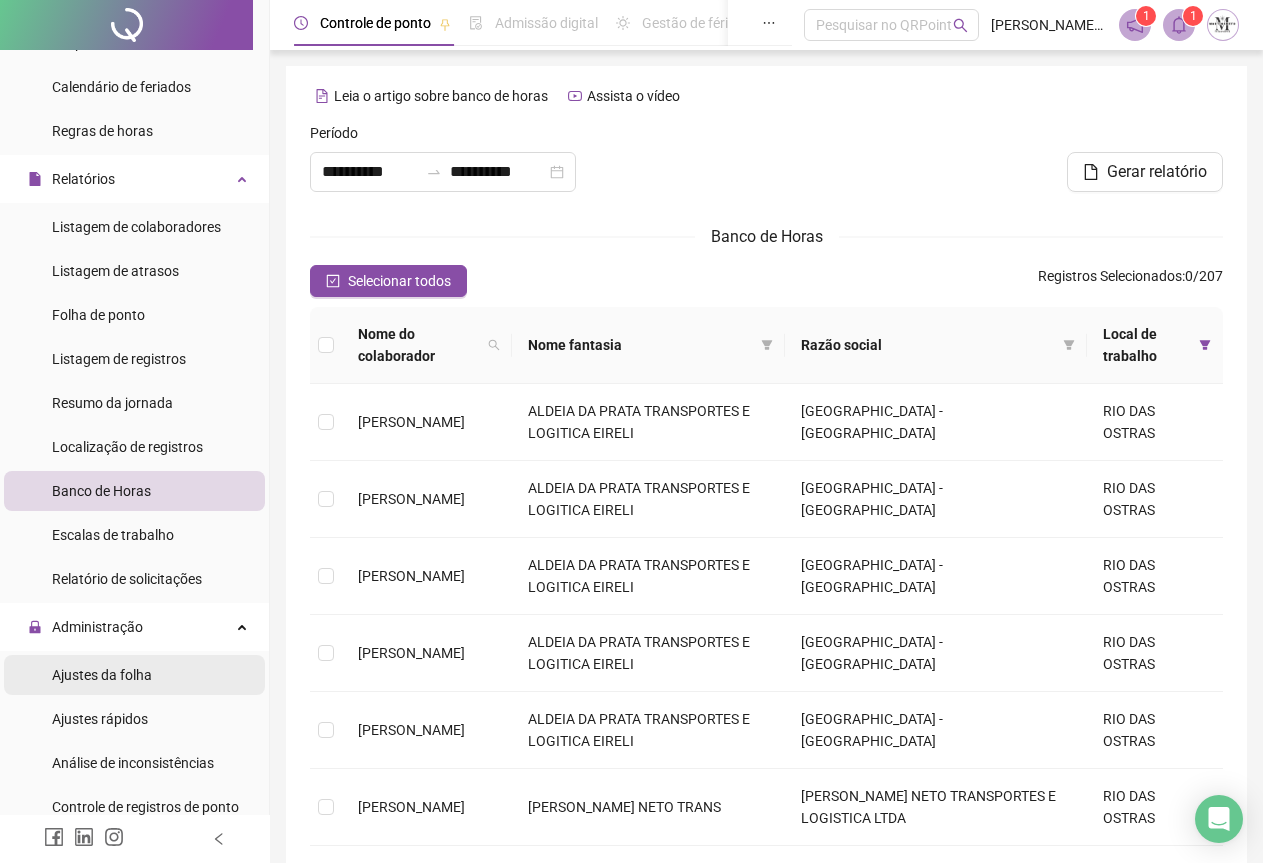 click on "Ajustes da folha" at bounding box center (102, 675) 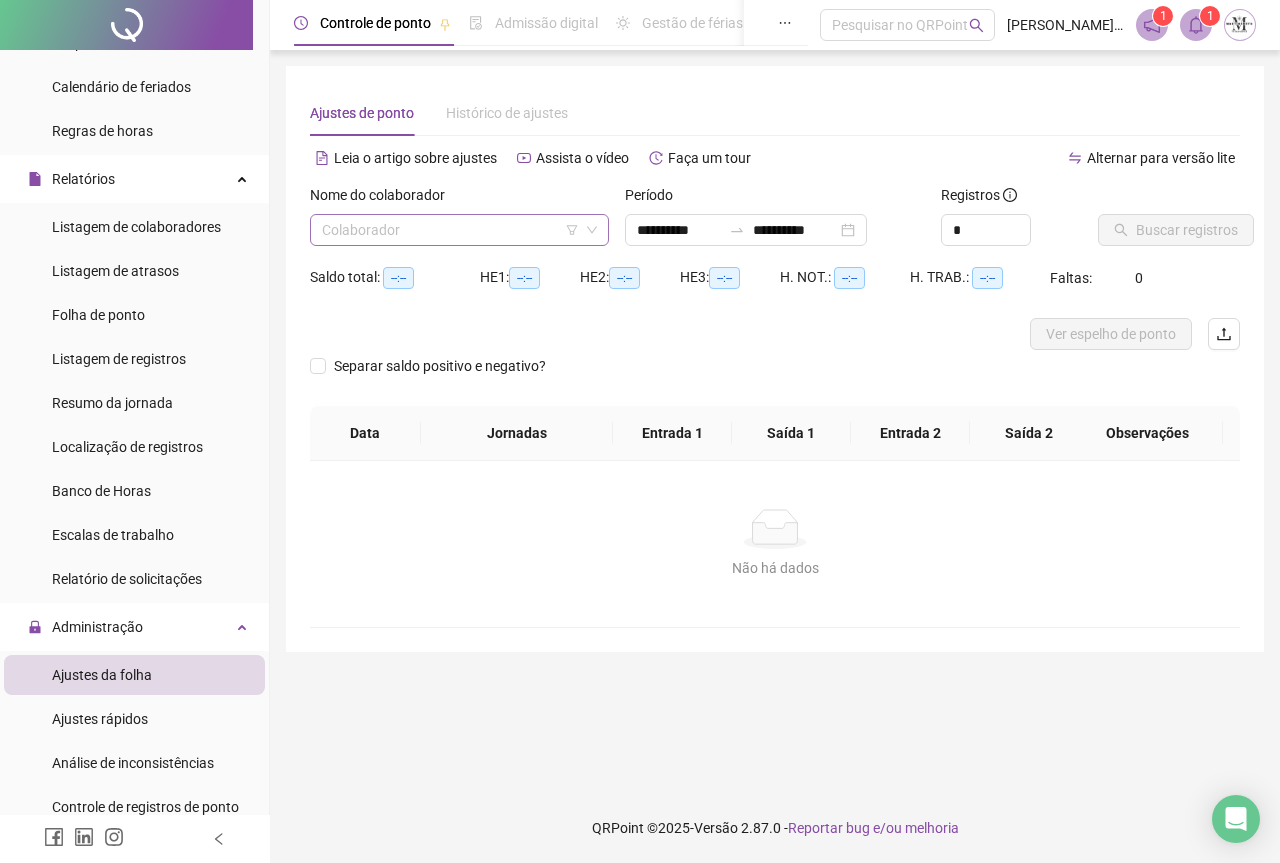type on "**********" 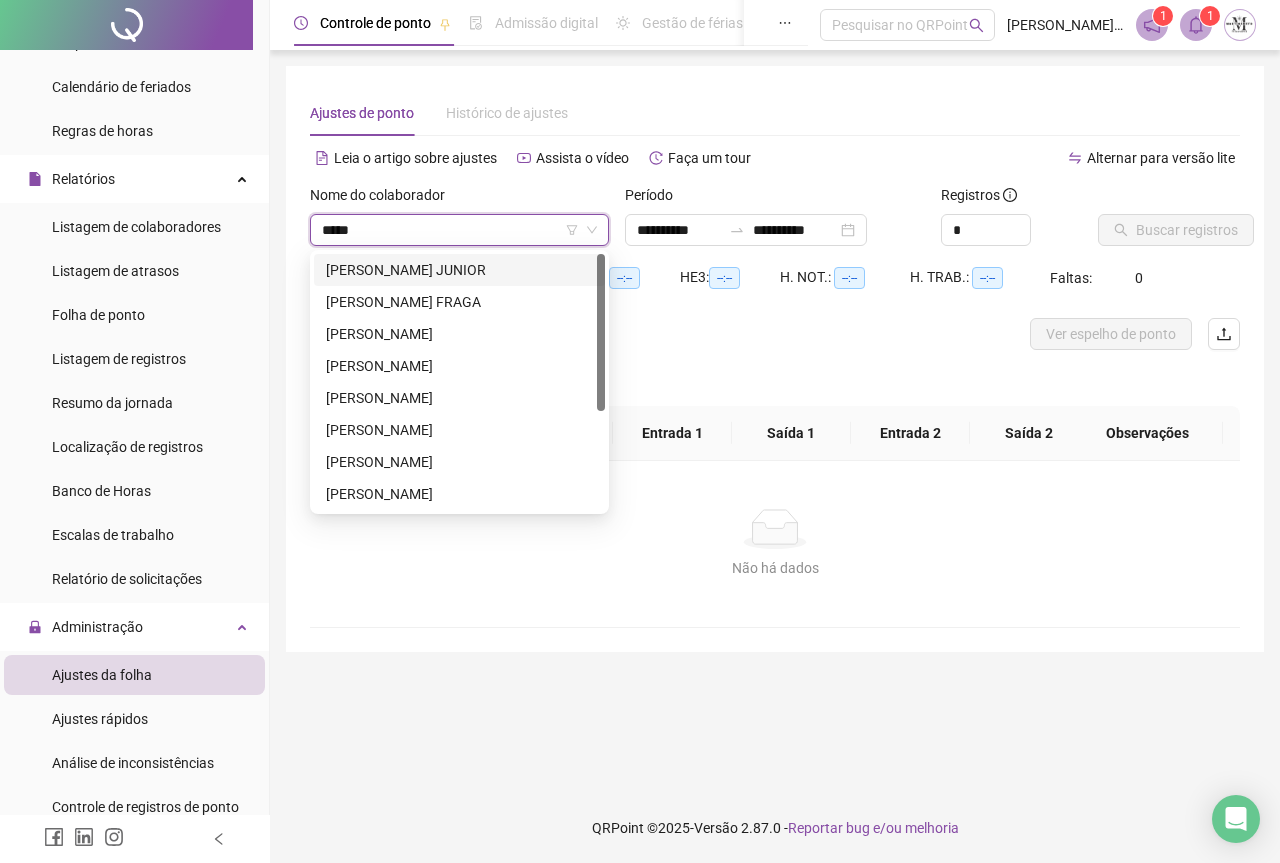 type on "******" 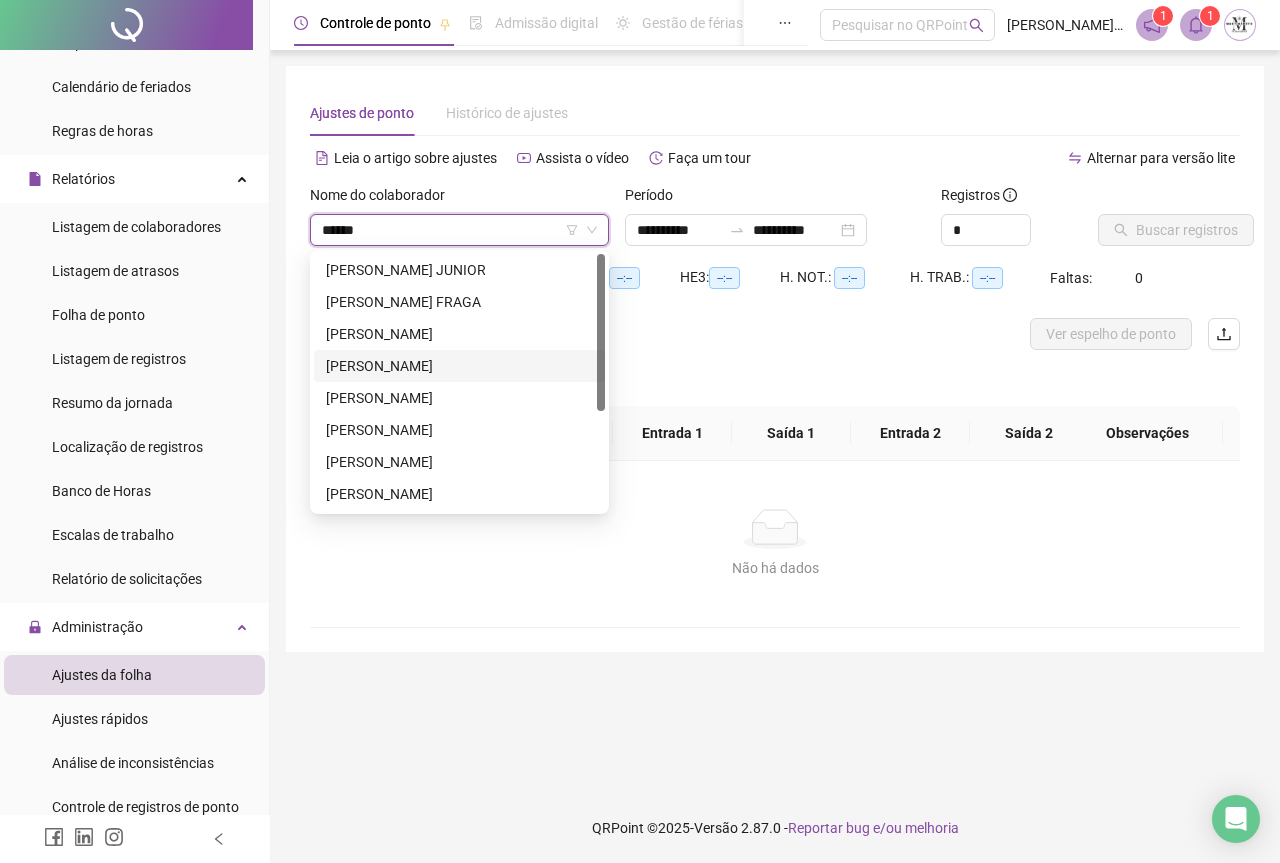 click on "[PERSON_NAME]" at bounding box center (459, 366) 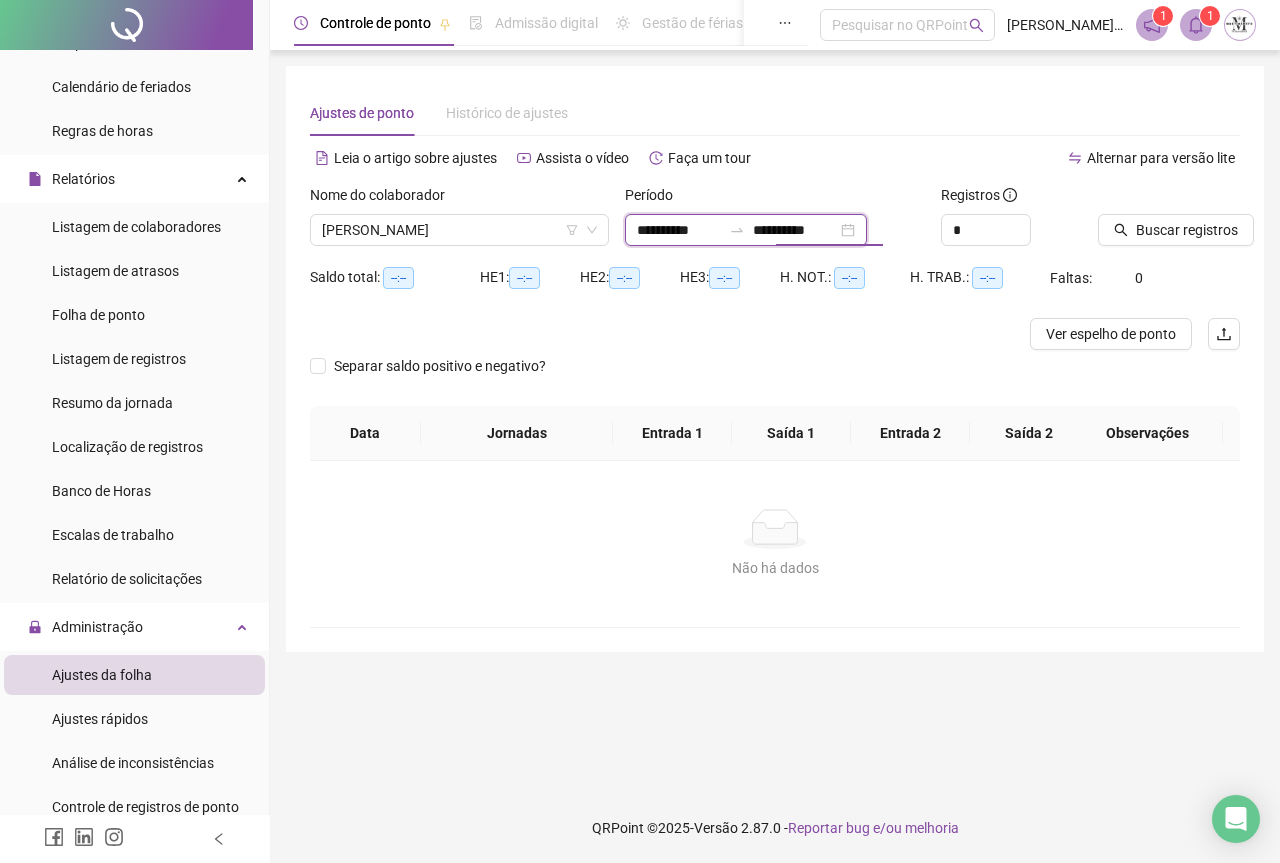 click on "**********" at bounding box center (795, 230) 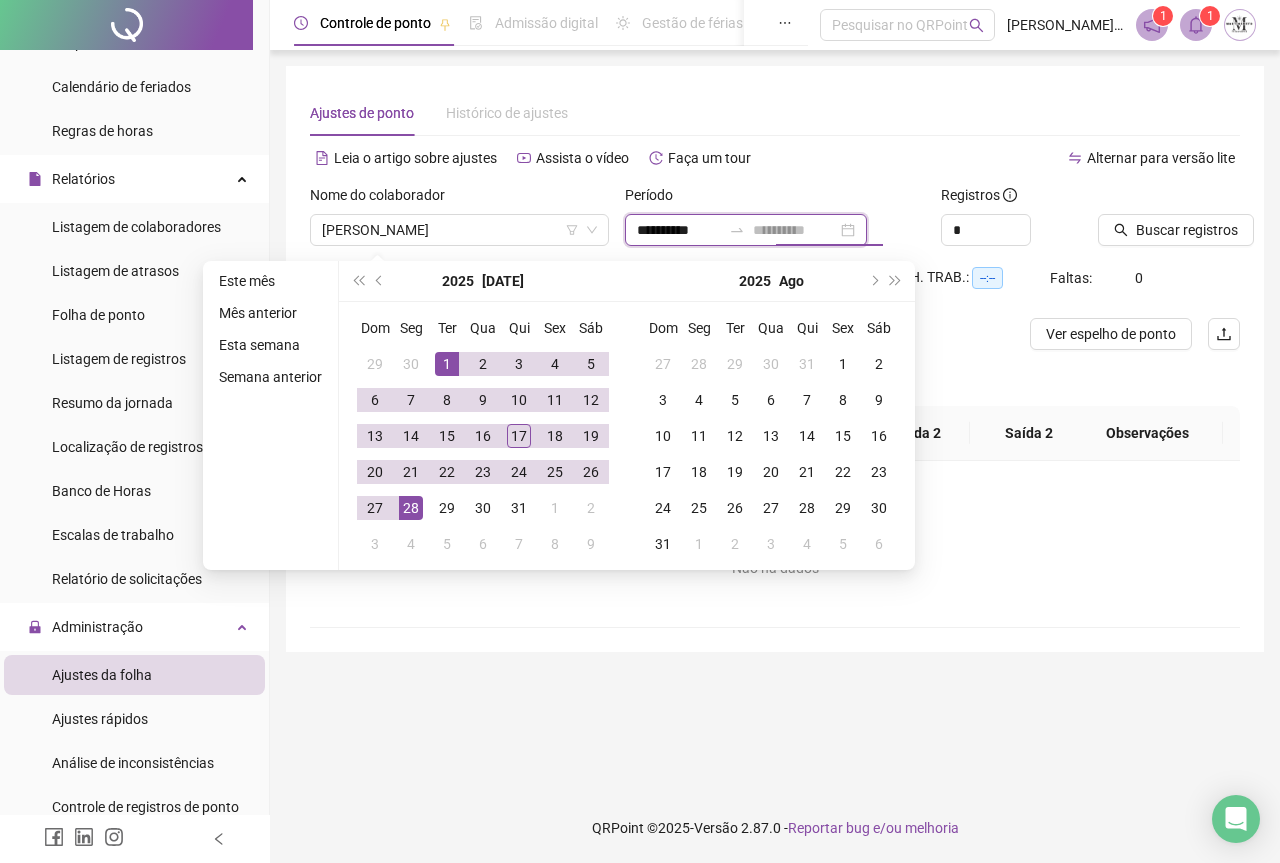 type on "**********" 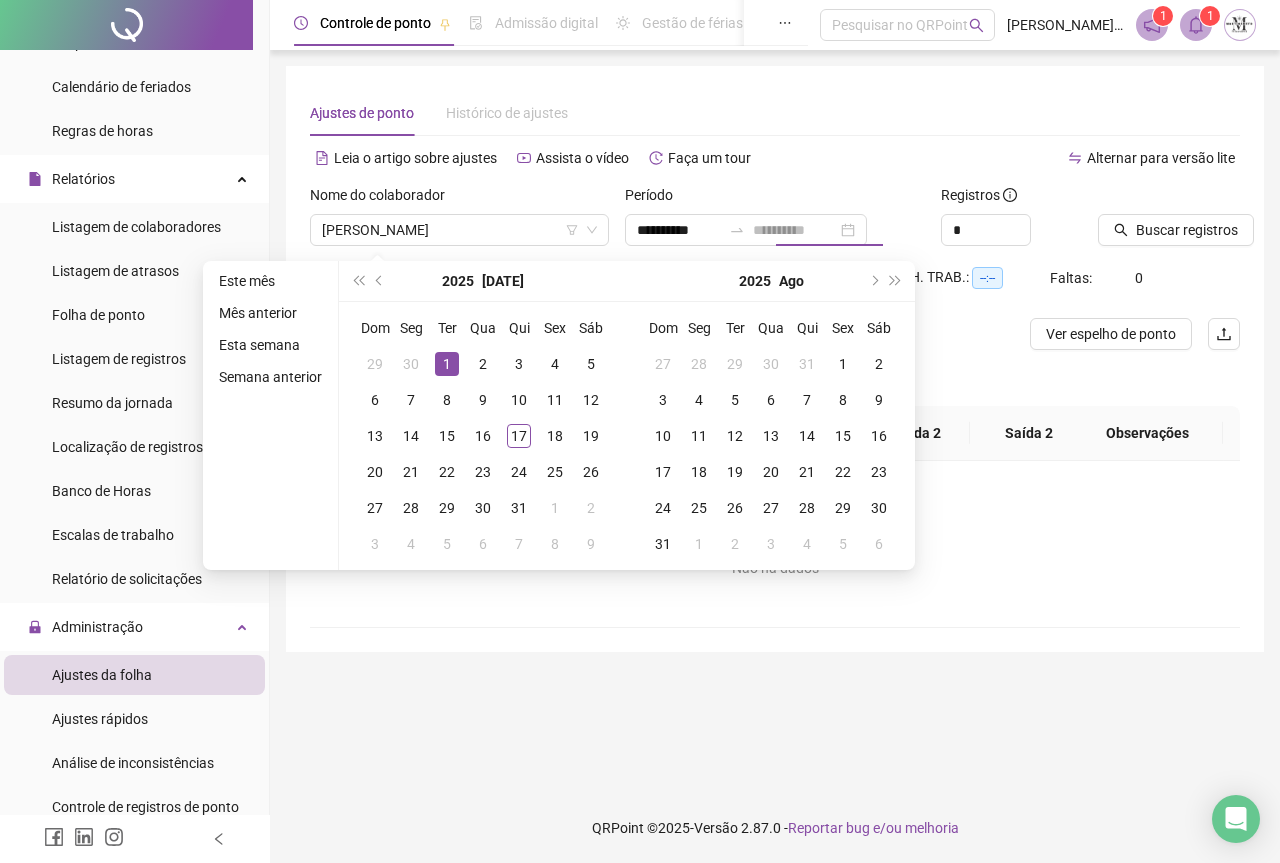 click on "1" at bounding box center [447, 364] 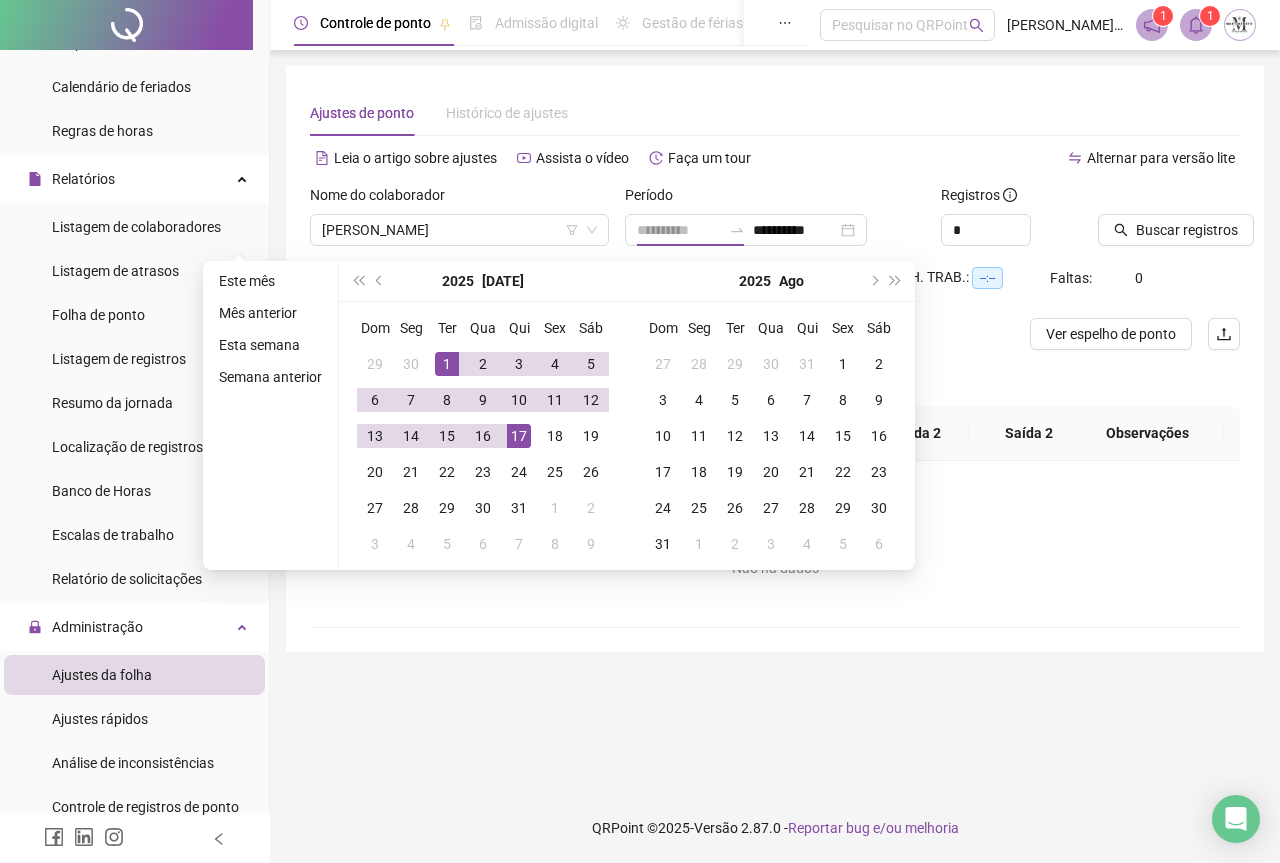 click on "17" at bounding box center (519, 436) 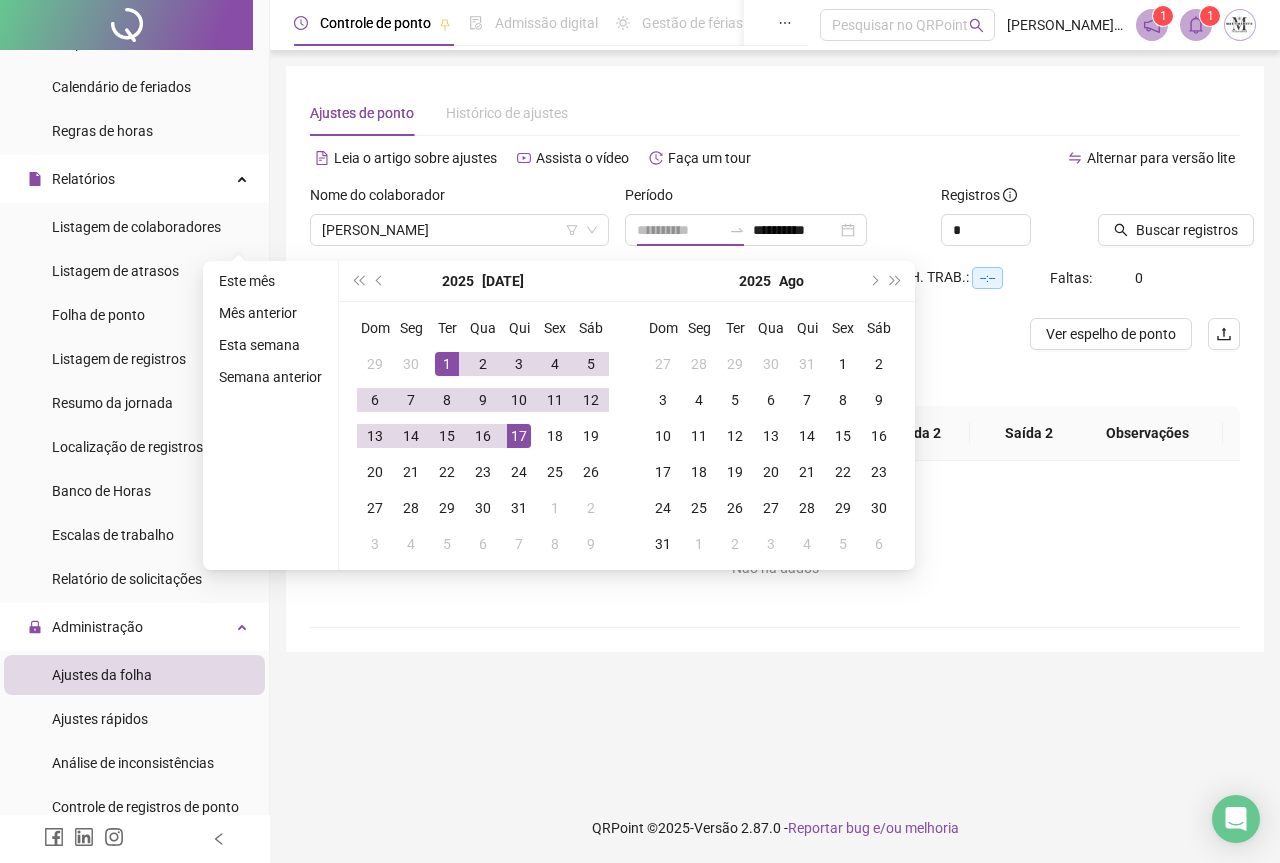 type on "**********" 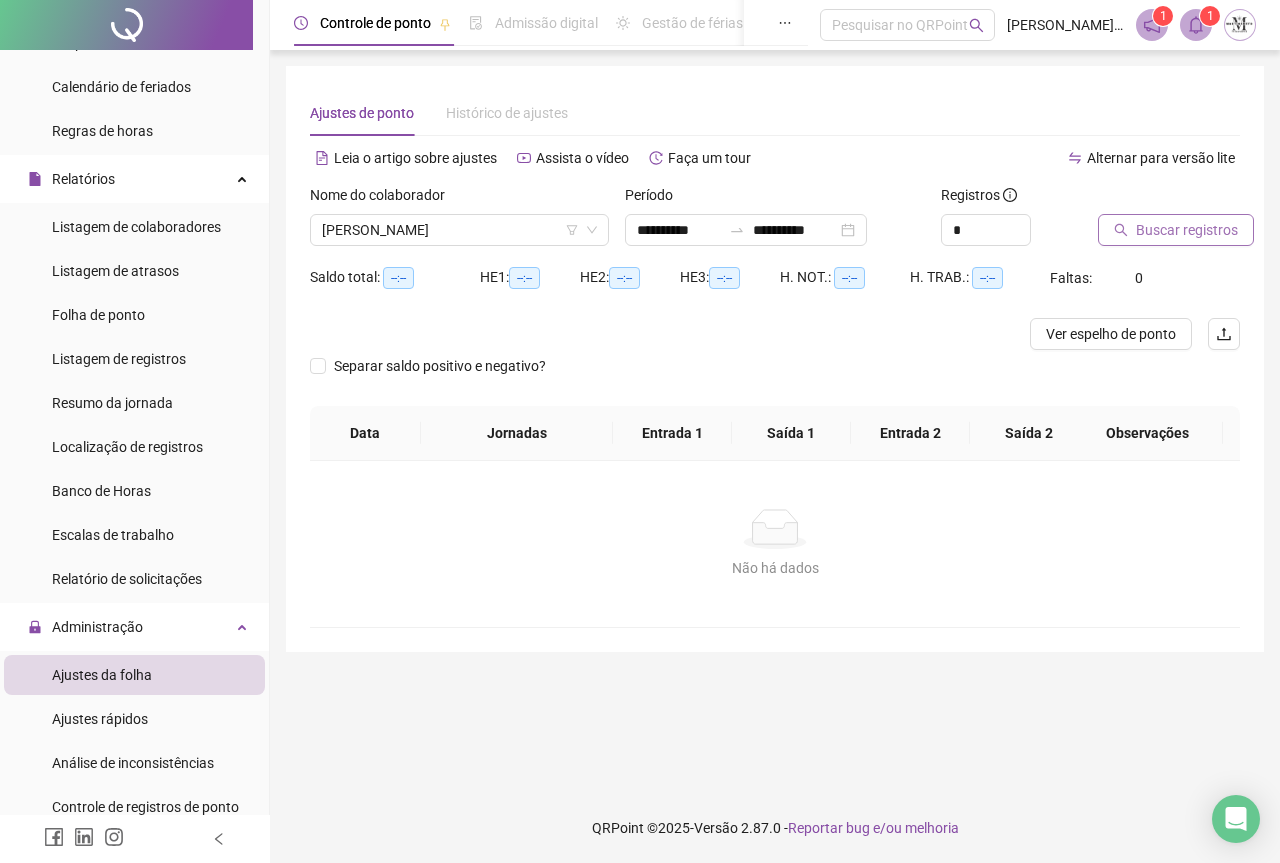 click 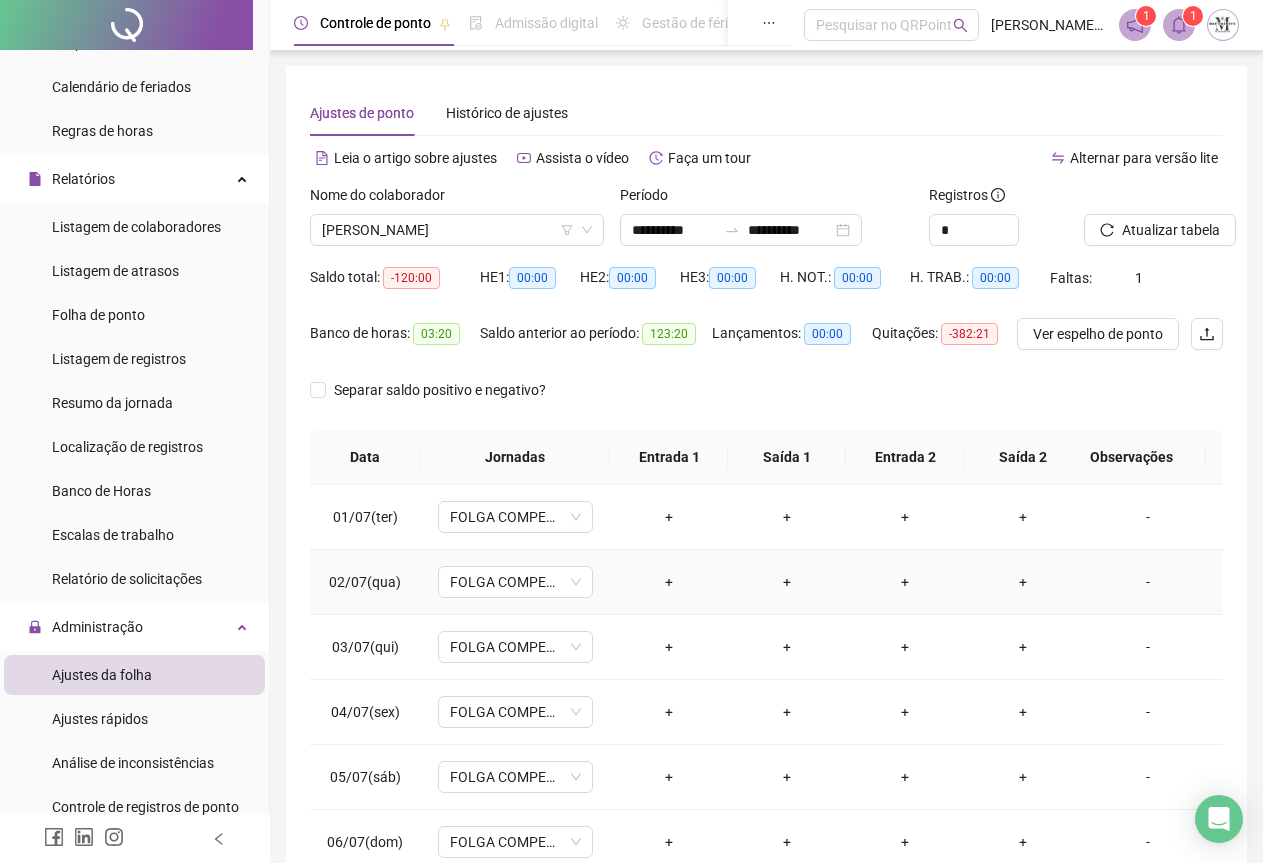 scroll, scrollTop: 694, scrollLeft: 0, axis: vertical 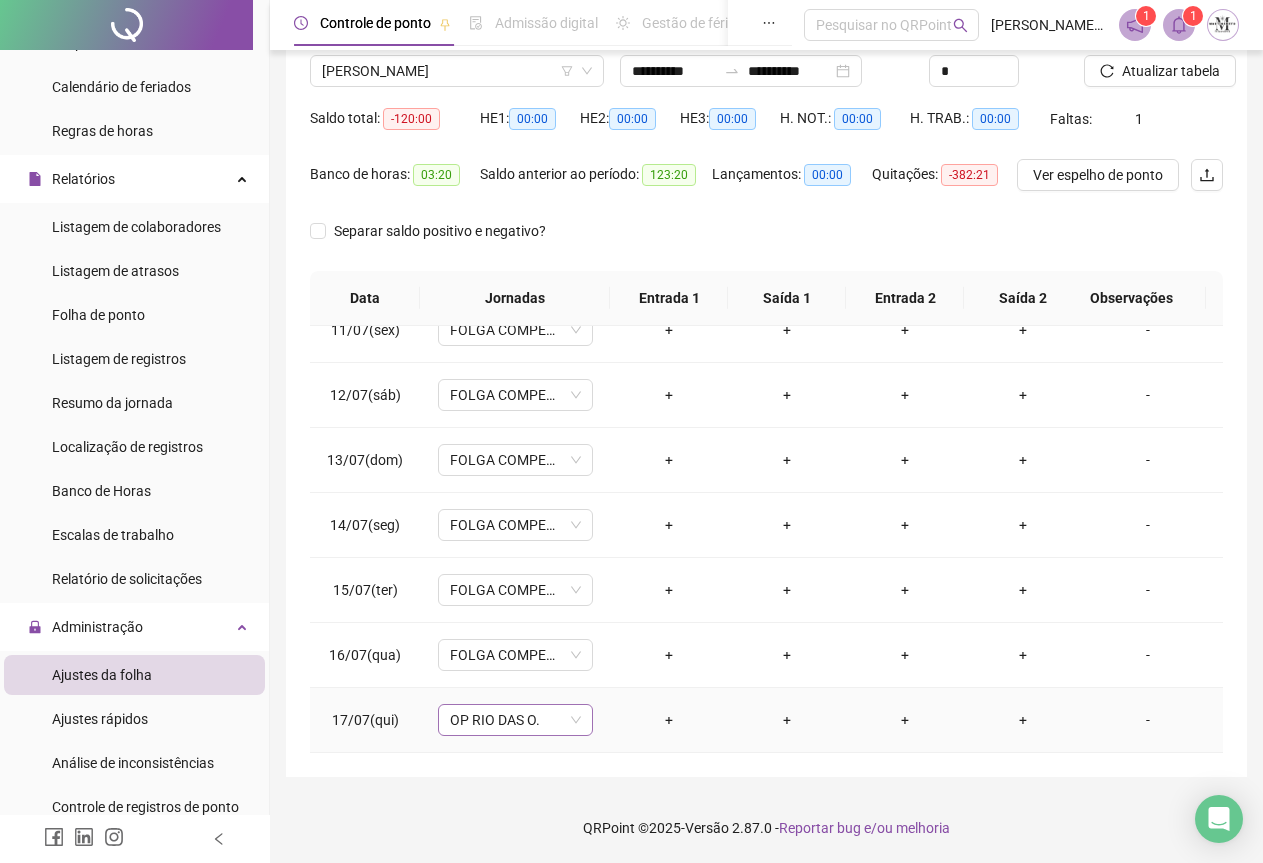 click on "OP RIO DAS O." at bounding box center [515, 720] 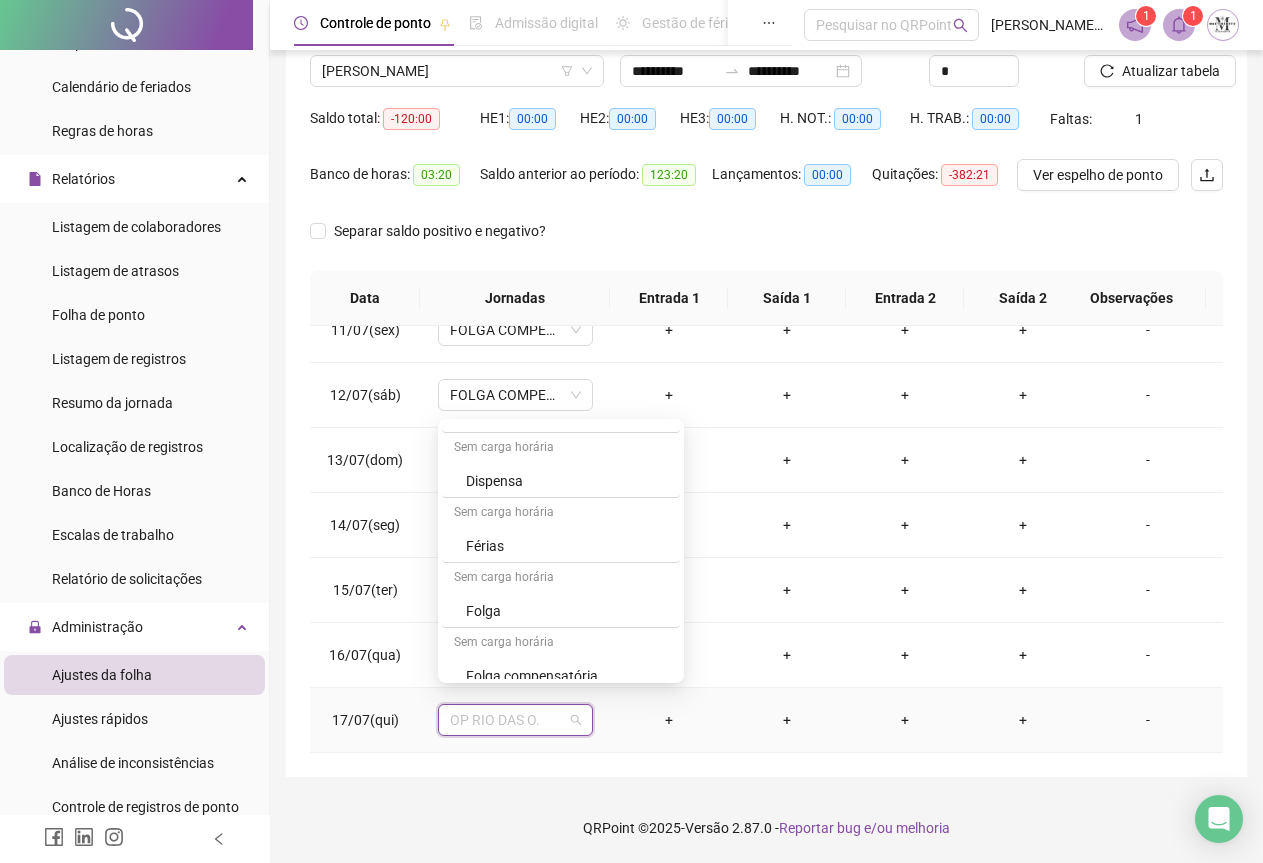 scroll, scrollTop: 800, scrollLeft: 0, axis: vertical 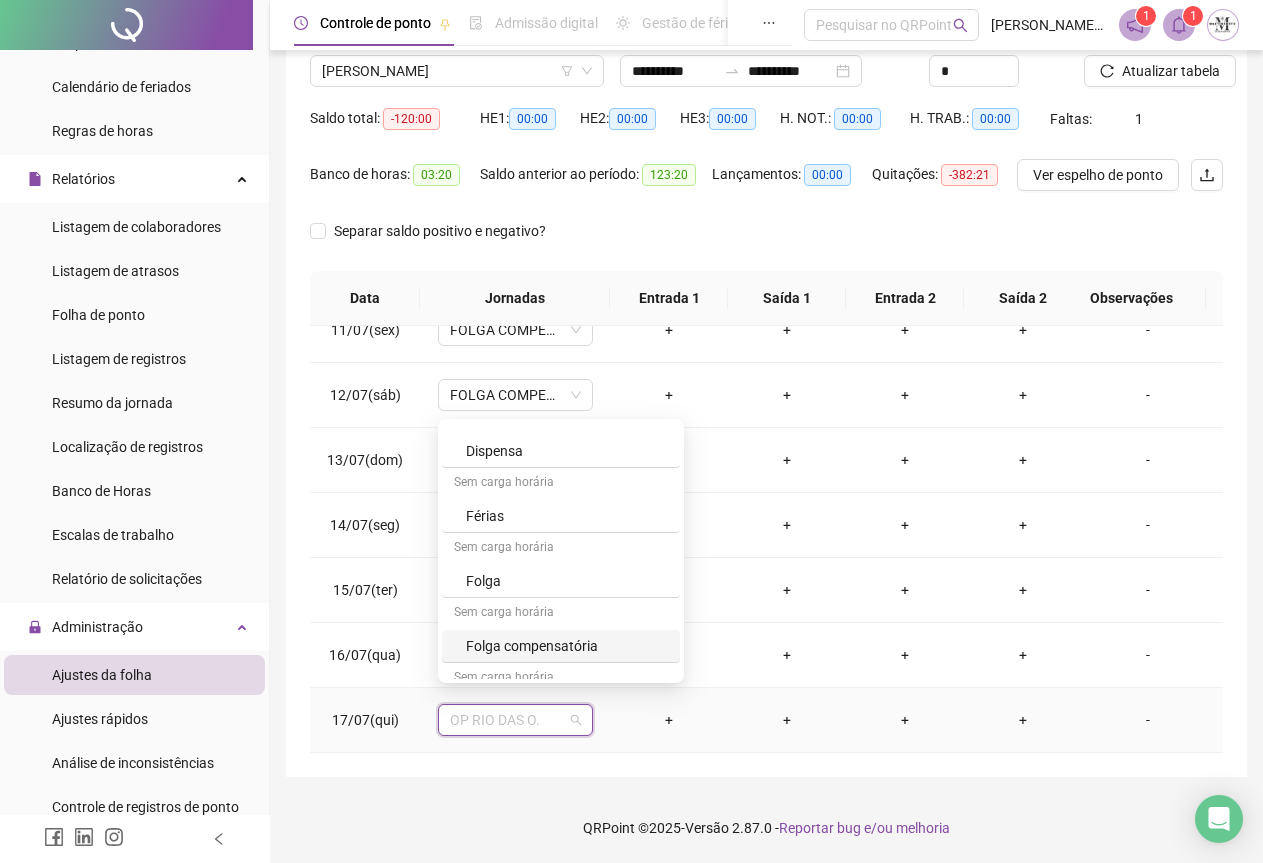 click on "Folga compensatória" at bounding box center (567, 646) 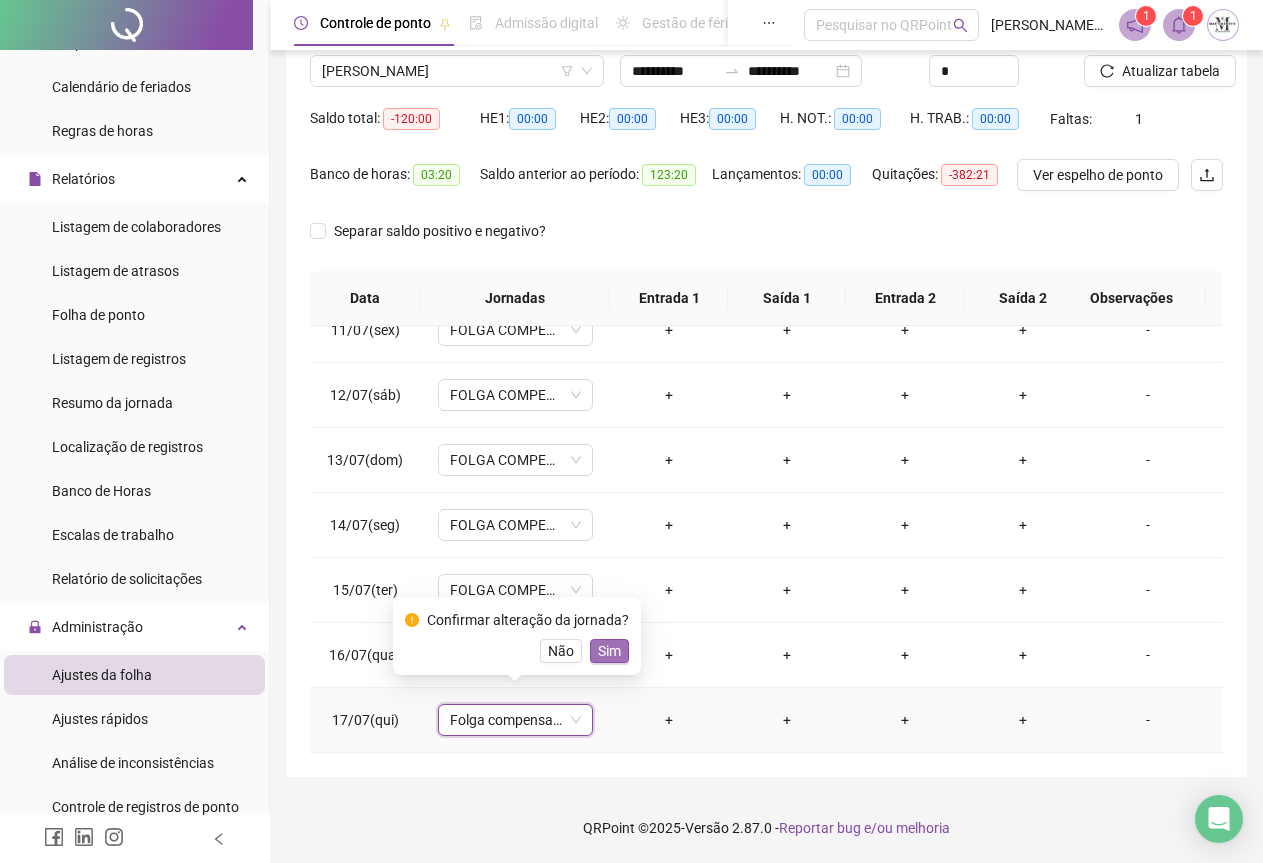 click on "Sim" at bounding box center (609, 651) 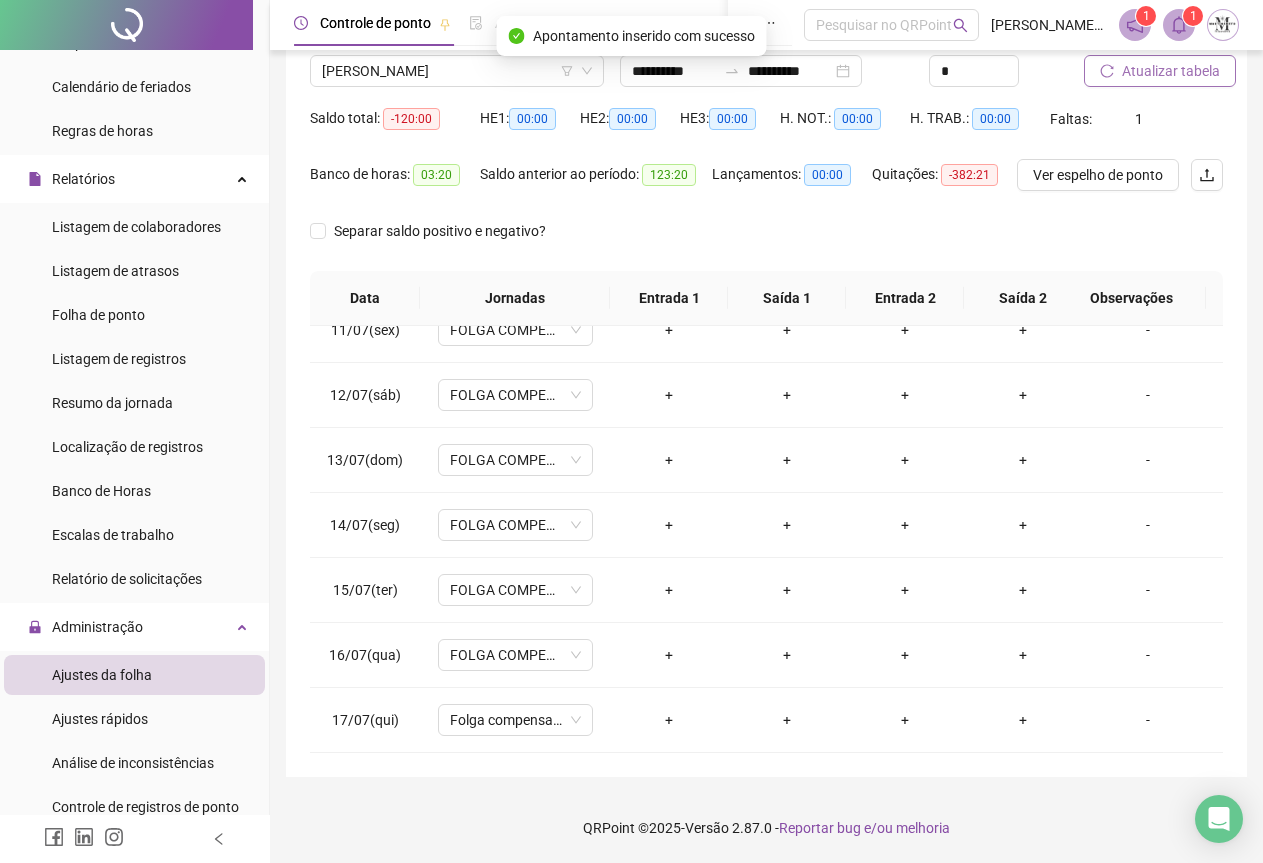 click on "Atualizar tabela" at bounding box center [1171, 71] 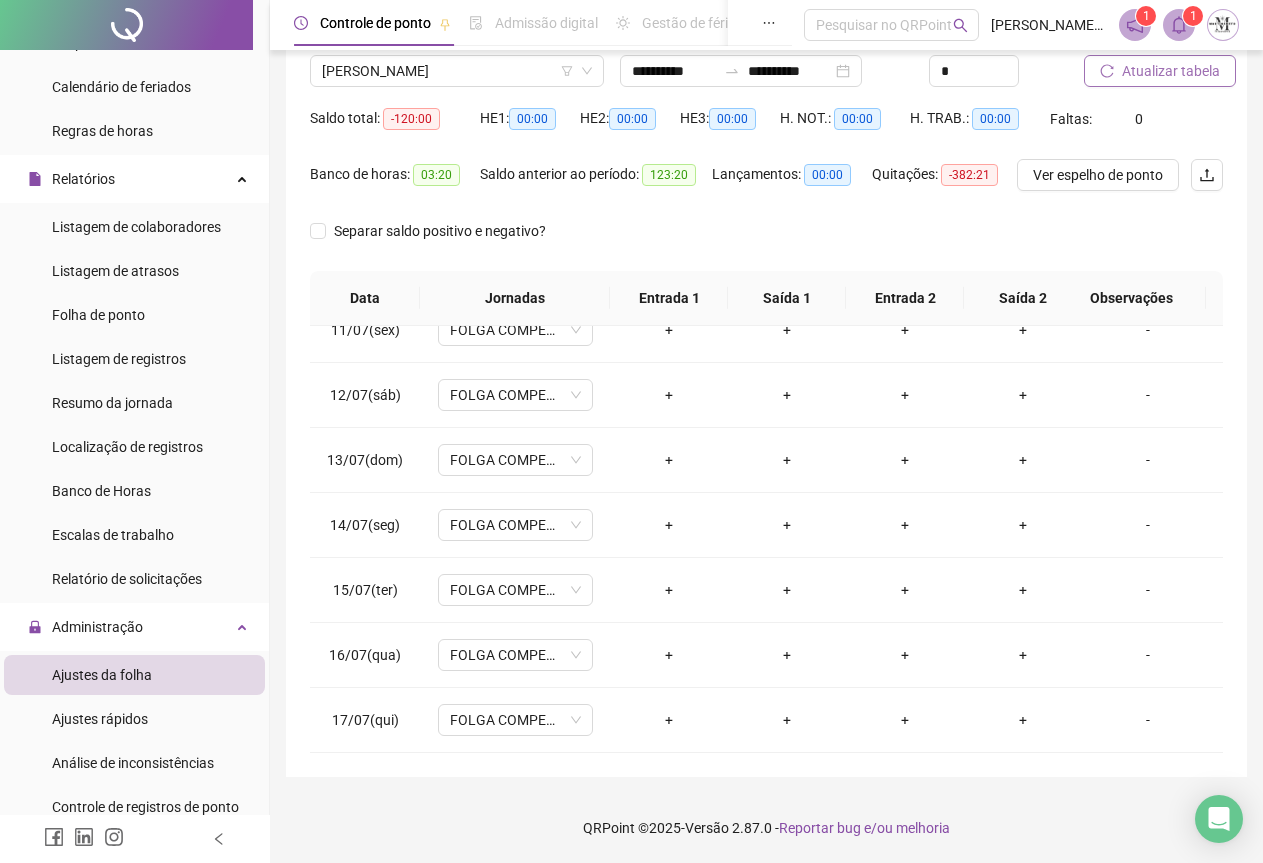 click on "Atualizar tabela" at bounding box center [1171, 71] 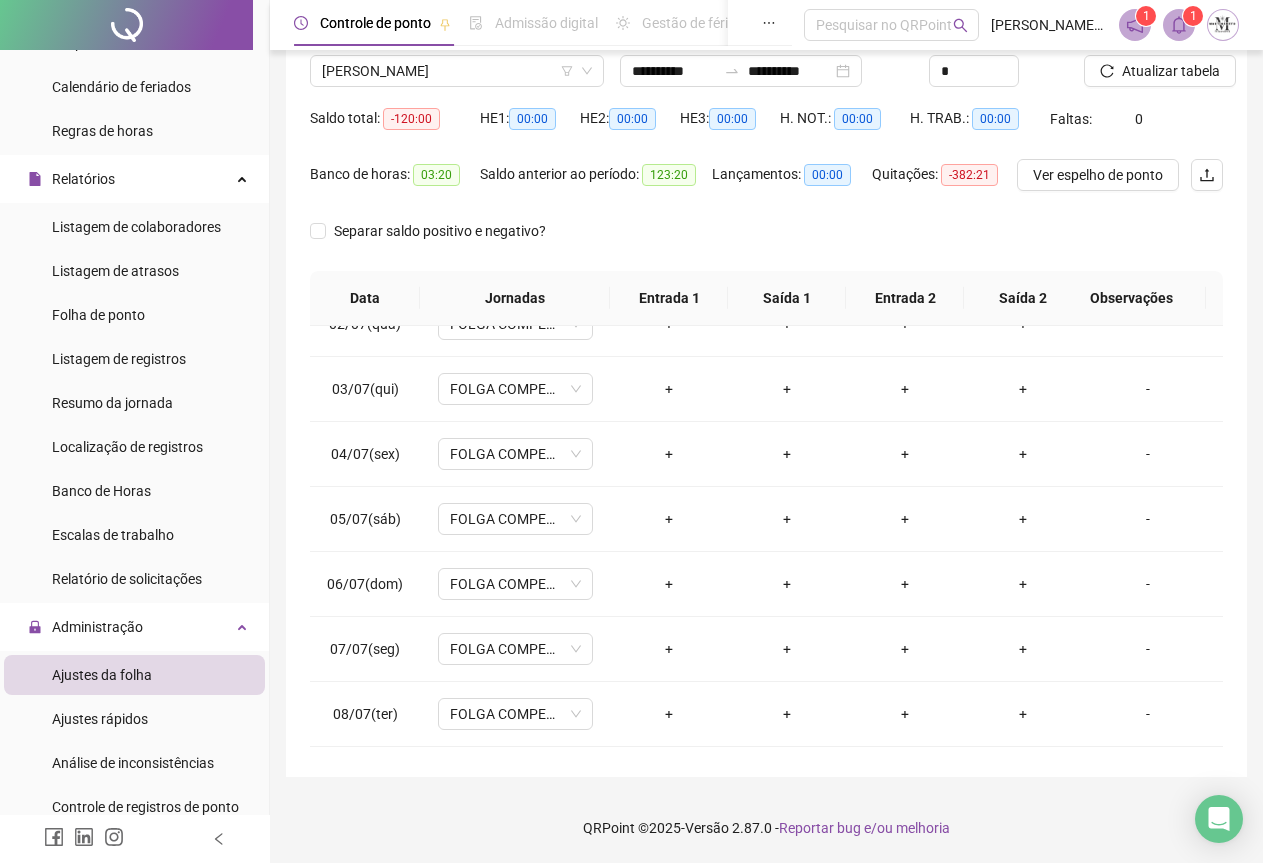 scroll, scrollTop: 0, scrollLeft: 0, axis: both 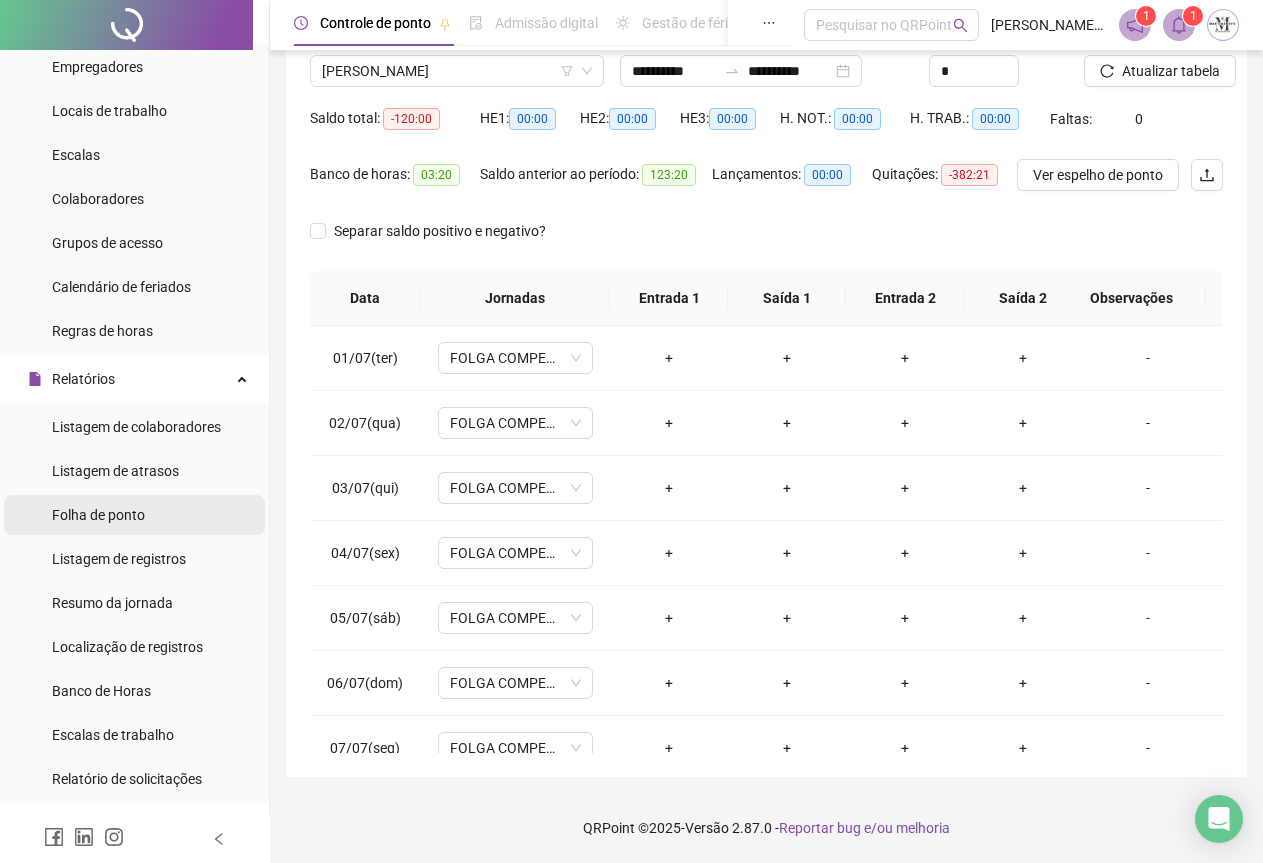 click on "Folha de ponto" at bounding box center (98, 515) 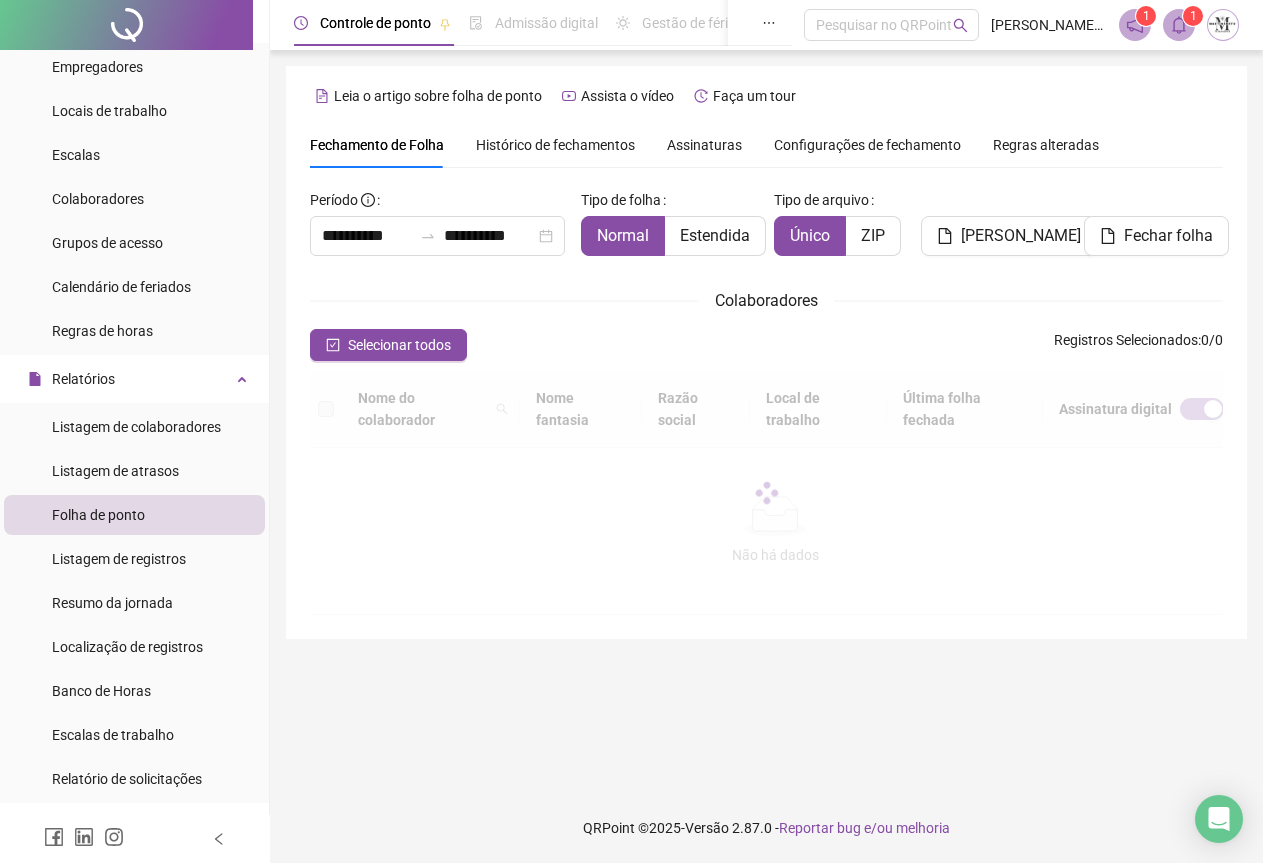 scroll, scrollTop: 0, scrollLeft: 0, axis: both 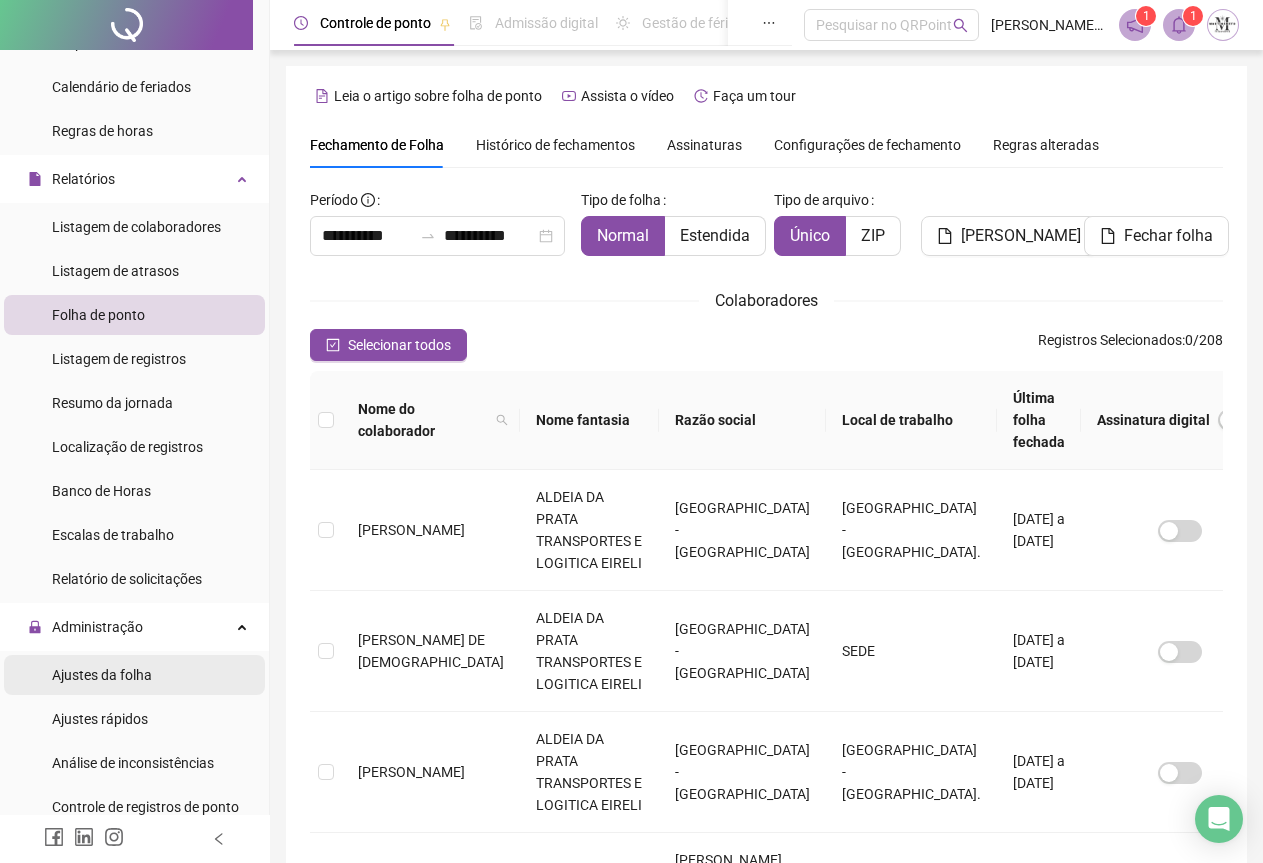 click on "Ajustes da folha" at bounding box center [102, 675] 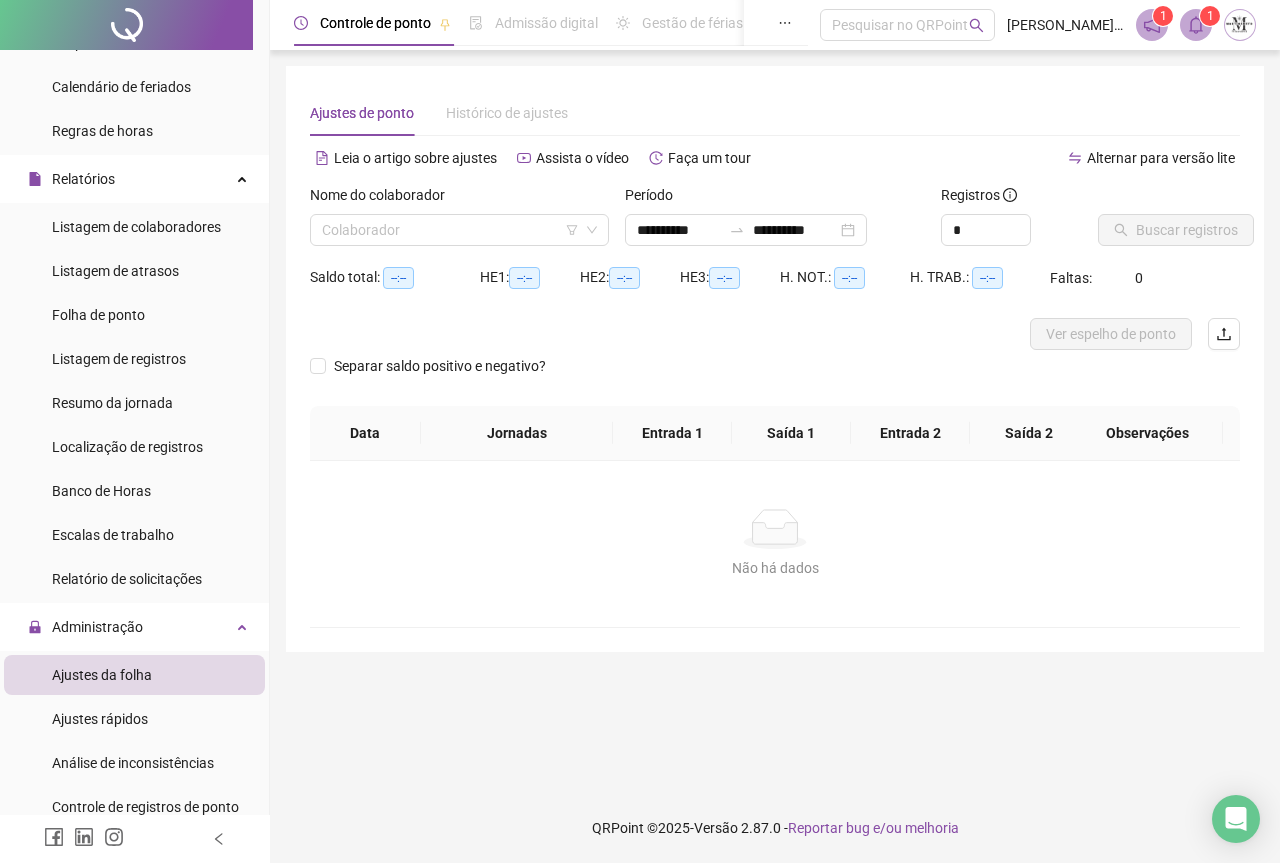 type on "**********" 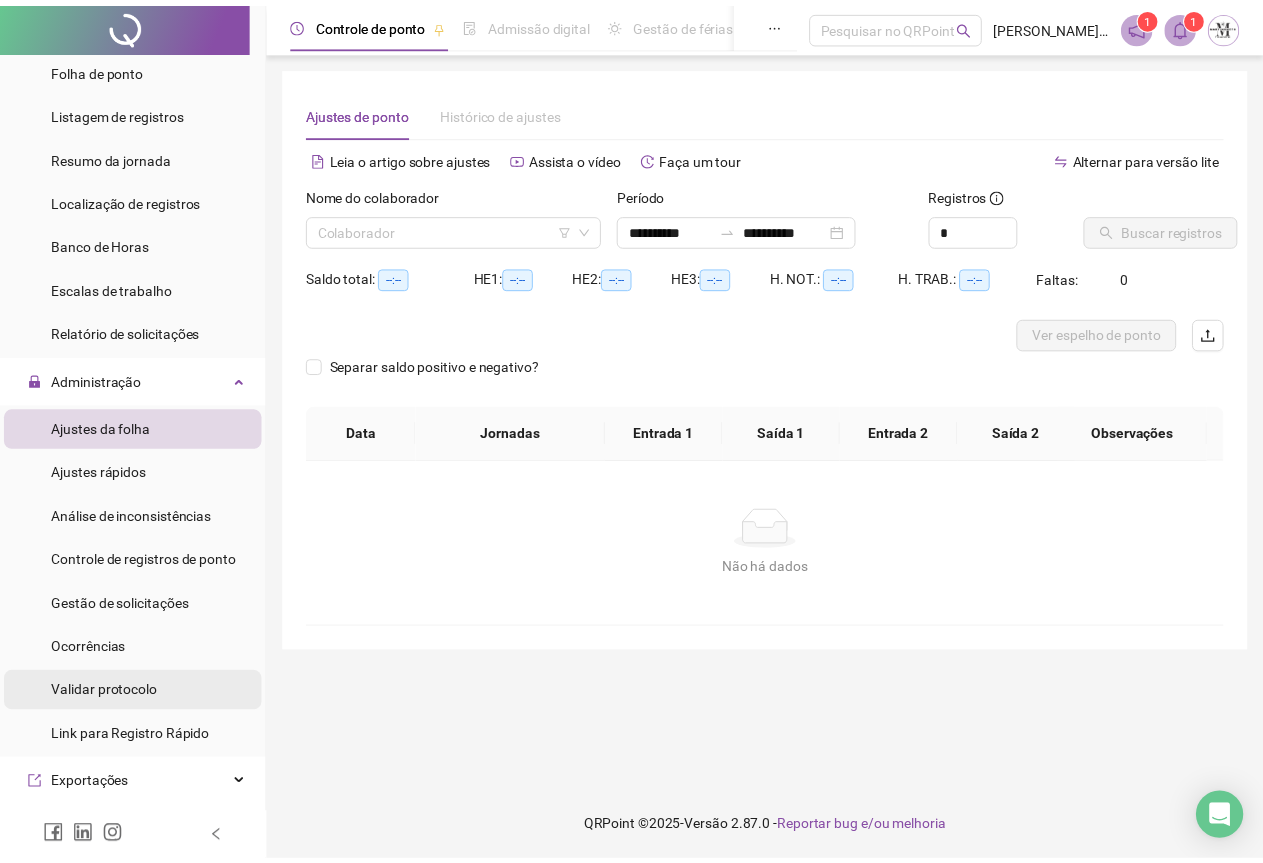 scroll, scrollTop: 599, scrollLeft: 0, axis: vertical 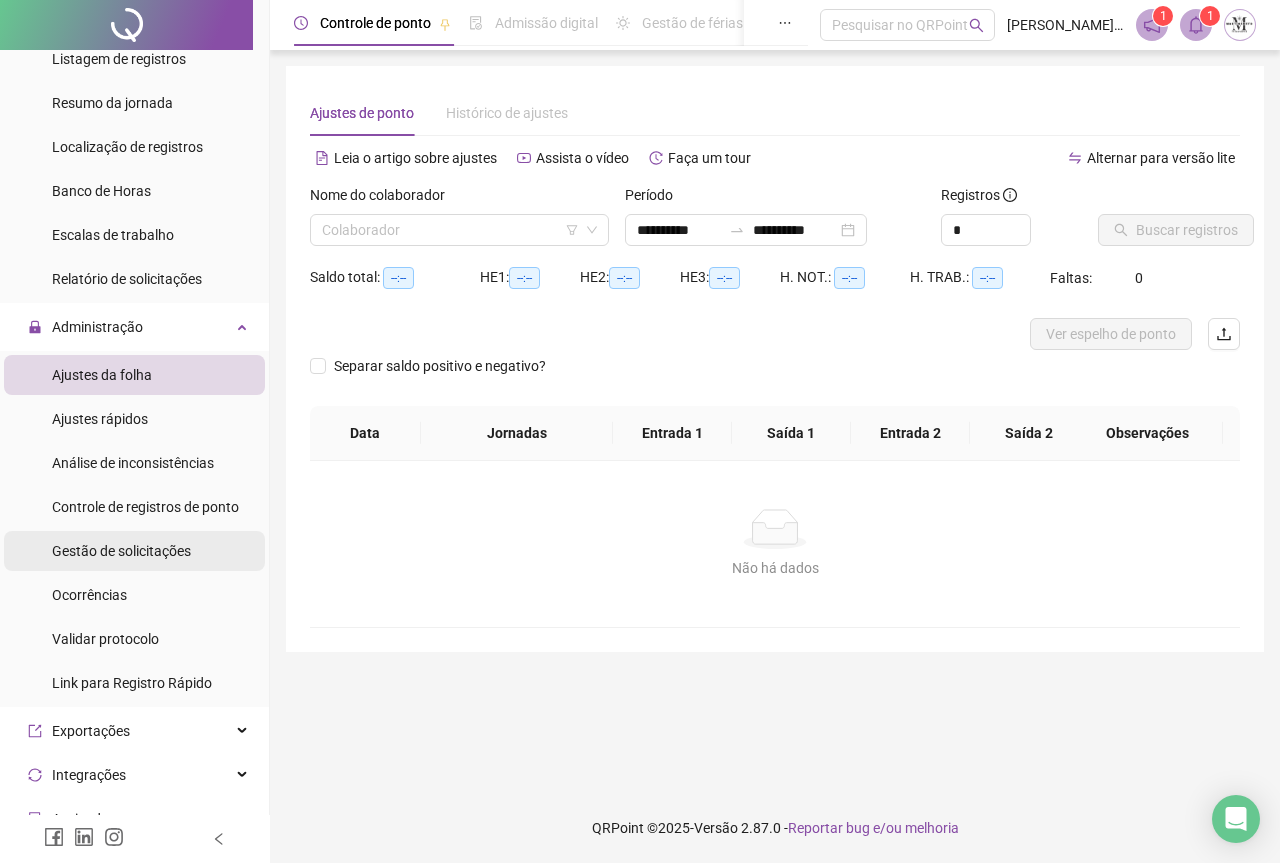 click on "Gestão de solicitações" at bounding box center [121, 551] 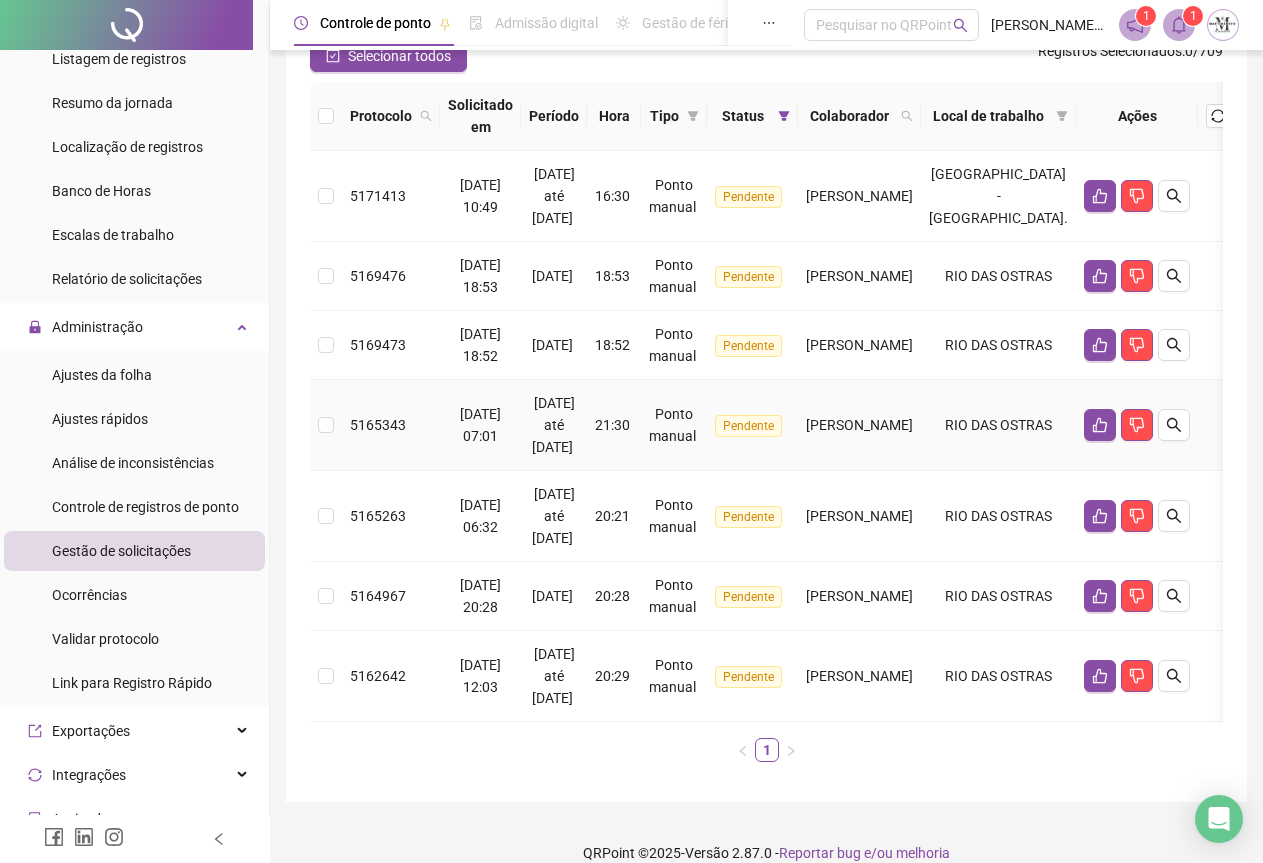 scroll, scrollTop: 200, scrollLeft: 0, axis: vertical 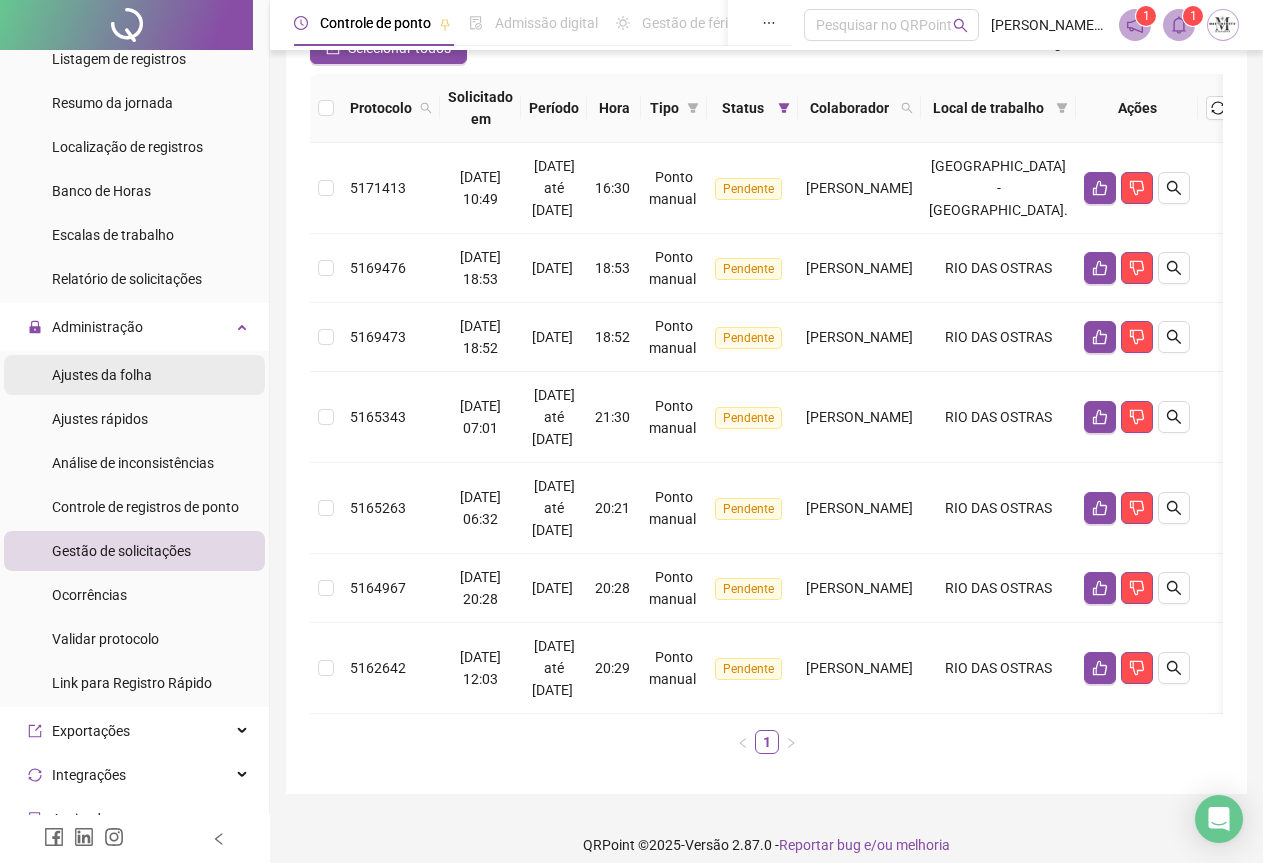 click on "Ajustes da folha" at bounding box center (102, 375) 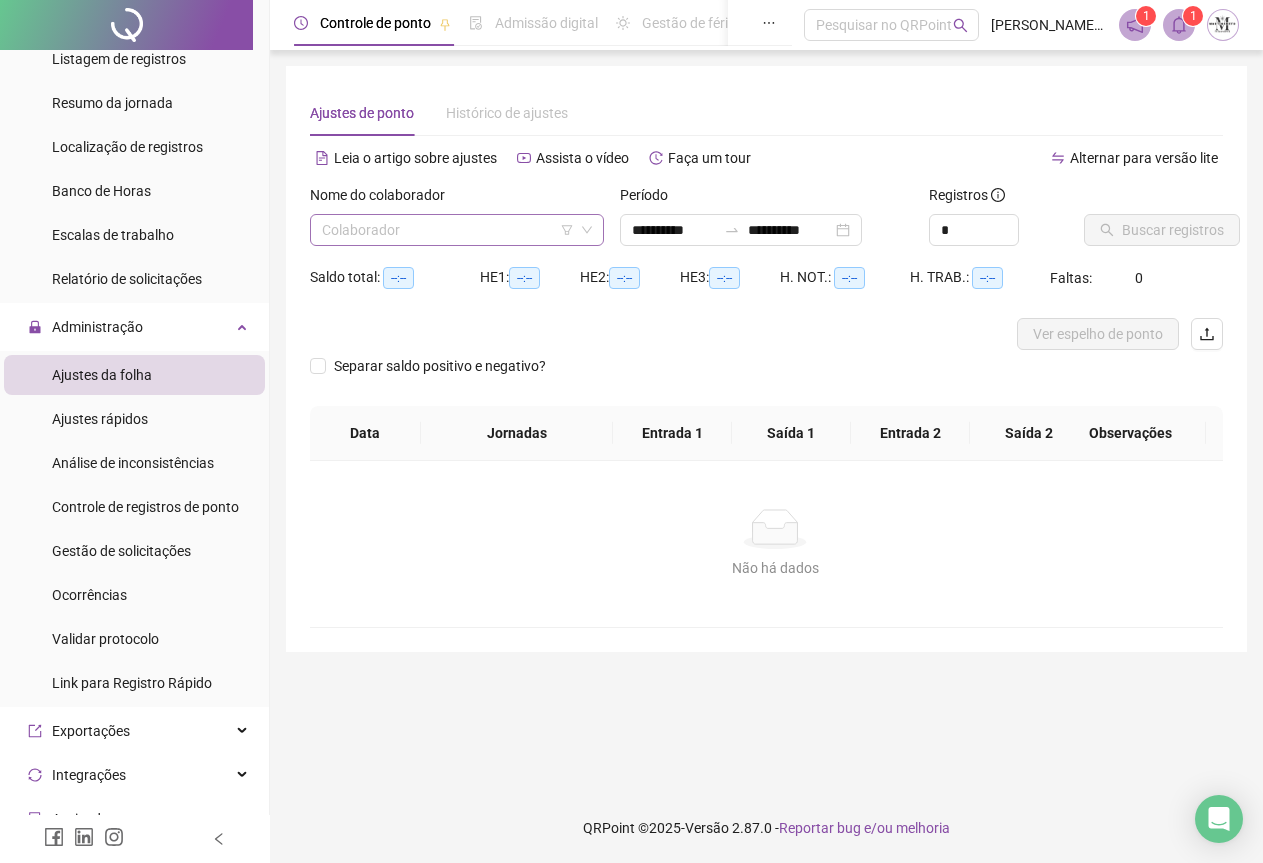 scroll, scrollTop: 0, scrollLeft: 0, axis: both 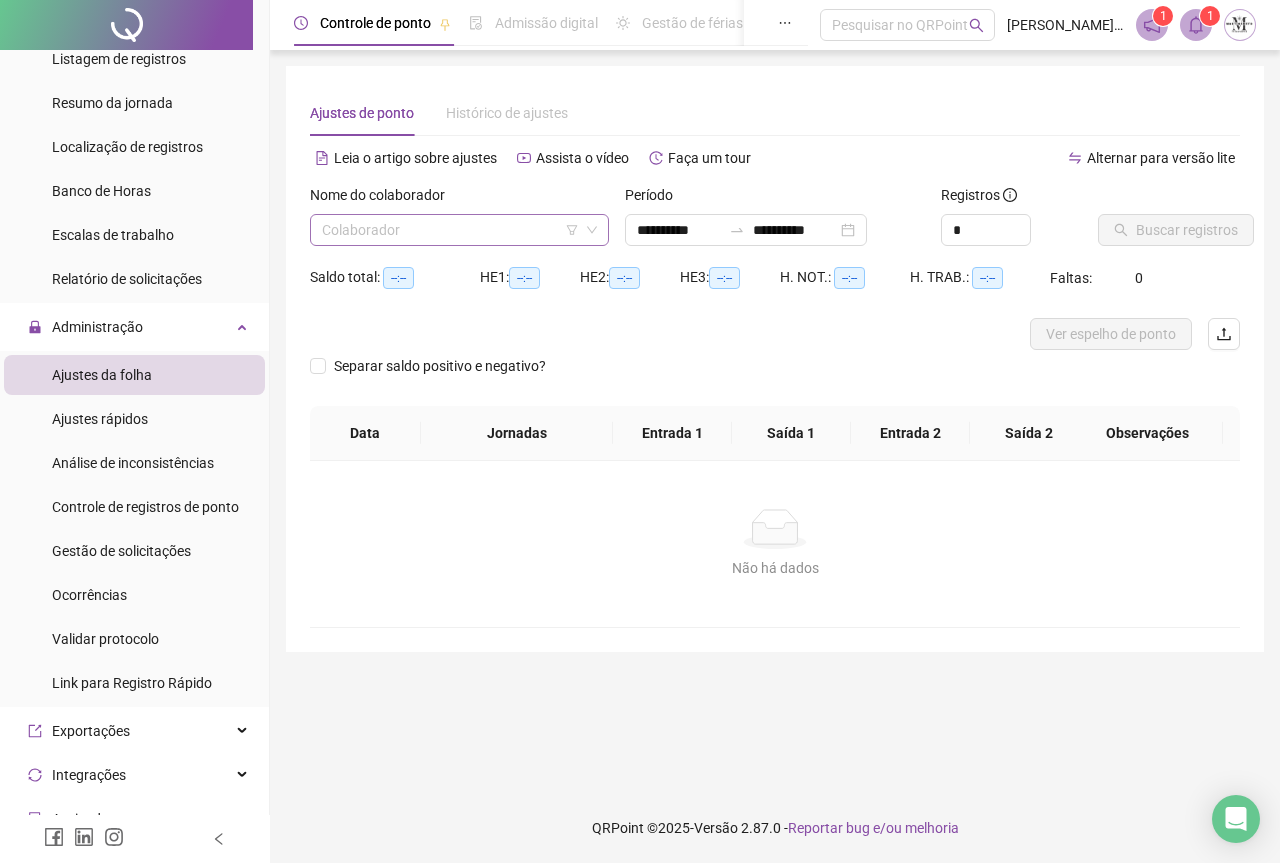 type on "**********" 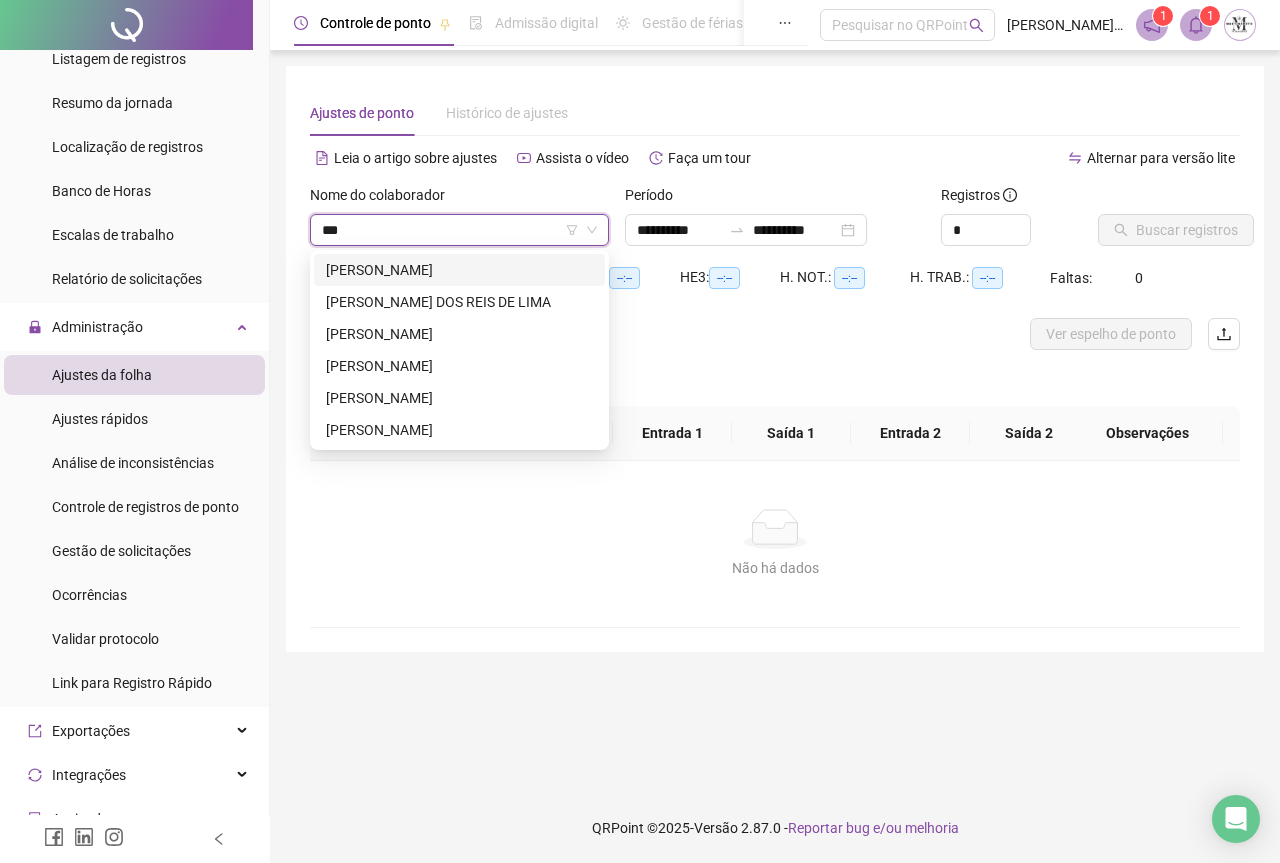 type on "****" 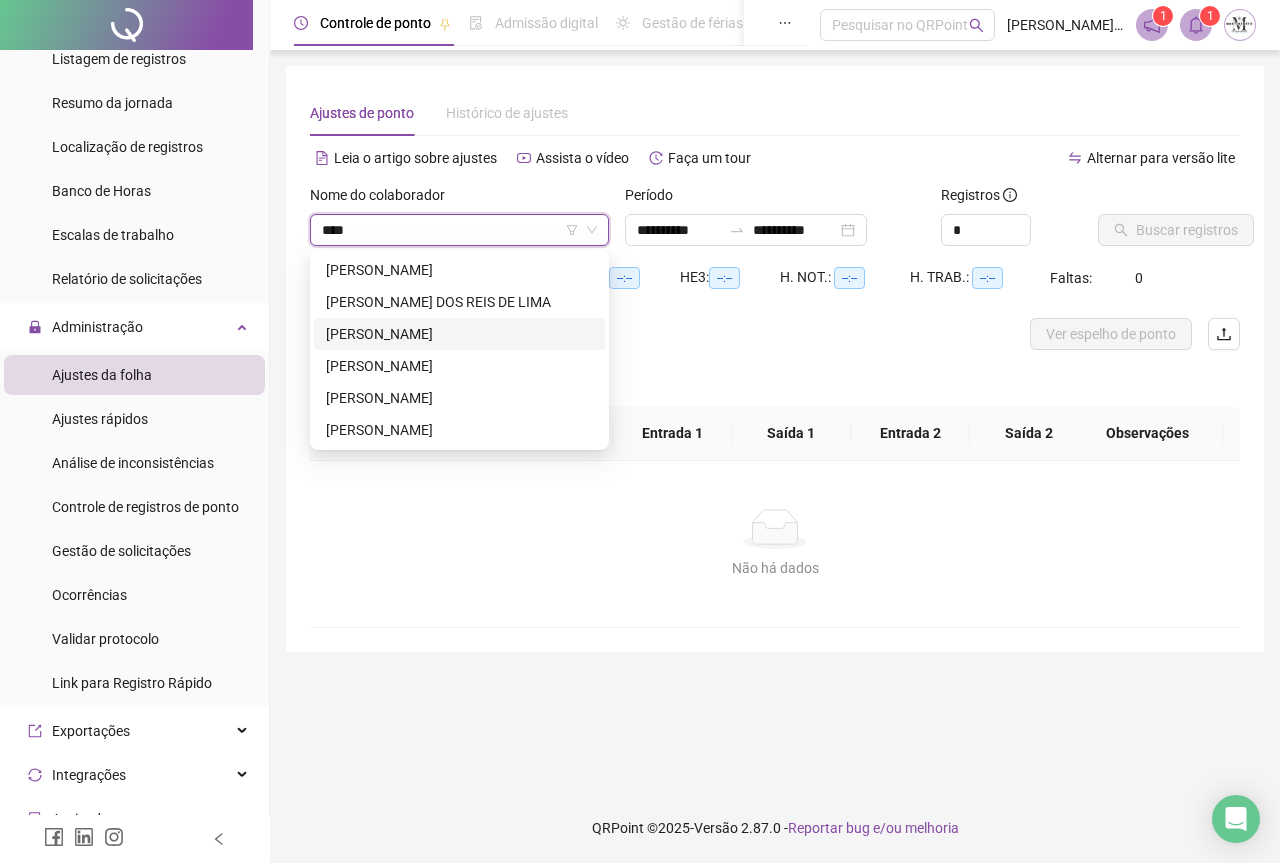 click on "[PERSON_NAME]" at bounding box center (459, 334) 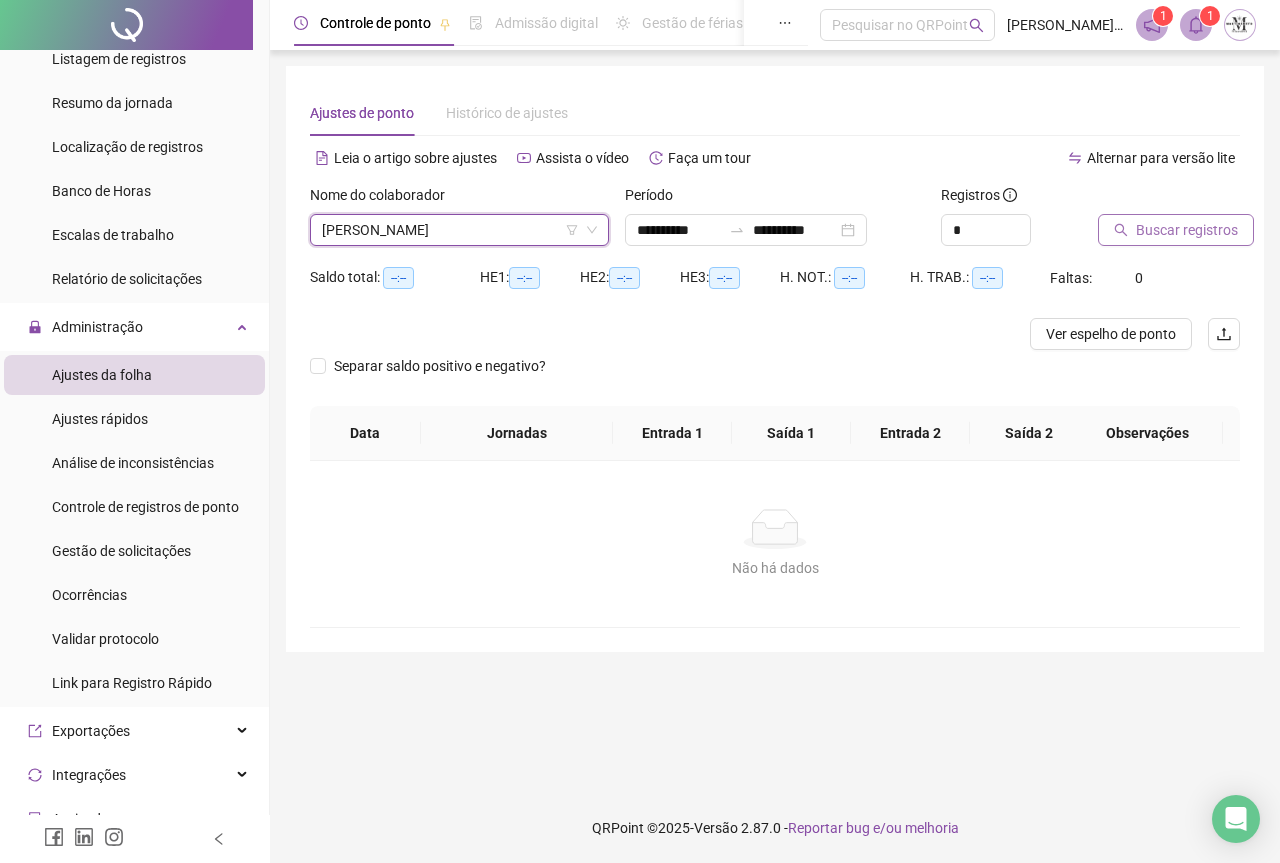 click on "Buscar registros" at bounding box center (1187, 230) 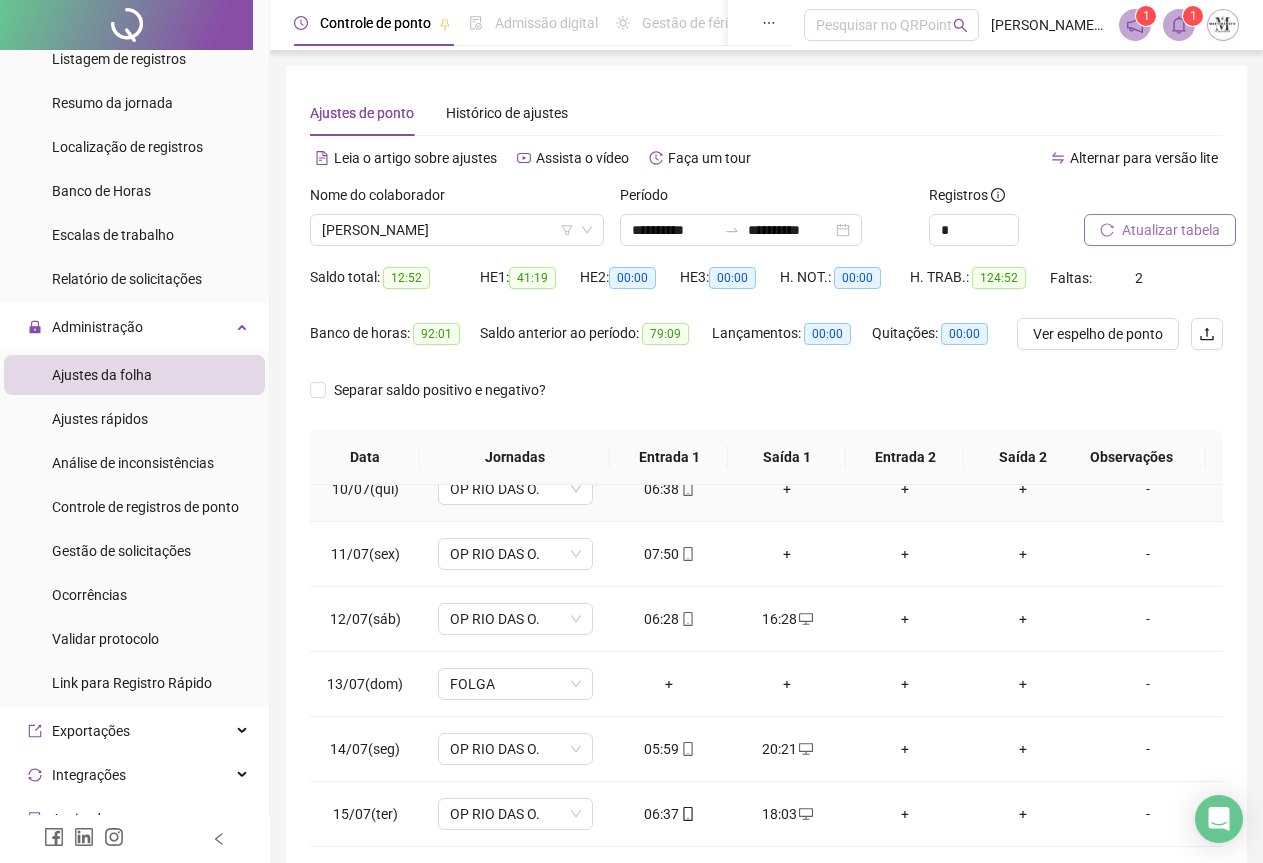 scroll, scrollTop: 630, scrollLeft: 0, axis: vertical 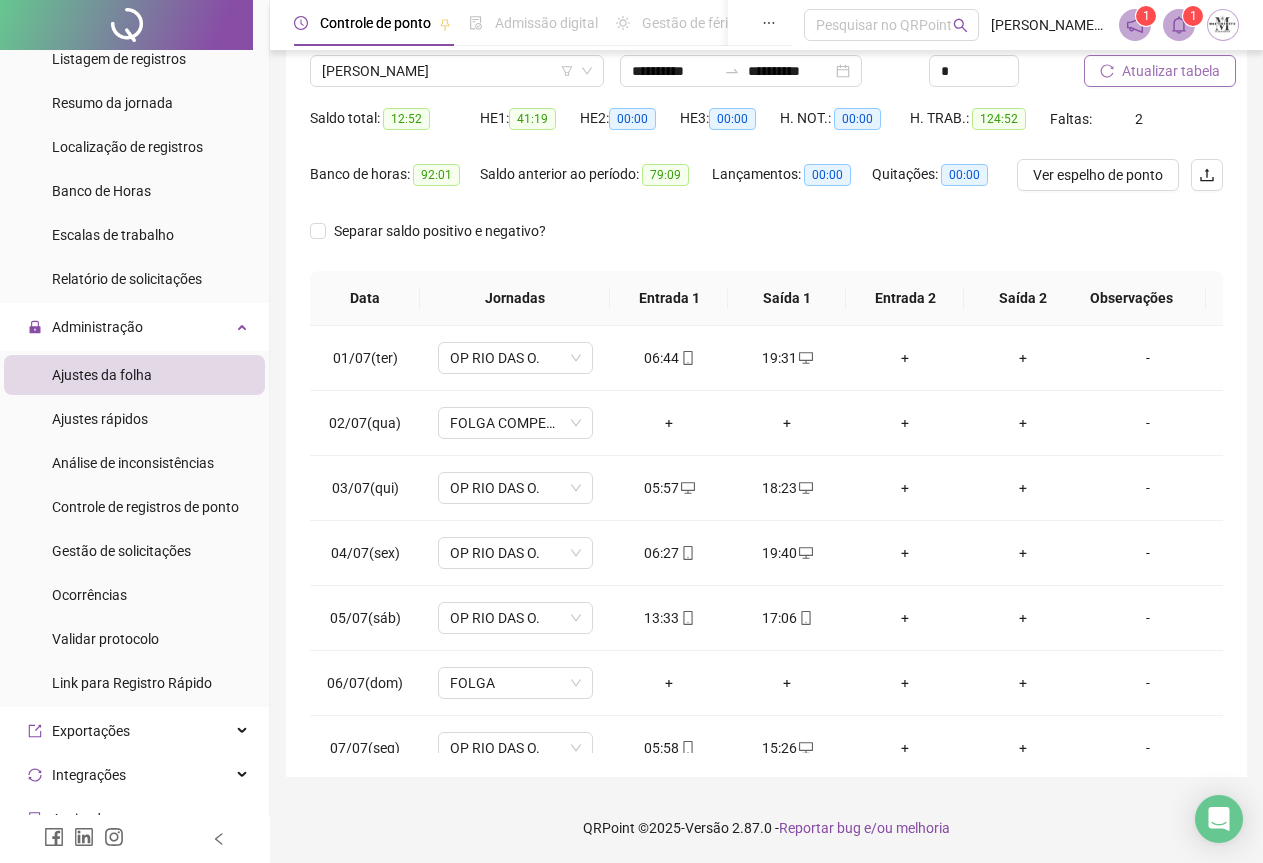 click on "Atualizar tabela" at bounding box center (1171, 71) 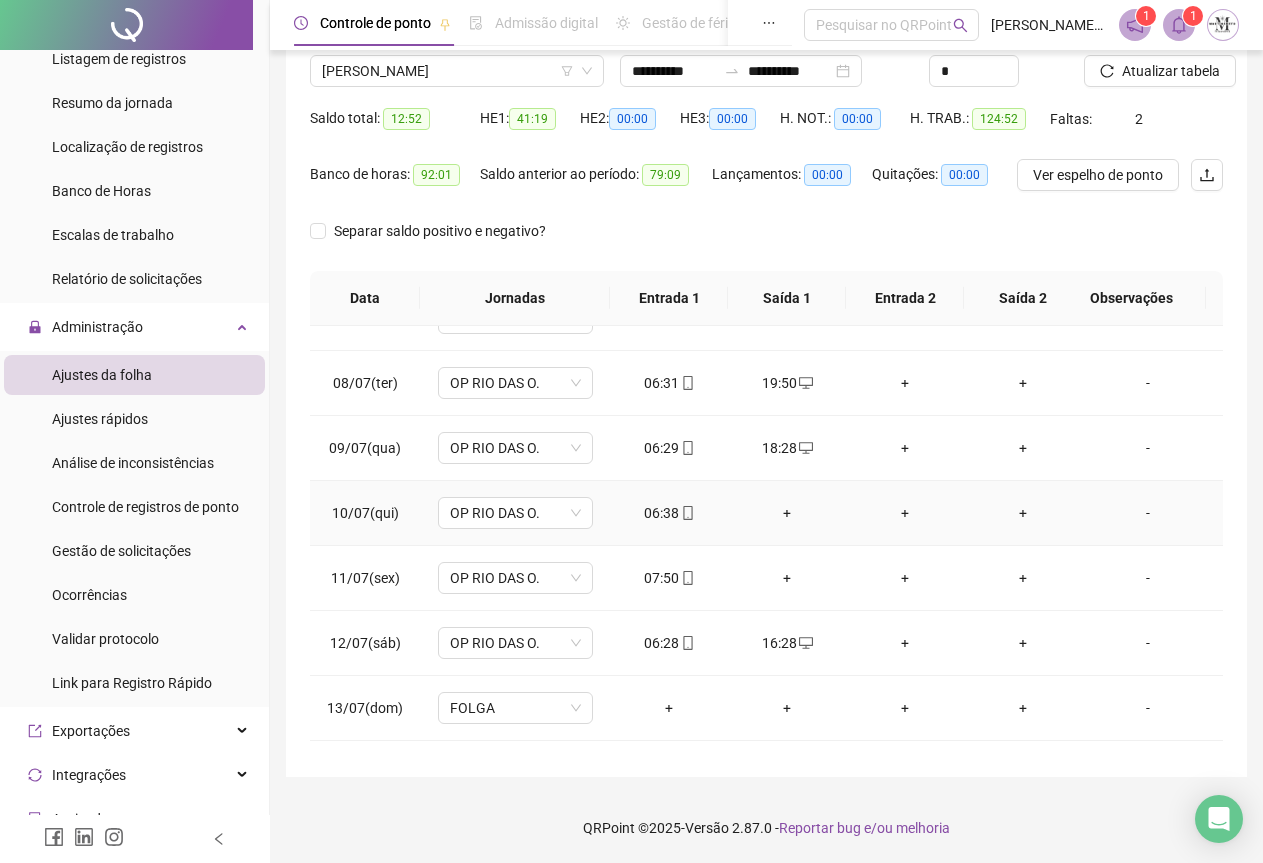 scroll, scrollTop: 630, scrollLeft: 0, axis: vertical 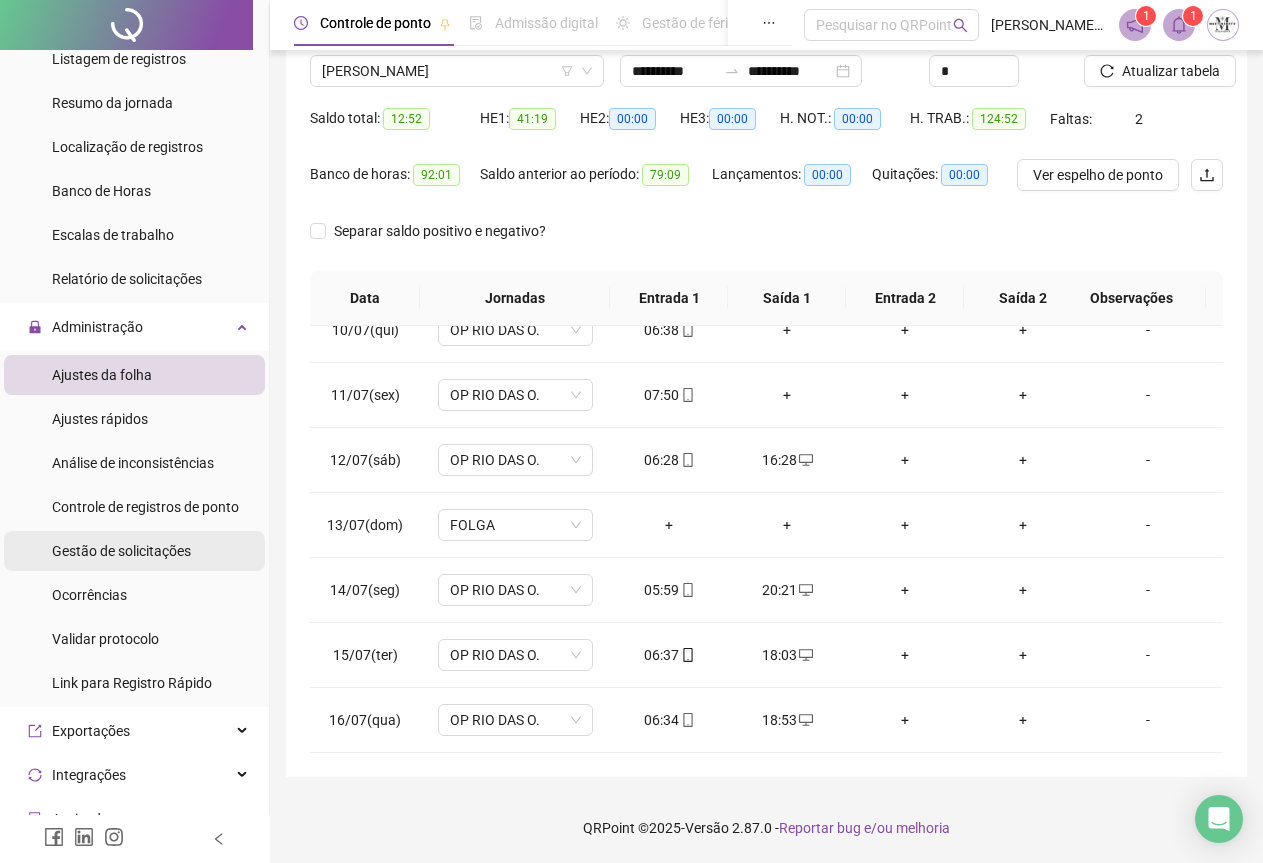 click on "Gestão de solicitações" at bounding box center [121, 551] 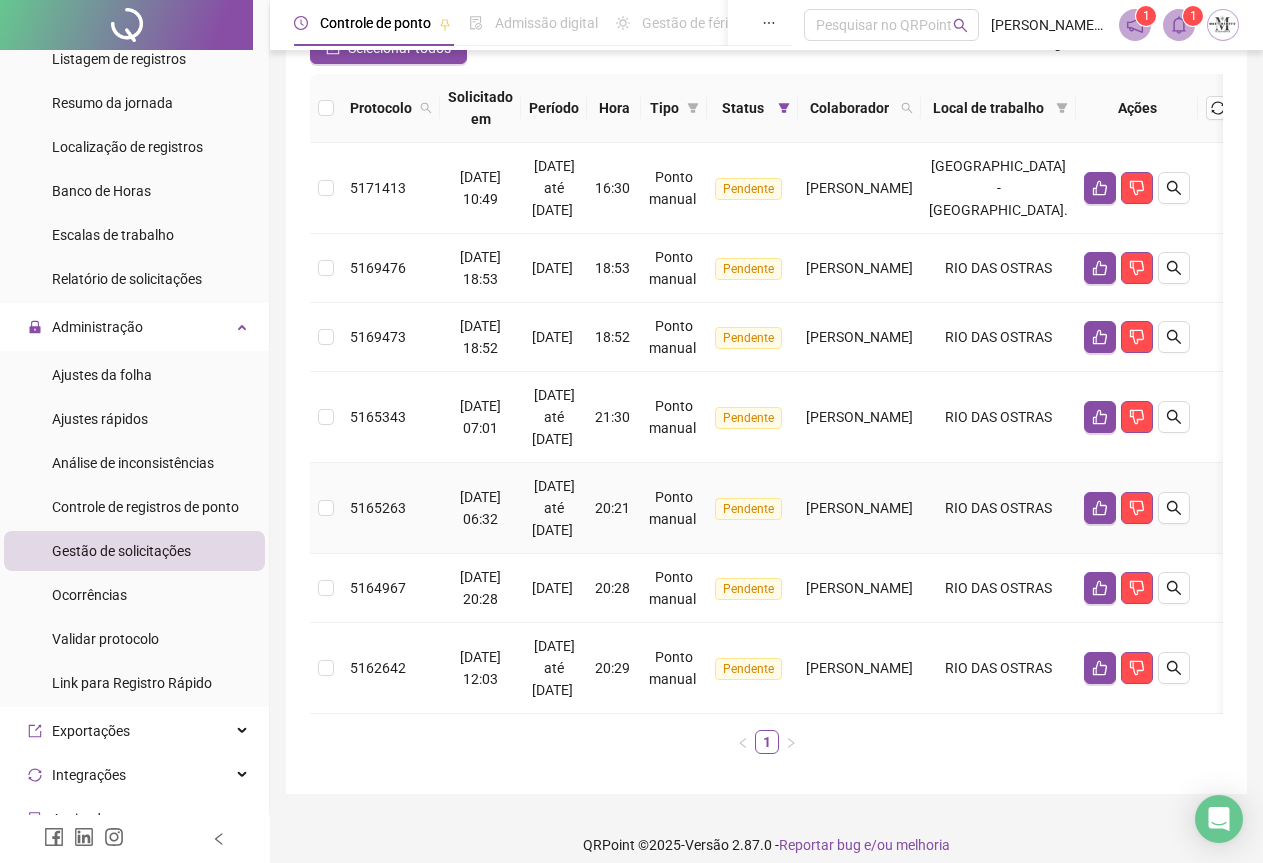 scroll, scrollTop: 100, scrollLeft: 0, axis: vertical 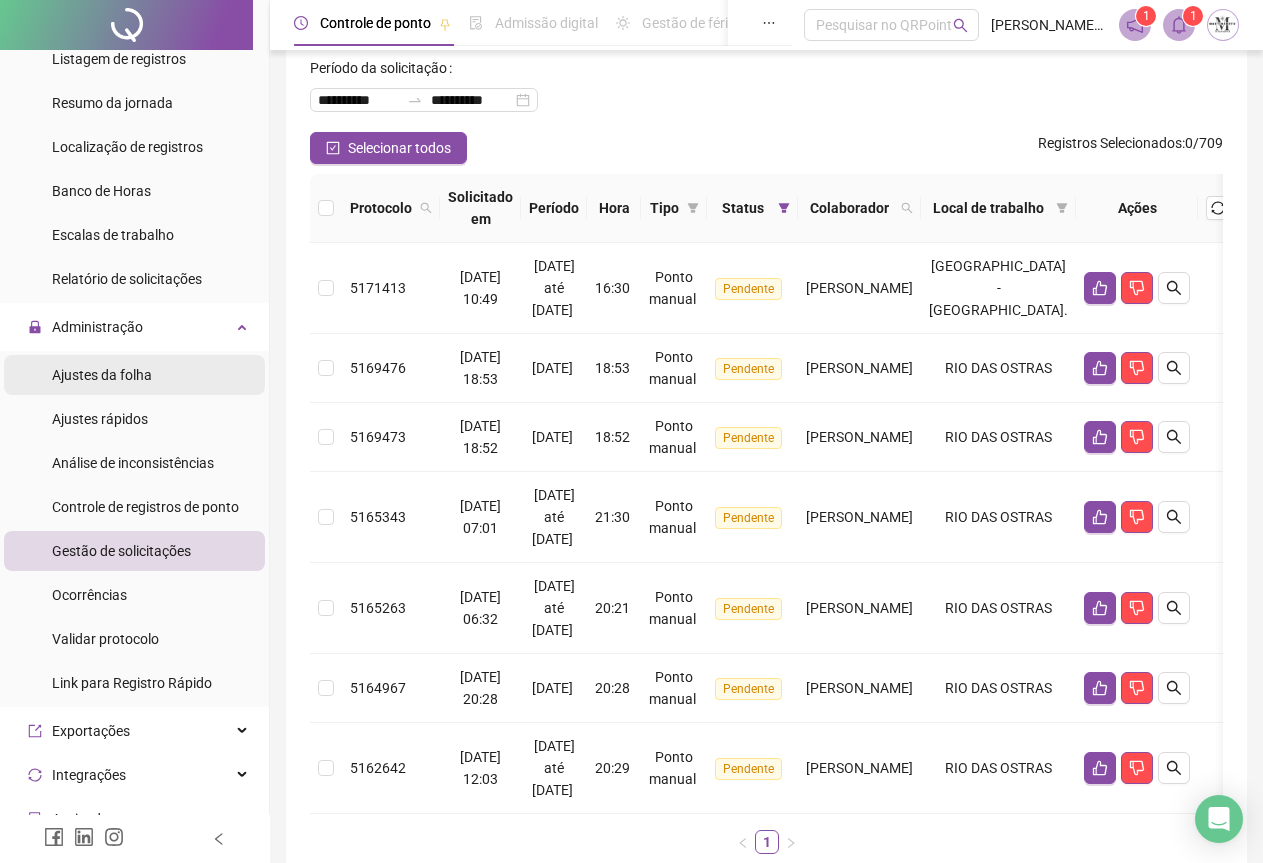 click on "Ajustes da folha" at bounding box center [102, 375] 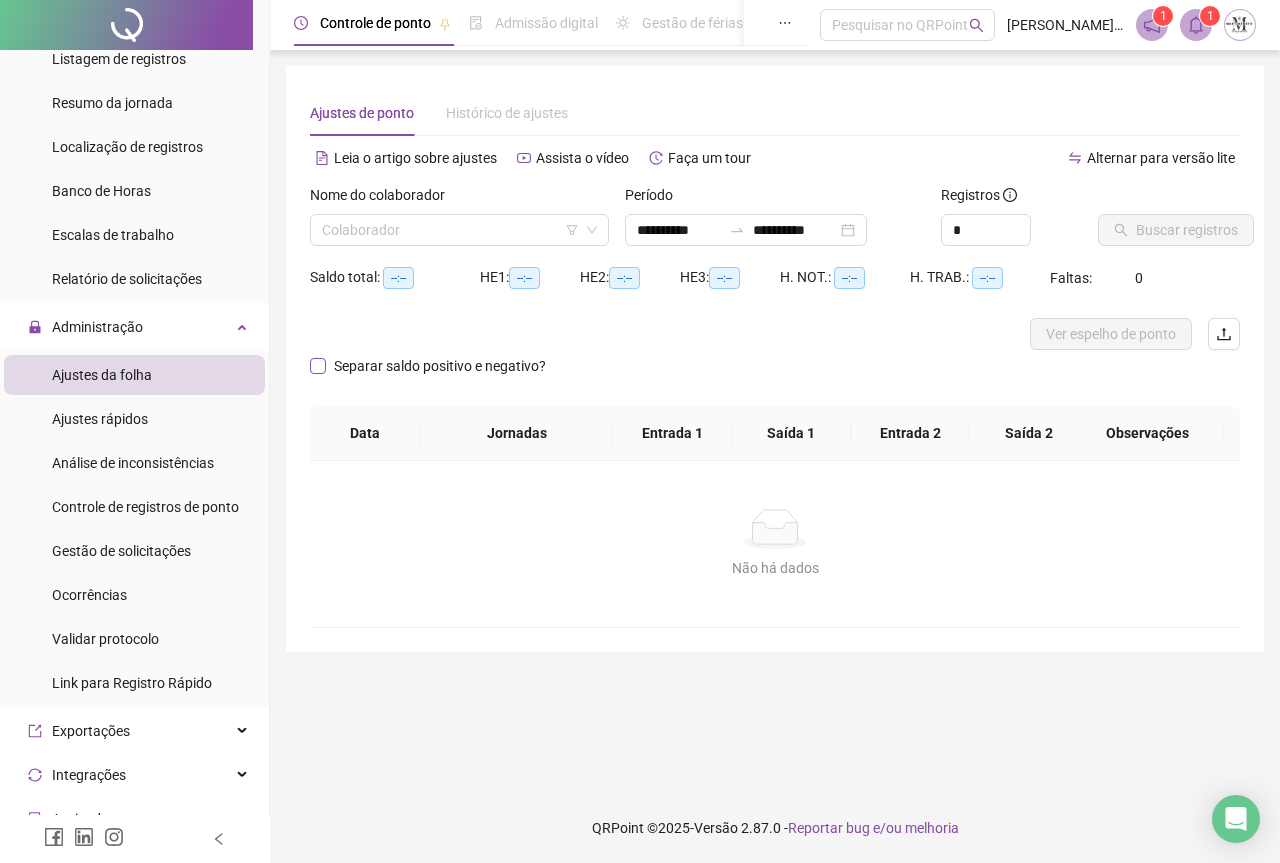 type on "**********" 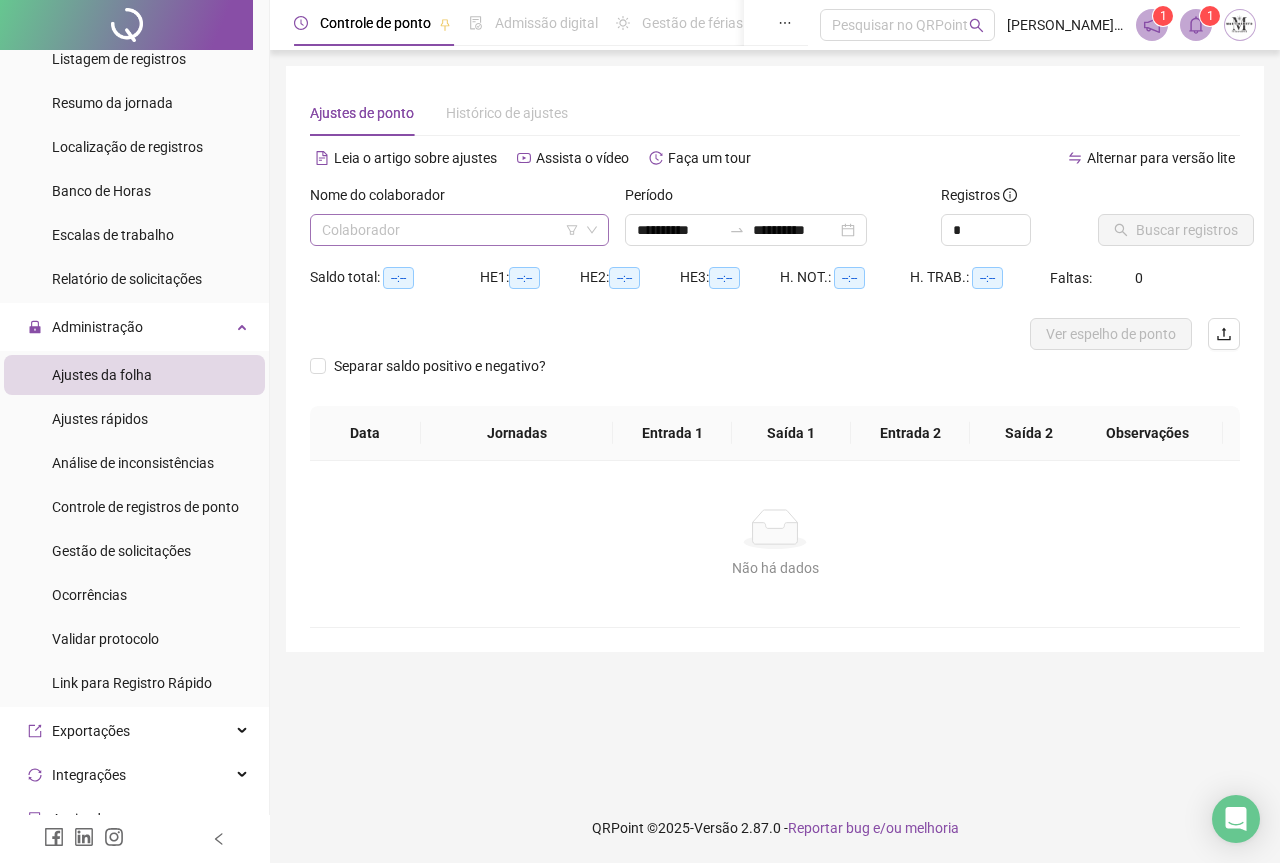 click at bounding box center [453, 230] 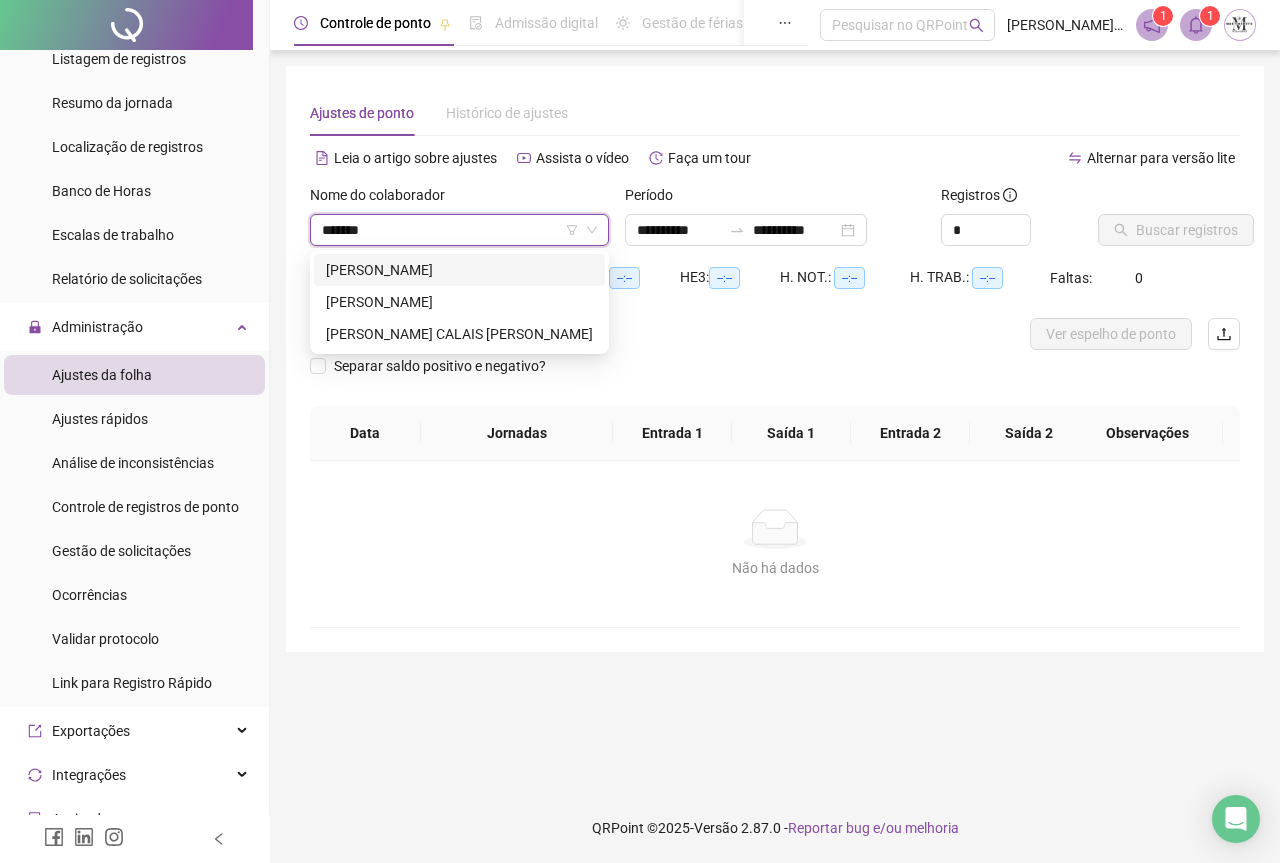 type on "********" 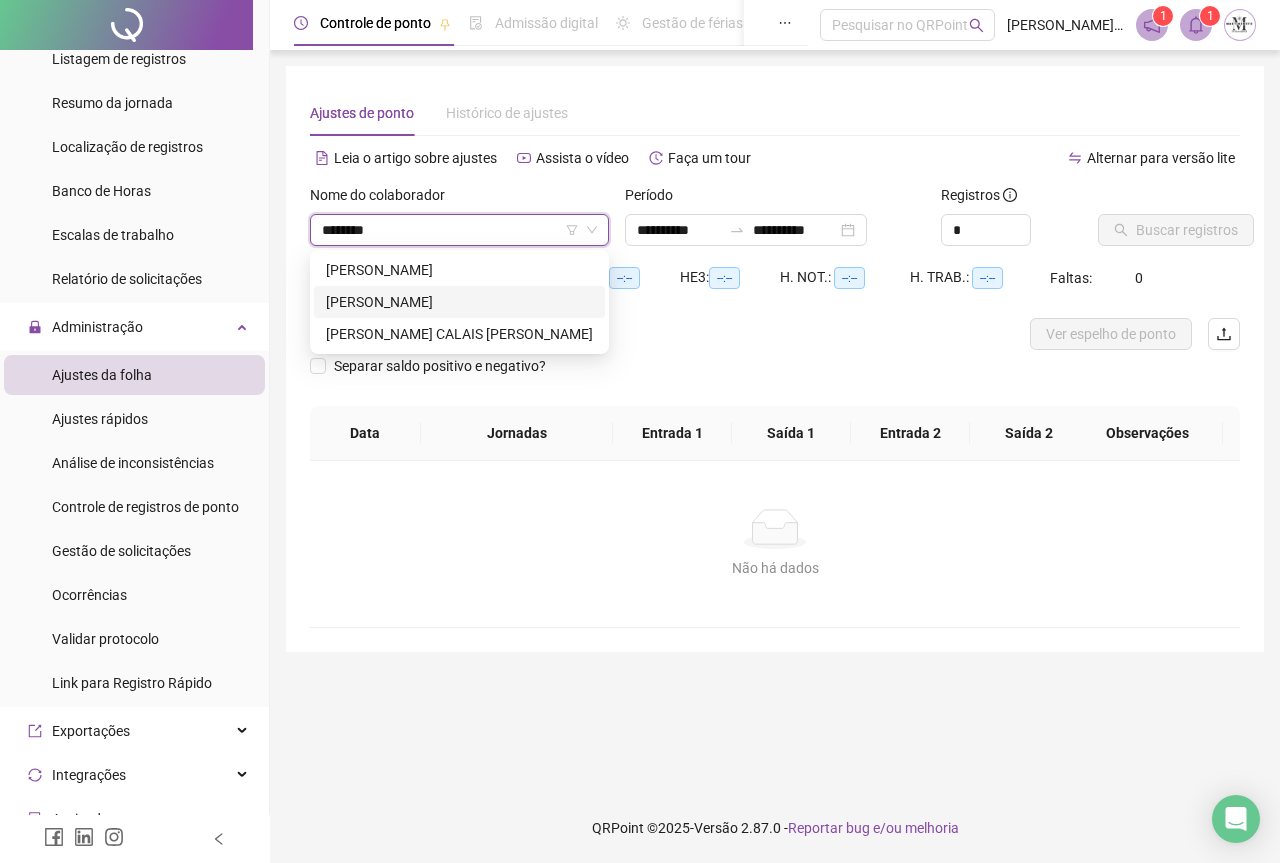 click on "[PERSON_NAME]" at bounding box center [459, 302] 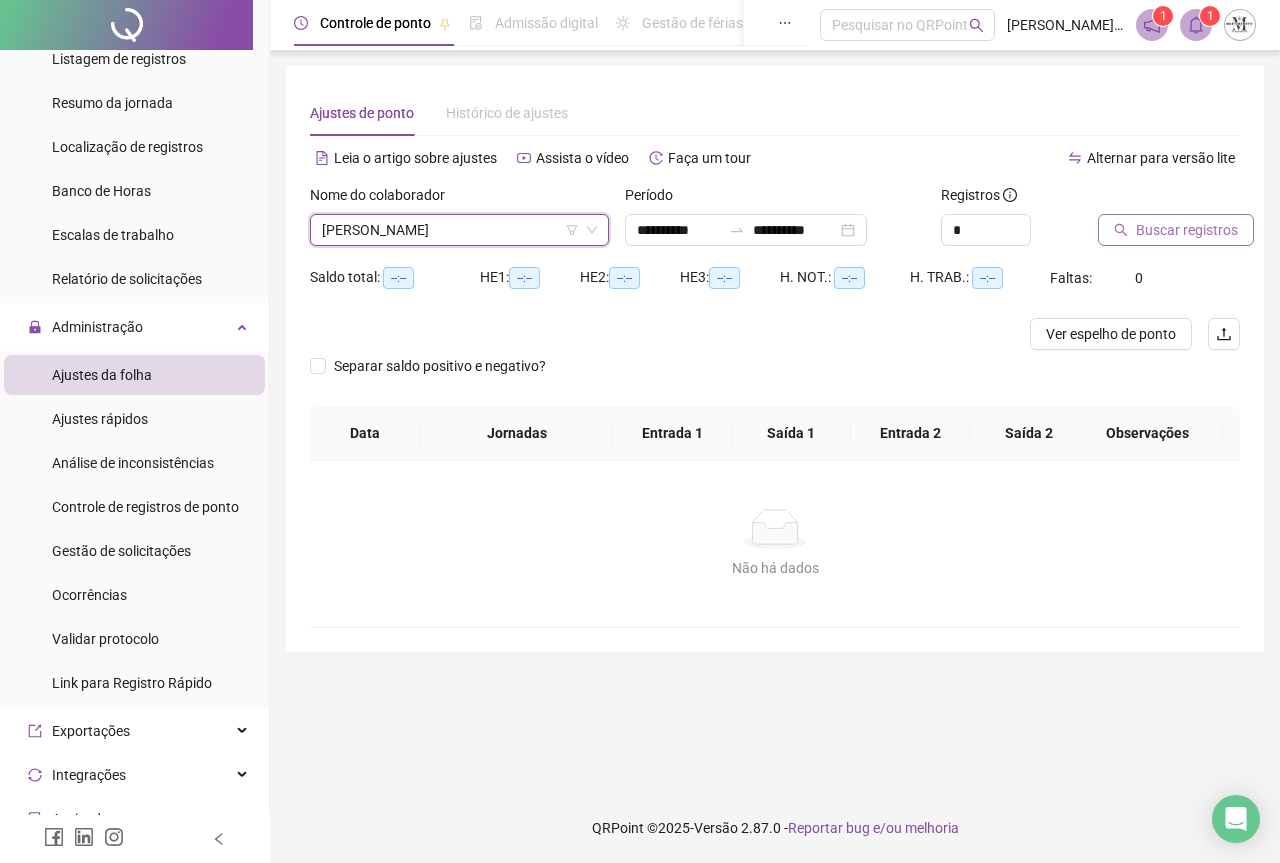 click on "Buscar registros" at bounding box center (1187, 230) 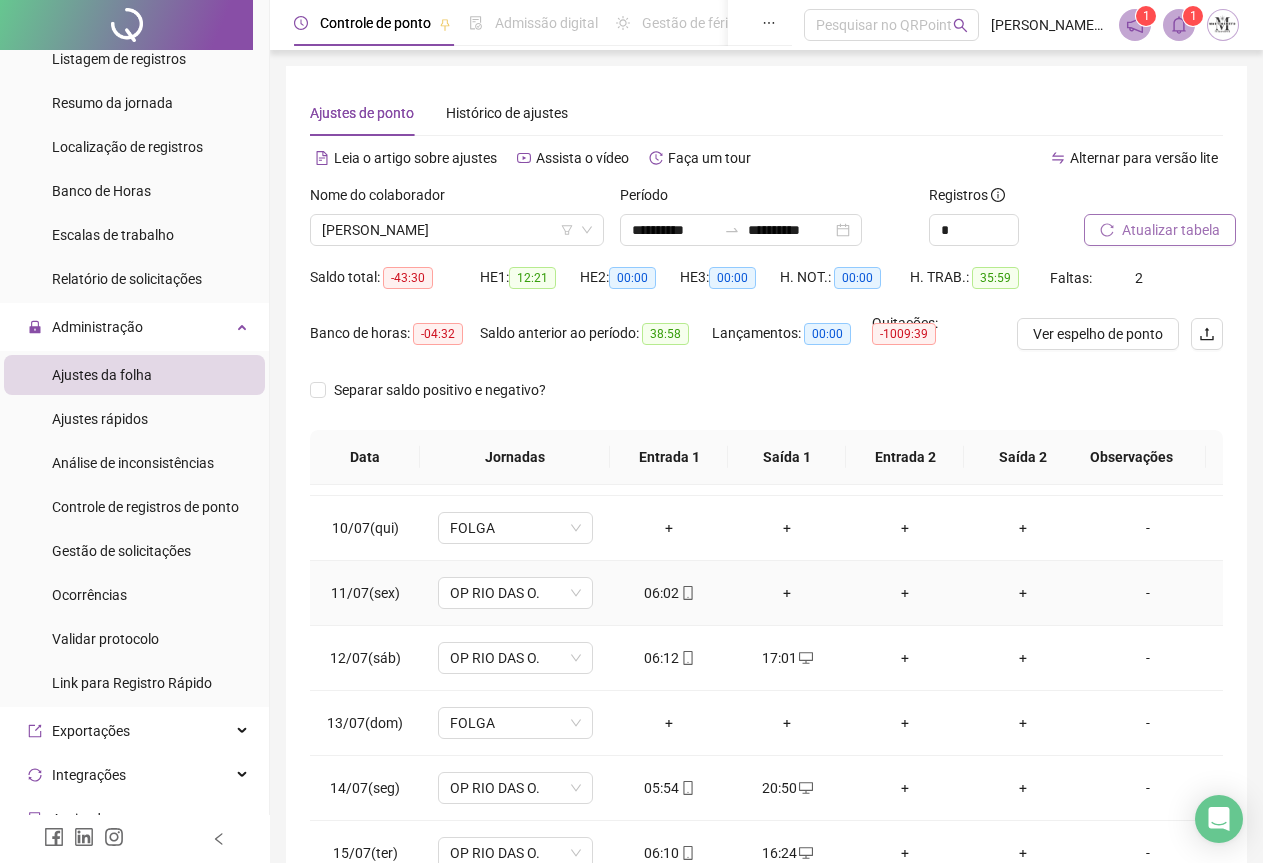 scroll, scrollTop: 630, scrollLeft: 0, axis: vertical 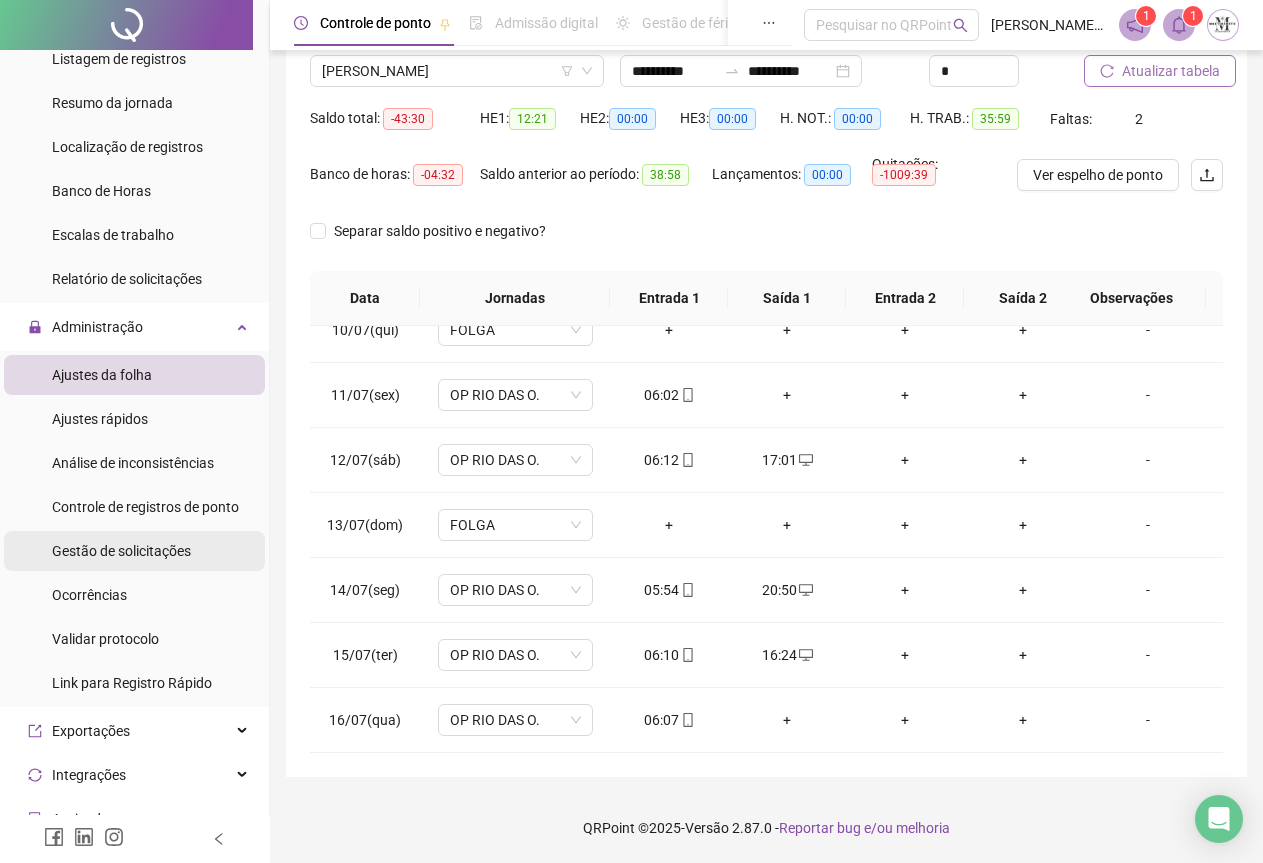 click on "Gestão de solicitações" at bounding box center (121, 551) 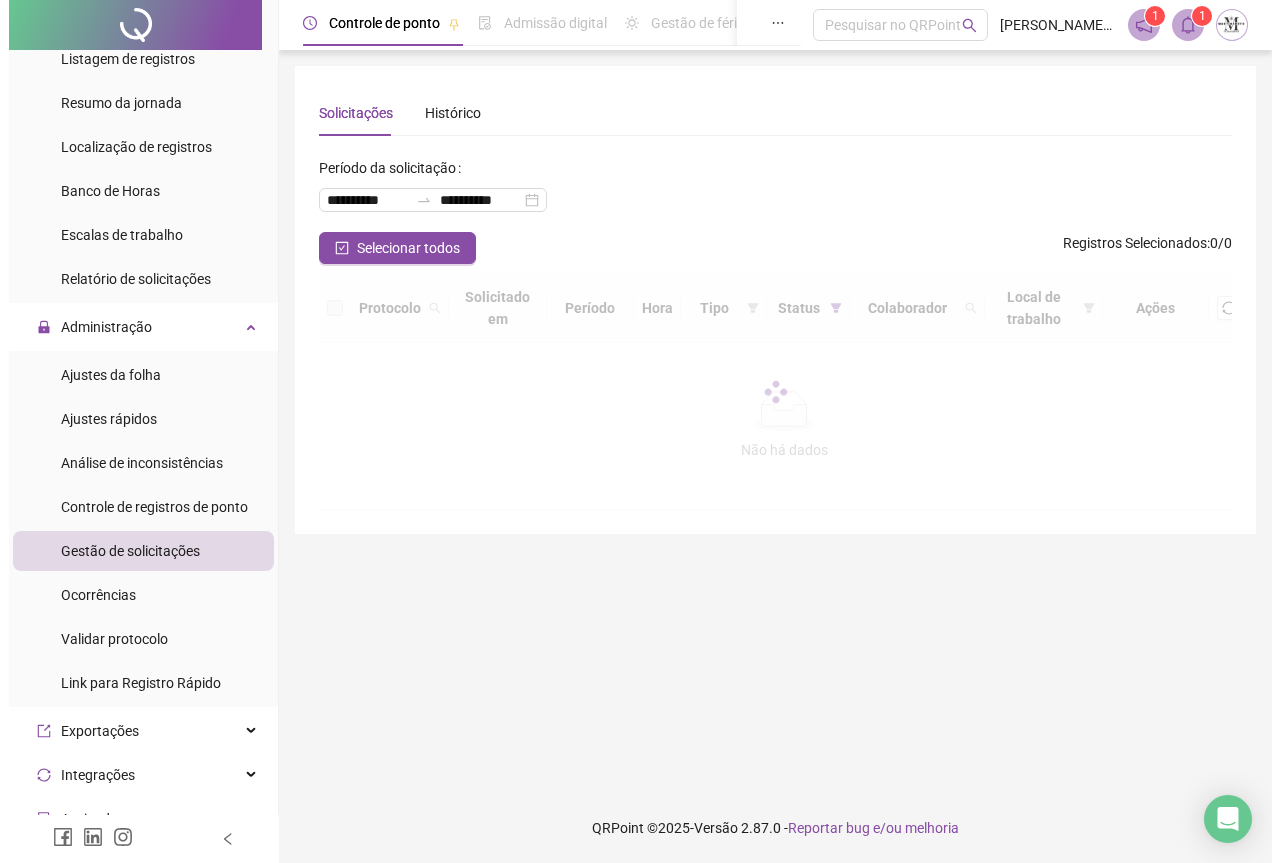 scroll, scrollTop: 0, scrollLeft: 0, axis: both 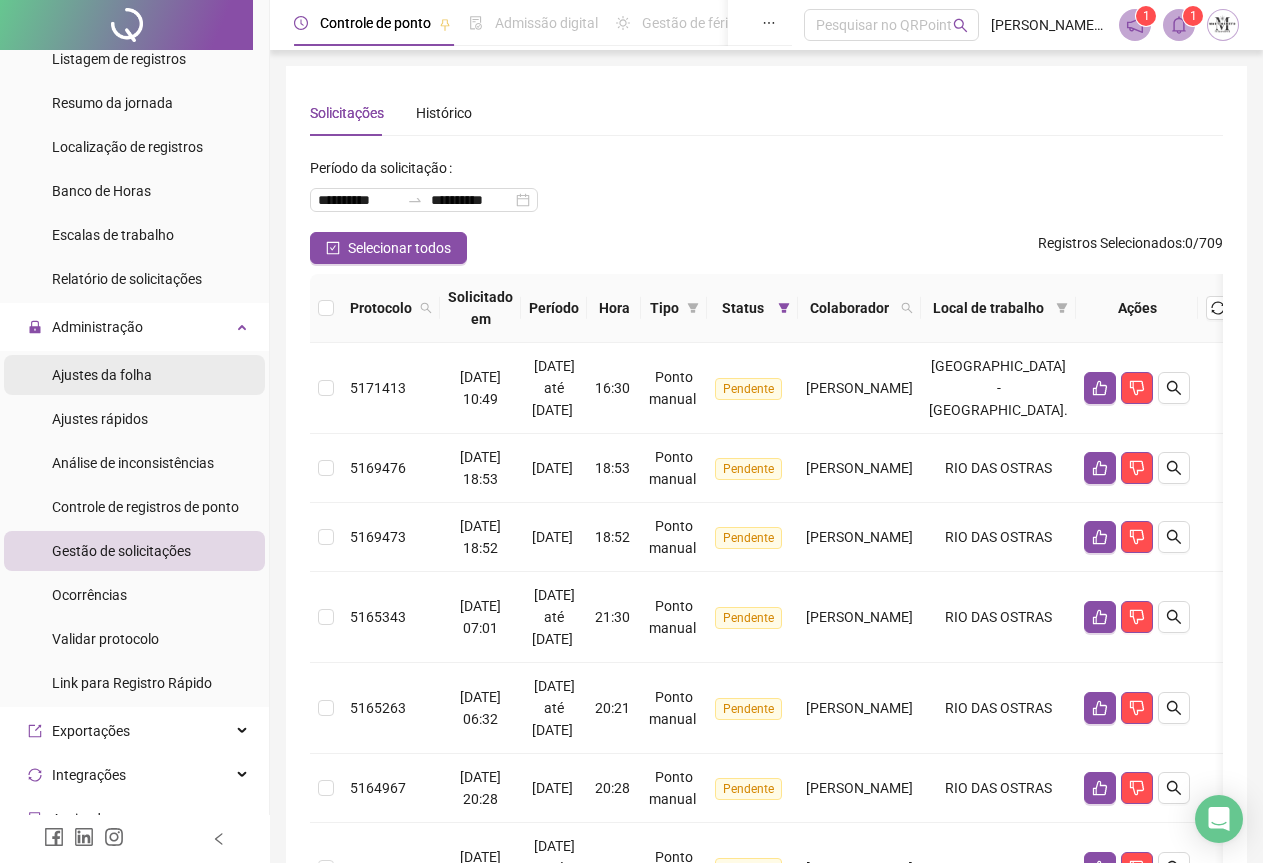 click on "Ajustes da folha" at bounding box center [102, 375] 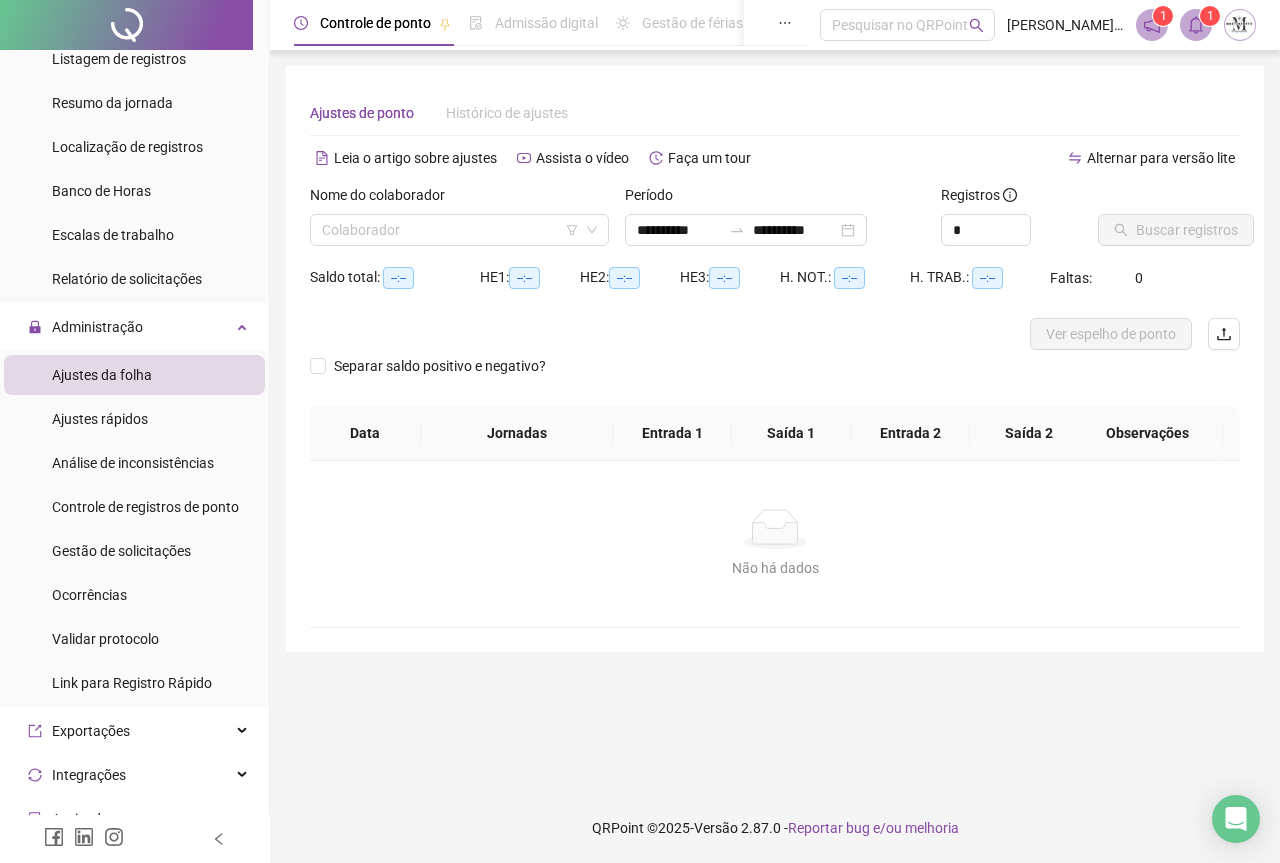 type on "**********" 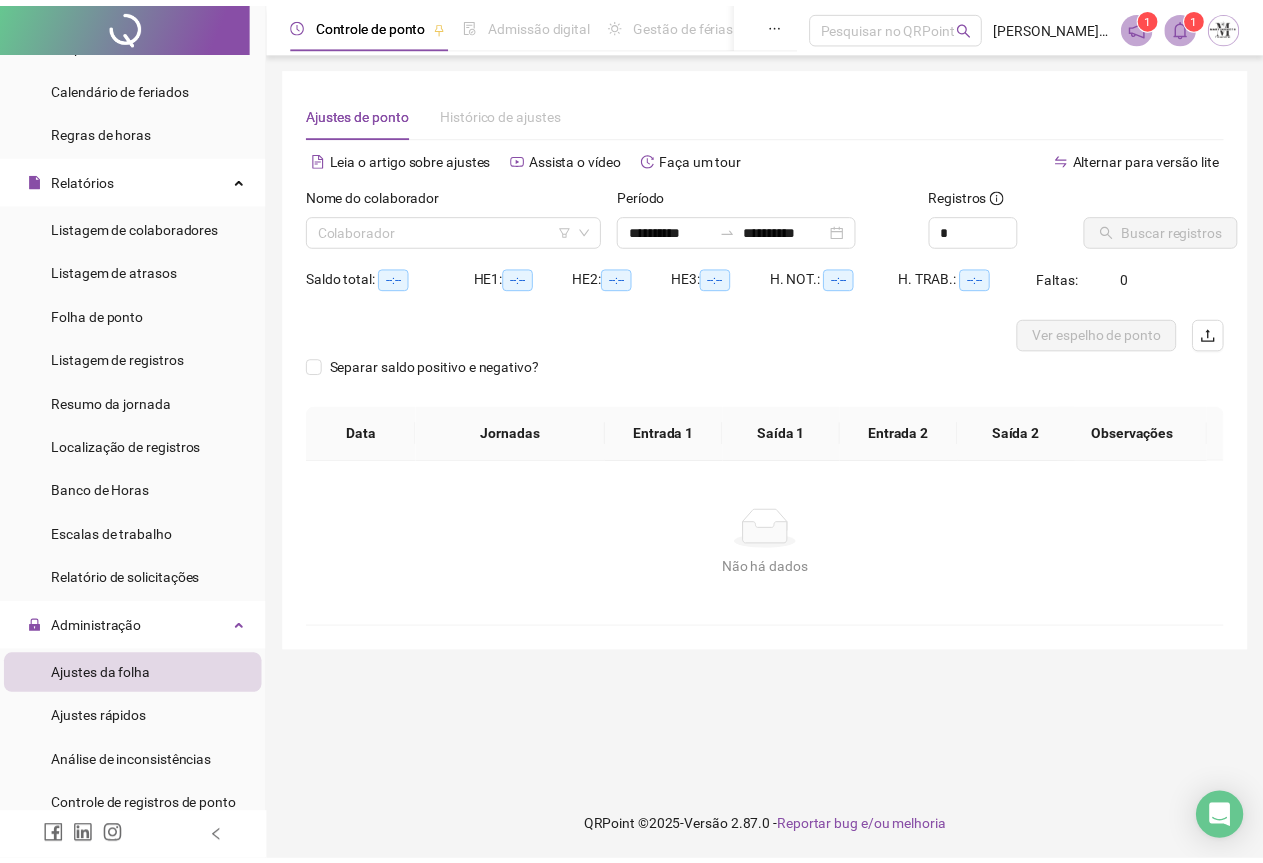 scroll, scrollTop: 199, scrollLeft: 0, axis: vertical 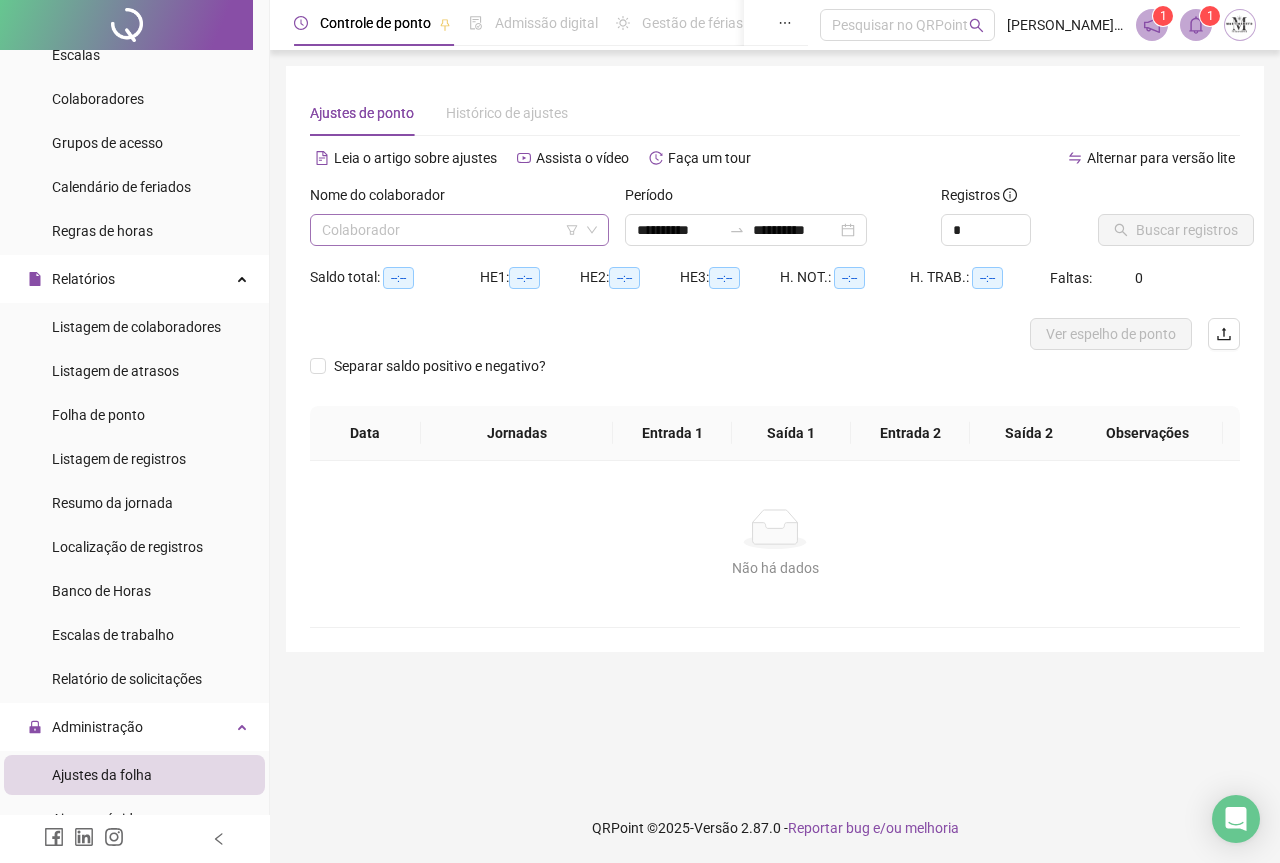 click at bounding box center [453, 230] 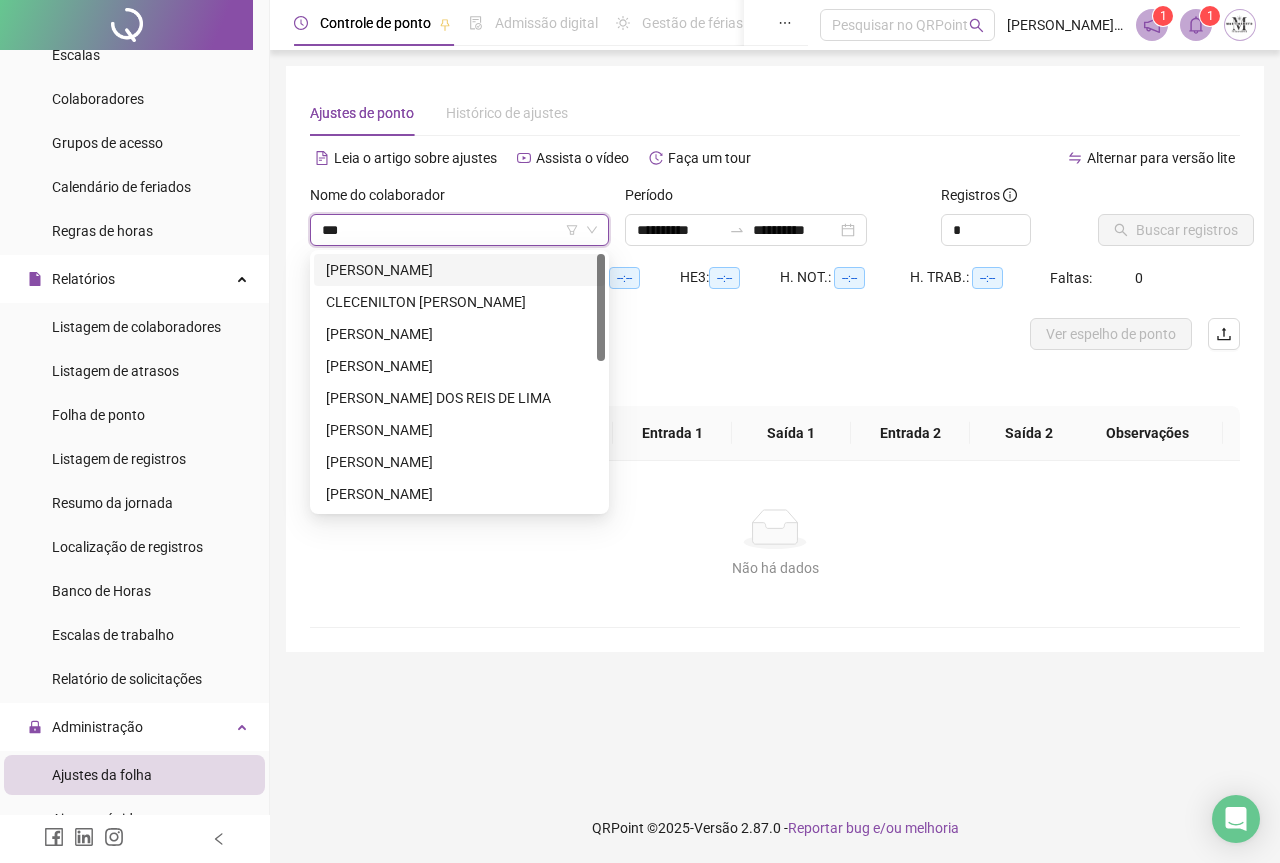 type on "****" 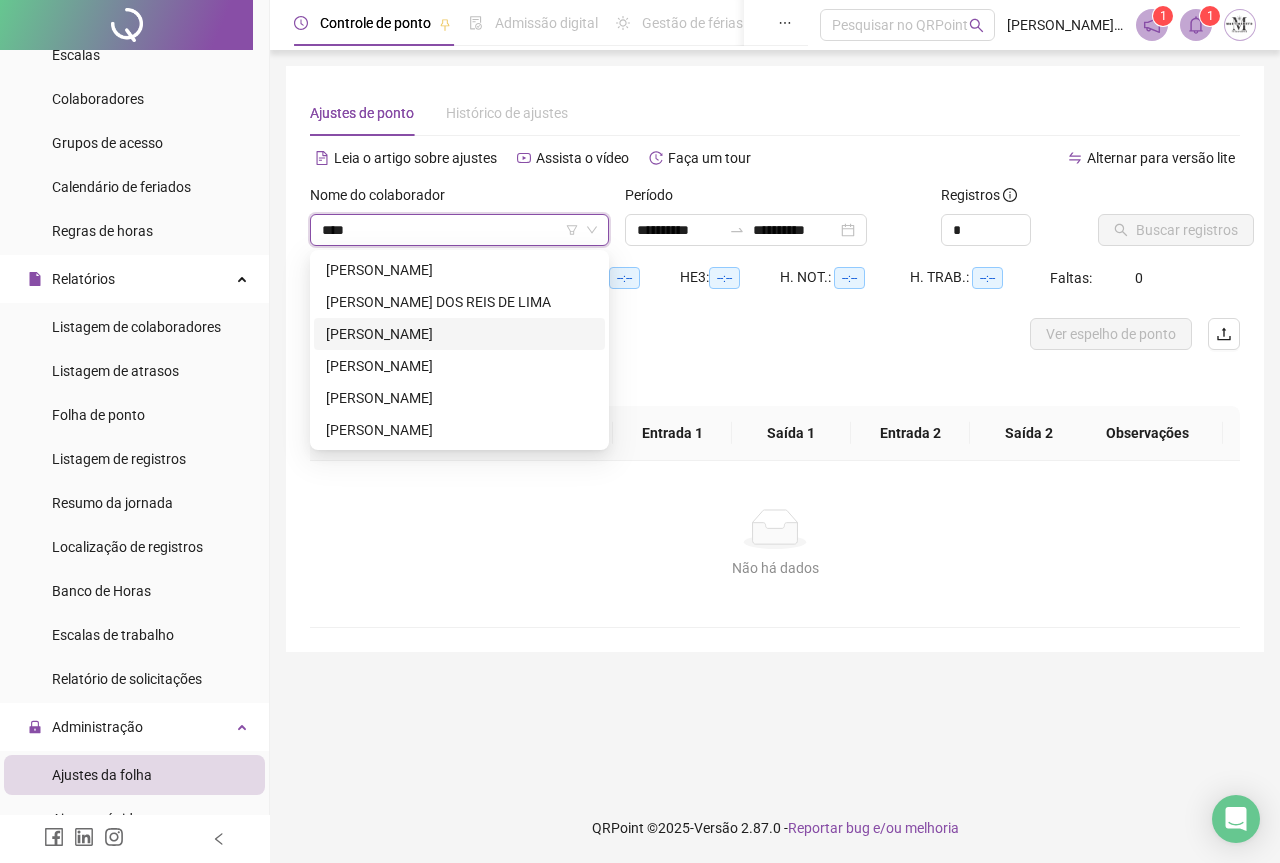 click on "[PERSON_NAME]" at bounding box center (459, 334) 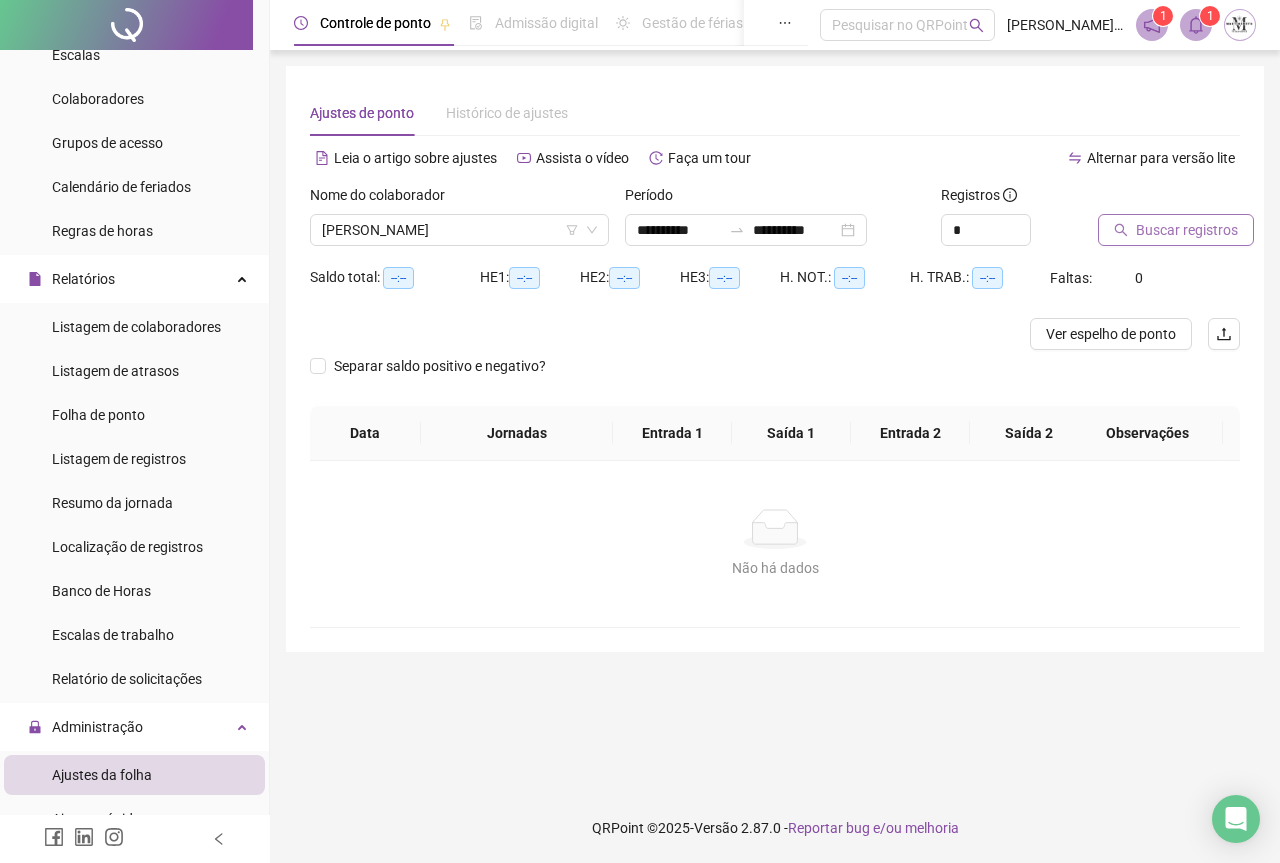 click on "Buscar registros" at bounding box center [1176, 230] 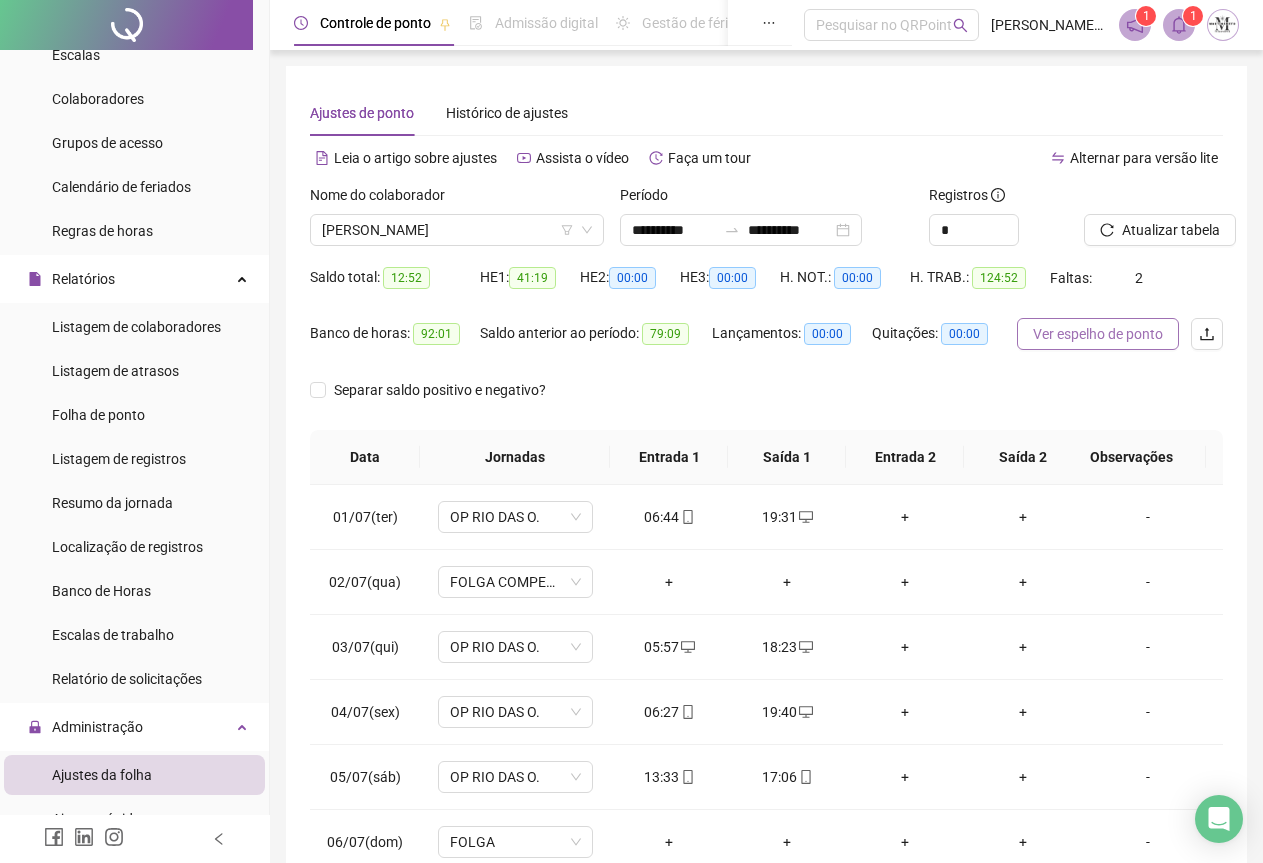 click on "Ver espelho de ponto" at bounding box center [1098, 334] 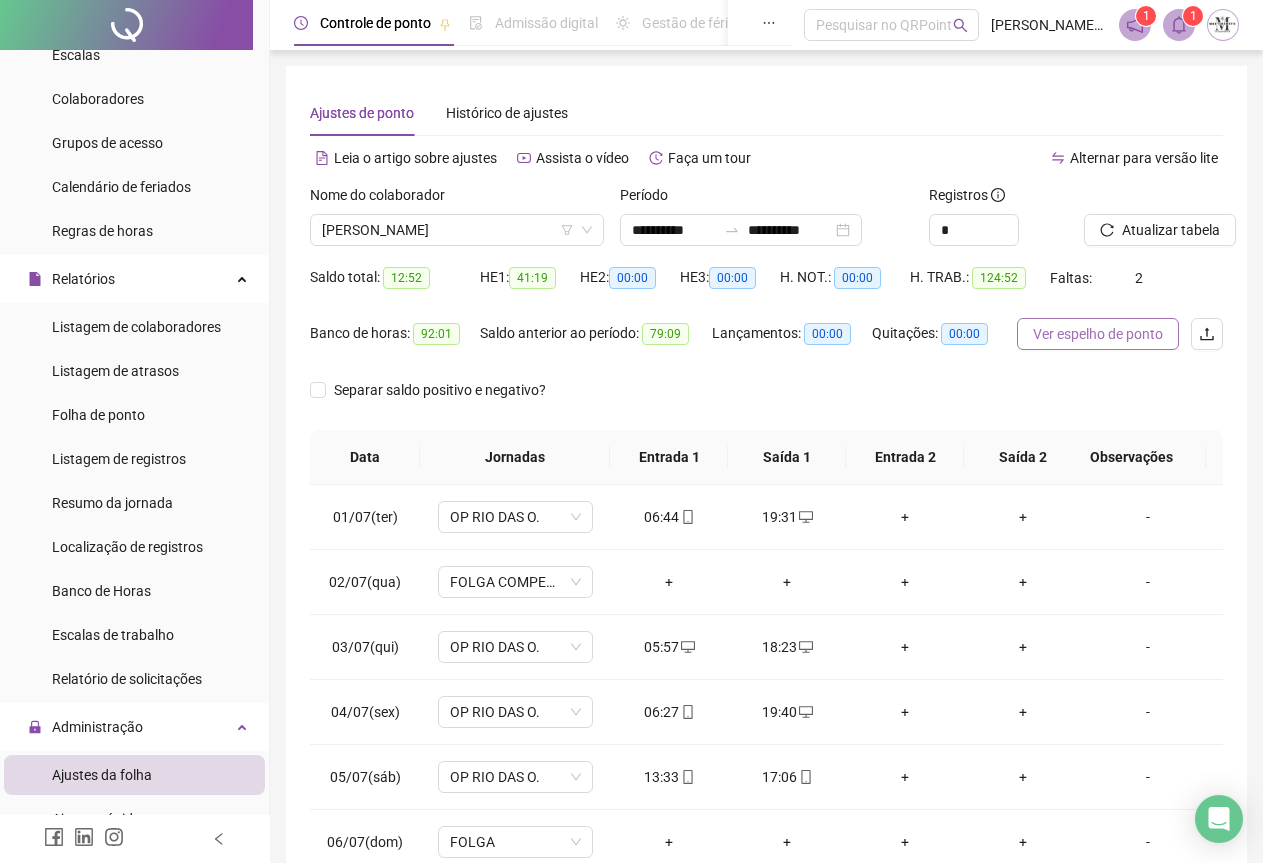 click on "Ver espelho de ponto" at bounding box center (1098, 334) 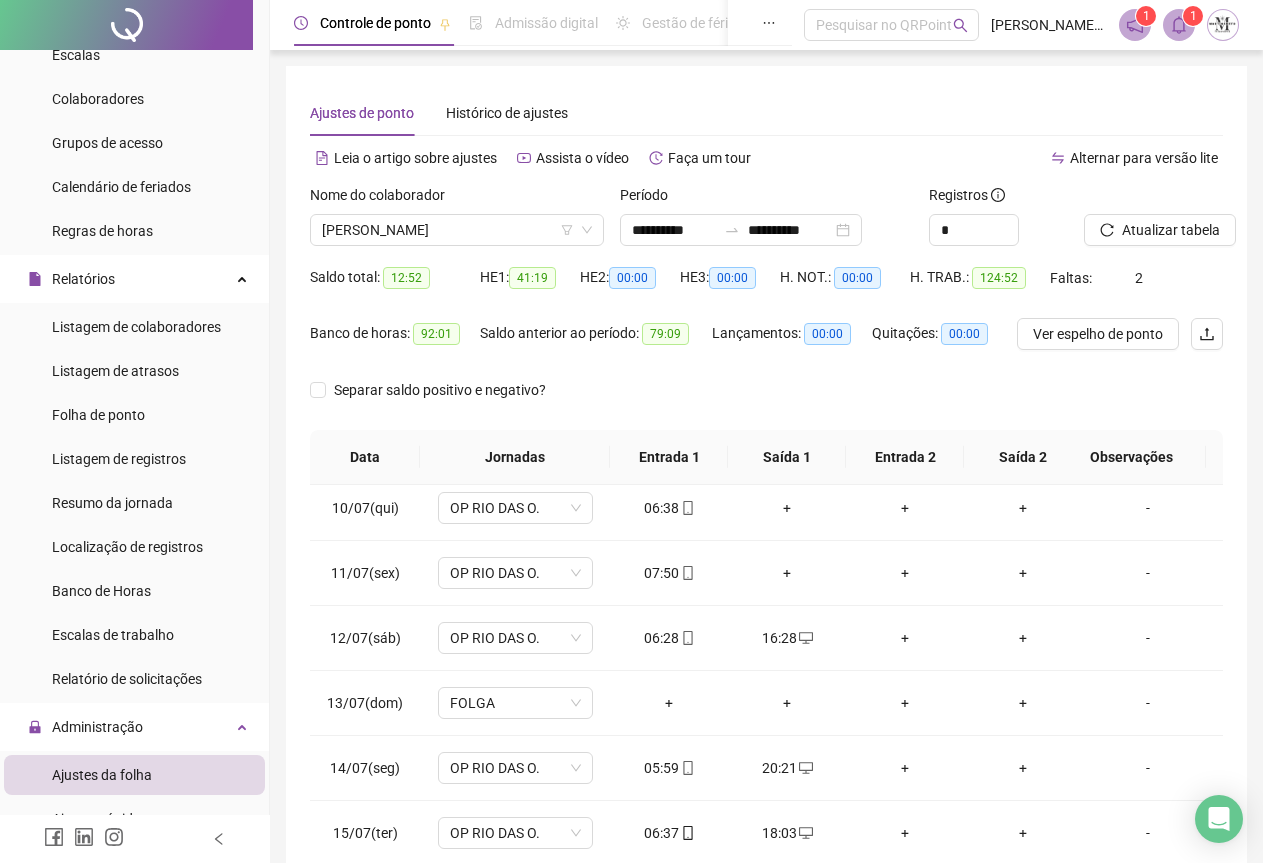 scroll, scrollTop: 630, scrollLeft: 0, axis: vertical 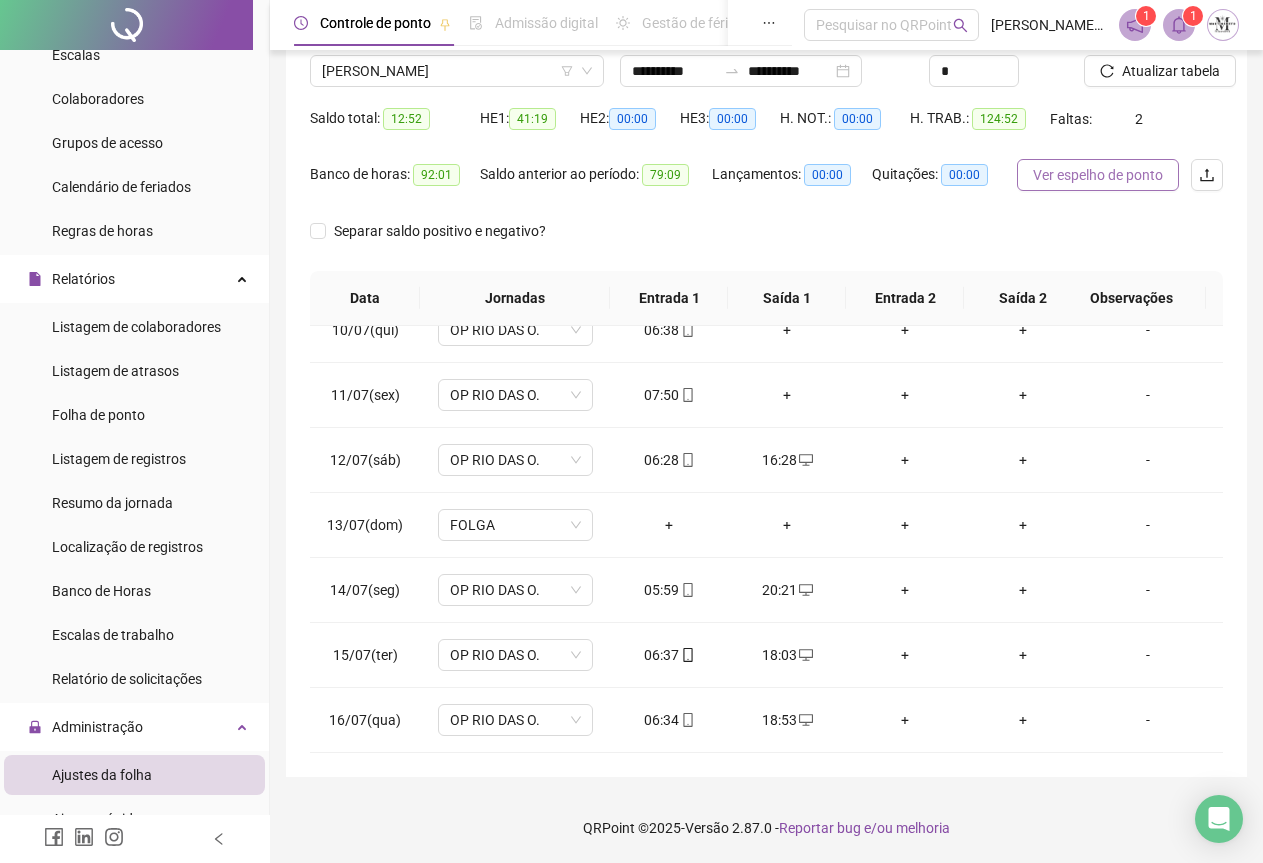 click on "Ver espelho de ponto" at bounding box center [1098, 175] 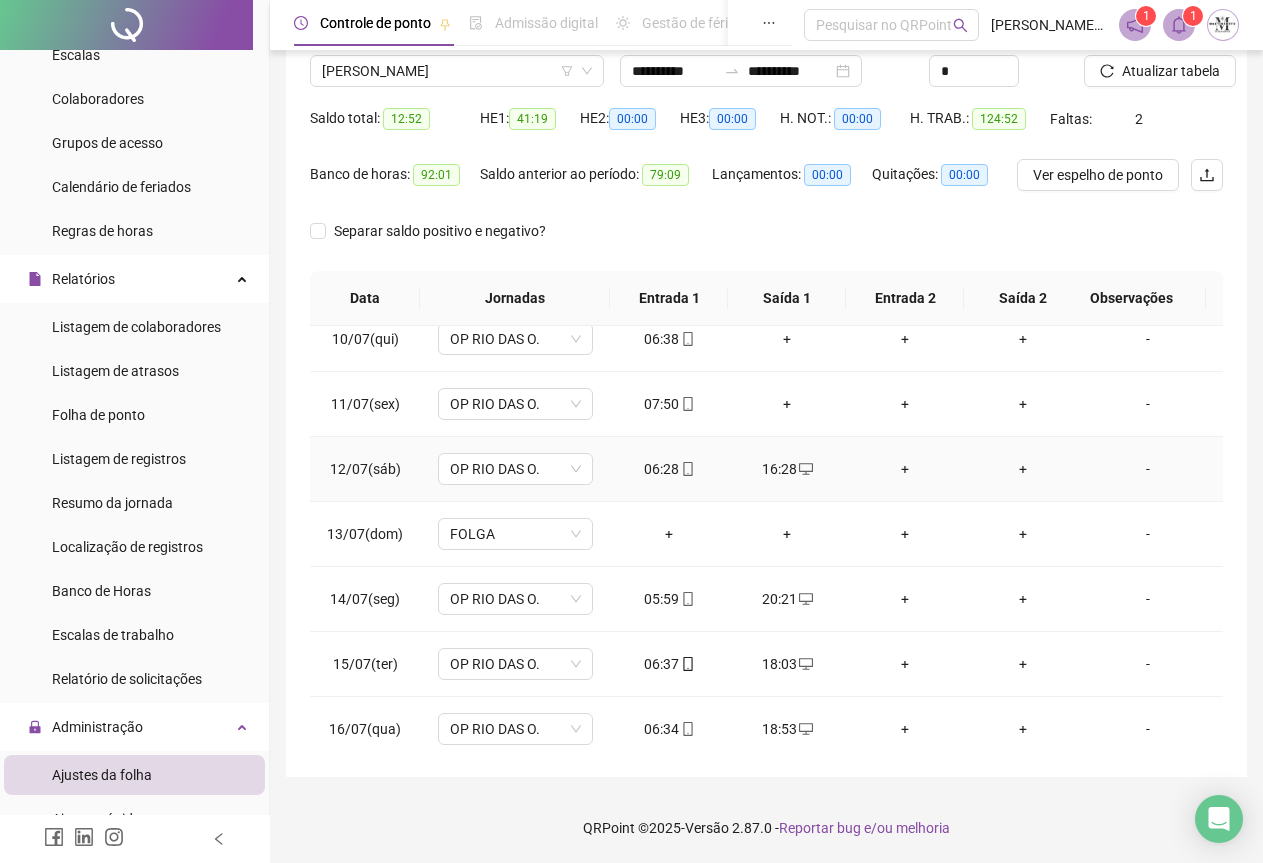 scroll, scrollTop: 630, scrollLeft: 0, axis: vertical 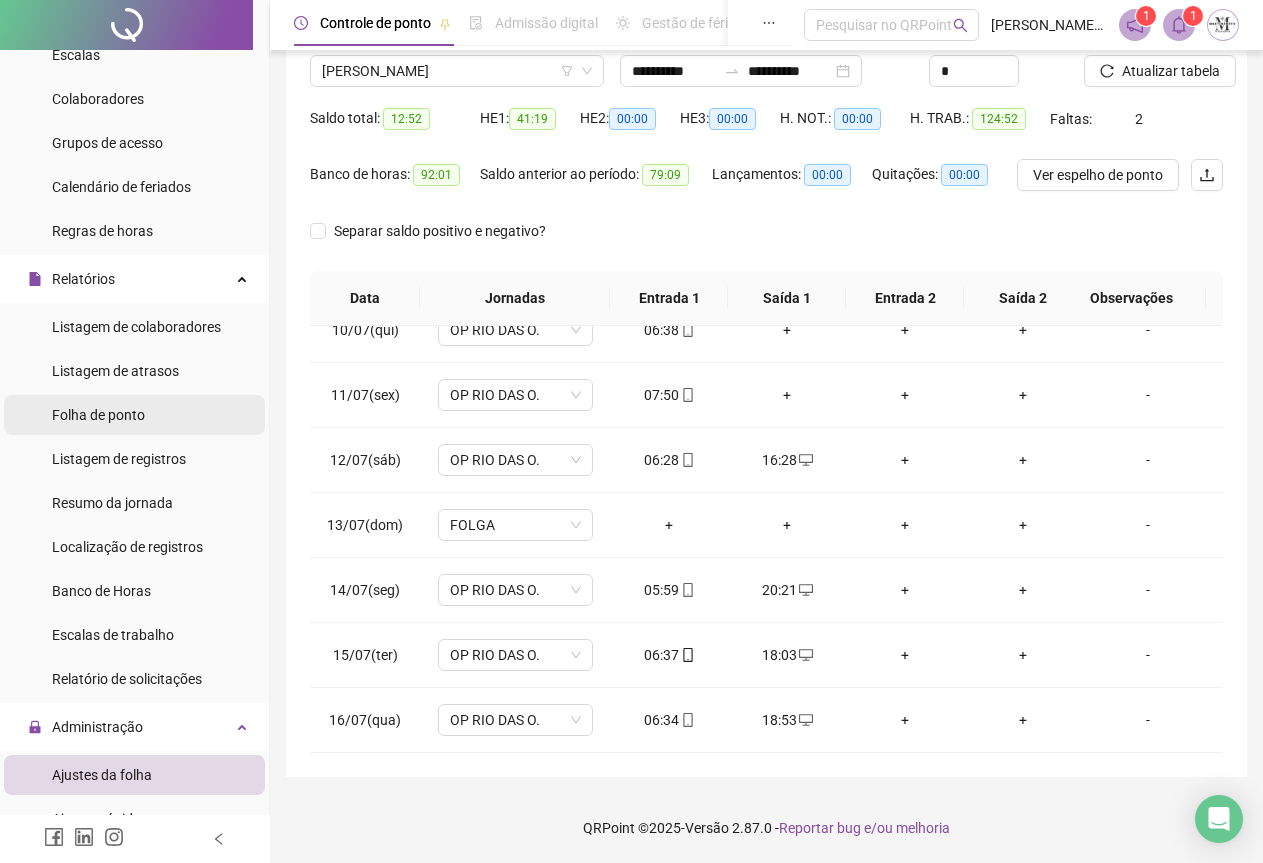 click on "Folha de ponto" at bounding box center [98, 415] 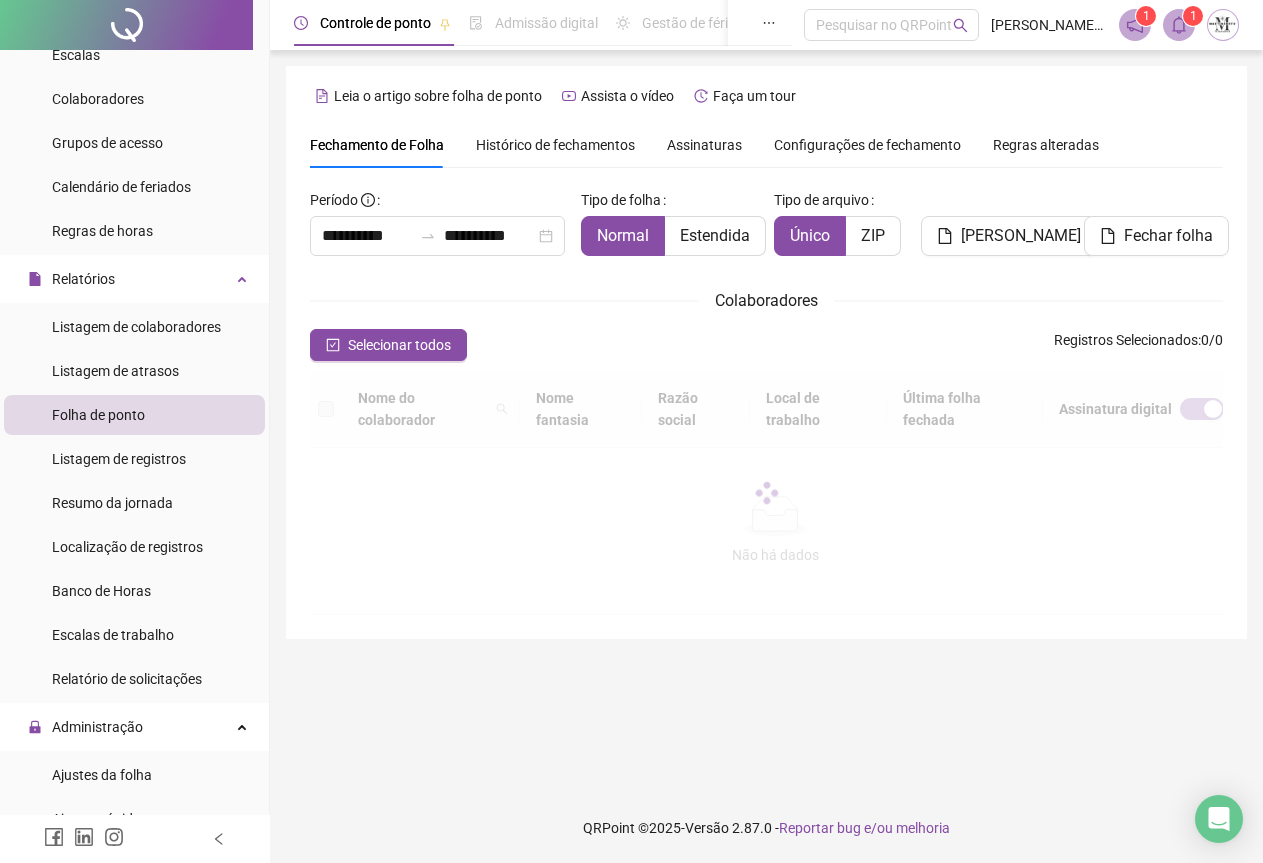 scroll, scrollTop: 0, scrollLeft: 0, axis: both 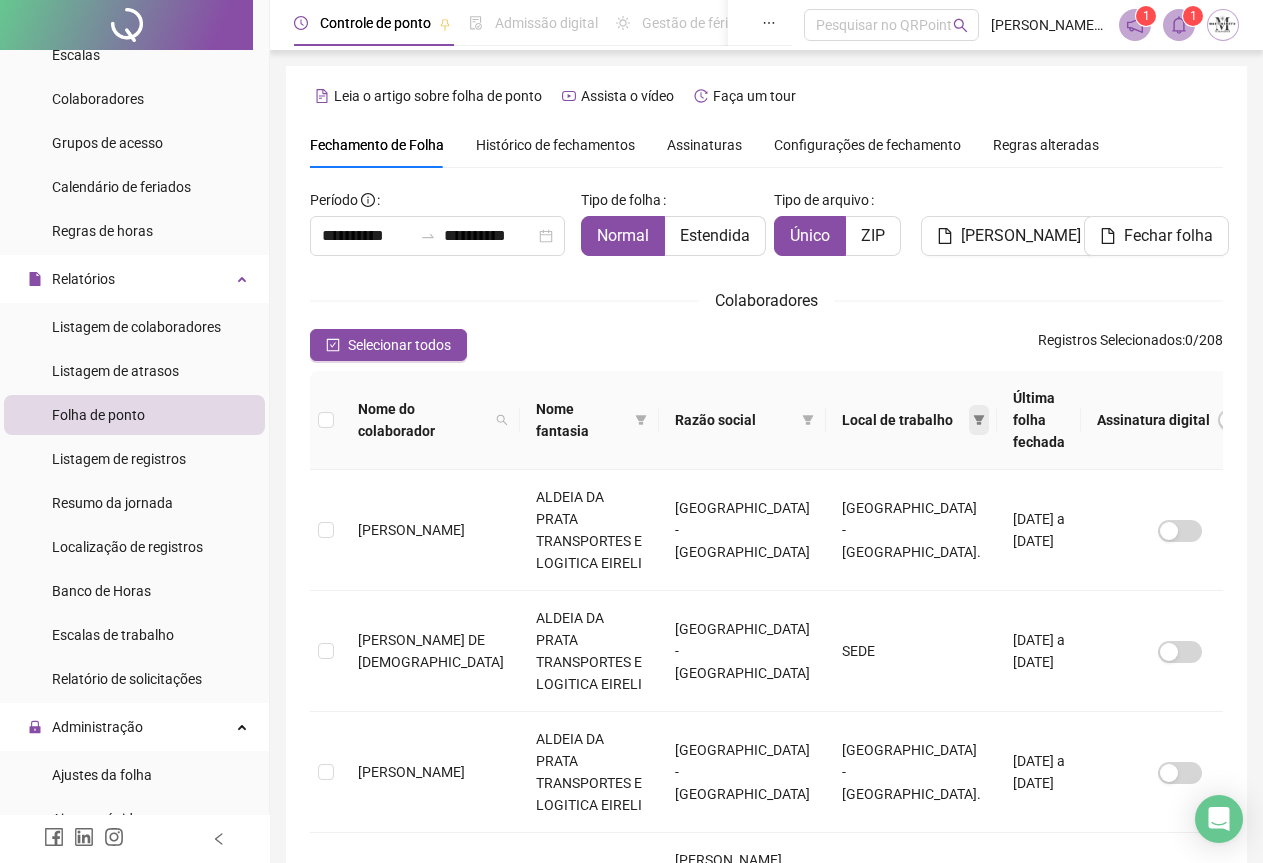 click 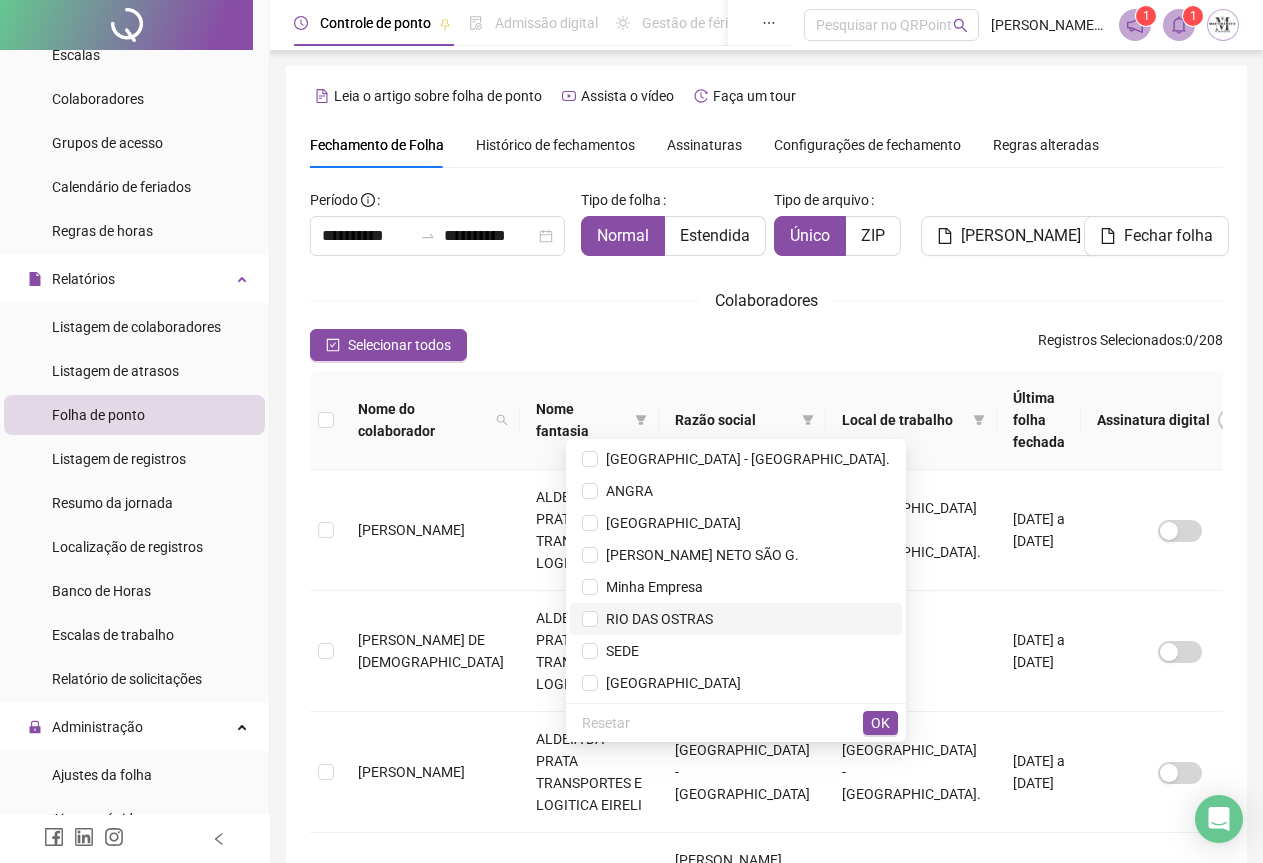 click on "RIO DAS OSTRAS" at bounding box center (655, 619) 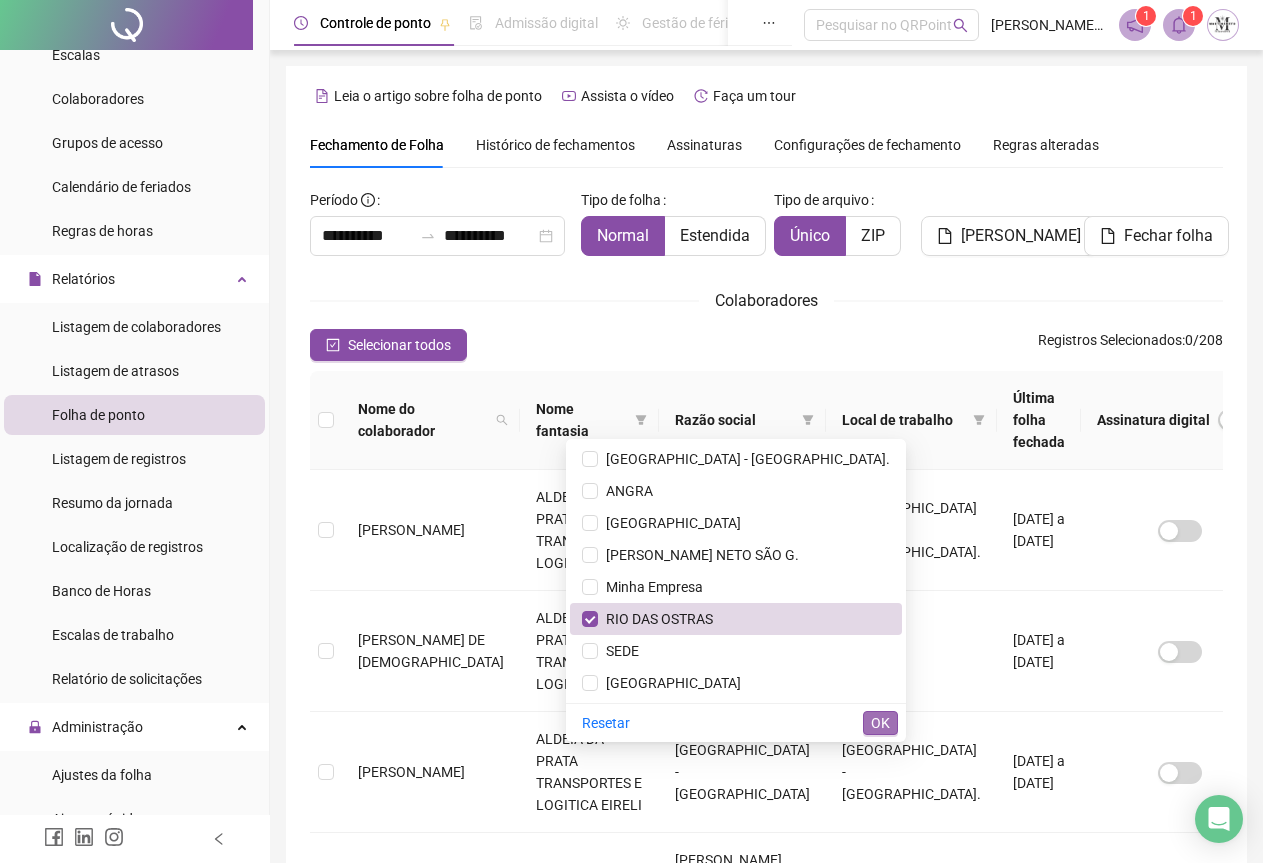 click on "OK" at bounding box center [880, 723] 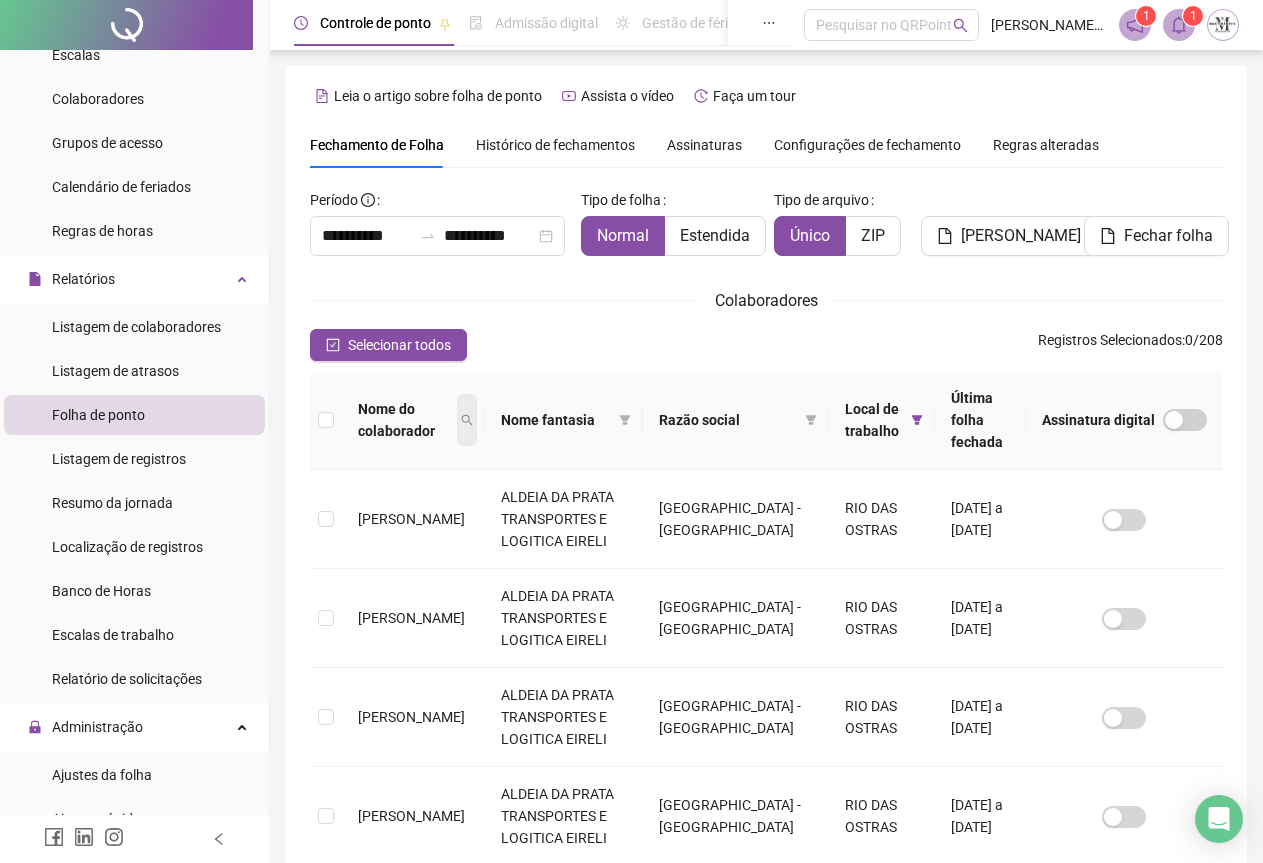 click 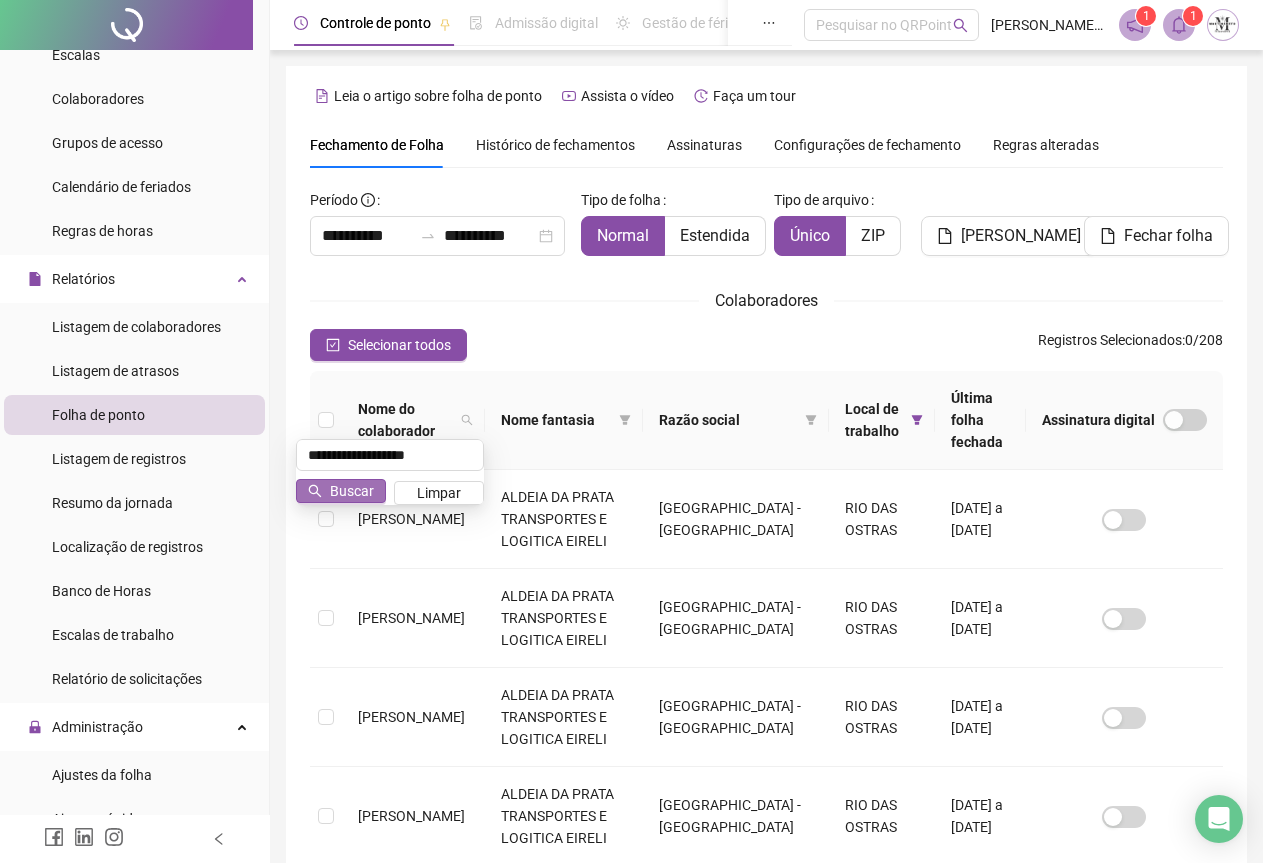 type on "**********" 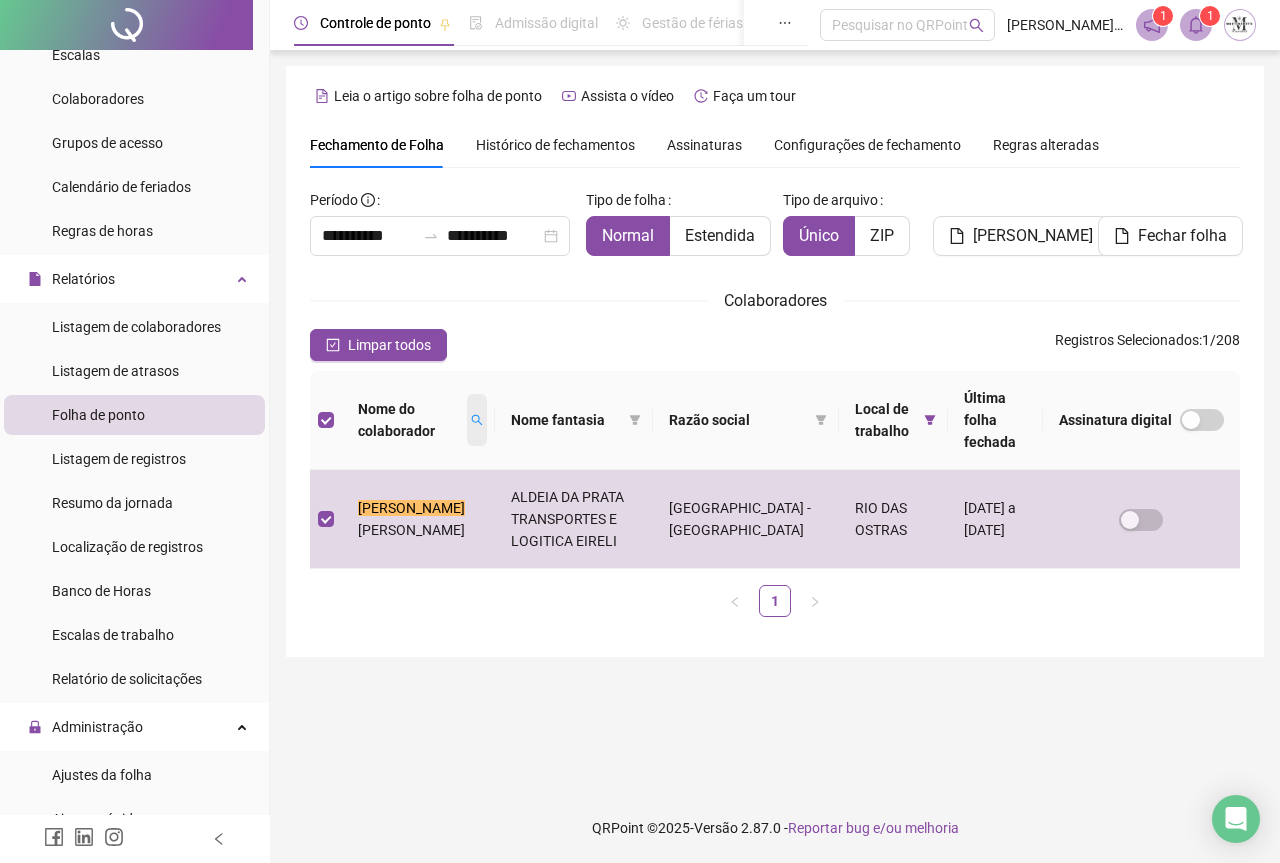 click 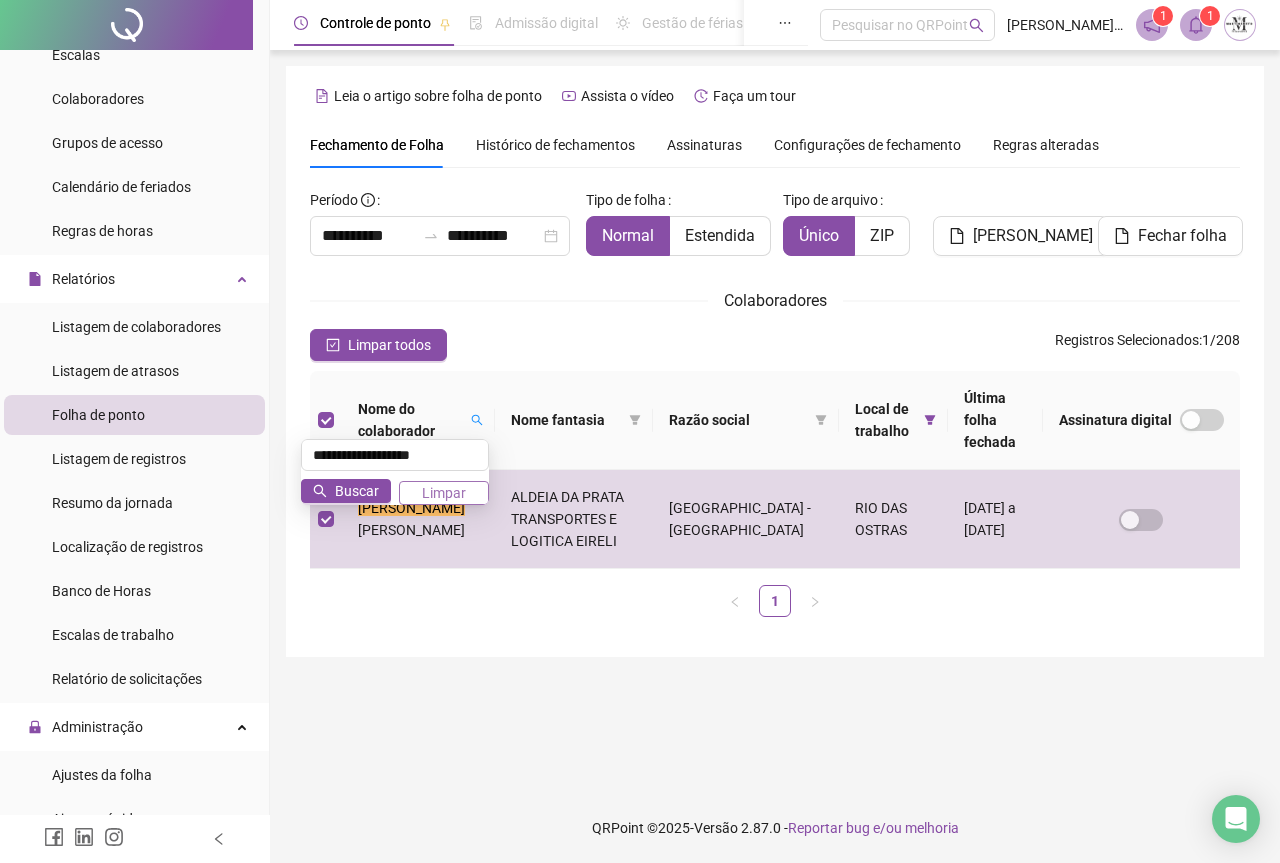 click on "Limpar" at bounding box center (444, 493) 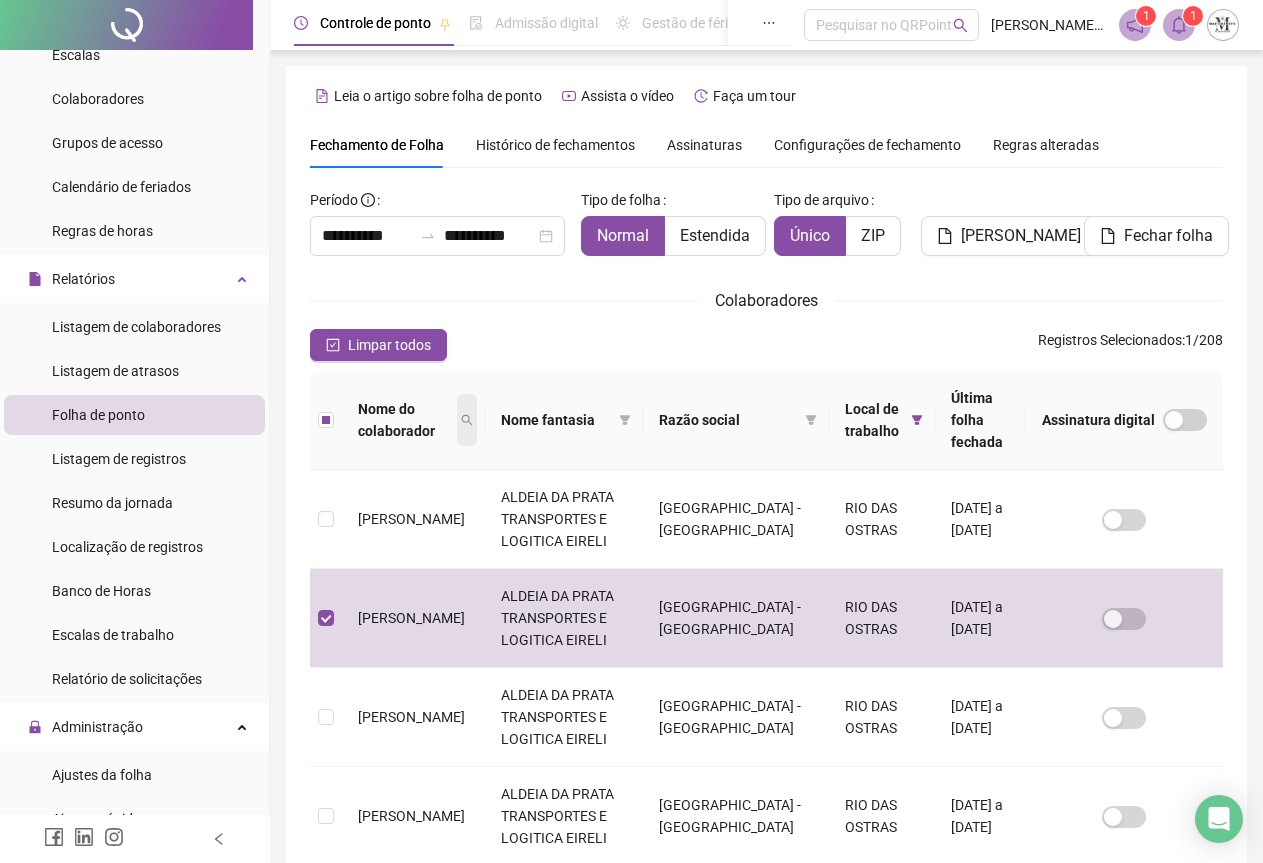 click 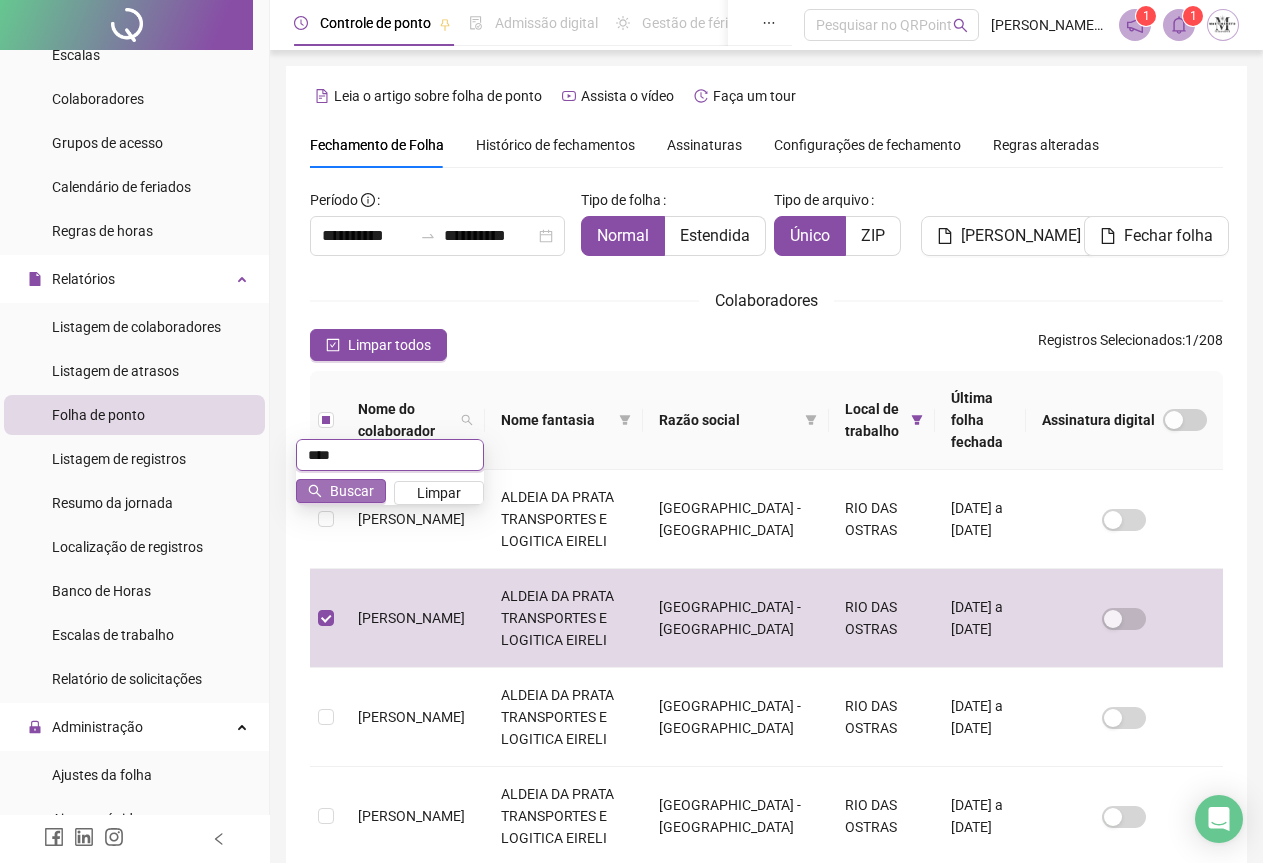 type on "****" 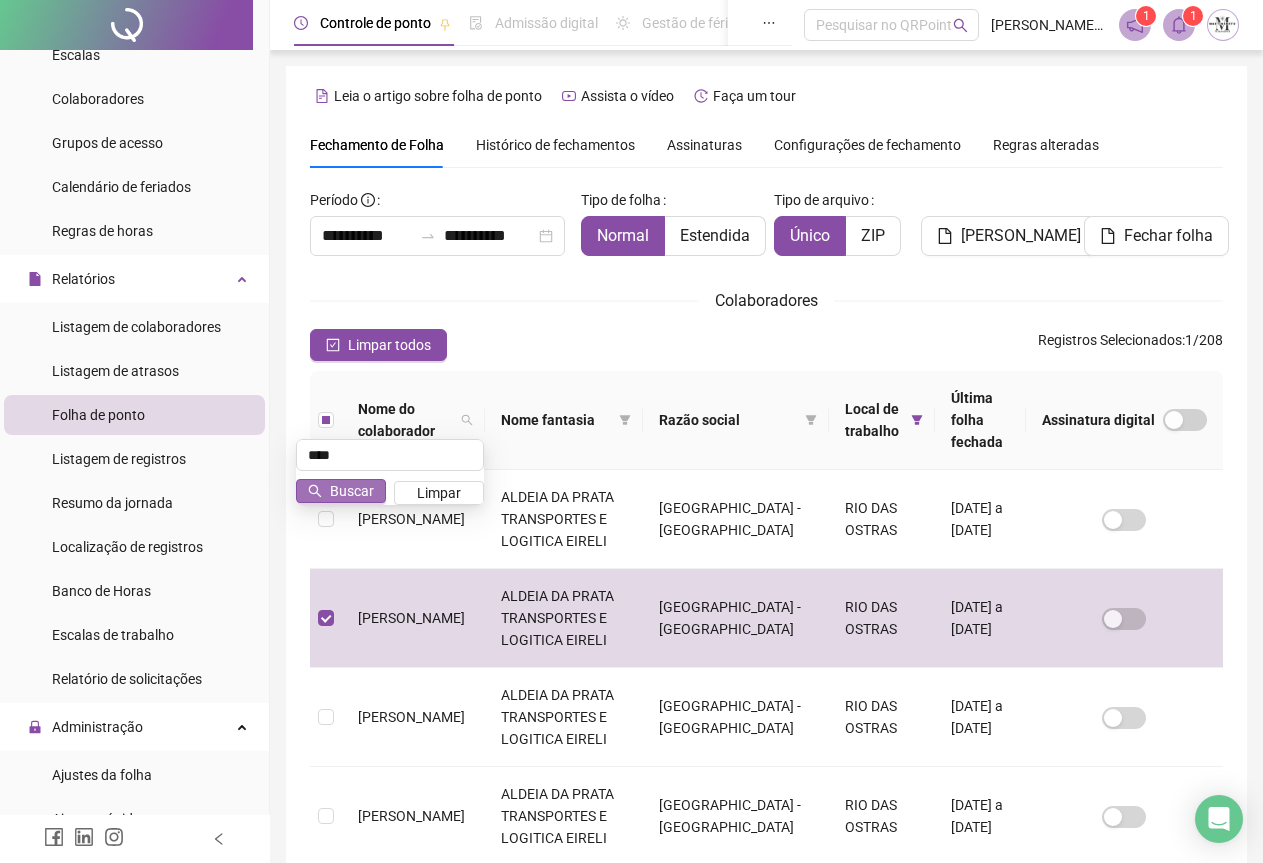 click on "Buscar" at bounding box center (352, 491) 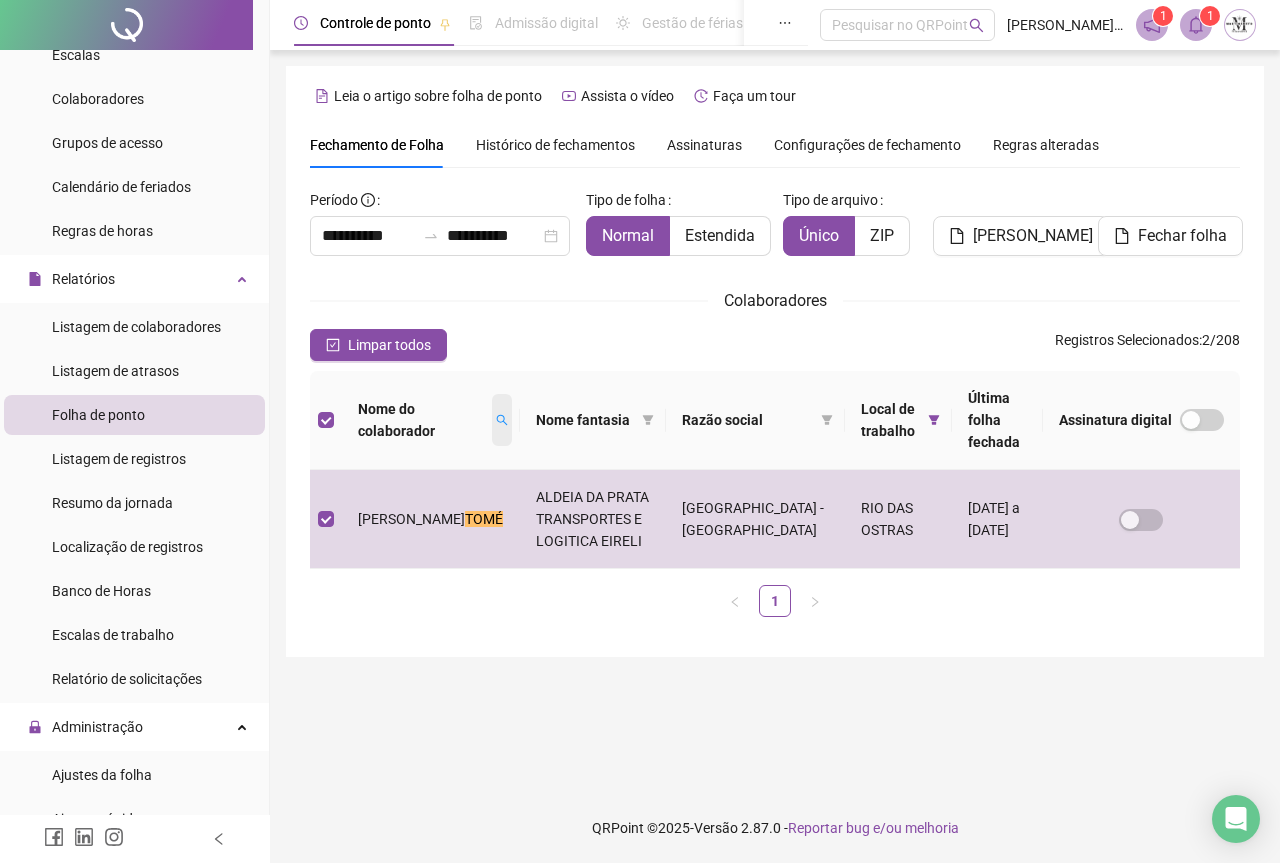 click 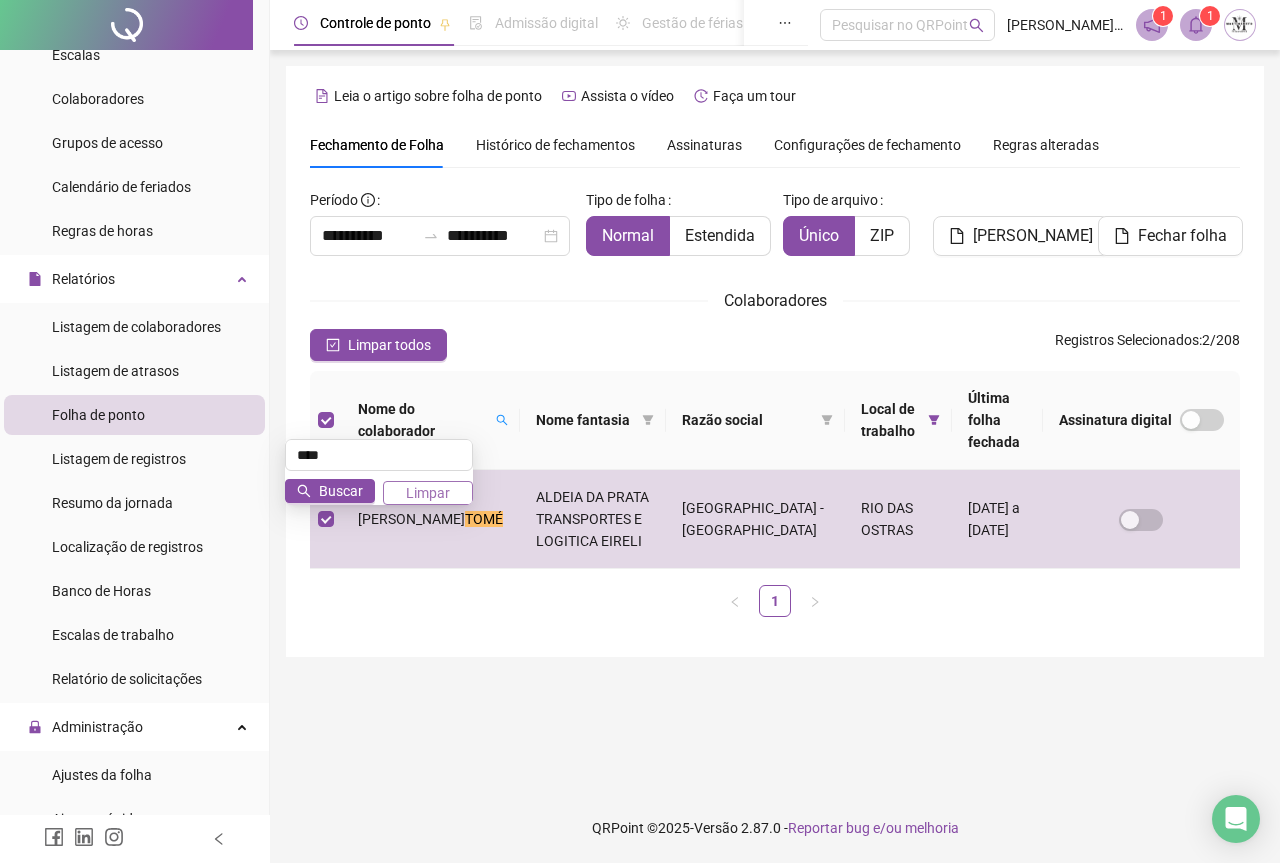 click on "Limpar" at bounding box center (428, 493) 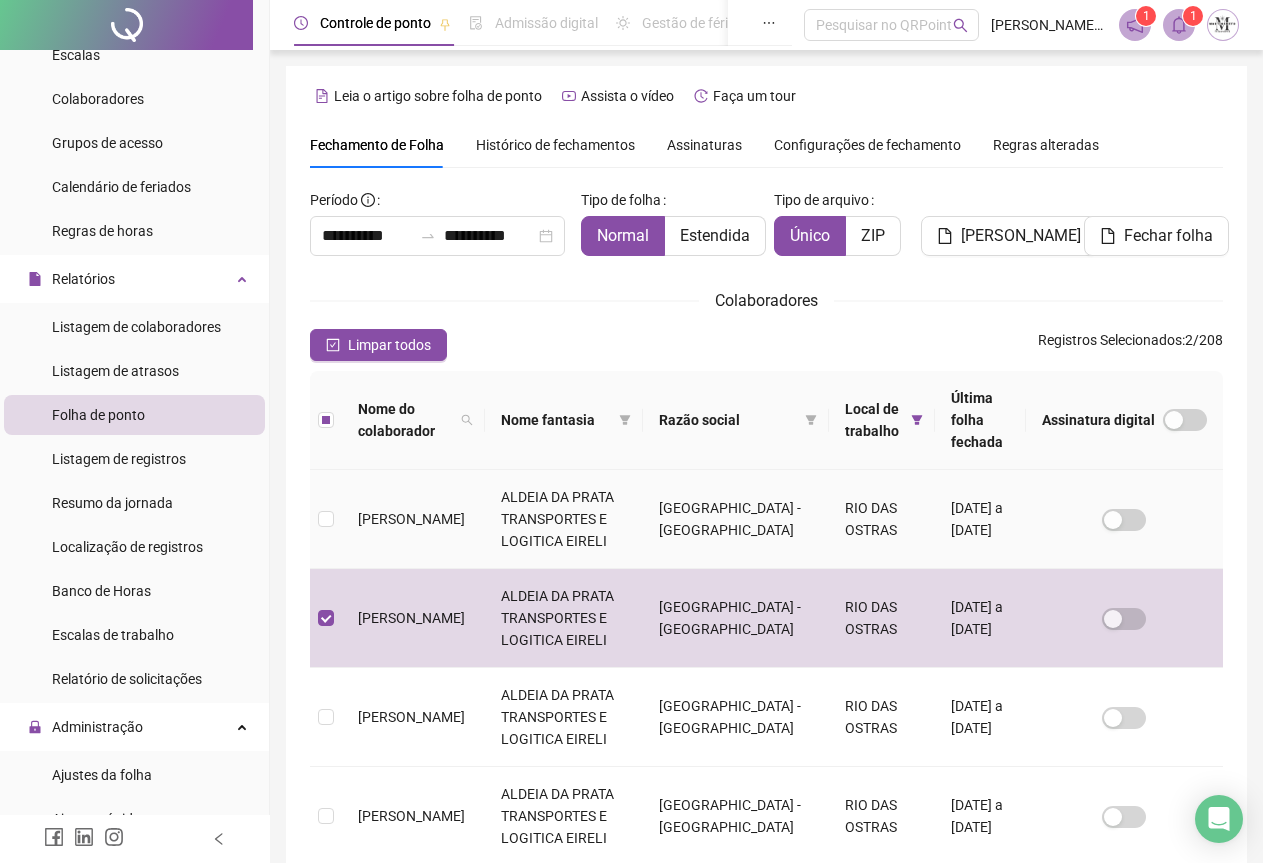 click at bounding box center (326, 519) 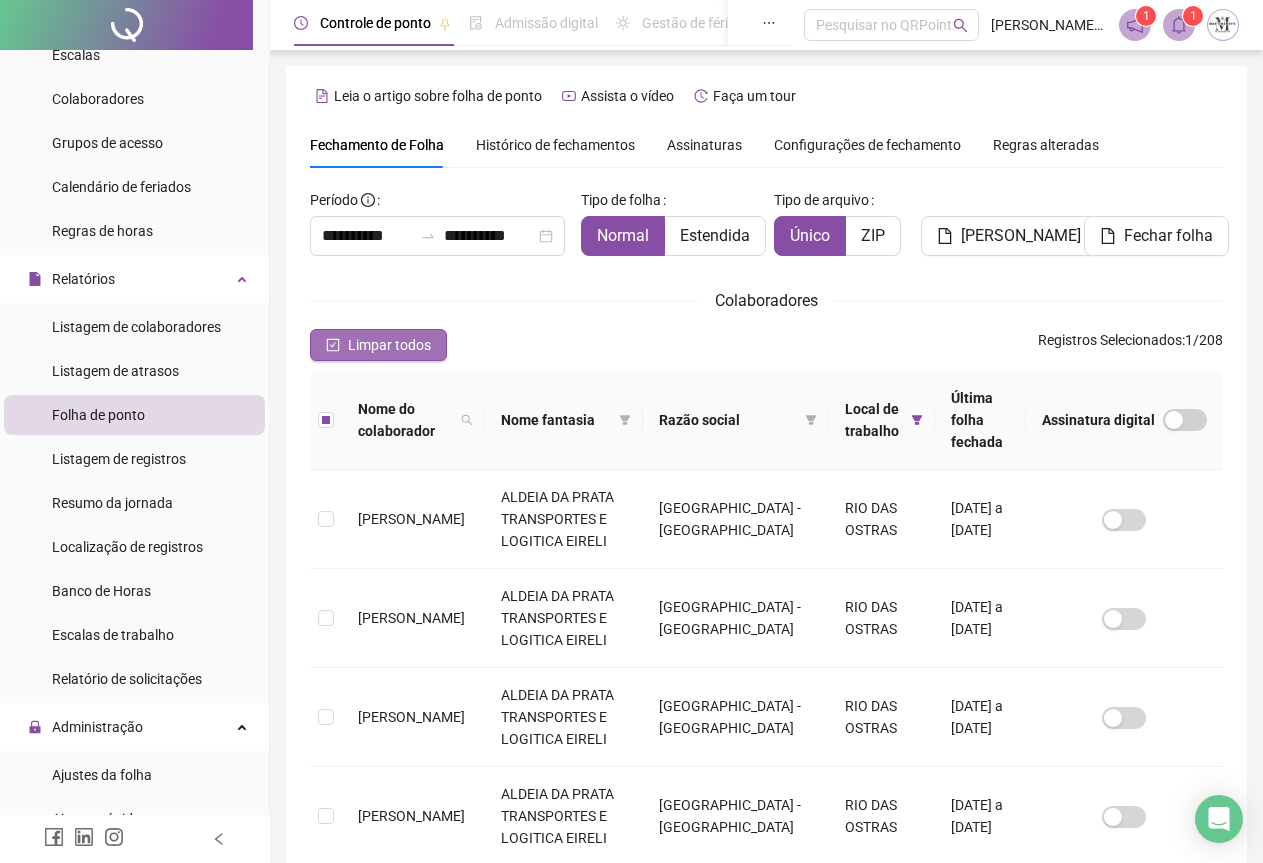 click on "Limpar todos" at bounding box center (389, 345) 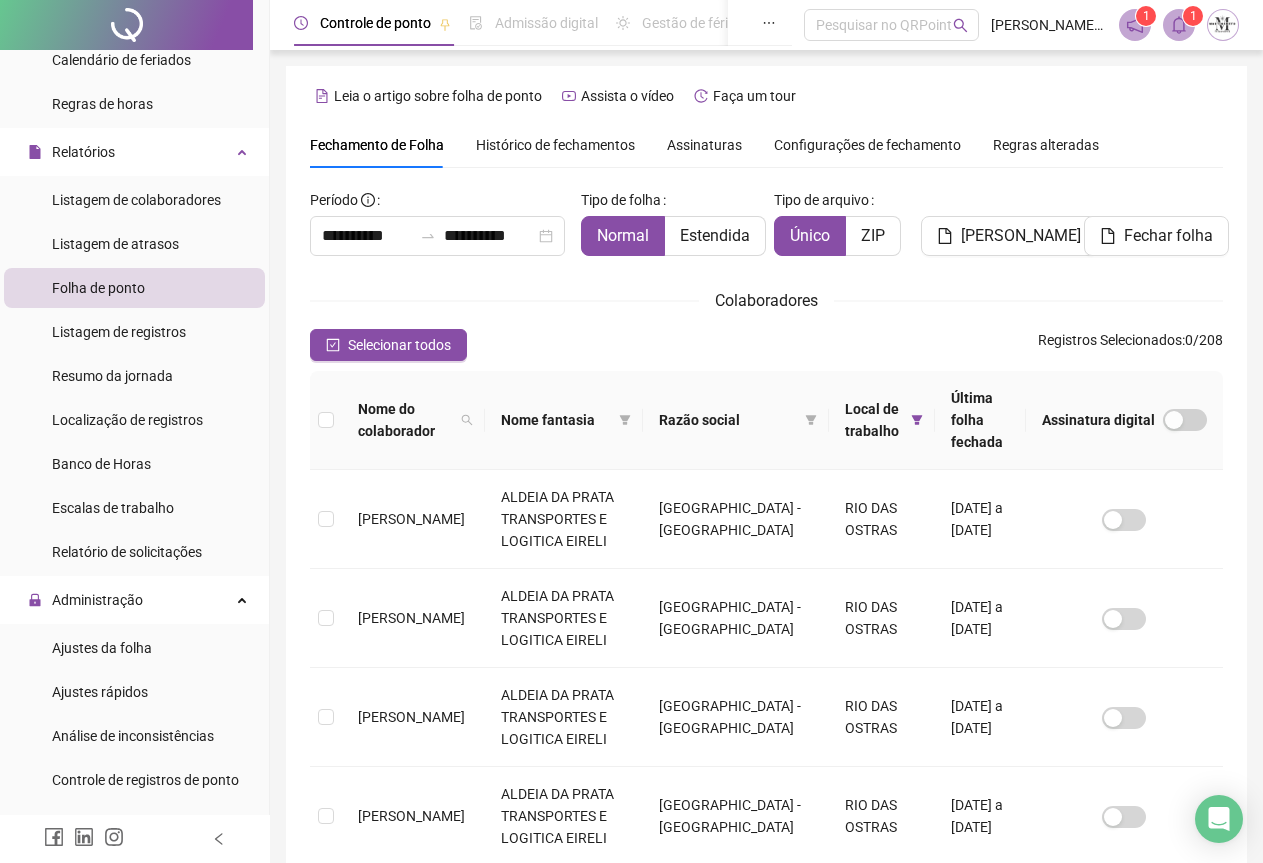 scroll, scrollTop: 599, scrollLeft: 0, axis: vertical 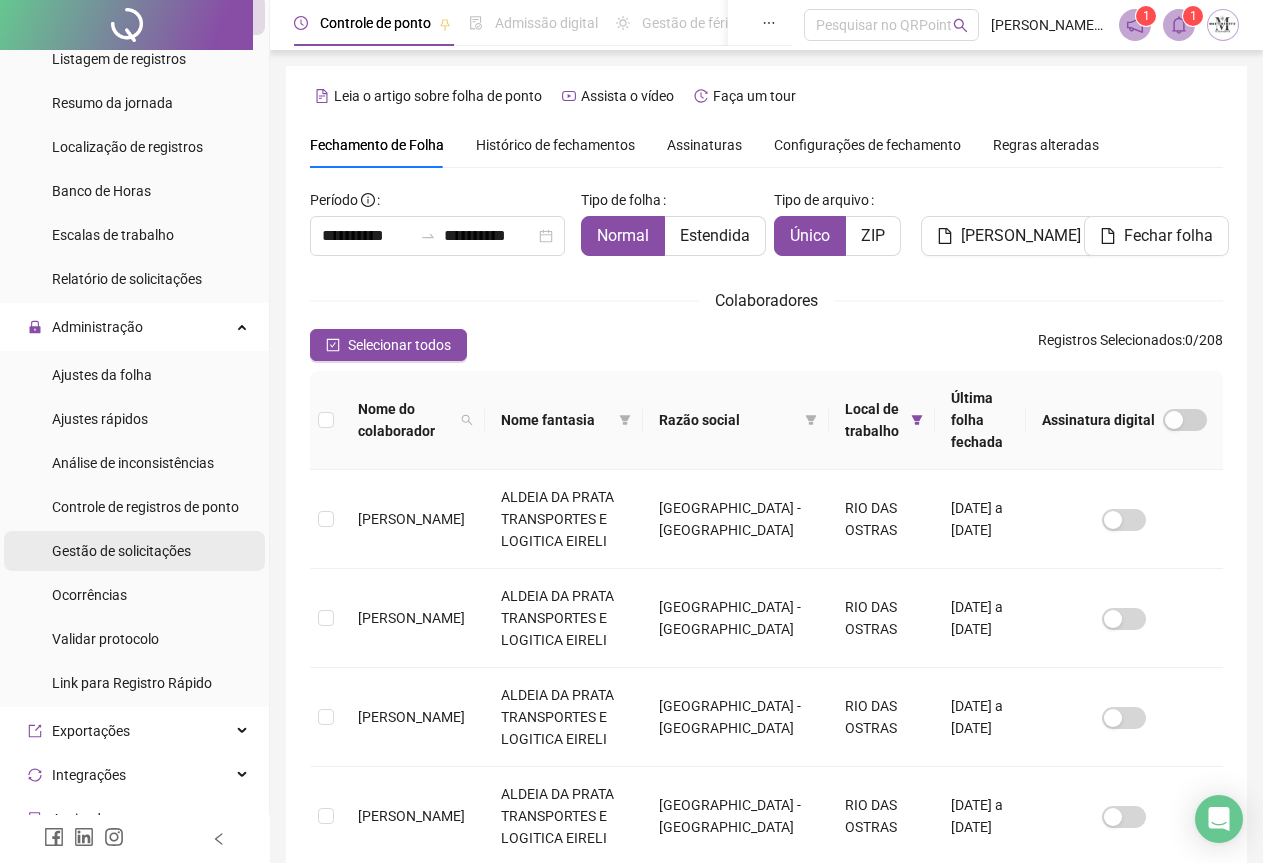 click on "Gestão de solicitações" at bounding box center [121, 551] 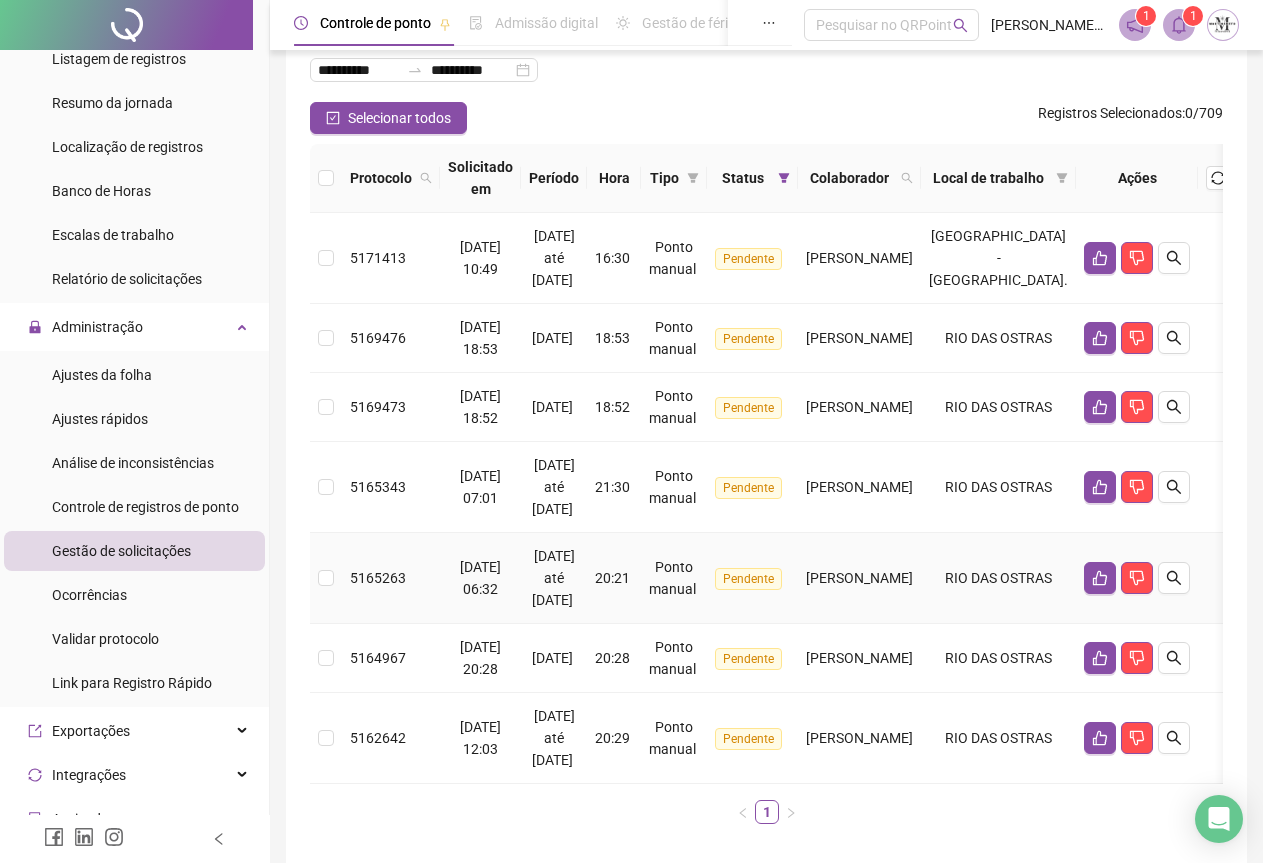 scroll, scrollTop: 0, scrollLeft: 0, axis: both 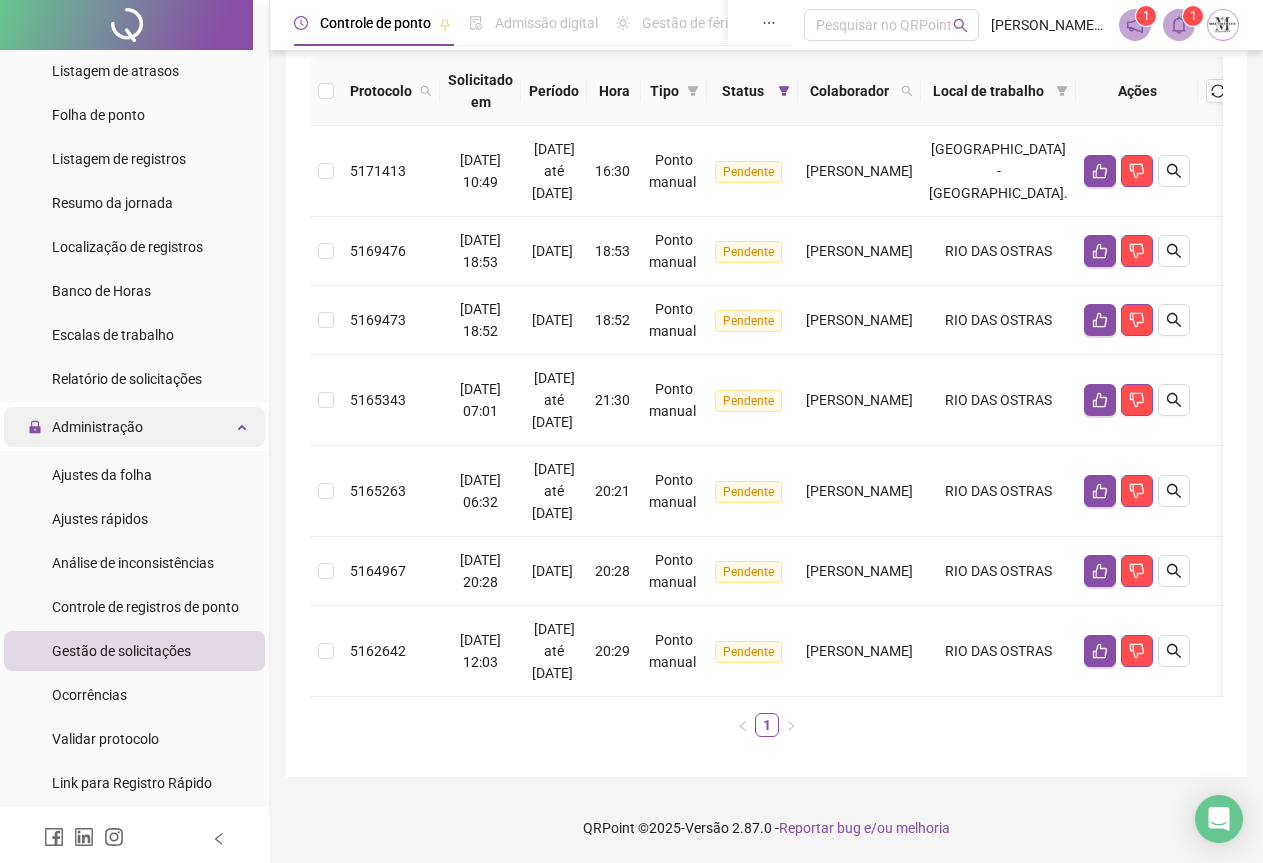 click on "Administração" at bounding box center (85, 427) 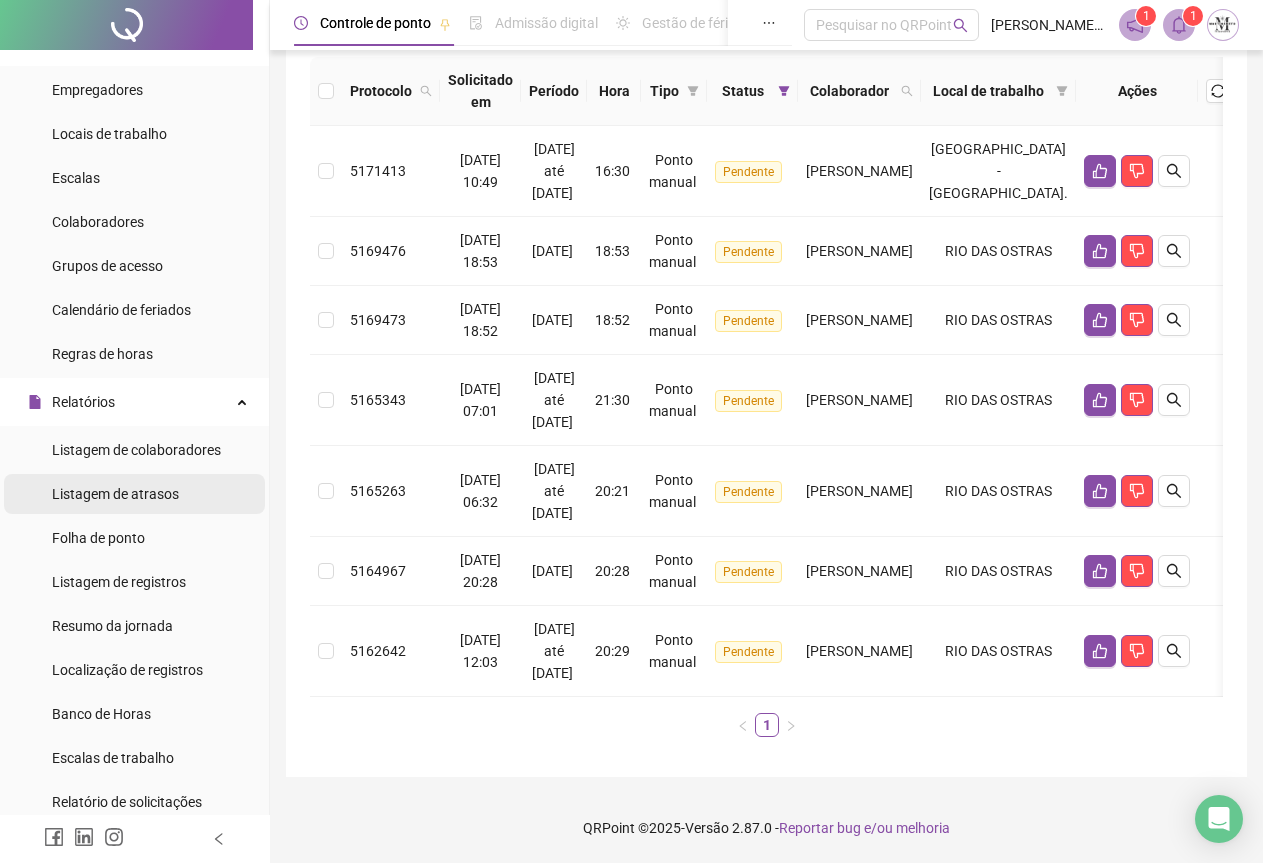 scroll, scrollTop: 0, scrollLeft: 0, axis: both 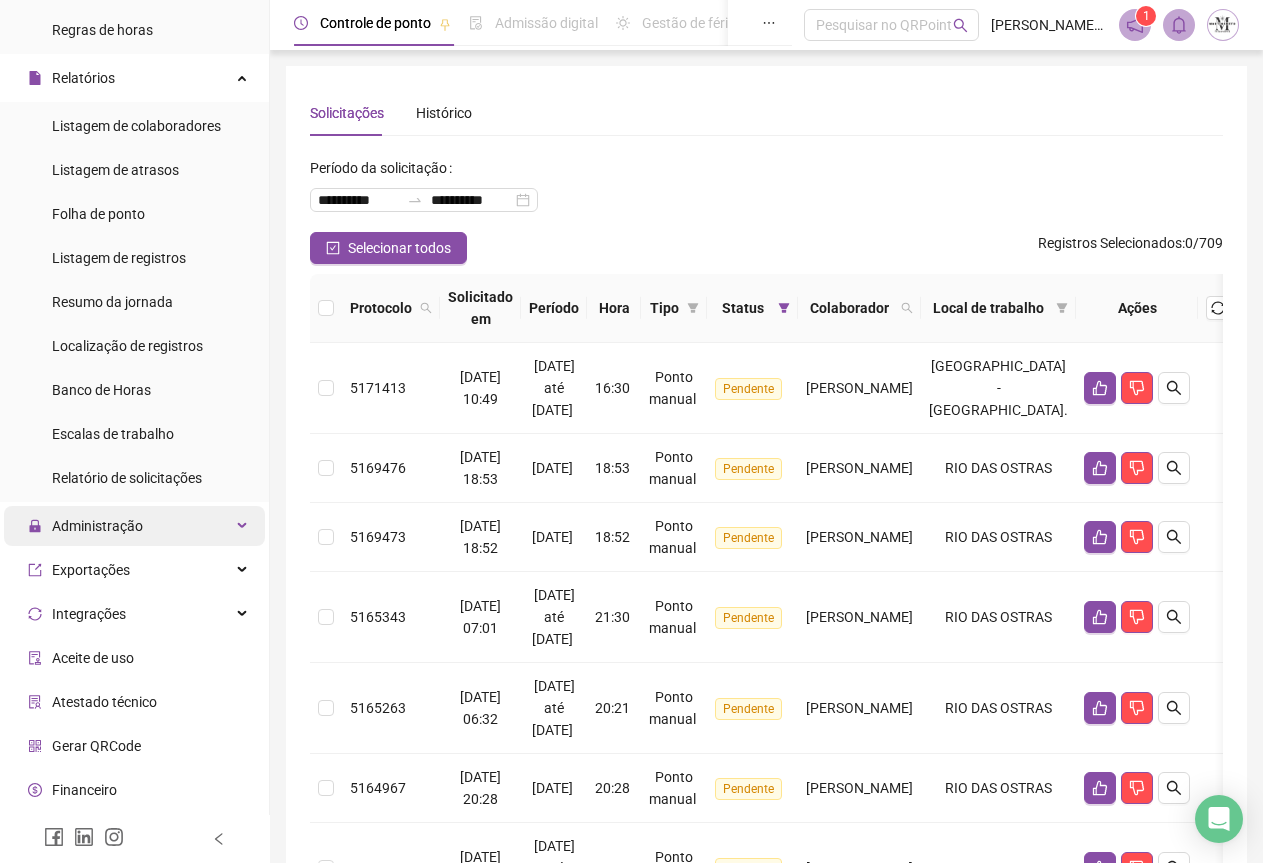 click on "Administração" at bounding box center (97, 526) 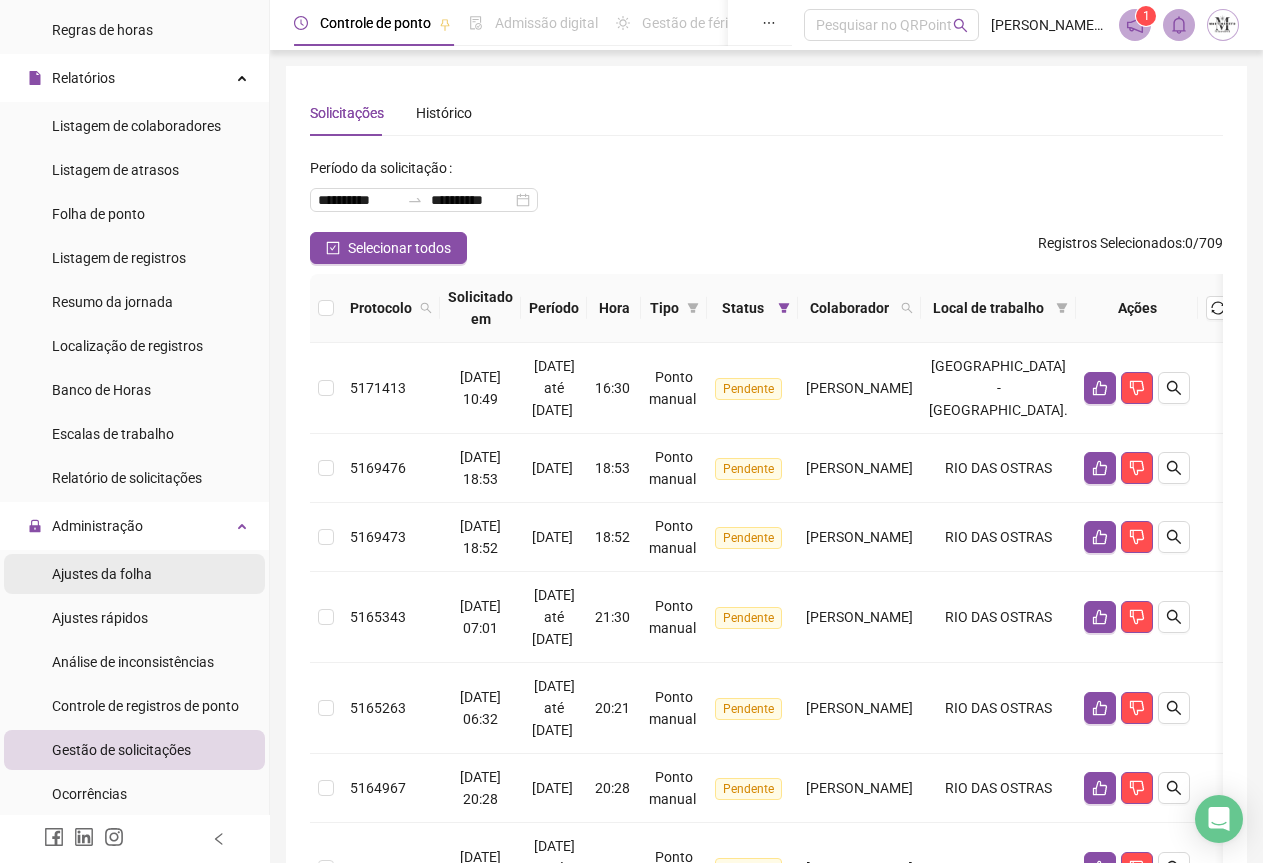 click on "Ajustes da folha" at bounding box center [102, 574] 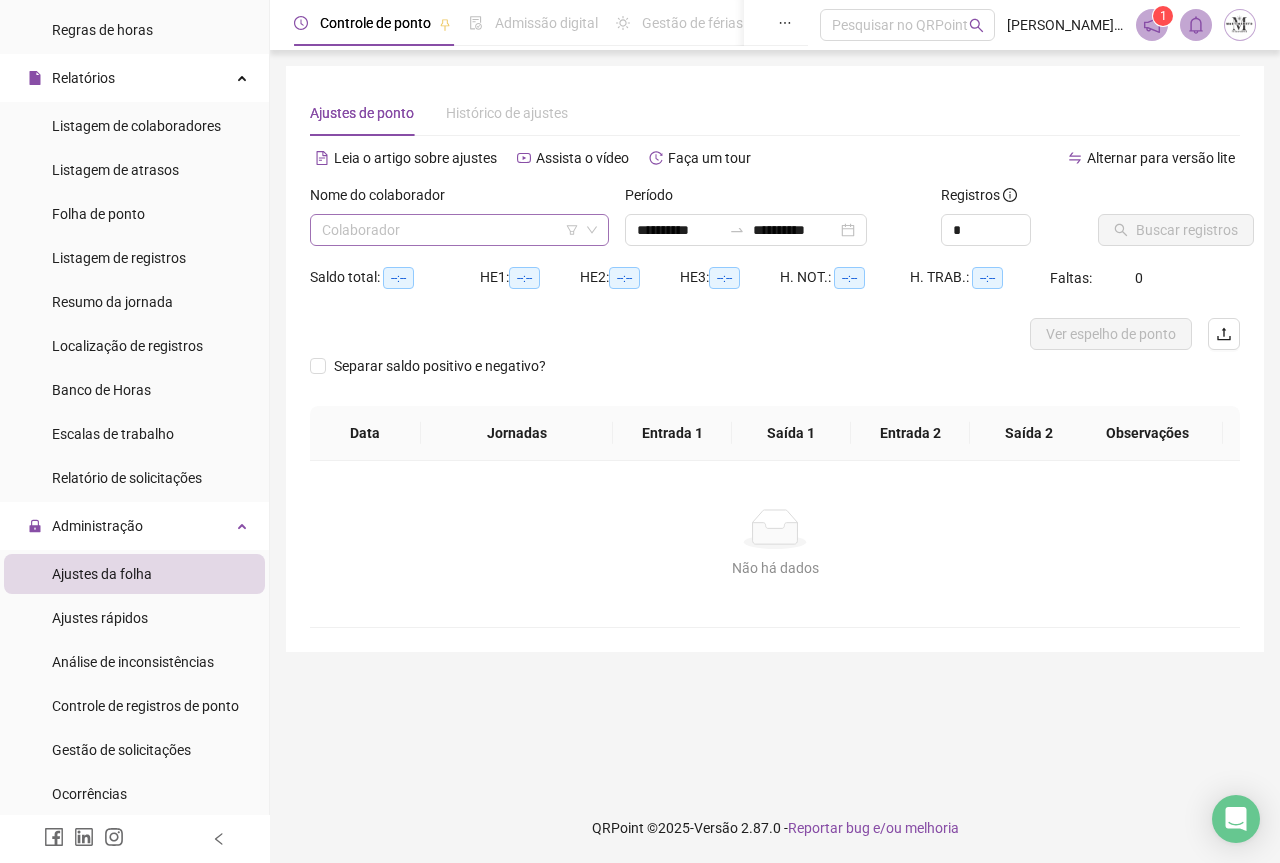 type on "**********" 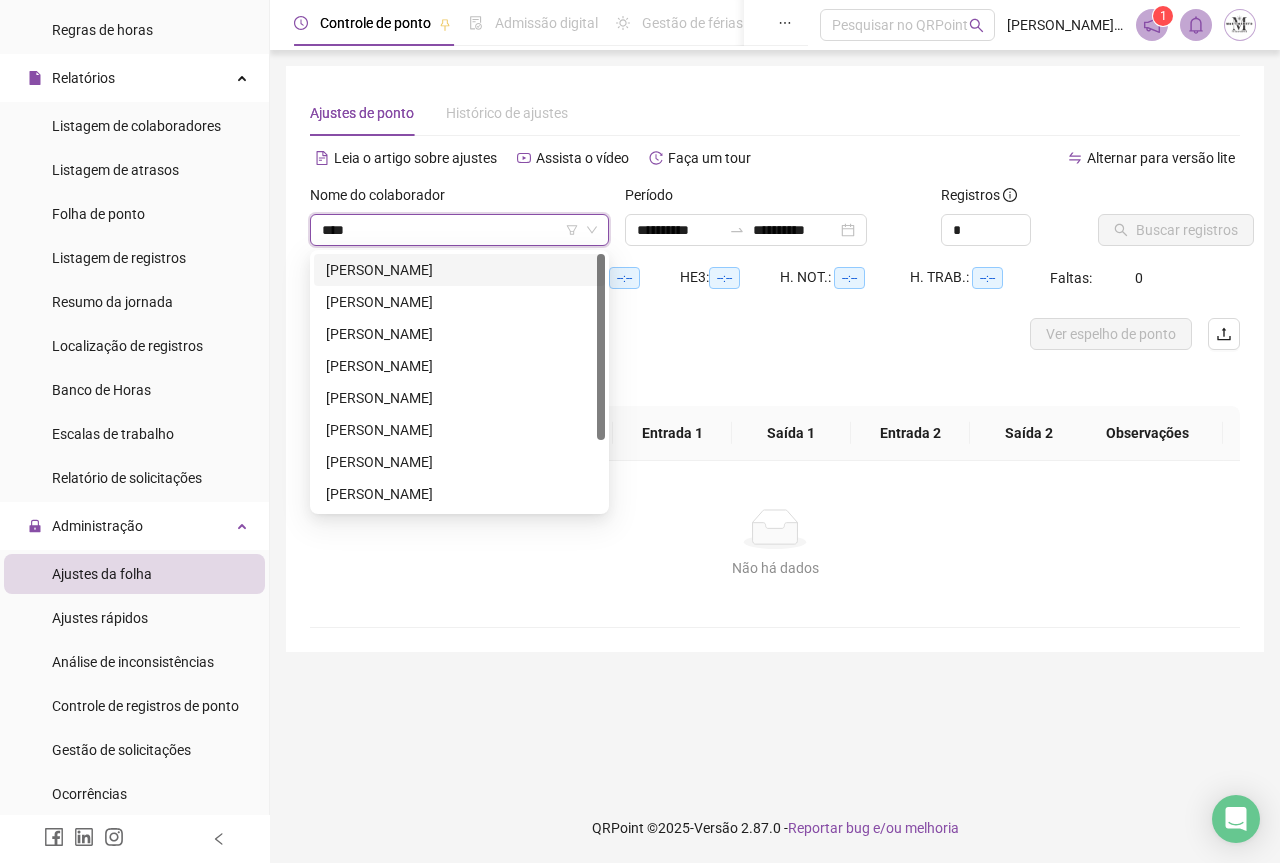 type on "*****" 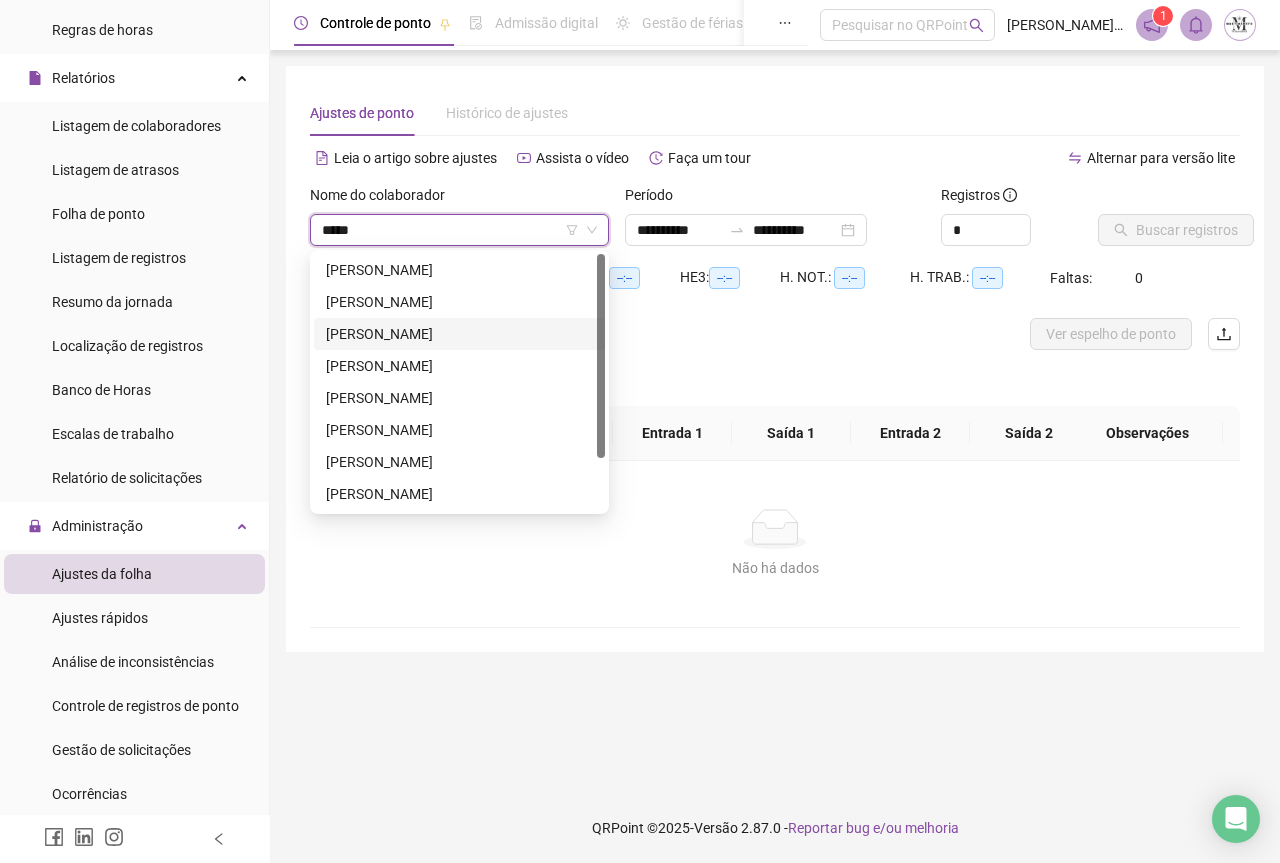 click on "[PERSON_NAME]" at bounding box center [459, 334] 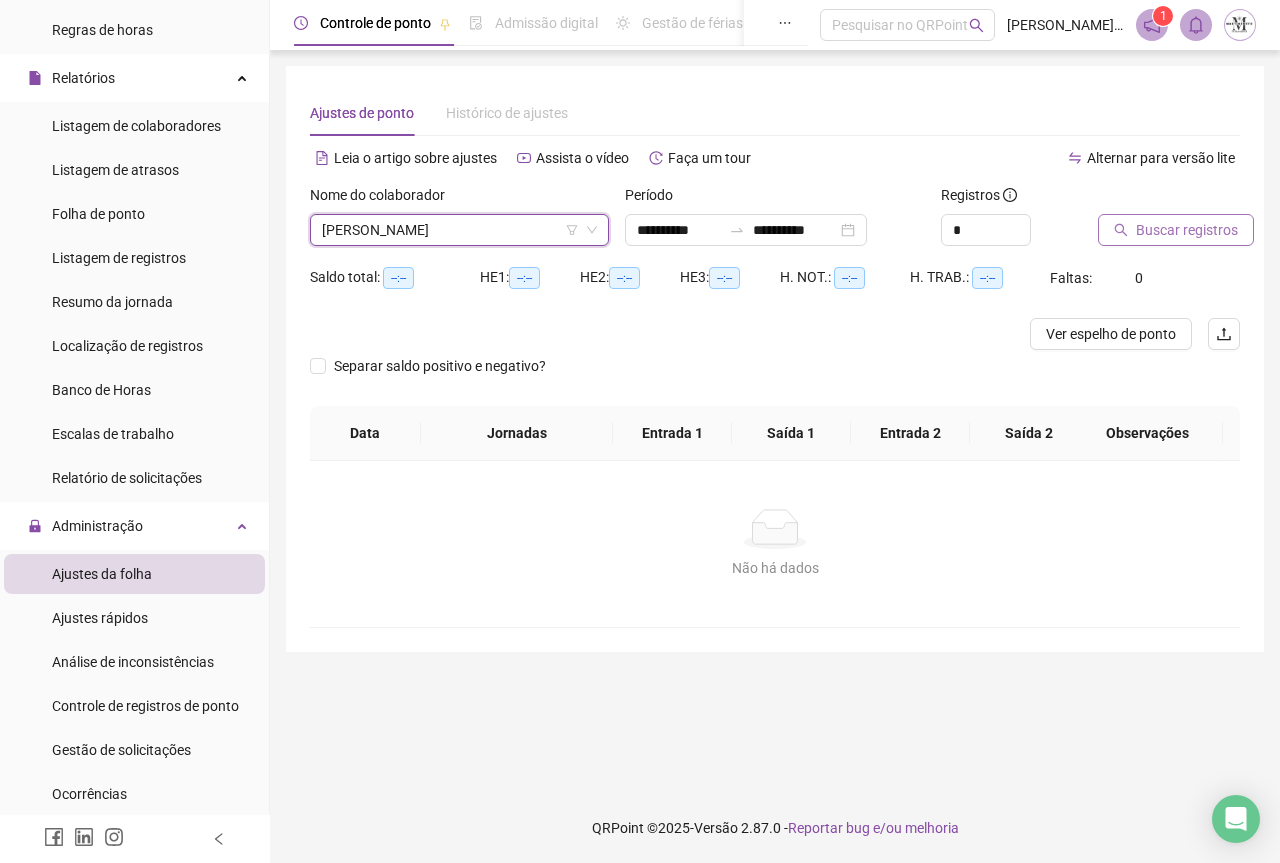 click on "Buscar registros" at bounding box center (1187, 230) 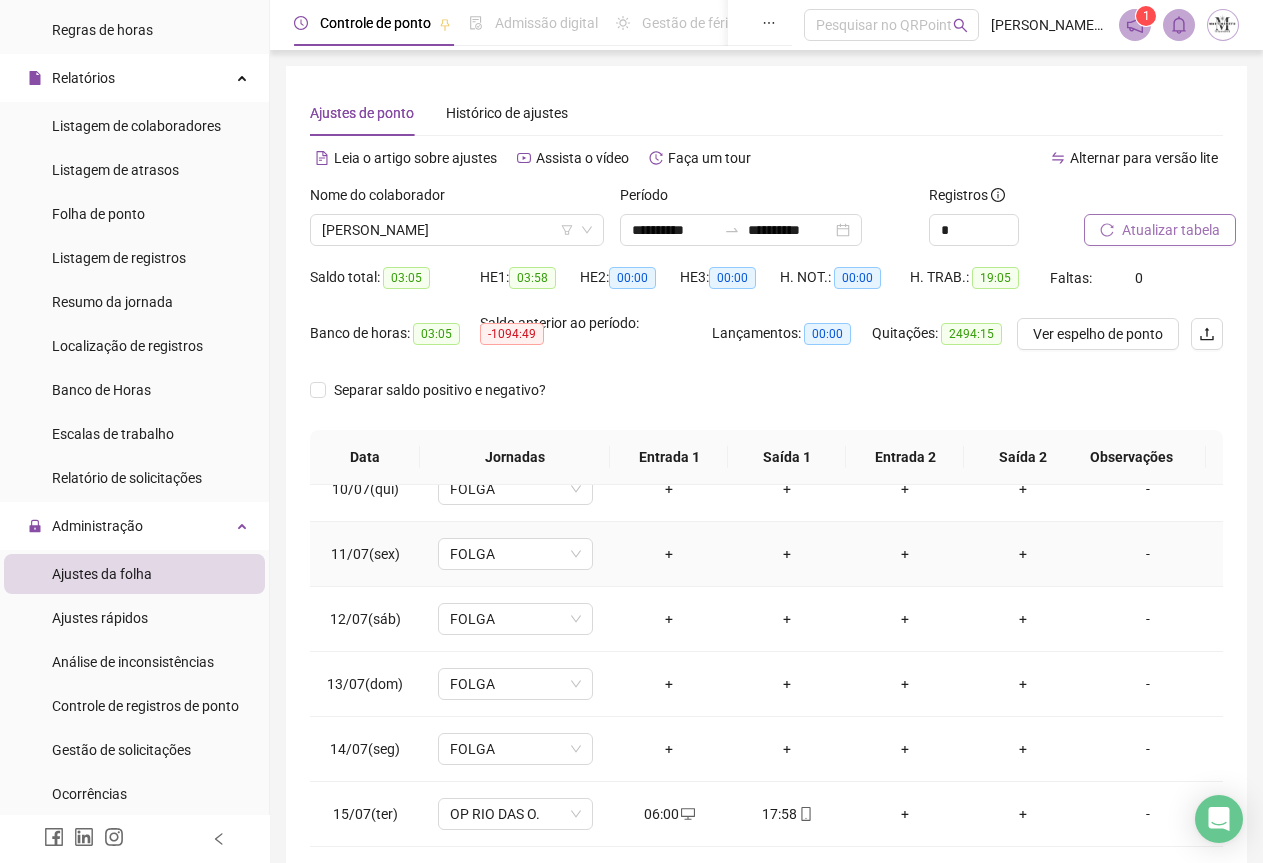 scroll, scrollTop: 630, scrollLeft: 0, axis: vertical 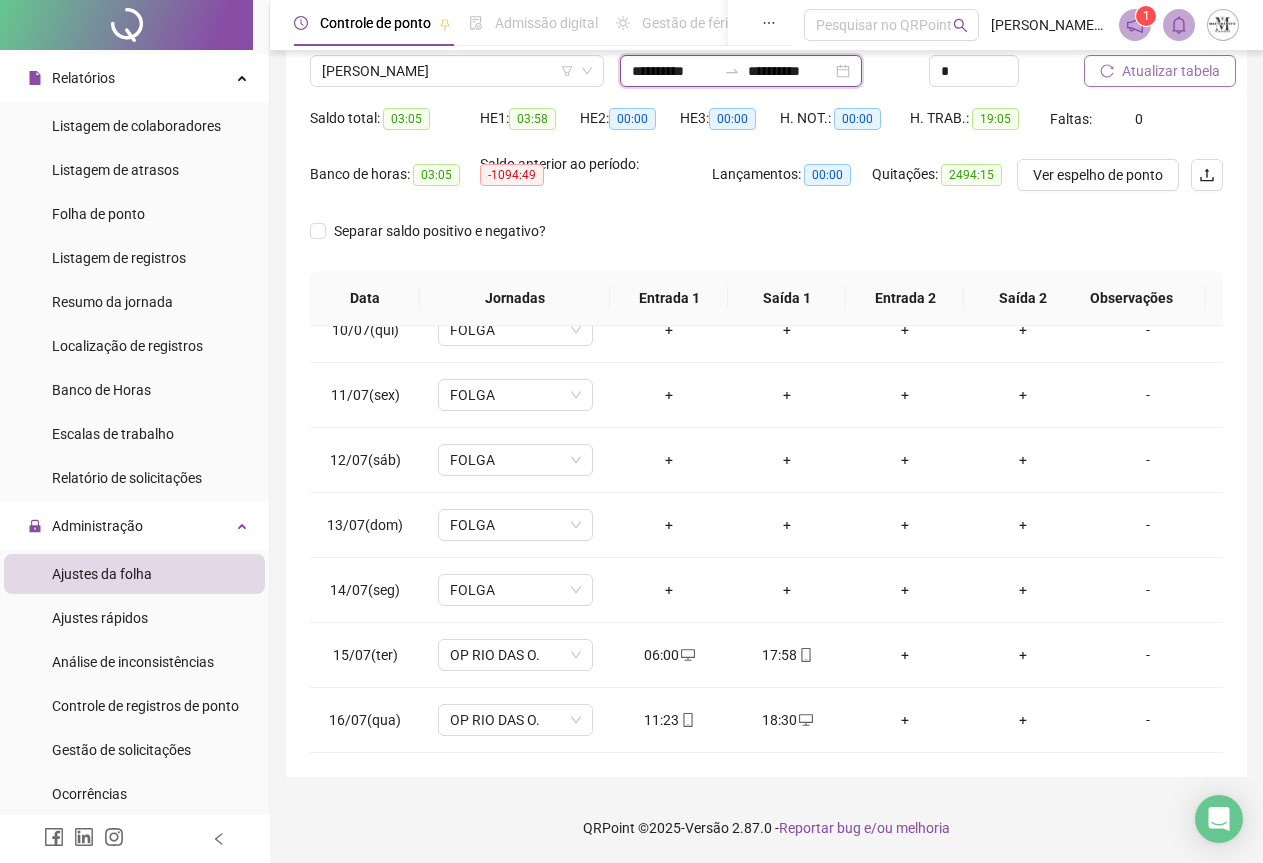 click on "**********" at bounding box center [674, 71] 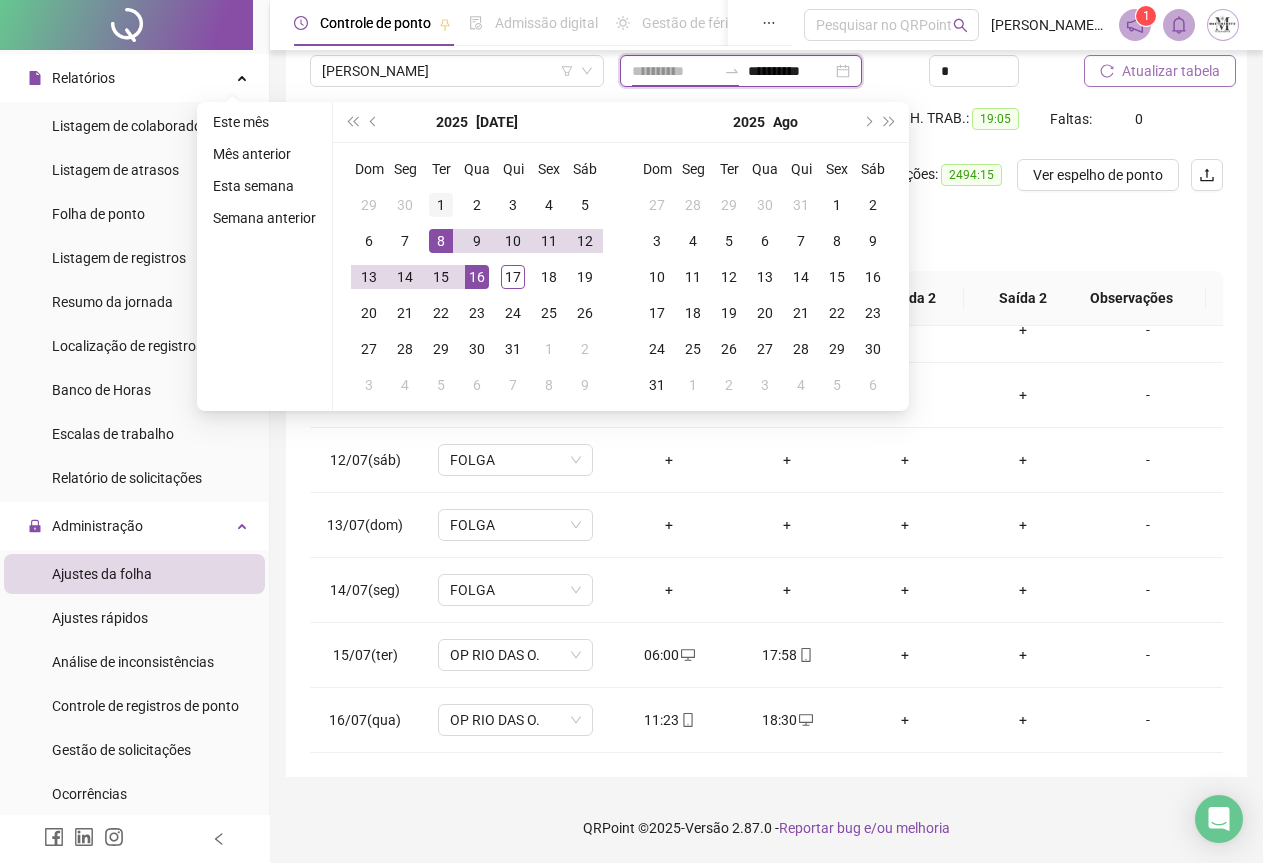 type on "**********" 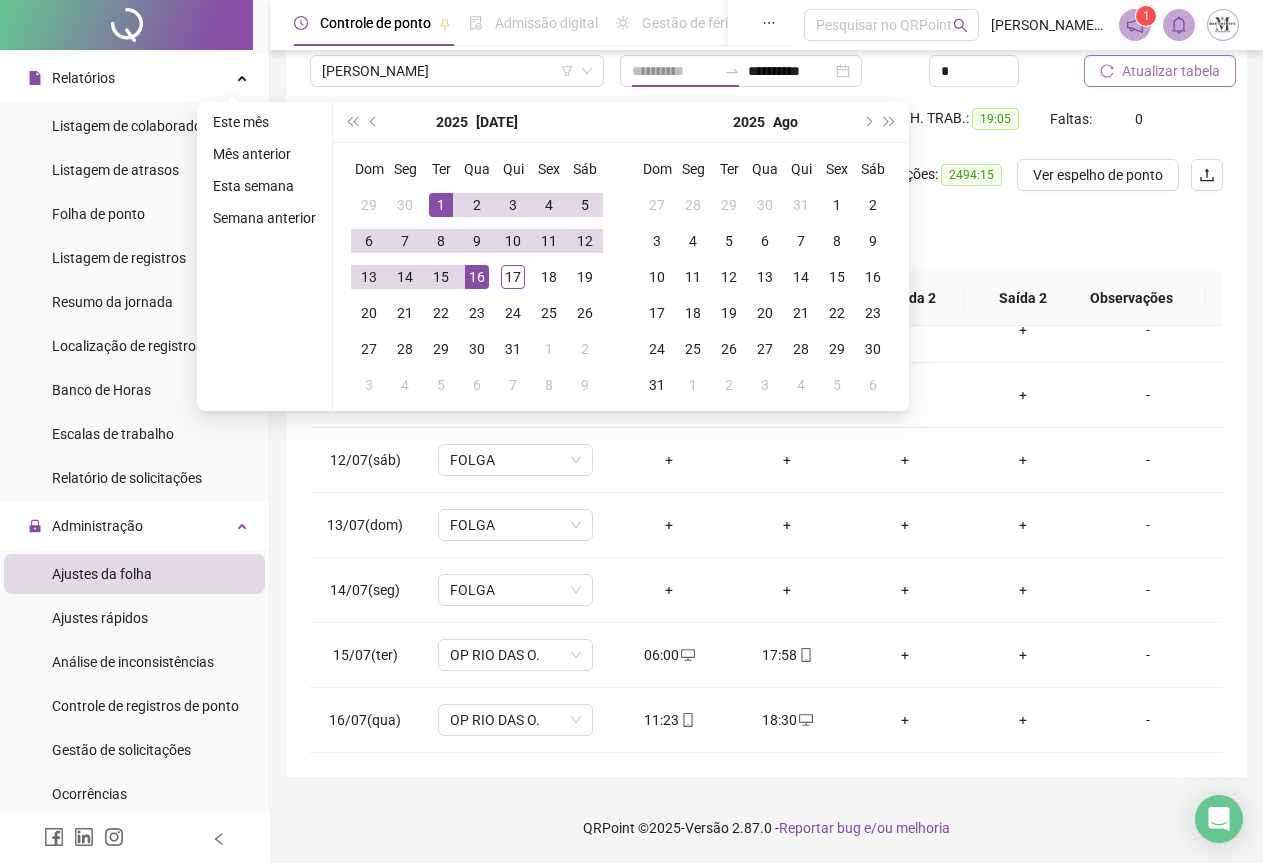 click on "1" at bounding box center (441, 205) 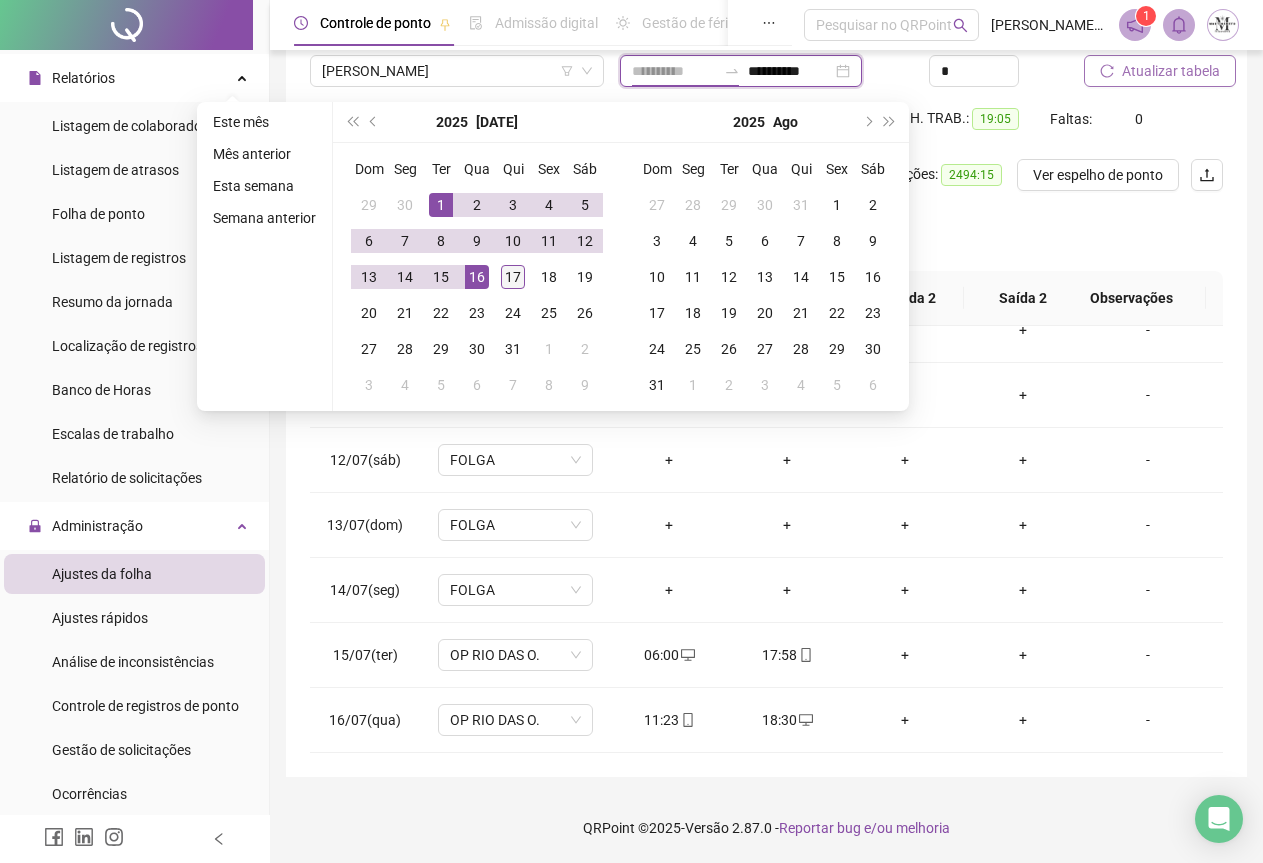 type on "**********" 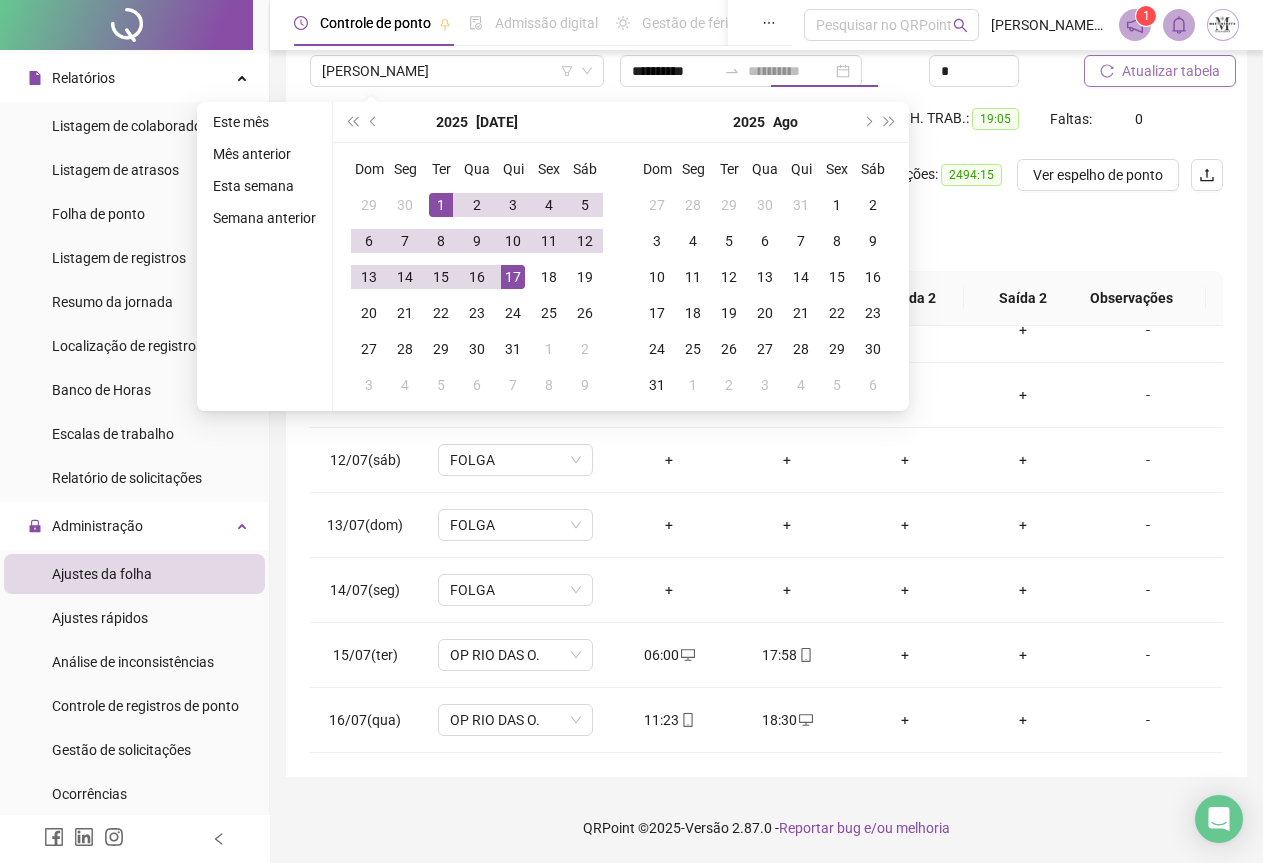 click on "17" at bounding box center [513, 277] 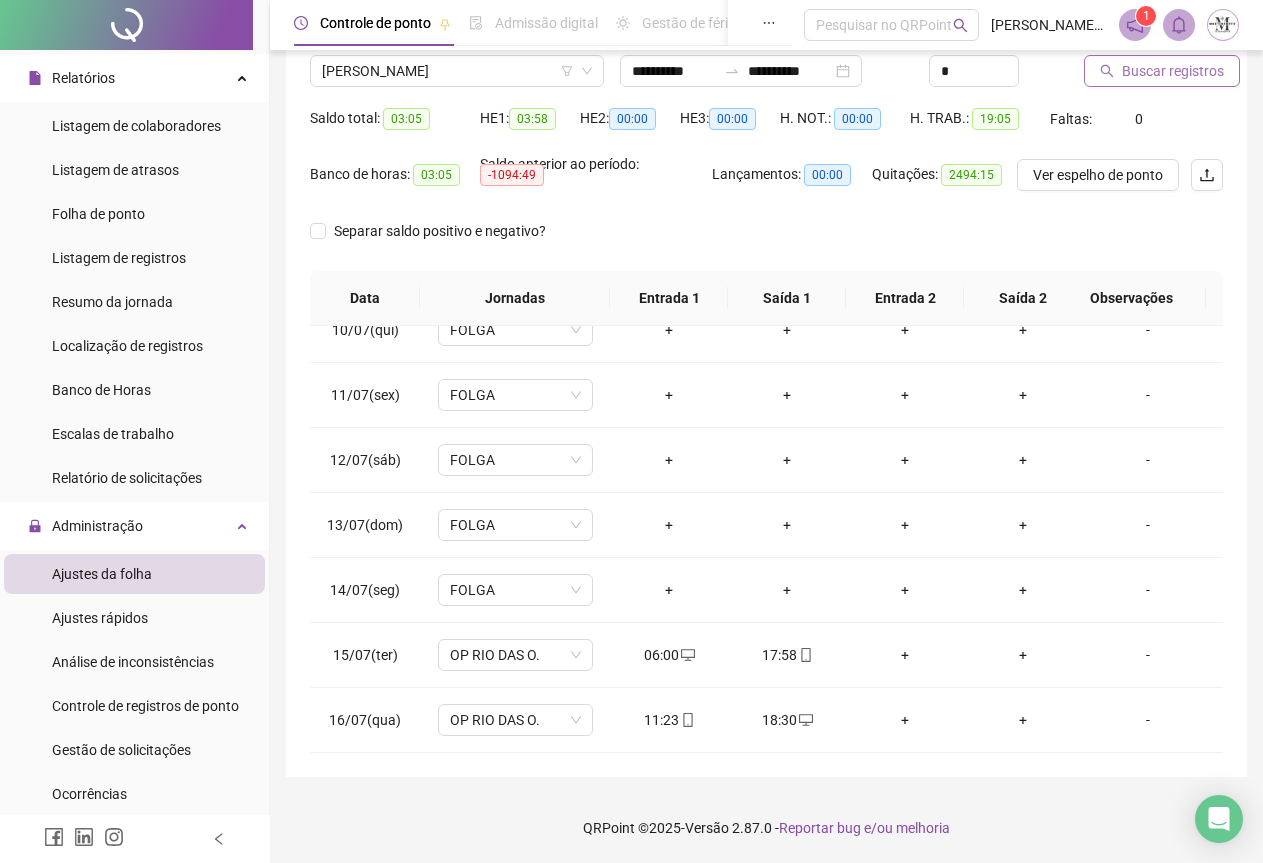 click on "Buscar registros" at bounding box center (1173, 71) 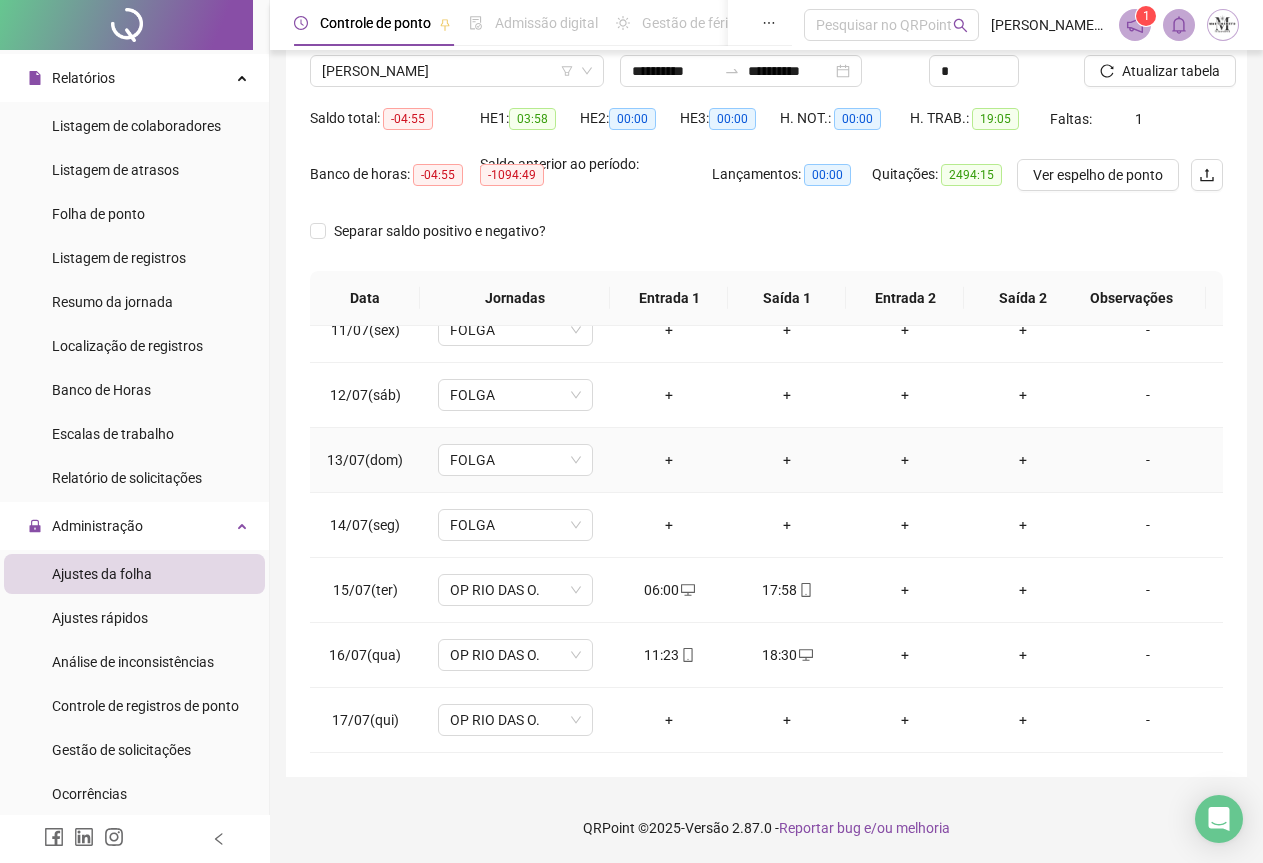 scroll, scrollTop: 695, scrollLeft: 0, axis: vertical 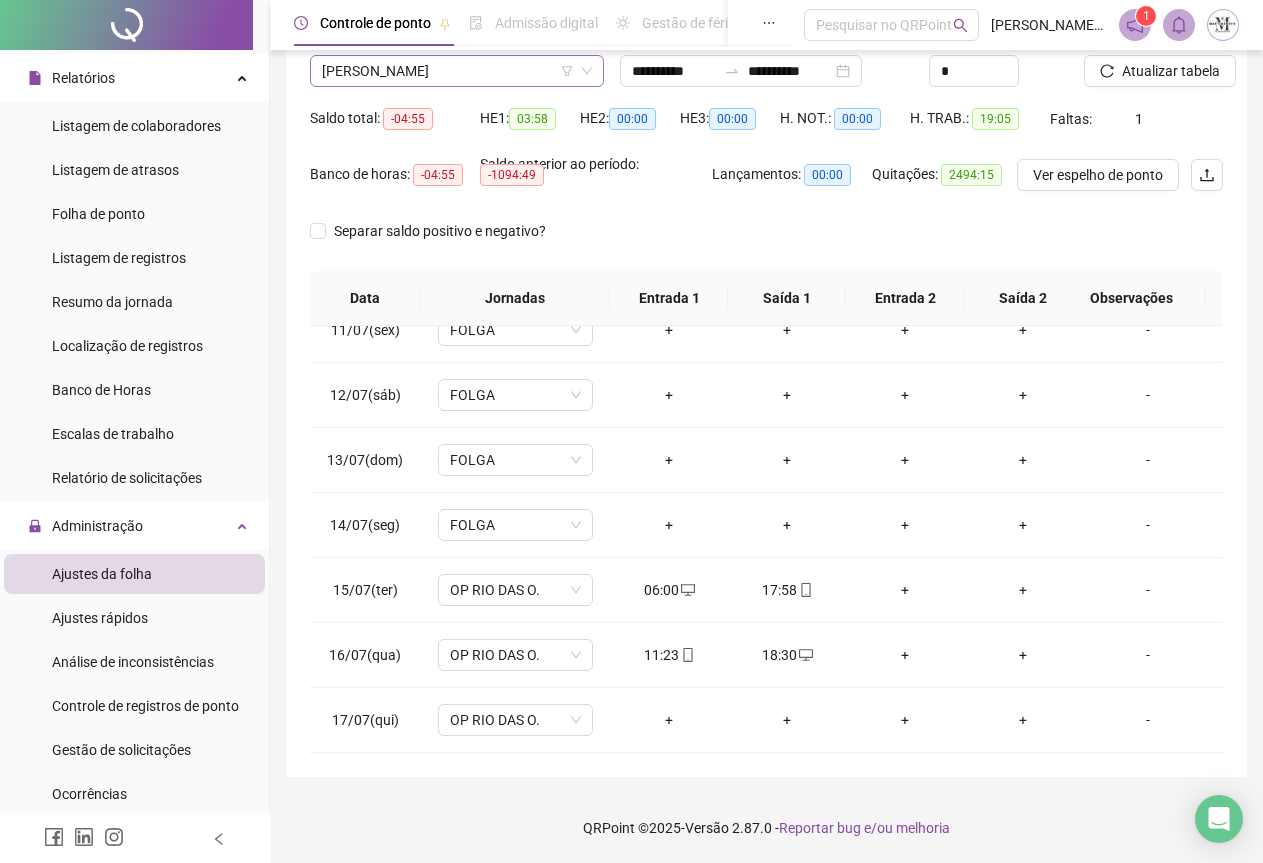 click on "[PERSON_NAME]" at bounding box center [457, 71] 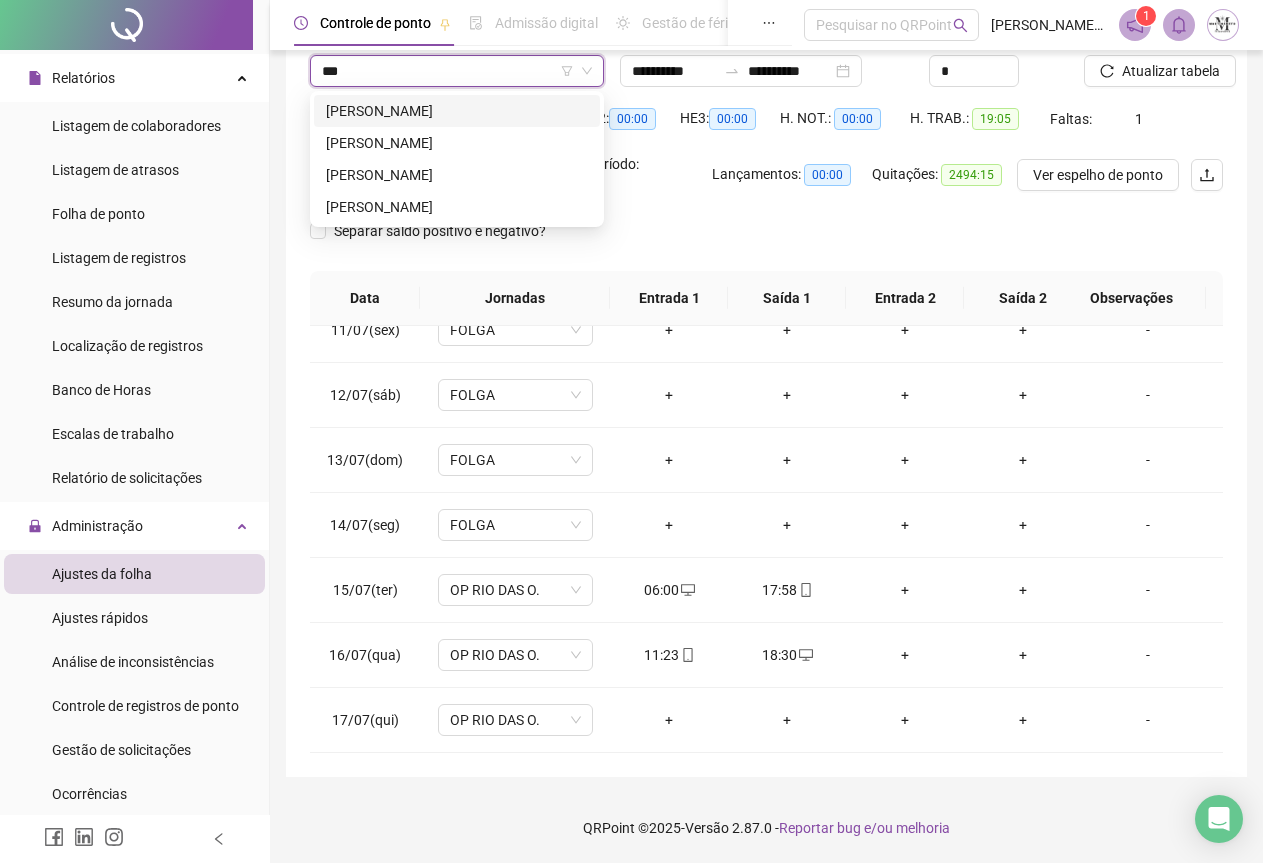 scroll, scrollTop: 0, scrollLeft: 0, axis: both 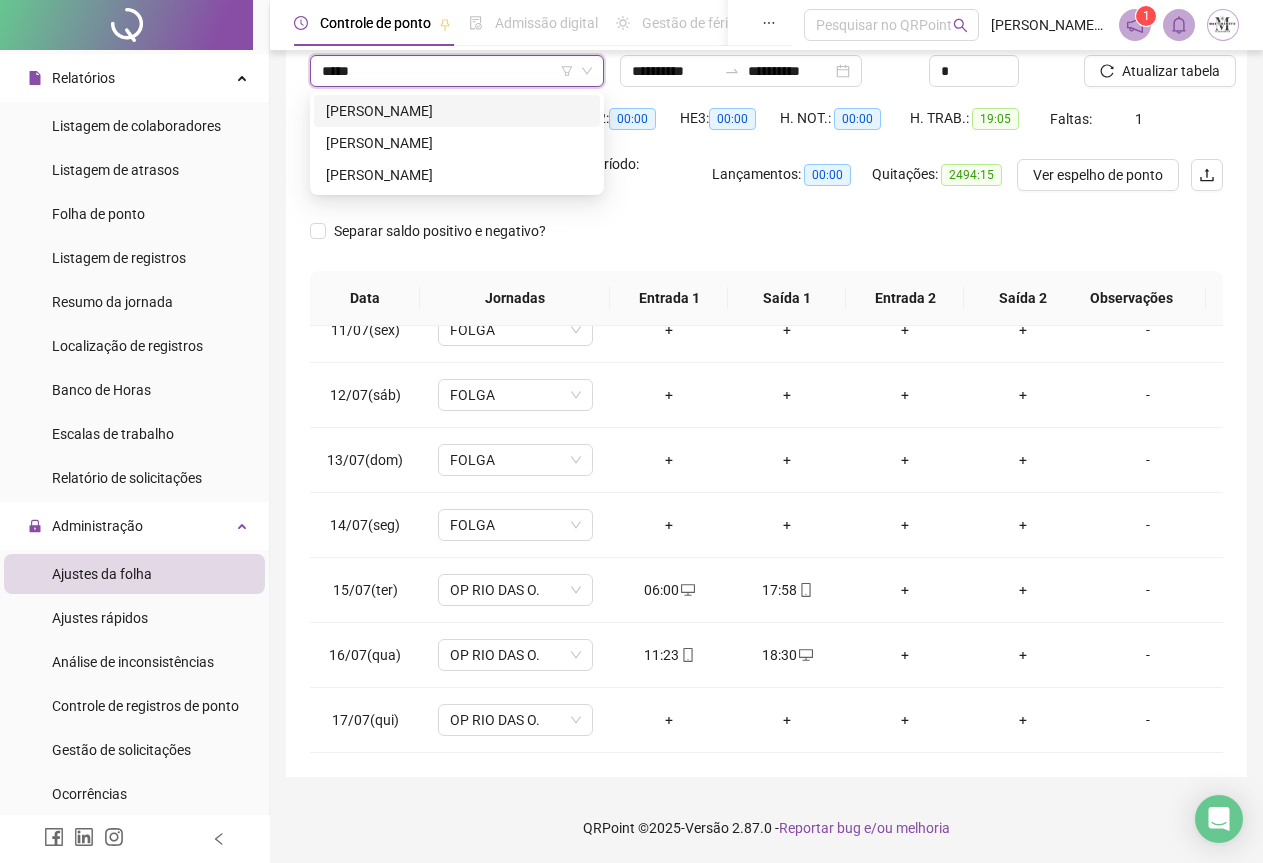 type on "******" 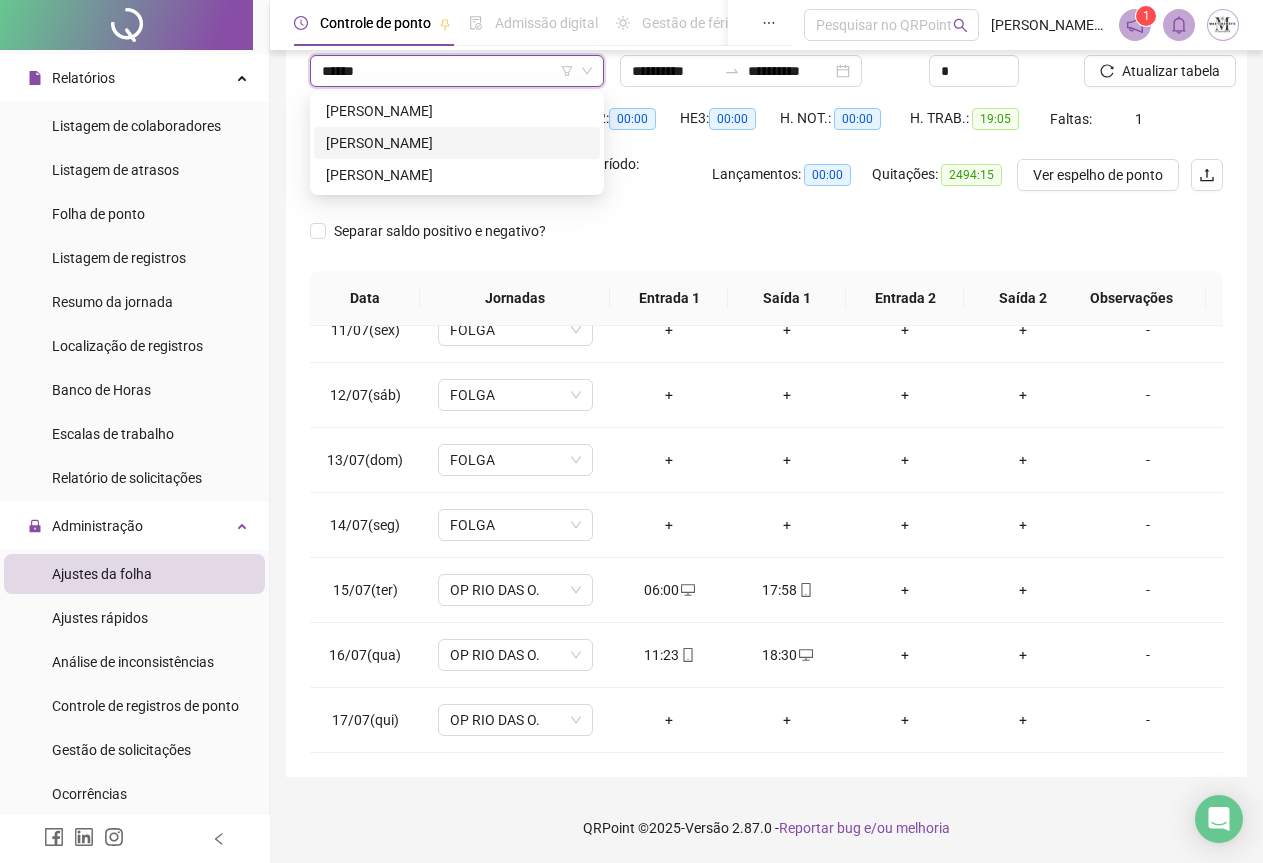 click on "[PERSON_NAME]" at bounding box center [457, 143] 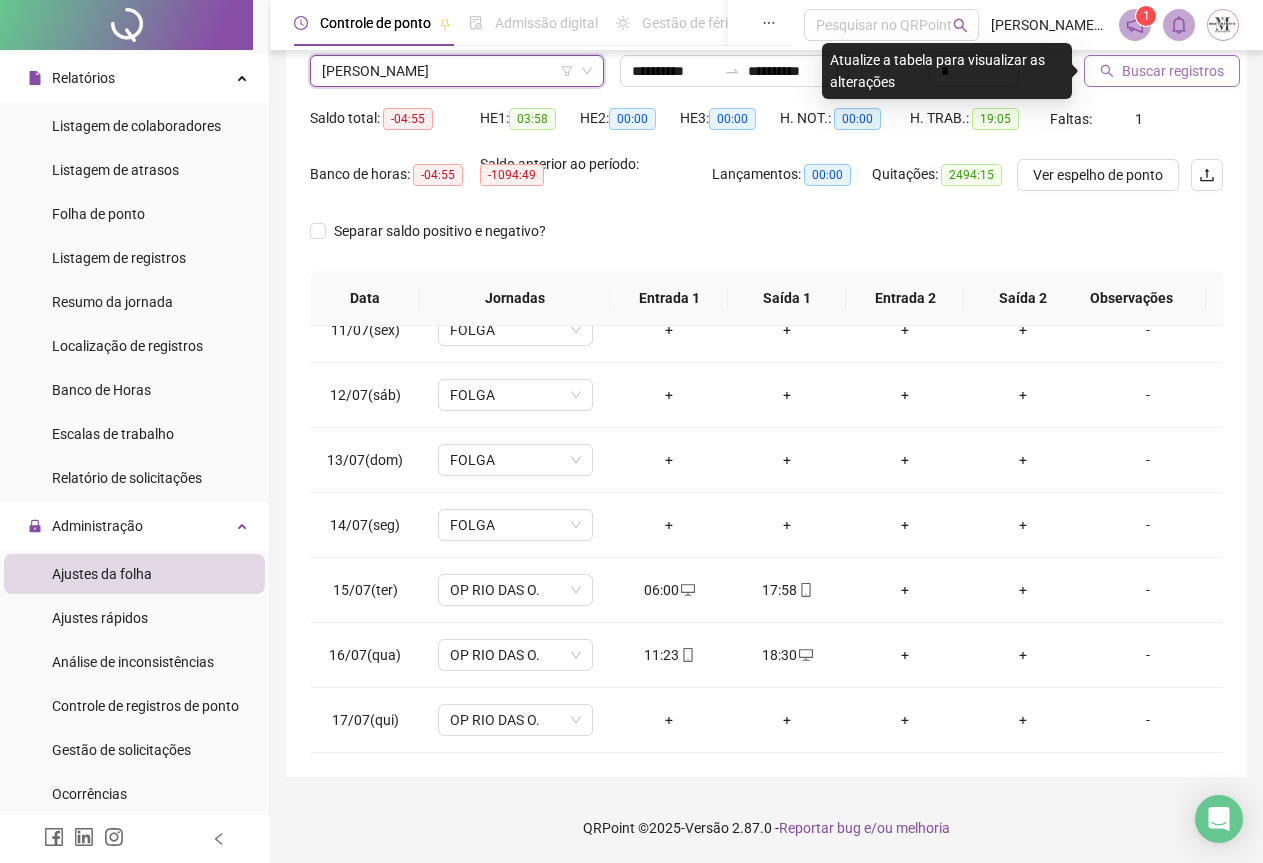 click on "Buscar registros" at bounding box center [1173, 71] 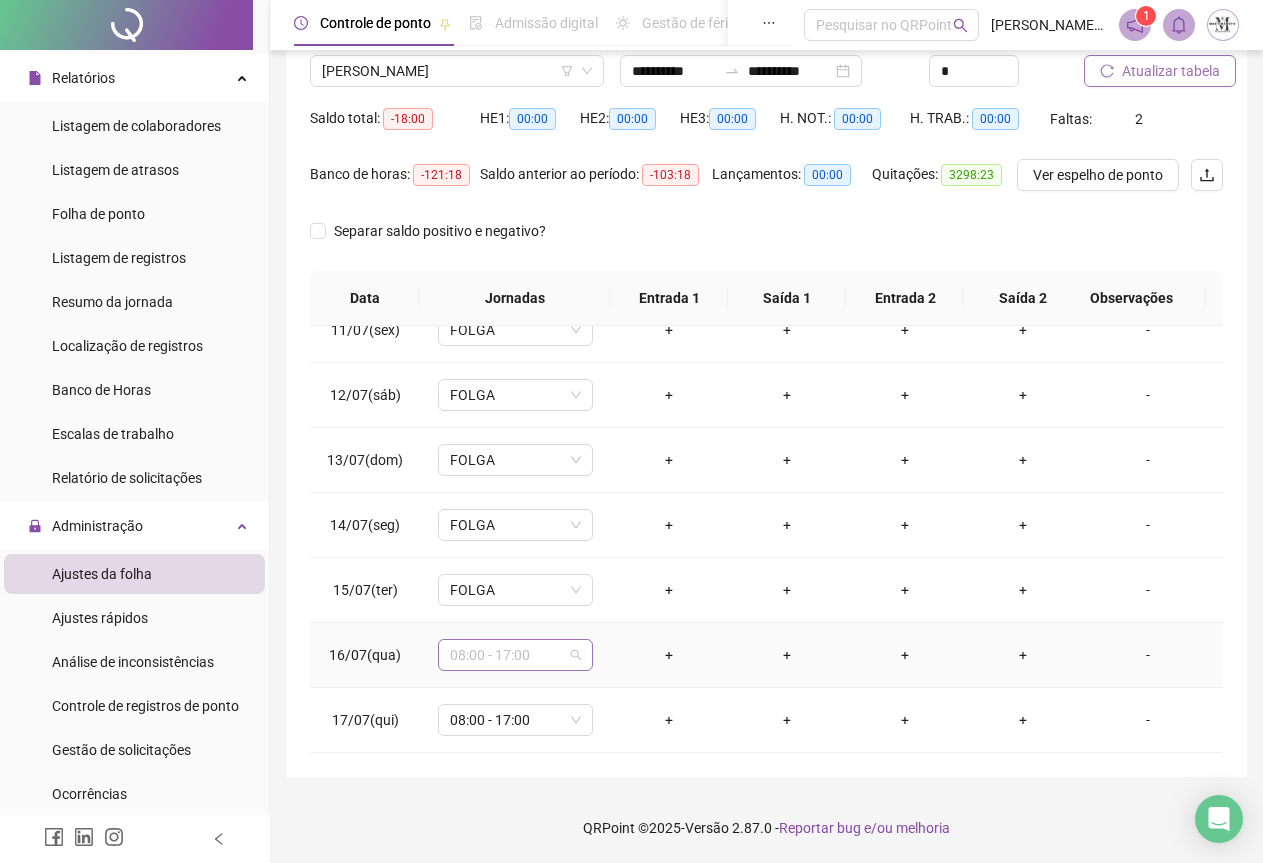 click on "08:00 - 17:00" at bounding box center [515, 655] 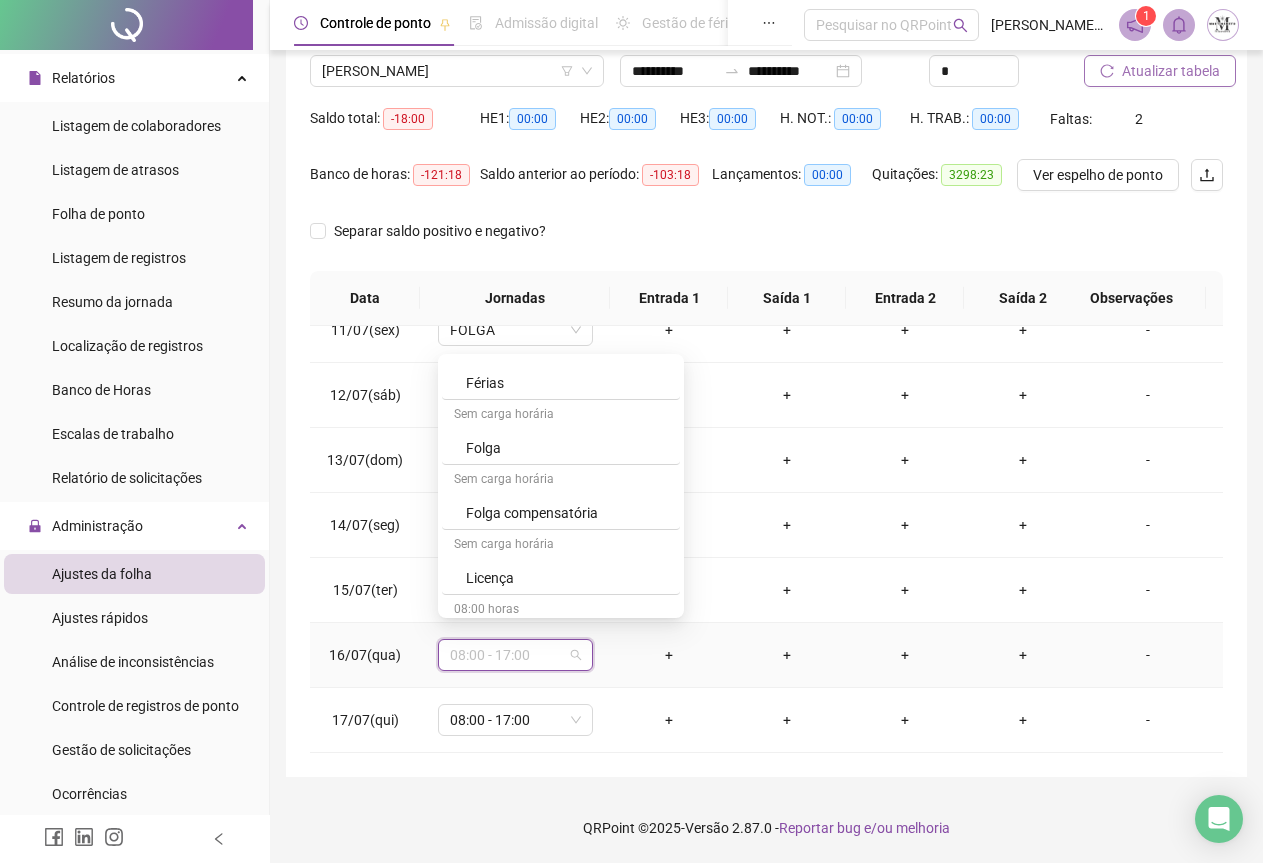 scroll, scrollTop: 900, scrollLeft: 0, axis: vertical 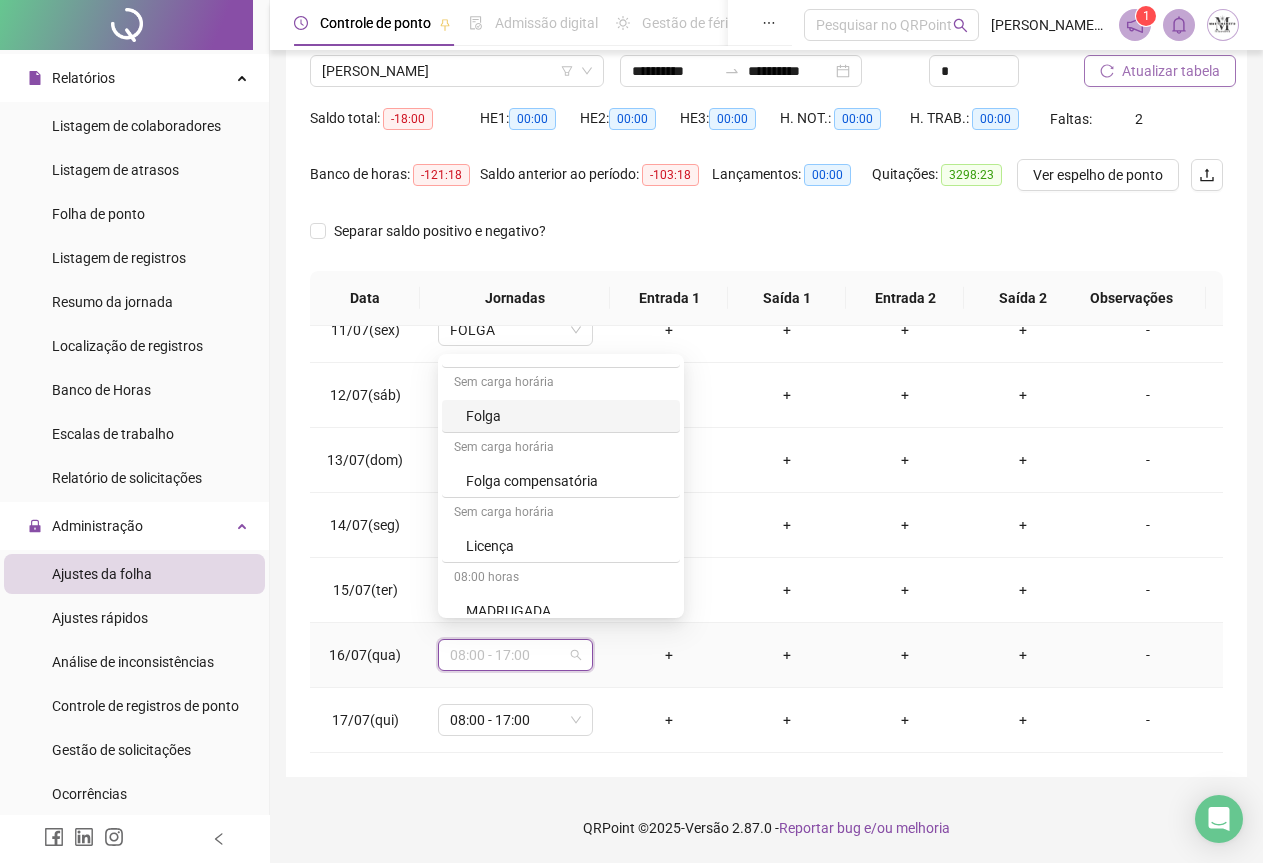 click on "Folga" at bounding box center (567, 416) 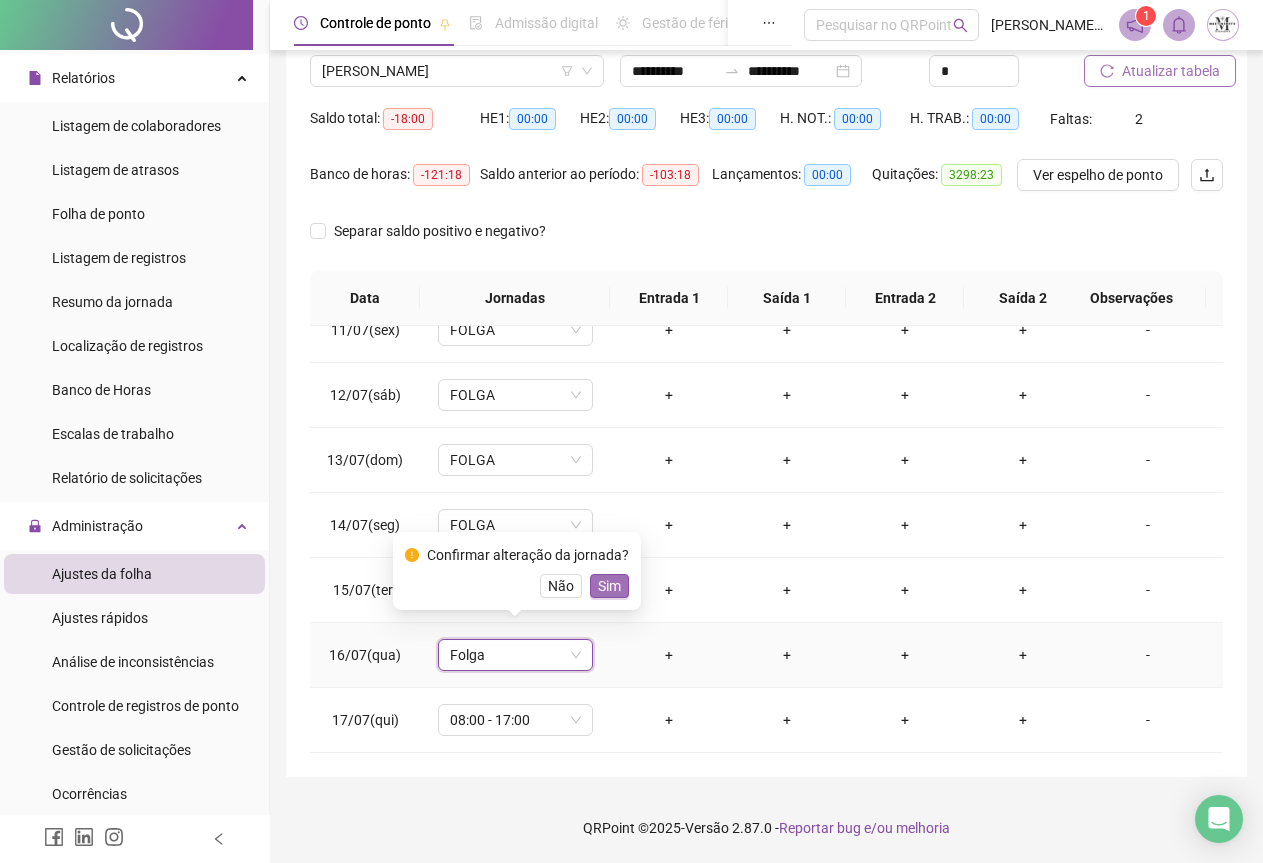 click on "Sim" at bounding box center (609, 586) 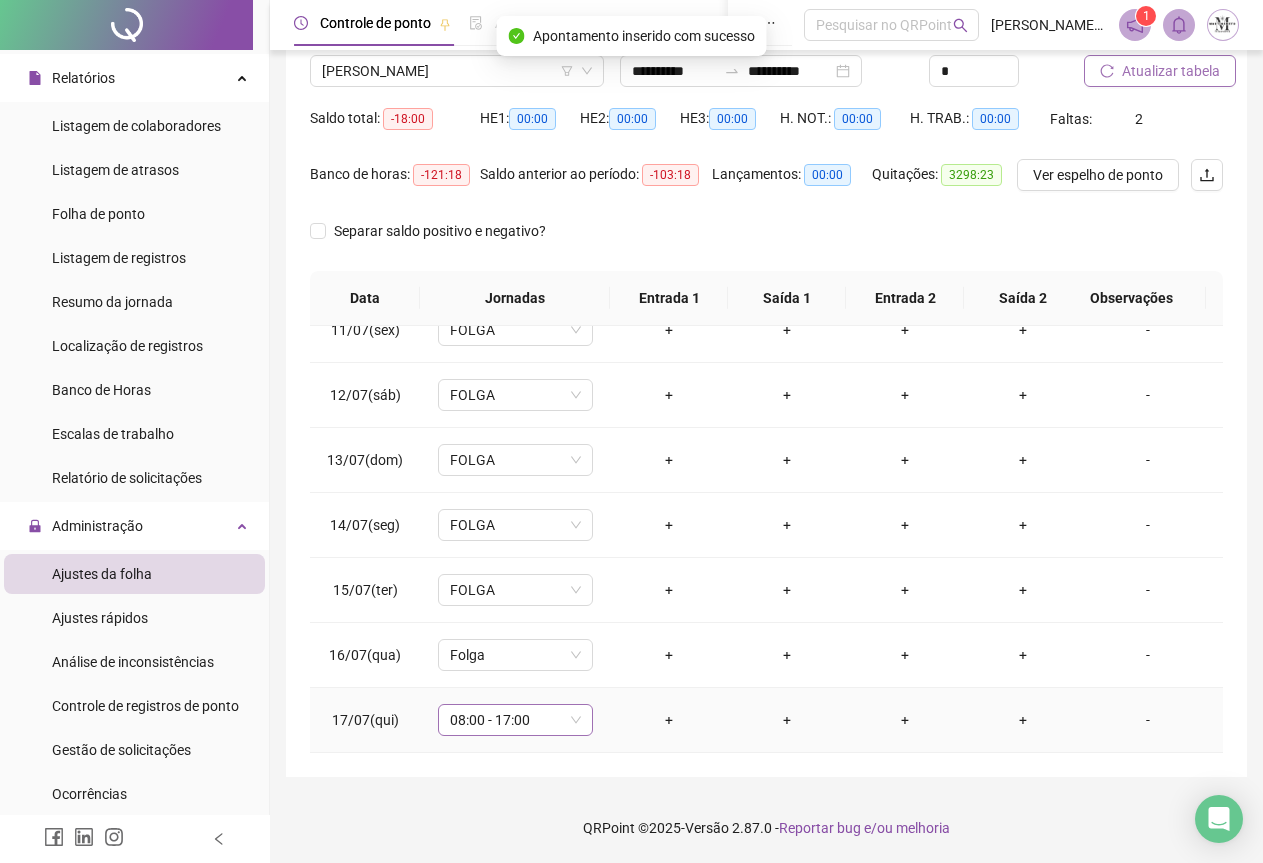 click on "08:00 - 17:00" at bounding box center [515, 720] 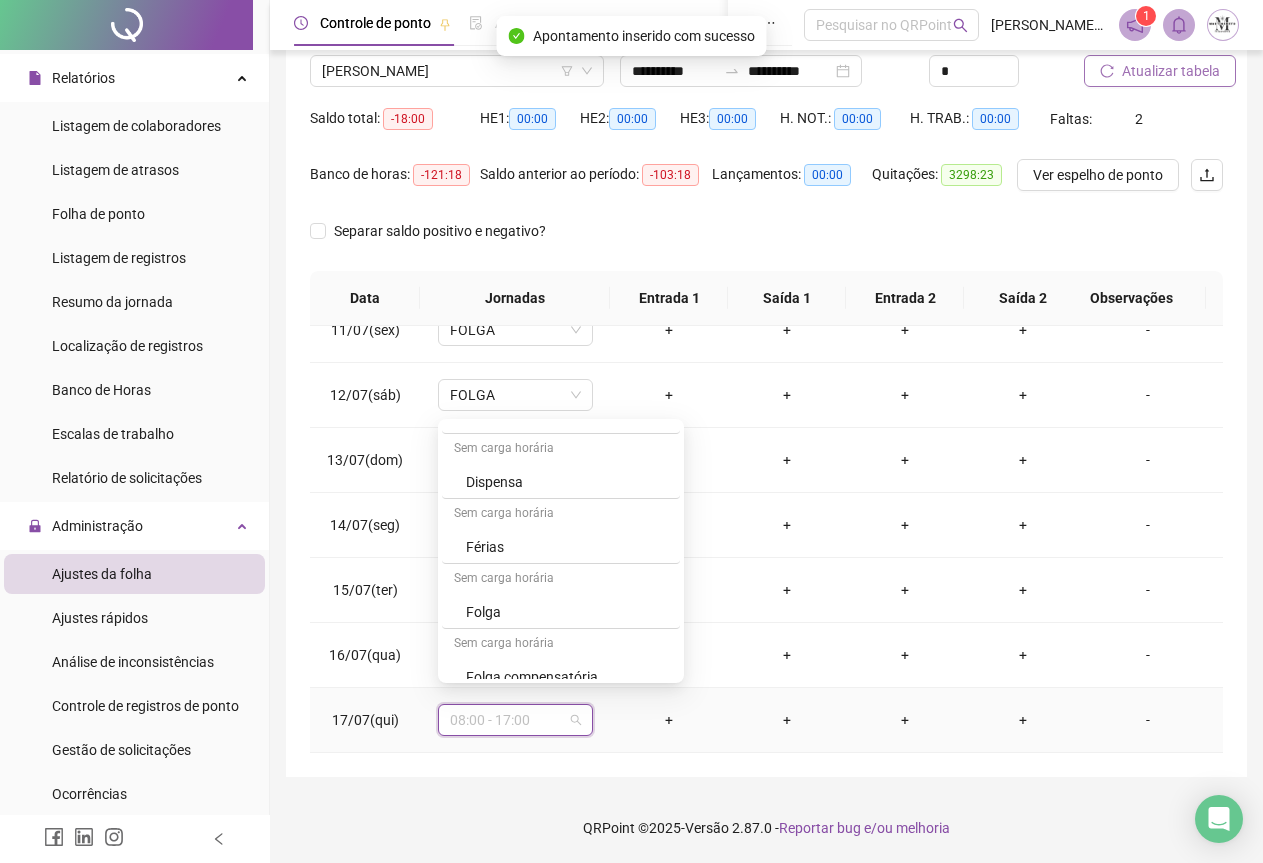 scroll, scrollTop: 800, scrollLeft: 0, axis: vertical 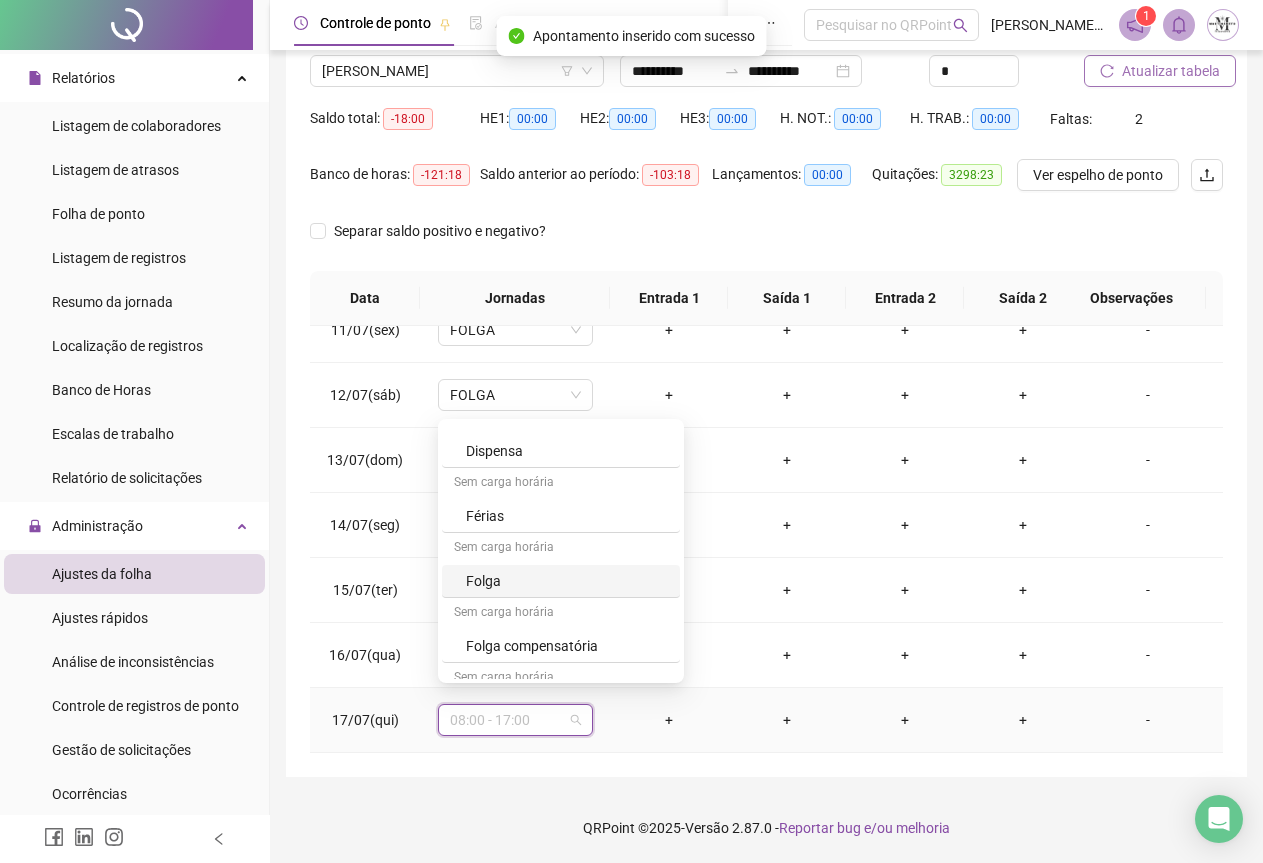 click on "Folga" at bounding box center [567, 581] 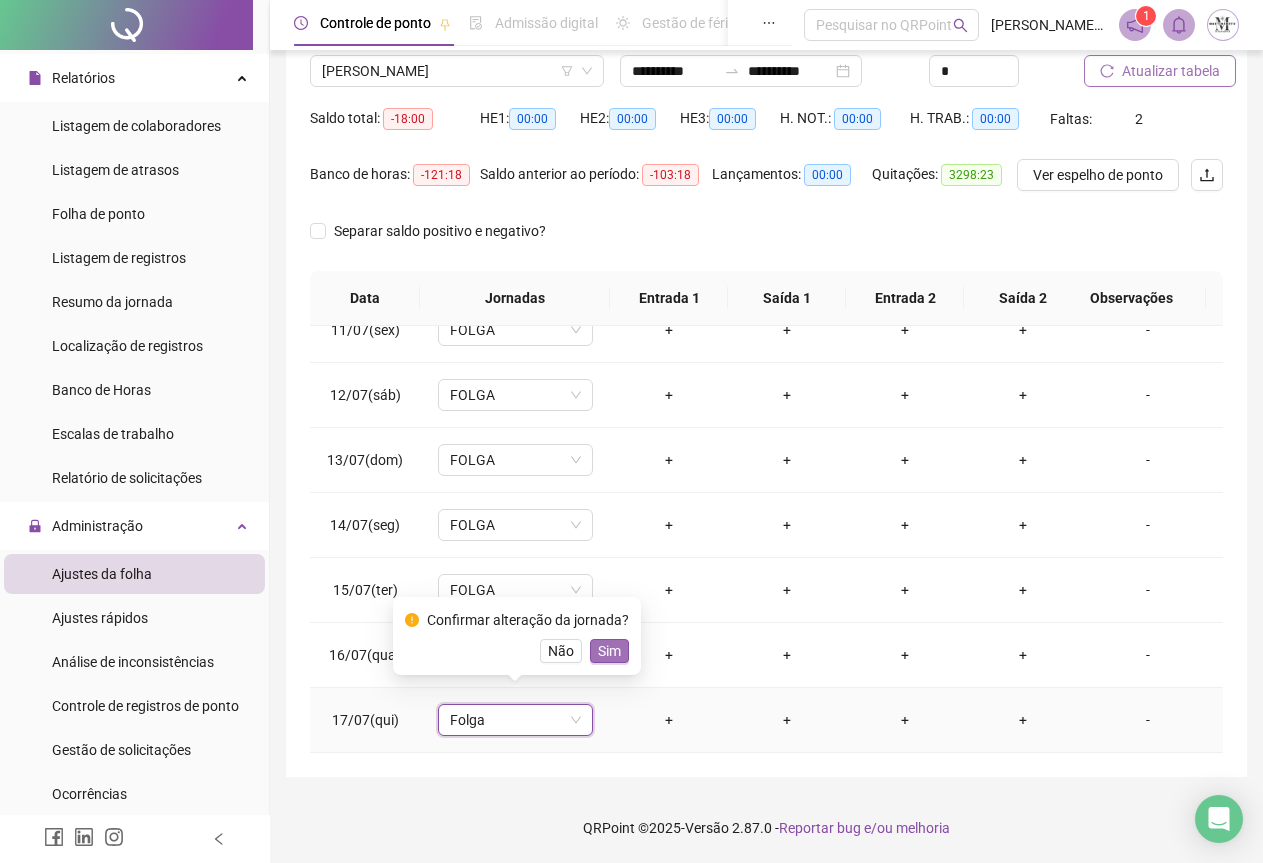 click on "Sim" at bounding box center (609, 651) 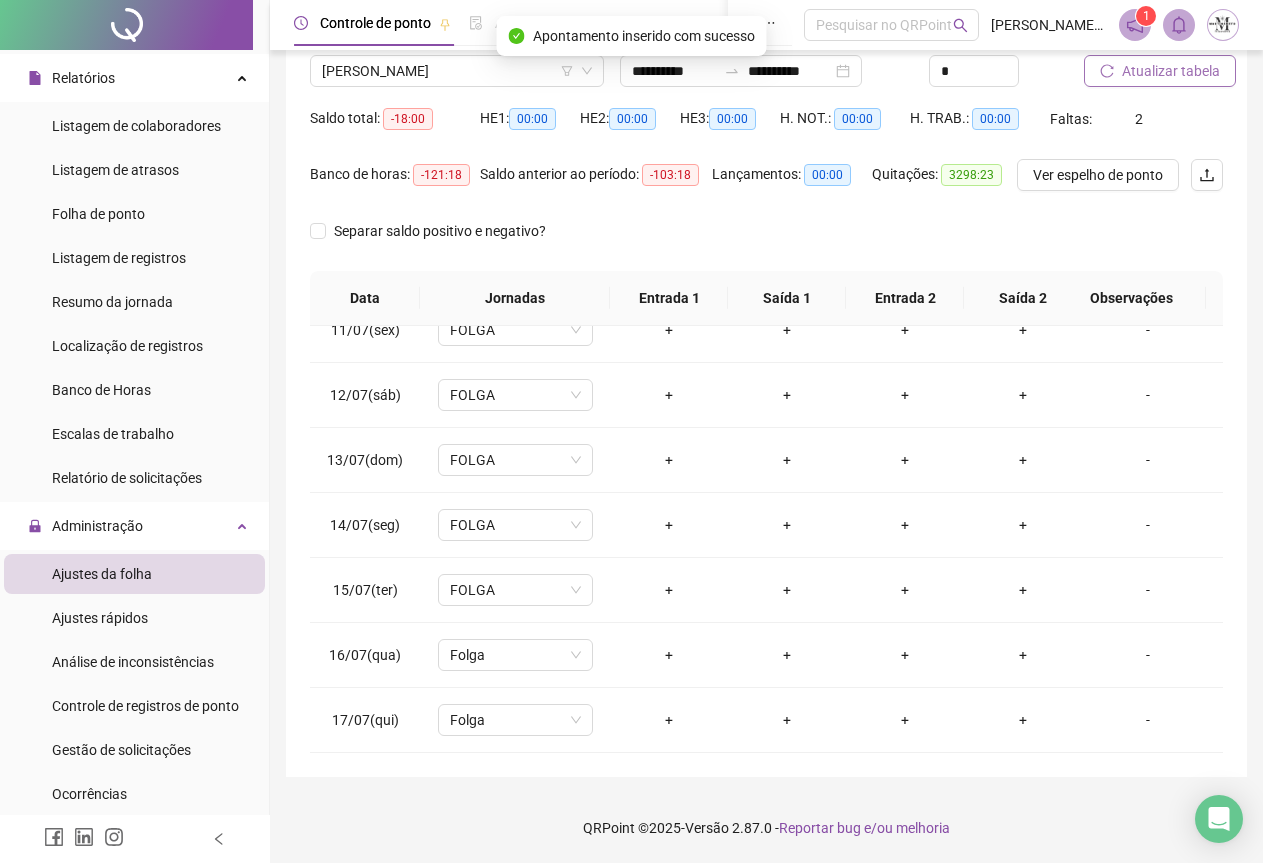 click on "Atualizar tabela" at bounding box center (1171, 71) 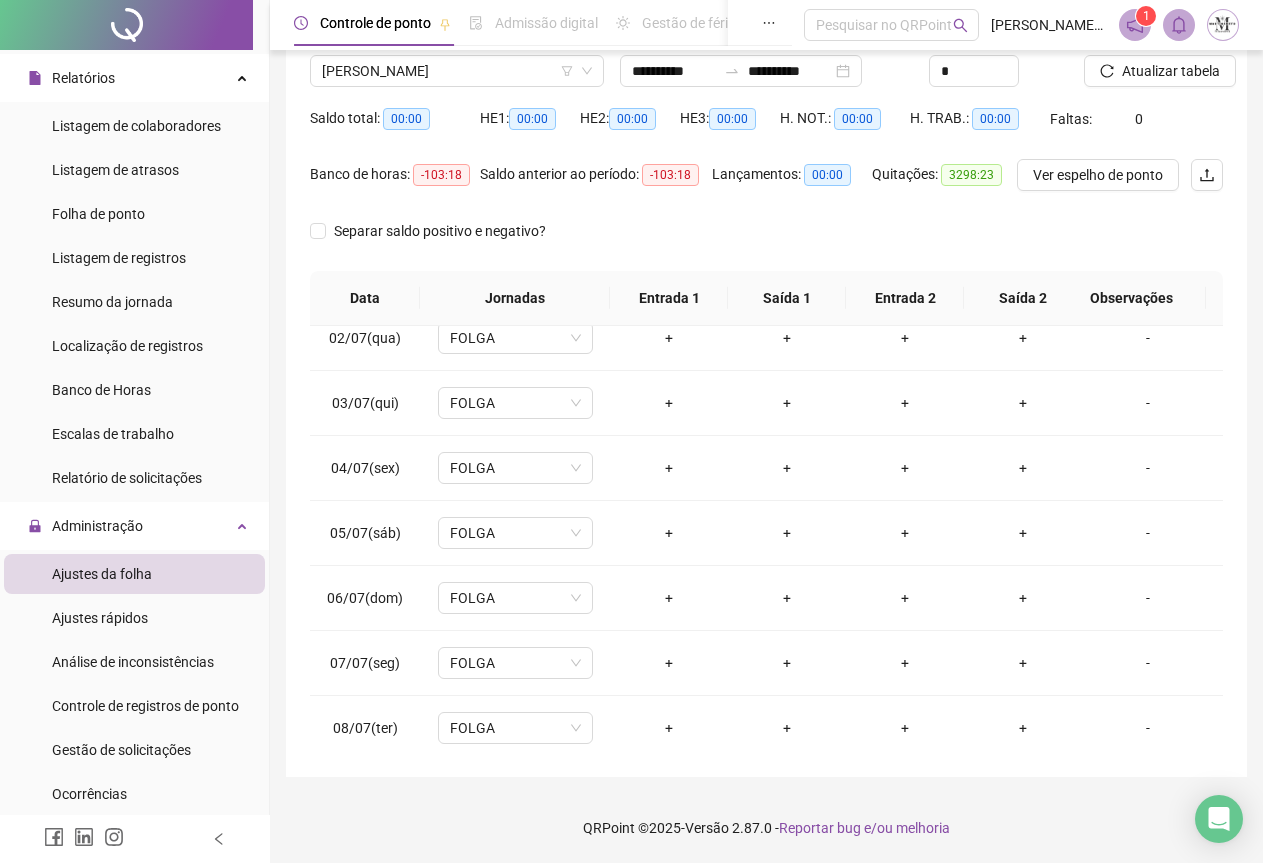 scroll, scrollTop: 0, scrollLeft: 0, axis: both 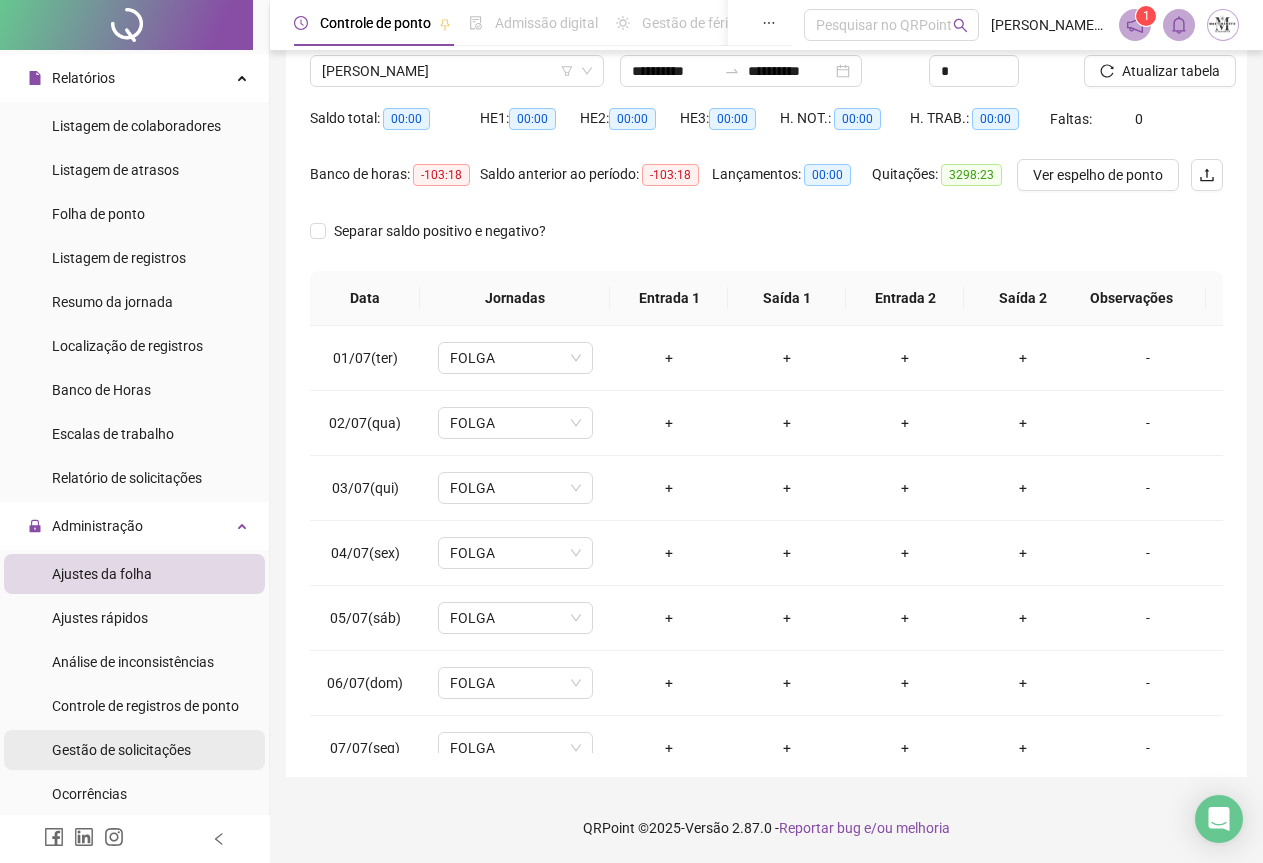 click on "Gestão de solicitações" at bounding box center [121, 750] 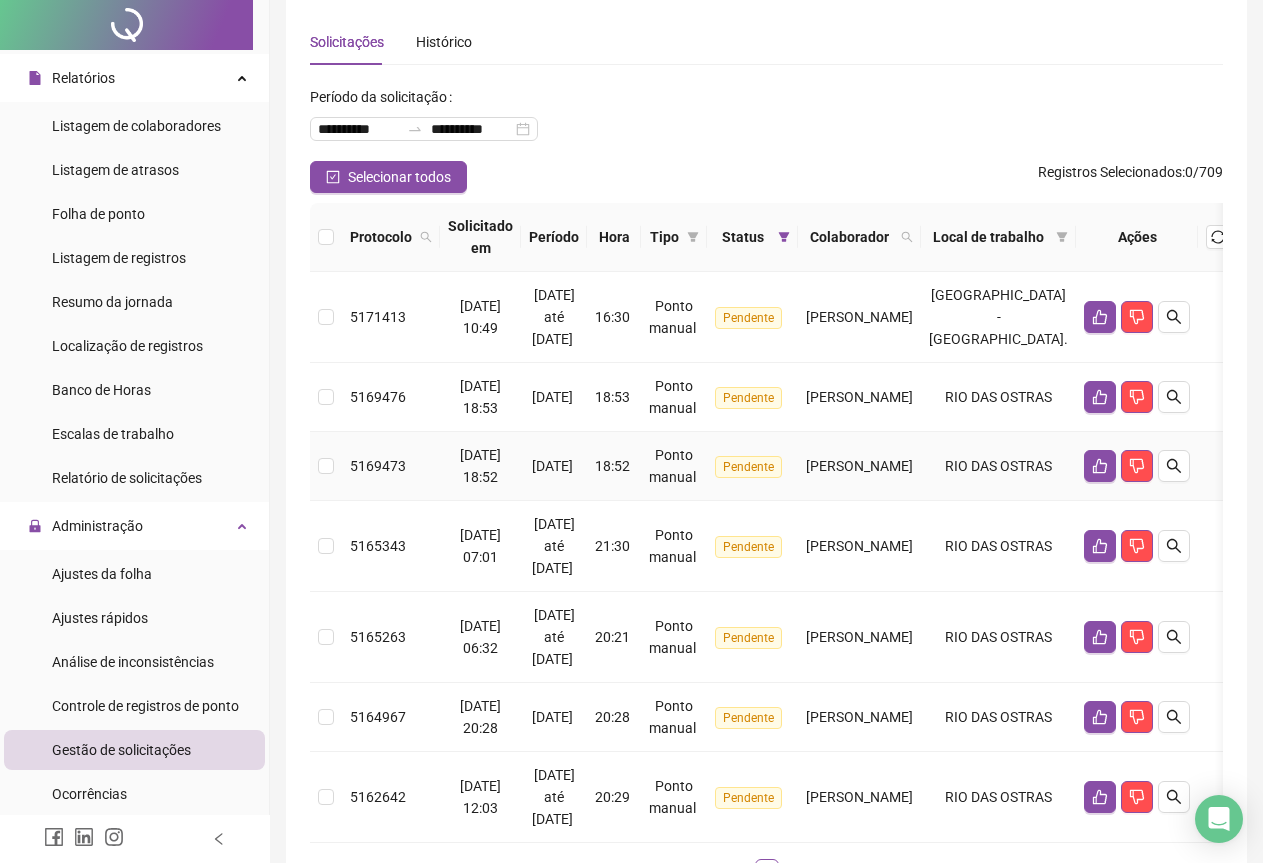 scroll, scrollTop: 100, scrollLeft: 0, axis: vertical 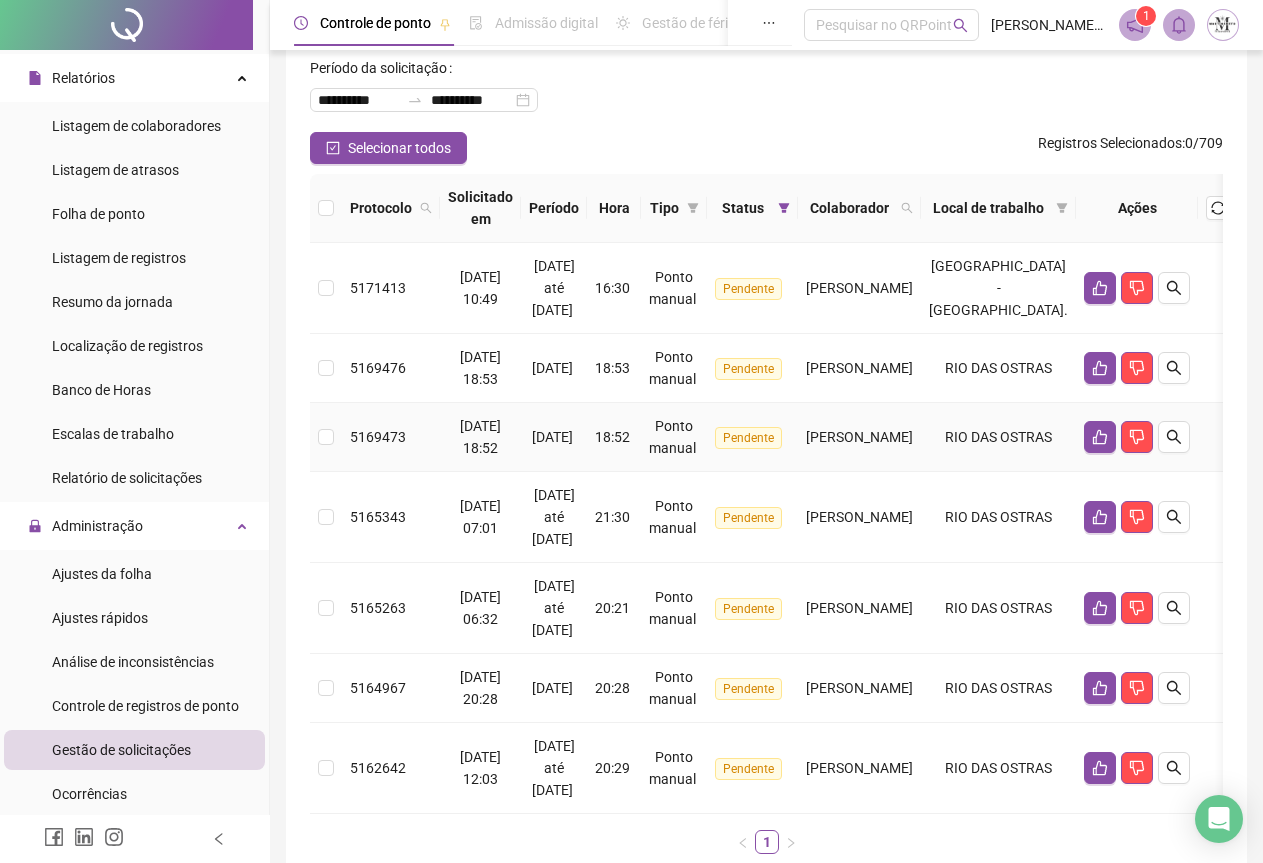 type 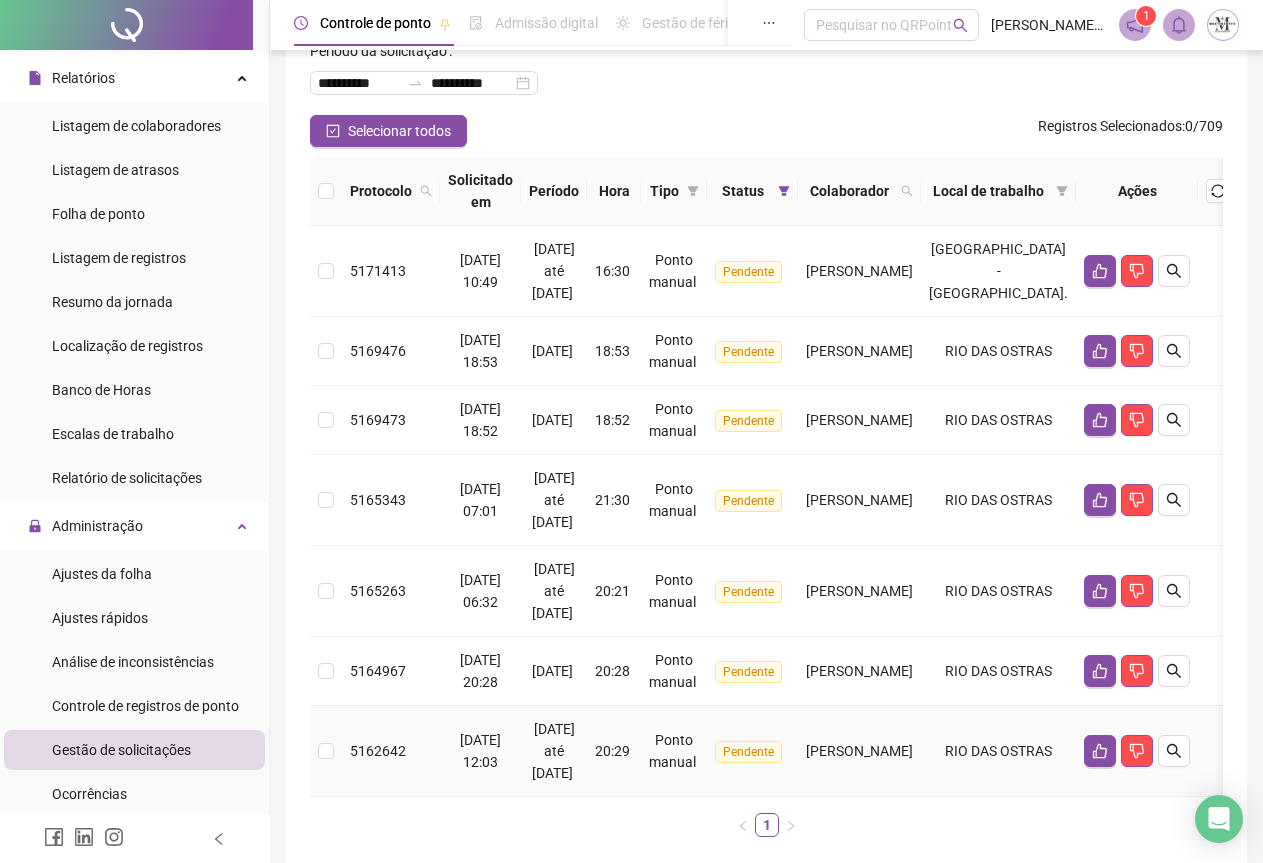 scroll, scrollTop: 0, scrollLeft: 0, axis: both 